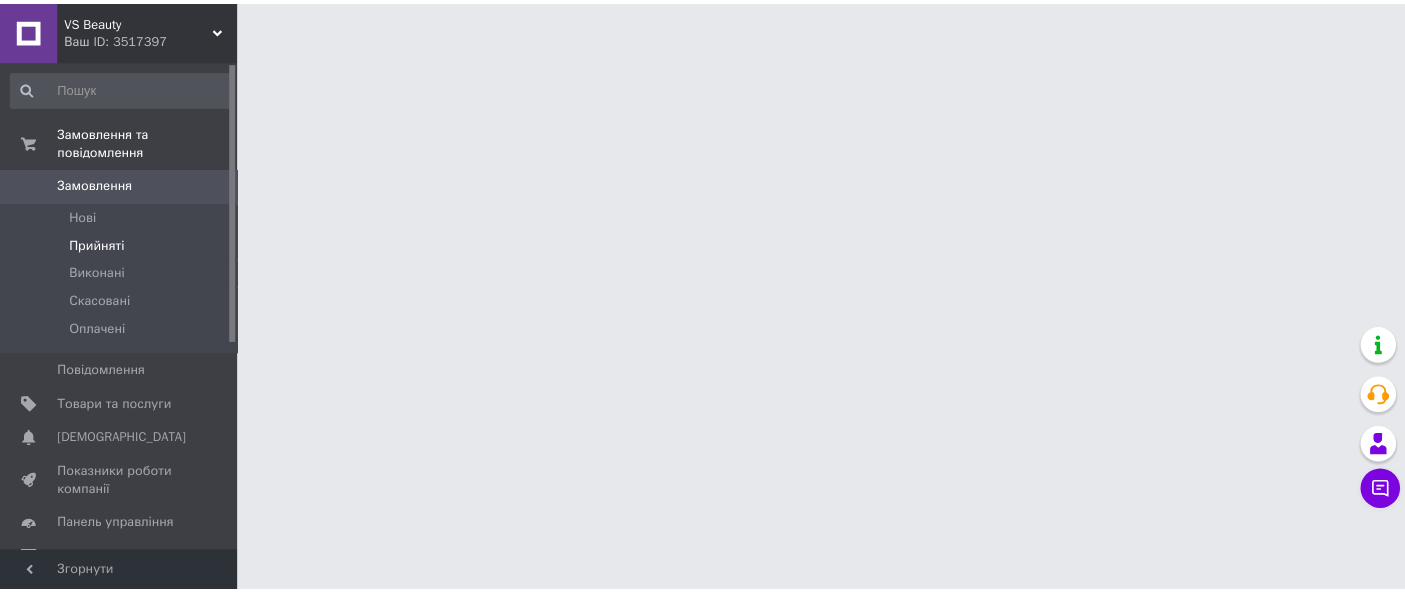 scroll, scrollTop: 0, scrollLeft: 0, axis: both 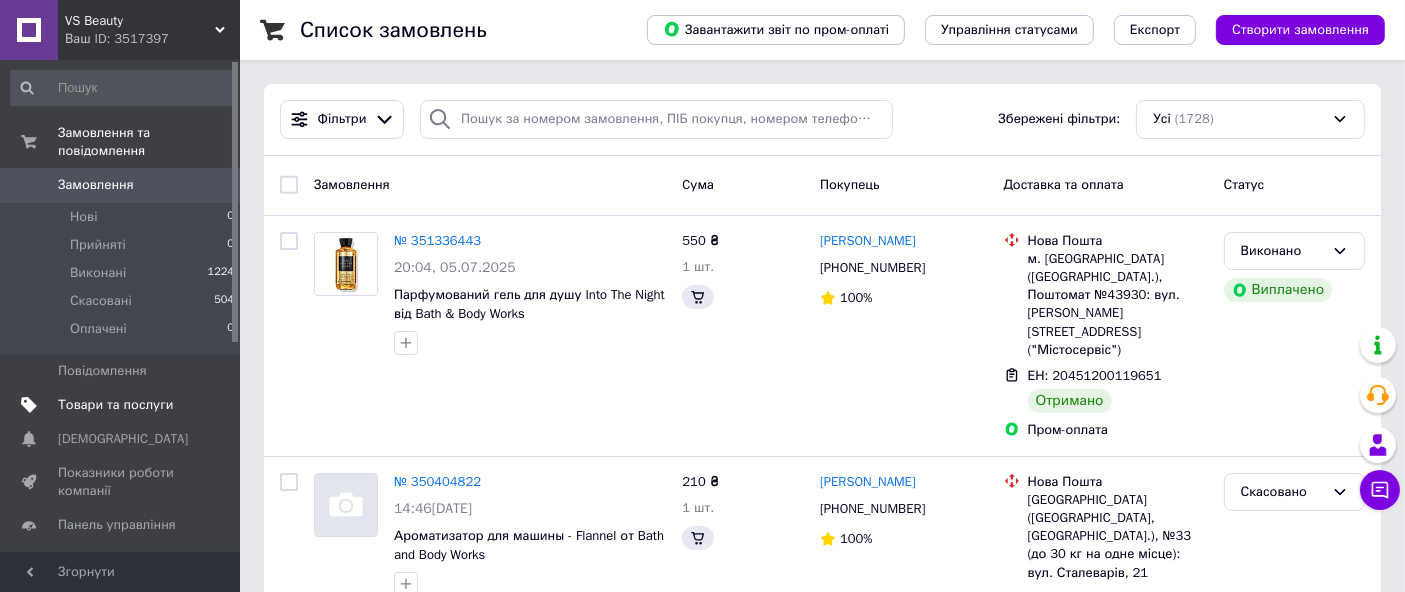 click on "Товари та послуги" at bounding box center [115, 405] 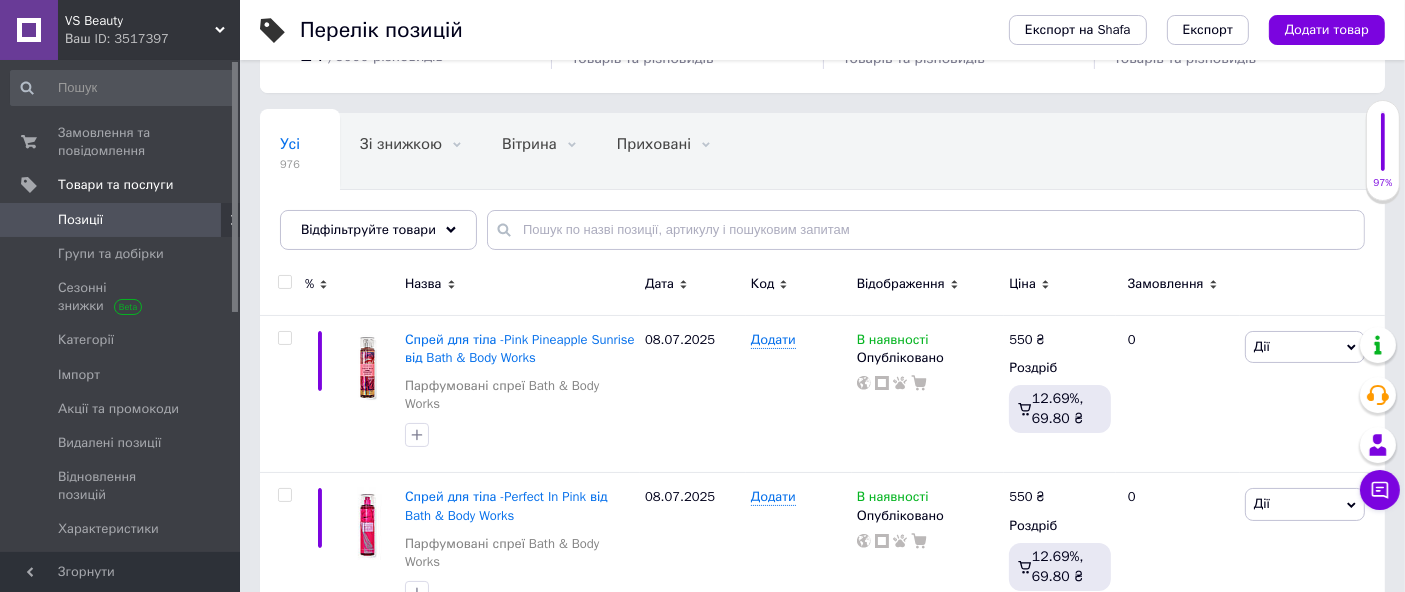 scroll, scrollTop: 222, scrollLeft: 0, axis: vertical 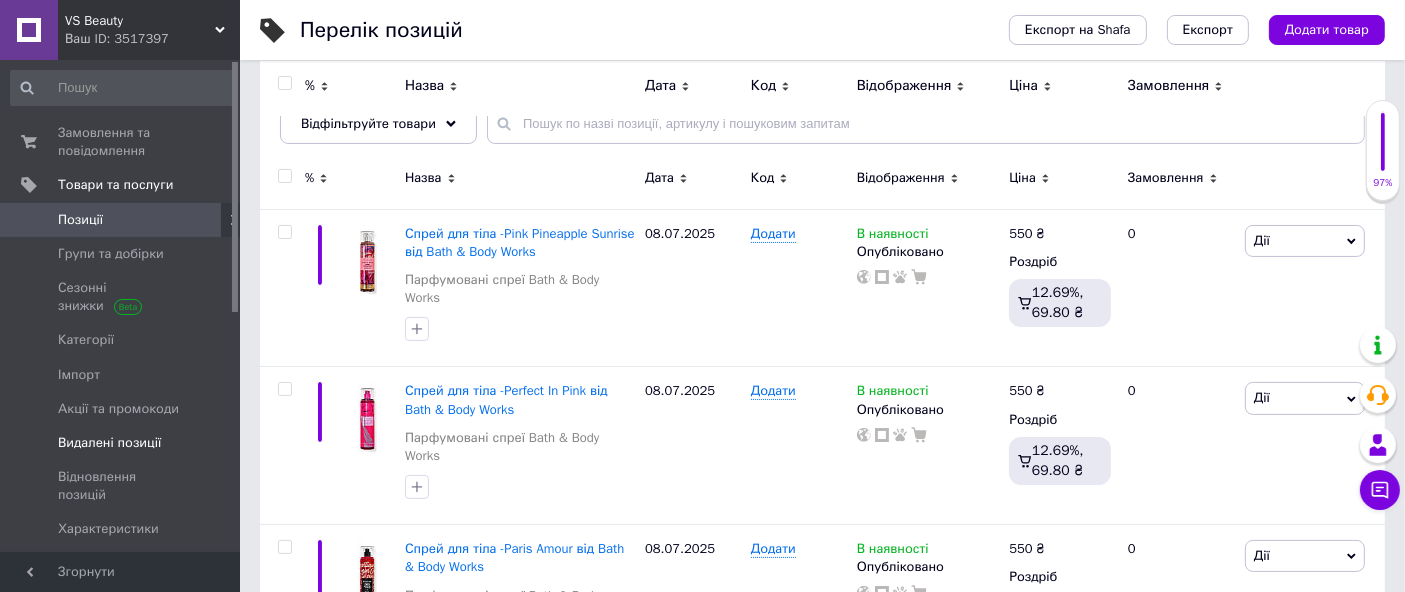 click on "Видалені позиції" at bounding box center [109, 443] 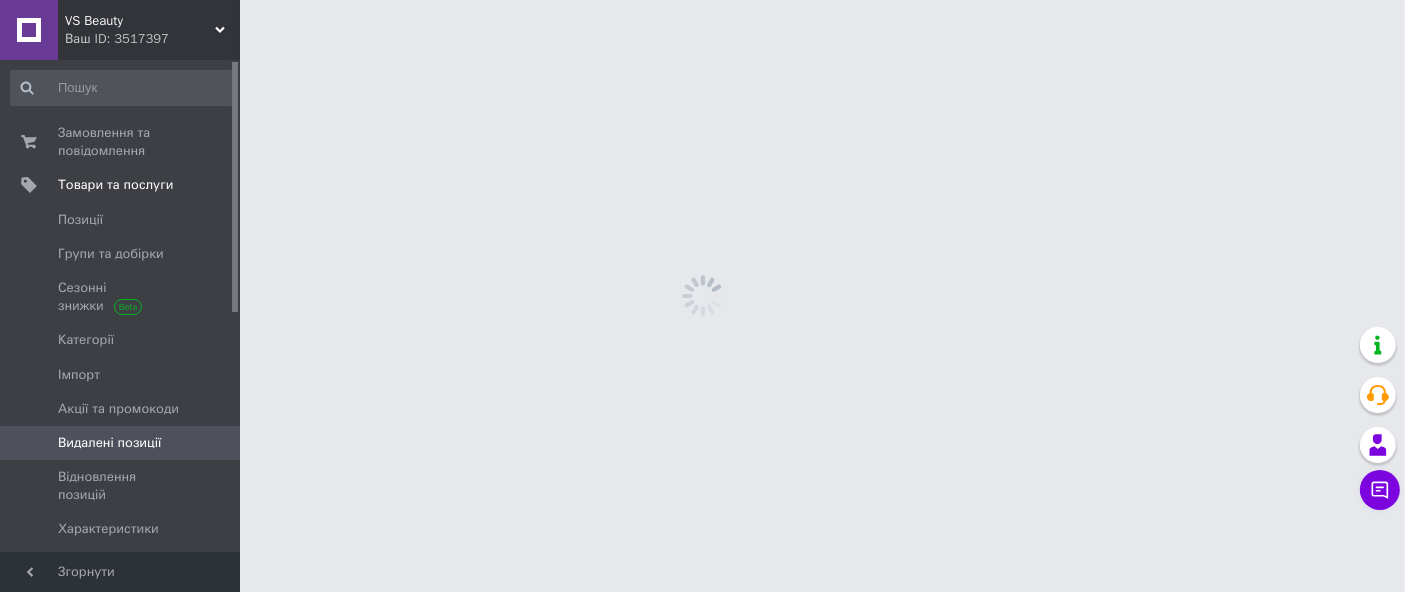 scroll, scrollTop: 0, scrollLeft: 0, axis: both 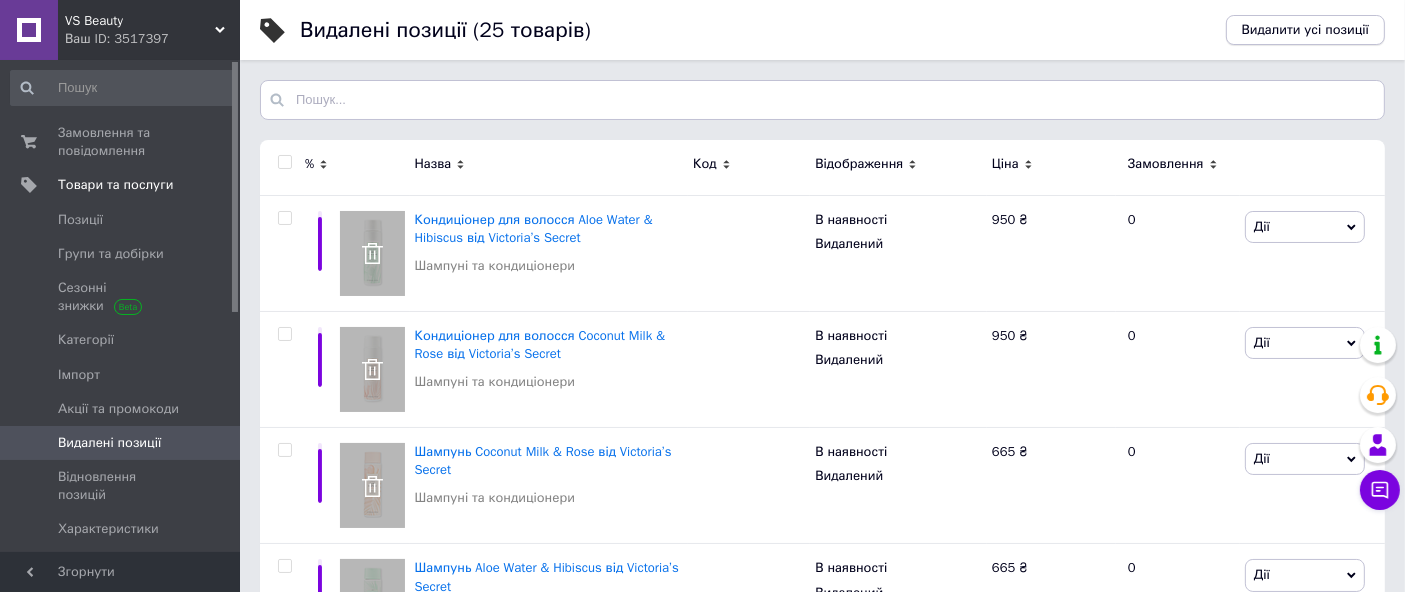 click on "Видалити усі позиції" at bounding box center (1305, 30) 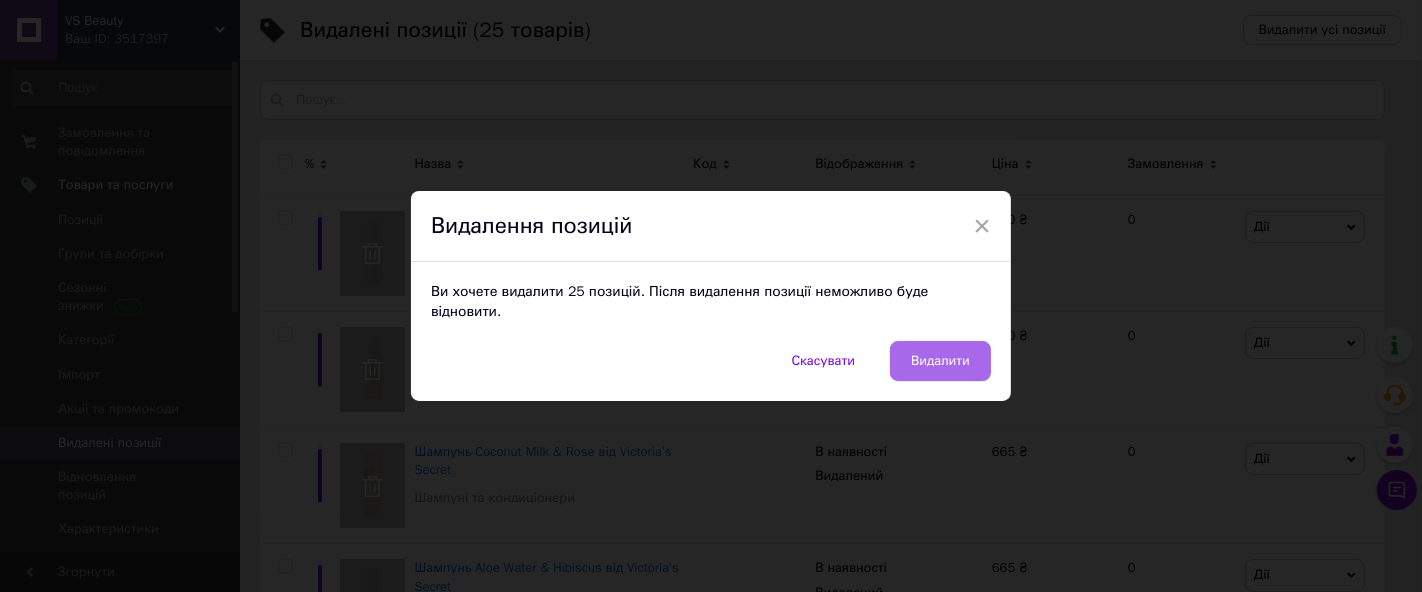 drag, startPoint x: 945, startPoint y: 346, endPoint x: 914, endPoint y: 341, distance: 31.400637 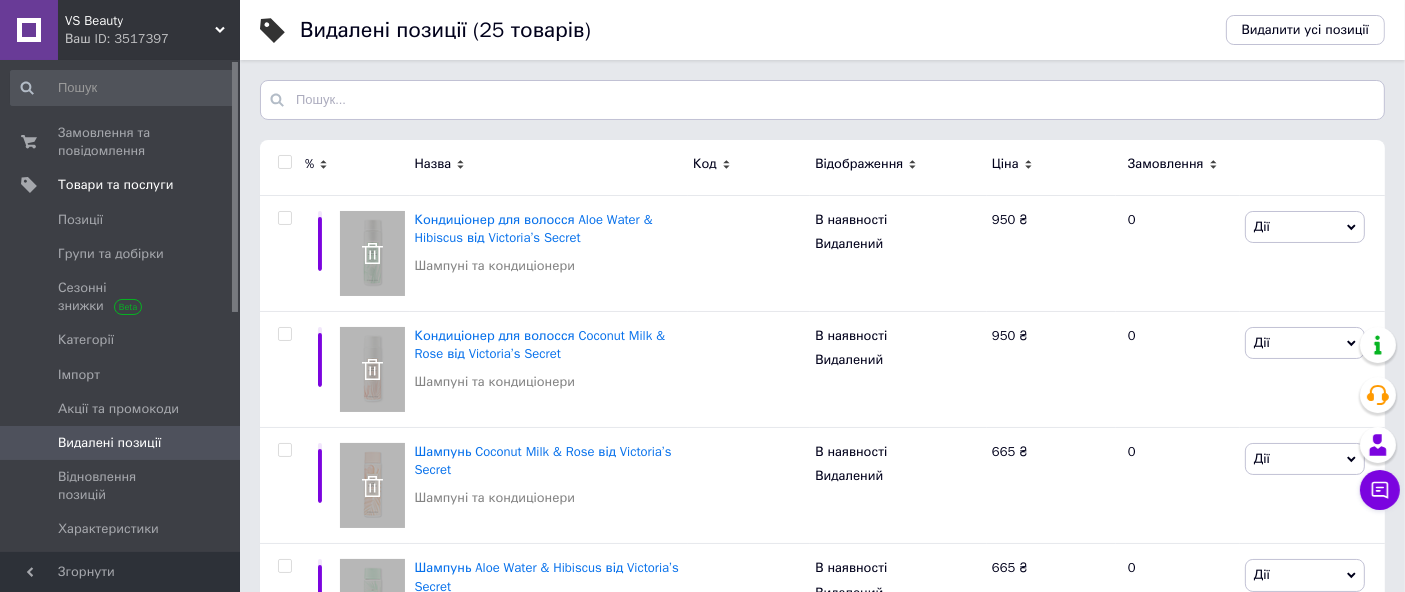 click 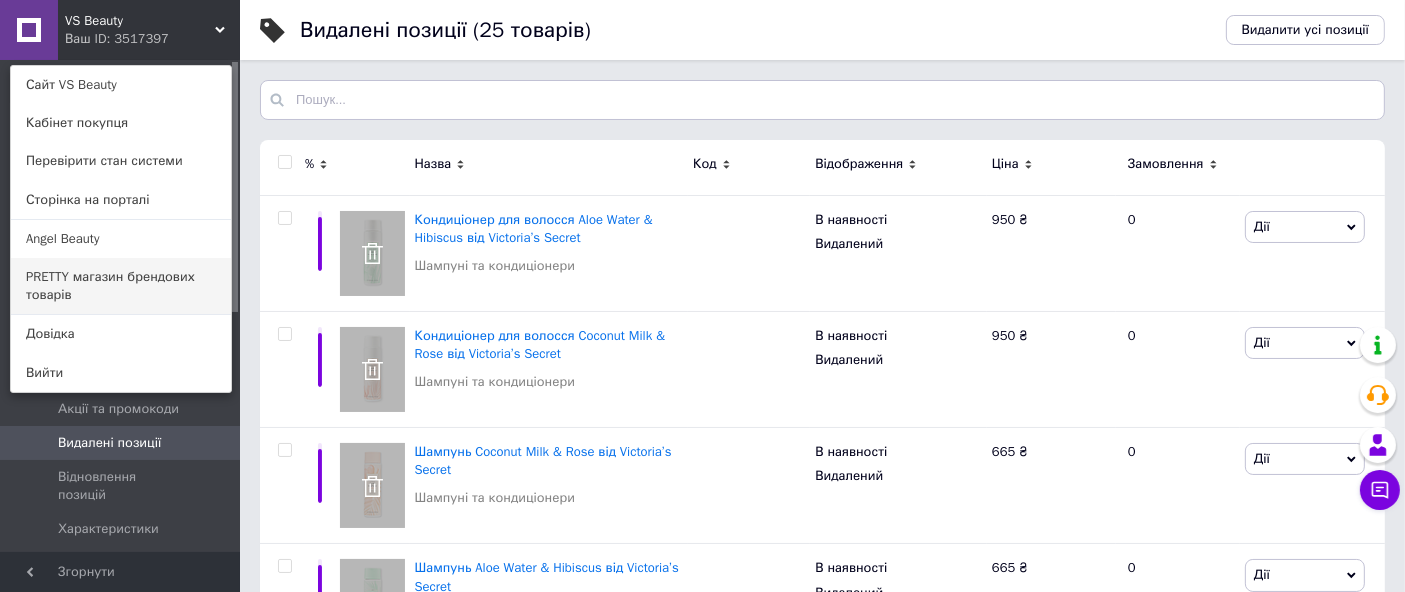 click on "PRETTY магазин брендових товарів" at bounding box center (121, 286) 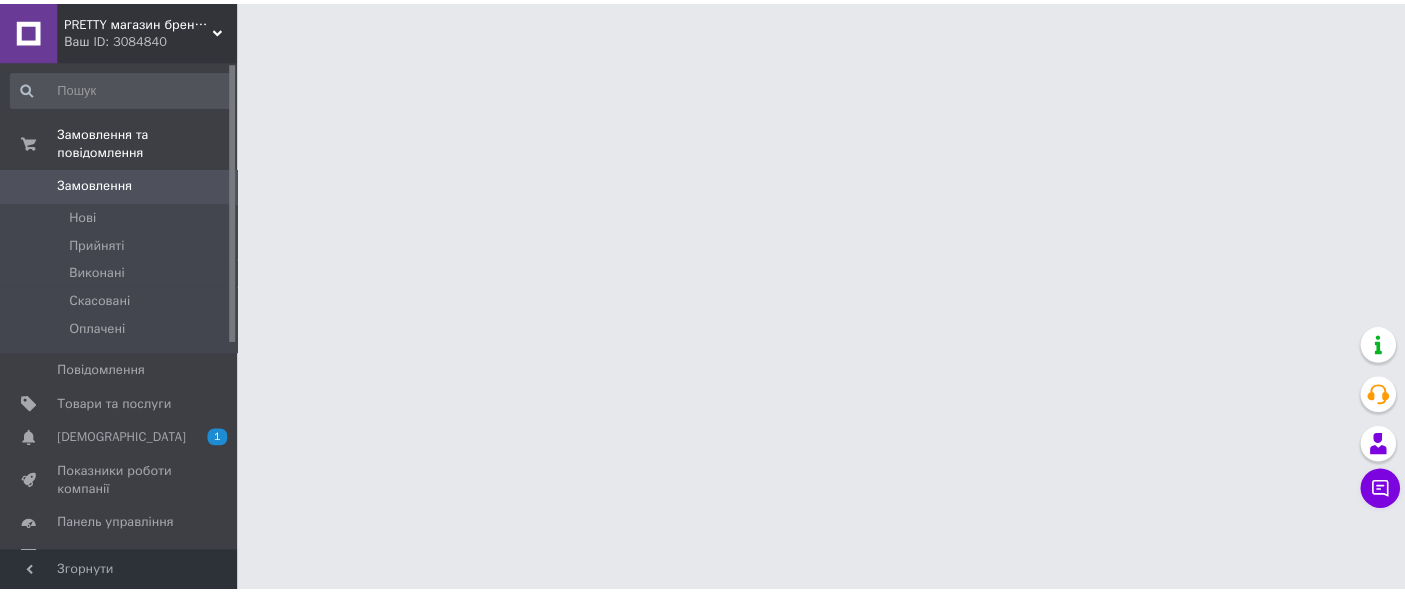 scroll, scrollTop: 0, scrollLeft: 0, axis: both 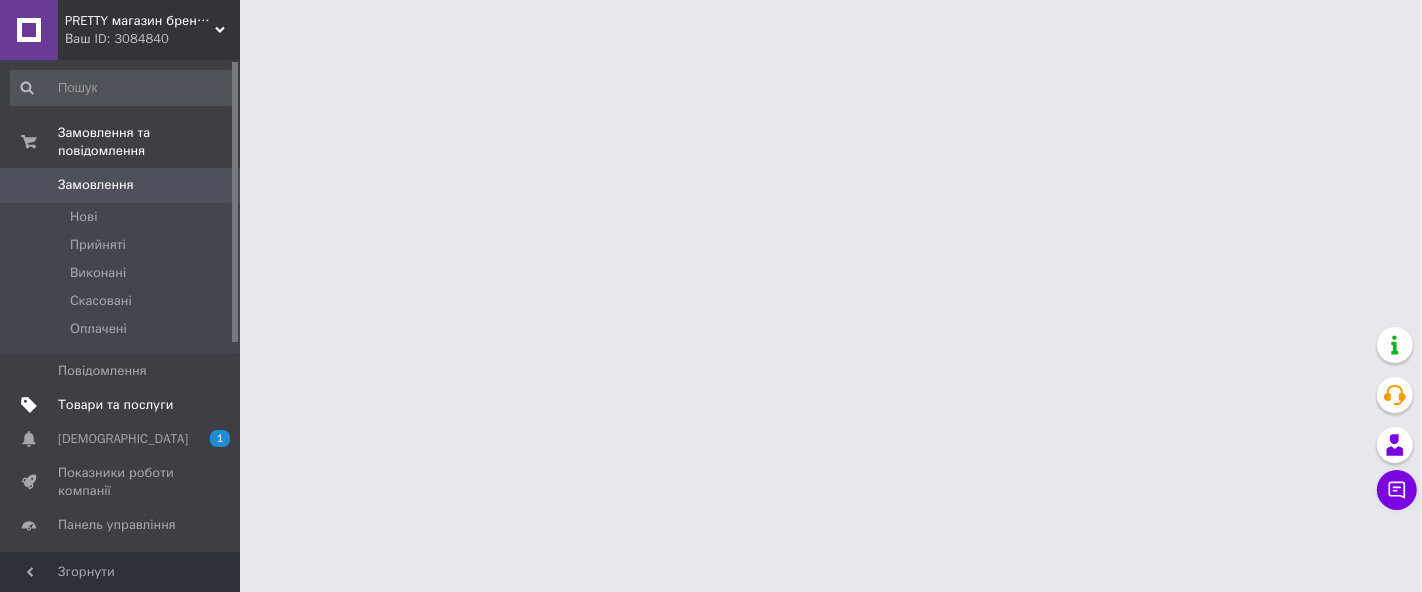 click on "Товари та послуги" at bounding box center [115, 405] 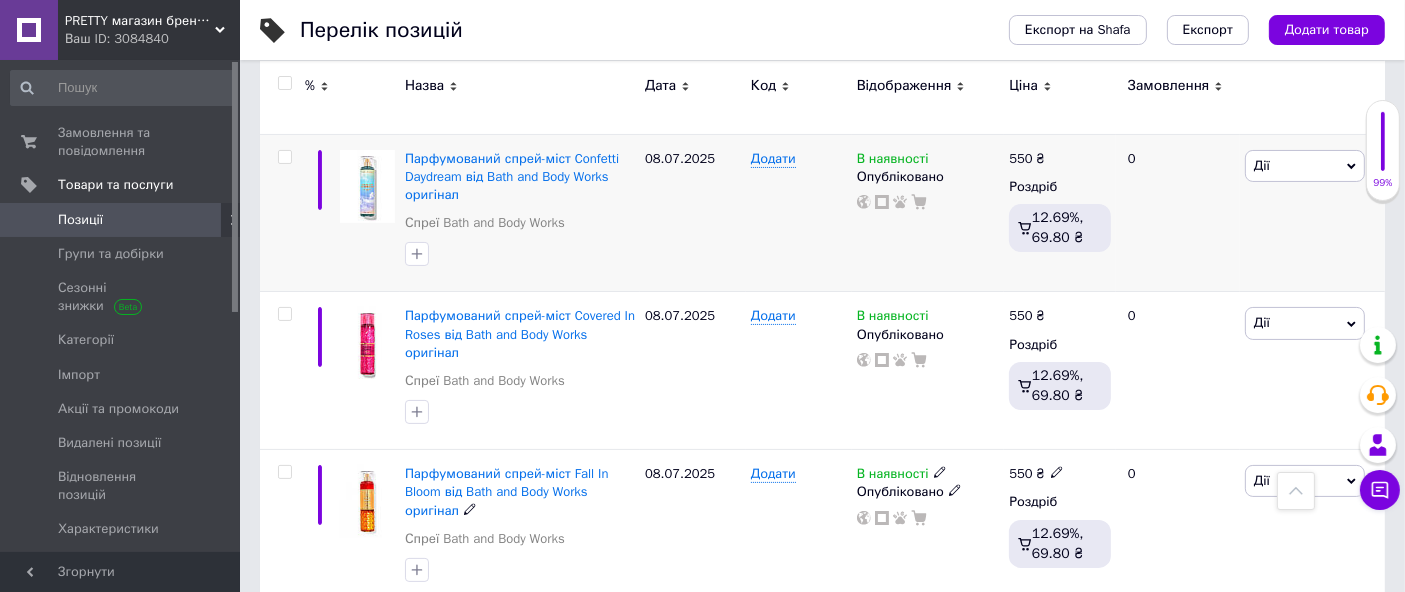 scroll, scrollTop: 222, scrollLeft: 0, axis: vertical 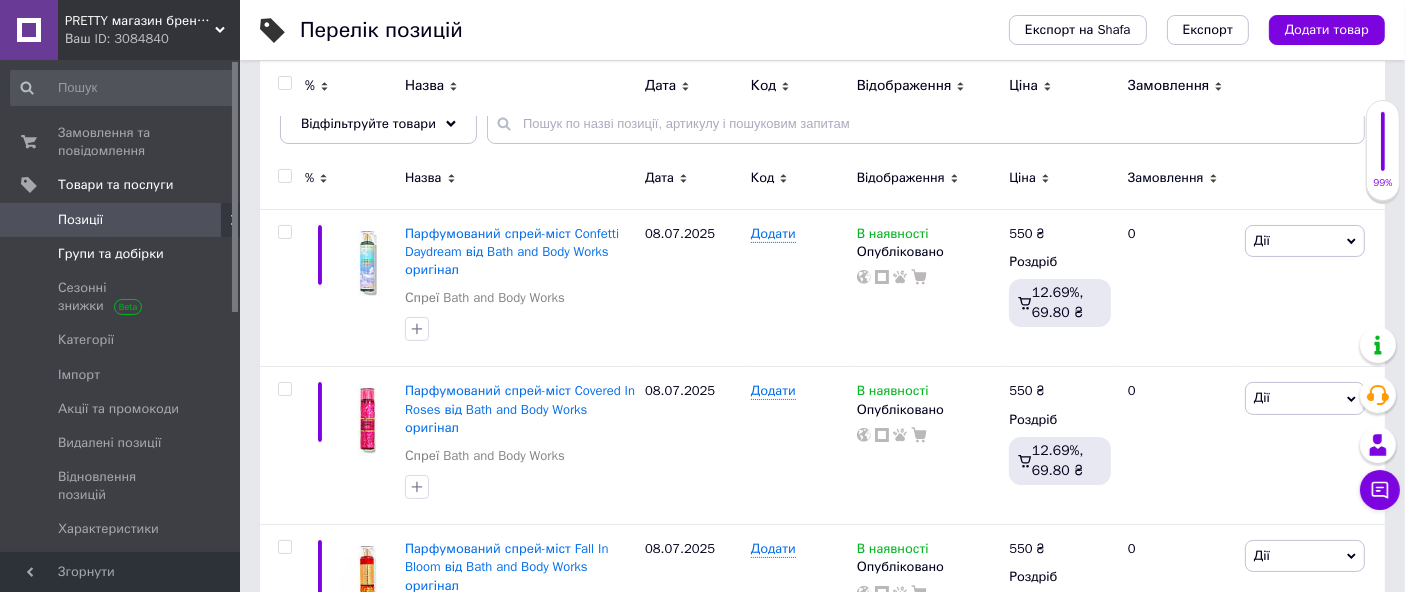 click on "Групи та добірки" at bounding box center (111, 254) 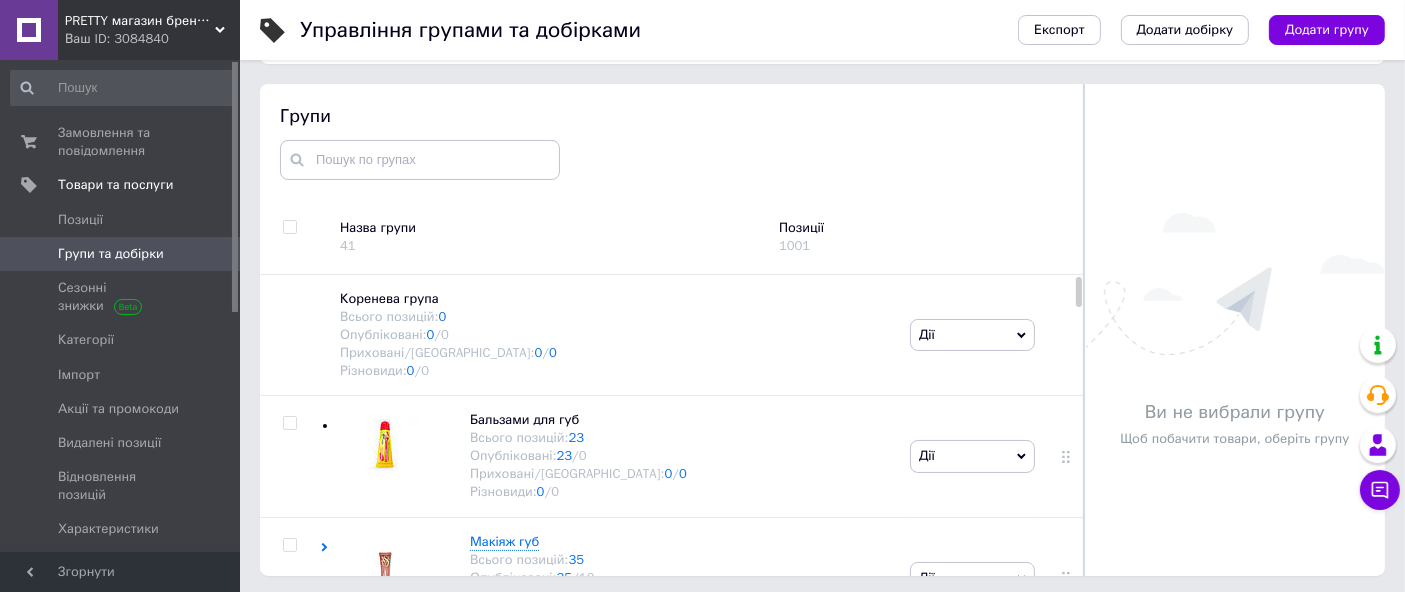 scroll, scrollTop: 113, scrollLeft: 0, axis: vertical 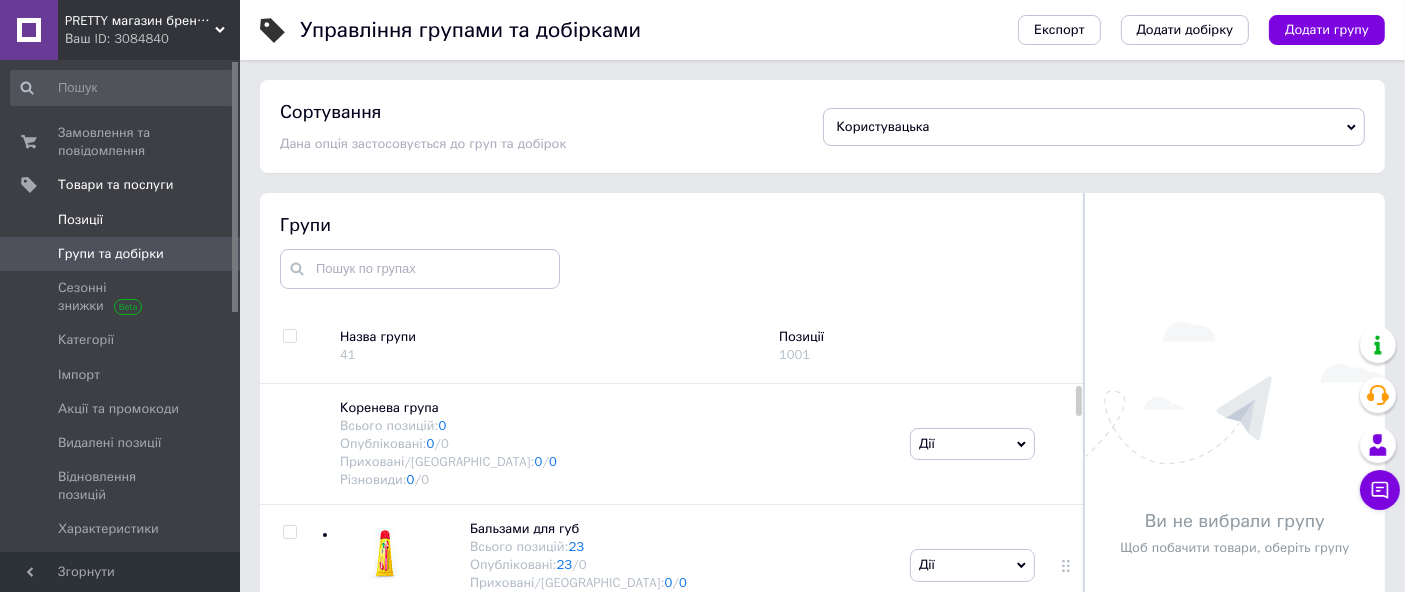 click on "Позиції" at bounding box center (80, 220) 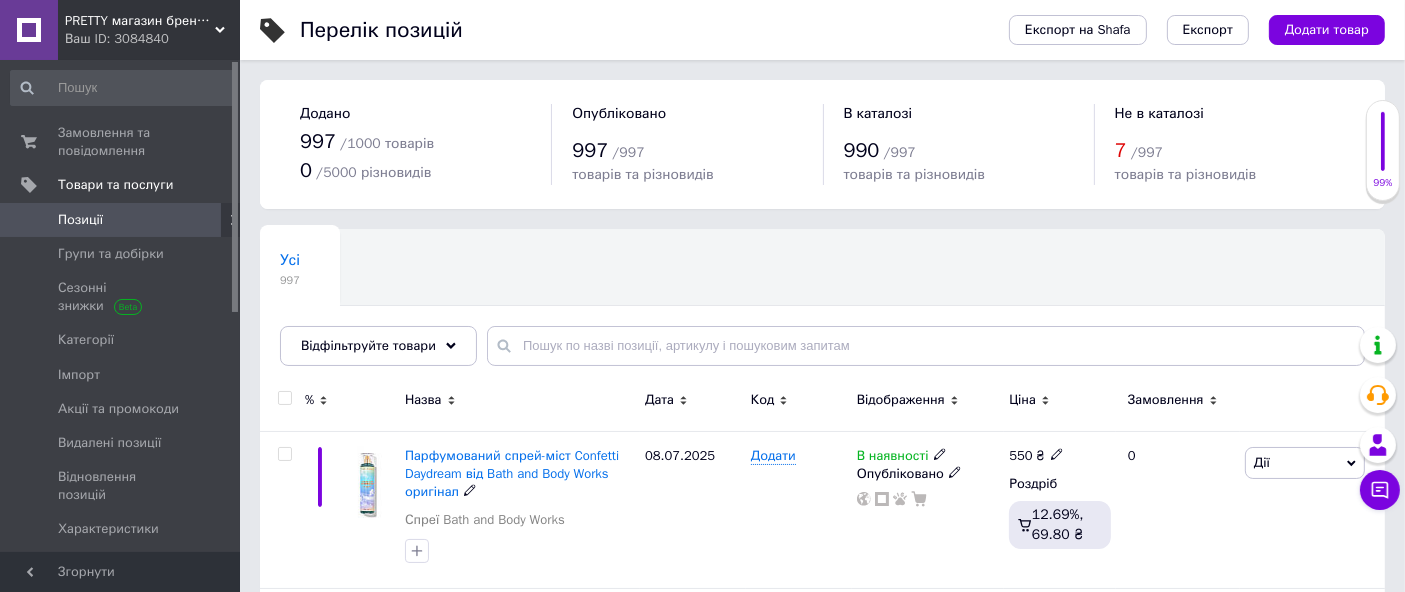 click on "Парфумований  спрей-міст Confetti Daydream  від Bath and Body Works оригінал" at bounding box center [512, 473] 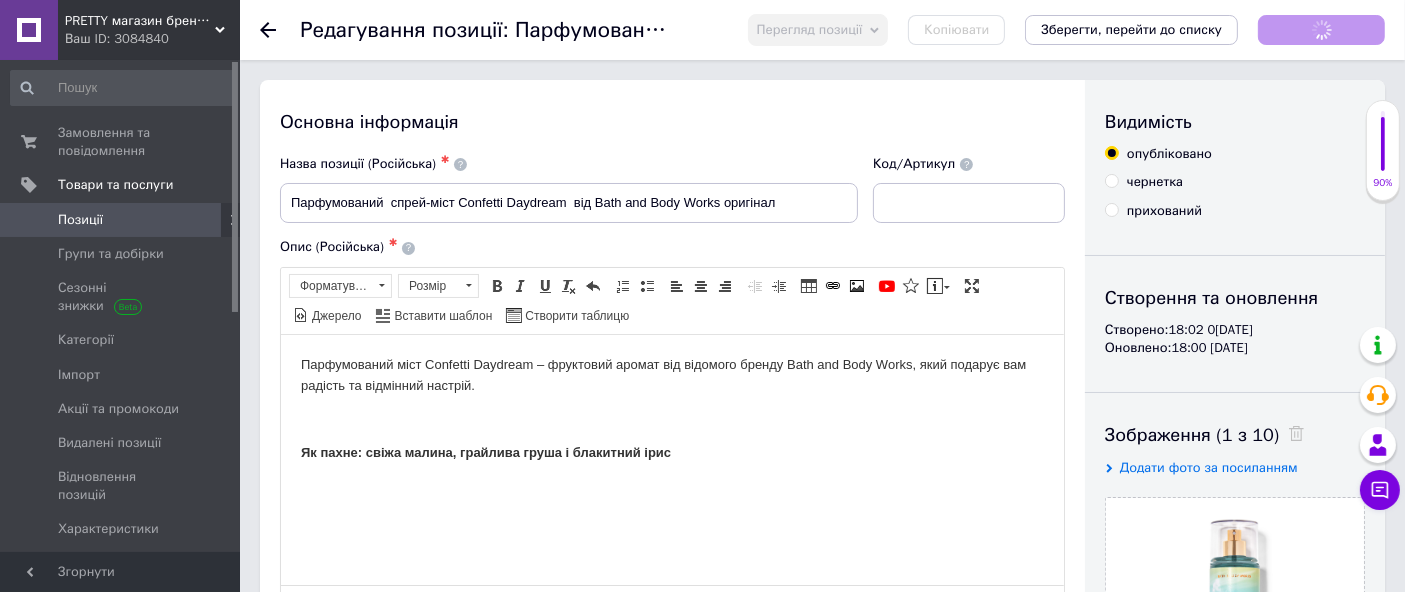 scroll, scrollTop: 0, scrollLeft: 0, axis: both 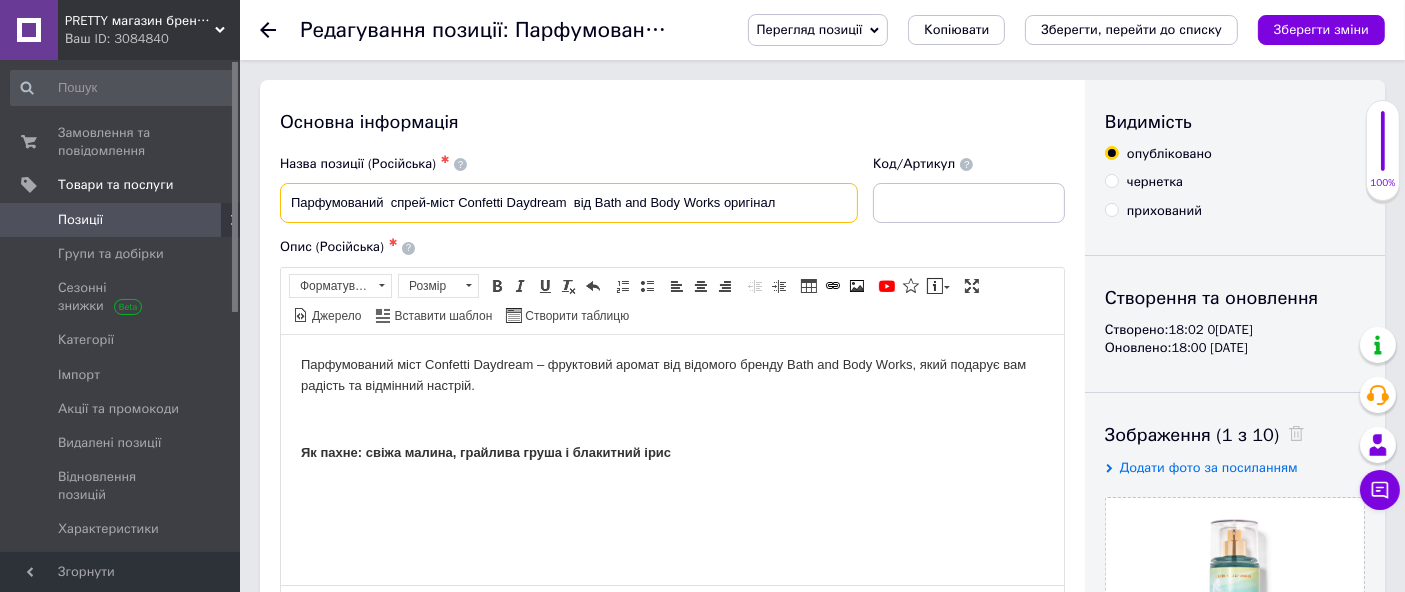 drag, startPoint x: 461, startPoint y: 199, endPoint x: 570, endPoint y: 213, distance: 109.89541 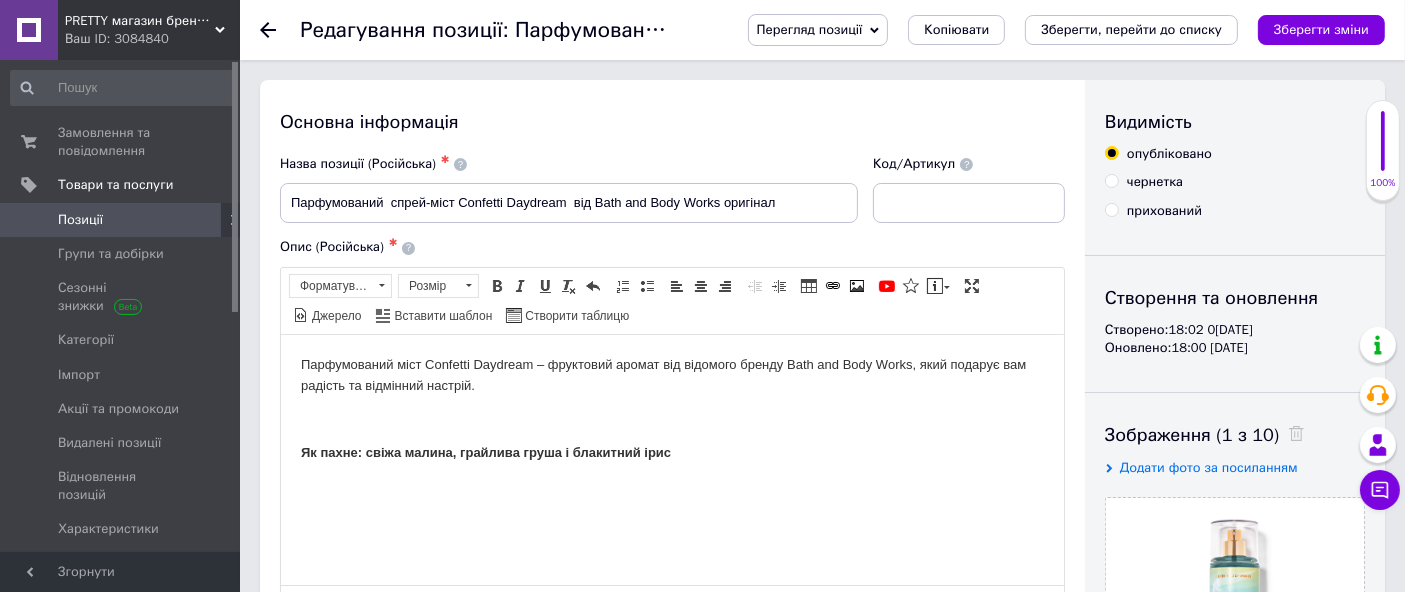 click on "Позиції" at bounding box center [121, 220] 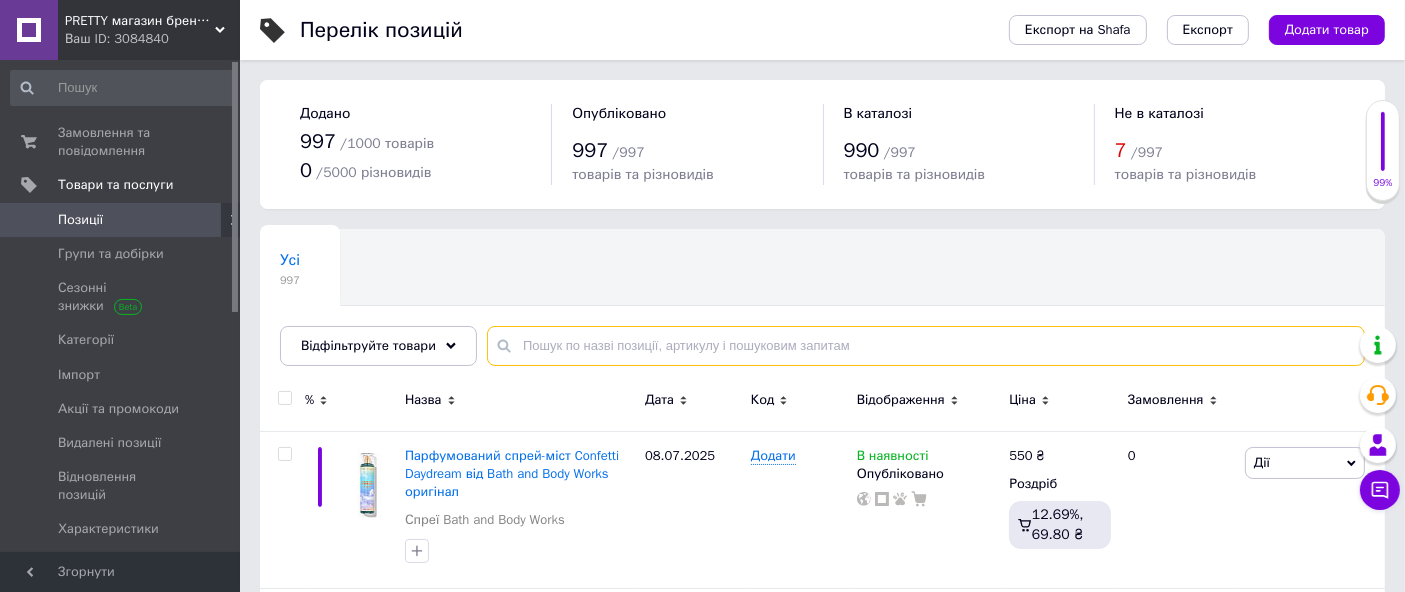click at bounding box center [926, 346] 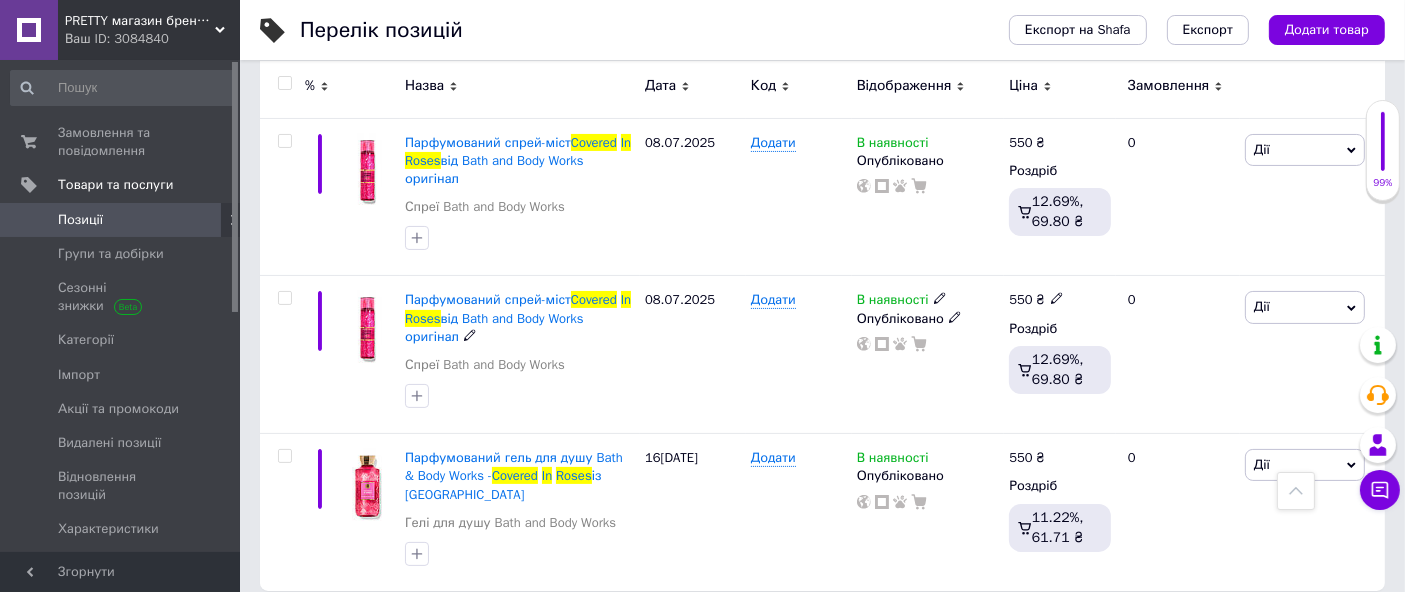 scroll, scrollTop: 0, scrollLeft: 0, axis: both 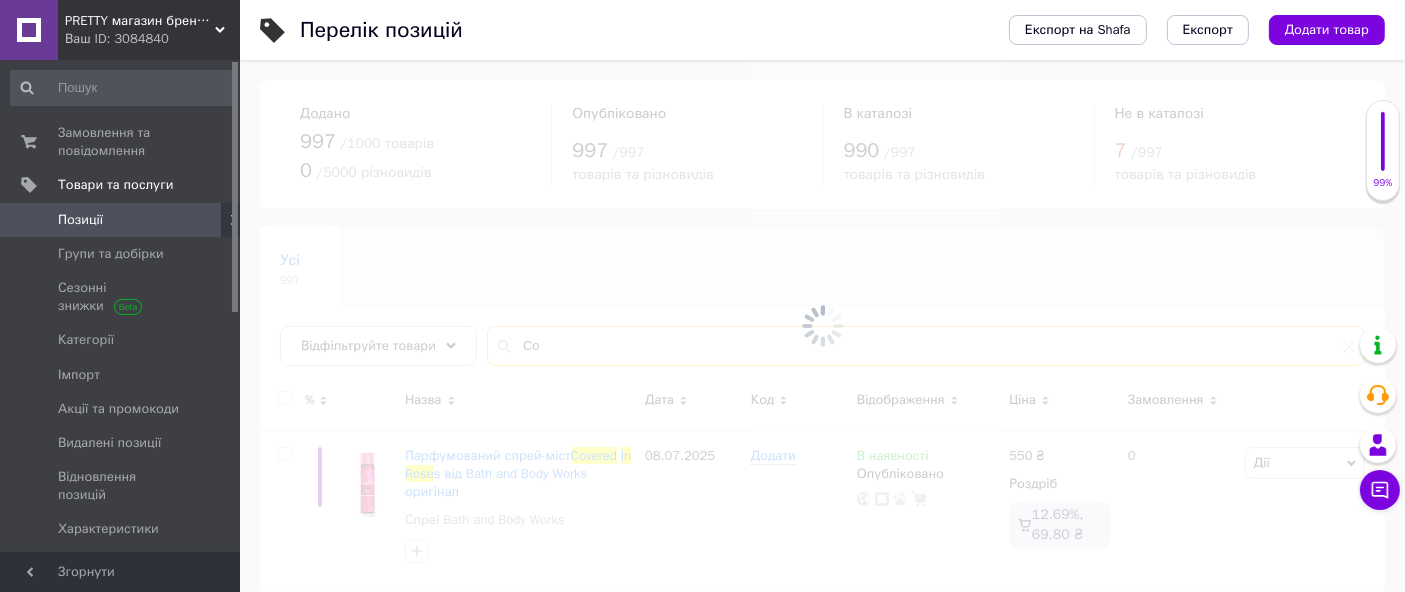 type on "C" 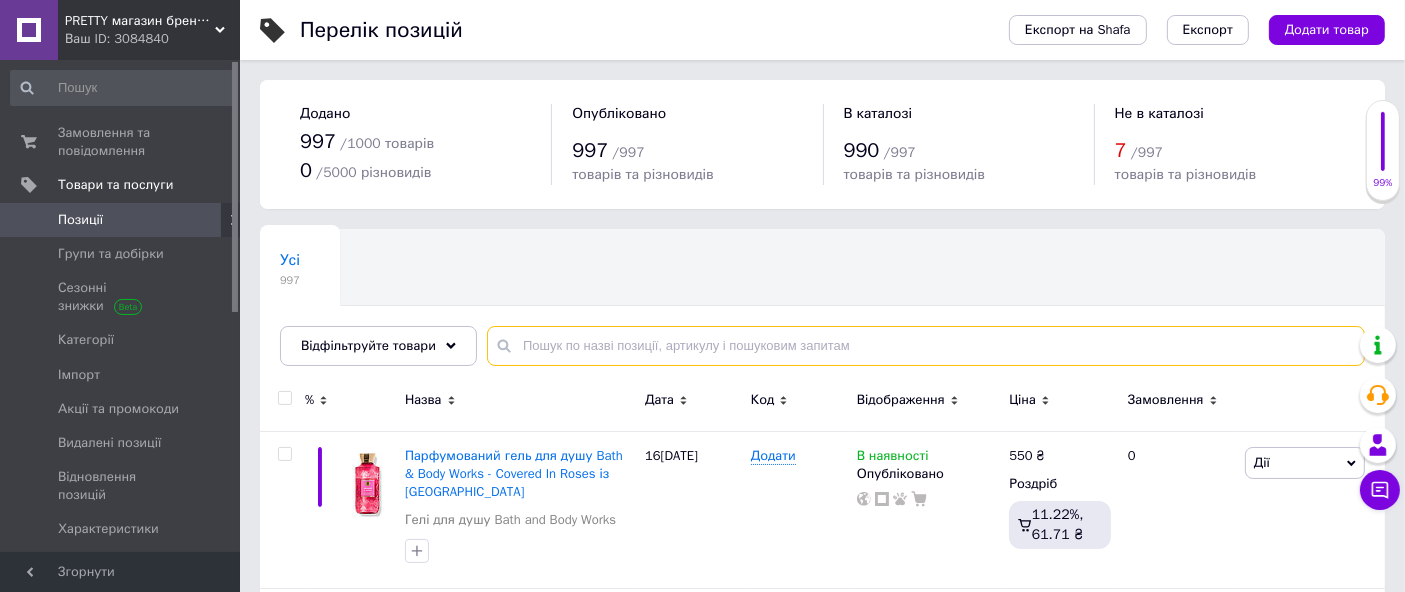 paste on "Winter Candy Apple" 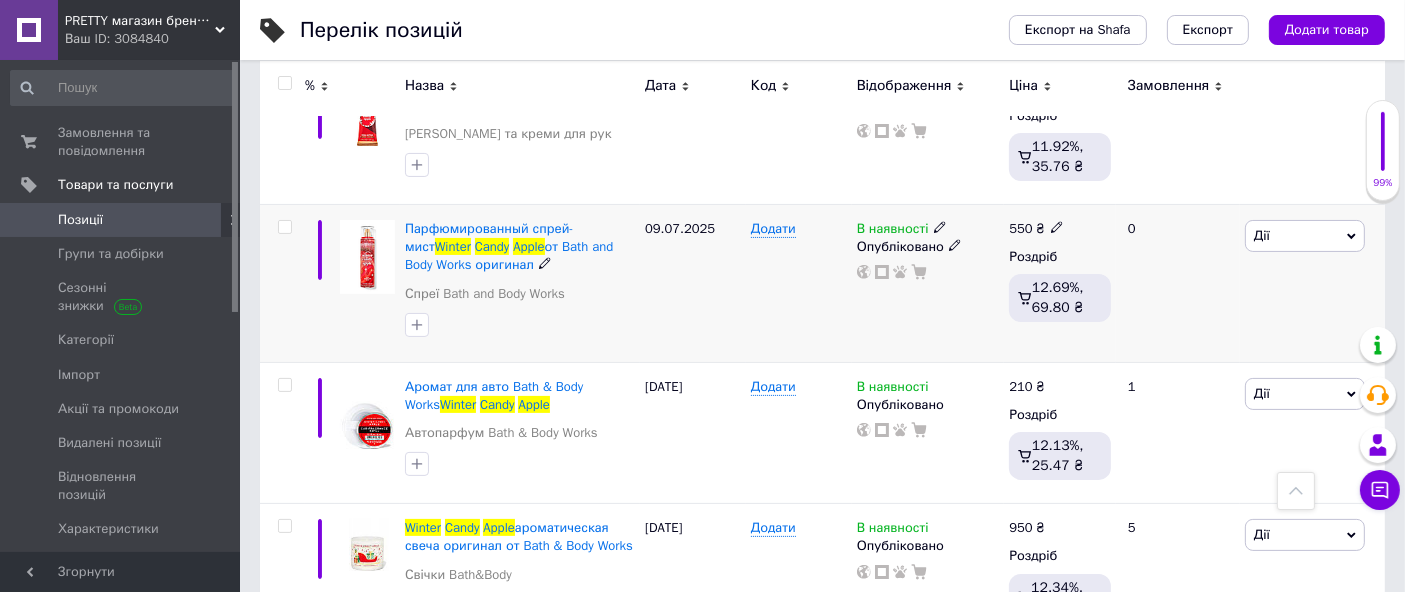 scroll, scrollTop: 333, scrollLeft: 0, axis: vertical 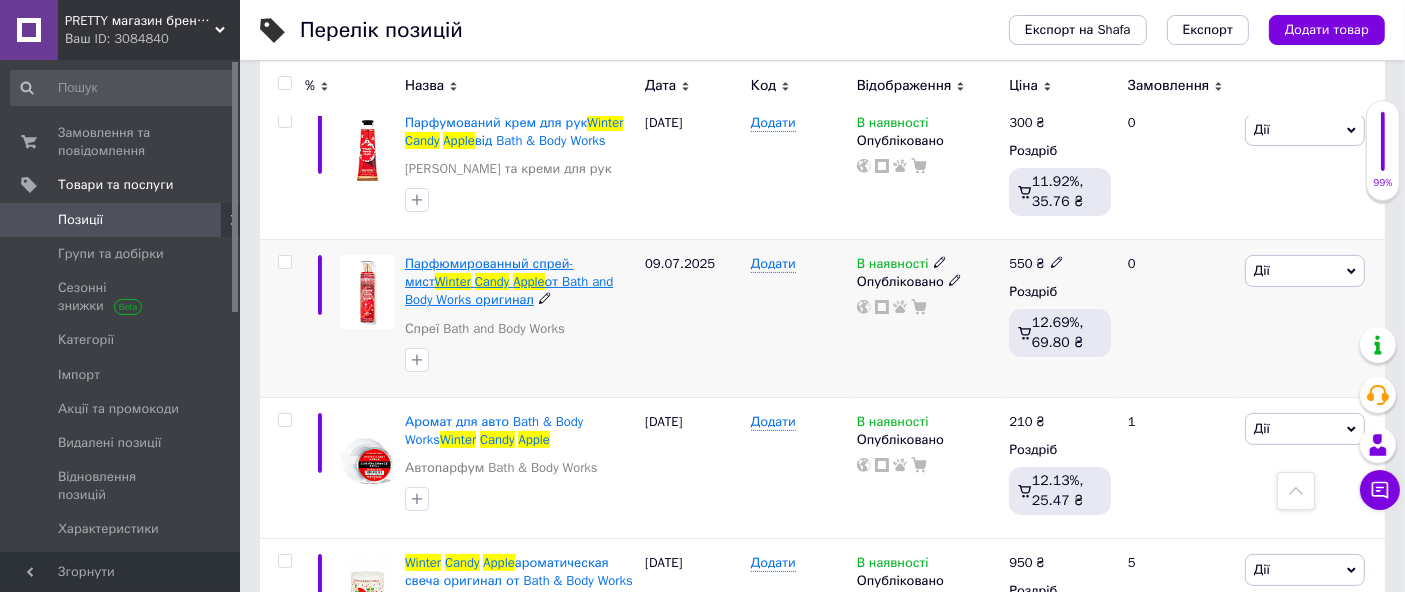 type on "Winter Candy Apple" 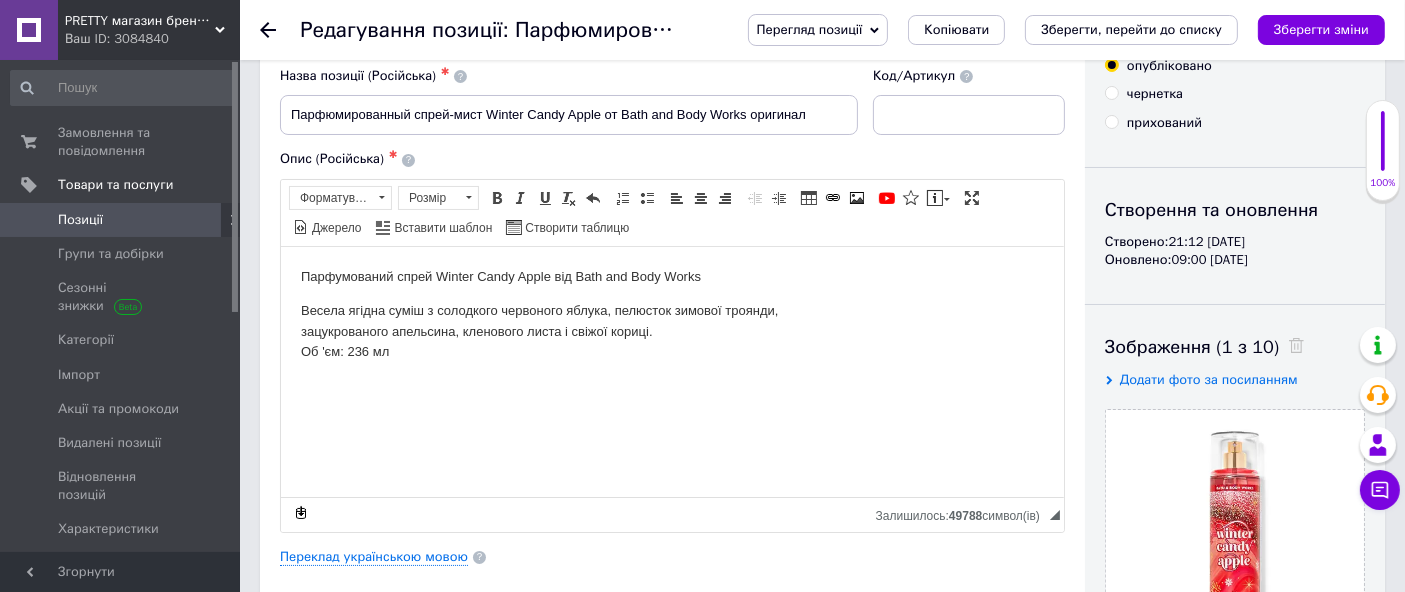 scroll, scrollTop: 222, scrollLeft: 0, axis: vertical 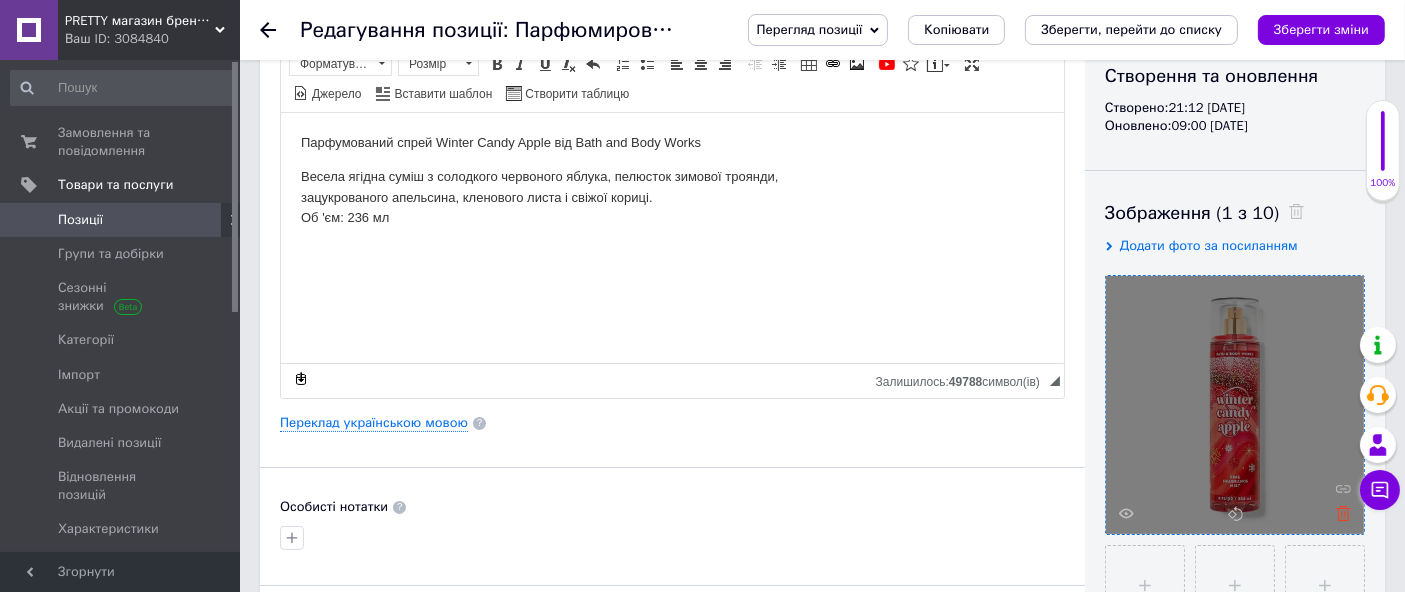 click 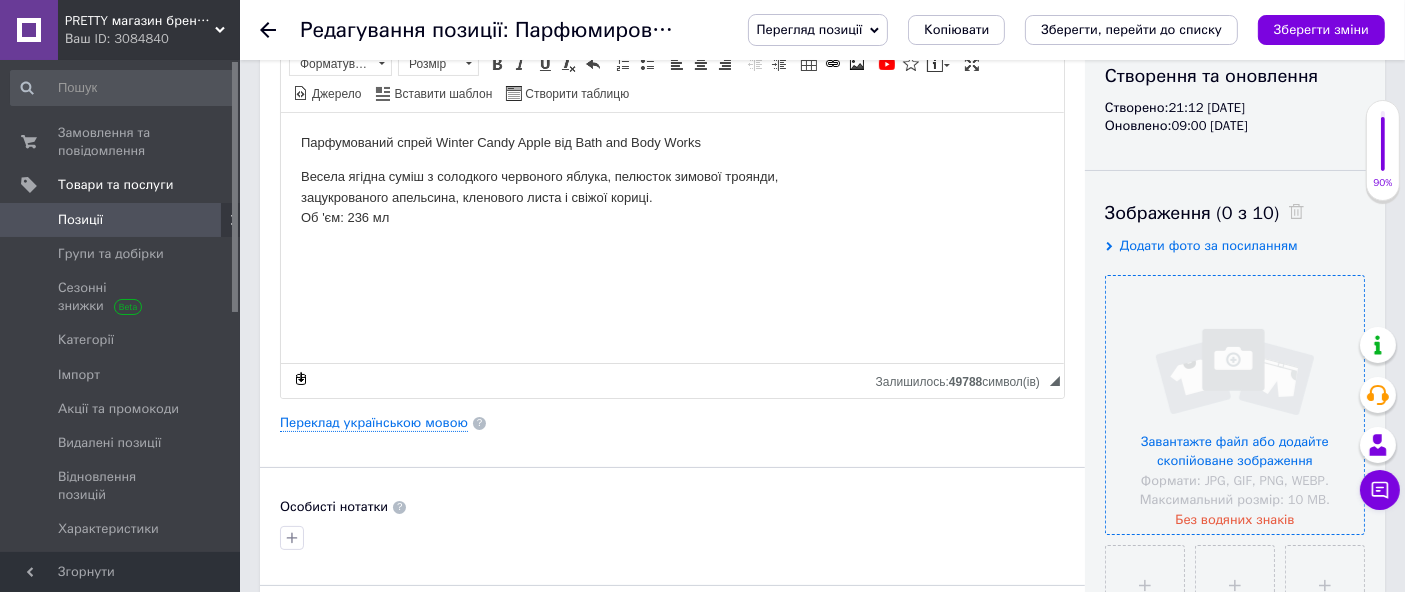 drag, startPoint x: 1213, startPoint y: 400, endPoint x: 1191, endPoint y: 370, distance: 37.202152 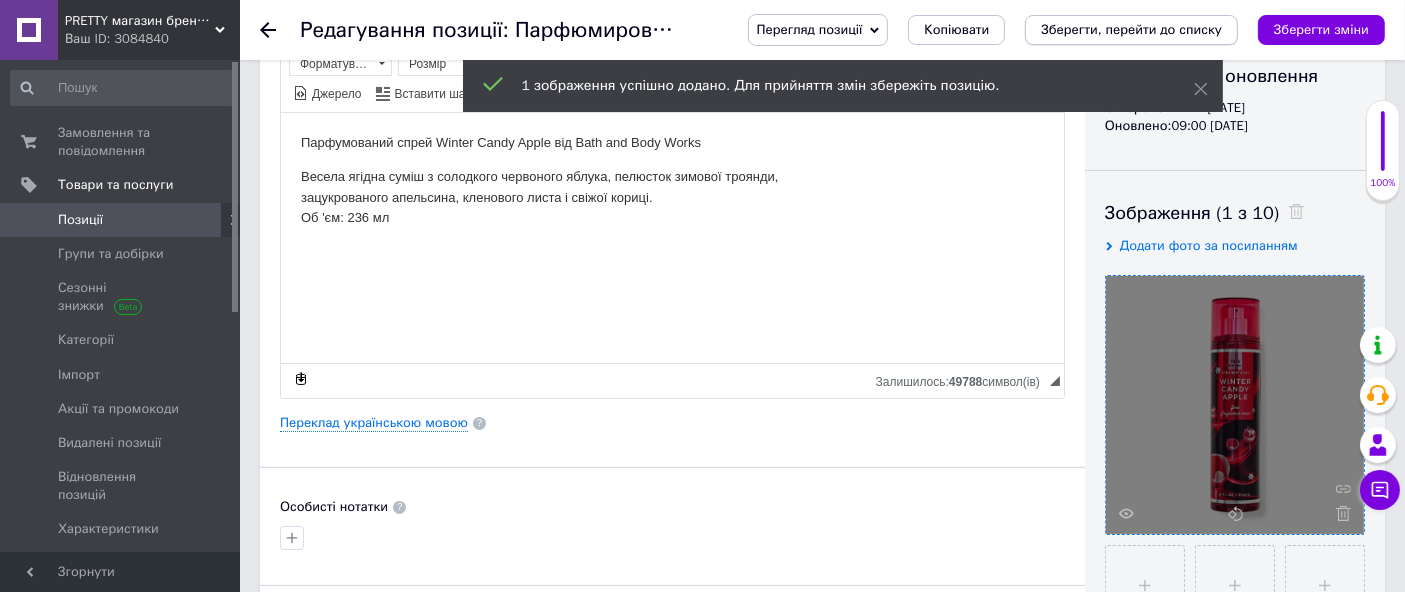 click on "1 зображення успішно додано. Для прийняття змін збережіть позицію." at bounding box center (843, 86) 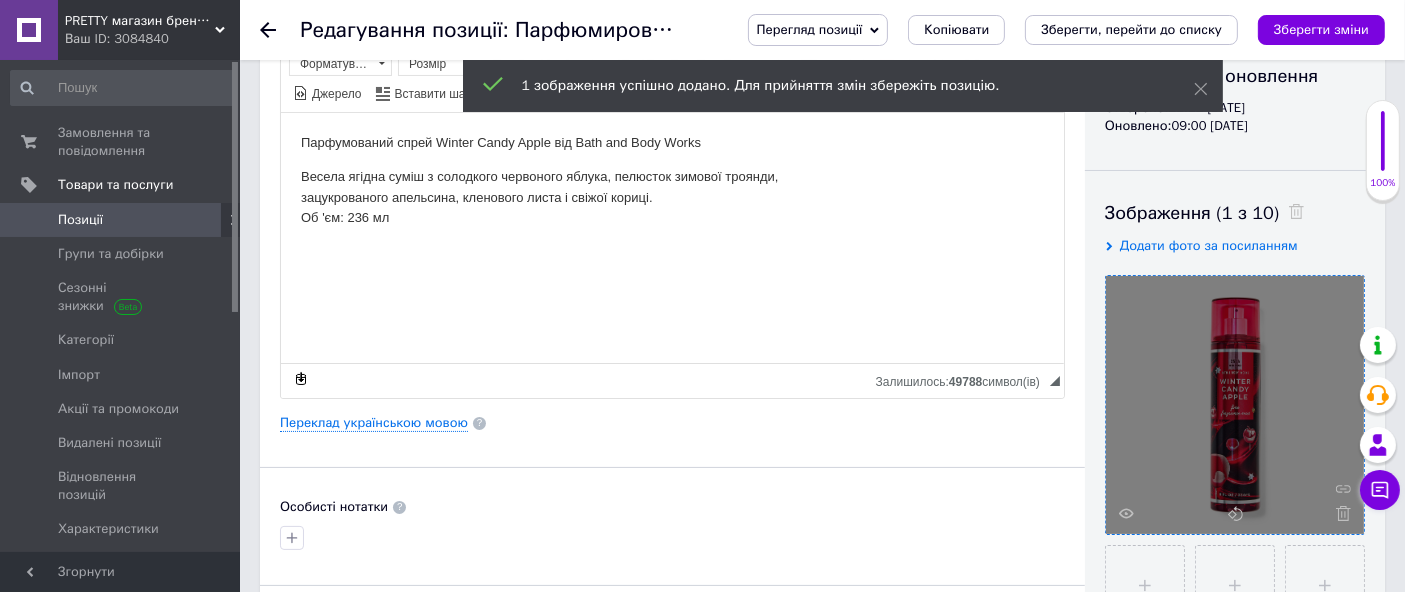 drag, startPoint x: 1094, startPoint y: 26, endPoint x: 1060, endPoint y: 25, distance: 34.0147 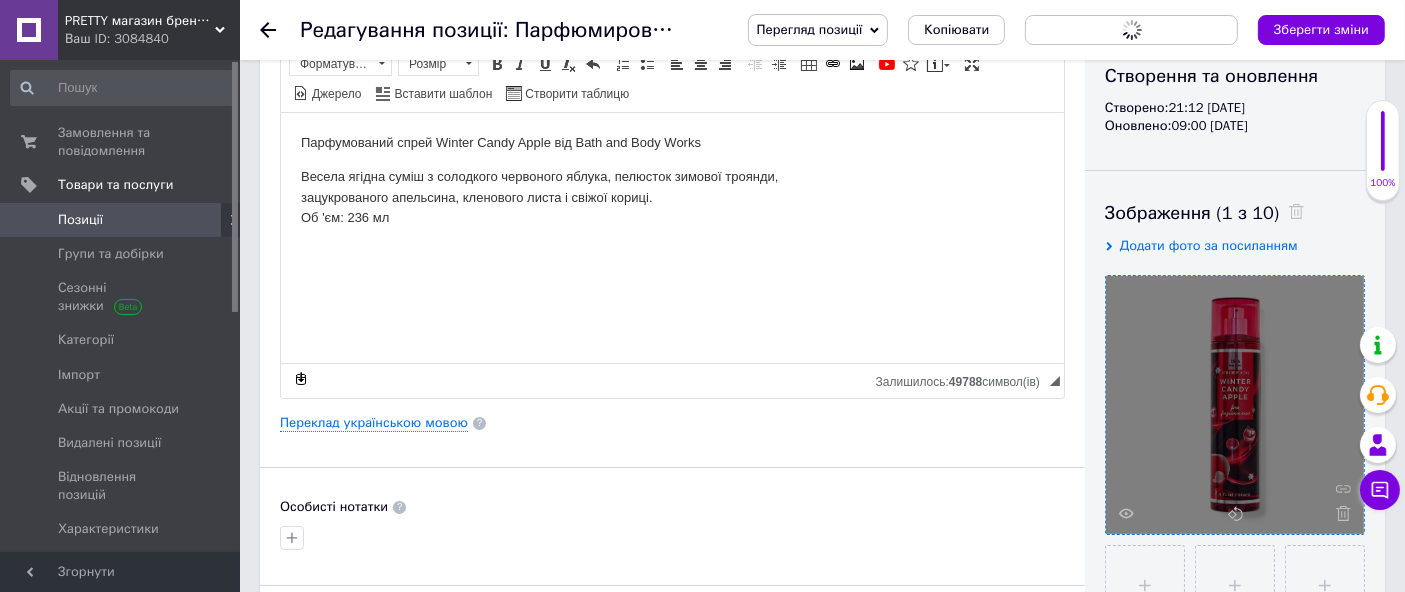 scroll, scrollTop: 0, scrollLeft: 0, axis: both 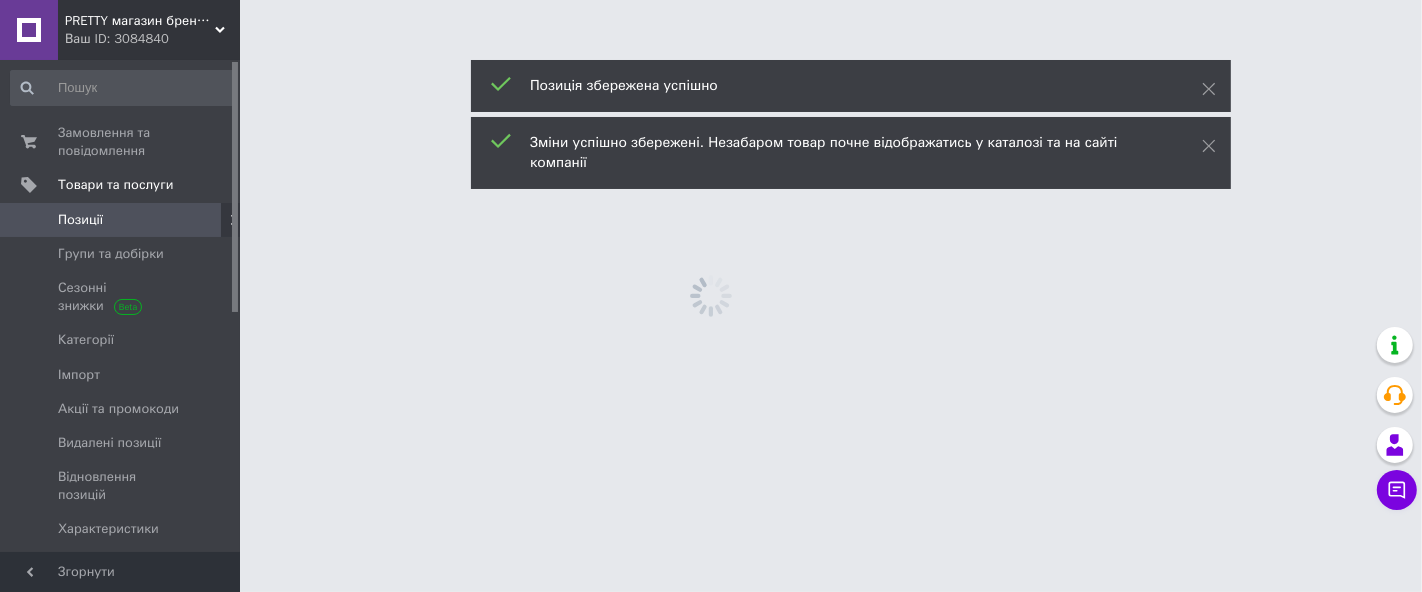 click on "Позиції" at bounding box center (123, 220) 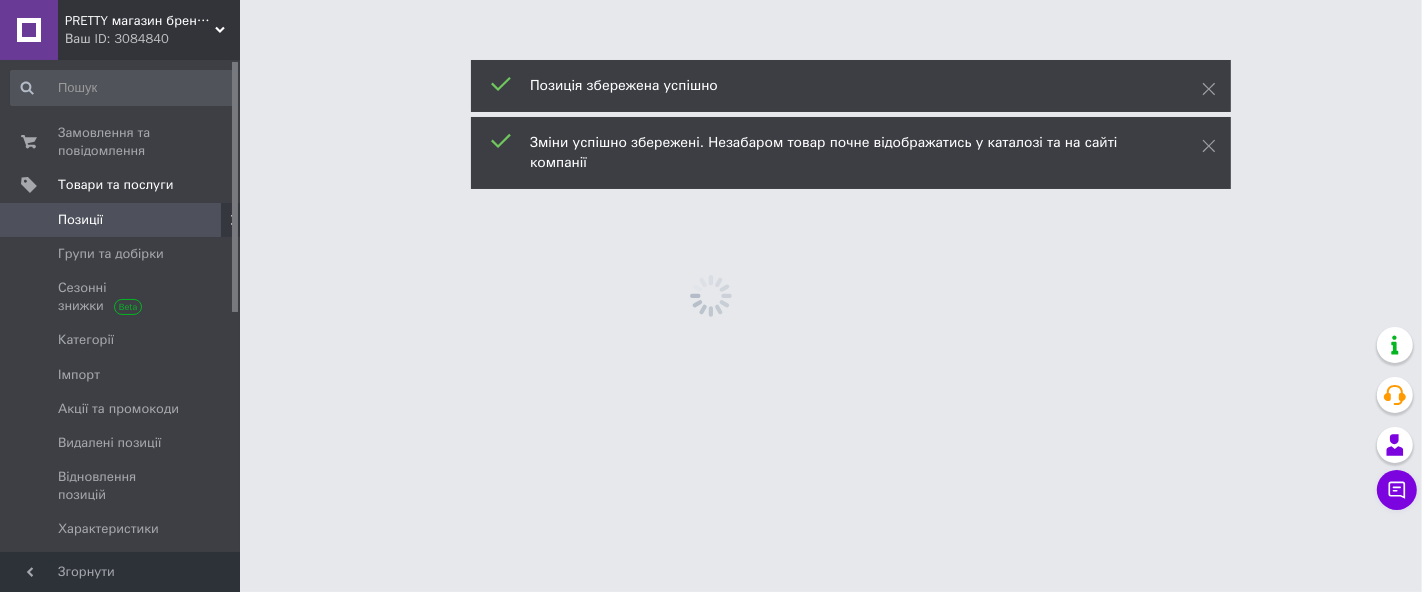 click on "Позиції" at bounding box center [121, 220] 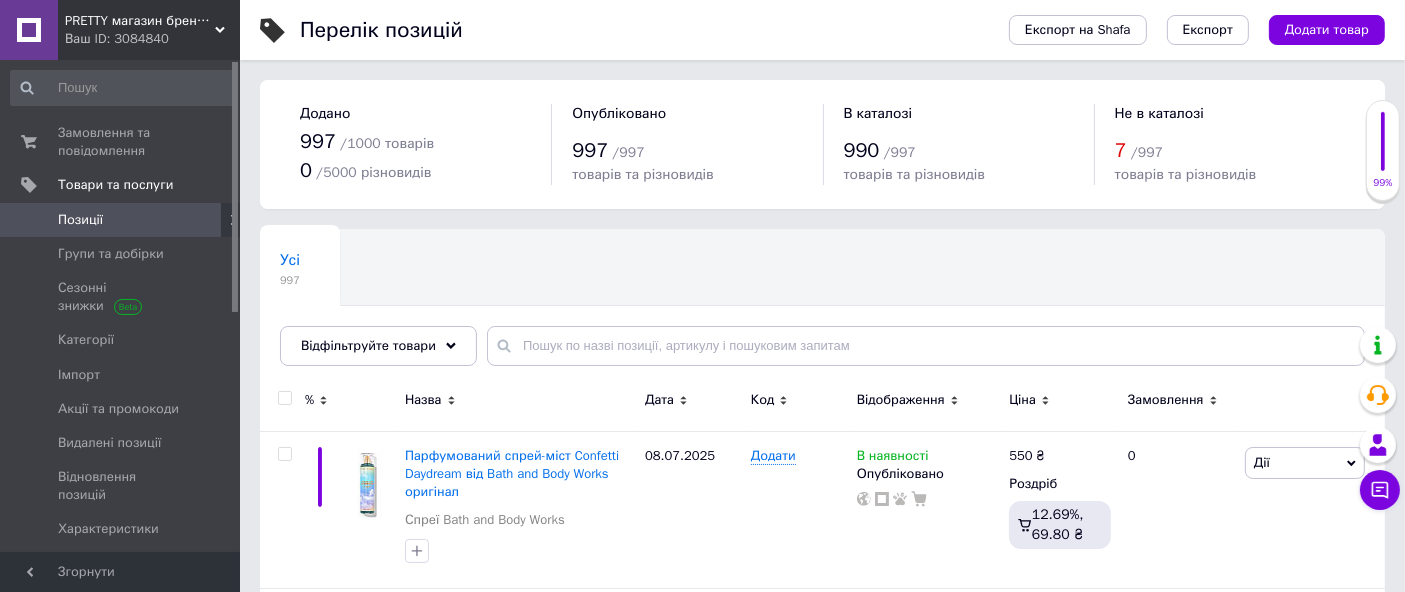 click on "Позиції" at bounding box center (121, 220) 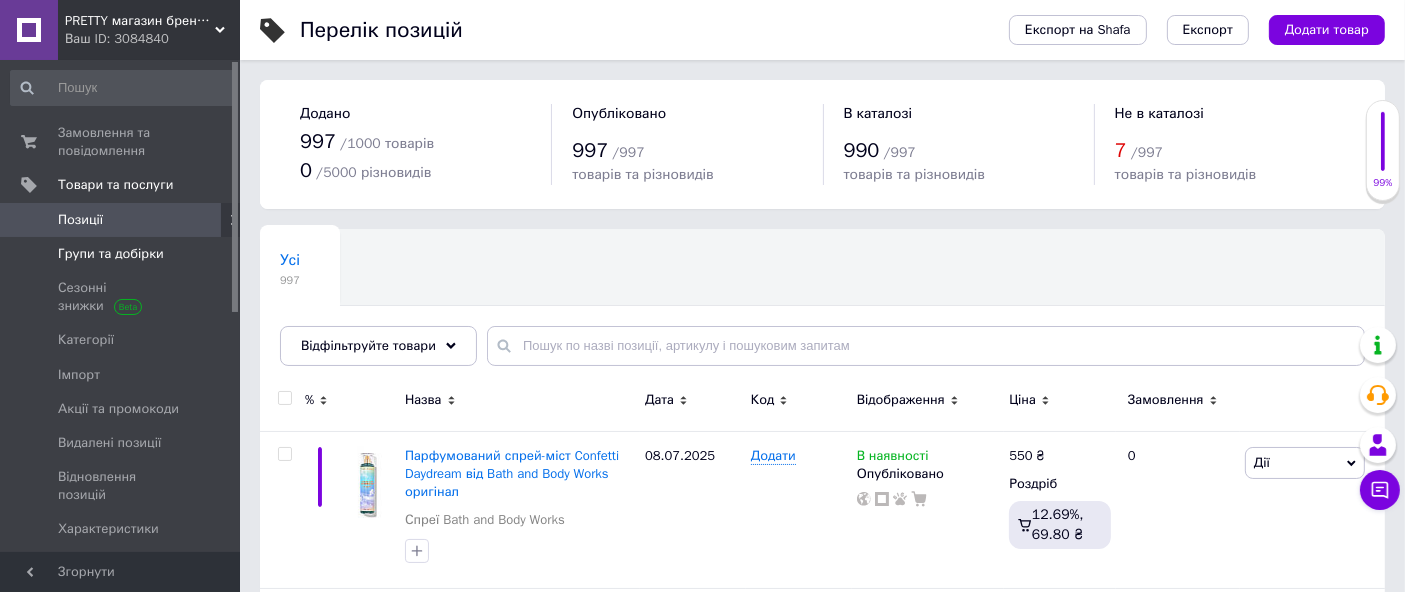 click on "Групи та добірки" at bounding box center [111, 254] 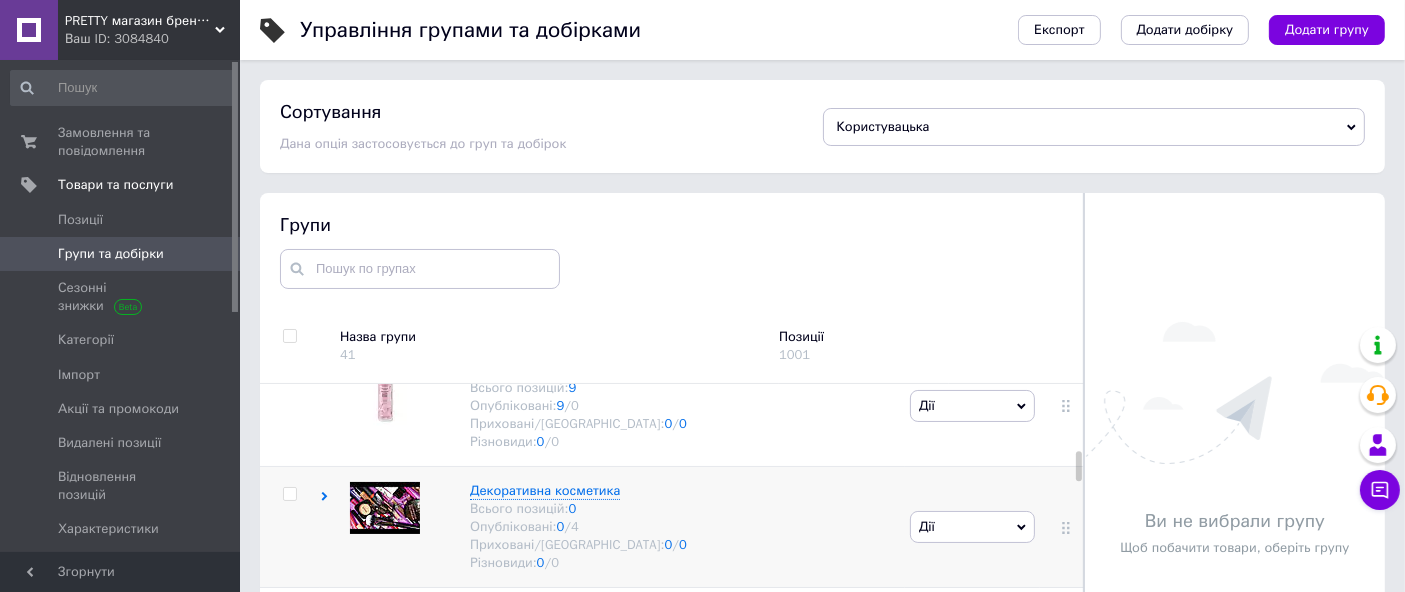 scroll, scrollTop: 777, scrollLeft: 0, axis: vertical 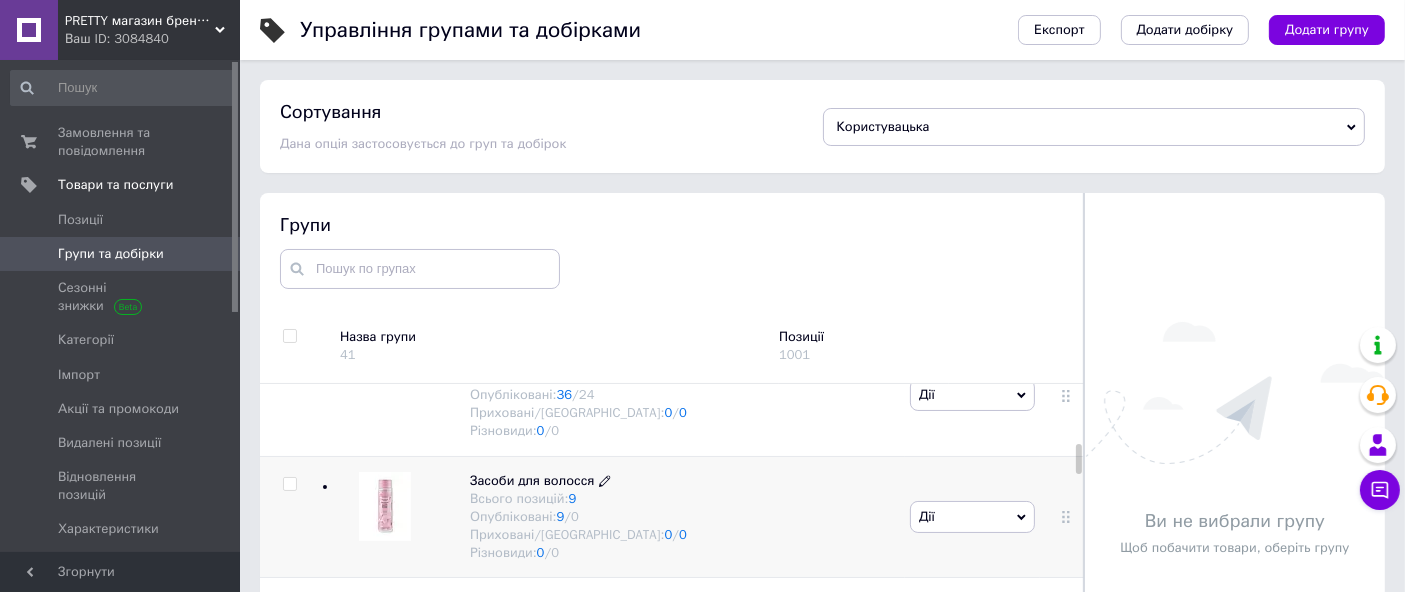 click on "Засоби для волосся" at bounding box center [532, 480] 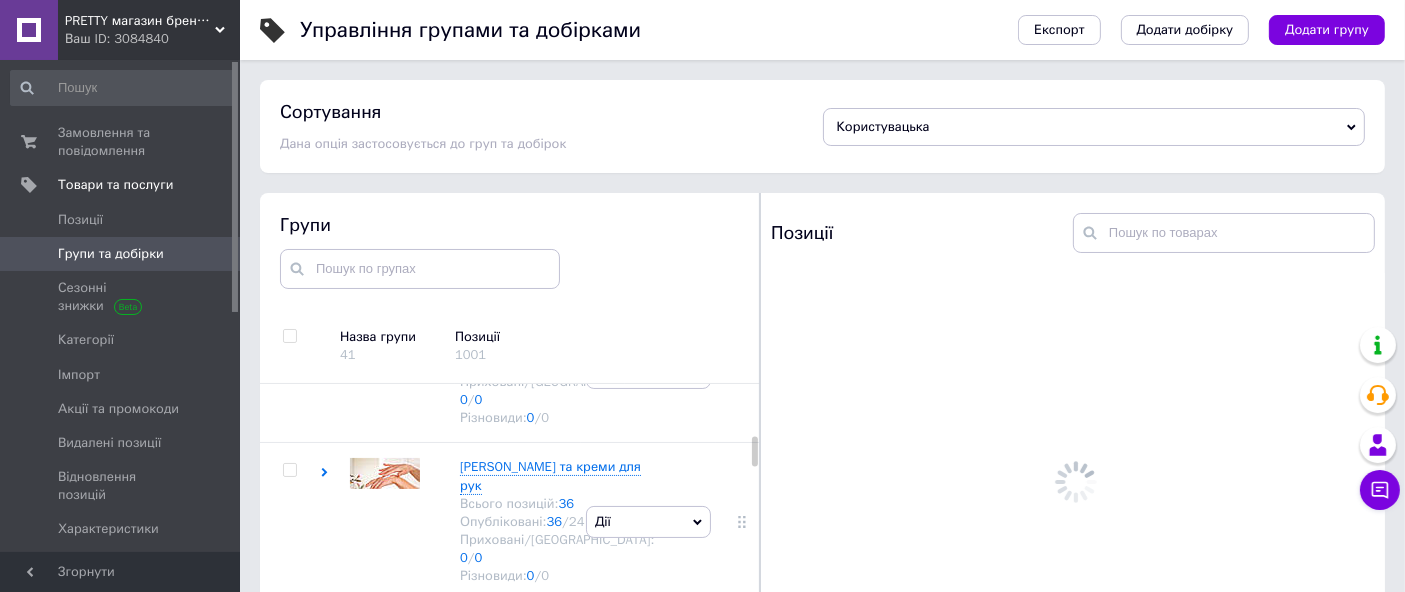 scroll, scrollTop: 1105, scrollLeft: 0, axis: vertical 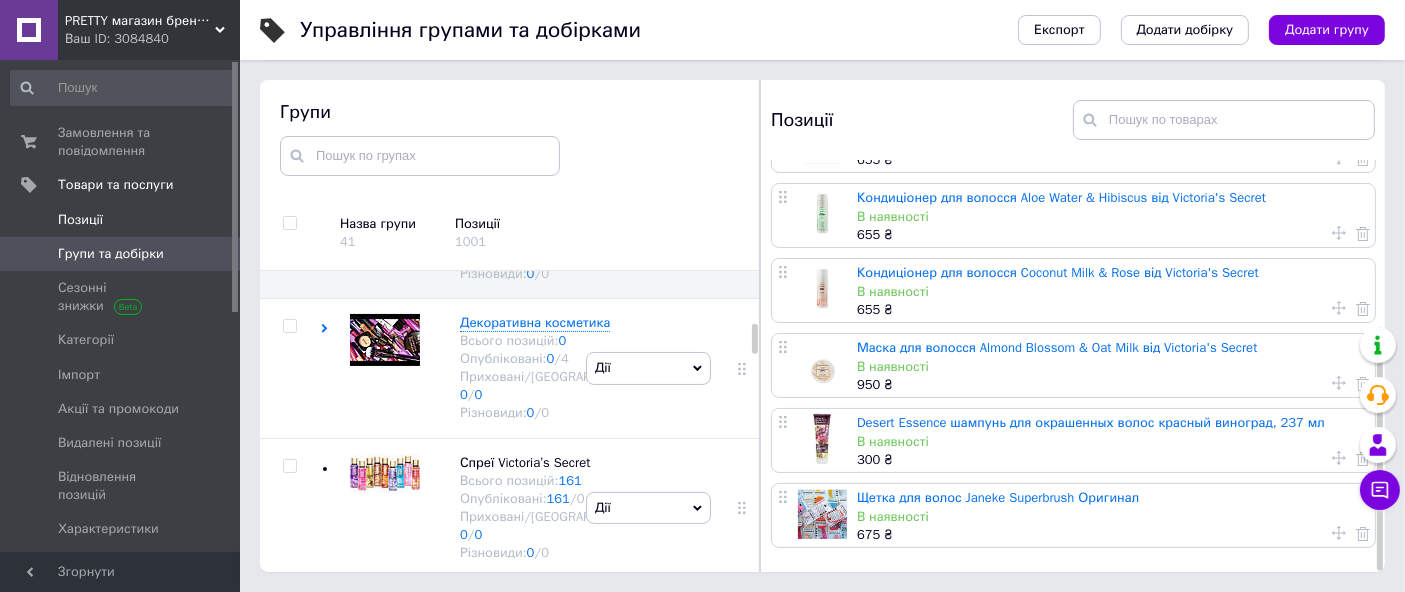 click on "Позиції" at bounding box center (80, 220) 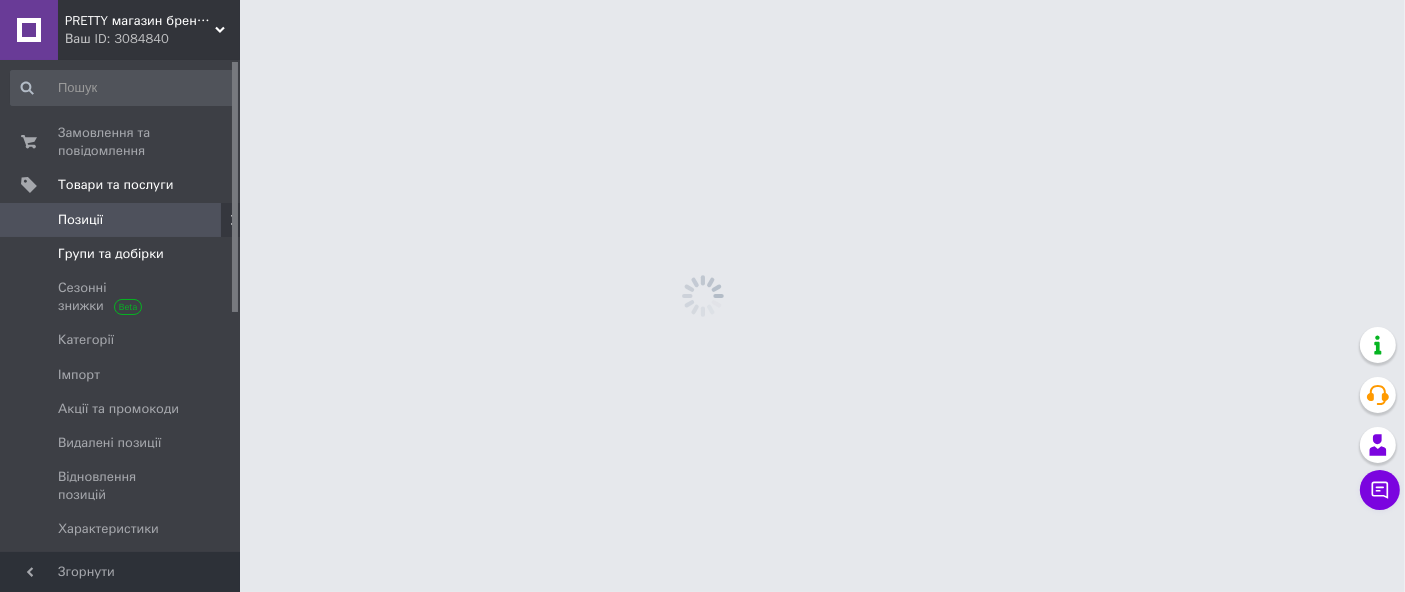 scroll, scrollTop: 0, scrollLeft: 0, axis: both 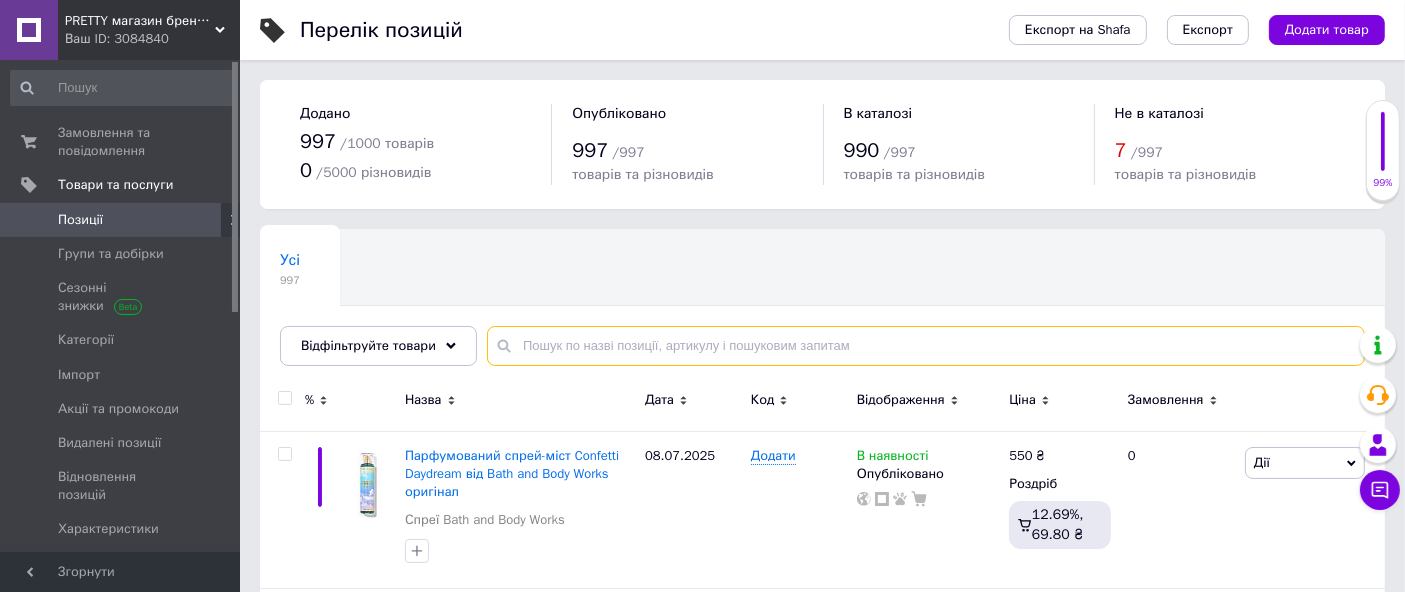 click at bounding box center [926, 346] 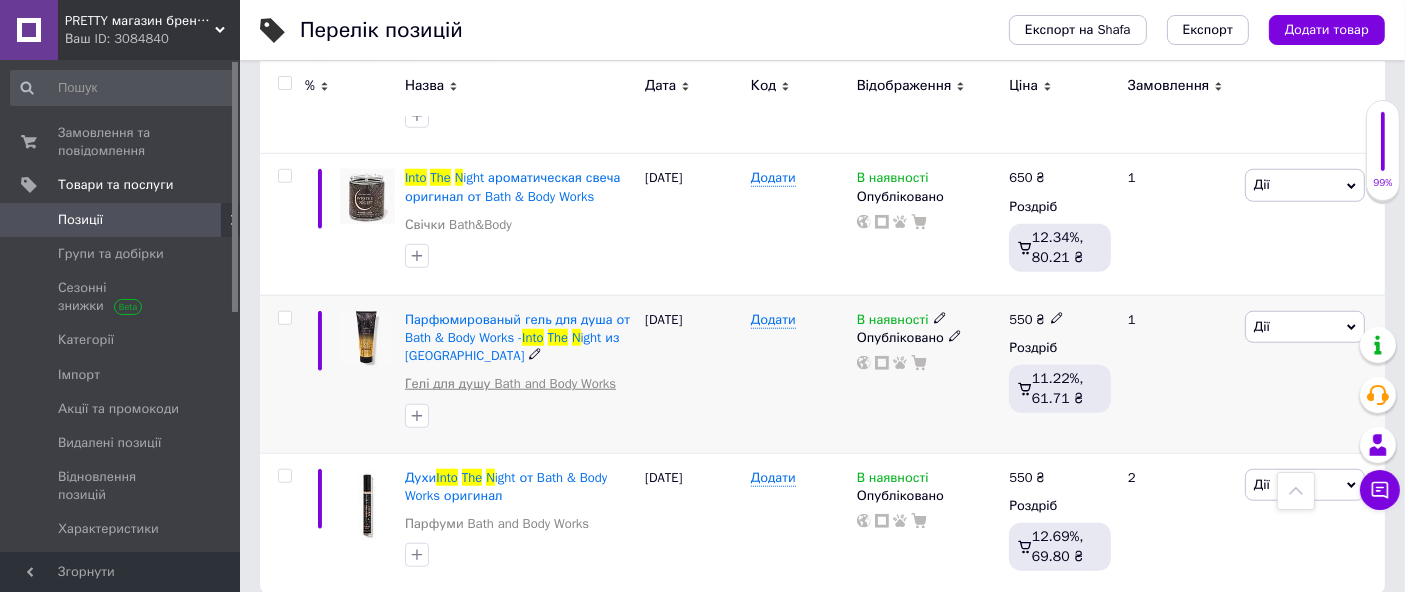 scroll, scrollTop: 1720, scrollLeft: 0, axis: vertical 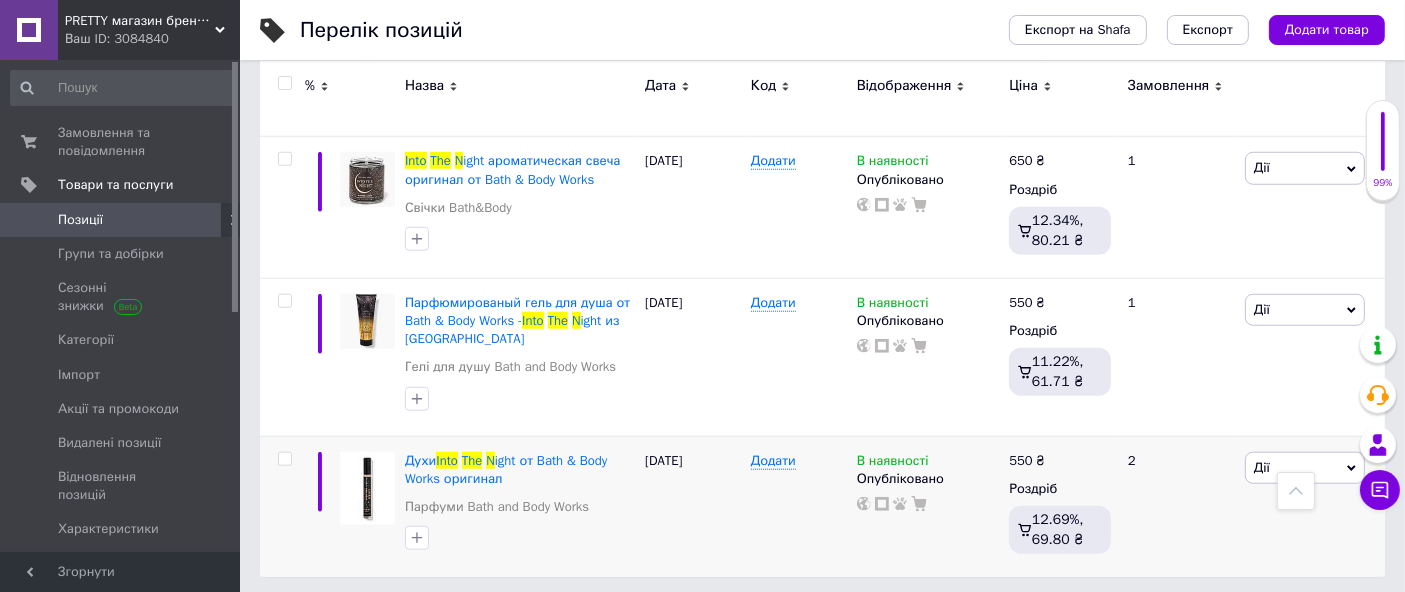 type on "into the n" 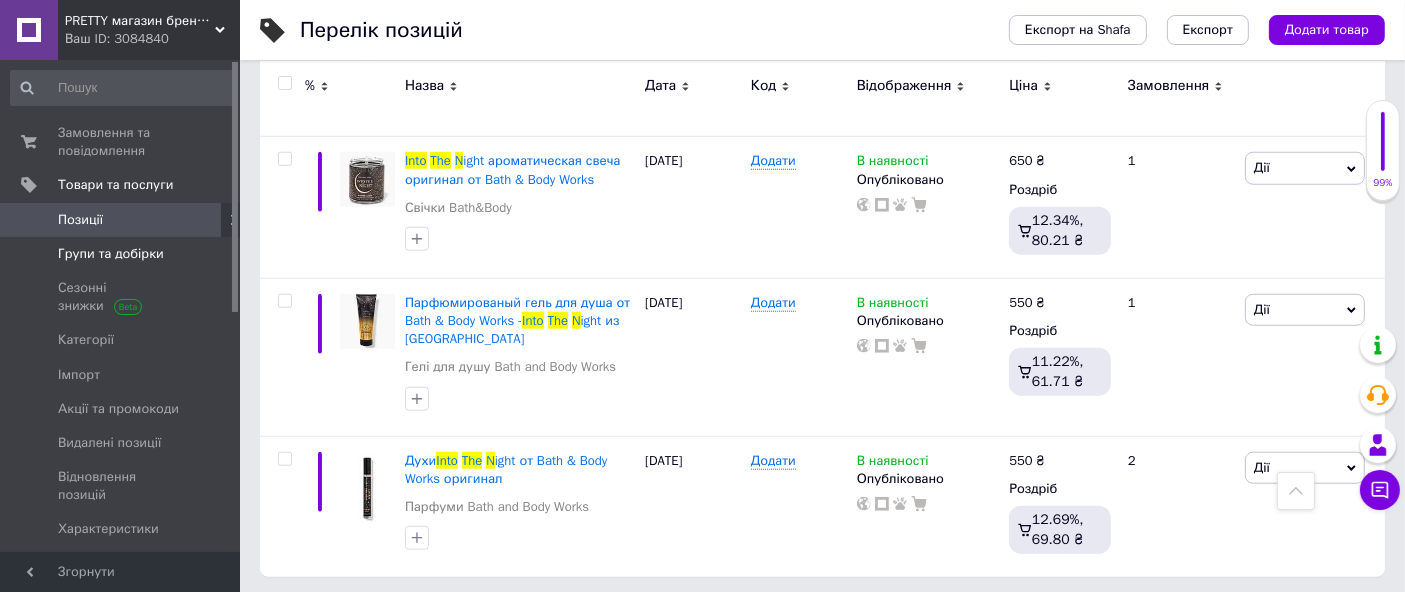 click on "Групи та добірки" at bounding box center (111, 254) 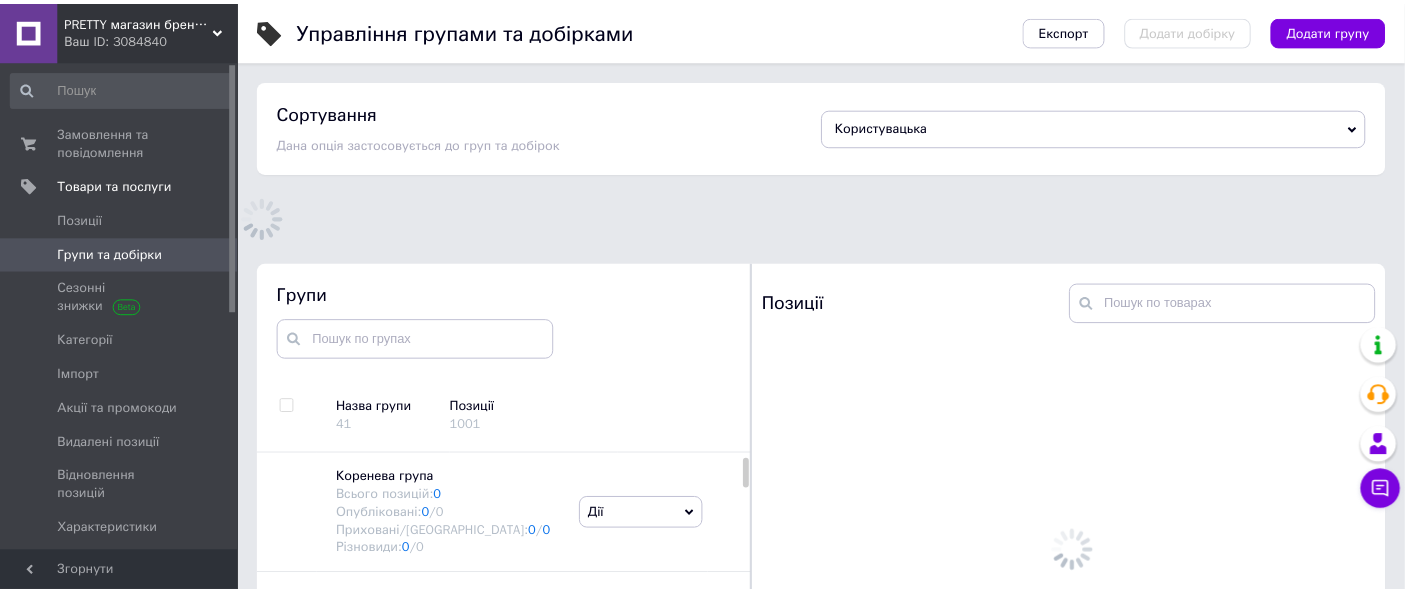 scroll, scrollTop: 113, scrollLeft: 0, axis: vertical 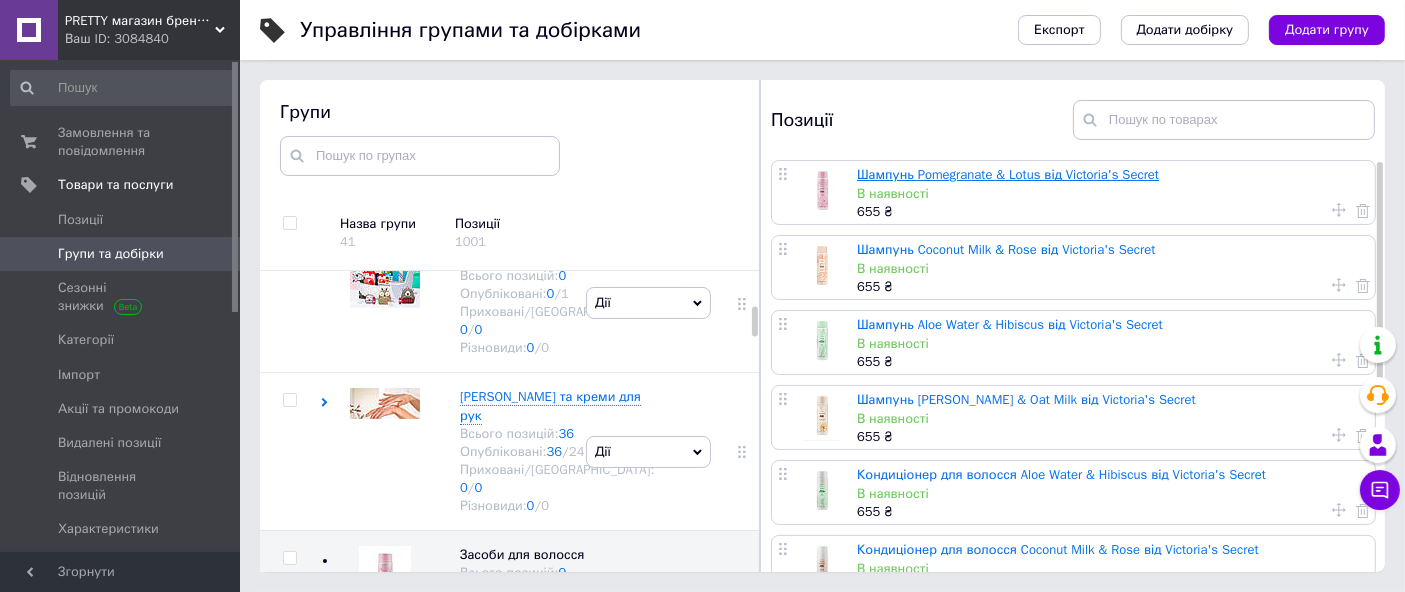 click on "Шампунь Pomegranate & Lotus від Victoria's Secret" at bounding box center [1008, 174] 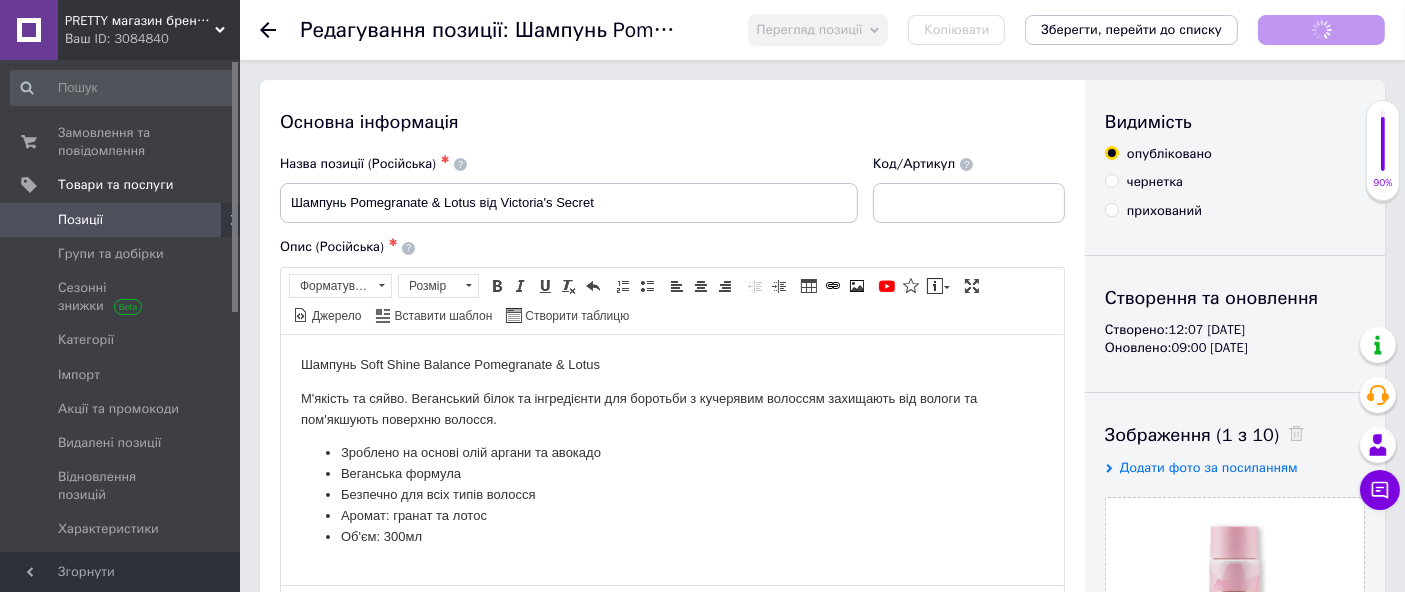 scroll, scrollTop: 0, scrollLeft: 0, axis: both 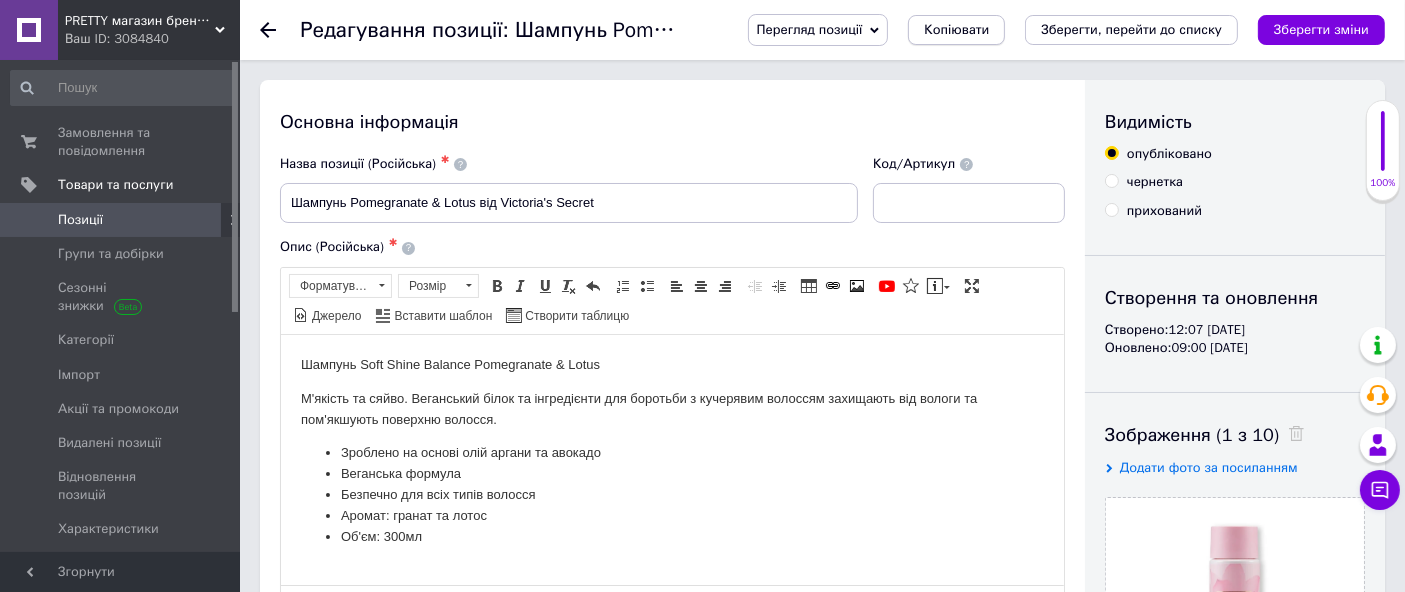 click on "Копіювати" at bounding box center [956, 30] 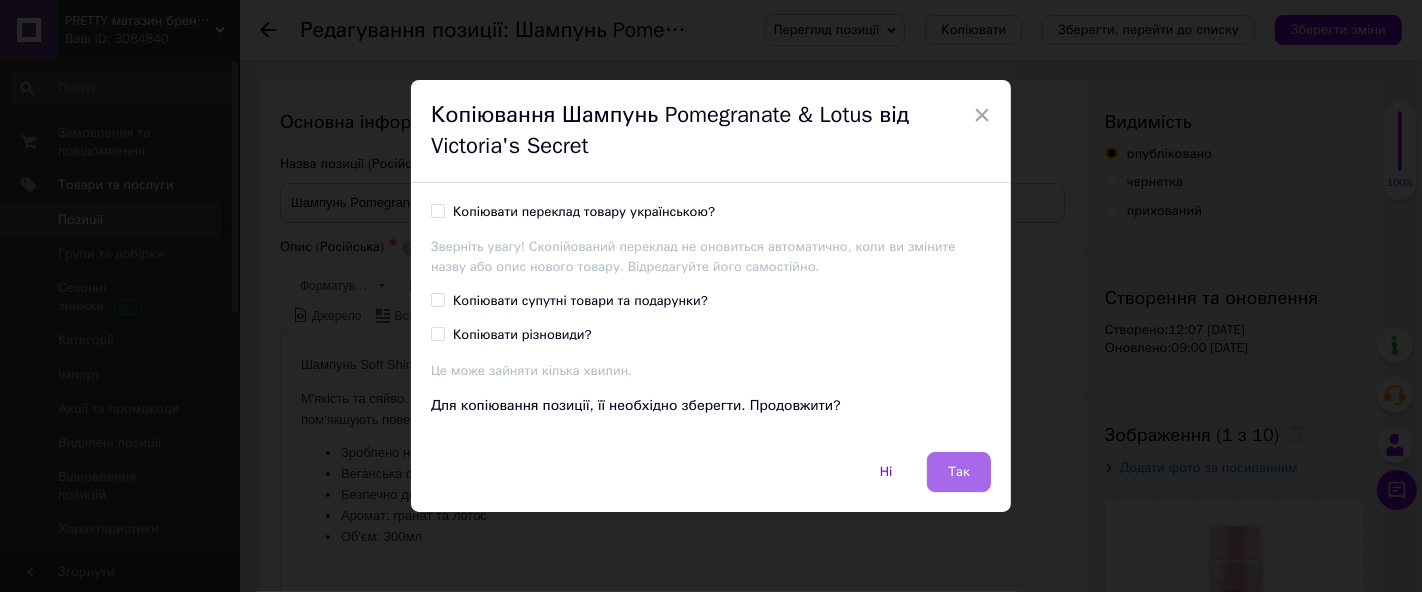 click on "Так" at bounding box center (959, 472) 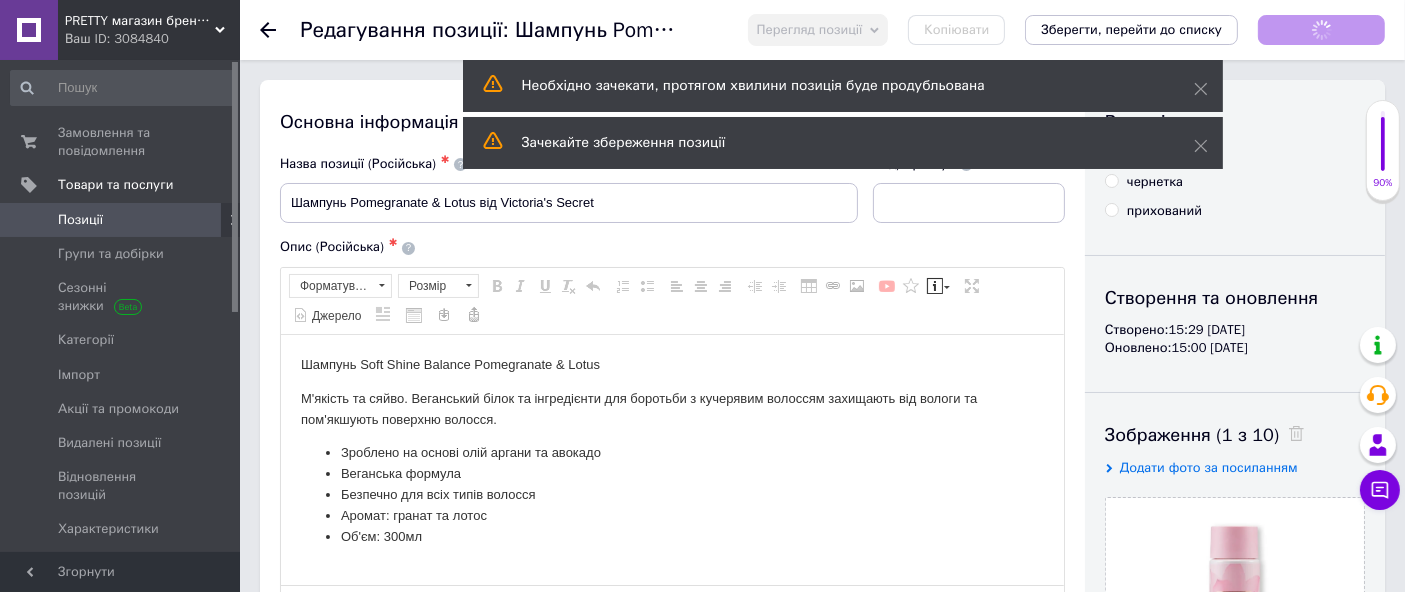scroll, scrollTop: 0, scrollLeft: 0, axis: both 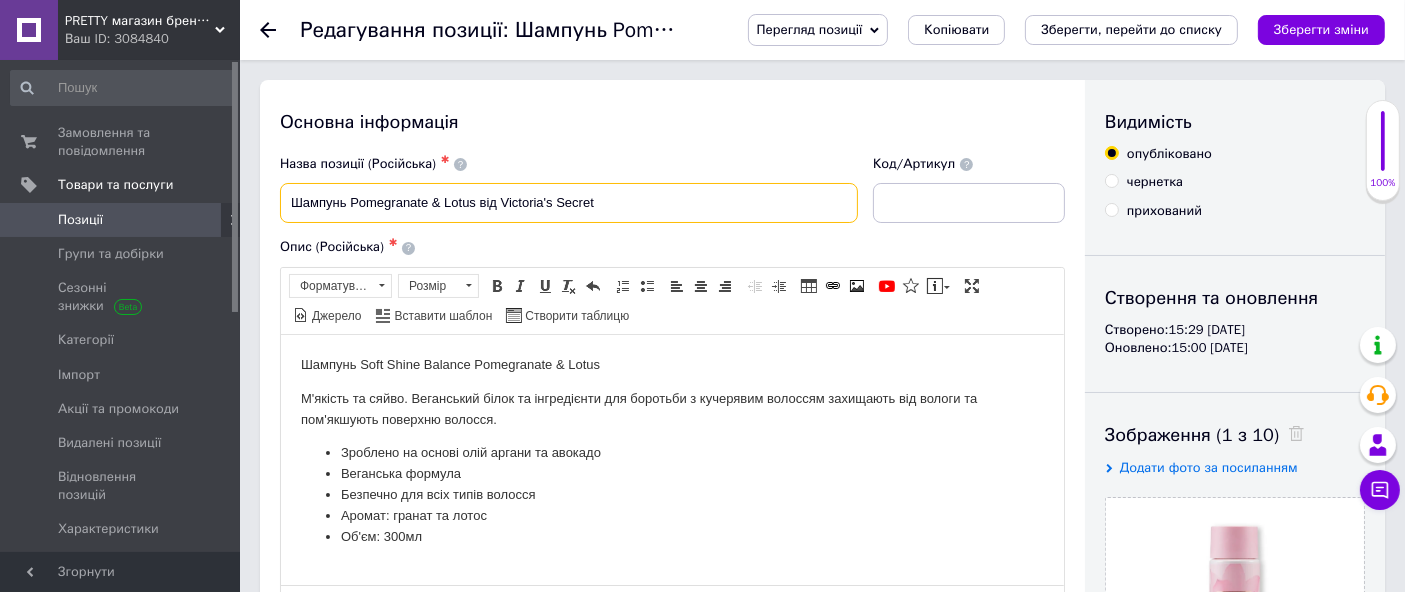 drag, startPoint x: 286, startPoint y: 198, endPoint x: 1332, endPoint y: 338, distance: 1055.3274 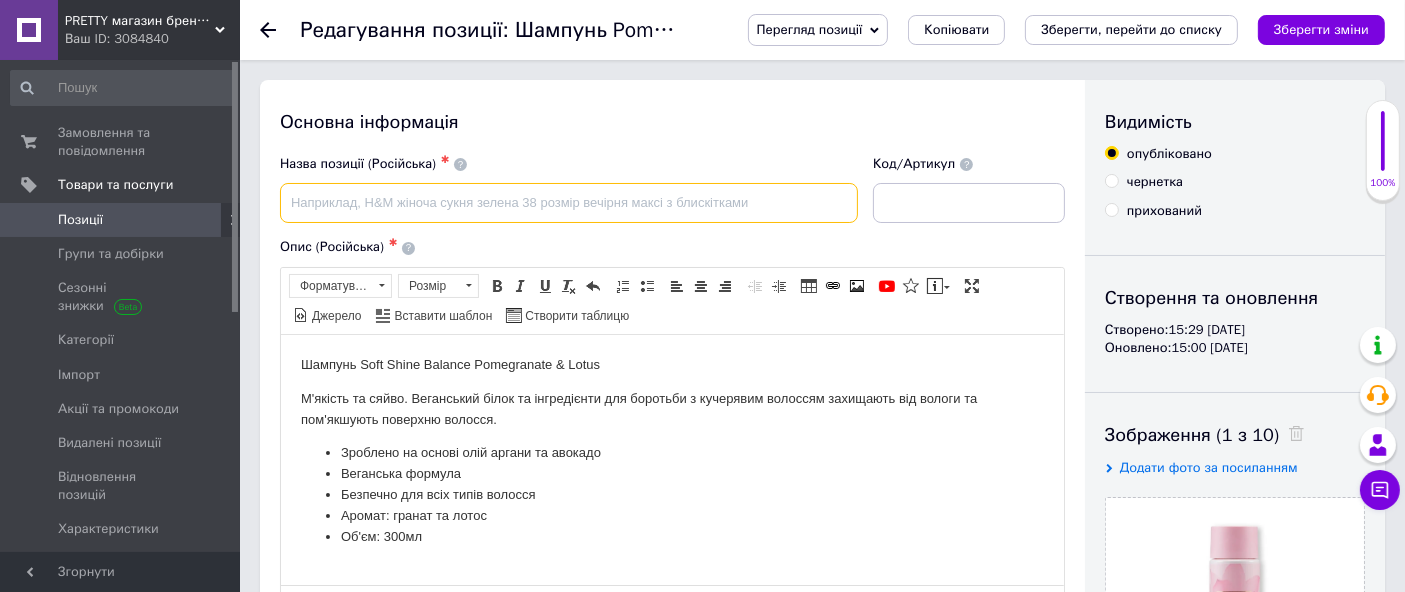 paste on "Шампунь Into The Night" 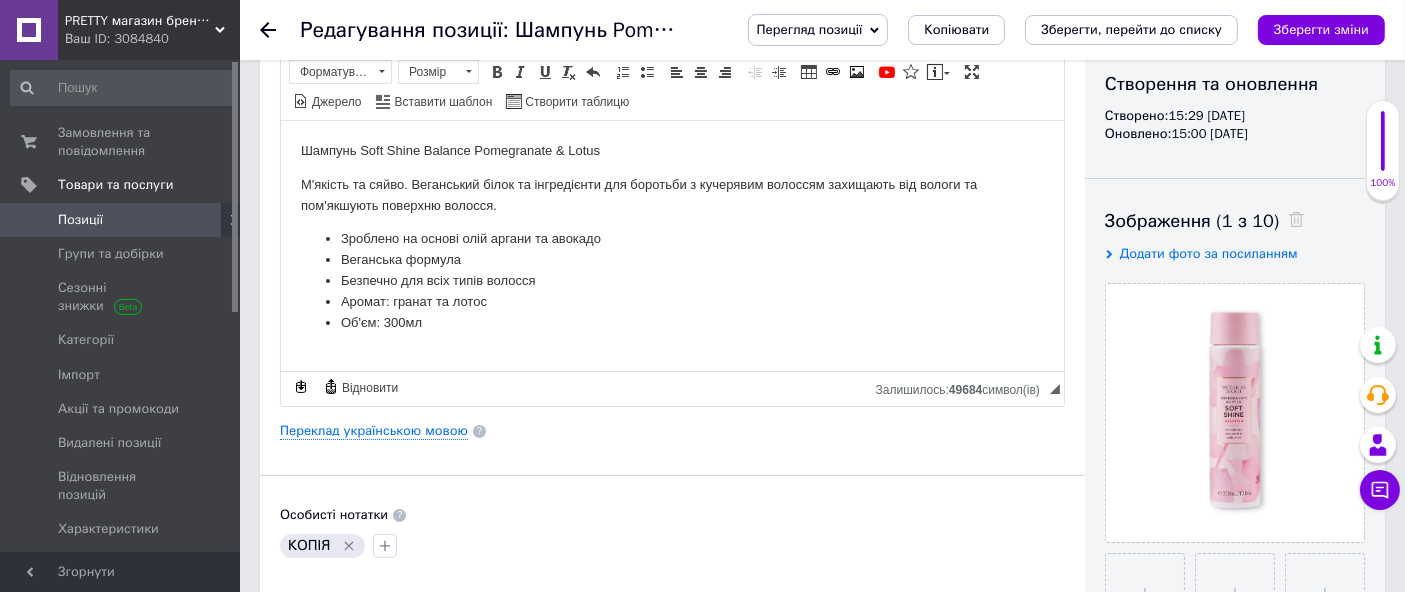 scroll, scrollTop: 222, scrollLeft: 0, axis: vertical 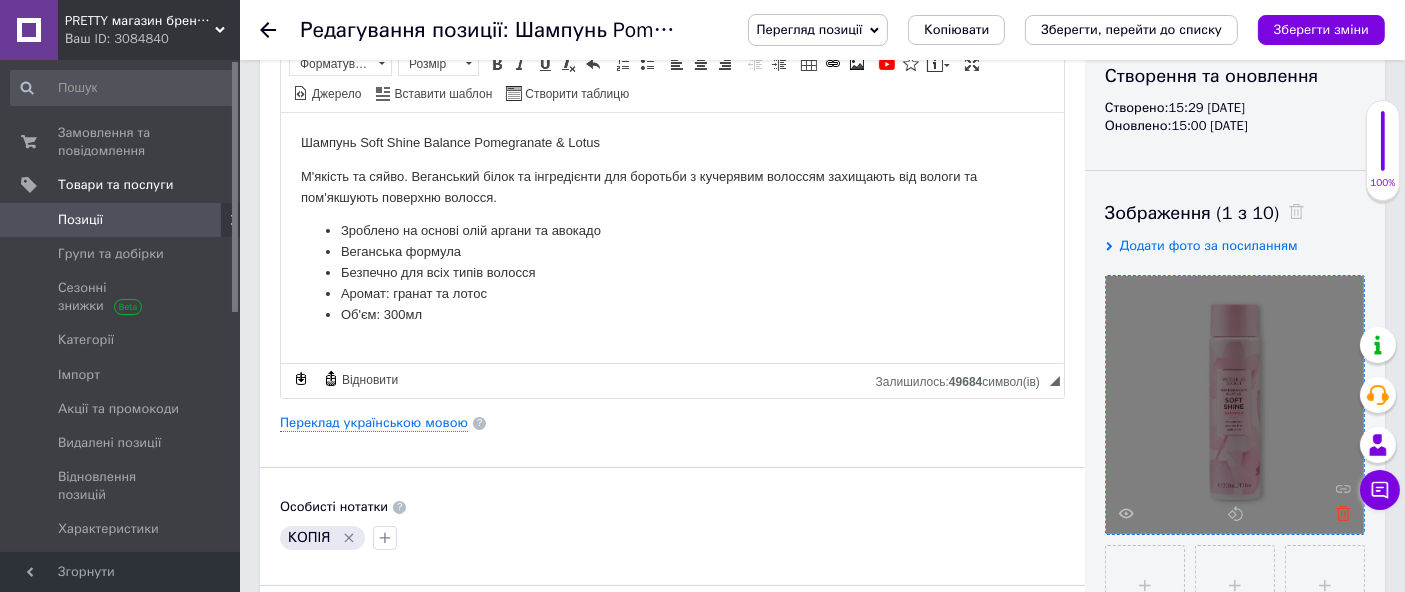 type on "Шампунь Into The Night" 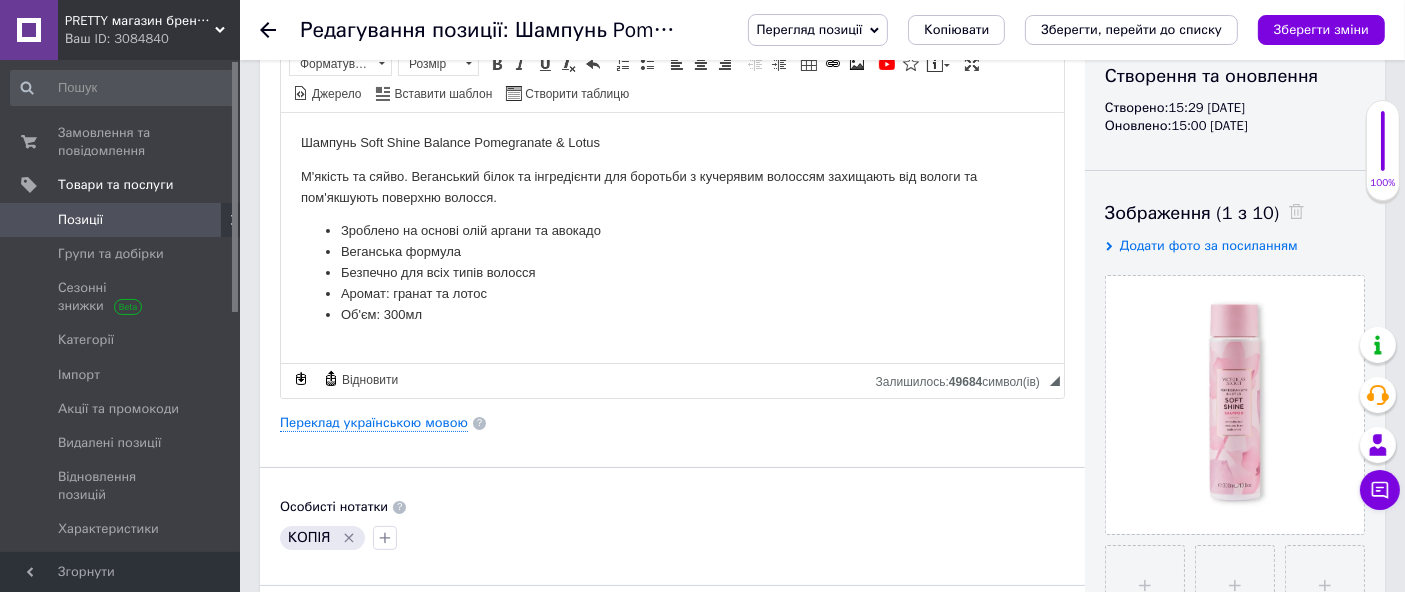 drag, startPoint x: 1345, startPoint y: 511, endPoint x: 1028, endPoint y: 407, distance: 333.62405 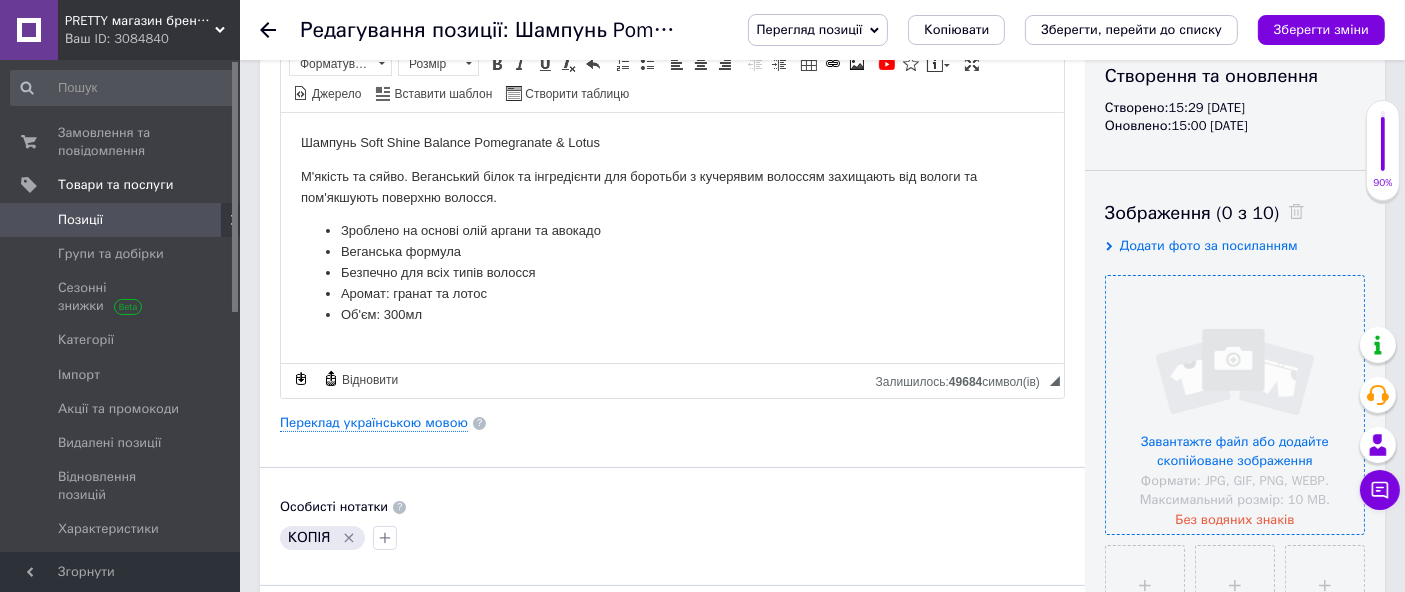 click at bounding box center [1235, 405] 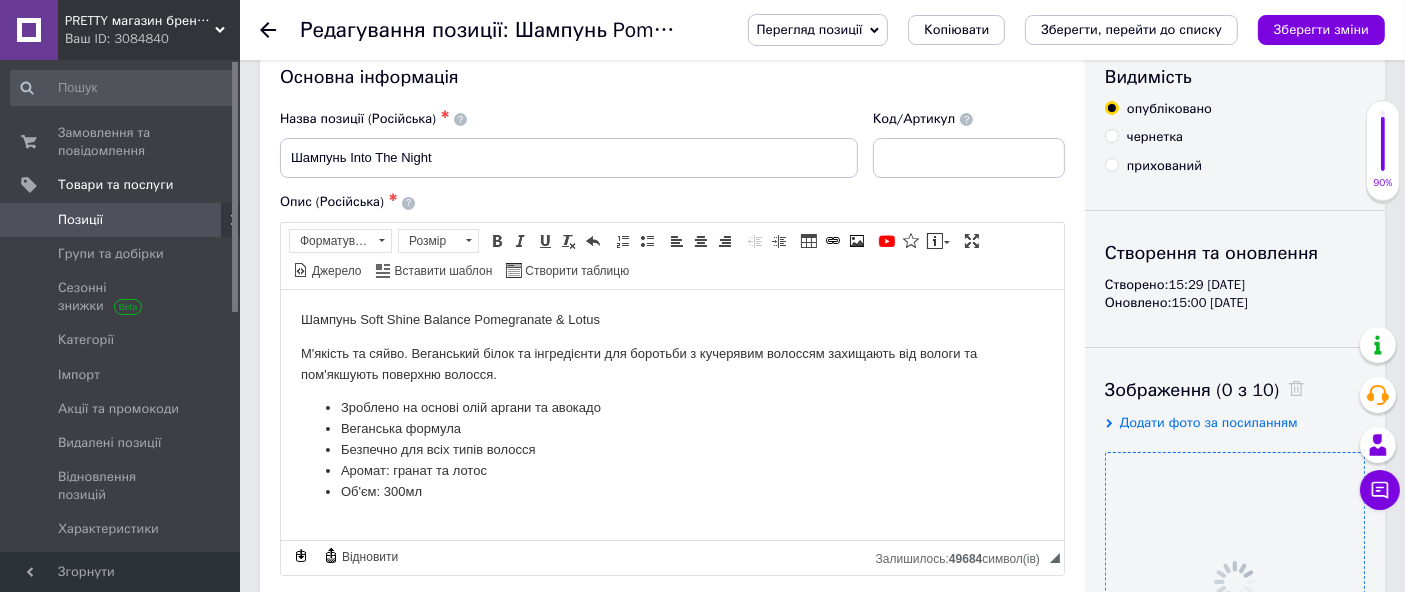 scroll, scrollTop: 0, scrollLeft: 0, axis: both 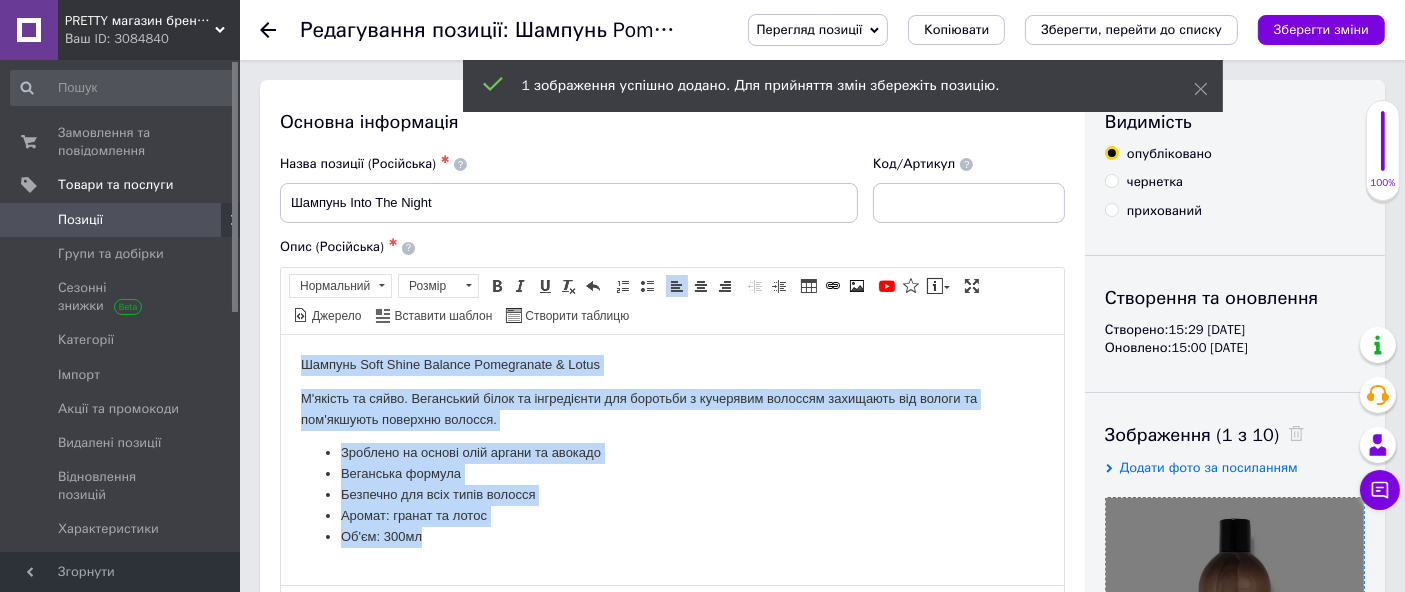 drag, startPoint x: 295, startPoint y: 350, endPoint x: 534, endPoint y: 548, distance: 310.3627 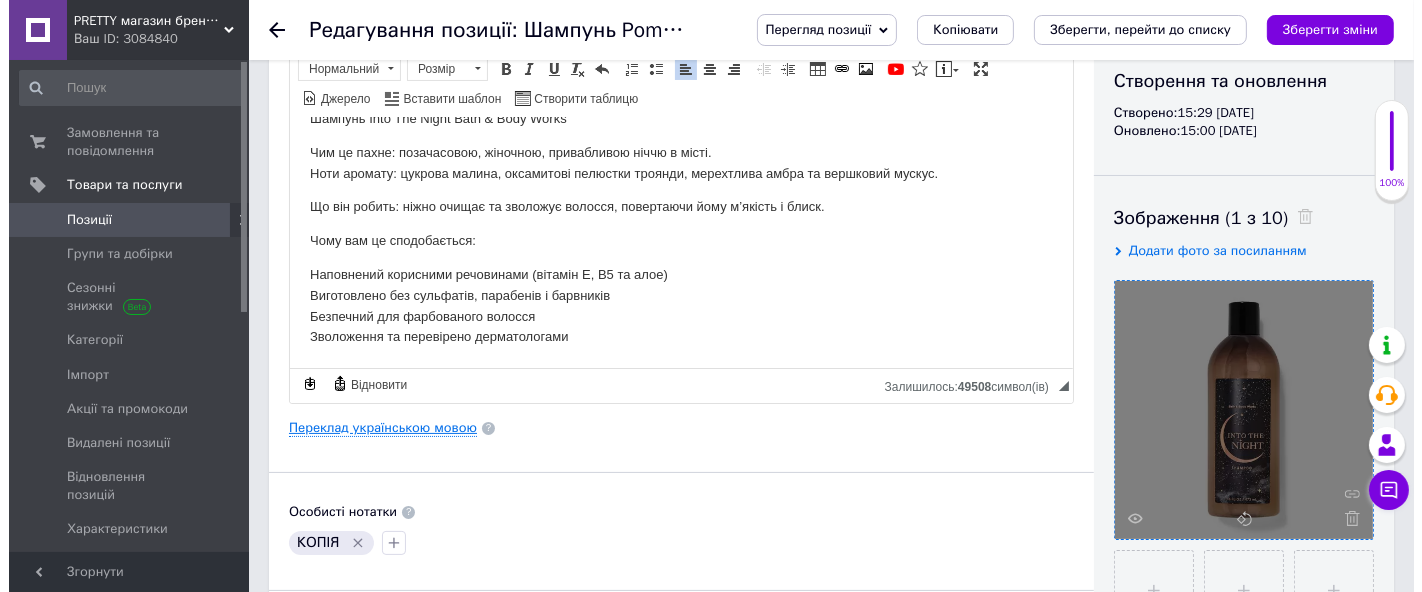 scroll, scrollTop: 222, scrollLeft: 0, axis: vertical 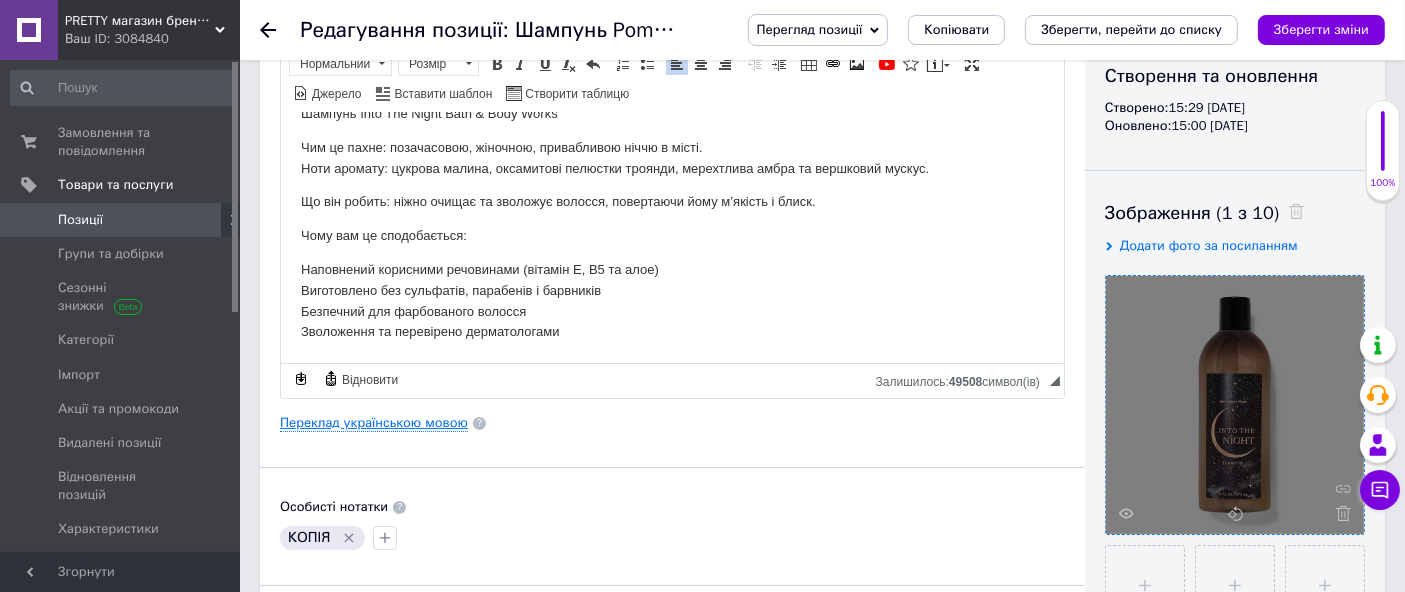 click on "Переклад українською мовою" at bounding box center (374, 423) 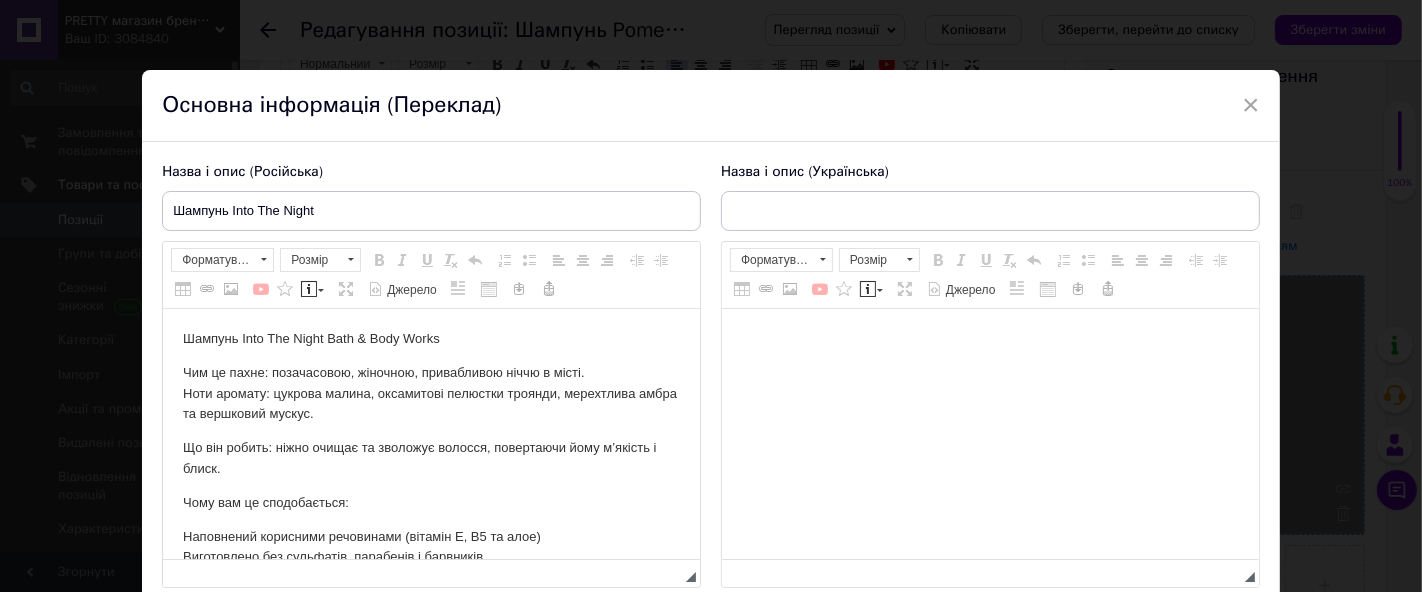 scroll, scrollTop: 0, scrollLeft: 0, axis: both 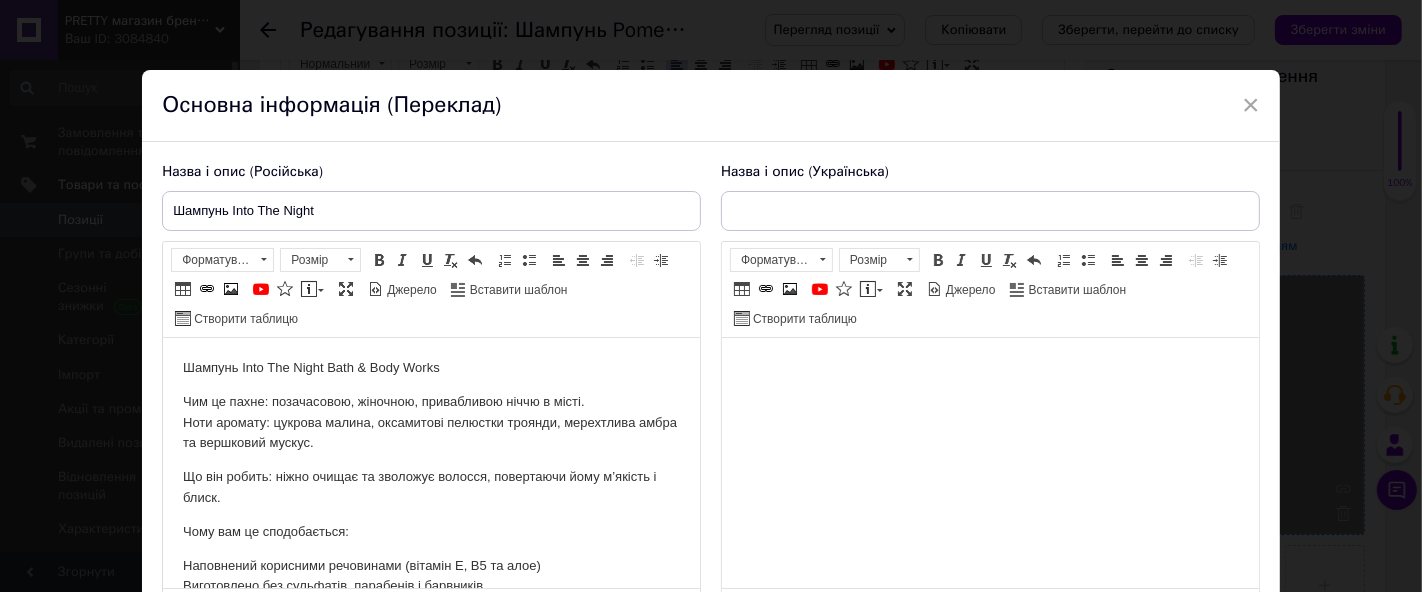 drag, startPoint x: 738, startPoint y: 345, endPoint x: 727, endPoint y: 347, distance: 11.18034 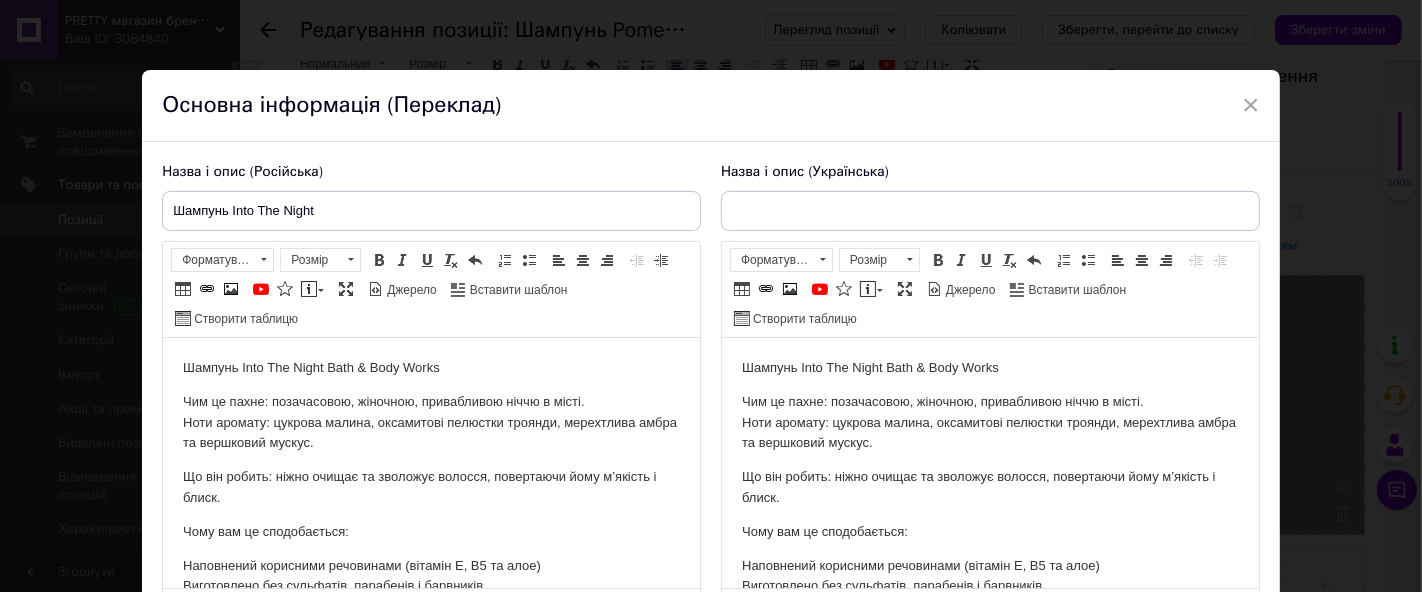 scroll, scrollTop: 48, scrollLeft: 0, axis: vertical 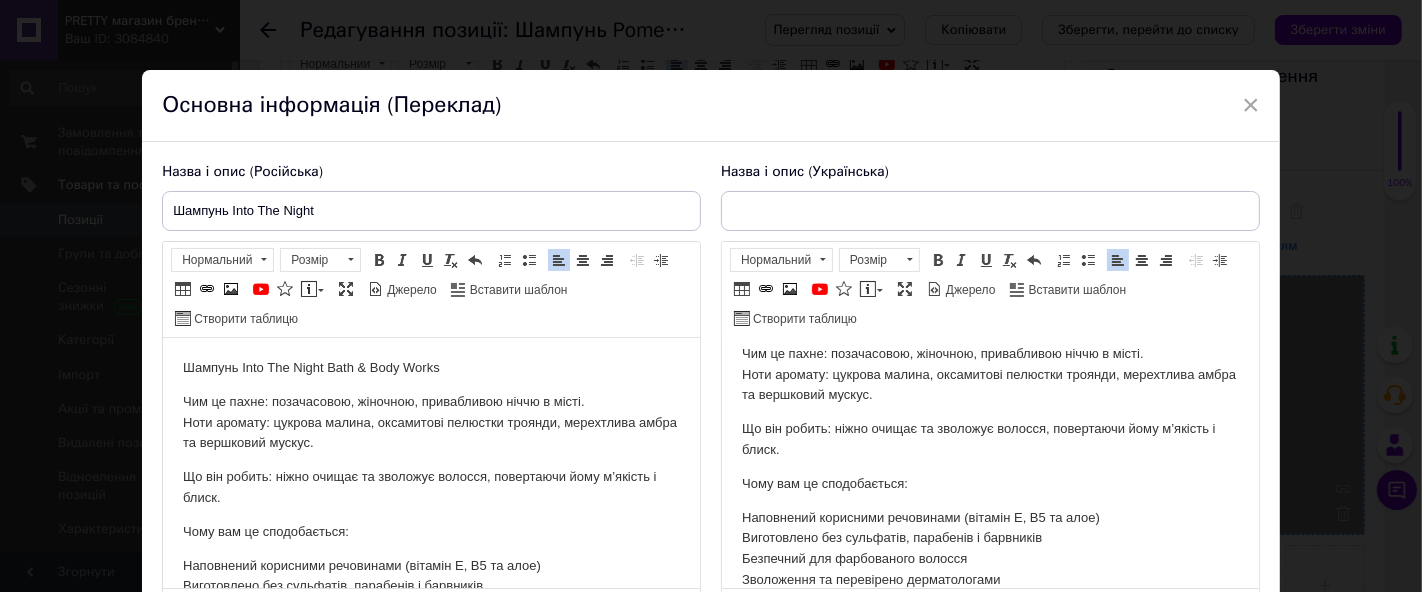 click on "Шампунь Into The Night Bath & Body Works" at bounding box center [431, 368] 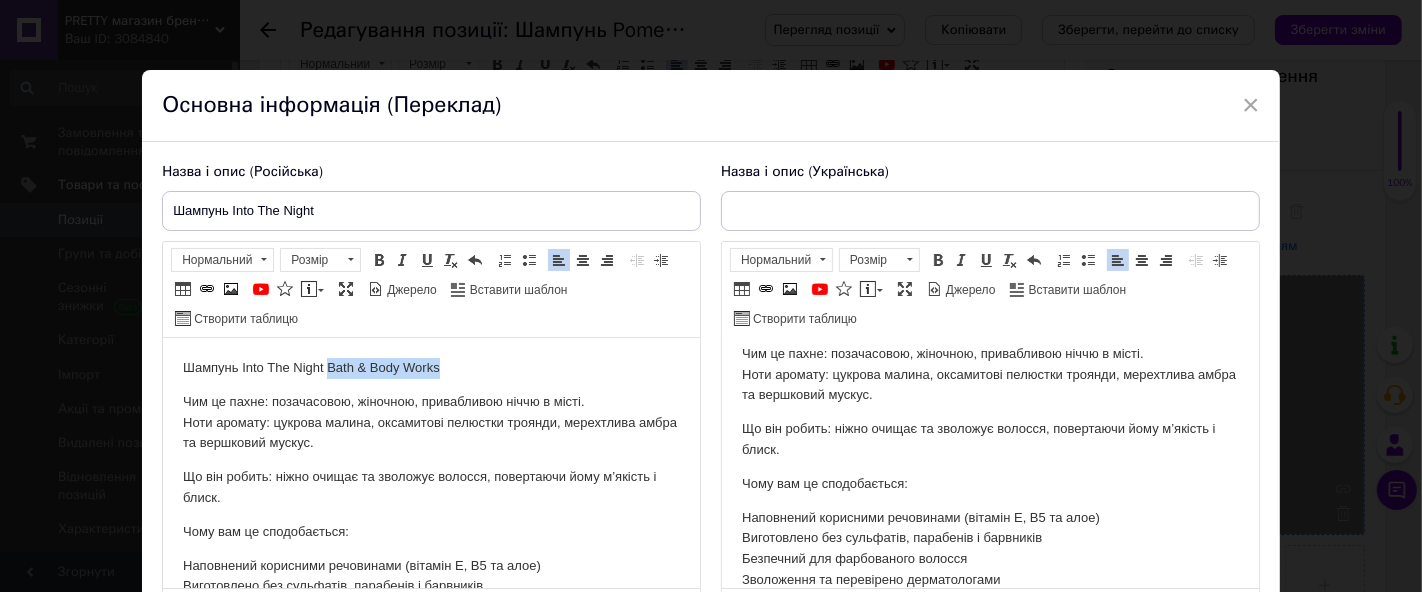 drag, startPoint x: 328, startPoint y: 363, endPoint x: 462, endPoint y: 372, distance: 134.3019 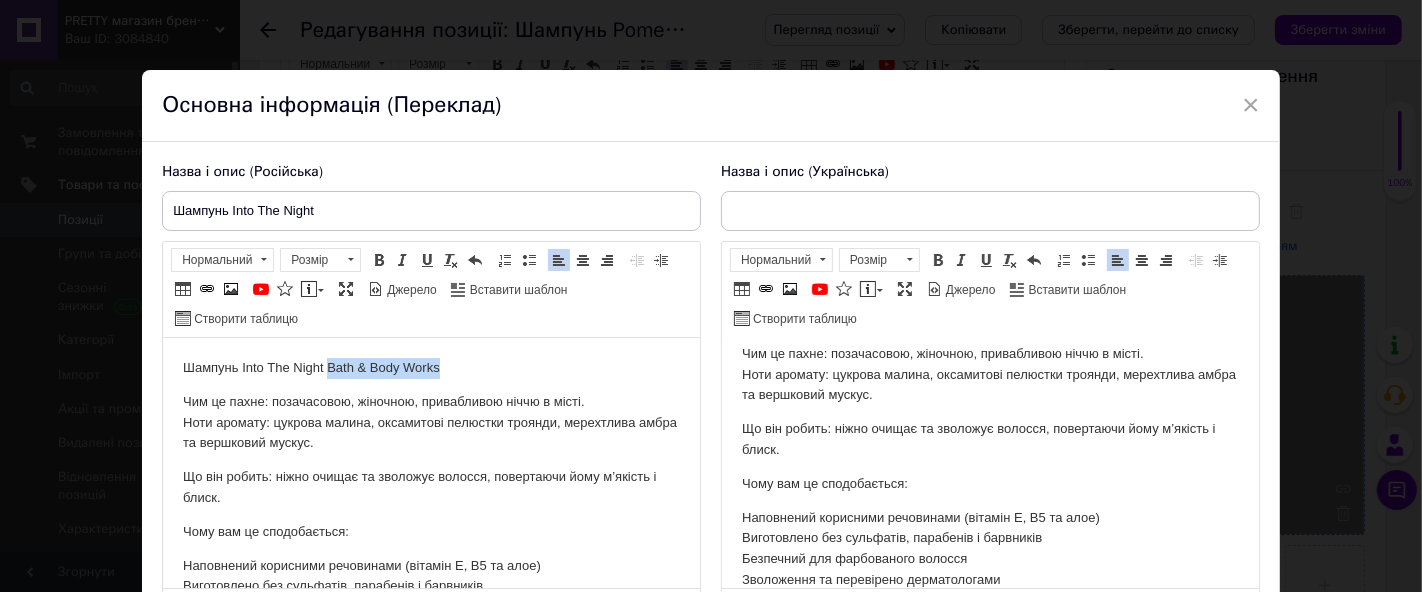 copy on "Bath & Body Works" 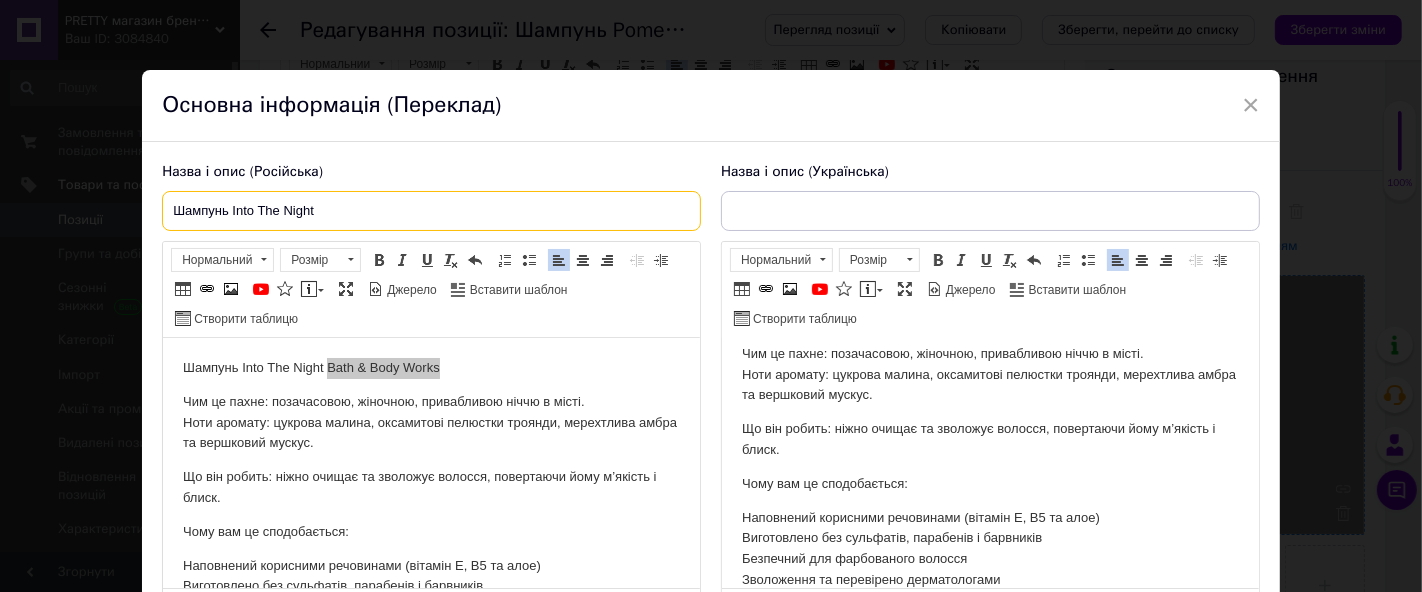 click on "Шампунь Into The Night" at bounding box center [431, 211] 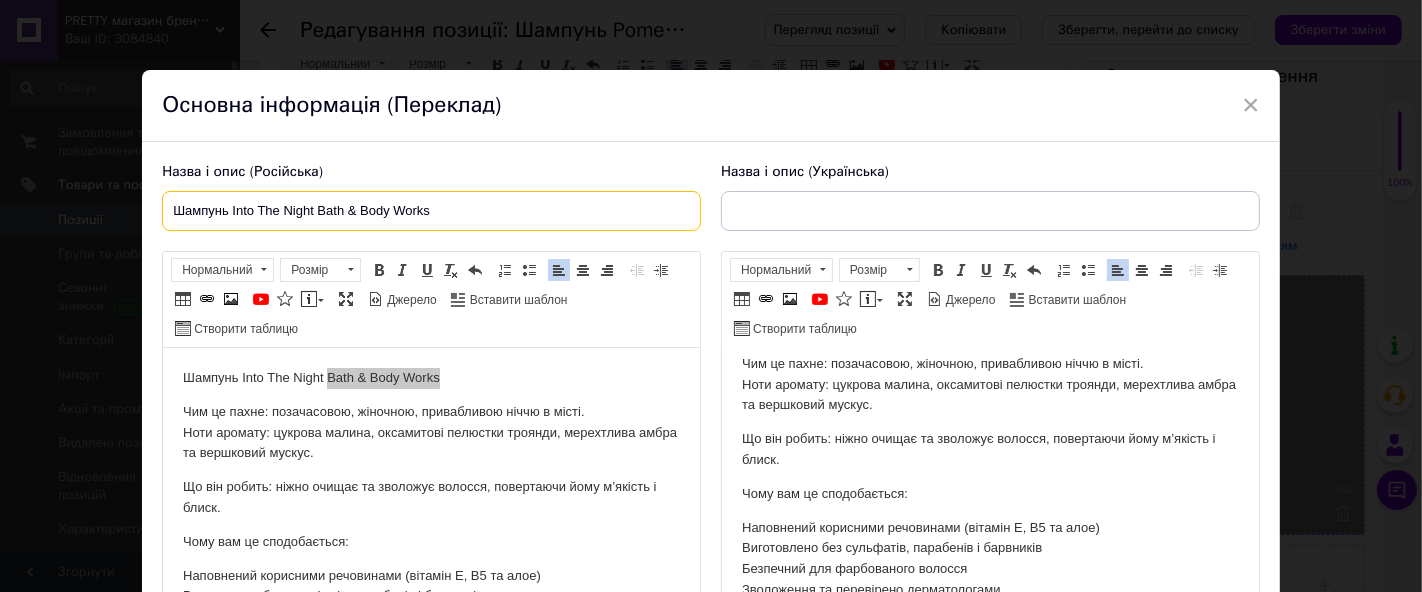 drag, startPoint x: 318, startPoint y: 206, endPoint x: 339, endPoint y: 221, distance: 25.806976 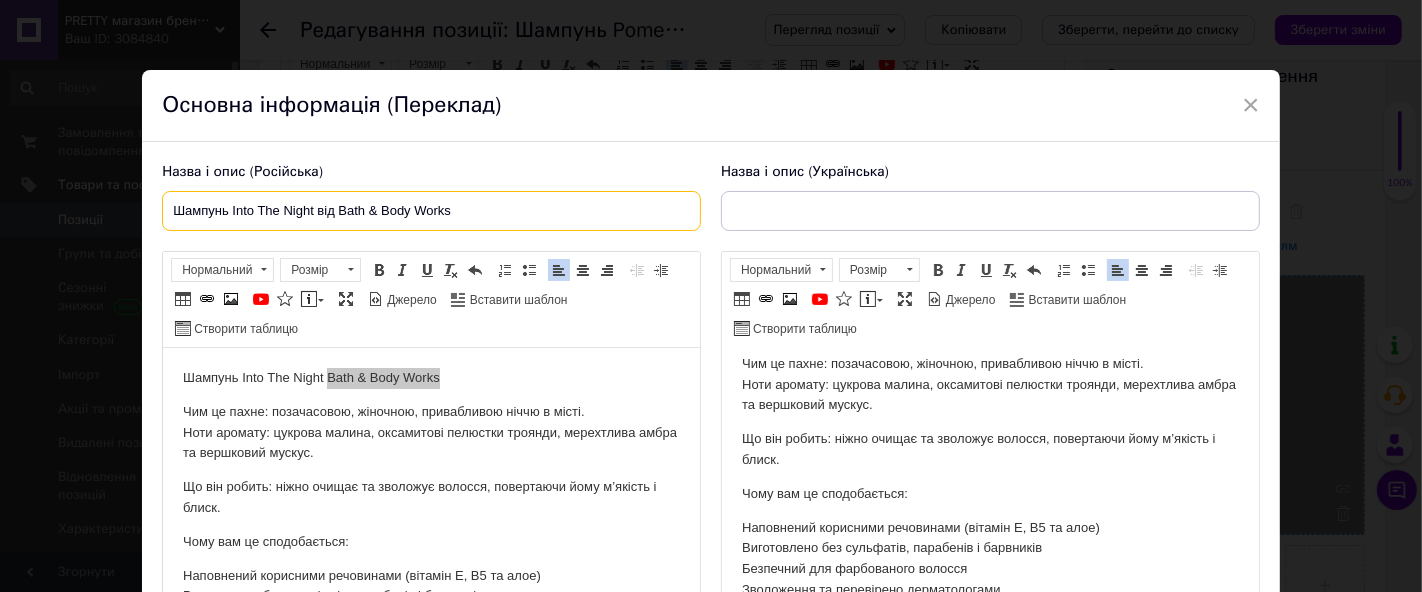 drag, startPoint x: 168, startPoint y: 208, endPoint x: 603, endPoint y: 207, distance: 435.00116 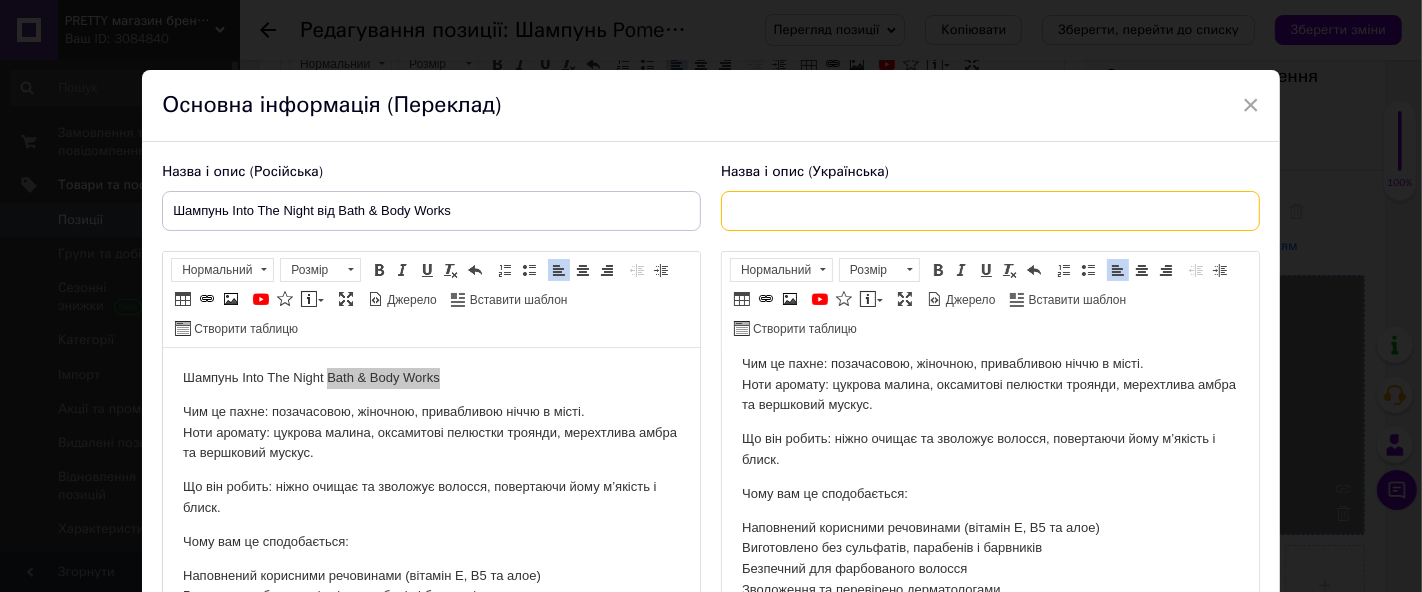 click at bounding box center (990, 211) 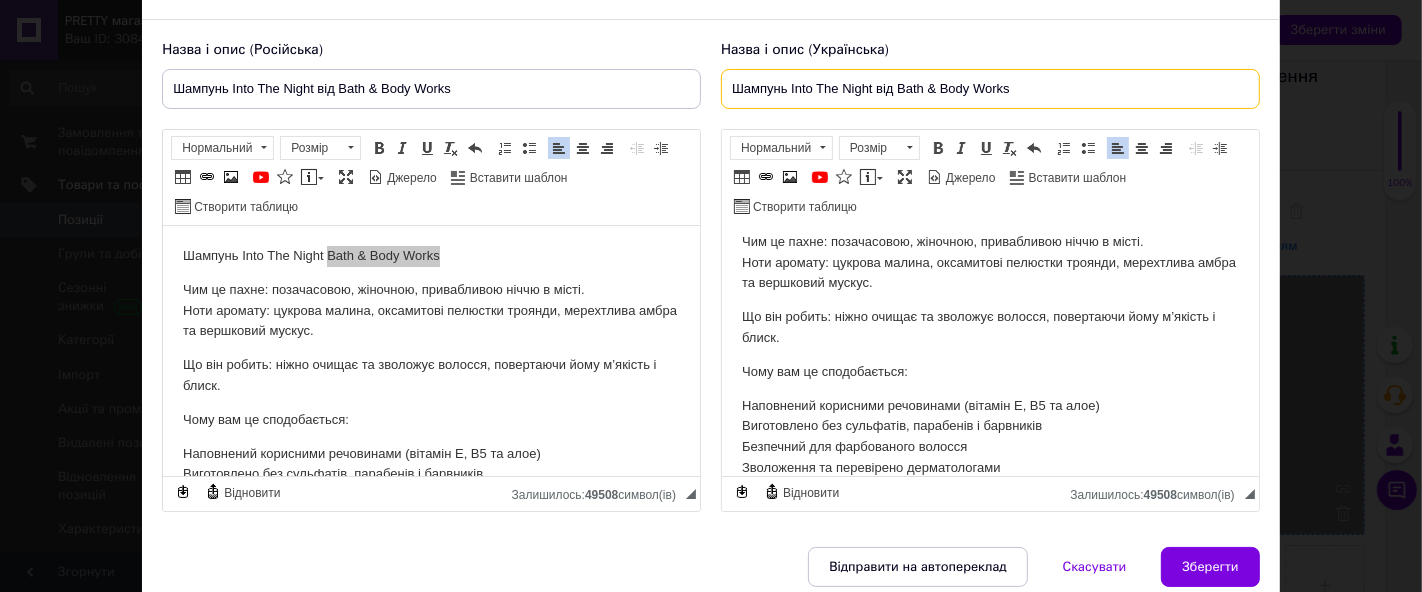 scroll, scrollTop: 202, scrollLeft: 0, axis: vertical 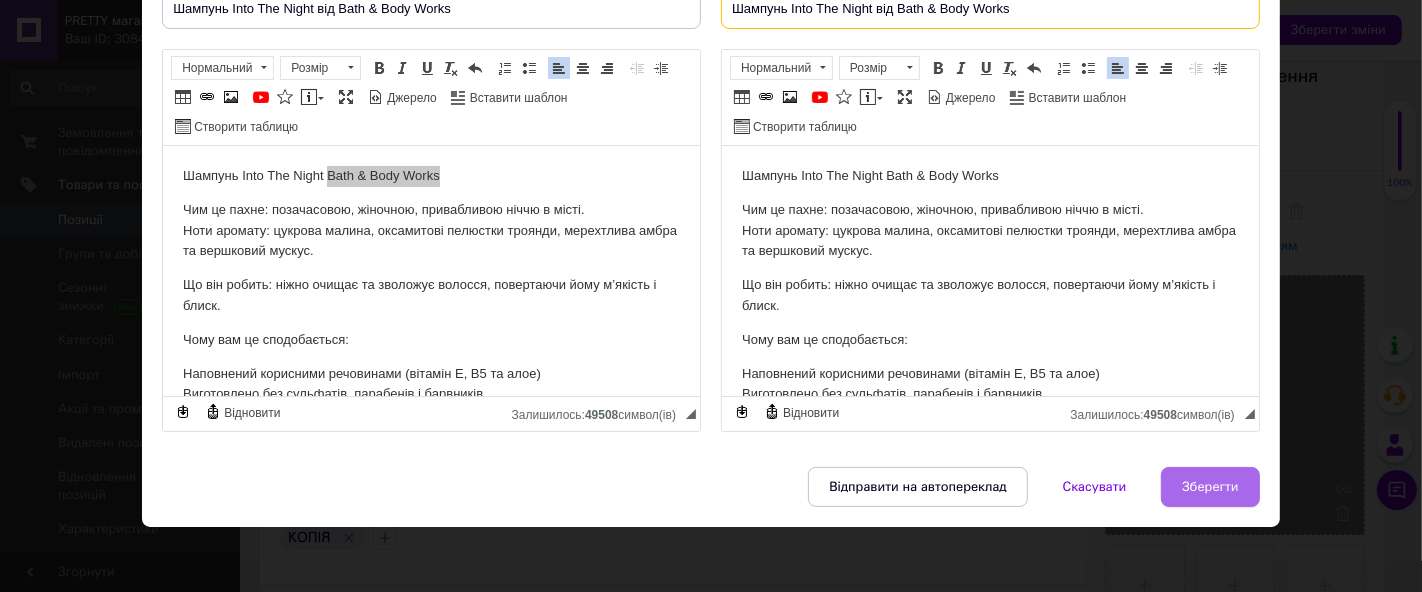 type on "Шампунь Into The Night від Bath & Body Works" 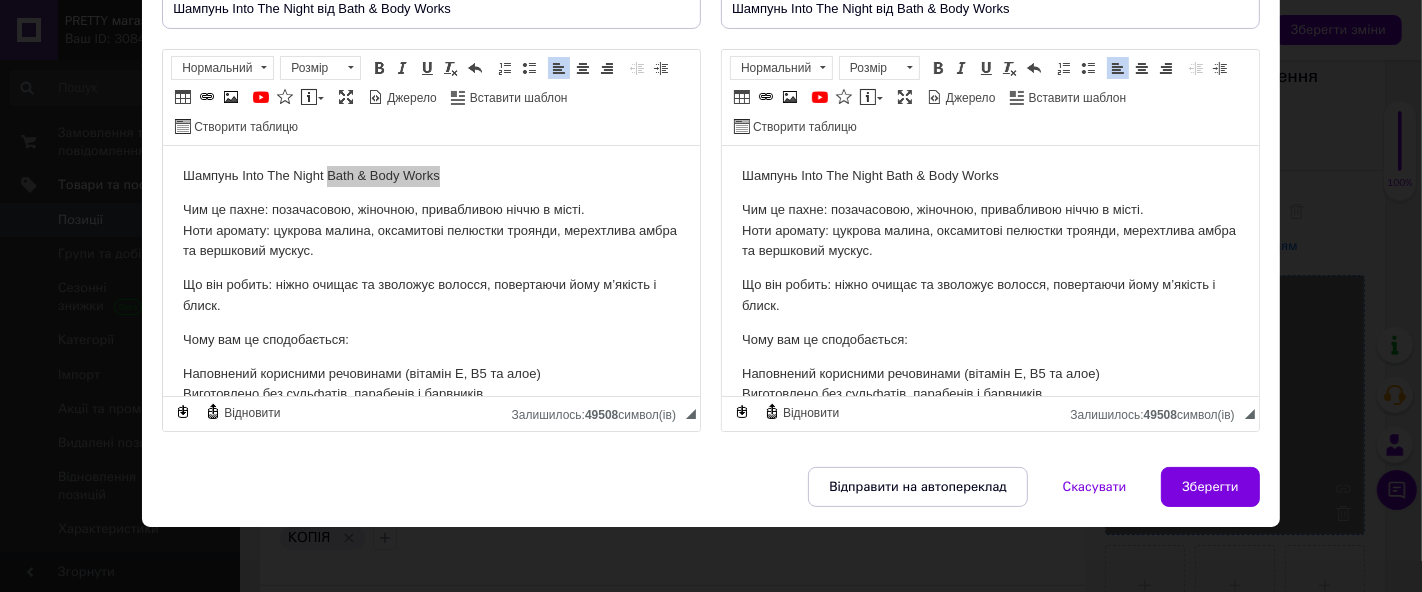 drag, startPoint x: 1203, startPoint y: 482, endPoint x: 968, endPoint y: 361, distance: 264.32178 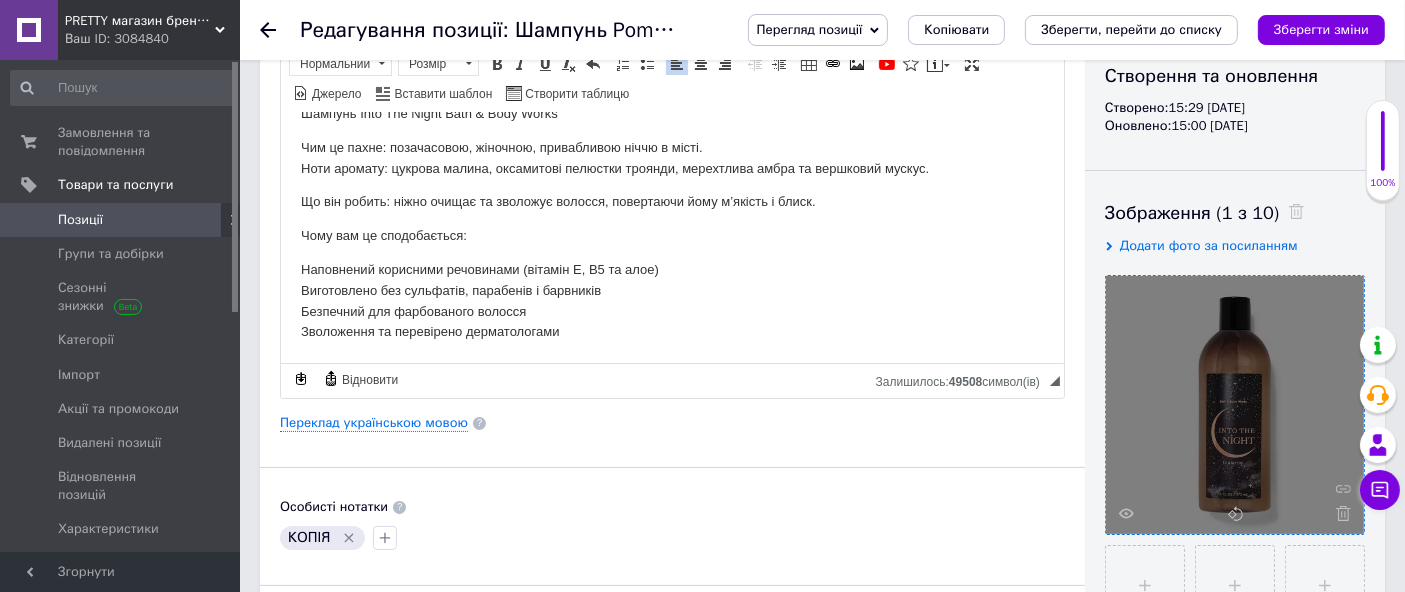 click 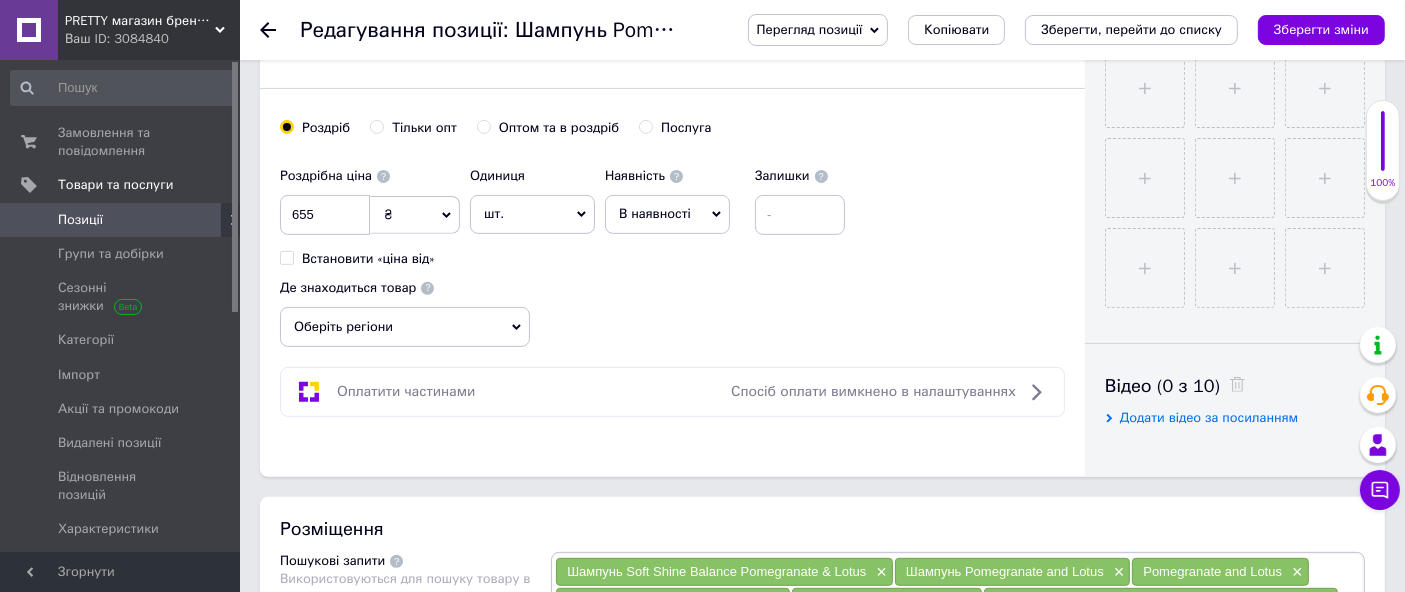 scroll, scrollTop: 666, scrollLeft: 0, axis: vertical 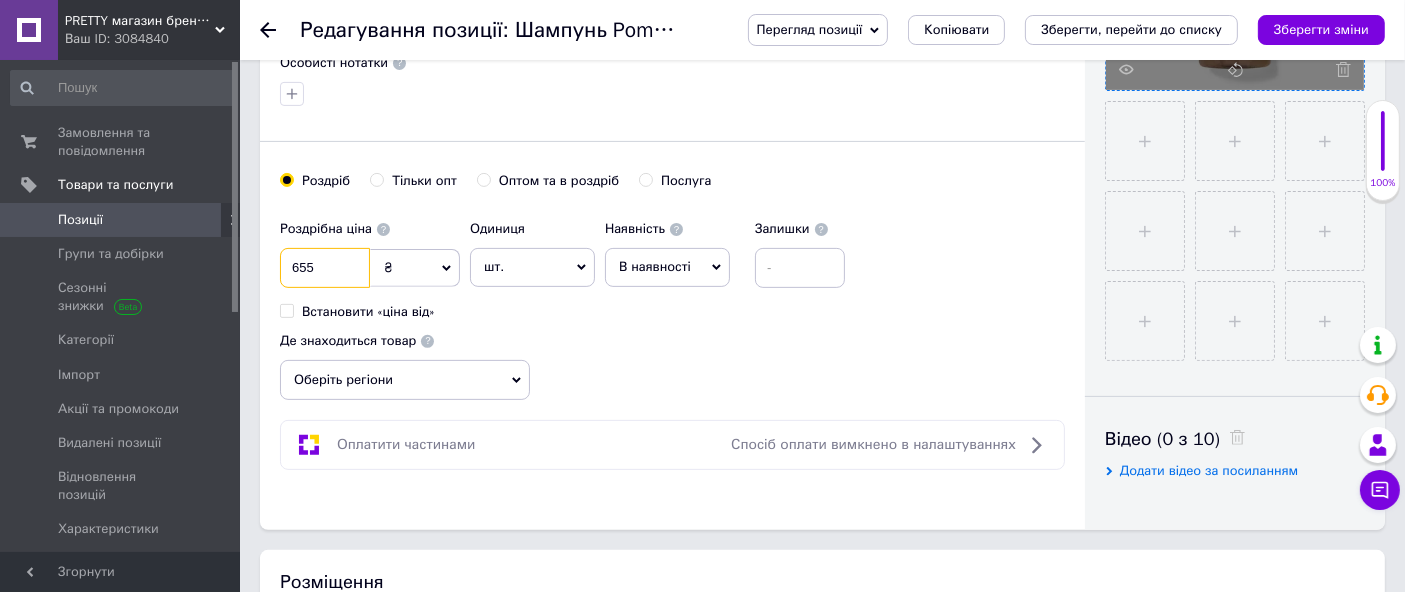click on "655" at bounding box center (325, 268) 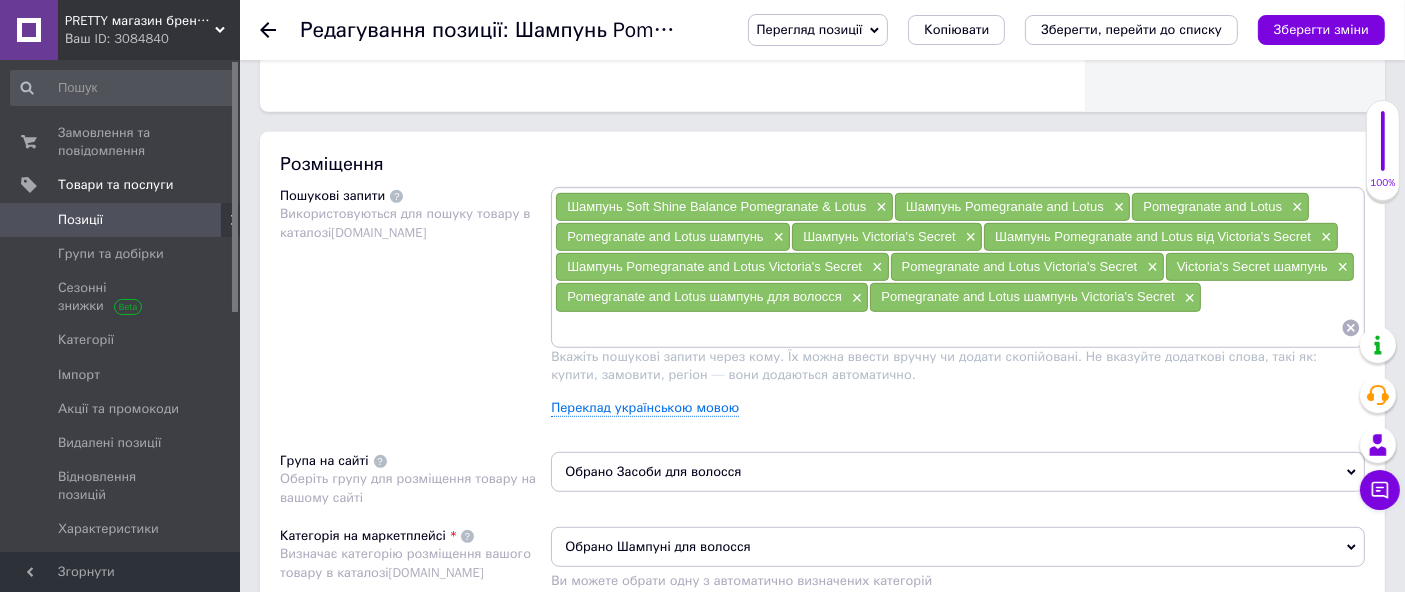 scroll, scrollTop: 1111, scrollLeft: 0, axis: vertical 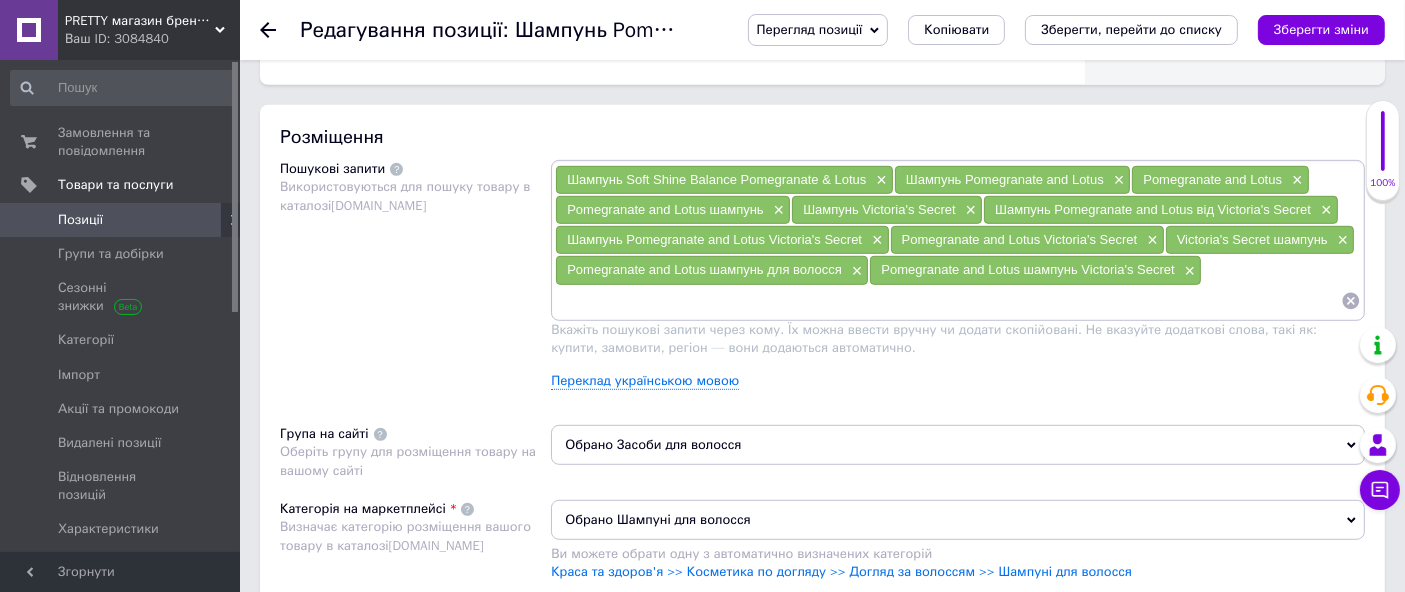 type on "600" 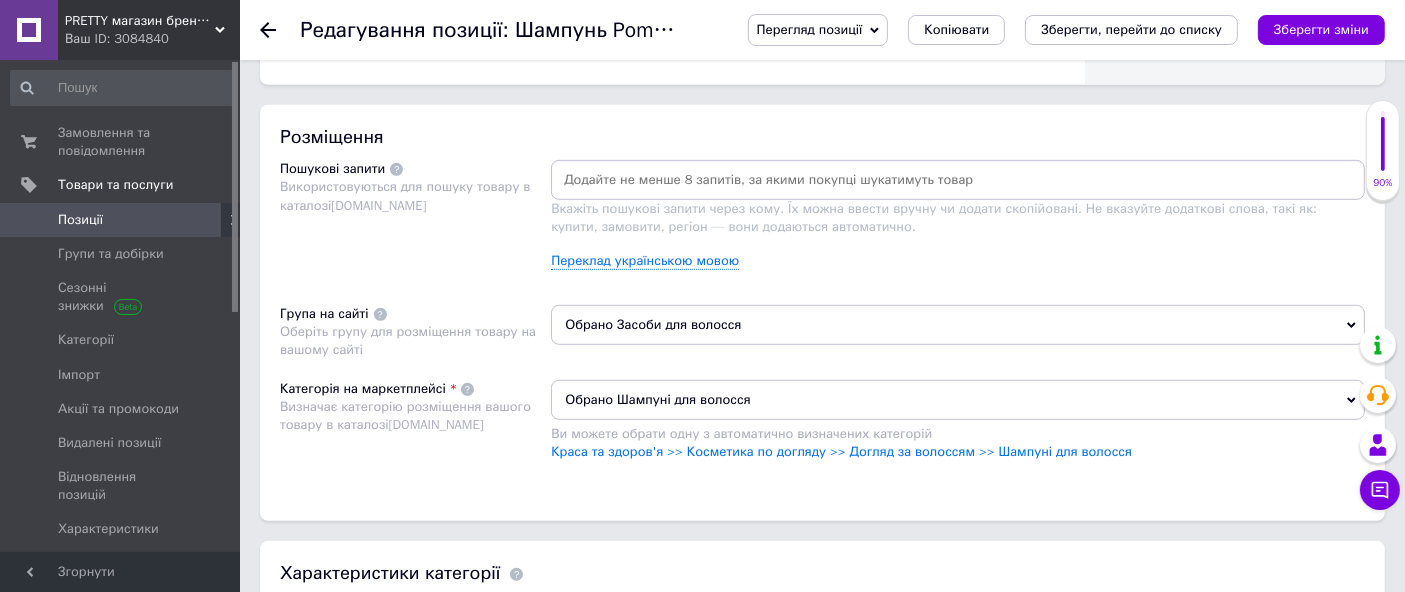 click at bounding box center [958, 180] 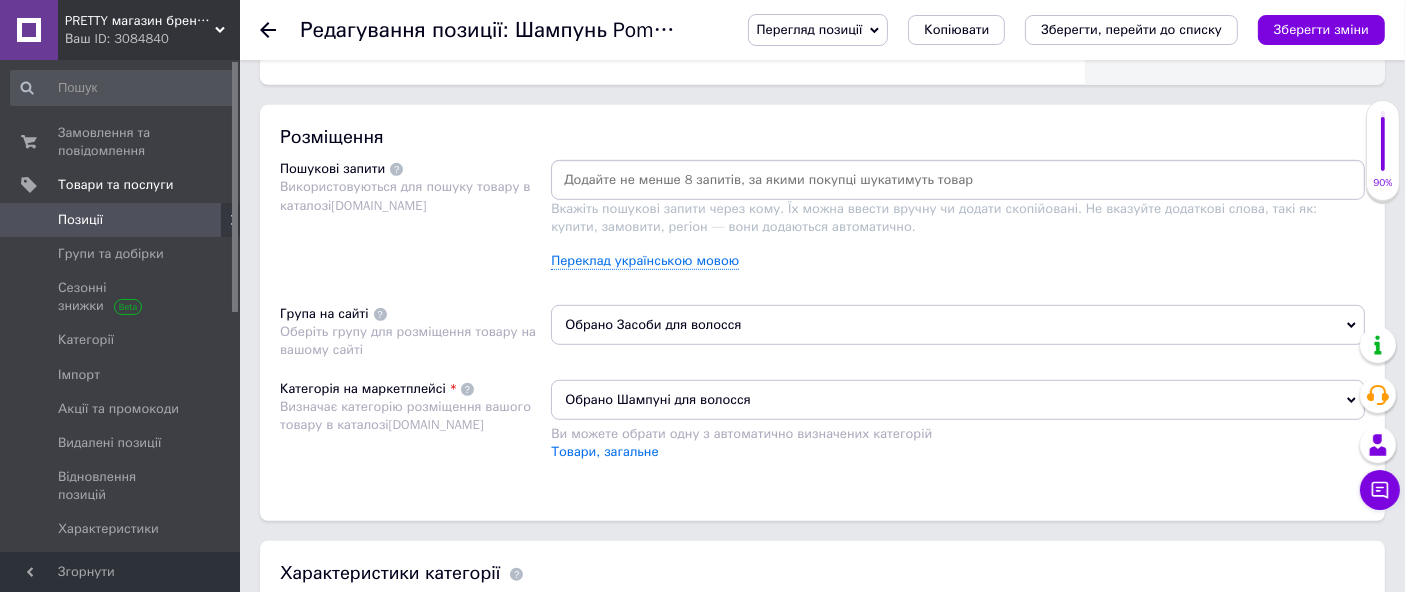 paste on "Шампунь Into The Night від Bath & Body Works" 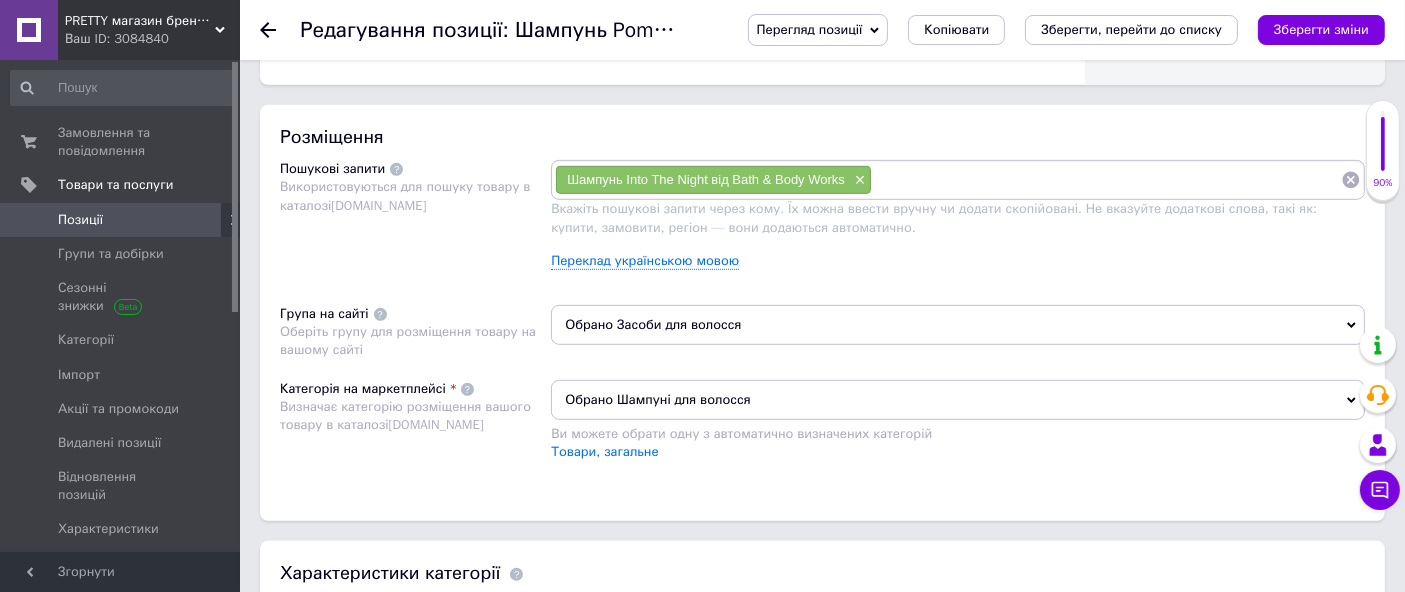 paste on "Шампунь Into The Night від Bath & Body Works" 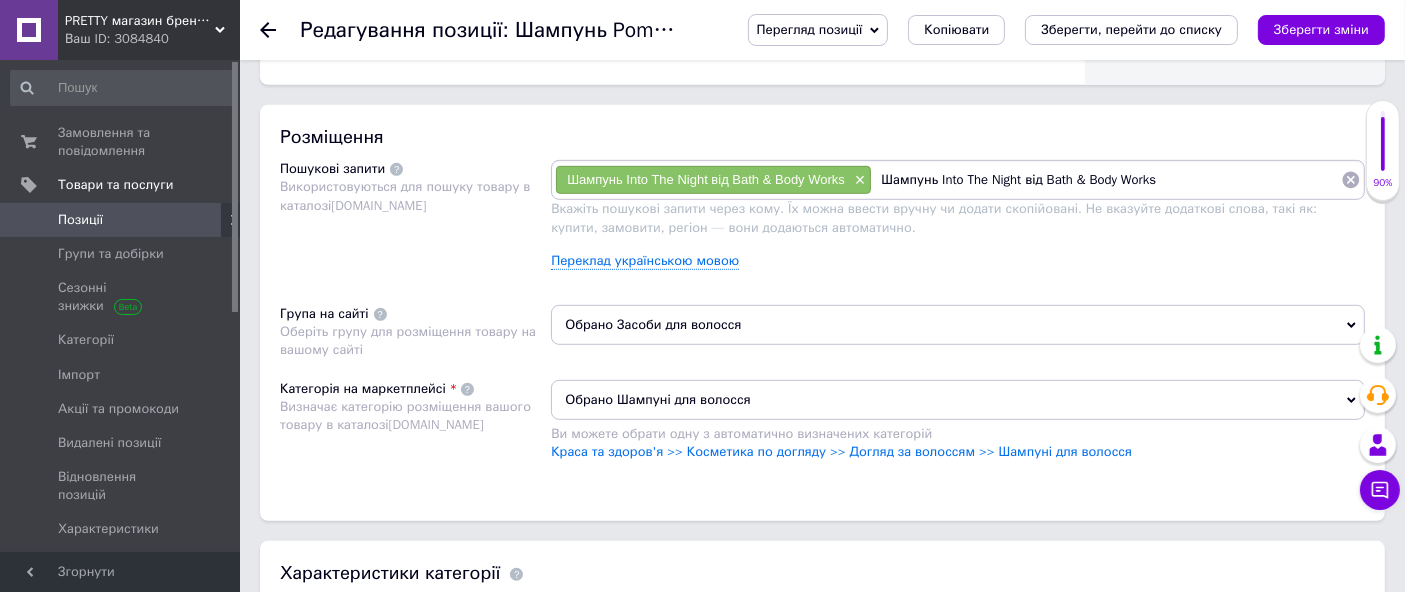 drag, startPoint x: 1024, startPoint y: 177, endPoint x: 1421, endPoint y: 150, distance: 397.91708 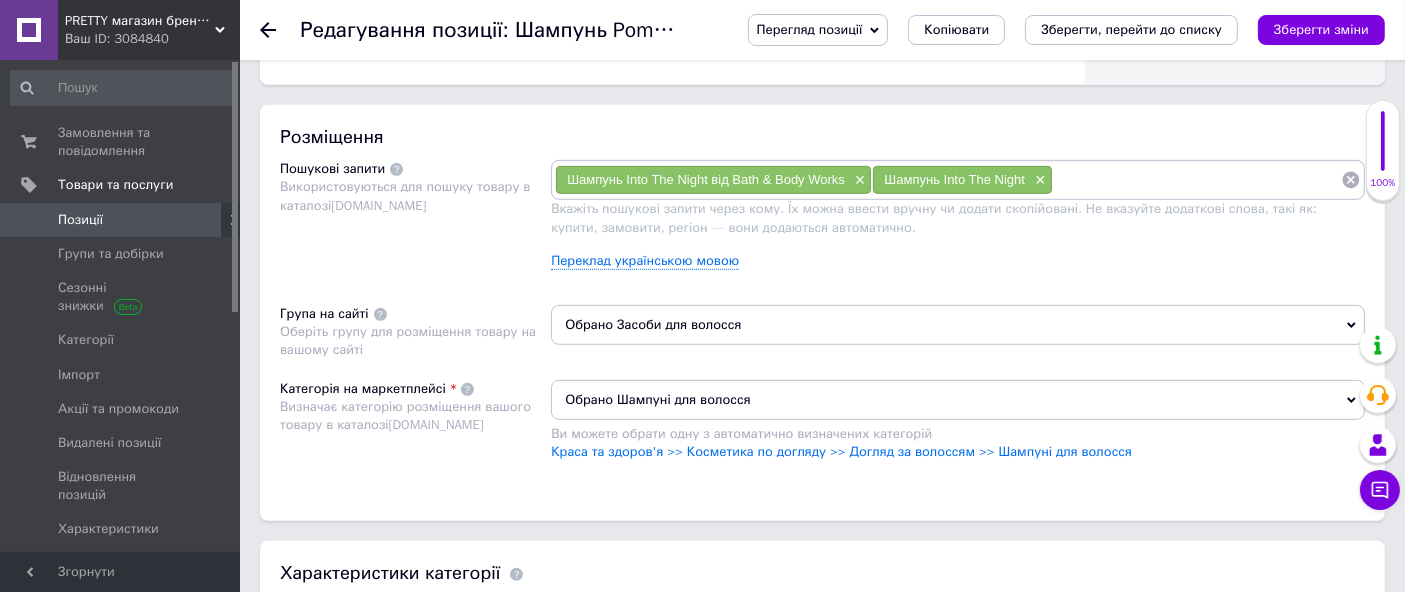 paste on "Шампунь Into The Night від Bath & Body Works" 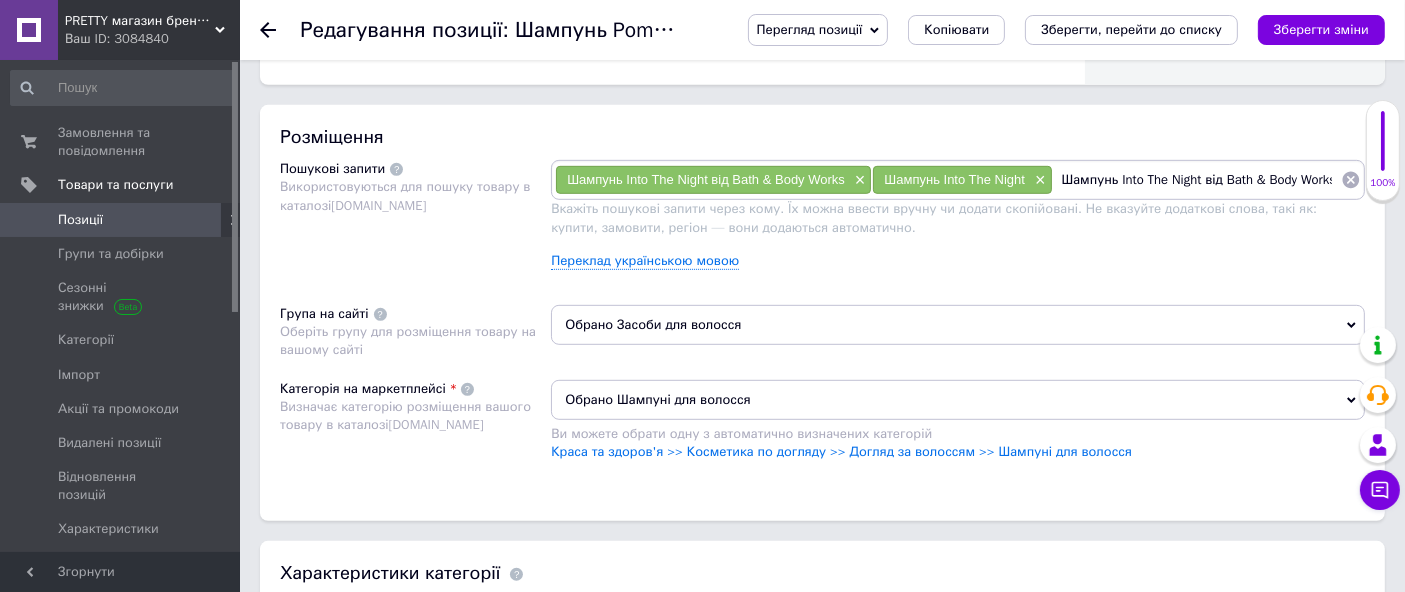 scroll, scrollTop: 0, scrollLeft: 5, axis: horizontal 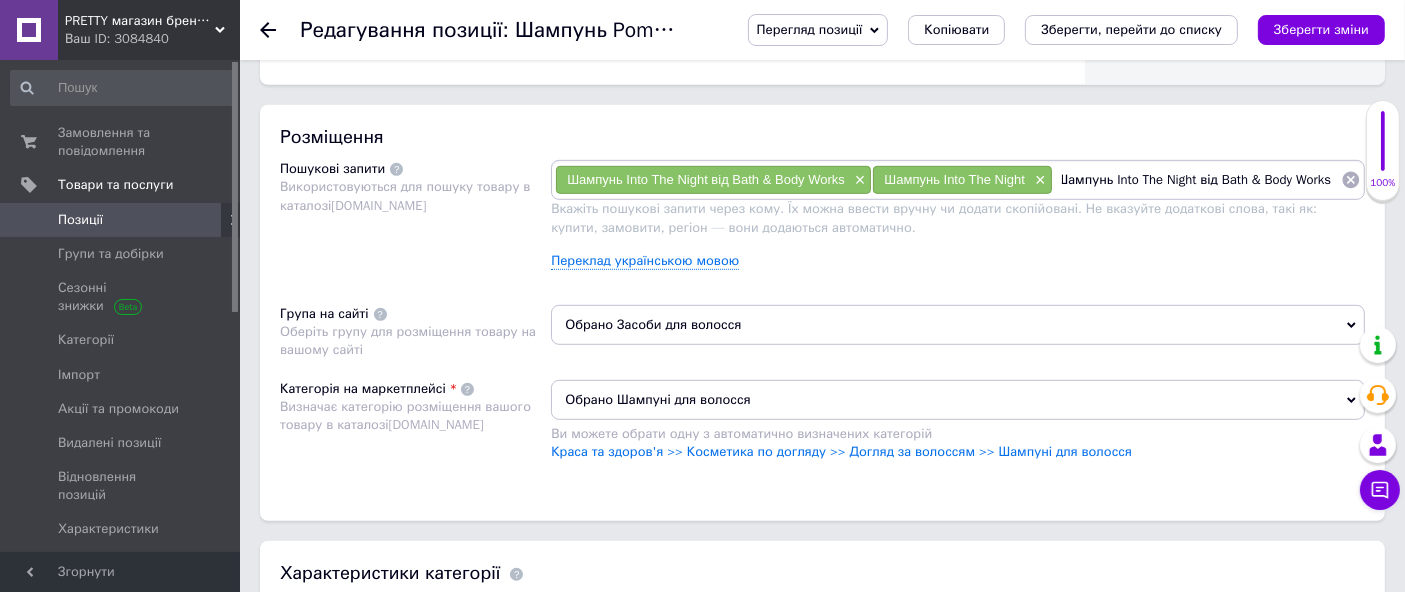 drag, startPoint x: 1197, startPoint y: 179, endPoint x: 1421, endPoint y: 170, distance: 224.18073 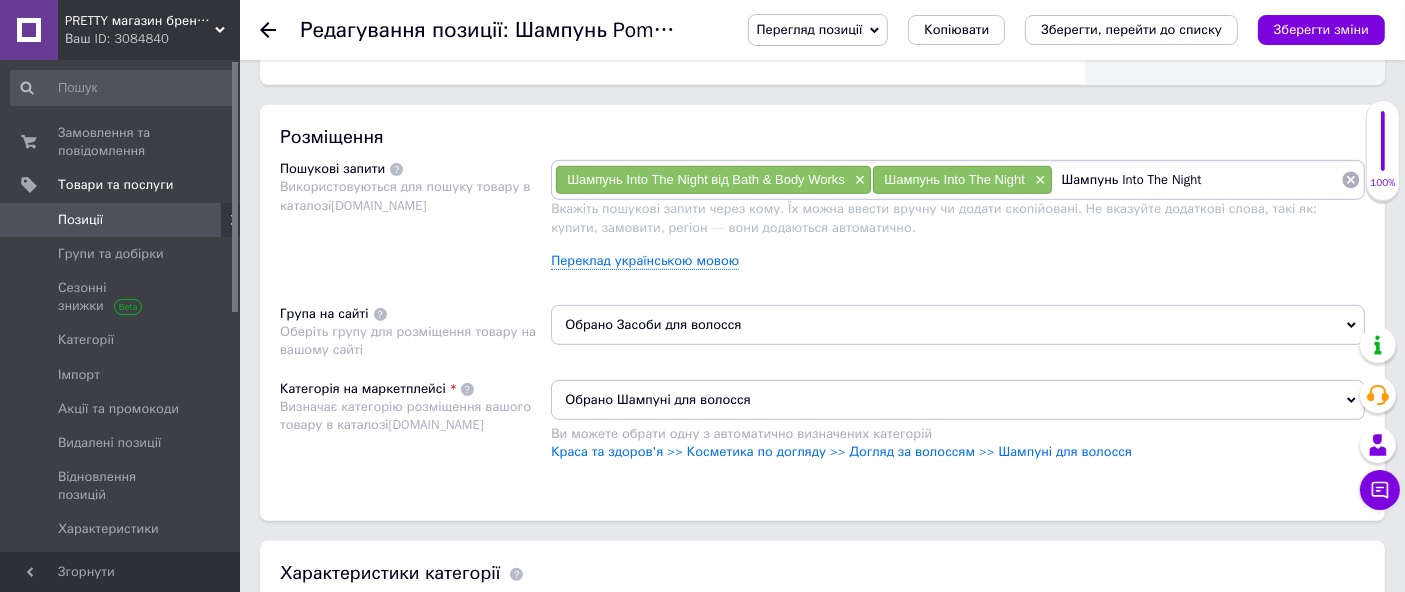 scroll, scrollTop: 0, scrollLeft: 0, axis: both 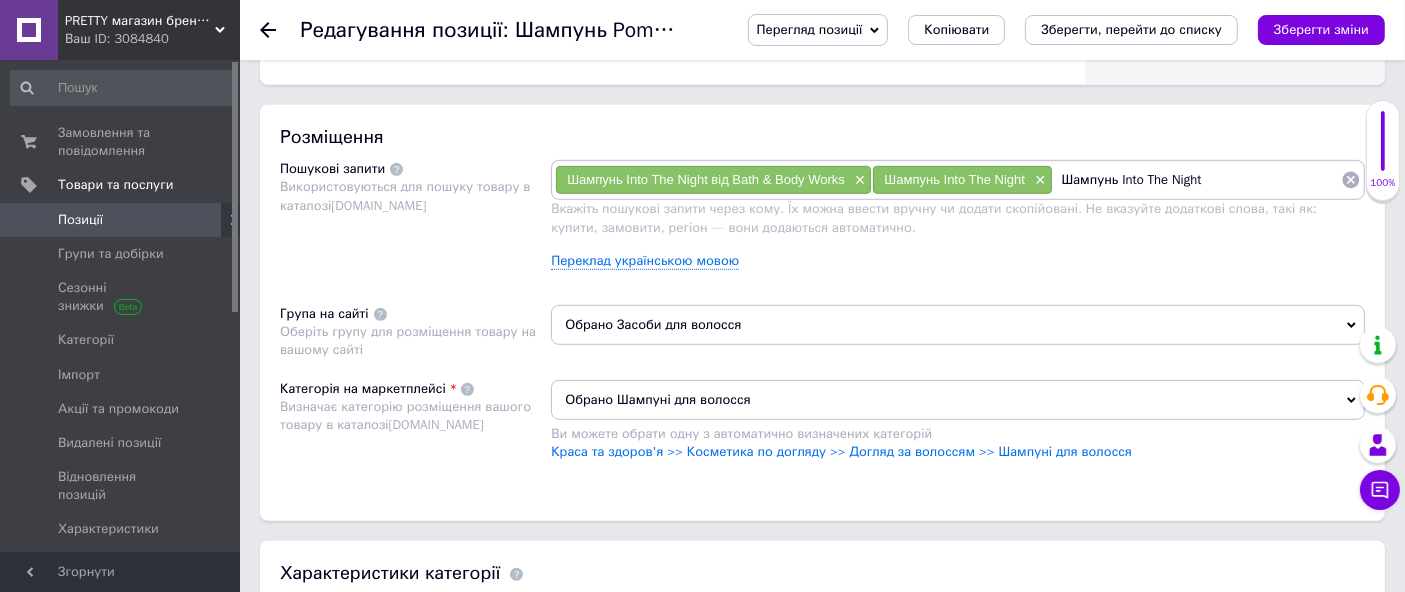 drag, startPoint x: 1117, startPoint y: 181, endPoint x: 1056, endPoint y: 181, distance: 61 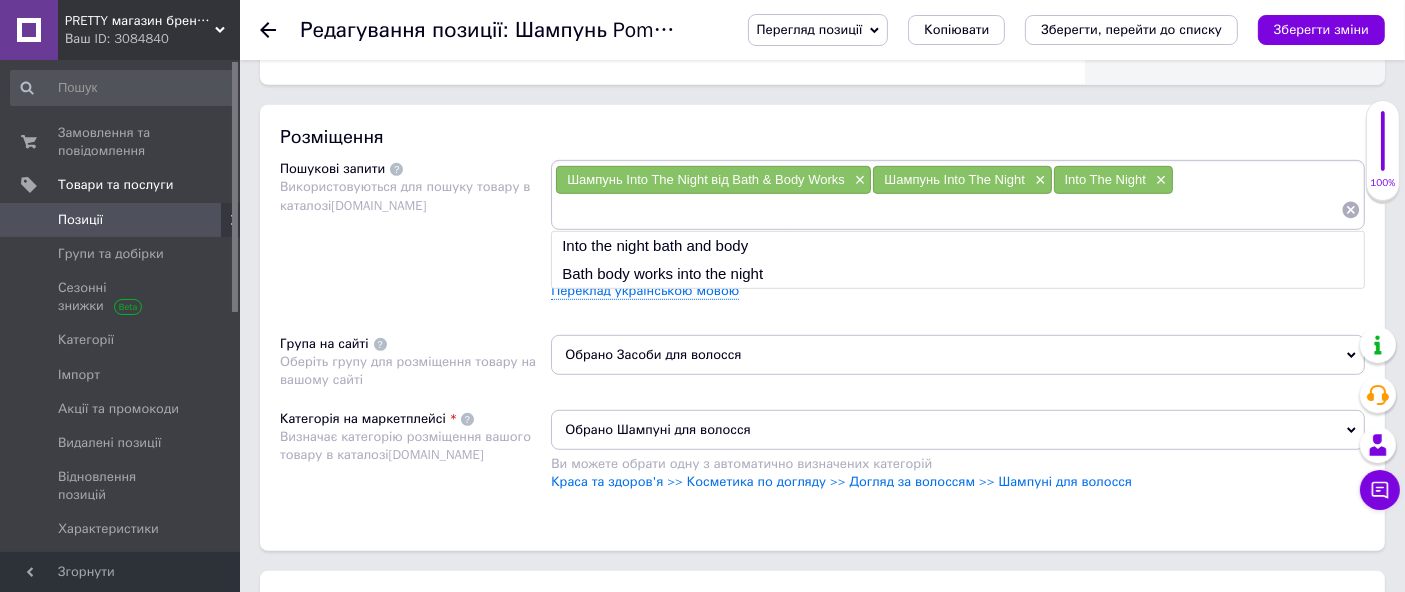 click on "Into The Night ×" at bounding box center (1113, 180) 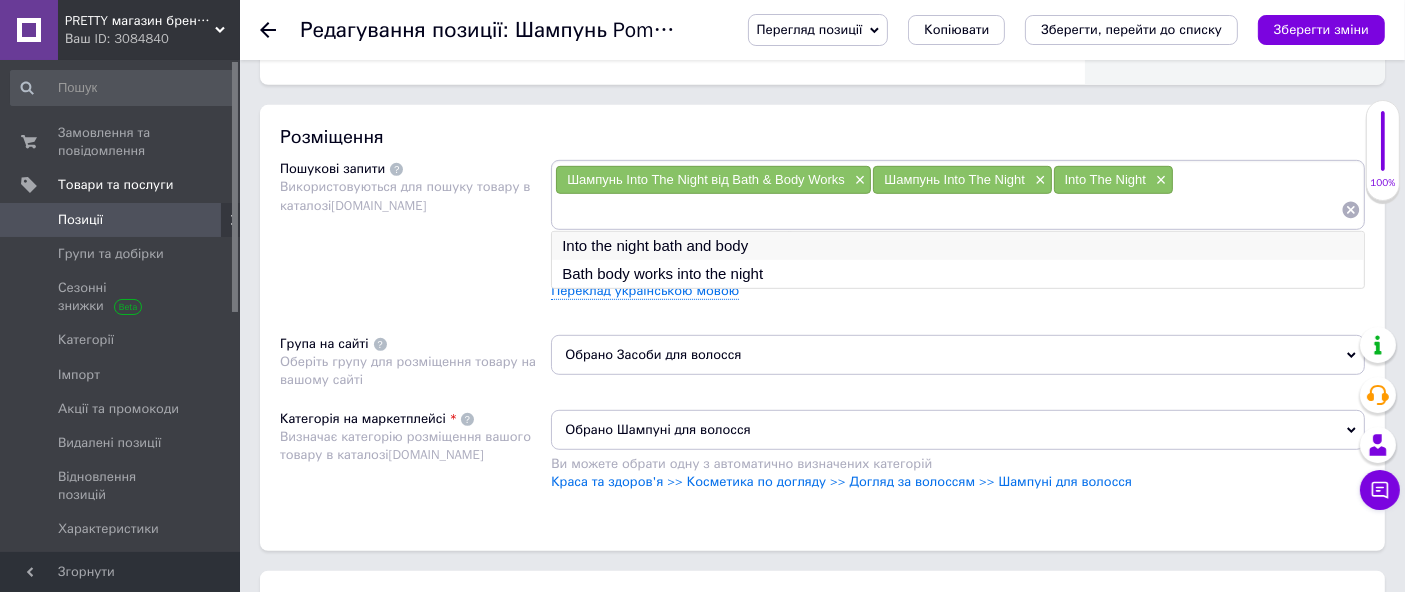 click on "Into the night bath and body" at bounding box center (958, 246) 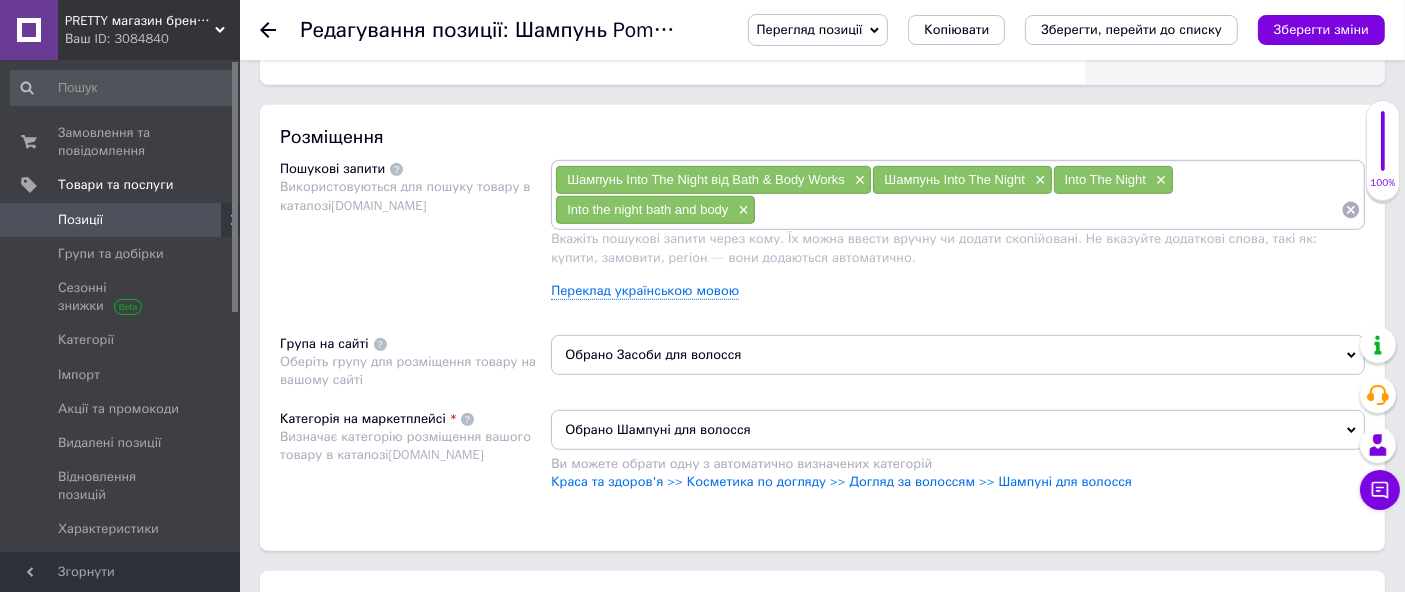 click at bounding box center (1048, 210) 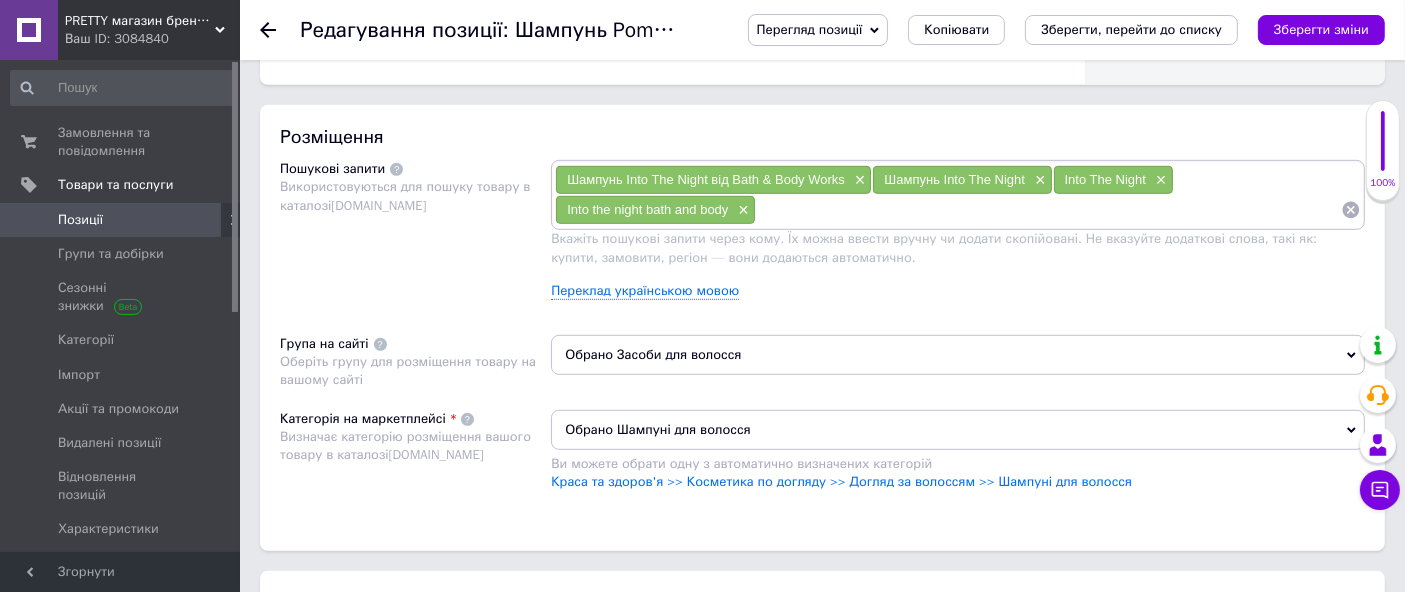 paste on "Шампунь Into The Night від Bath & Body Works" 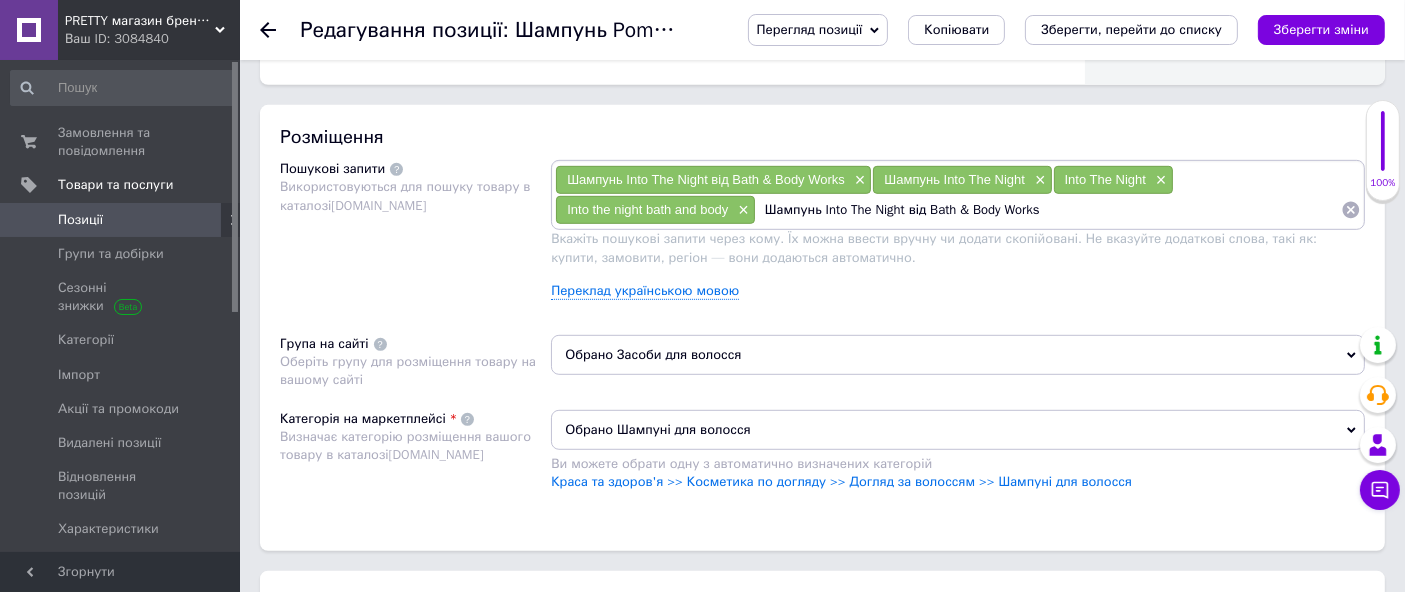 drag, startPoint x: 820, startPoint y: 208, endPoint x: 674, endPoint y: 211, distance: 146.03082 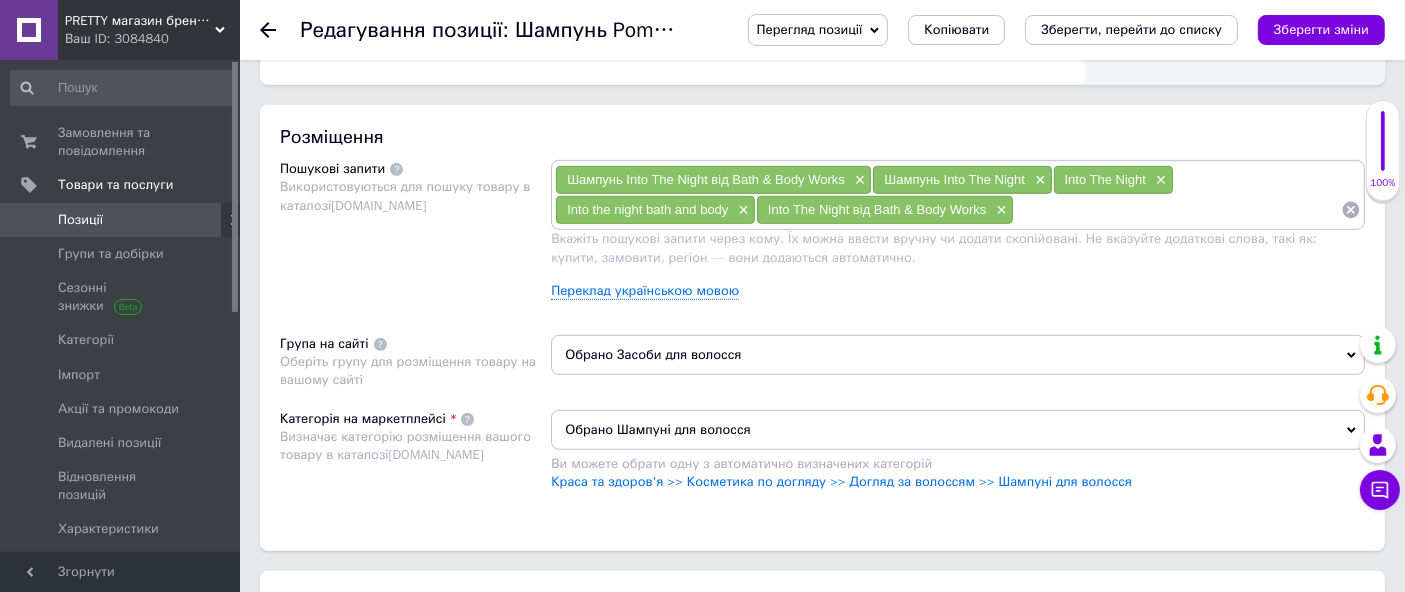 paste on "Шампунь Into The Night від Bath & Body Works" 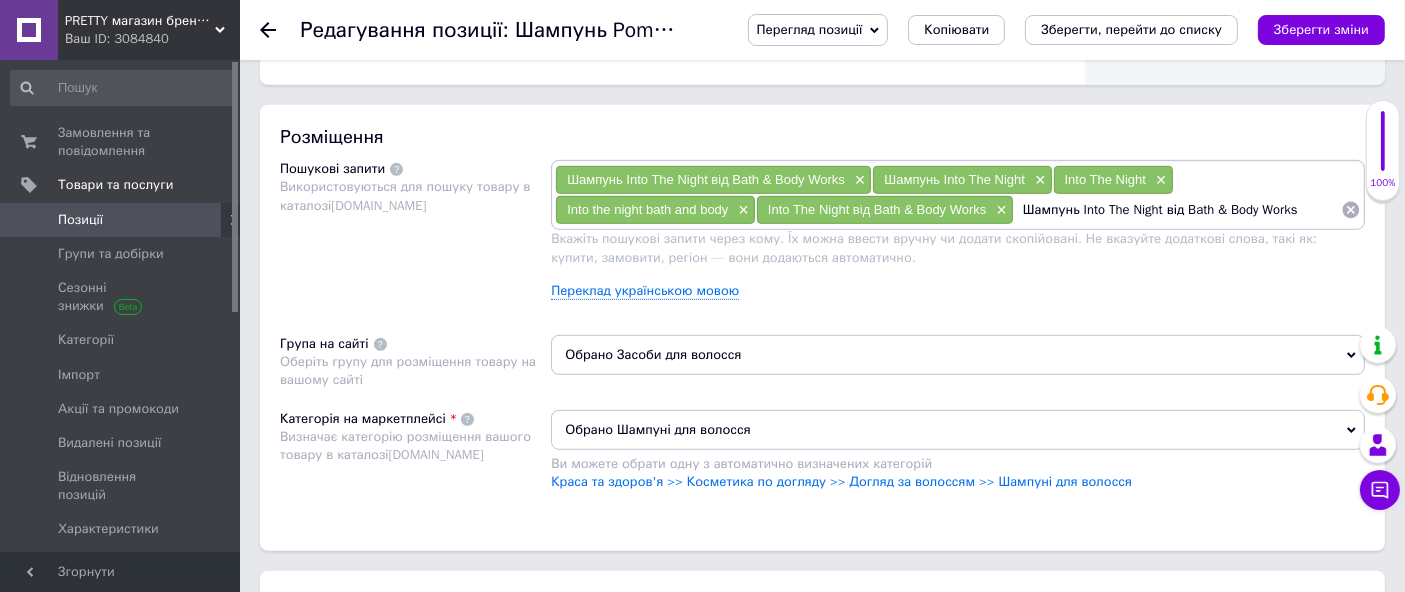 drag, startPoint x: 1167, startPoint y: 208, endPoint x: 1421, endPoint y: 108, distance: 272.9762 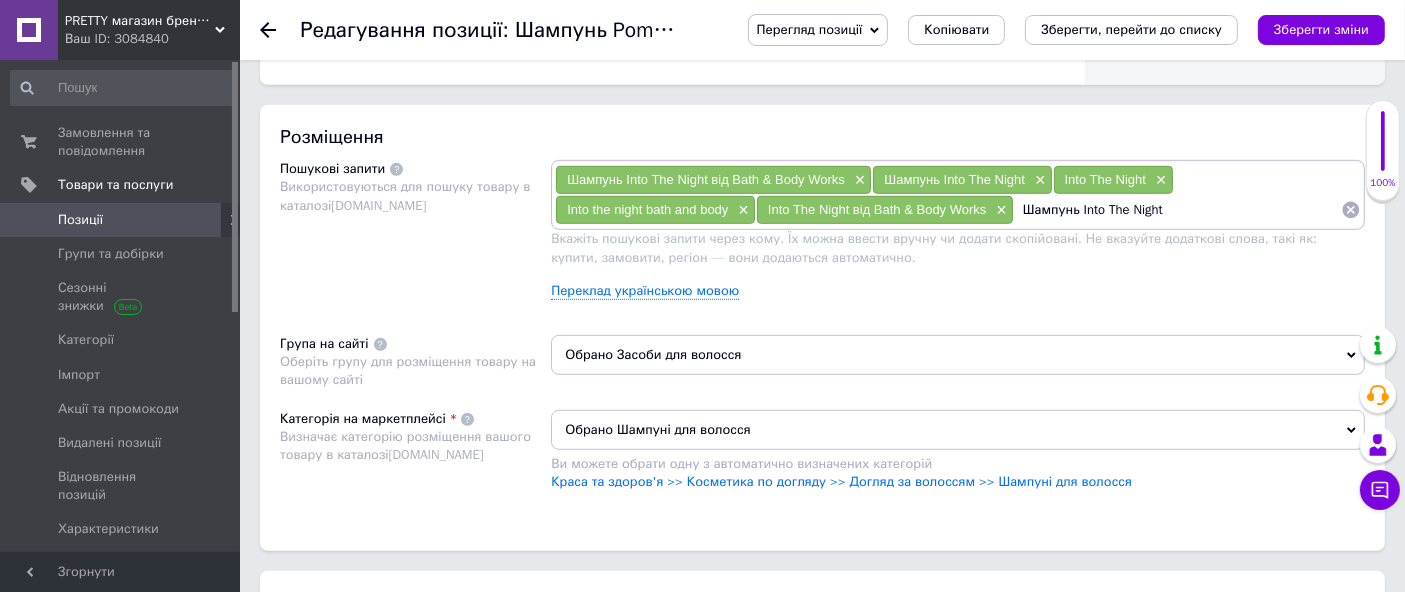 drag, startPoint x: 1016, startPoint y: 207, endPoint x: 1079, endPoint y: 217, distance: 63.788715 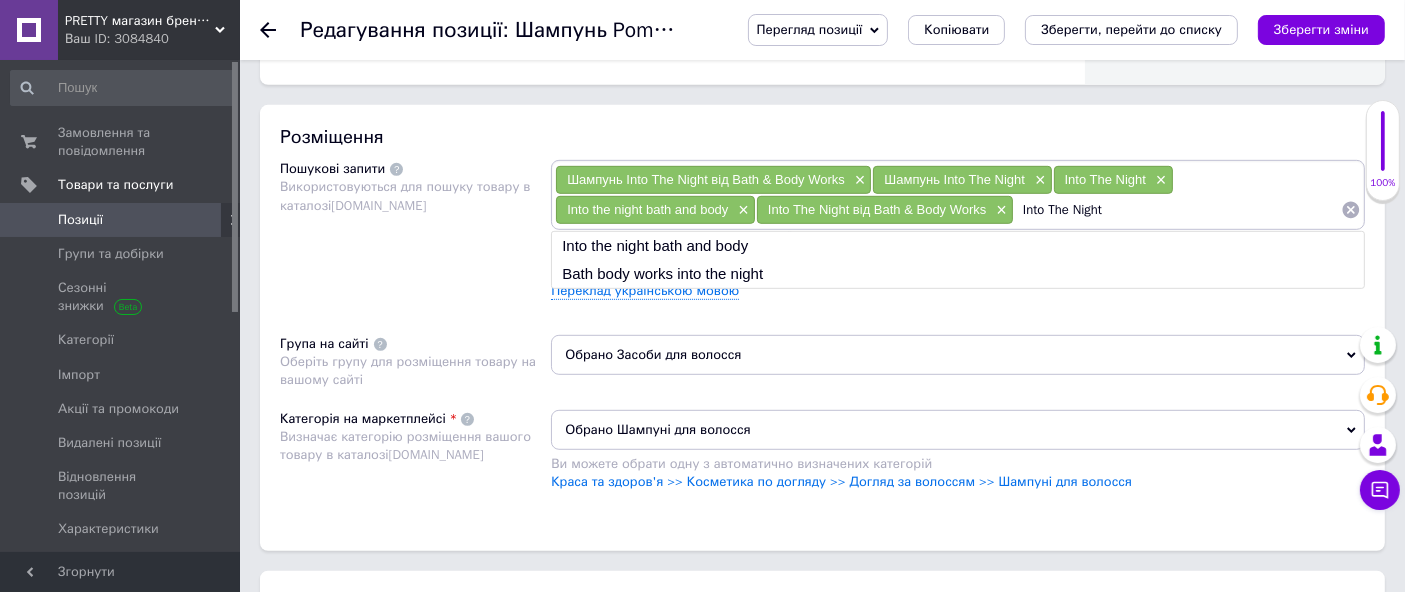 click on "Into The Night" at bounding box center [1177, 210] 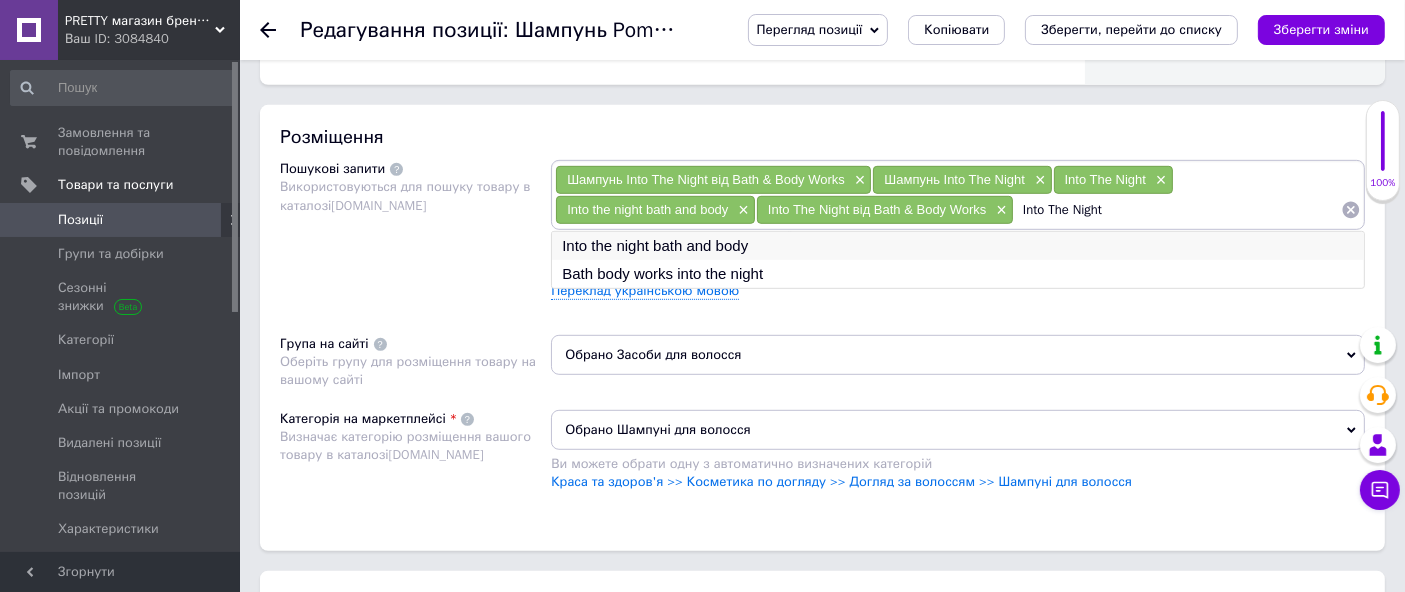 paste on "Шампунь" 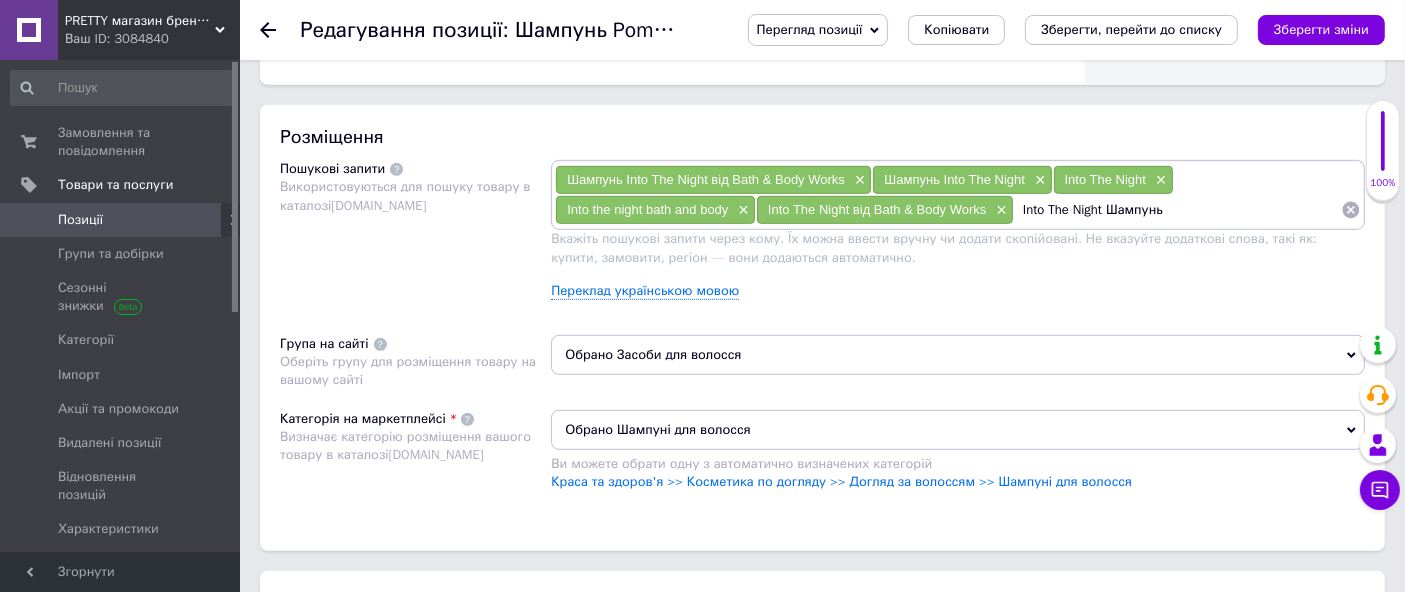 click on "Into The Night Шампунь" at bounding box center [1177, 210] 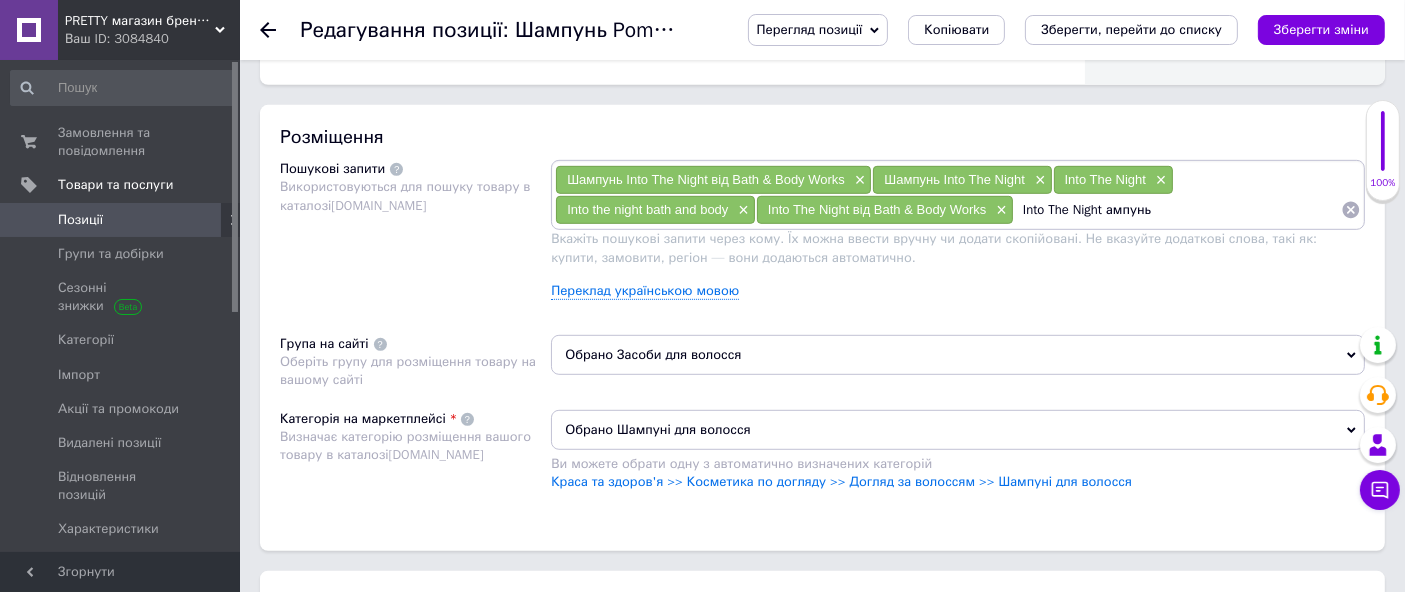 type on "Into The Night шампунь" 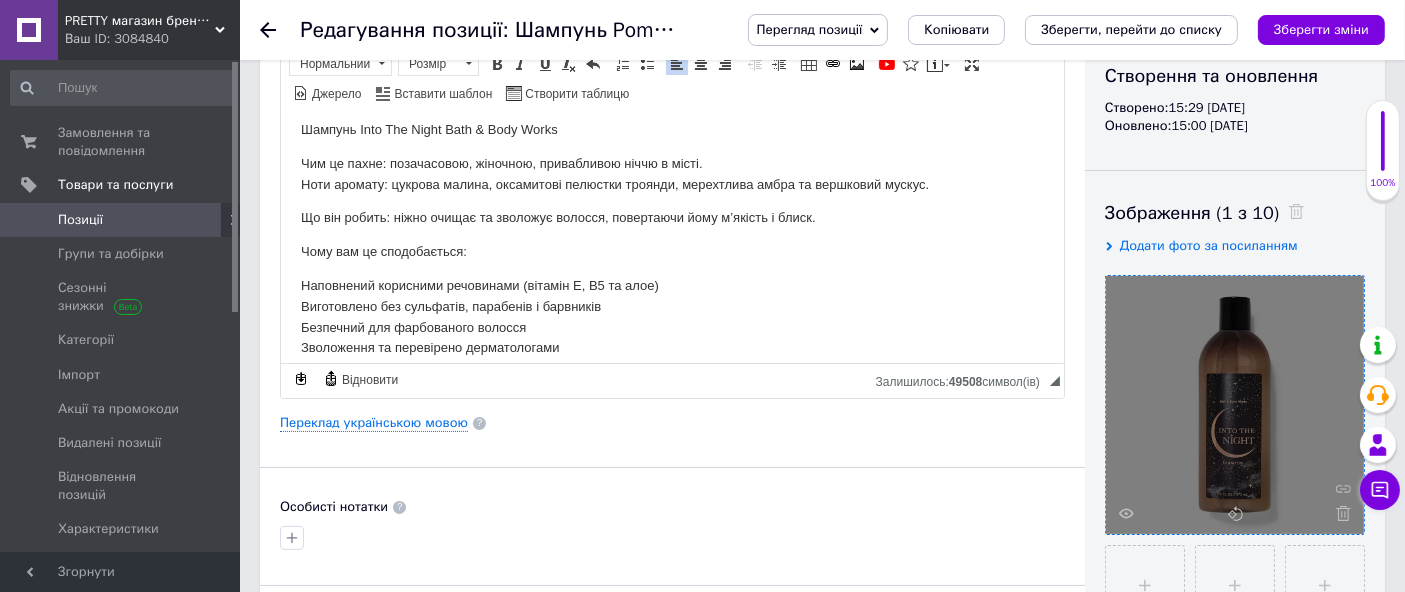 scroll, scrollTop: 0, scrollLeft: 0, axis: both 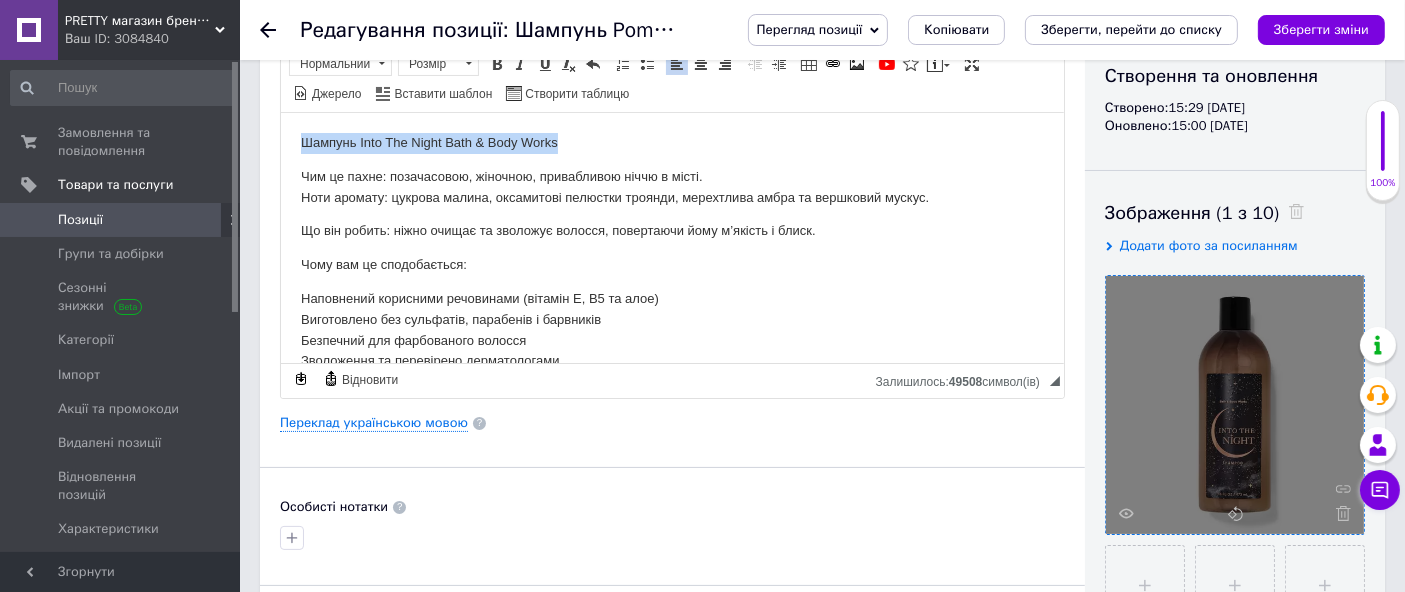 drag, startPoint x: 295, startPoint y: 142, endPoint x: 885, endPoint y: 137, distance: 590.0212 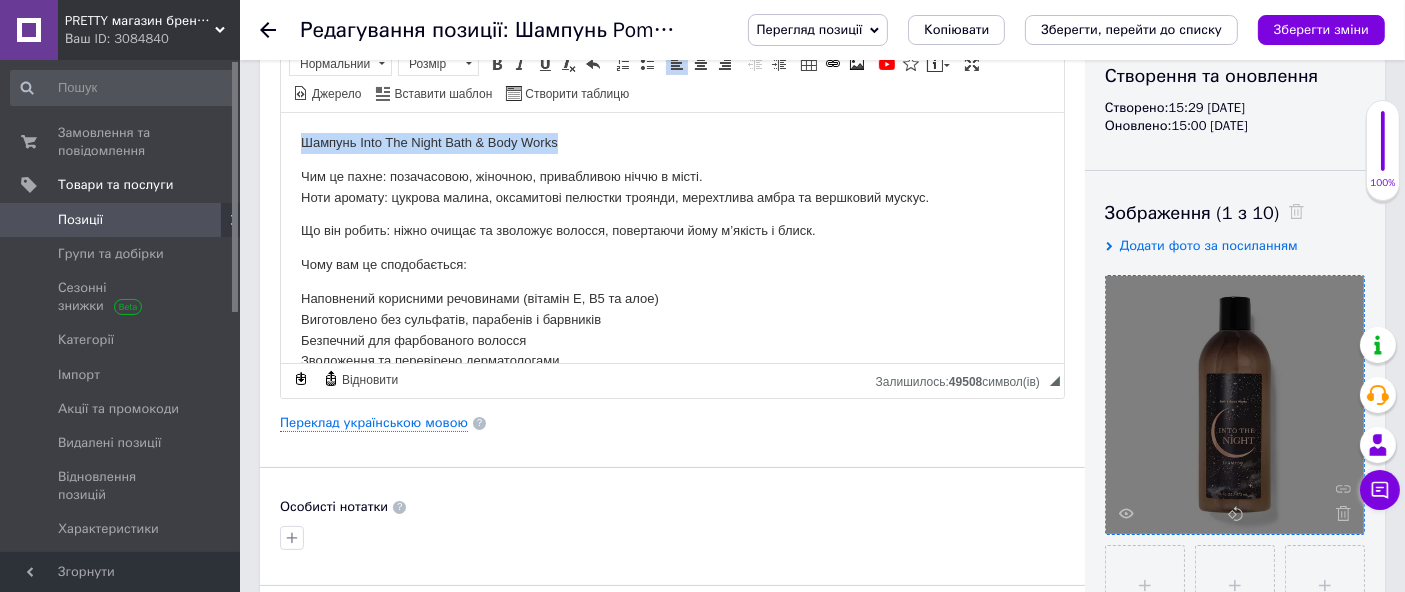 copy on "Шампунь Into The Night Bath & Body Works" 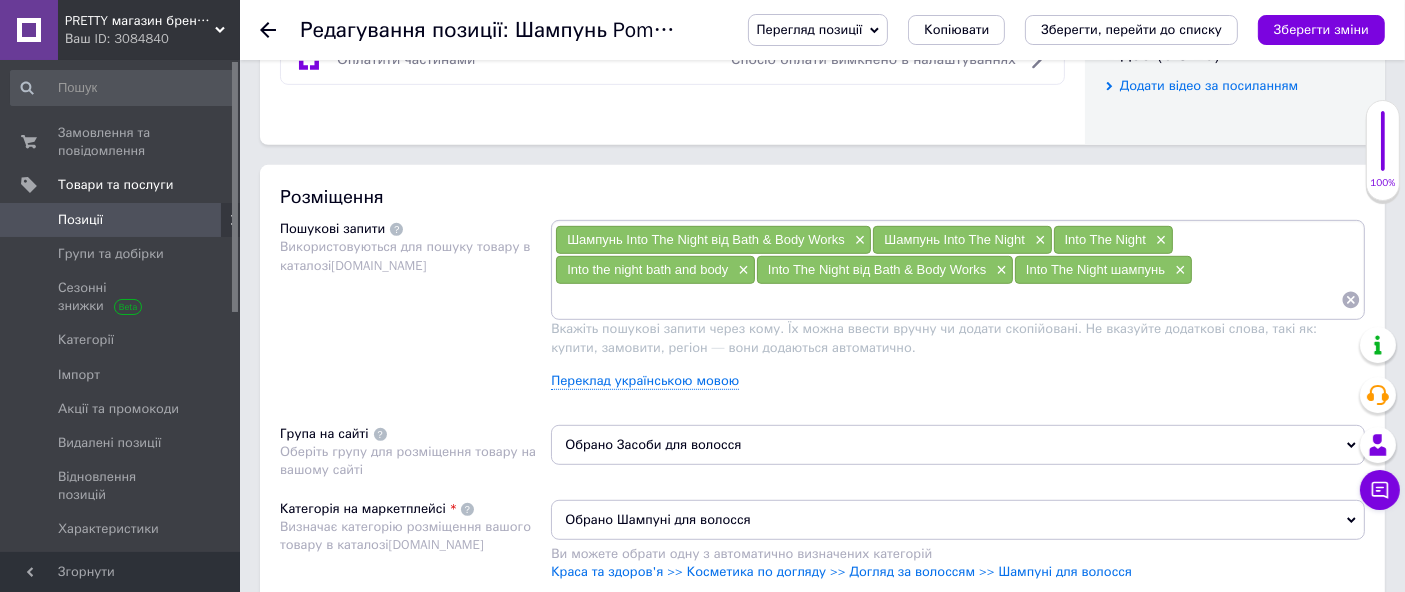 scroll, scrollTop: 1222, scrollLeft: 0, axis: vertical 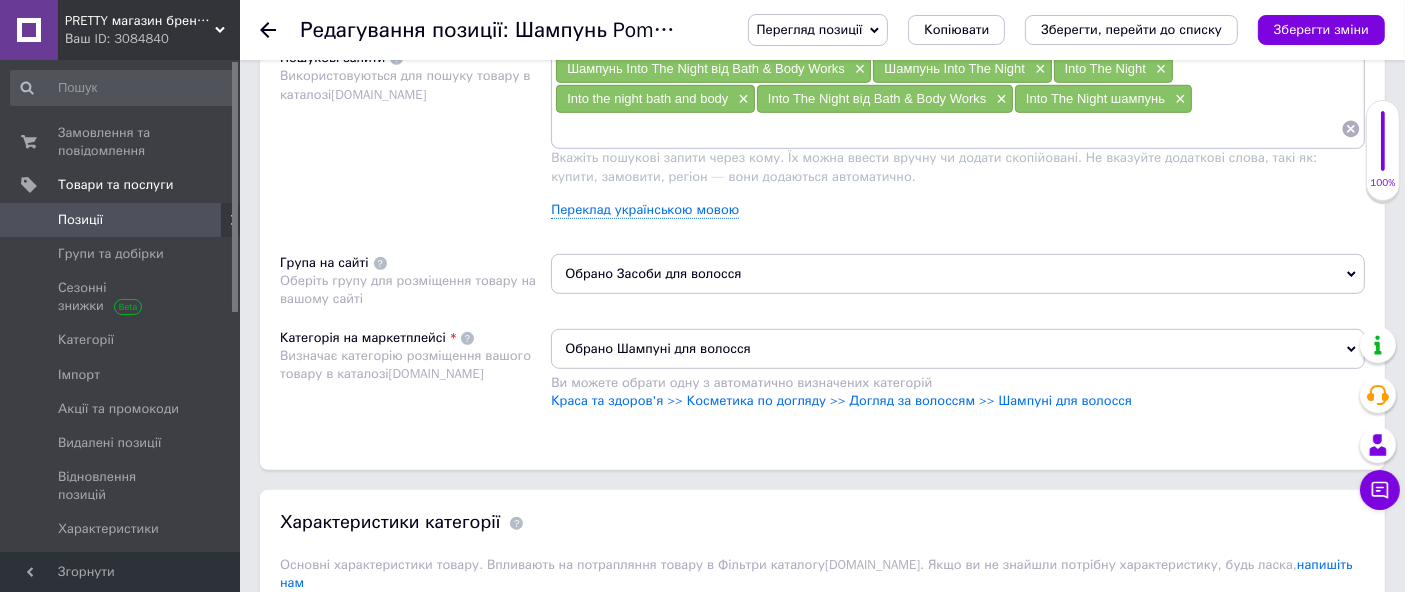click at bounding box center (948, 129) 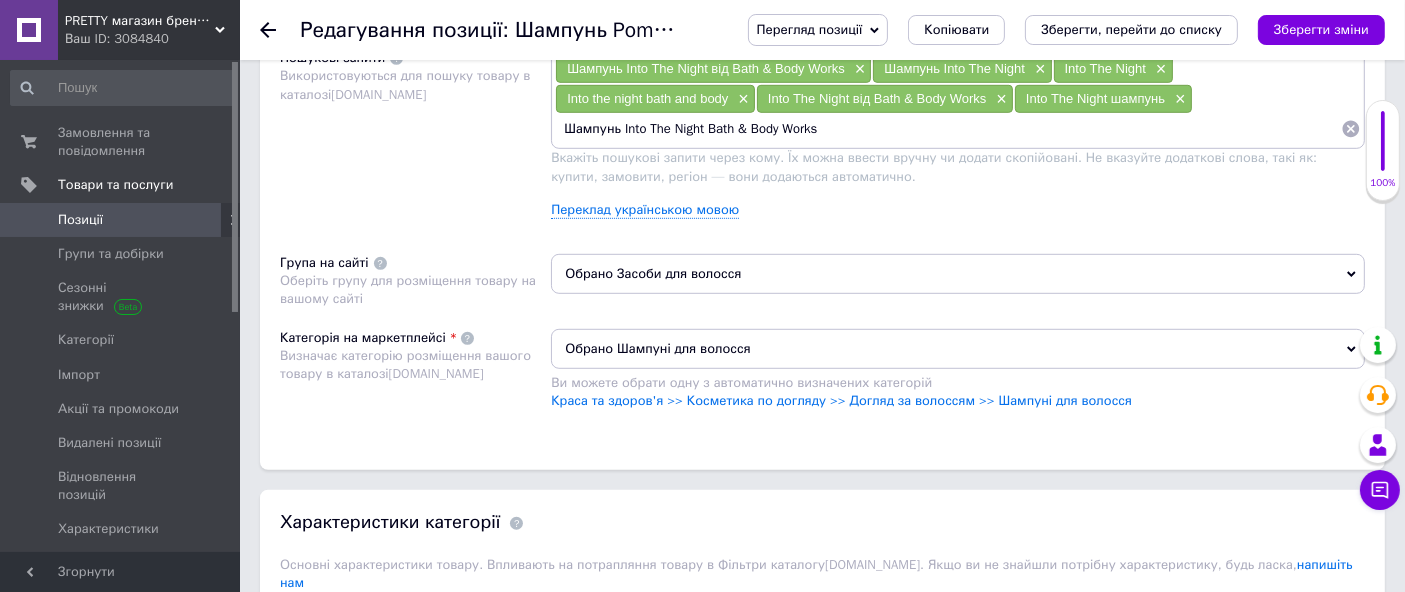 type 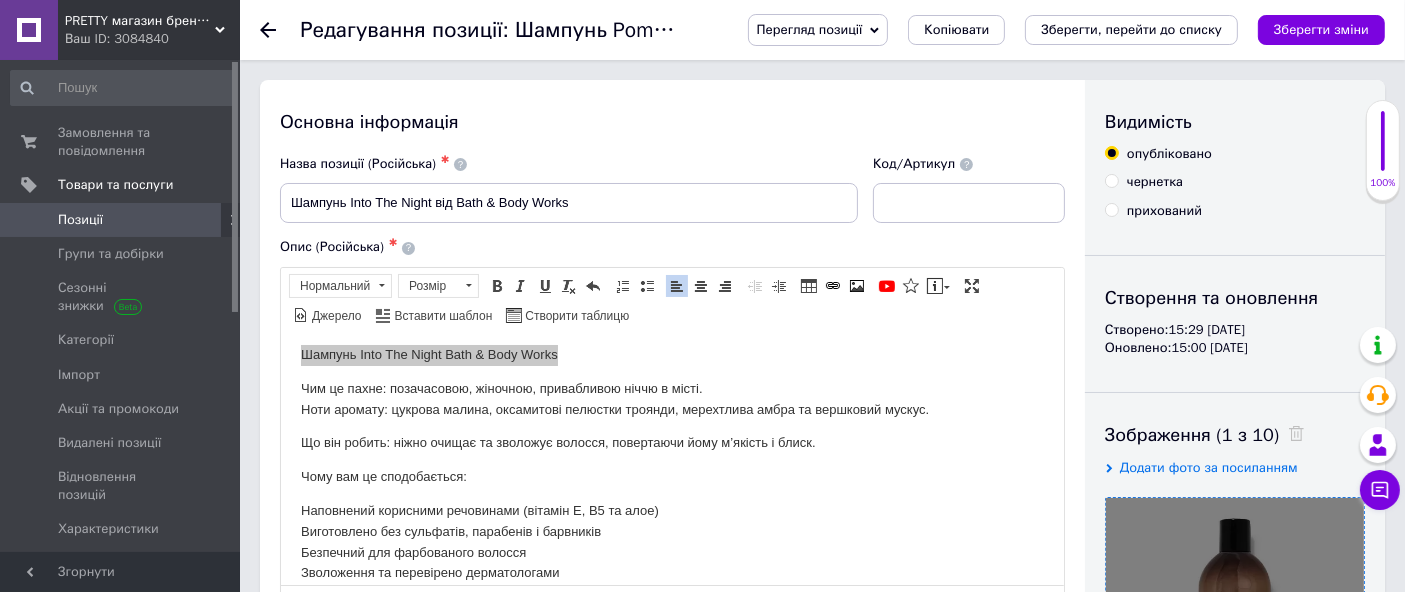 scroll, scrollTop: 0, scrollLeft: 0, axis: both 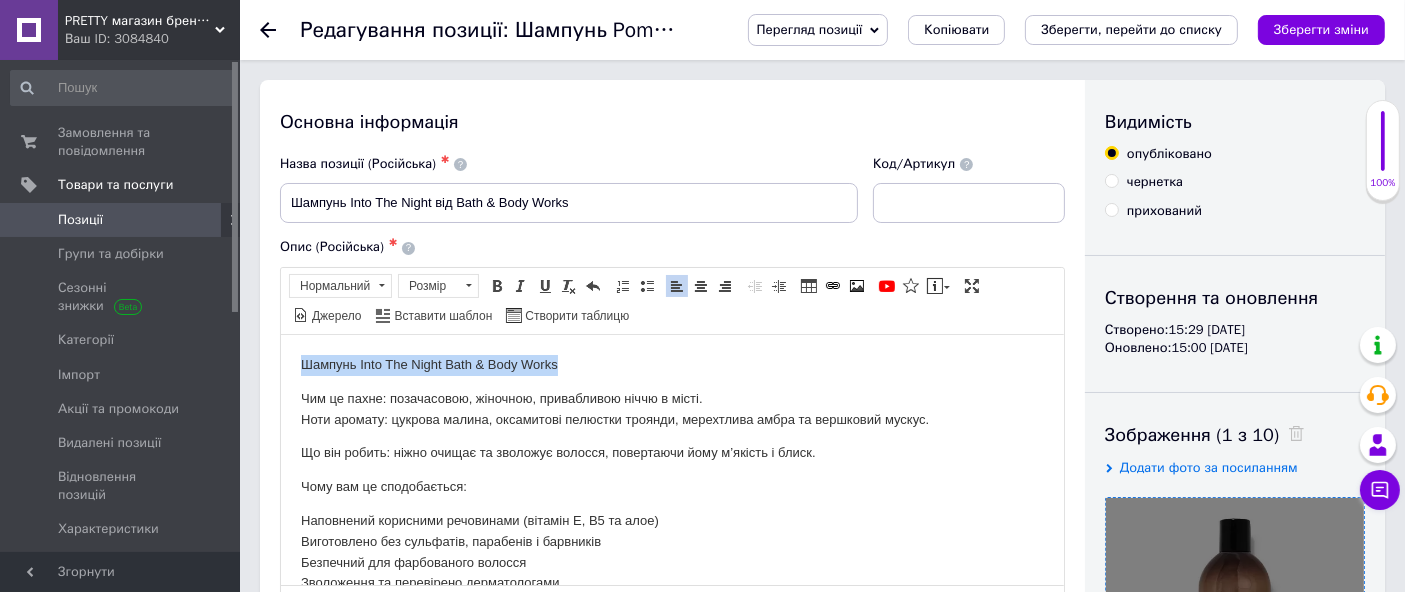click on "Шампунь Into The Night Bath & Body Works" at bounding box center (671, 364) 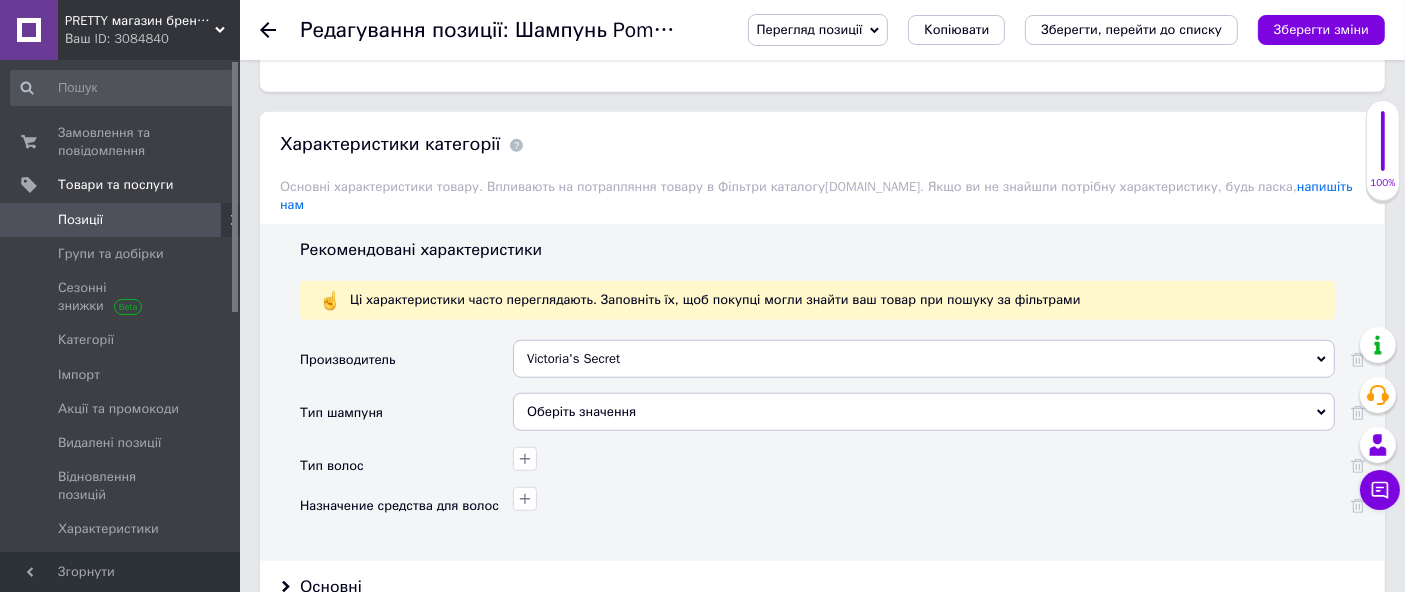 scroll, scrollTop: 1666, scrollLeft: 0, axis: vertical 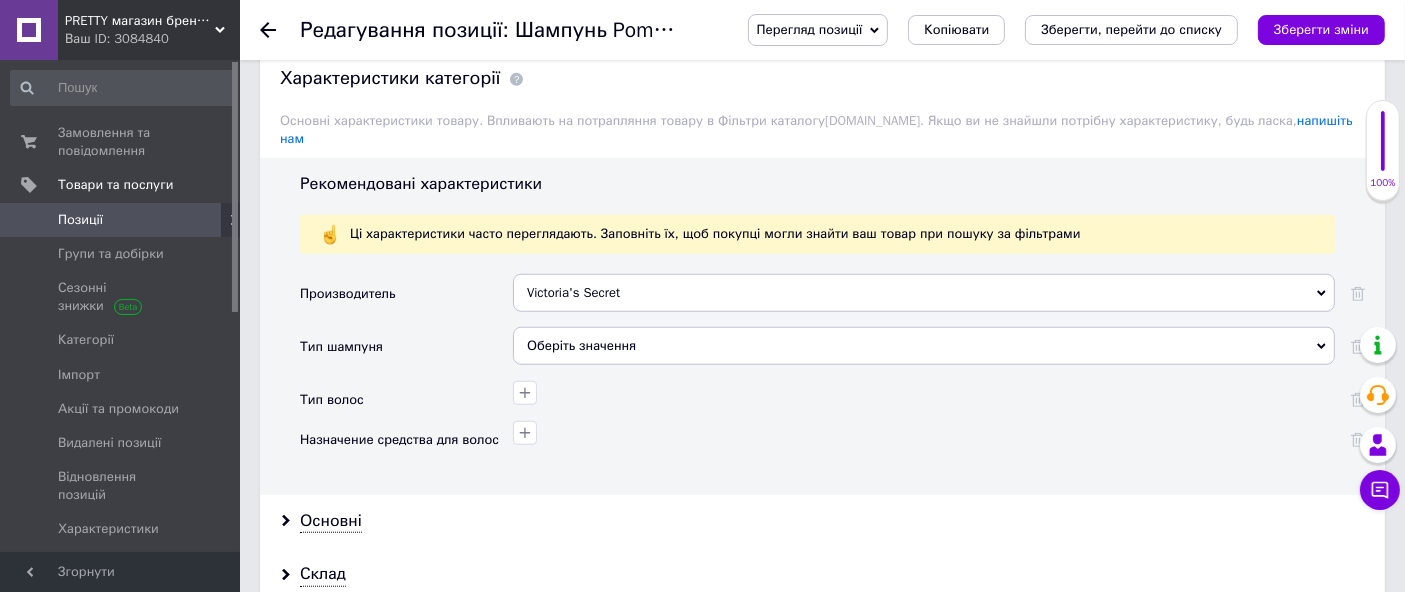 drag, startPoint x: 1323, startPoint y: 269, endPoint x: 980, endPoint y: 316, distance: 346.20514 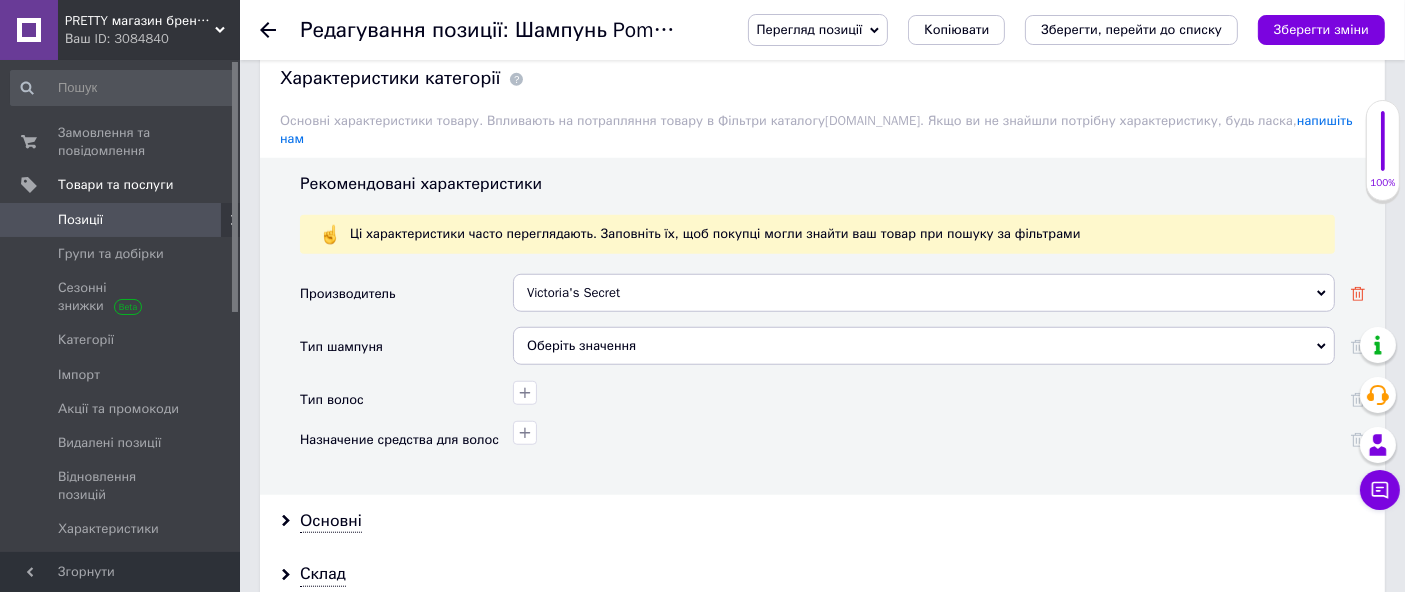 click 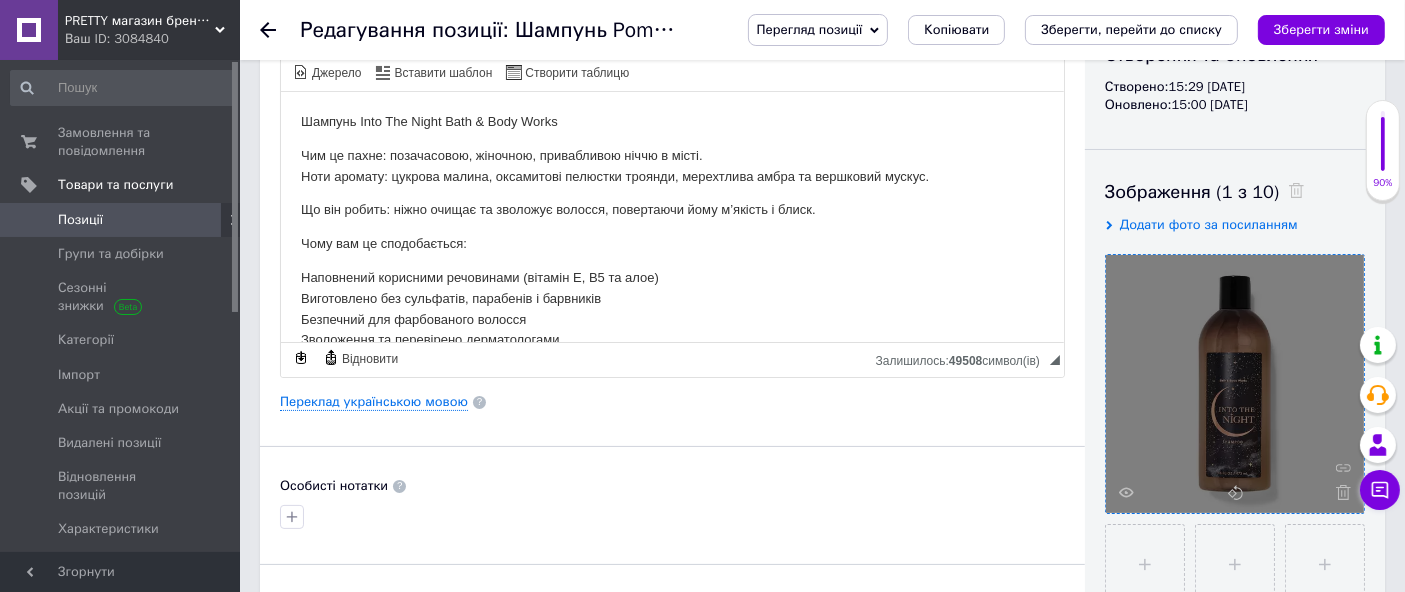 scroll, scrollTop: 0, scrollLeft: 0, axis: both 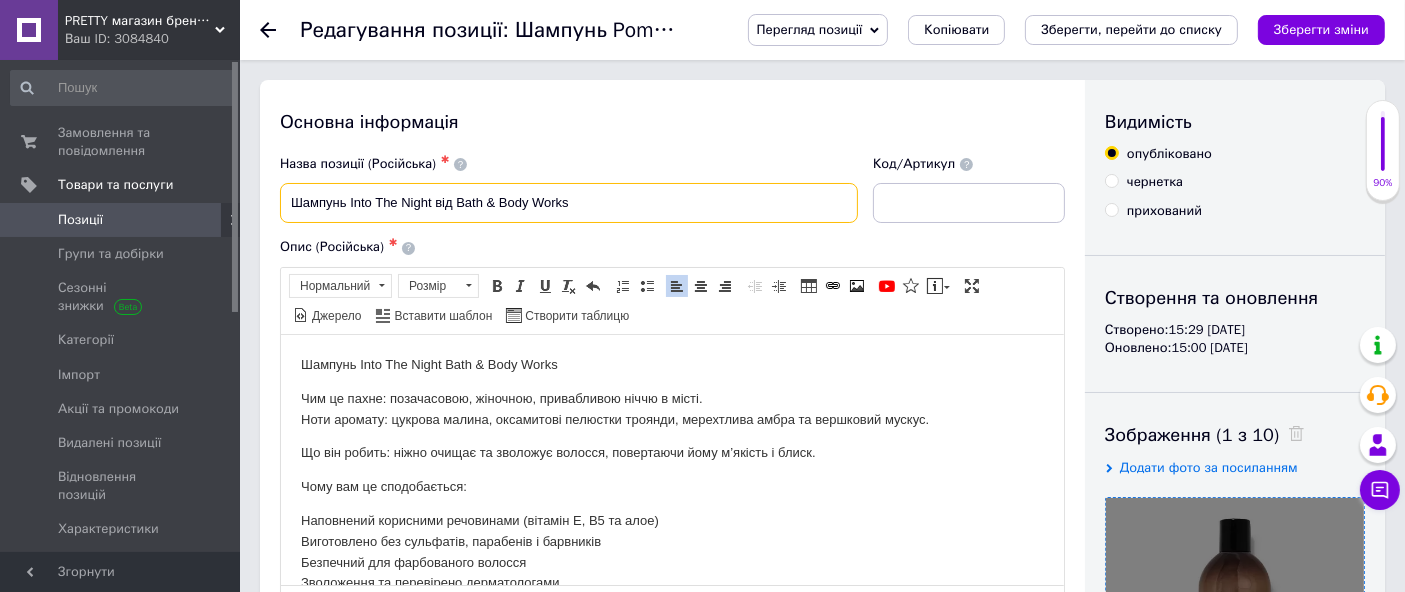 drag, startPoint x: 453, startPoint y: 201, endPoint x: 580, endPoint y: 201, distance: 127 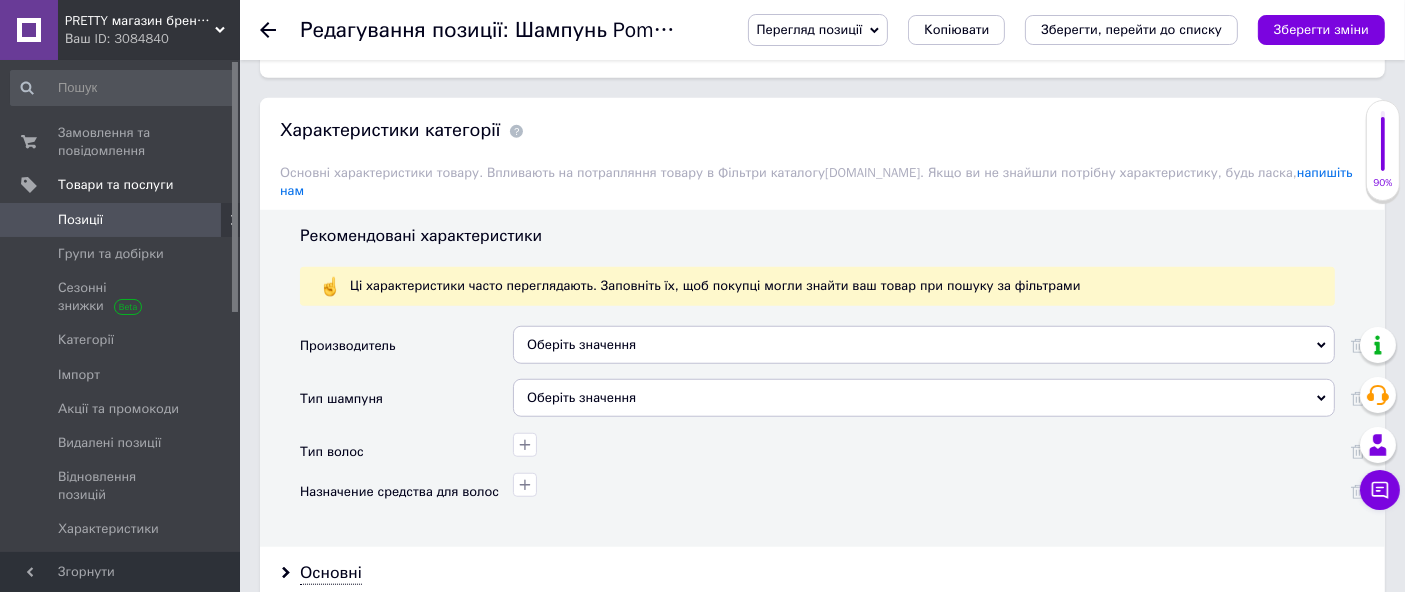 scroll, scrollTop: 1666, scrollLeft: 0, axis: vertical 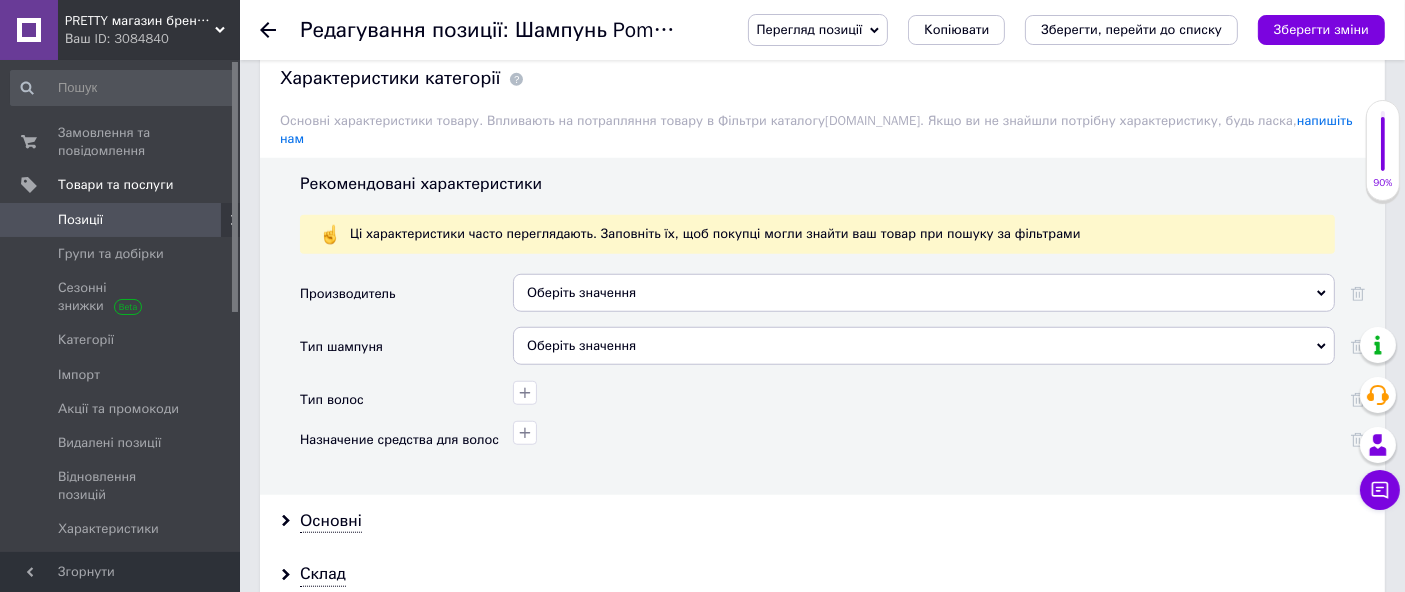 click 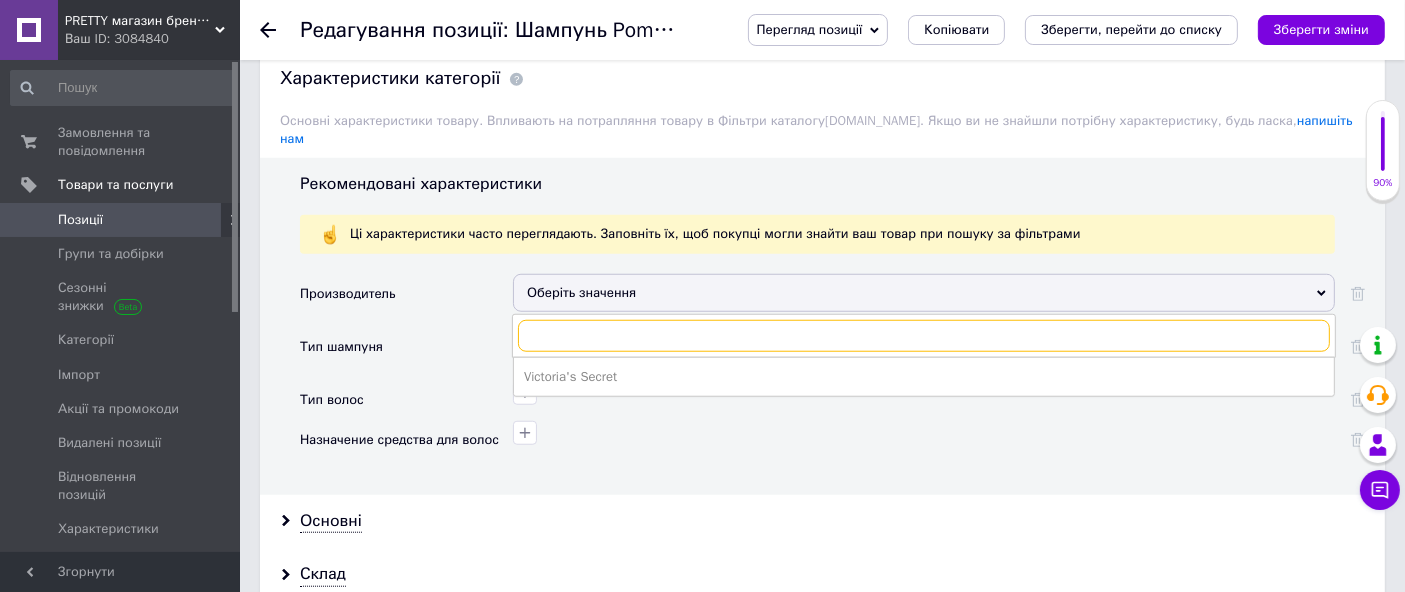 click at bounding box center (924, 336) 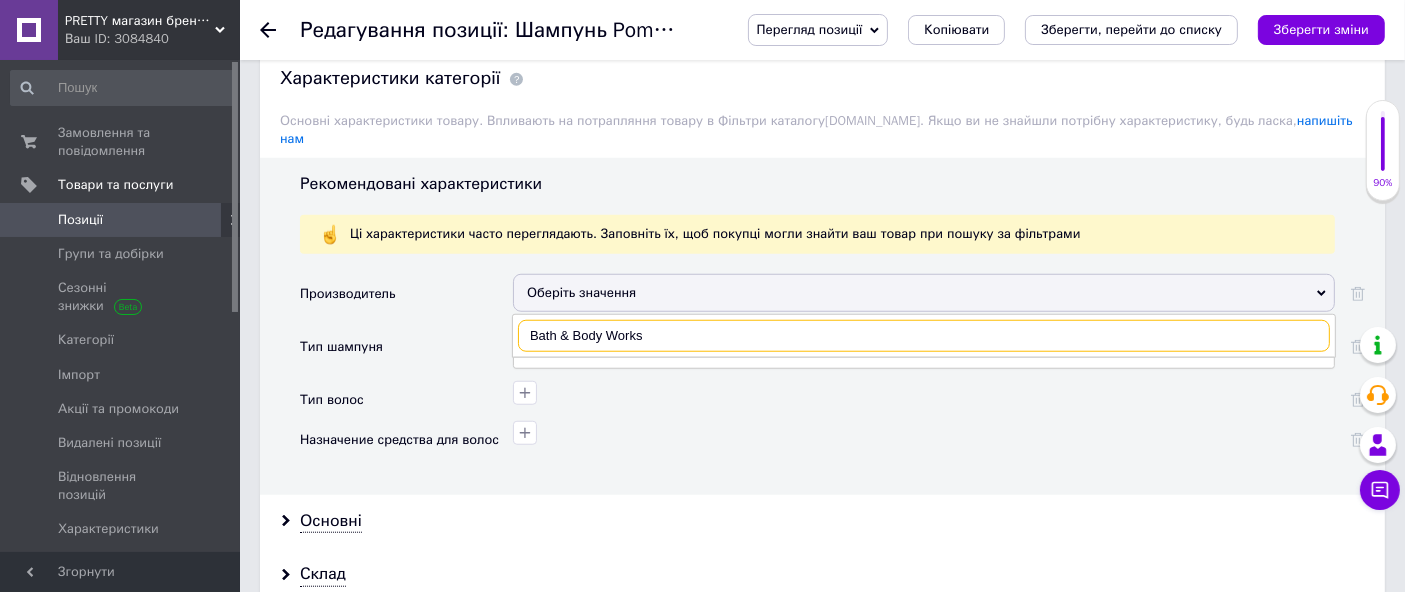 type on "Bath & Body Work" 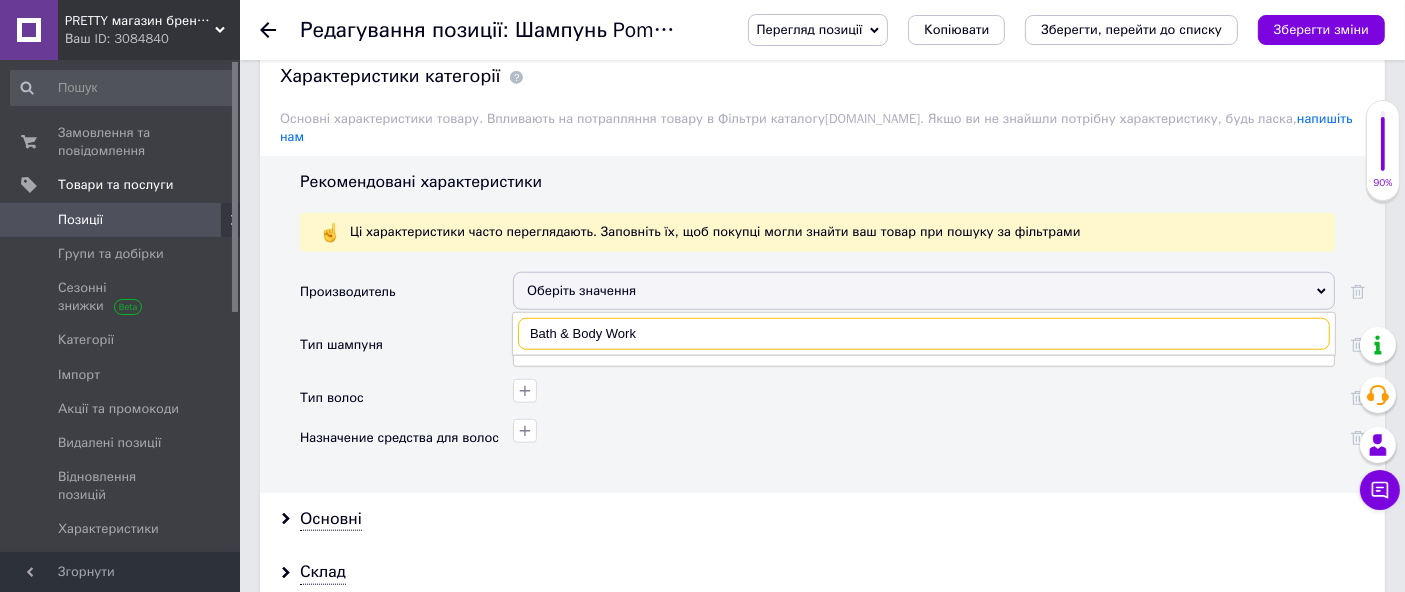 scroll, scrollTop: 1666, scrollLeft: 0, axis: vertical 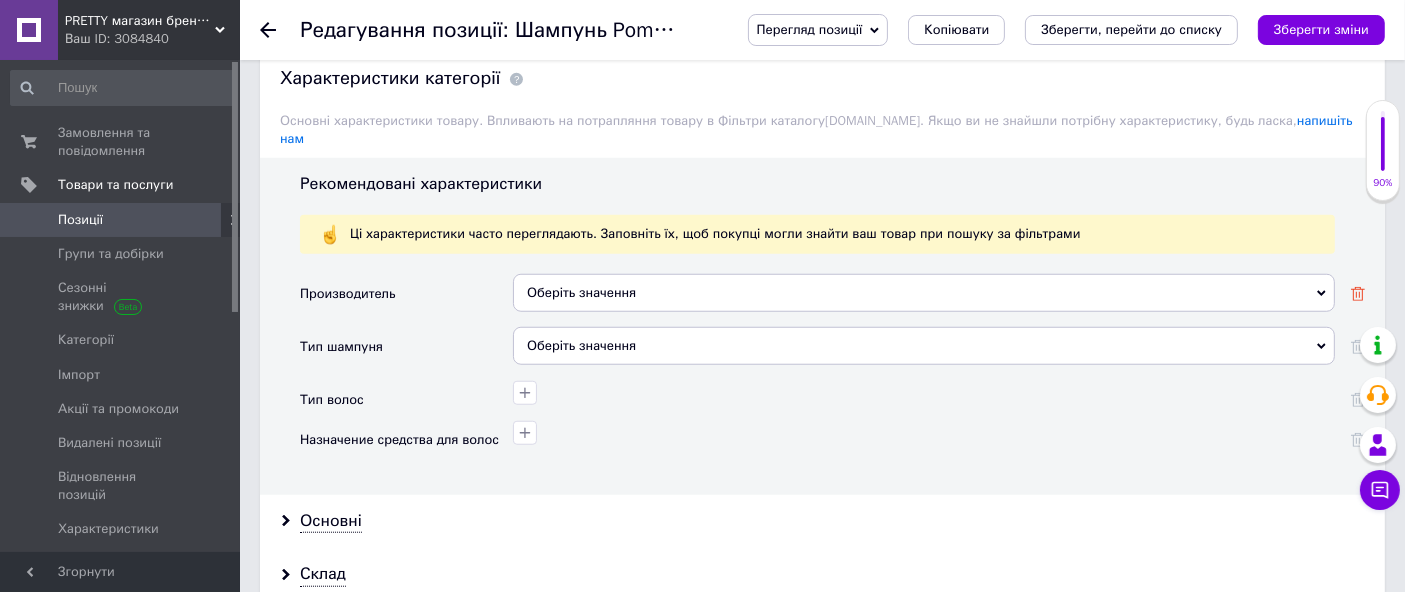 click 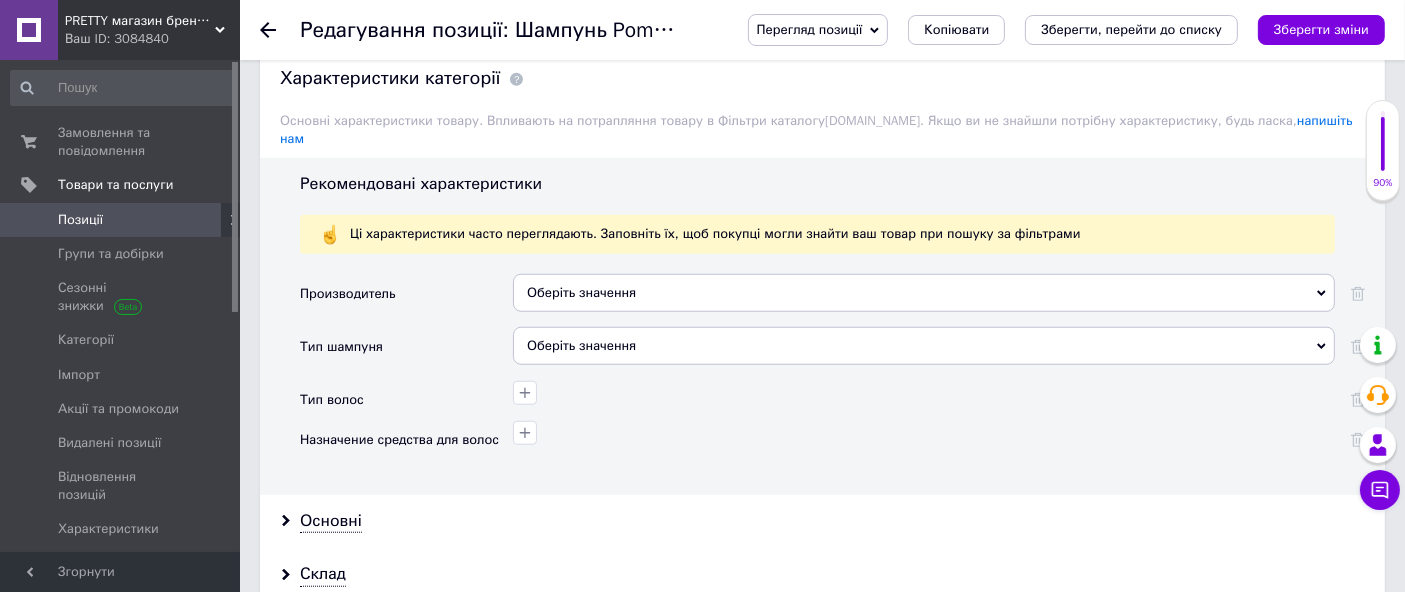 click on "Оберіть значення" at bounding box center [924, 293] 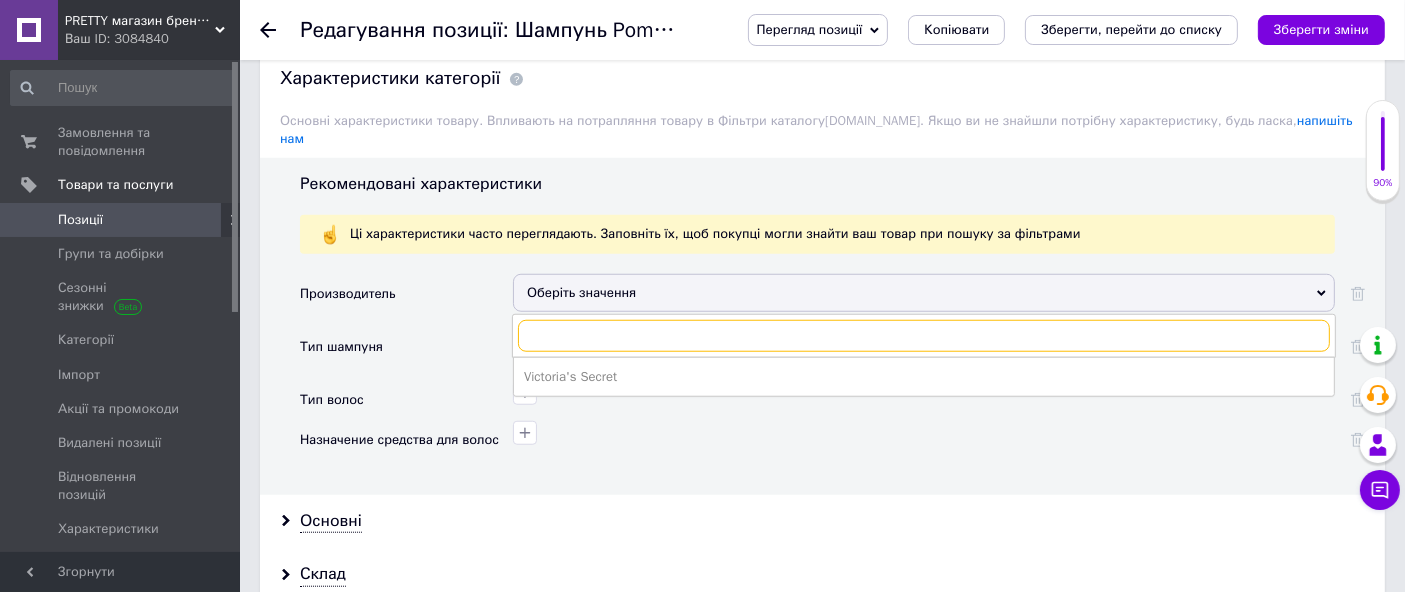 paste on "Bath & Body Works" 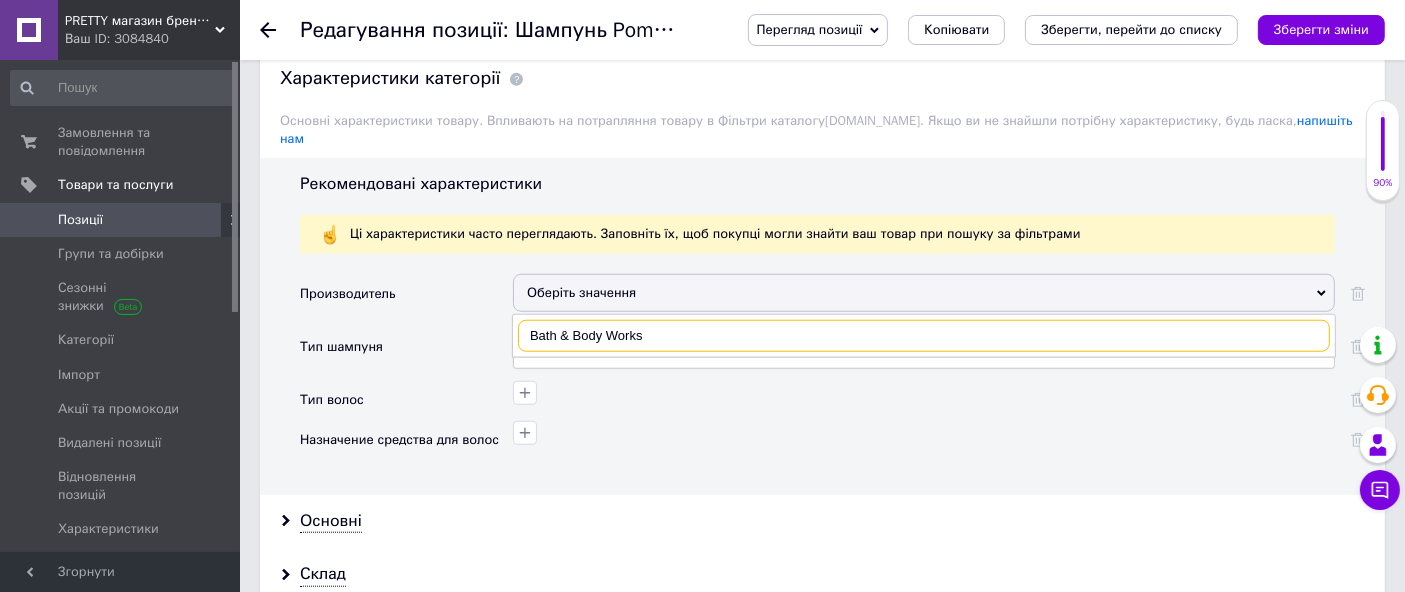 click on "Bath & Body Works" at bounding box center [924, 336] 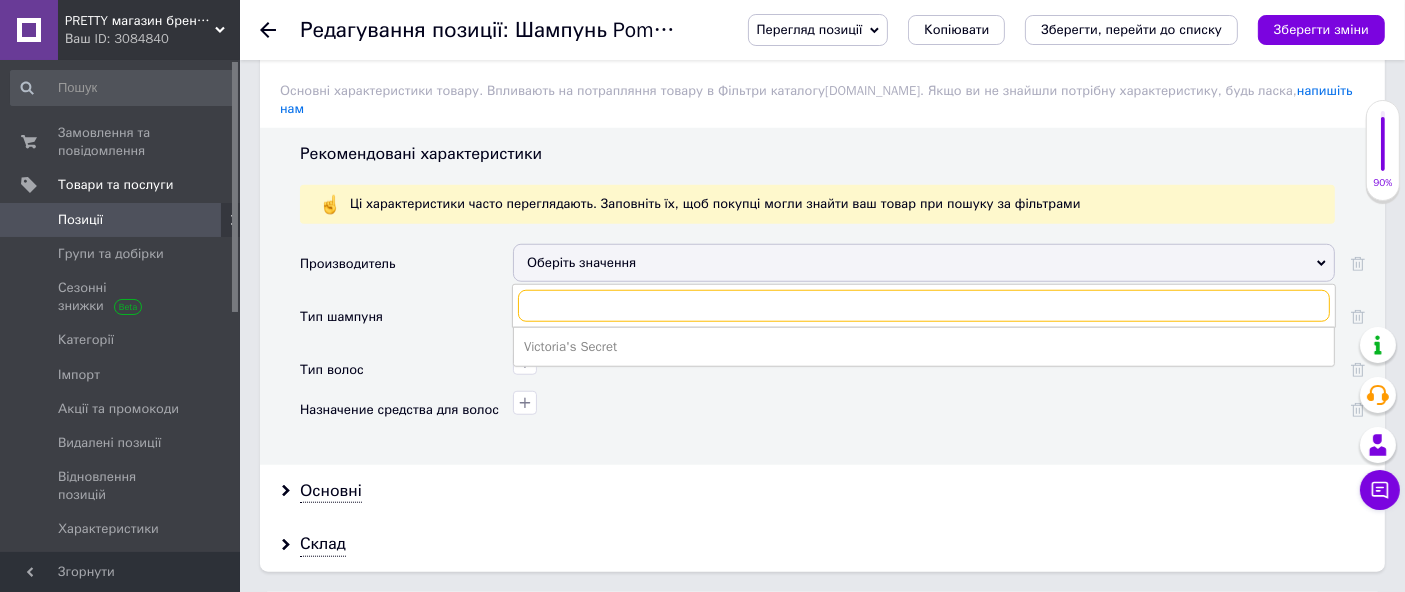 scroll, scrollTop: 1888, scrollLeft: 0, axis: vertical 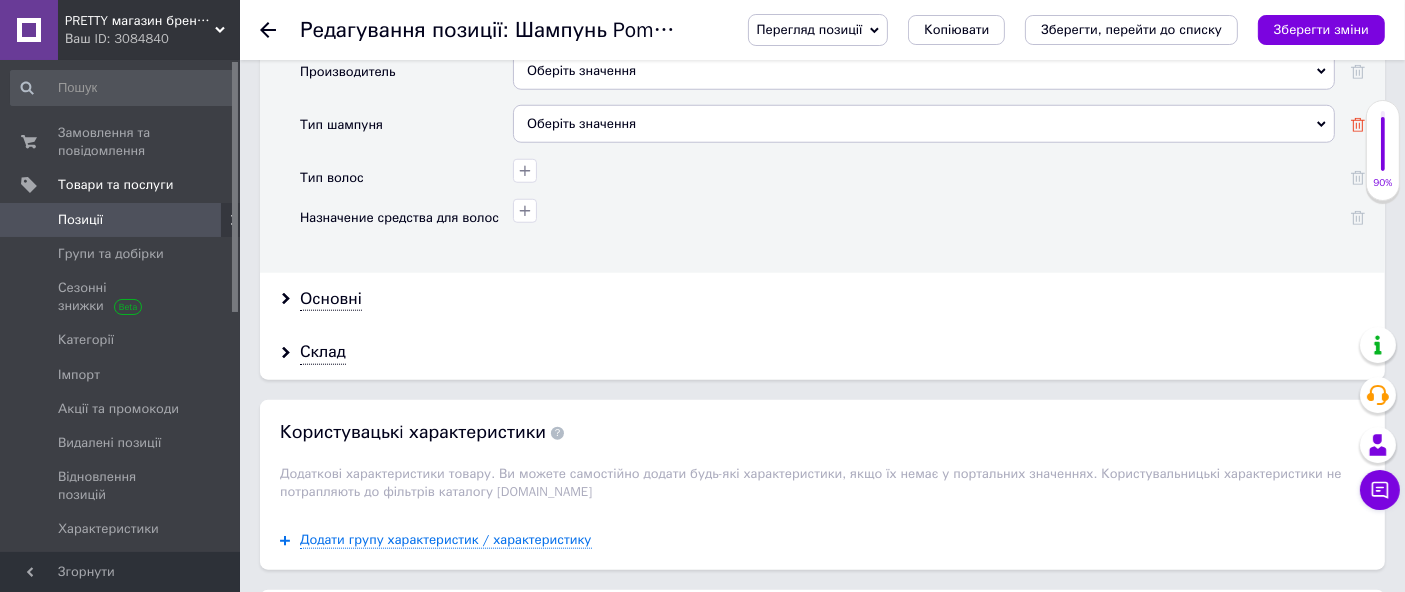 click 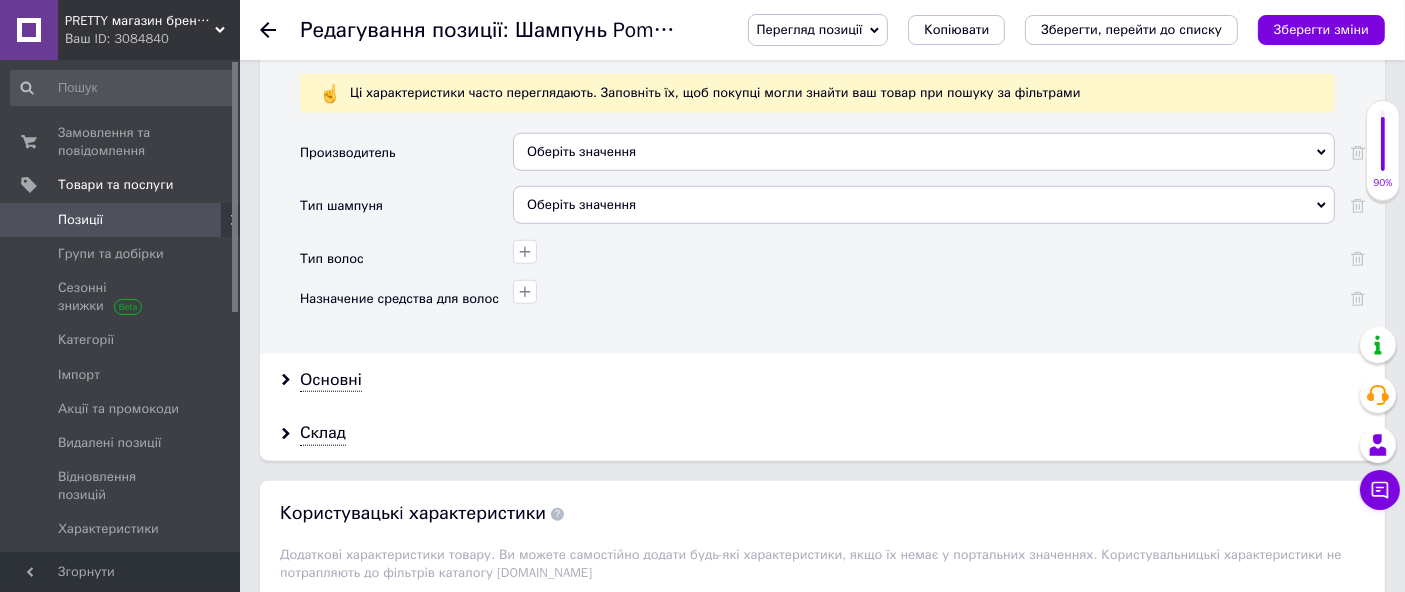 scroll, scrollTop: 1666, scrollLeft: 0, axis: vertical 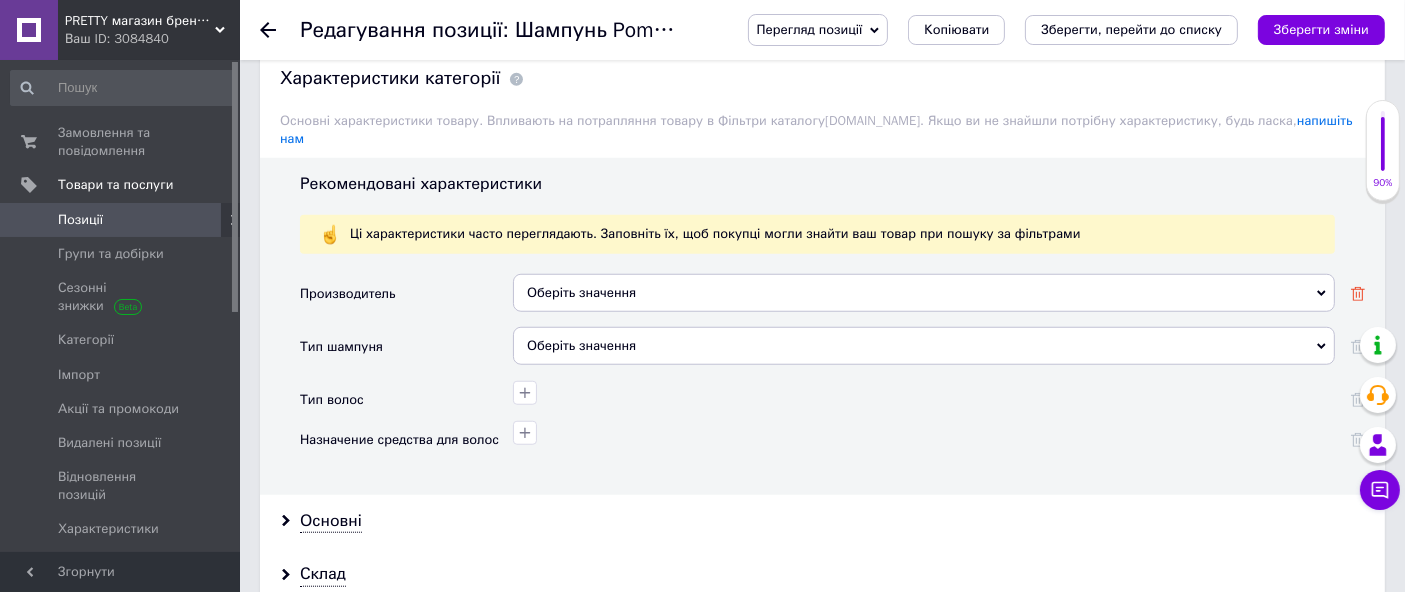 click 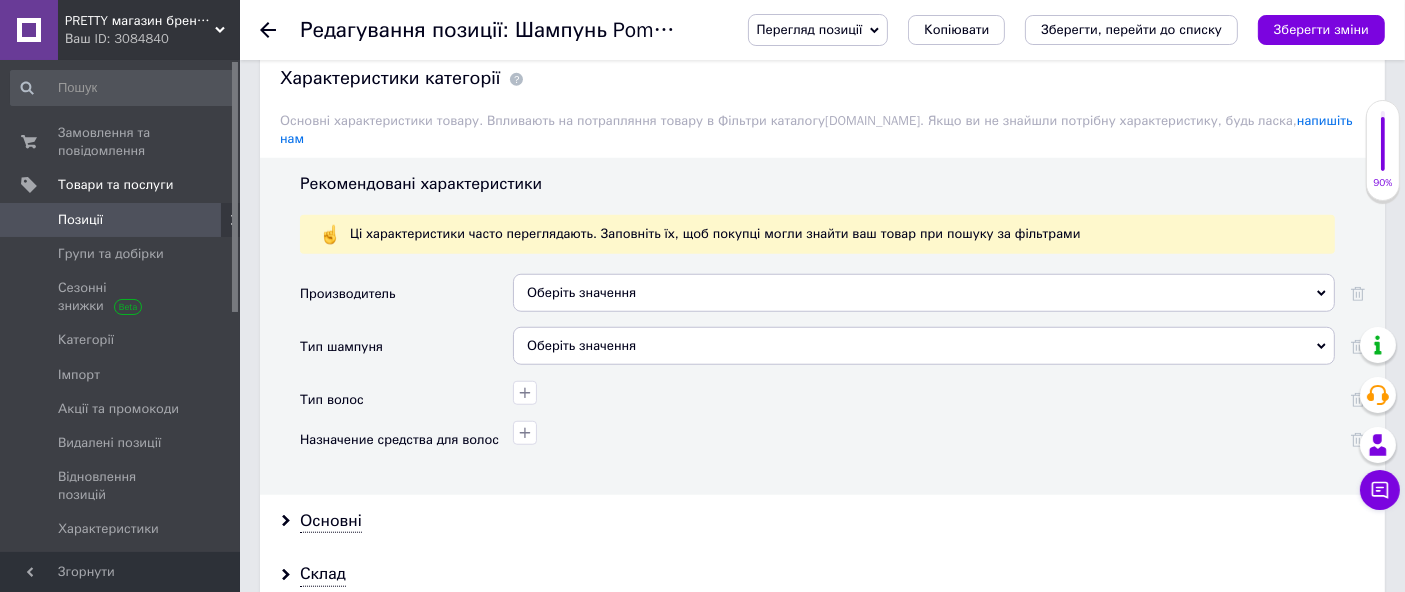 click 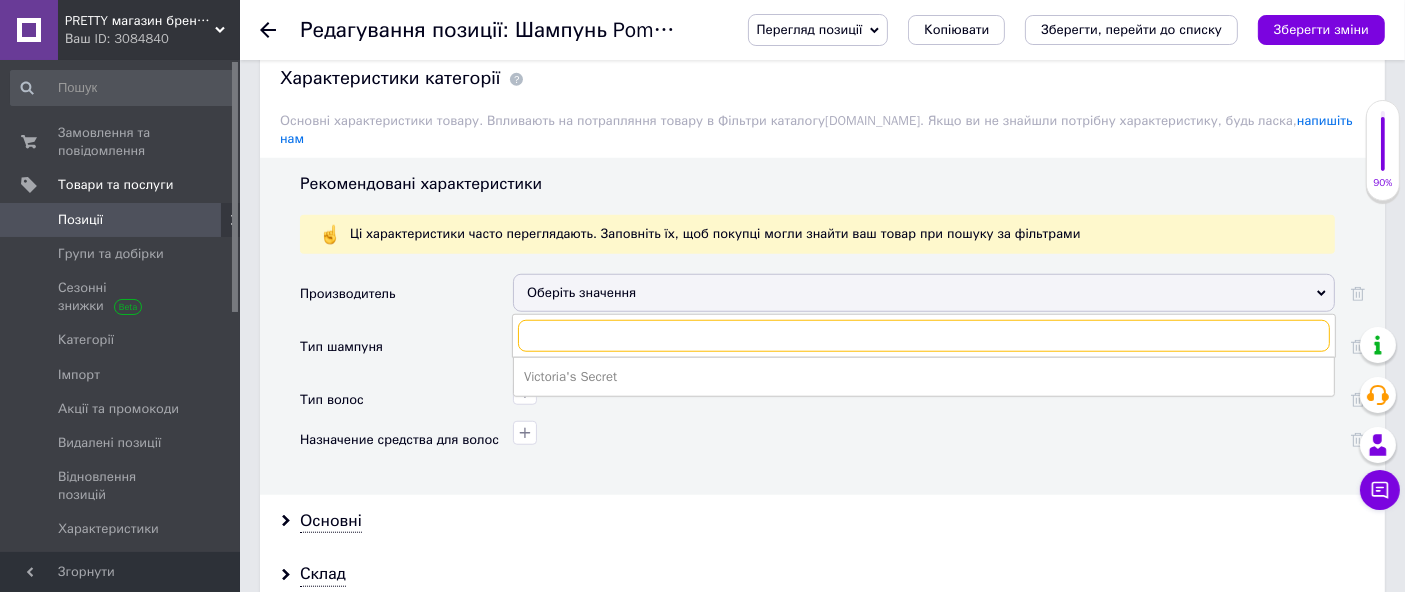 click at bounding box center [924, 336] 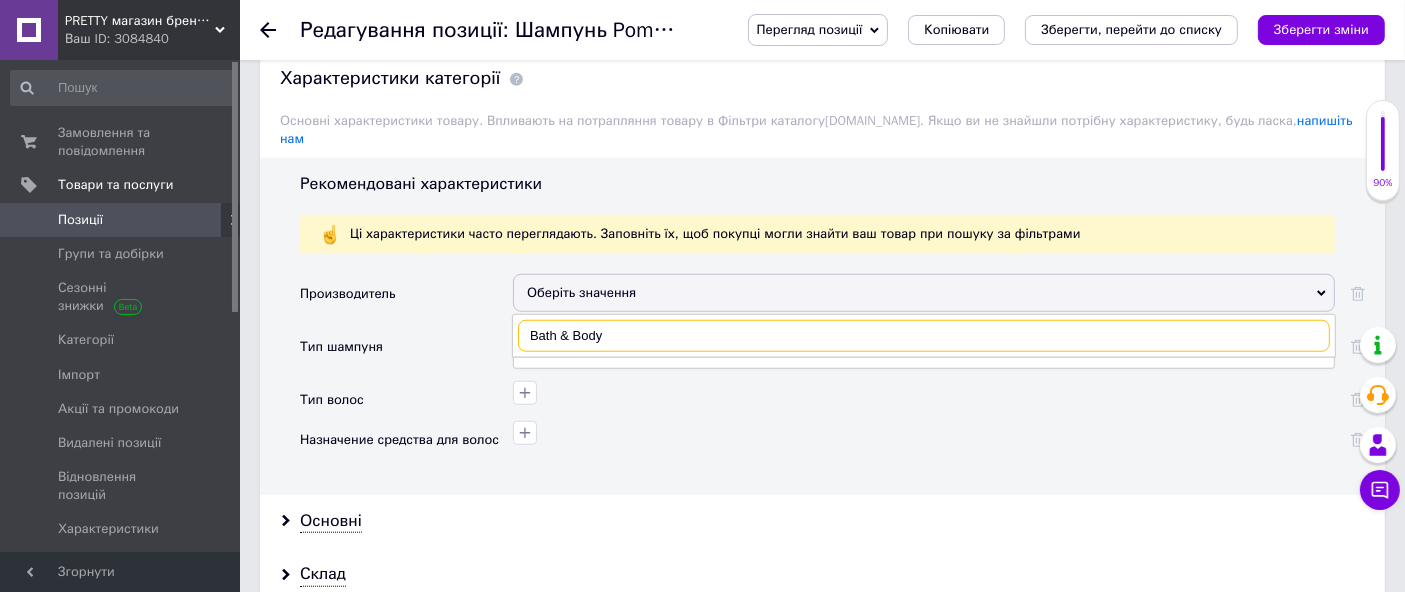 type on "Bath & Bod" 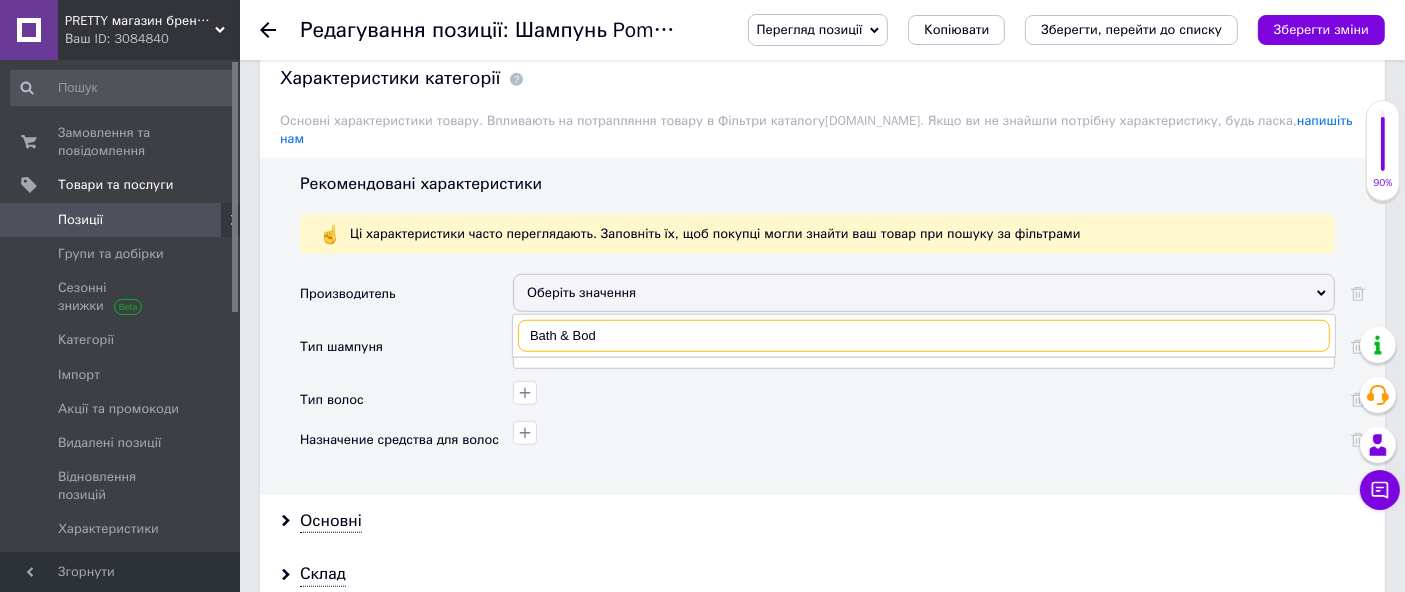 drag, startPoint x: 523, startPoint y: 308, endPoint x: 1012, endPoint y: 308, distance: 489 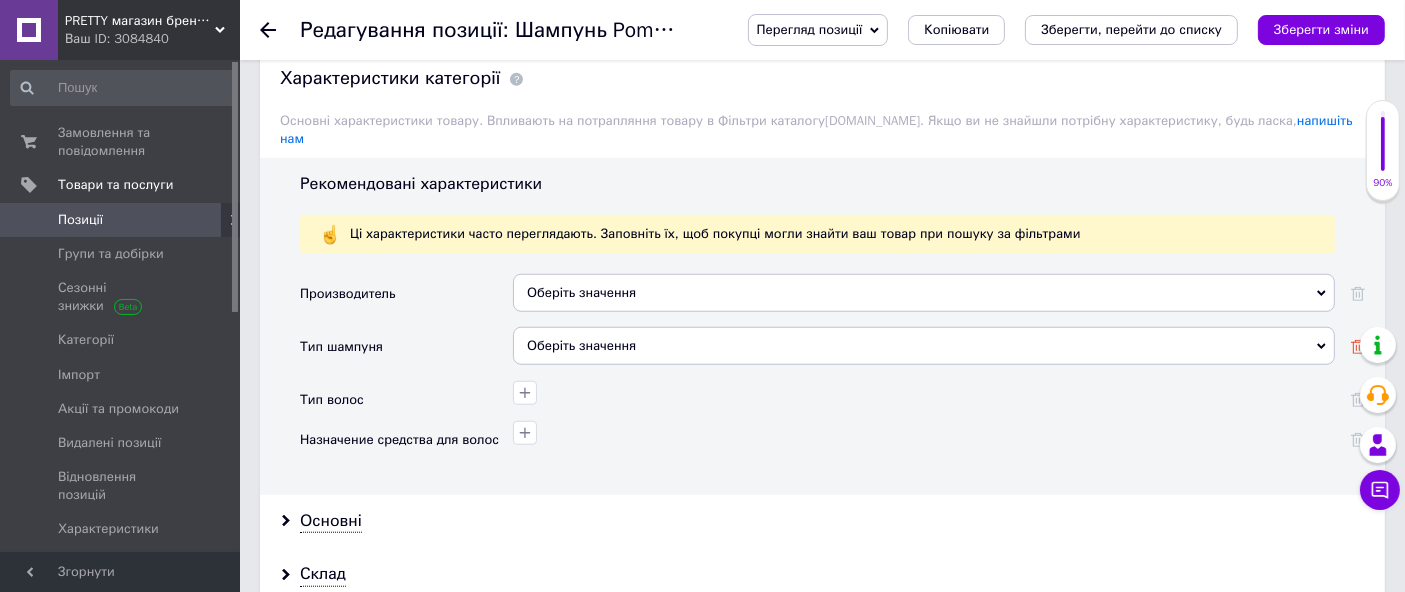 drag, startPoint x: 1357, startPoint y: 326, endPoint x: 1357, endPoint y: 288, distance: 38 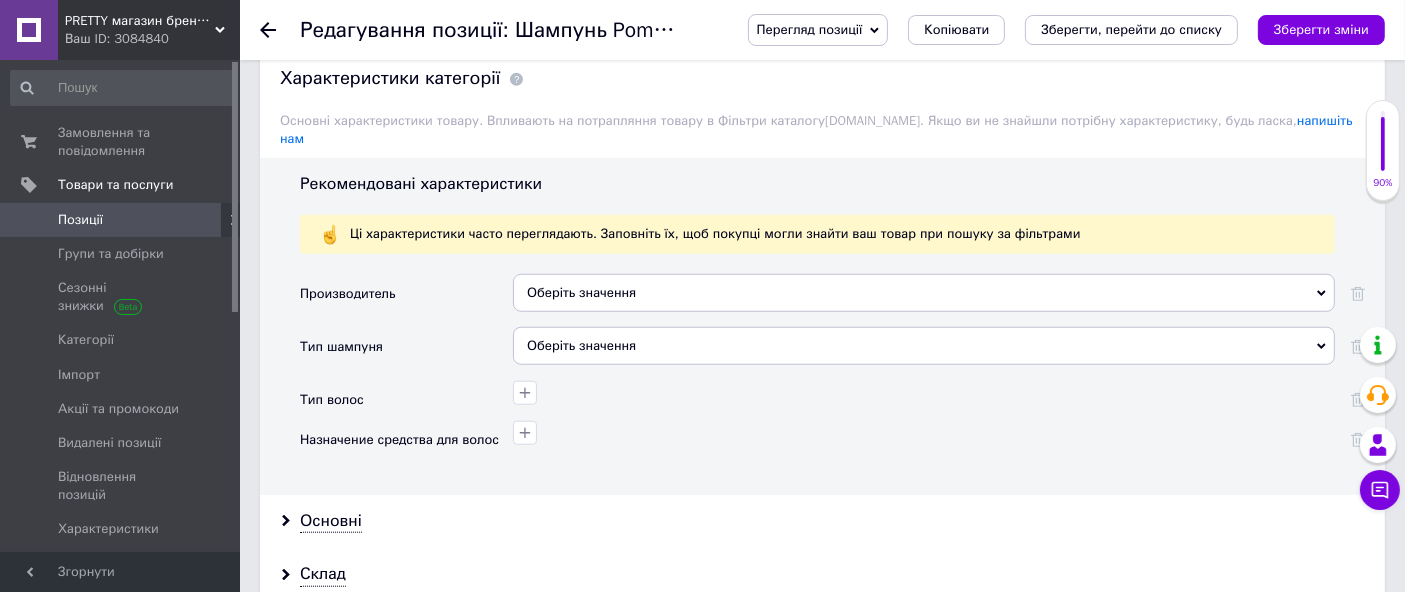 click 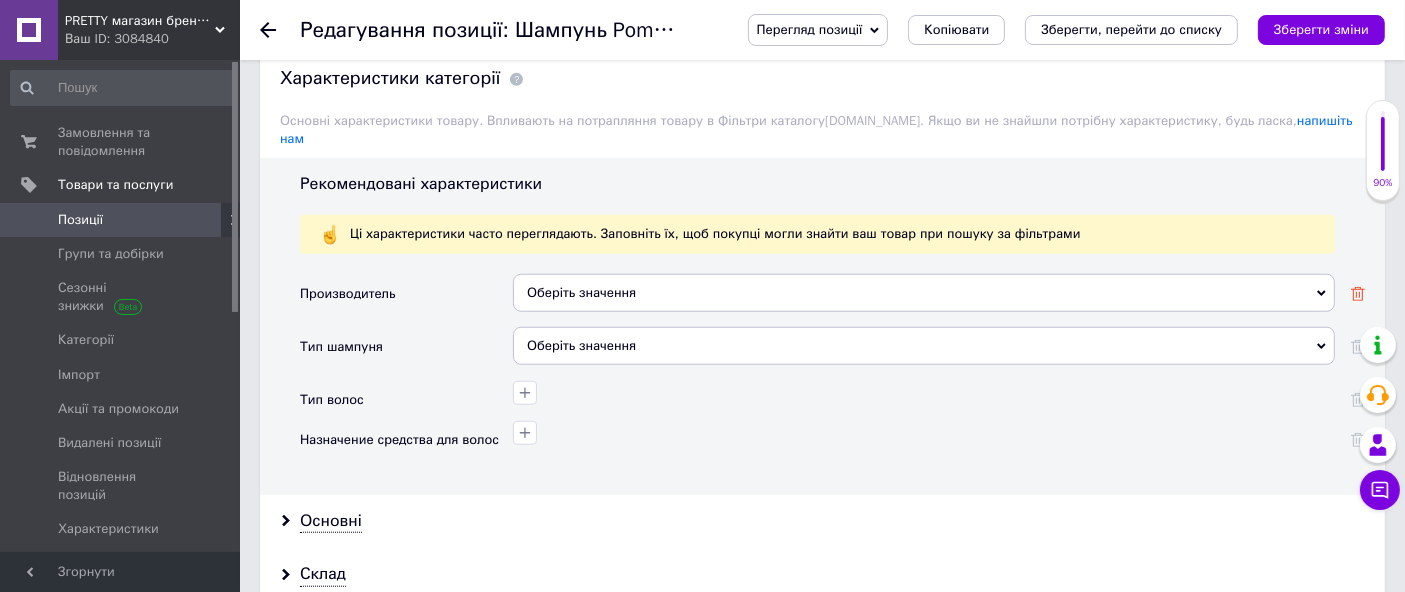 click 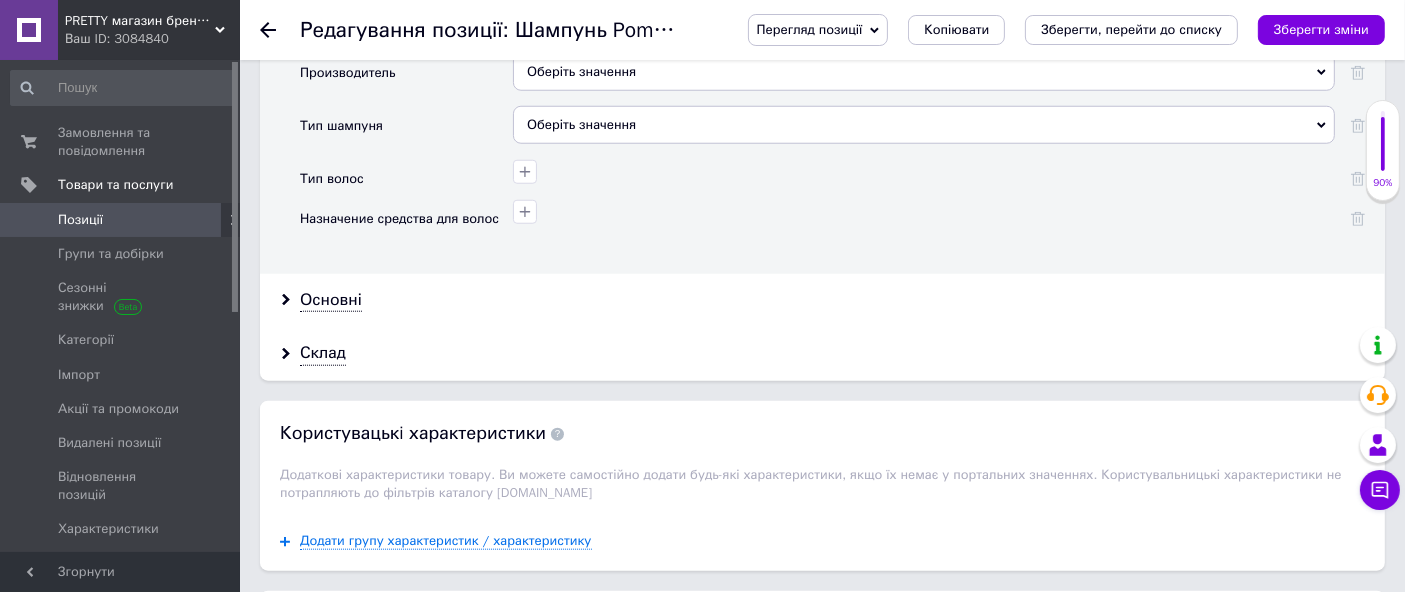 scroll, scrollTop: 1888, scrollLeft: 0, axis: vertical 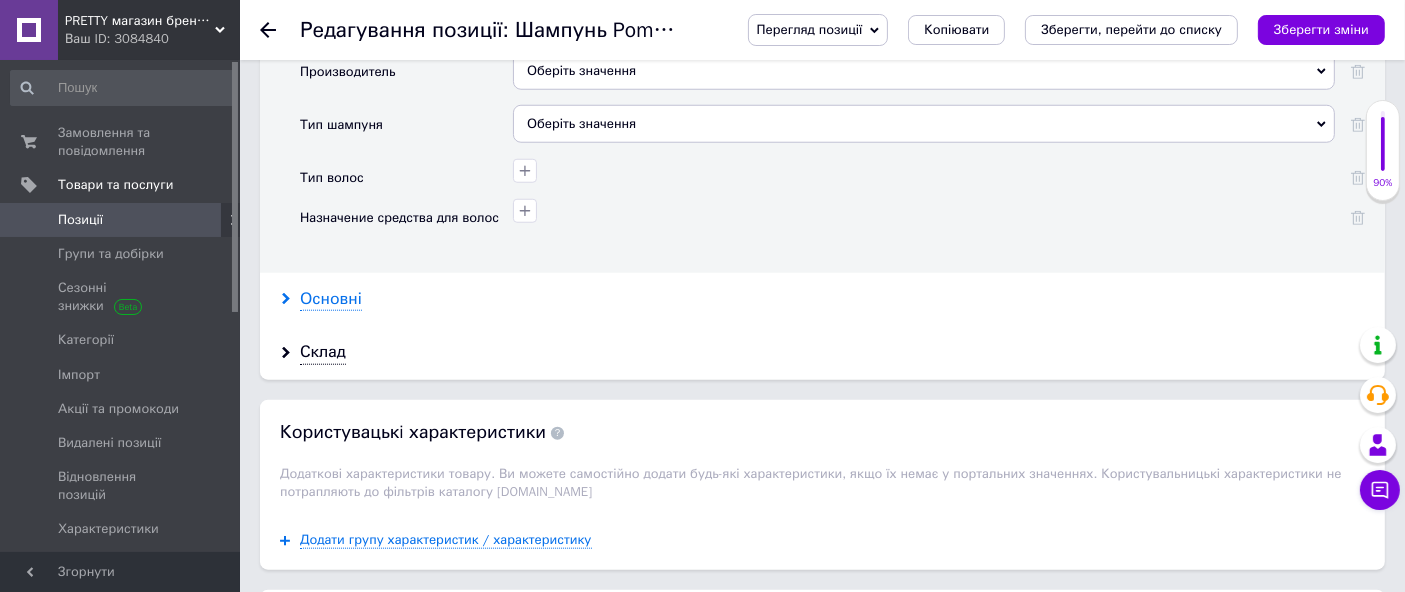 click on "Основні" at bounding box center [331, 299] 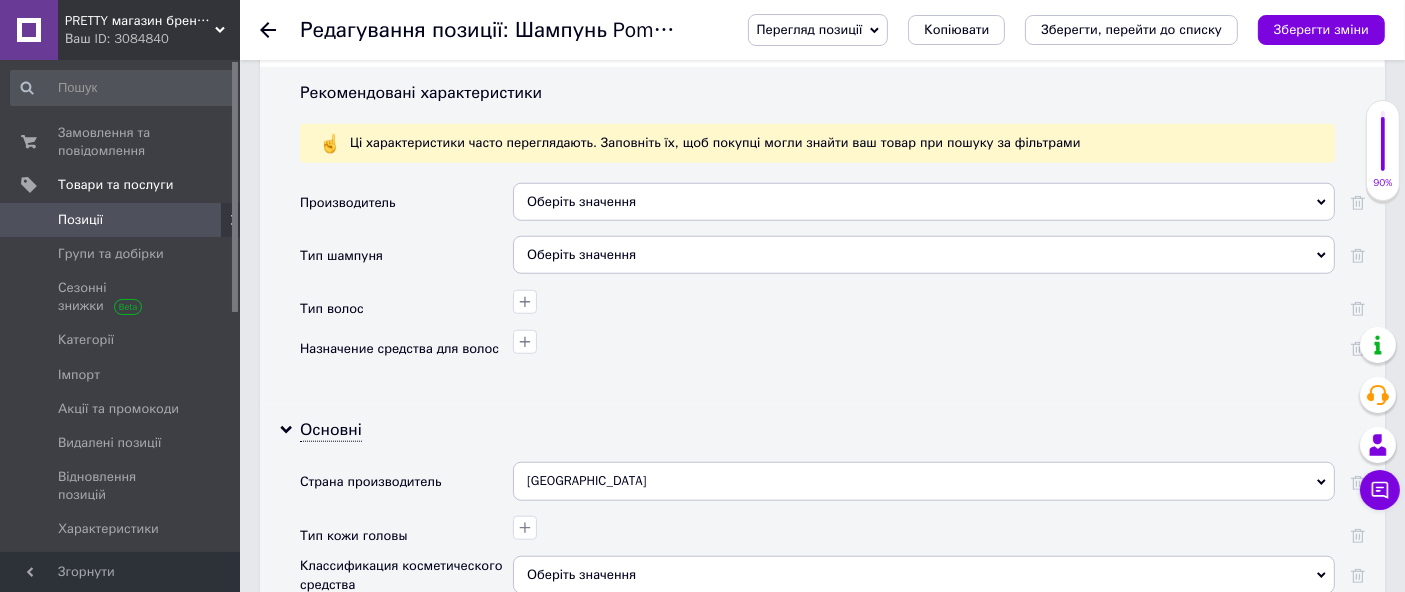 scroll, scrollTop: 1555, scrollLeft: 0, axis: vertical 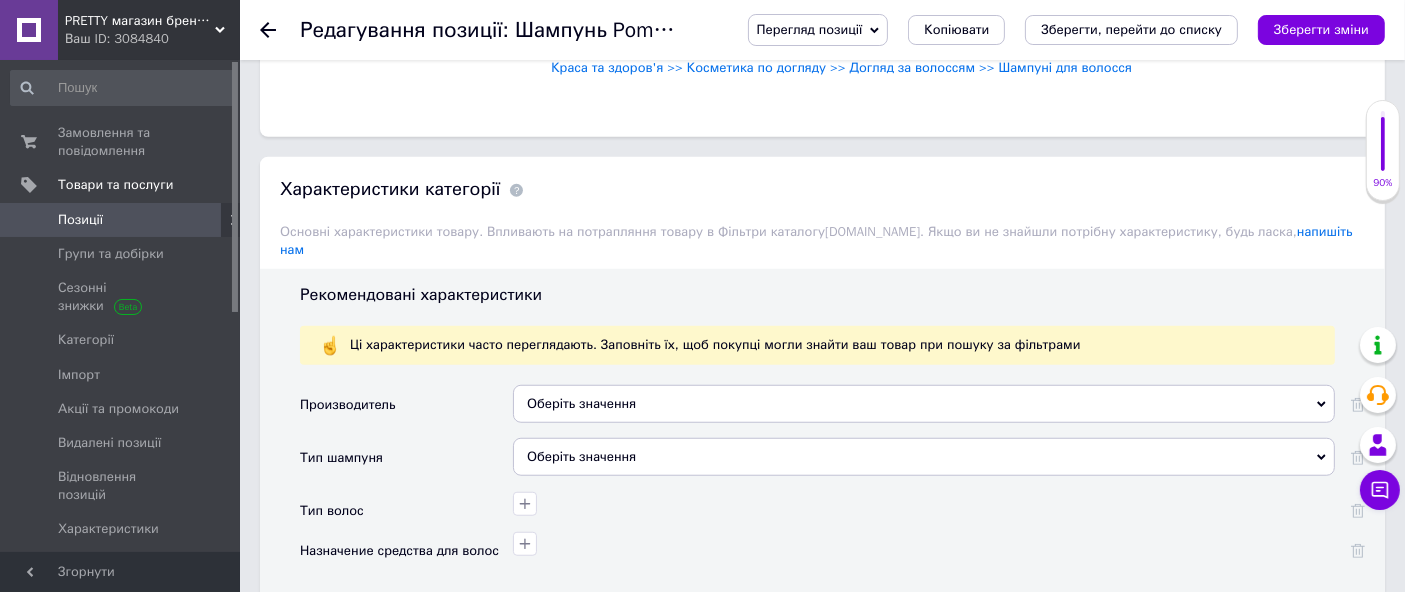 click 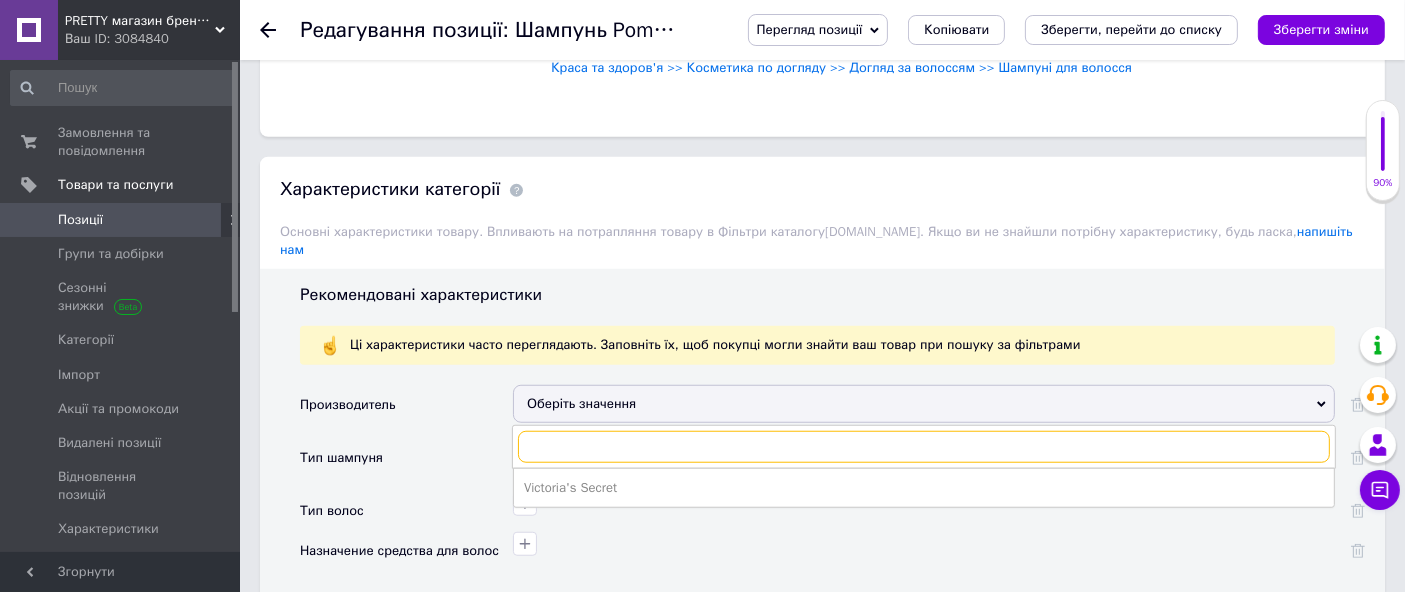 click at bounding box center [924, 447] 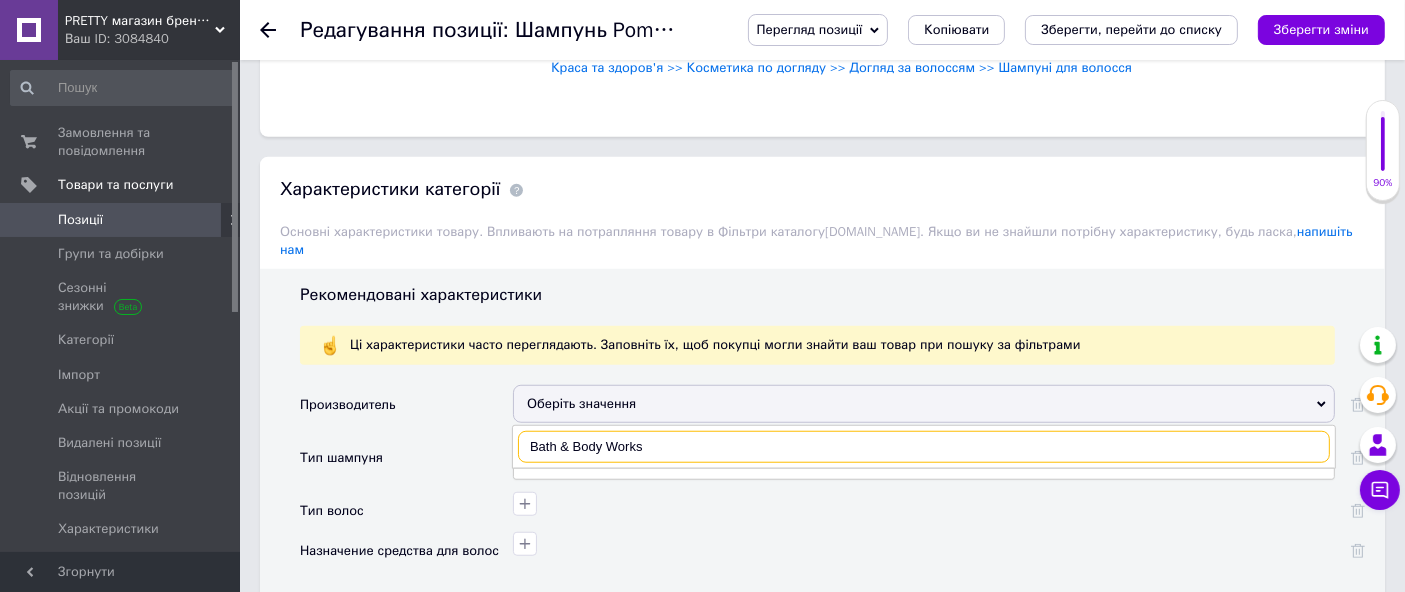 click on "Bath & Body Works" at bounding box center [924, 447] 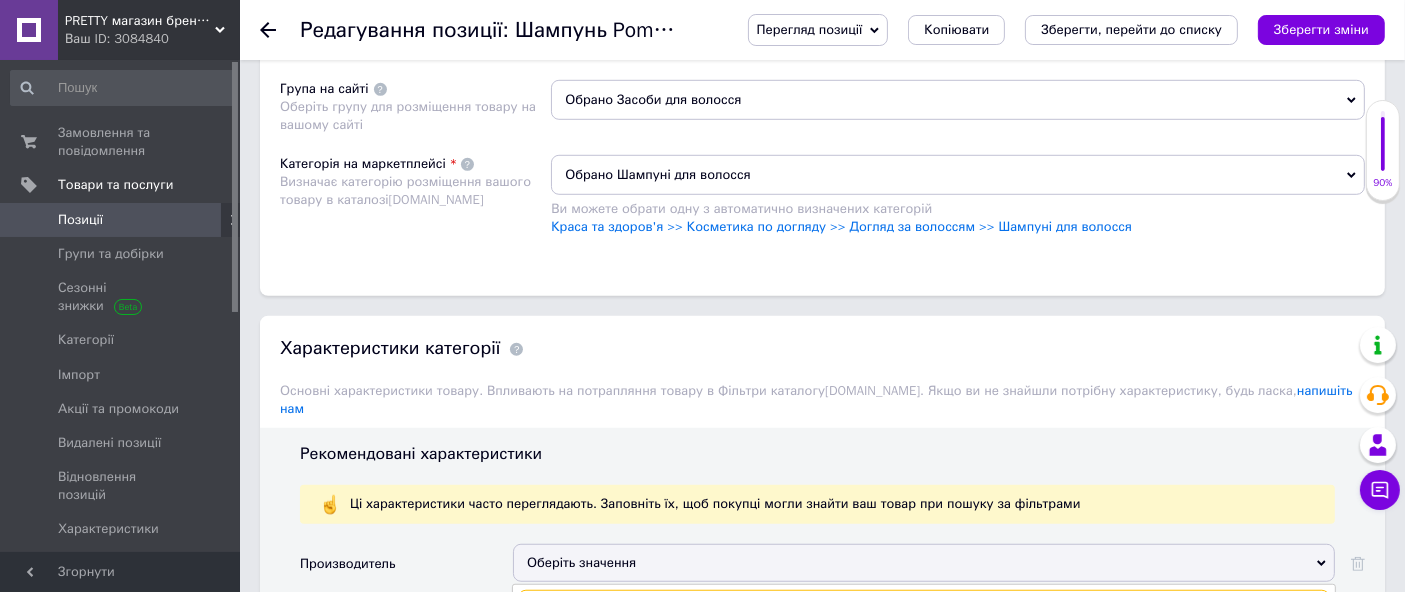 scroll, scrollTop: 1555, scrollLeft: 0, axis: vertical 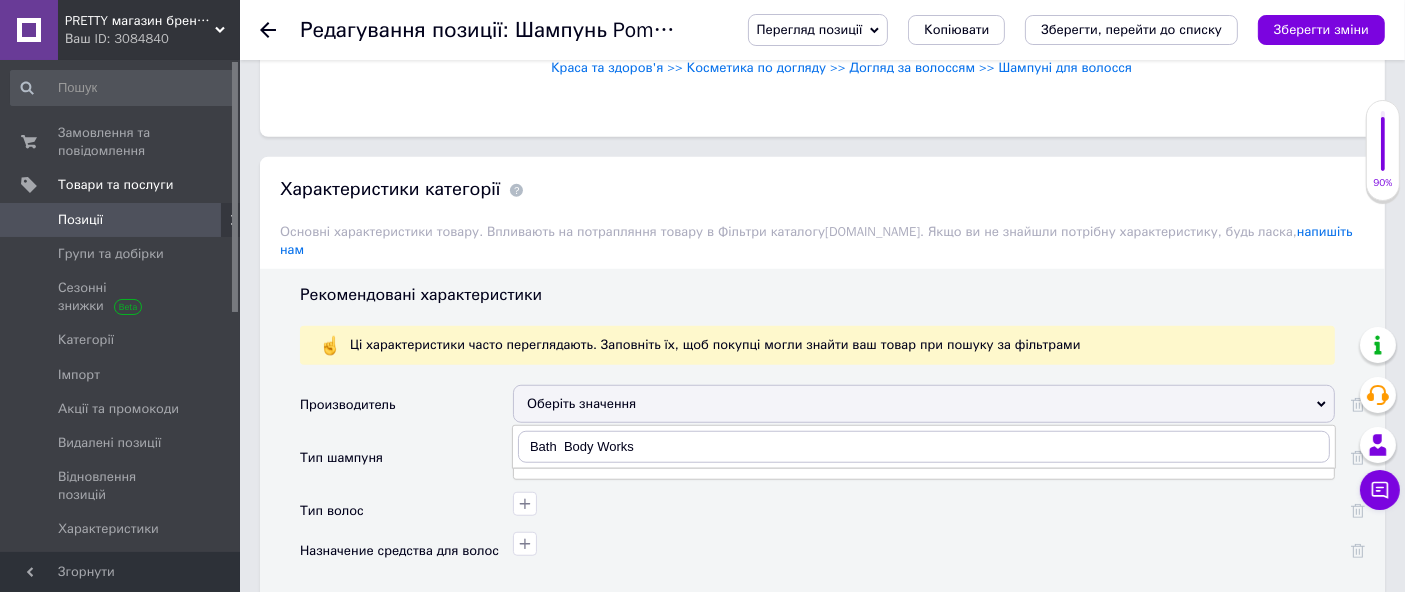 click 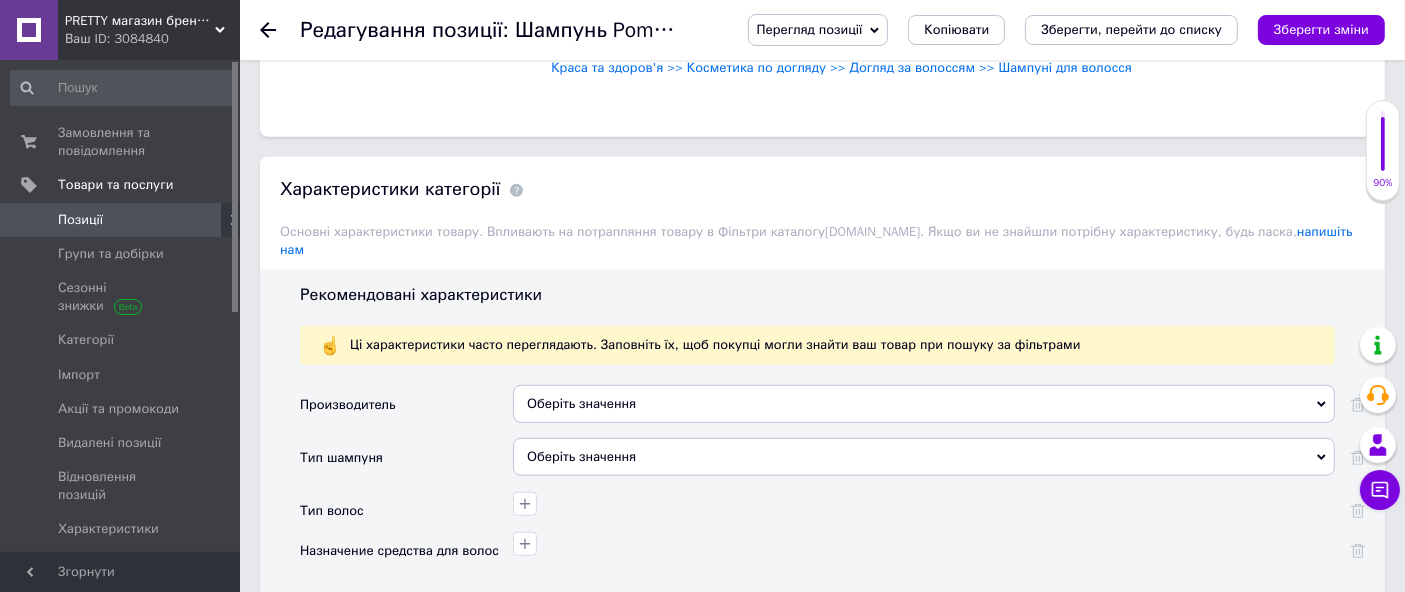 drag, startPoint x: 1321, startPoint y: 378, endPoint x: 951, endPoint y: 401, distance: 370.71417 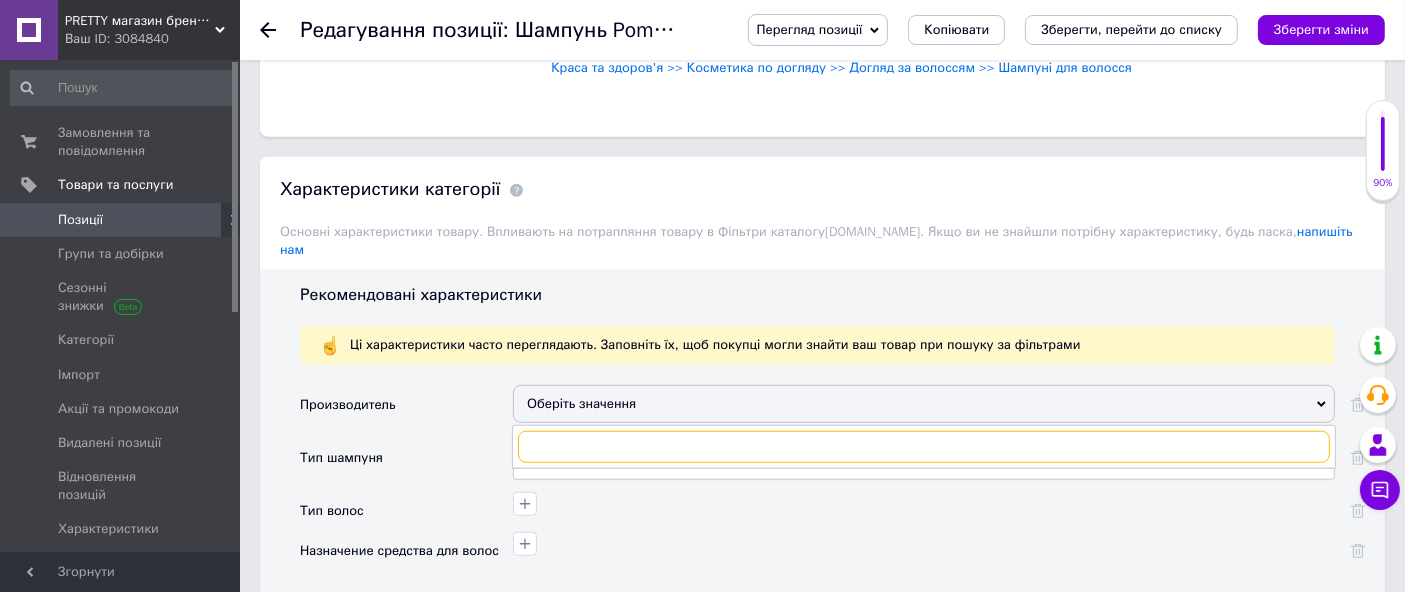 click at bounding box center [924, 447] 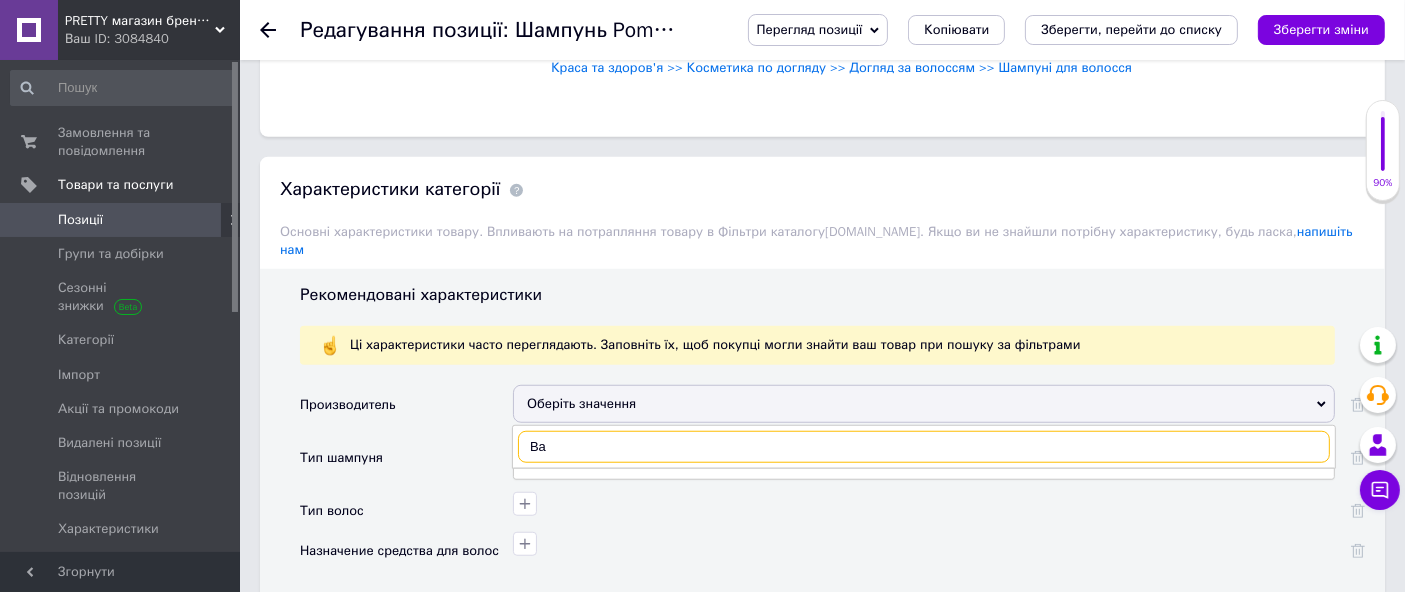 type on "B" 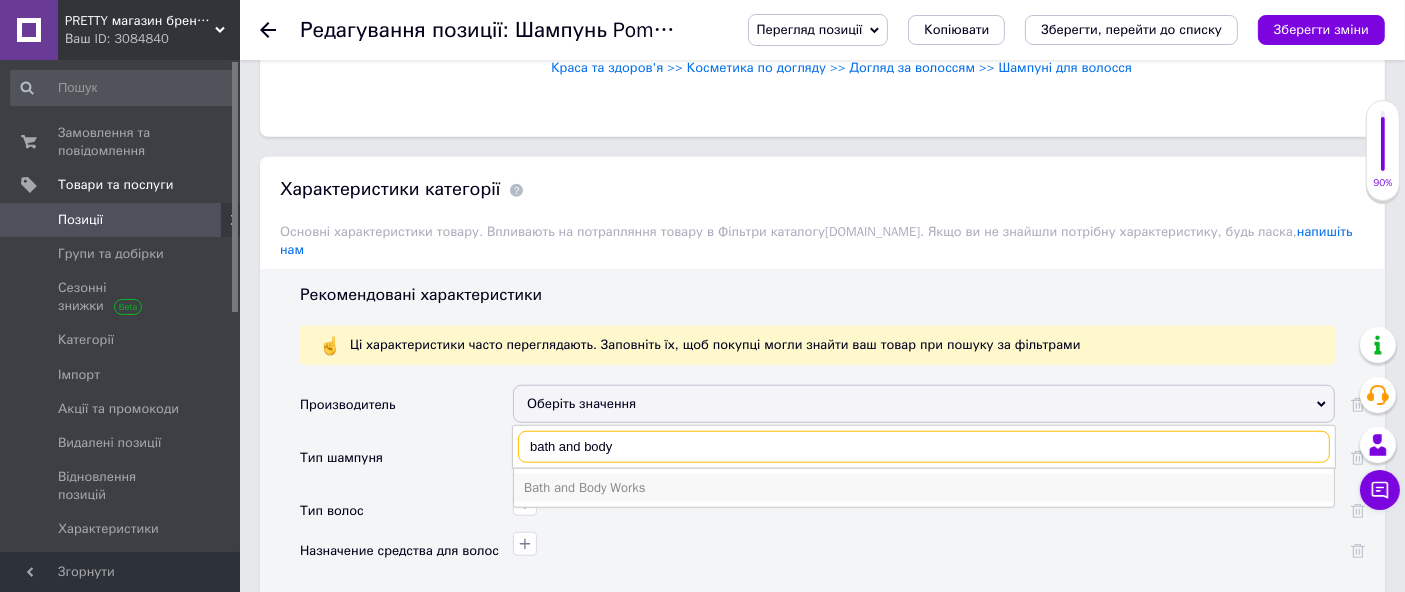 type on "bath and body" 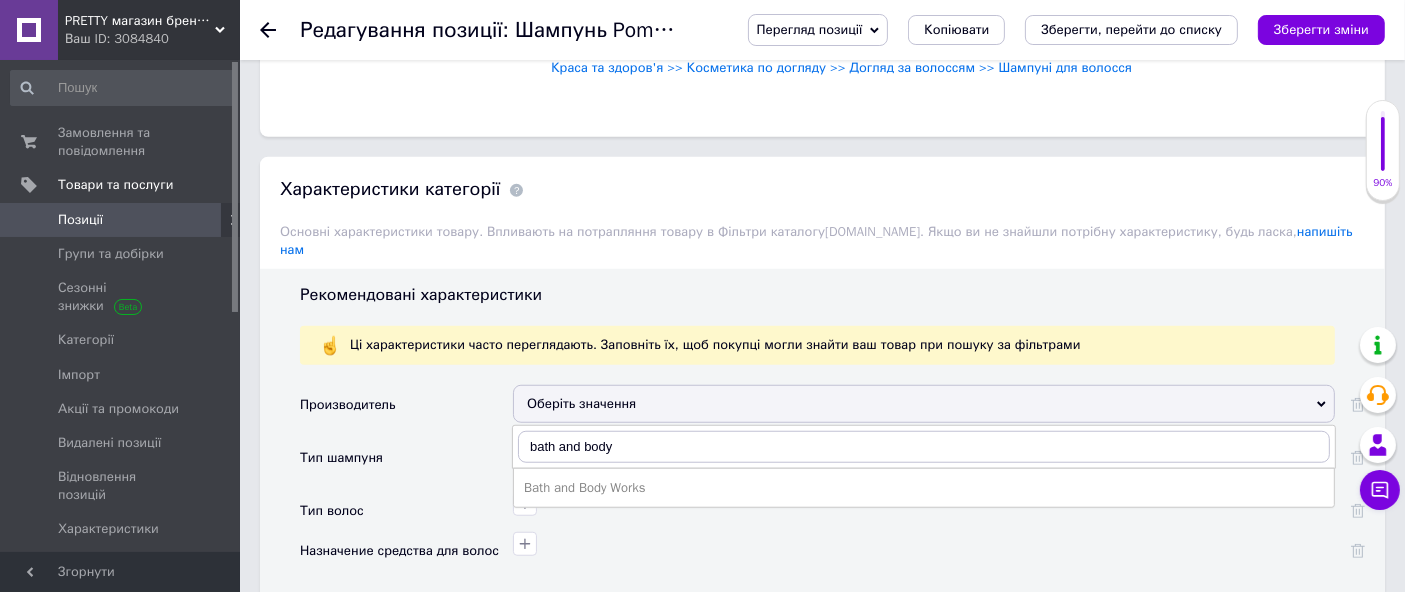 click on "Bath and Body Works" at bounding box center (924, 488) 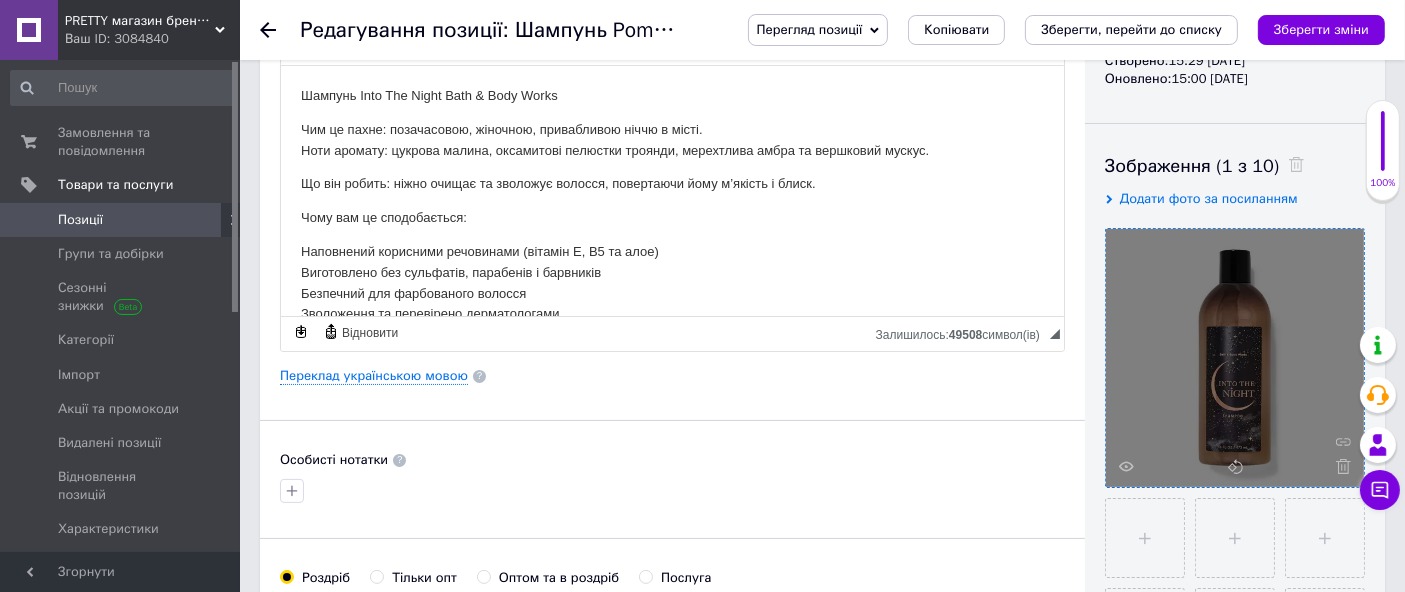 scroll, scrollTop: 0, scrollLeft: 0, axis: both 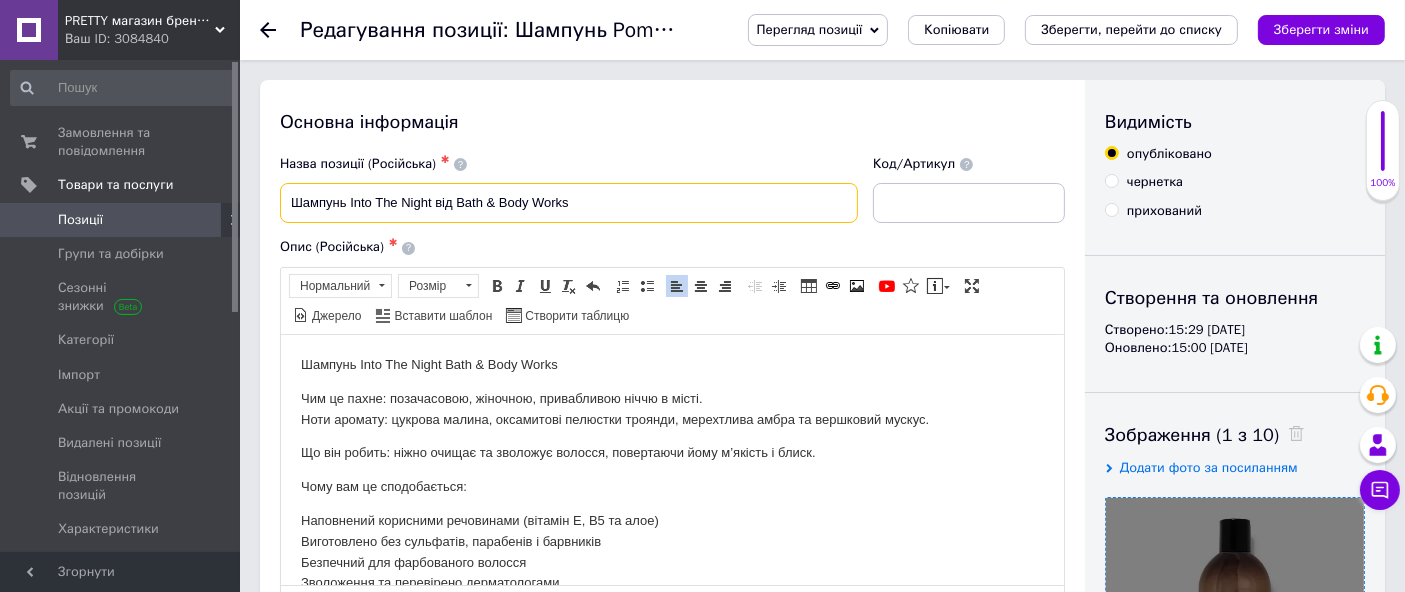 drag, startPoint x: 284, startPoint y: 197, endPoint x: 1100, endPoint y: 151, distance: 817.29553 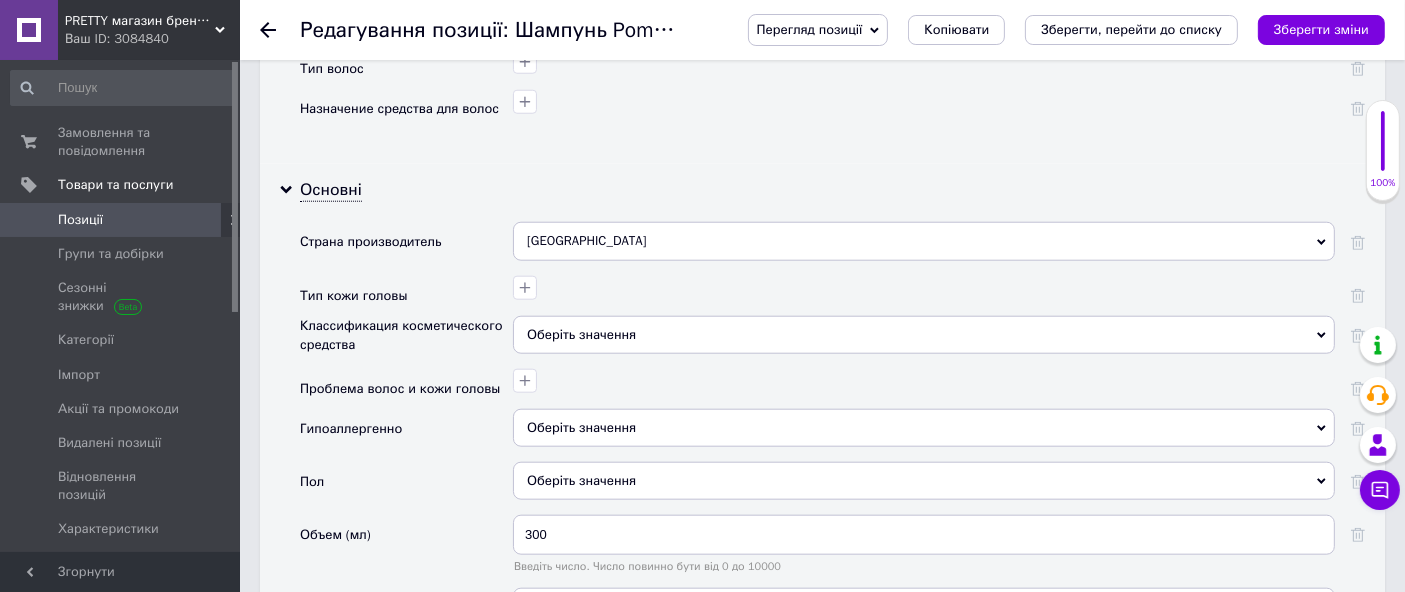 scroll, scrollTop: 2000, scrollLeft: 0, axis: vertical 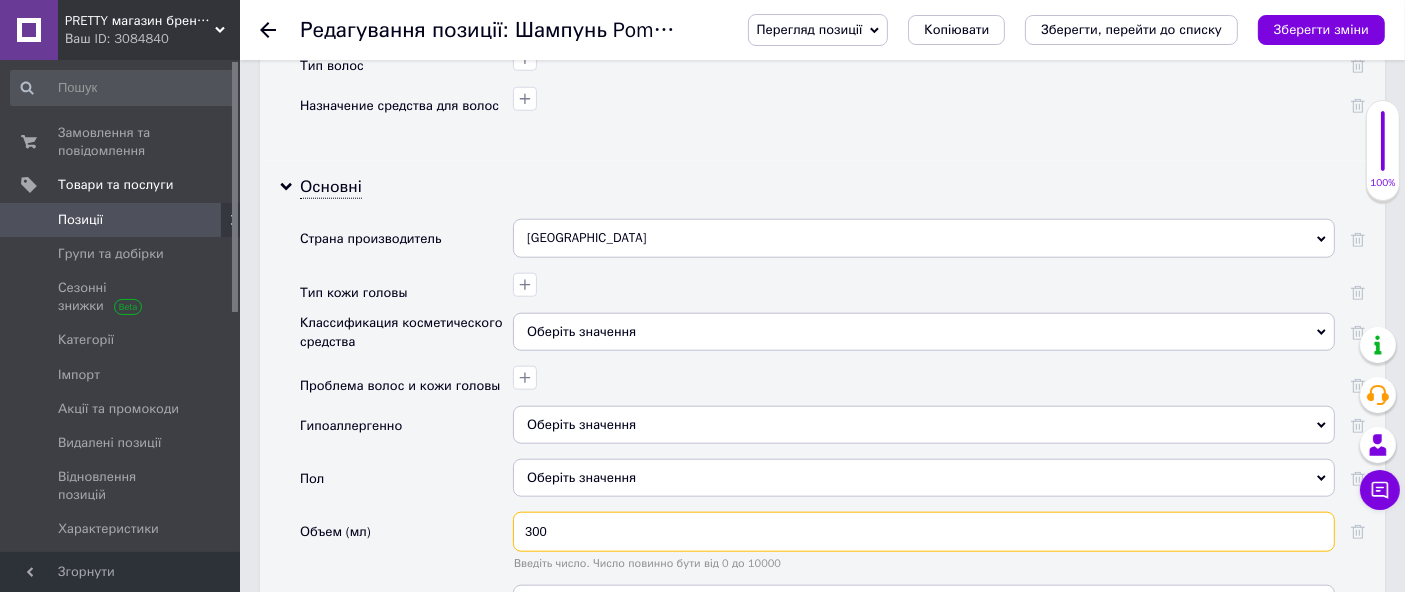 click on "300" at bounding box center (924, 532) 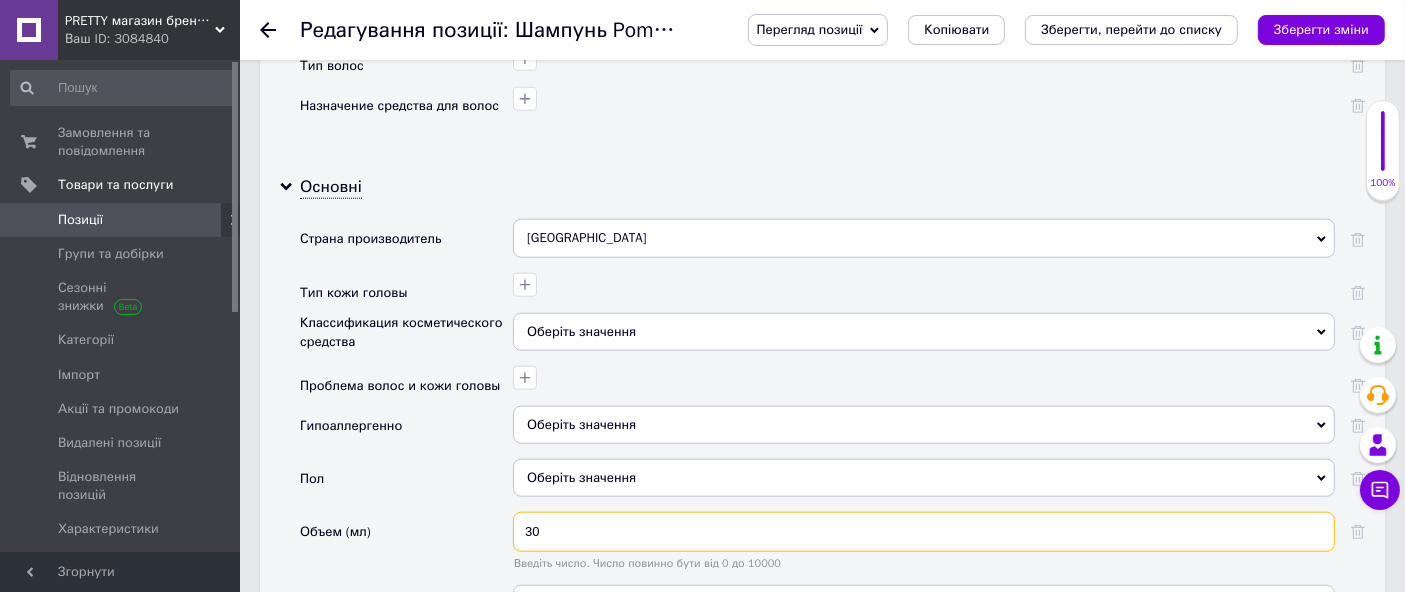 type on "3" 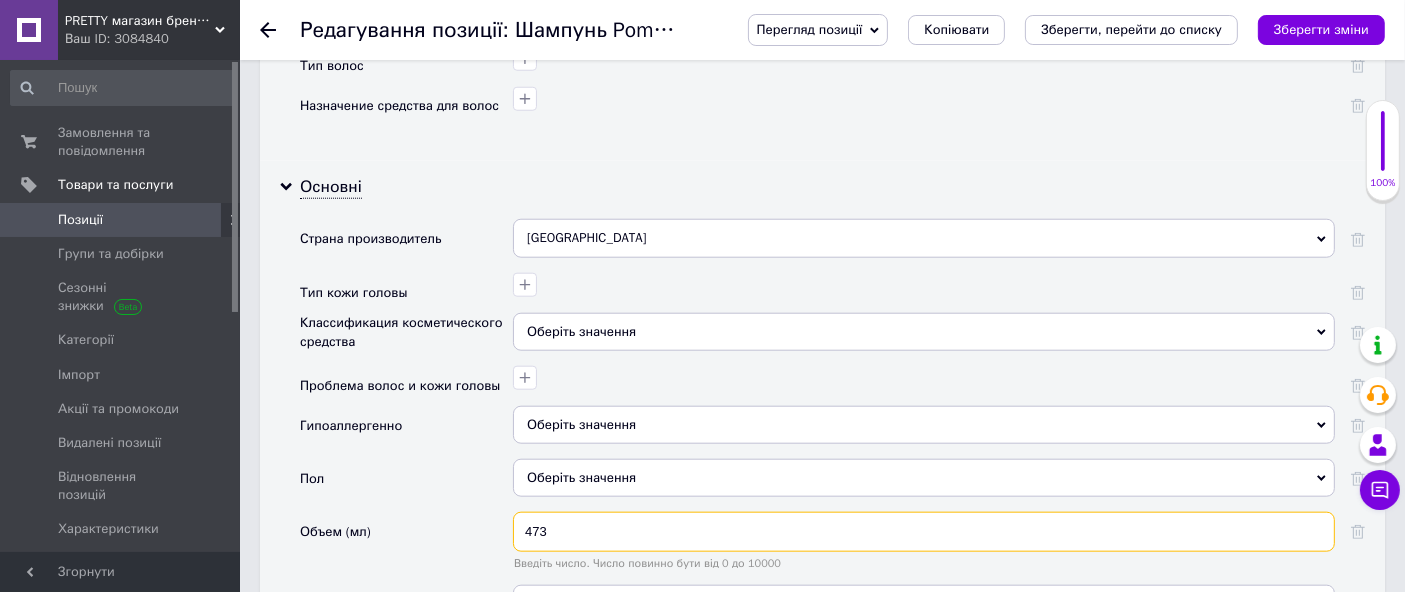 scroll, scrollTop: 2333, scrollLeft: 0, axis: vertical 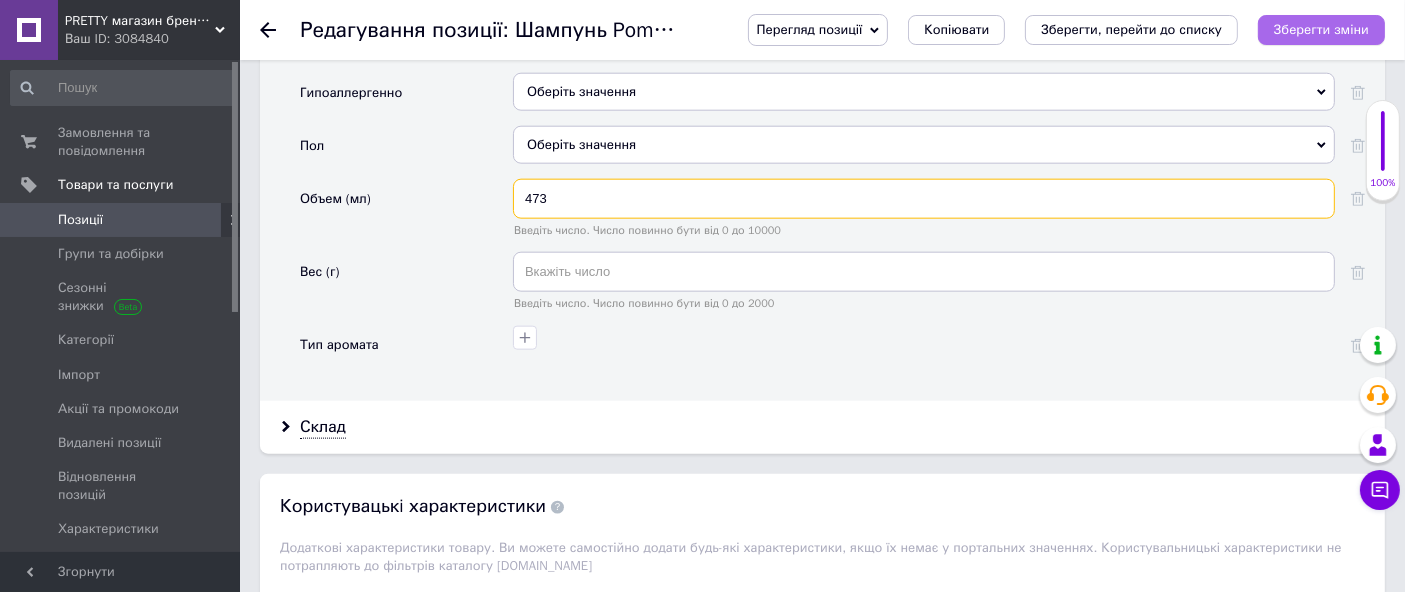 type on "473" 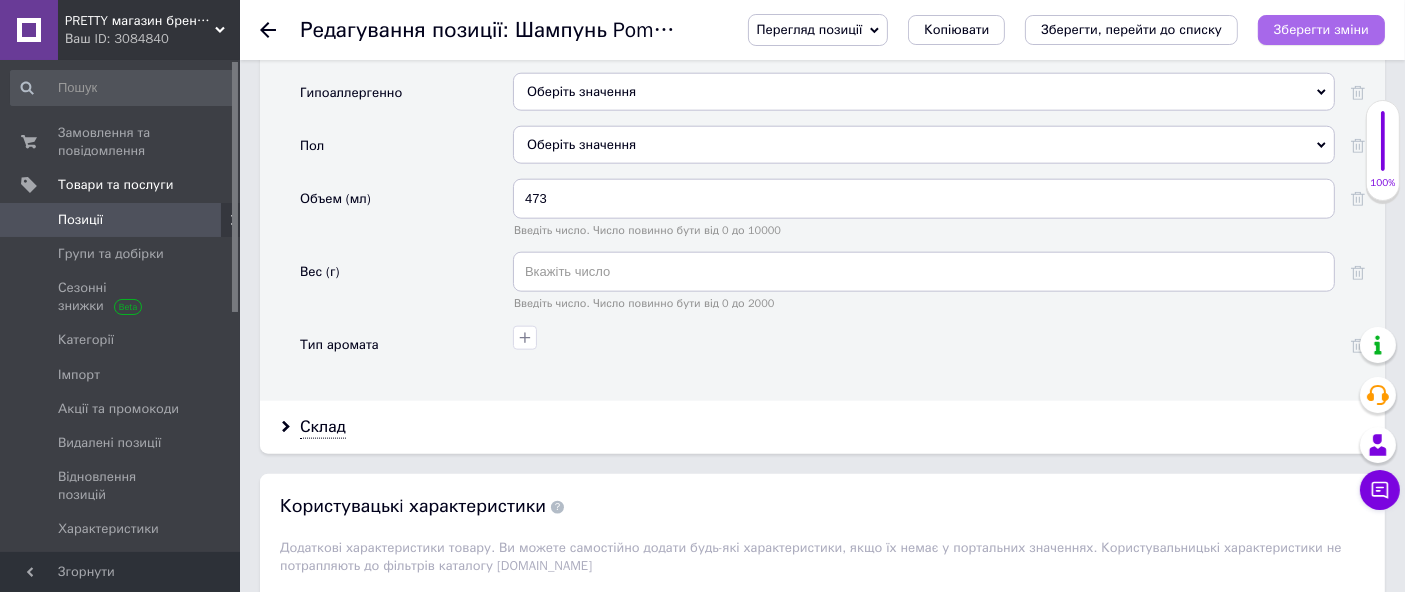 click on "Зберегти зміни" at bounding box center (1321, 29) 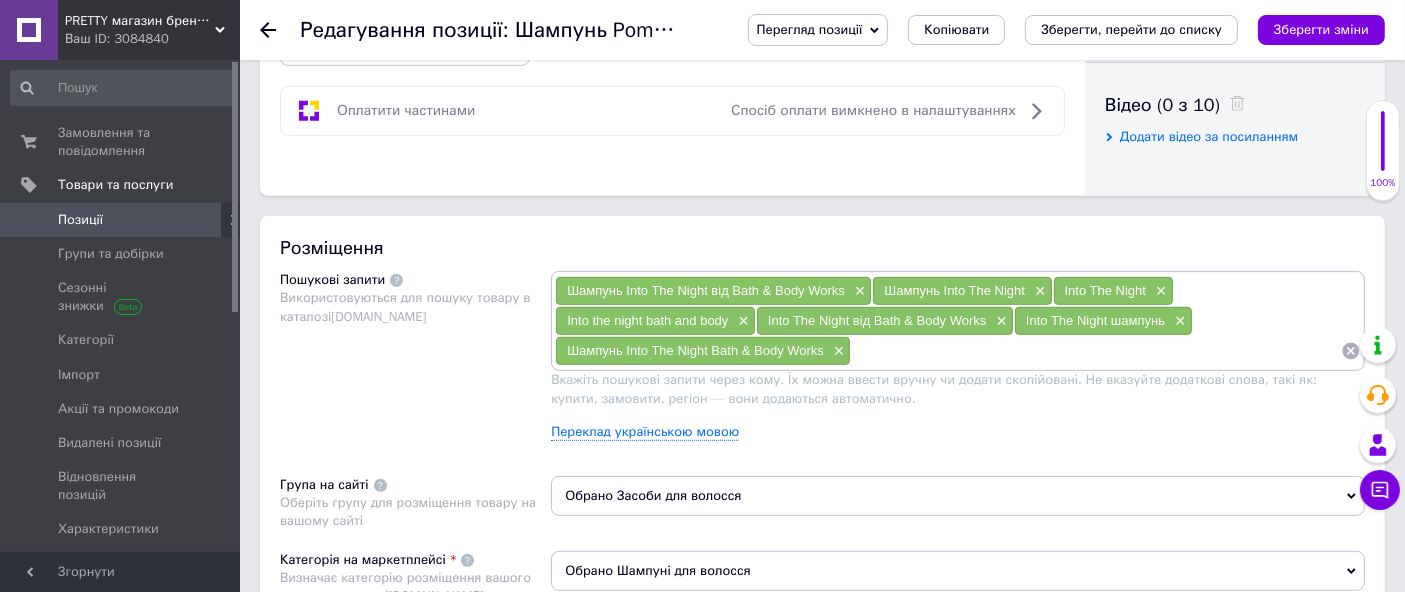 scroll, scrollTop: 1111, scrollLeft: 0, axis: vertical 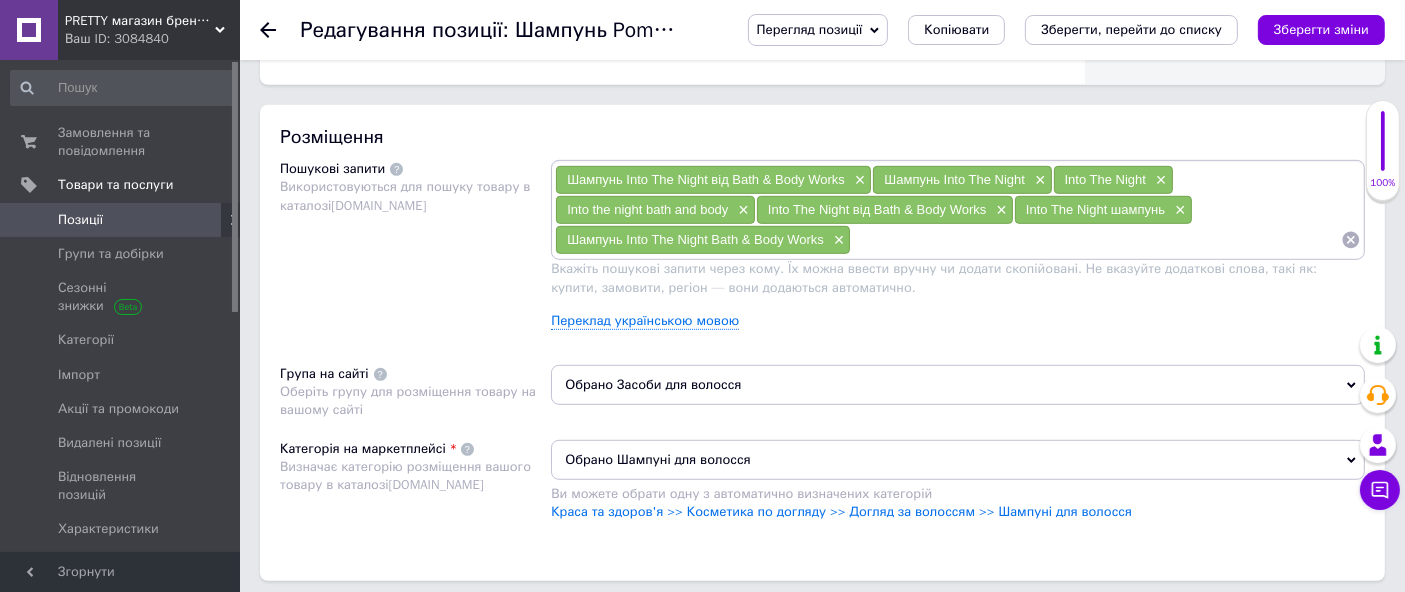 click at bounding box center (1096, 240) 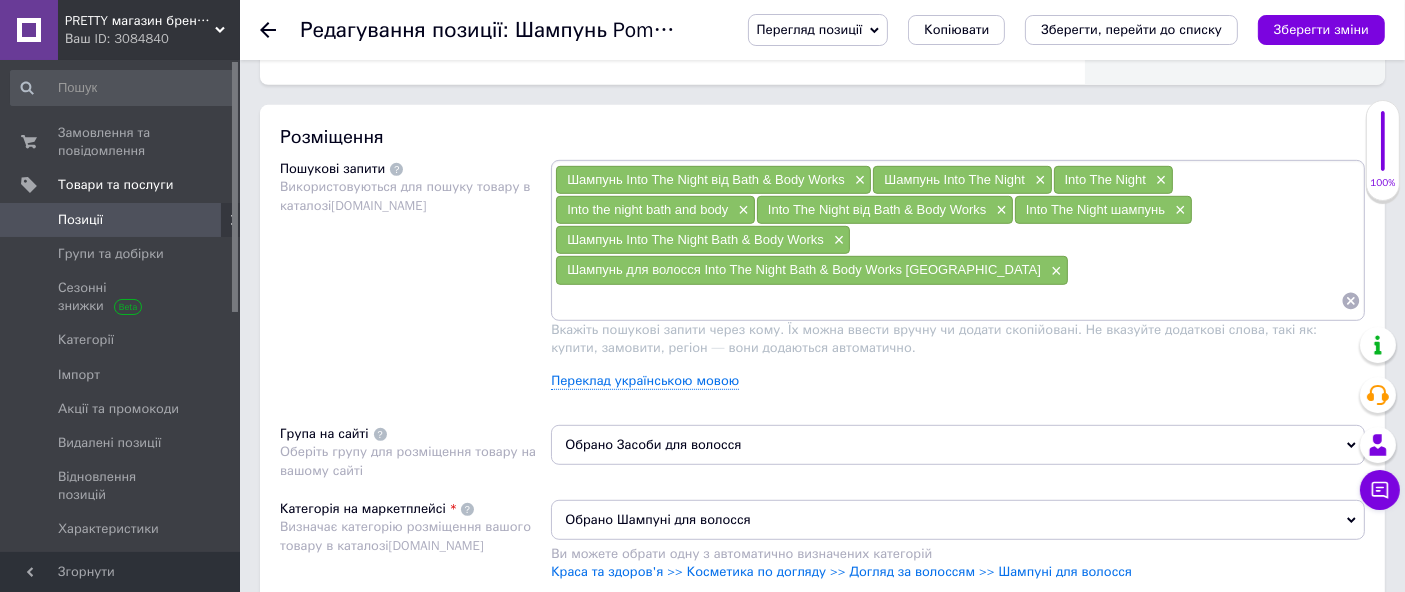 paste on "Шампунь для волосся Into The Night Bath & Body Works USA" 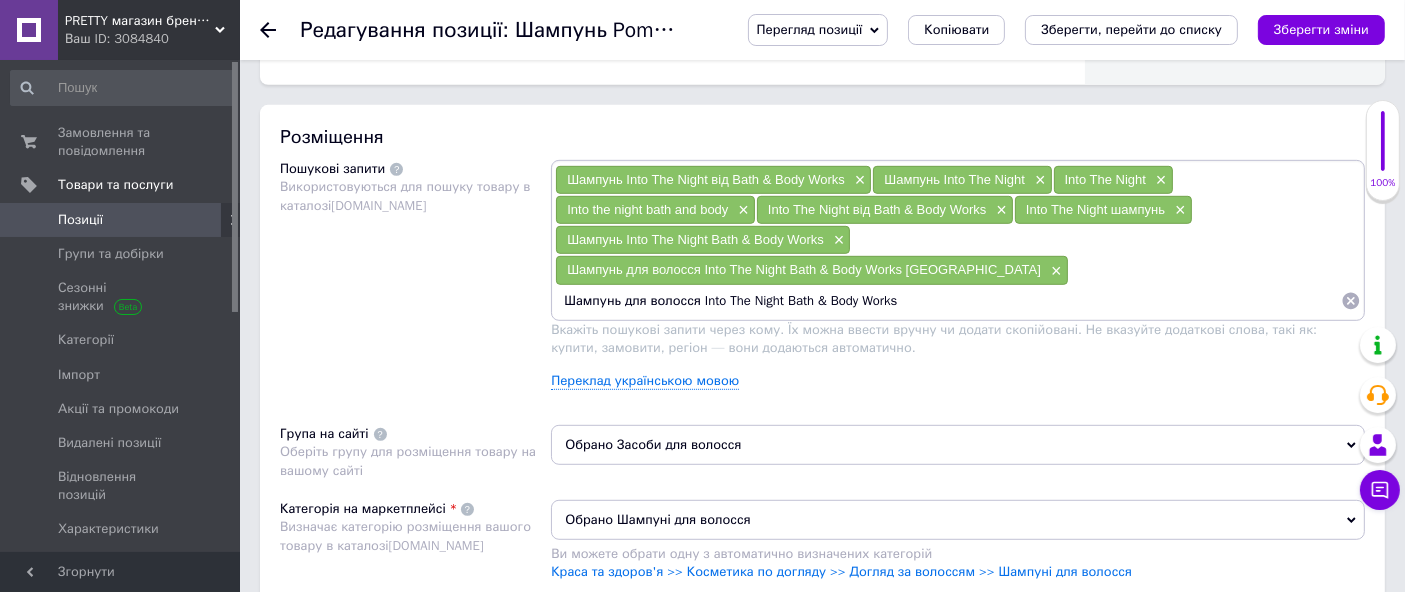 type on "Шампунь для волосся Into The Night Bath & Body Works" 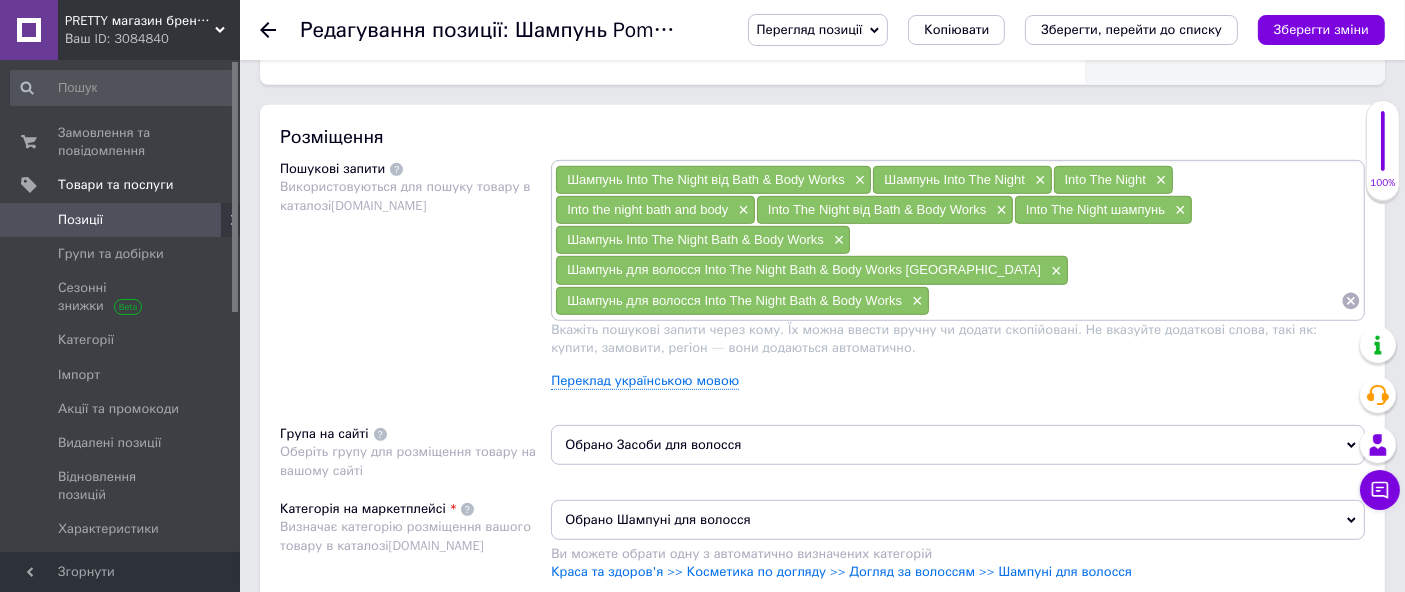 paste on "Шампунь для волосся Into The Night Bath & Body Works USA" 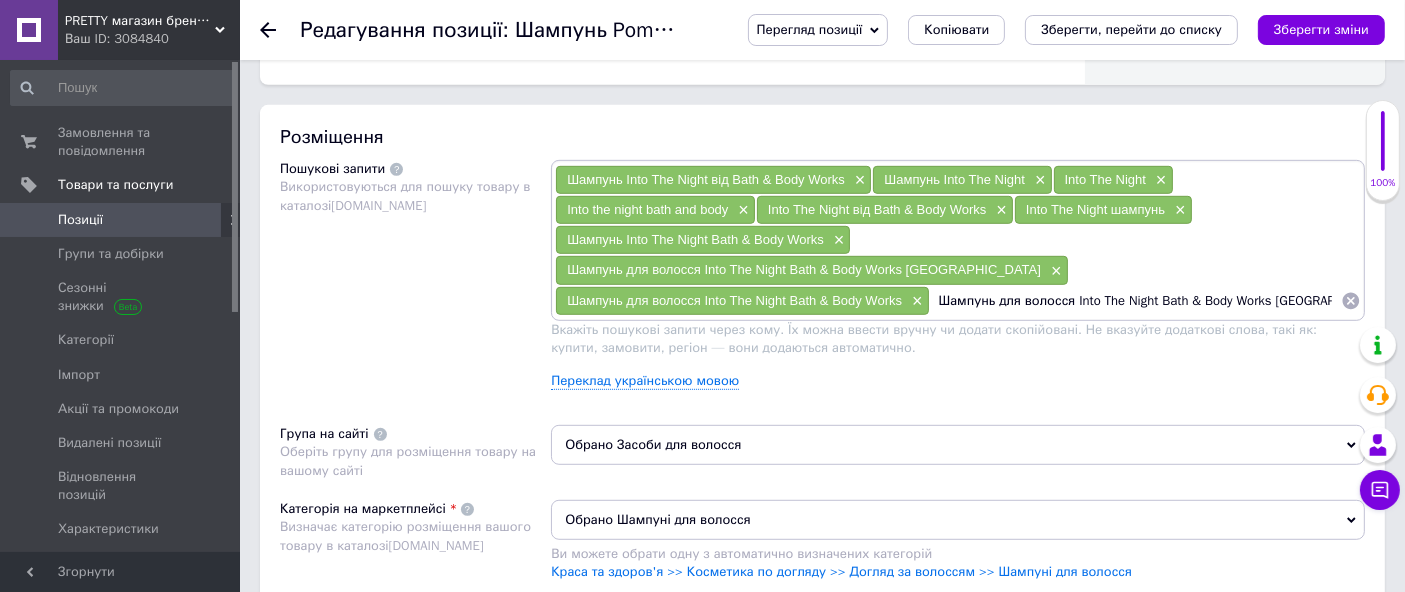 drag, startPoint x: 1298, startPoint y: 260, endPoint x: 1421, endPoint y: 403, distance: 188.6213 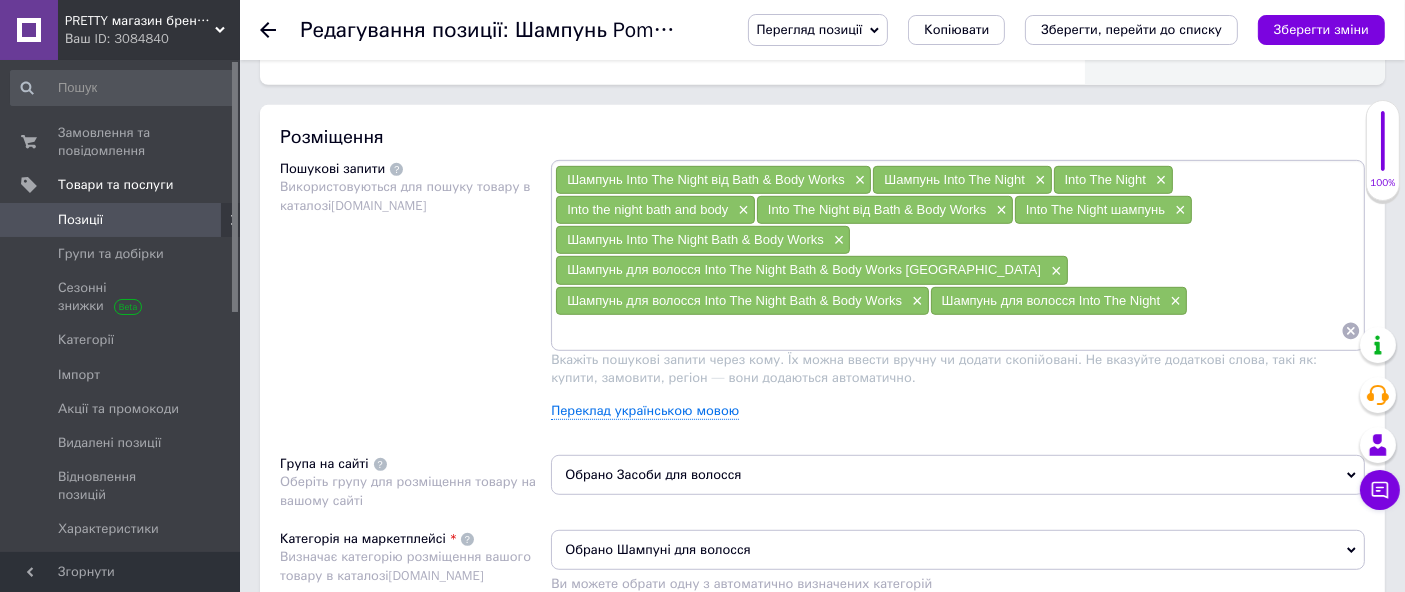 paste on "Шампунь для волосся Into The Night Bath & Body Works USA" 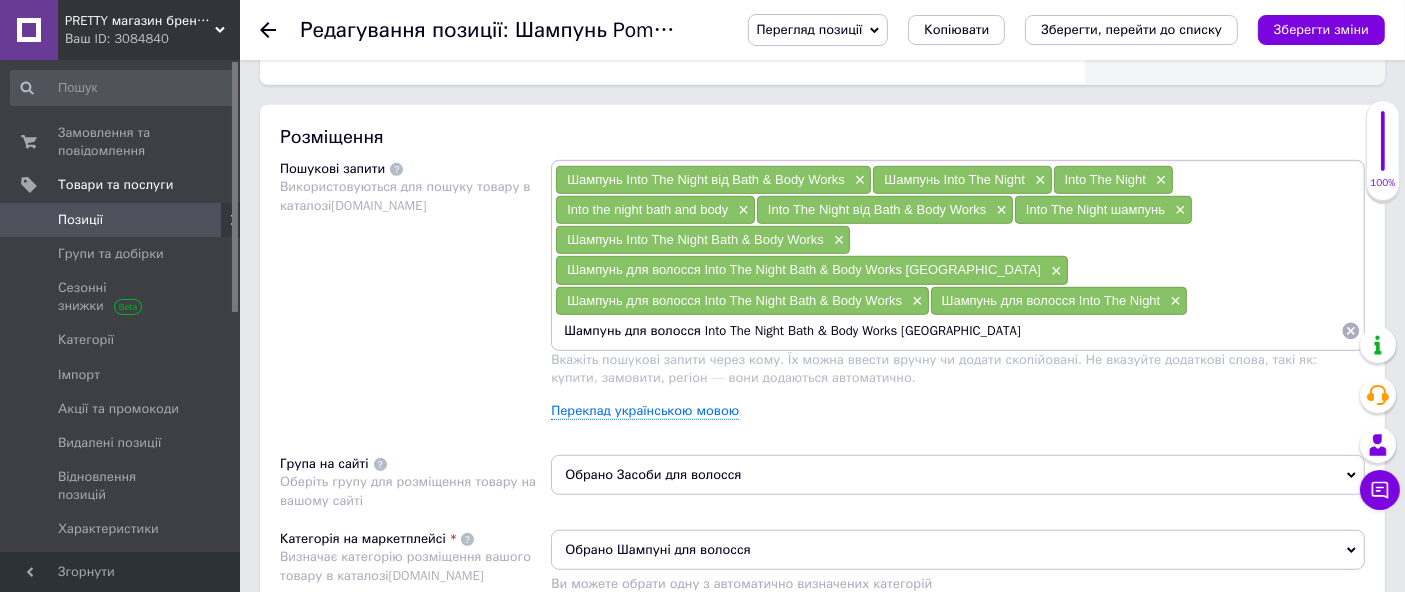 drag, startPoint x: 730, startPoint y: 294, endPoint x: 778, endPoint y: 319, distance: 54.120235 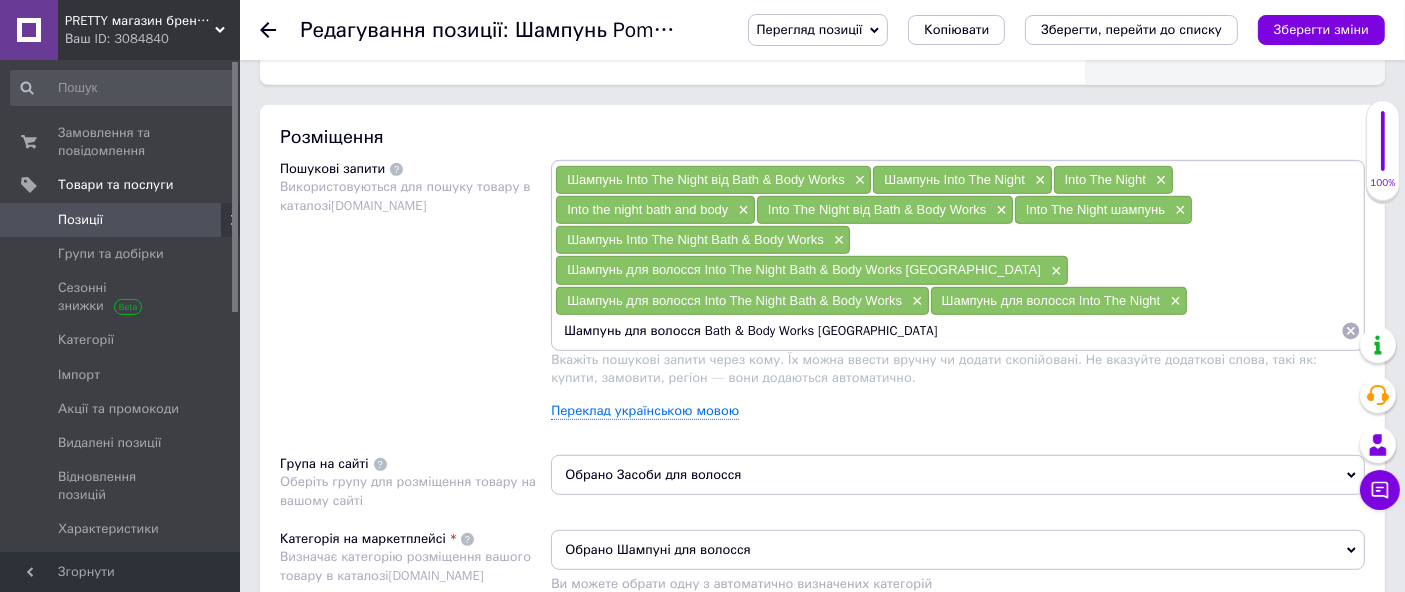 drag, startPoint x: 819, startPoint y: 295, endPoint x: 1138, endPoint y: 287, distance: 319.1003 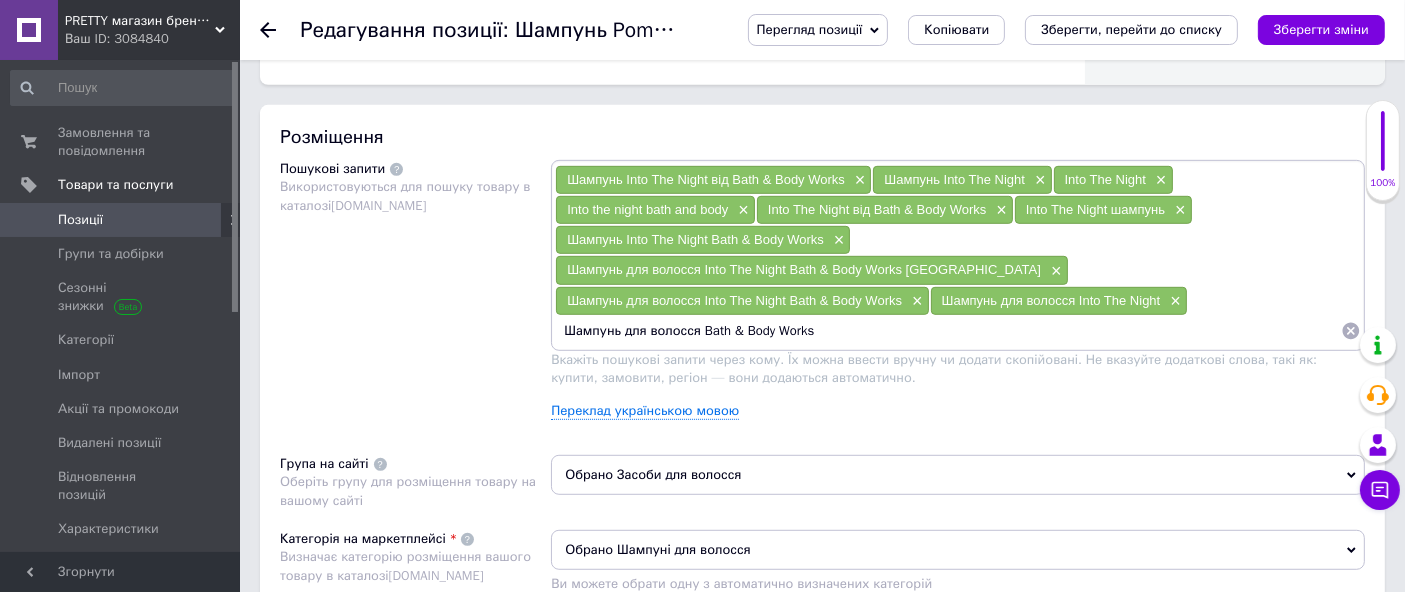 type on "Шампунь для волосся Bath & Body Works" 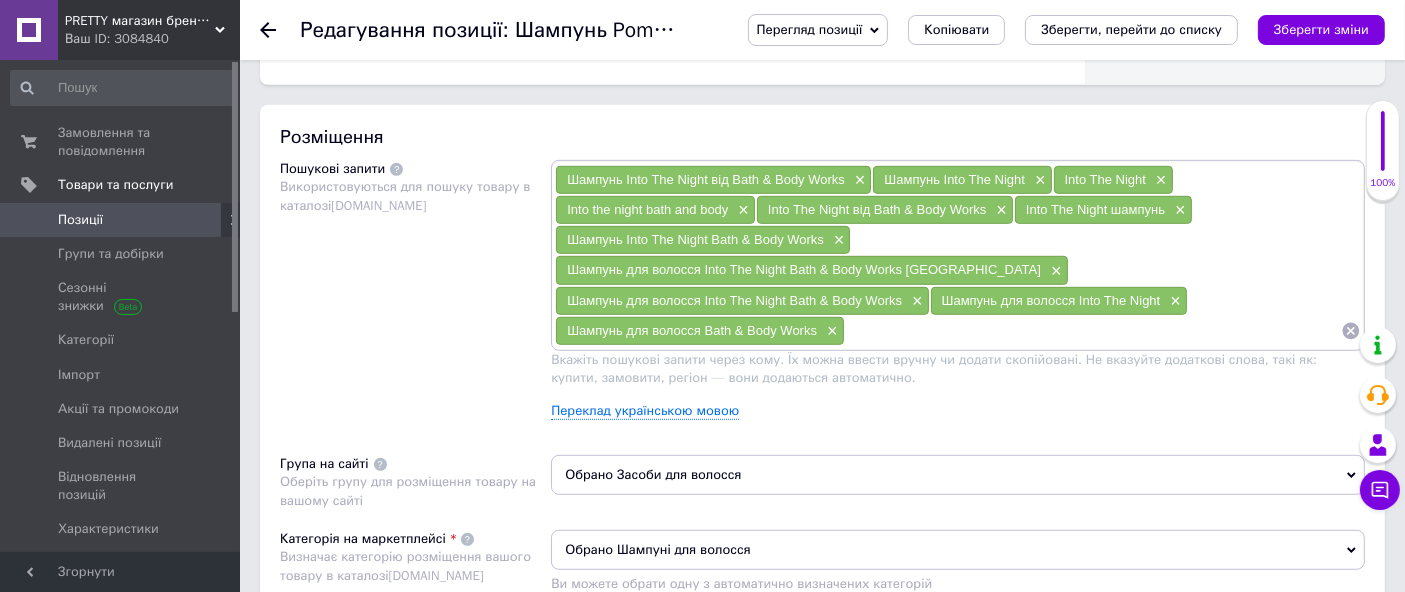 paste on "Шампунь для волосся Into The Night Bath & Body Works USA" 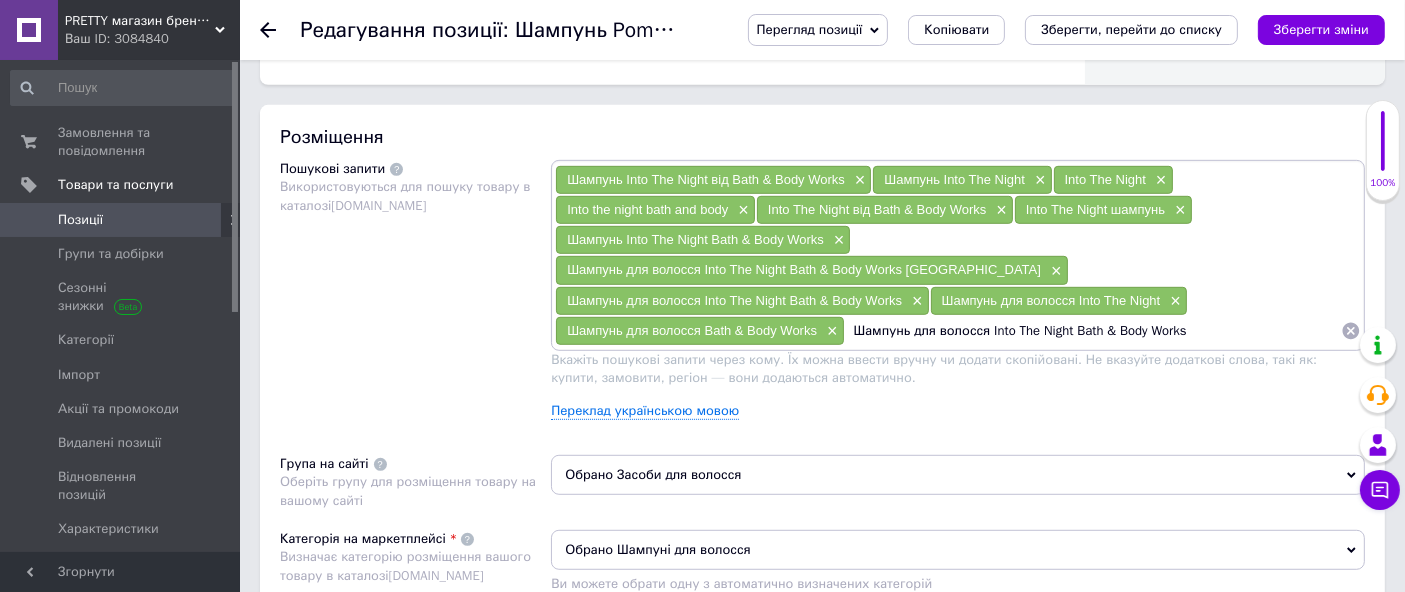 drag, startPoint x: 981, startPoint y: 296, endPoint x: 506, endPoint y: 297, distance: 475.00104 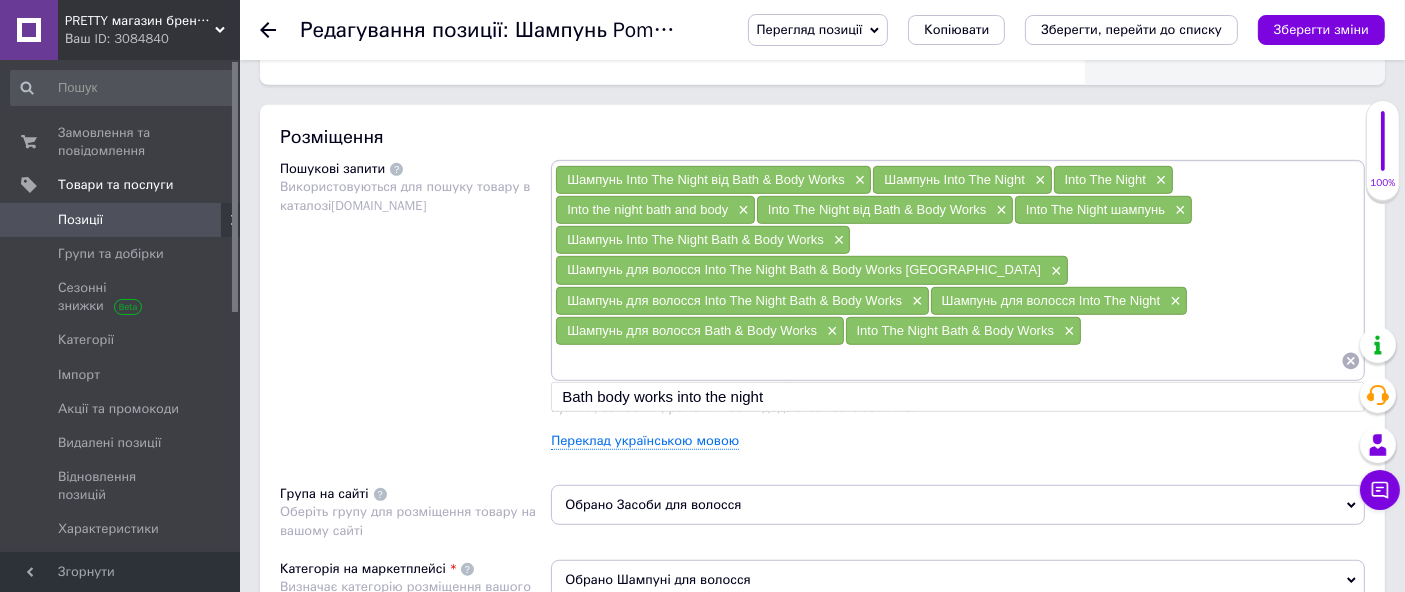 paste on "Шампунь для волосся Into The Night Bath & Body Works USA" 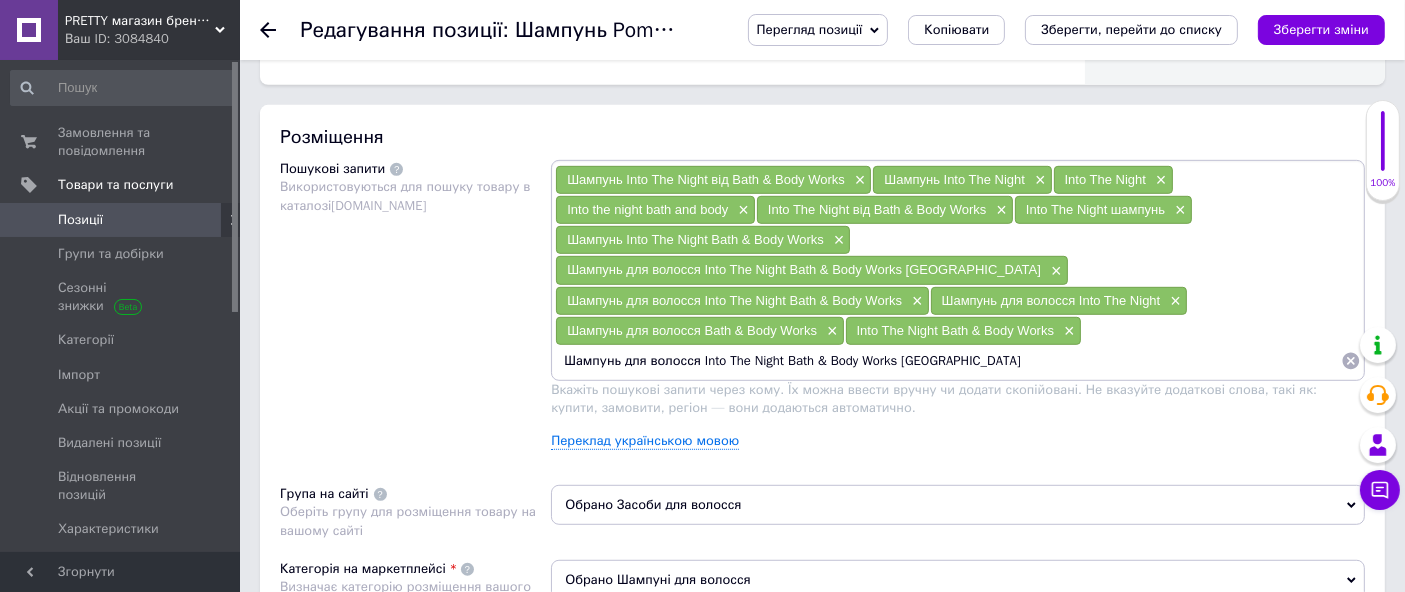 drag, startPoint x: 785, startPoint y: 324, endPoint x: 1421, endPoint y: 353, distance: 636.6608 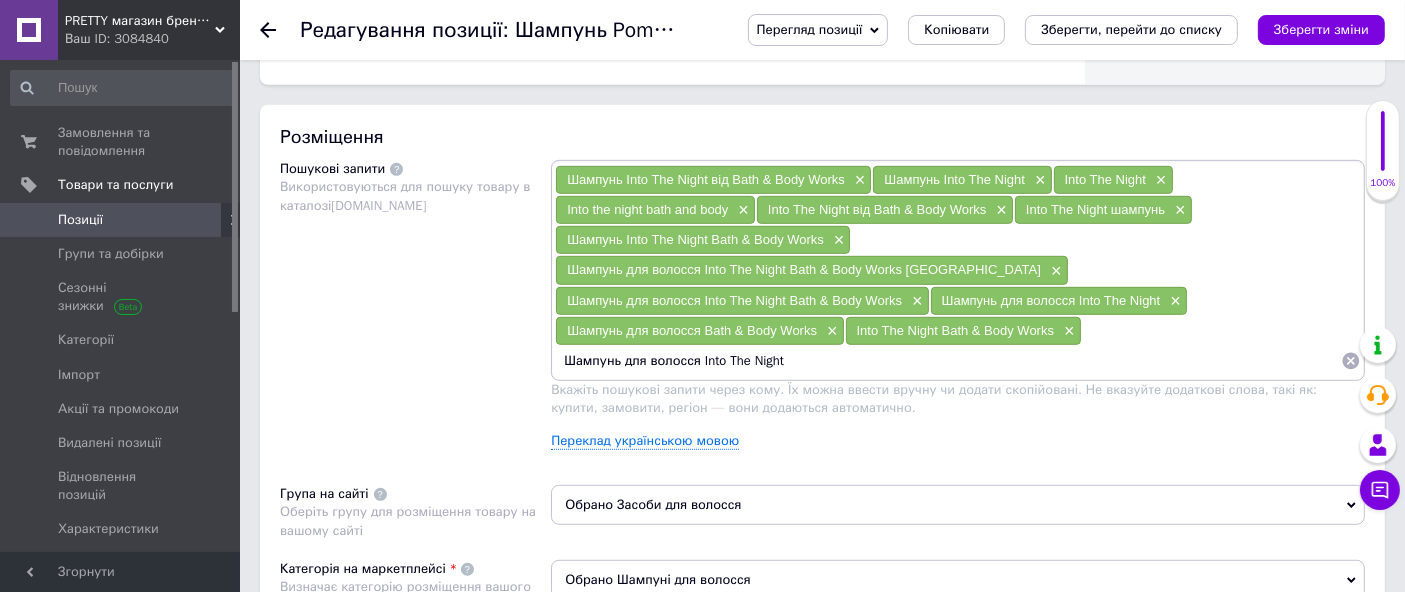 drag, startPoint x: 621, startPoint y: 327, endPoint x: 693, endPoint y: 346, distance: 74.46476 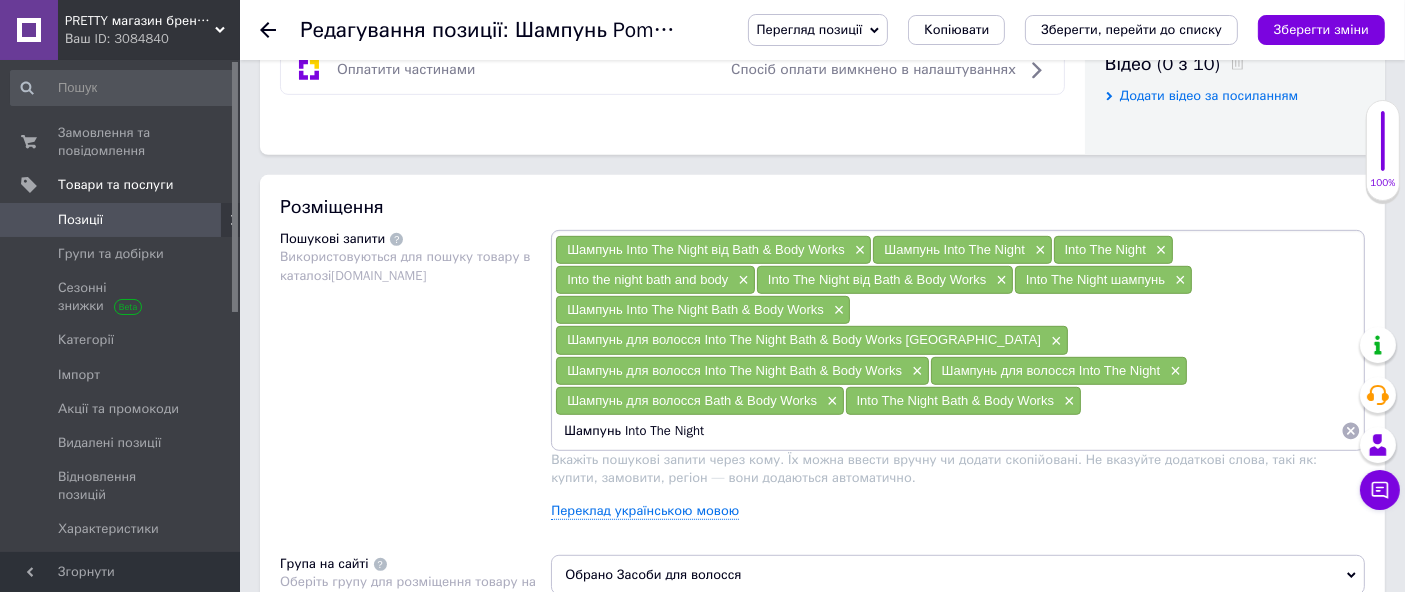 scroll, scrollTop: 1000, scrollLeft: 0, axis: vertical 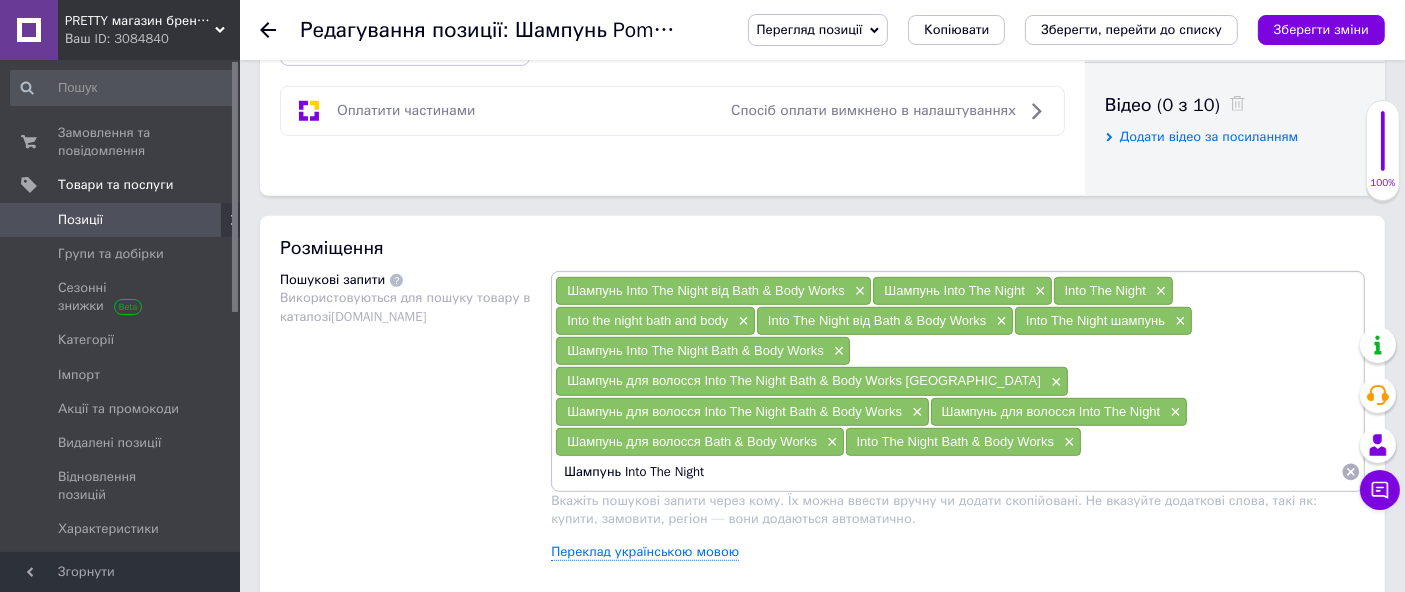 drag, startPoint x: 560, startPoint y: 435, endPoint x: 618, endPoint y: 441, distance: 58.30952 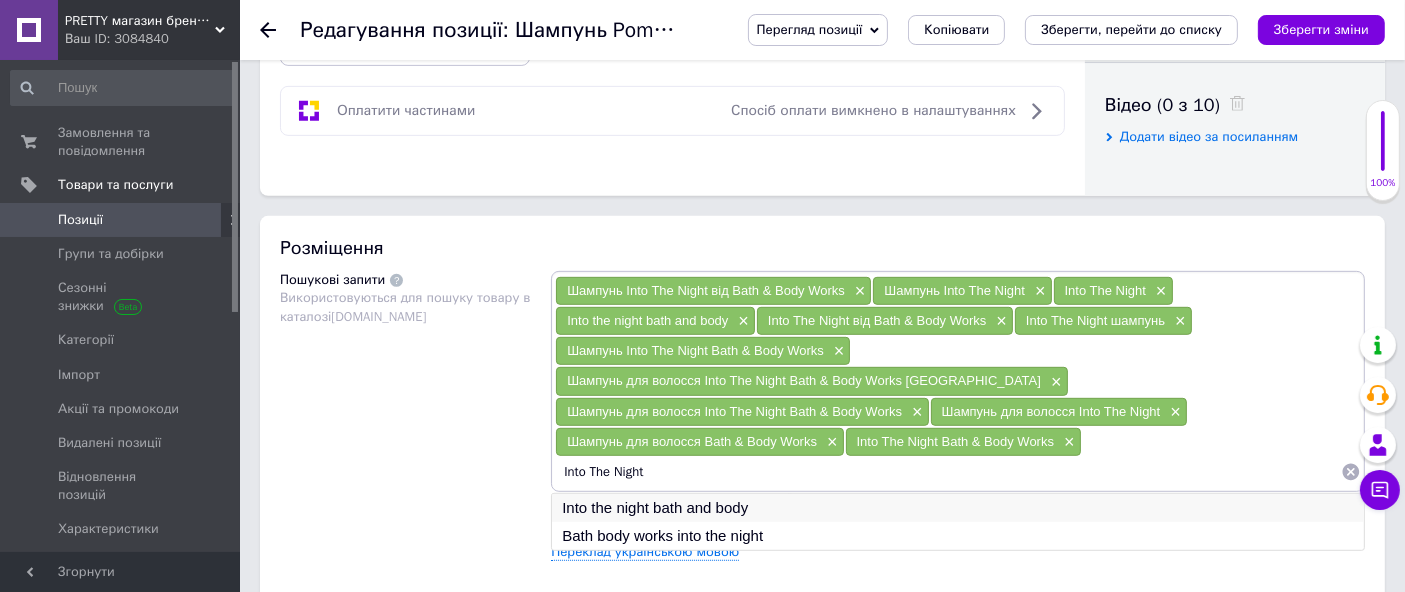 click on "Into the night bath and body" at bounding box center [958, 508] 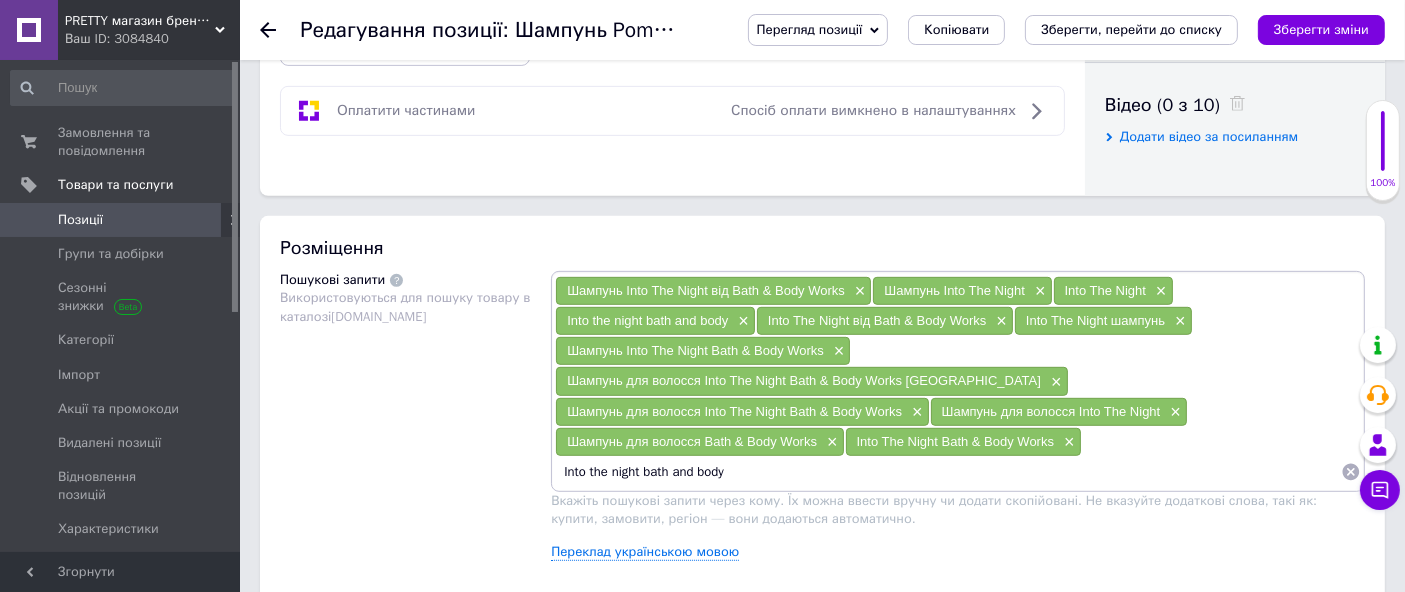click on "Into the night bath and body" at bounding box center [948, 472] 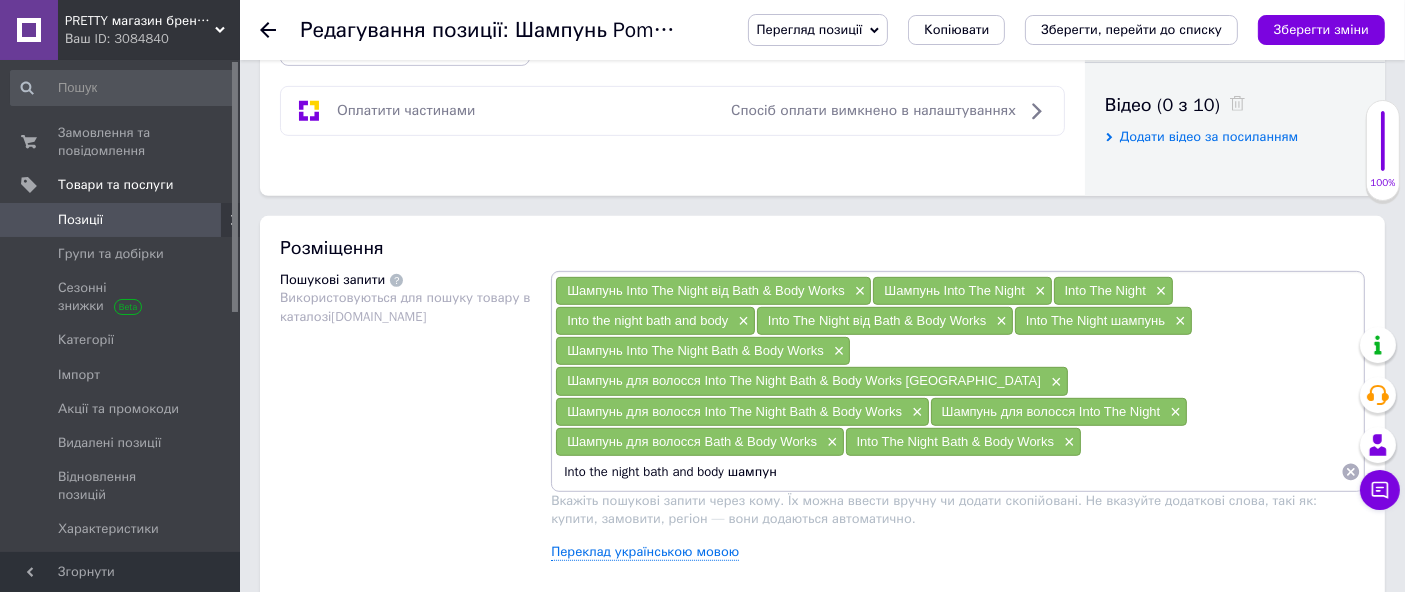 type on "Into the night bath and body шампунь" 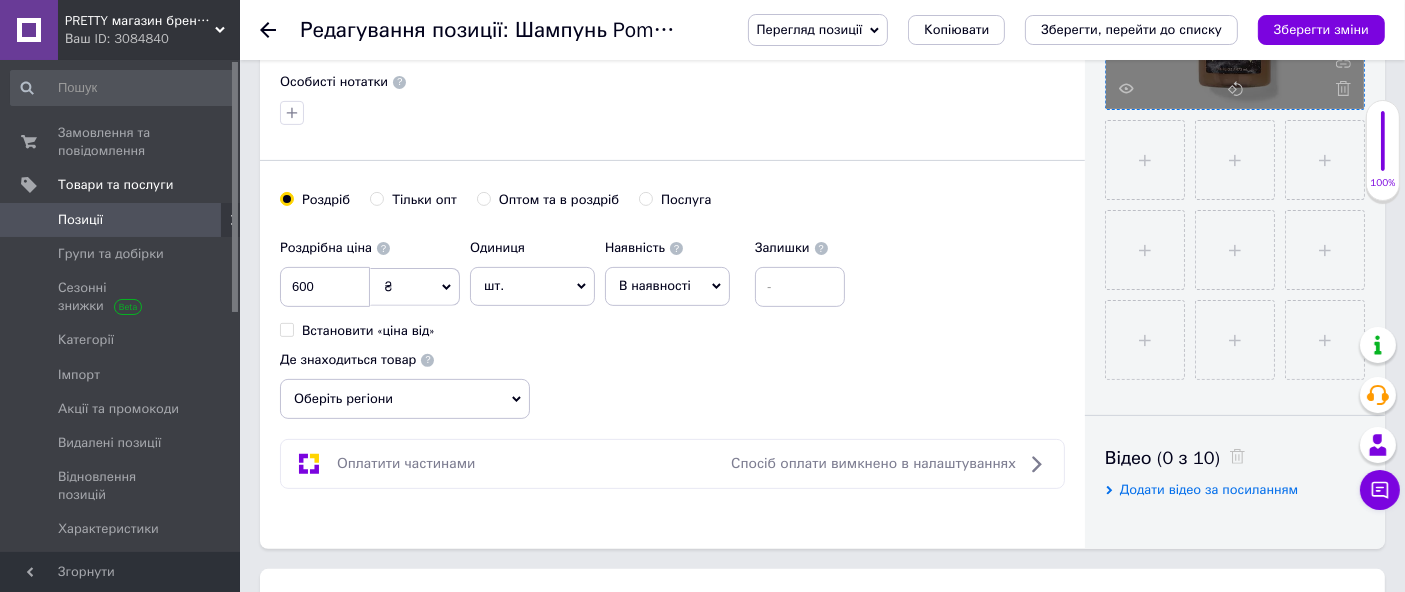 scroll, scrollTop: 333, scrollLeft: 0, axis: vertical 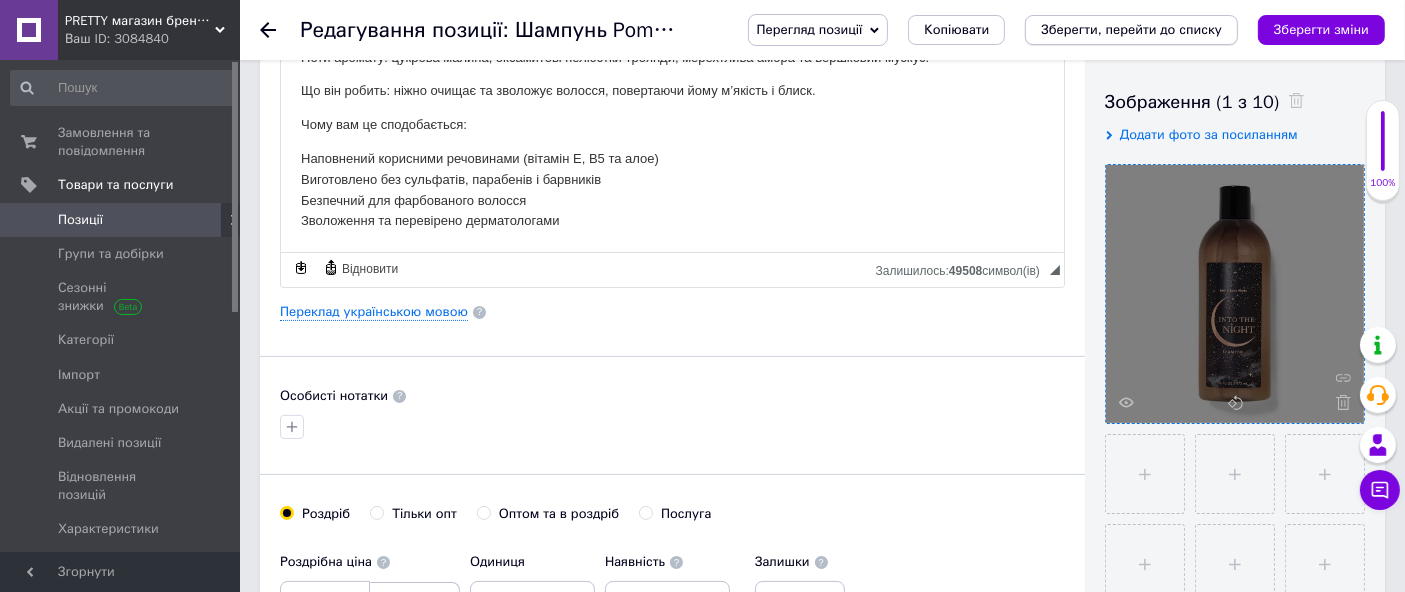 type 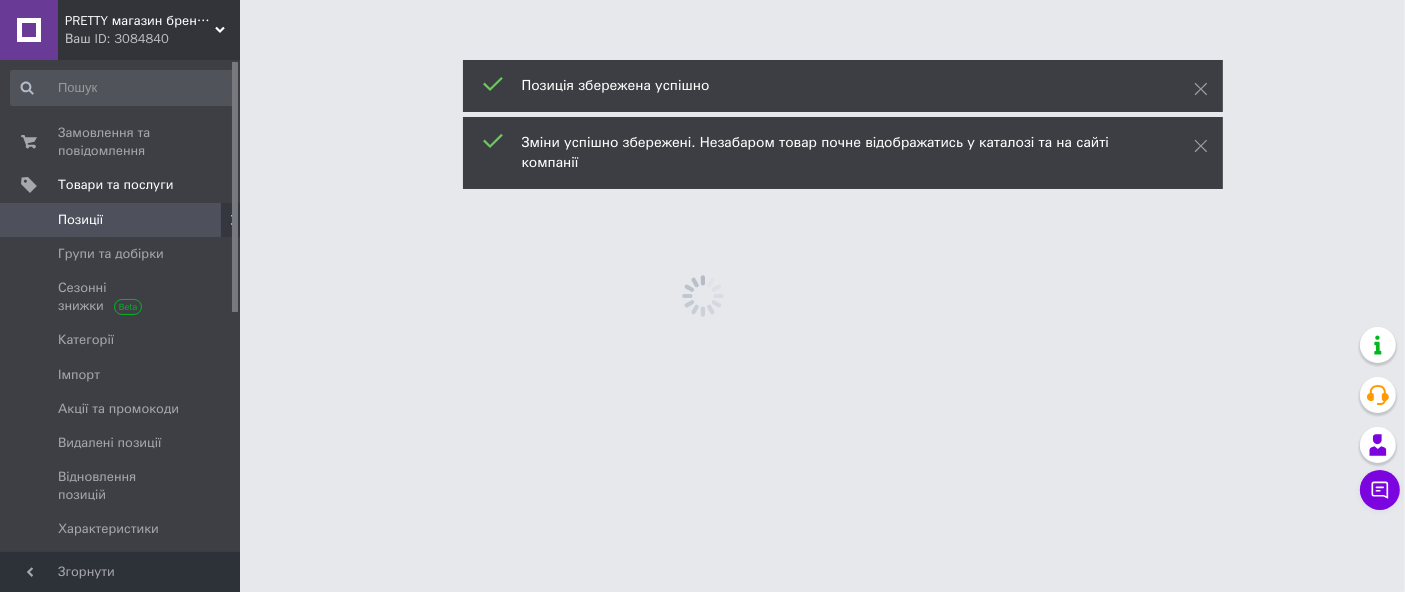scroll, scrollTop: 0, scrollLeft: 0, axis: both 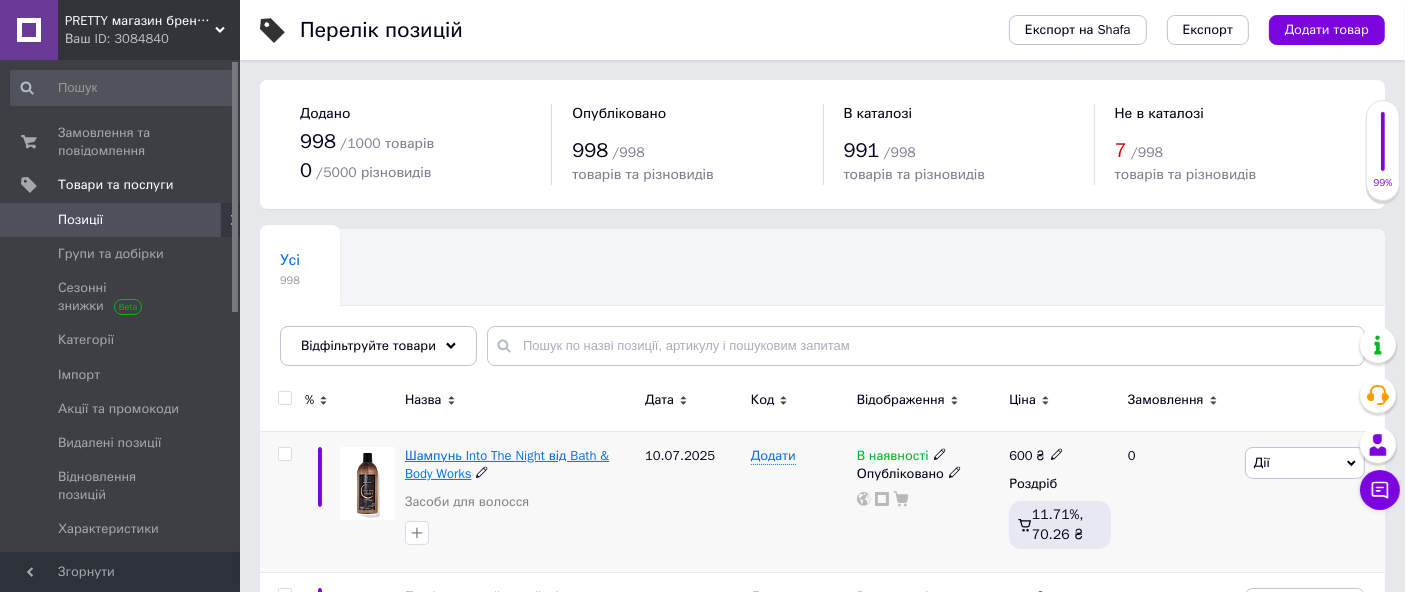 click on "Шампунь Into The Night від Bath & Body Works" at bounding box center [507, 464] 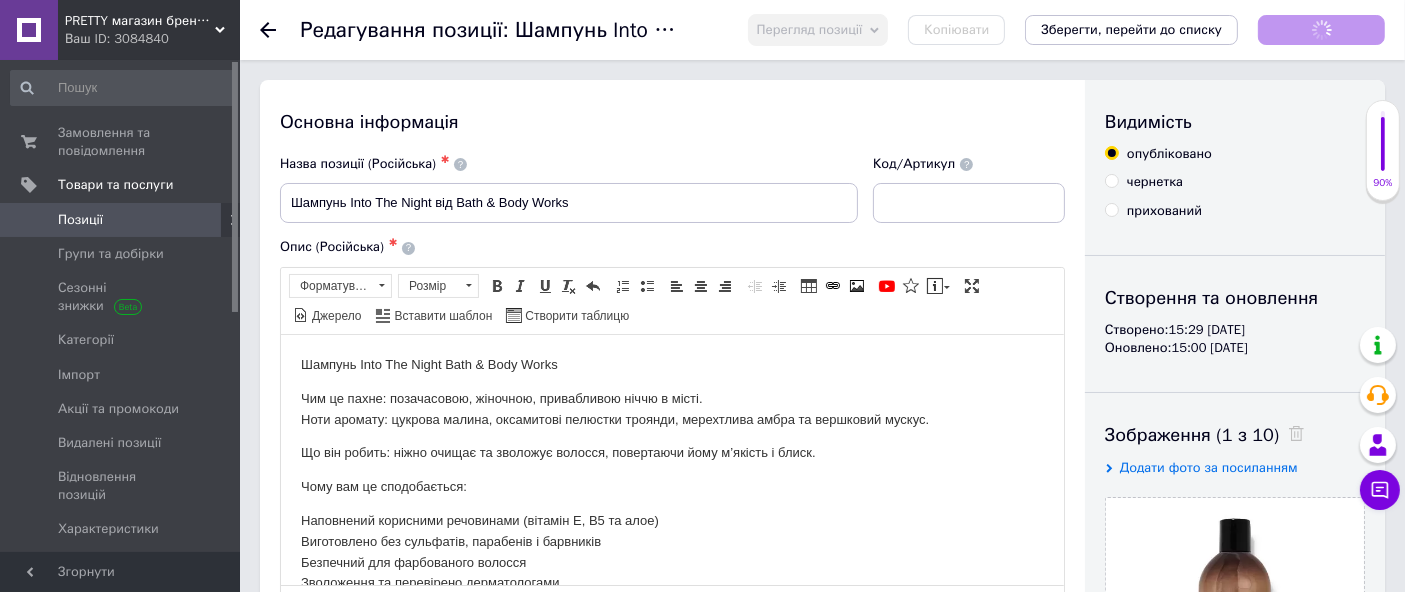 scroll, scrollTop: 0, scrollLeft: 0, axis: both 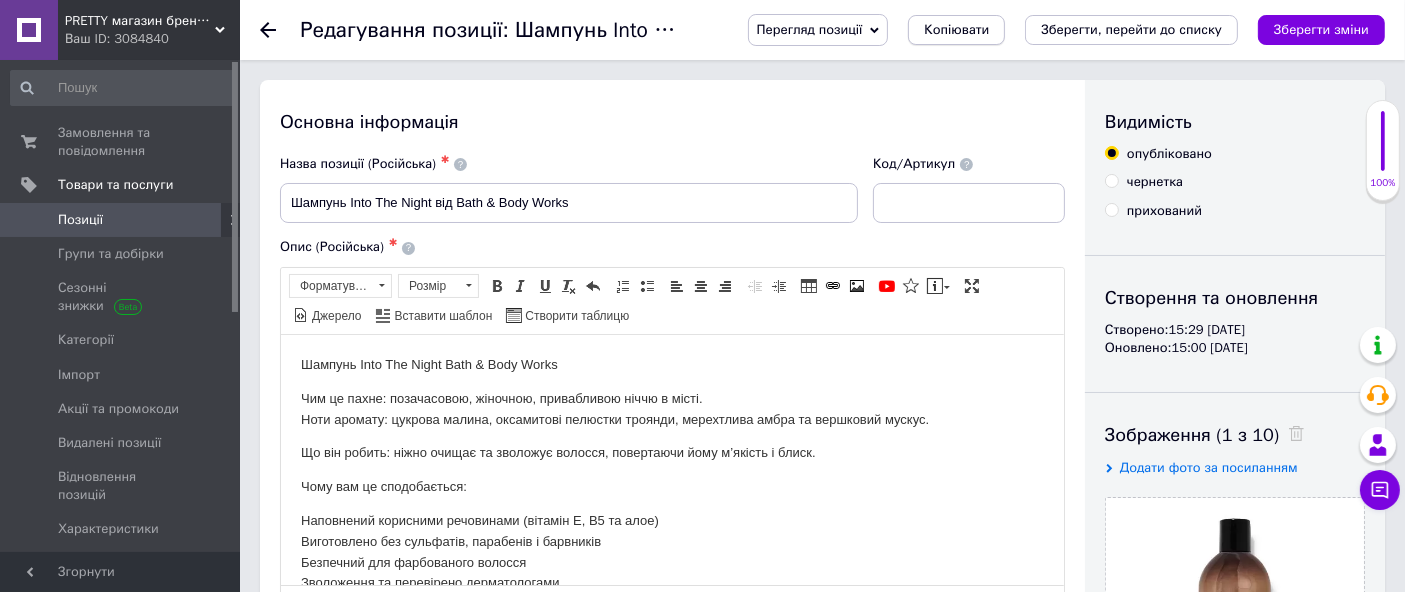 click on "Копіювати" at bounding box center (956, 30) 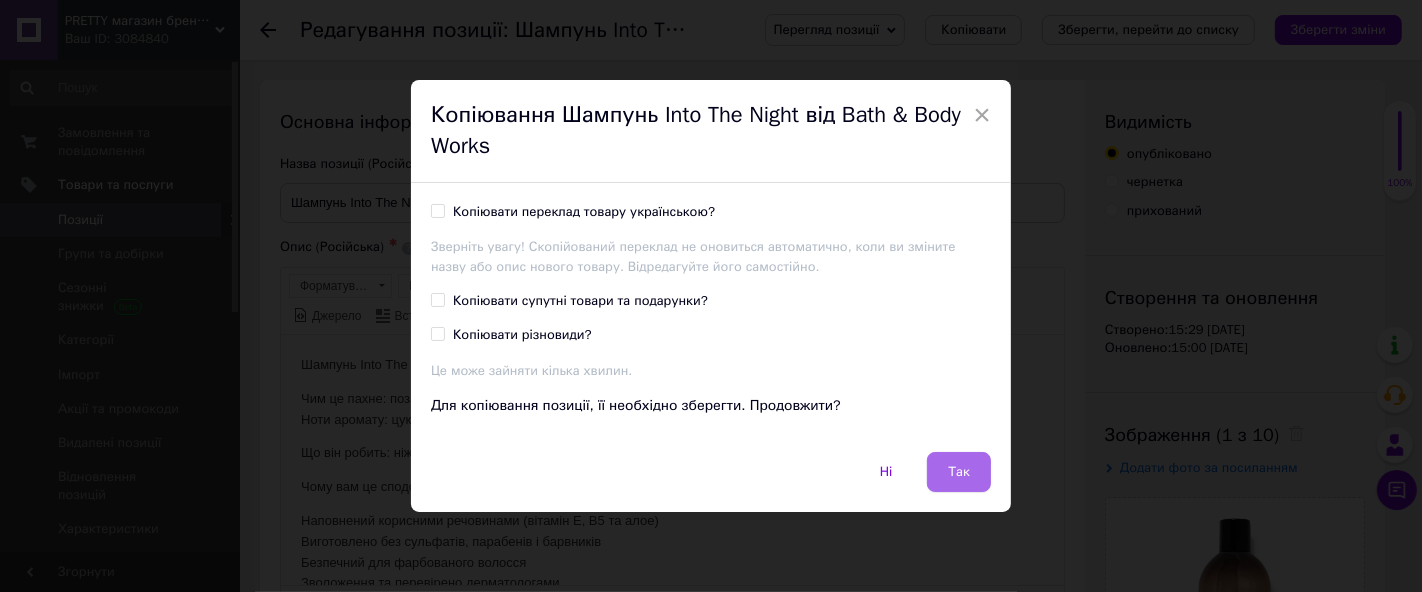 click on "Так" at bounding box center (959, 472) 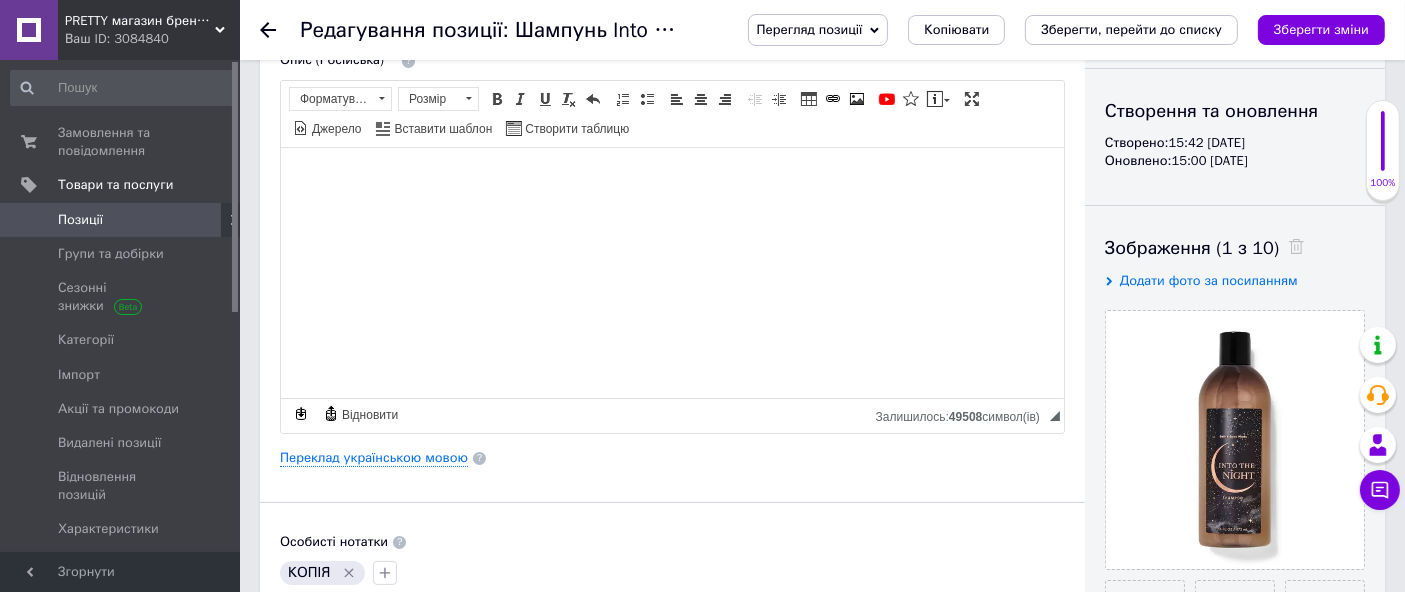 scroll, scrollTop: 0, scrollLeft: 0, axis: both 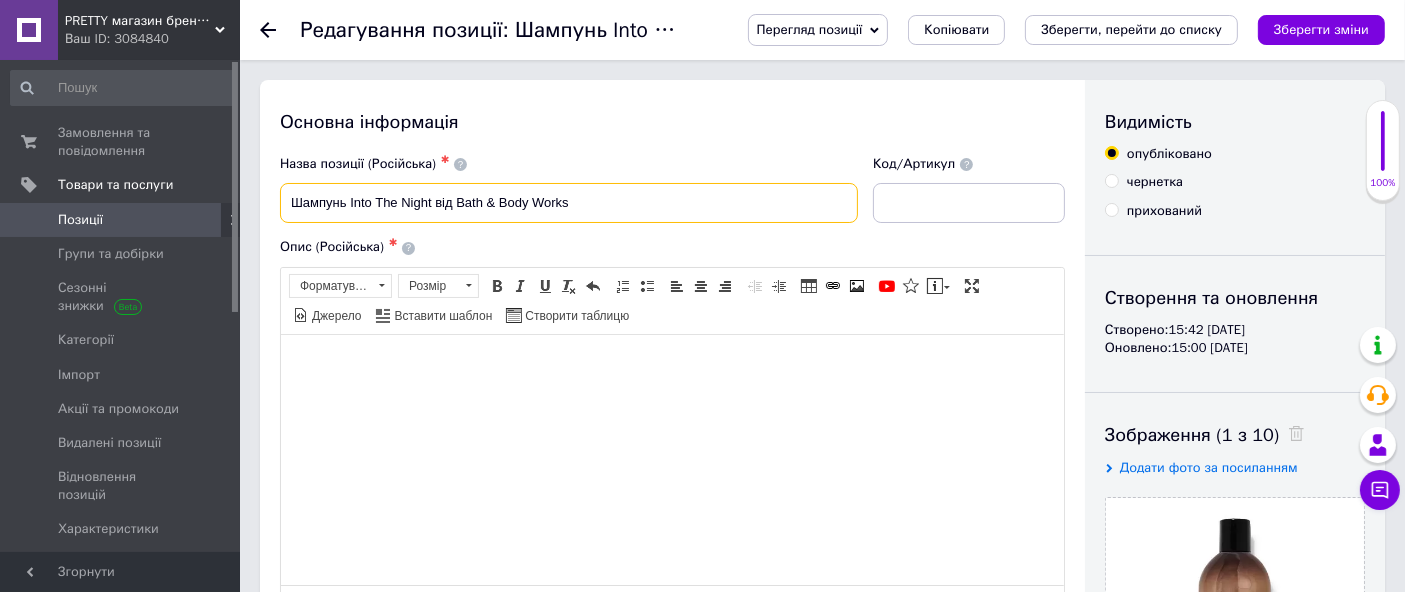 drag, startPoint x: 348, startPoint y: 201, endPoint x: 339, endPoint y: 192, distance: 12.727922 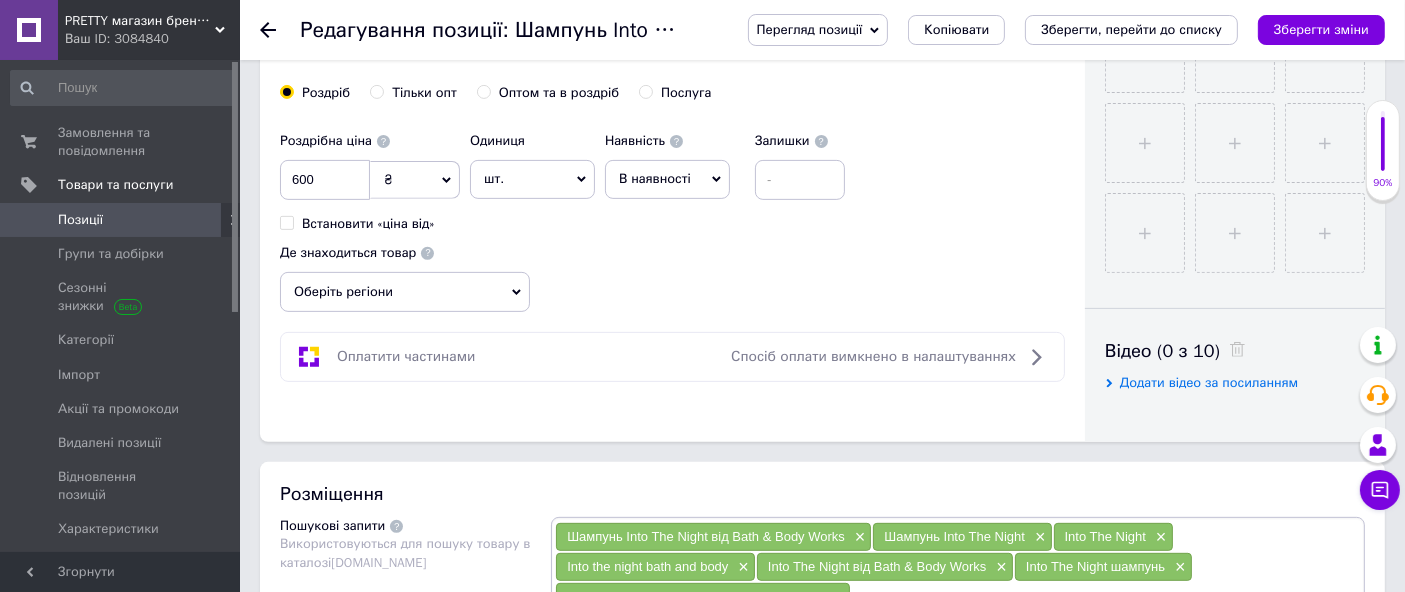 scroll, scrollTop: 355, scrollLeft: 0, axis: vertical 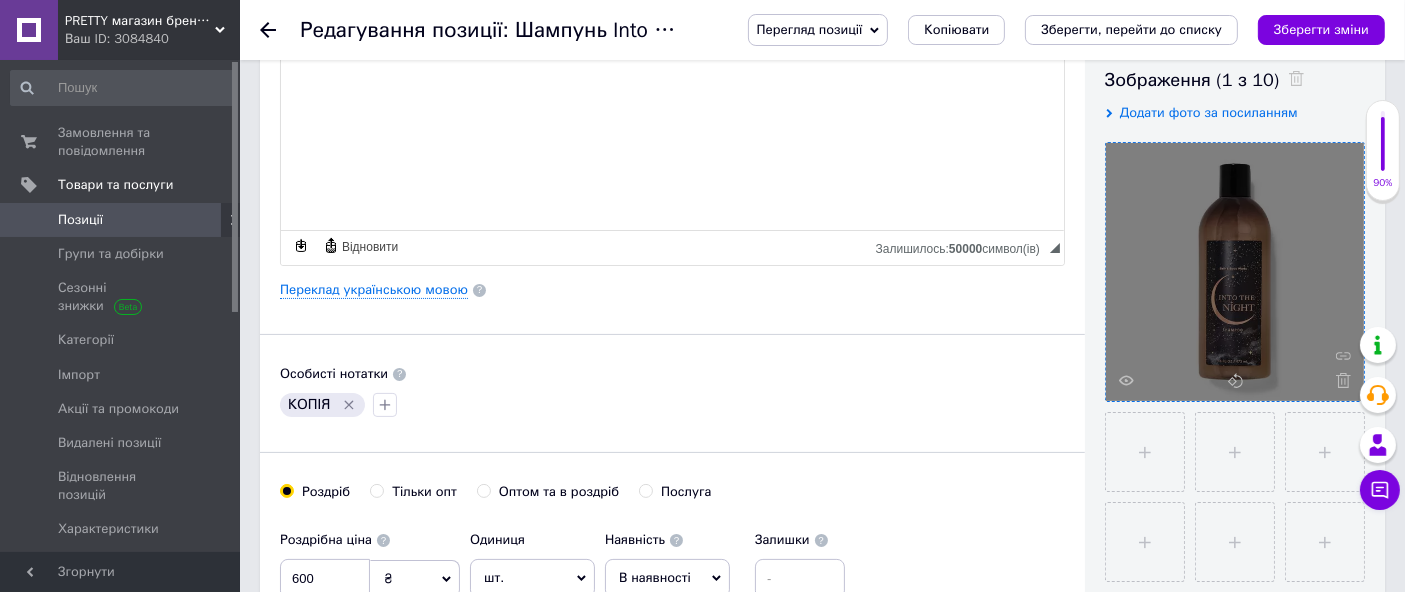 click at bounding box center [1235, 272] 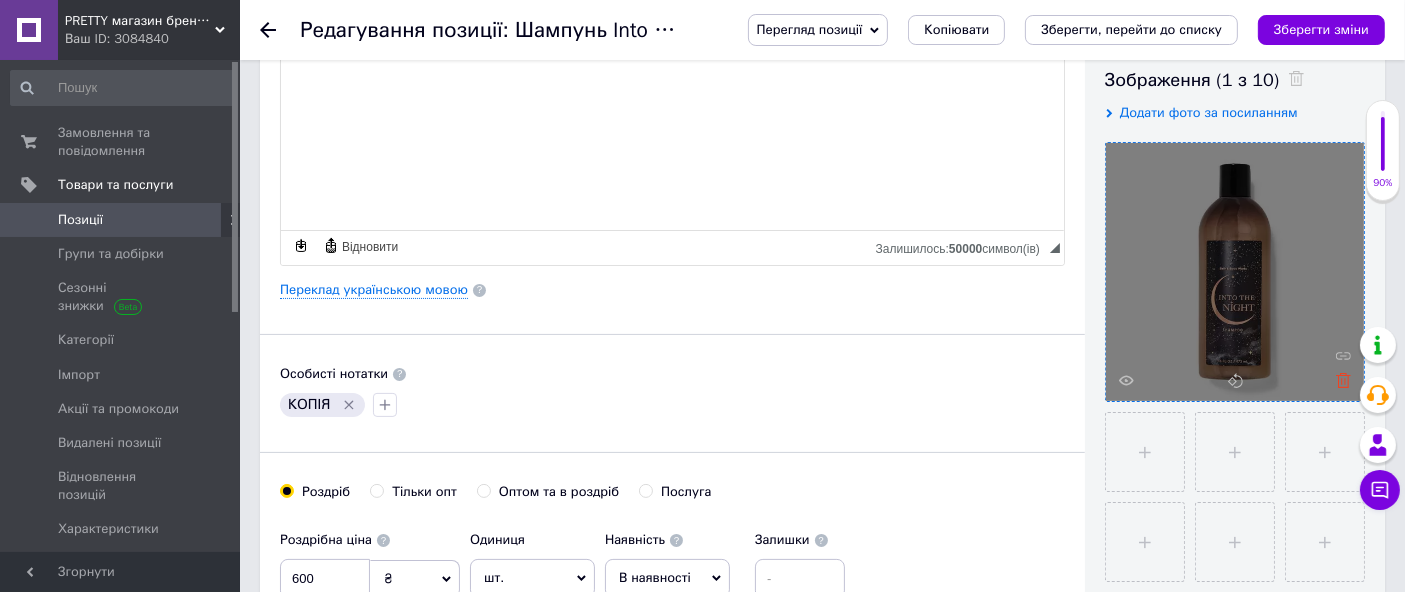 click 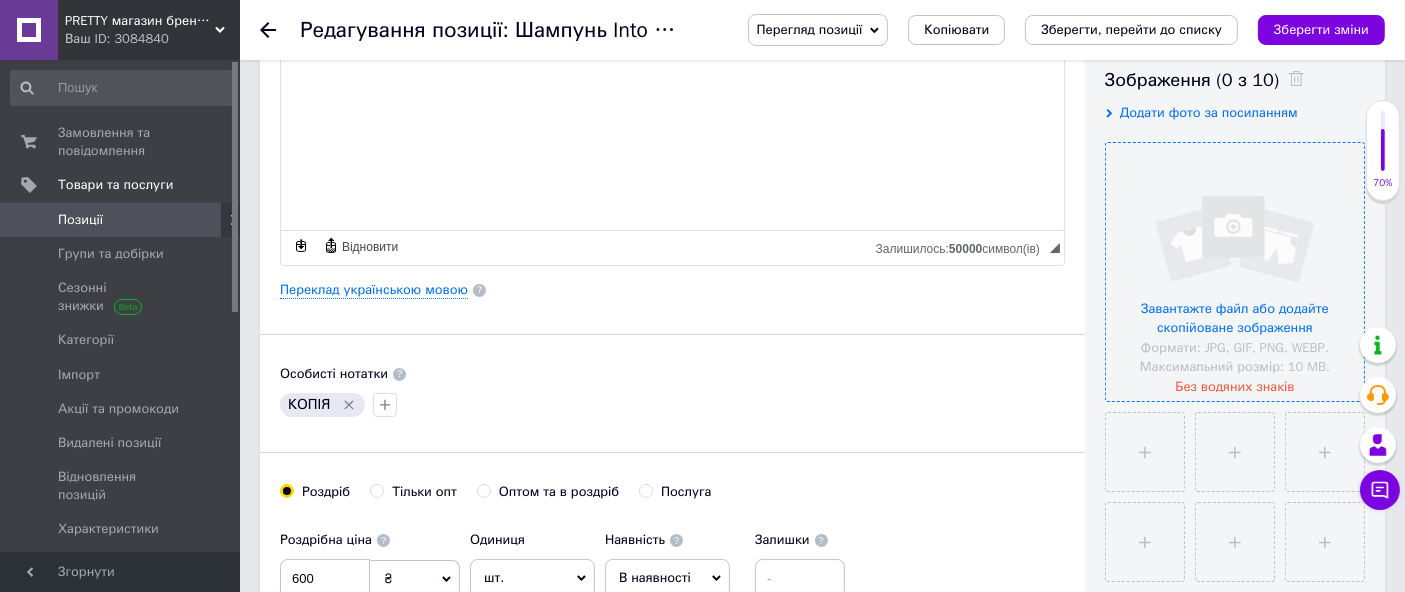 click at bounding box center [1235, 272] 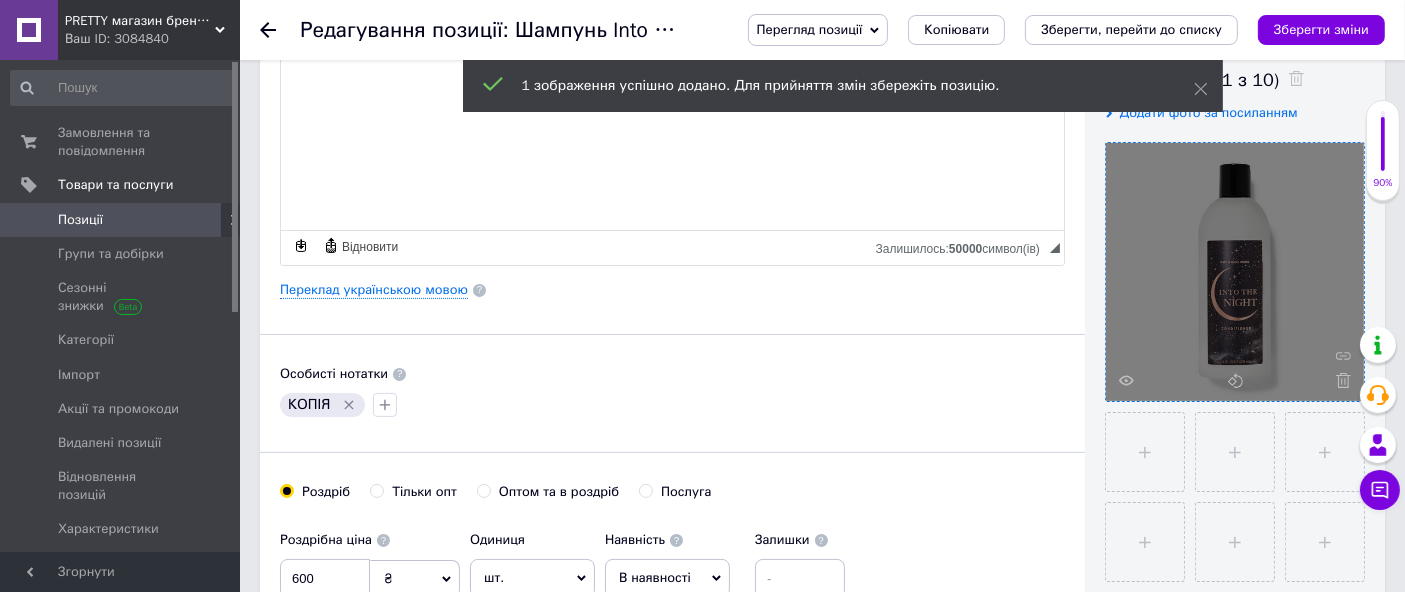drag, startPoint x: 348, startPoint y: 400, endPoint x: 415, endPoint y: 352, distance: 82.419655 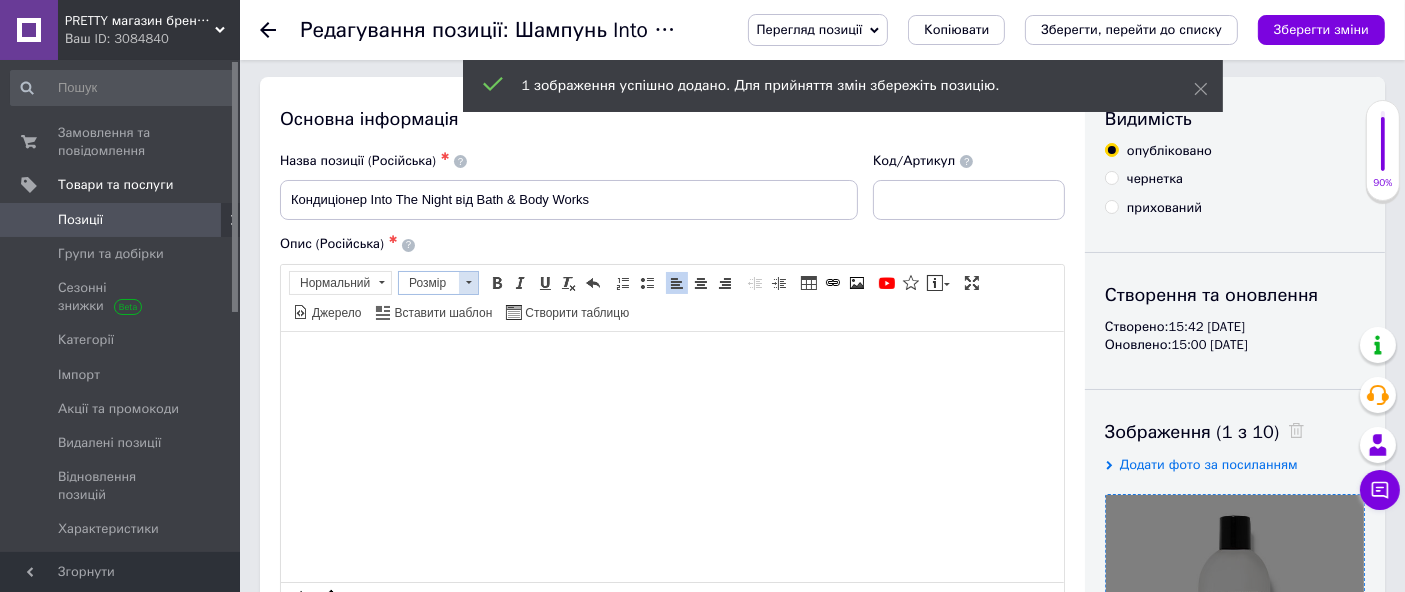 scroll, scrollTop: 0, scrollLeft: 0, axis: both 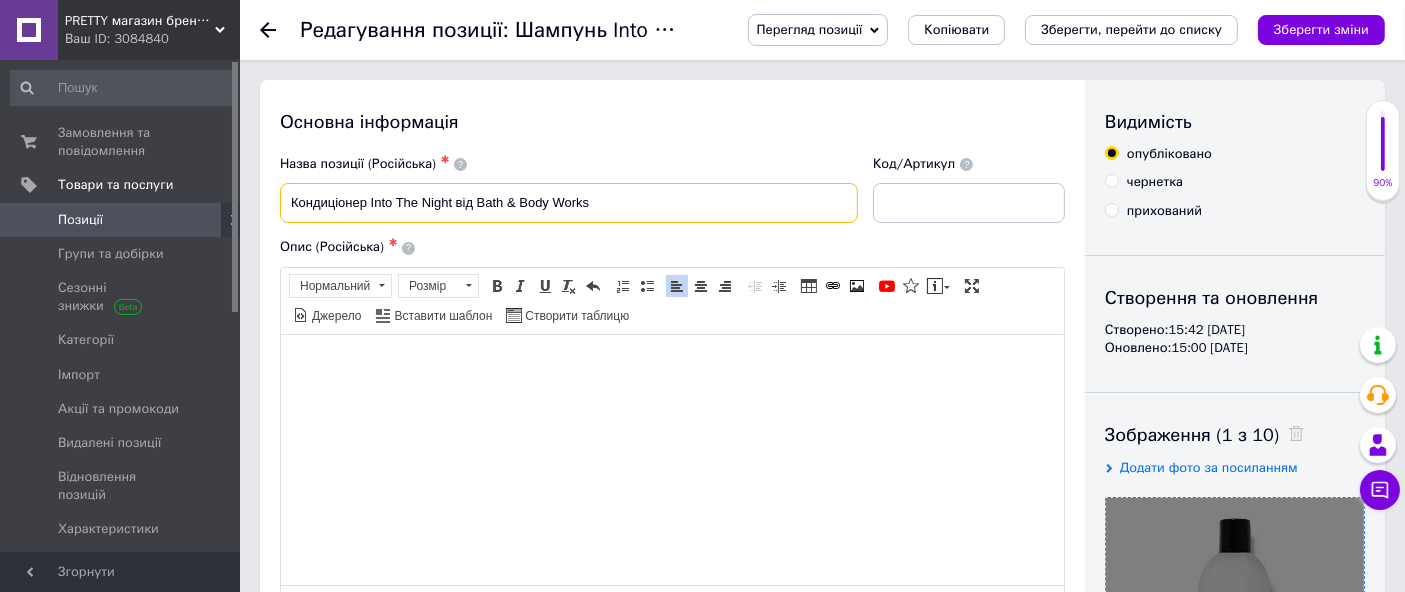 click on "Кондиціонер Into The Night від Bath & Body Works" at bounding box center [569, 203] 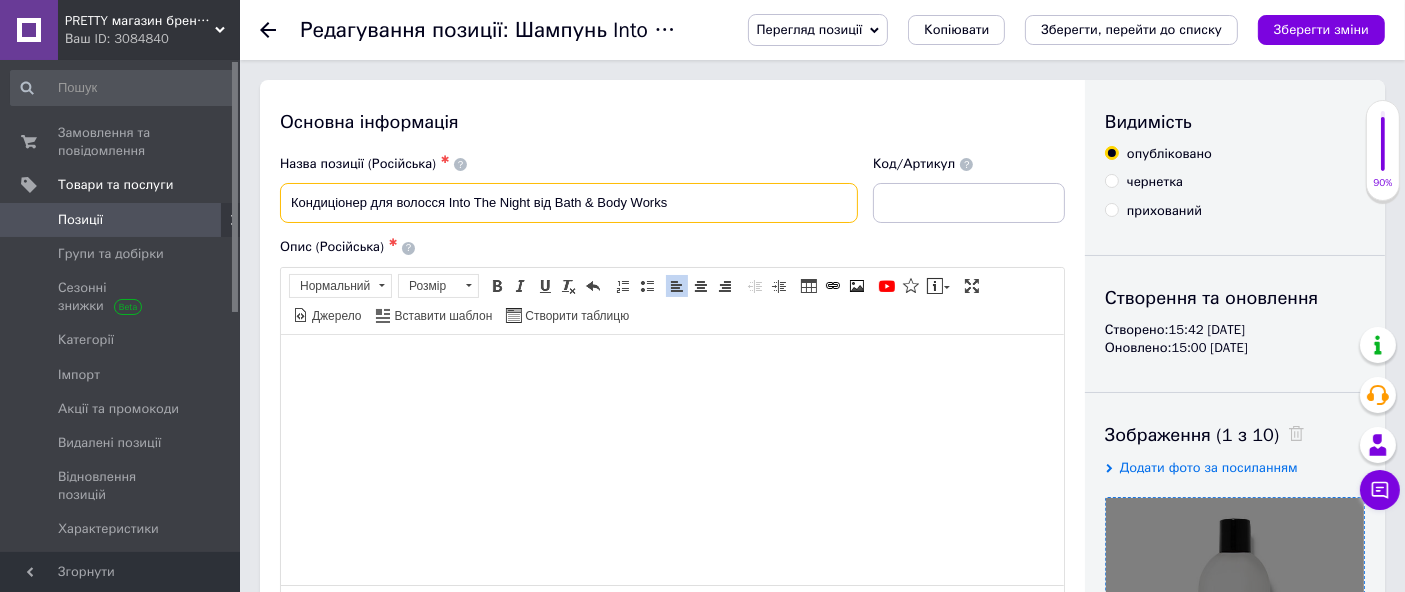 type on "Кондиціонер для волосся Into The Night від Bath & Body Works" 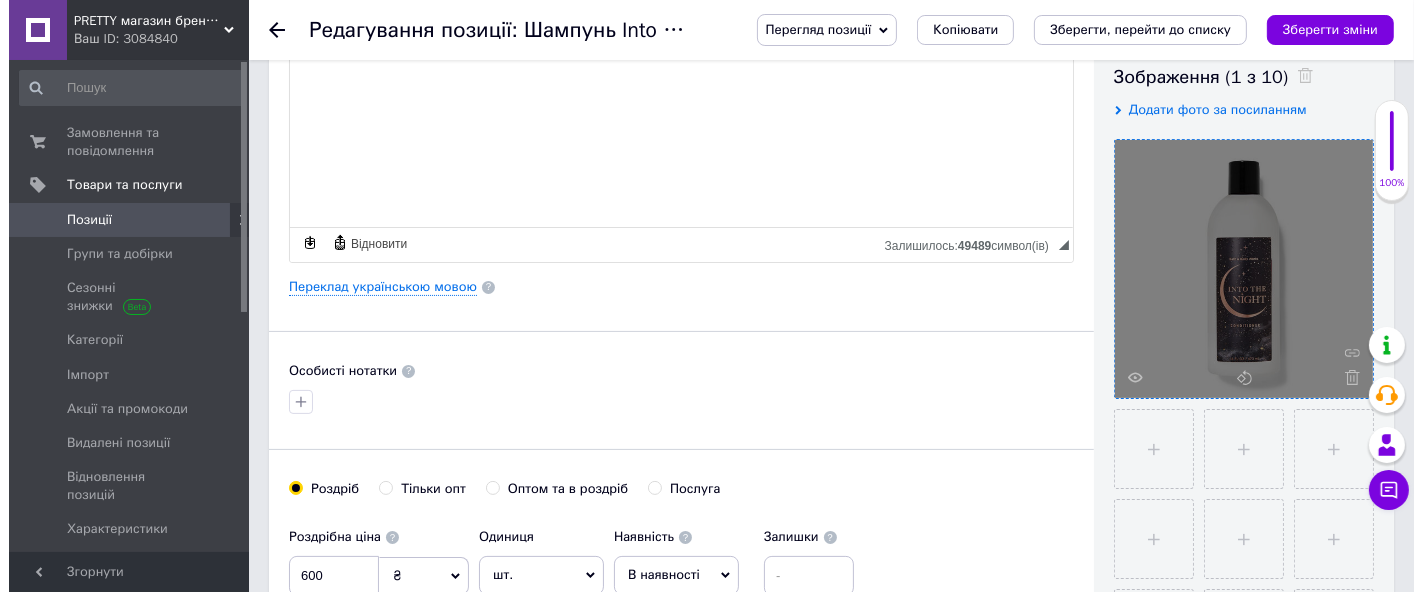 scroll, scrollTop: 444, scrollLeft: 0, axis: vertical 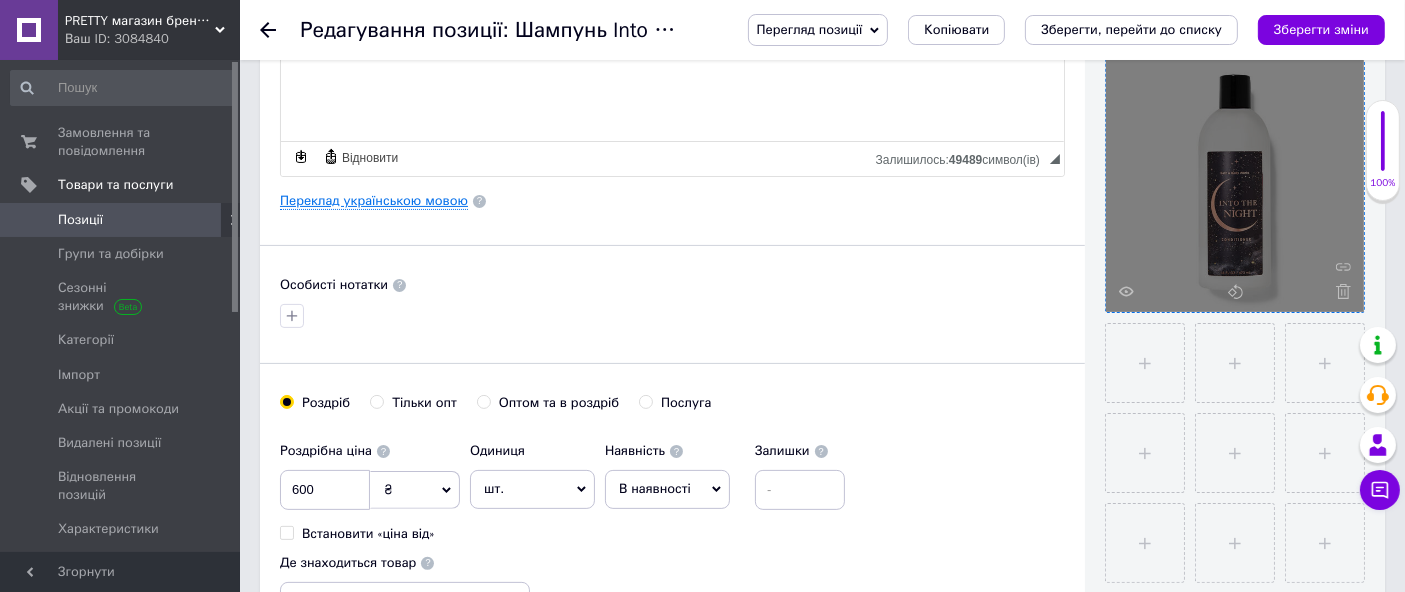 click on "Переклад українською мовою" at bounding box center (374, 201) 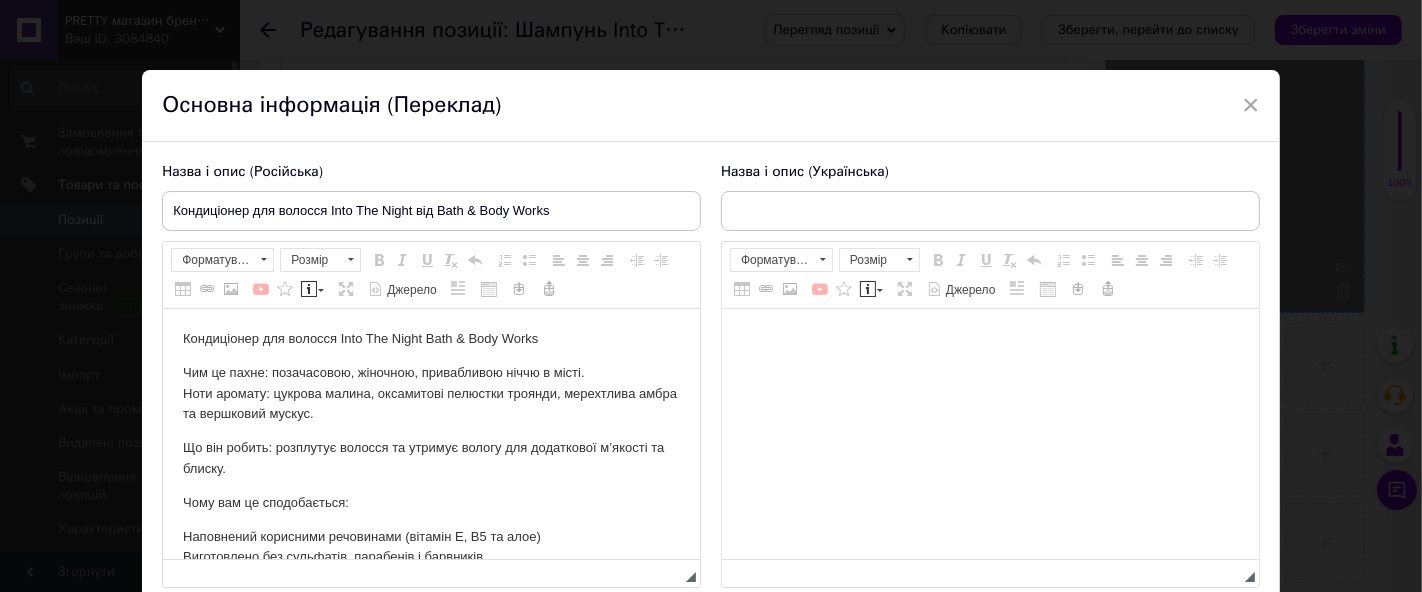 scroll, scrollTop: 0, scrollLeft: 0, axis: both 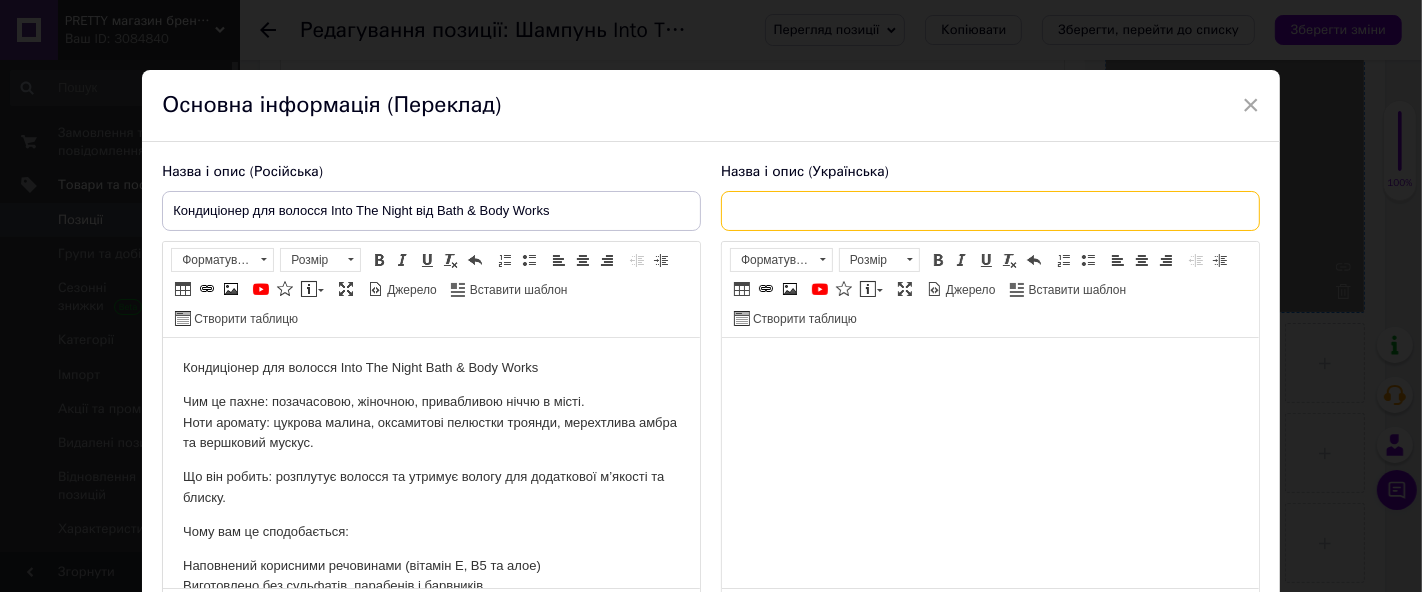 click at bounding box center (990, 211) 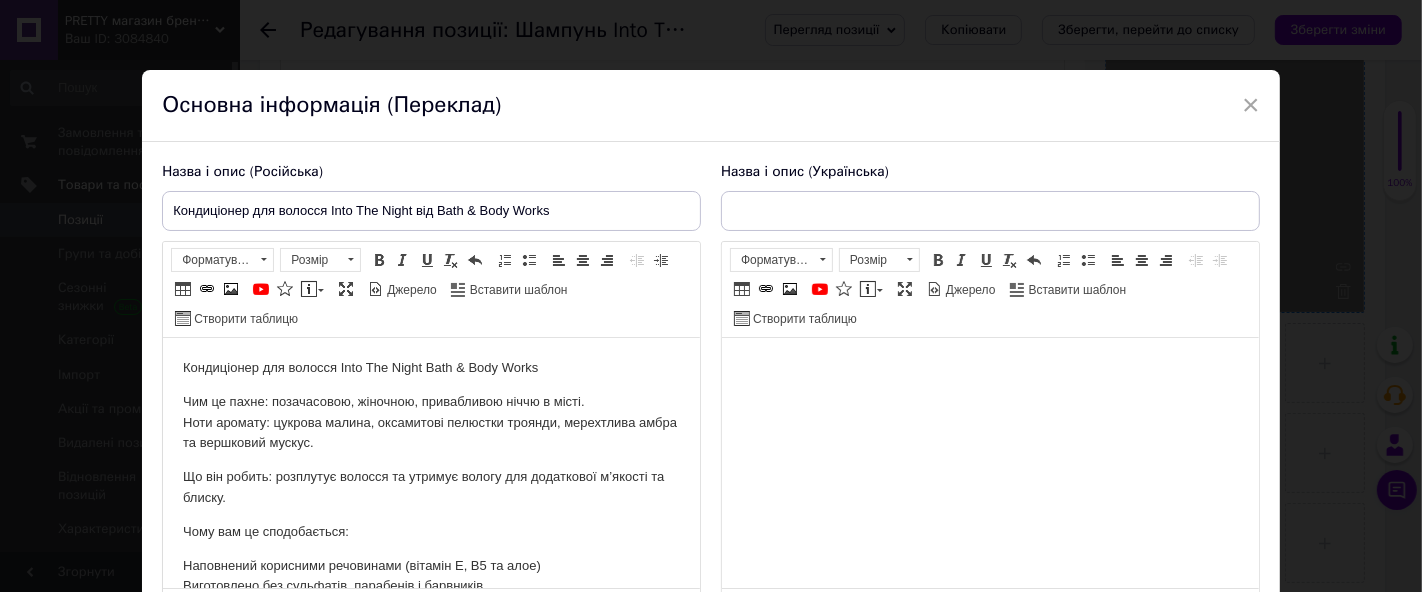 drag, startPoint x: 765, startPoint y: 382, endPoint x: 765, endPoint y: 426, distance: 44 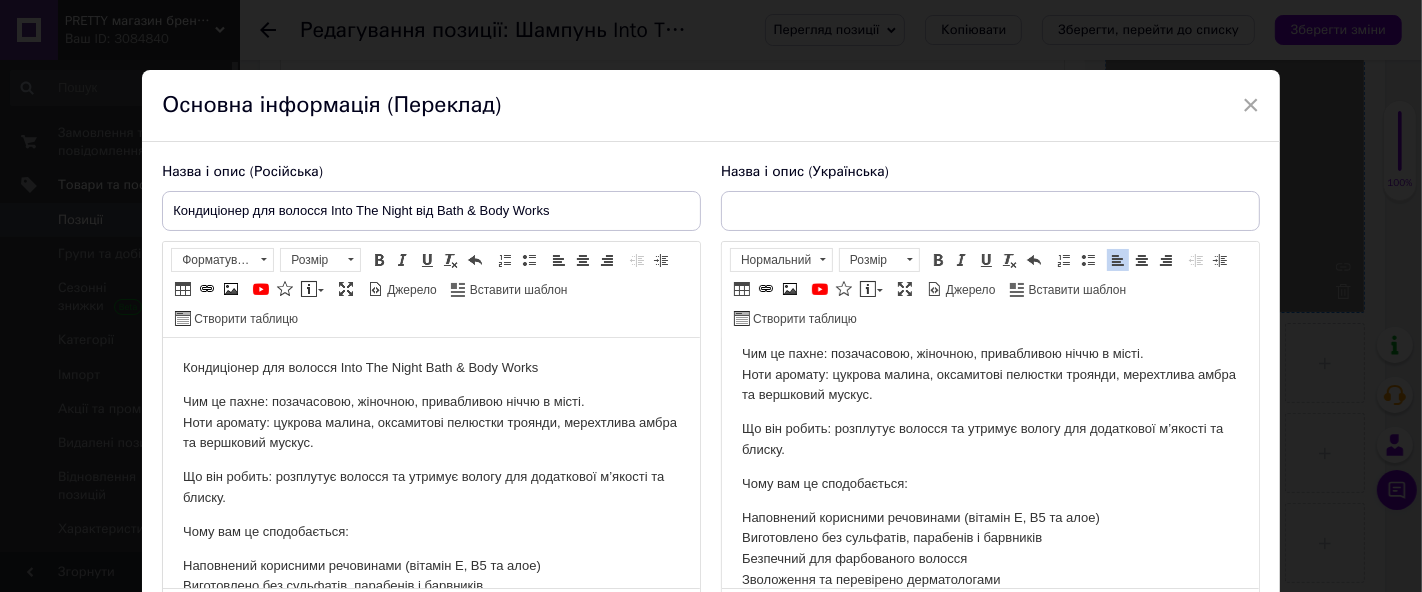 drag, startPoint x: 166, startPoint y: 207, endPoint x: 1405, endPoint y: 251, distance: 1239.781 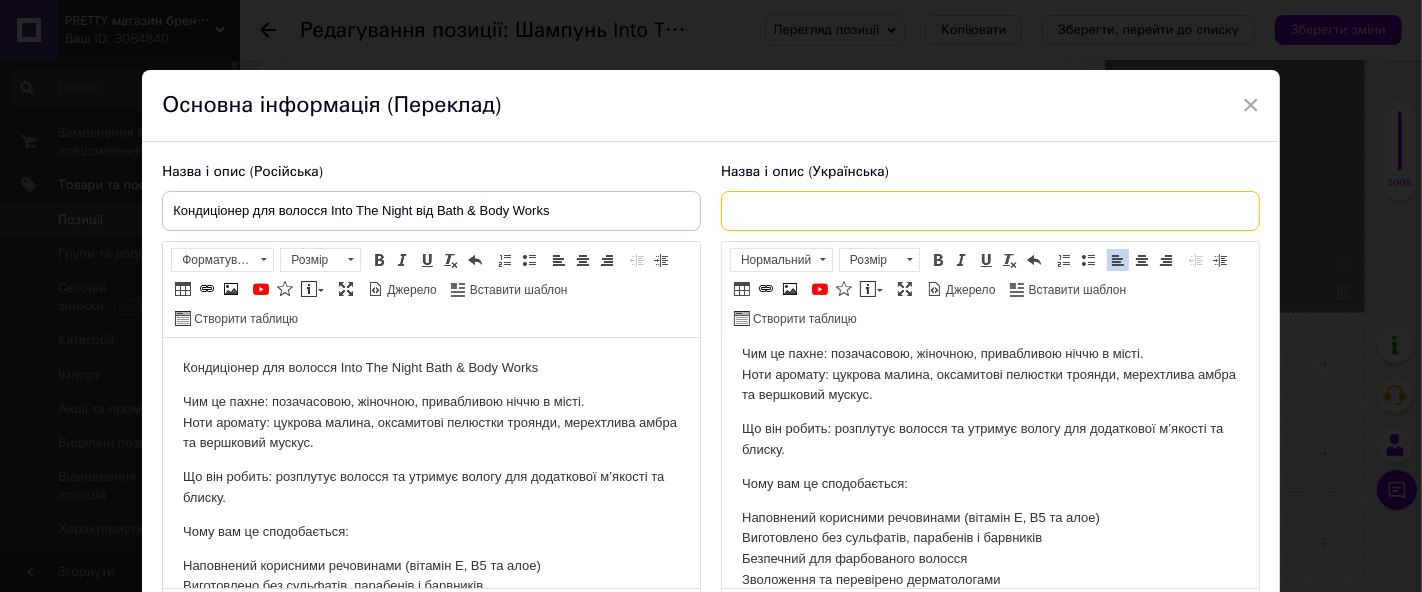 click at bounding box center (990, 211) 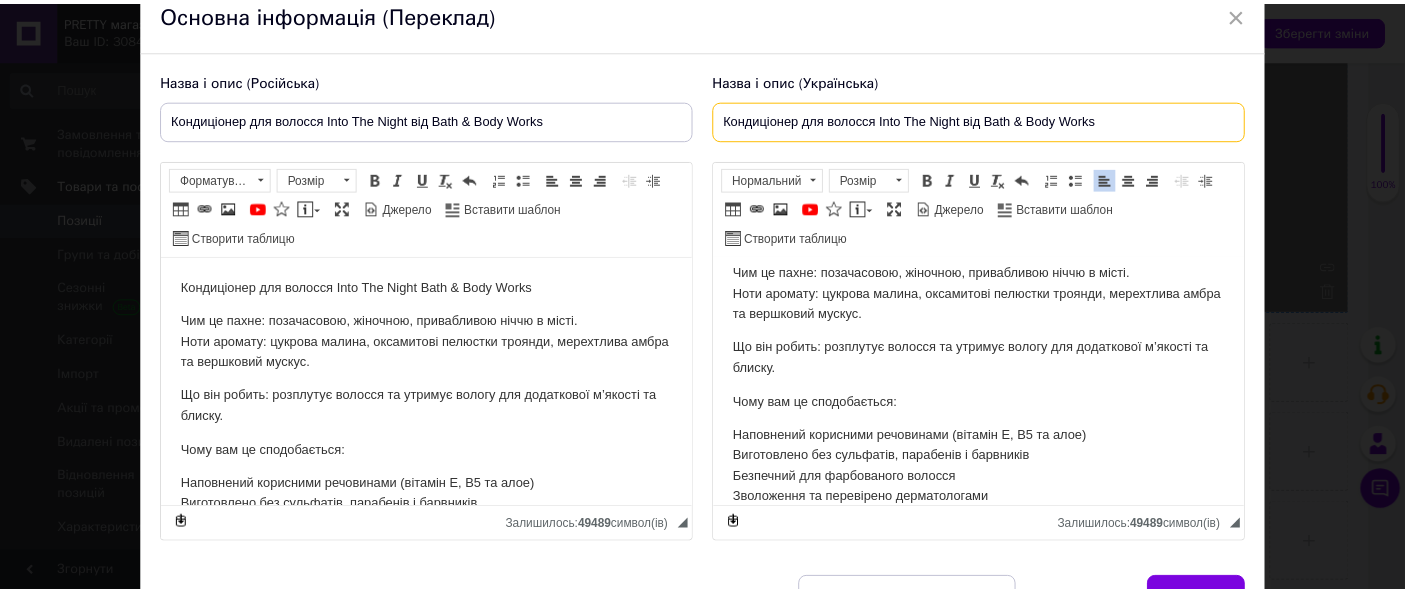 scroll, scrollTop: 202, scrollLeft: 0, axis: vertical 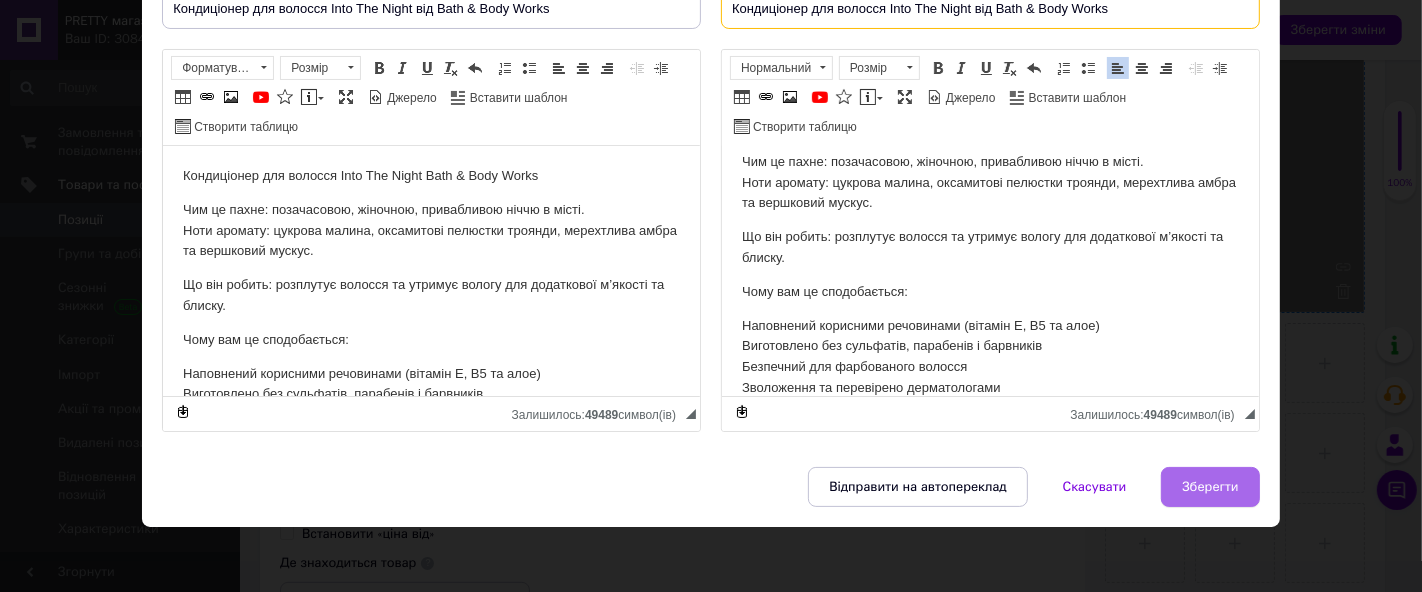 type on "Кондиціонер для волосся Into The Night від Bath & Body Works" 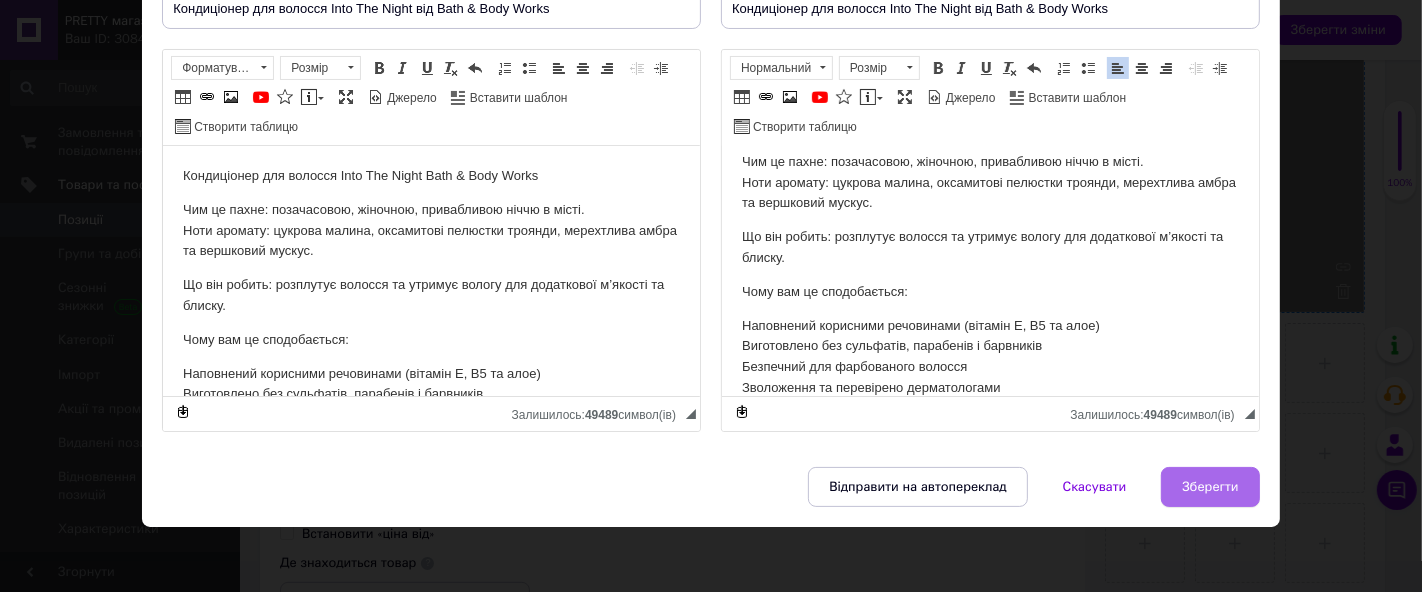 click on "Зберегти" at bounding box center [1210, 487] 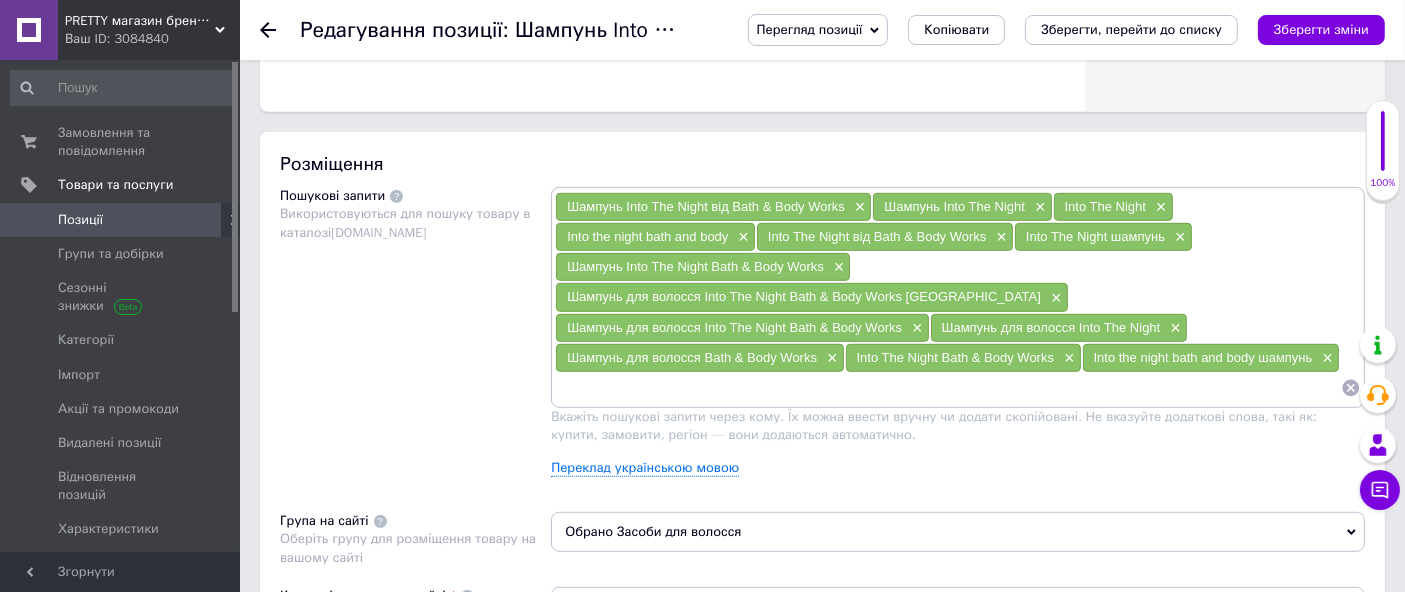 scroll, scrollTop: 1111, scrollLeft: 0, axis: vertical 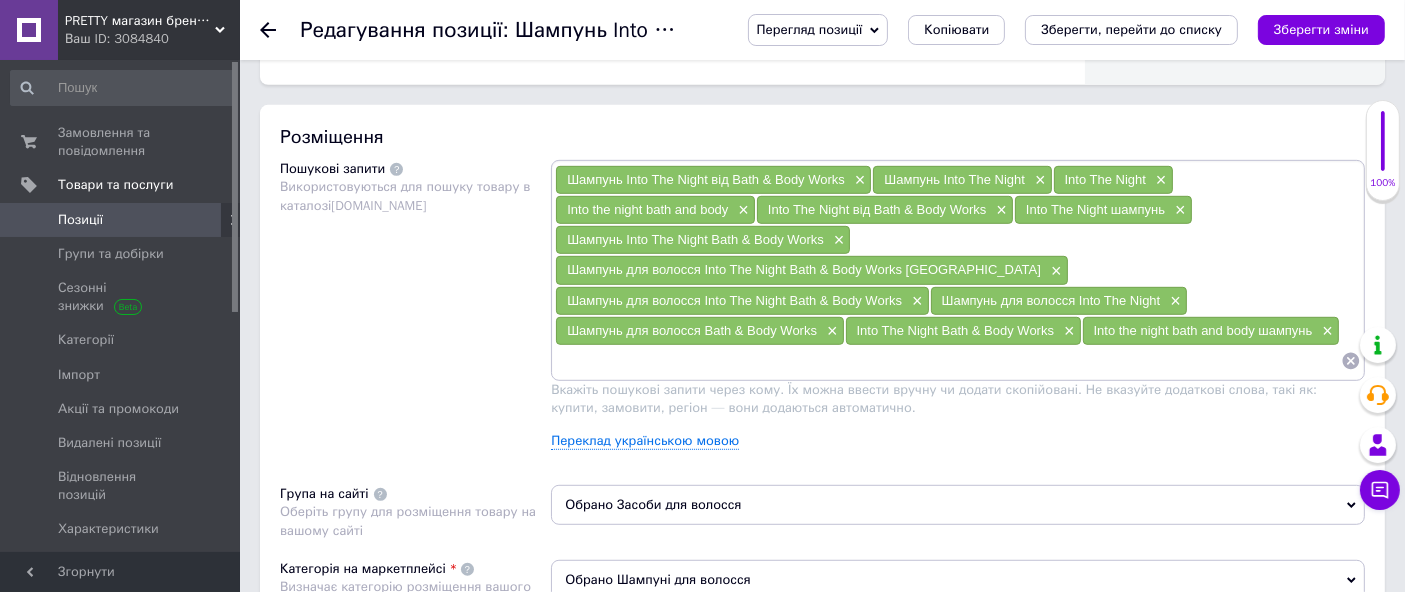 click 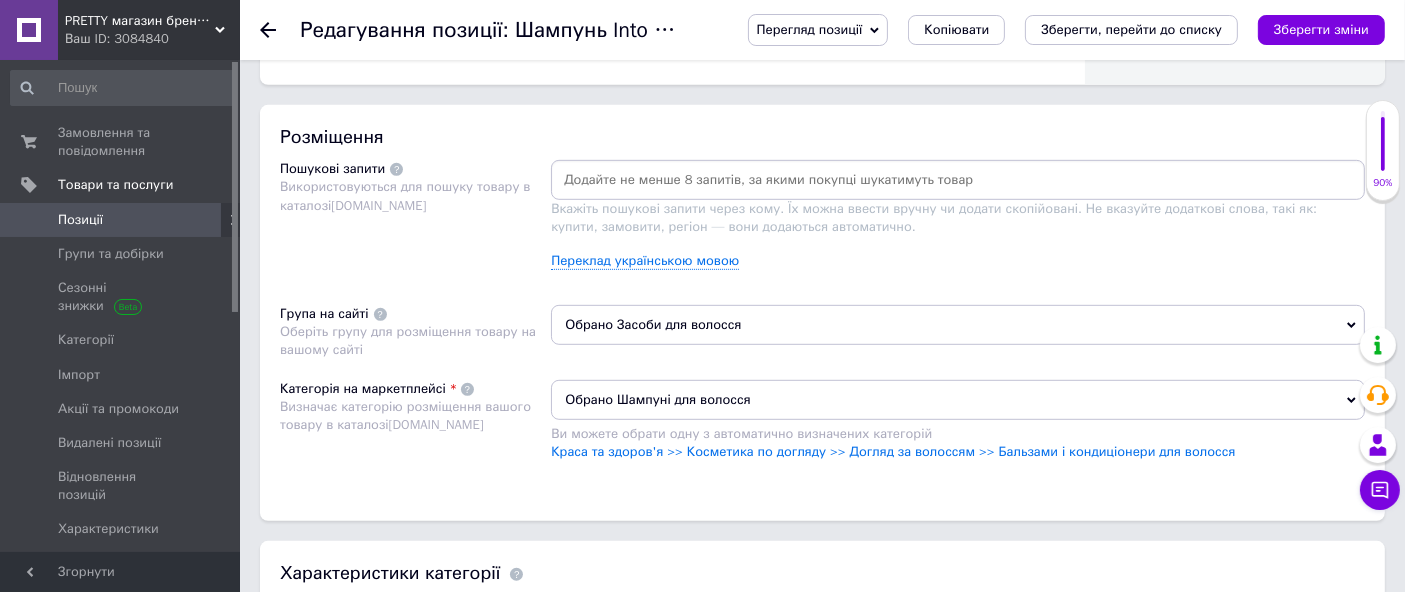 click at bounding box center (958, 180) 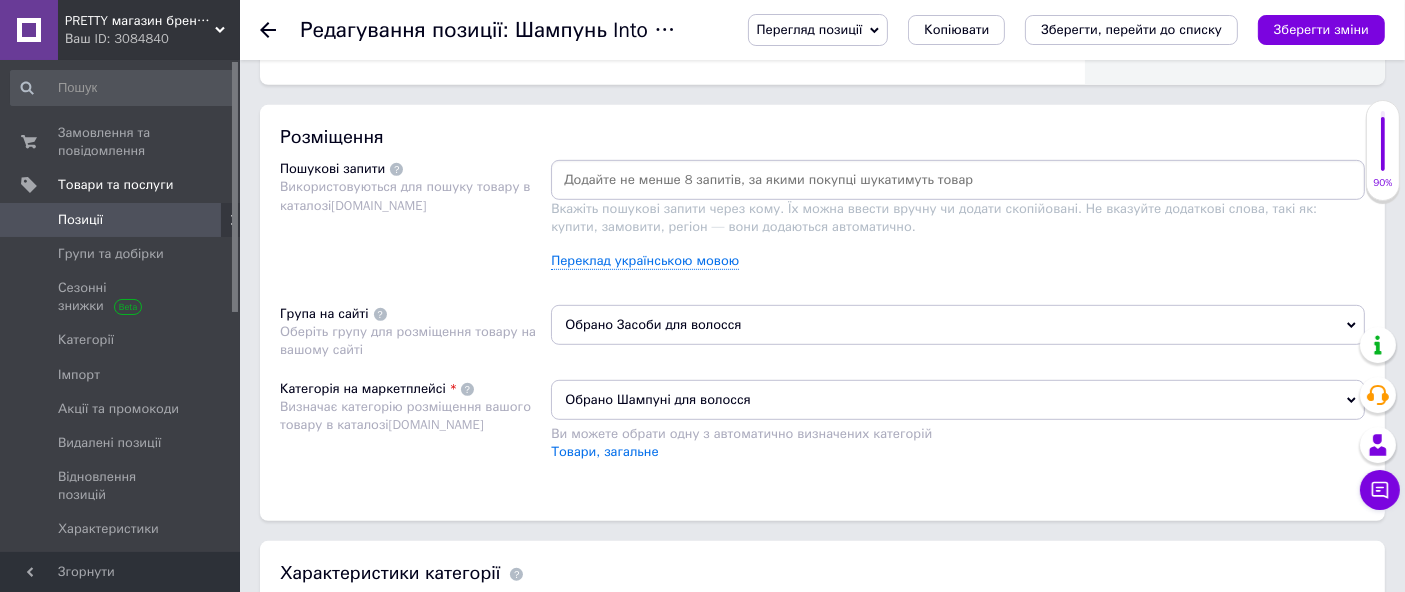 paste on "Кондиціонер для волосся Into The Night від Bath & Body Works" 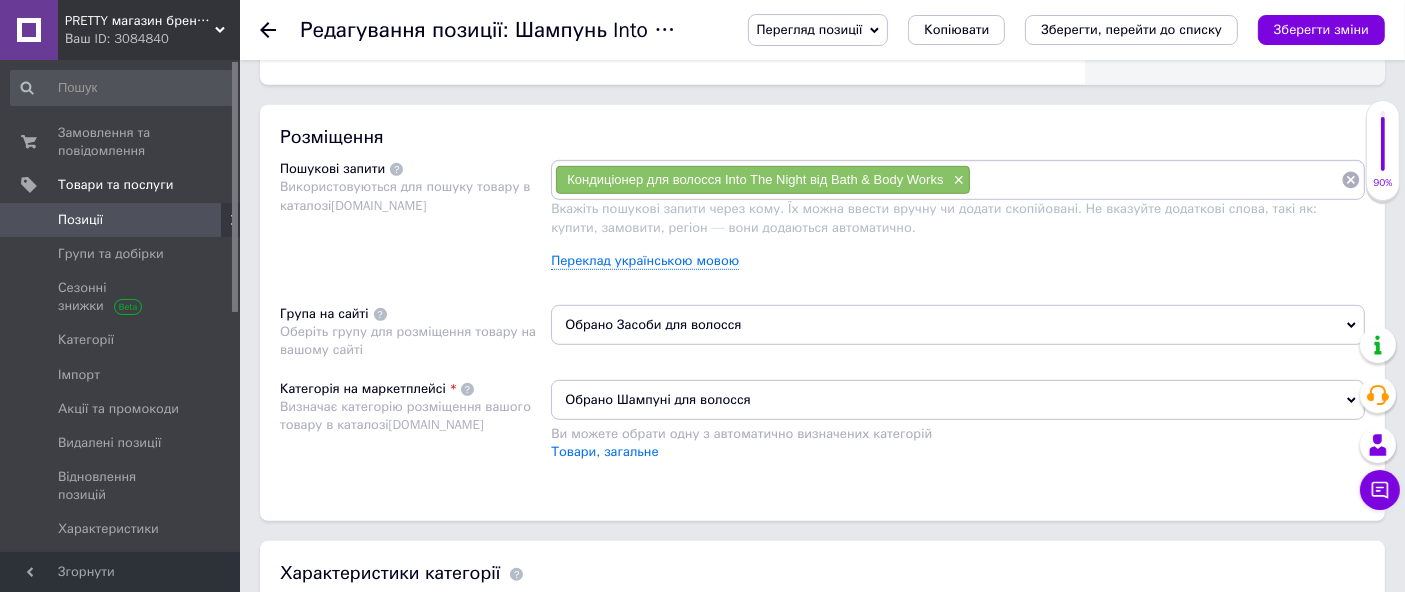 paste on "Кондиціонер для волосся Into The Night від Bath & Body Works" 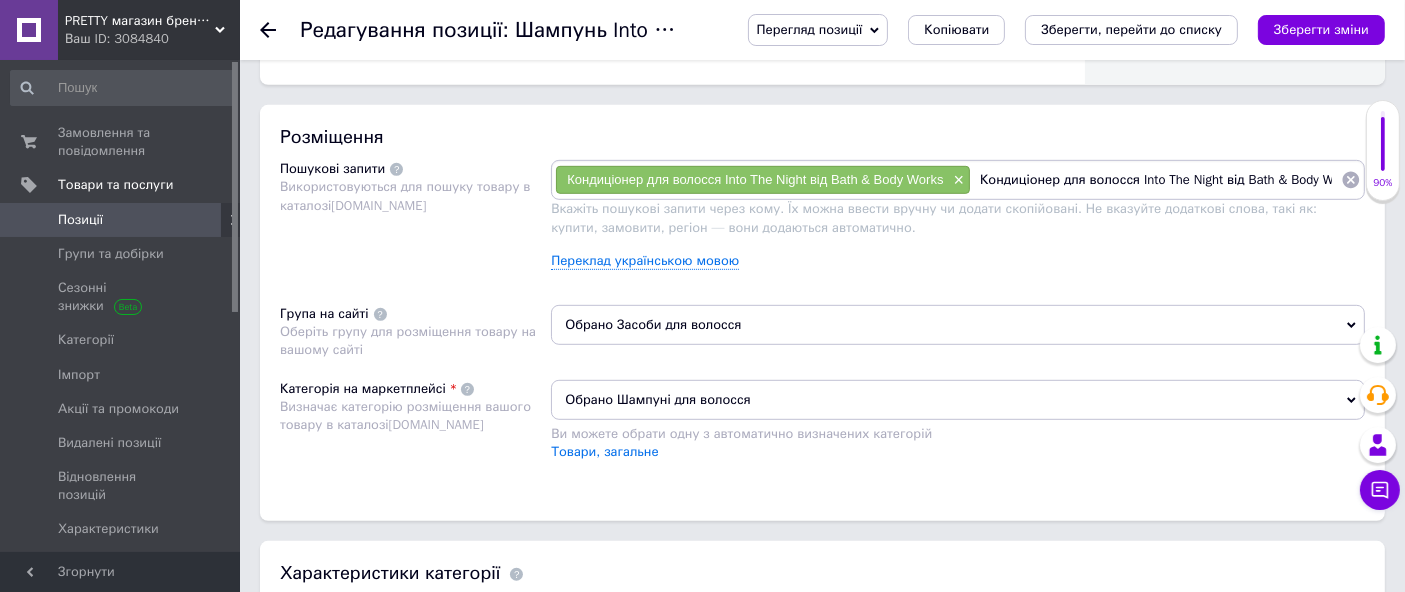 scroll, scrollTop: 0, scrollLeft: 22, axis: horizontal 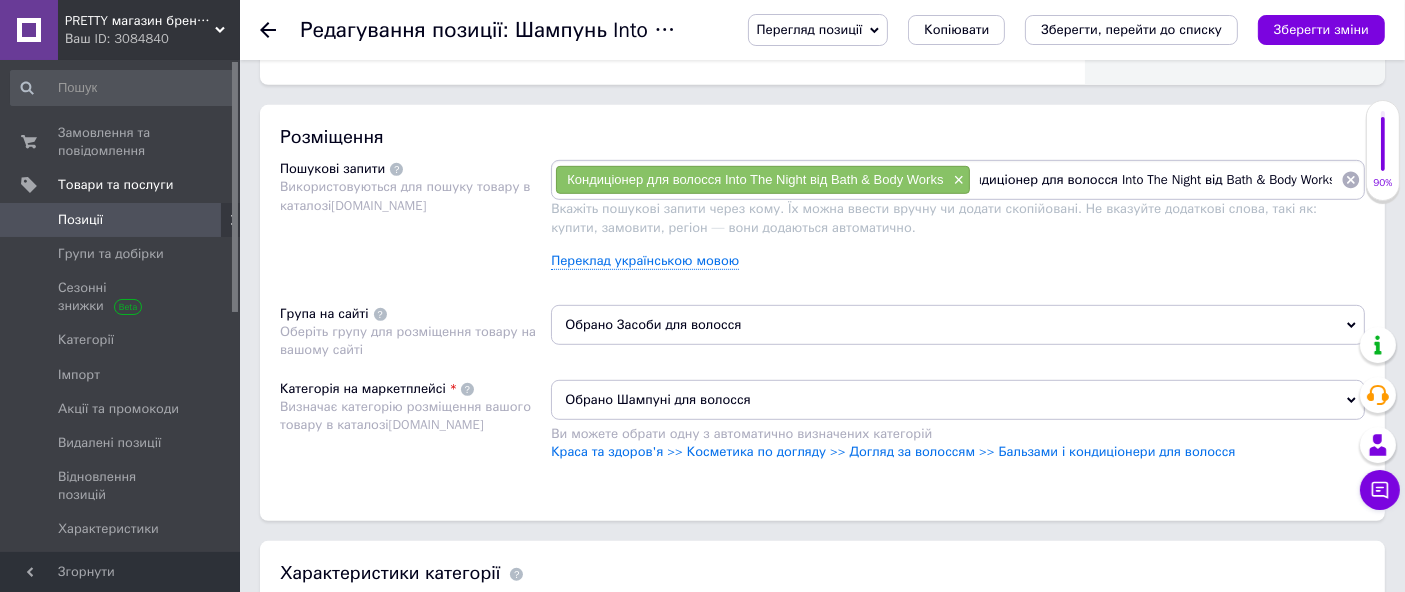 drag, startPoint x: 1199, startPoint y: 177, endPoint x: 1421, endPoint y: 55, distance: 253.31404 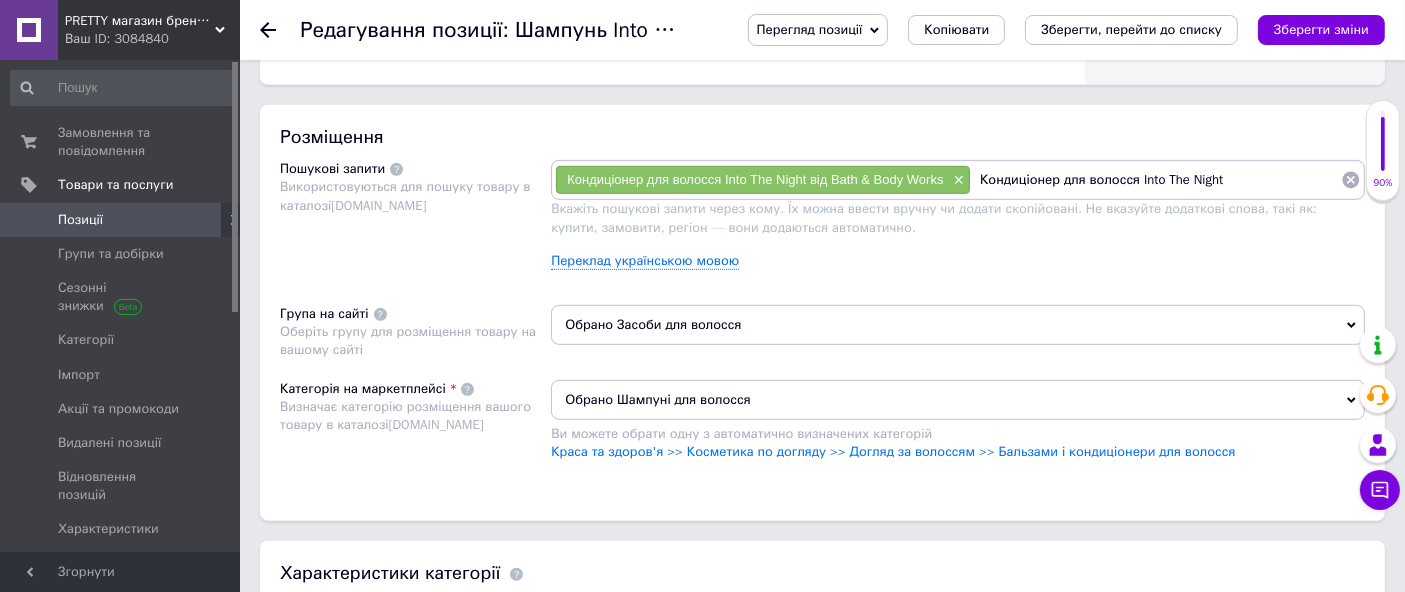 scroll, scrollTop: 0, scrollLeft: 0, axis: both 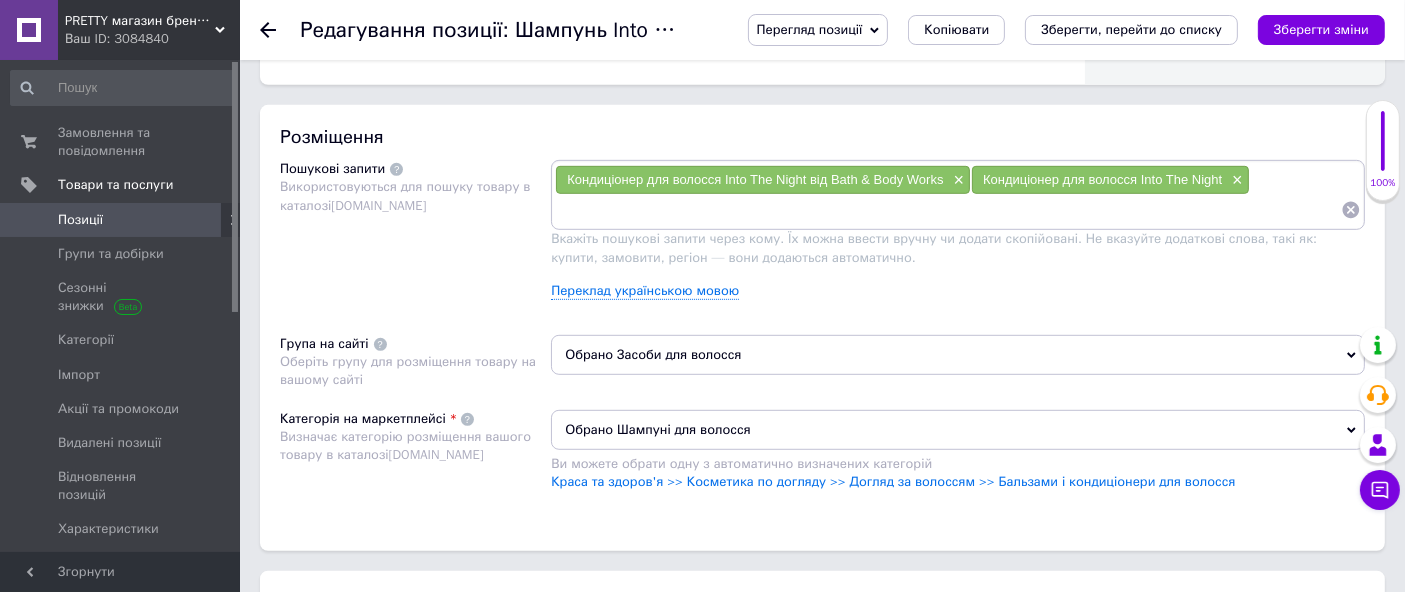 paste on "Кондиціонер для волосся Into The Night від Bath & Body Works" 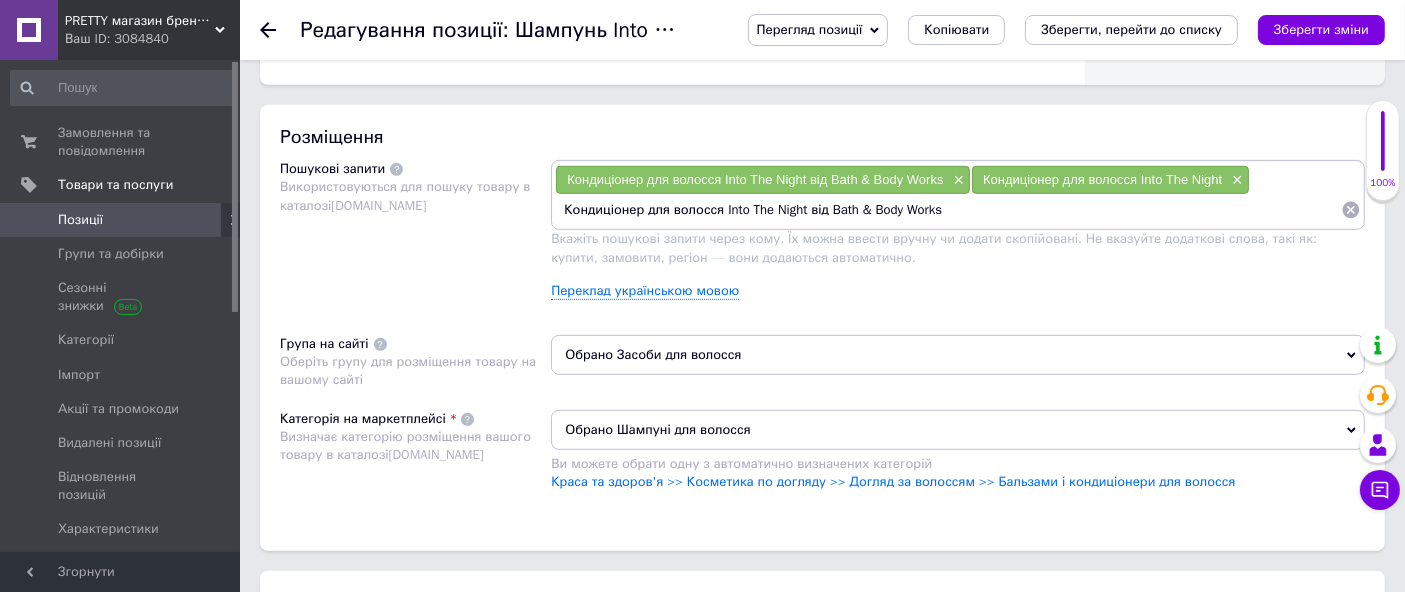 drag, startPoint x: 719, startPoint y: 204, endPoint x: 823, endPoint y: 227, distance: 106.51291 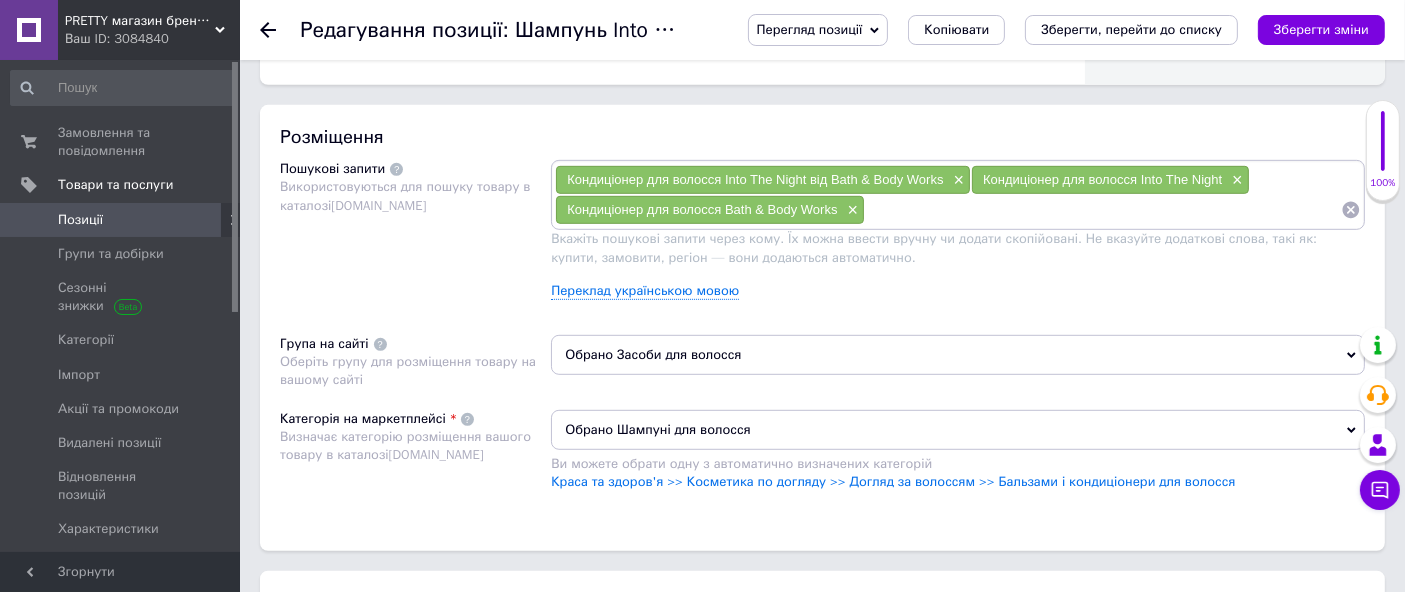 paste on "Кондиціонер для волосся Into The Night від Bath & Body Works" 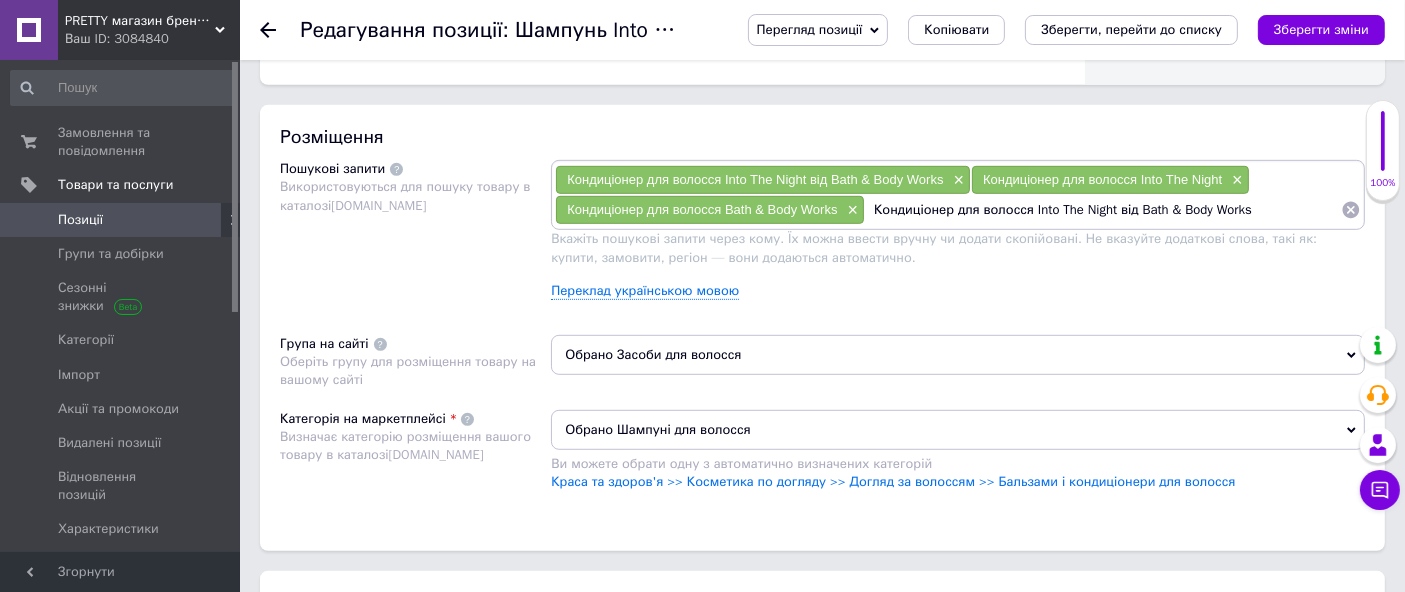 drag, startPoint x: 956, startPoint y: 206, endPoint x: 1026, endPoint y: 224, distance: 72.277245 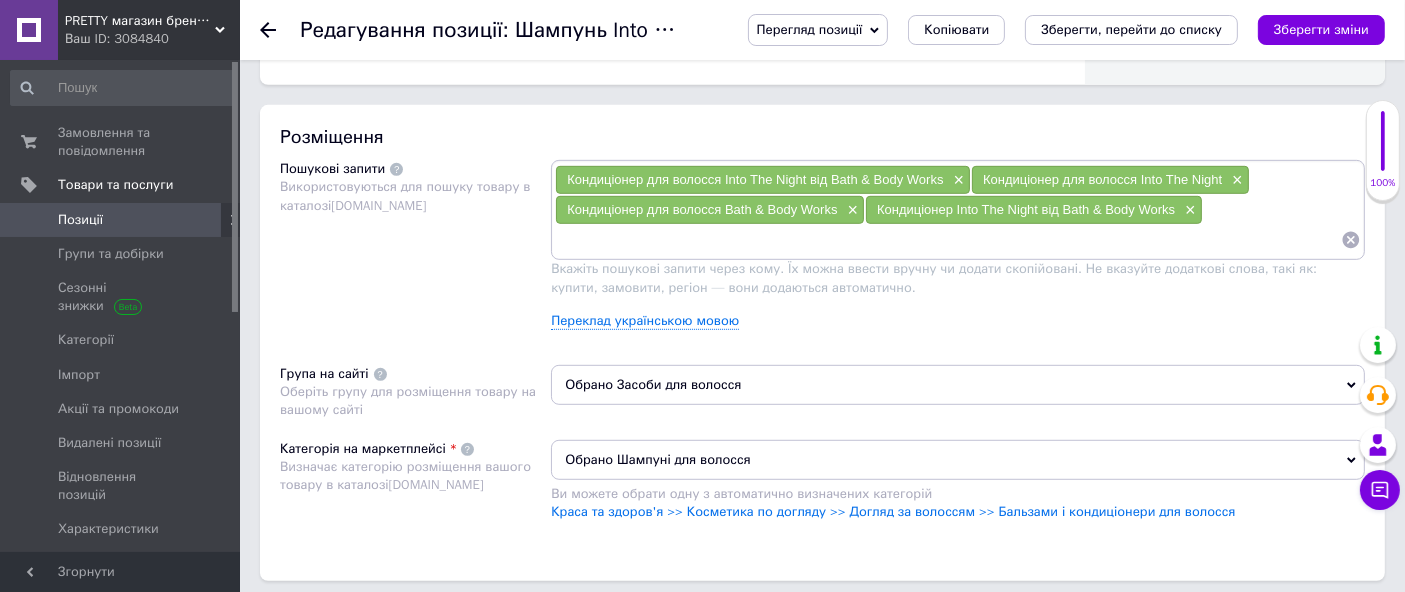paste on "Кондиціонер для волосся Into The Night від Bath & Body Works" 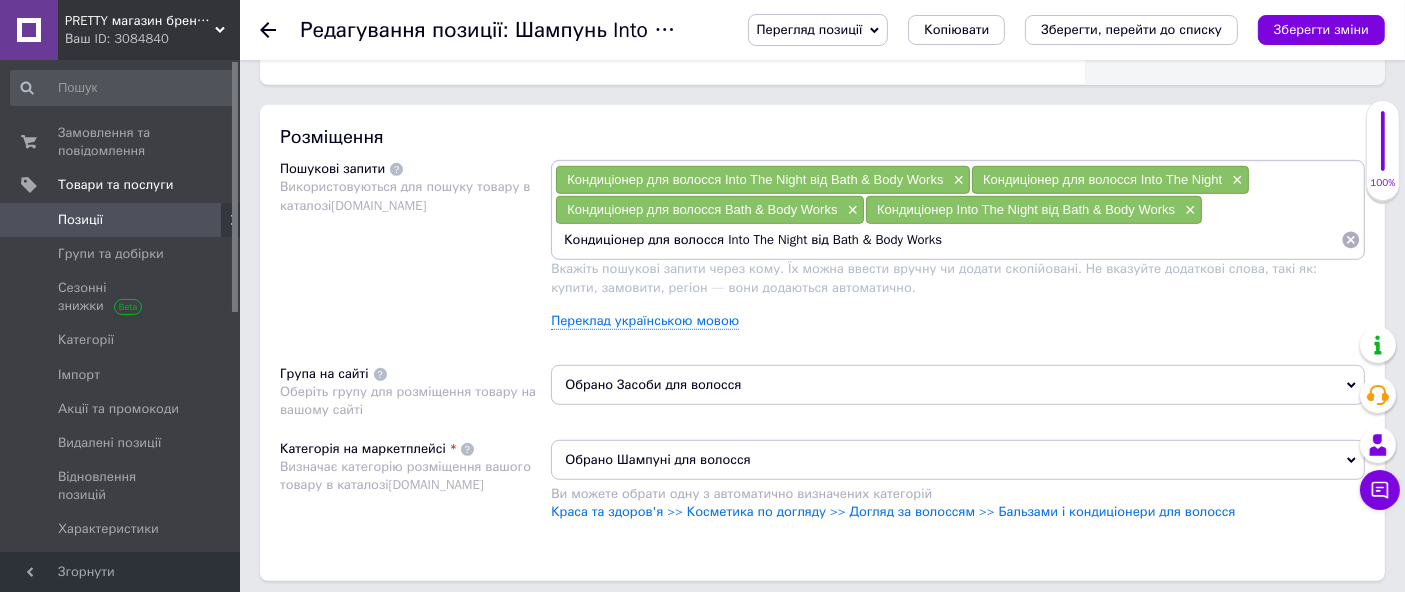drag, startPoint x: 643, startPoint y: 242, endPoint x: 827, endPoint y: 284, distance: 188.73262 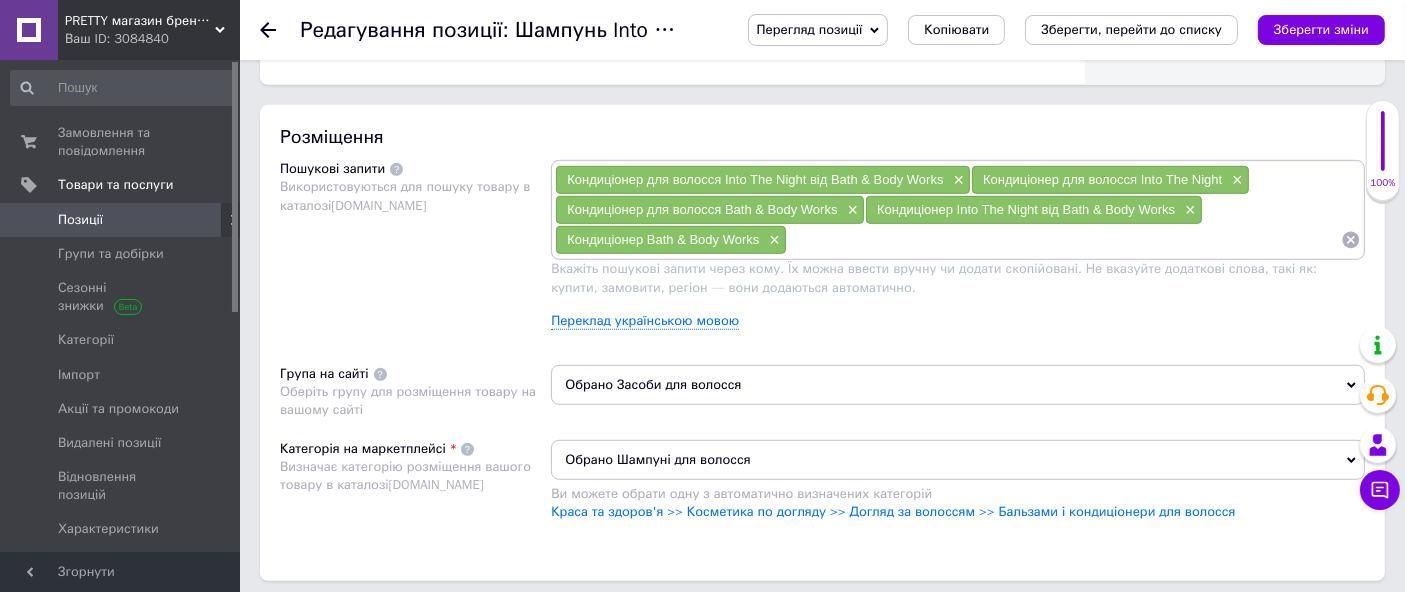 paste on "Кондиціонер для волосся Into The Night від Bath & Body Works" 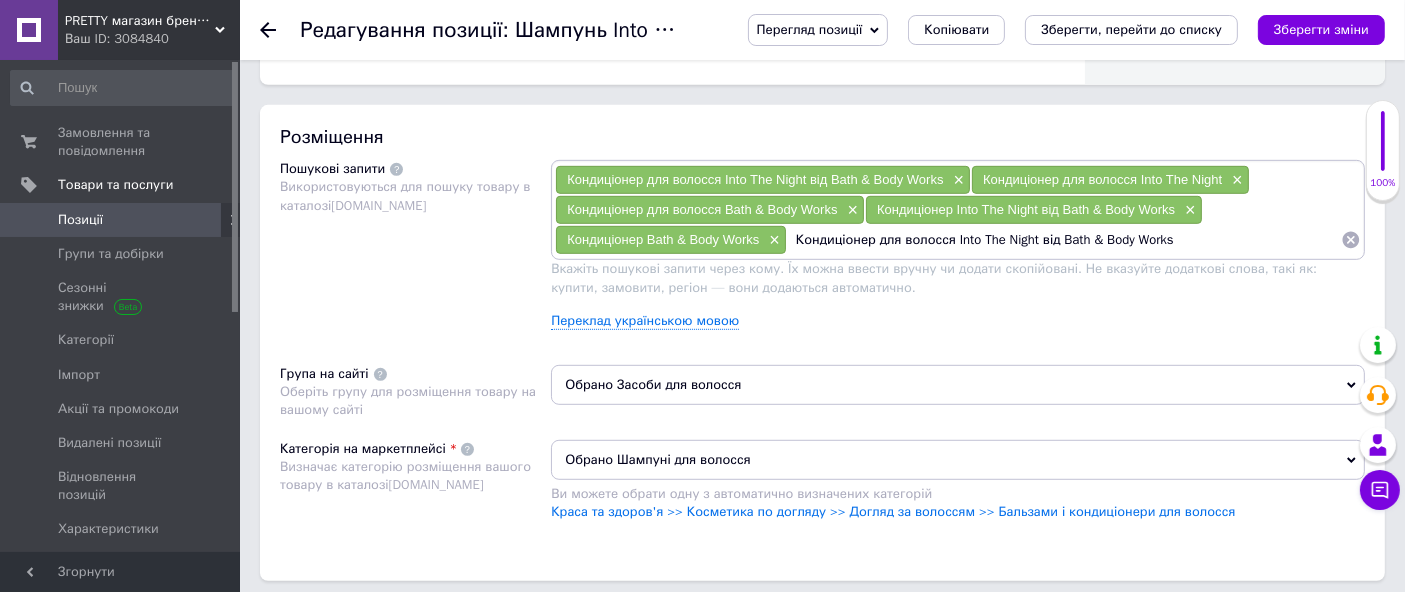 drag, startPoint x: 949, startPoint y: 240, endPoint x: 353, endPoint y: 335, distance: 603.5238 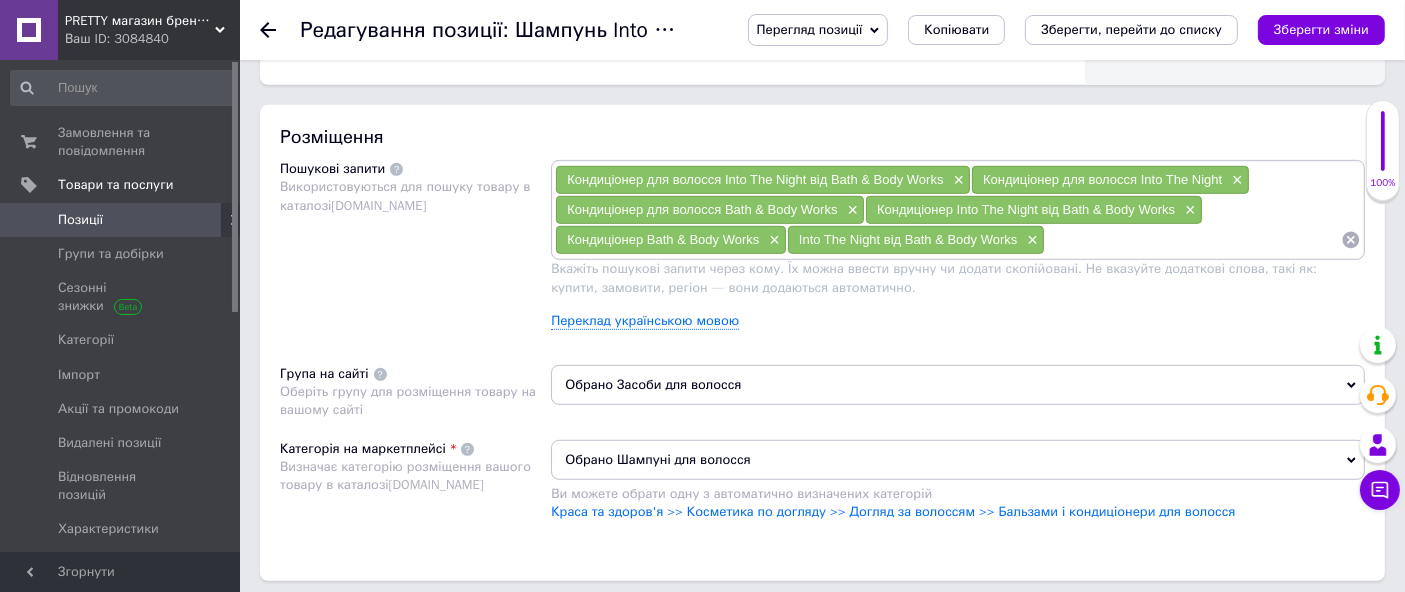 paste on "Кондиціонер для волосся Into The Night від Bath & Body Works" 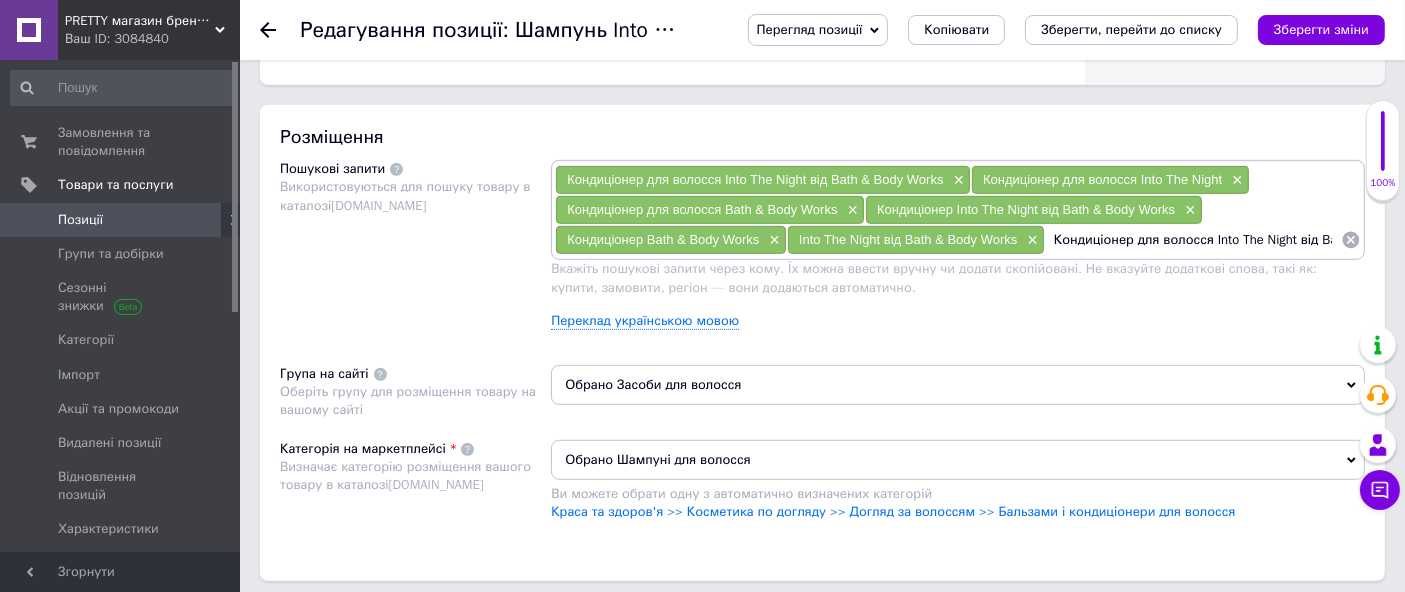 scroll, scrollTop: 0, scrollLeft: 95, axis: horizontal 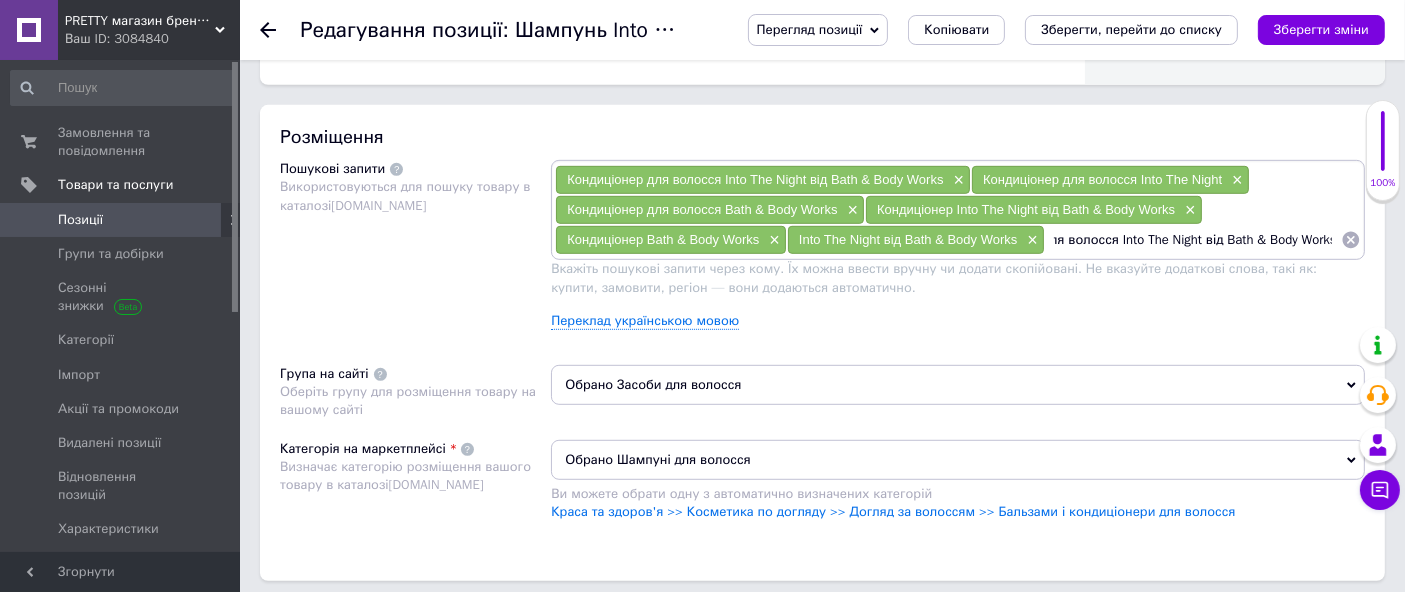 drag, startPoint x: 1111, startPoint y: 237, endPoint x: 1214, endPoint y: 254, distance: 104.393486 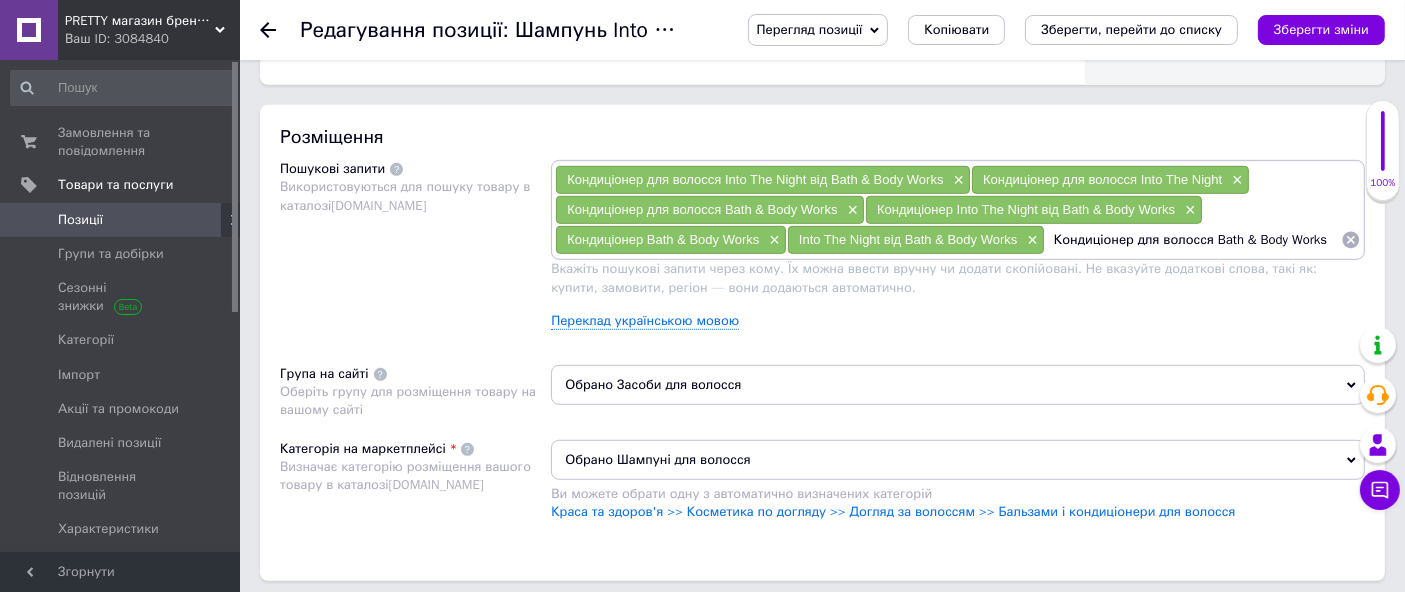 scroll, scrollTop: 0, scrollLeft: 0, axis: both 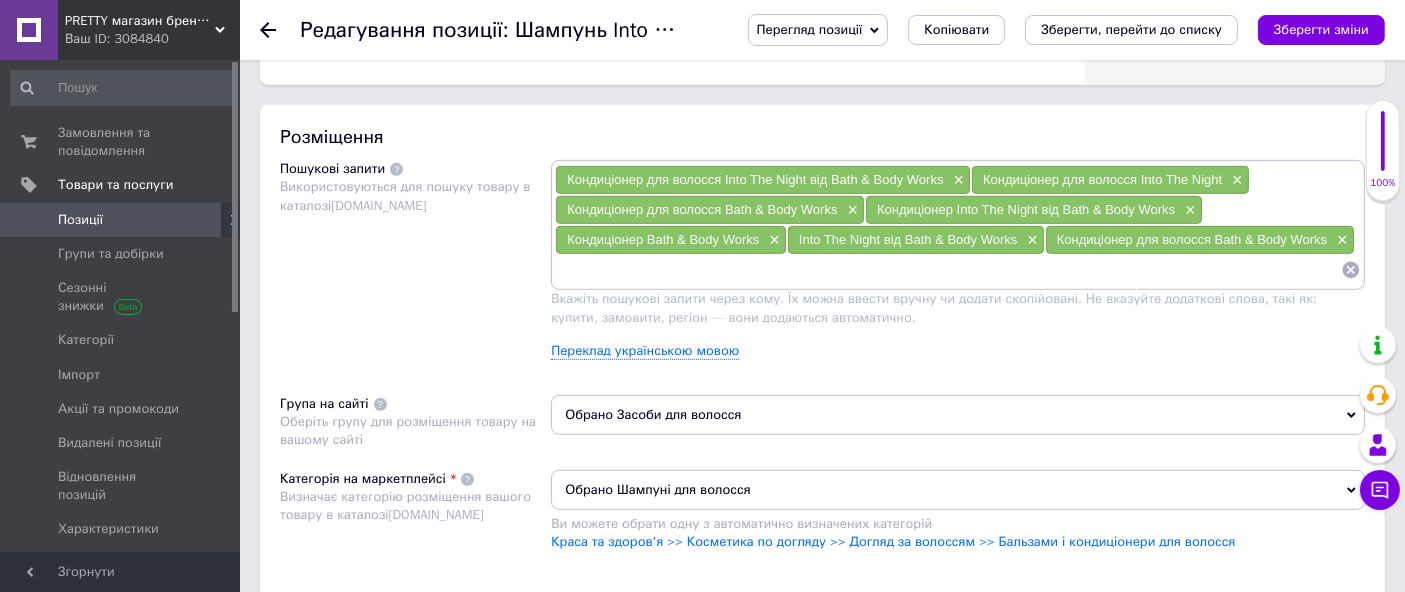 paste on "Кондиціонер для волосся Into The Night від Bath & Body Works" 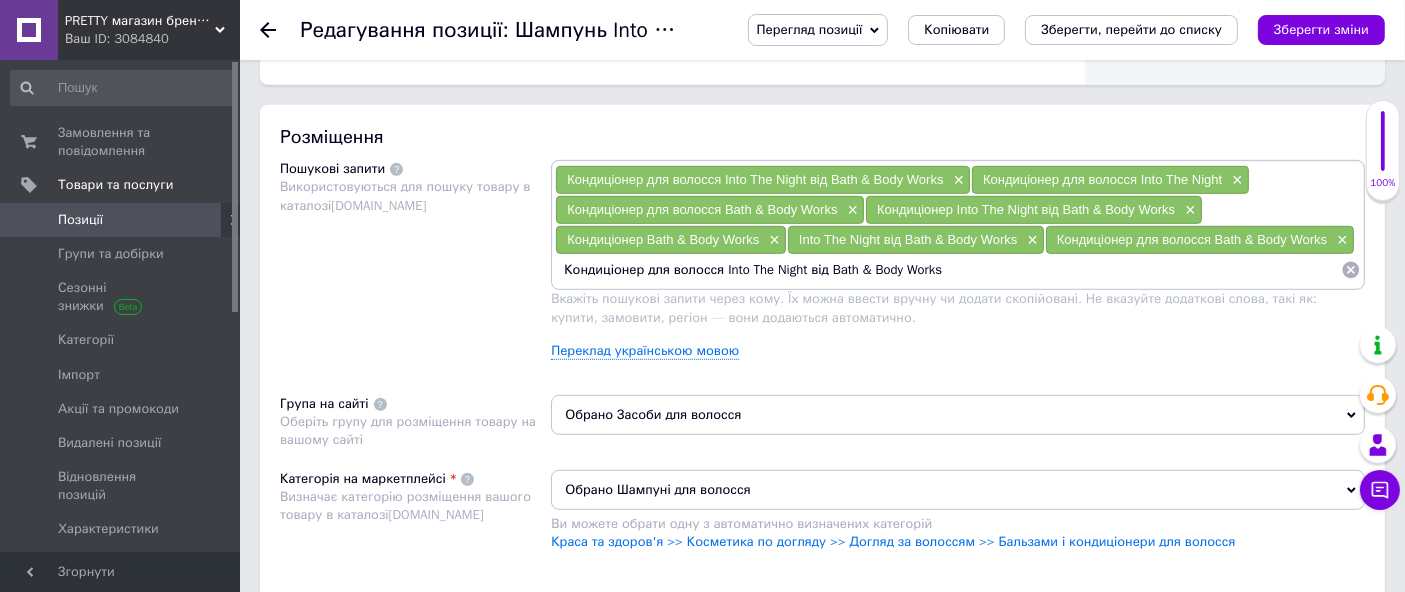 drag, startPoint x: 645, startPoint y: 270, endPoint x: 717, endPoint y: 307, distance: 80.9506 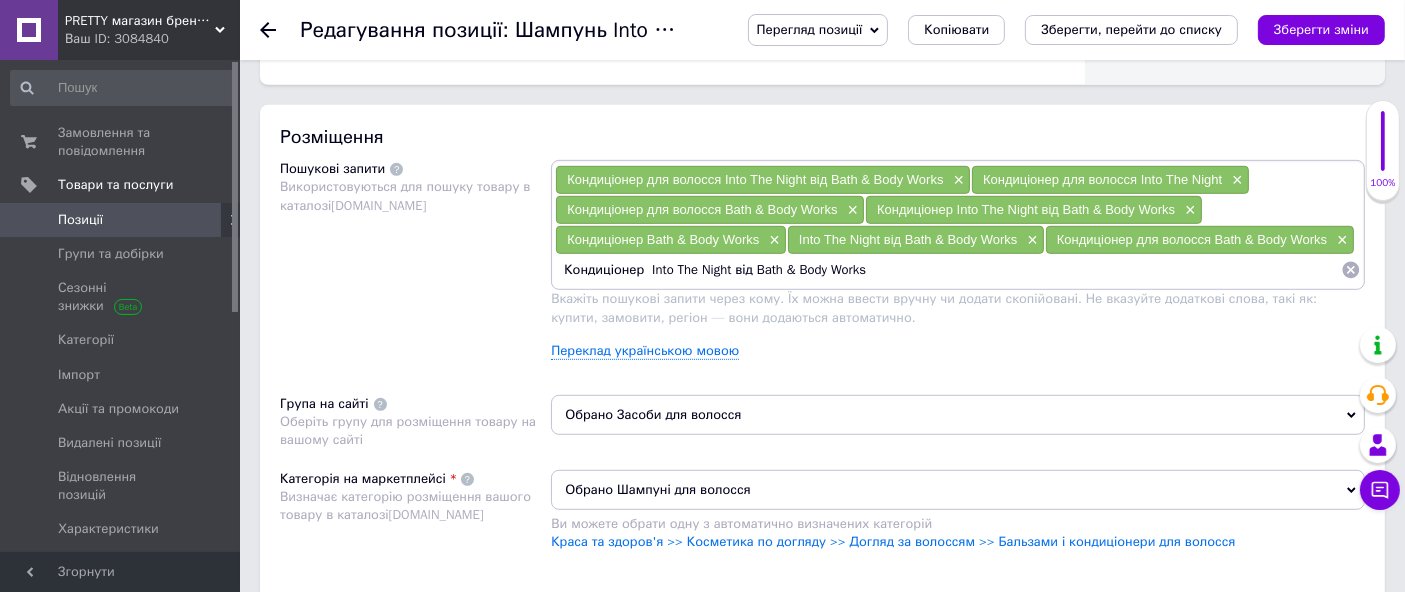 drag, startPoint x: 736, startPoint y: 262, endPoint x: 1421, endPoint y: 359, distance: 691.8338 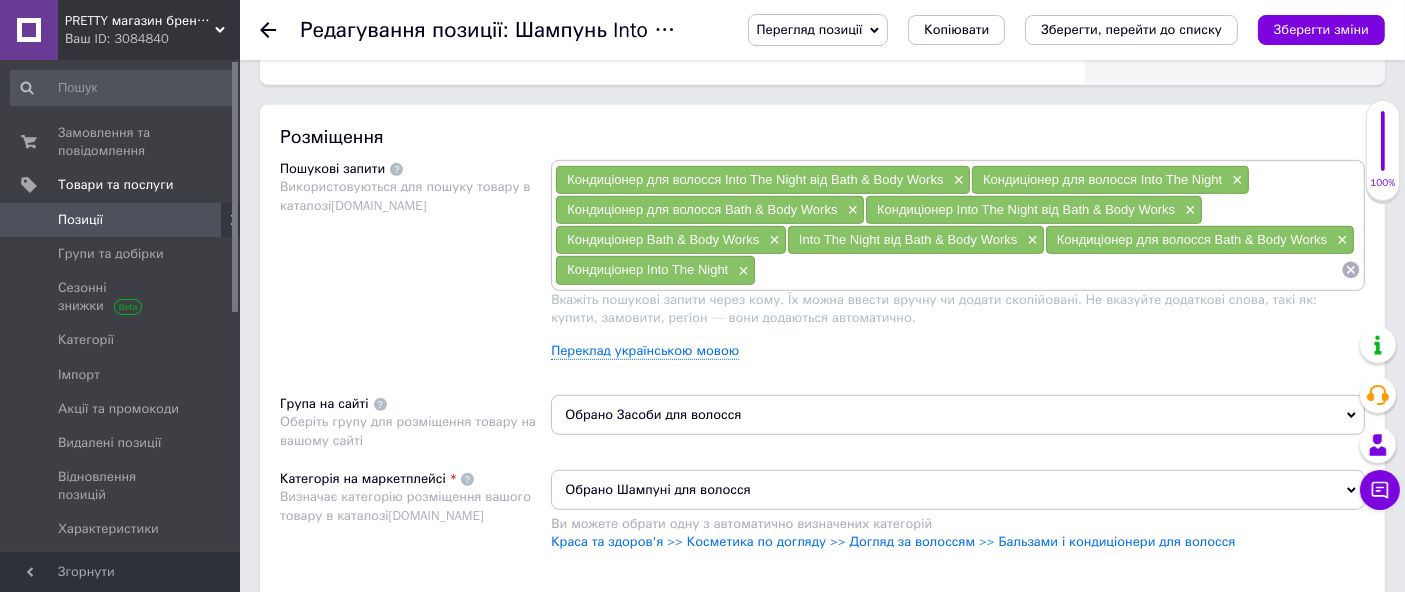 paste on "Кондиціонер для волосся Into The Night Moisturizing Conditioner" 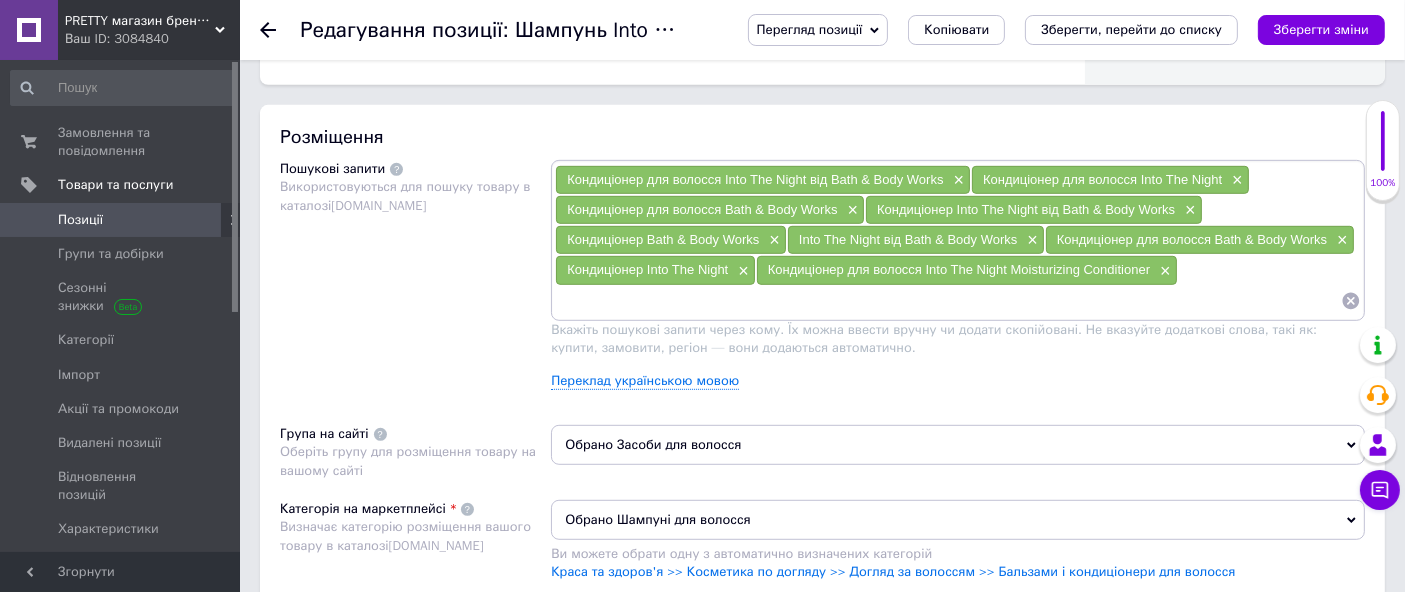 paste on "Кондиціонер для волосся Into The Night Moisturizing Conditioner" 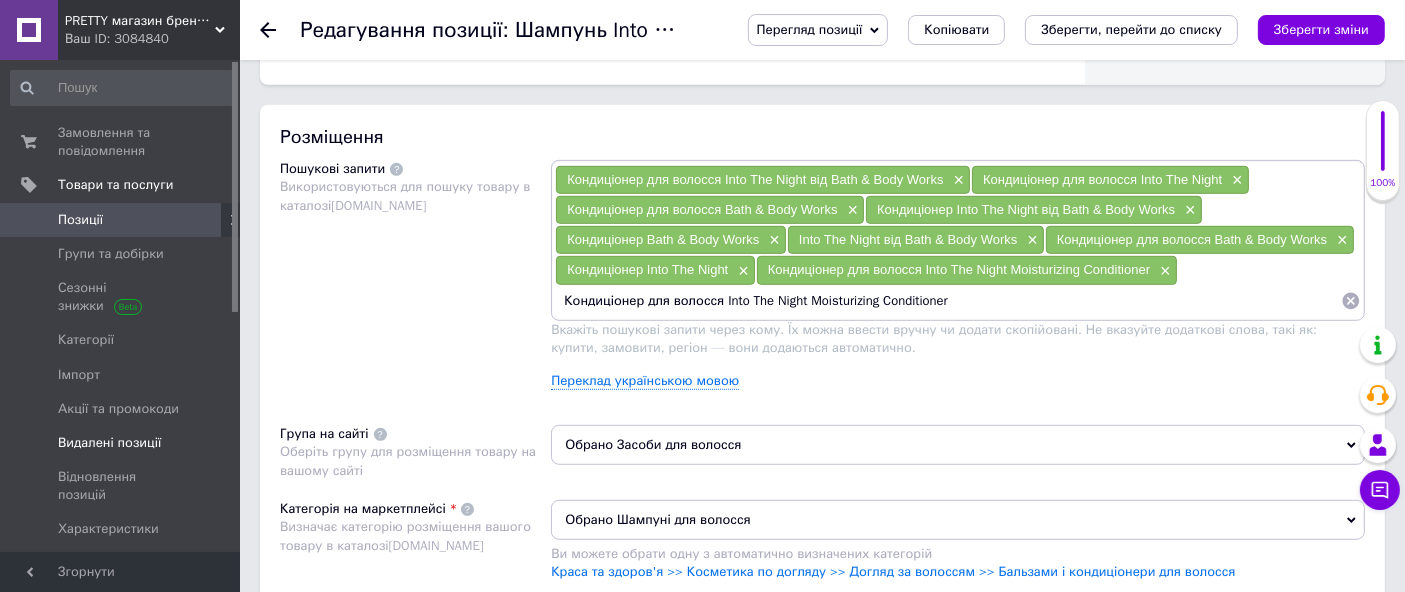 drag, startPoint x: 717, startPoint y: 295, endPoint x: 0, endPoint y: 417, distance: 727.3053 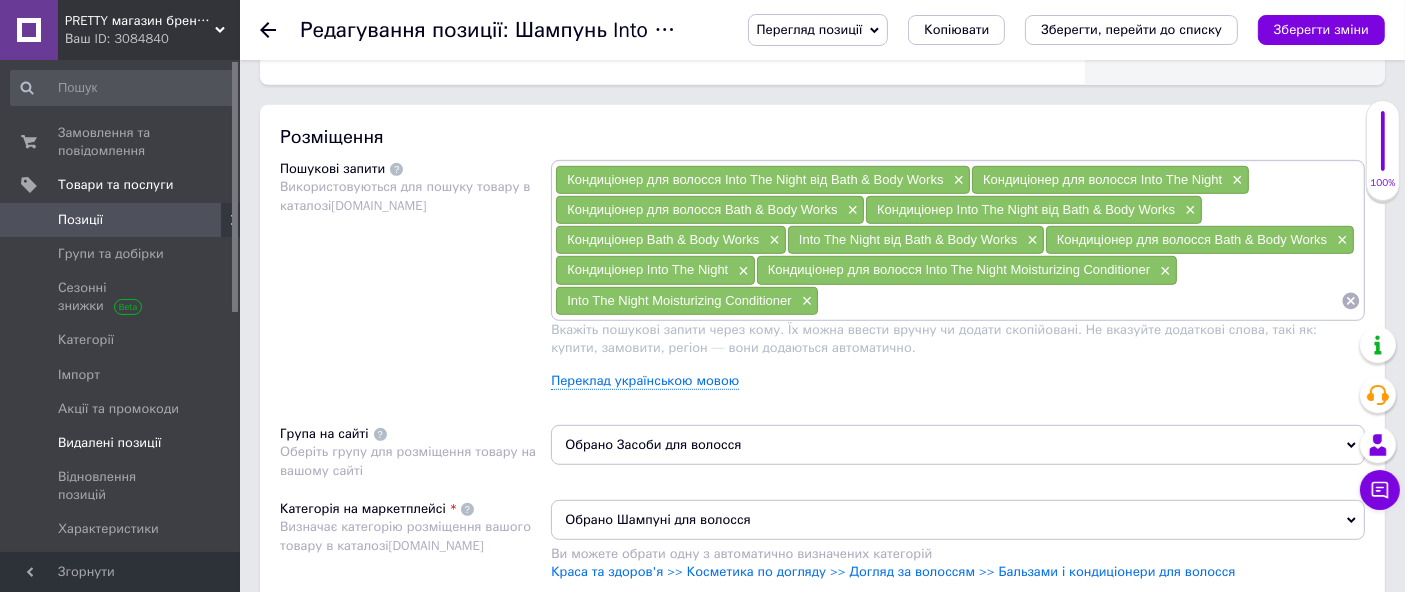 paste on "Кондиціонер для волосся Into The Night Moisturizing Conditioner" 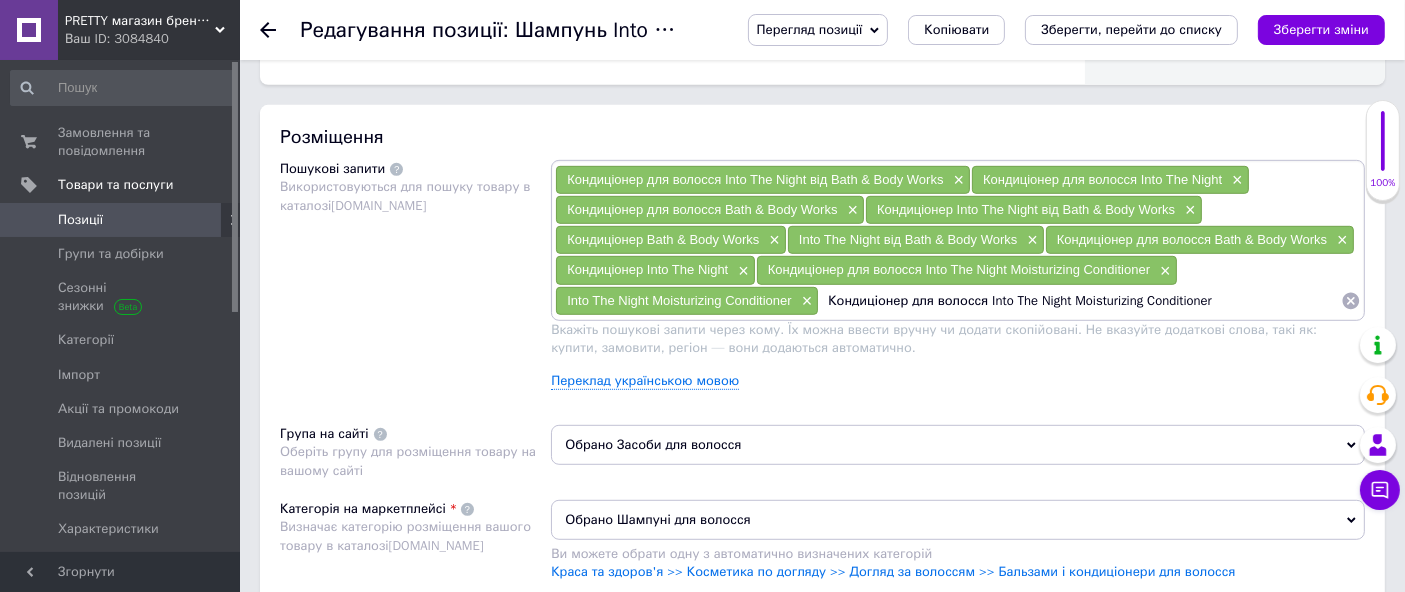 drag, startPoint x: 978, startPoint y: 295, endPoint x: 513, endPoint y: 352, distance: 468.48053 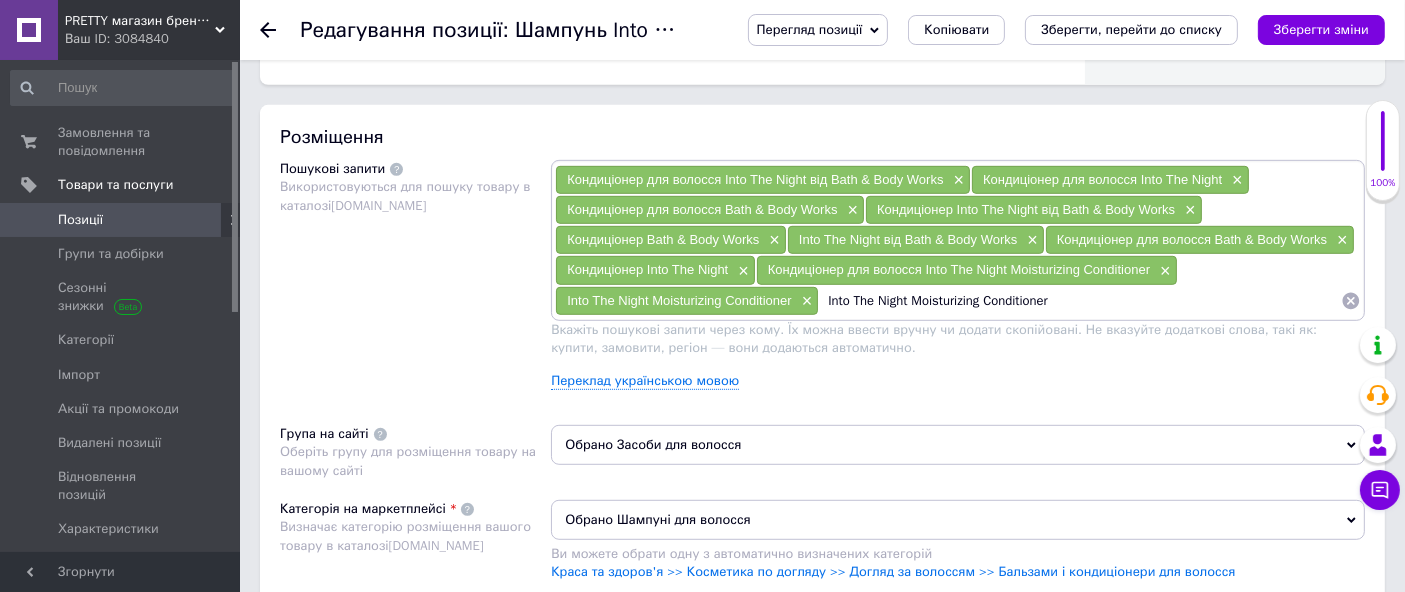 drag, startPoint x: 922, startPoint y: 297, endPoint x: 988, endPoint y: 311, distance: 67.46851 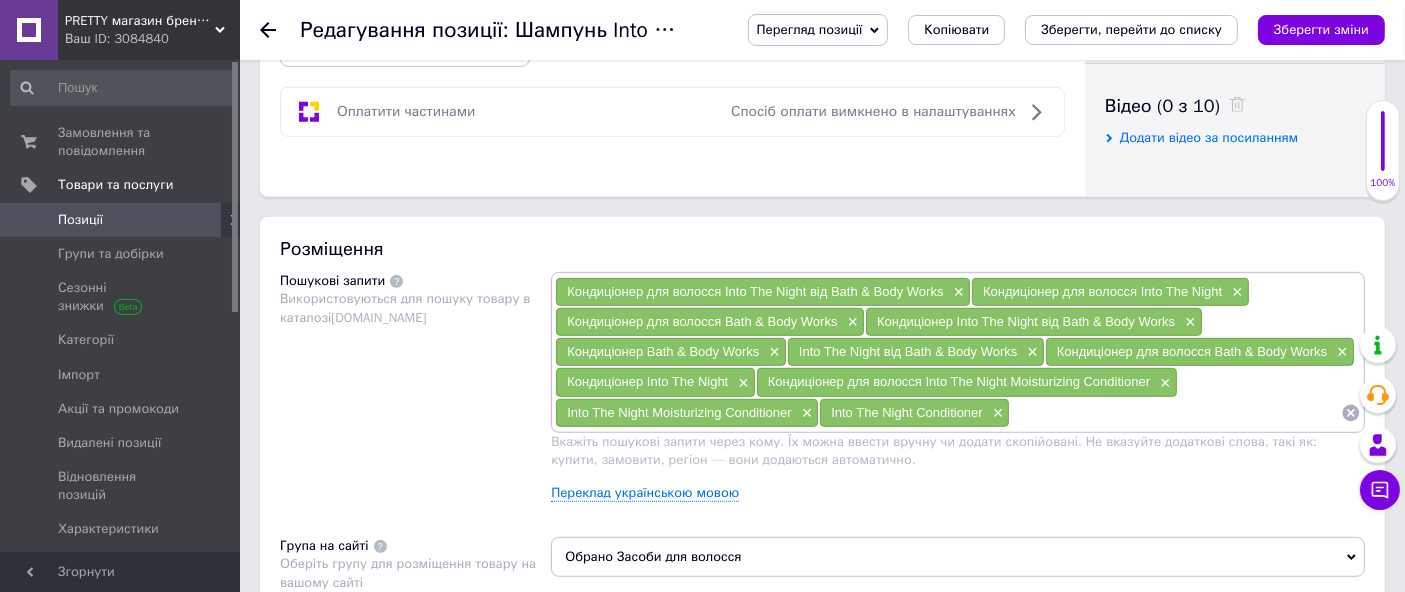 scroll, scrollTop: 1000, scrollLeft: 0, axis: vertical 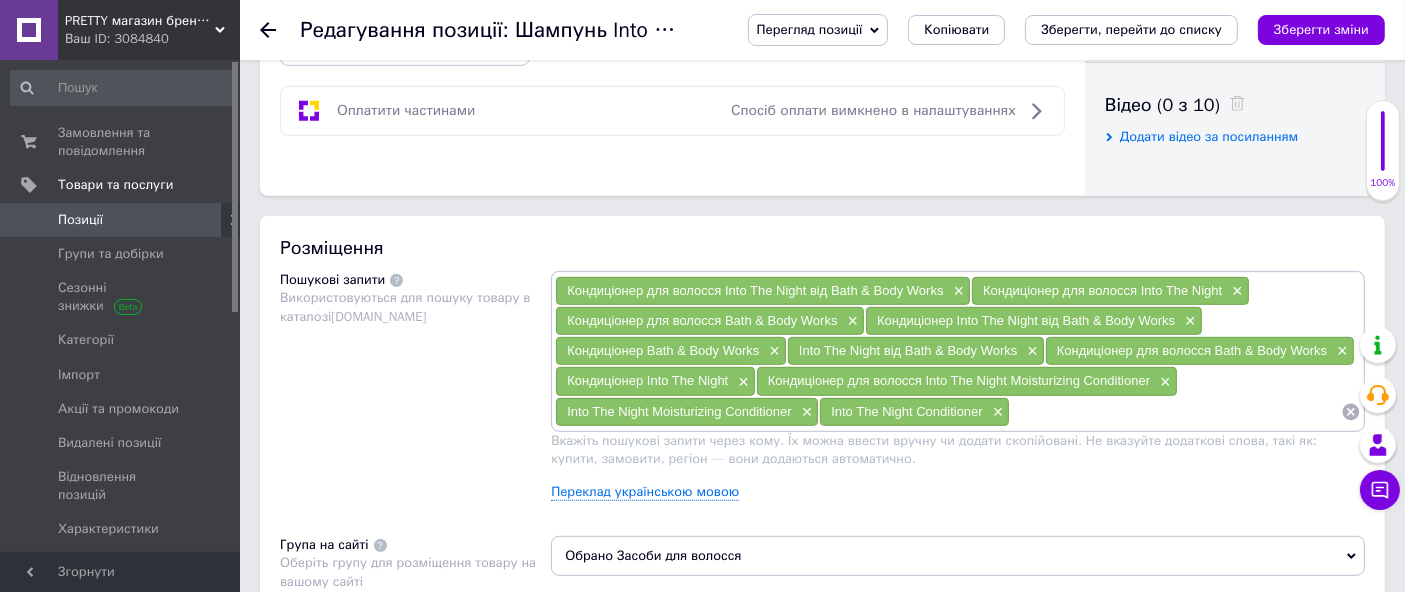 click at bounding box center [1175, 412] 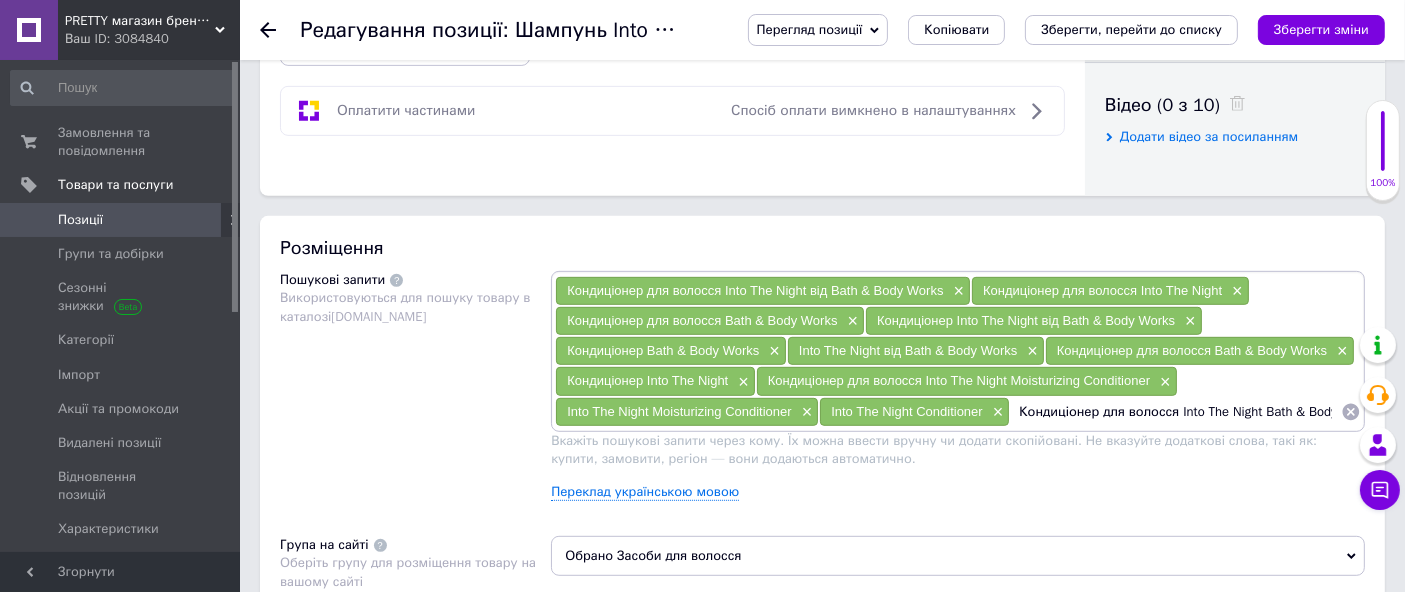 scroll, scrollTop: 0, scrollLeft: 40, axis: horizontal 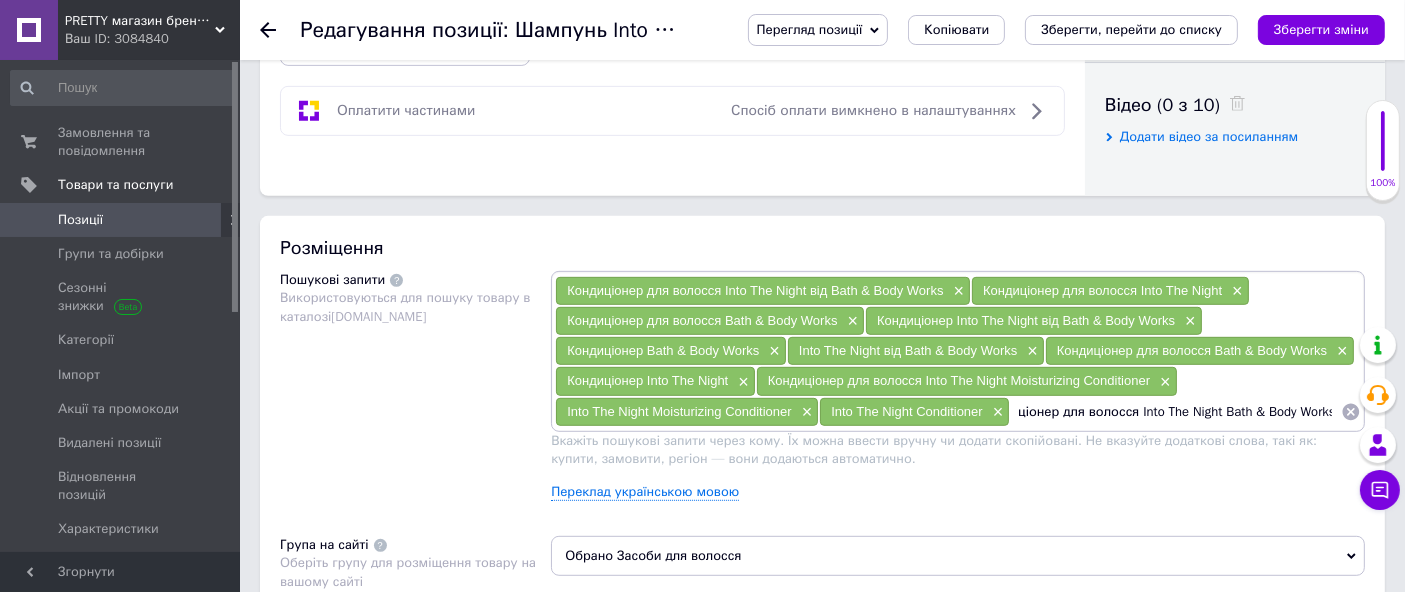 type 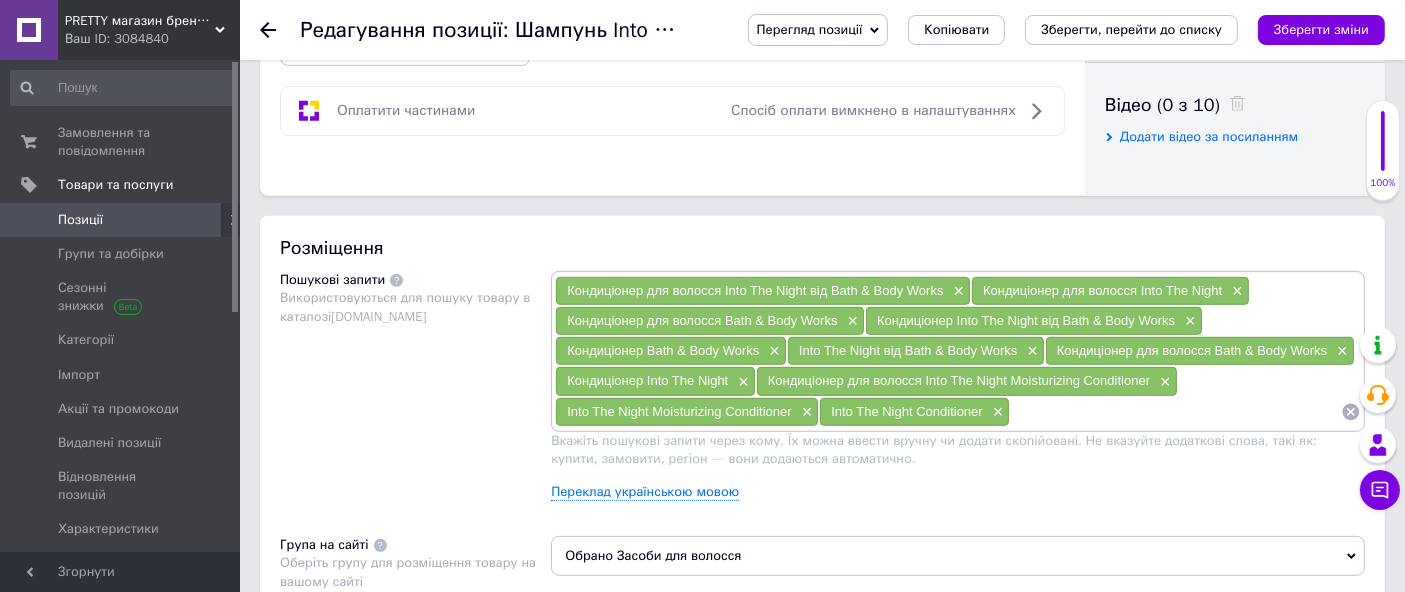 scroll, scrollTop: 0, scrollLeft: 0, axis: both 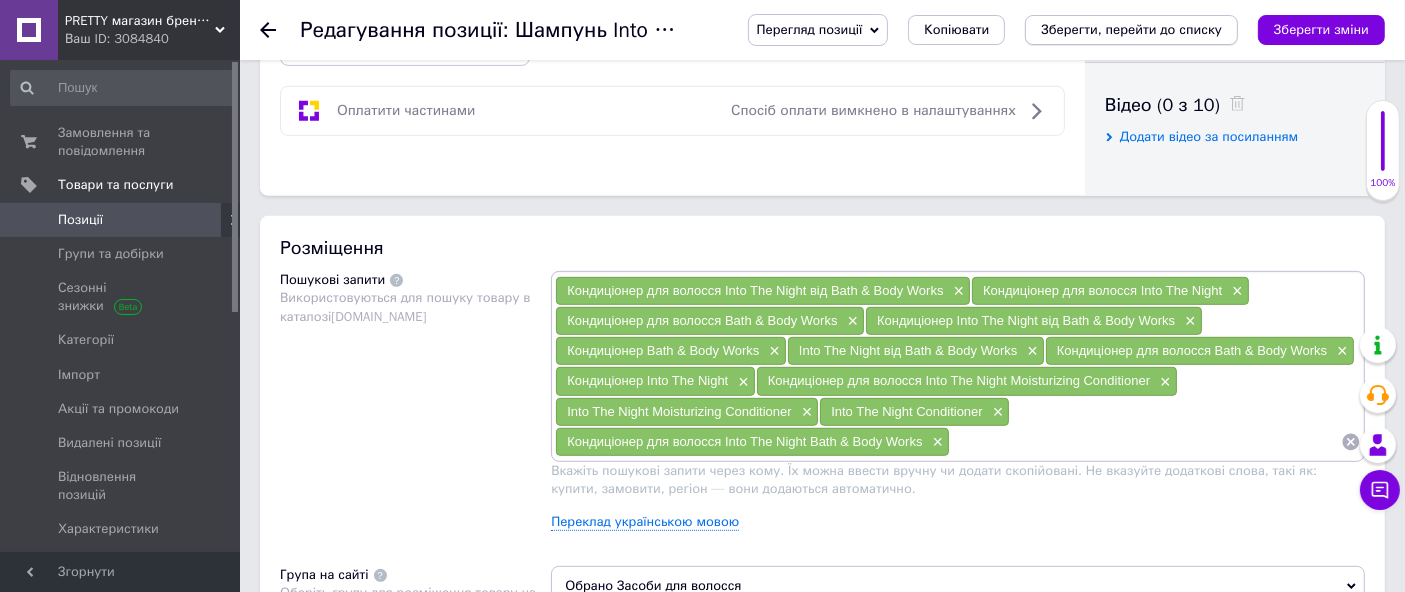 click on "Зберегти, перейти до списку" at bounding box center (1131, 29) 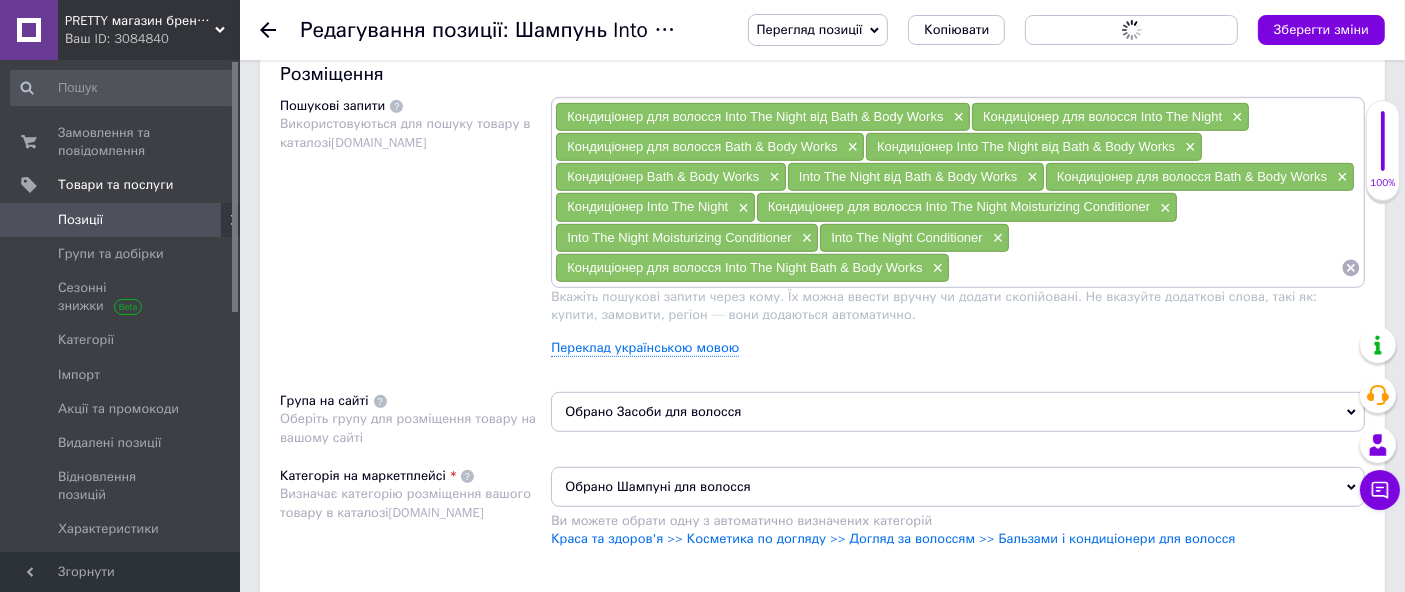scroll, scrollTop: 1444, scrollLeft: 0, axis: vertical 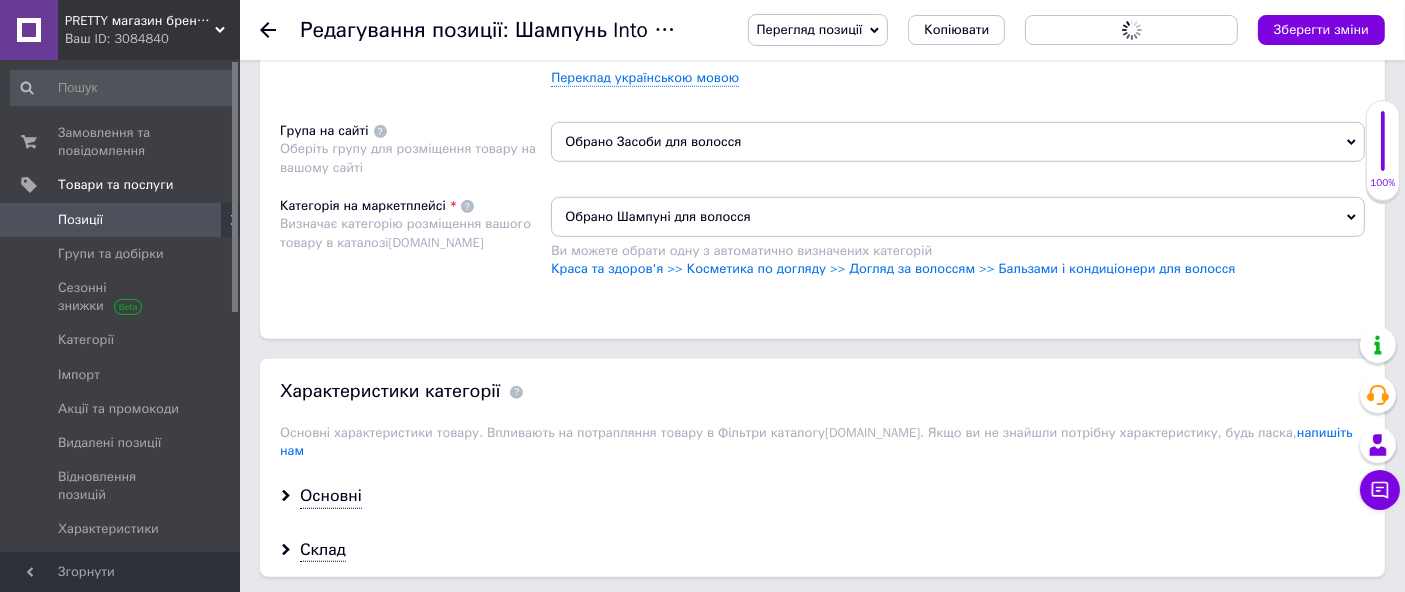 drag, startPoint x: 1354, startPoint y: 209, endPoint x: 1041, endPoint y: 203, distance: 313.0575 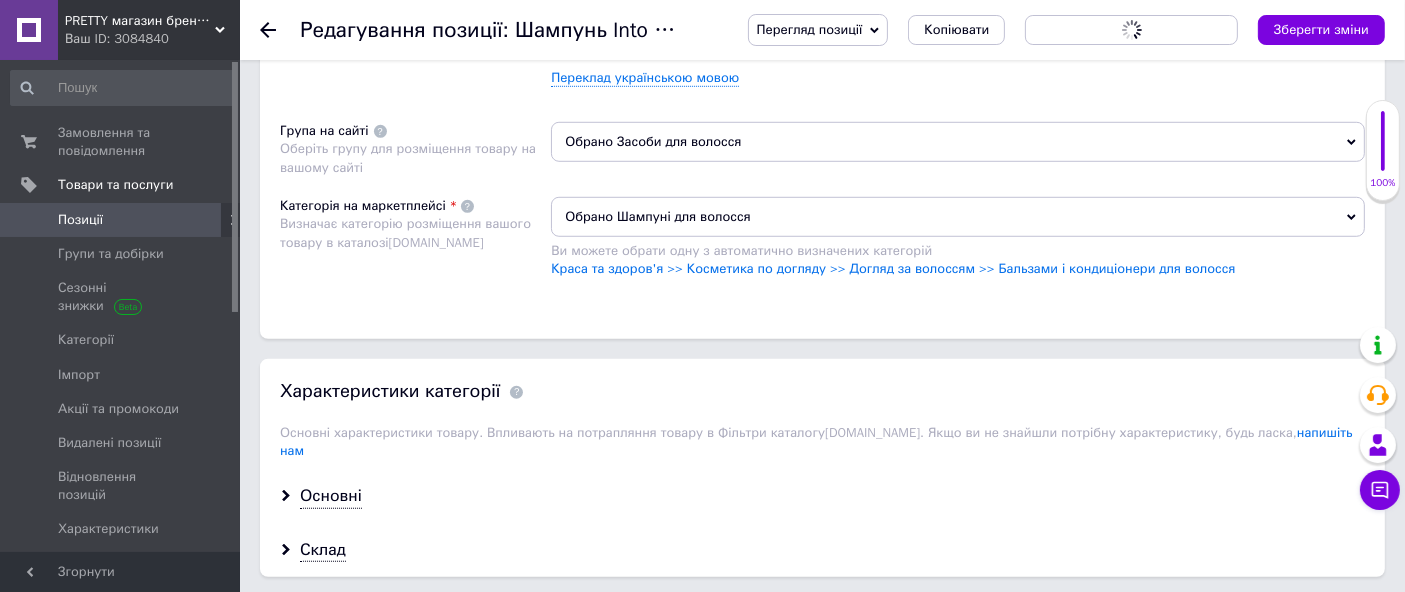 click on "Обрано Шампуні для волосся" at bounding box center (958, 217) 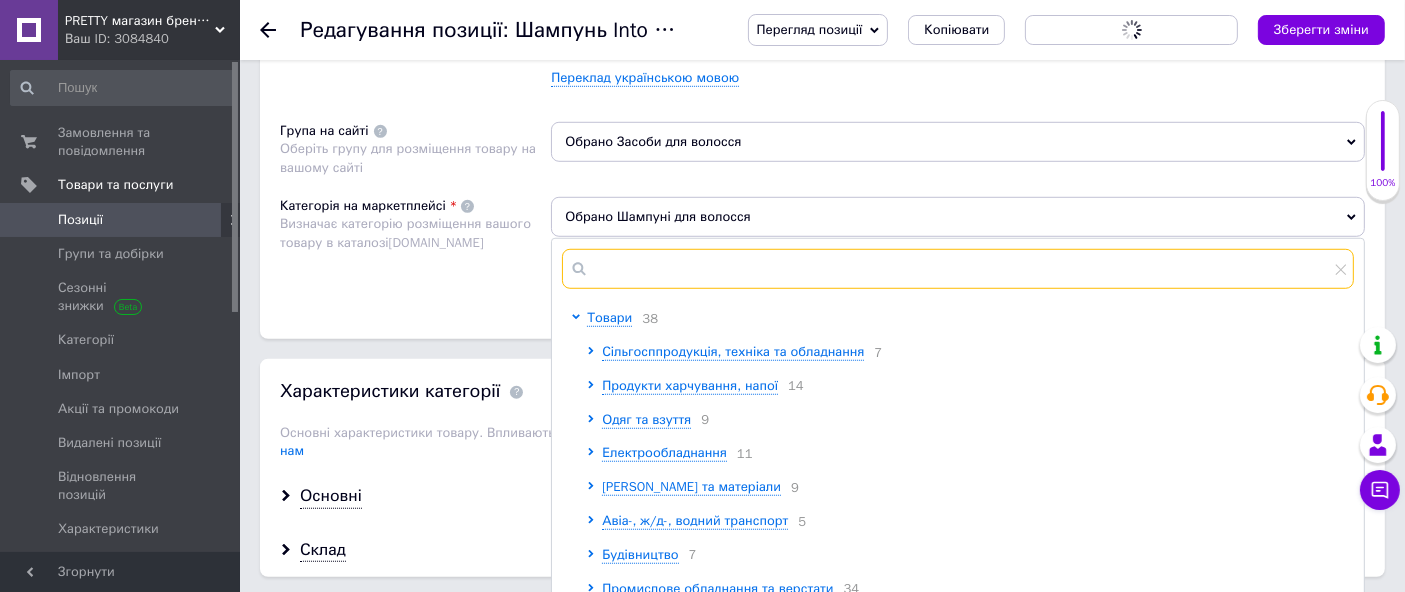 click at bounding box center [958, 269] 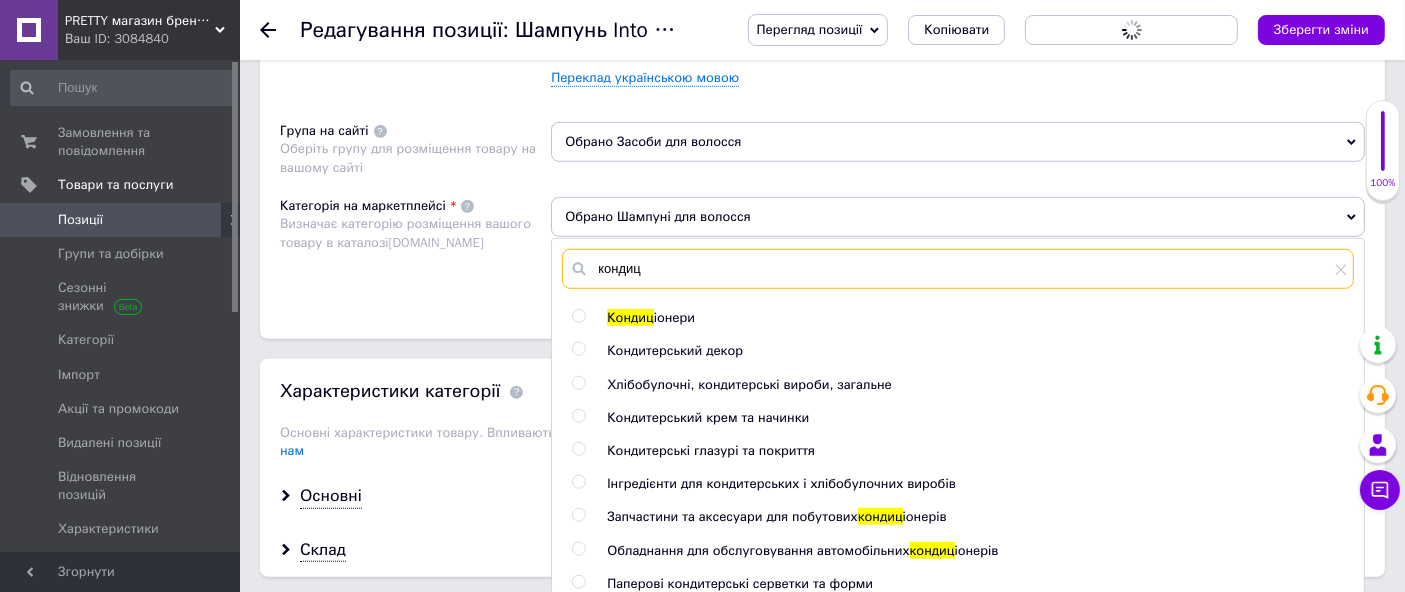 type on "кондиці" 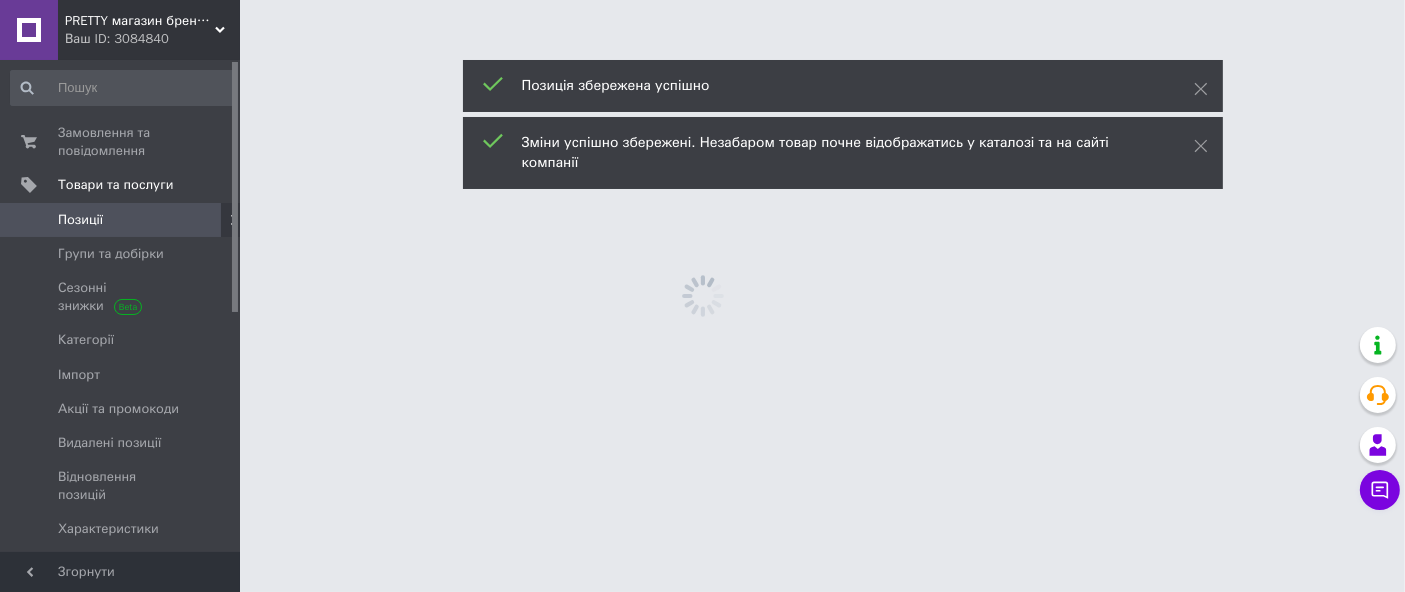 scroll, scrollTop: 0, scrollLeft: 0, axis: both 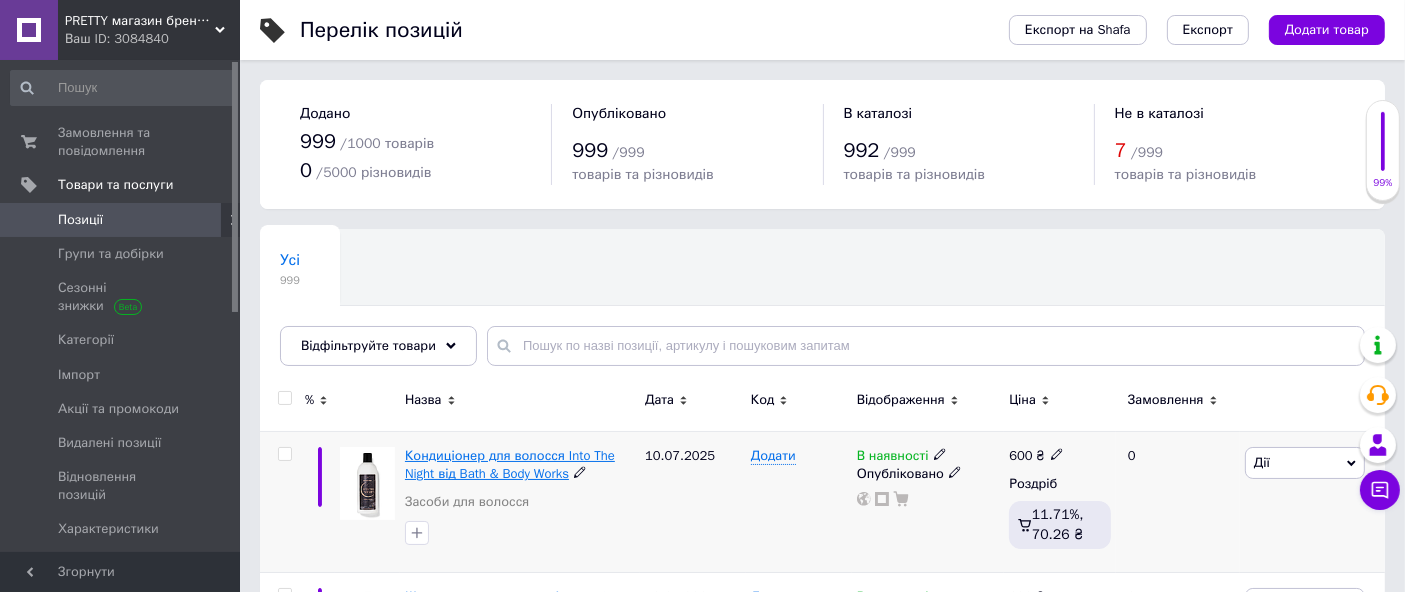 click on "Кондиціонер для волосся Into The Night від Bath & Body Works" at bounding box center (510, 464) 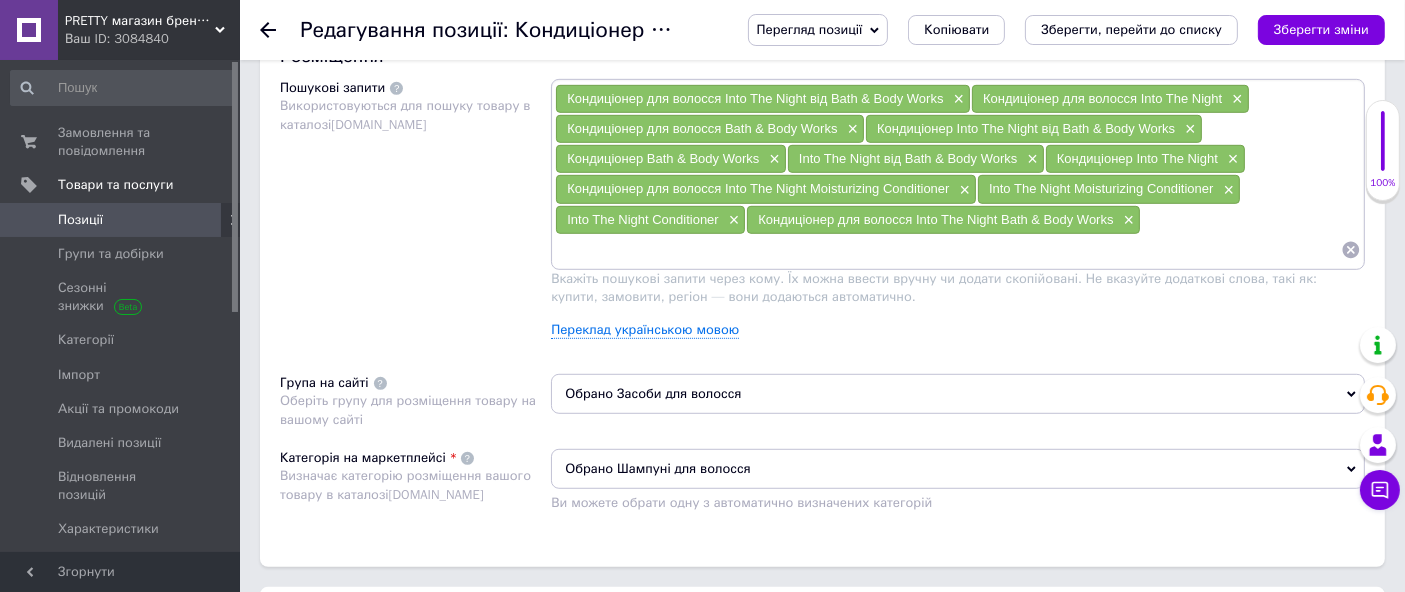 scroll, scrollTop: 1222, scrollLeft: 0, axis: vertical 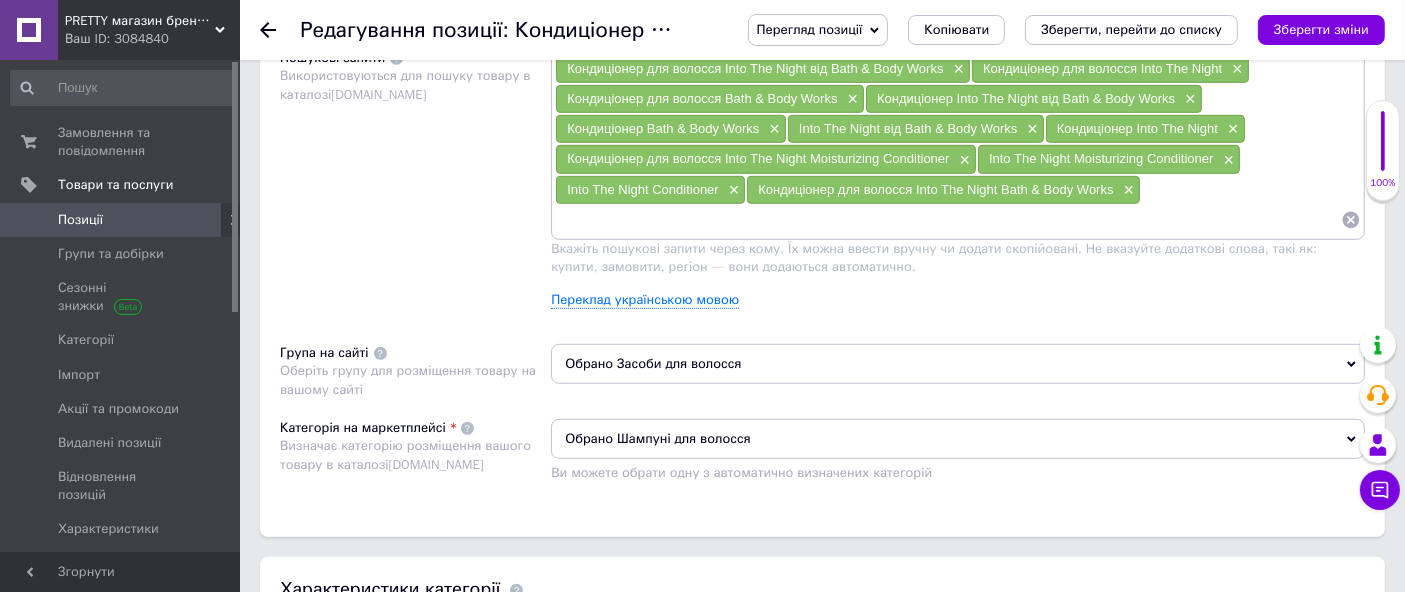 click 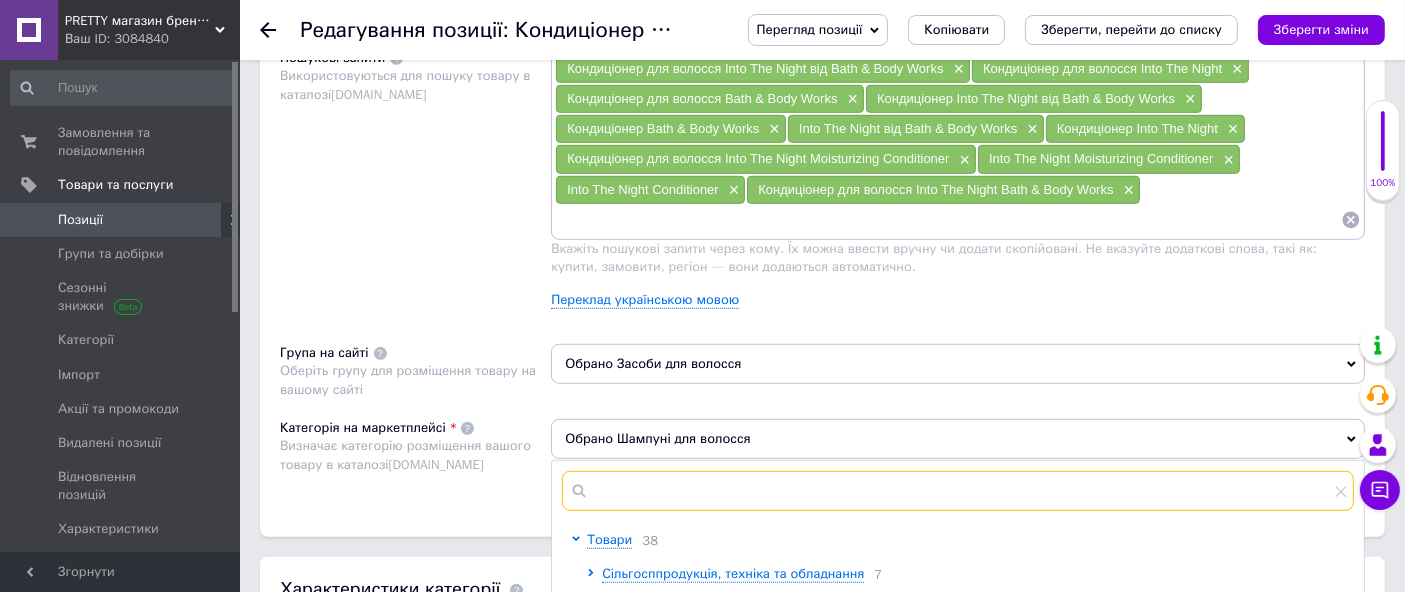 click at bounding box center [958, 491] 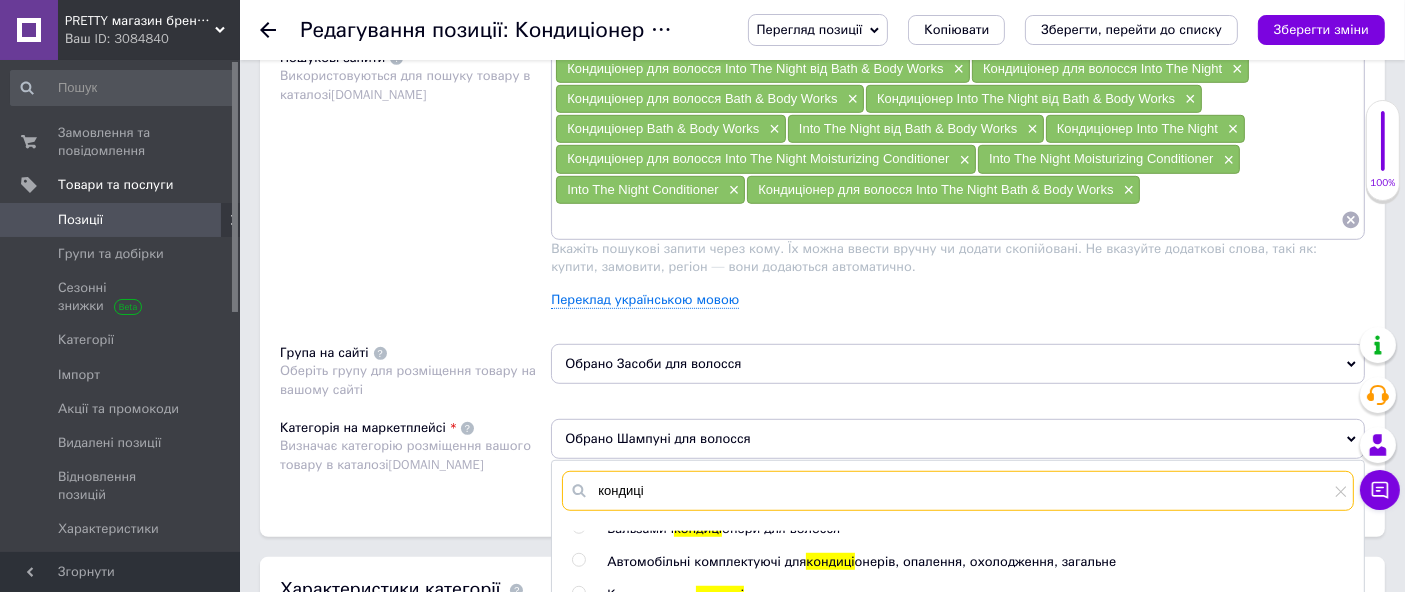 scroll, scrollTop: 145, scrollLeft: 0, axis: vertical 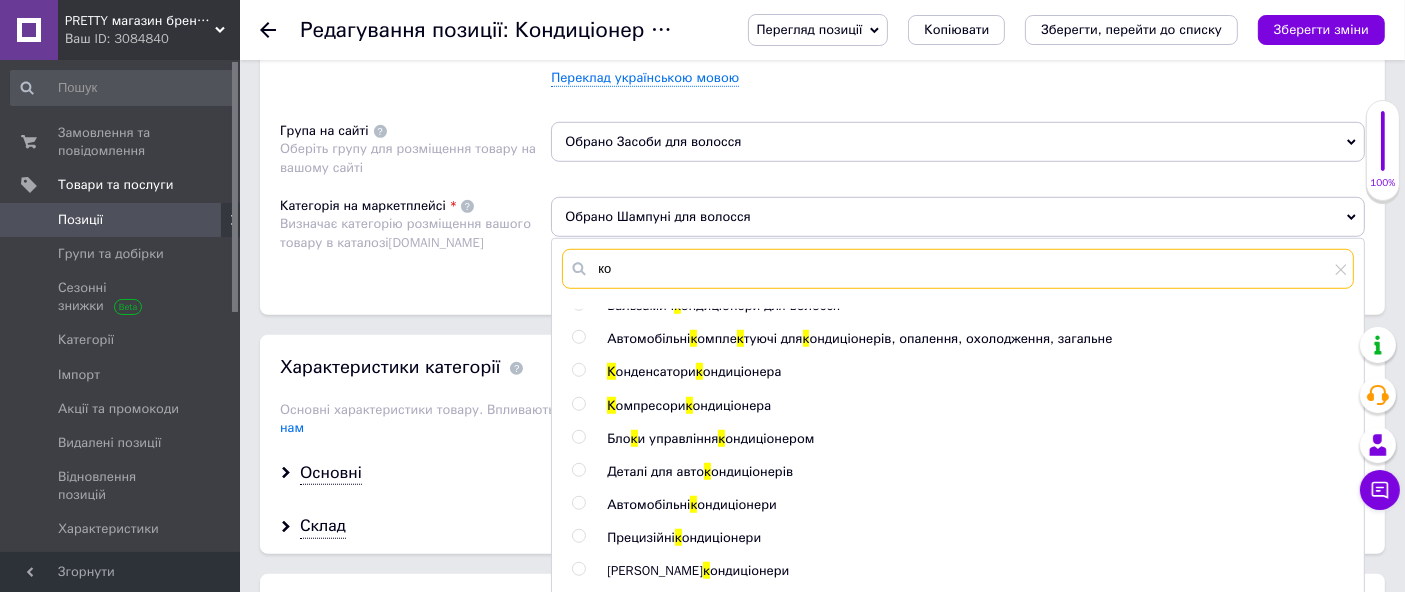 type on "к" 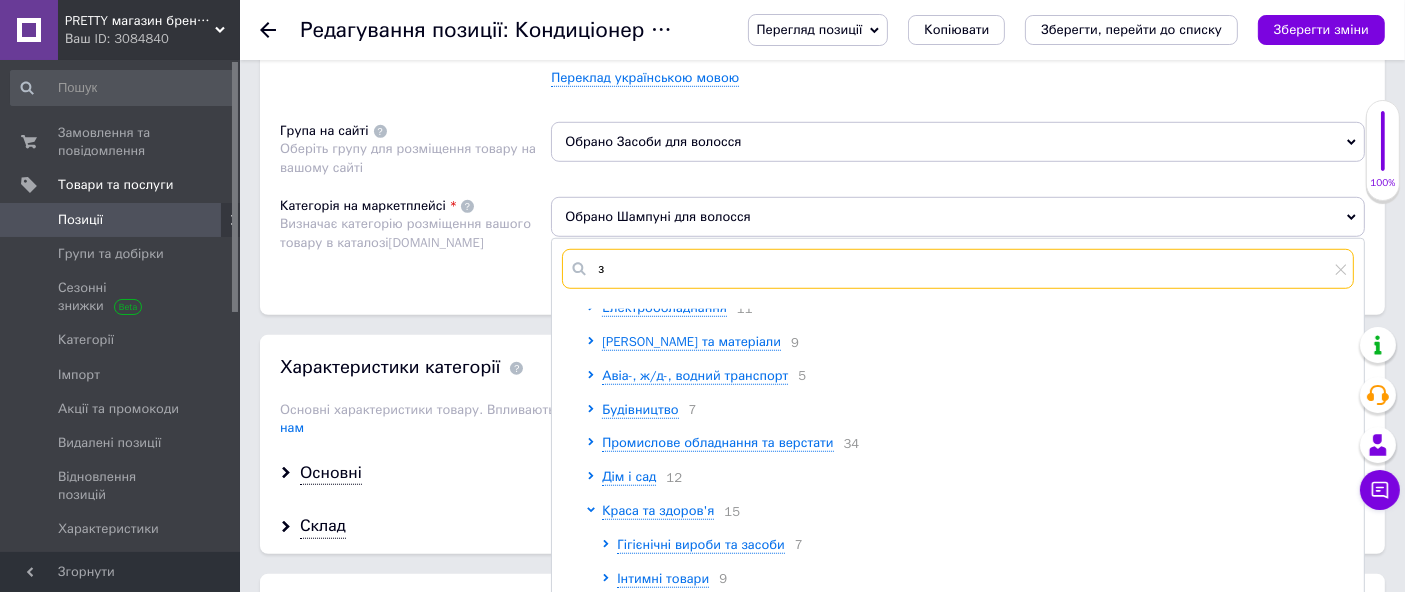 scroll, scrollTop: 0, scrollLeft: 0, axis: both 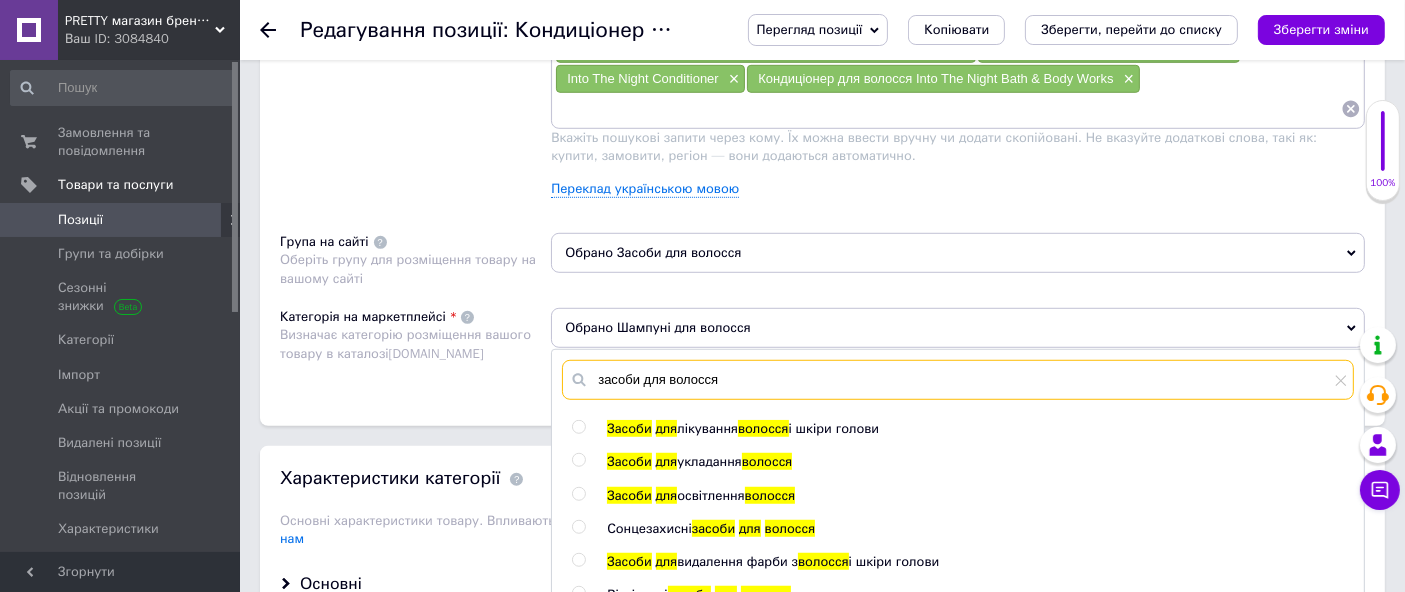 type on "засоби для волосся" 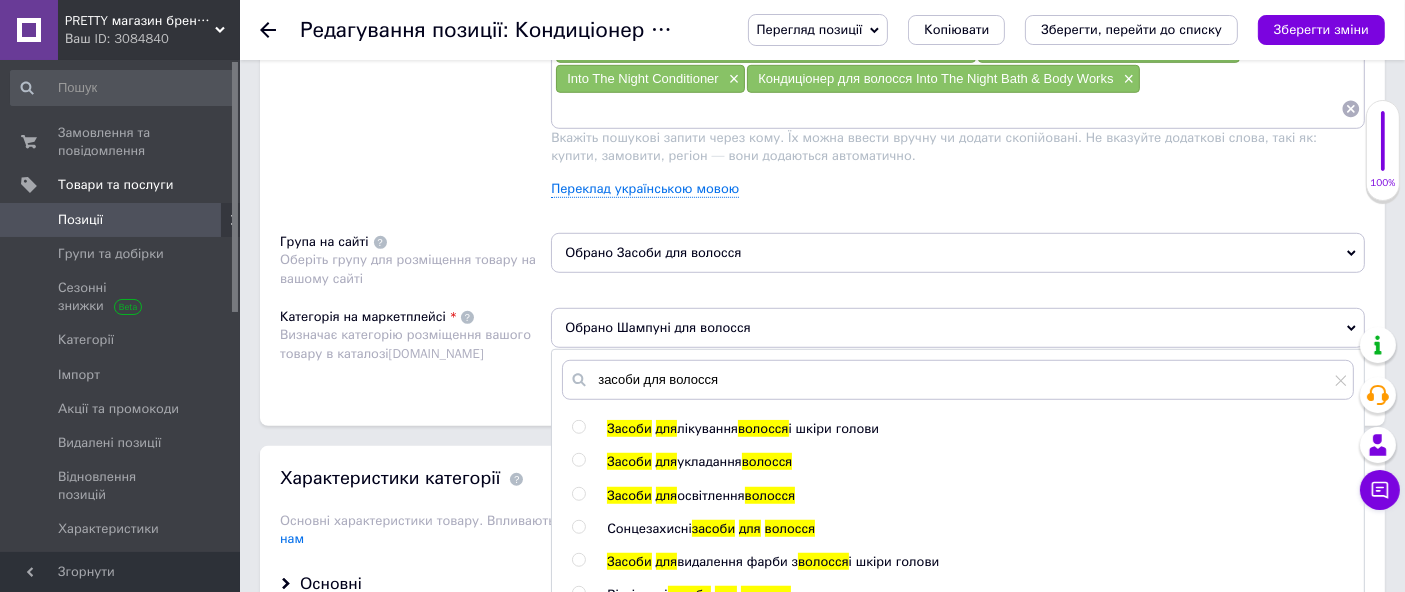 click 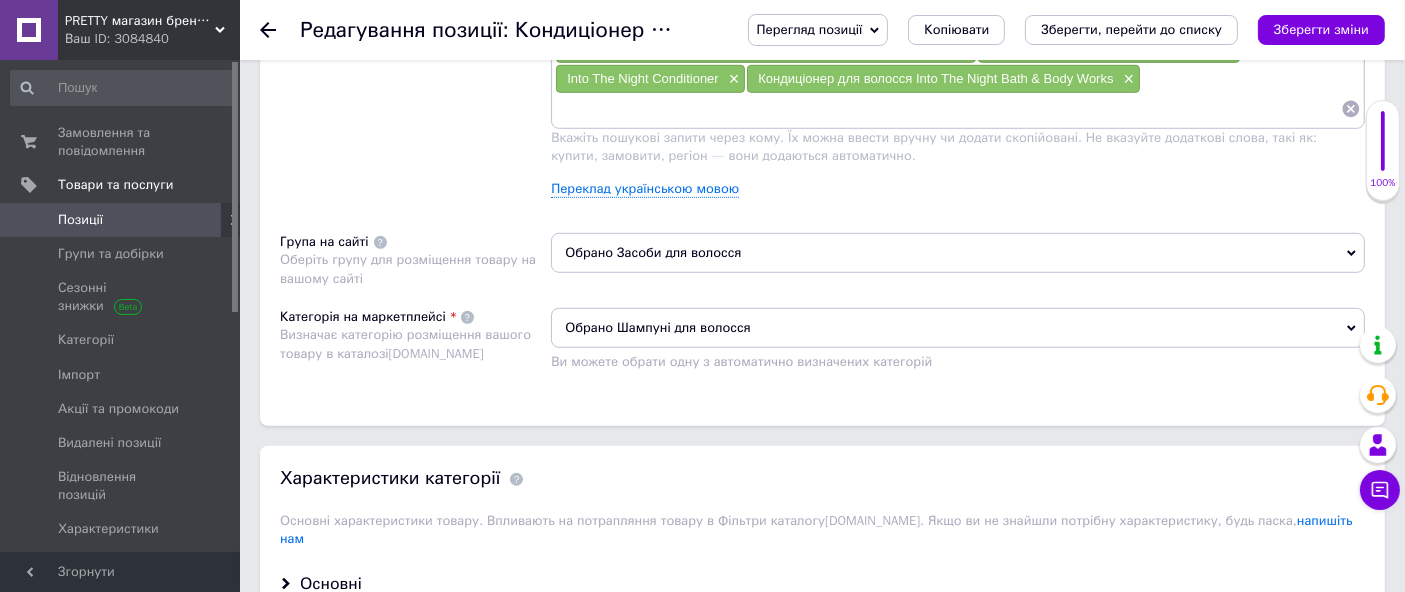 click 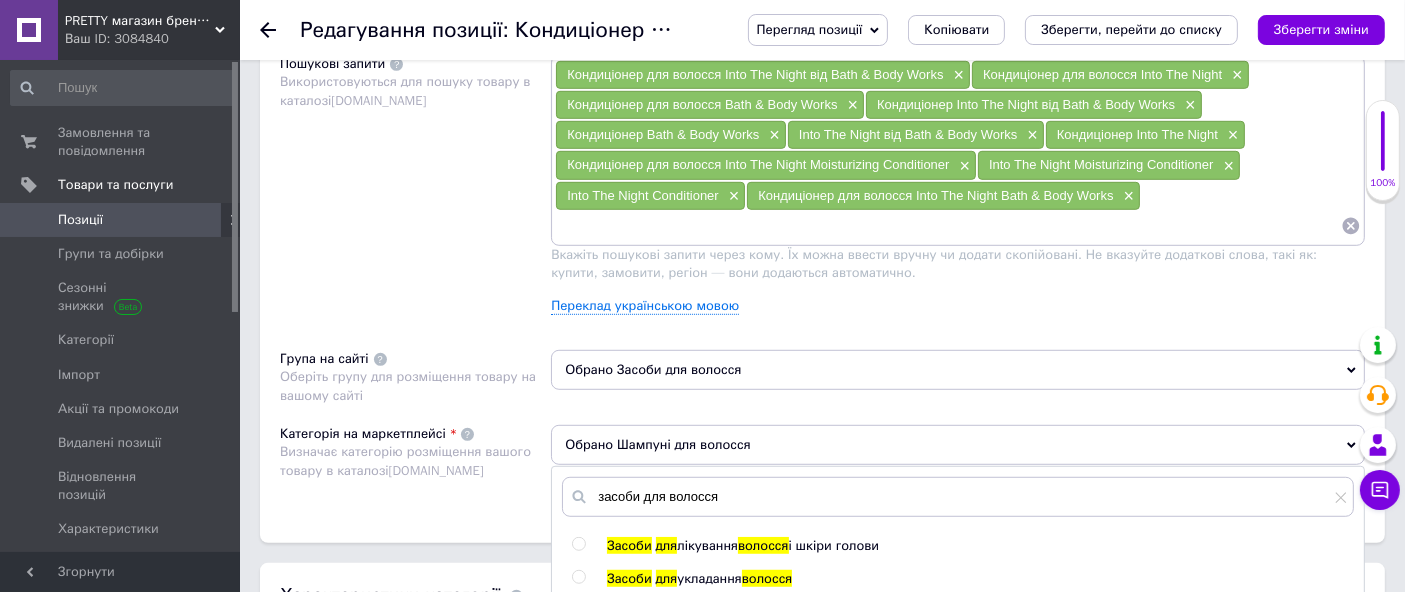 scroll, scrollTop: 1111, scrollLeft: 0, axis: vertical 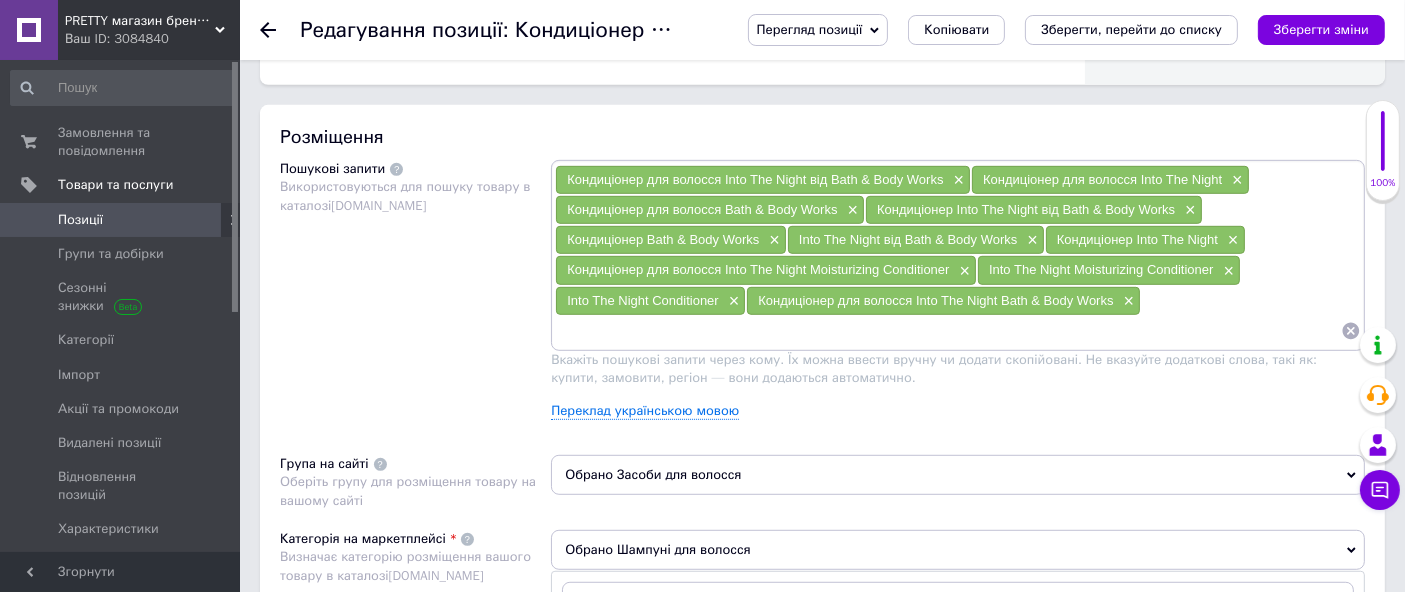 click on "Обрано Шампуні для волосся" at bounding box center (958, 550) 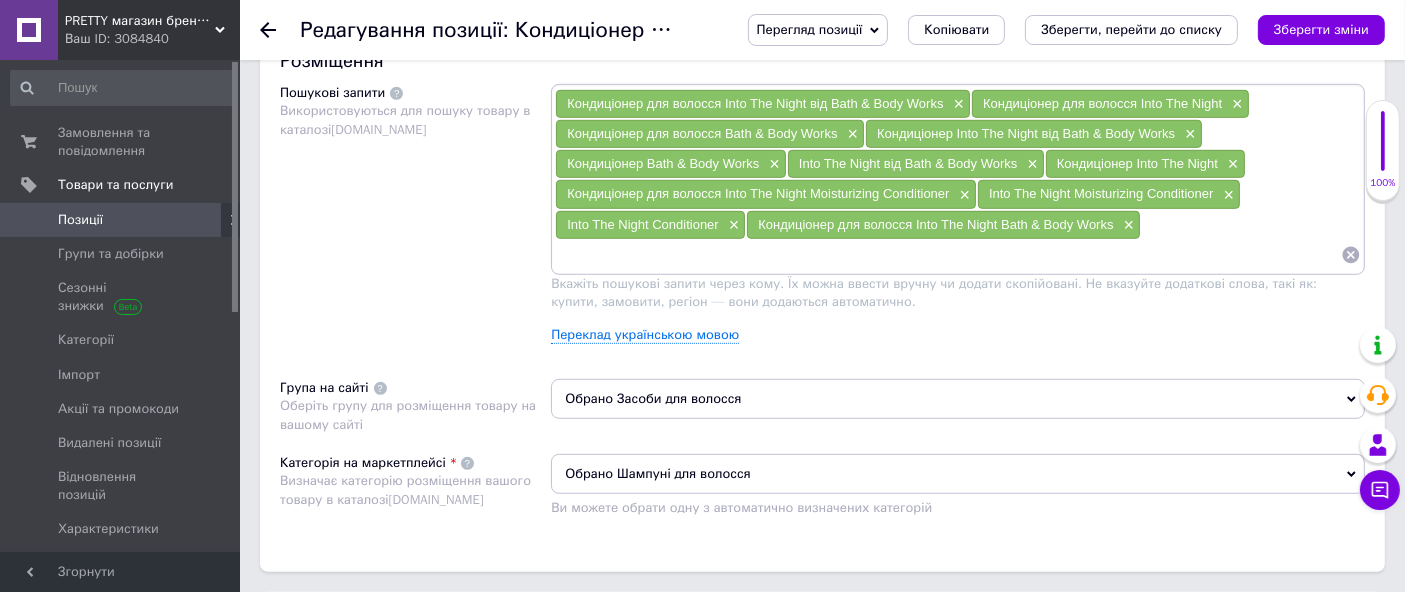 scroll, scrollTop: 1222, scrollLeft: 0, axis: vertical 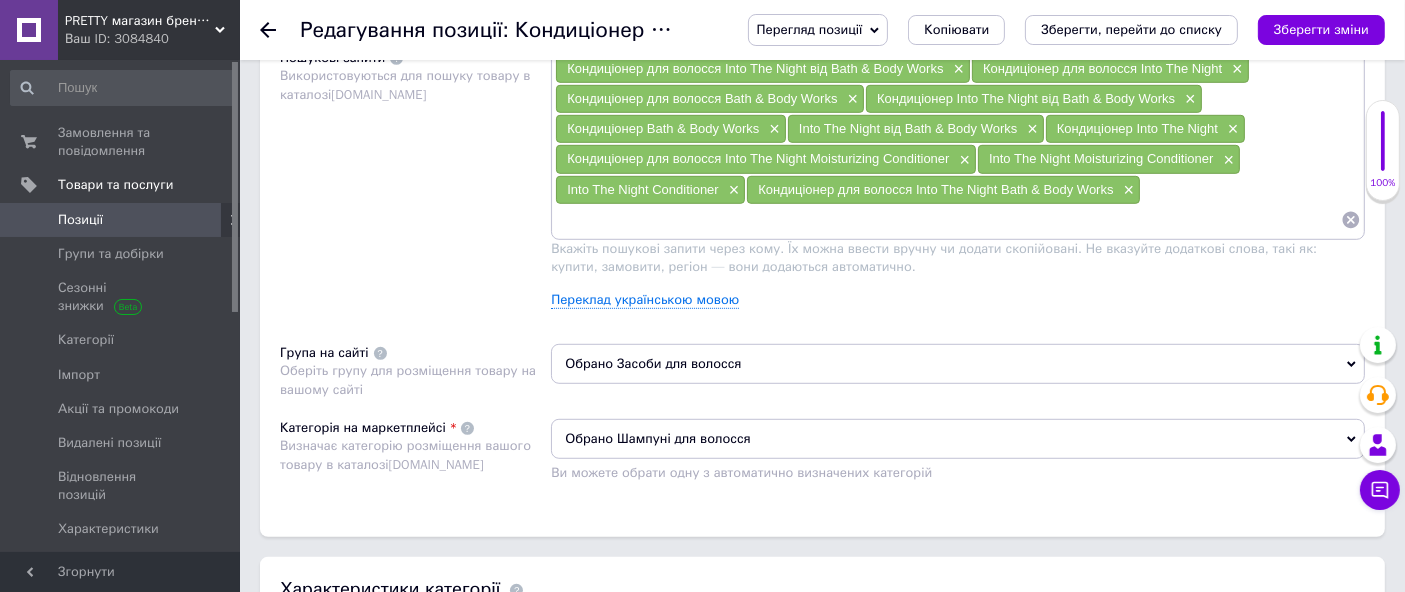 drag, startPoint x: 1351, startPoint y: 428, endPoint x: 875, endPoint y: 424, distance: 476.0168 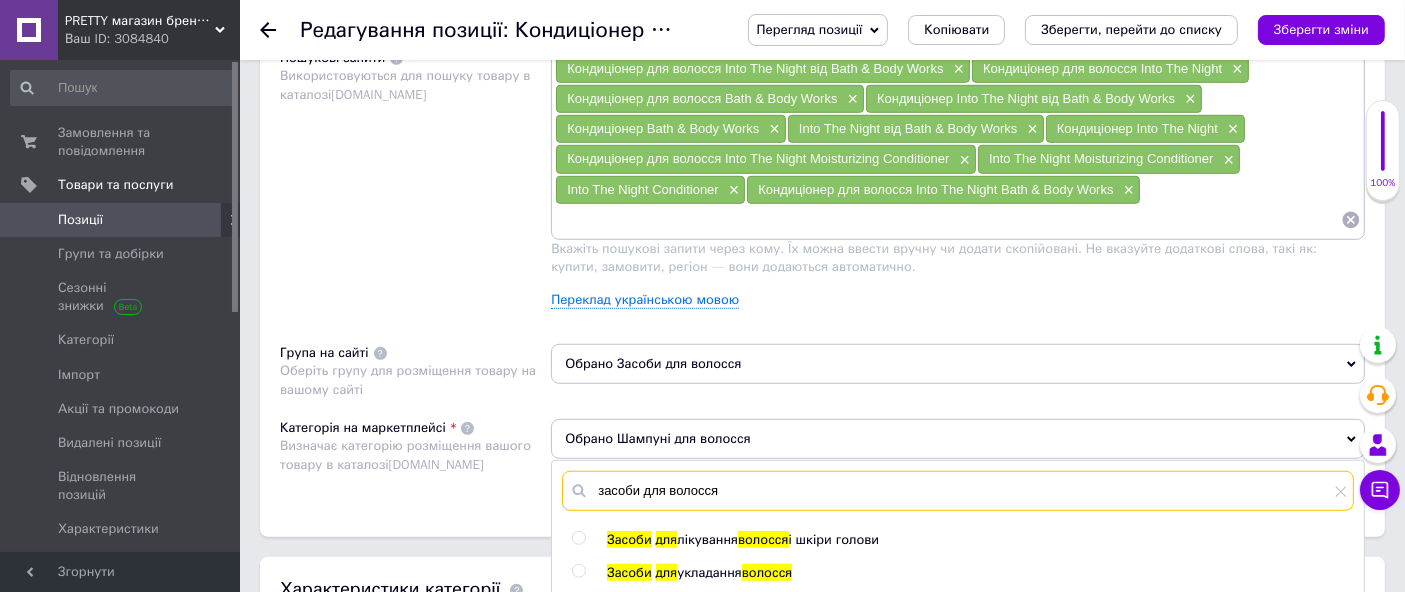 click on "засоби для волосся" at bounding box center (958, 491) 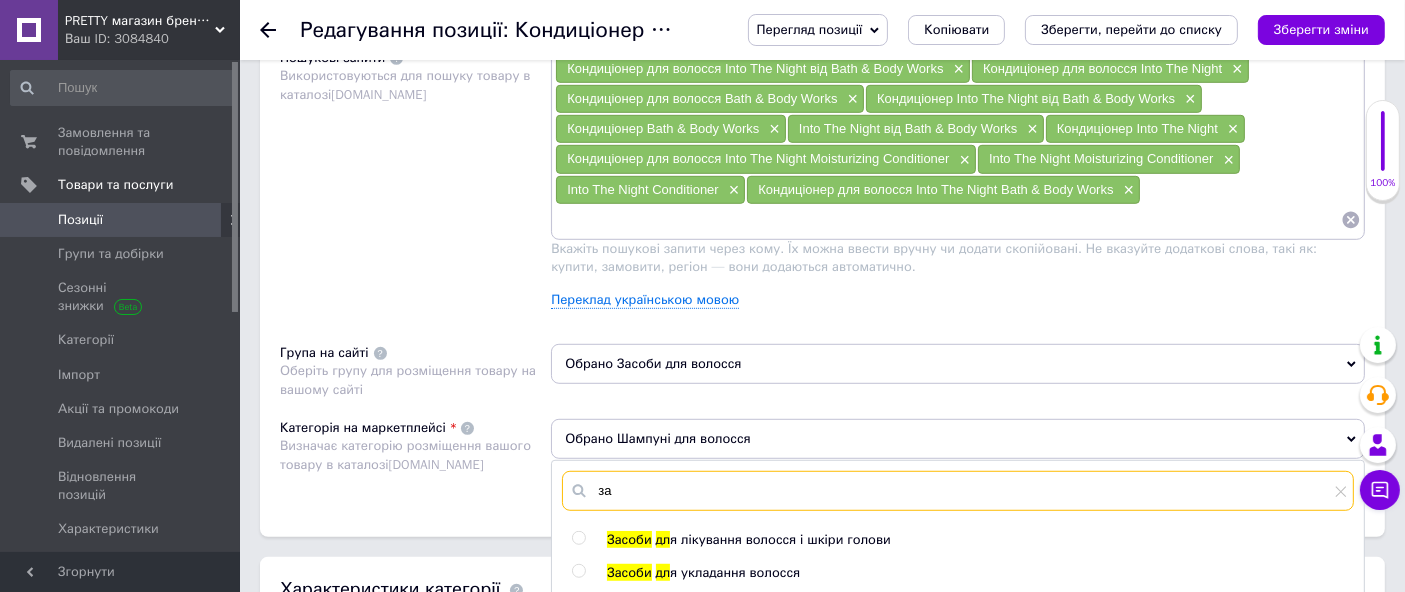 type on "з" 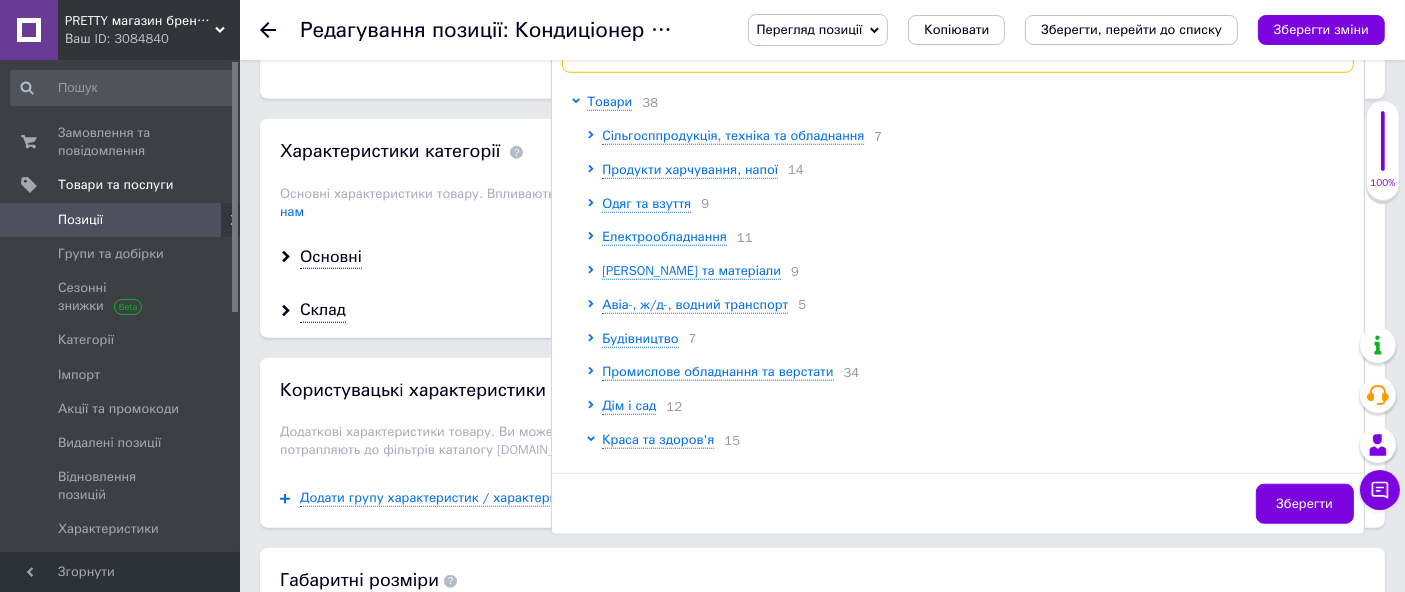 scroll, scrollTop: 1666, scrollLeft: 0, axis: vertical 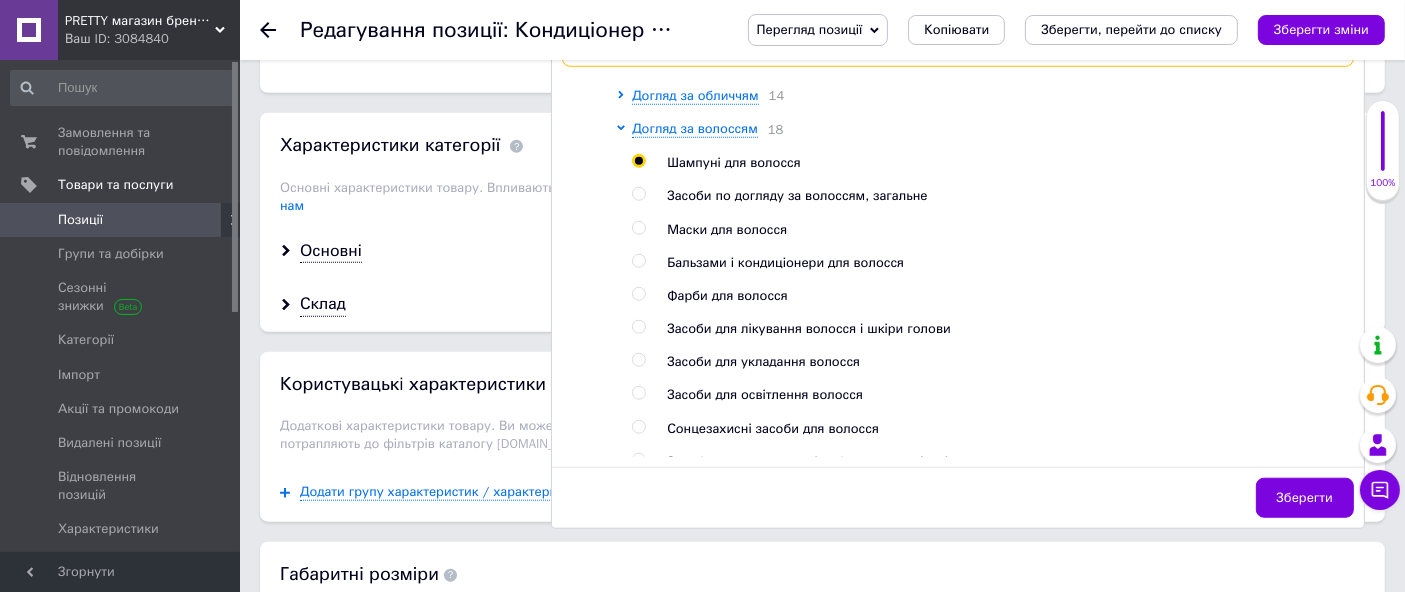 type 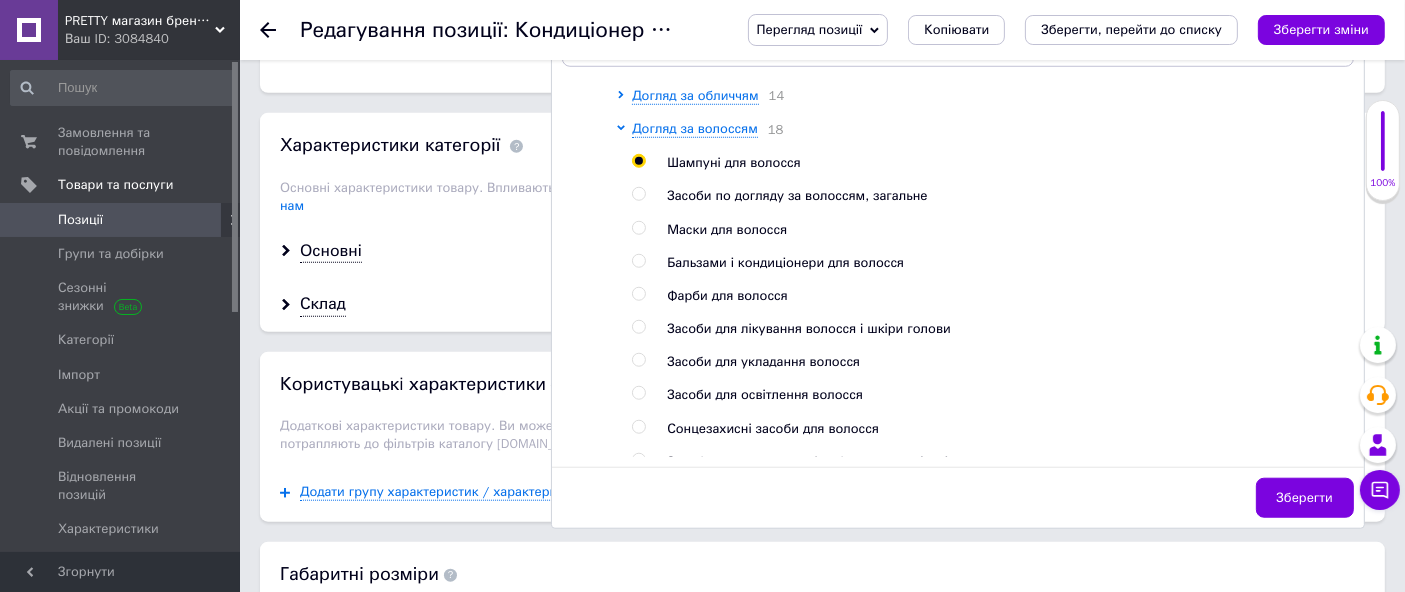 click at bounding box center [638, 261] 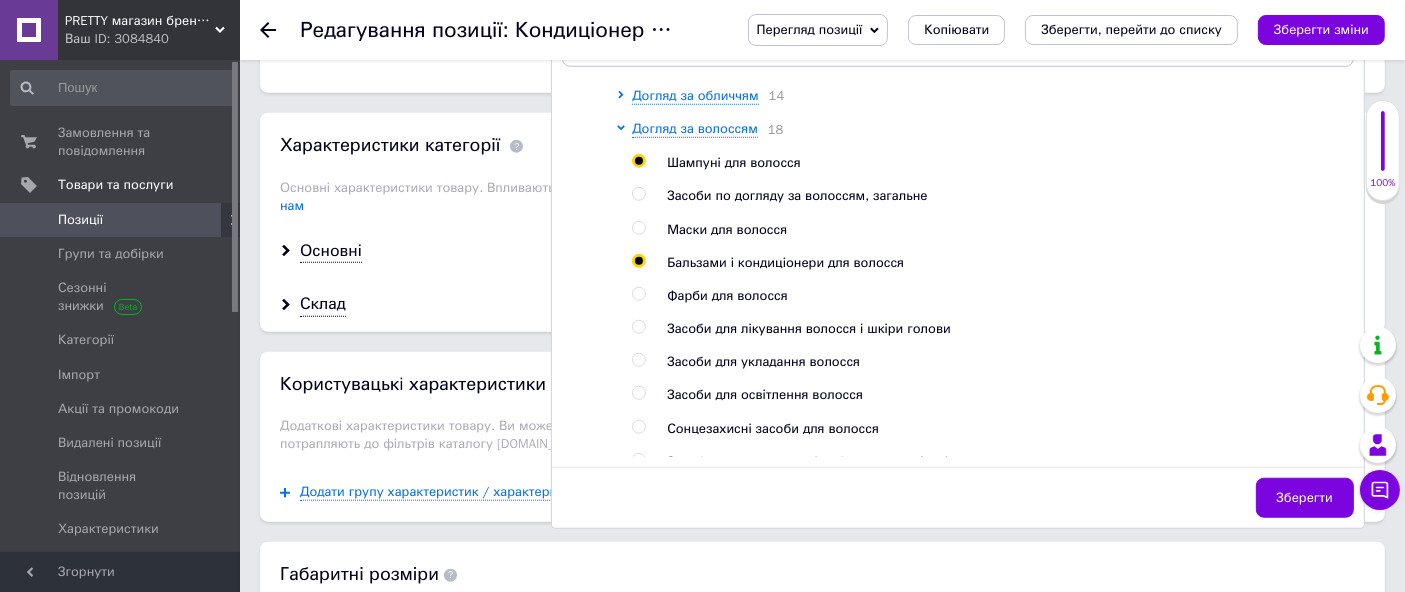 radio on "true" 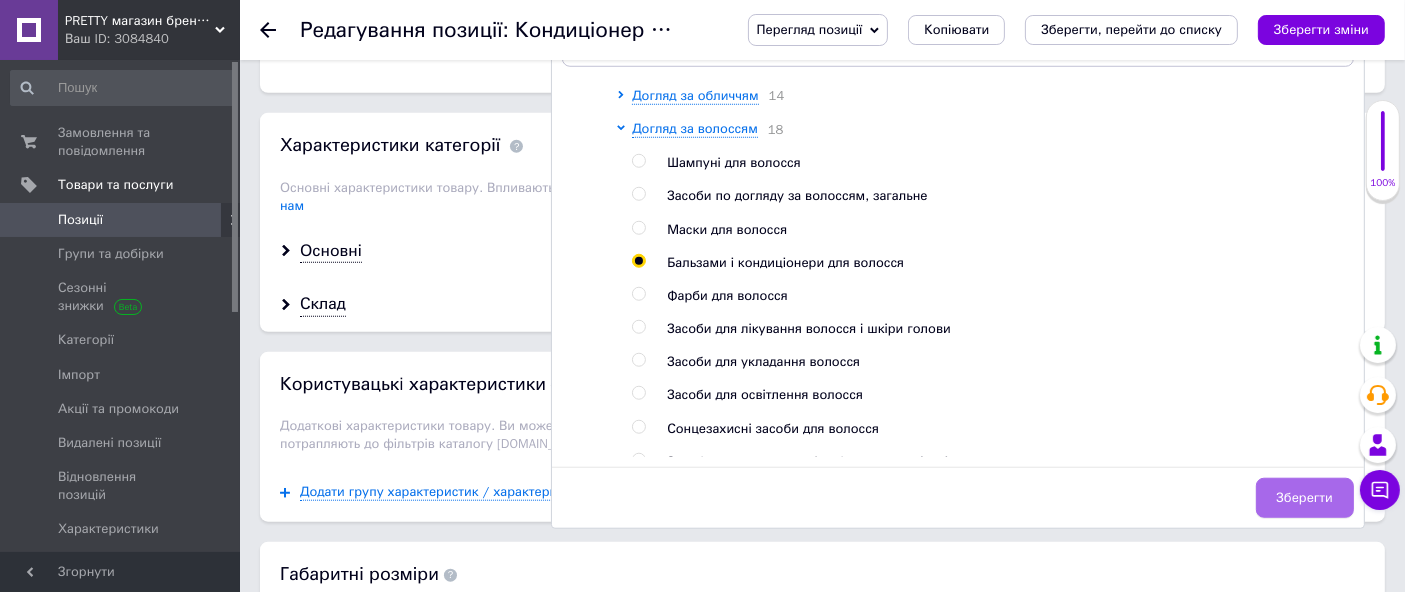 click on "Зберегти" at bounding box center [1305, 498] 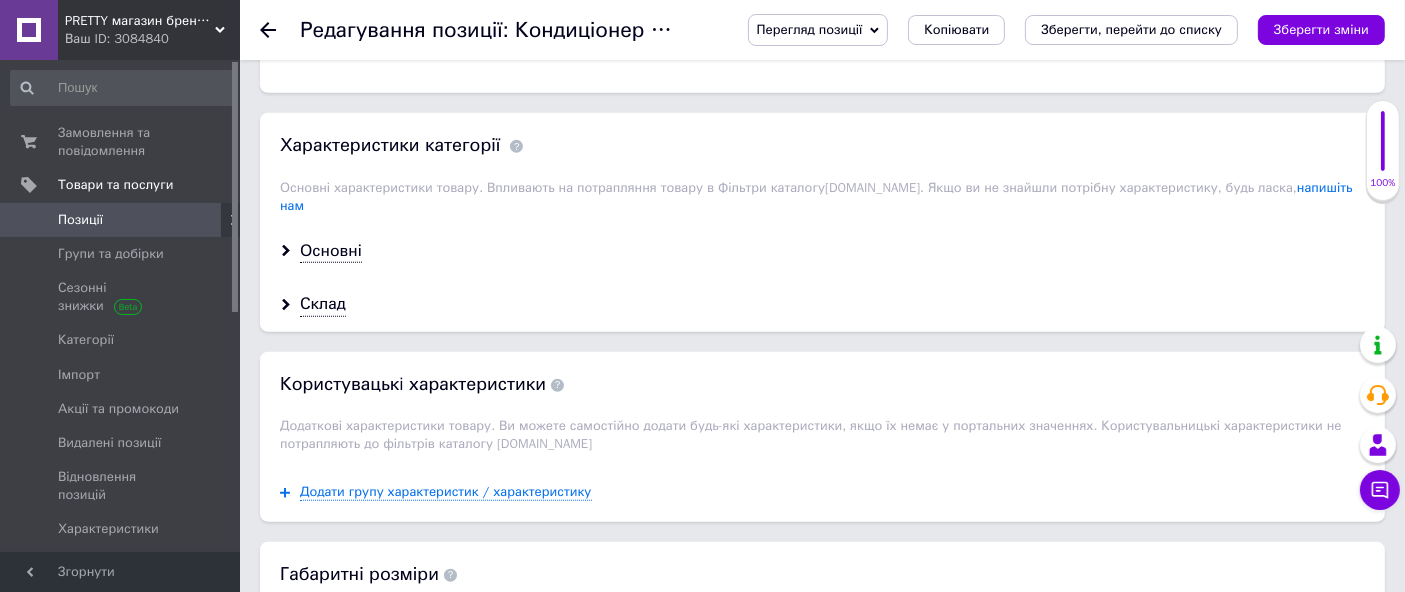 click on "Зберегти, перейти до списку" at bounding box center (1131, 29) 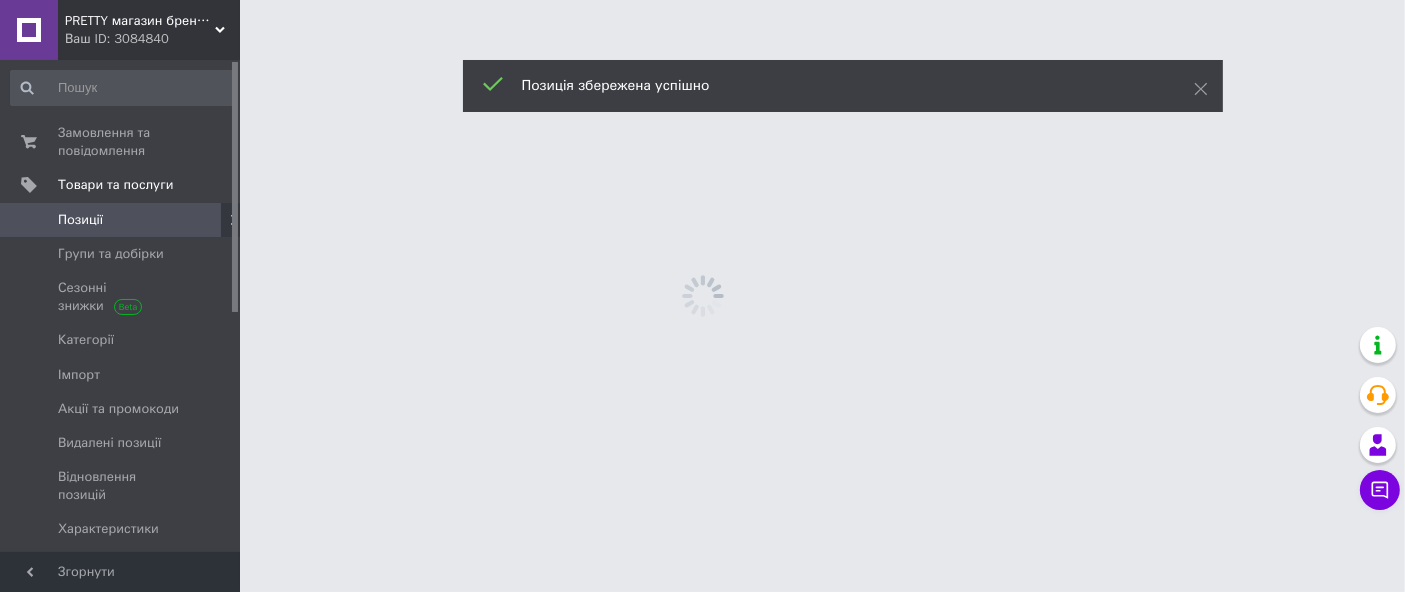scroll, scrollTop: 0, scrollLeft: 0, axis: both 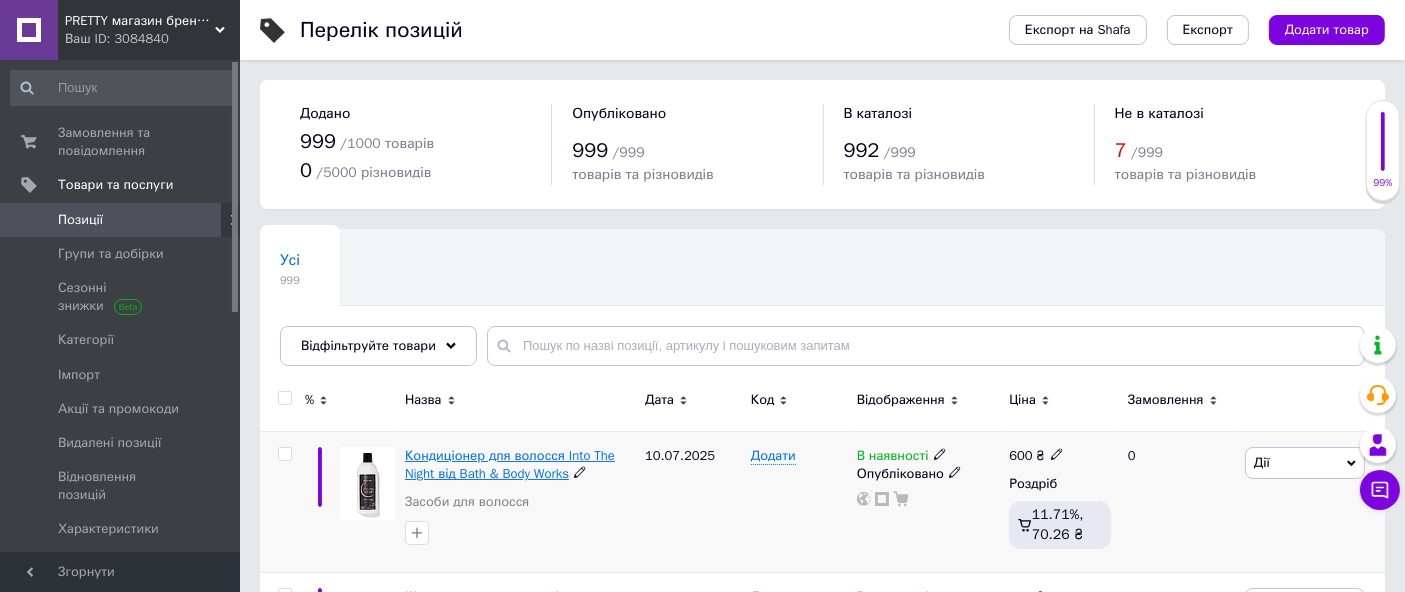 click on "Кондиціонер для волосся Into The Night від Bath & Body Works" at bounding box center (510, 464) 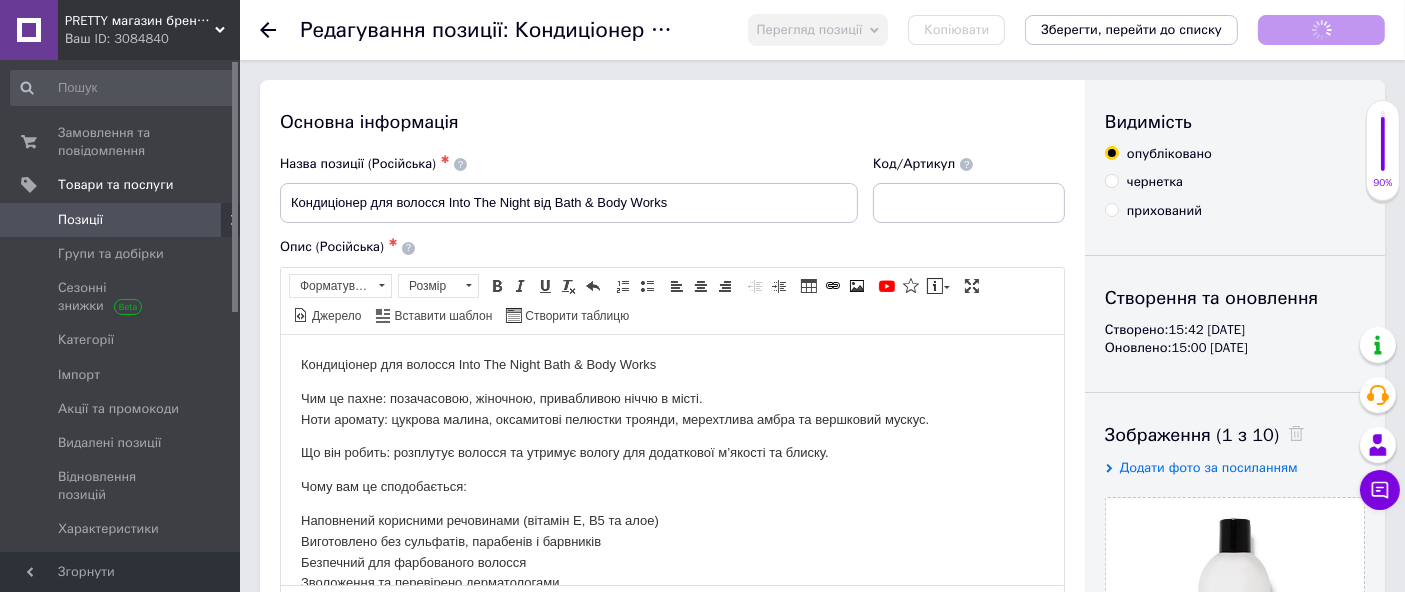 scroll, scrollTop: 0, scrollLeft: 0, axis: both 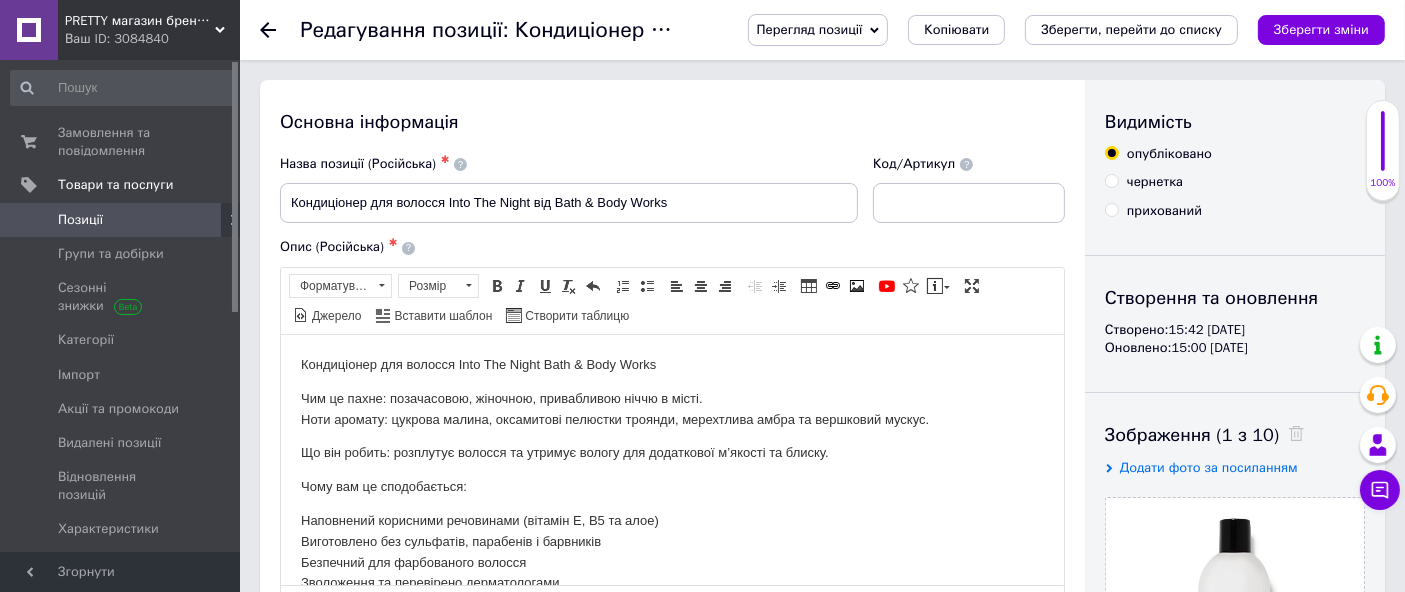 click on "Копіювати" at bounding box center [956, 30] 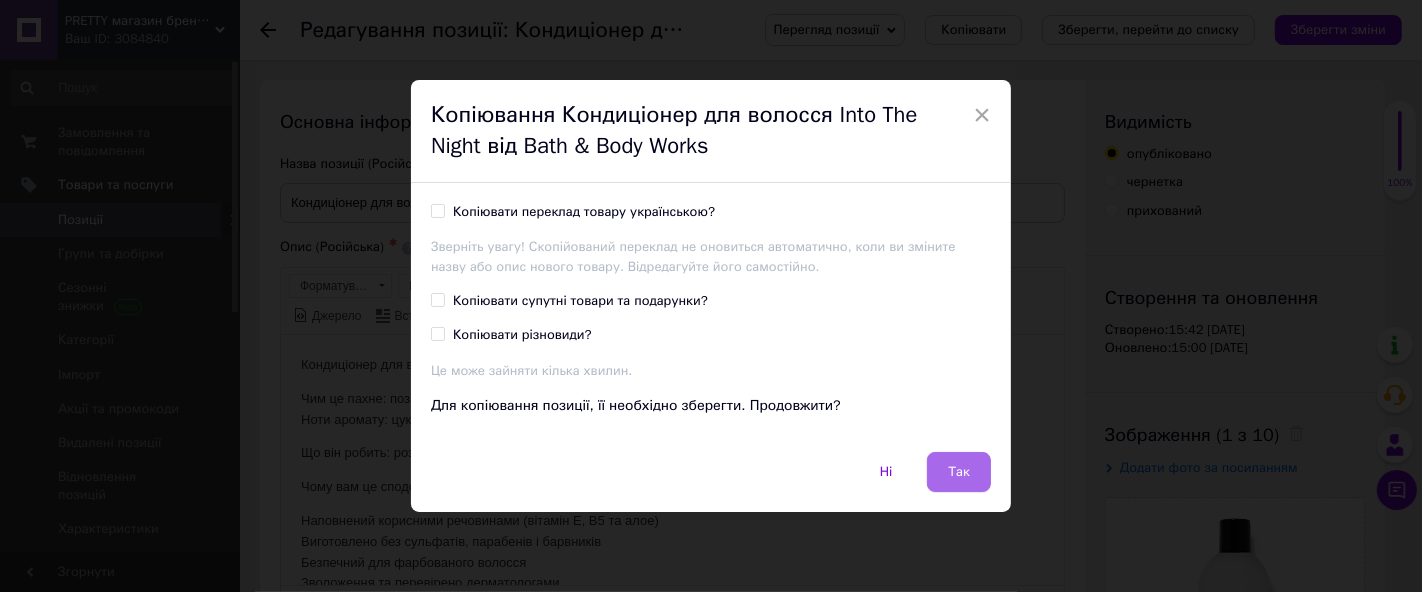 click on "Так" at bounding box center [959, 472] 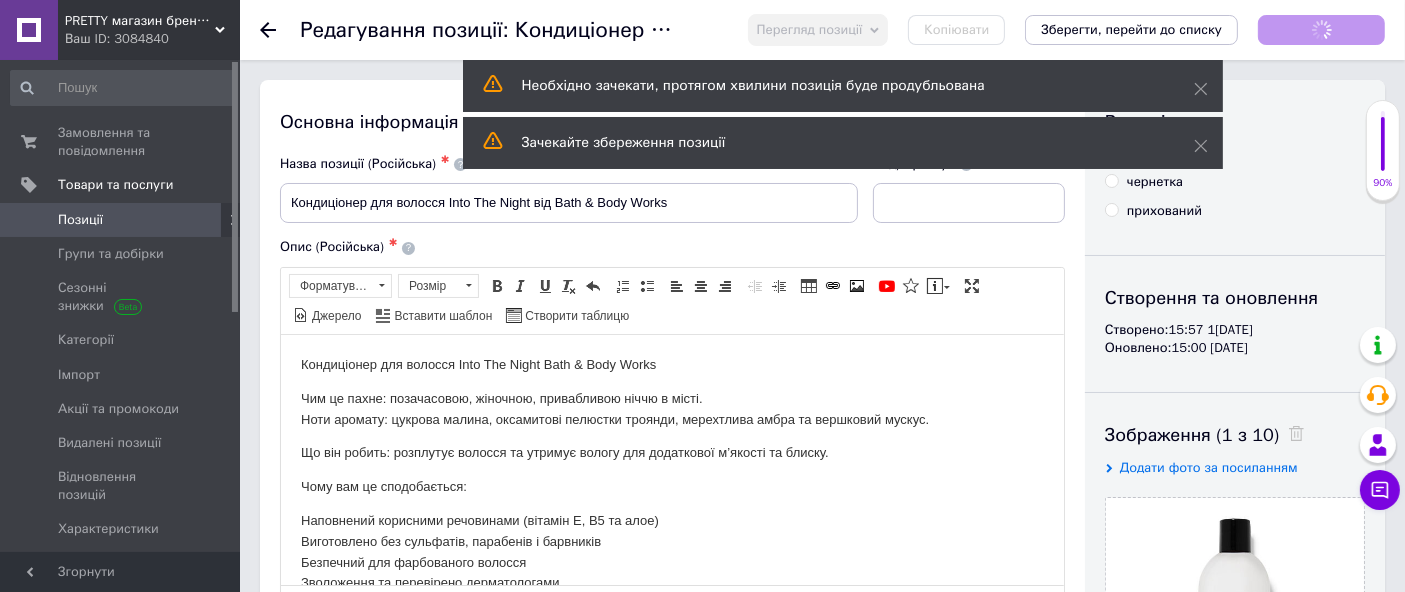 scroll, scrollTop: 0, scrollLeft: 0, axis: both 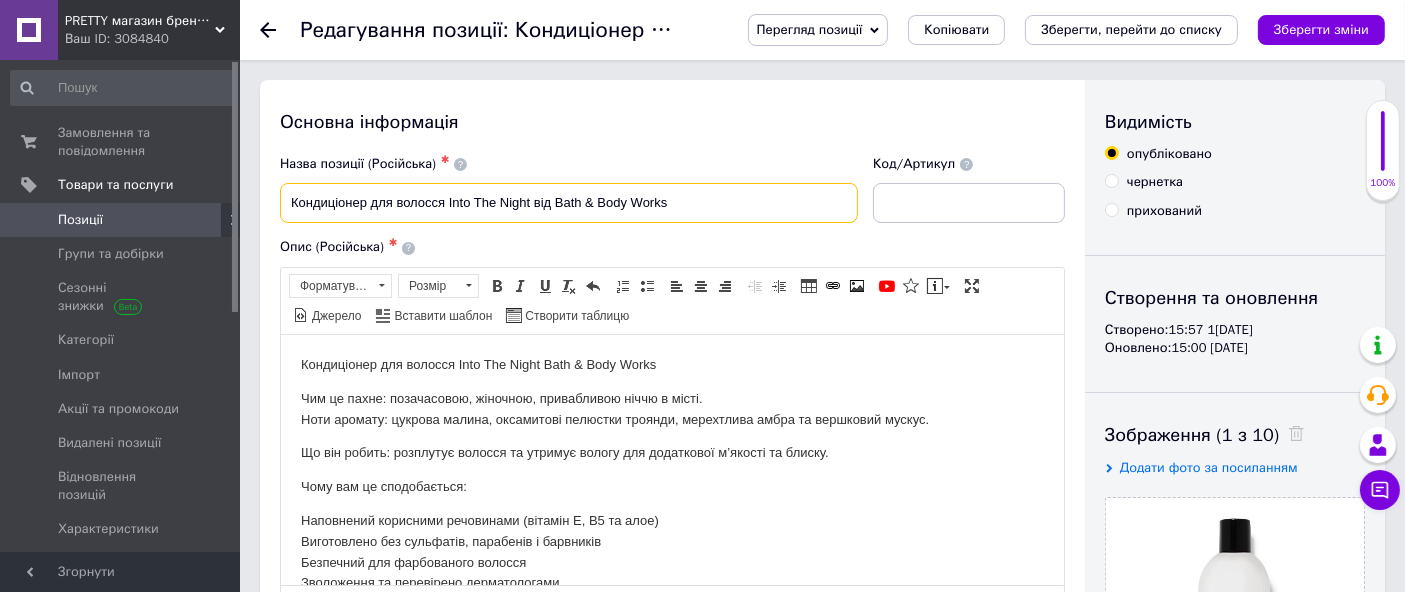 drag, startPoint x: 446, startPoint y: 201, endPoint x: 531, endPoint y: 234, distance: 91.18114 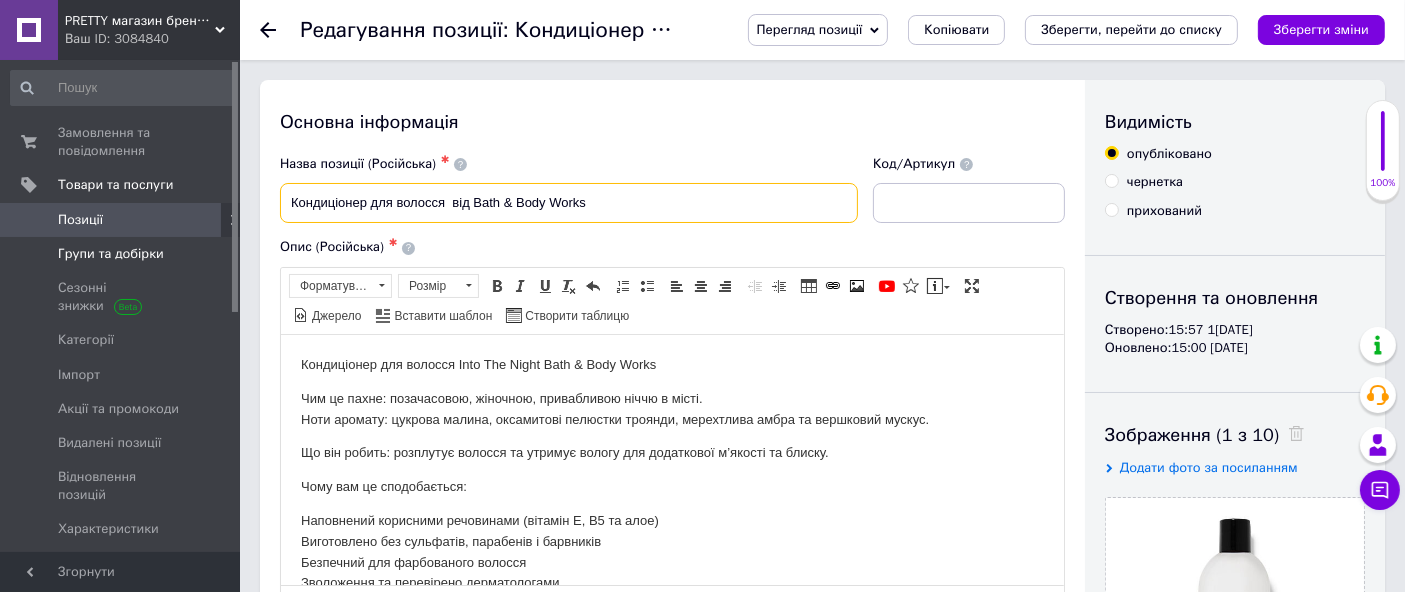 paste on "Кондиціонер для волосся Into The Night Bath & Body Works" 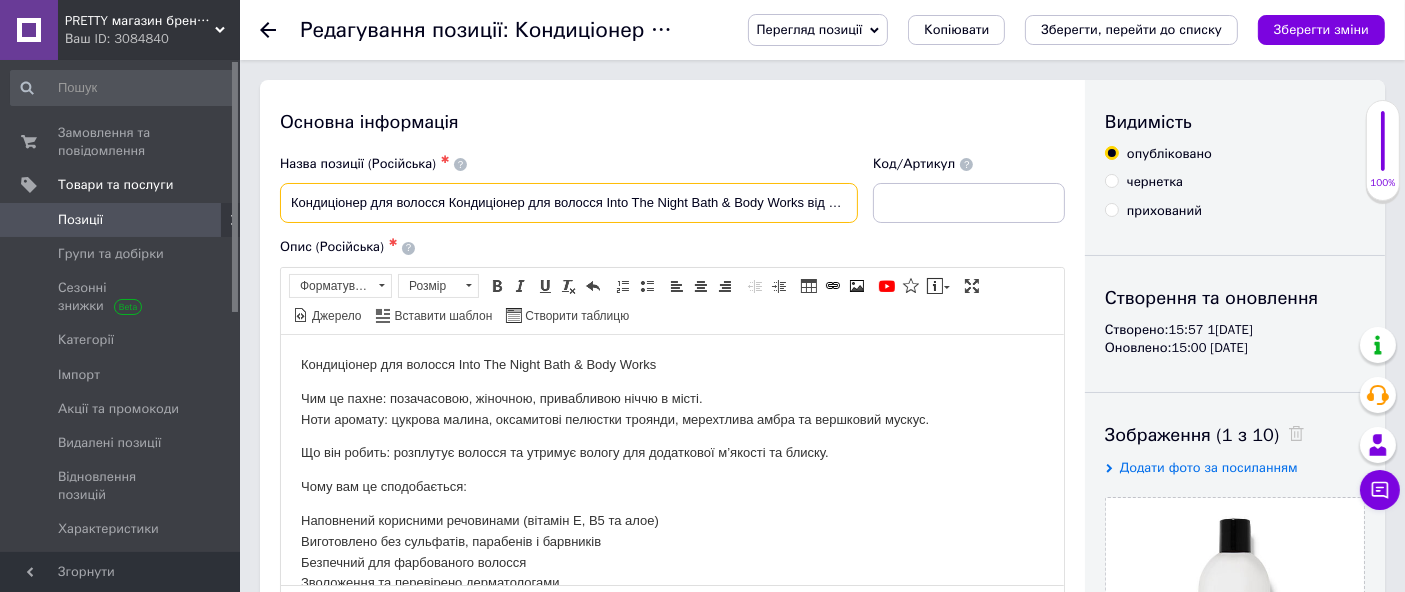 type on "Кондиціонер для волосся Кондиціонер для волосся Into The Night Bath & Body Works від Bath & Body Works" 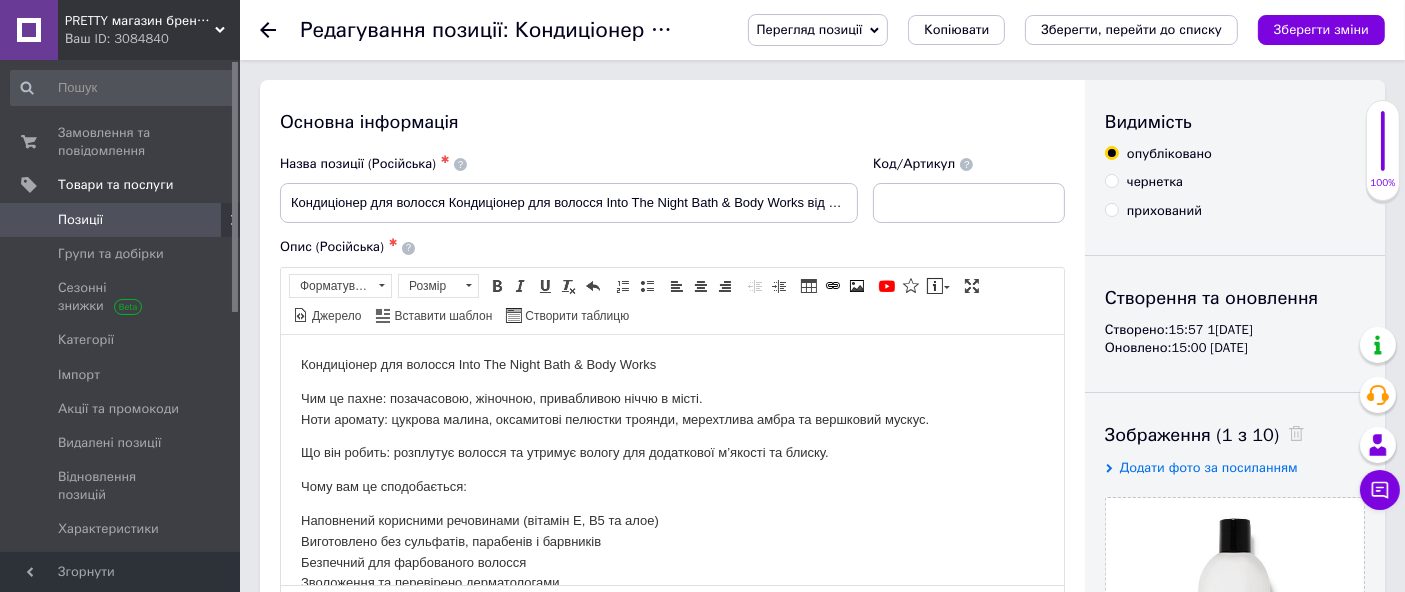 click on "Позиції" at bounding box center (121, 220) 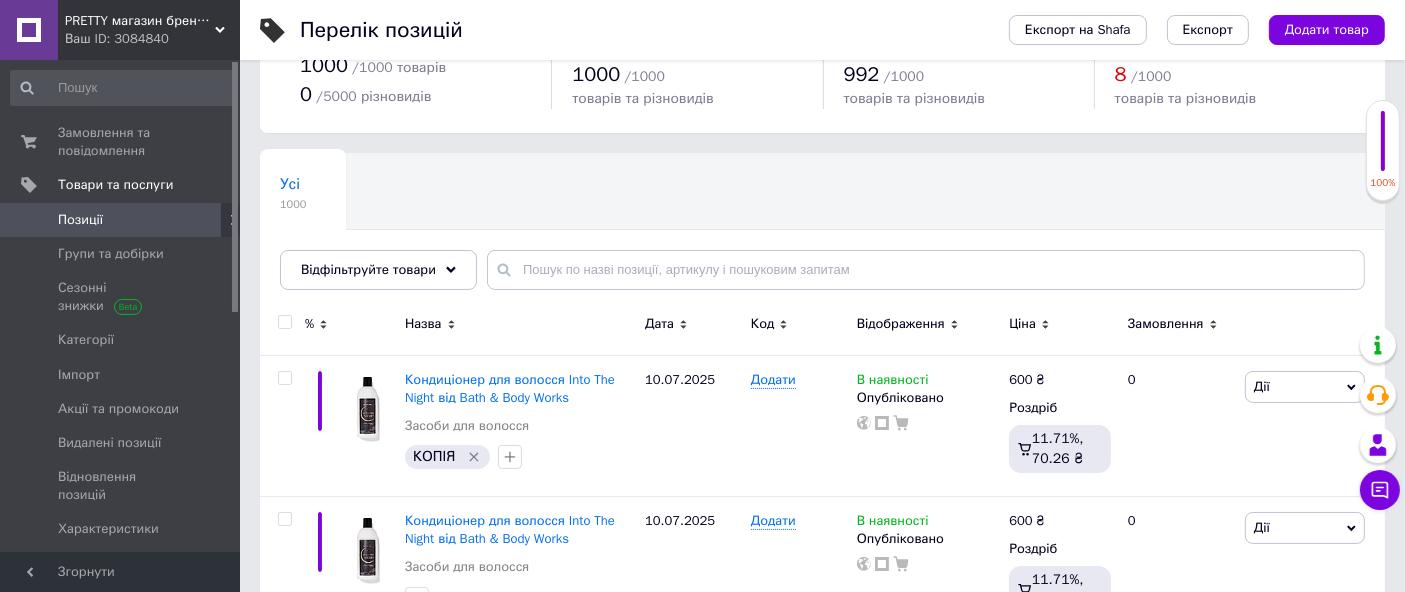 scroll, scrollTop: 111, scrollLeft: 0, axis: vertical 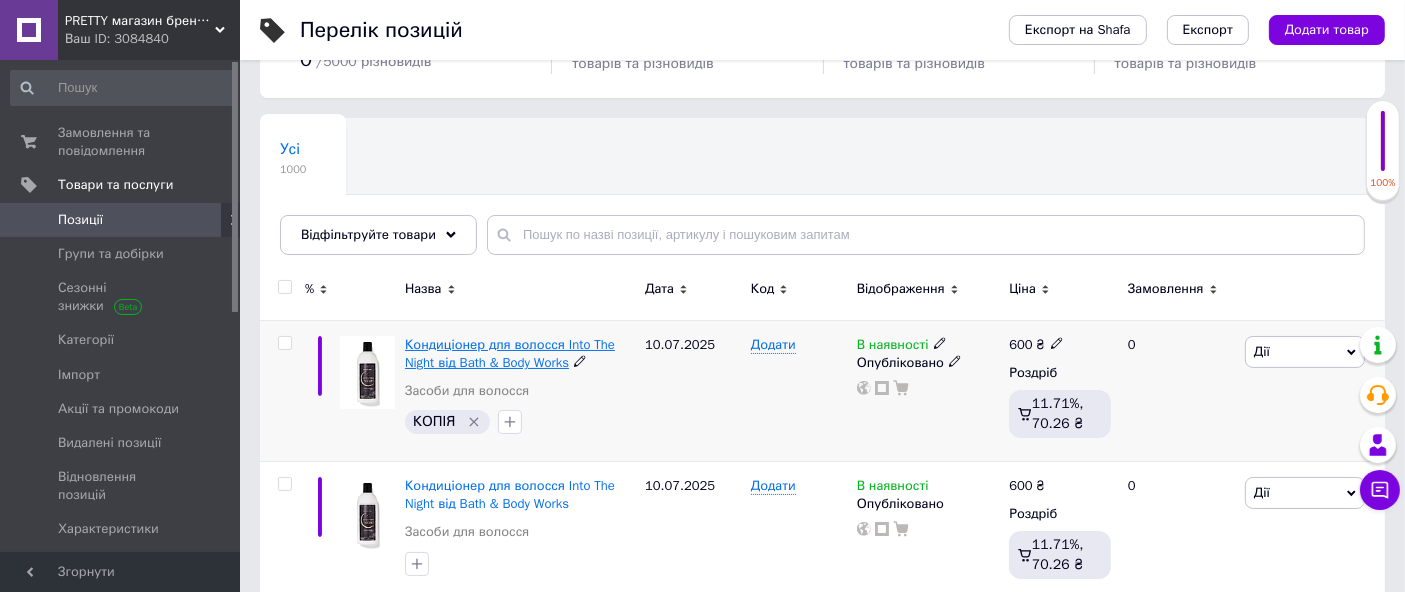 click on "Кондиціонер для волосся Into The Night від Bath & Body Works" at bounding box center (510, 353) 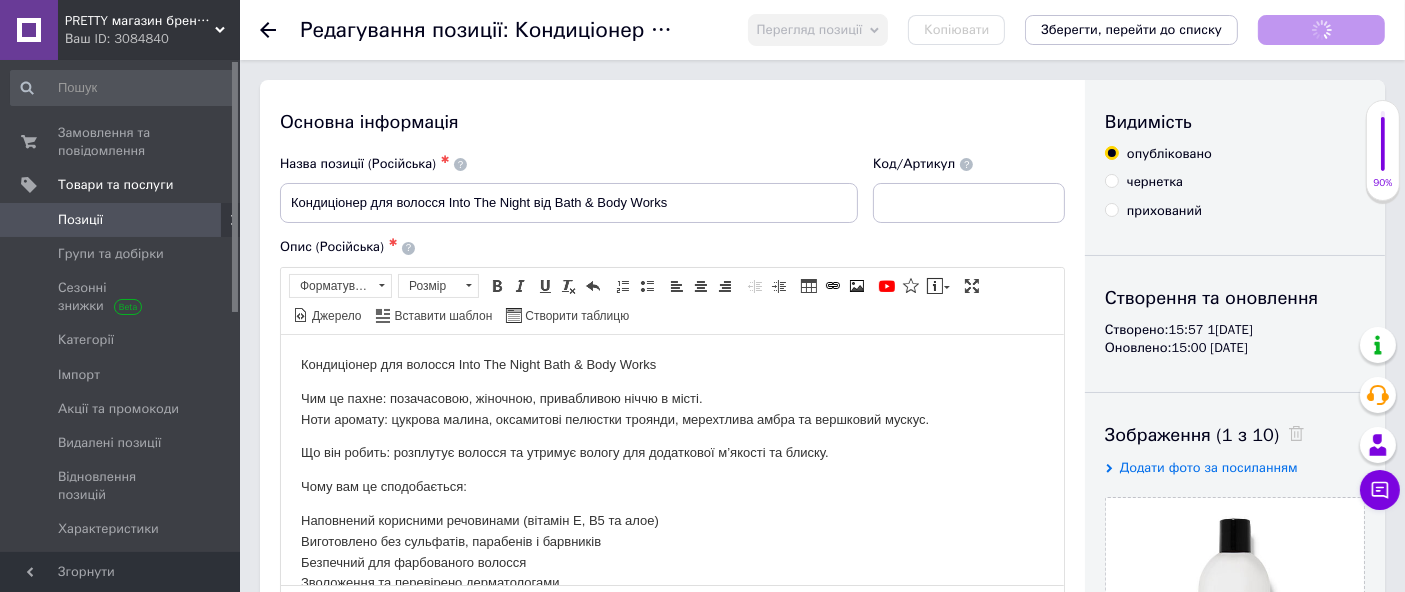 scroll, scrollTop: 0, scrollLeft: 0, axis: both 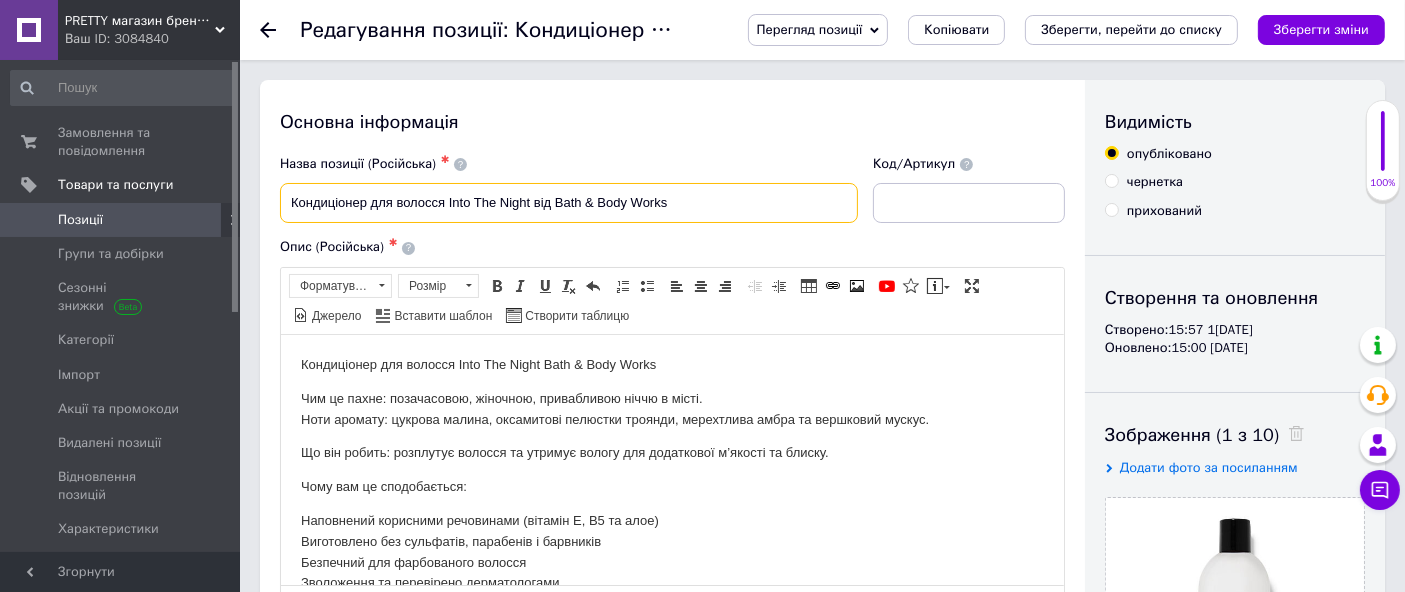 drag, startPoint x: 449, startPoint y: 202, endPoint x: 531, endPoint y: 230, distance: 86.64872 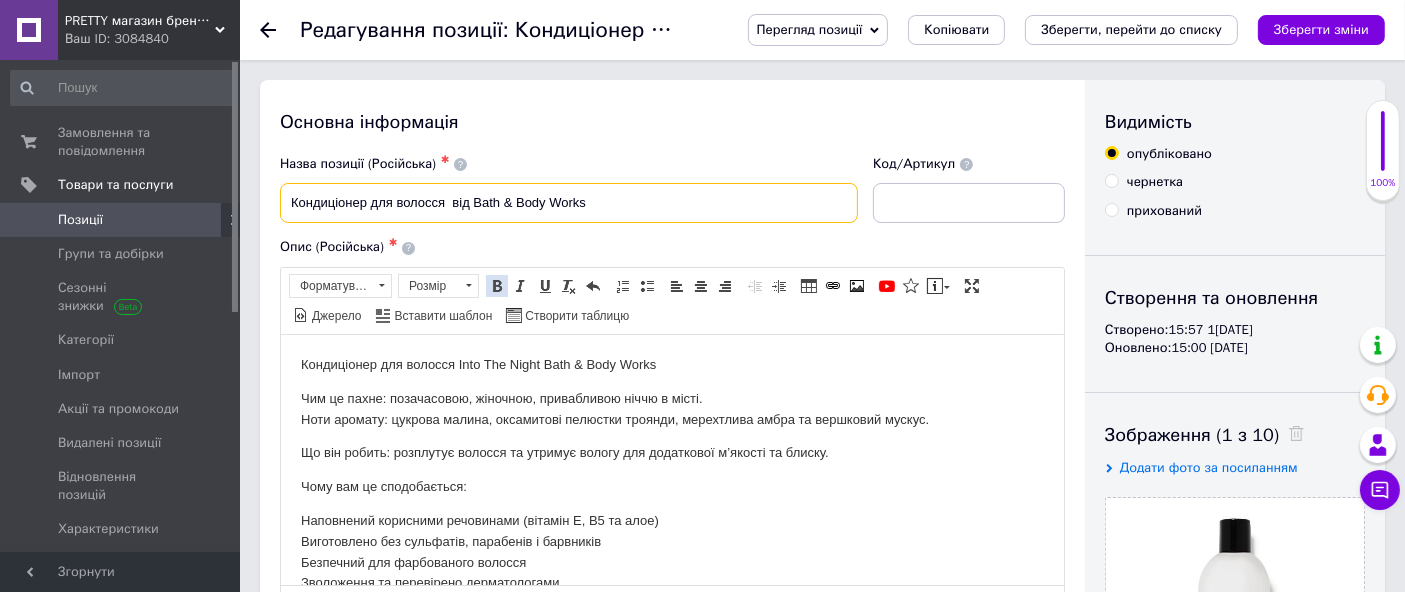 paste on "Tropidelic" 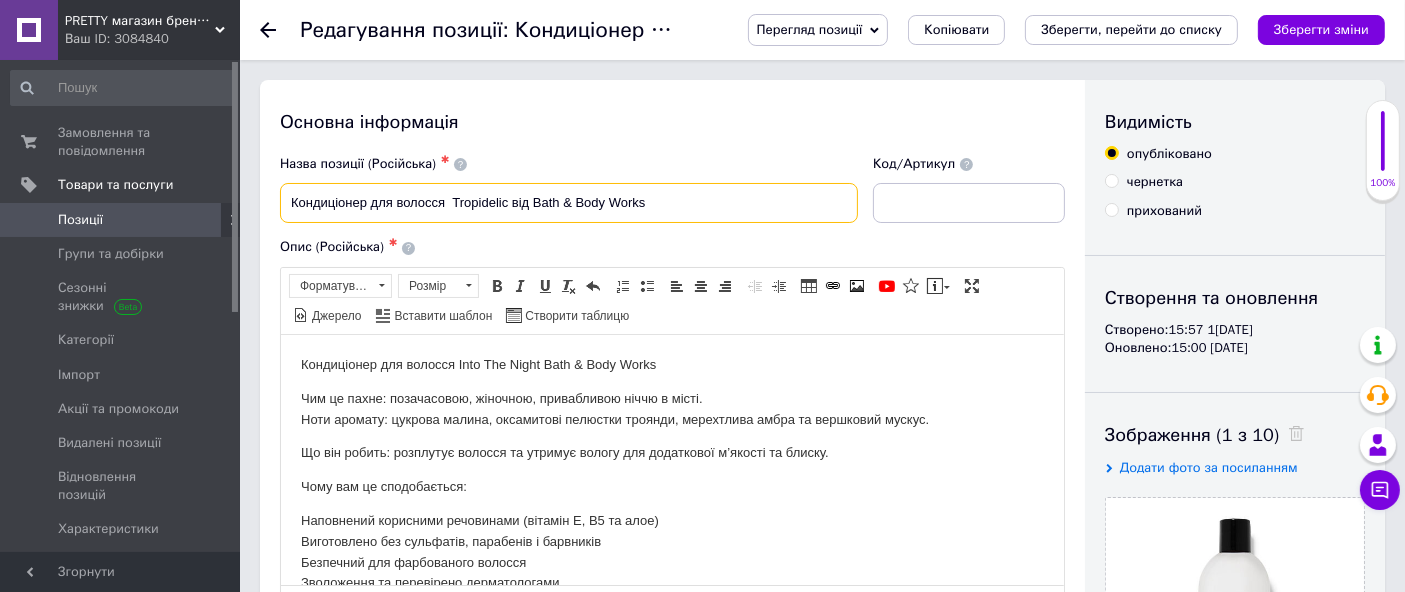 click on "Кондиціонер для волосся  Tropidelic від Bath & Body Works" at bounding box center [569, 203] 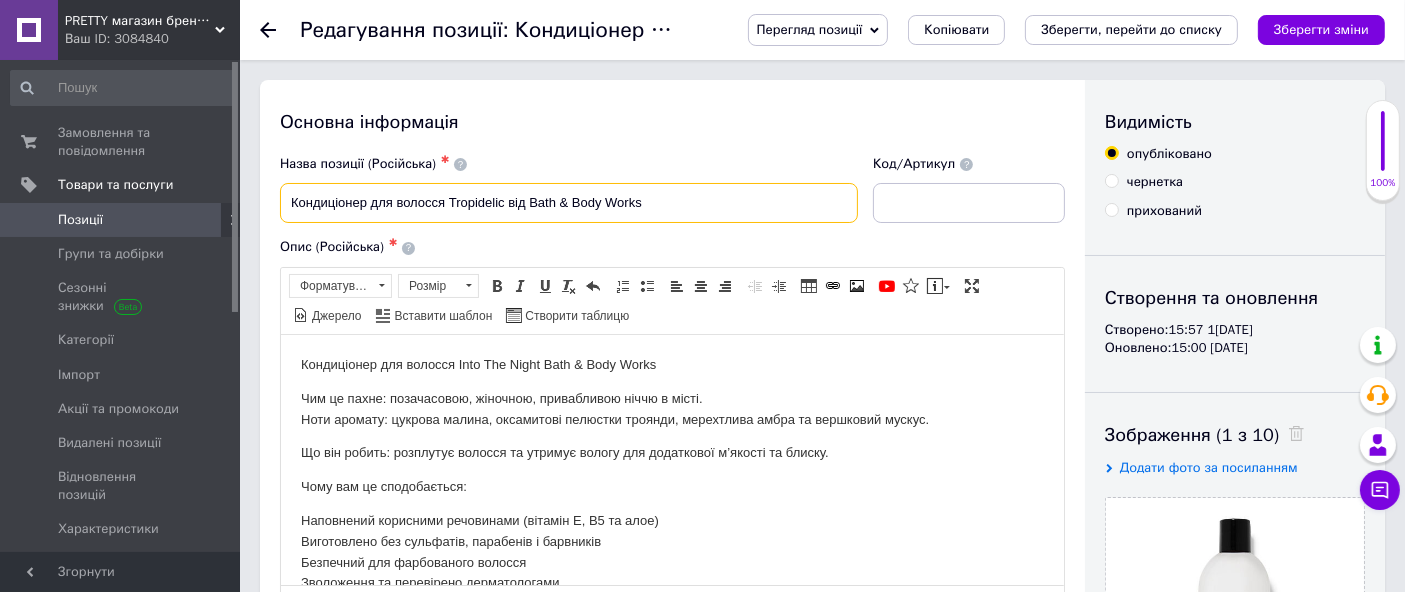 type on "Кондиціонер для волосся Tropidelic від Bath & Body Works" 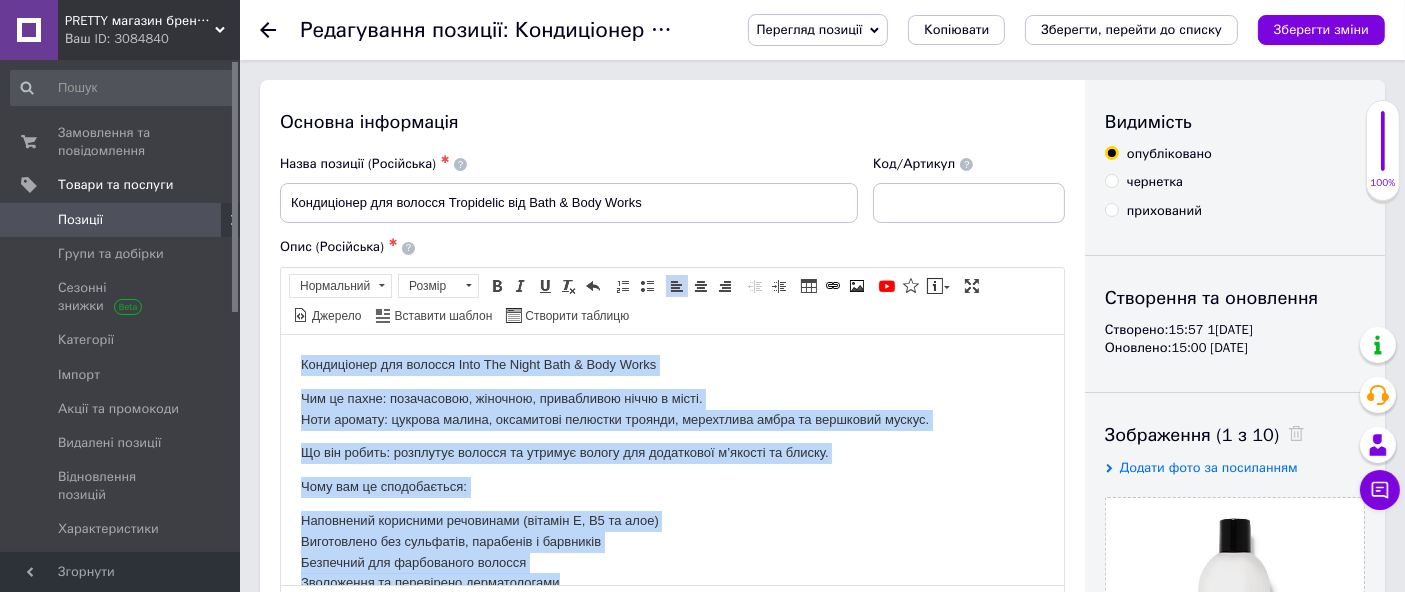 scroll, scrollTop: 29, scrollLeft: 0, axis: vertical 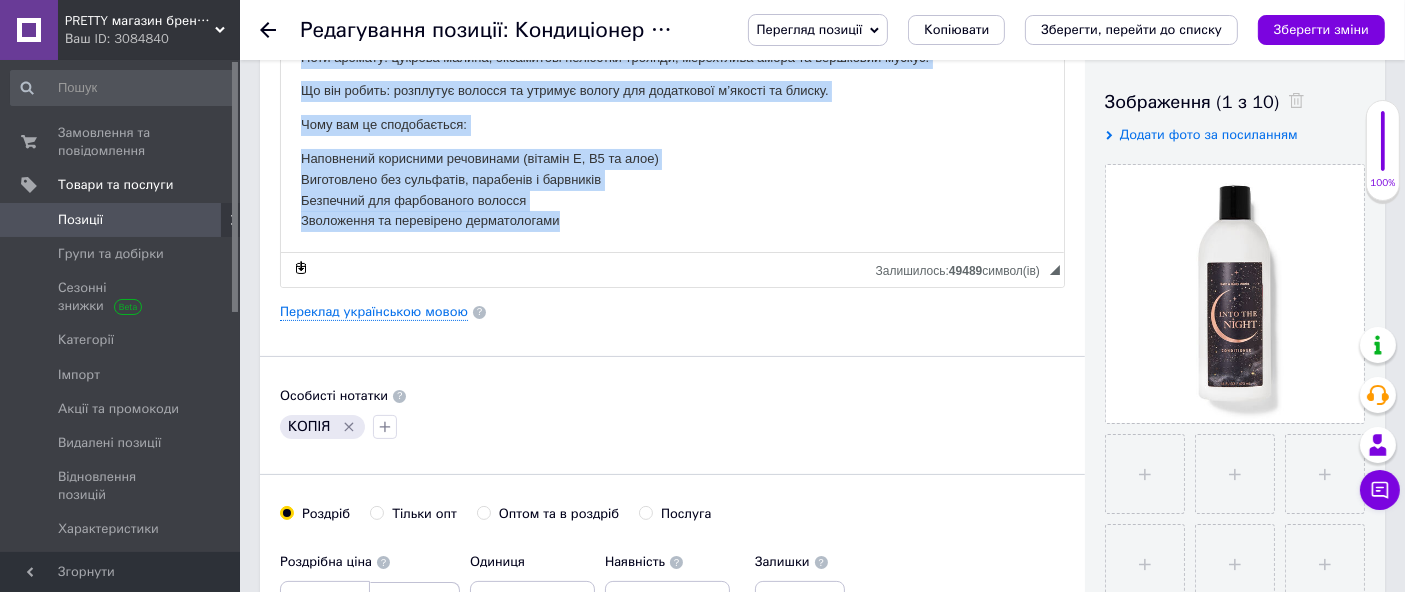 drag, startPoint x: 295, startPoint y: 31, endPoint x: 745, endPoint y: 543, distance: 681.648 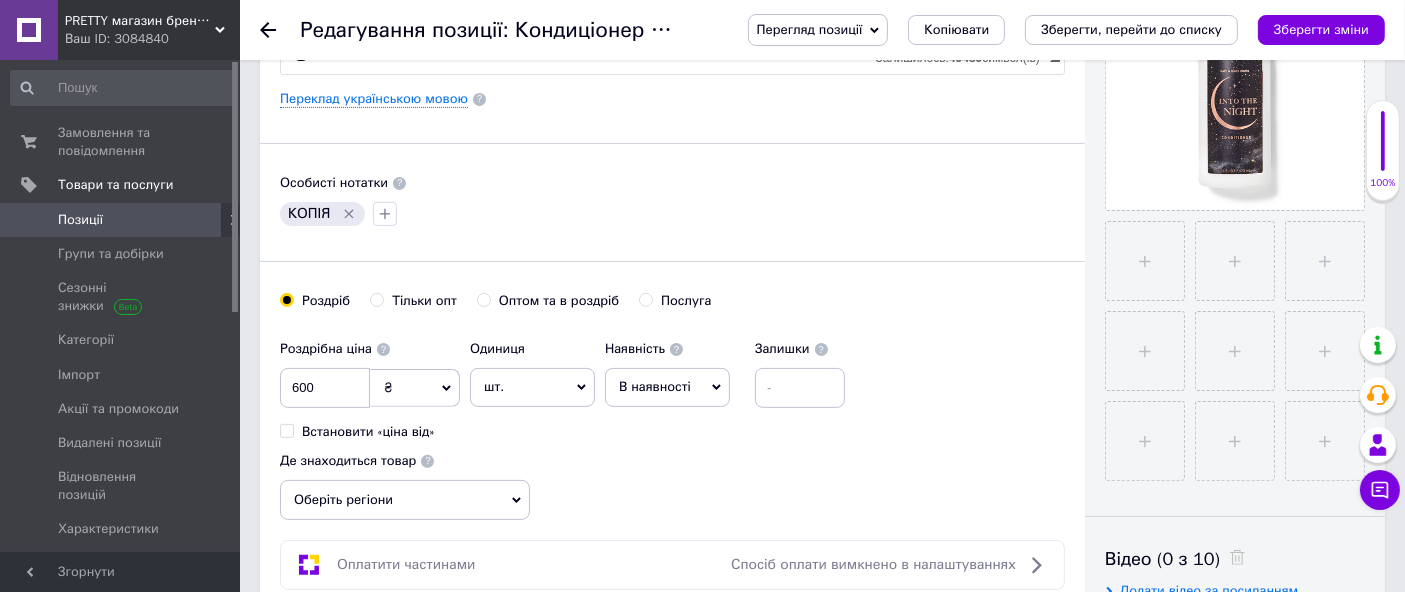 scroll, scrollTop: 0, scrollLeft: 0, axis: both 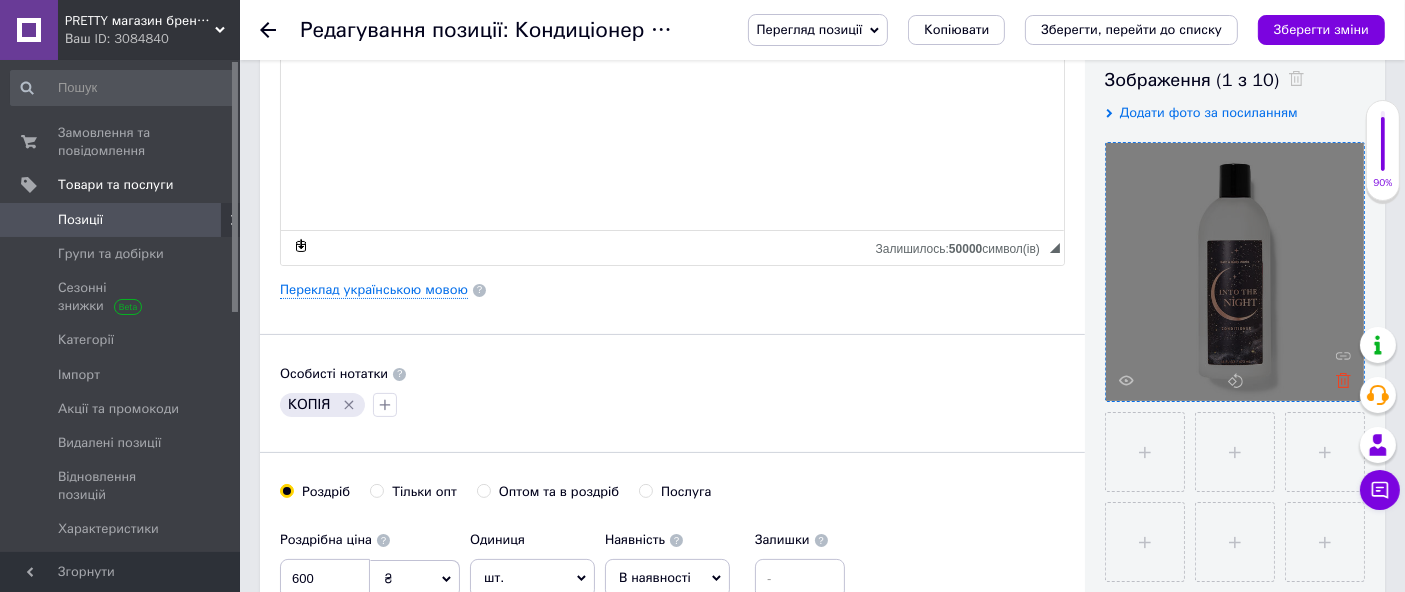 click 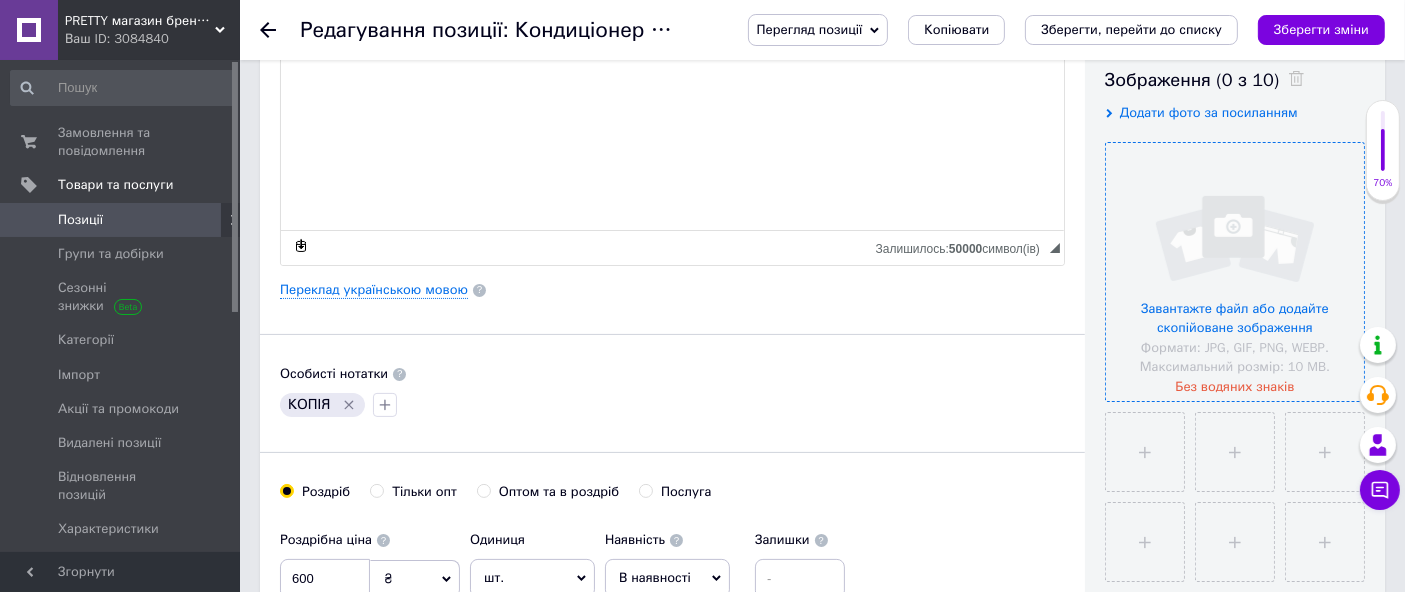 click at bounding box center (1235, 272) 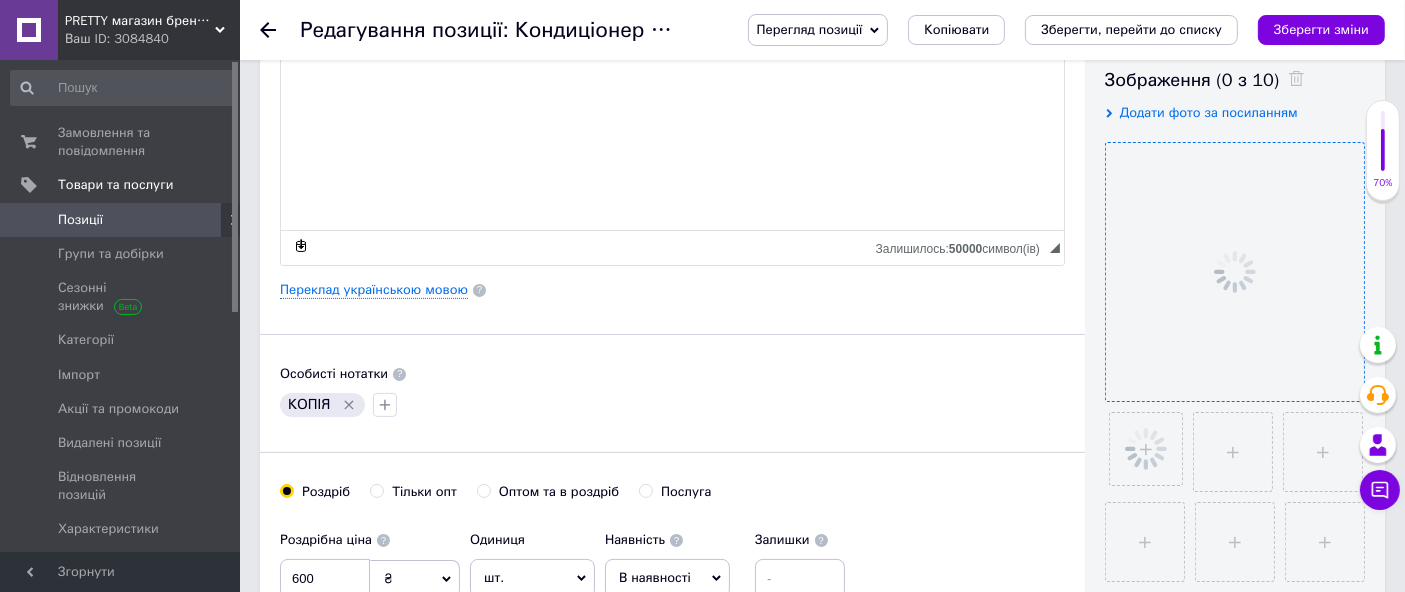 click 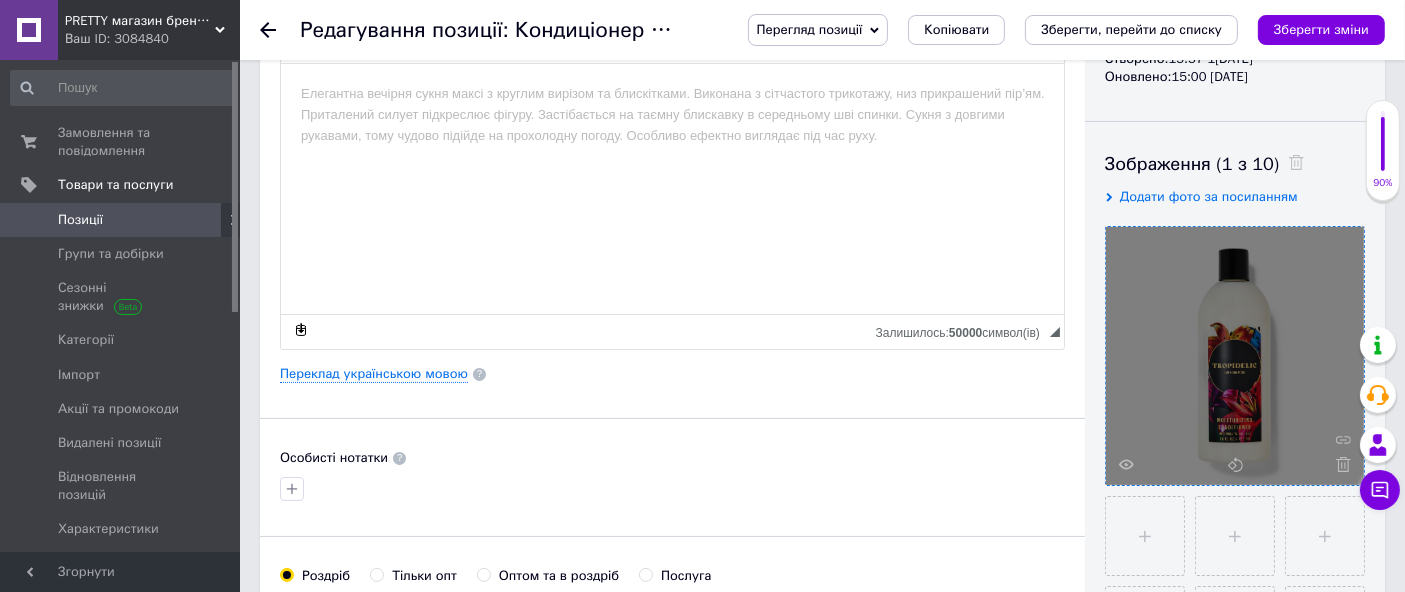 scroll, scrollTop: 22, scrollLeft: 0, axis: vertical 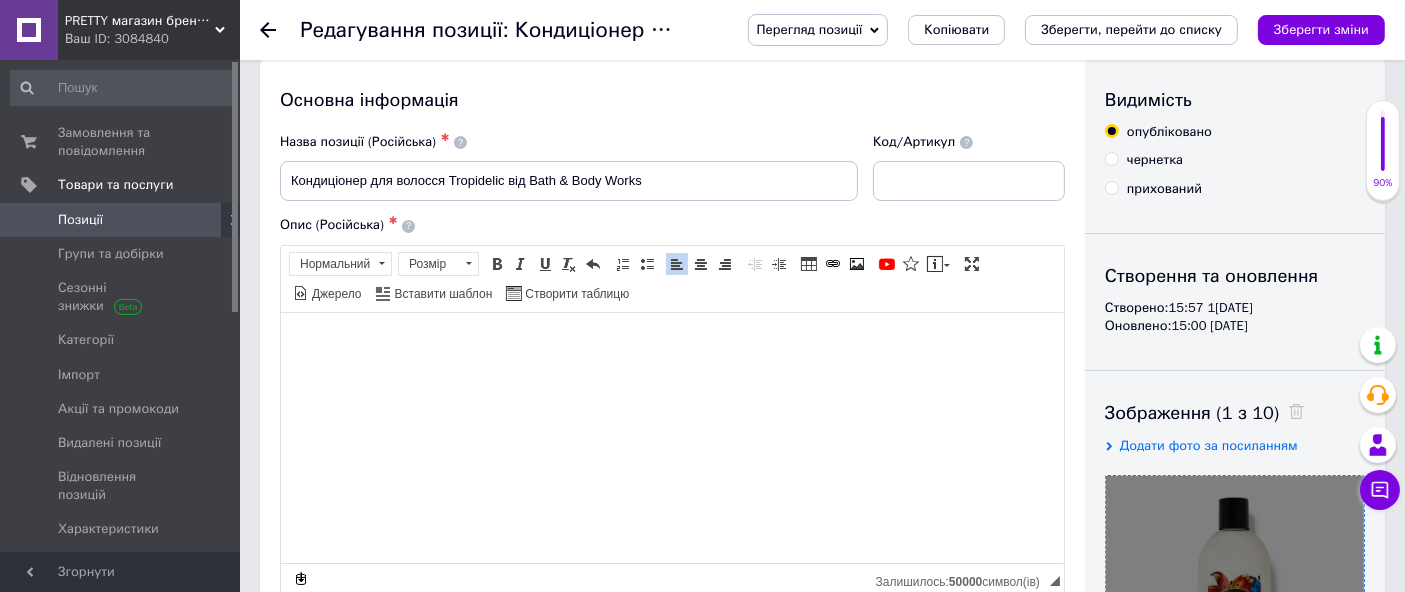 click at bounding box center (671, 342) 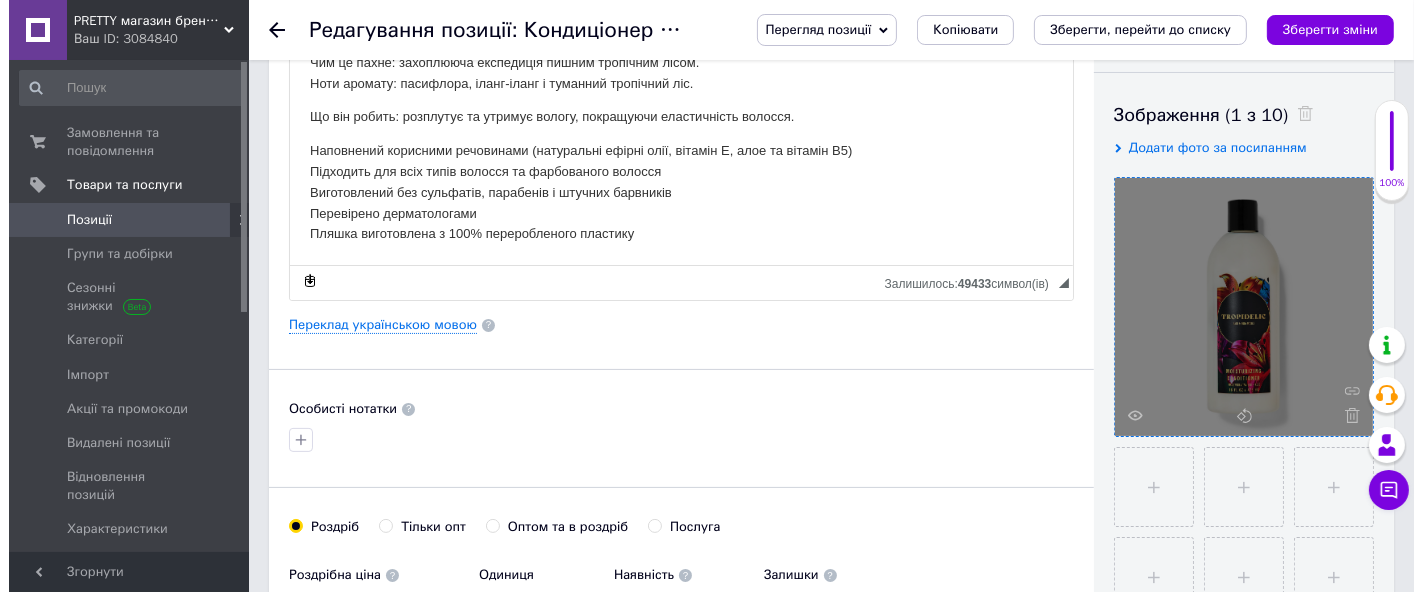 scroll, scrollTop: 355, scrollLeft: 0, axis: vertical 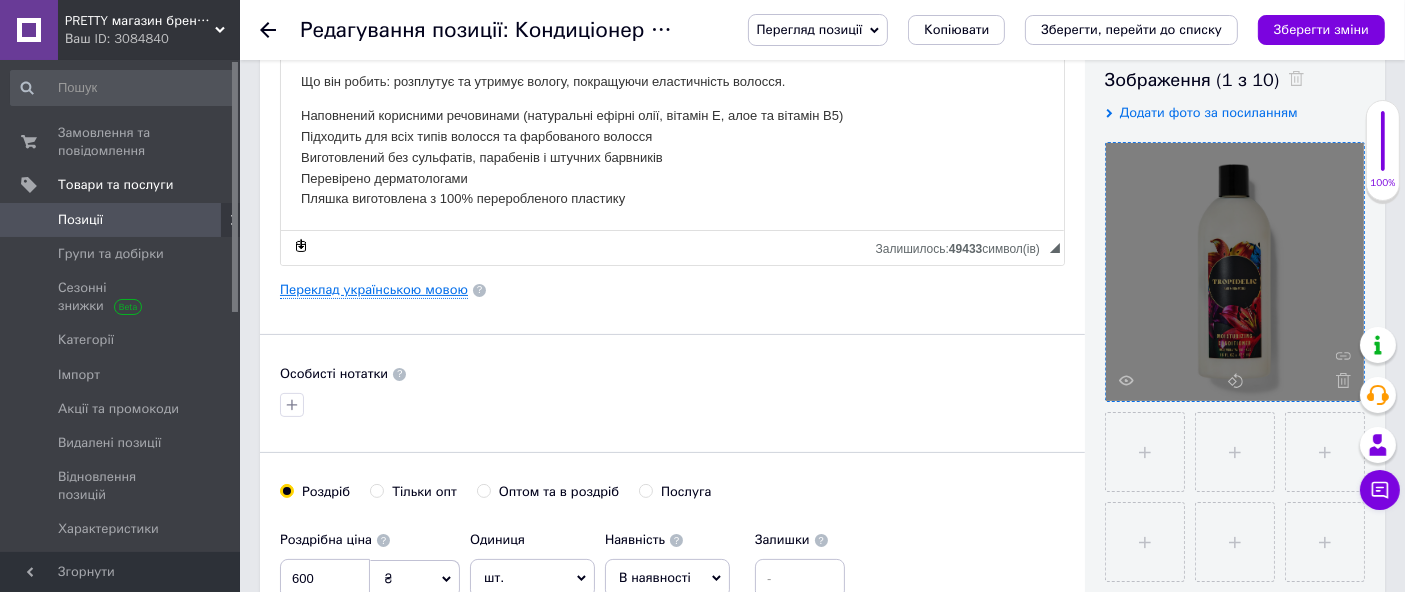 click on "Переклад українською мовою" at bounding box center (374, 290) 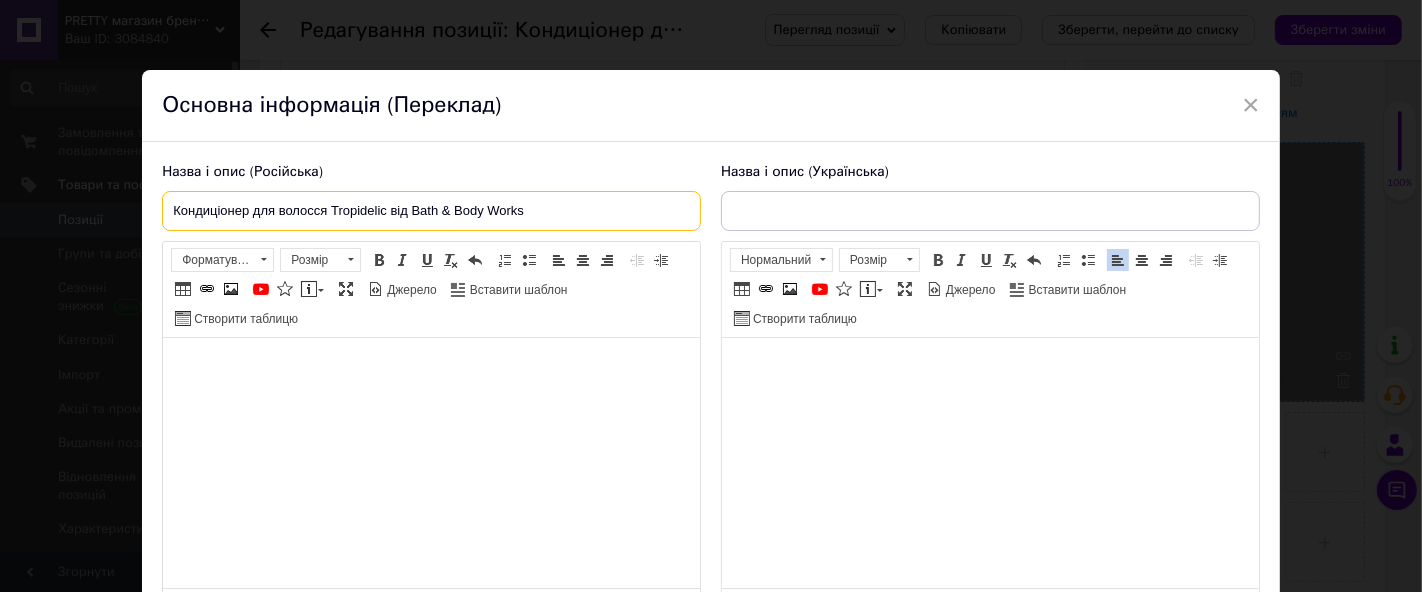drag, startPoint x: 169, startPoint y: 207, endPoint x: 708, endPoint y: 207, distance: 539 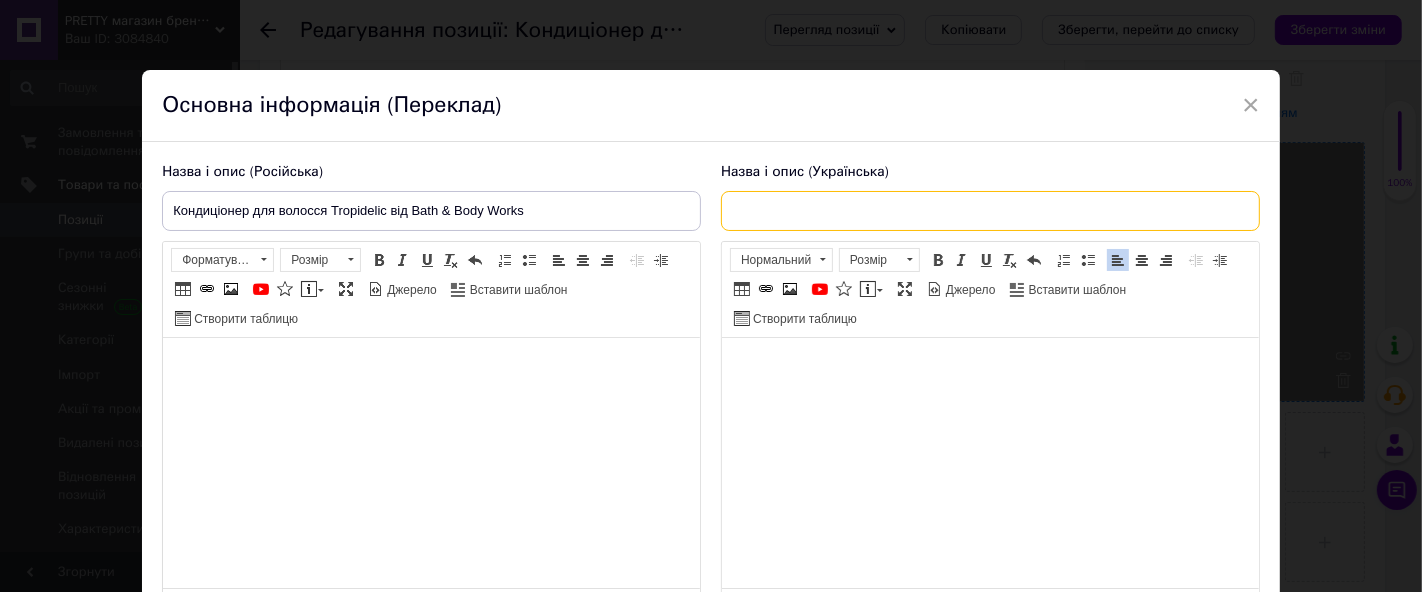 click at bounding box center [990, 211] 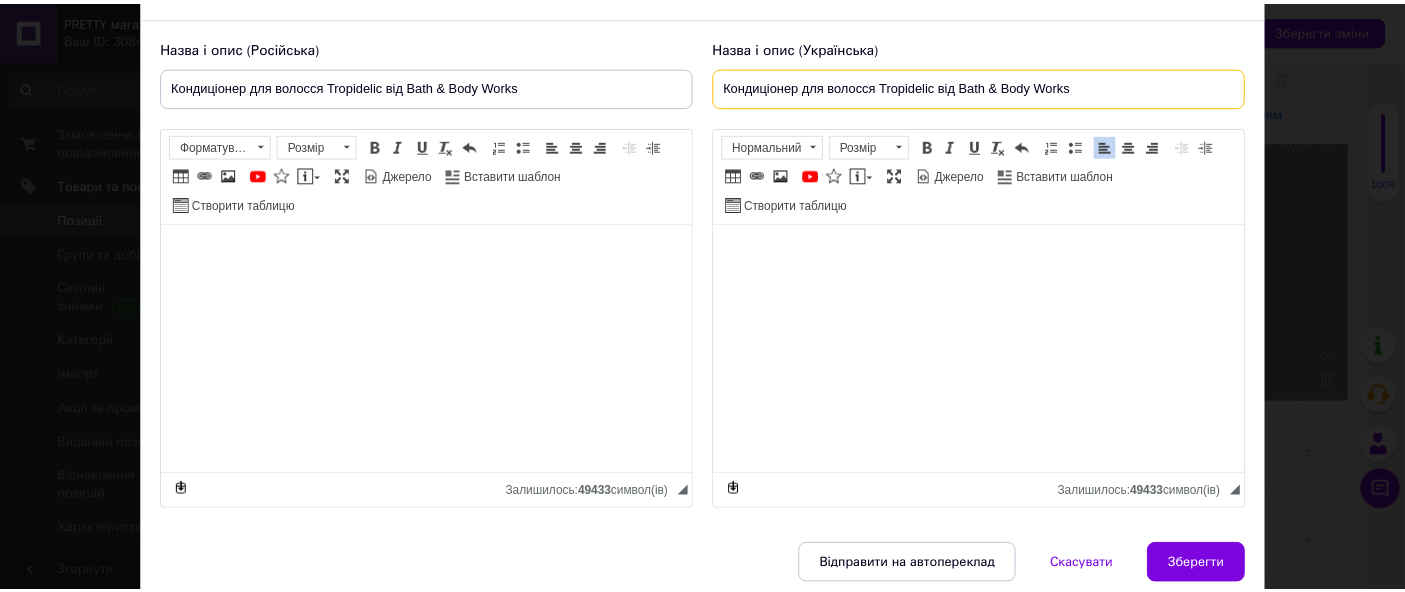 scroll, scrollTop: 202, scrollLeft: 0, axis: vertical 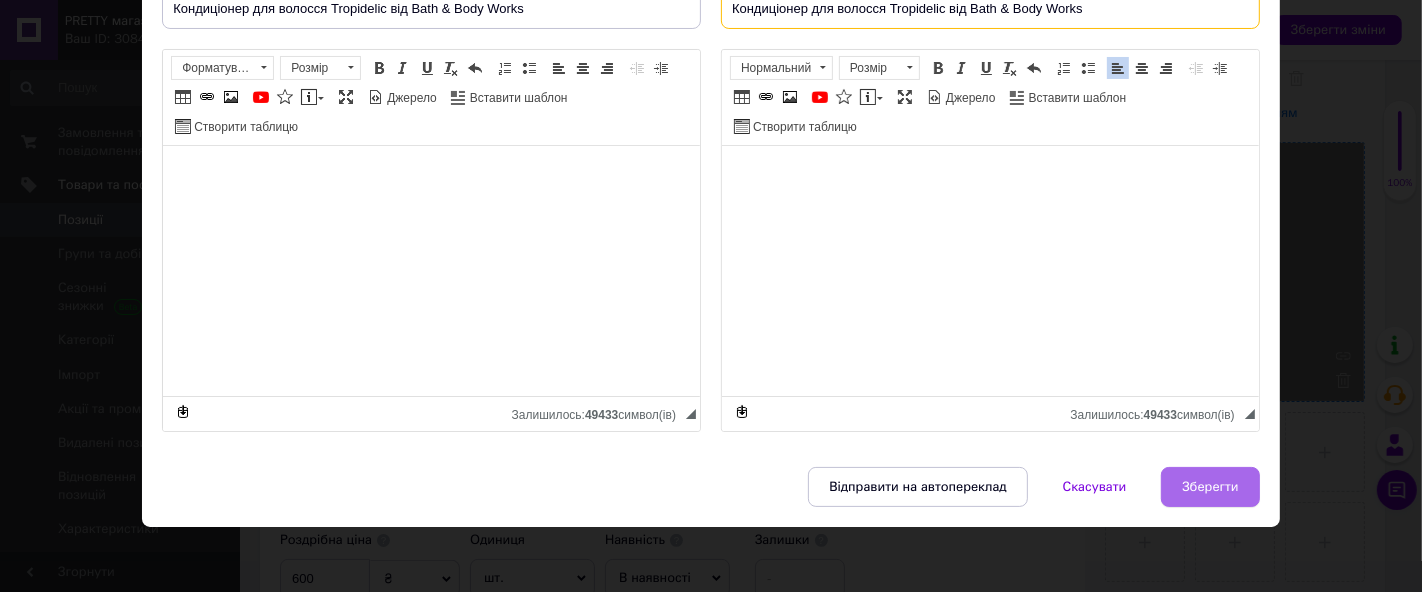 type on "Кондиціонер для волосся Tropidelic від Bath & Body Works" 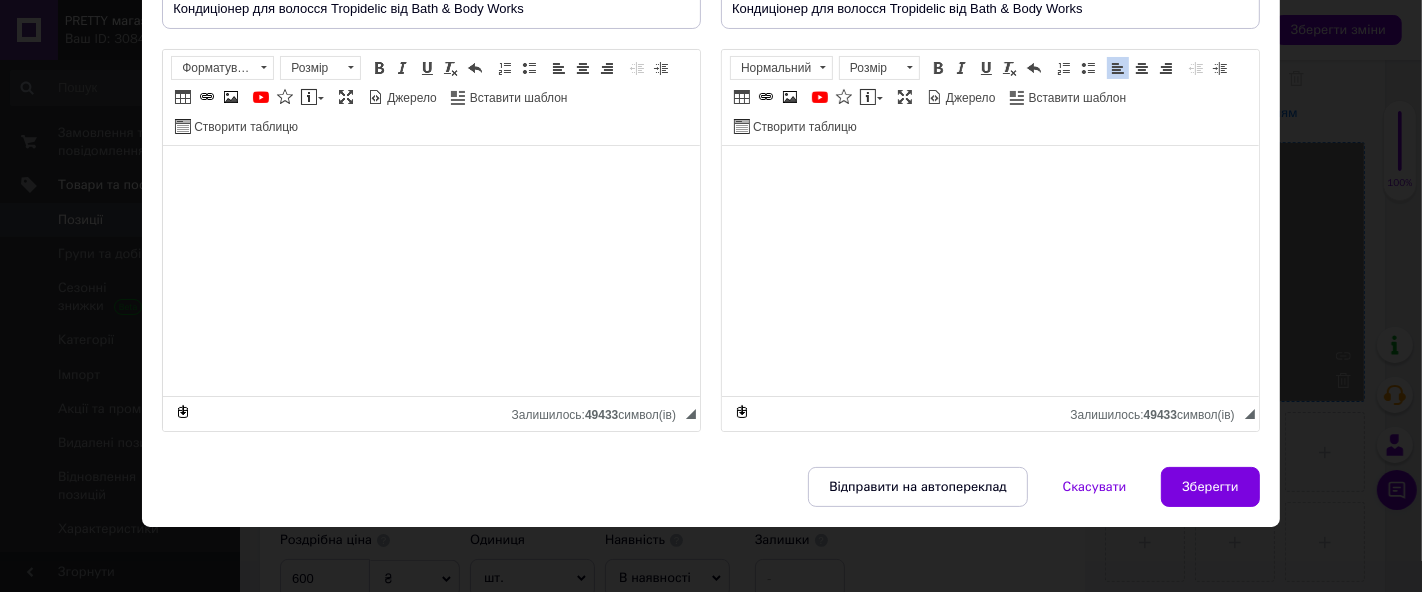 click on "Зберегти" at bounding box center [1210, 487] 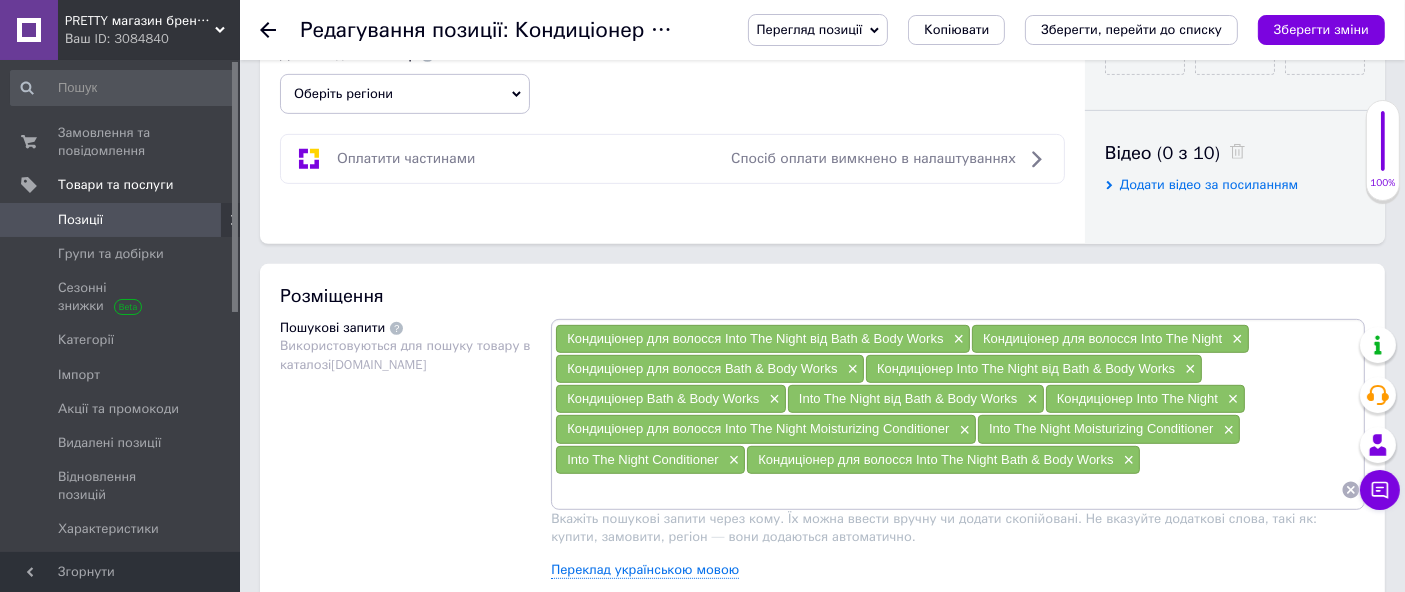scroll, scrollTop: 1022, scrollLeft: 0, axis: vertical 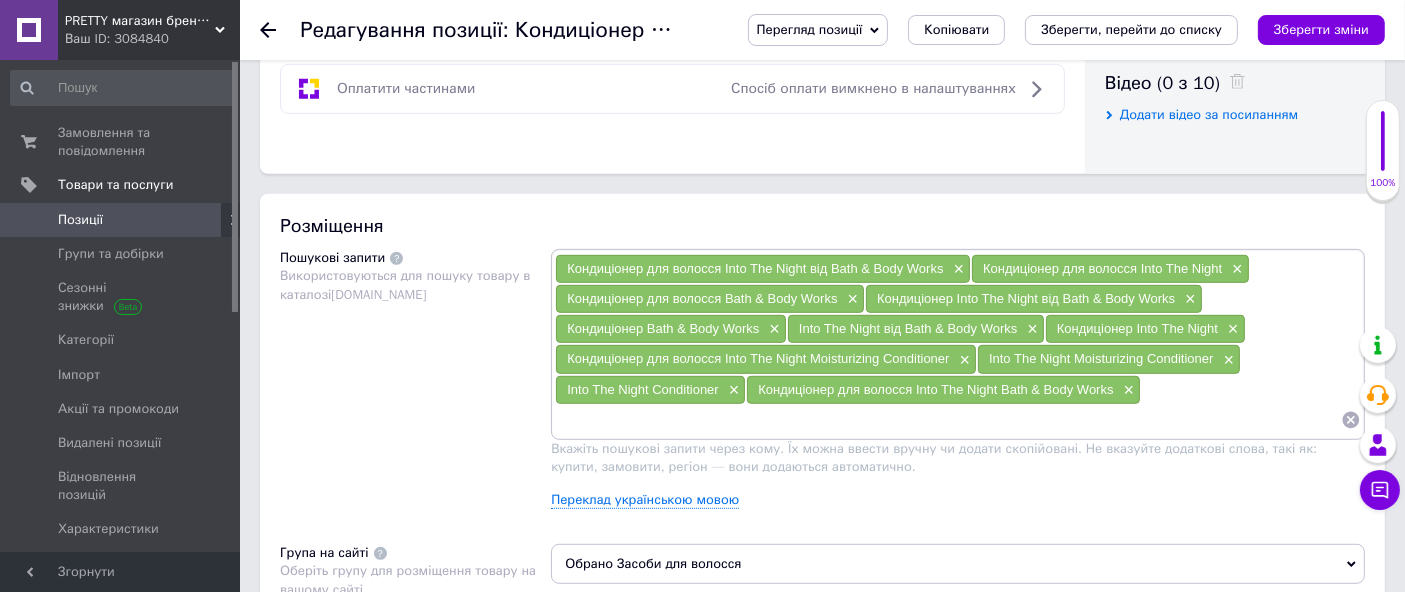 drag, startPoint x: 1351, startPoint y: 410, endPoint x: 679, endPoint y: 315, distance: 678.6818 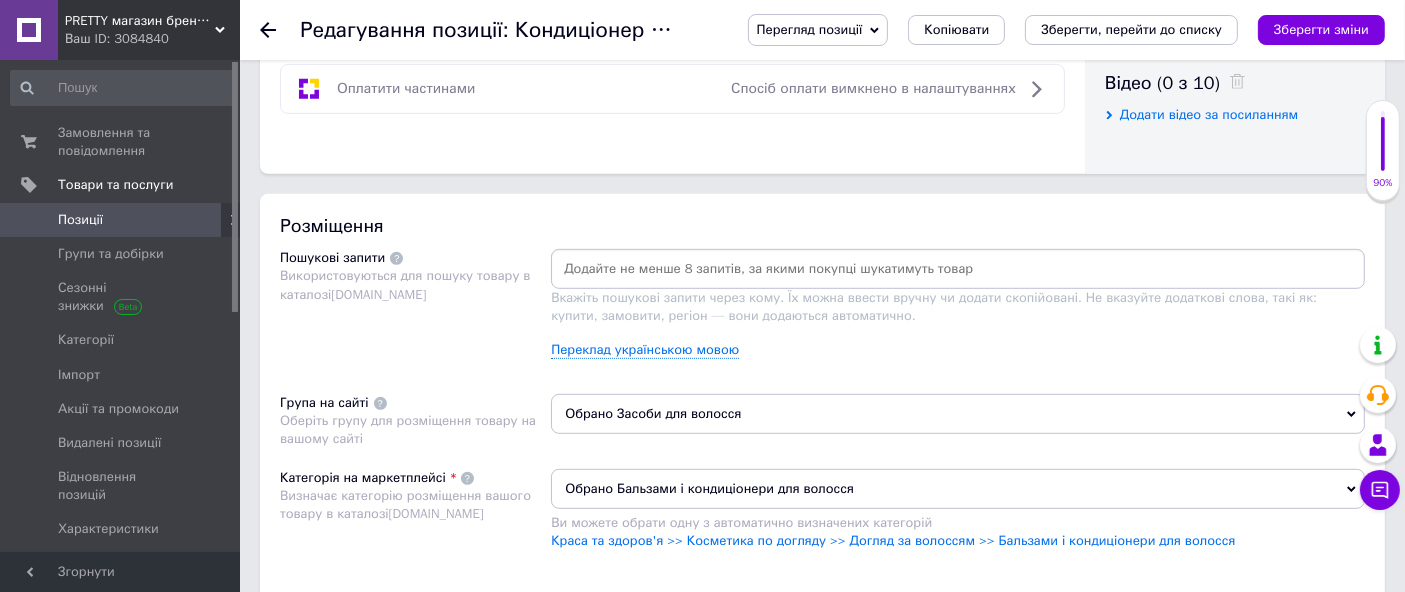 click at bounding box center [958, 269] 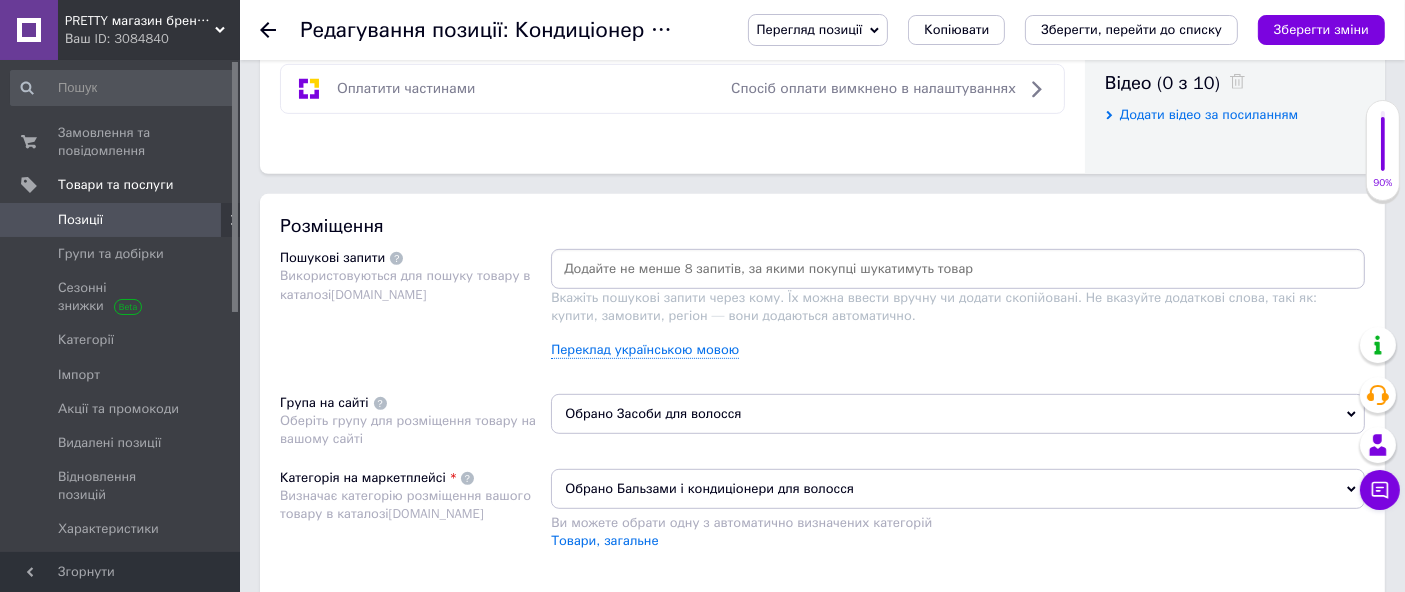 paste on "Кондиціонер для волосся Tropidelic від Bath & Body Works" 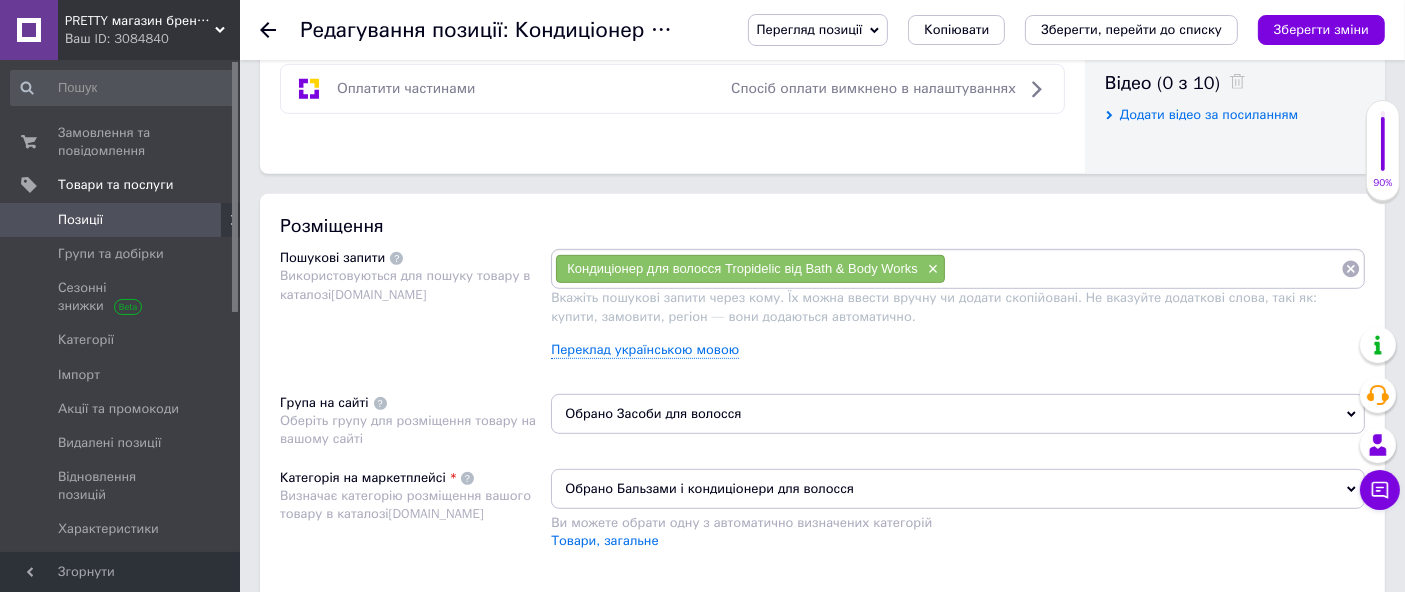 paste on "Кондиціонер для волосся Tropidelic від Bath & Body Works" 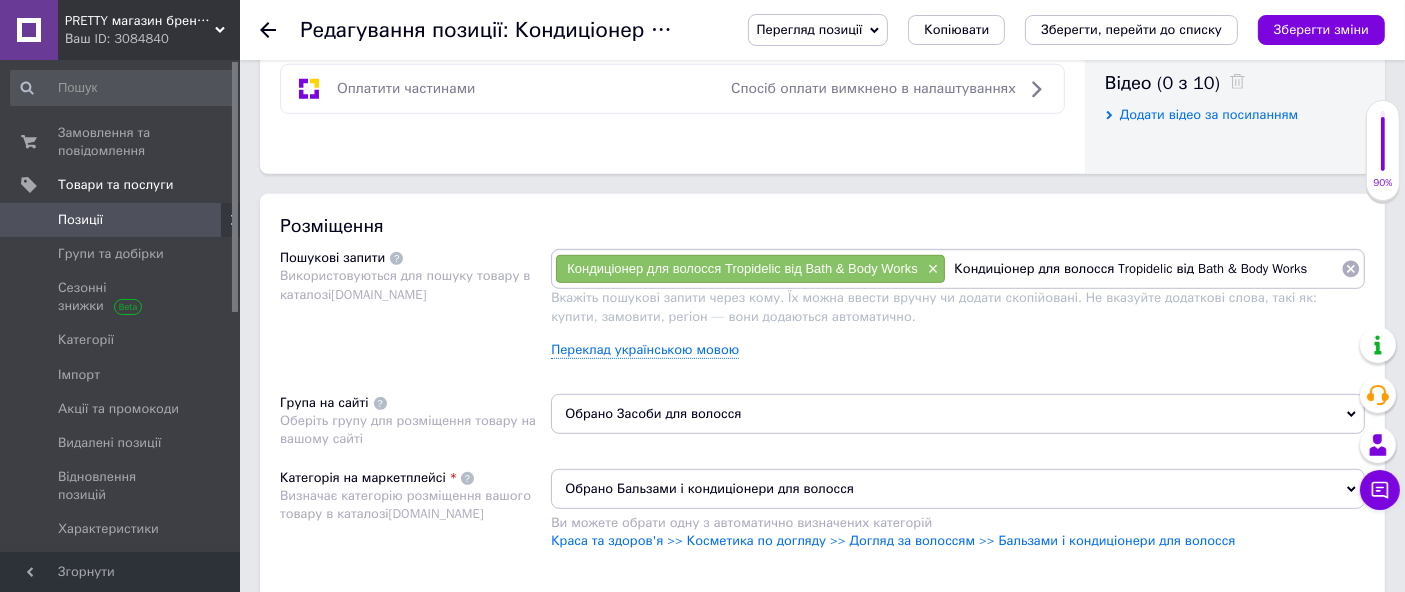 drag, startPoint x: 1168, startPoint y: 267, endPoint x: 1421, endPoint y: 188, distance: 265.04718 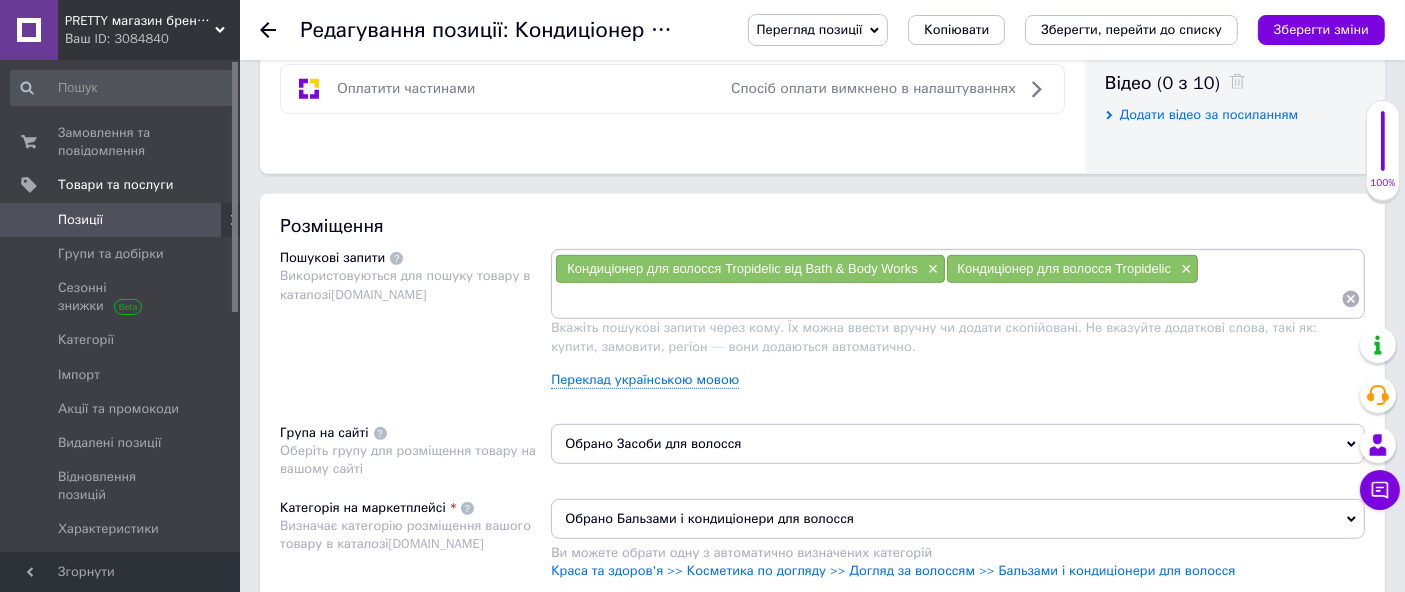 paste on "Кондиціонер для волосся Tropidelic від Bath & Body Works" 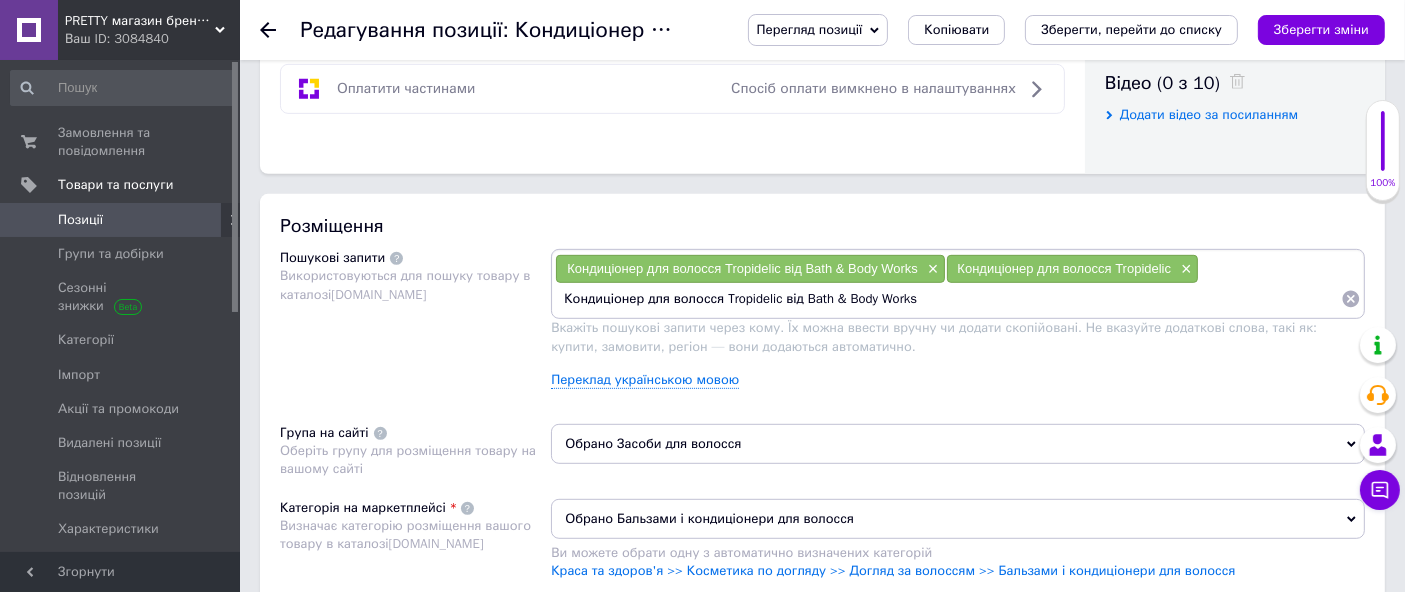 drag, startPoint x: 720, startPoint y: 301, endPoint x: 350, endPoint y: 292, distance: 370.10944 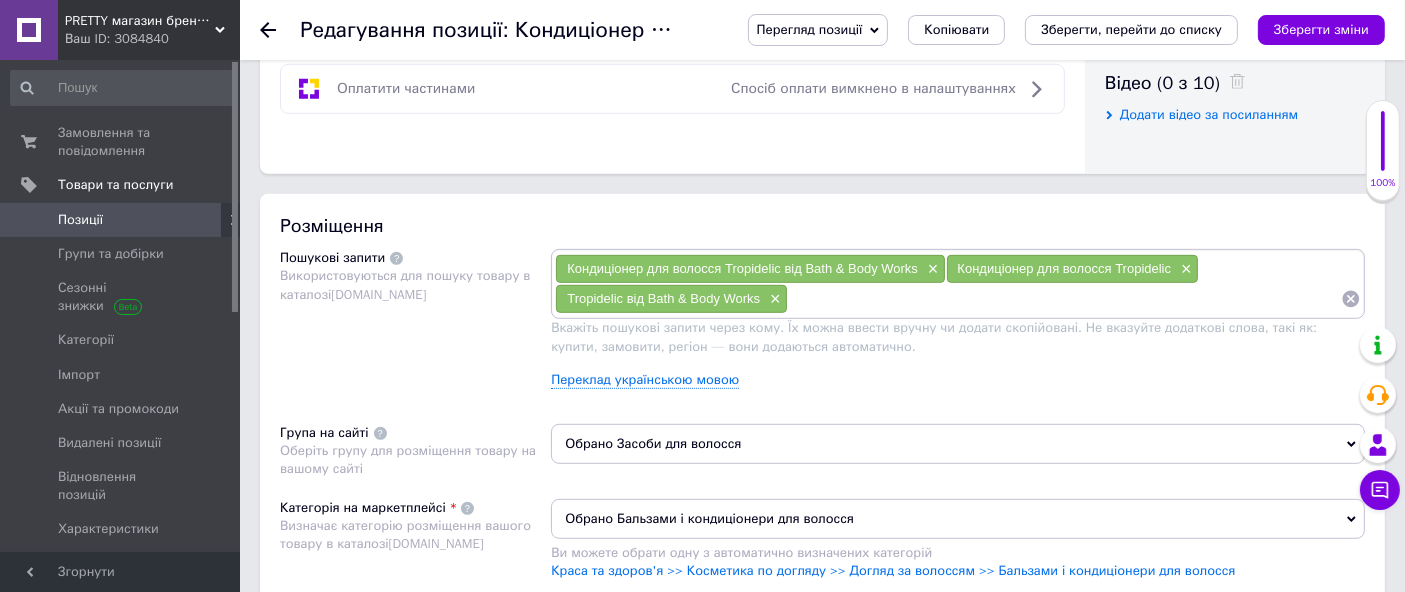 paste on "Кондиціонер для волосся Tropidelic від Bath & Body Works" 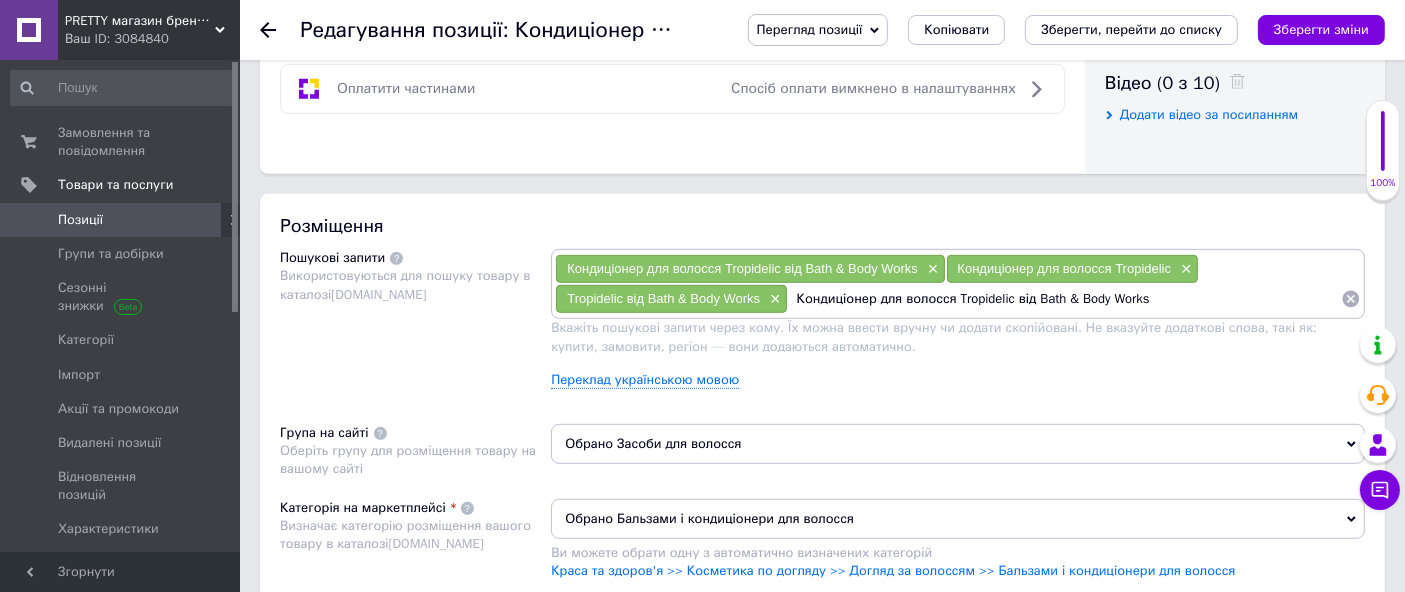 drag, startPoint x: 877, startPoint y: 295, endPoint x: 948, endPoint y: 315, distance: 73.76314 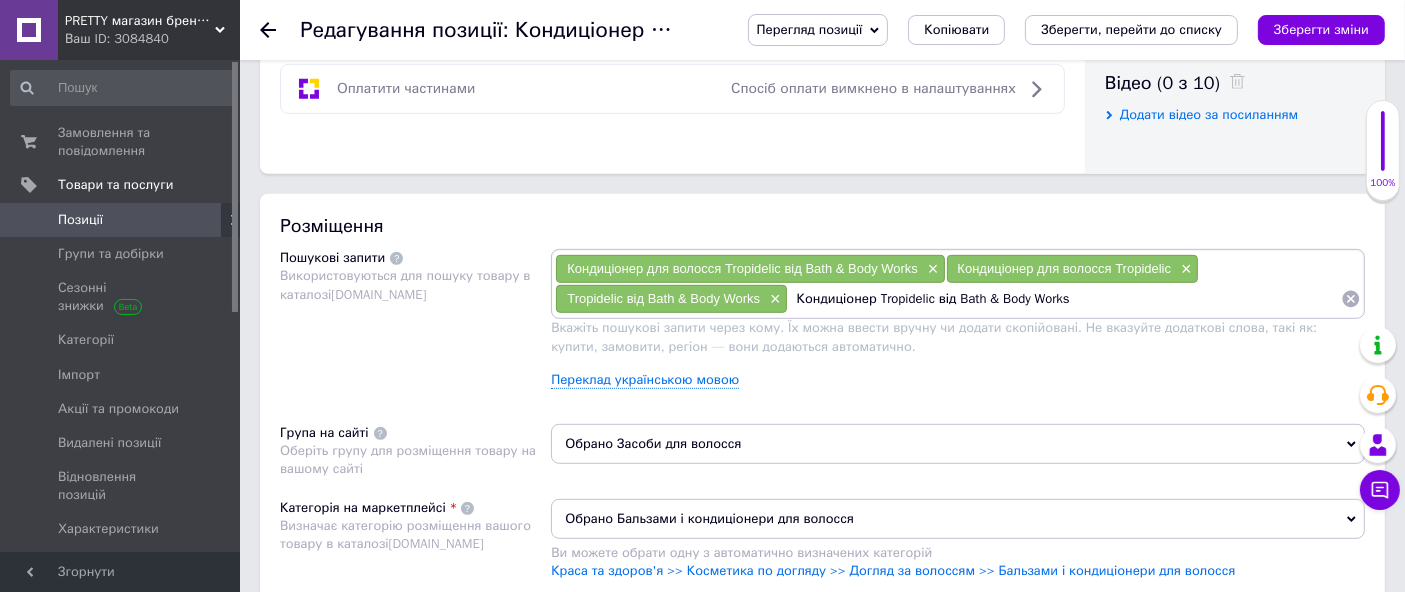 drag, startPoint x: 932, startPoint y: 296, endPoint x: 1421, endPoint y: 137, distance: 514.2004 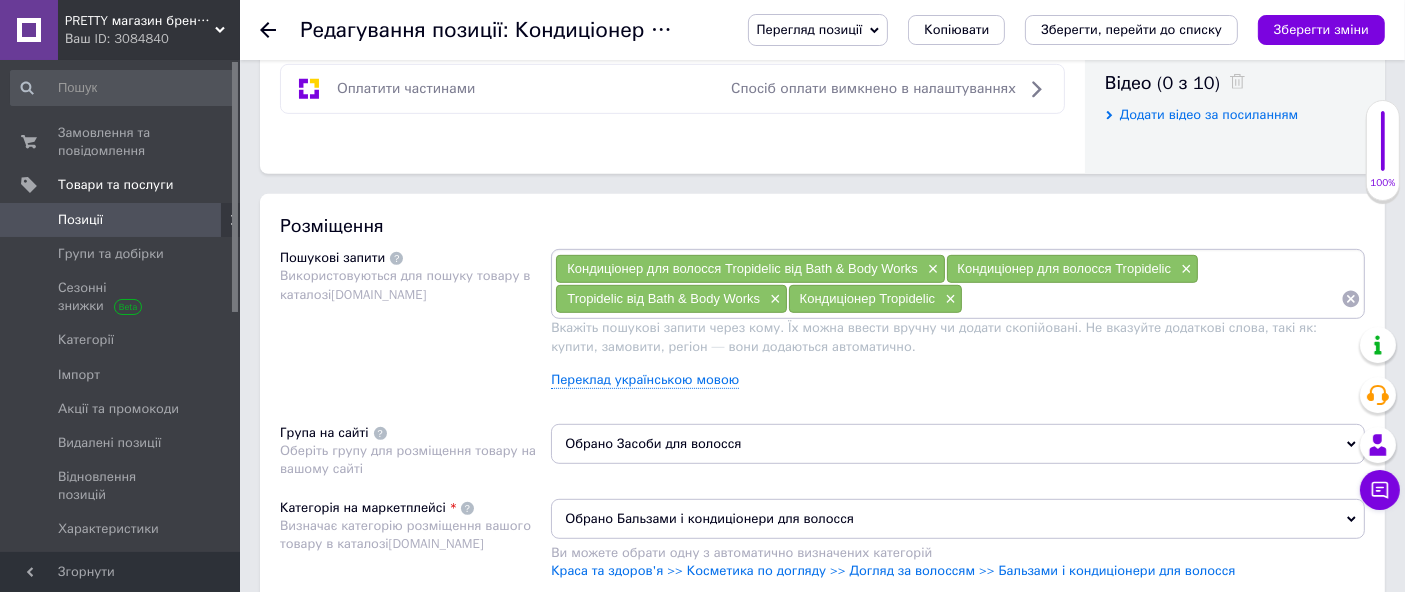 paste on "Кондиціонер для волосся Tropidelic від Bath & Body Works" 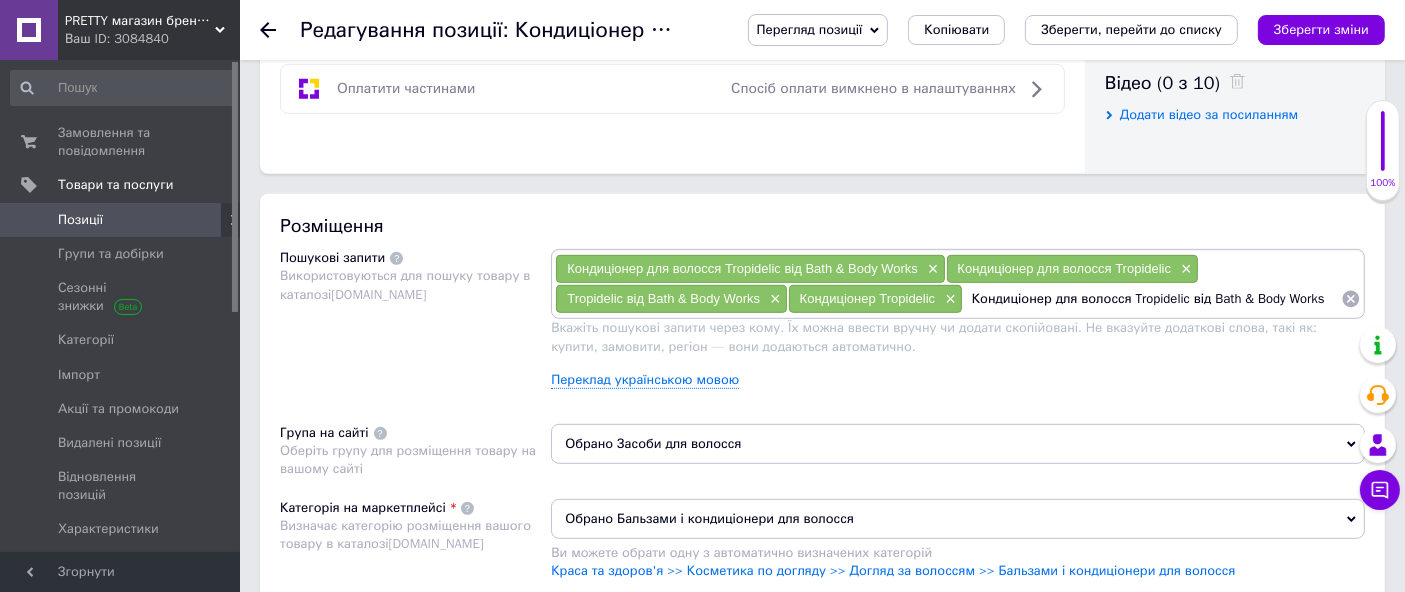 drag, startPoint x: 1202, startPoint y: 292, endPoint x: 1126, endPoint y: 293, distance: 76.00658 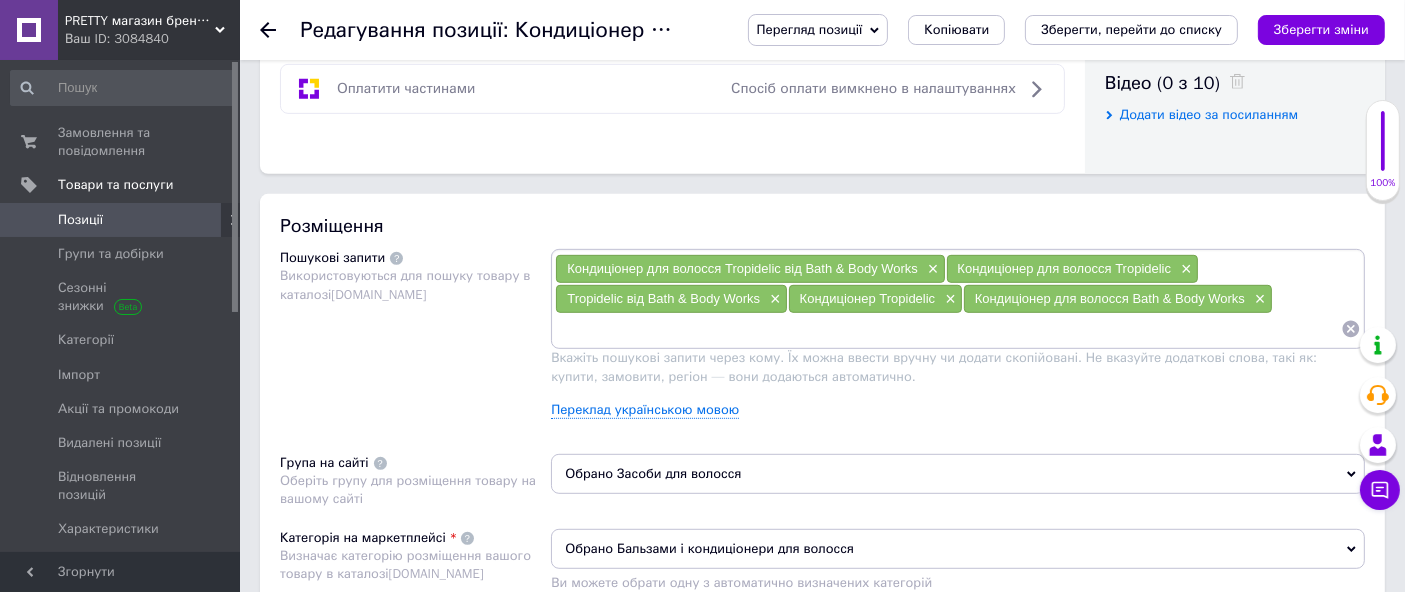 paste on "Кондиціонер для волосся Tropidelic від Bath & Body Works" 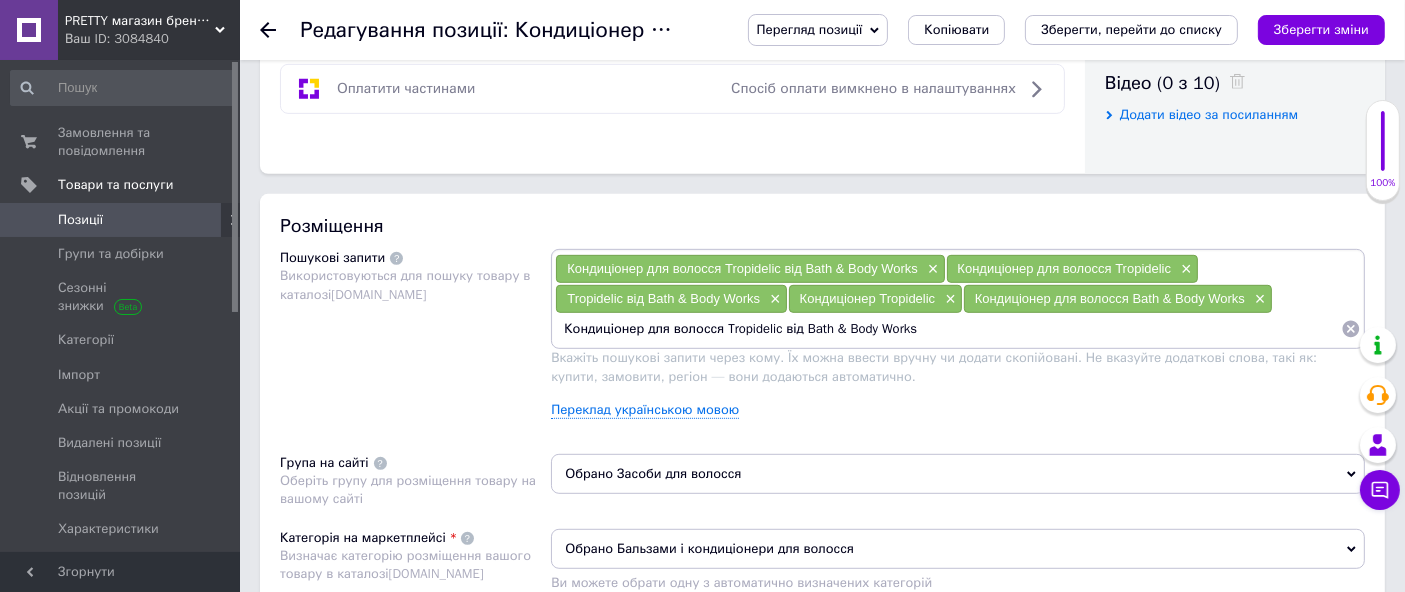 drag, startPoint x: 642, startPoint y: 323, endPoint x: 777, endPoint y: 364, distance: 141.08862 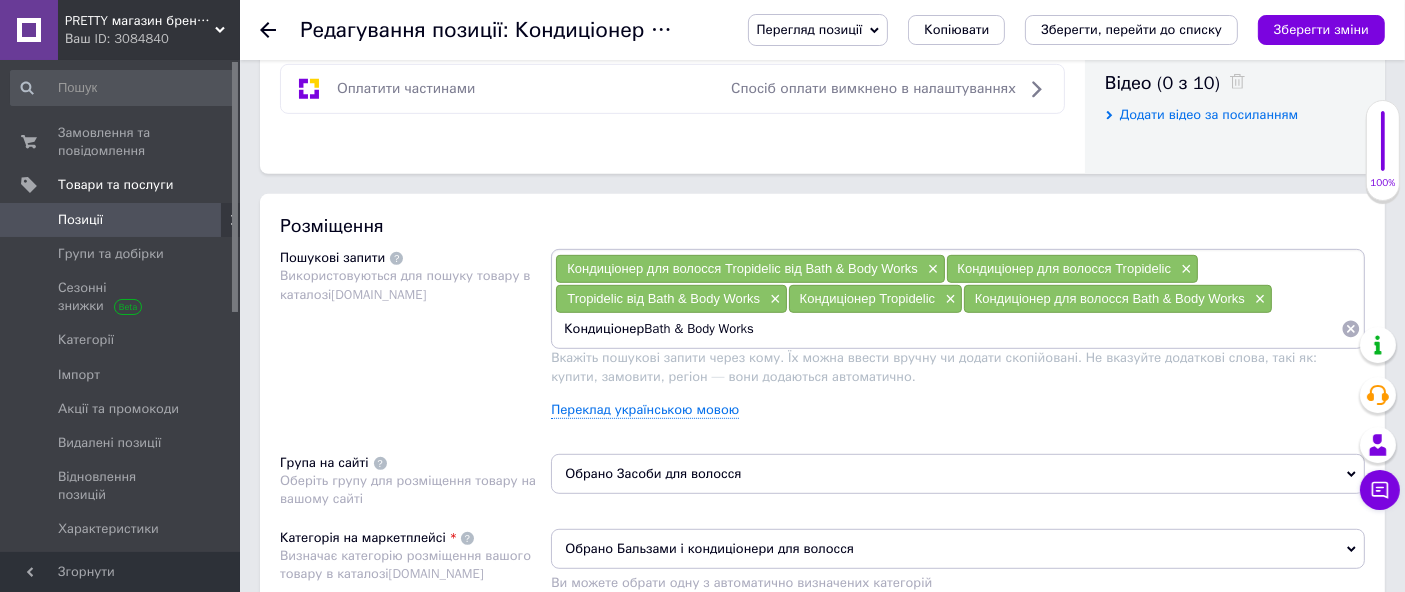 type on "Кондиціонер Bath & Body Works" 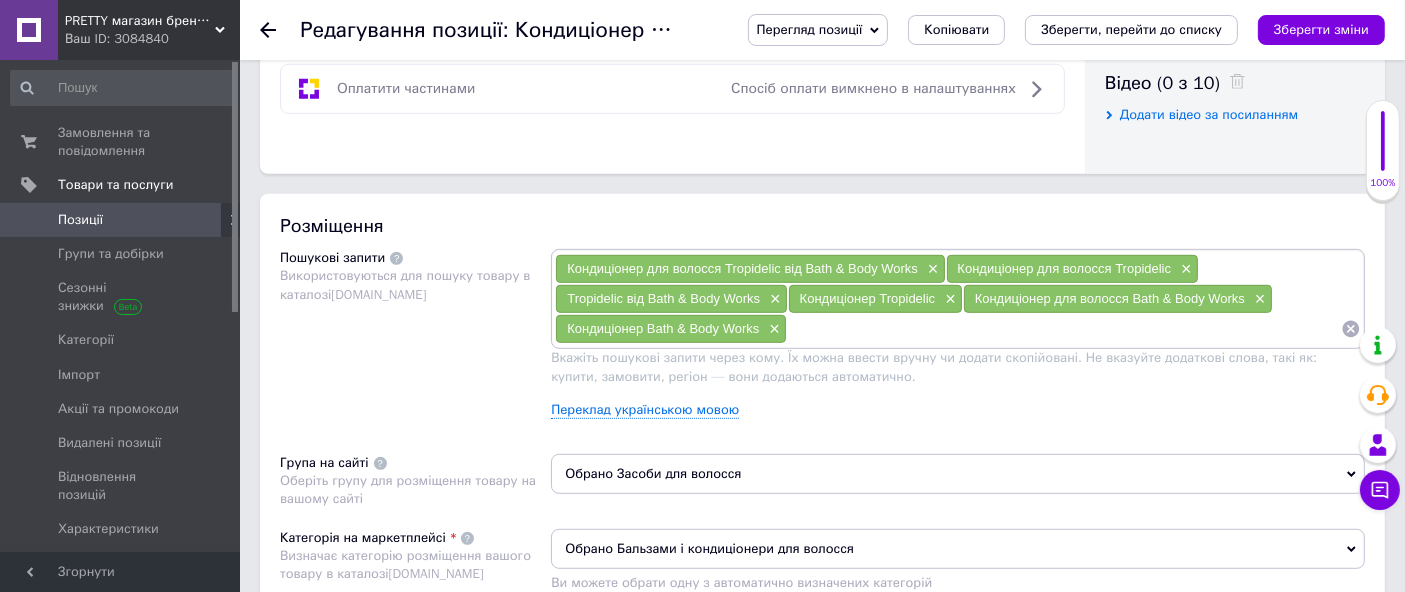 paste on "Кондиціонер для волосся Tropidelic Moisturizing Conditioner 473 мл" 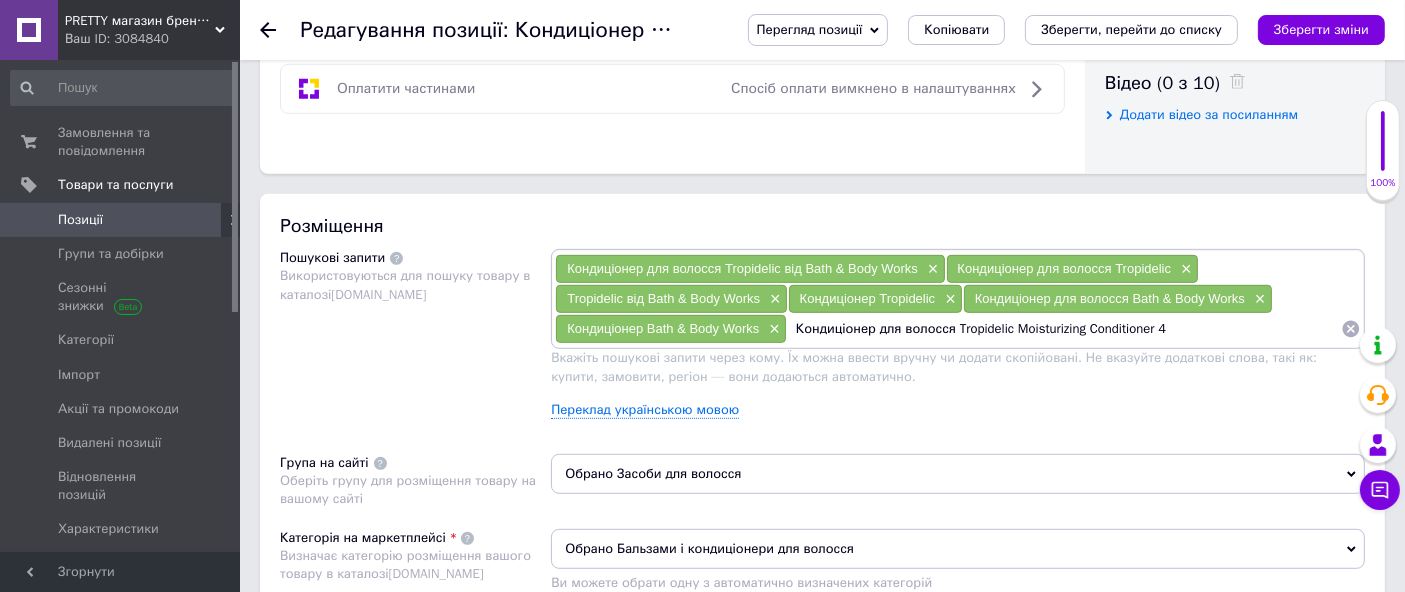 type on "Кондиціонер для волосся Tropidelic Moisturizing Conditioner" 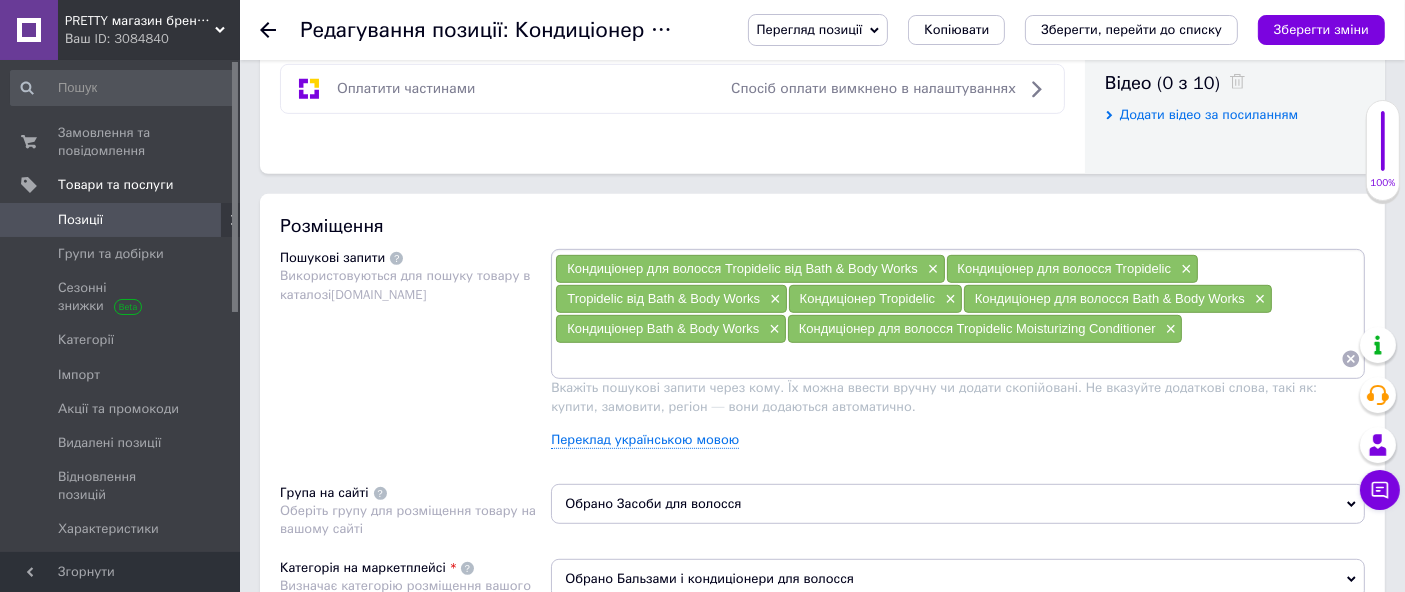 paste on "Кондиціонер для волосся Tropidelic Moisturizing Conditioner 473 мл" 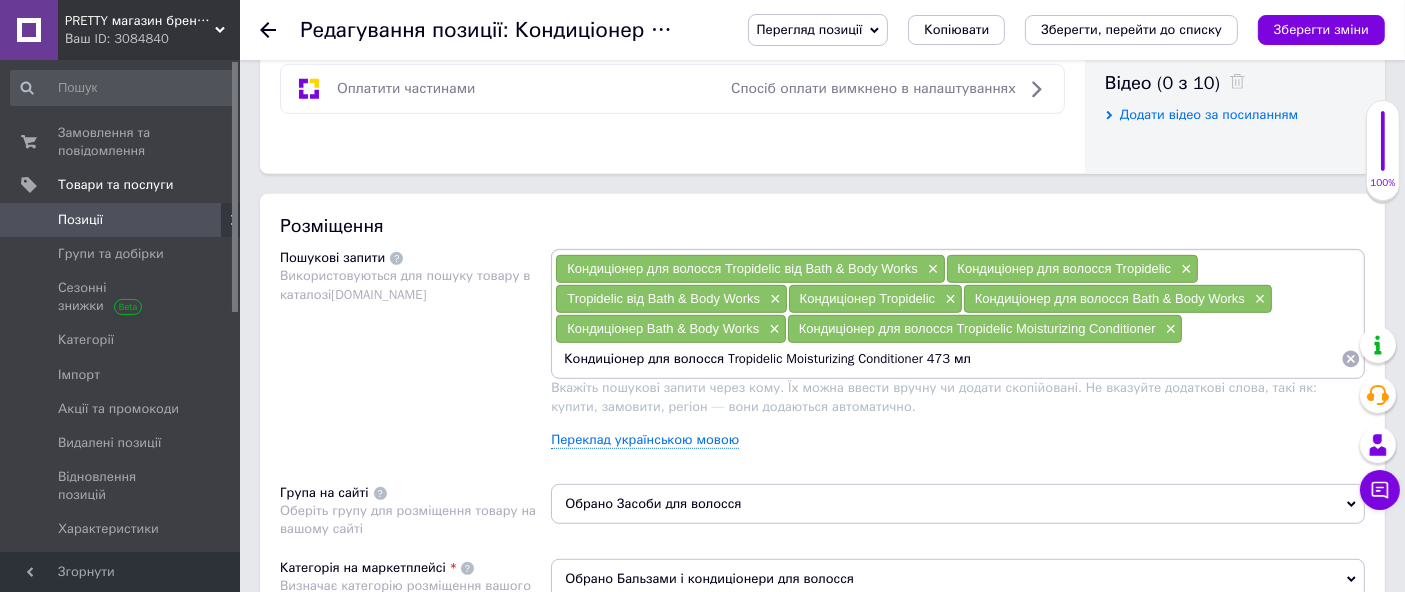 drag, startPoint x: 720, startPoint y: 357, endPoint x: 315, endPoint y: 398, distance: 407.07 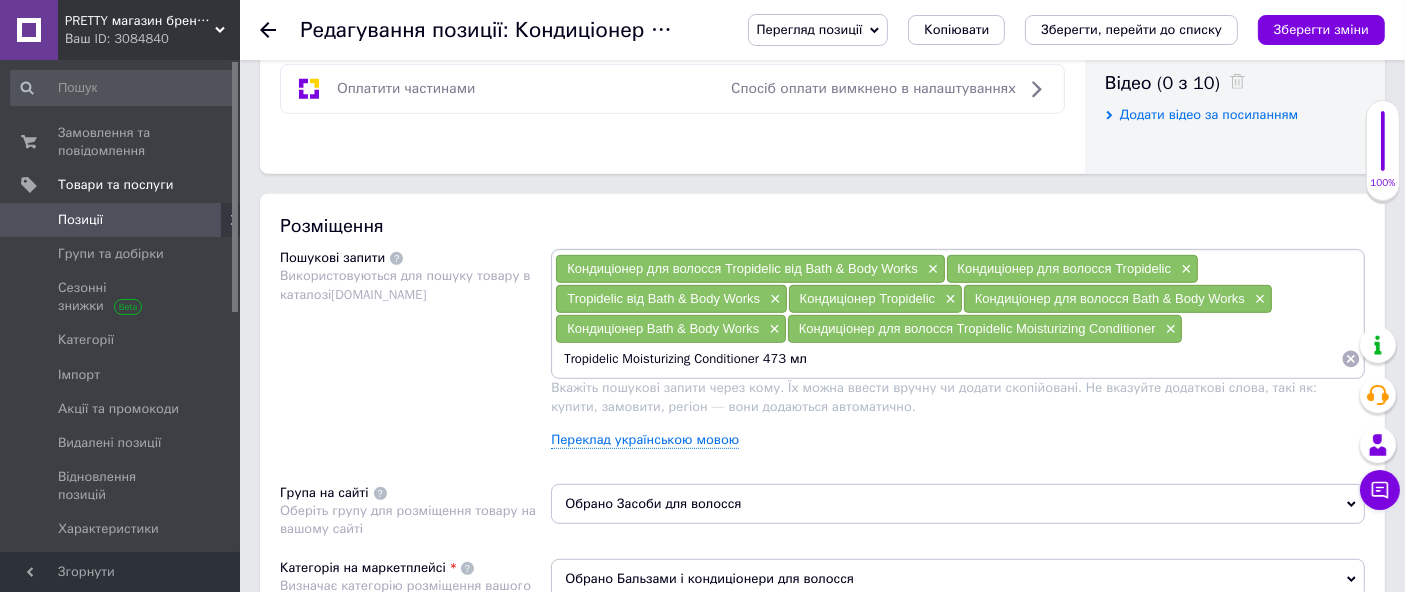 drag, startPoint x: 768, startPoint y: 355, endPoint x: 1368, endPoint y: 322, distance: 600.9068 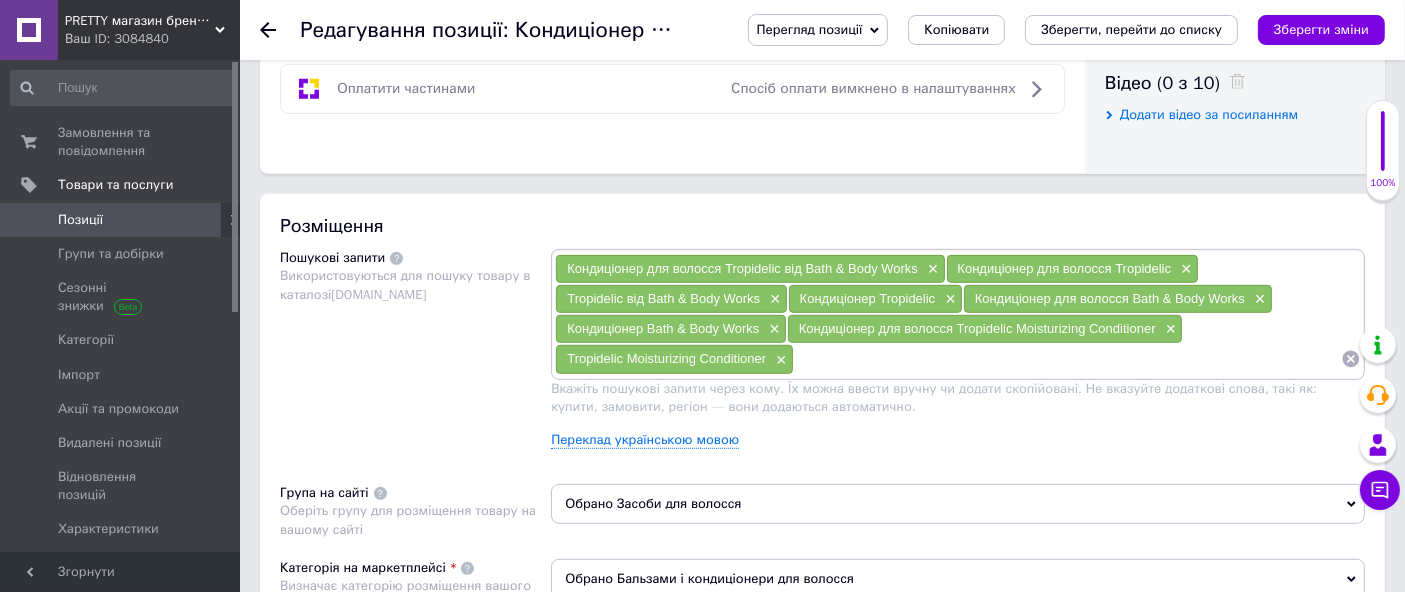 paste on "Кондиціонер для волосся Tropidelic Moisturizing Conditioner 473 мл" 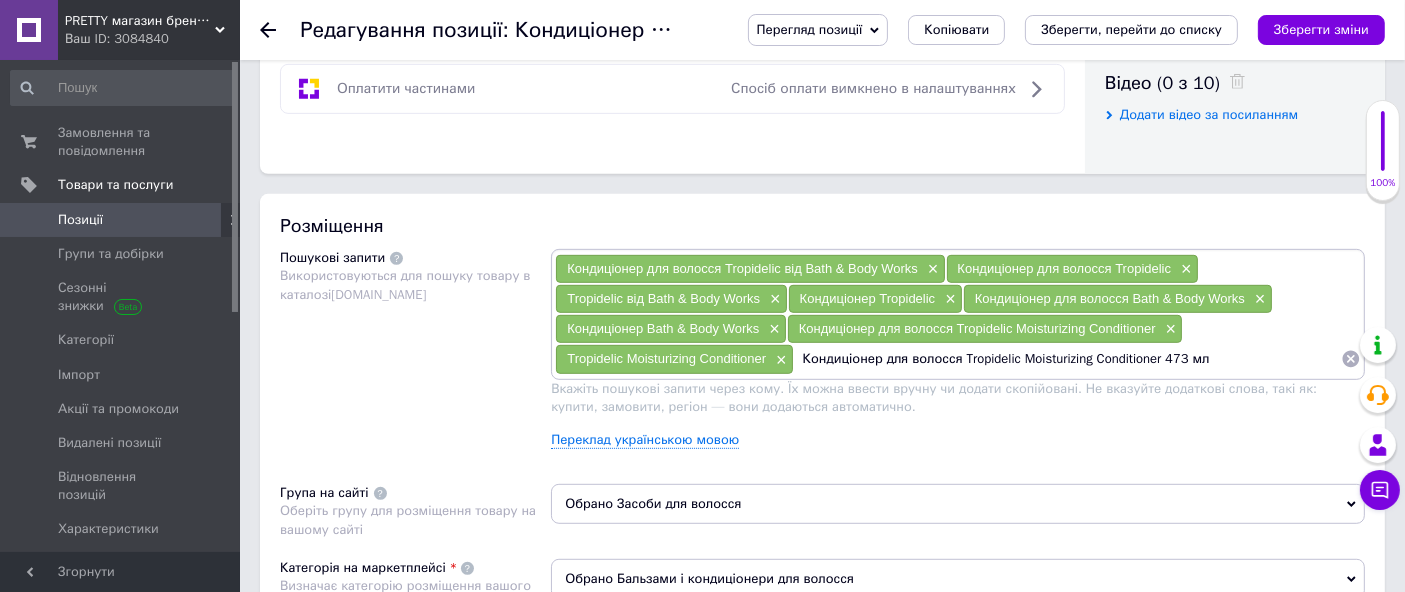drag, startPoint x: 954, startPoint y: 355, endPoint x: 661, endPoint y: 354, distance: 293.0017 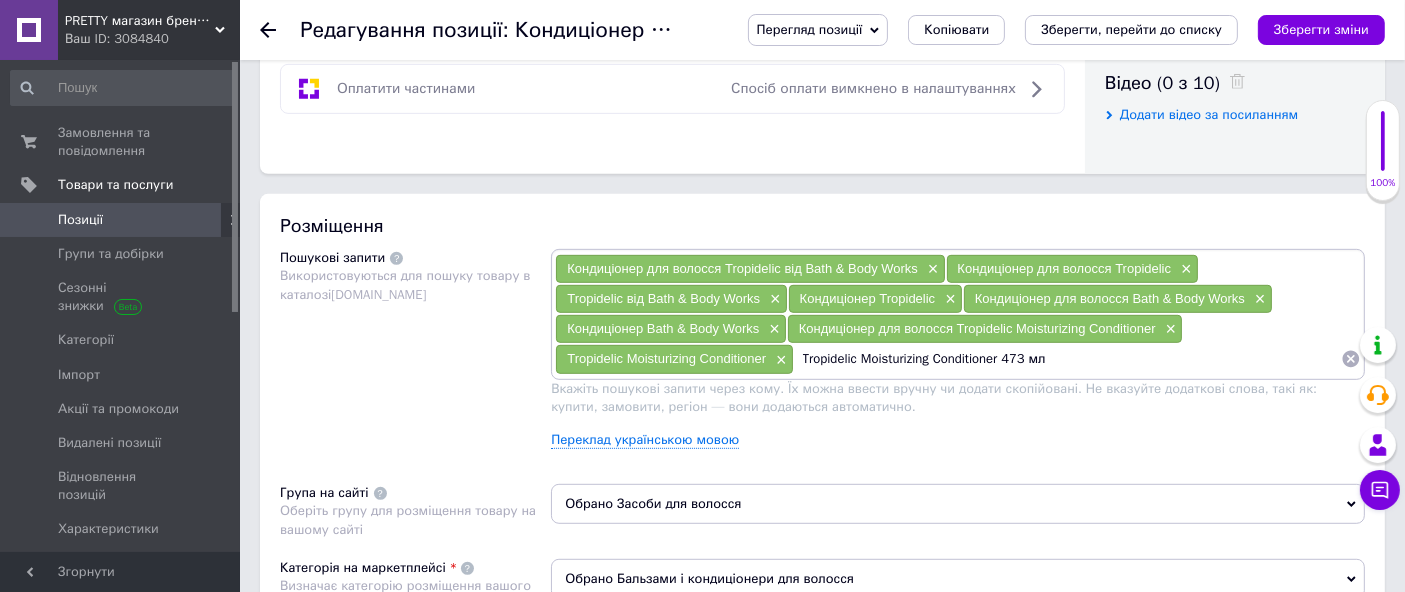 drag, startPoint x: 865, startPoint y: 358, endPoint x: 941, endPoint y: 383, distance: 80.00625 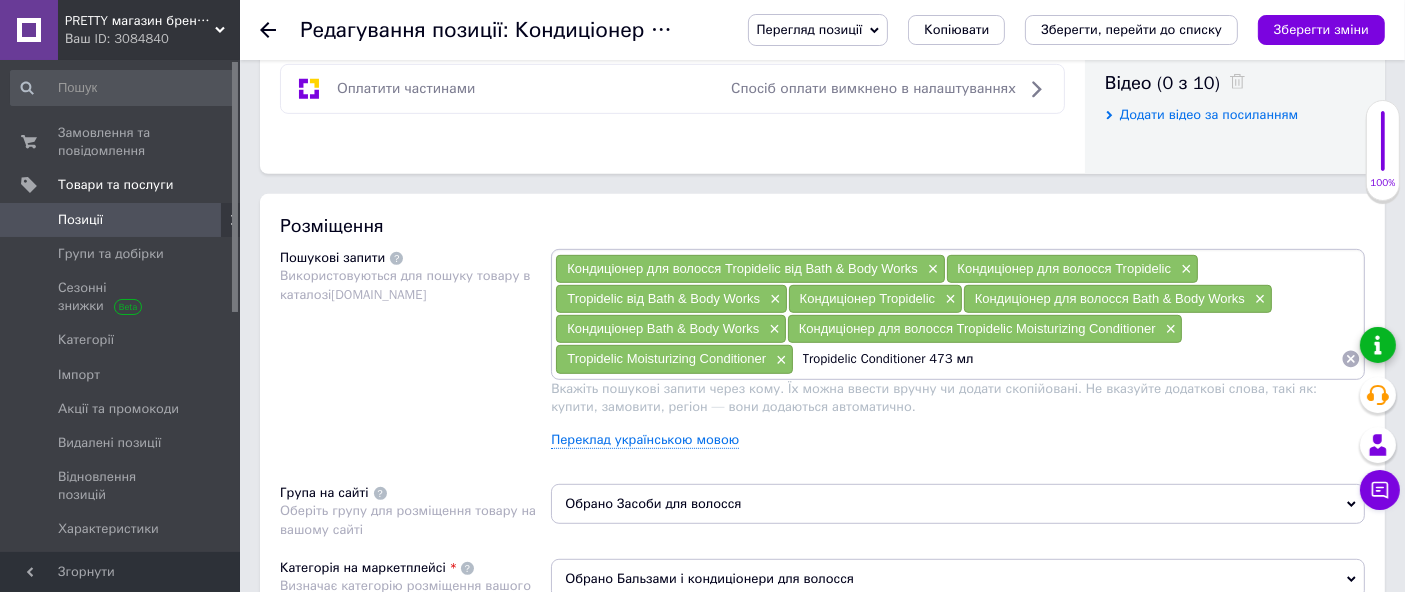 drag, startPoint x: 934, startPoint y: 346, endPoint x: 1371, endPoint y: 347, distance: 437.00113 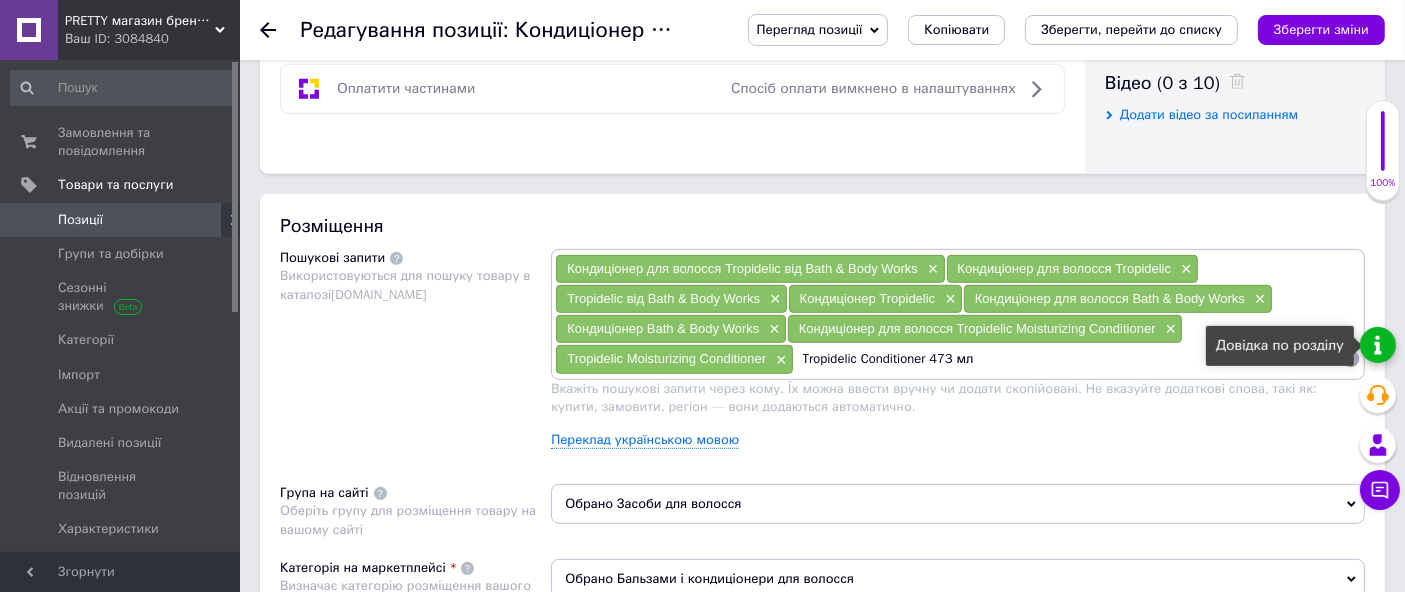 type on "Tropidelic Conditioner" 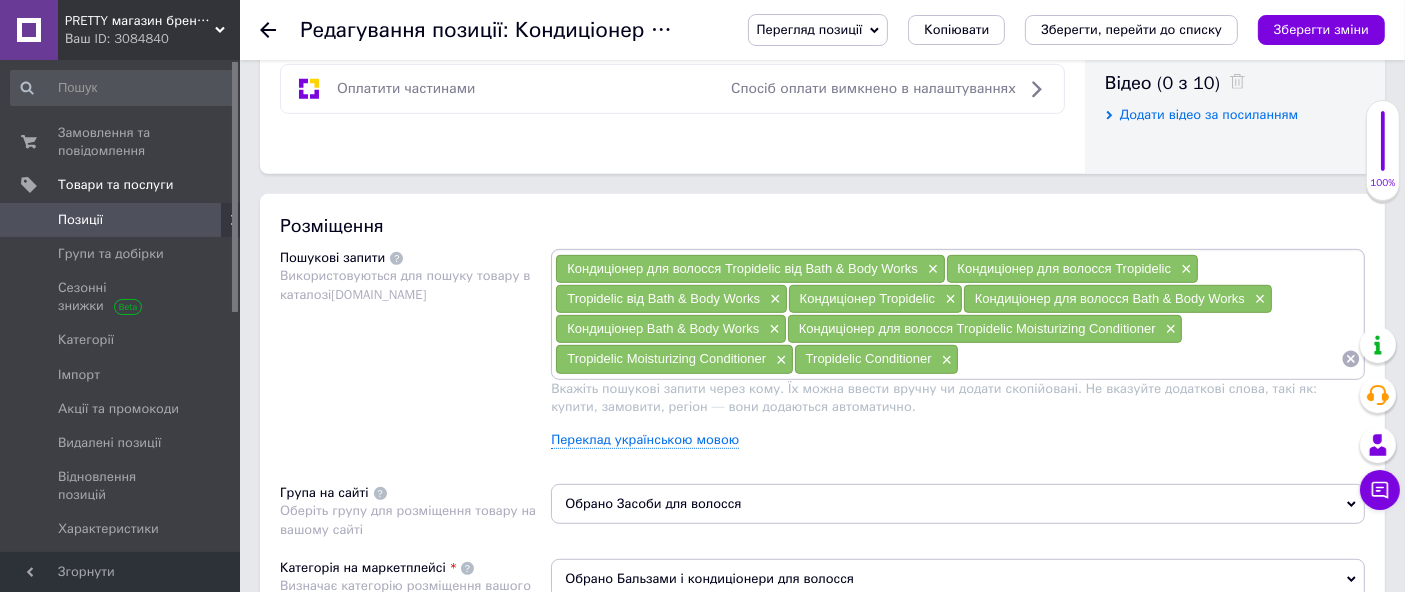 paste on "Кондиціонер для волосся Tropidelic Moisturizing Conditioner 473 мл" 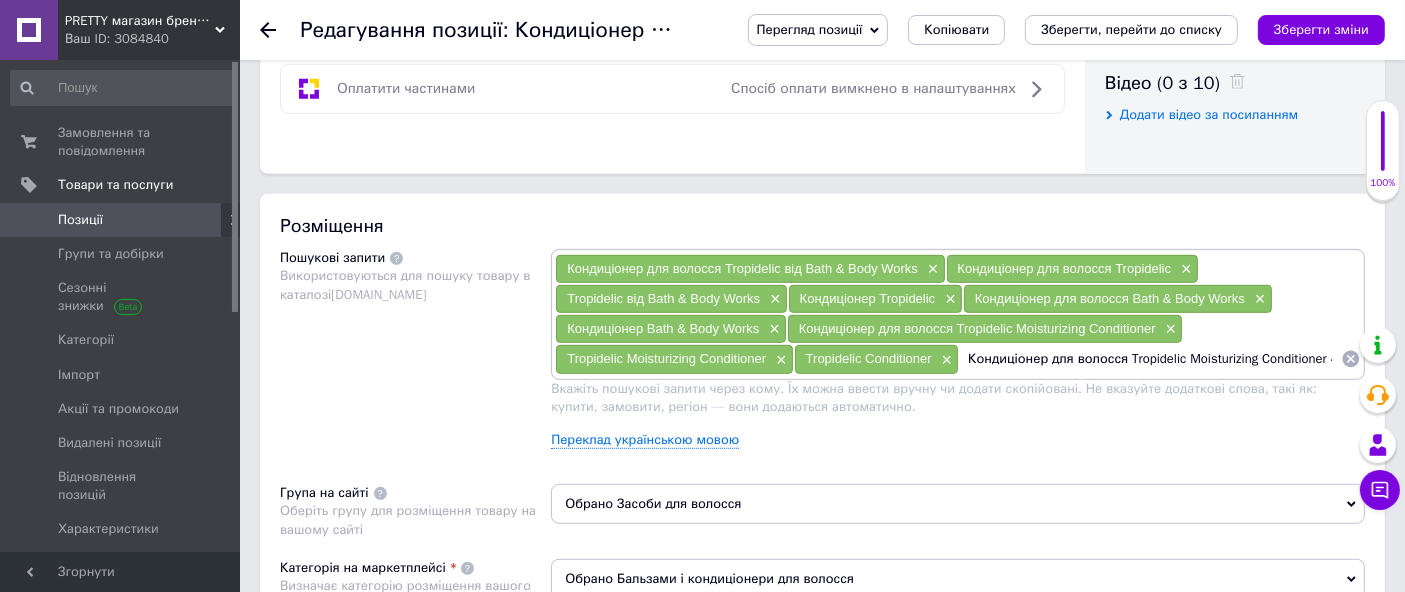 scroll, scrollTop: 0, scrollLeft: 36, axis: horizontal 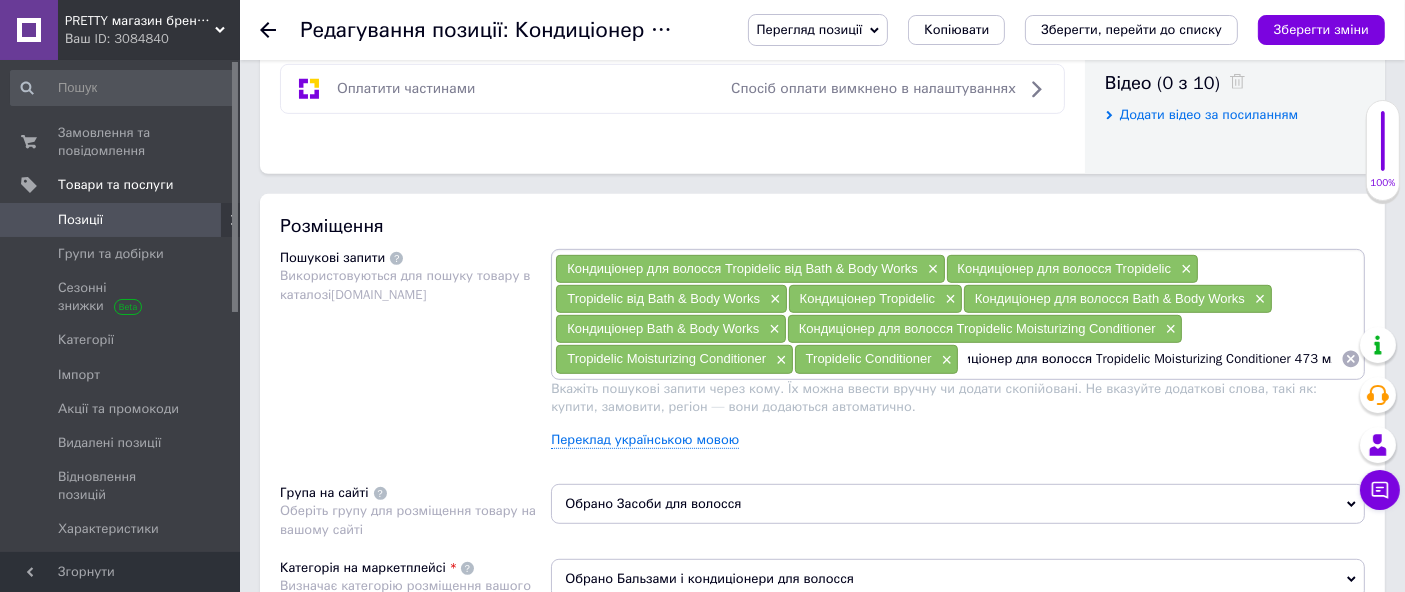 drag, startPoint x: 1082, startPoint y: 348, endPoint x: 562, endPoint y: 370, distance: 520.46515 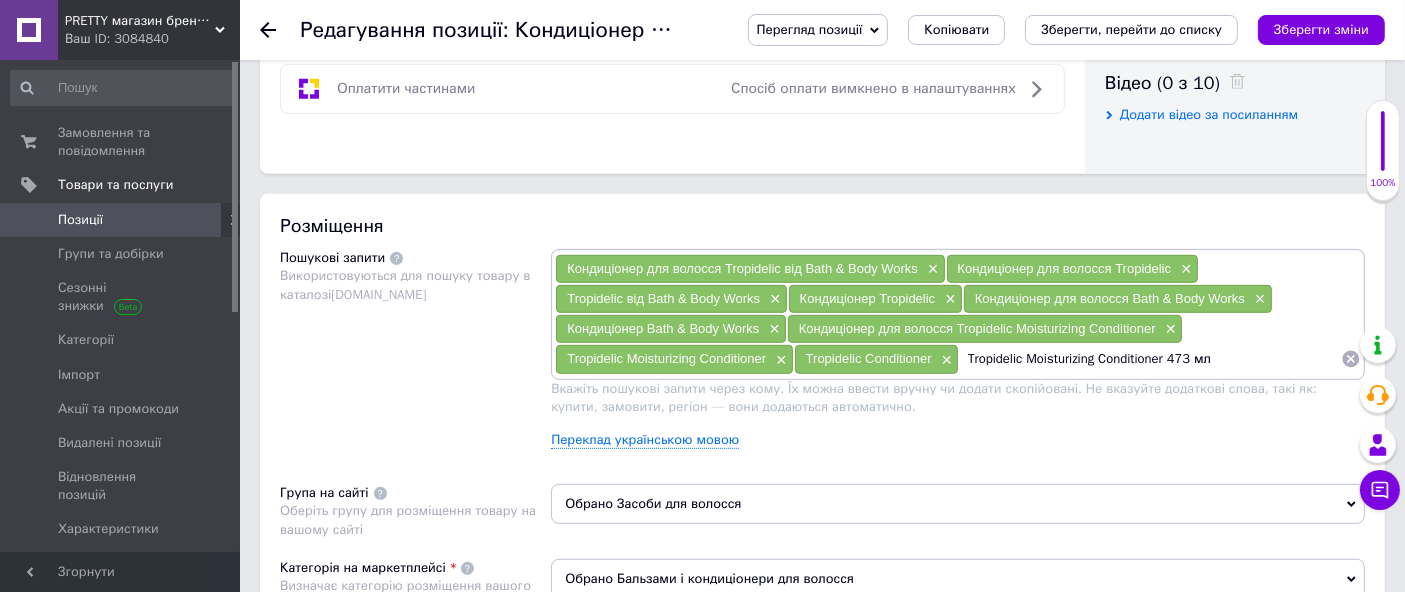 drag, startPoint x: 1029, startPoint y: 353, endPoint x: 1421, endPoint y: 307, distance: 394.68976 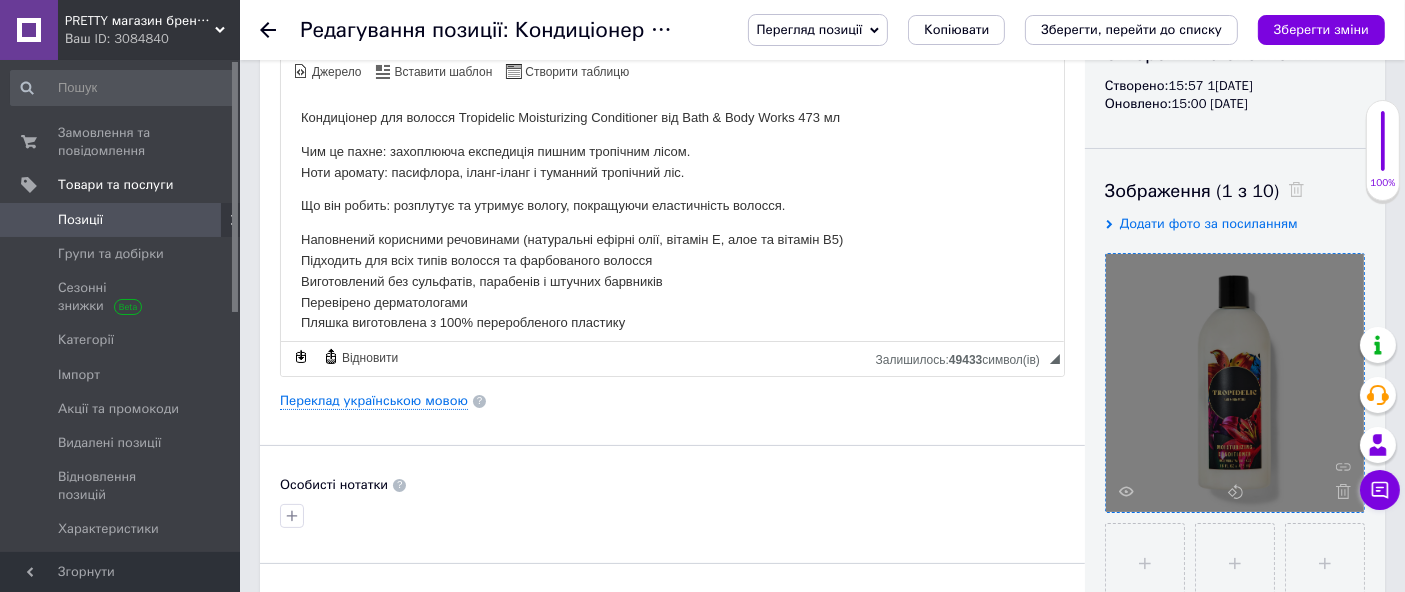 scroll, scrollTop: 0, scrollLeft: 0, axis: both 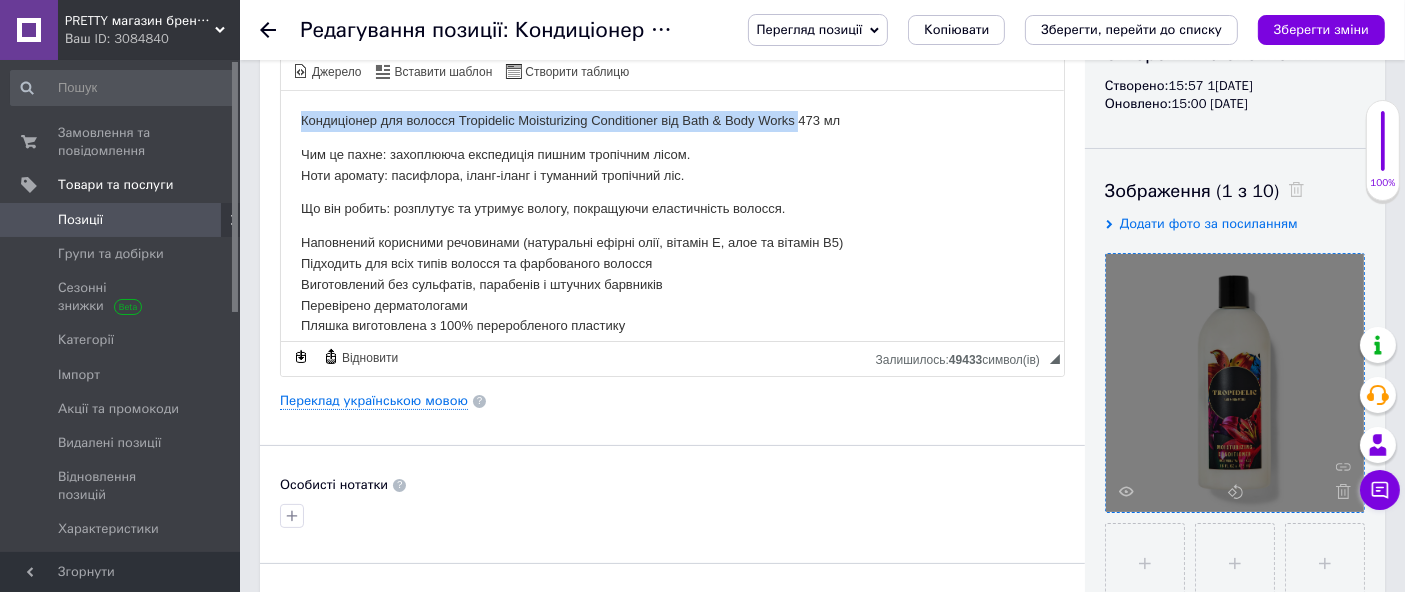 drag, startPoint x: 293, startPoint y: 115, endPoint x: 797, endPoint y: 127, distance: 504.14282 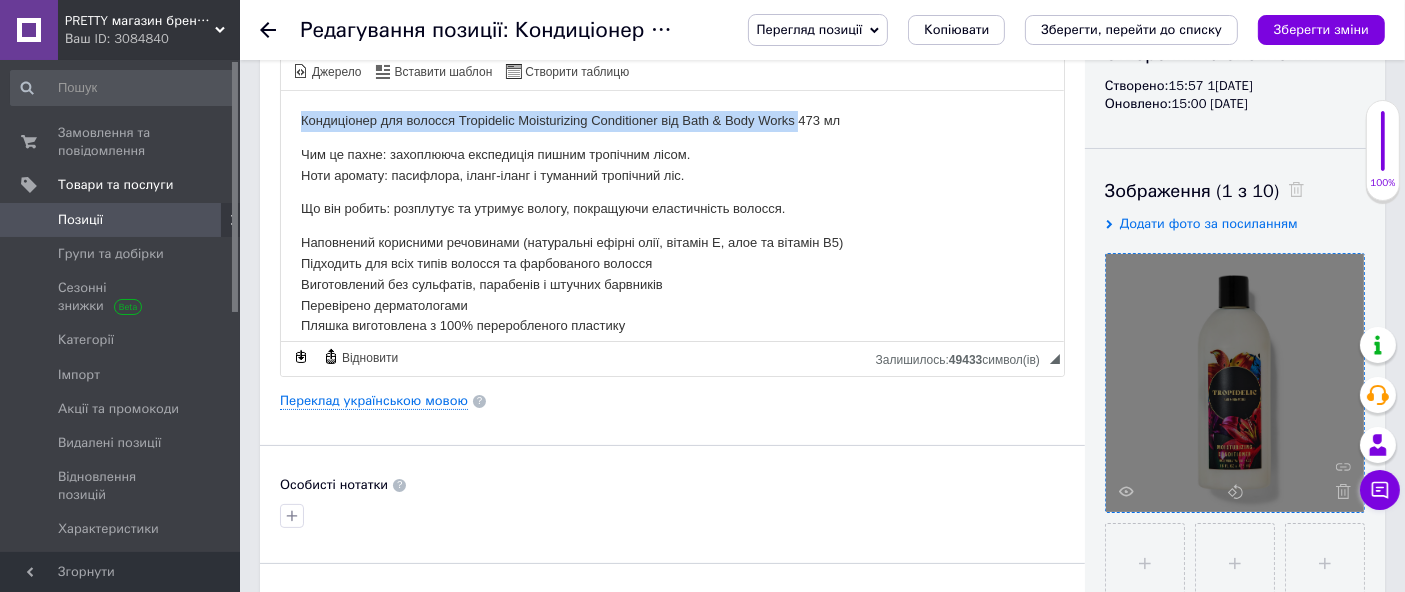 copy on "Кондиціонер для волосся Tropidelic Moisturizing Conditioner від Bath & Body Works" 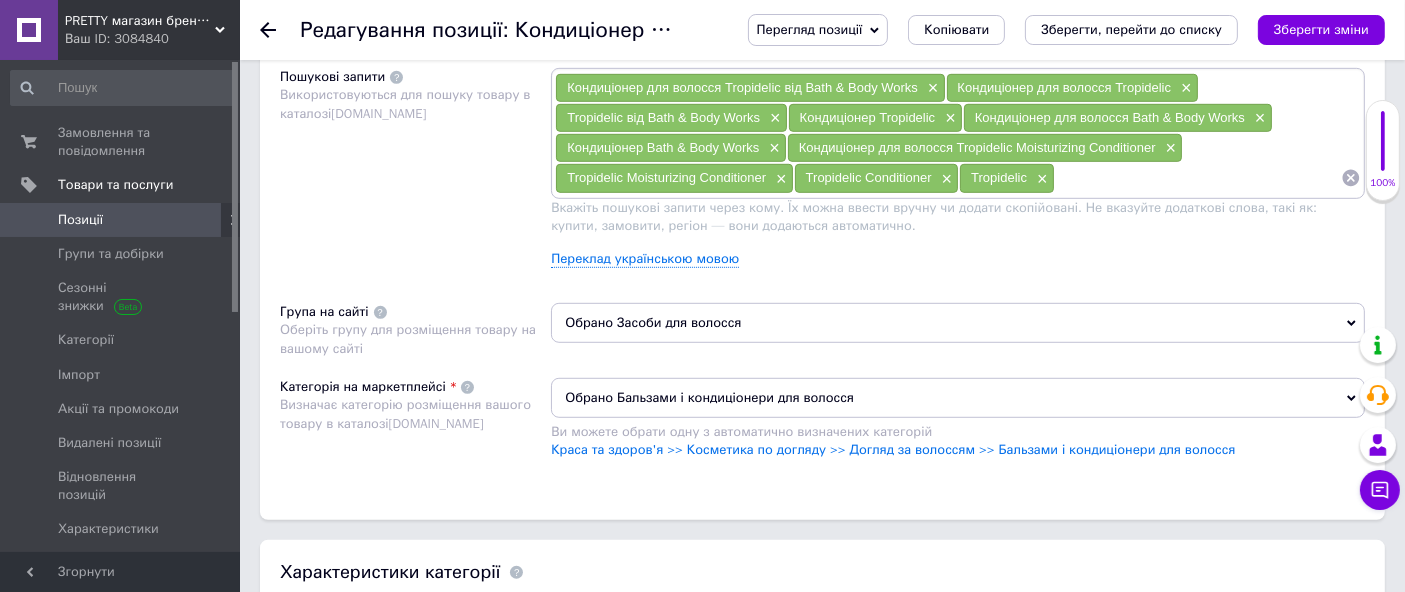 scroll, scrollTop: 1022, scrollLeft: 0, axis: vertical 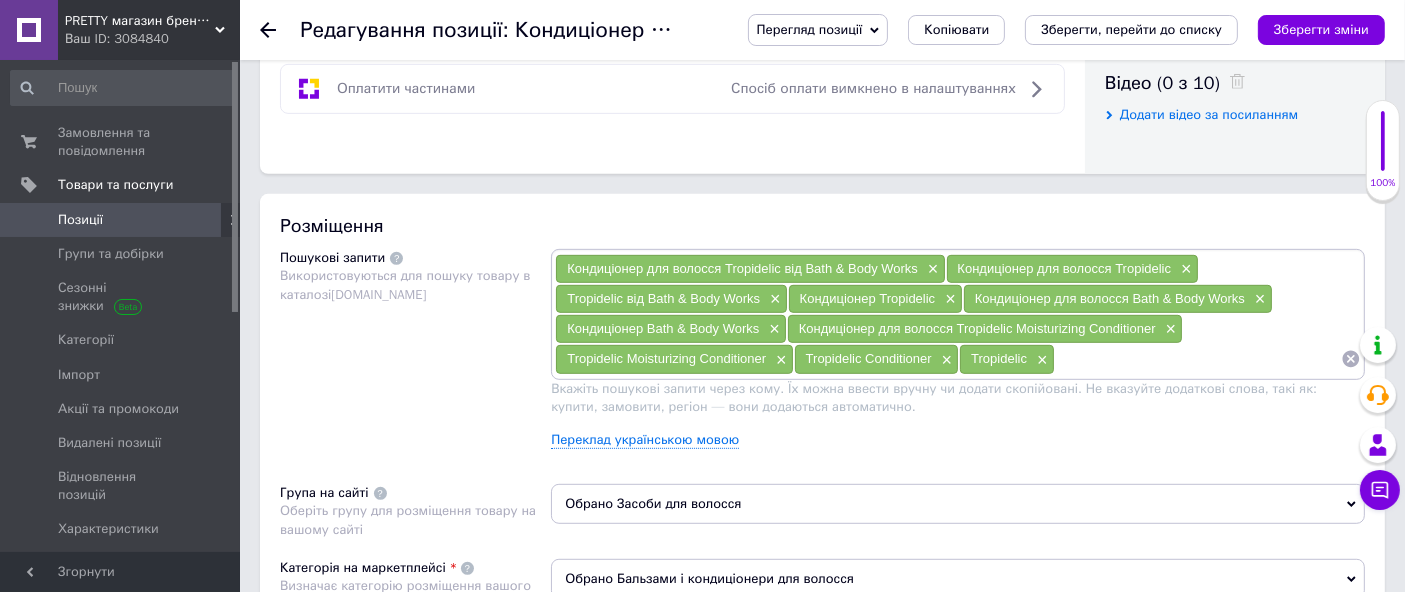click at bounding box center [1198, 359] 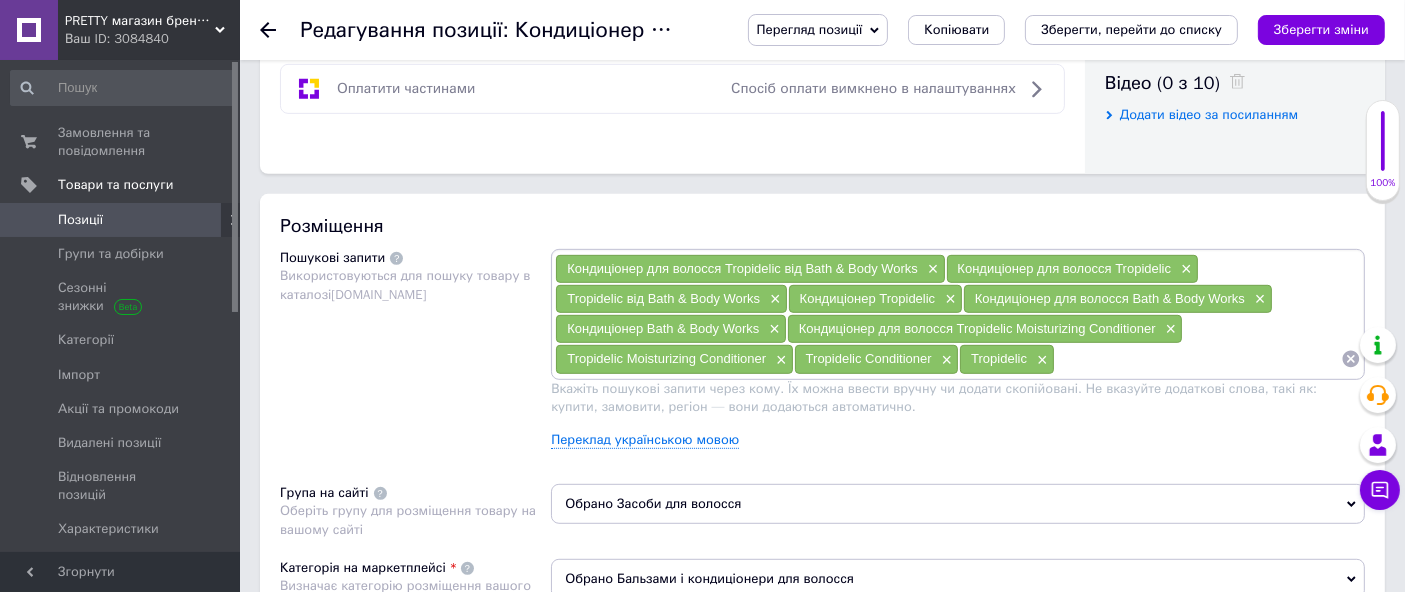 paste on "Кондиціонер для волосся Tropidelic Moisturizing Conditioner від Bath & Body Works" 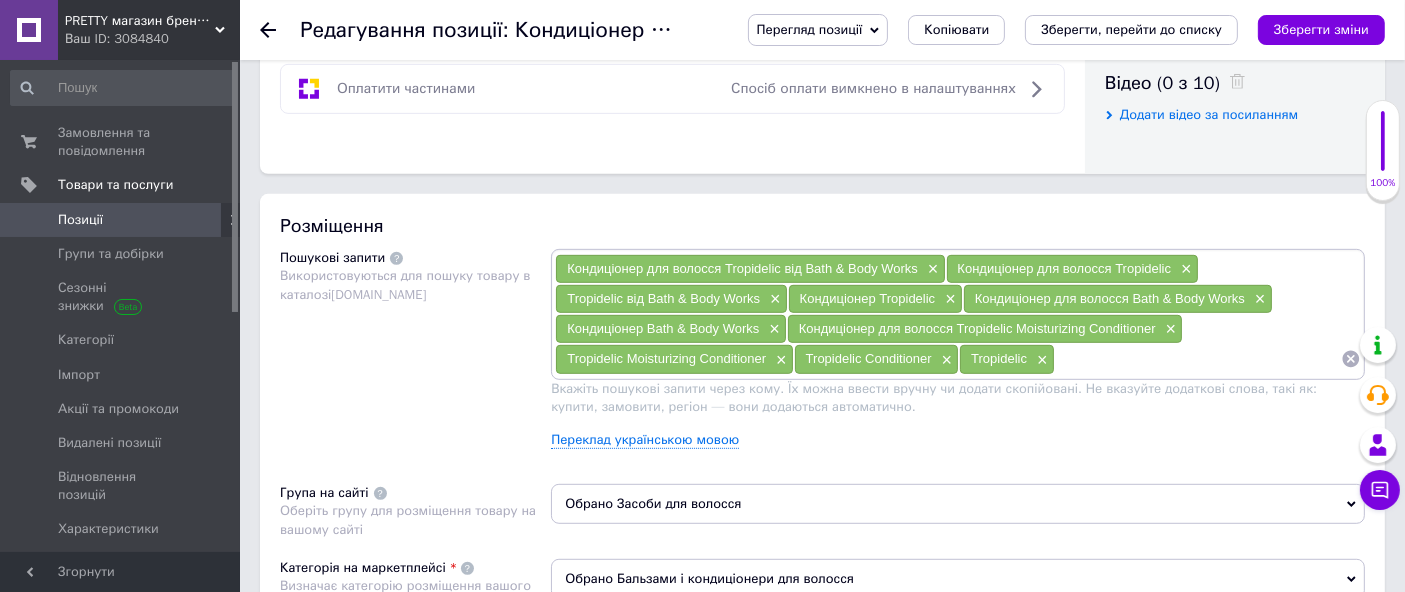 scroll, scrollTop: 0, scrollLeft: 0, axis: both 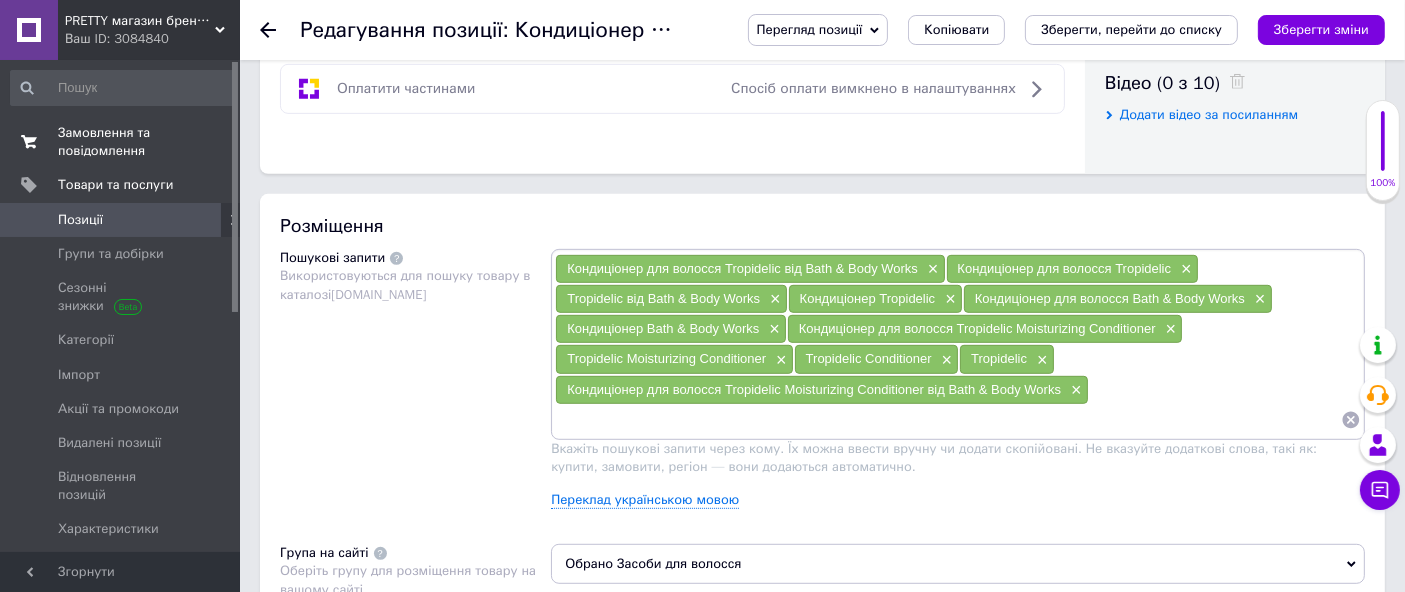 paste on "Кондиціонер для волосся Tropidelic Moisturizing Conditioner від Bath & Body Works" 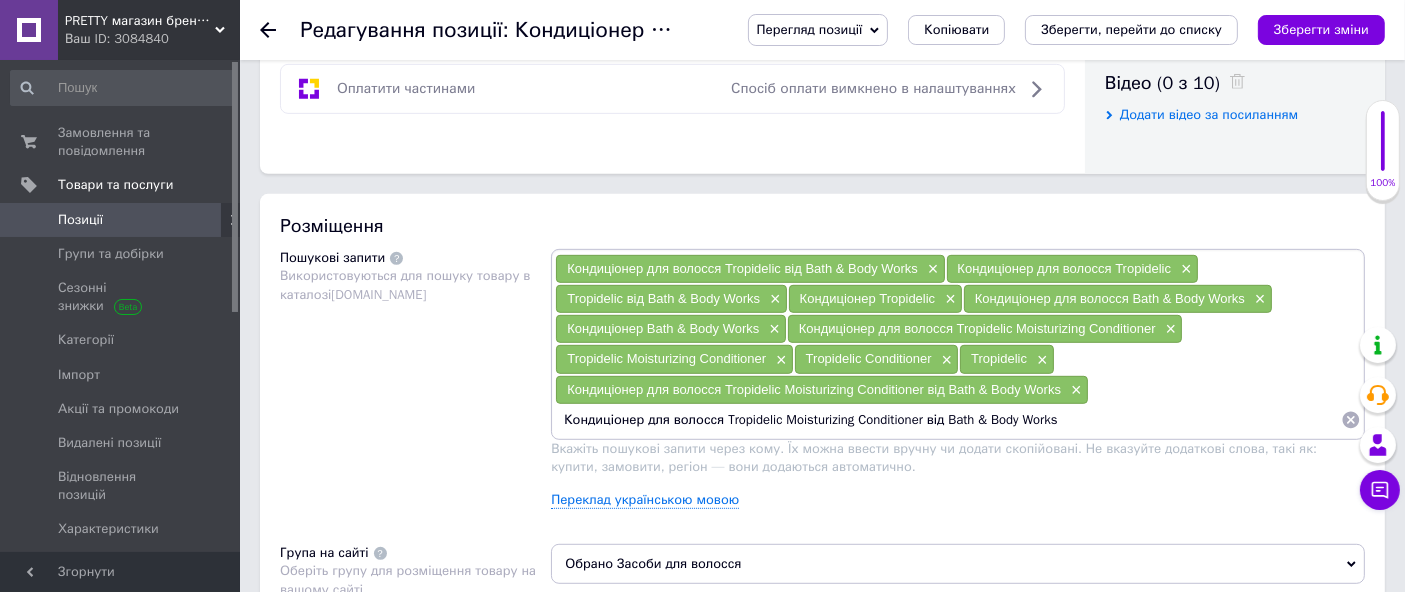 drag, startPoint x: 779, startPoint y: 418, endPoint x: 1421, endPoint y: 246, distance: 664.64124 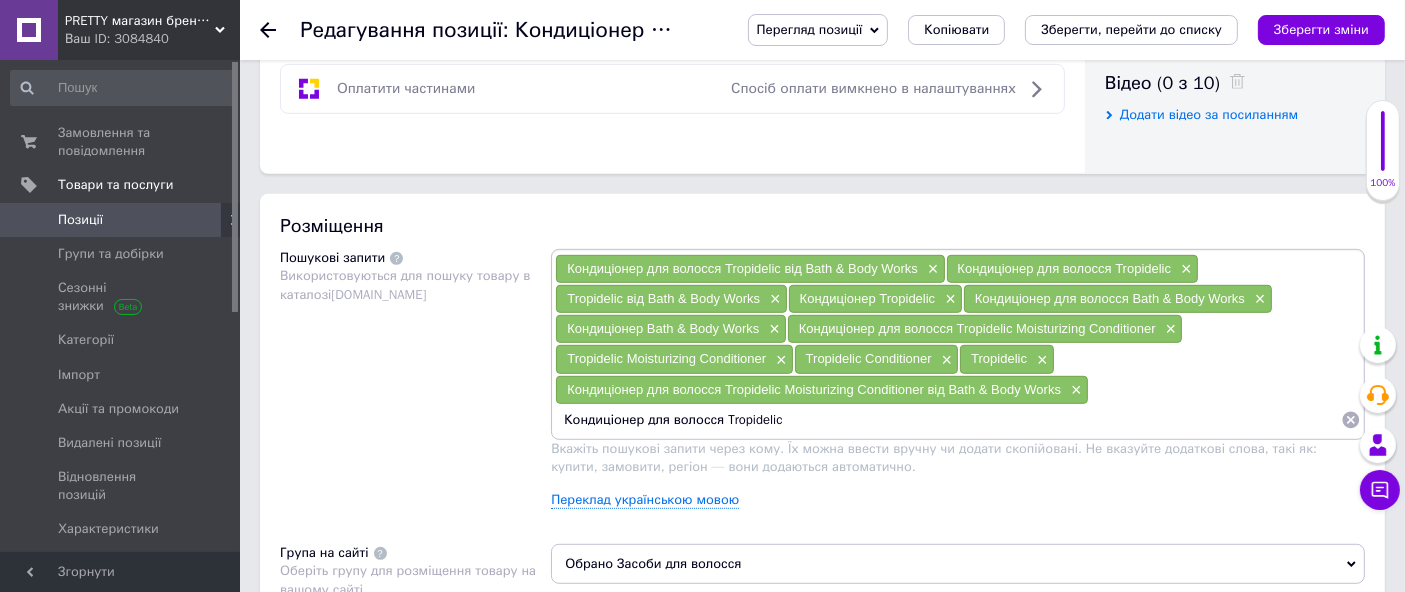 drag, startPoint x: 645, startPoint y: 413, endPoint x: 705, endPoint y: 447, distance: 68.96376 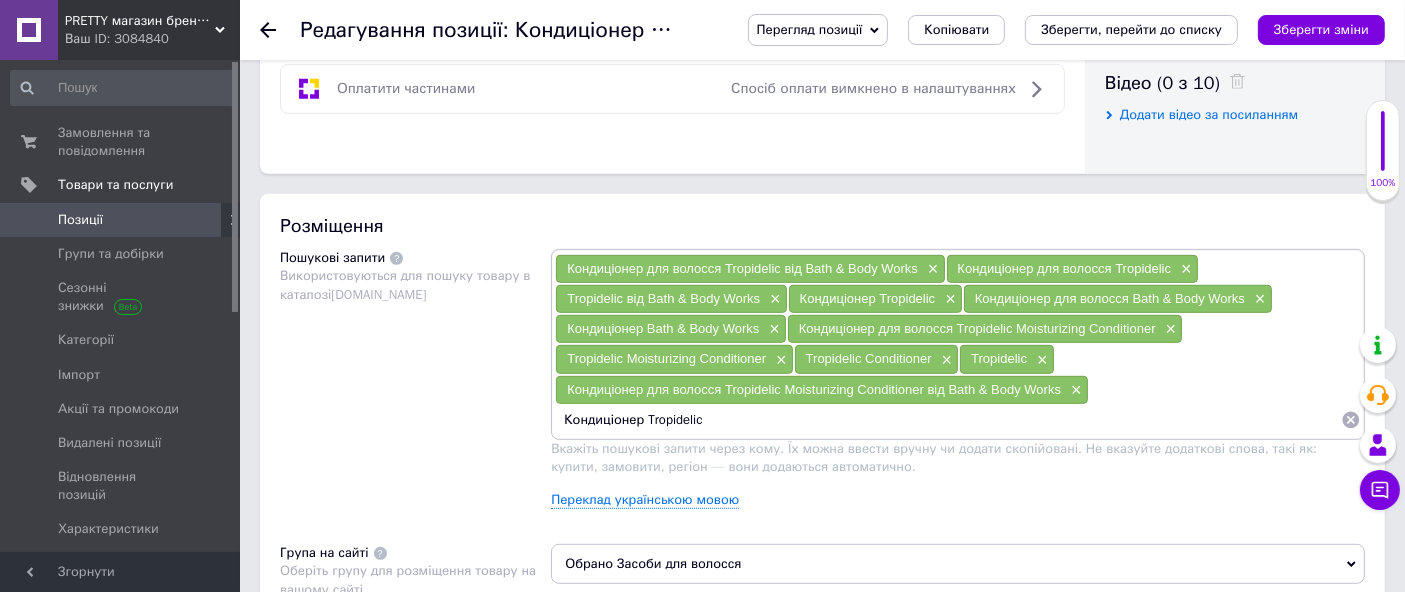 drag, startPoint x: 562, startPoint y: 410, endPoint x: 645, endPoint y: 421, distance: 83.725746 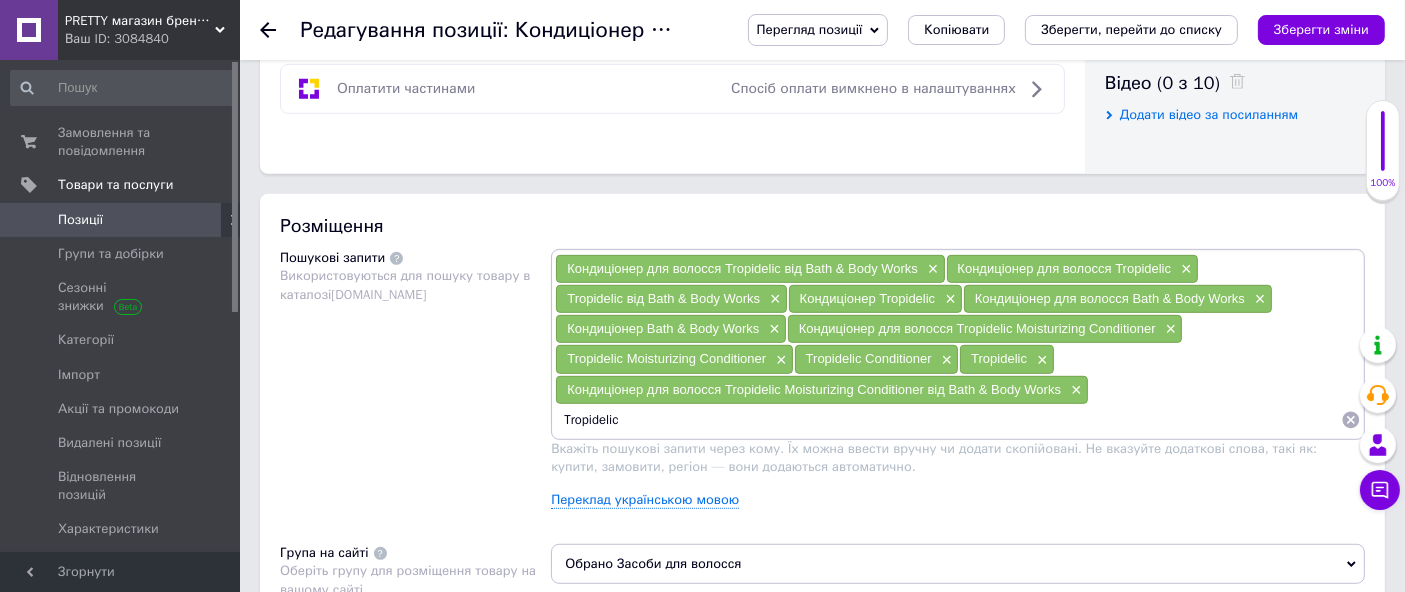 drag, startPoint x: 638, startPoint y: 388, endPoint x: 644, endPoint y: 405, distance: 18.027756 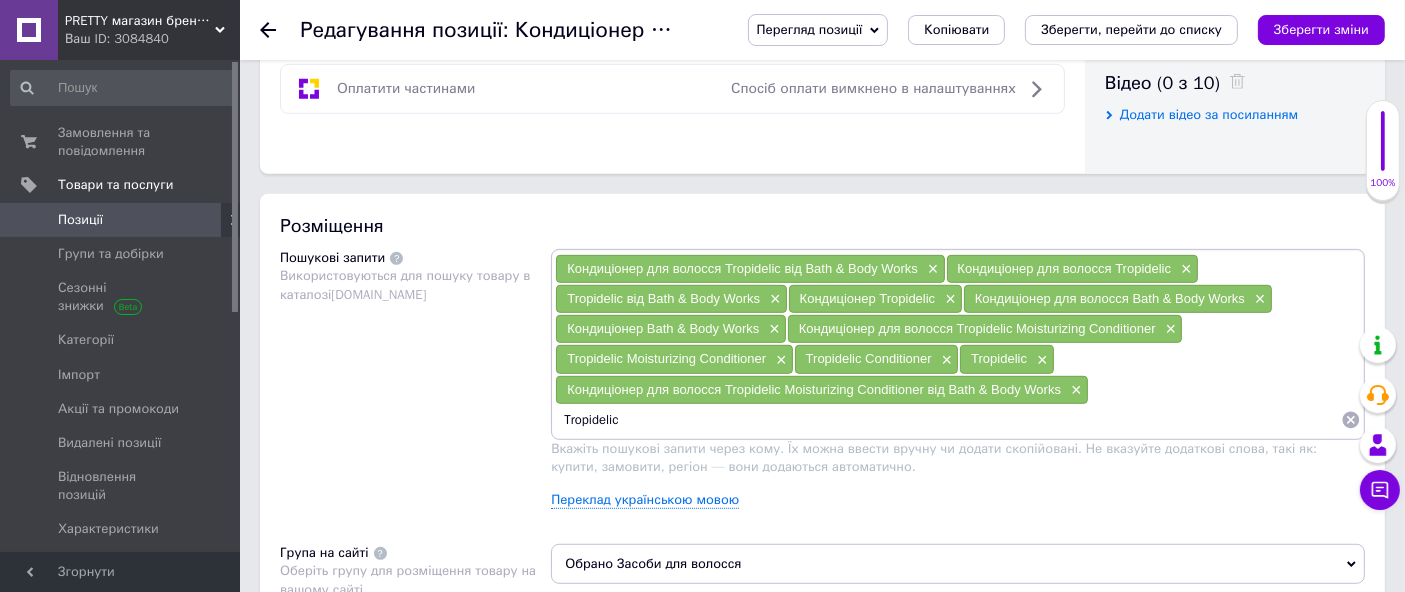 paste on "Кондиціонер" 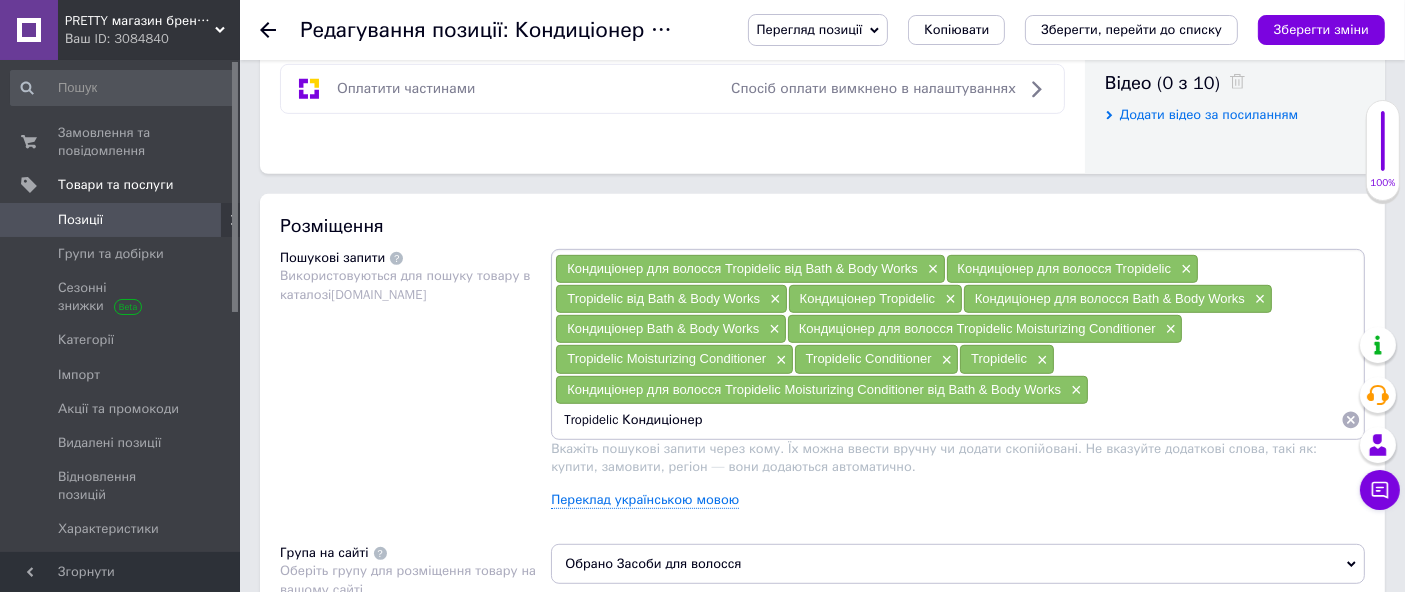 click on "Tropidelic Кондиціонер" at bounding box center [948, 420] 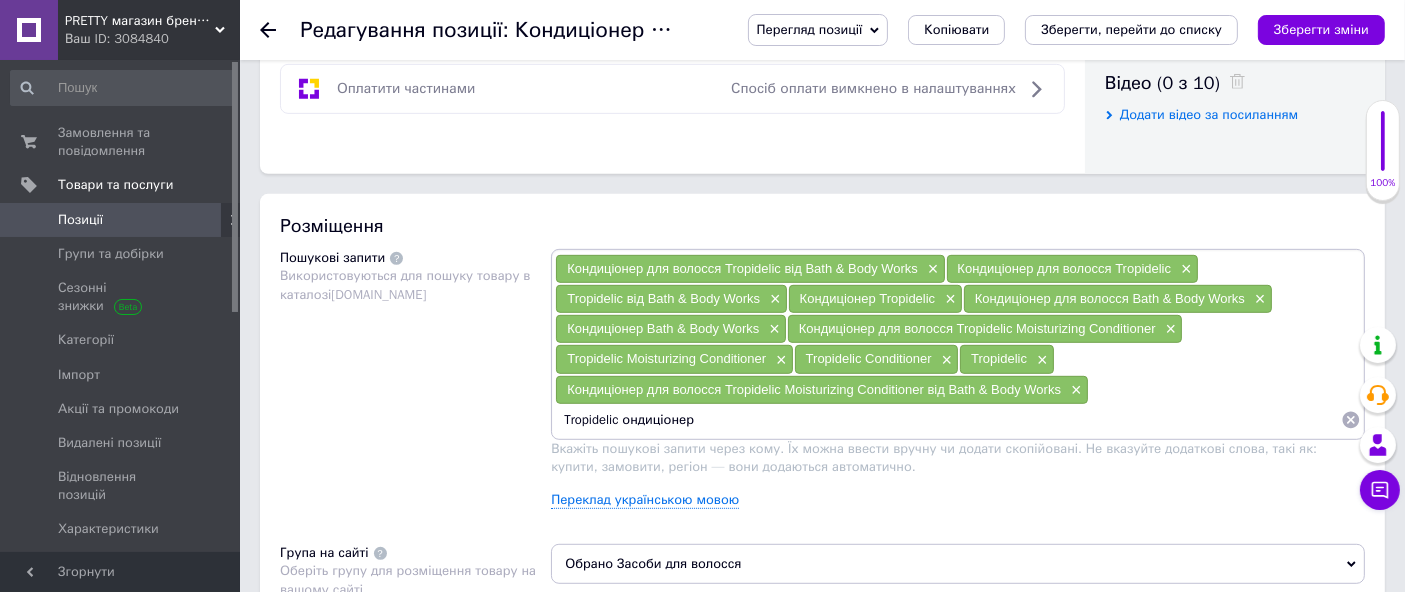 type on "Tropidelic кондиціонер" 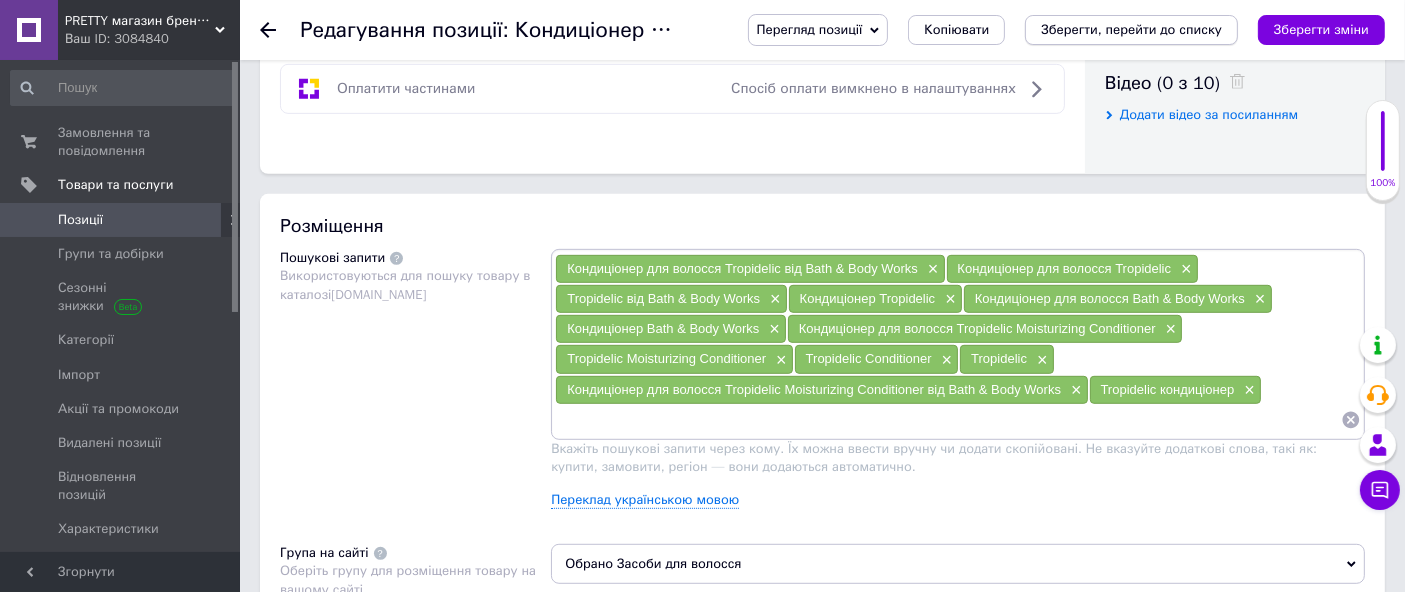 type 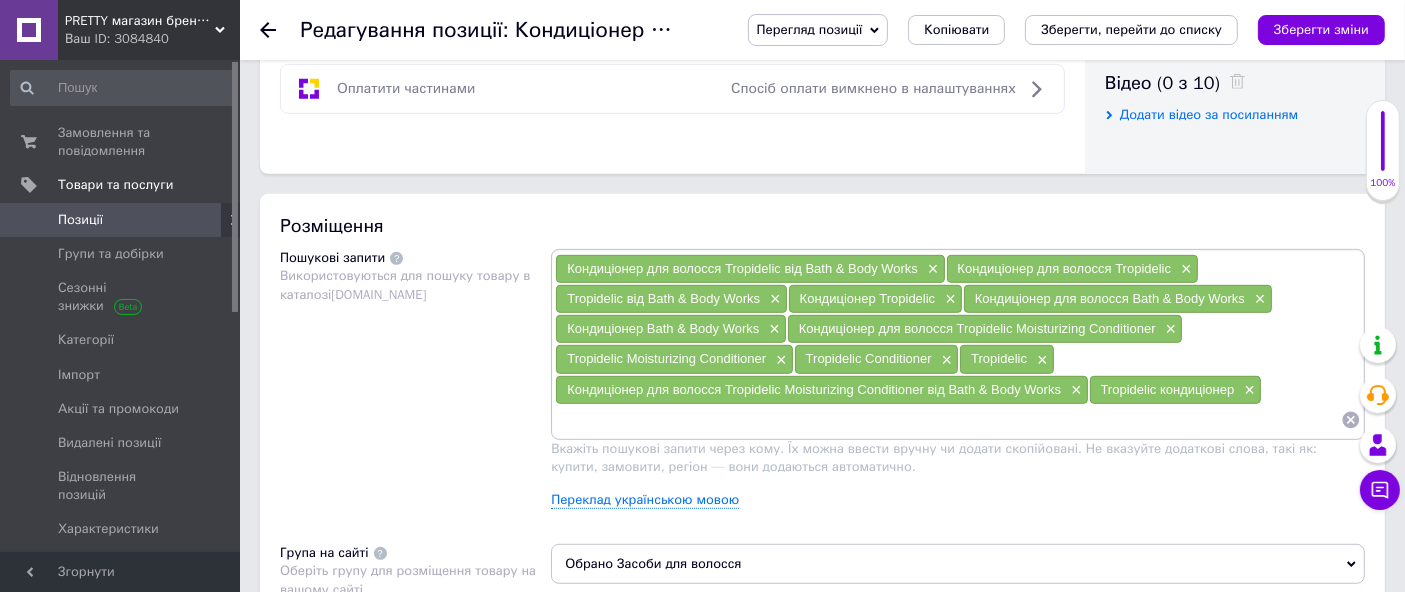 drag, startPoint x: 1149, startPoint y: 28, endPoint x: 1136, endPoint y: 35, distance: 14.764823 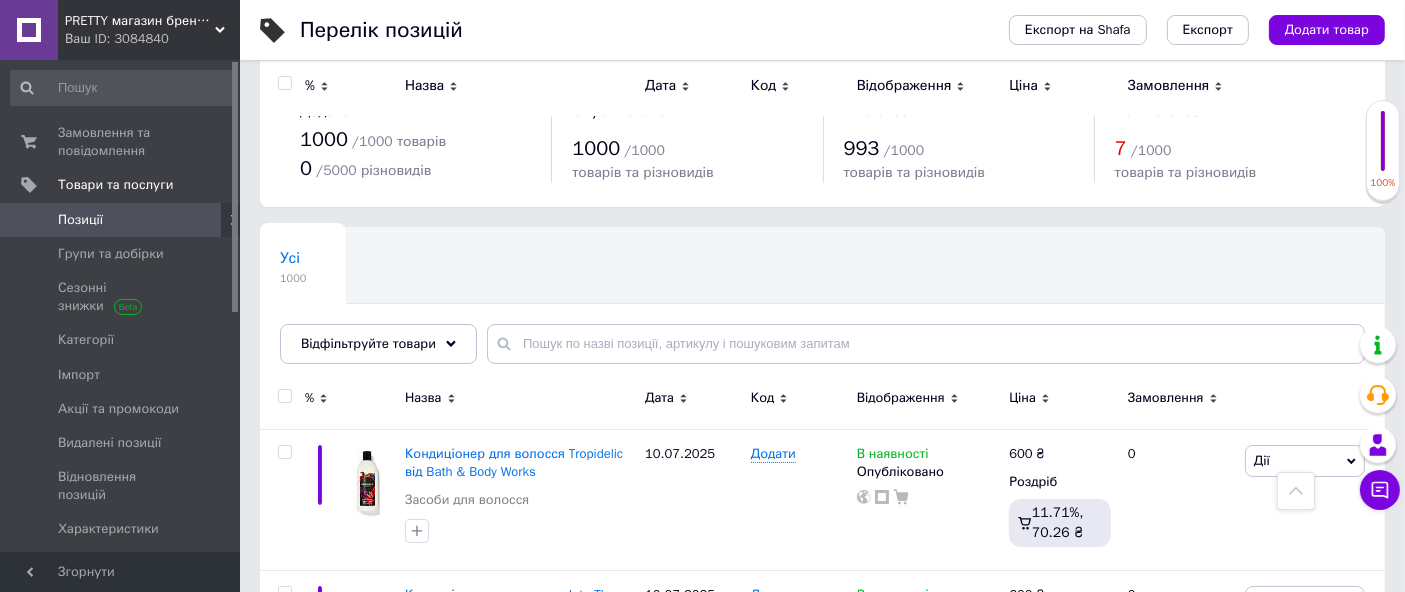 scroll, scrollTop: 0, scrollLeft: 0, axis: both 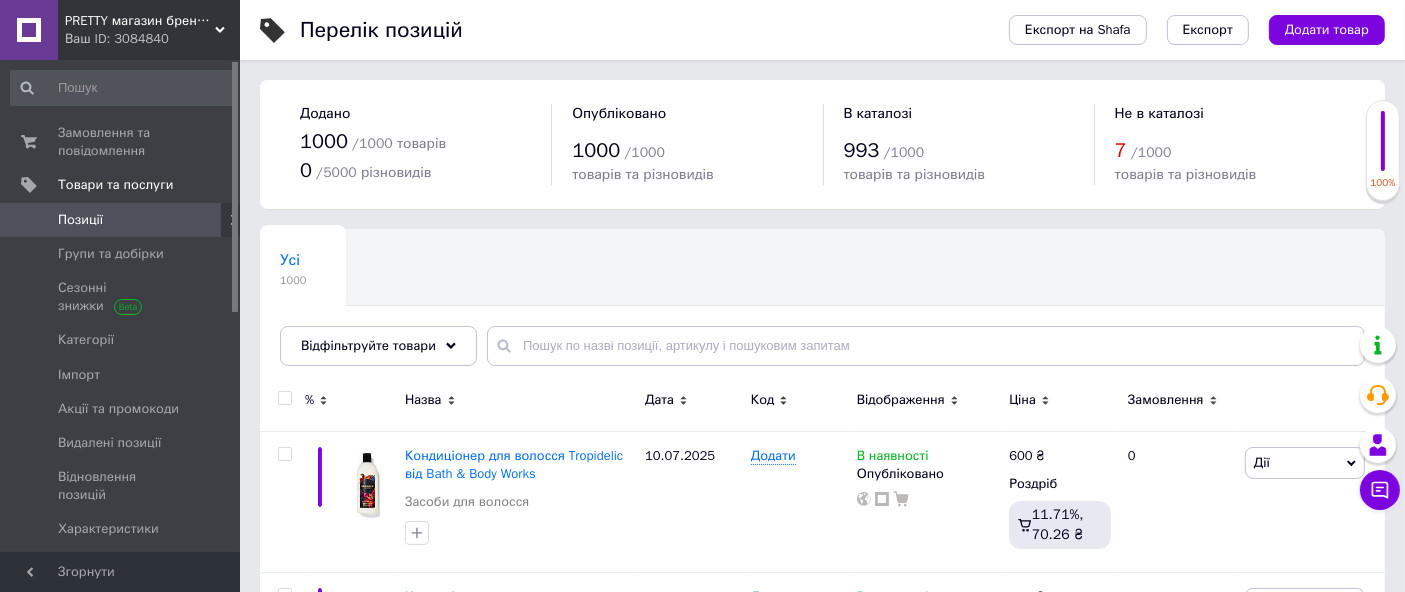 click 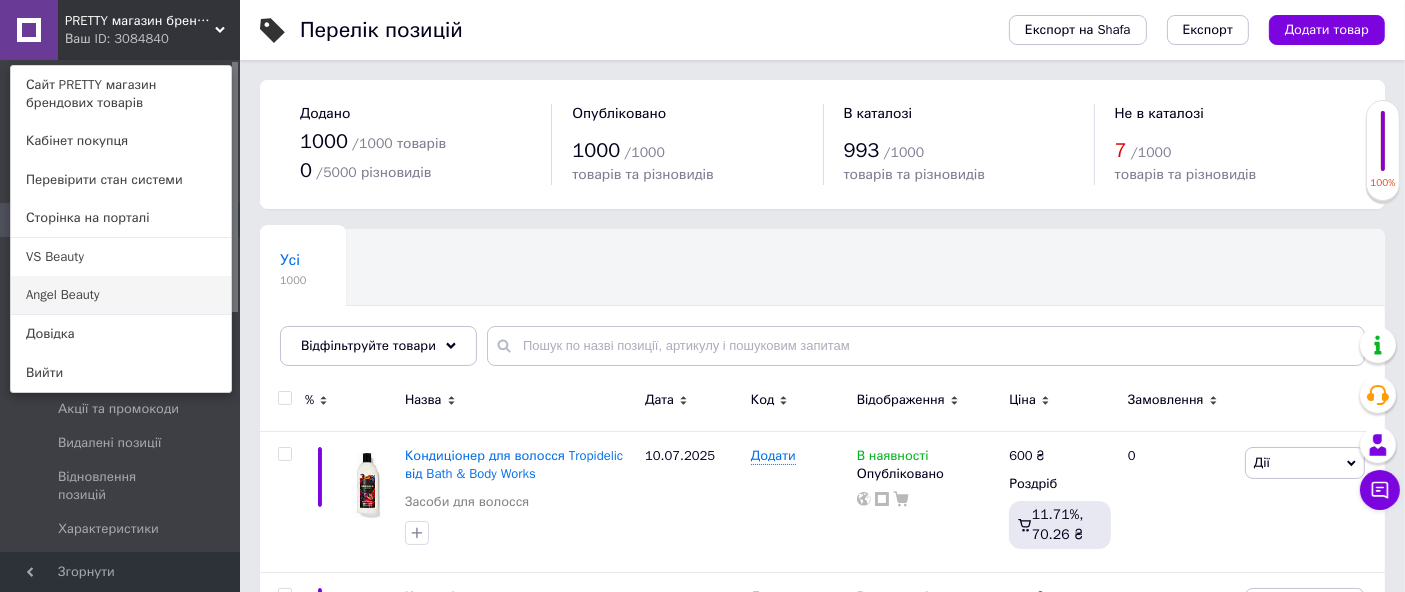 click on "Angel Beauty" at bounding box center (121, 295) 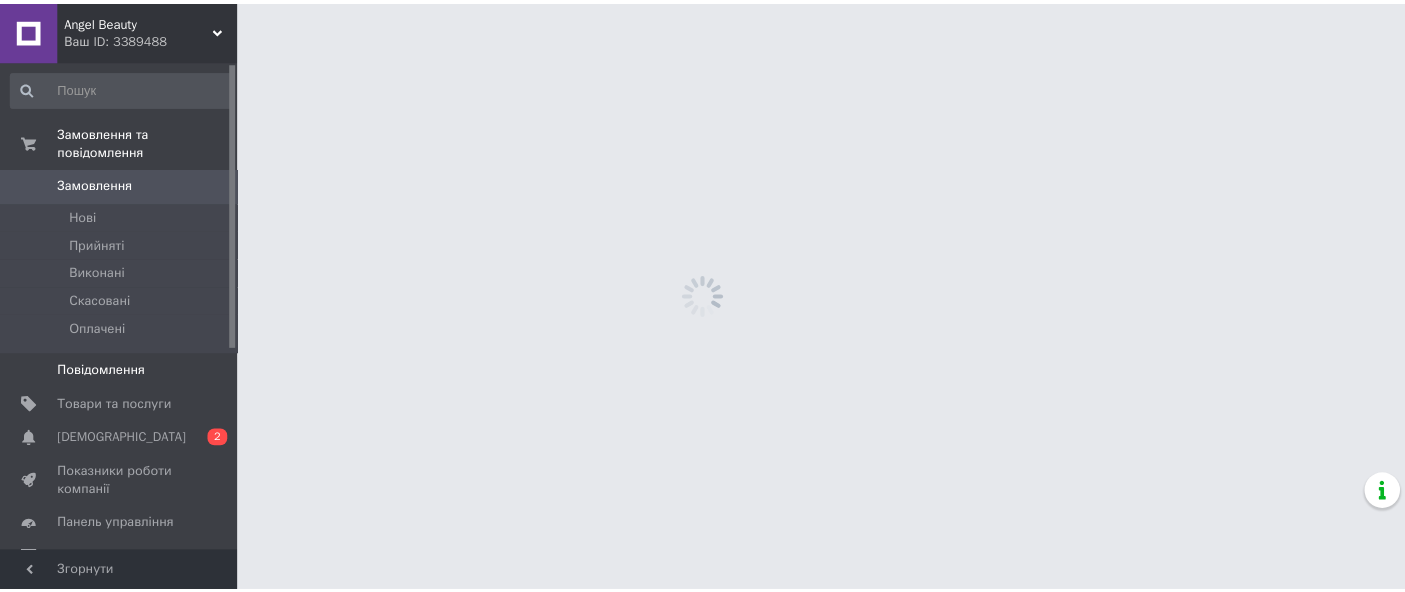 scroll, scrollTop: 0, scrollLeft: 0, axis: both 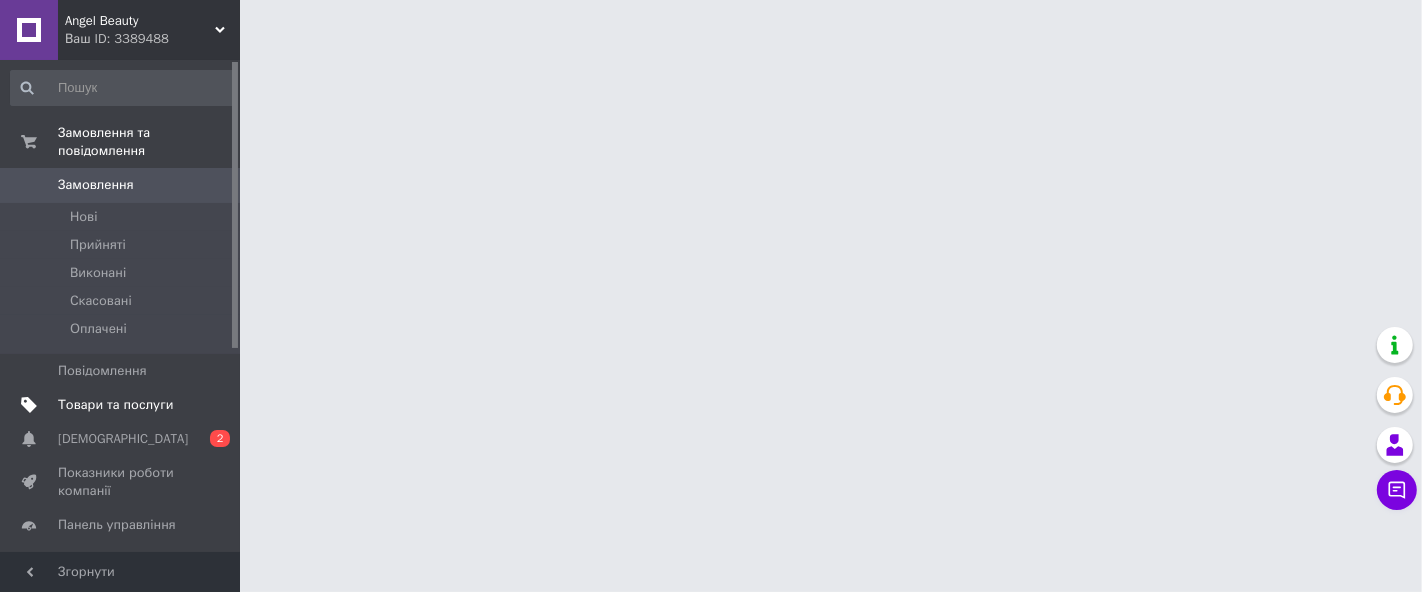 click on "Товари та послуги" at bounding box center (115, 405) 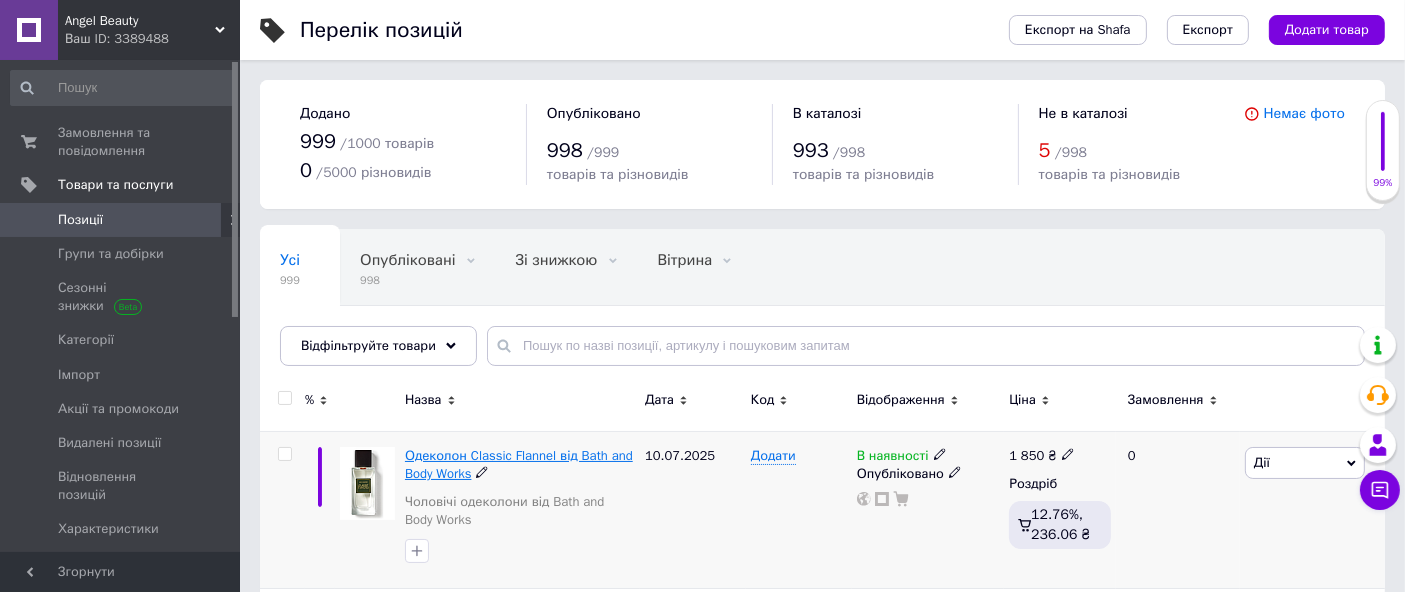 click on "Одеколон  Classic Flannel від Bath and Body Works" at bounding box center (519, 464) 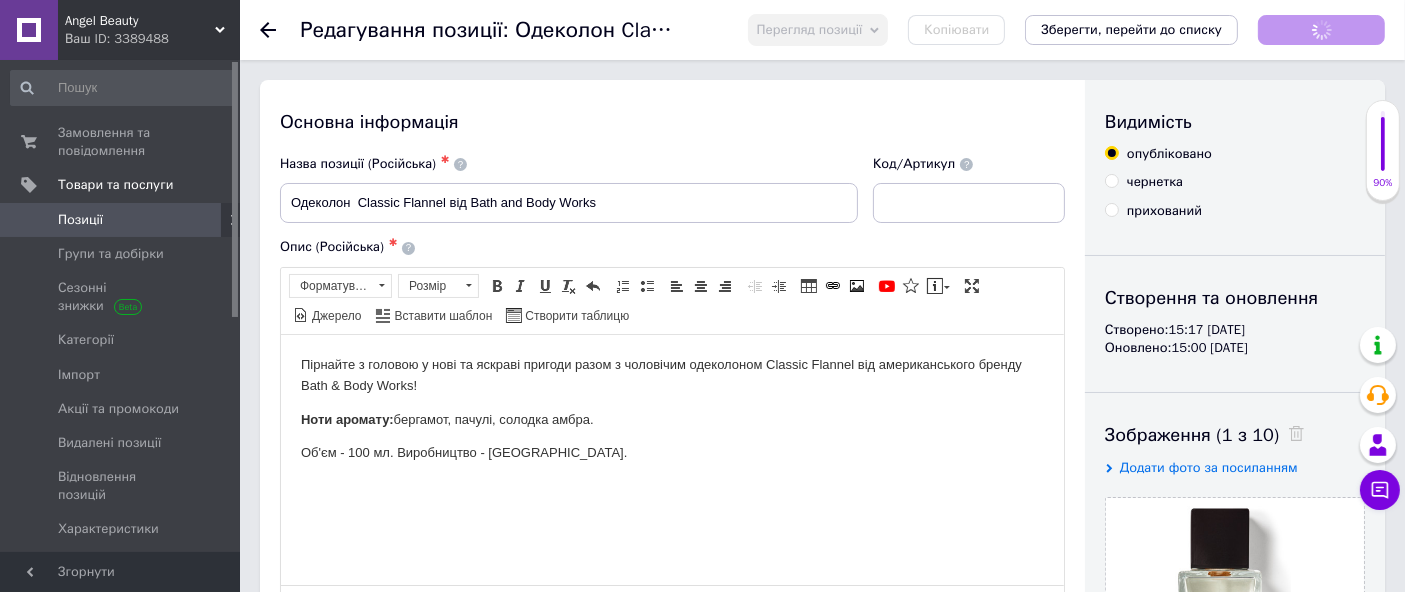 scroll, scrollTop: 0, scrollLeft: 0, axis: both 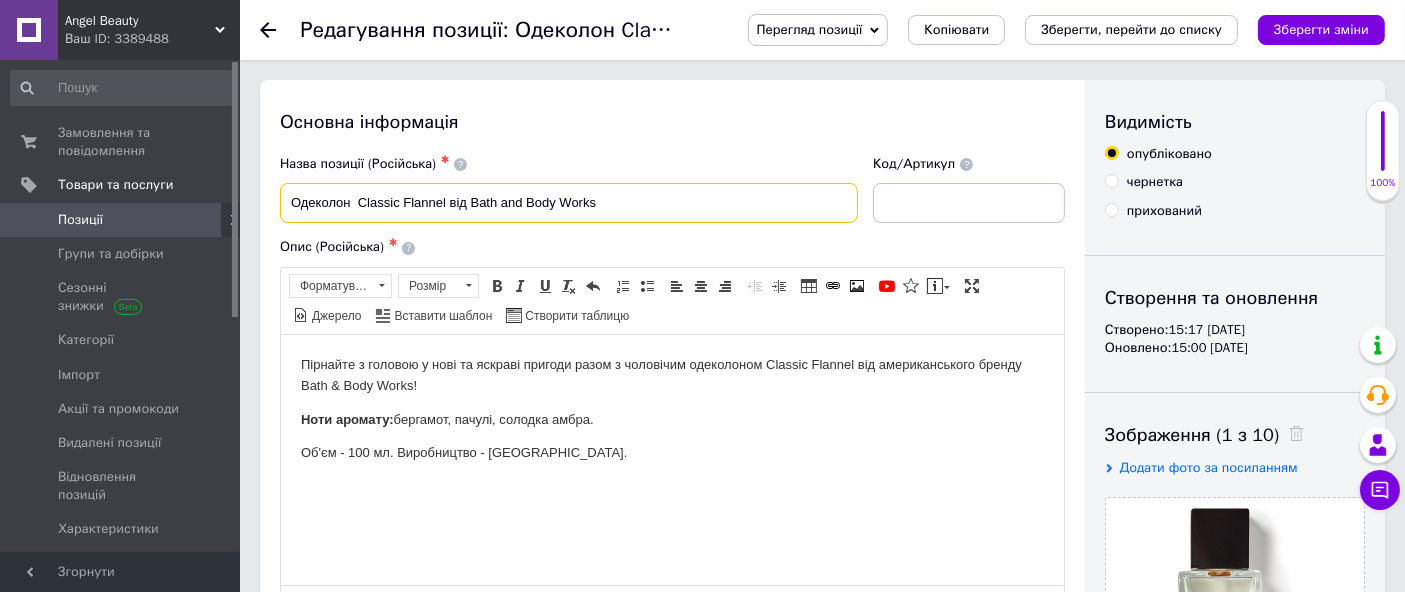 click on "Одеколон  Classic Flannel від Bath and Body Works" at bounding box center [569, 203] 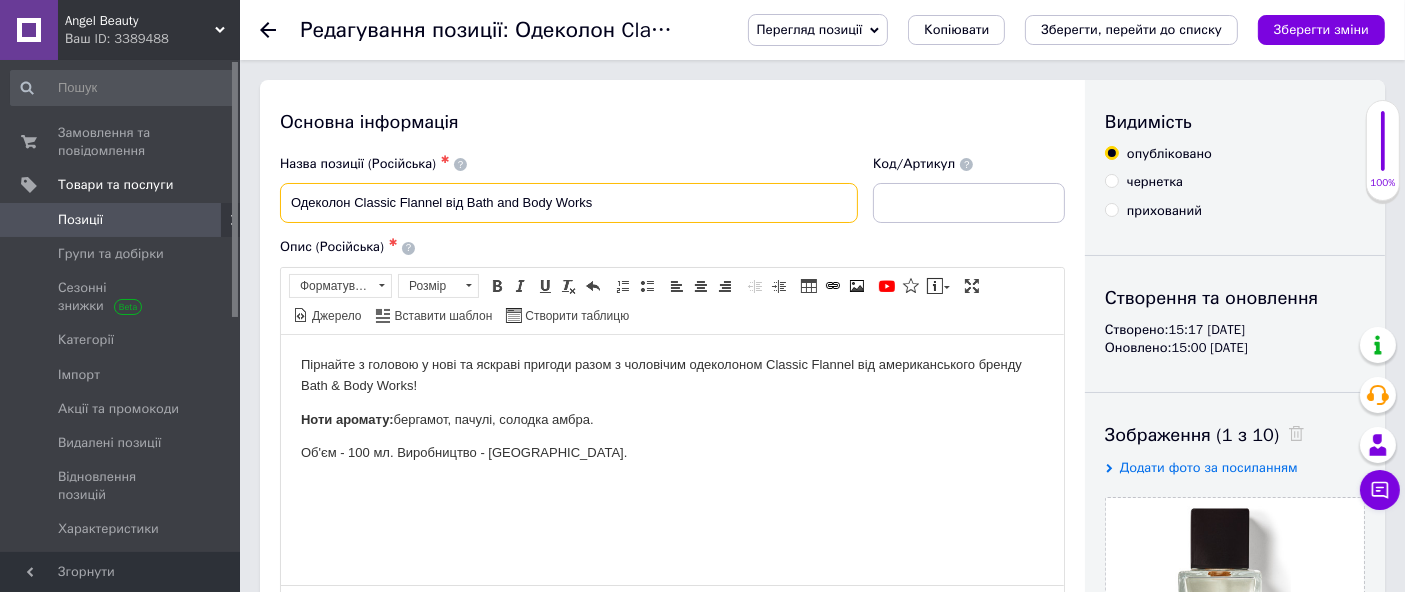 drag, startPoint x: 353, startPoint y: 202, endPoint x: 445, endPoint y: 230, distance: 96.16652 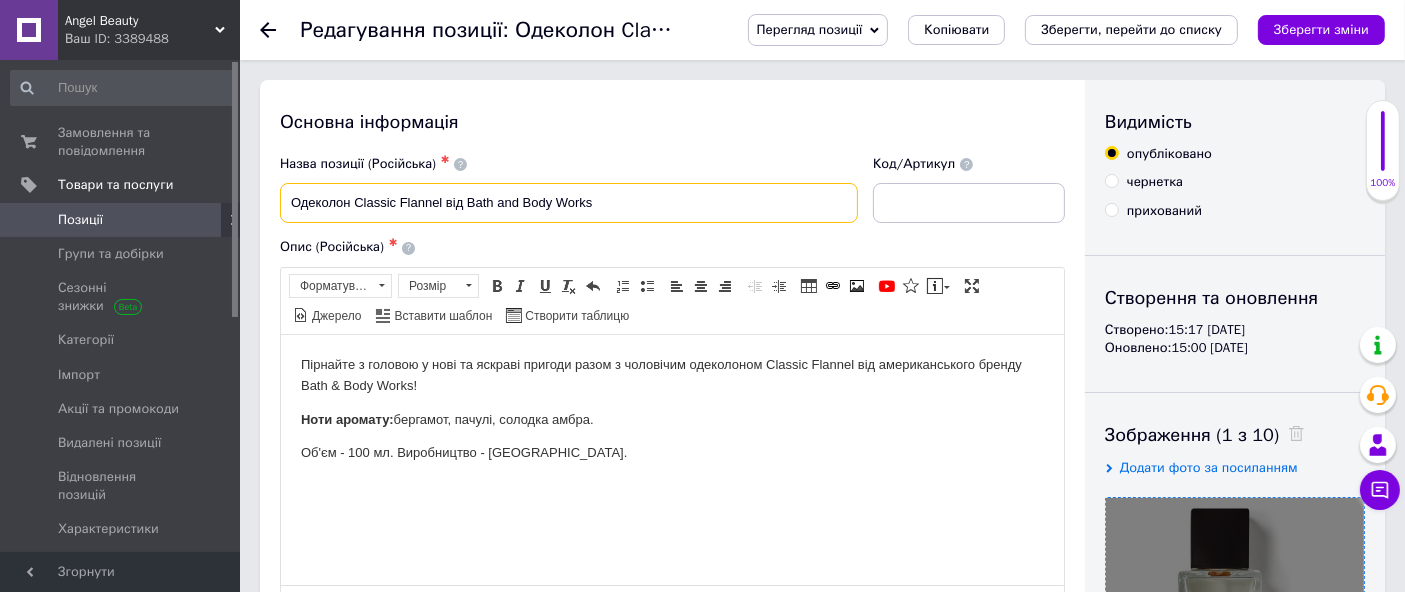 type on "Одеколон Classic Flannel від Bath and Body Works" 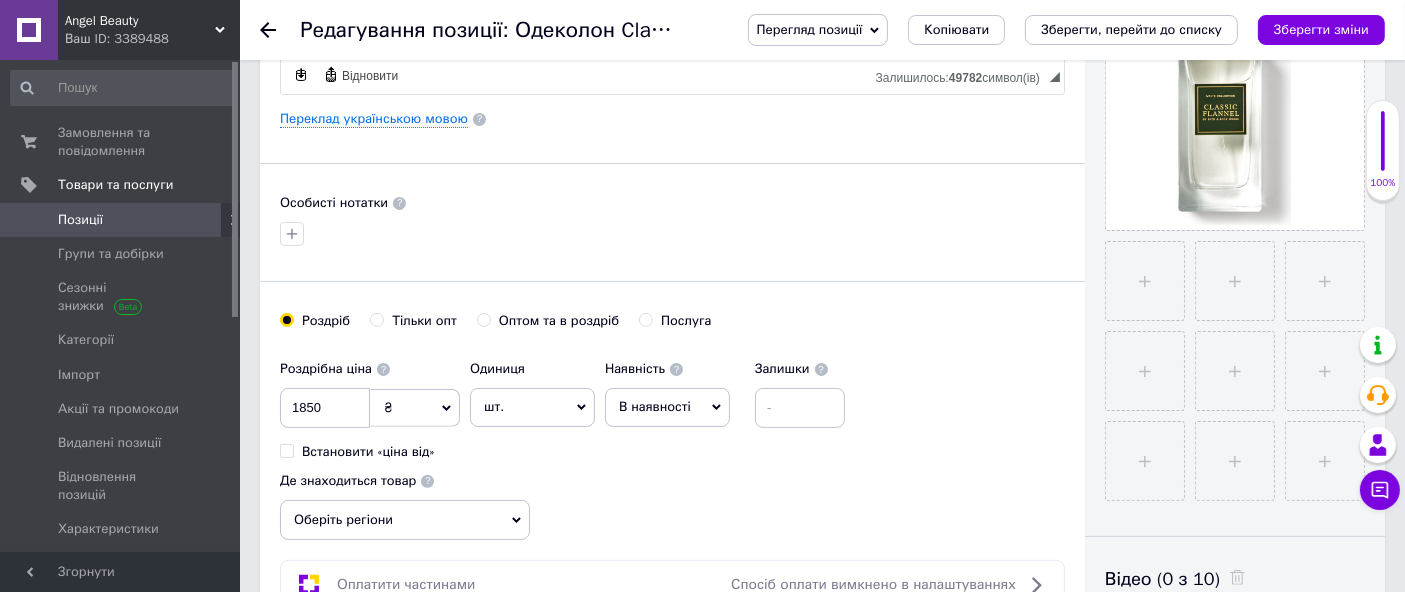 scroll, scrollTop: 555, scrollLeft: 0, axis: vertical 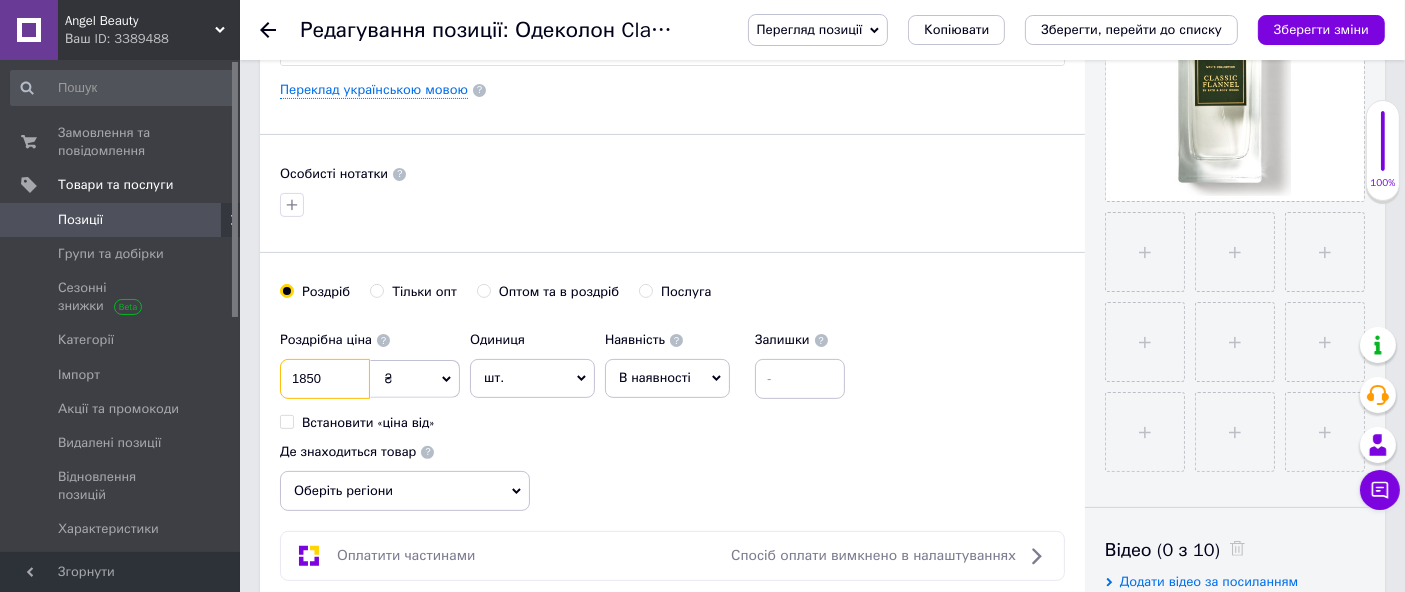 click on "1850" at bounding box center (325, 379) 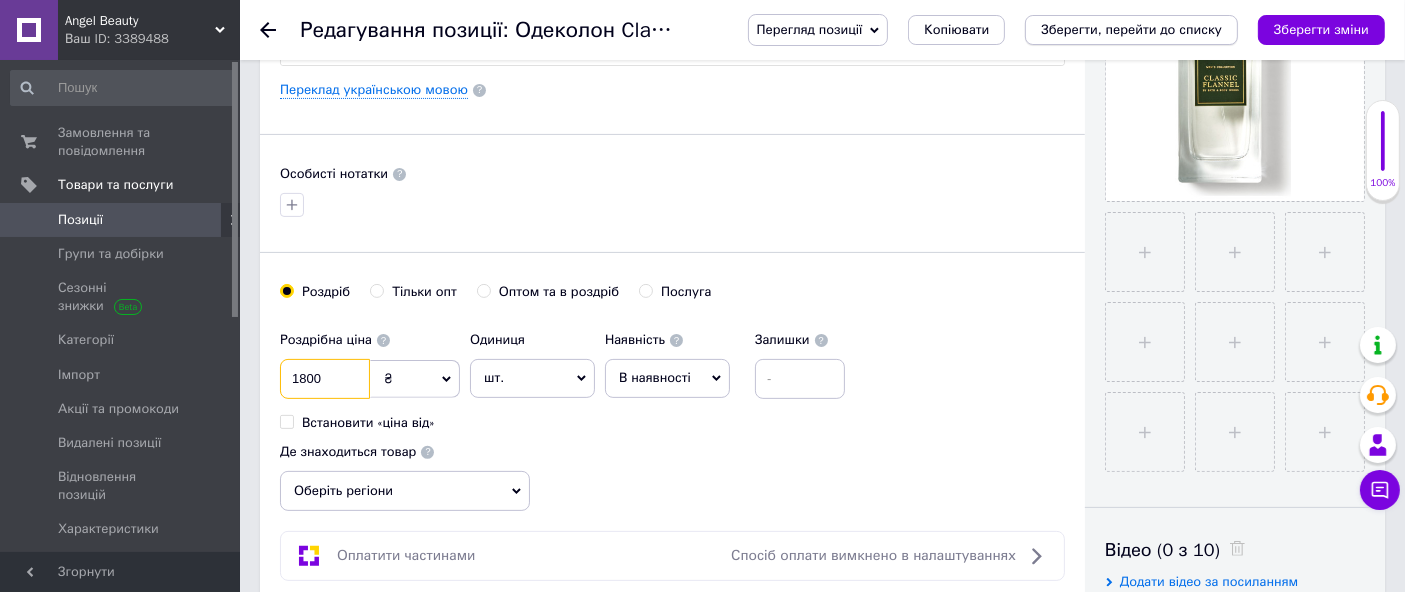 type on "1800" 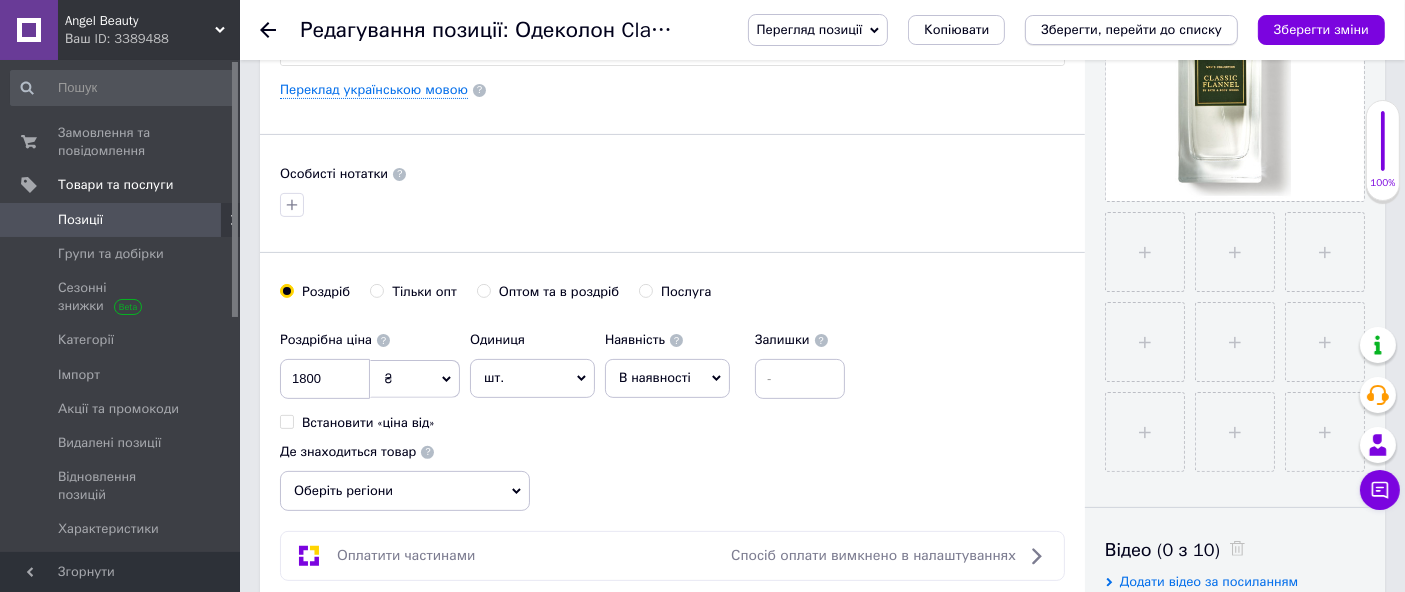 drag, startPoint x: 1135, startPoint y: 30, endPoint x: 1125, endPoint y: 41, distance: 14.866069 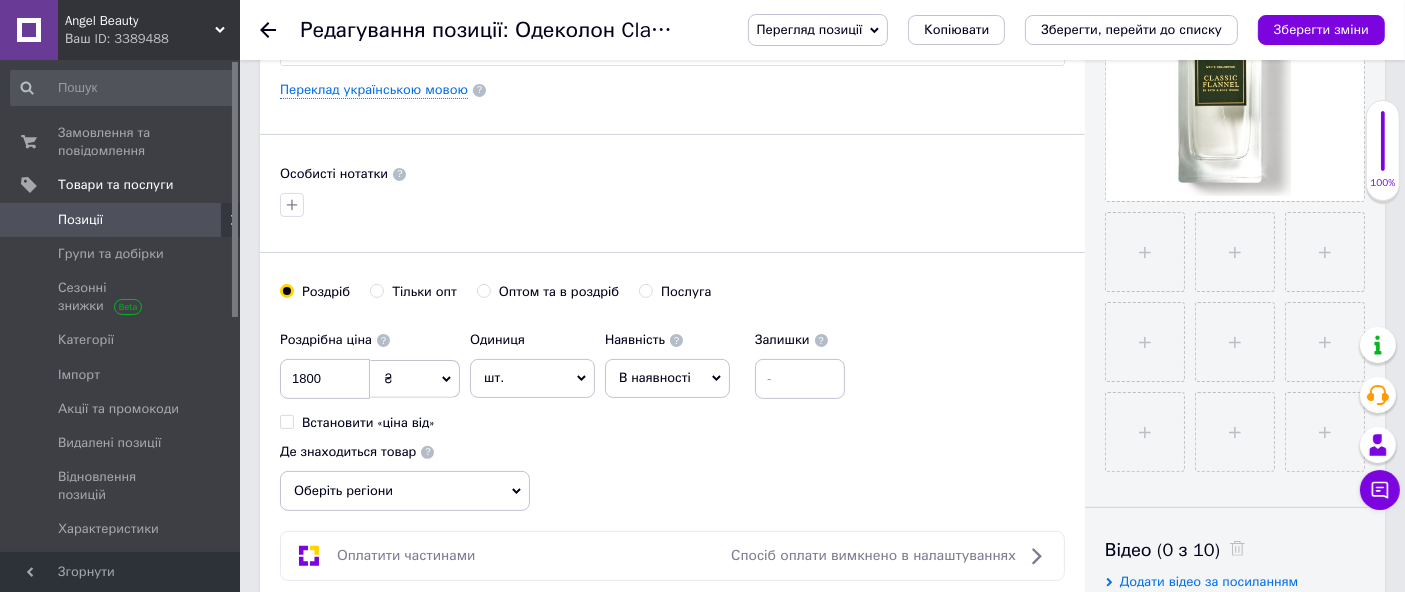 click on "Зберегти, перейти до списку" at bounding box center [1131, 29] 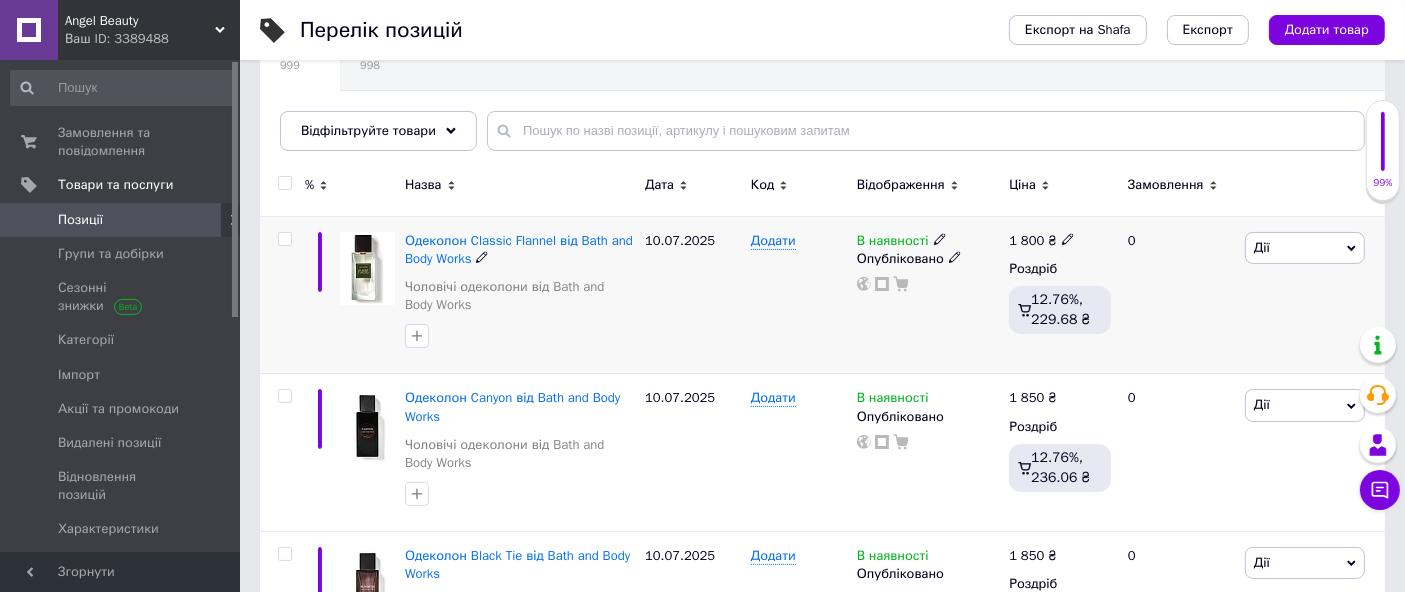 scroll, scrollTop: 222, scrollLeft: 0, axis: vertical 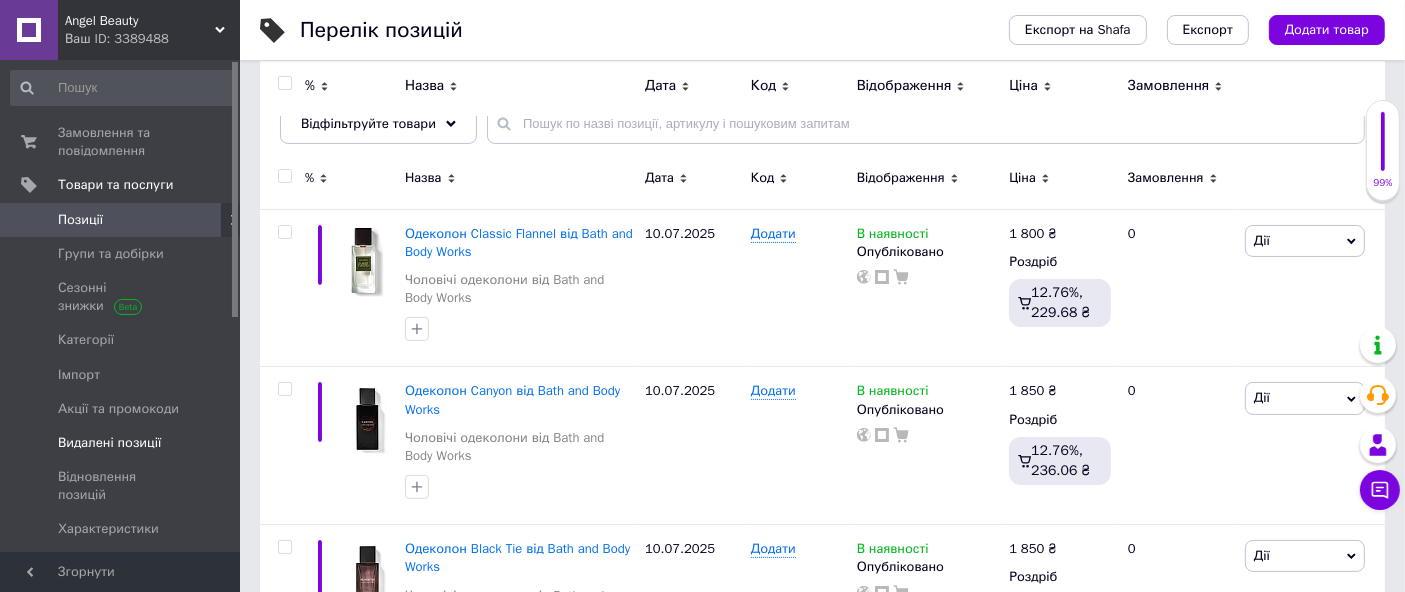 click on "Видалені позиції" at bounding box center [109, 443] 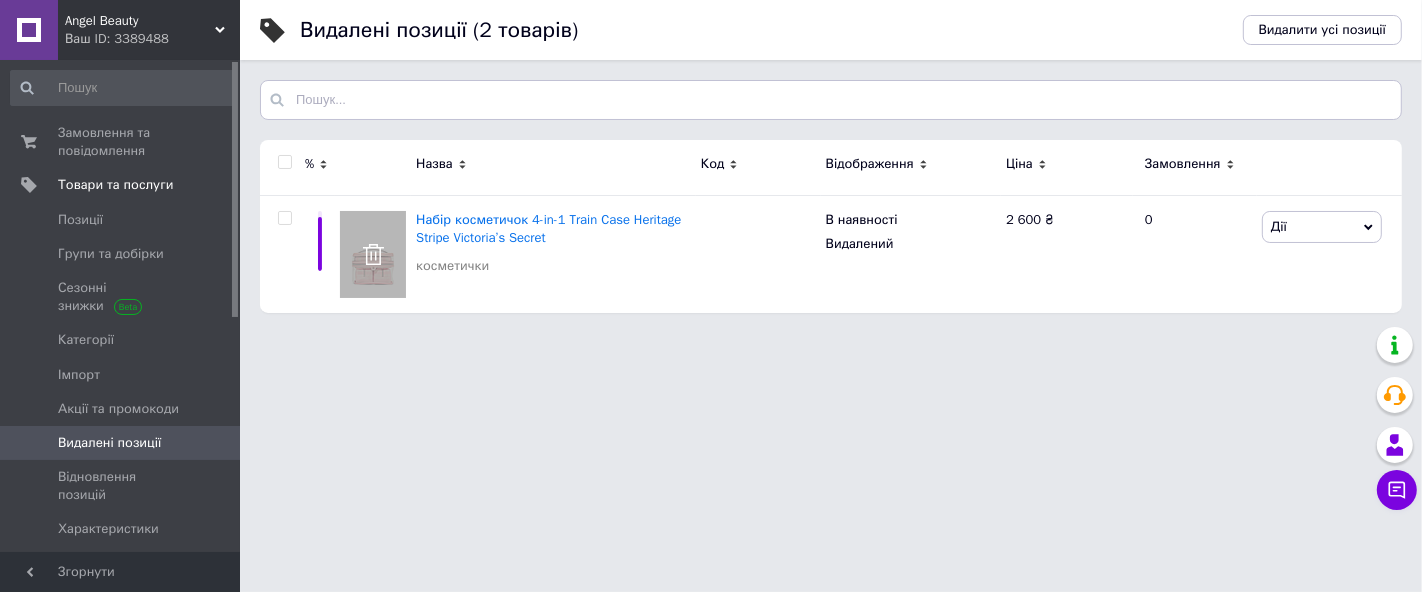 click on "Angel Beauty Ваш ID: 3389488 Сайт Angel Beauty Кабінет покупця Перевірити стан системи Сторінка на порталі VS Beauty PRETTY магазин брендових товарів Довідка Вийти Замовлення та повідомлення 0 0 Товари та послуги Позиції Групи та добірки Сезонні знижки Категорії Імпорт Акції та промокоди Видалені позиції Відновлення позицій Характеристики Сповіщення 0 2 Показники роботи компанії Панель управління Відгуки Покупатели Каталог ProSale Аналітика Інструменти веб-майстра та SEO Управління сайтом Гаманець компанії Маркет Prom мікс 1 000 %" at bounding box center (711, 166) 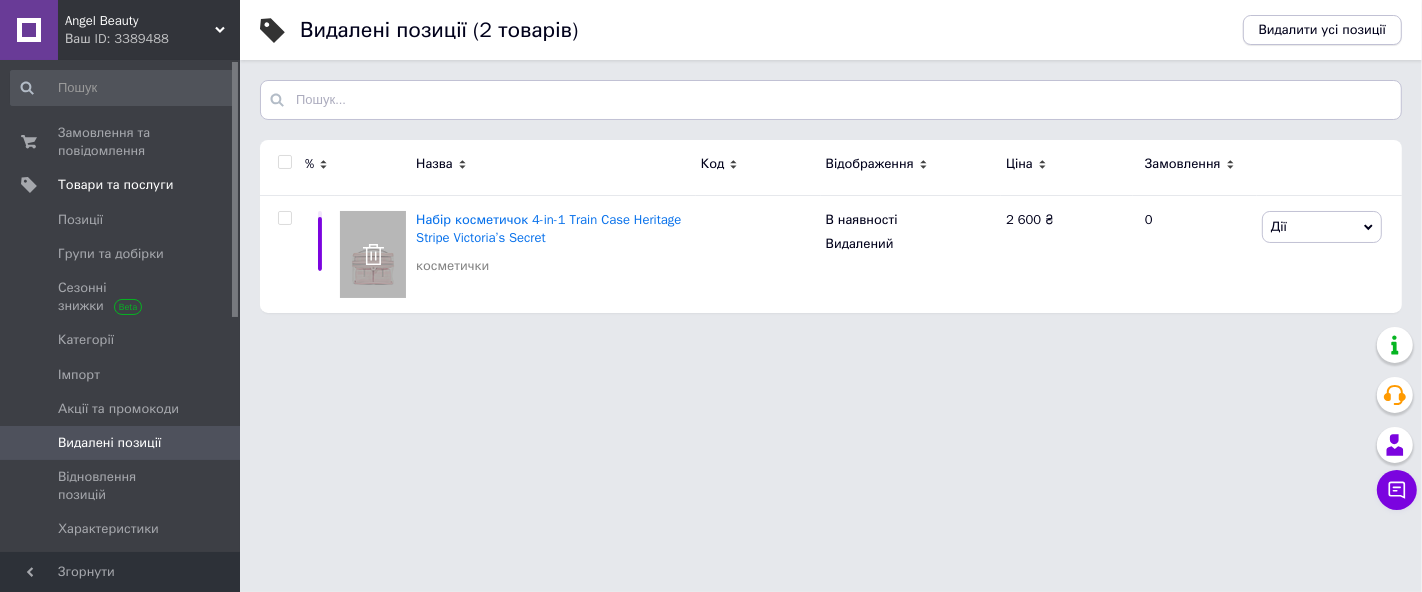 click on "Видалити усі позиції" at bounding box center (1322, 30) 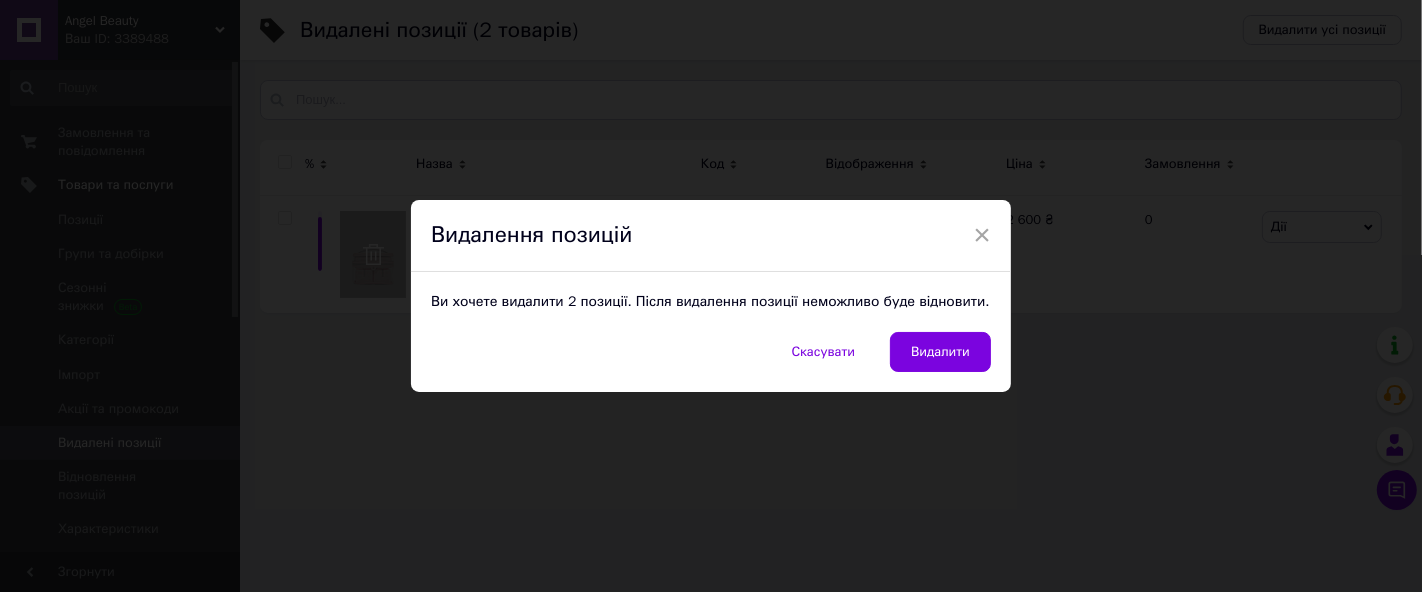 drag, startPoint x: 934, startPoint y: 352, endPoint x: 927, endPoint y: 344, distance: 10.630146 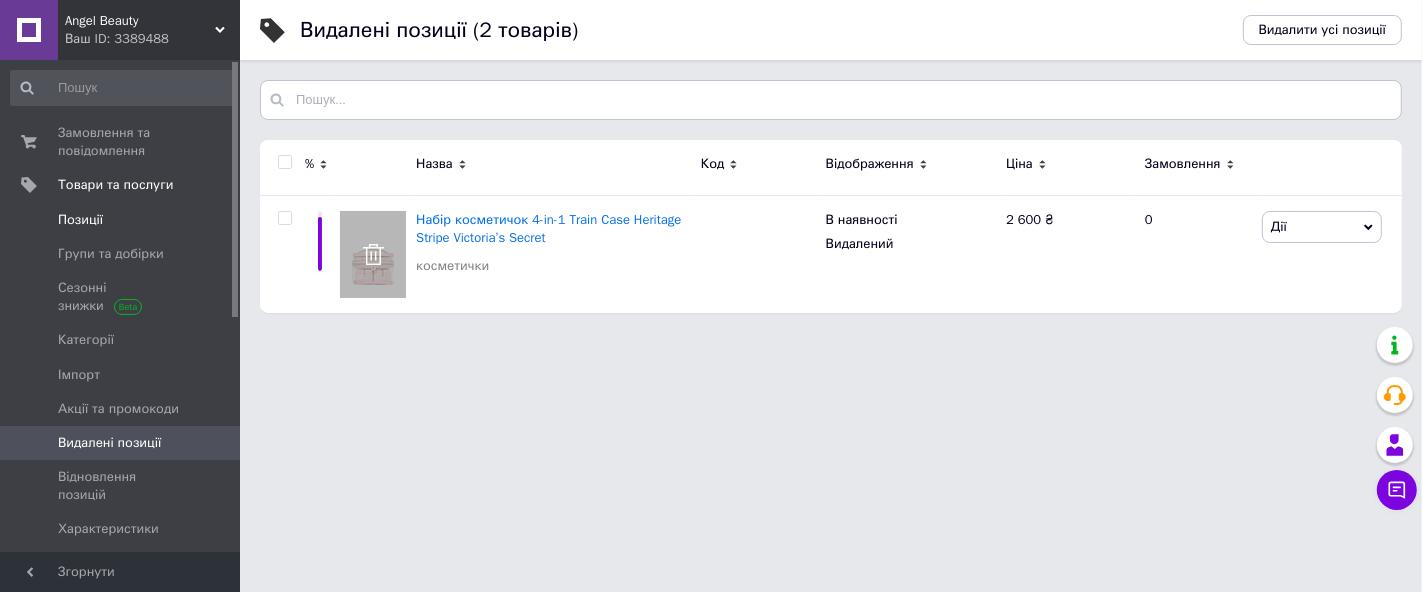 drag, startPoint x: 80, startPoint y: 215, endPoint x: 93, endPoint y: 219, distance: 13.601471 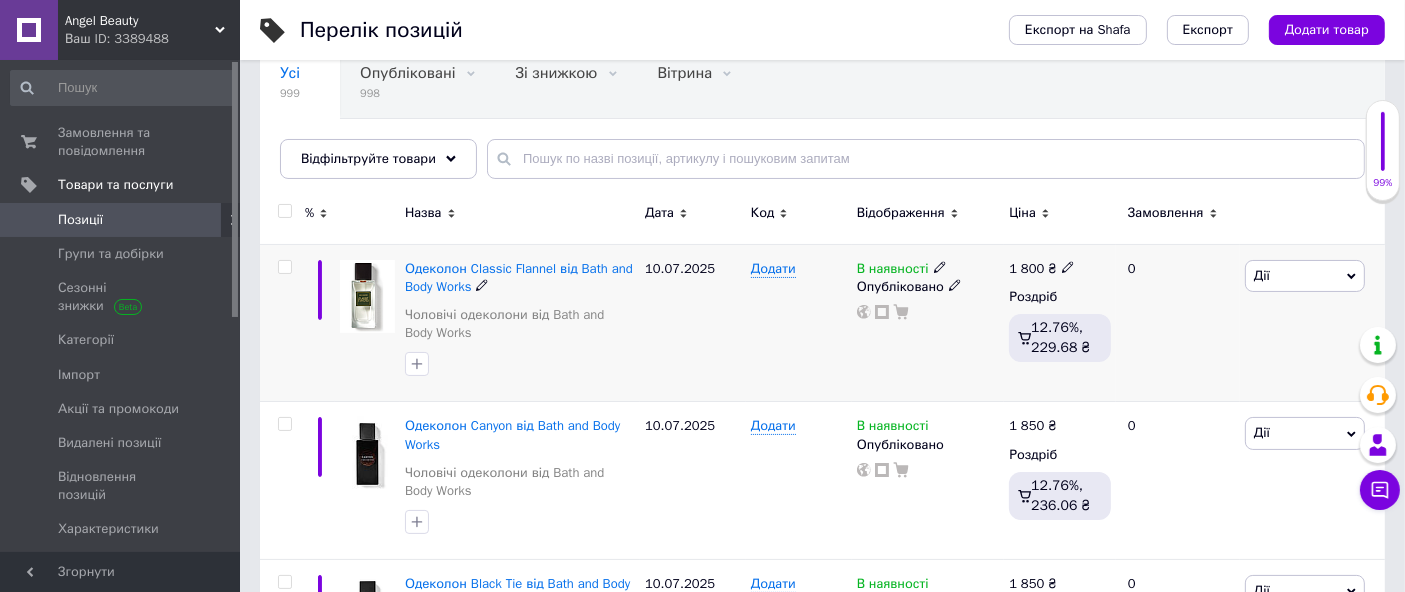 scroll, scrollTop: 222, scrollLeft: 0, axis: vertical 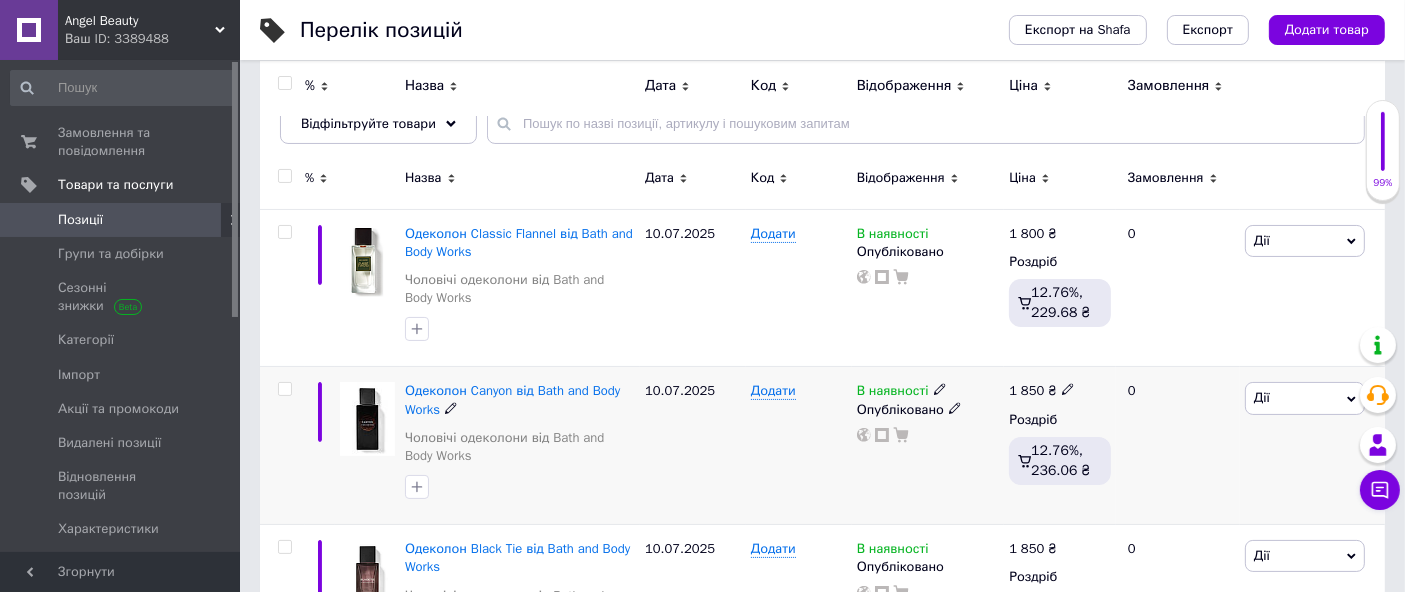 click 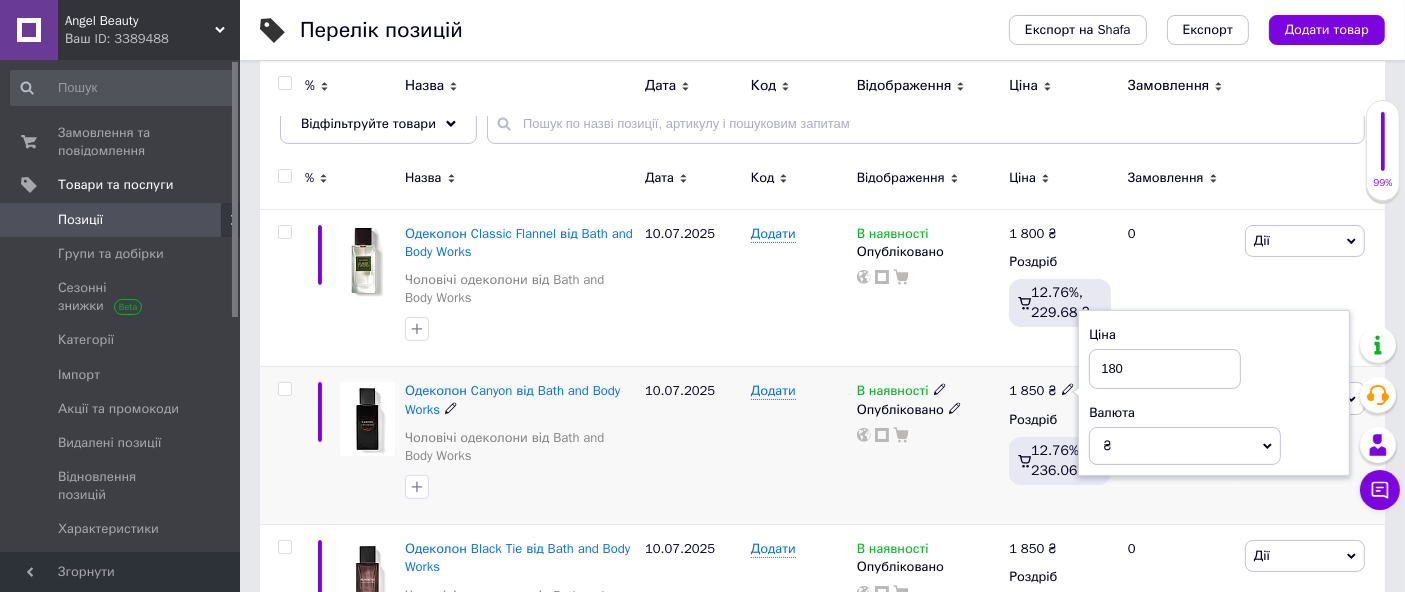 type on "1800" 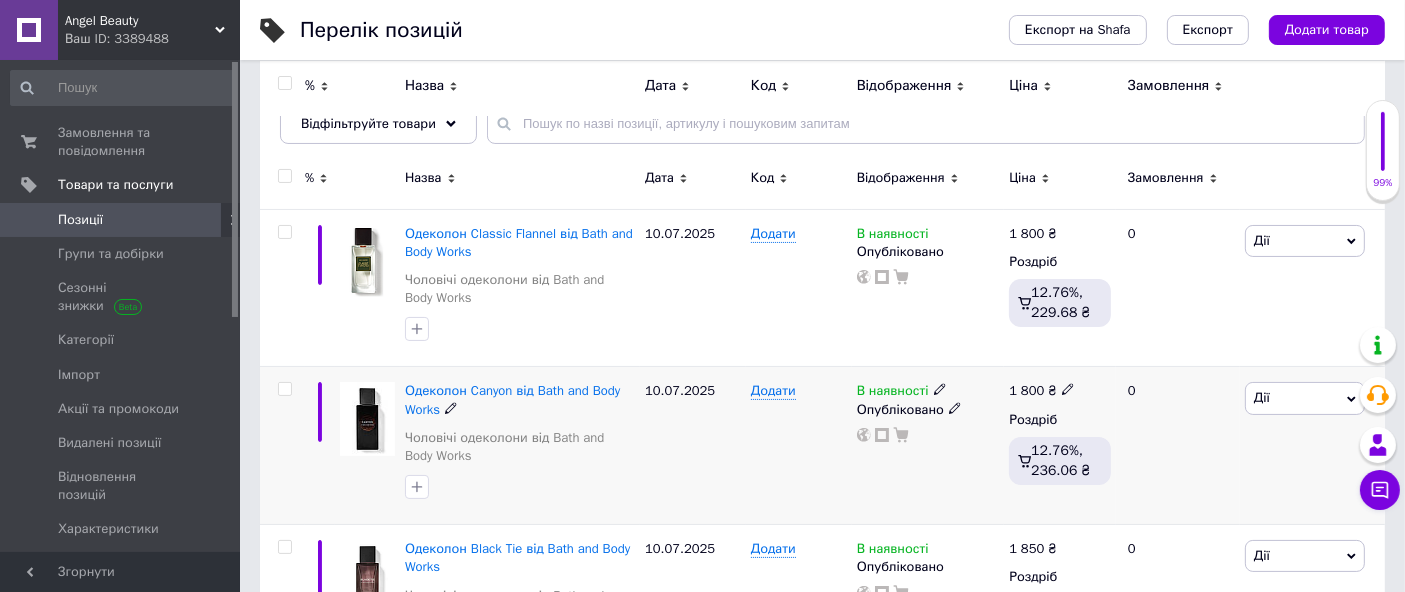 click on "1 800" at bounding box center [1026, 390] 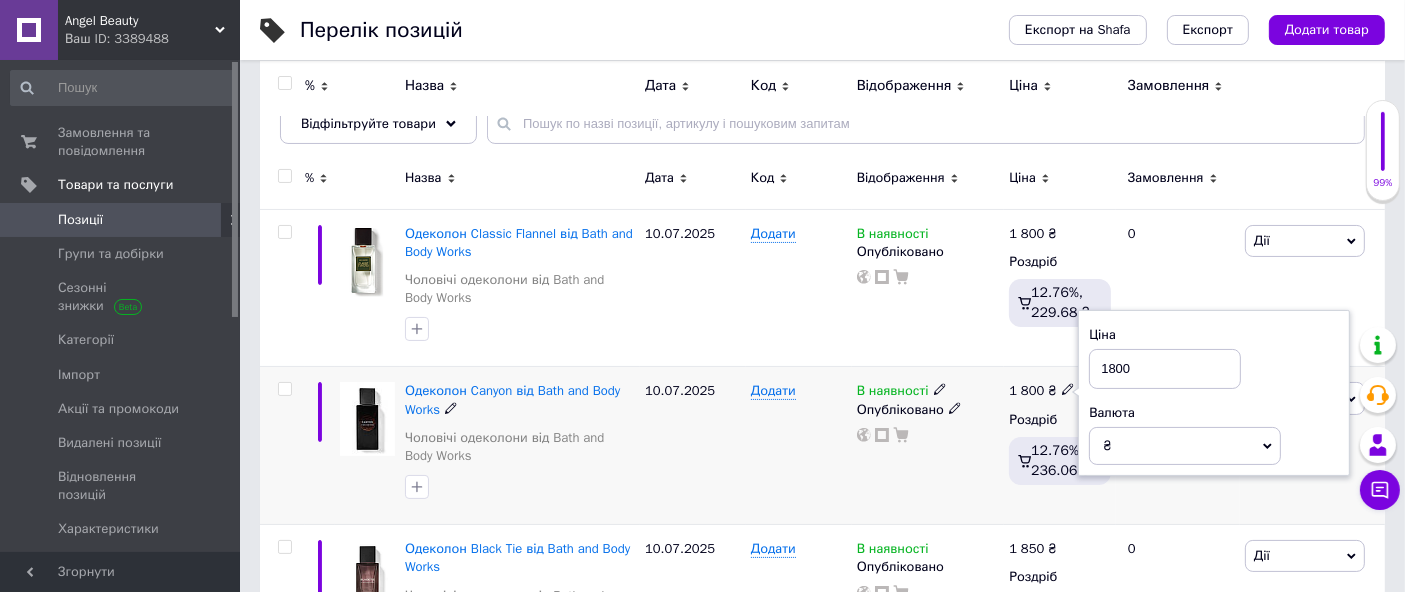click on "1800" at bounding box center [1165, 369] 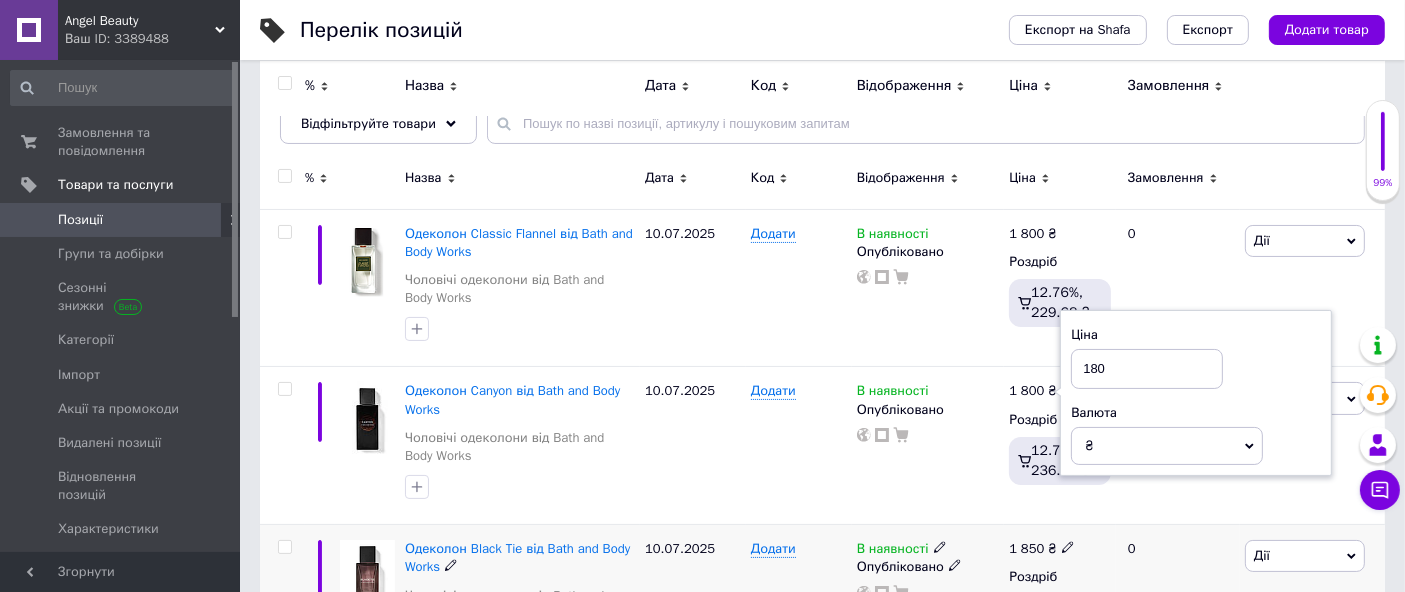 type on "1850" 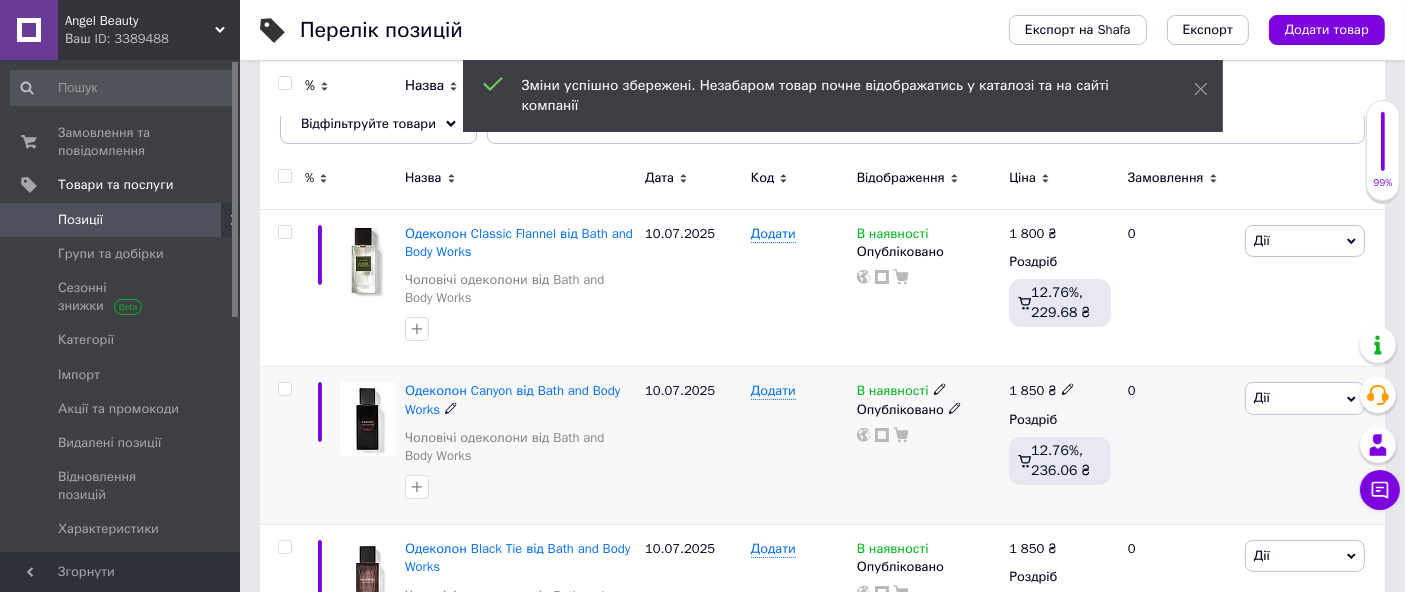 click on "В наявності Опубліковано" at bounding box center [928, 446] 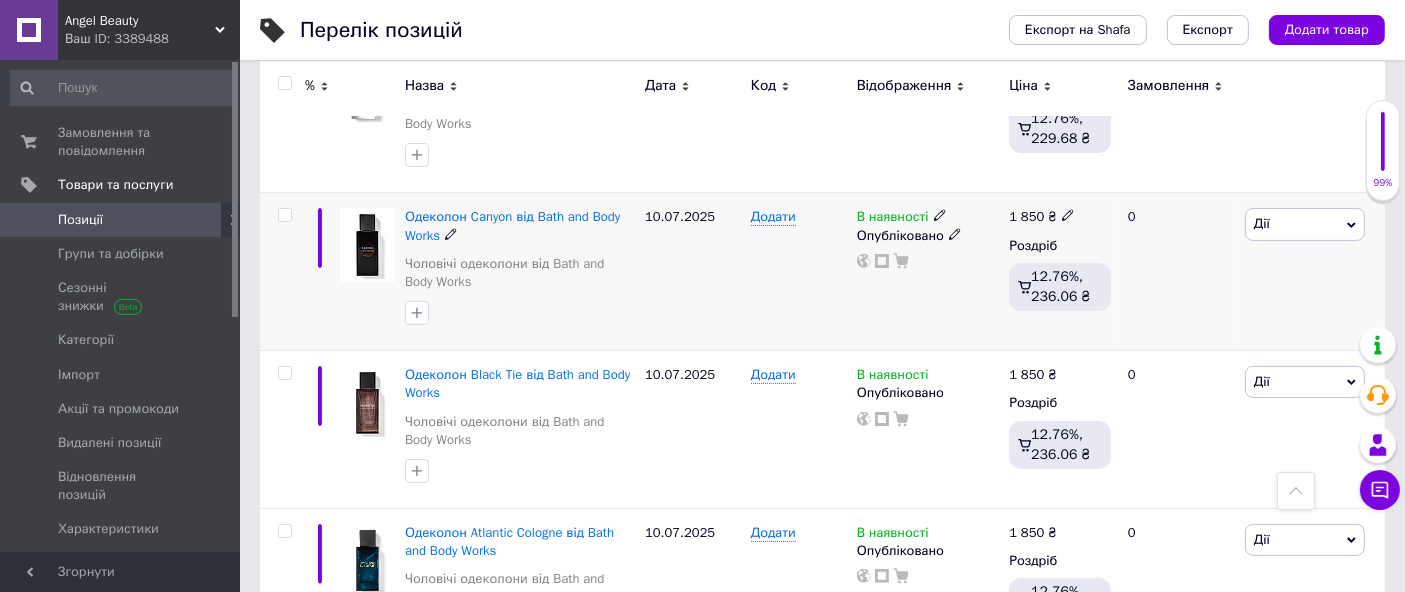 scroll, scrollTop: 444, scrollLeft: 0, axis: vertical 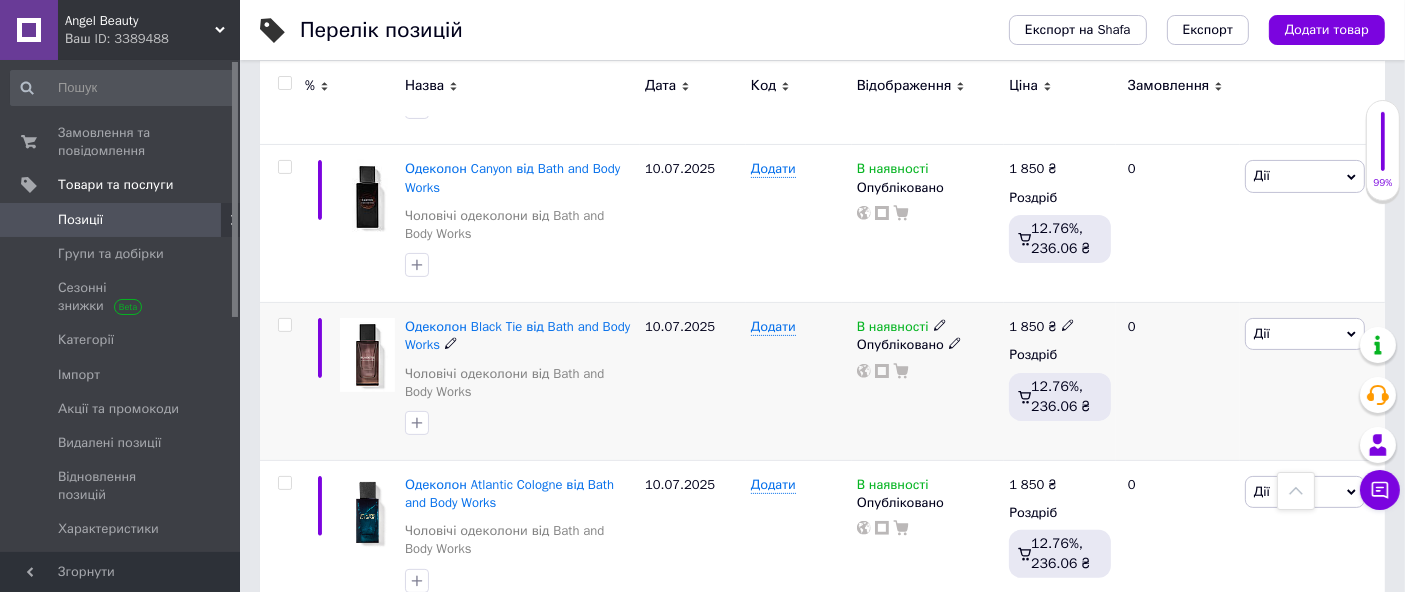 click 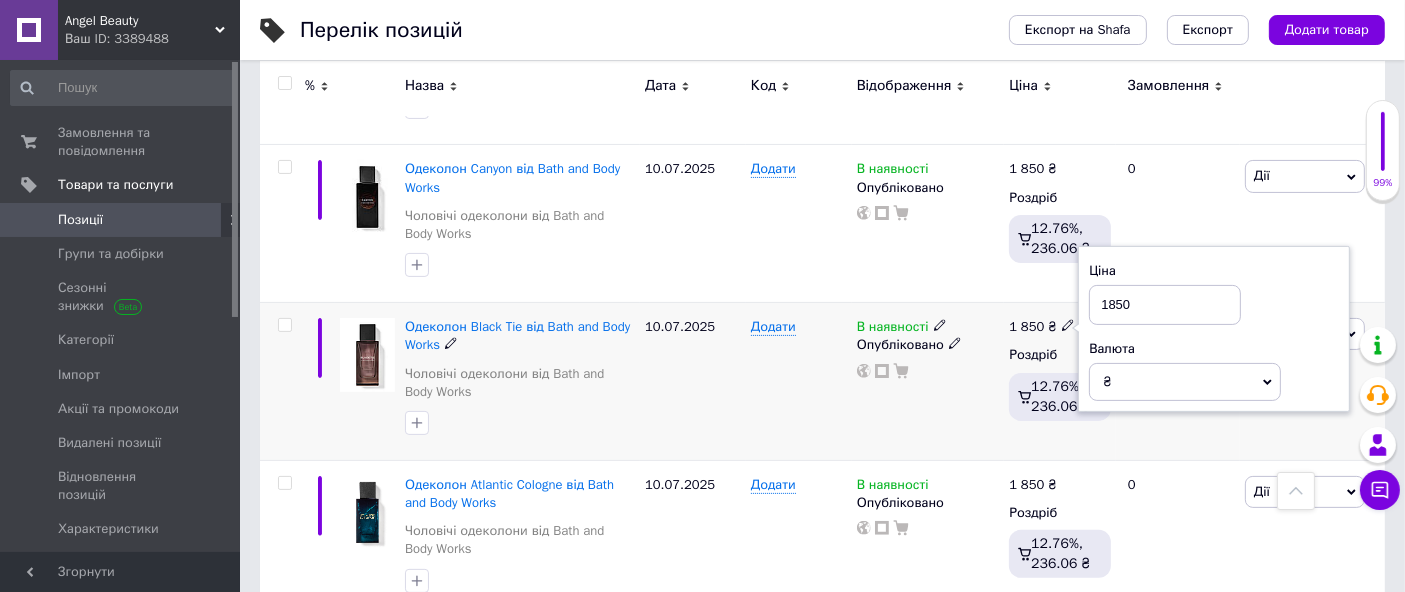 click on "1850" at bounding box center (1165, 305) 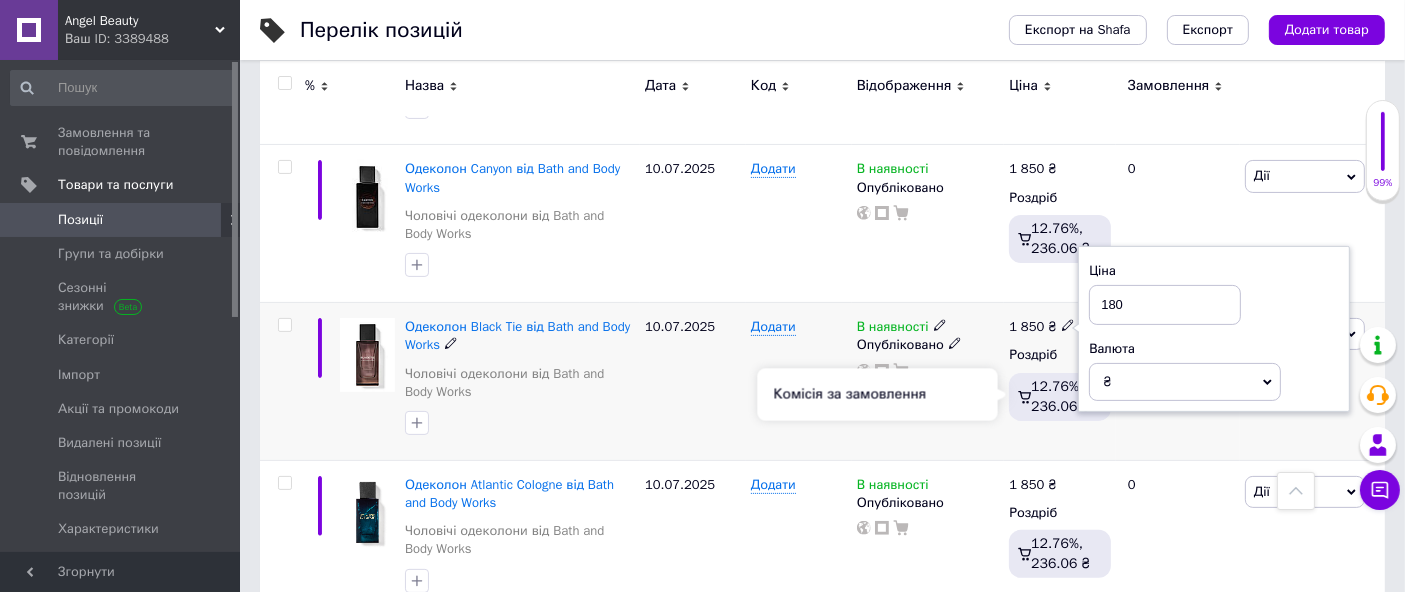 type on "1800" 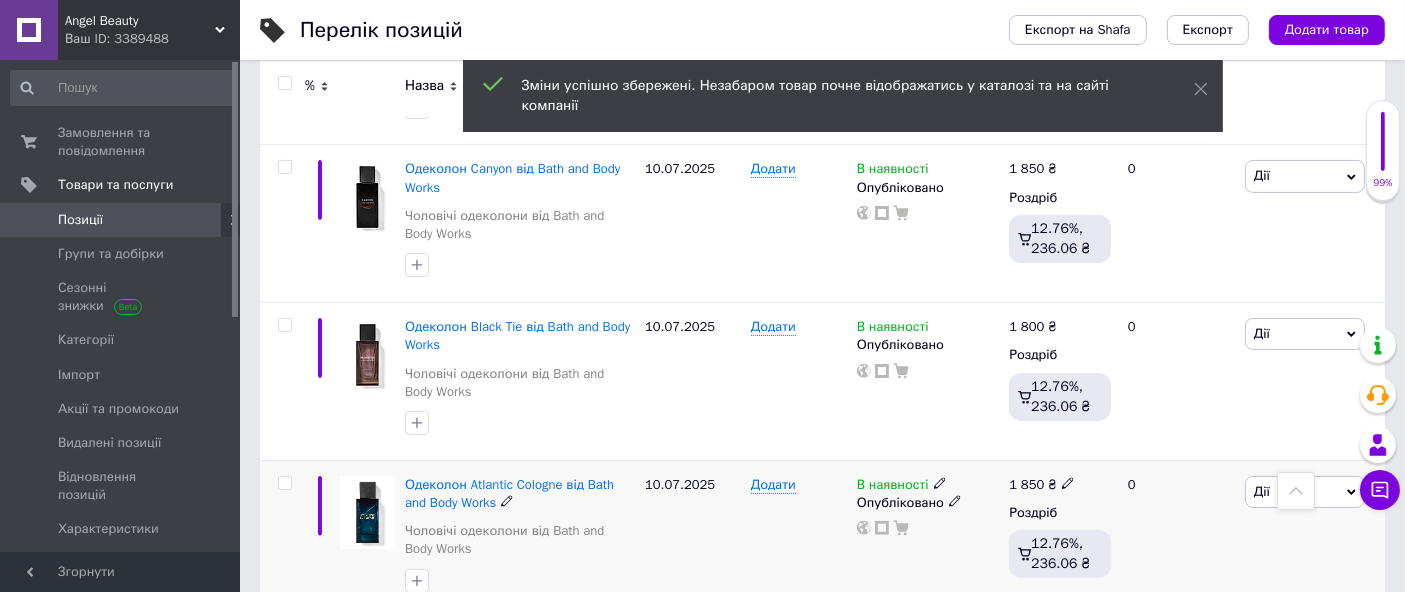 click on "0" at bounding box center (1178, 539) 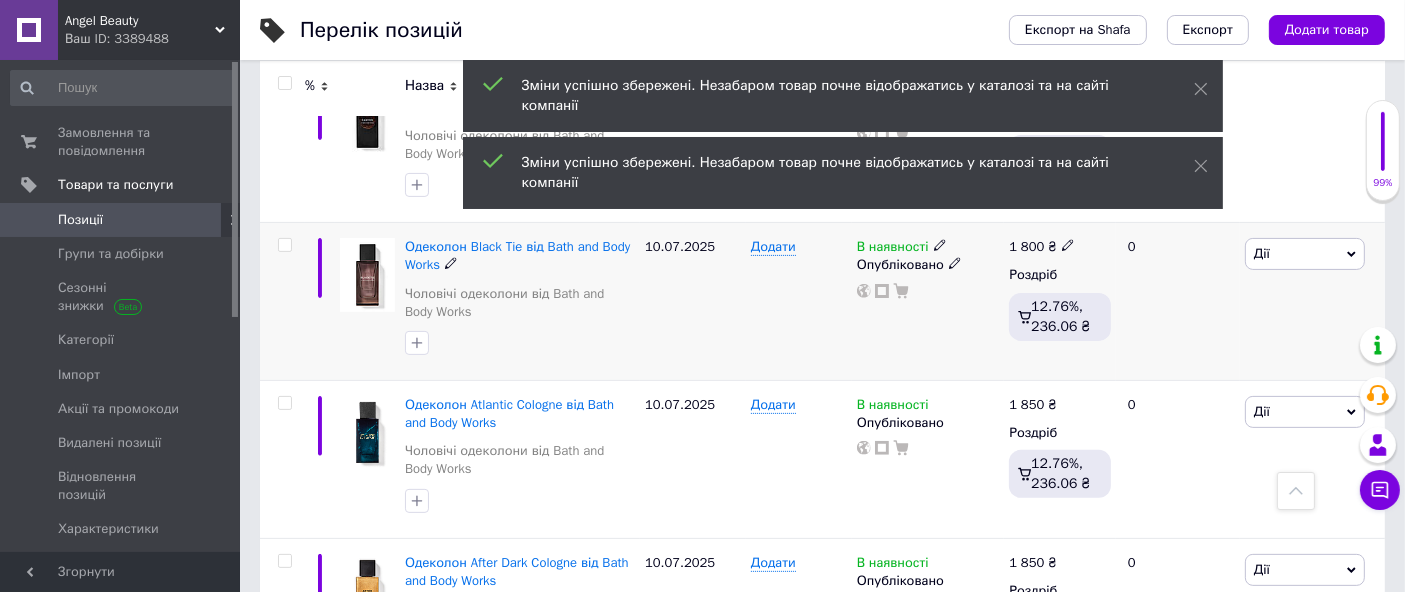 scroll, scrollTop: 555, scrollLeft: 0, axis: vertical 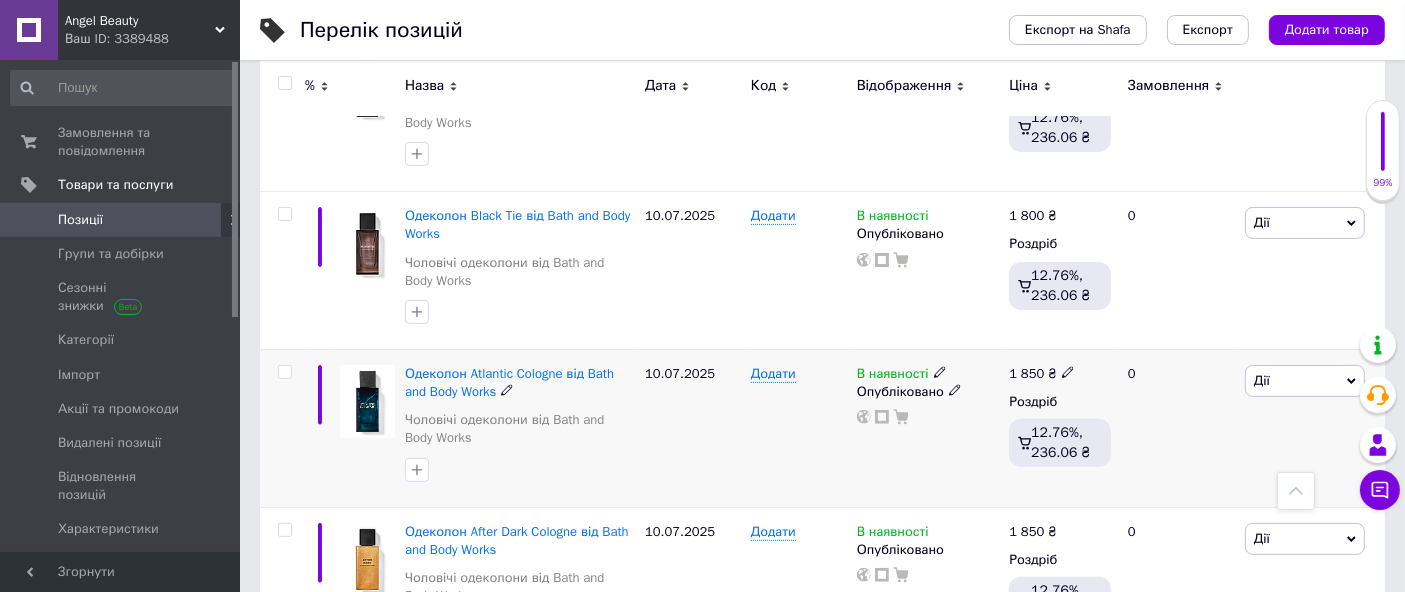 click 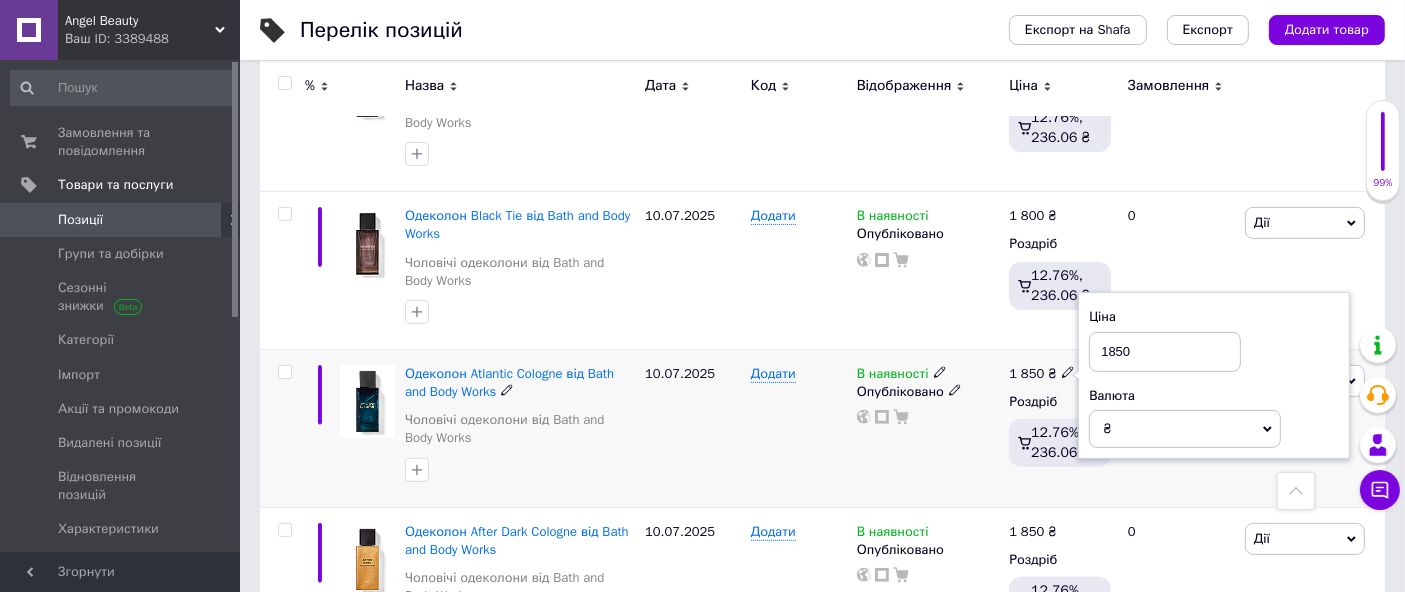 click on "1850" at bounding box center (1165, 352) 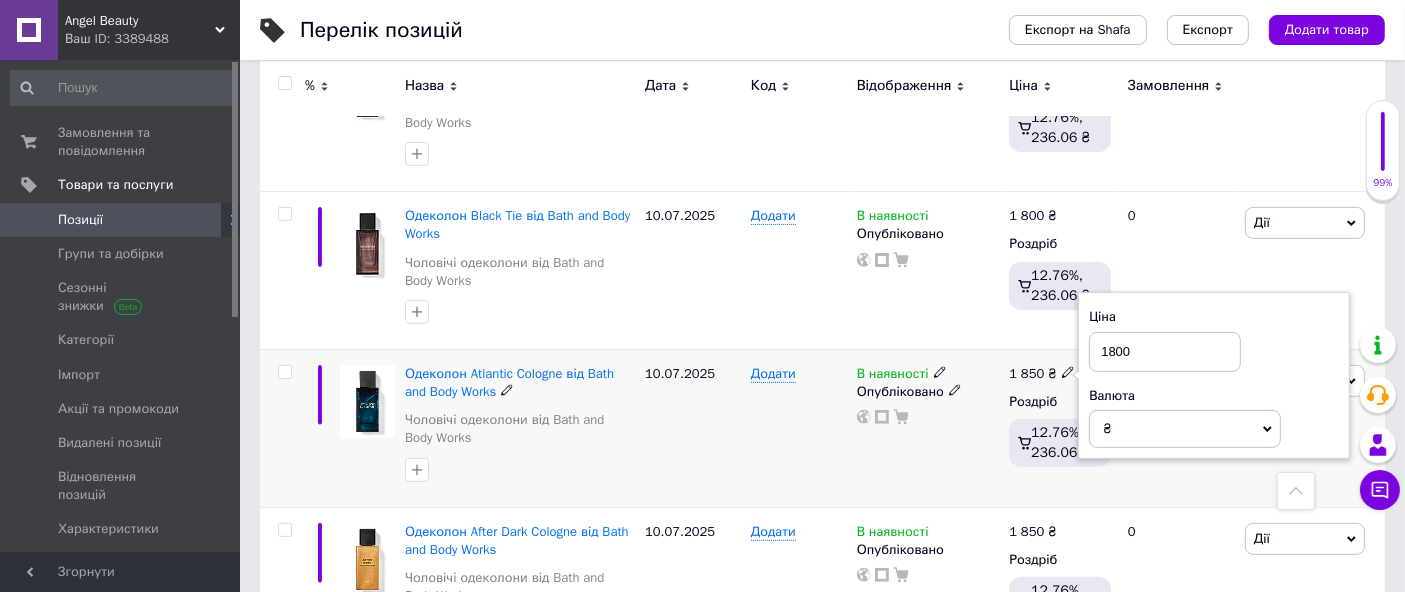 type on "1800" 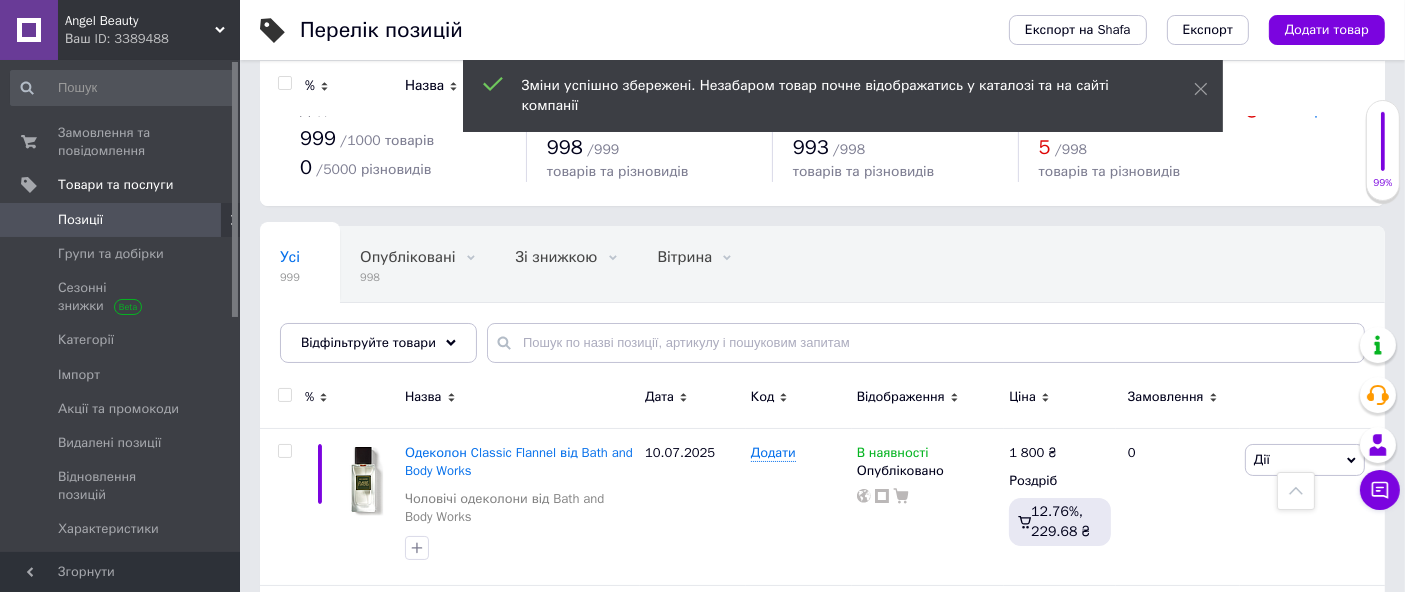 scroll, scrollTop: 0, scrollLeft: 0, axis: both 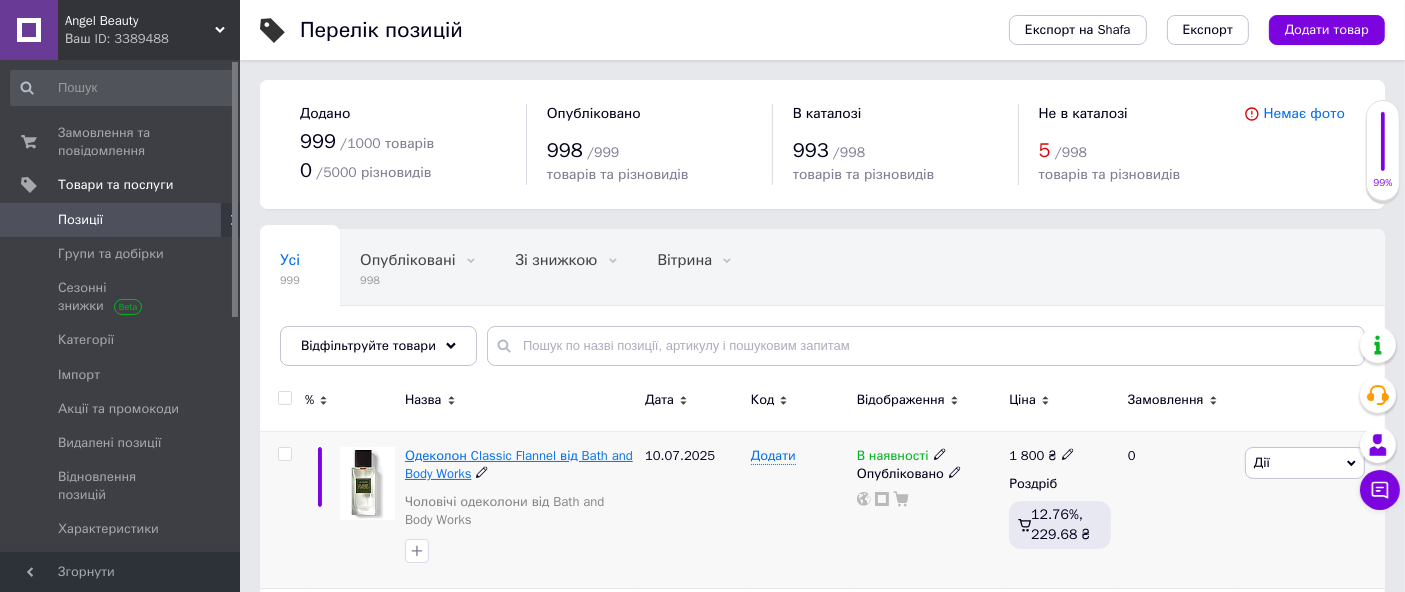 click on "Одеколон Classic Flannel від Bath and Body Works" at bounding box center (519, 464) 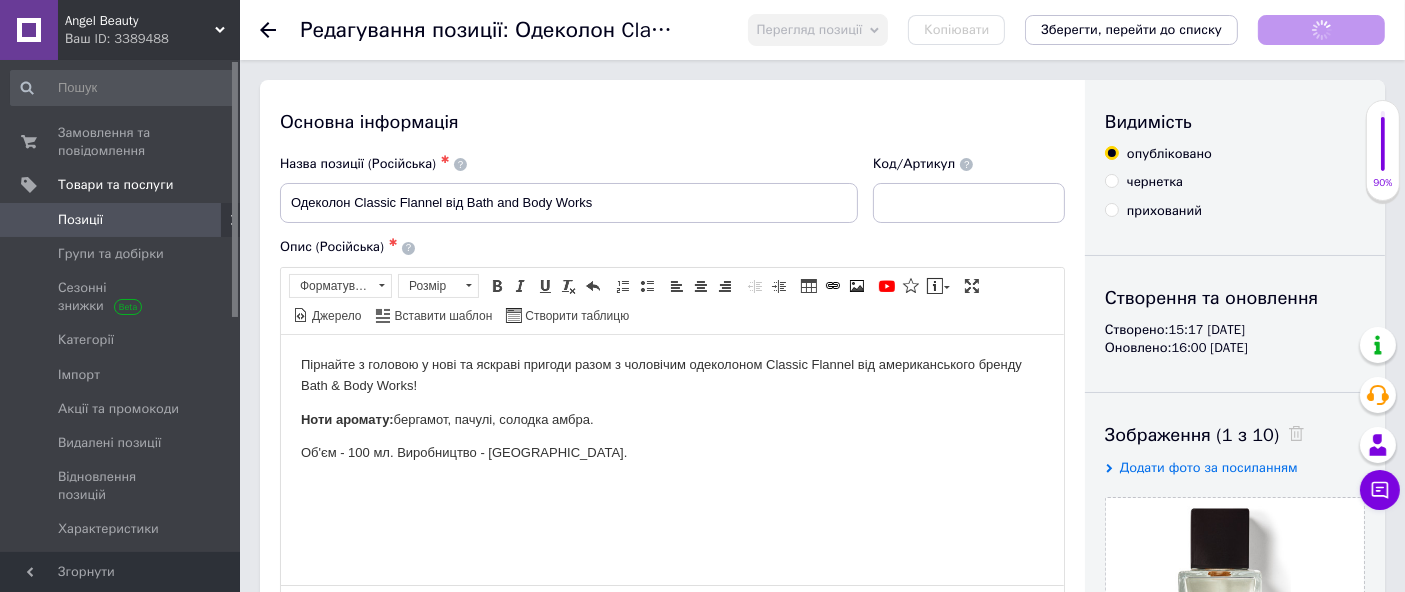 scroll, scrollTop: 0, scrollLeft: 0, axis: both 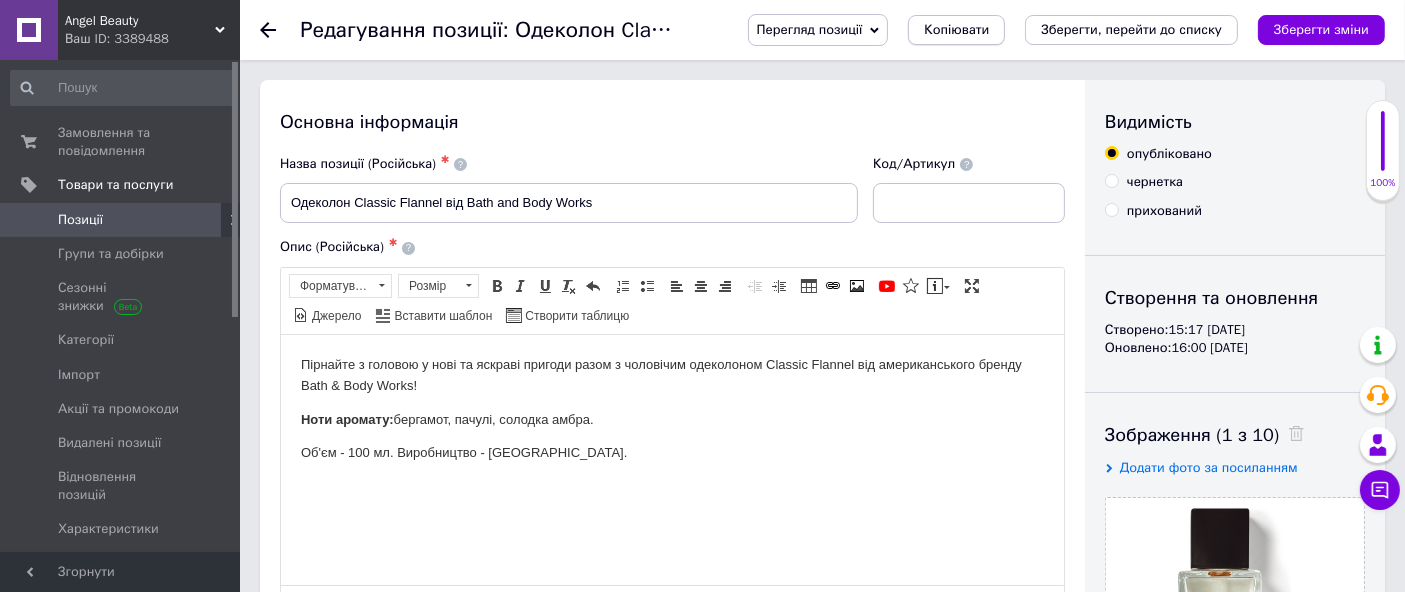 click on "Копіювати" at bounding box center [956, 30] 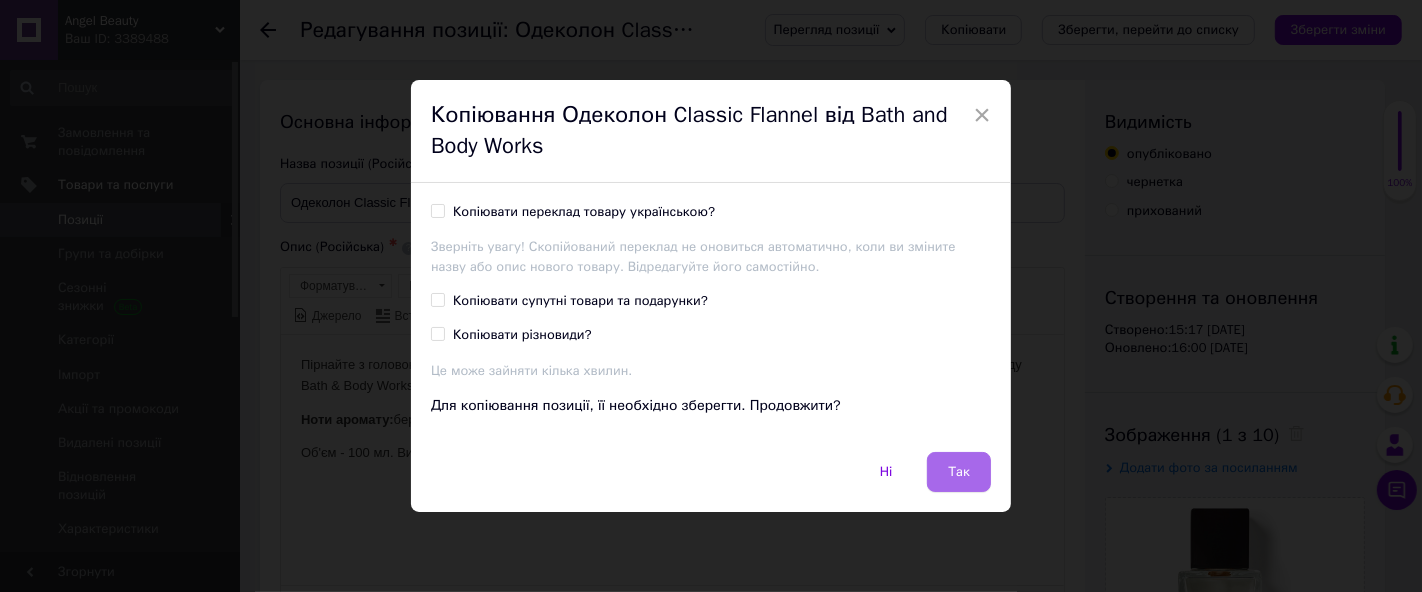 click on "Так" at bounding box center [959, 472] 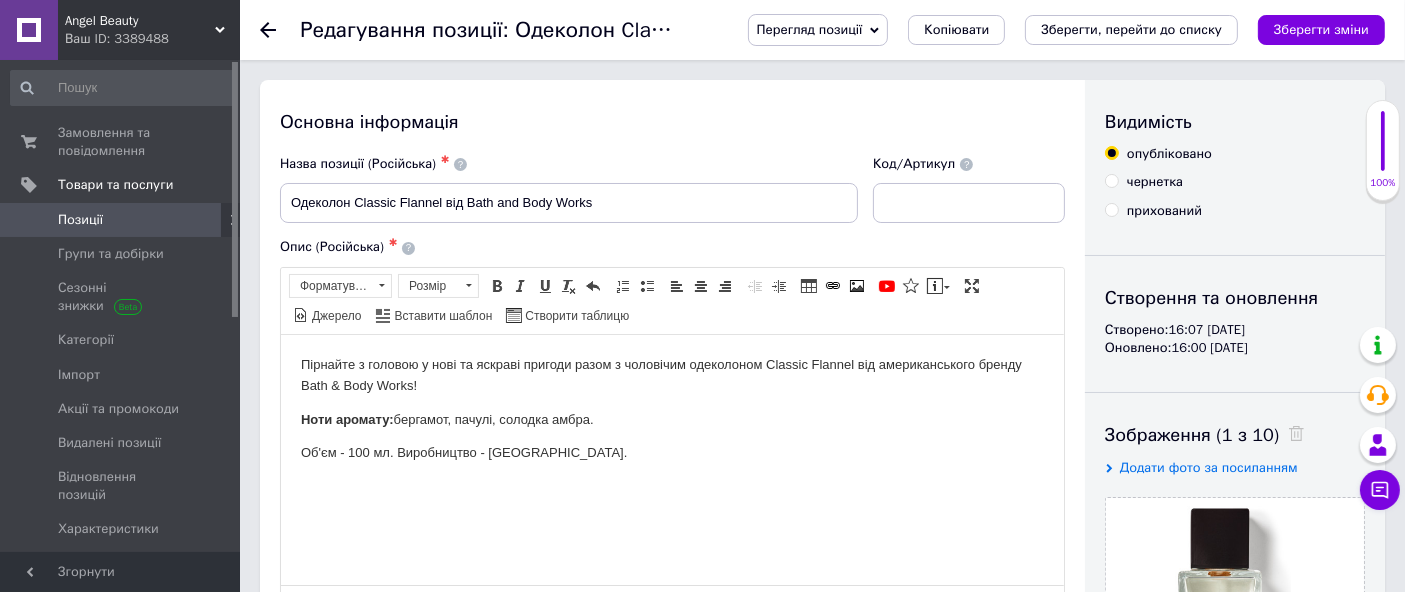 scroll, scrollTop: 0, scrollLeft: 0, axis: both 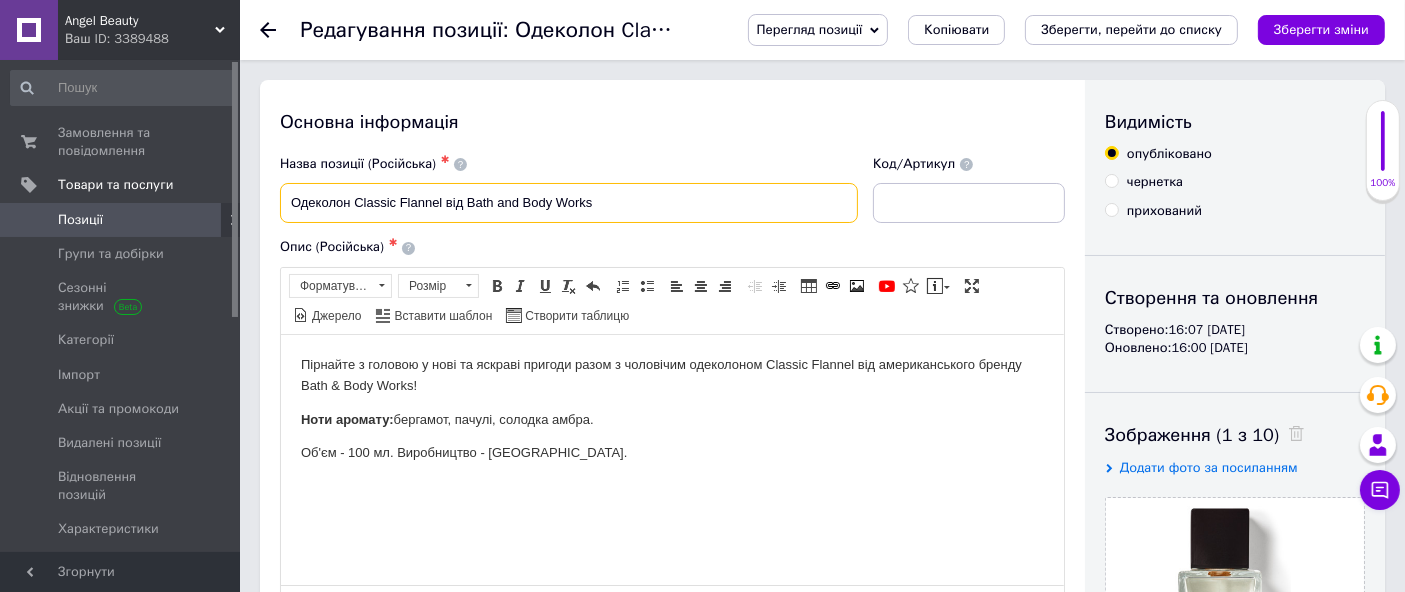 drag, startPoint x: 351, startPoint y: 201, endPoint x: 442, endPoint y: 232, distance: 96.13532 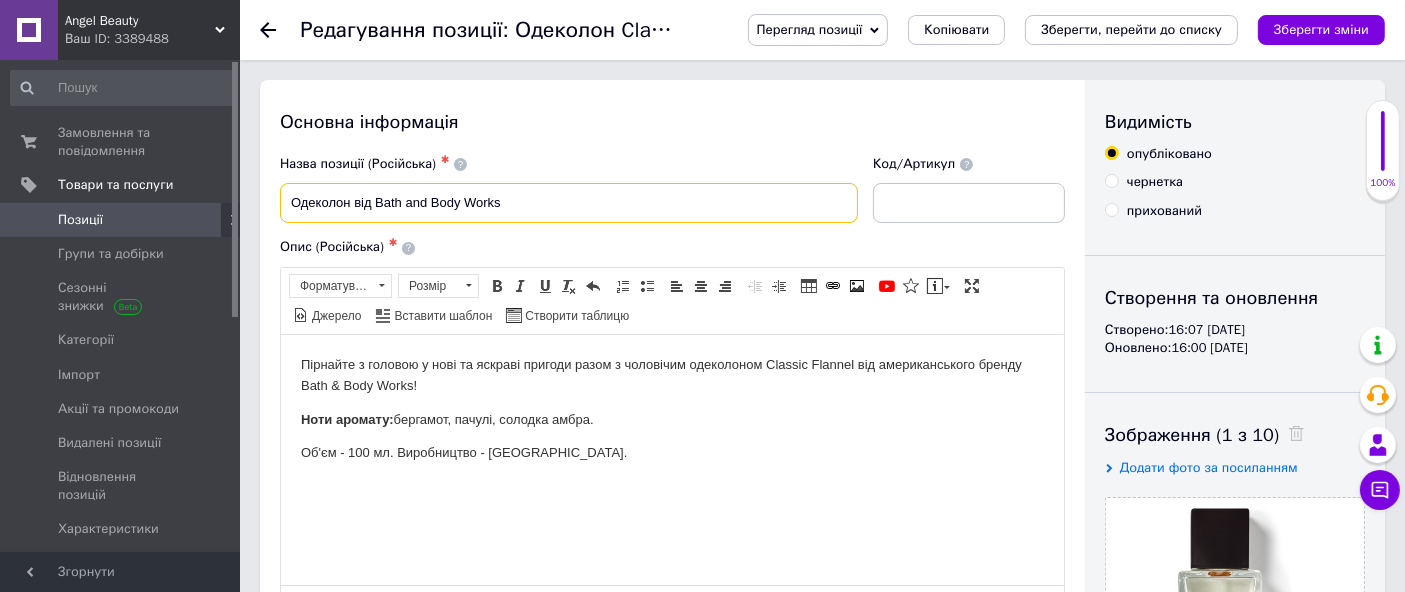 paste on "Graphite" 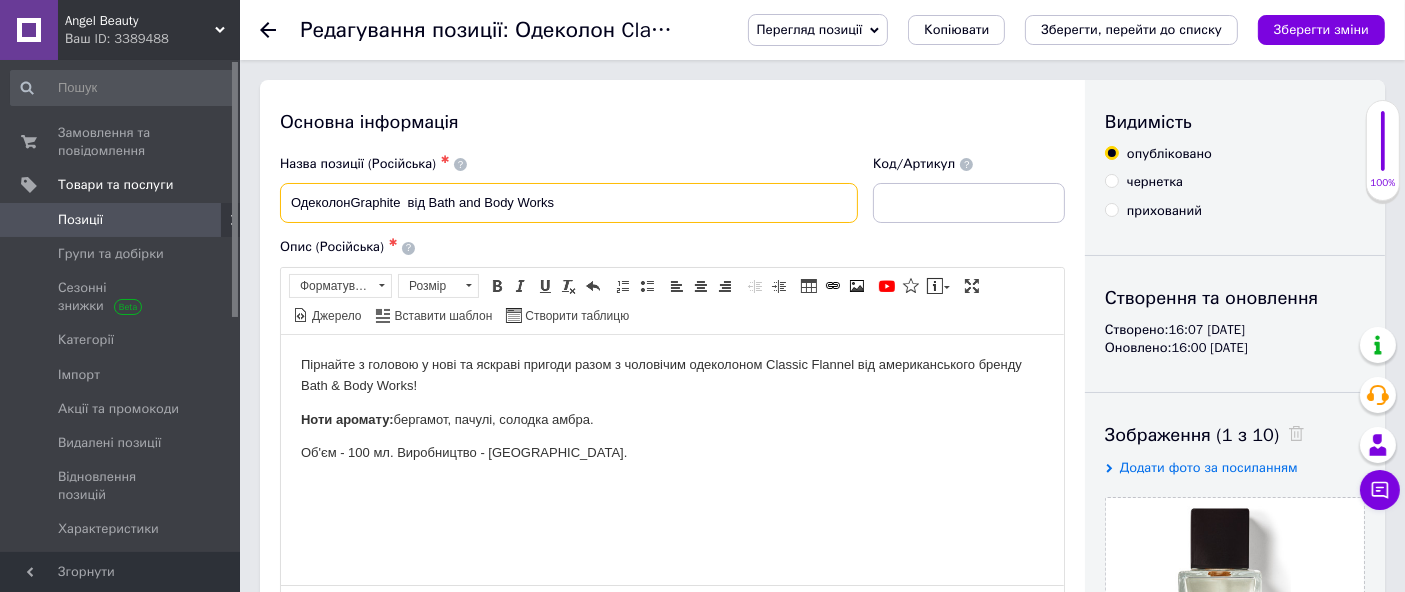 click on "ОдеколонGraphite  від Bath and Body Works" at bounding box center [569, 203] 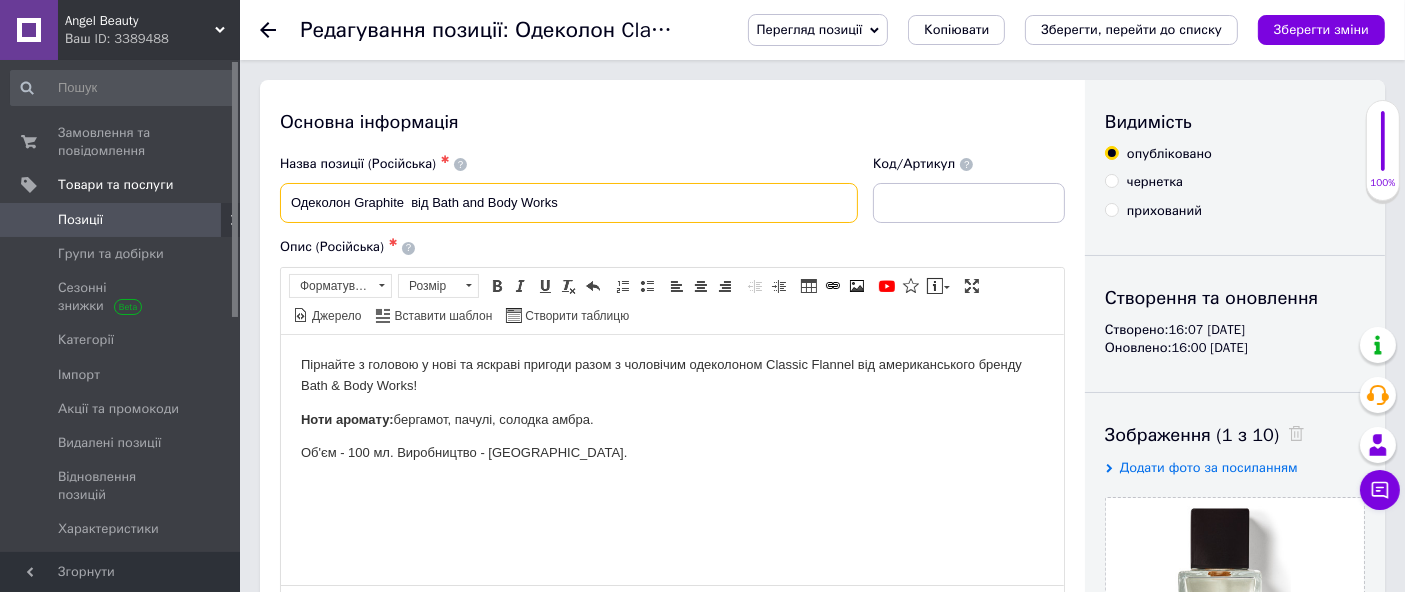 type on "Одеколон Graphite  від Bath and Body Works" 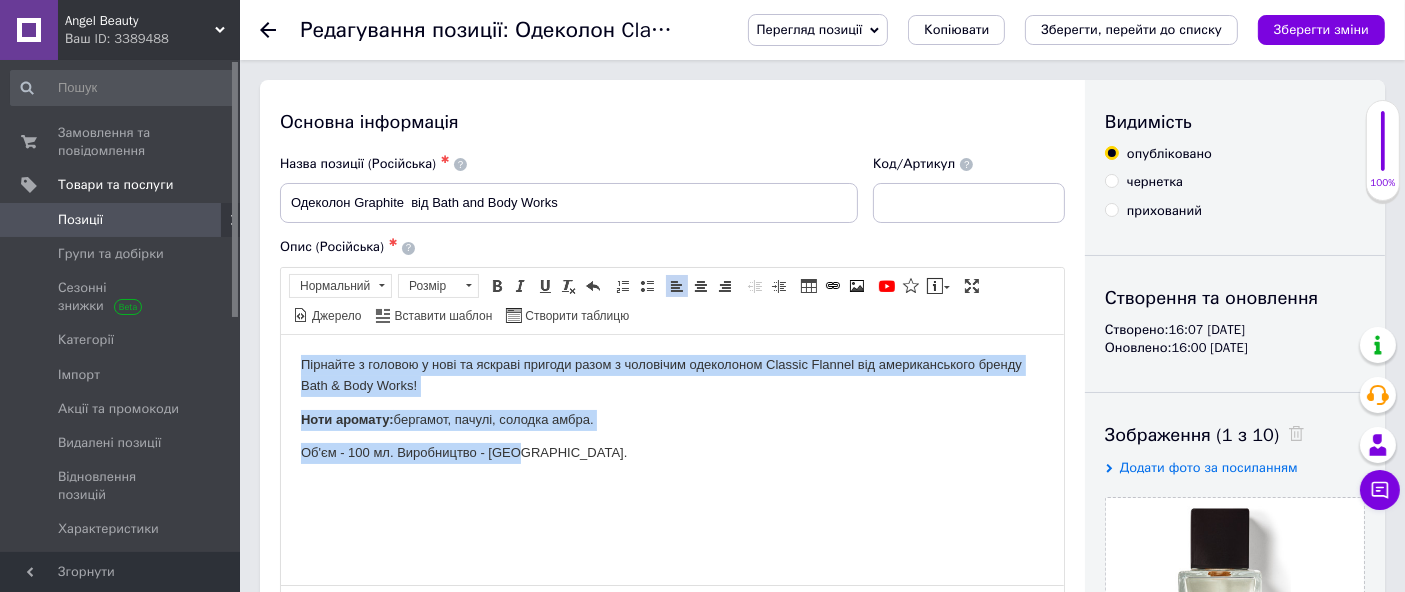 drag, startPoint x: 292, startPoint y: 358, endPoint x: 678, endPoint y: 483, distance: 405.73514 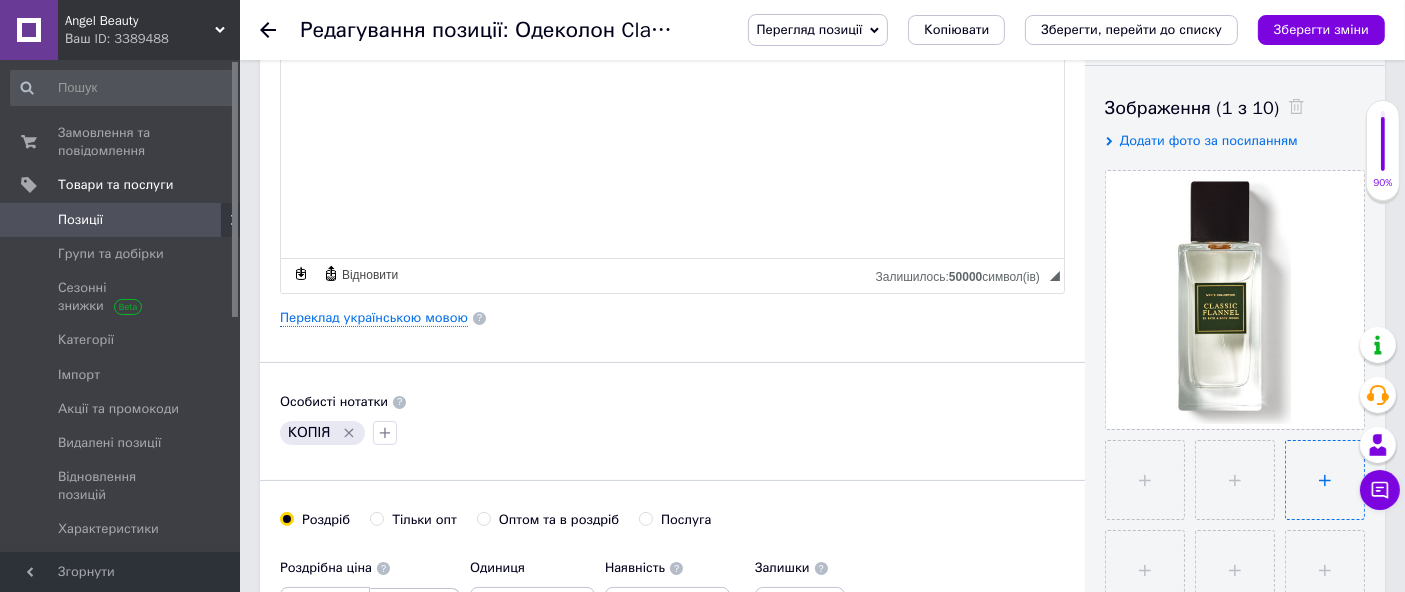 scroll, scrollTop: 333, scrollLeft: 0, axis: vertical 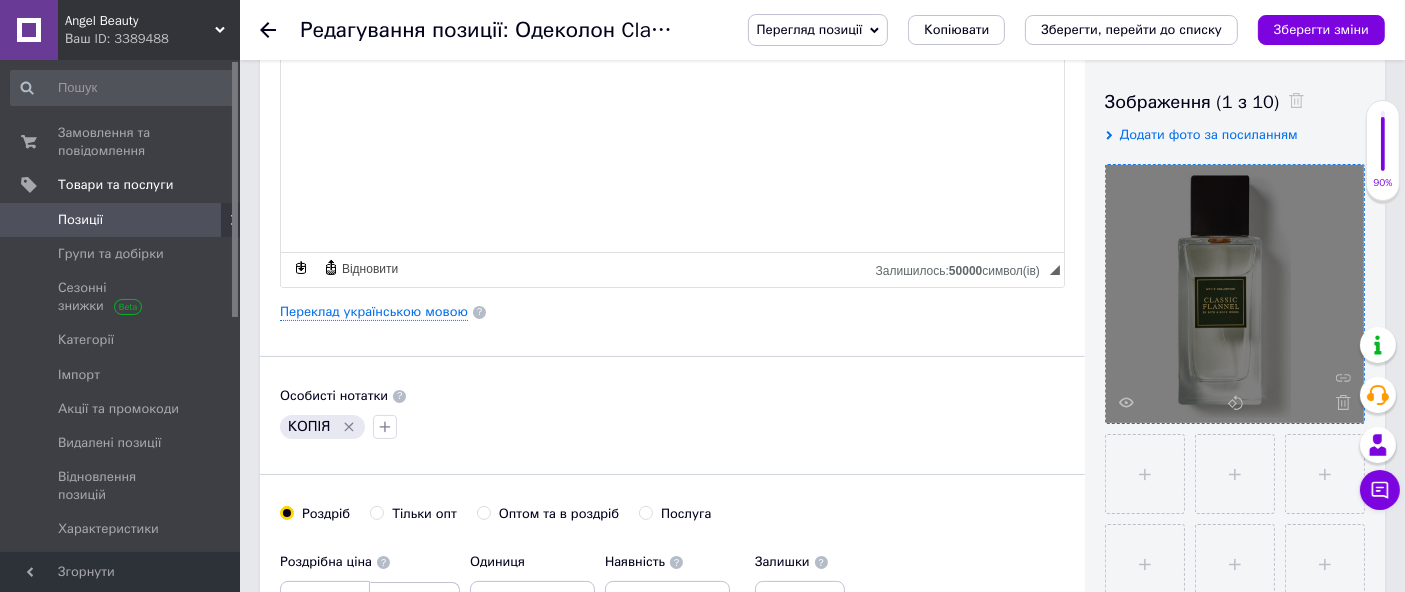 drag, startPoint x: 1342, startPoint y: 401, endPoint x: 1320, endPoint y: 370, distance: 38.013157 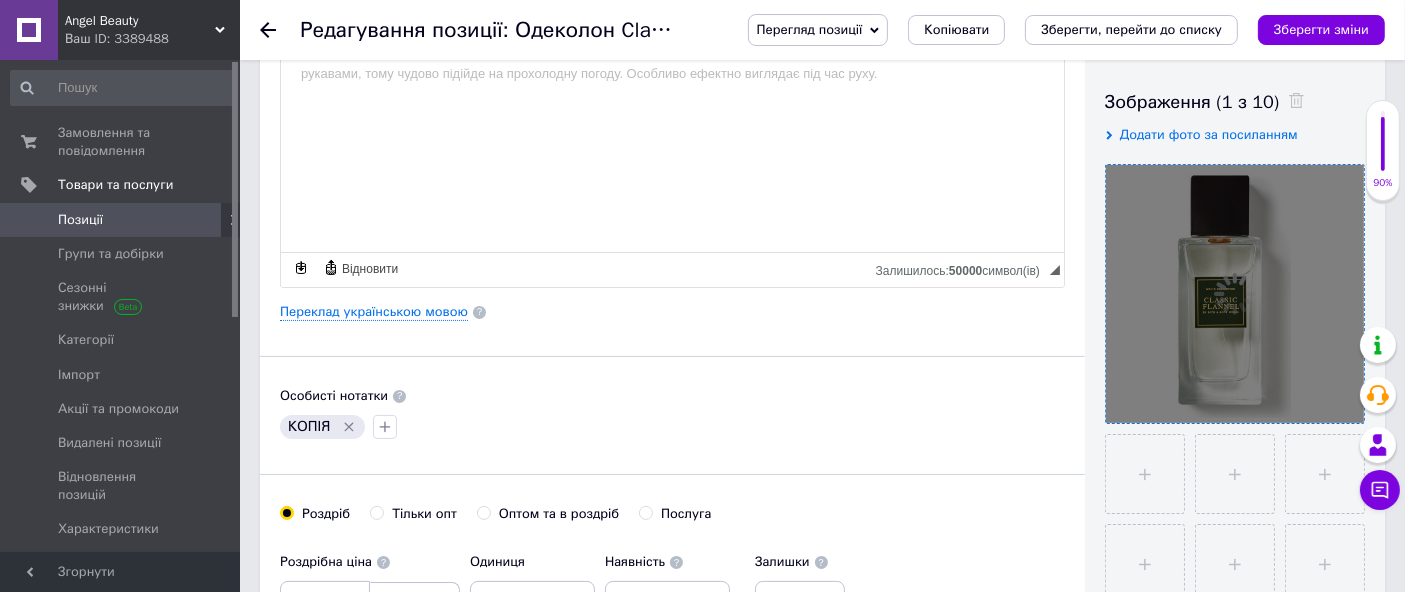 click at bounding box center (1235, 294) 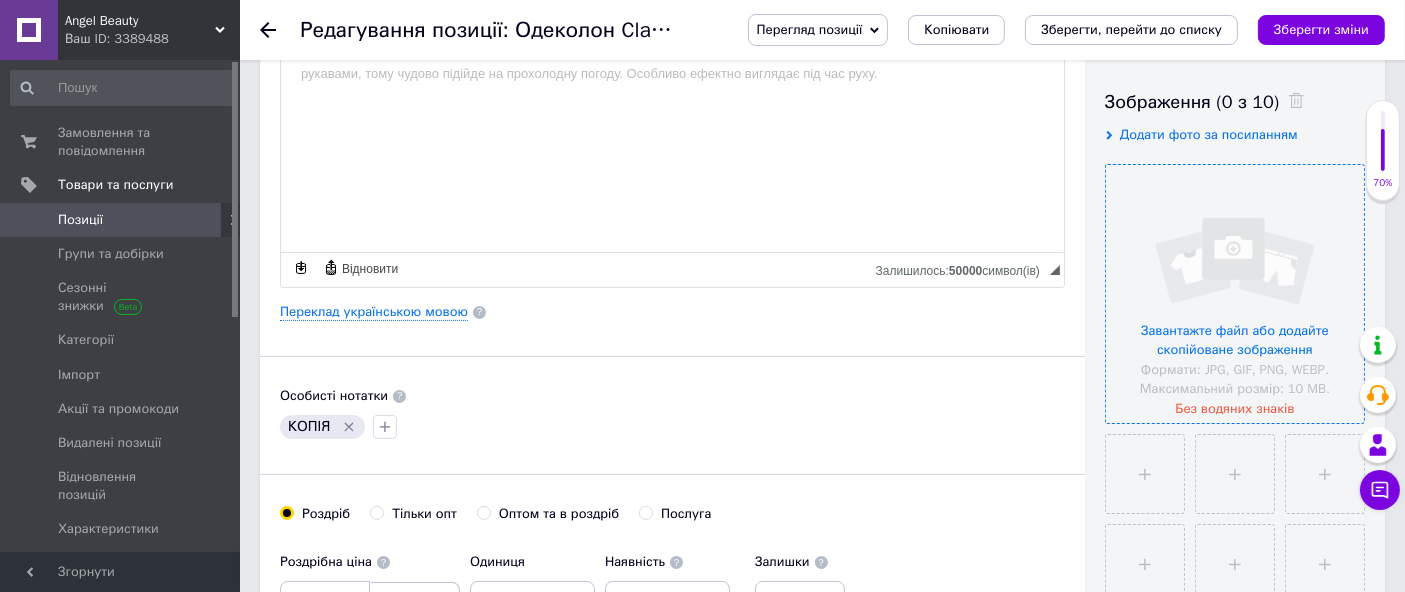 drag, startPoint x: 1238, startPoint y: 289, endPoint x: 1220, endPoint y: 283, distance: 18.973665 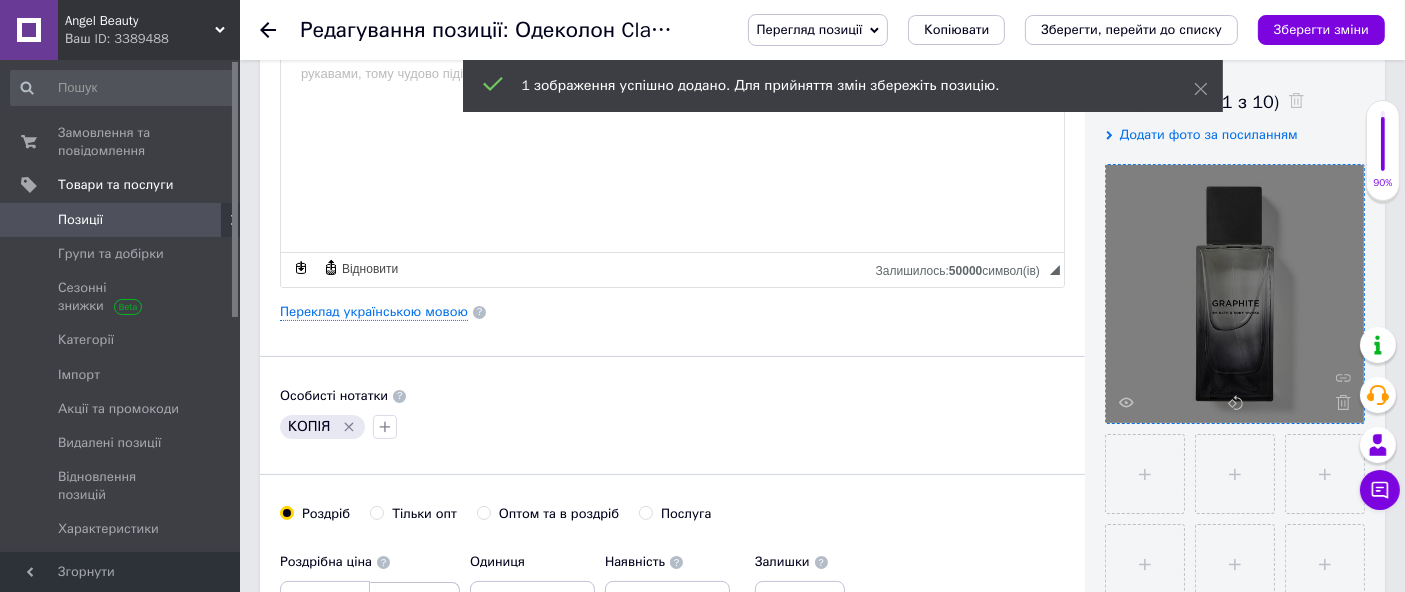 click 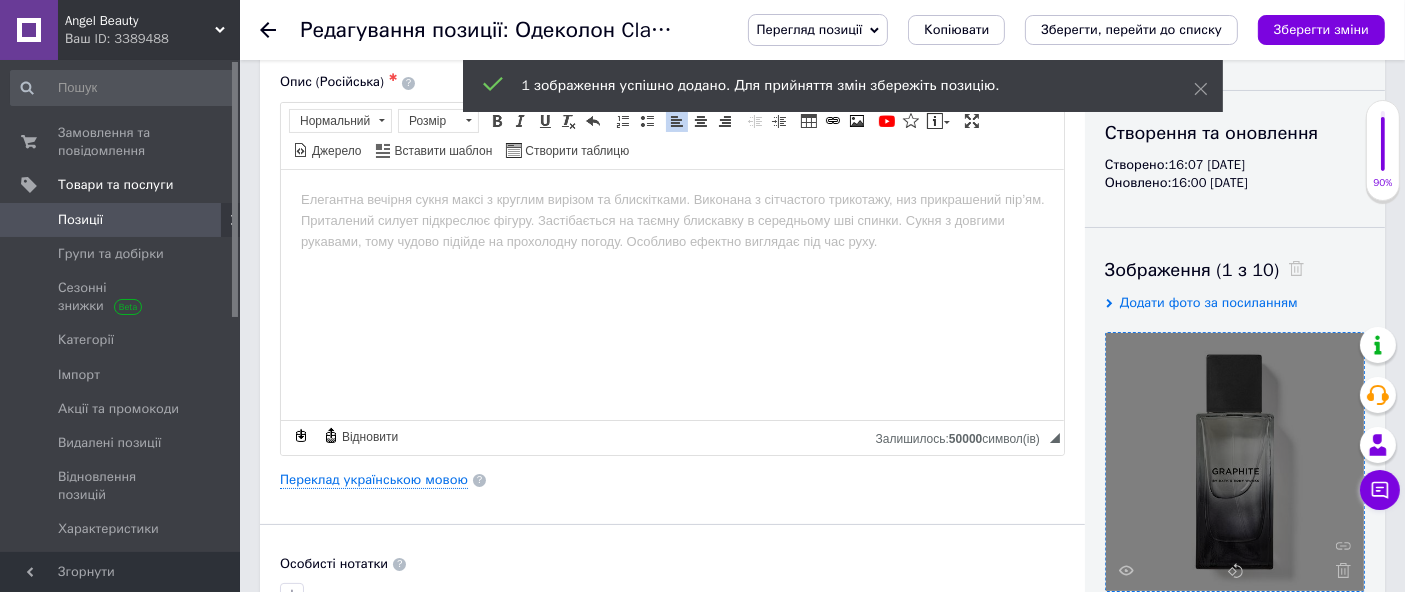 scroll, scrollTop: 0, scrollLeft: 0, axis: both 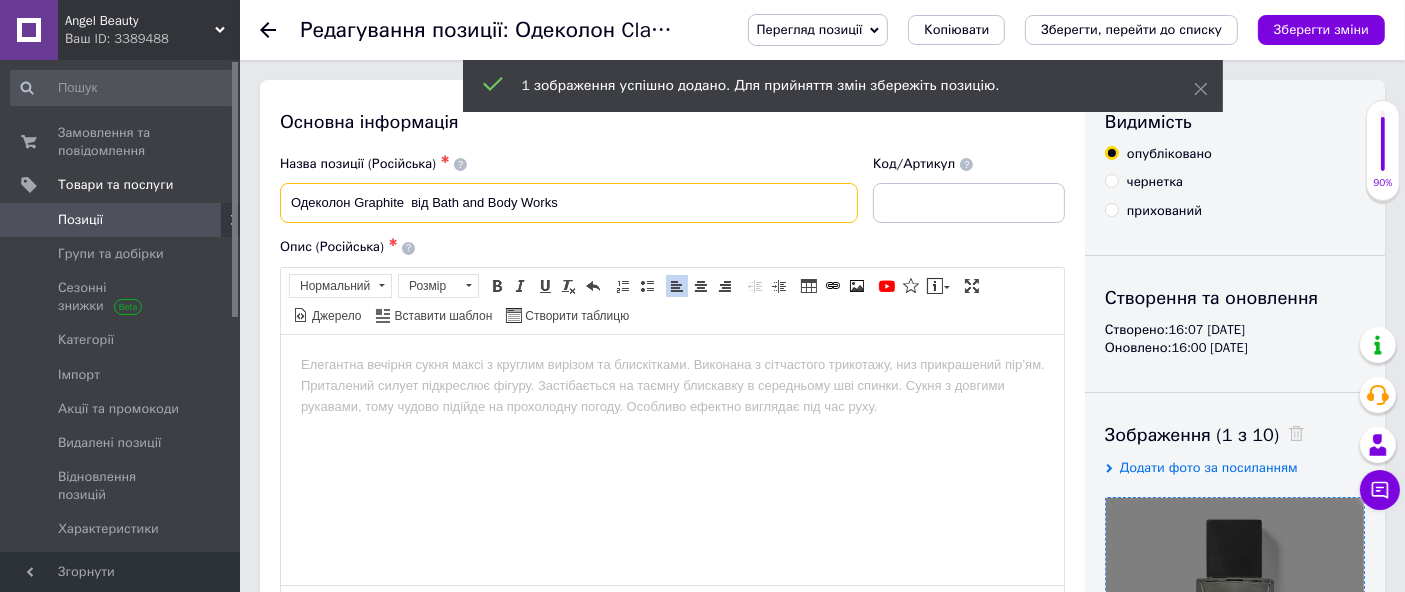 drag, startPoint x: 282, startPoint y: 201, endPoint x: 858, endPoint y: 212, distance: 576.10504 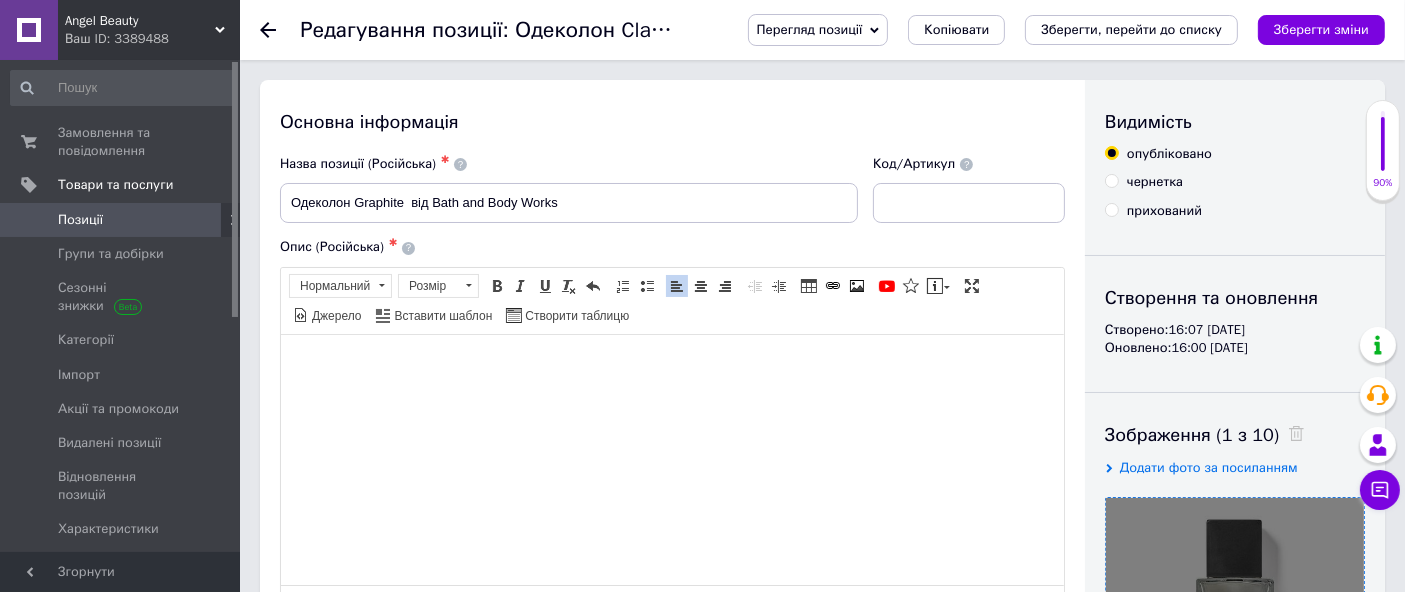 click at bounding box center (671, 364) 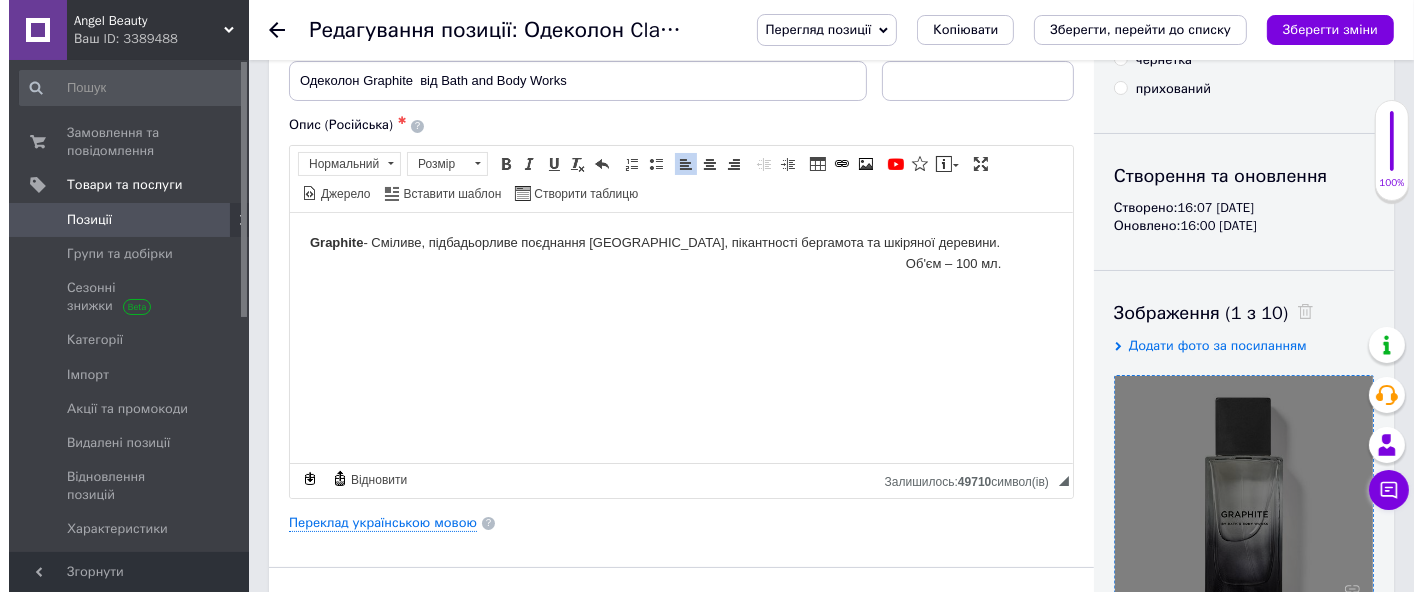 scroll, scrollTop: 333, scrollLeft: 0, axis: vertical 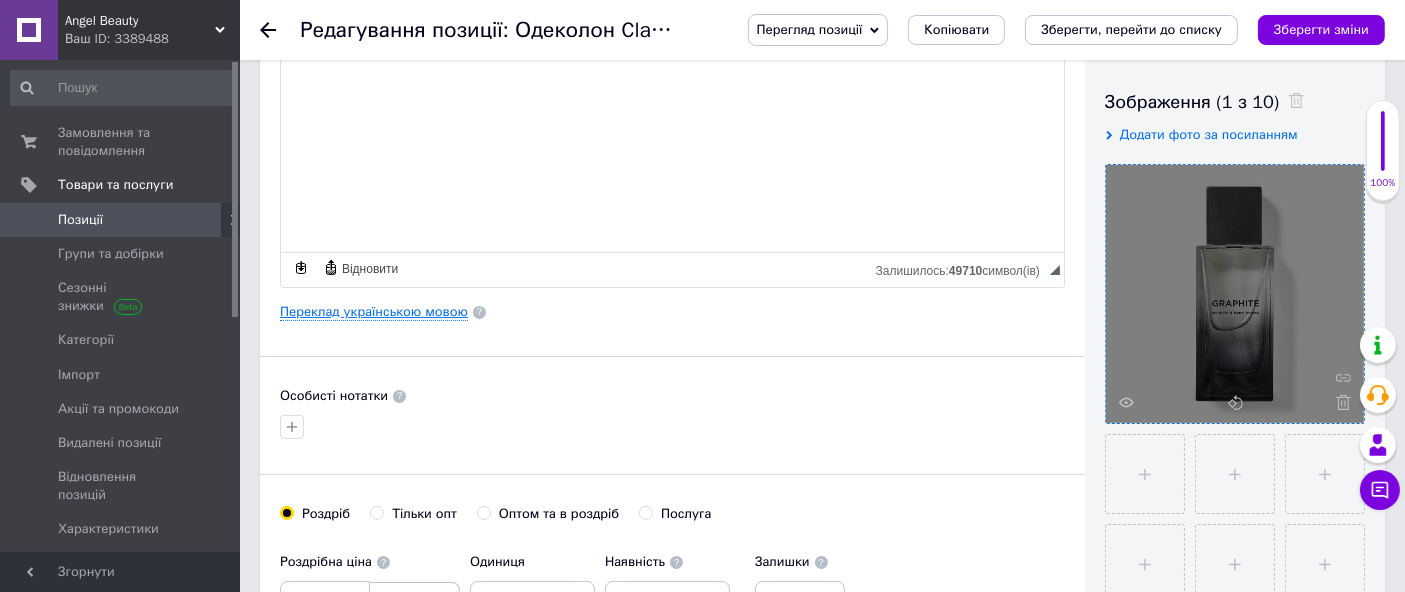 click on "Переклад українською мовою" at bounding box center (374, 312) 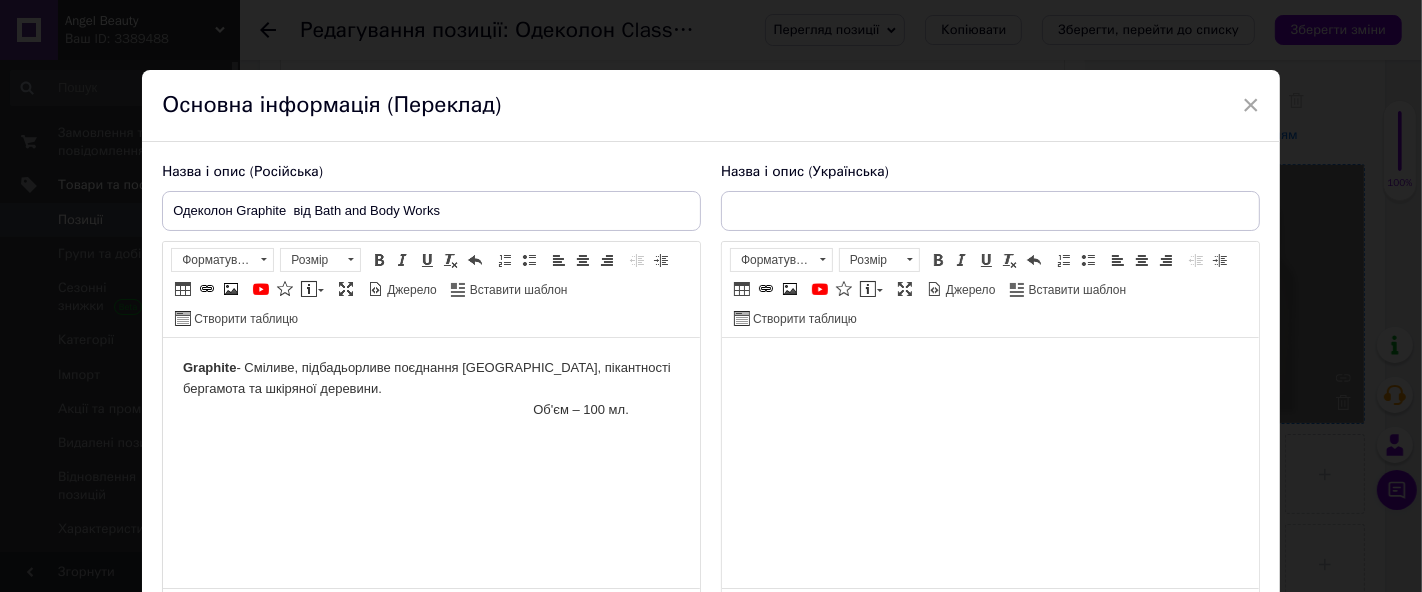 scroll, scrollTop: 0, scrollLeft: 0, axis: both 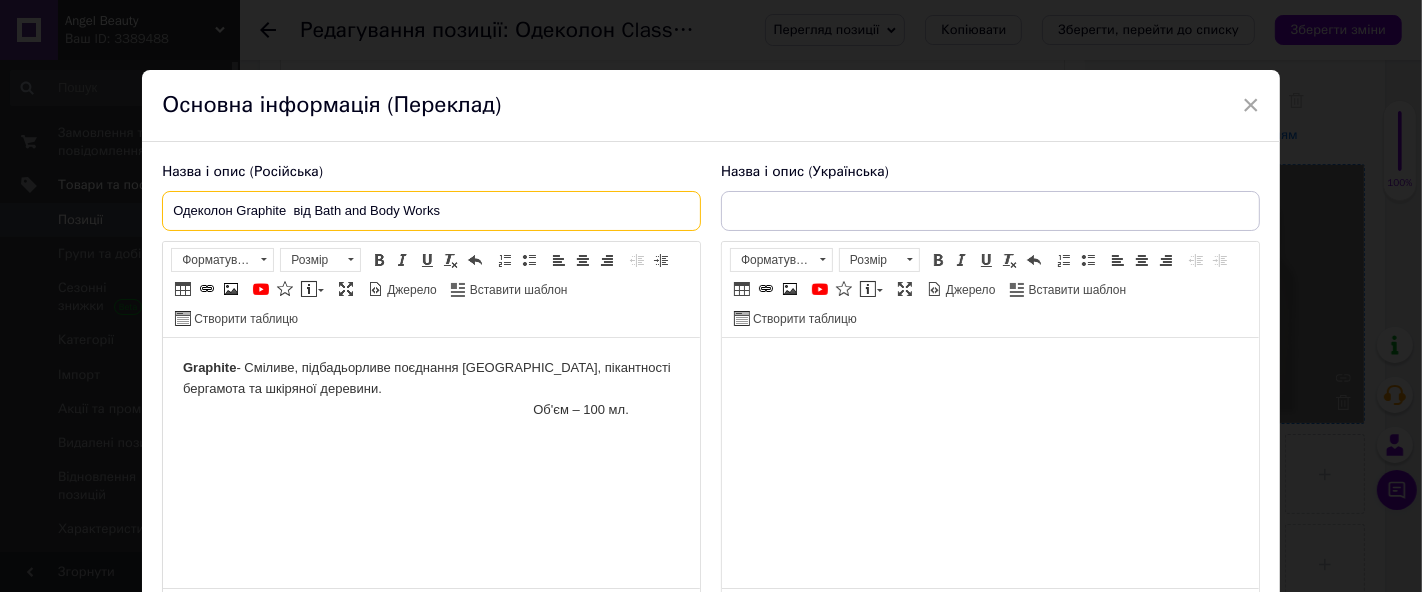 drag, startPoint x: 168, startPoint y: 206, endPoint x: 1079, endPoint y: 212, distance: 911.0198 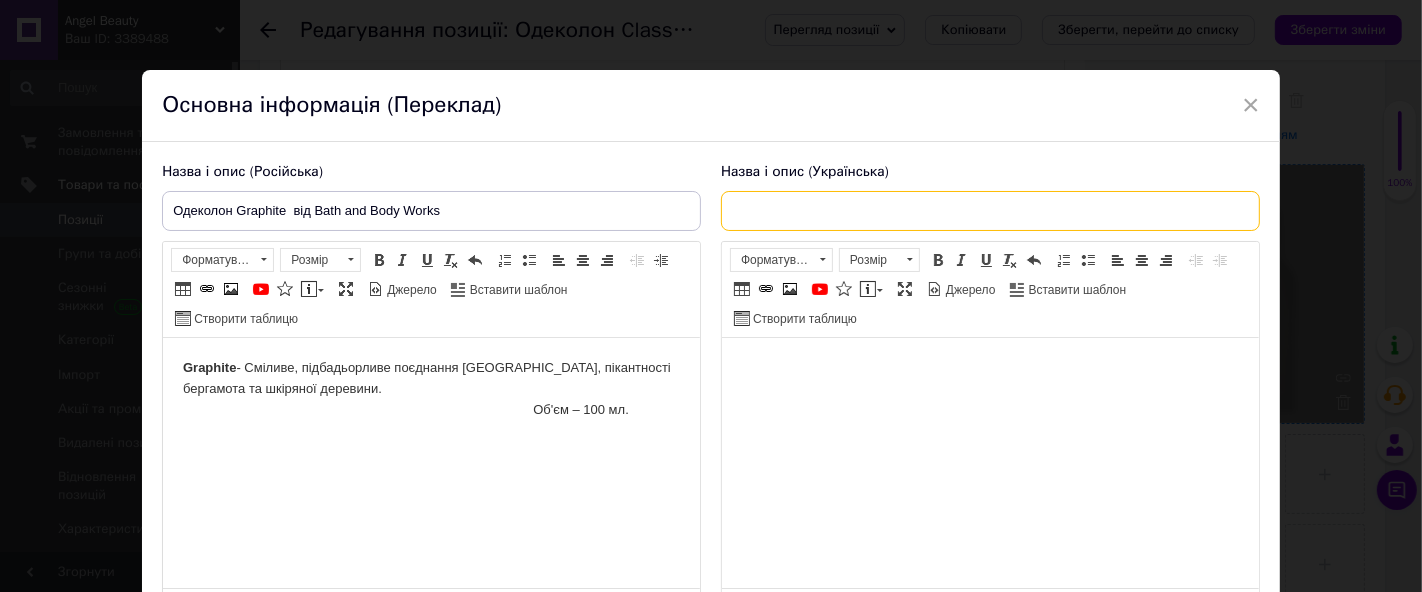 drag, startPoint x: 751, startPoint y: 219, endPoint x: 764, endPoint y: 235, distance: 20.615528 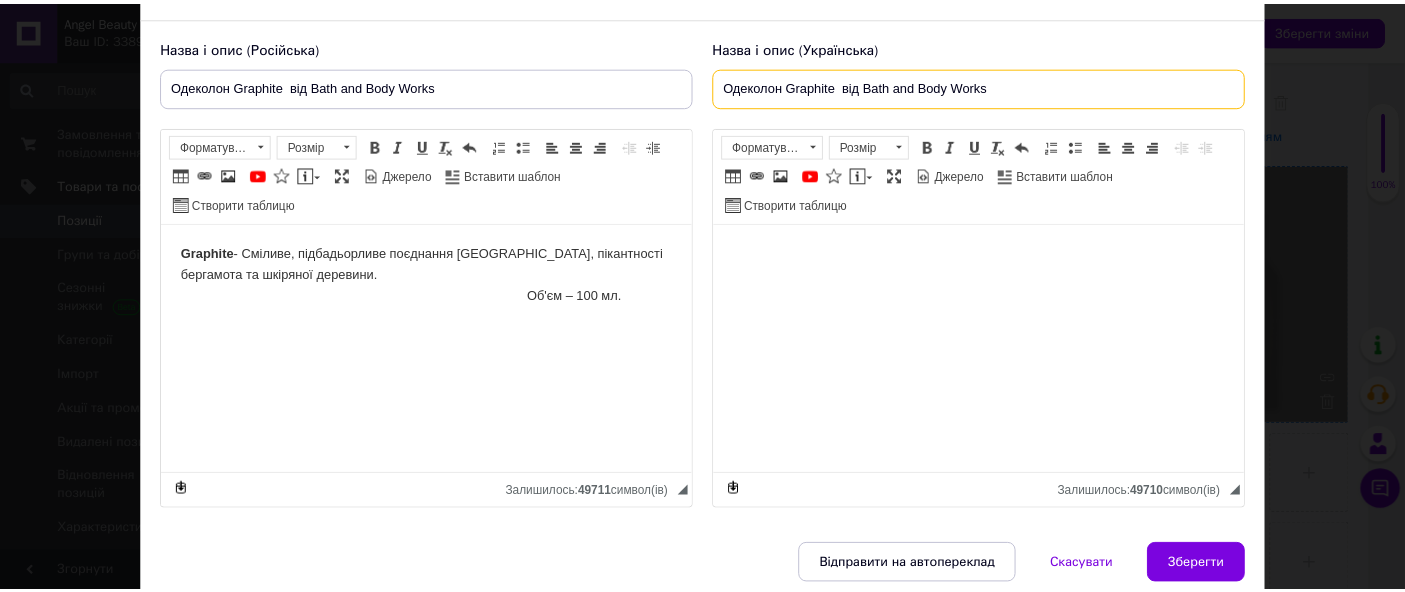 scroll, scrollTop: 202, scrollLeft: 0, axis: vertical 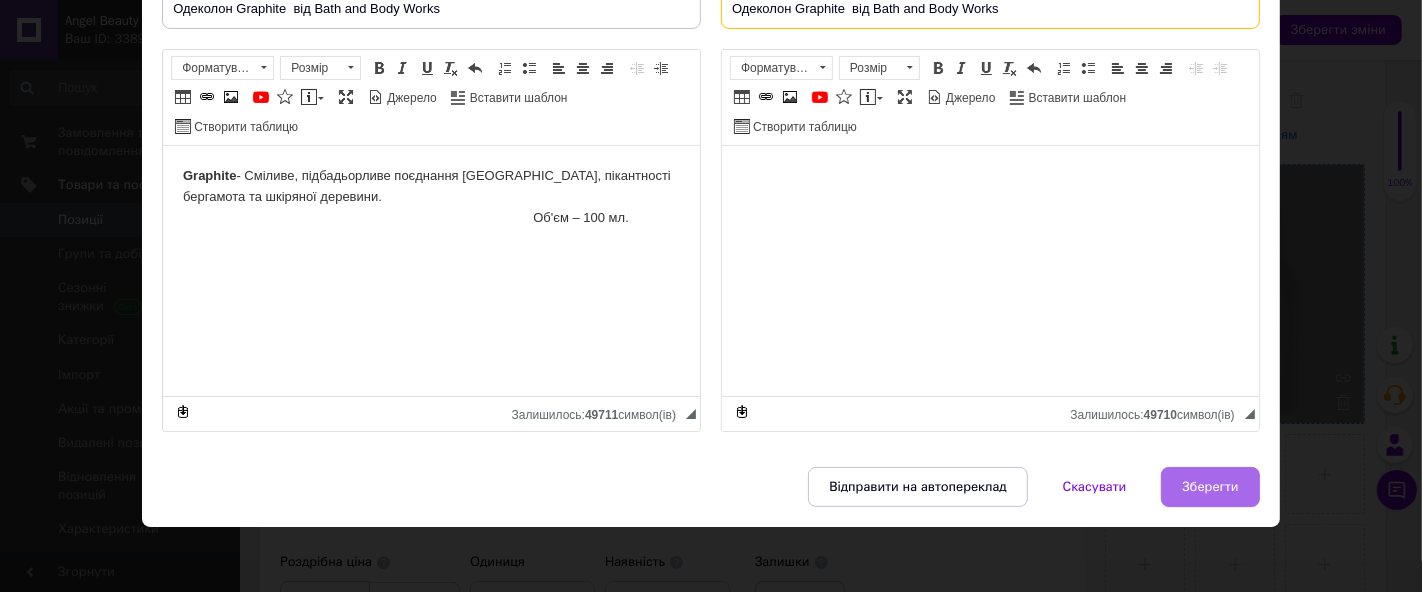 type on "Одеколон Graphite  від Bath and Body Works" 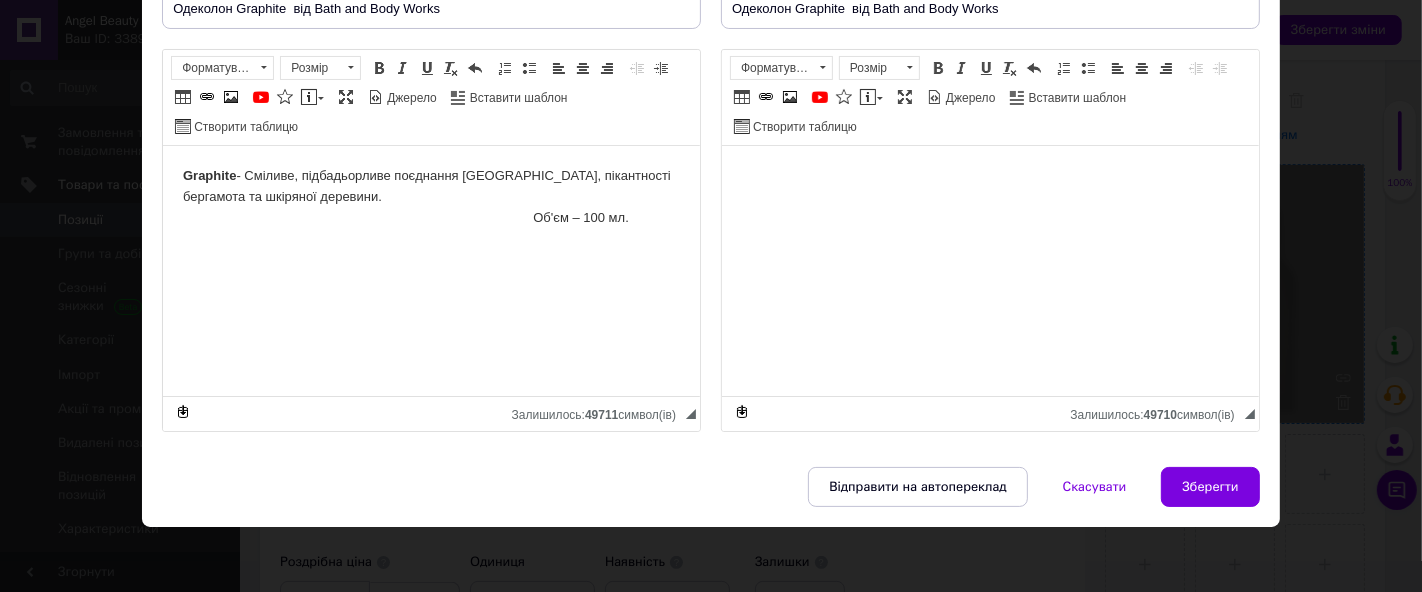 drag, startPoint x: 1208, startPoint y: 476, endPoint x: 1197, endPoint y: 476, distance: 11 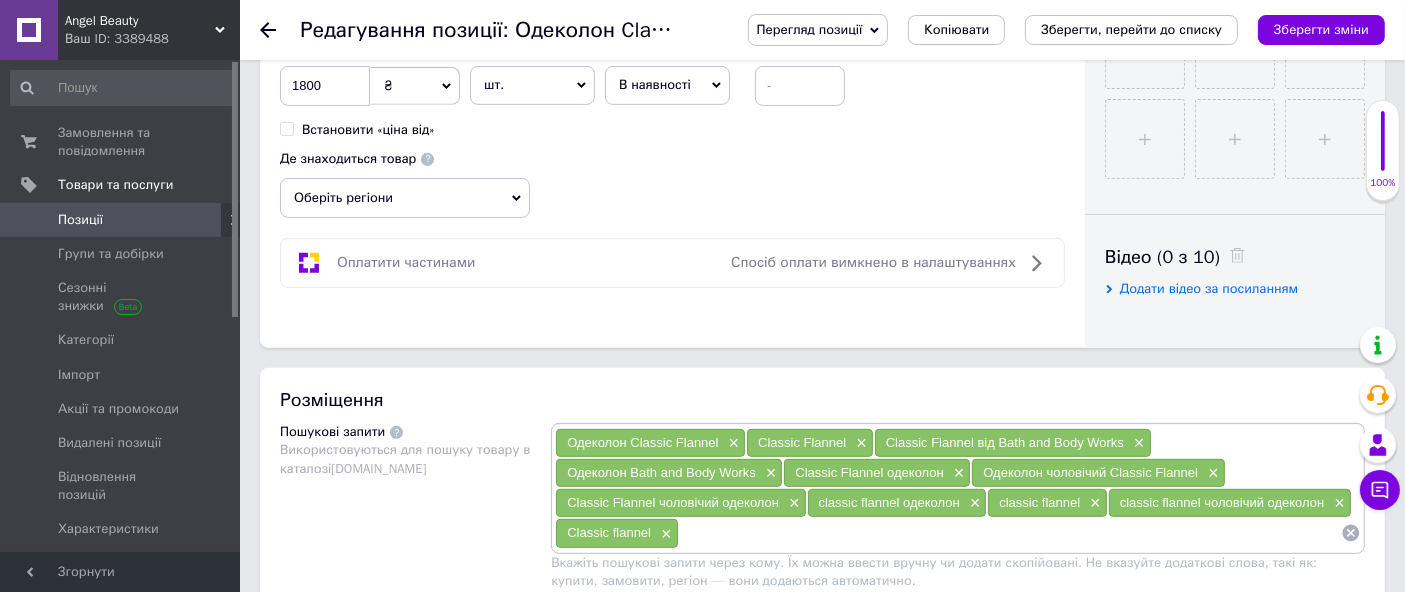scroll, scrollTop: 1000, scrollLeft: 0, axis: vertical 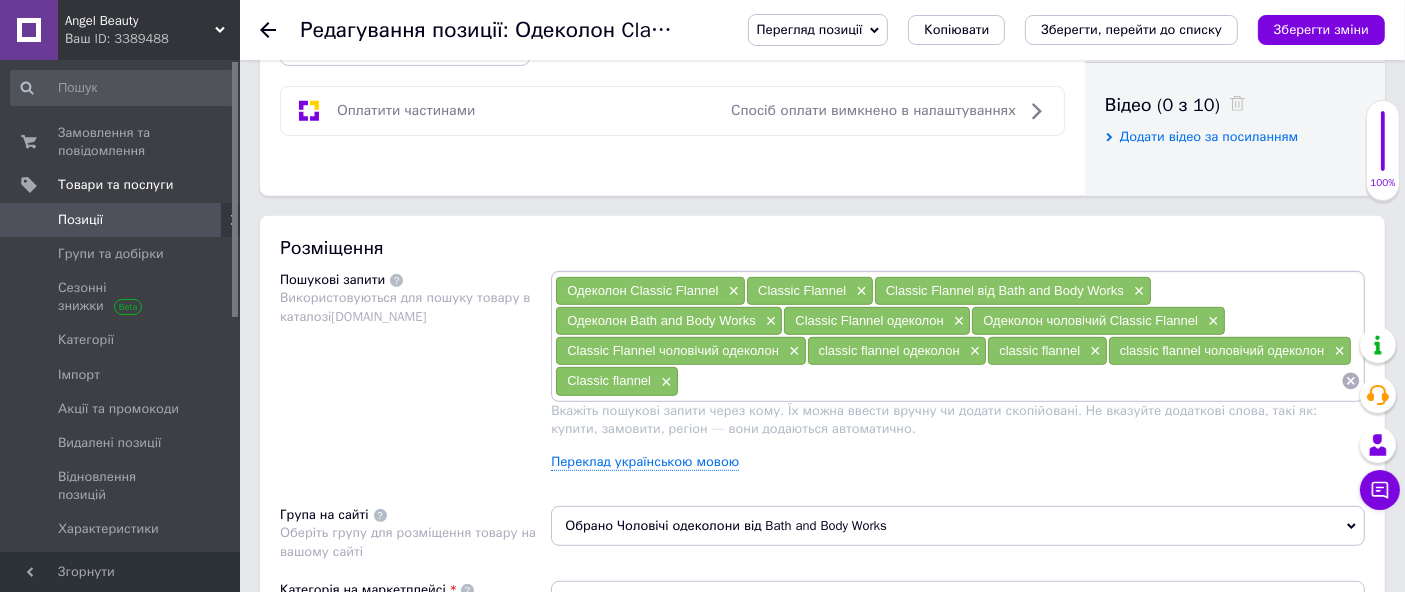 click 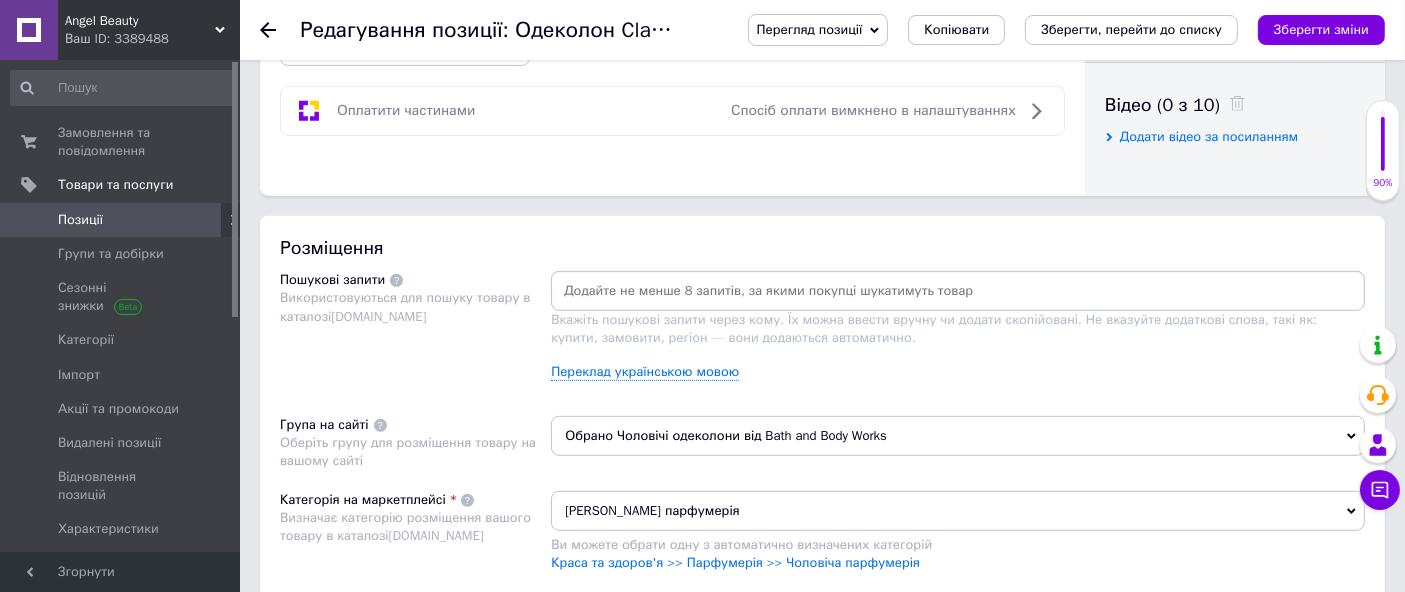 click at bounding box center (958, 291) 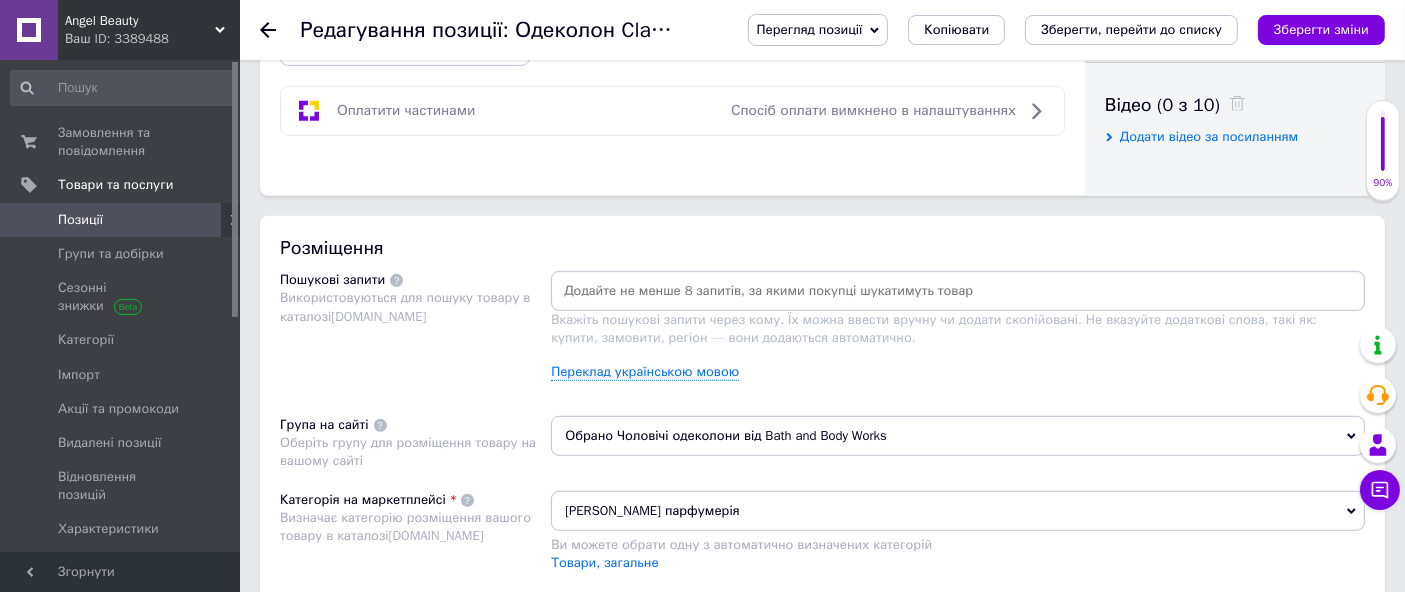 paste on "Одеколон Graphite  від Bath and Body Works" 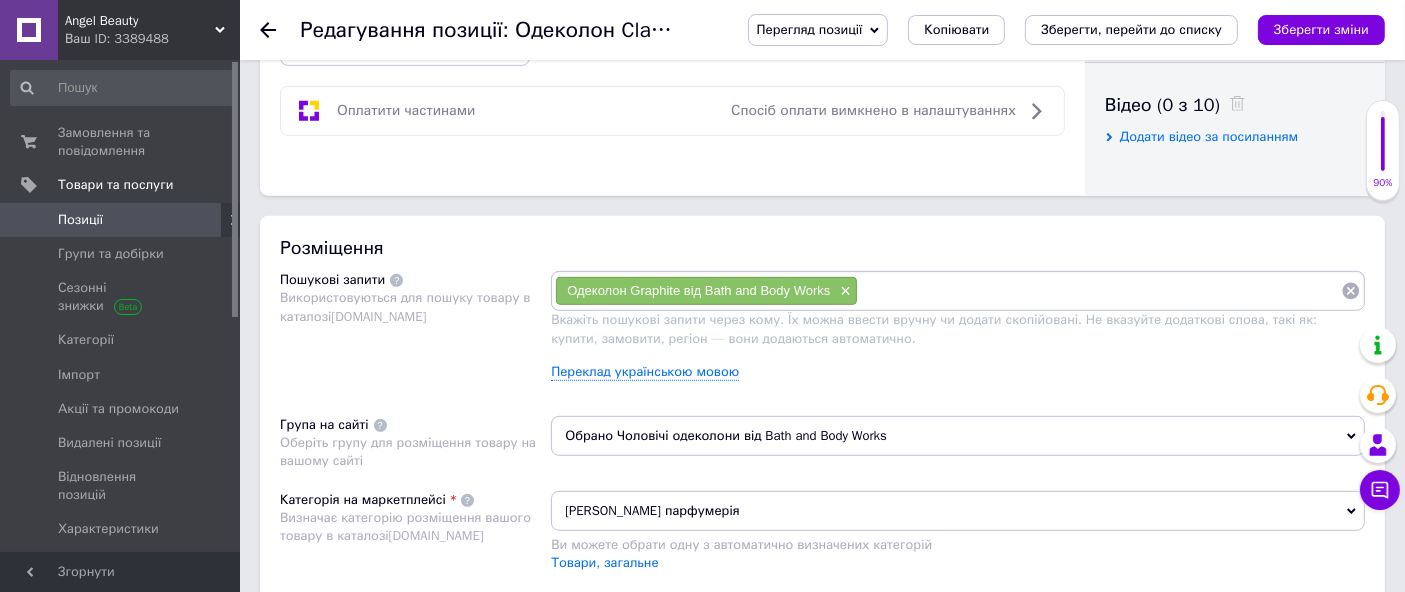 paste on "Одеколон Graphite  від Bath and Body Works" 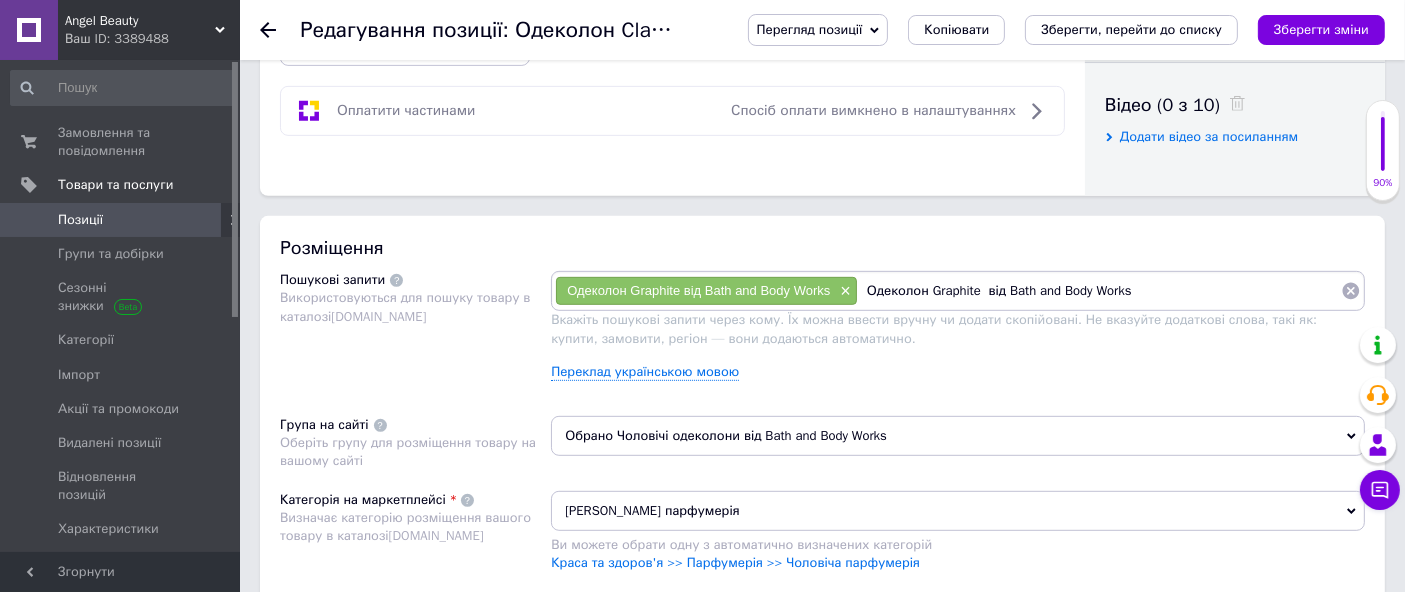 drag, startPoint x: 987, startPoint y: 289, endPoint x: 1421, endPoint y: 425, distance: 454.80984 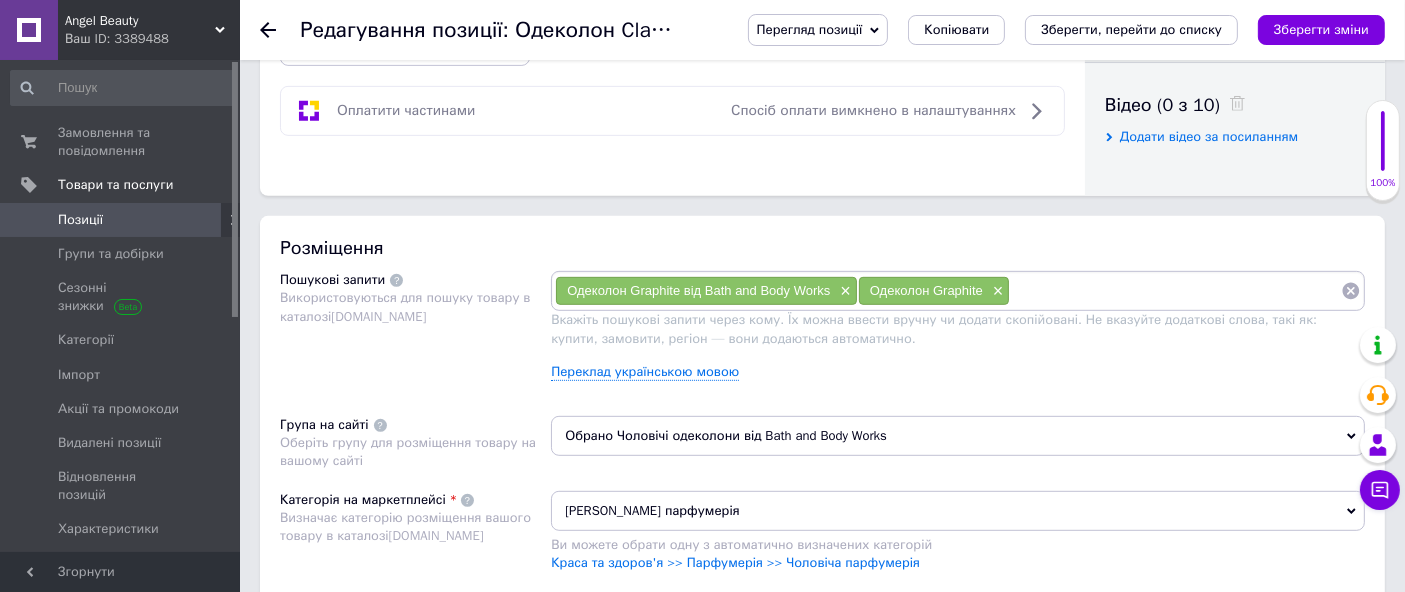 paste on "Одеколон Graphite  від Bath and Body Works" 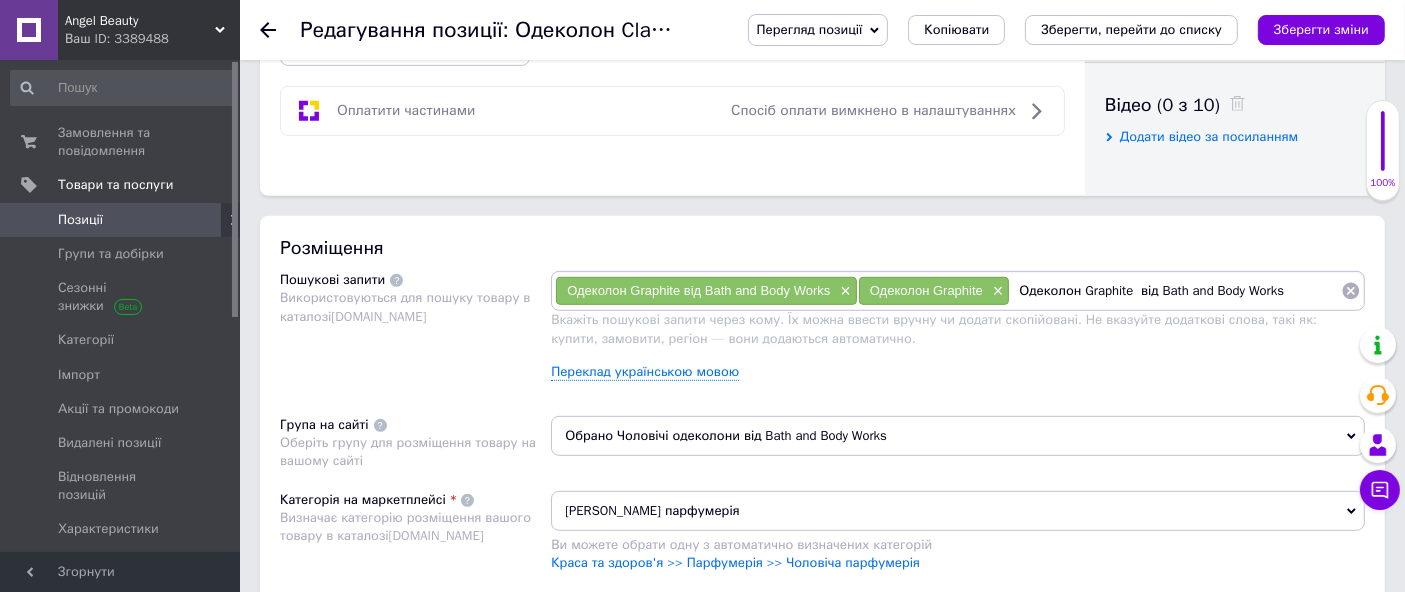 drag, startPoint x: 1080, startPoint y: 293, endPoint x: 1134, endPoint y: 305, distance: 55.31727 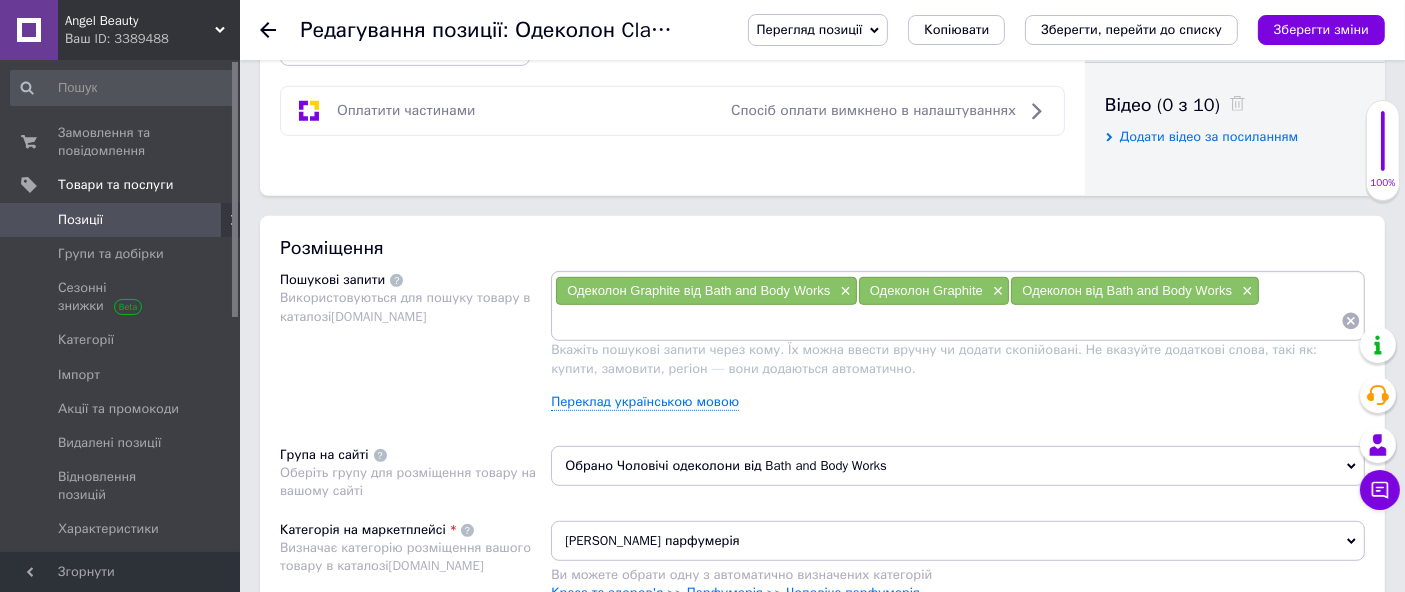 paste on "Одеколон Graphite  від Bath and Body Works" 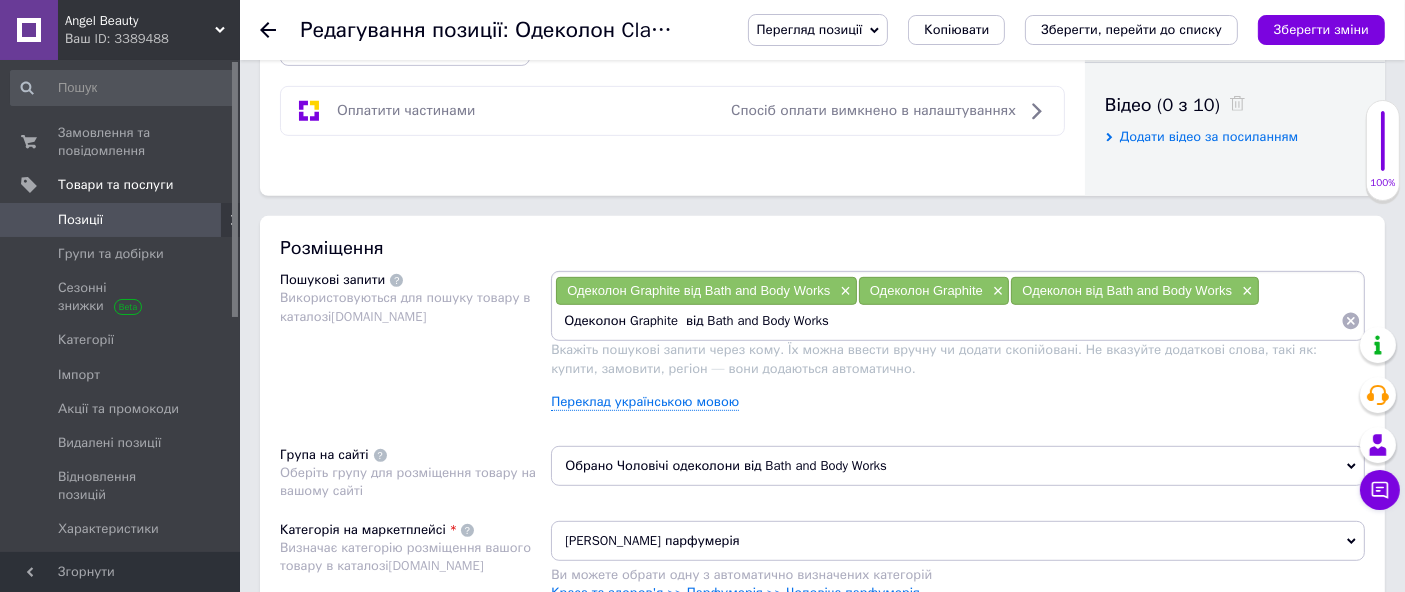 drag, startPoint x: 681, startPoint y: 318, endPoint x: 704, endPoint y: 327, distance: 24.698177 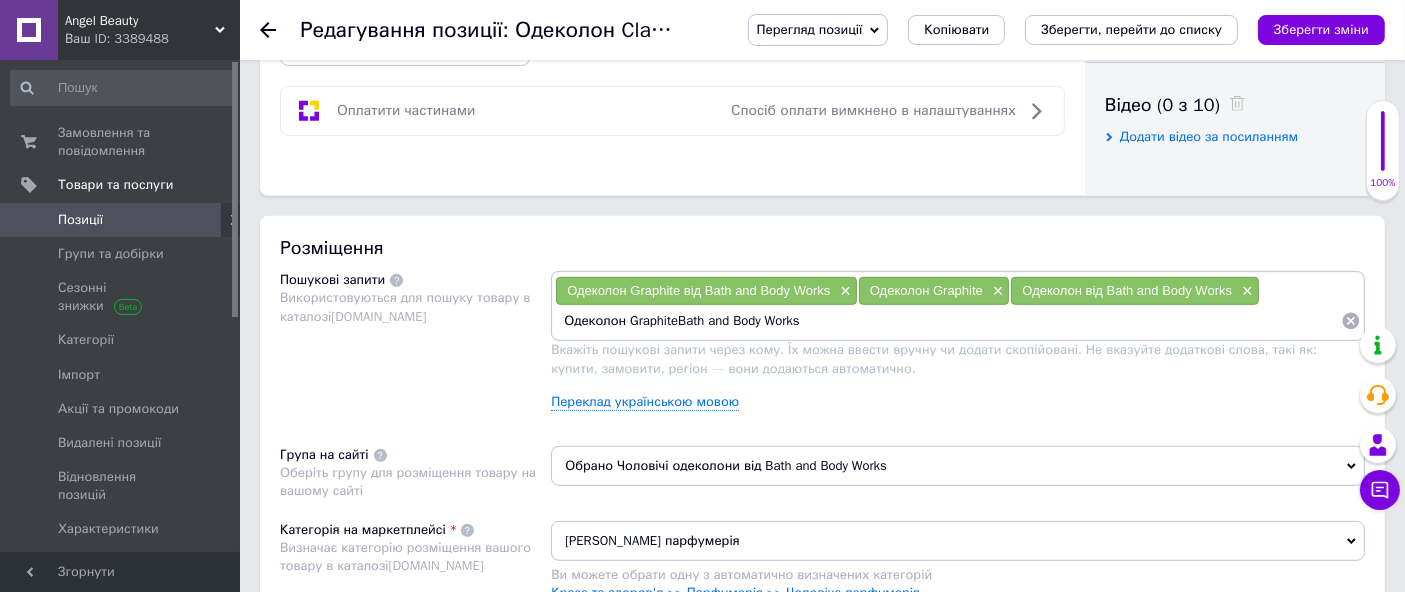 type on "Одеколон Graphite Bath and Body Works" 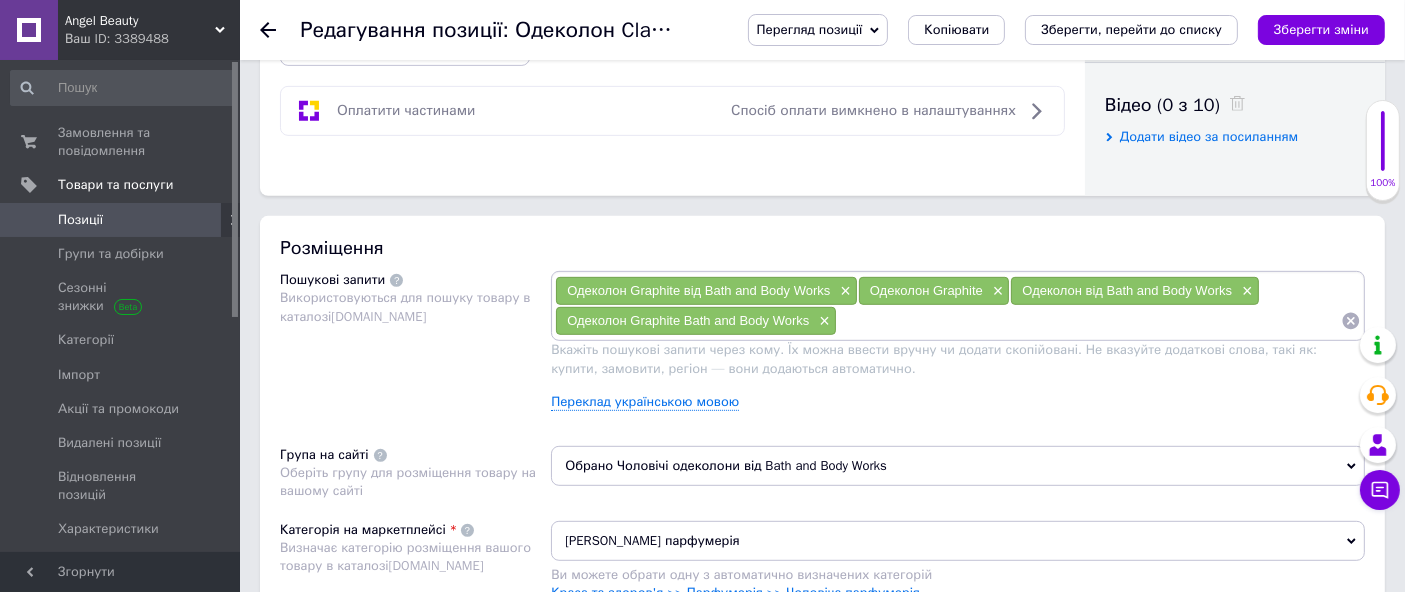 paste on "Одеколон Graphite  від Bath and Body Works" 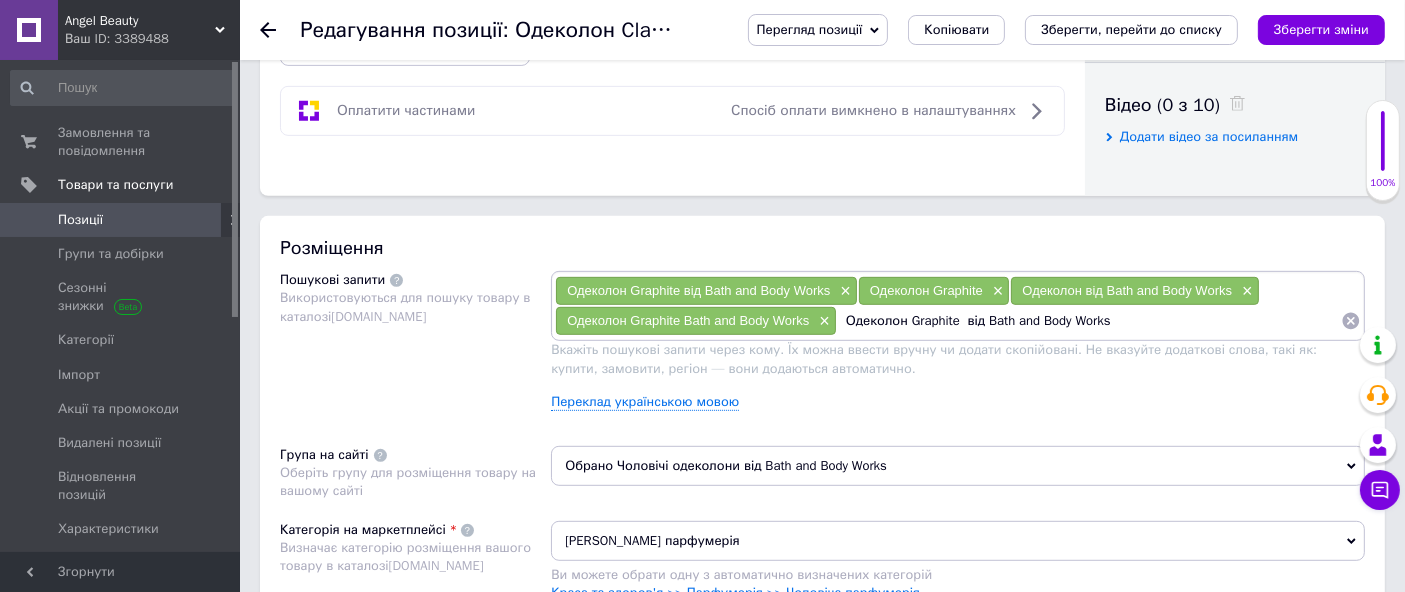 drag, startPoint x: 902, startPoint y: 318, endPoint x: 533, endPoint y: 386, distance: 375.2133 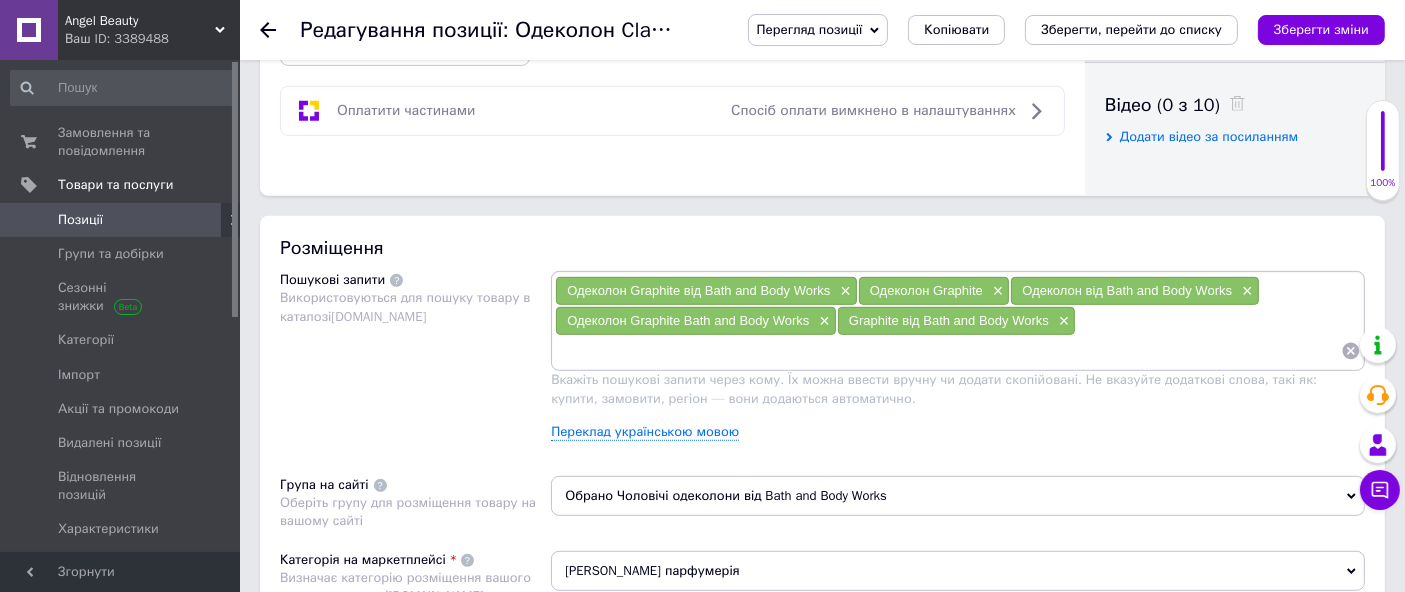 paste on "Одеколон Graphite  від Bath and Body Works" 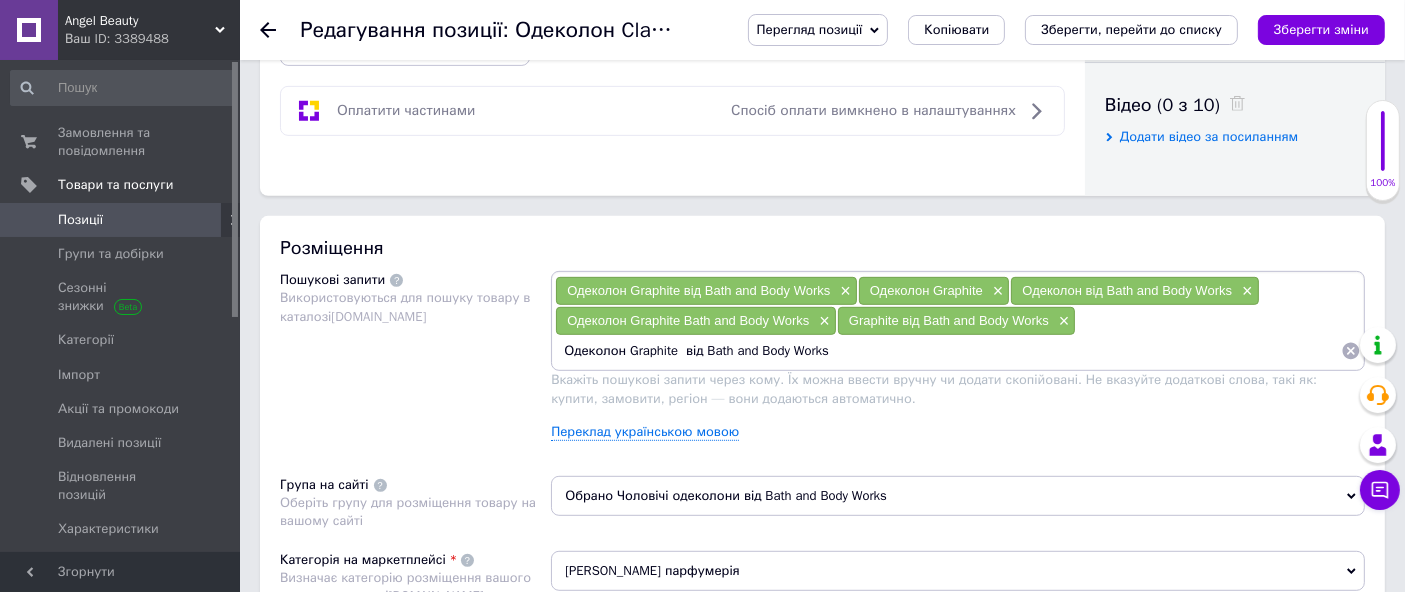 drag, startPoint x: 1421, startPoint y: 235, endPoint x: 1421, endPoint y: 206, distance: 29 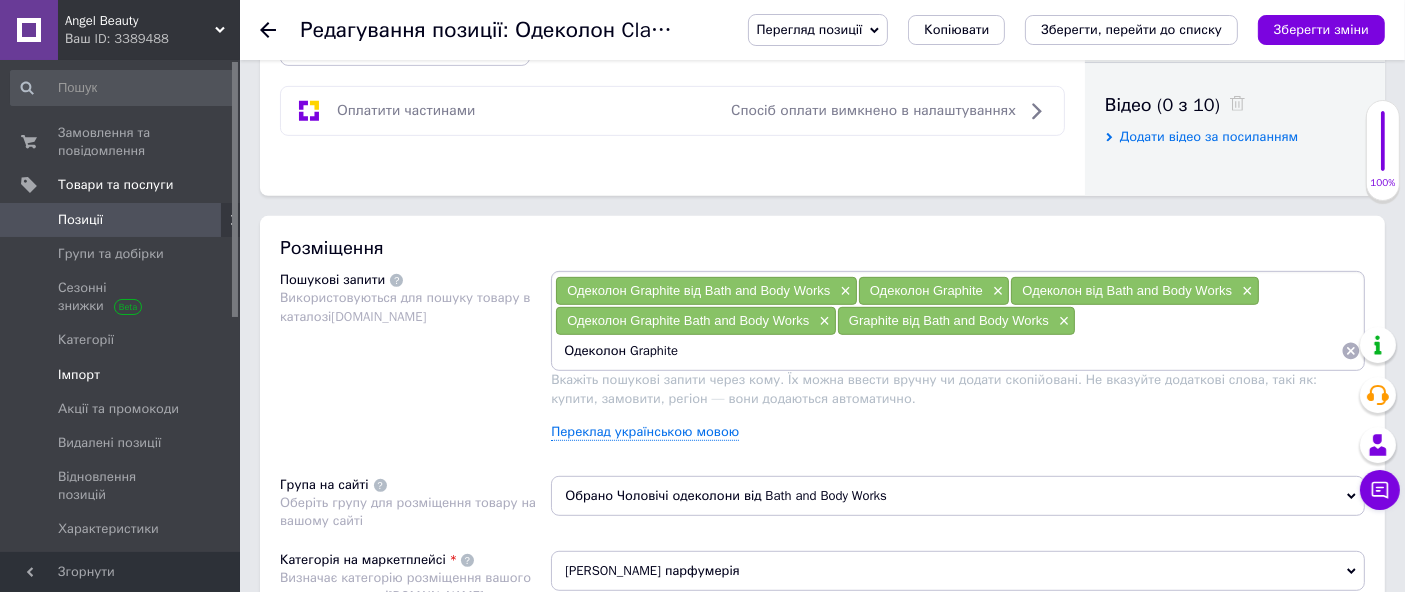 drag, startPoint x: 623, startPoint y: 343, endPoint x: 67, endPoint y: 356, distance: 556.152 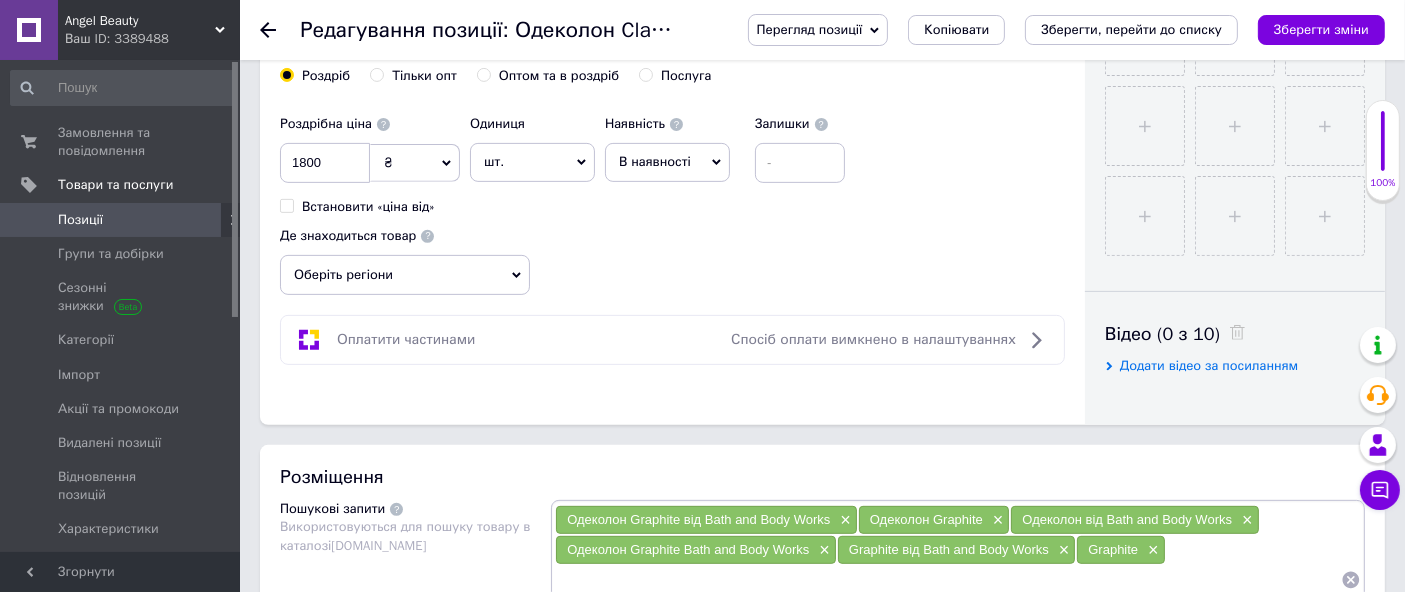 scroll, scrollTop: 444, scrollLeft: 0, axis: vertical 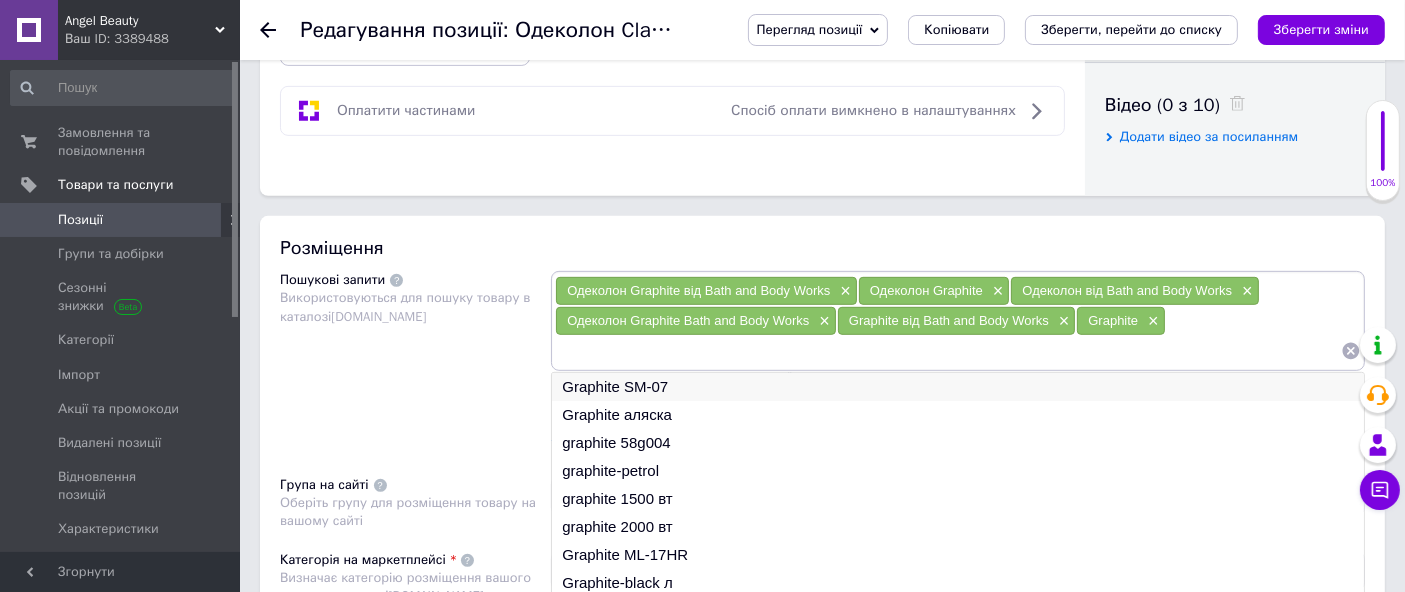 paste on "Чоловічий одеколон Graphite від Bath & Body Works оригінал" 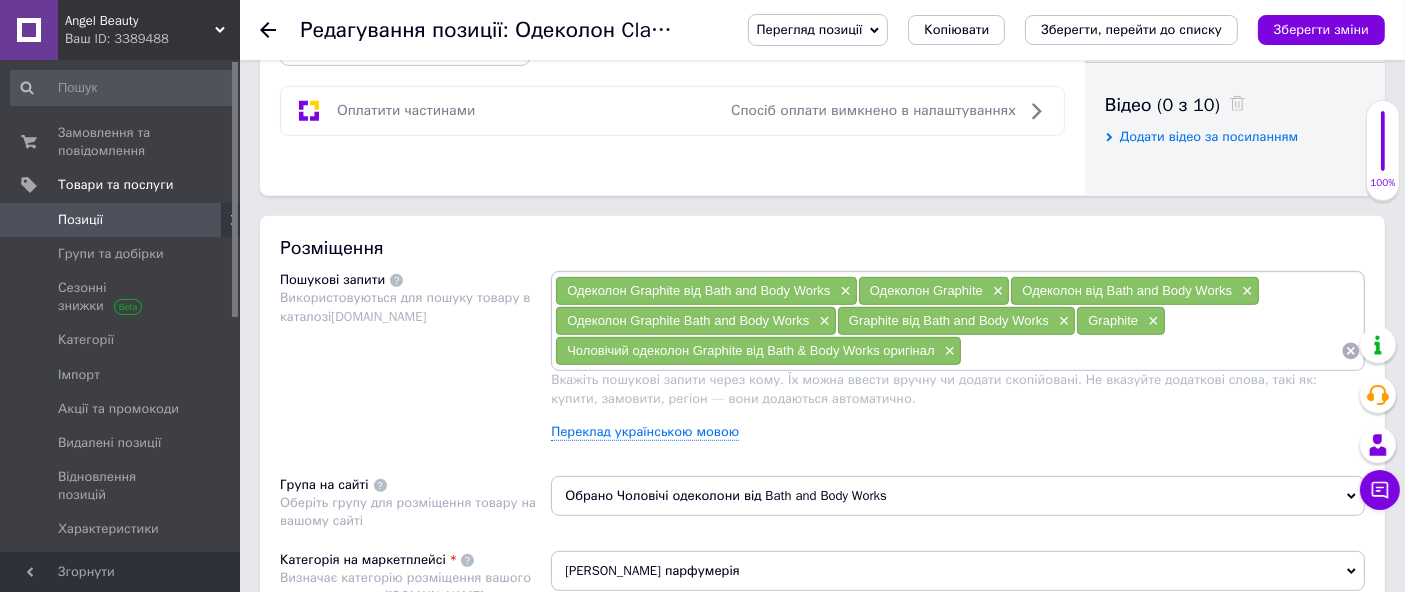 paste on "Чоловічий одеколон Graphite від Bath & Body Works оригінал" 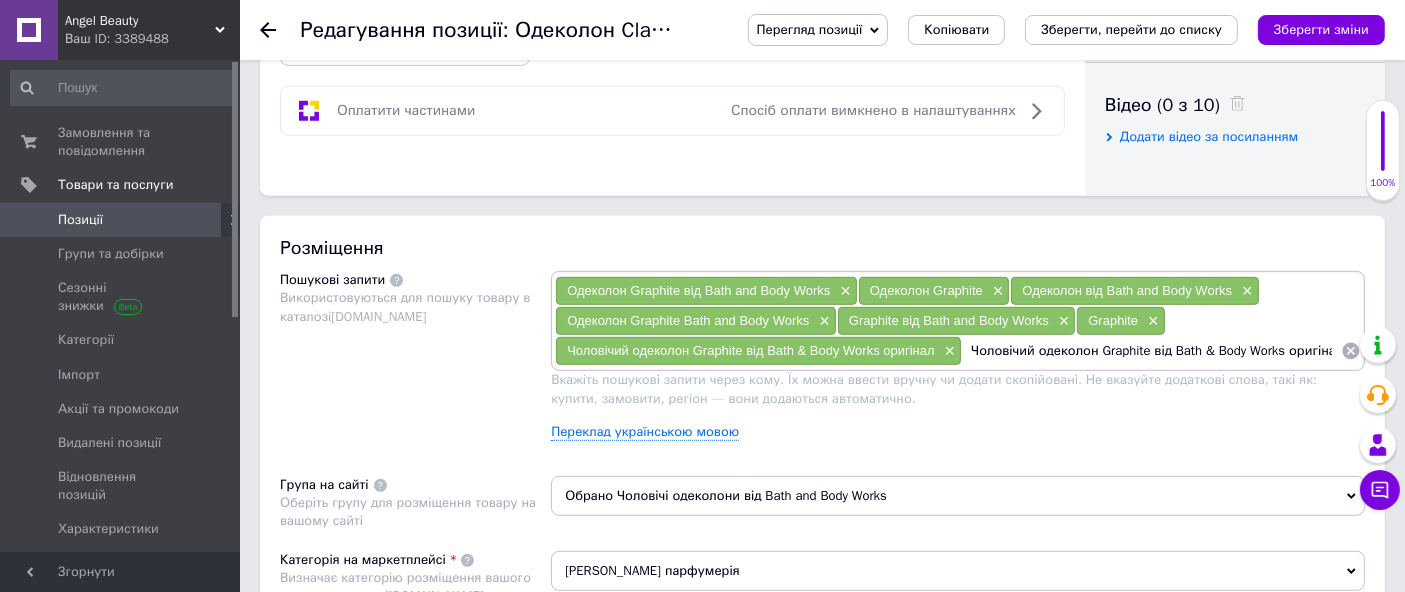 scroll, scrollTop: 0, scrollLeft: 5, axis: horizontal 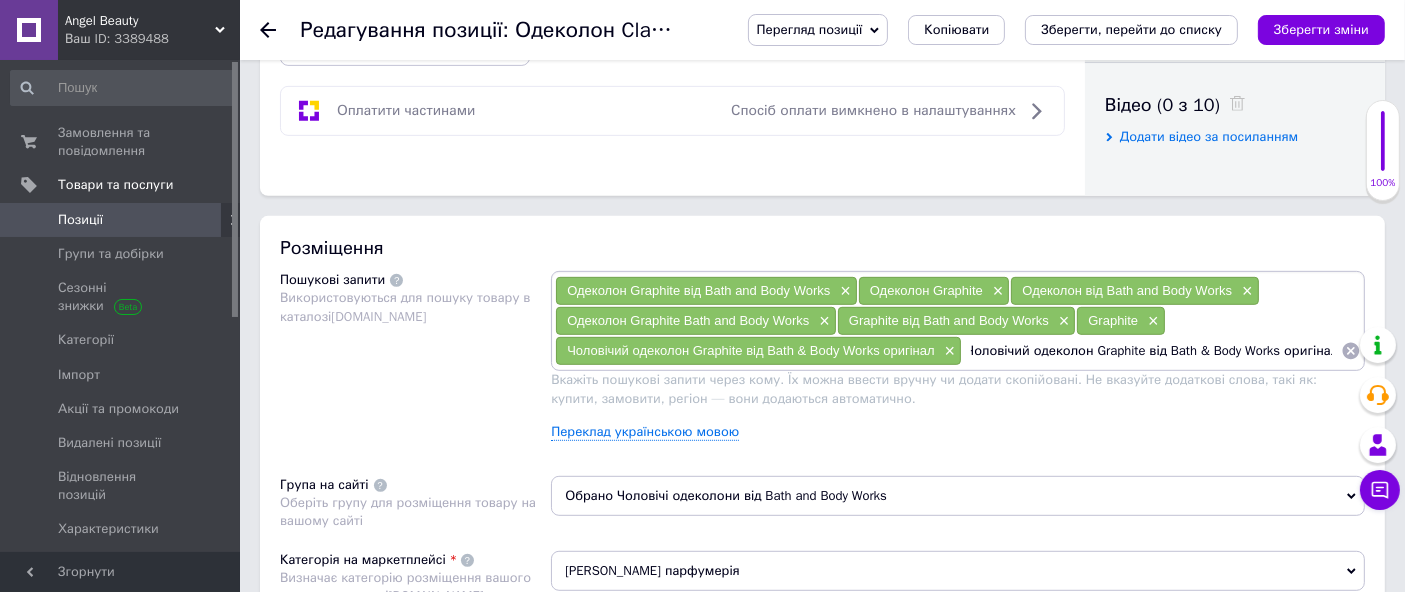 drag, startPoint x: 1147, startPoint y: 344, endPoint x: 1421, endPoint y: 230, distance: 296.76926 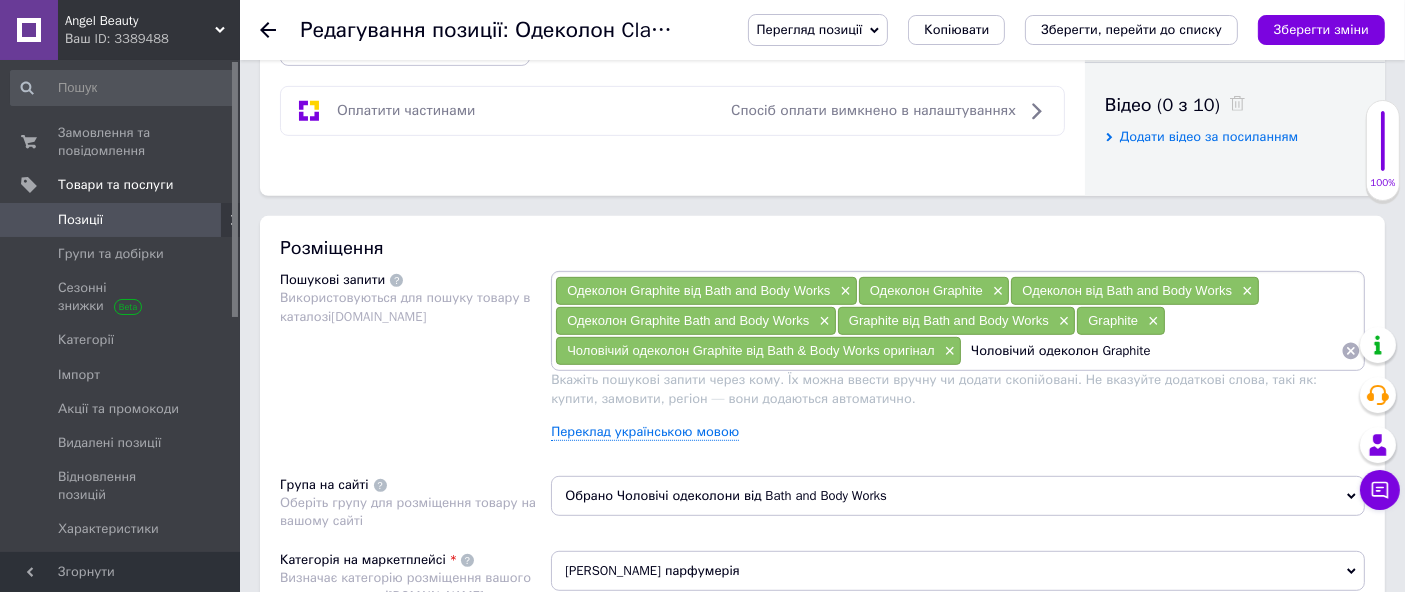 scroll, scrollTop: 0, scrollLeft: 0, axis: both 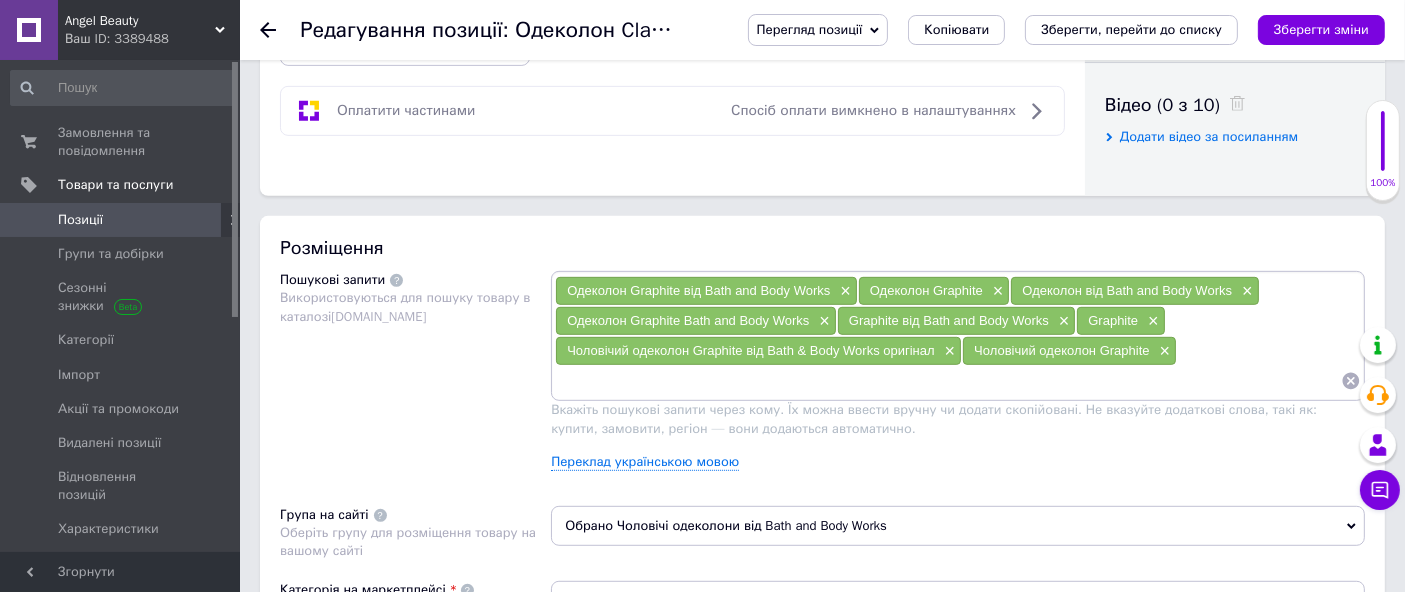 paste on "Чоловічий одеколон Graphite від Bath & Body Works оригінал" 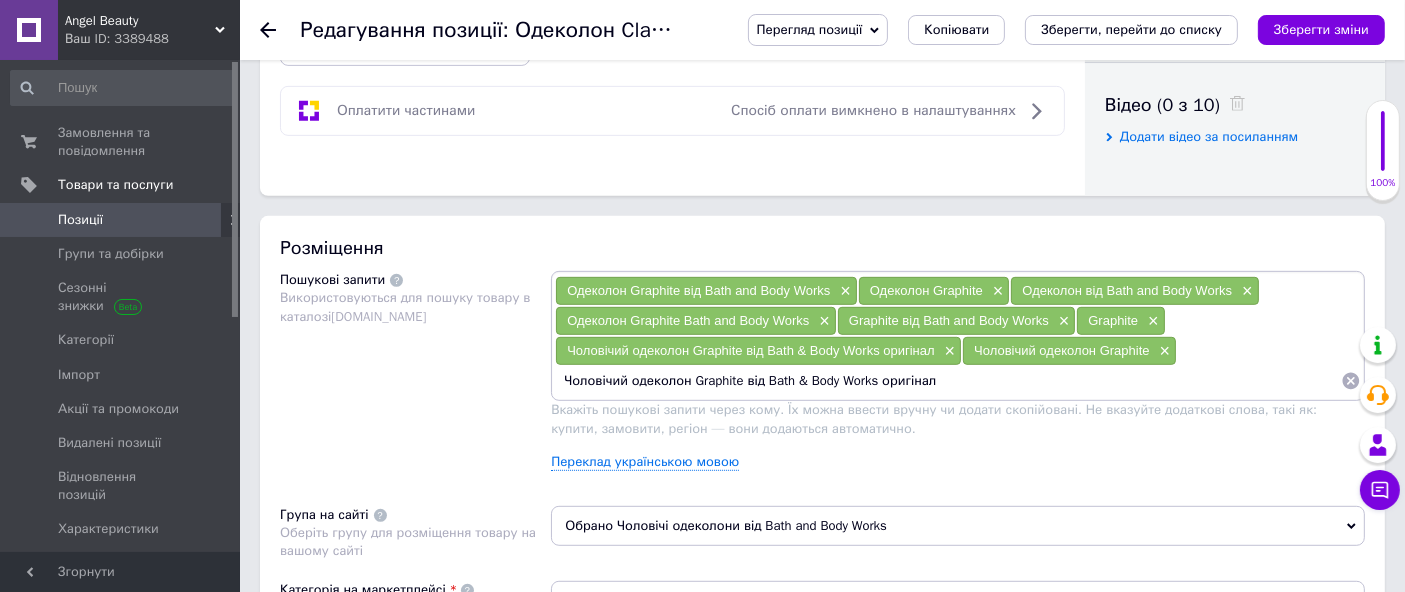 drag, startPoint x: 688, startPoint y: 372, endPoint x: 745, endPoint y: 389, distance: 59.48109 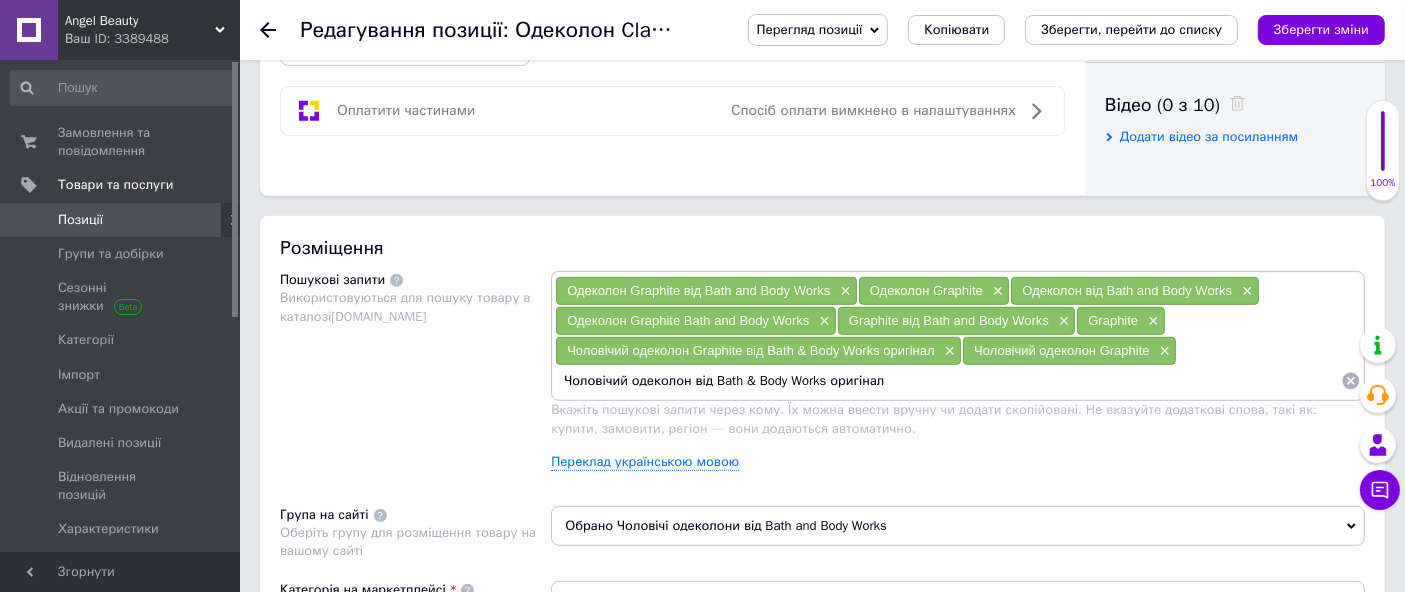 drag, startPoint x: 706, startPoint y: 374, endPoint x: 691, endPoint y: 377, distance: 15.297058 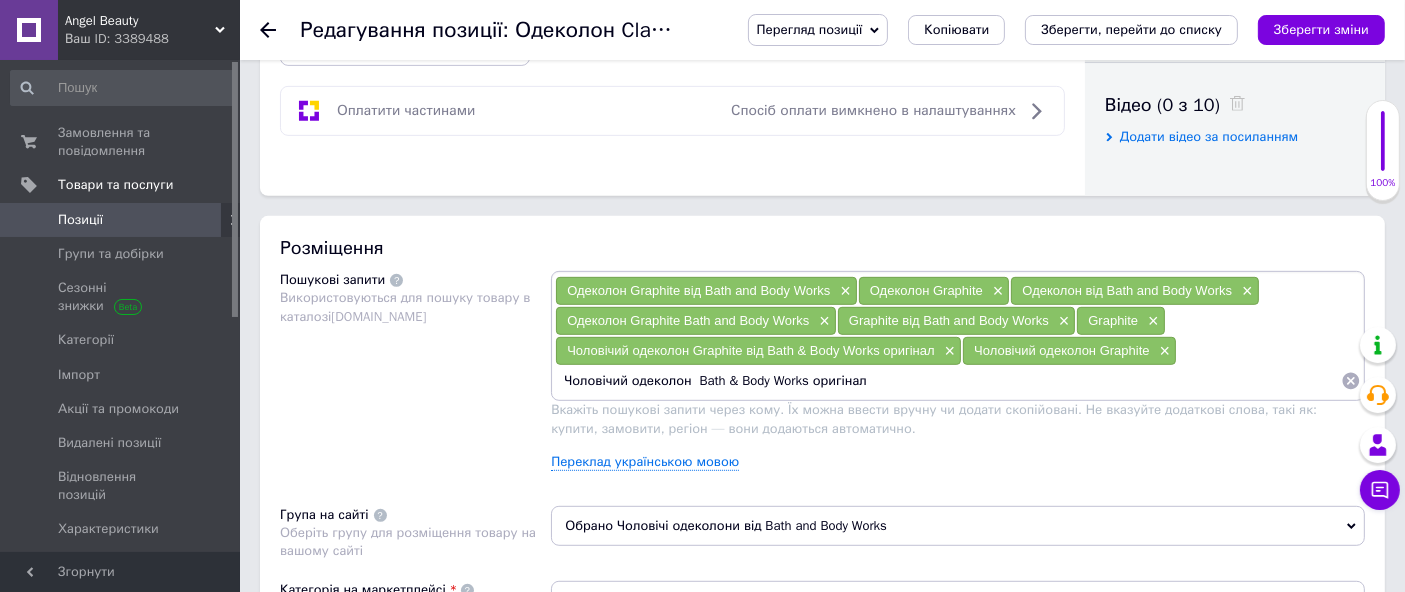 drag, startPoint x: 812, startPoint y: 371, endPoint x: 1421, endPoint y: 435, distance: 612.35364 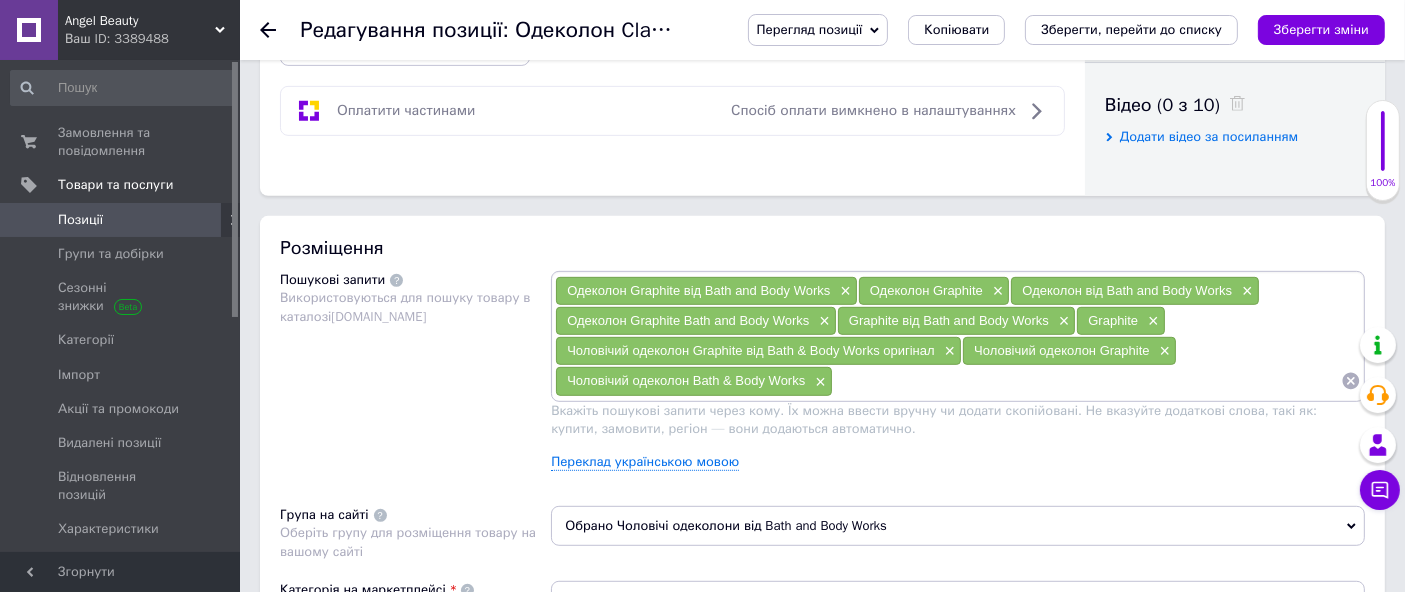 paste on "Чоловічий одеколон Graphite від Bath & Body Works оригінал" 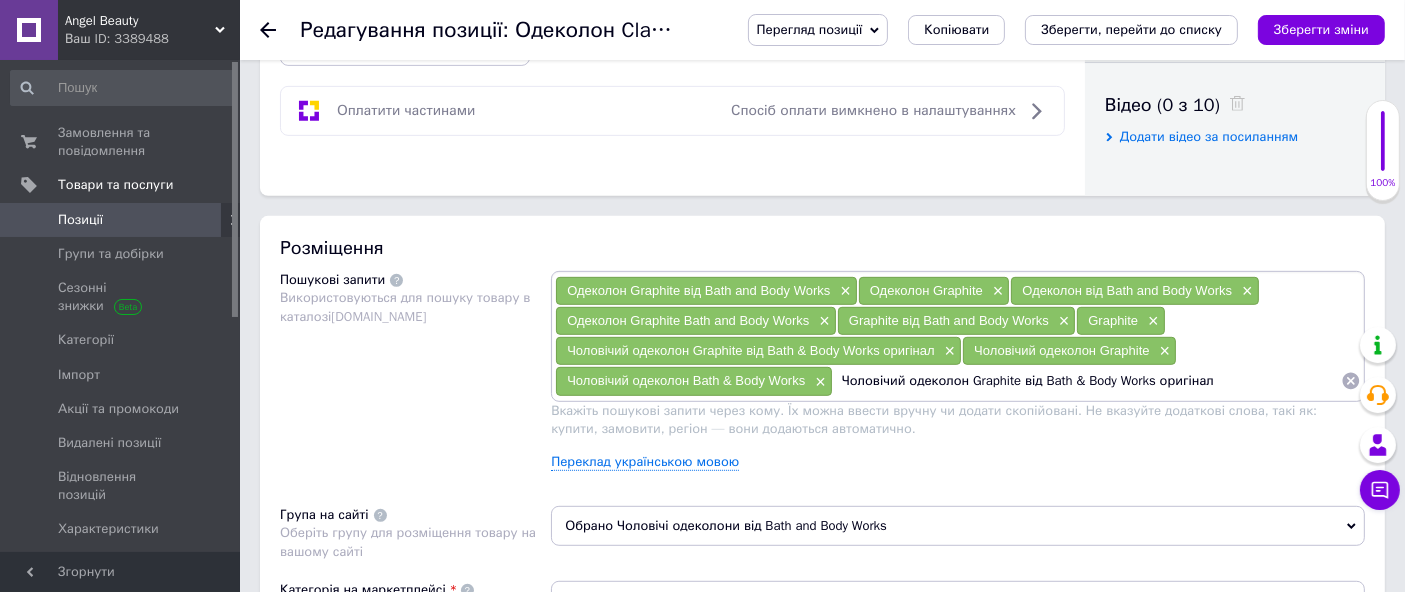 drag, startPoint x: 967, startPoint y: 378, endPoint x: 473, endPoint y: 431, distance: 496.835 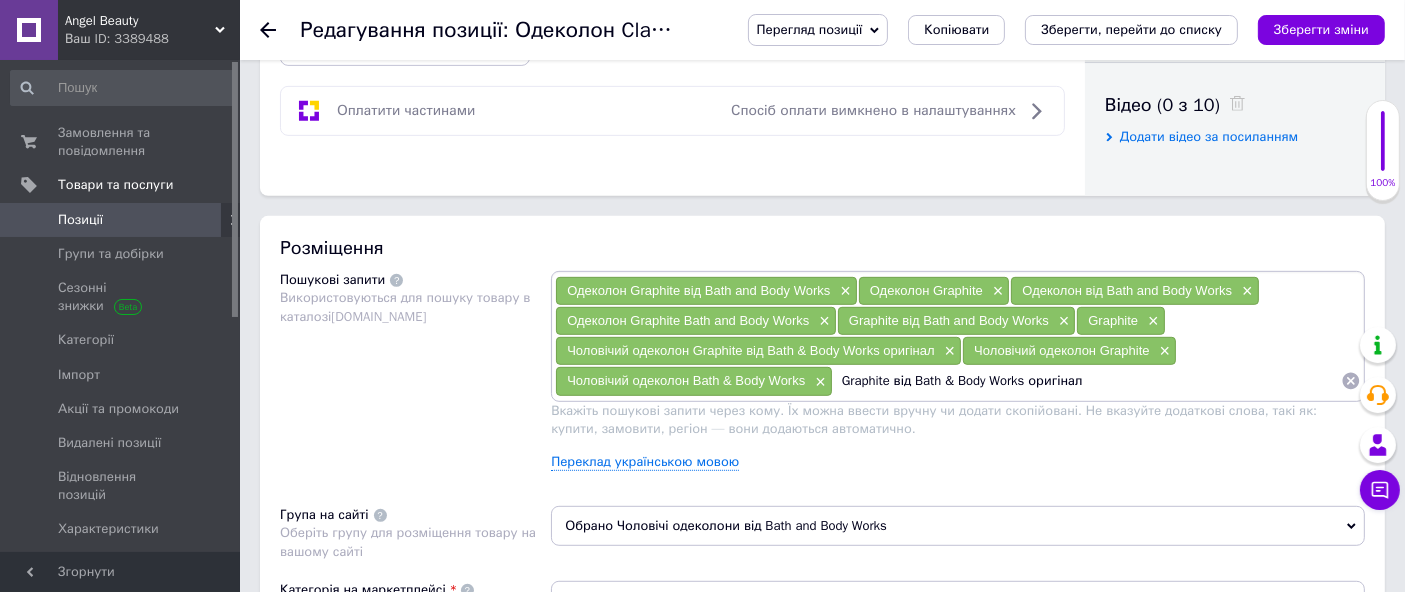 drag, startPoint x: 894, startPoint y: 380, endPoint x: 1015, endPoint y: 408, distance: 124.197426 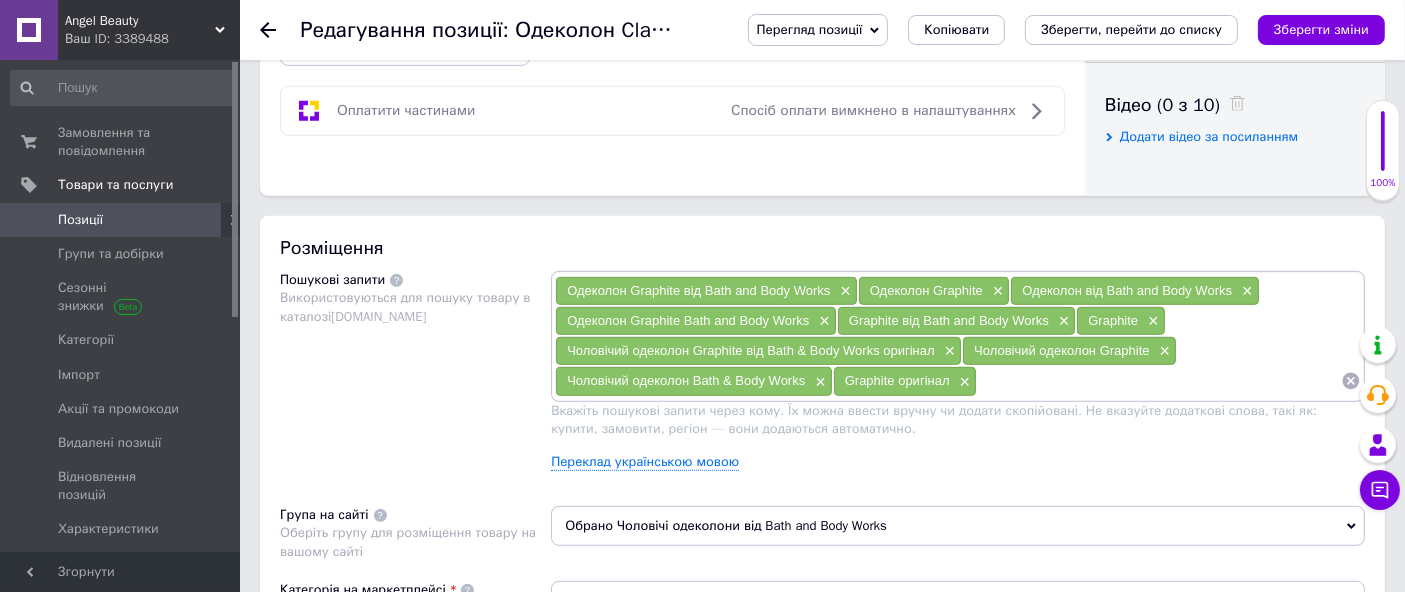 paste on "Чоловічий одеколон Graphite від Bath & Body Works оригінал" 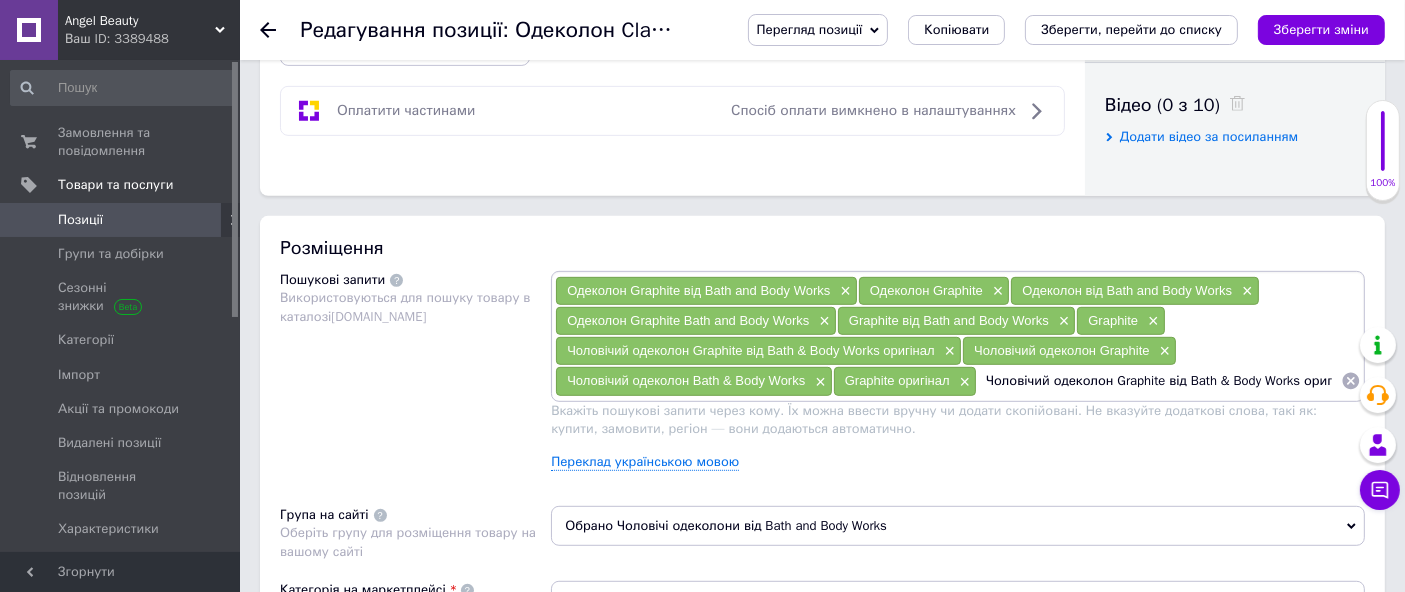 scroll, scrollTop: 0, scrollLeft: 20, axis: horizontal 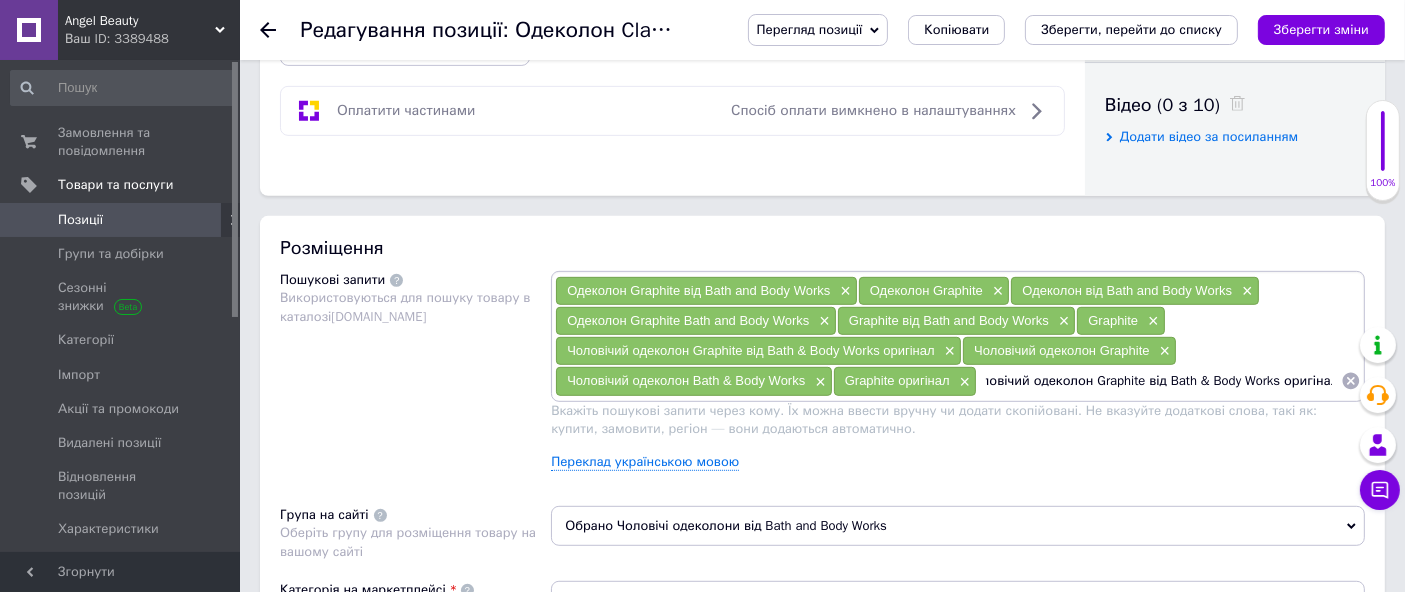 drag, startPoint x: 1097, startPoint y: 372, endPoint x: 1165, endPoint y: 395, distance: 71.7844 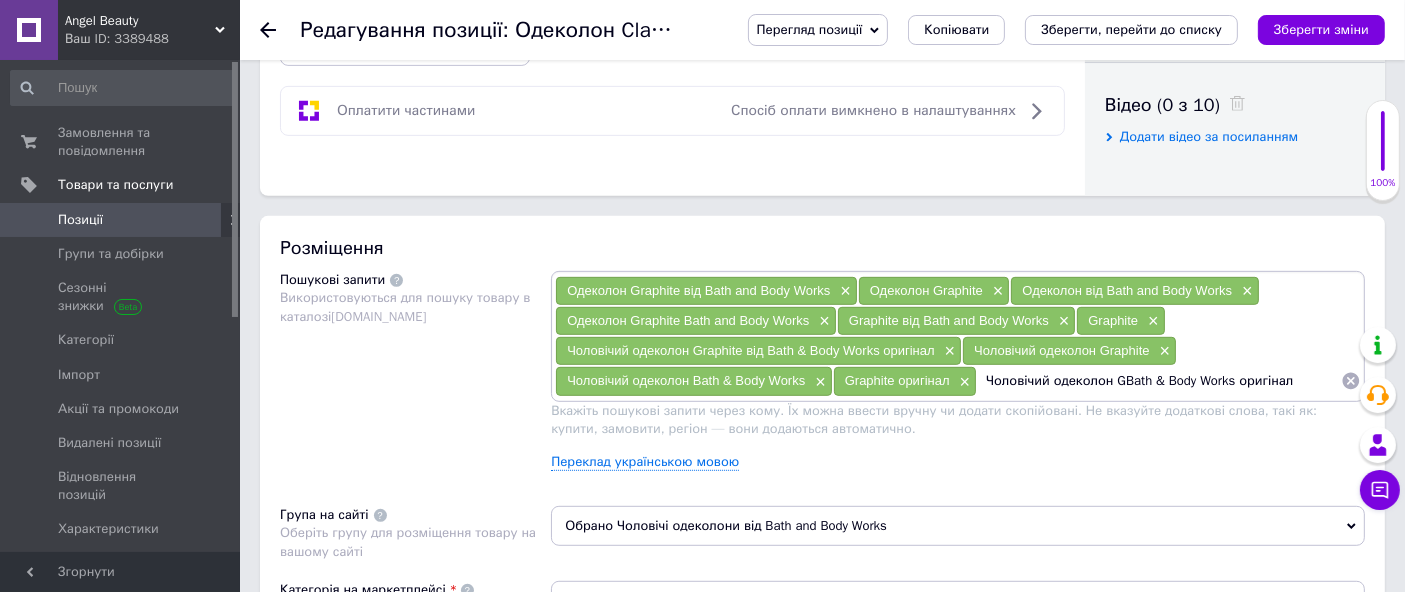 scroll, scrollTop: 0, scrollLeft: 0, axis: both 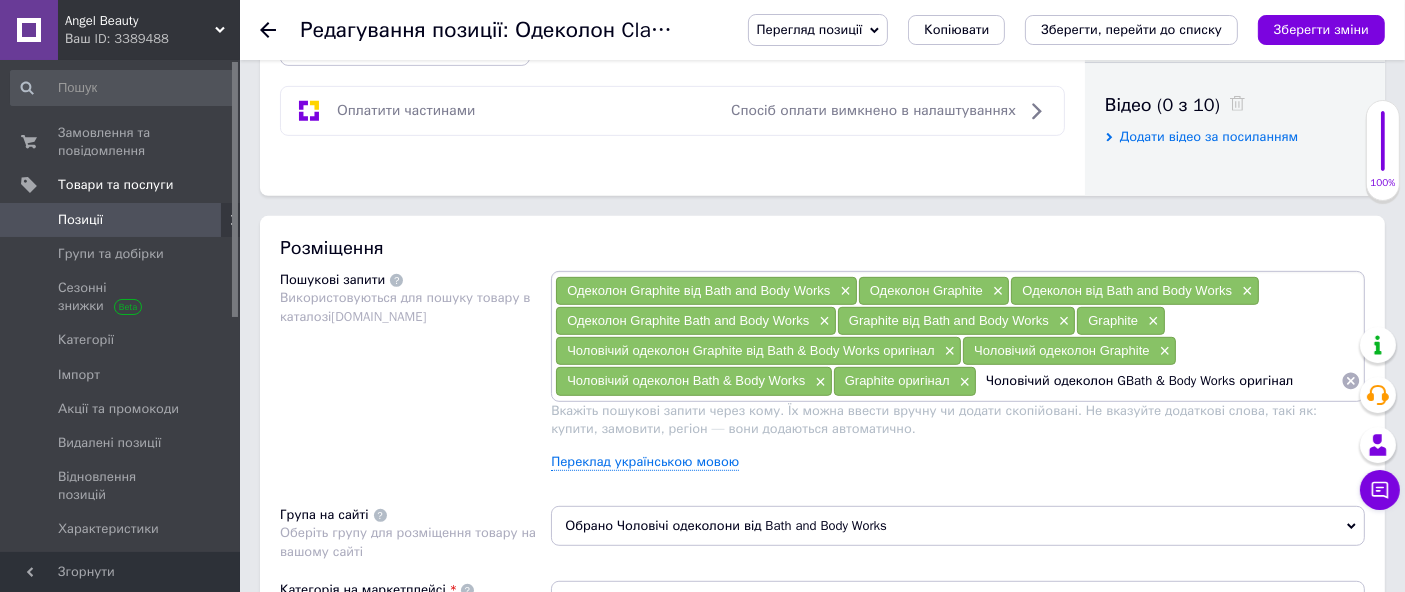 type on "Чоловічий одеколон Bath & Body Works оригінал" 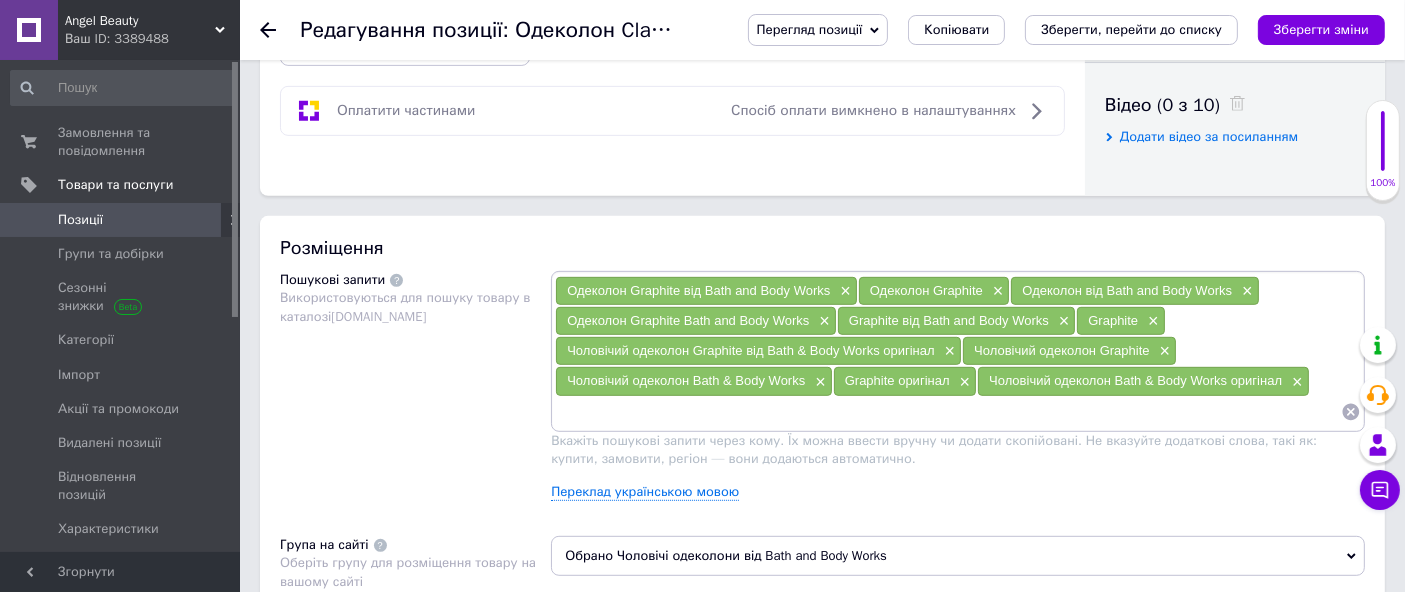 paste on "Чоловічий одеколон Graphite від Bath & Body Works оригінал" 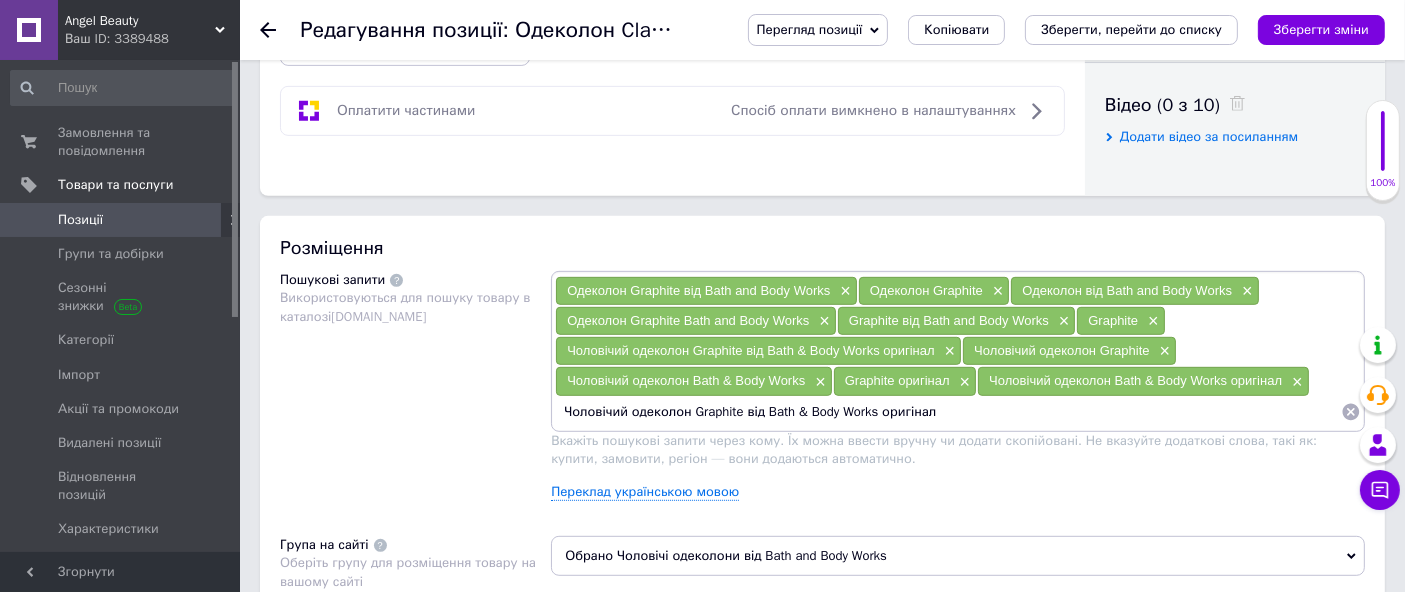 drag, startPoint x: 692, startPoint y: 406, endPoint x: 742, endPoint y: 416, distance: 50.990196 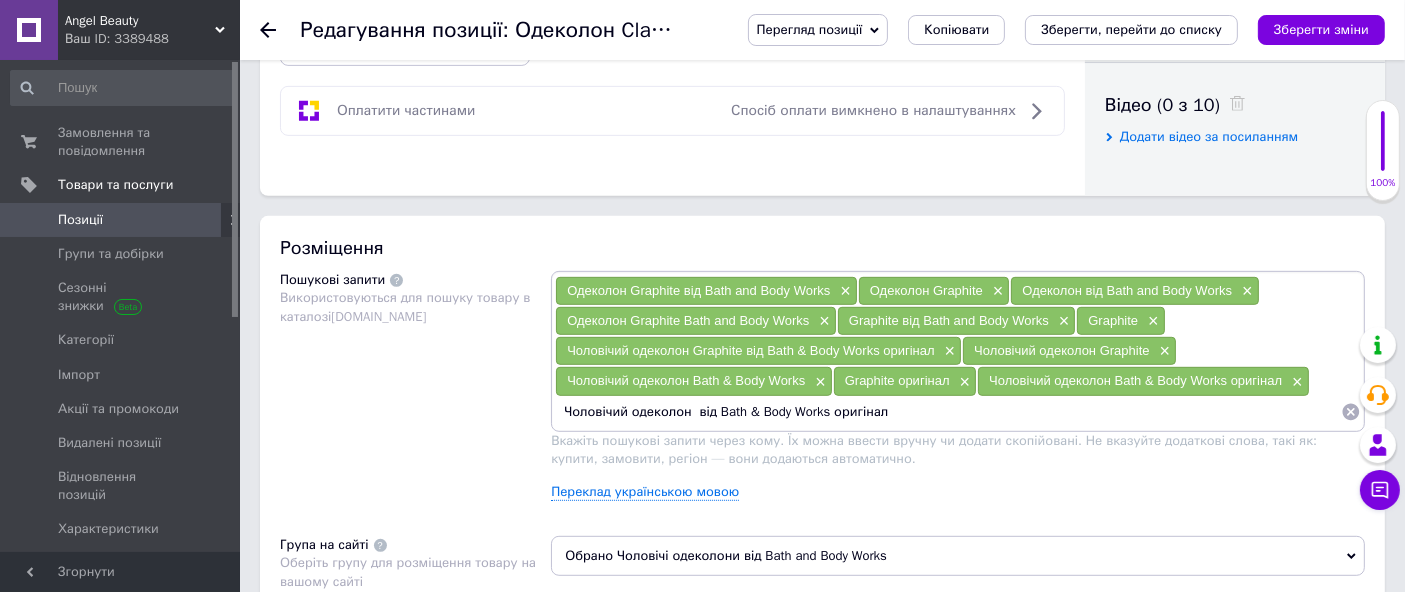 drag, startPoint x: 696, startPoint y: 403, endPoint x: 1421, endPoint y: 230, distance: 745.3549 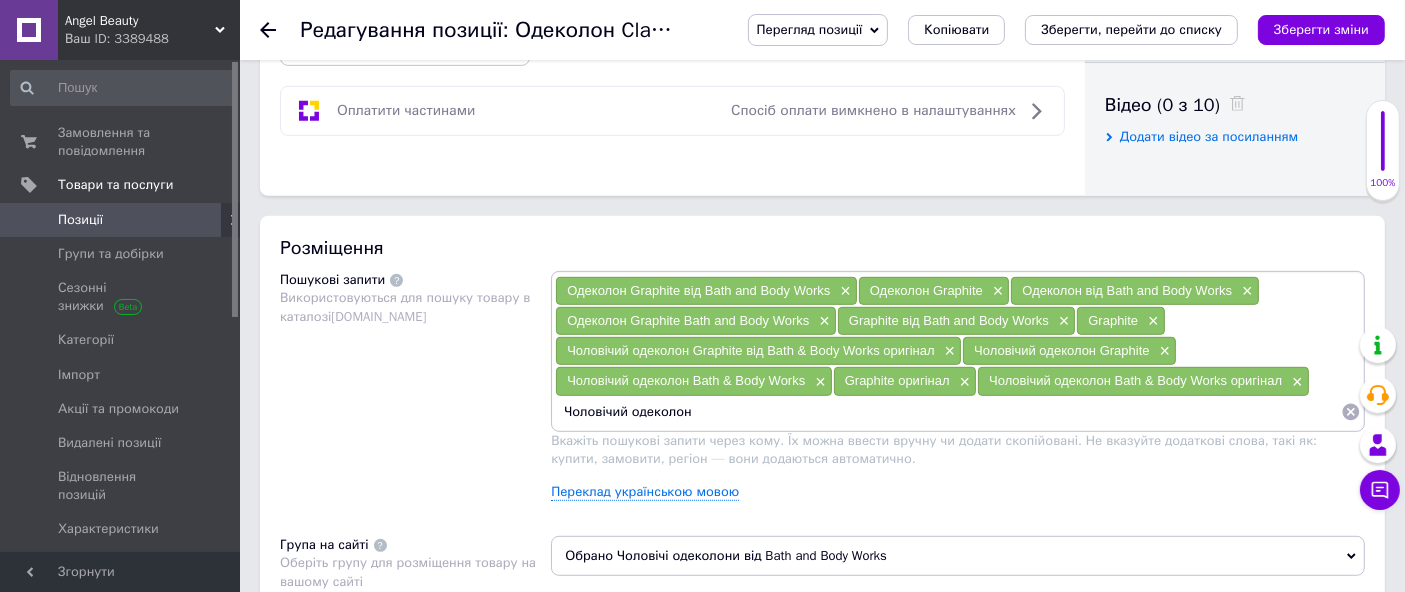 click on "Чоловічий одеколон" at bounding box center (948, 412) 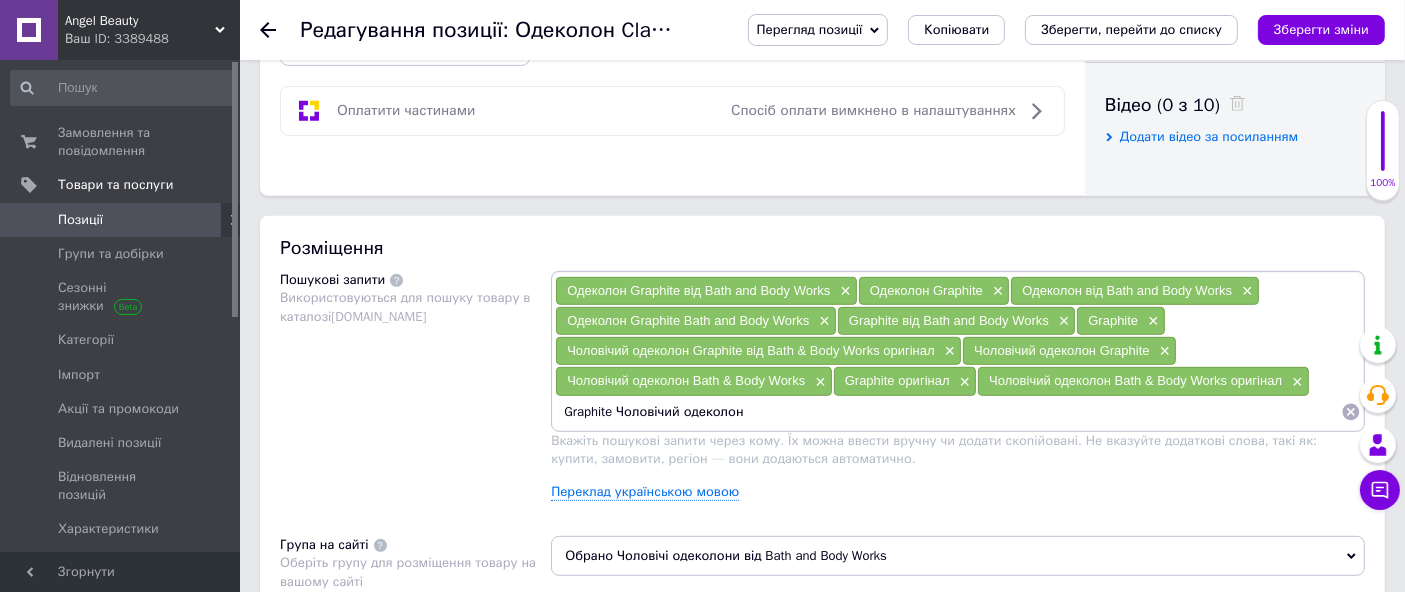 click on "Graphite Чоловічий одеколон" at bounding box center [948, 412] 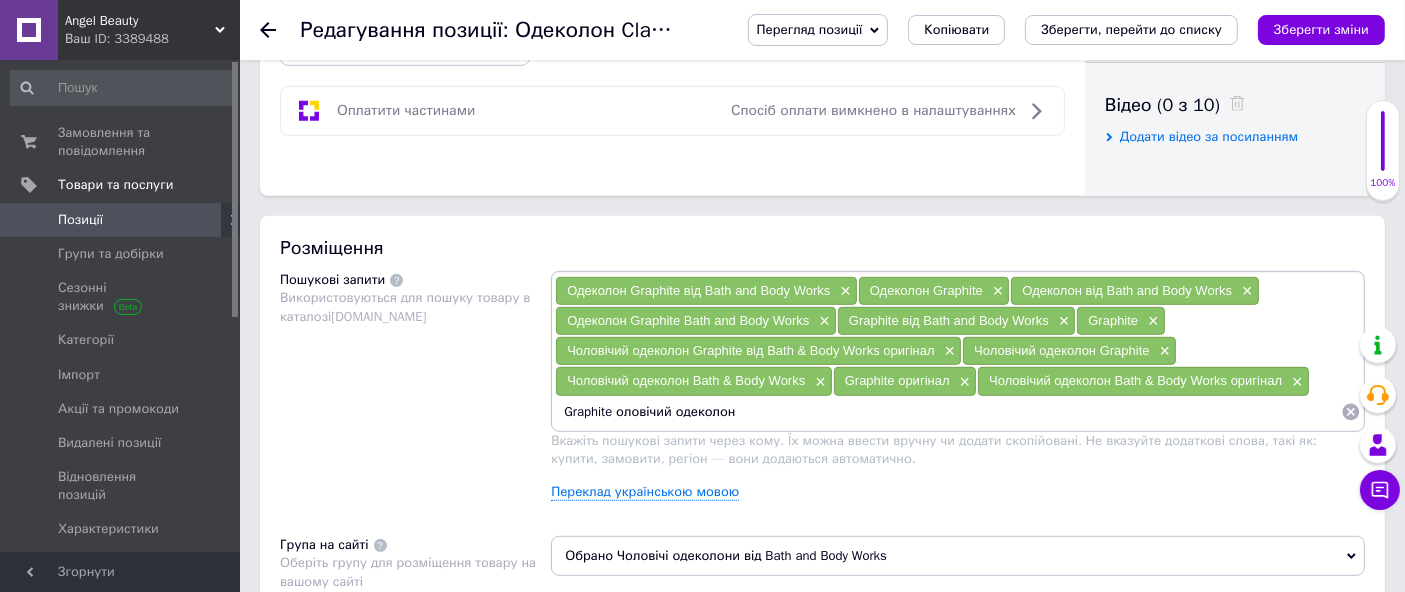 type on "Graphite чоловічий одеколон" 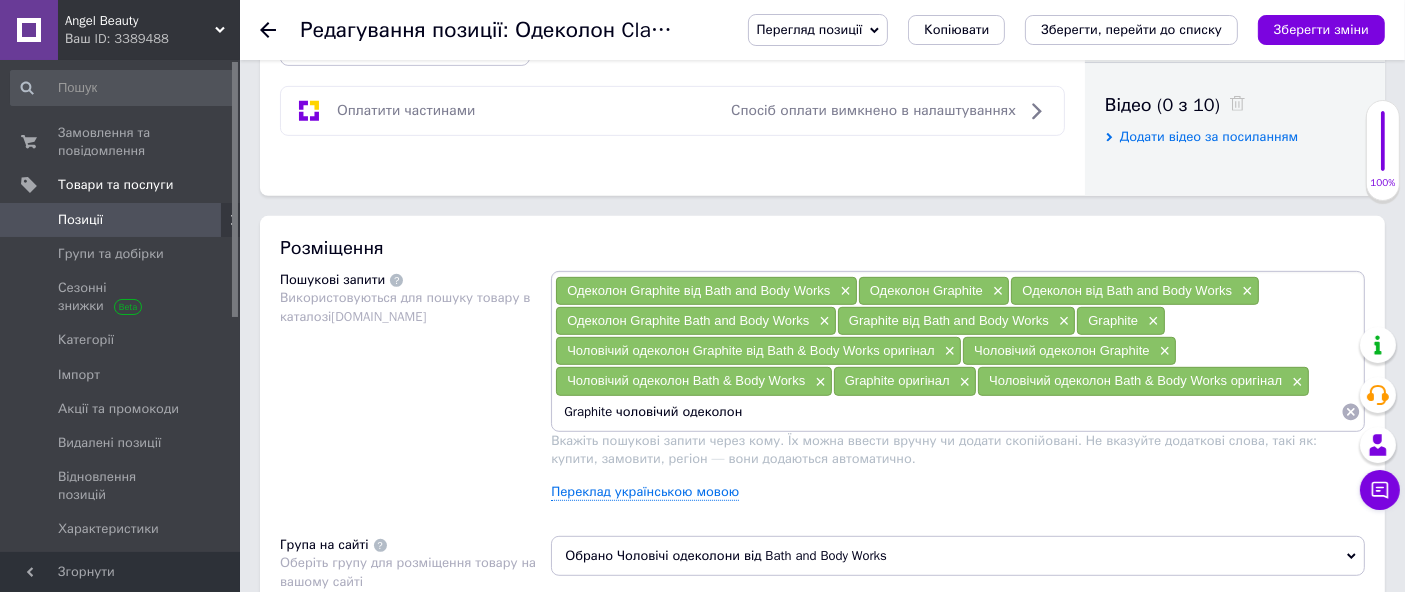 drag, startPoint x: 560, startPoint y: 403, endPoint x: 960, endPoint y: 438, distance: 401.52832 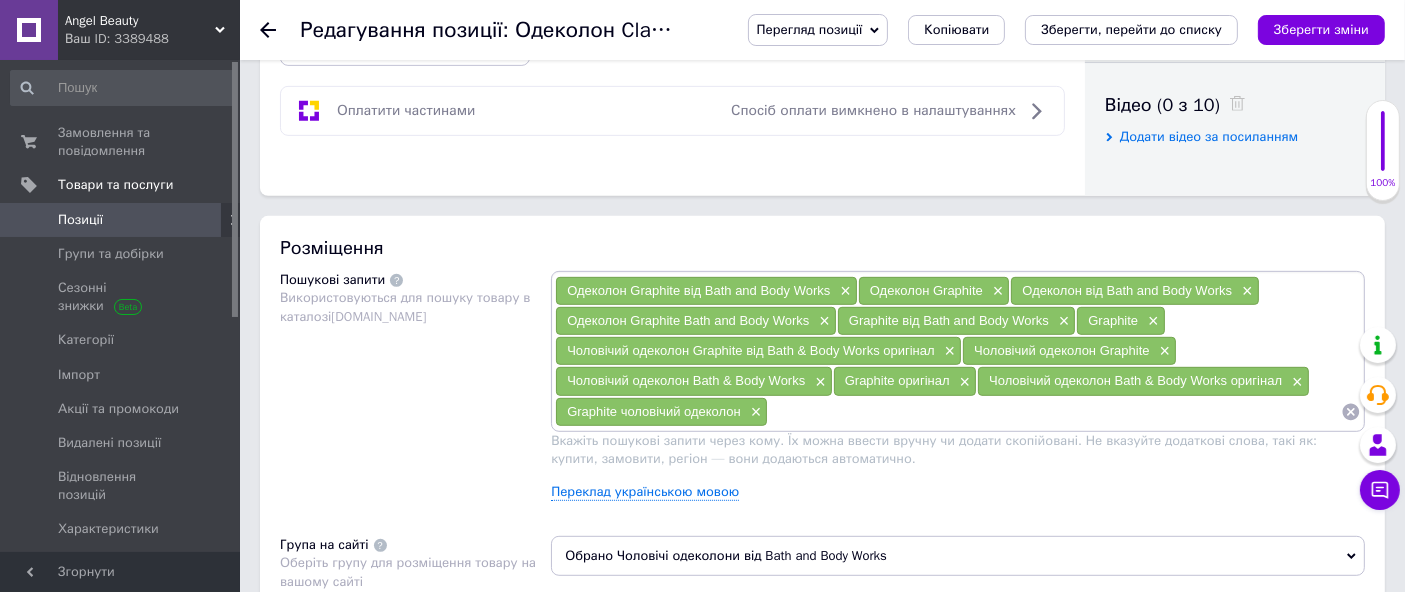 paste on "Graphite чоловічий одеколон" 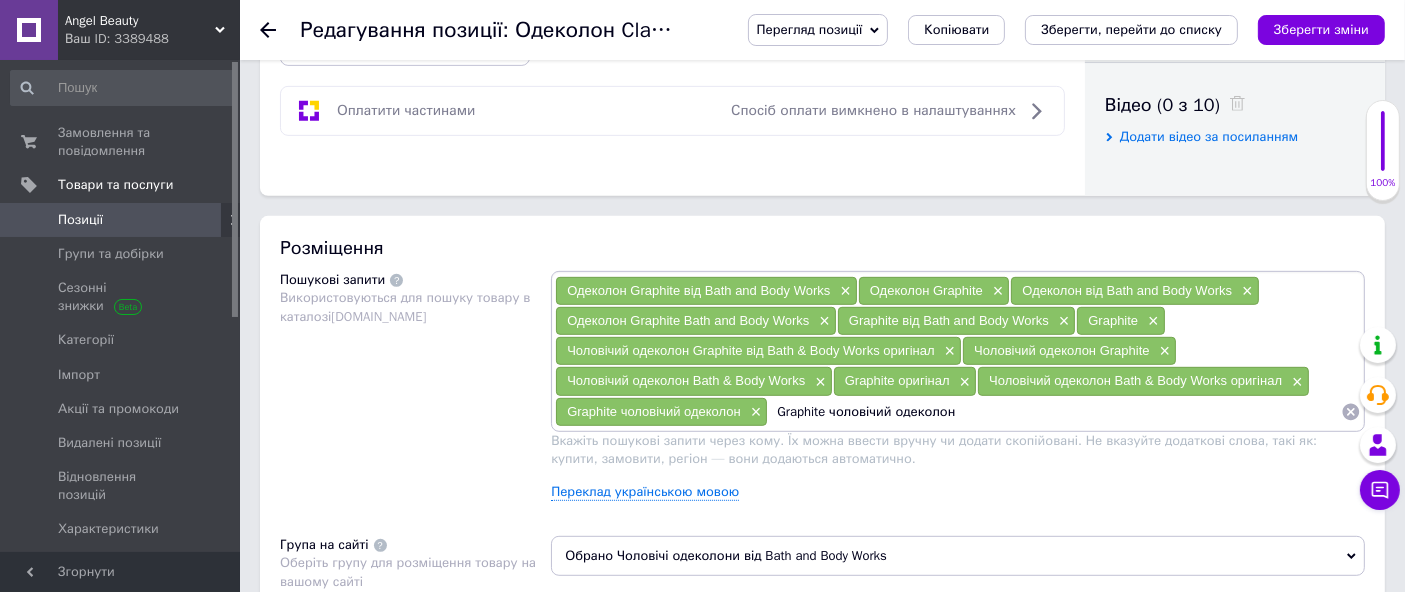 click on "Graphite чоловічий одеколон" at bounding box center (1054, 412) 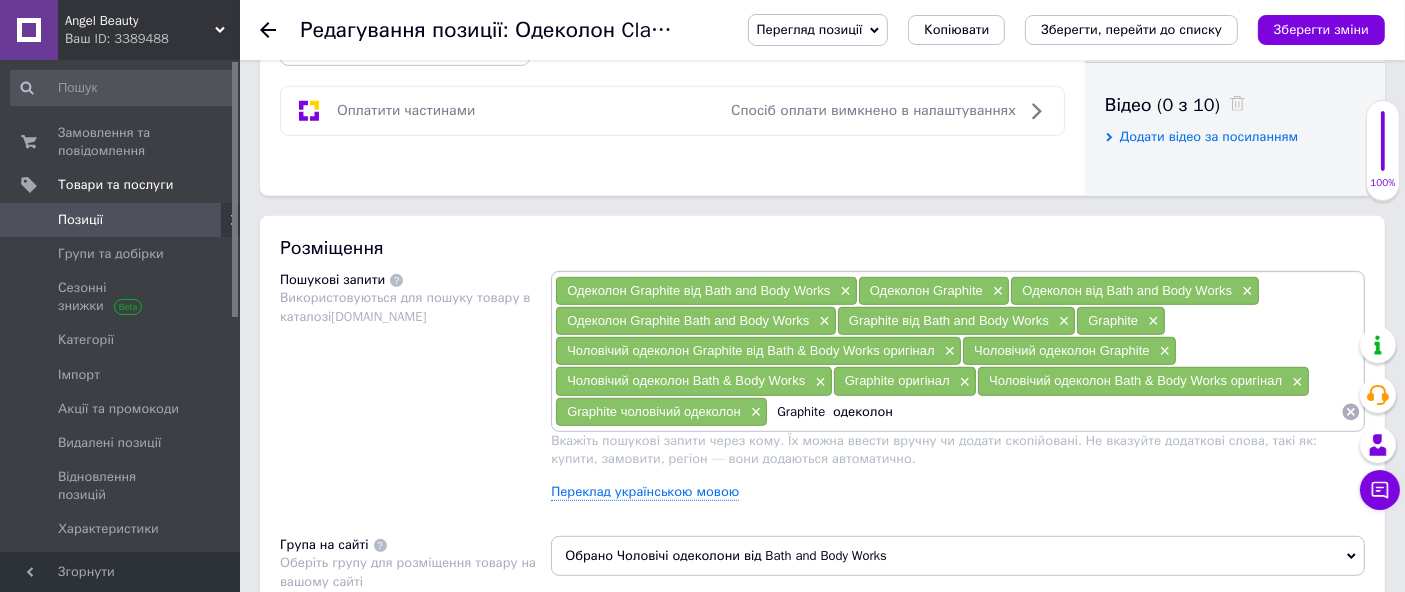 type on "Graphite одеколон" 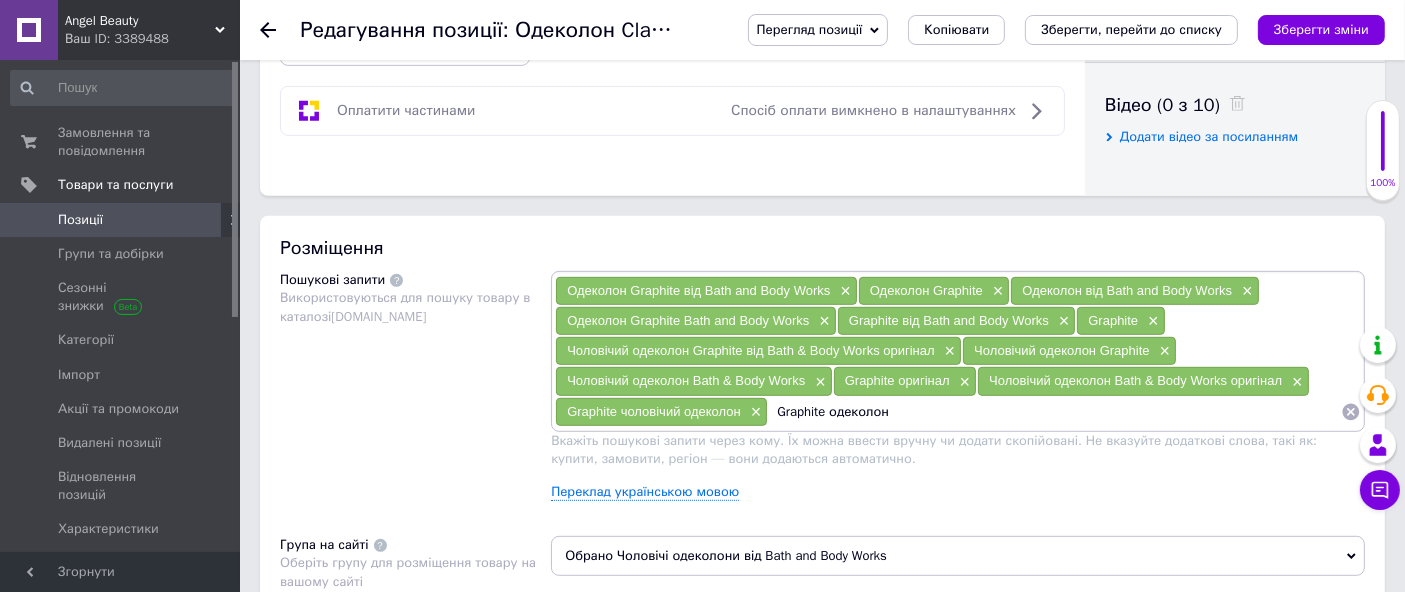 type 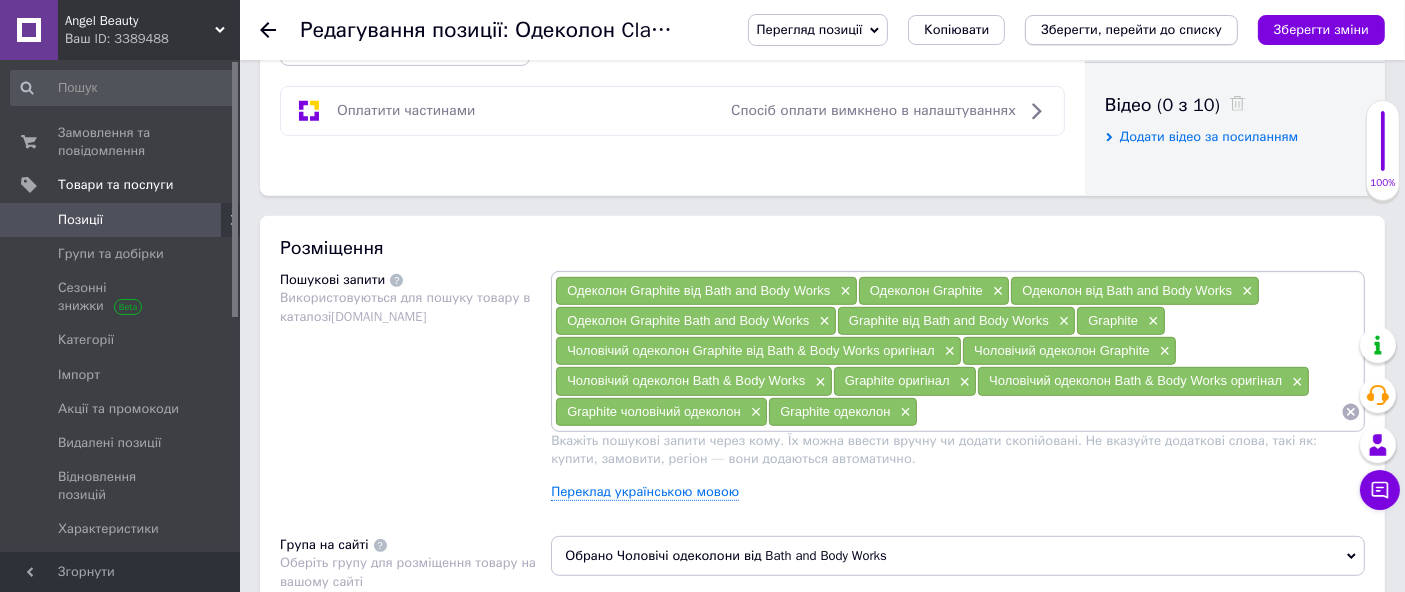 click on "Зберегти, перейти до списку" at bounding box center [1131, 29] 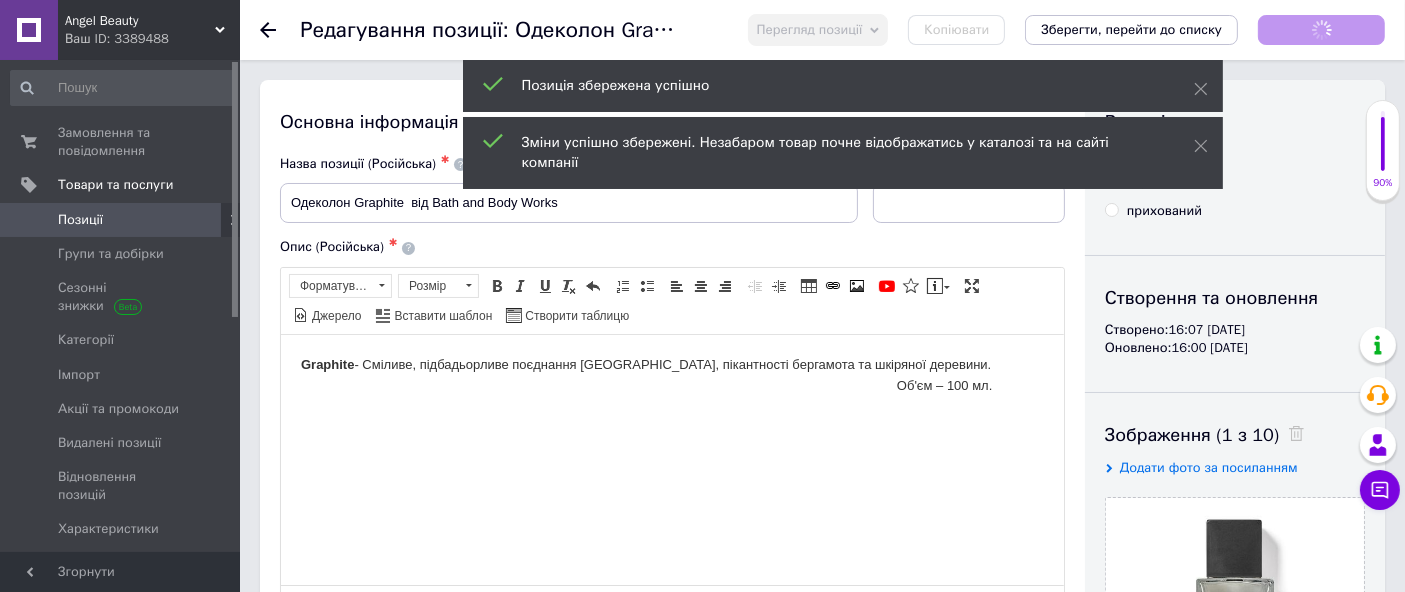scroll, scrollTop: 0, scrollLeft: 0, axis: both 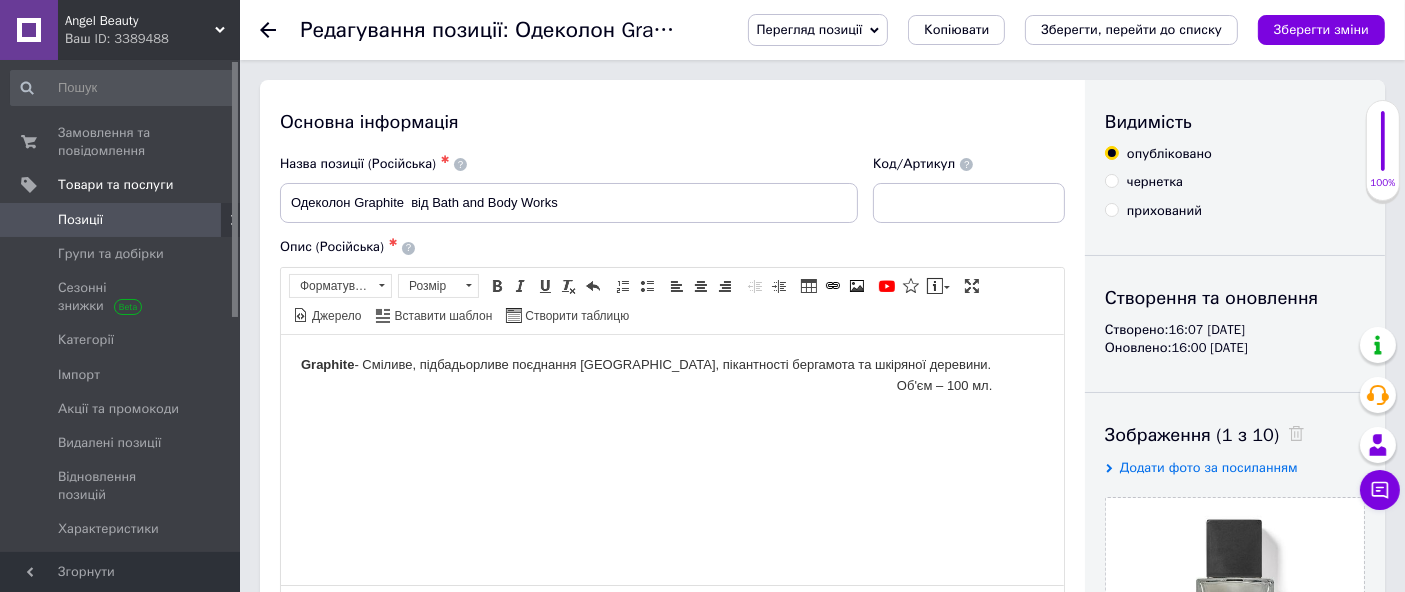 click on "Позиції" at bounding box center [121, 220] 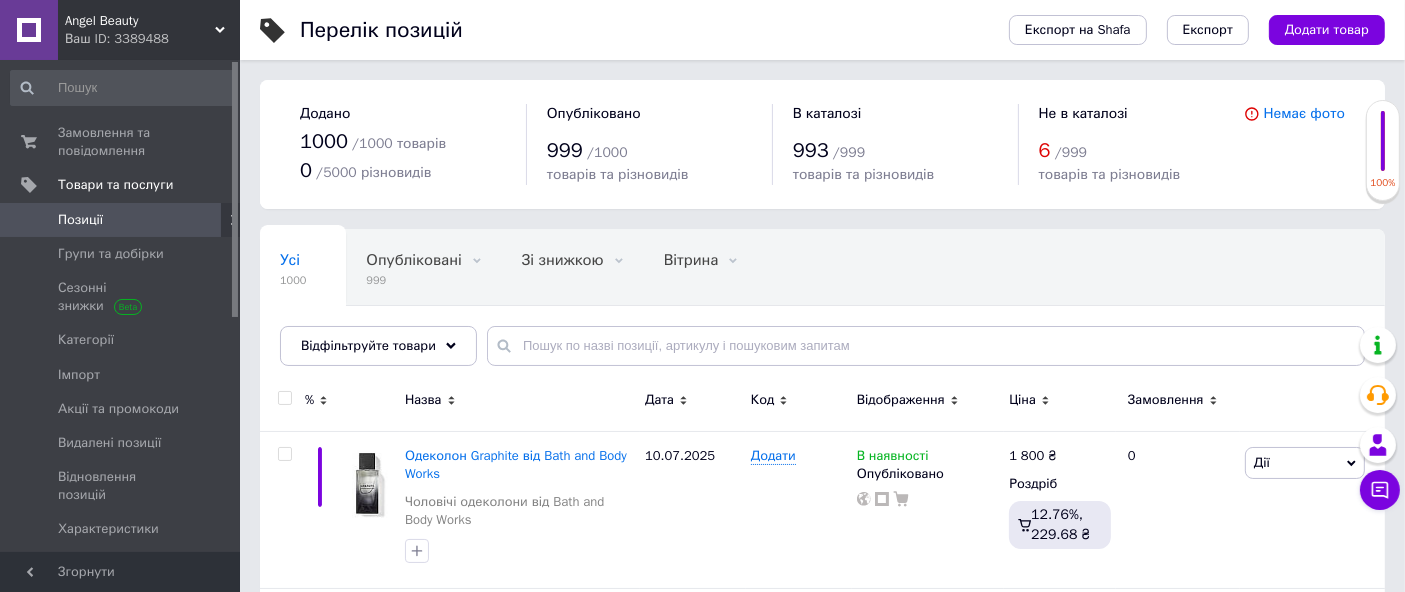 click 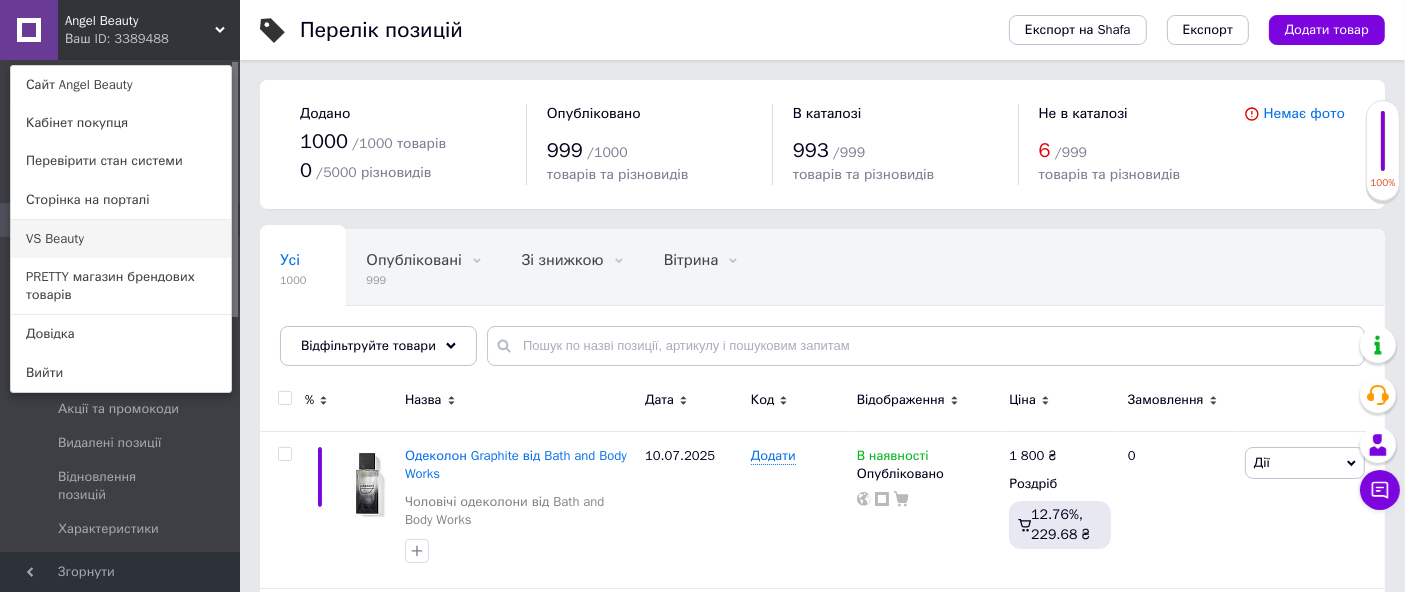 click on "VS Beauty" at bounding box center (121, 239) 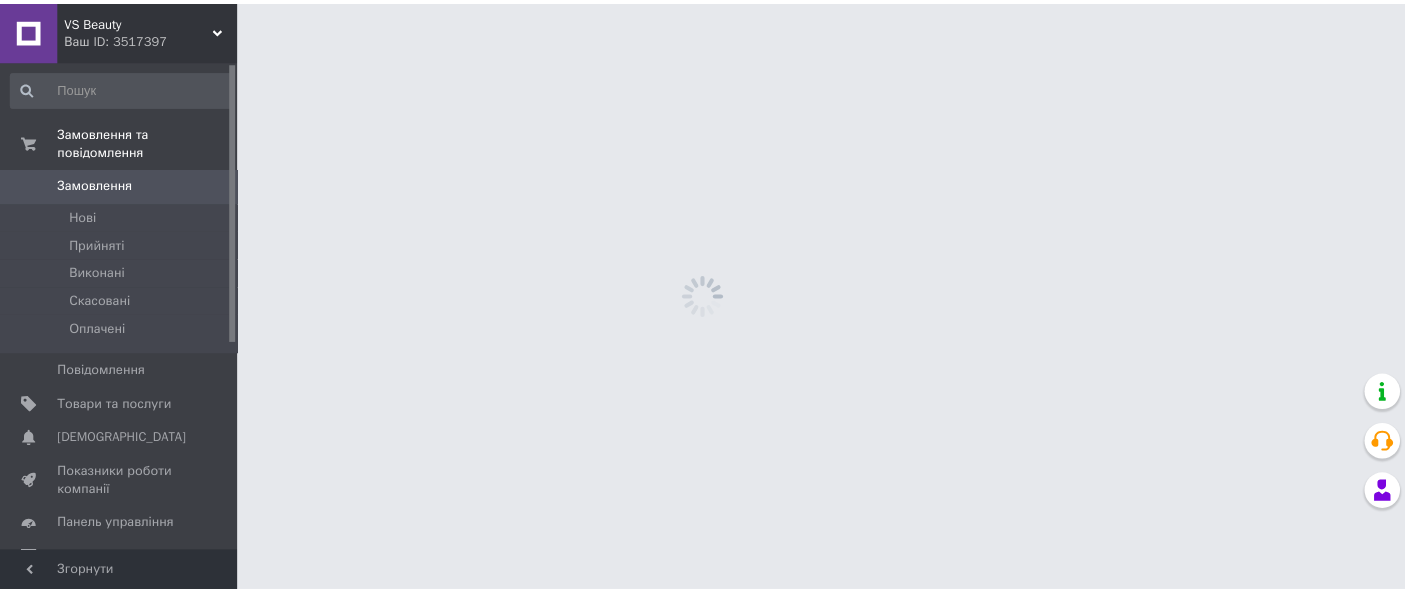 scroll, scrollTop: 0, scrollLeft: 0, axis: both 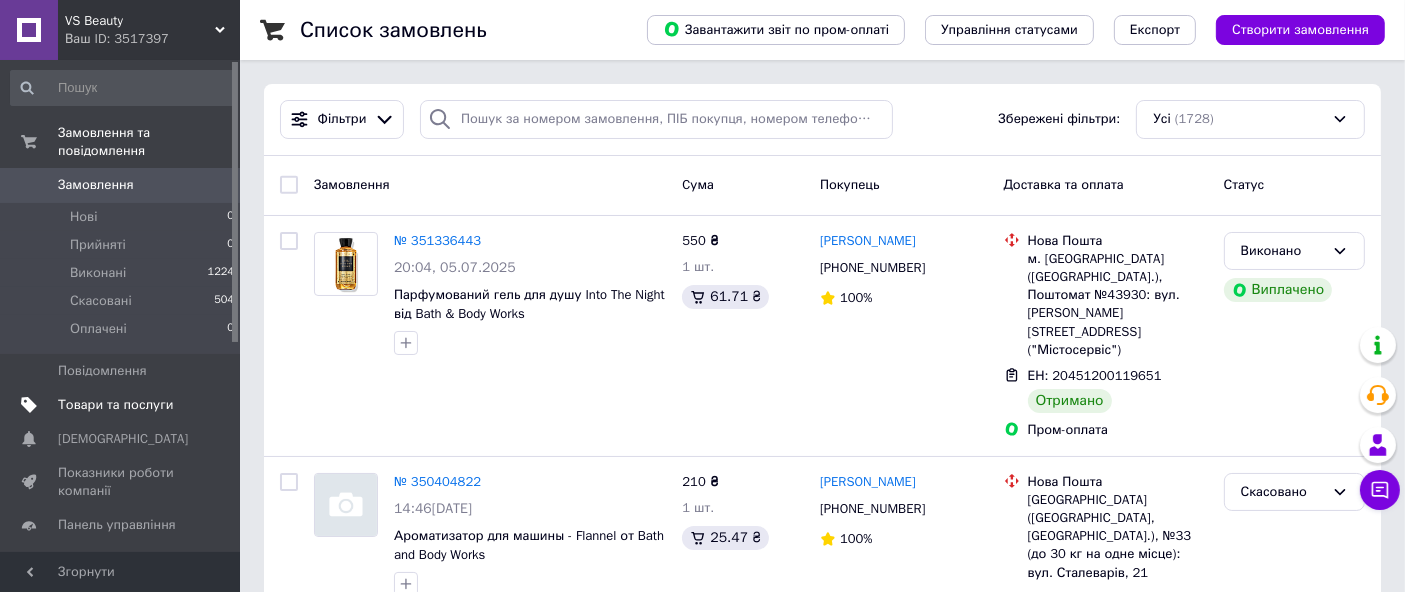 click on "Товари та послуги" at bounding box center [115, 405] 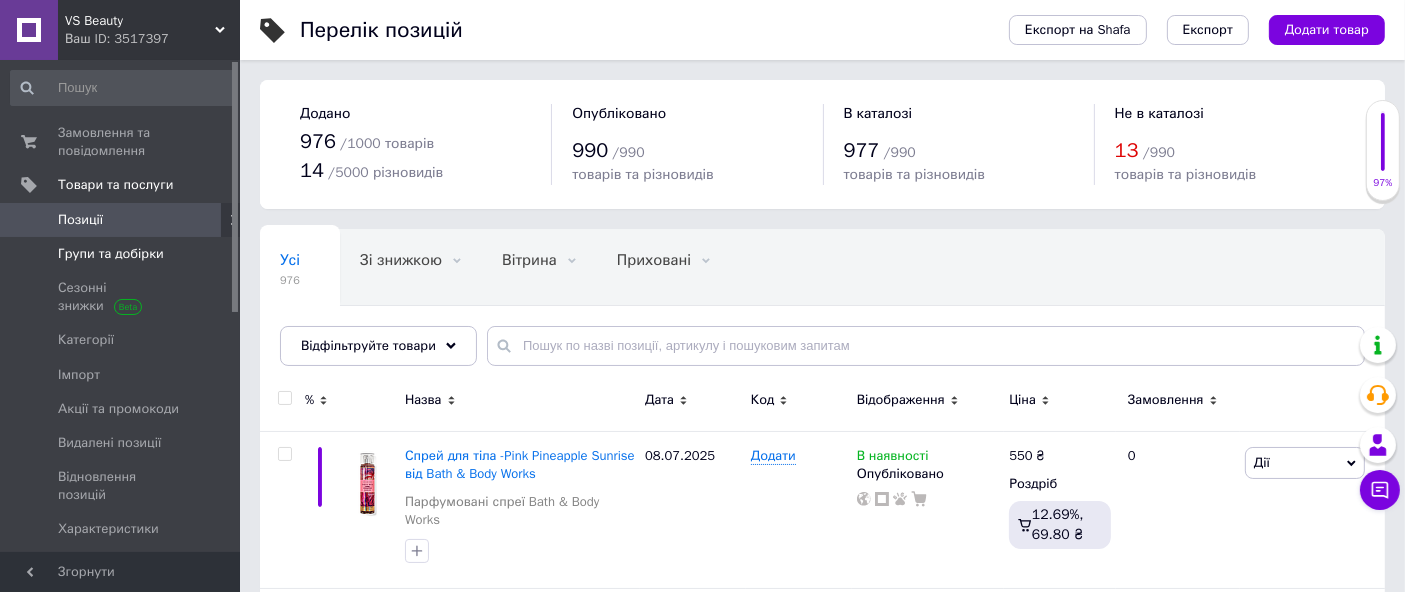 click on "Групи та добірки" at bounding box center [111, 254] 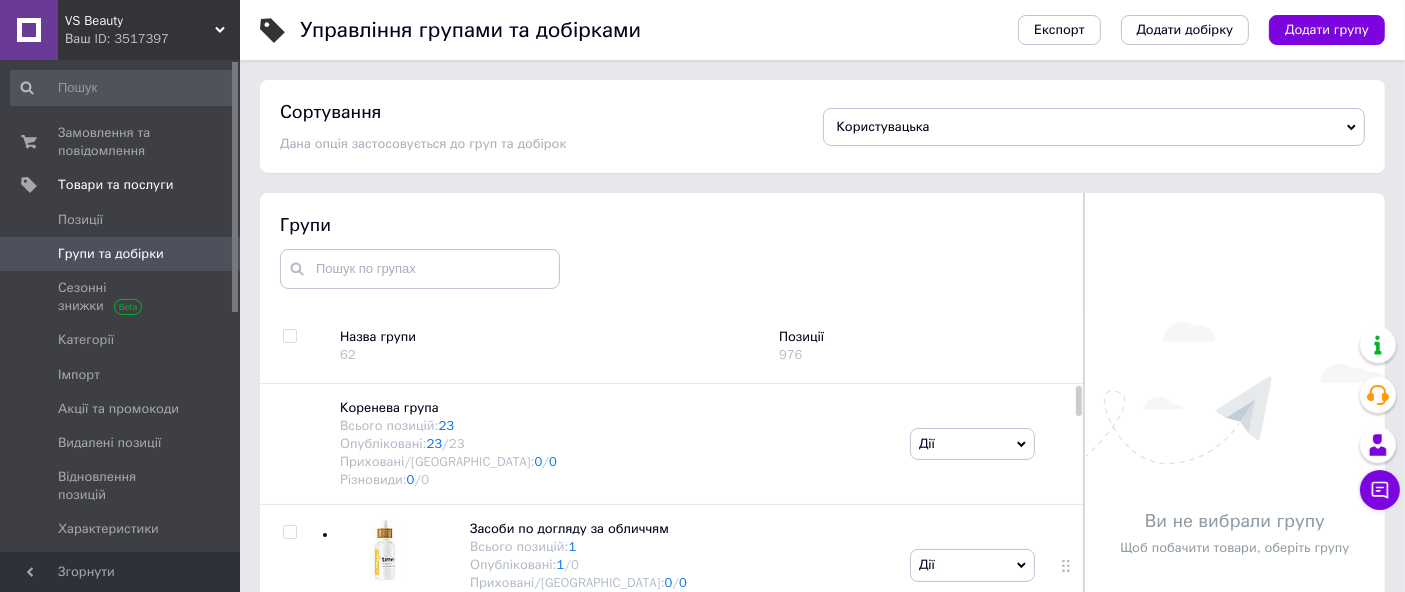 scroll, scrollTop: 113, scrollLeft: 0, axis: vertical 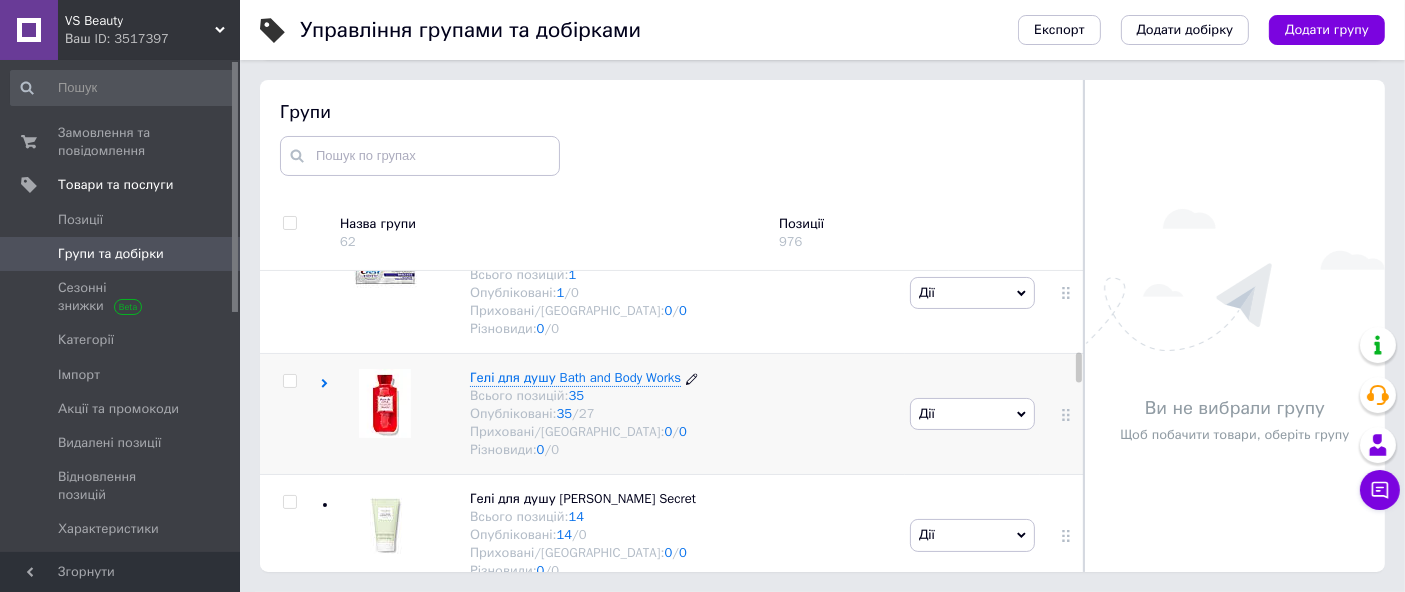 click on "Гелі для душу Bath and Body Works" at bounding box center [575, 377] 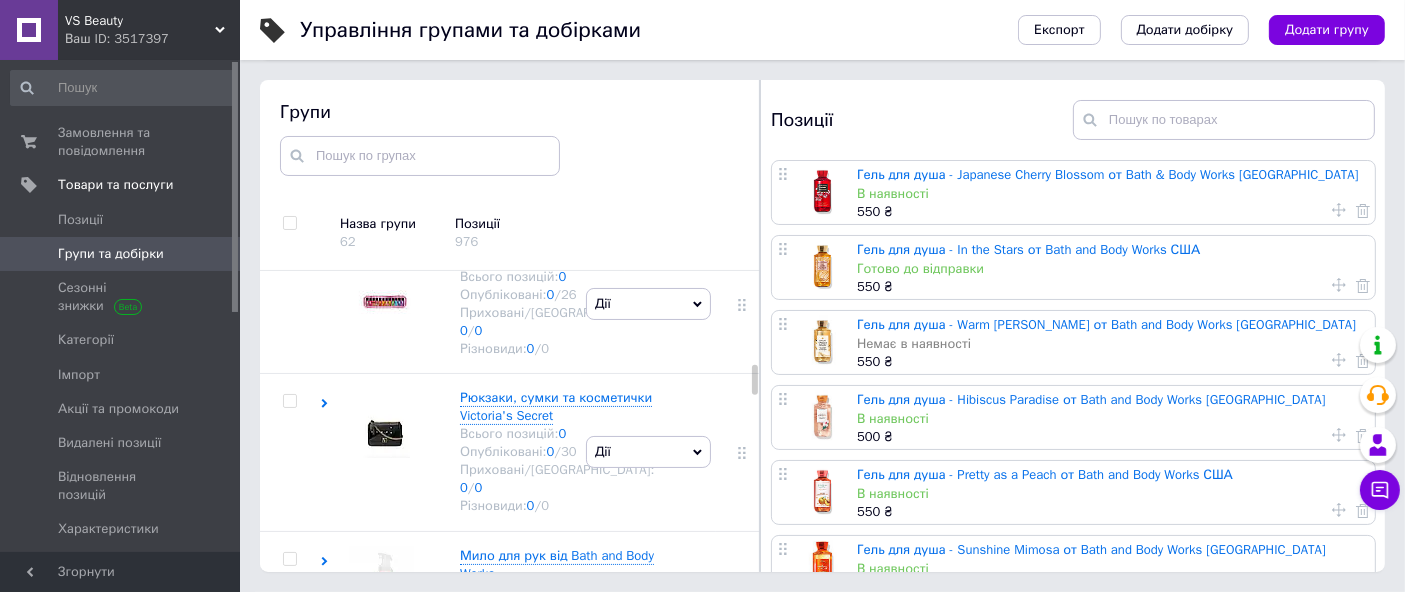 scroll, scrollTop: 1931, scrollLeft: 0, axis: vertical 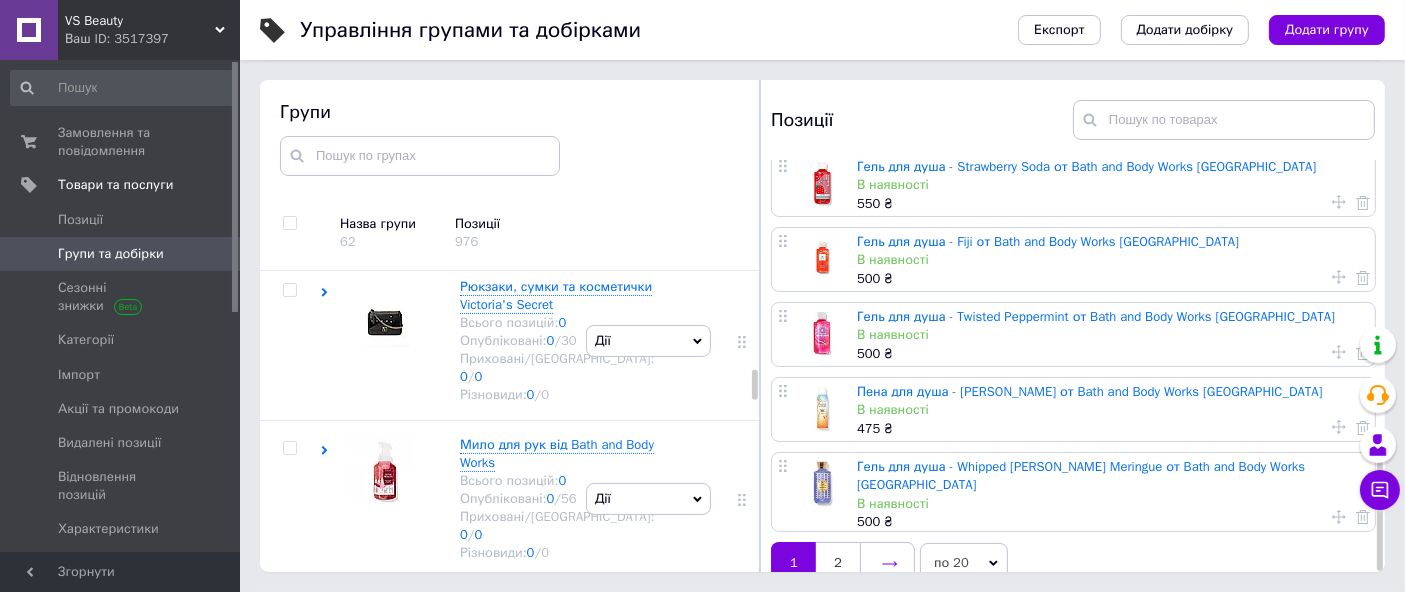 click 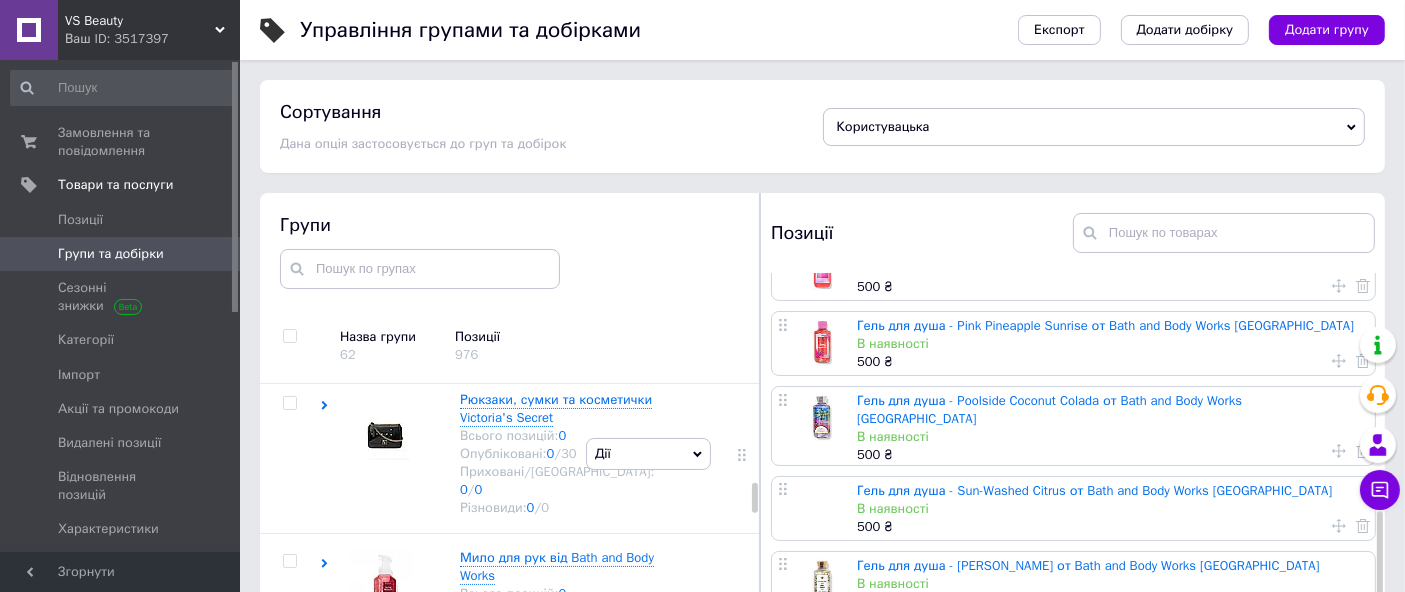 scroll, scrollTop: 773, scrollLeft: 0, axis: vertical 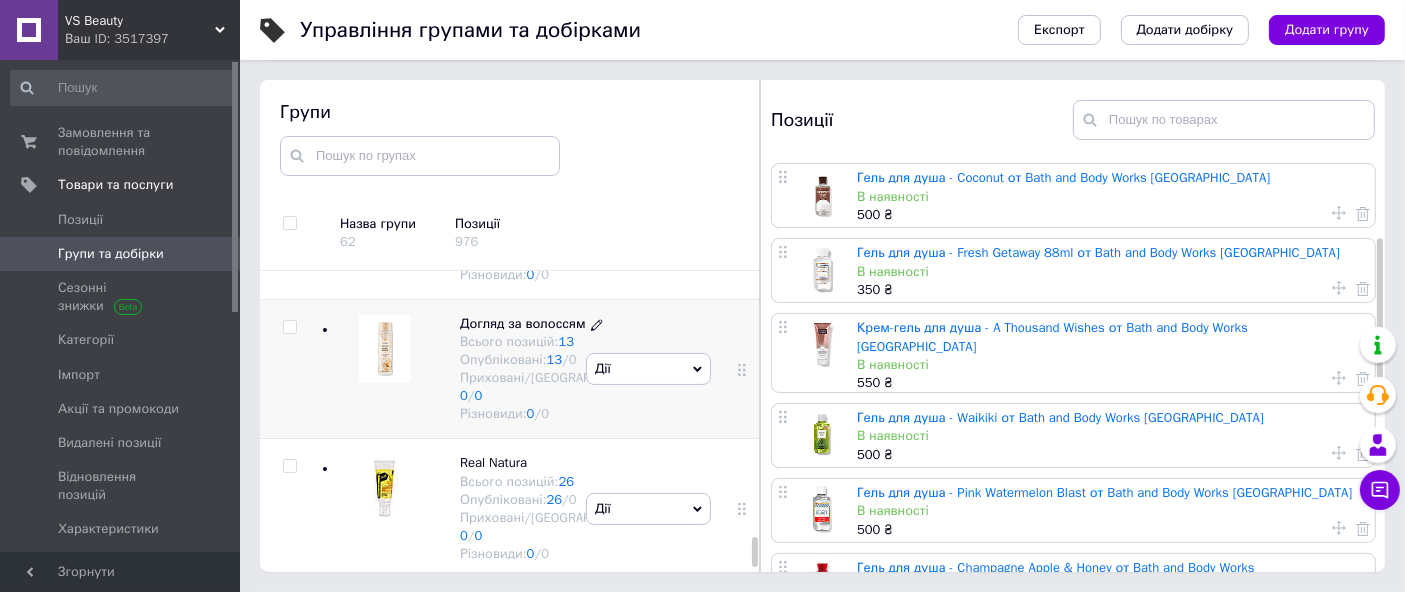 click on "Догляд за волоссям" at bounding box center [523, 323] 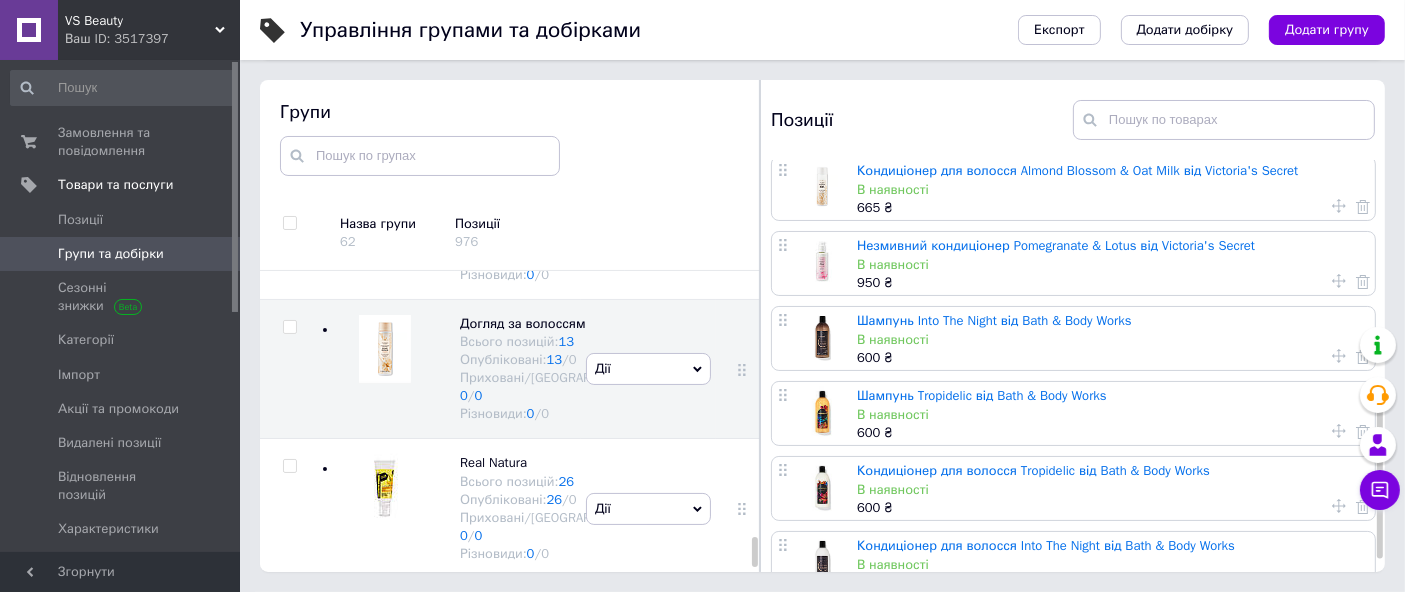 scroll, scrollTop: 555, scrollLeft: 0, axis: vertical 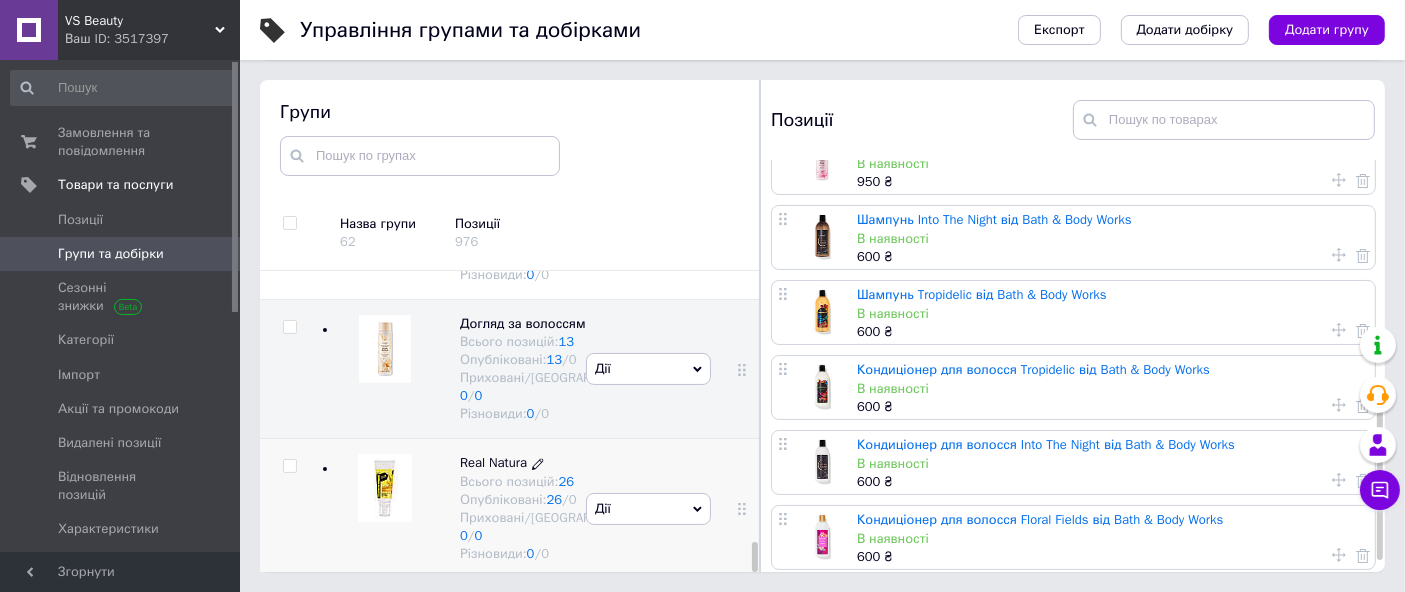 click on "Real Natura" at bounding box center [493, 462] 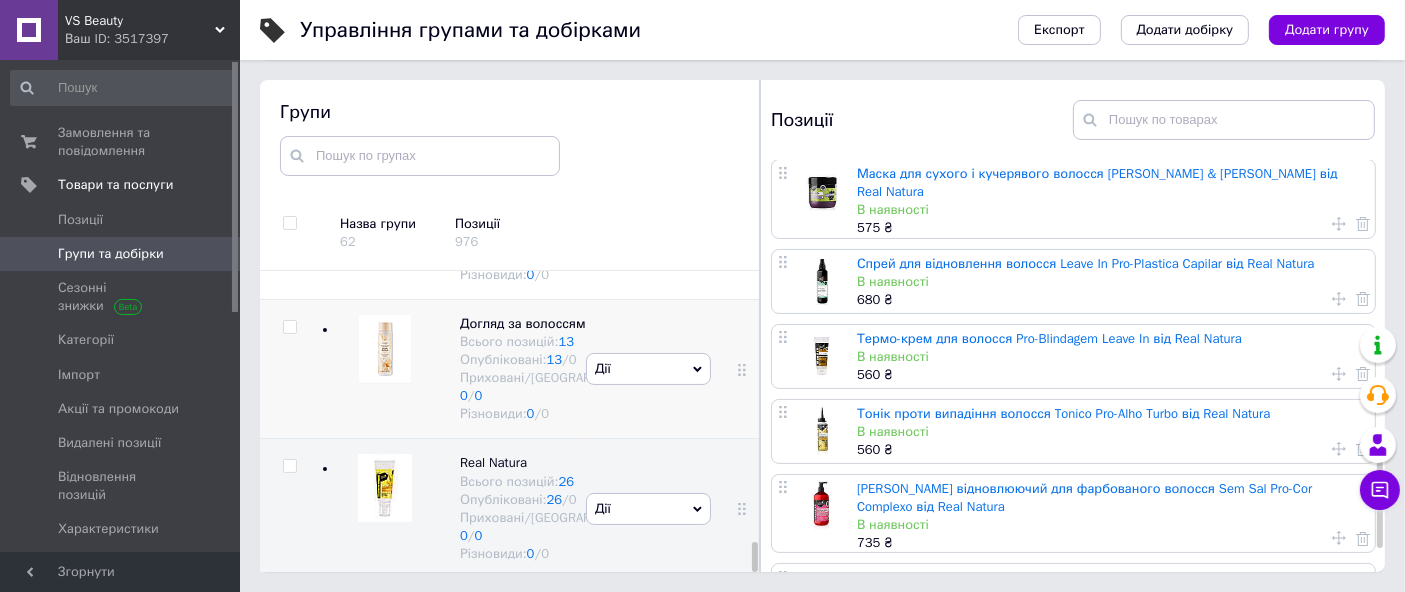 scroll, scrollTop: 635, scrollLeft: 0, axis: vertical 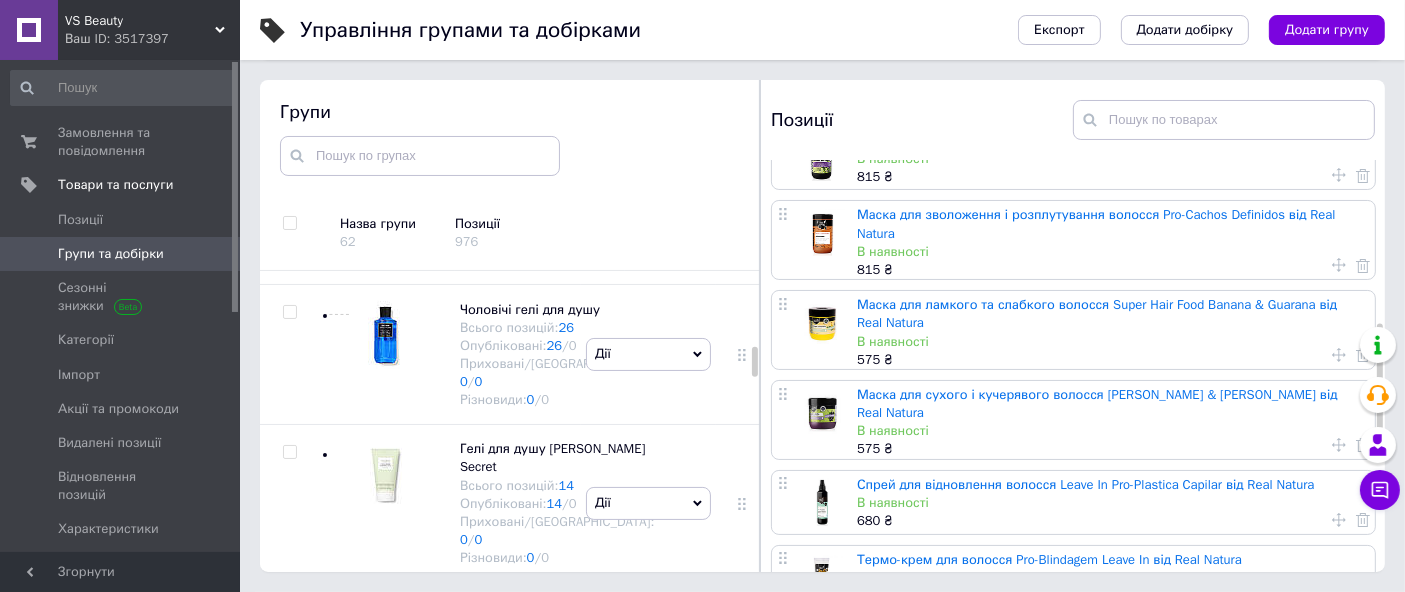 click on "Гелі для душу Bath and Body Works" at bounding box center [546, 1] 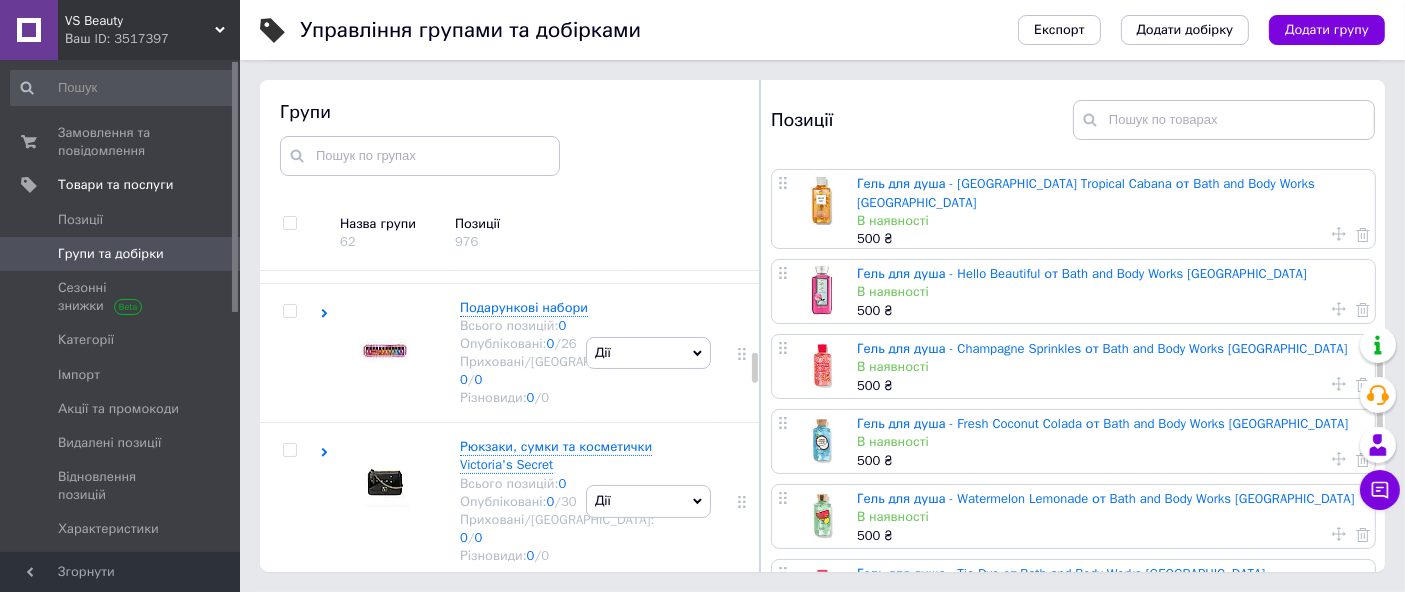scroll, scrollTop: 1148, scrollLeft: 0, axis: vertical 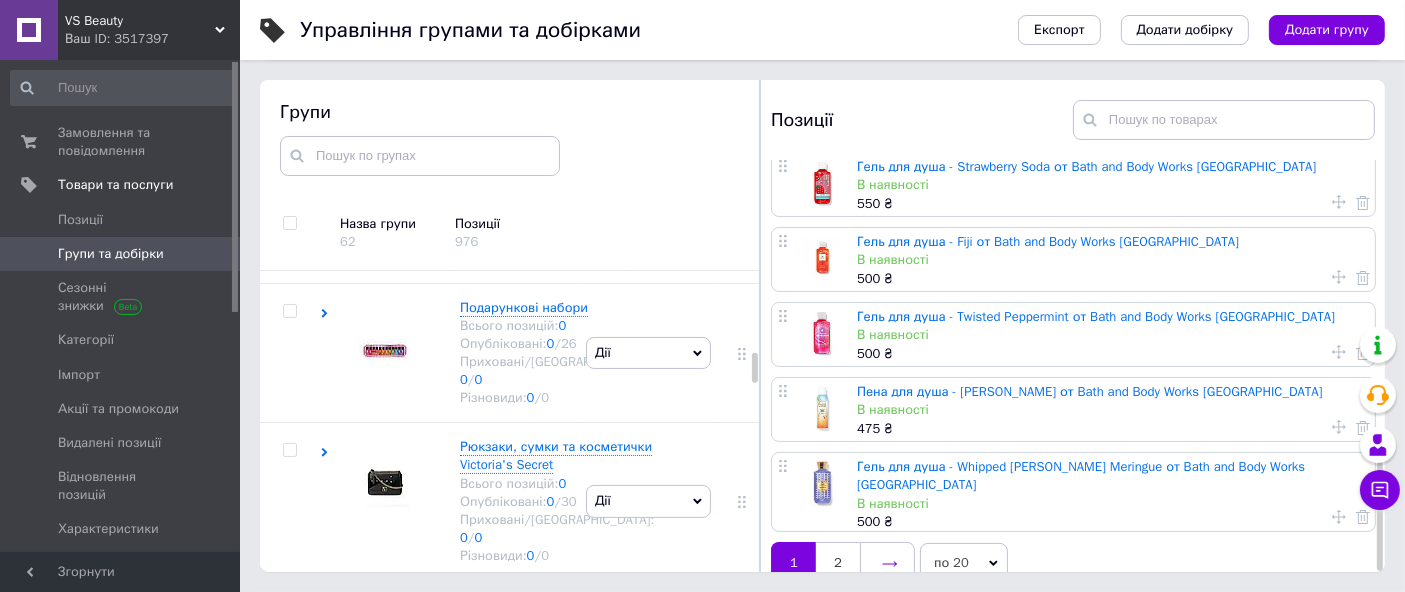 click 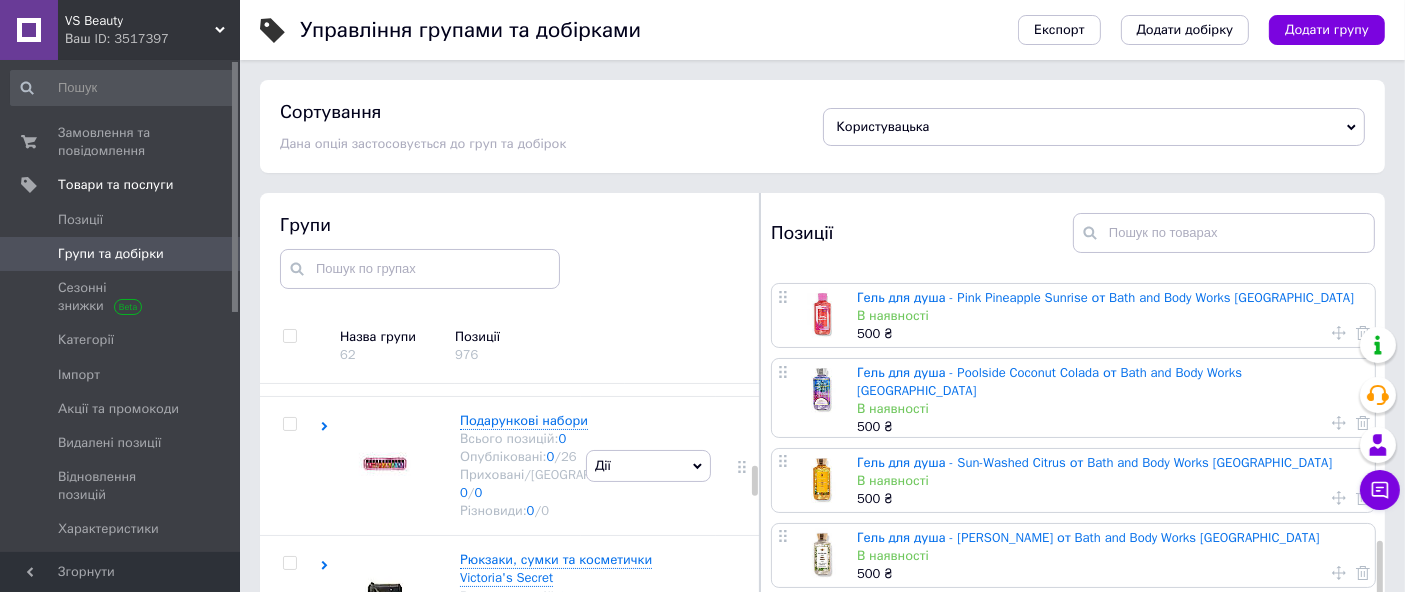 scroll, scrollTop: 773, scrollLeft: 0, axis: vertical 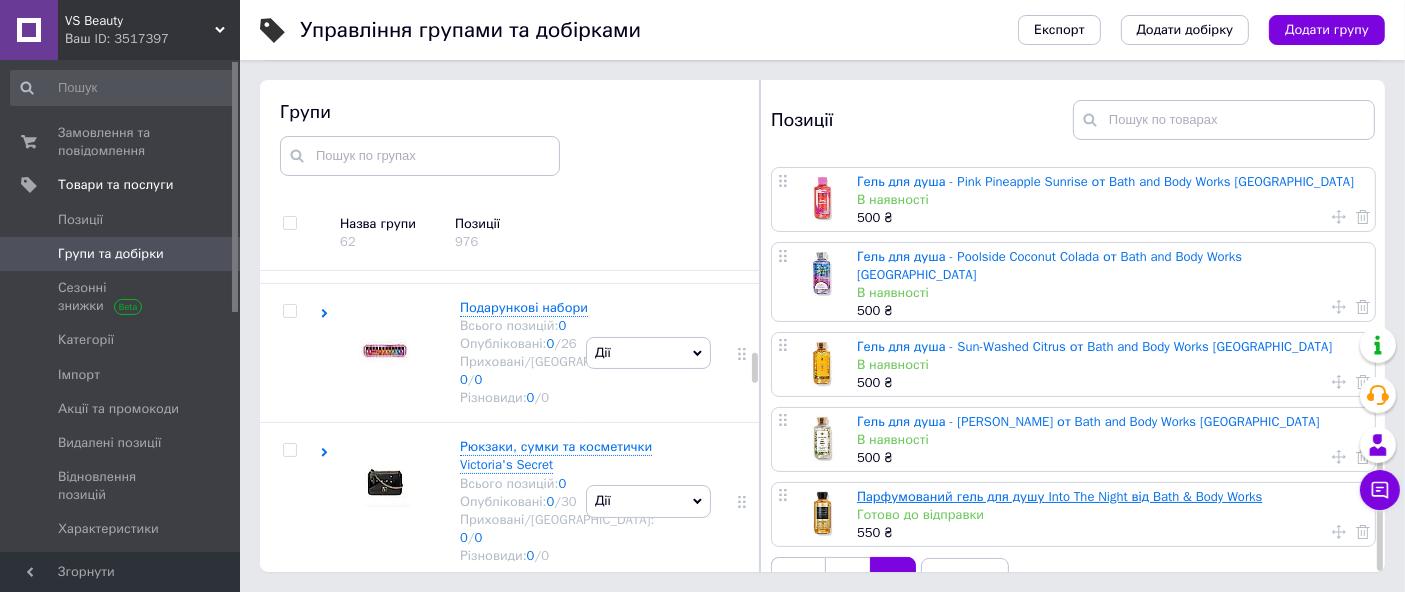 click on "Парфумований гель для душу  Into The Night від Bath & Body Works" at bounding box center [1059, 496] 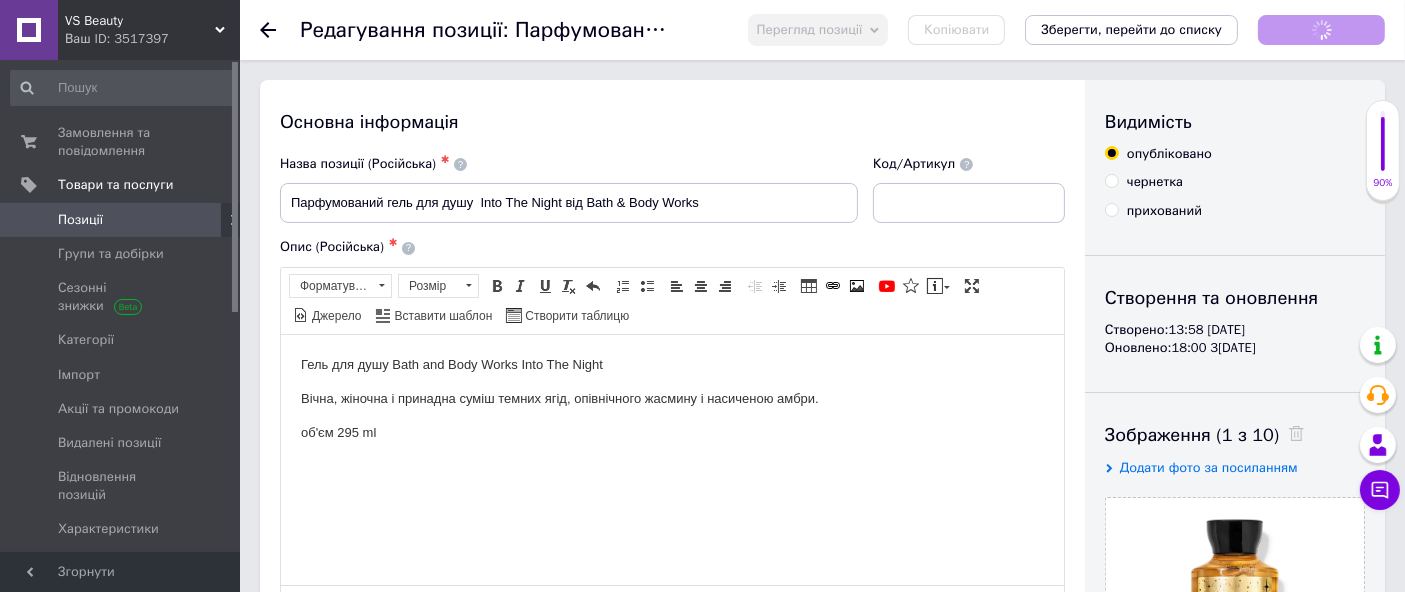 scroll, scrollTop: 0, scrollLeft: 0, axis: both 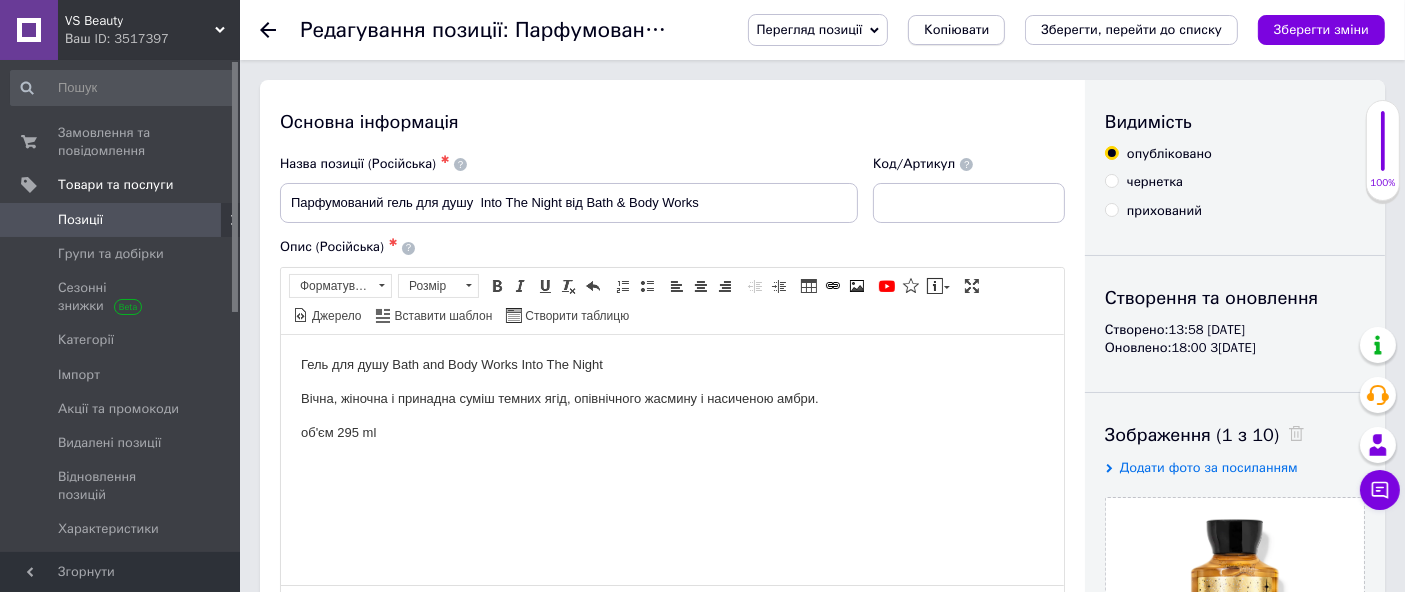 click on "Копіювати" at bounding box center (956, 30) 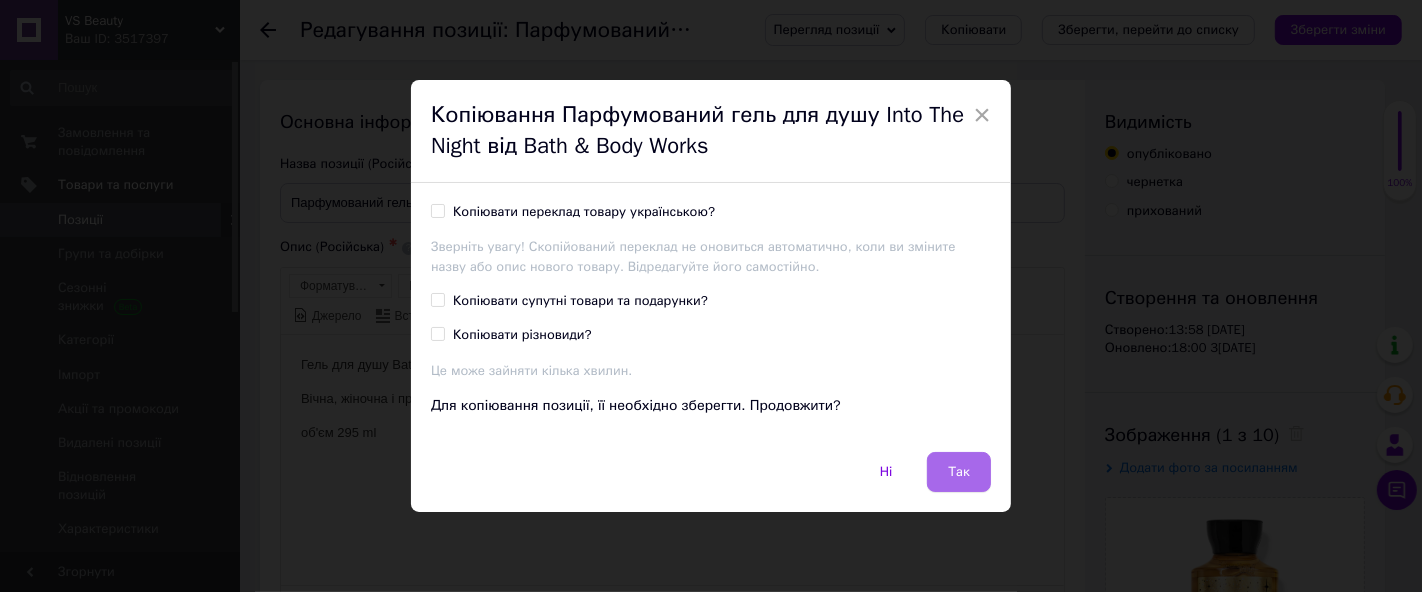 drag, startPoint x: 954, startPoint y: 467, endPoint x: 664, endPoint y: 133, distance: 442.3302 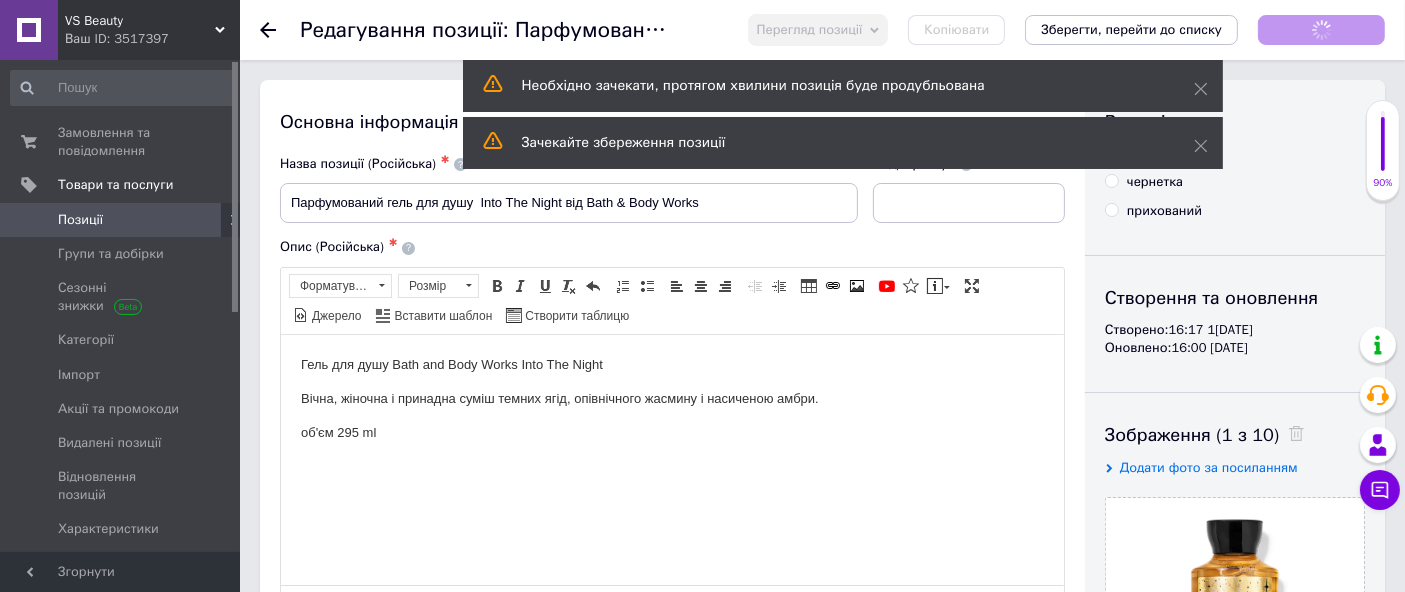 scroll, scrollTop: 0, scrollLeft: 0, axis: both 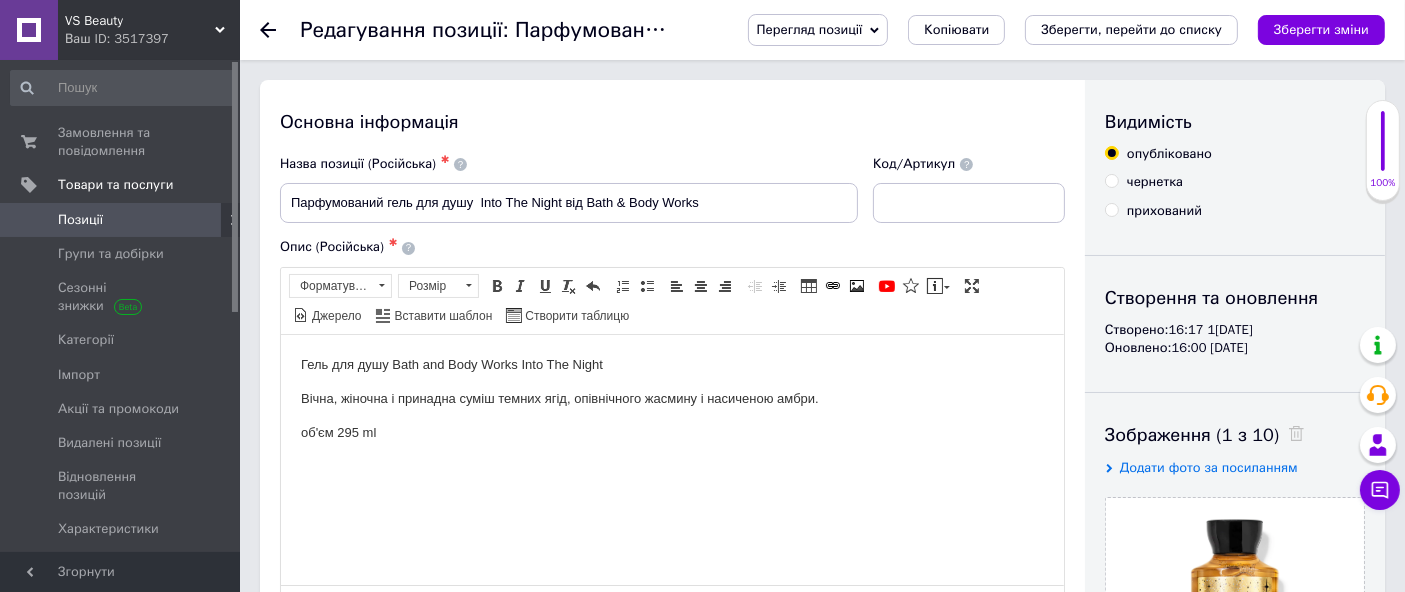 click on "Позиції" at bounding box center [123, 220] 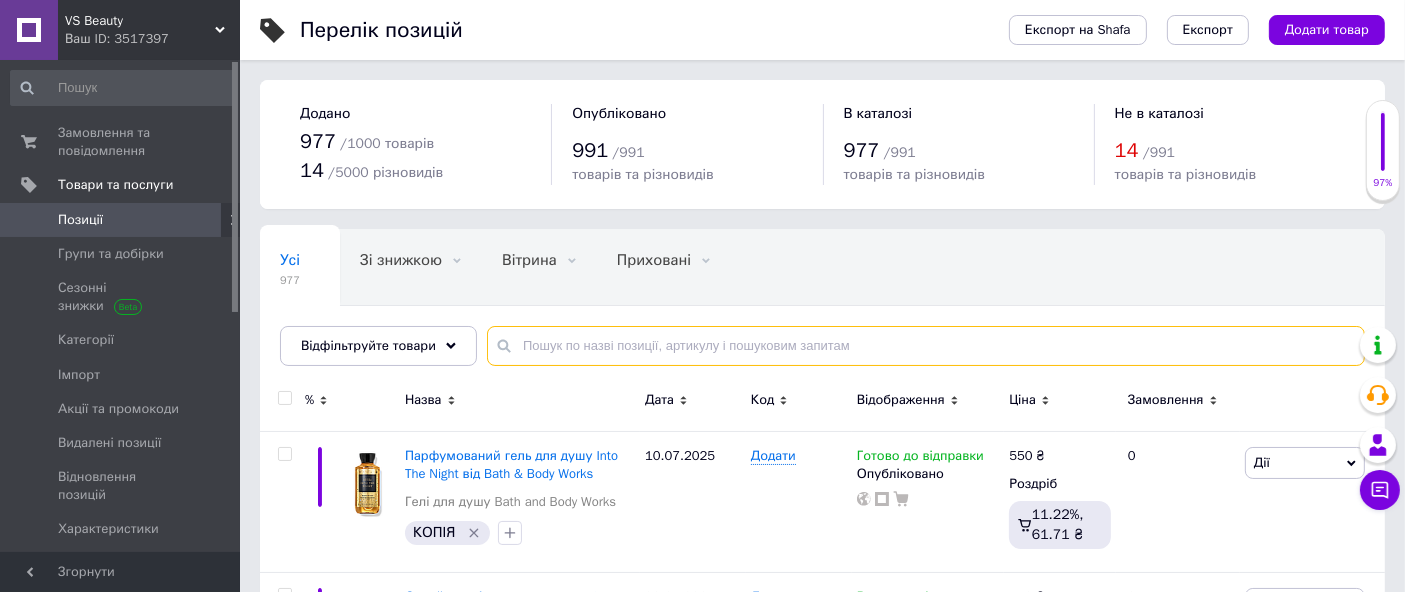 click at bounding box center (926, 346) 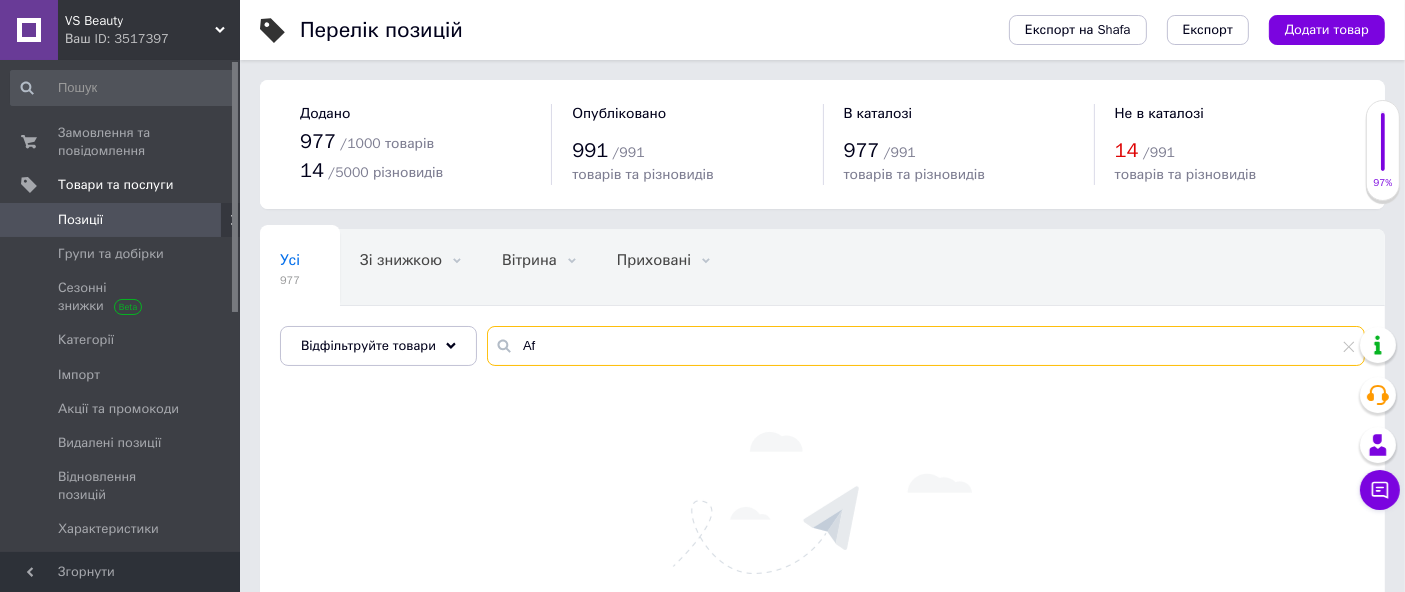 type on "A" 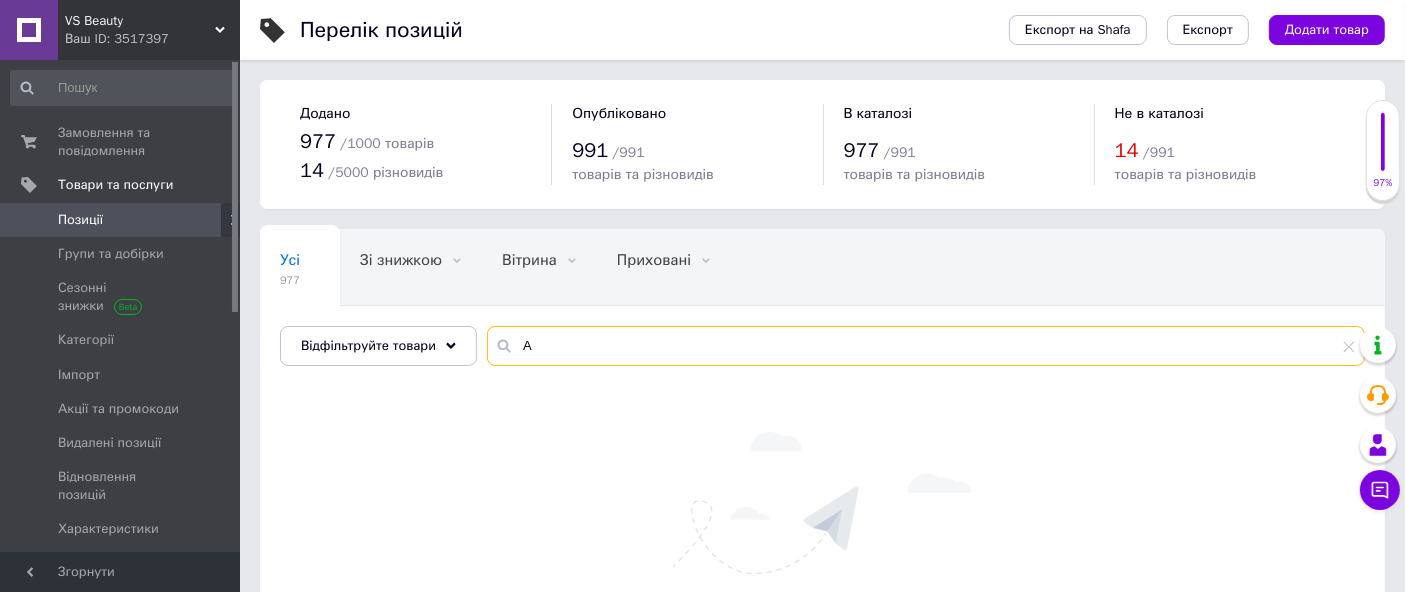 type 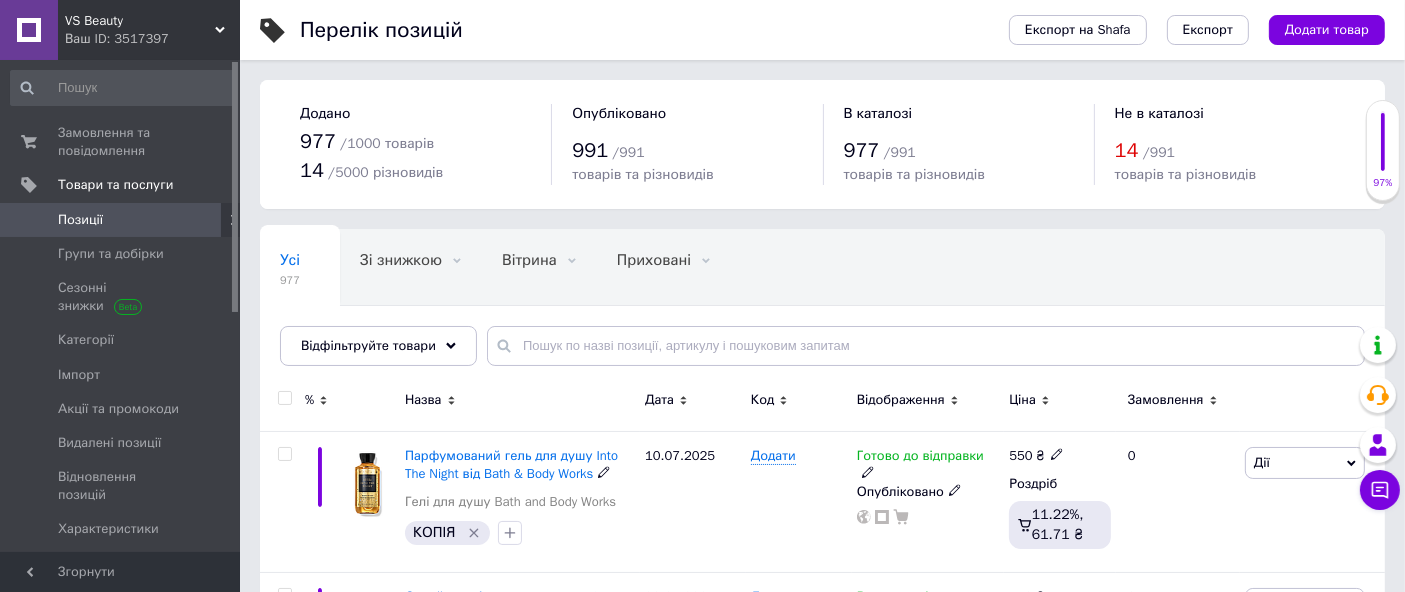 click on "Парфумований гель для душу  Into The Night від Bath & Body Works" at bounding box center [511, 464] 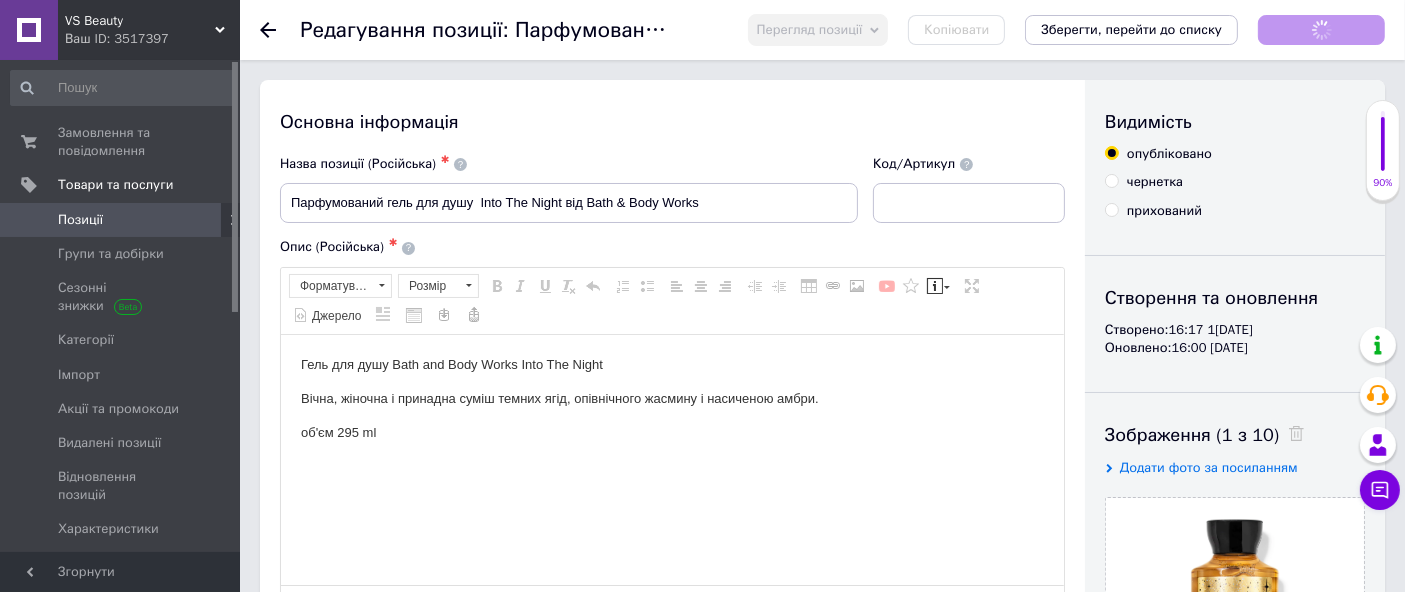 scroll, scrollTop: 0, scrollLeft: 0, axis: both 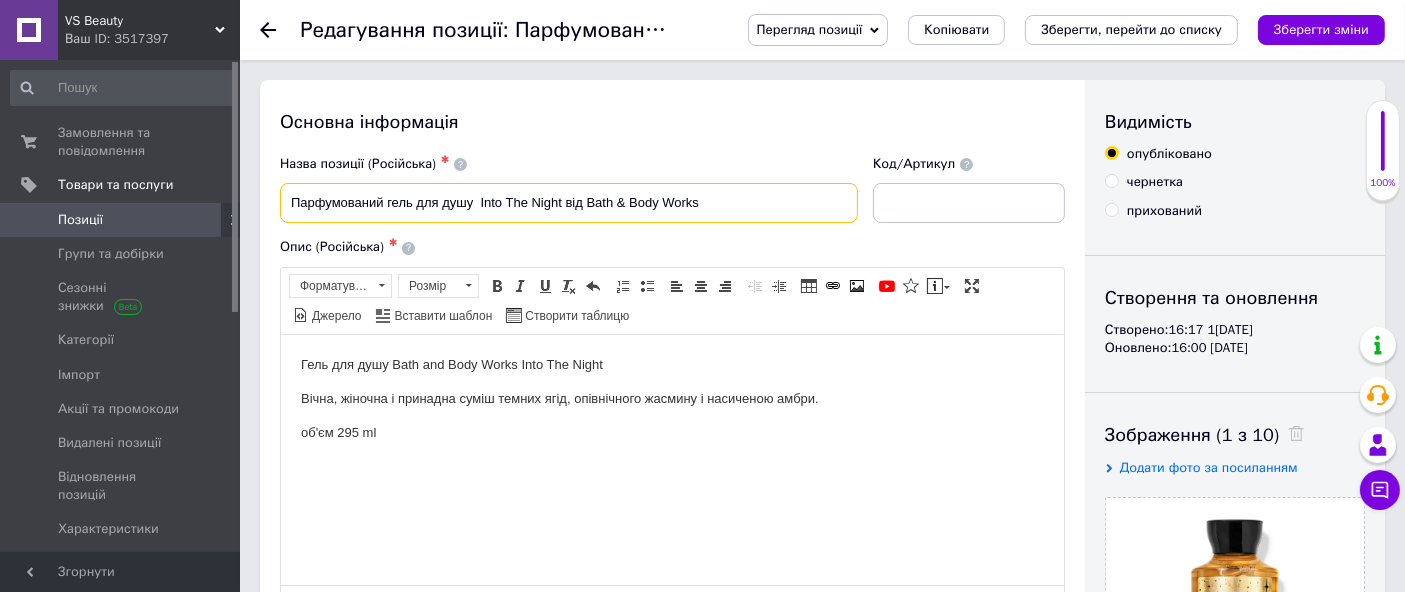 drag, startPoint x: 476, startPoint y: 204, endPoint x: 560, endPoint y: 233, distance: 88.86507 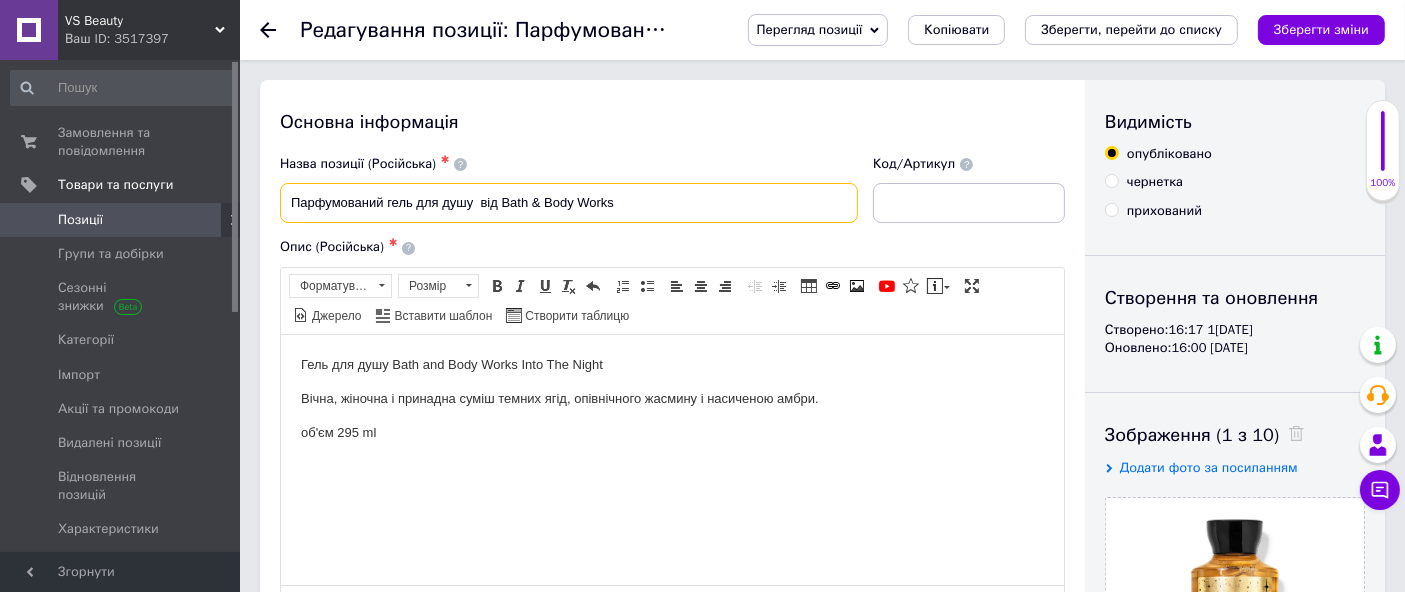 paste on "Afternoon Sunshine" 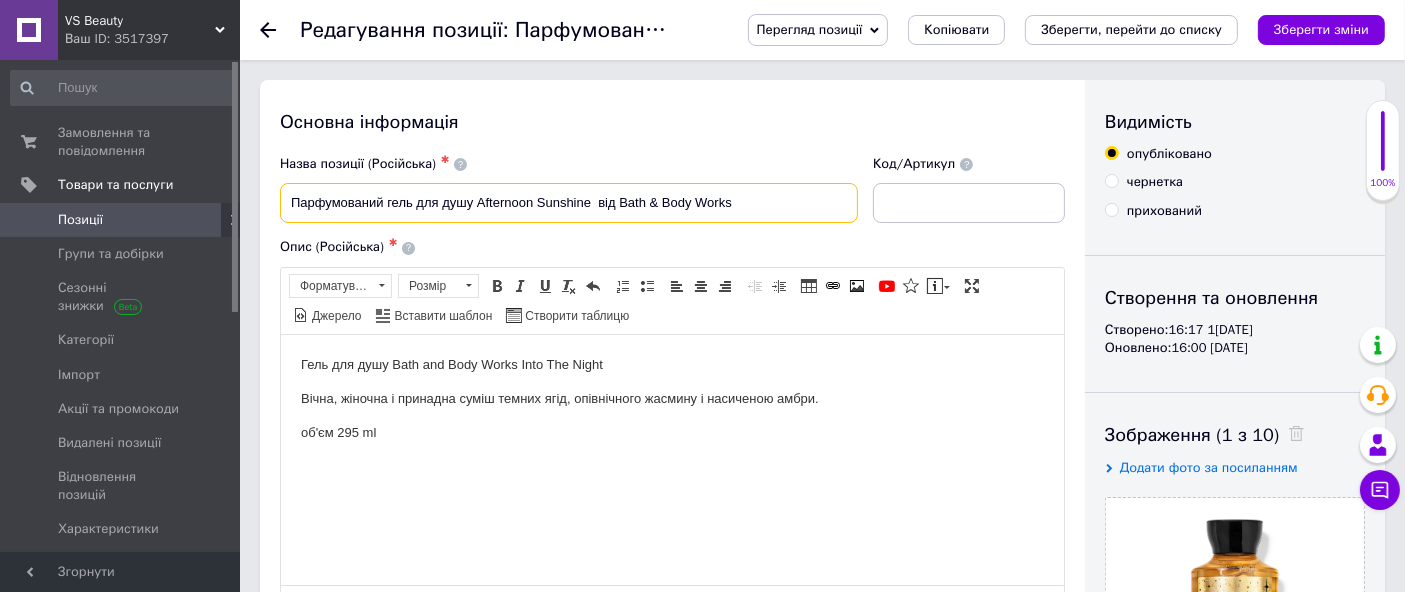 type on "Парфумований гель для душу Afternoon Sunshine  від Bath & Body Works" 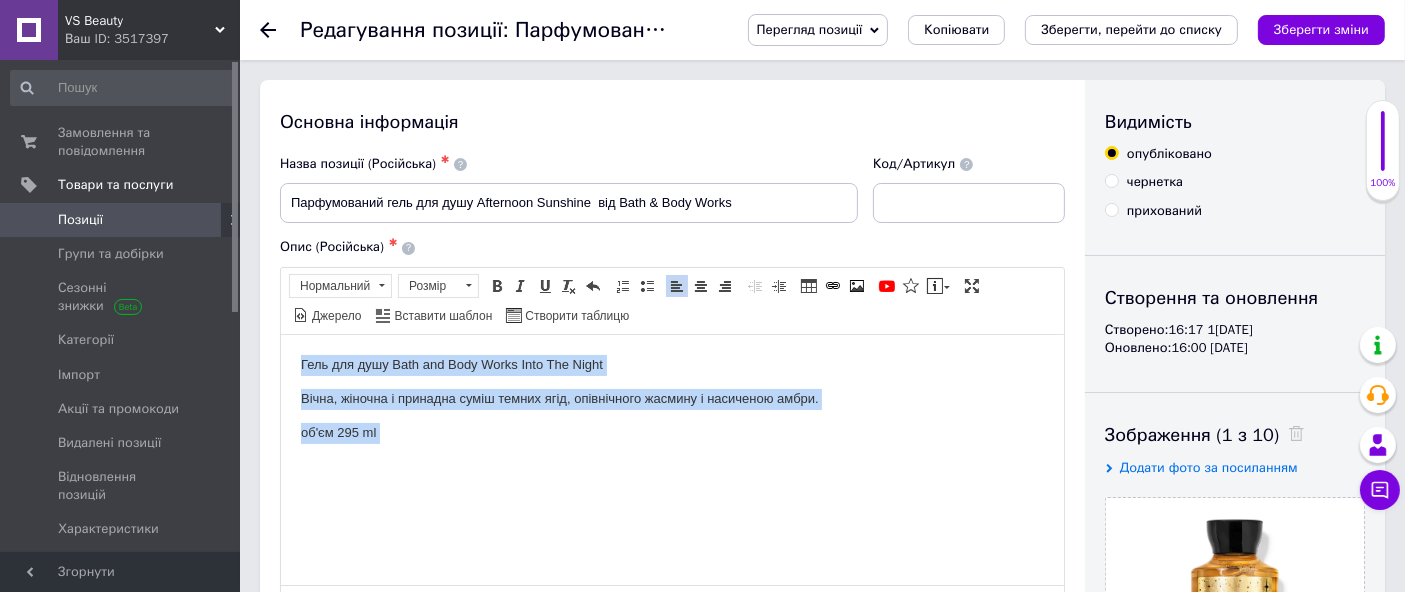 drag, startPoint x: 300, startPoint y: 361, endPoint x: 456, endPoint y: 485, distance: 199.2787 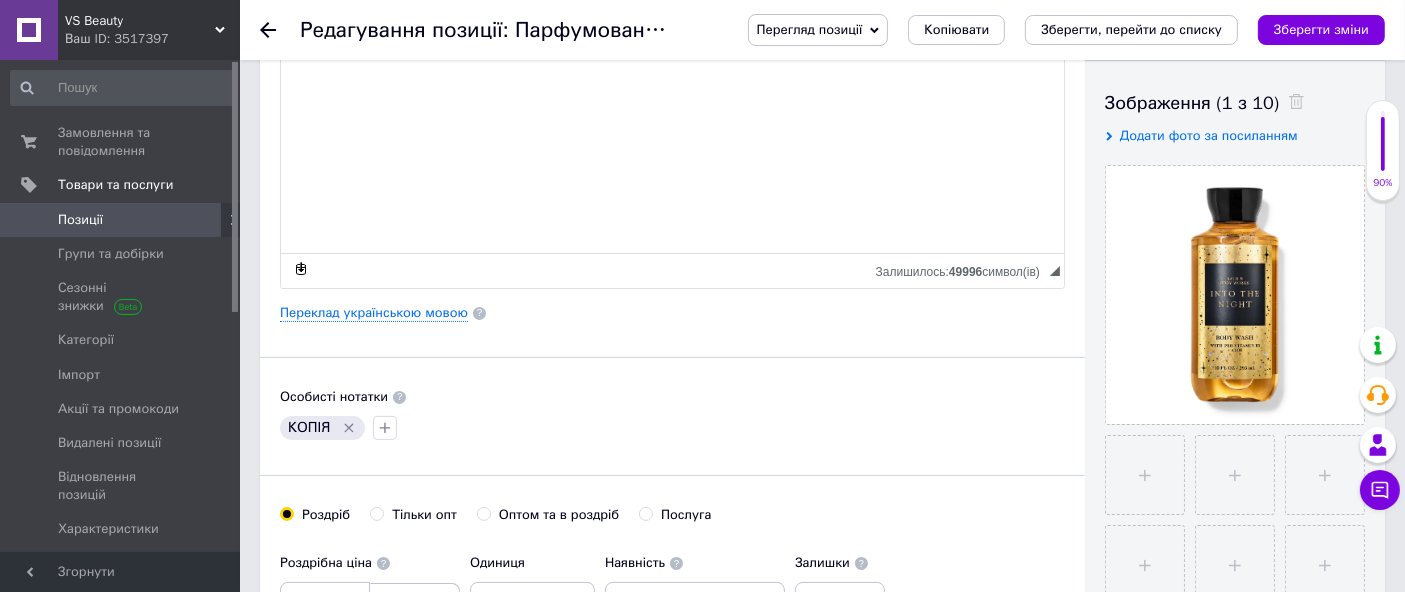 scroll, scrollTop: 333, scrollLeft: 0, axis: vertical 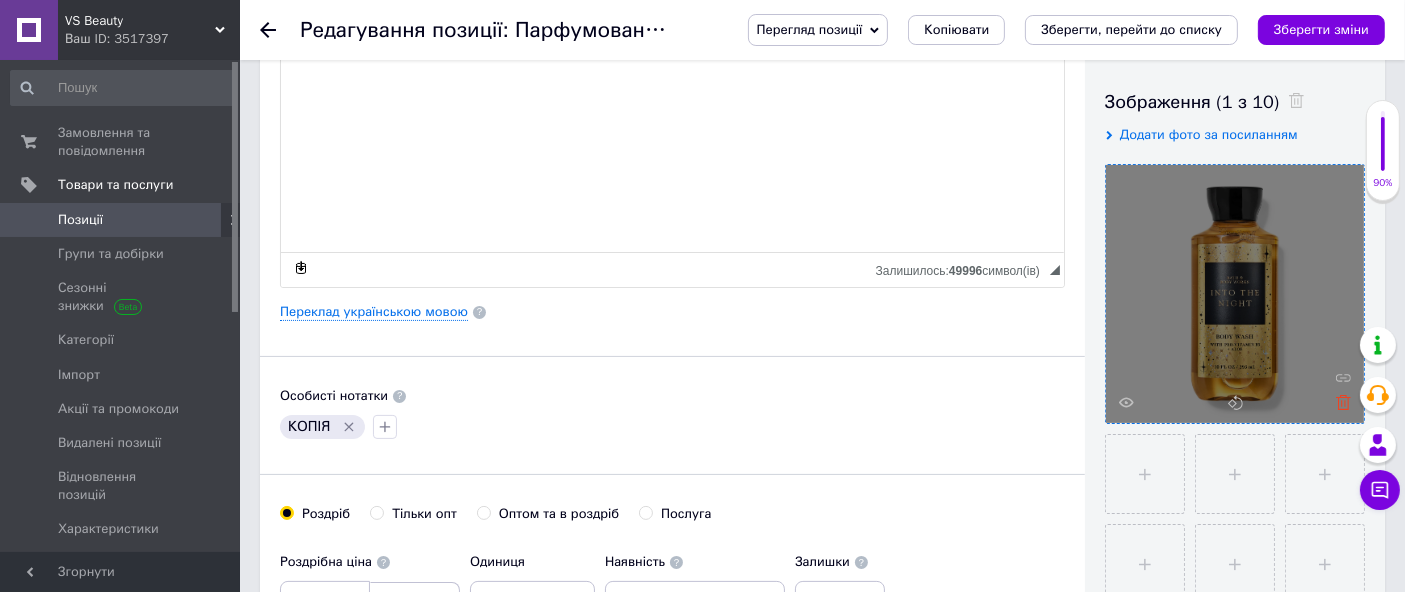 click 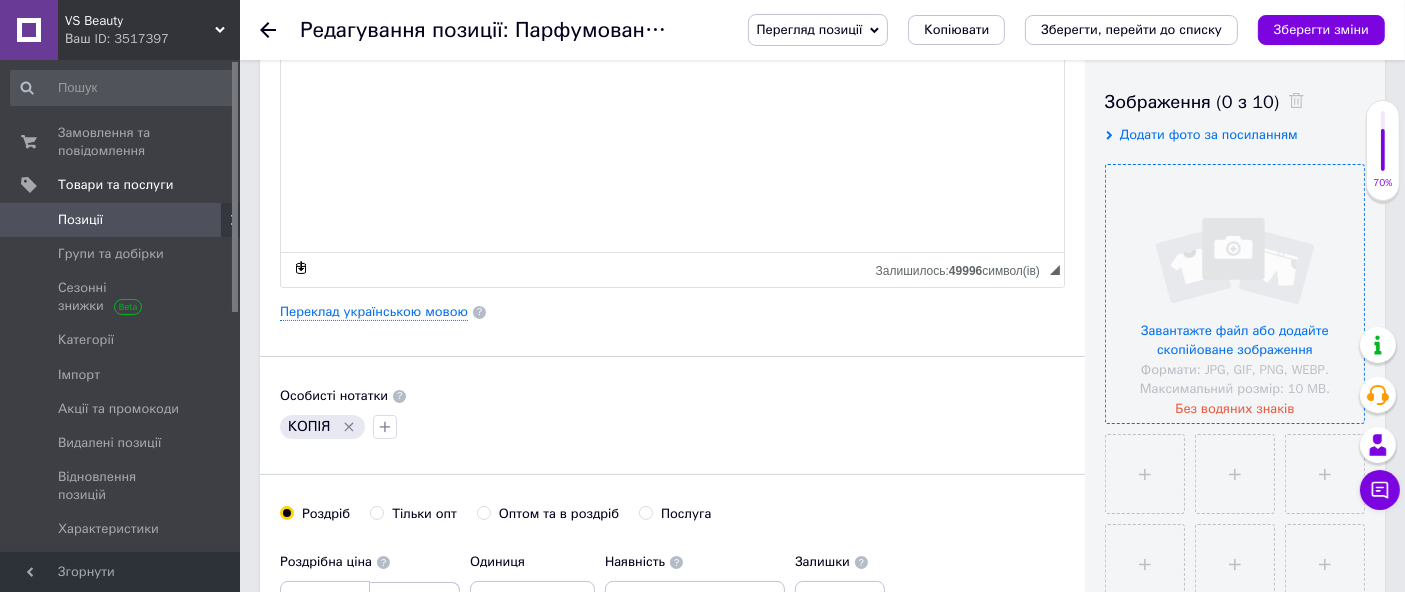 drag, startPoint x: 1232, startPoint y: 274, endPoint x: 1213, endPoint y: 268, distance: 19.924858 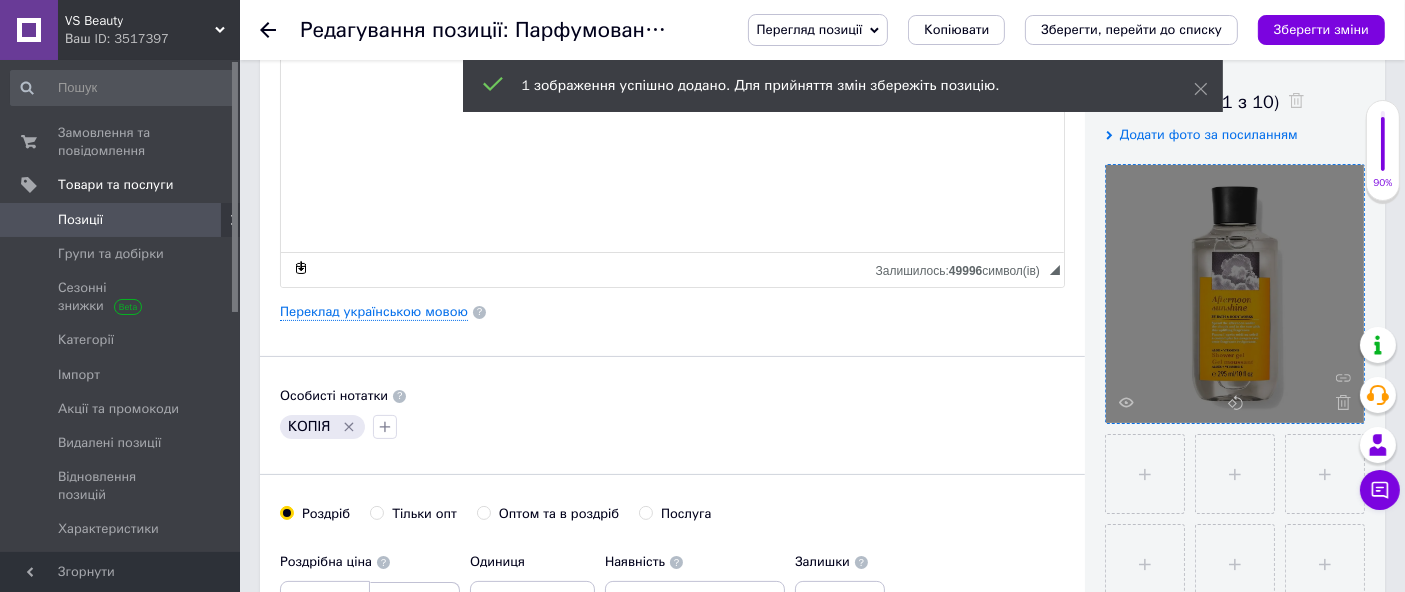 click 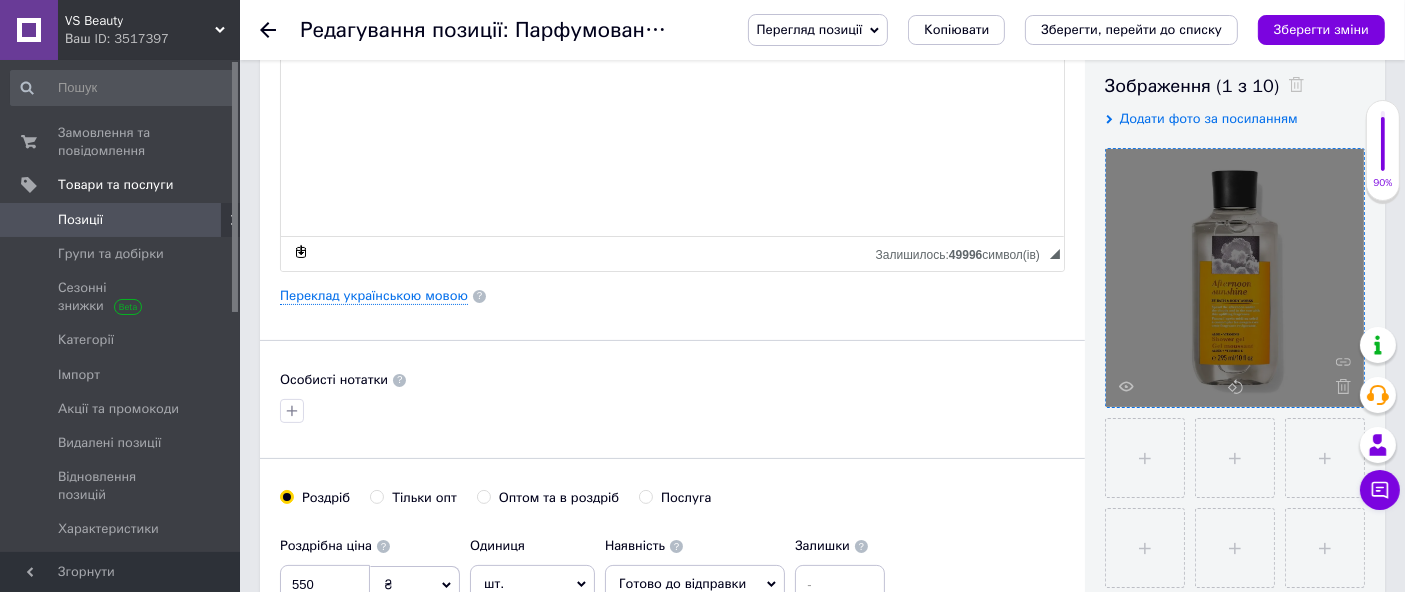 scroll, scrollTop: 444, scrollLeft: 0, axis: vertical 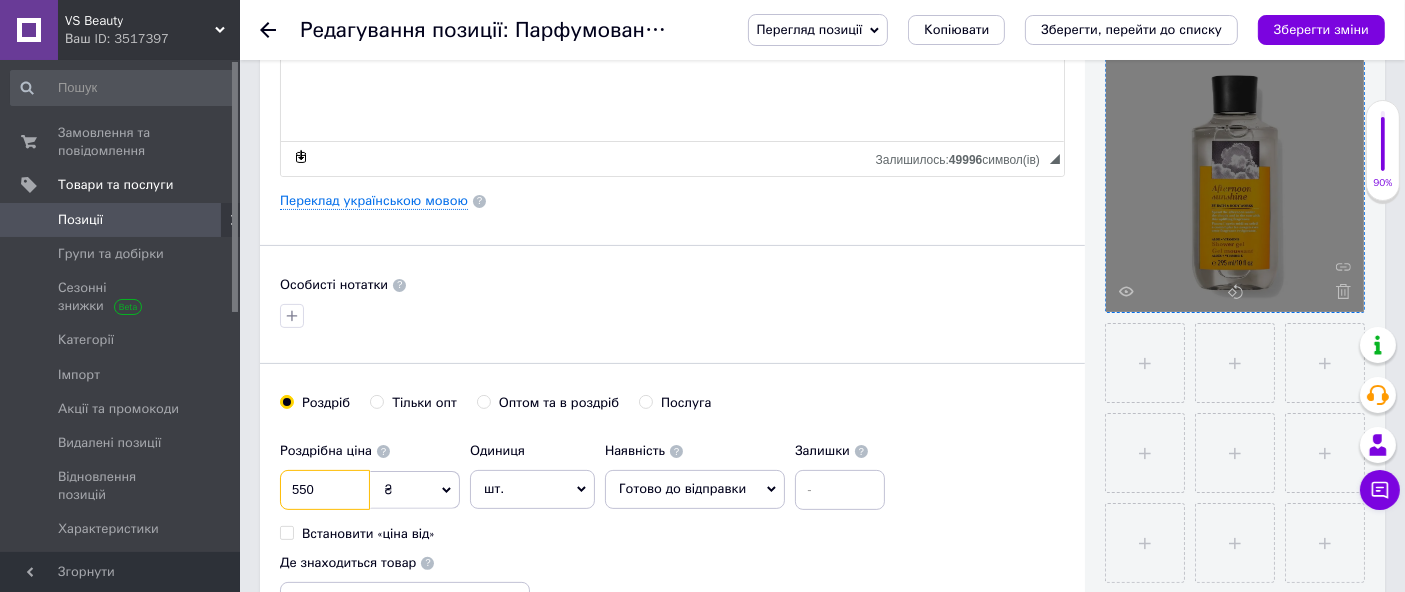 click on "550" at bounding box center (325, 490) 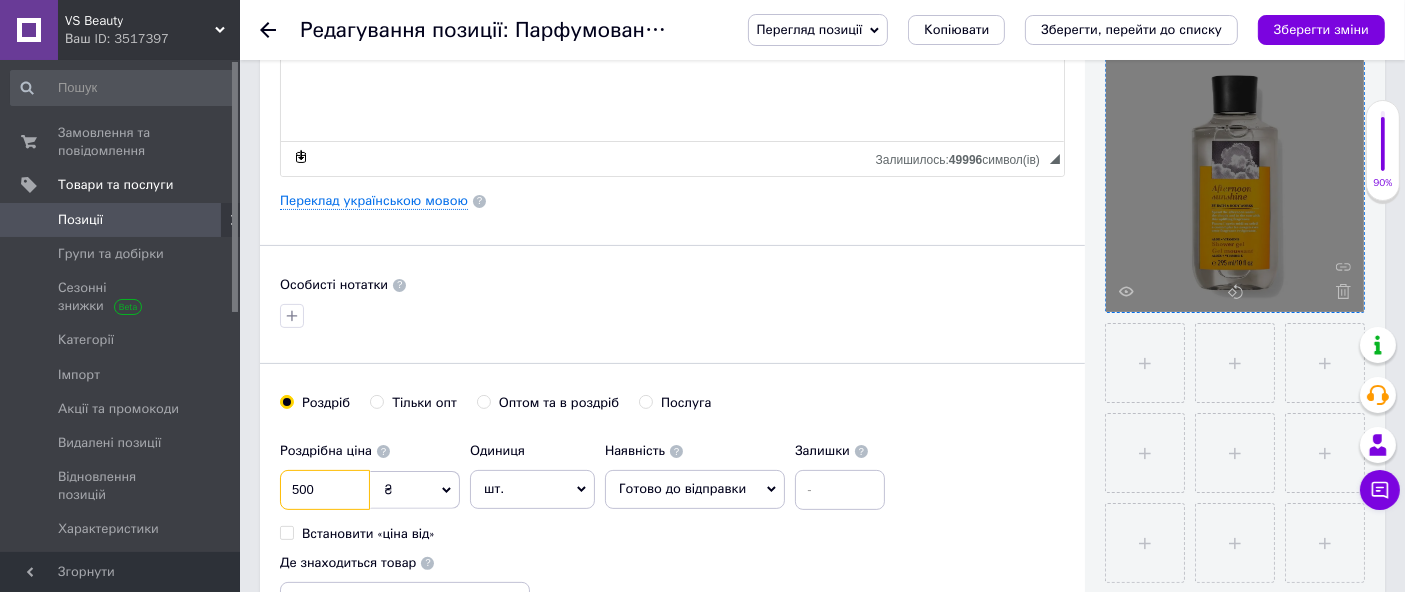 type on "500" 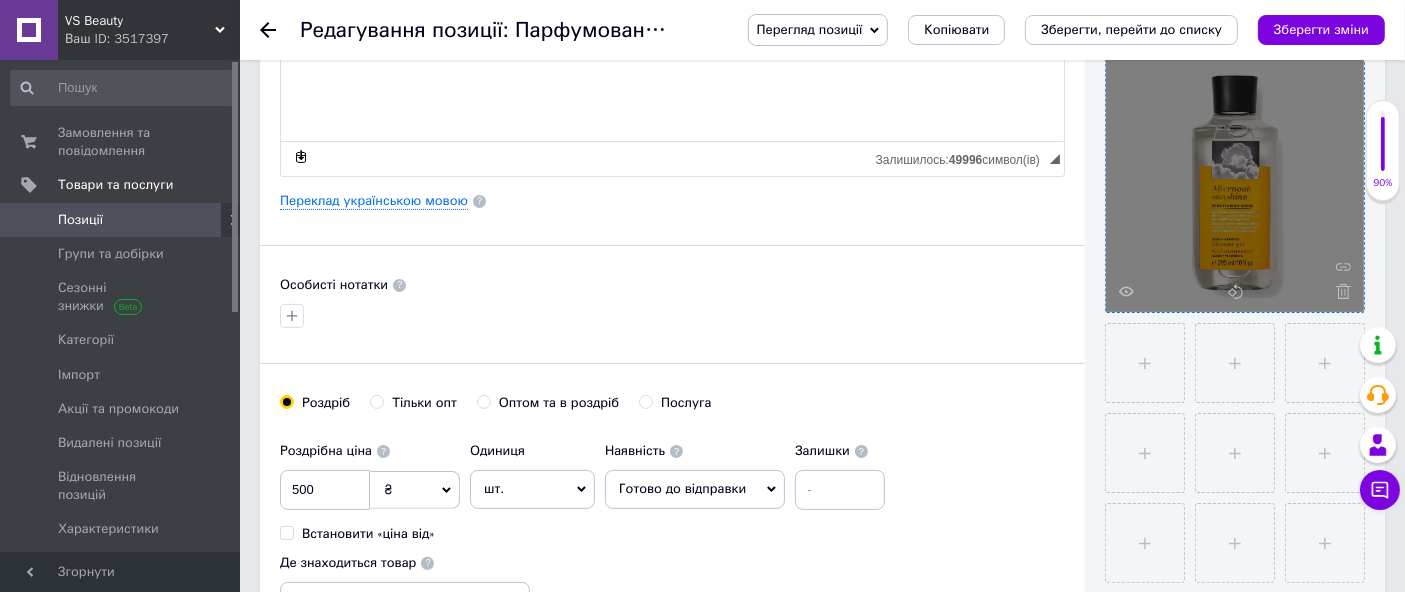 click 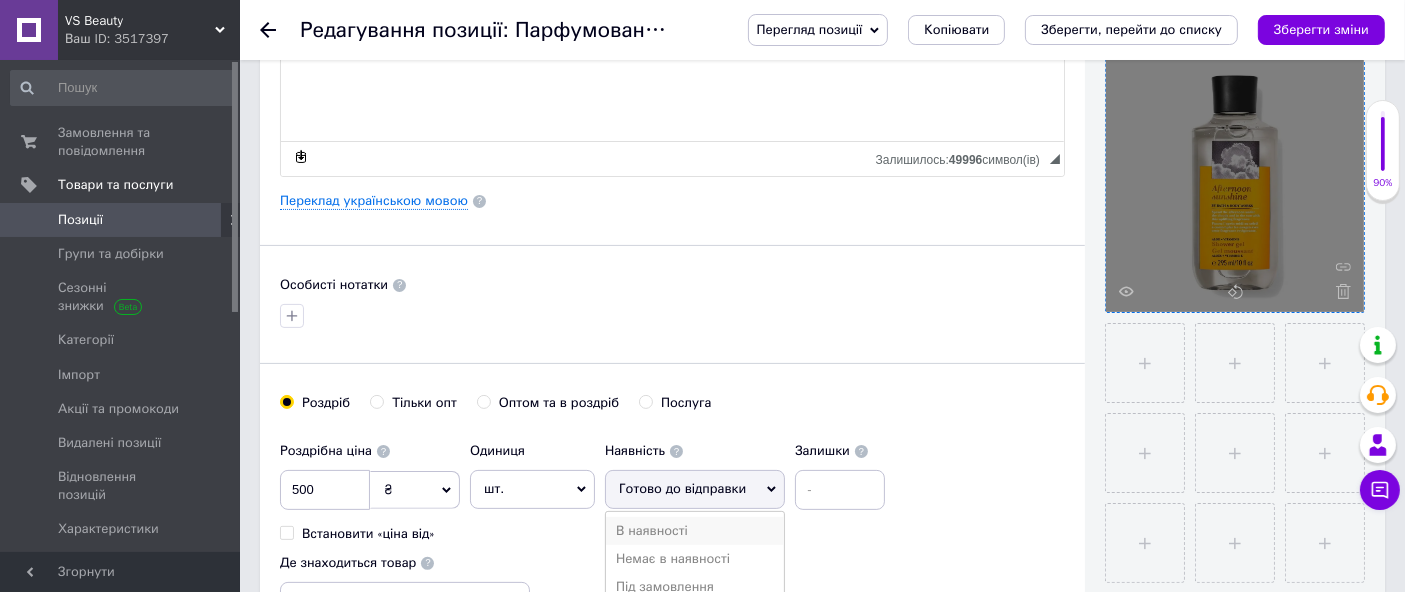 click on "В наявності" at bounding box center [695, 531] 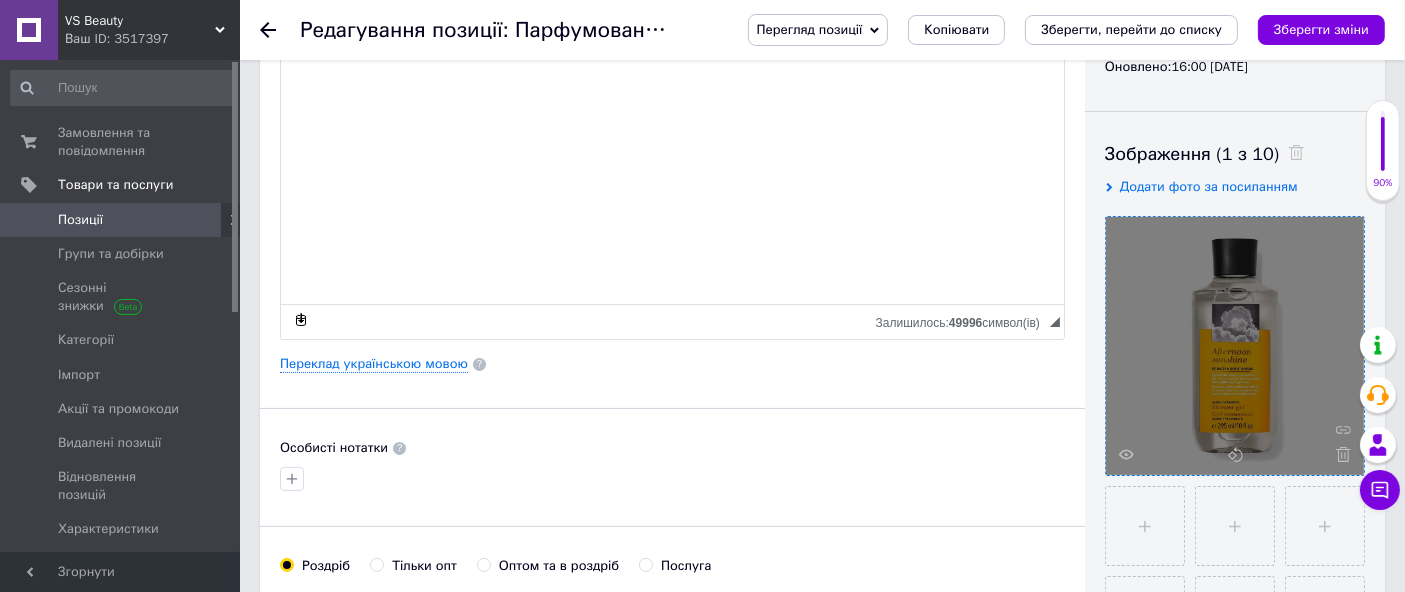 scroll, scrollTop: 0, scrollLeft: 0, axis: both 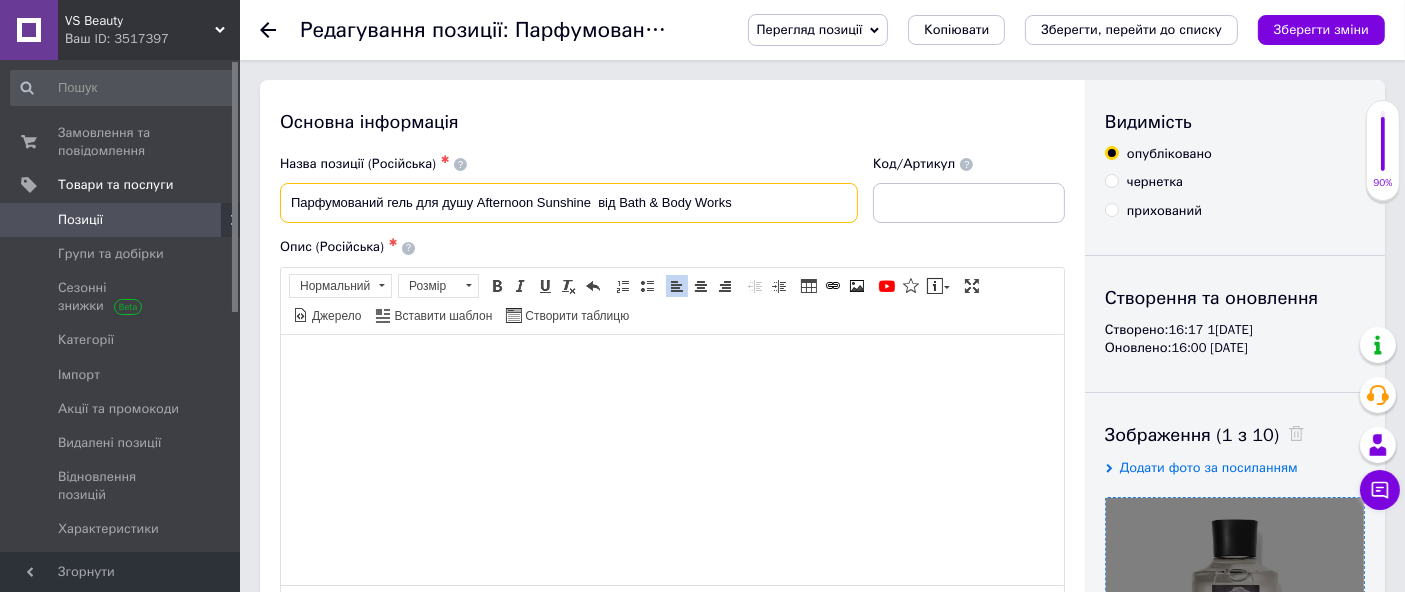 drag, startPoint x: 288, startPoint y: 195, endPoint x: 866, endPoint y: 207, distance: 578.1246 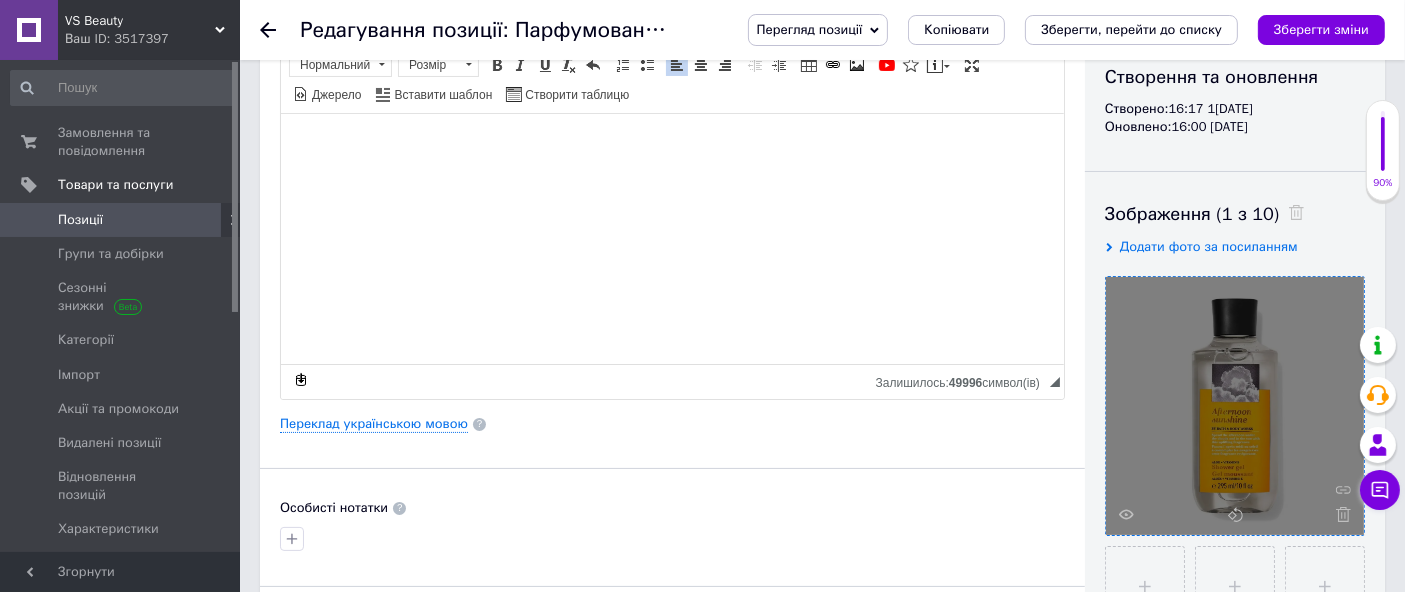 scroll, scrollTop: 222, scrollLeft: 0, axis: vertical 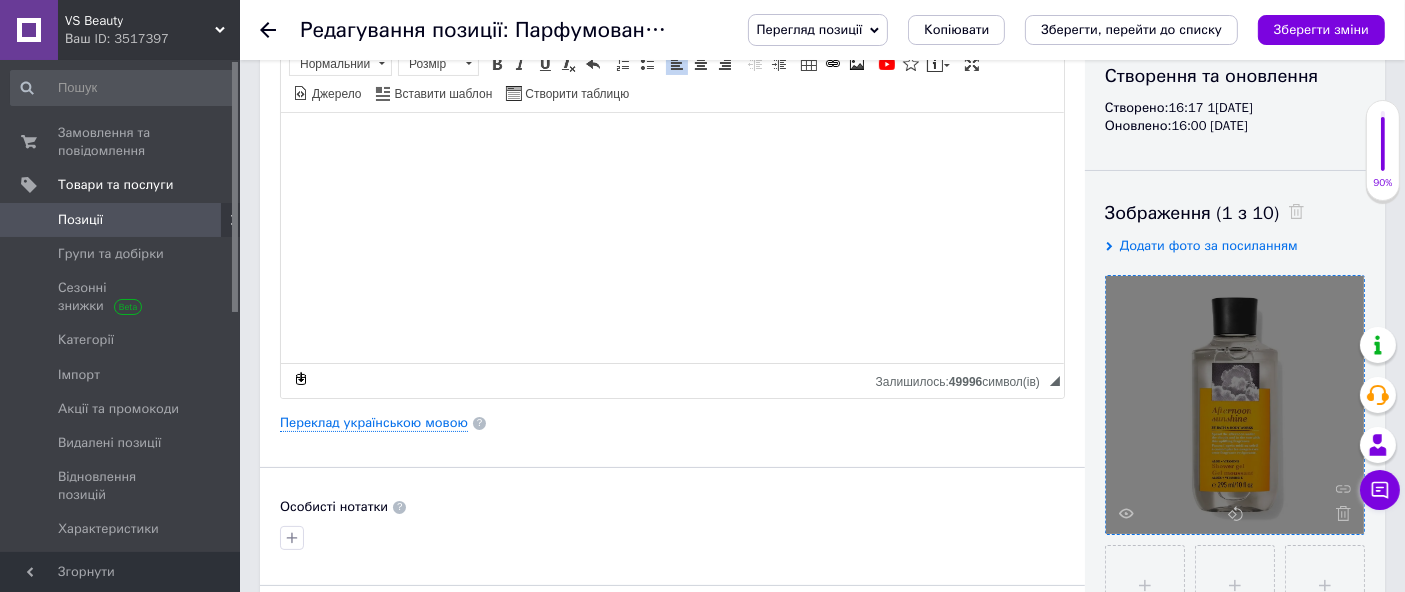 click at bounding box center [671, 142] 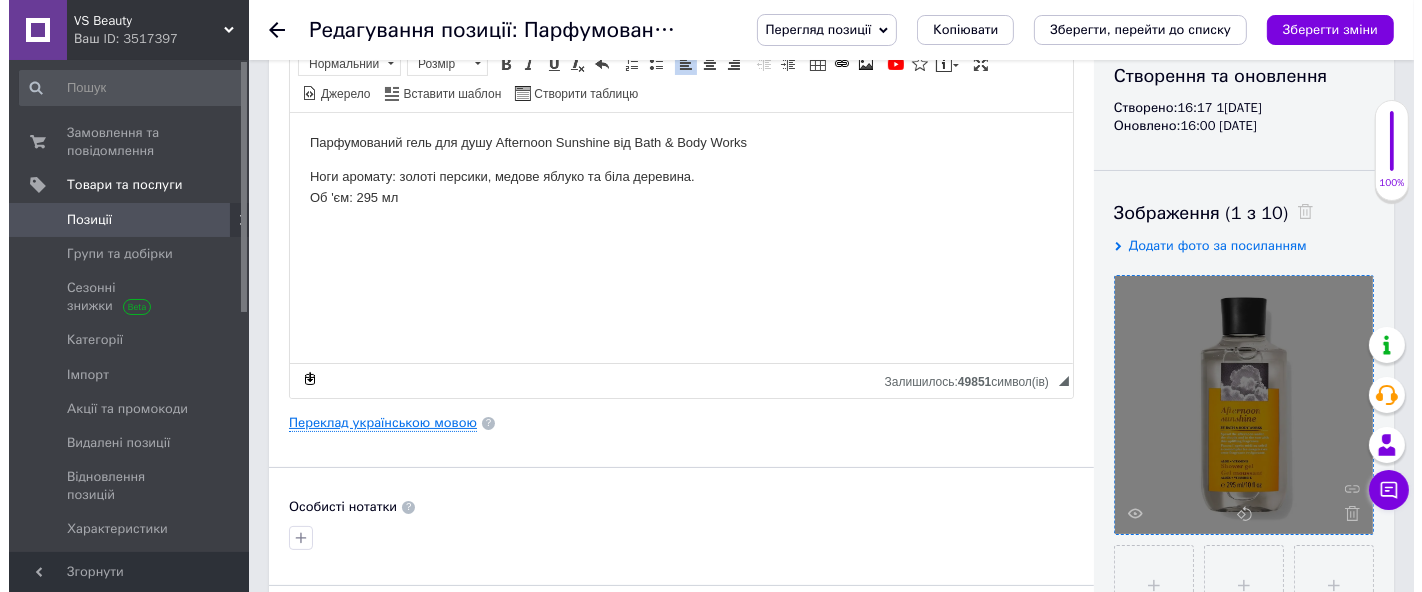 scroll, scrollTop: 444, scrollLeft: 0, axis: vertical 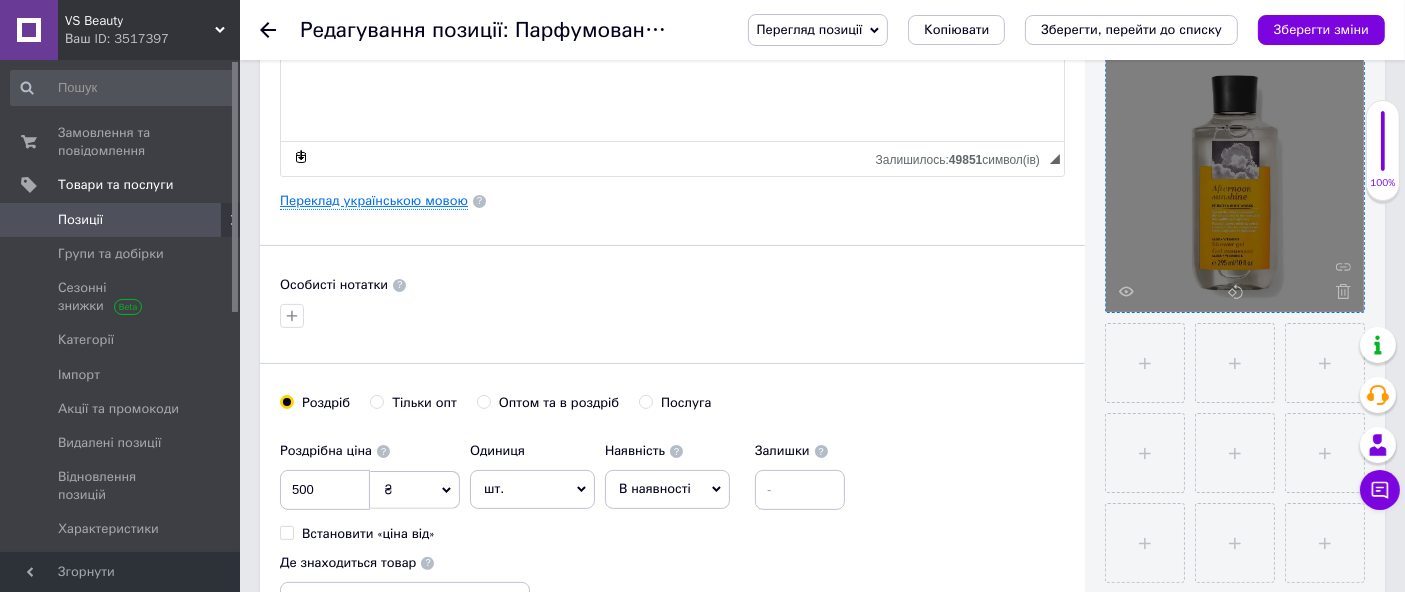 click on "Переклад українською мовою" at bounding box center [374, 201] 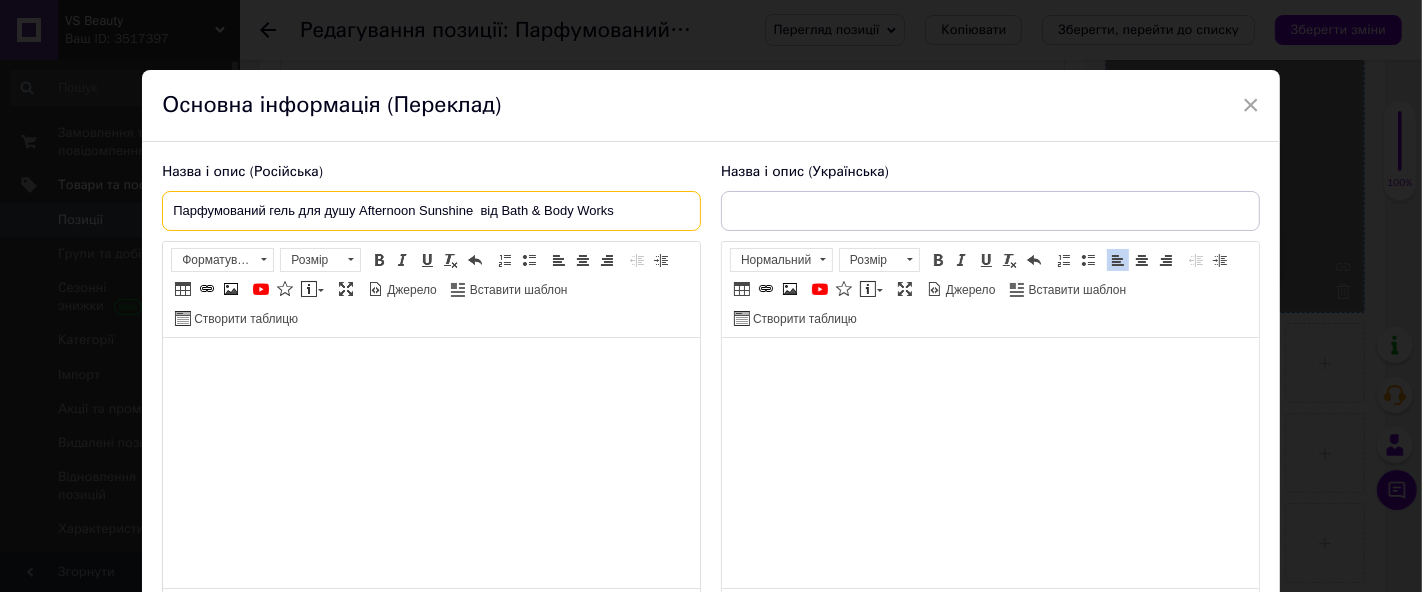 drag, startPoint x: 171, startPoint y: 212, endPoint x: 672, endPoint y: 247, distance: 502.22107 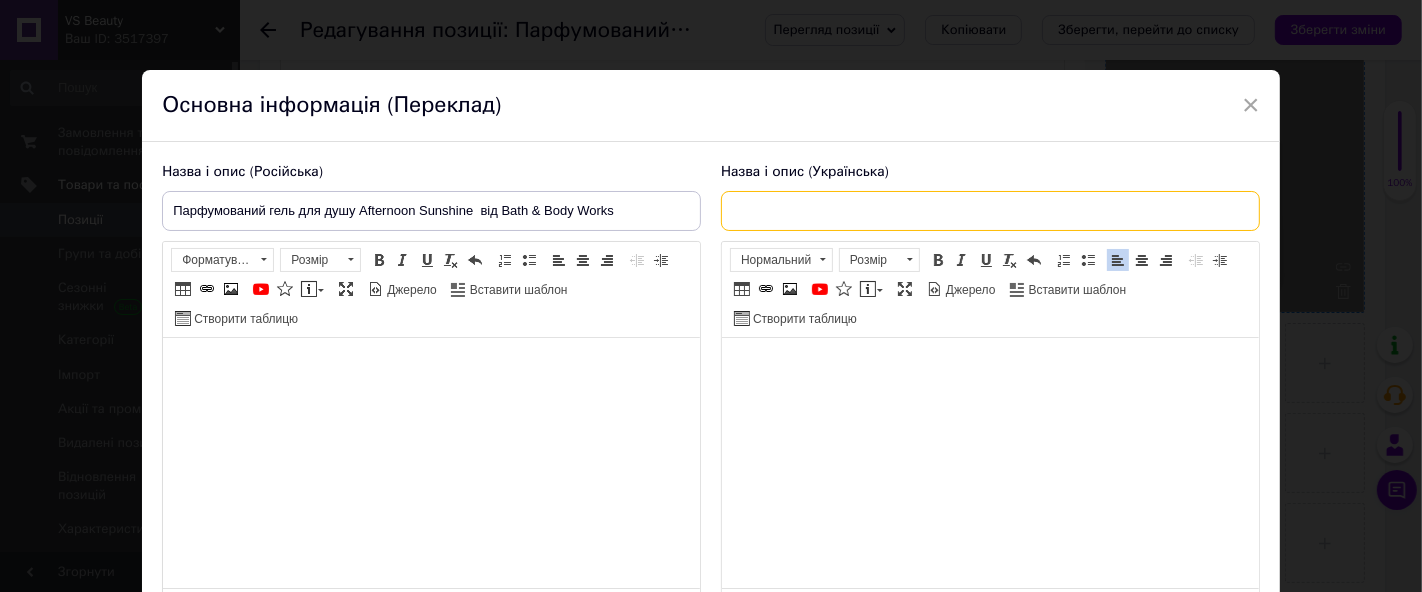 drag, startPoint x: 748, startPoint y: 209, endPoint x: 731, endPoint y: 271, distance: 64.288414 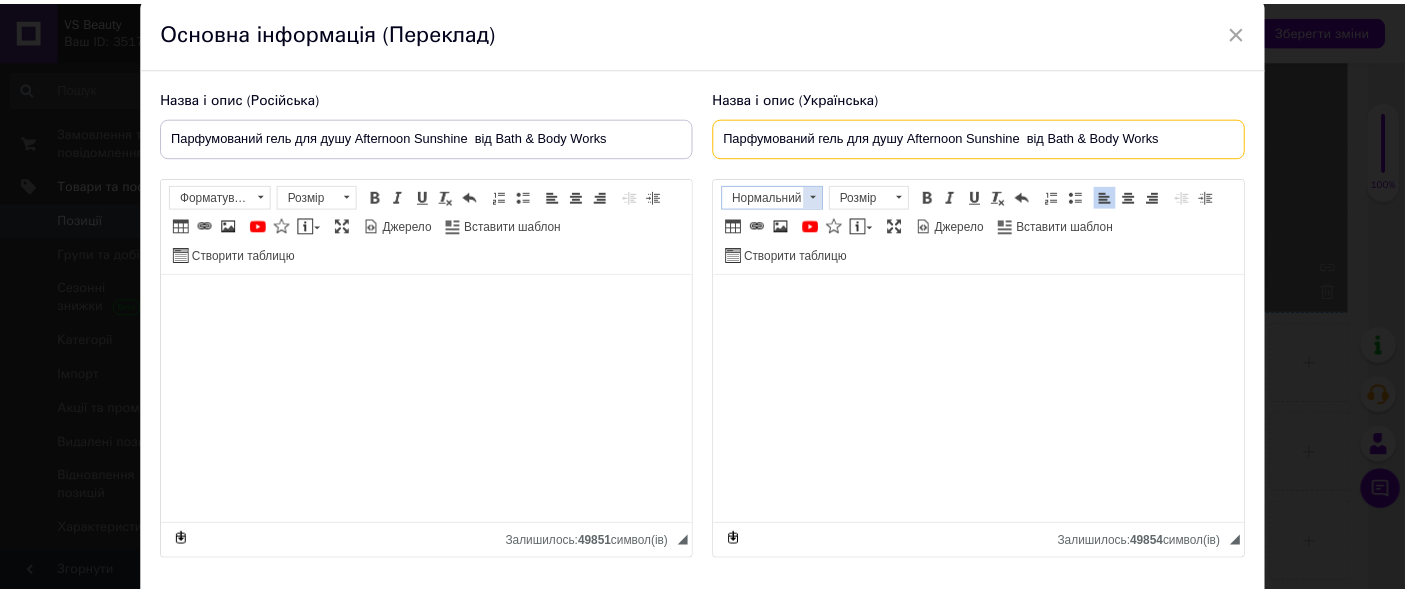 scroll, scrollTop: 202, scrollLeft: 0, axis: vertical 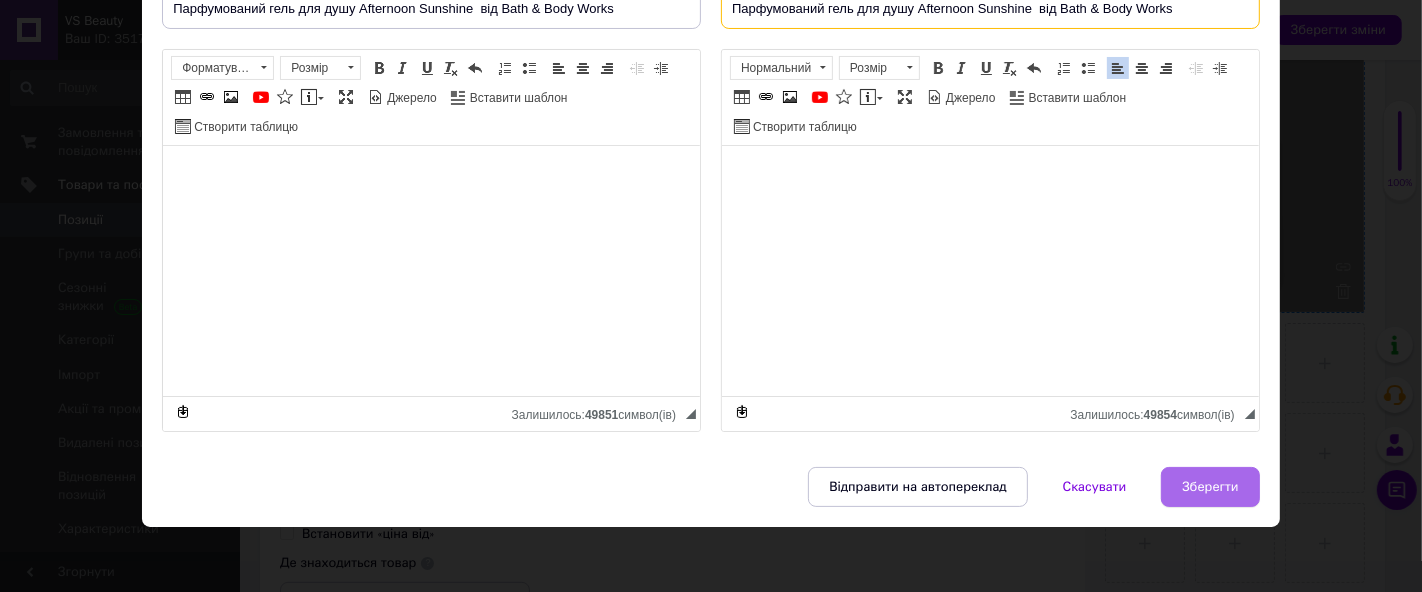 type on "Парфумований гель для душу Afternoon Sunshine  від Bath & Body Works" 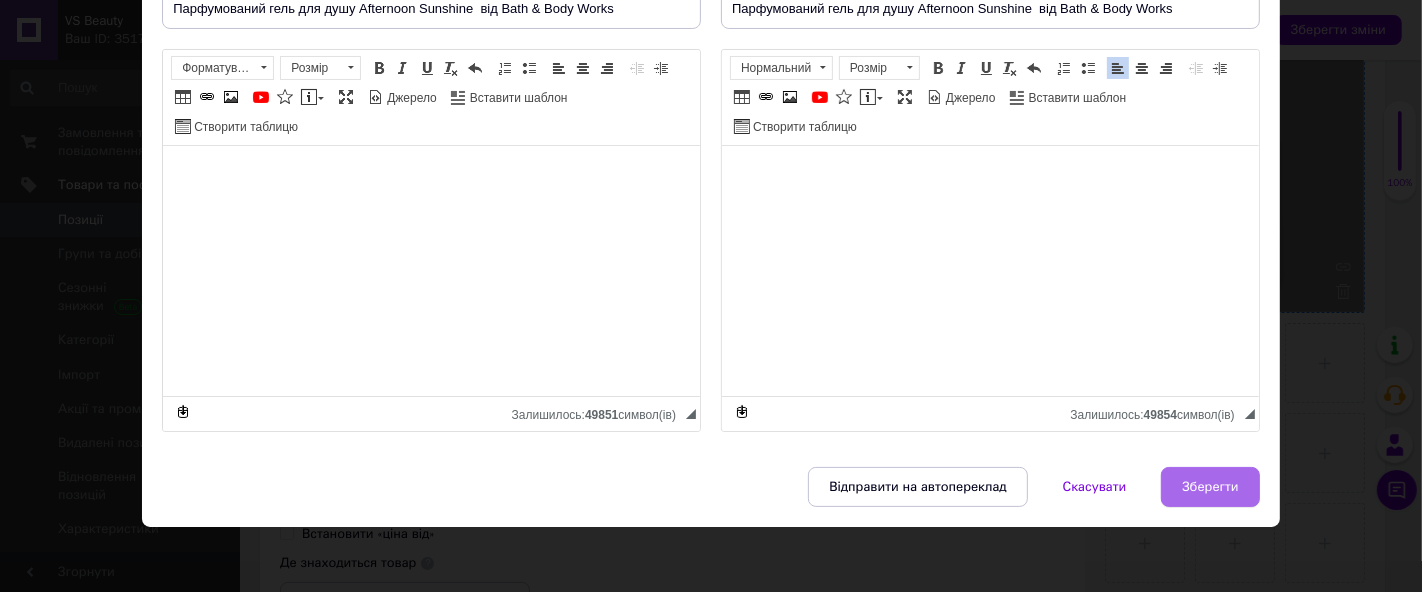 click on "Зберегти" at bounding box center (1210, 487) 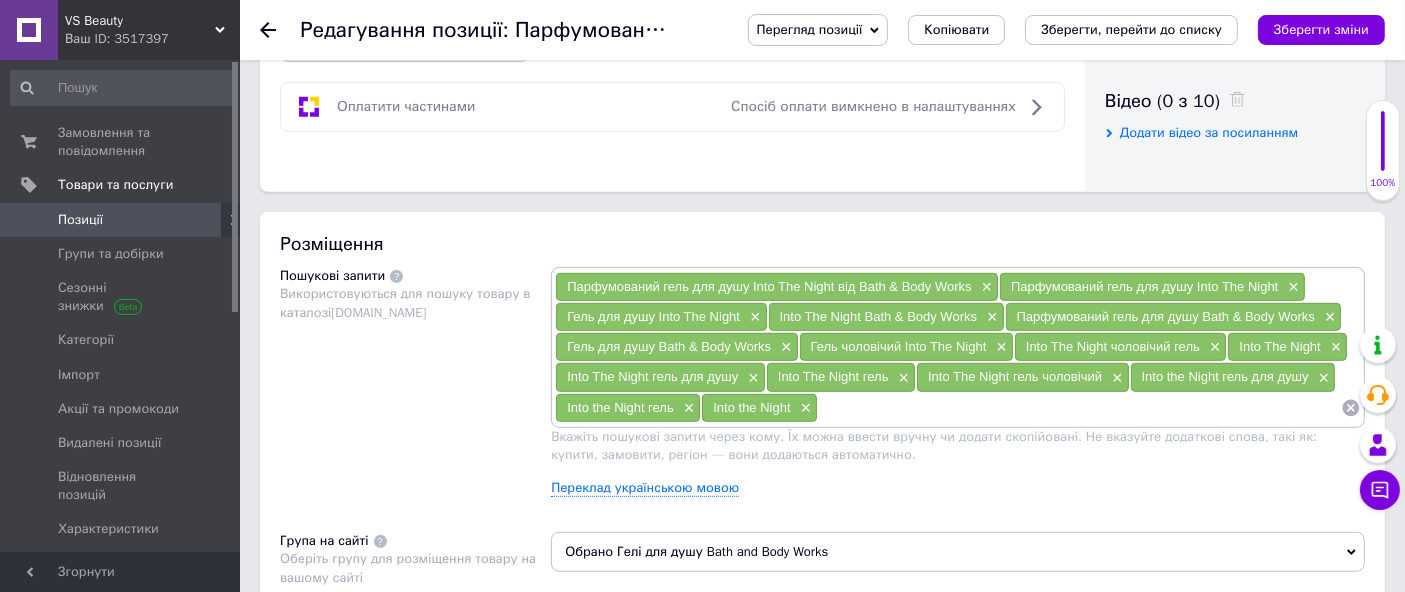 scroll, scrollTop: 1000, scrollLeft: 0, axis: vertical 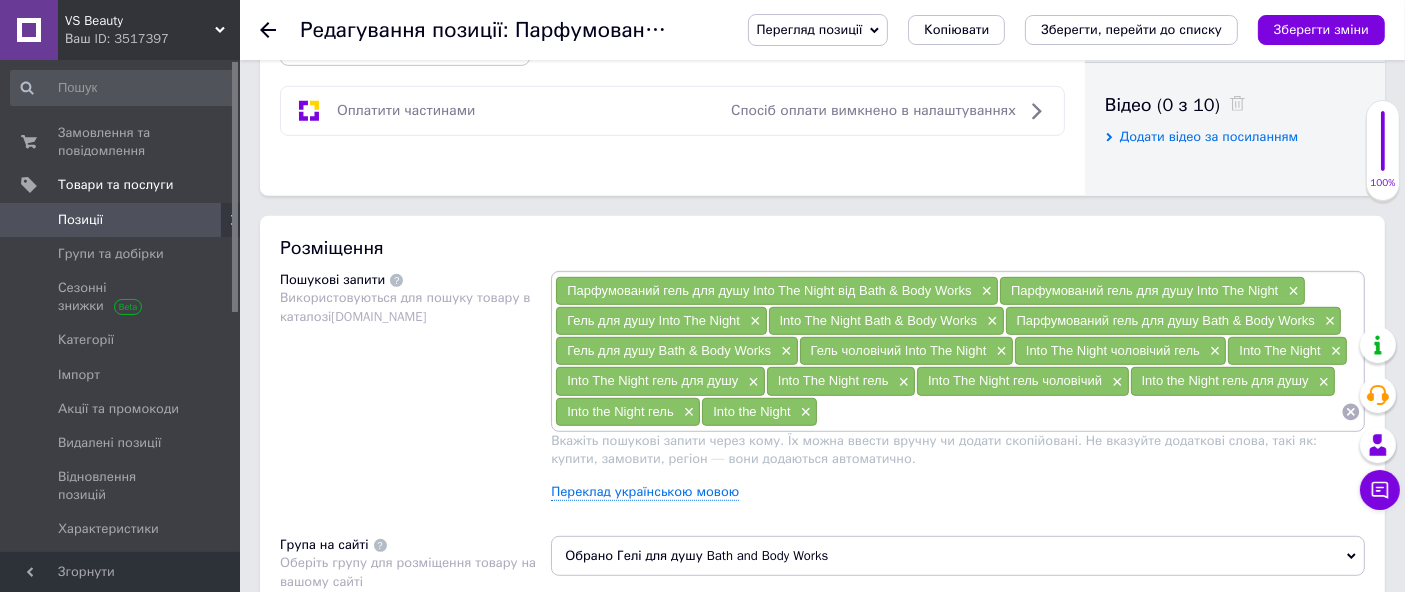 click 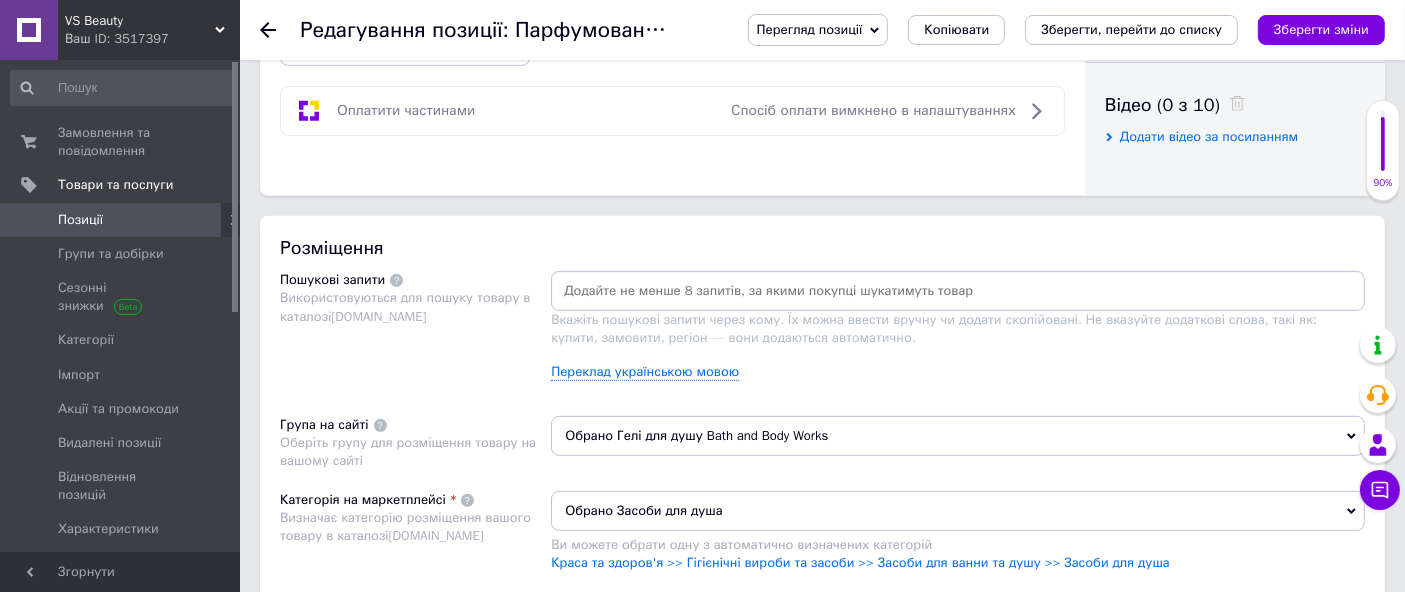 click at bounding box center [958, 291] 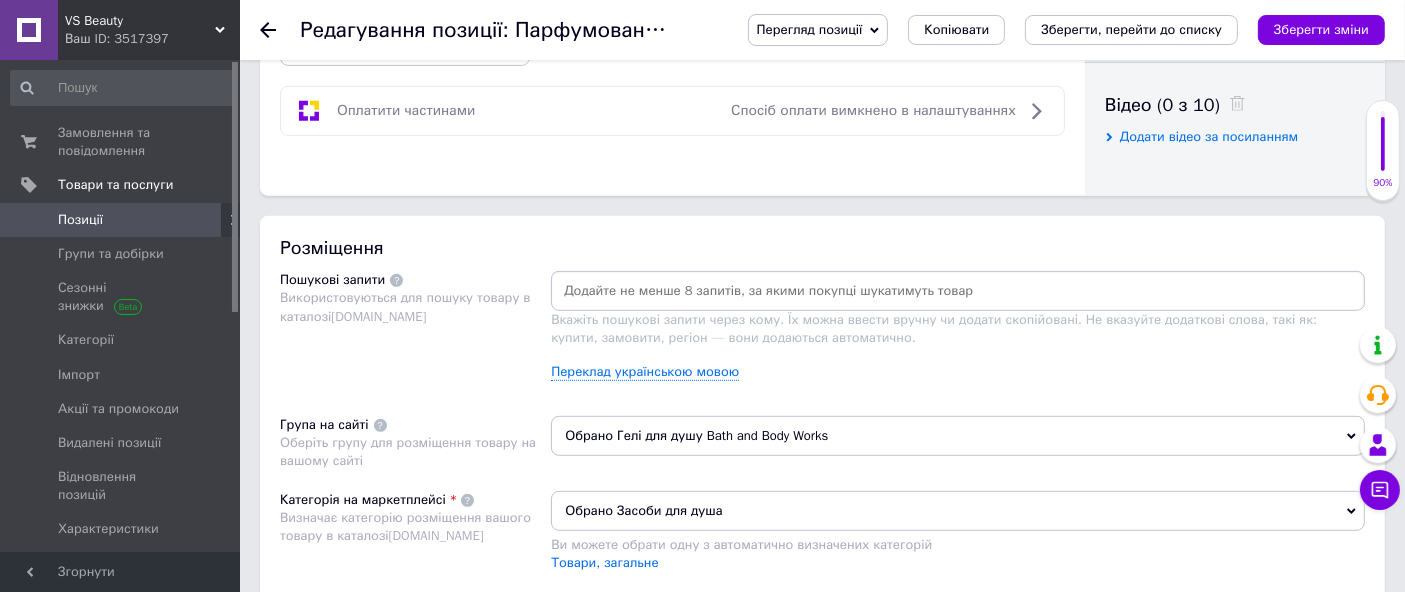 paste on "Парфумований гель для душу Afternoon Sunshine  від Bath & Body Works" 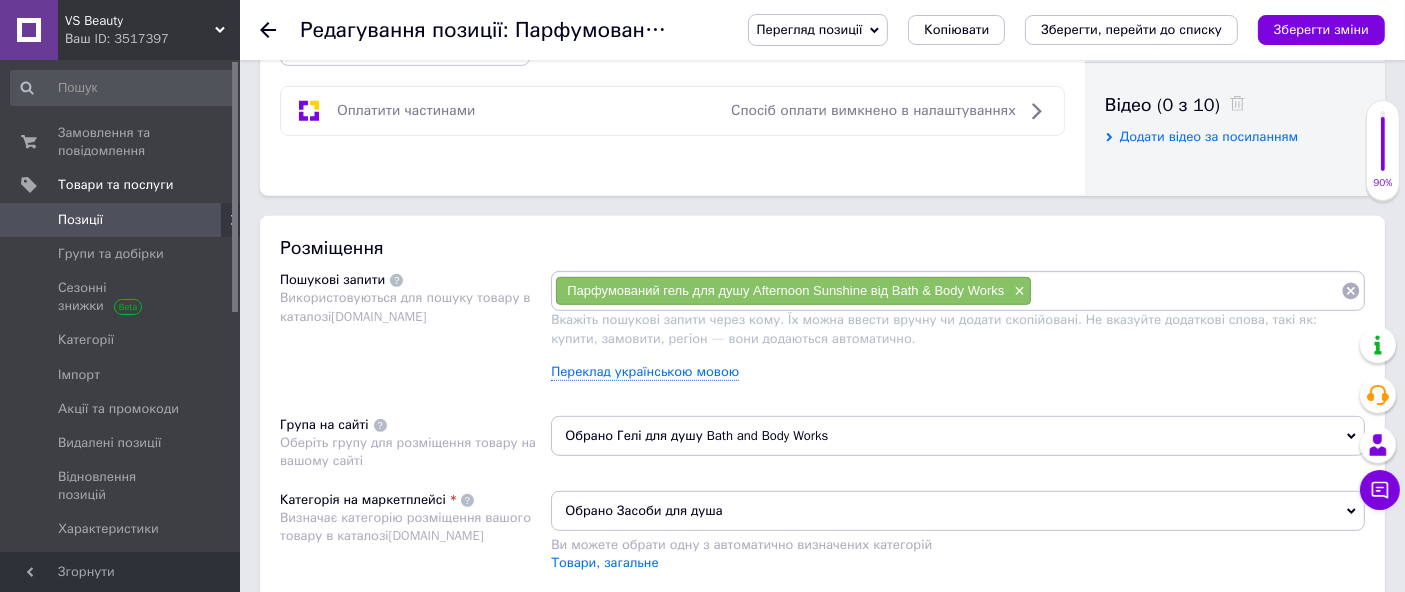 paste on "Парфумований гель для душу Afternoon Sunshine  від Bath & Body Works" 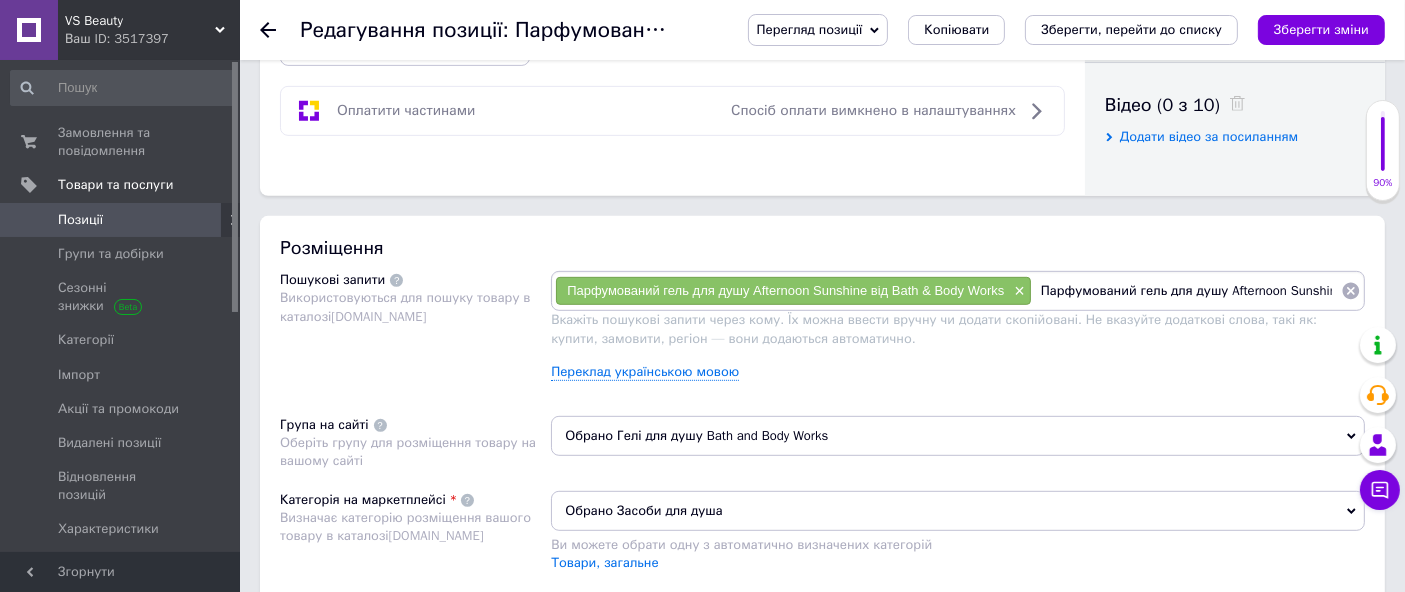 scroll, scrollTop: 0, scrollLeft: 141, axis: horizontal 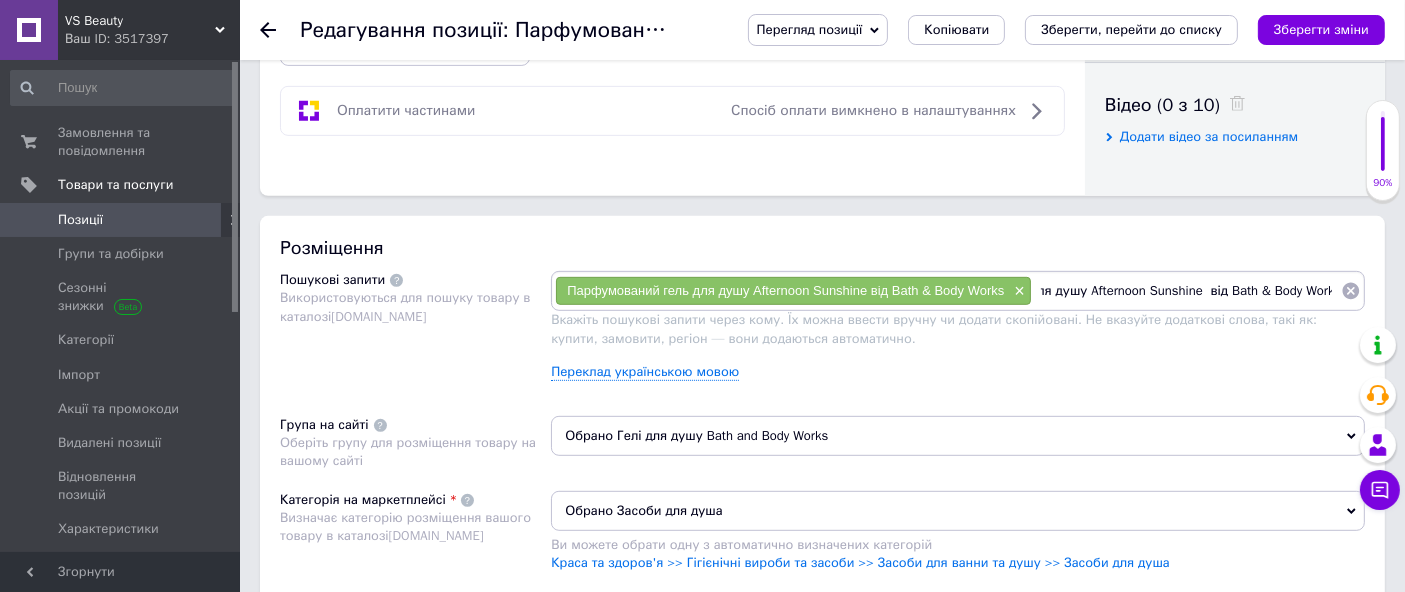 drag, startPoint x: 1198, startPoint y: 289, endPoint x: 1421, endPoint y: 234, distance: 229.68239 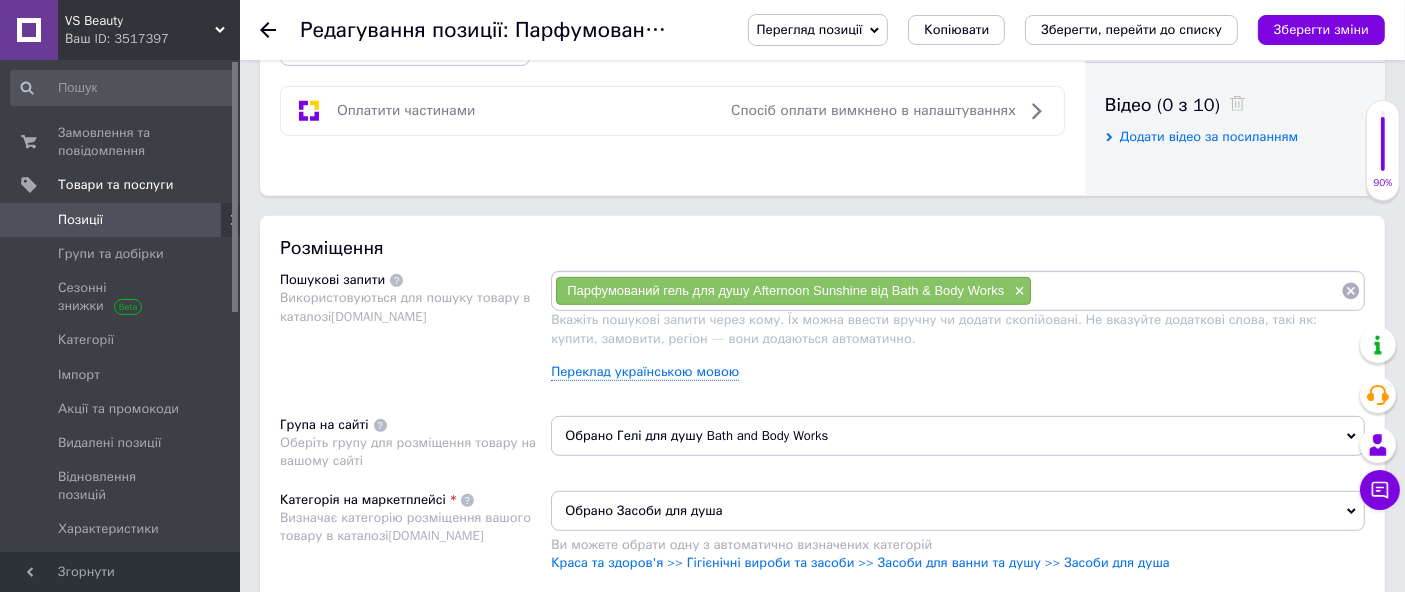 scroll, scrollTop: 0, scrollLeft: 0, axis: both 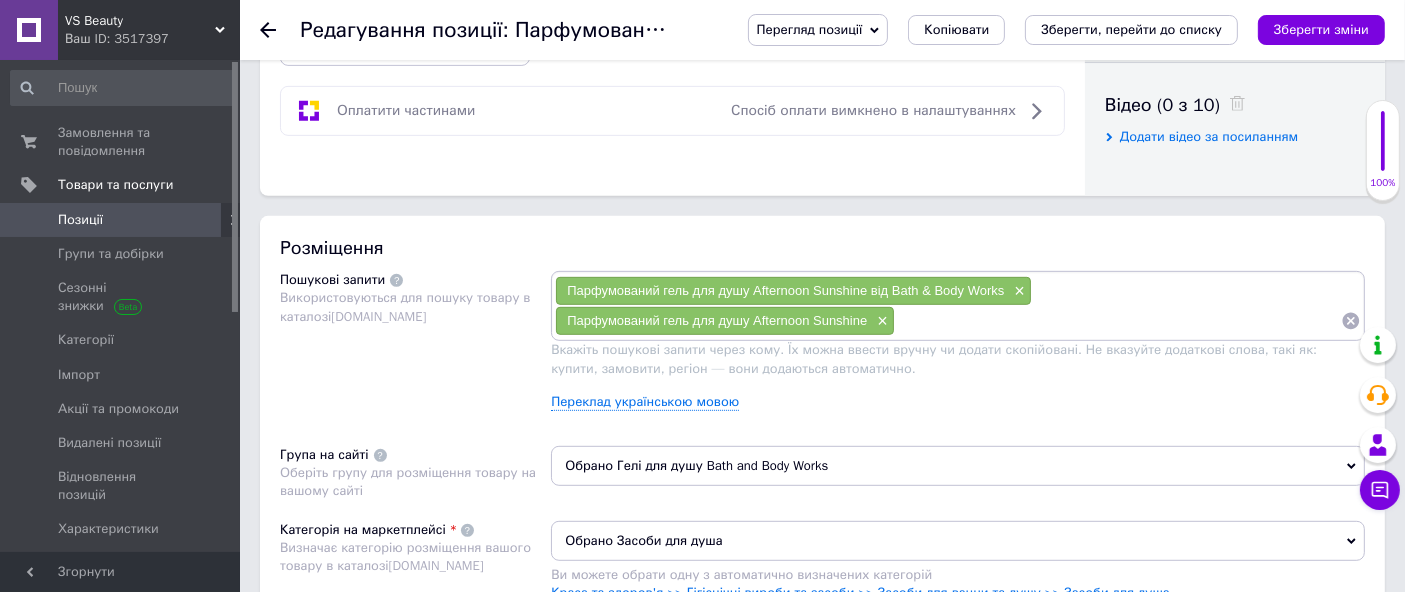 paste on "Парфумований гель для душу Afternoon Sunshine  від Bath & Body Works" 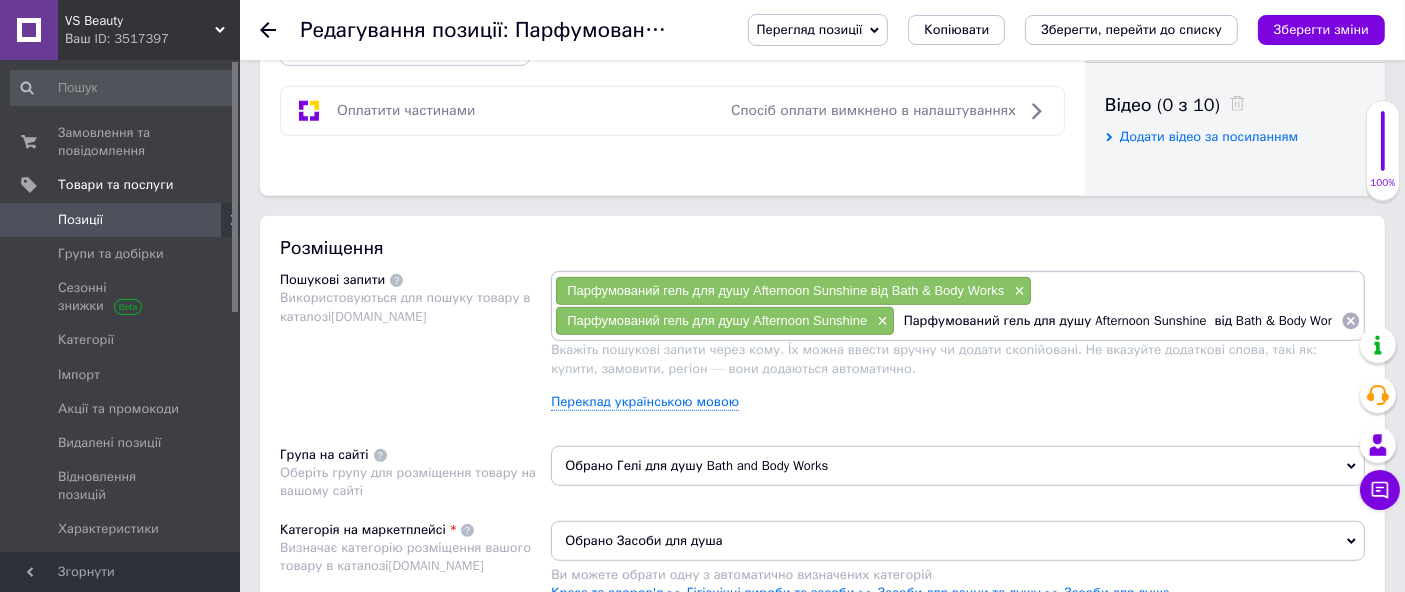 scroll, scrollTop: 0, scrollLeft: 4, axis: horizontal 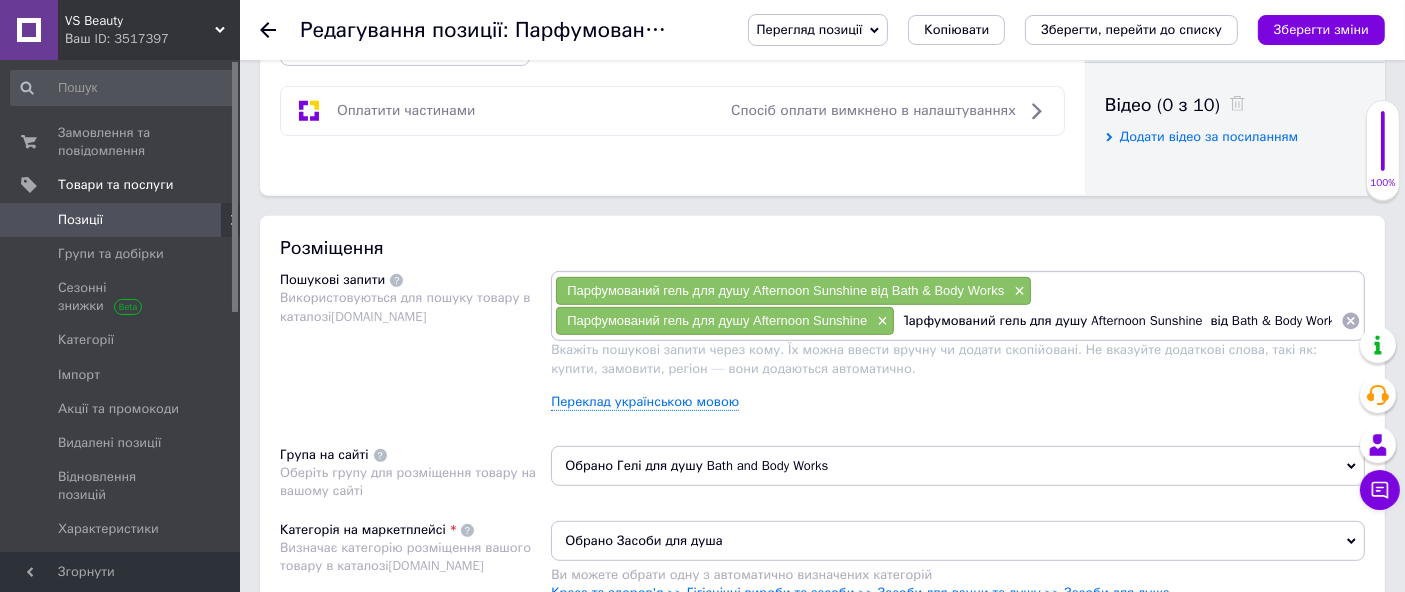 click on "Парфумований гель для душу Afternoon Sunshine  від Bath & Body Works" at bounding box center (1118, 321) 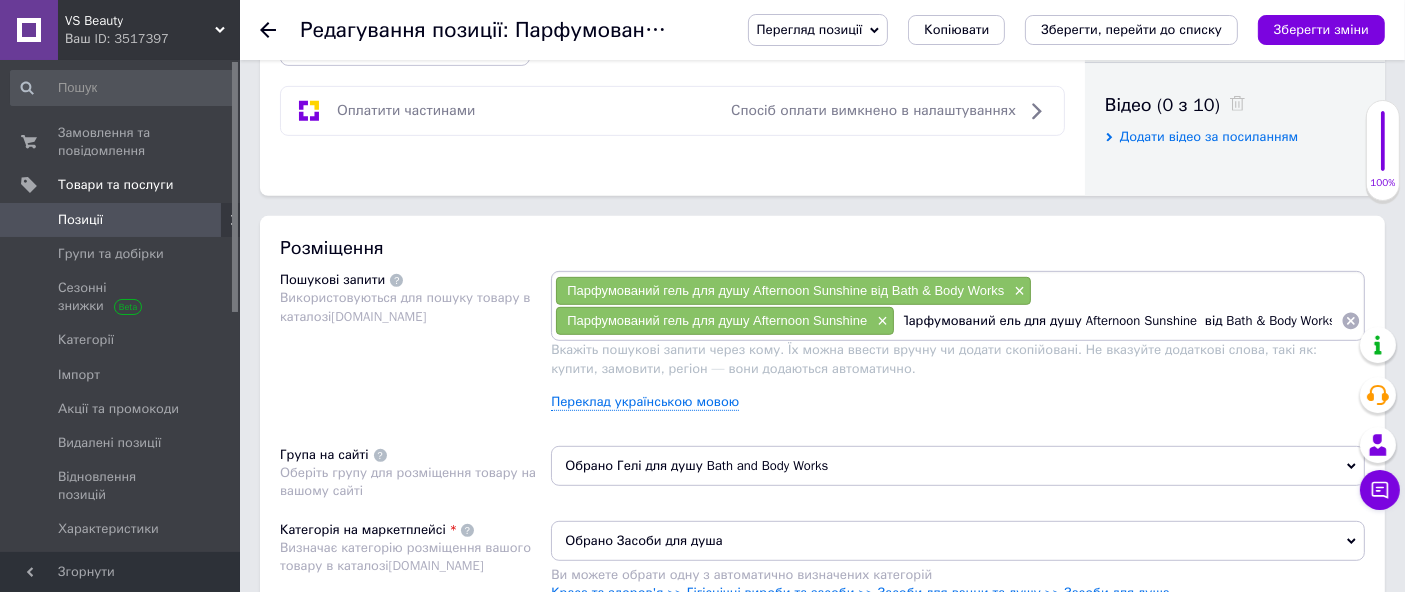 scroll, scrollTop: 0, scrollLeft: 0, axis: both 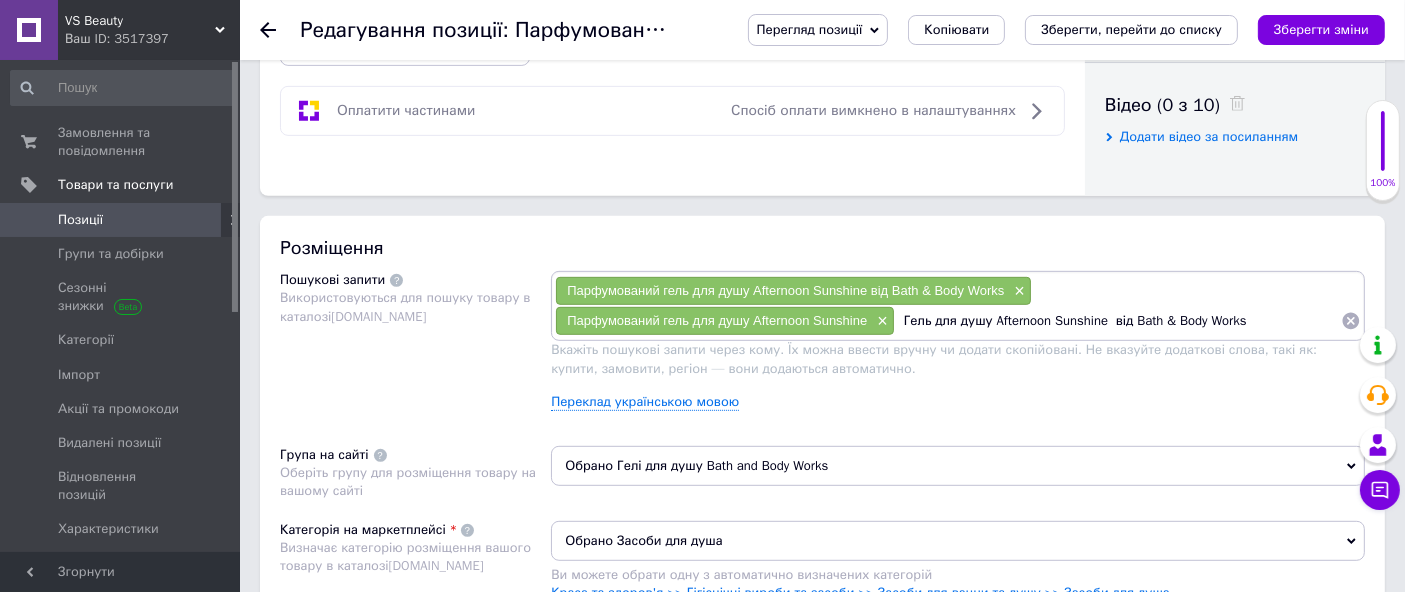 drag, startPoint x: 1104, startPoint y: 315, endPoint x: 1421, endPoint y: 240, distance: 325.75143 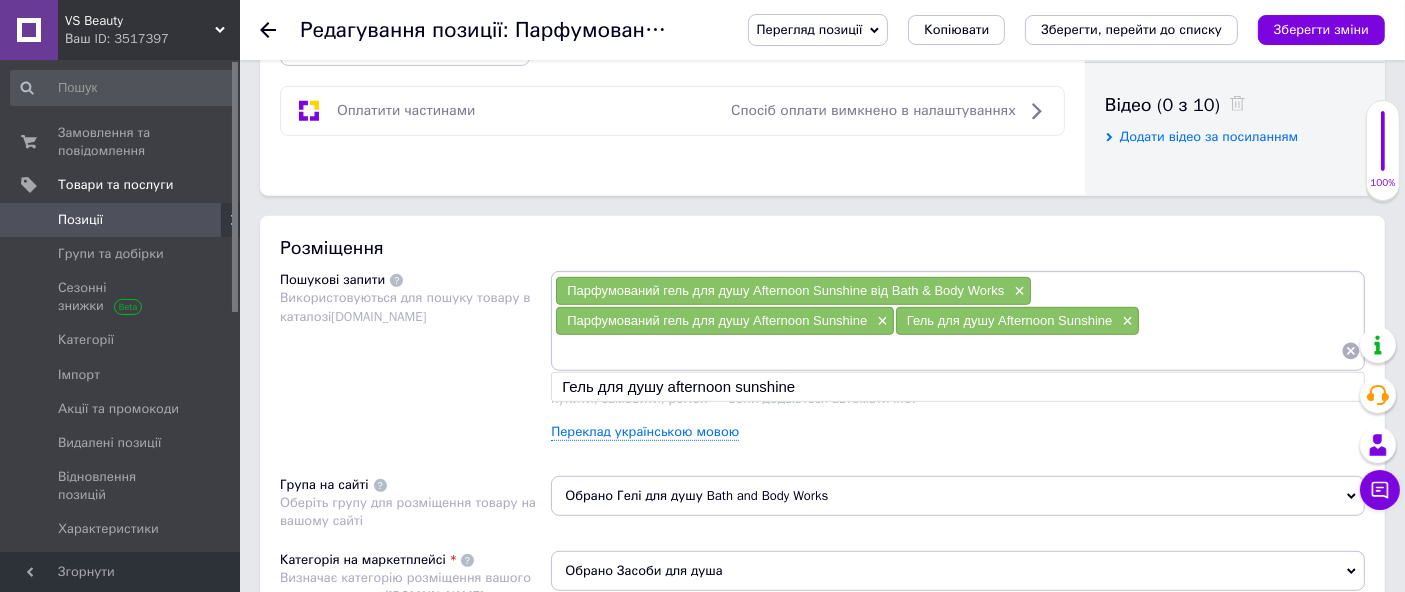 paste on "Парфумований гель для душу Afternoon Sunshine  від Bath & Body Works" 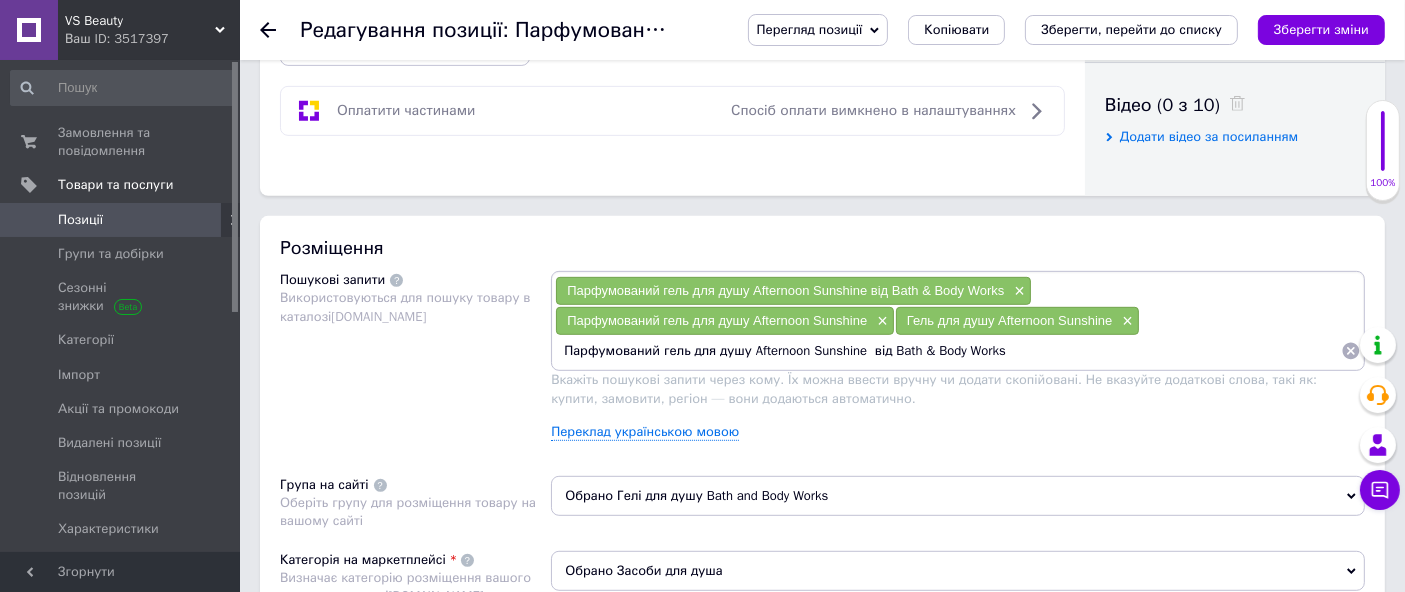 drag, startPoint x: 862, startPoint y: 351, endPoint x: 882, endPoint y: 366, distance: 25 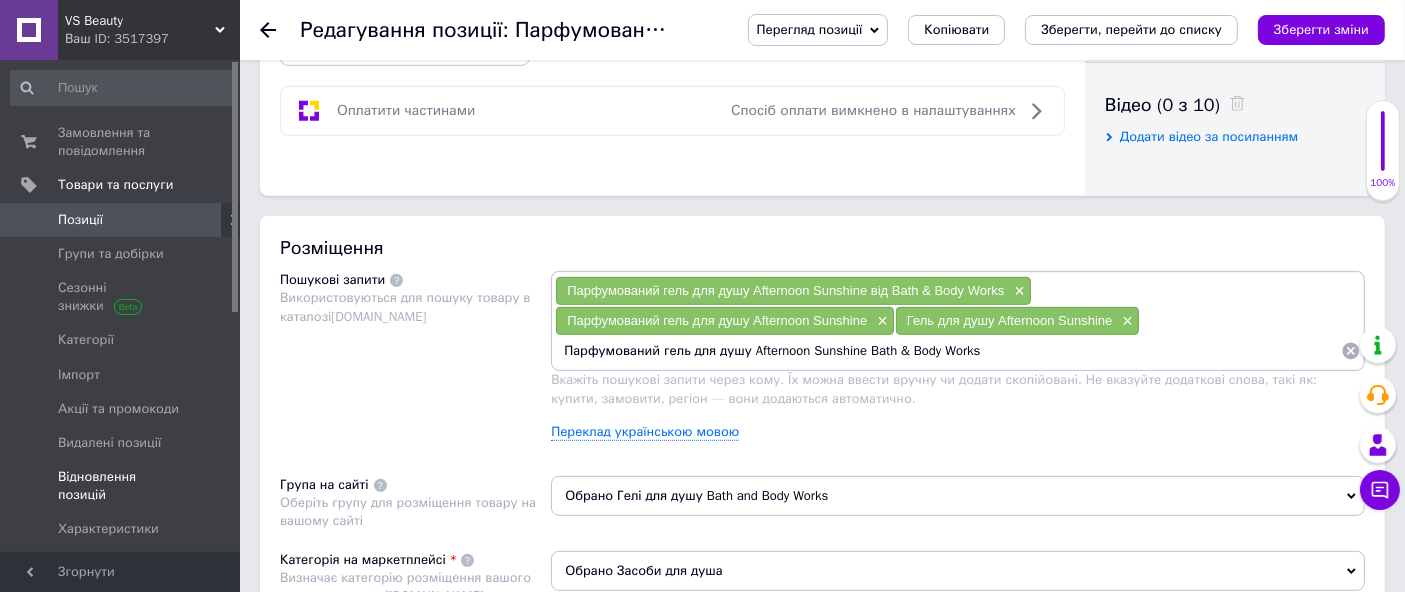 drag, startPoint x: 745, startPoint y: 344, endPoint x: 0, endPoint y: 443, distance: 751.5491 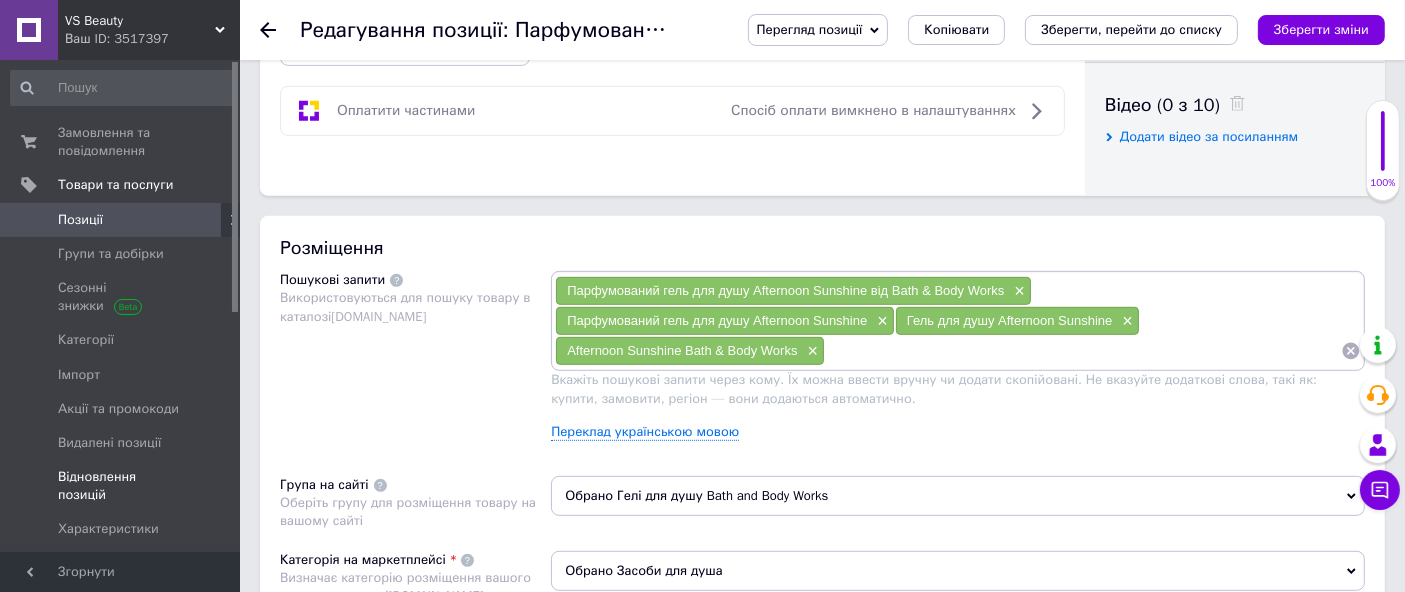 paste on "Парфумований гель для душу Afternoon Sunshine  від Bath & Body Works" 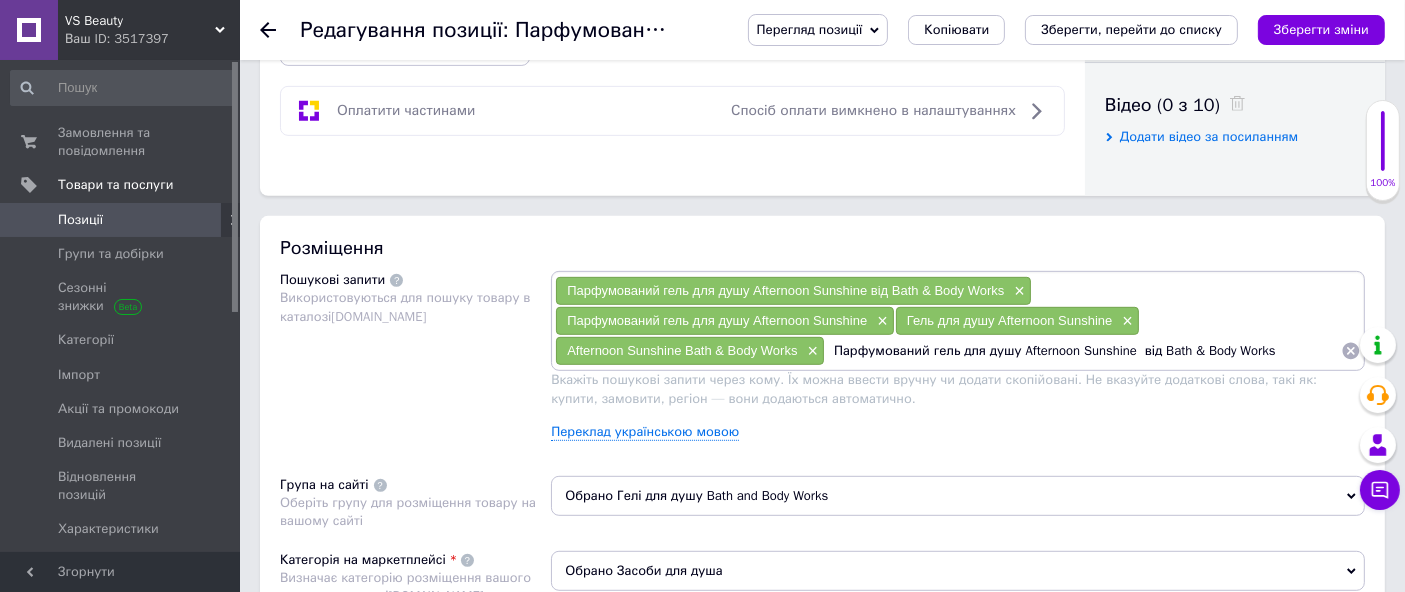drag, startPoint x: 958, startPoint y: 350, endPoint x: 1009, endPoint y: 370, distance: 54.781384 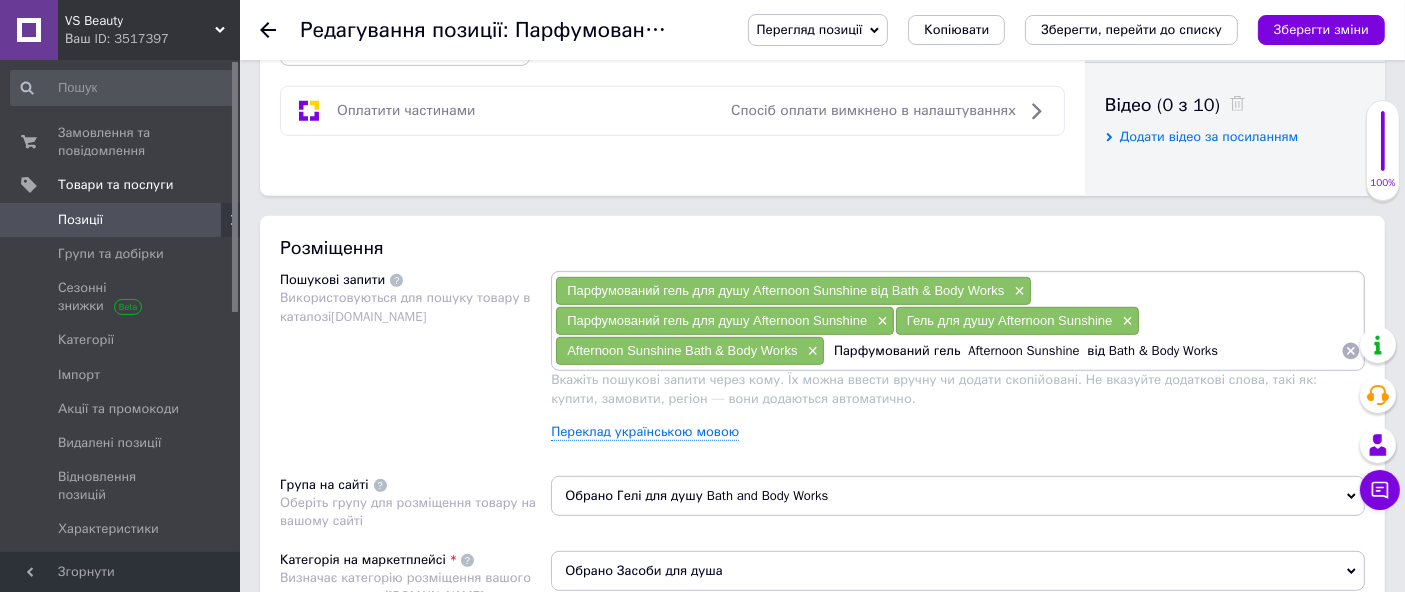 drag, startPoint x: 1074, startPoint y: 350, endPoint x: 1373, endPoint y: 306, distance: 302.22012 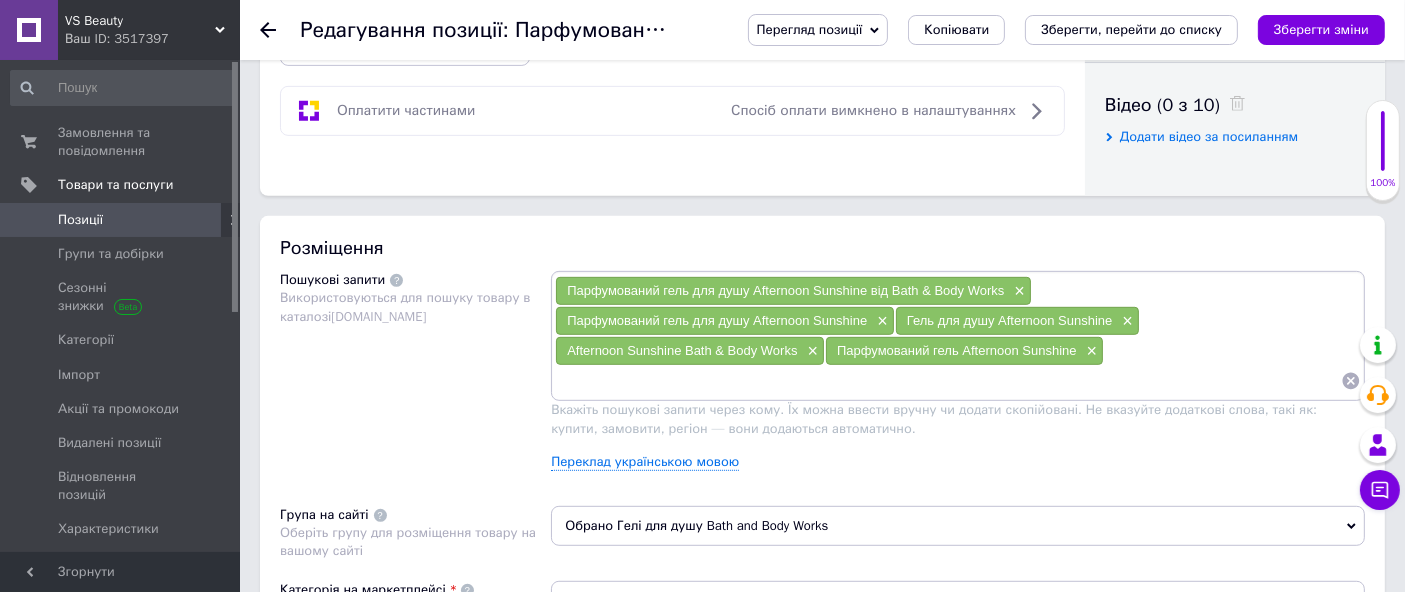 paste on "Парфумований гель для душу Afternoon Sunshine  від Bath & Body Works" 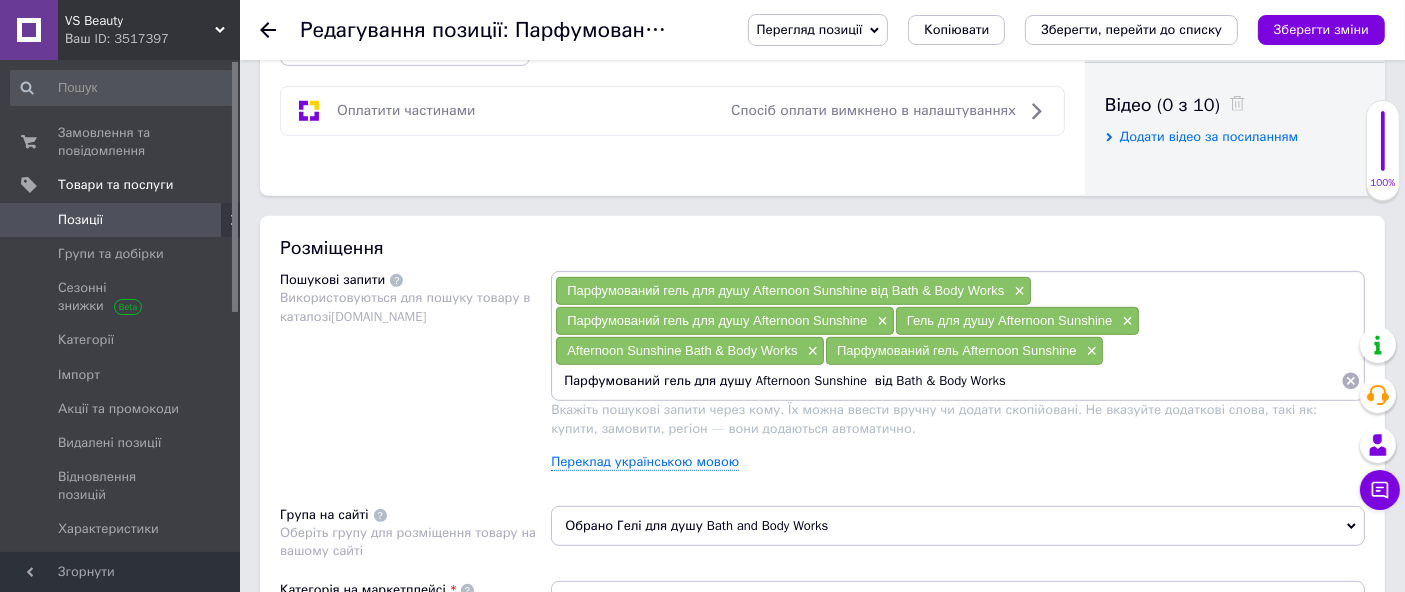 drag, startPoint x: 749, startPoint y: 377, endPoint x: 882, endPoint y: 400, distance: 134.97408 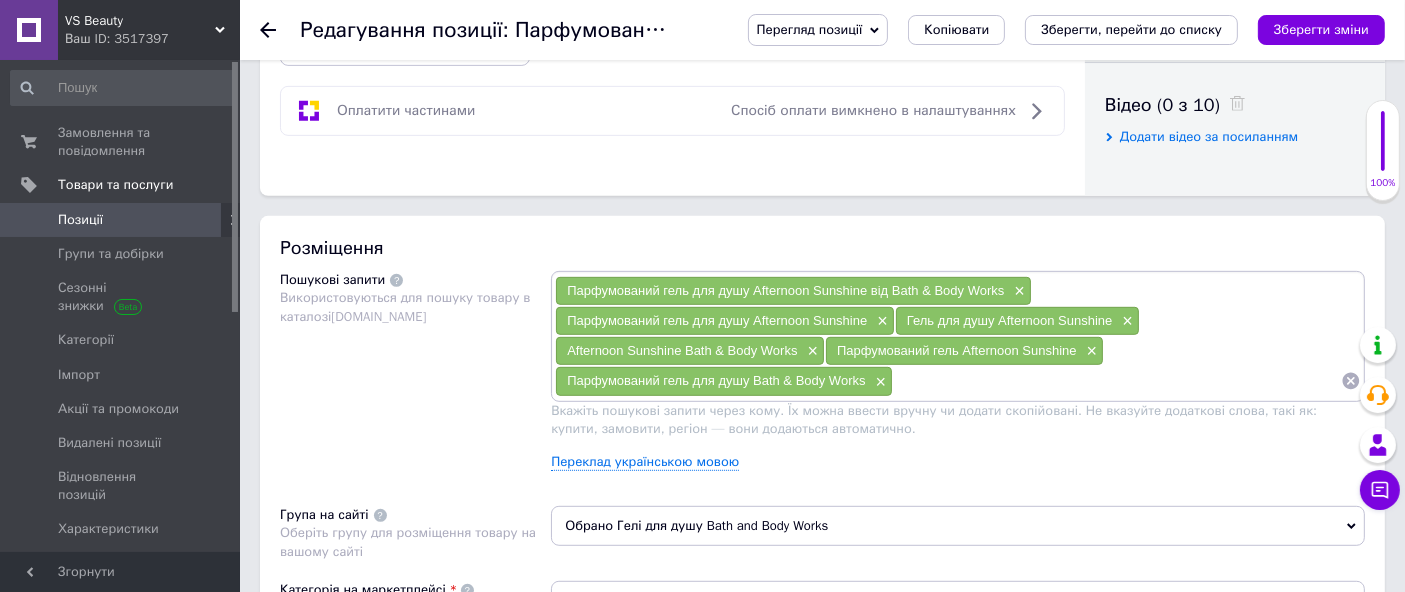 paste on "Парфумований гель для душу Afternoon Sunshine  від Bath & Body Works" 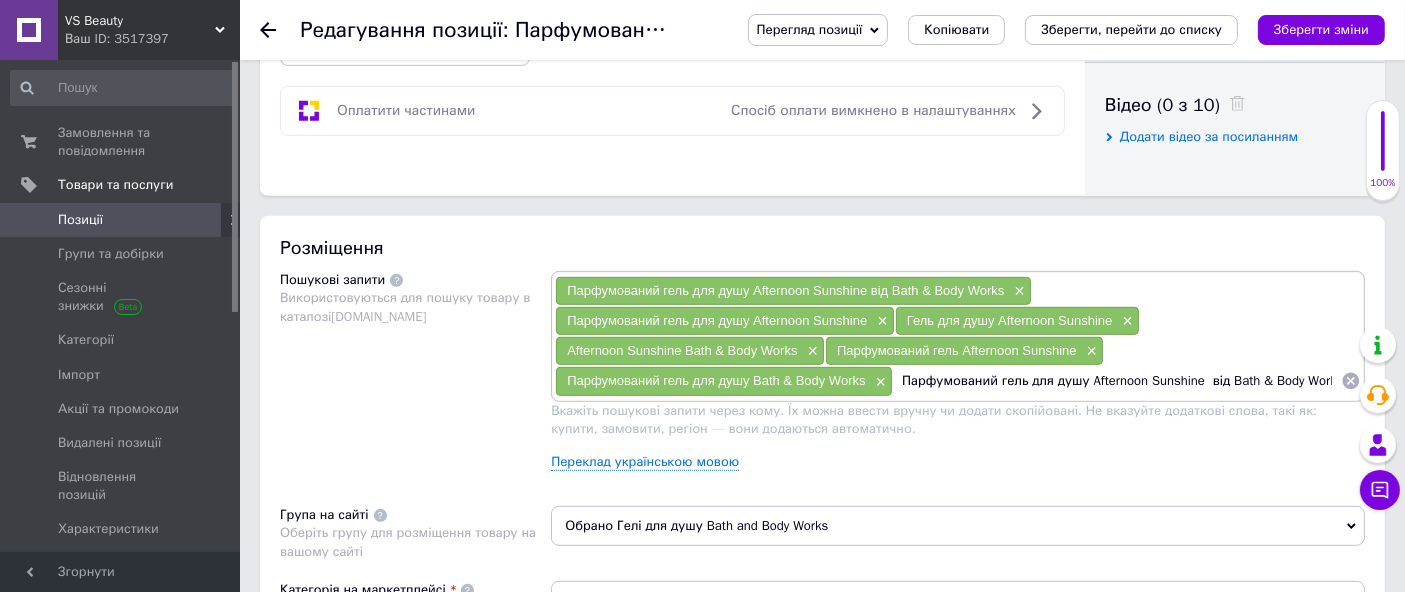 scroll, scrollTop: 0, scrollLeft: 2, axis: horizontal 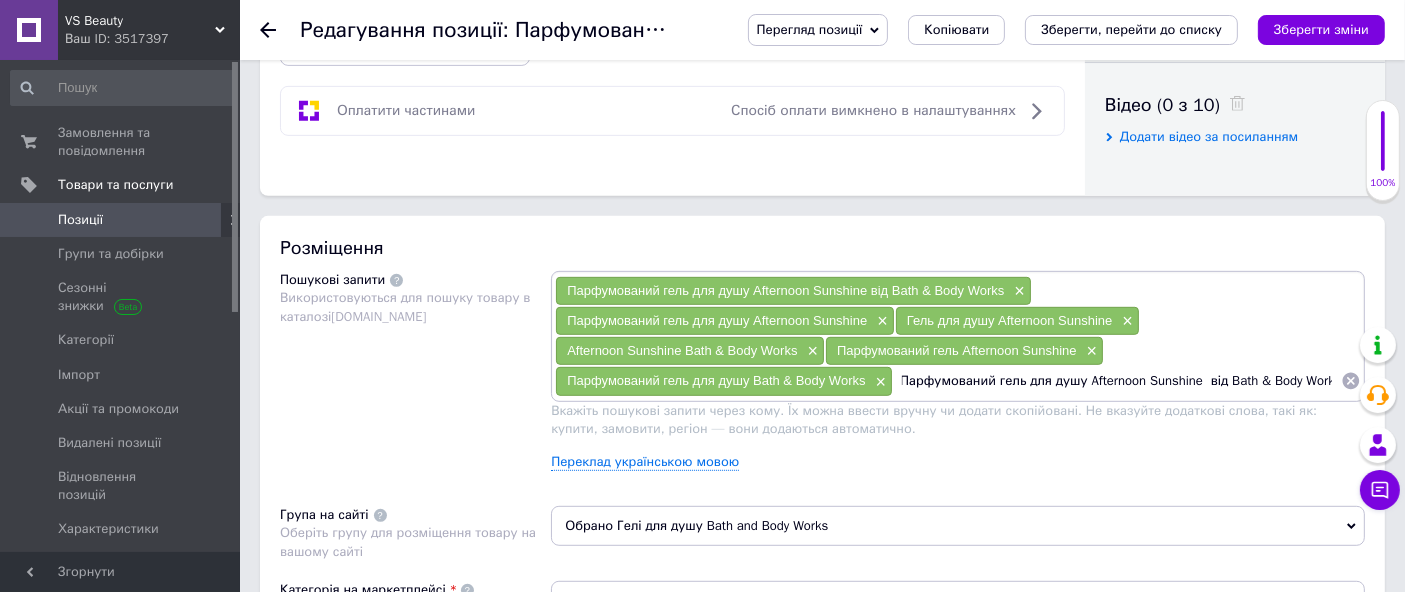 drag, startPoint x: 1026, startPoint y: 378, endPoint x: 1200, endPoint y: 425, distance: 180.23596 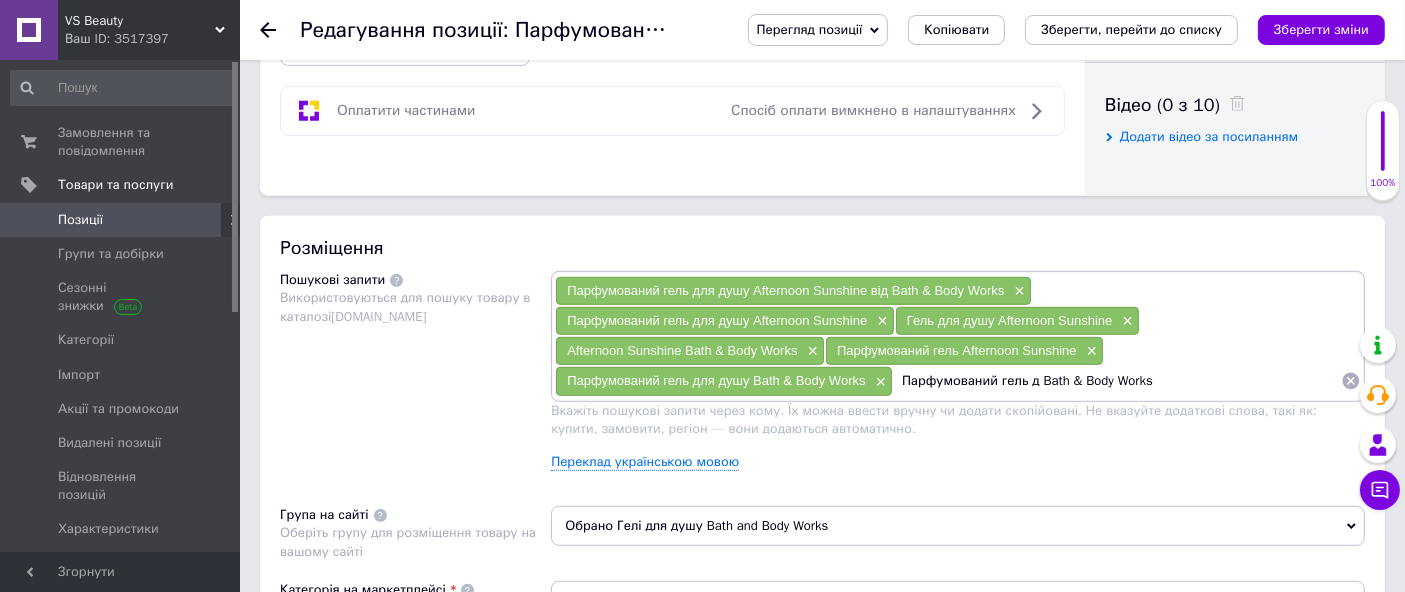 scroll, scrollTop: 0, scrollLeft: 0, axis: both 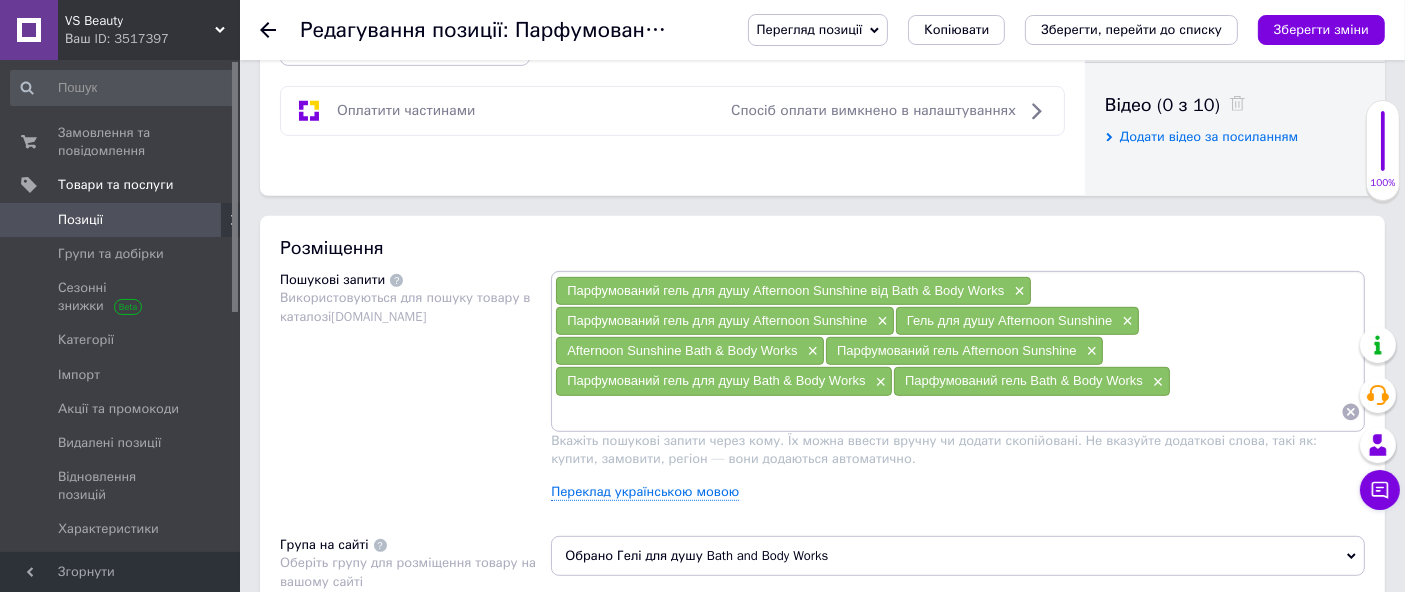 paste on "Парфумований гель для душу Afternoon Sunshine  від Bath & Body Works" 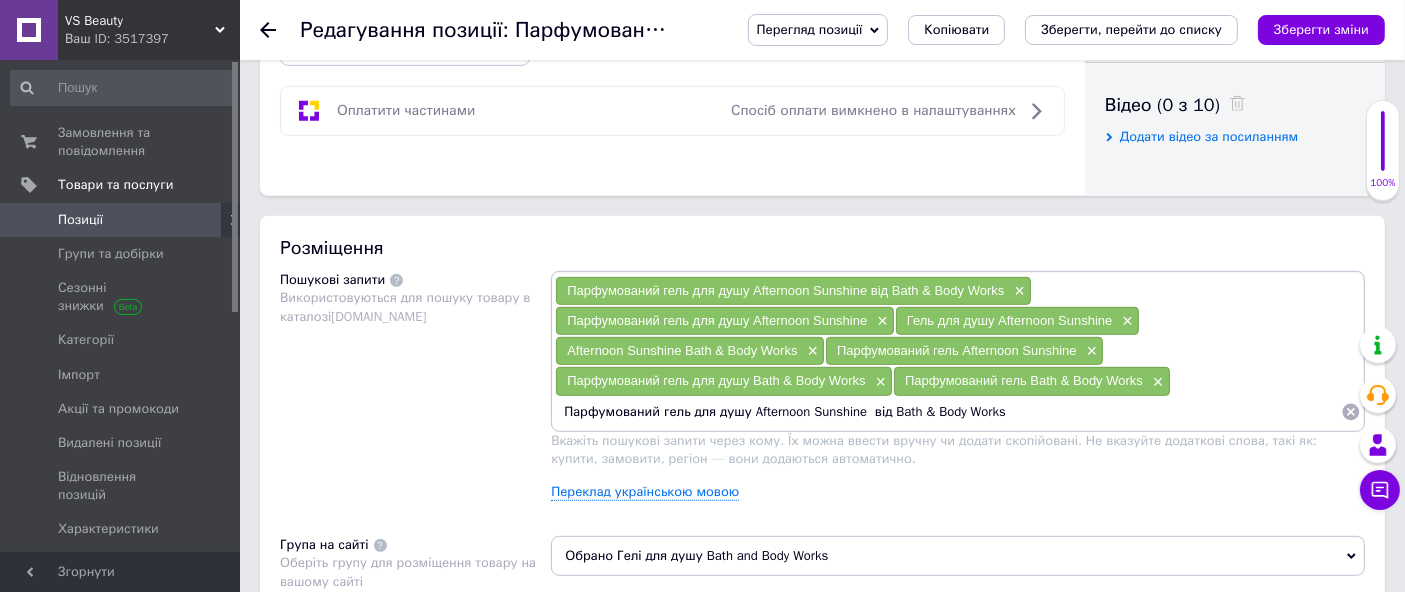 drag, startPoint x: 652, startPoint y: 404, endPoint x: 342, endPoint y: 423, distance: 310.58173 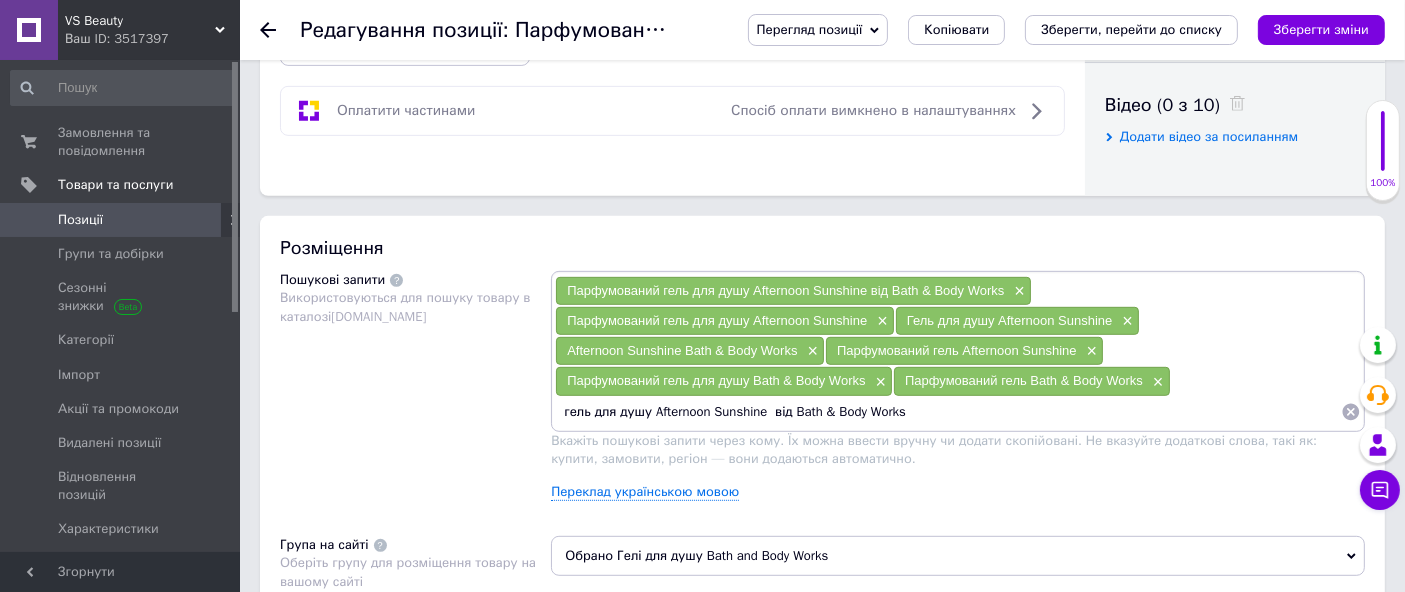 drag, startPoint x: 573, startPoint y: 405, endPoint x: 537, endPoint y: 418, distance: 38.27532 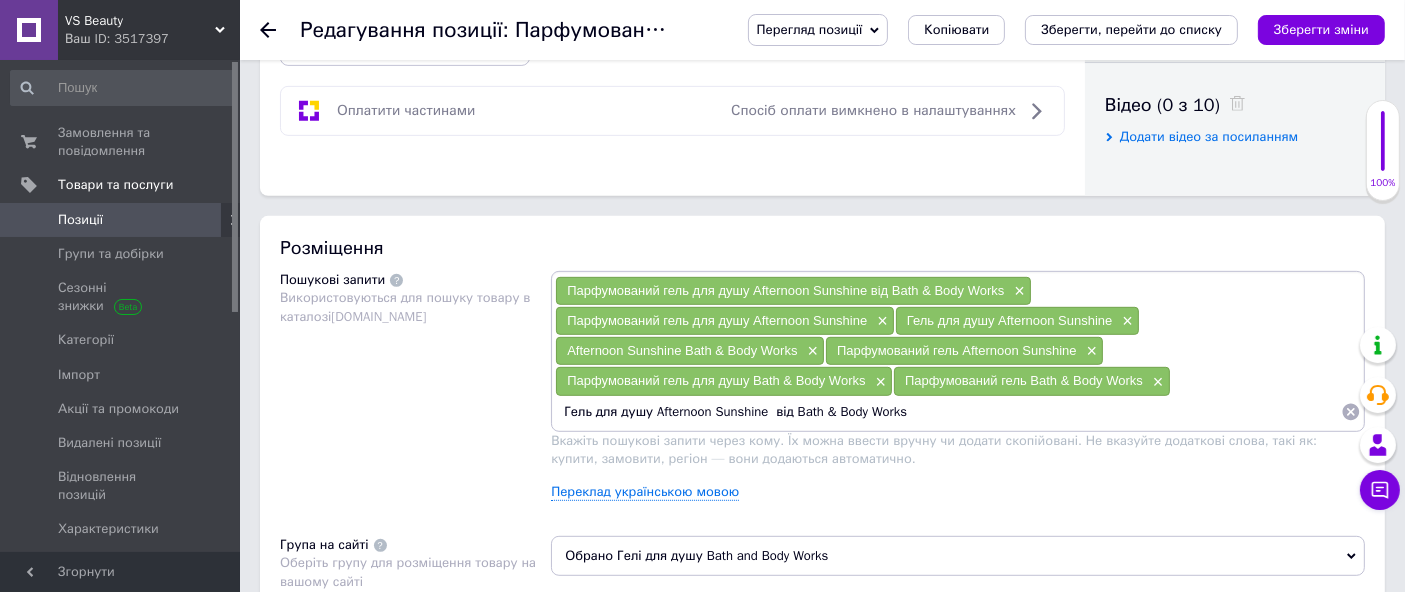 drag, startPoint x: 658, startPoint y: 401, endPoint x: 795, endPoint y: 416, distance: 137.81873 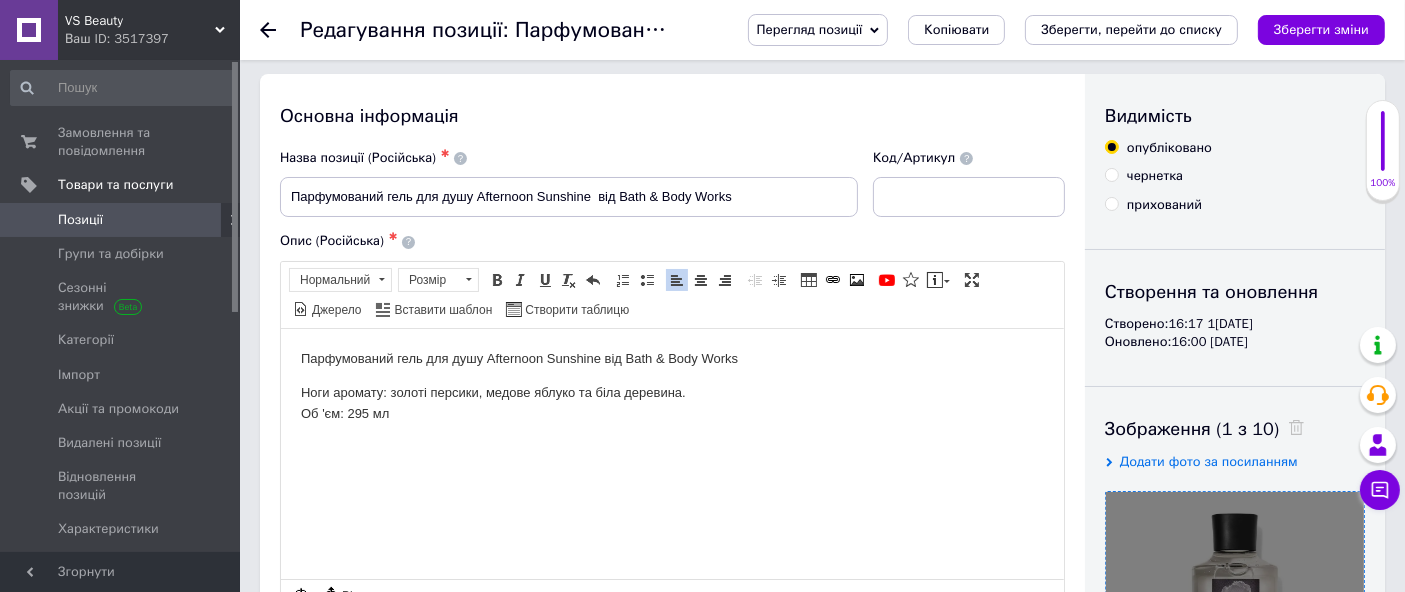 scroll, scrollTop: 0, scrollLeft: 0, axis: both 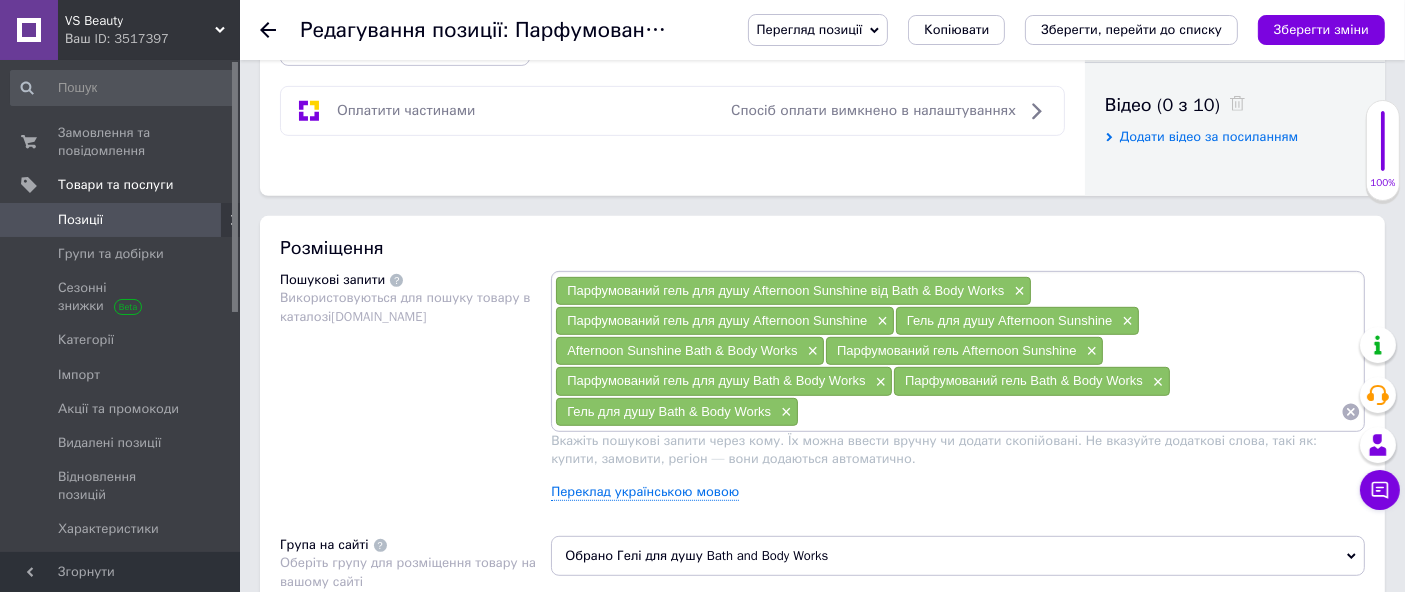 click at bounding box center (1070, 412) 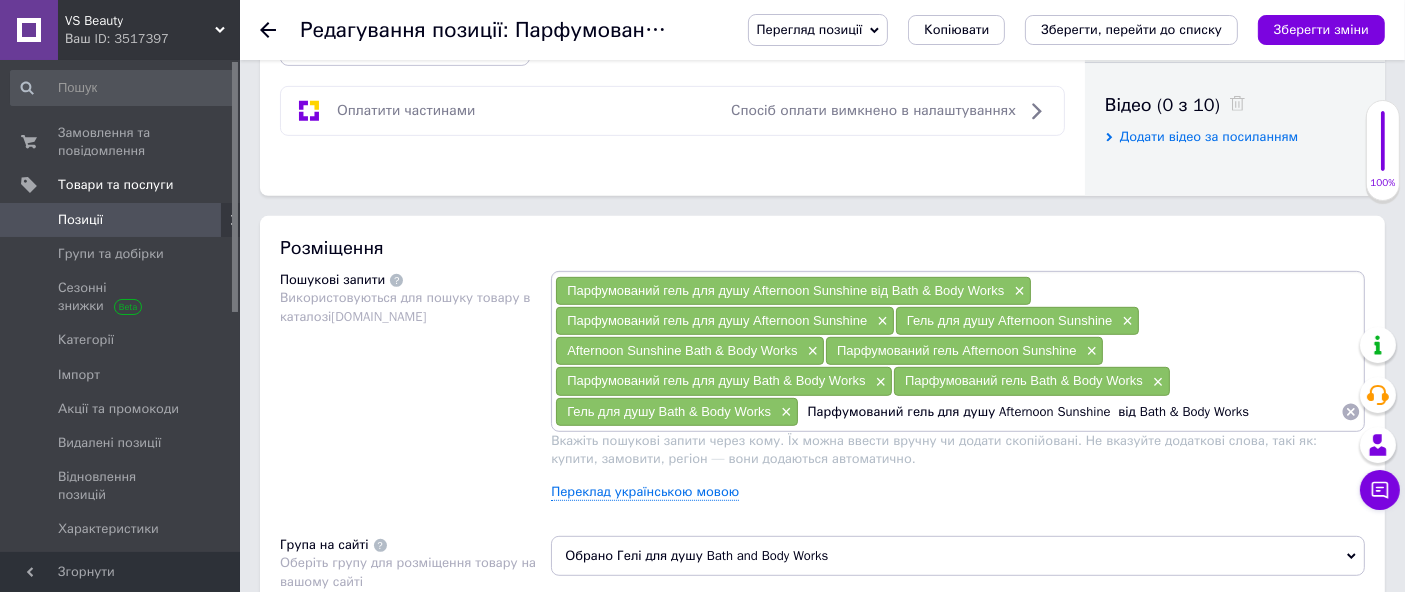 drag, startPoint x: 1104, startPoint y: 405, endPoint x: 1421, endPoint y: 438, distance: 318.71304 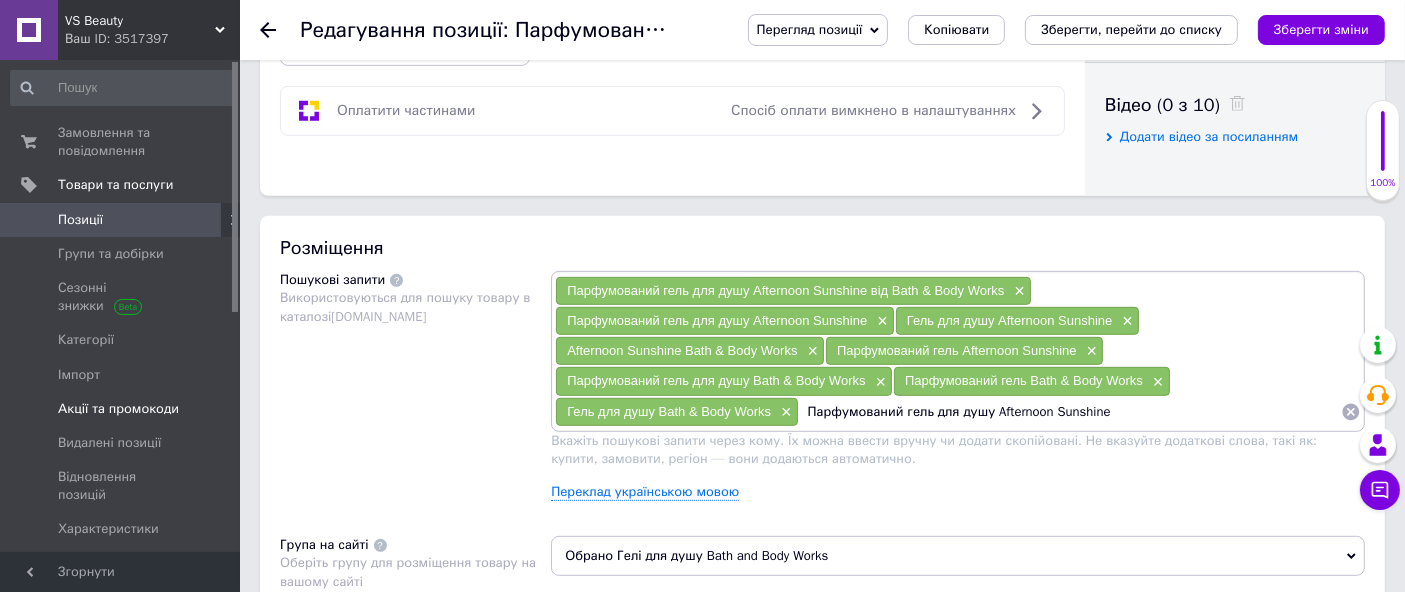 drag, startPoint x: 985, startPoint y: 401, endPoint x: 197, endPoint y: 398, distance: 788.00574 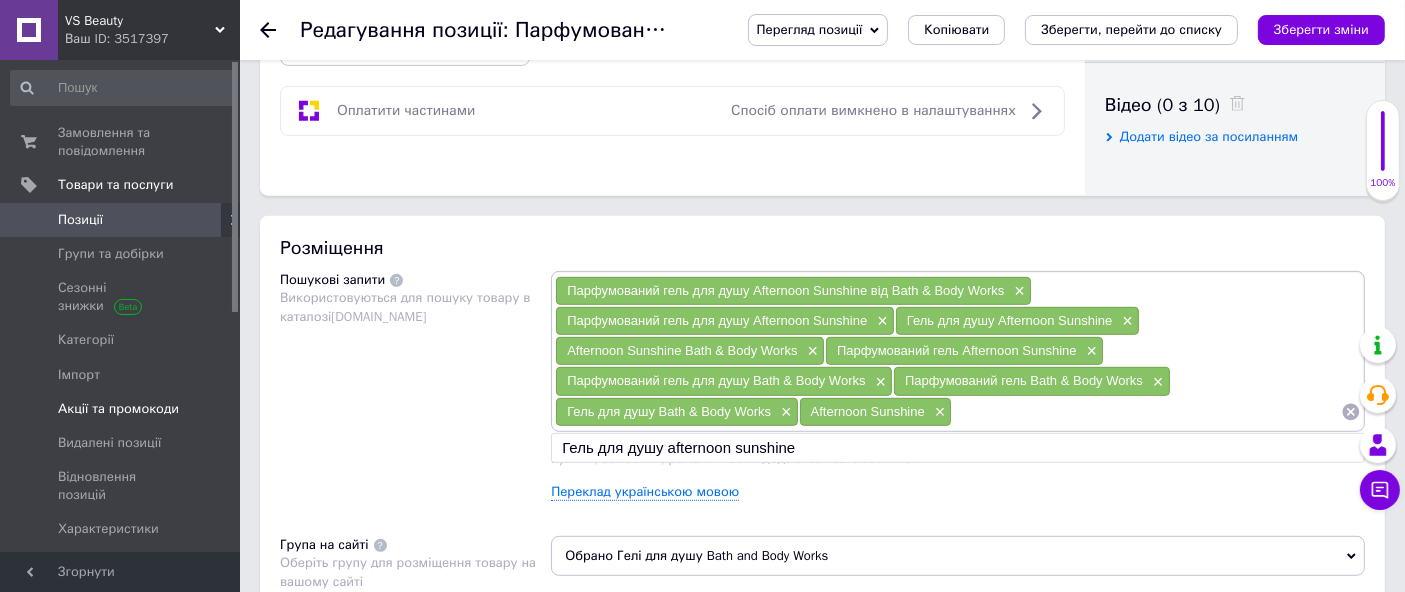 paste on "Парфумований гель для душу Afternoon Sunshine  від Bath & Body Works" 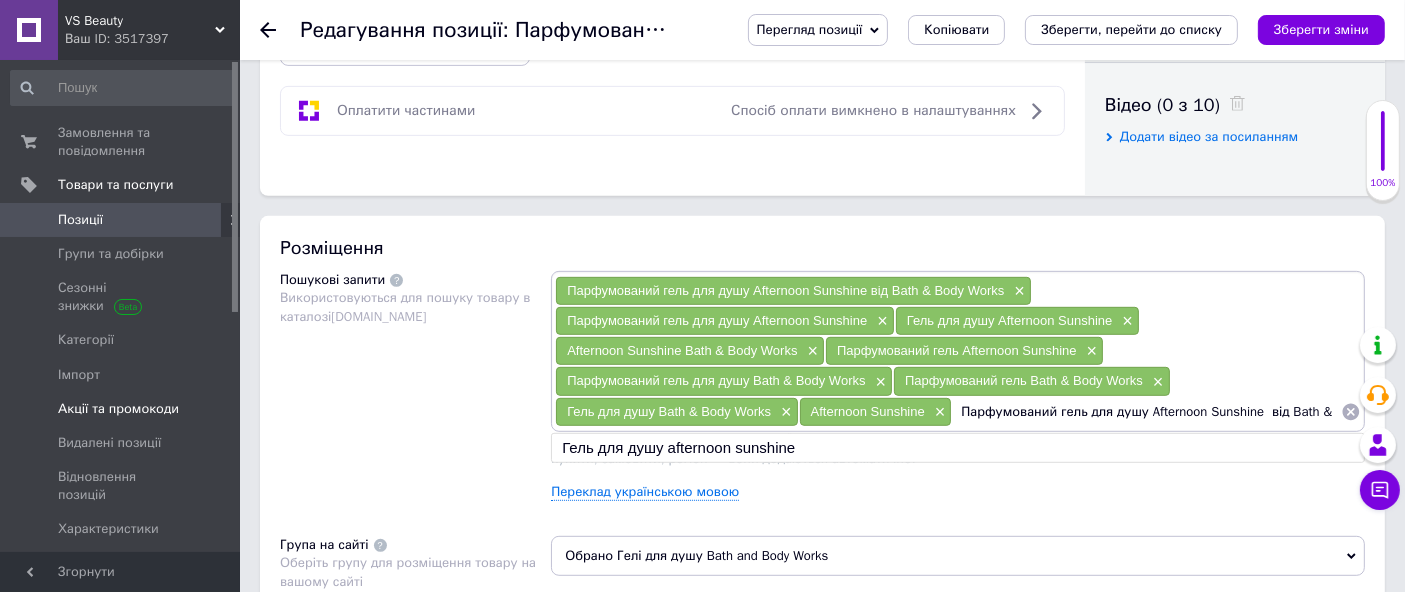 scroll, scrollTop: 0, scrollLeft: 61, axis: horizontal 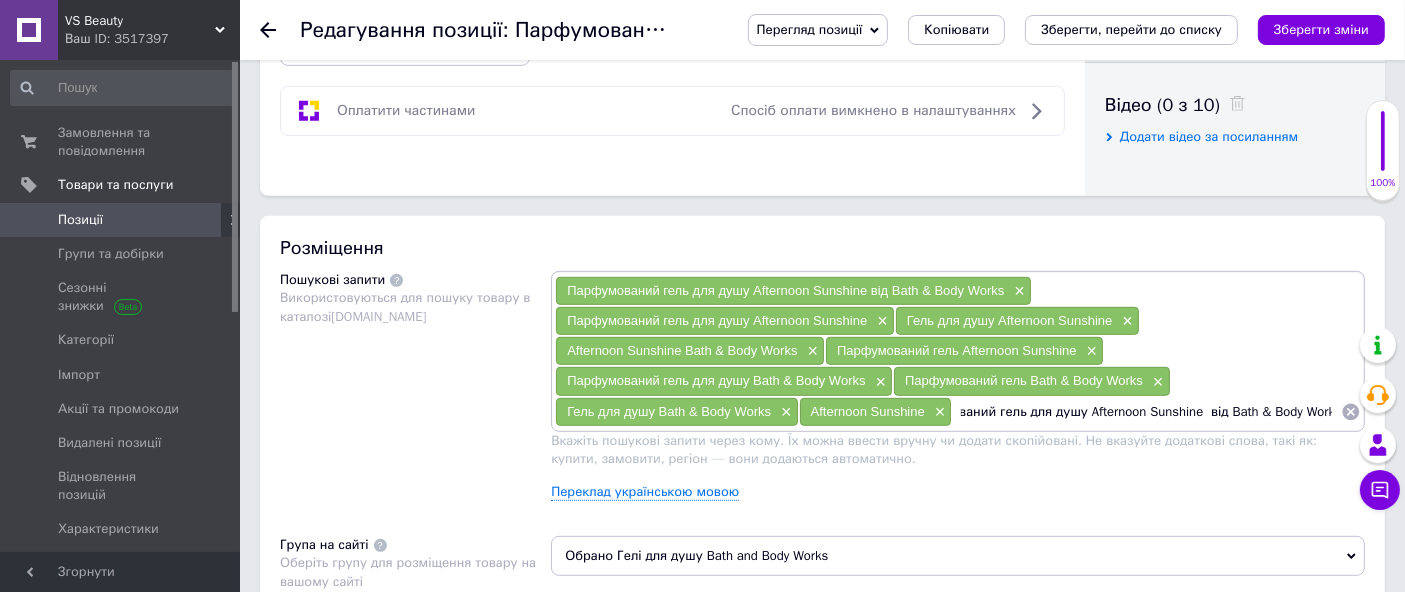 drag, startPoint x: 1079, startPoint y: 406, endPoint x: 490, endPoint y: 475, distance: 593.02783 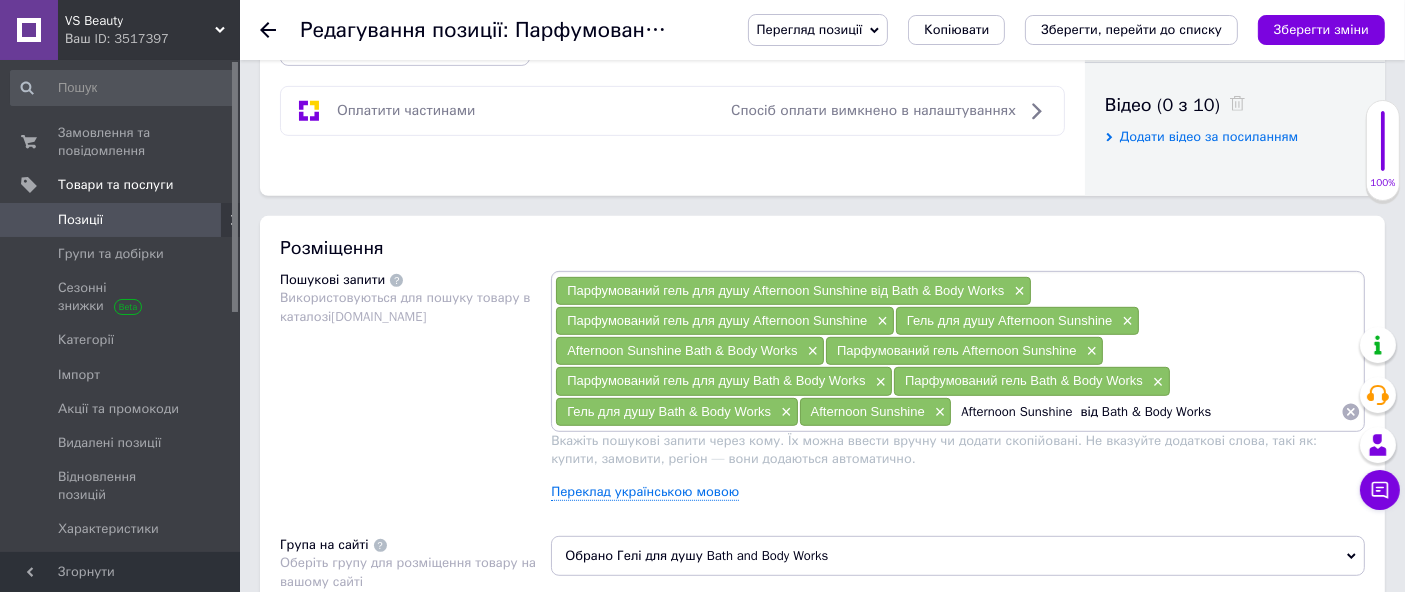 drag, startPoint x: 1078, startPoint y: 404, endPoint x: 1421, endPoint y: 312, distance: 355.12393 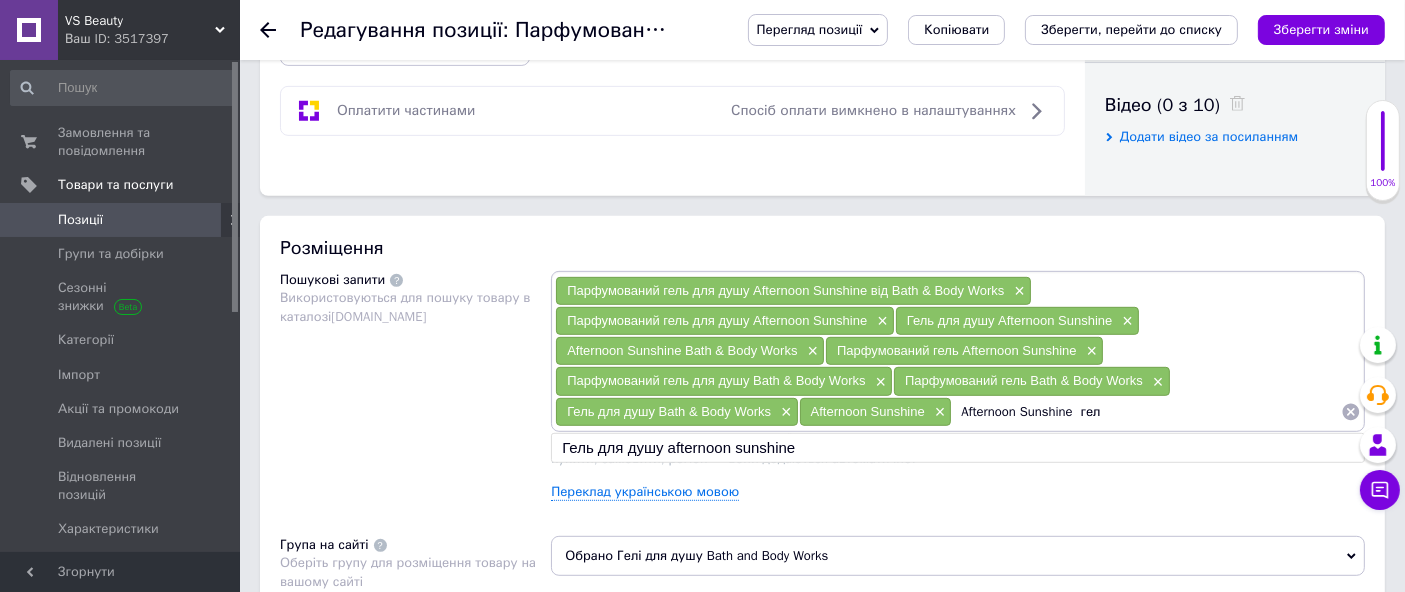 type on "Afternoon Sunshine  гель" 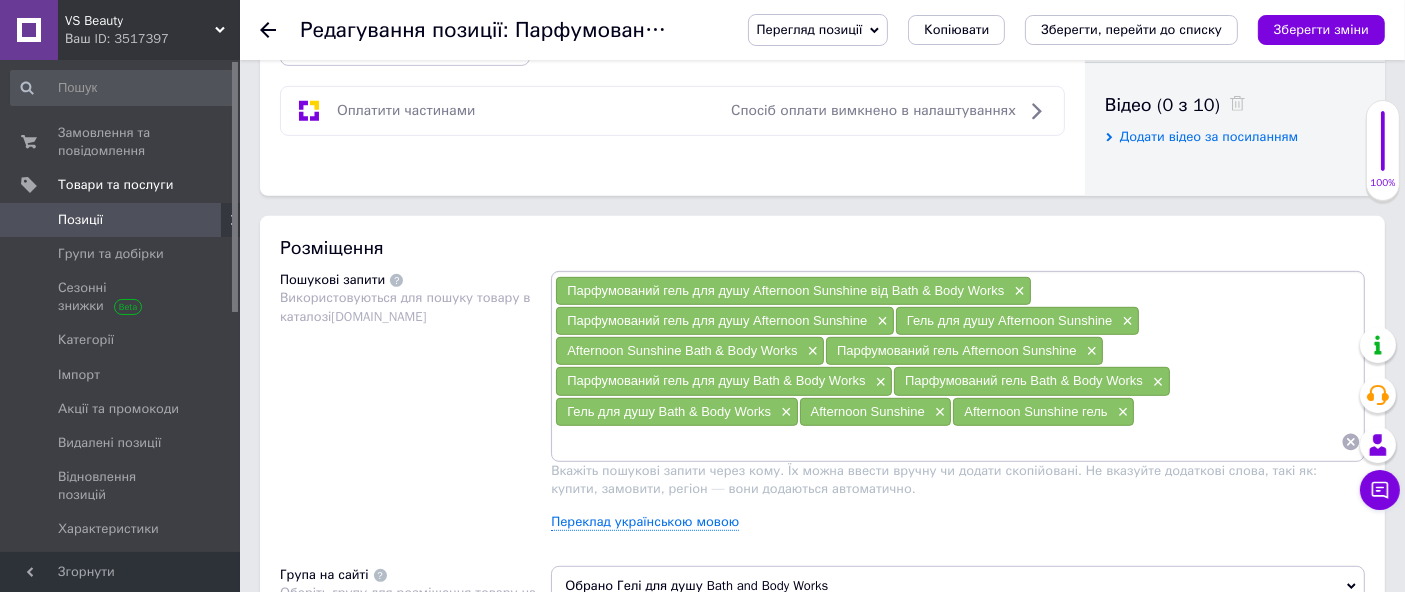 paste on "Парфумований гель для душу Afternoon Sunshine  від Bath & Body Works" 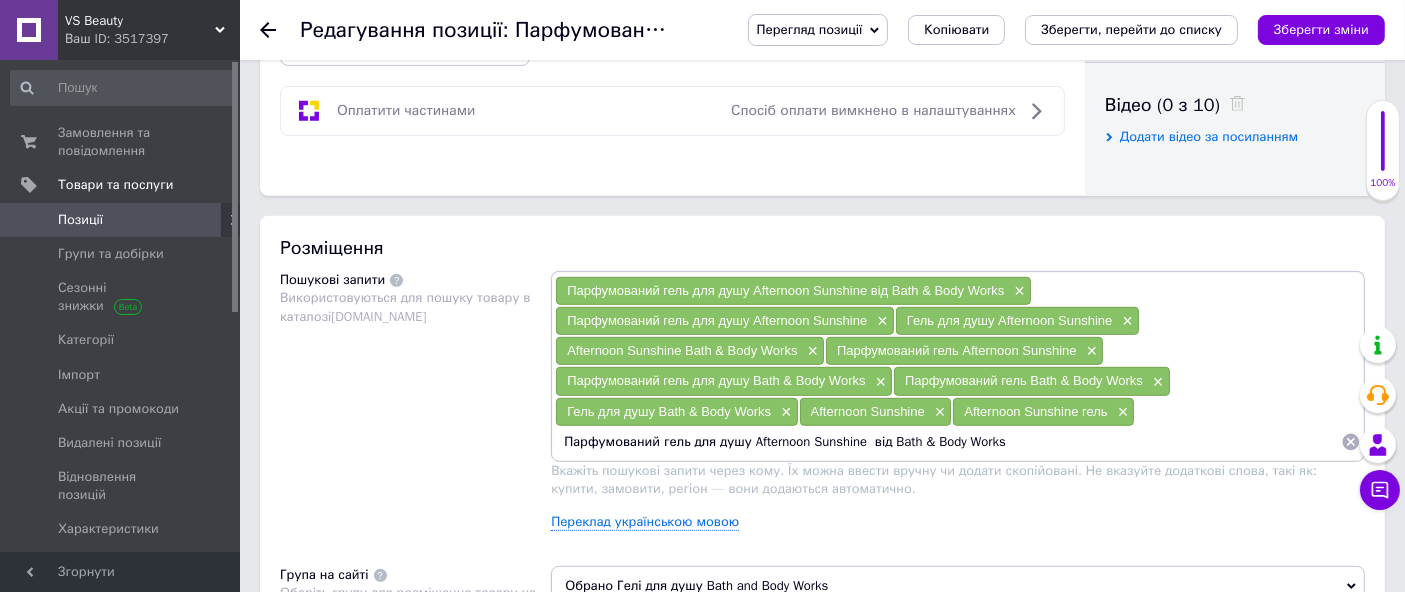 drag, startPoint x: 744, startPoint y: 438, endPoint x: 0, endPoint y: 589, distance: 759.16864 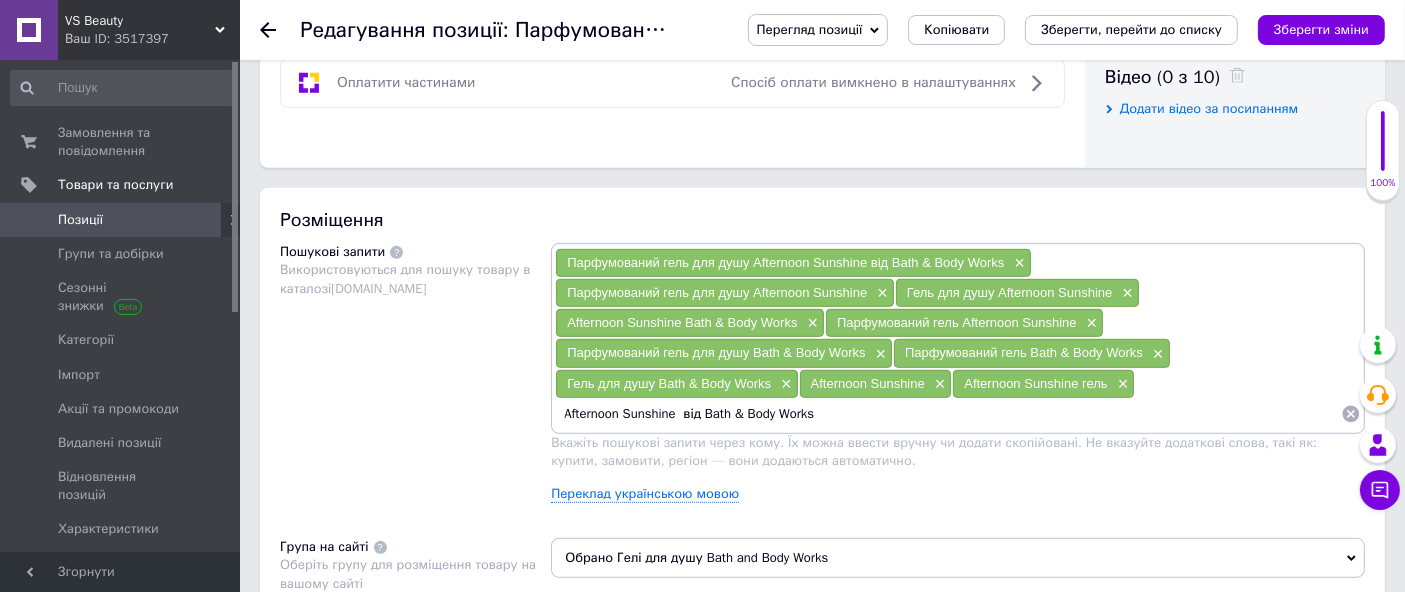 drag, startPoint x: 683, startPoint y: 405, endPoint x: 1421, endPoint y: 438, distance: 738.7374 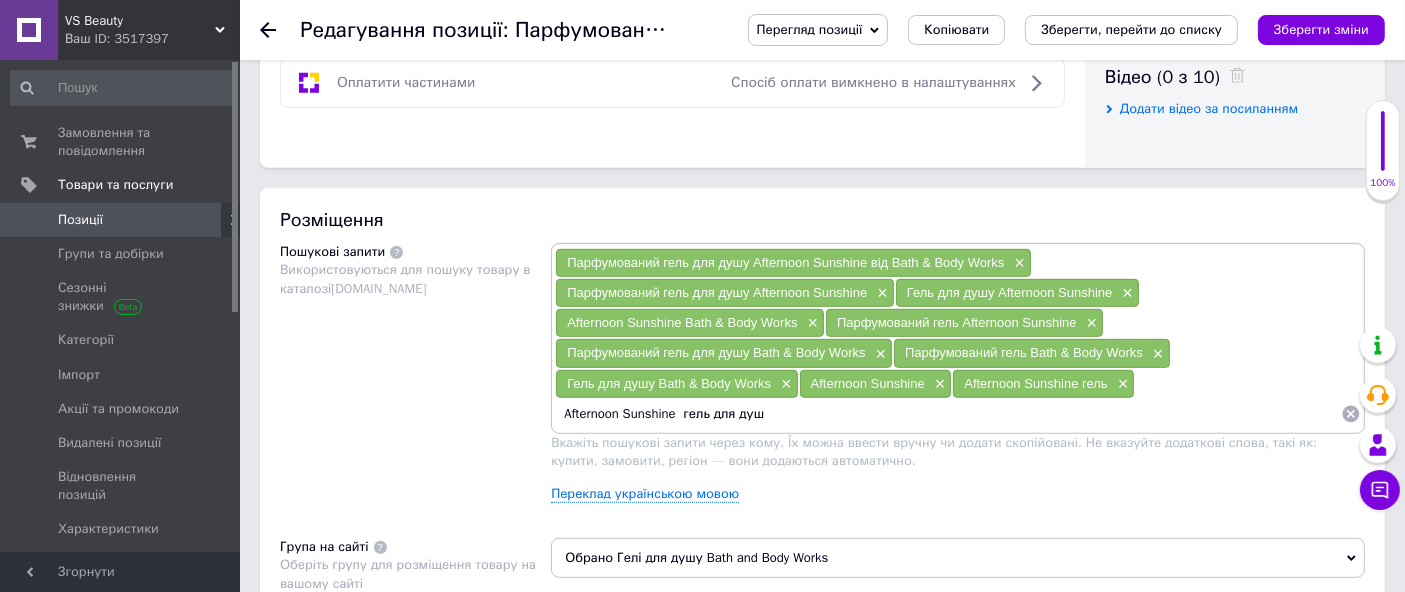 type on "Afternoon Sunshine  гель для душу" 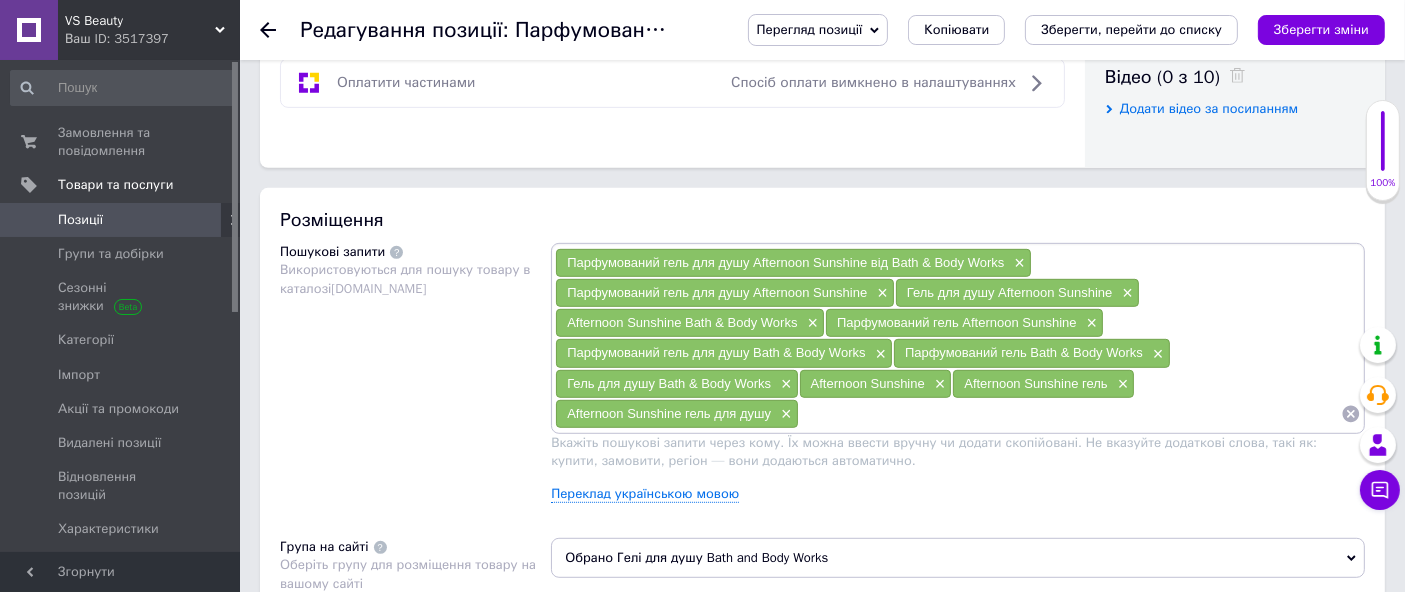 paste on "Парфумований гель для душу Afternoon Sunshine  від Bath & Body Works" 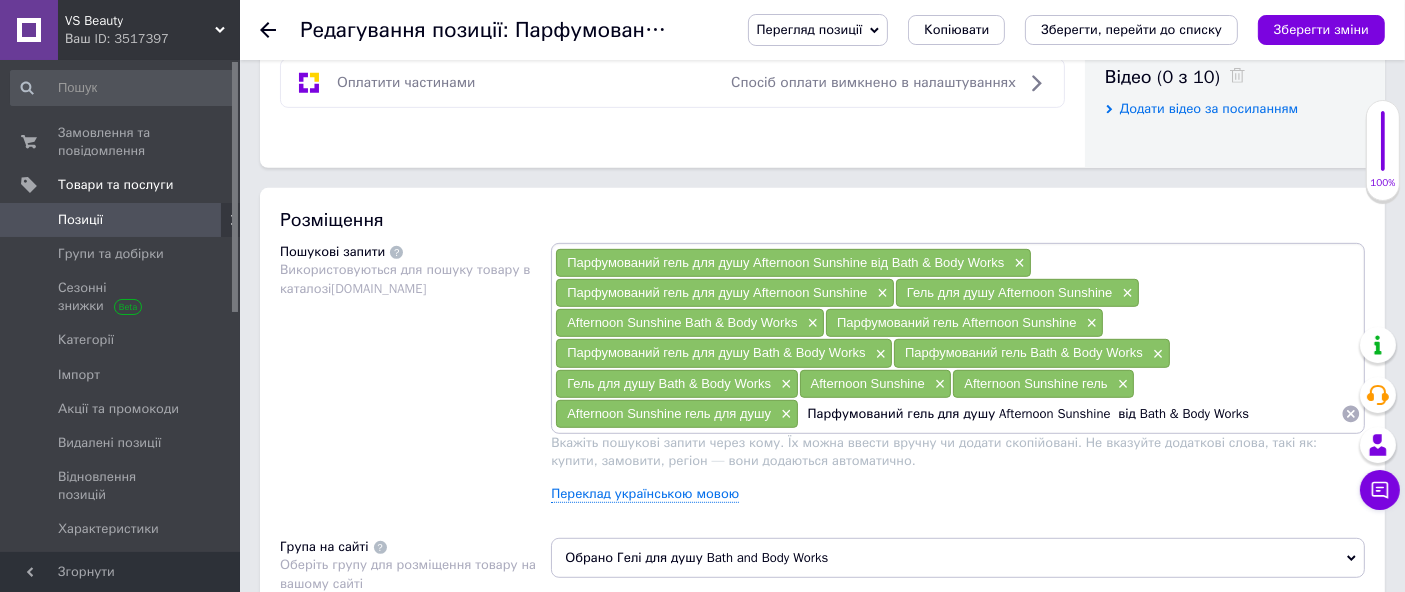 drag, startPoint x: 984, startPoint y: 401, endPoint x: 531, endPoint y: 401, distance: 453 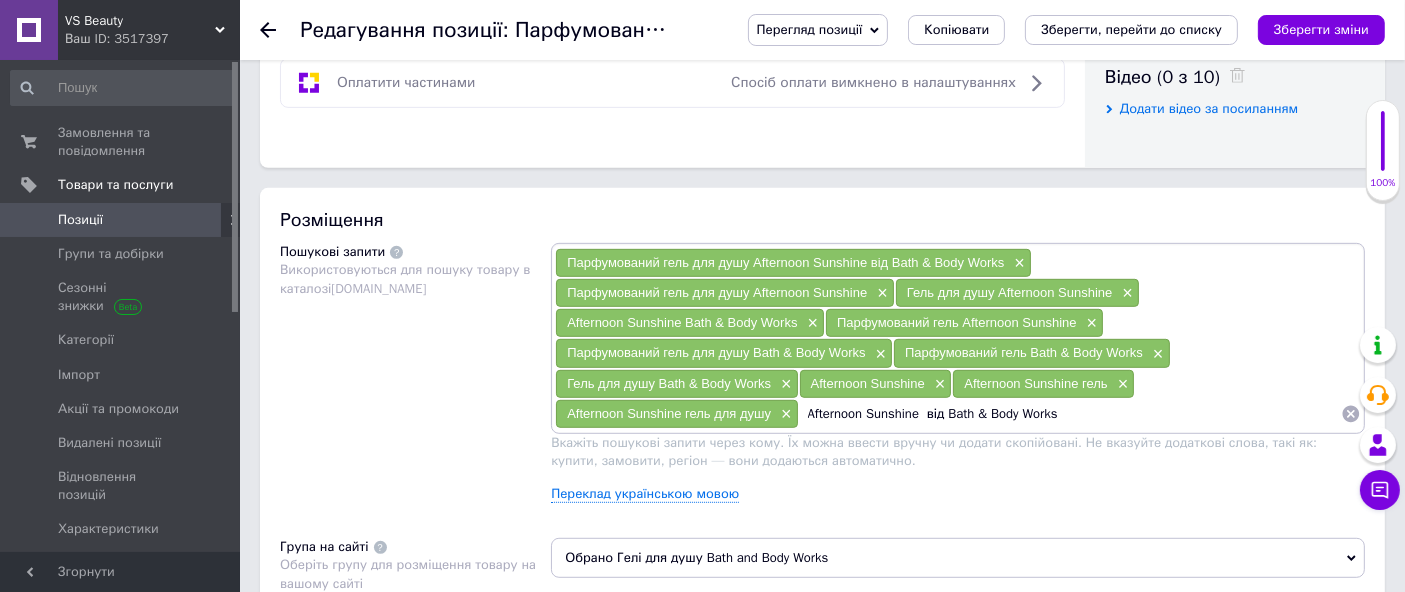 drag, startPoint x: 925, startPoint y: 404, endPoint x: 1421, endPoint y: 414, distance: 496.1008 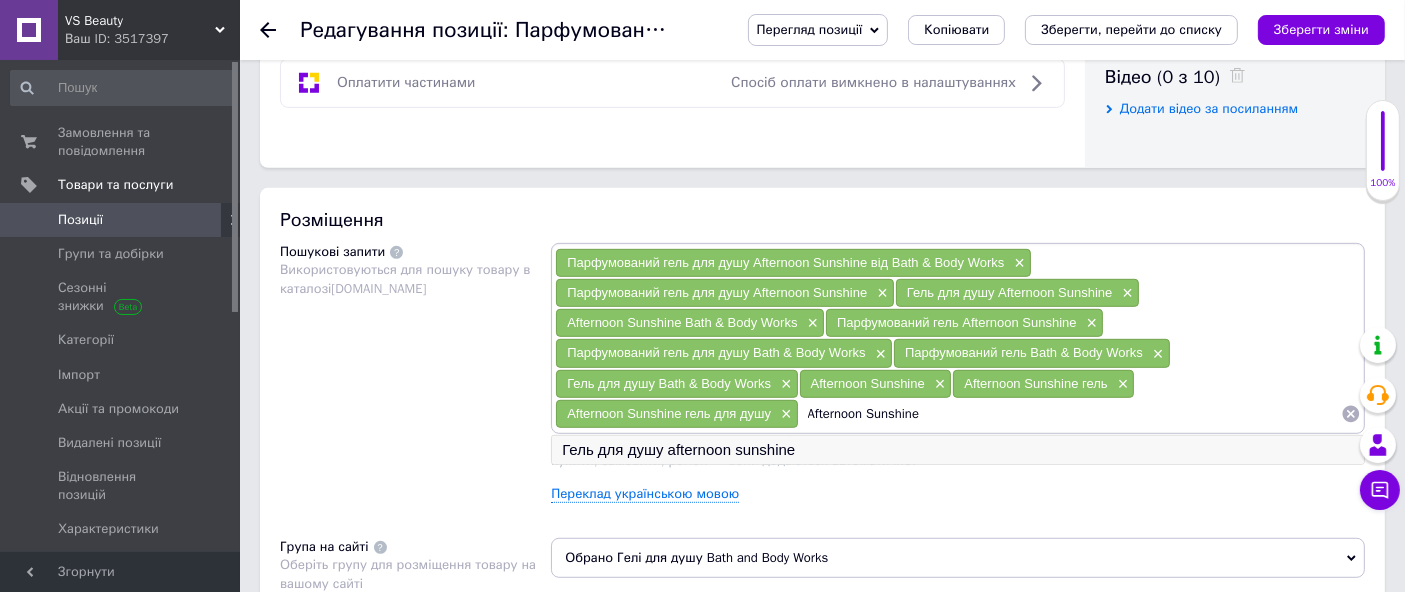 type on "Afternoon Sunshine" 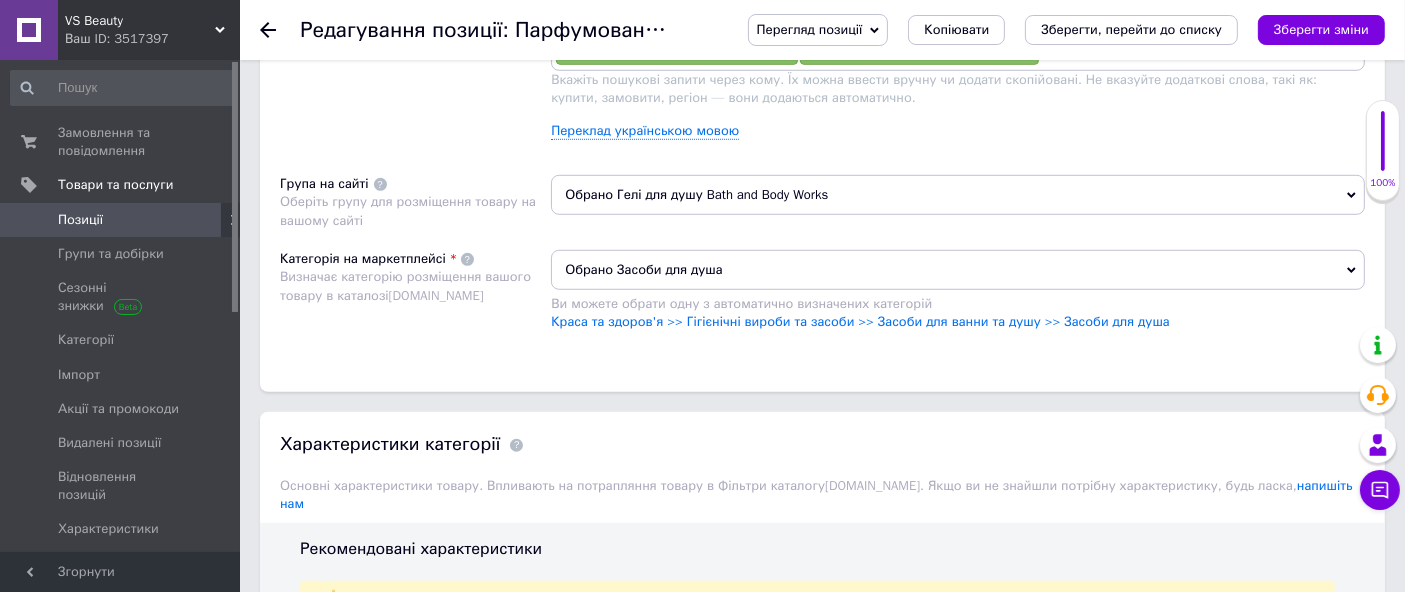 scroll, scrollTop: 1028, scrollLeft: 0, axis: vertical 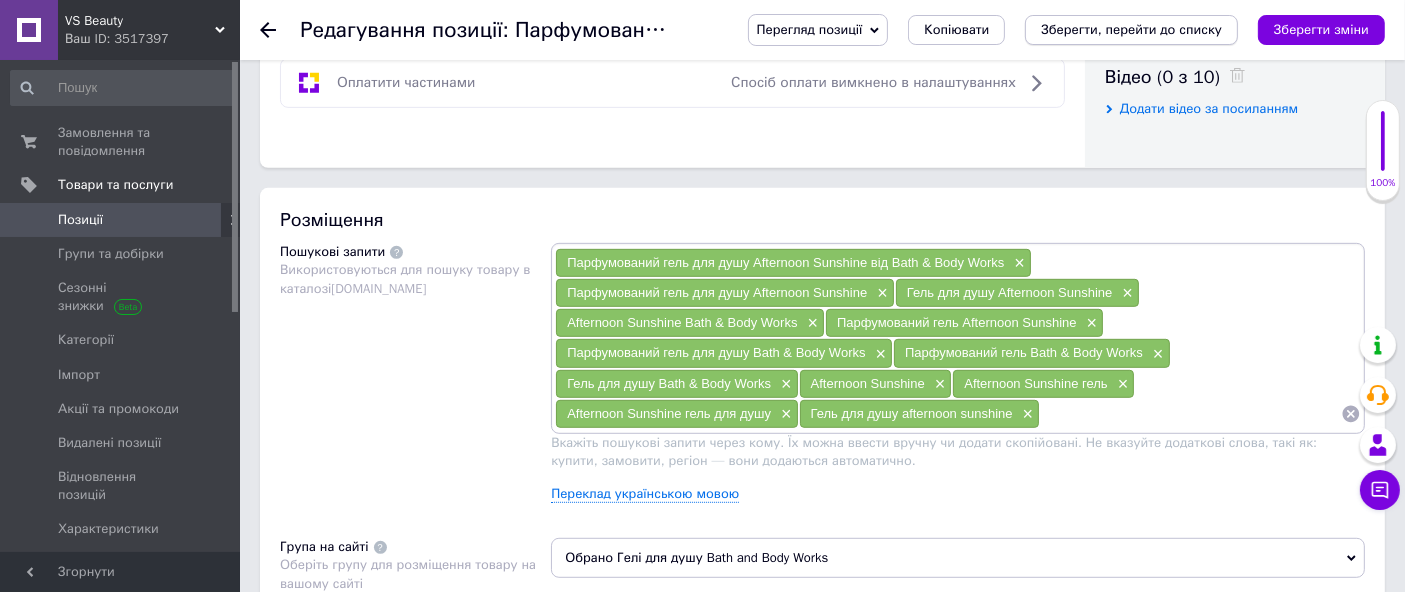 click on "Зберегти, перейти до списку" at bounding box center (1131, 29) 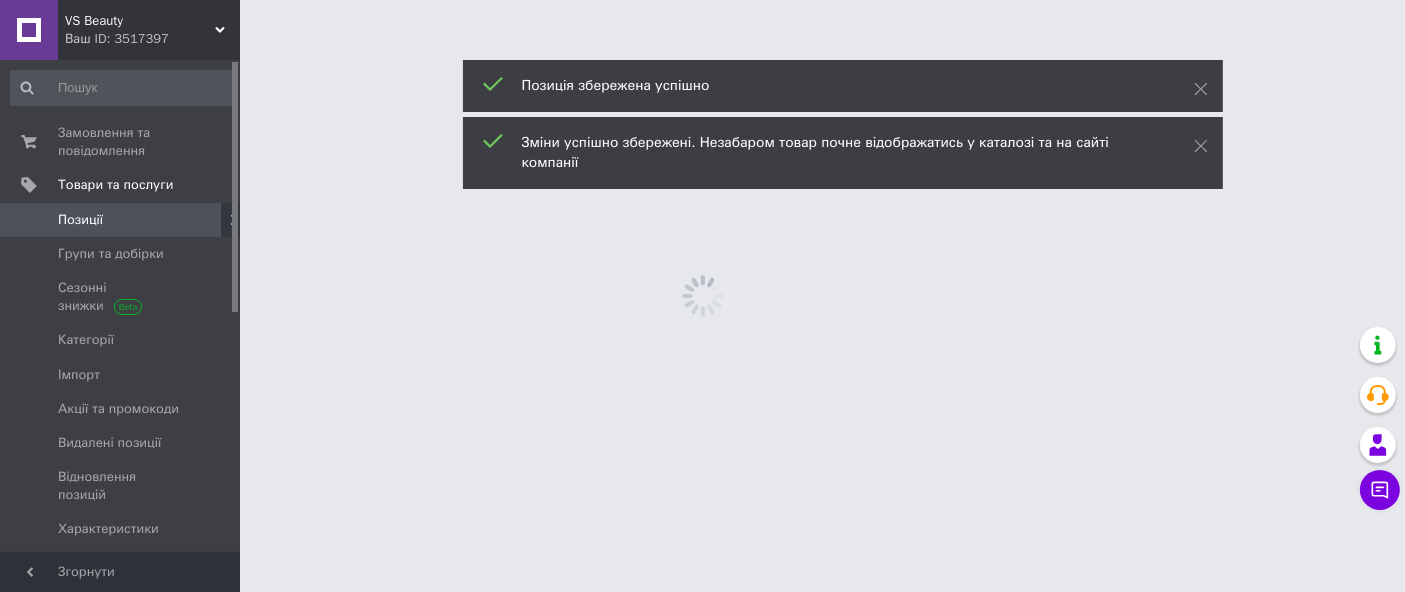 scroll, scrollTop: 0, scrollLeft: 0, axis: both 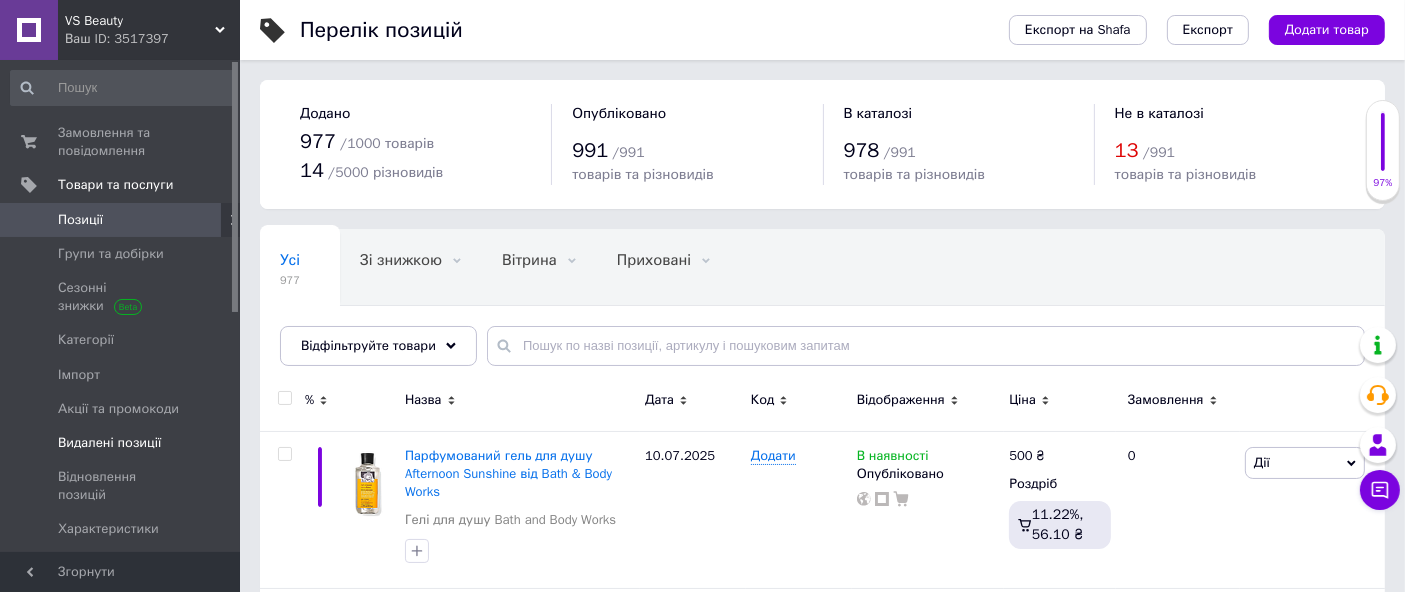 click on "Видалені позиції" at bounding box center (109, 443) 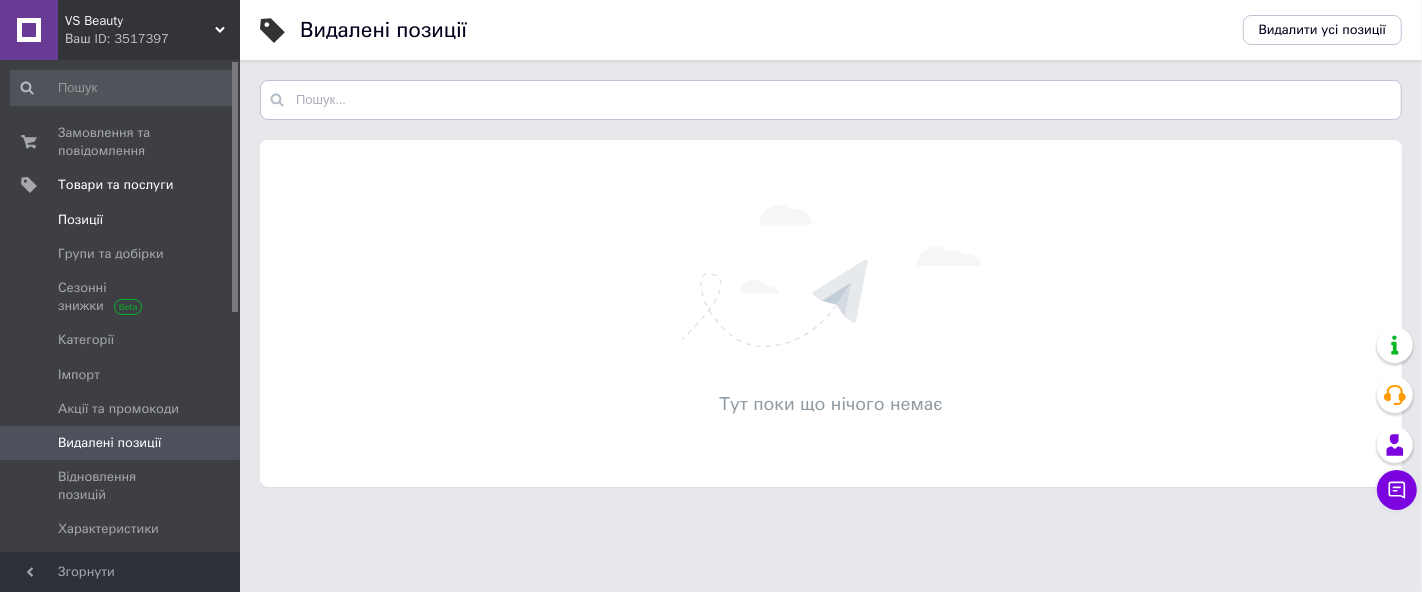 click on "Позиції" at bounding box center (80, 220) 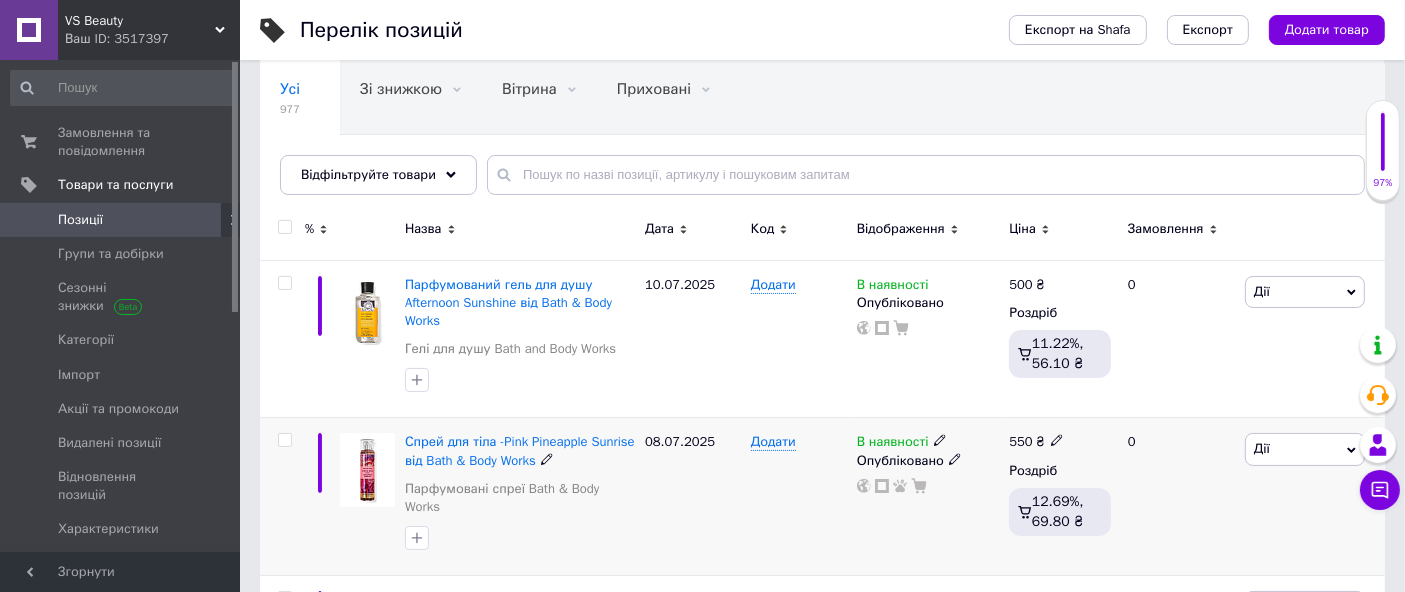 scroll, scrollTop: 222, scrollLeft: 0, axis: vertical 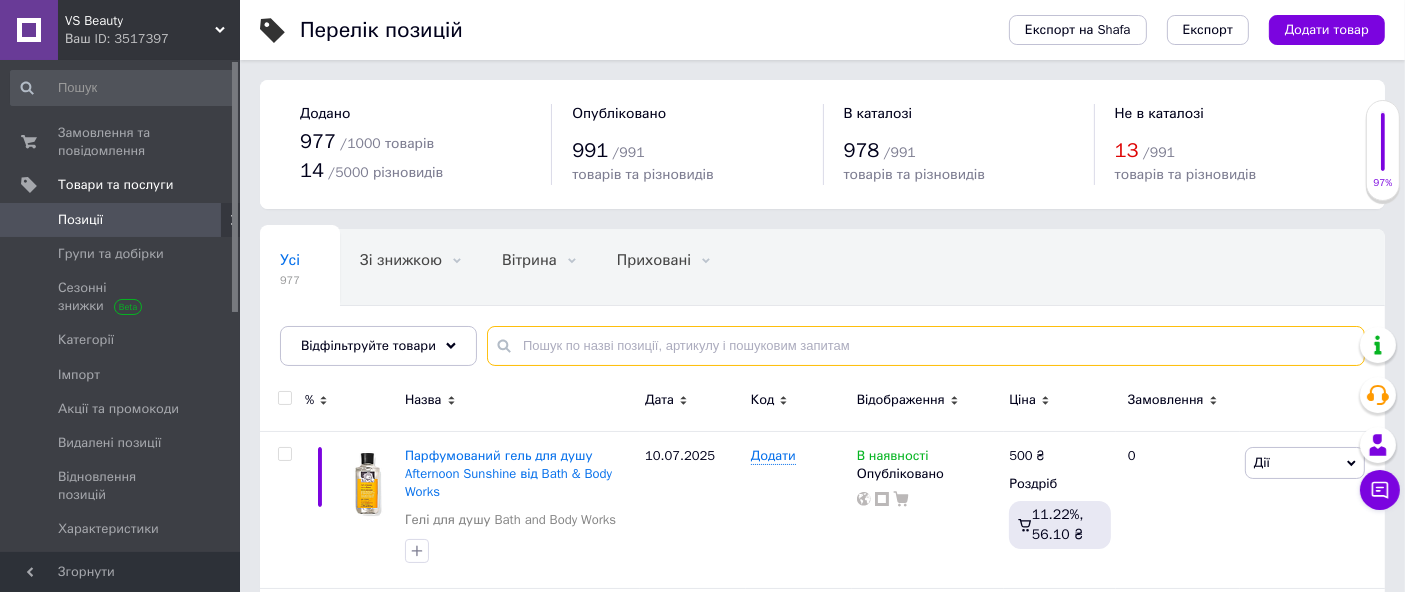 click at bounding box center (926, 346) 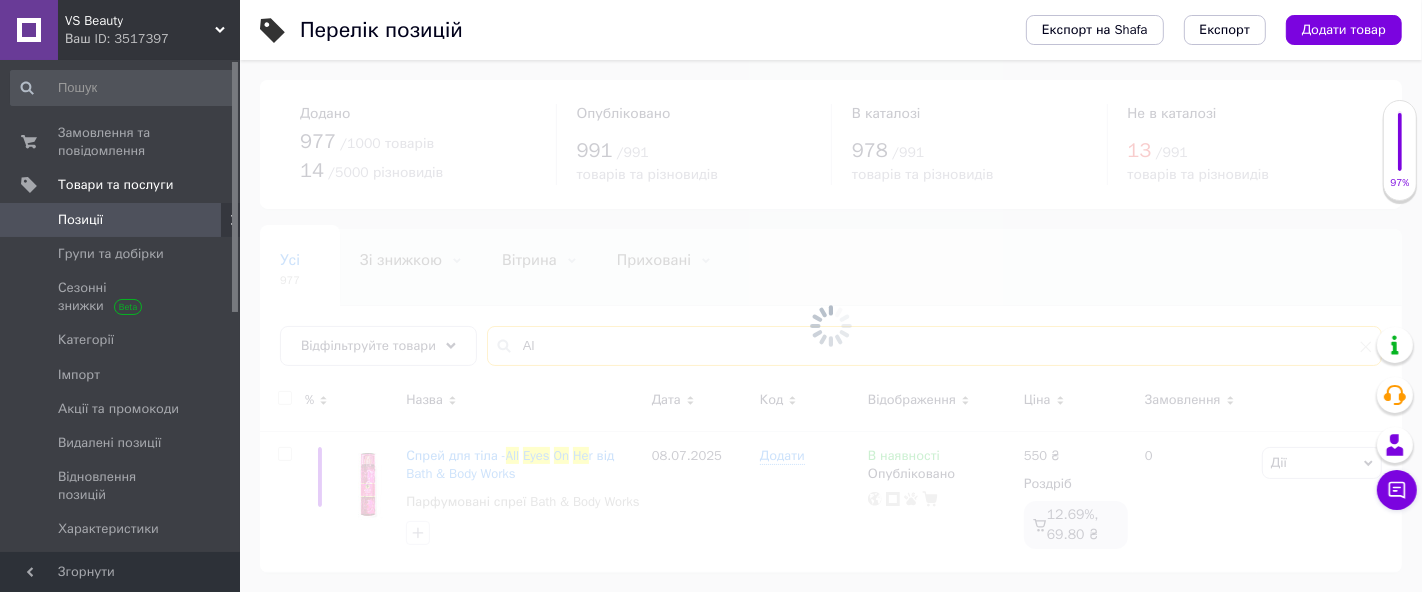 type on "A" 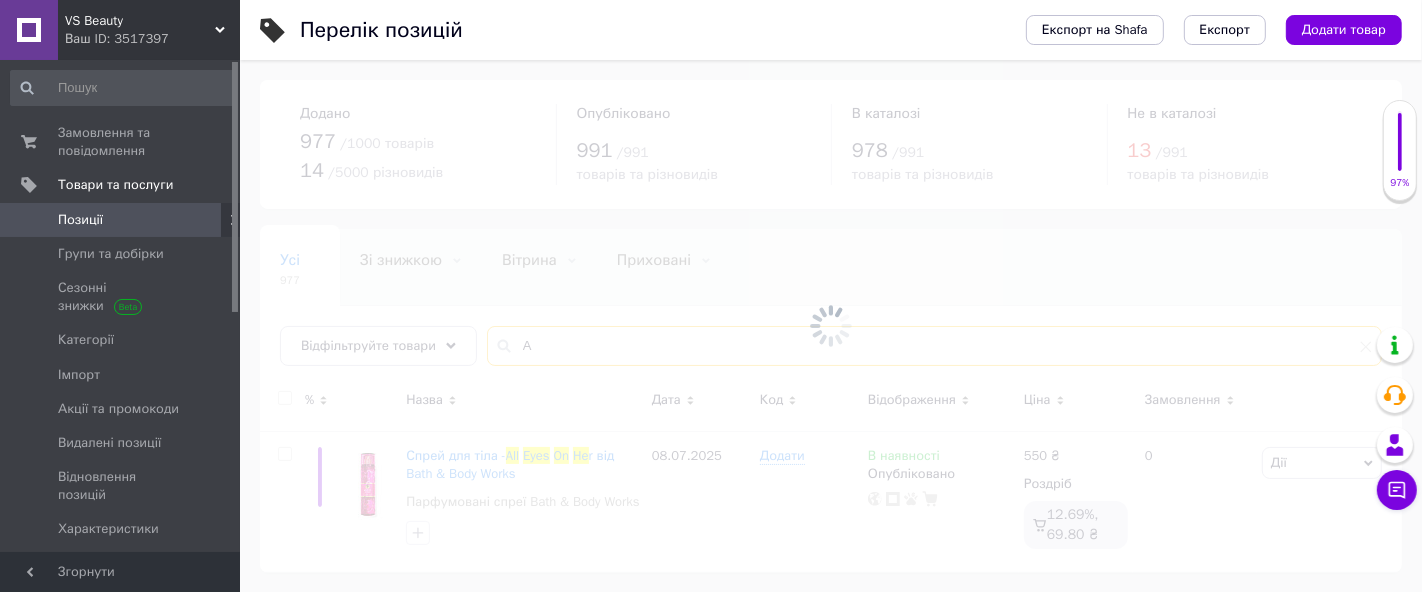 type 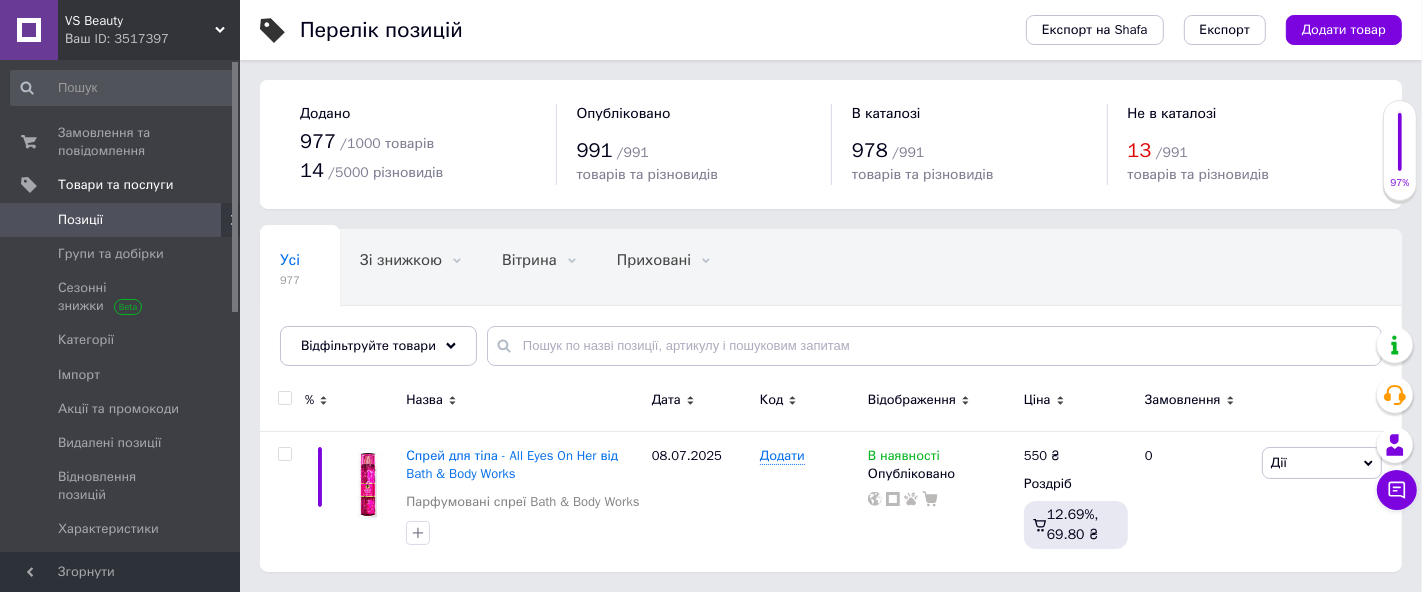 click on "Позиції" at bounding box center (80, 220) 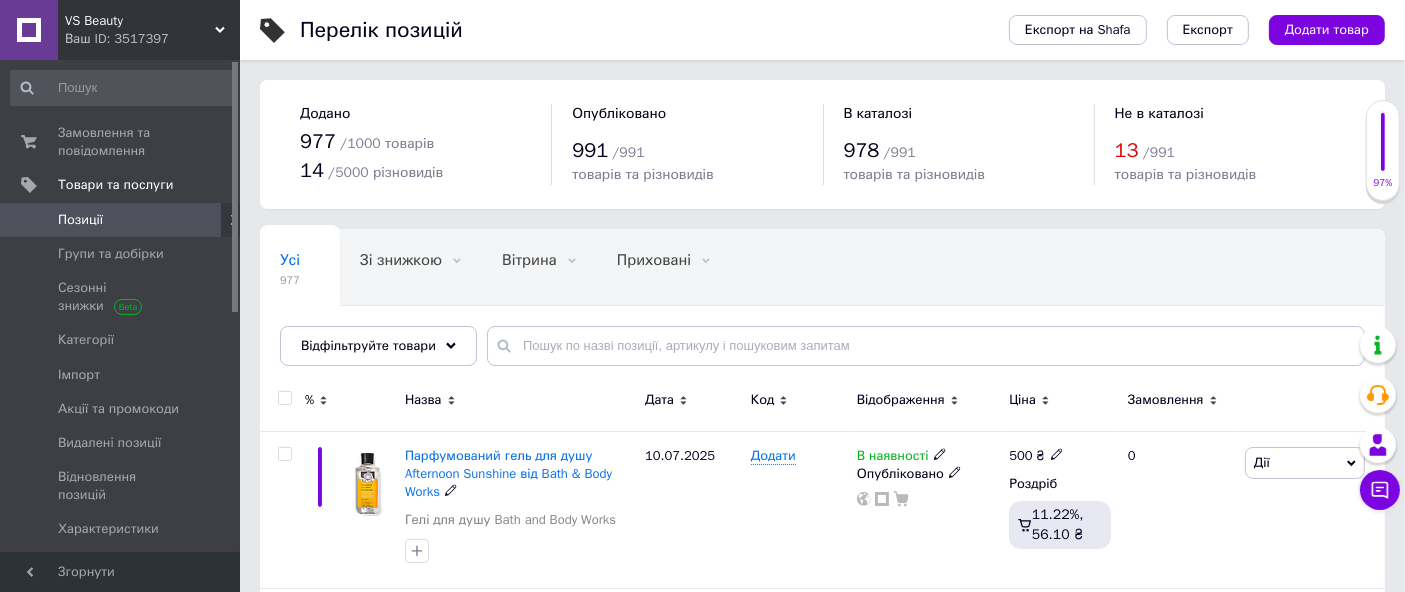 click on "Парфумований гель для душу Afternoon Sunshine  від Bath & Body Works" at bounding box center (508, 473) 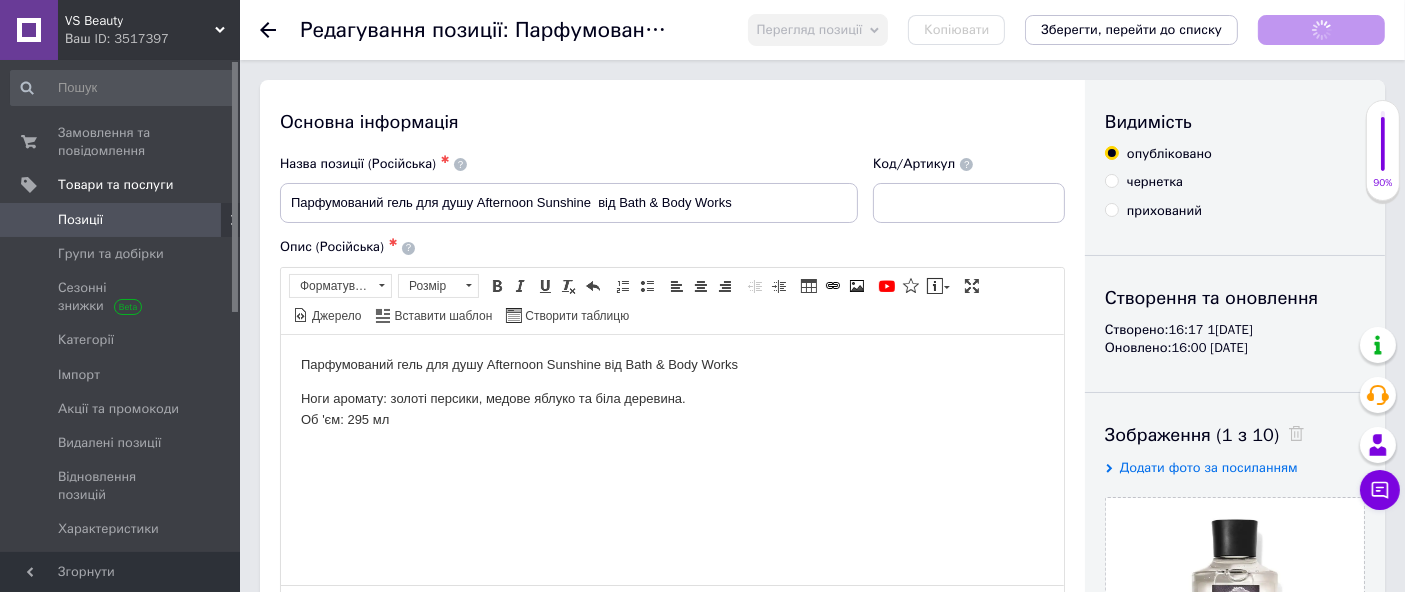 scroll, scrollTop: 0, scrollLeft: 0, axis: both 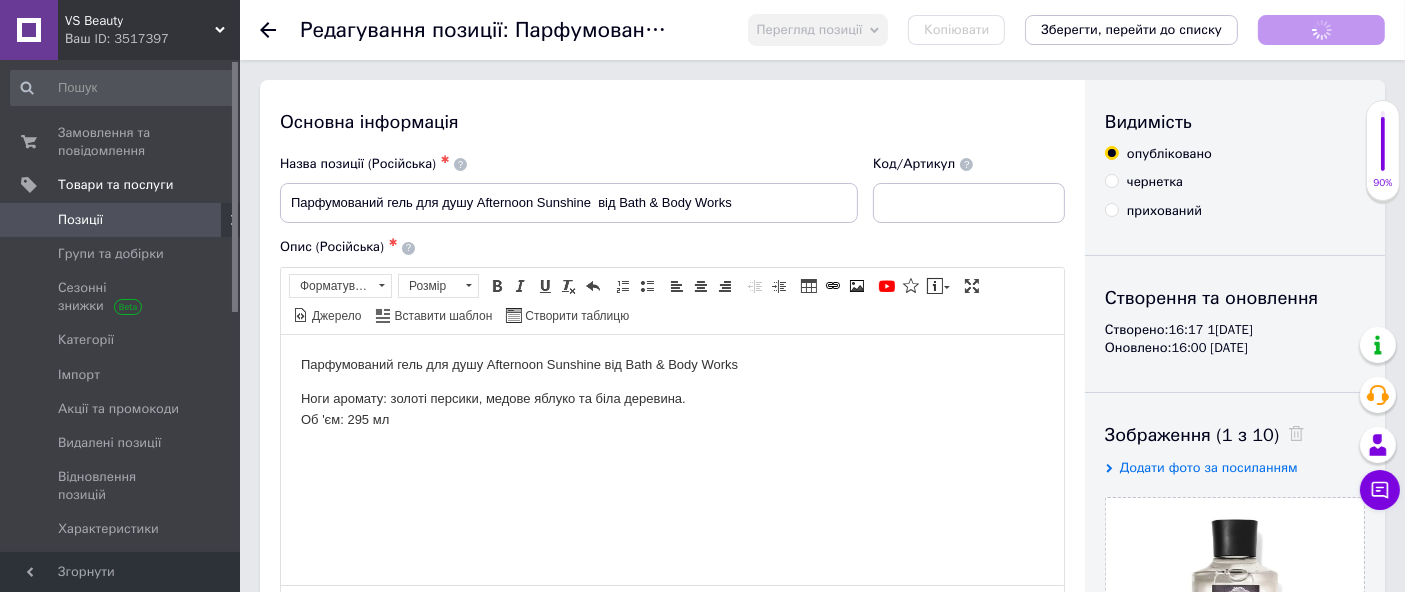 click on "Копіювати" at bounding box center [956, 30] 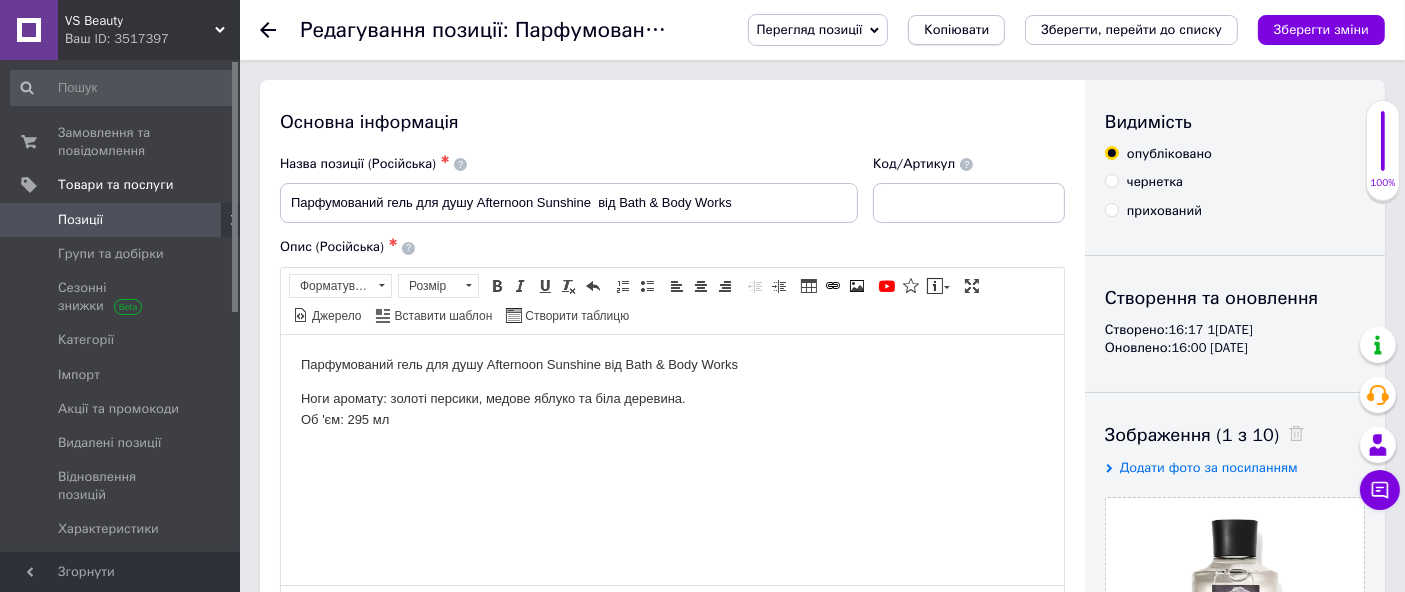 click on "Копіювати" at bounding box center [956, 30] 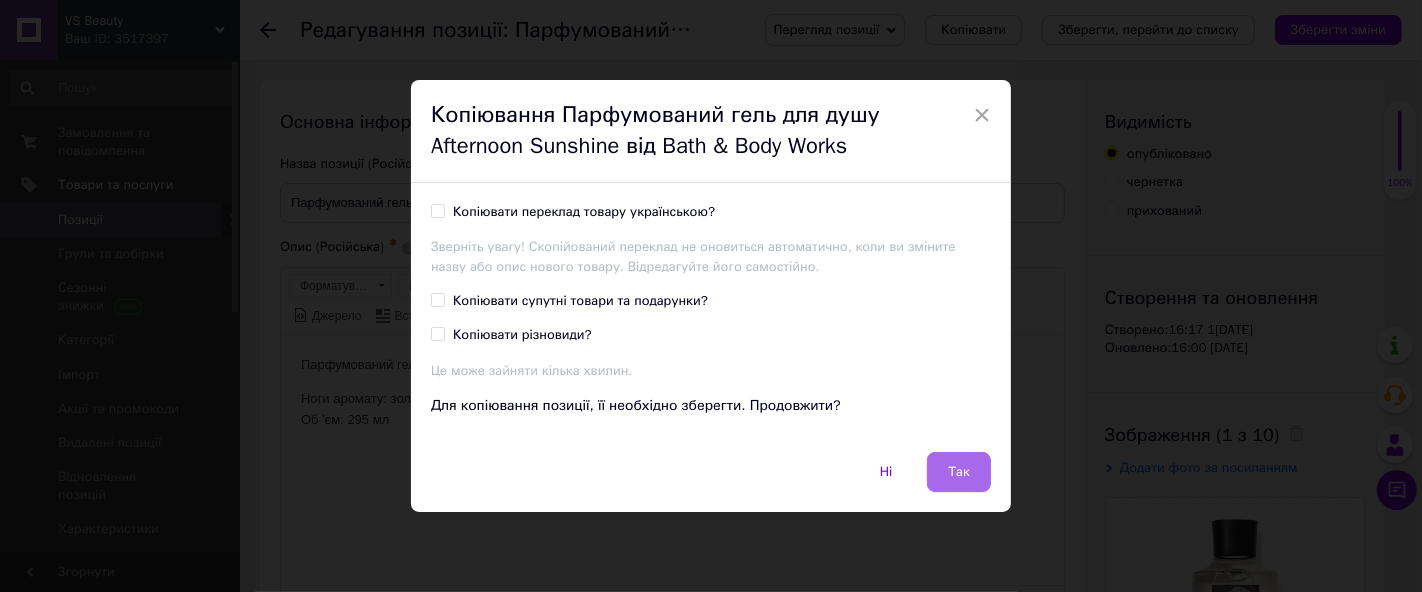 click on "Так" at bounding box center (959, 472) 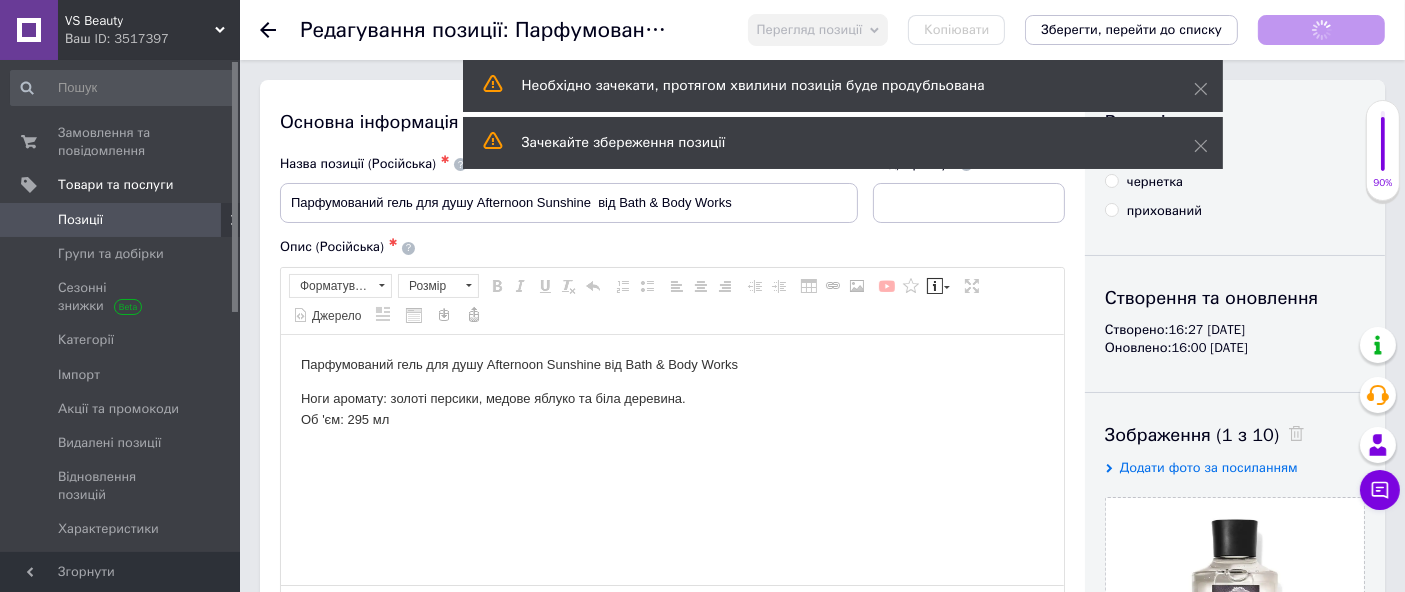 scroll, scrollTop: 0, scrollLeft: 0, axis: both 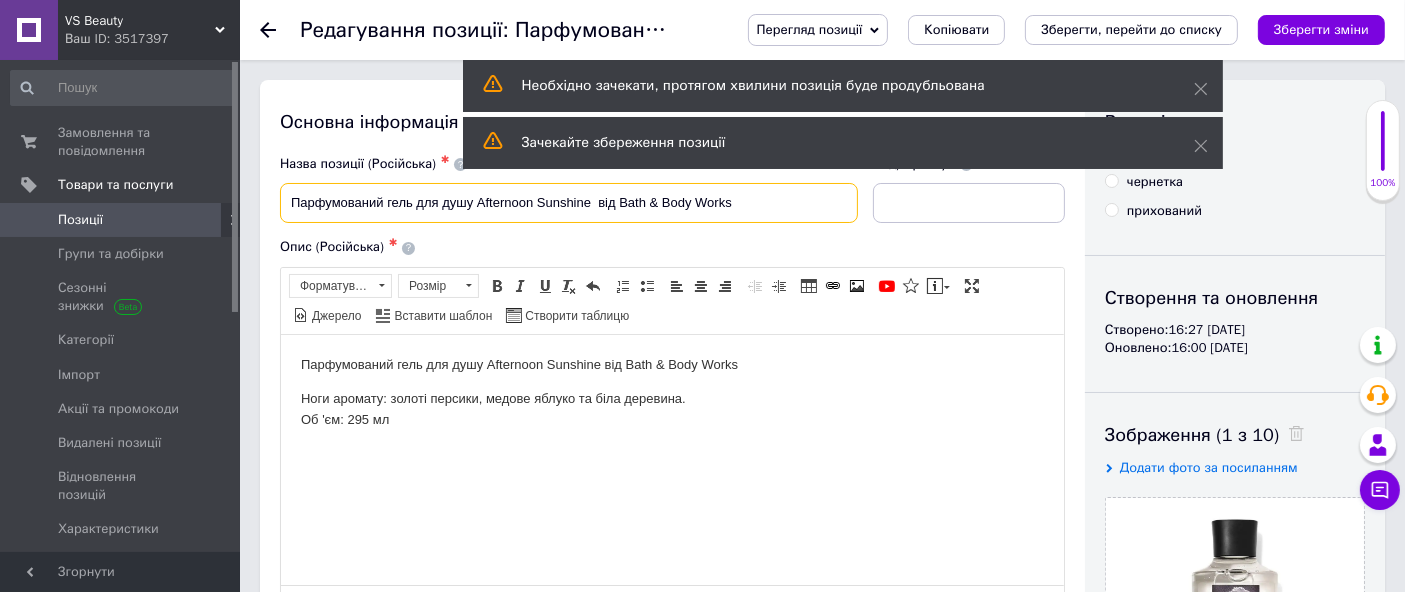drag, startPoint x: 479, startPoint y: 195, endPoint x: 597, endPoint y: 226, distance: 122.0041 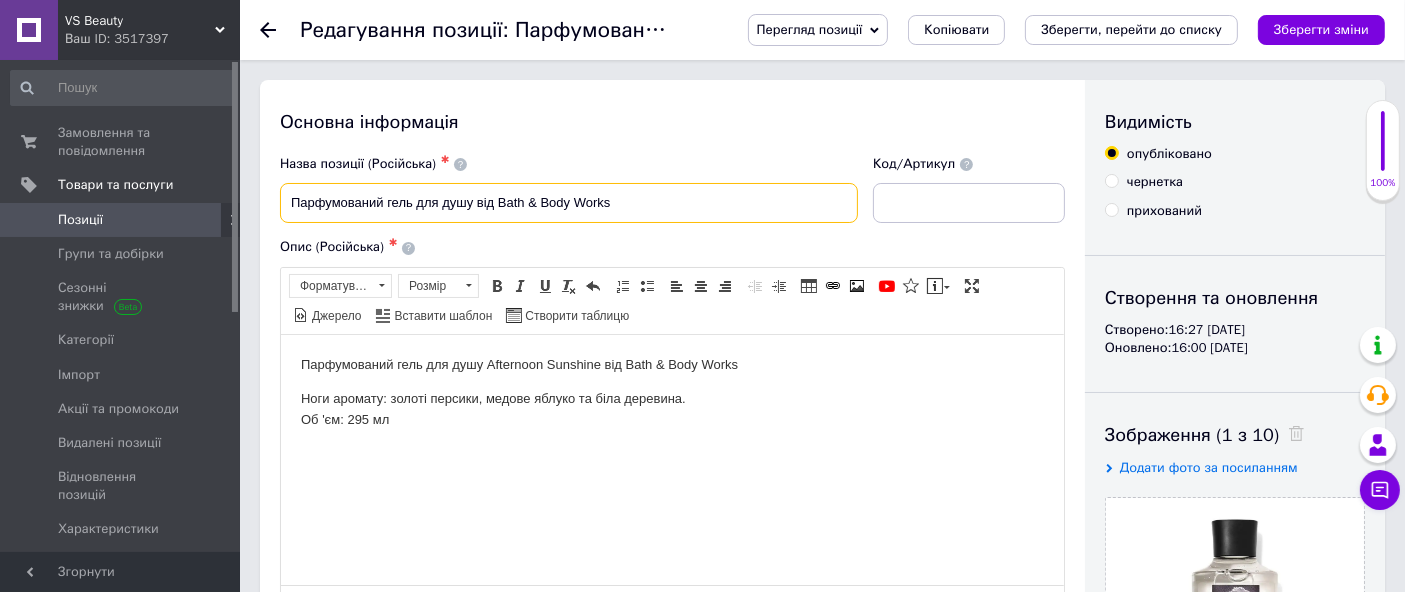 paste on "All Eyes On Her" 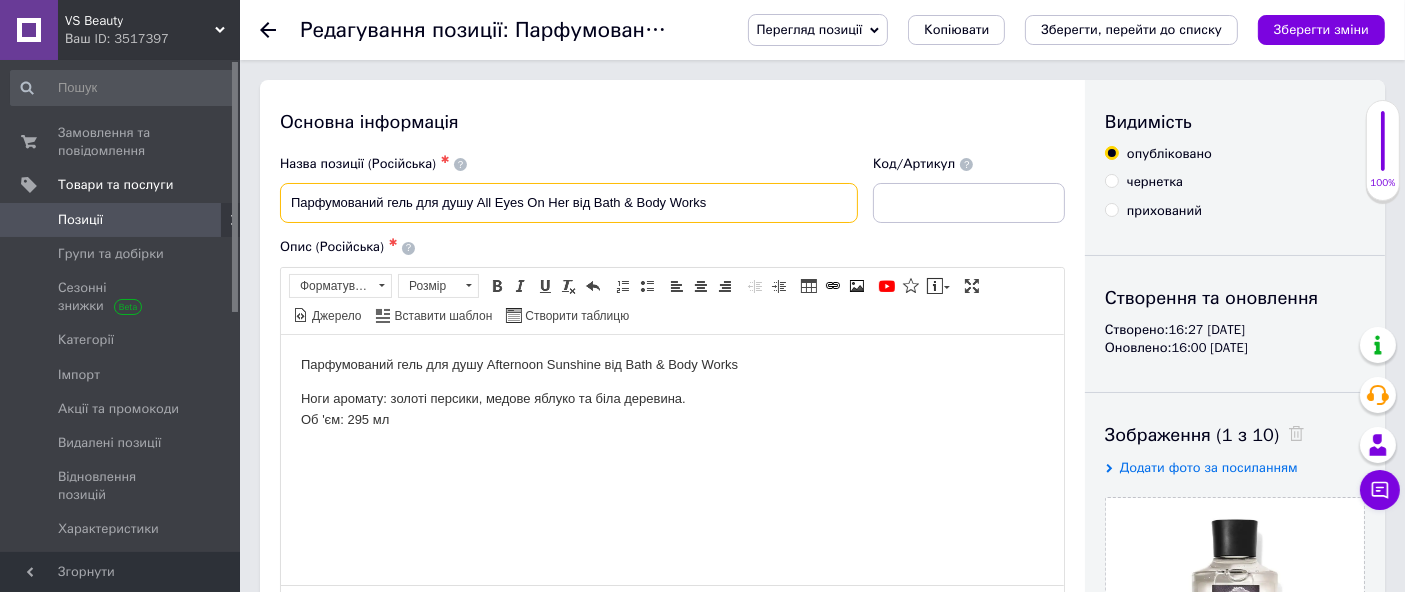 type on "Парфумований гель для душу All Eyes On Her від Bath & Body Works" 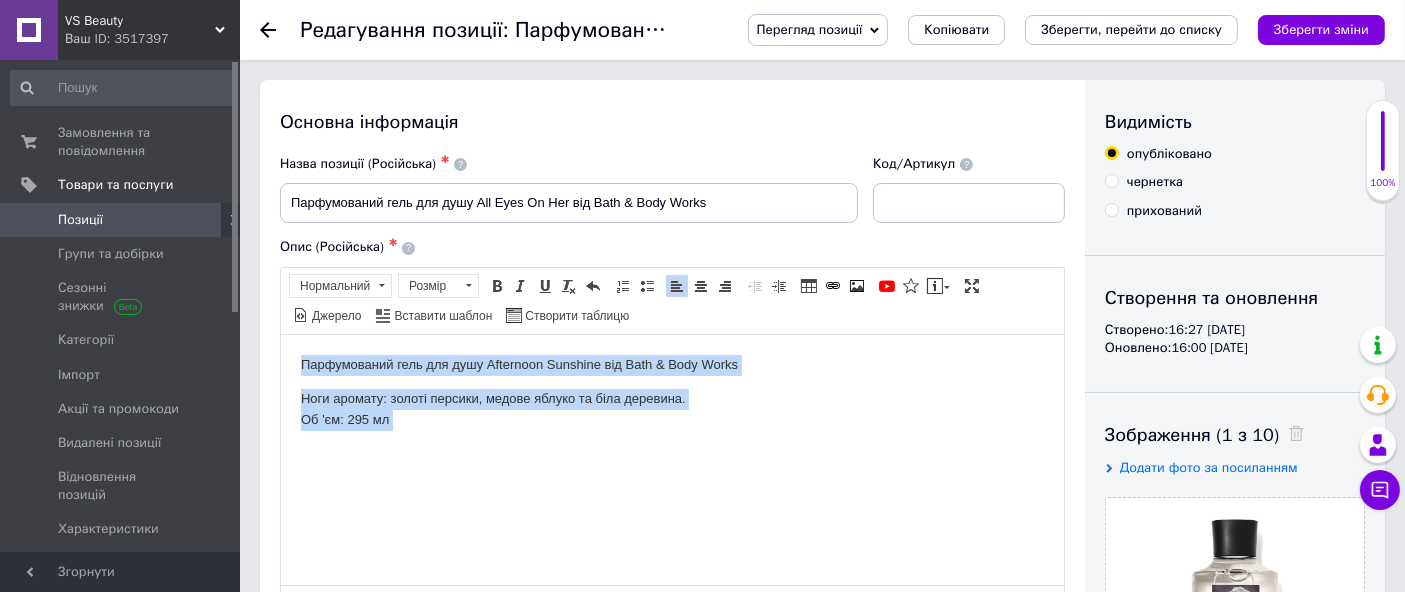 drag, startPoint x: 297, startPoint y: 359, endPoint x: 422, endPoint y: 452, distance: 155.80116 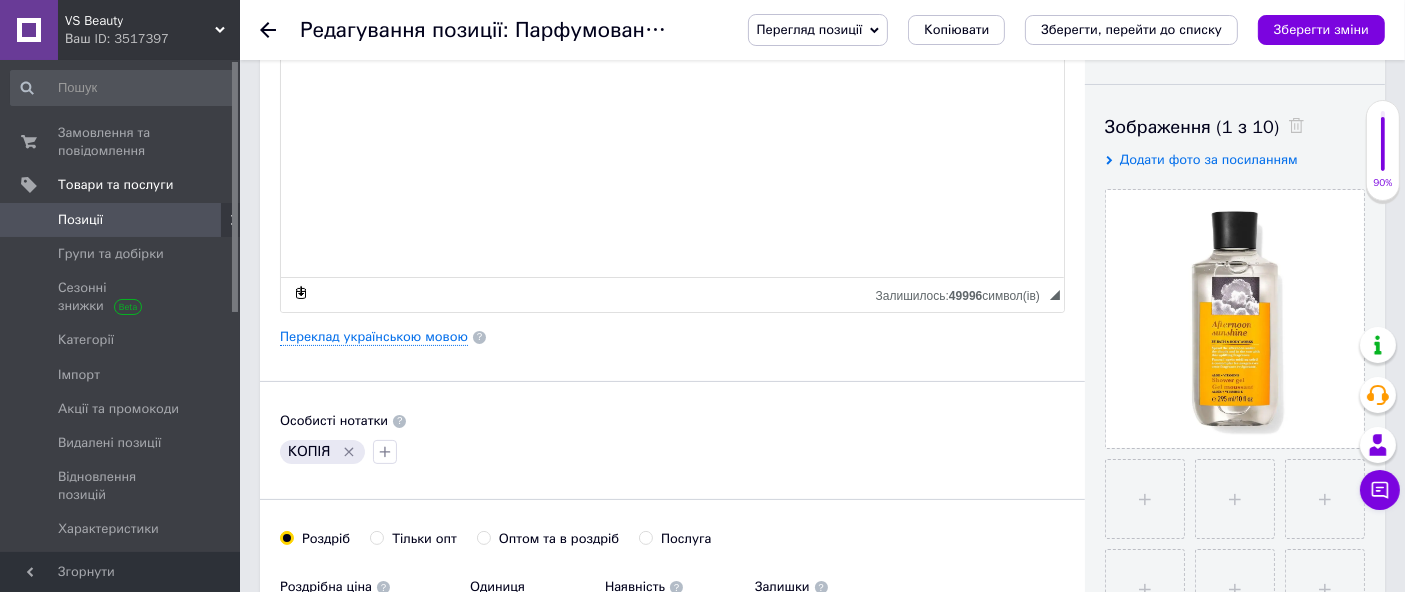 scroll, scrollTop: 333, scrollLeft: 0, axis: vertical 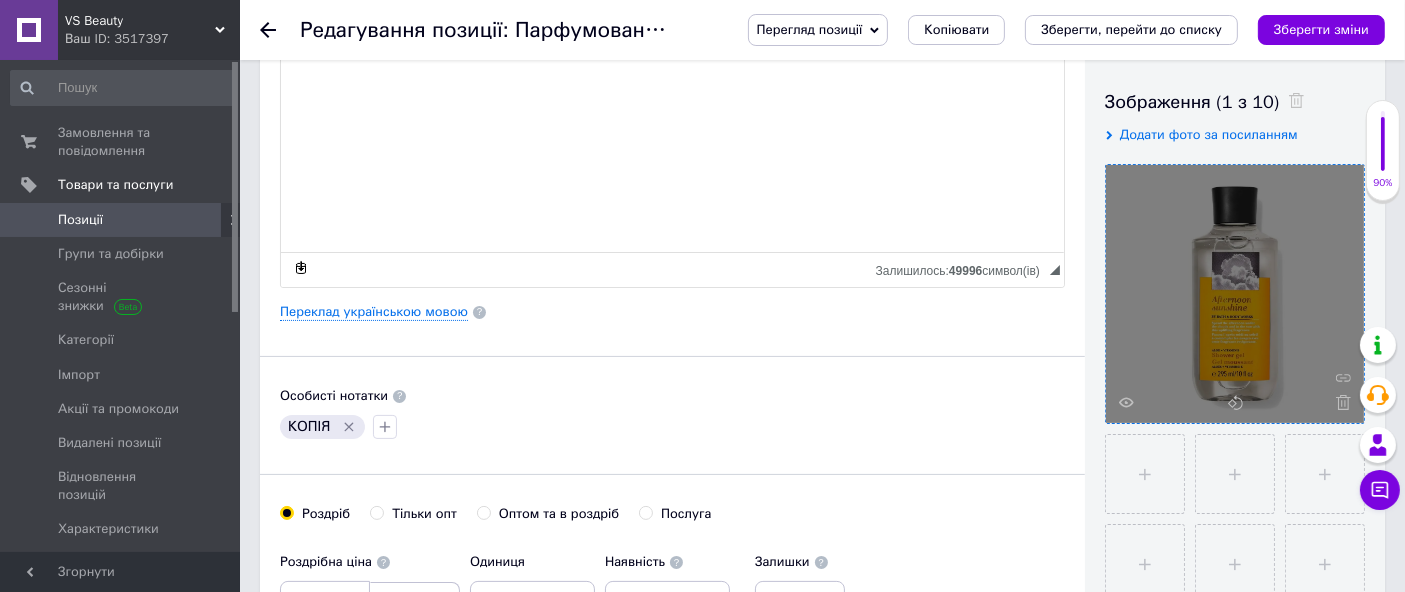 click 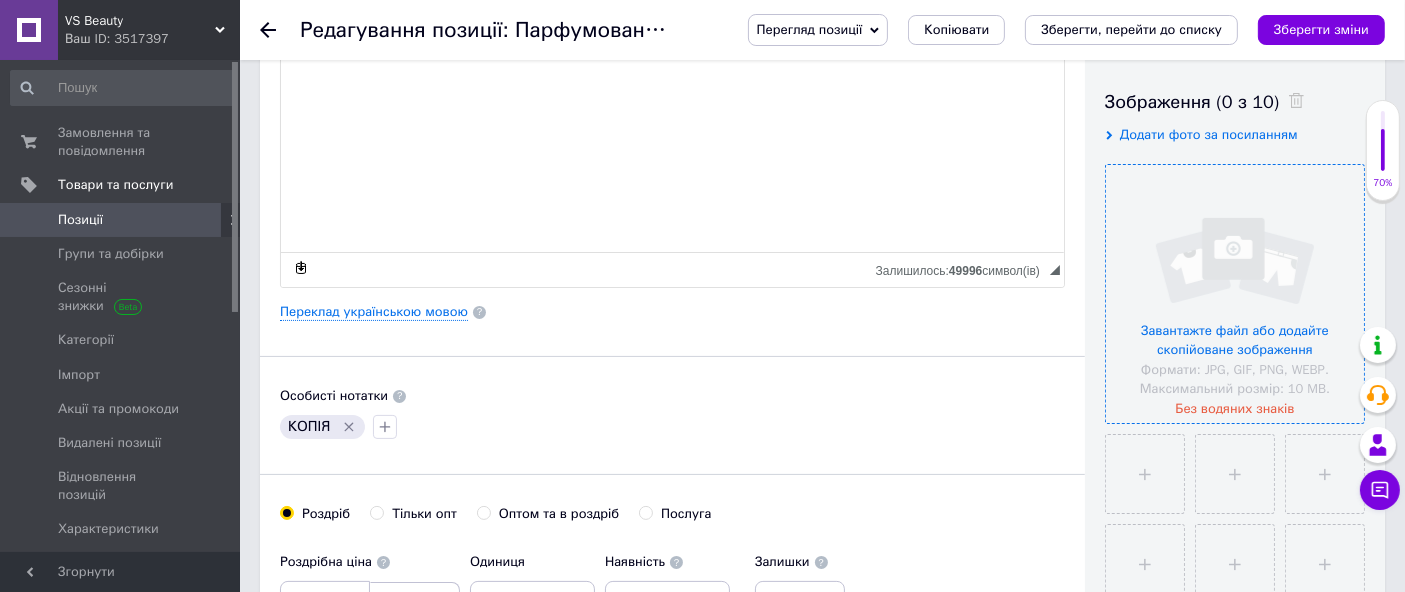 click at bounding box center (1235, 294) 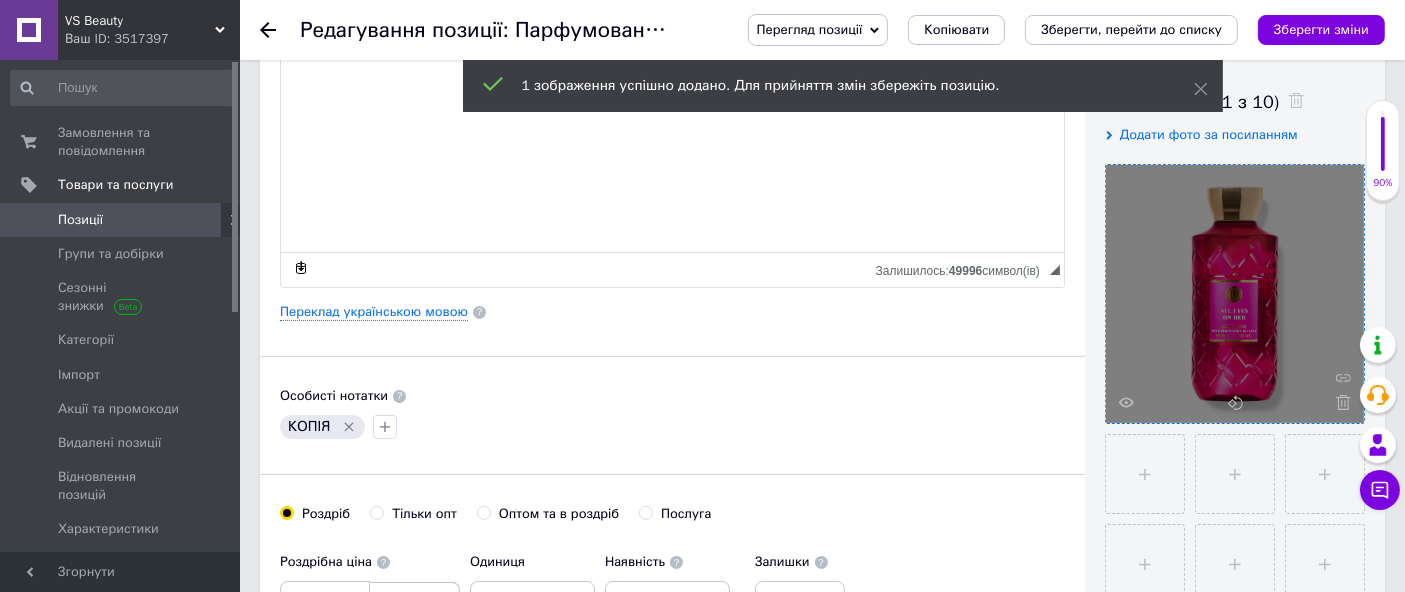 click 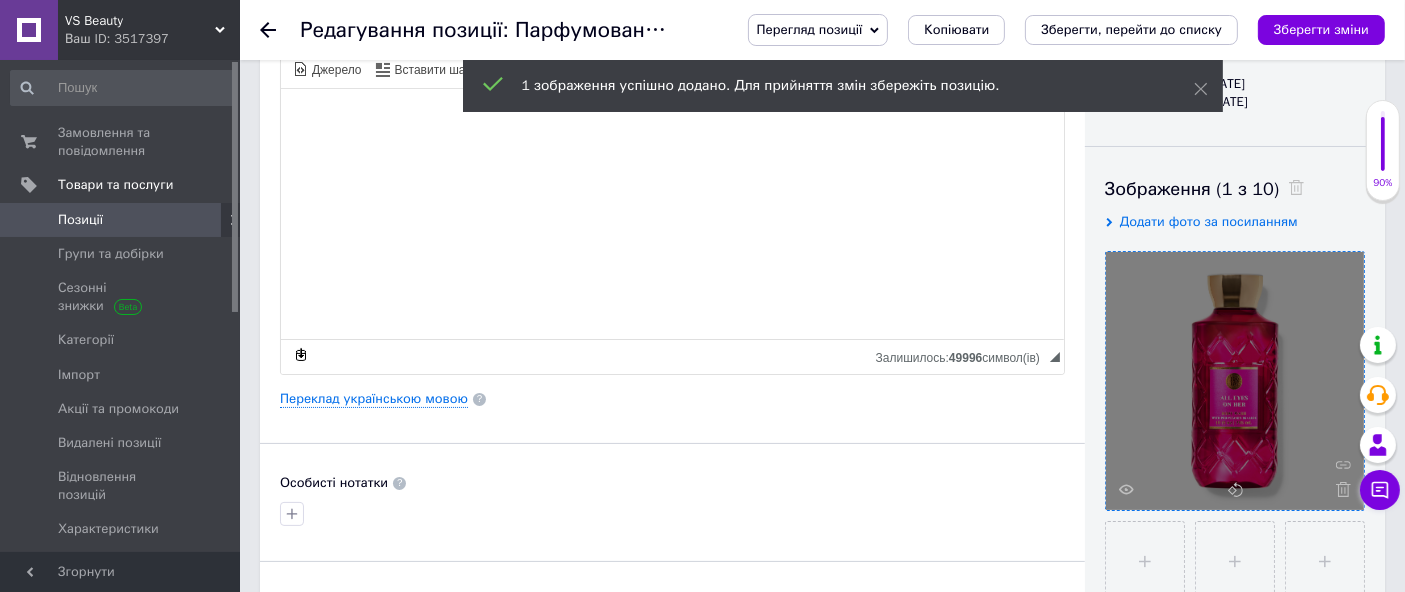 scroll, scrollTop: 0, scrollLeft: 0, axis: both 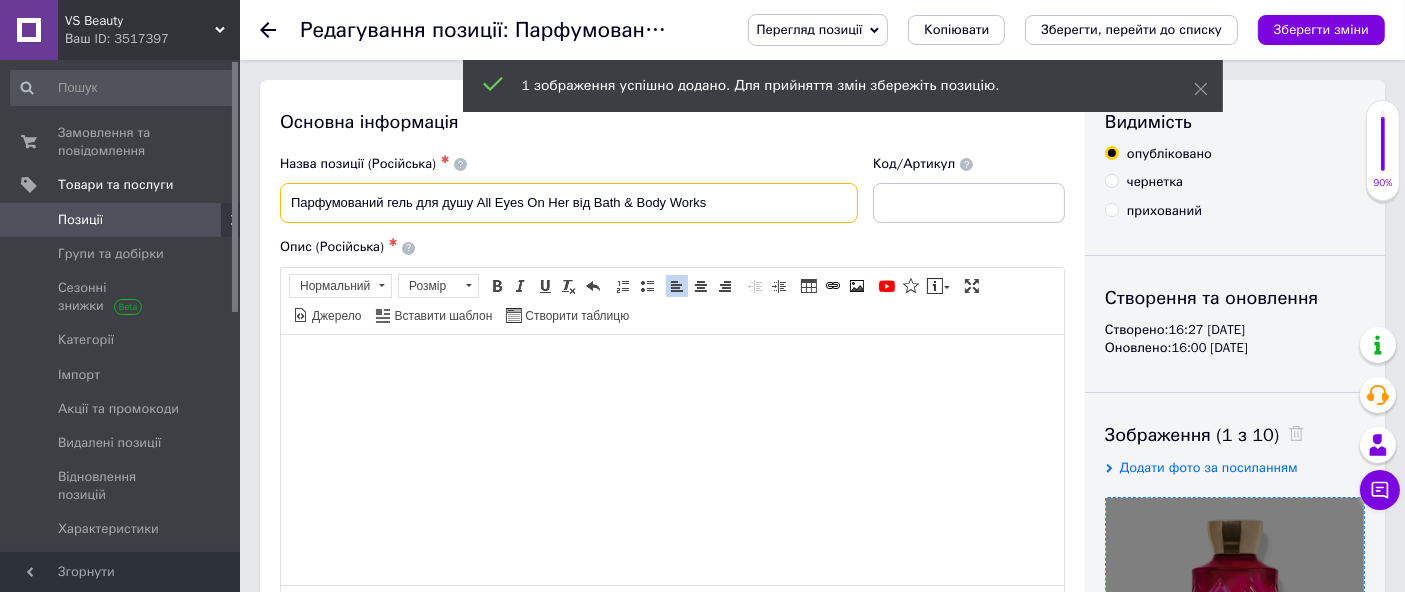 drag, startPoint x: 286, startPoint y: 203, endPoint x: 910, endPoint y: 228, distance: 624.5006 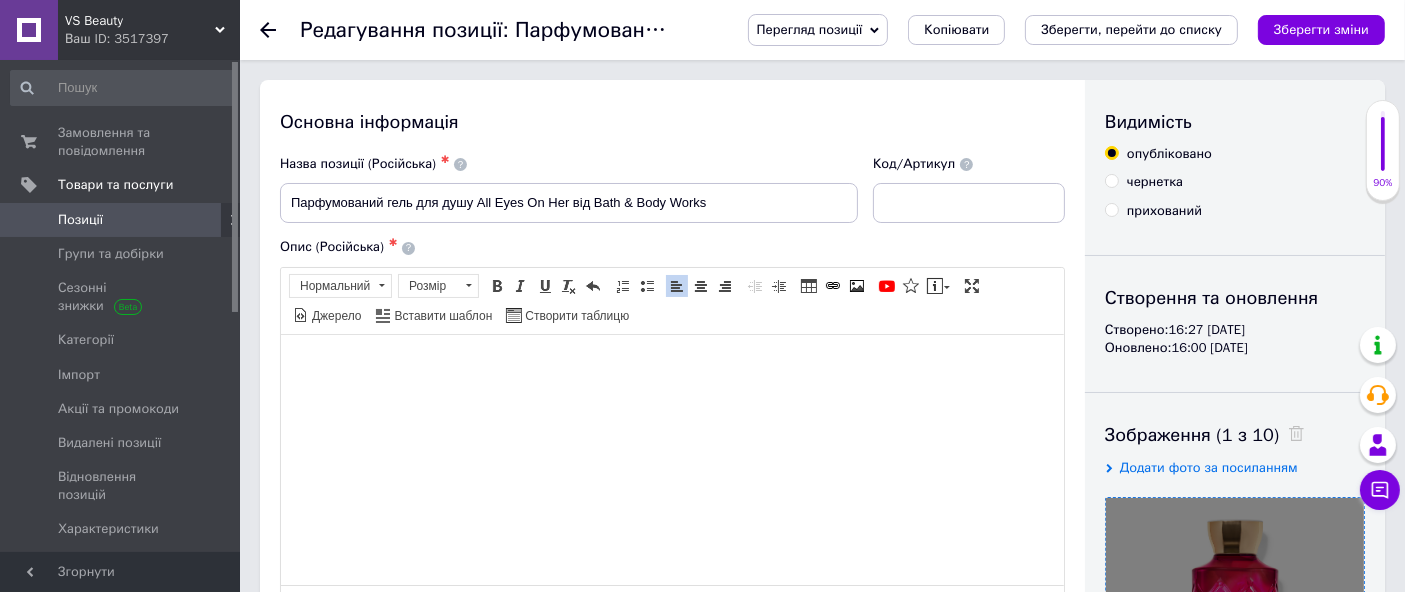 drag, startPoint x: 311, startPoint y: 372, endPoint x: 306, endPoint y: 356, distance: 16.763054 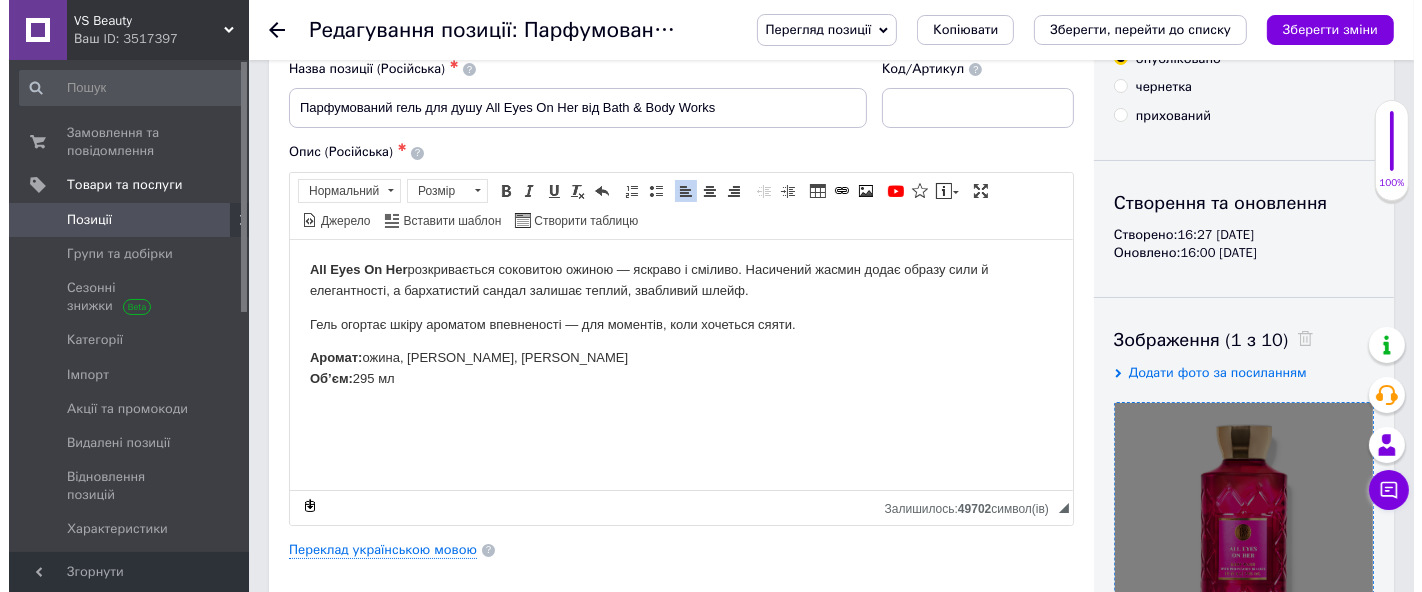 scroll, scrollTop: 222, scrollLeft: 0, axis: vertical 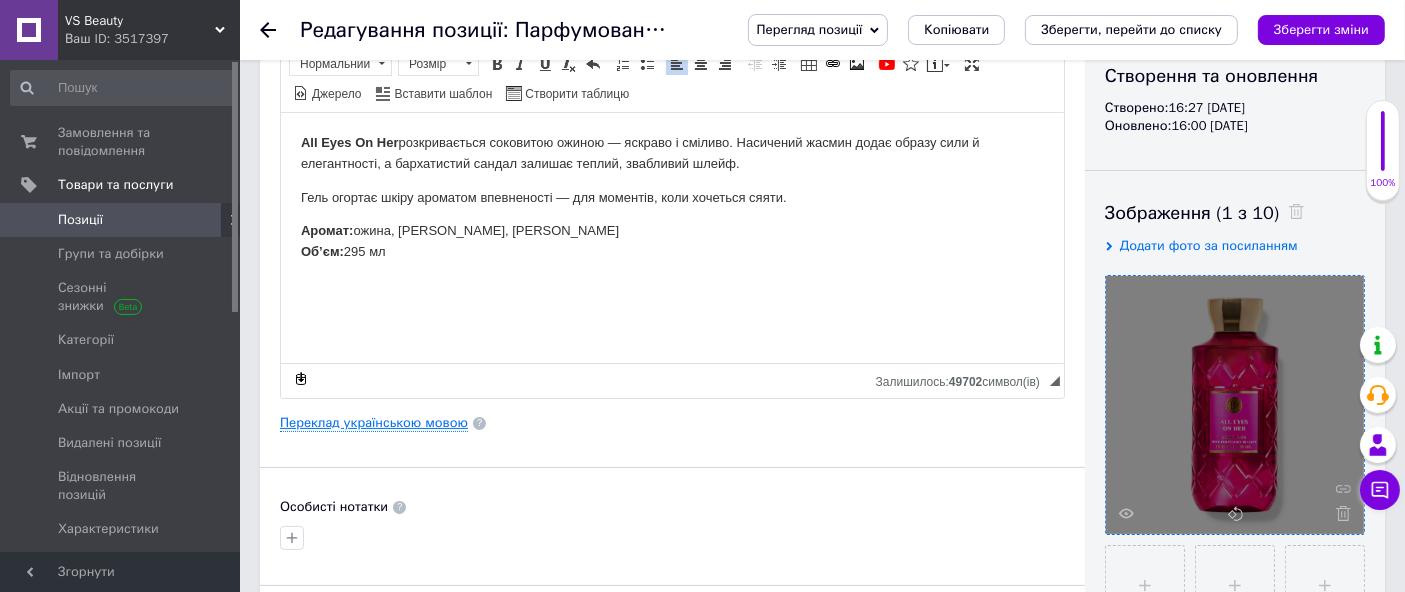 click on "Переклад українською мовою" at bounding box center (374, 423) 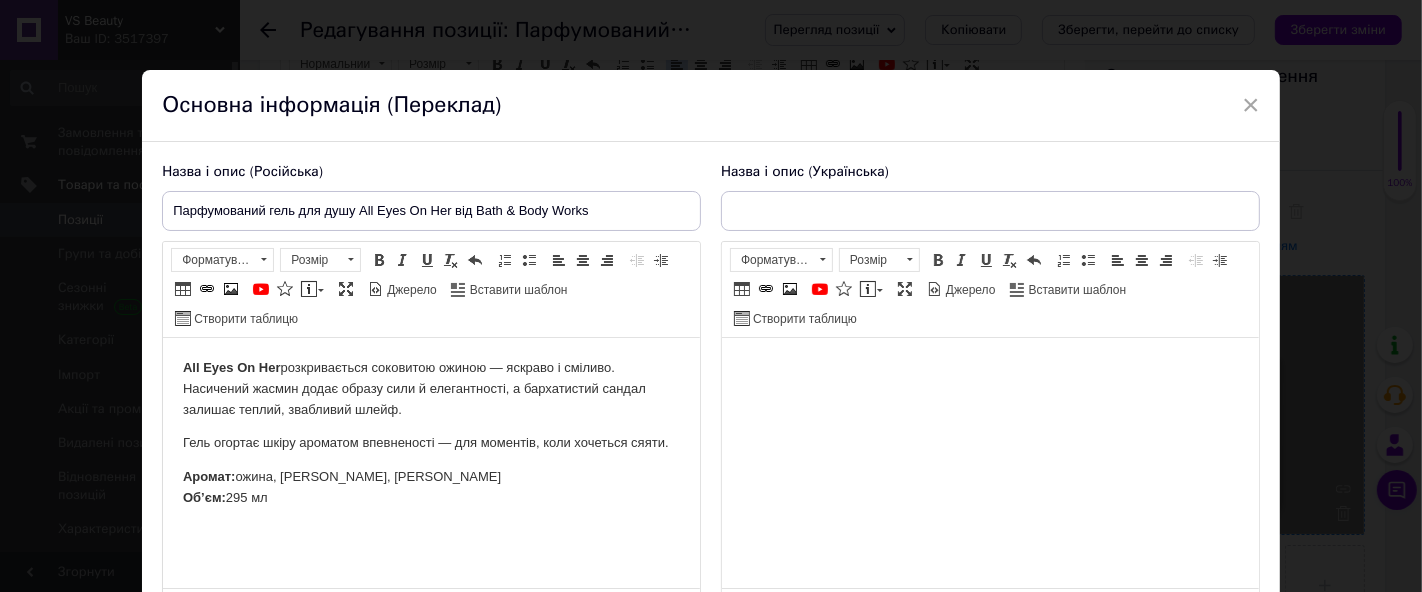 scroll, scrollTop: 0, scrollLeft: 0, axis: both 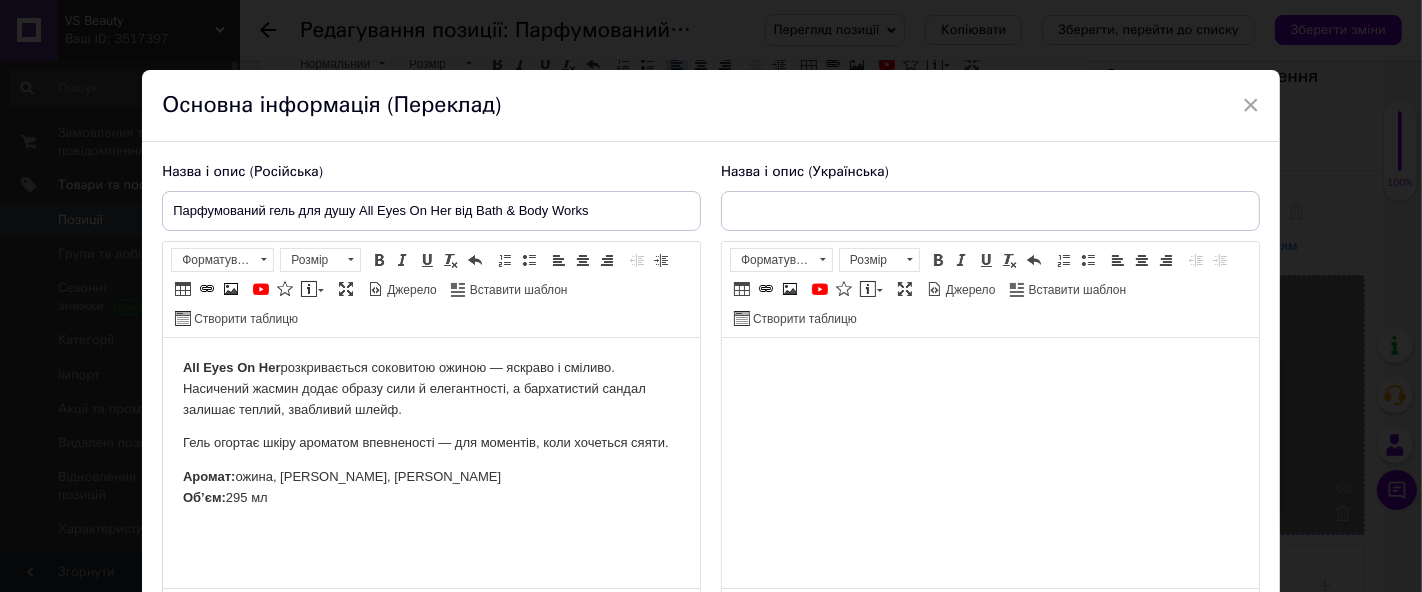 click at bounding box center [989, 368] 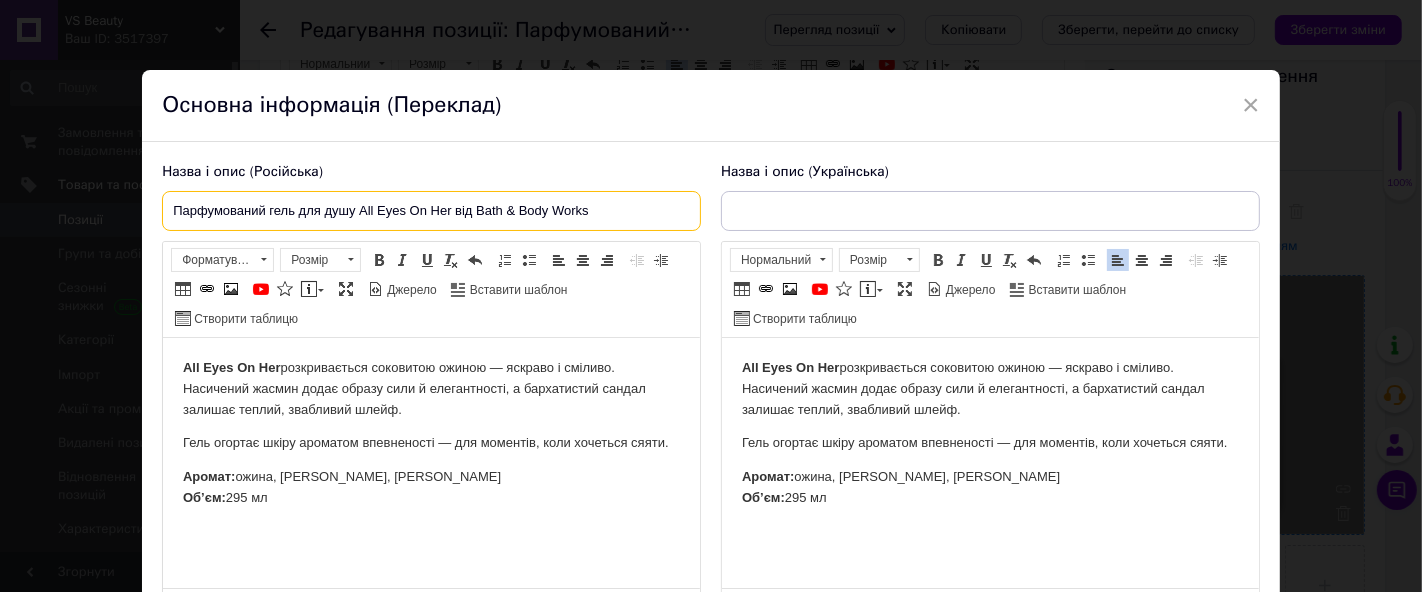 drag, startPoint x: 167, startPoint y: 204, endPoint x: 673, endPoint y: 227, distance: 506.52246 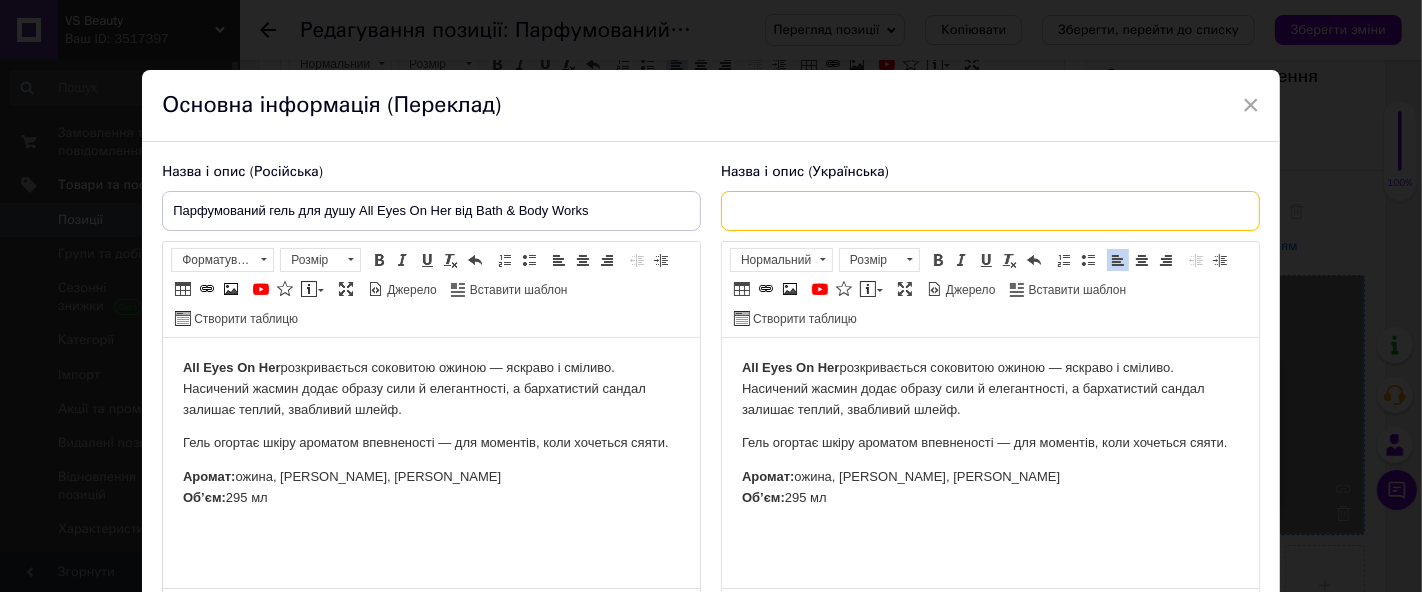 click at bounding box center [990, 211] 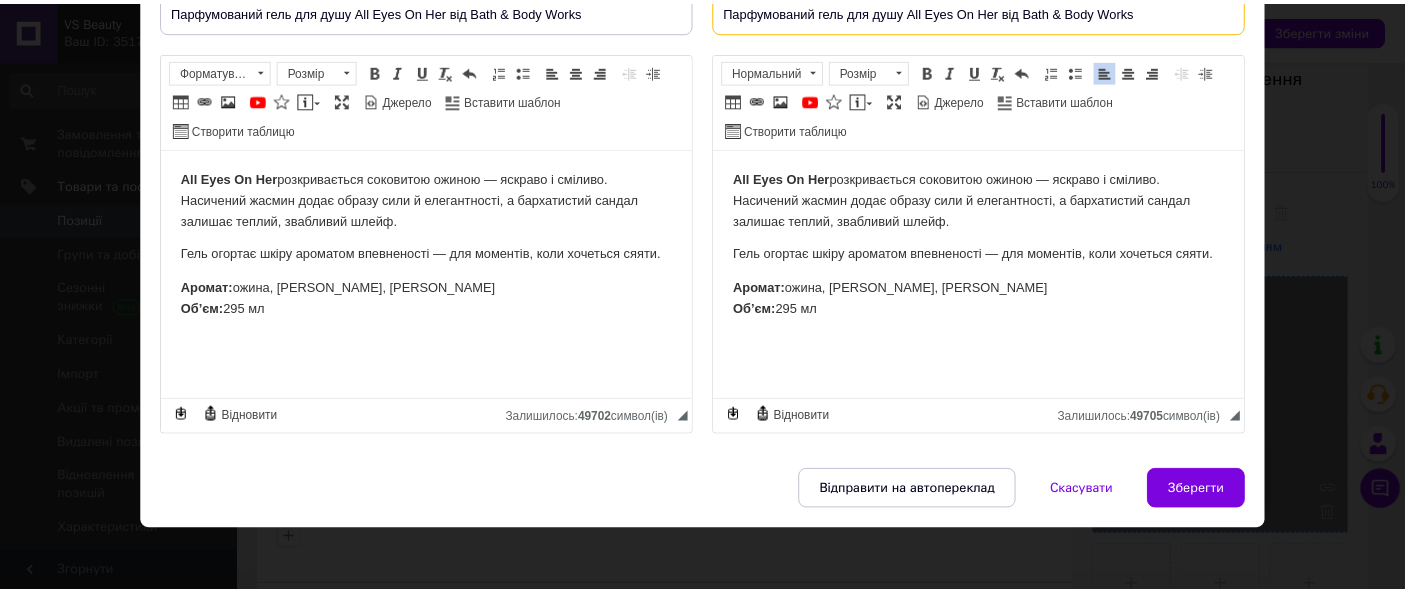 scroll, scrollTop: 202, scrollLeft: 0, axis: vertical 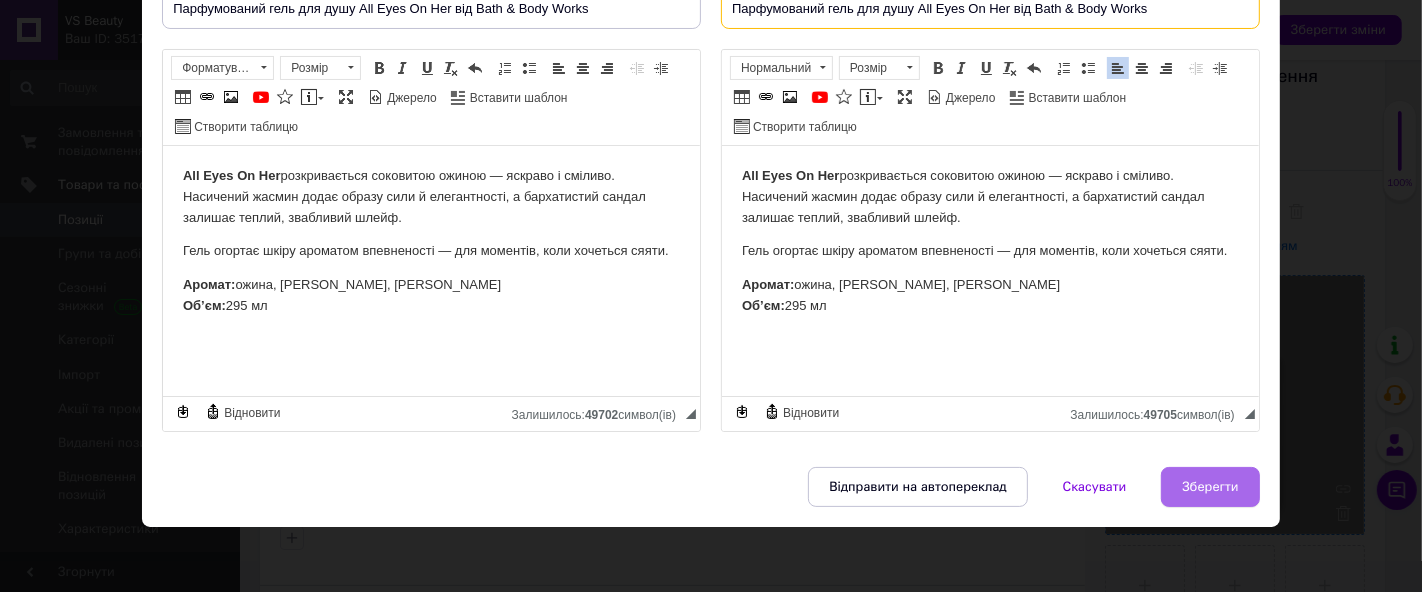 type on "Парфумований гель для душу All Eyes On Her від Bath & Body Works" 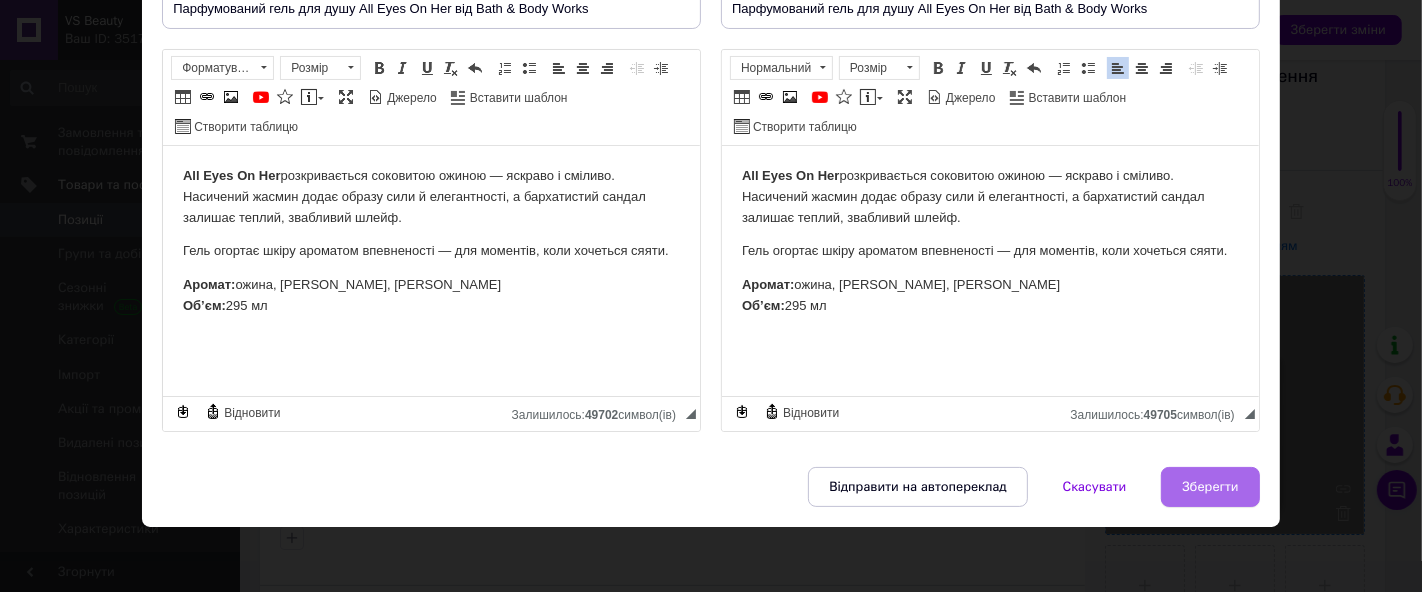click on "Зберегти" at bounding box center (1210, 487) 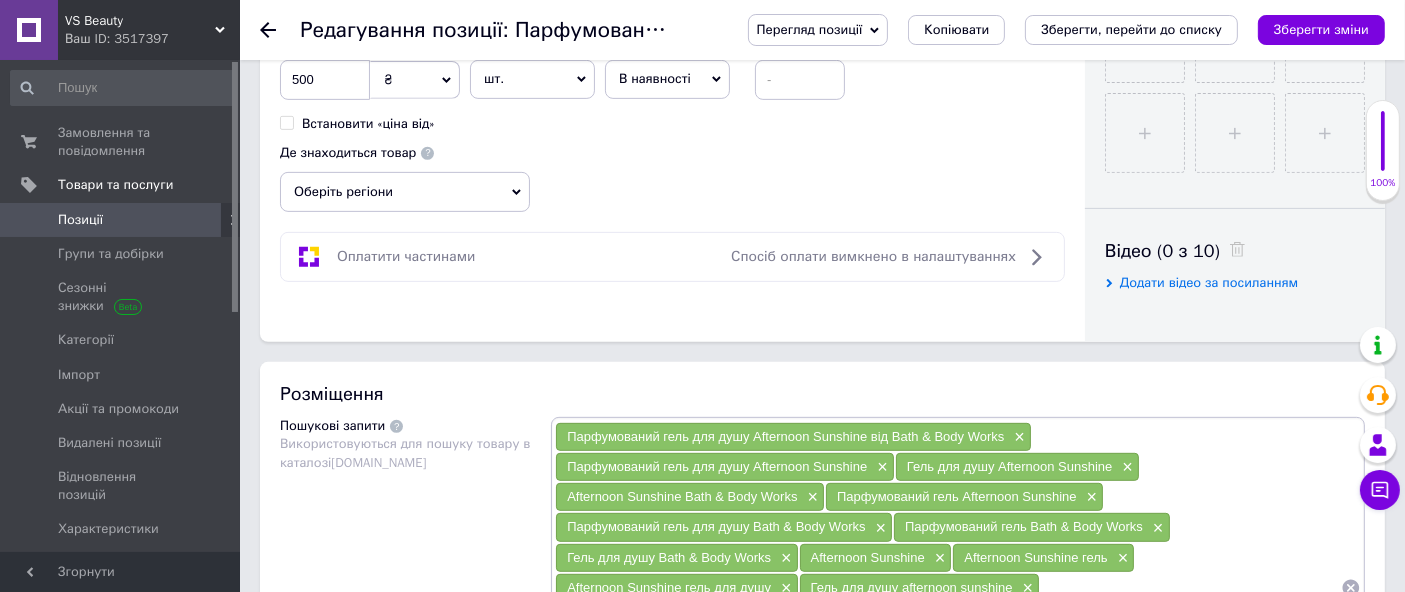 scroll, scrollTop: 888, scrollLeft: 0, axis: vertical 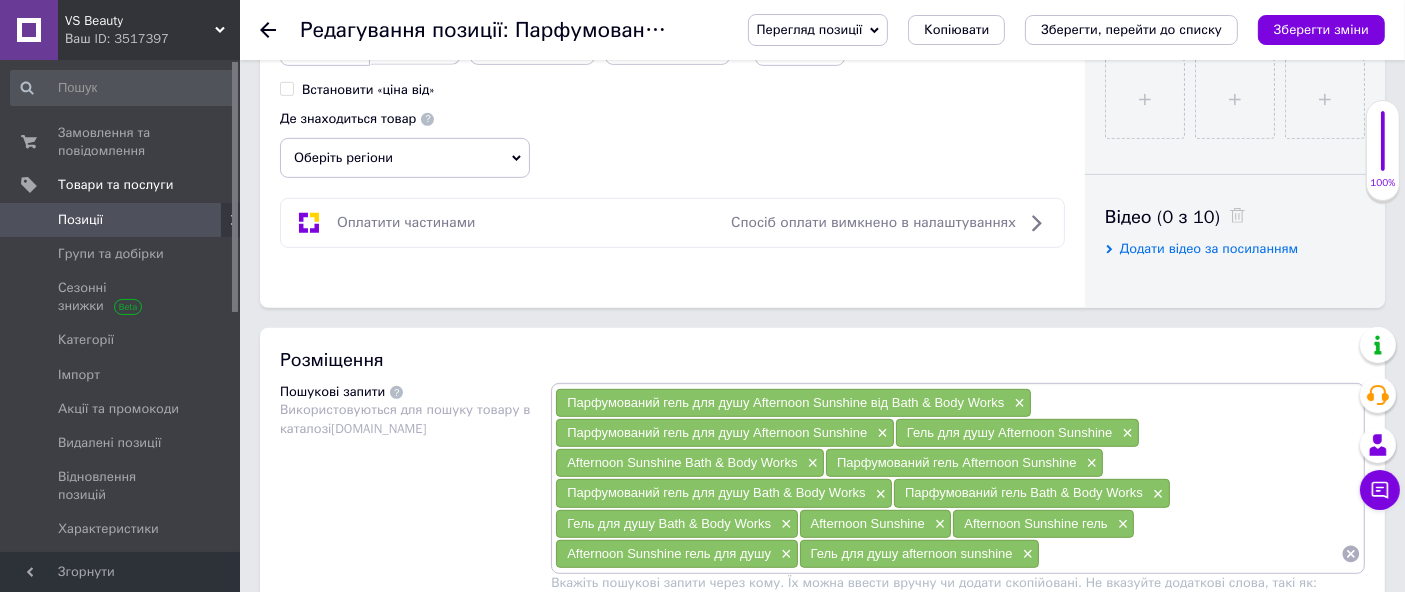 drag, startPoint x: 1348, startPoint y: 543, endPoint x: 937, endPoint y: 410, distance: 431.9838 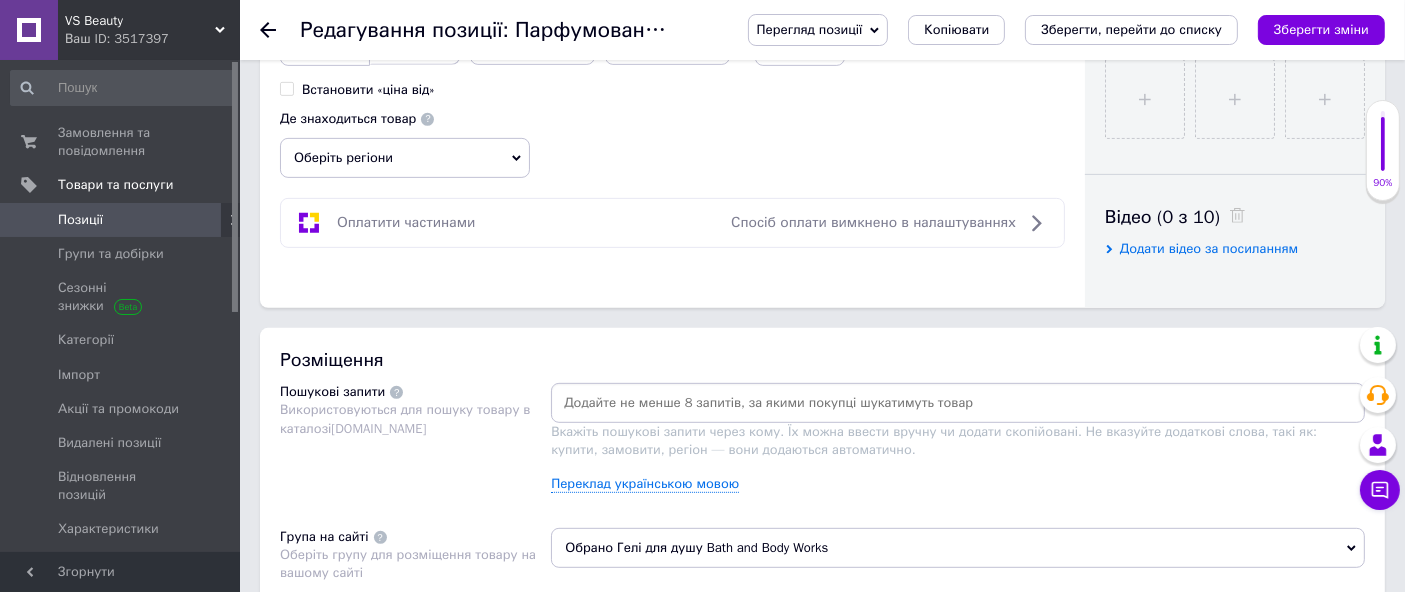 click at bounding box center [958, 403] 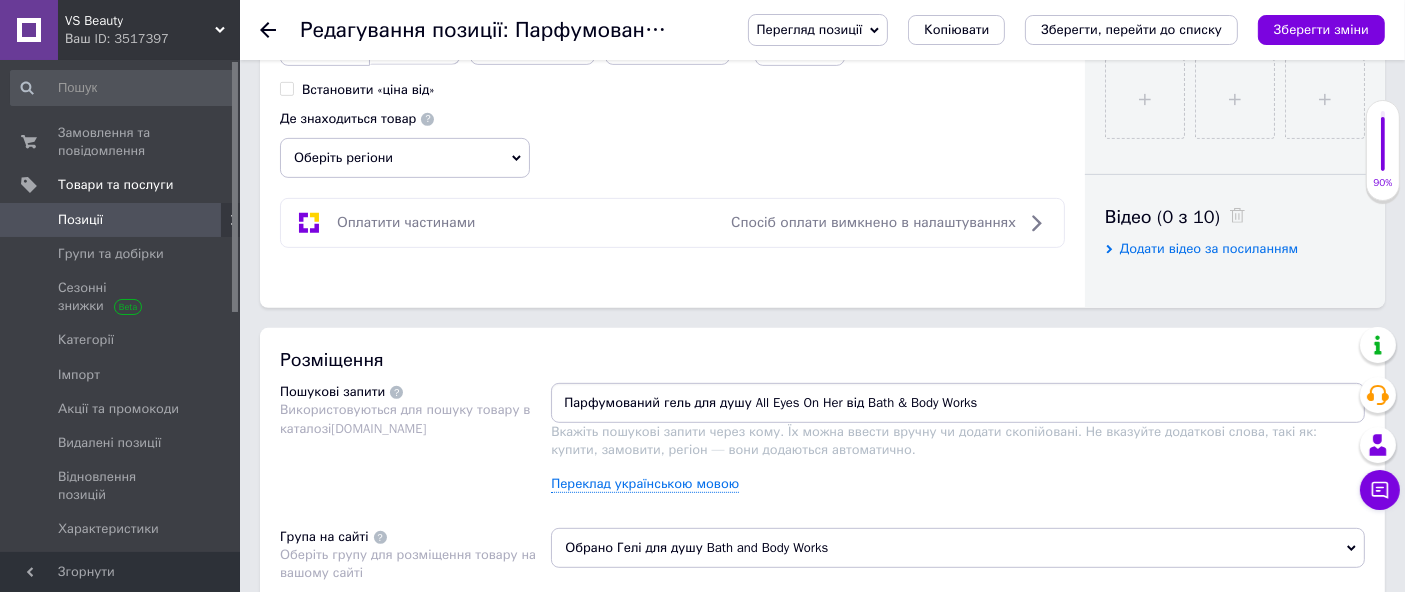 drag, startPoint x: 836, startPoint y: 397, endPoint x: 1421, endPoint y: 335, distance: 588.2763 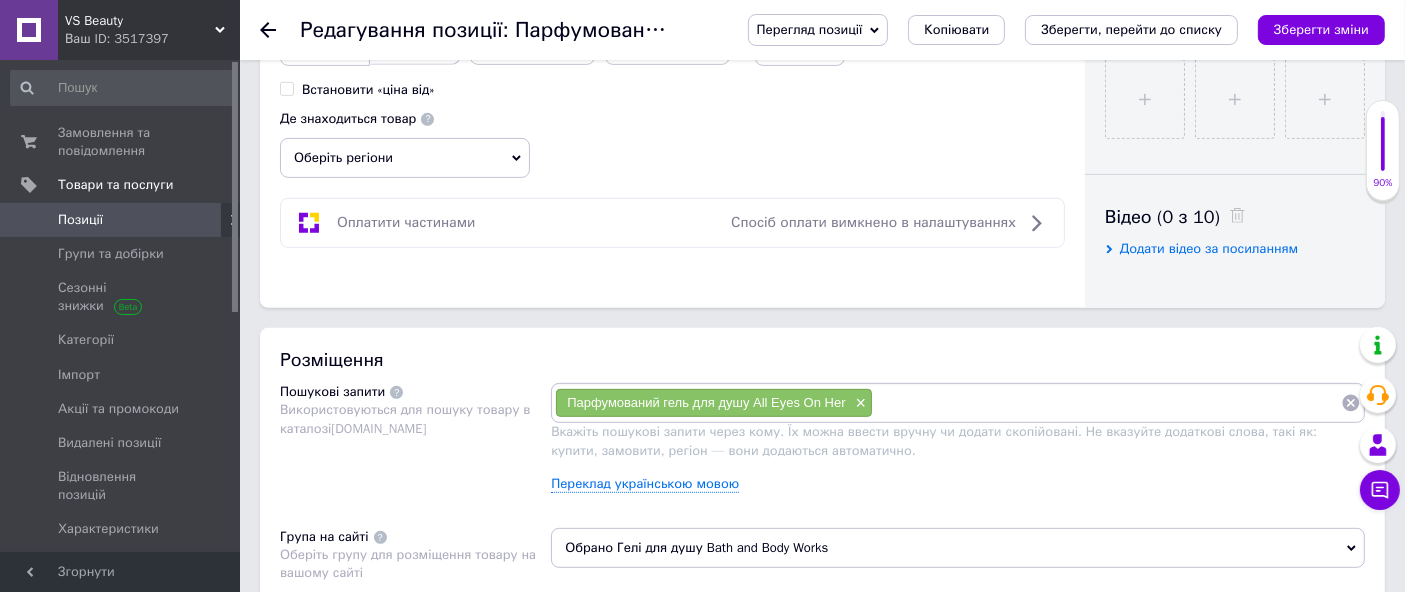 paste on "Парфумований гель для душу All Eyes On Her від Bath & Body Works" 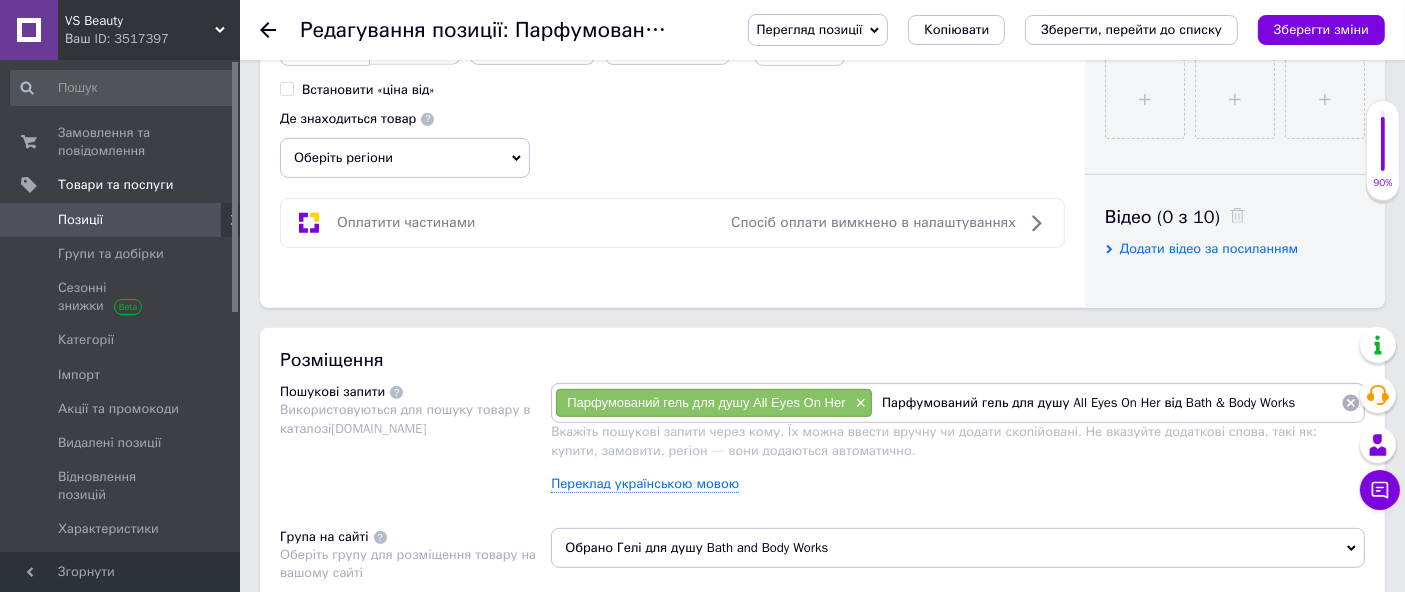 drag, startPoint x: 1060, startPoint y: 399, endPoint x: 534, endPoint y: 398, distance: 526.001 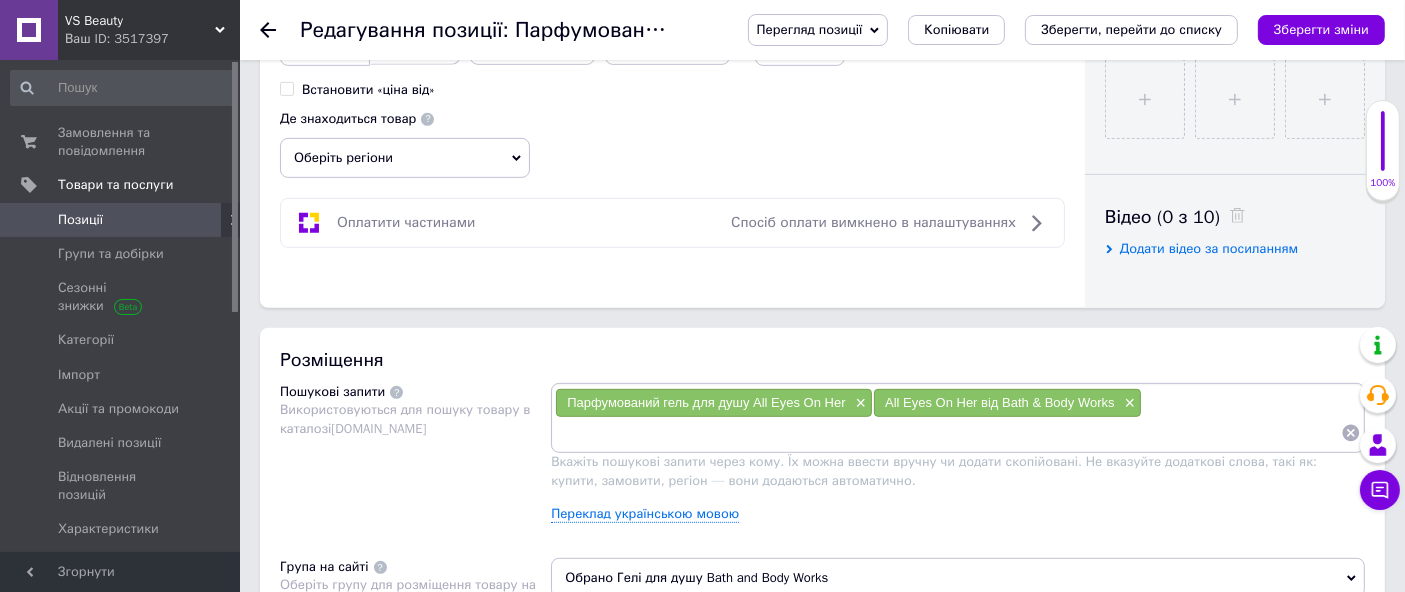 paste on "Парфумований гель для душу All Eyes On Her від Bath & Body Works" 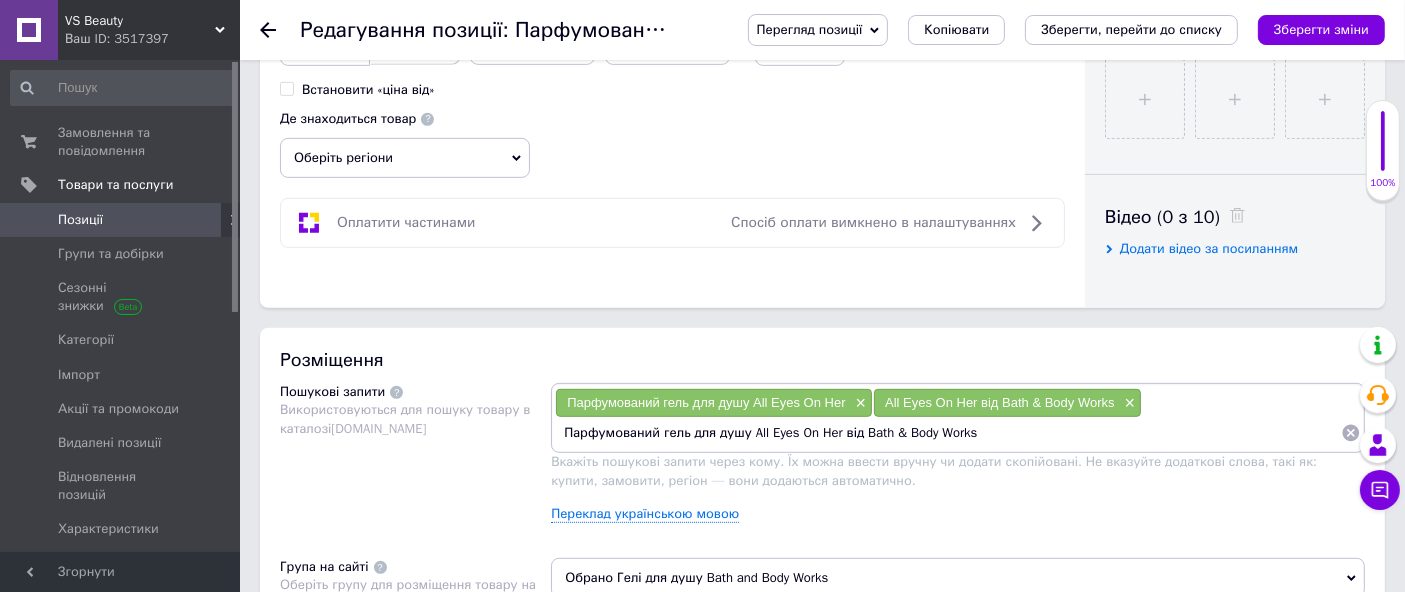 drag, startPoint x: 834, startPoint y: 432, endPoint x: 1421, endPoint y: 308, distance: 599.95416 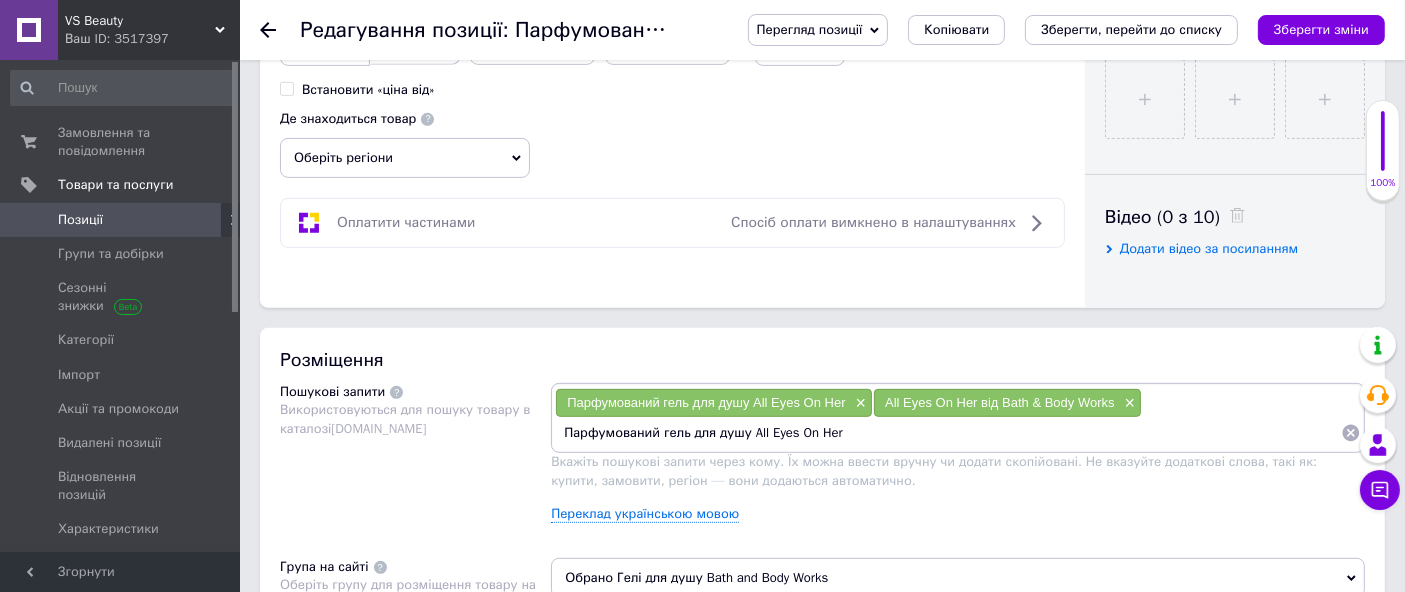drag, startPoint x: 693, startPoint y: 437, endPoint x: 746, endPoint y: 456, distance: 56.302753 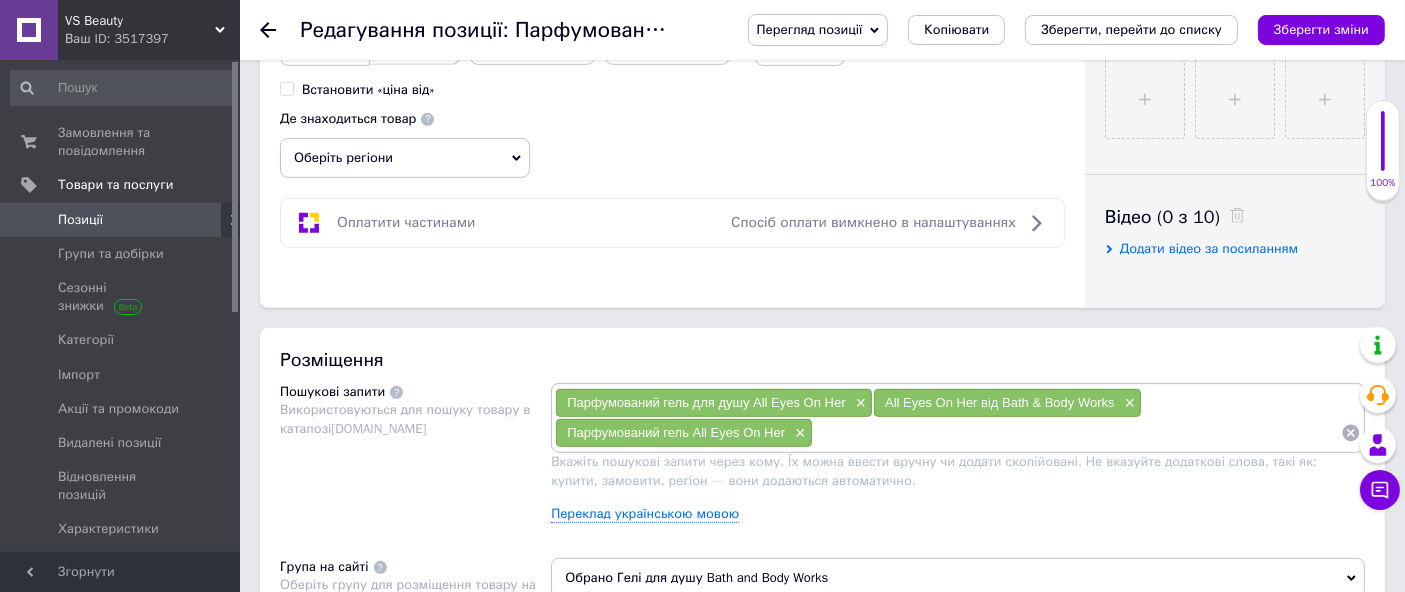 paste on "Парфумований гель для душу All Eyes On Her від Bath & Body Works" 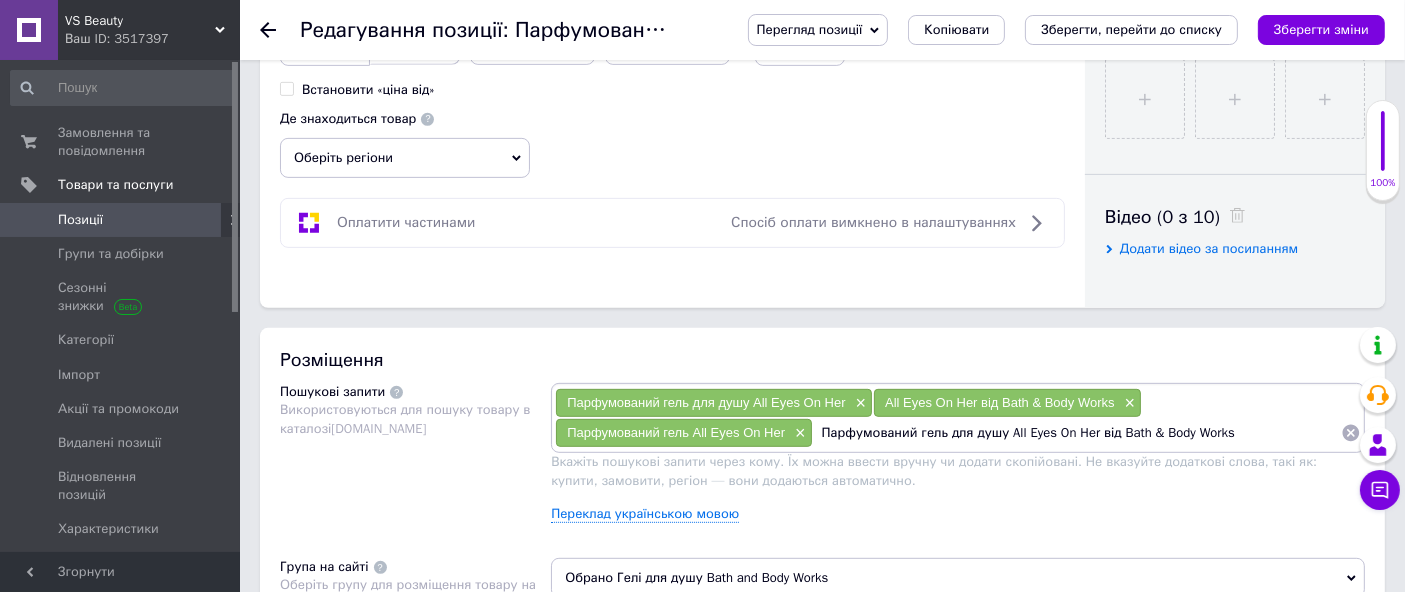 click on "Парфумований гель для душу All Eyes On Her від Bath & Body Works" at bounding box center (1077, 433) 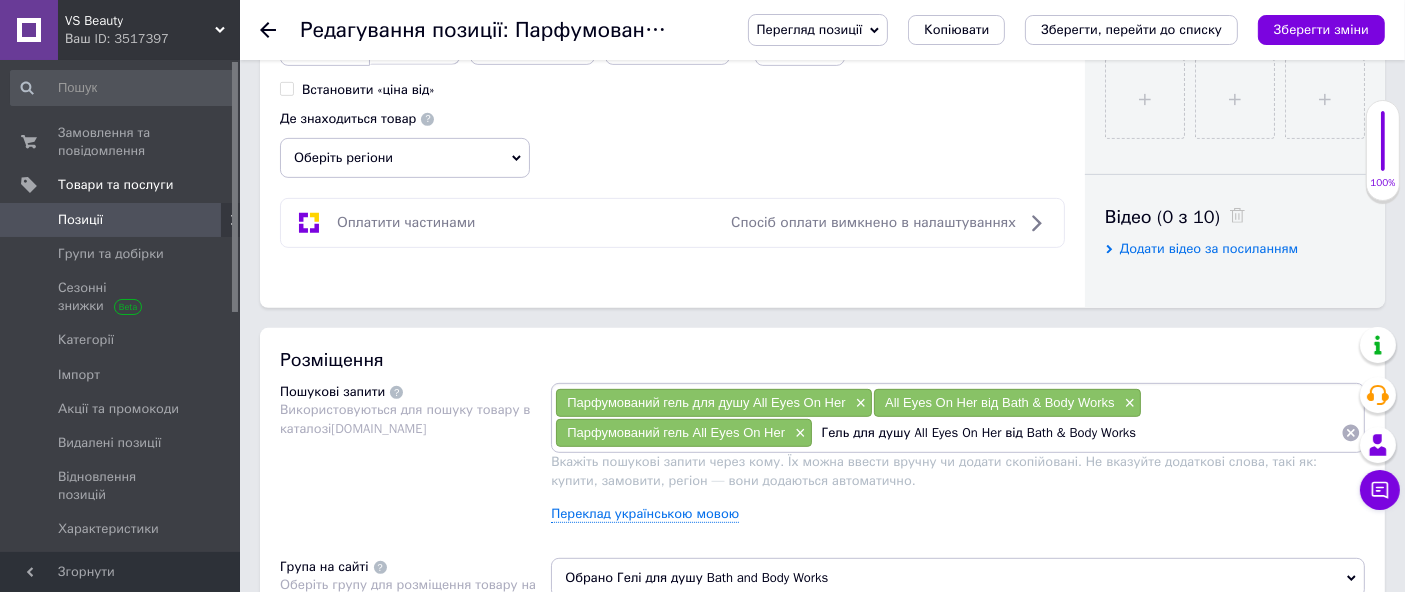 drag, startPoint x: 1007, startPoint y: 430, endPoint x: 1421, endPoint y: 251, distance: 451.03992 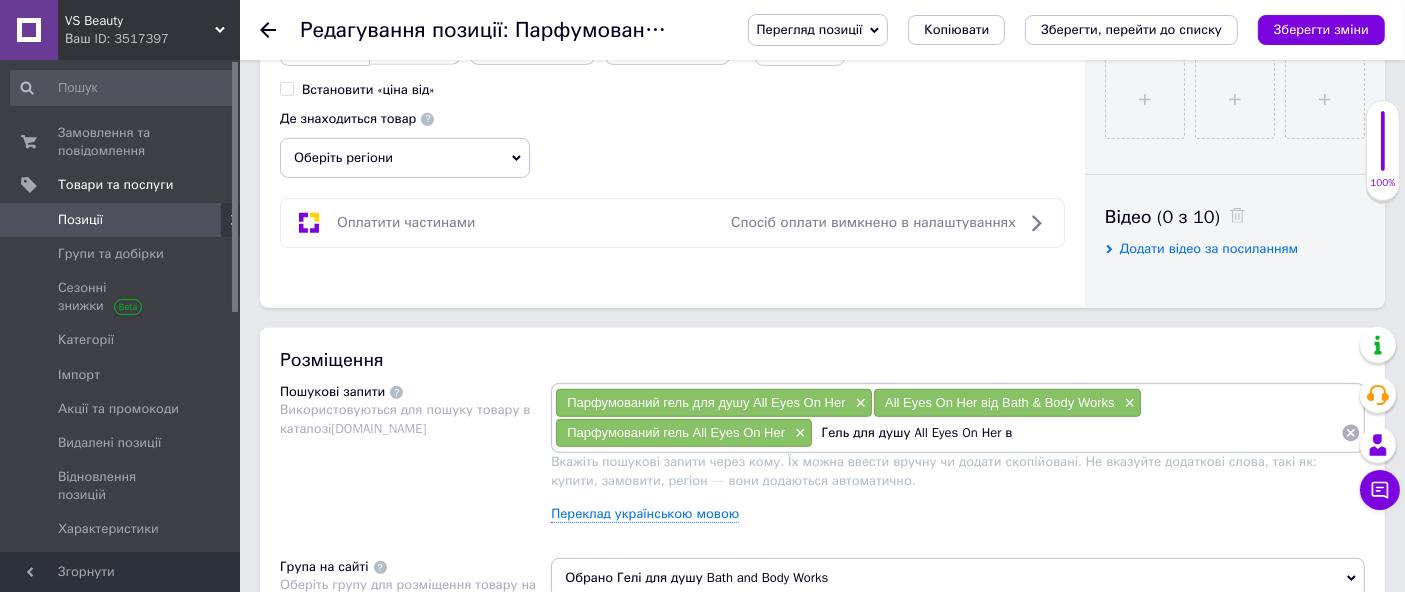 type on "Гель для душу All Eyes On Her" 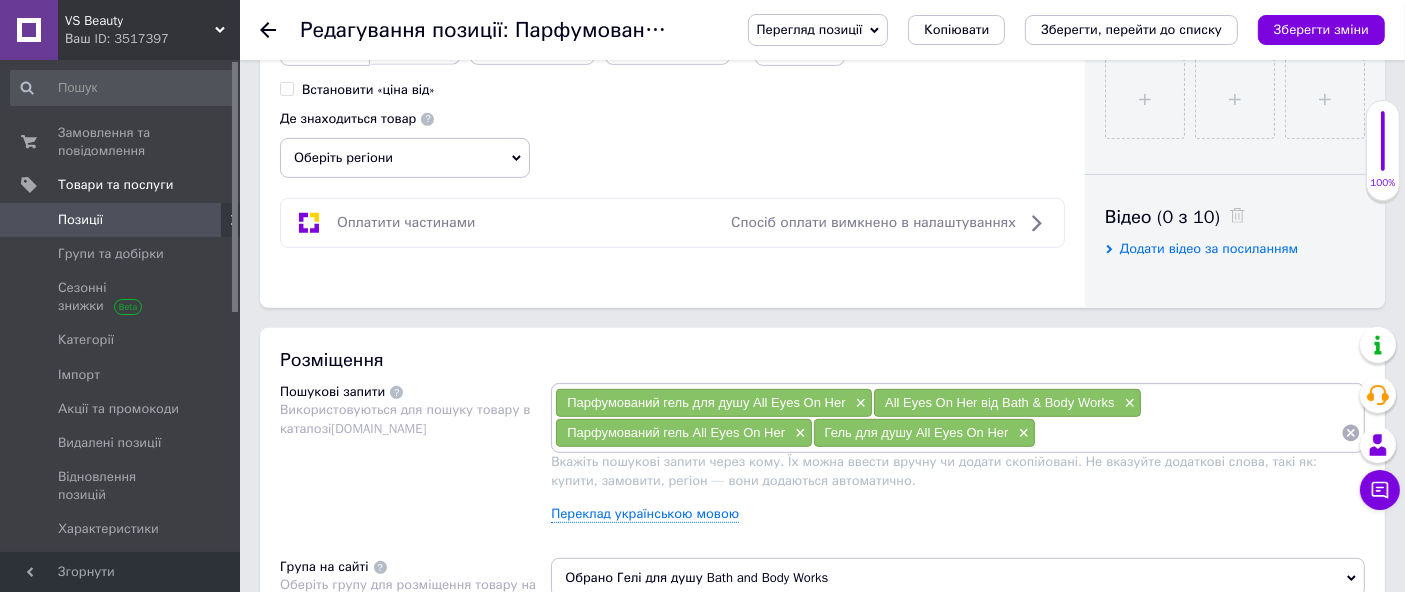 paste on "Парфумований гель для душу All Eyes On Her від Bath & Body Works" 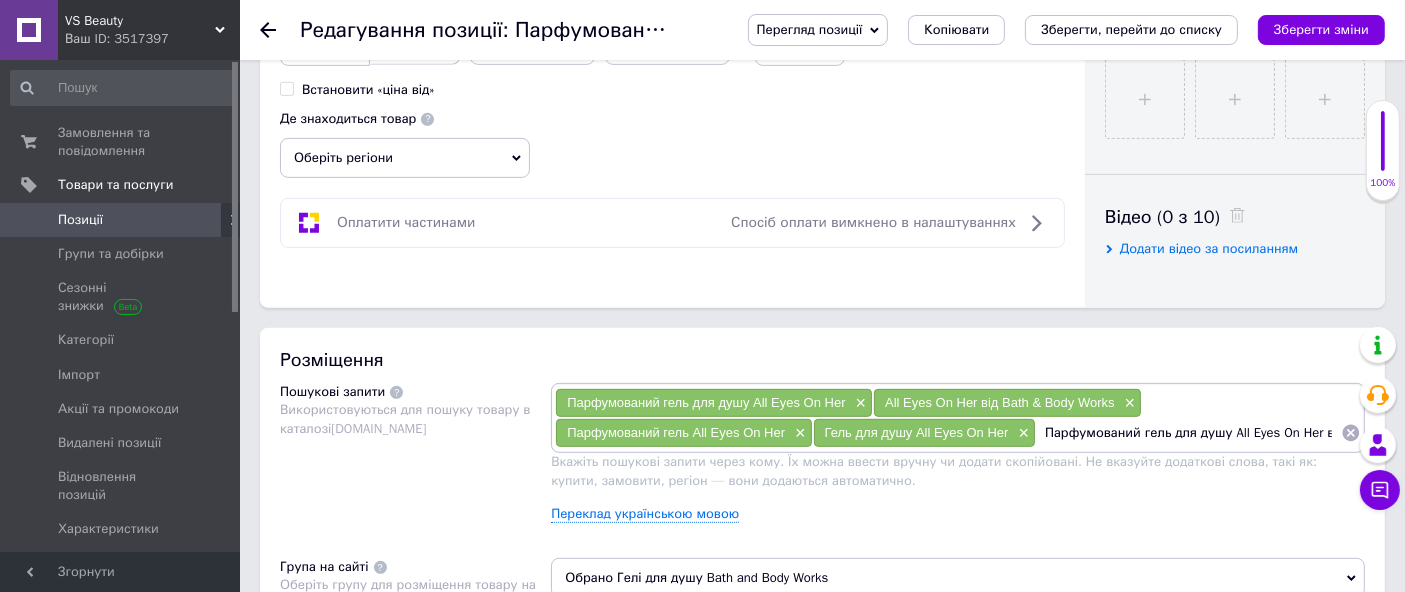 scroll, scrollTop: 0, scrollLeft: 117, axis: horizontal 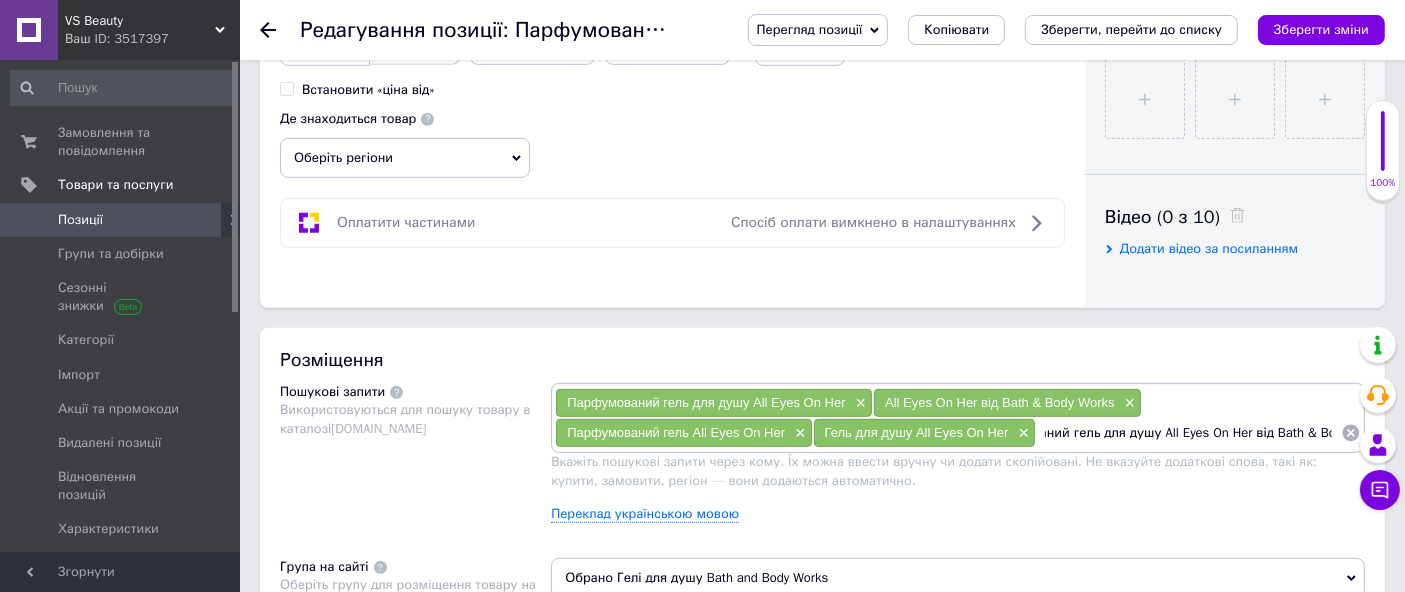 drag, startPoint x: 1212, startPoint y: 428, endPoint x: 1097, endPoint y: 441, distance: 115.73245 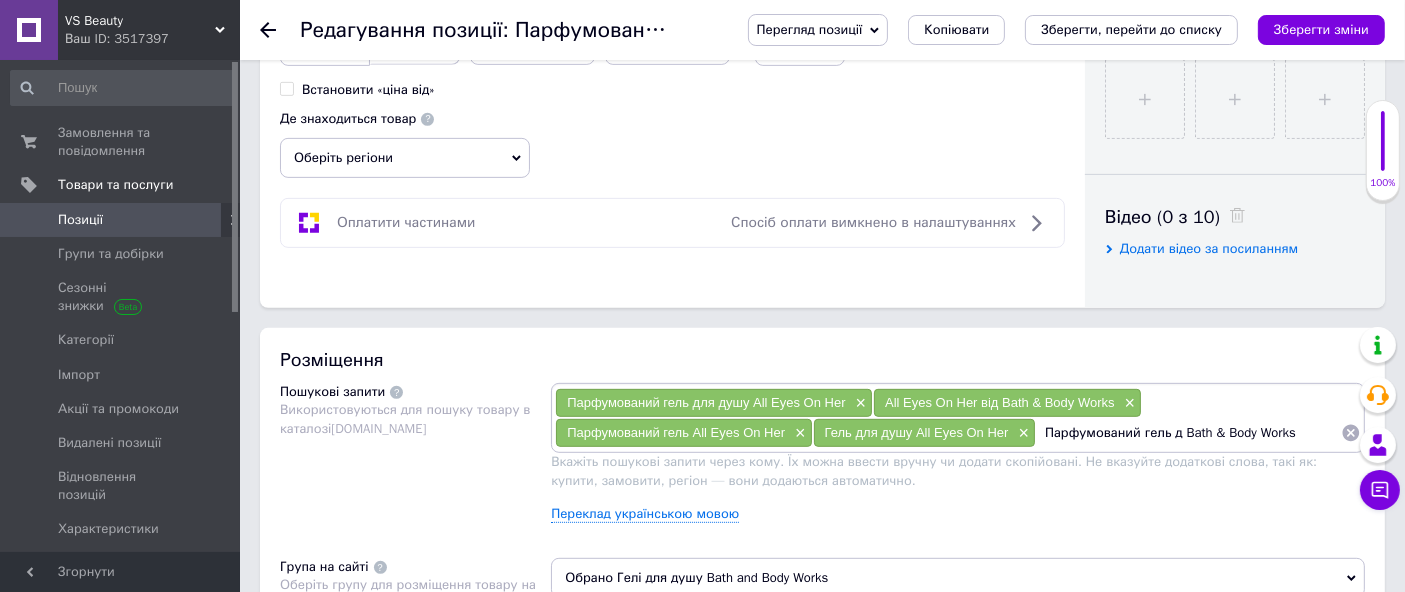 scroll, scrollTop: 0, scrollLeft: 0, axis: both 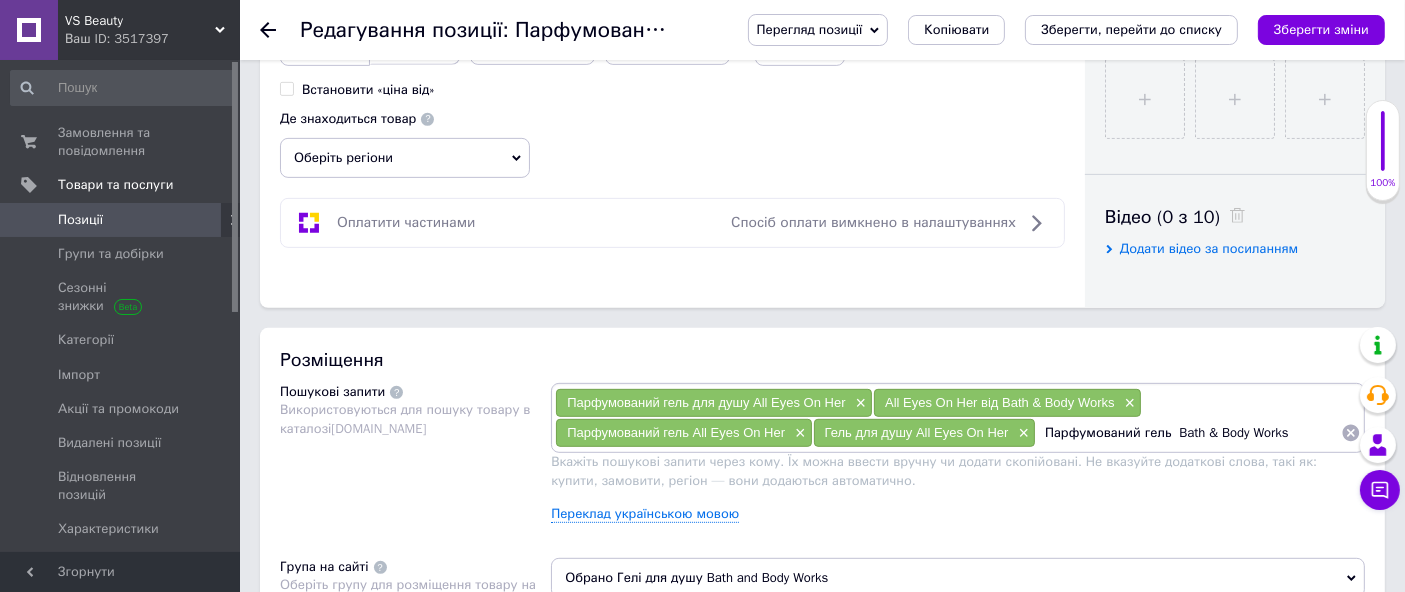 type on "Парфумований гель Bath & Body Works" 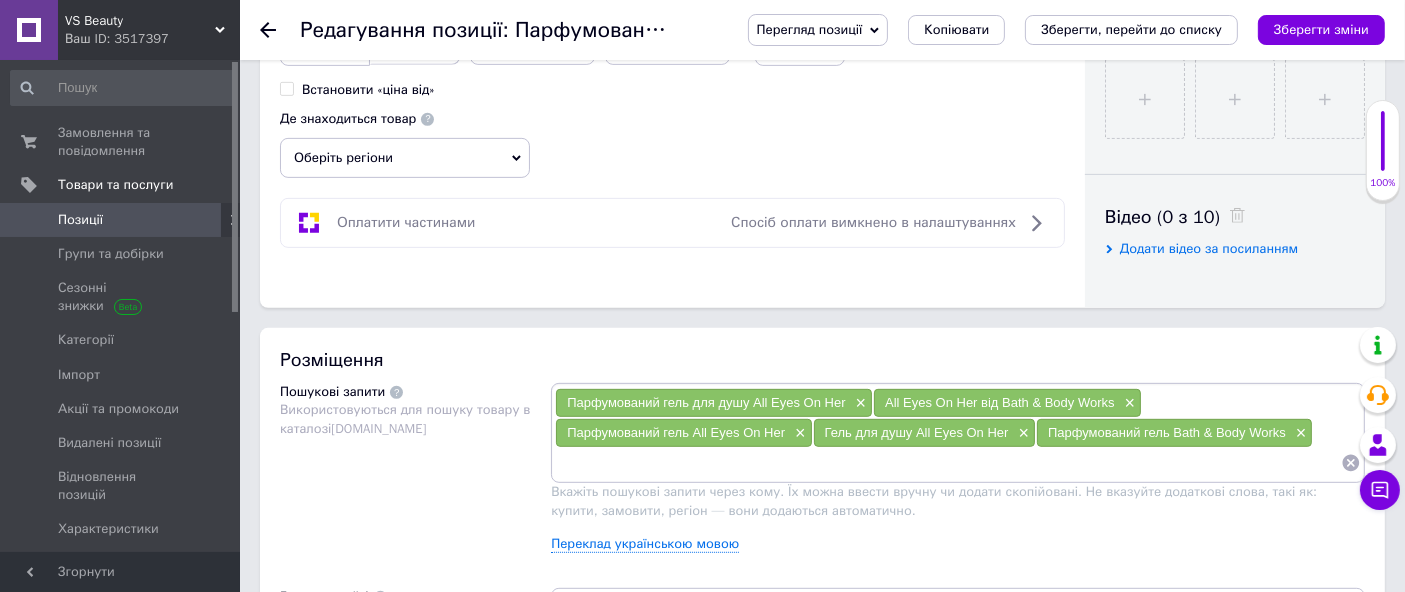 paste on "Парфумований гель для душу All Eyes On Her від Bath & Body Works" 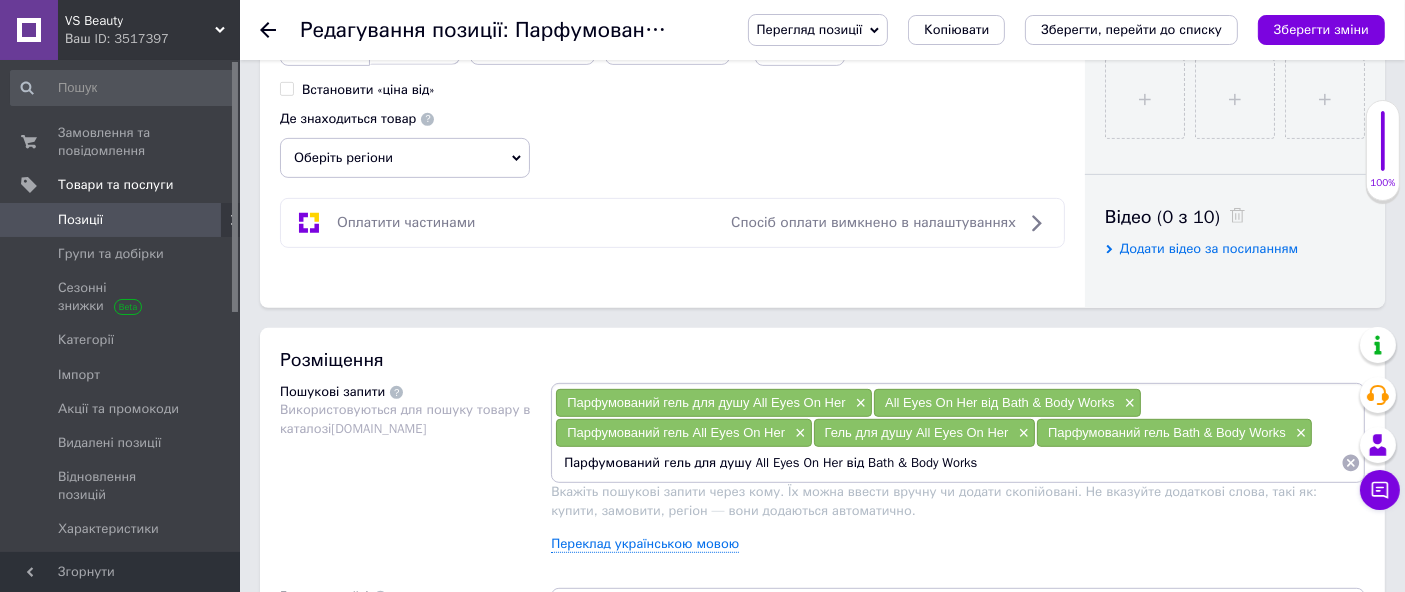 drag, startPoint x: 770, startPoint y: 464, endPoint x: 830, endPoint y: 519, distance: 81.394104 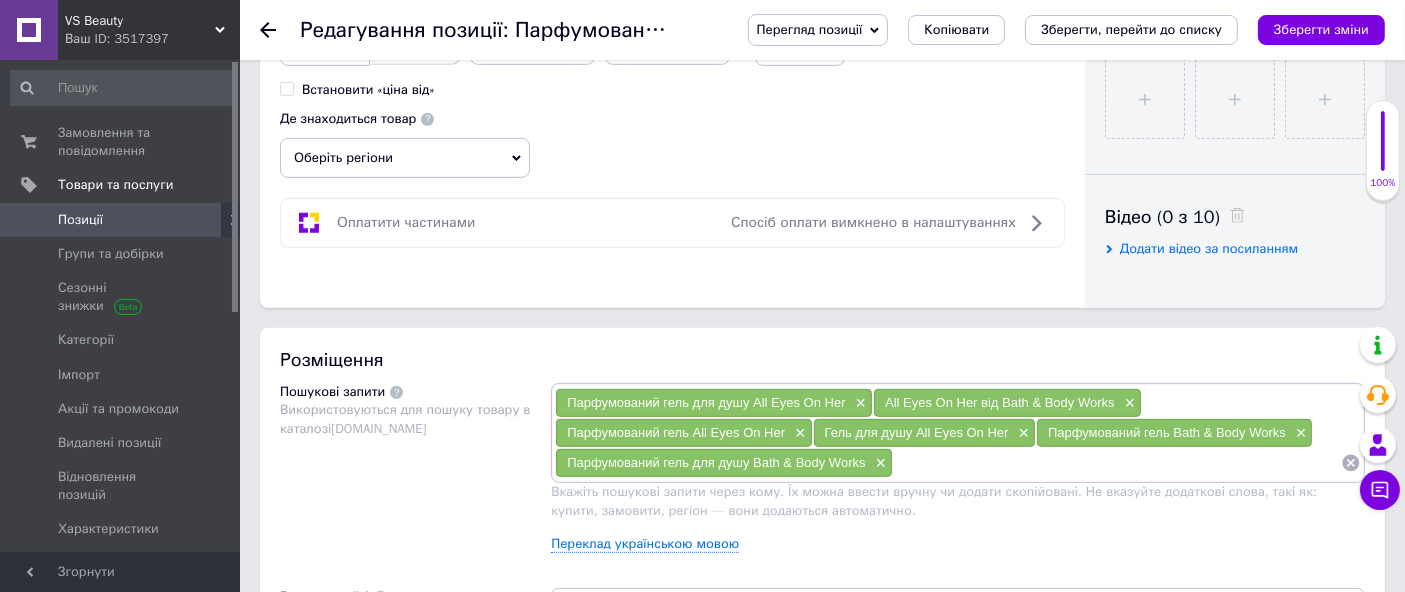 paste on "Парфумований гель для душу All Eyes On Her від Bath & Body Works" 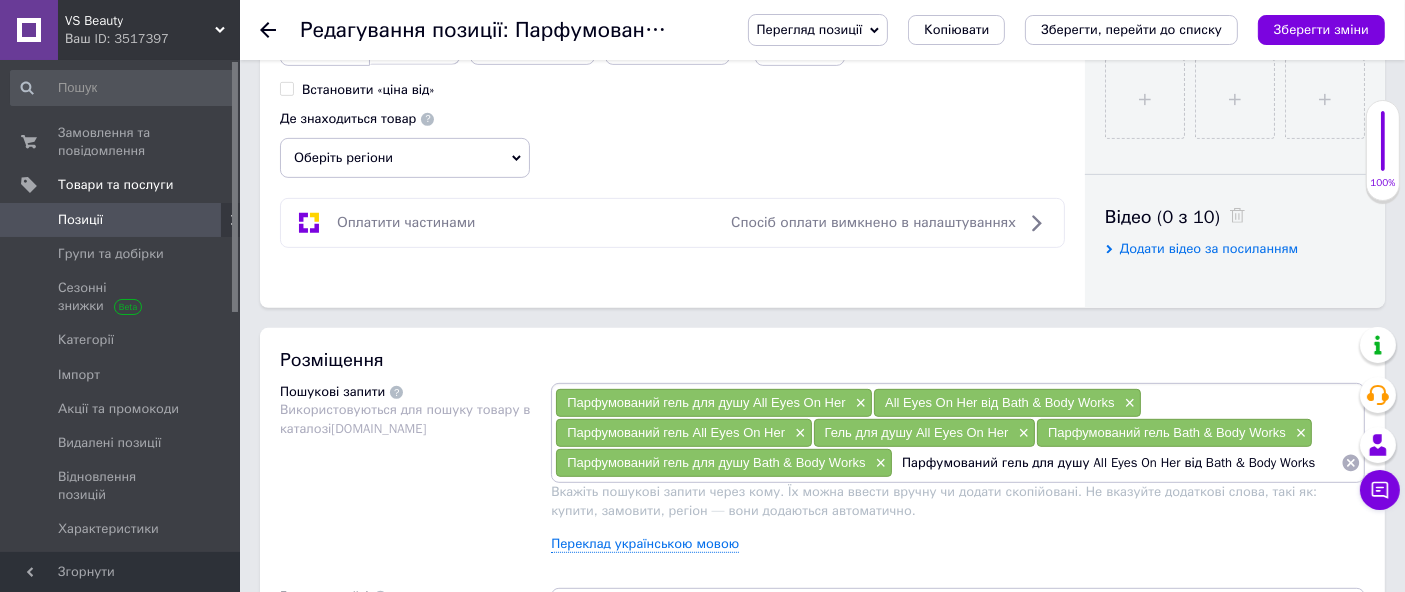 drag, startPoint x: 1081, startPoint y: 458, endPoint x: 302, endPoint y: 464, distance: 779.02313 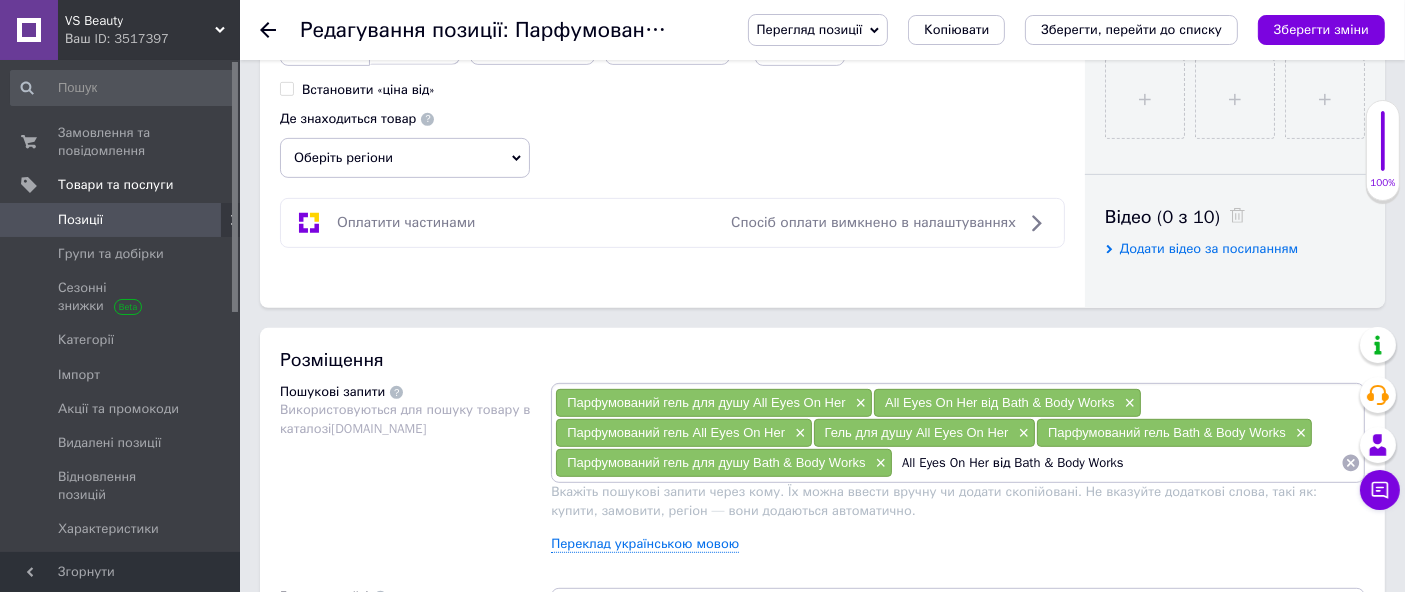 drag, startPoint x: 991, startPoint y: 453, endPoint x: 1421, endPoint y: 400, distance: 433.25397 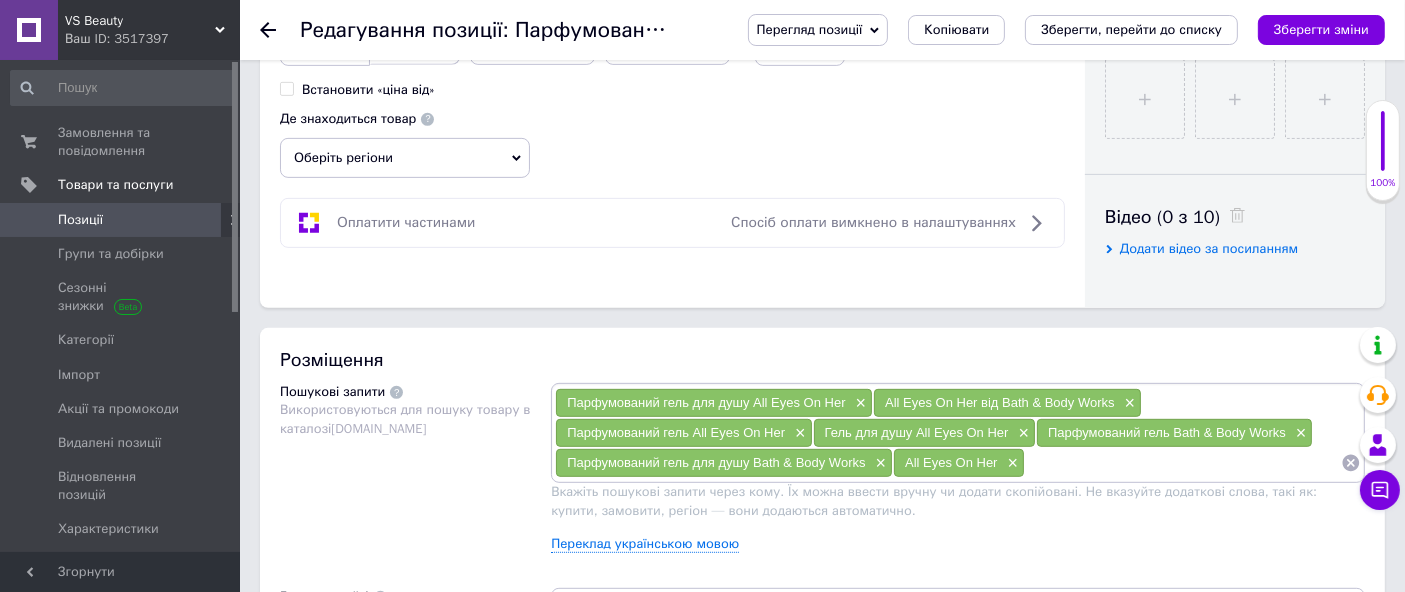 paste on "Парфумований гель для душу All Eyes On Her від Bath & Body Works" 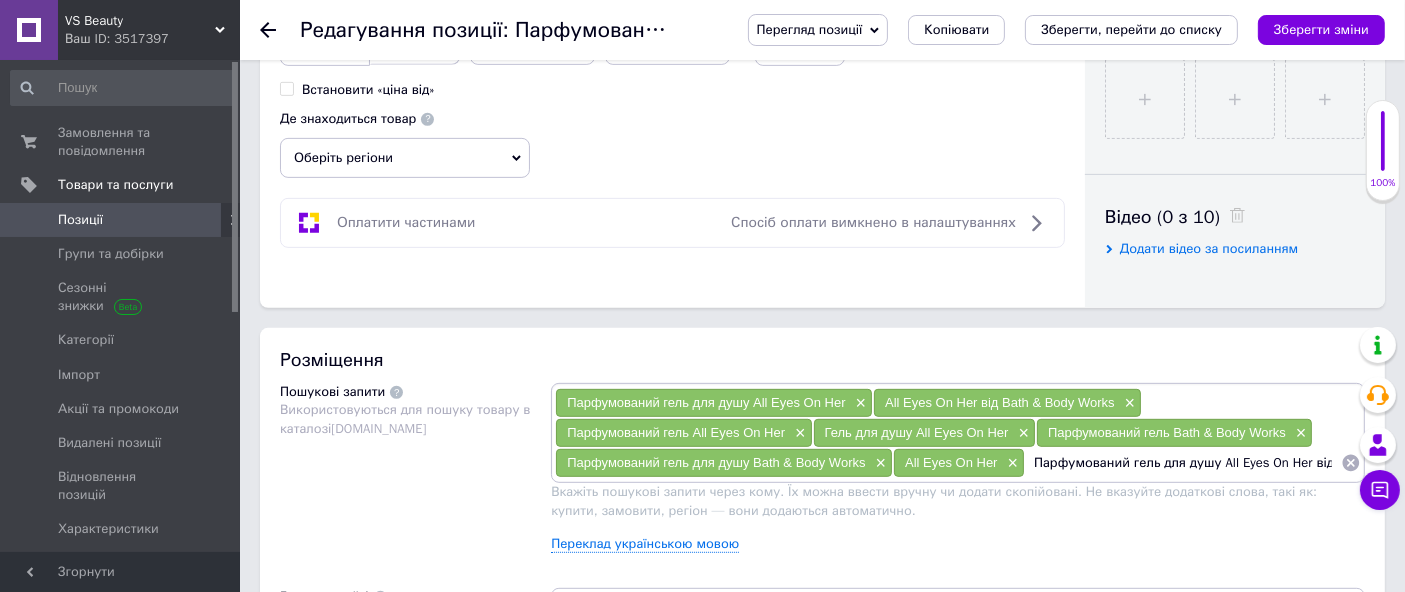 scroll, scrollTop: 0, scrollLeft: 105, axis: horizontal 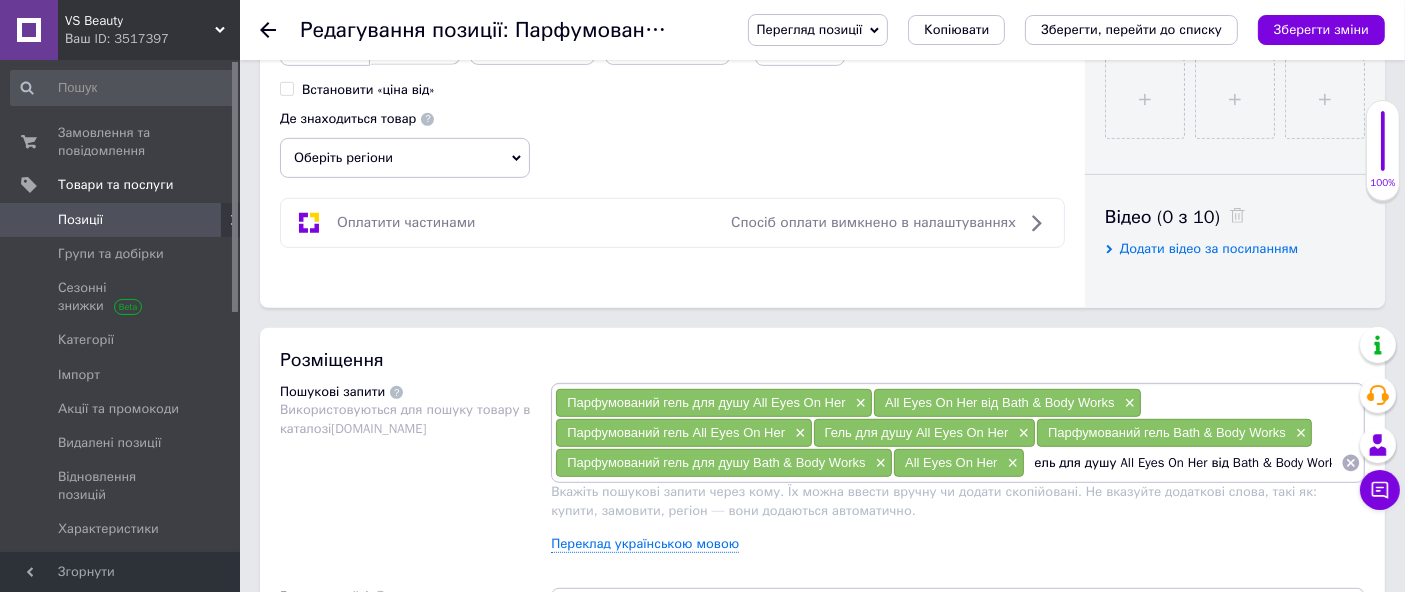 drag, startPoint x: 1105, startPoint y: 458, endPoint x: 559, endPoint y: 463, distance: 546.0229 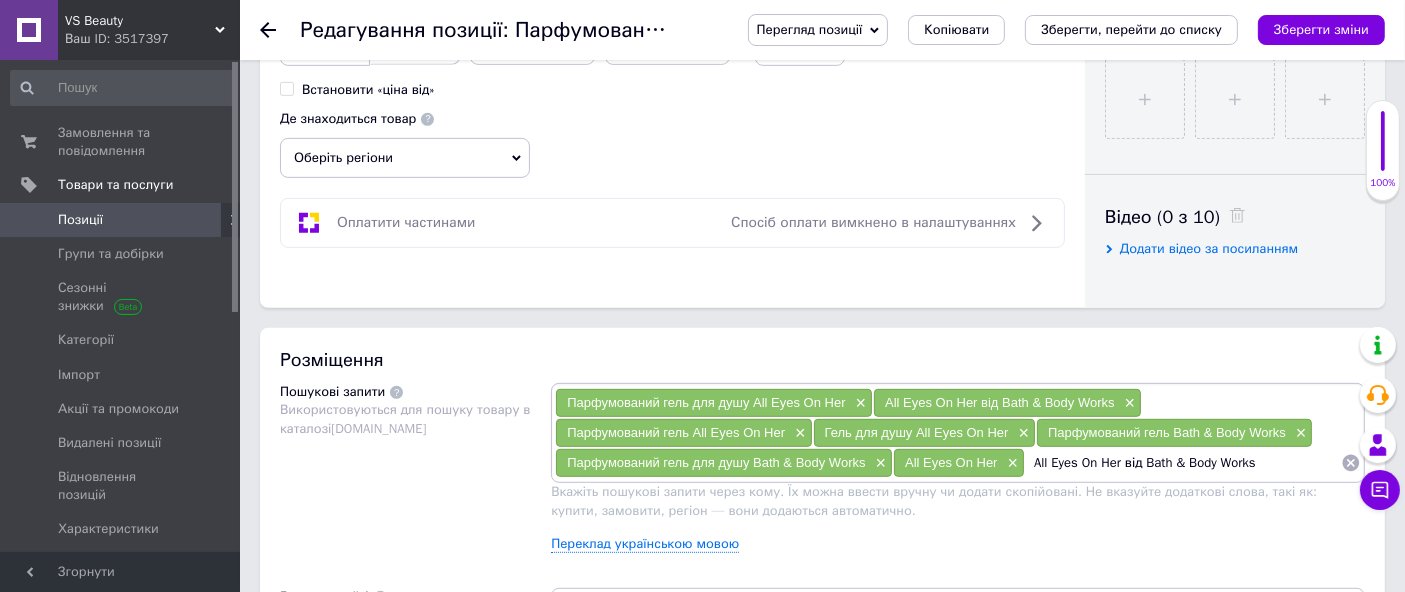 drag, startPoint x: 1125, startPoint y: 458, endPoint x: 1418, endPoint y: 384, distance: 302.20026 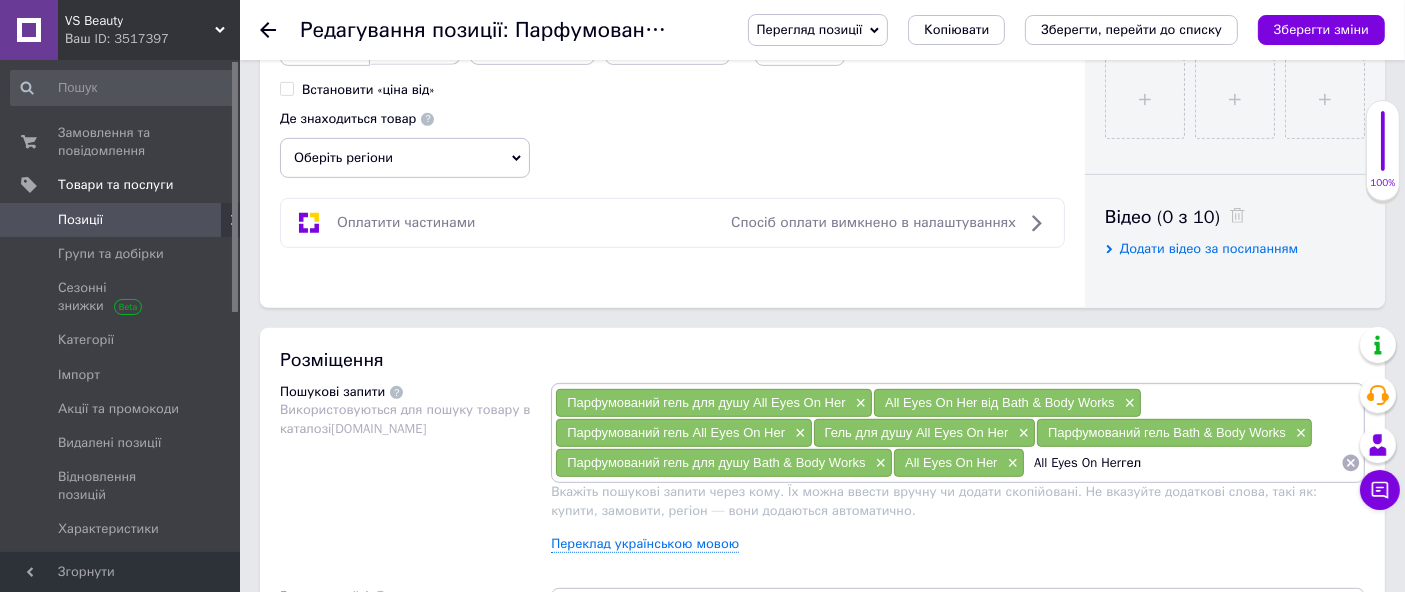 type on "All Eyes On Herгель" 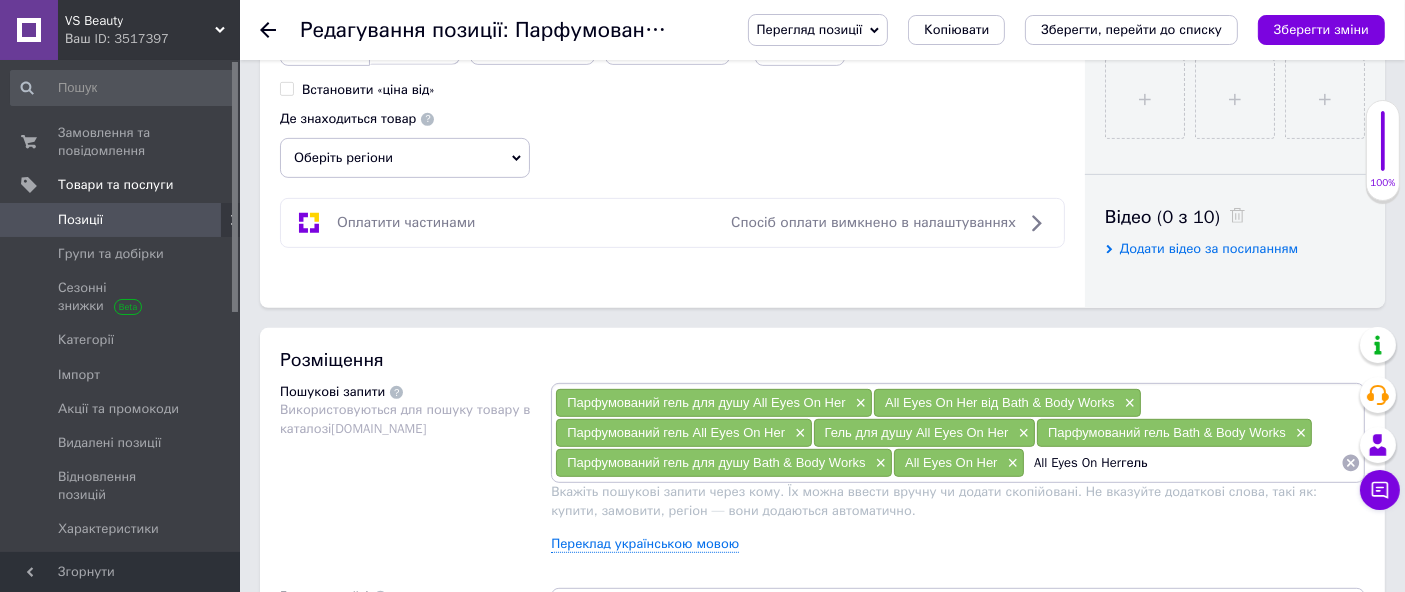 click on "All Eyes On Herгель" at bounding box center [1183, 463] 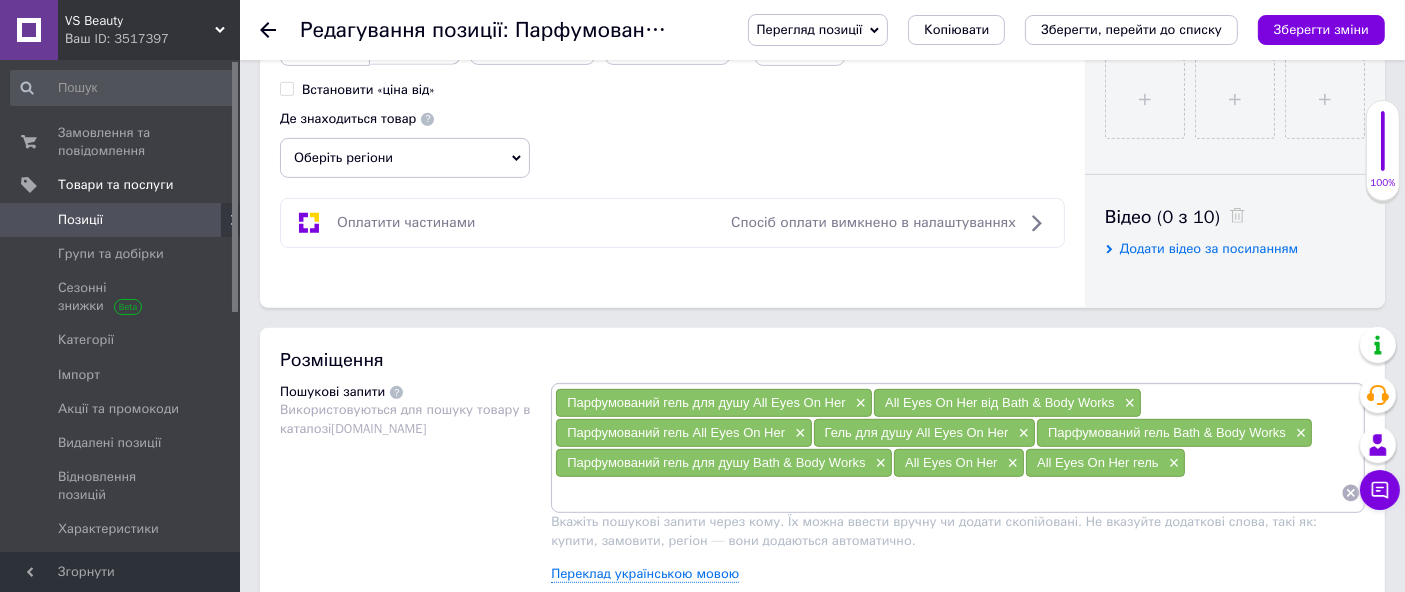 paste on "Парфумований гель для душу All Eyes On Her від Bath & Body Works" 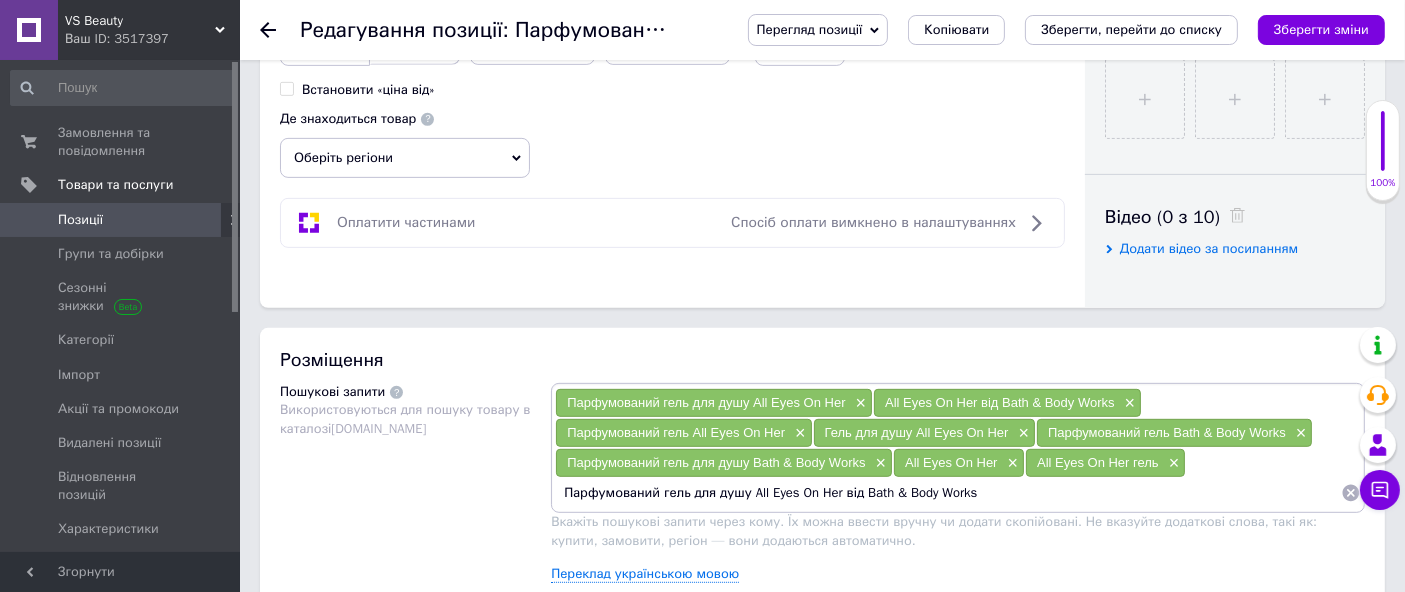 drag, startPoint x: 657, startPoint y: 488, endPoint x: 716, endPoint y: 525, distance: 69.641945 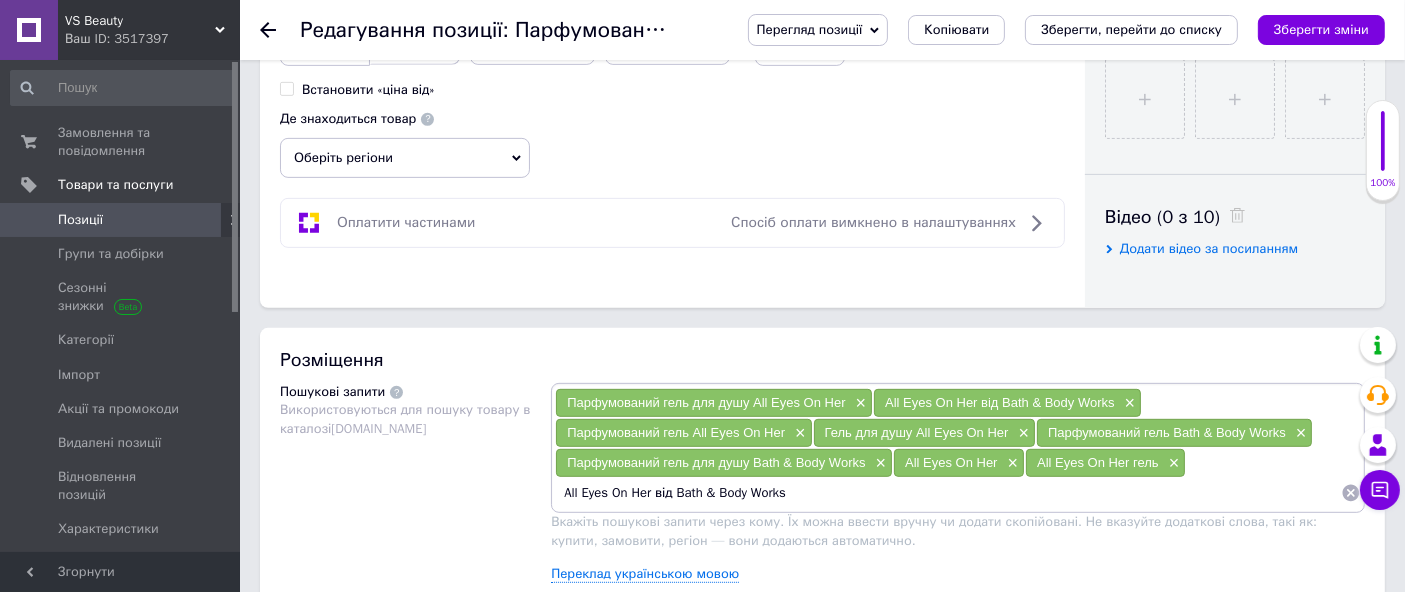 drag, startPoint x: 657, startPoint y: 484, endPoint x: 935, endPoint y: 463, distance: 278.79202 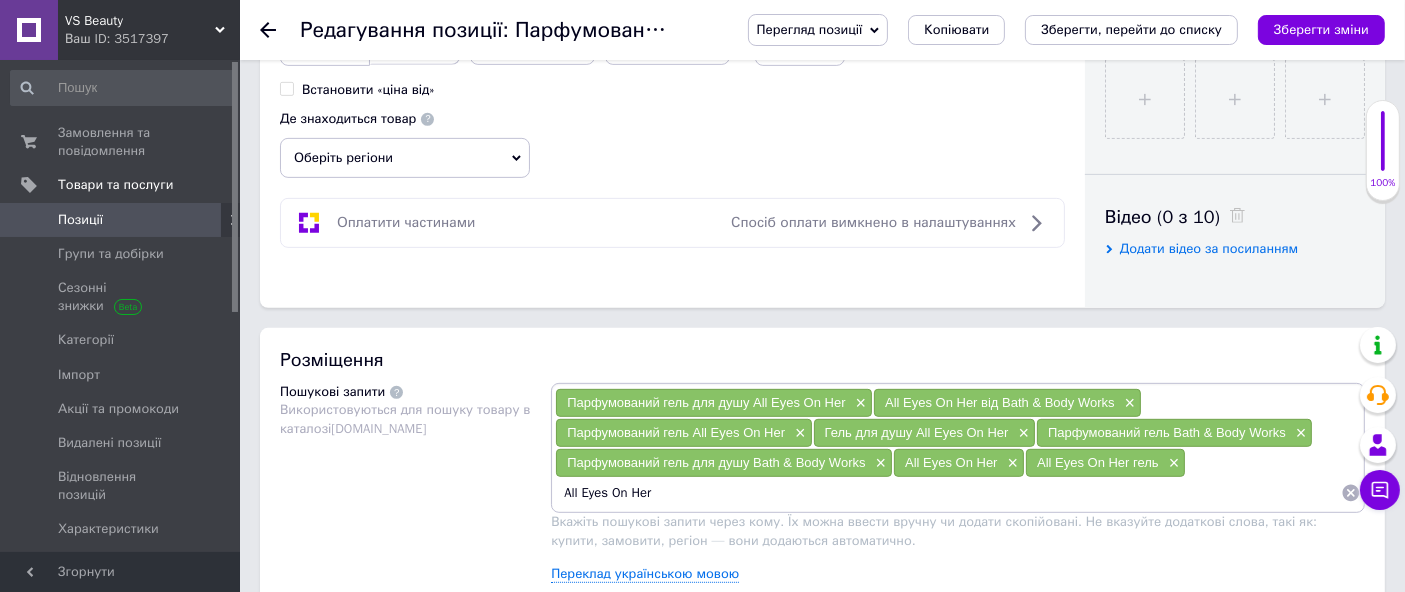 paste on "гель для душу" 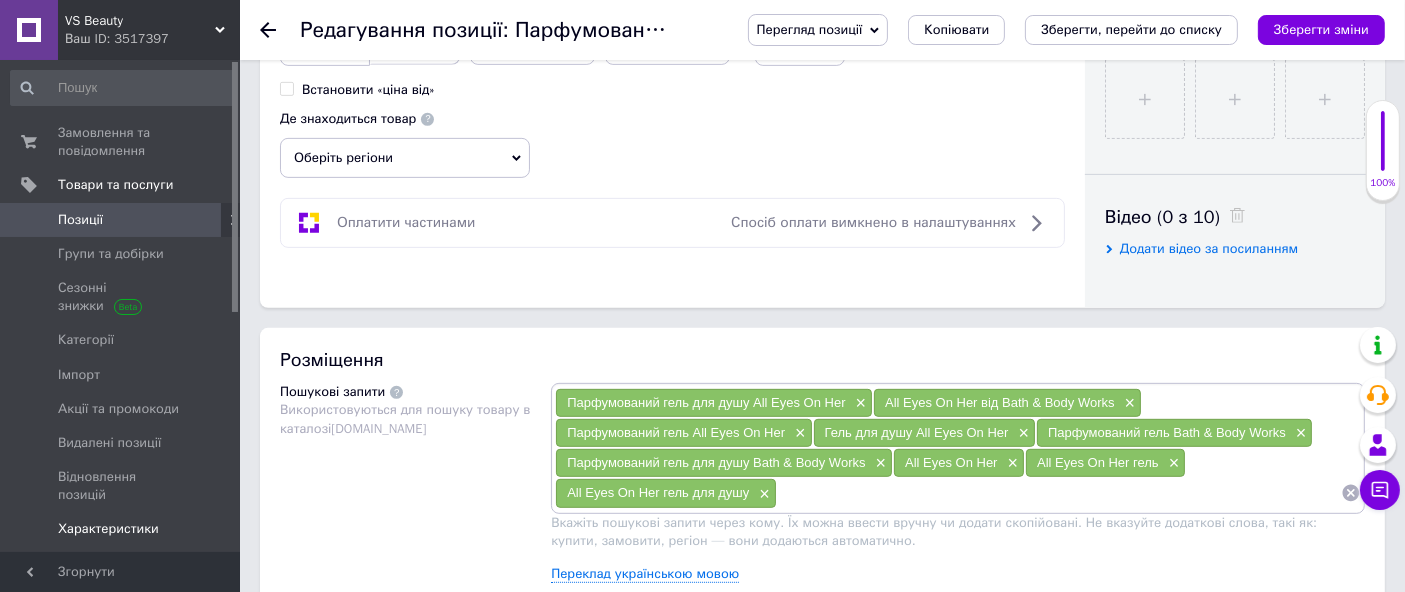 paste on "гель для душу" 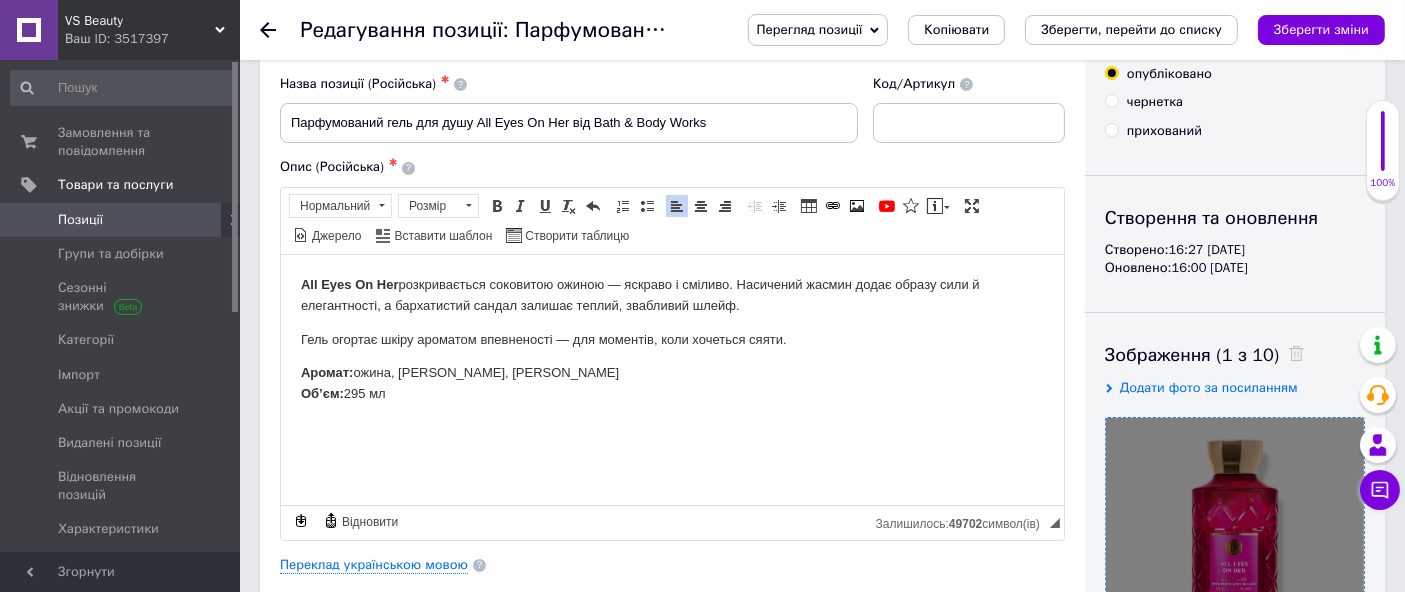 scroll, scrollTop: 0, scrollLeft: 0, axis: both 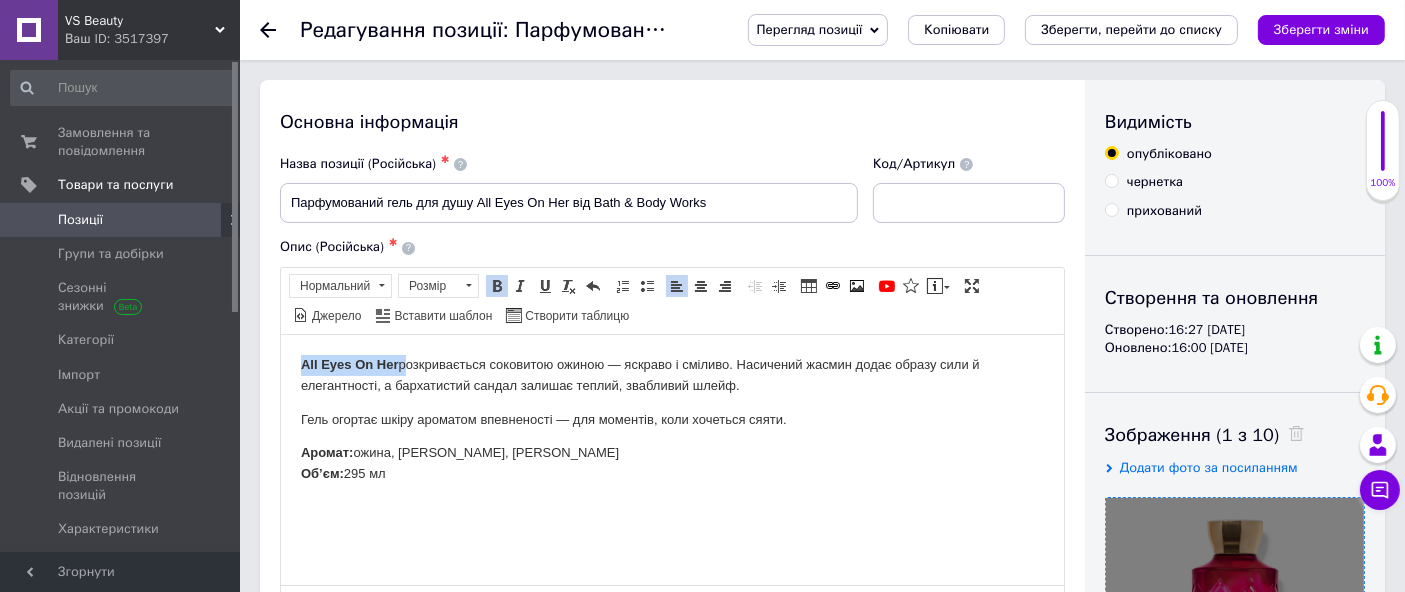 drag, startPoint x: 297, startPoint y: 362, endPoint x: 400, endPoint y: 359, distance: 103.04368 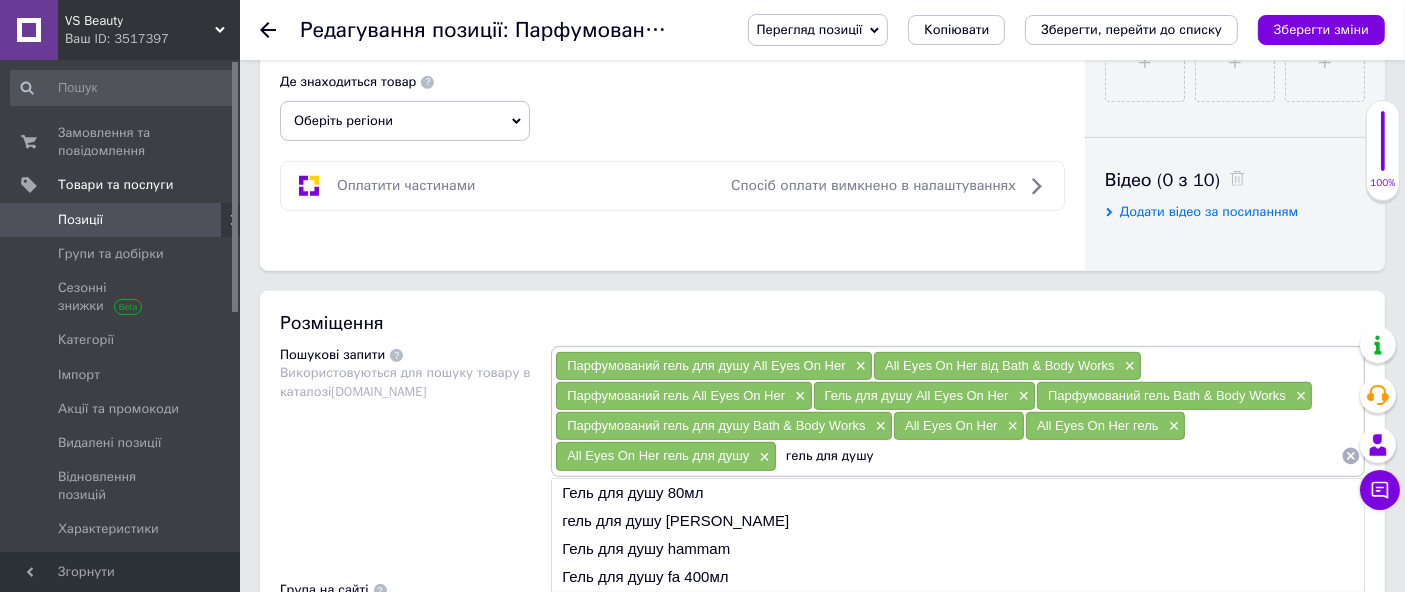 scroll, scrollTop: 1111, scrollLeft: 0, axis: vertical 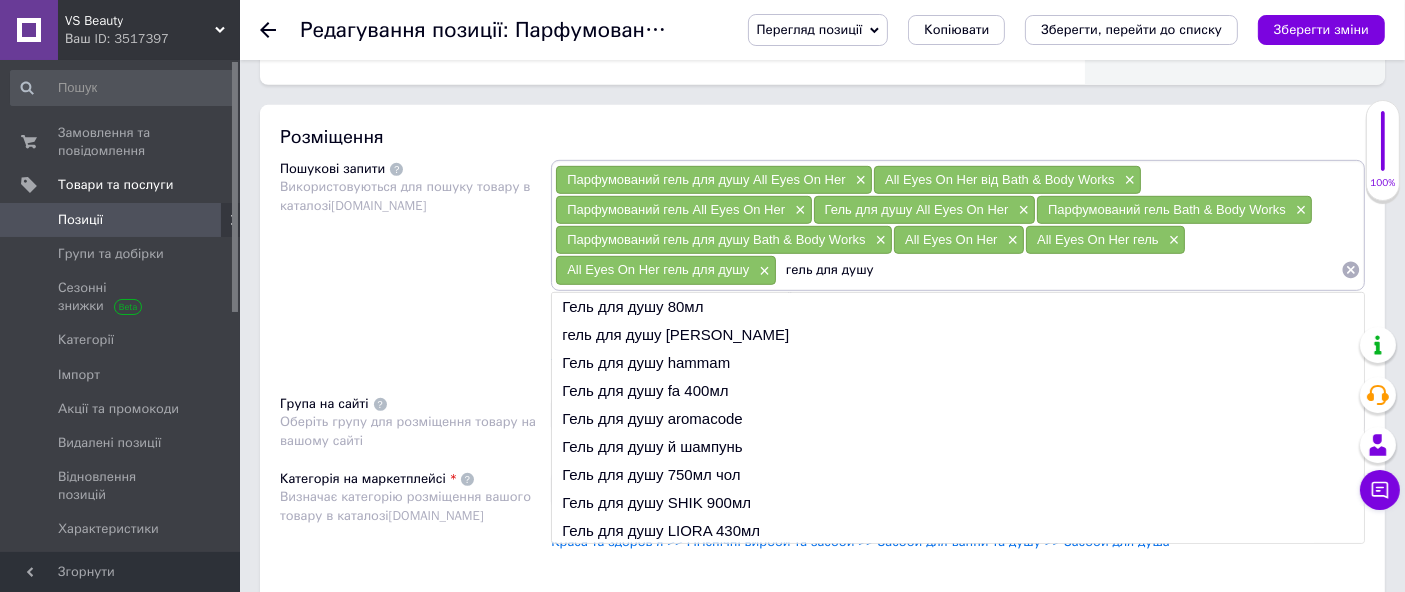 click on "гель для душу" at bounding box center [1059, 270] 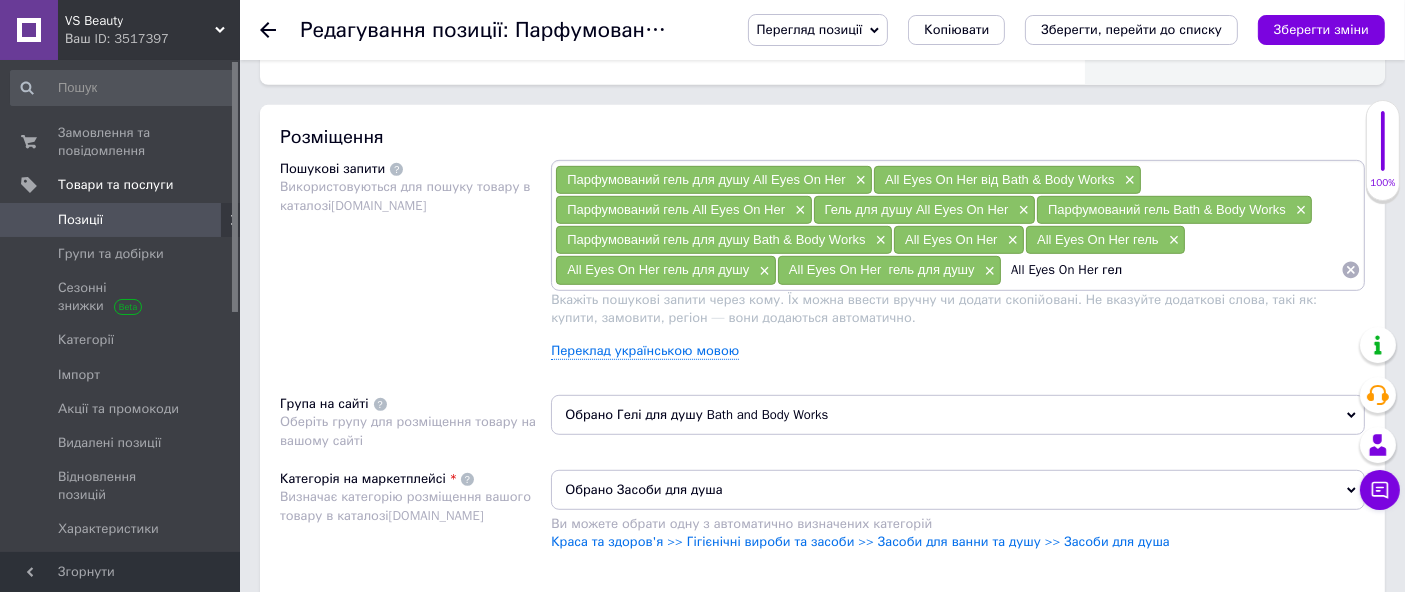 type on "All Eyes On Her гель" 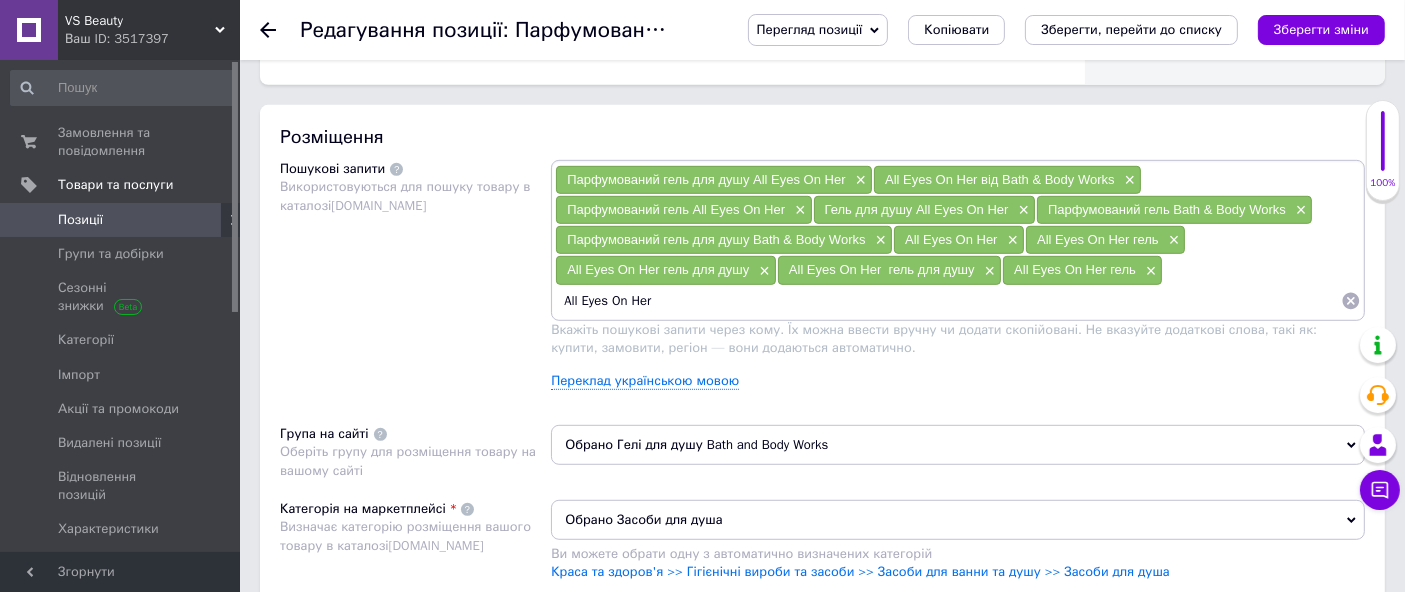 click on "All Eyes On Her" at bounding box center [948, 301] 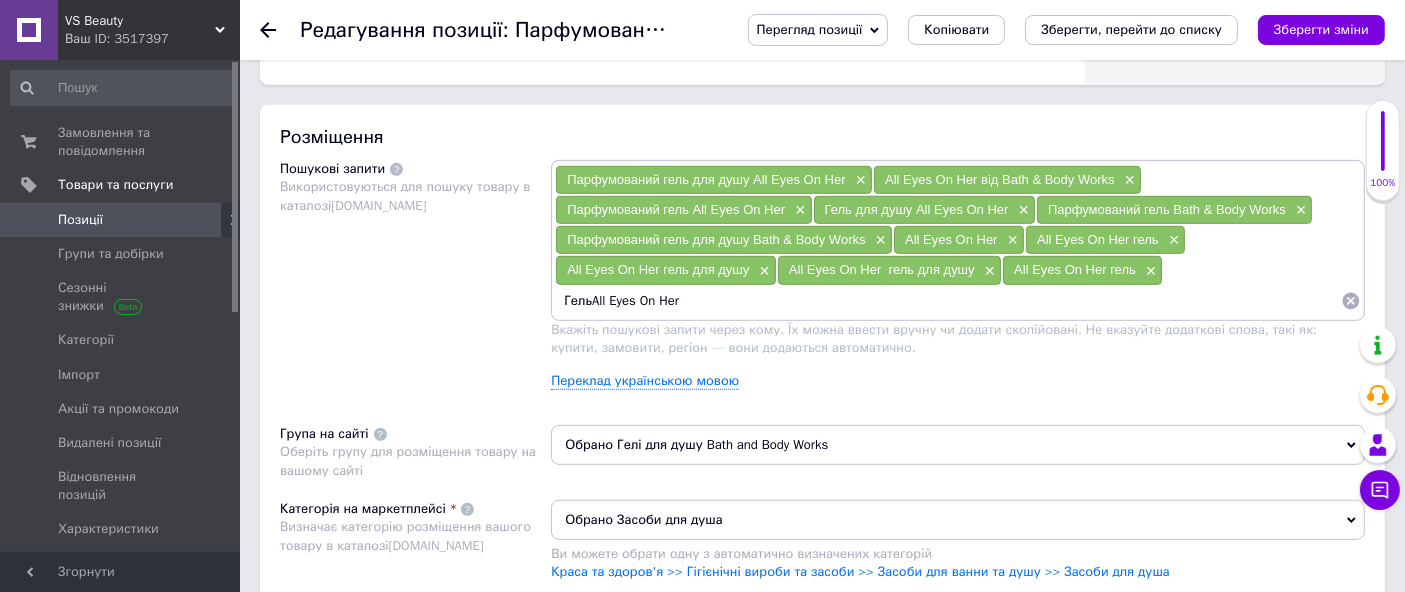type on "Гель All Eyes On Her" 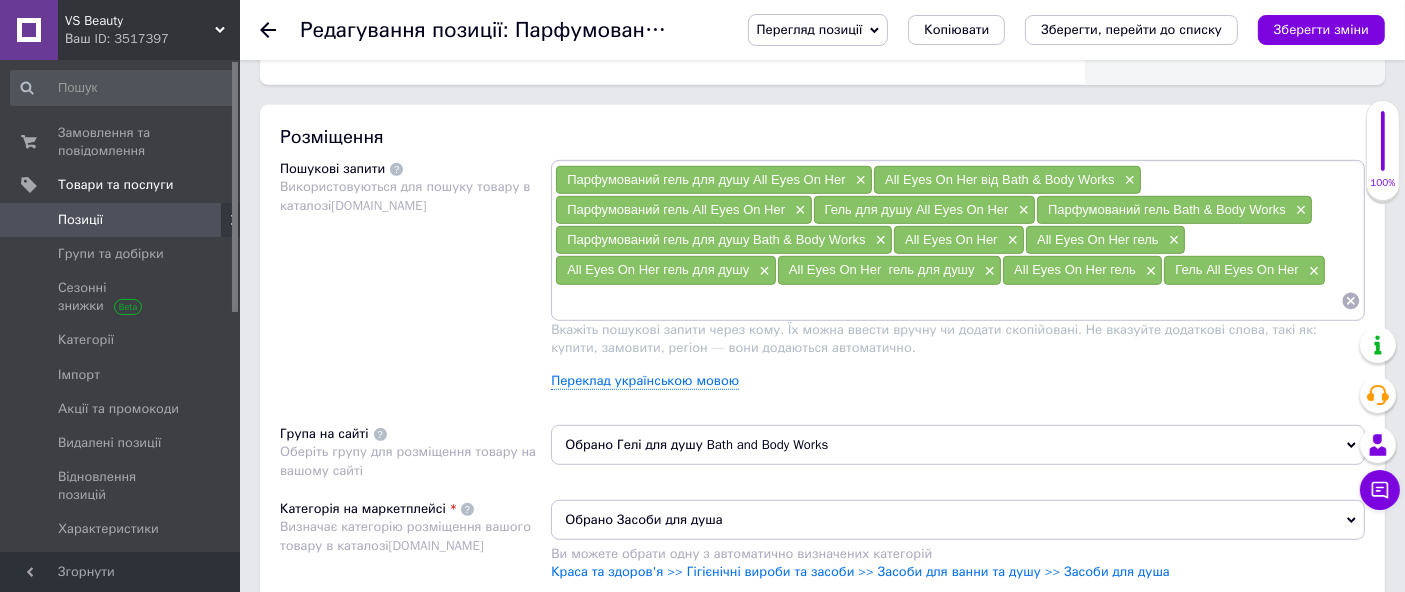 paste on "Парфумований гель для душу All Eyes On Her Body Wash" 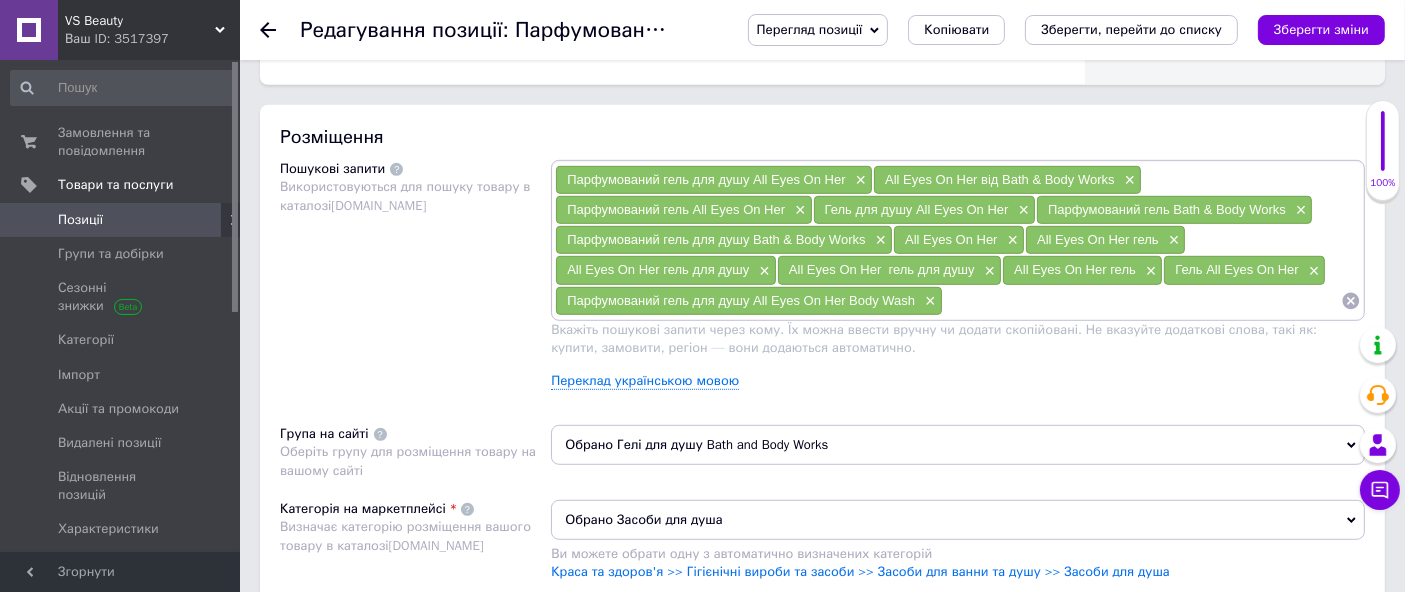 paste on "Парфумований гель для душу All Eyes On Her Body Wash" 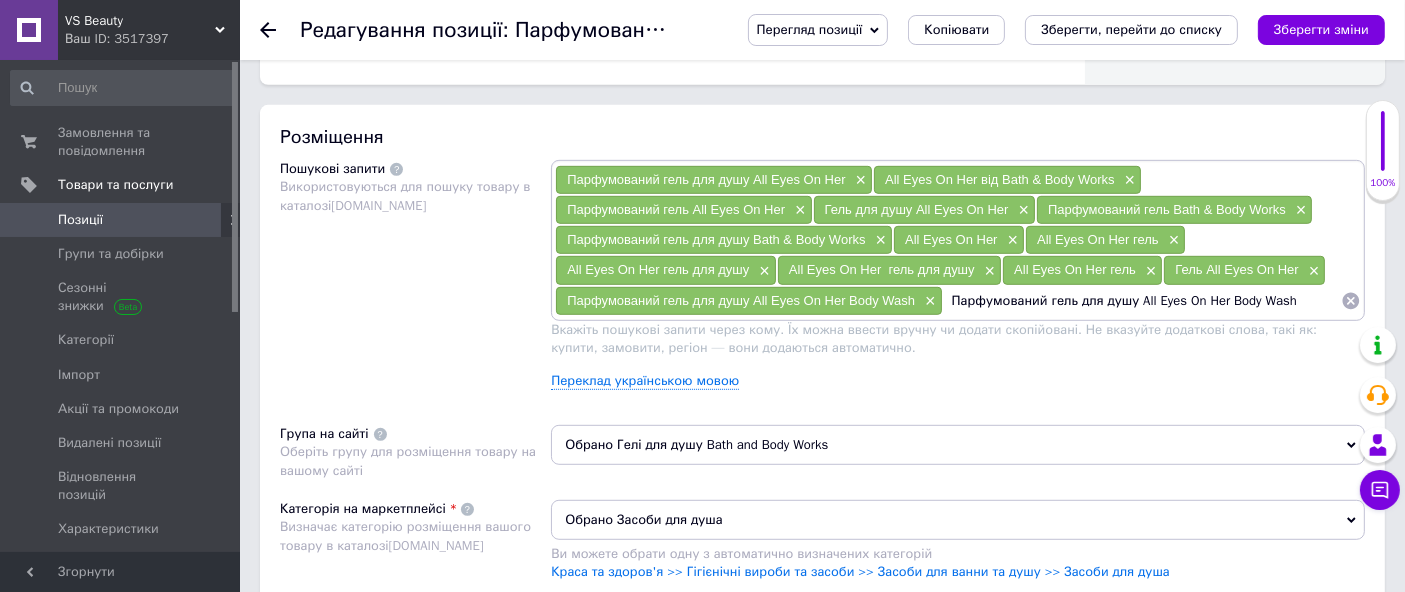 drag, startPoint x: 1131, startPoint y: 293, endPoint x: 820, endPoint y: 298, distance: 311.0402 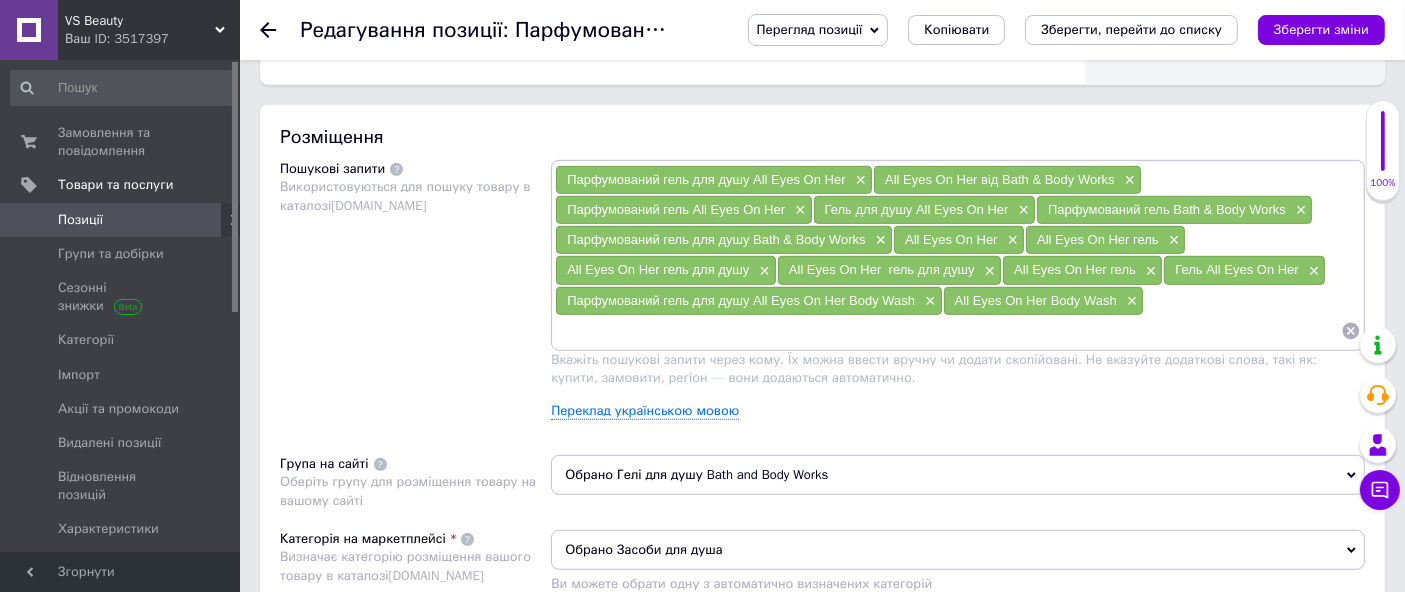paste on "Парфумований гель для душу All Eyes On Her Body Wash" 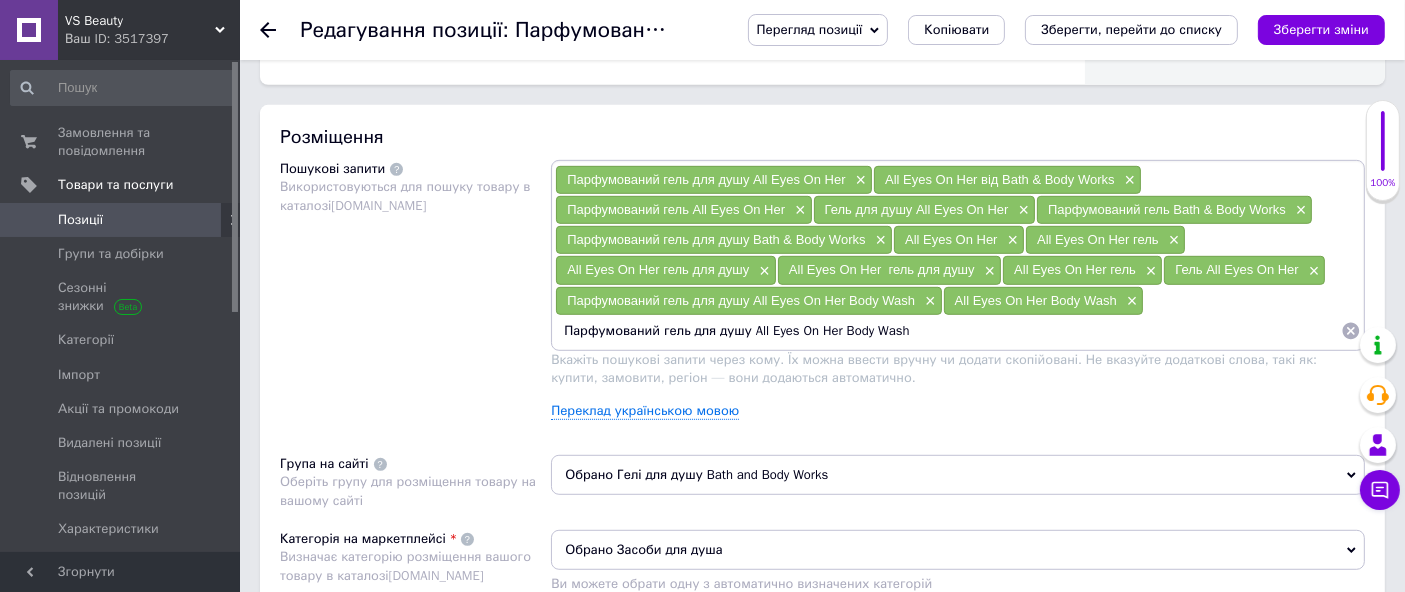 drag, startPoint x: 690, startPoint y: 327, endPoint x: 734, endPoint y: 358, distance: 53.823788 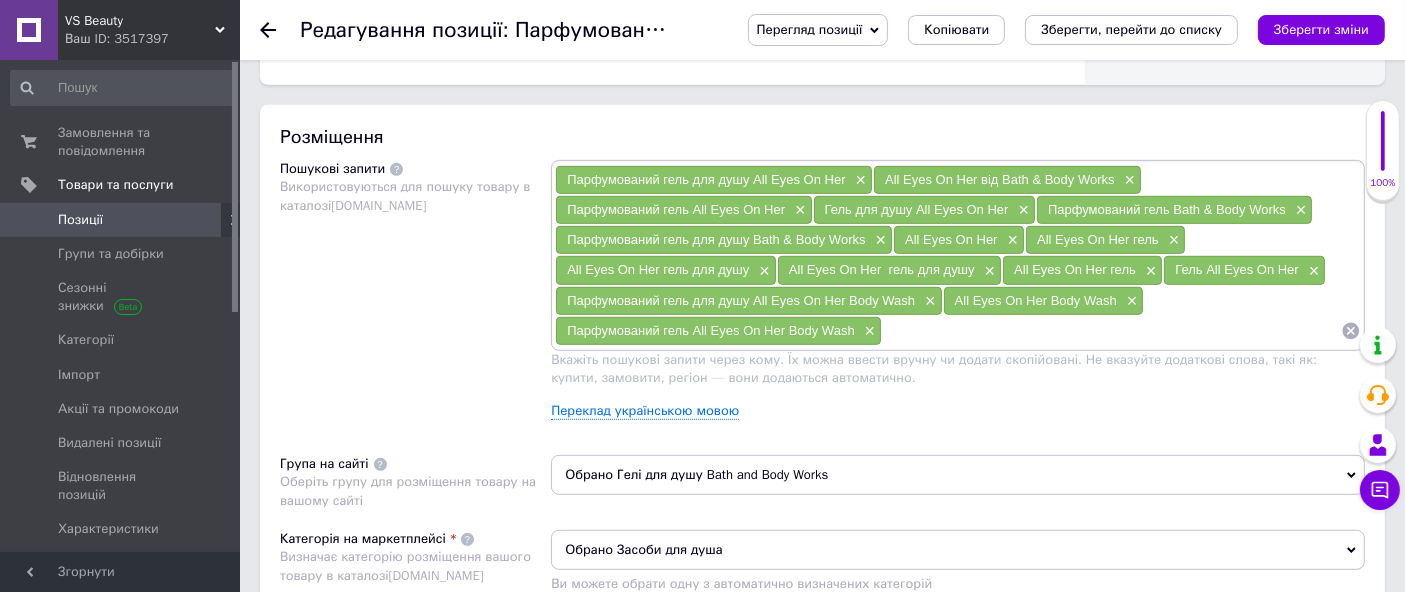 paste on "Парфумований гель для душу All Eyes On Her Body Wash" 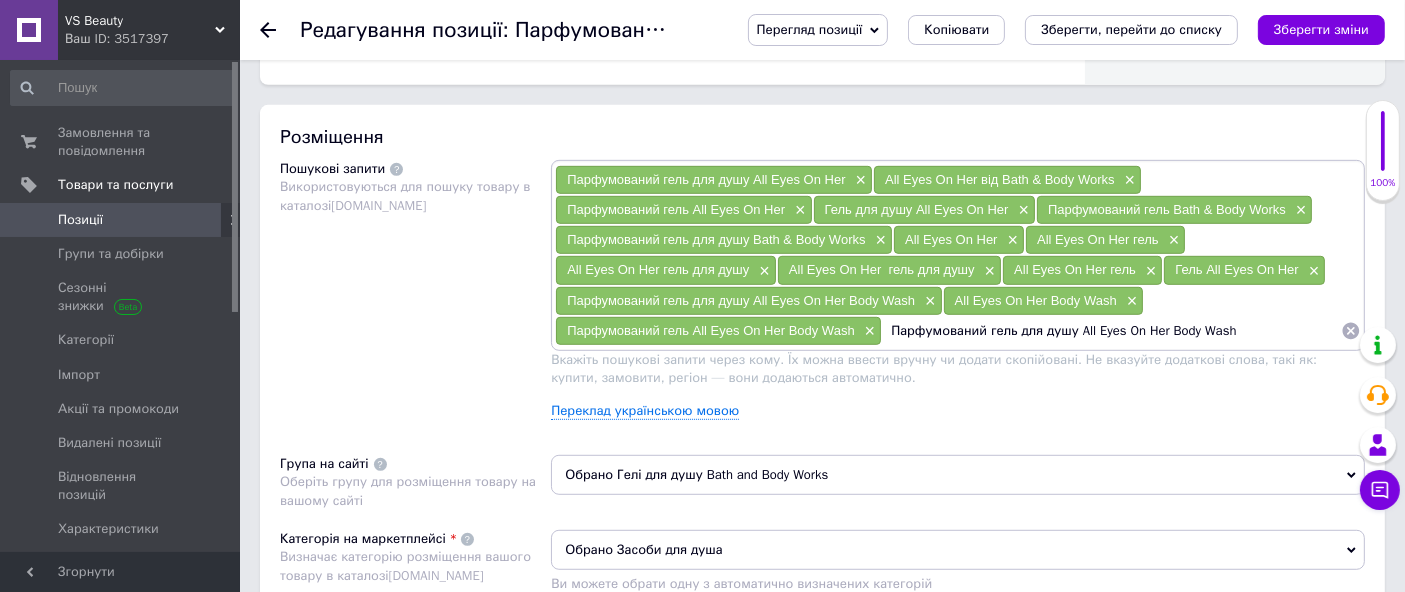 click on "Парфумований гель для душу All Eyes On Her Body Wash" at bounding box center [1111, 331] 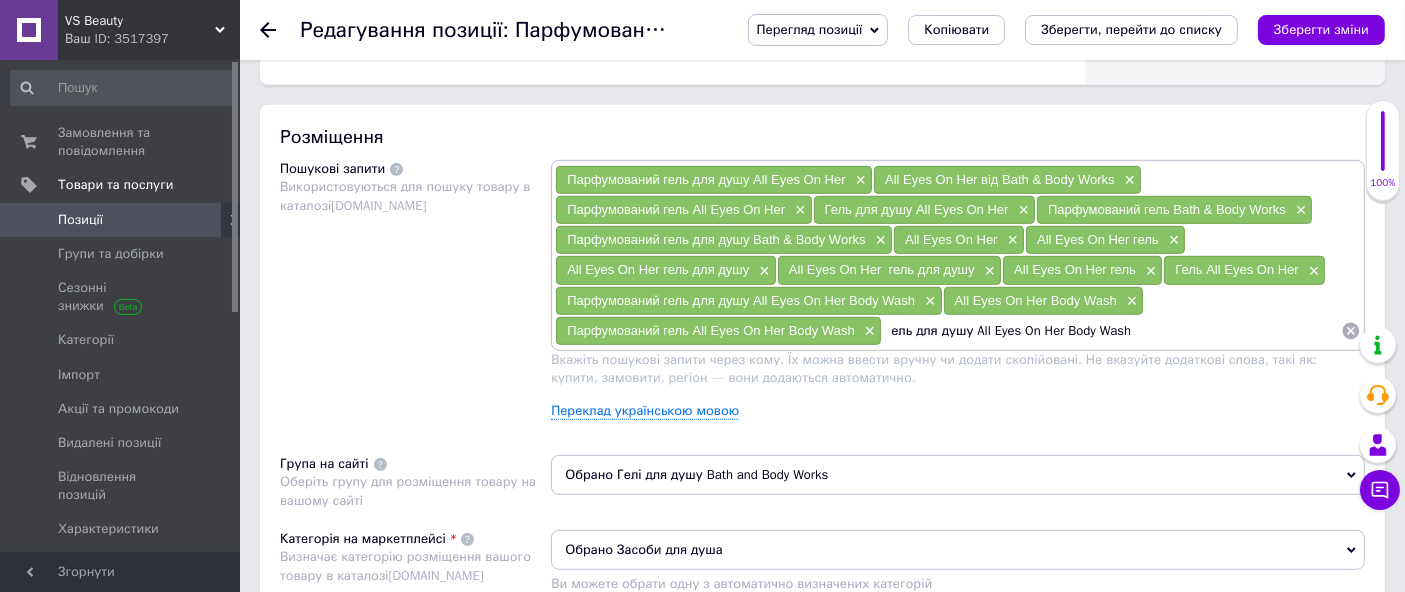 type on "Гель для душу All Eyes On Her Body Wash" 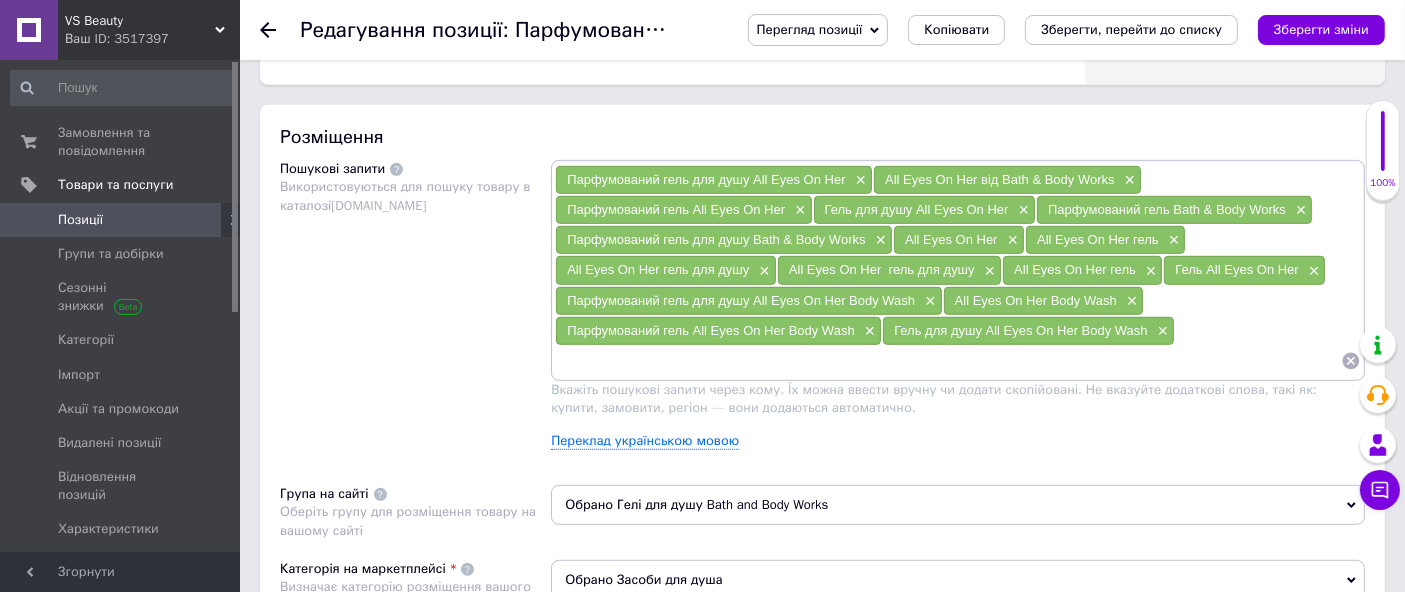 paste on "Парфумований гель для душу All Eyes On Her Body Wash" 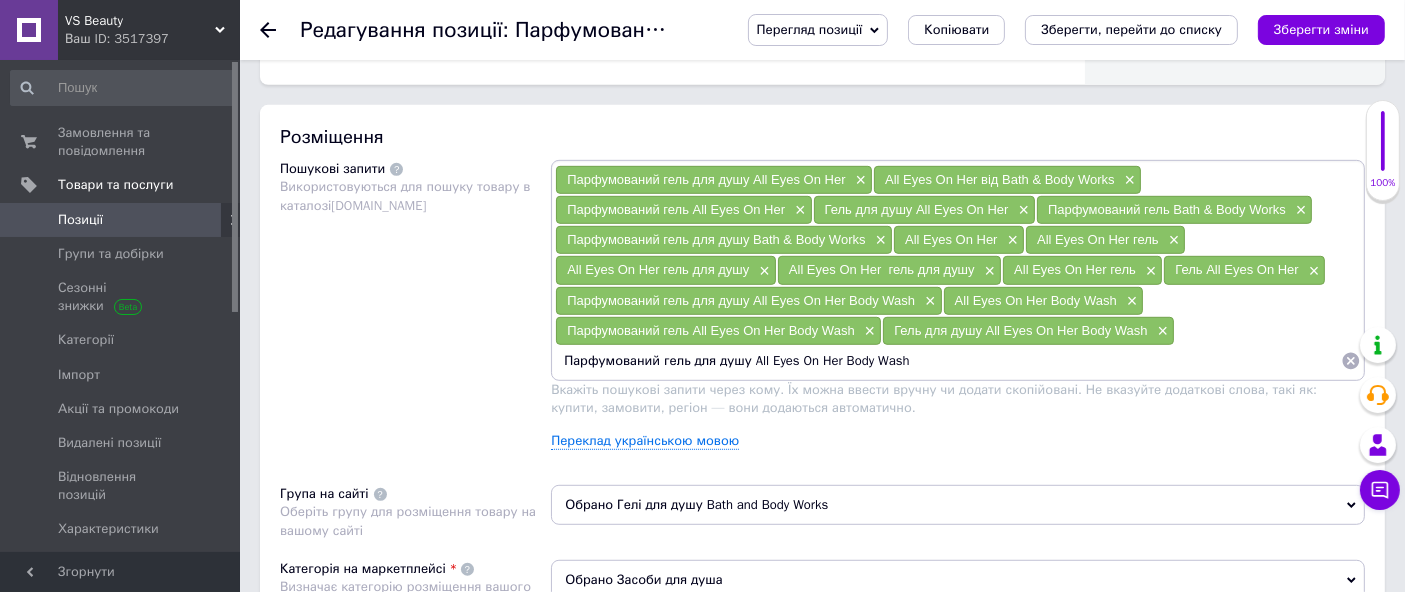 click on "Парфумований гель для душу All Eyes On Her Body Wash" at bounding box center (948, 361) 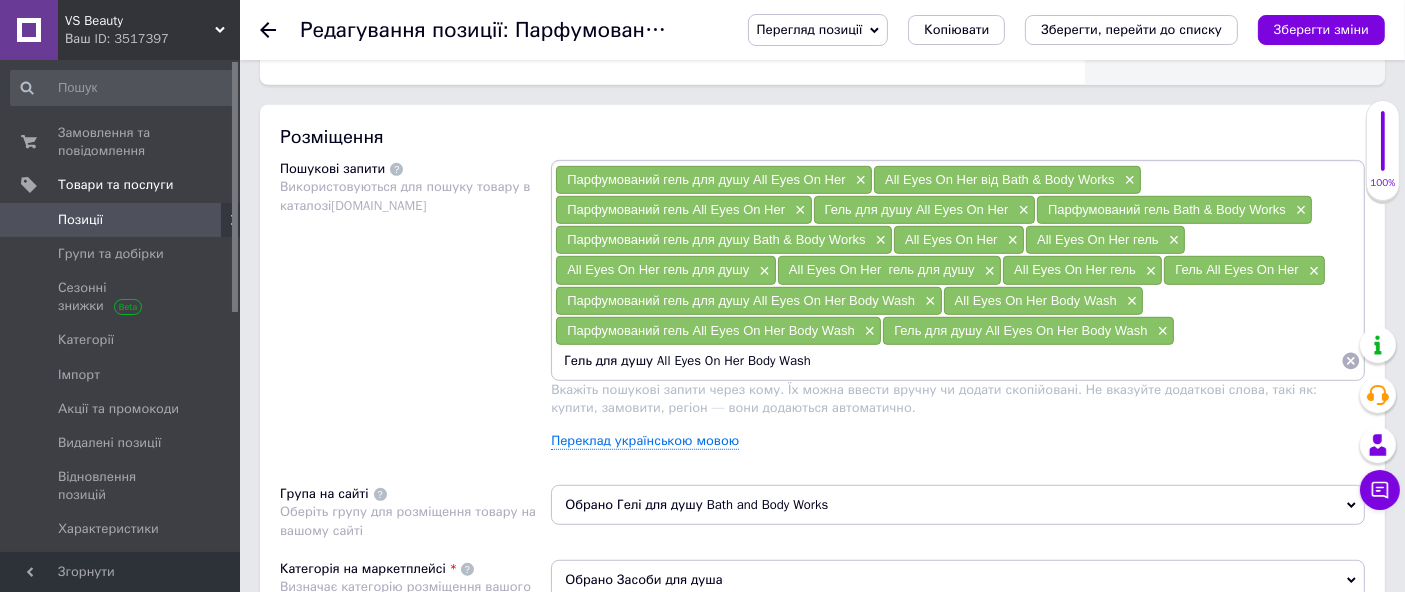 drag, startPoint x: 596, startPoint y: 358, endPoint x: 648, endPoint y: 381, distance: 56.859474 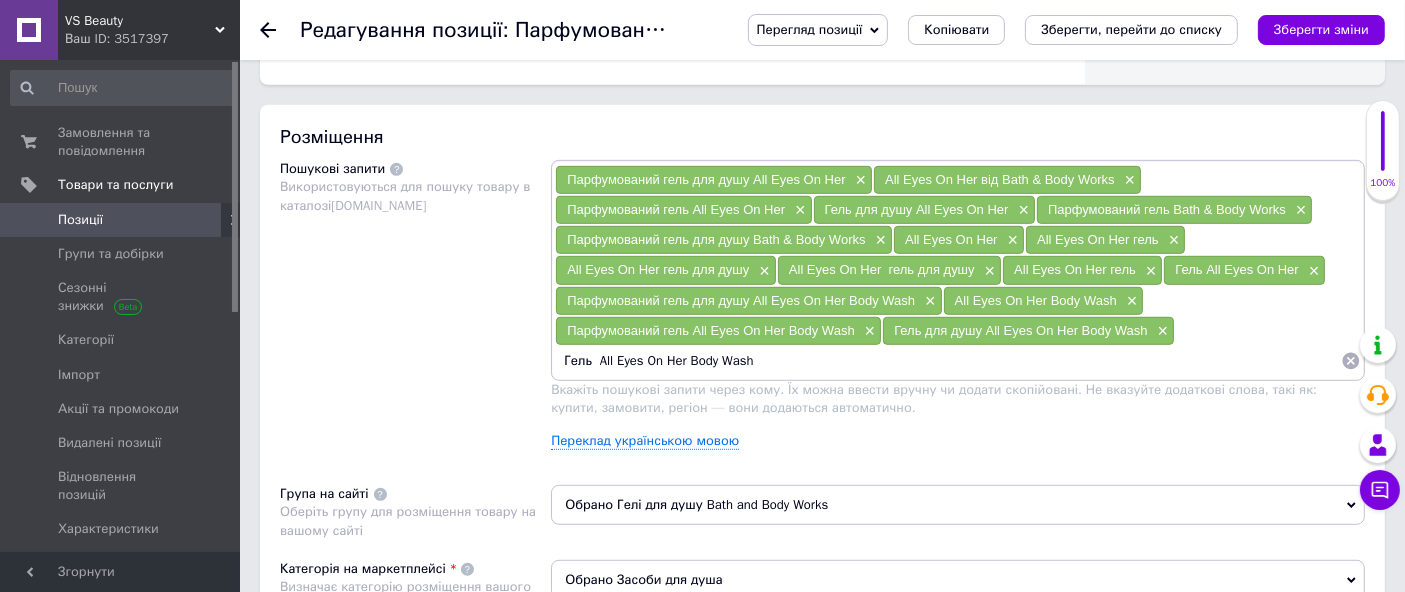 type on "Гель All Eyes On Her Body Wash" 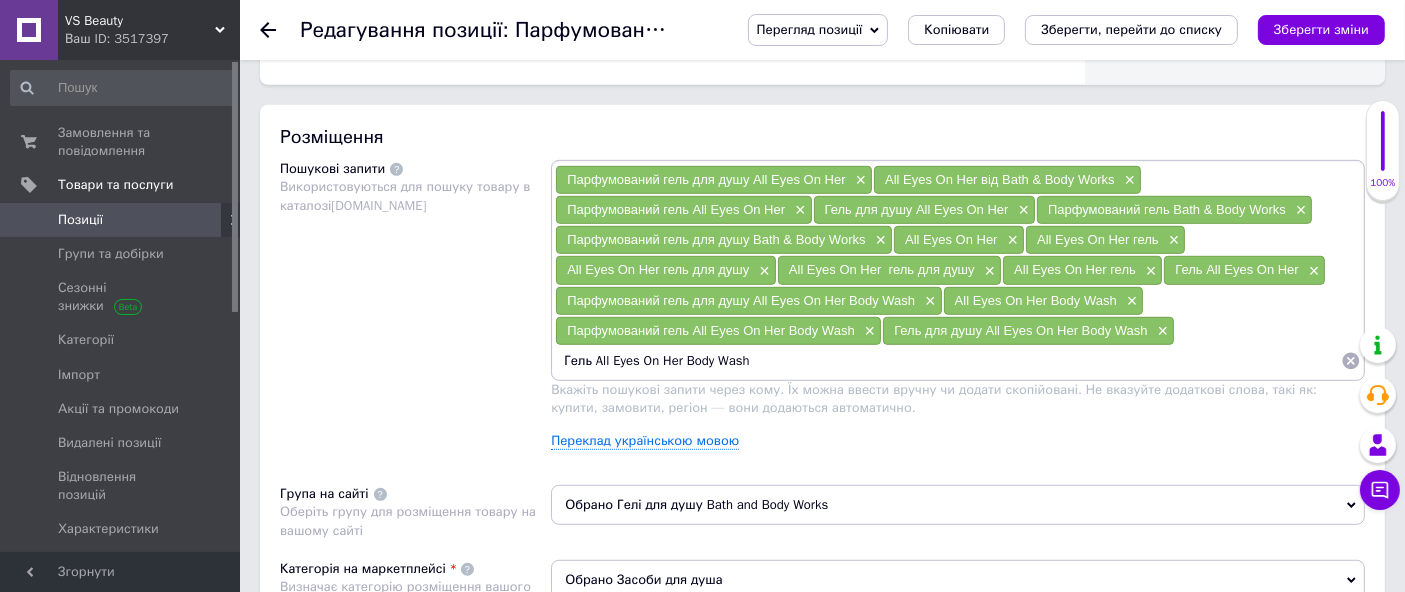 type 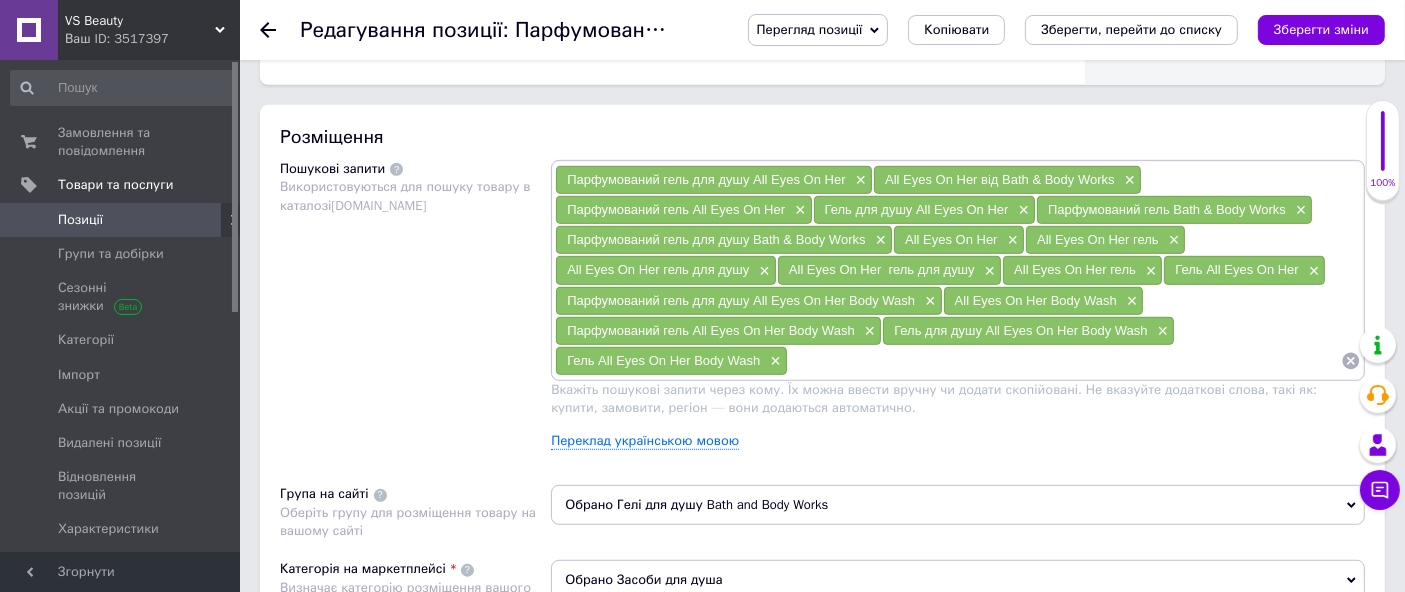 click on "Зберегти, перейти до списку" at bounding box center (1131, 29) 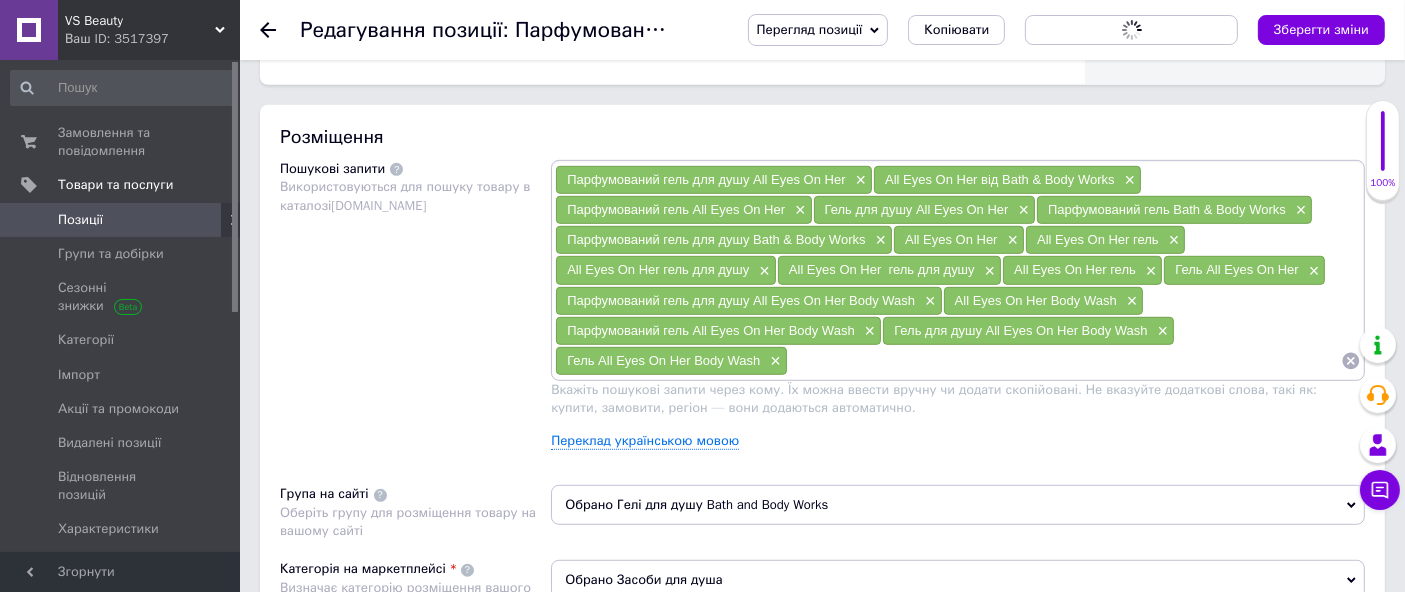 scroll, scrollTop: 0, scrollLeft: 0, axis: both 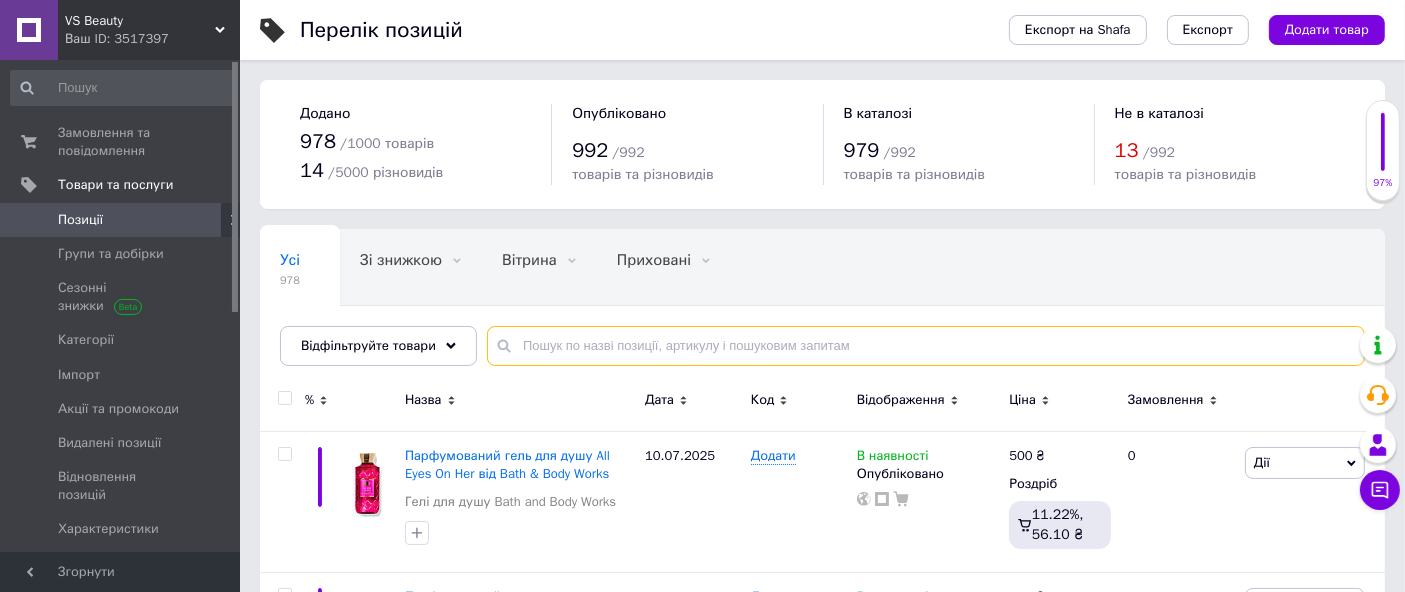 click at bounding box center [926, 346] 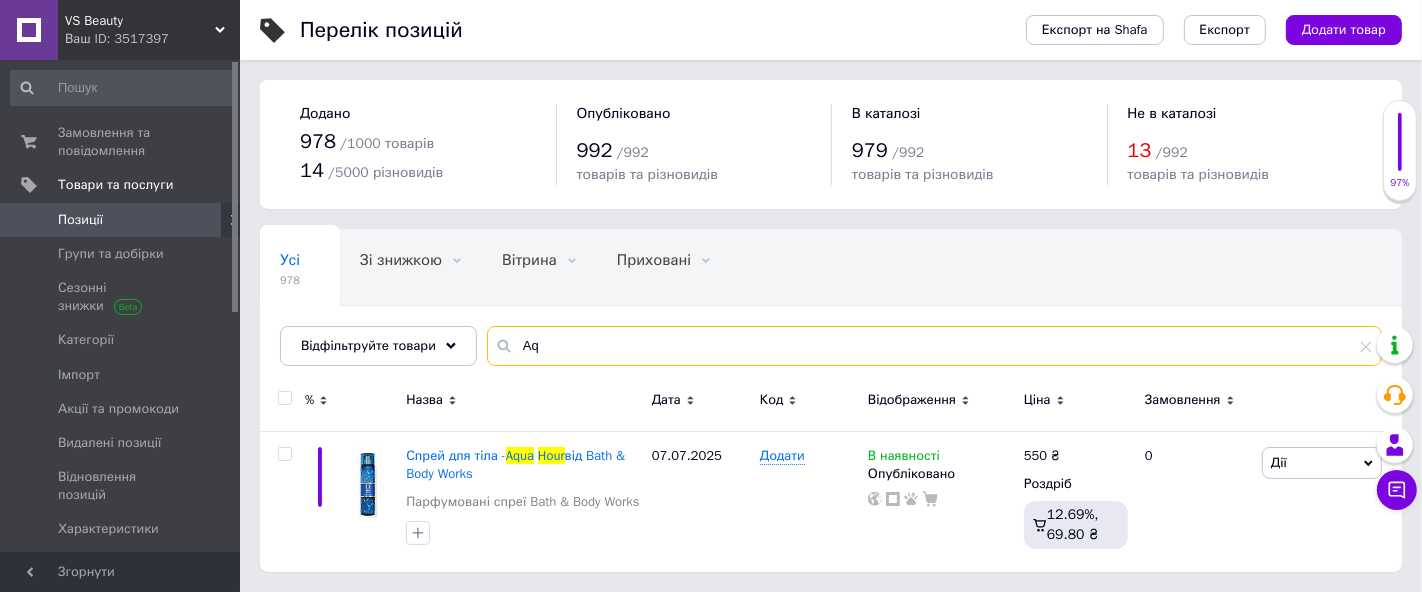 type on "A" 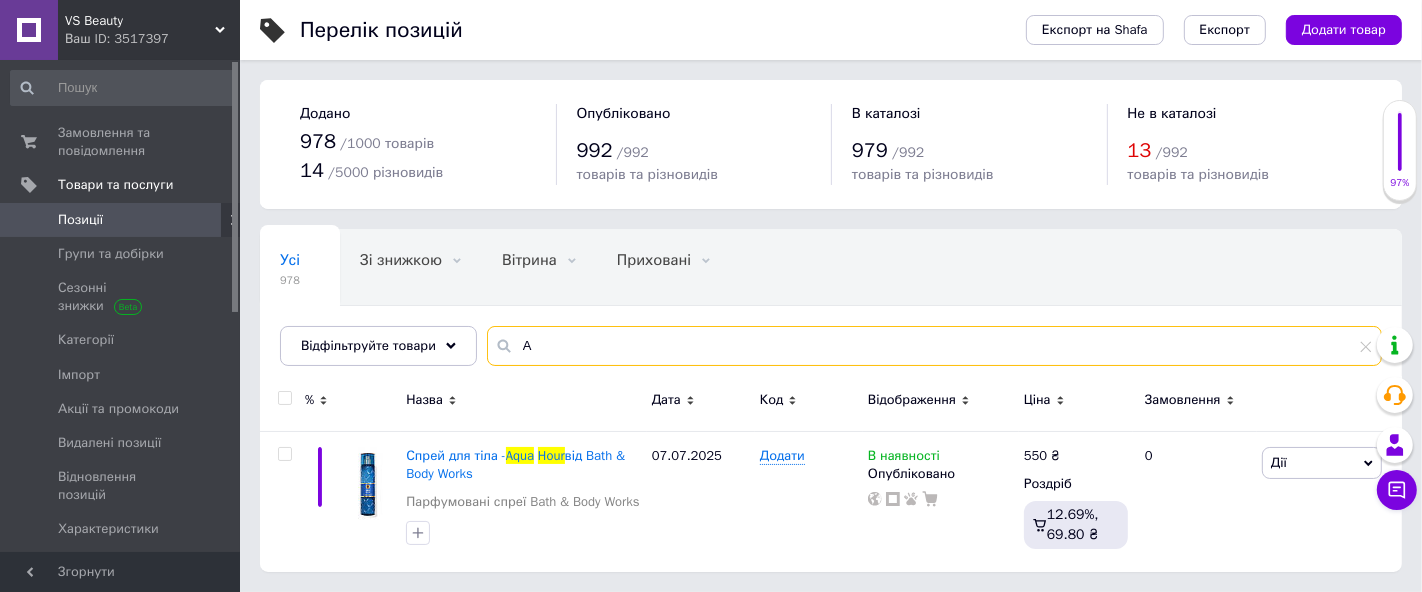 type 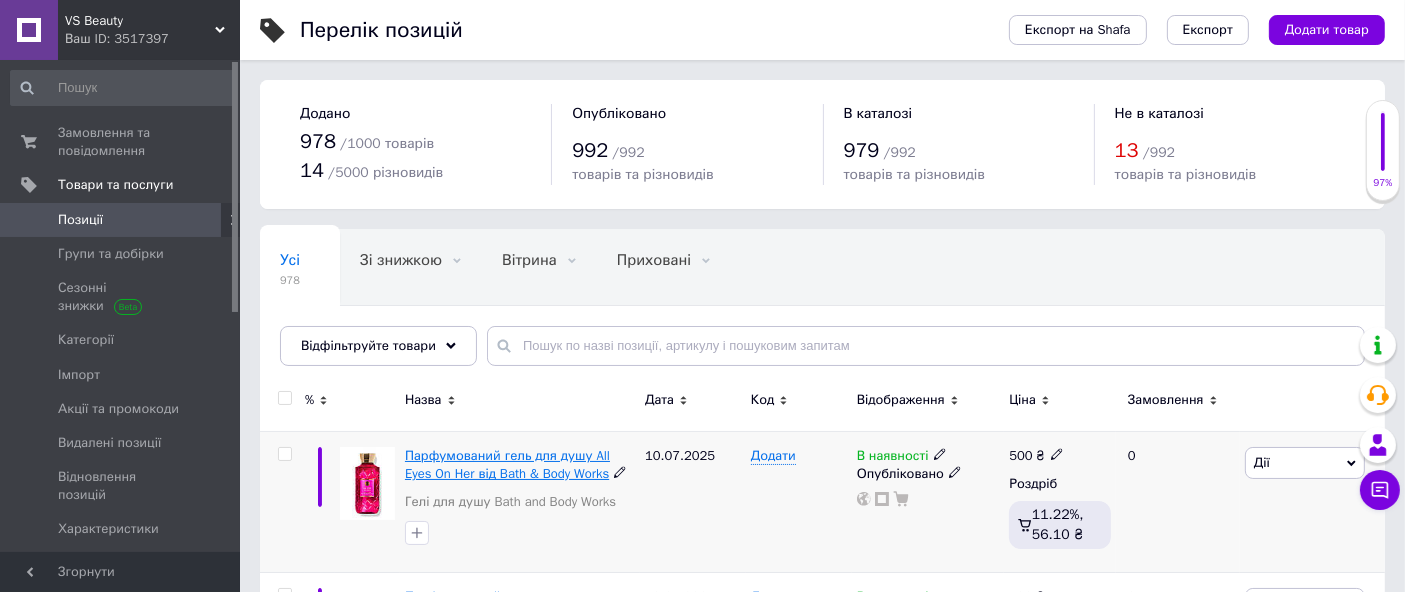 click on "Парфумований гель для душу All Eyes On Her від Bath & Body Works" at bounding box center (507, 464) 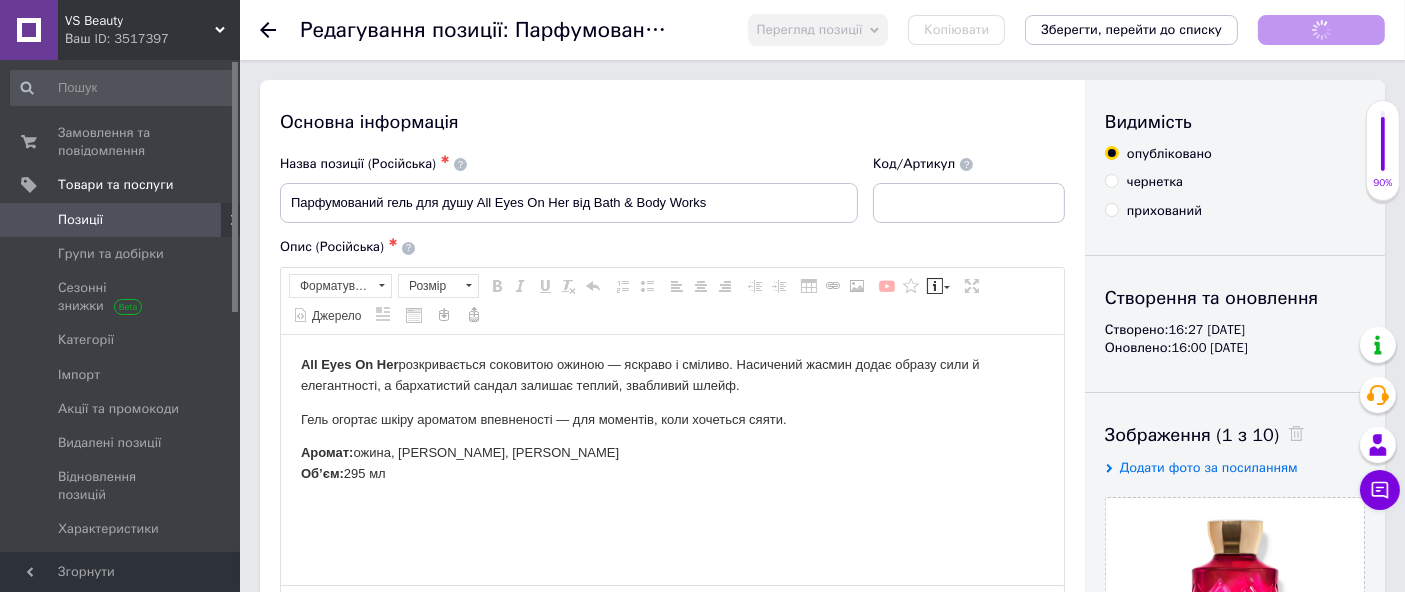 scroll, scrollTop: 0, scrollLeft: 0, axis: both 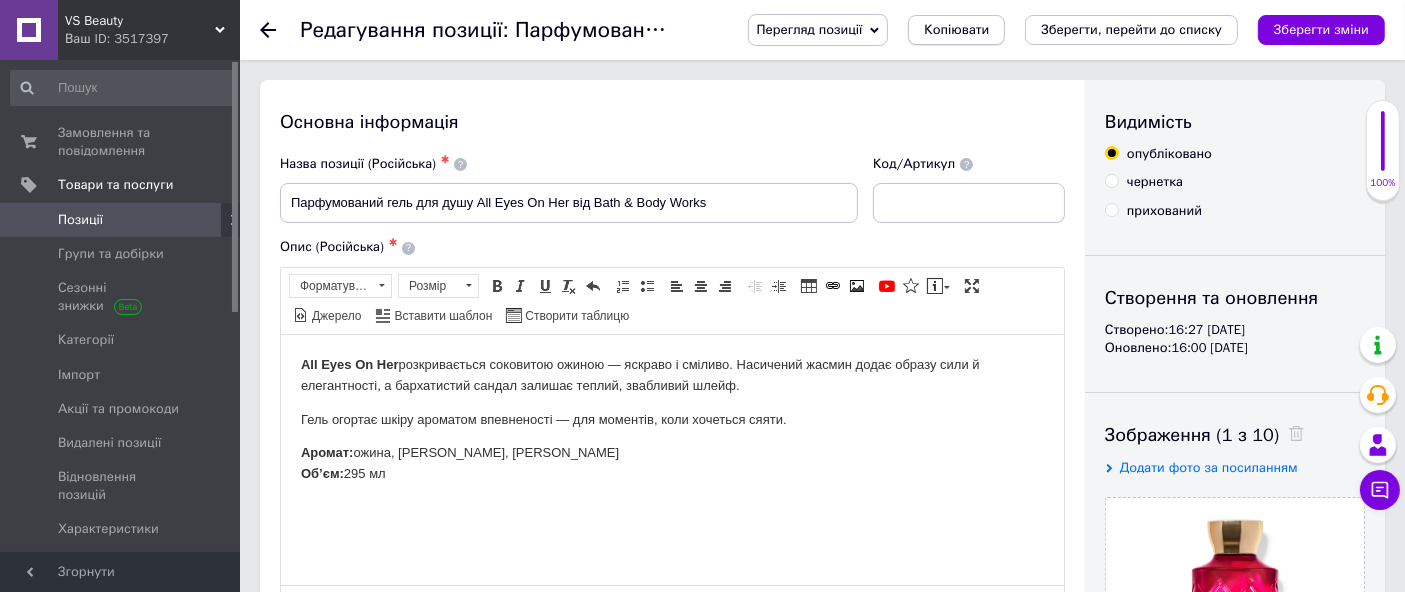 click on "Копіювати" at bounding box center (956, 30) 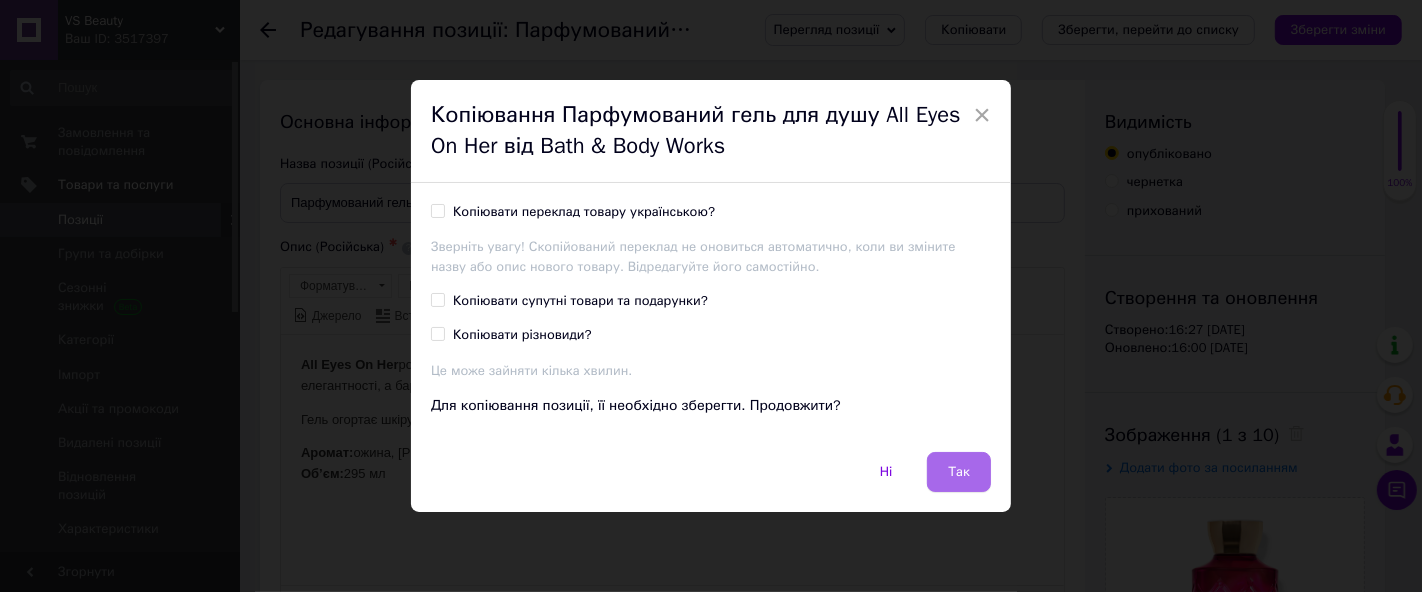 click on "Так" at bounding box center [959, 472] 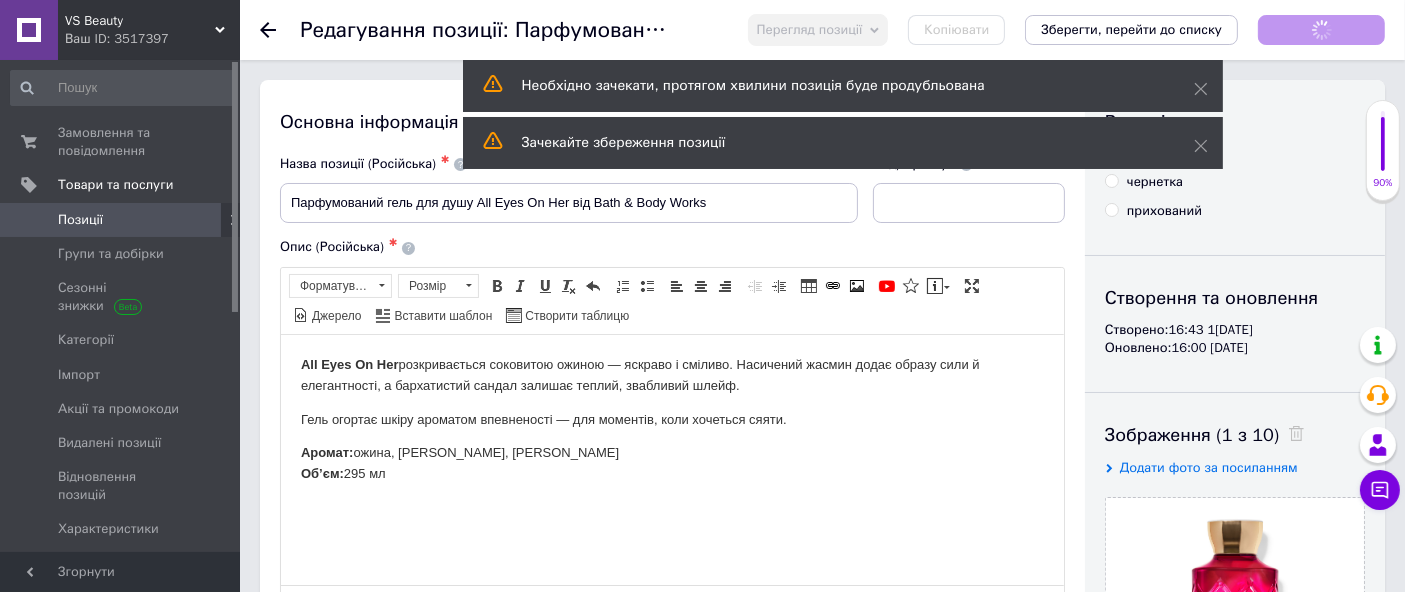scroll, scrollTop: 0, scrollLeft: 0, axis: both 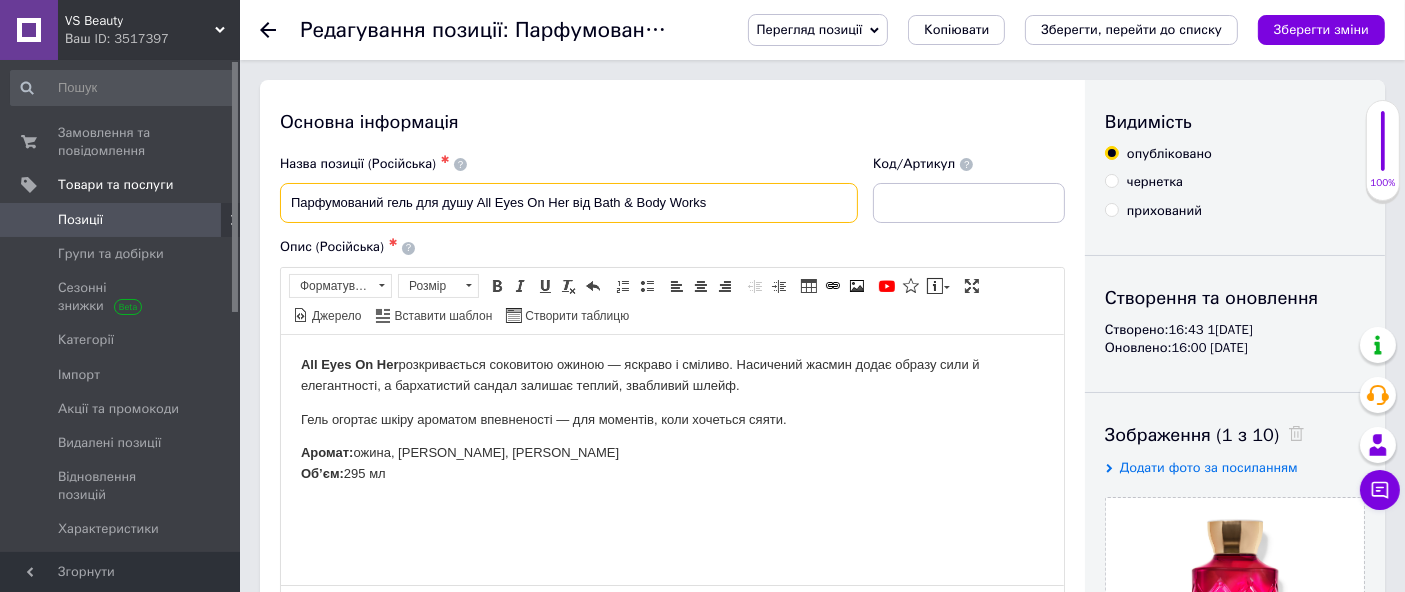 drag, startPoint x: 475, startPoint y: 204, endPoint x: 570, endPoint y: 230, distance: 98.49365 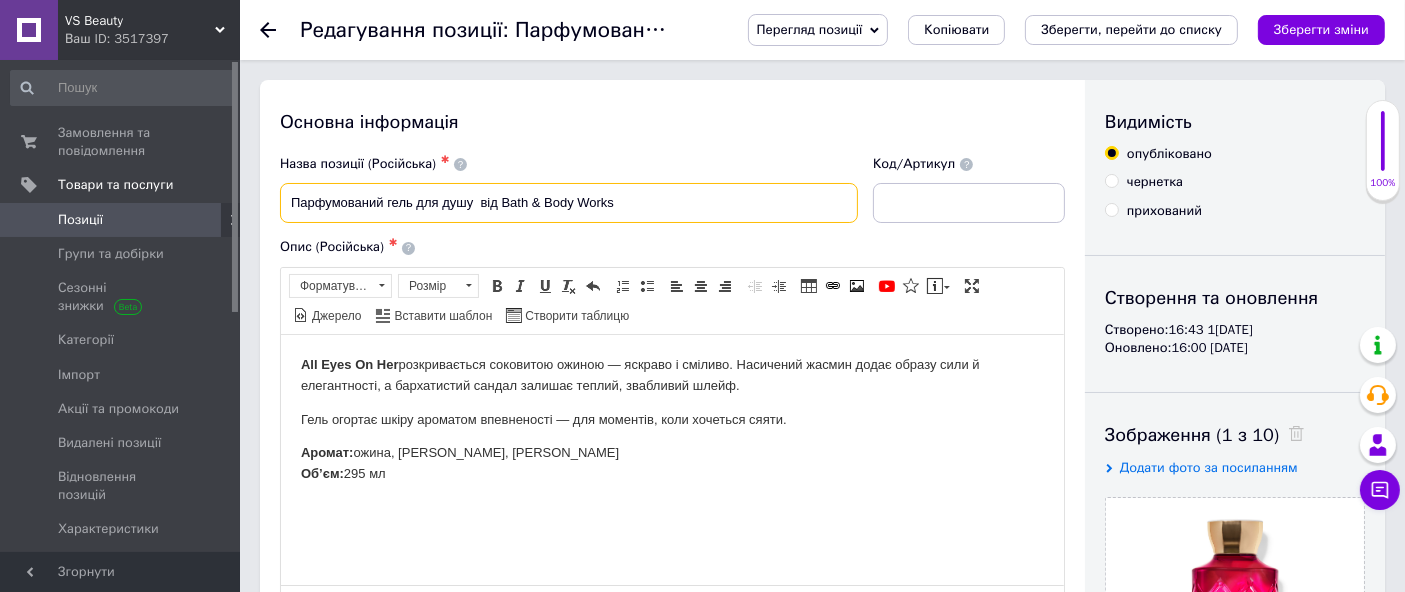 paste on "Aqua Hour" 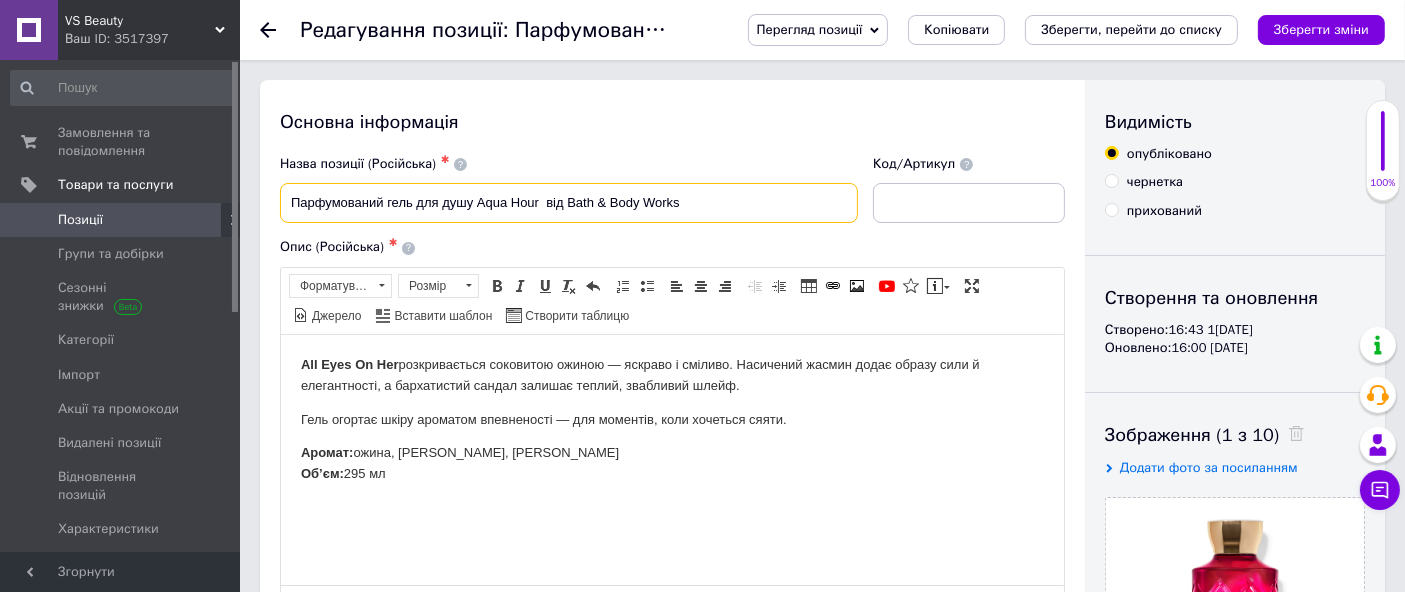 type on "Парфумований гель для душу Aqua Hour  від Bath & Body Works" 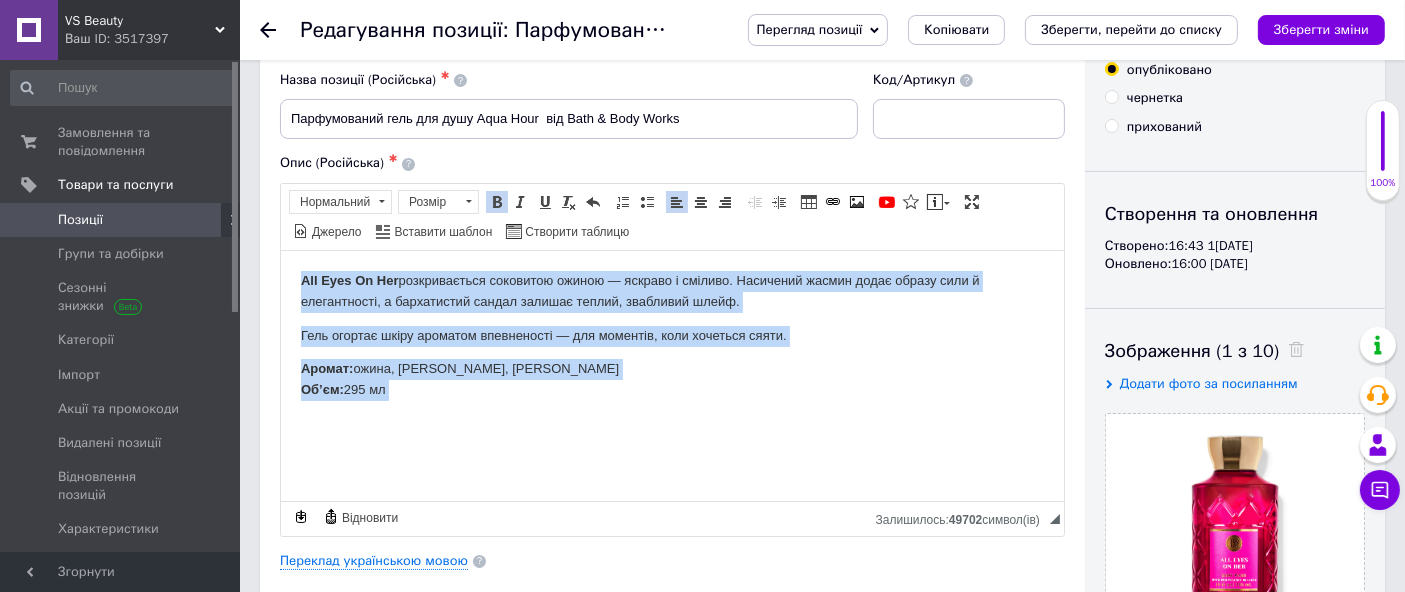 drag, startPoint x: 289, startPoint y: 275, endPoint x: 497, endPoint y: 606, distance: 390.92838 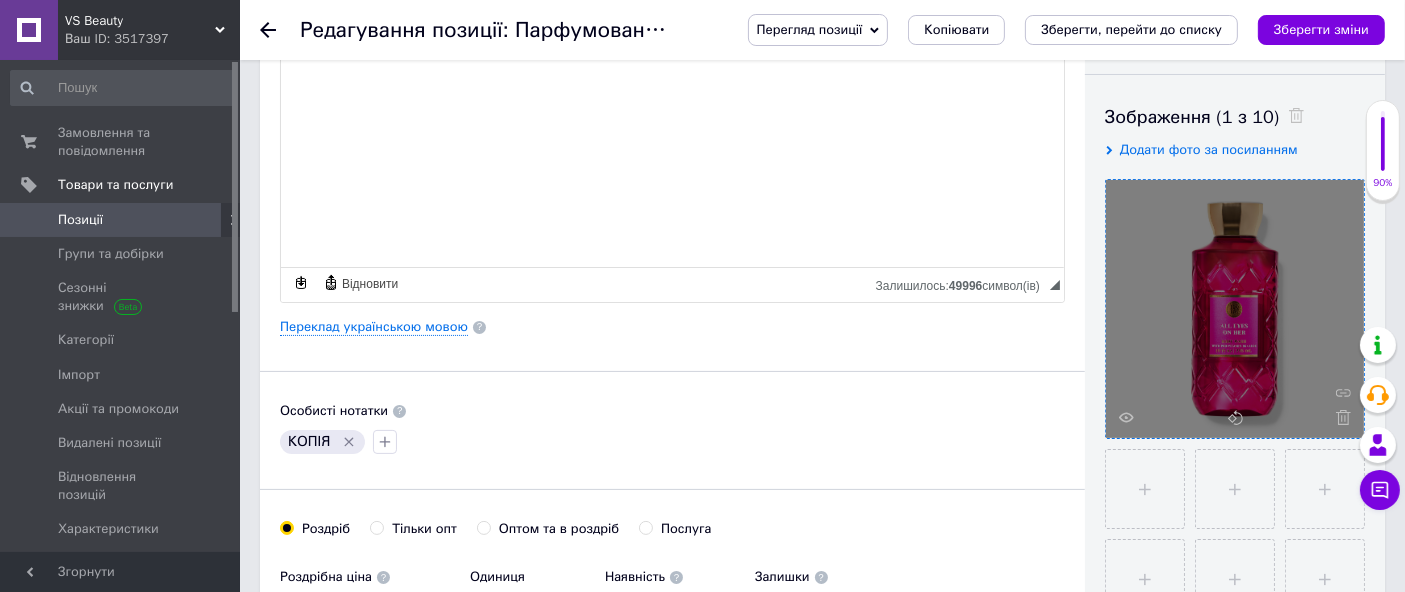 scroll, scrollTop: 320, scrollLeft: 0, axis: vertical 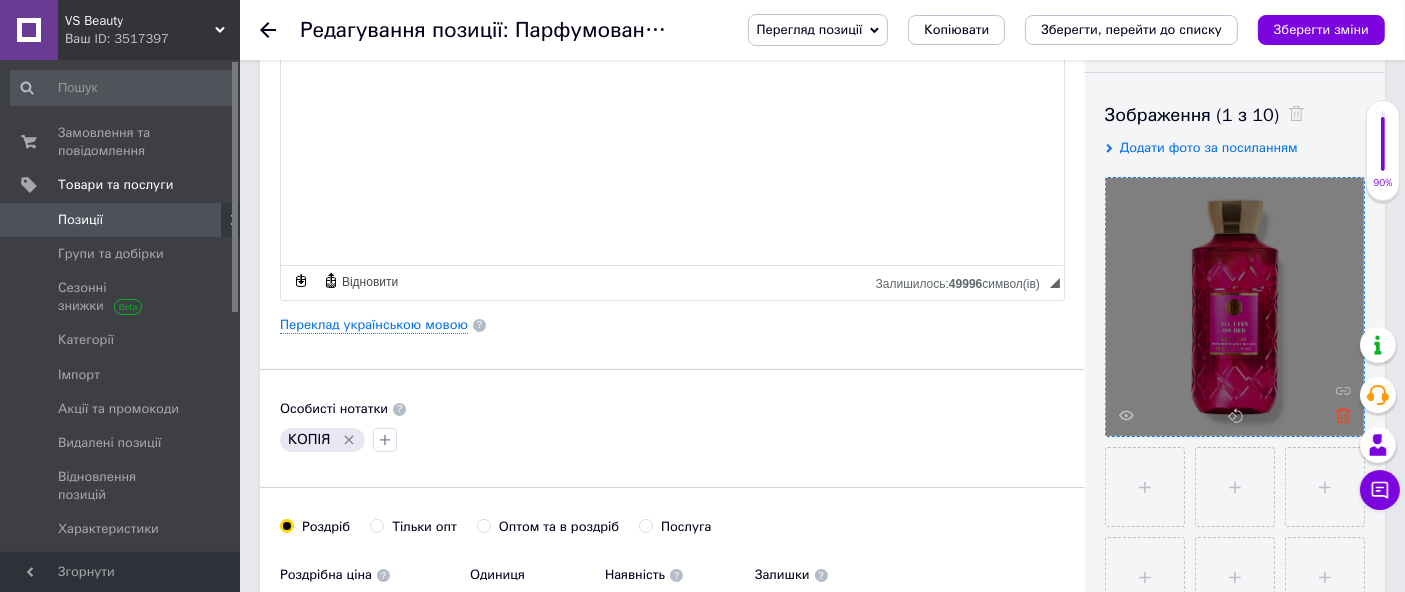 click 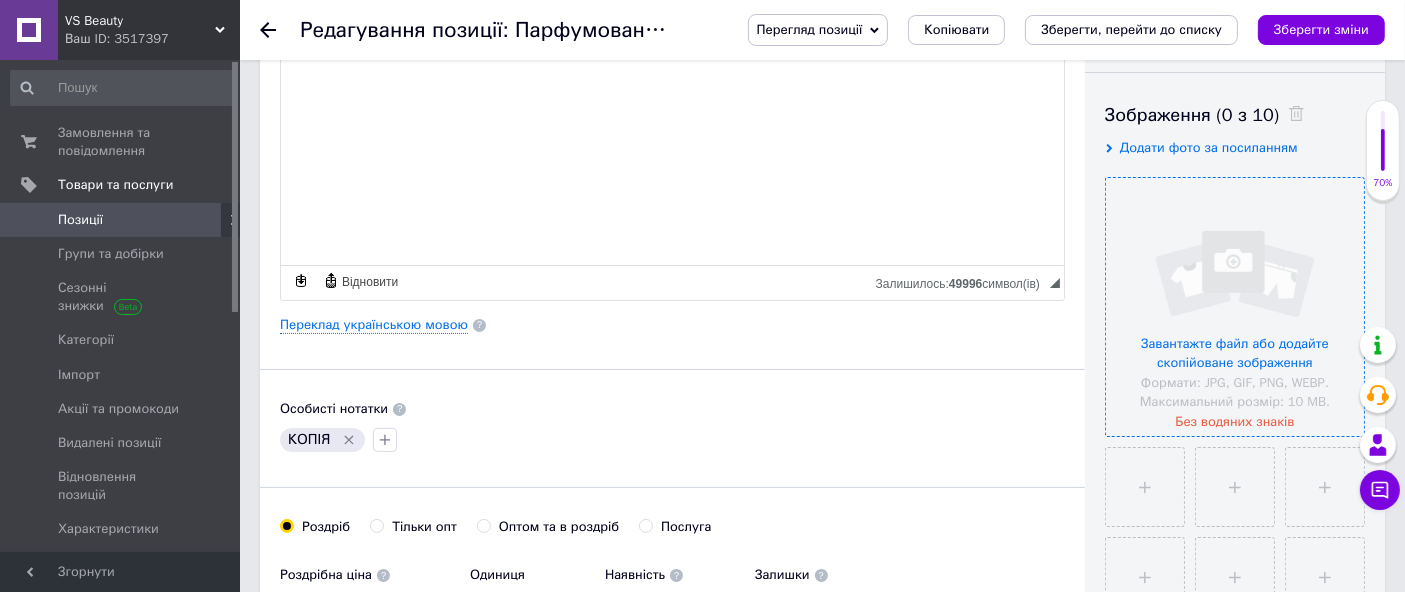 drag, startPoint x: 1267, startPoint y: 278, endPoint x: 1244, endPoint y: 276, distance: 23.086792 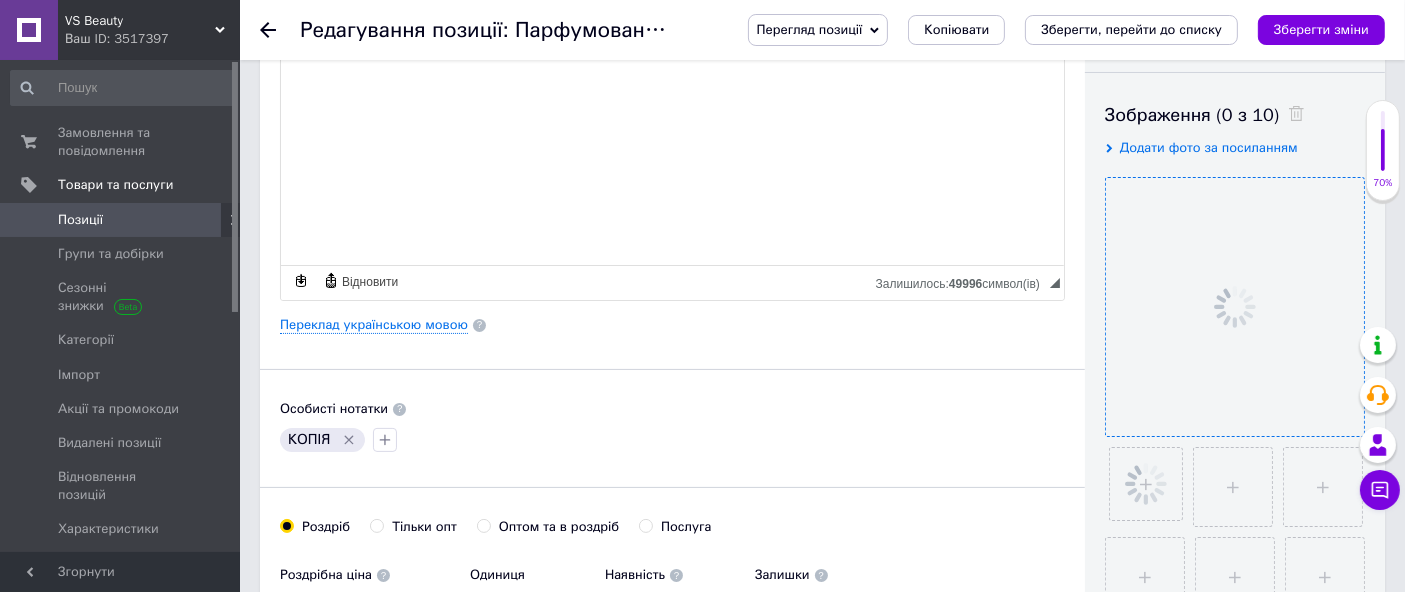 drag, startPoint x: 348, startPoint y: 437, endPoint x: 347, endPoint y: 415, distance: 22.022715 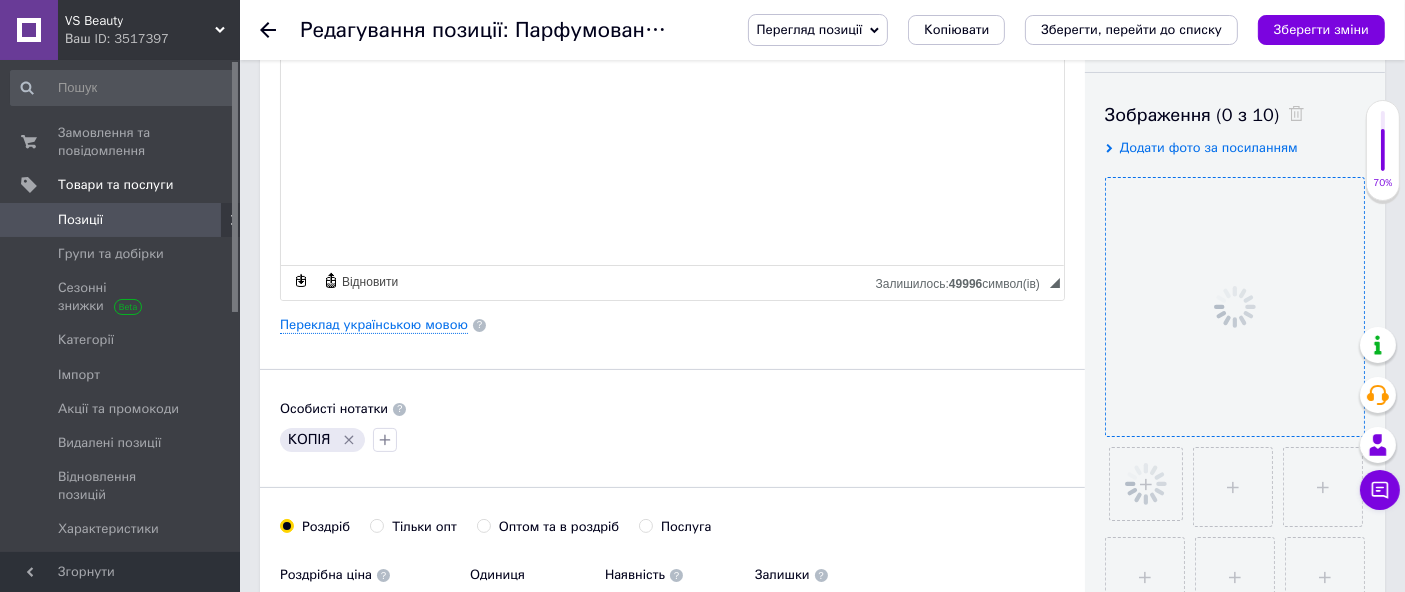 click 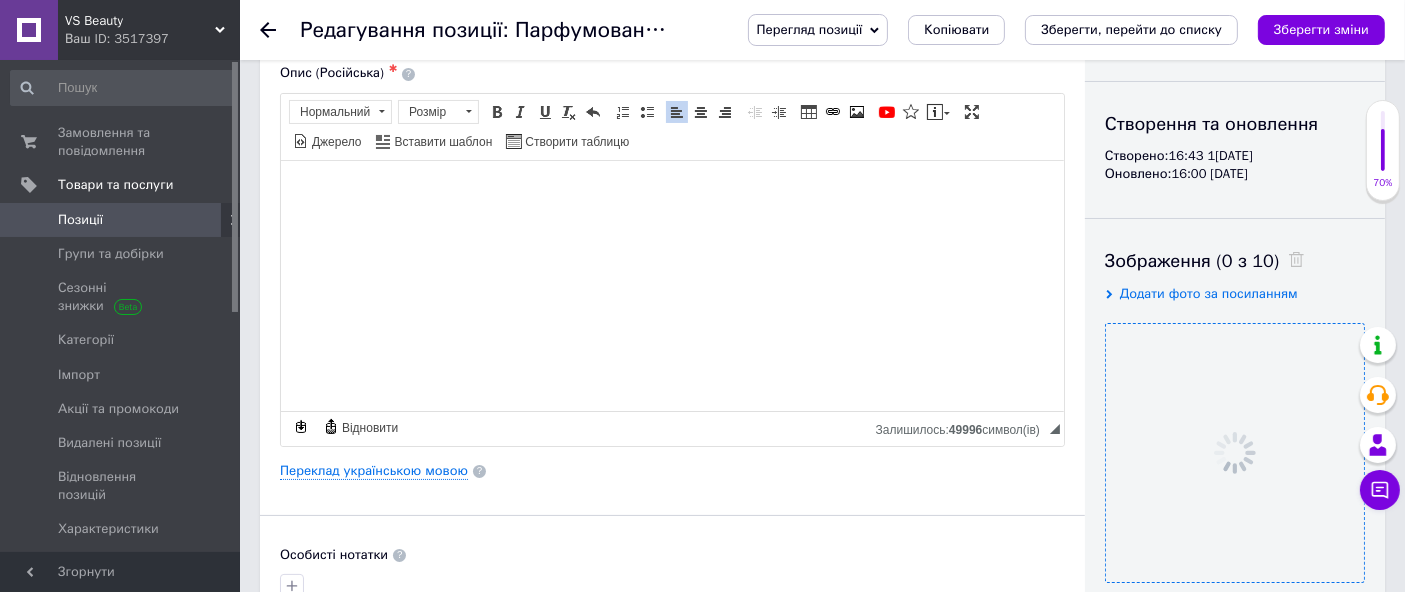 scroll, scrollTop: 0, scrollLeft: 0, axis: both 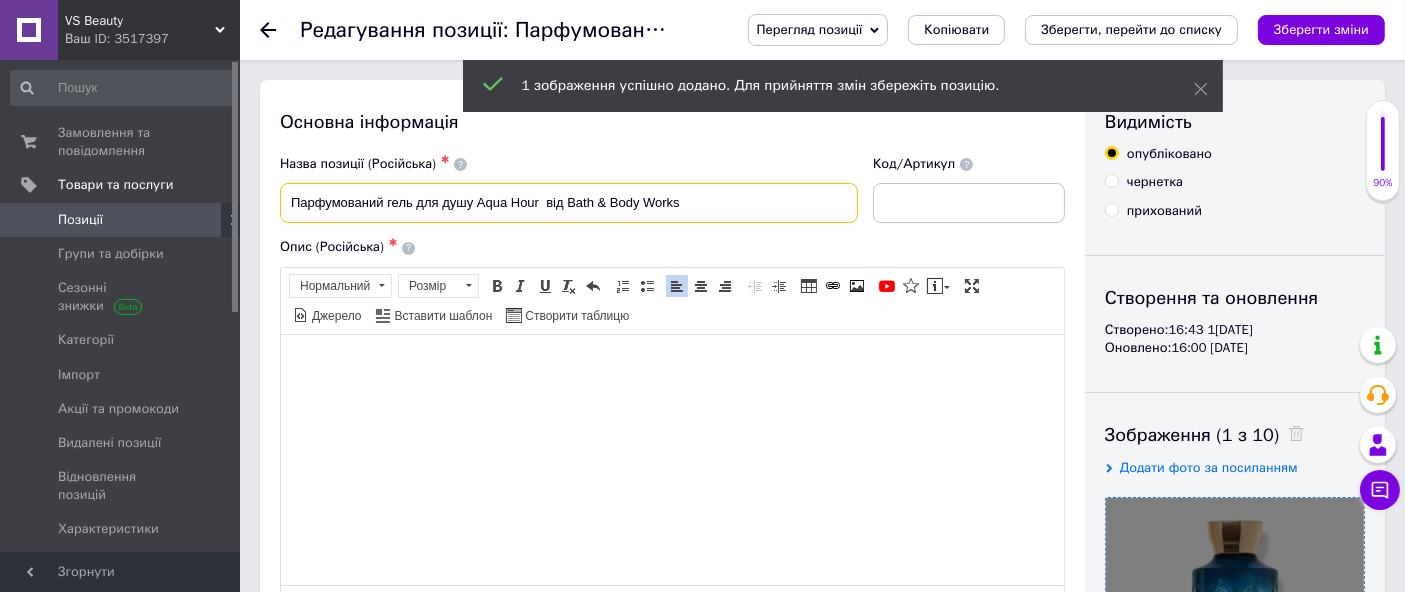 drag, startPoint x: 282, startPoint y: 204, endPoint x: 1159, endPoint y: 222, distance: 877.1847 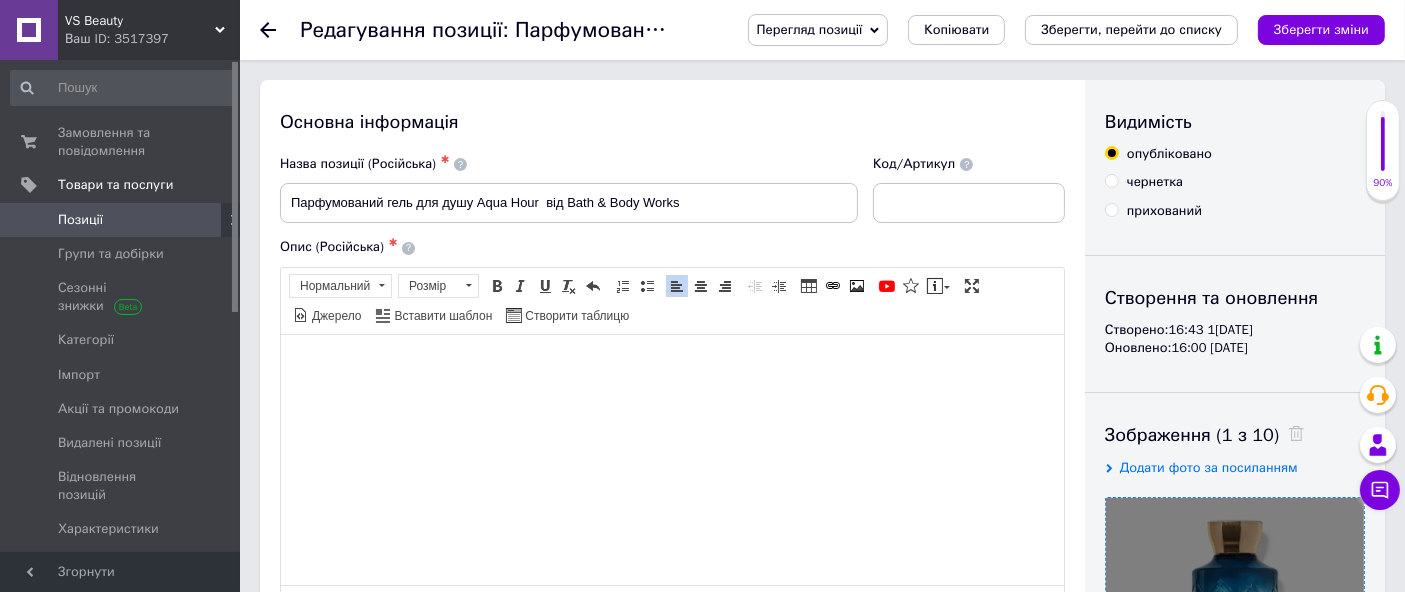 drag, startPoint x: 325, startPoint y: 350, endPoint x: 315, endPoint y: 345, distance: 11.18034 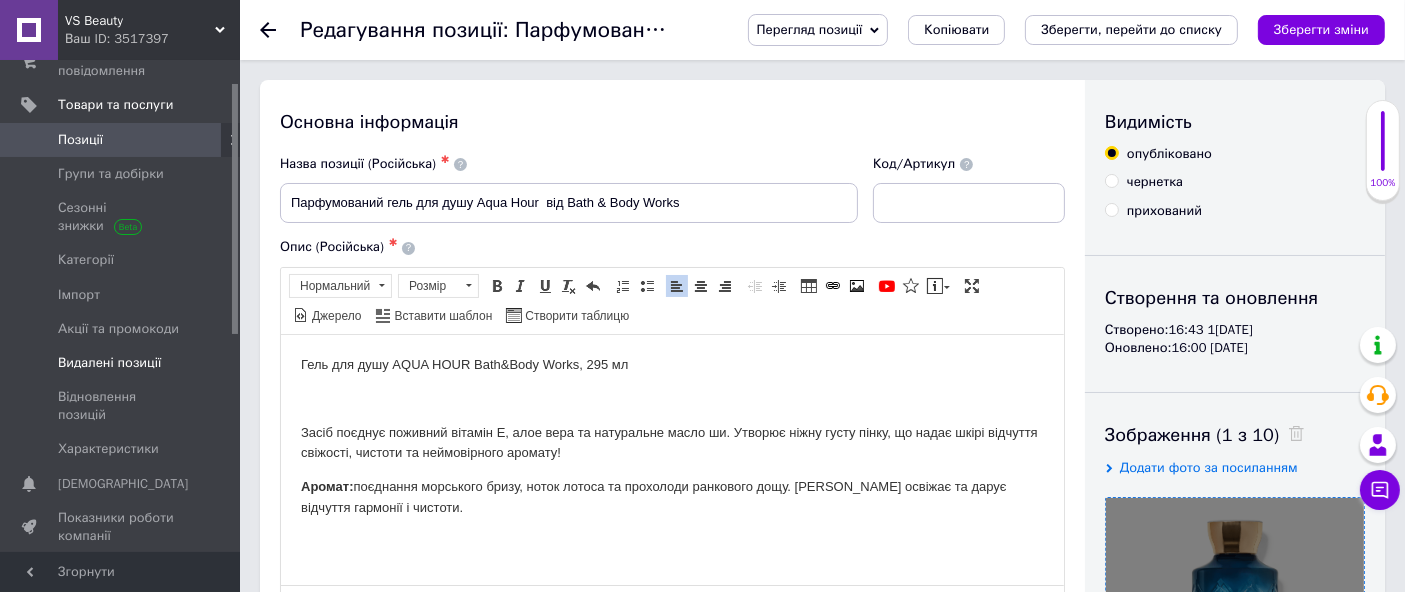 scroll, scrollTop: 222, scrollLeft: 0, axis: vertical 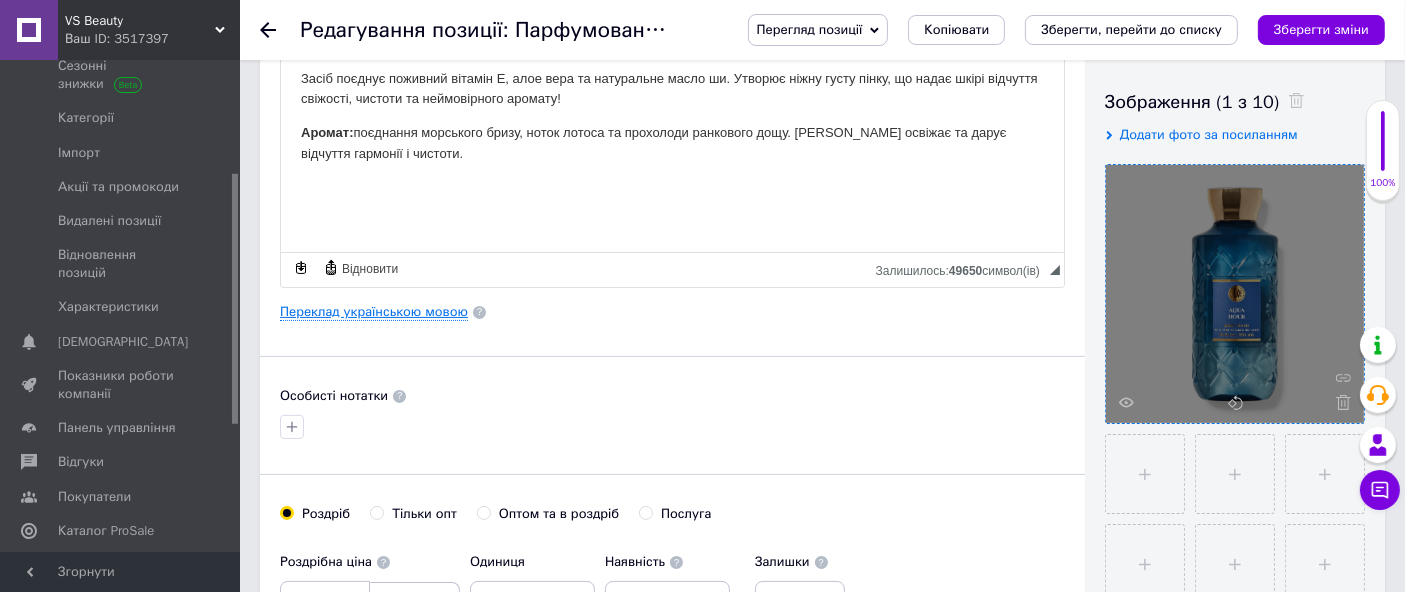 click on "Переклад українською мовою" at bounding box center [374, 312] 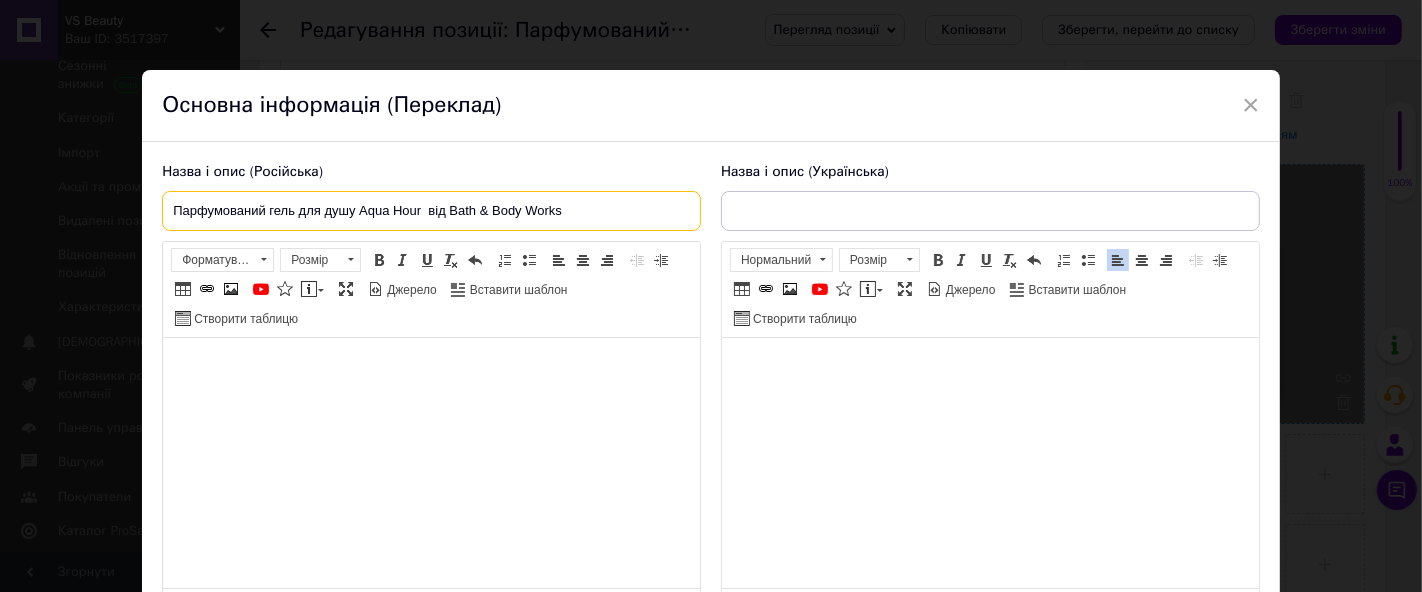 drag, startPoint x: 171, startPoint y: 210, endPoint x: 866, endPoint y: 273, distance: 697.84955 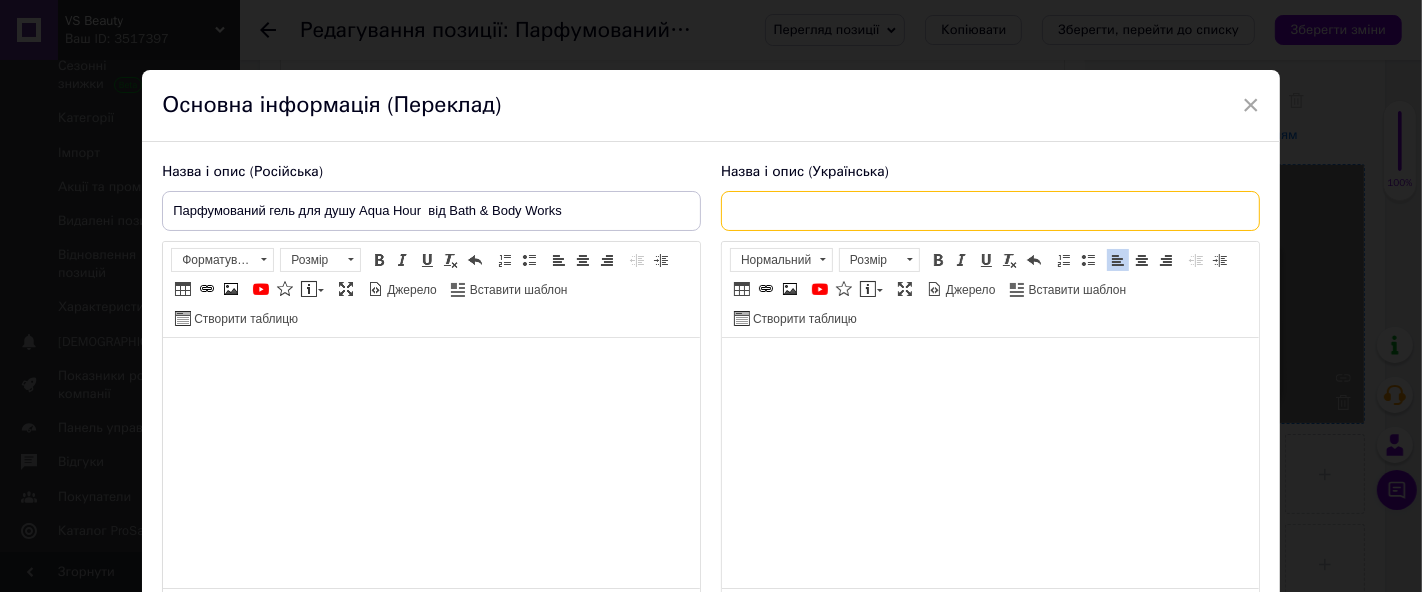 drag, startPoint x: 766, startPoint y: 219, endPoint x: 732, endPoint y: 296, distance: 84.17244 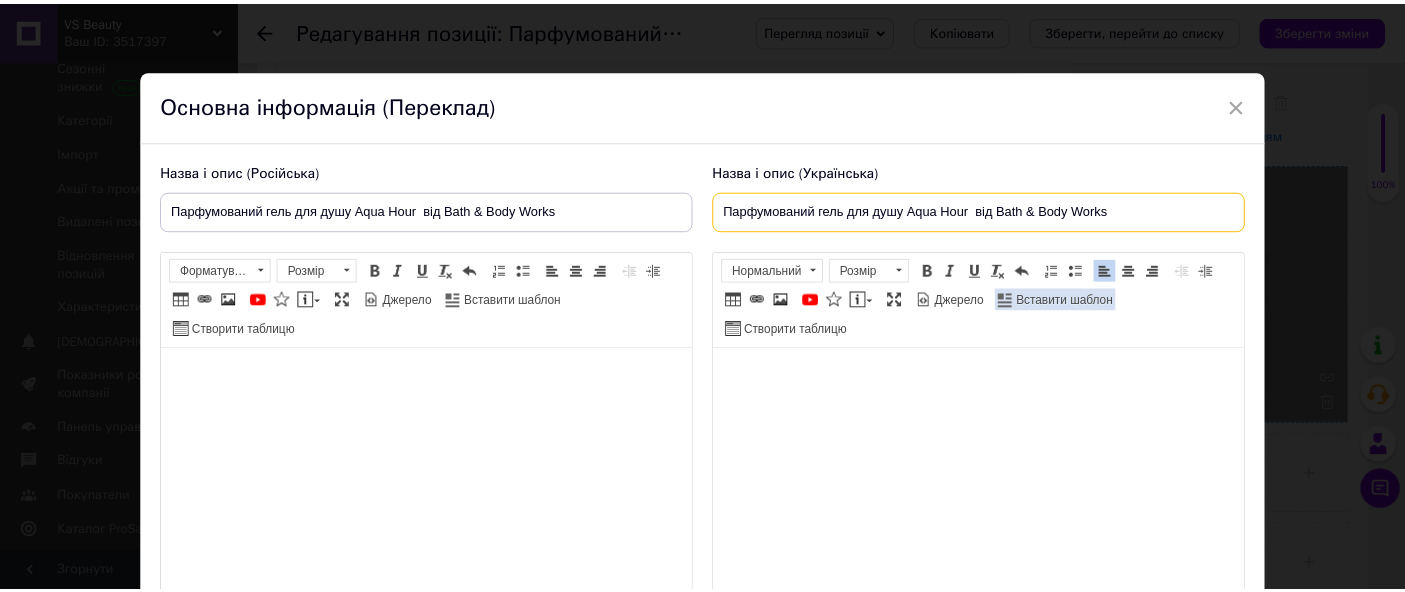 scroll, scrollTop: 202, scrollLeft: 0, axis: vertical 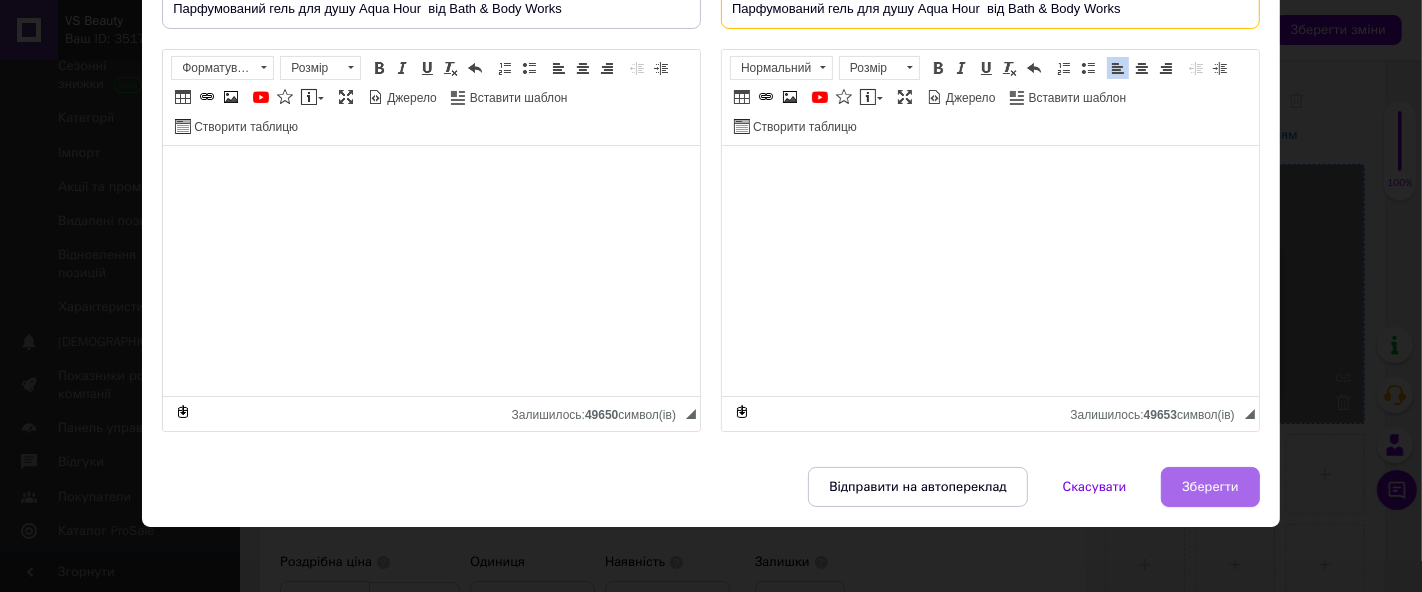 type on "Парфумований гель для душу Aqua Hour  від Bath & Body Works" 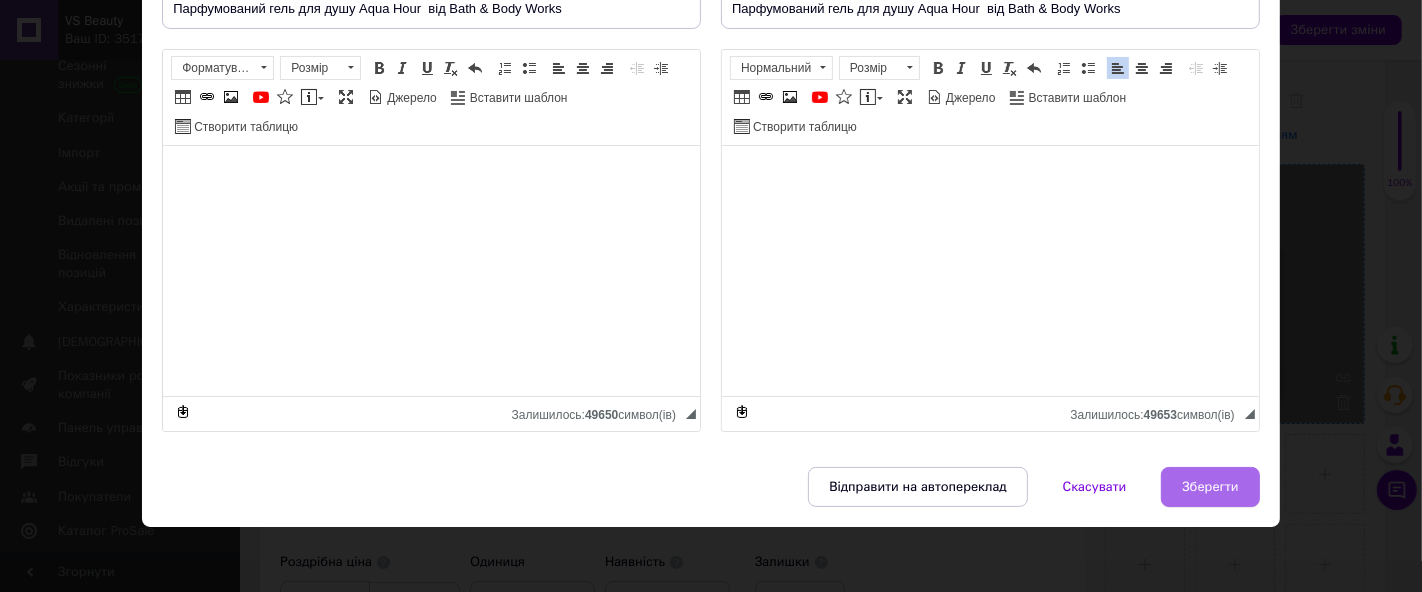 click on "Зберегти" at bounding box center [1210, 487] 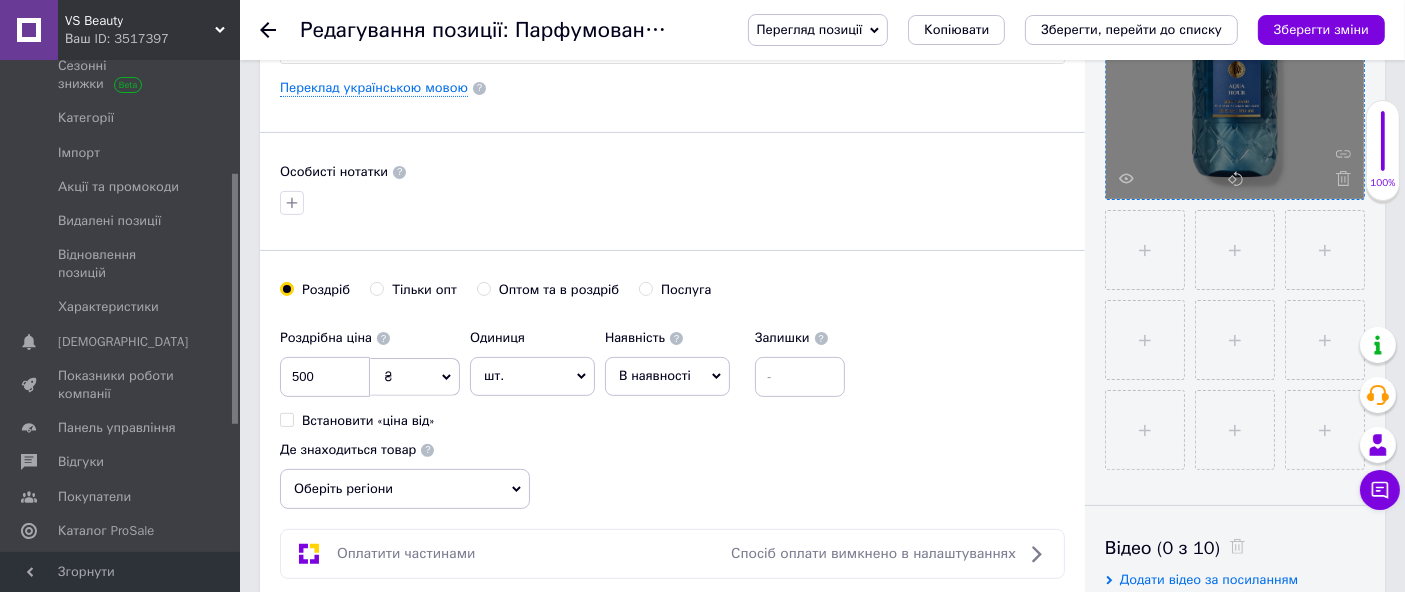 scroll, scrollTop: 666, scrollLeft: 0, axis: vertical 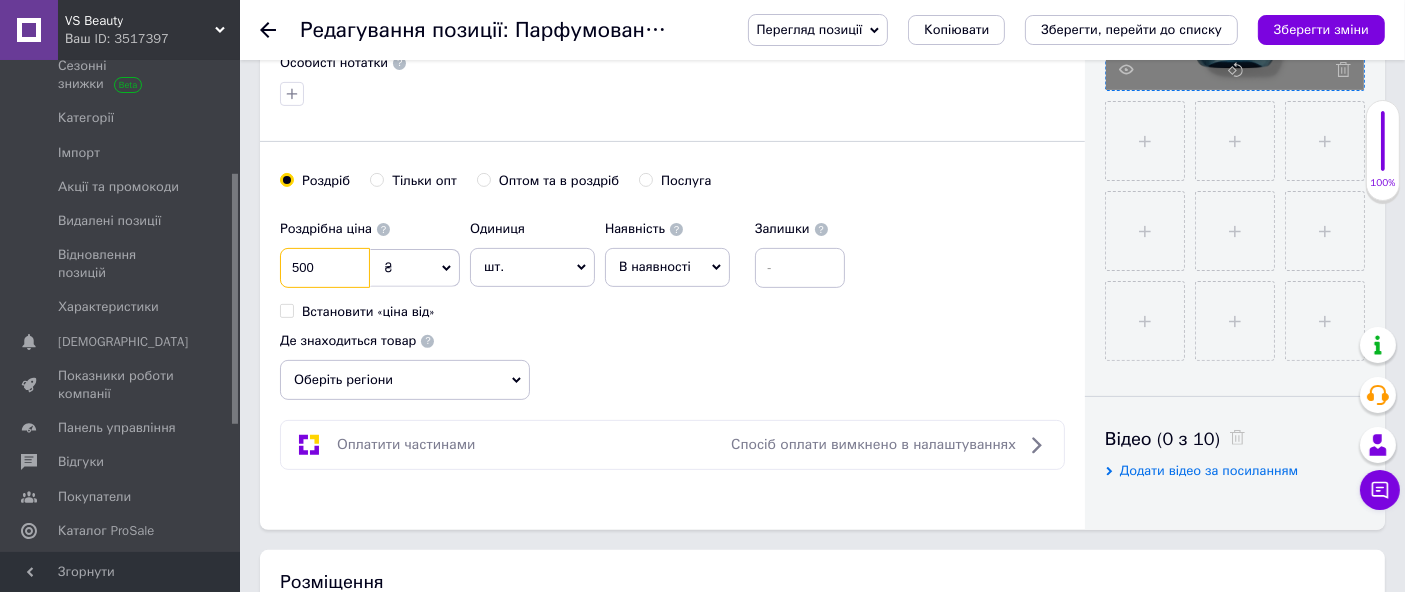 click on "500" at bounding box center [325, 268] 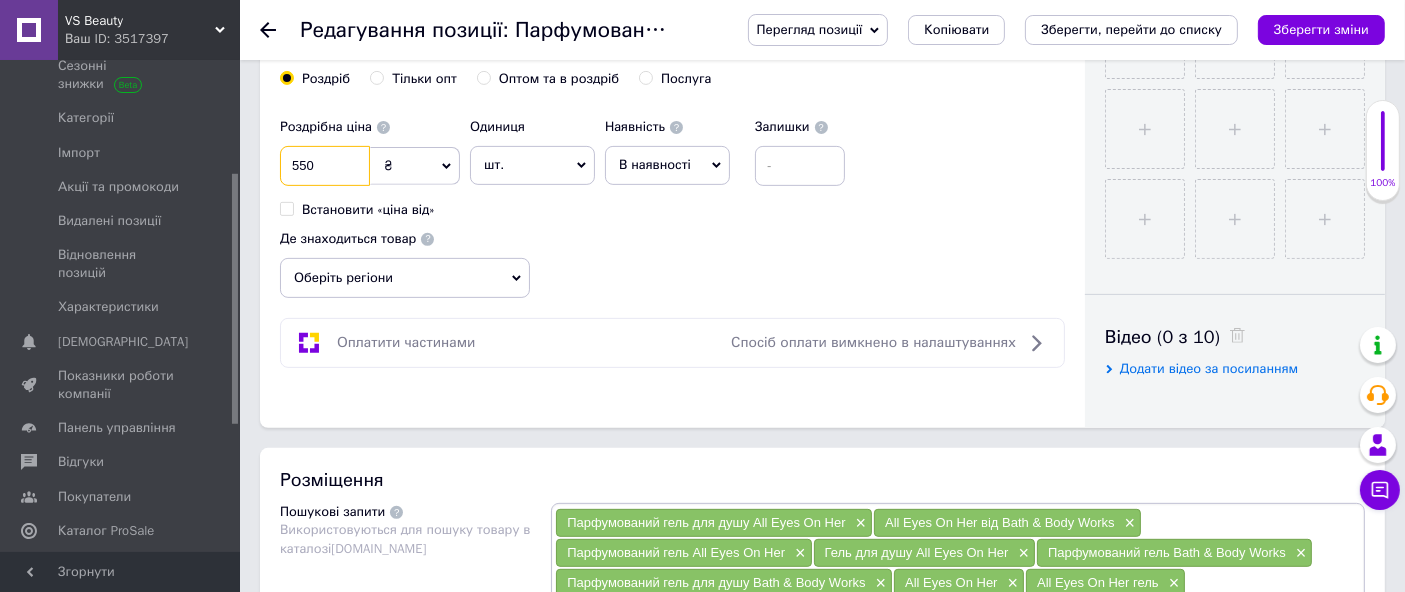 scroll, scrollTop: 1000, scrollLeft: 0, axis: vertical 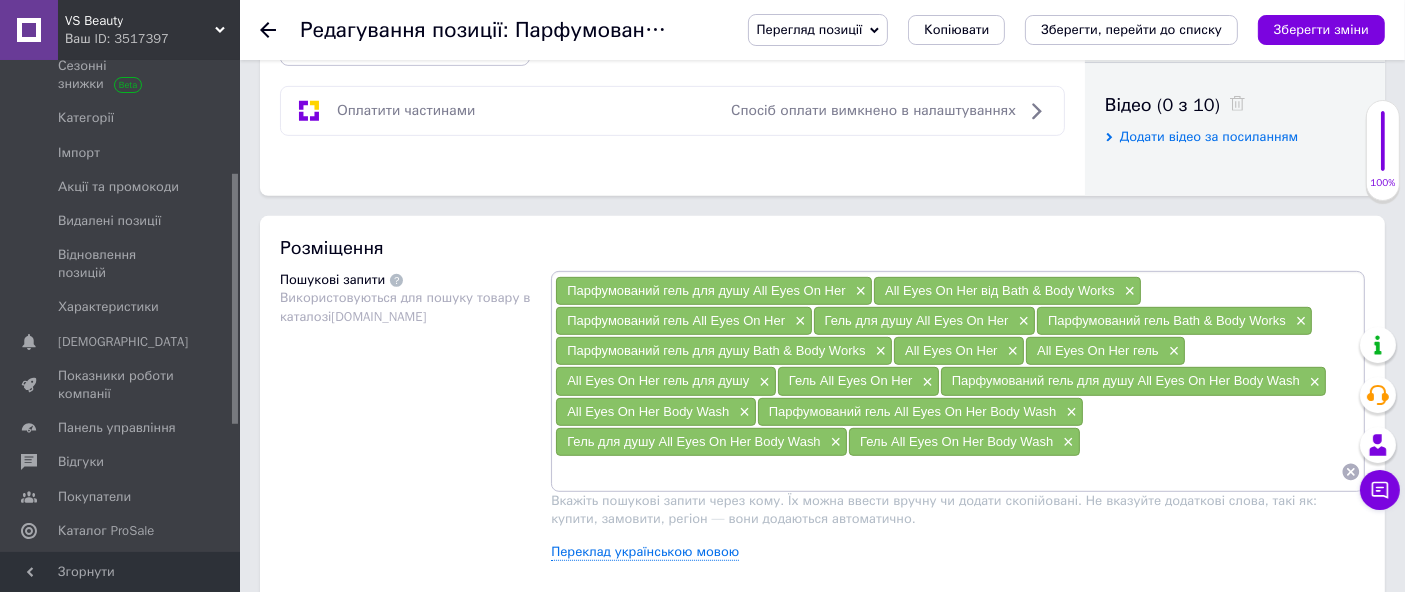 type on "550" 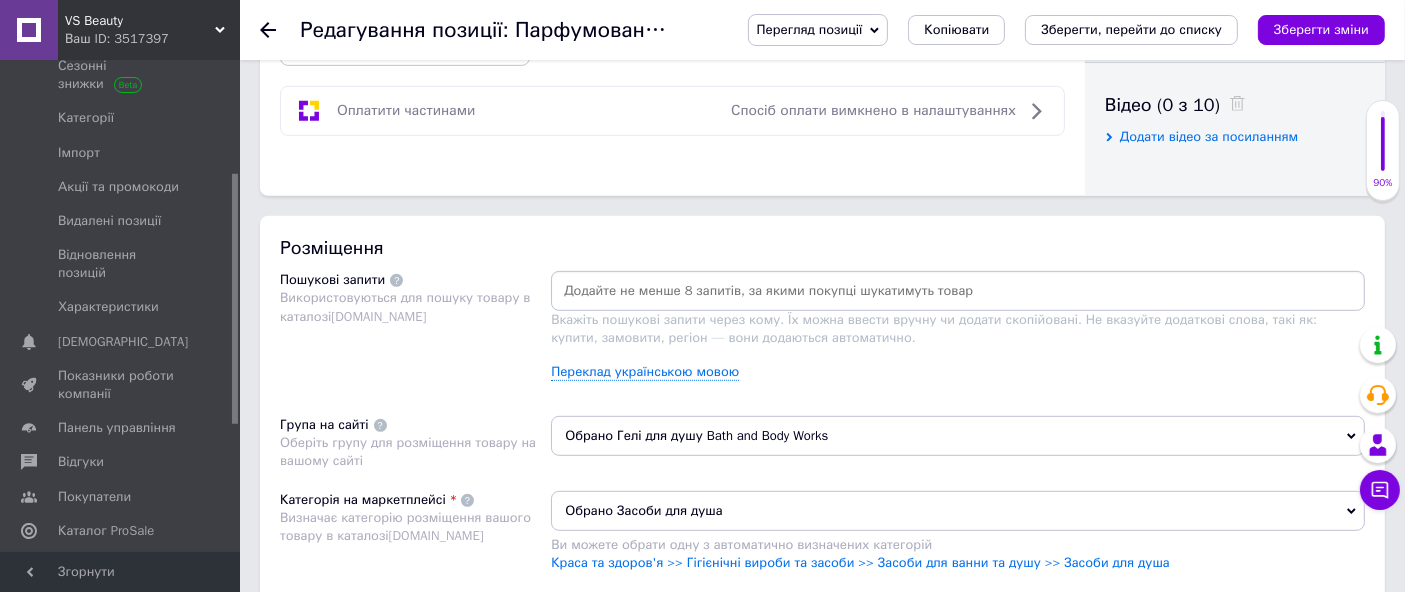 click at bounding box center [958, 291] 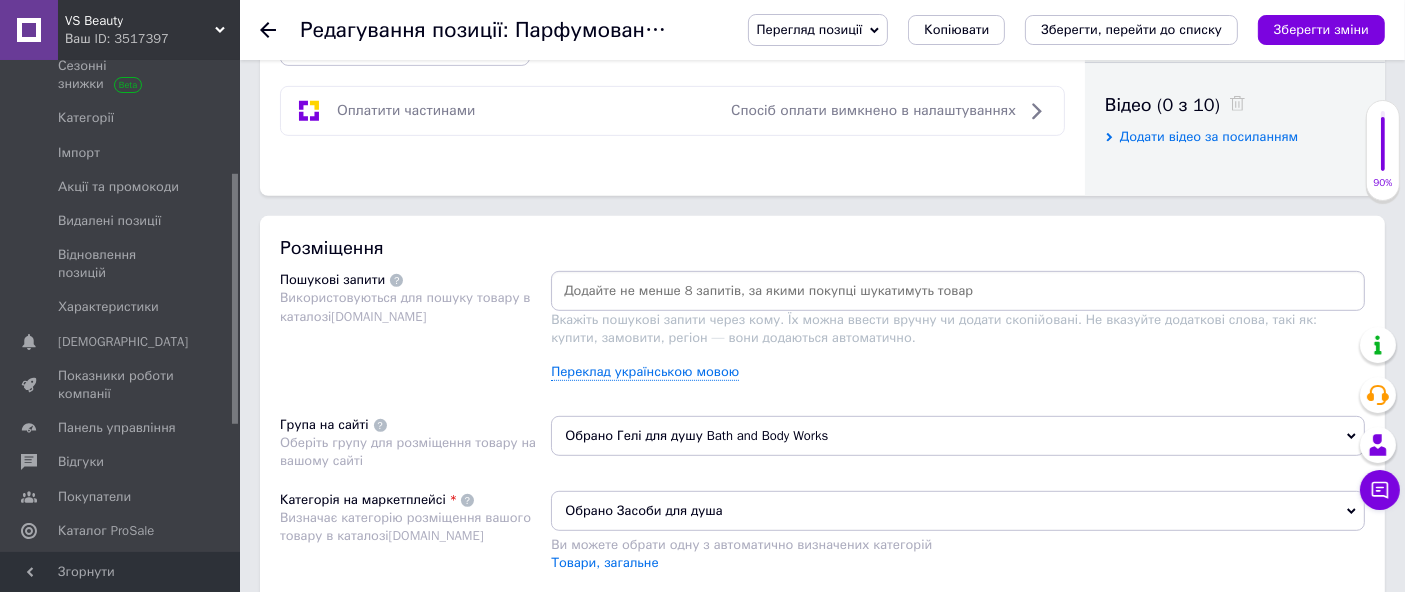 paste on "Парфумований гель для душу Aqua Hour  від Bath & Body Works" 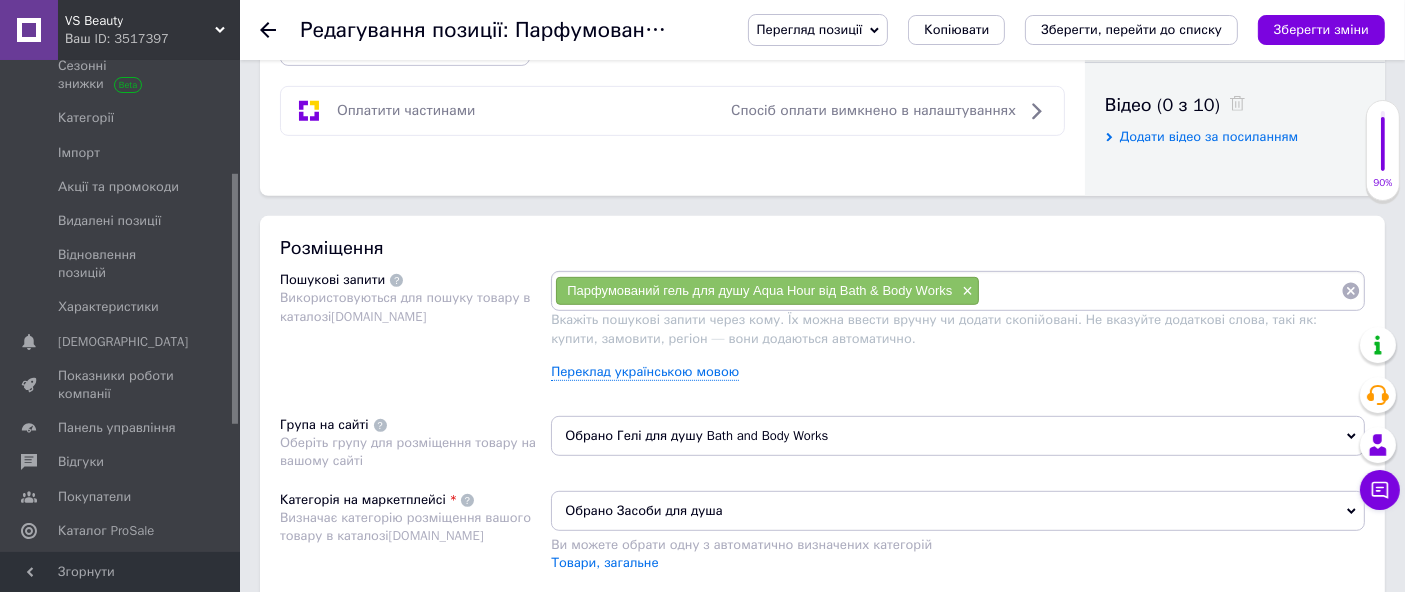 paste on "Парфумований гель для душу Aqua Hour  від Bath & Body Works" 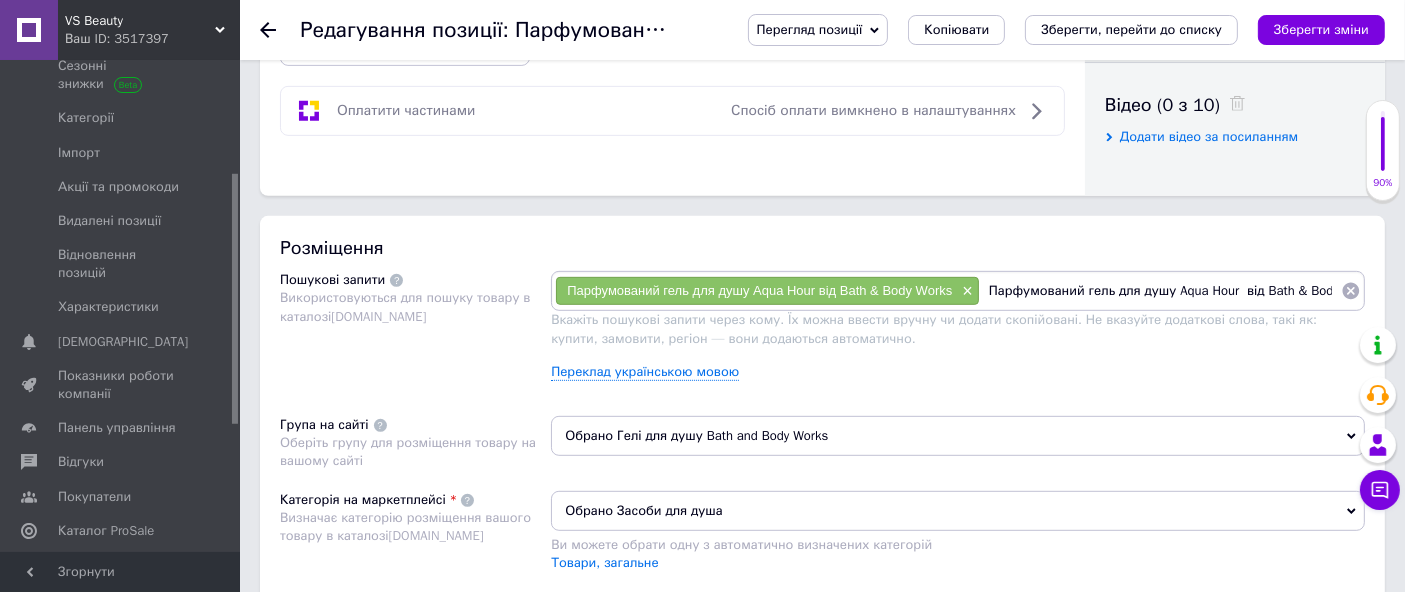 scroll, scrollTop: 0, scrollLeft: 38, axis: horizontal 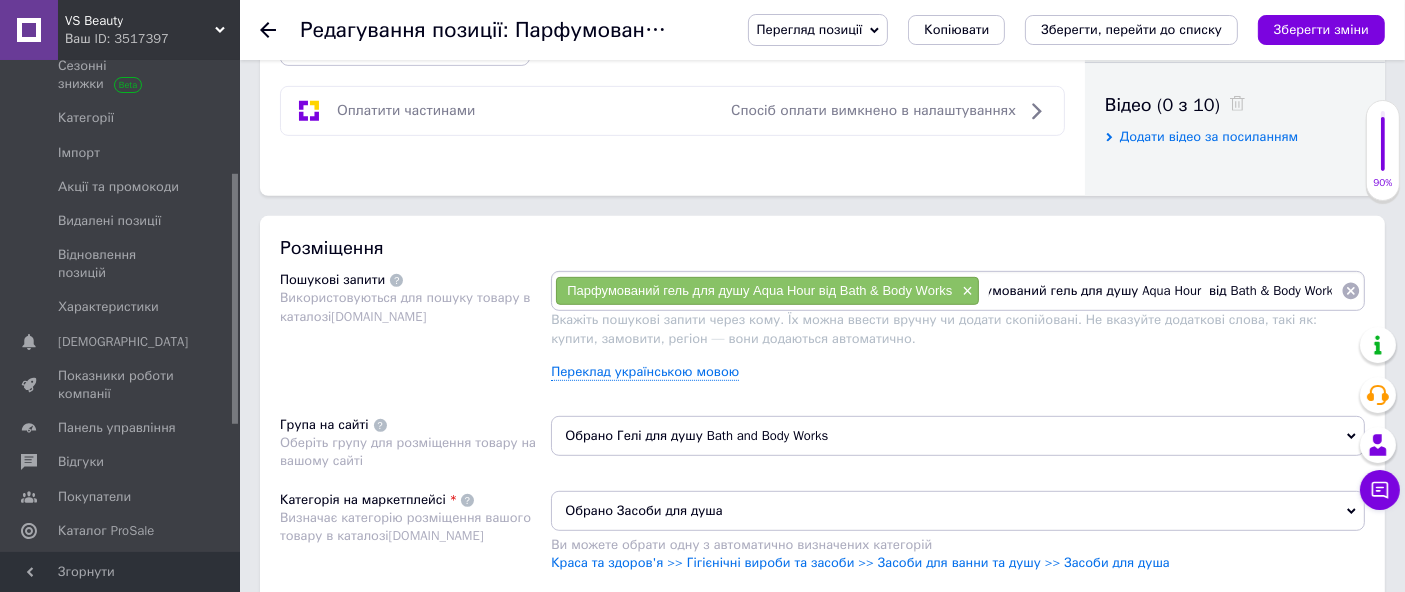drag, startPoint x: 1202, startPoint y: 282, endPoint x: 1332, endPoint y: 312, distance: 133.41664 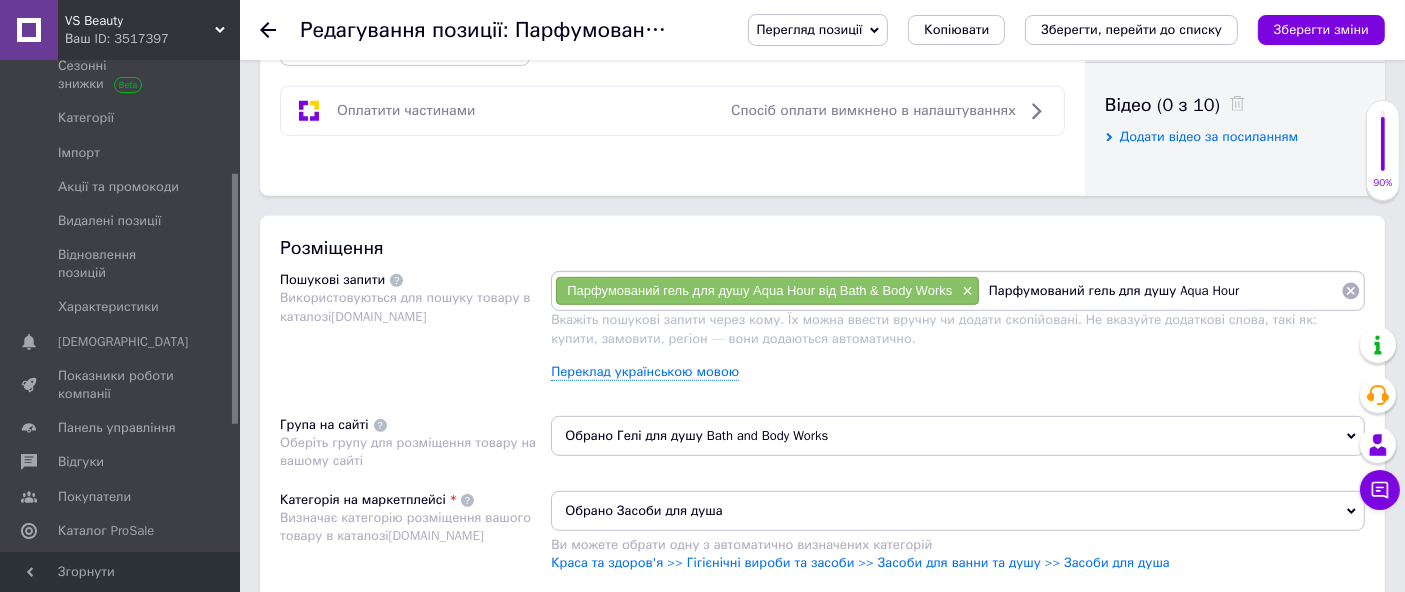 scroll, scrollTop: 0, scrollLeft: 0, axis: both 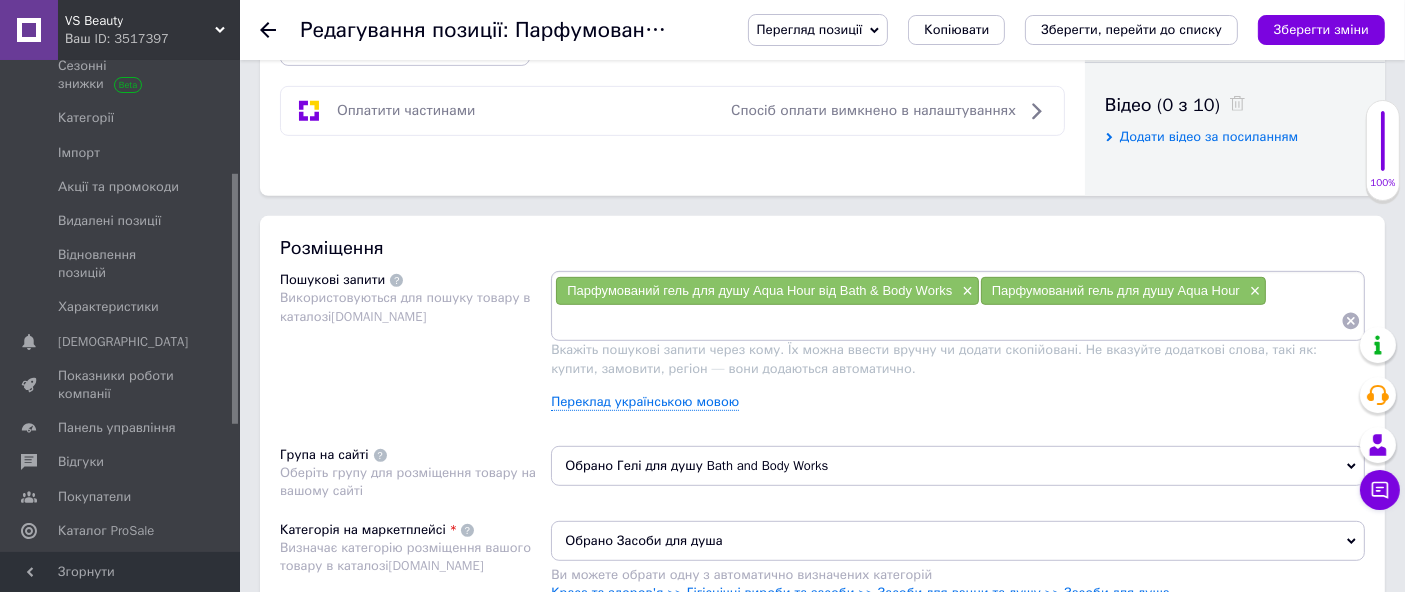 paste on "Парфумований гель для душу Aqua Hour  від Bath & Body Works" 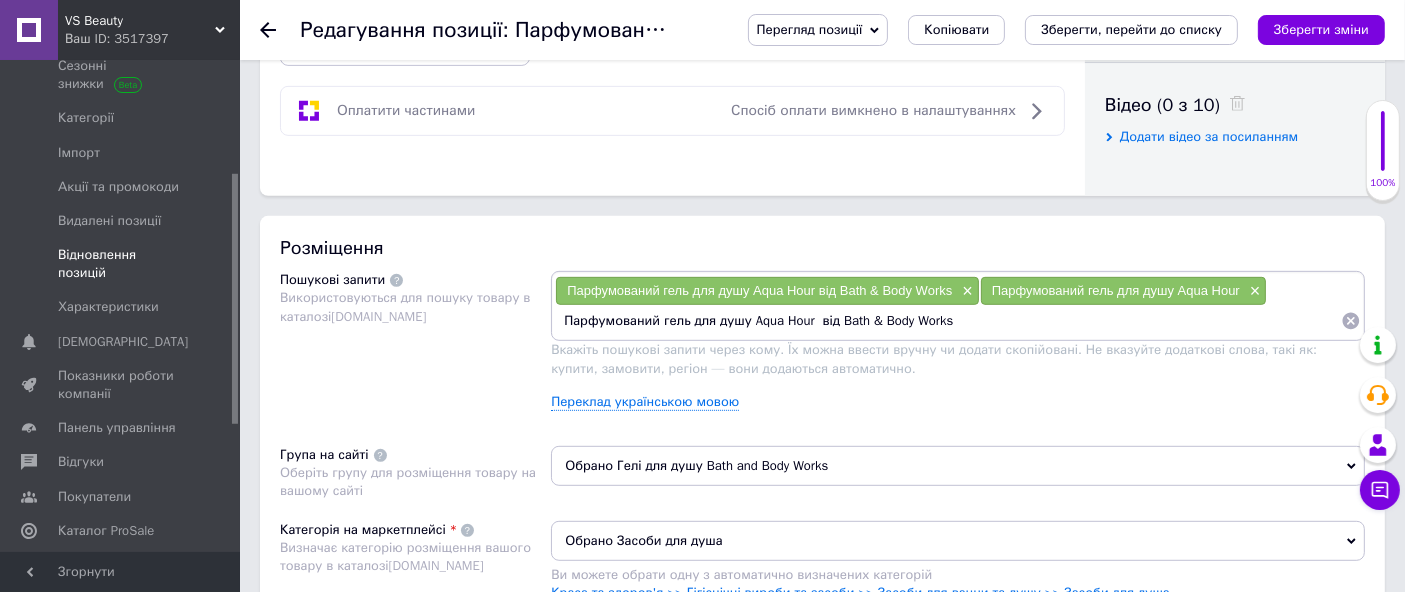 drag, startPoint x: 740, startPoint y: 319, endPoint x: 0, endPoint y: 232, distance: 745.0966 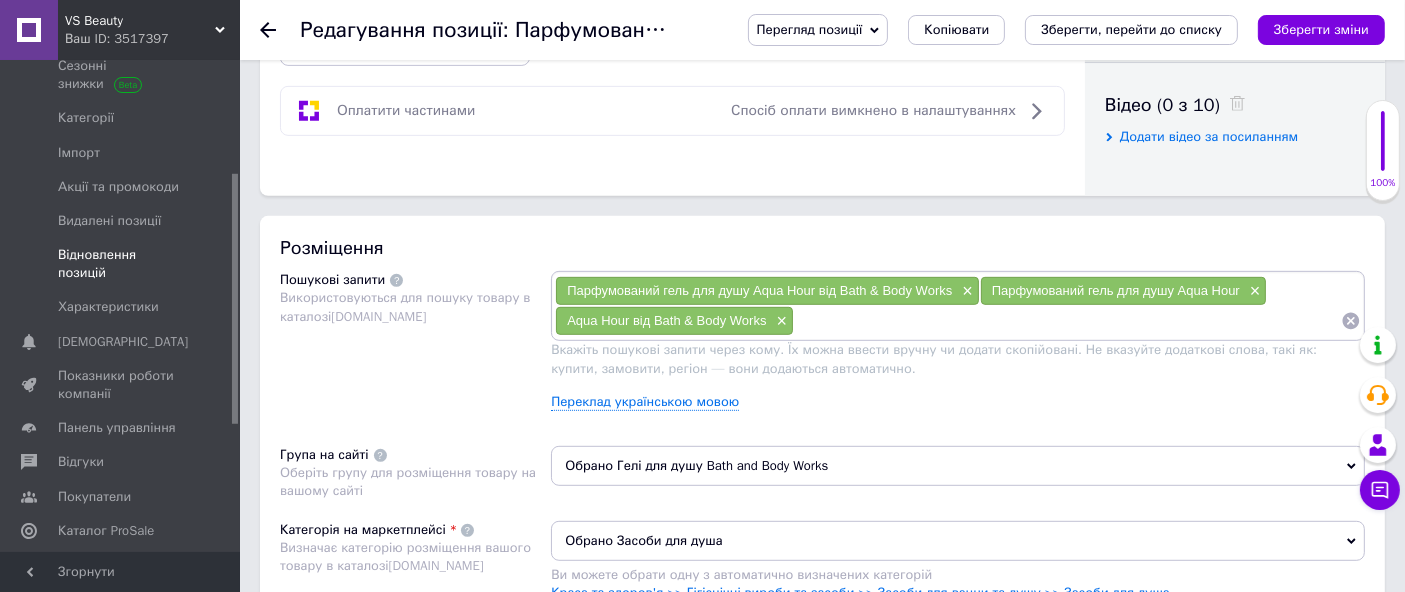 paste on "Парфумований гель для душу Aqua Hour  від Bath & Body Works" 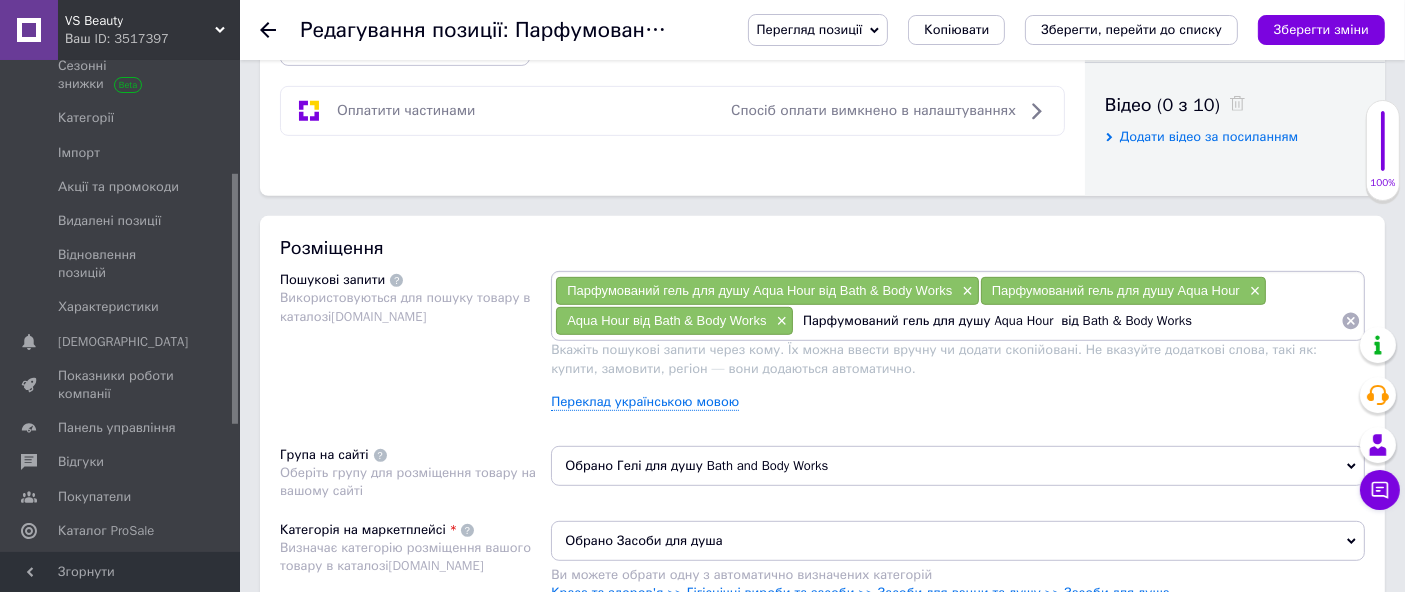 drag, startPoint x: 930, startPoint y: 318, endPoint x: 943, endPoint y: 346, distance: 30.870699 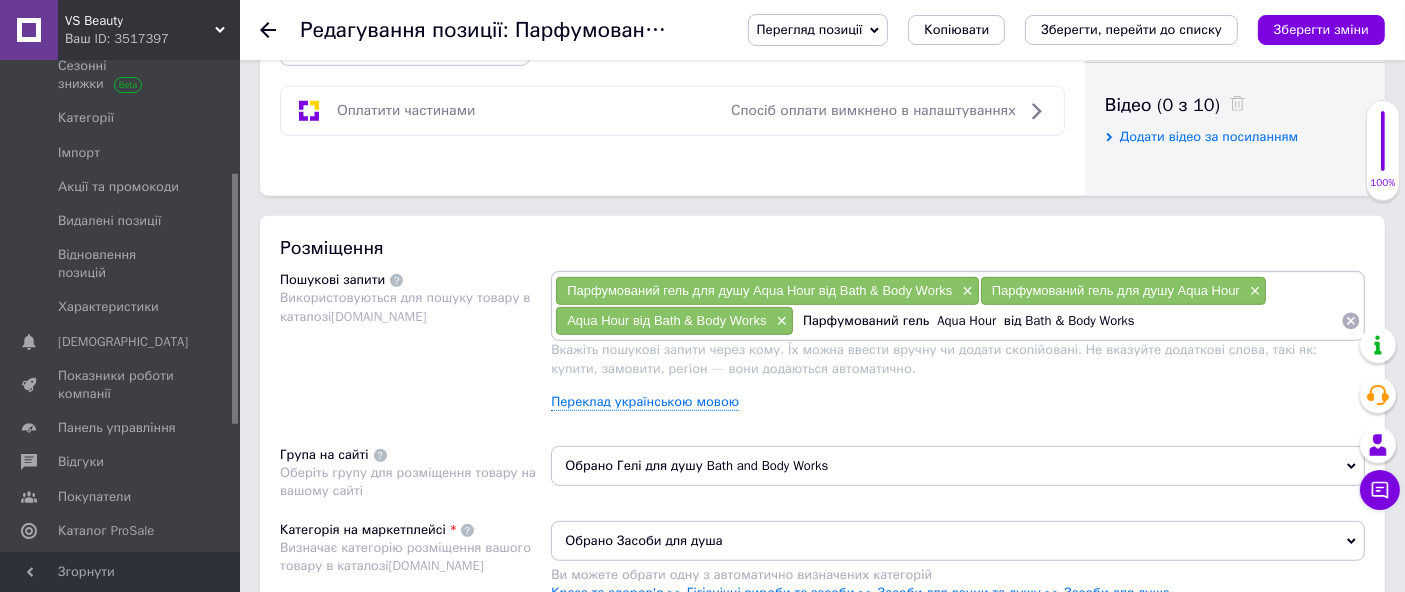 drag, startPoint x: 997, startPoint y: 316, endPoint x: 1394, endPoint y: 280, distance: 398.6289 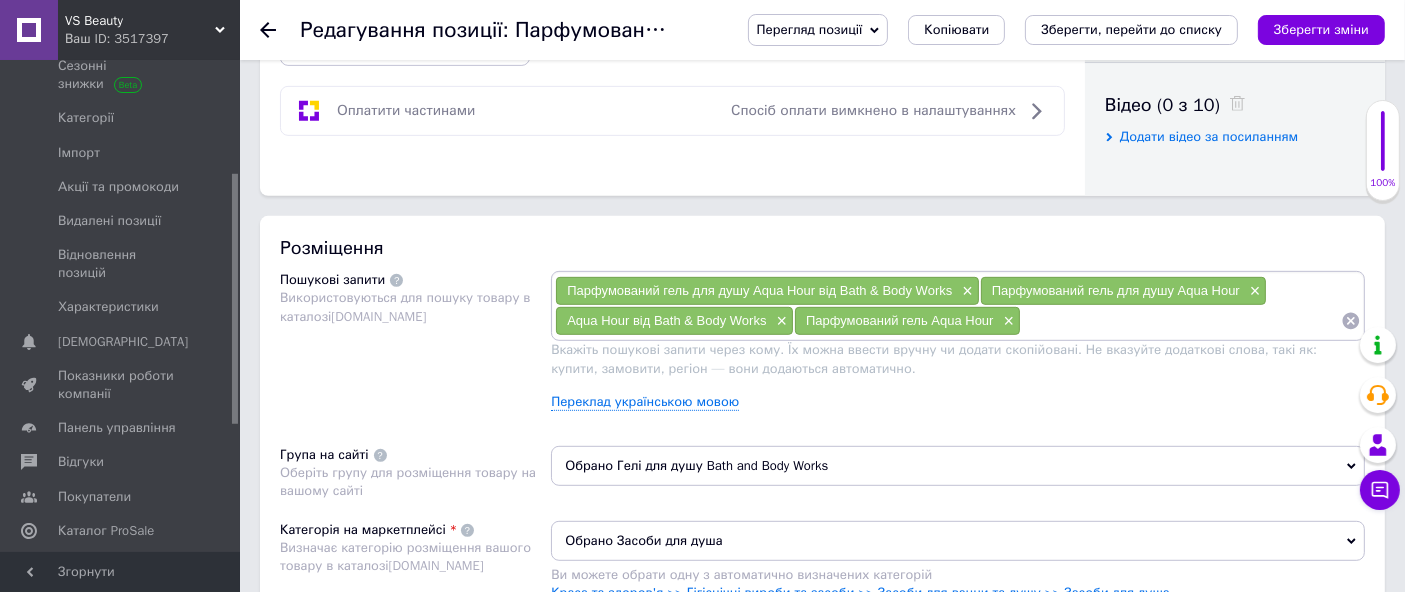 paste on "Парфумований гель для душу Aqua Hour  від Bath & Body Works" 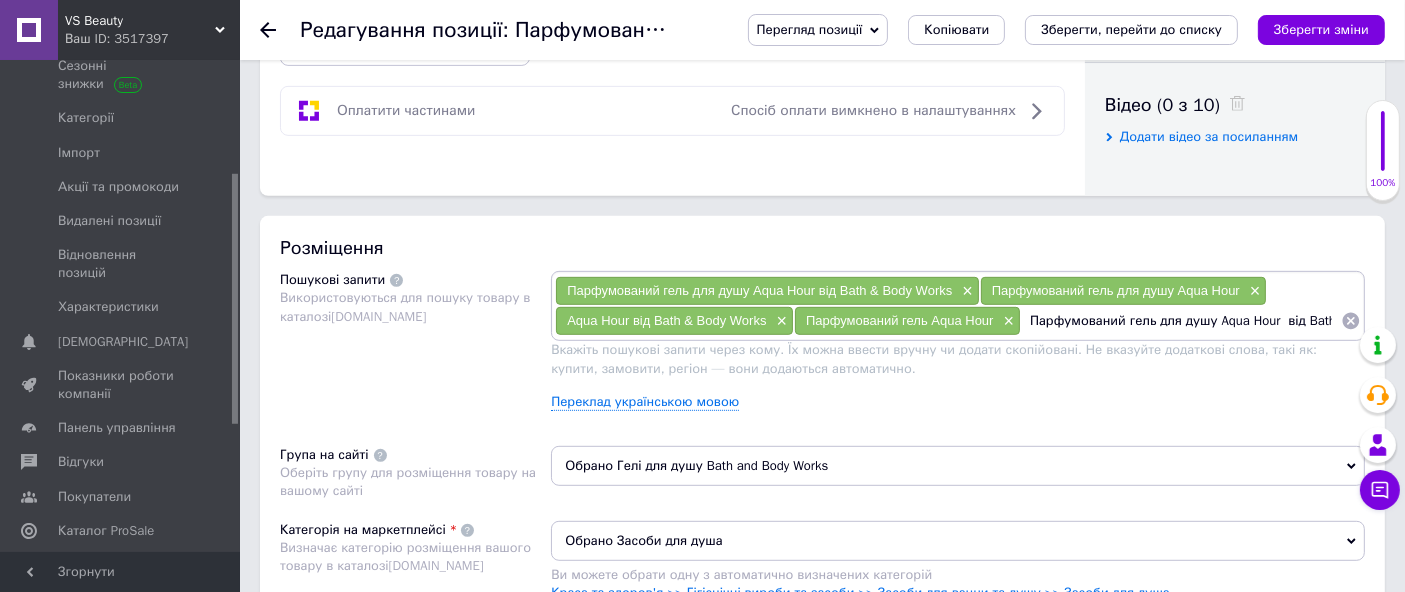 scroll, scrollTop: 0, scrollLeft: 78, axis: horizontal 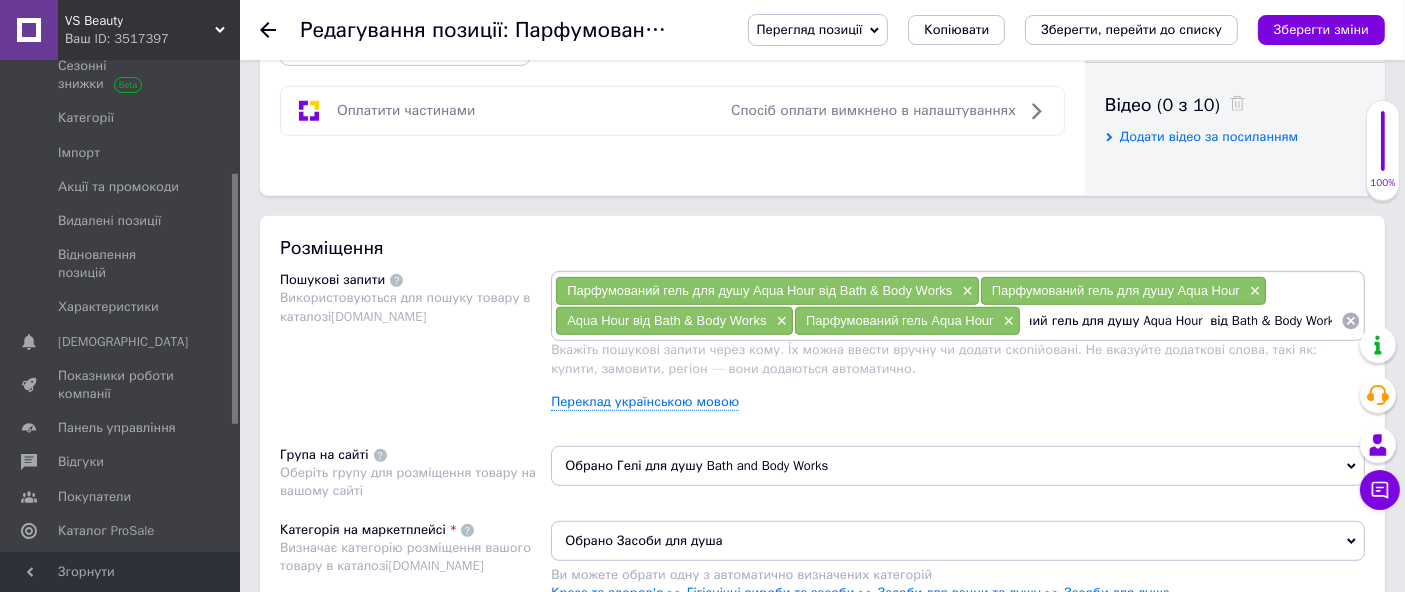 drag, startPoint x: 1131, startPoint y: 315, endPoint x: 1178, endPoint y: 348, distance: 57.428215 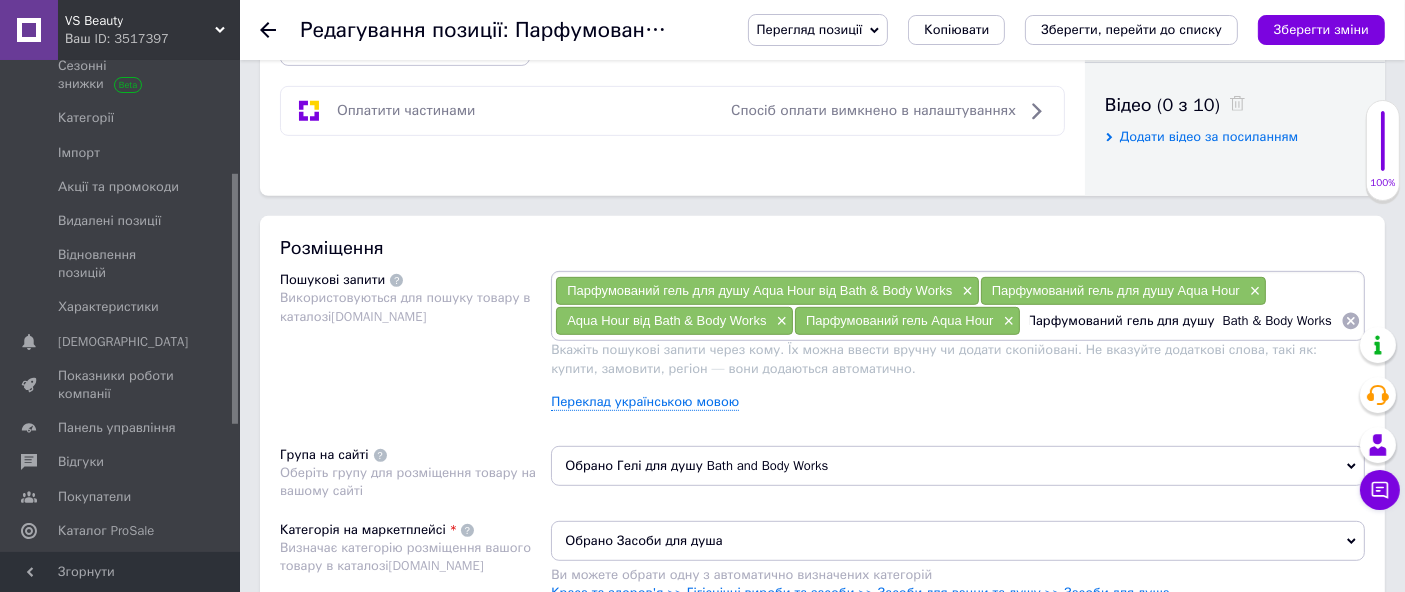 scroll, scrollTop: 0, scrollLeft: 0, axis: both 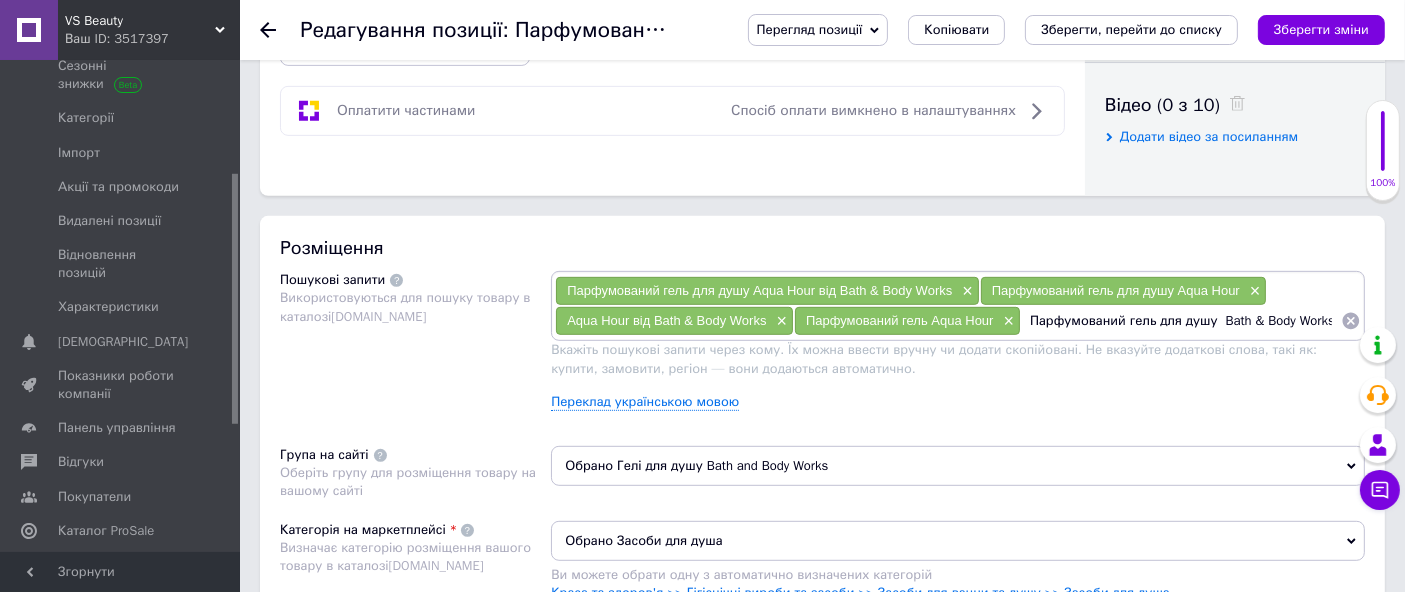 type on "Парфумований гель для душу Bath & Body Works" 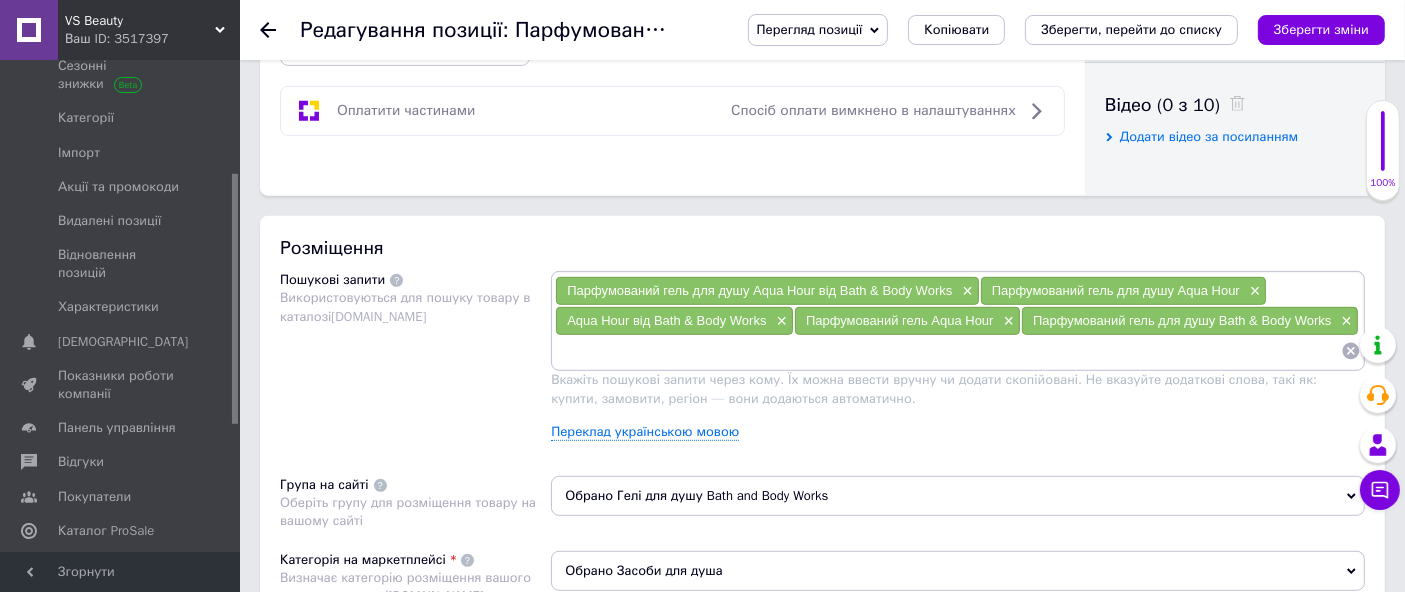 paste on "Парфумований гель для душу Aqua Hour  від Bath & Body Works" 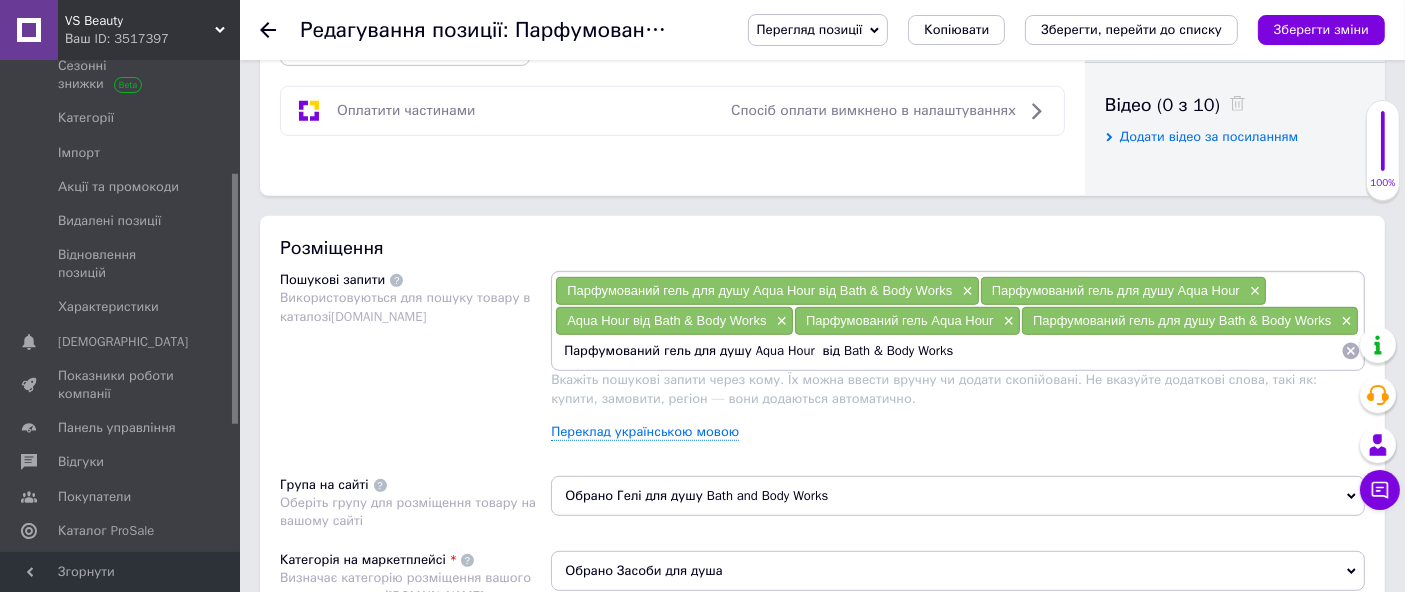 drag, startPoint x: 689, startPoint y: 349, endPoint x: 804, endPoint y: 407, distance: 128.7983 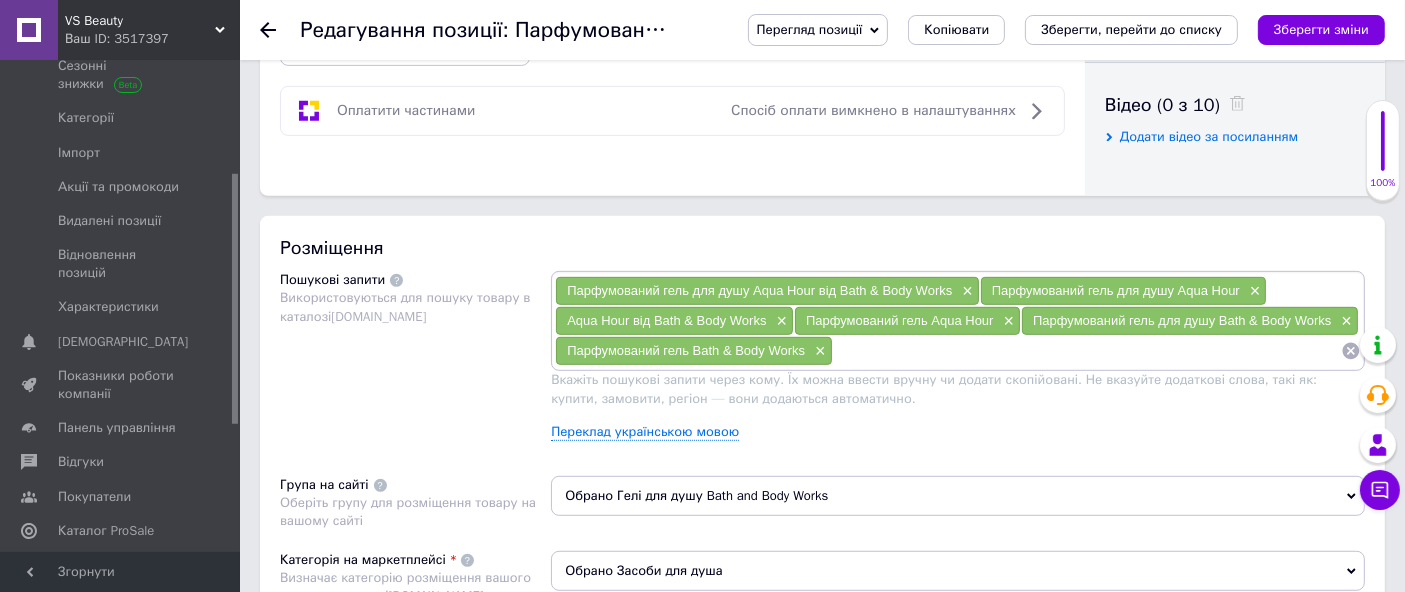 paste on "Парфумований гель для душу Aqua Hour  від Bath & Body Works" 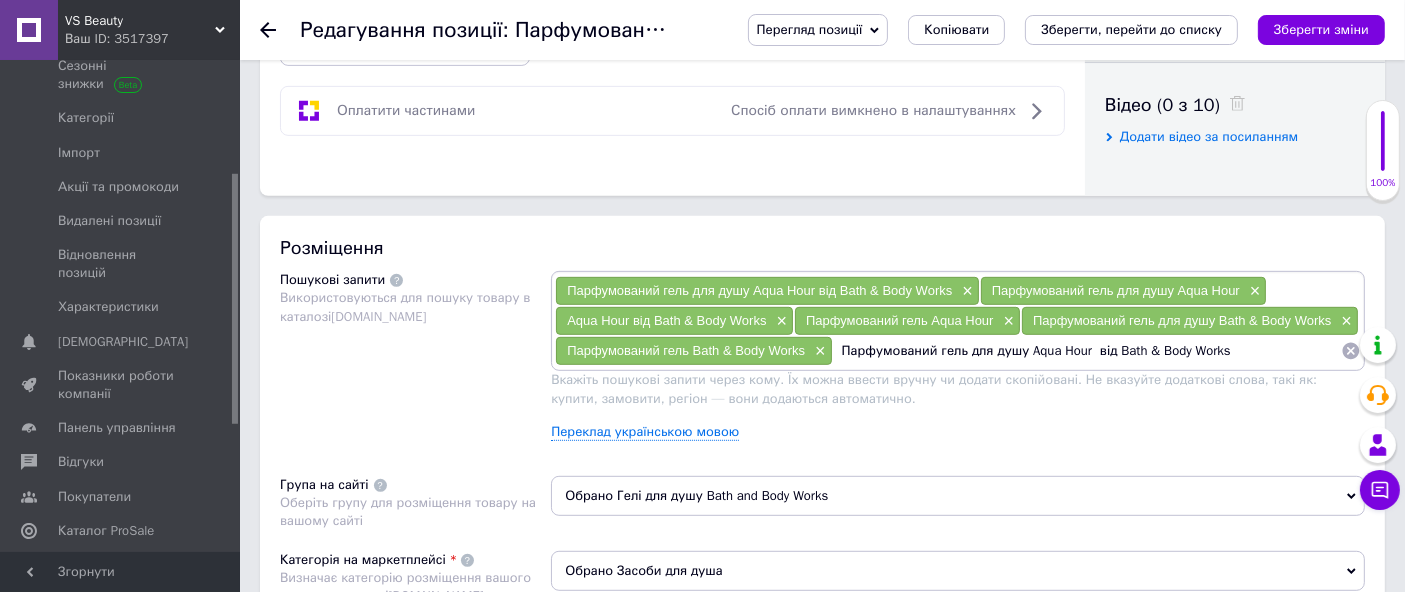 click on "Парфумований гель для душу Aqua Hour  від Bath & Body Works" at bounding box center [1087, 351] 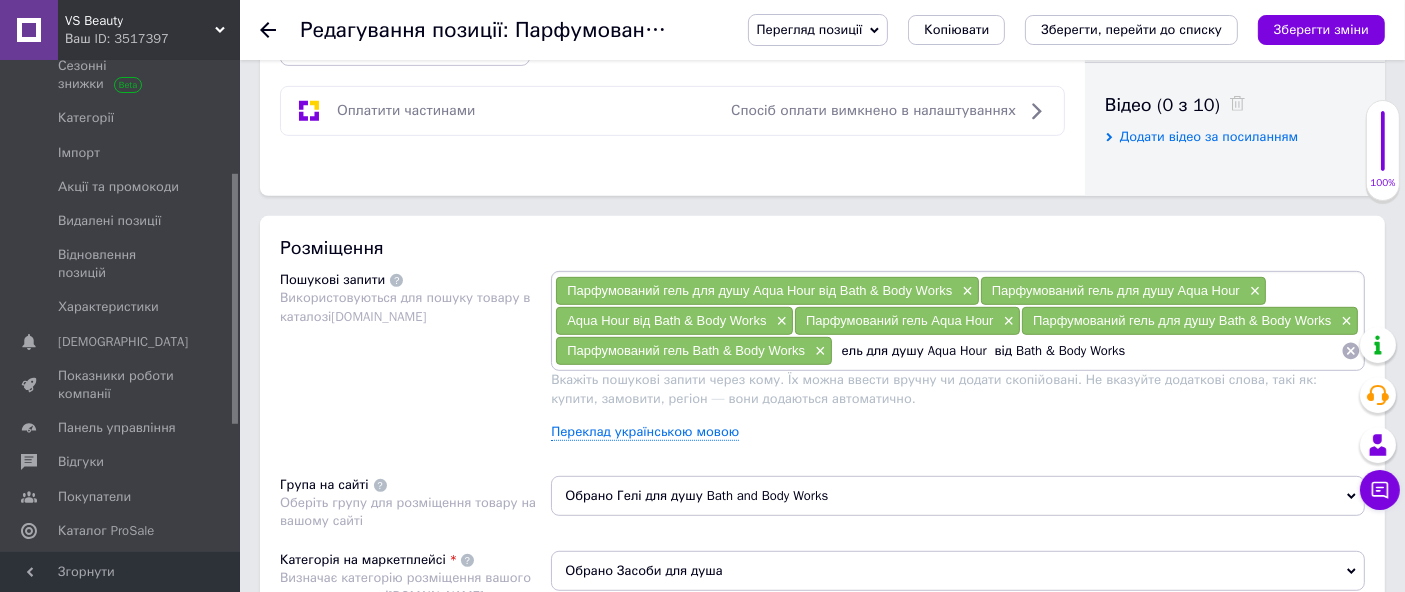 type on "Гель для душу Aqua Hour  від Bath & Body Works" 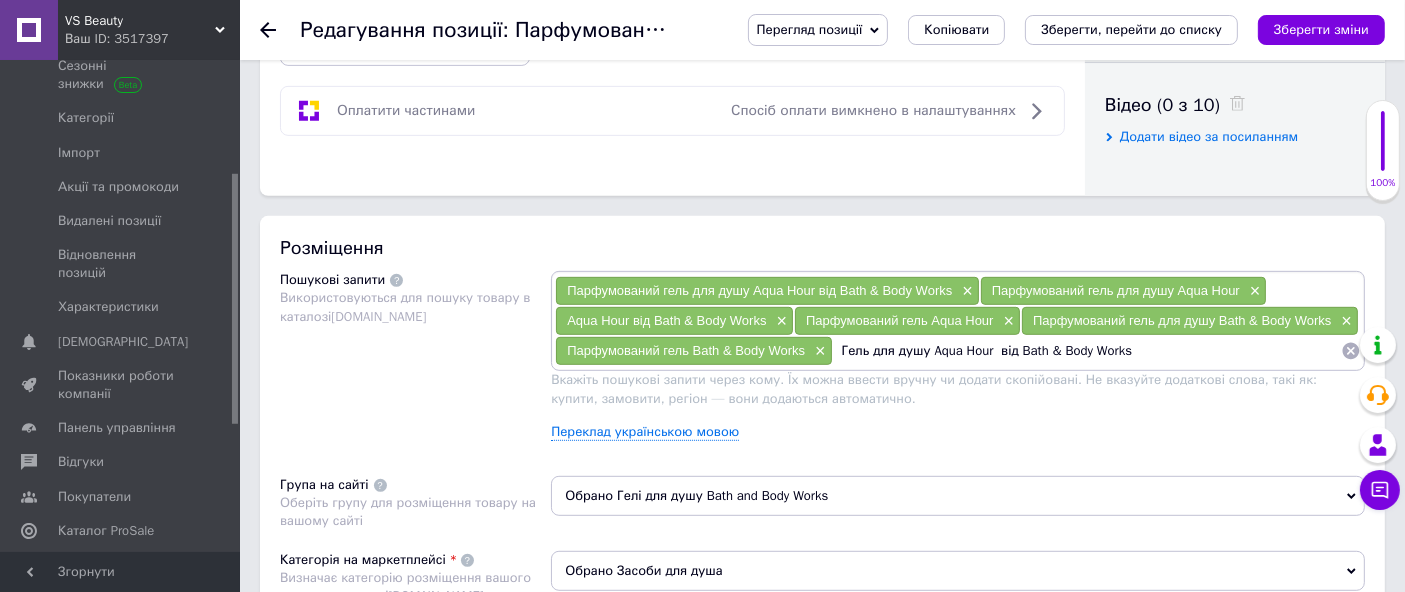 drag, startPoint x: 832, startPoint y: 342, endPoint x: 1306, endPoint y: 341, distance: 474.00107 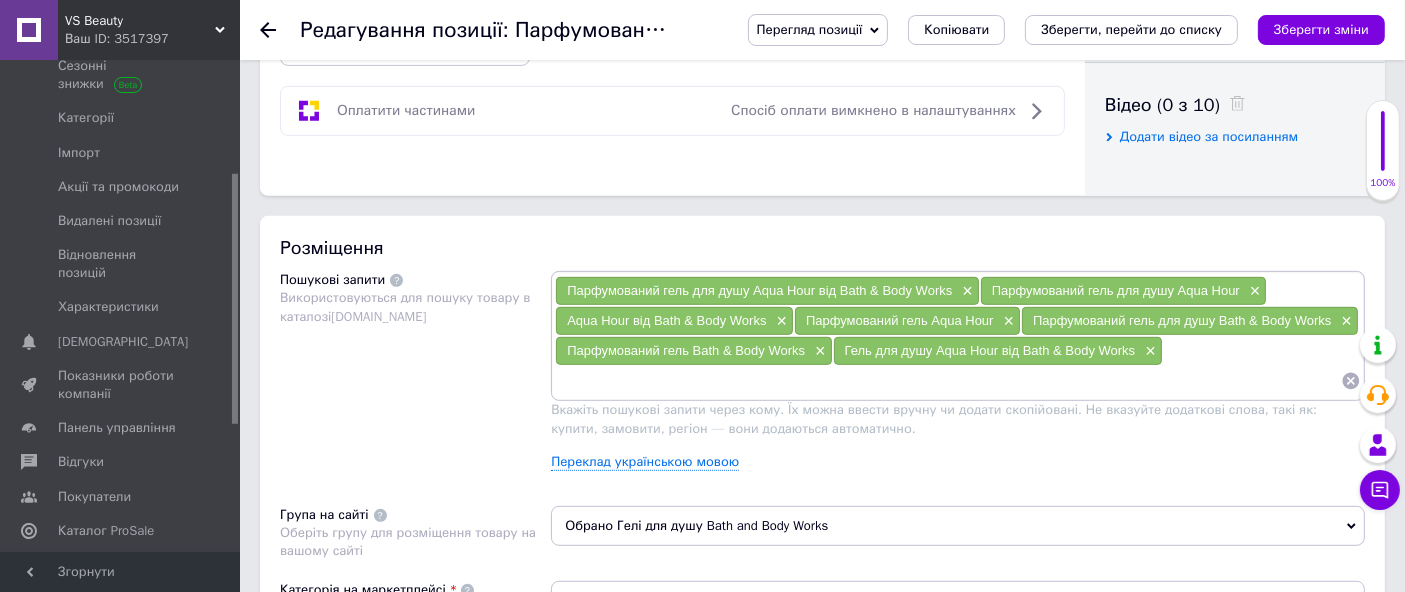 paste on "Гель для душу Aqua Hour  від Bath & Body Works" 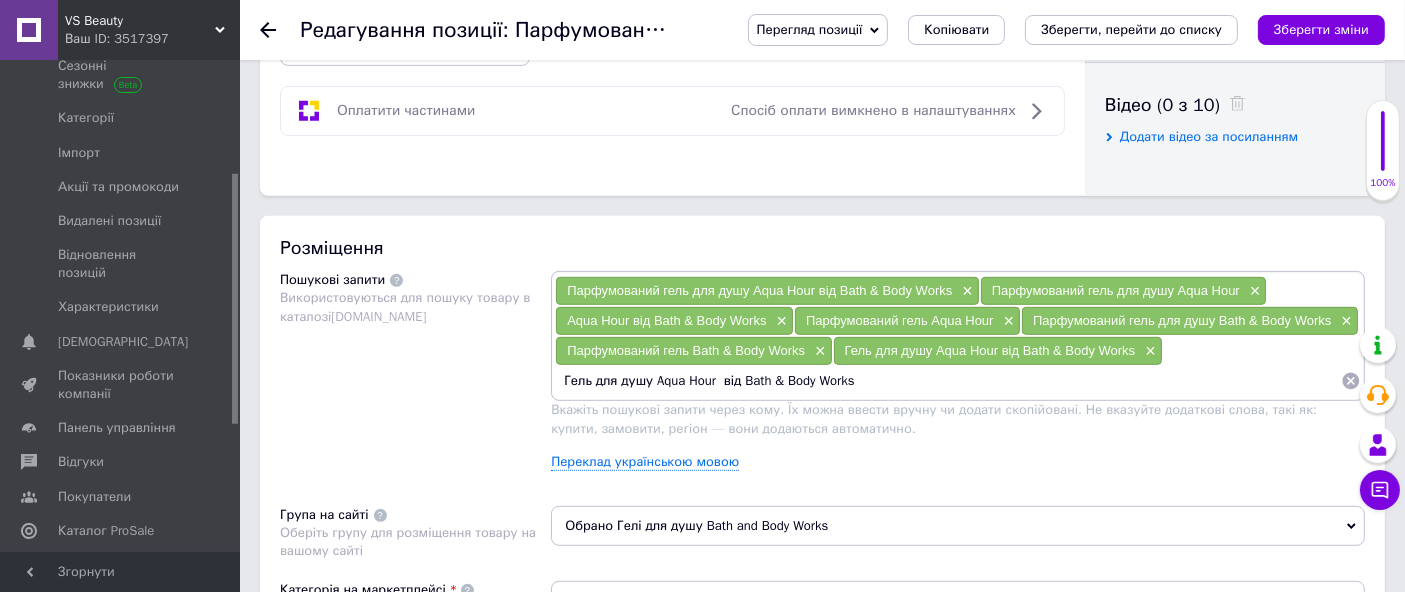drag, startPoint x: 718, startPoint y: 374, endPoint x: 1421, endPoint y: 435, distance: 705.64154 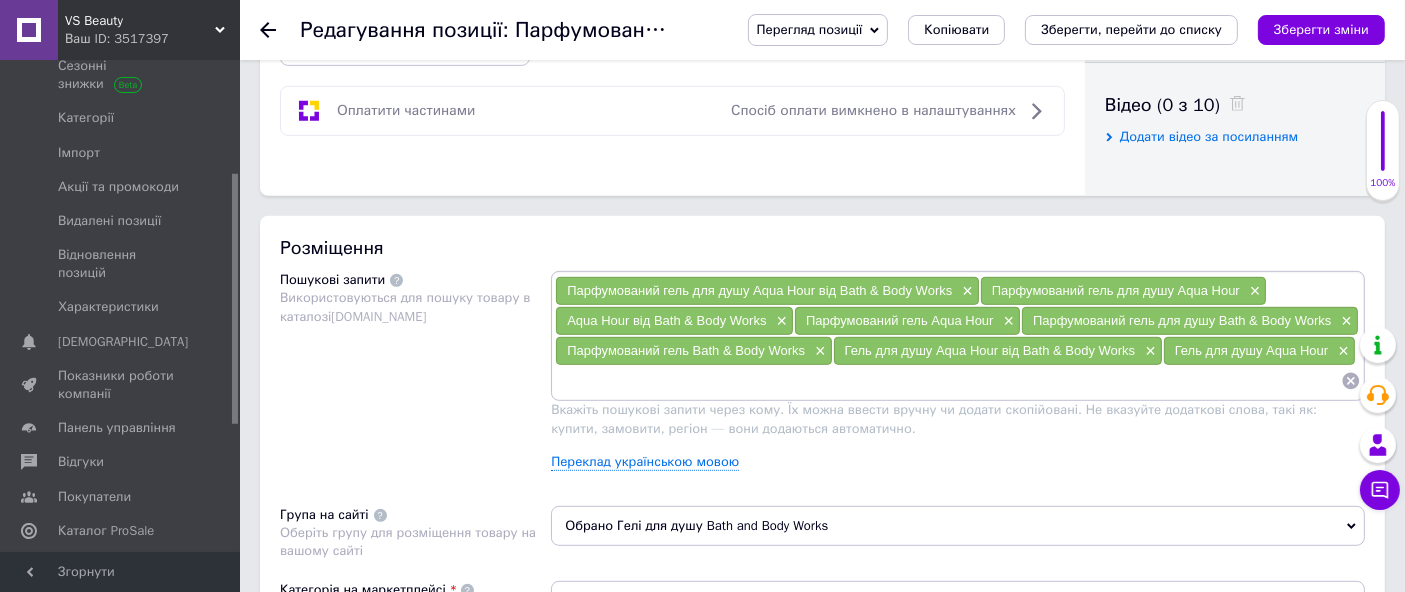 paste on "Гель для душу Aqua Hour  від Bath & Body Works" 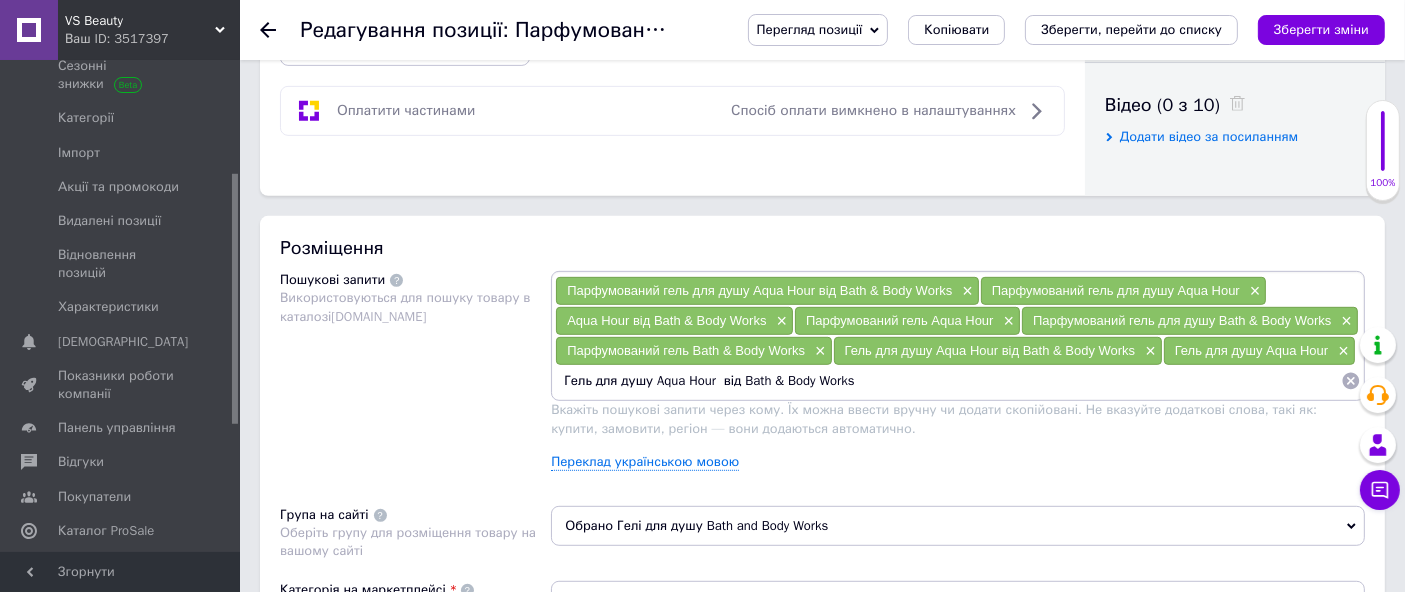 drag, startPoint x: 652, startPoint y: 374, endPoint x: 740, endPoint y: 434, distance: 106.50822 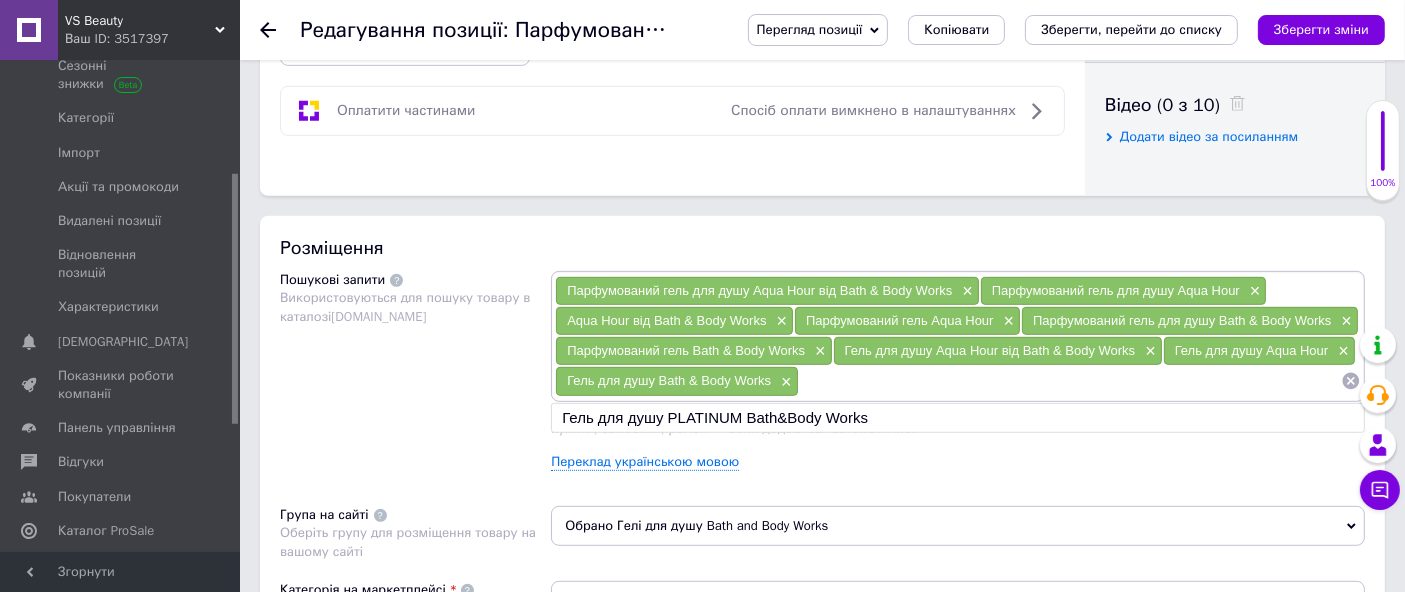 paste on "Гель для душу Aqua Hour  від Bath & Body Works" 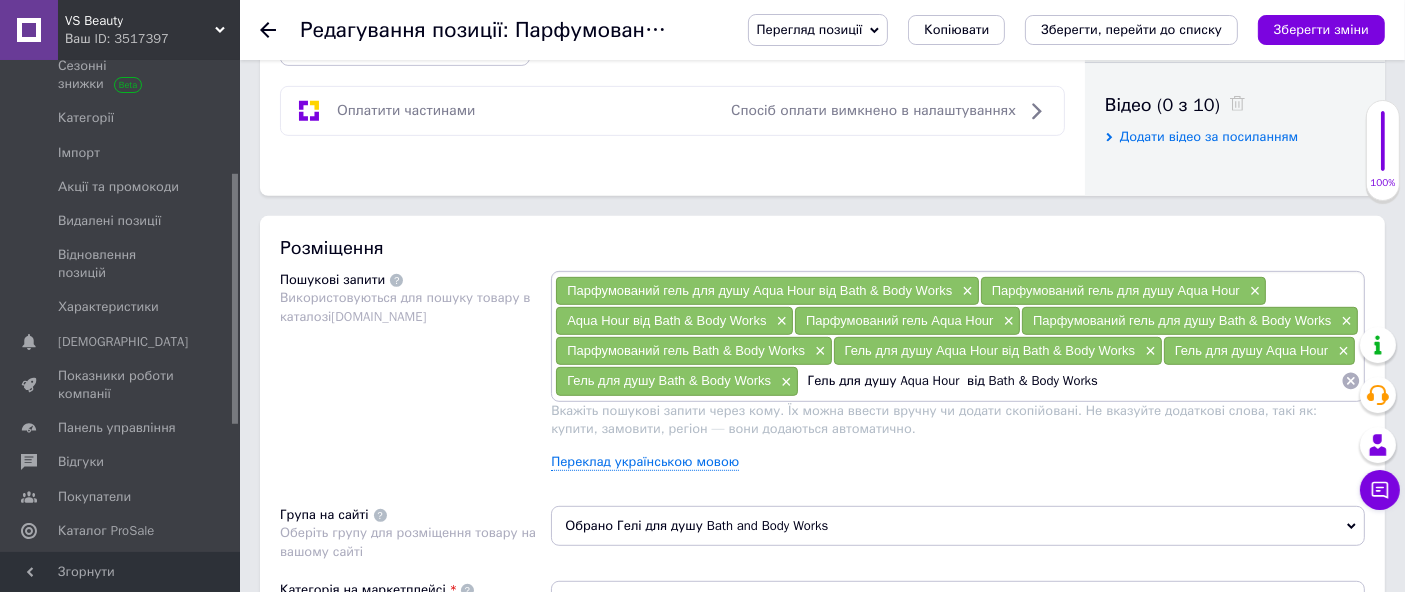 drag, startPoint x: 837, startPoint y: 379, endPoint x: 891, endPoint y: 397, distance: 56.920998 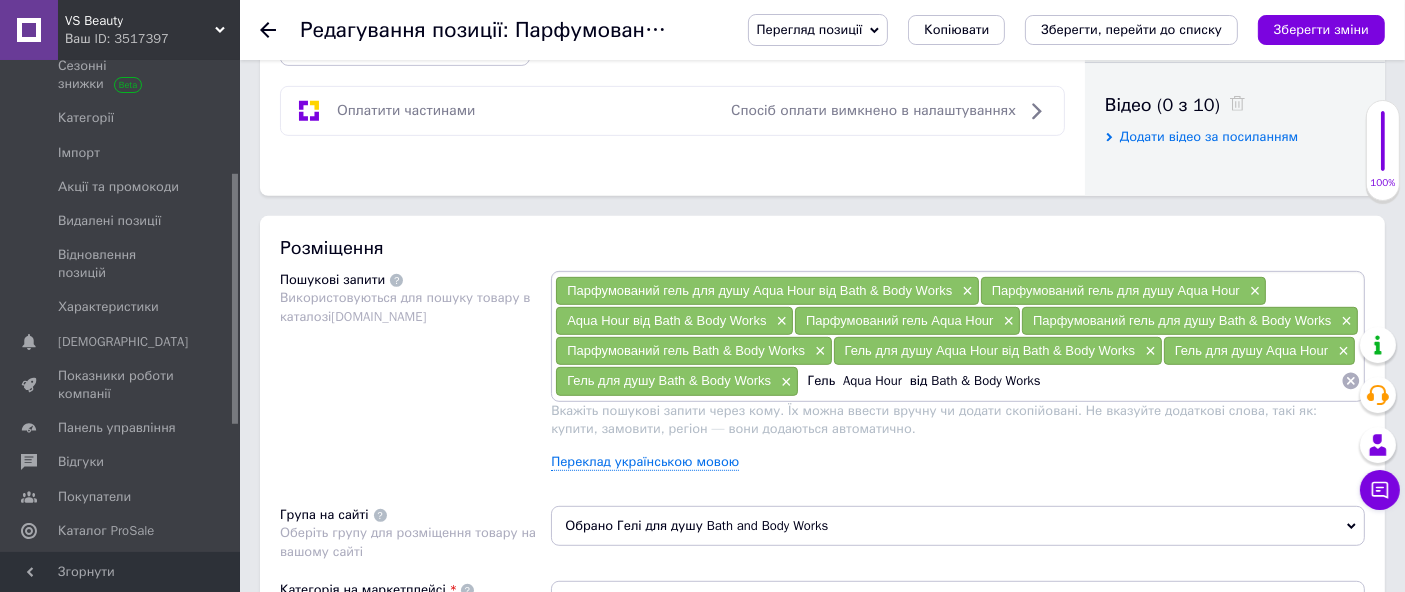 drag, startPoint x: 906, startPoint y: 372, endPoint x: 1421, endPoint y: 369, distance: 515.0087 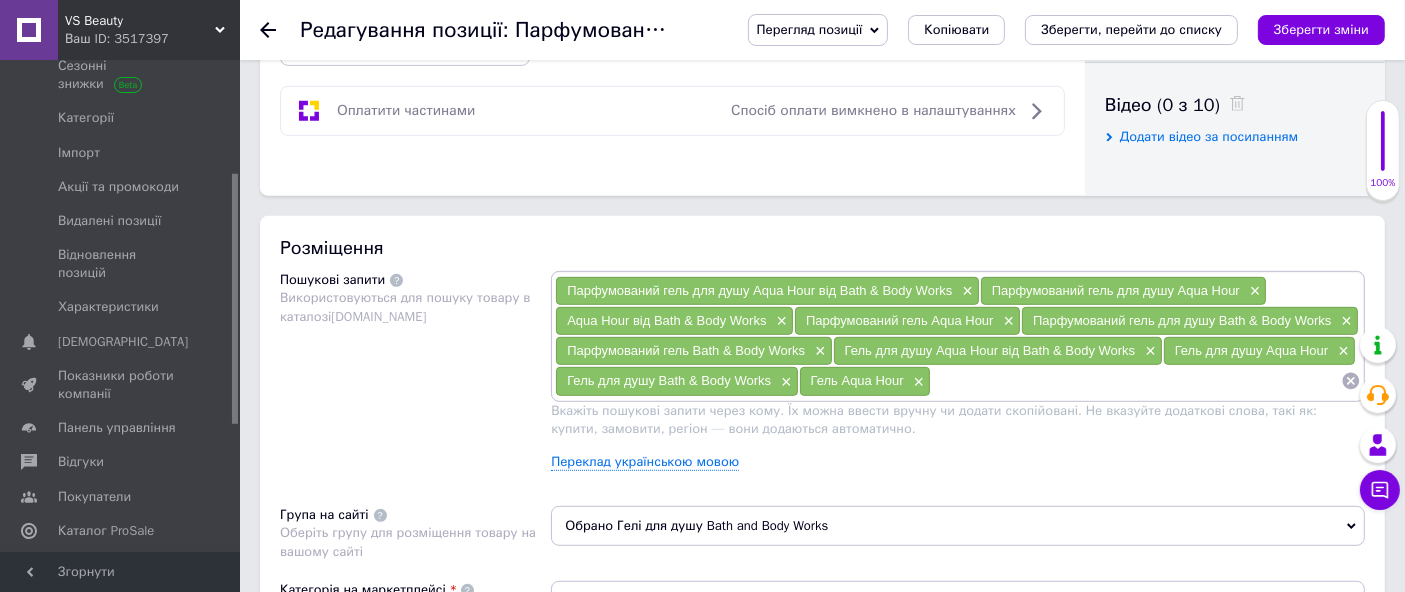 paste on "Гель для душу Aqua Hour  від Bath & Body Works" 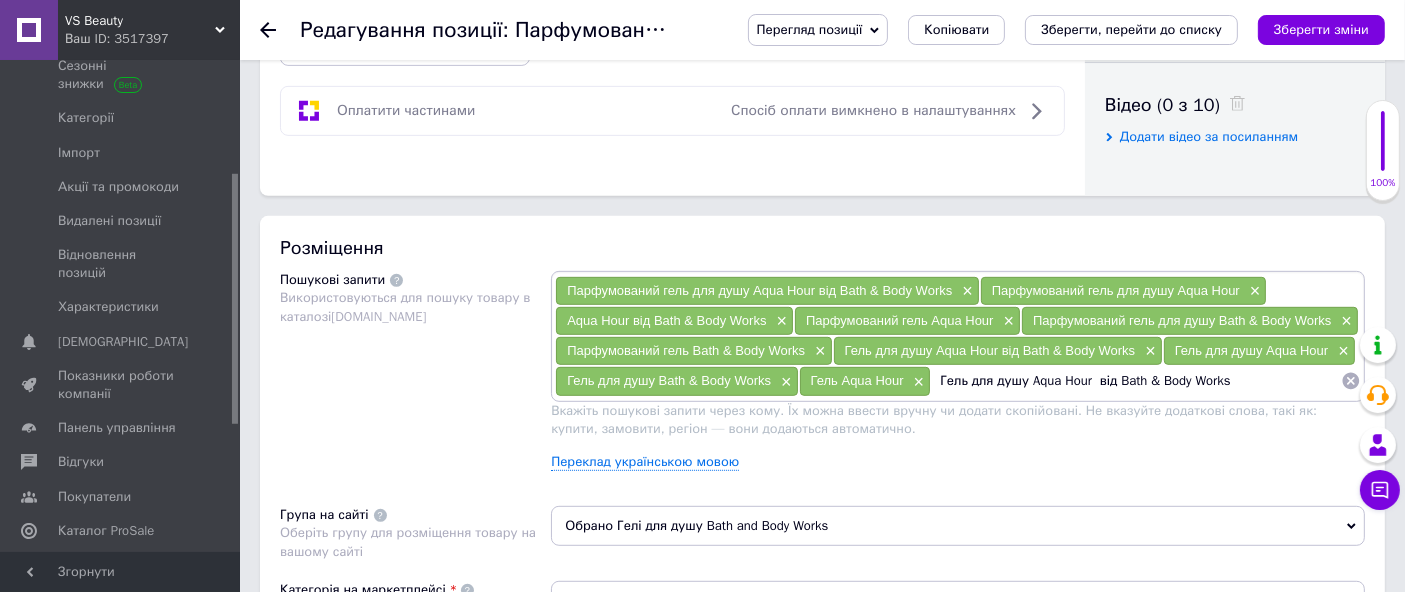 drag, startPoint x: 968, startPoint y: 378, endPoint x: 1103, endPoint y: 410, distance: 138.74077 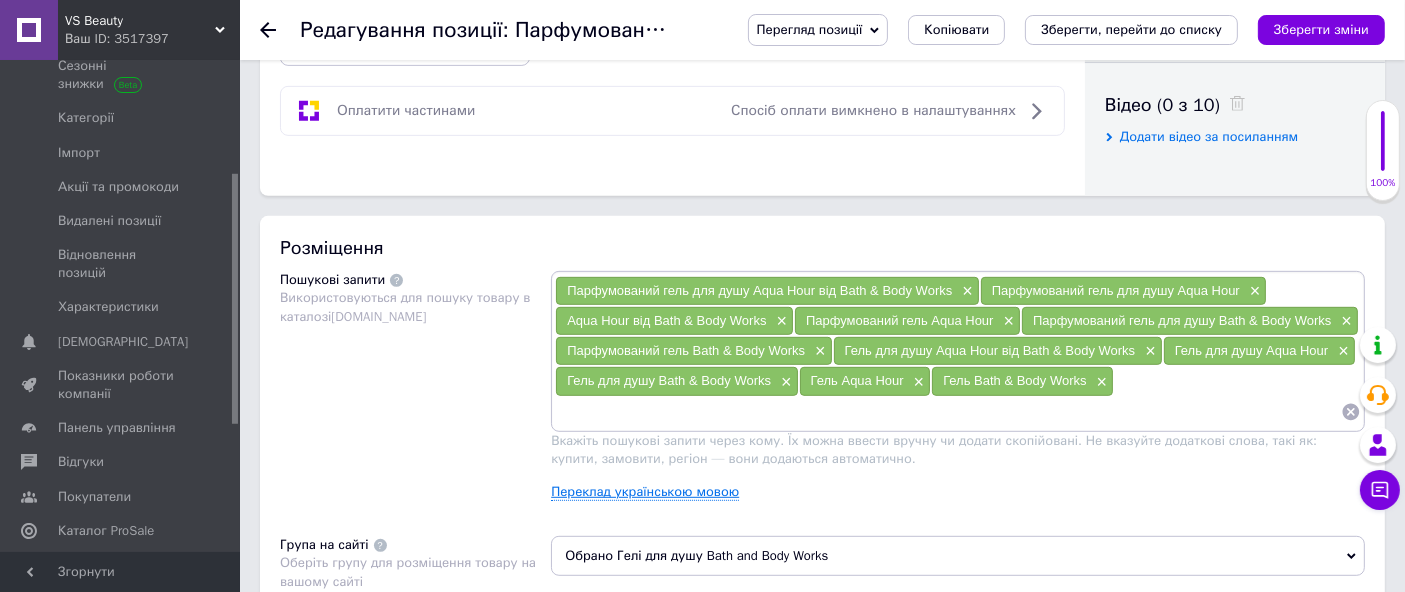 paste on "Парфумований гель для душу Aqua Hour Body Wash" 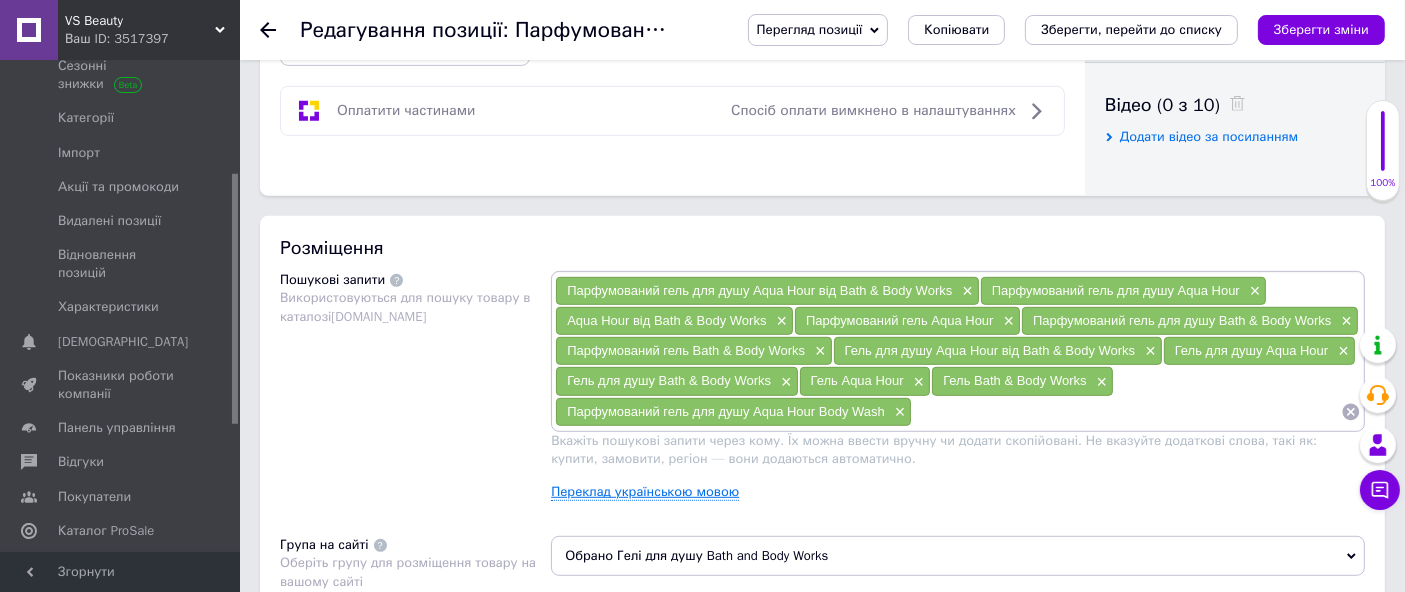 paste on "Парфумований гель для душу Aqua Hour Body Wash" 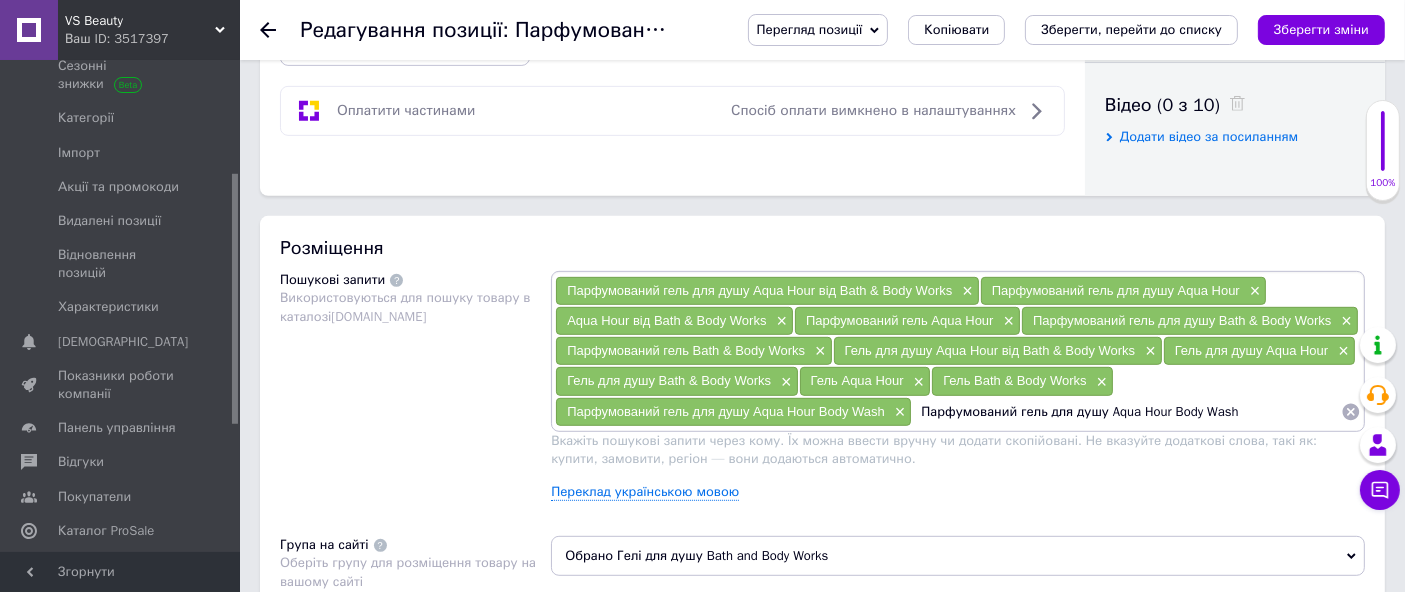 drag, startPoint x: 1045, startPoint y: 401, endPoint x: 1100, endPoint y: 424, distance: 59.615433 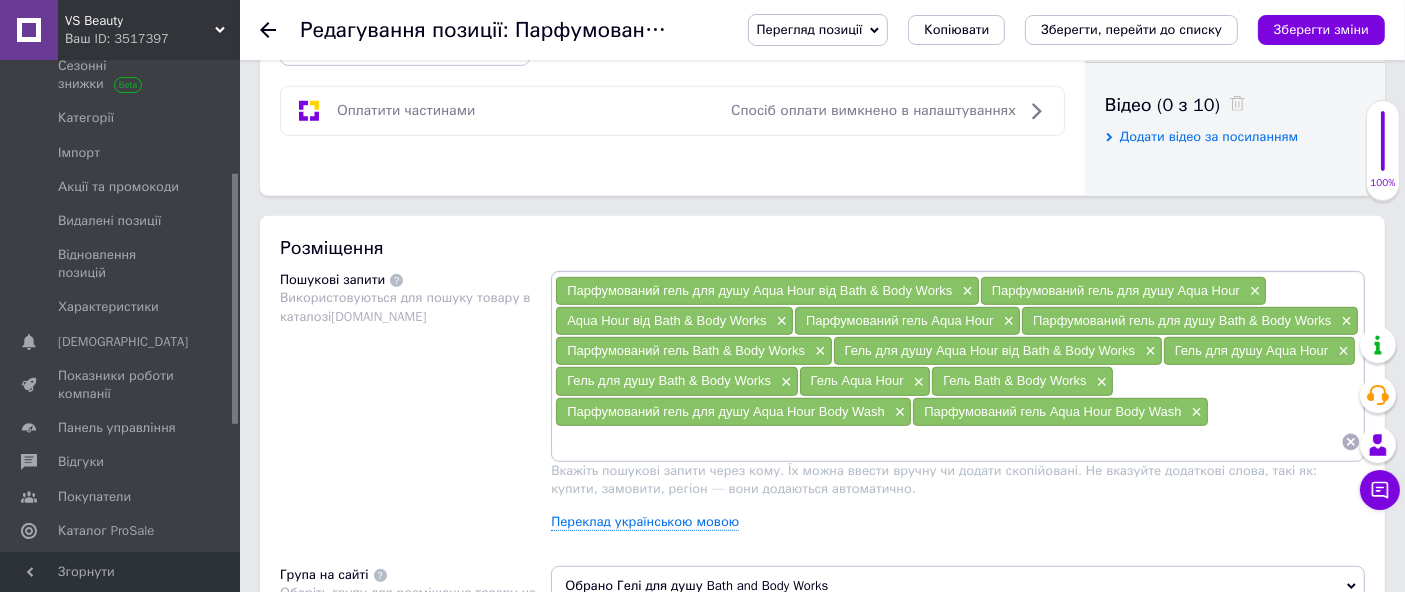 paste on "Парфумований гель для душу Aqua Hour Body Wash" 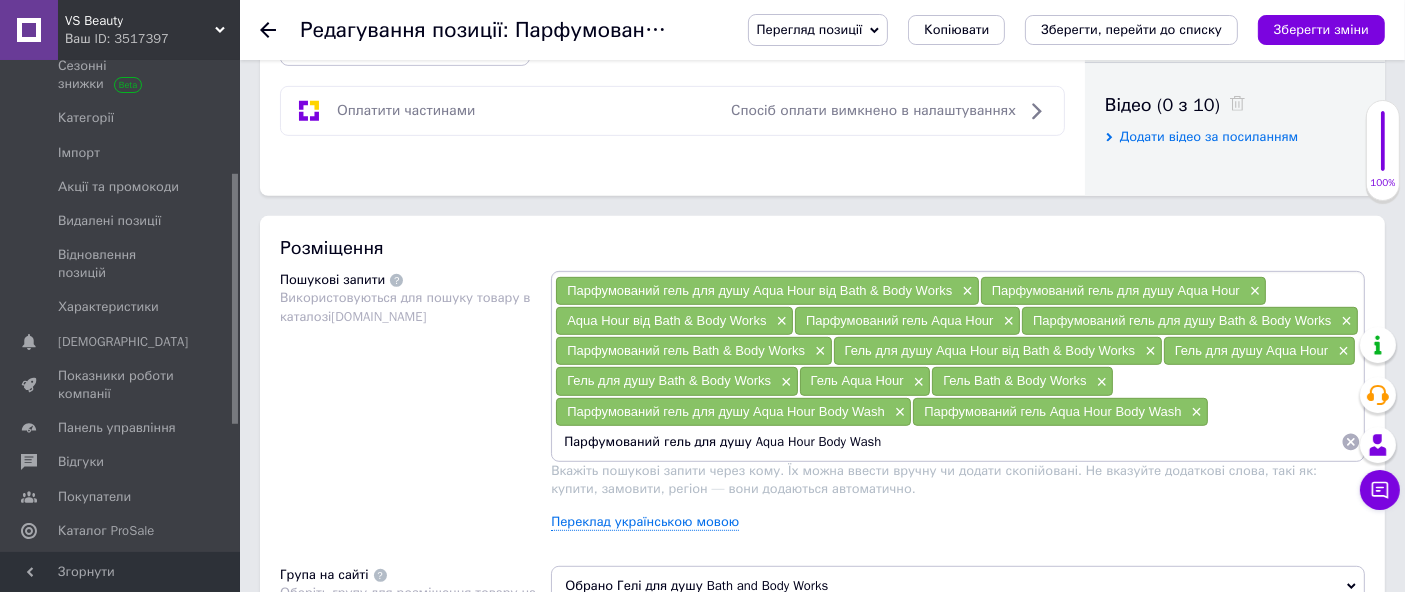 drag, startPoint x: 745, startPoint y: 433, endPoint x: 489, endPoint y: 418, distance: 256.4391 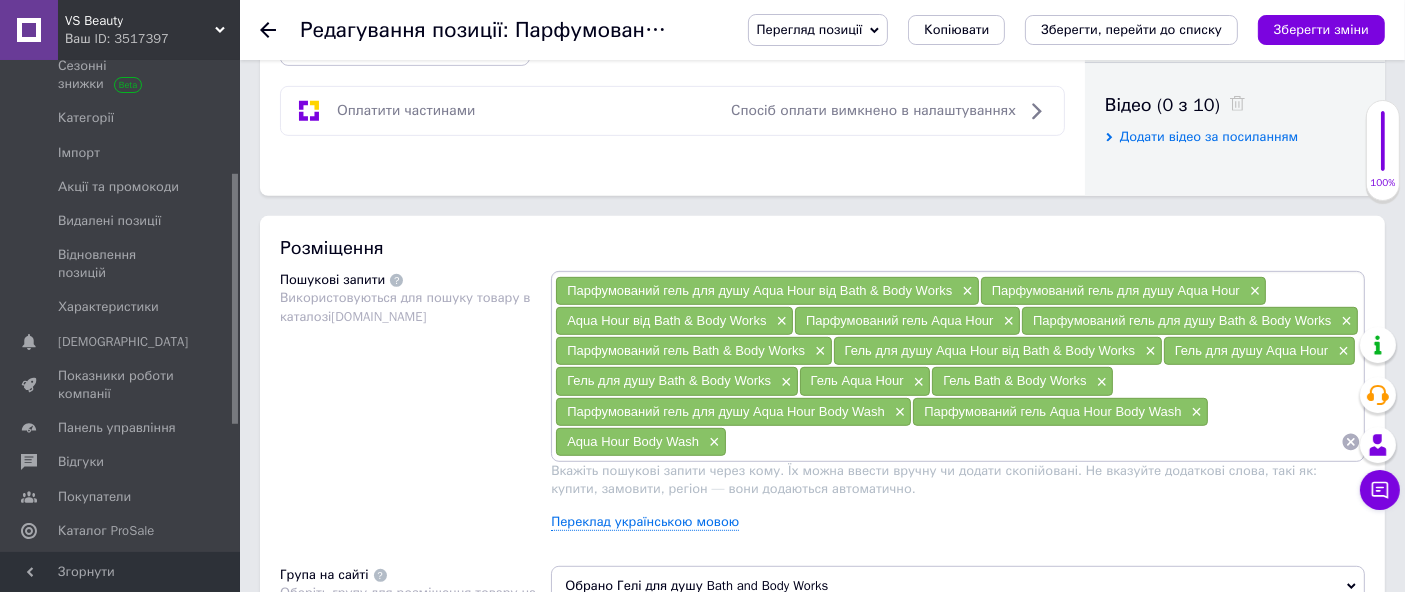 paste on "Парфумований гель для душу Aqua Hour Body Wash" 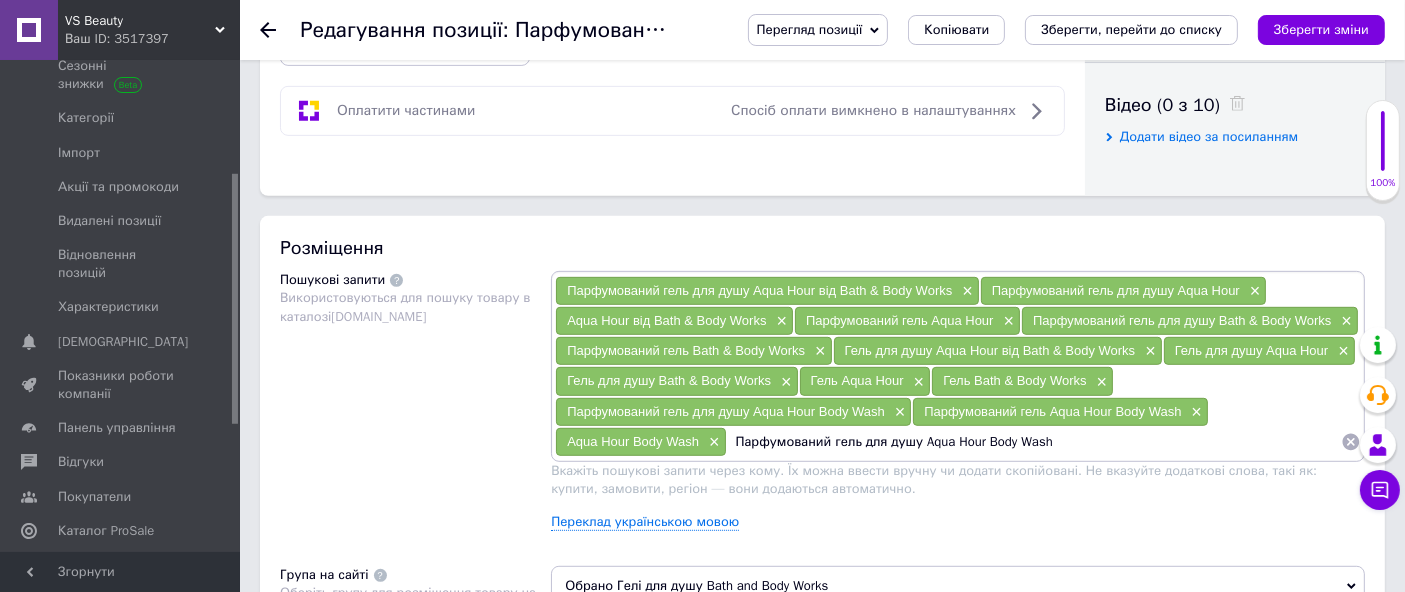drag, startPoint x: 836, startPoint y: 435, endPoint x: 779, endPoint y: 460, distance: 62.241467 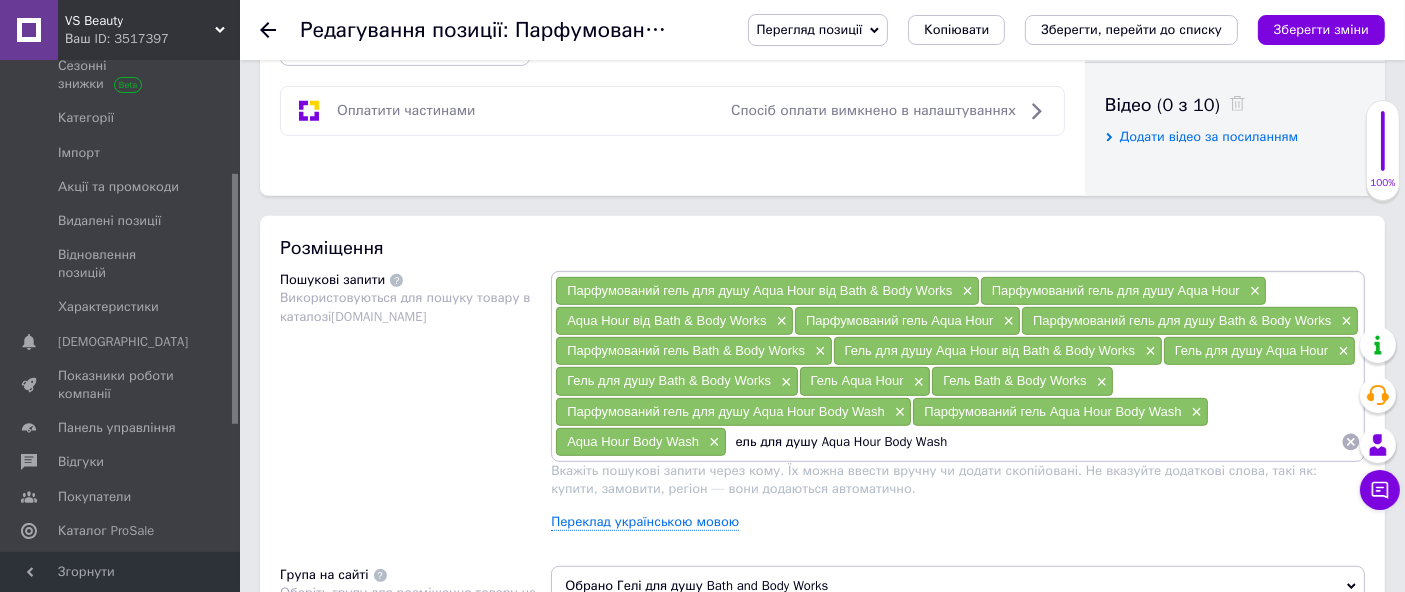 type on "Гель для душу Aqua Hour Body Wash" 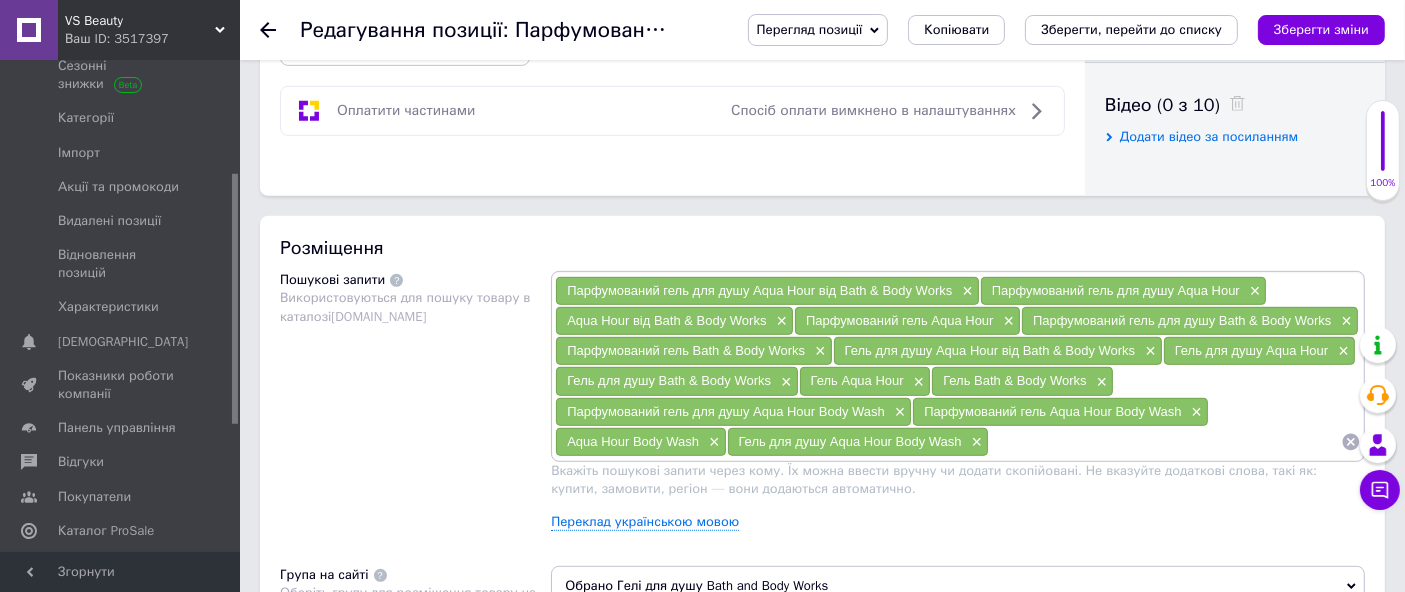 paste on "Парфумований гель для душу Aqua Hour Body Wash" 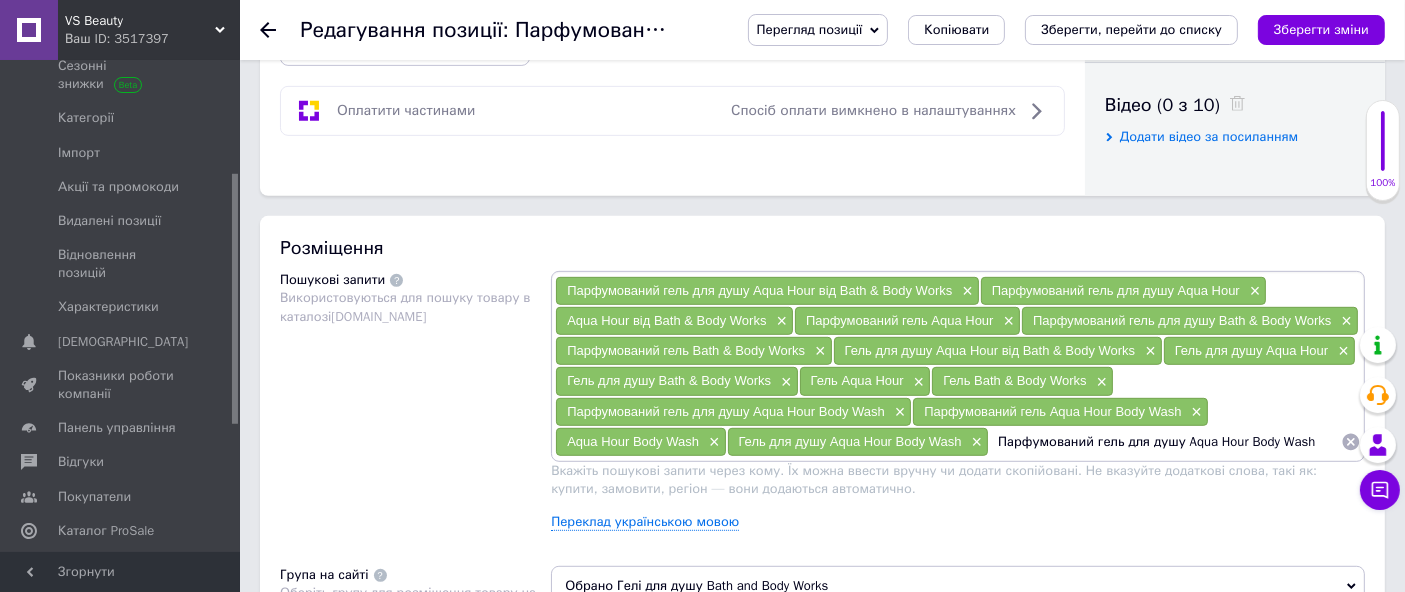 click on "Парфумований гель для душу Aqua Hour Body Wash" at bounding box center [1165, 442] 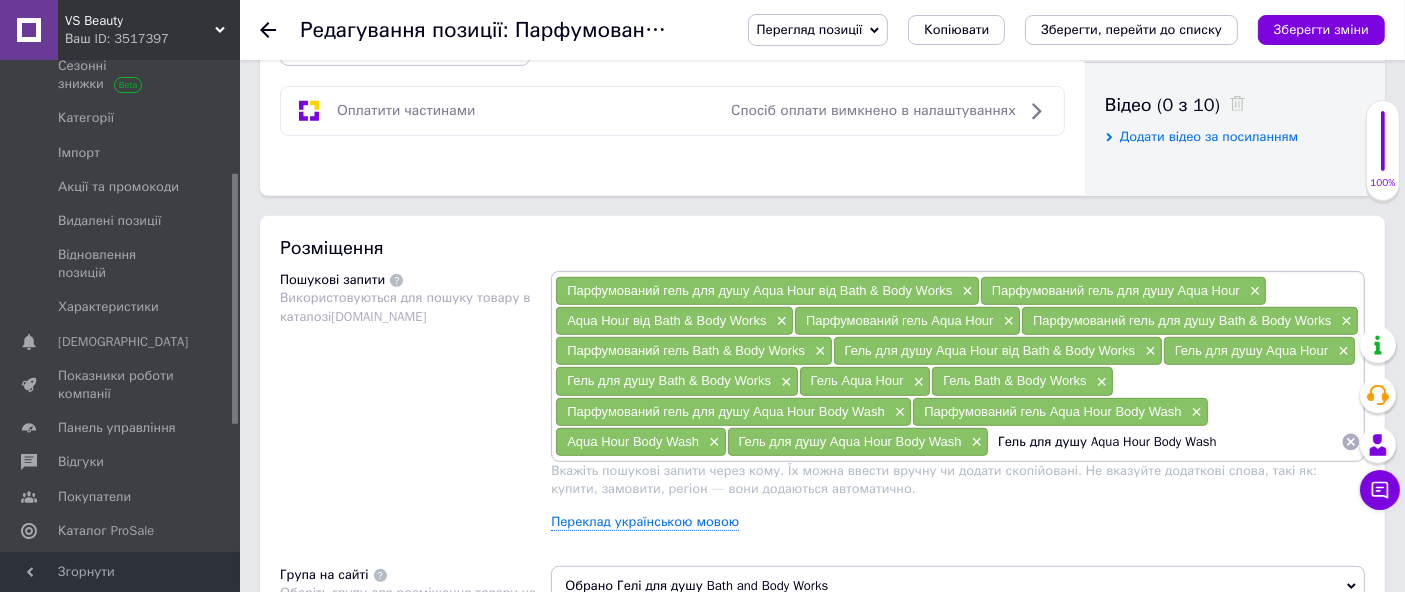 drag, startPoint x: 1028, startPoint y: 431, endPoint x: 1080, endPoint y: 457, distance: 58.137768 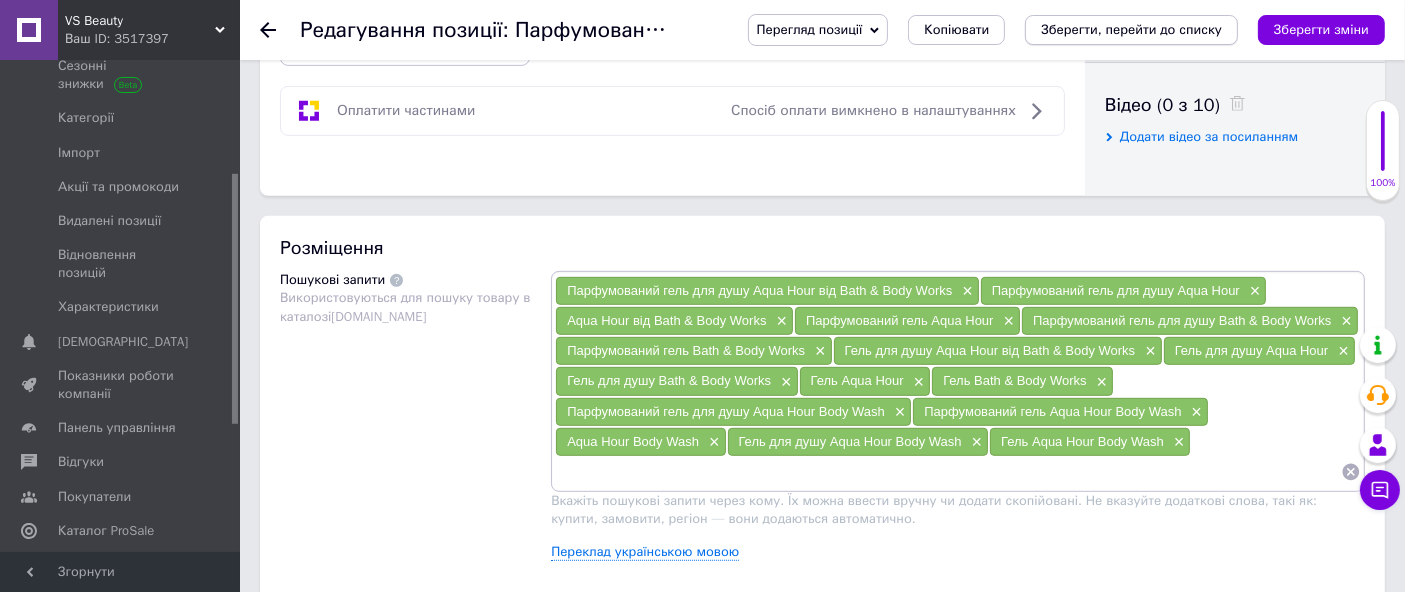 type 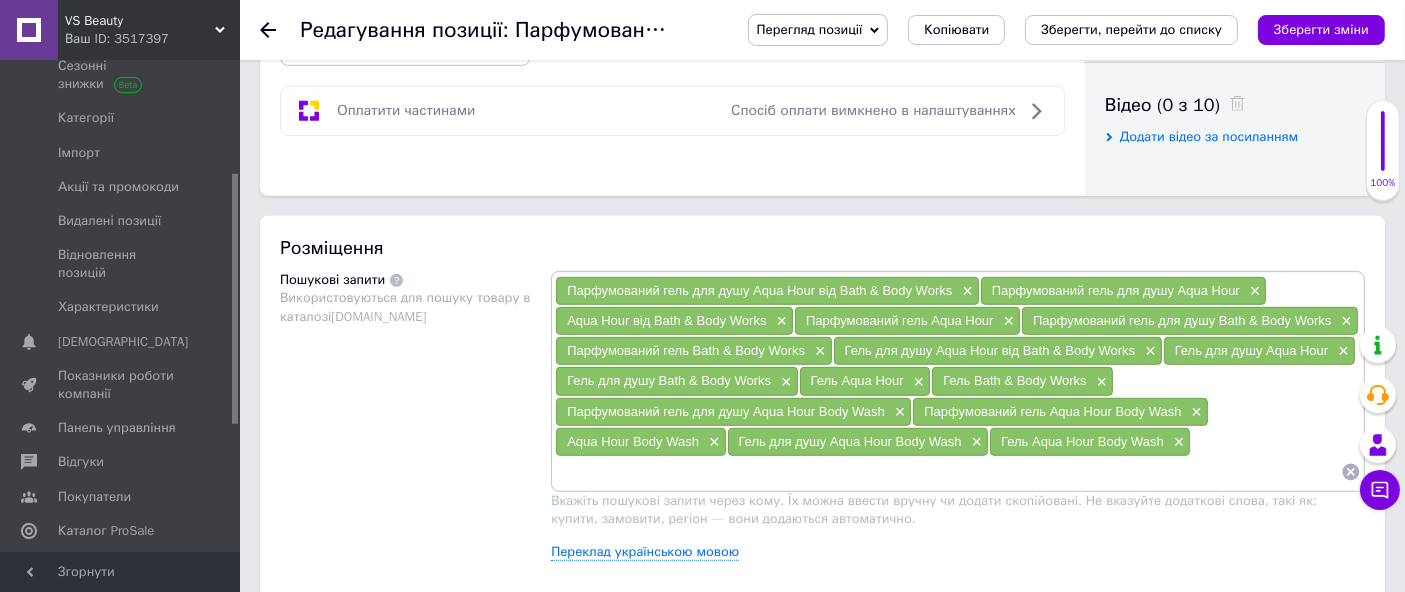drag, startPoint x: 1142, startPoint y: 27, endPoint x: 1071, endPoint y: 57, distance: 77.07788 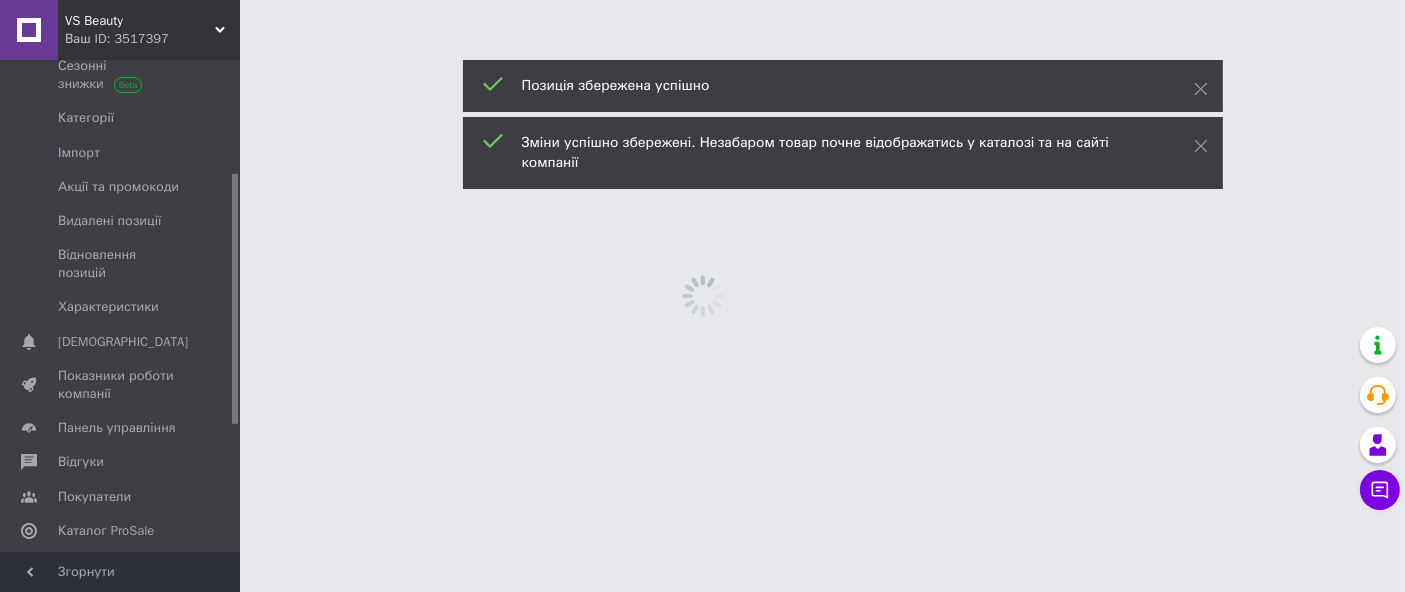 scroll, scrollTop: 0, scrollLeft: 0, axis: both 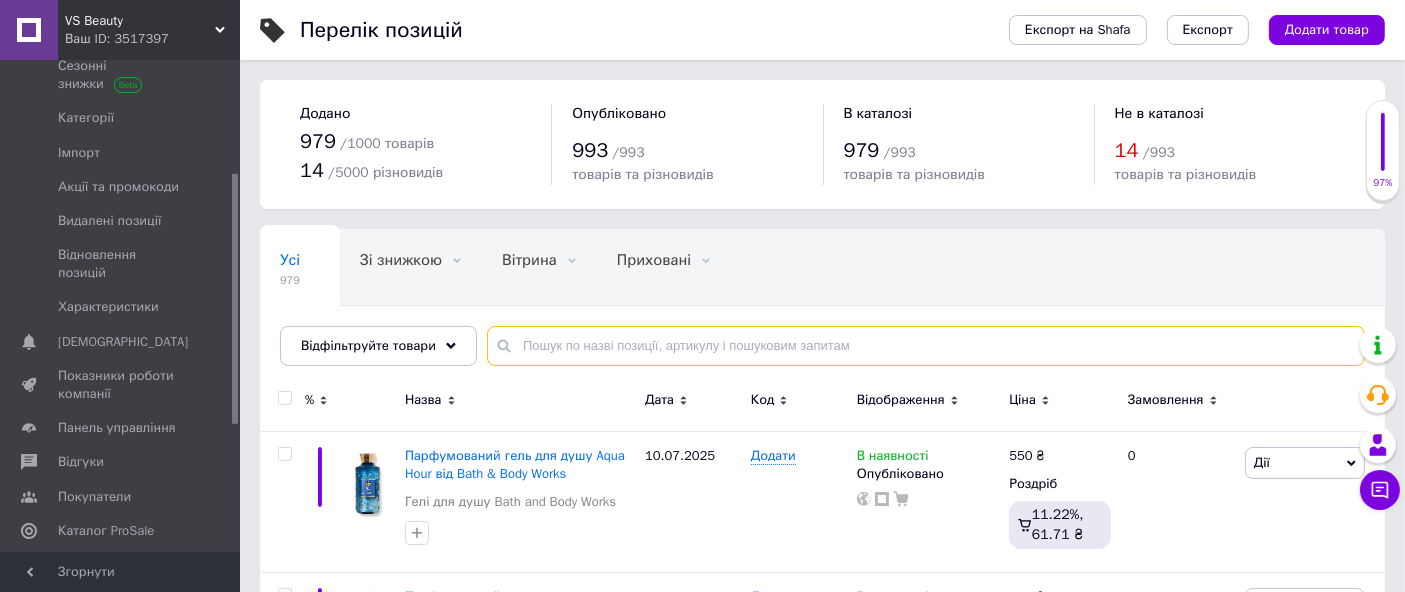 click at bounding box center (926, 346) 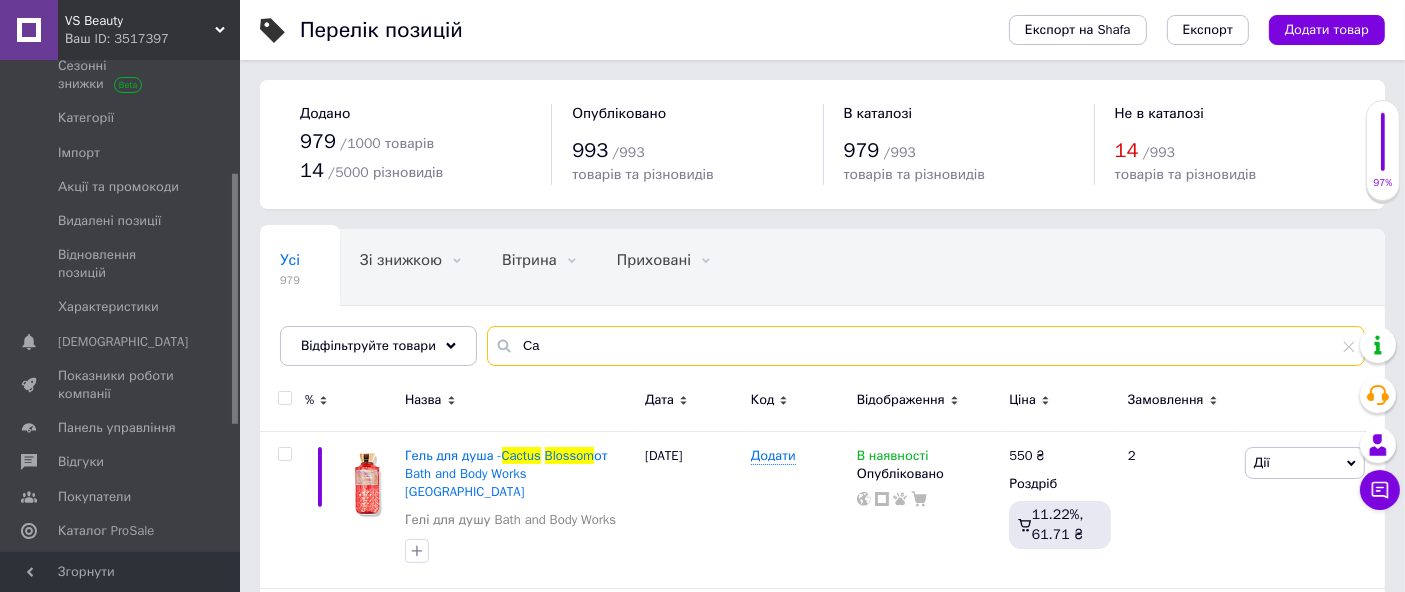 type on "C" 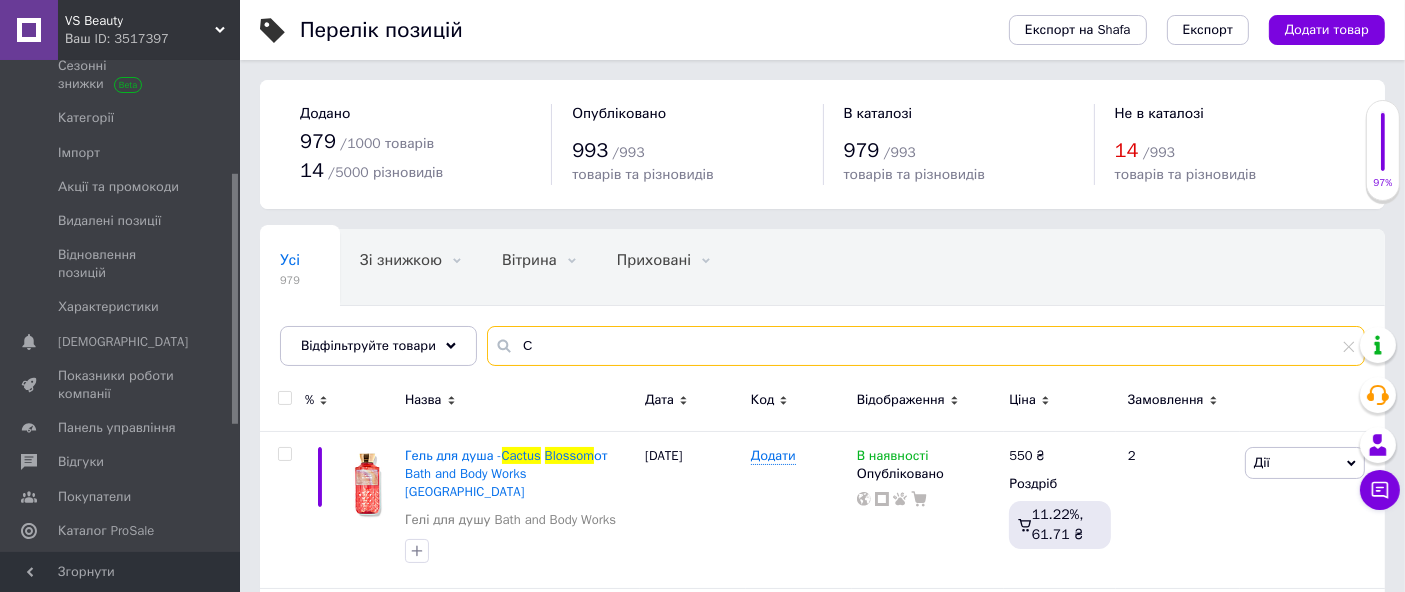 type 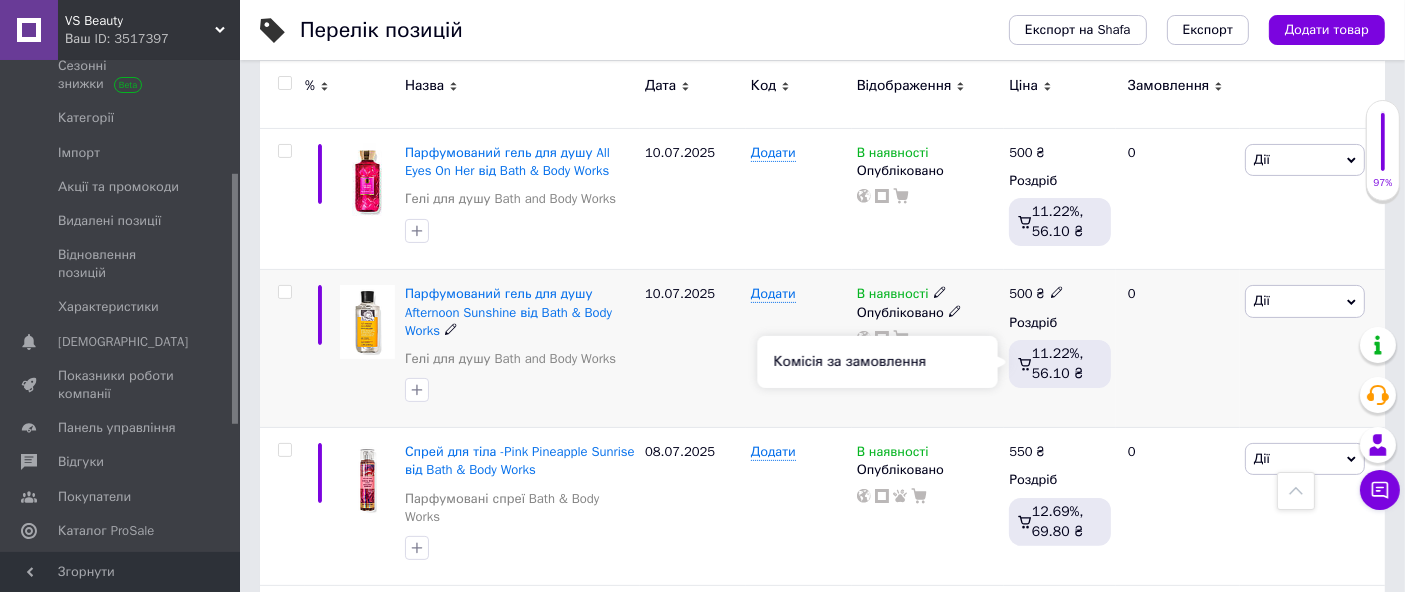 scroll, scrollTop: 333, scrollLeft: 0, axis: vertical 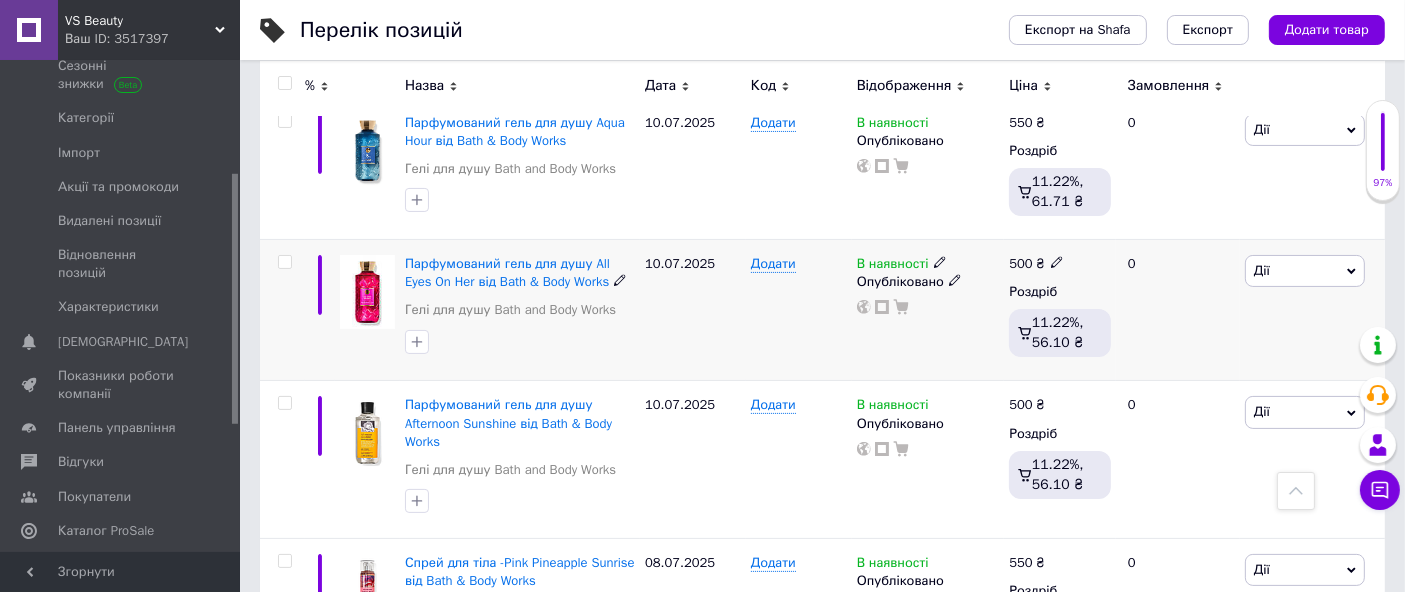 click 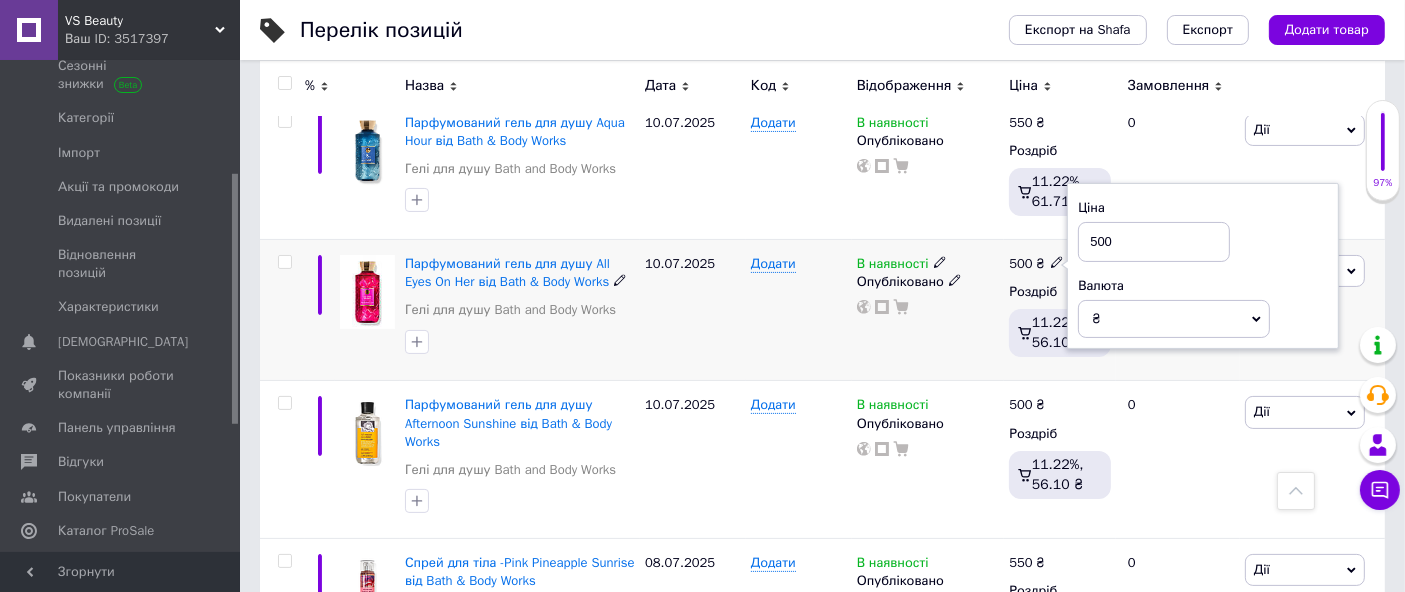 click on "500" at bounding box center [1154, 242] 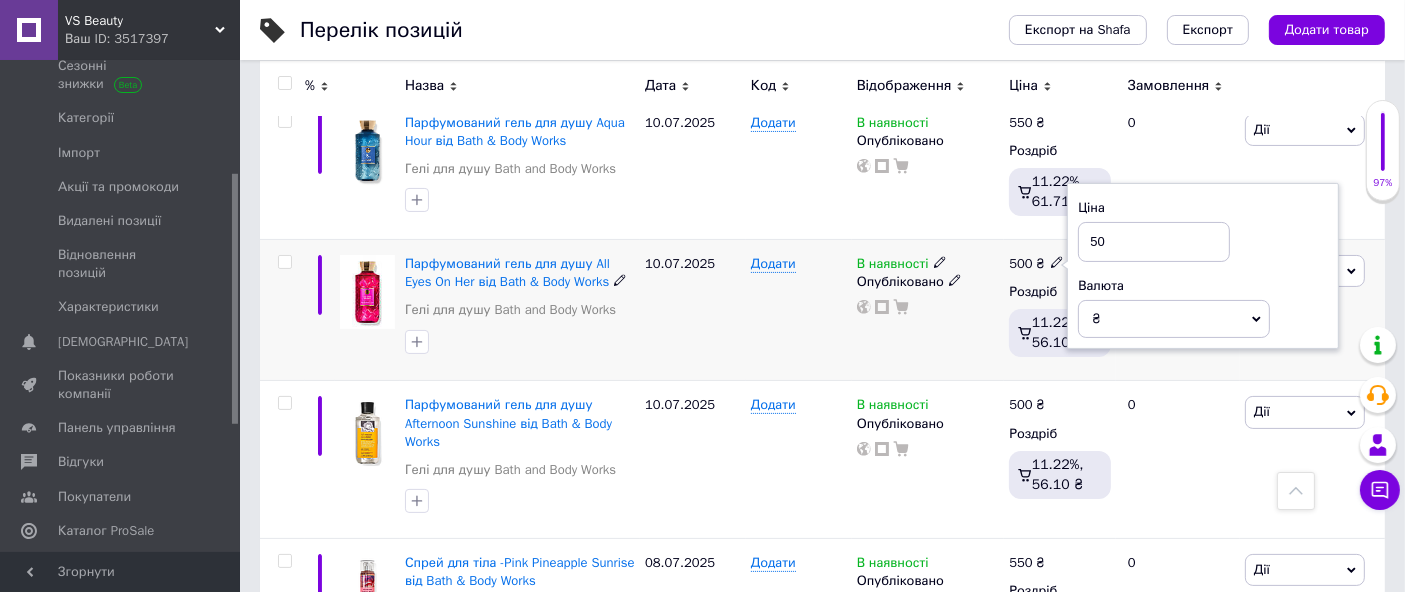 type on "550" 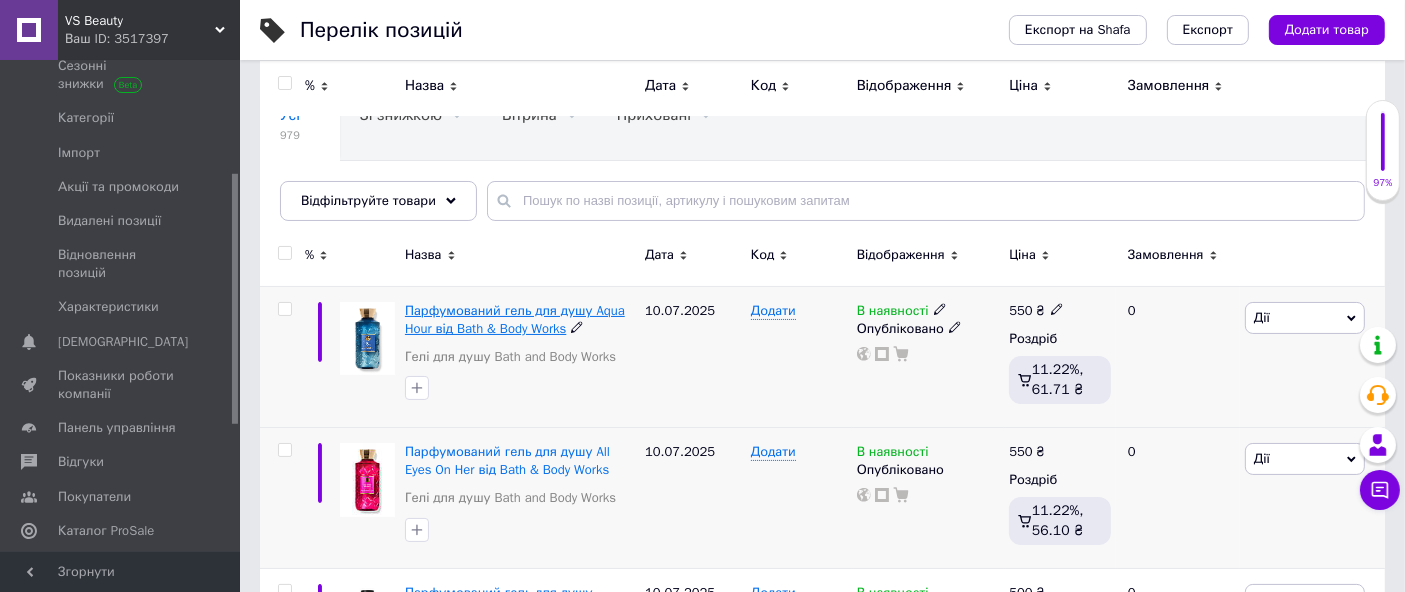 scroll, scrollTop: 111, scrollLeft: 0, axis: vertical 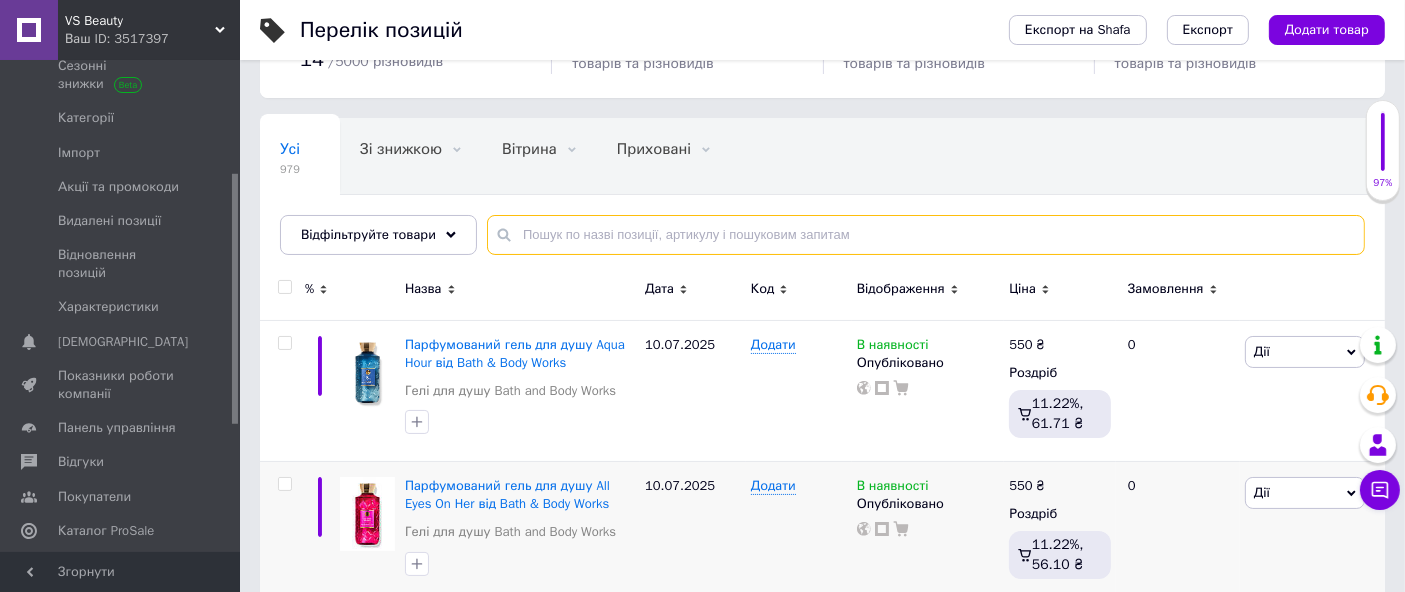 click at bounding box center [926, 235] 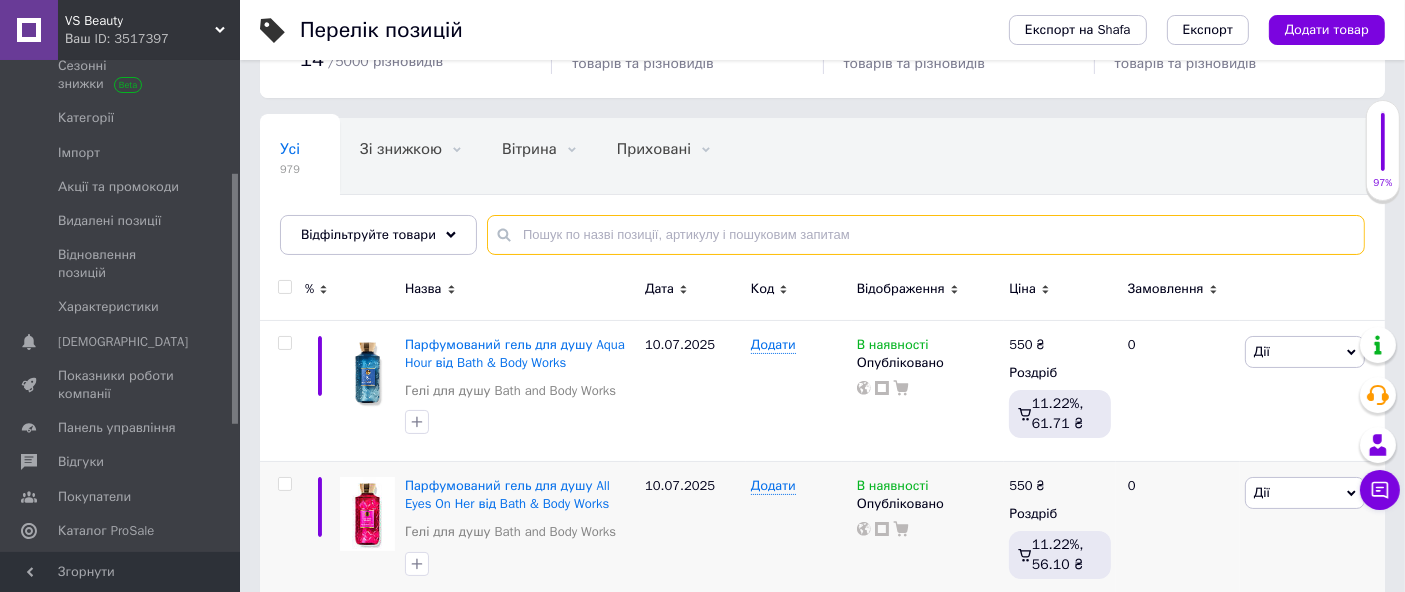 paste on "Champagne Apple & Honey" 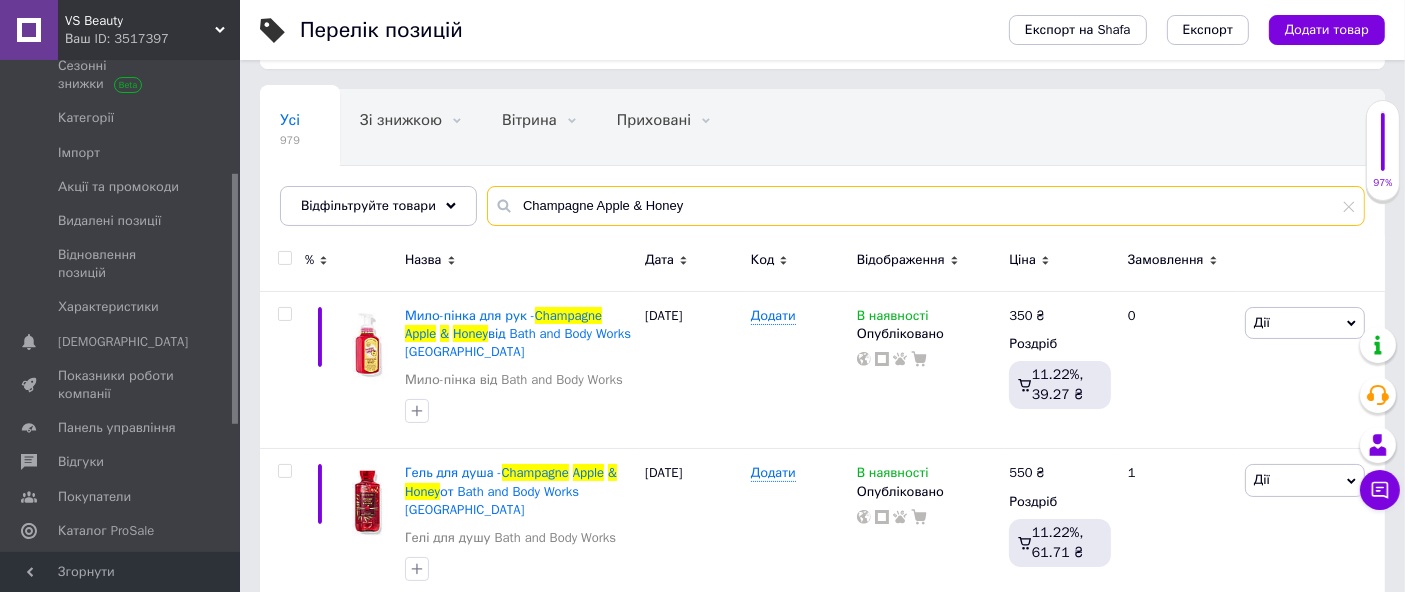 scroll, scrollTop: 155, scrollLeft: 0, axis: vertical 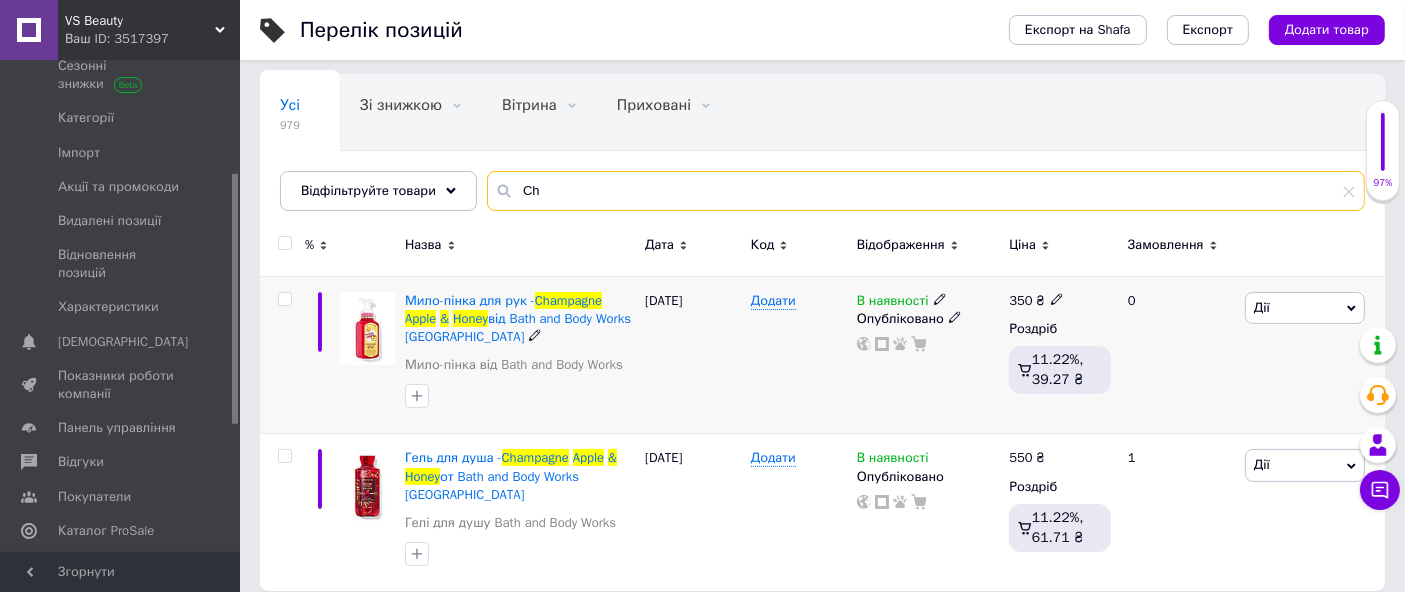 type on "C" 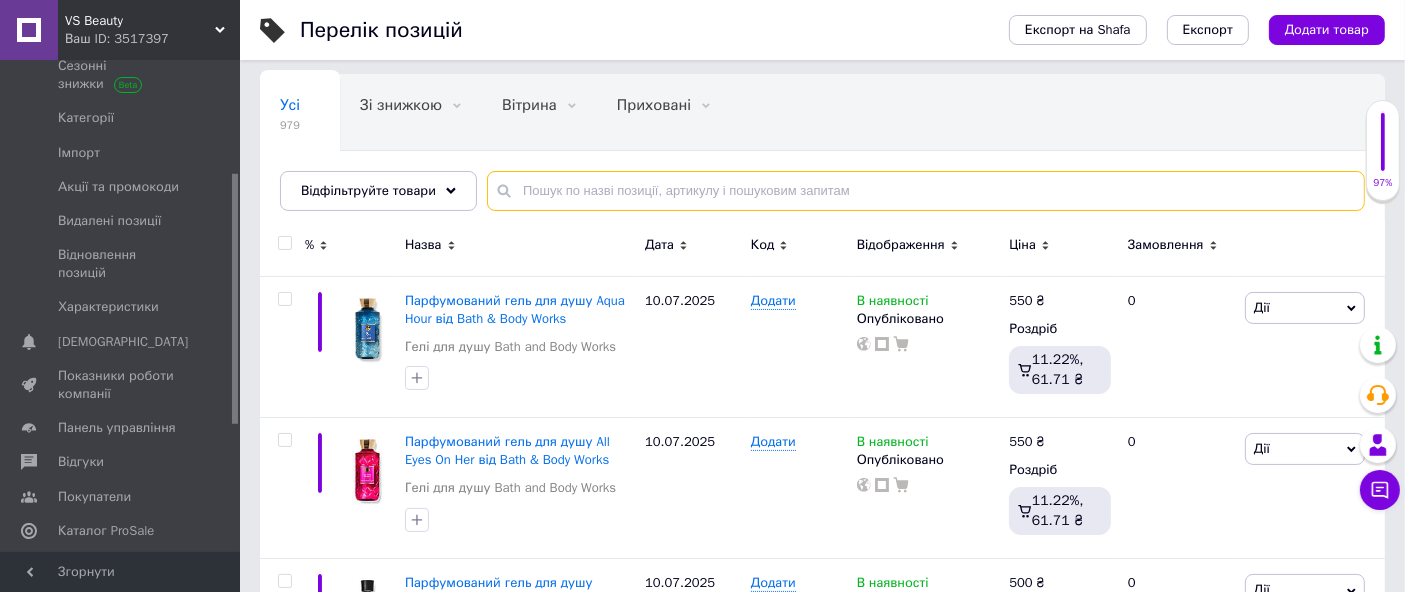 paste on "Cloud Nine" 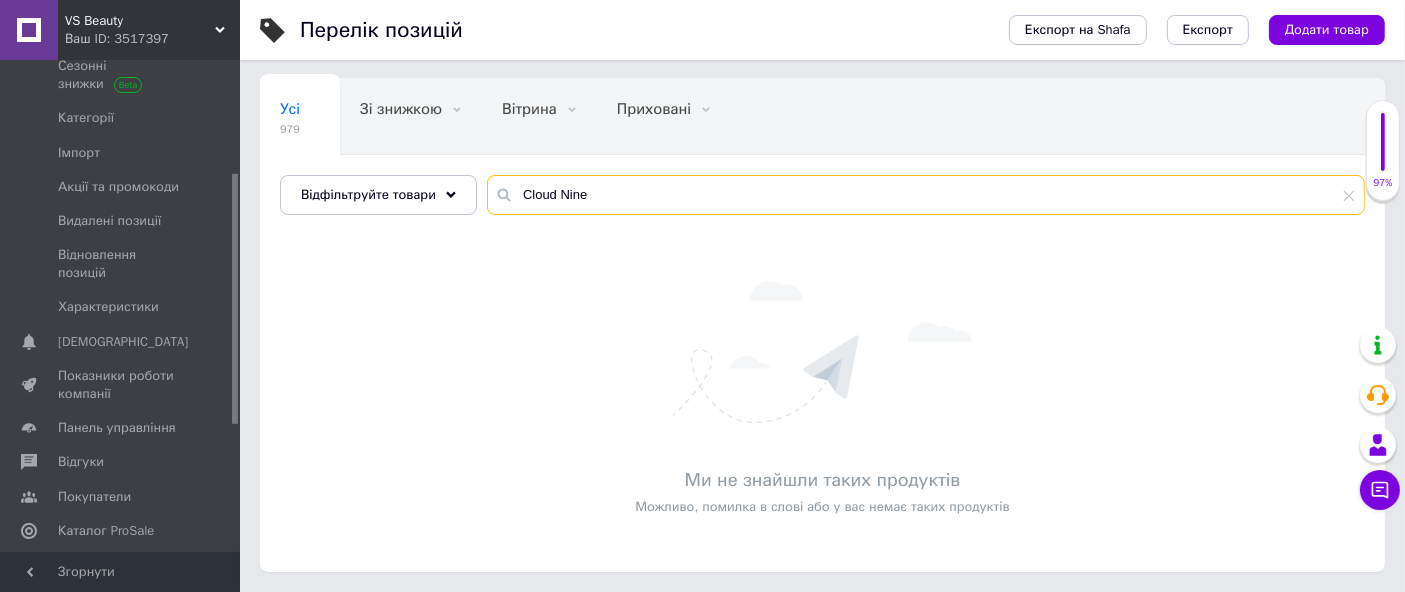 scroll, scrollTop: 150, scrollLeft: 0, axis: vertical 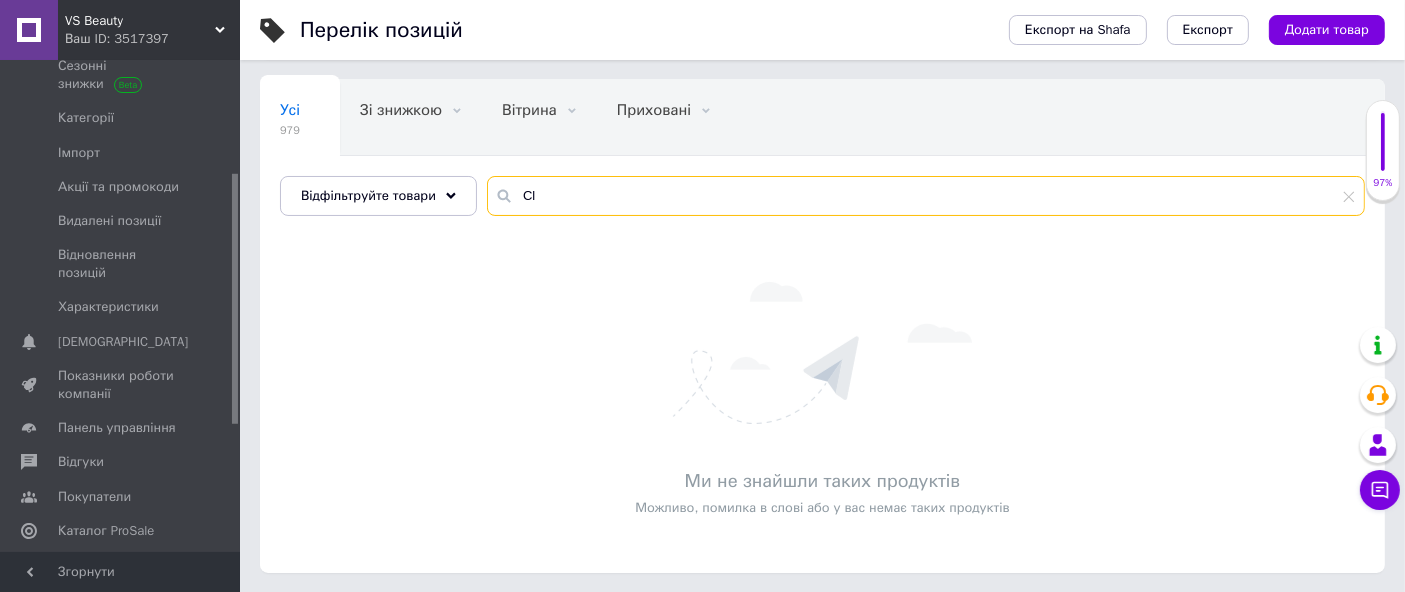 type on "C" 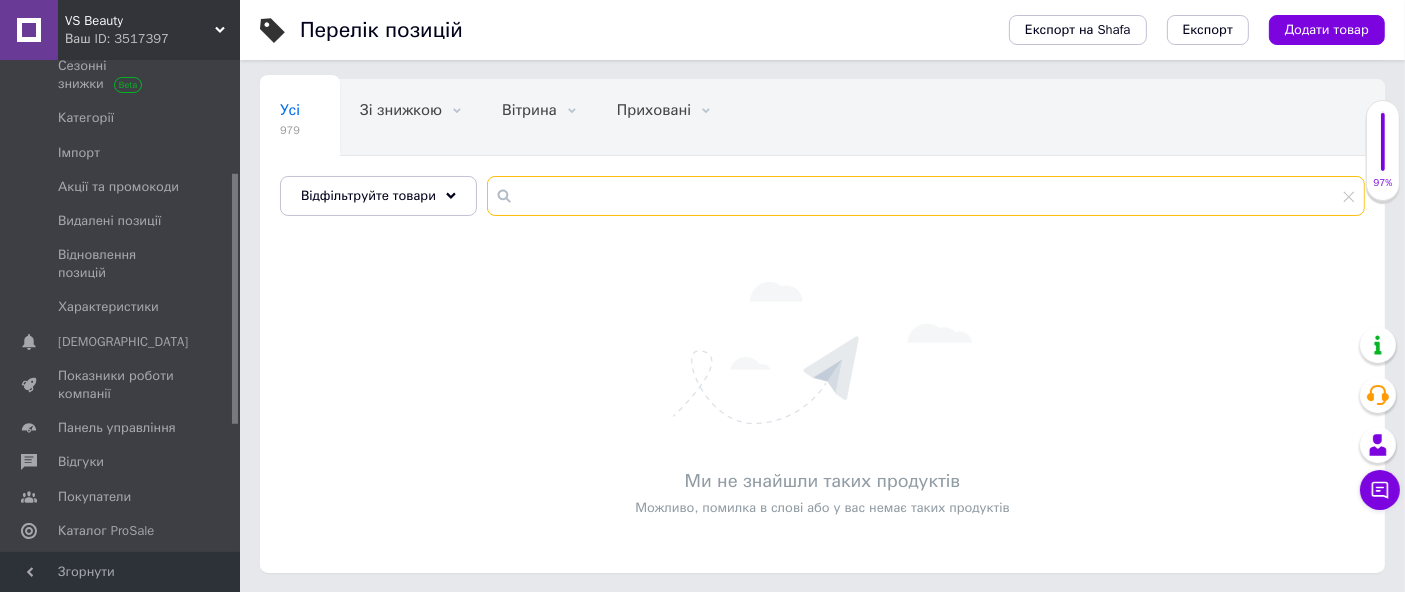 type 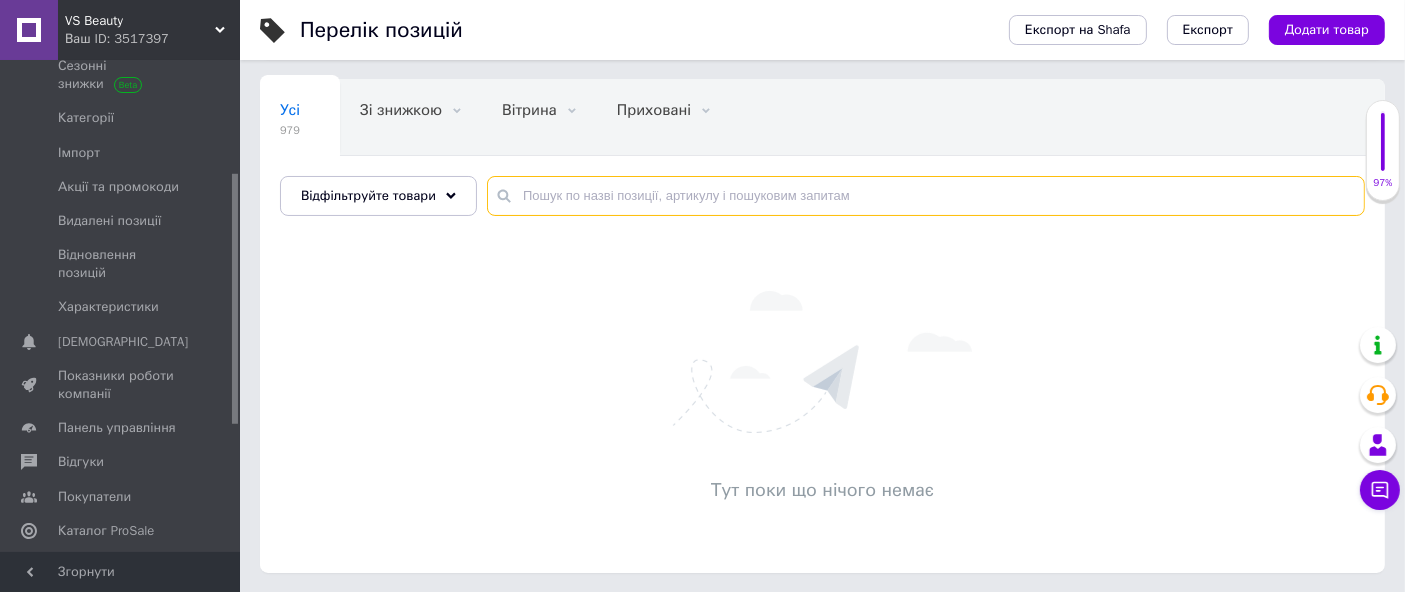 scroll, scrollTop: 0, scrollLeft: 0, axis: both 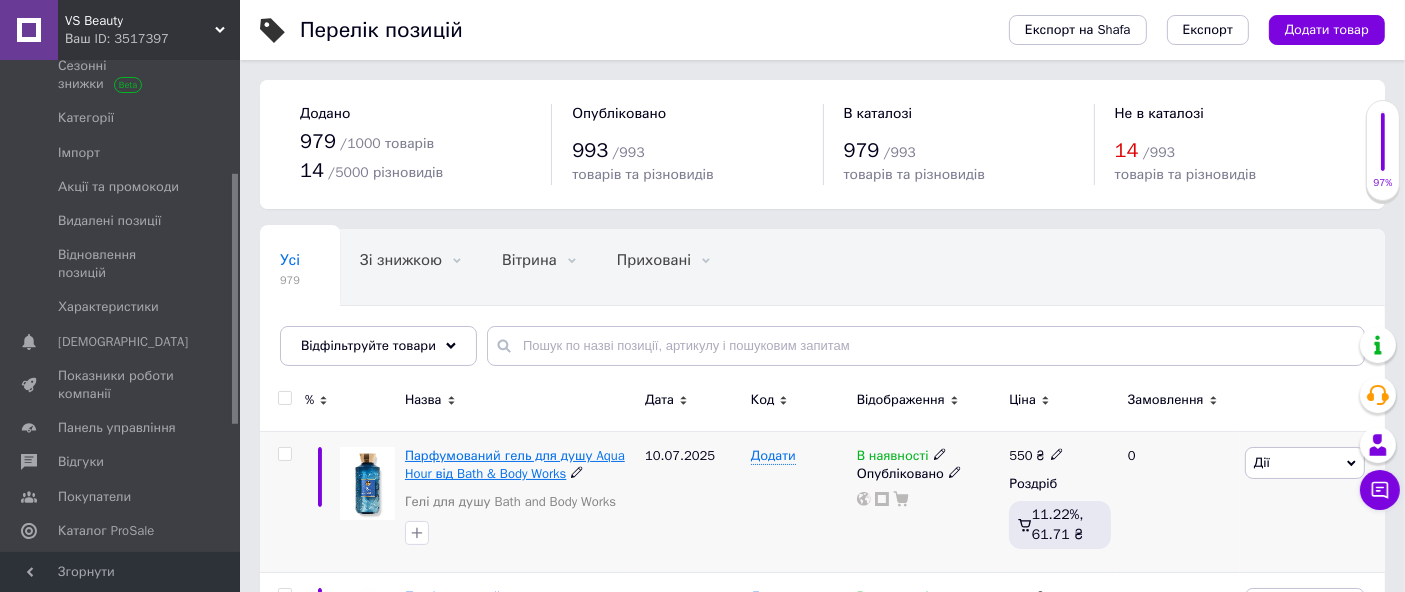 click on "Парфумований гель для душу Aqua Hour  від Bath & Body Works" at bounding box center (515, 464) 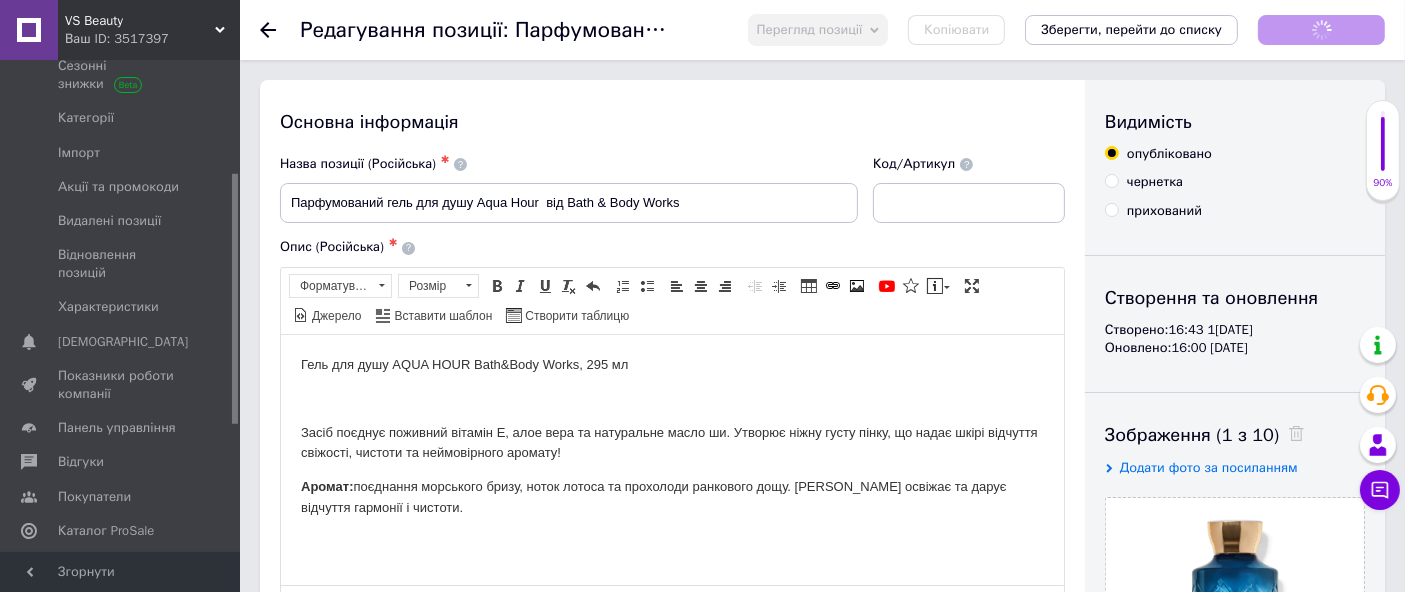 scroll, scrollTop: 0, scrollLeft: 0, axis: both 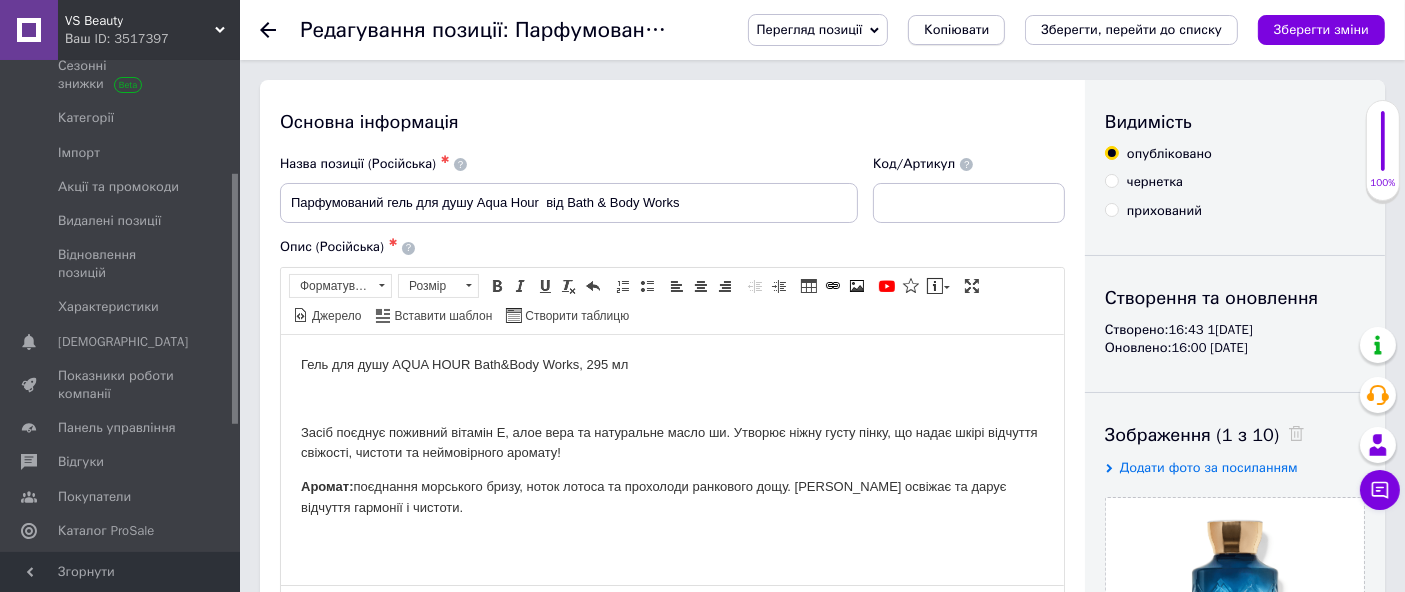 click on "Копіювати" at bounding box center [956, 30] 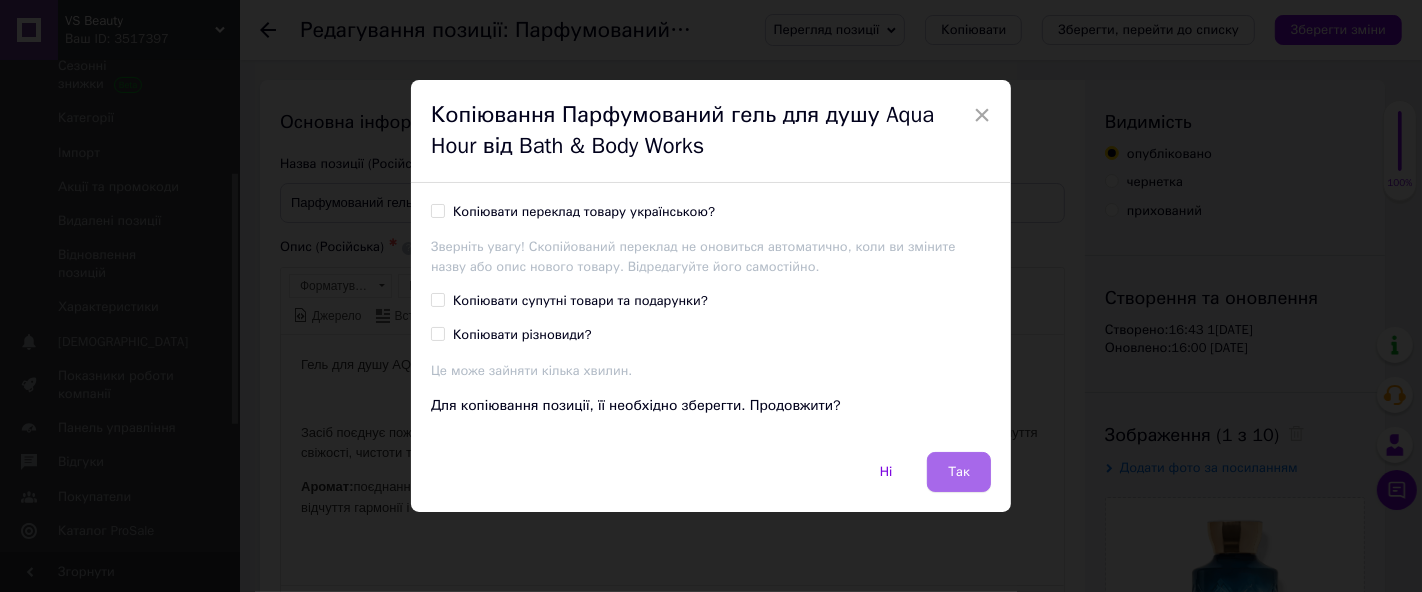 click on "Так" at bounding box center [959, 472] 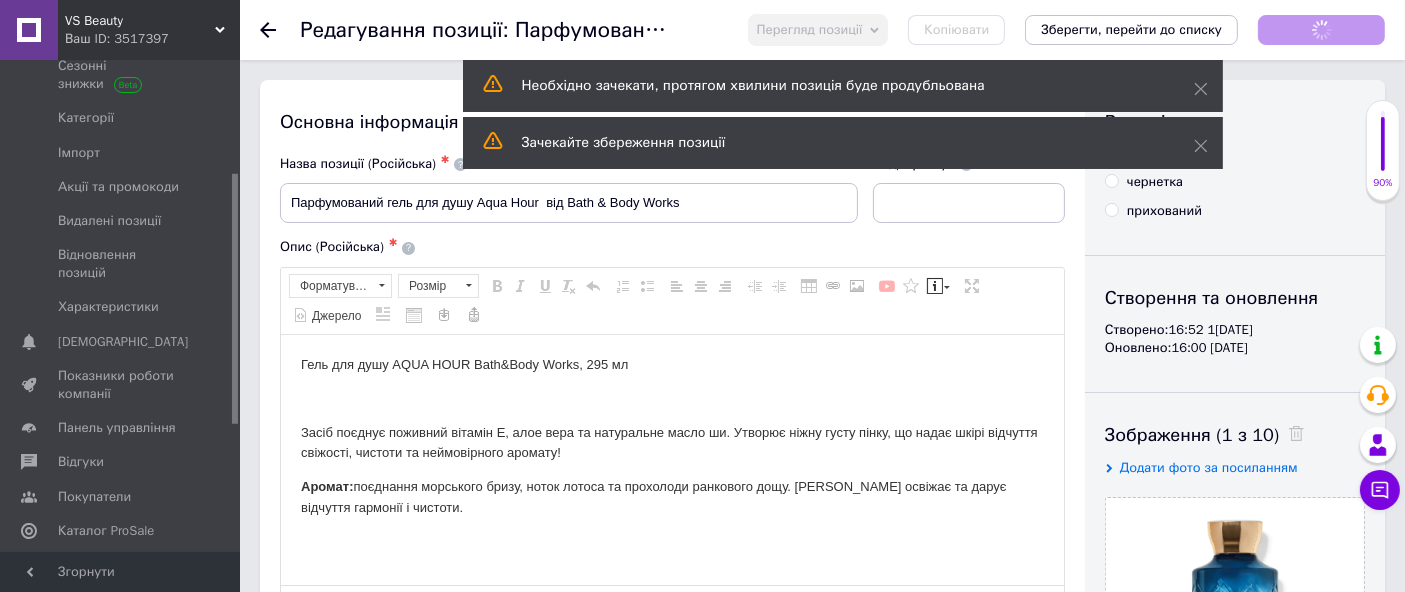 scroll, scrollTop: 0, scrollLeft: 0, axis: both 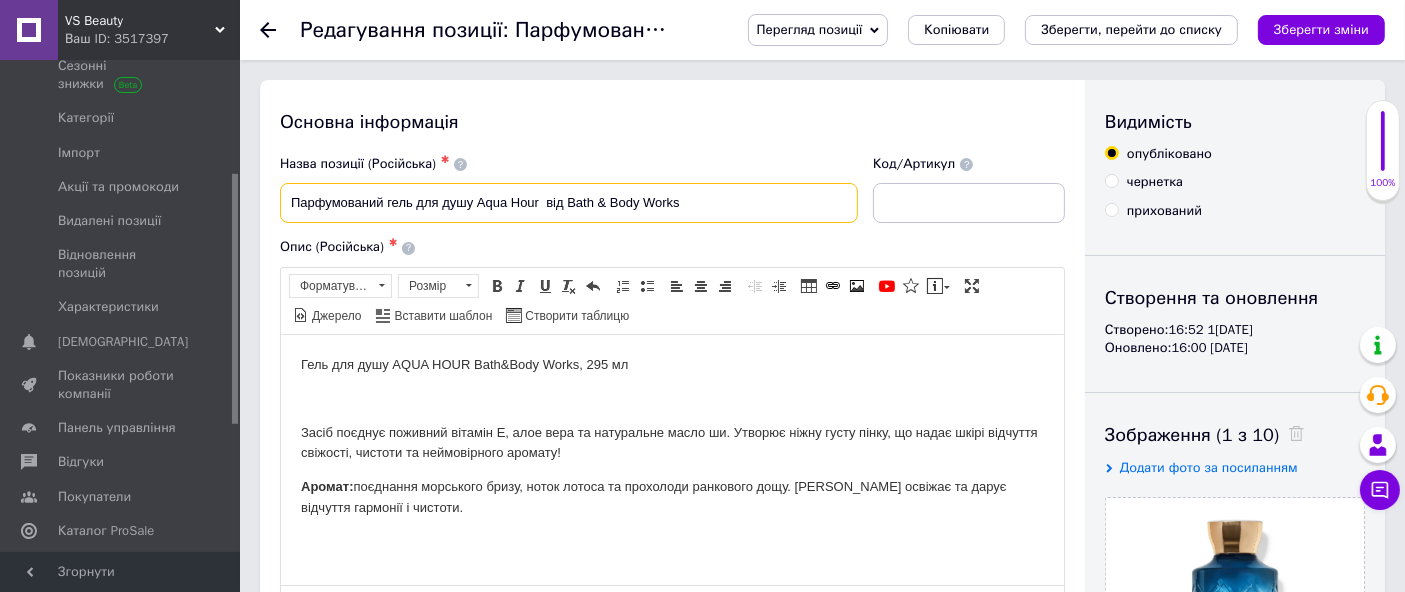 drag, startPoint x: 480, startPoint y: 201, endPoint x: 544, endPoint y: 231, distance: 70.68239 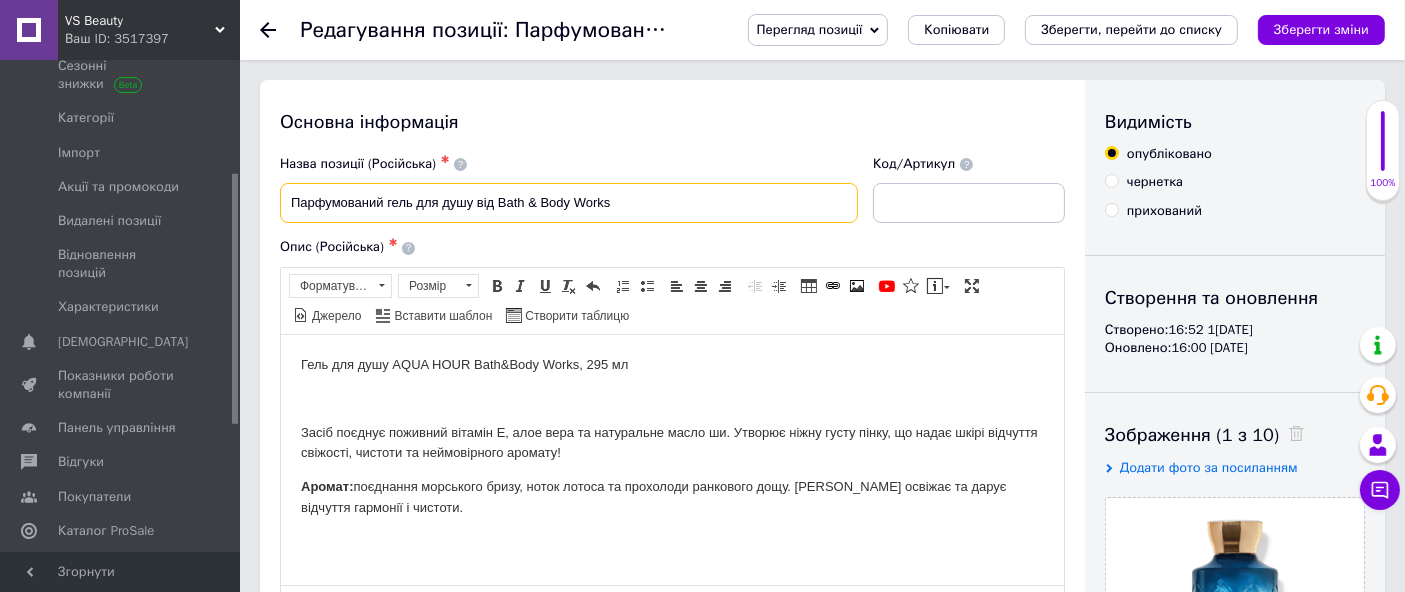 paste on "Cloud Nine" 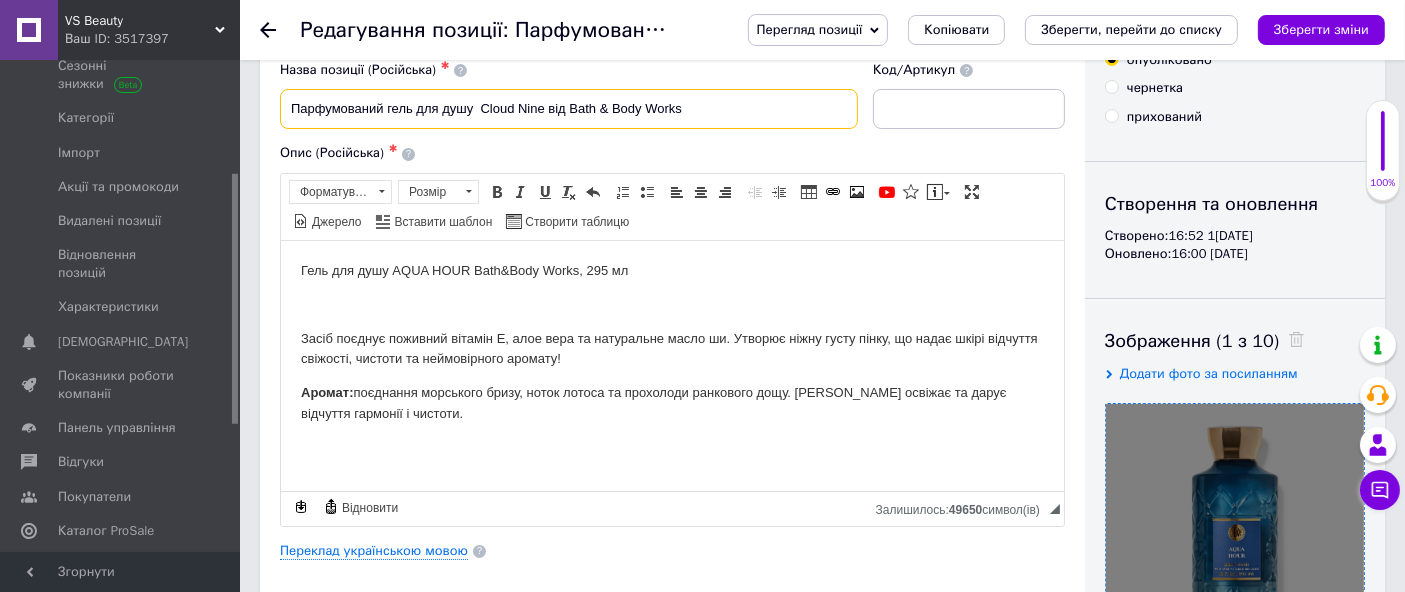 scroll, scrollTop: 222, scrollLeft: 0, axis: vertical 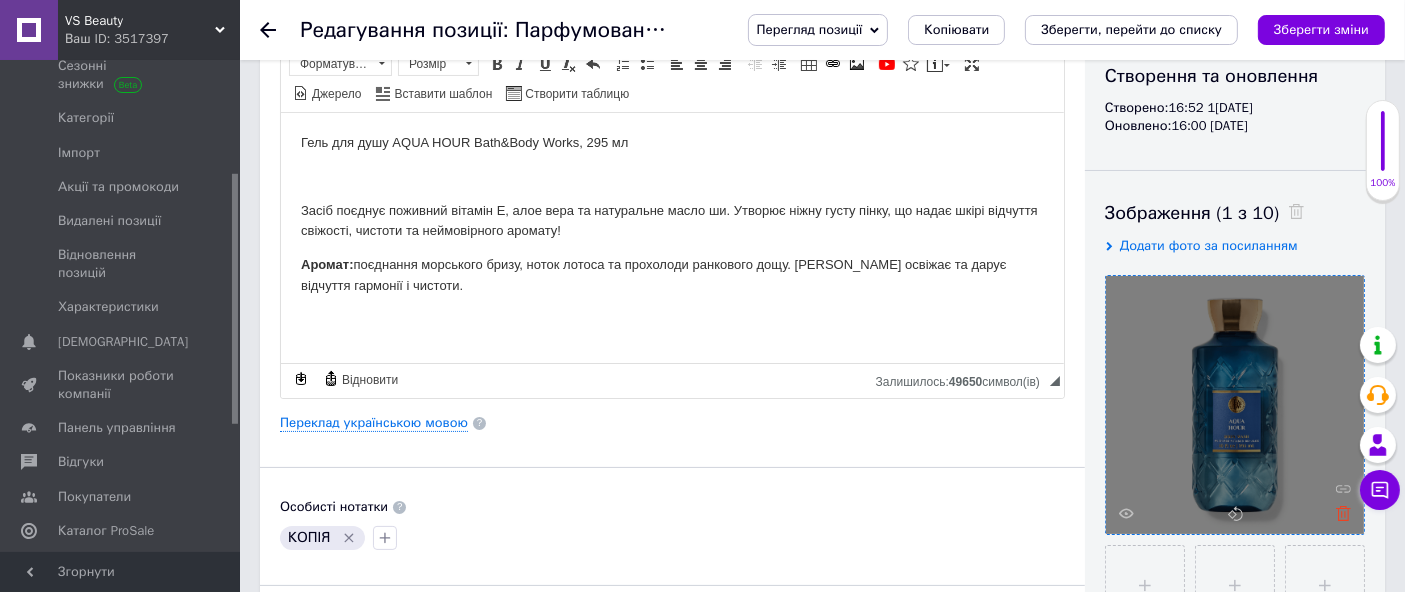 type on "Парфумований гель для душу  Cloud Nine від Bath & Body Works" 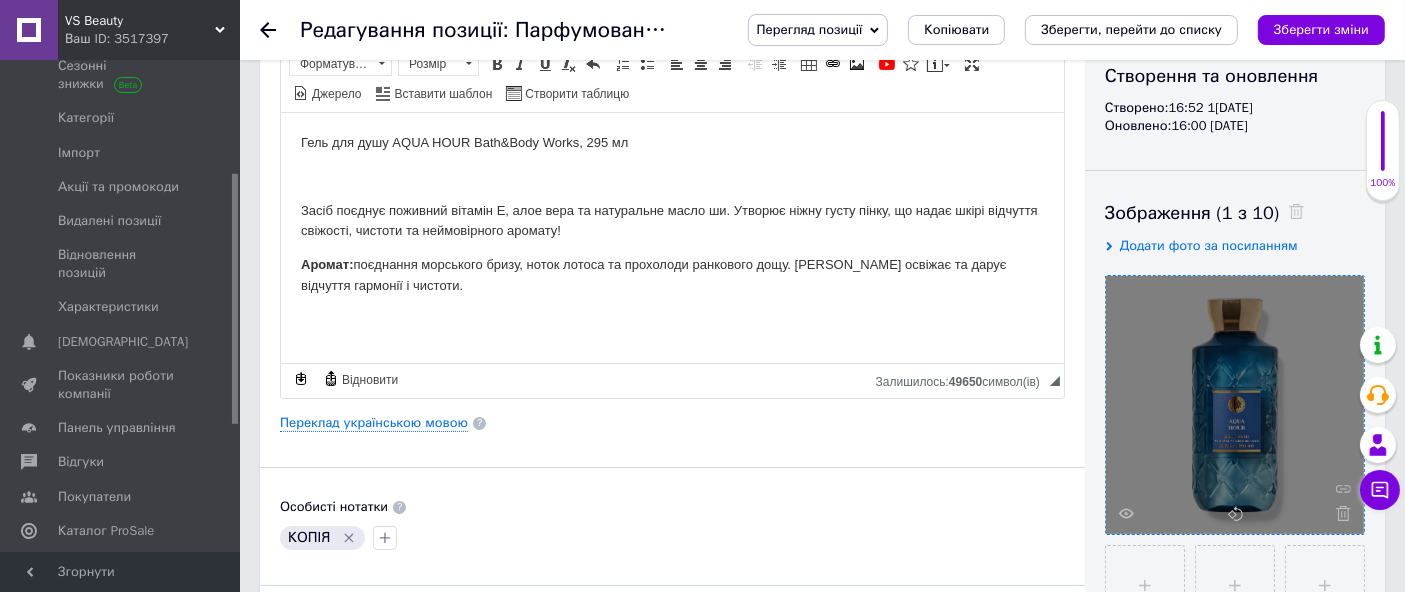 drag, startPoint x: 1342, startPoint y: 512, endPoint x: 1297, endPoint y: 418, distance: 104.21612 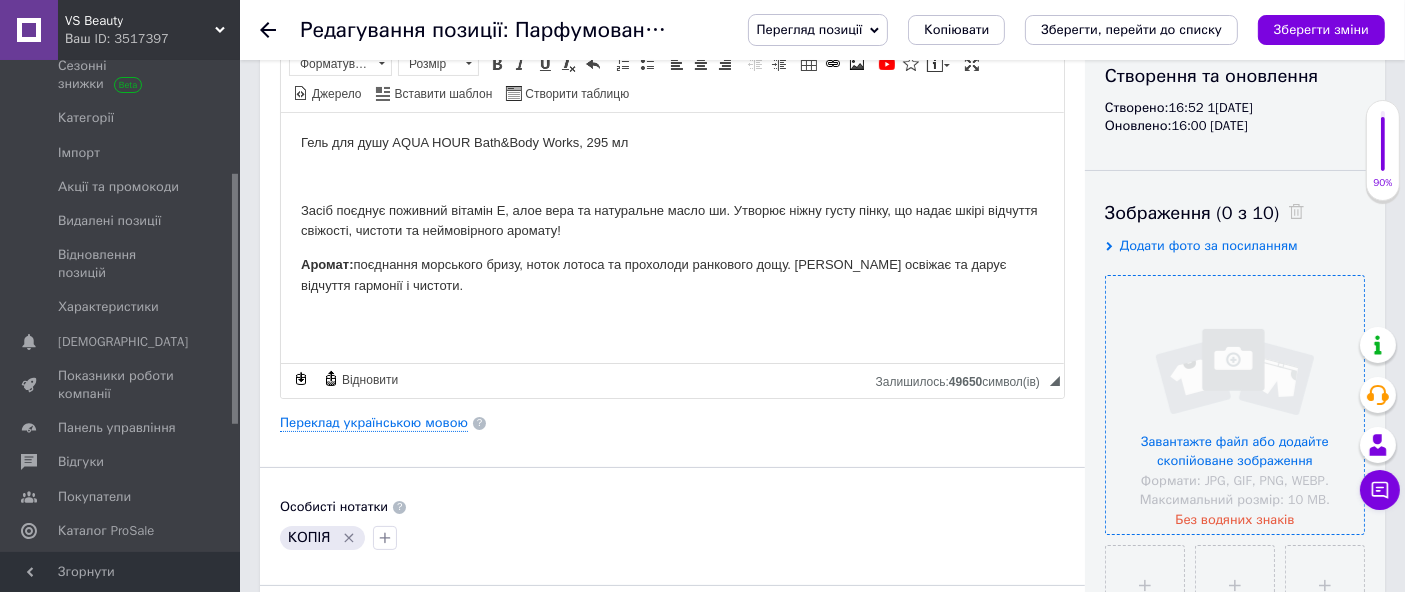 click at bounding box center (1235, 405) 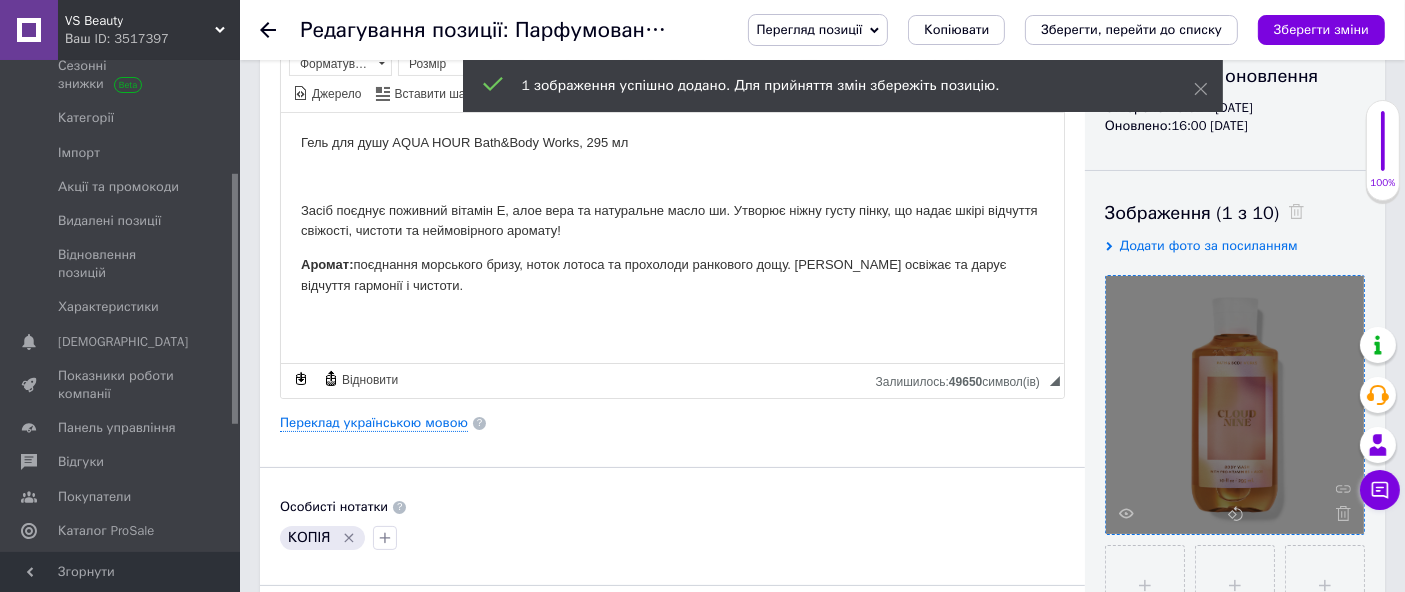 click 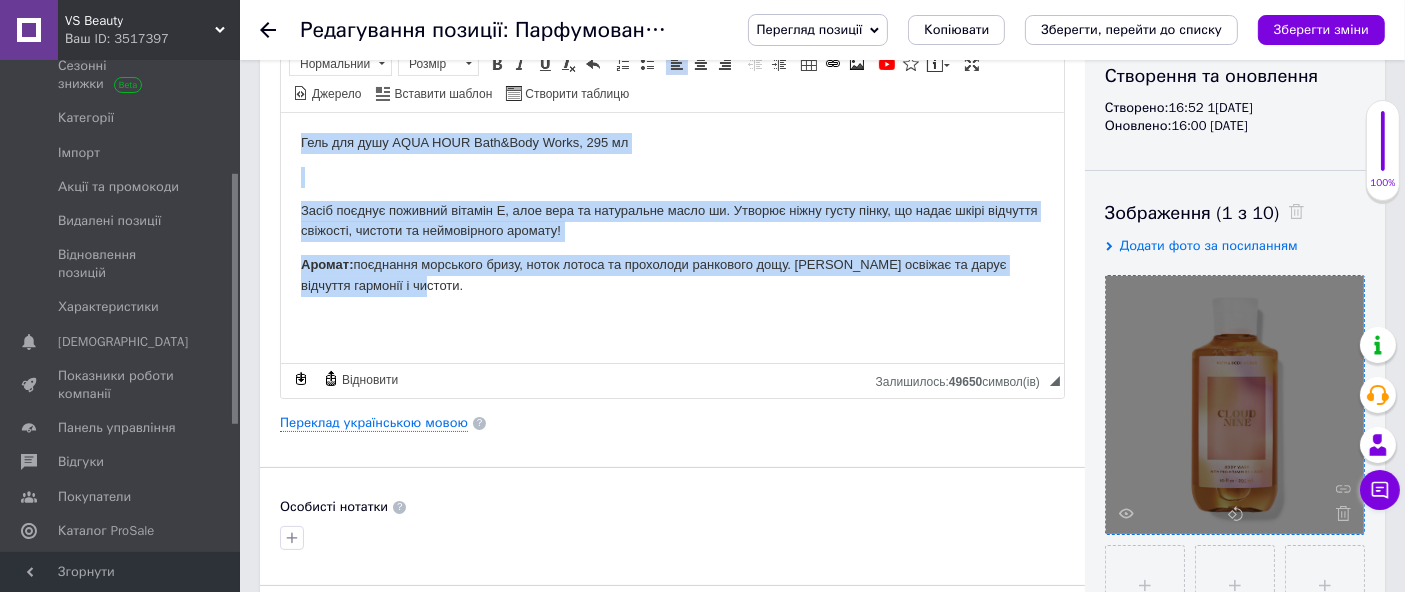 drag, startPoint x: 297, startPoint y: 137, endPoint x: 508, endPoint y: 303, distance: 268.4716 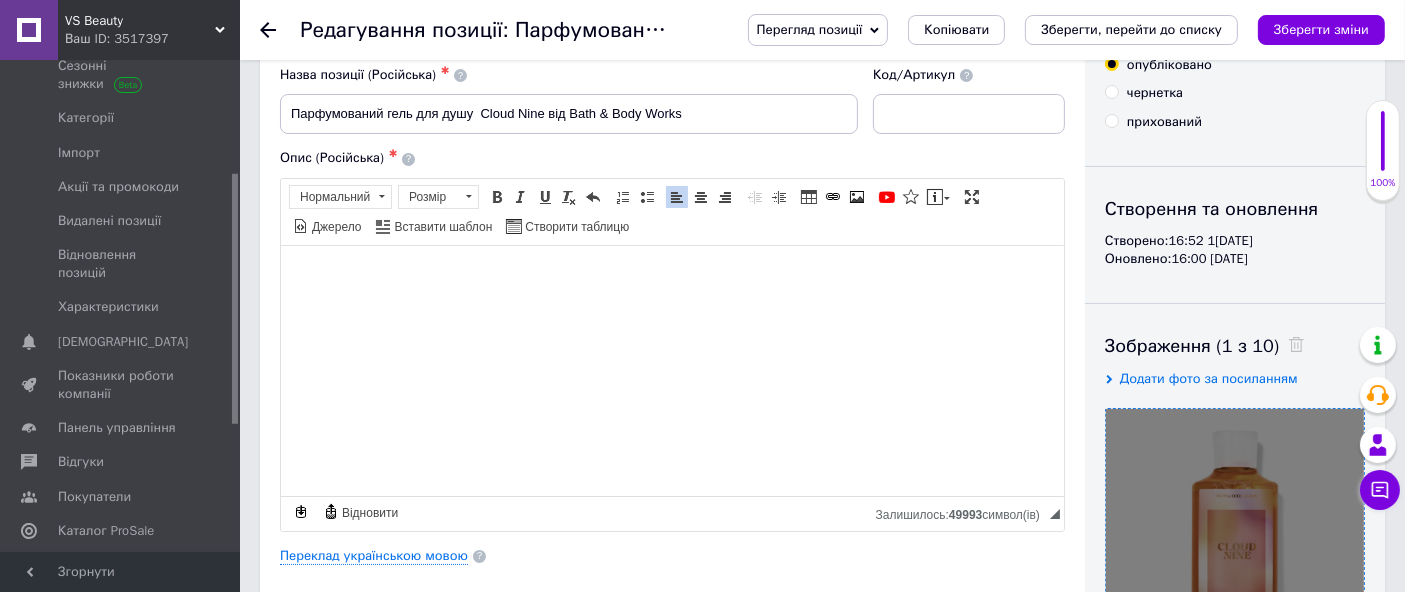 scroll, scrollTop: 0, scrollLeft: 0, axis: both 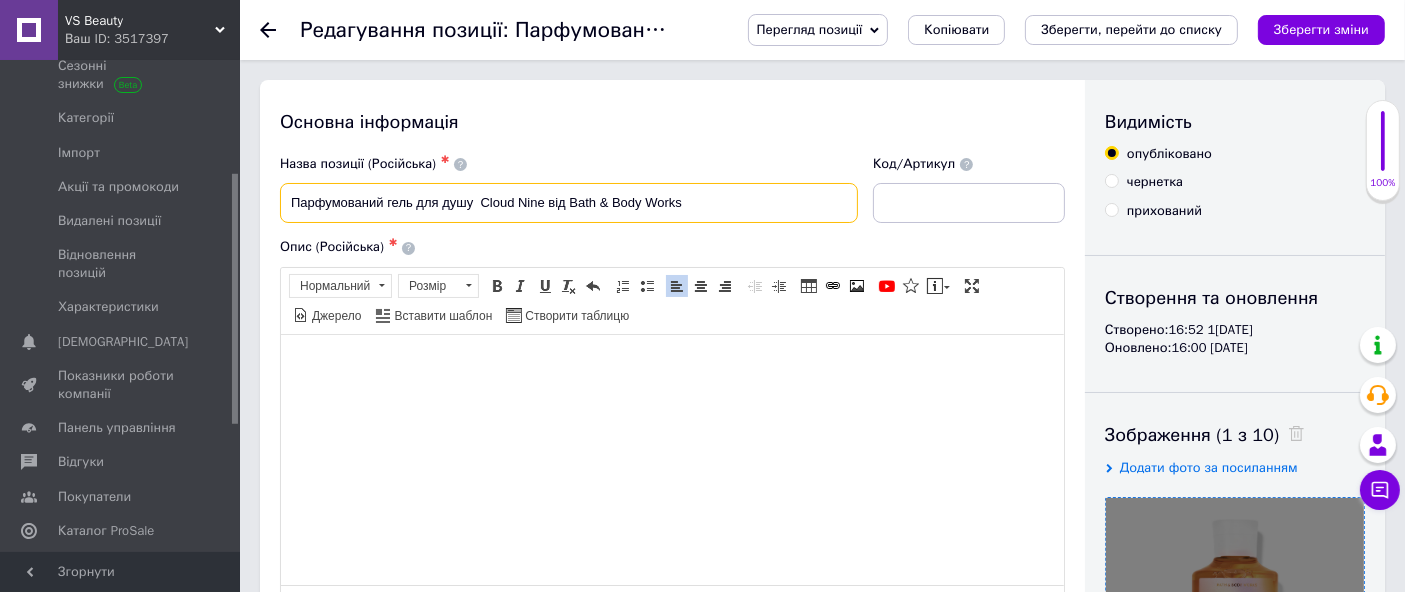 drag, startPoint x: 288, startPoint y: 195, endPoint x: 943, endPoint y: 219, distance: 655.4396 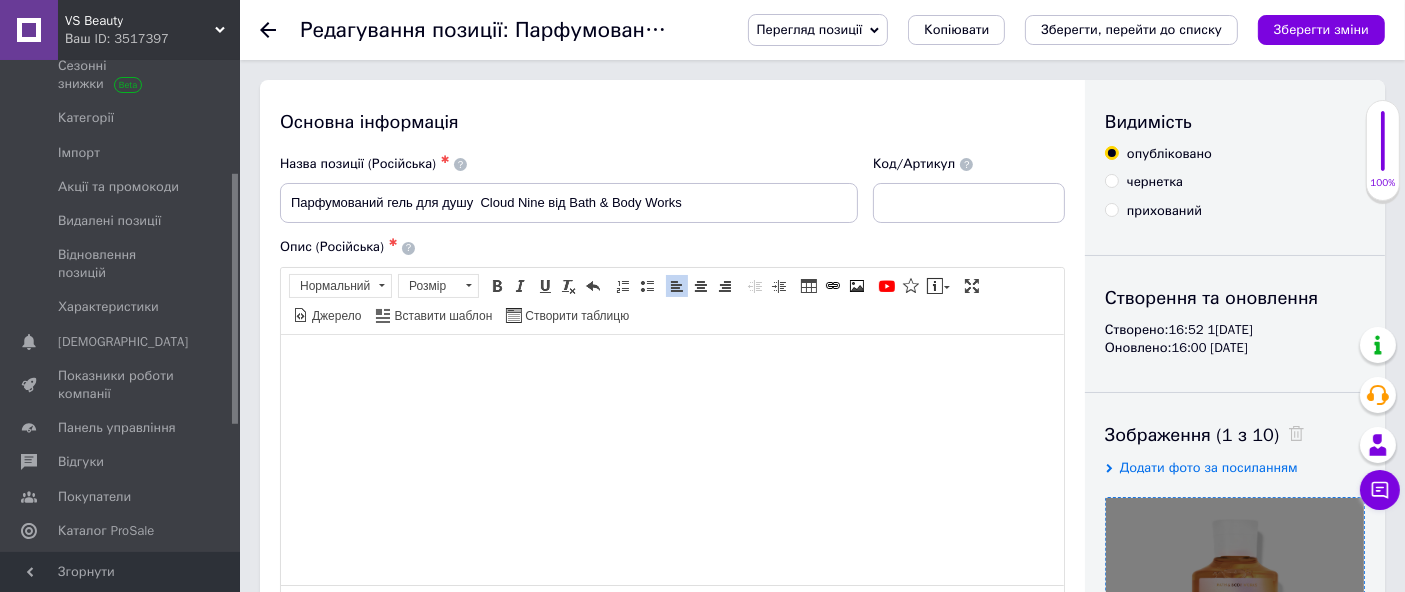 click at bounding box center (671, 398) 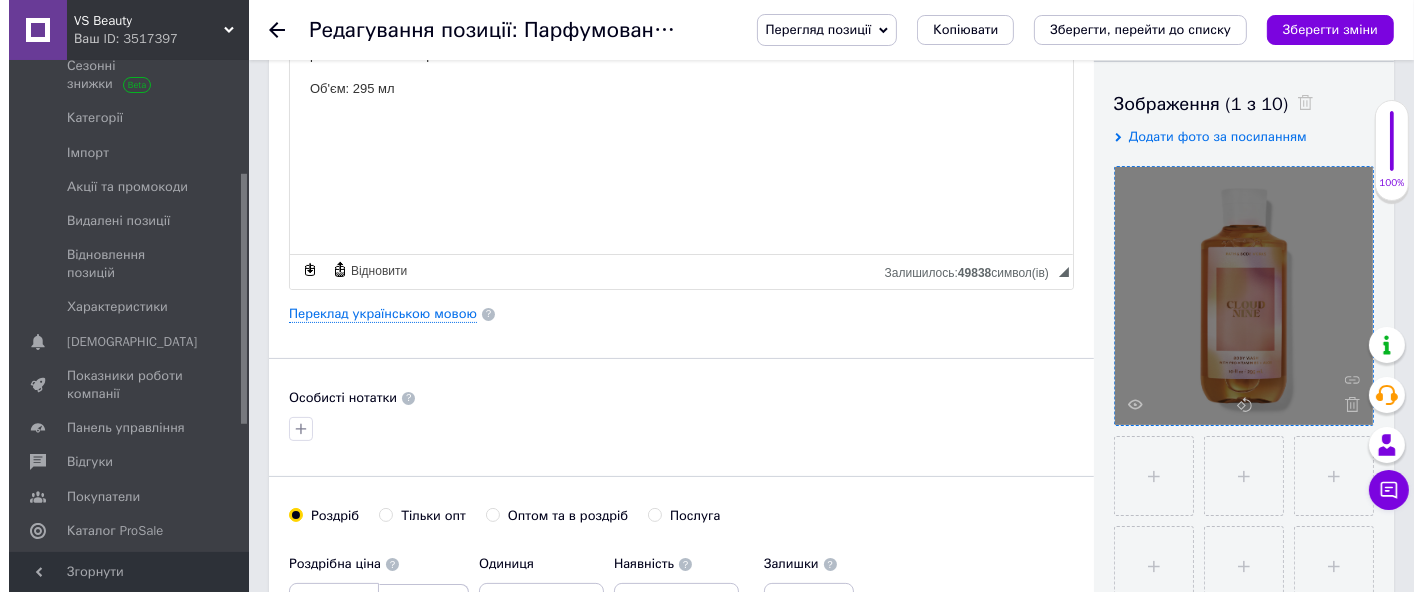 scroll, scrollTop: 333, scrollLeft: 0, axis: vertical 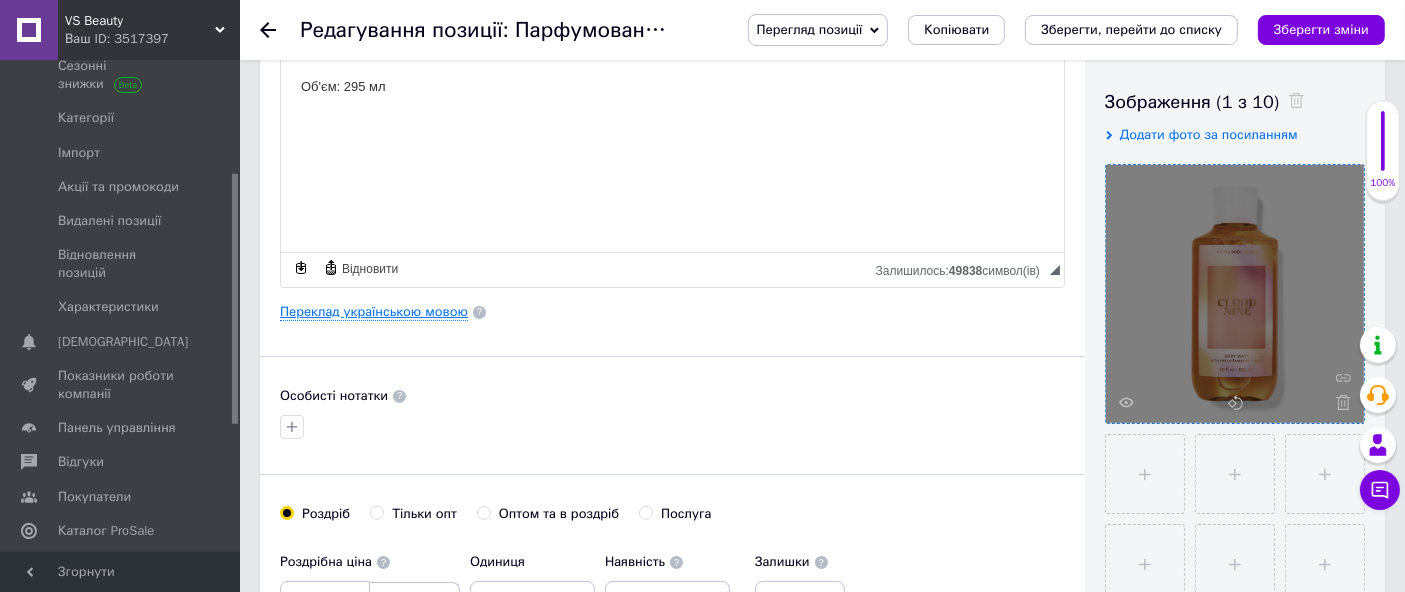click on "Переклад українською мовою" at bounding box center (374, 312) 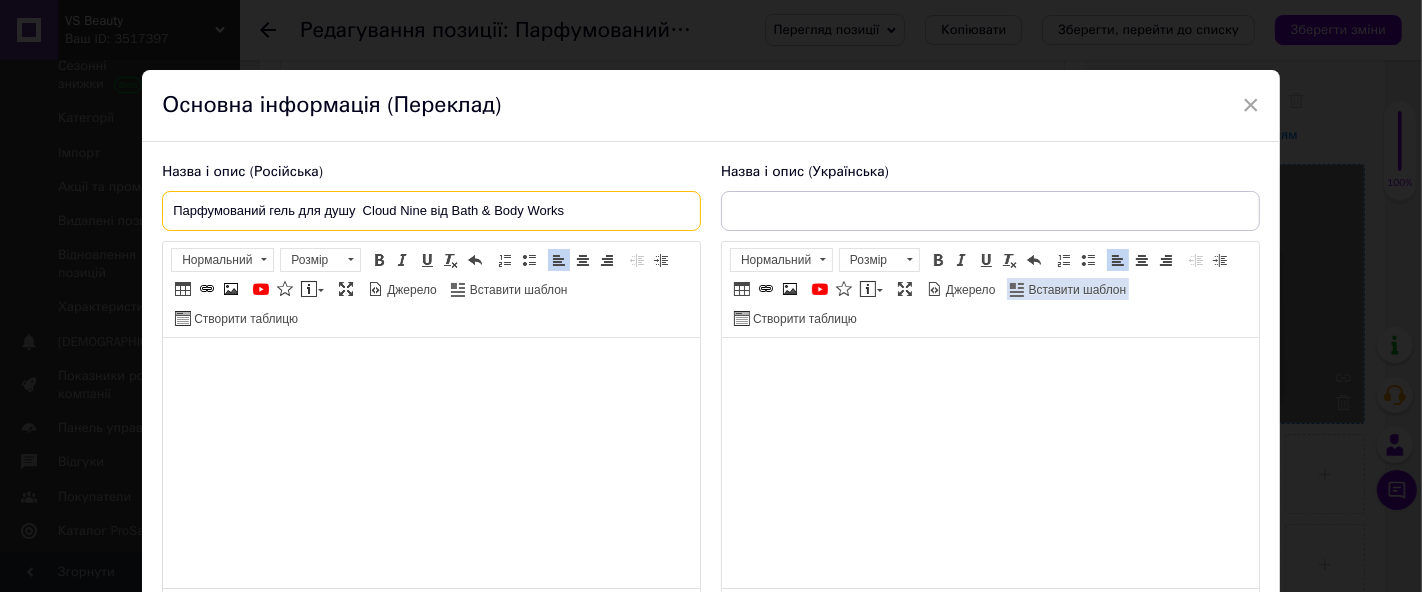 drag, startPoint x: 162, startPoint y: 204, endPoint x: 872, endPoint y: 315, distance: 718.6244 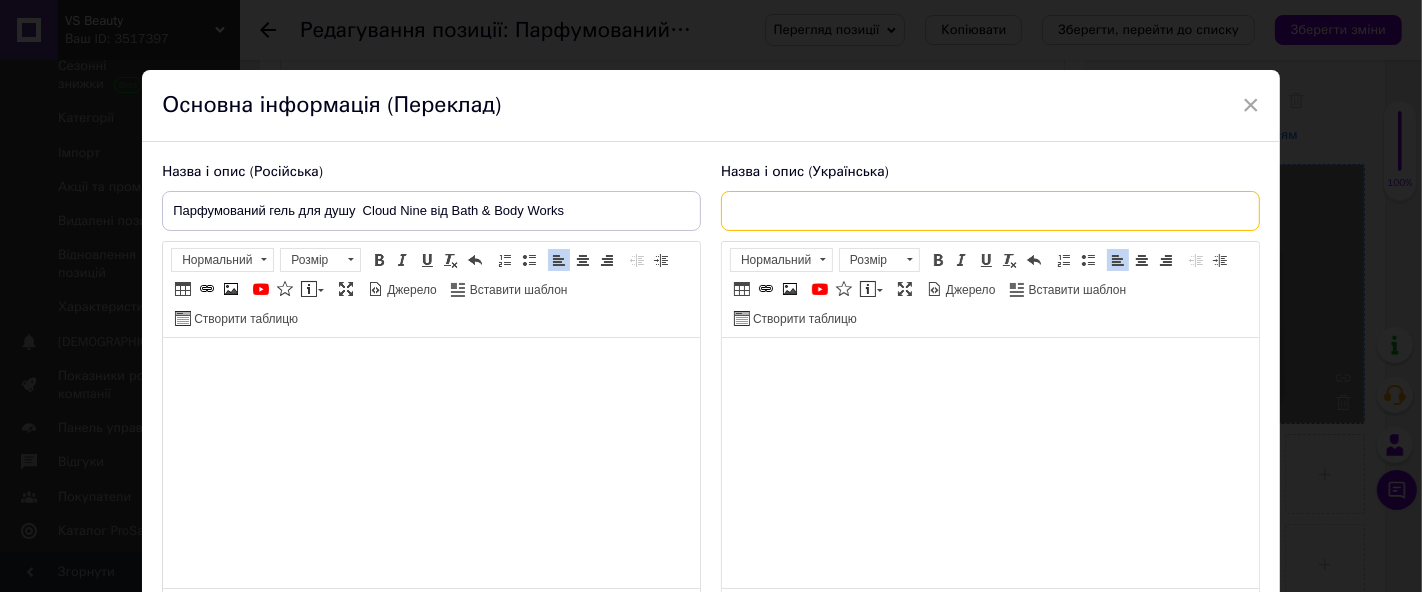 click at bounding box center [990, 211] 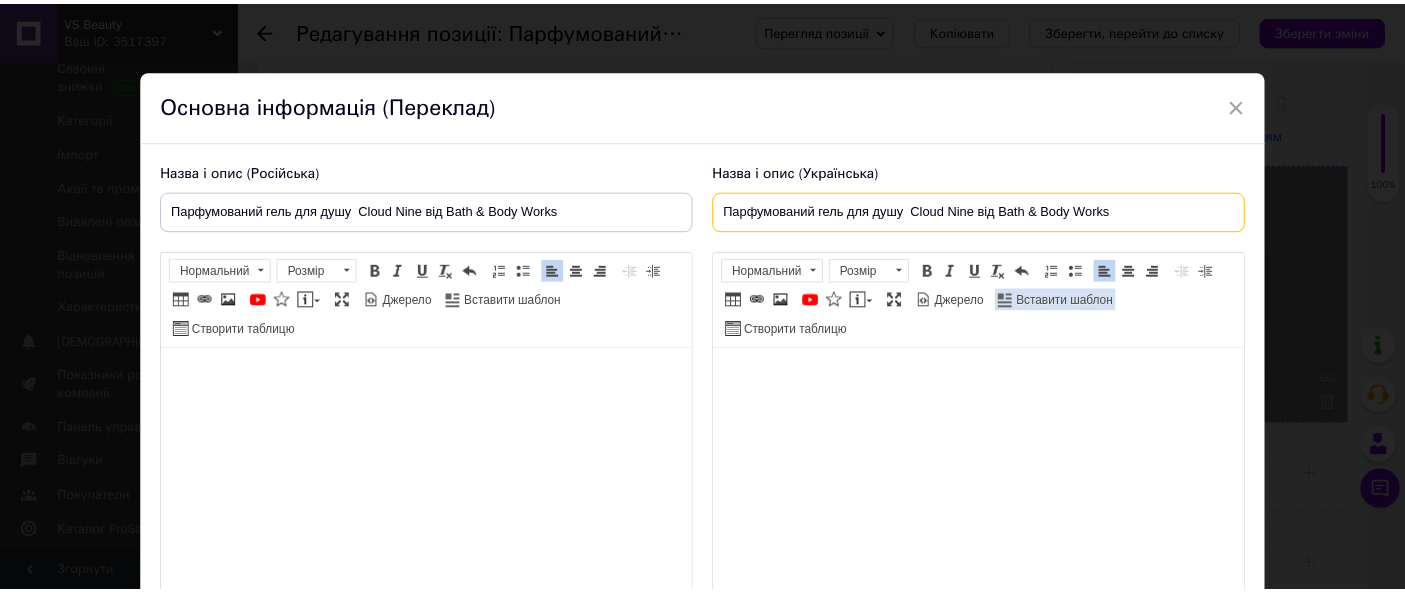 scroll, scrollTop: 202, scrollLeft: 0, axis: vertical 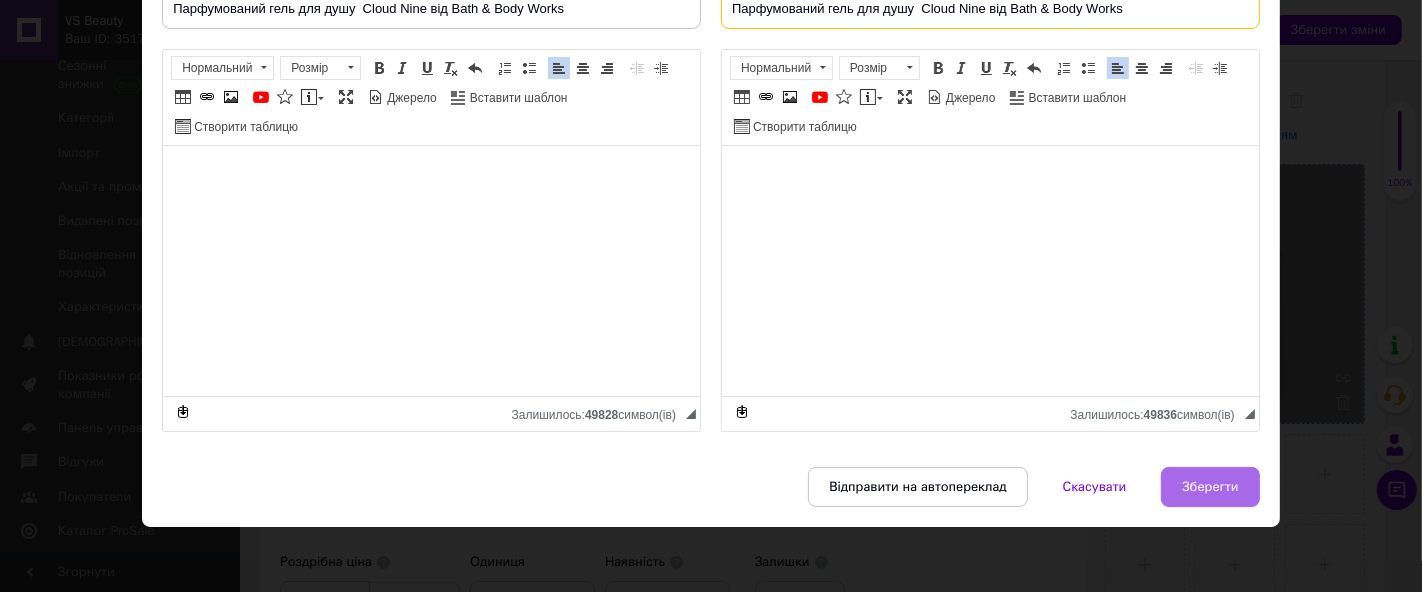 type on "Парфумований гель для душу  Cloud Nine від Bath & Body Works" 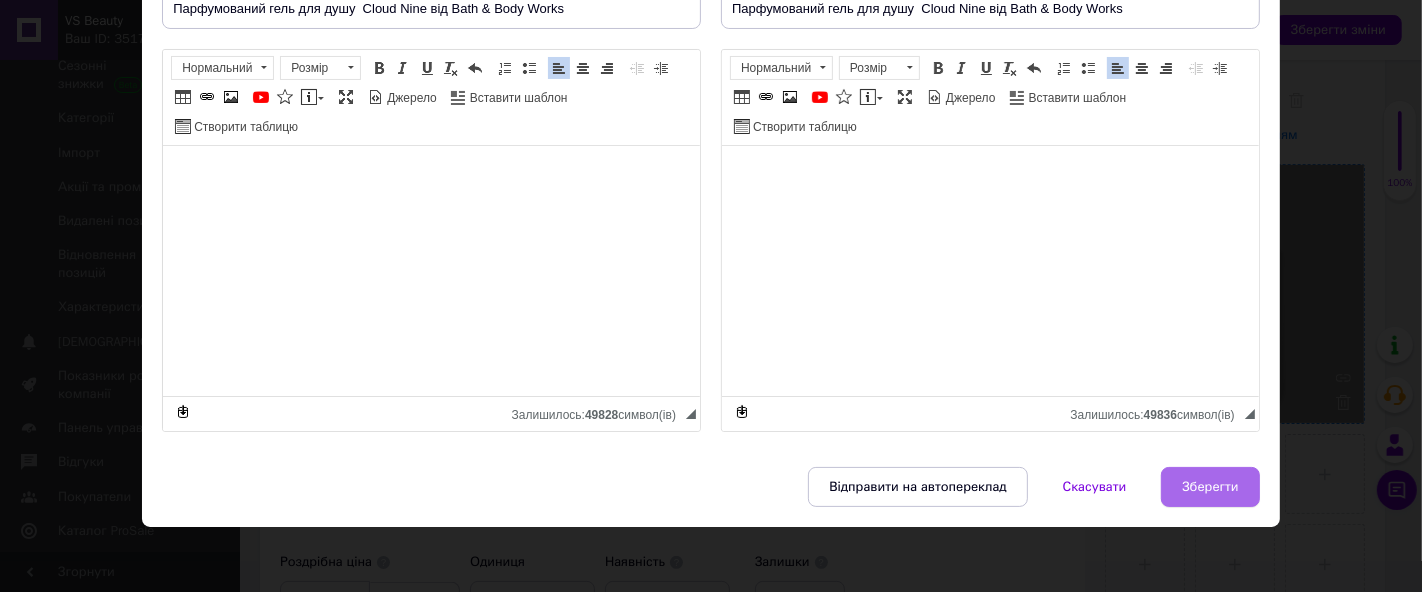 click on "Зберегти" at bounding box center [1210, 487] 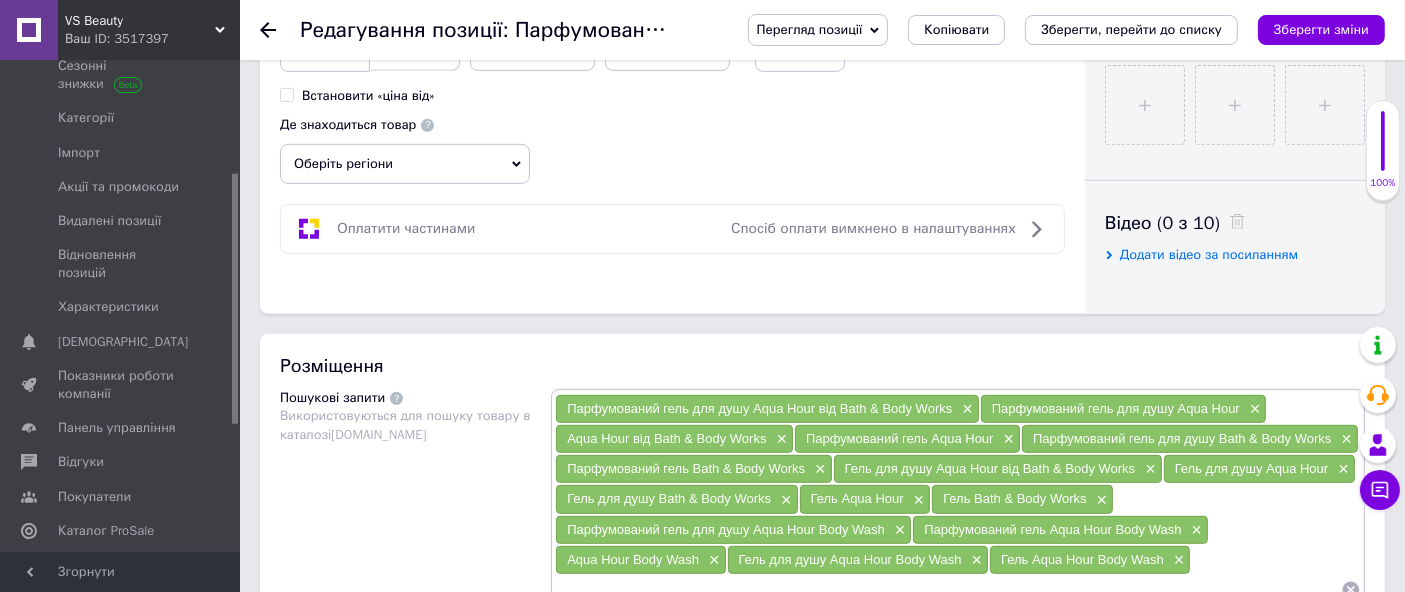 scroll, scrollTop: 888, scrollLeft: 0, axis: vertical 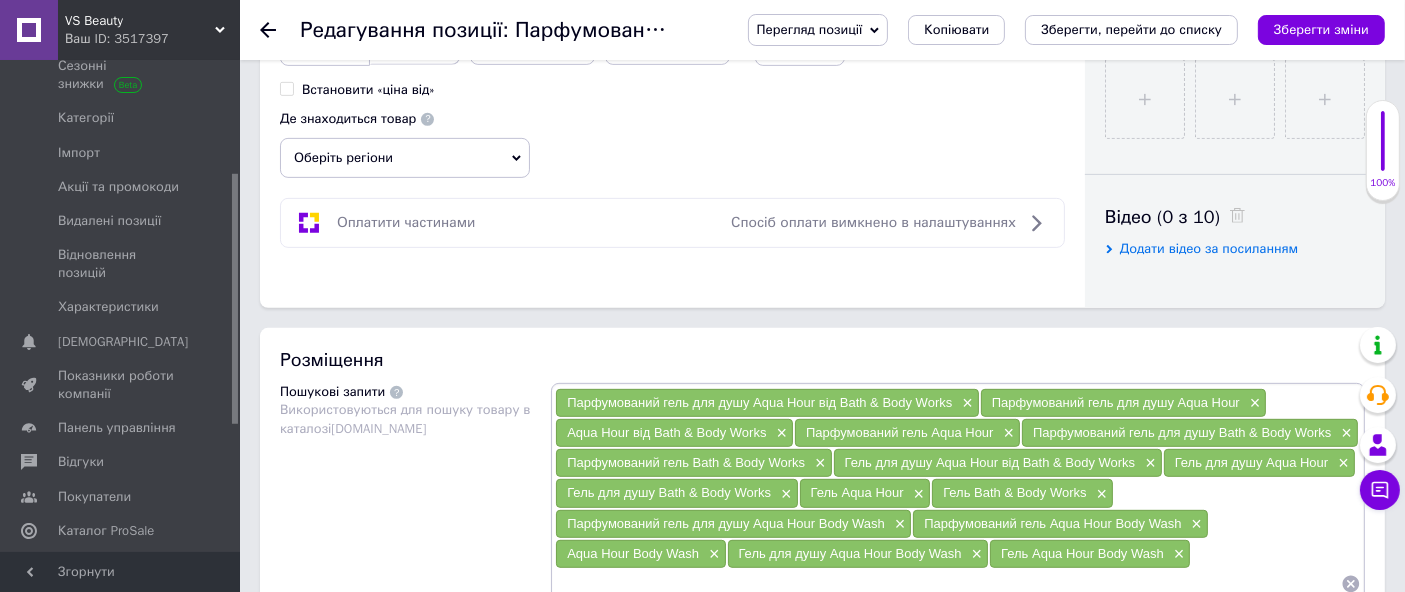 drag, startPoint x: 1351, startPoint y: 577, endPoint x: 993, endPoint y: 447, distance: 380.87268 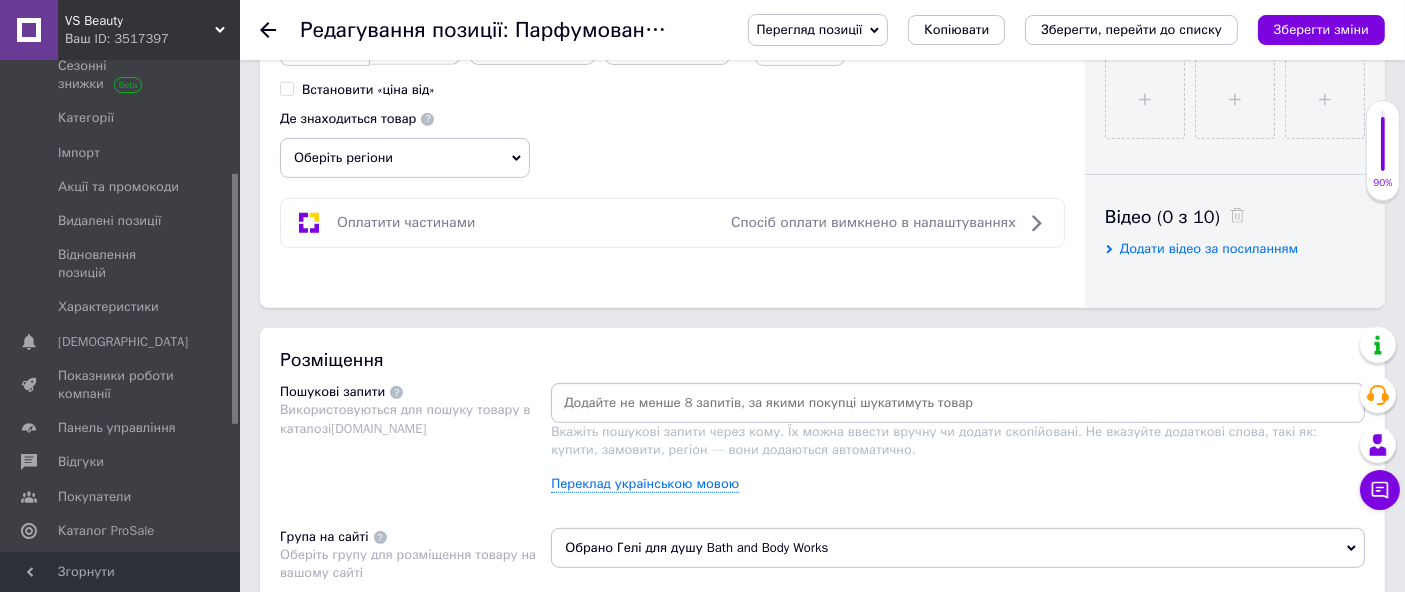 drag, startPoint x: 631, startPoint y: 383, endPoint x: 620, endPoint y: 367, distance: 19.416489 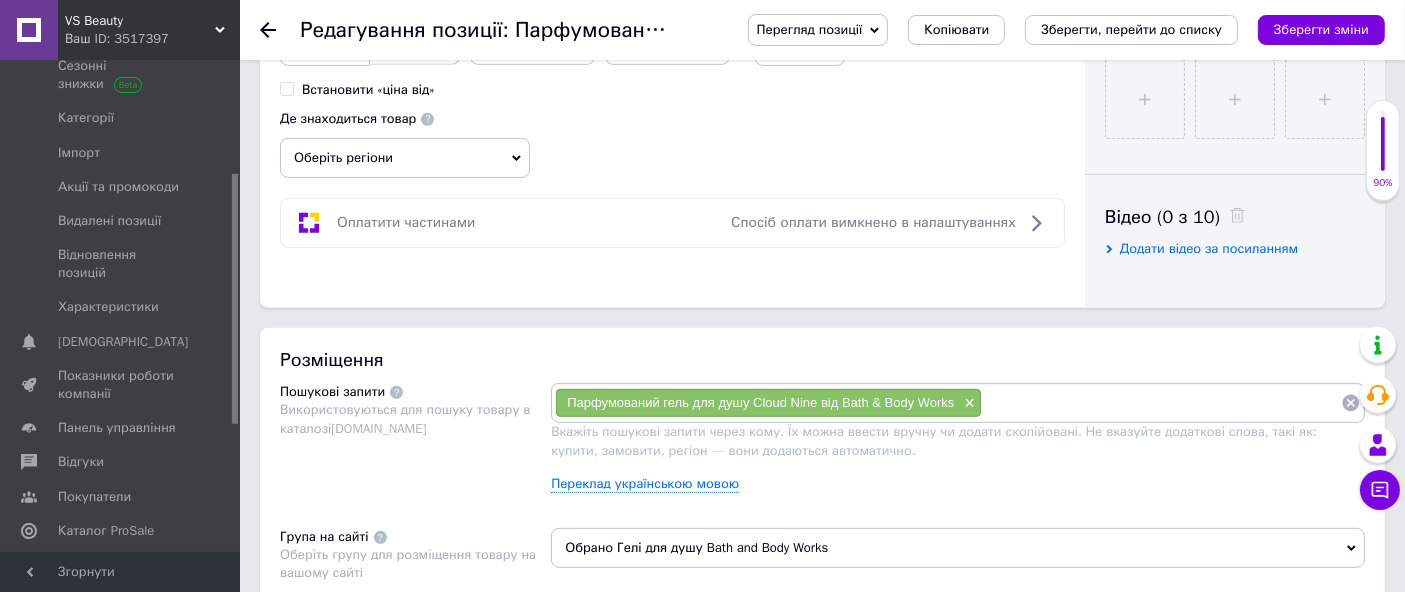 paste on "Парфумований гель для душу  Cloud Nine від Bath & Body Works" 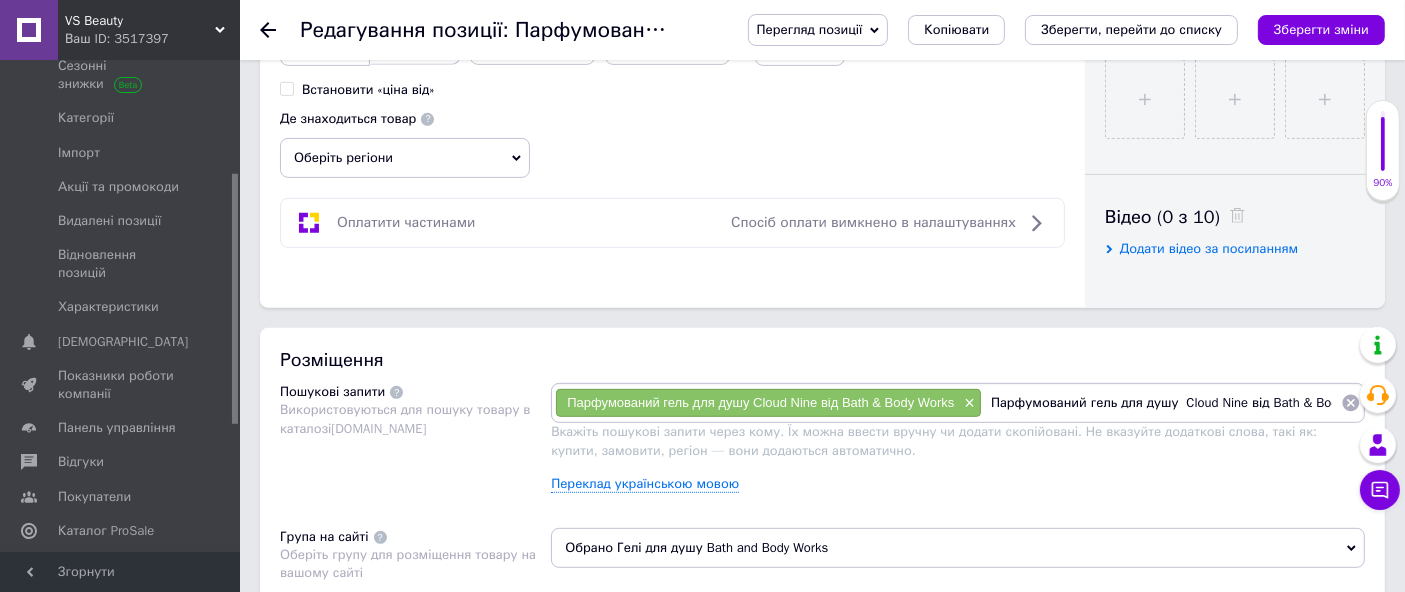 scroll, scrollTop: 0, scrollLeft: 42, axis: horizontal 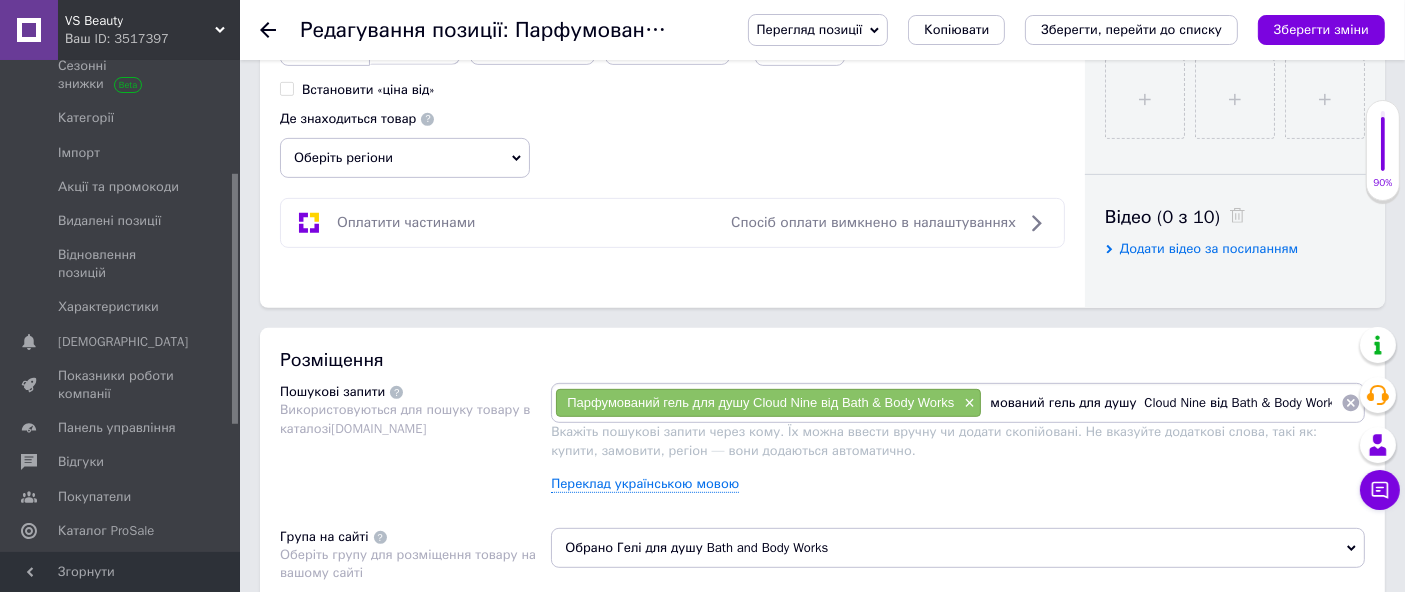 drag, startPoint x: 1205, startPoint y: 401, endPoint x: 1421, endPoint y: 284, distance: 245.65219 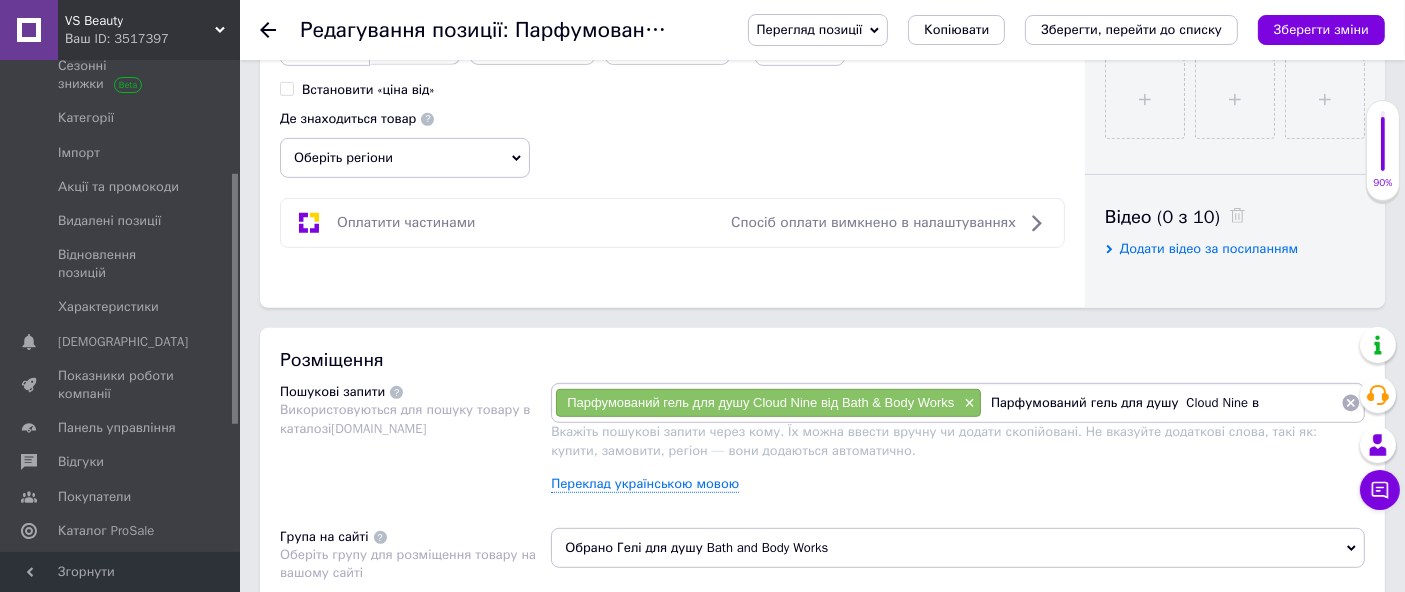 scroll, scrollTop: 0, scrollLeft: 0, axis: both 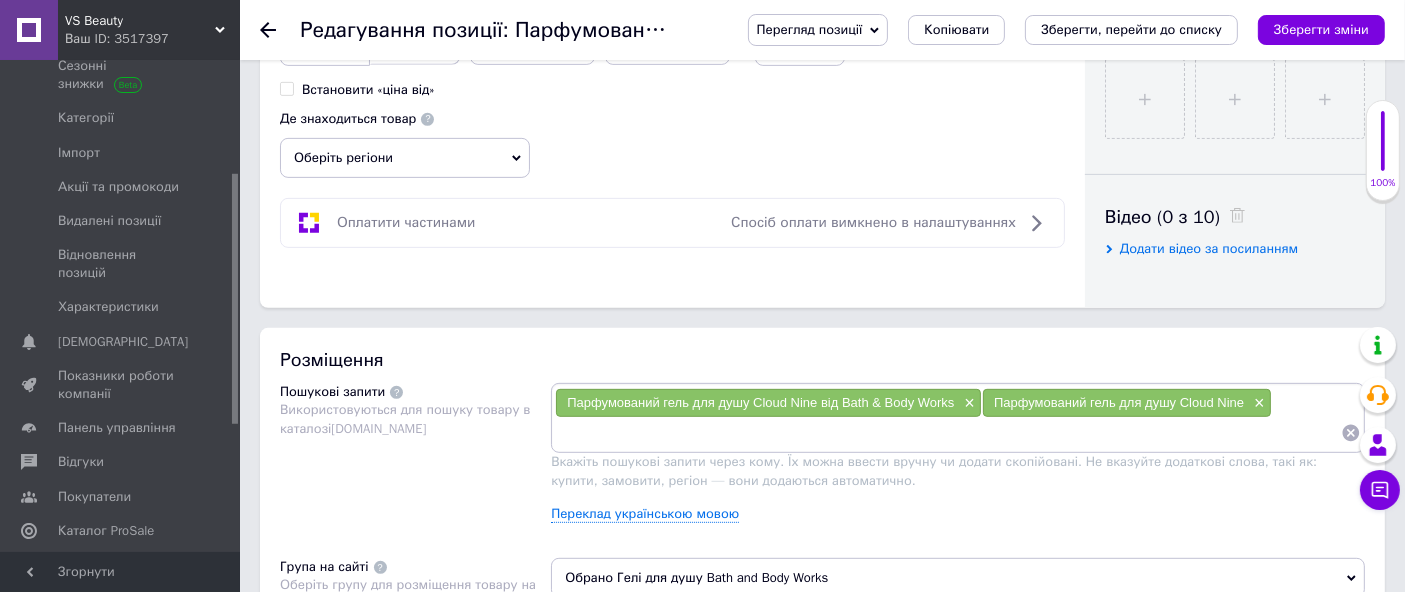paste on "Парфумований гель для душу  Cloud Nine від Bath & Body Works" 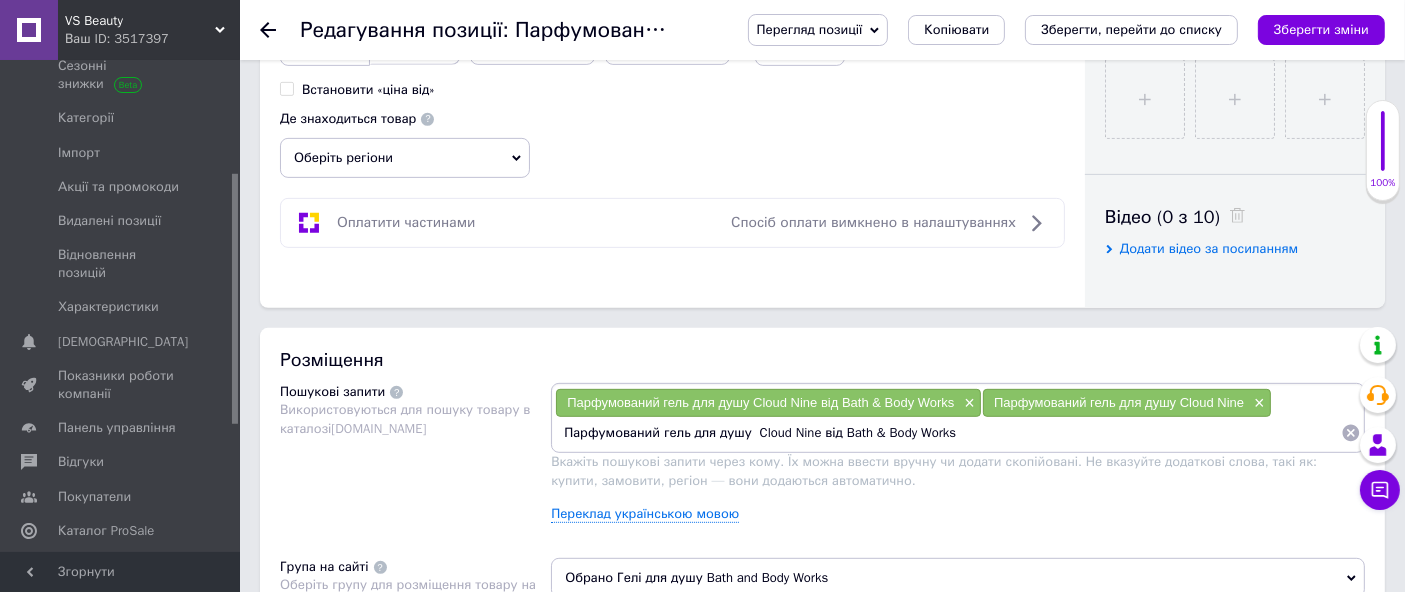 drag, startPoint x: 689, startPoint y: 427, endPoint x: 751, endPoint y: 441, distance: 63.560993 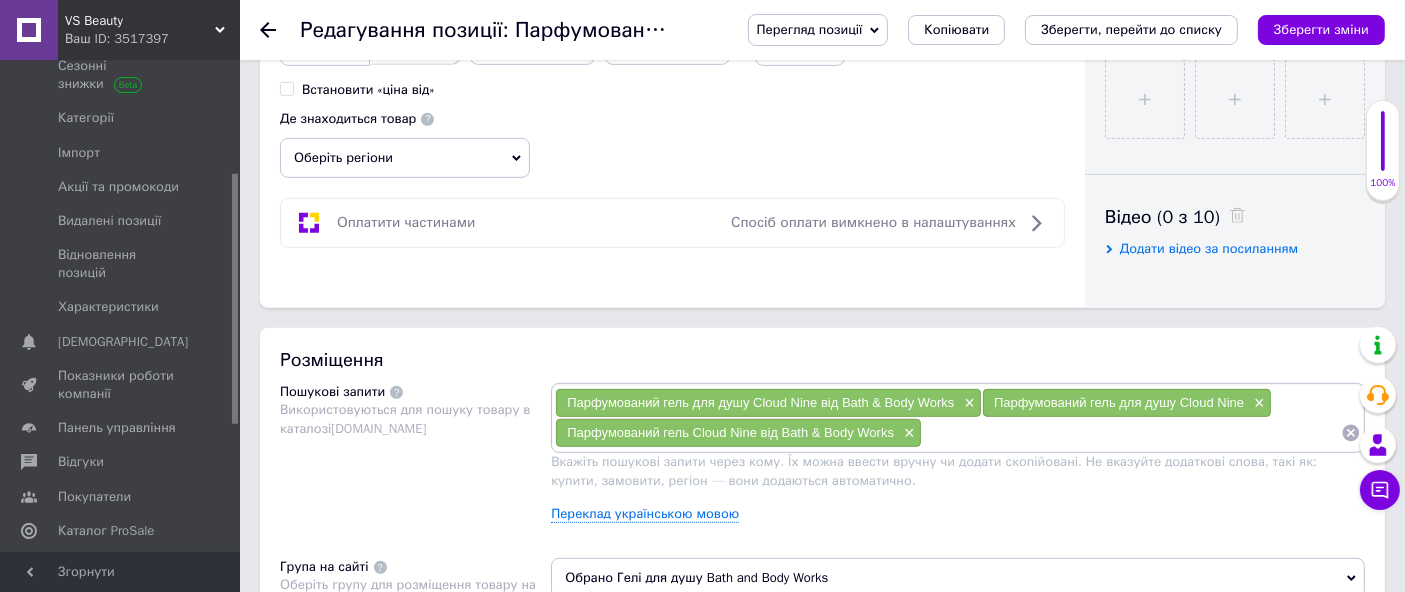 paste on "Парфумований гель для душу  Cloud Nine від Bath & Body Works" 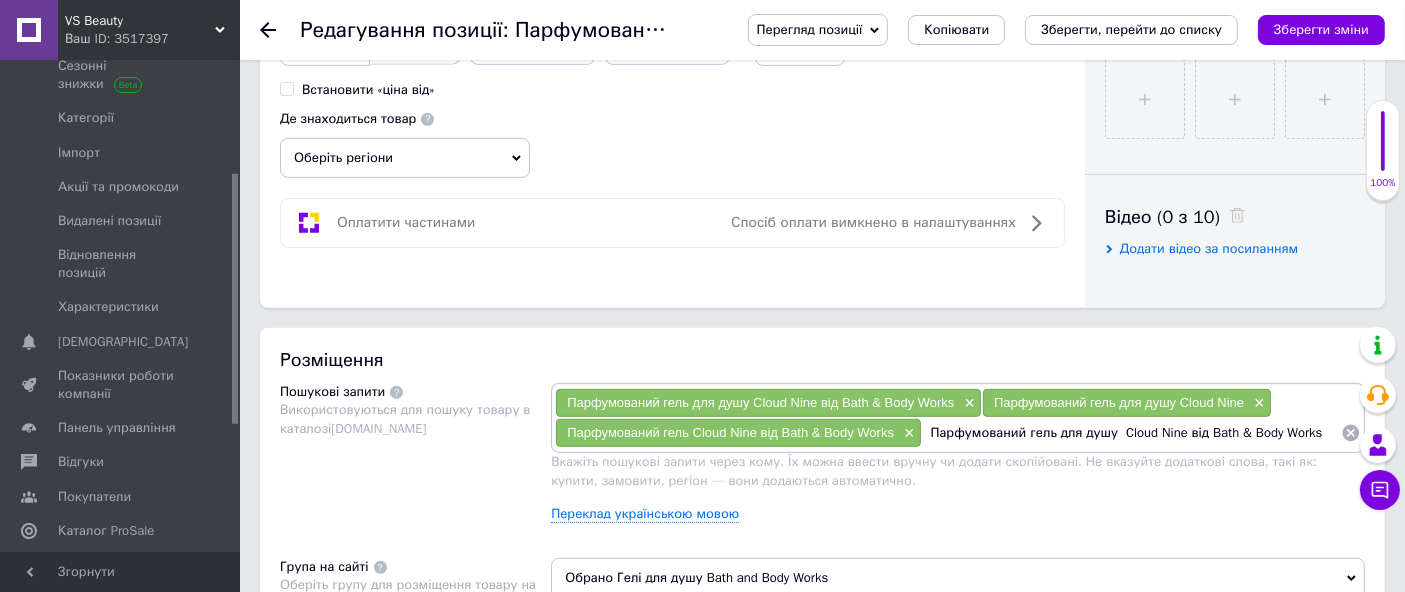 drag, startPoint x: 1056, startPoint y: 427, endPoint x: 1113, endPoint y: 447, distance: 60.40695 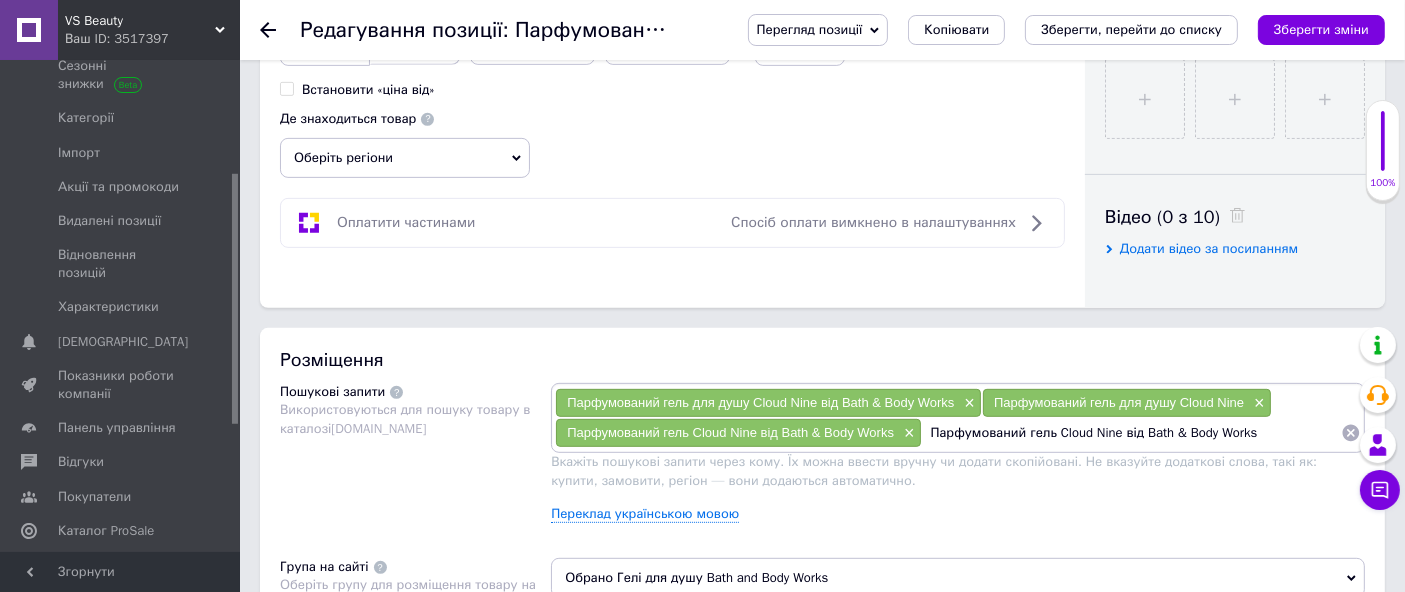 drag, startPoint x: 1122, startPoint y: 431, endPoint x: 1421, endPoint y: 465, distance: 300.9269 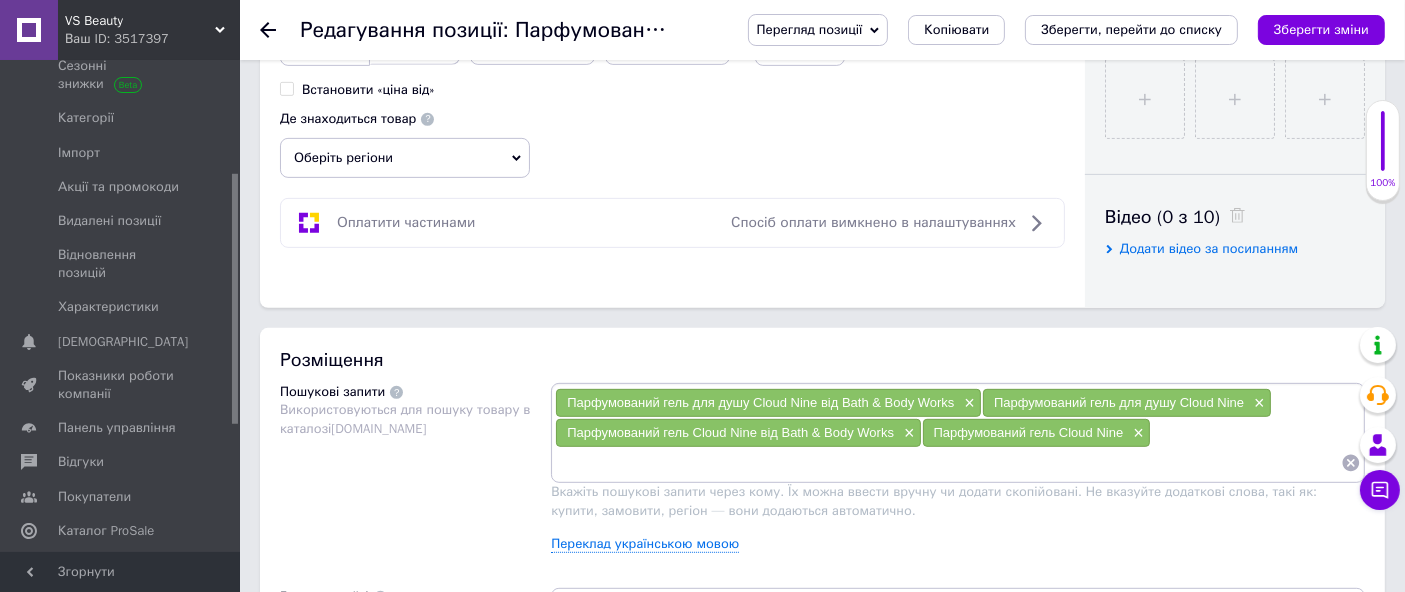 paste on "Парфумований гель для душу  Cloud Nine від Bath & Body Works" 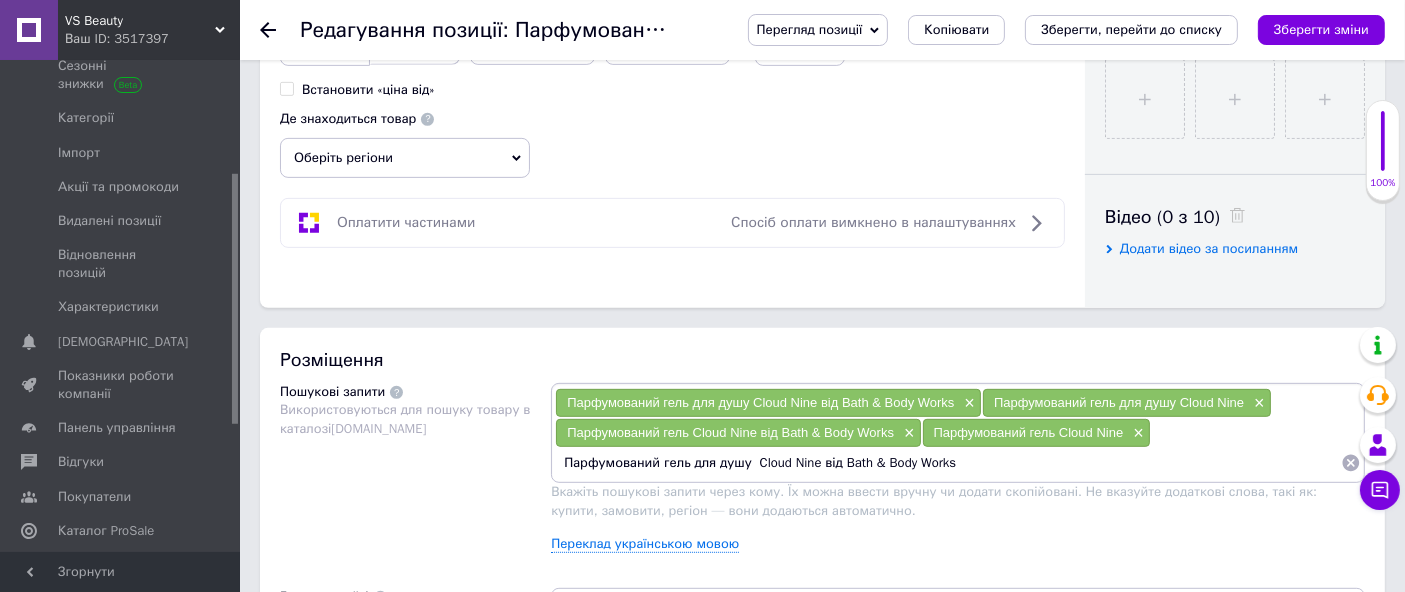 drag, startPoint x: 742, startPoint y: 461, endPoint x: 580, endPoint y: 487, distance: 164.07315 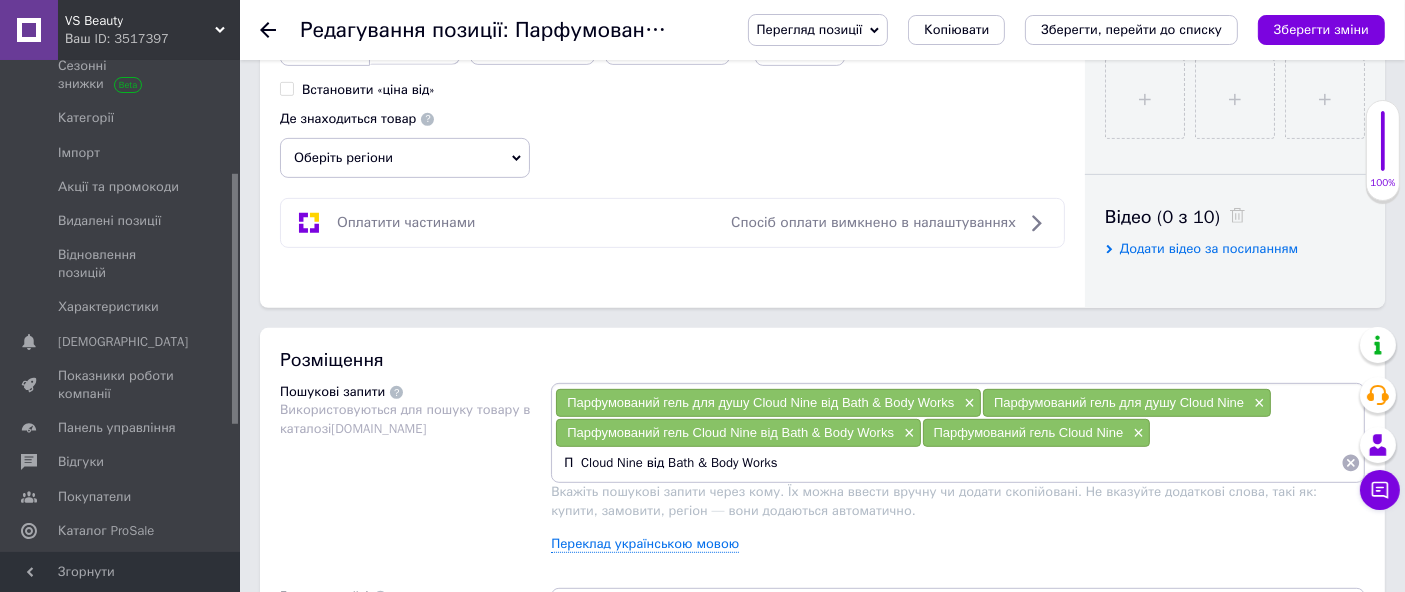 type on "Cloud Nine від Bath & Body Works" 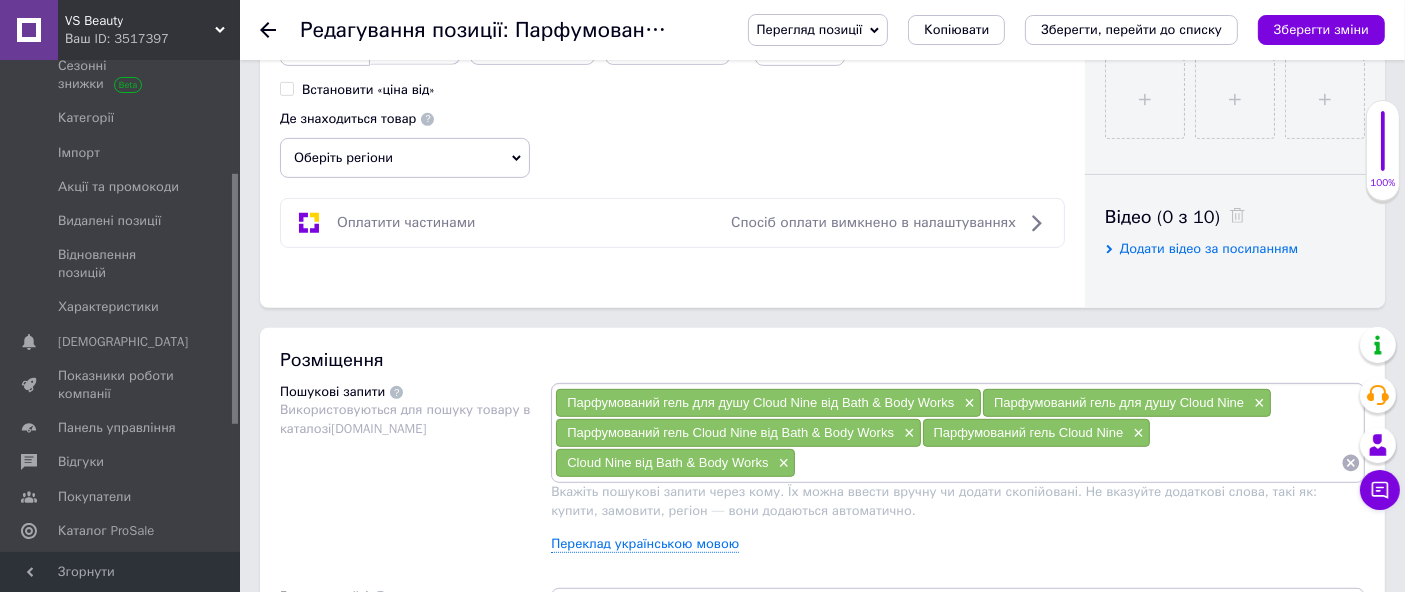 paste on "Парфумований гель для душу  Cloud Nine від Bath & Body Works" 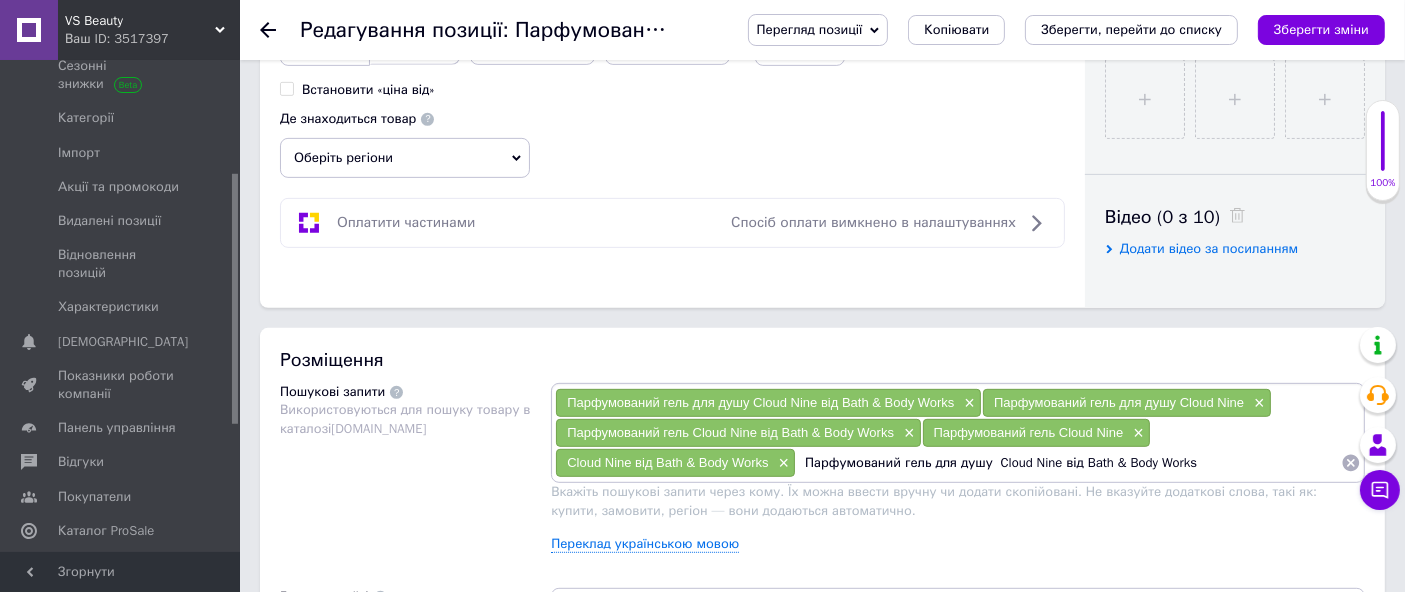 click on "Парфумований гель для душу  Cloud Nine від Bath & Body Works" at bounding box center (1068, 463) 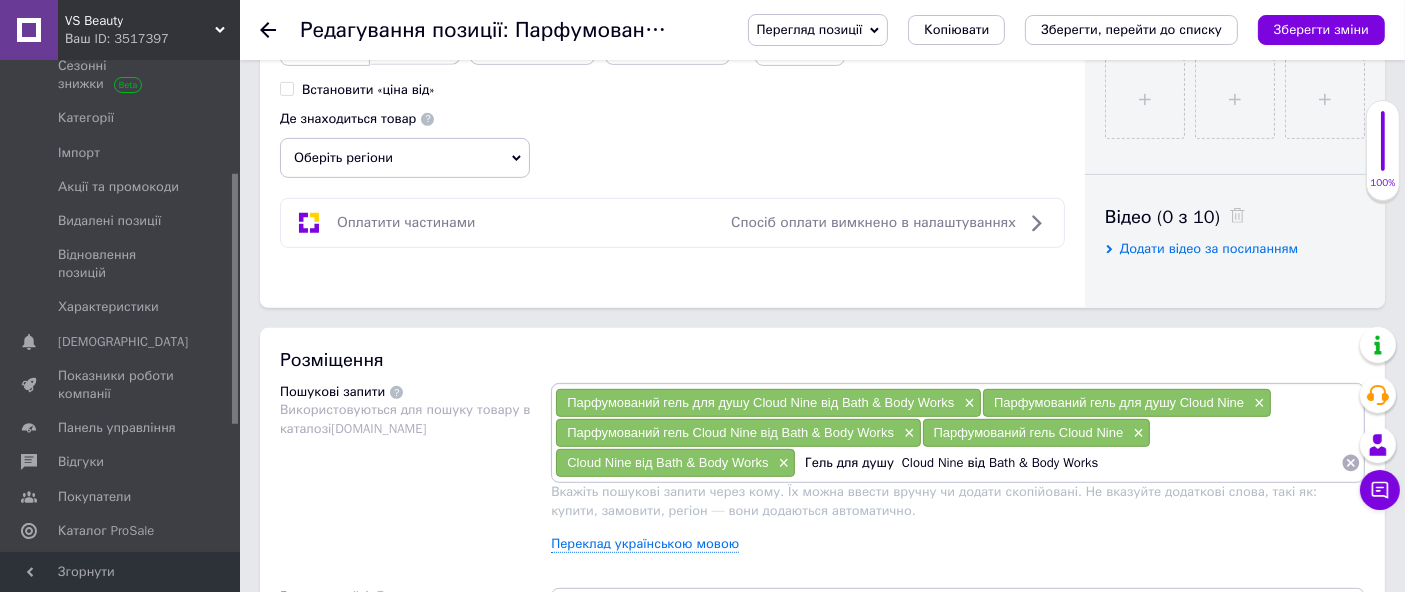 drag, startPoint x: 962, startPoint y: 458, endPoint x: 1420, endPoint y: 467, distance: 458.0884 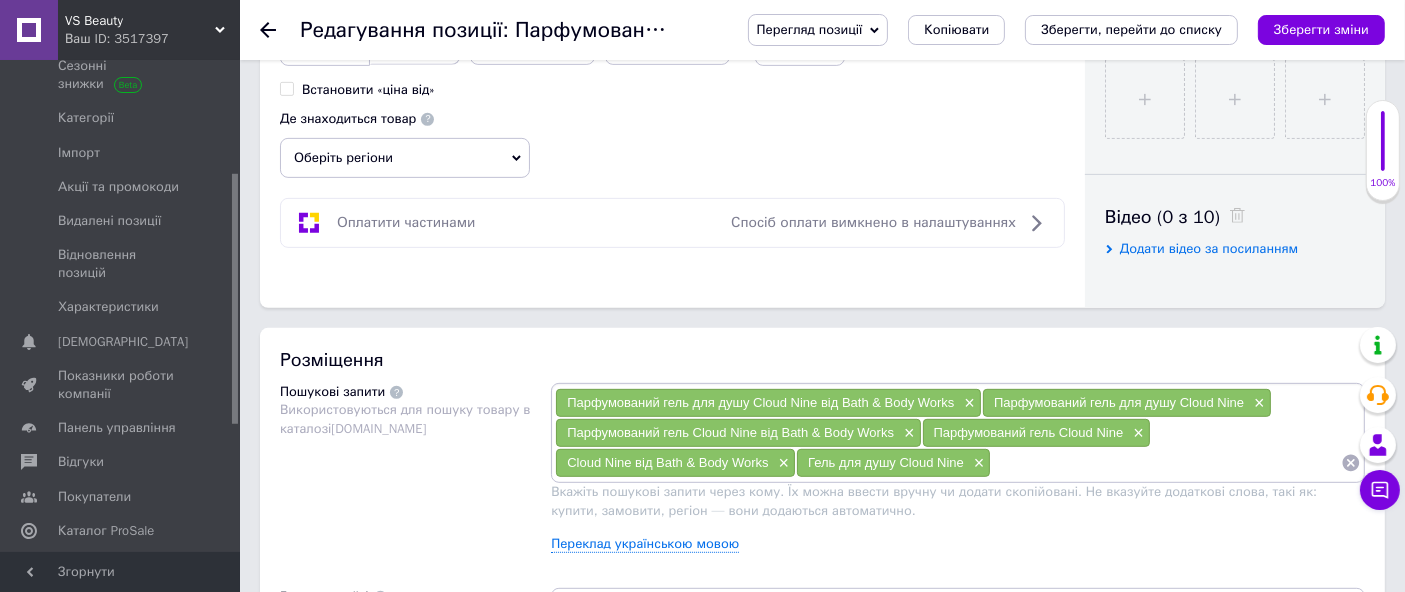 paste on "Парфумований гель для душу  Cloud Nine від Bath & Body Works" 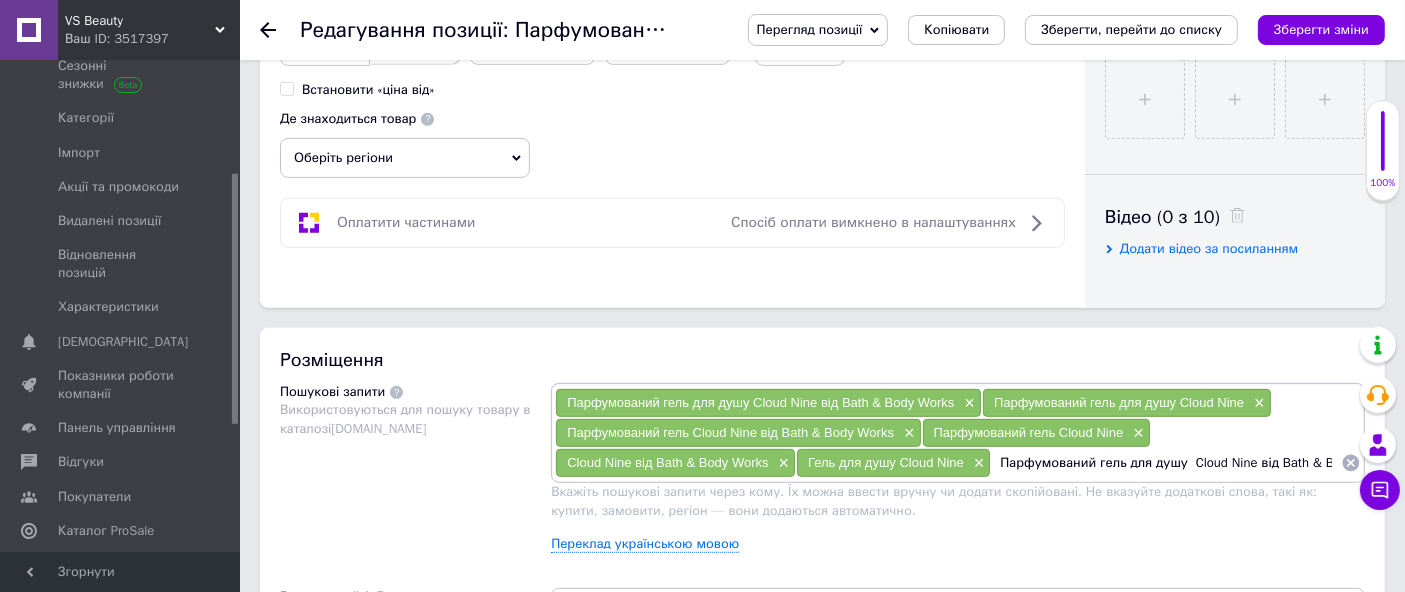 scroll, scrollTop: 0, scrollLeft: 51, axis: horizontal 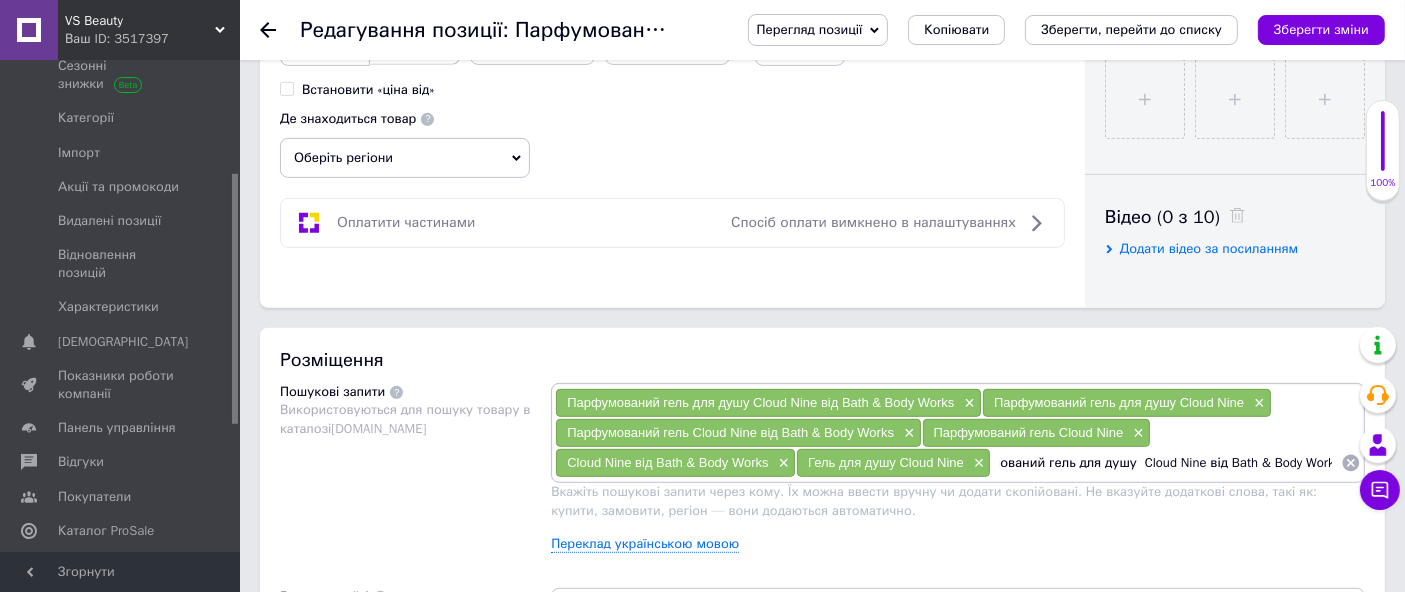 click on "Парфумований гель для душу  Cloud Nine від Bath & Body Works" at bounding box center (1166, 463) 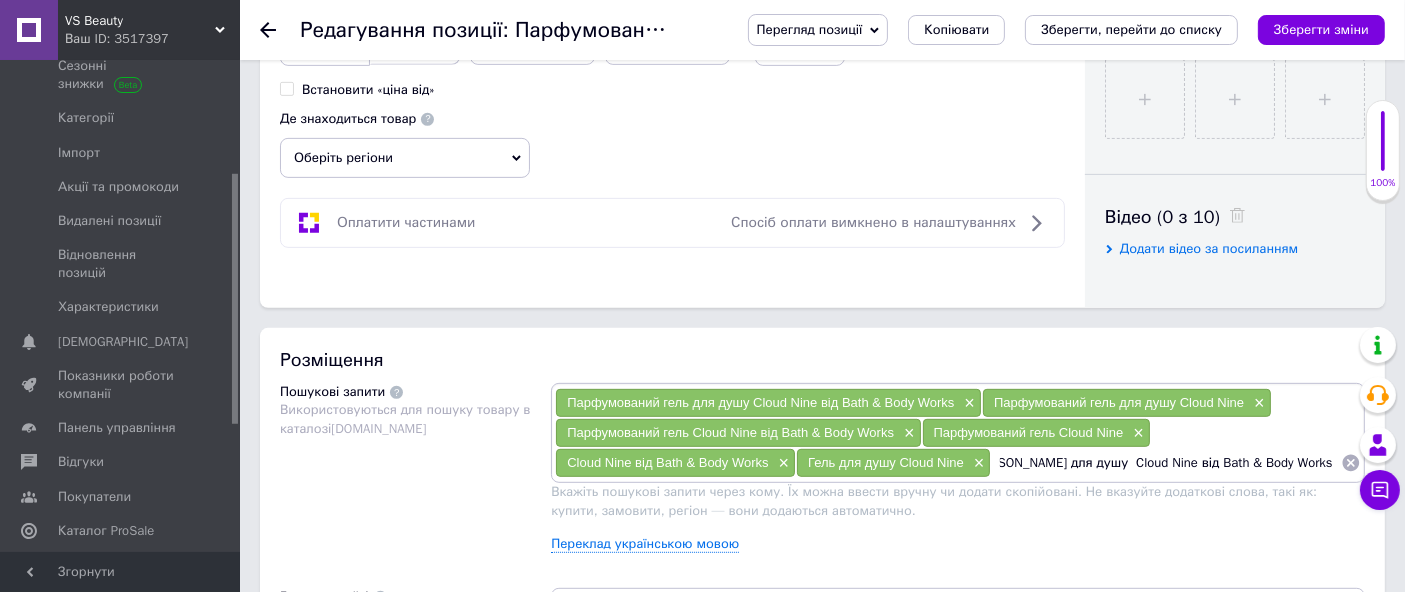 scroll, scrollTop: 0, scrollLeft: 0, axis: both 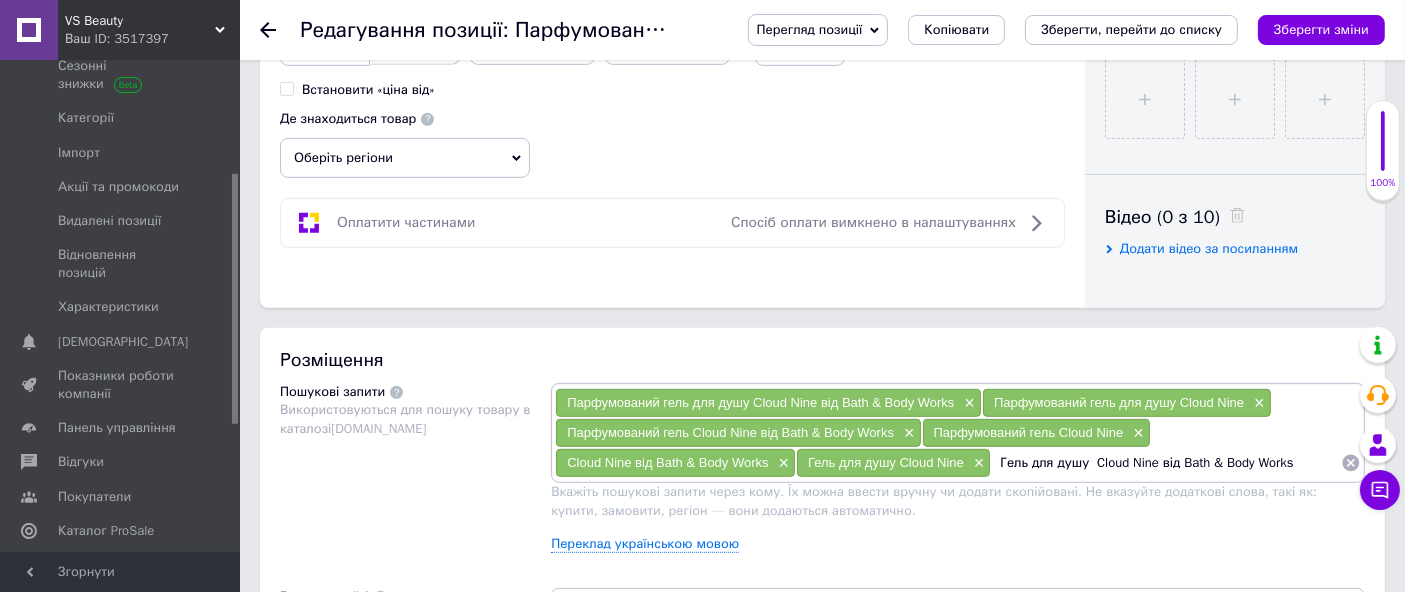 drag, startPoint x: 1042, startPoint y: 460, endPoint x: 1053, endPoint y: 495, distance: 36.687874 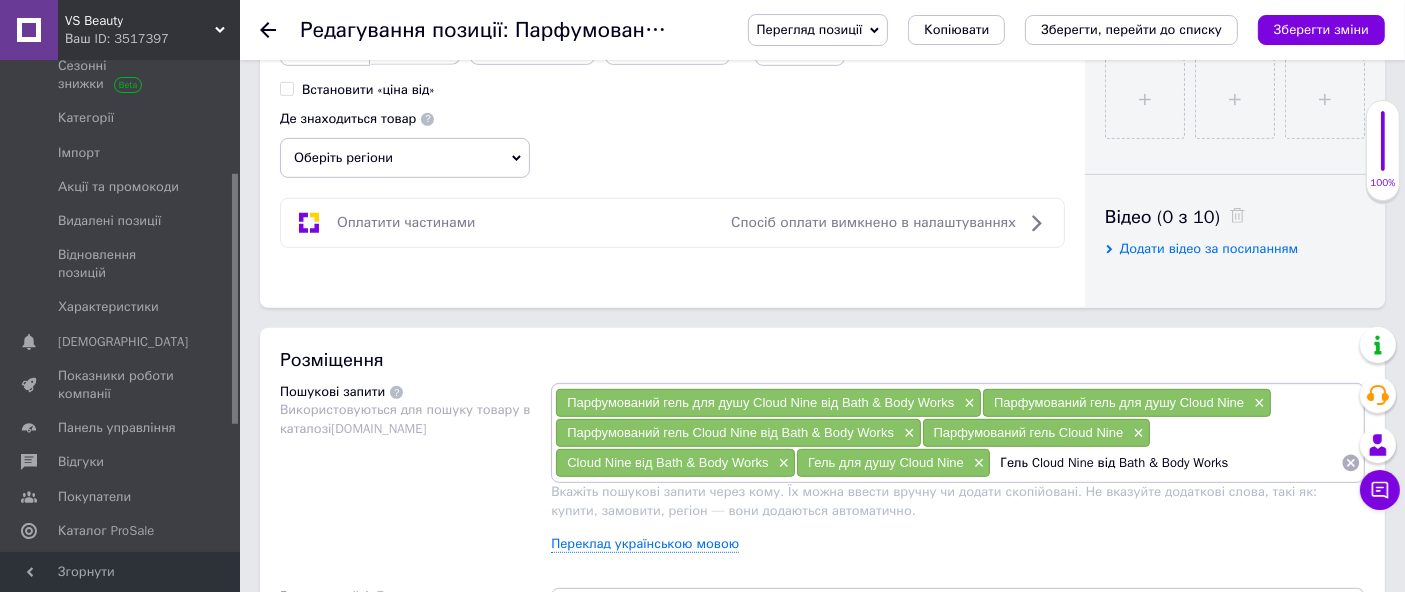 drag, startPoint x: 1097, startPoint y: 453, endPoint x: 1421, endPoint y: 358, distance: 337.64035 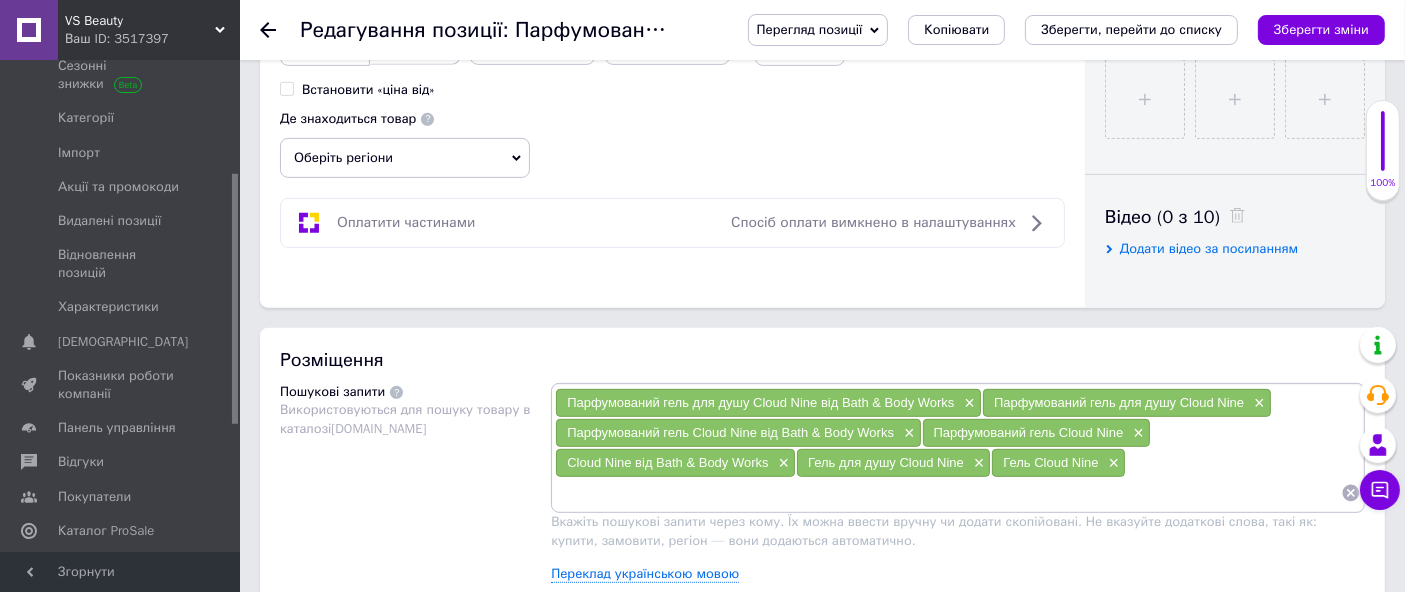 paste on "Парфумований гель для душу  Cloud Nine від Bath & Body Works" 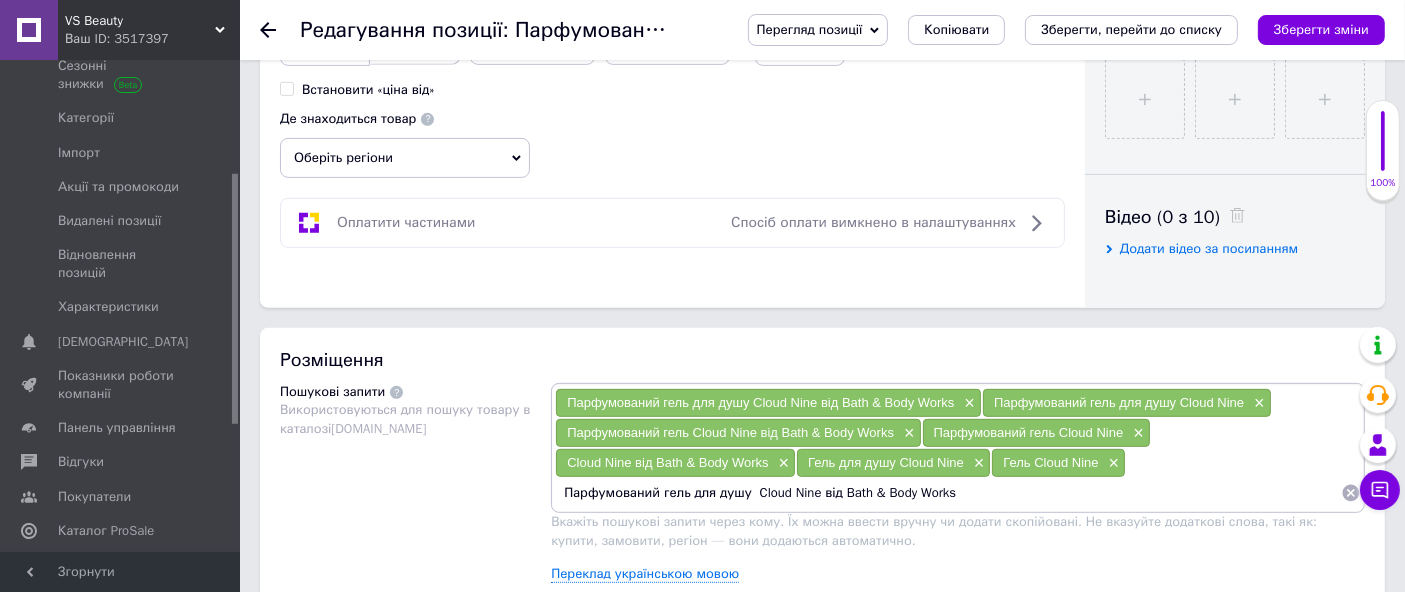 drag, startPoint x: 817, startPoint y: 486, endPoint x: 837, endPoint y: 498, distance: 23.323807 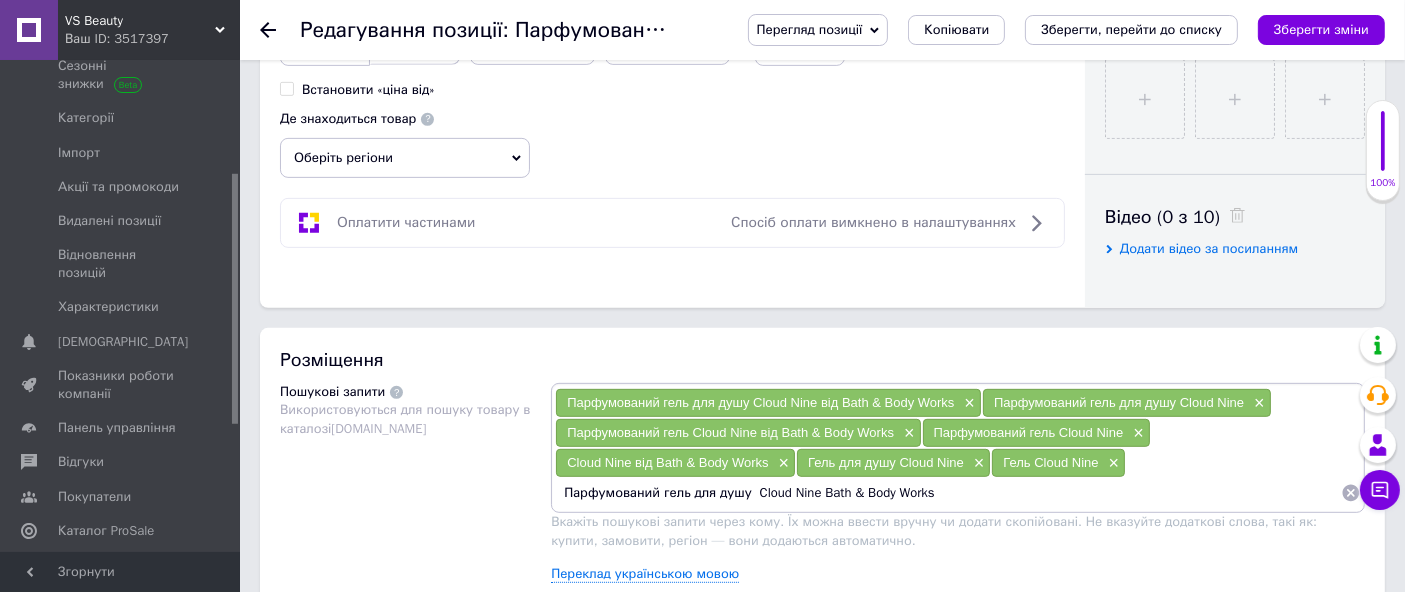 drag, startPoint x: 746, startPoint y: 490, endPoint x: 445, endPoint y: 554, distance: 307.7288 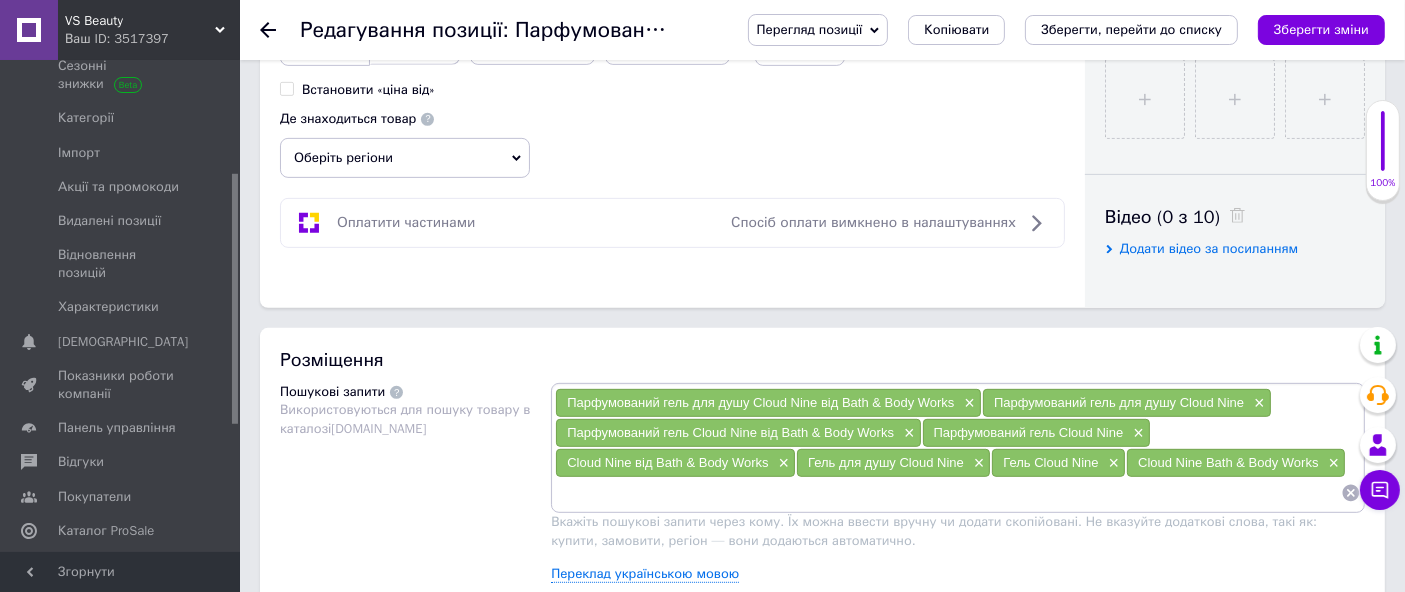 paste on "Парфумований гель для душу  Cloud Nine від Bath & Body Works" 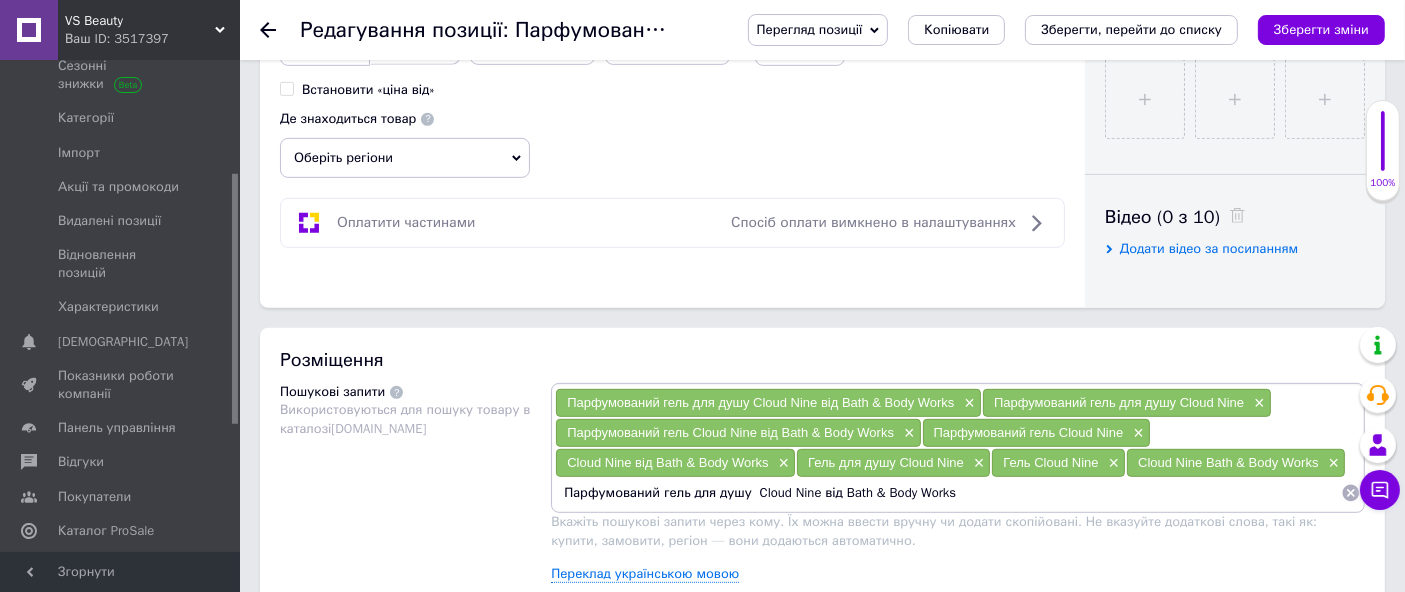 drag, startPoint x: 748, startPoint y: 487, endPoint x: 815, endPoint y: 513, distance: 71.867935 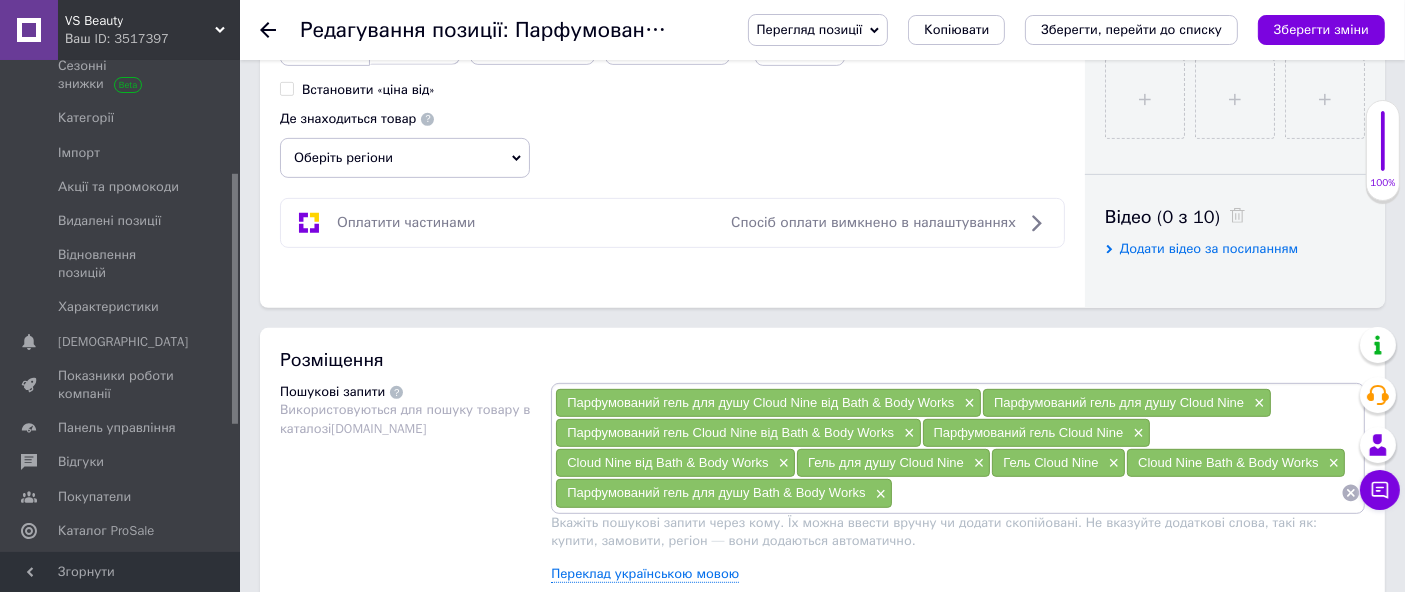 paste on "Парфумований гель для душу  Cloud Nine від Bath & Body Works" 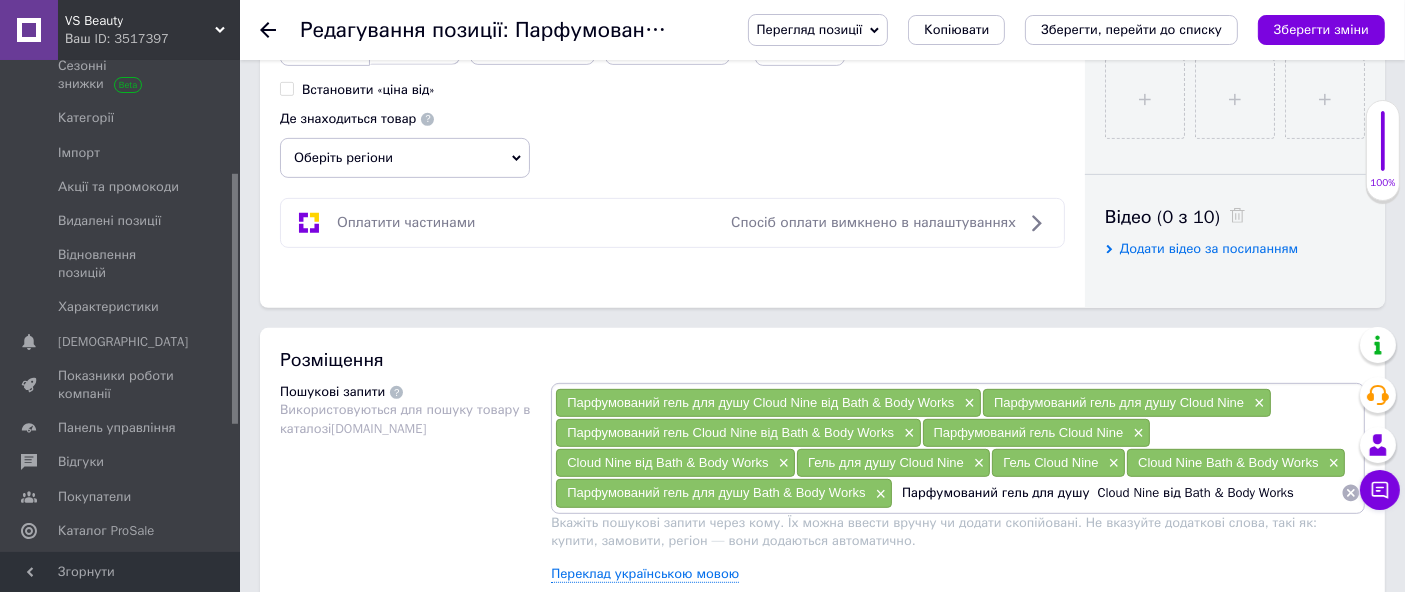 drag, startPoint x: 1025, startPoint y: 488, endPoint x: 1111, endPoint y: 558, distance: 110.88733 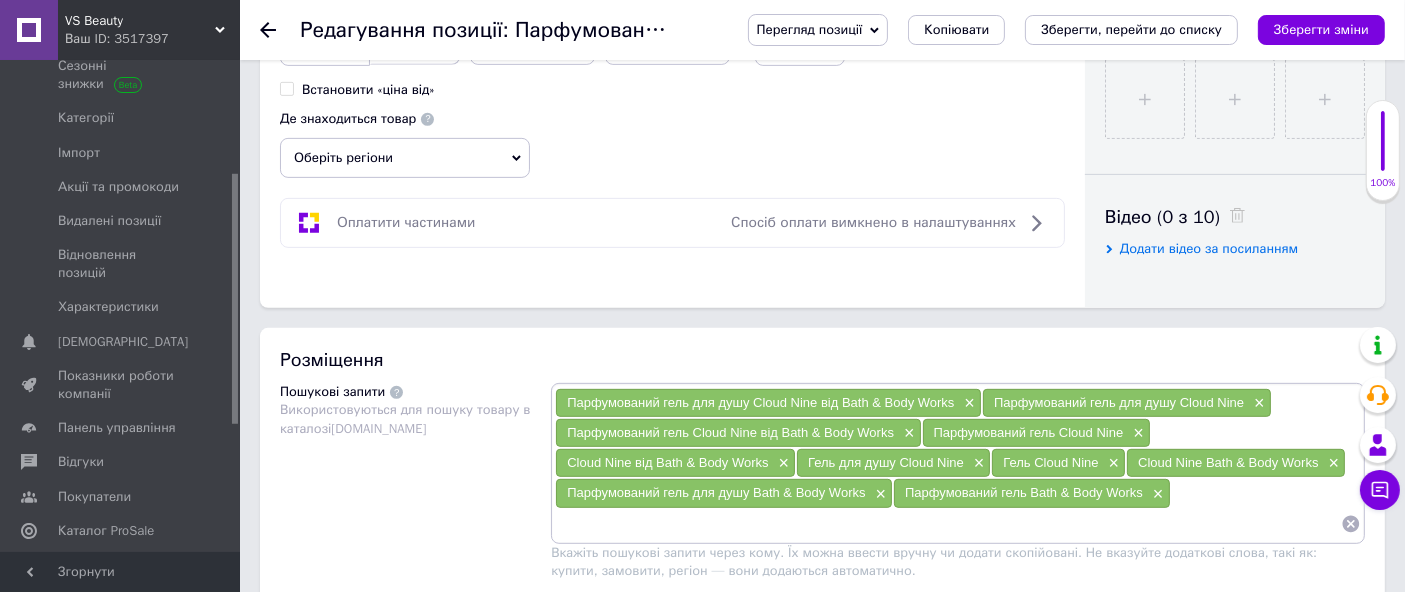 paste on "Парфумований гель для душу  Cloud Nine від Bath & Body Works" 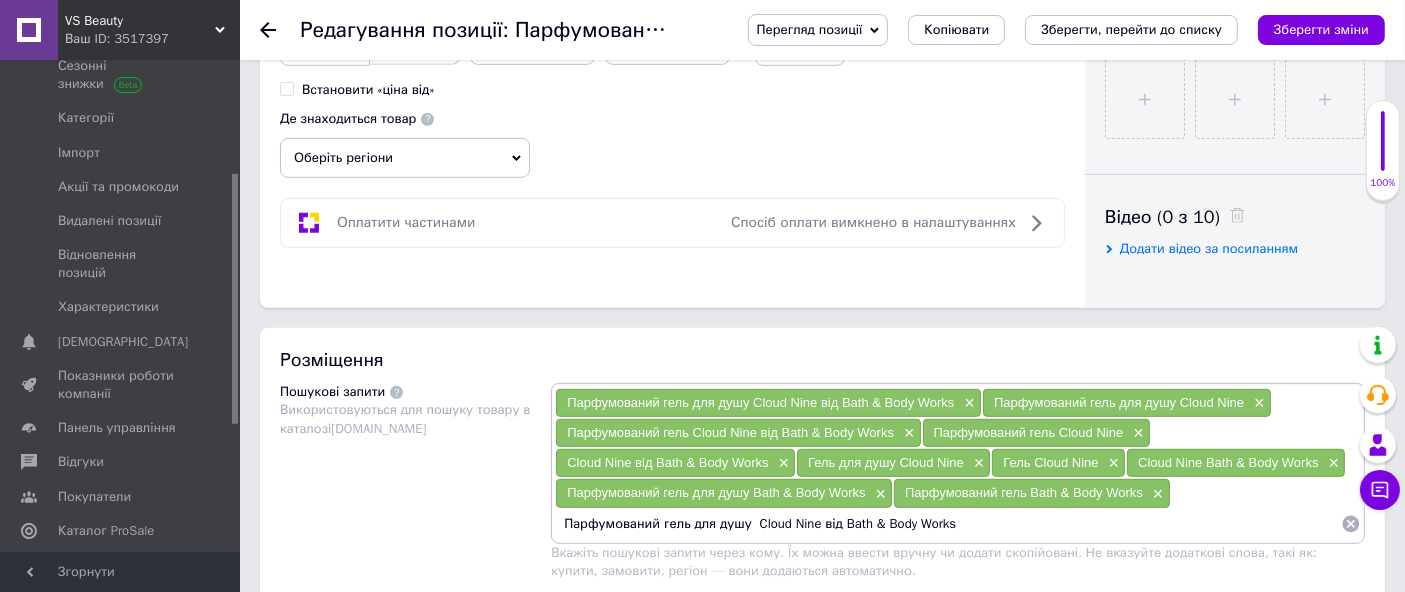 click on "Парфумований гель для душу  Cloud Nine від Bath & Body Works" at bounding box center [948, 524] 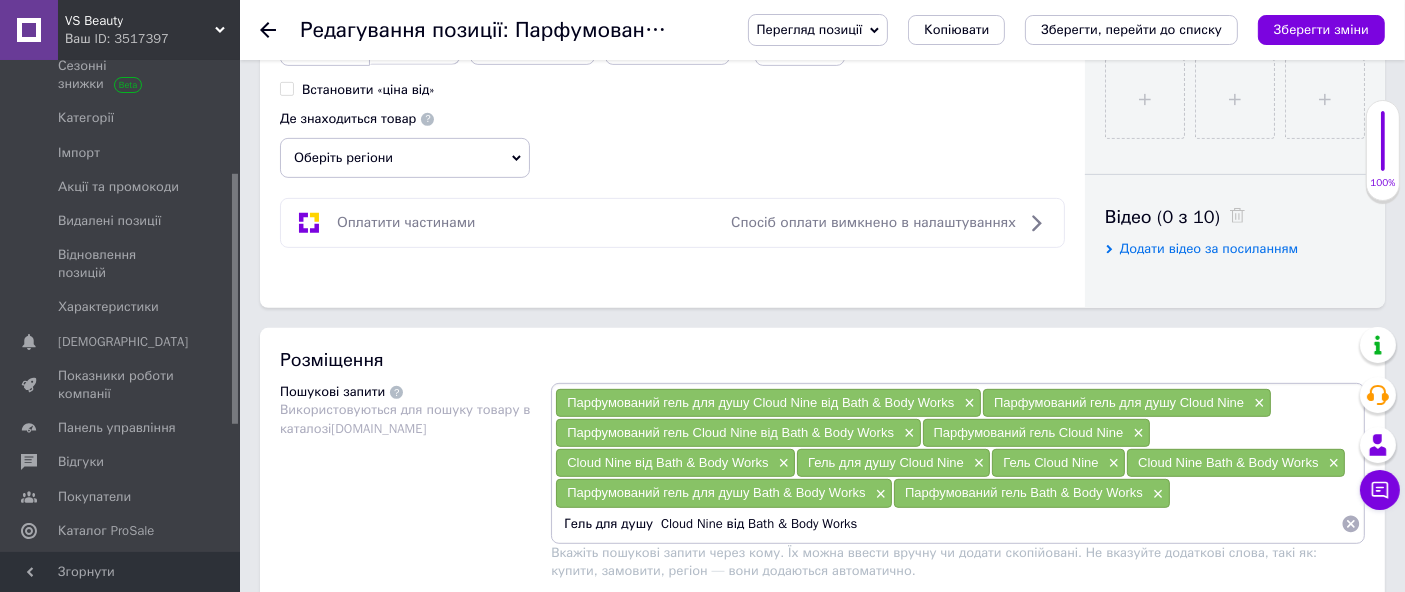 drag, startPoint x: 651, startPoint y: 515, endPoint x: 738, endPoint y: 554, distance: 95.34149 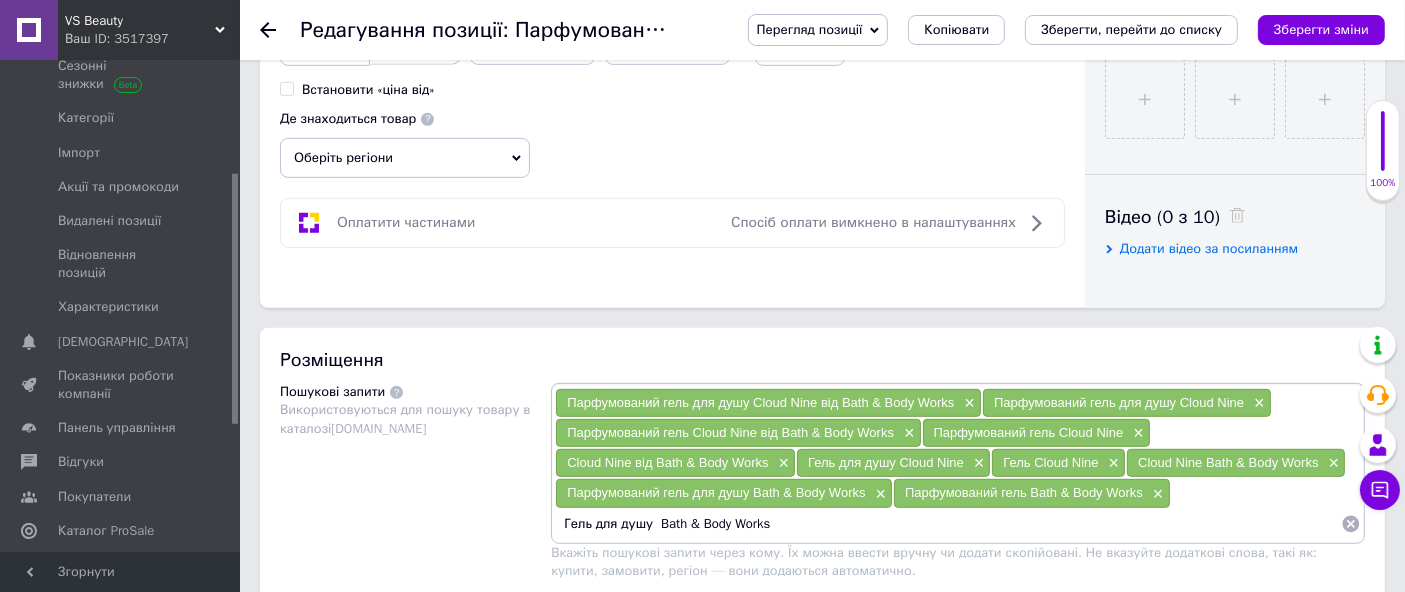 type on "Гель для душу Bath & Body Works" 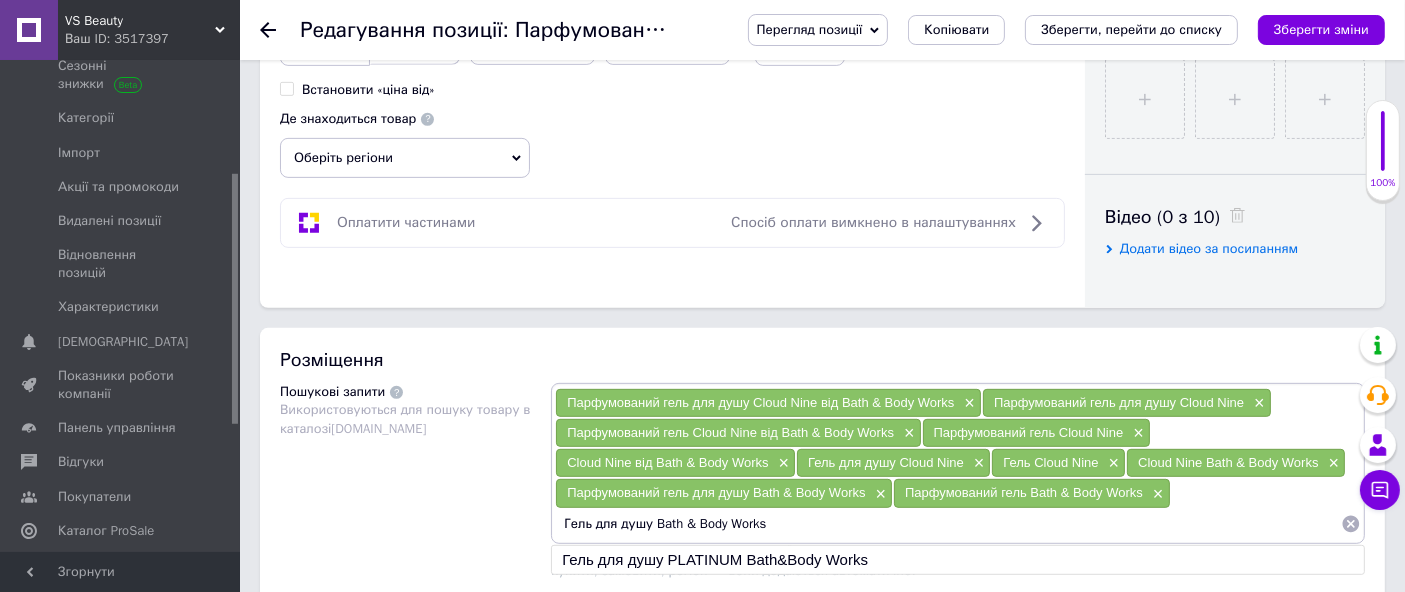 drag, startPoint x: 557, startPoint y: 519, endPoint x: 1046, endPoint y: 525, distance: 489.0368 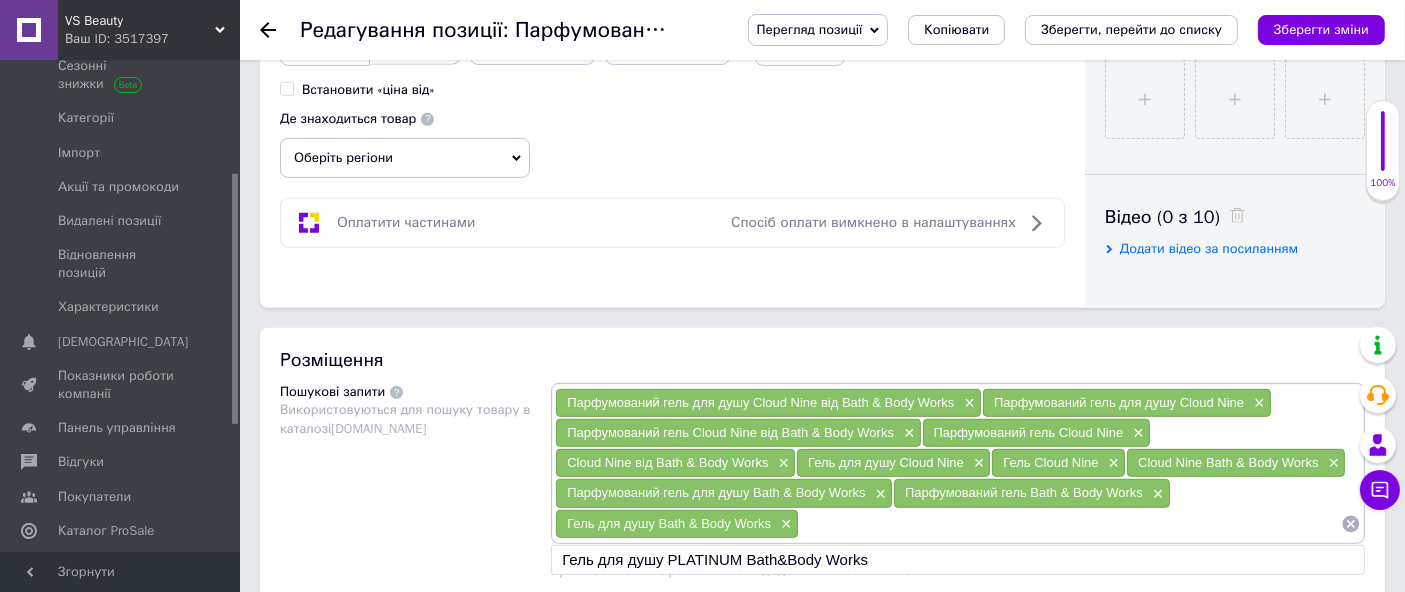 paste on "Гель для душу Bath & Body Works" 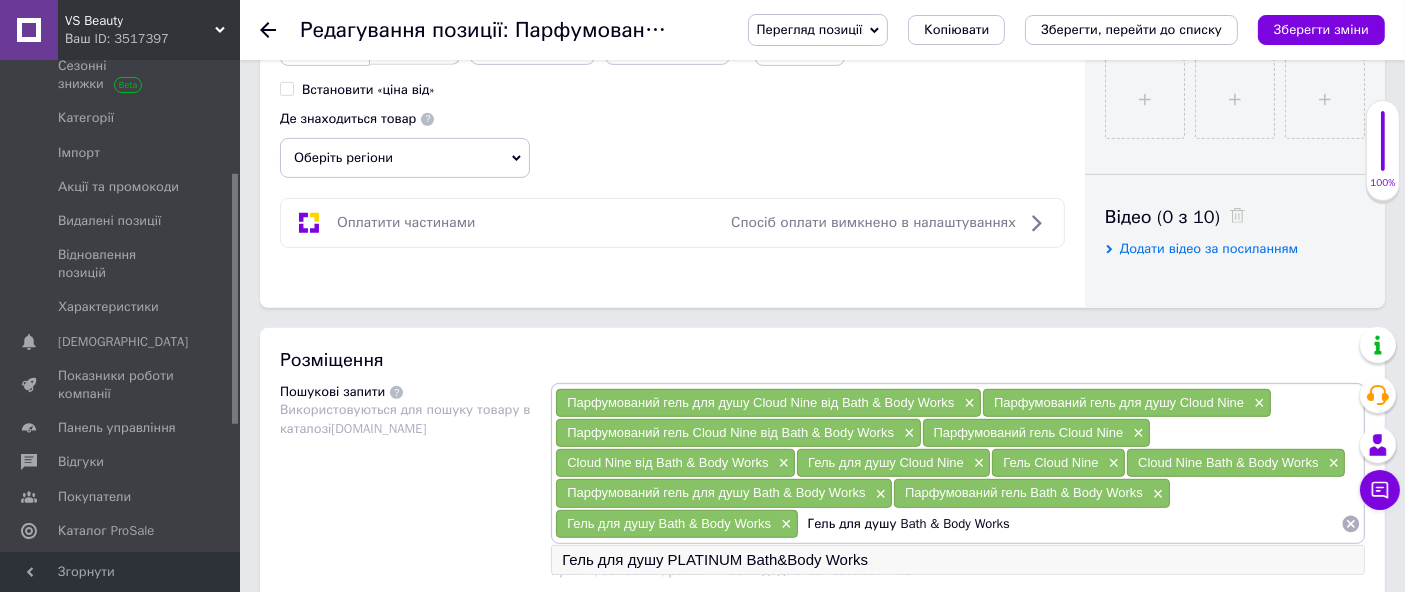 drag, startPoint x: 841, startPoint y: 511, endPoint x: 893, endPoint y: 542, distance: 60.53924 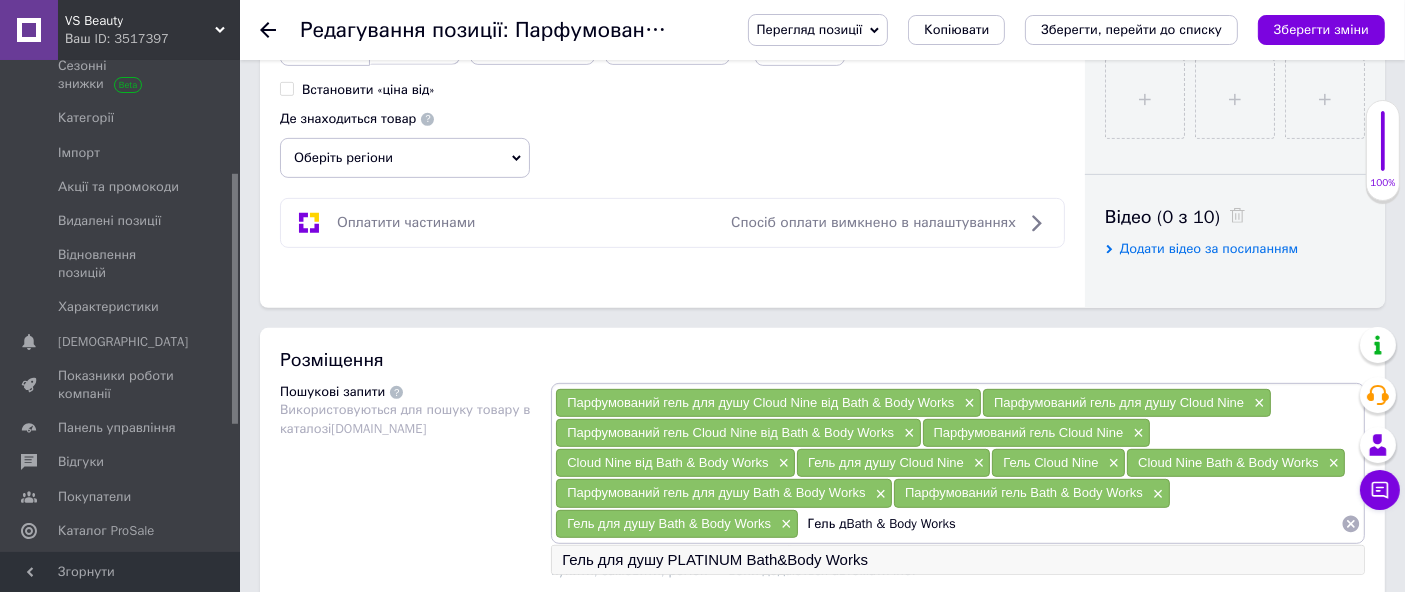 type on "Гель Bath & Body Works" 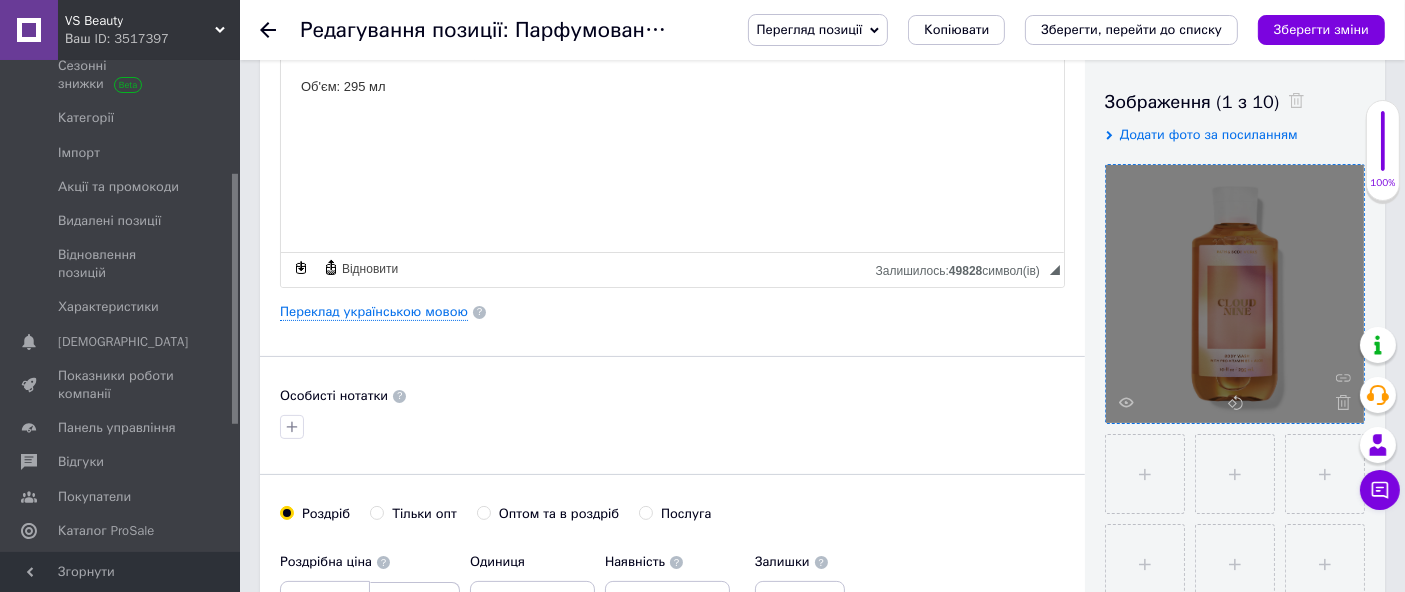 scroll, scrollTop: 0, scrollLeft: 0, axis: both 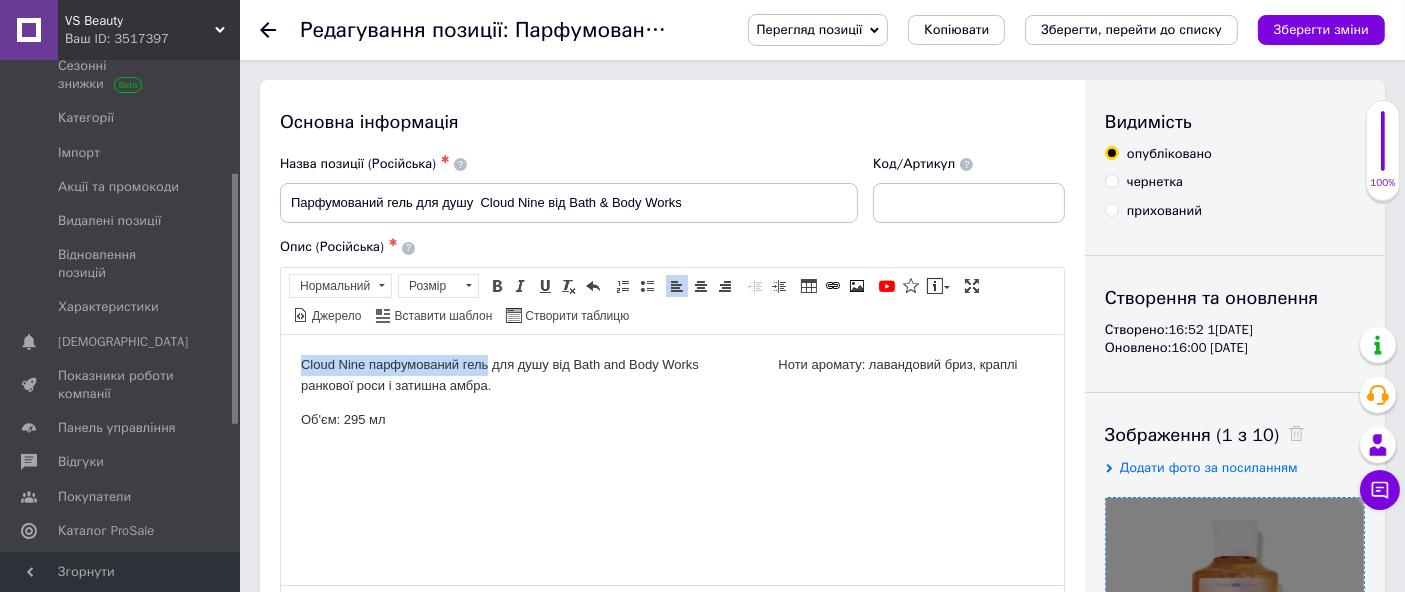 drag, startPoint x: 294, startPoint y: 358, endPoint x: 487, endPoint y: 373, distance: 193.58203 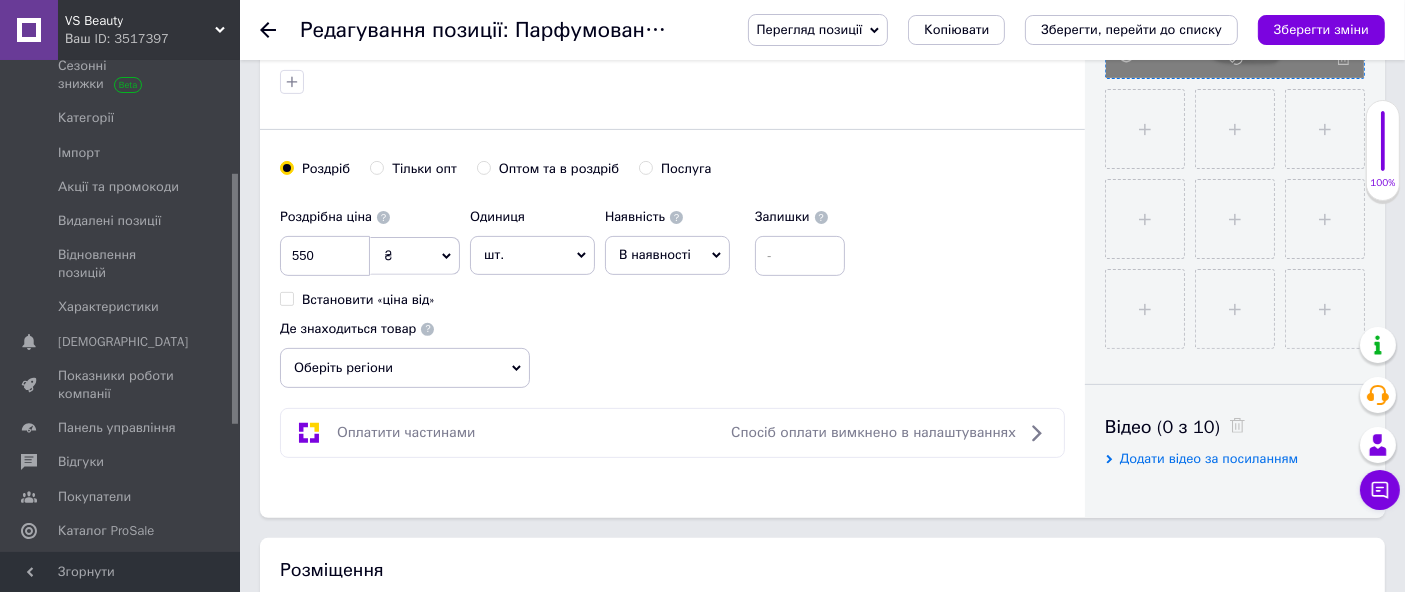 scroll, scrollTop: 888, scrollLeft: 0, axis: vertical 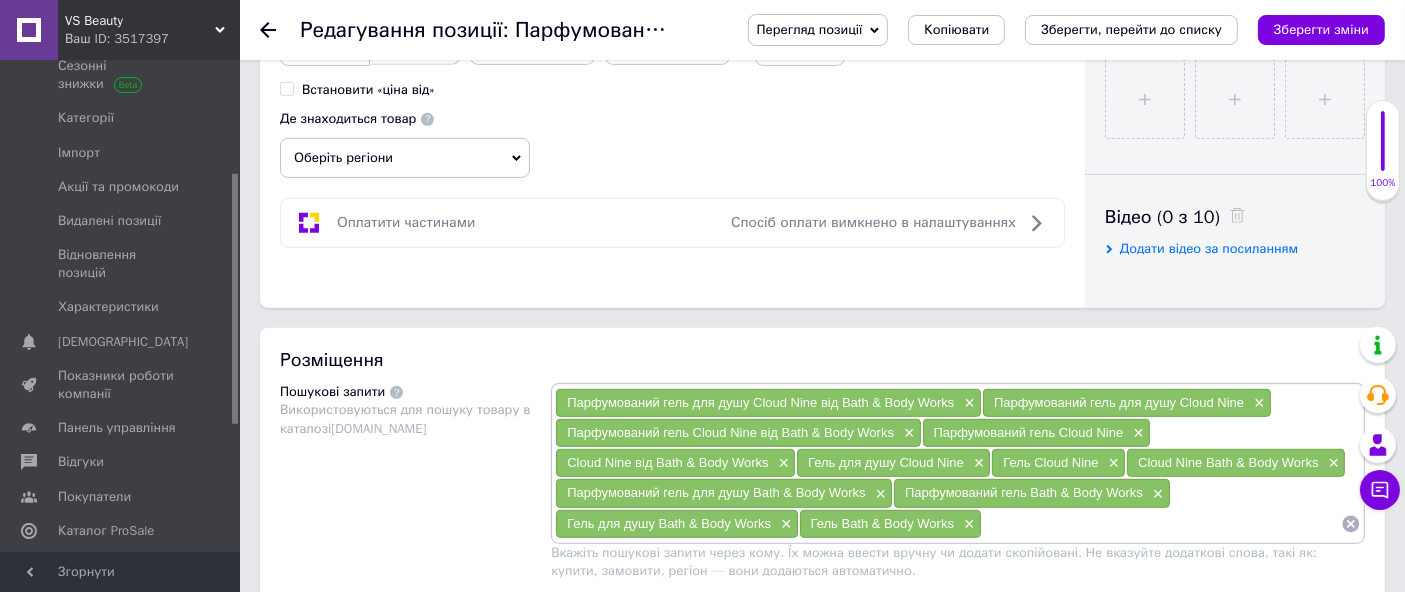 click at bounding box center (1161, 524) 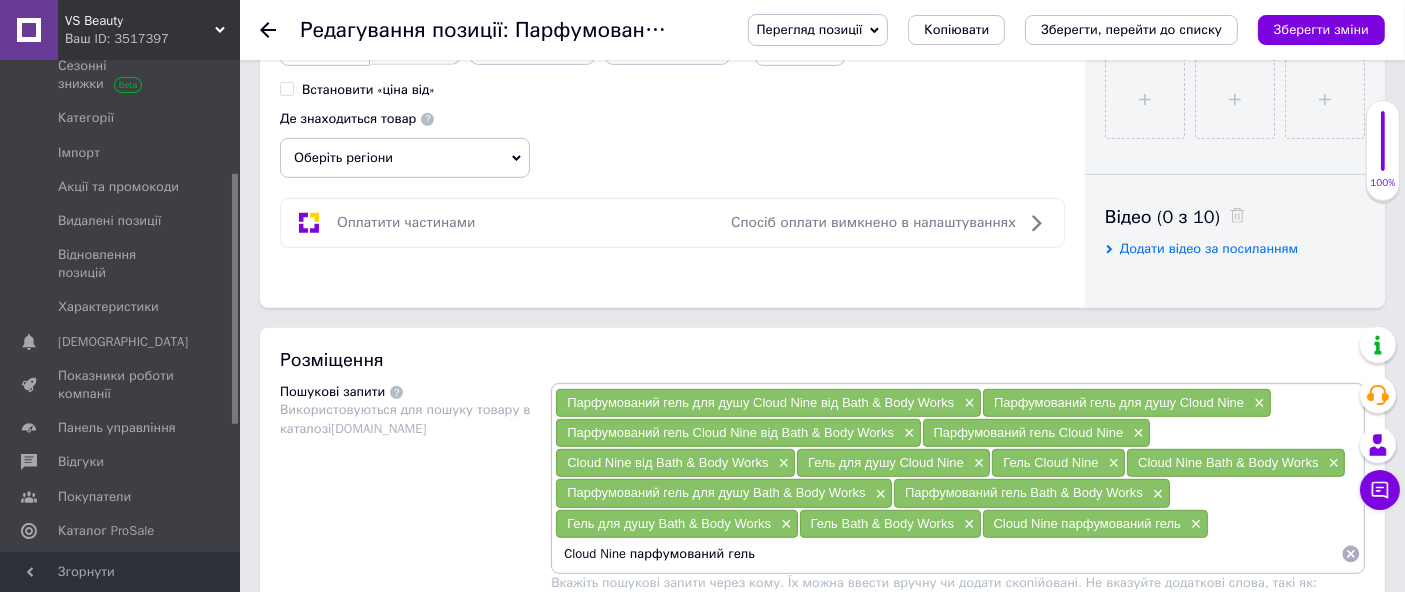 drag, startPoint x: 631, startPoint y: 533, endPoint x: 1333, endPoint y: 624, distance: 707.8736 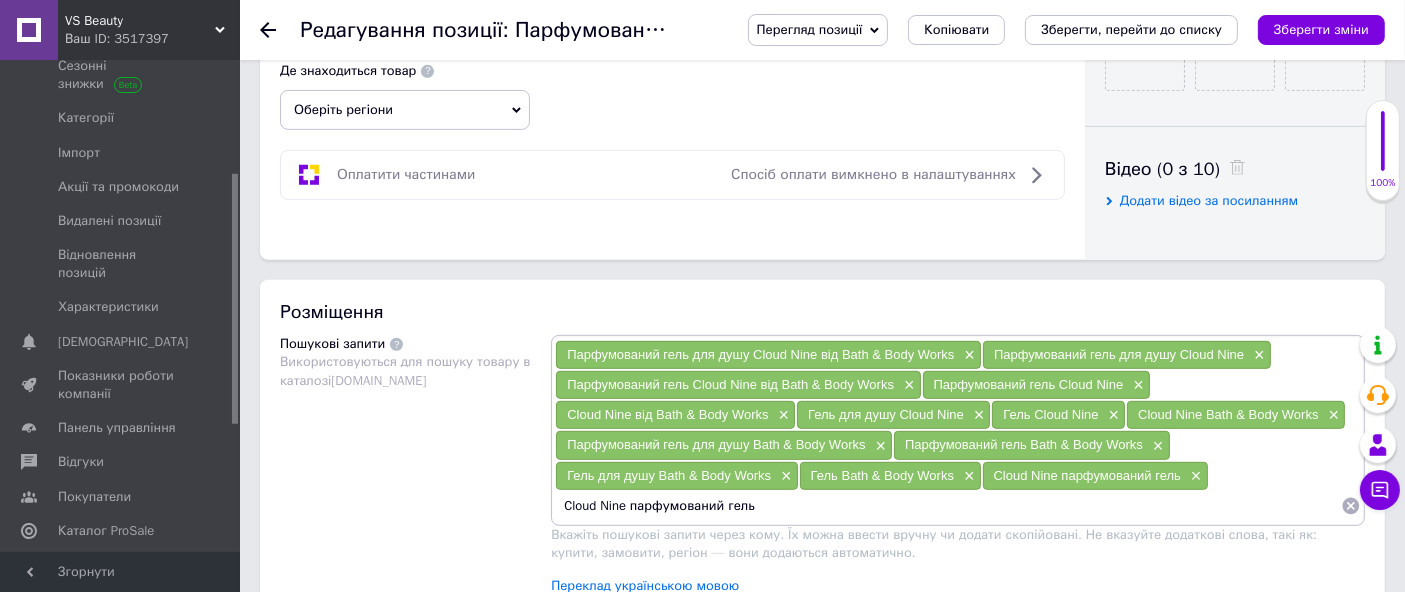 type on "Cloud Nine" 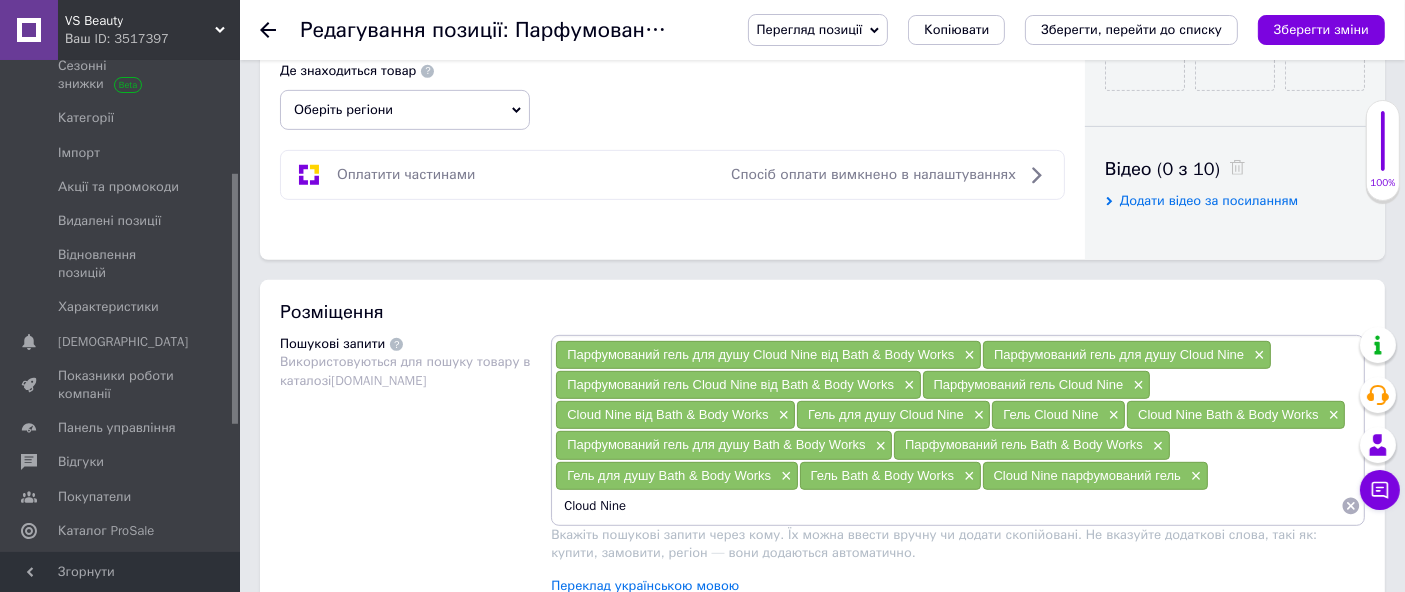 type 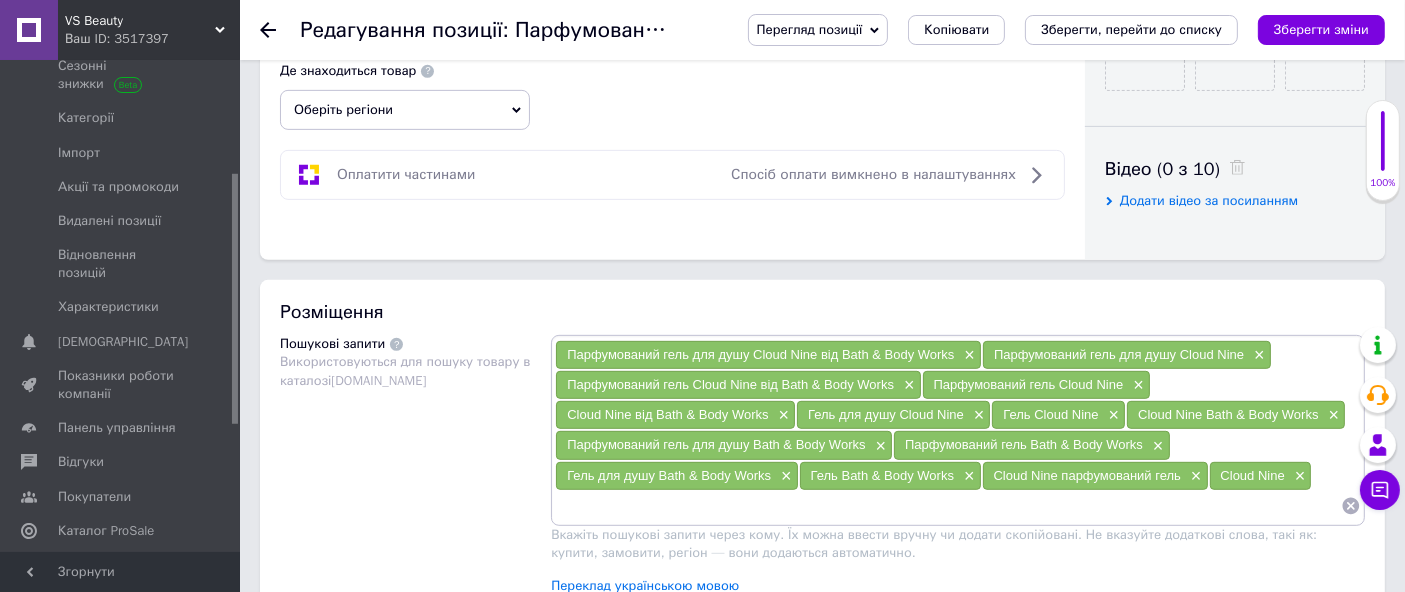 drag, startPoint x: 1161, startPoint y: 35, endPoint x: 1146, endPoint y: 35, distance: 15 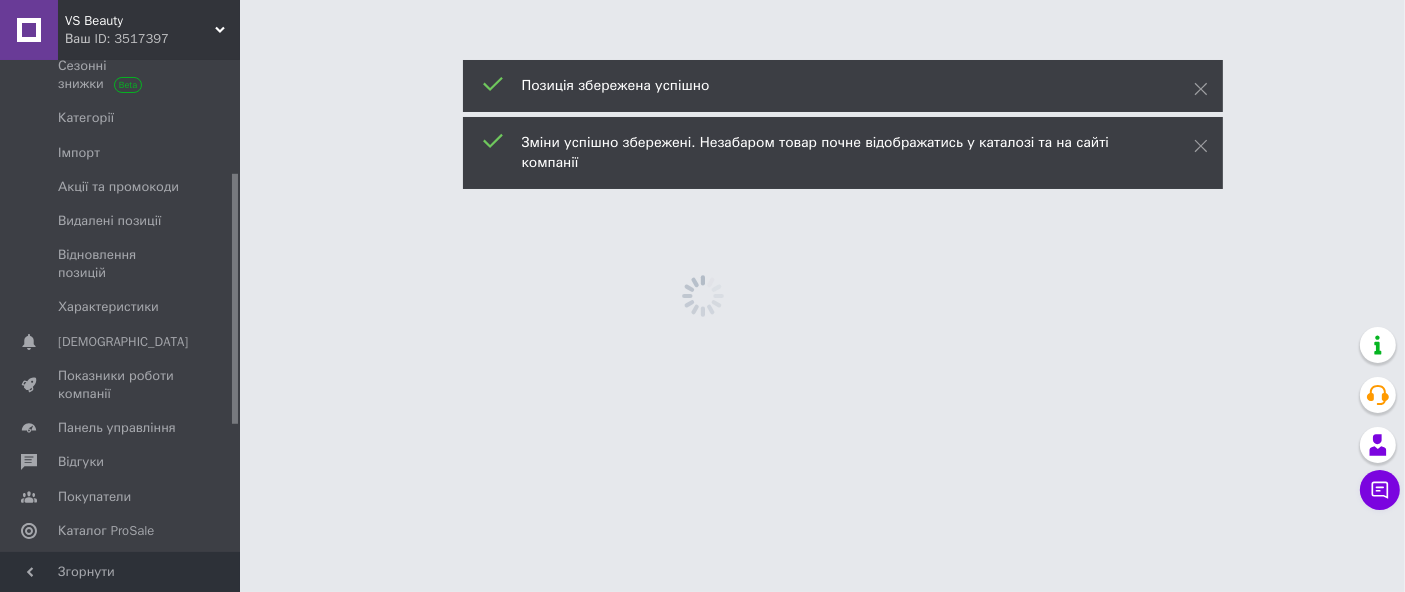scroll, scrollTop: 0, scrollLeft: 0, axis: both 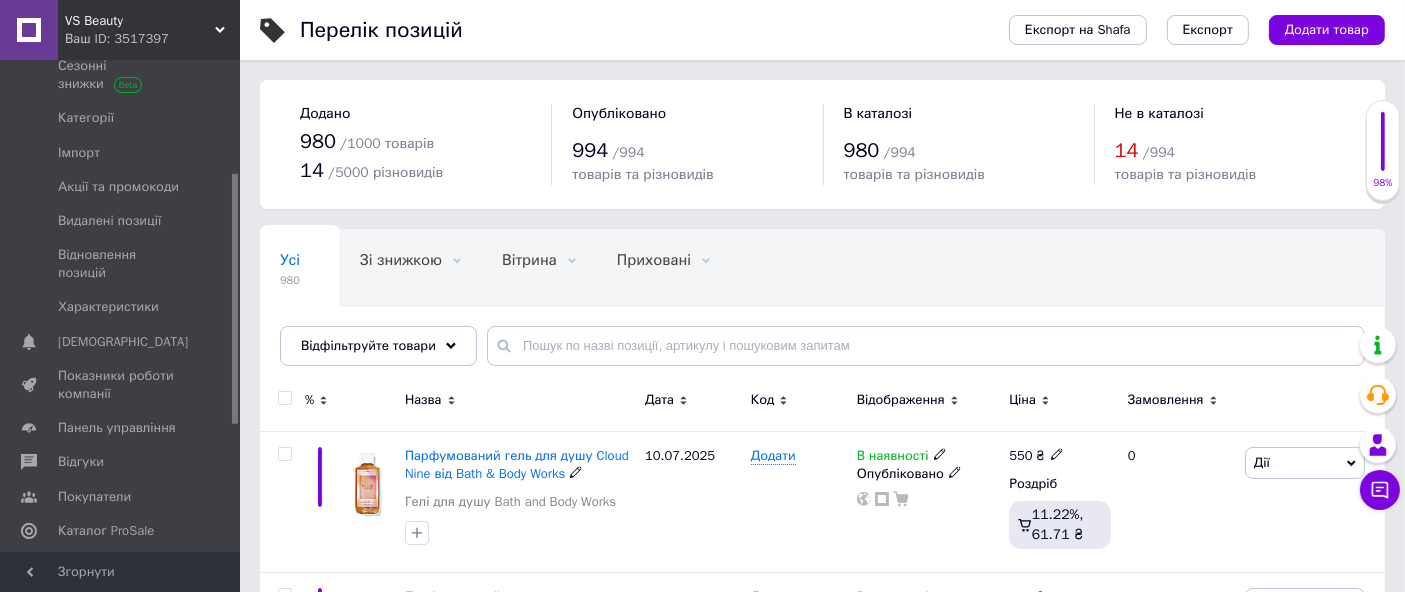 drag, startPoint x: 473, startPoint y: 447, endPoint x: 463, endPoint y: 448, distance: 10.049875 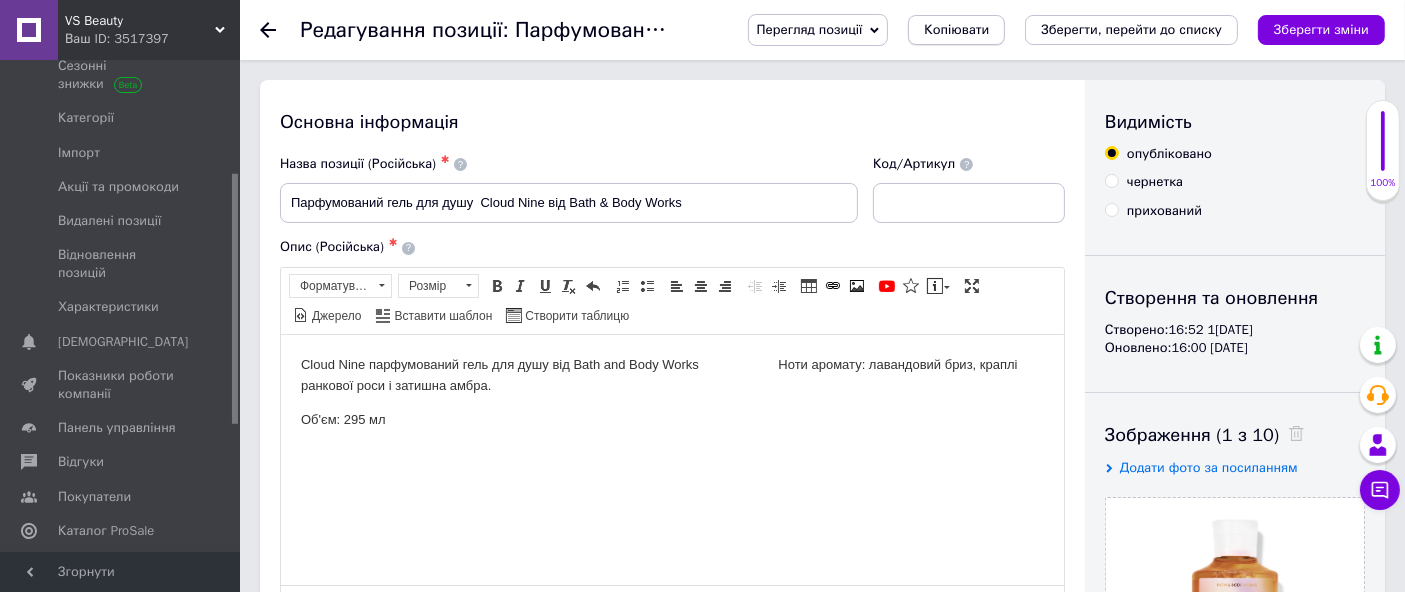 scroll, scrollTop: 0, scrollLeft: 0, axis: both 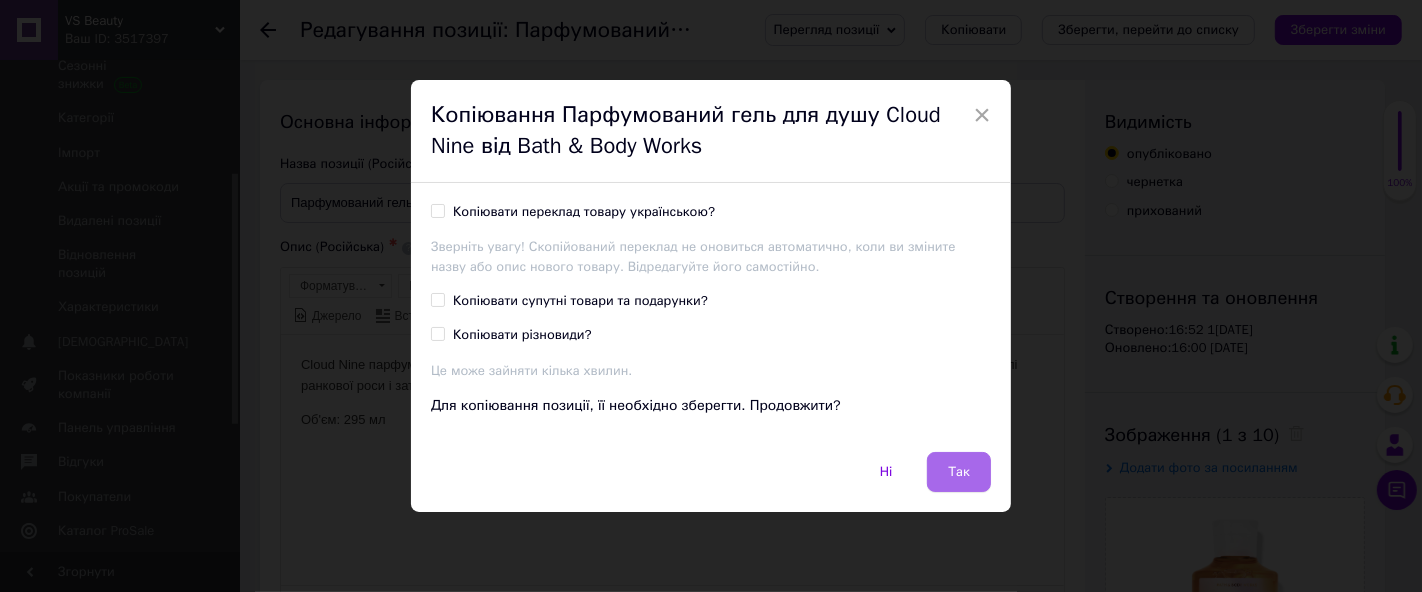 drag, startPoint x: 960, startPoint y: 472, endPoint x: 680, endPoint y: 139, distance: 435.07355 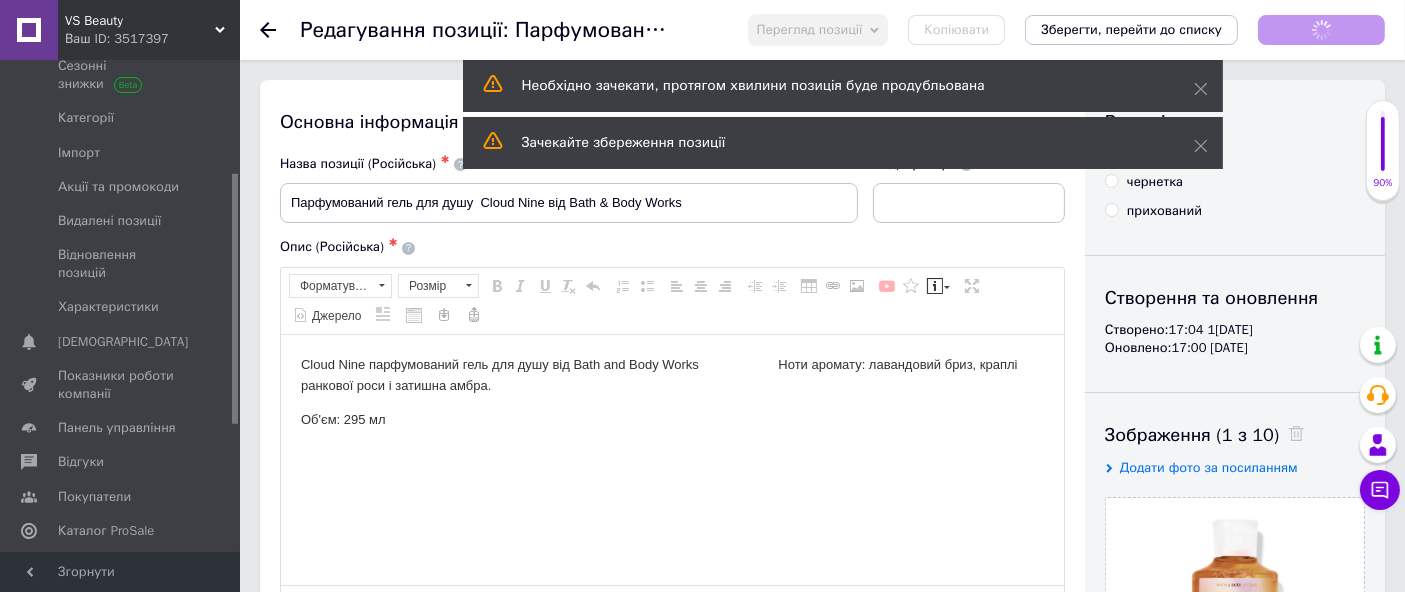 scroll, scrollTop: 0, scrollLeft: 0, axis: both 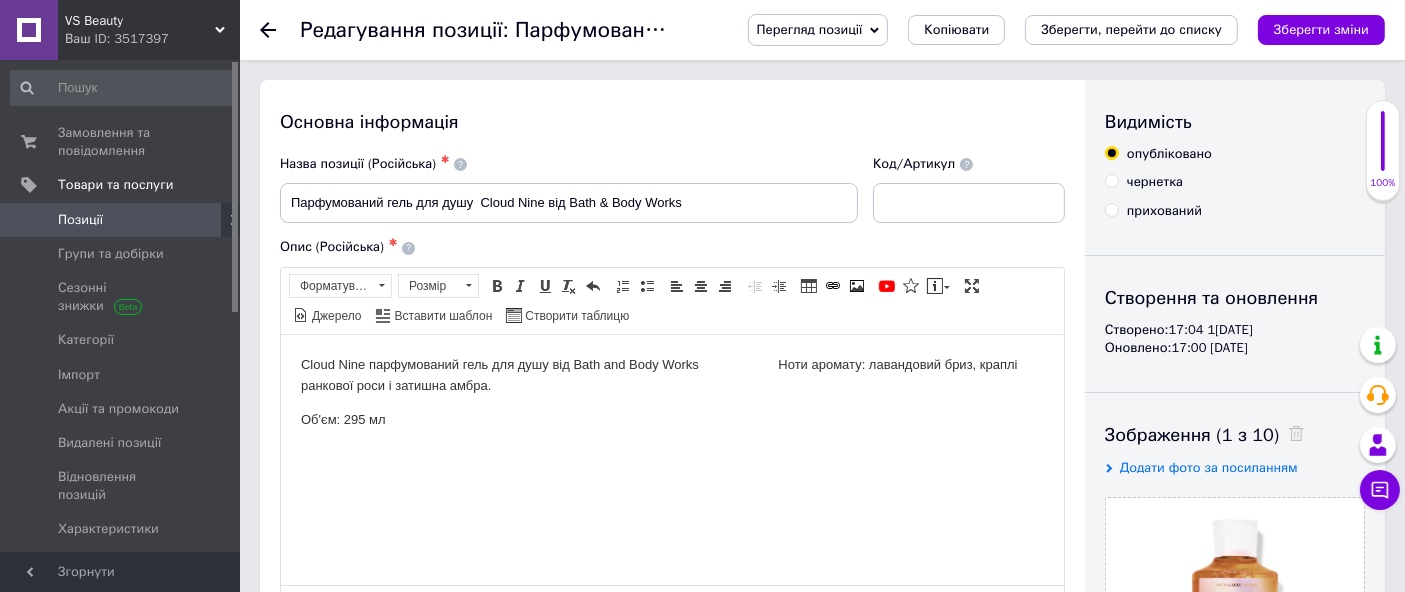 click on "Позиції" at bounding box center [121, 220] 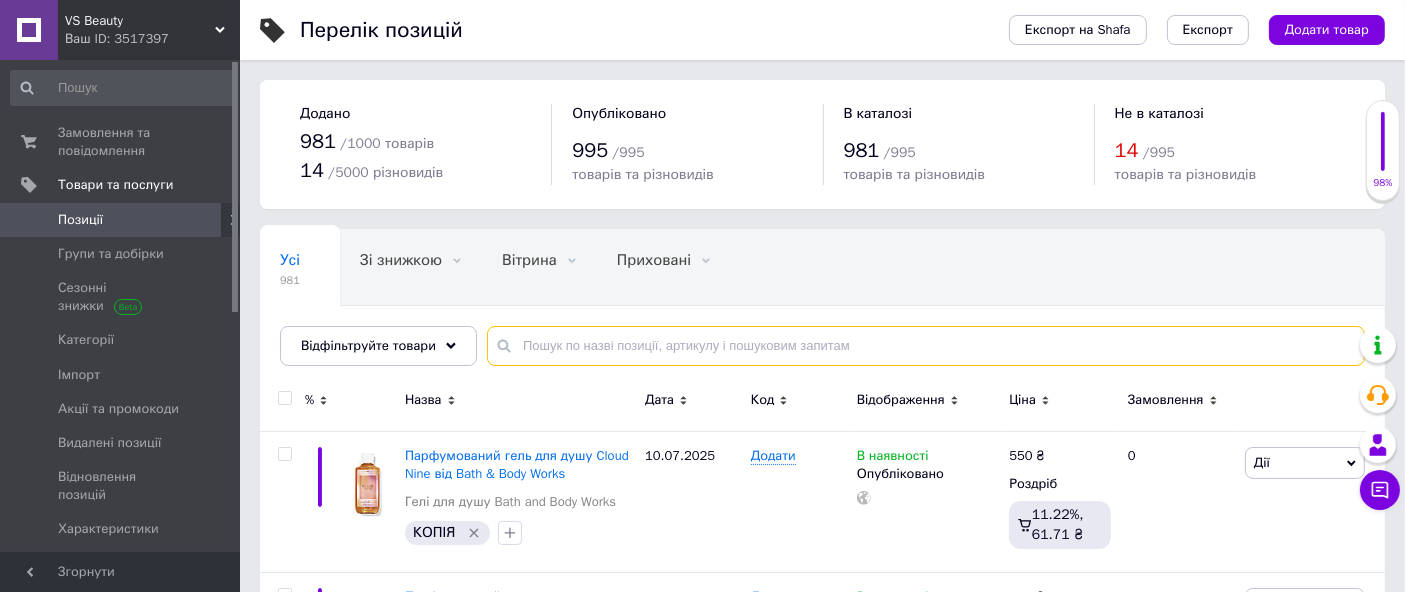 click at bounding box center (926, 346) 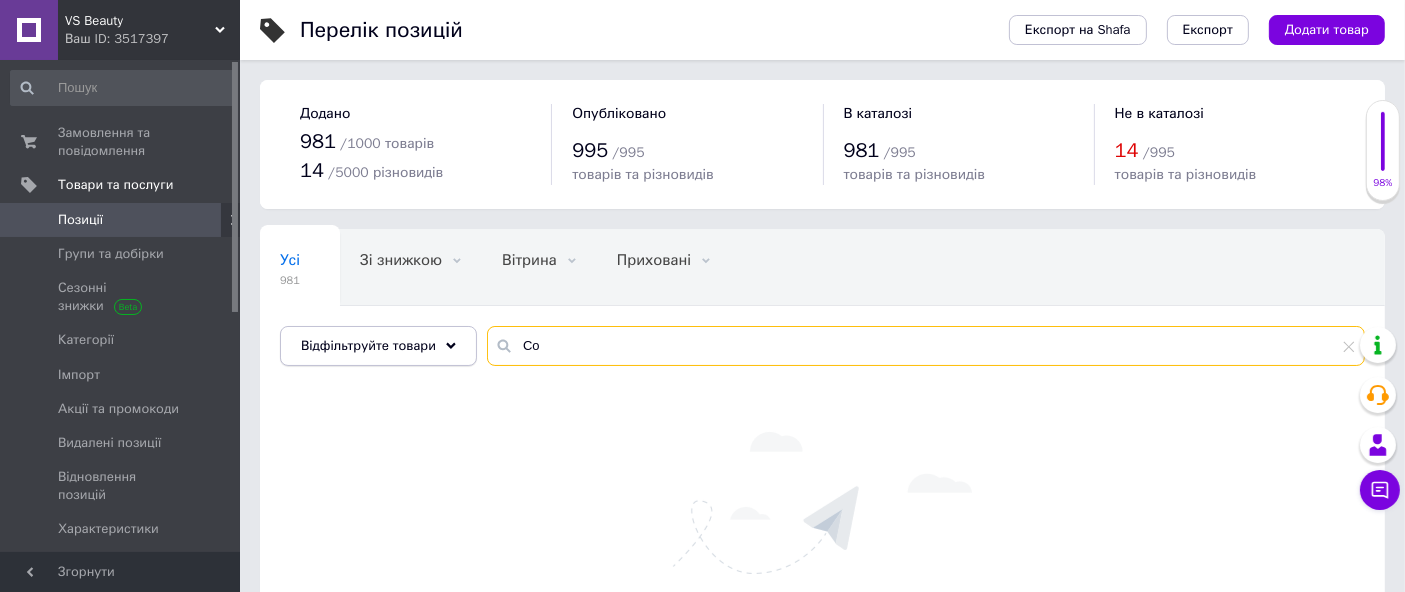 type on "C" 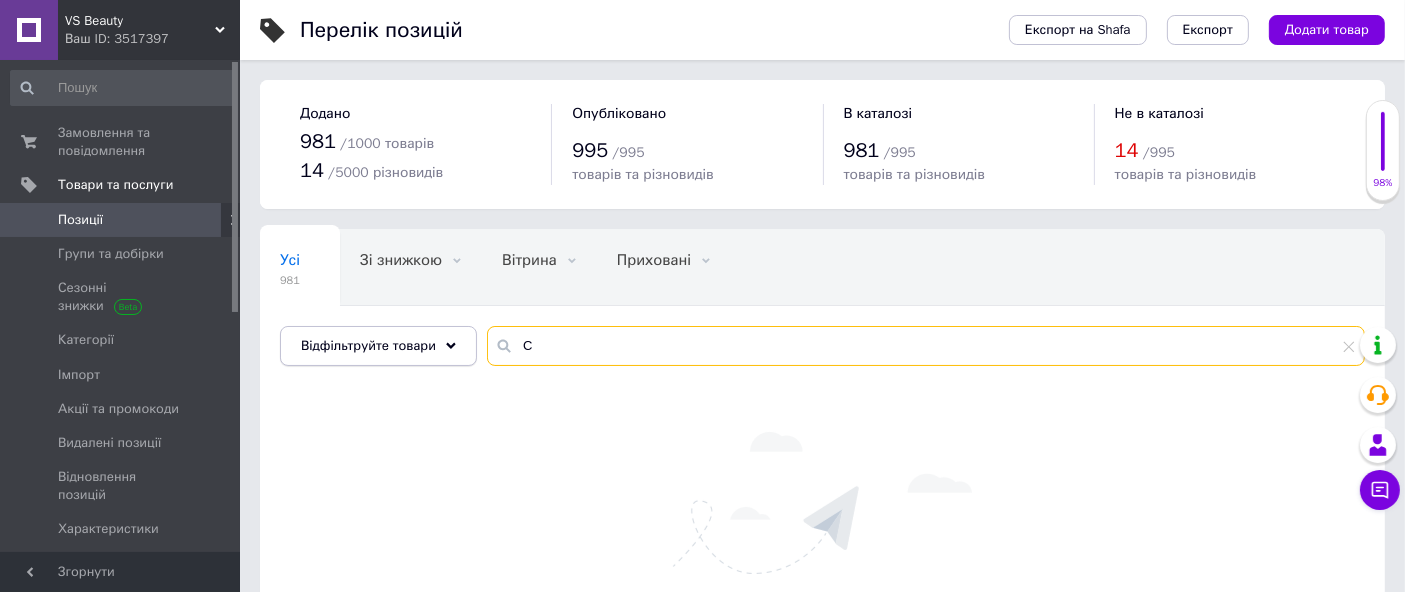 type 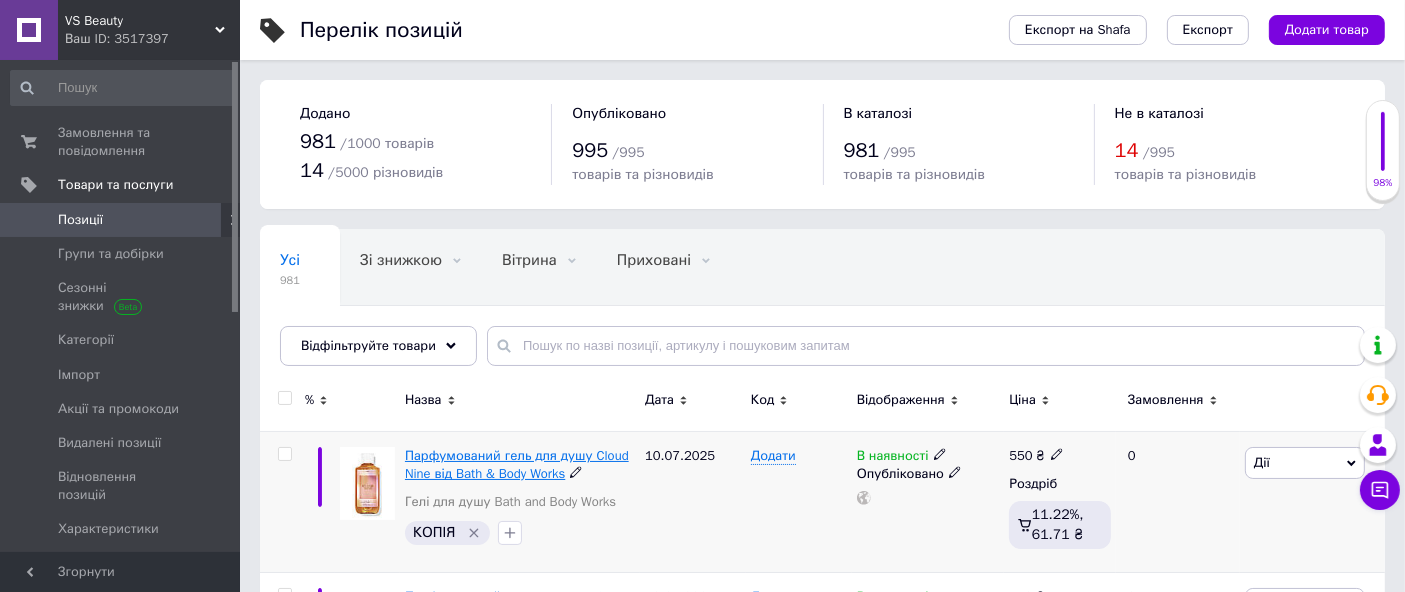 click on "Парфумований гель для душу  Cloud Nine від Bath & Body Works" at bounding box center [517, 464] 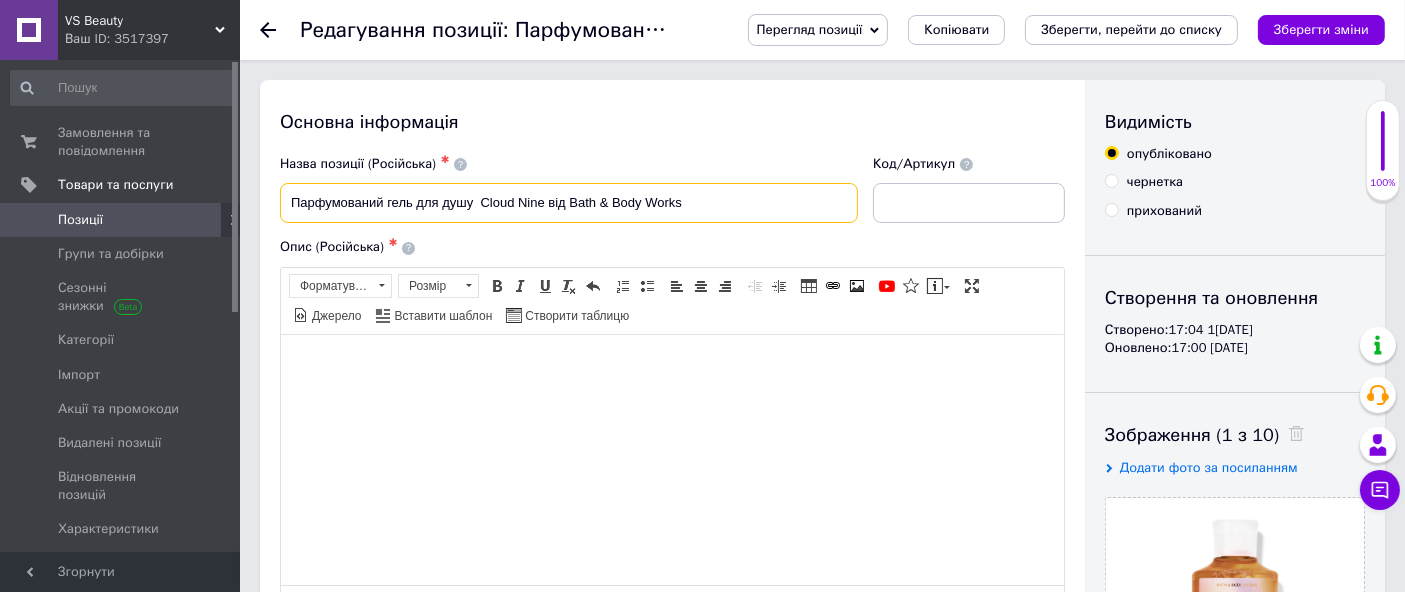 drag, startPoint x: 477, startPoint y: 198, endPoint x: 531, endPoint y: 229, distance: 62.26556 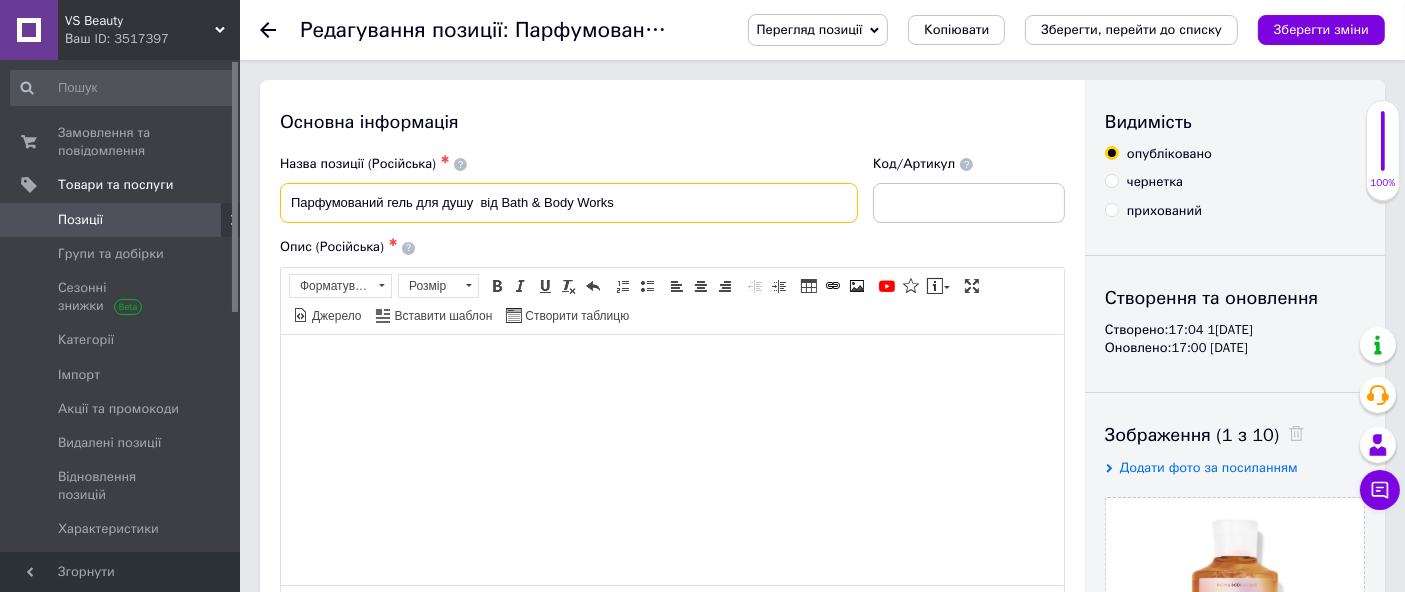 paste on "Coconut Pineapple" 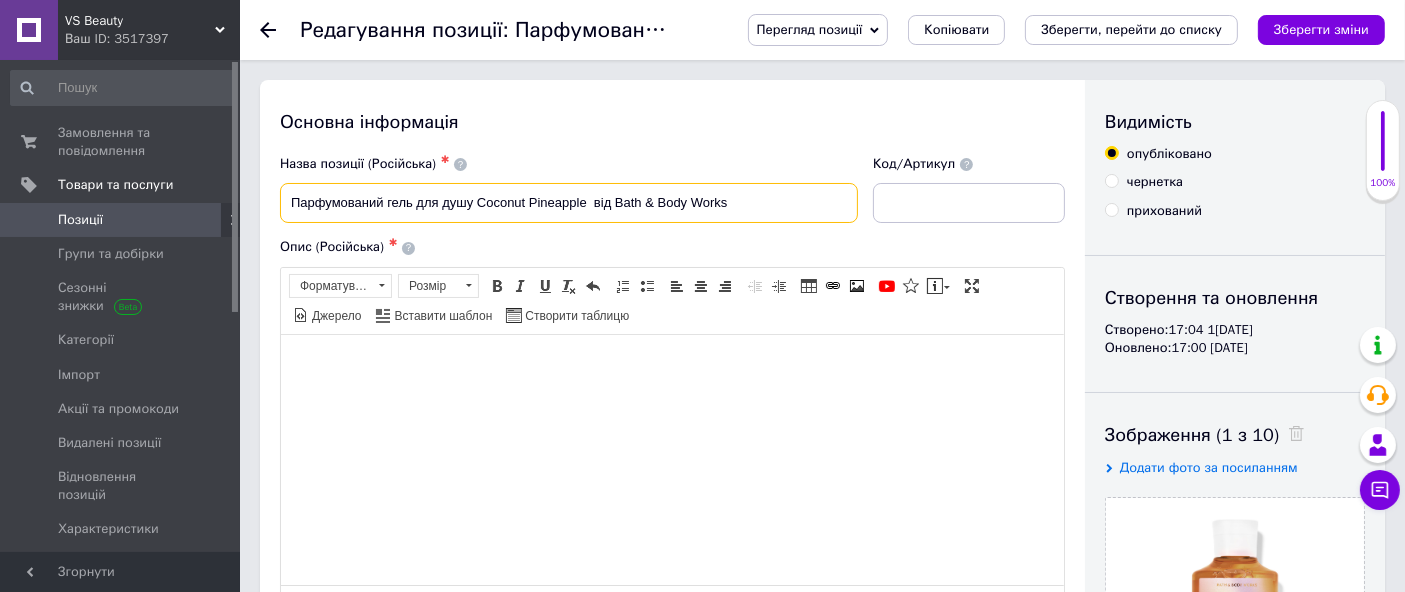 type on "Парфумований гель для душу Coconut Pineapple  від Bath & Body Works" 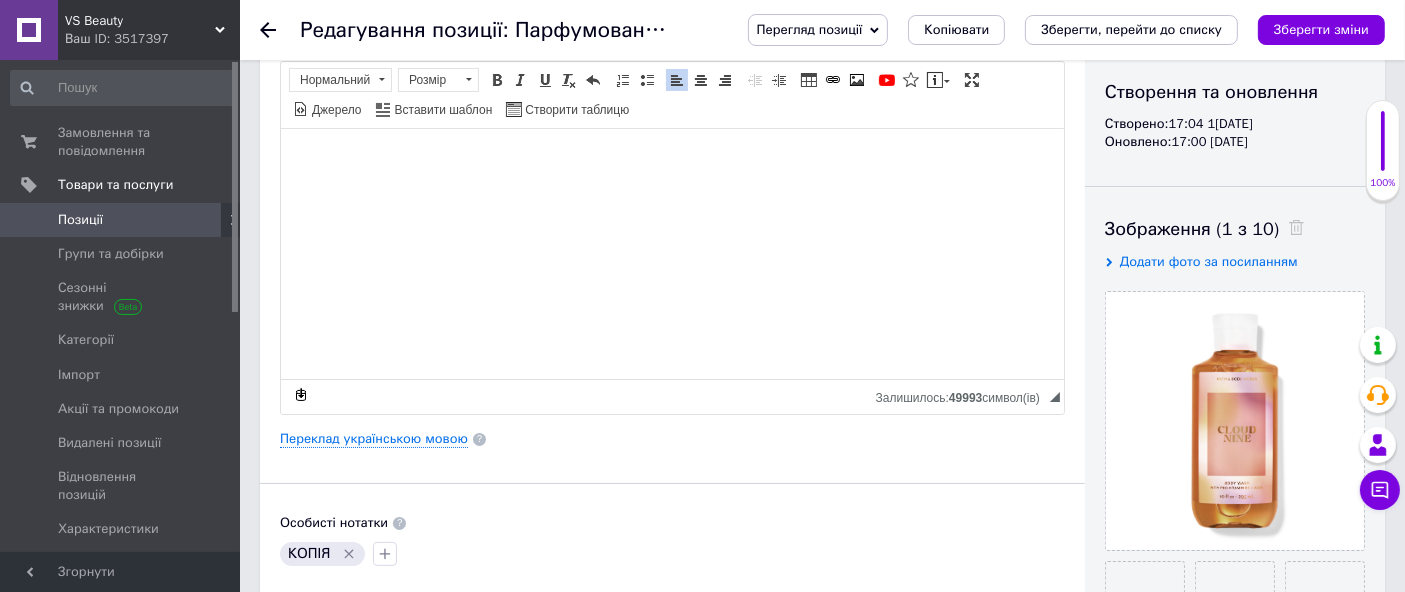 scroll, scrollTop: 222, scrollLeft: 0, axis: vertical 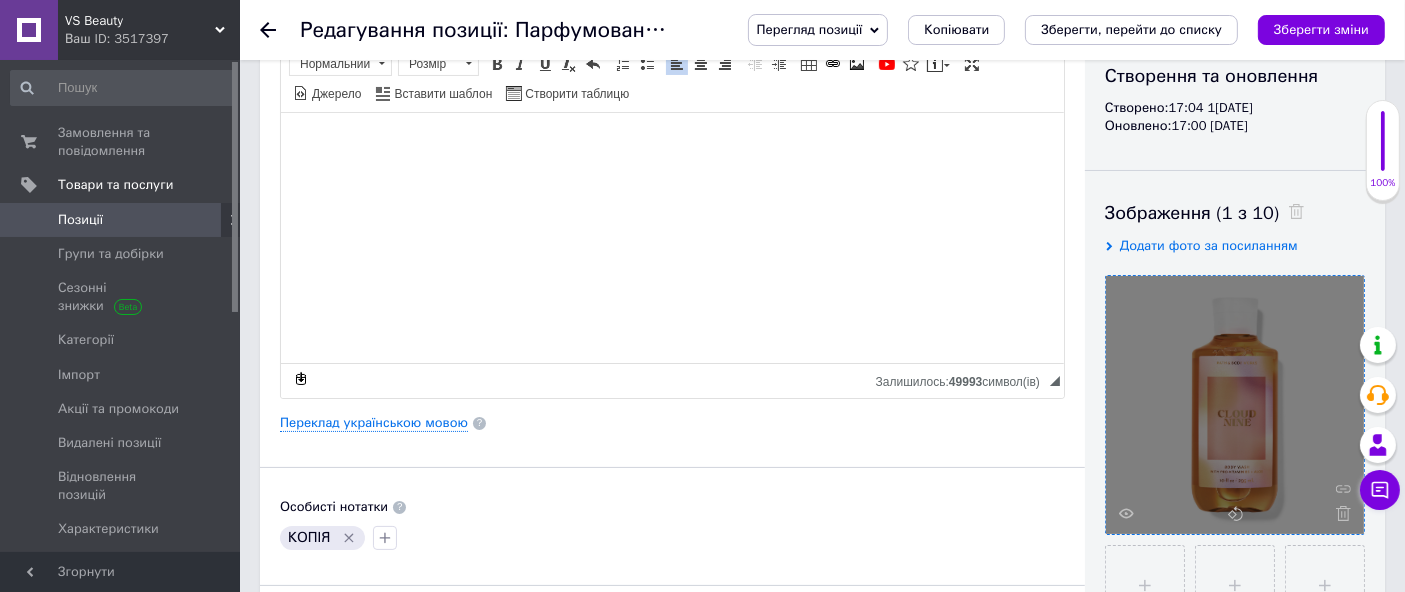 drag, startPoint x: 1346, startPoint y: 515, endPoint x: 1335, endPoint y: 512, distance: 11.401754 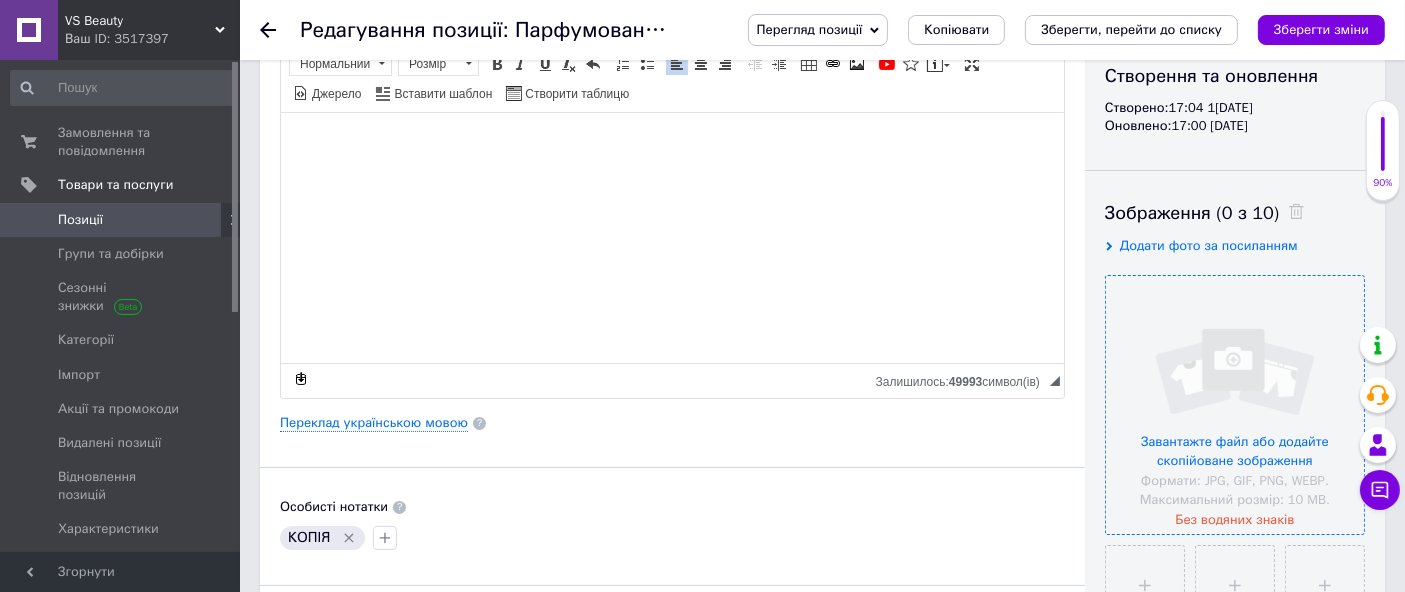 click at bounding box center (1235, 405) 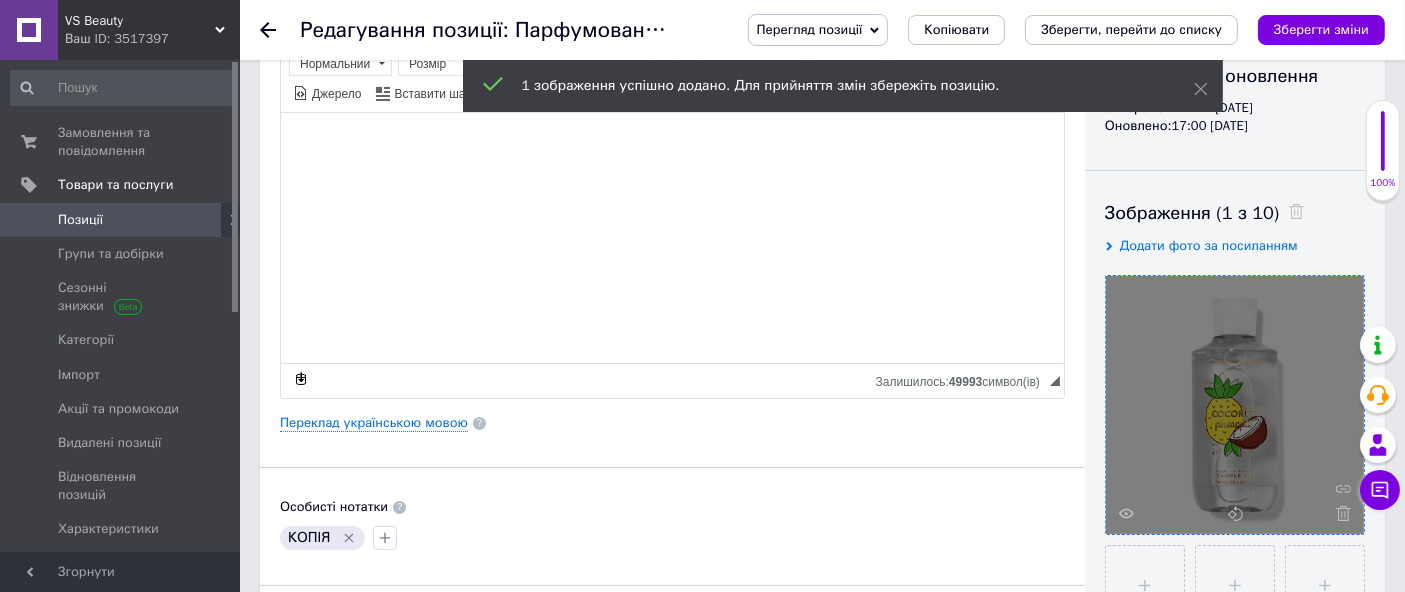 click 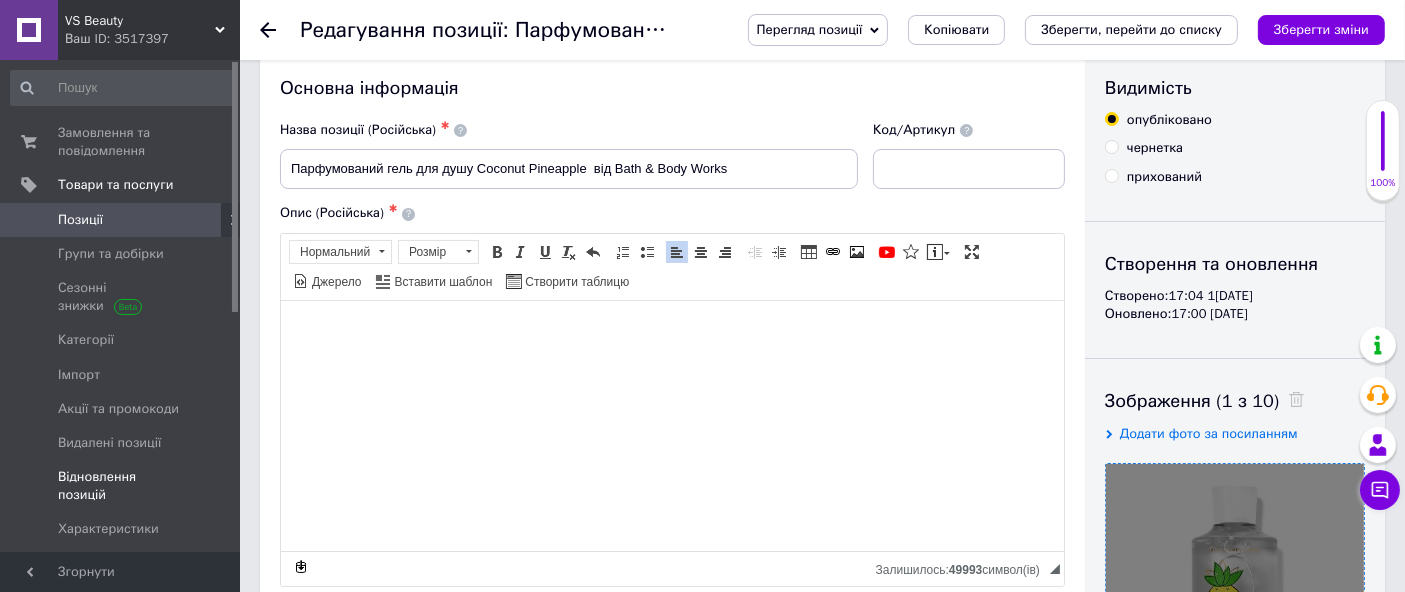 scroll, scrollTop: 0, scrollLeft: 0, axis: both 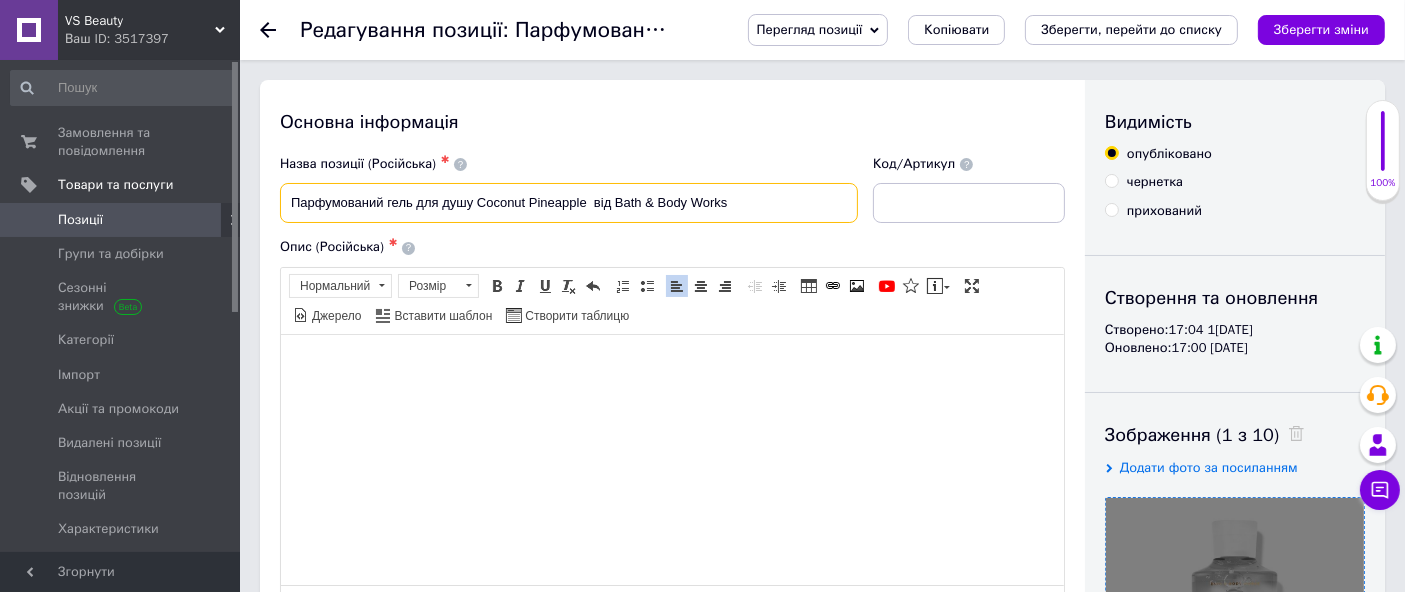 drag, startPoint x: 286, startPoint y: 204, endPoint x: 1131, endPoint y: 265, distance: 847.1989 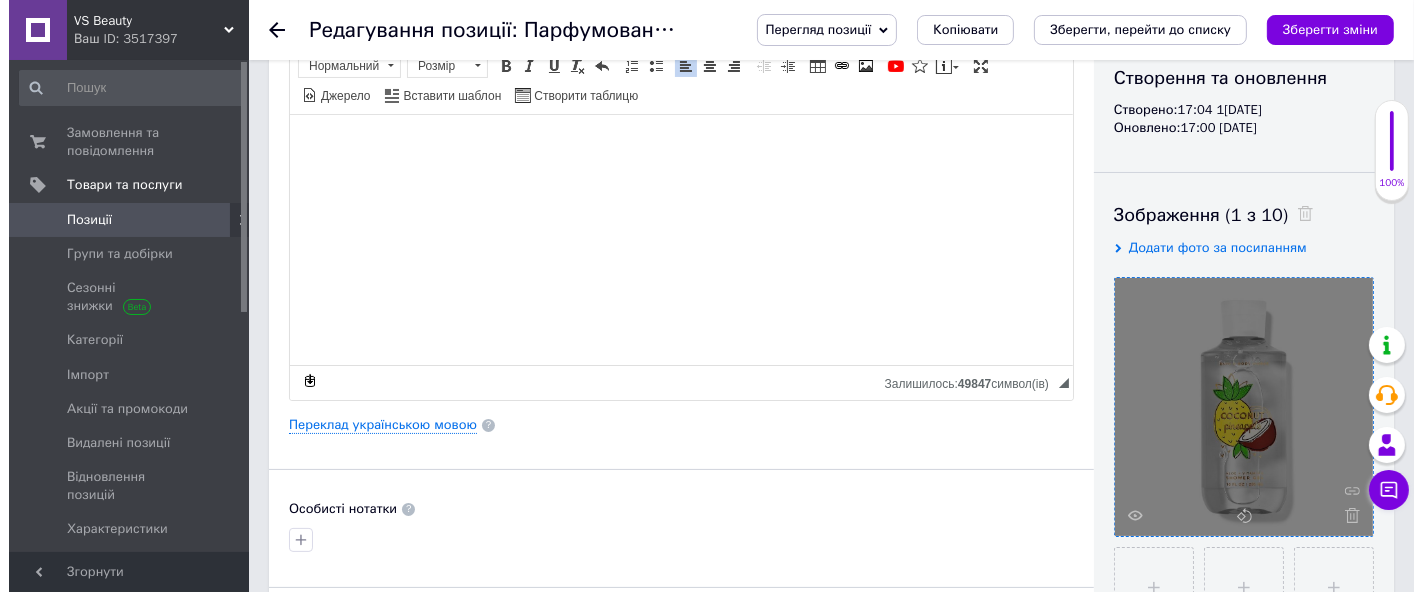 scroll, scrollTop: 222, scrollLeft: 0, axis: vertical 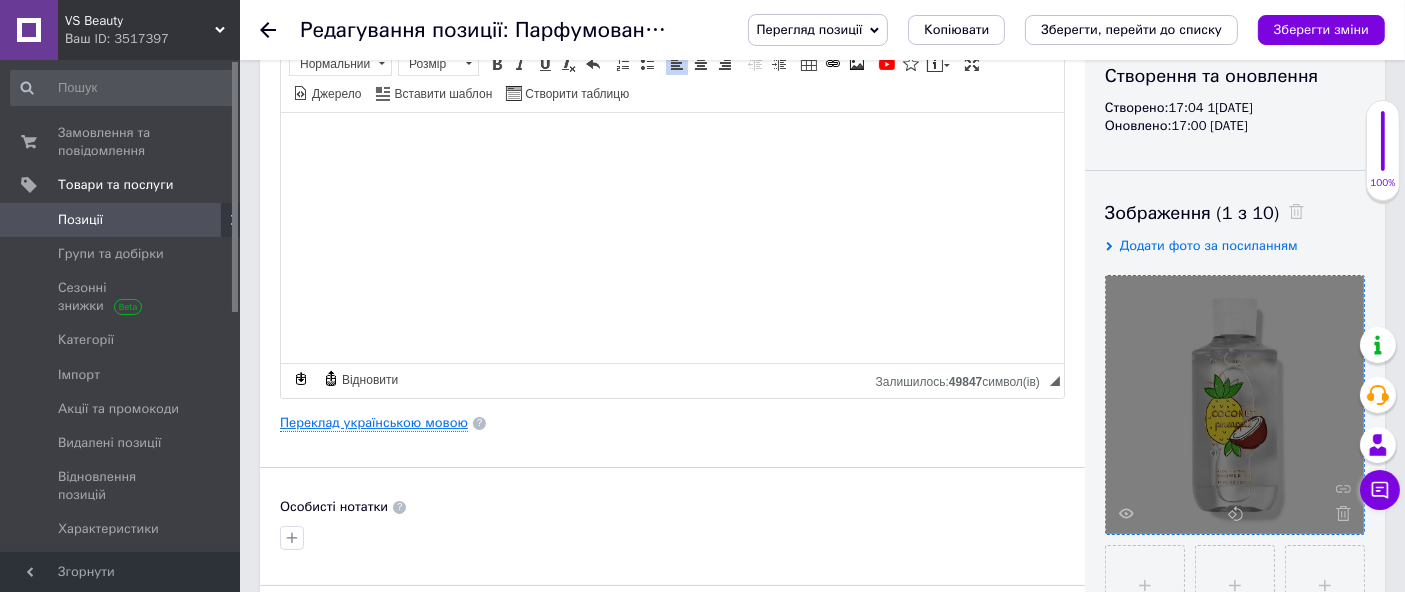 click on "Переклад українською мовою" at bounding box center (374, 423) 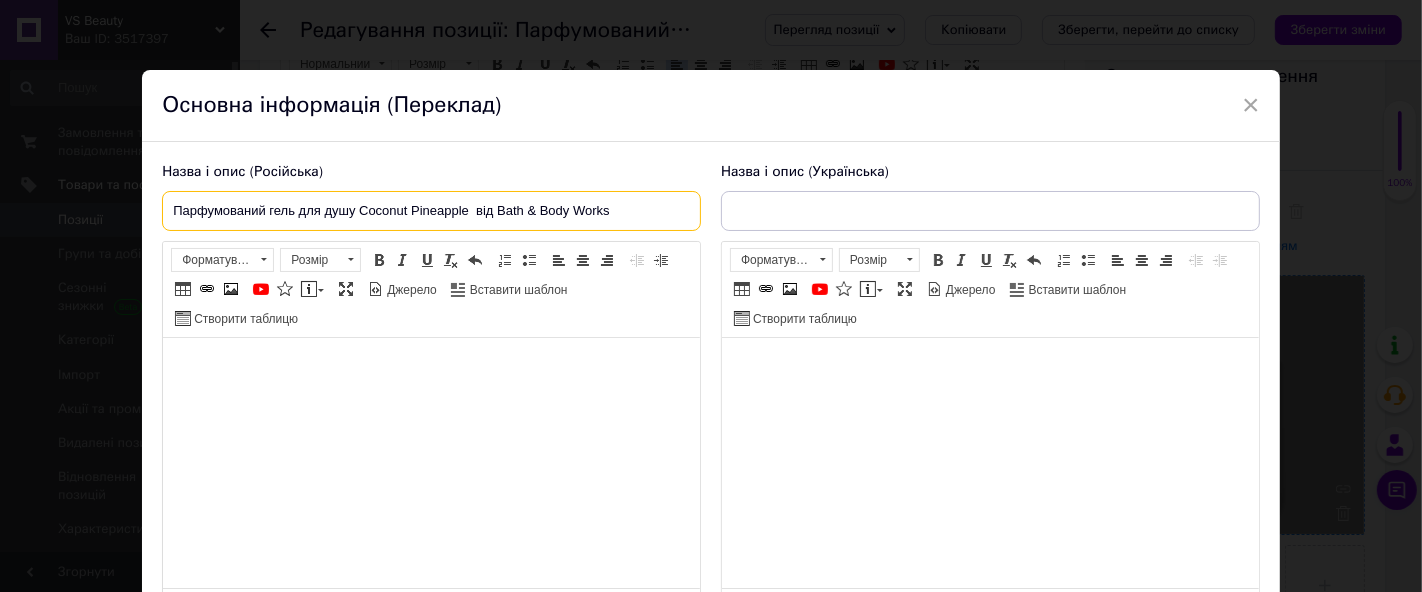 drag, startPoint x: 173, startPoint y: 201, endPoint x: 724, endPoint y: 310, distance: 561.67786 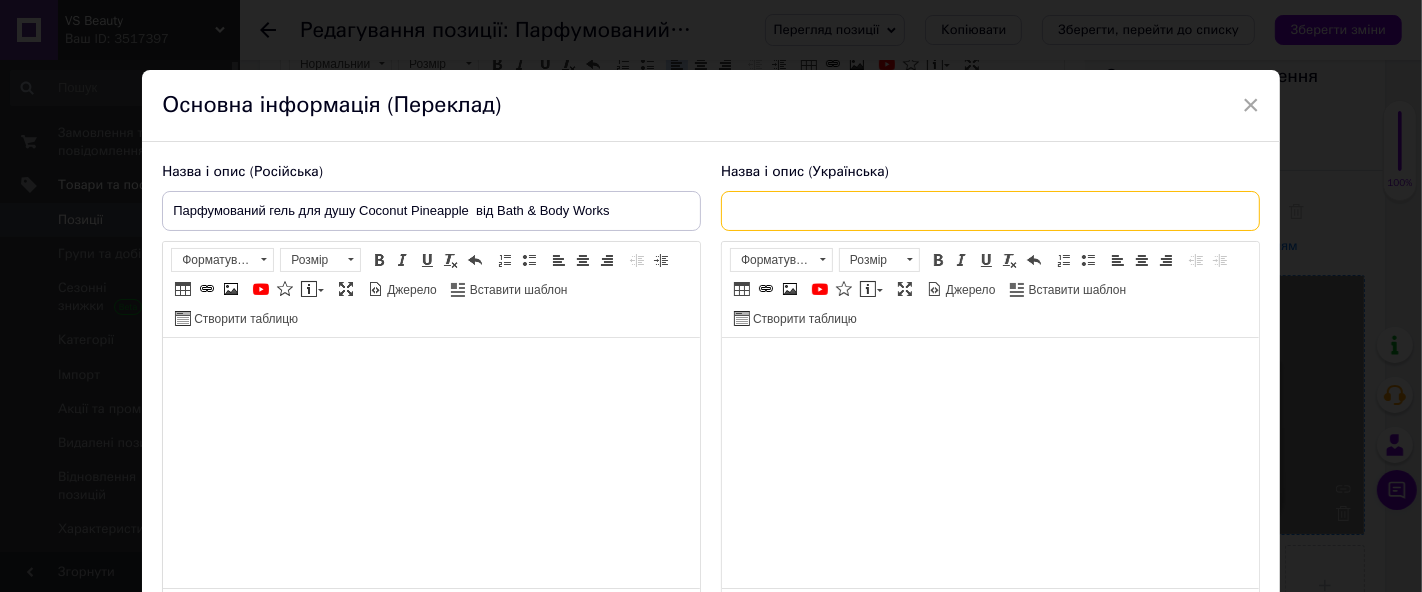 drag, startPoint x: 733, startPoint y: 197, endPoint x: 720, endPoint y: 225, distance: 30.870699 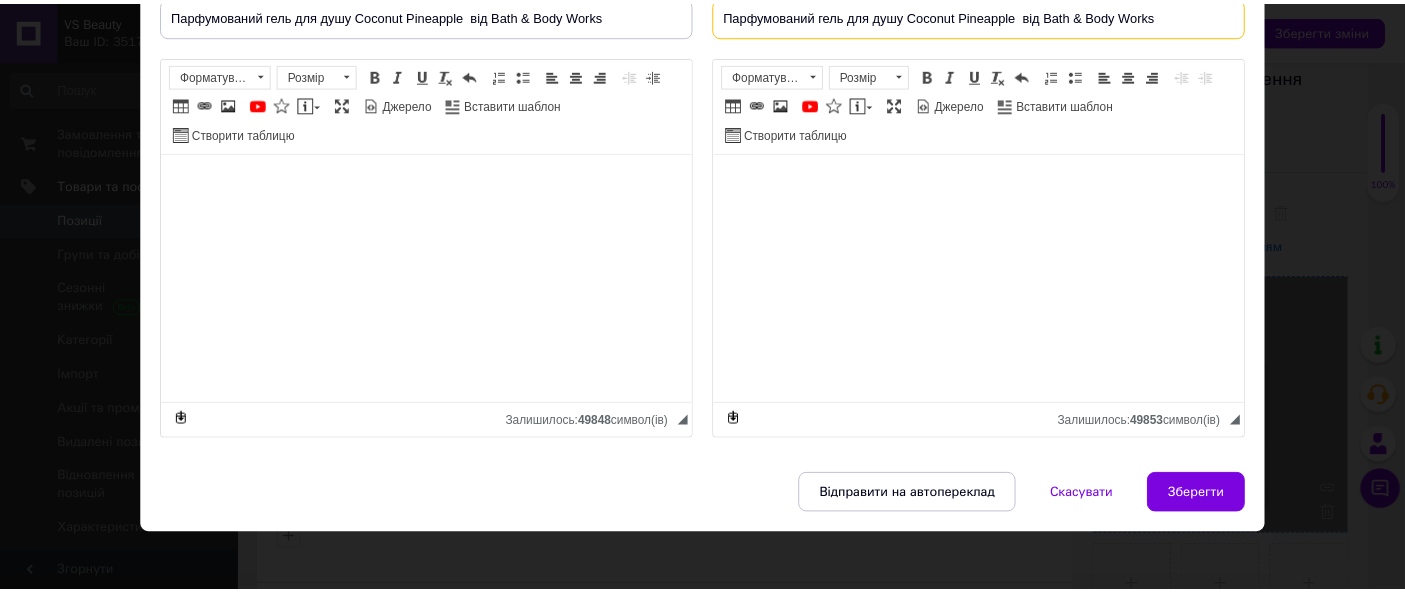 scroll, scrollTop: 202, scrollLeft: 0, axis: vertical 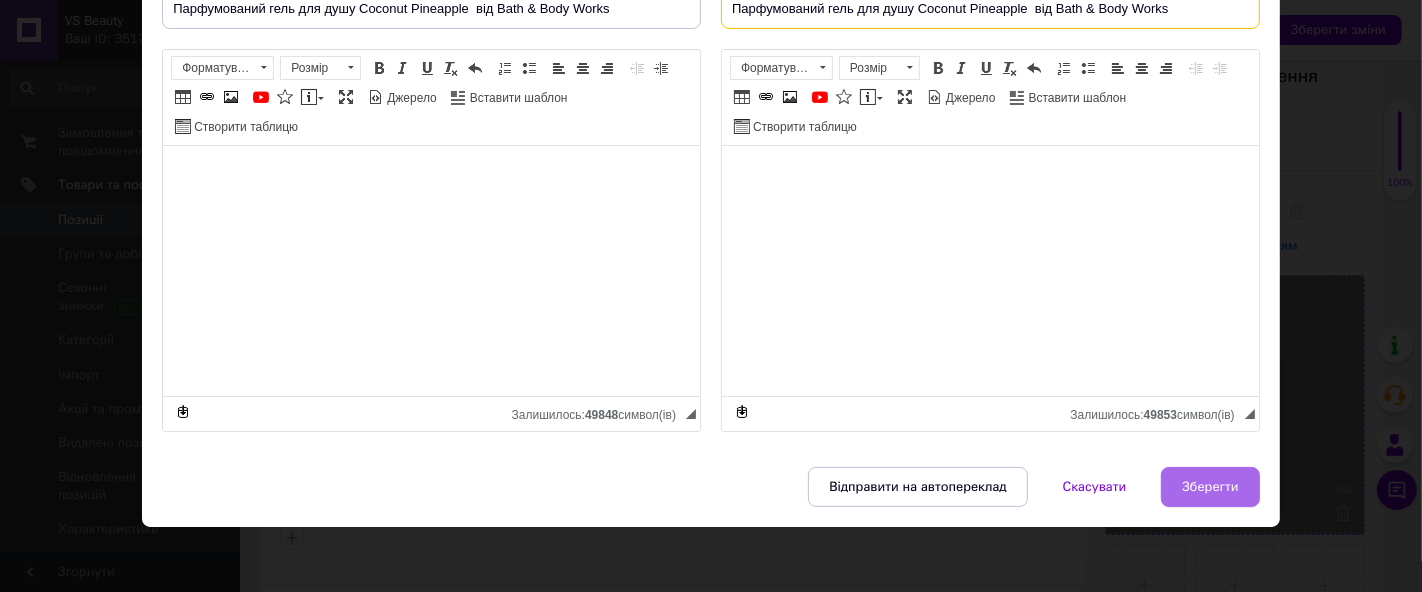 type on "Парфумований гель для душу Coconut Pineapple  від Bath & Body Works" 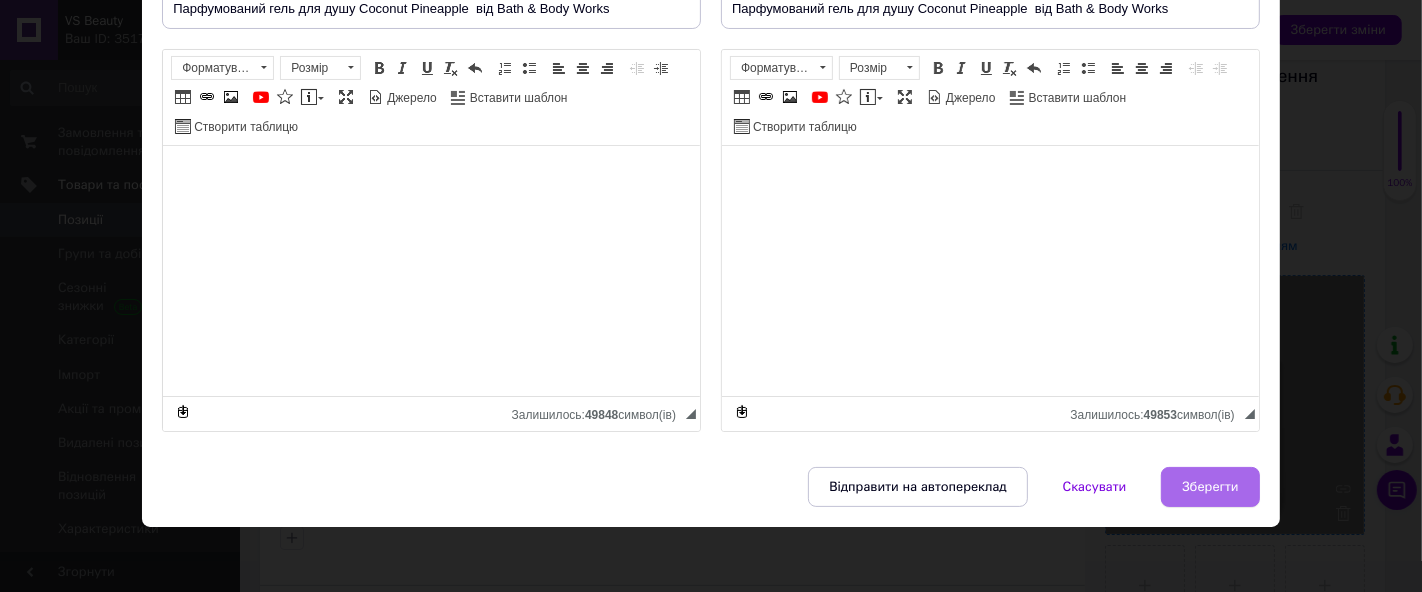 click on "Зберегти" at bounding box center (1210, 487) 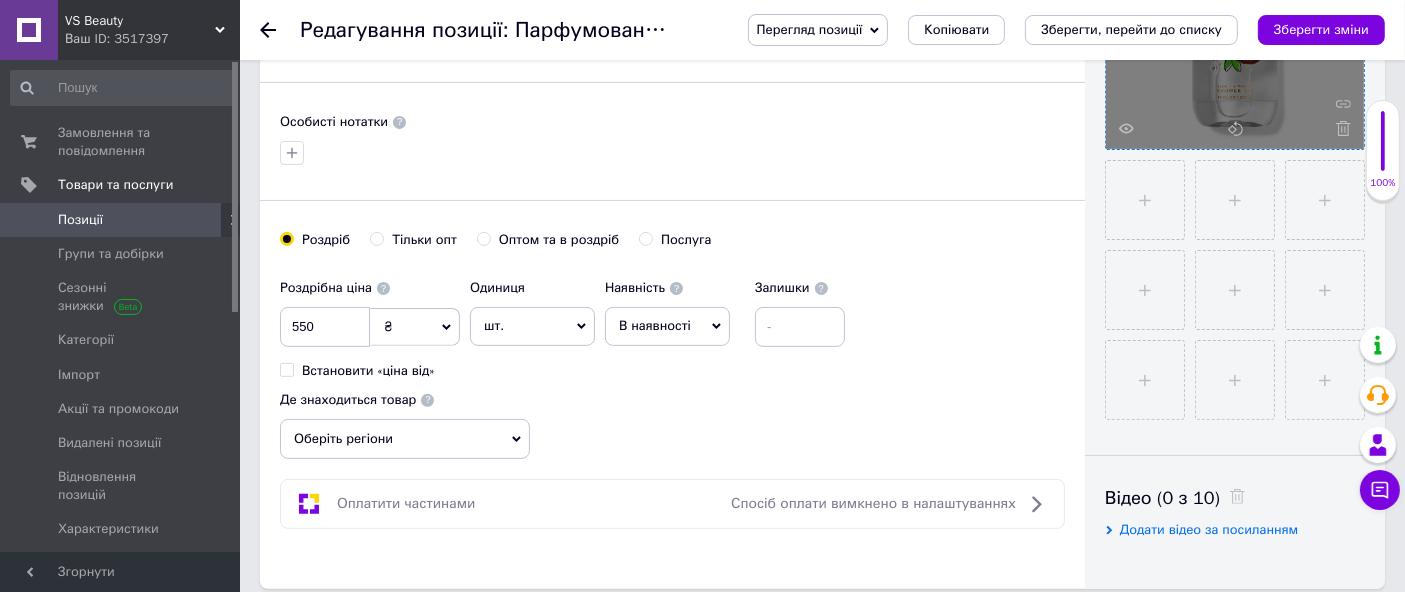scroll, scrollTop: 666, scrollLeft: 0, axis: vertical 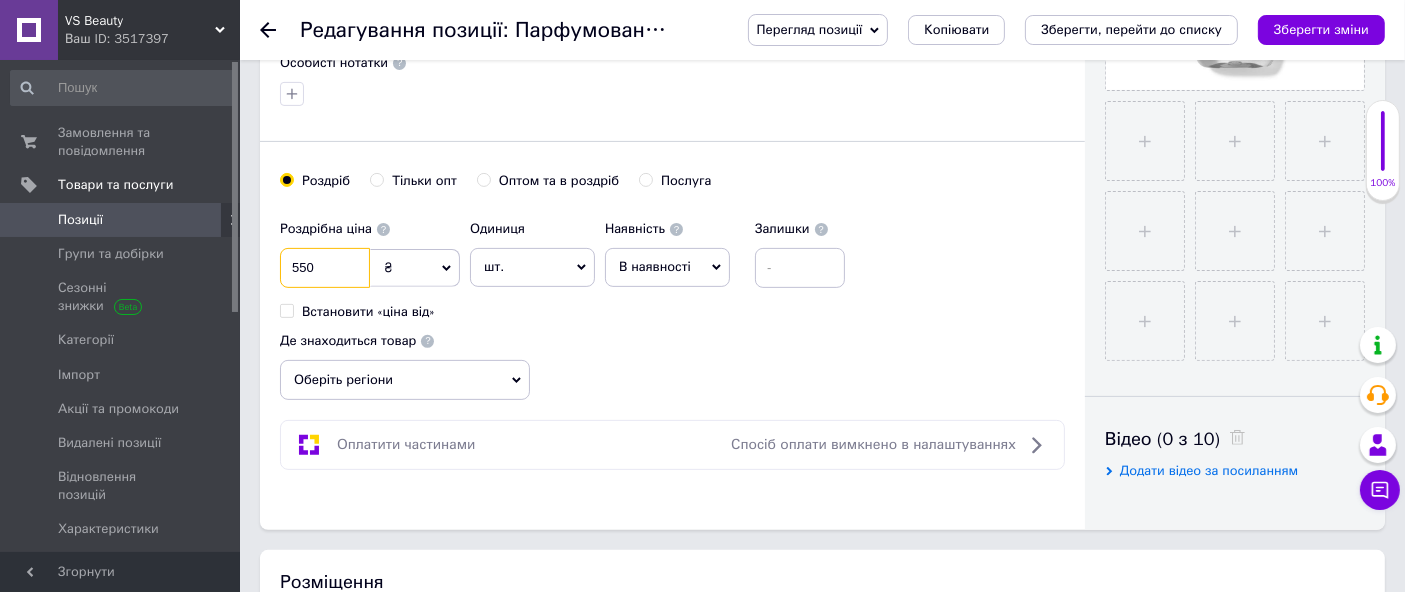 click on "550" at bounding box center [325, 268] 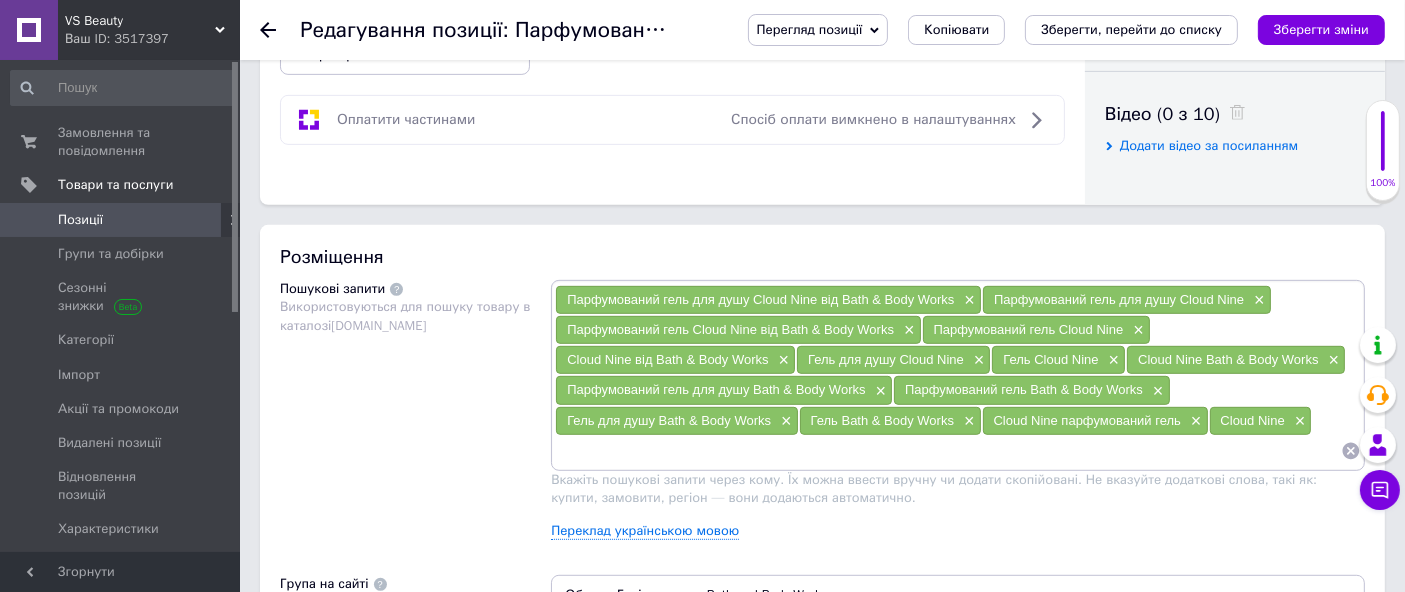 scroll, scrollTop: 1000, scrollLeft: 0, axis: vertical 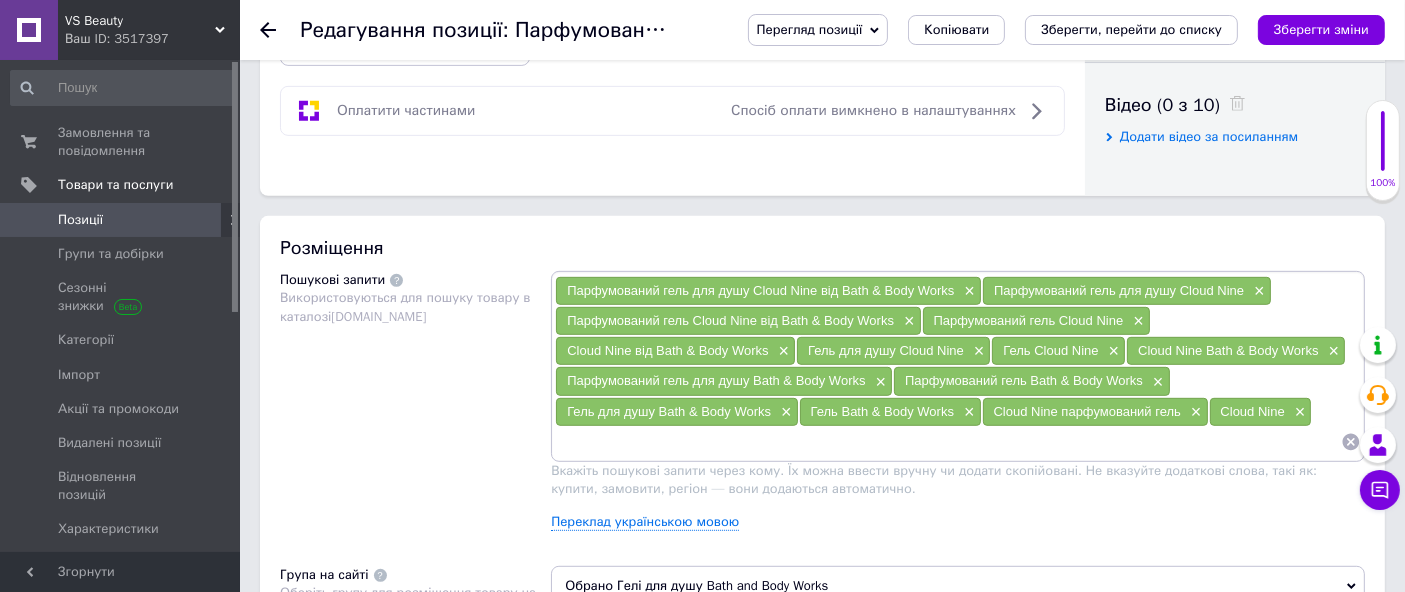 type on "500" 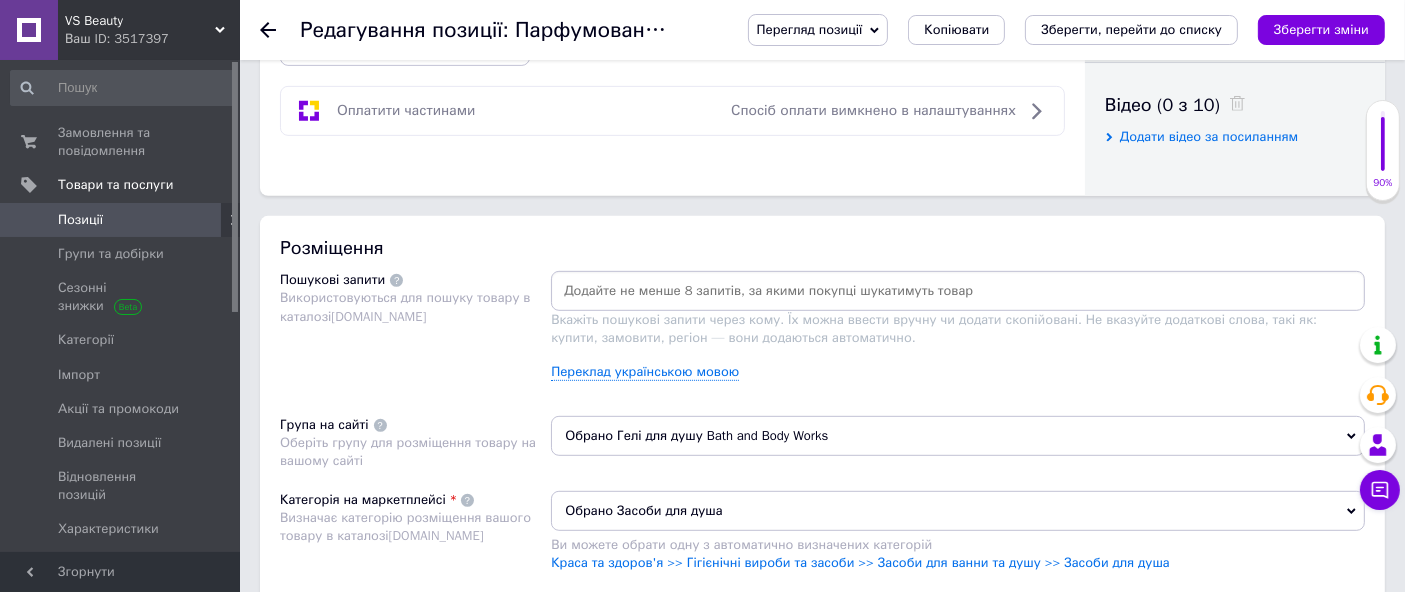 click at bounding box center [958, 291] 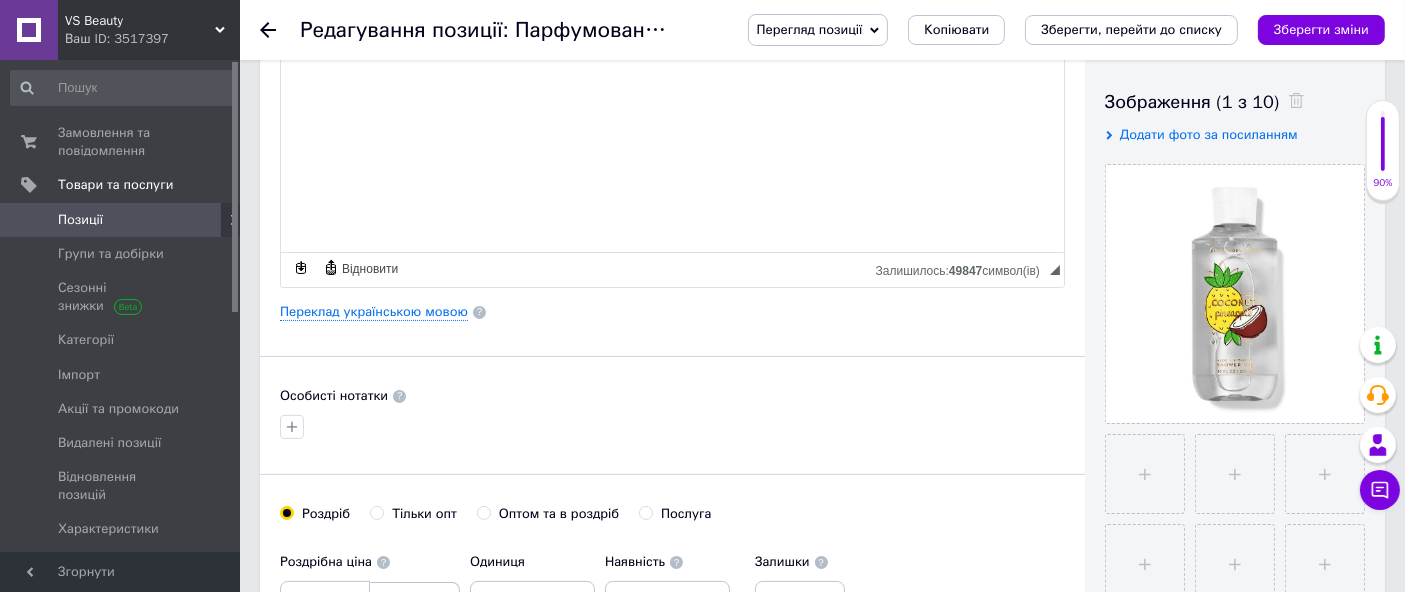scroll, scrollTop: 0, scrollLeft: 0, axis: both 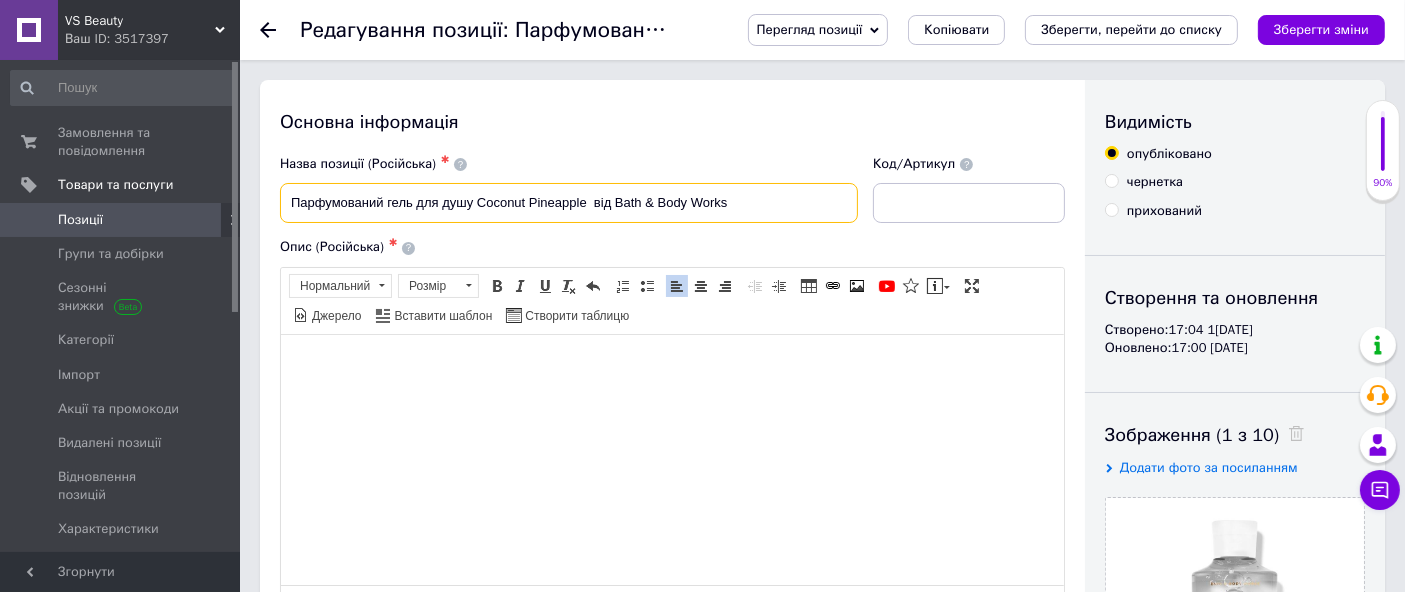 drag, startPoint x: 289, startPoint y: 199, endPoint x: 892, endPoint y: 191, distance: 603.05304 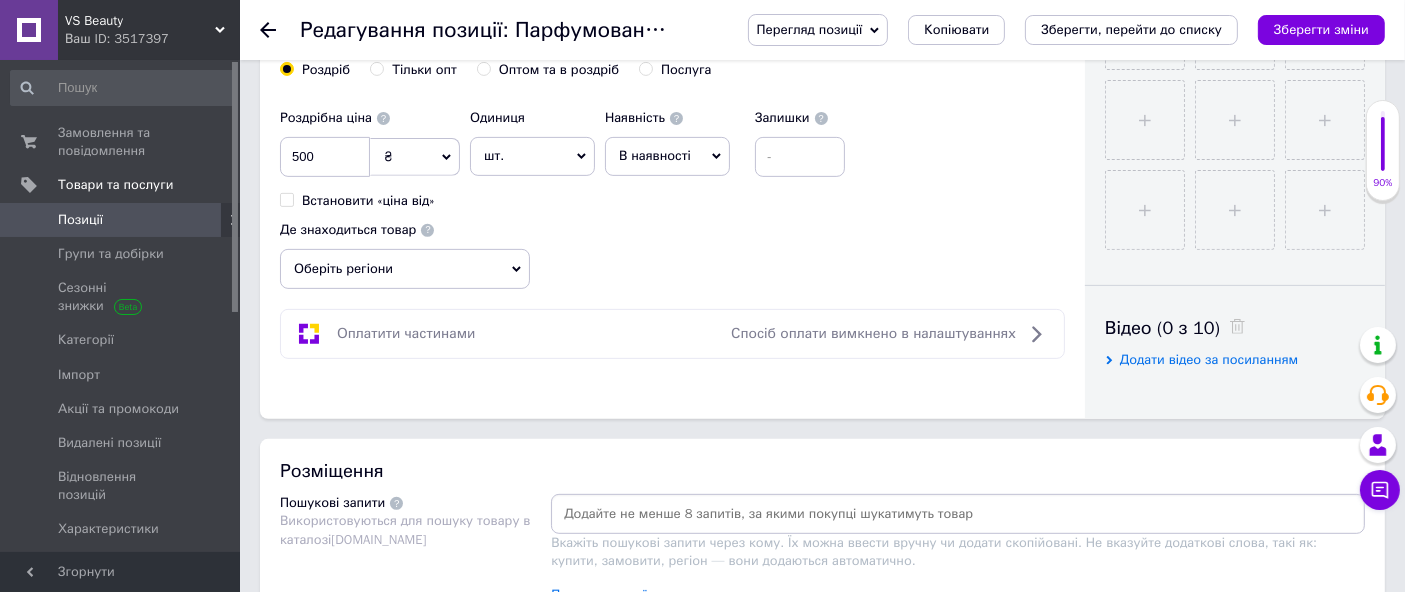 scroll, scrollTop: 888, scrollLeft: 0, axis: vertical 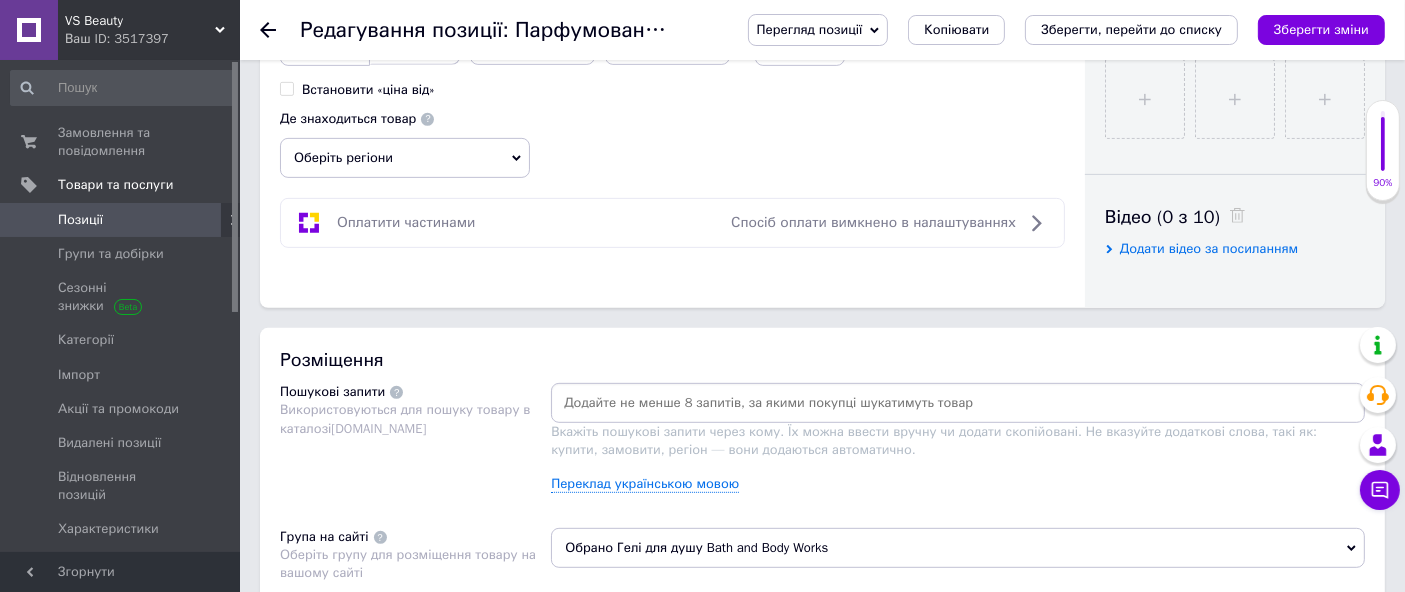drag, startPoint x: 592, startPoint y: 394, endPoint x: 577, endPoint y: 394, distance: 15 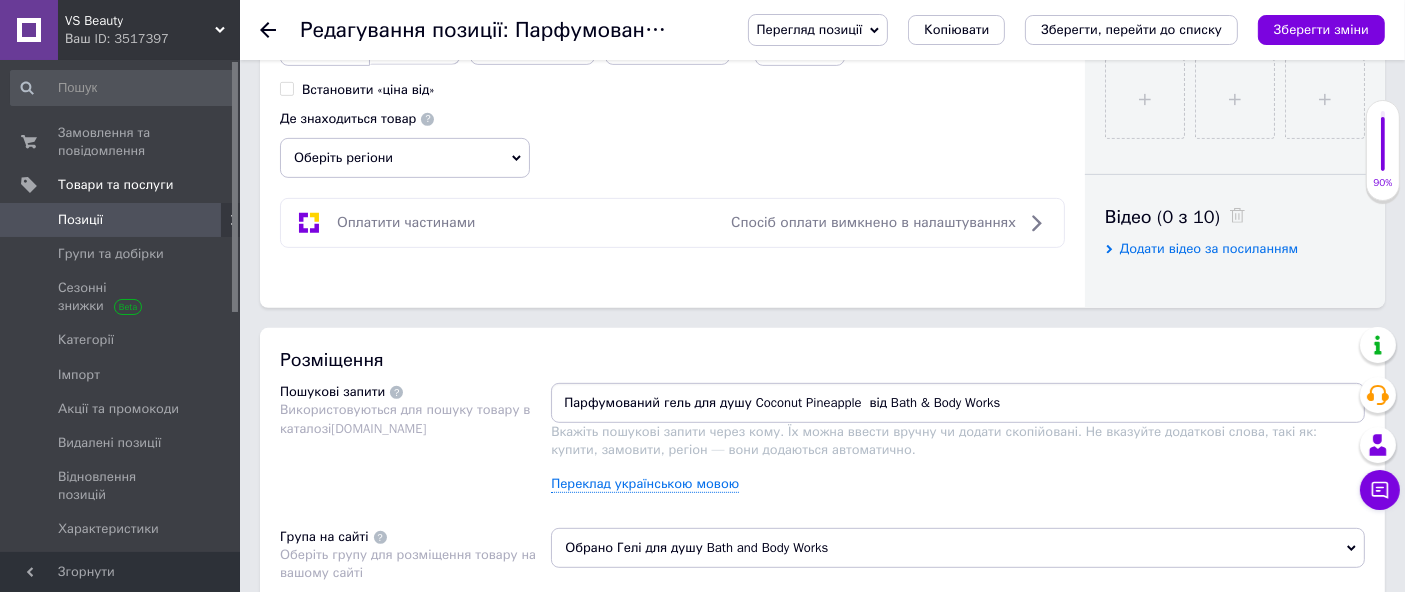 drag, startPoint x: 857, startPoint y: 404, endPoint x: 1373, endPoint y: 412, distance: 516.062 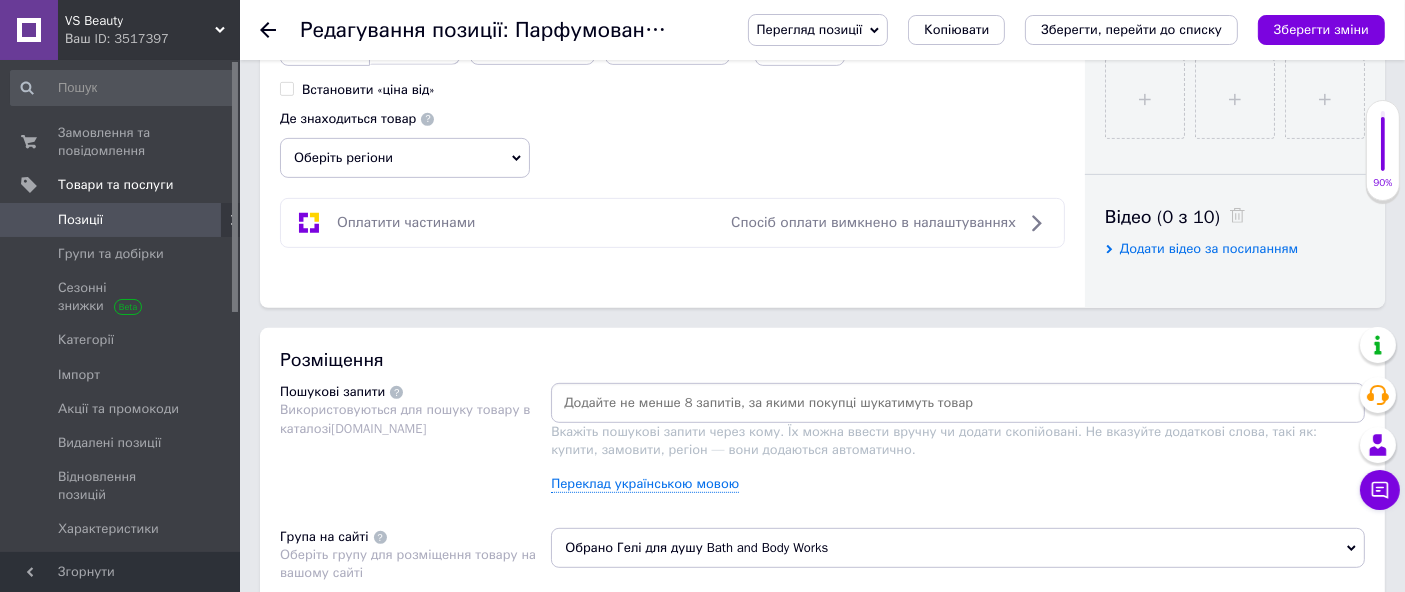 type on "\" 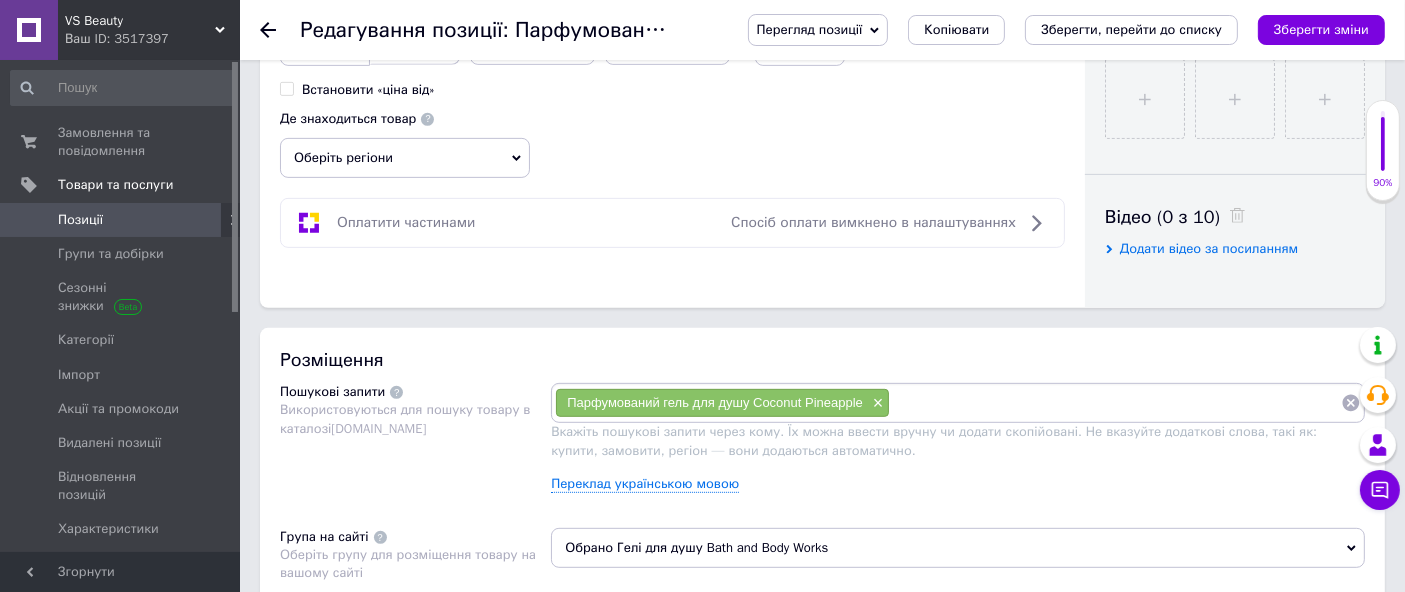 paste on "Парфумований гель для душу Coconut Pineapple  від Bath & Body Works" 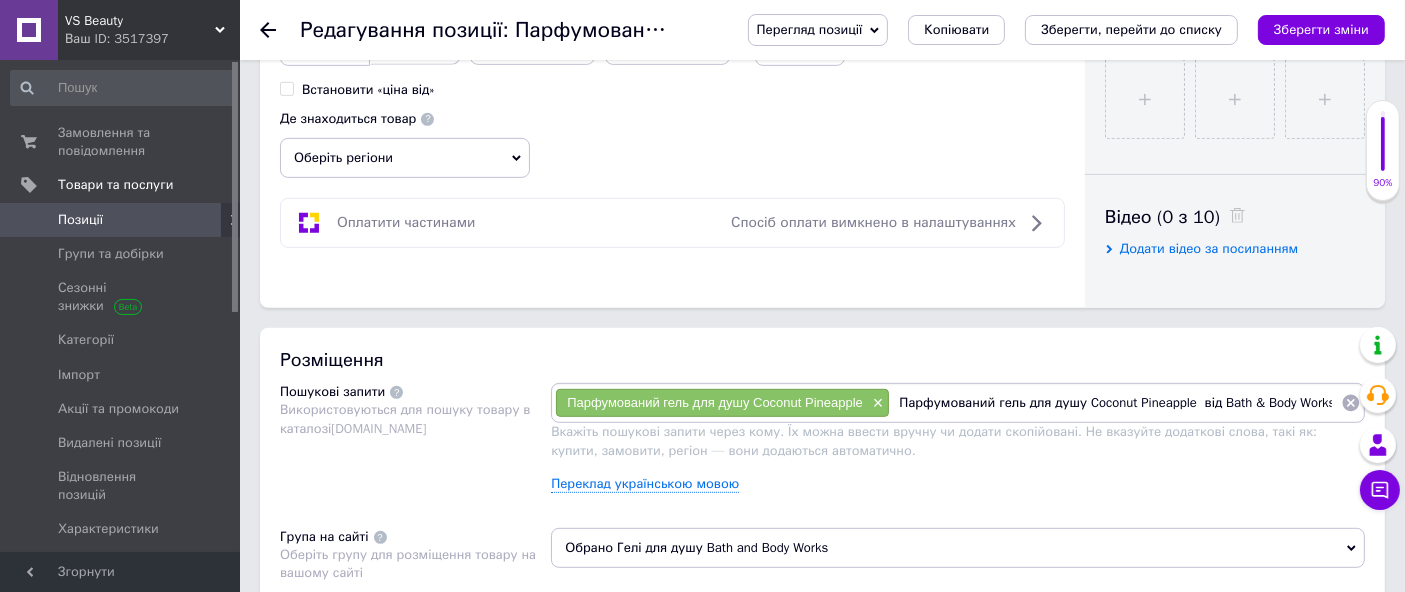 drag, startPoint x: 1421, startPoint y: 378, endPoint x: 1421, endPoint y: 343, distance: 35 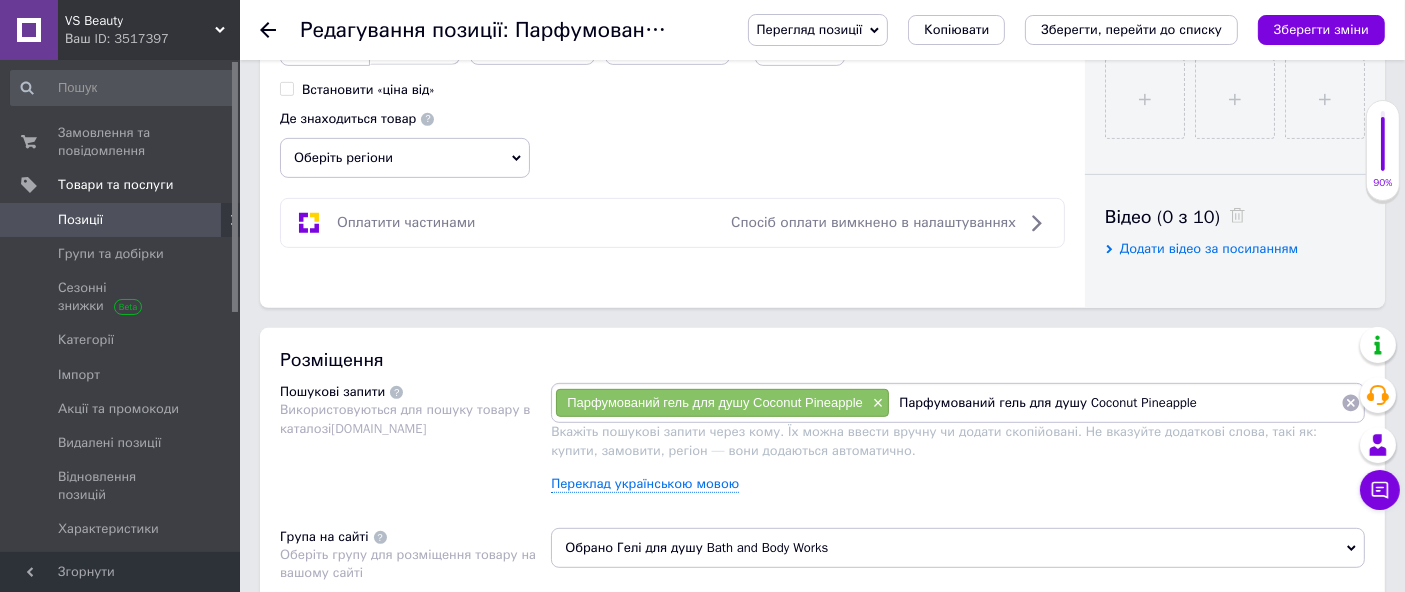 drag, startPoint x: 1022, startPoint y: 401, endPoint x: 1078, endPoint y: 422, distance: 59.808025 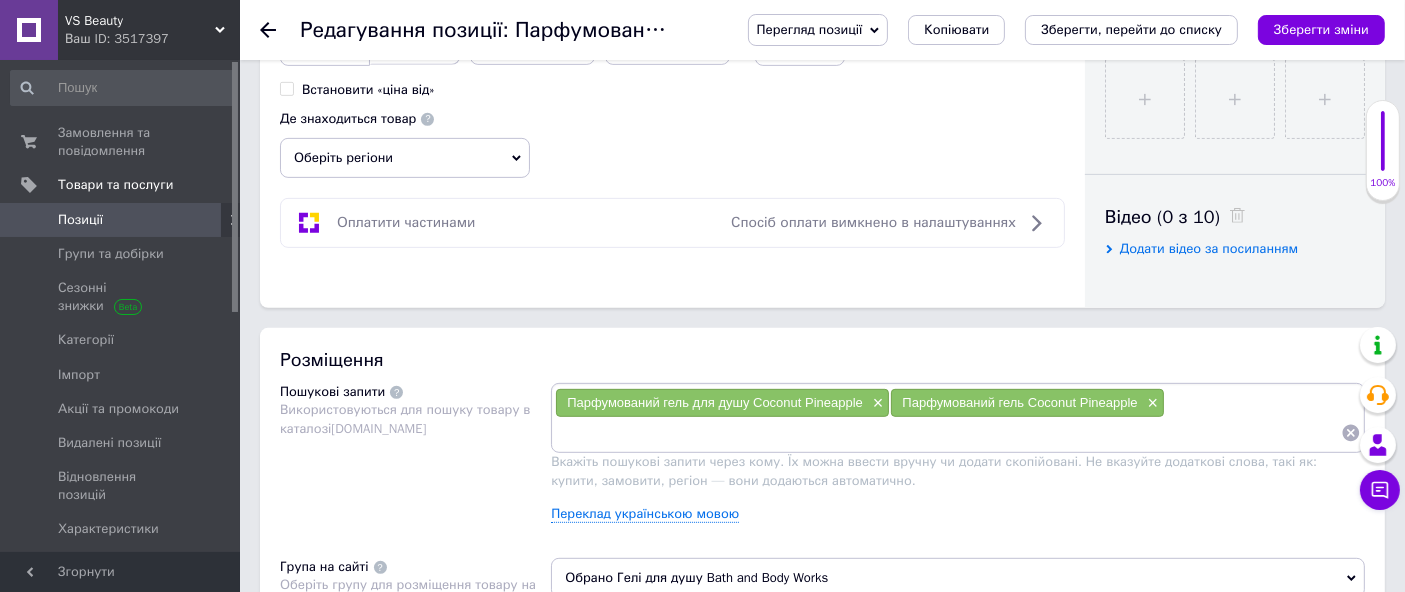 paste on "Парфумований гель для душу Coconut Pineapple  від Bath & Body Works" 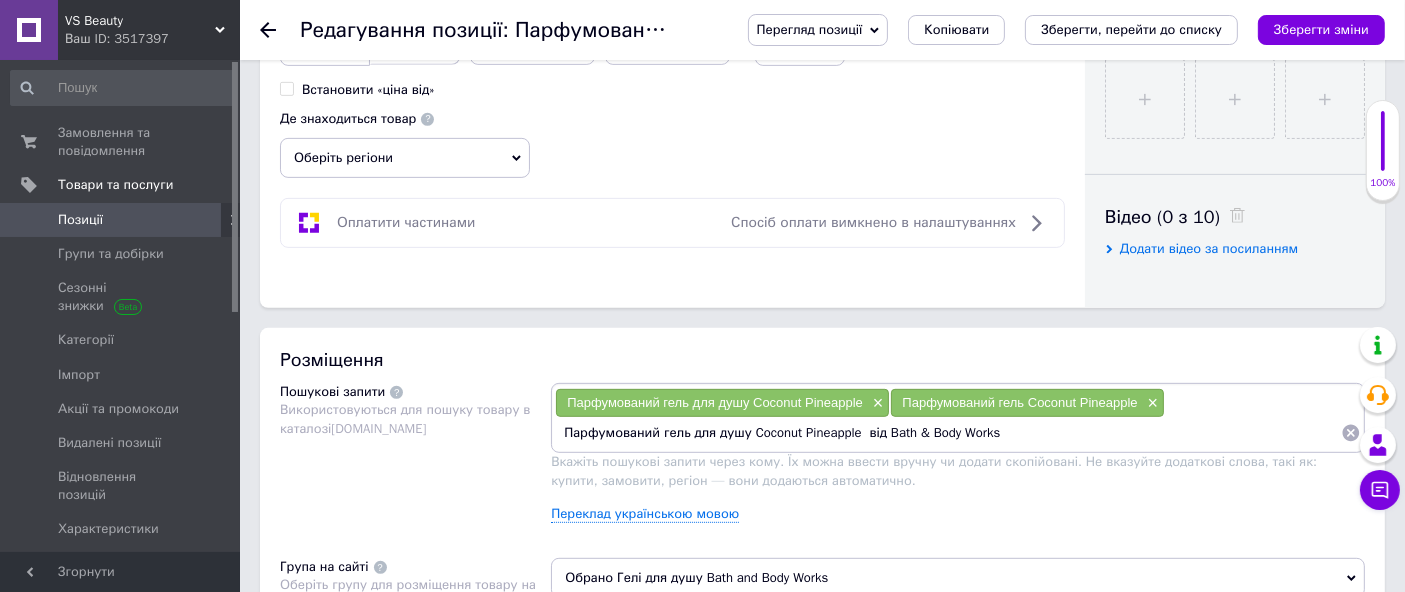 click on "Парфумований гель для душу Coconut Pineapple  від Bath & Body Works" at bounding box center [948, 433] 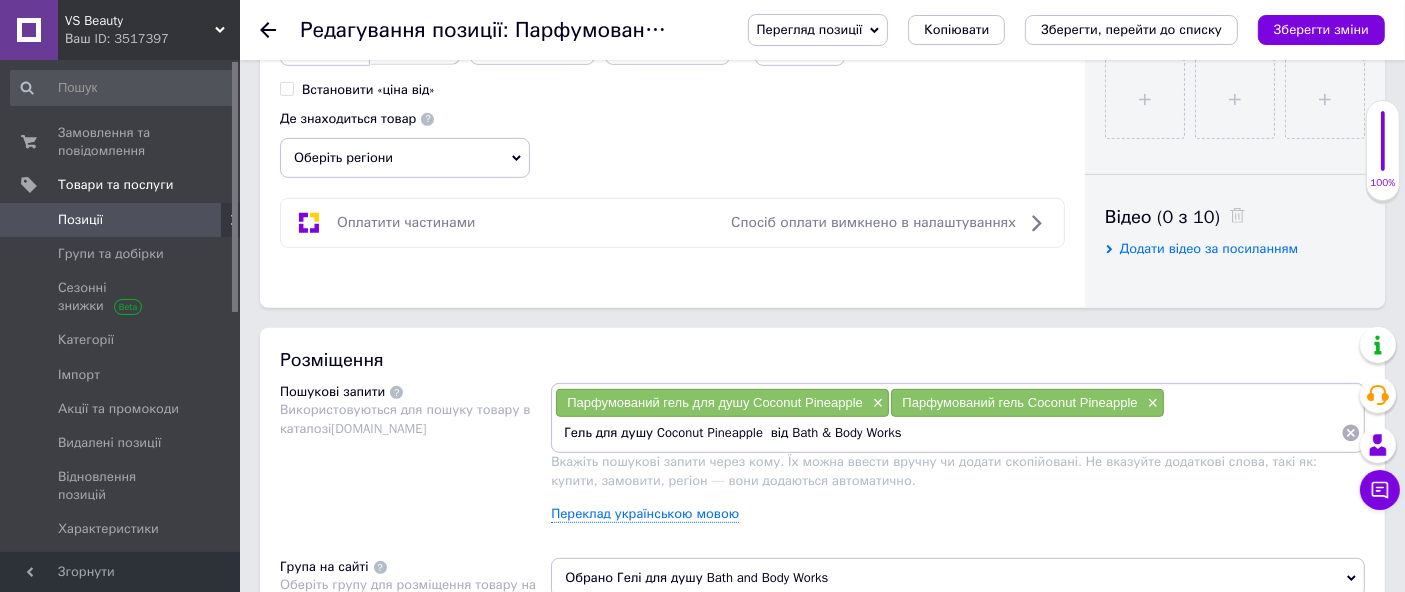 drag, startPoint x: 760, startPoint y: 427, endPoint x: 1292, endPoint y: 528, distance: 541.50256 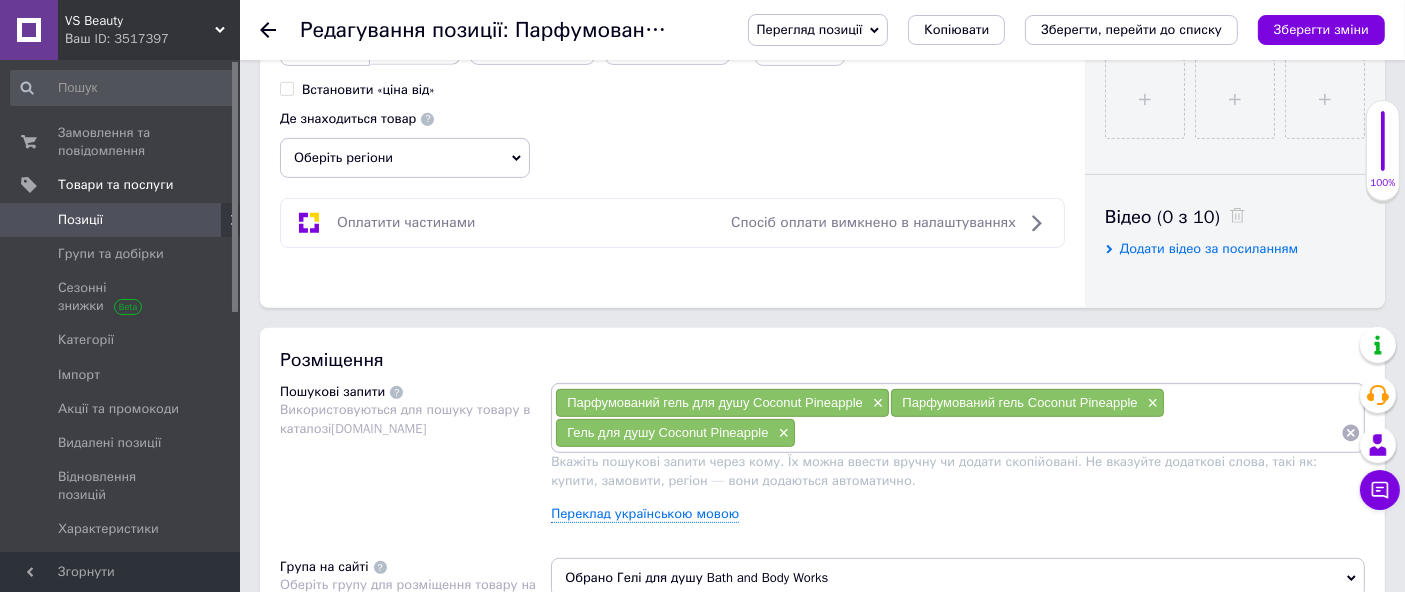 paste on "Парфумований гель для душу Coconut Pineapple  від Bath & Body Works" 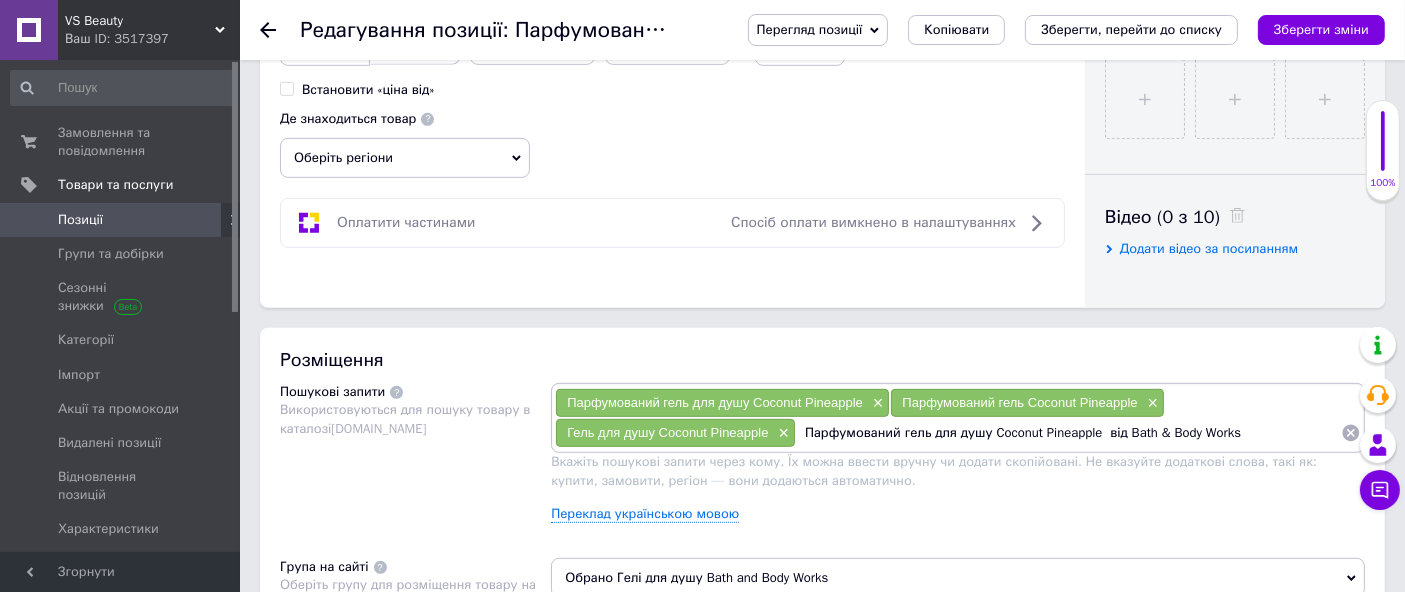 drag, startPoint x: 983, startPoint y: 435, endPoint x: 608, endPoint y: 471, distance: 376.72403 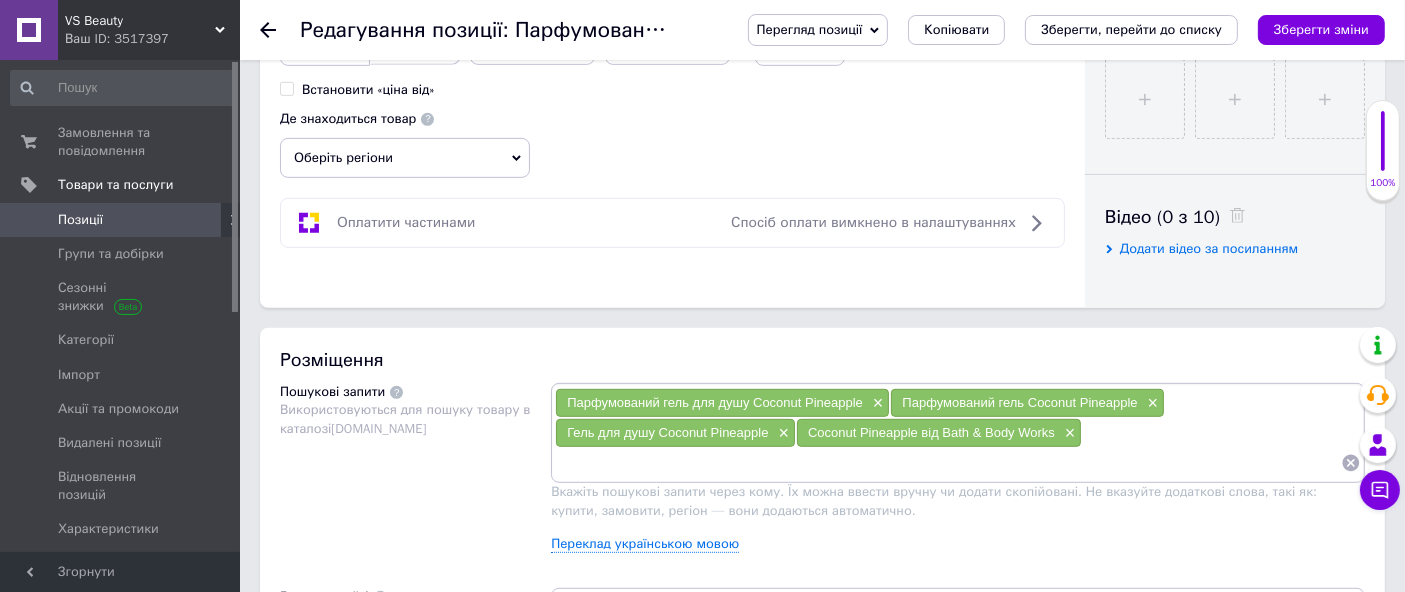 paste on "Парфумований гель для душу Coconut Pineapple  від Bath & Body Works" 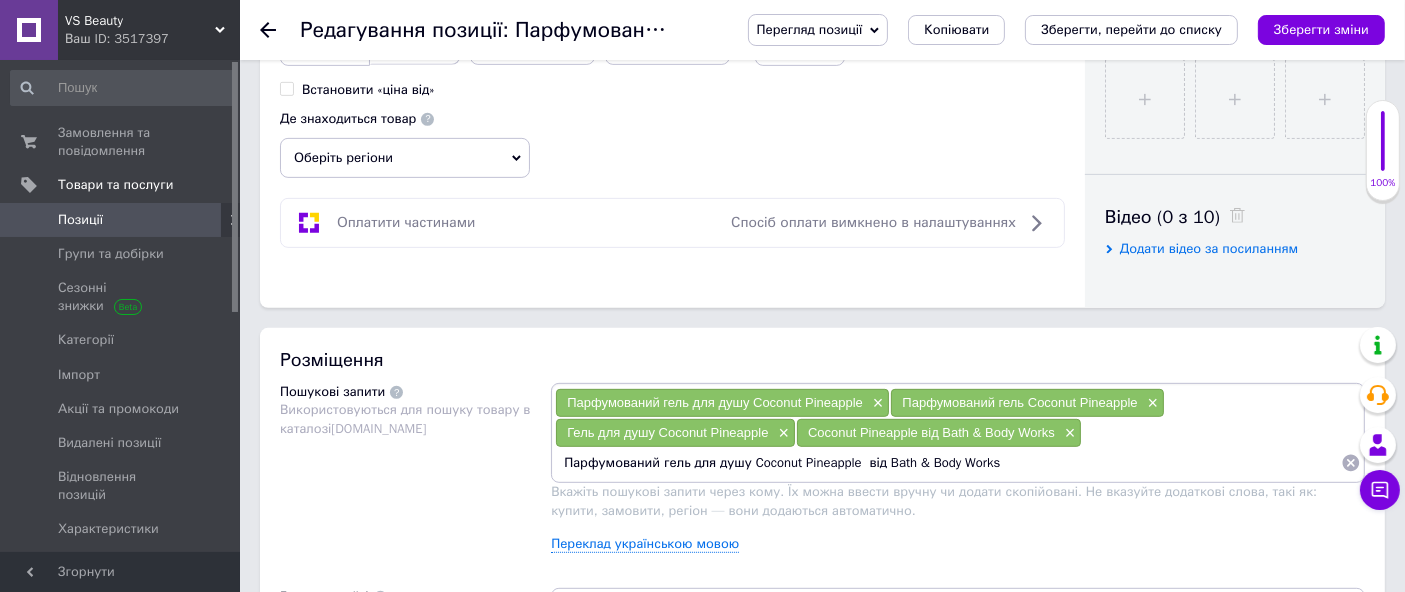 drag, startPoint x: 691, startPoint y: 459, endPoint x: 849, endPoint y: 503, distance: 164.01219 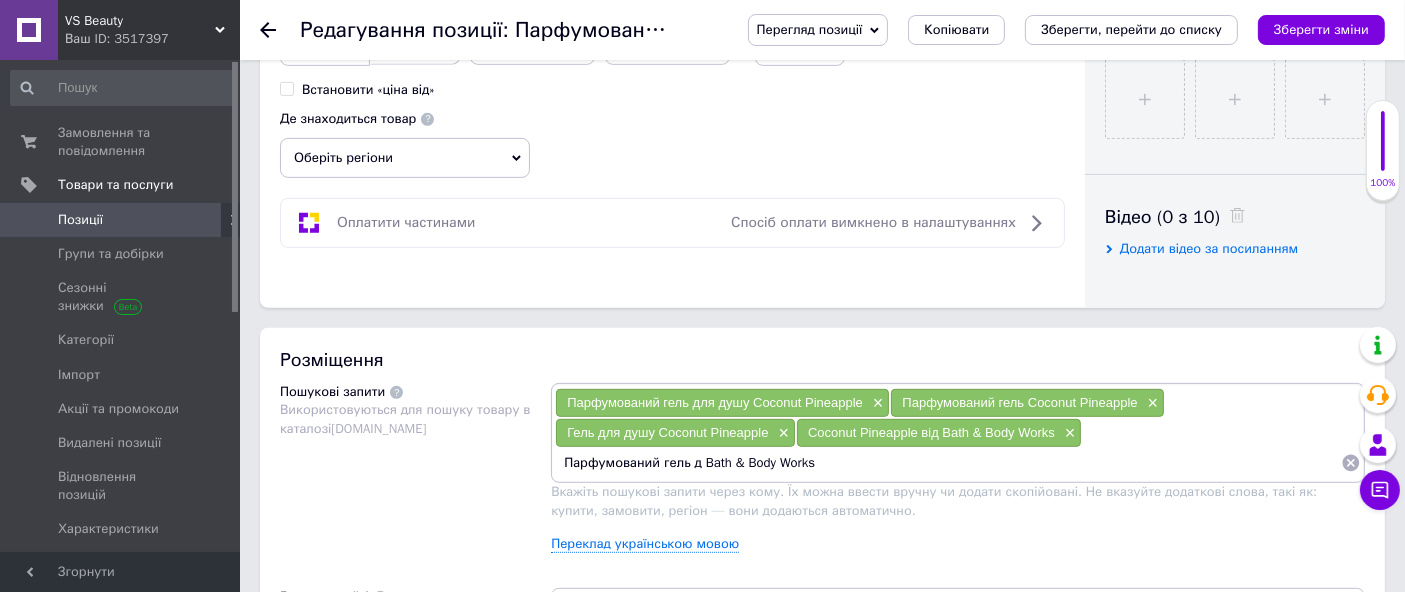 type on "Парфумований гель  Bath & Body Works" 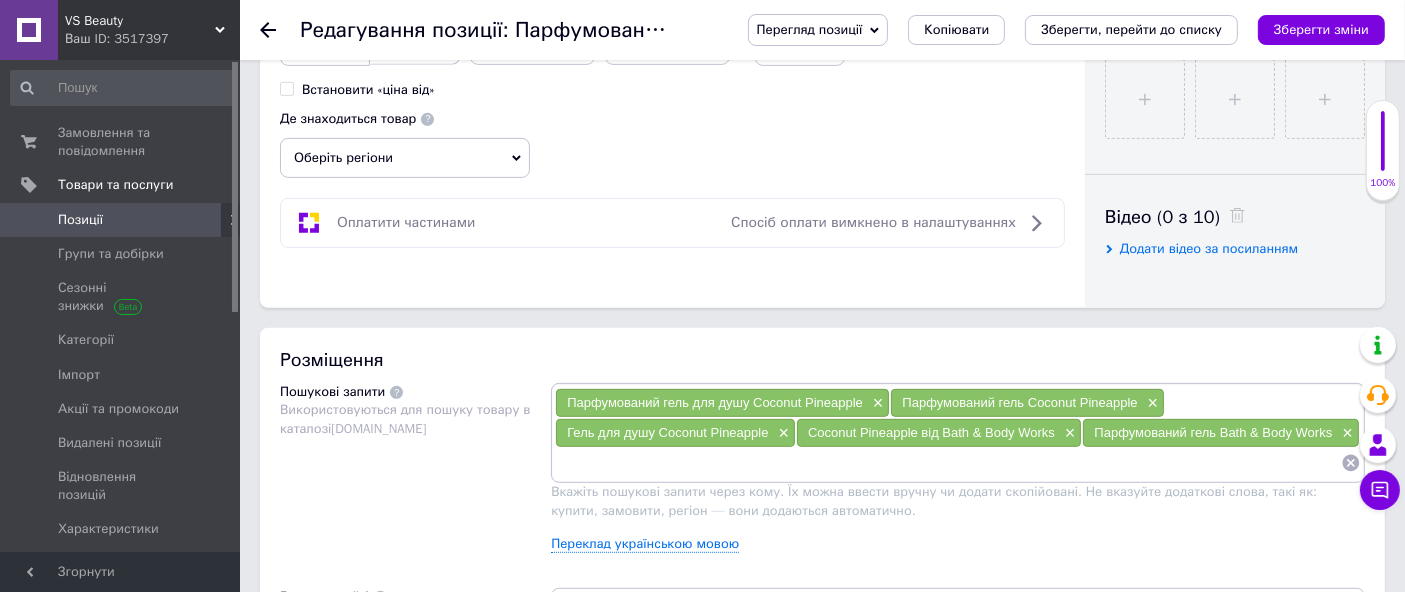 paste on "Парфумований гель для душу Coconut Pineapple  від Bath & Body Works" 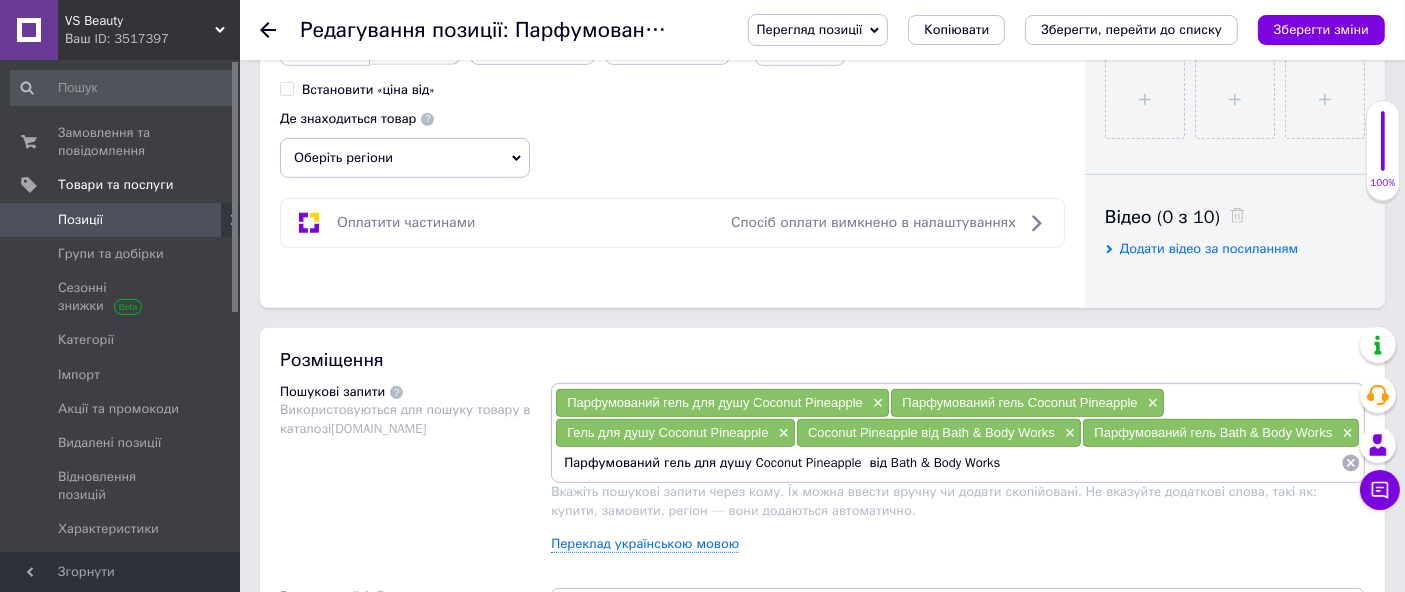 drag, startPoint x: 745, startPoint y: 460, endPoint x: 852, endPoint y: 497, distance: 113.216606 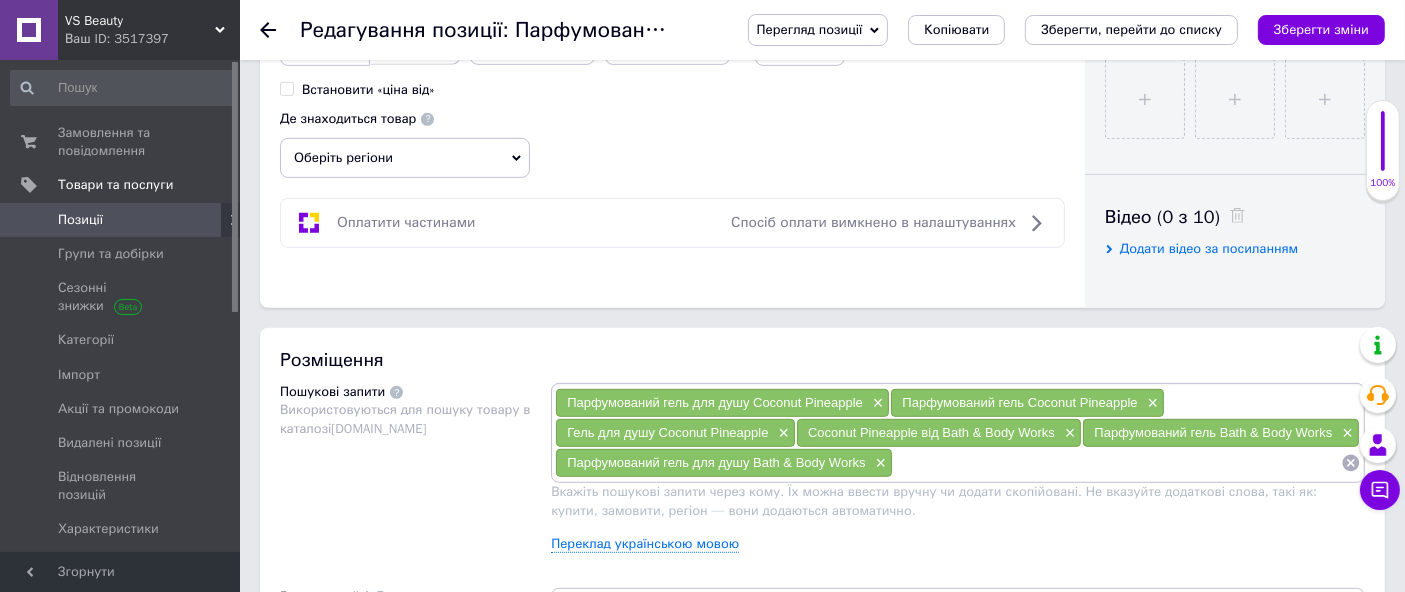 paste on "Парфумований гель для душу Coconut Pineapple  від Bath & Body Works" 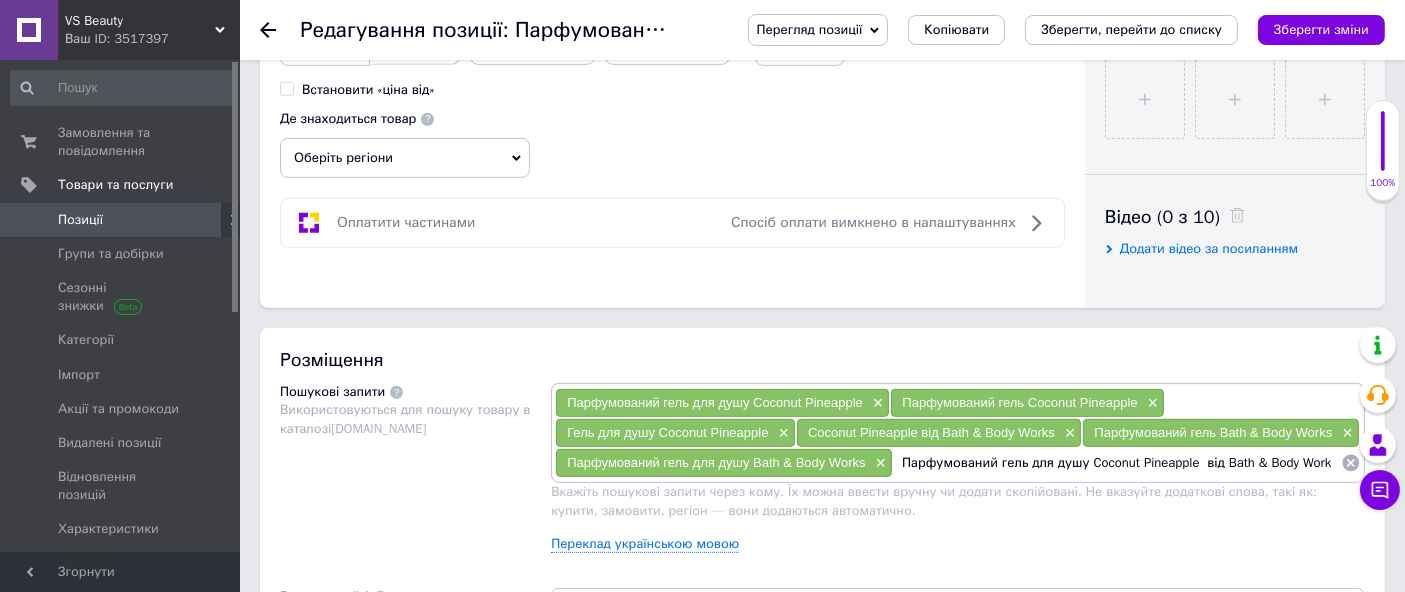 click on "Парфумований гель для душу Coconut Pineapple  від Bath & Body Works" at bounding box center (1117, 463) 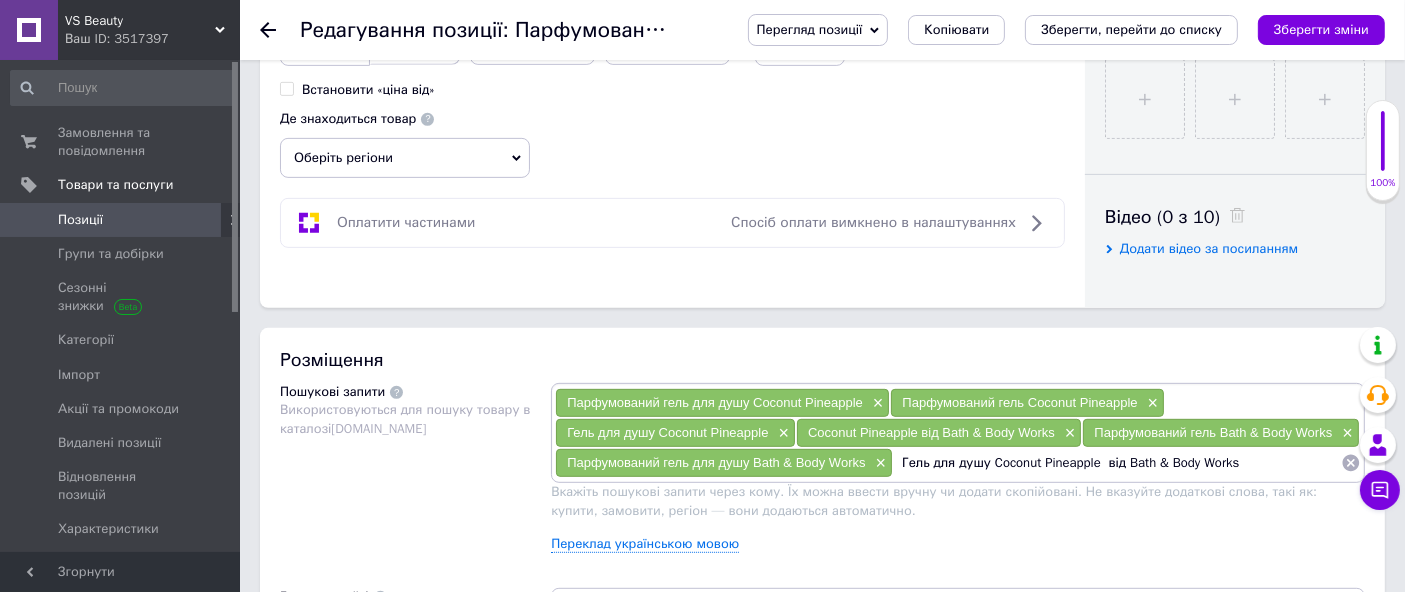 drag, startPoint x: 932, startPoint y: 447, endPoint x: 988, endPoint y: 492, distance: 71.8401 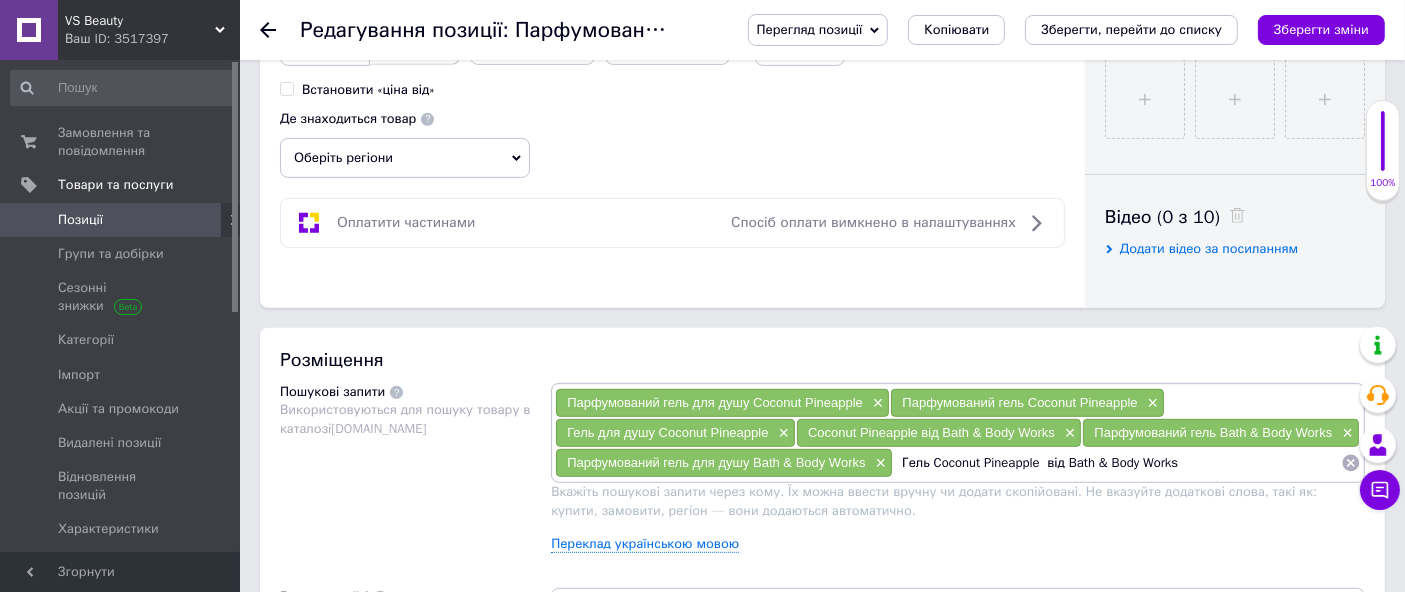drag, startPoint x: 931, startPoint y: 457, endPoint x: 1065, endPoint y: 498, distance: 140.13208 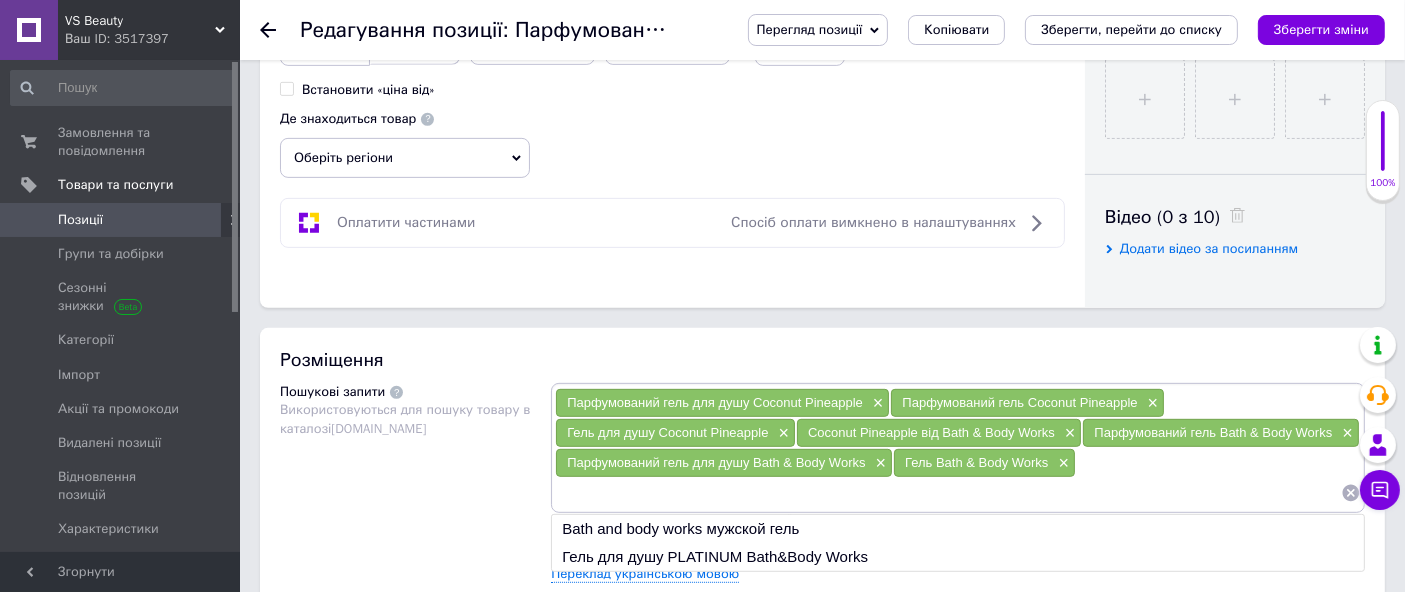 paste on "Парфумований гель для душу Coconut Pineapple  від Bath & Body Works" 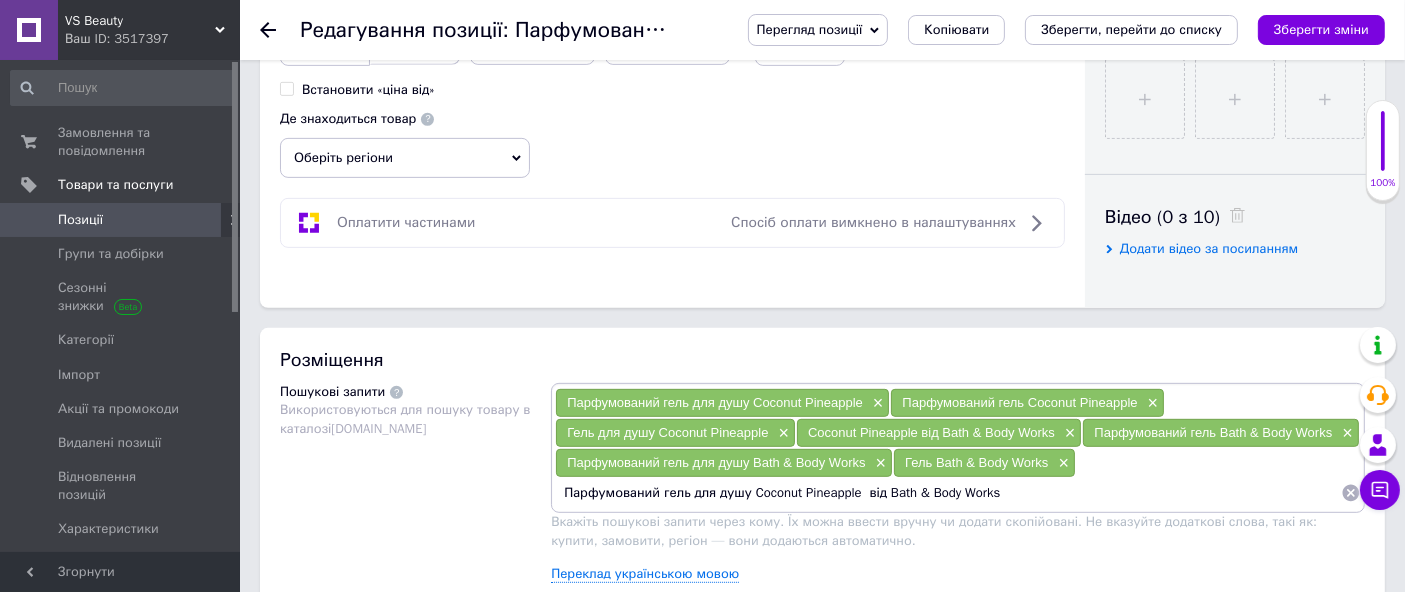 drag, startPoint x: 855, startPoint y: 489, endPoint x: 1402, endPoint y: 457, distance: 547.93524 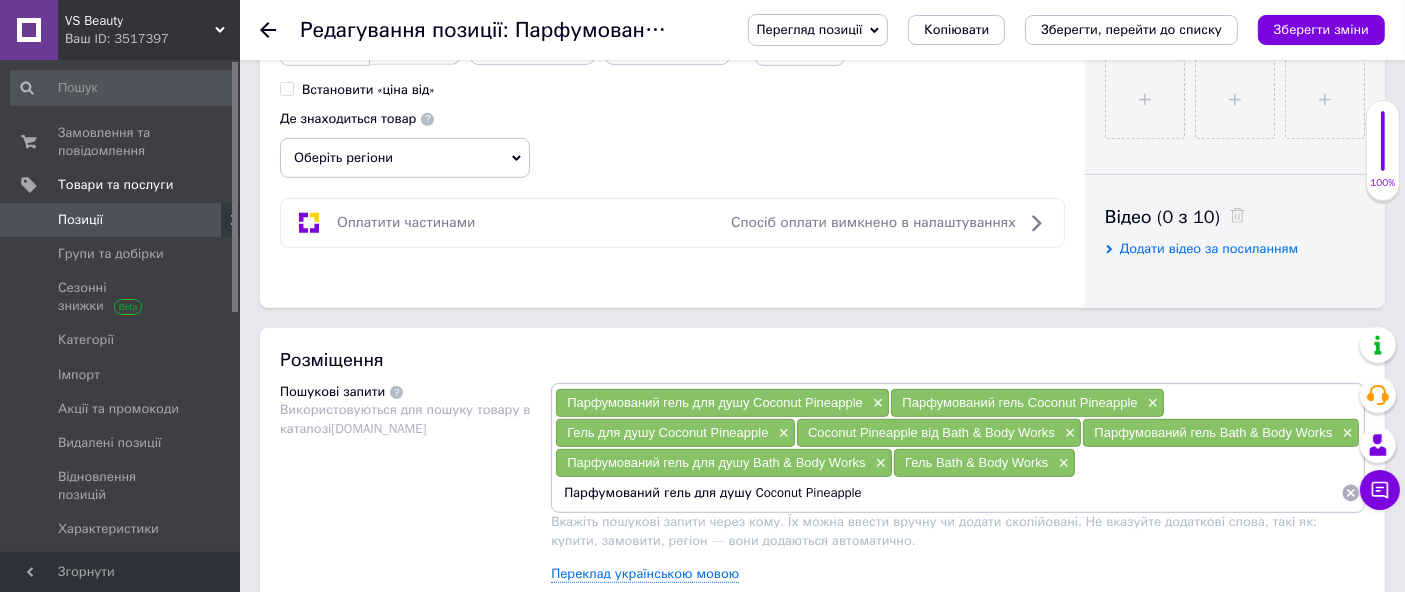 drag, startPoint x: 745, startPoint y: 489, endPoint x: 377, endPoint y: 480, distance: 368.11005 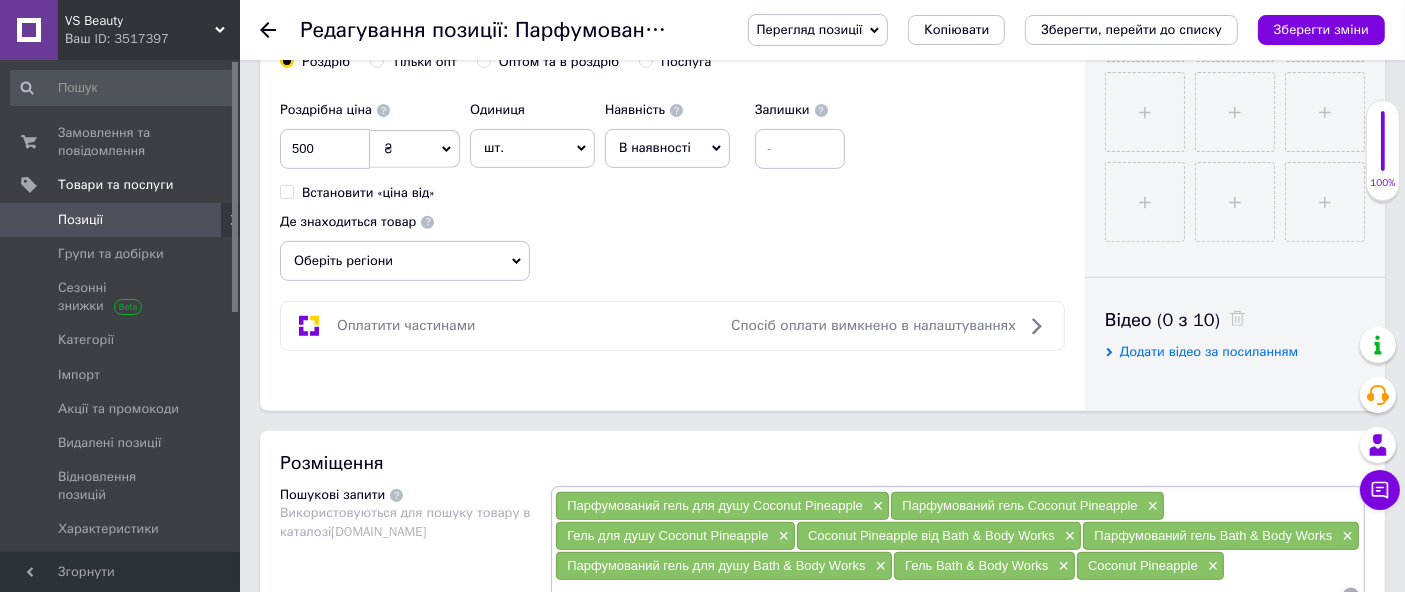 scroll, scrollTop: 1000, scrollLeft: 0, axis: vertical 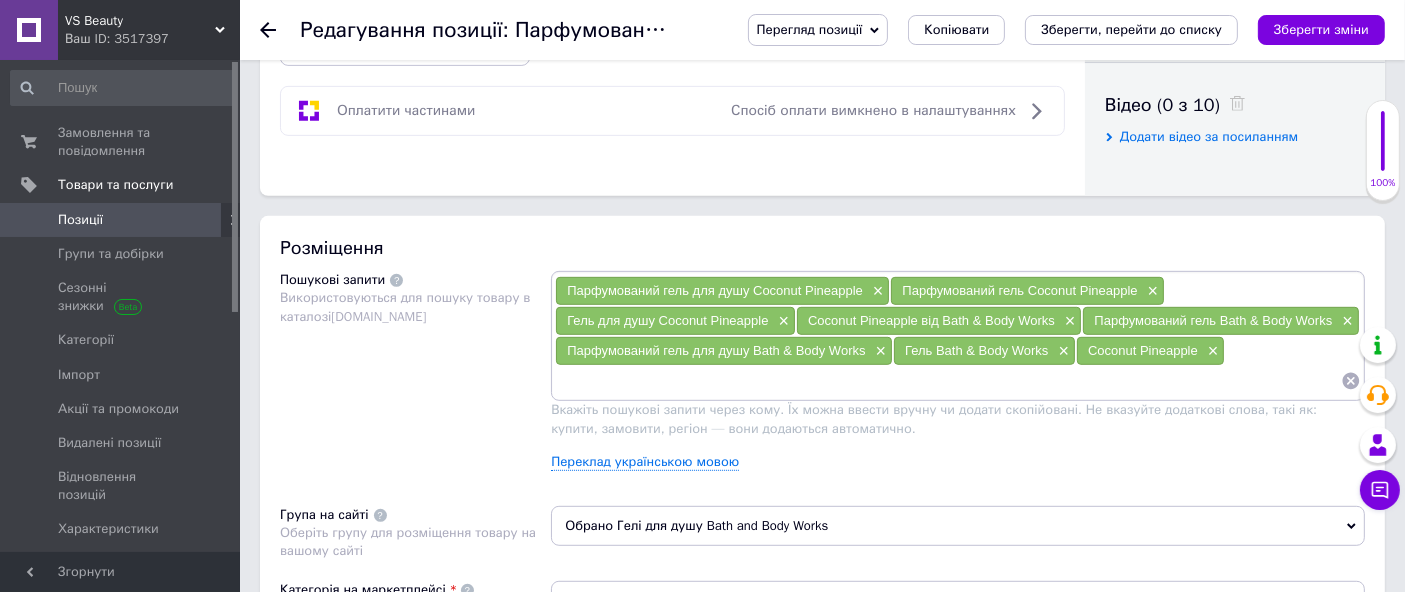 drag, startPoint x: 592, startPoint y: 373, endPoint x: 567, endPoint y: 378, distance: 25.495098 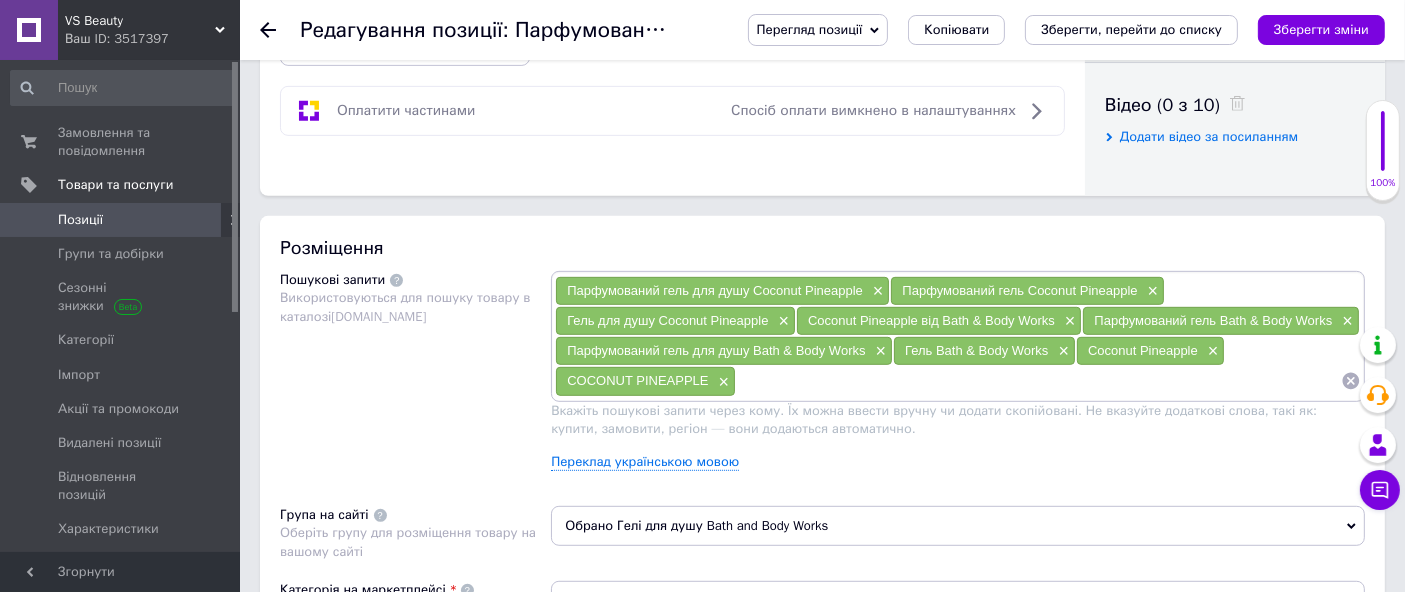 paste on "Парфумований гель для душу Coconut Pineapple" 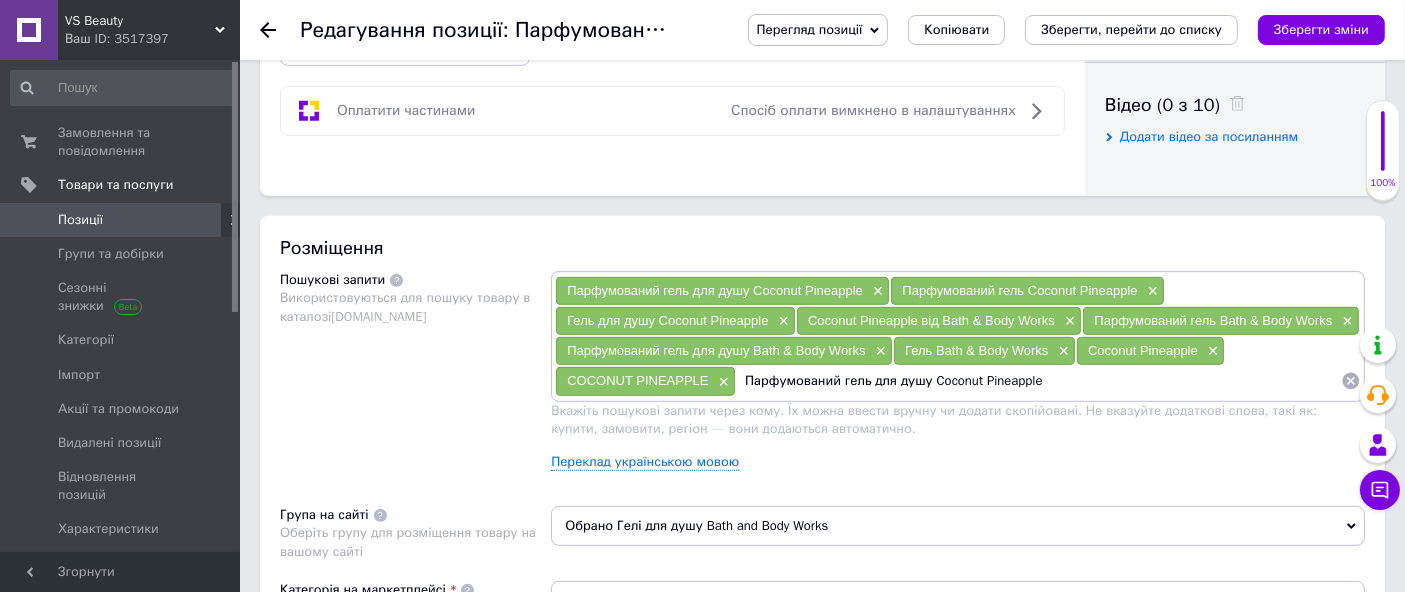 drag, startPoint x: 839, startPoint y: 374, endPoint x: 924, endPoint y: 408, distance: 91.5478 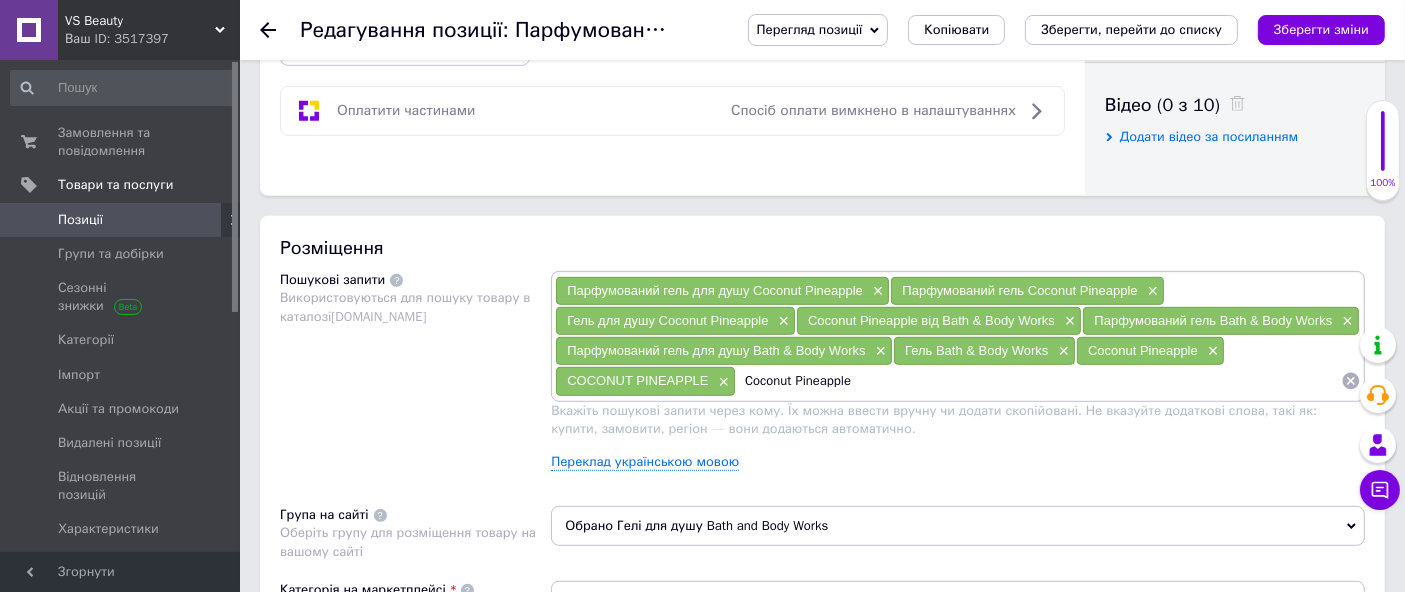 drag, startPoint x: 869, startPoint y: 379, endPoint x: 795, endPoint y: 399, distance: 76.655075 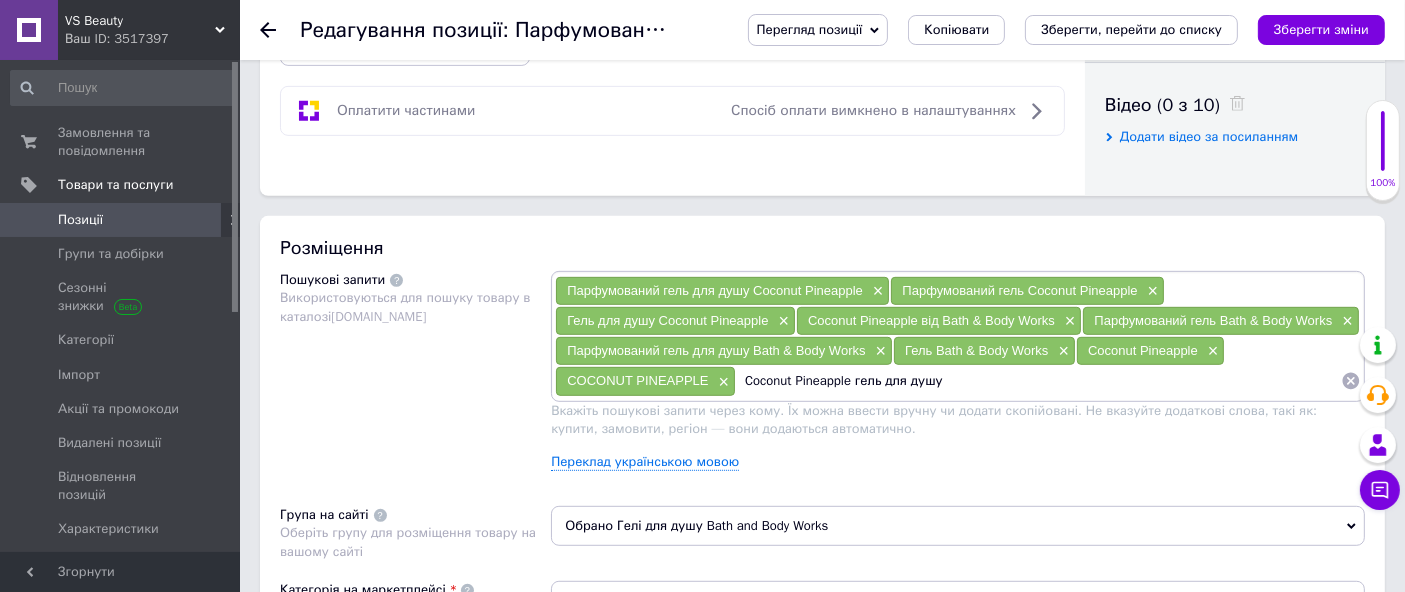 drag, startPoint x: 744, startPoint y: 379, endPoint x: 845, endPoint y: 440, distance: 117.99152 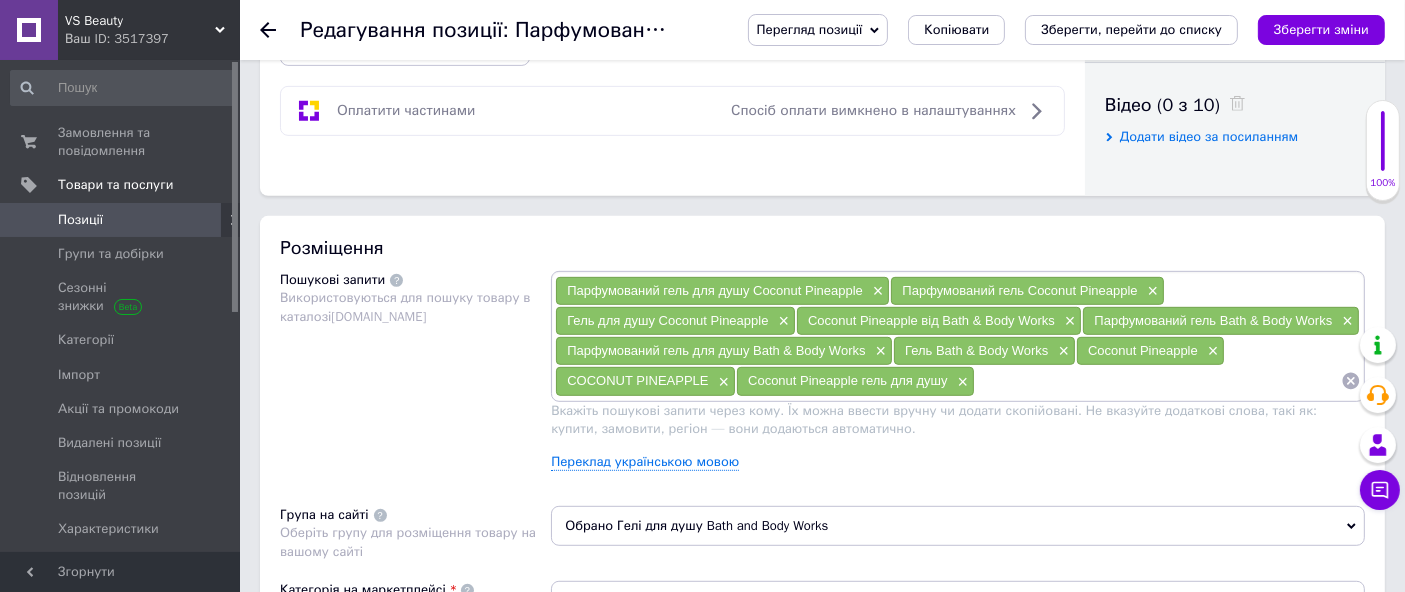 paste on "Coconut Pineapple гель" 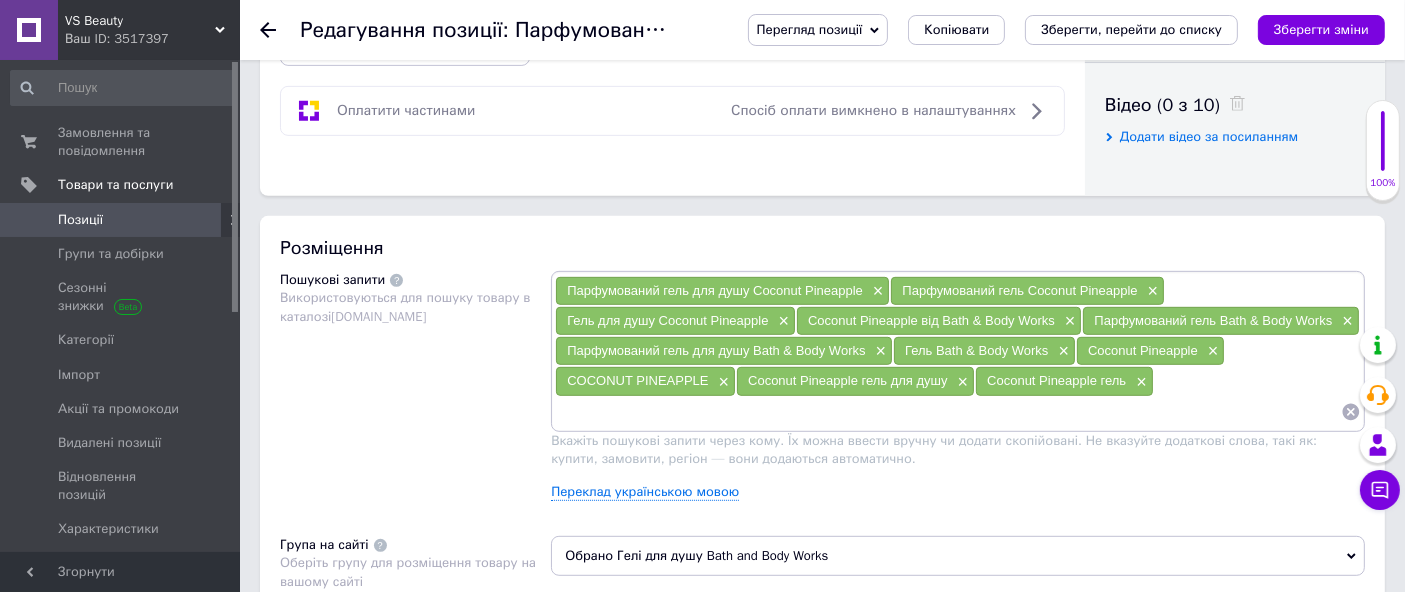 paste on "Coconut Pineapple гель" 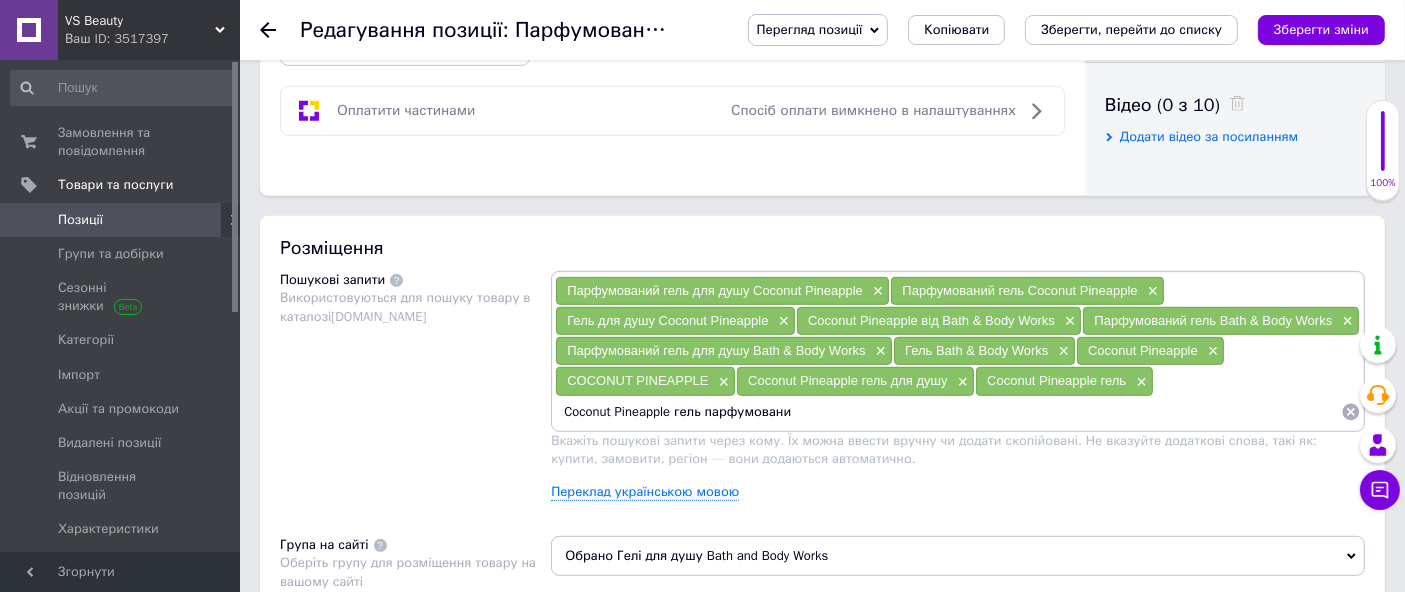 type on "Coconut Pineapple гель парфумований" 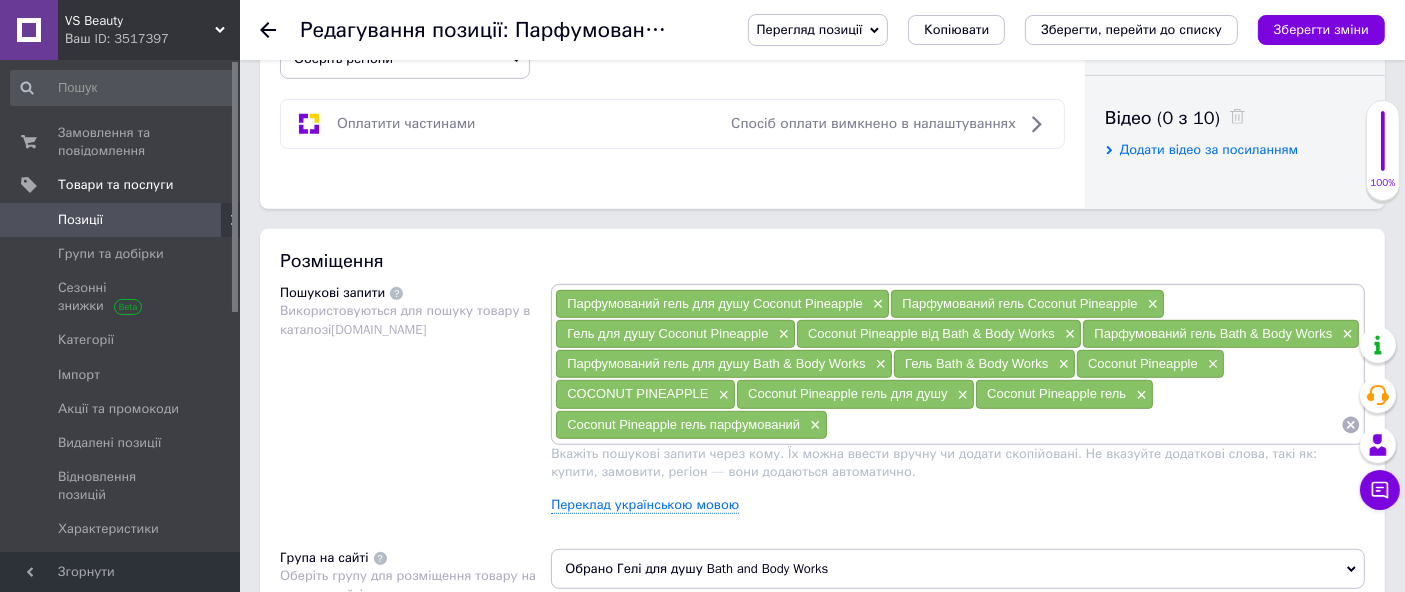 scroll, scrollTop: 1000, scrollLeft: 0, axis: vertical 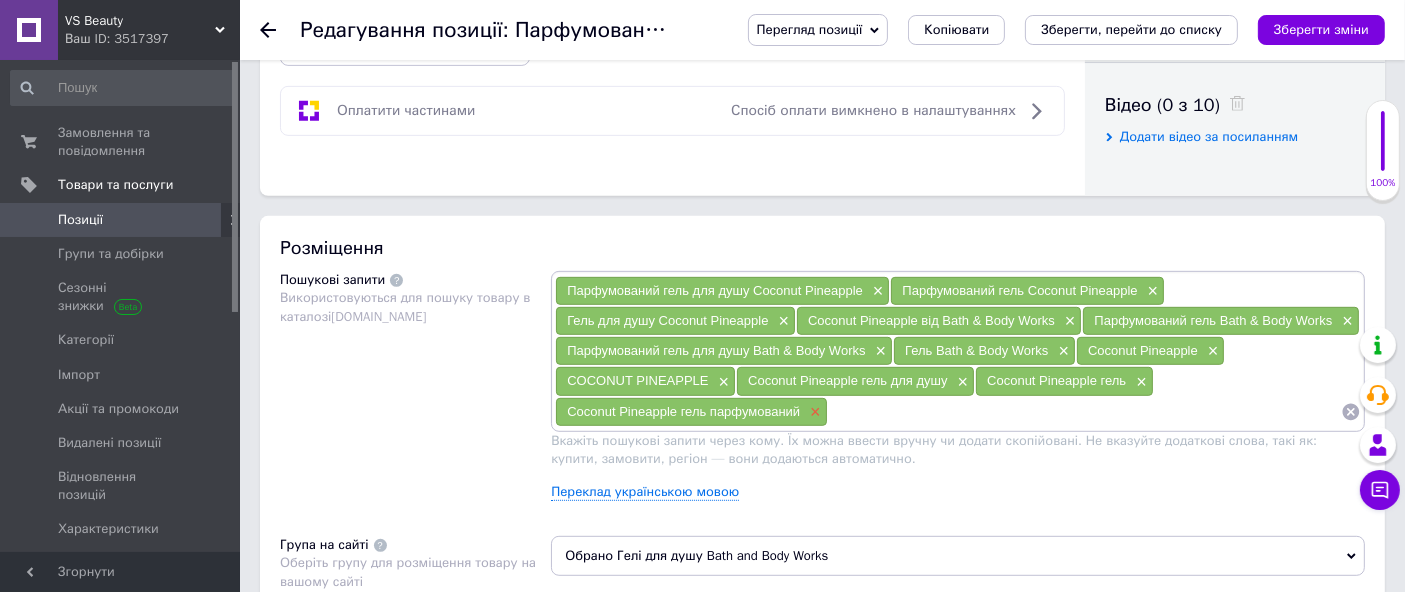 drag, startPoint x: 877, startPoint y: 402, endPoint x: 815, endPoint y: 404, distance: 62.03225 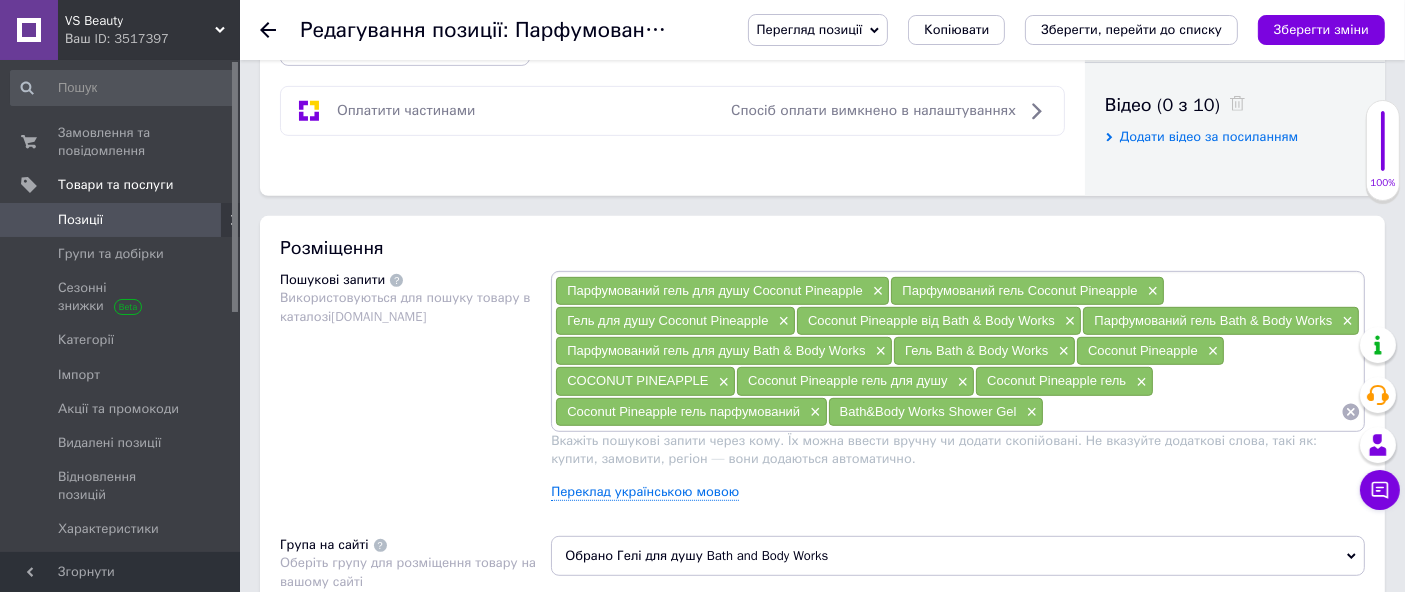 paste on "Bath&Body Works Shower Gel" 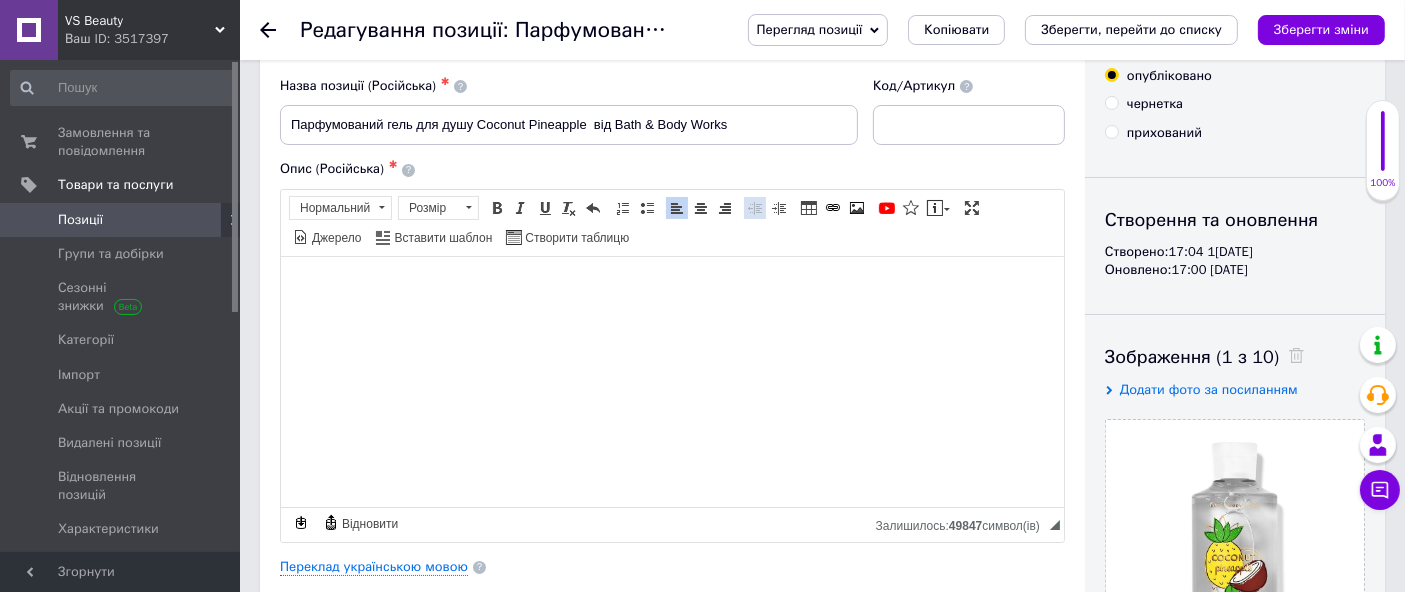scroll, scrollTop: 0, scrollLeft: 0, axis: both 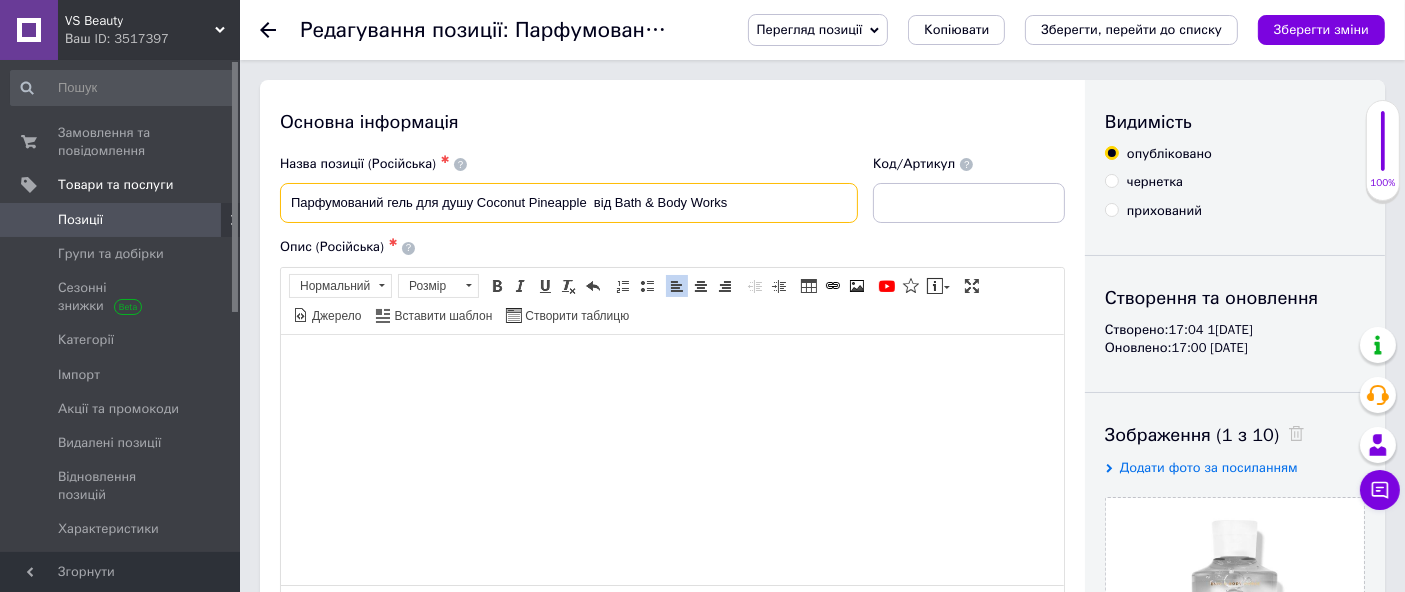 click on "Парфумований гель для душу Coconut Pineapple  від Bath & Body Works" at bounding box center [569, 203] 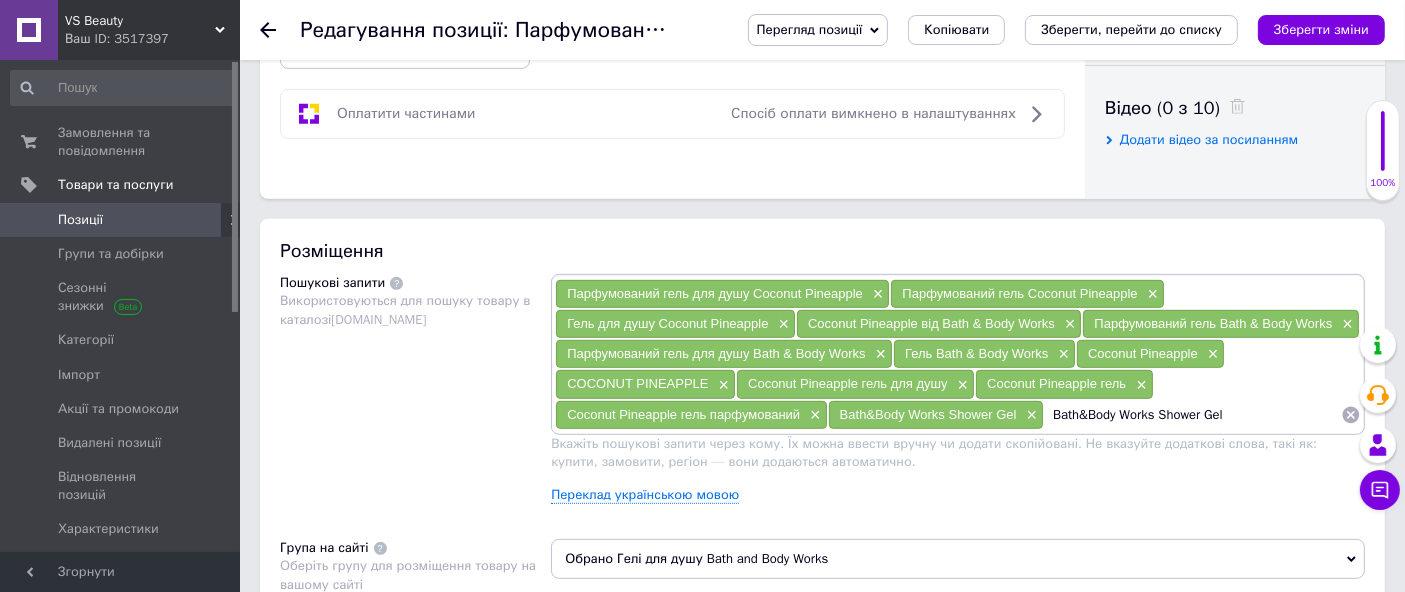 scroll, scrollTop: 1000, scrollLeft: 0, axis: vertical 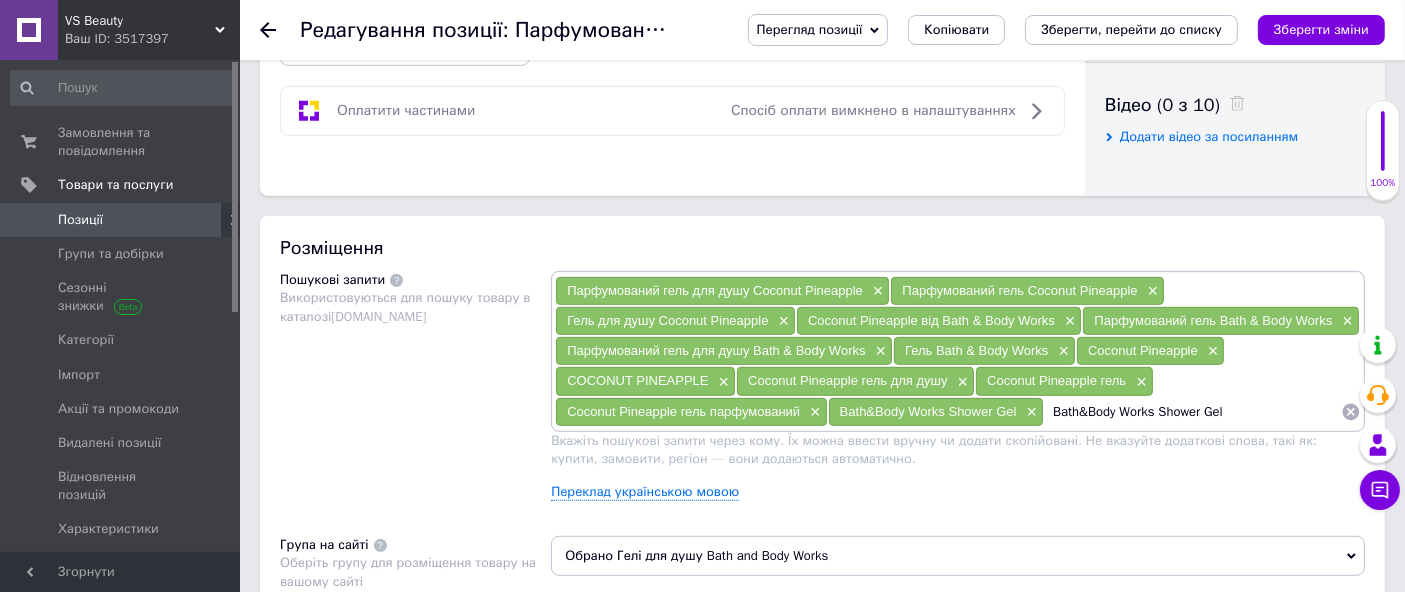 click on "Bath&Body Works Shower Gel" at bounding box center (1192, 412) 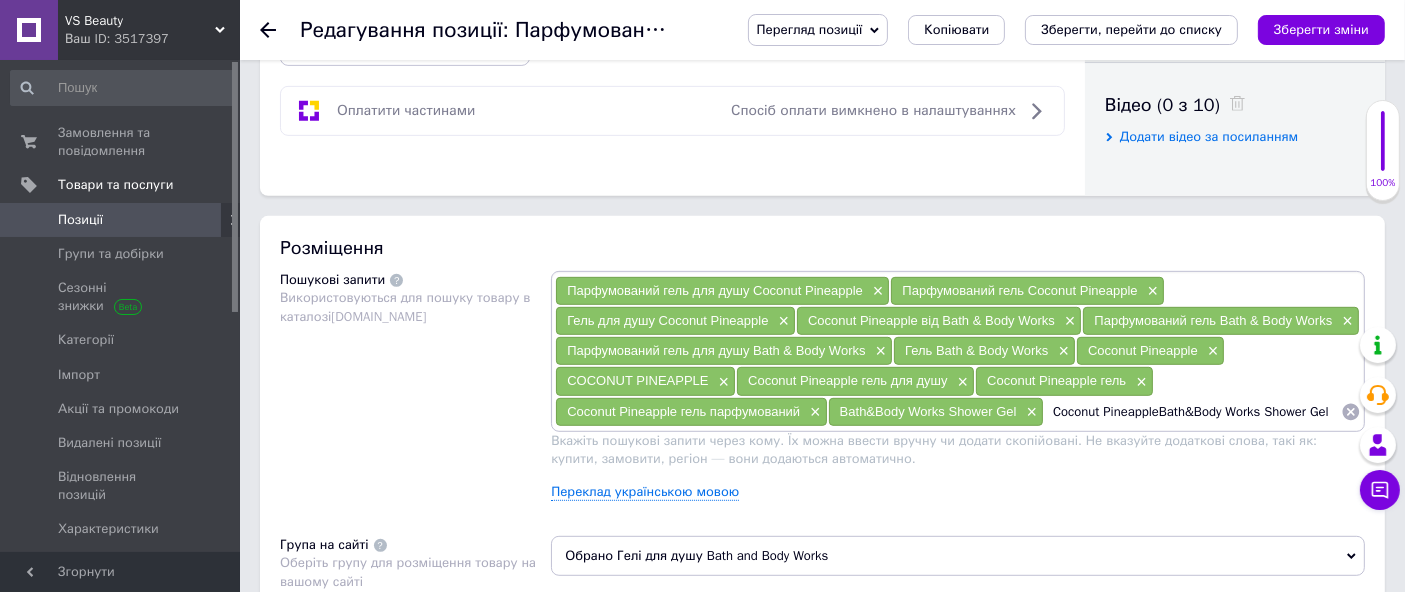 type on "Coconut Pineapple Bath&Body Works Shower Gel" 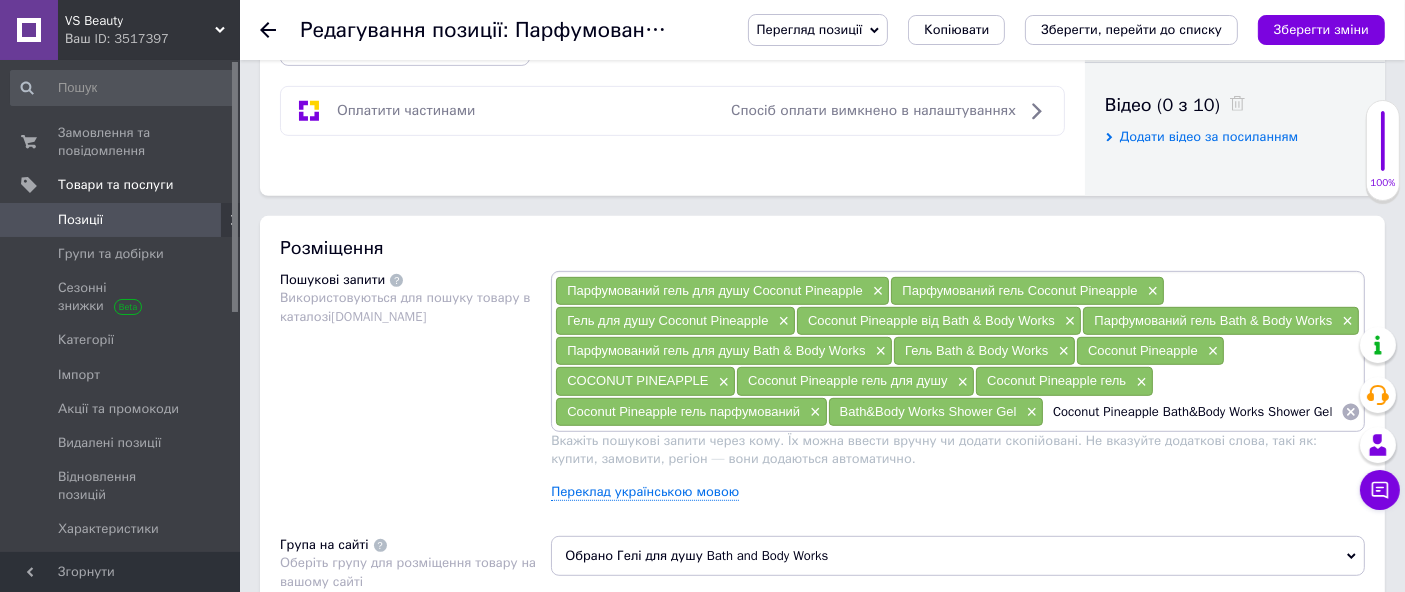 scroll, scrollTop: 0, scrollLeft: 7, axis: horizontal 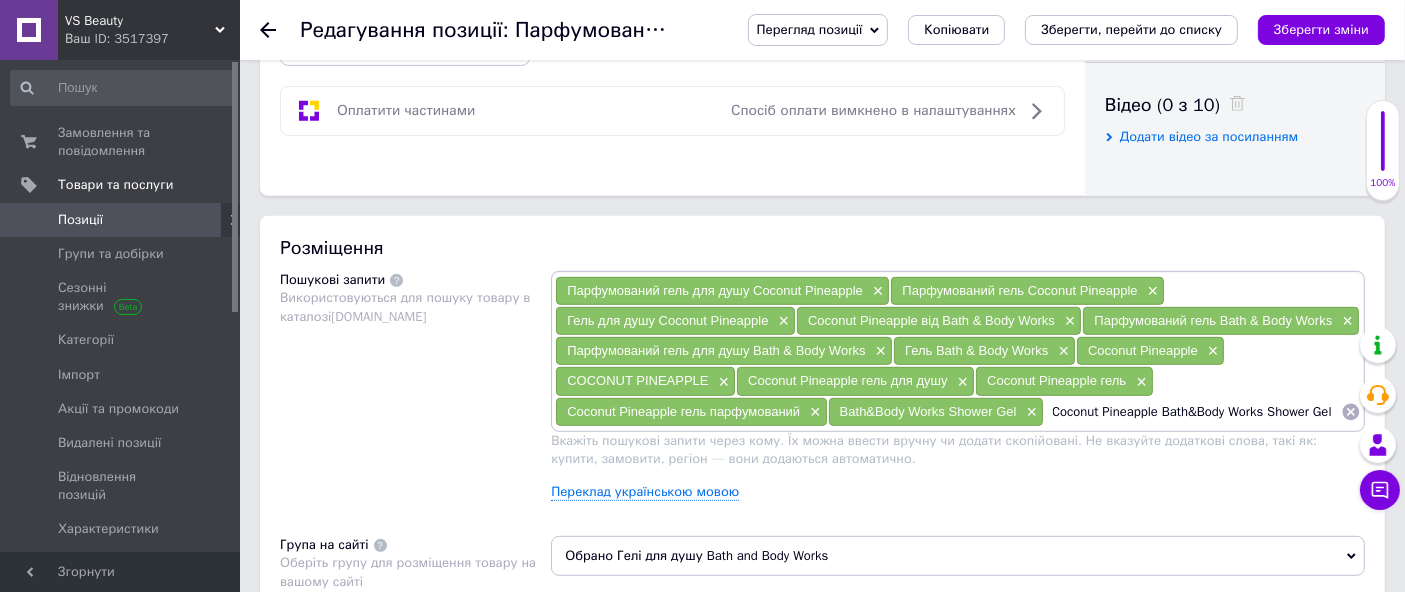 drag, startPoint x: 1049, startPoint y: 404, endPoint x: 1340, endPoint y: 429, distance: 292.0719 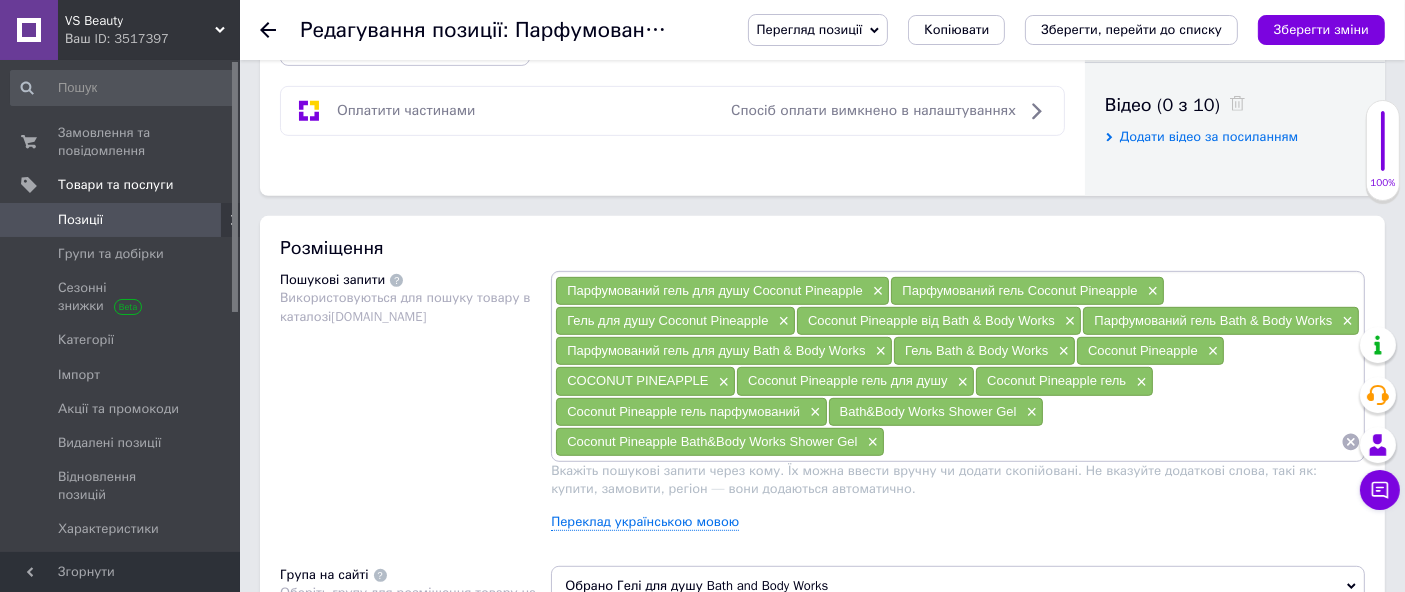 scroll, scrollTop: 0, scrollLeft: 0, axis: both 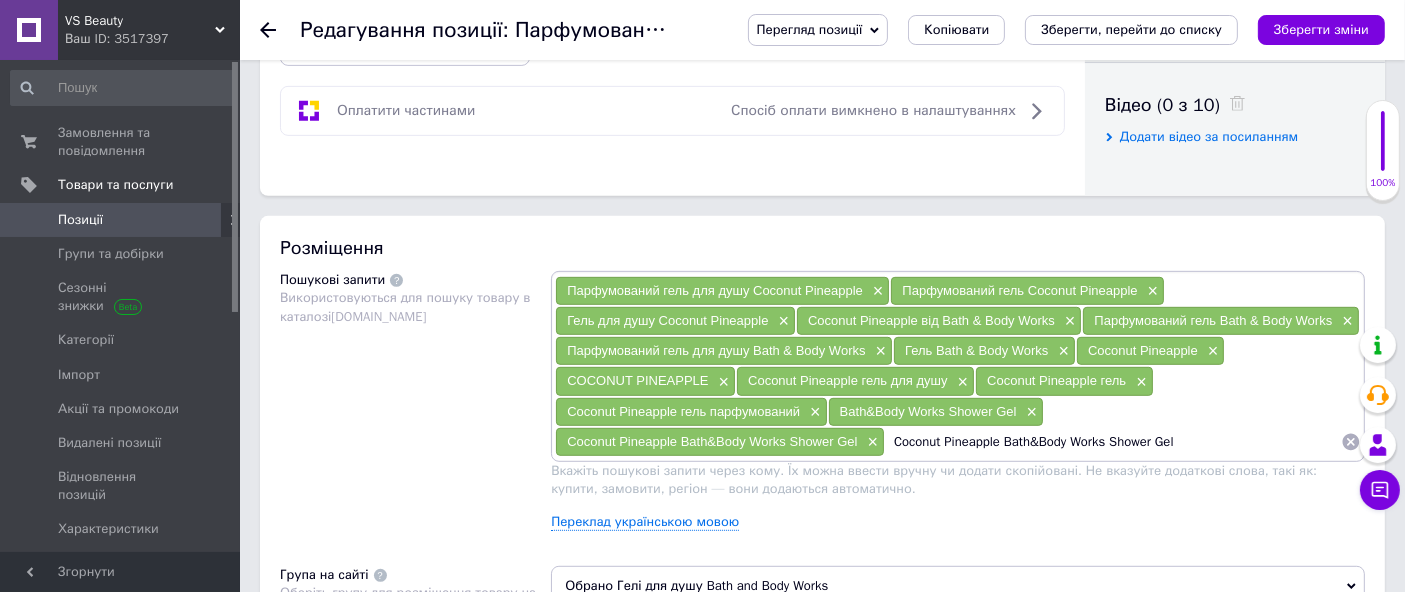 drag, startPoint x: 1008, startPoint y: 434, endPoint x: 1115, endPoint y: 464, distance: 111.12605 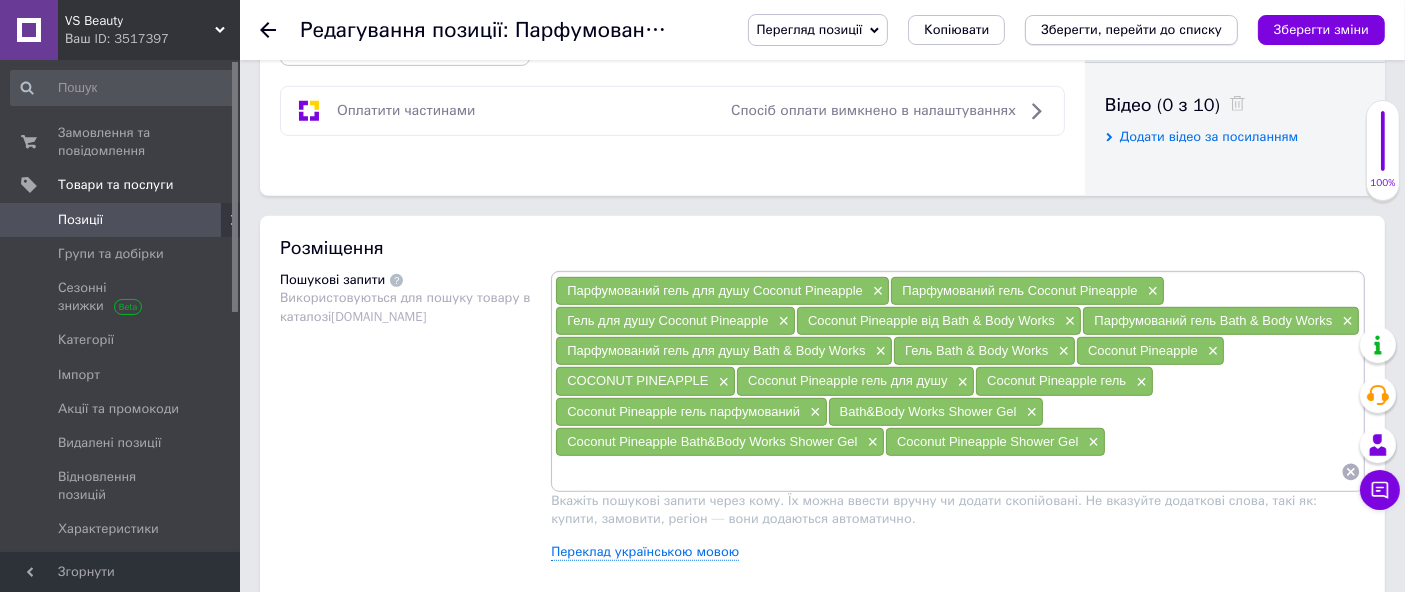type 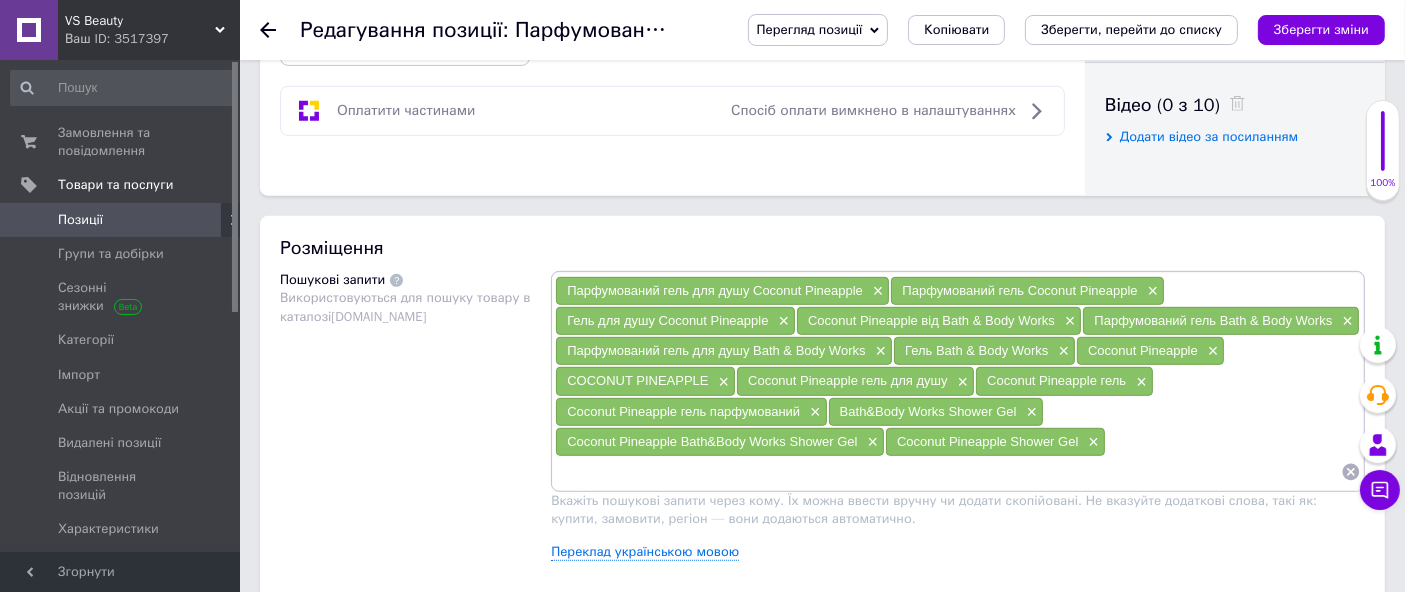 drag, startPoint x: 1116, startPoint y: 30, endPoint x: 1085, endPoint y: 47, distance: 35.35534 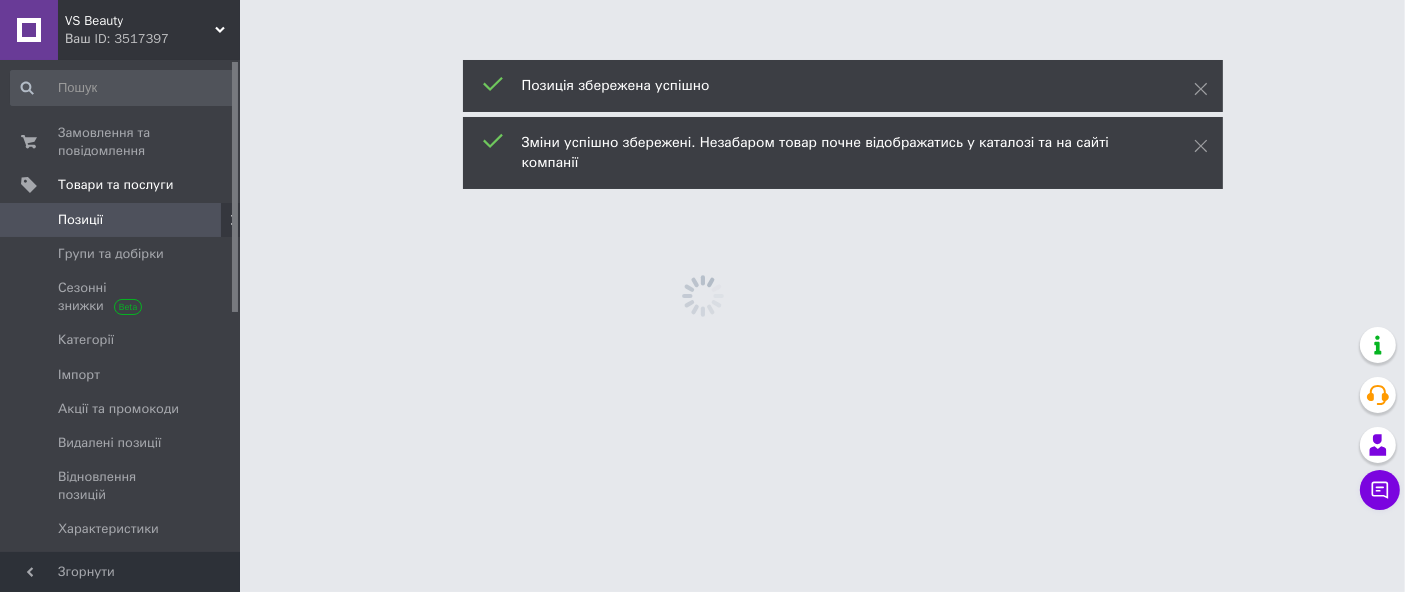 scroll, scrollTop: 0, scrollLeft: 0, axis: both 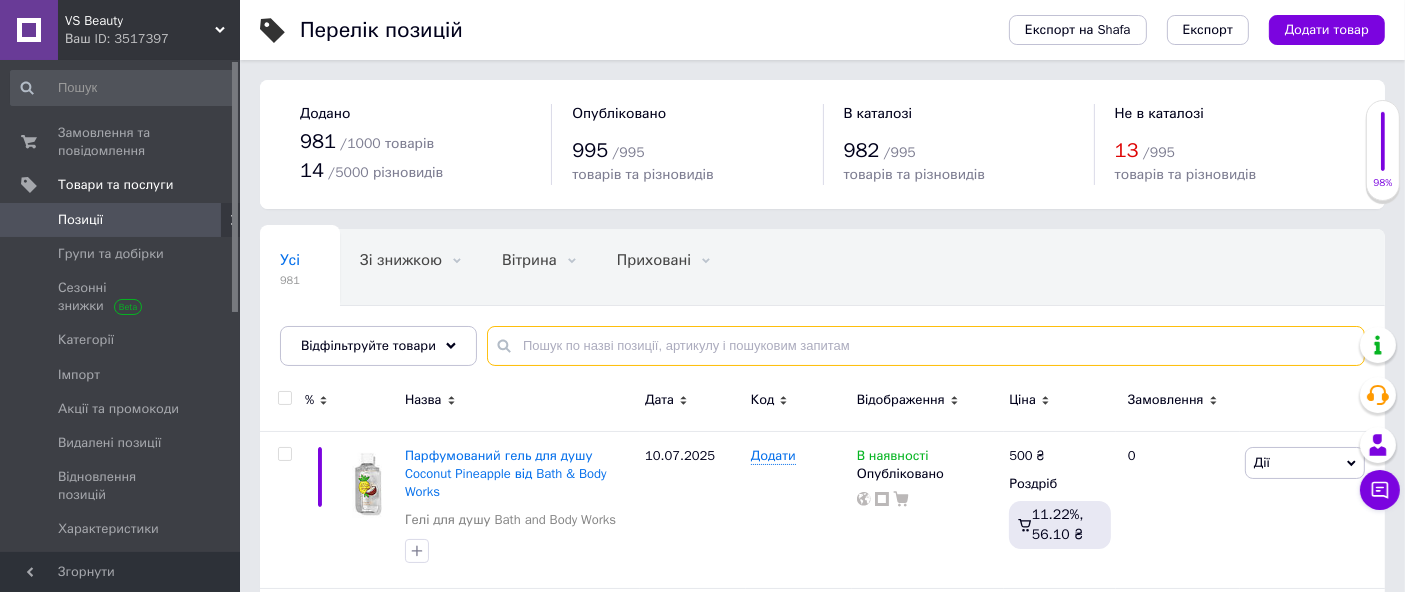 drag, startPoint x: 567, startPoint y: 345, endPoint x: 531, endPoint y: 353, distance: 36.878178 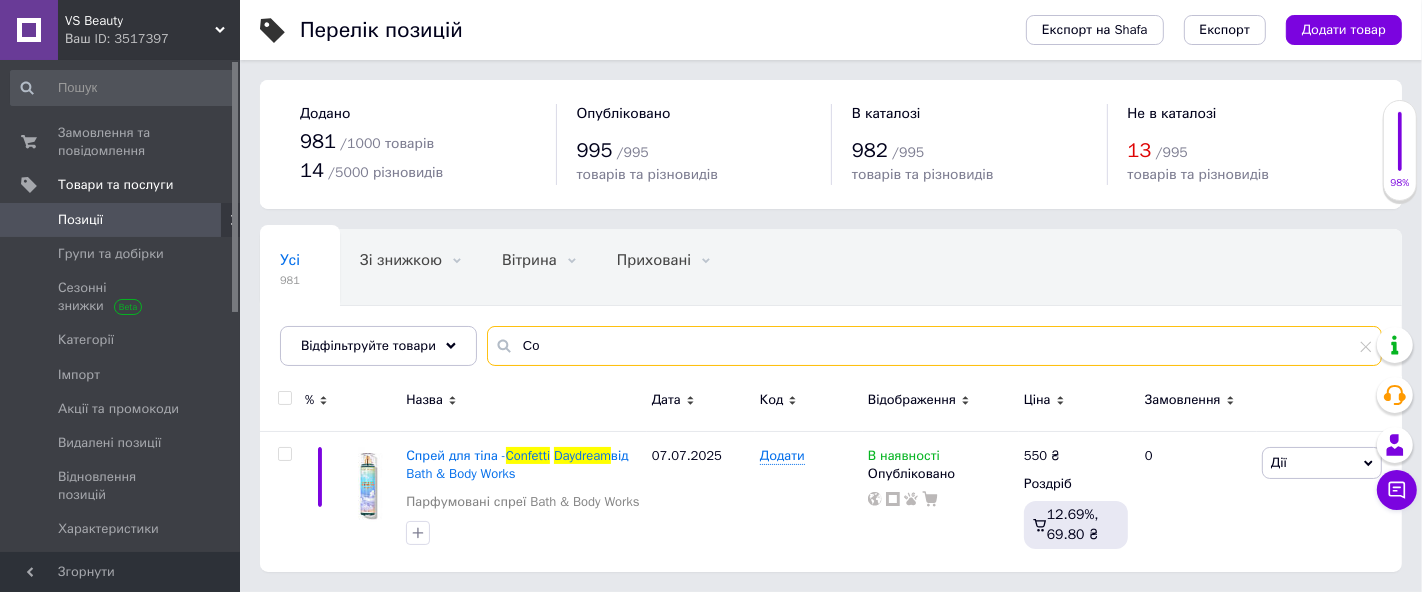 type on "C" 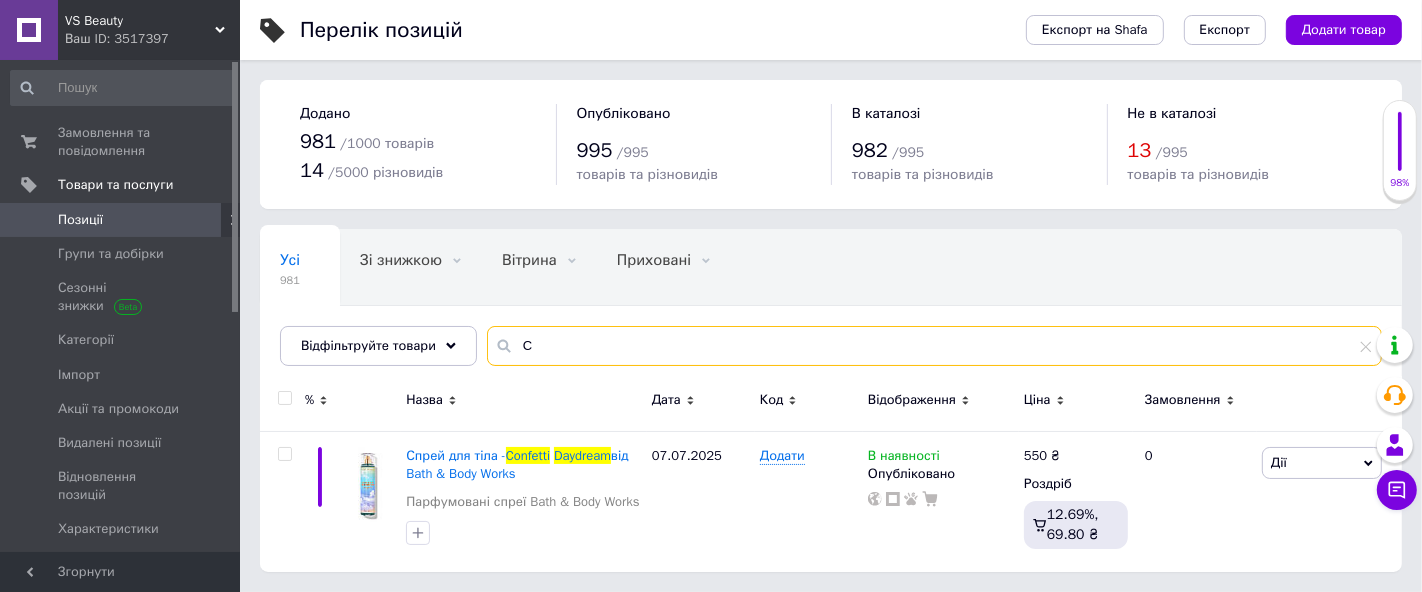 type 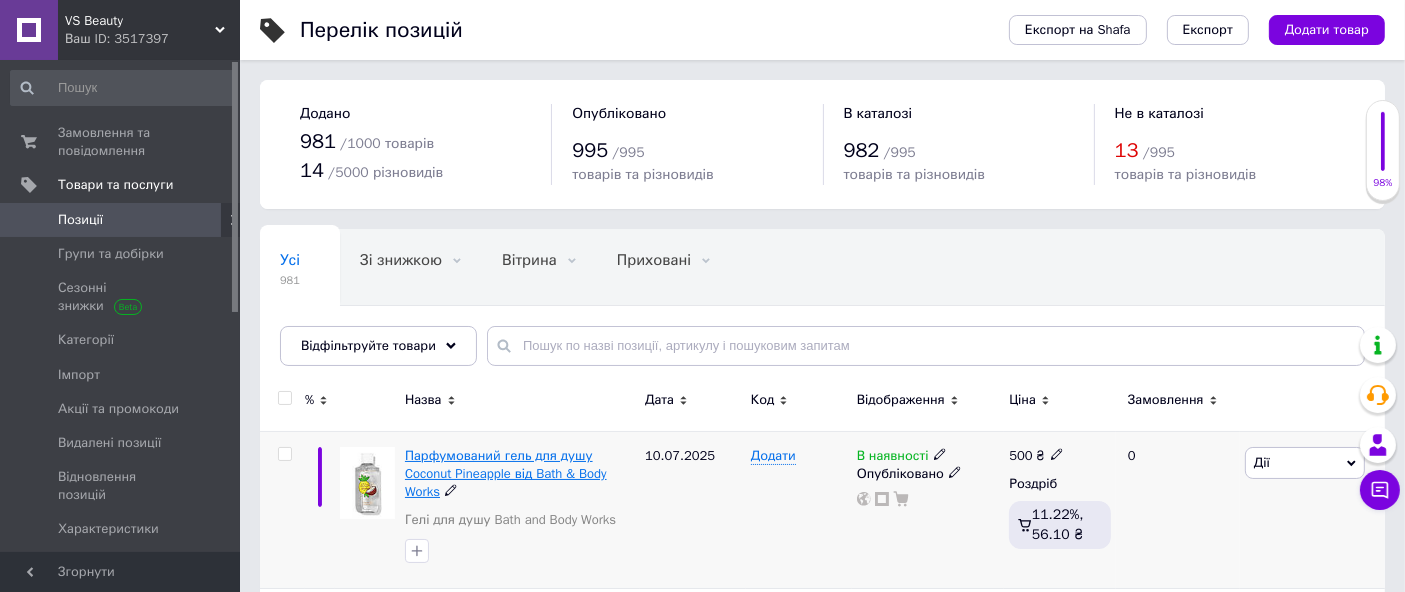 click on "Парфумований гель для душу Coconut Pineapple  від Bath & Body Works" at bounding box center [506, 473] 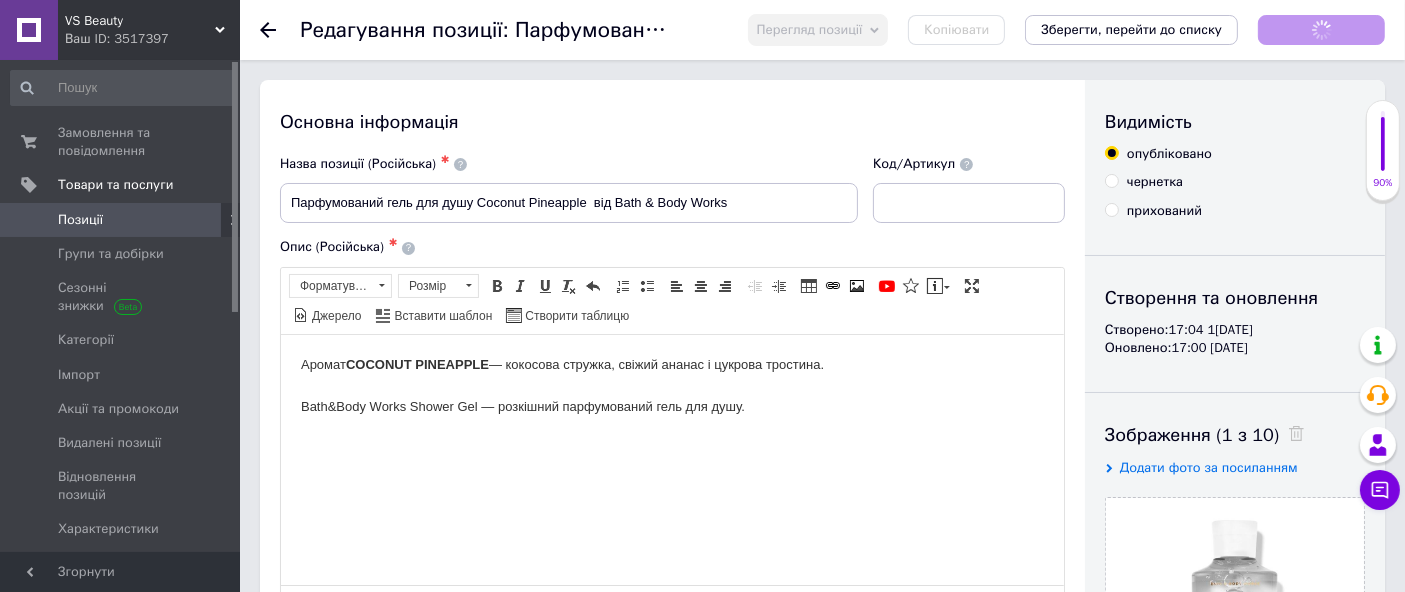scroll, scrollTop: 0, scrollLeft: 0, axis: both 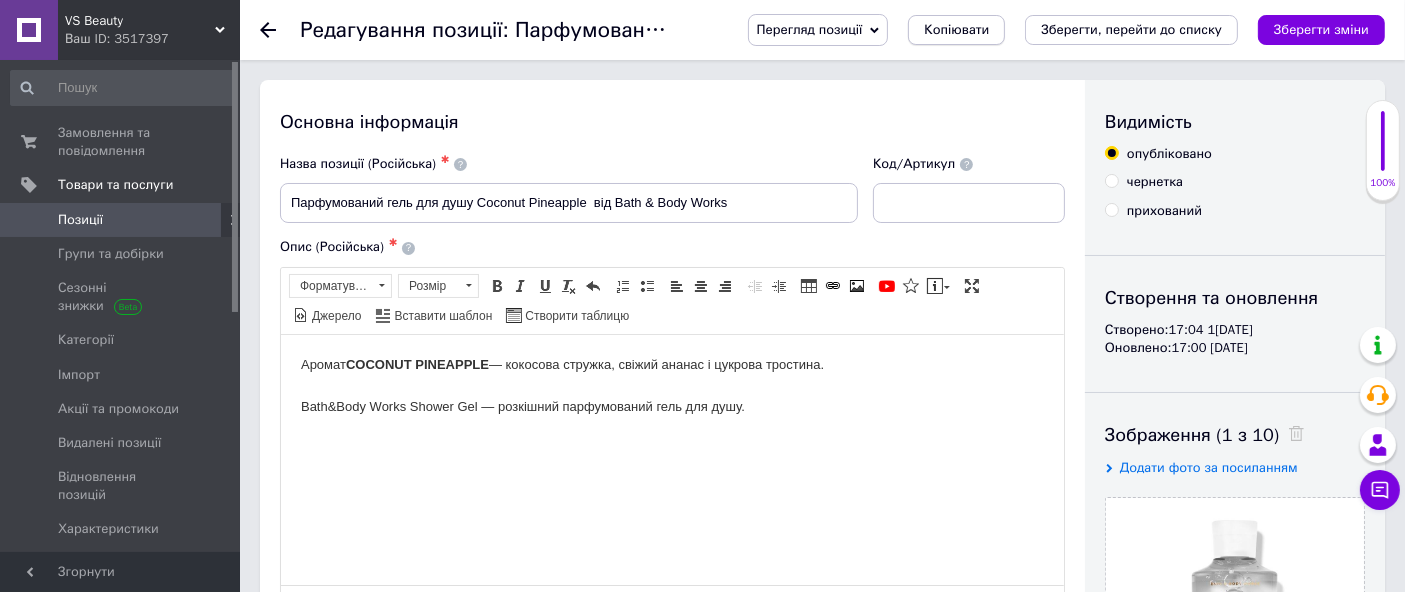 click on "Копіювати" at bounding box center (956, 30) 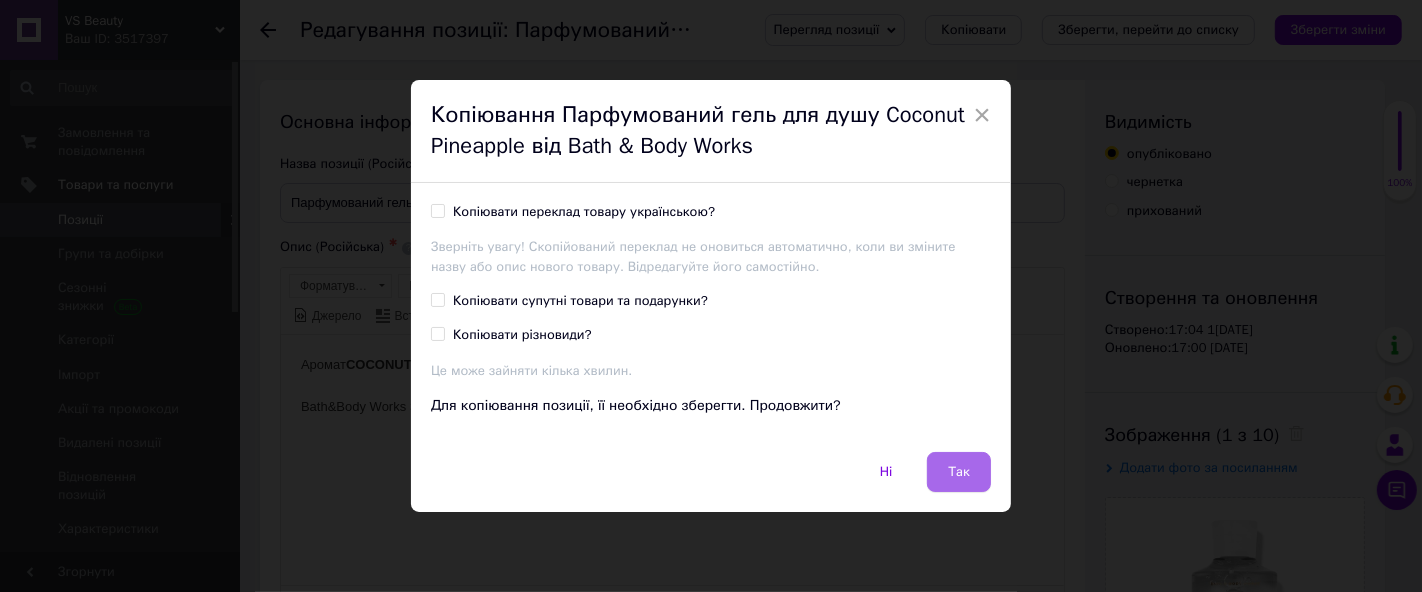 drag, startPoint x: 960, startPoint y: 469, endPoint x: 679, endPoint y: 136, distance: 435.7178 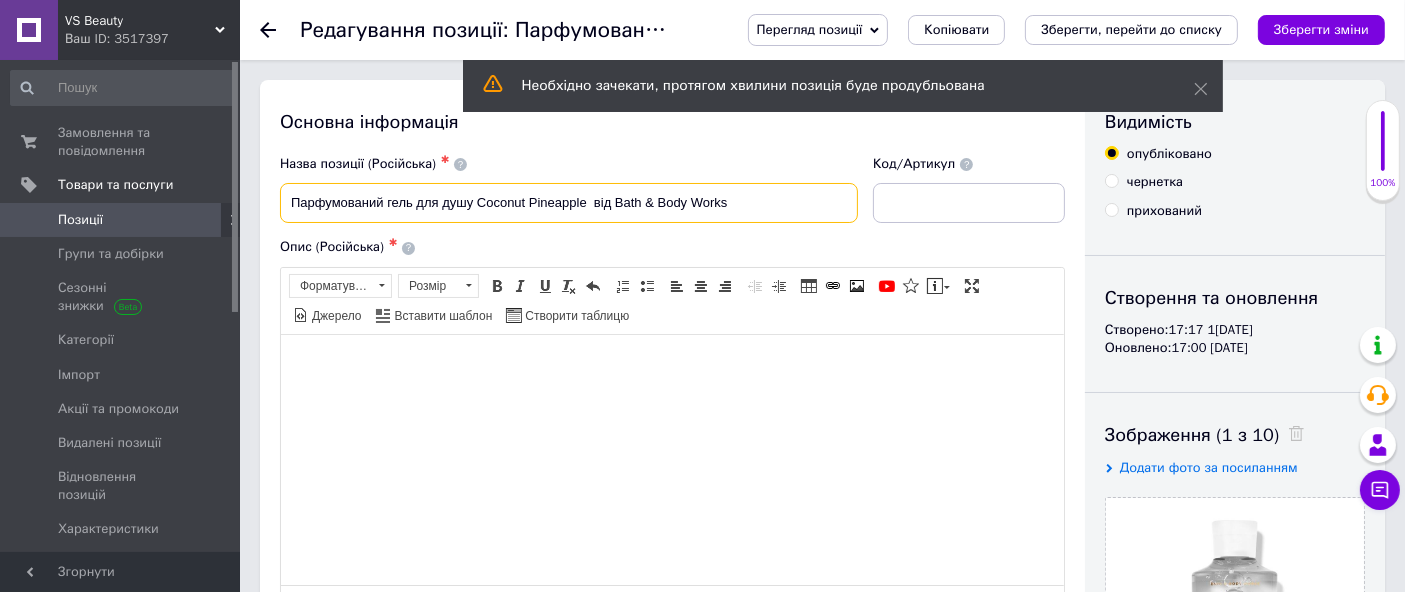drag, startPoint x: 477, startPoint y: 201, endPoint x: 588, endPoint y: 242, distance: 118.33005 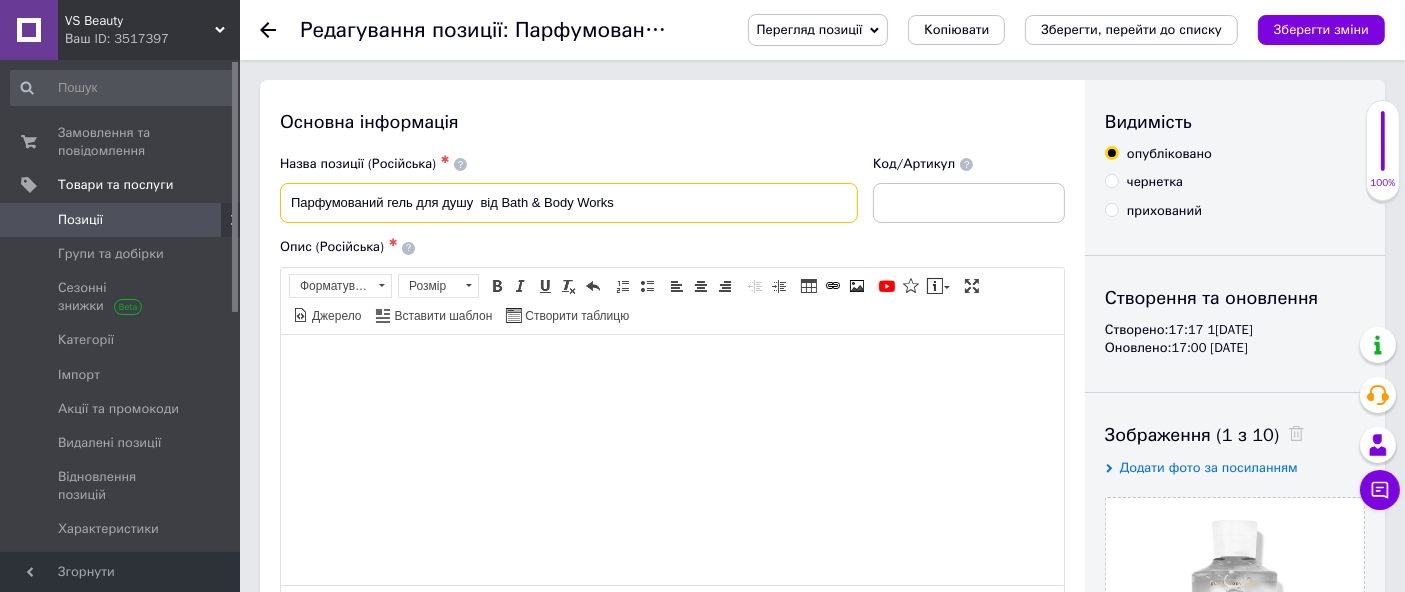 paste on "Confetti Daydream" 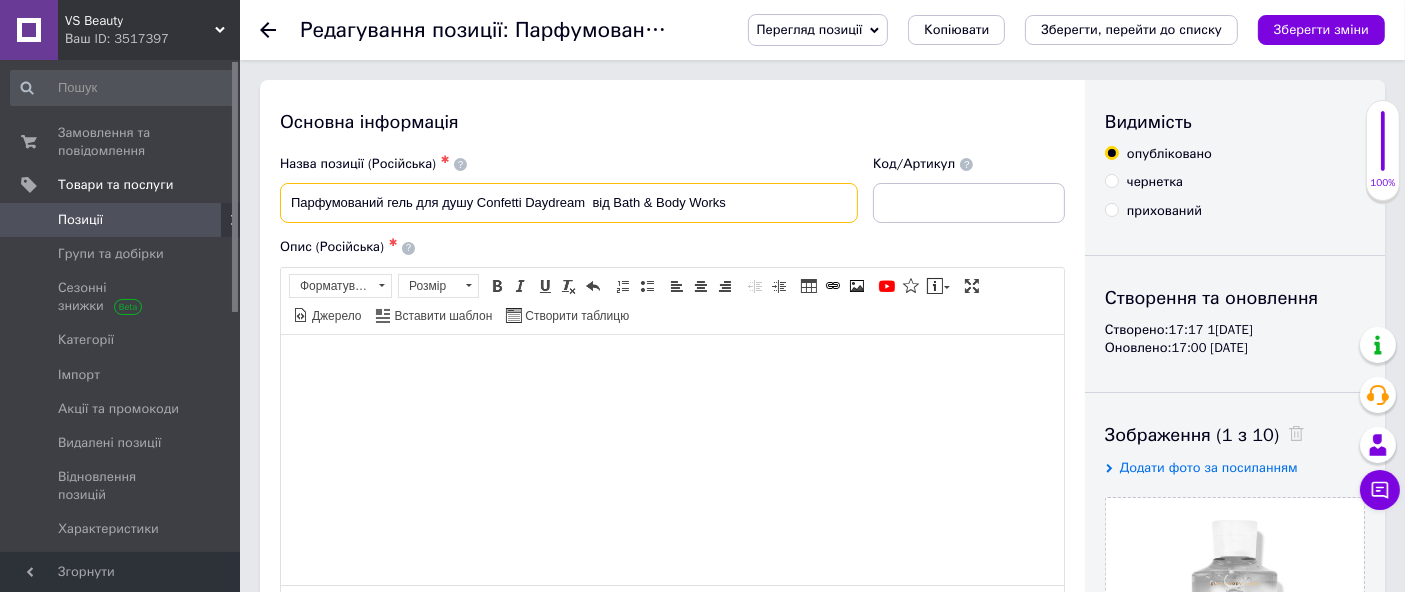 type on "Парфумований гель для душу Confetti Daydream  від Bath & Body Works" 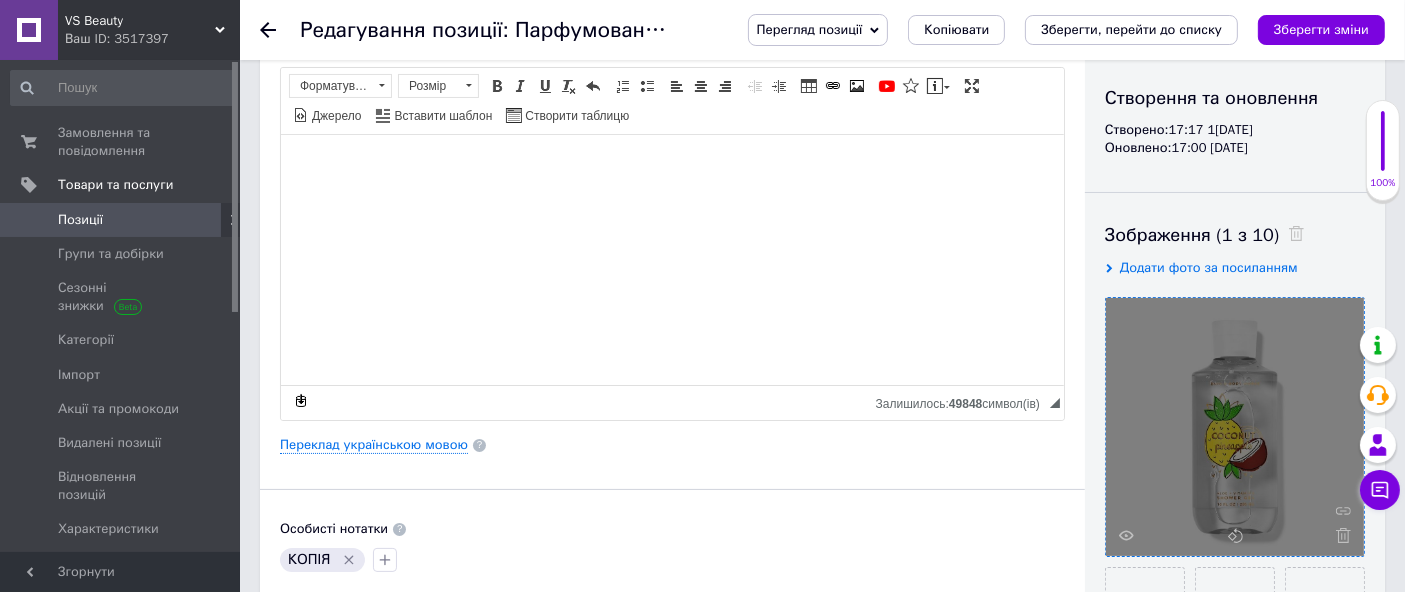 scroll, scrollTop: 222, scrollLeft: 0, axis: vertical 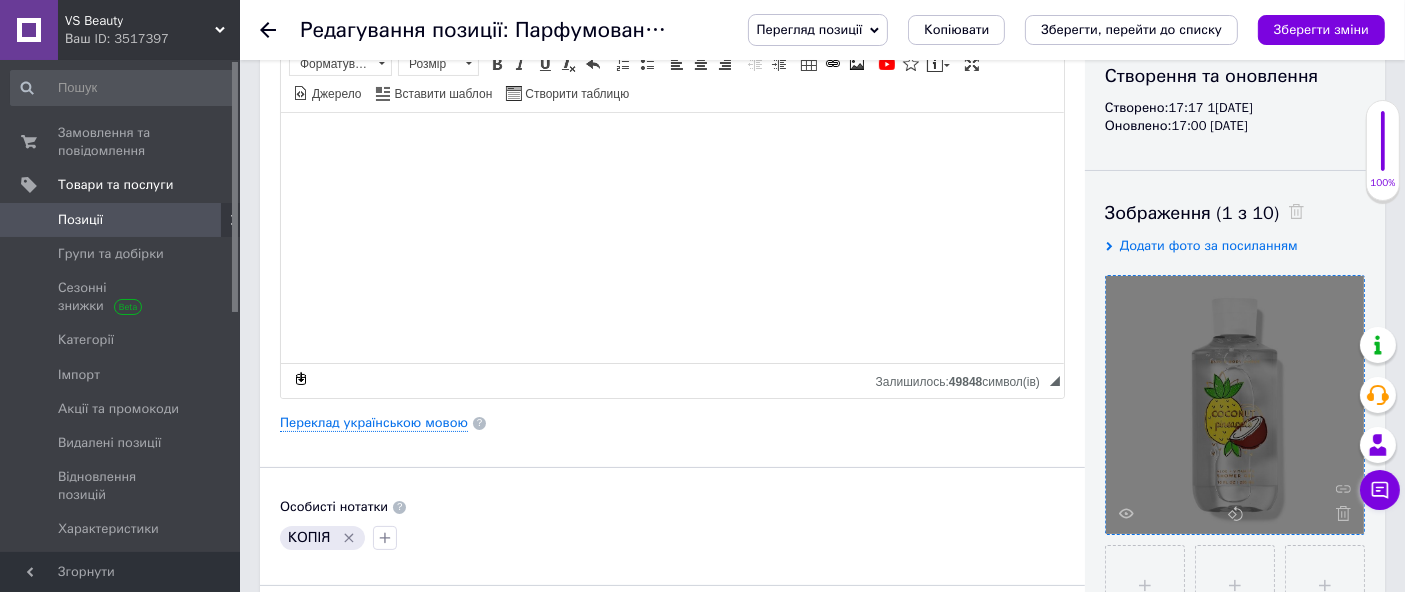 drag, startPoint x: 1345, startPoint y: 512, endPoint x: 1303, endPoint y: 467, distance: 61.554855 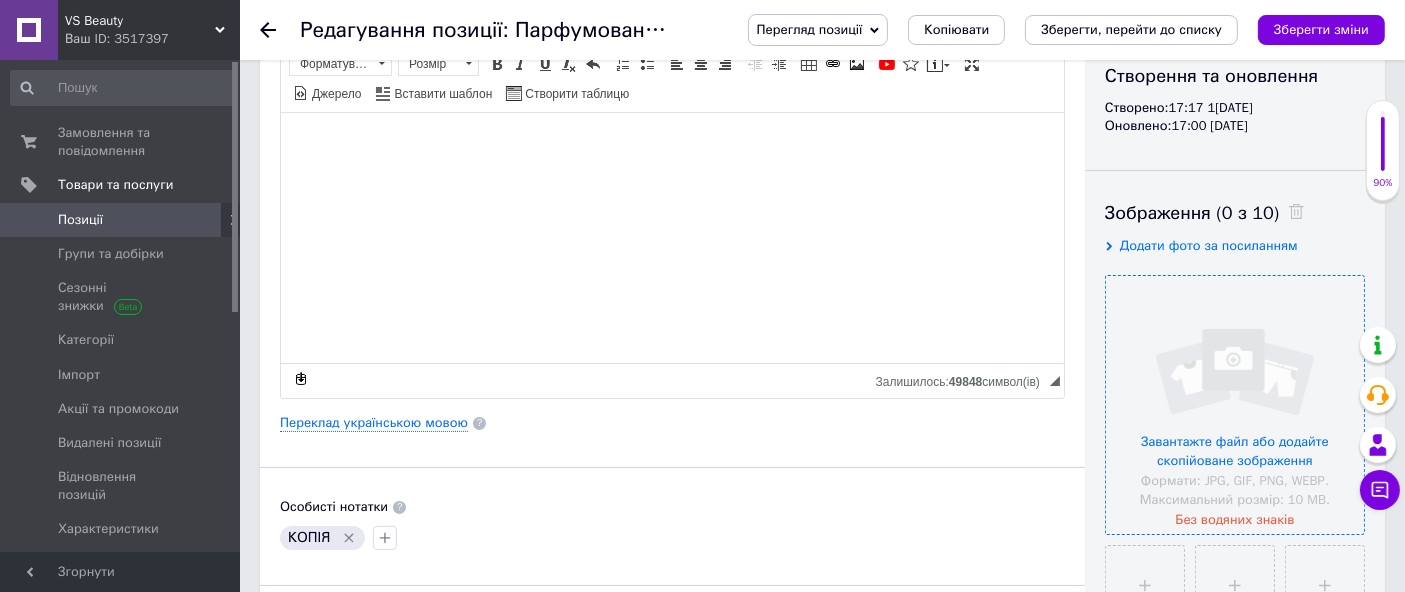 click on "Завантажте файл або додайте скопійоване зображення Формати: JPG, GIF, PNG, WEBP. Максимальний розмір: 10 MB. Без водяних знаків" at bounding box center [1235, 406] 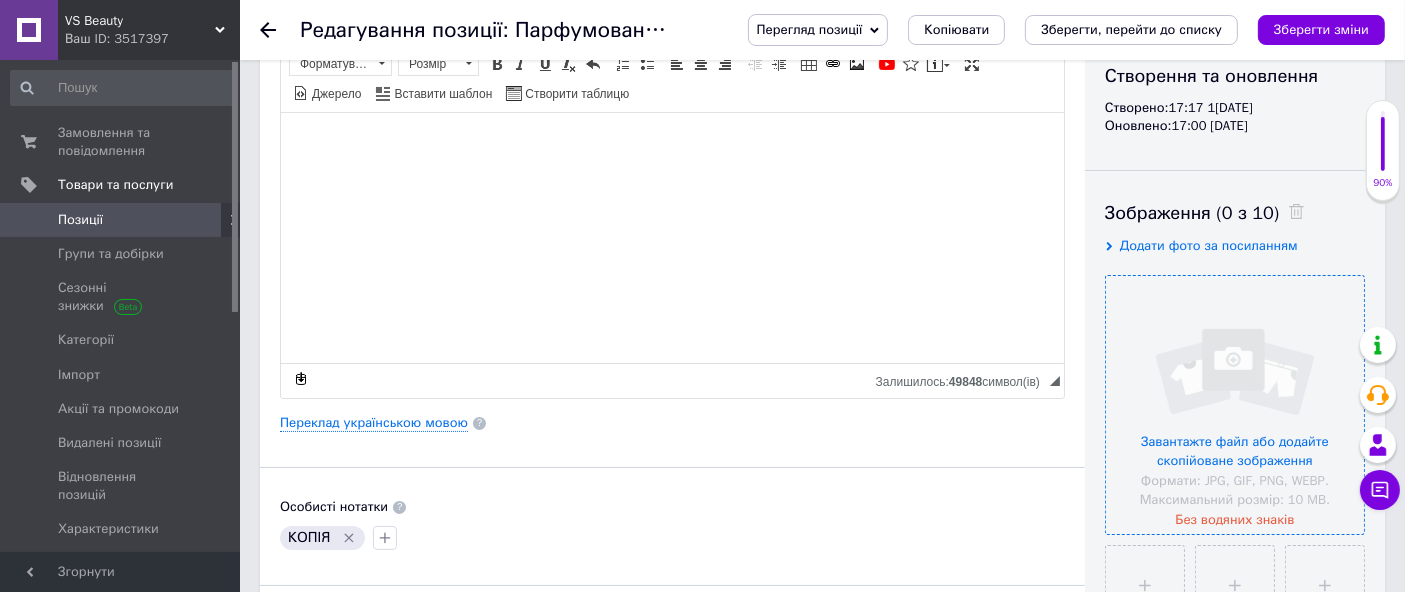 click at bounding box center [1235, 405] 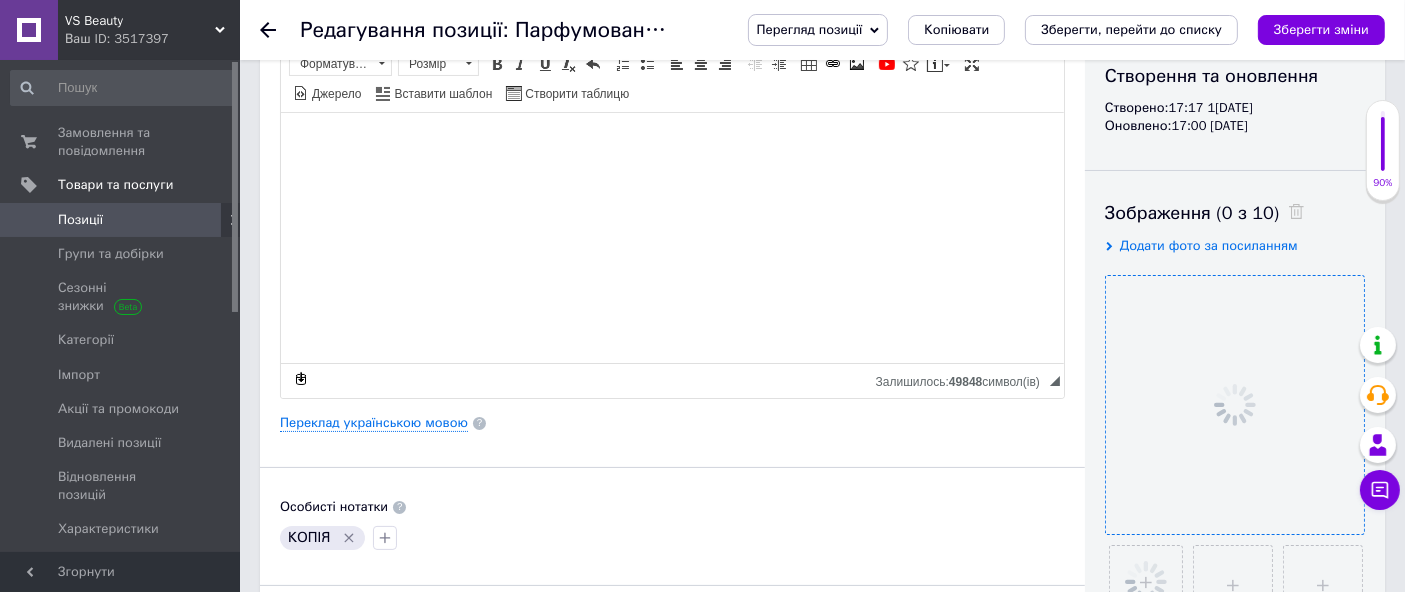 click 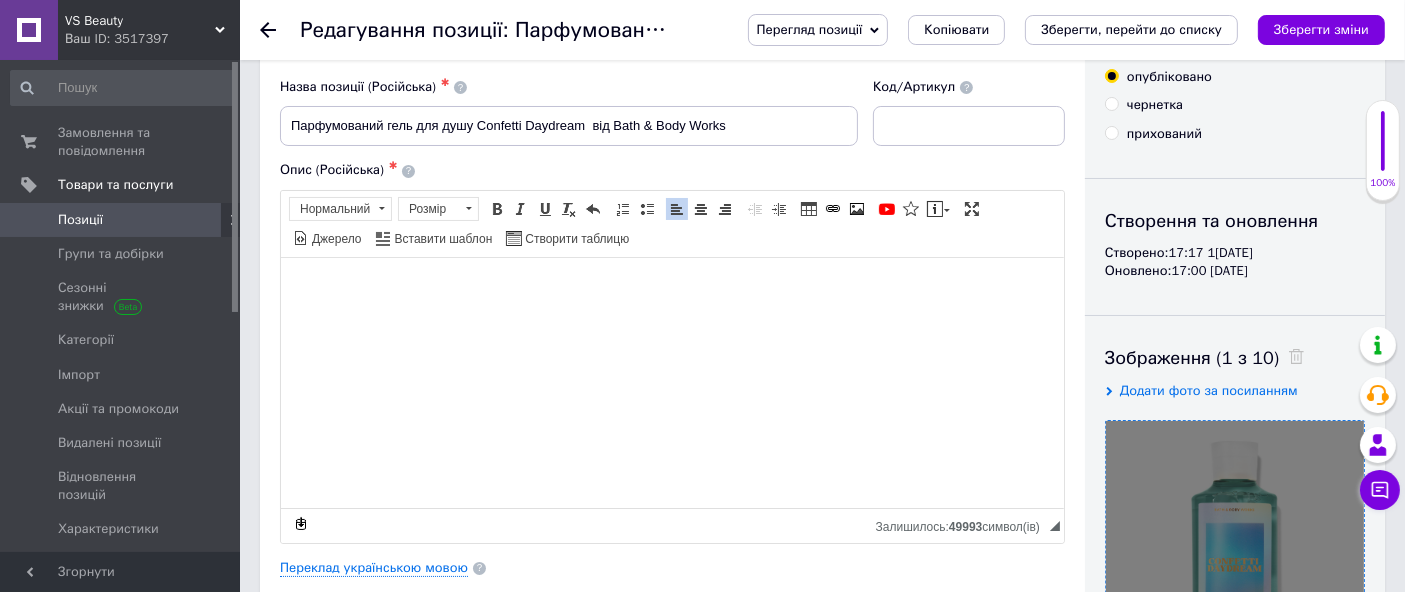 scroll, scrollTop: 0, scrollLeft: 0, axis: both 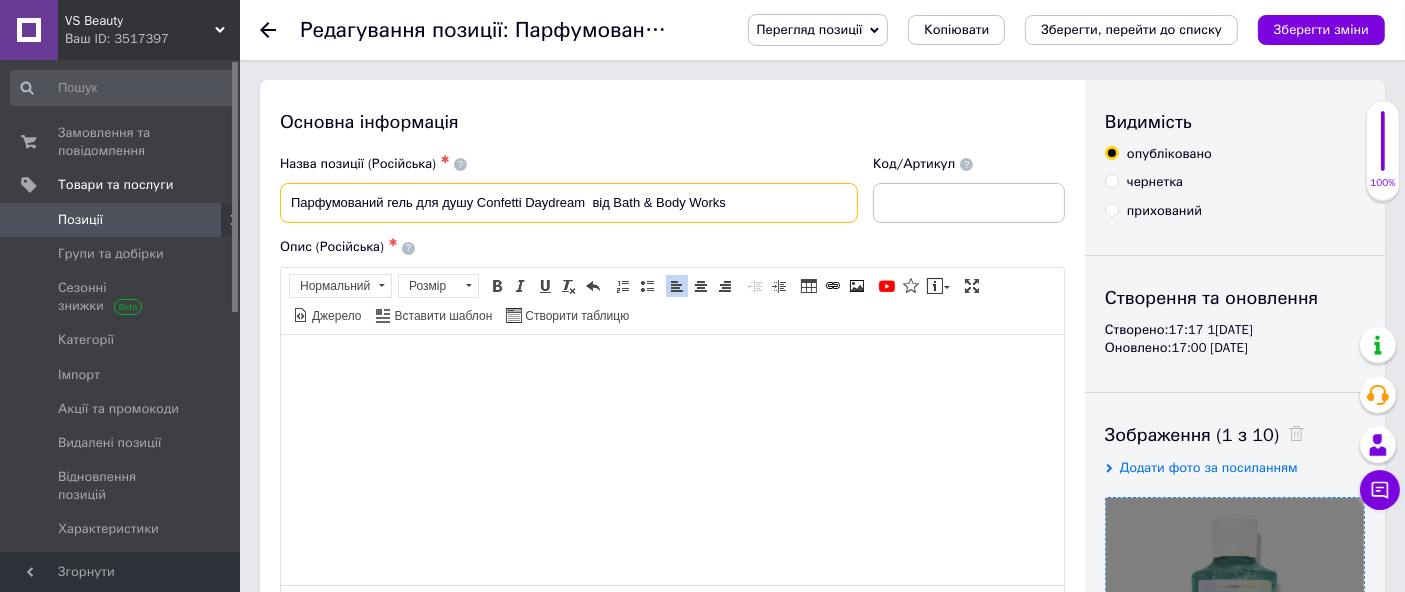 drag, startPoint x: 285, startPoint y: 200, endPoint x: 614, endPoint y: 217, distance: 329.4389 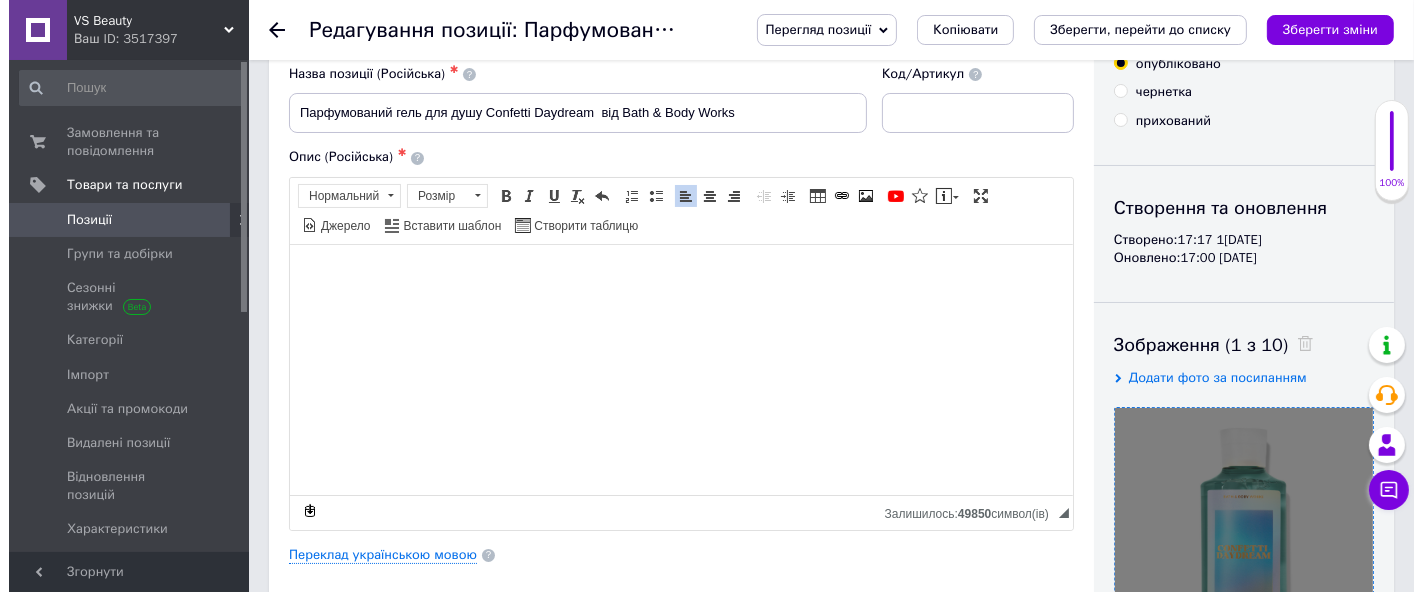 scroll, scrollTop: 111, scrollLeft: 0, axis: vertical 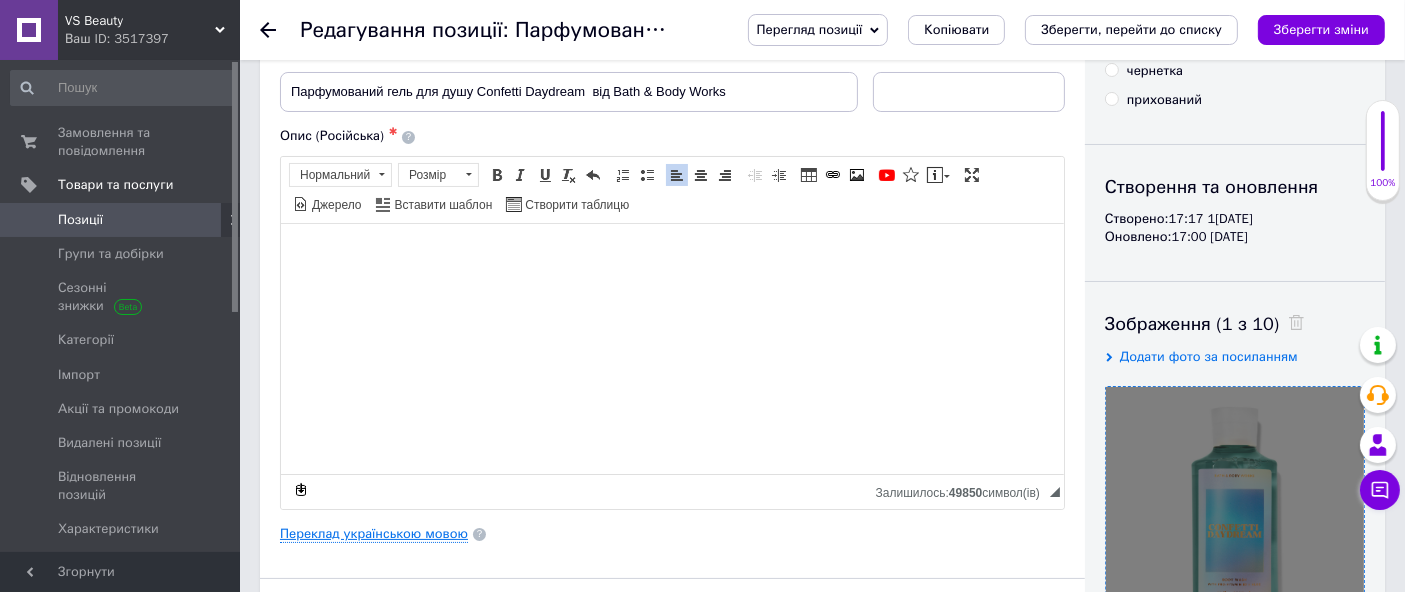 click on "Переклад українською мовою" at bounding box center [374, 534] 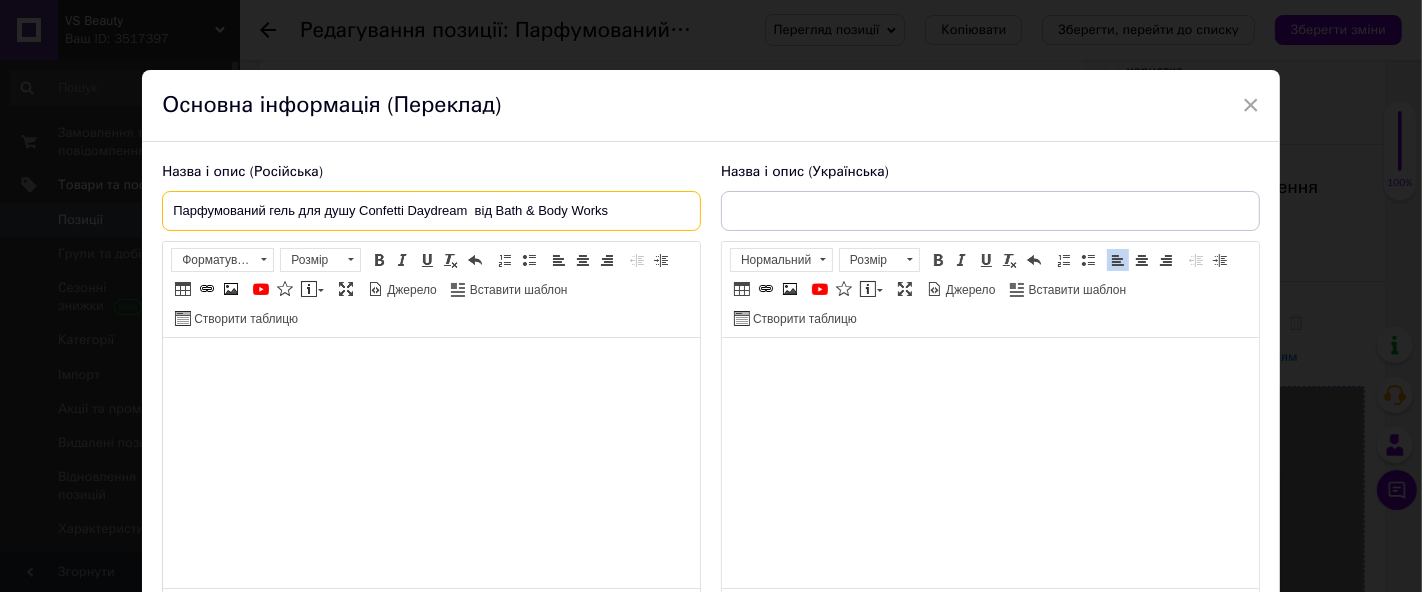 drag, startPoint x: 165, startPoint y: 208, endPoint x: 680, endPoint y: 213, distance: 515.0243 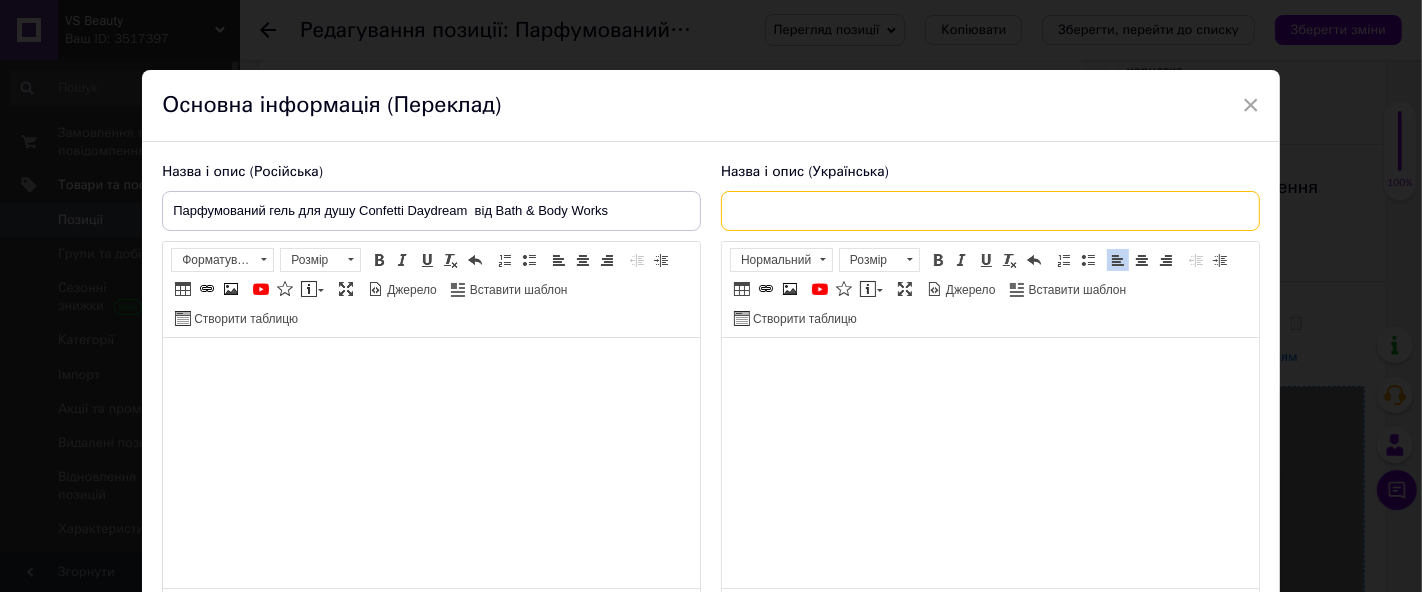 click at bounding box center (990, 211) 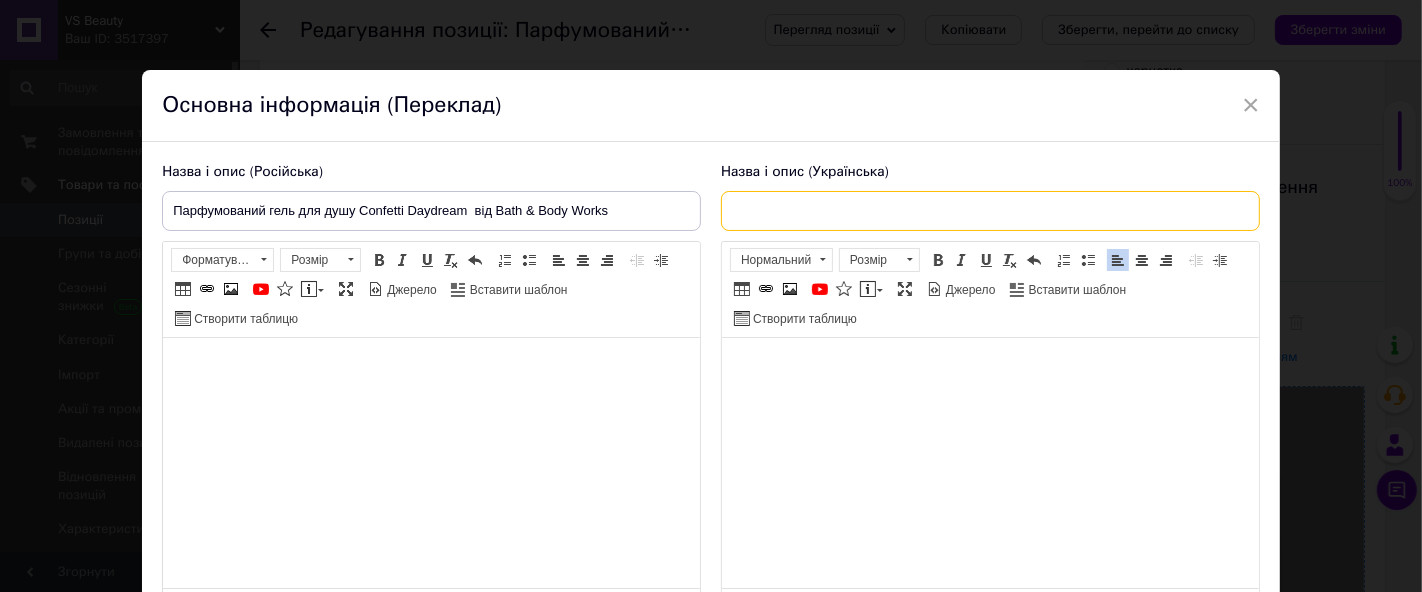 paste on "Парфумований гель для душу Confetti Daydream  від Bath & Body Works" 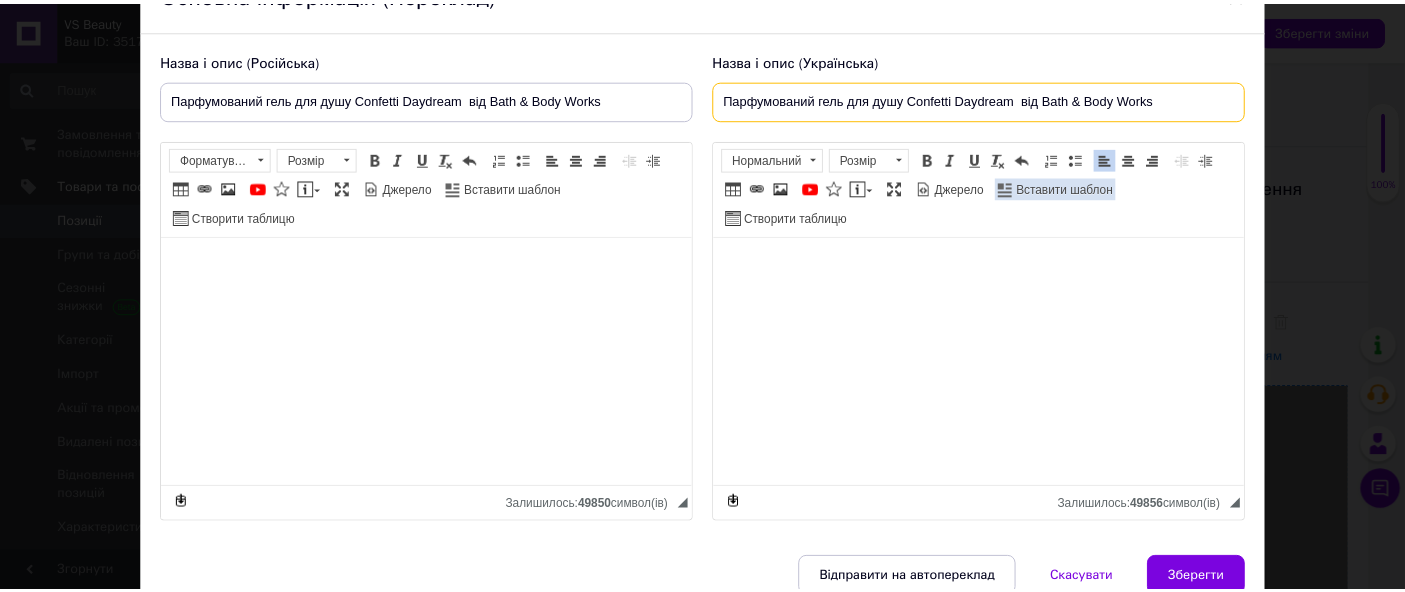 scroll, scrollTop: 202, scrollLeft: 0, axis: vertical 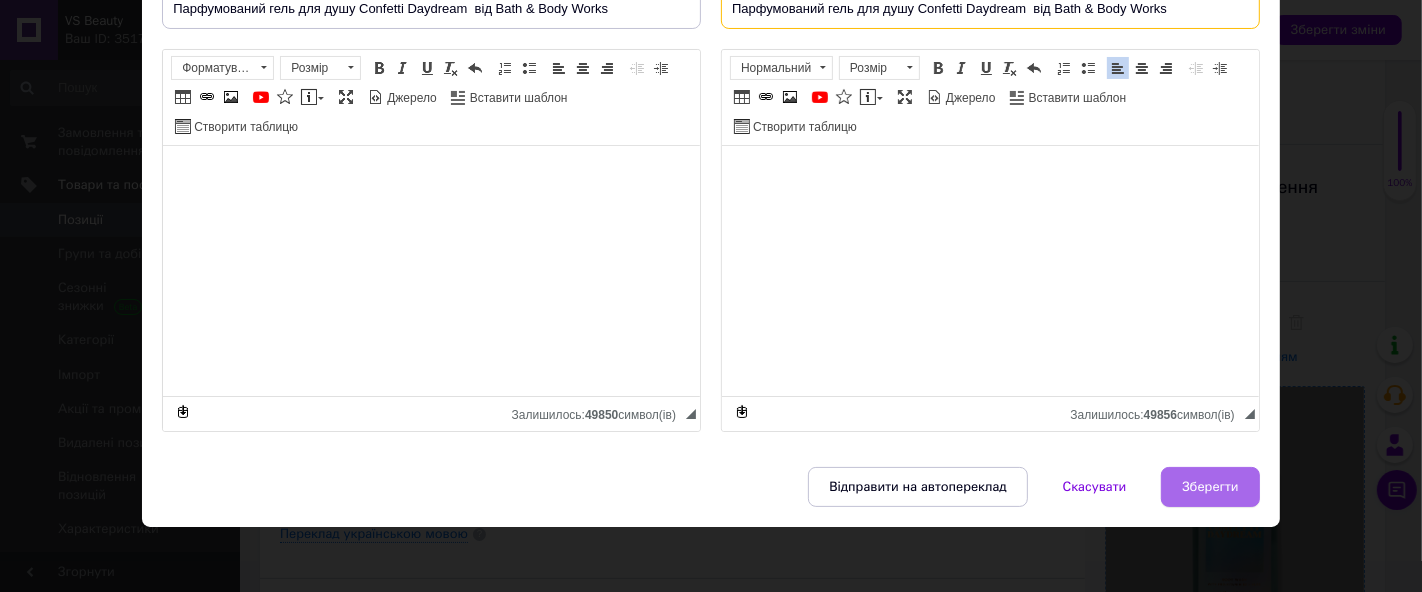 type on "Парфумований гель для душу Confetti Daydream  від Bath & Body Works" 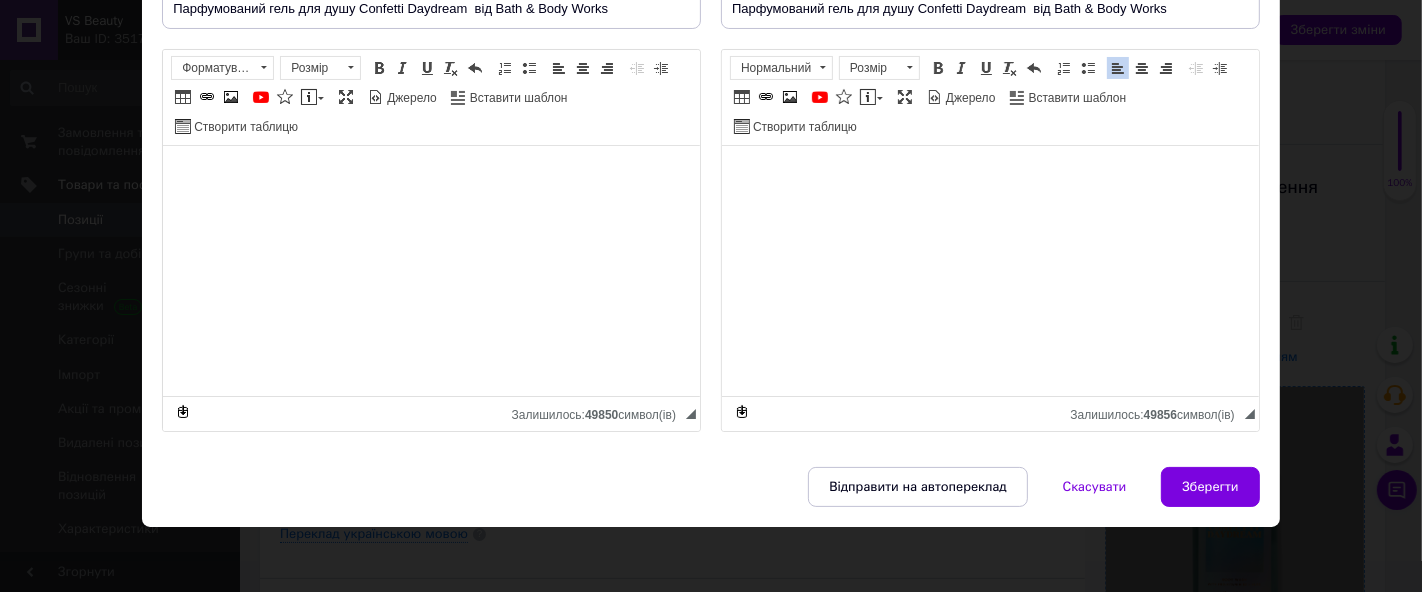 click on "Зберегти" at bounding box center [1210, 487] 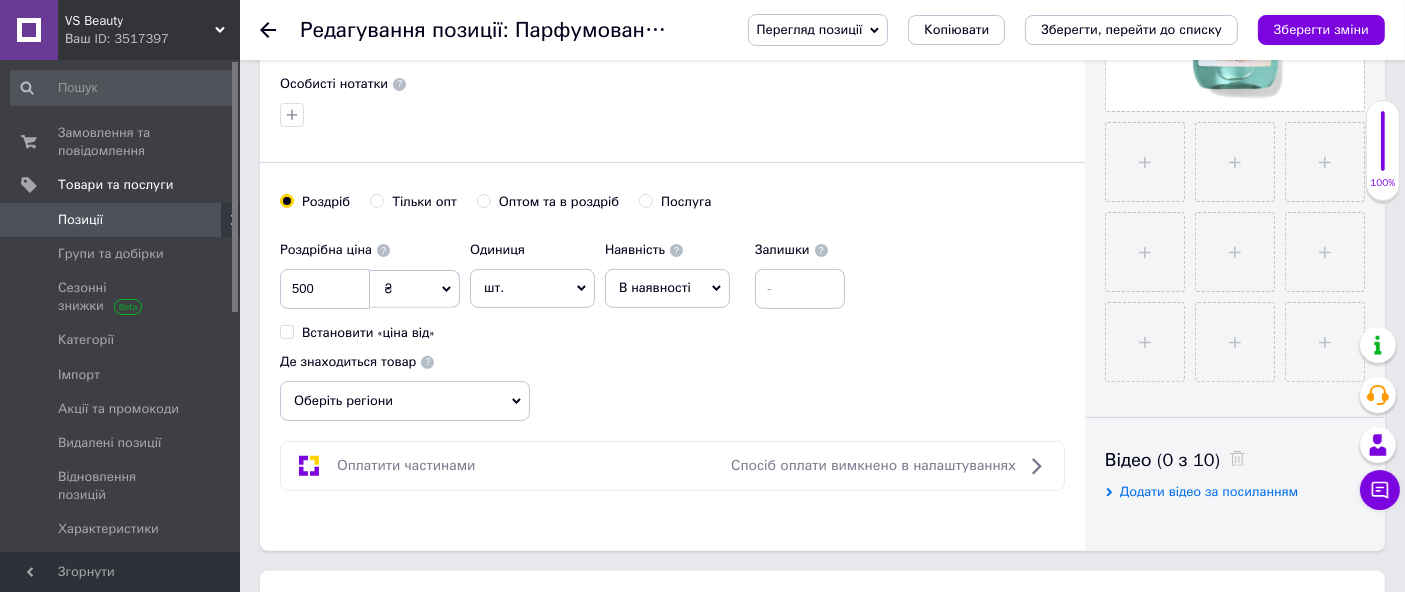 scroll, scrollTop: 666, scrollLeft: 0, axis: vertical 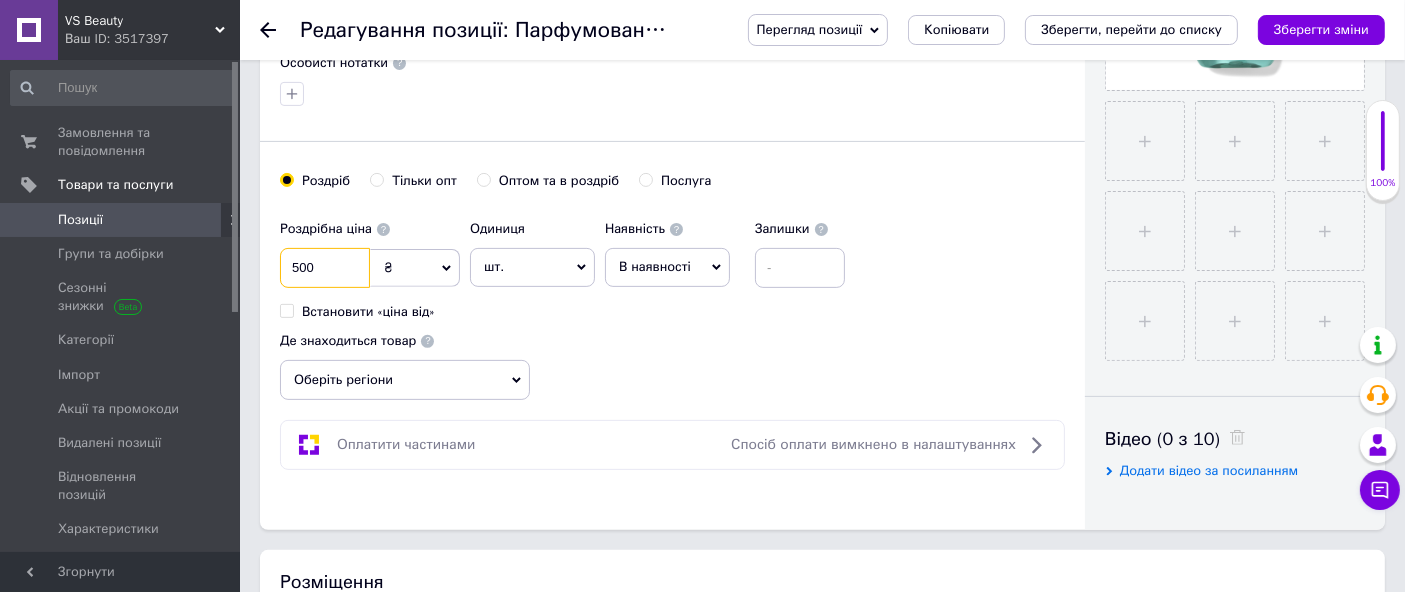 click on "500" at bounding box center (325, 268) 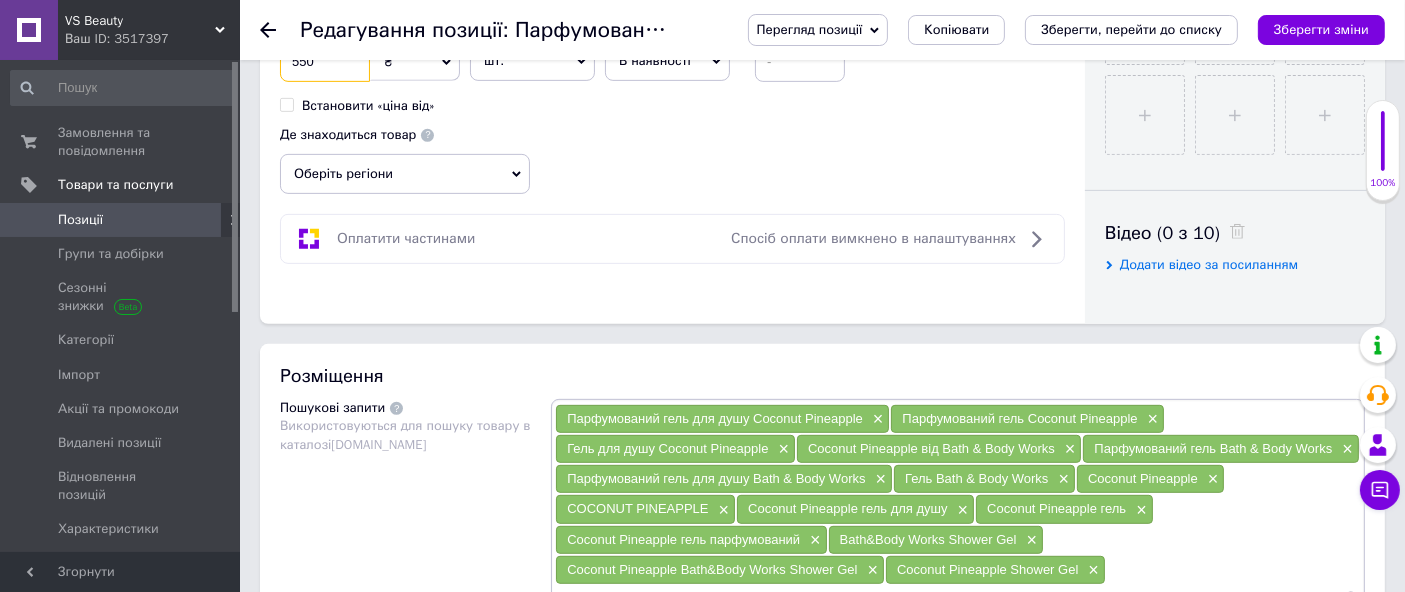 scroll, scrollTop: 1000, scrollLeft: 0, axis: vertical 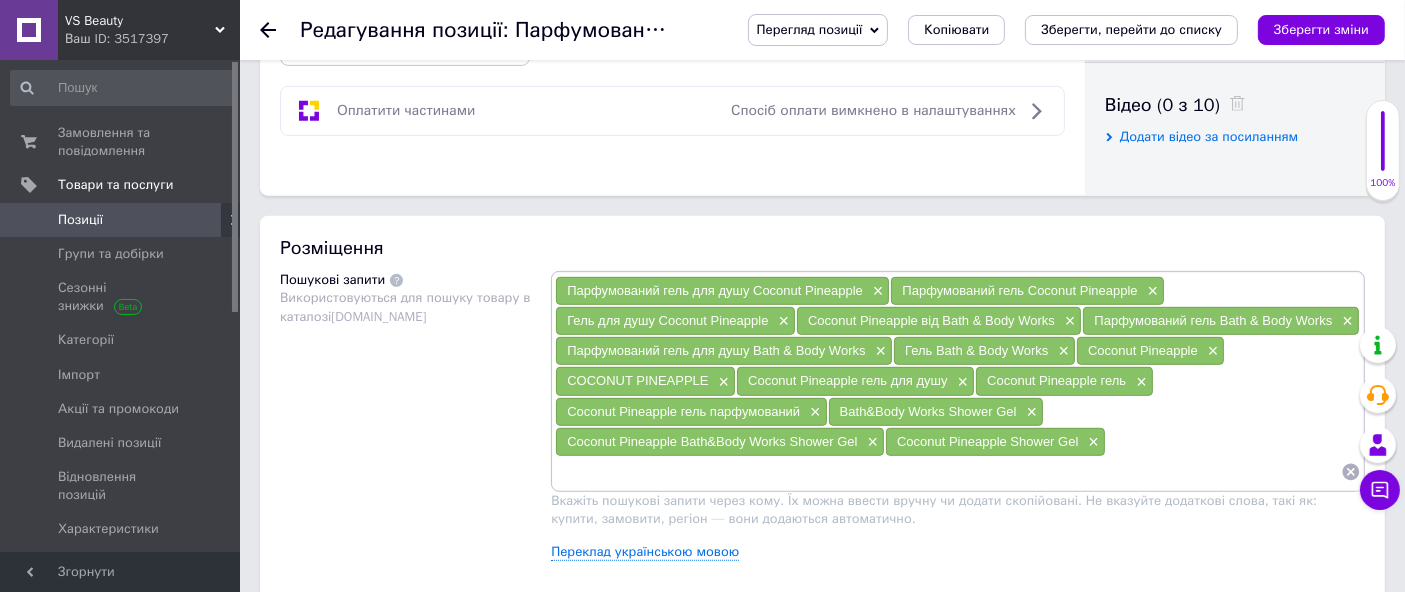type on "550" 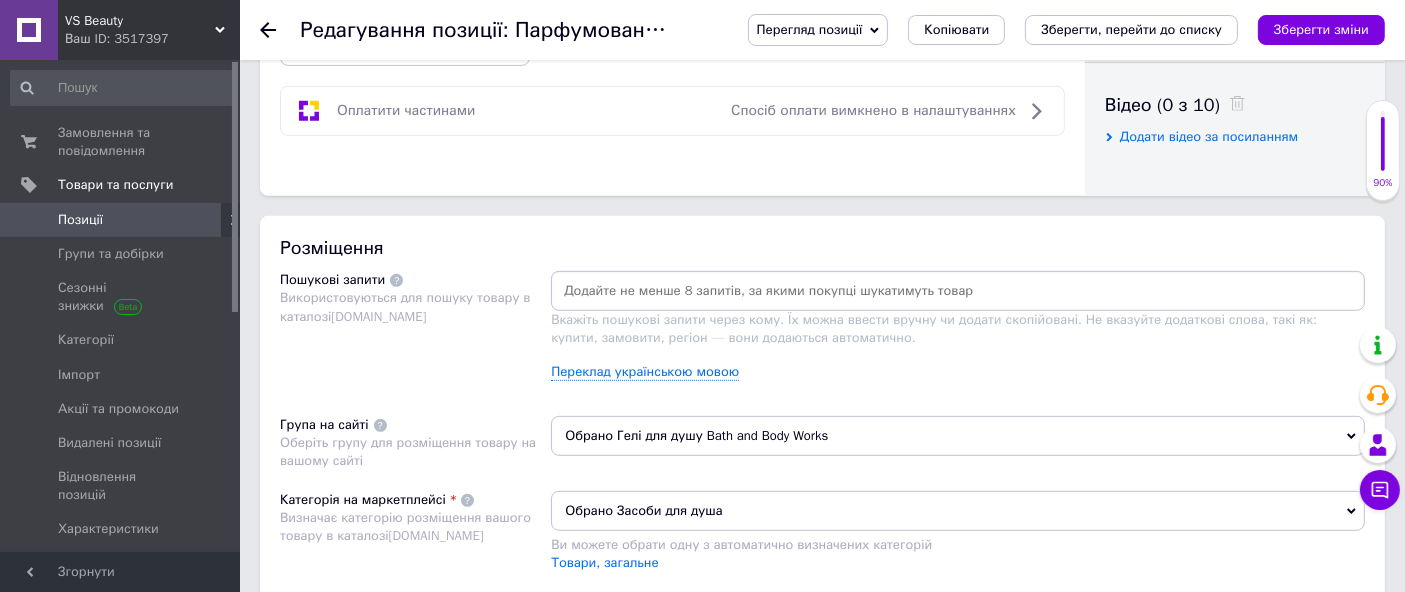 click at bounding box center (958, 291) 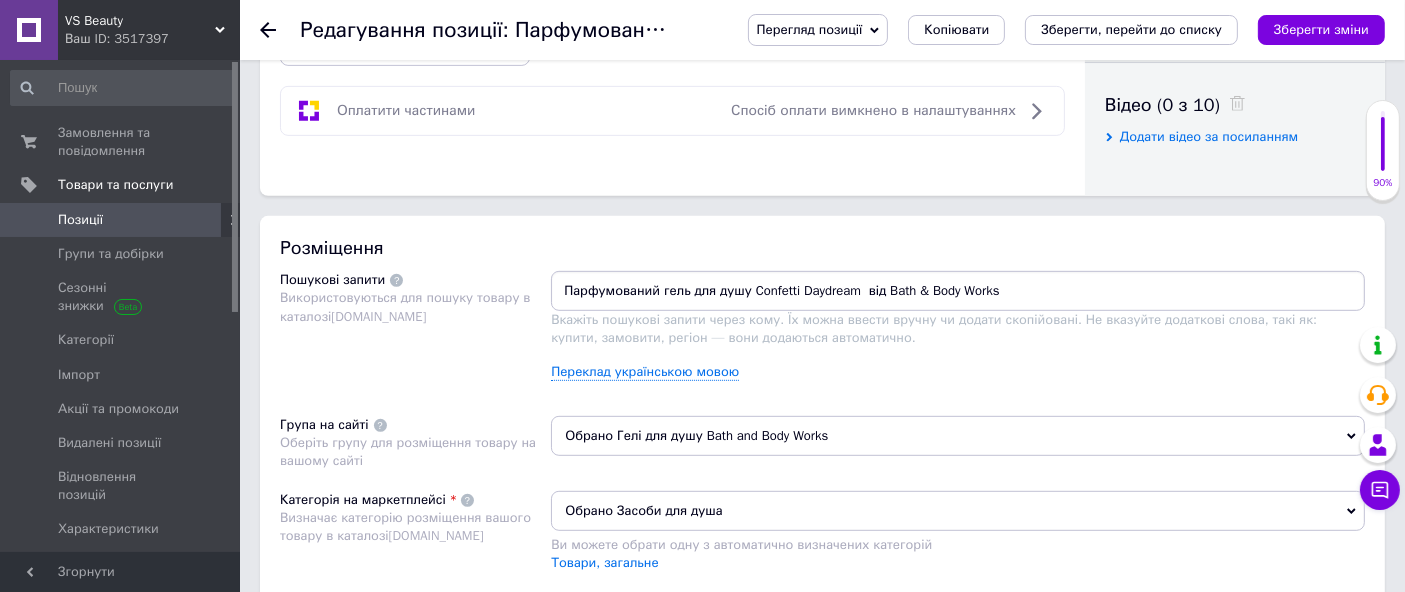 drag, startPoint x: 859, startPoint y: 297, endPoint x: 1269, endPoint y: 320, distance: 410.64462 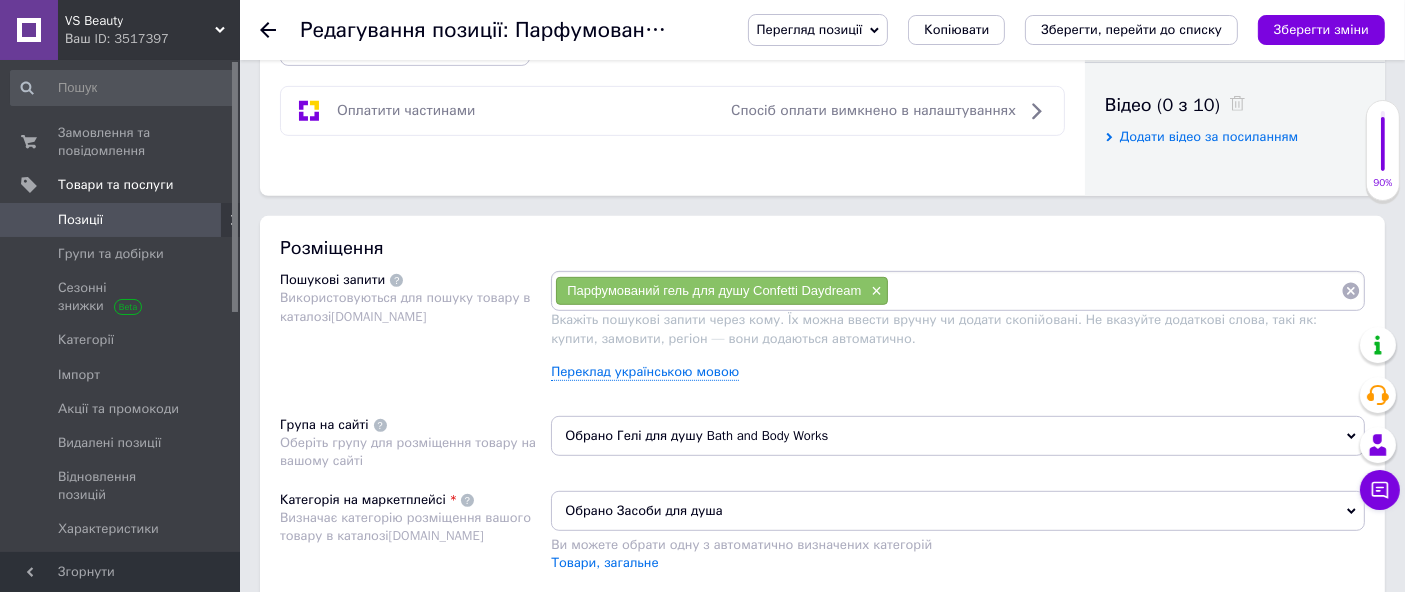 paste on "Парфумований гель для душу Confetti Daydream  від Bath & Body Works" 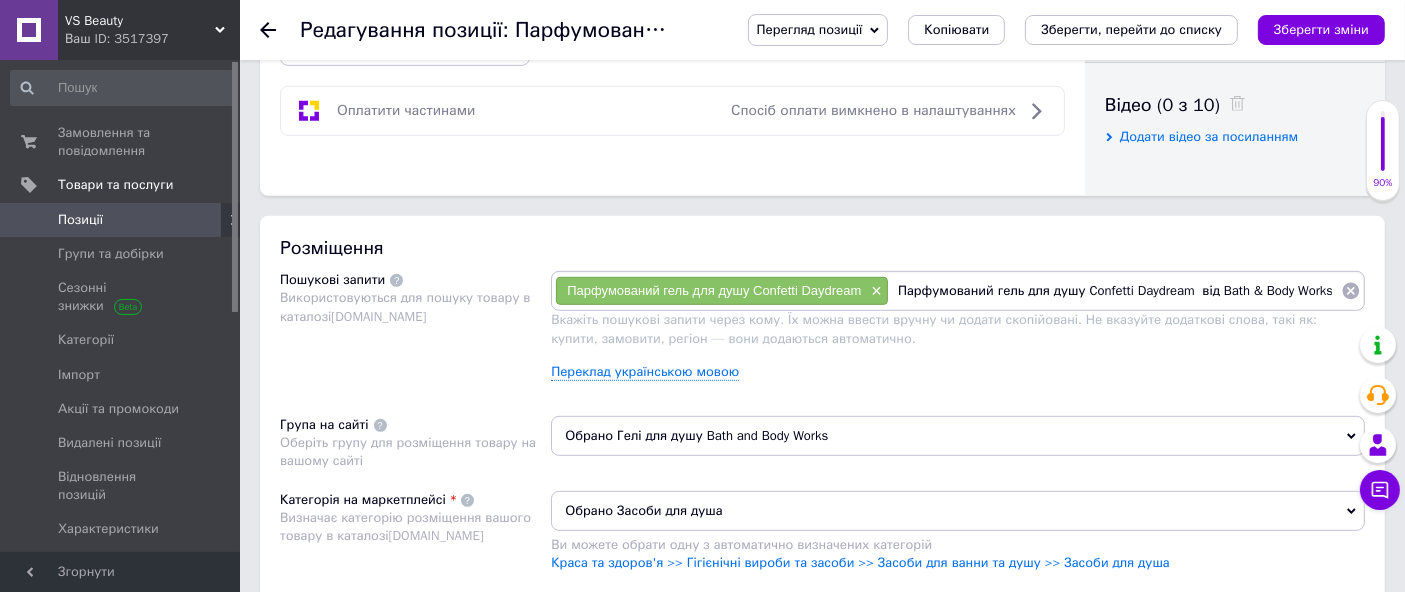 click on "Парфумований гель для душу Confetti Daydream  від Bath & Body Works" at bounding box center (1115, 291) 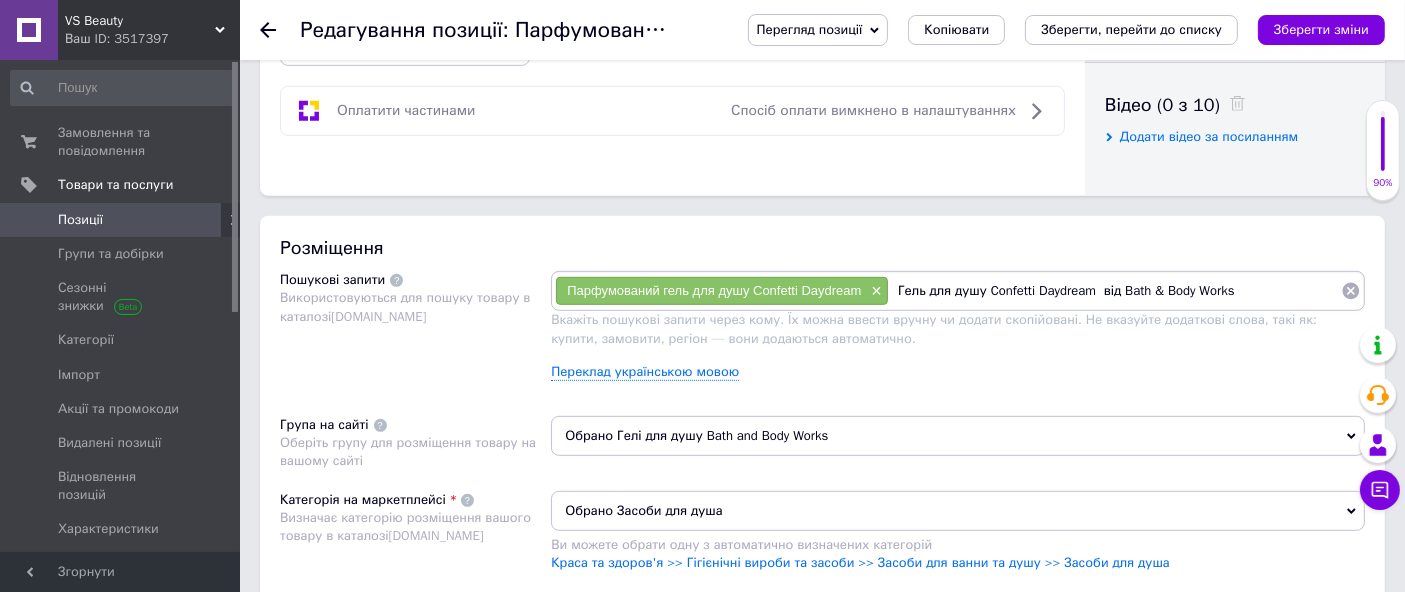 drag, startPoint x: 1096, startPoint y: 291, endPoint x: 1421, endPoint y: 351, distance: 330.49207 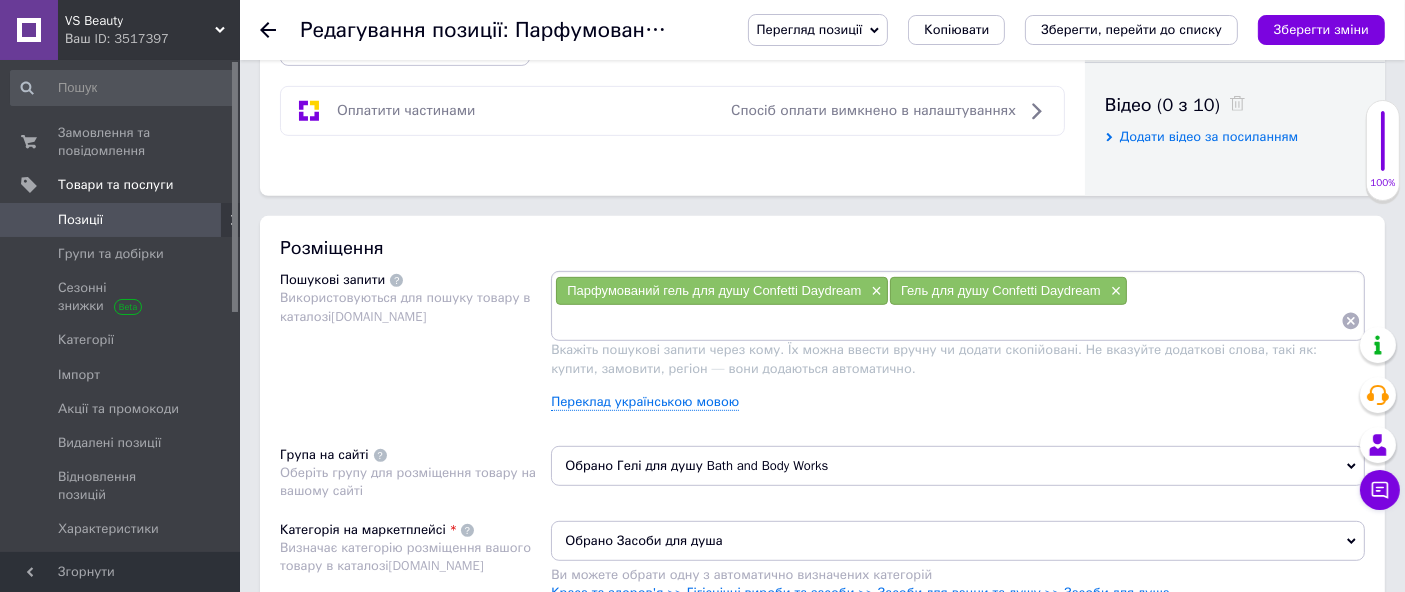 paste on "Парфумований гель для душу Confetti Daydream  від Bath & Body Works" 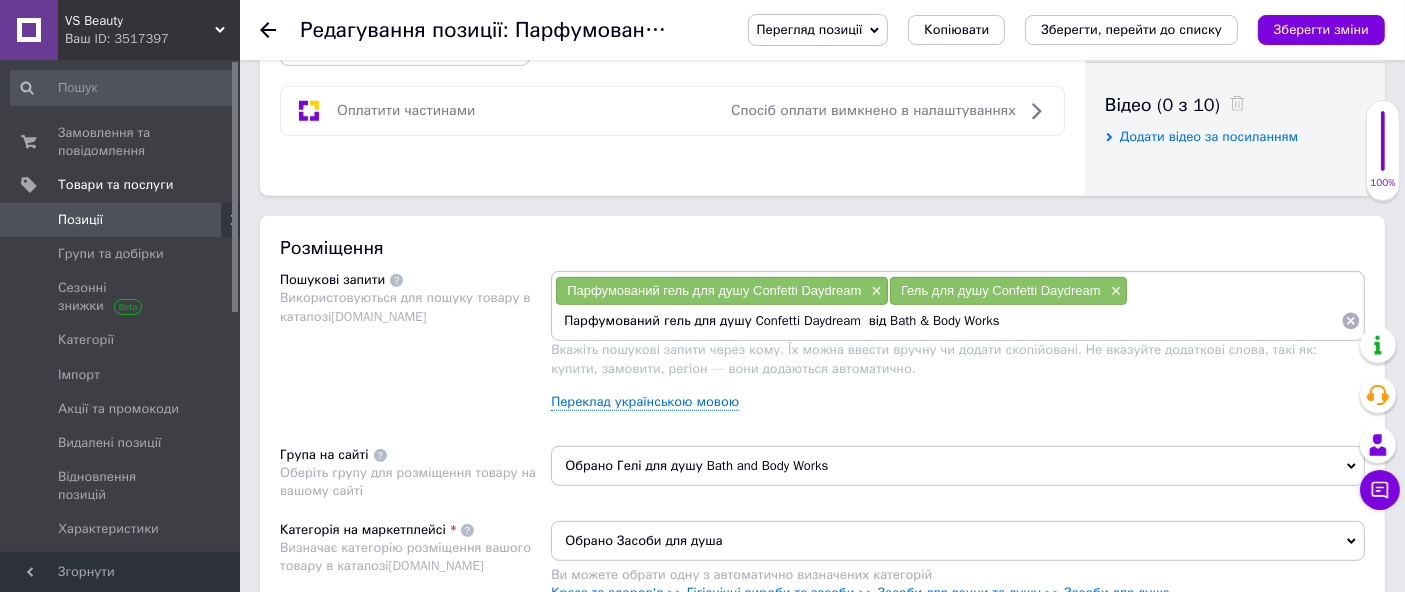 drag, startPoint x: 743, startPoint y: 324, endPoint x: 503, endPoint y: 370, distance: 244.36858 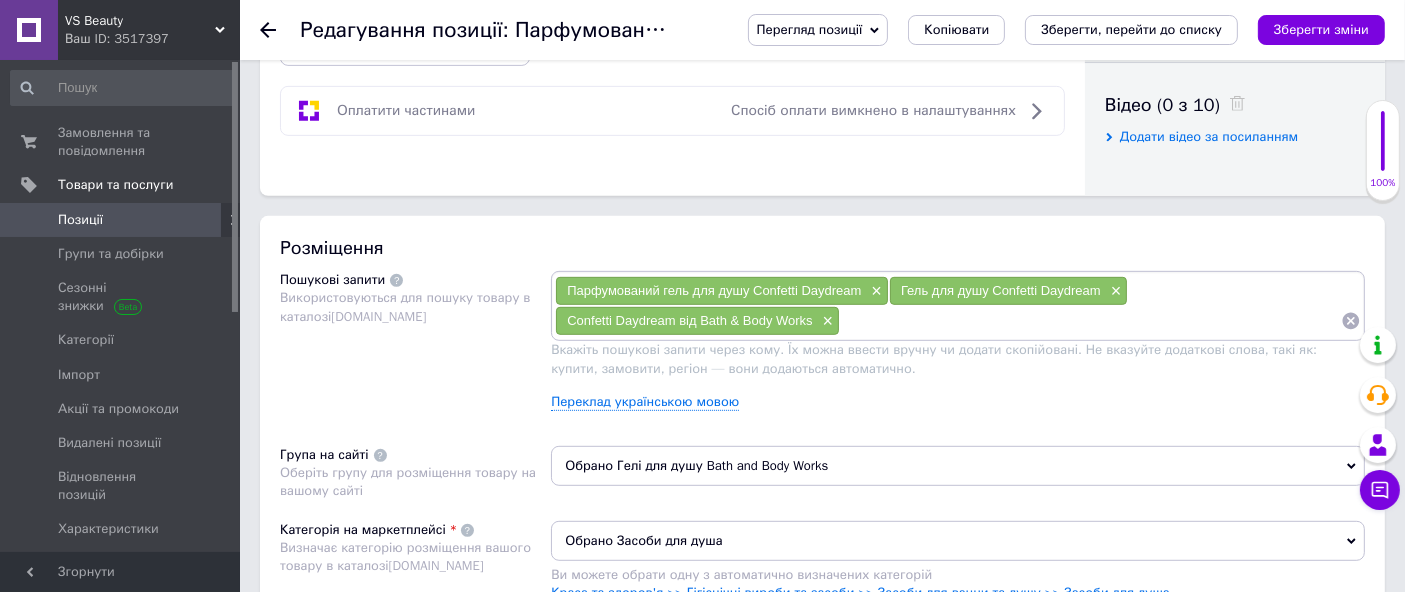 paste on "Парфумований гель для душу Confetti Daydream  від Bath & Body Works" 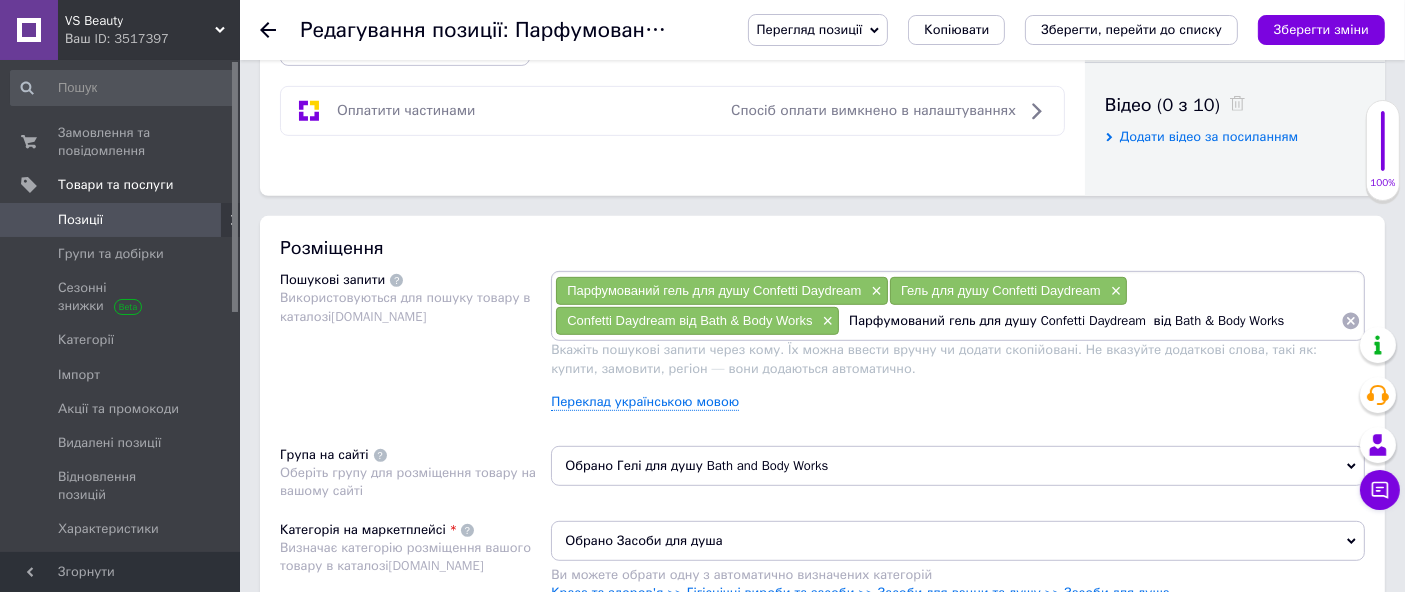 drag, startPoint x: 974, startPoint y: 322, endPoint x: 1029, endPoint y: 344, distance: 59.236813 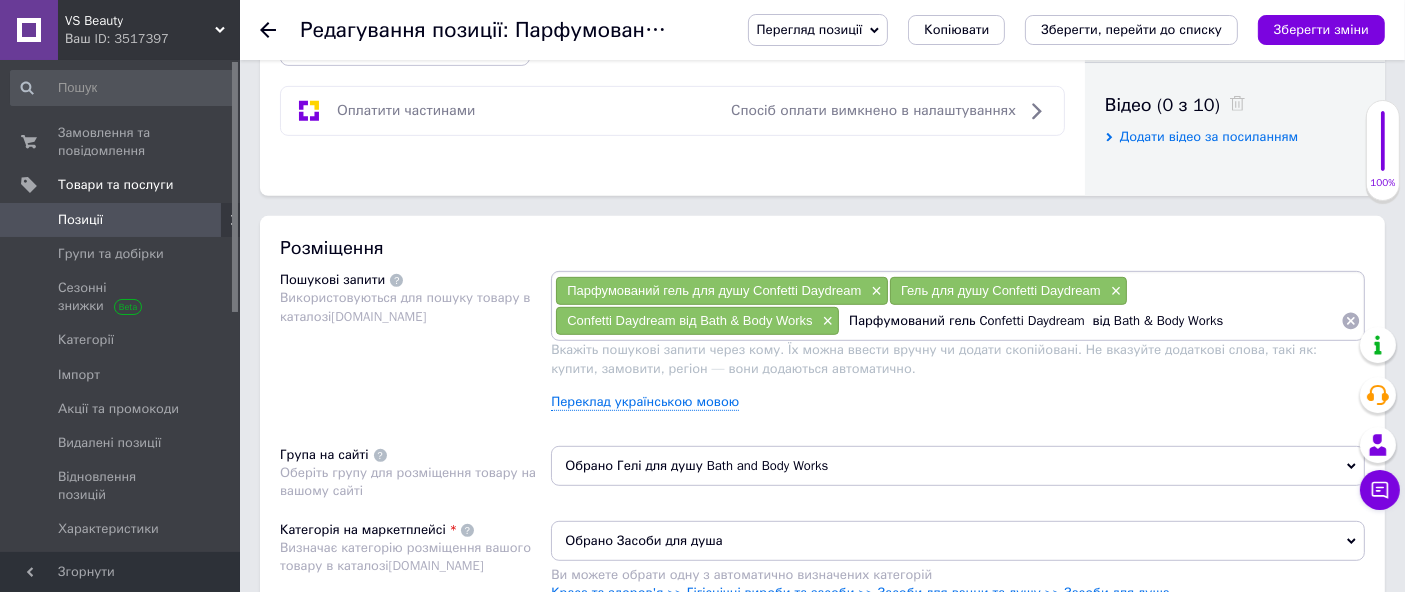 drag, startPoint x: 1082, startPoint y: 321, endPoint x: 1421, endPoint y: 300, distance: 339.6498 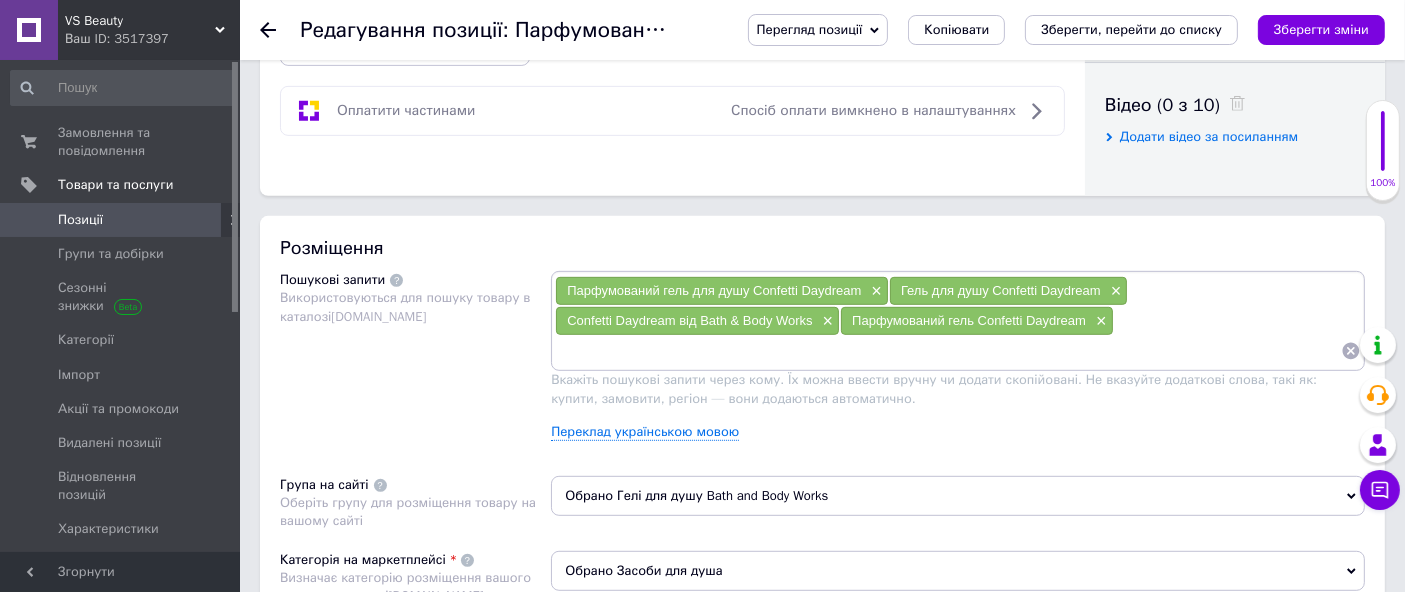 paste on "Парфумований гель для душу Confetti Daydream  від Bath & Body Works" 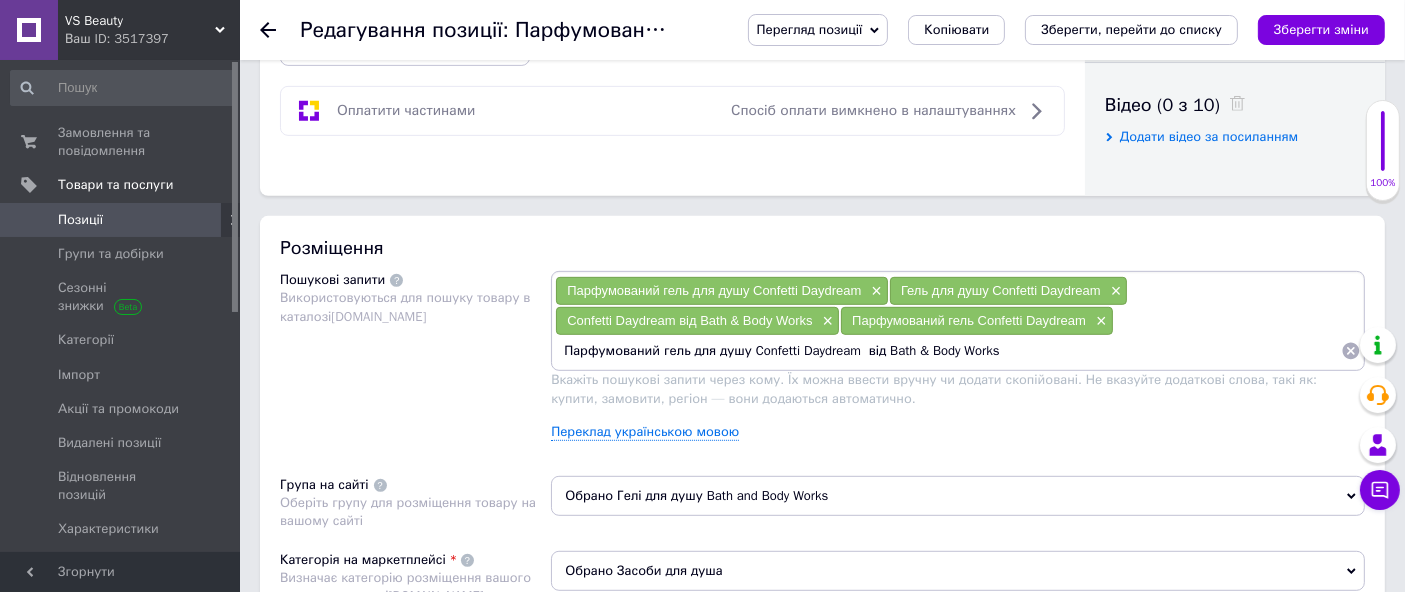 drag, startPoint x: 745, startPoint y: 350, endPoint x: 463, endPoint y: 372, distance: 282.85684 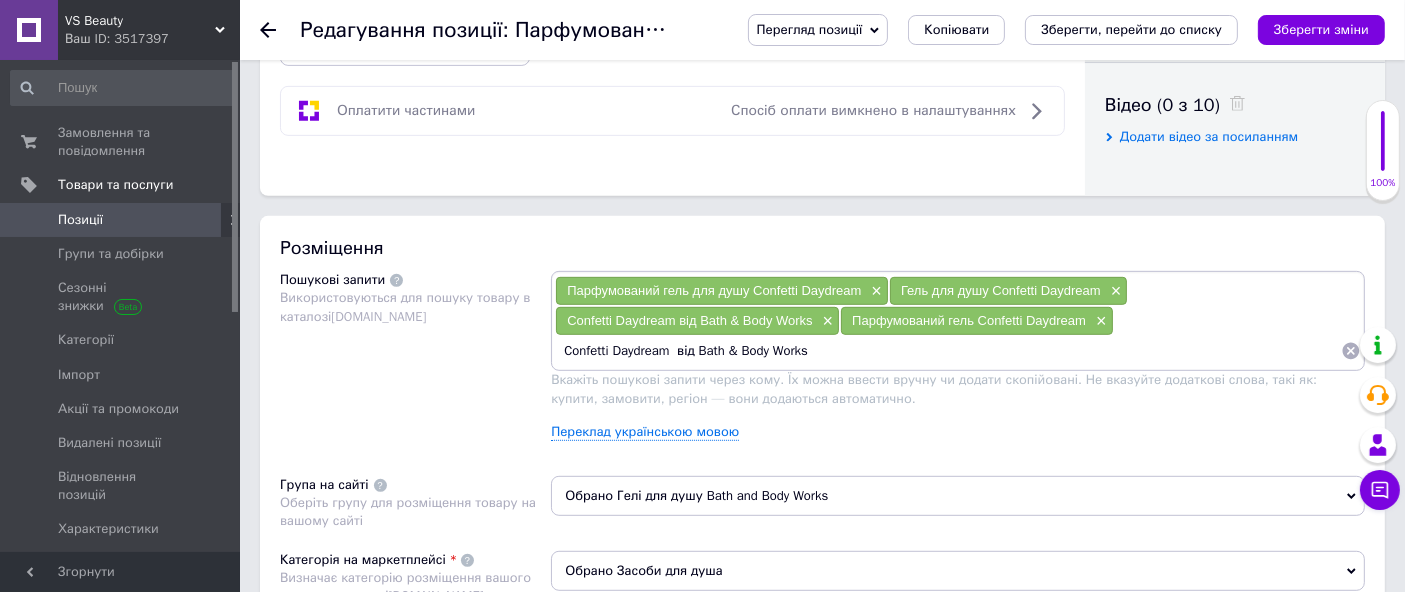 click on "Confetti Daydream  від Bath & Body Works" at bounding box center (948, 351) 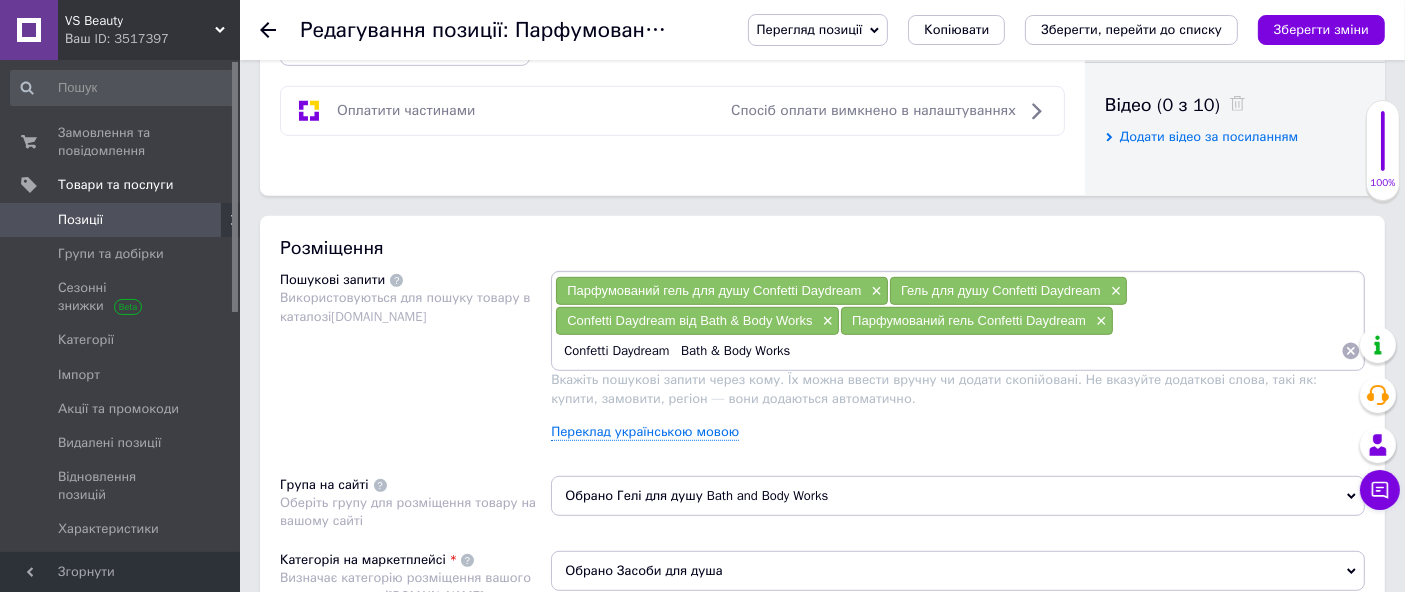 type on "Confetti Daydream  Bath & Body Works" 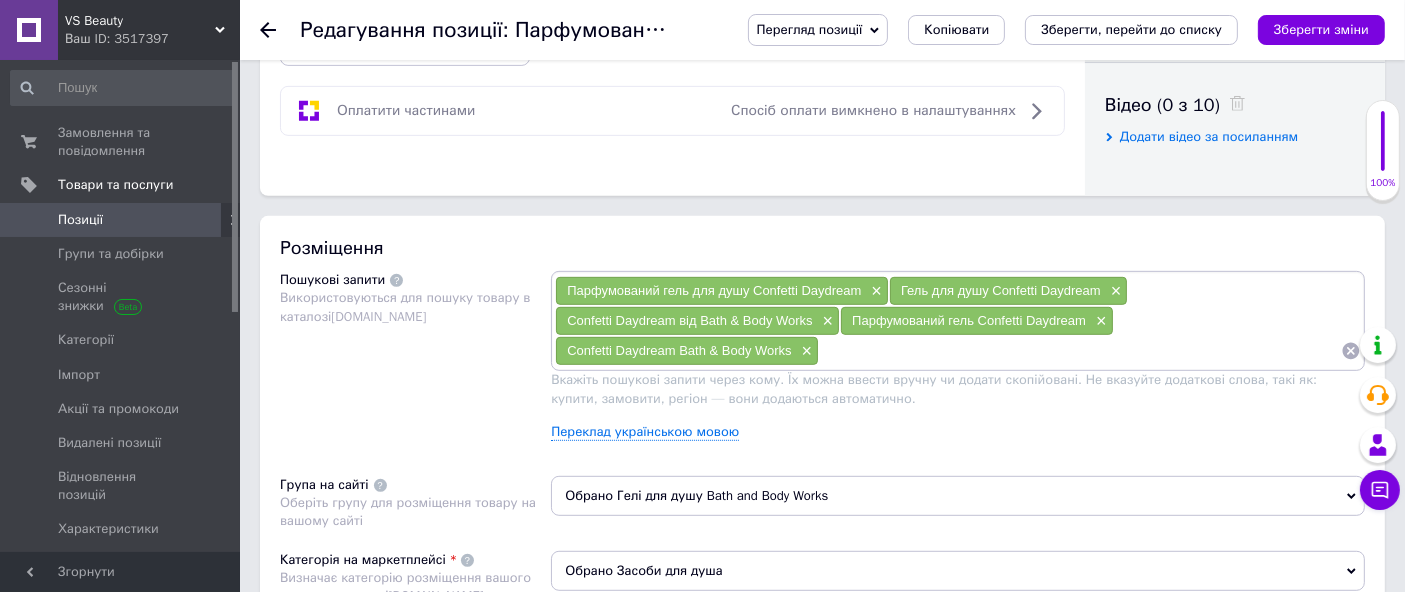paste on "Парфумований гель для душу Confetti Daydream  від Bath & Body Works" 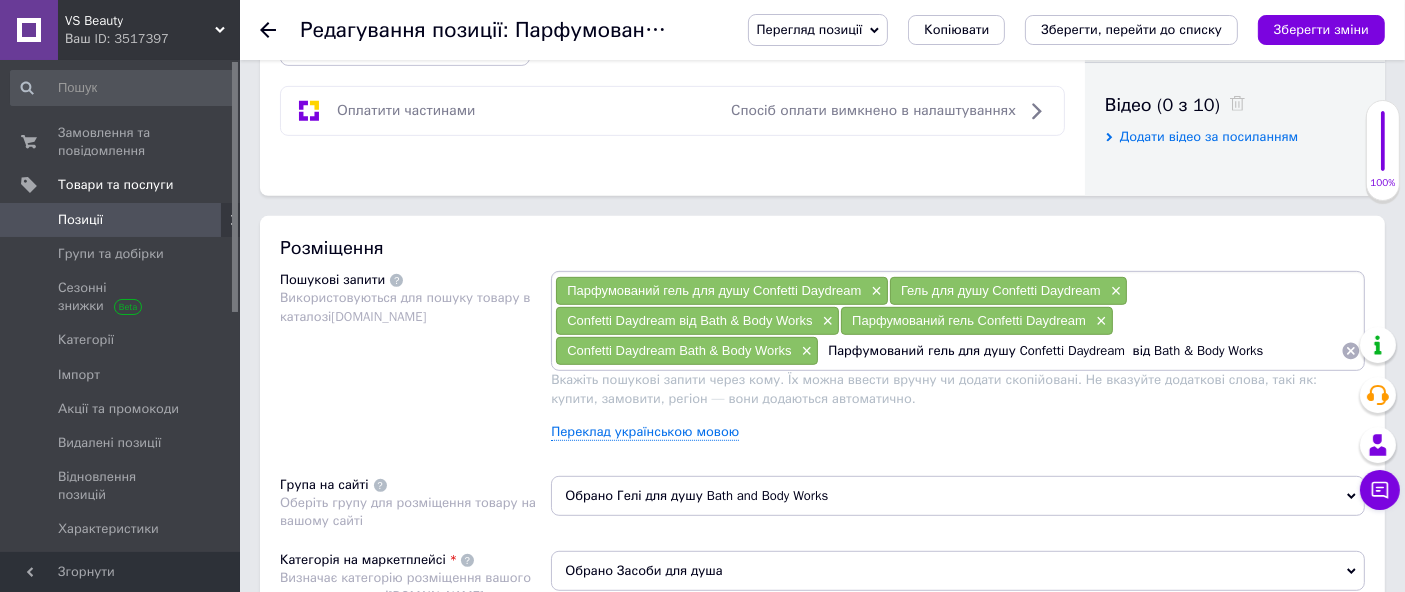 click on "Парфумований гель для душу Confetti Daydream  від Bath & Body Works" at bounding box center (1080, 351) 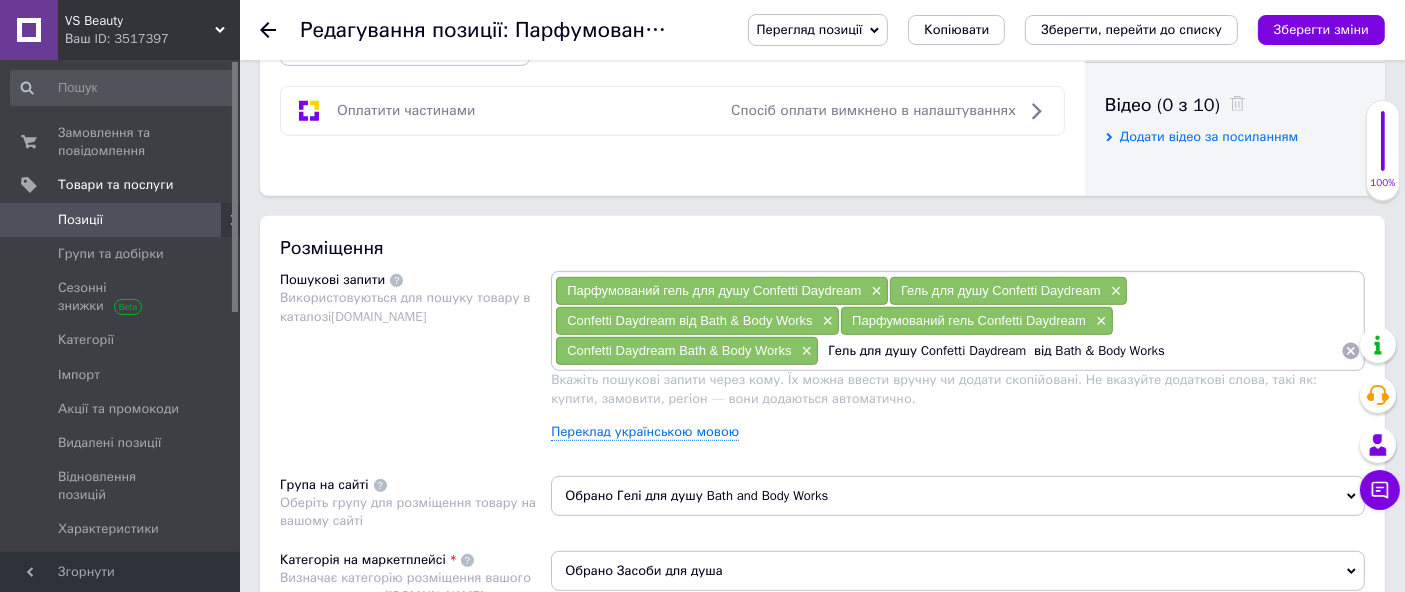 drag, startPoint x: 1031, startPoint y: 355, endPoint x: 1421, endPoint y: 378, distance: 390.6776 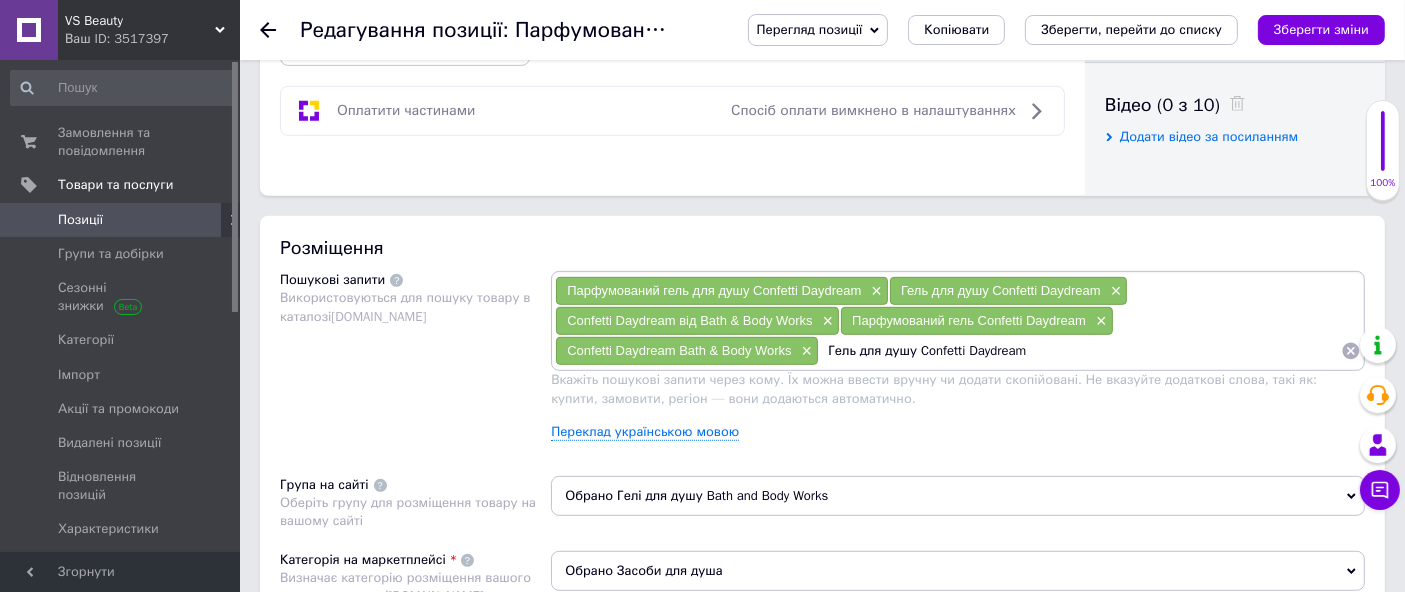 drag, startPoint x: 855, startPoint y: 347, endPoint x: 909, endPoint y: 362, distance: 56.044624 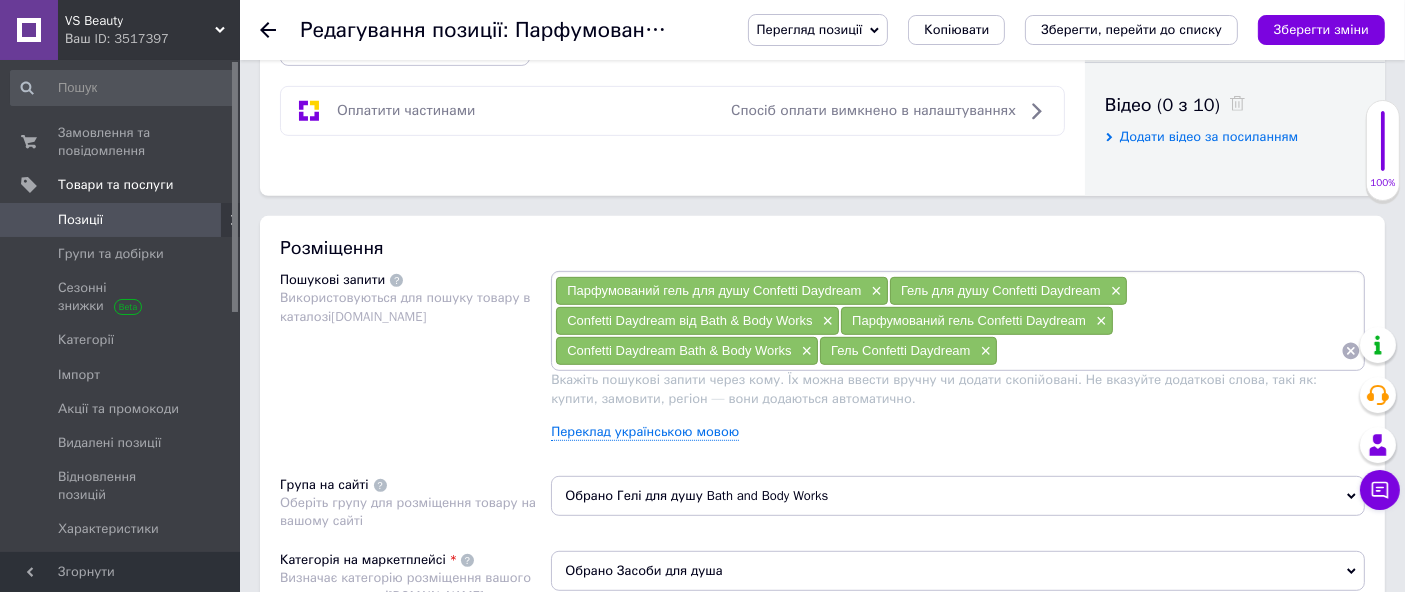 paste on "Парфумований гель для душу Confetti Daydream  від Bath & Body Works" 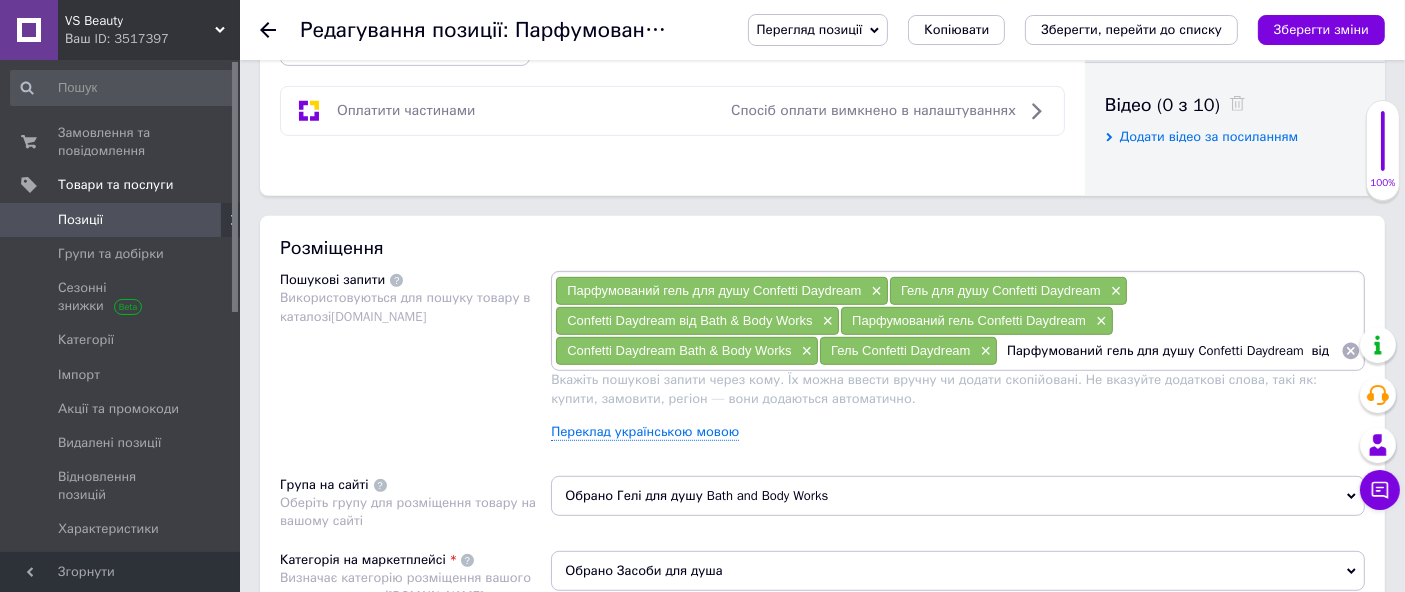 scroll, scrollTop: 0, scrollLeft: 101, axis: horizontal 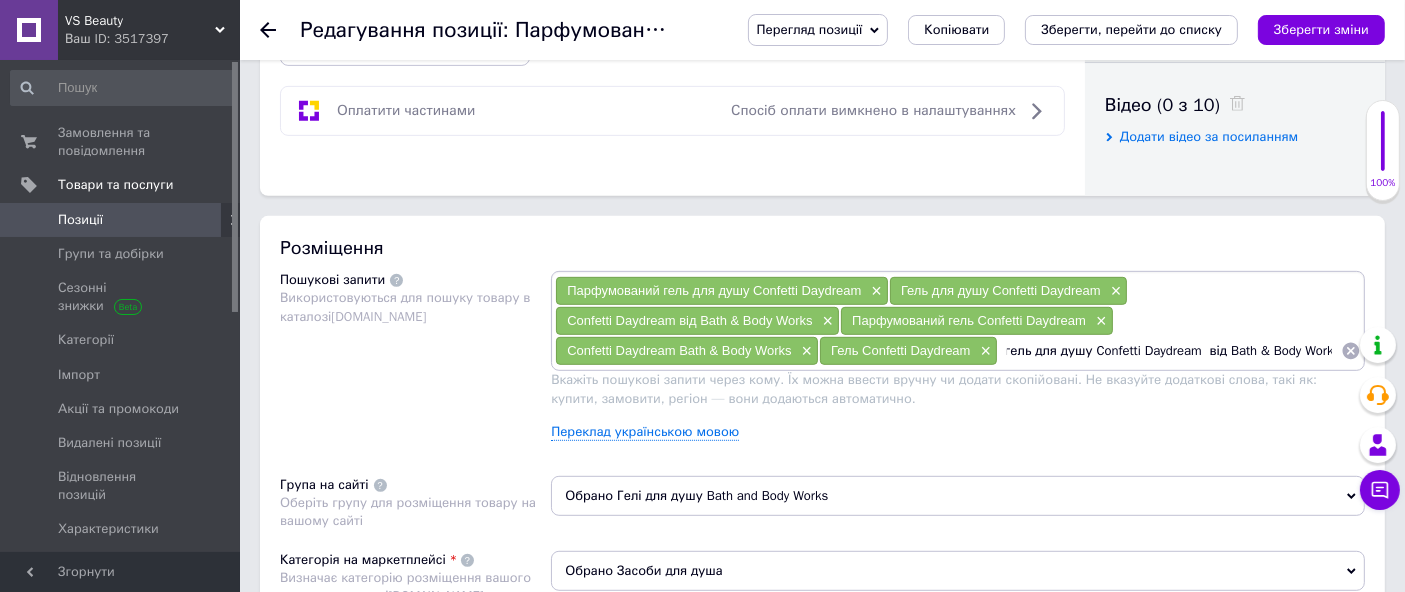 drag, startPoint x: 1198, startPoint y: 351, endPoint x: 1262, endPoint y: 364, distance: 65.30697 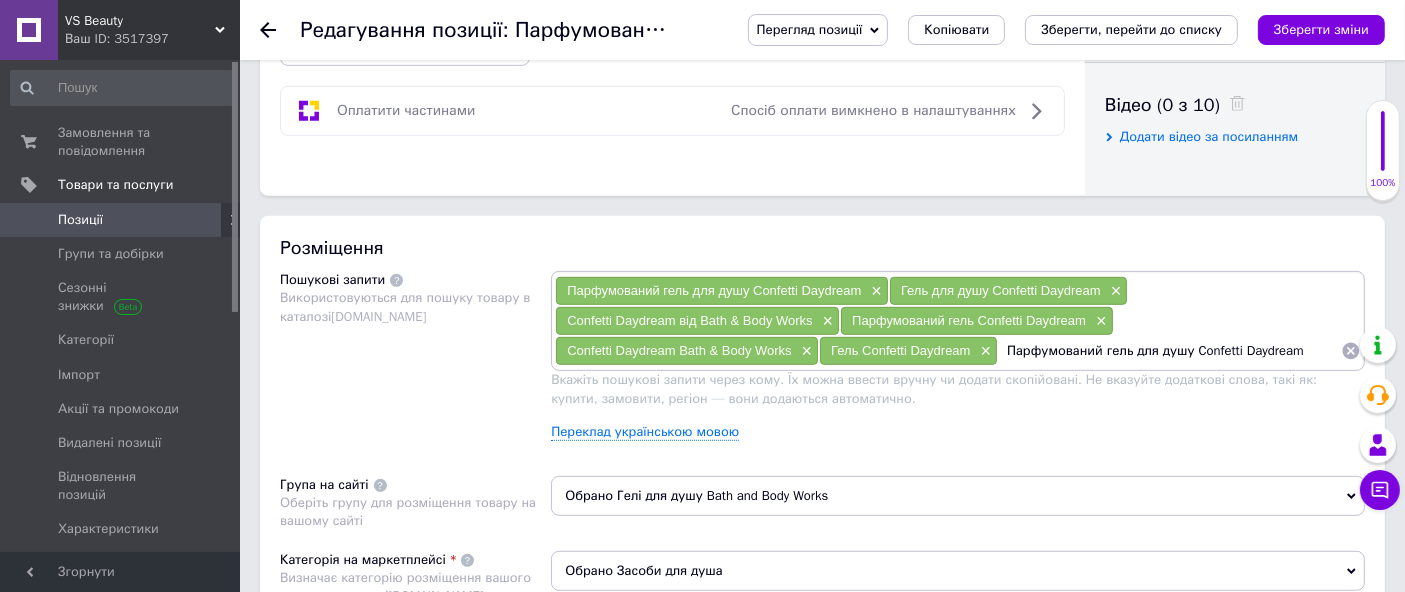 scroll, scrollTop: 0, scrollLeft: 0, axis: both 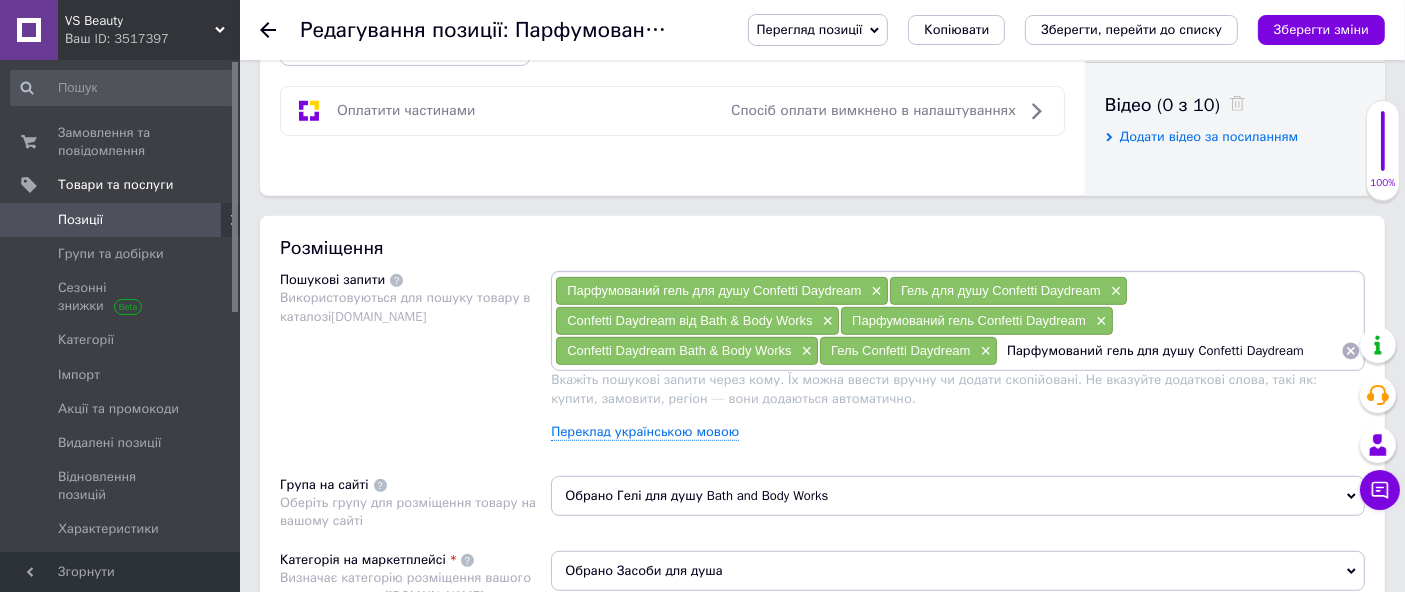 drag, startPoint x: 1184, startPoint y: 355, endPoint x: 788, endPoint y: 430, distance: 403.0397 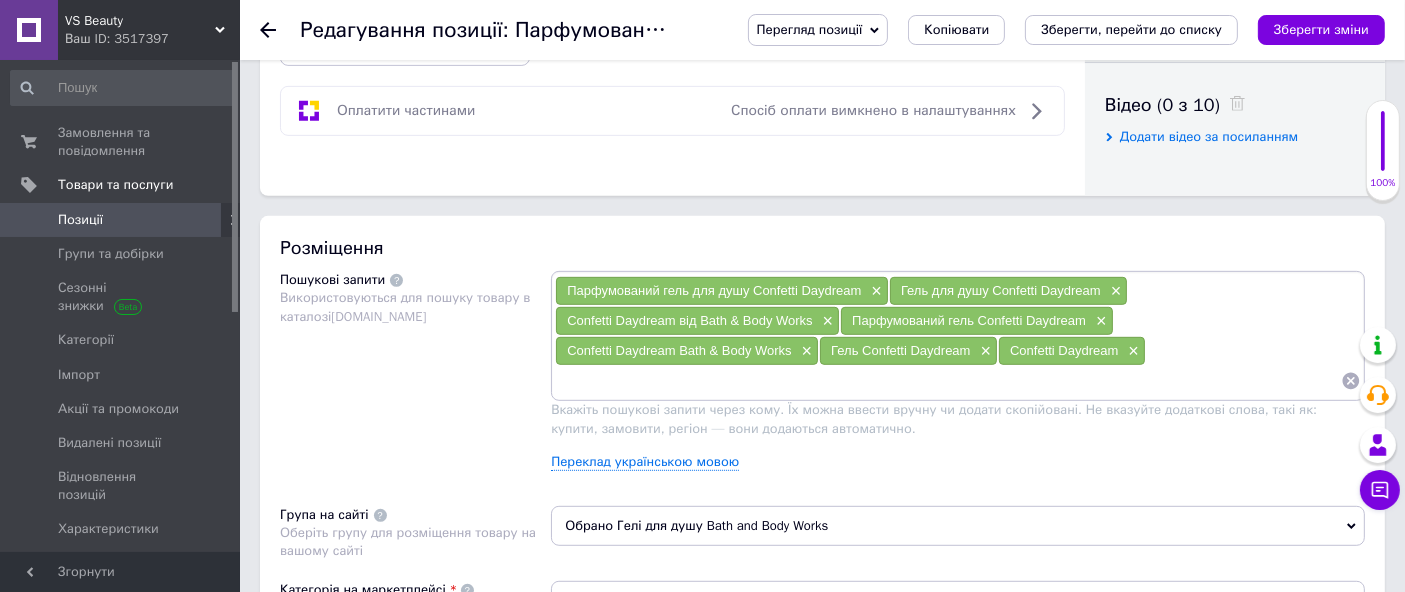 paste 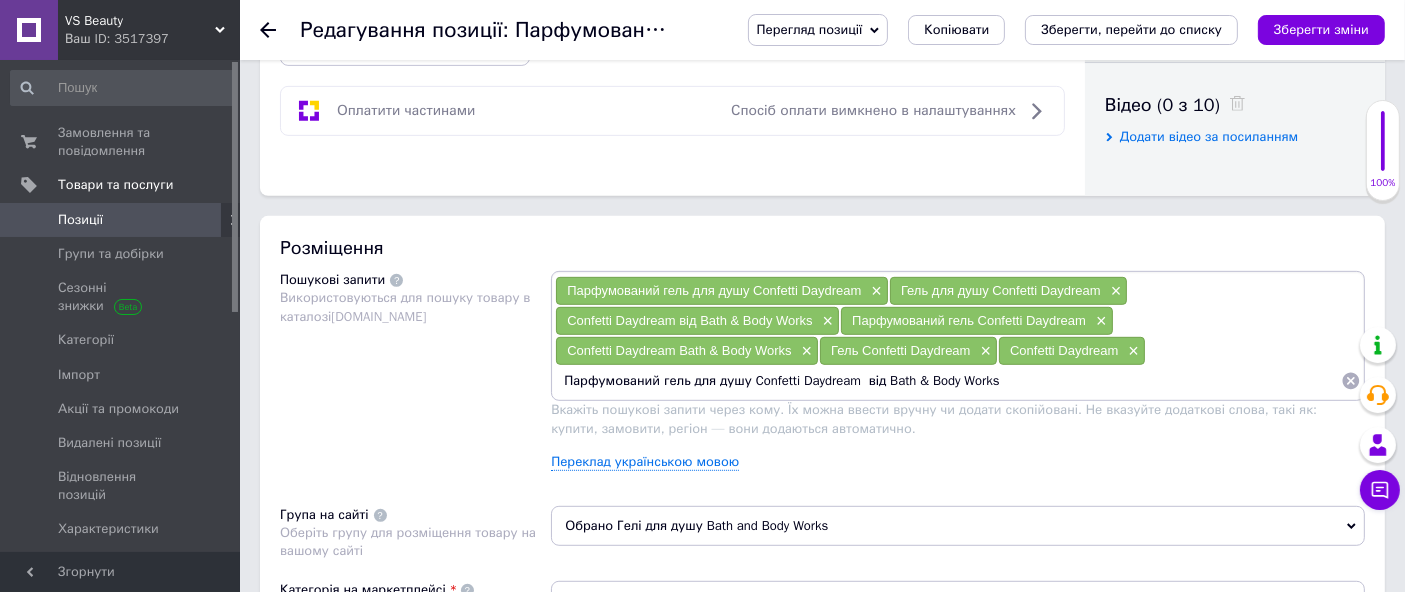 drag, startPoint x: 857, startPoint y: 380, endPoint x: 1336, endPoint y: 395, distance: 479.2348 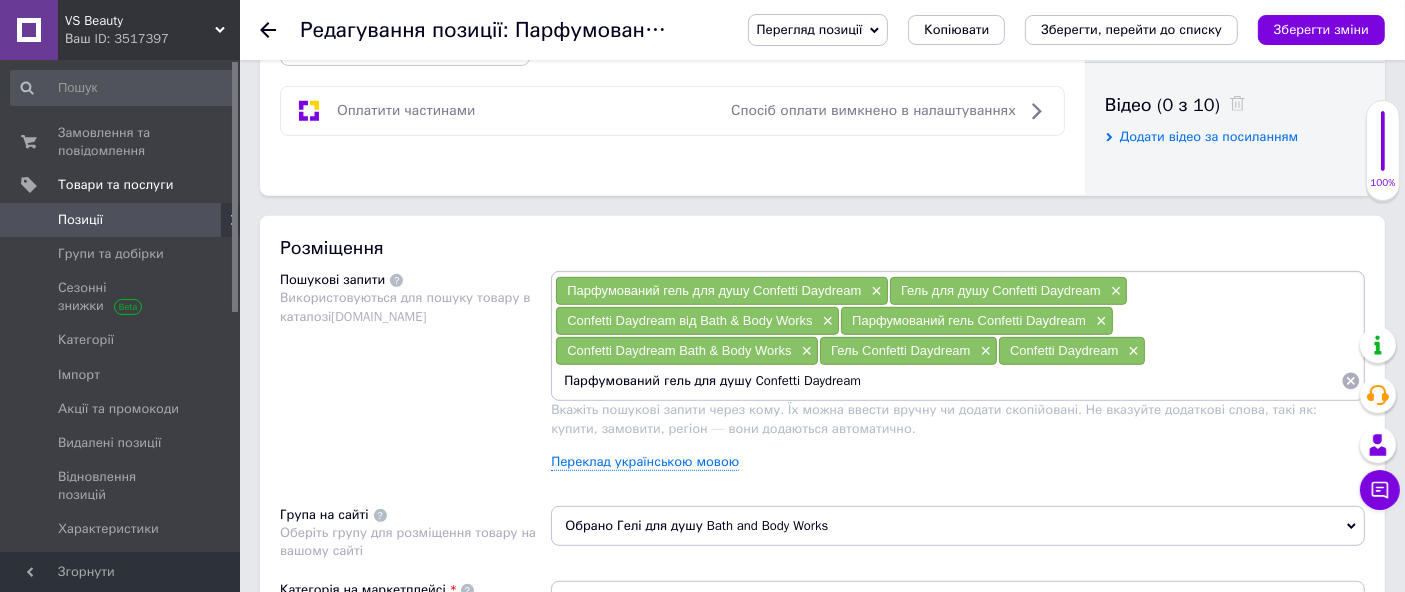 drag, startPoint x: 688, startPoint y: 380, endPoint x: 743, endPoint y: 394, distance: 56.753853 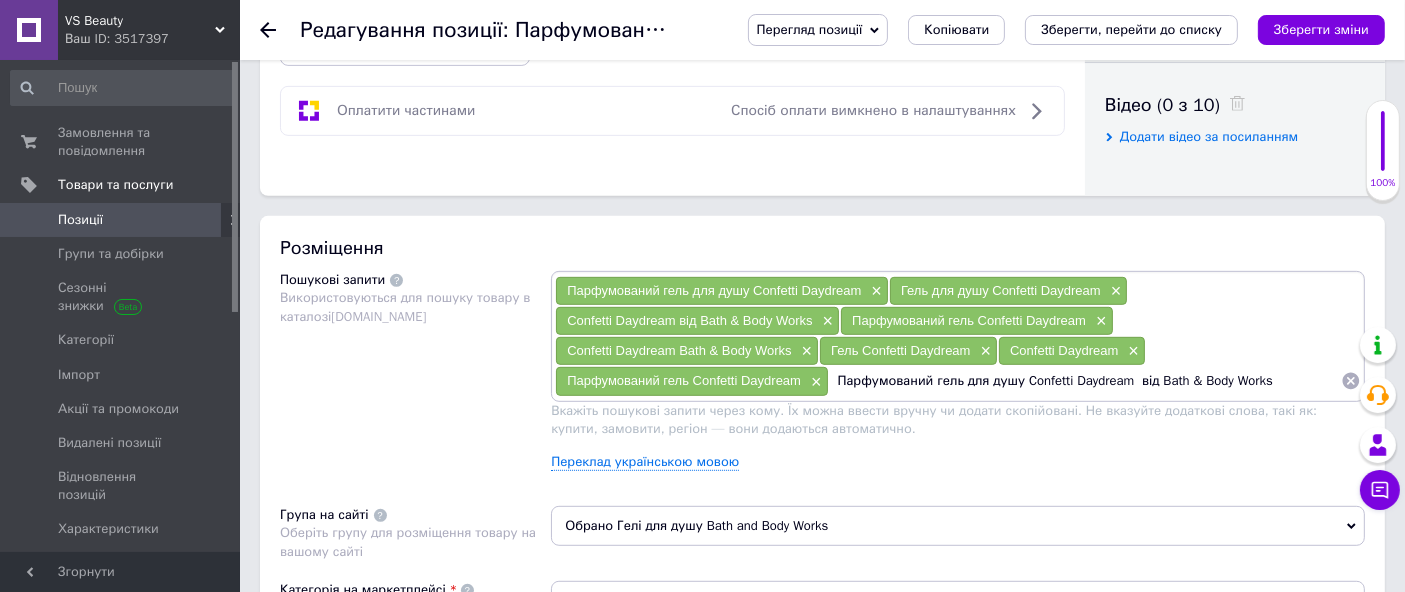 drag, startPoint x: 1135, startPoint y: 369, endPoint x: 1421, endPoint y: 459, distance: 299.82663 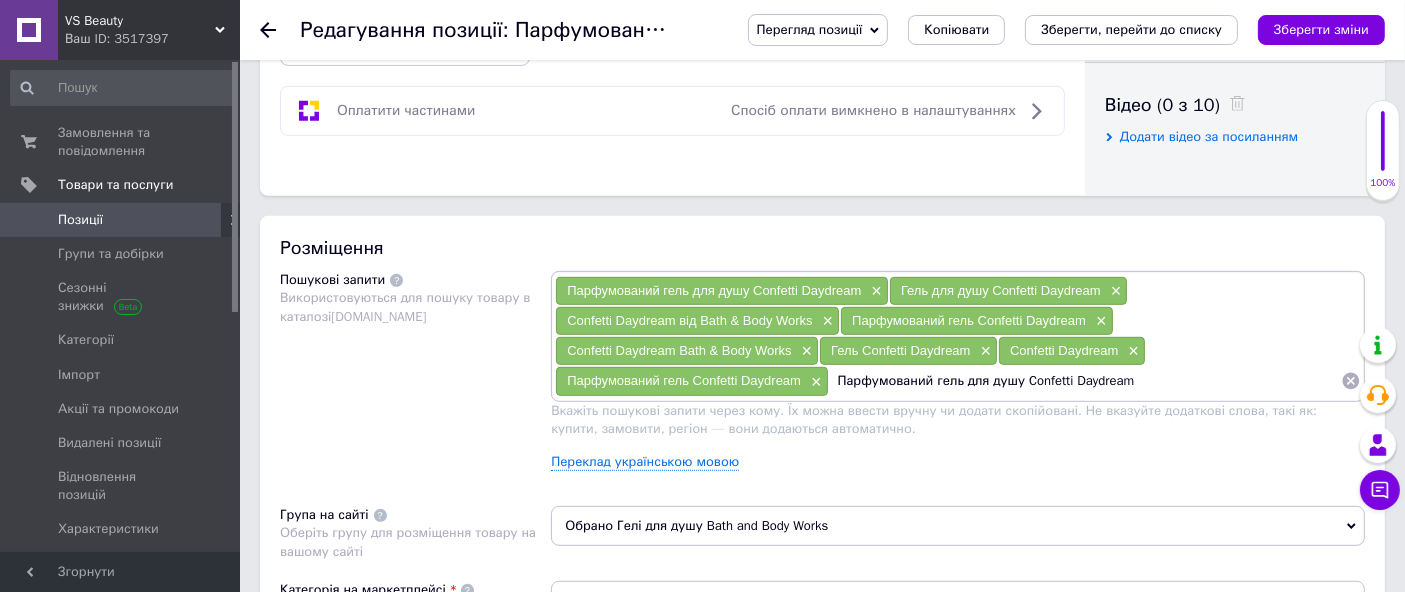 drag, startPoint x: 930, startPoint y: 379, endPoint x: 1017, endPoint y: 395, distance: 88.45903 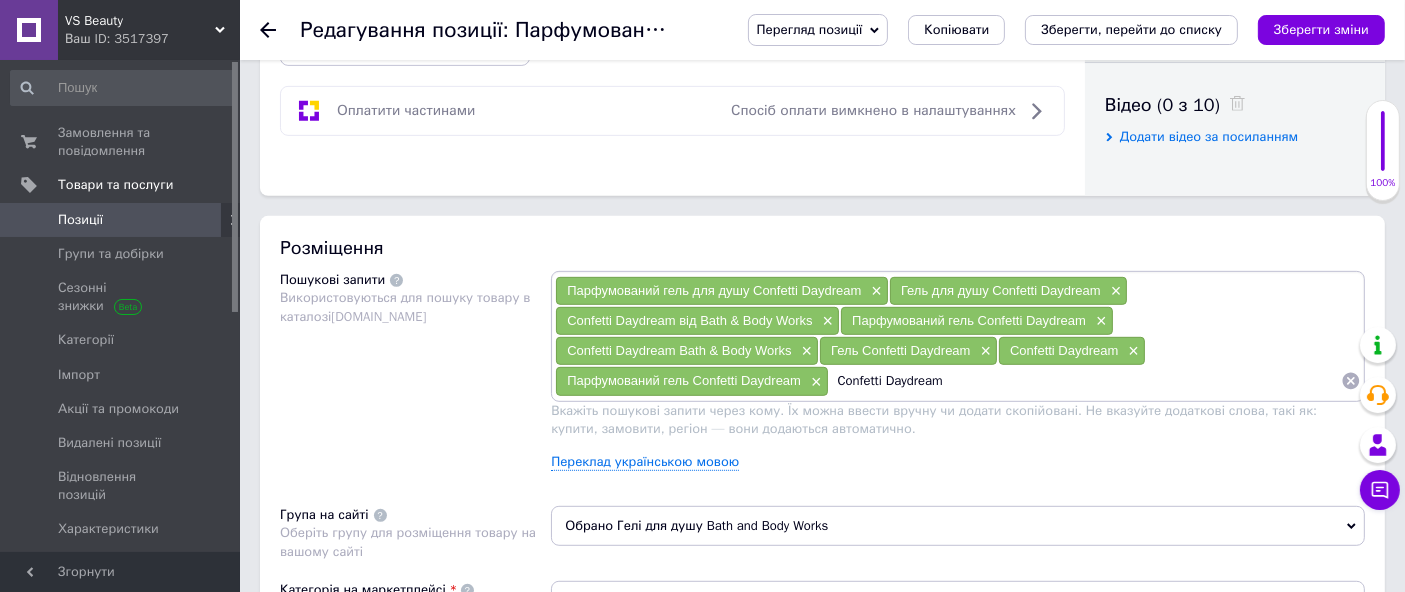click on "Confetti Daydream" at bounding box center [1085, 381] 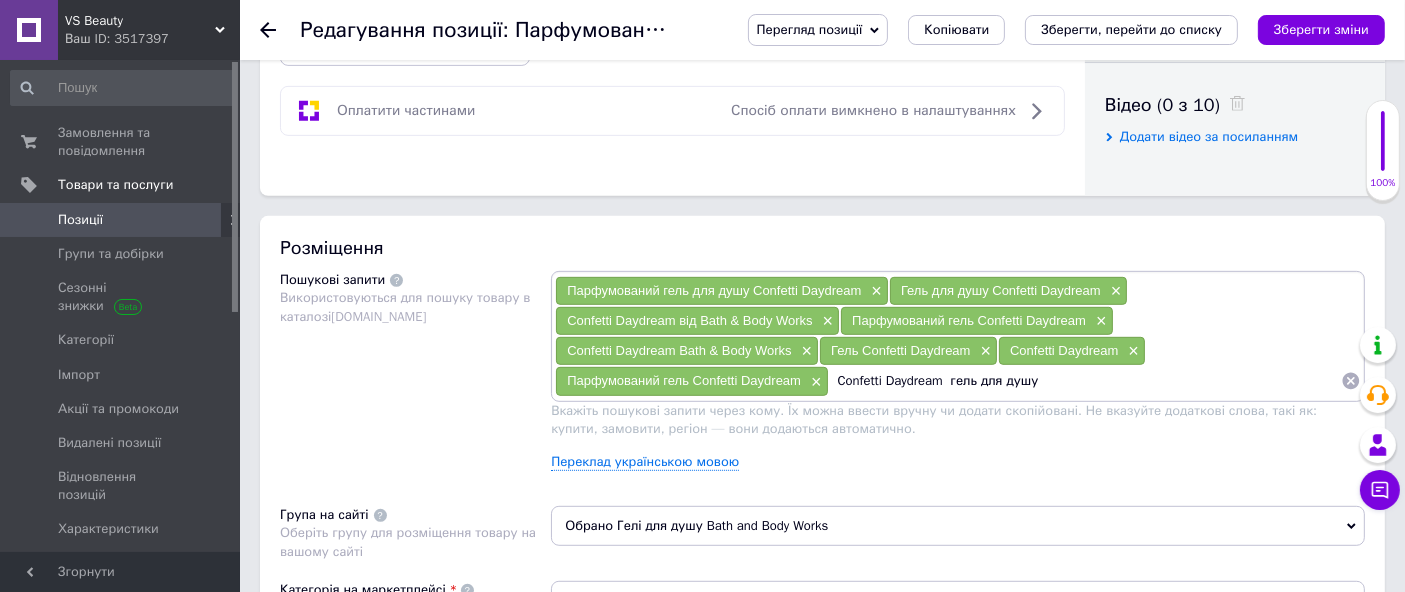 click on "Confetti Daydream  гель для душу" at bounding box center [1085, 381] 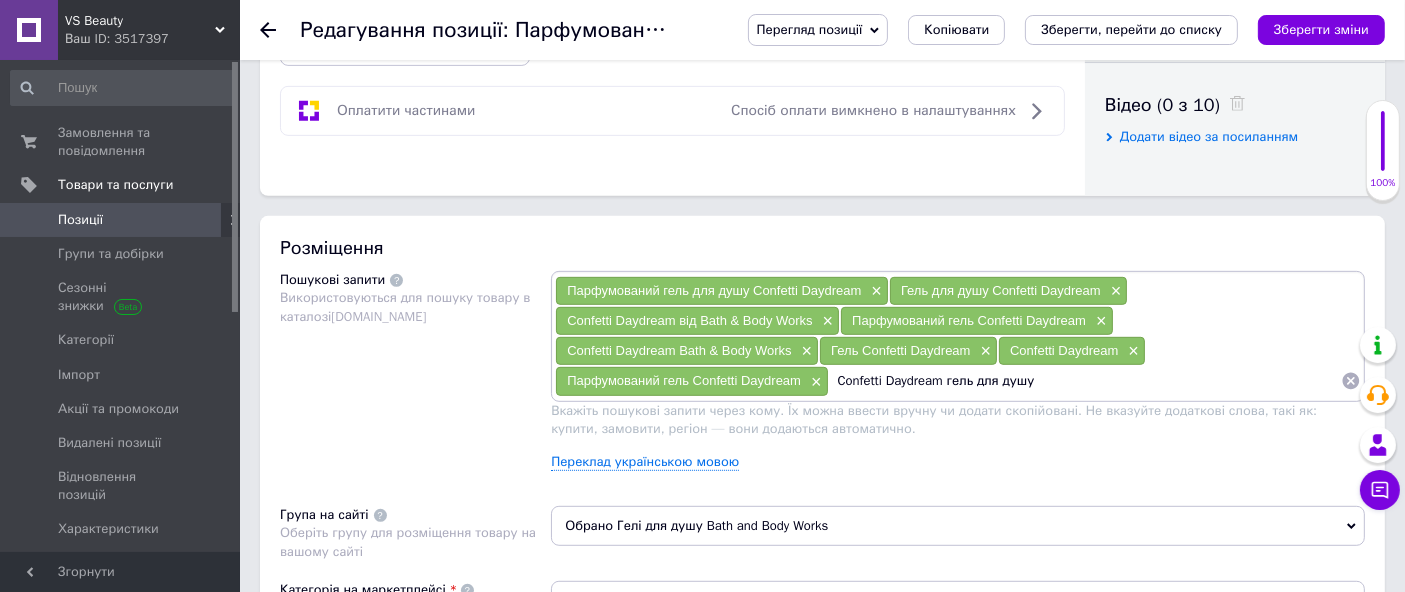 drag, startPoint x: 831, startPoint y: 377, endPoint x: 969, endPoint y: 378, distance: 138.00362 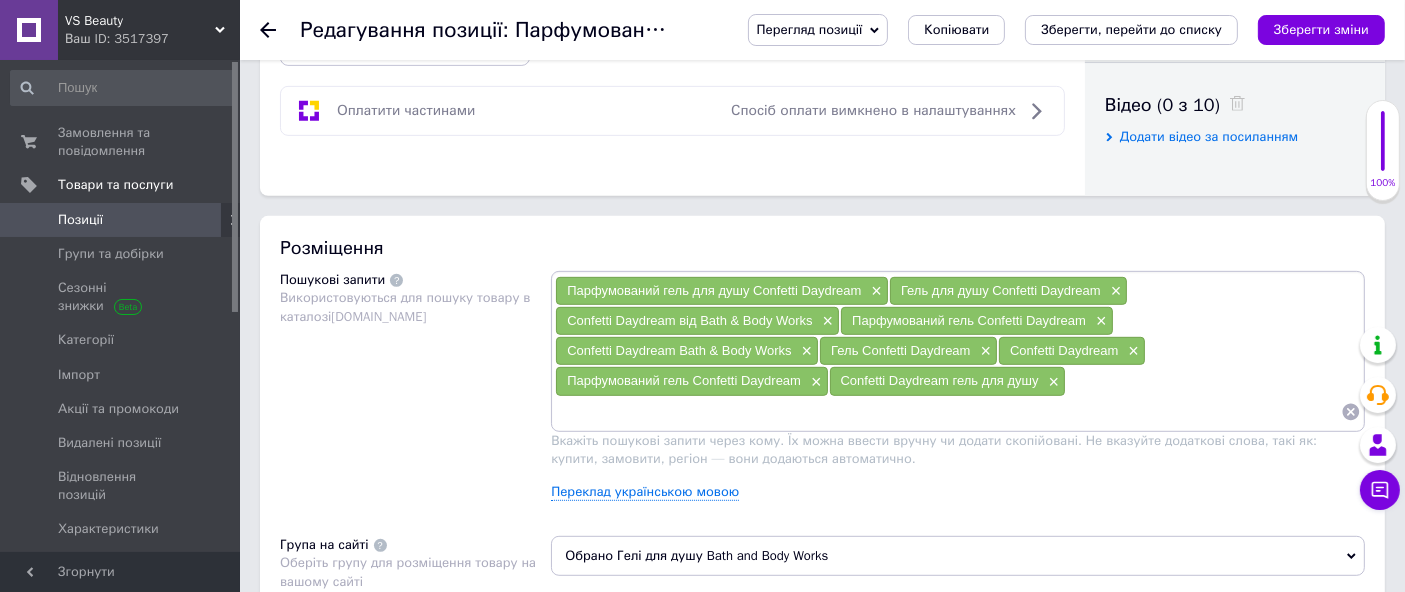 type on "Confetti Daydream гель" 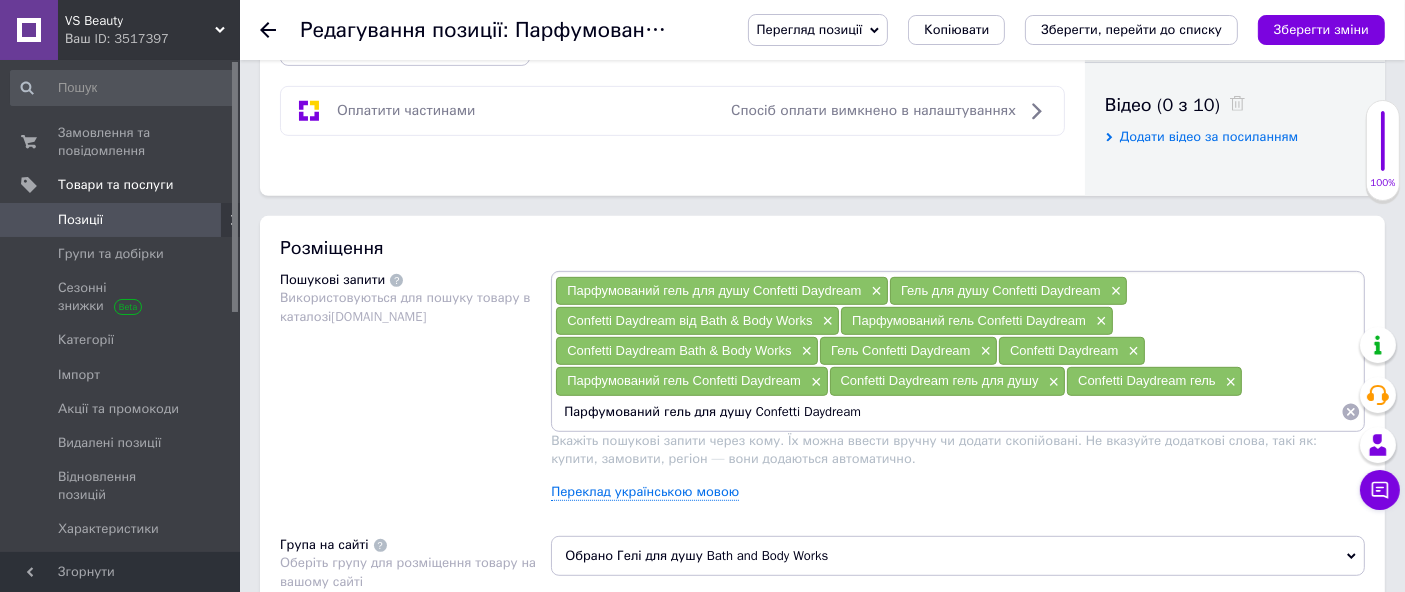 click on "Парфумований гель для душу Confetti Daydream" at bounding box center (948, 412) 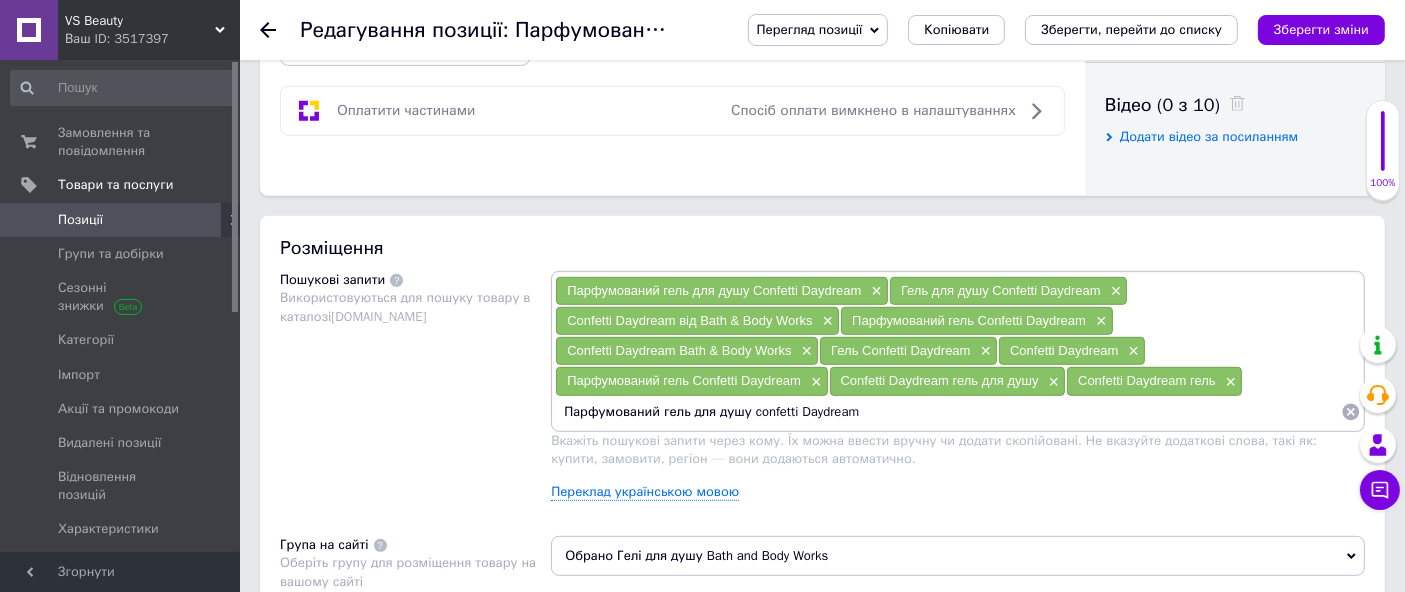 click on "Парфумований гель для душу confetti Daydream" at bounding box center (948, 412) 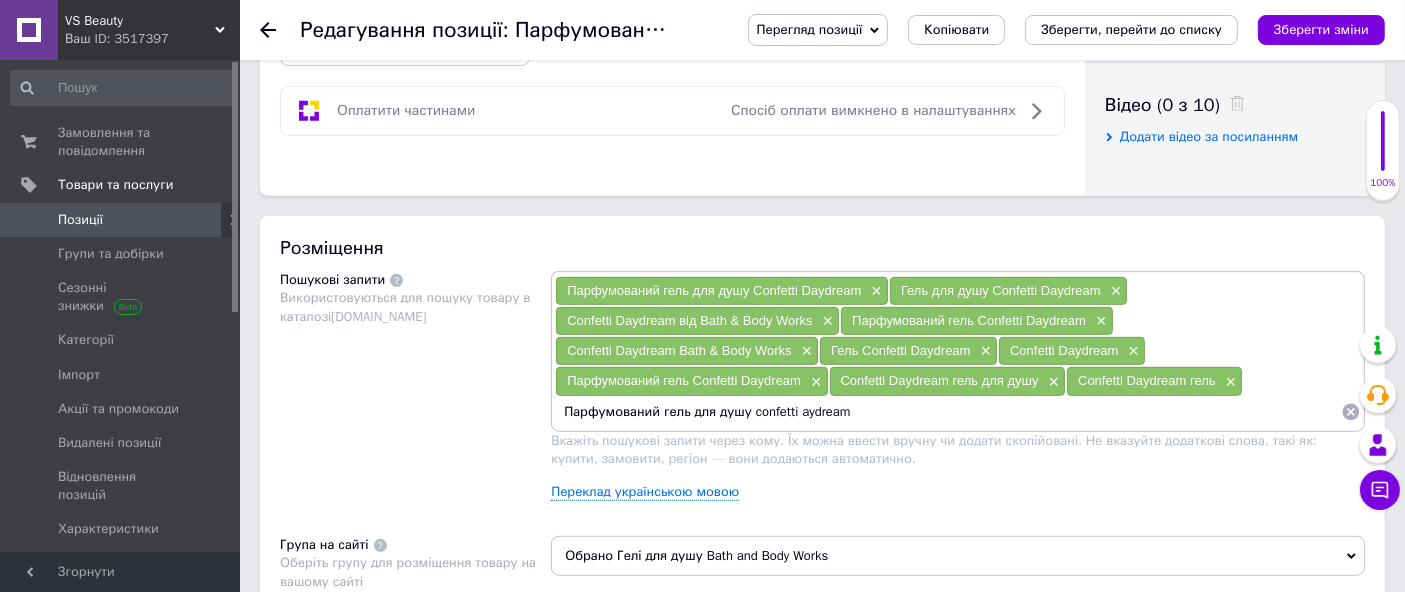 type on "Парфумований гель для душу confetti daydream" 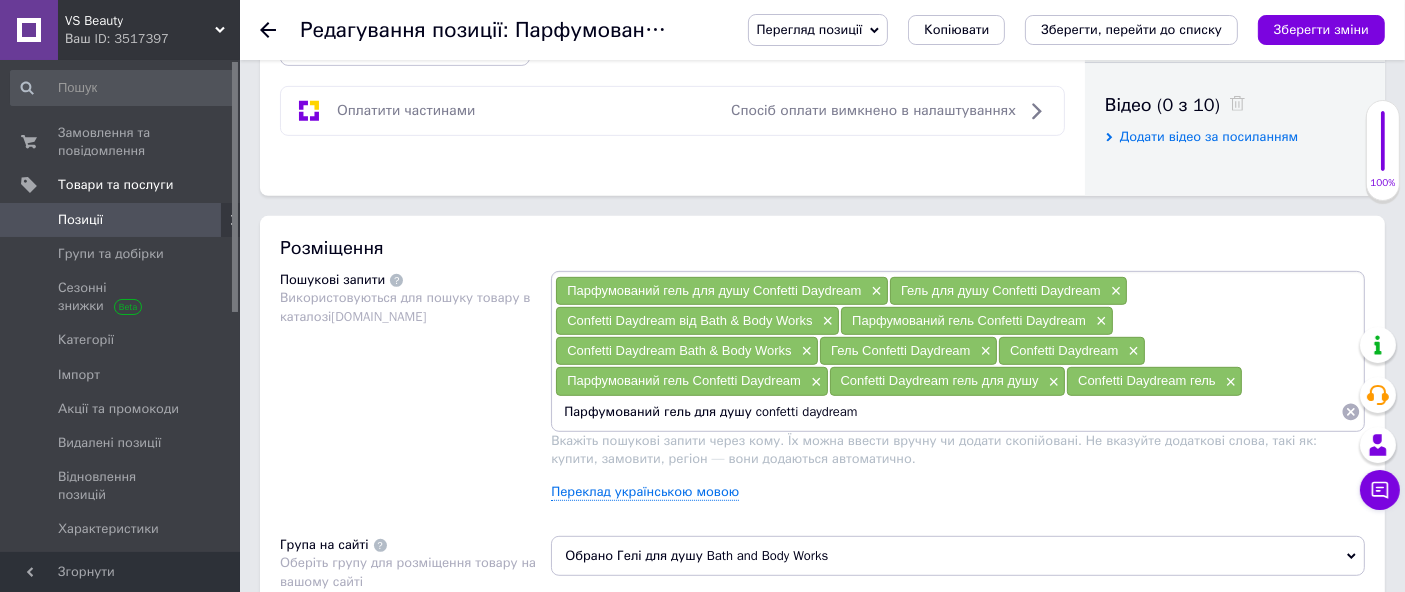 drag, startPoint x: 658, startPoint y: 407, endPoint x: 1421, endPoint y: 402, distance: 763.01636 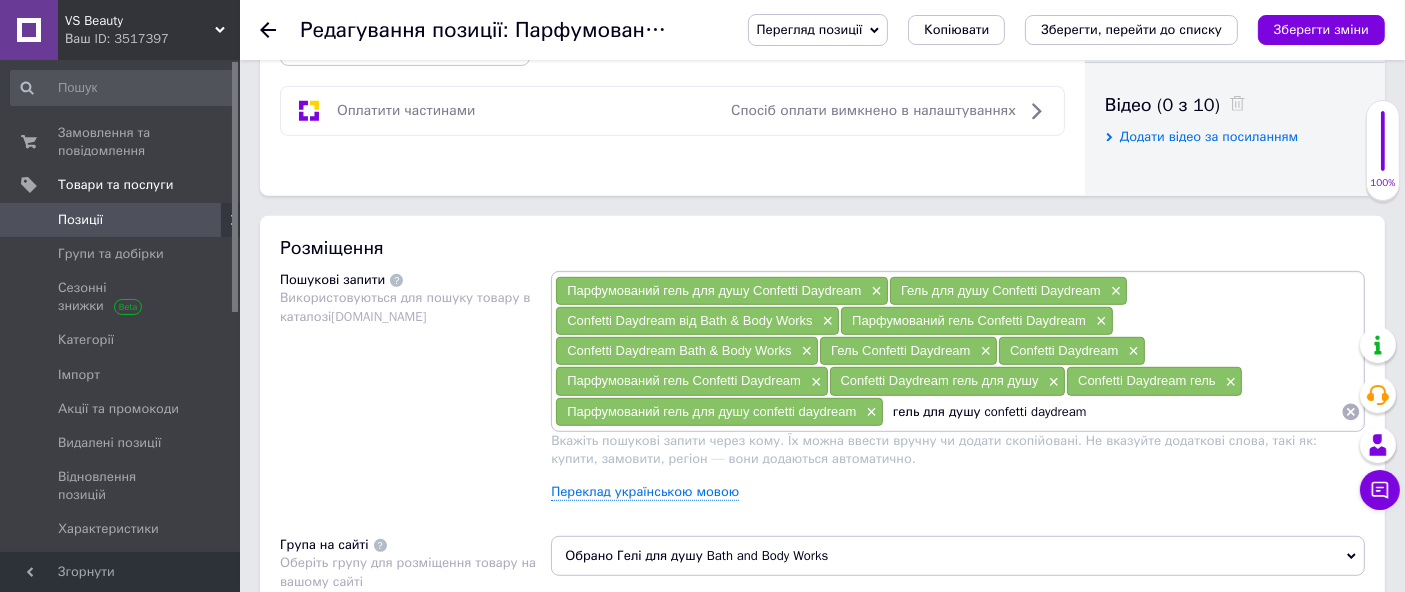 drag, startPoint x: 926, startPoint y: 406, endPoint x: 976, endPoint y: 420, distance: 51.92302 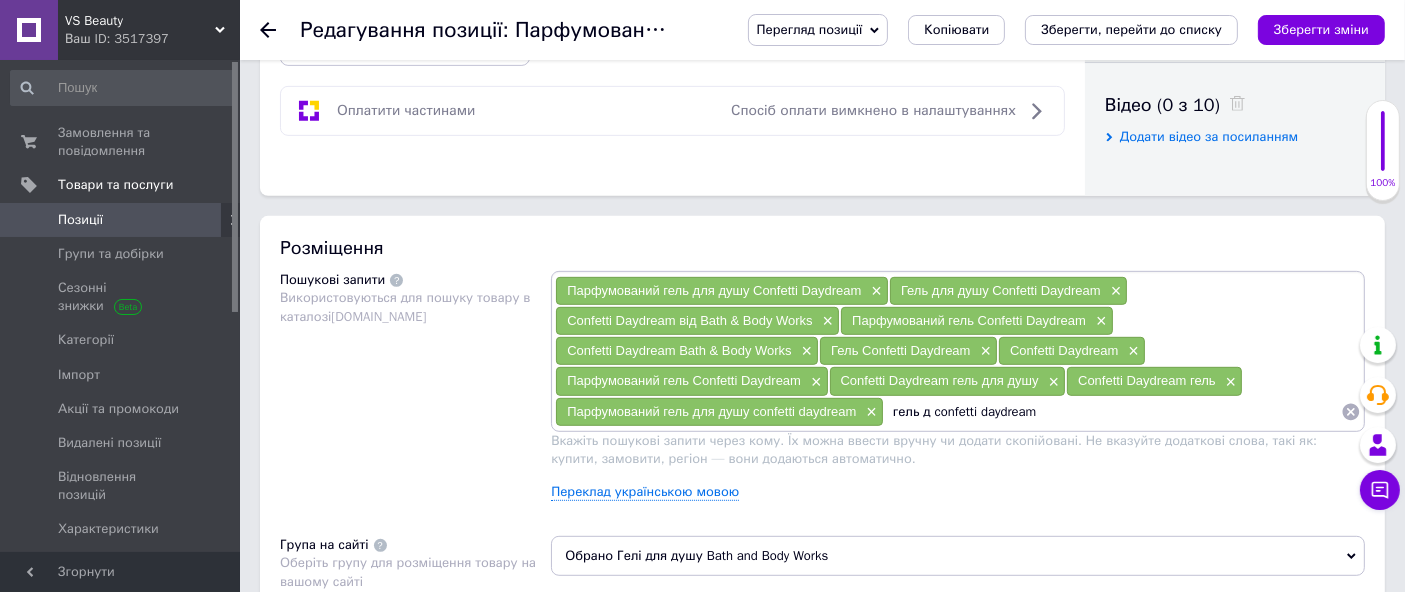 type on "гель  confetti daydream" 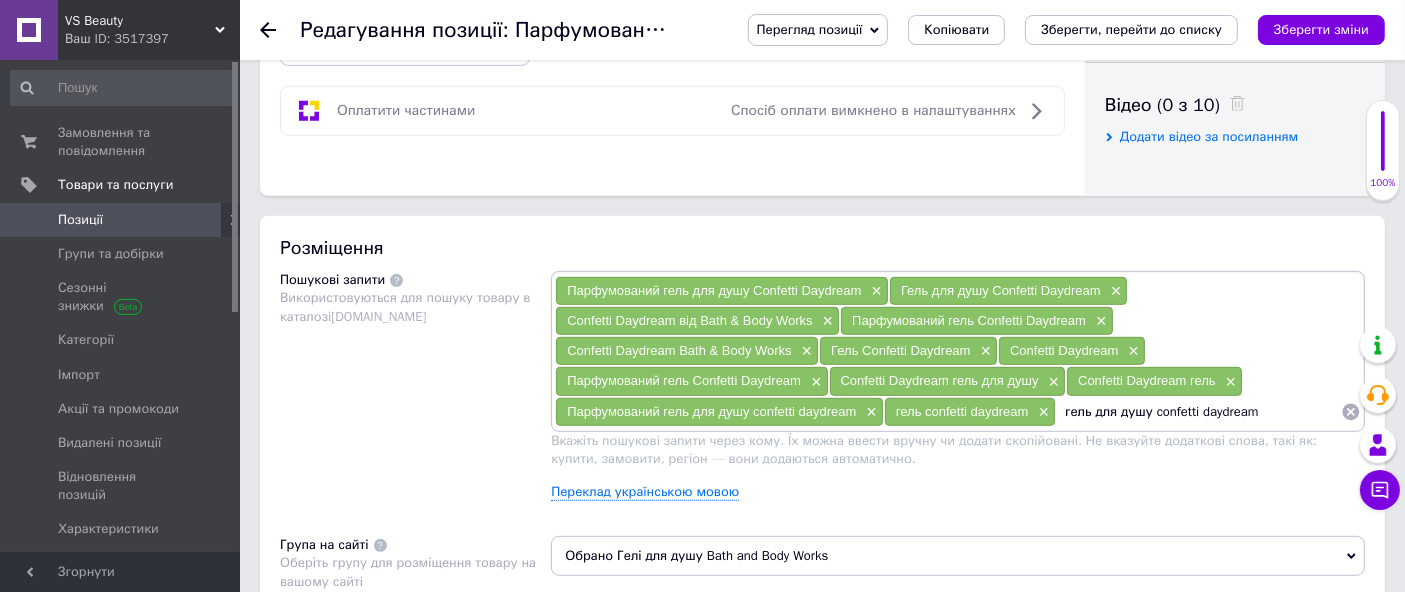 drag, startPoint x: 1147, startPoint y: 406, endPoint x: 948, endPoint y: 448, distance: 203.38388 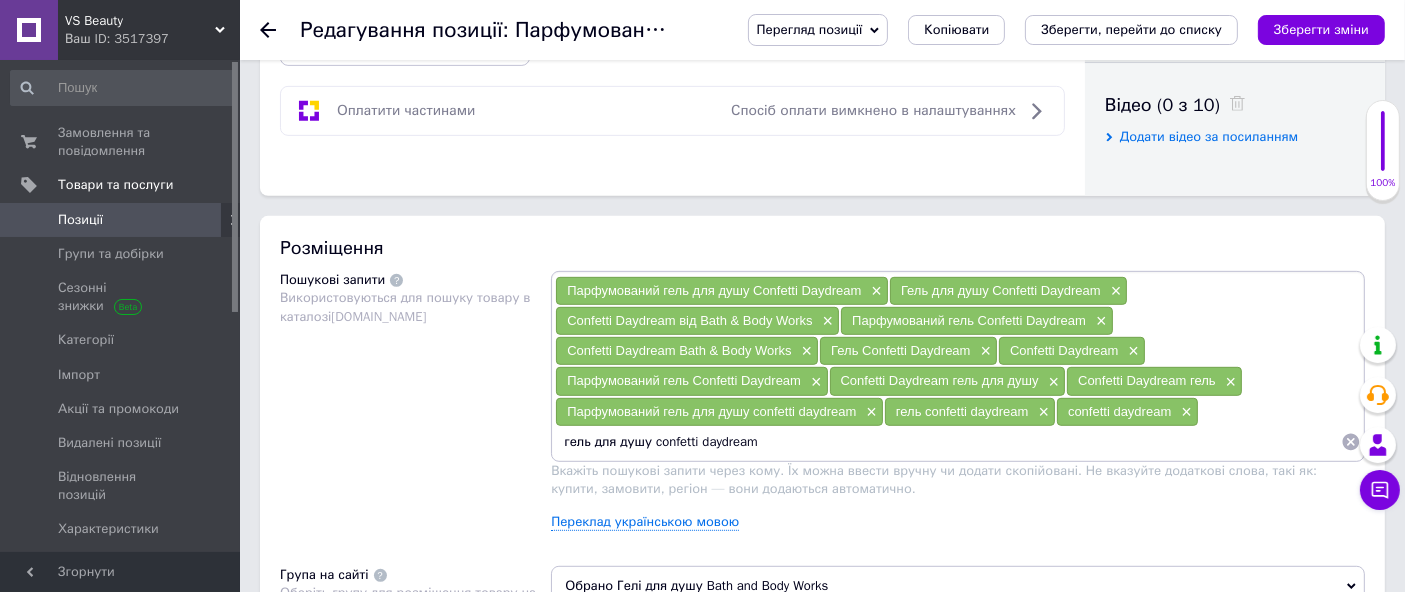 drag, startPoint x: 649, startPoint y: 440, endPoint x: 358, endPoint y: 472, distance: 292.75415 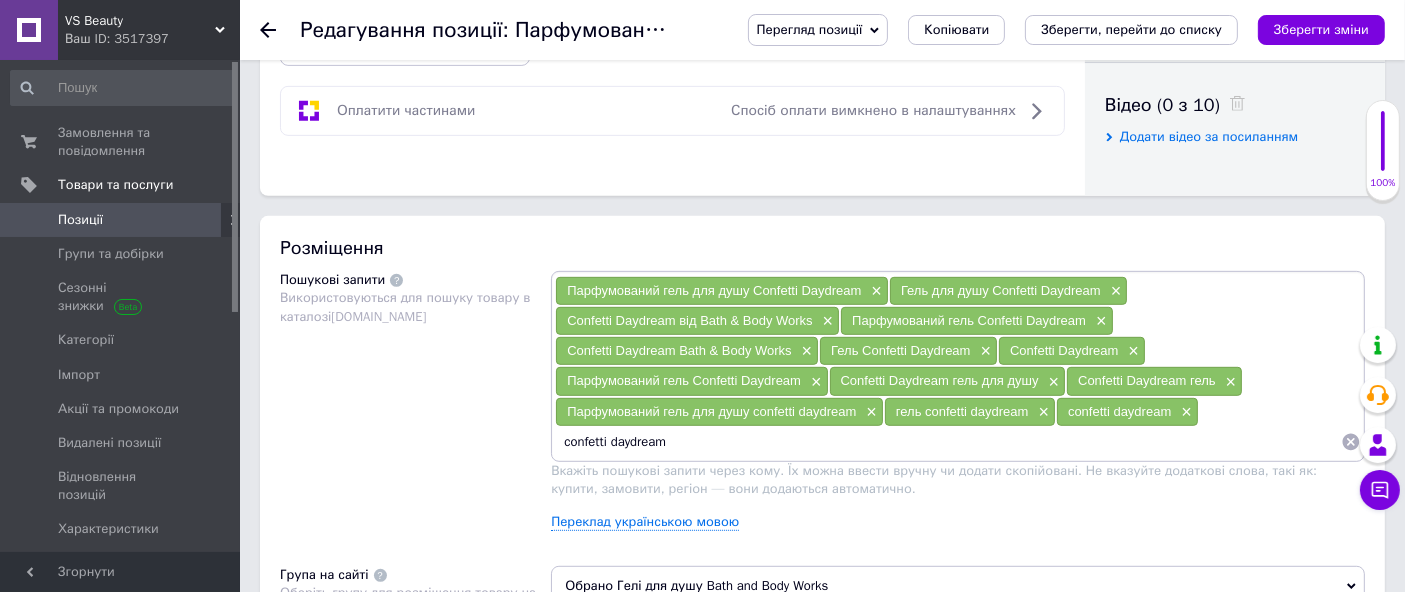 click on "confetti daydream" at bounding box center (948, 442) 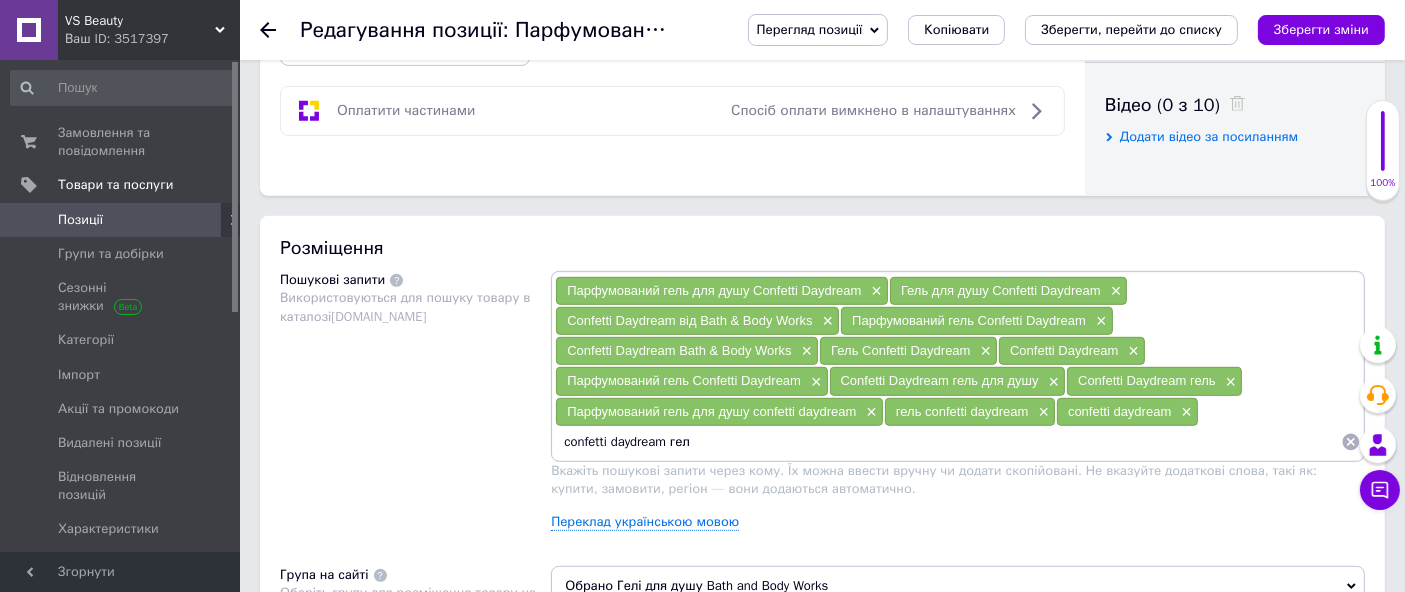 type on "confetti daydream гель" 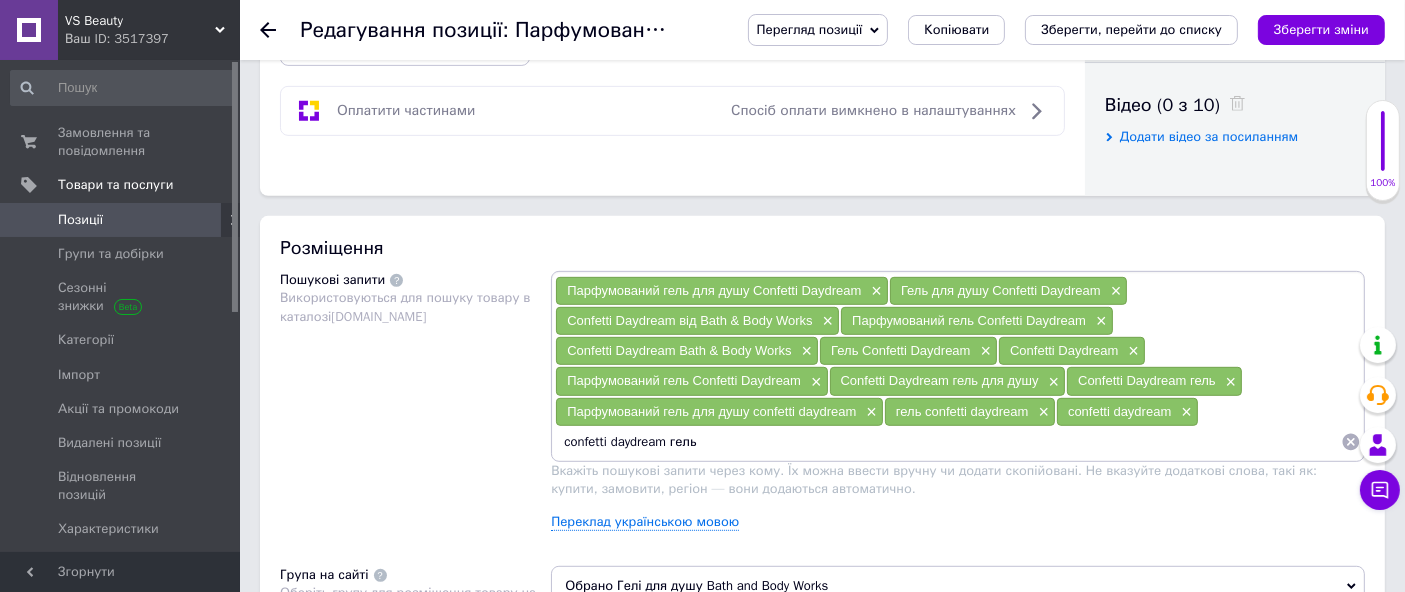 type 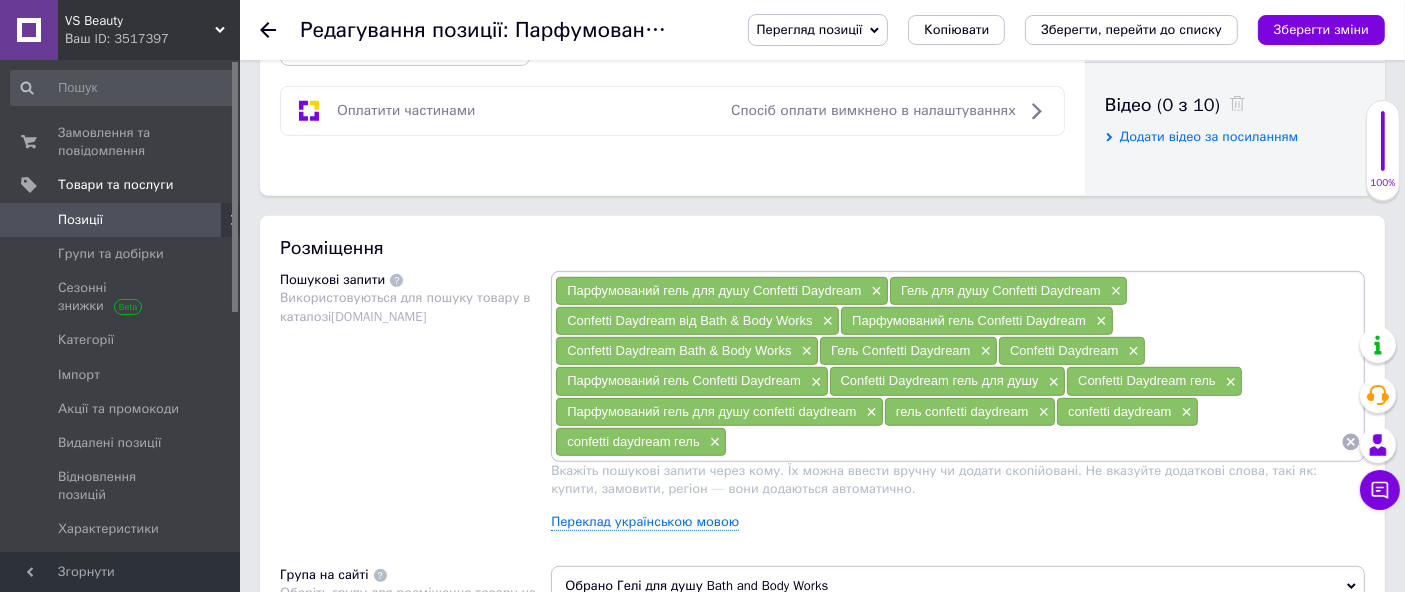 click on "Зберегти, перейти до списку" at bounding box center (1131, 29) 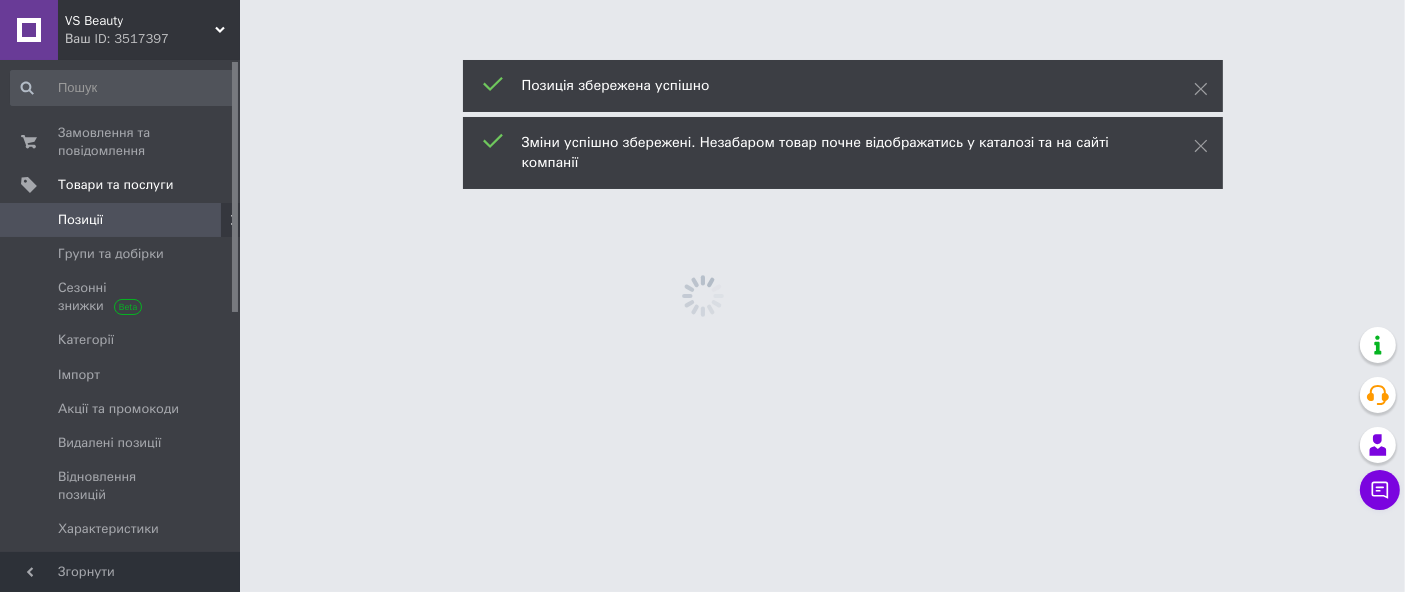 scroll, scrollTop: 0, scrollLeft: 0, axis: both 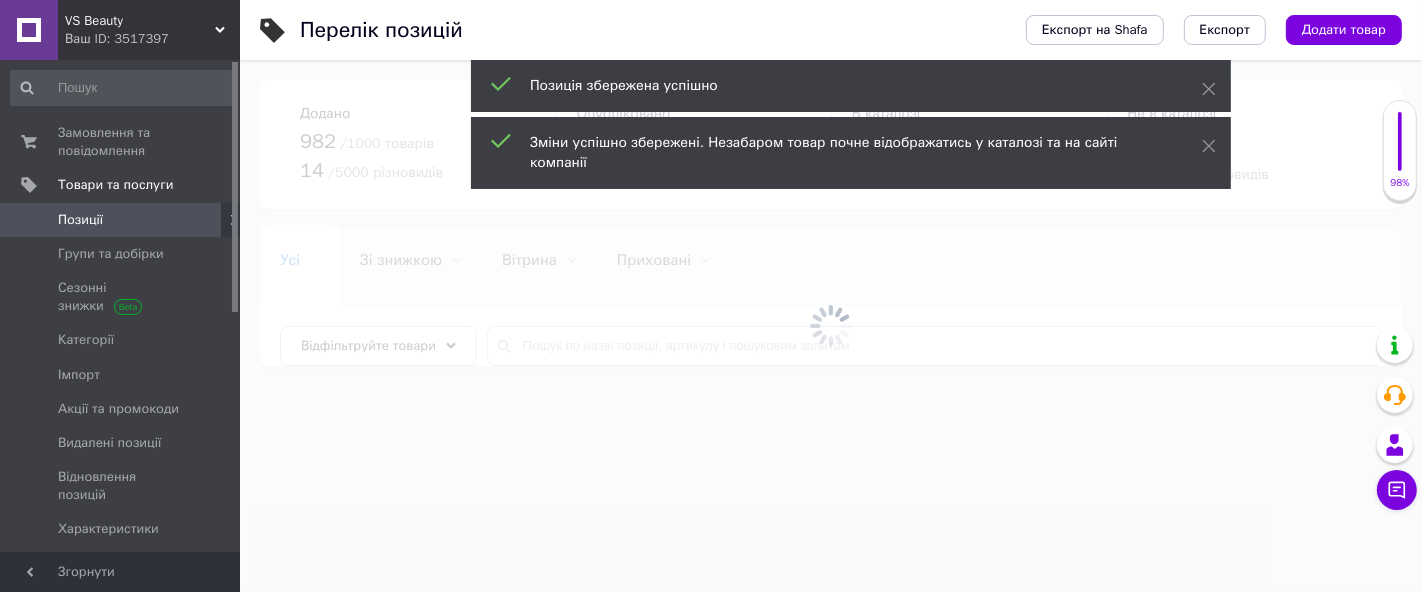 click on "Позиції" at bounding box center [121, 220] 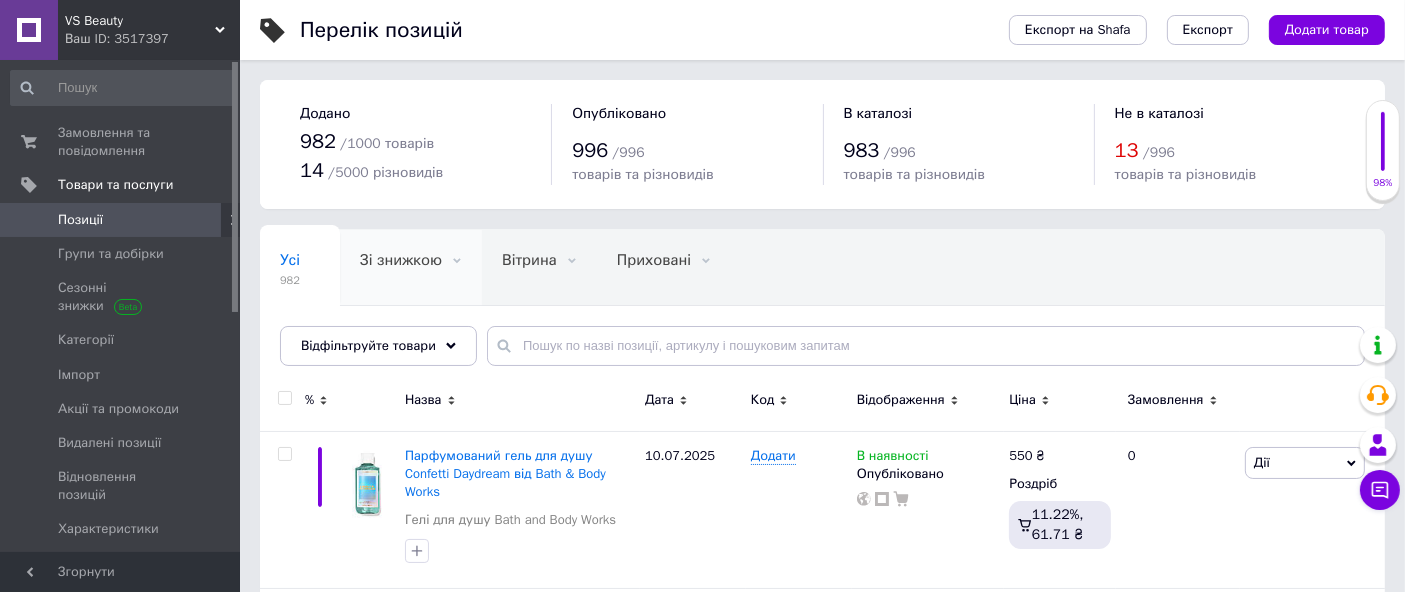 scroll, scrollTop: 111, scrollLeft: 0, axis: vertical 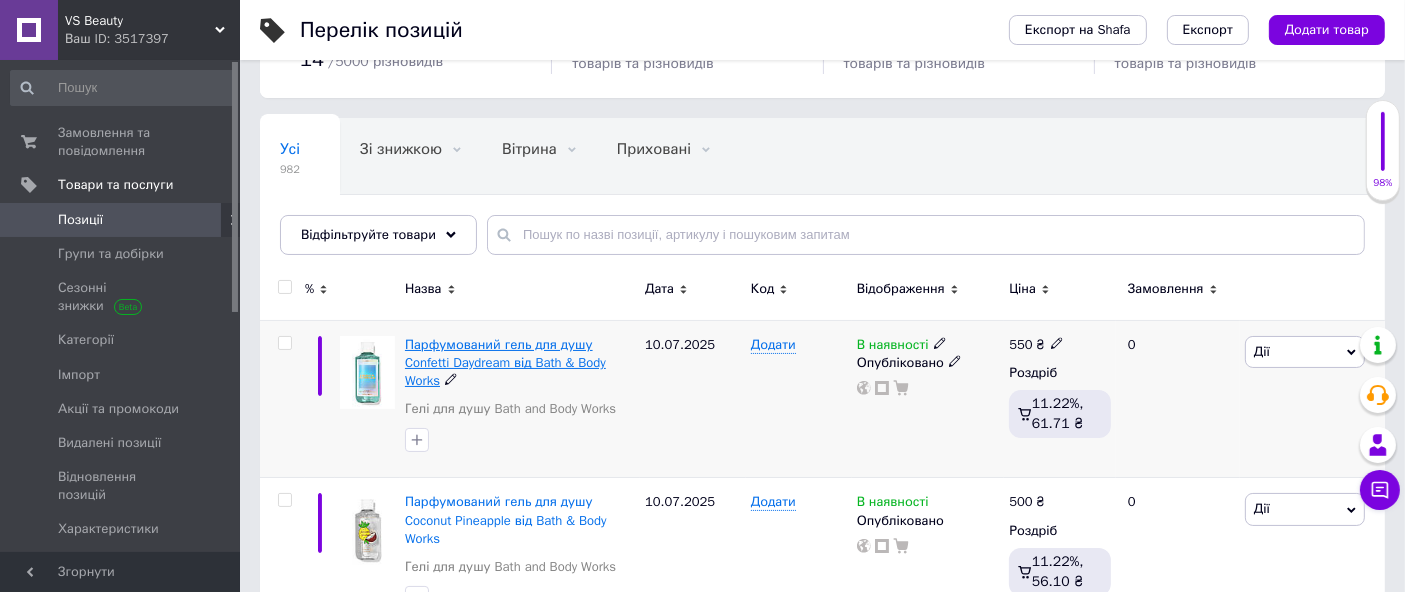 click on "Парфумований гель для душу Confetti Daydream  від Bath & Body Works" at bounding box center [505, 362] 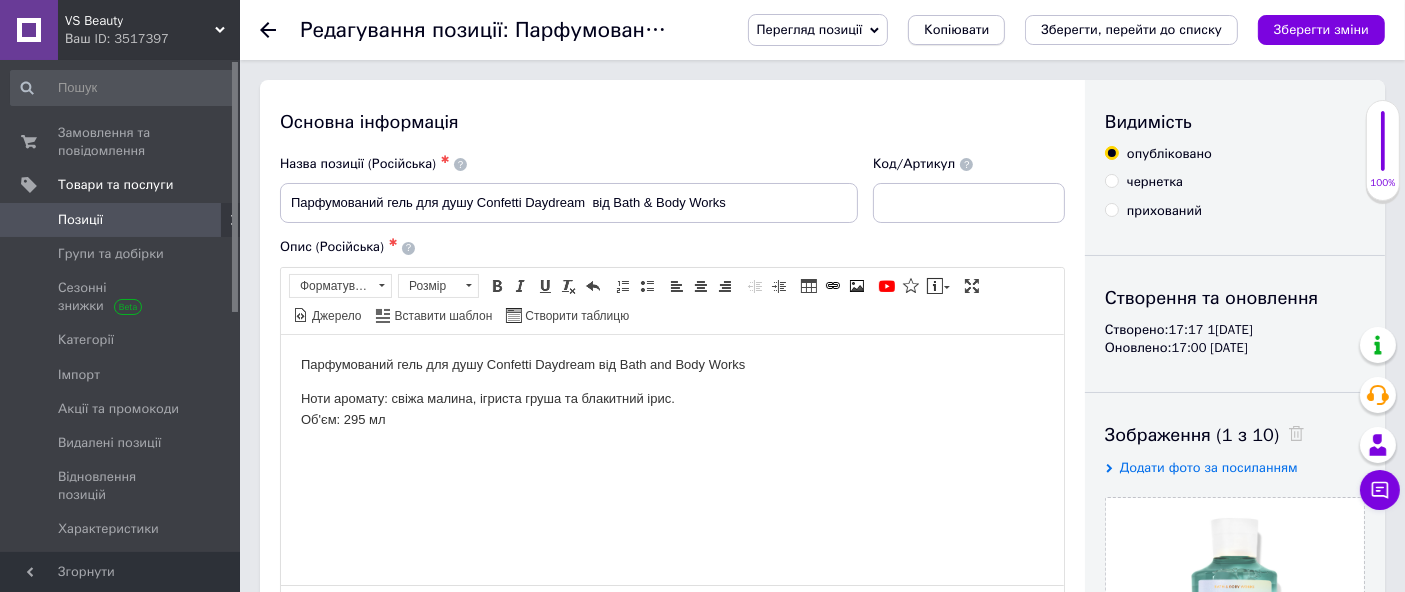scroll, scrollTop: 0, scrollLeft: 0, axis: both 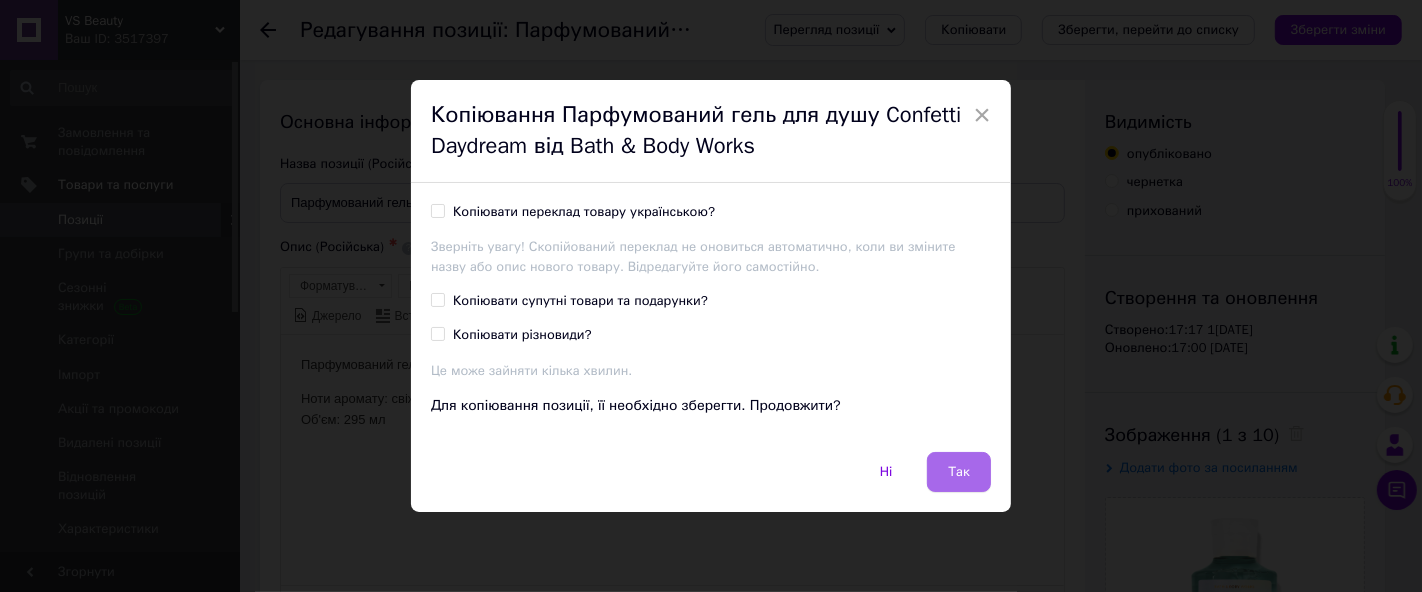 click on "Так" at bounding box center (959, 472) 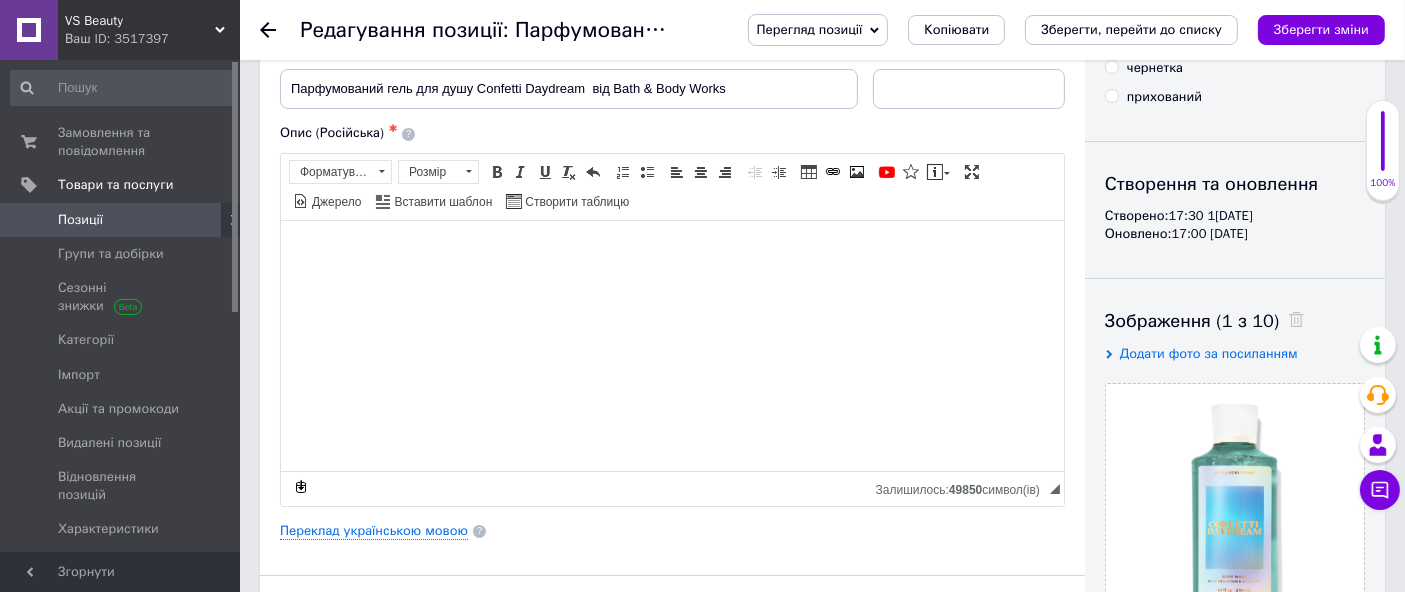 scroll, scrollTop: 0, scrollLeft: 0, axis: both 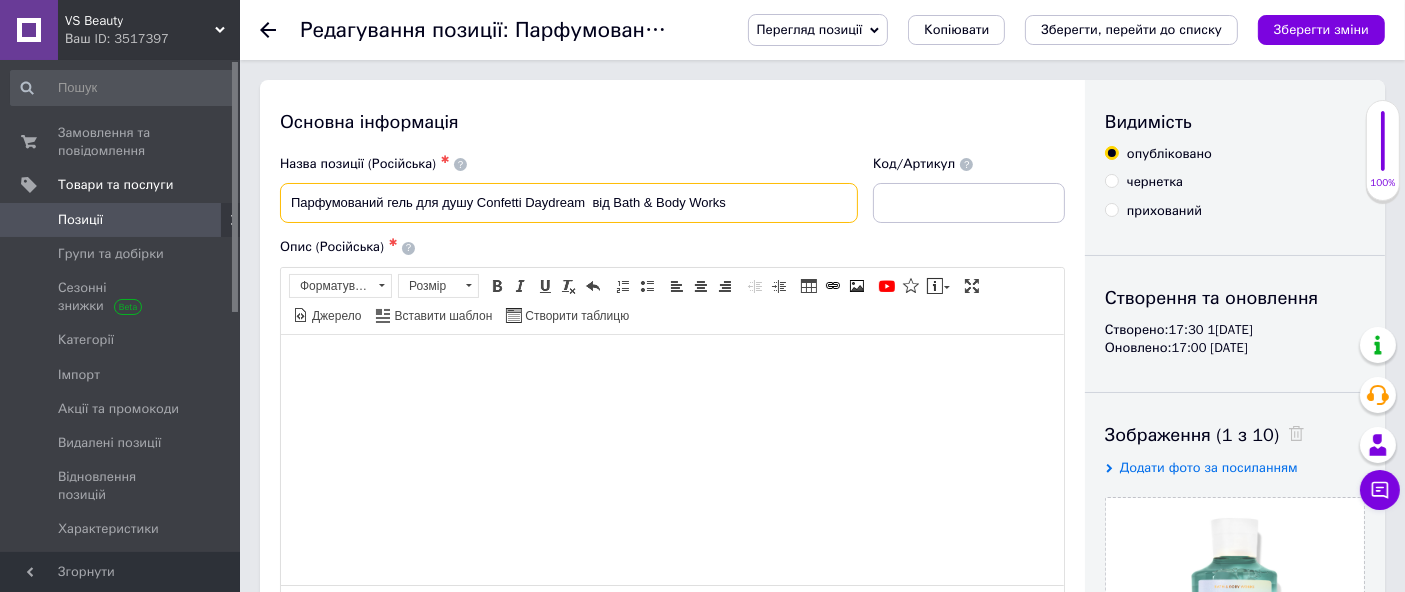 drag, startPoint x: 477, startPoint y: 199, endPoint x: 591, endPoint y: 235, distance: 119.54916 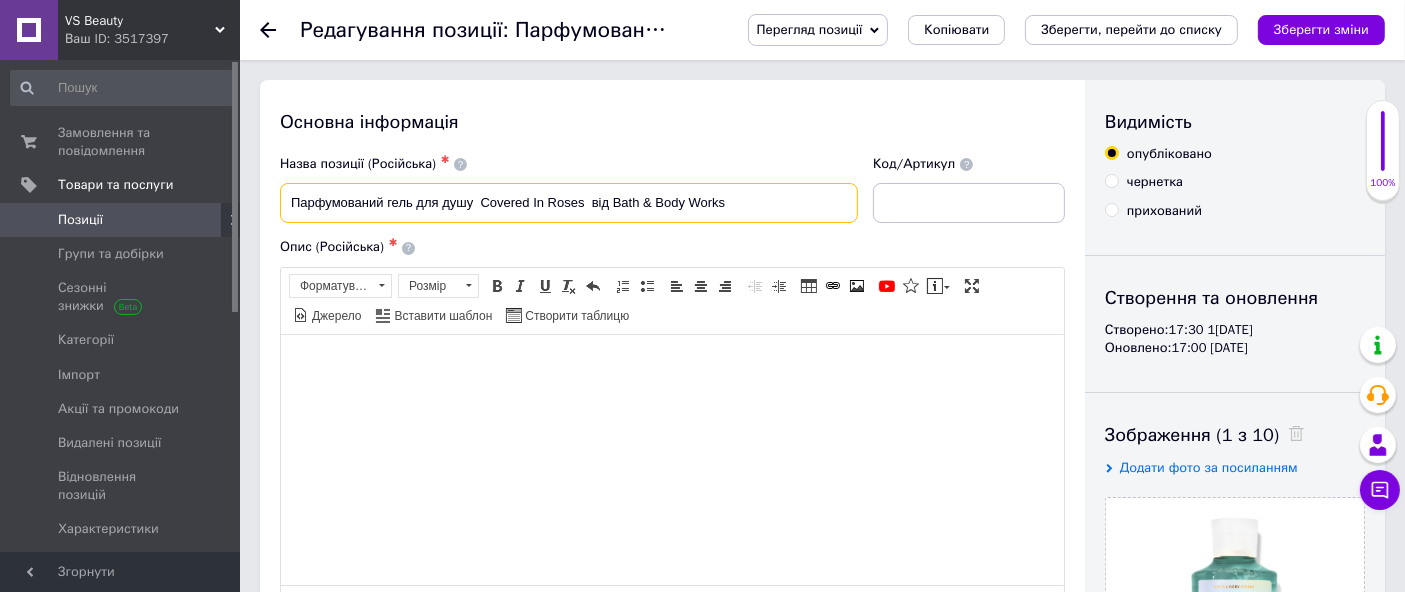 type on "Парфумований гель для душу  Covered In Roses  від Bath & Body Works" 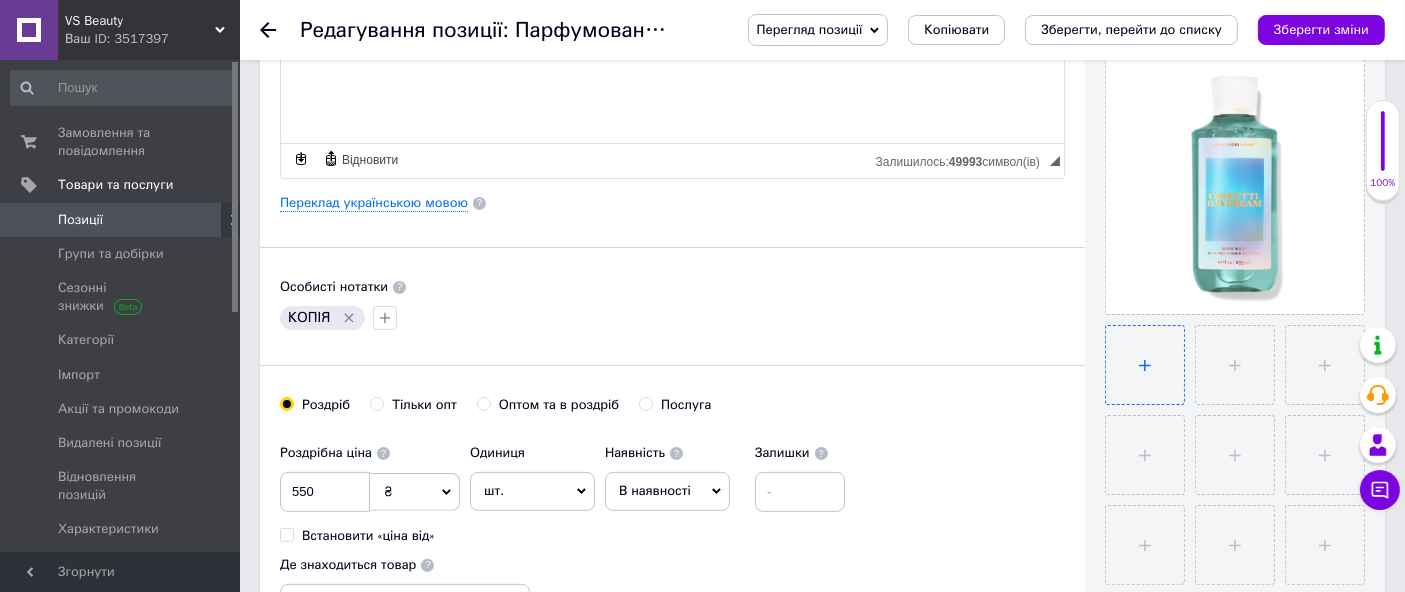 scroll, scrollTop: 444, scrollLeft: 0, axis: vertical 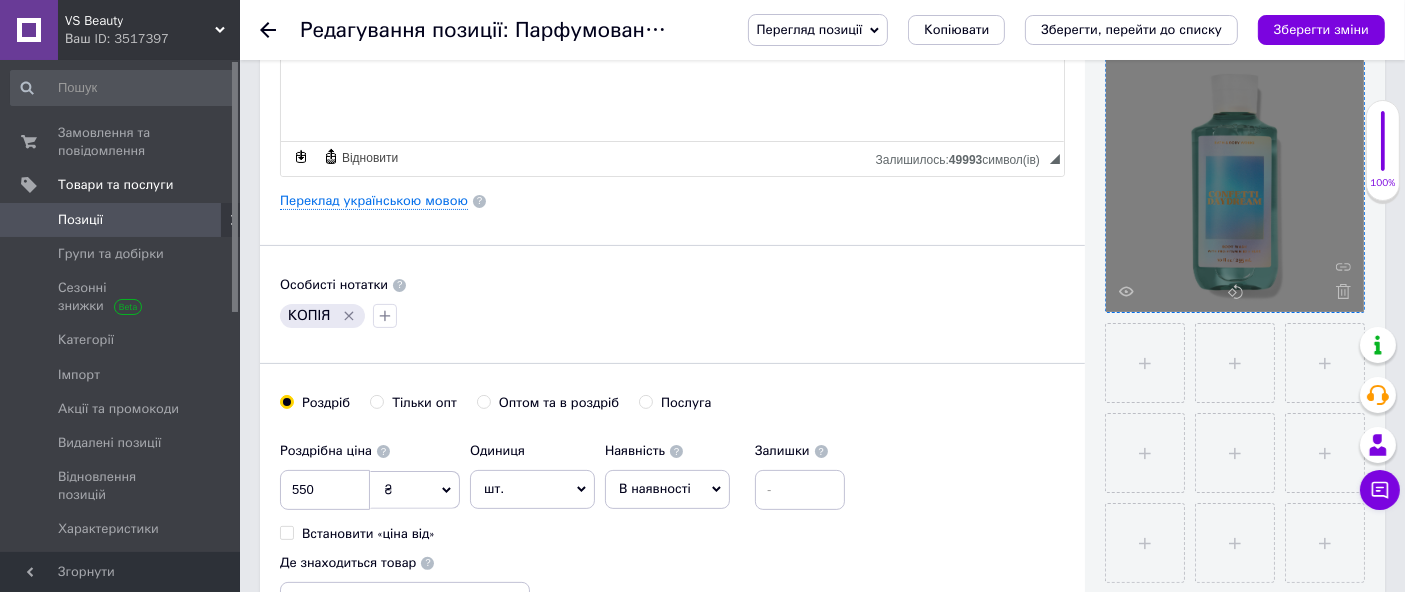 drag, startPoint x: 1348, startPoint y: 291, endPoint x: 1327, endPoint y: 284, distance: 22.135944 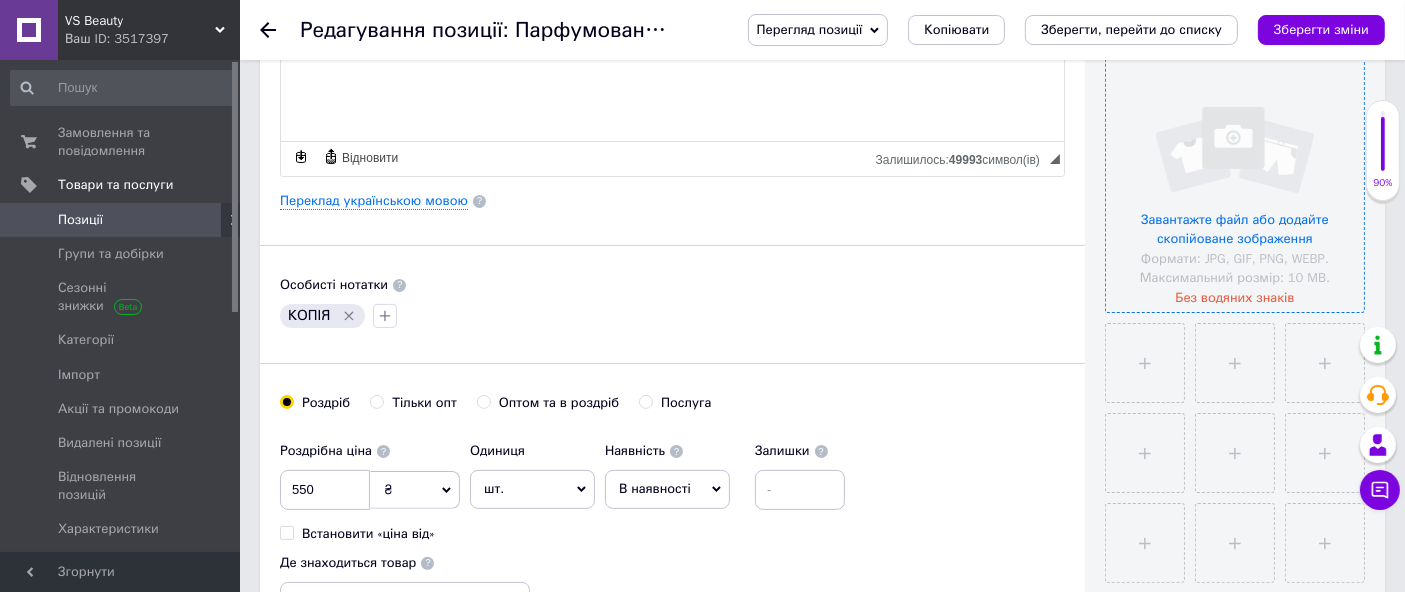 click at bounding box center [1235, 183] 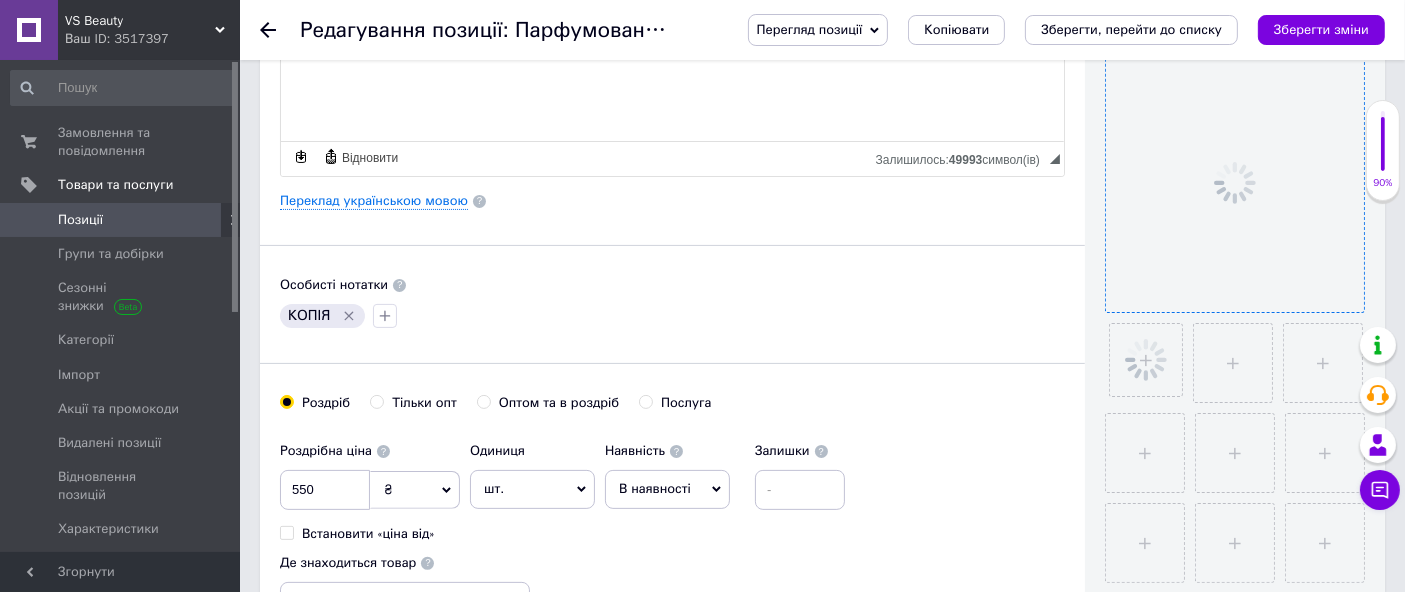 click 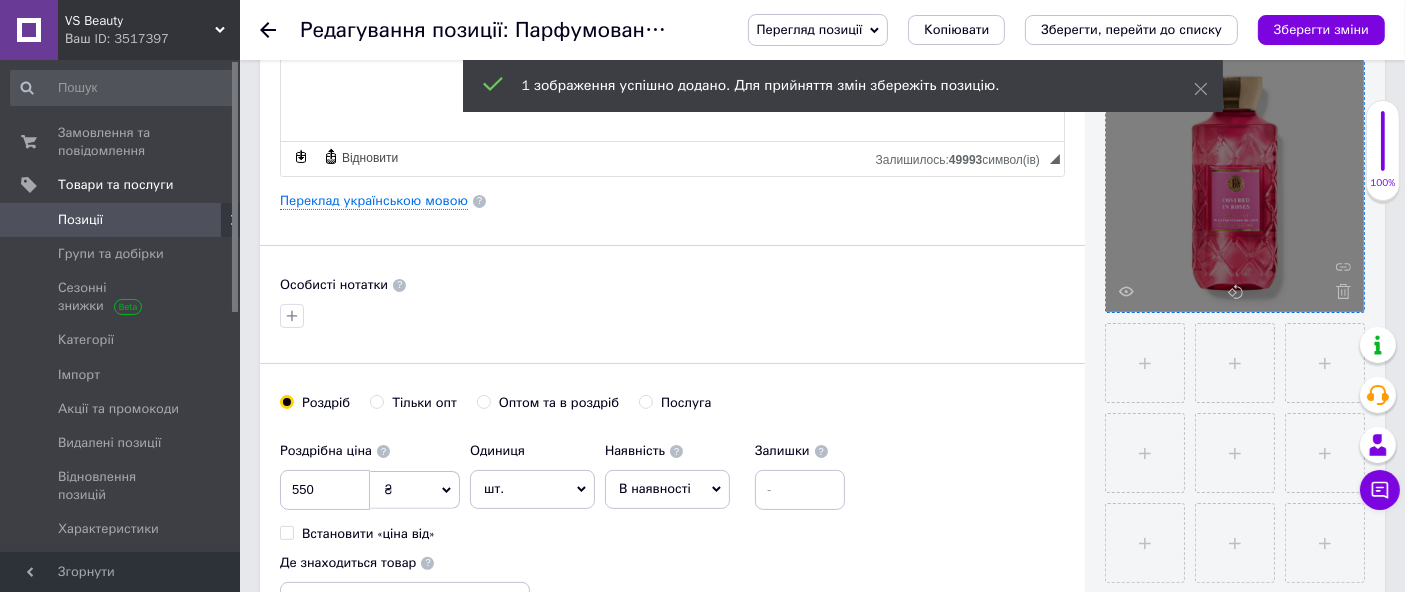 scroll, scrollTop: 0, scrollLeft: 0, axis: both 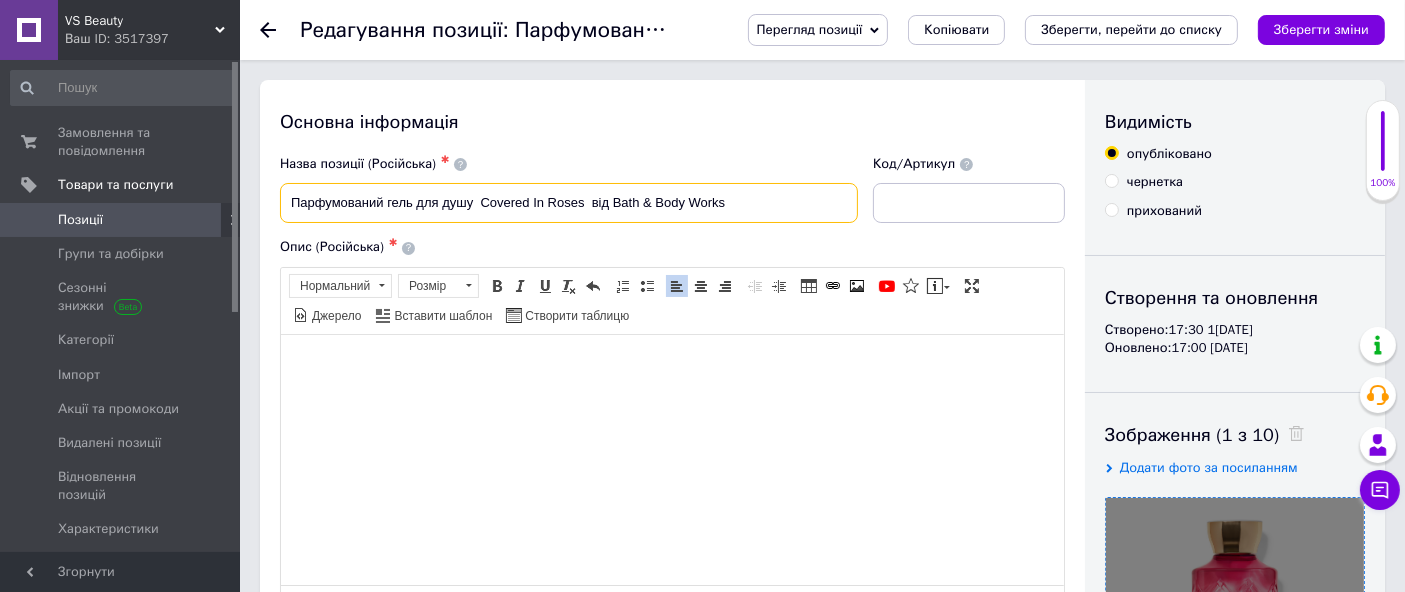 drag, startPoint x: 285, startPoint y: 199, endPoint x: 1011, endPoint y: 211, distance: 726.0992 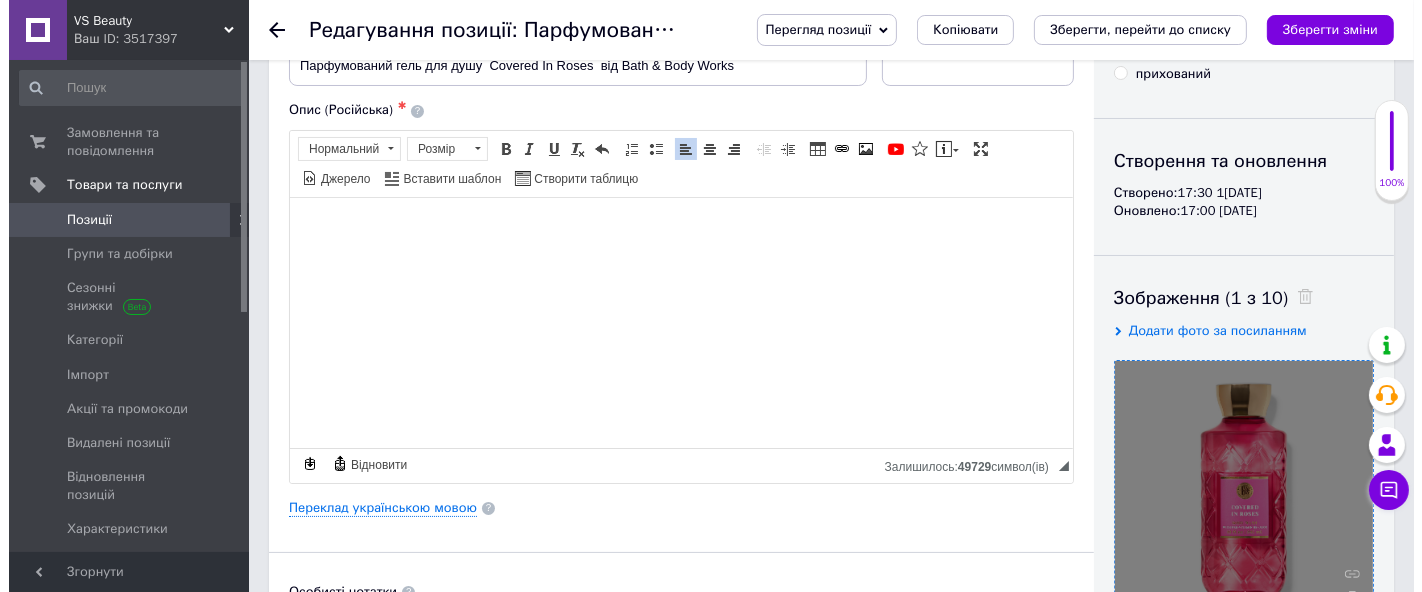 scroll, scrollTop: 333, scrollLeft: 0, axis: vertical 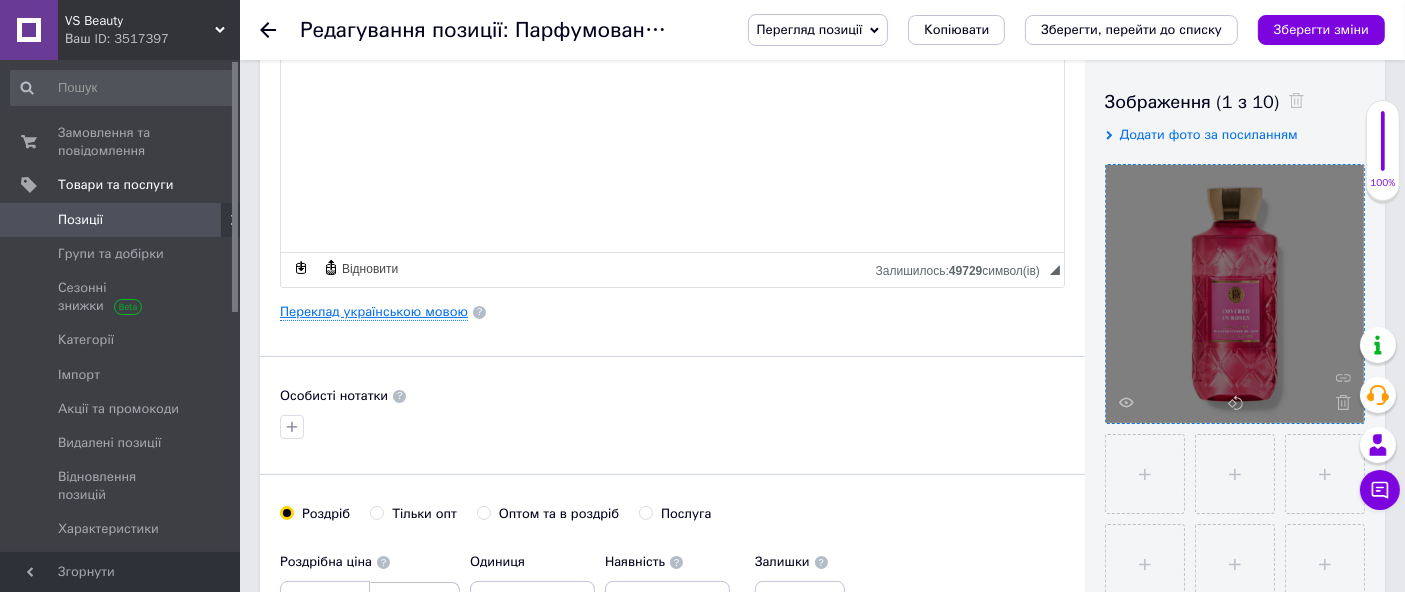click on "Переклад українською мовою" at bounding box center [374, 312] 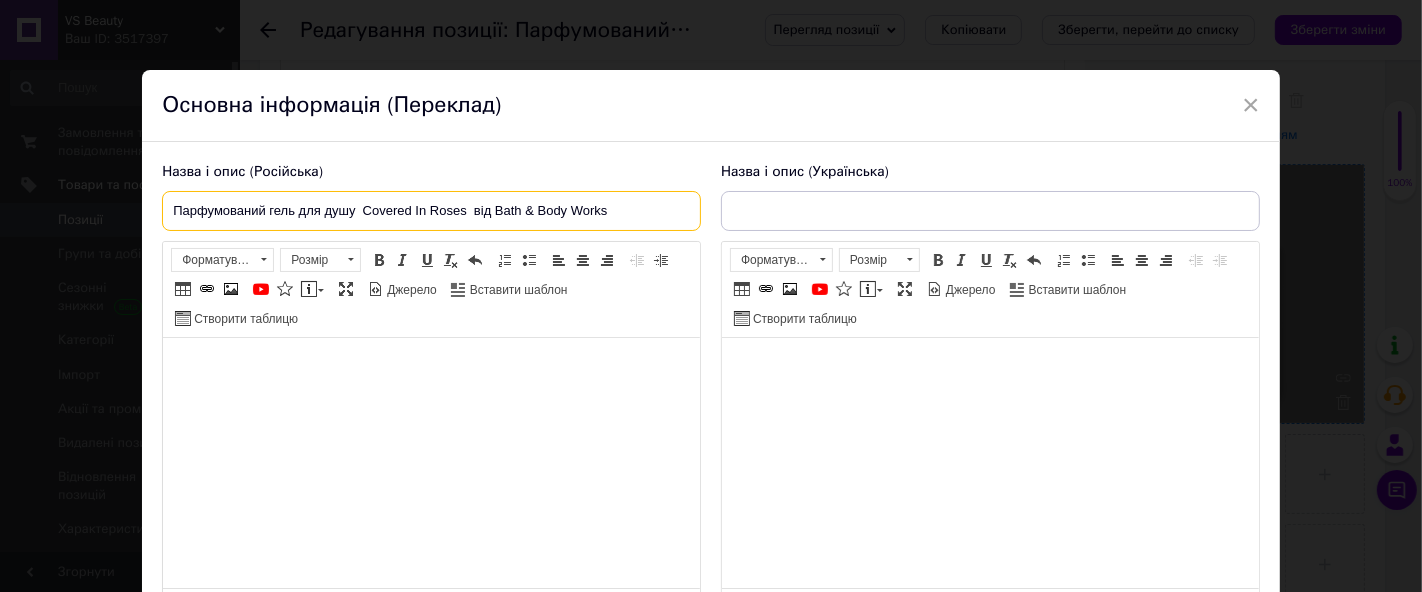 drag, startPoint x: 165, startPoint y: 207, endPoint x: 1120, endPoint y: 180, distance: 955.3816 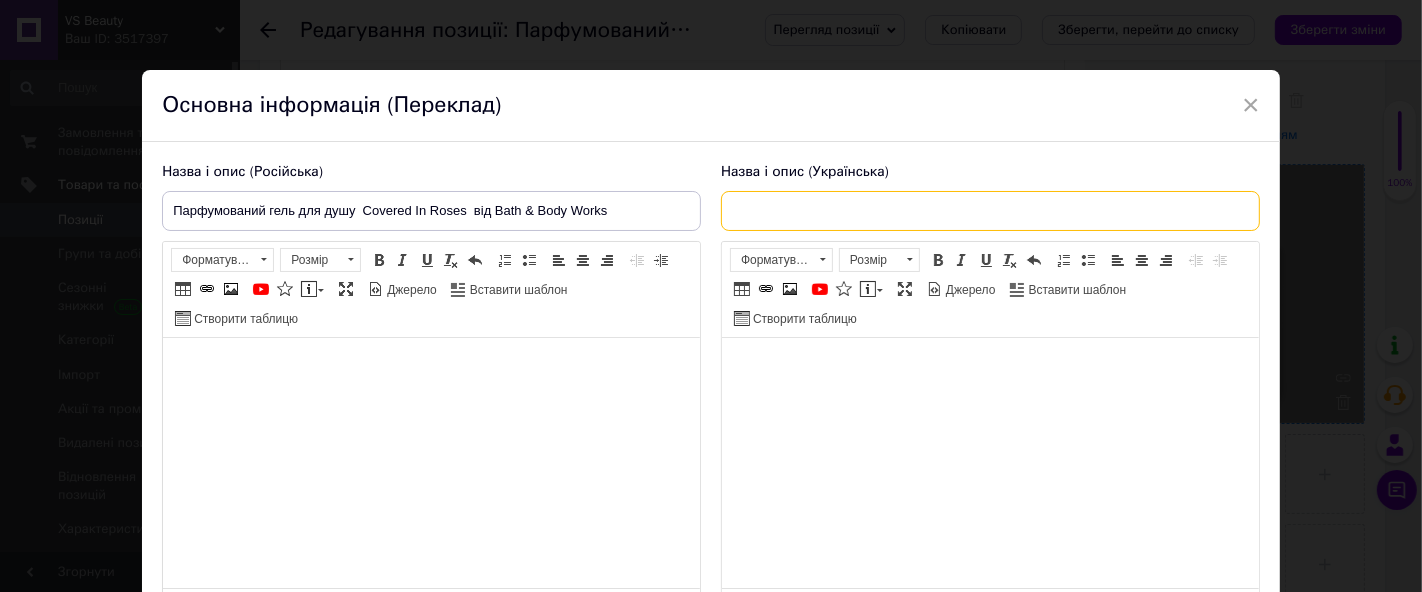drag, startPoint x: 771, startPoint y: 213, endPoint x: 785, endPoint y: 221, distance: 16.124516 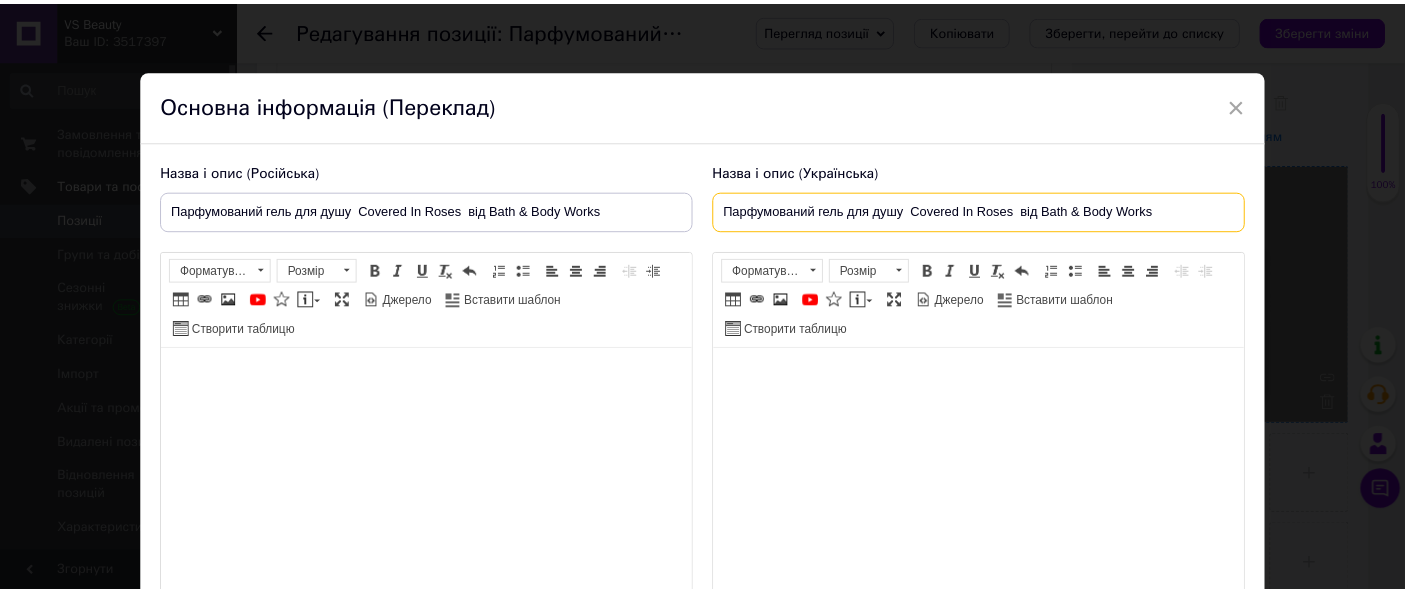 scroll, scrollTop: 202, scrollLeft: 0, axis: vertical 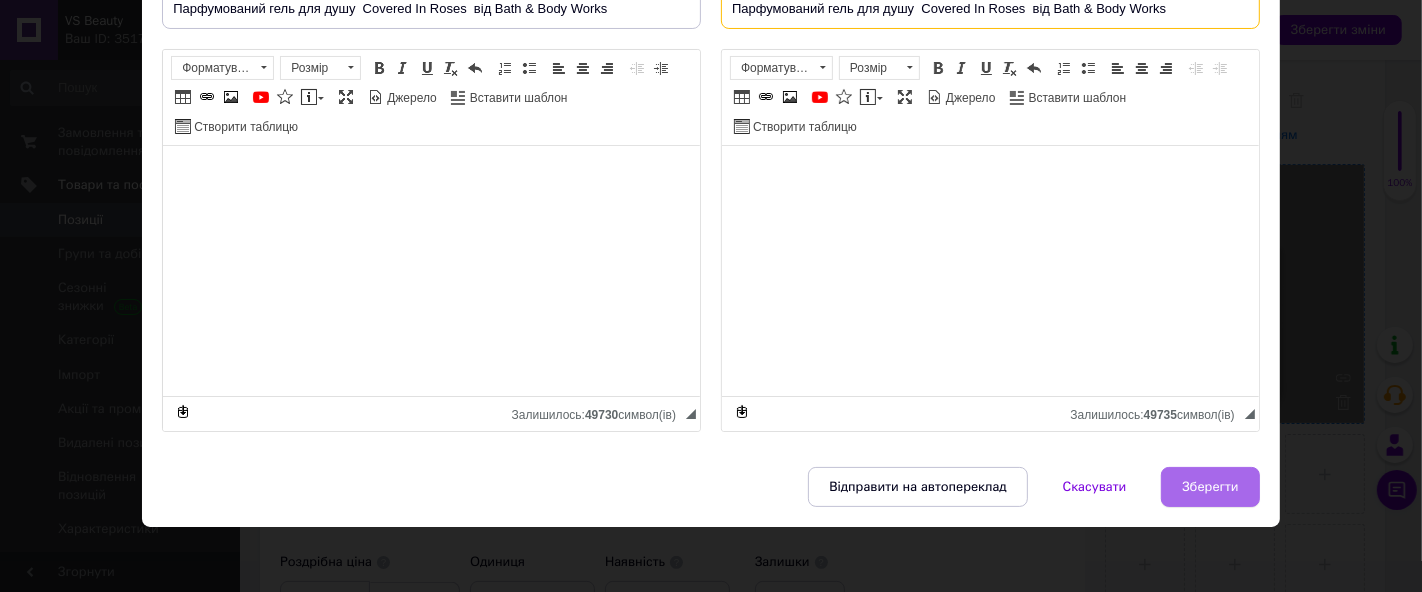 type on "Парфумований гель для душу  Covered In Roses  від Bath & Body Works" 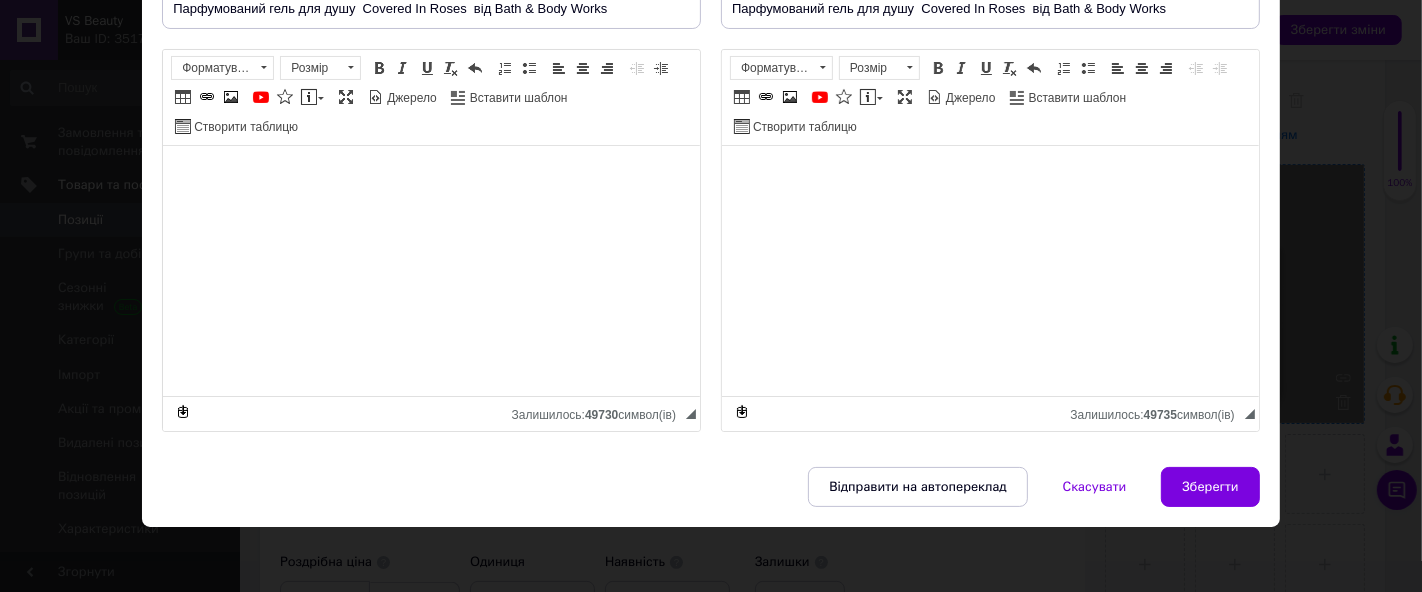 click on "Зберегти" at bounding box center (1210, 487) 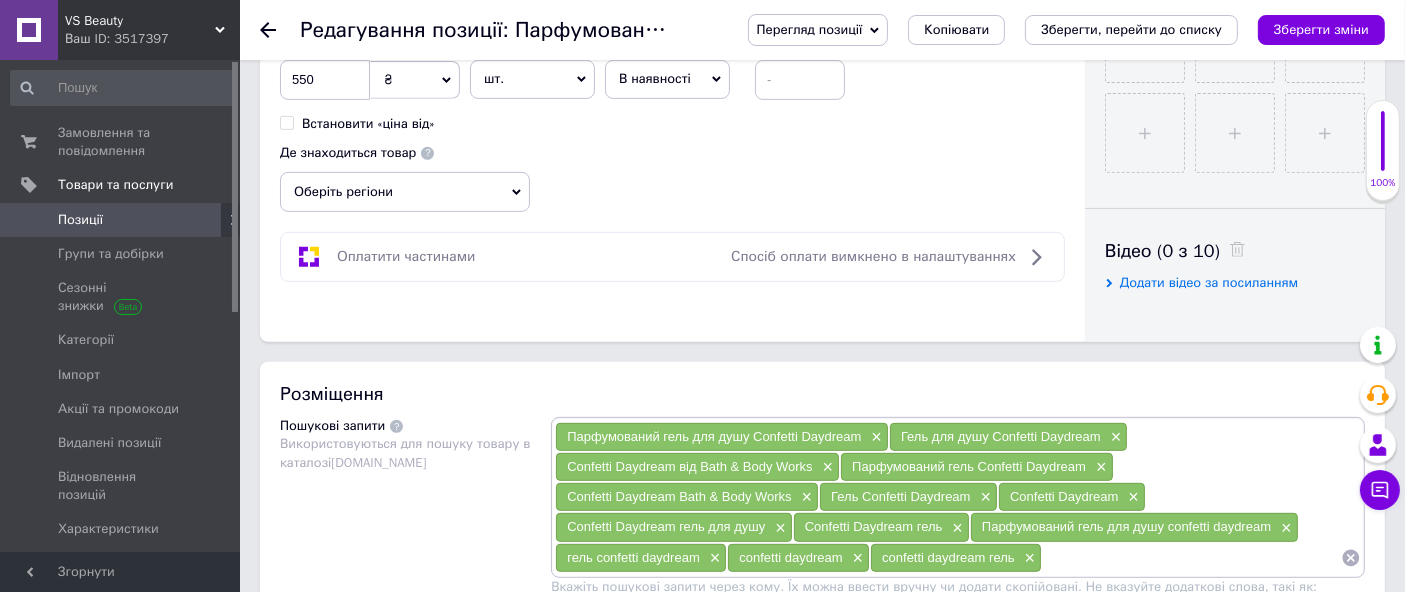 scroll, scrollTop: 888, scrollLeft: 0, axis: vertical 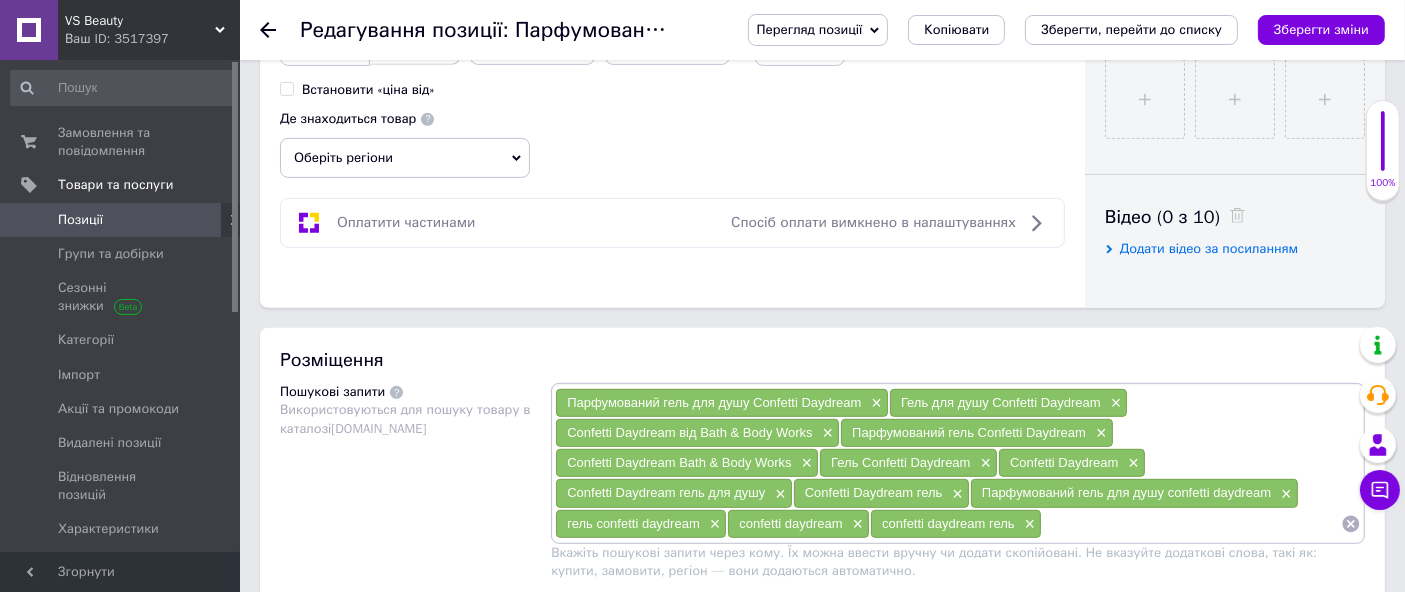 drag, startPoint x: 1351, startPoint y: 519, endPoint x: 1058, endPoint y: 490, distance: 294.43167 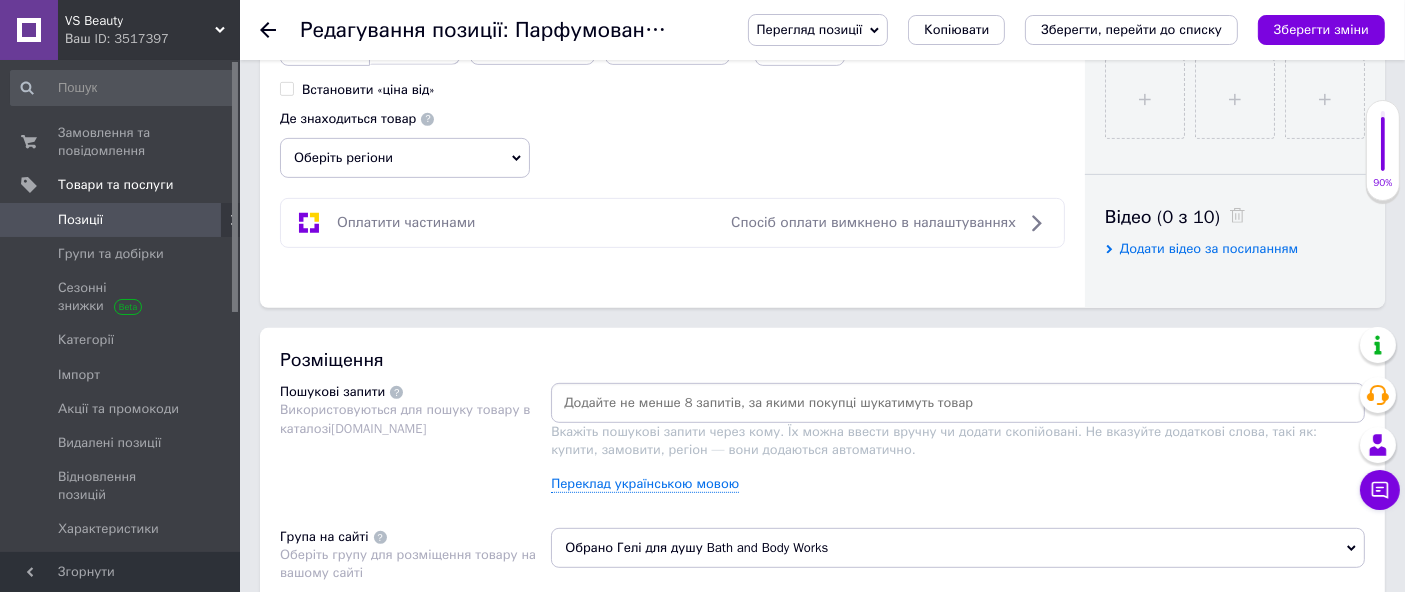 click at bounding box center (958, 403) 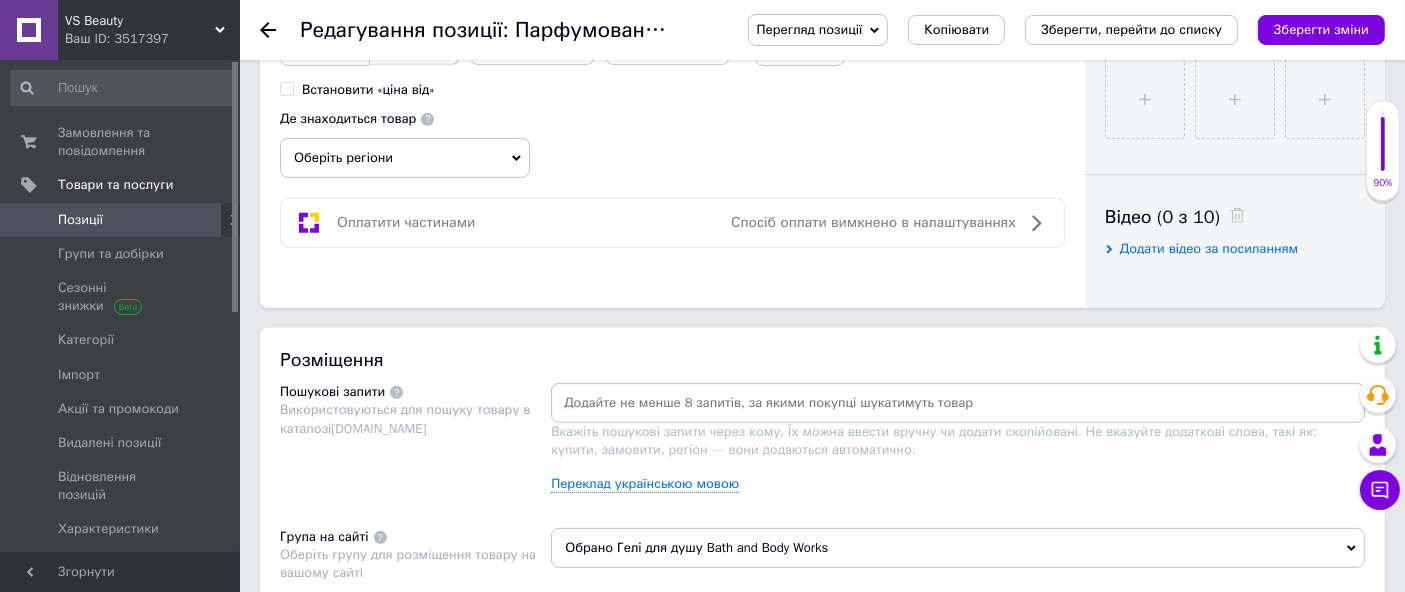 type on "Парфумований гель для душу  Covered In Roses  від Bath & Body Works" 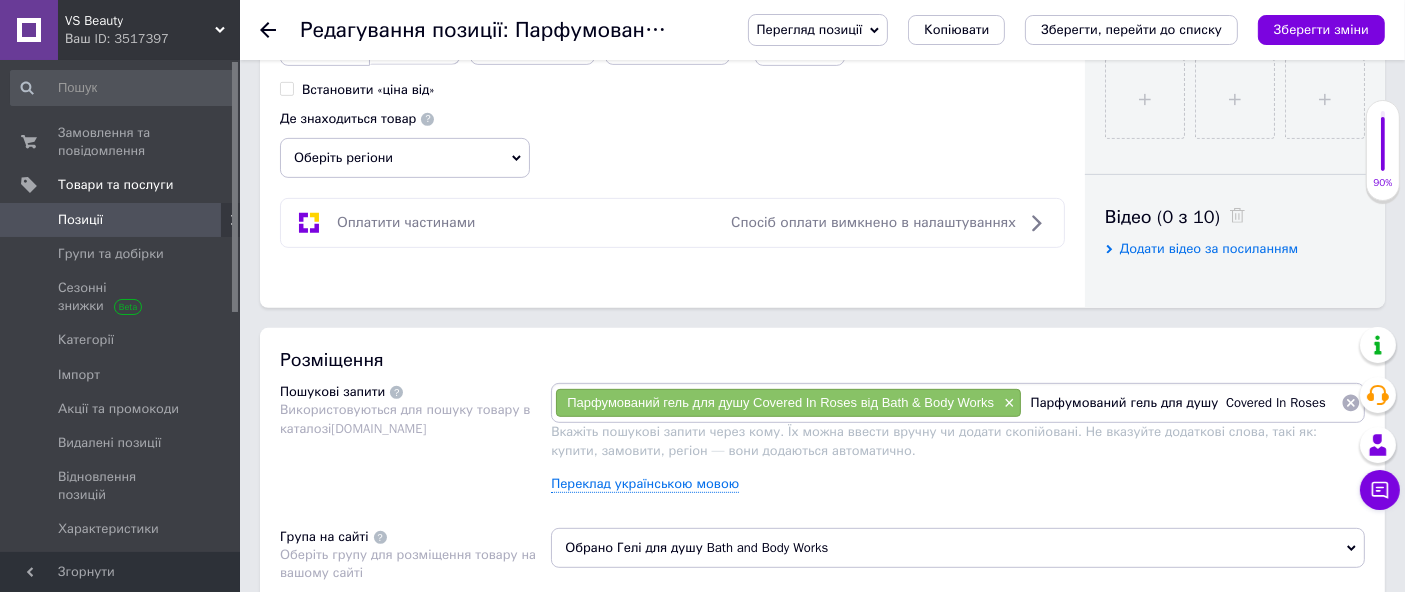 scroll, scrollTop: 0, scrollLeft: 120, axis: horizontal 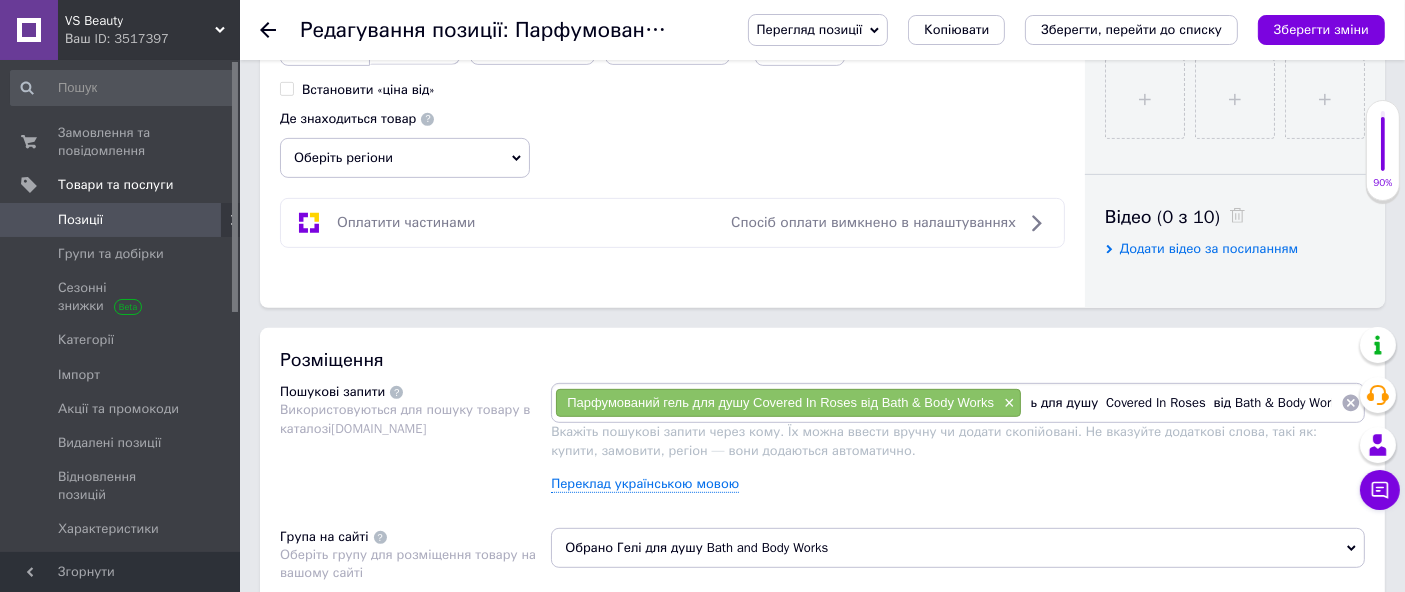 drag, startPoint x: 1200, startPoint y: 404, endPoint x: 1421, endPoint y: 405, distance: 221.00226 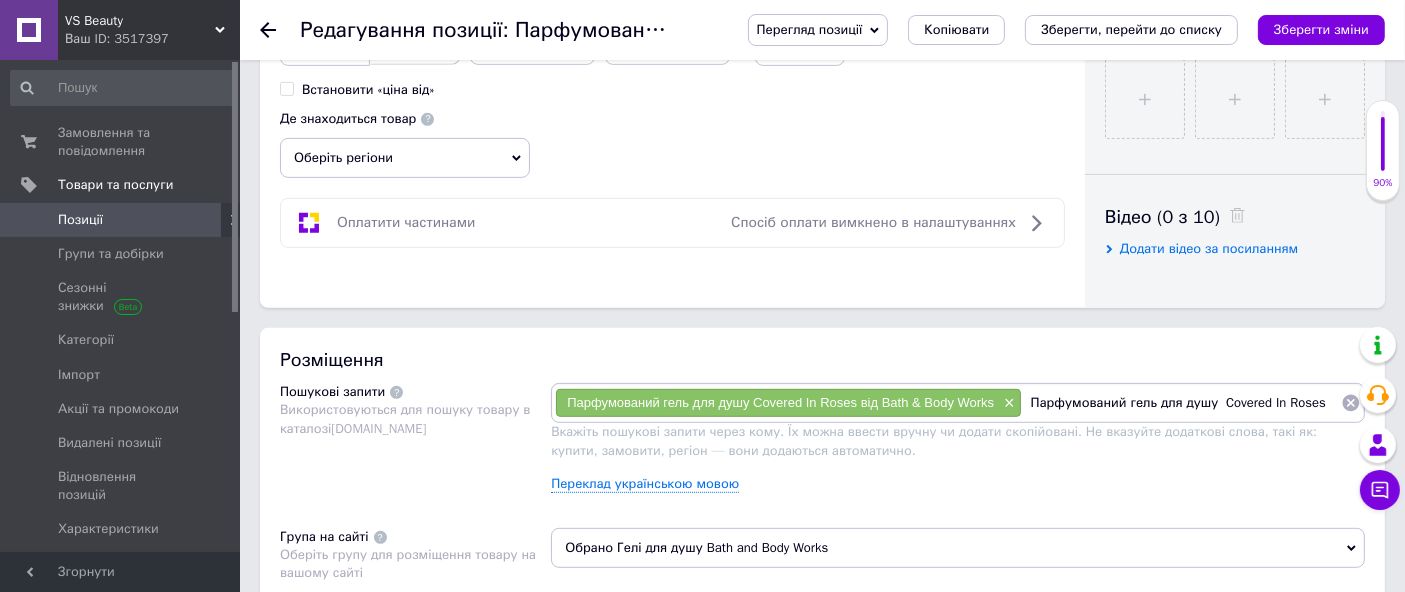 scroll, scrollTop: 0, scrollLeft: 0, axis: both 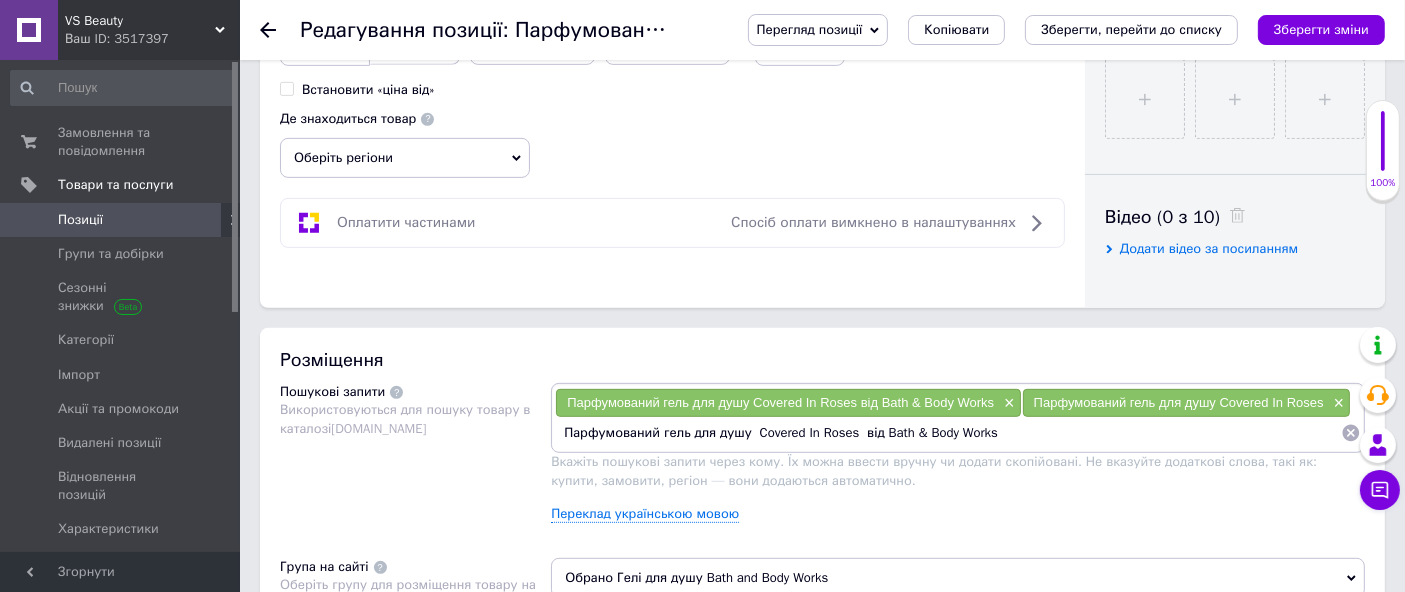 drag, startPoint x: 690, startPoint y: 435, endPoint x: 745, endPoint y: 454, distance: 58.189346 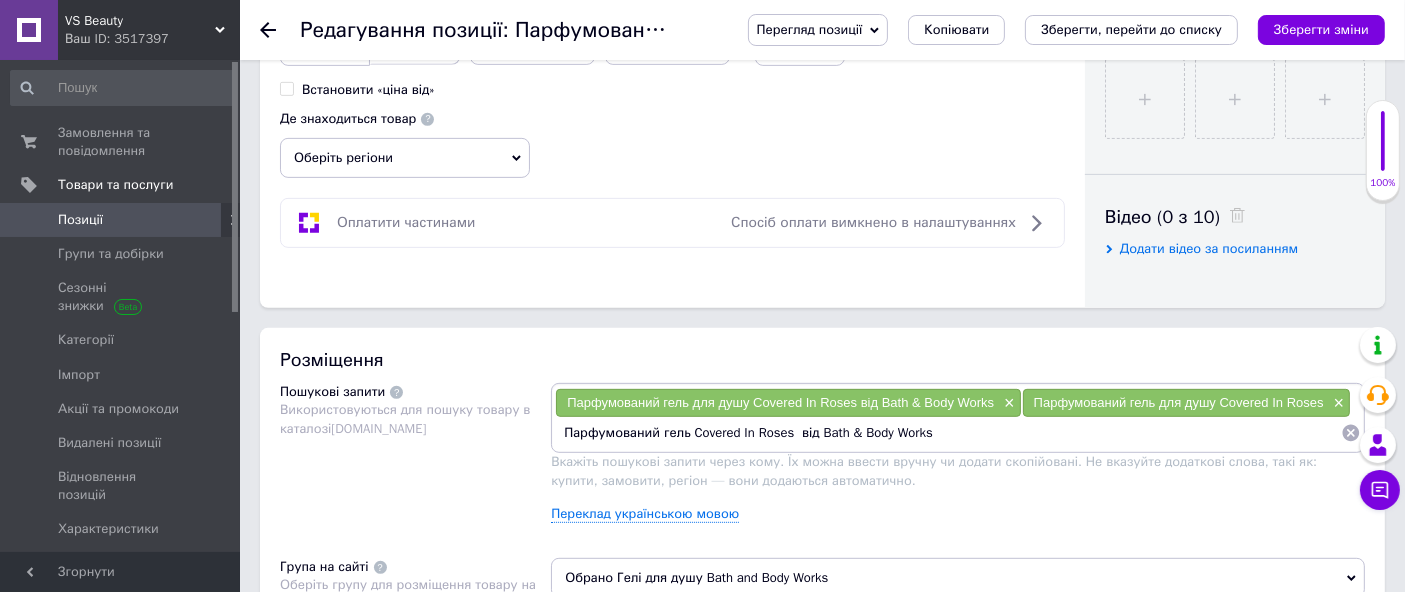 drag, startPoint x: 820, startPoint y: 425, endPoint x: 1421, endPoint y: 572, distance: 618.71643 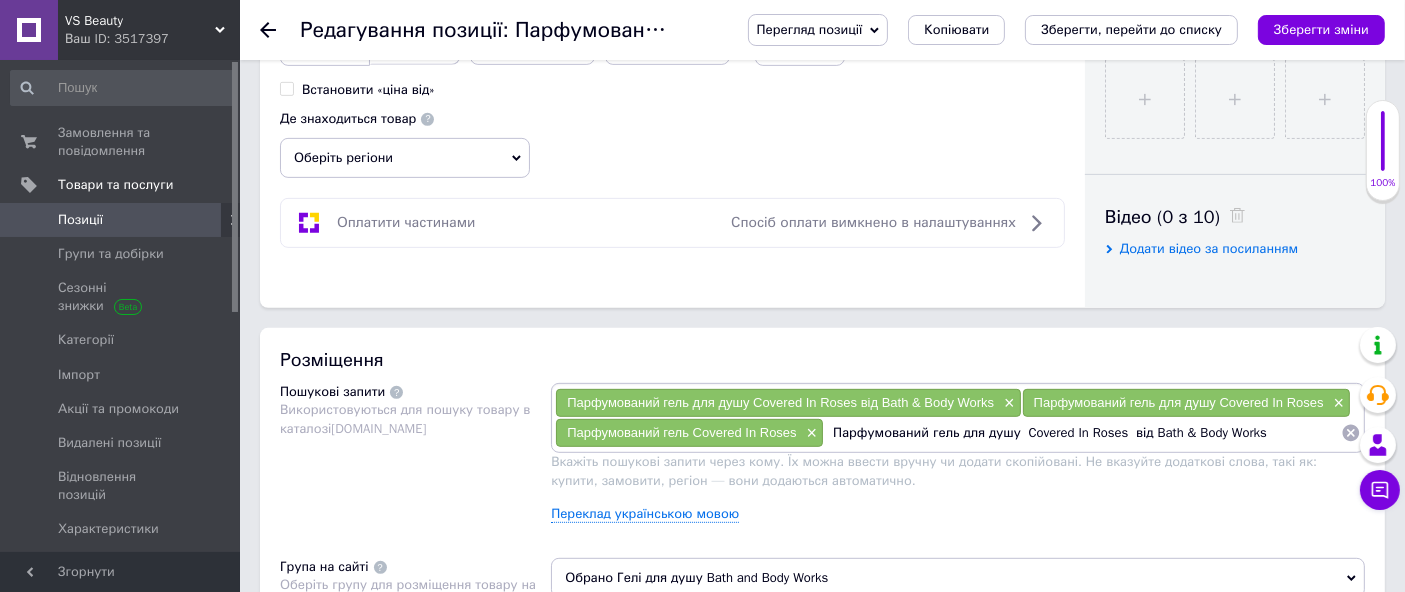 click on "Парфумований гель для душу  Covered In Roses  від Bath & Body Works" at bounding box center [1082, 433] 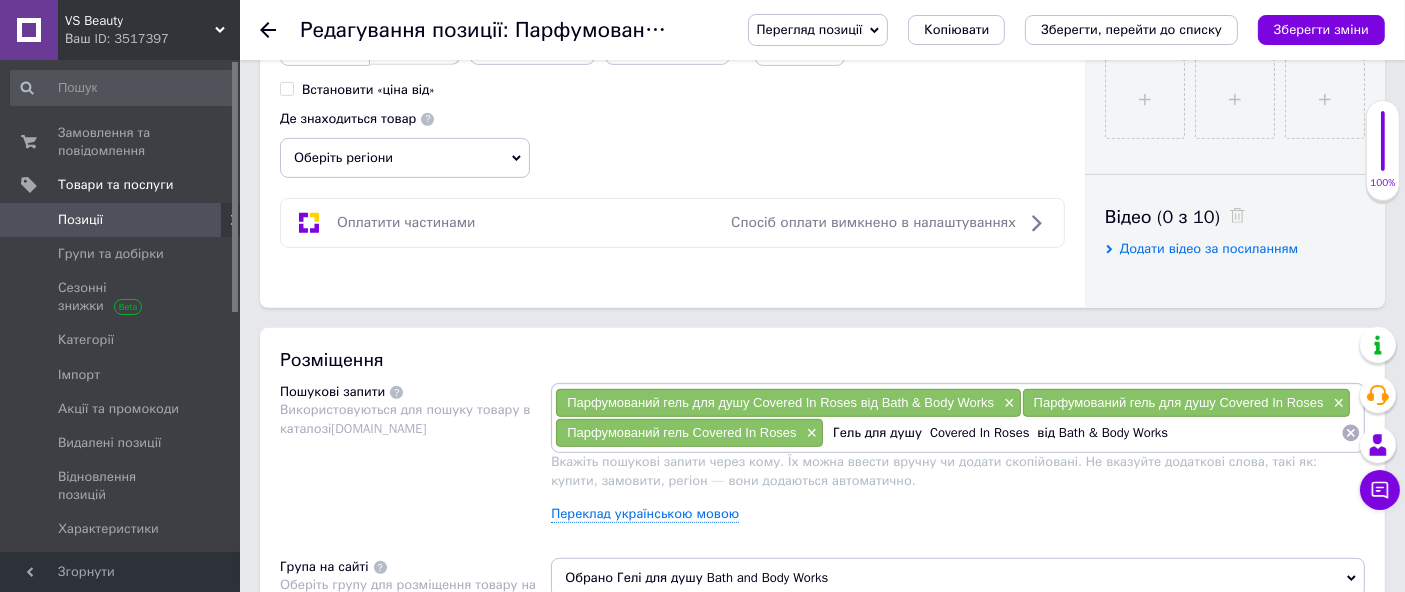 drag, startPoint x: 1023, startPoint y: 428, endPoint x: 1399, endPoint y: 475, distance: 378.92612 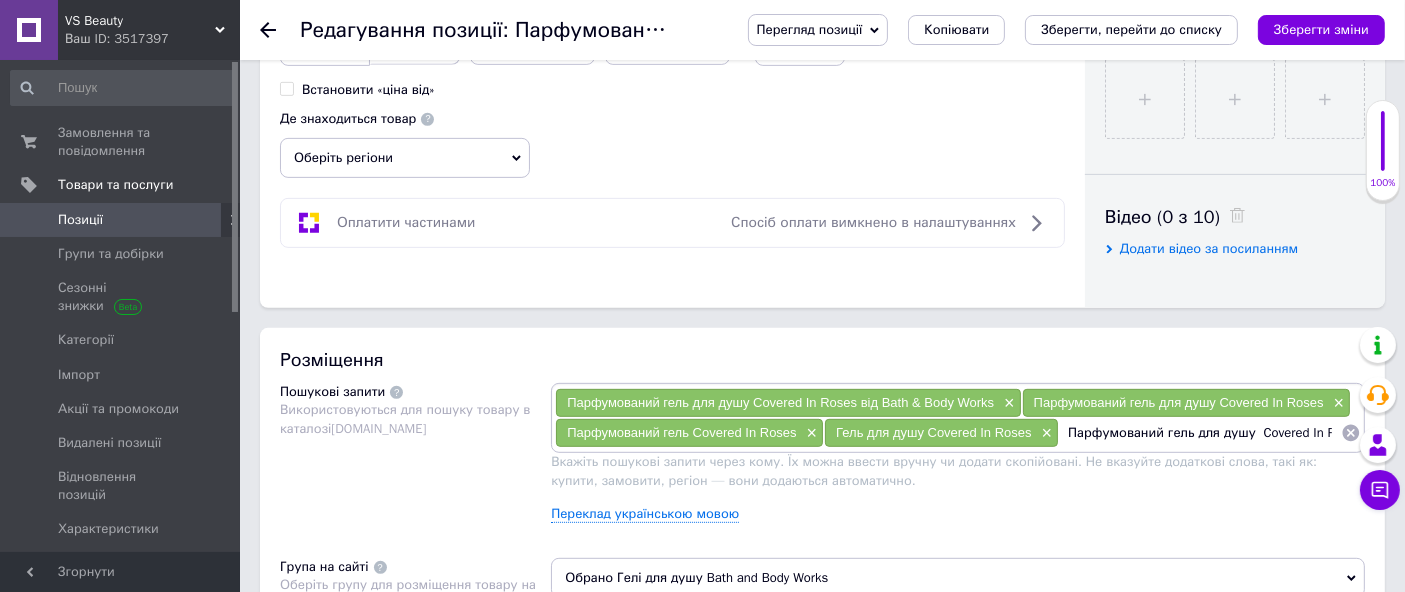 scroll, scrollTop: 0, scrollLeft: 157, axis: horizontal 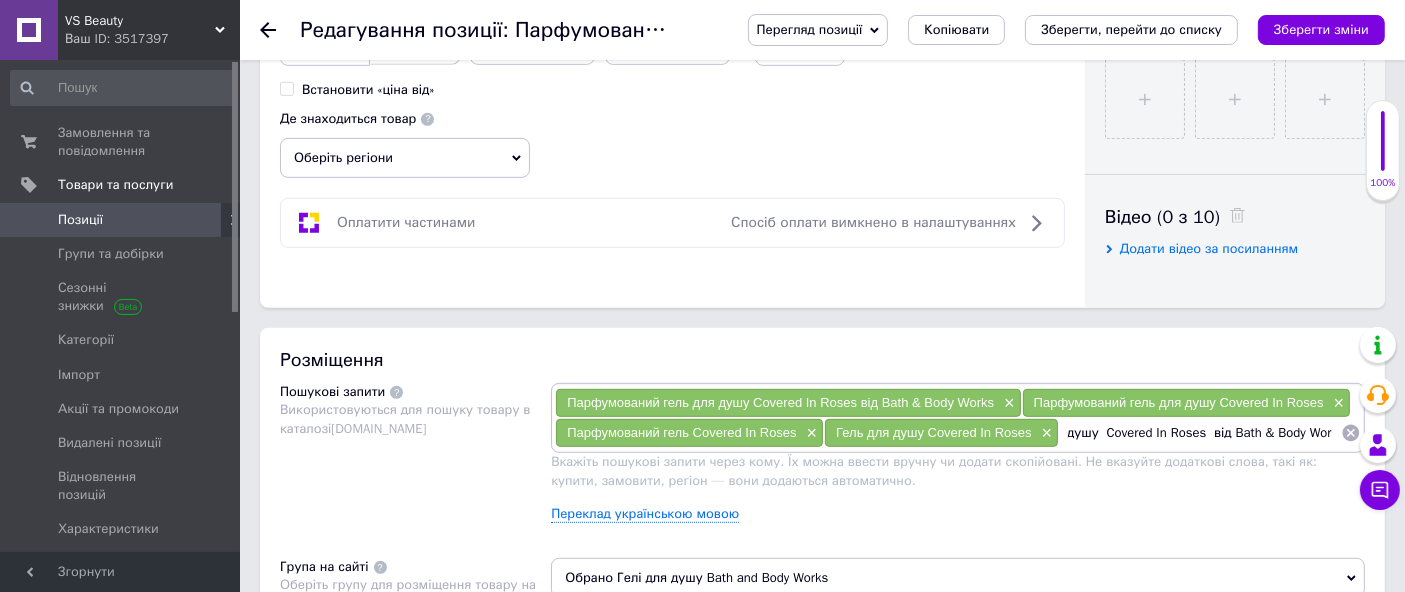 drag, startPoint x: 1092, startPoint y: 429, endPoint x: 1217, endPoint y: 467, distance: 130.64838 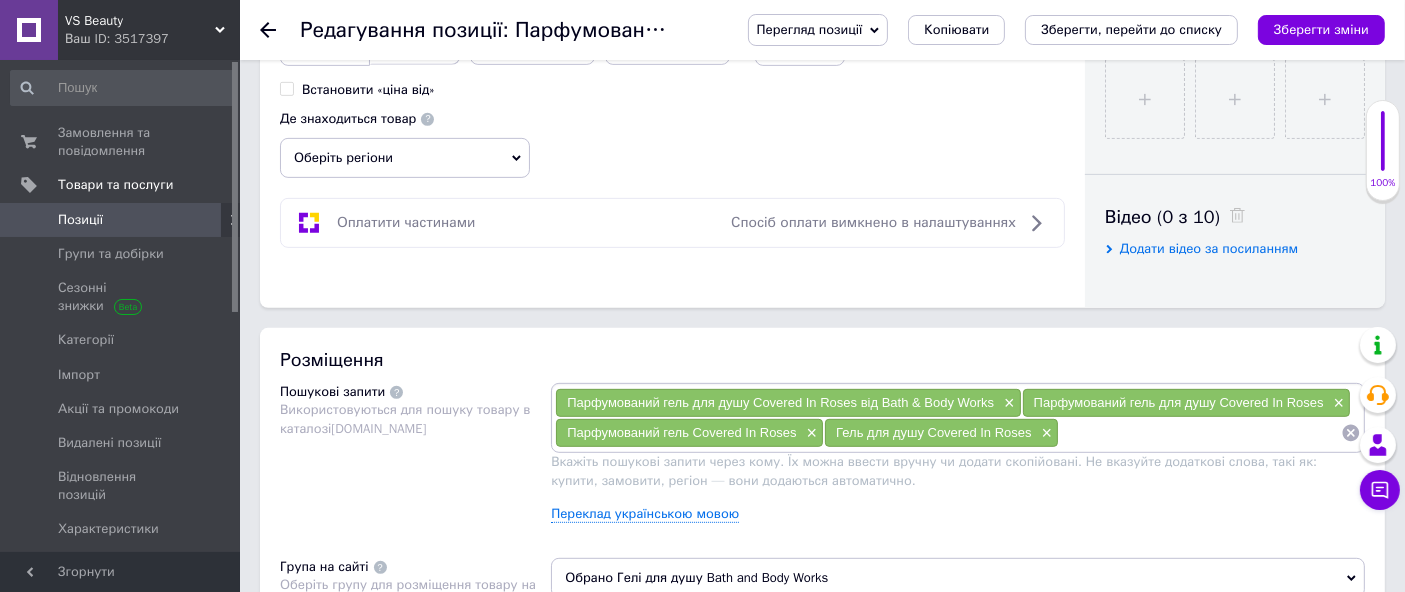 scroll, scrollTop: 0, scrollLeft: 0, axis: both 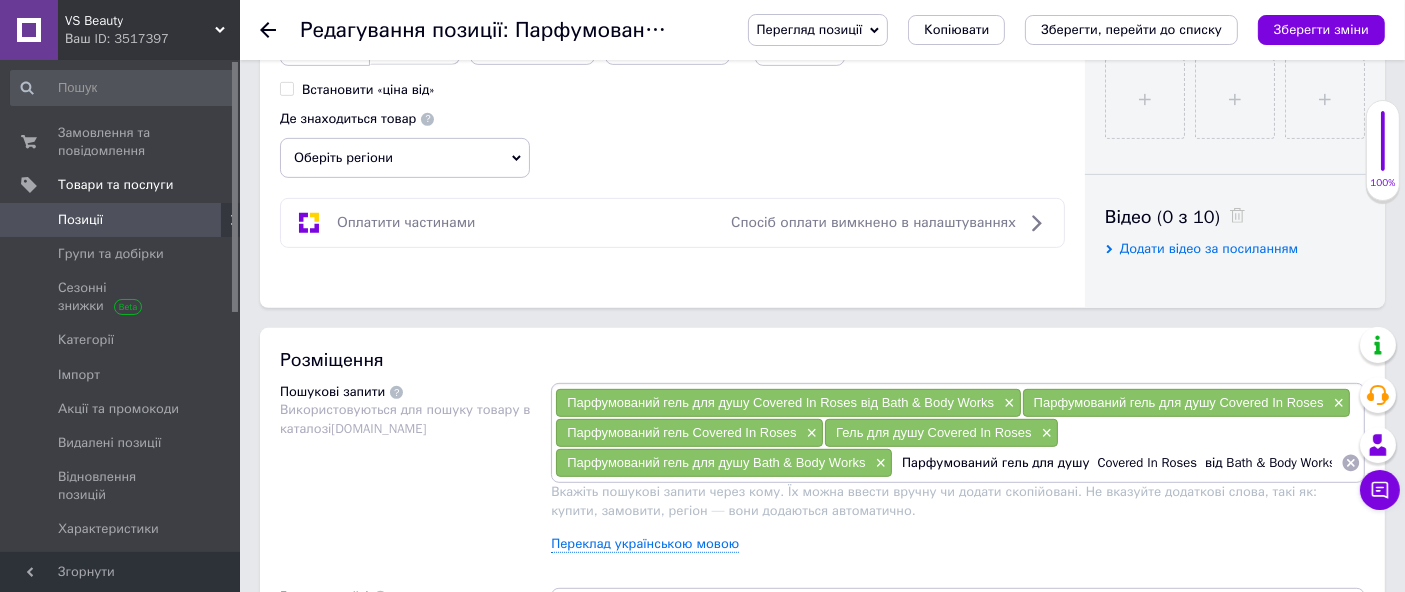 drag, startPoint x: 1026, startPoint y: 458, endPoint x: 1188, endPoint y: 494, distance: 165.9518 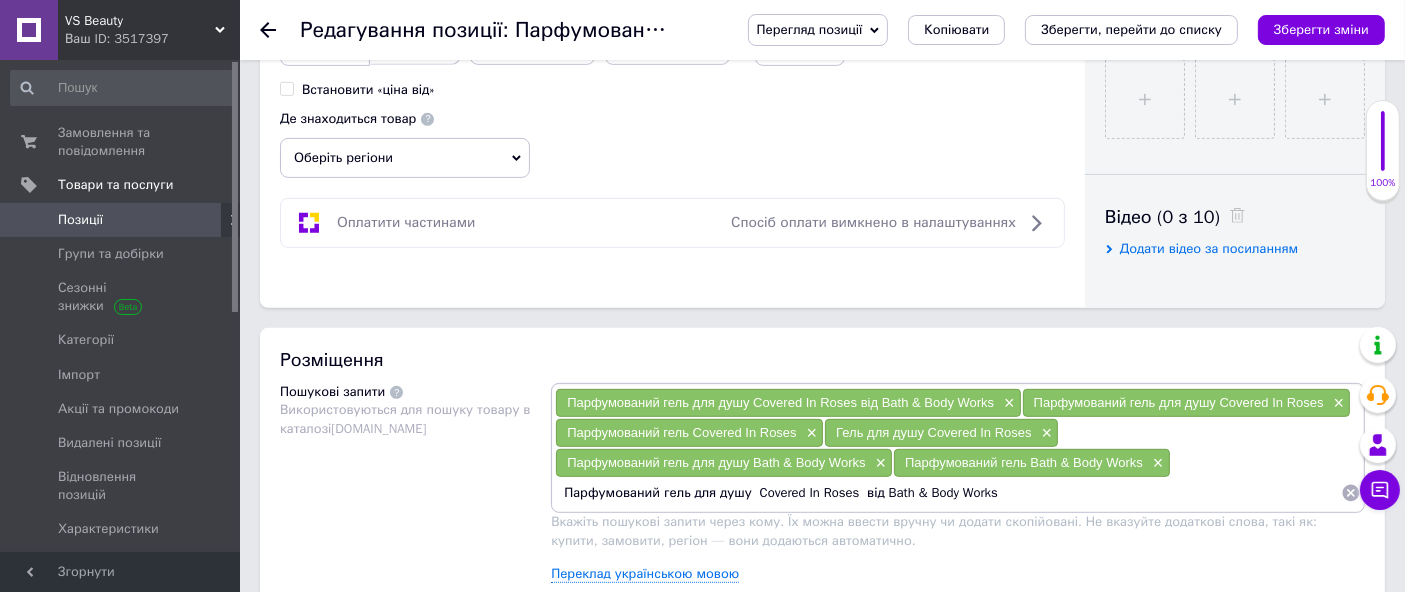 drag, startPoint x: 745, startPoint y: 490, endPoint x: 0, endPoint y: 569, distance: 749.1769 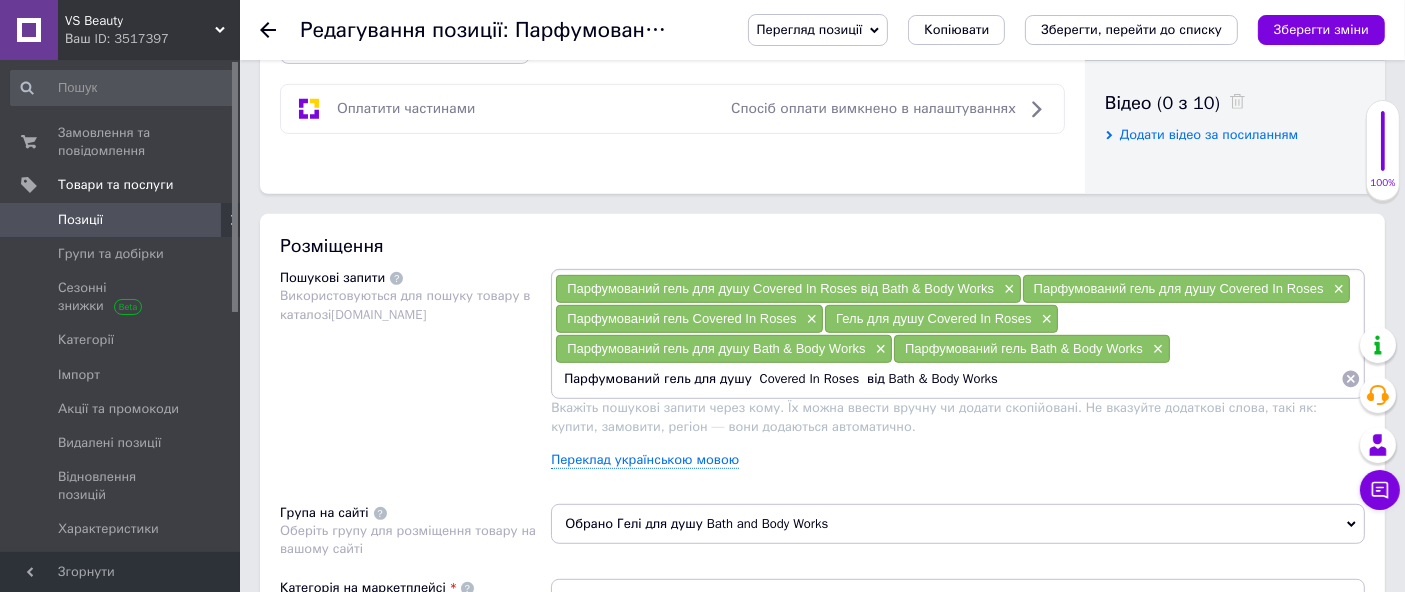 type on "Covered In Roses  від Bath & Body Works" 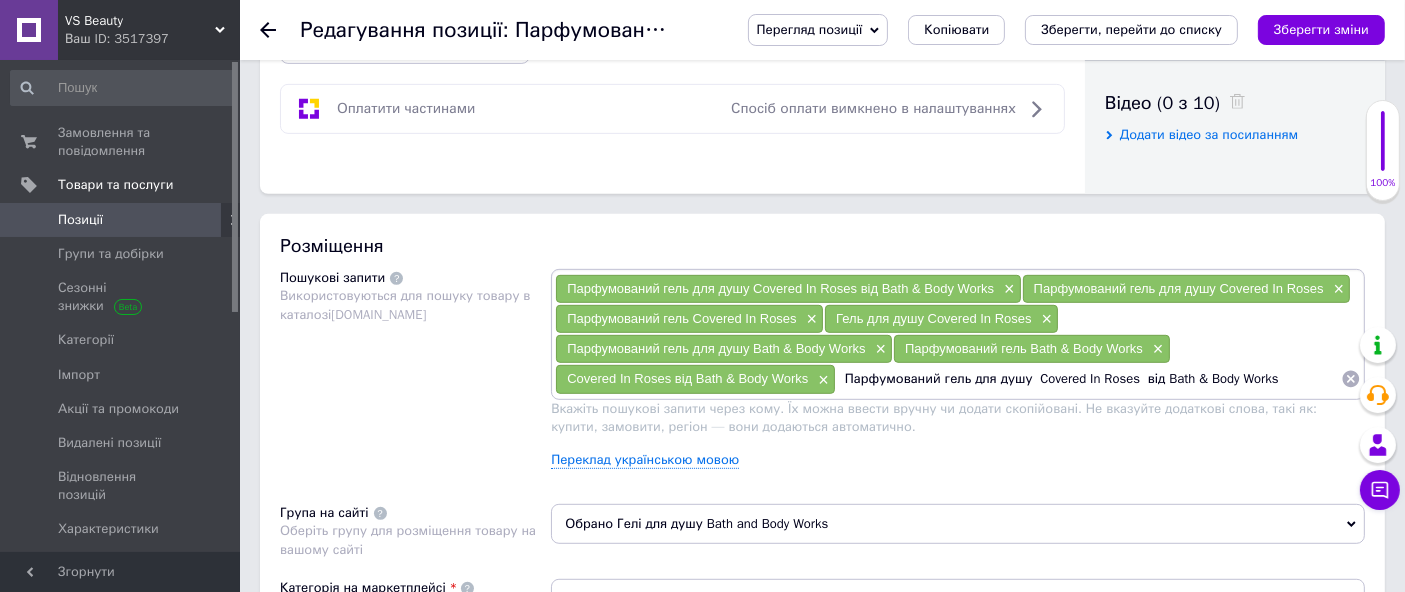 drag, startPoint x: 1131, startPoint y: 368, endPoint x: 1421, endPoint y: 500, distance: 318.6283 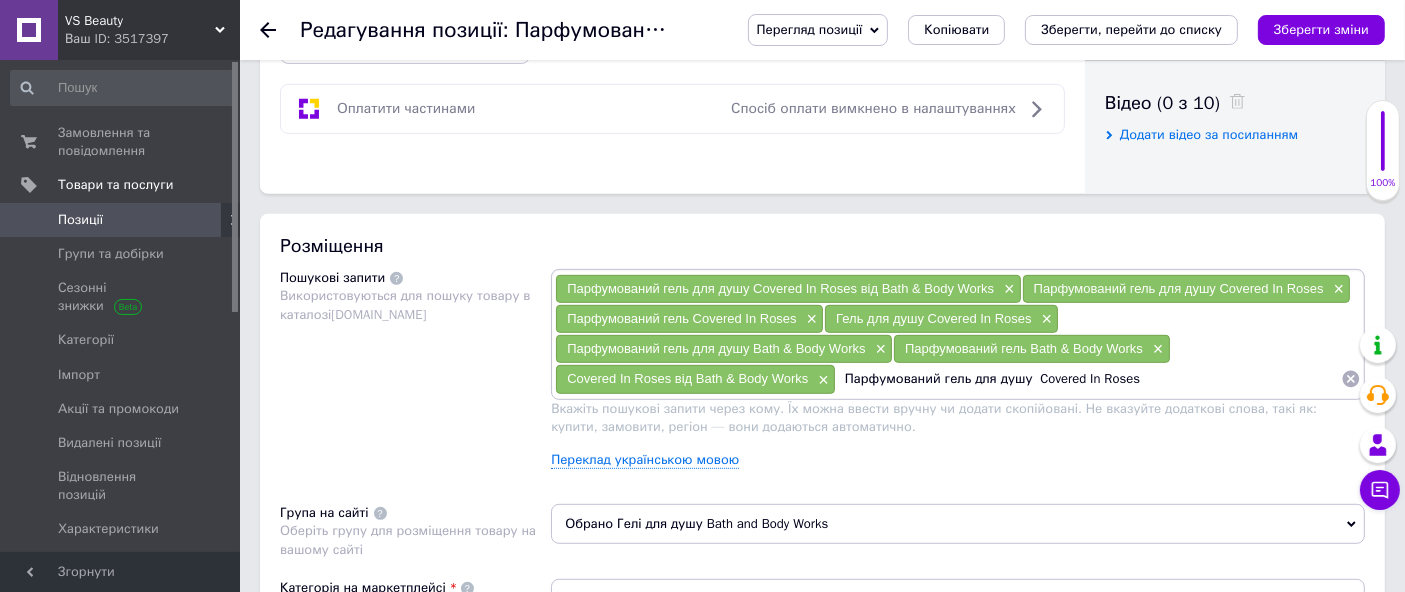 drag, startPoint x: 1028, startPoint y: 372, endPoint x: 0, endPoint y: 644, distance: 1063.3757 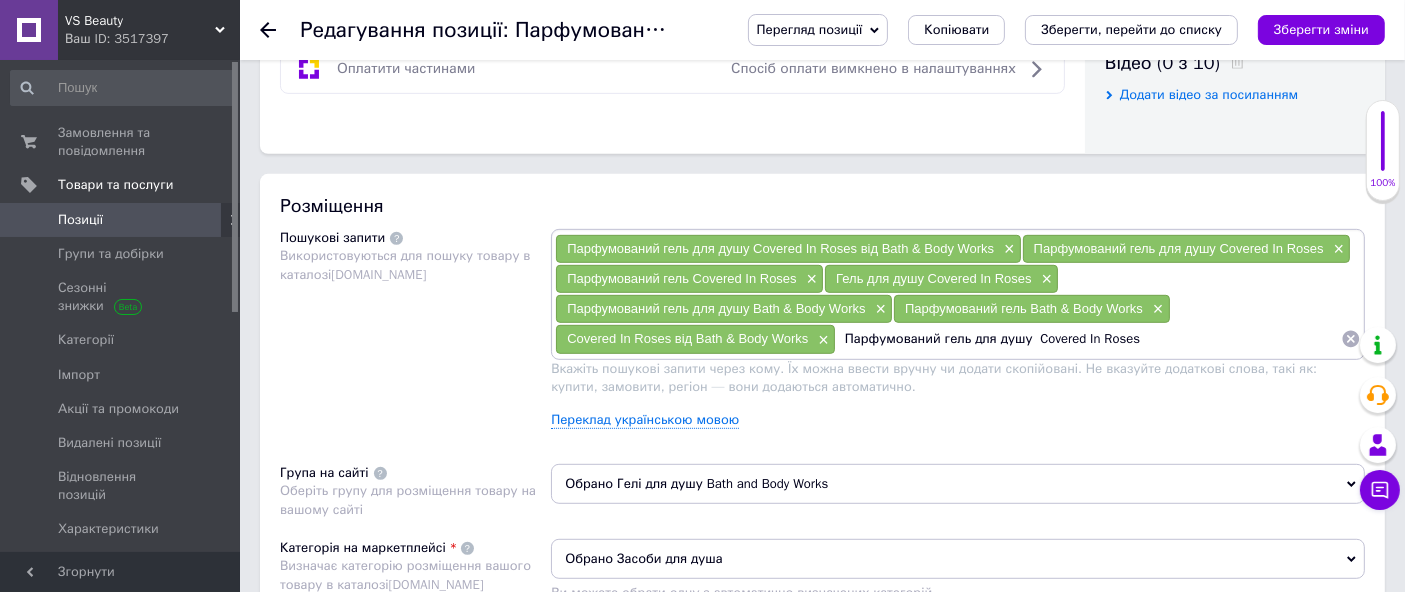 type on "Covered In Roses" 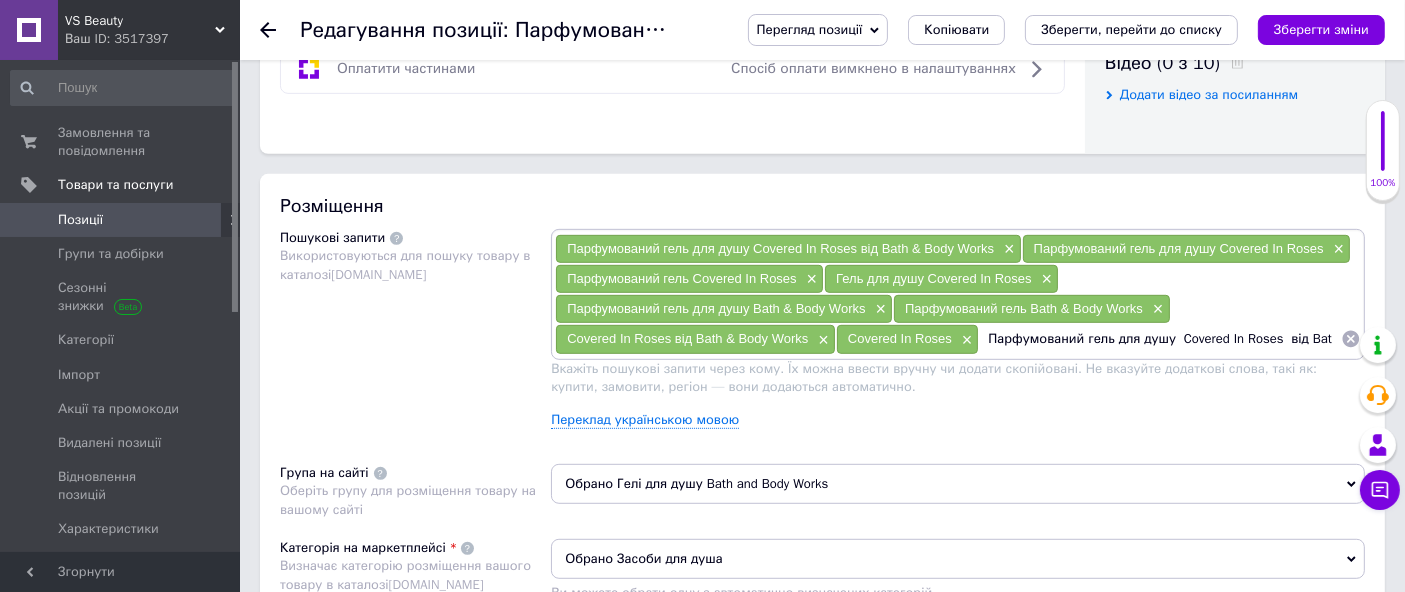 scroll, scrollTop: 0, scrollLeft: 77, axis: horizontal 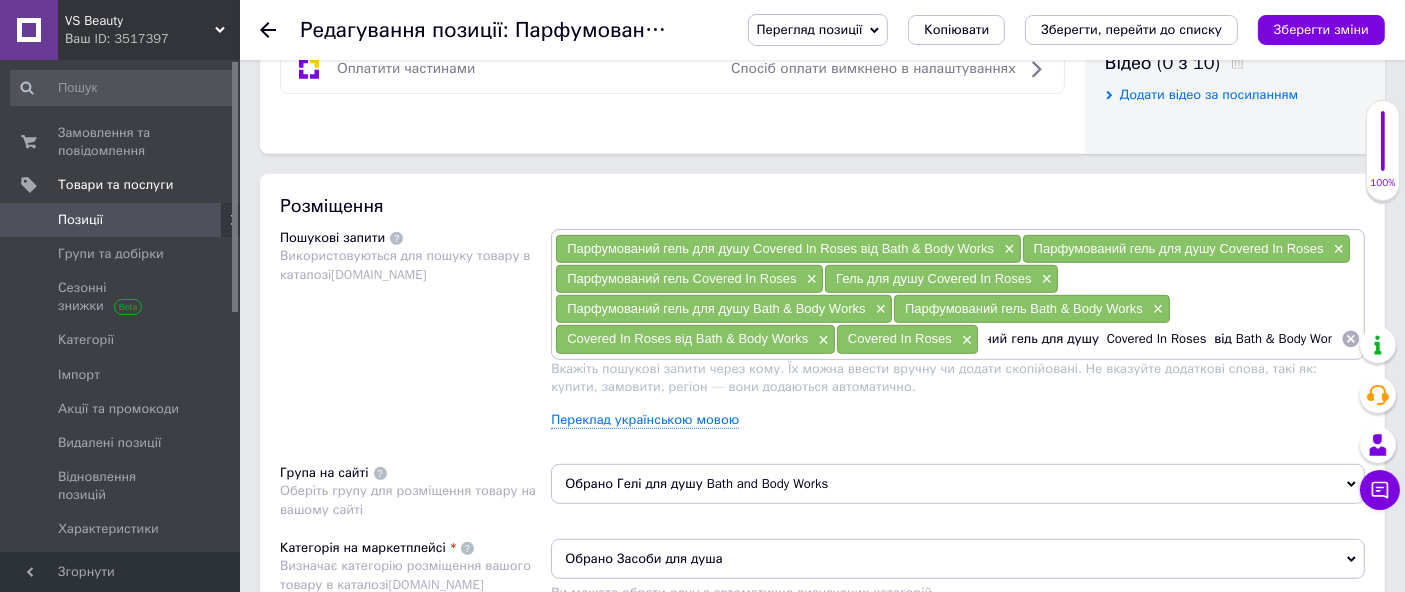 click on "Парфумований гель для душу  Covered In Roses  від Bath & Body Works" at bounding box center (1160, 339) 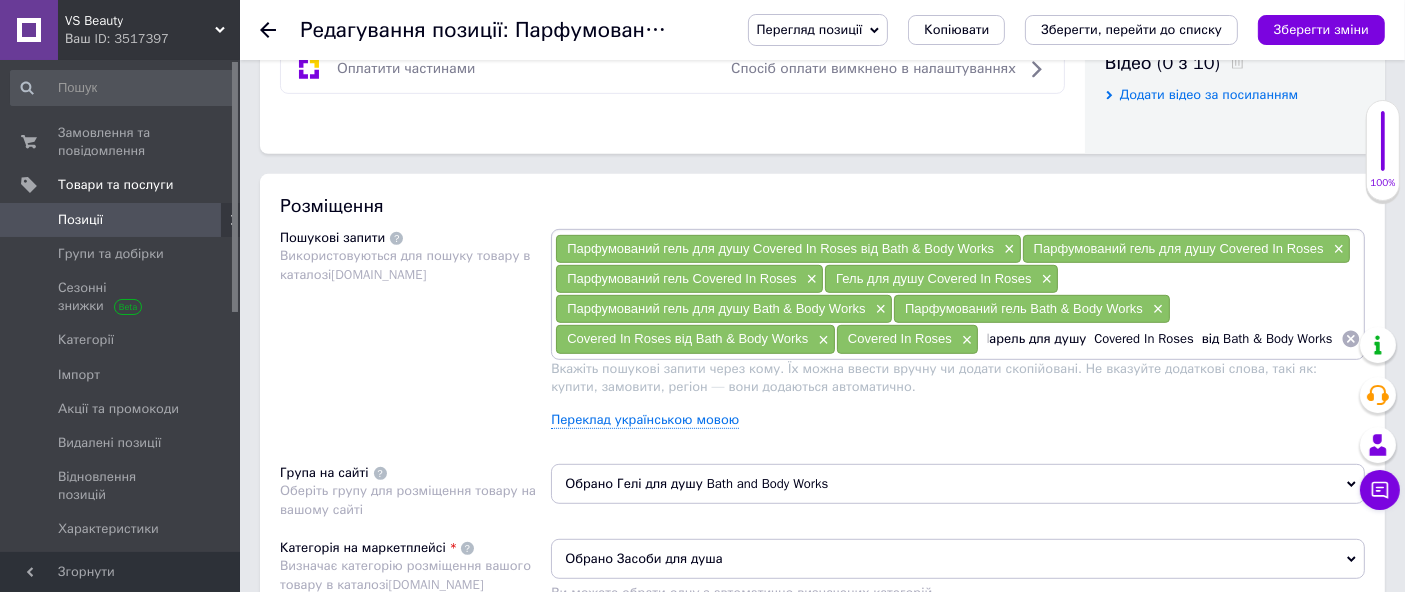 scroll, scrollTop: 0, scrollLeft: 0, axis: both 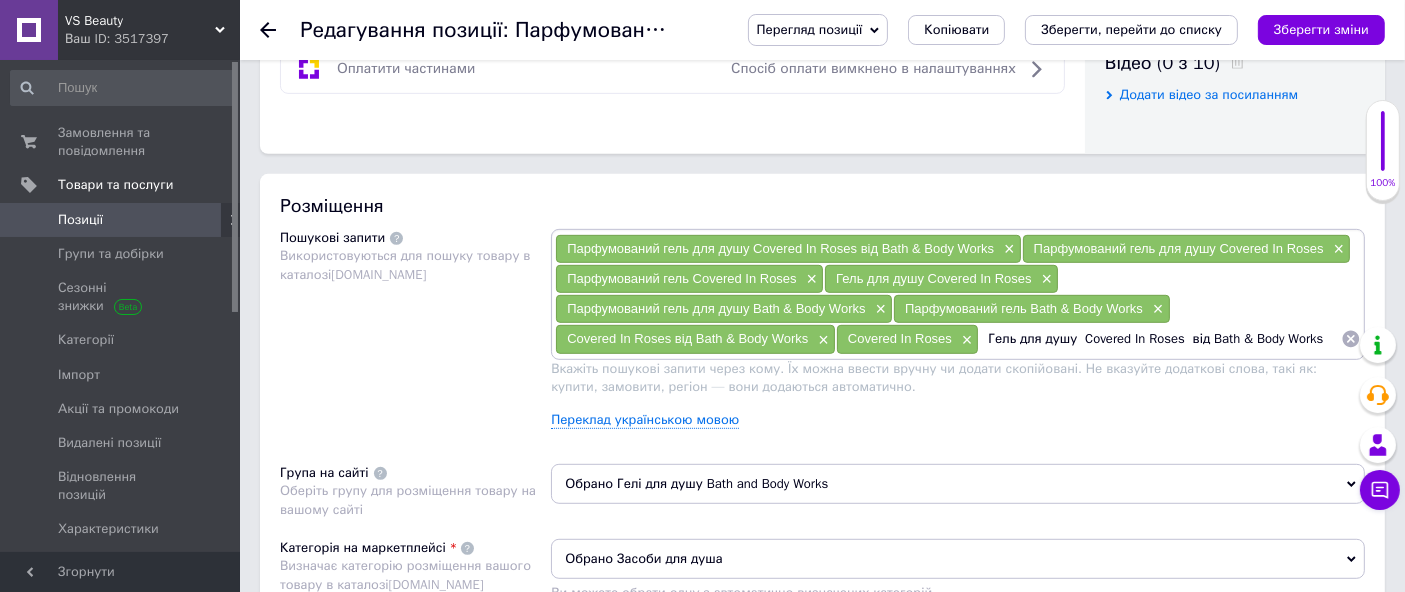 drag, startPoint x: 1421, startPoint y: 298, endPoint x: 1421, endPoint y: 276, distance: 22 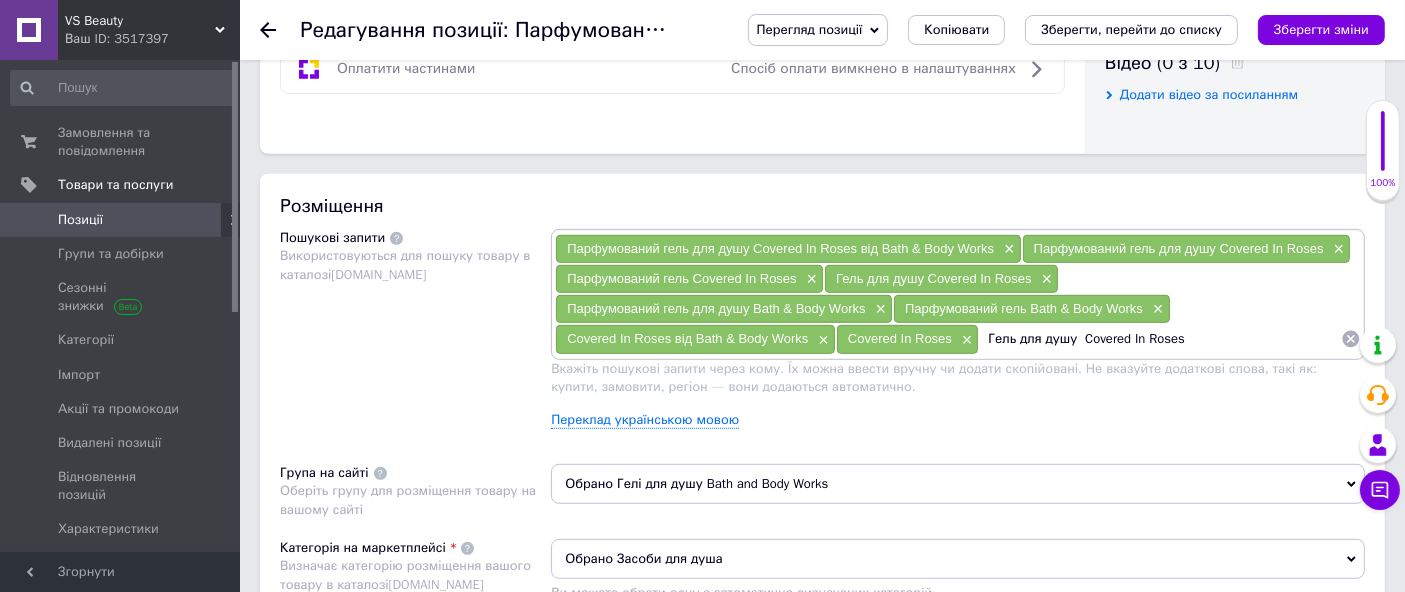 drag, startPoint x: 1018, startPoint y: 341, endPoint x: 1061, endPoint y: 391, distance: 65.946945 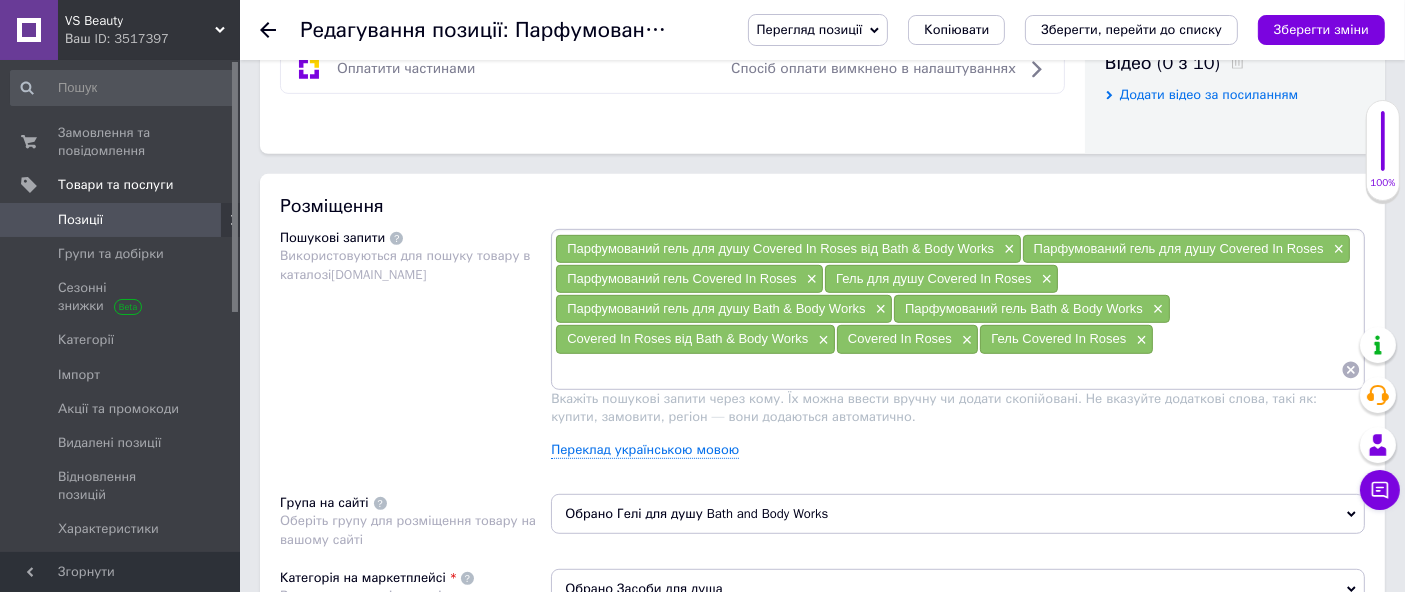 type on "Парфумований гель для душу Covered In Roses Body Wash" 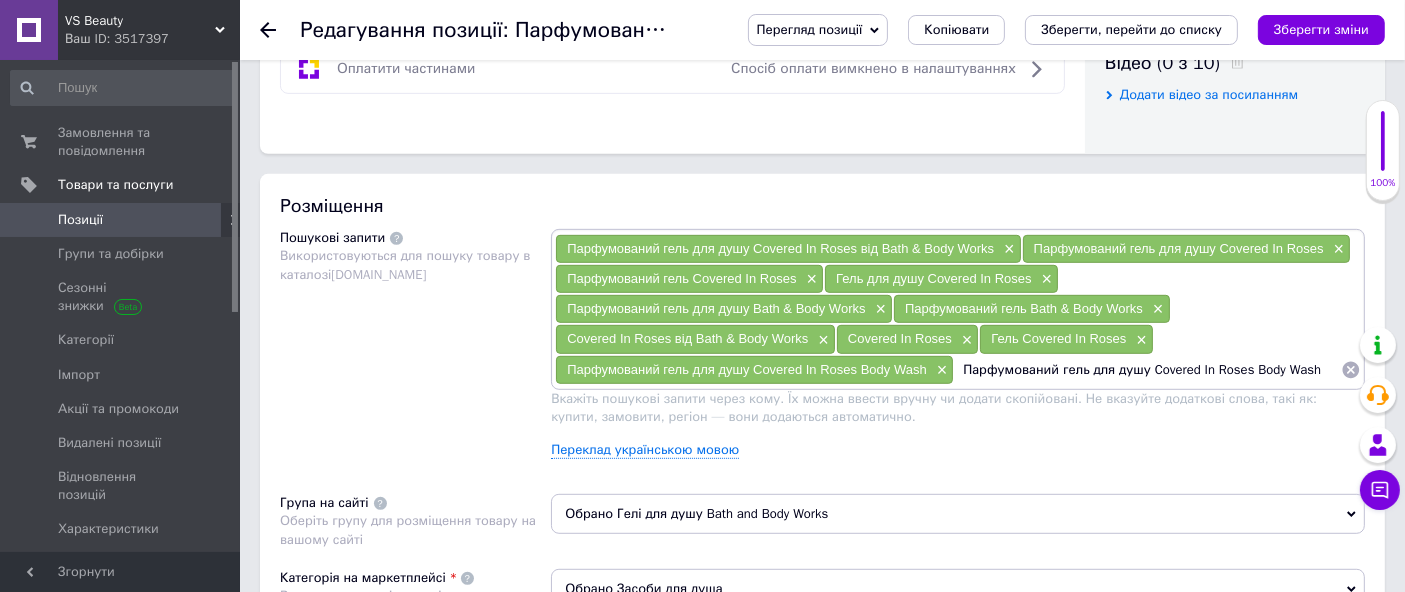 drag, startPoint x: 1142, startPoint y: 367, endPoint x: 544, endPoint y: 427, distance: 601.0025 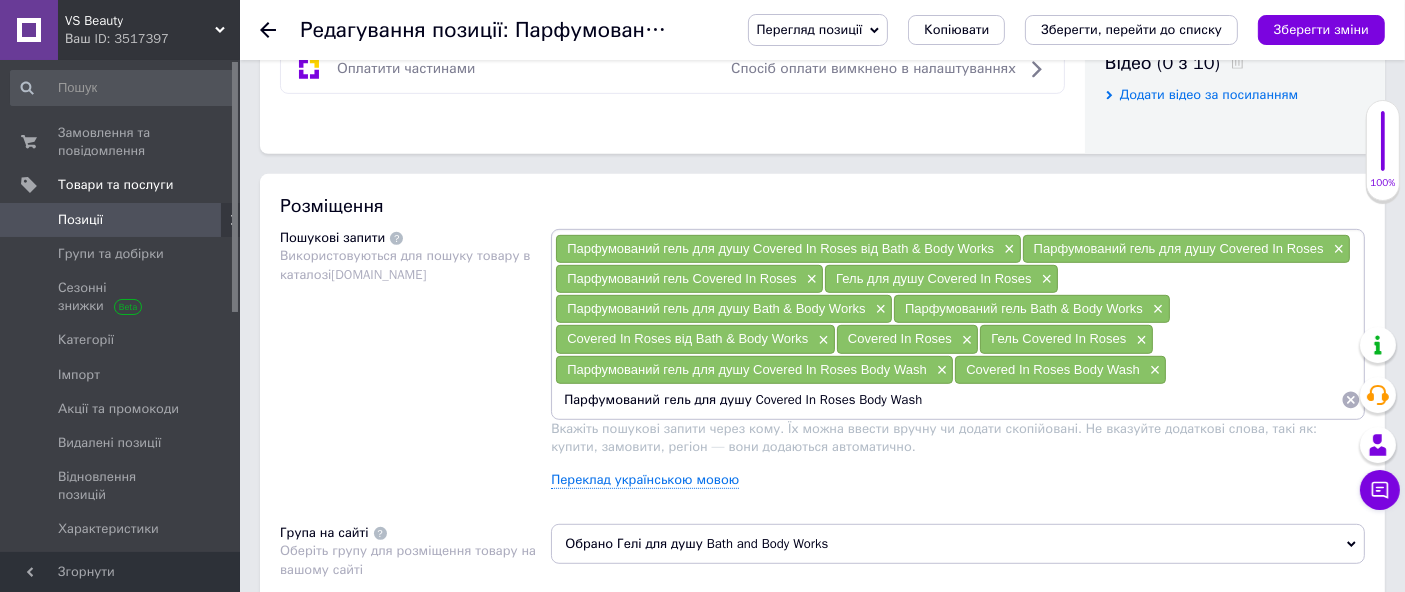 drag, startPoint x: 690, startPoint y: 397, endPoint x: 735, endPoint y: 436, distance: 59.548298 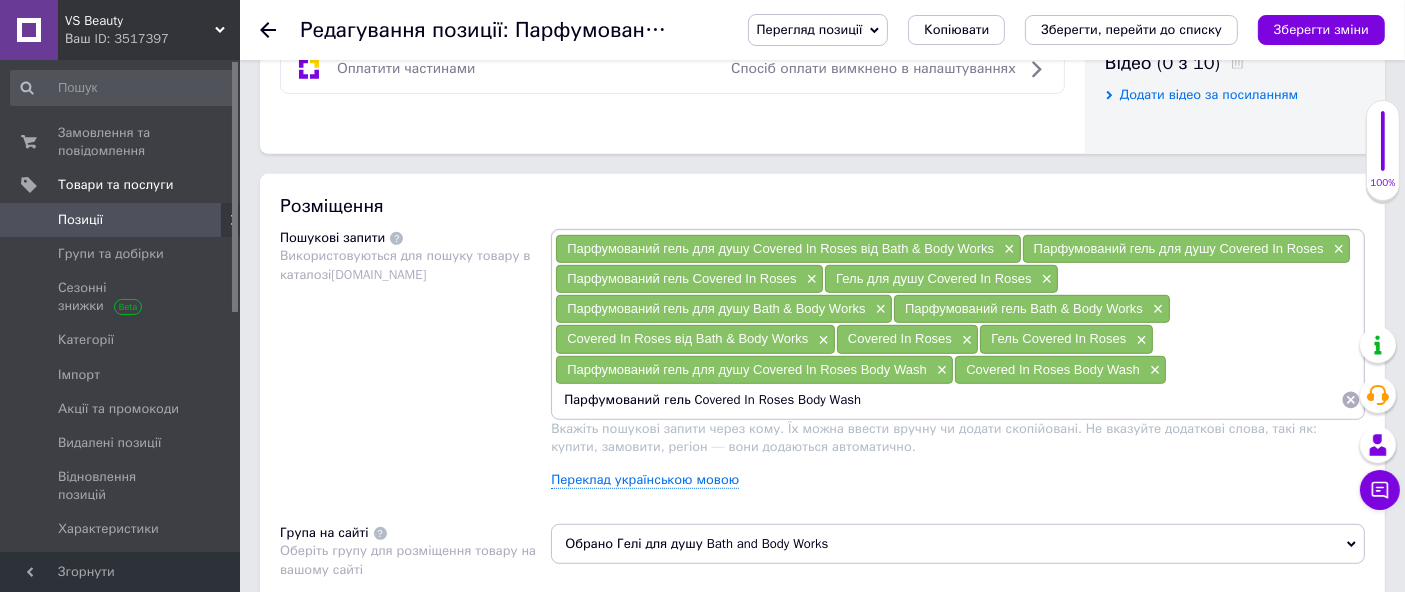 type 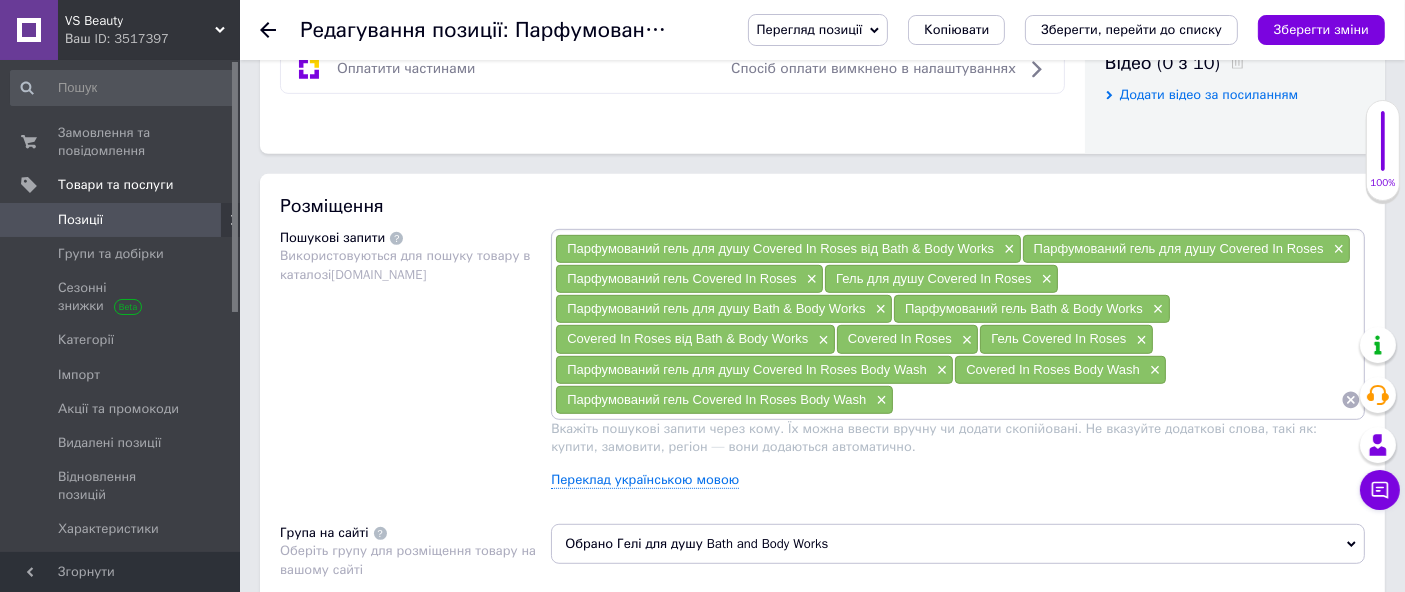 drag, startPoint x: 1165, startPoint y: 35, endPoint x: 1154, endPoint y: 36, distance: 11.045361 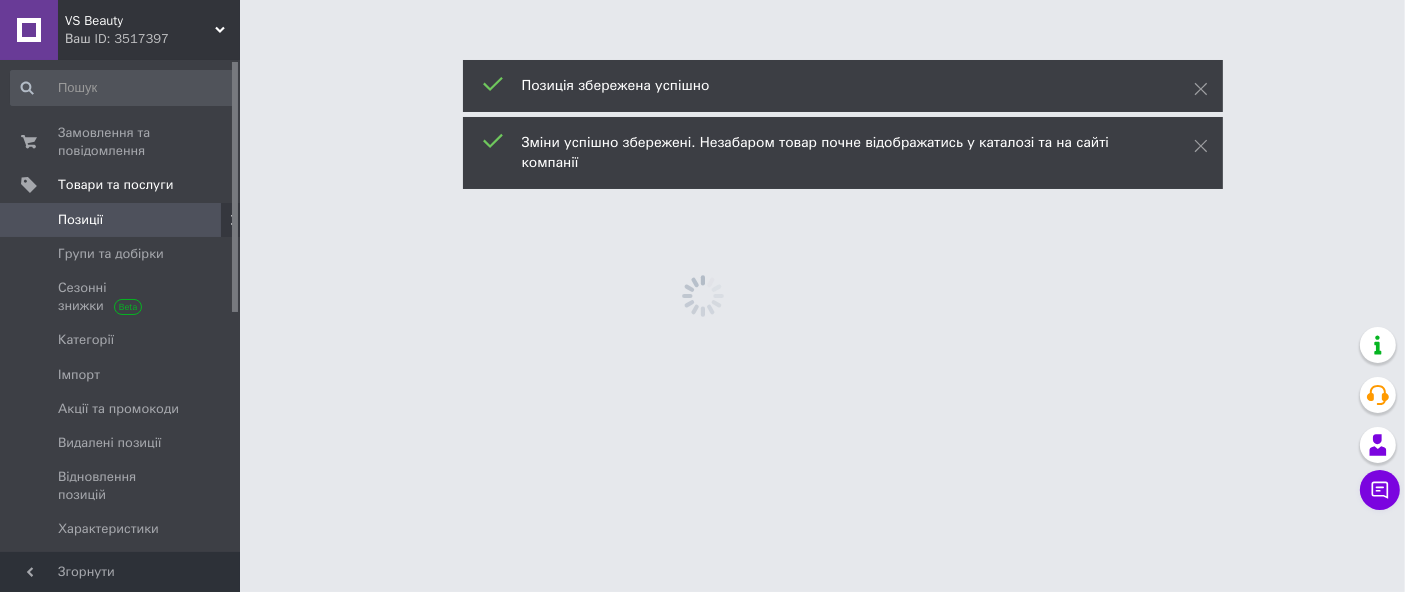 scroll, scrollTop: 0, scrollLeft: 0, axis: both 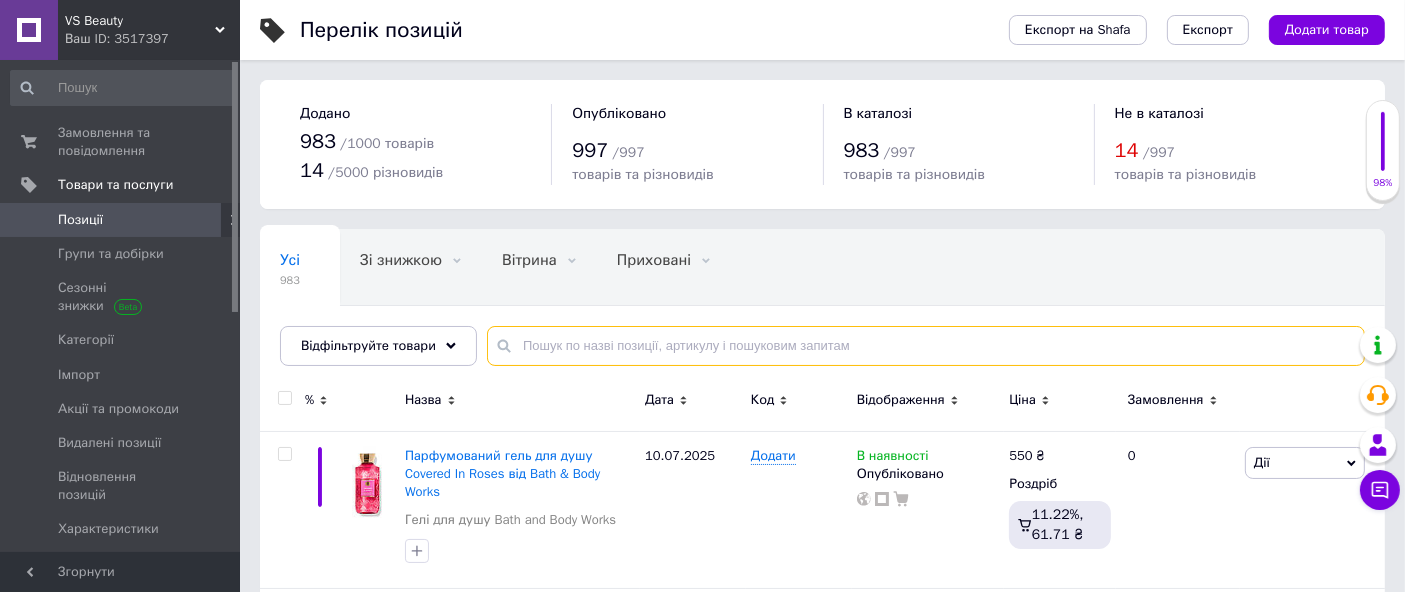 click at bounding box center (926, 346) 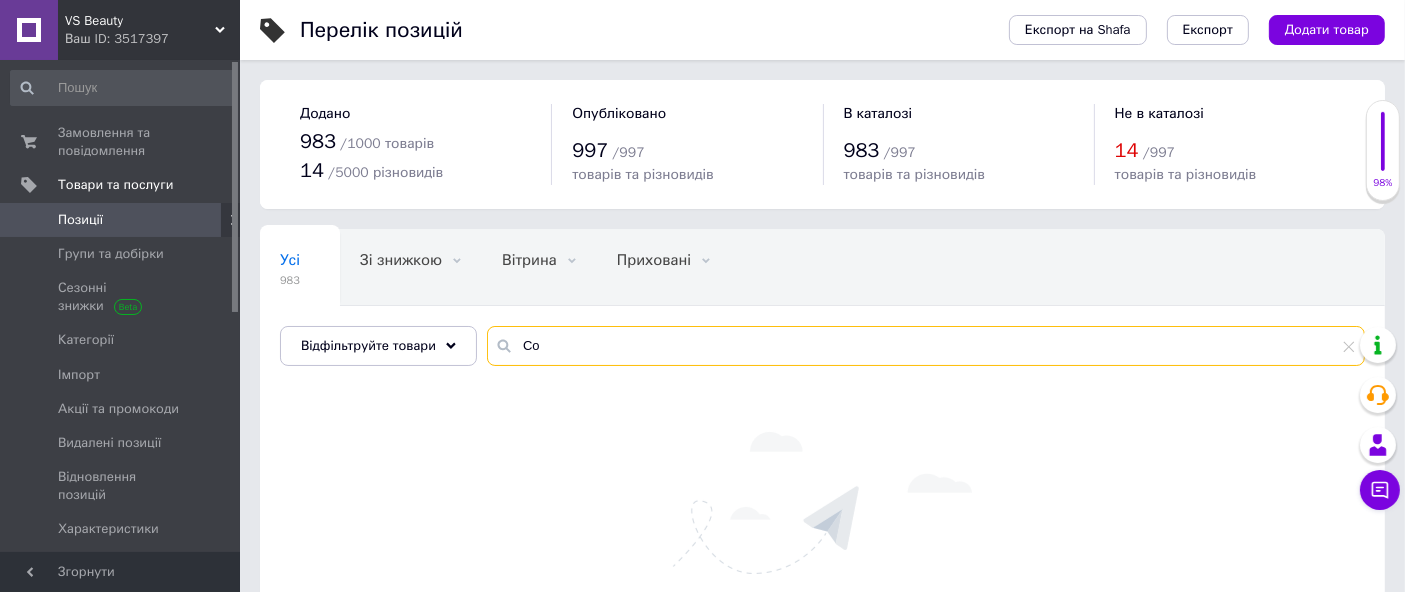 type on "C" 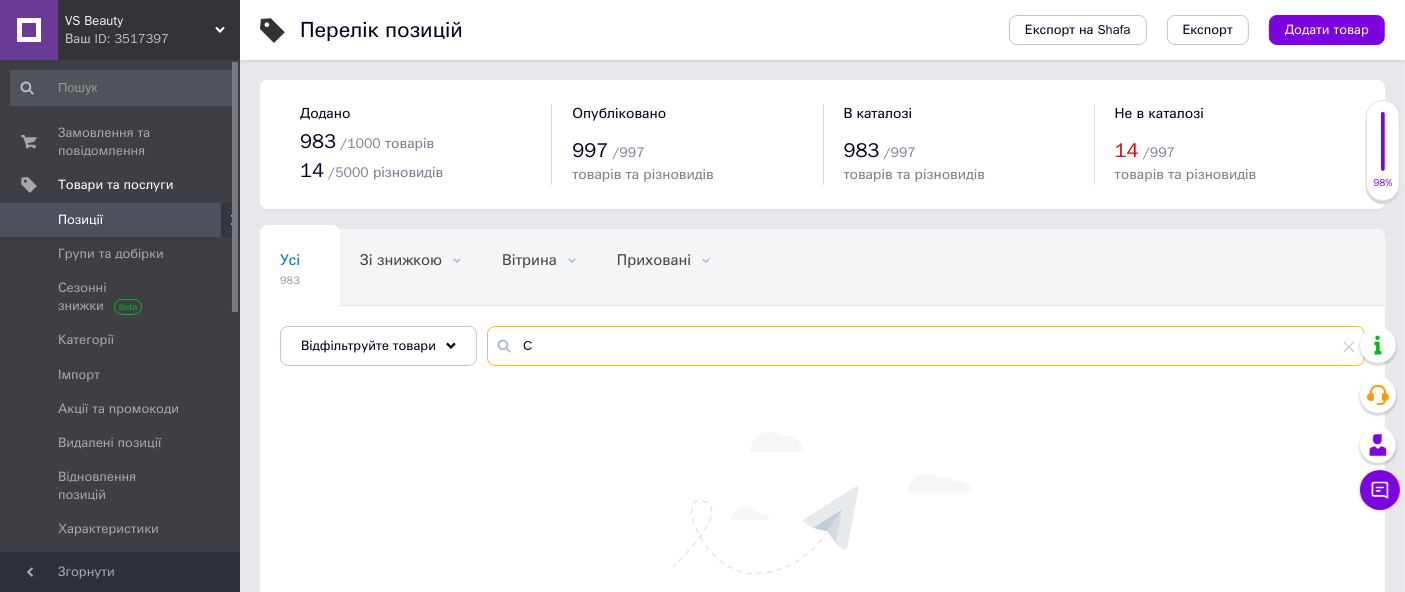 type 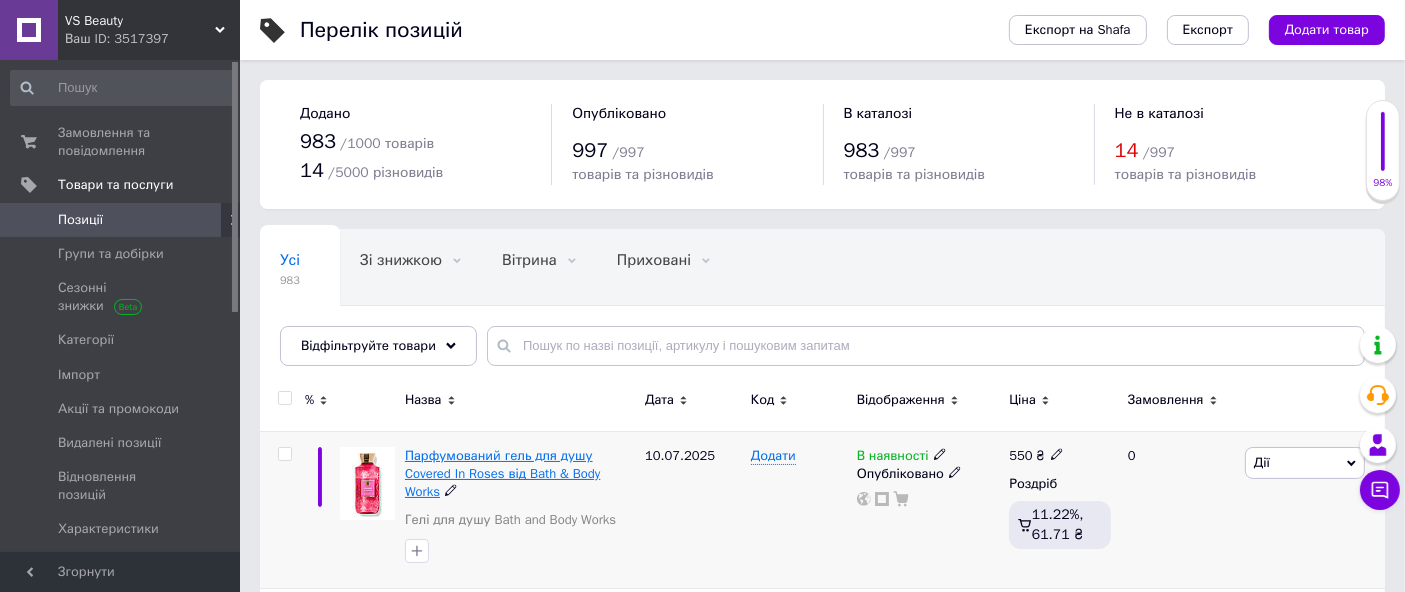click on "Парфумований гель для душу  Covered In Roses  від Bath & Body Works" at bounding box center [502, 473] 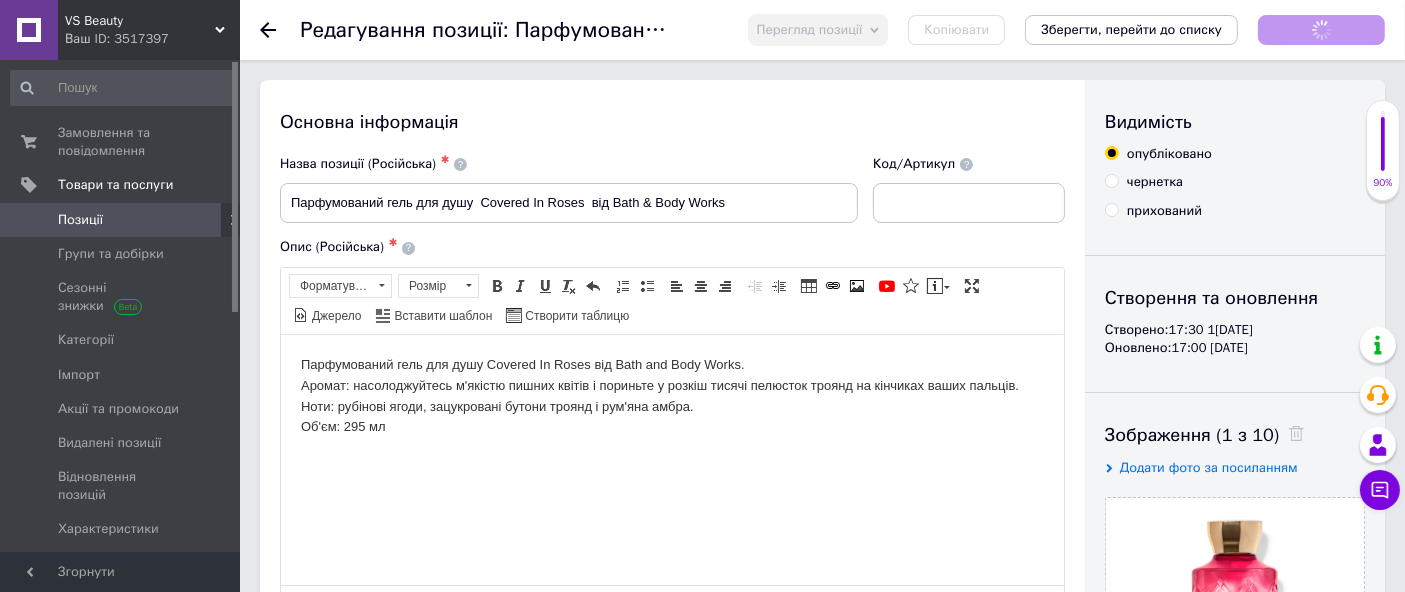 scroll, scrollTop: 0, scrollLeft: 0, axis: both 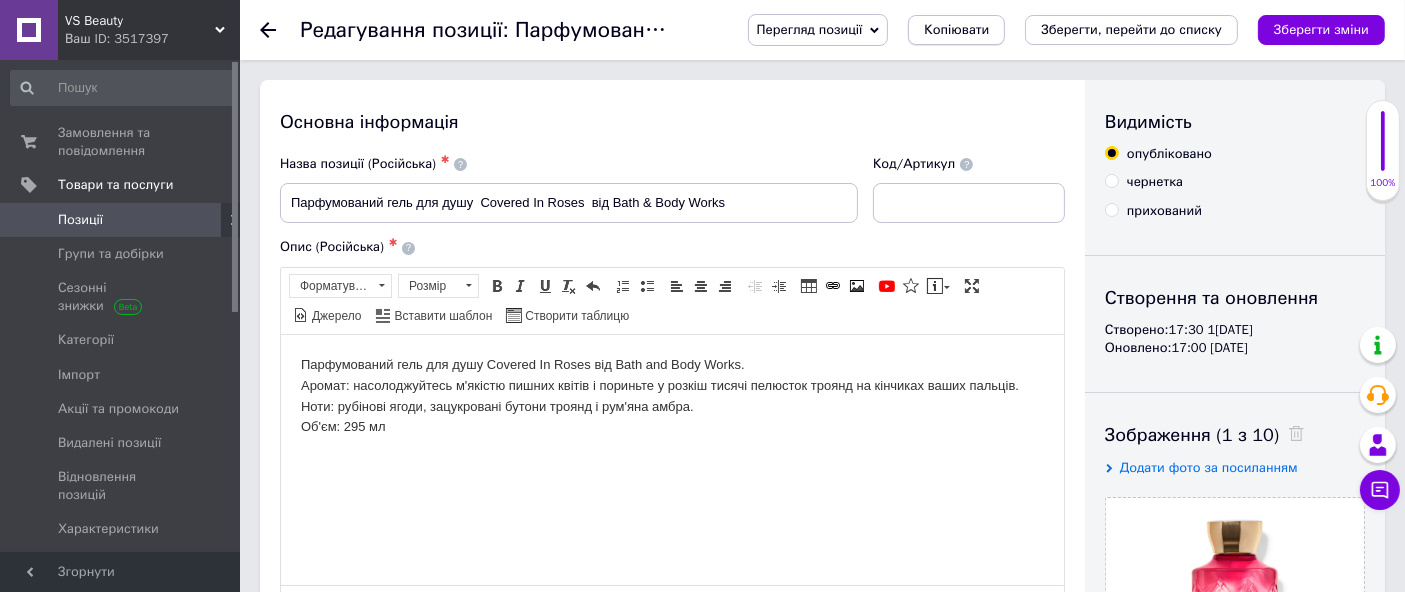 click on "Копіювати" at bounding box center (956, 30) 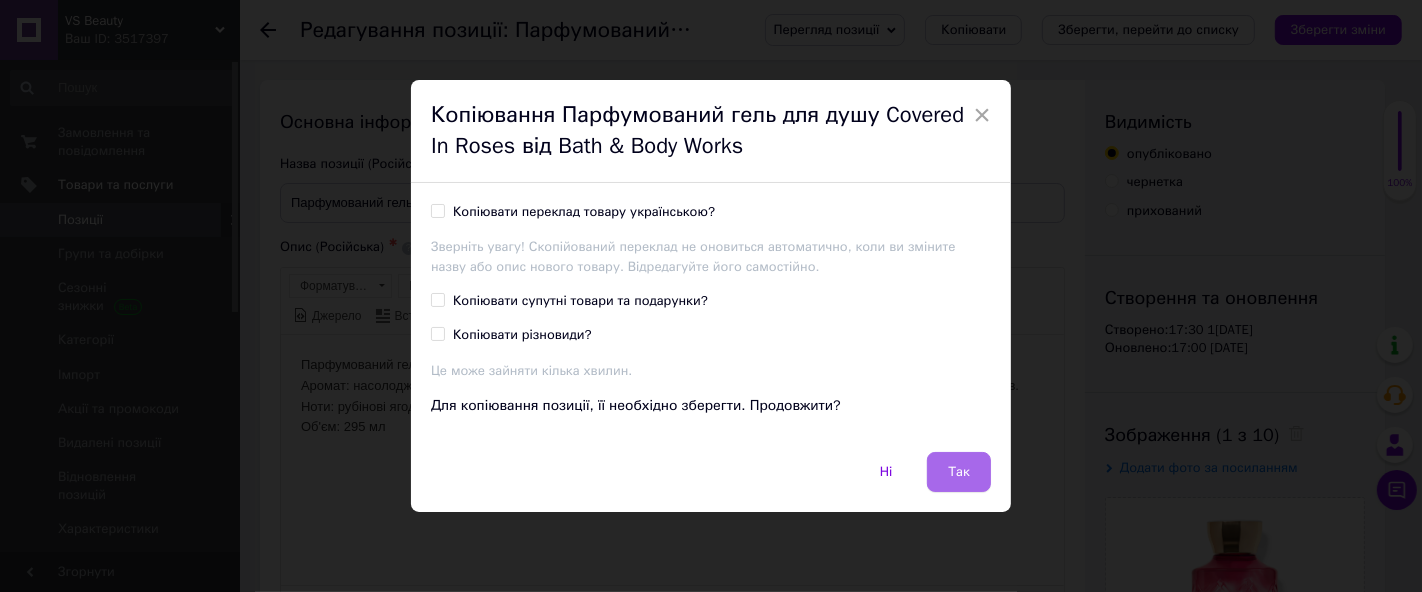 click on "Так" at bounding box center [959, 472] 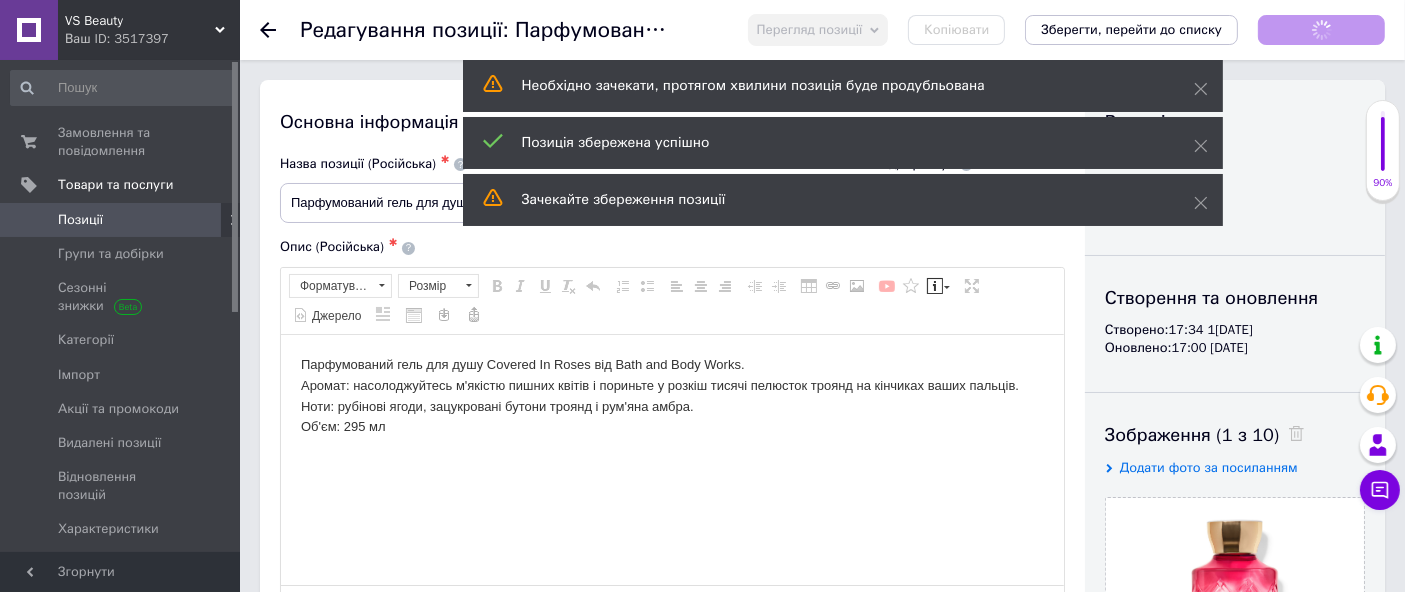 scroll, scrollTop: 0, scrollLeft: 0, axis: both 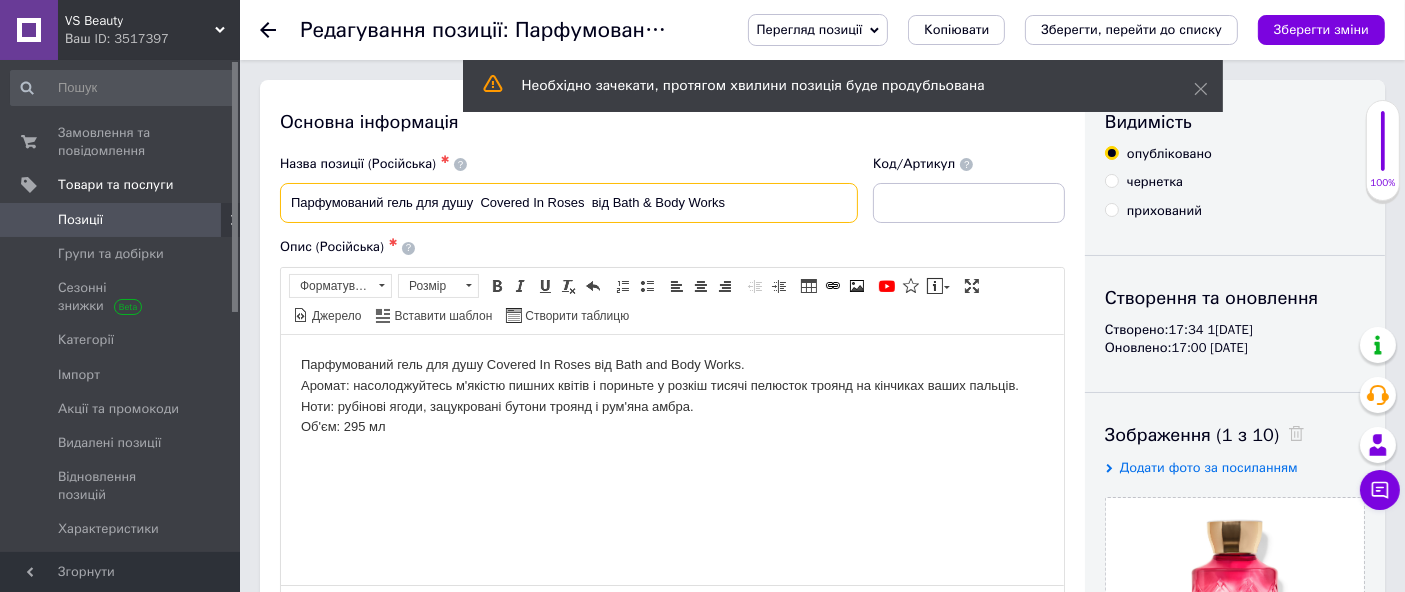 drag, startPoint x: 473, startPoint y: 201, endPoint x: 589, endPoint y: 228, distance: 119.1008 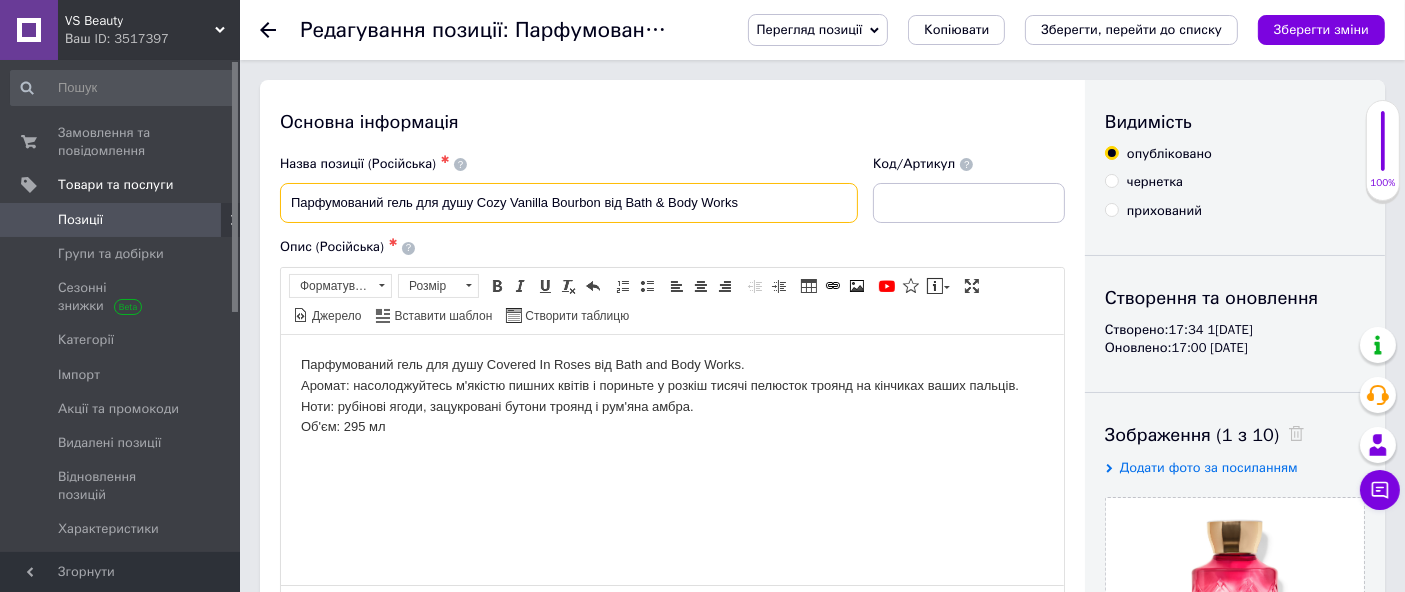 type on "Парфумований гель для душу Cozy Vanilla Bourbon від Bath & Body Works" 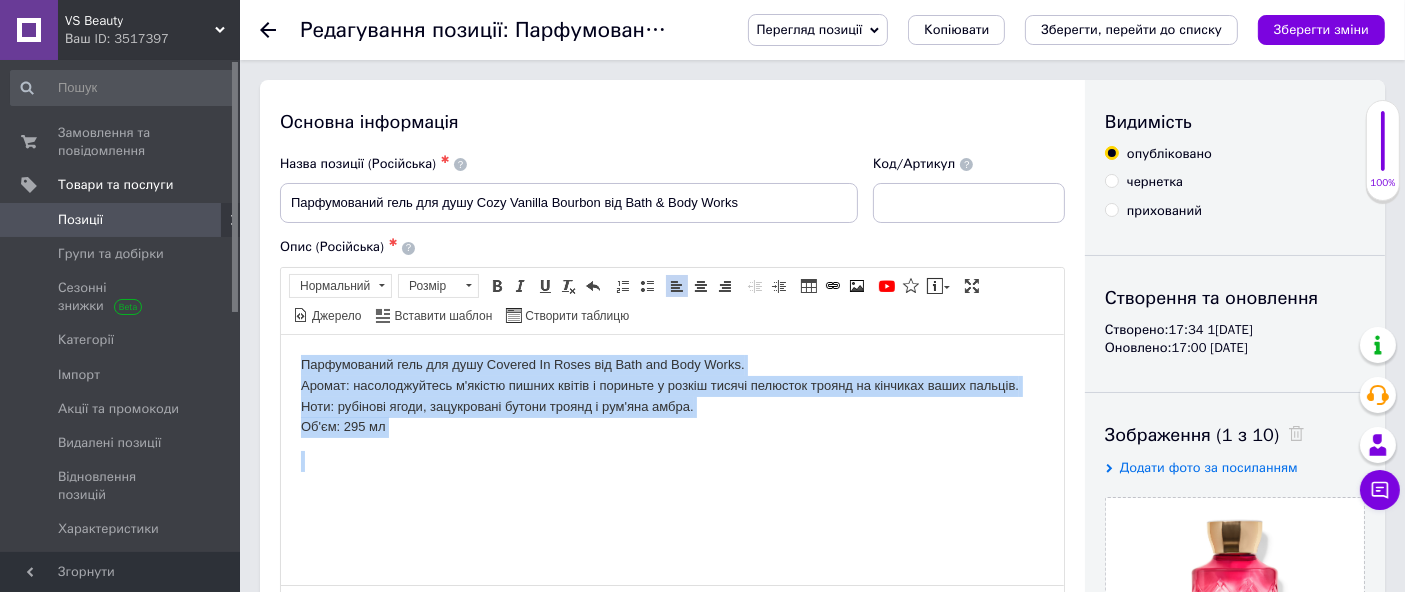 drag, startPoint x: 293, startPoint y: 355, endPoint x: 551, endPoint y: 476, distance: 284.9649 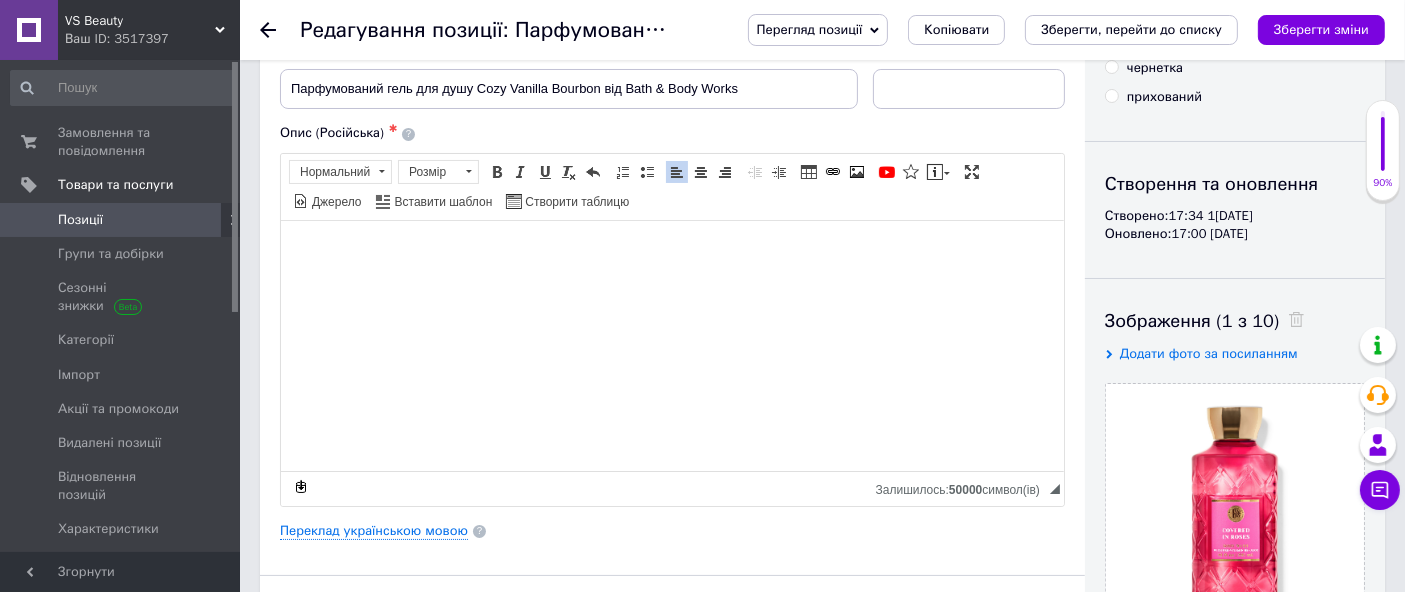 scroll, scrollTop: 222, scrollLeft: 0, axis: vertical 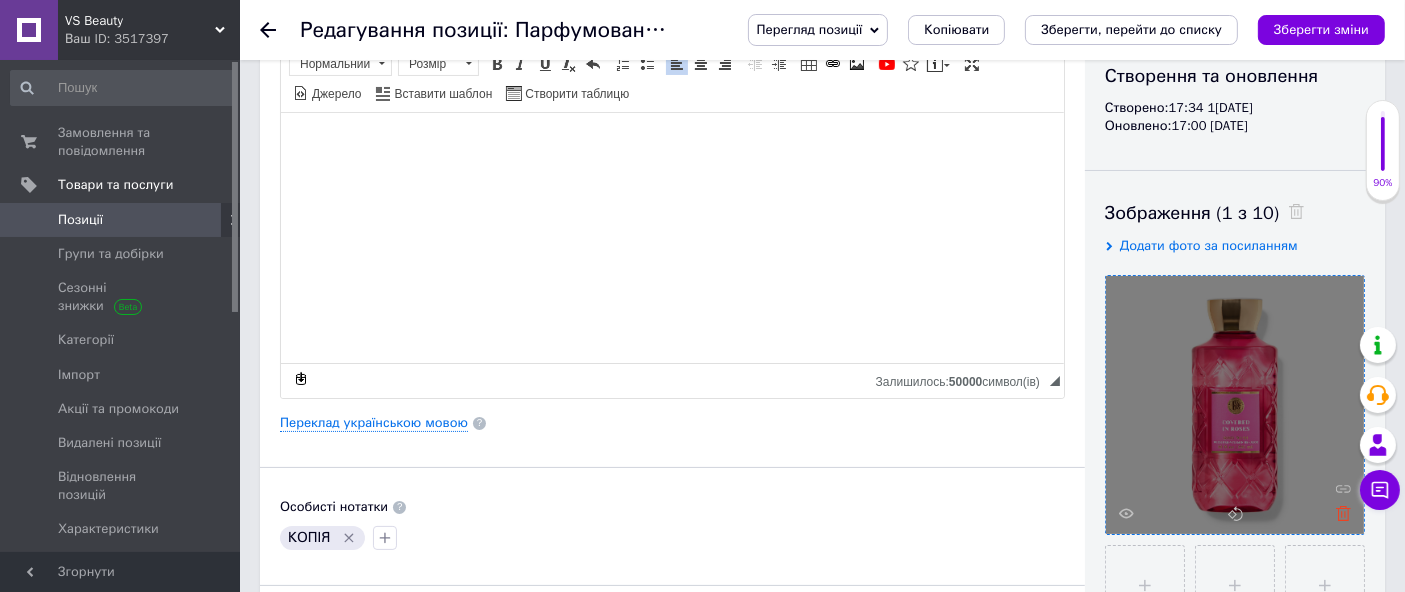 click 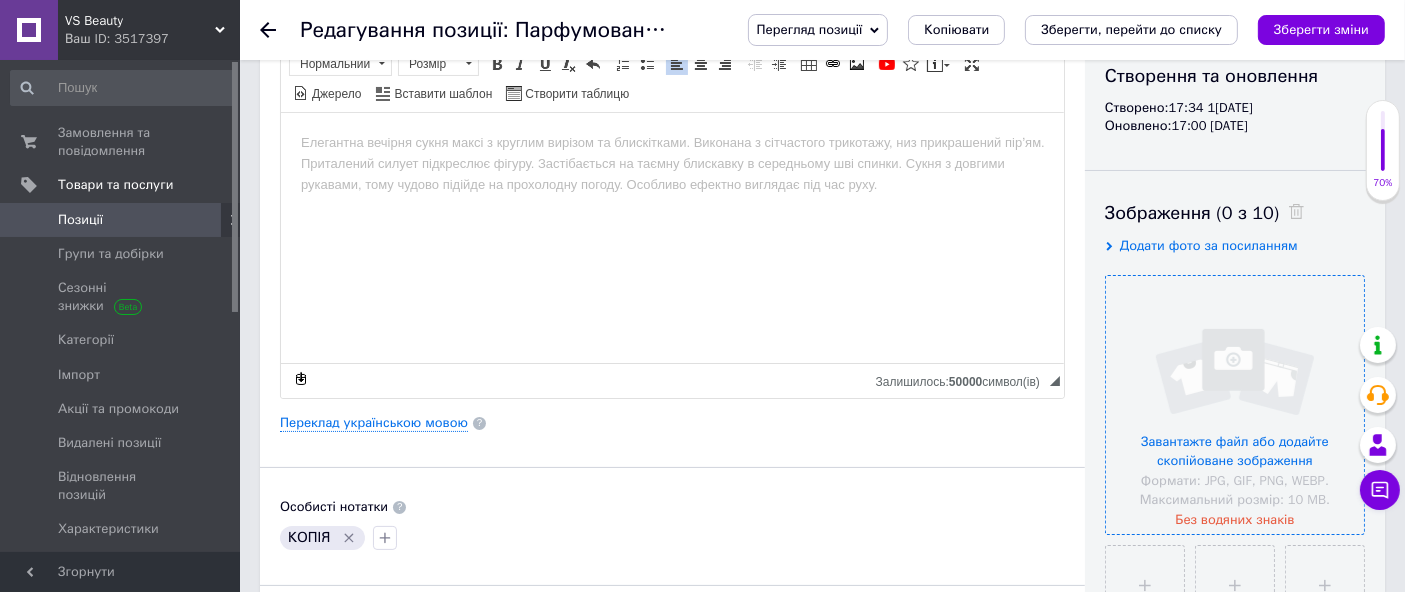 drag, startPoint x: 1194, startPoint y: 358, endPoint x: 1182, endPoint y: 355, distance: 12.369317 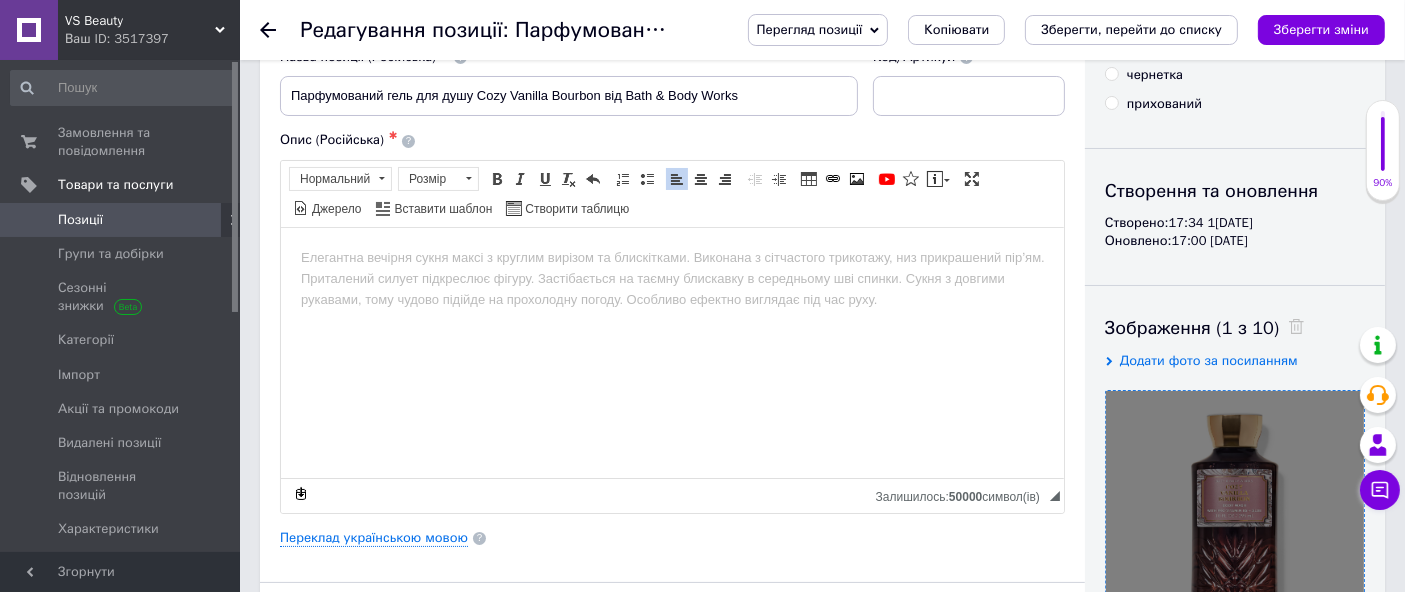scroll, scrollTop: 0, scrollLeft: 0, axis: both 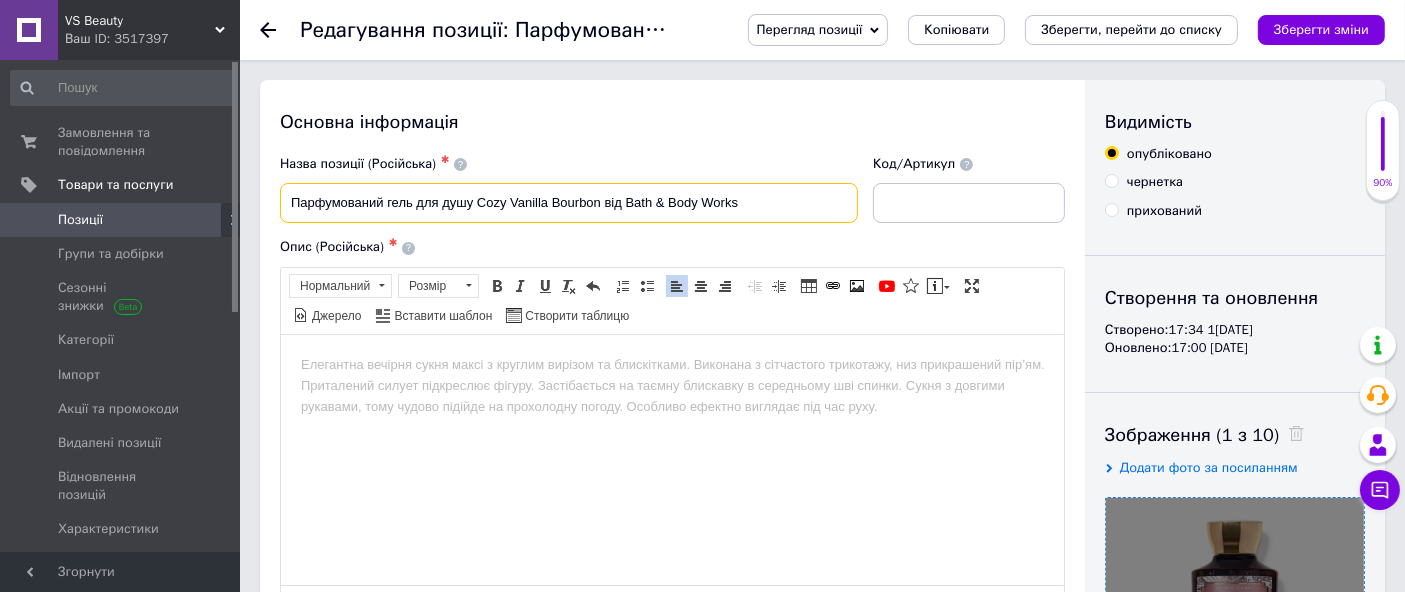 drag, startPoint x: 288, startPoint y: 198, endPoint x: 784, endPoint y: 187, distance: 496.12195 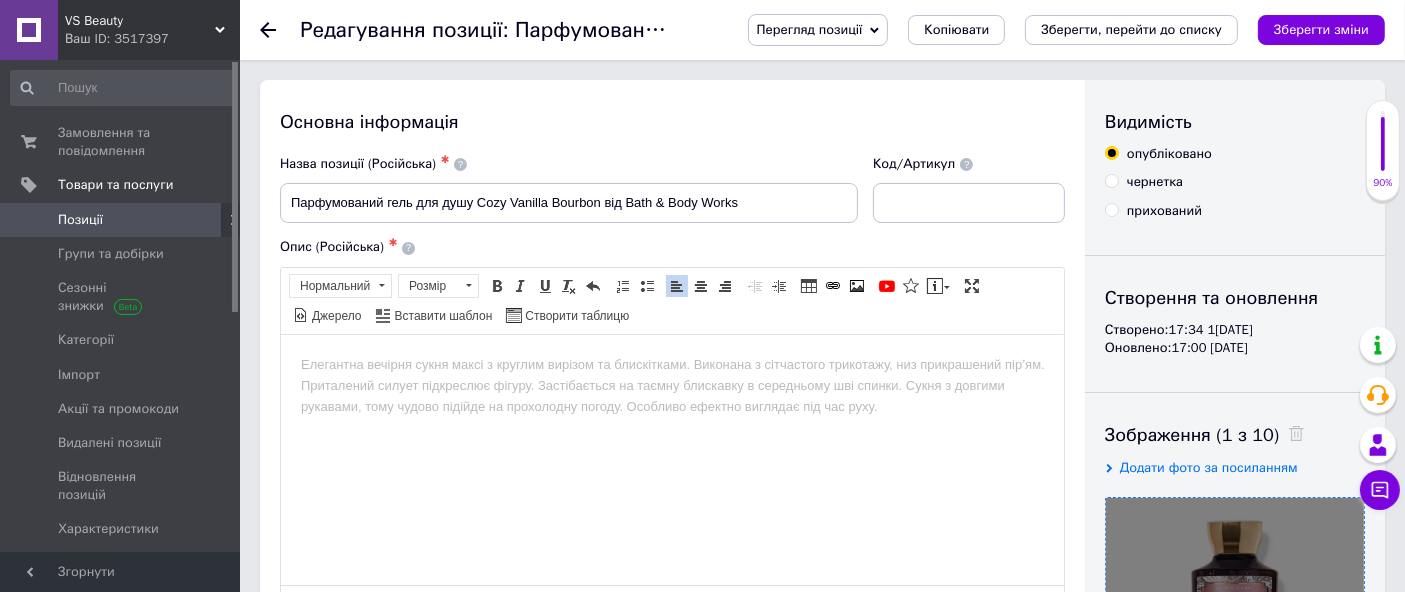 click at bounding box center [671, 364] 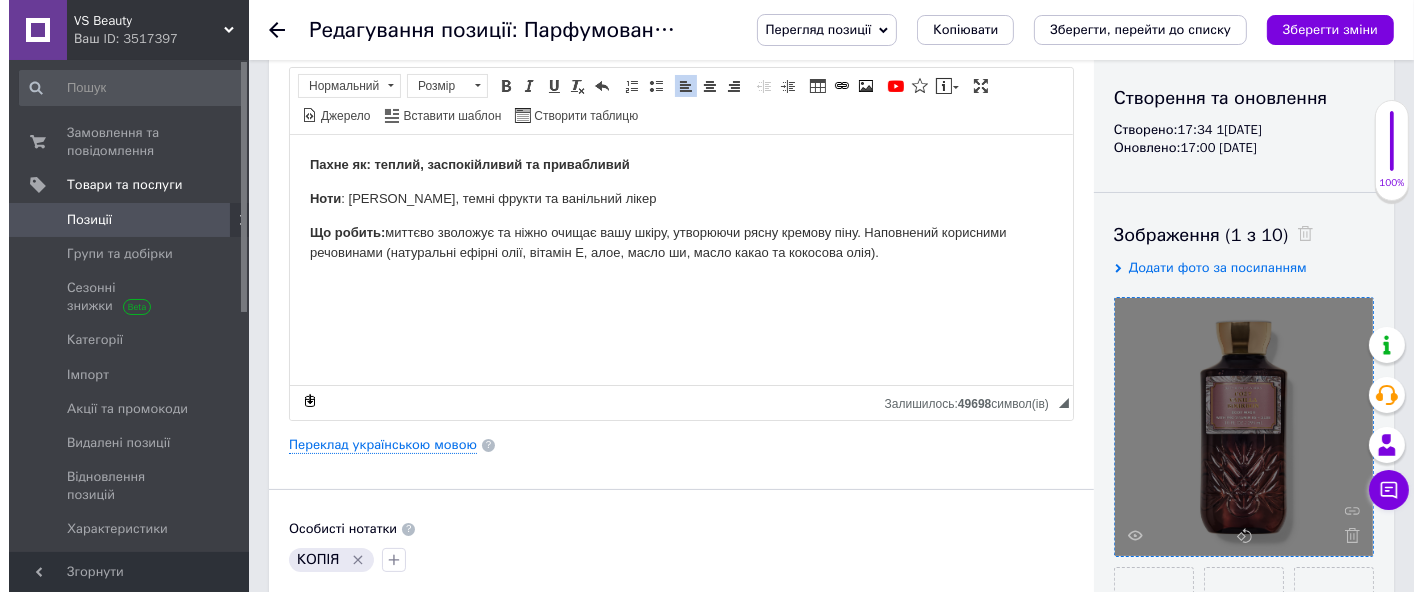 scroll, scrollTop: 222, scrollLeft: 0, axis: vertical 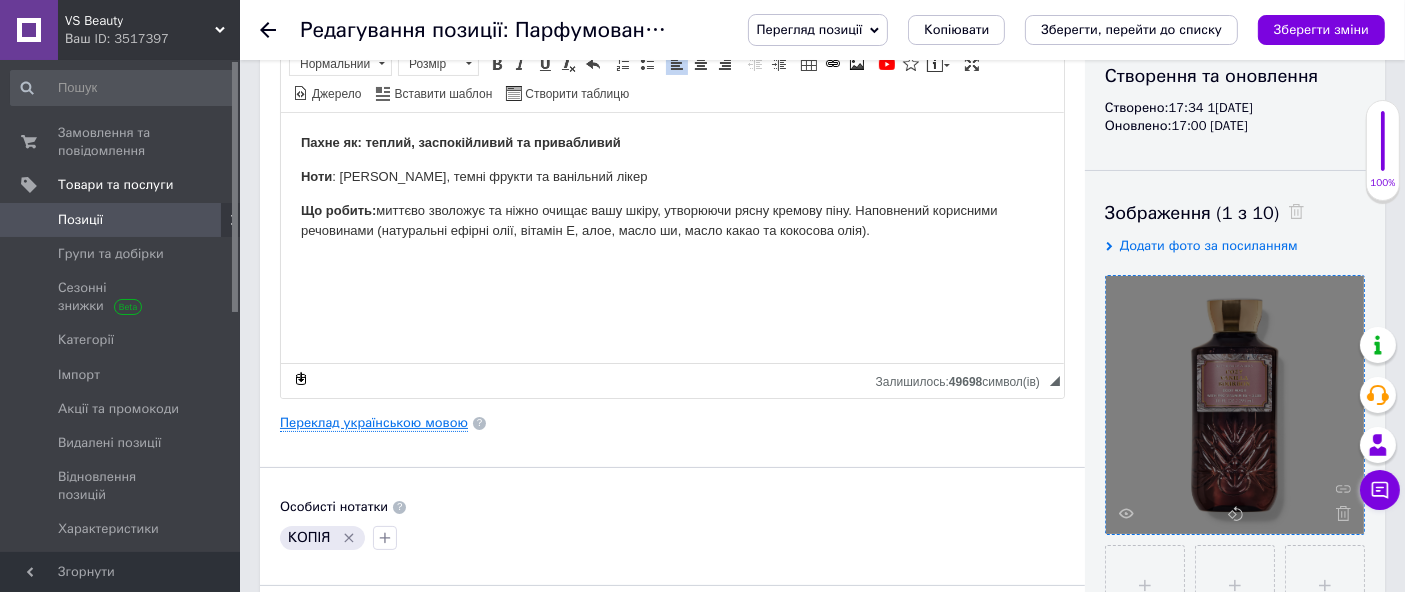 click on "Переклад українською мовою" at bounding box center (374, 423) 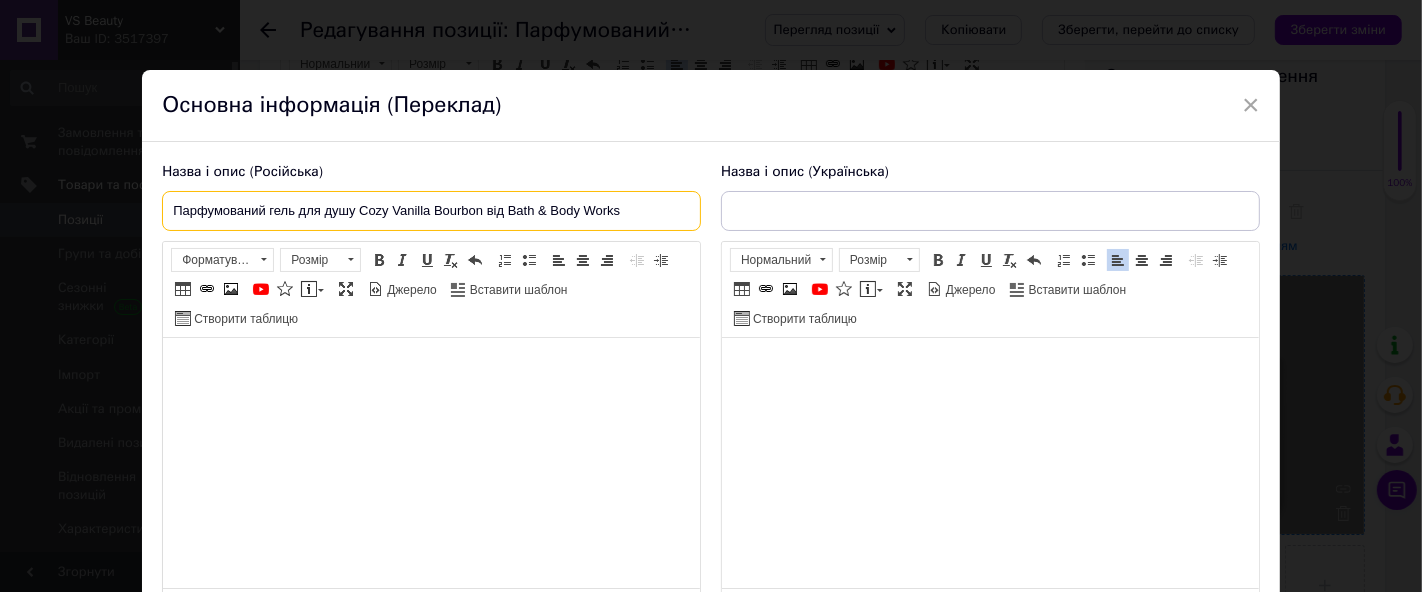 drag, startPoint x: 168, startPoint y: 204, endPoint x: 719, endPoint y: 181, distance: 551.4798 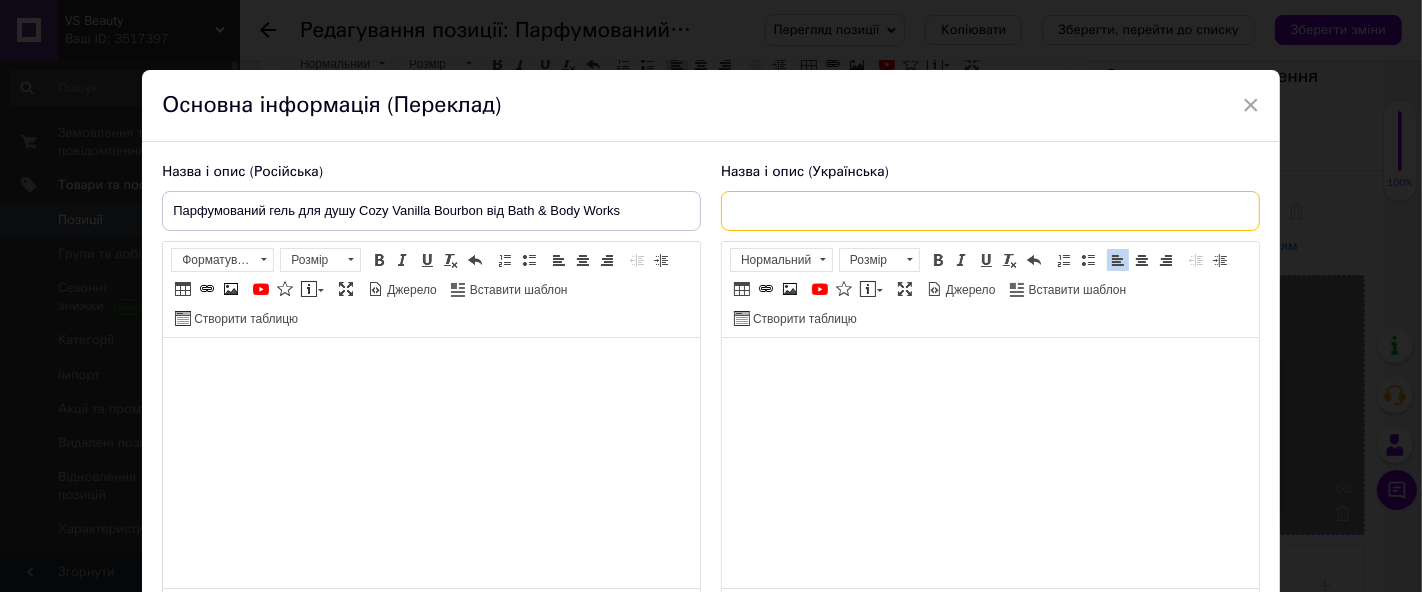 drag, startPoint x: 760, startPoint y: 212, endPoint x: 776, endPoint y: 234, distance: 27.202942 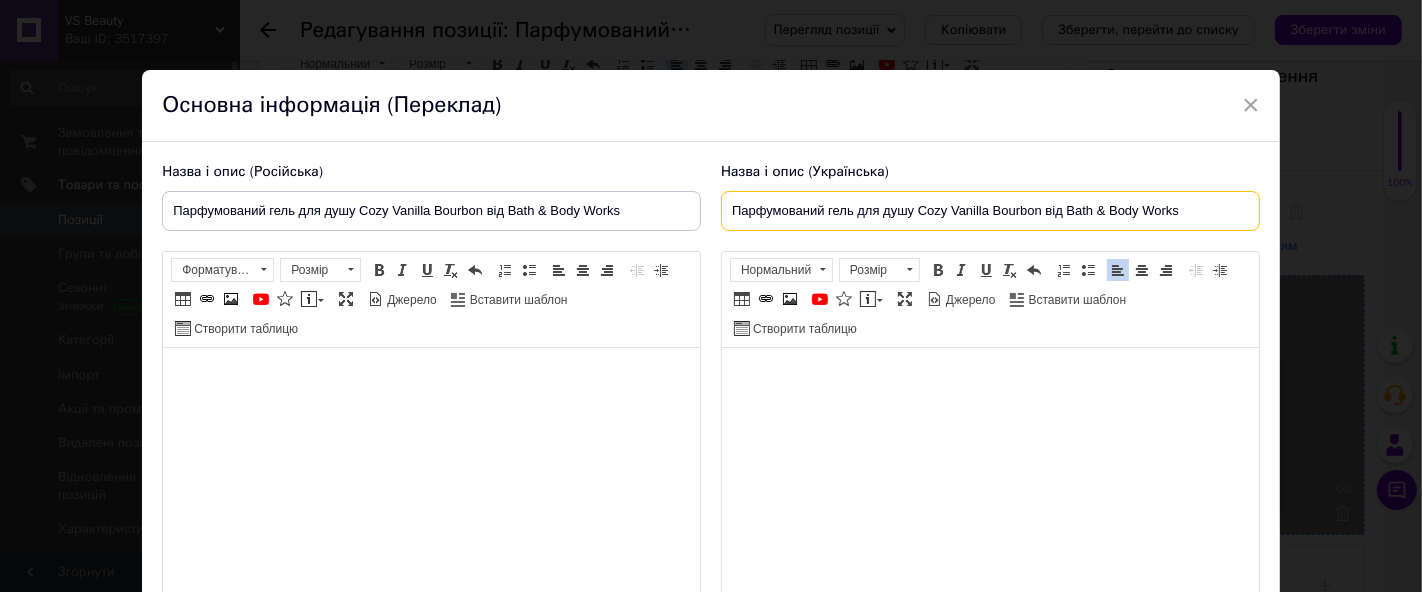 type on "Парфумований гель для душу Cozy Vanilla Bourbon від Bath & Body Works" 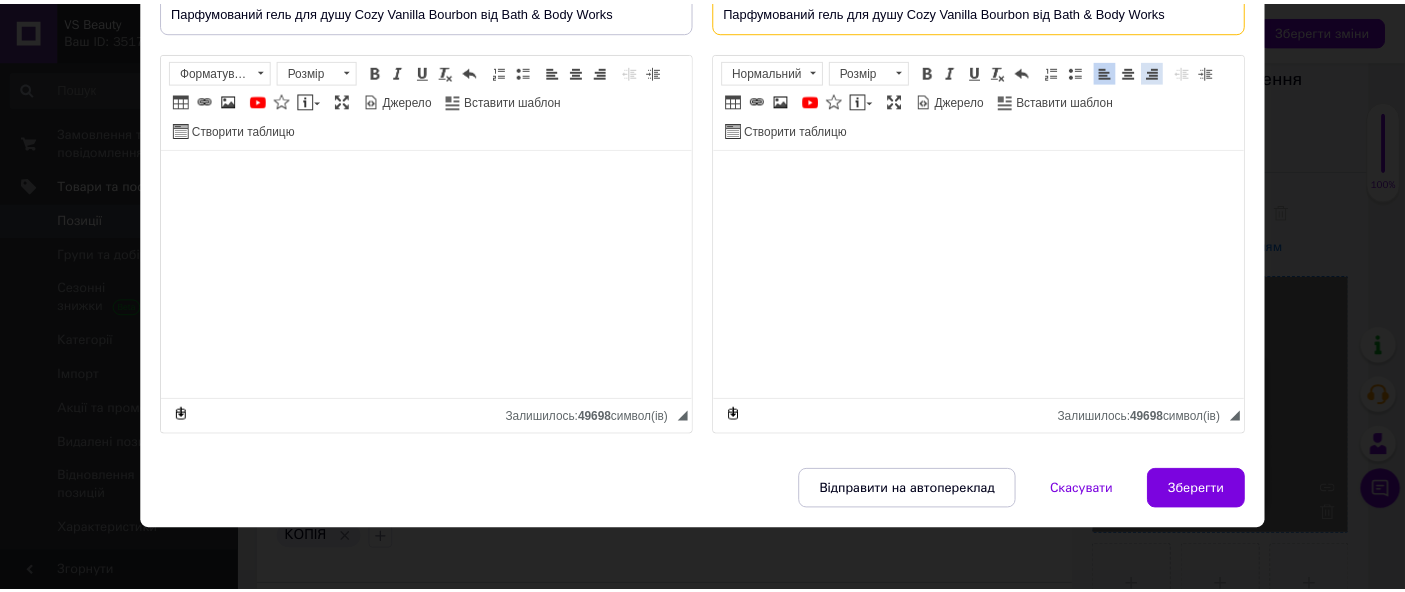 scroll, scrollTop: 202, scrollLeft: 0, axis: vertical 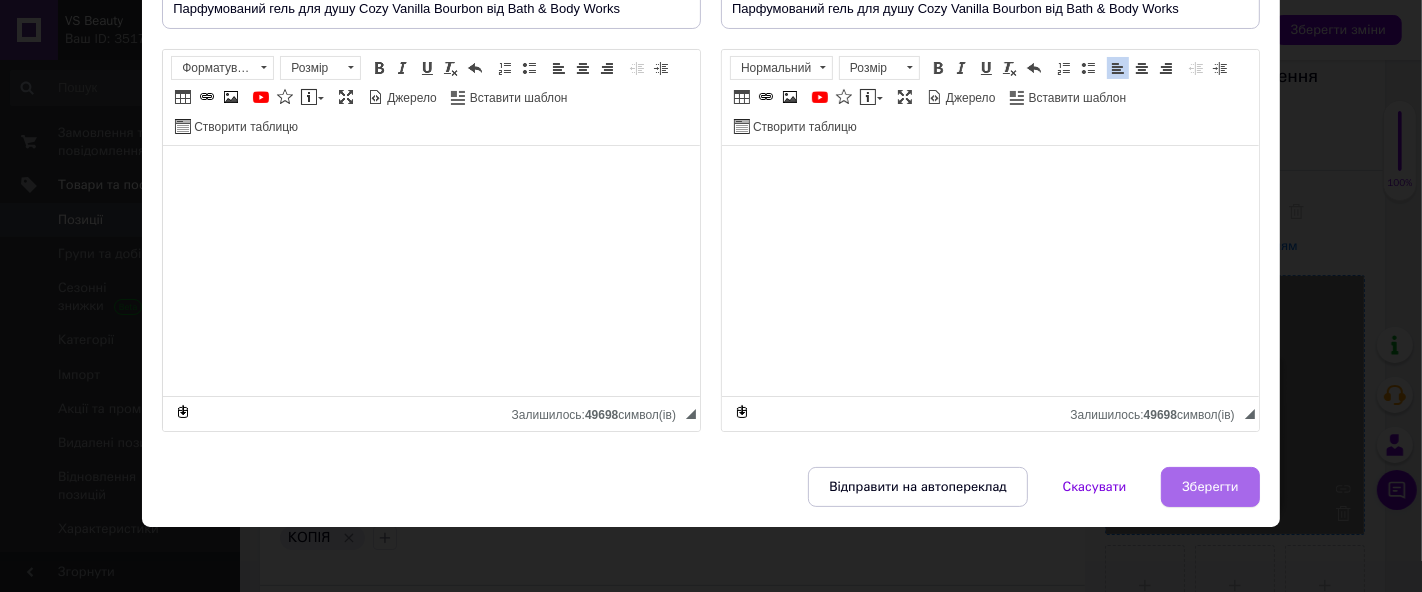 click on "Зберегти" at bounding box center (1210, 487) 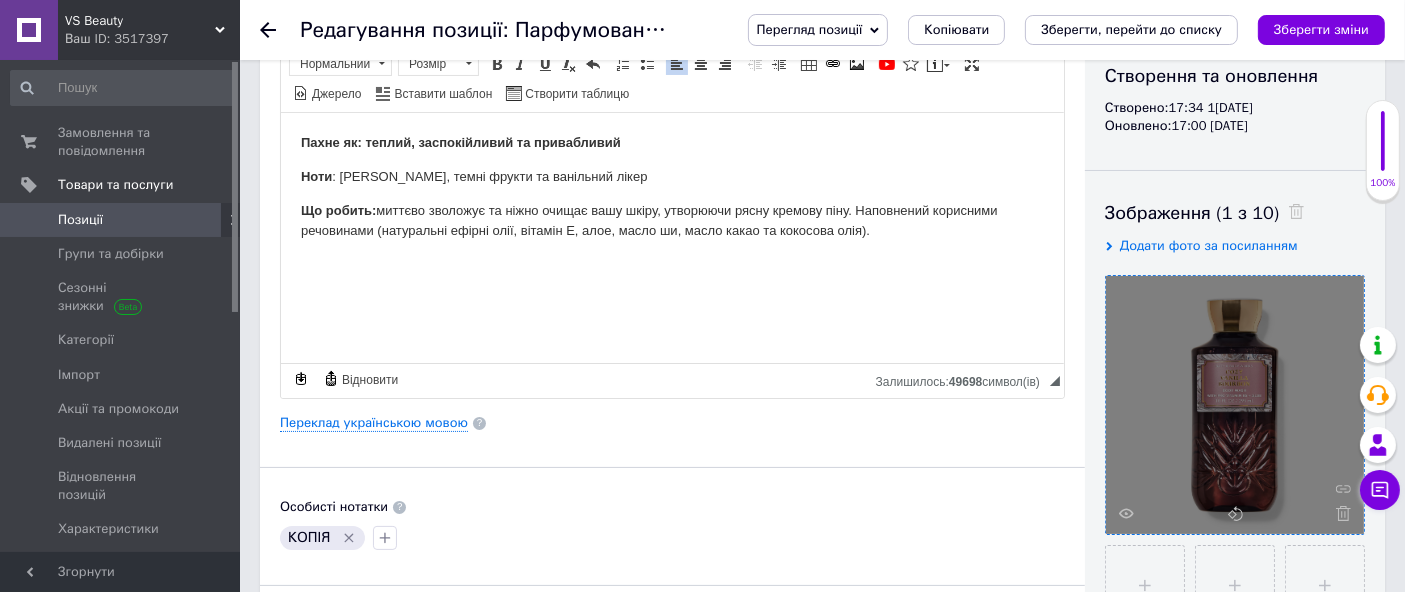 scroll, scrollTop: 444, scrollLeft: 0, axis: vertical 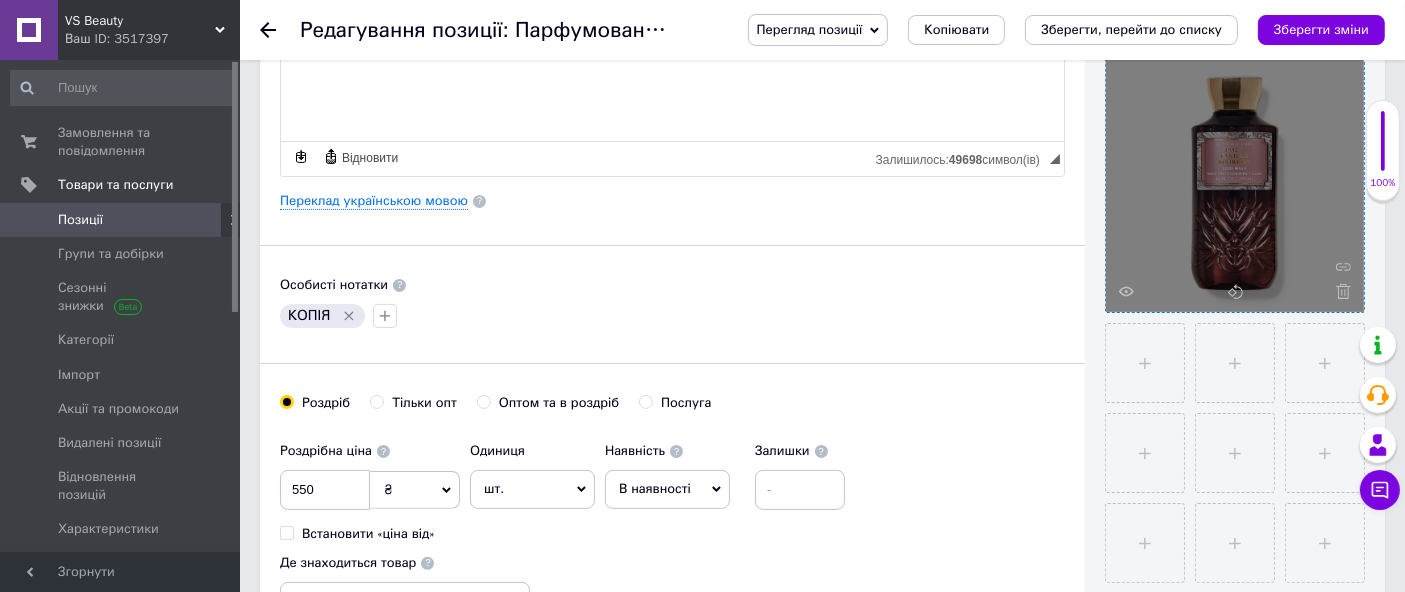 click 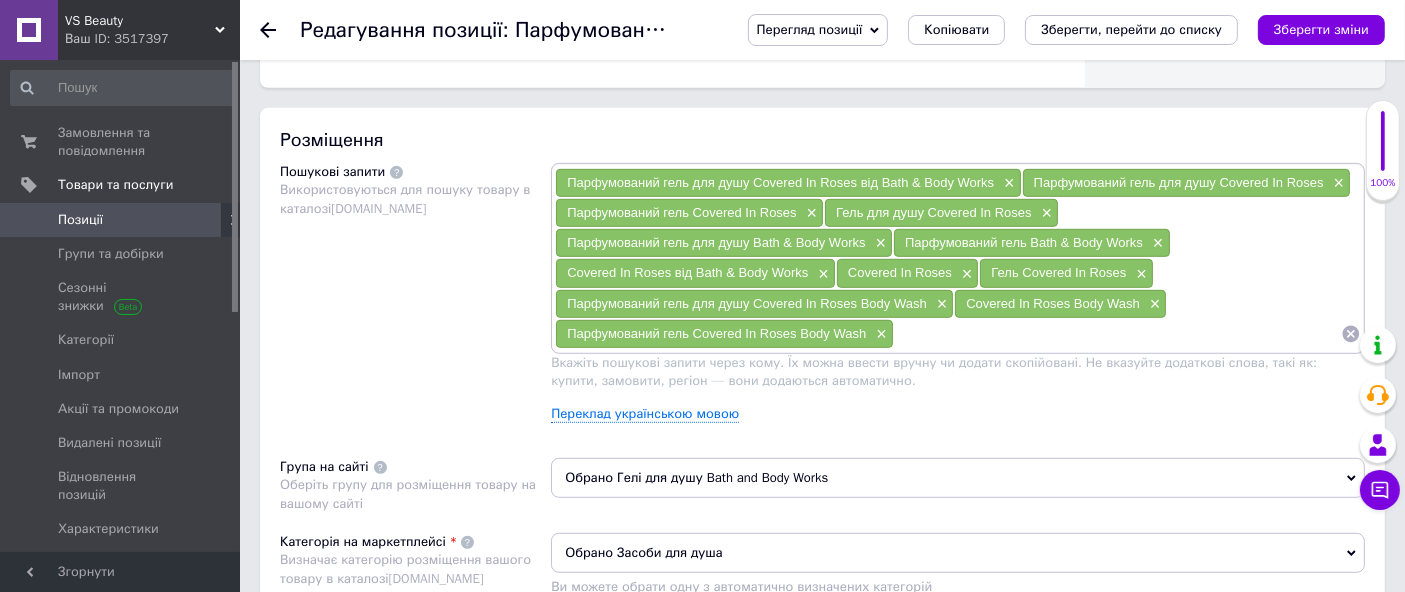 scroll, scrollTop: 1111, scrollLeft: 0, axis: vertical 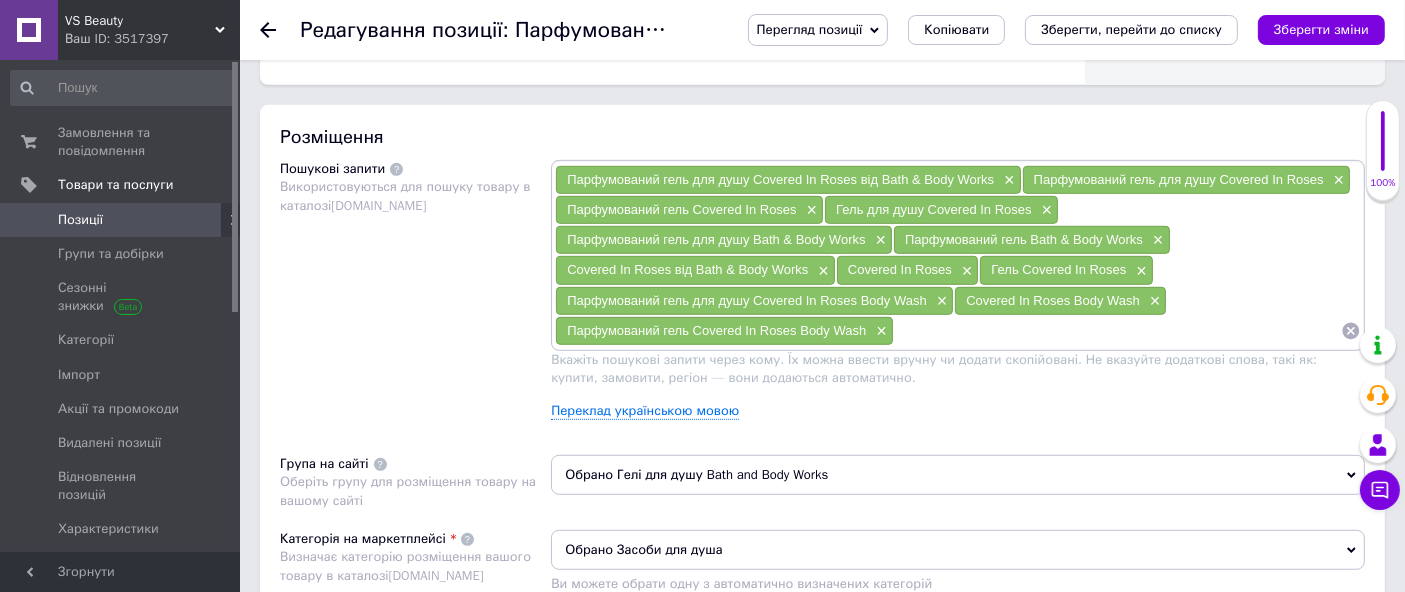 click 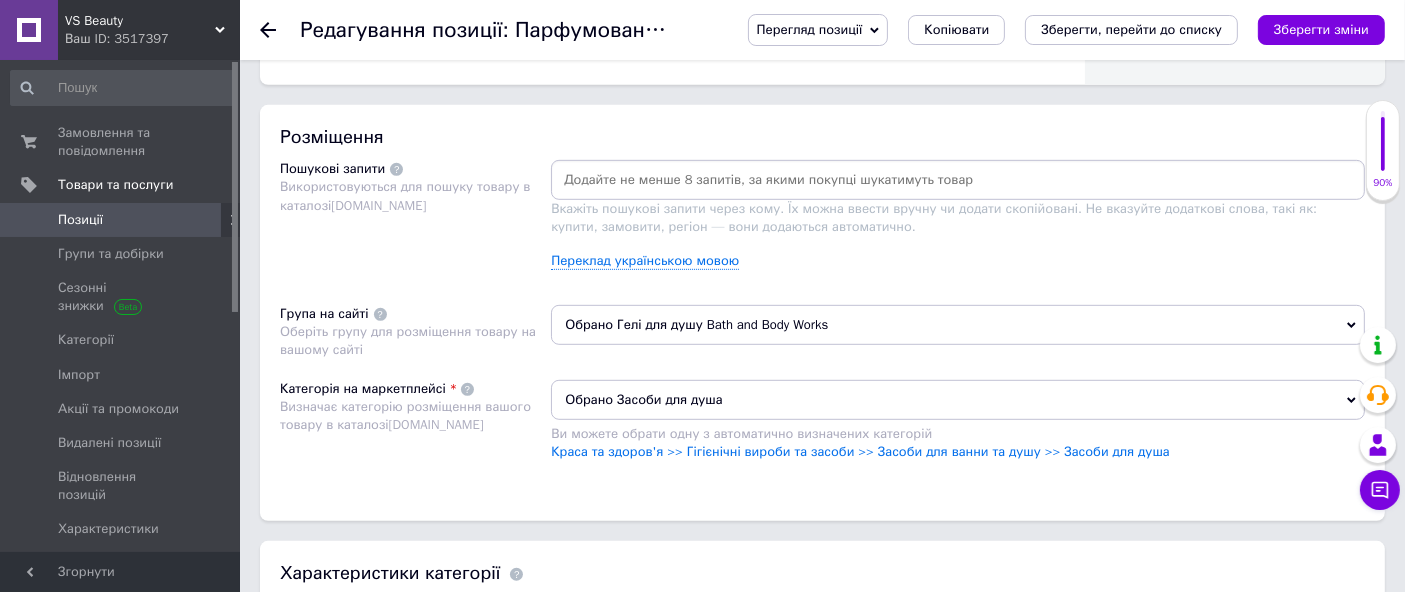 click at bounding box center [958, 180] 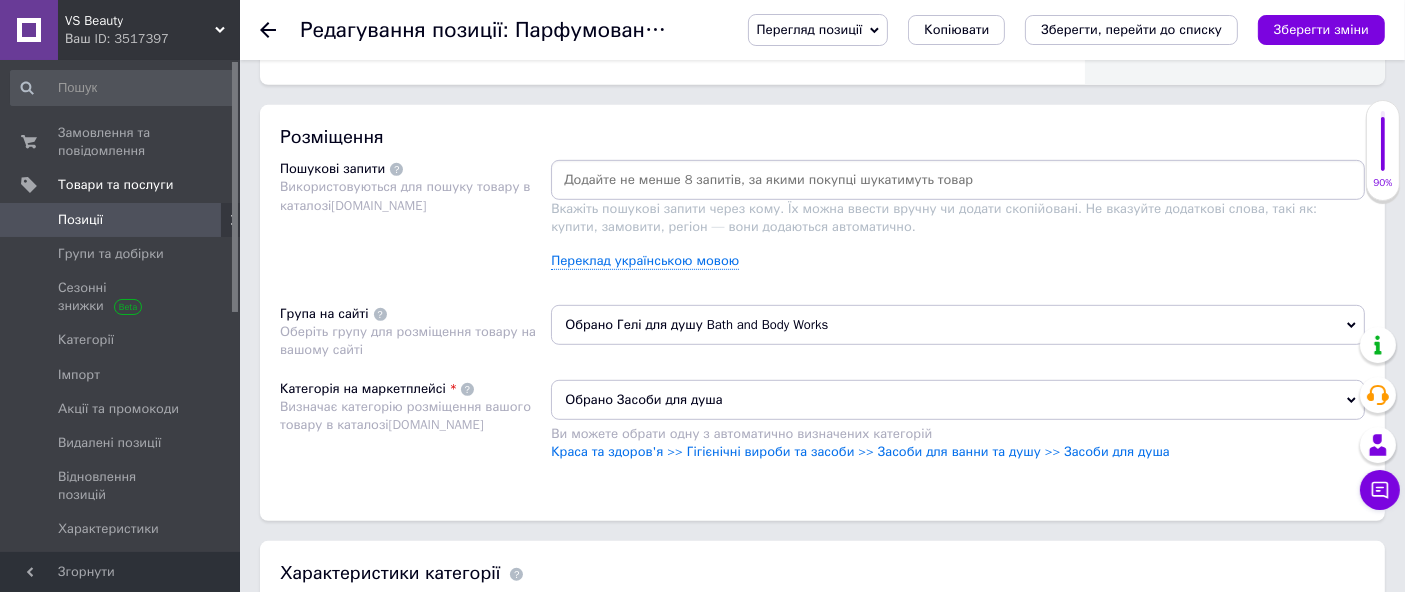 type on "Парфумований гель для душу Cozy Vanilla Bourbon від Bath & Body Works" 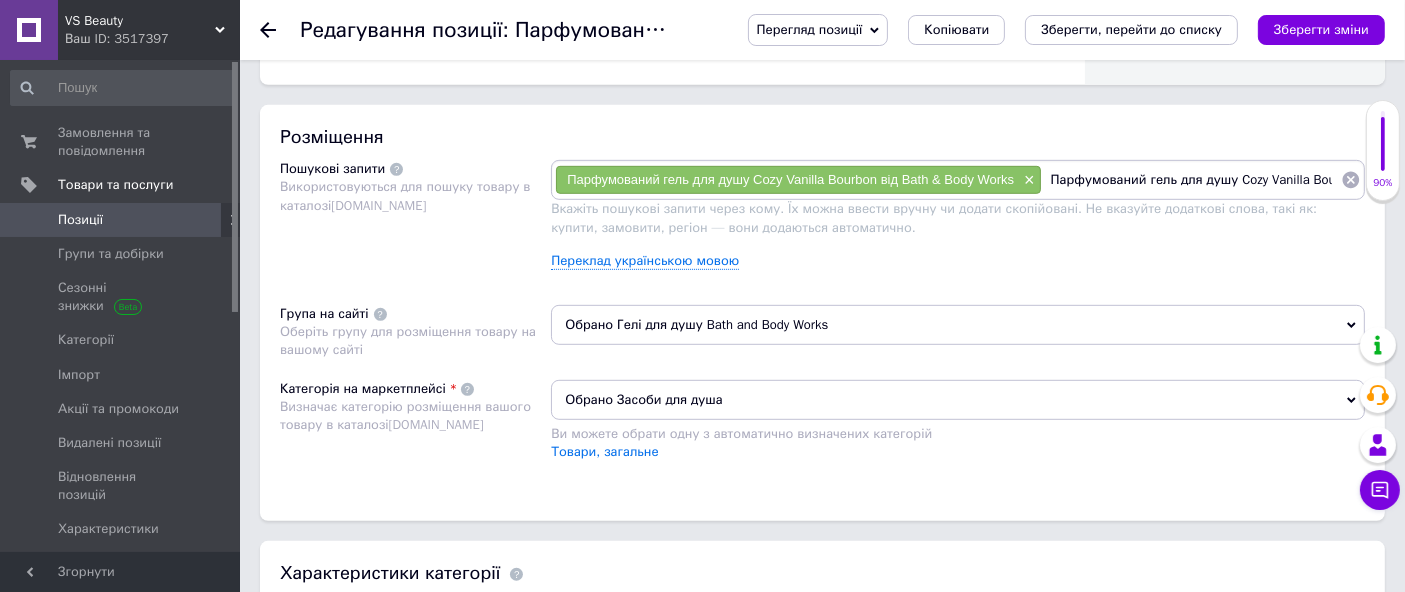 scroll, scrollTop: 0, scrollLeft: 156, axis: horizontal 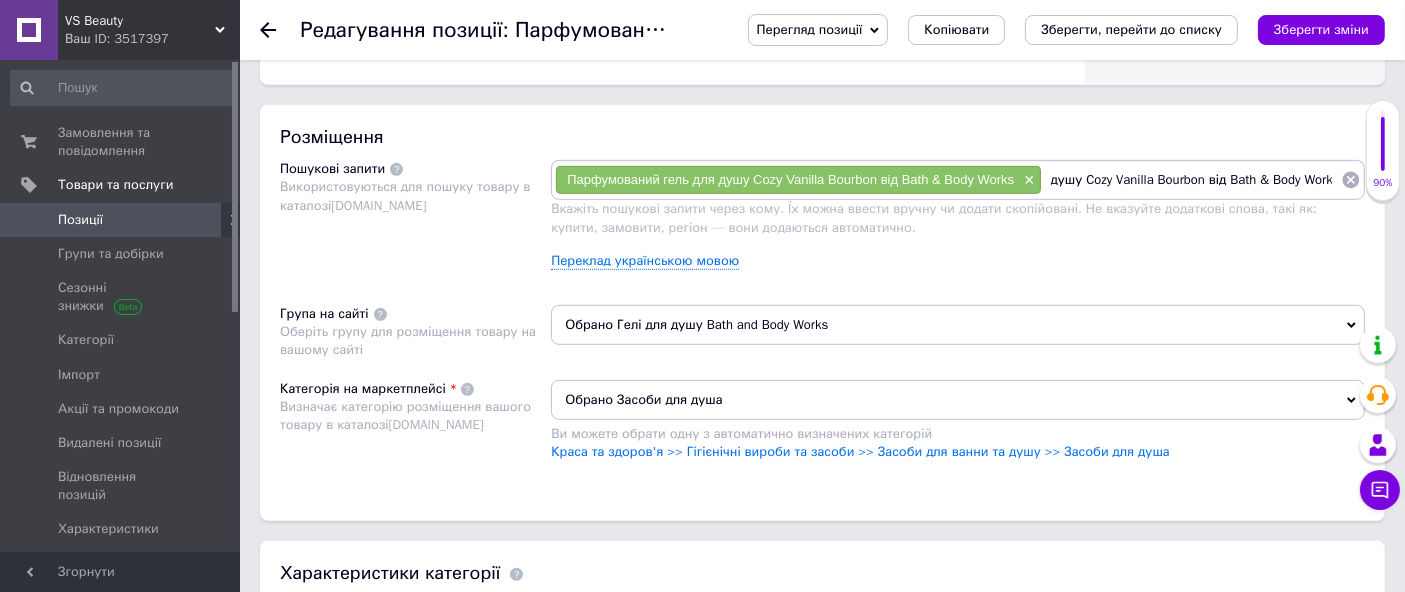 drag, startPoint x: 1200, startPoint y: 181, endPoint x: 1421, endPoint y: 169, distance: 221.32555 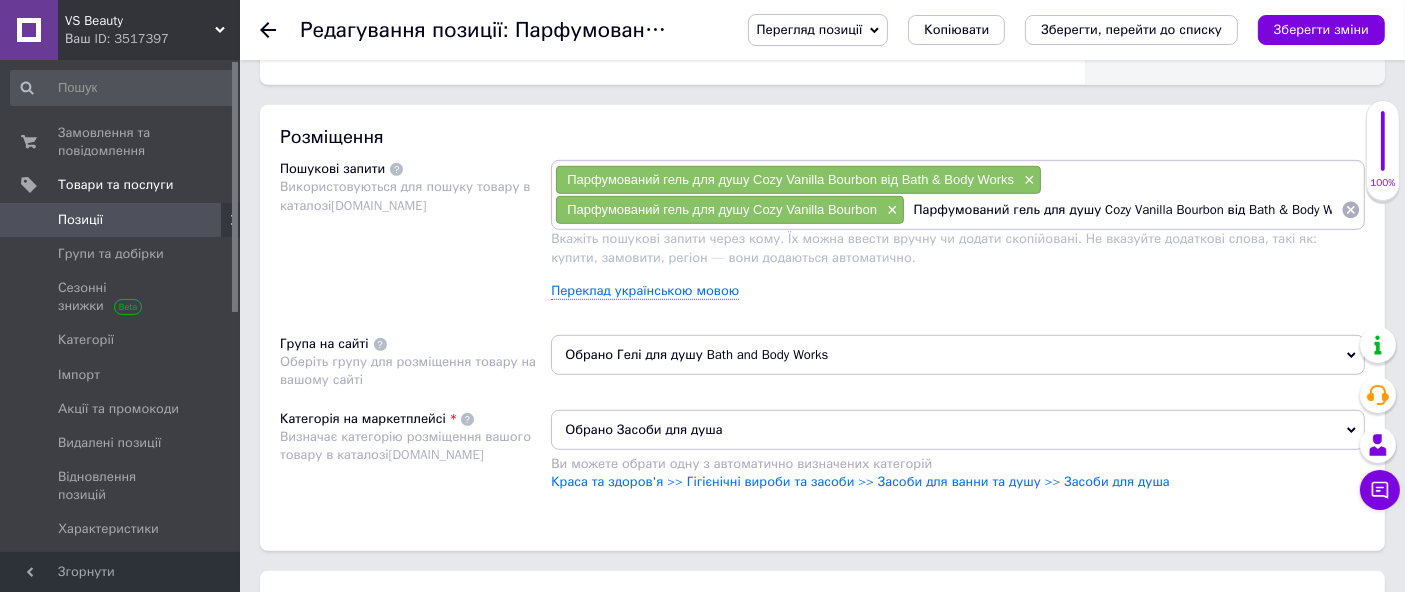 scroll, scrollTop: 0, scrollLeft: 19, axis: horizontal 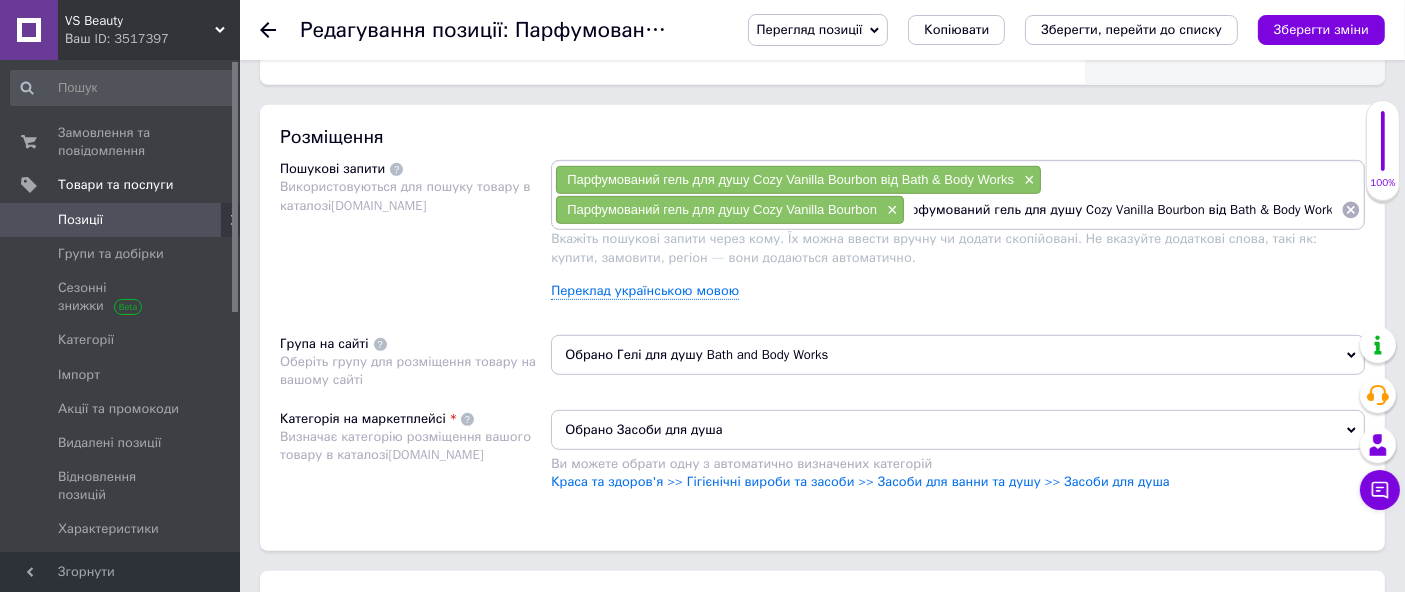 drag, startPoint x: 1017, startPoint y: 207, endPoint x: 1067, endPoint y: 238, distance: 58.830265 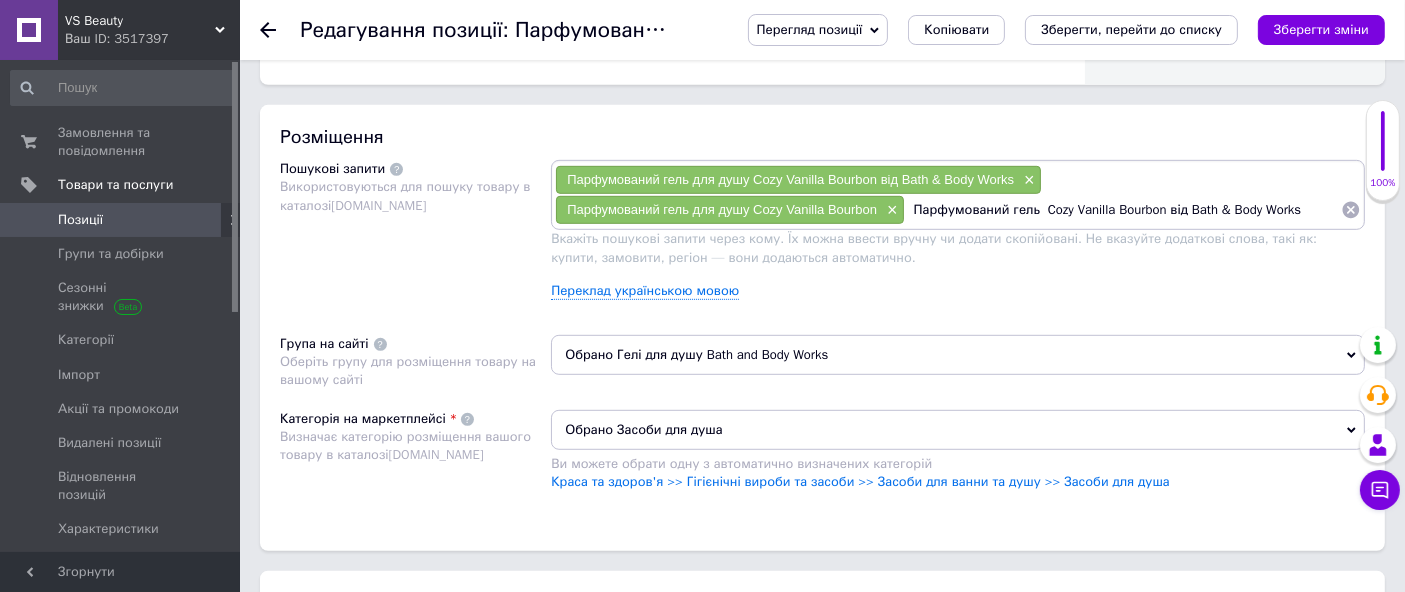 scroll, scrollTop: 0, scrollLeft: 0, axis: both 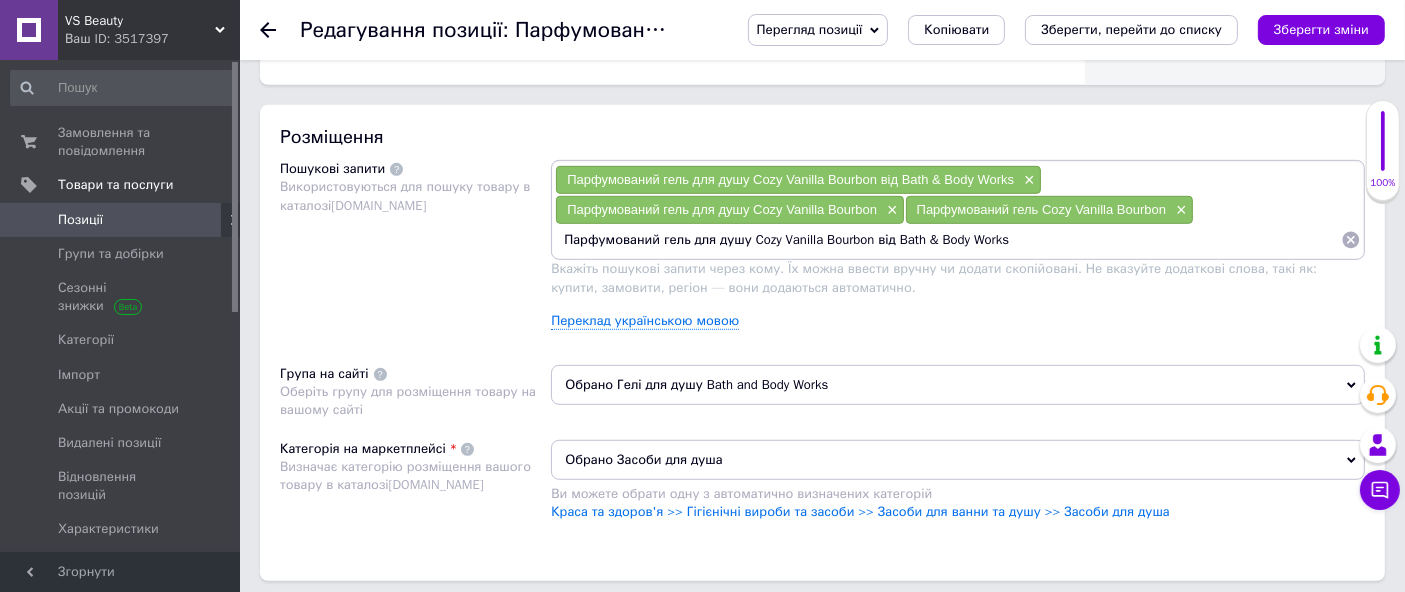 click on "Парфумований гель для душу Cozy Vanilla Bourbon від Bath & Body Works" at bounding box center (948, 240) 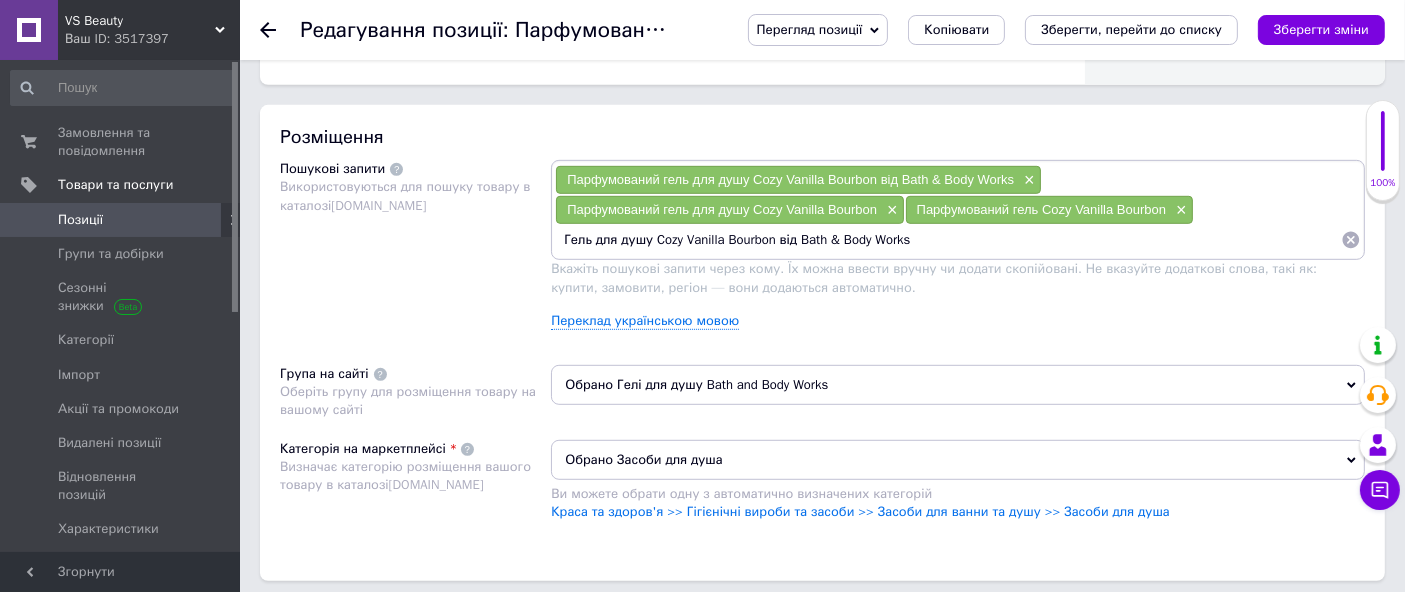 drag, startPoint x: 825, startPoint y: 235, endPoint x: 951, endPoint y: 265, distance: 129.5222 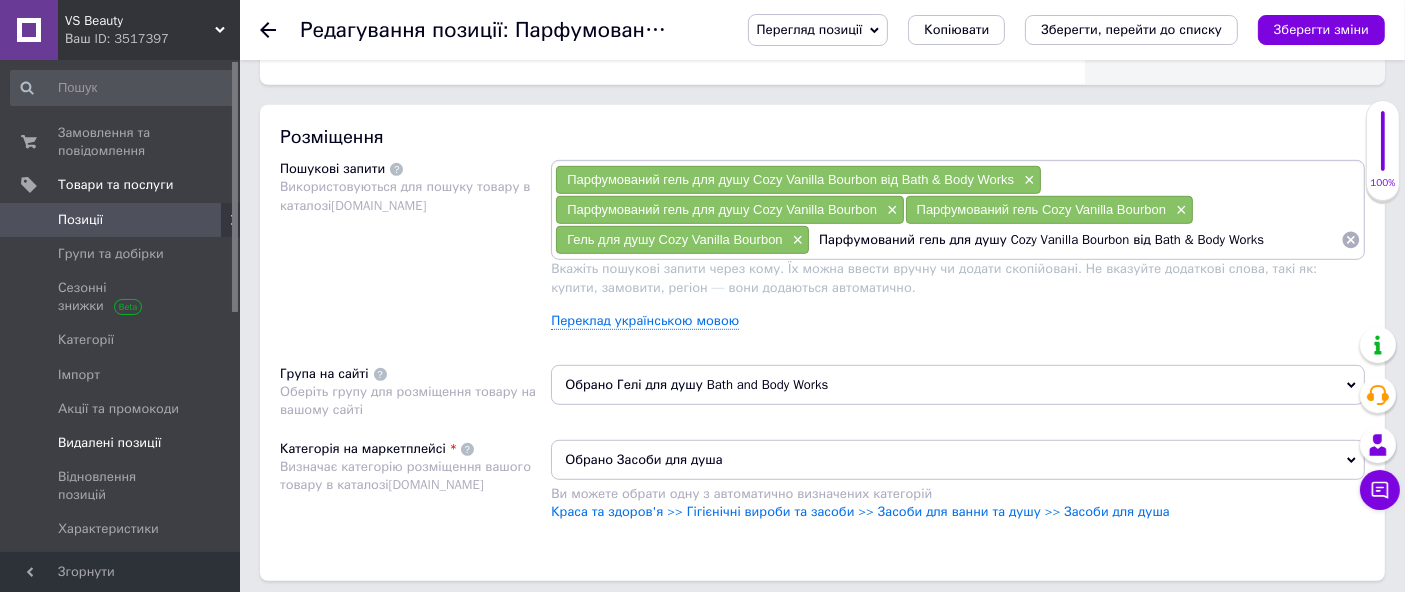 drag, startPoint x: 997, startPoint y: 232, endPoint x: 0, endPoint y: 420, distance: 1014.5704 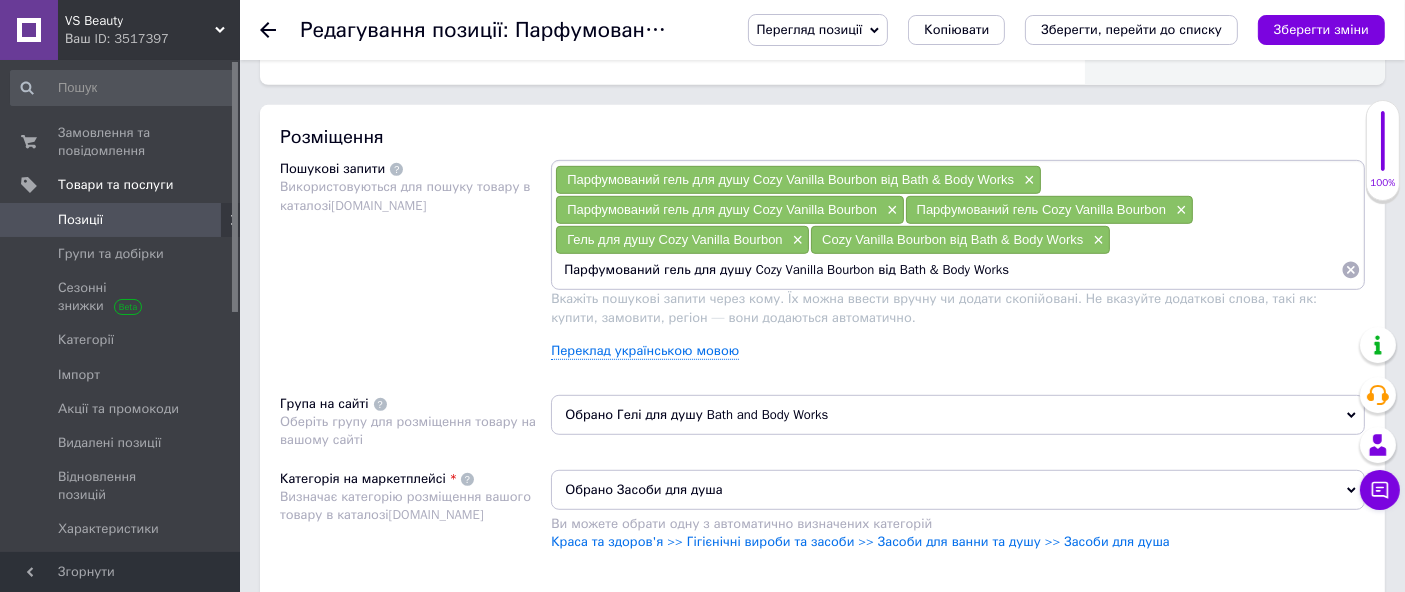 drag, startPoint x: 742, startPoint y: 265, endPoint x: 459, endPoint y: 298, distance: 284.91754 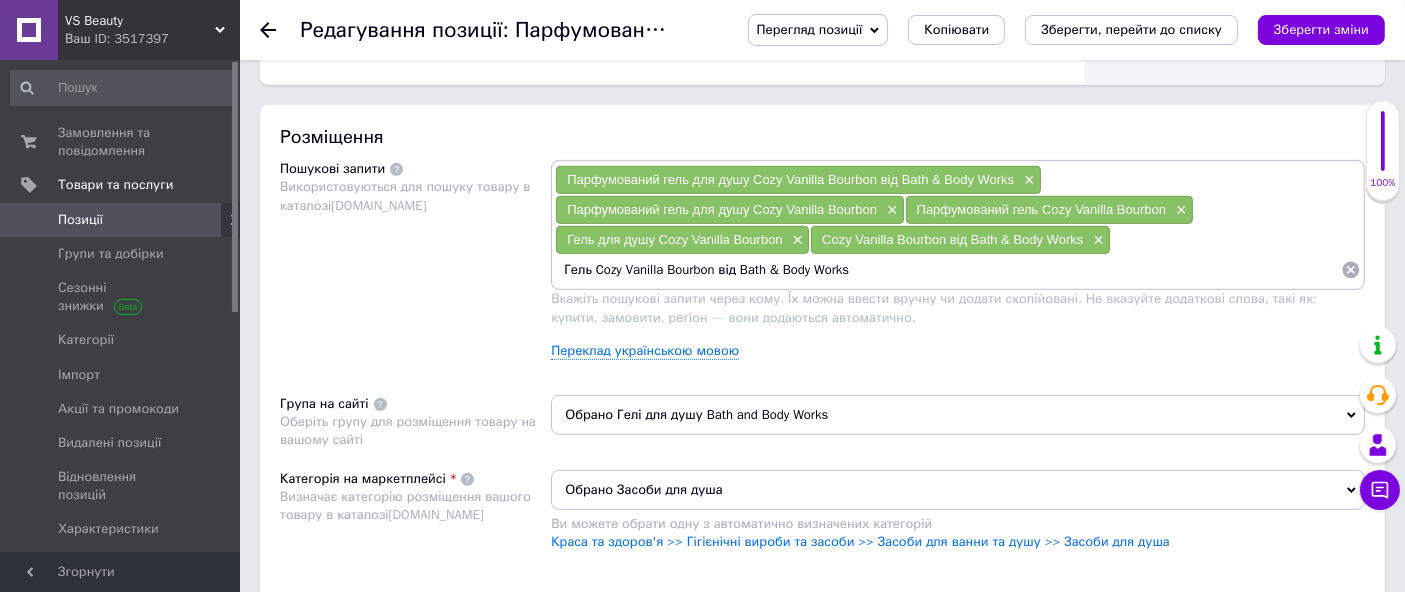 drag, startPoint x: 717, startPoint y: 267, endPoint x: 1271, endPoint y: 298, distance: 554.86664 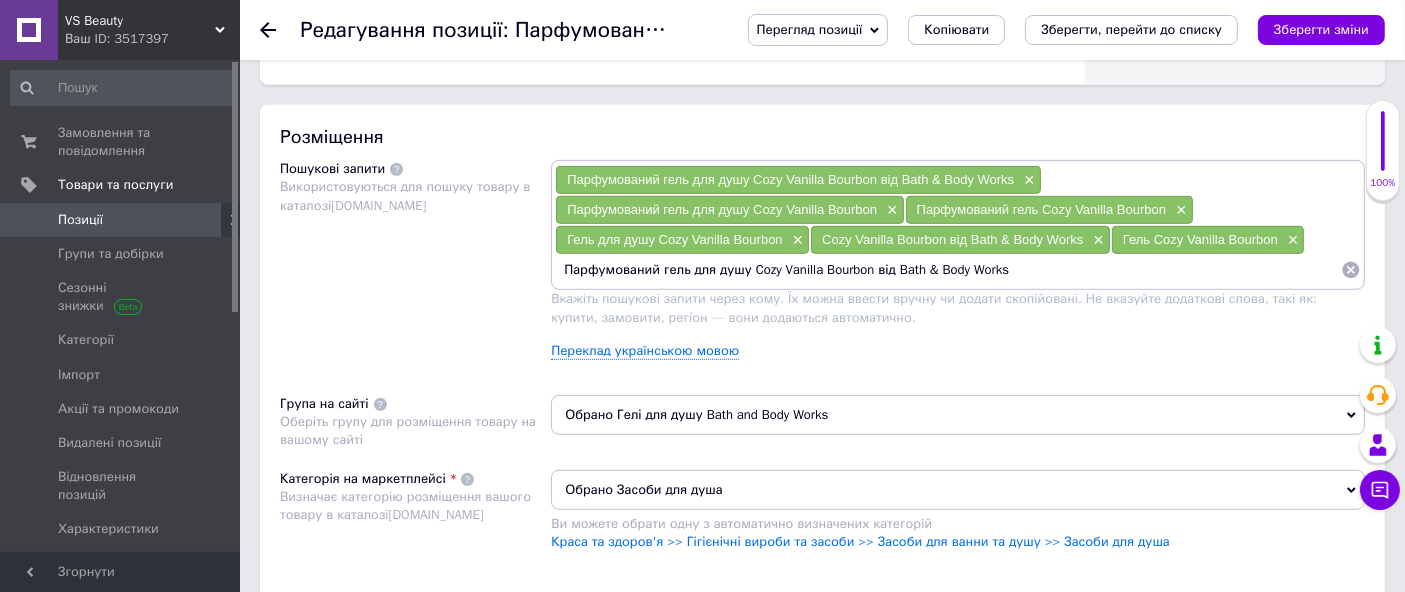 drag, startPoint x: 875, startPoint y: 260, endPoint x: 1421, endPoint y: 319, distance: 549.17847 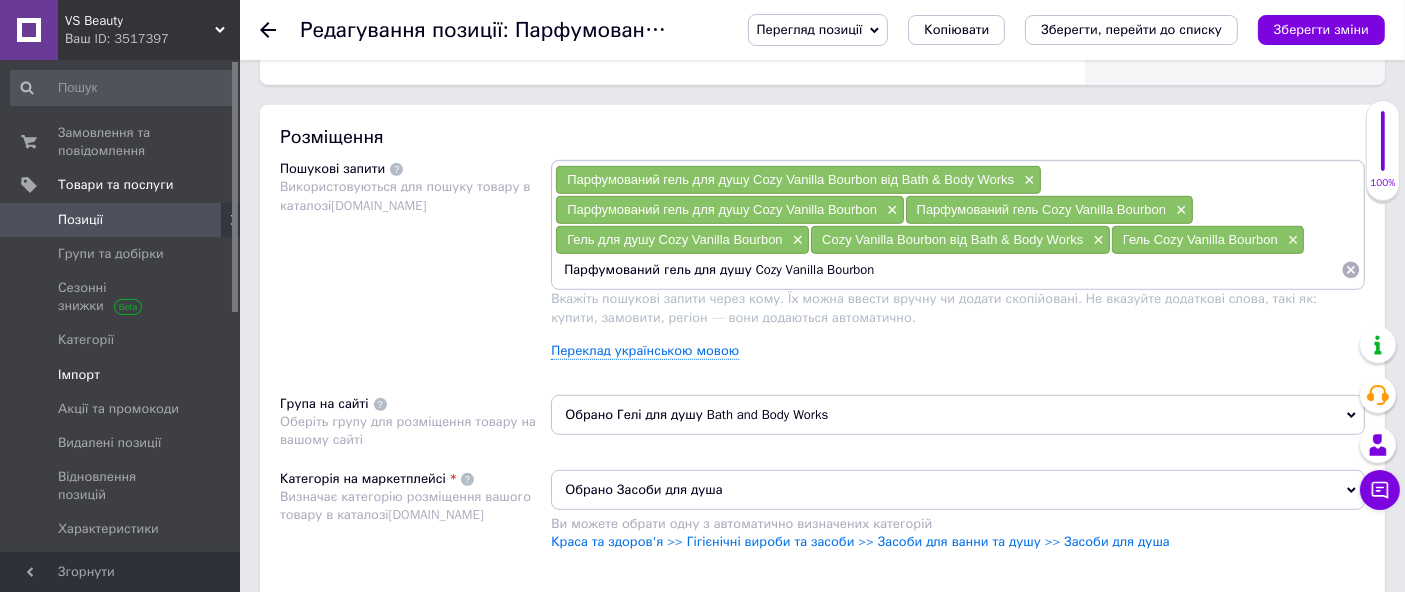 drag, startPoint x: 742, startPoint y: 267, endPoint x: 0, endPoint y: 361, distance: 747.9305 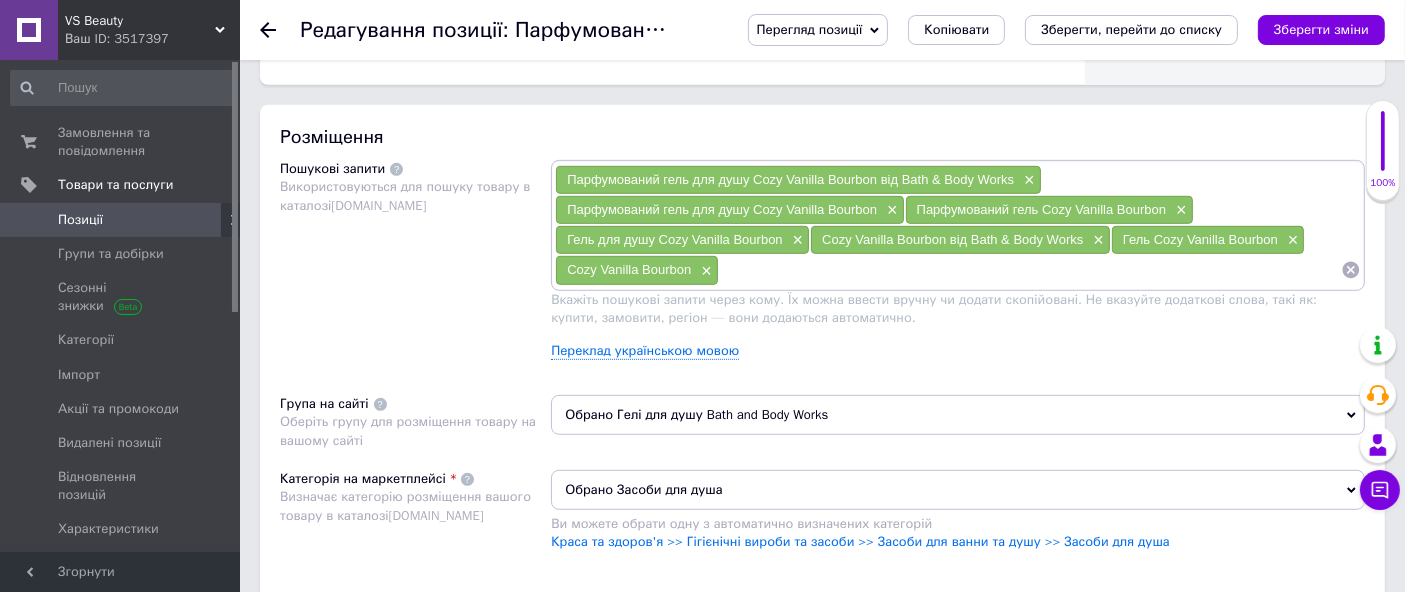 type on "Парфумований гель для душу Cozy Vanilla Bourbon Body Wash" 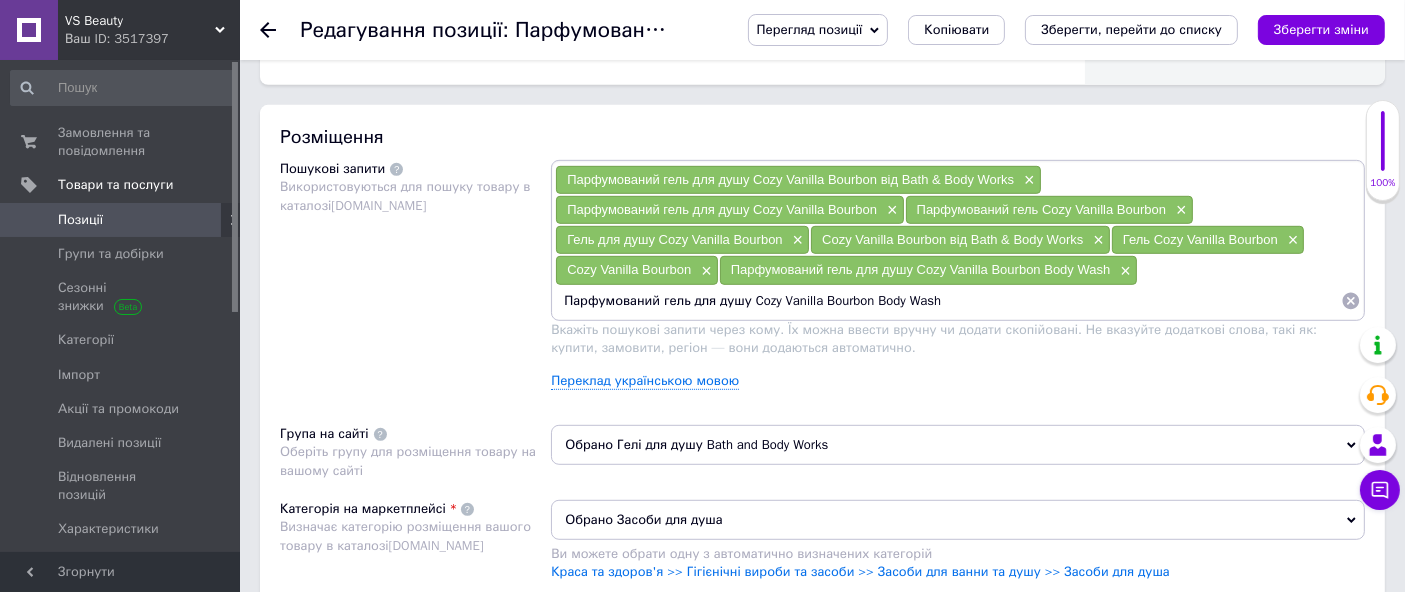 drag, startPoint x: 745, startPoint y: 298, endPoint x: 687, endPoint y: 305, distance: 58.420887 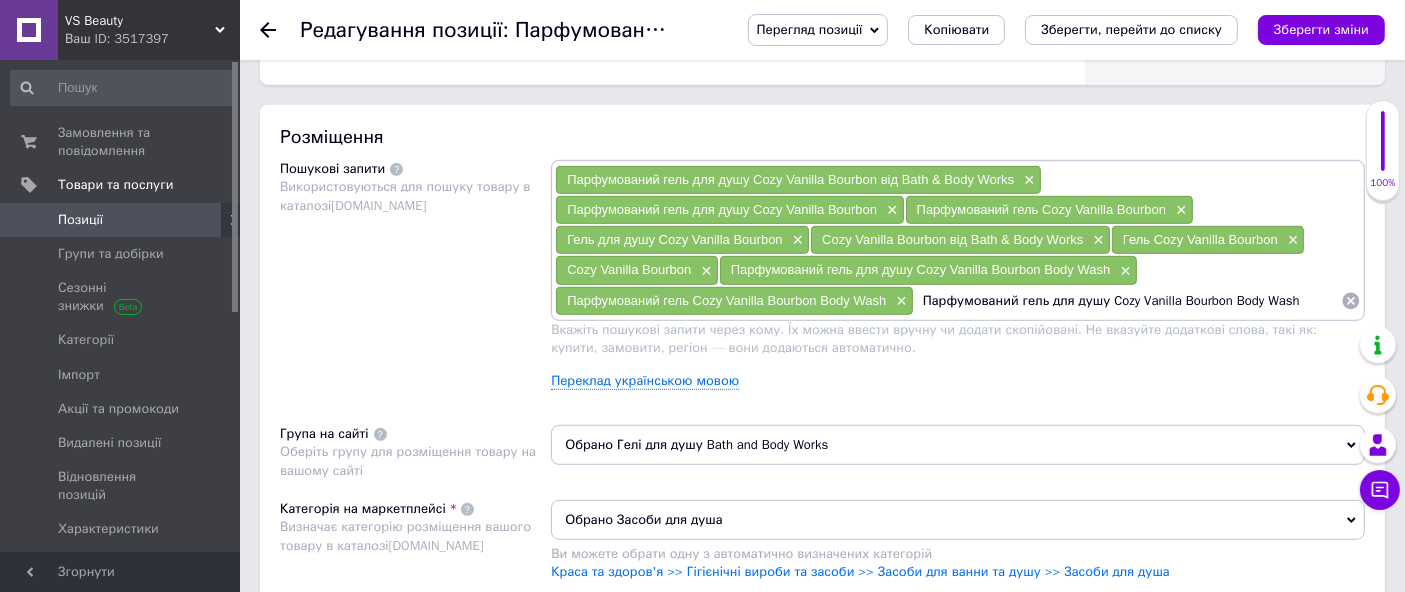 click on "Парфумований гель для душу Cozy Vanilla Bourbon Body Wash" at bounding box center (1127, 301) 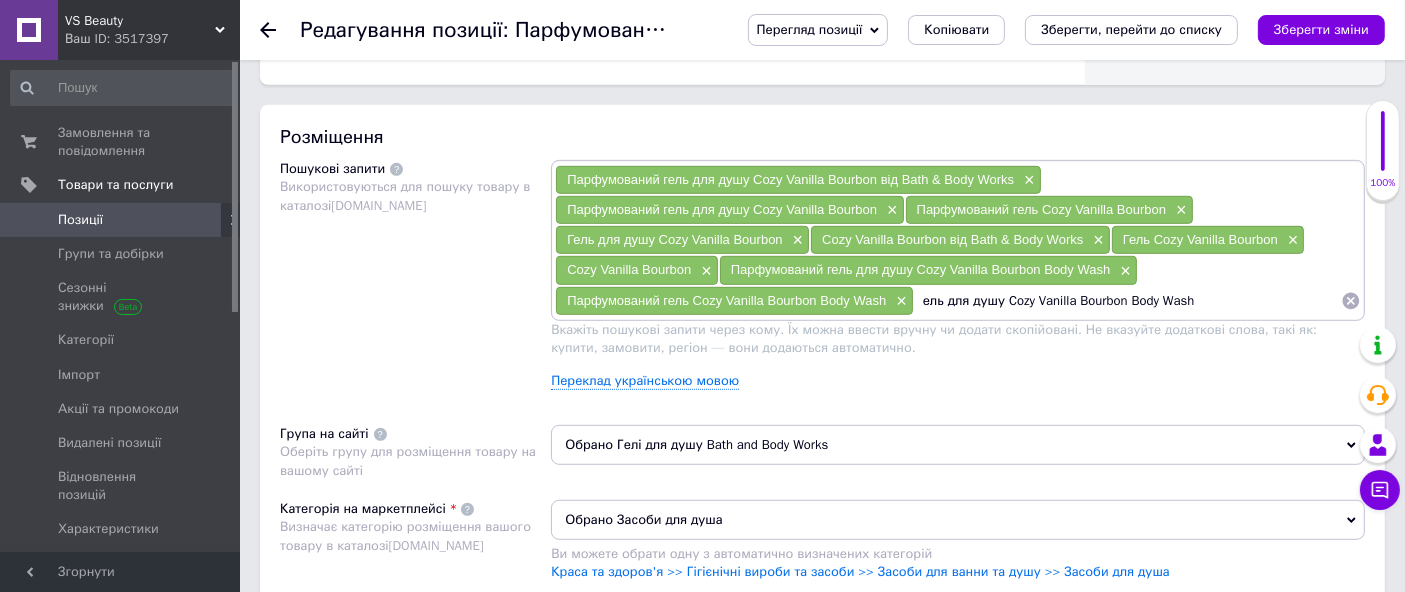 type on "Гель для душу Cozy Vanilla Bourbon Body Wash" 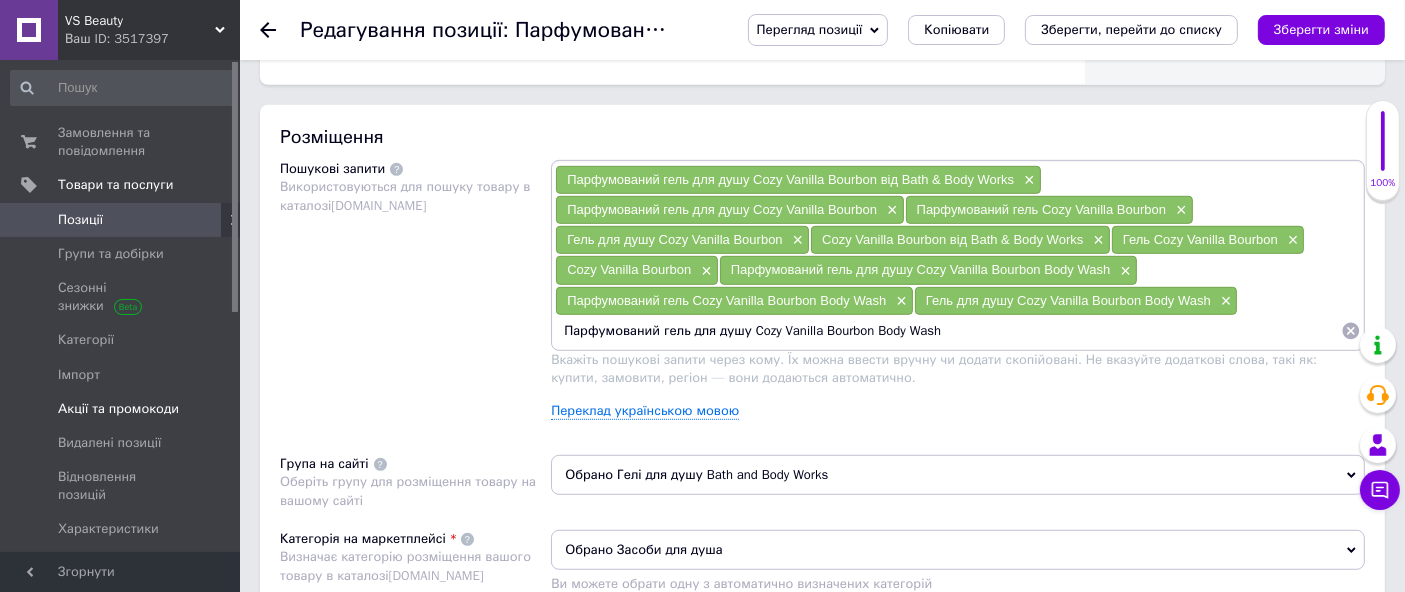 drag, startPoint x: 743, startPoint y: 321, endPoint x: 0, endPoint y: 399, distance: 747.083 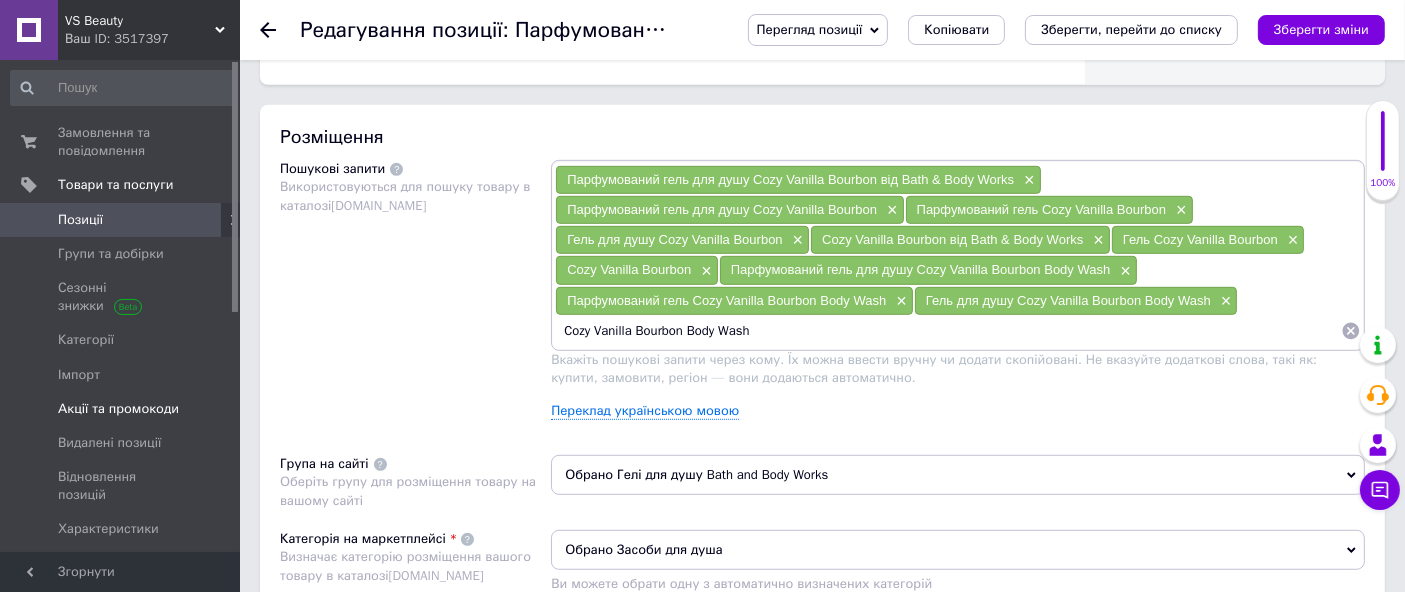 type 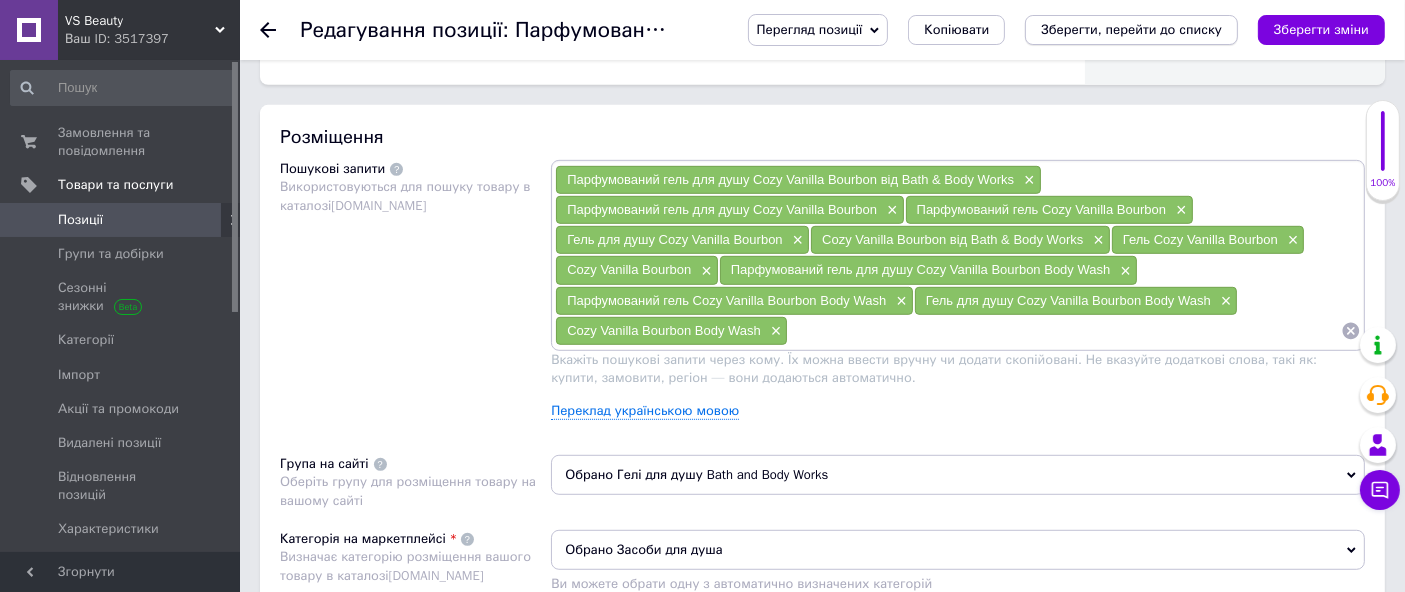 click on "Зберегти, перейти до списку" at bounding box center (1131, 29) 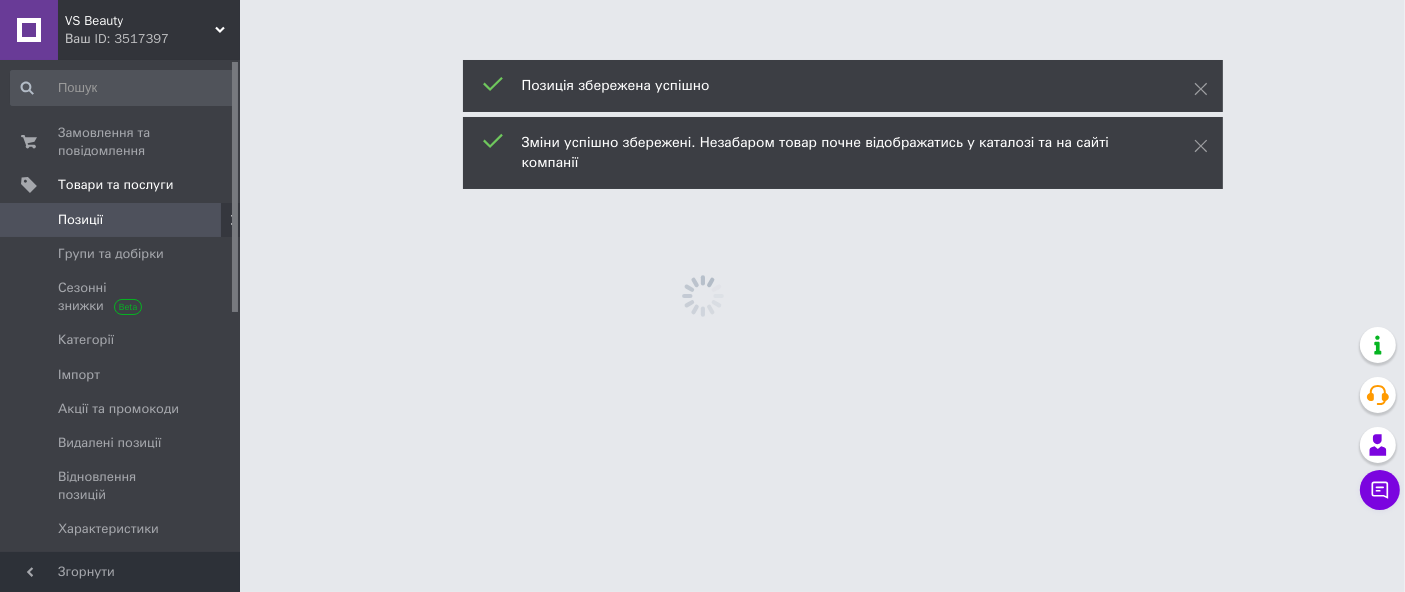 scroll, scrollTop: 0, scrollLeft: 0, axis: both 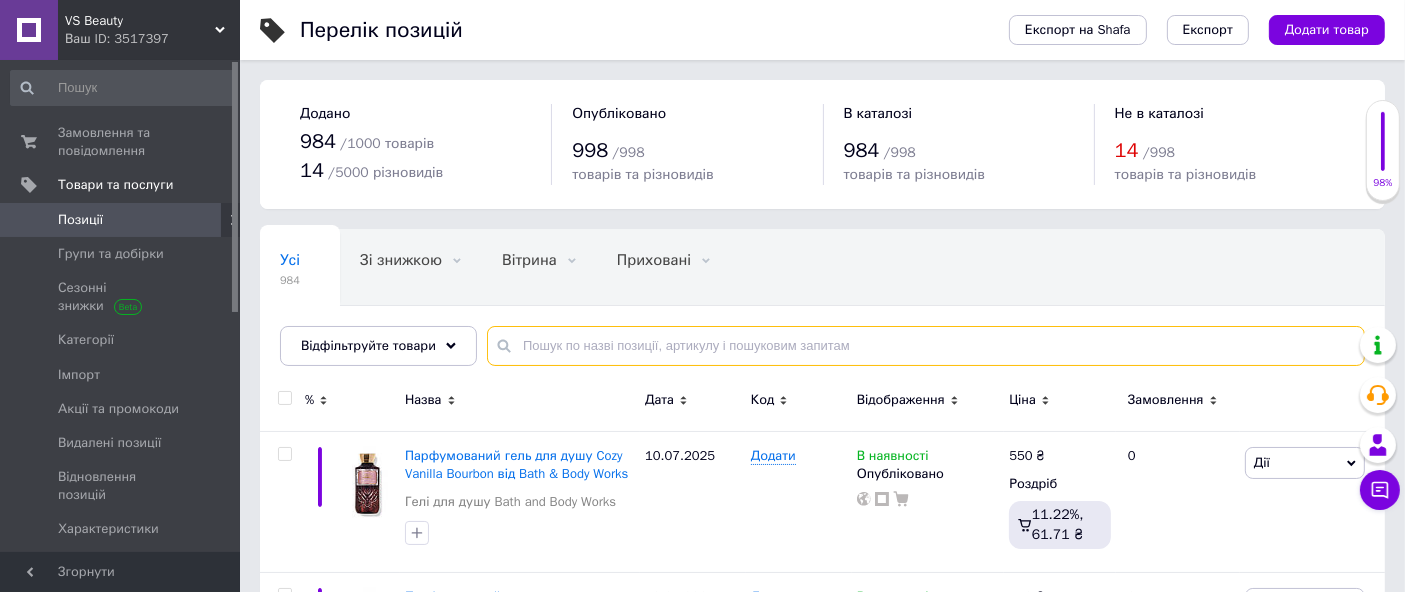 click at bounding box center (926, 346) 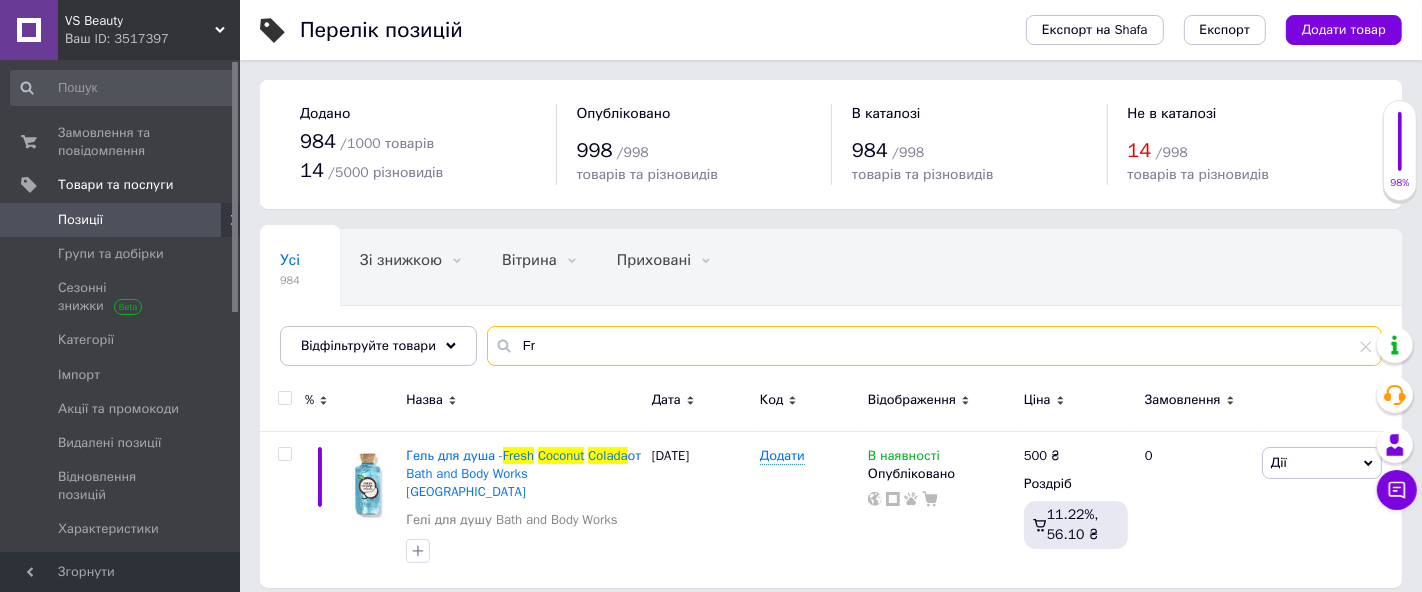type on "F" 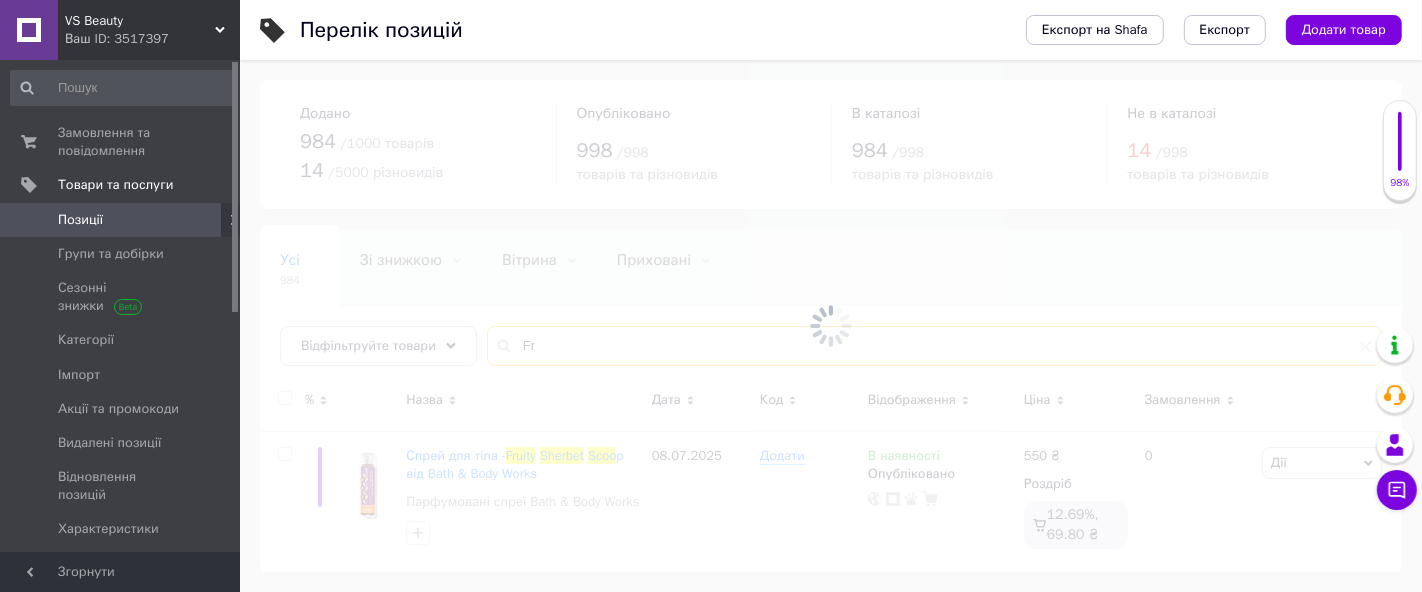 type on "F" 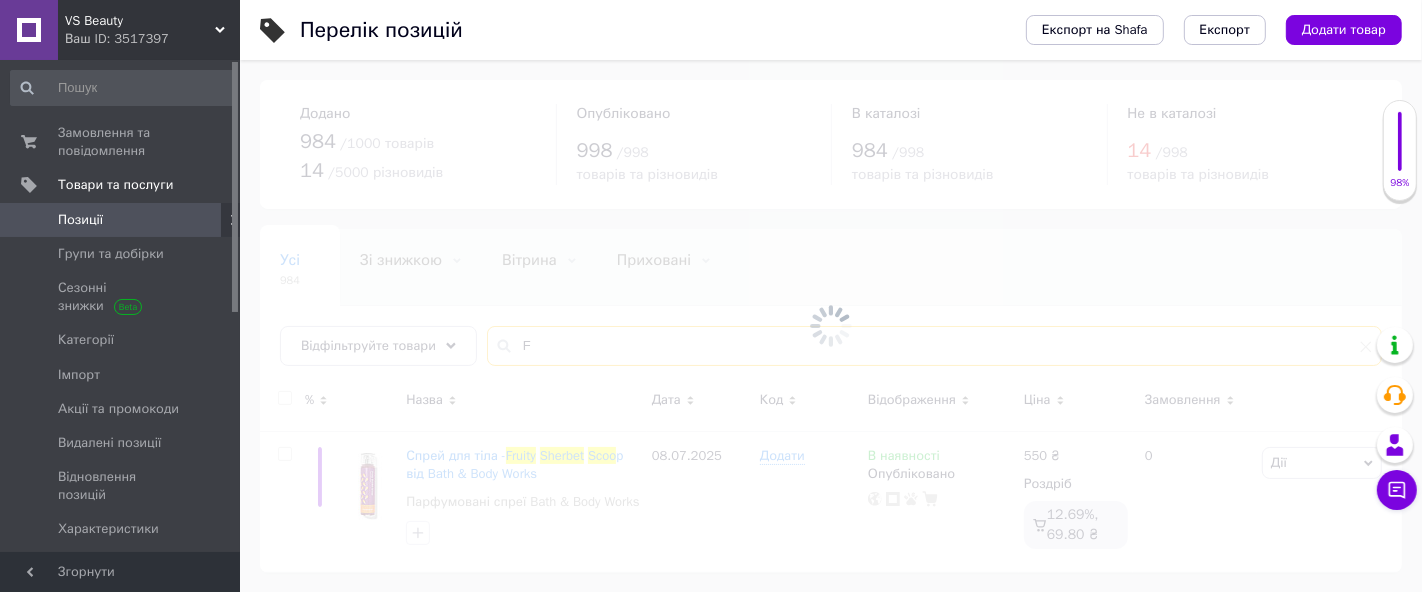 type 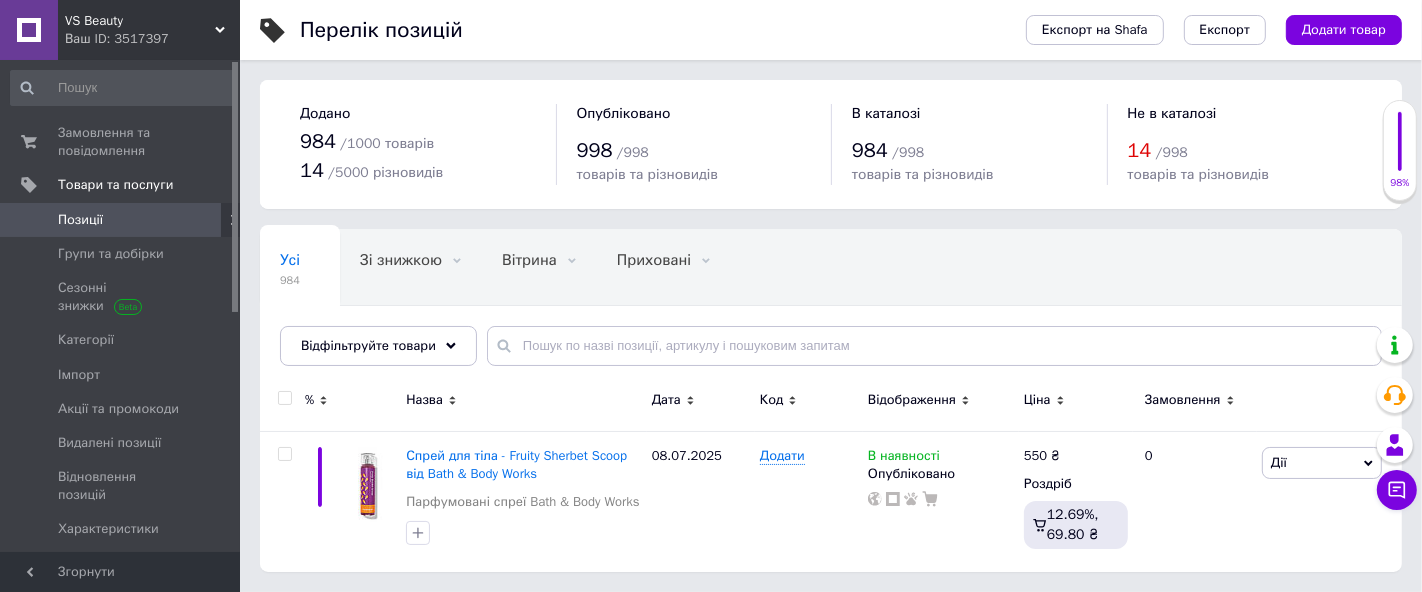 click on "Позиції" at bounding box center [121, 220] 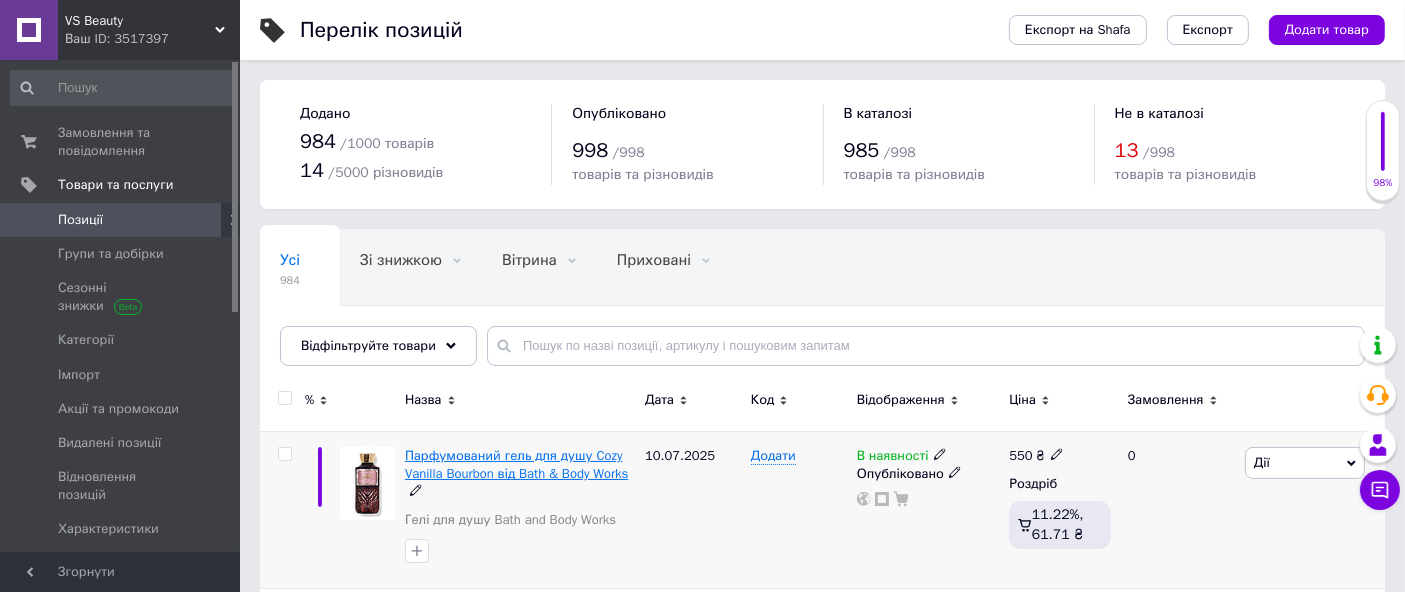 click on "Парфумований гель для душу Cozy Vanilla Bourbon від Bath & Body Works" at bounding box center [516, 464] 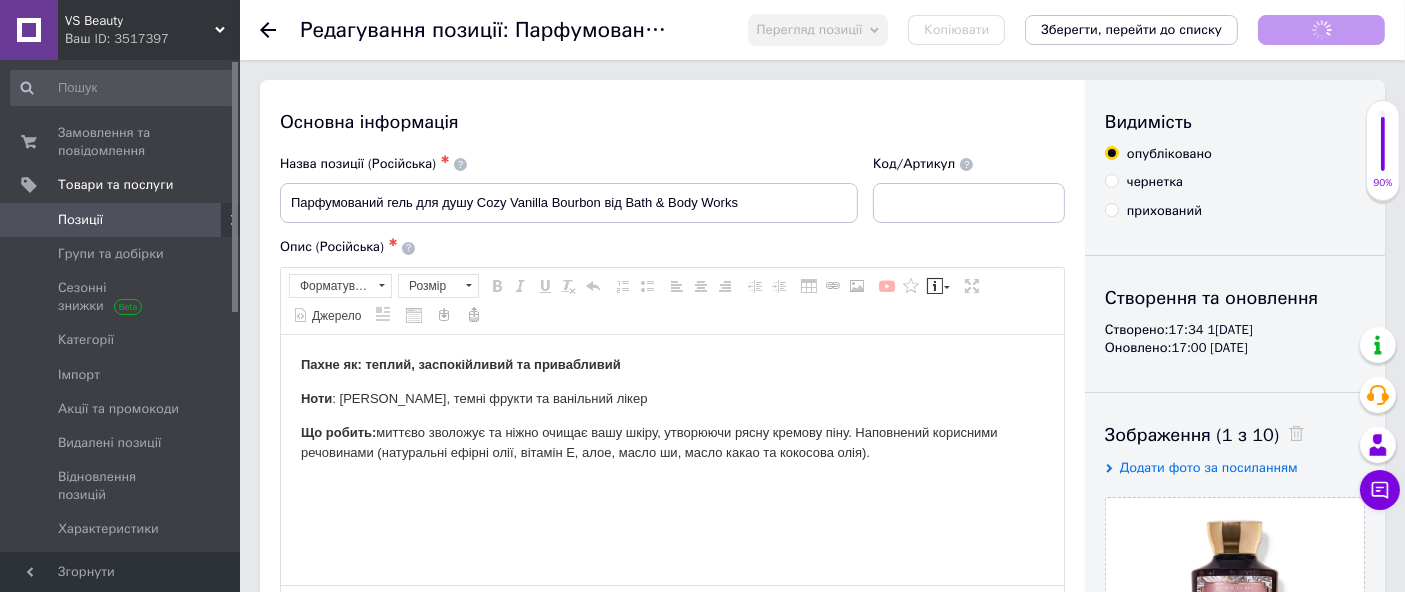 scroll, scrollTop: 0, scrollLeft: 0, axis: both 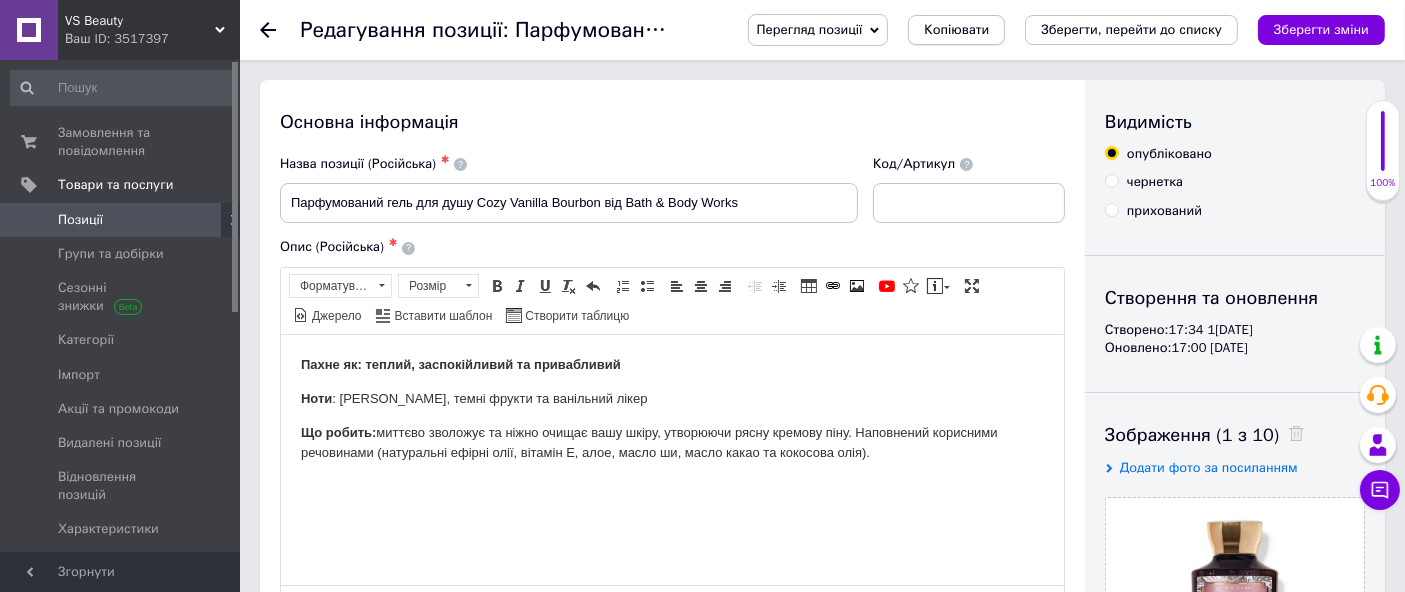 click on "Копіювати" at bounding box center (956, 30) 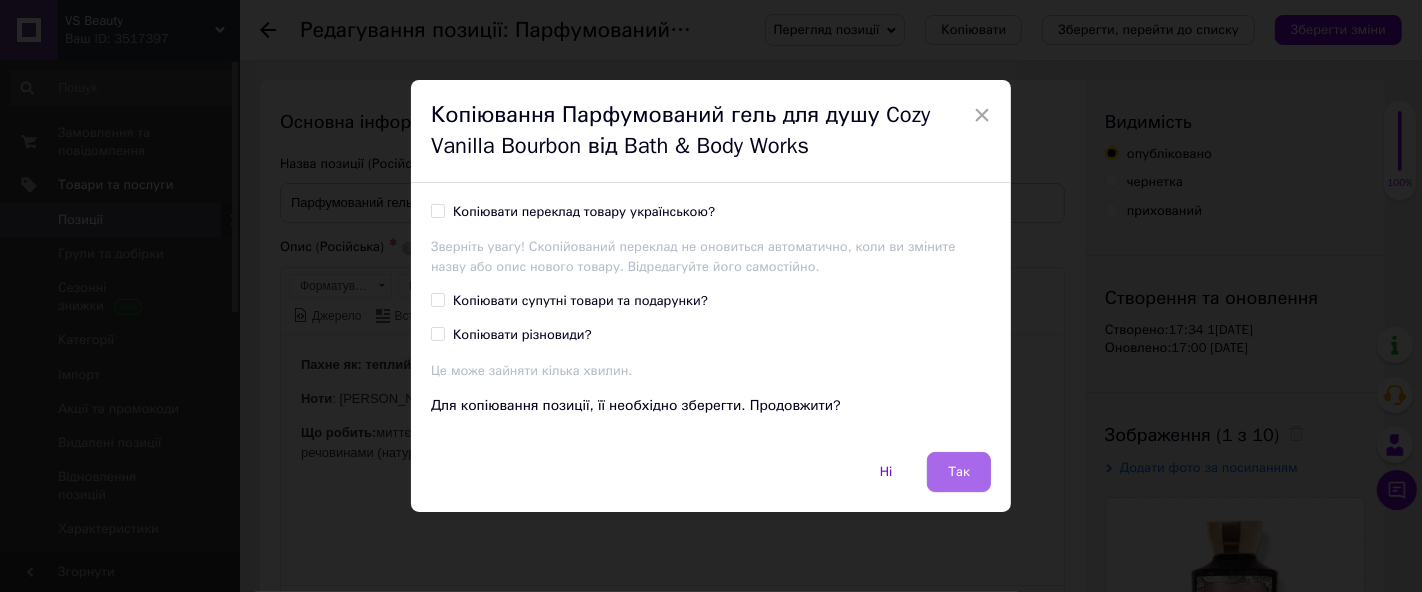 click on "Так" at bounding box center (959, 472) 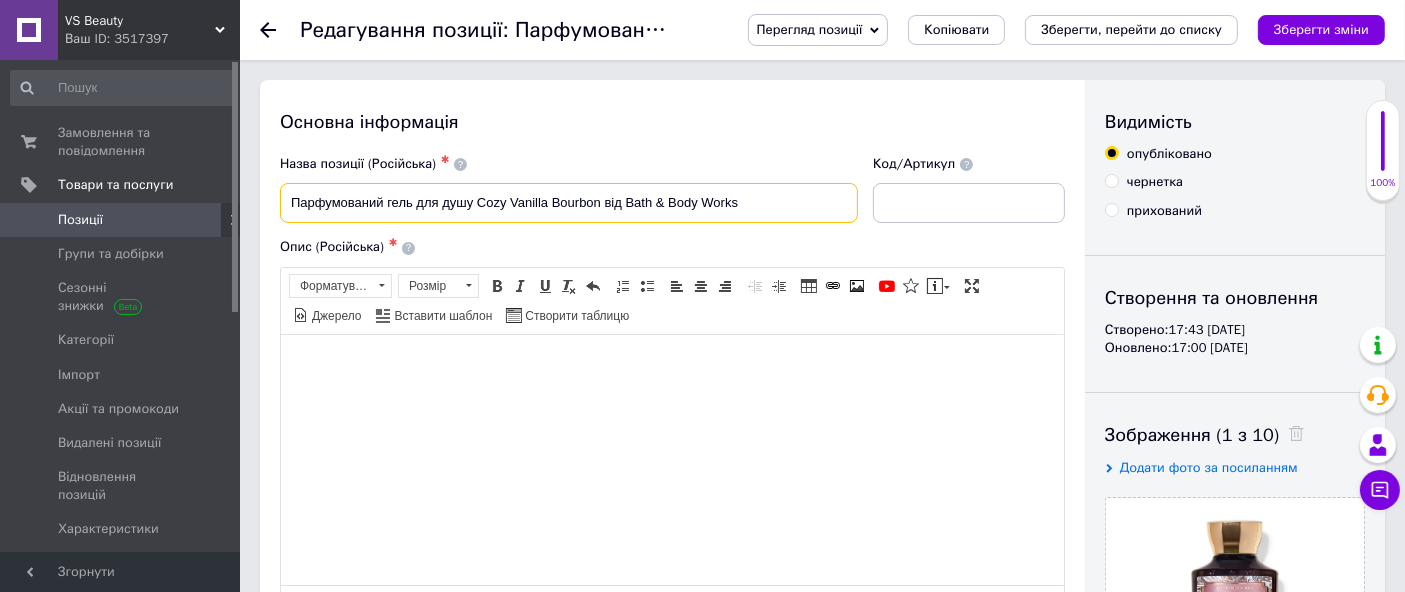 drag, startPoint x: 477, startPoint y: 204, endPoint x: 600, endPoint y: 228, distance: 125.31959 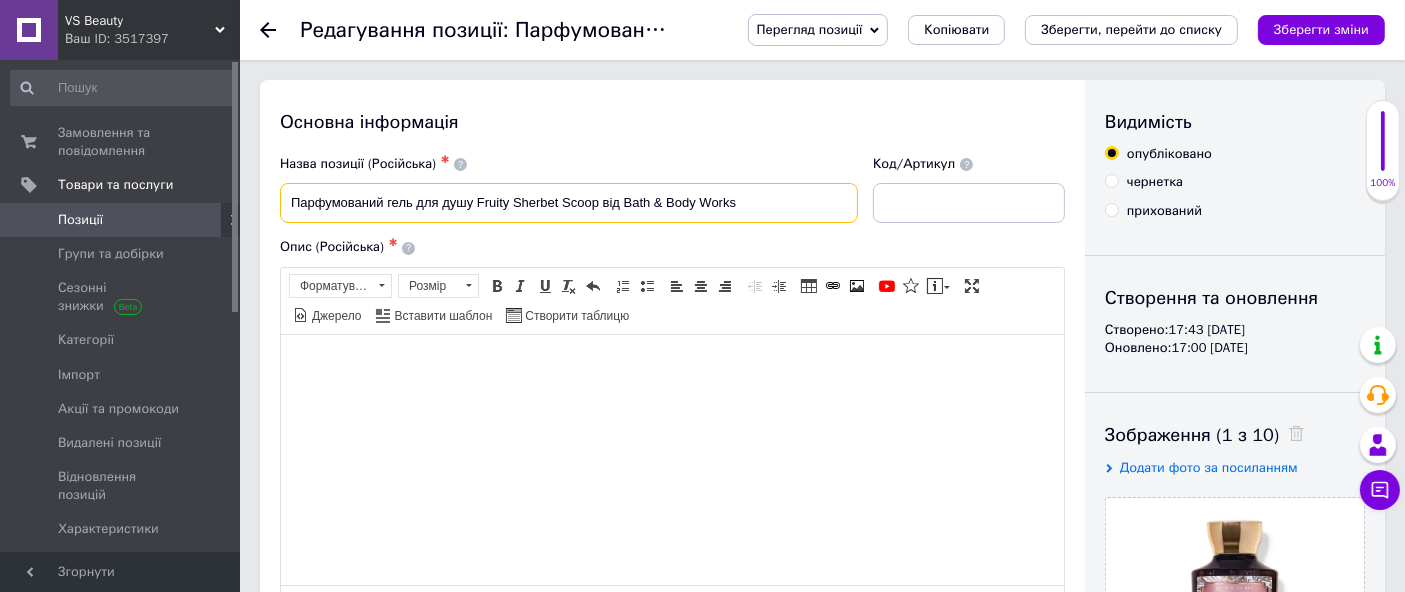 type on "Парфумований гель для душу Fruity Sherbet Scoop від Bath & Body Works" 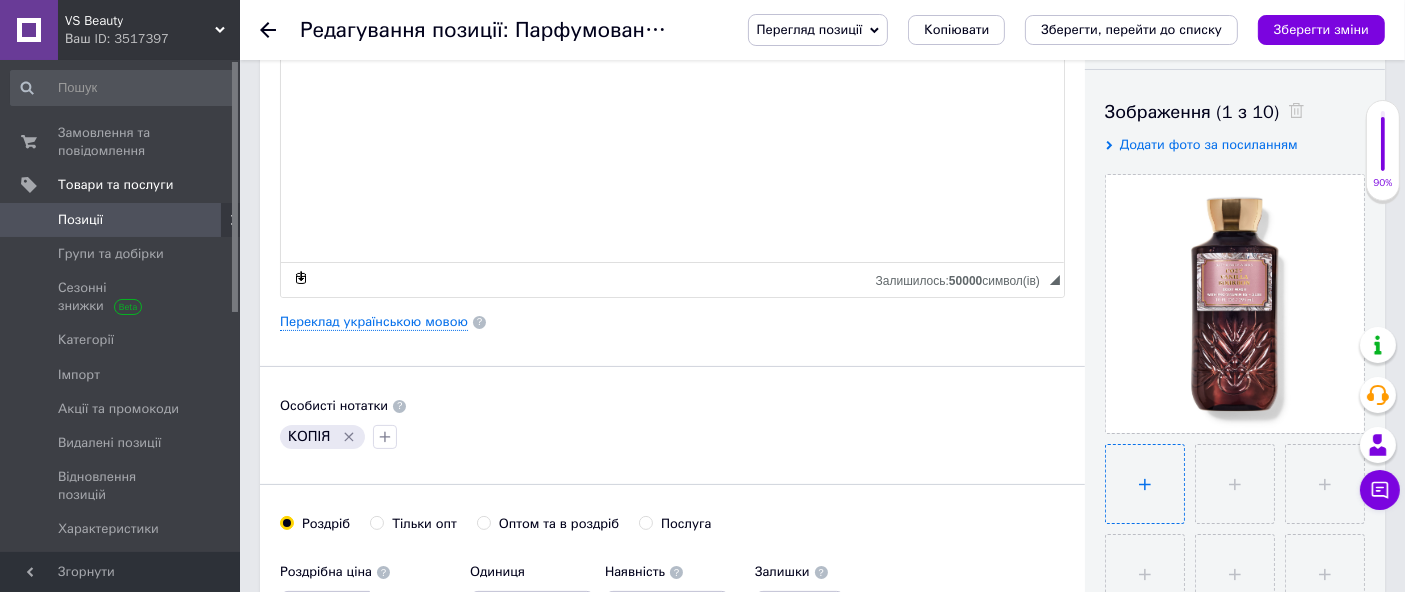 scroll, scrollTop: 333, scrollLeft: 0, axis: vertical 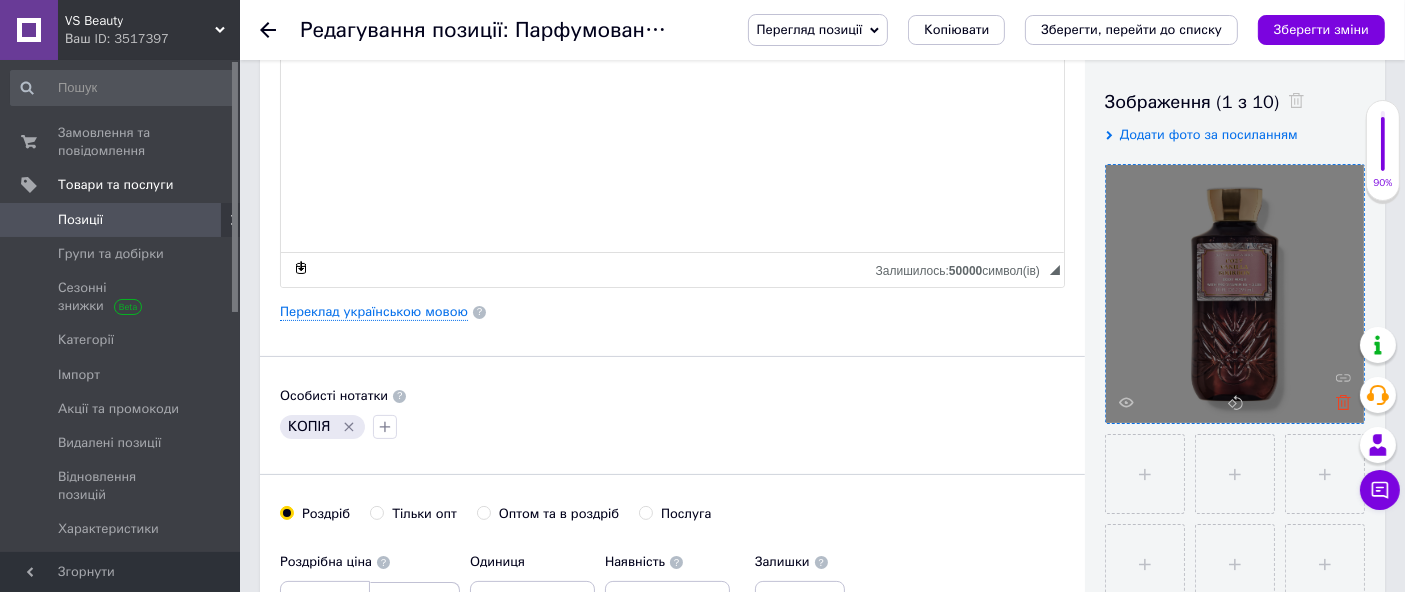click 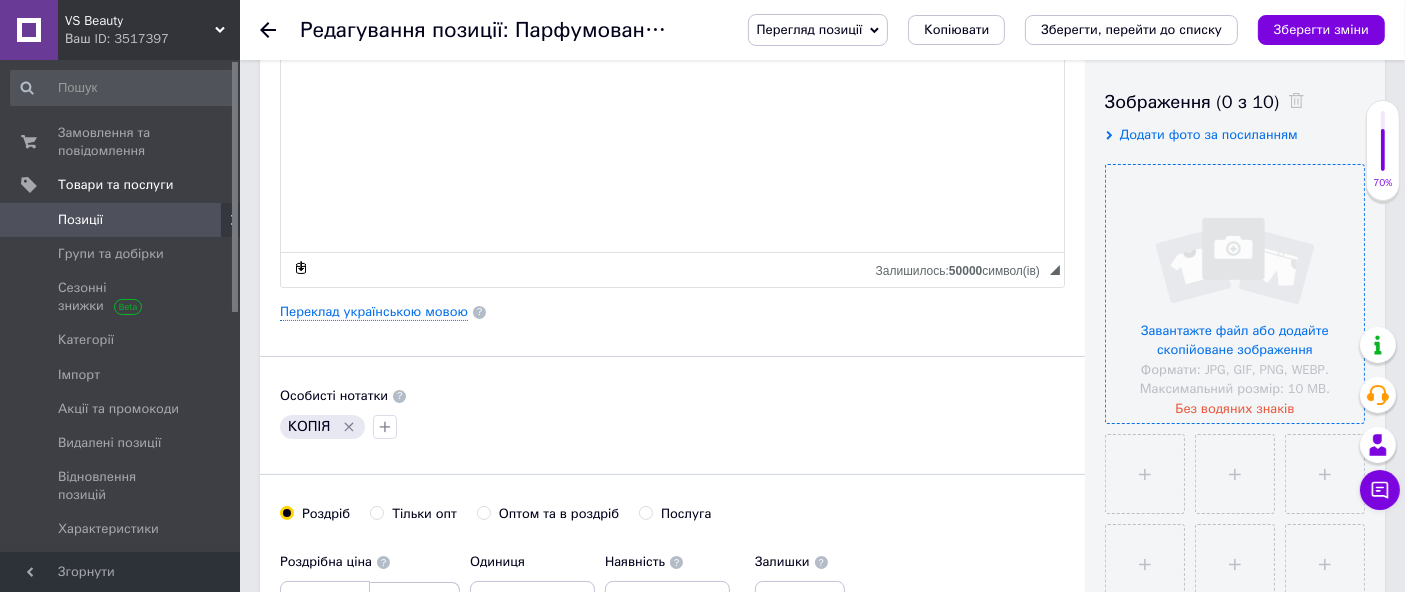 drag, startPoint x: 1237, startPoint y: 324, endPoint x: 1182, endPoint y: 285, distance: 67.424034 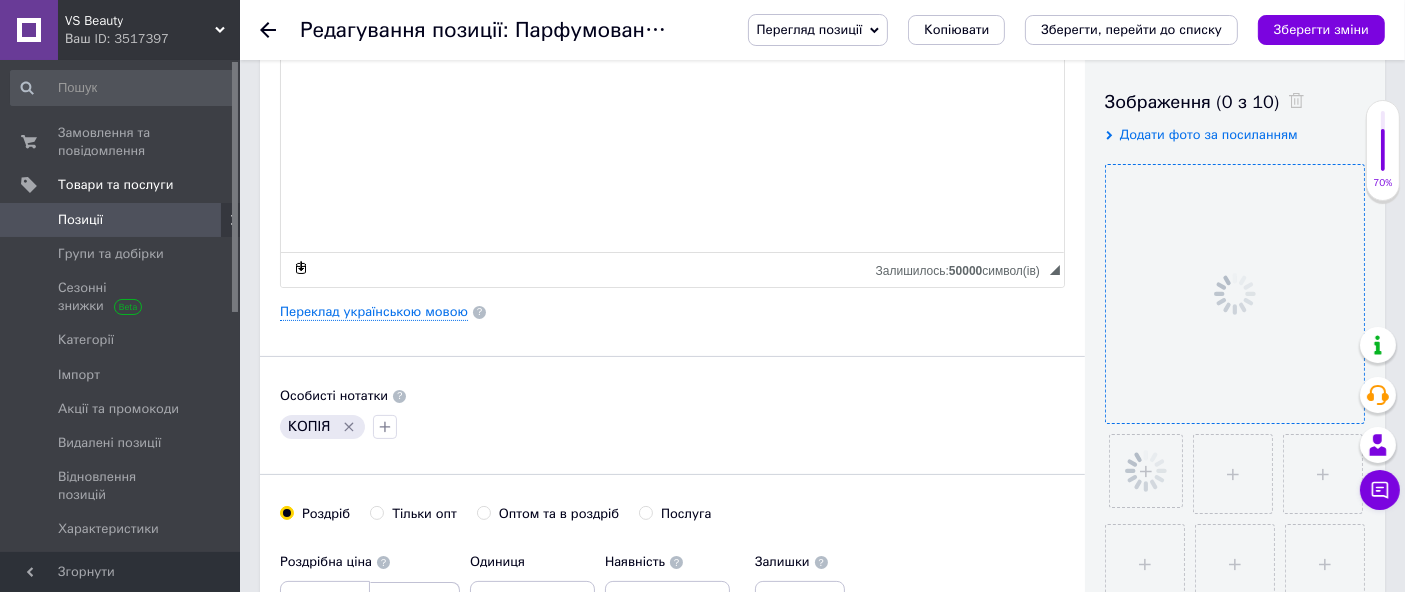 click 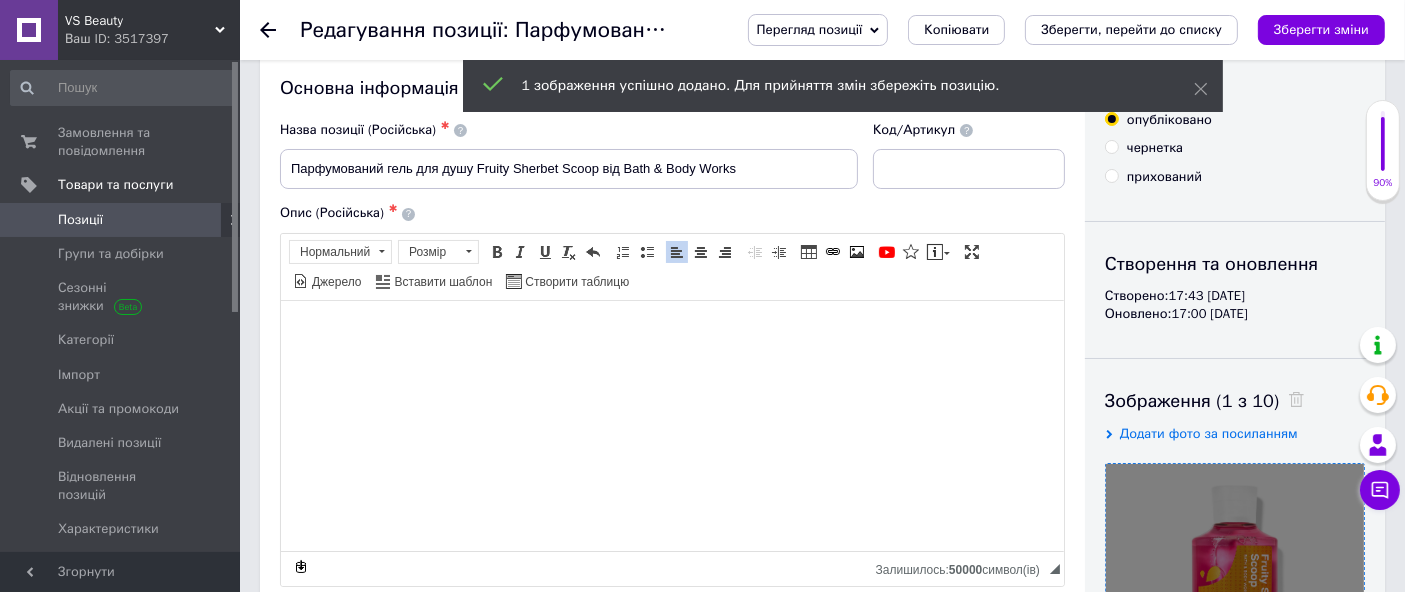 scroll, scrollTop: 0, scrollLeft: 0, axis: both 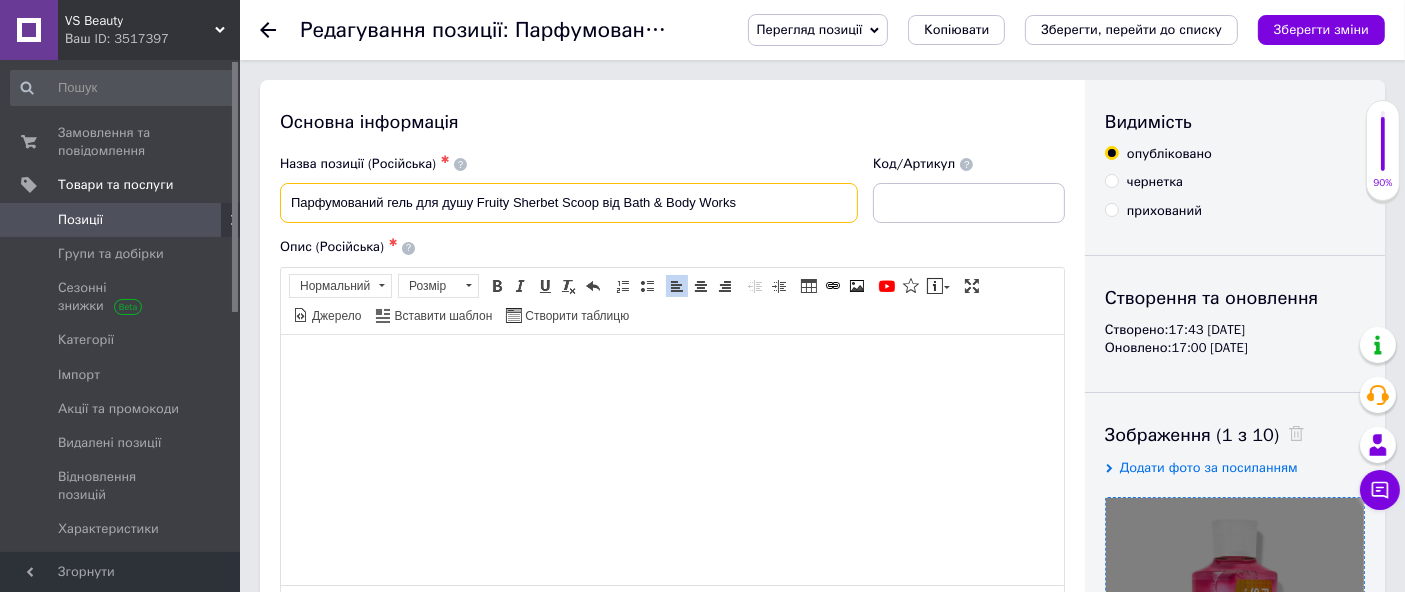 click on "Парфумований гель для душу Fruity Sherbet Scoop від Bath & Body Works" at bounding box center (569, 203) 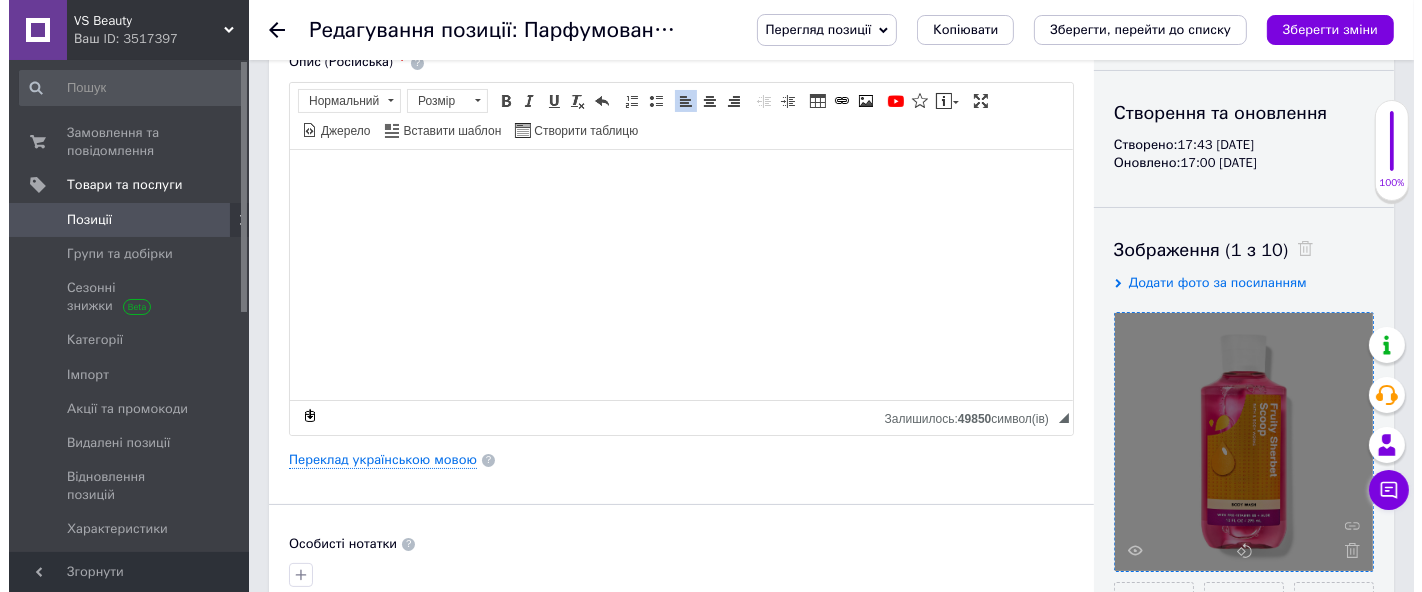 scroll, scrollTop: 222, scrollLeft: 0, axis: vertical 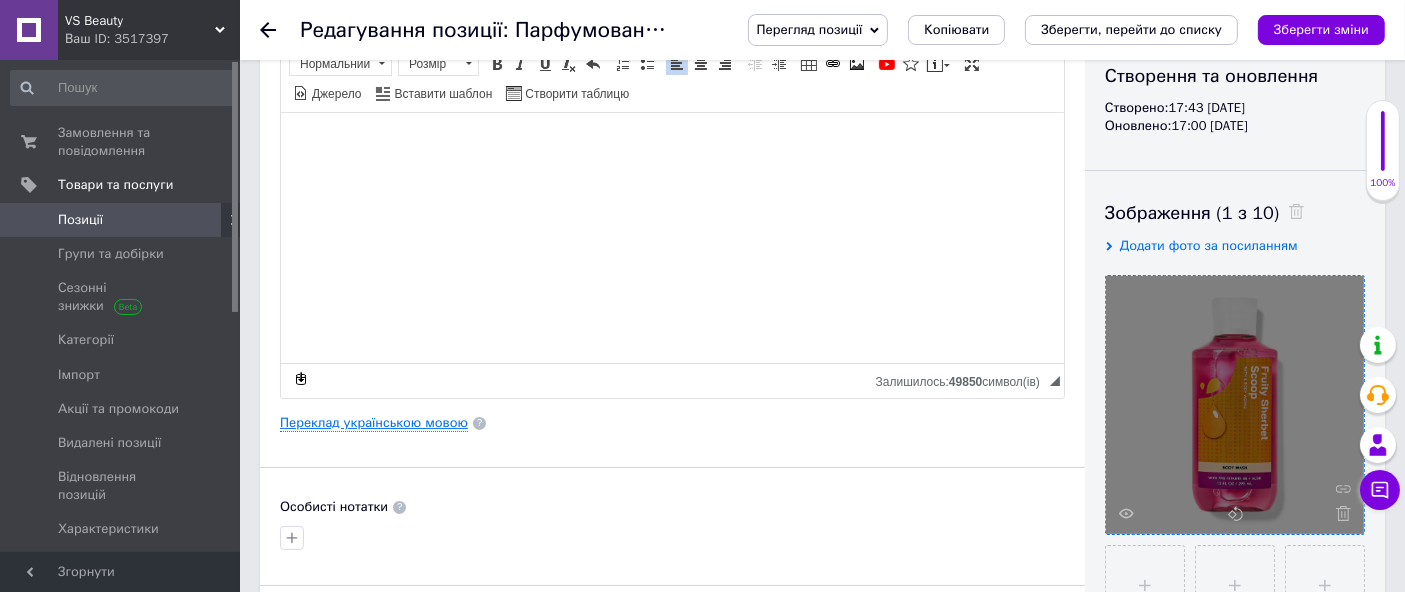 click on "Переклад українською мовою" at bounding box center [374, 423] 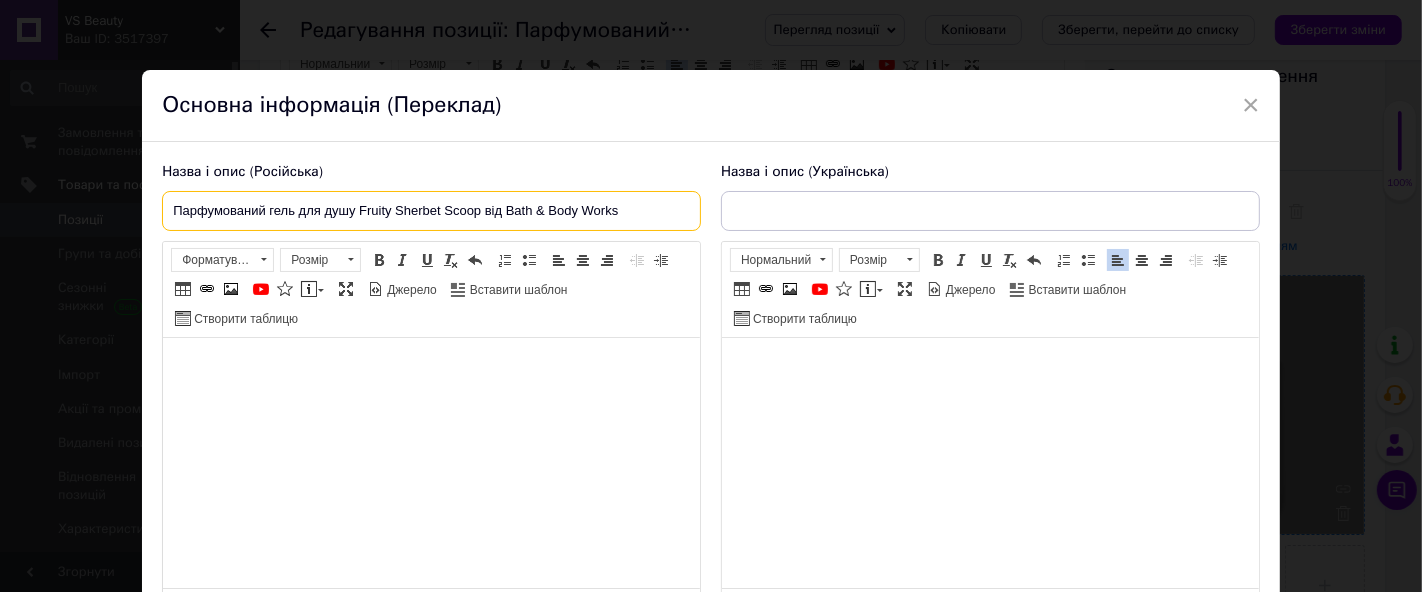 drag, startPoint x: 168, startPoint y: 205, endPoint x: 637, endPoint y: 223, distance: 469.34528 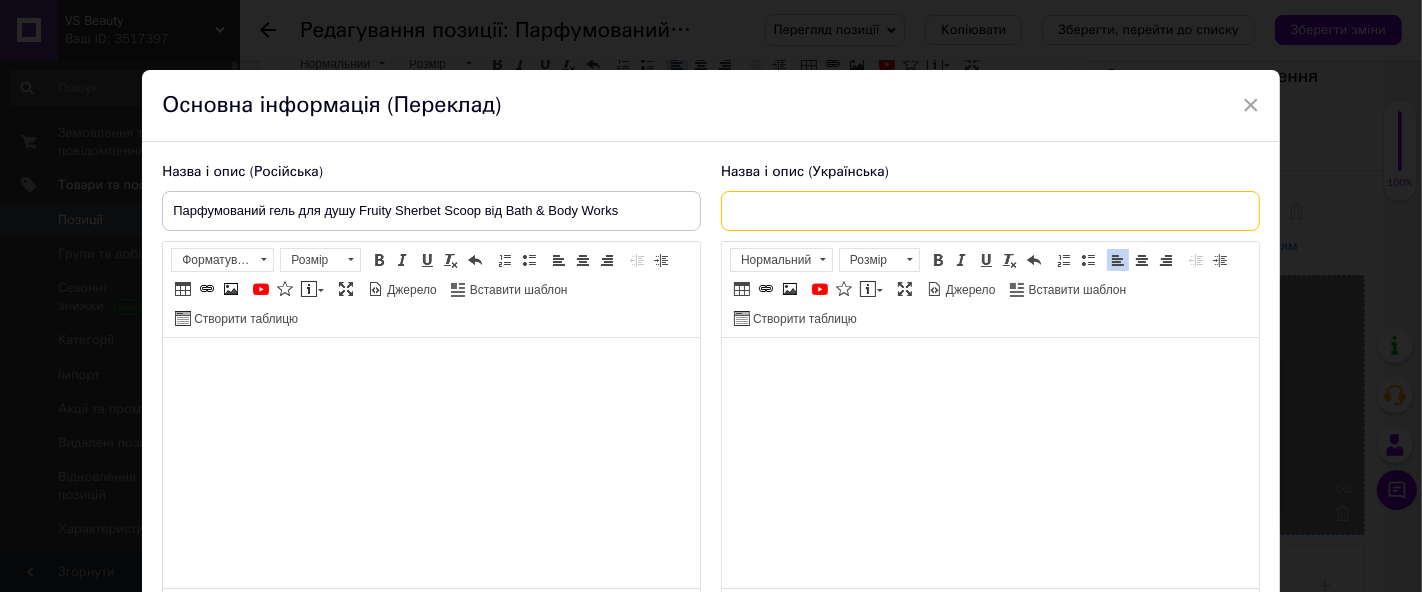 click at bounding box center [990, 211] 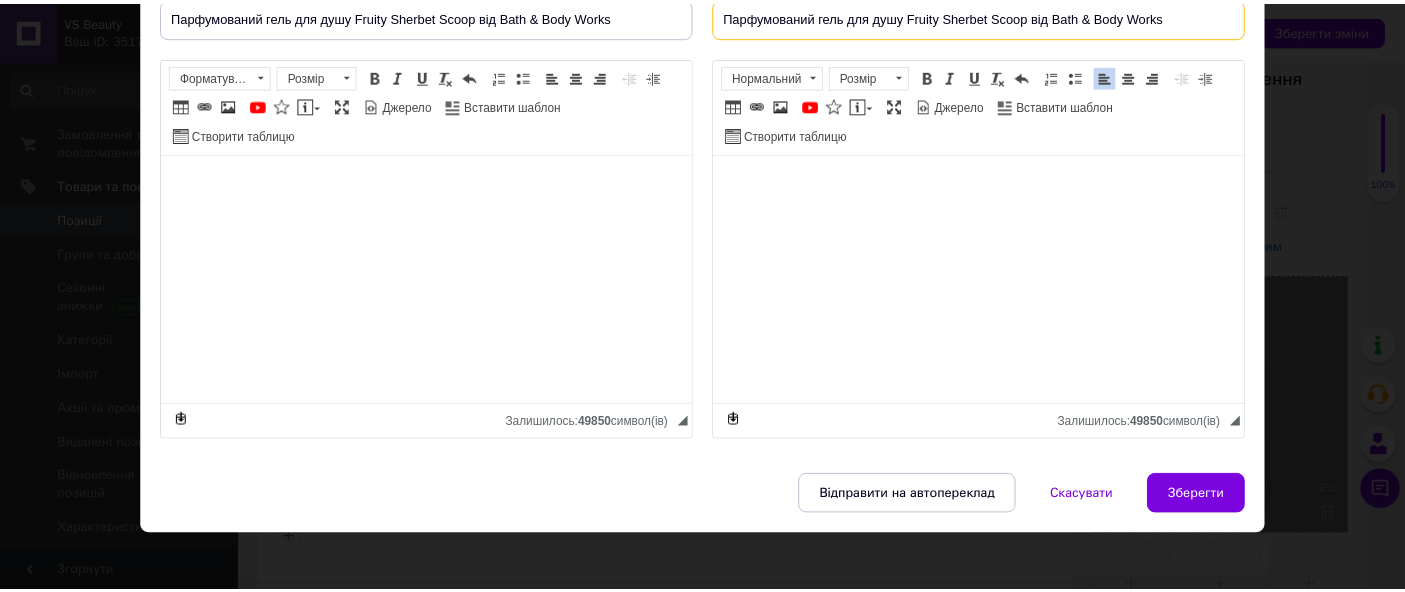 scroll, scrollTop: 202, scrollLeft: 0, axis: vertical 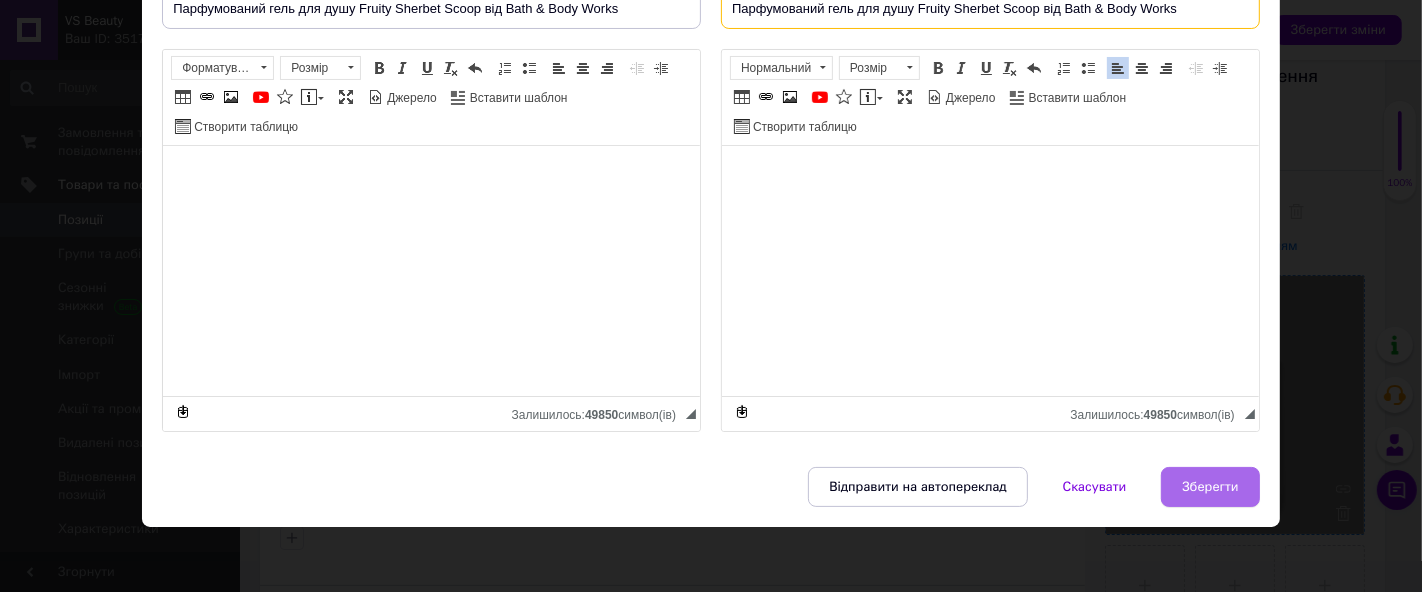 type on "Парфумований гель для душу Fruity Sherbet Scoop від Bath & Body Works" 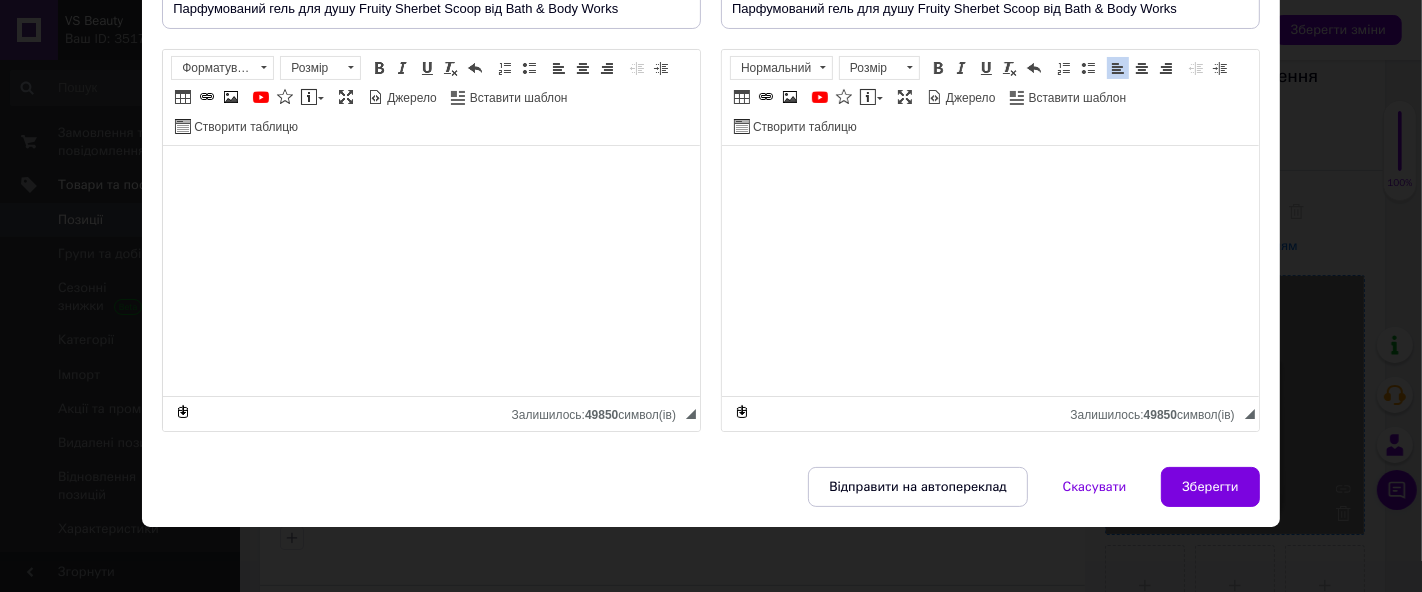 click on "Зберегти" at bounding box center [1210, 487] 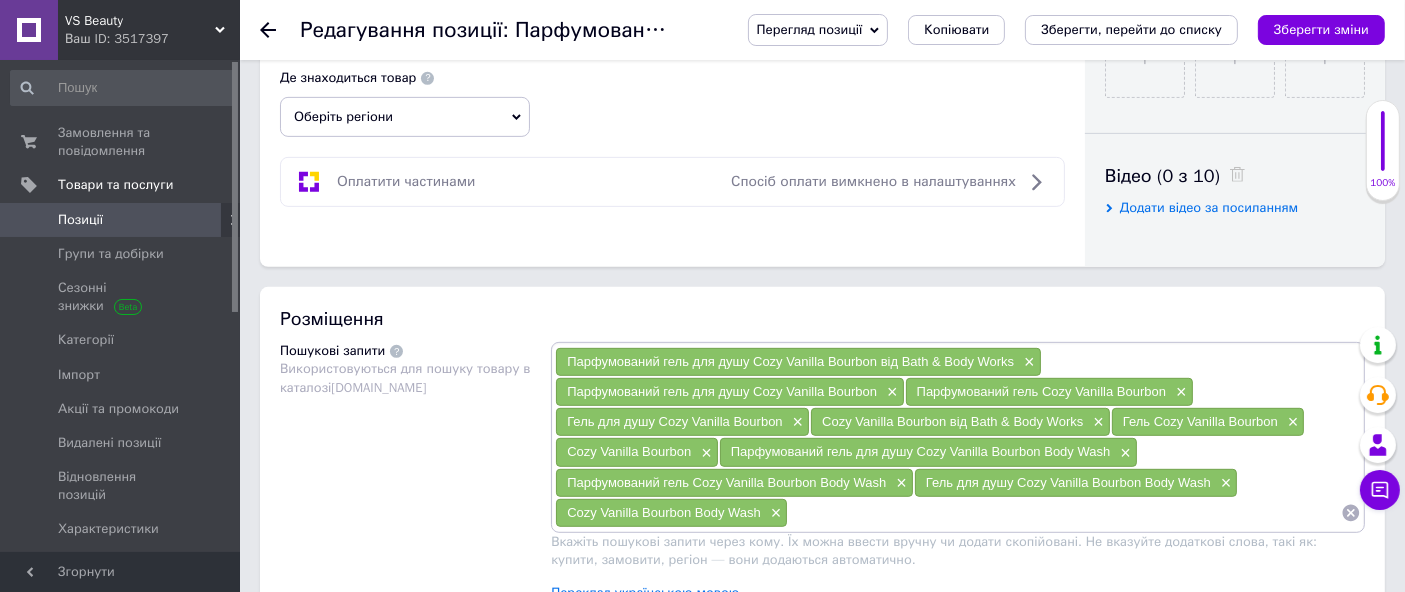 scroll, scrollTop: 1000, scrollLeft: 0, axis: vertical 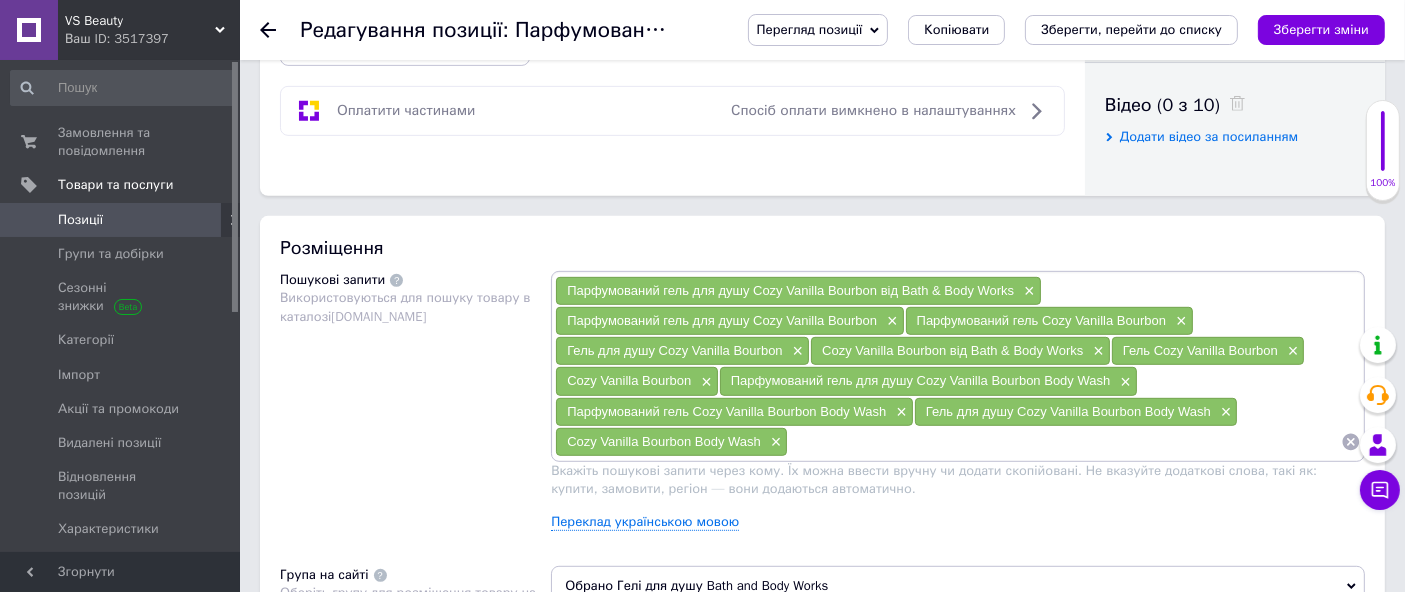 click 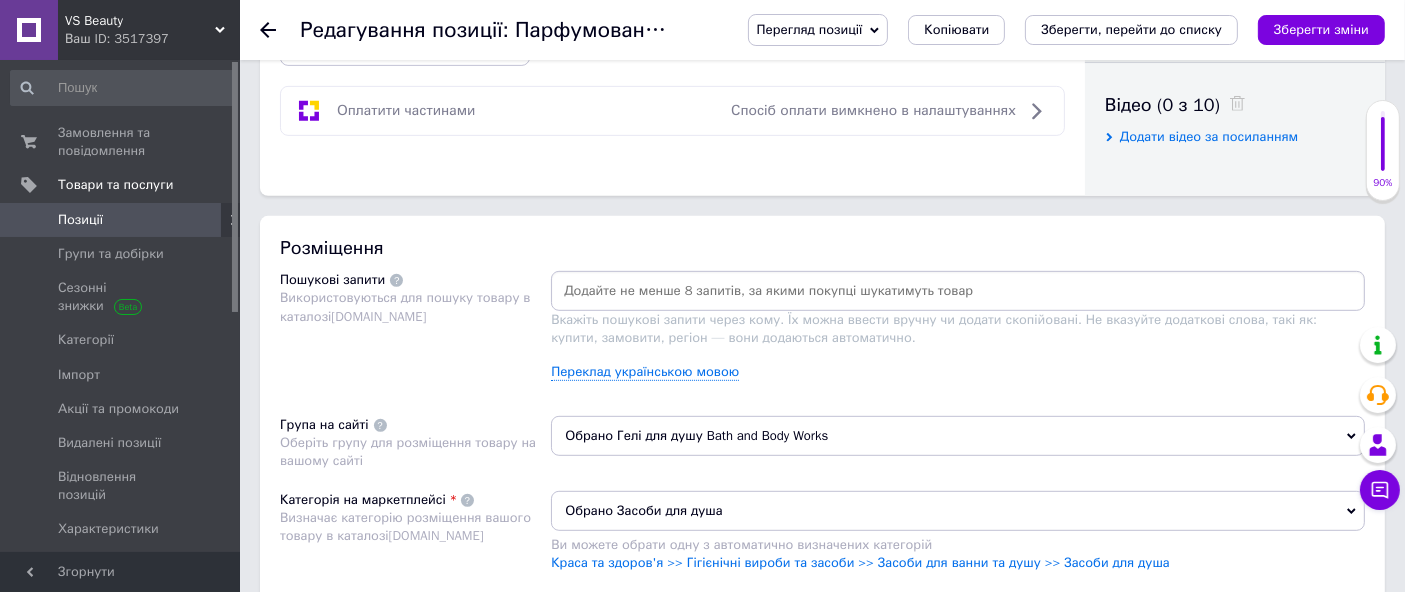 click at bounding box center (958, 291) 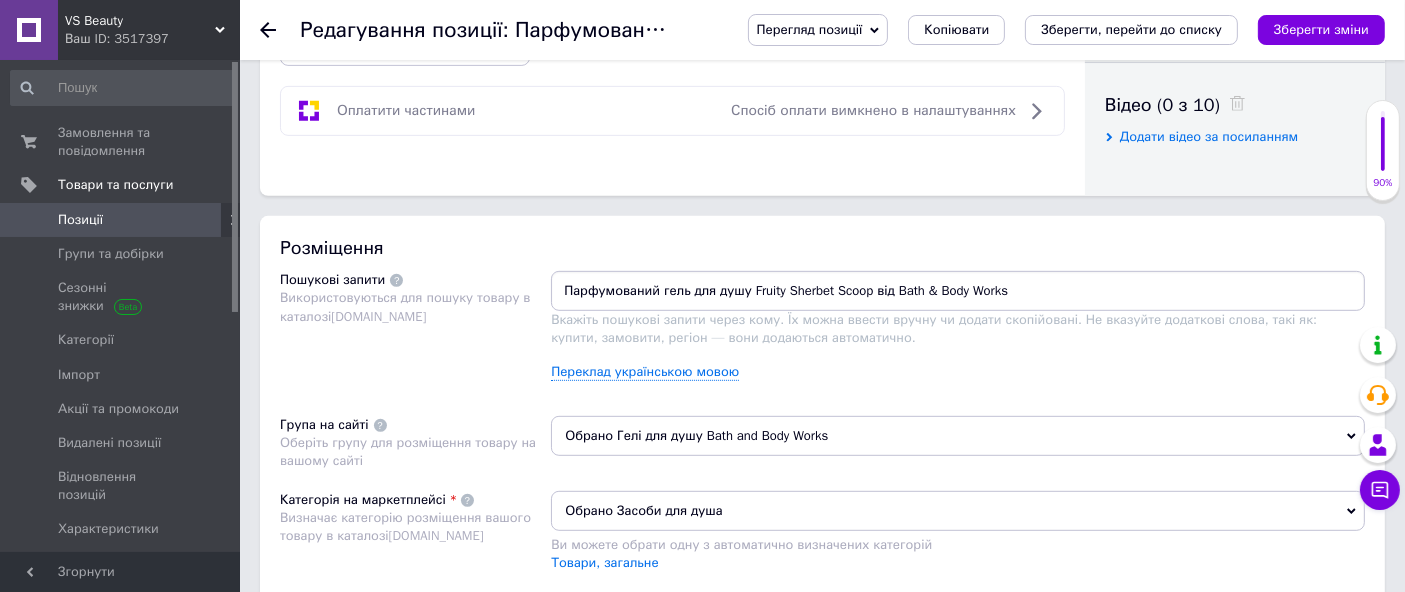 drag, startPoint x: 869, startPoint y: 289, endPoint x: 1421, endPoint y: 336, distance: 553.9973 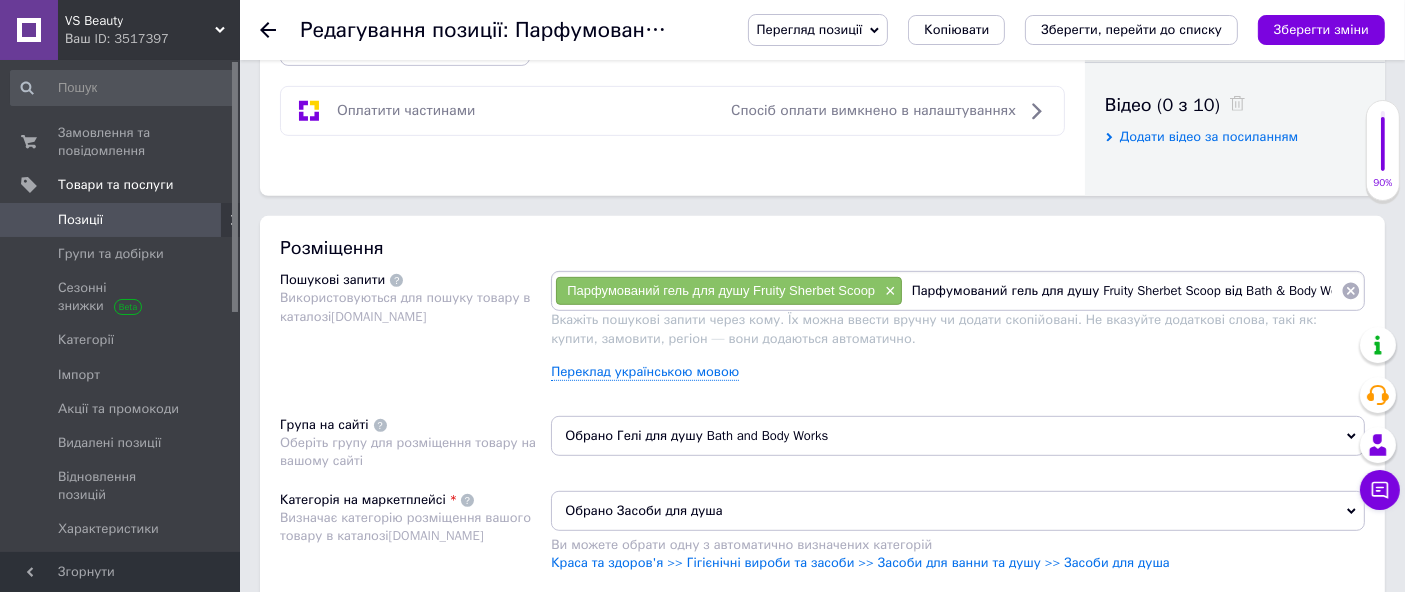 scroll, scrollTop: 0, scrollLeft: 14, axis: horizontal 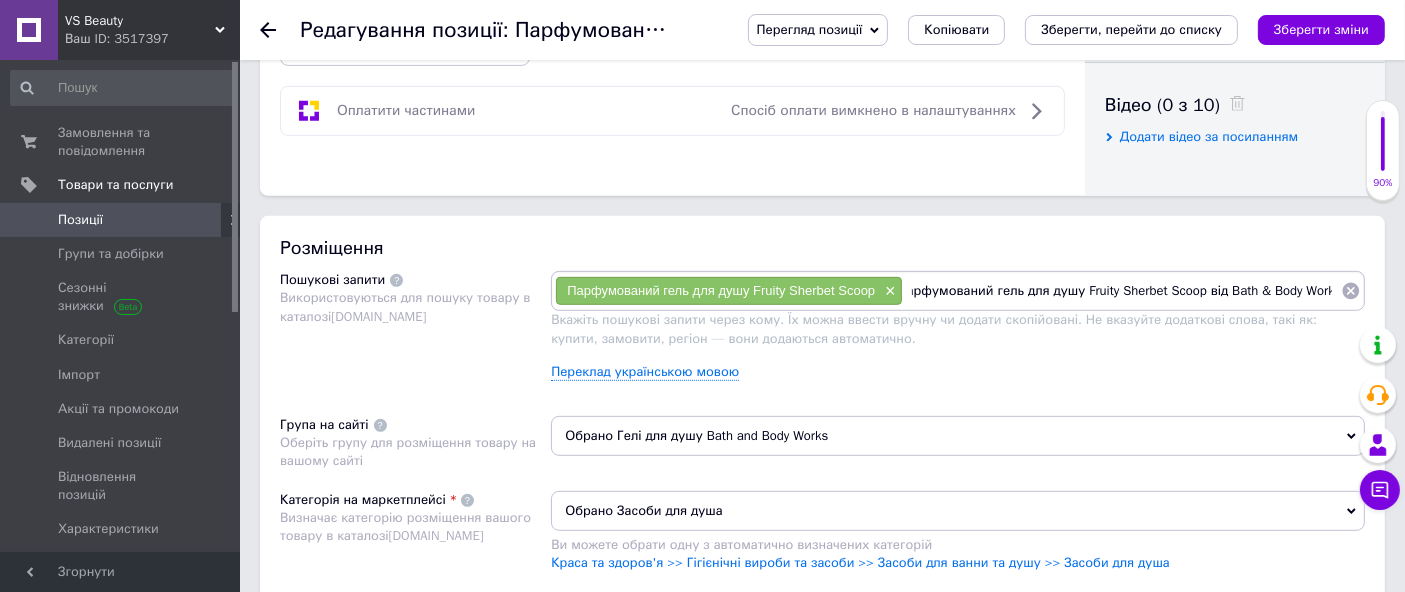 drag, startPoint x: 1020, startPoint y: 292, endPoint x: 1074, endPoint y: 307, distance: 56.044624 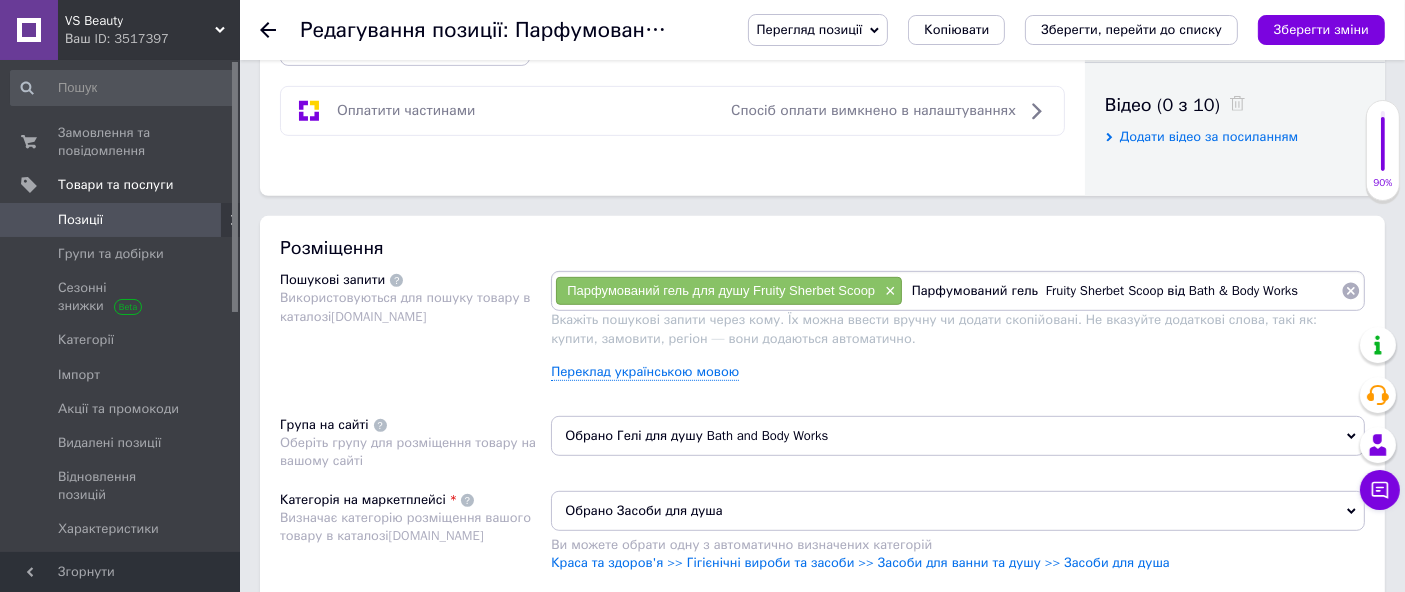 scroll, scrollTop: 0, scrollLeft: 0, axis: both 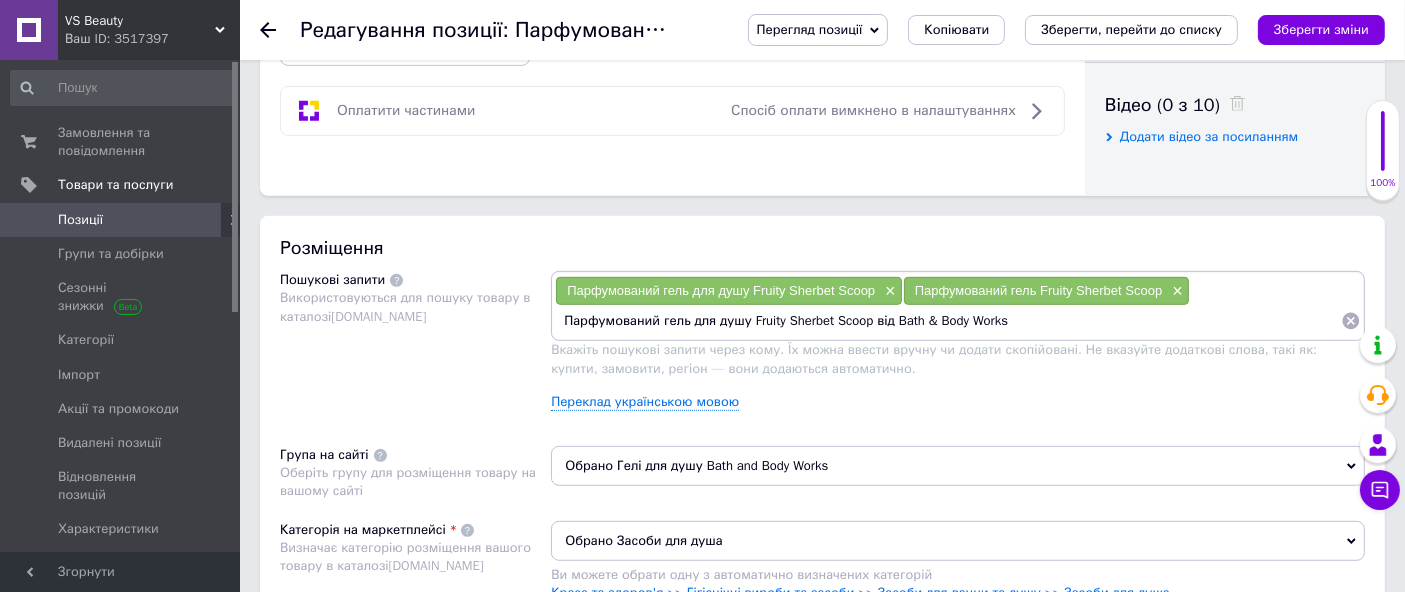 drag, startPoint x: 743, startPoint y: 317, endPoint x: 373, endPoint y: 342, distance: 370.84363 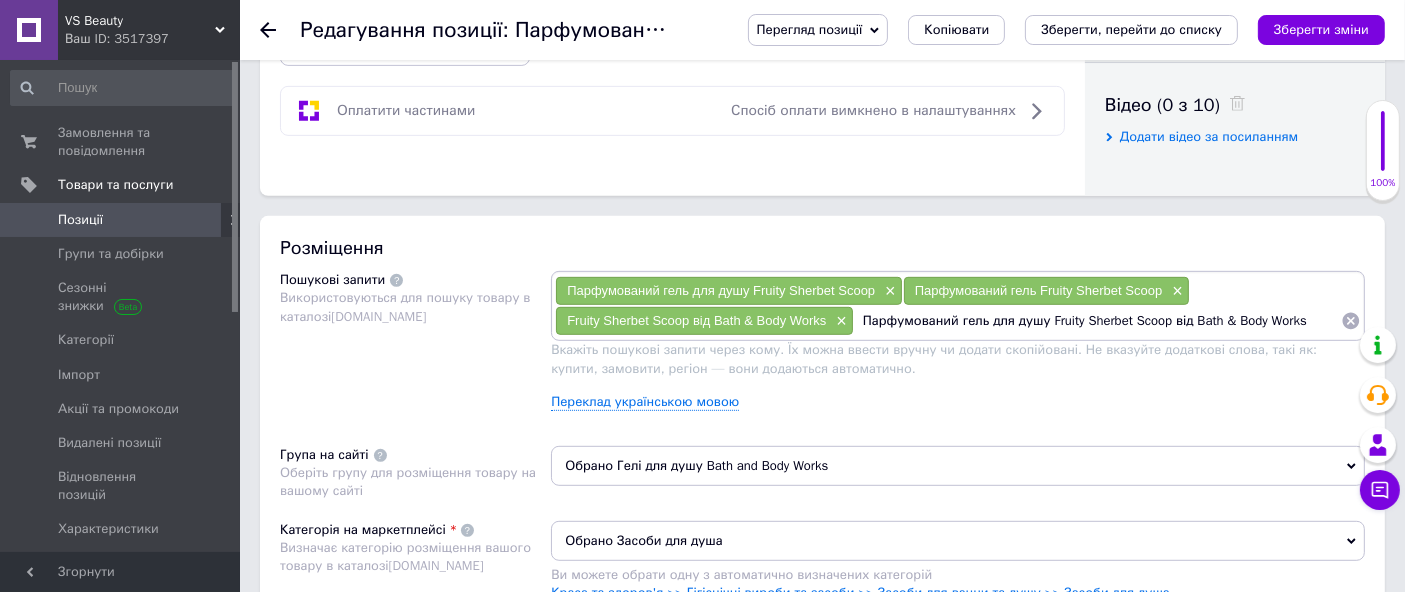 drag, startPoint x: 1168, startPoint y: 317, endPoint x: 1185, endPoint y: 327, distance: 19.723083 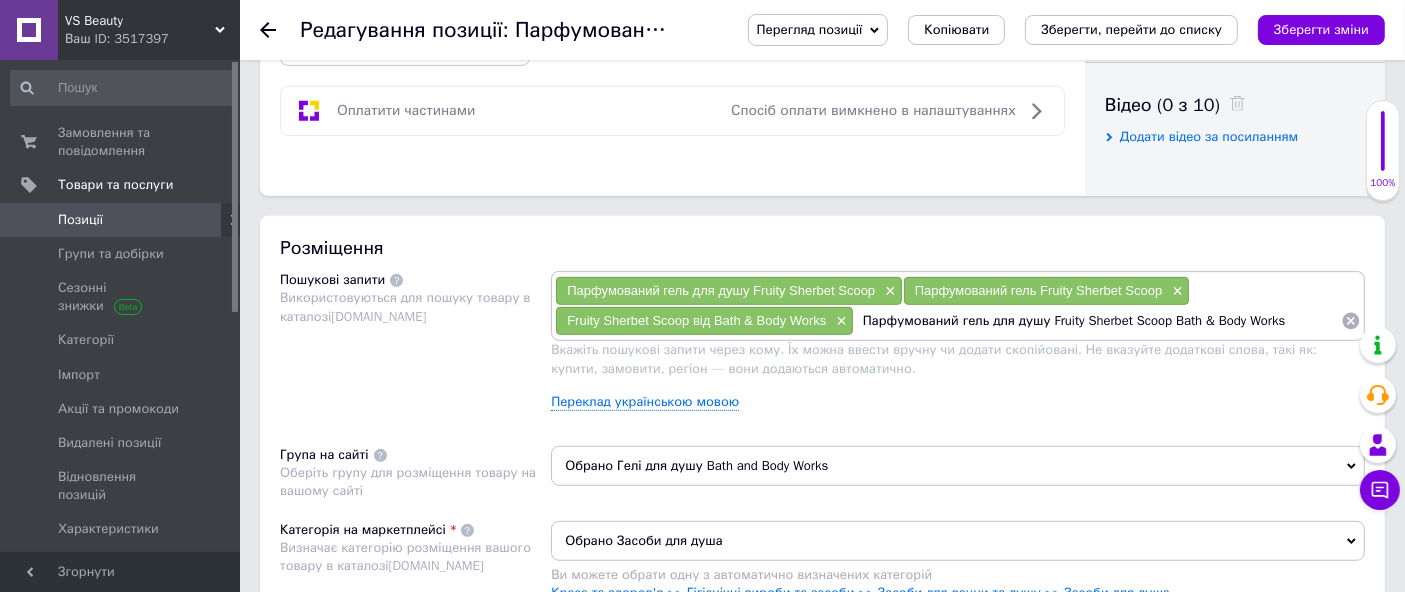 drag, startPoint x: 1039, startPoint y: 315, endPoint x: 261, endPoint y: 294, distance: 778.2834 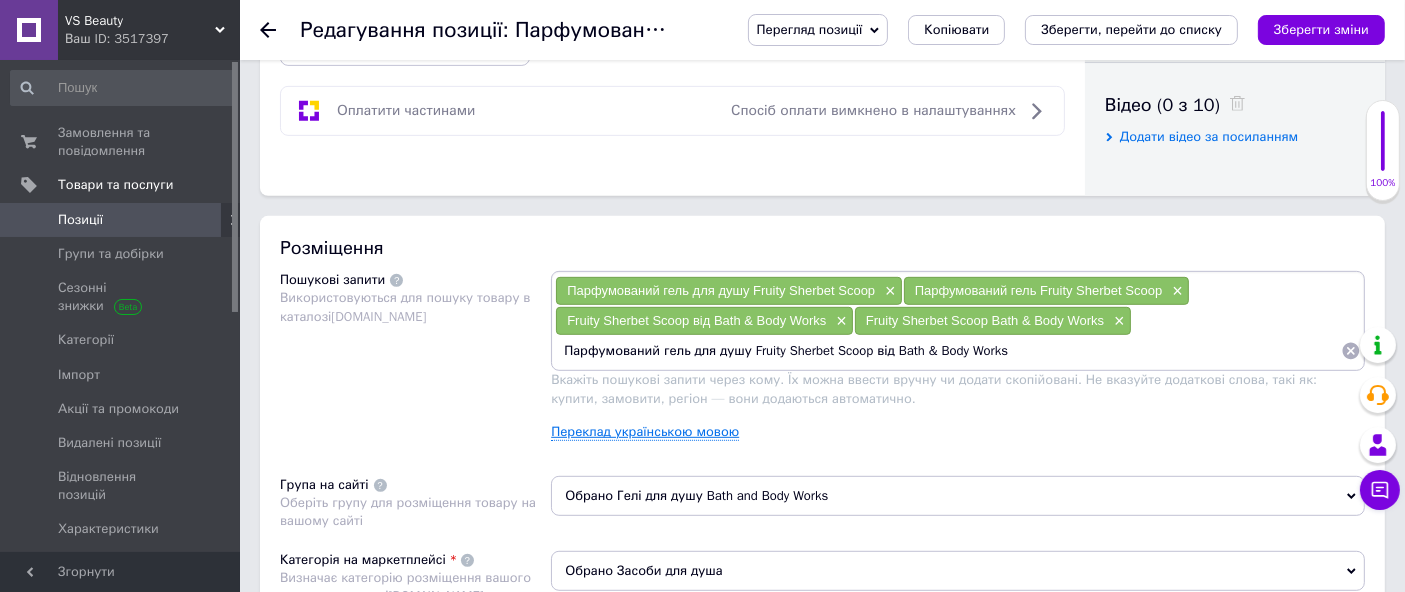 drag, startPoint x: 665, startPoint y: 344, endPoint x: 680, endPoint y: 416, distance: 73.545906 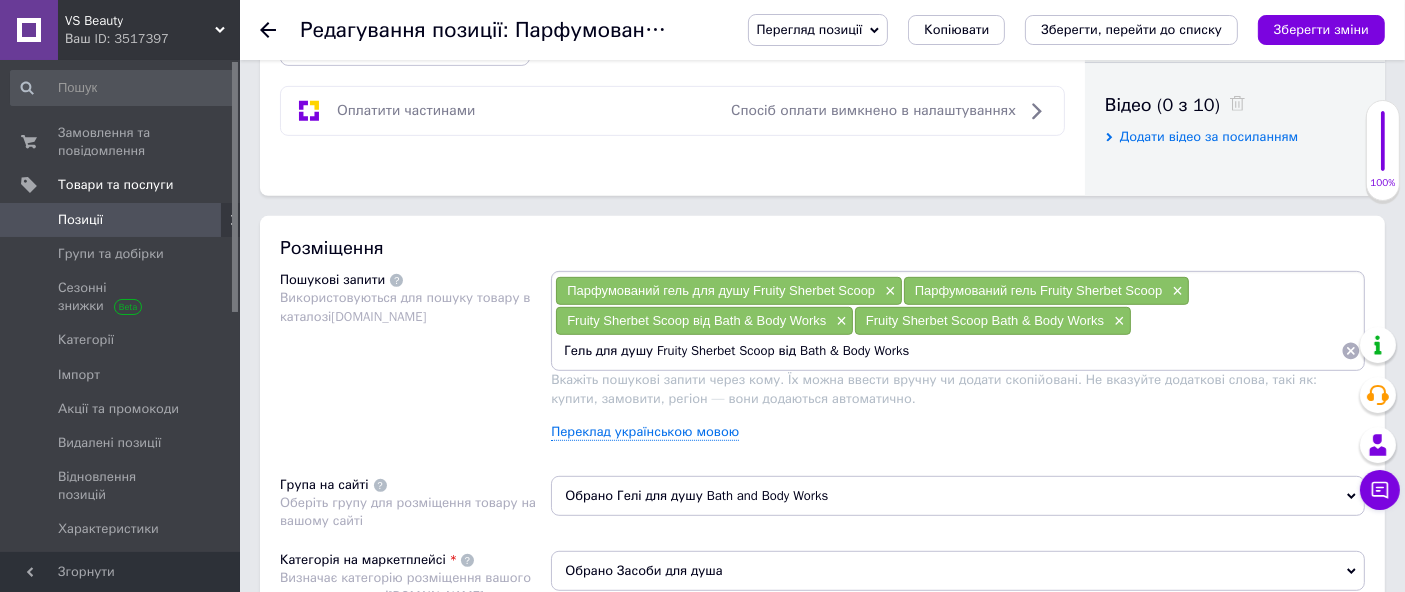 drag, startPoint x: 597, startPoint y: 346, endPoint x: 648, endPoint y: 373, distance: 57.706154 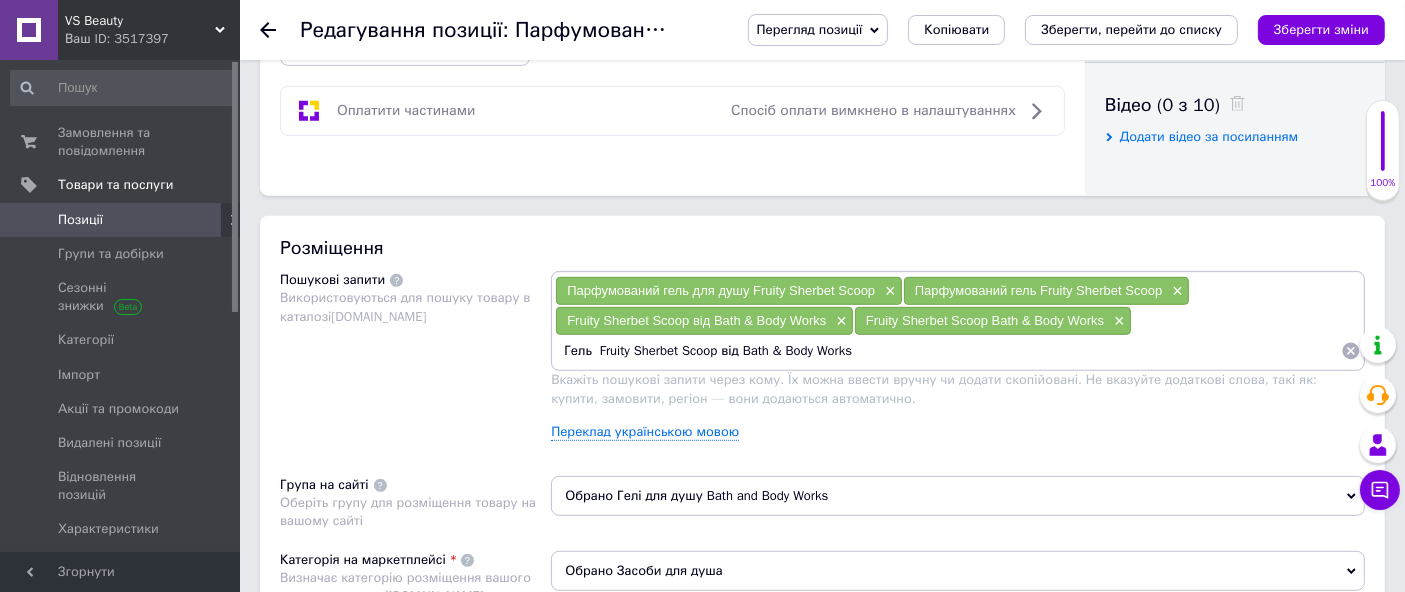drag, startPoint x: 720, startPoint y: 351, endPoint x: 1407, endPoint y: 475, distance: 698.101 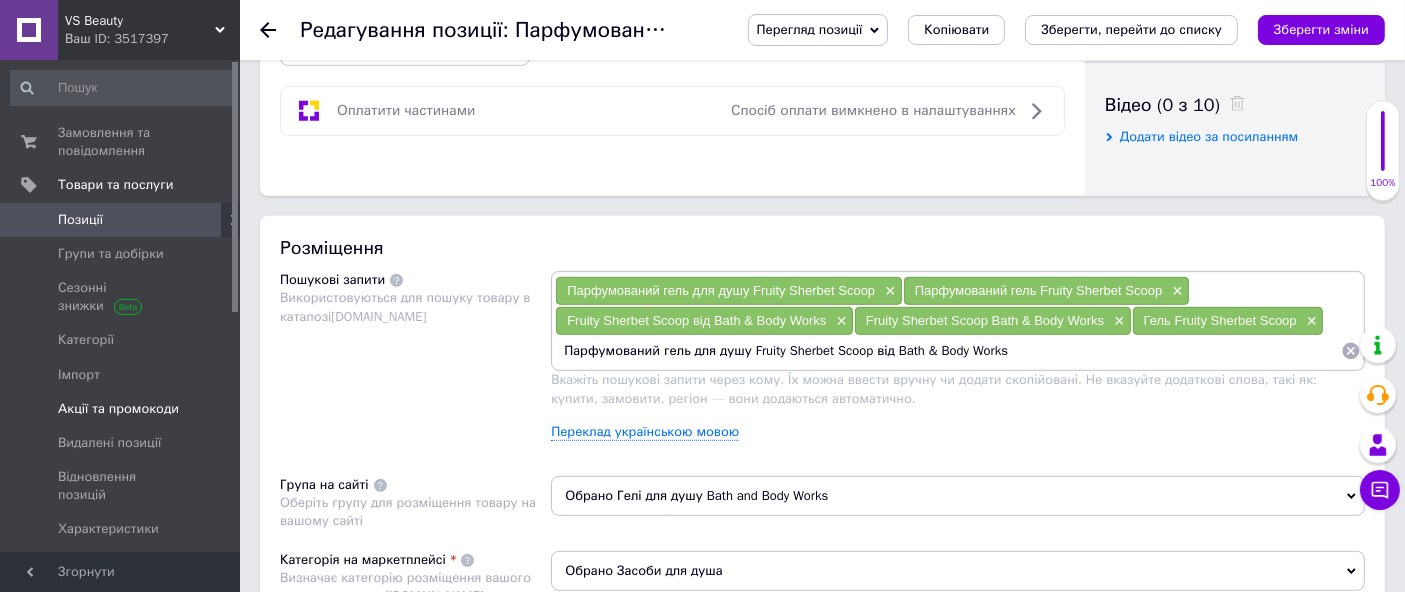 drag, startPoint x: 743, startPoint y: 349, endPoint x: 0, endPoint y: 395, distance: 744.4226 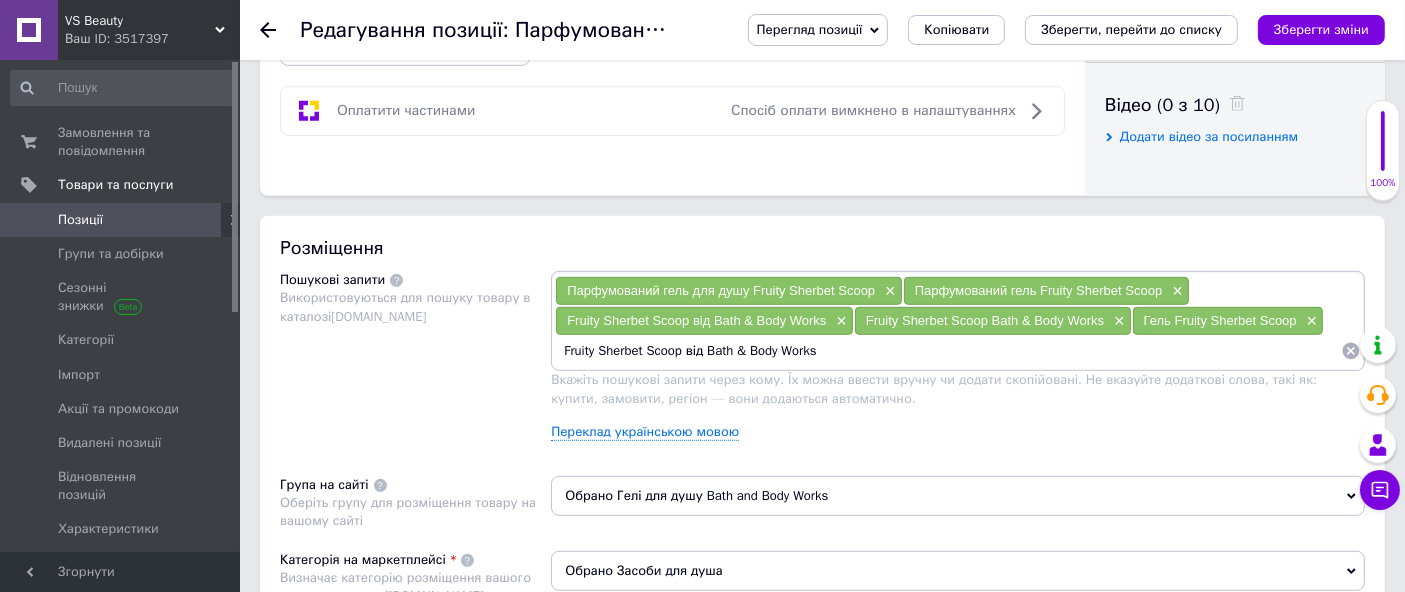 drag, startPoint x: 688, startPoint y: 346, endPoint x: 706, endPoint y: 362, distance: 24.083189 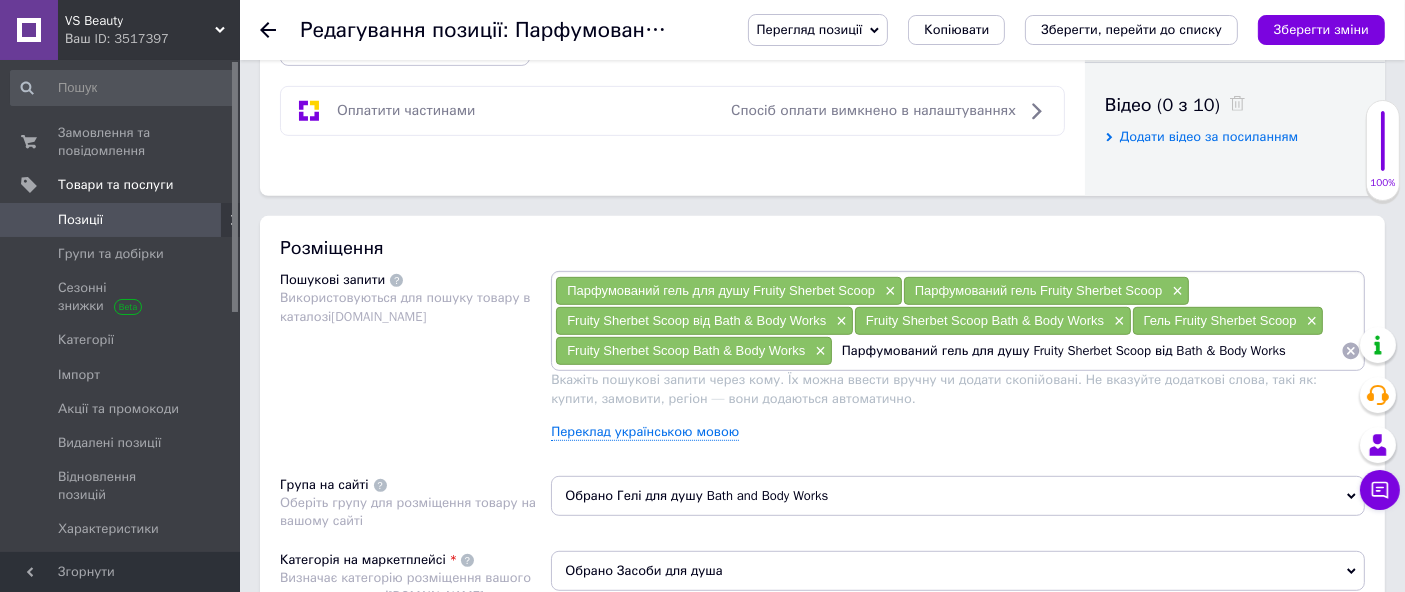 drag, startPoint x: 940, startPoint y: 350, endPoint x: 974, endPoint y: 360, distance: 35.44009 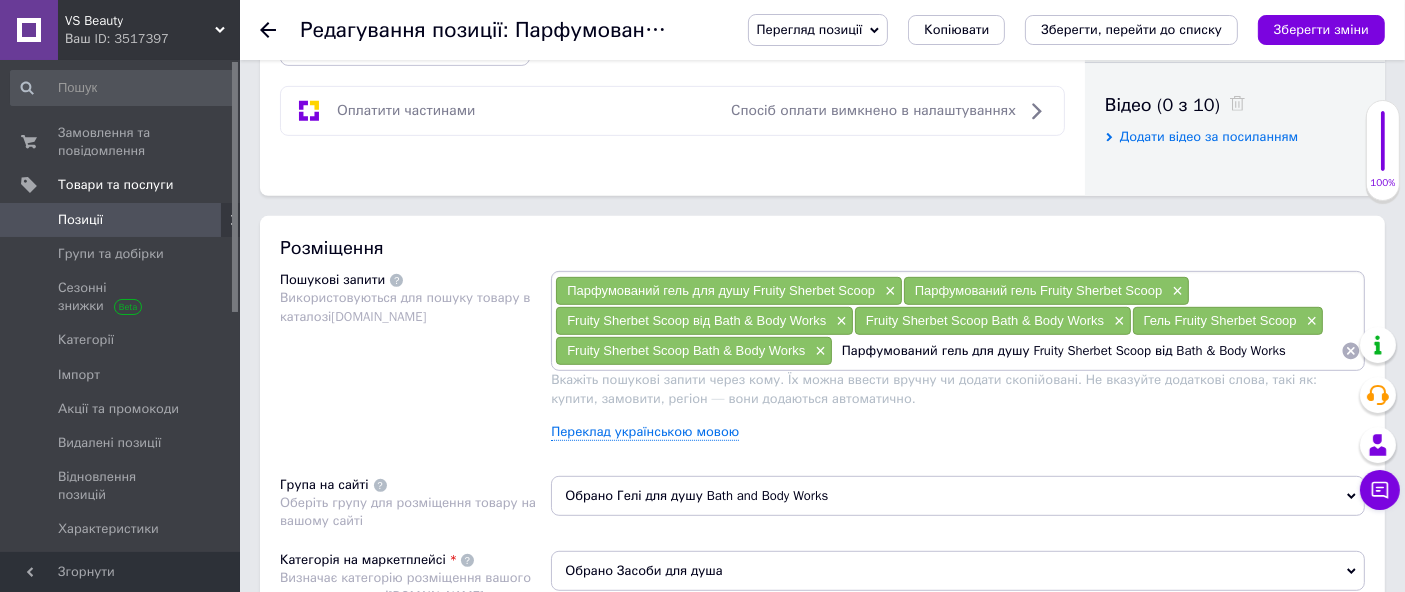 drag, startPoint x: 934, startPoint y: 349, endPoint x: 1018, endPoint y: 364, distance: 85.32877 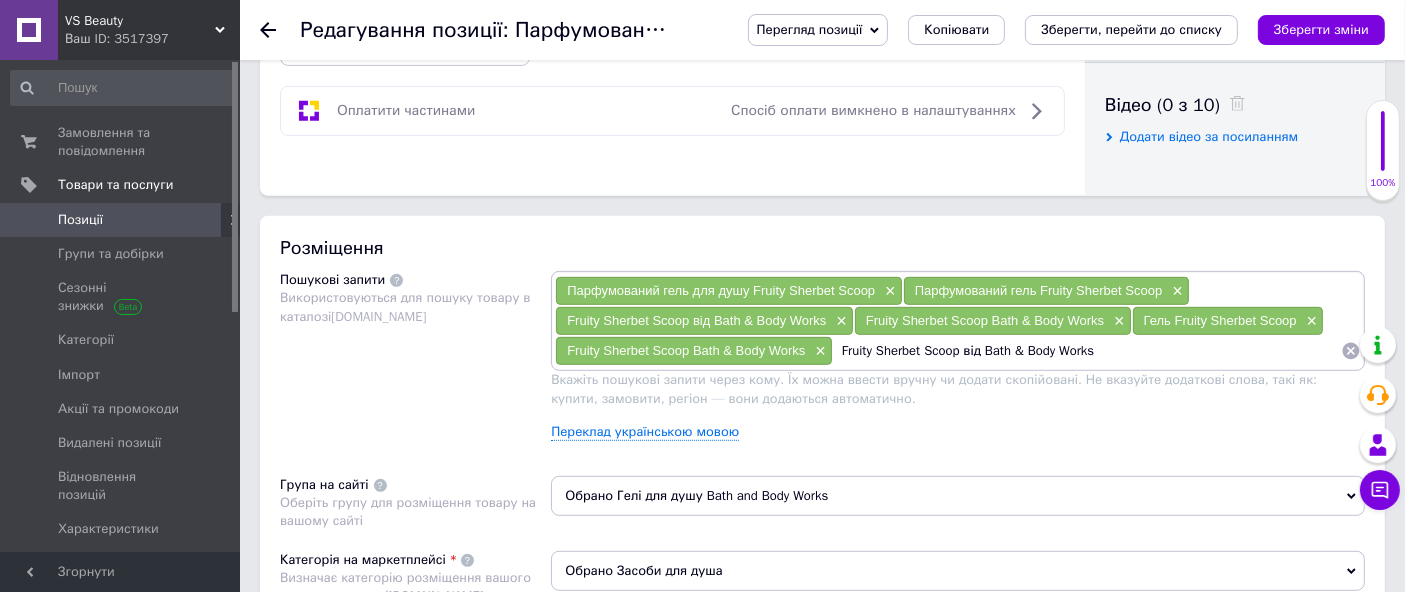 drag, startPoint x: 1337, startPoint y: 321, endPoint x: 1421, endPoint y: 396, distance: 112.60995 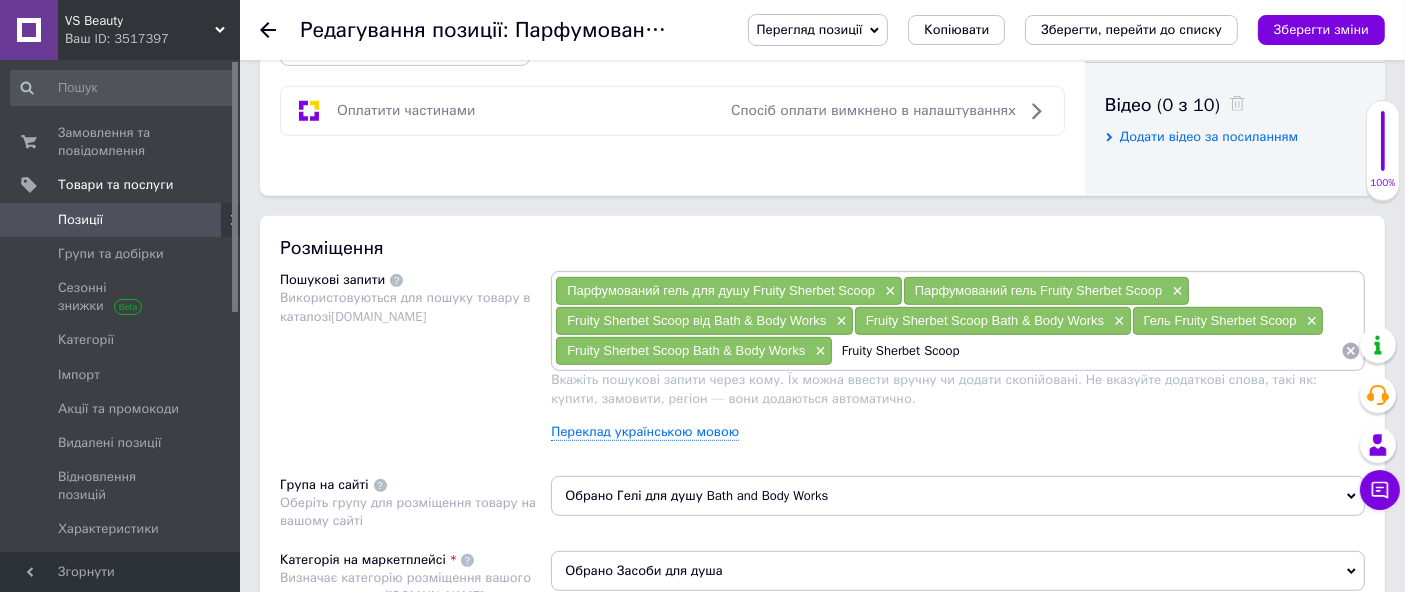 type on "Fruity Sherbet Scoop гель для душу" 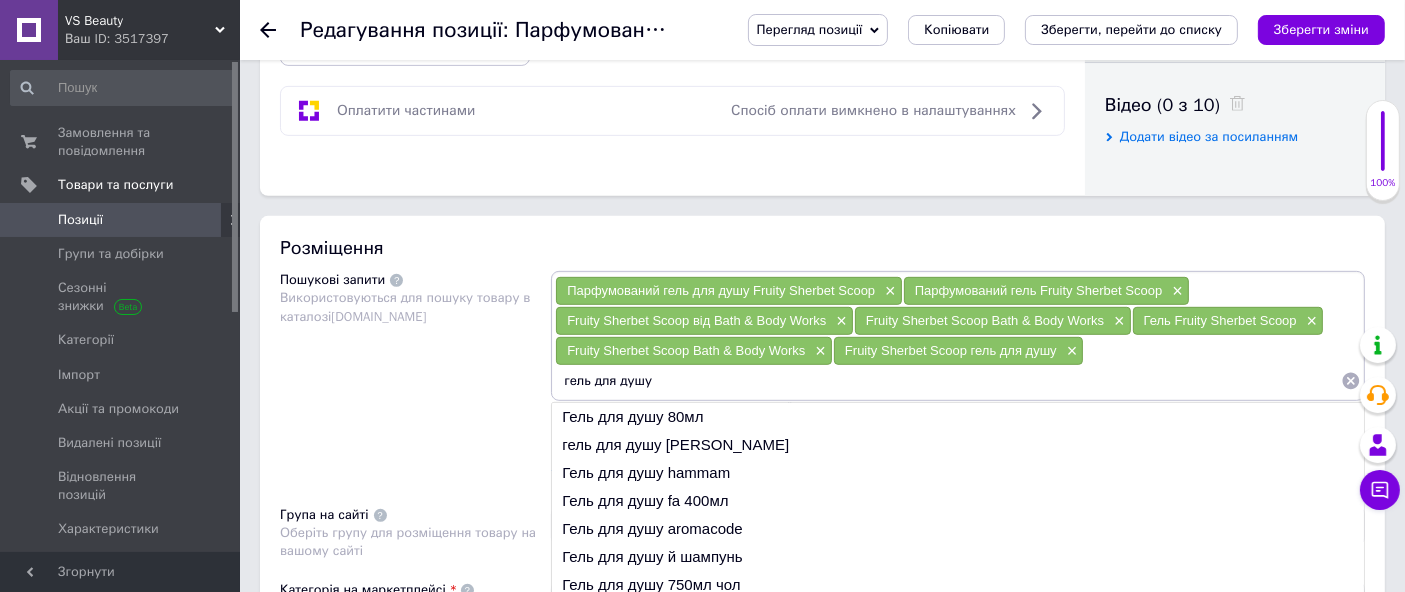 drag, startPoint x: 591, startPoint y: 375, endPoint x: 1093, endPoint y: 376, distance: 502.001 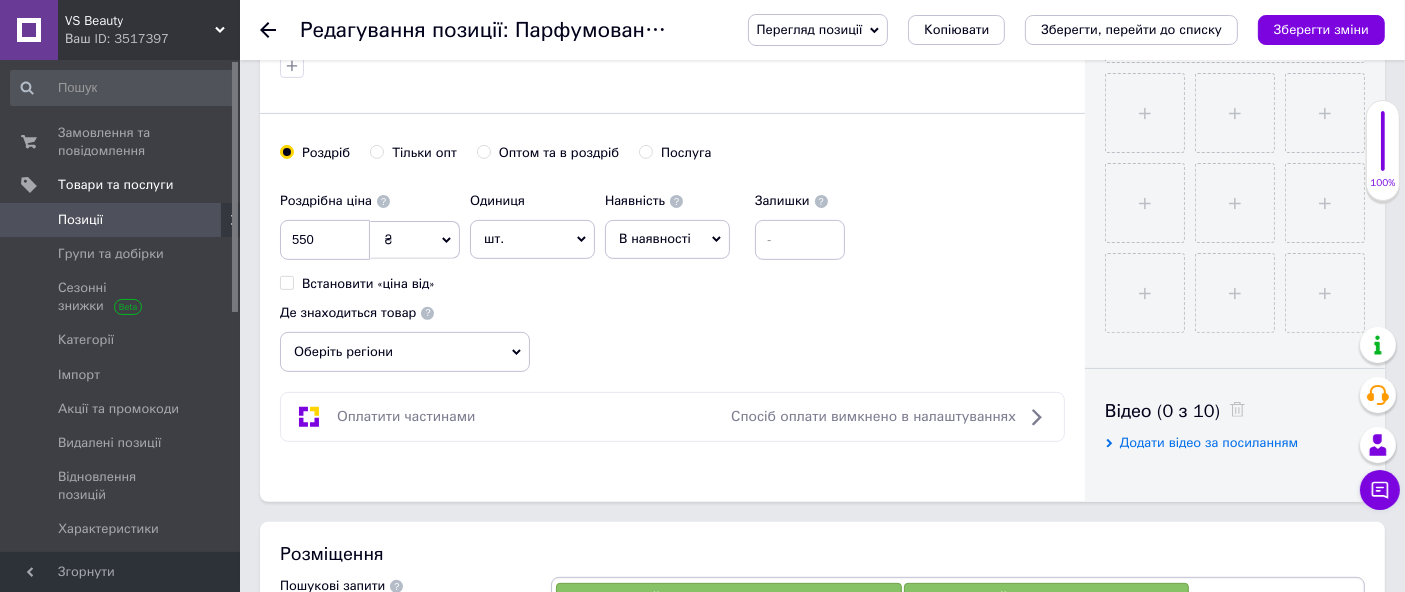 scroll, scrollTop: 1000, scrollLeft: 0, axis: vertical 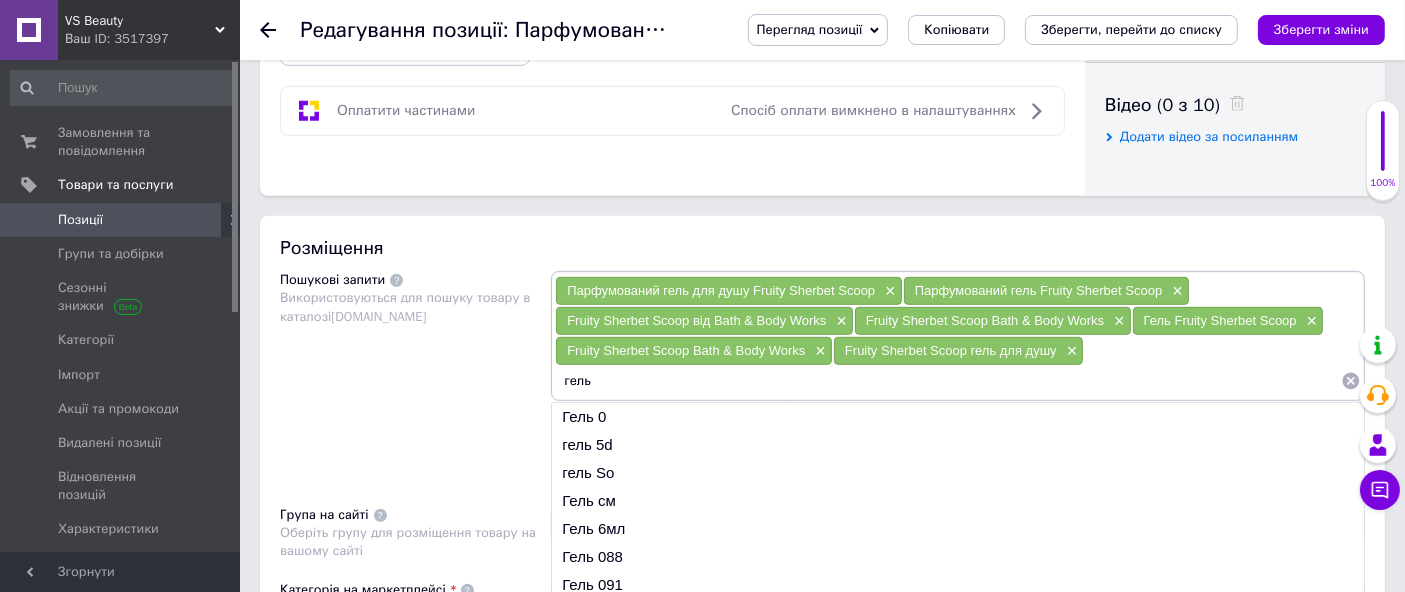 click on "гель" at bounding box center (948, 381) 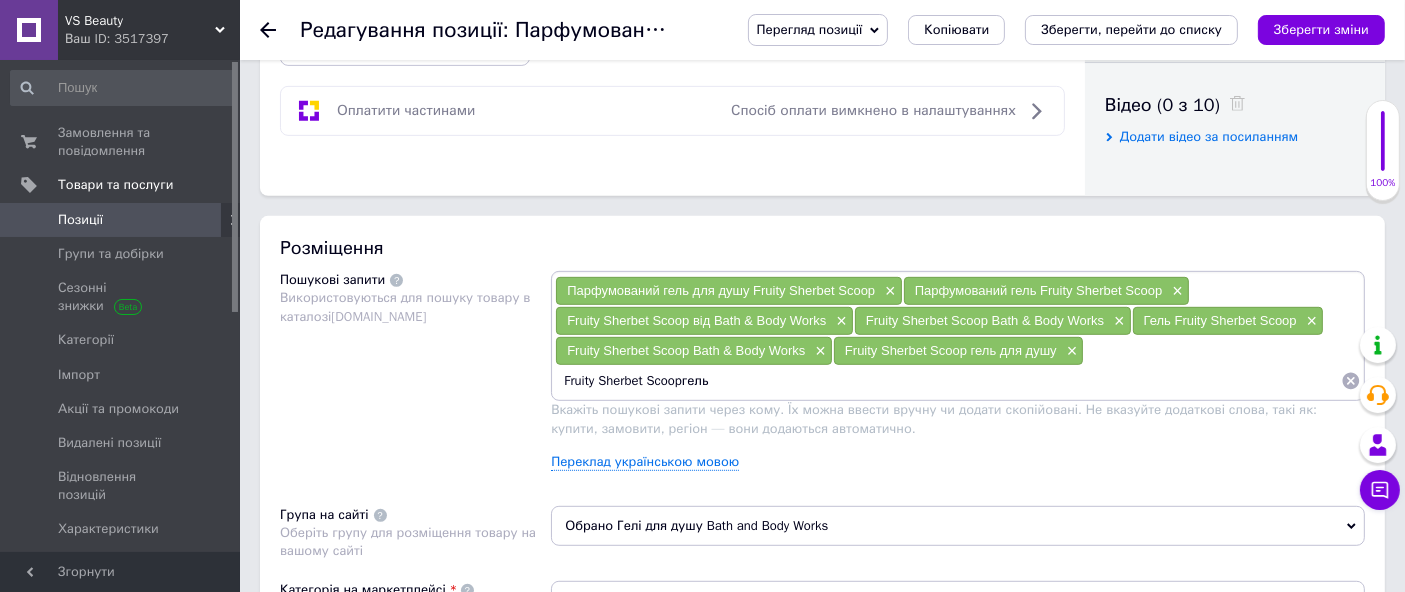 type on "Fruity Sherbet Scoop гель" 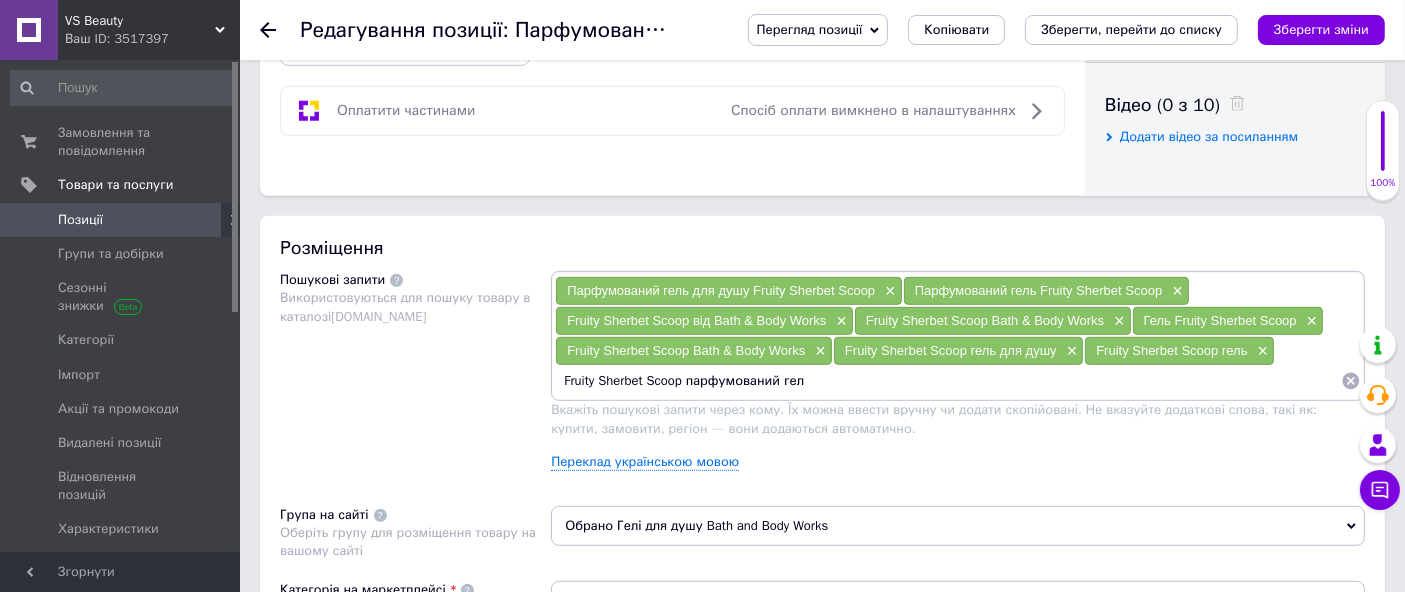 type on "Fruity Sherbet Scoop парфумований гель" 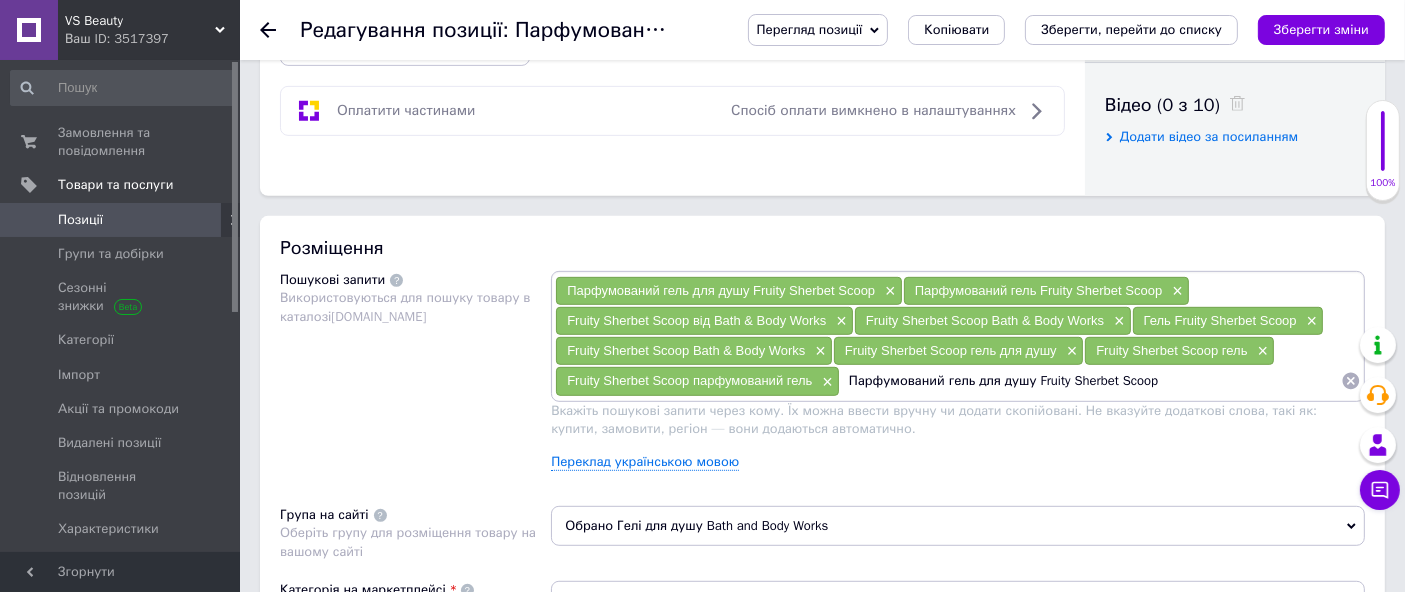 drag, startPoint x: 972, startPoint y: 381, endPoint x: 1028, endPoint y: 407, distance: 61.741398 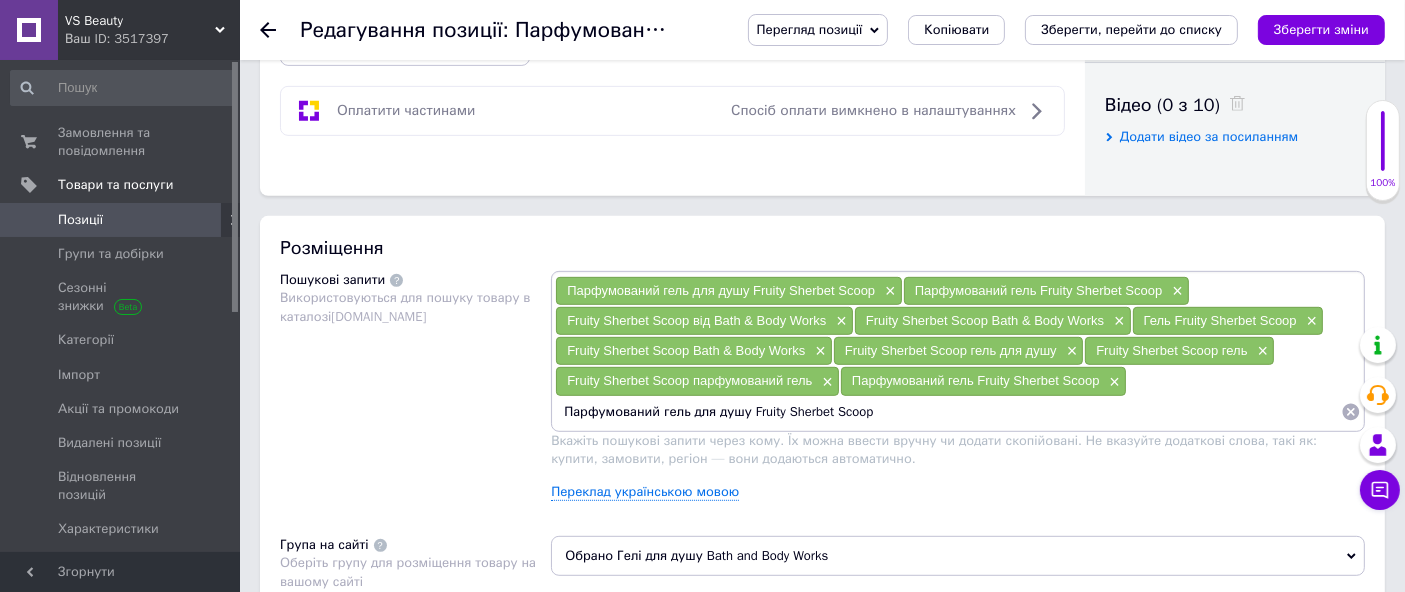 click on "Парфумований гель для душу Fruity Sherbet Scoop" at bounding box center (948, 412) 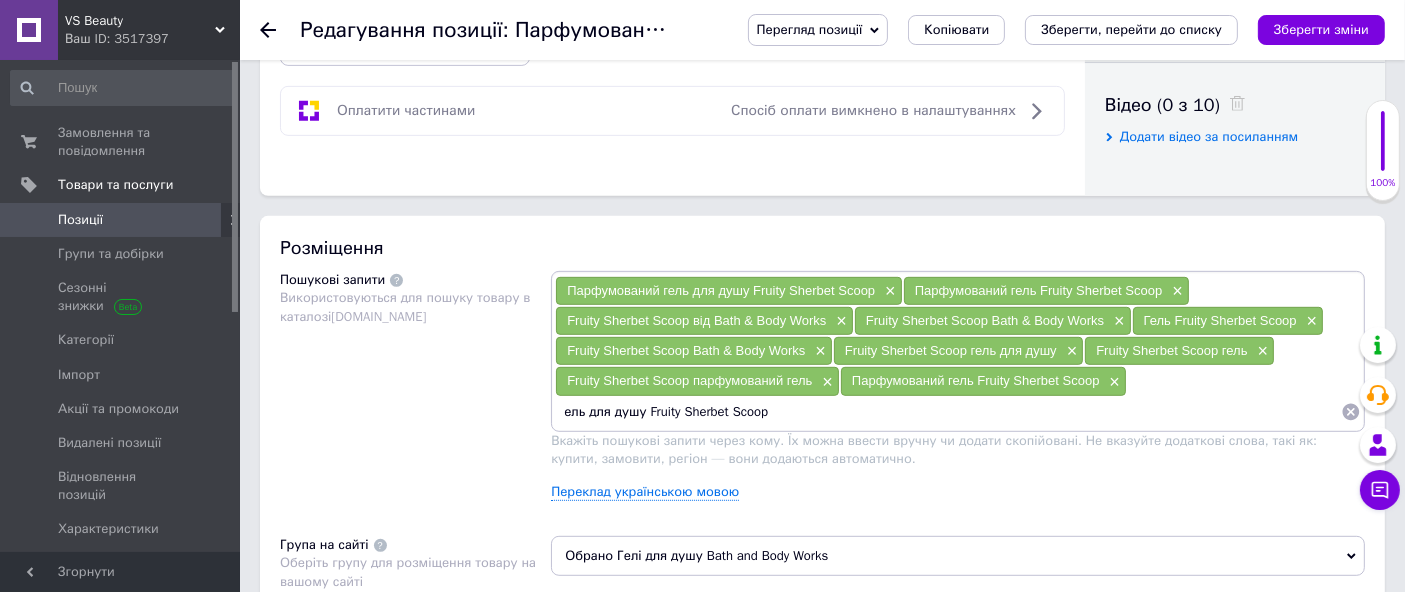 type on "Гель для душу Fruity Sherbet Scoop" 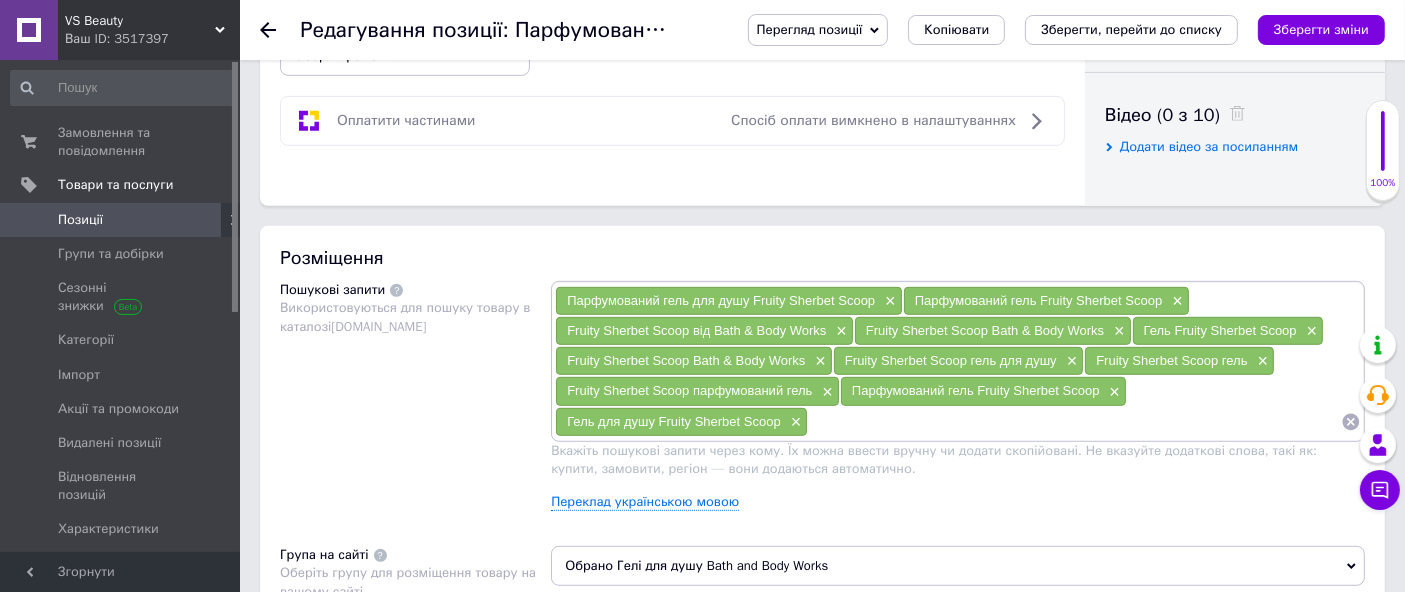 scroll, scrollTop: 1000, scrollLeft: 0, axis: vertical 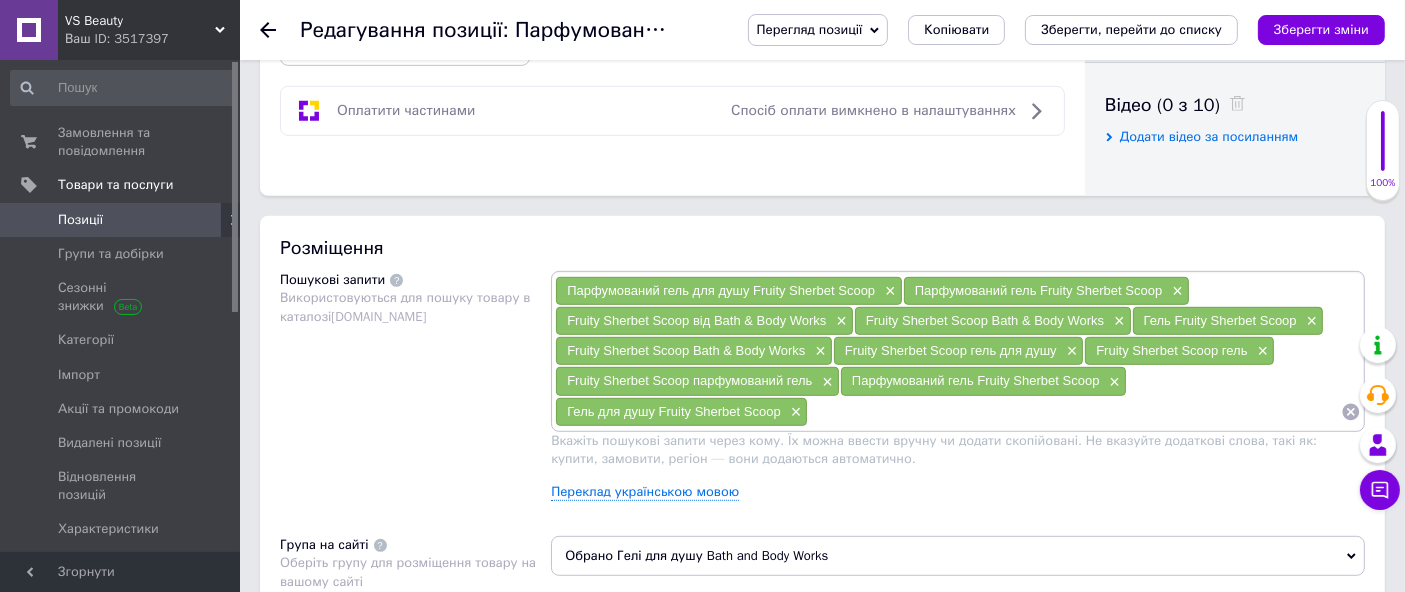 drag, startPoint x: 835, startPoint y: 419, endPoint x: 814, endPoint y: 415, distance: 21.377558 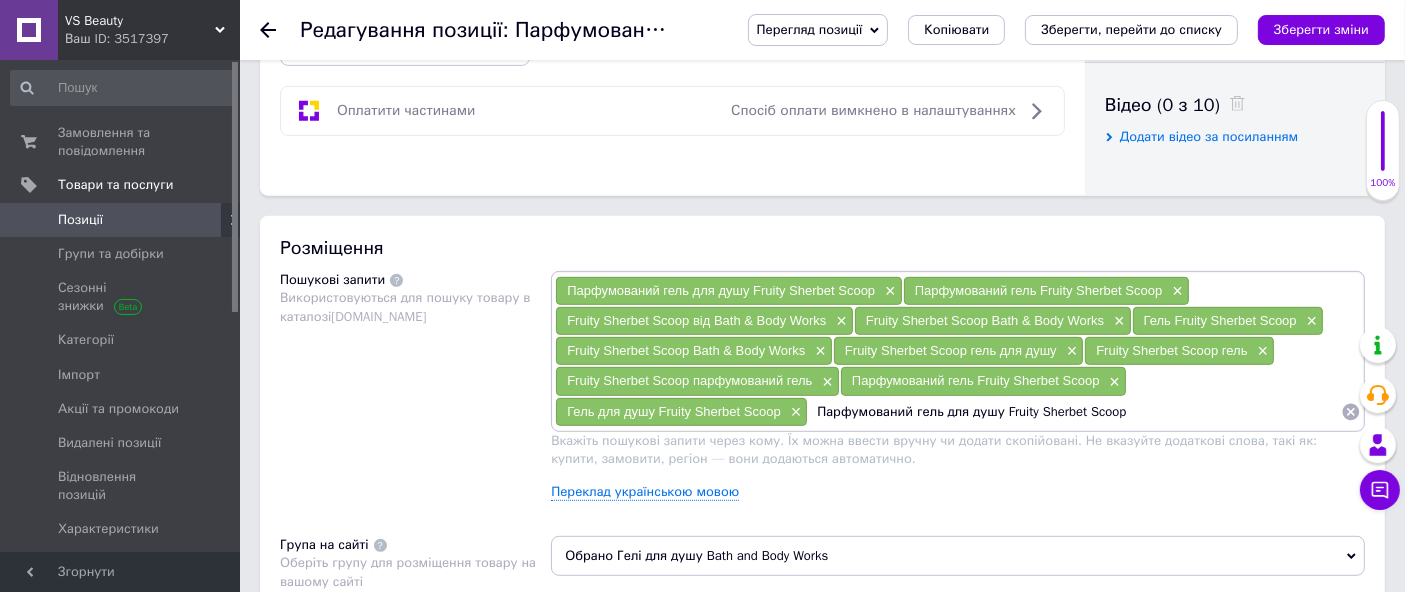 click on "Парфумований гель для душу Fruity Sherbet Scoop" at bounding box center (1074, 412) 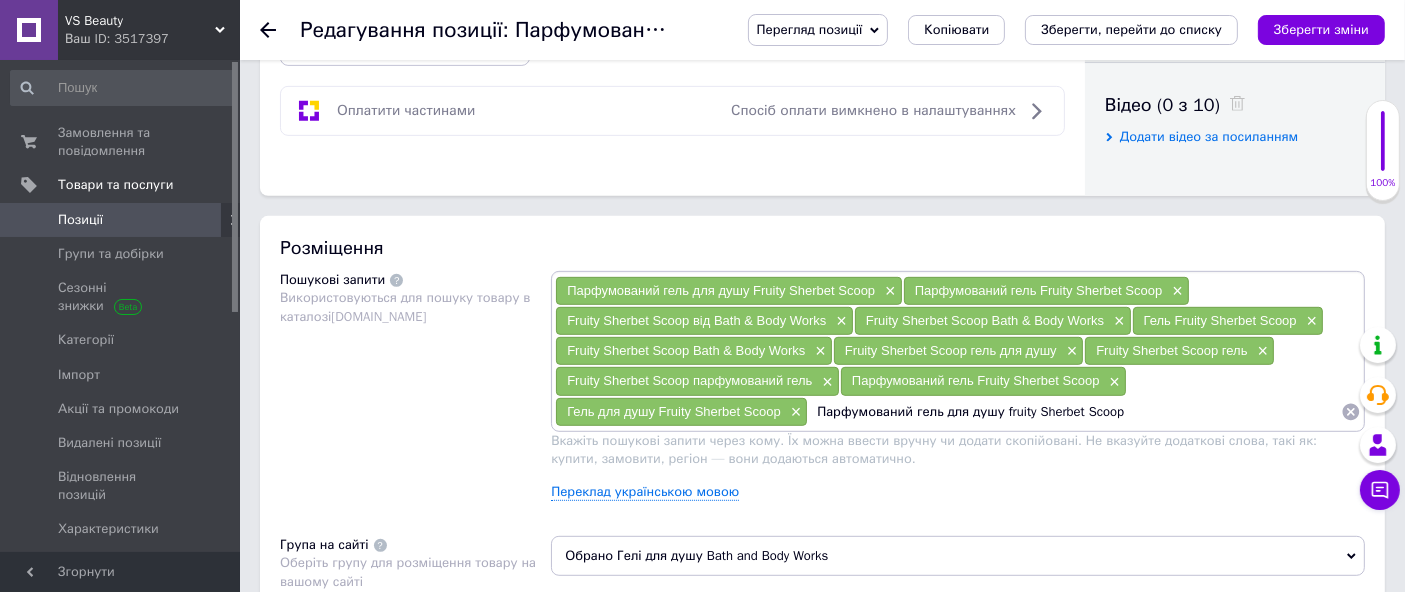 click on "Парфумований гель для душу fruity Sherbet Scoop" at bounding box center [1074, 412] 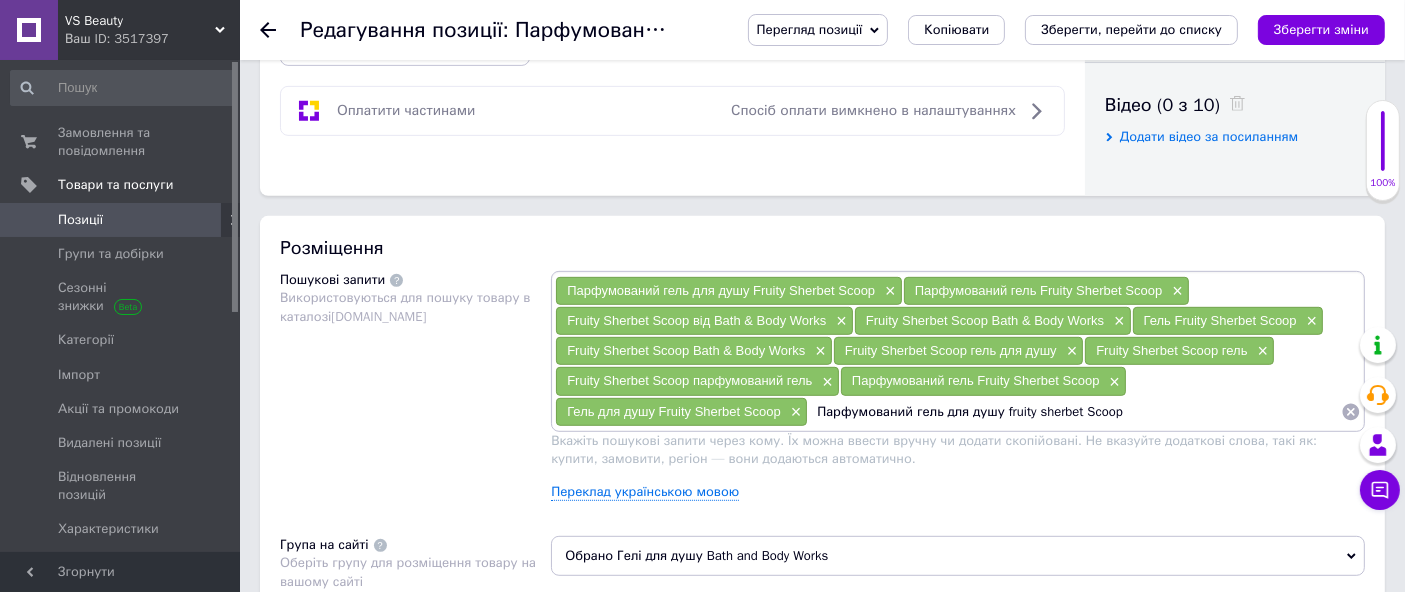 click on "Парфумований гель для душу fruity sherbet Scoop" at bounding box center [1074, 412] 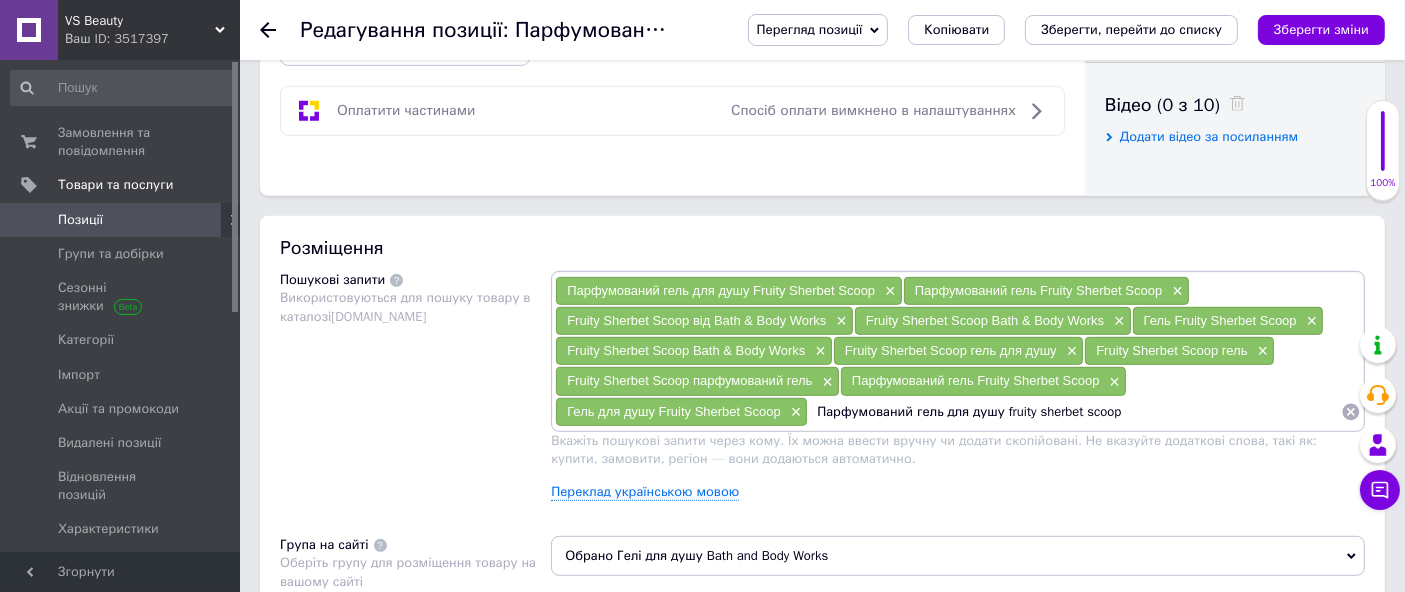 type on "Парфумований гель для душу fruity sherbet scoop" 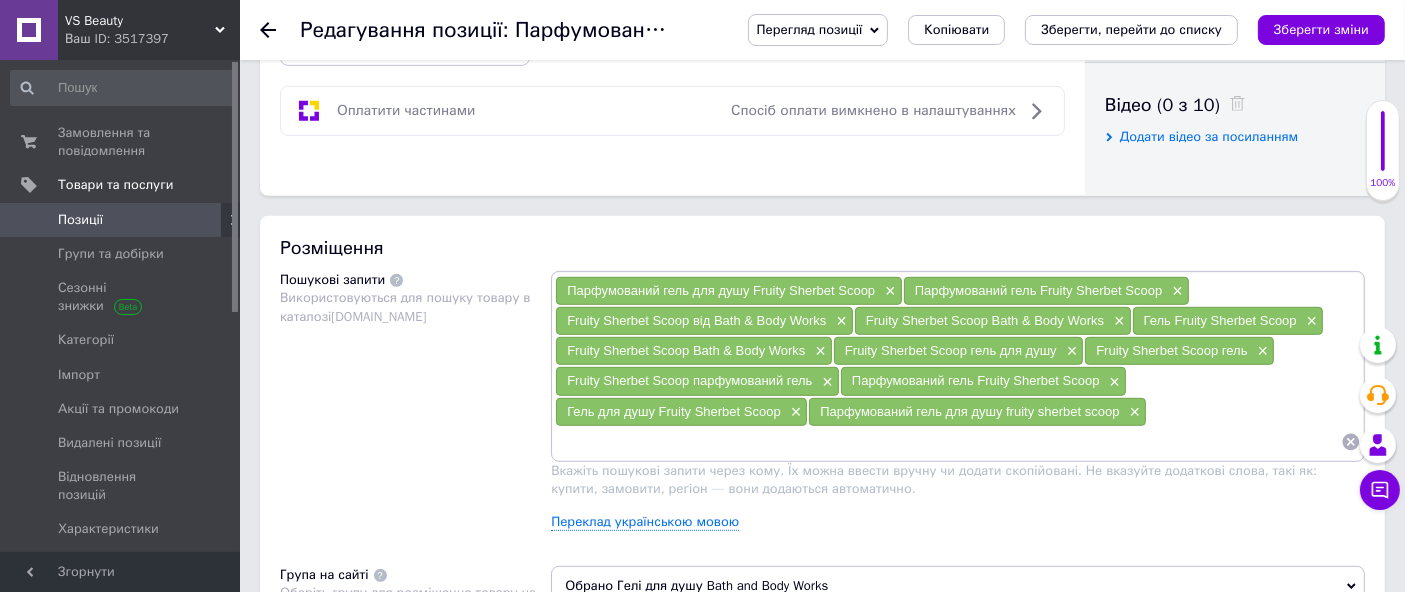 type on "гель для душу fruity sherbet scoop" 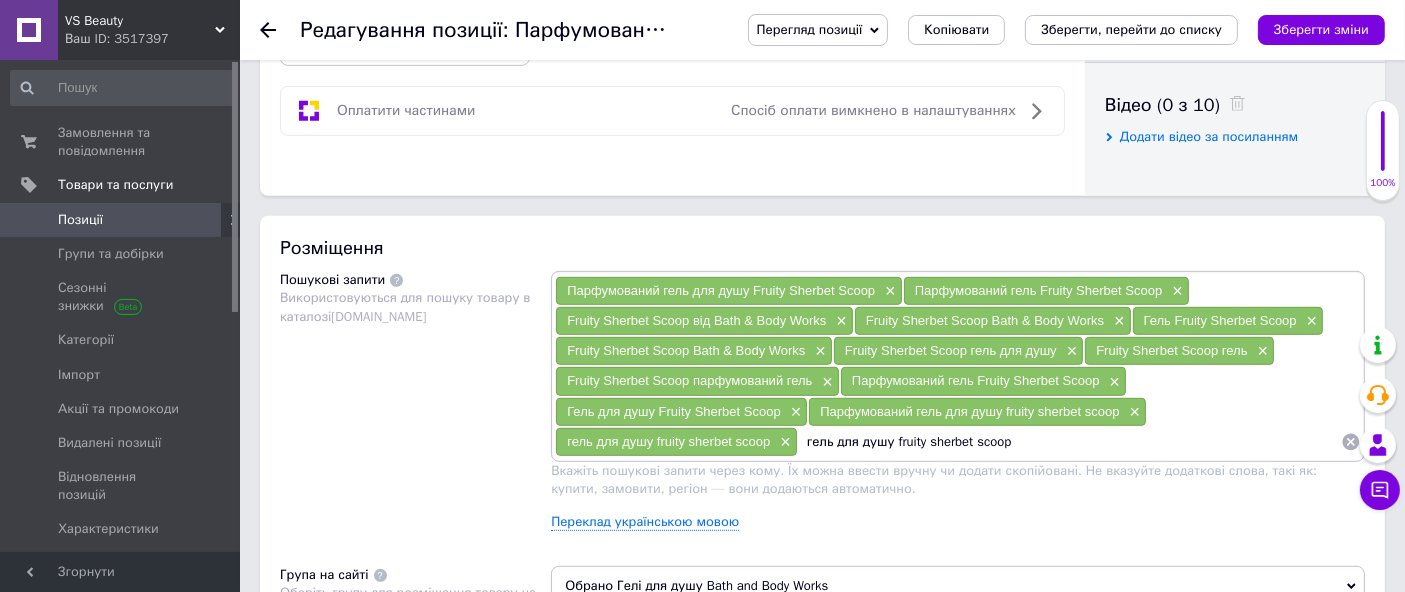 drag, startPoint x: 833, startPoint y: 435, endPoint x: 877, endPoint y: 475, distance: 59.464275 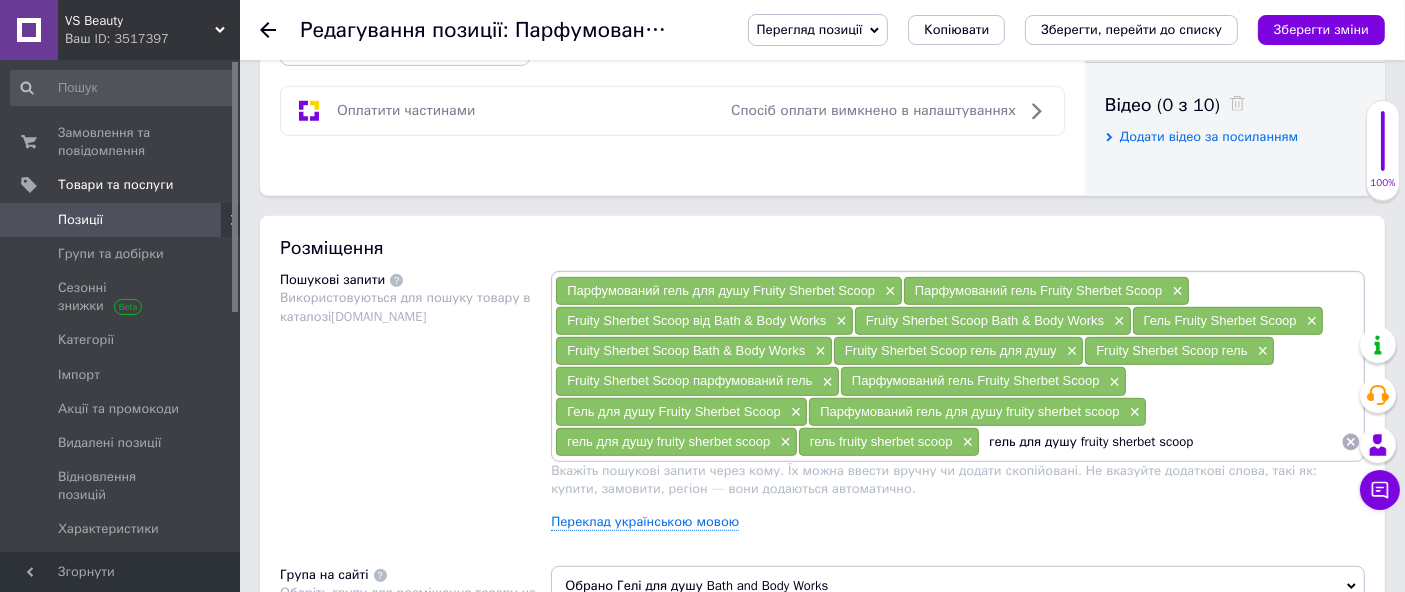 drag, startPoint x: 1071, startPoint y: 432, endPoint x: 915, endPoint y: 458, distance: 158.15182 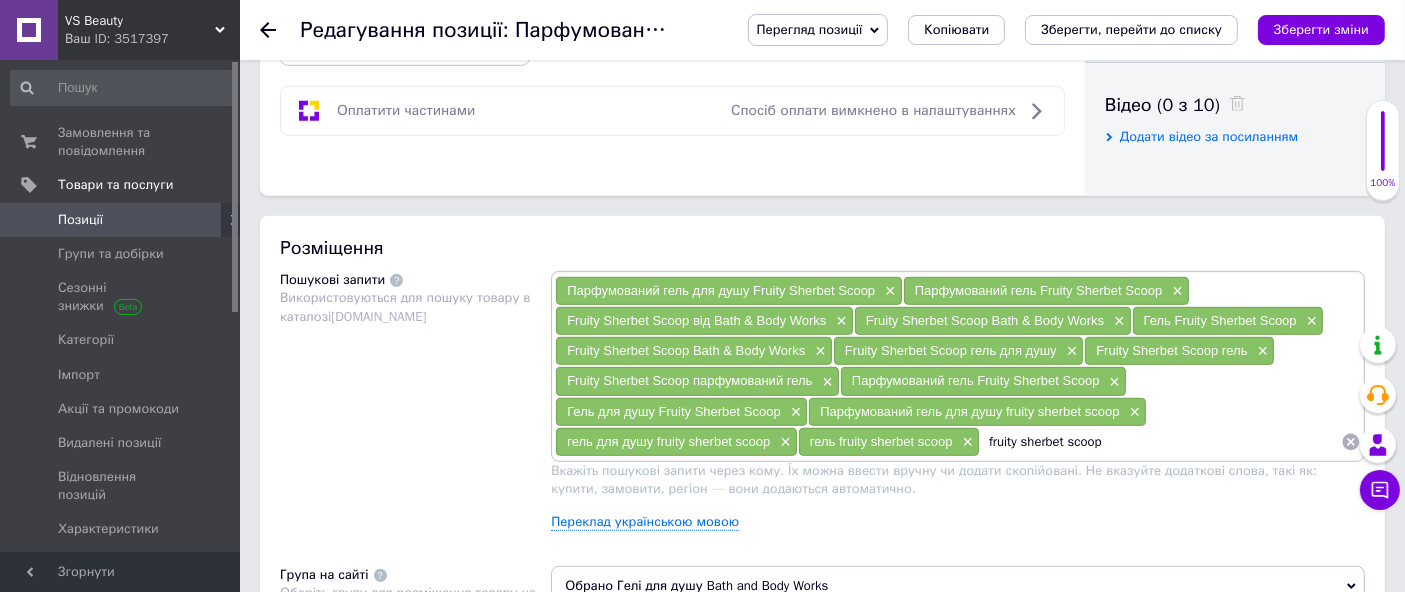 type 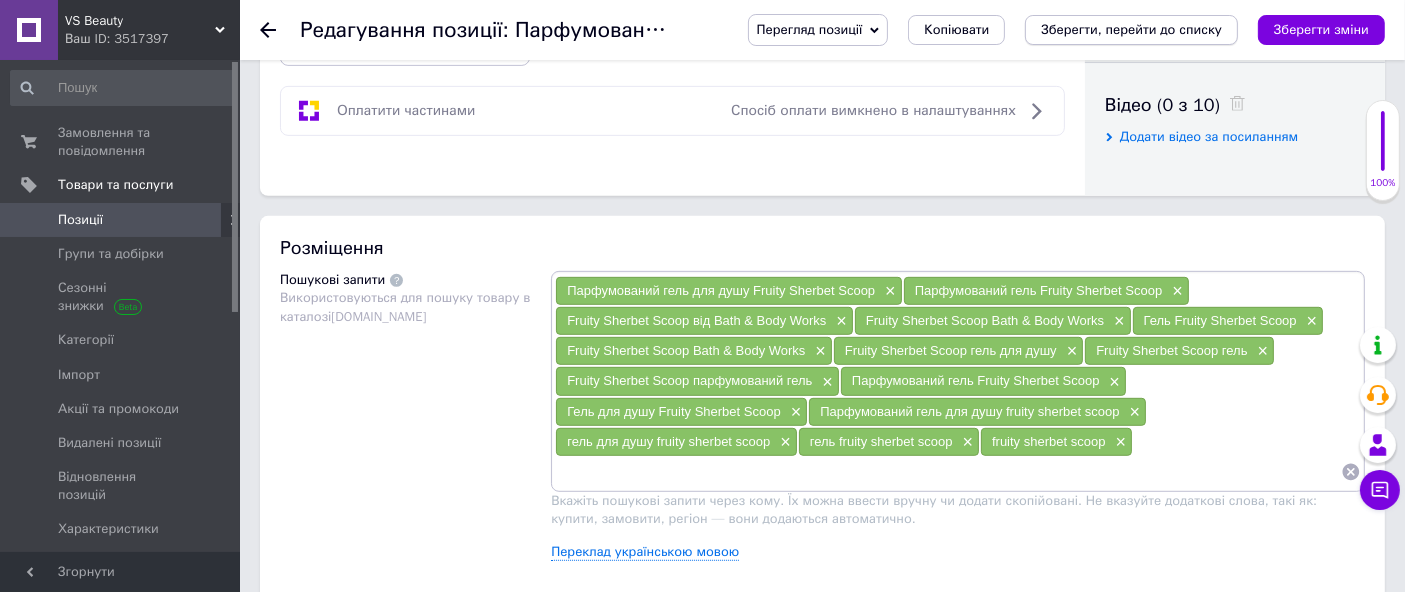 click on "Зберегти, перейти до списку" at bounding box center (1131, 29) 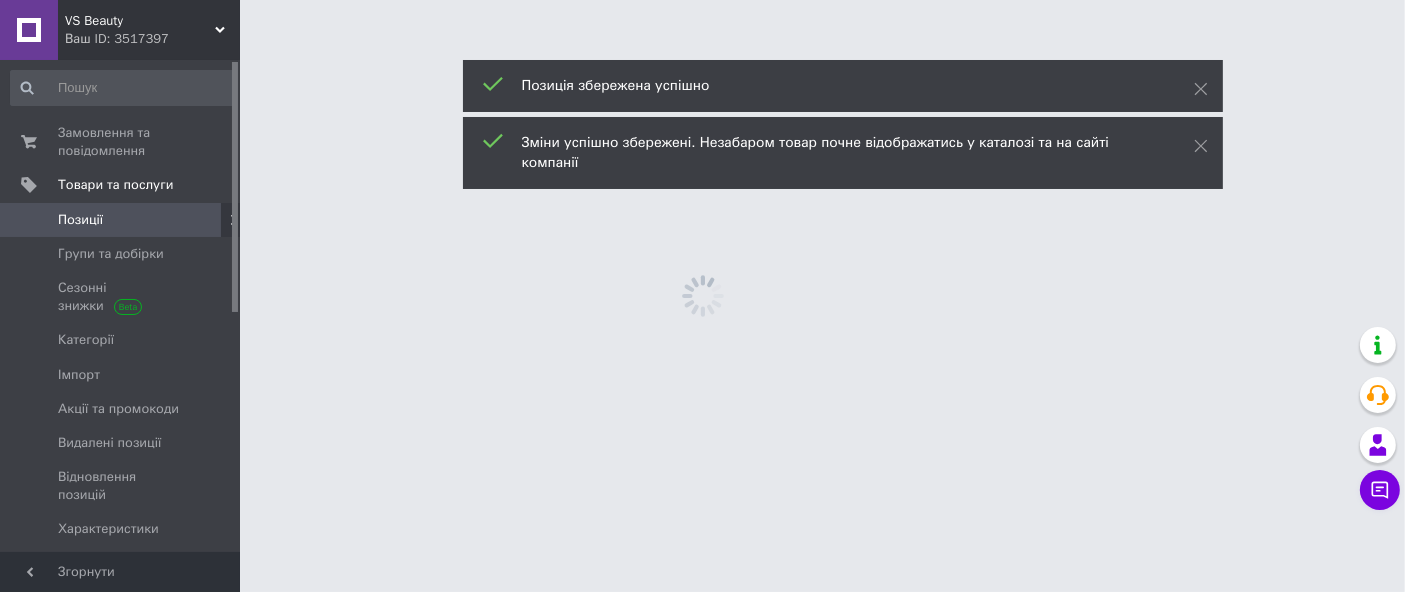 scroll, scrollTop: 0, scrollLeft: 0, axis: both 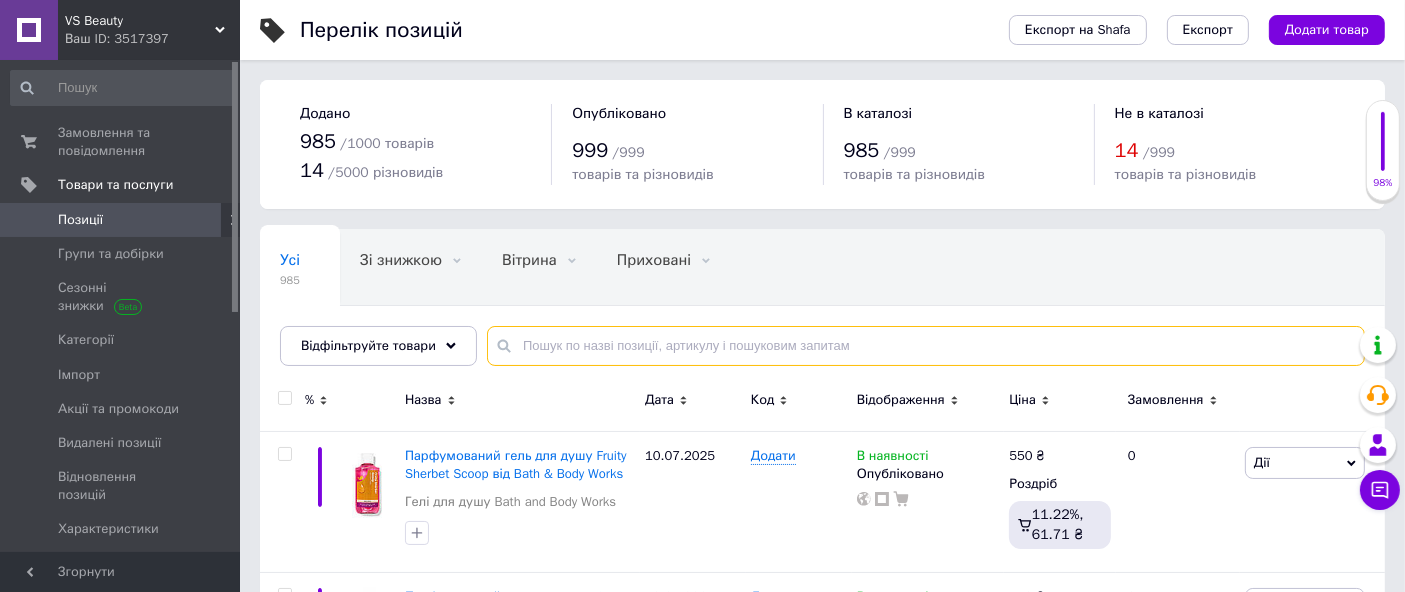 click at bounding box center [926, 346] 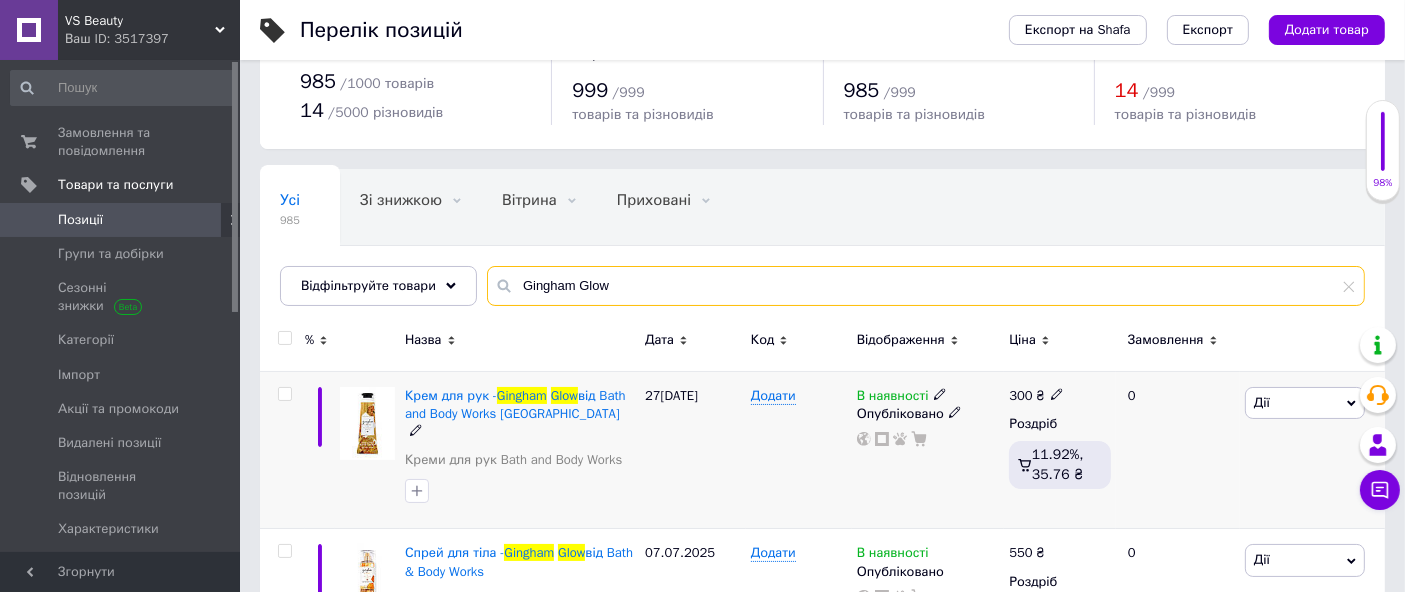 scroll, scrollTop: 0, scrollLeft: 0, axis: both 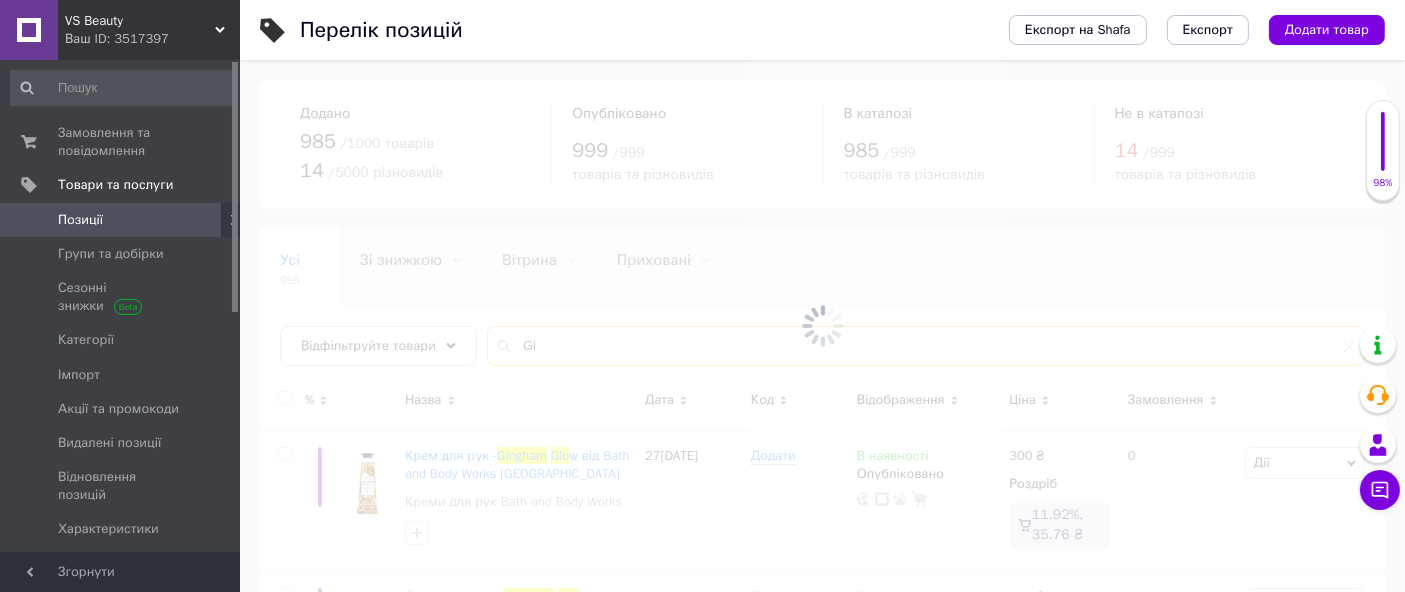 type on "G" 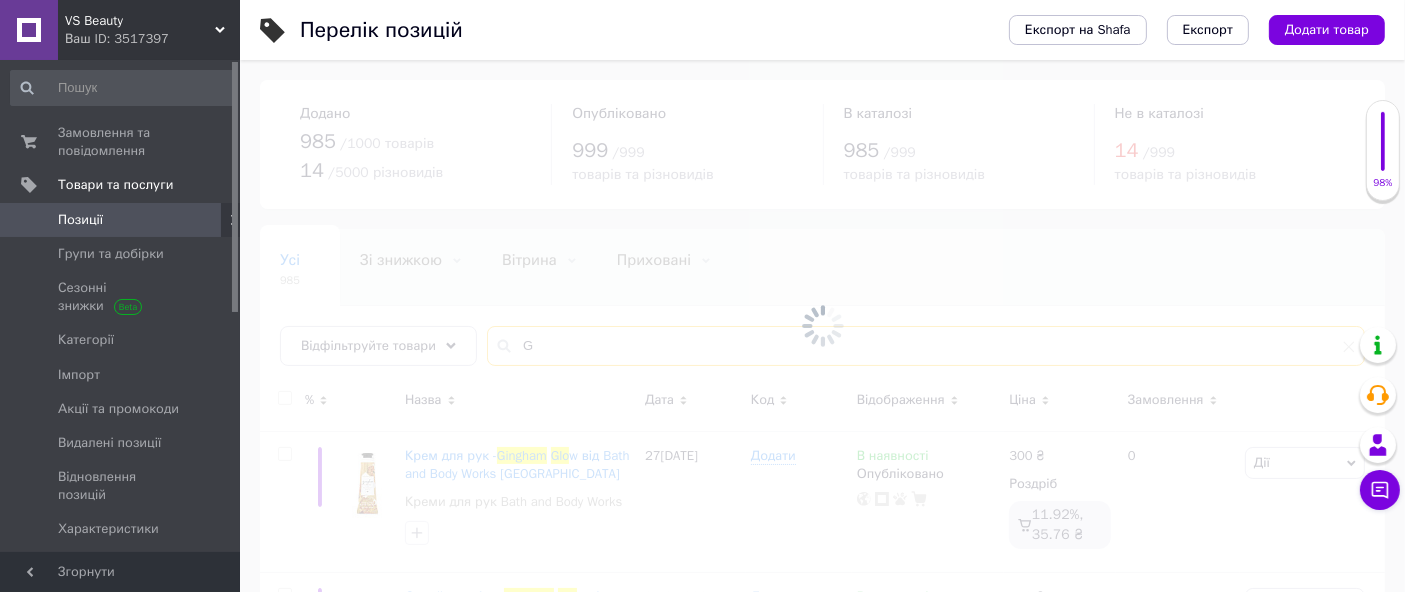 type 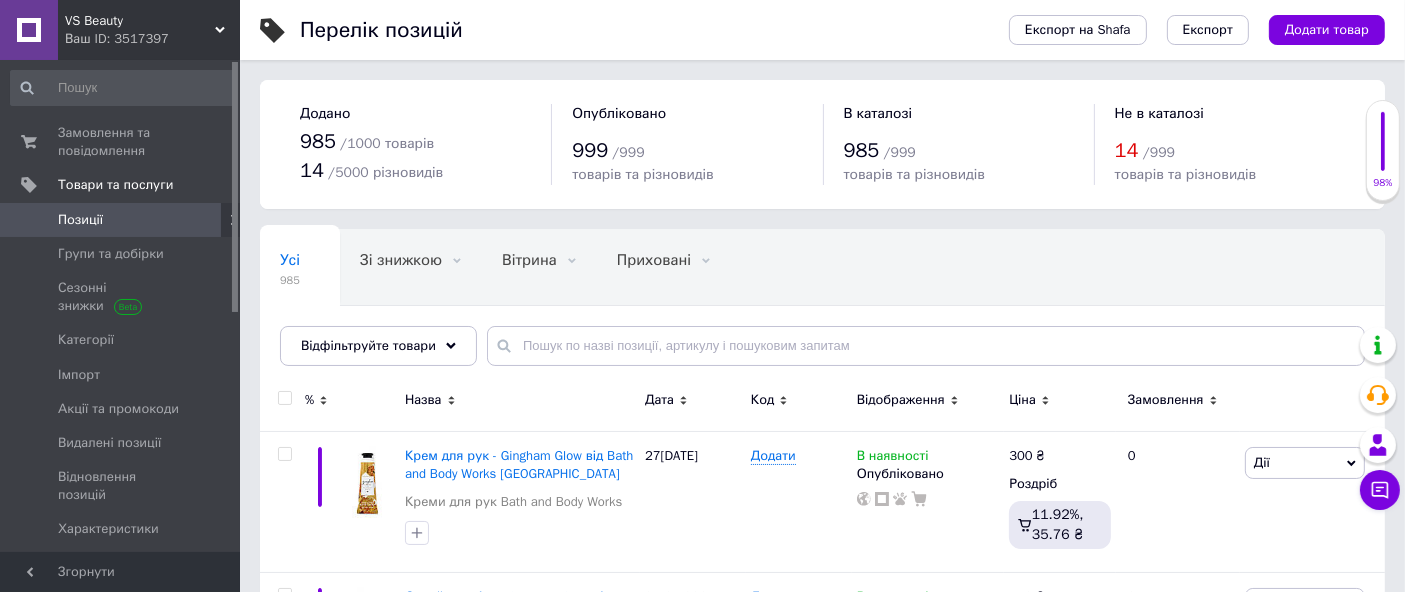 click on "Позиції" at bounding box center (121, 220) 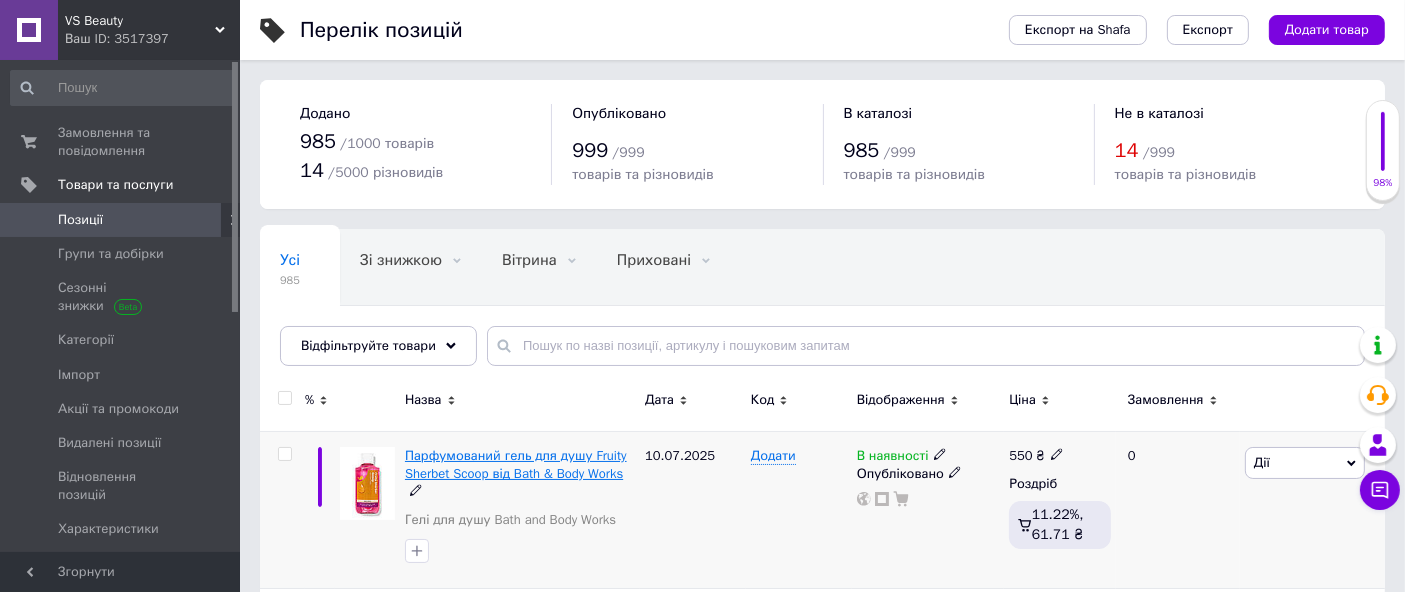 click on "Парфумований гель для душу Fruity Sherbet Scoop від Bath & Body Works" at bounding box center [516, 464] 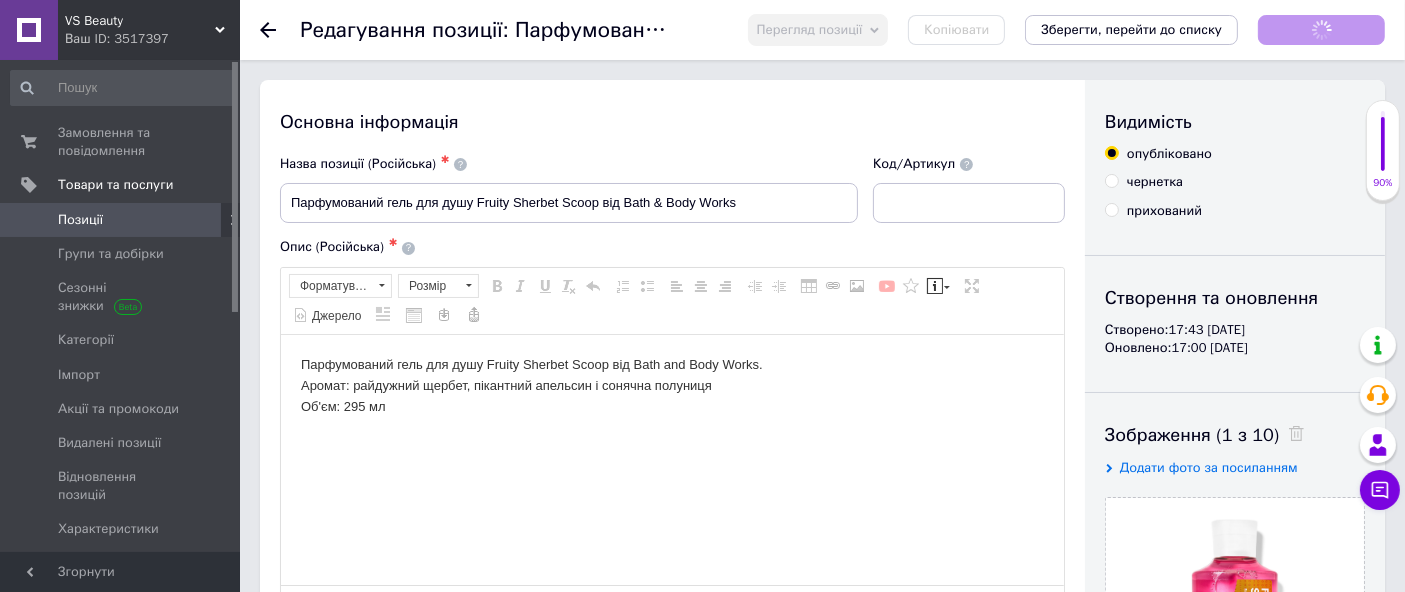 scroll, scrollTop: 0, scrollLeft: 0, axis: both 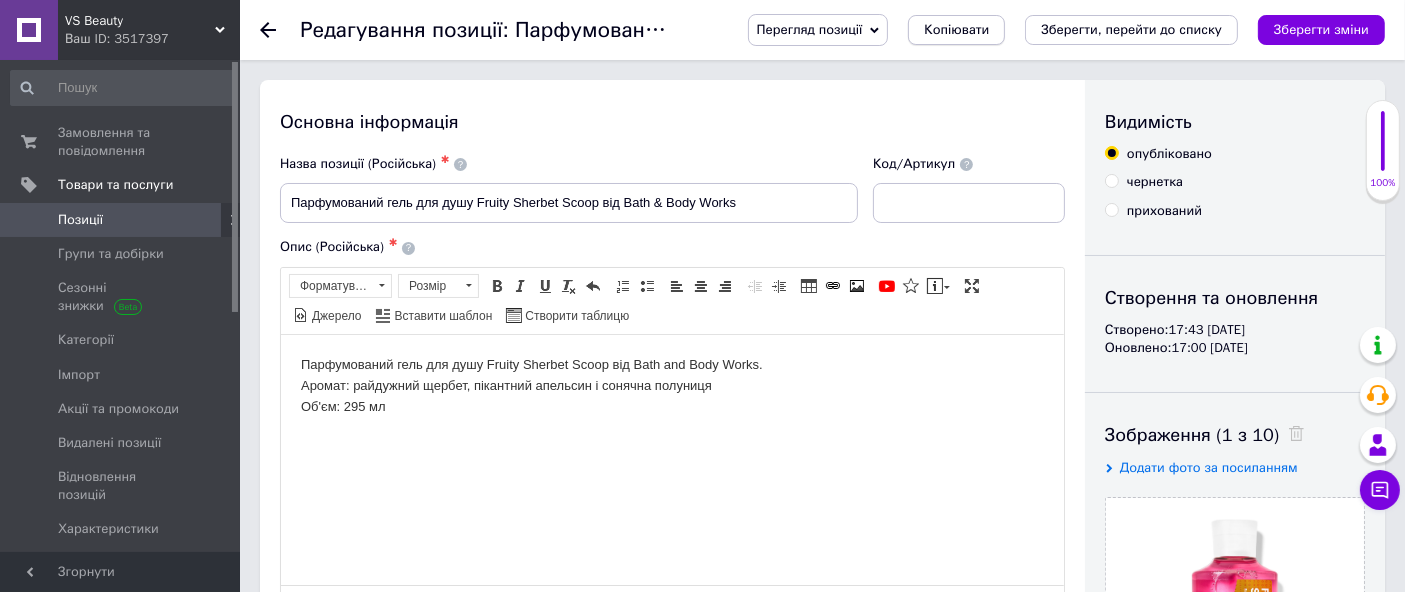 click on "Копіювати" at bounding box center (956, 30) 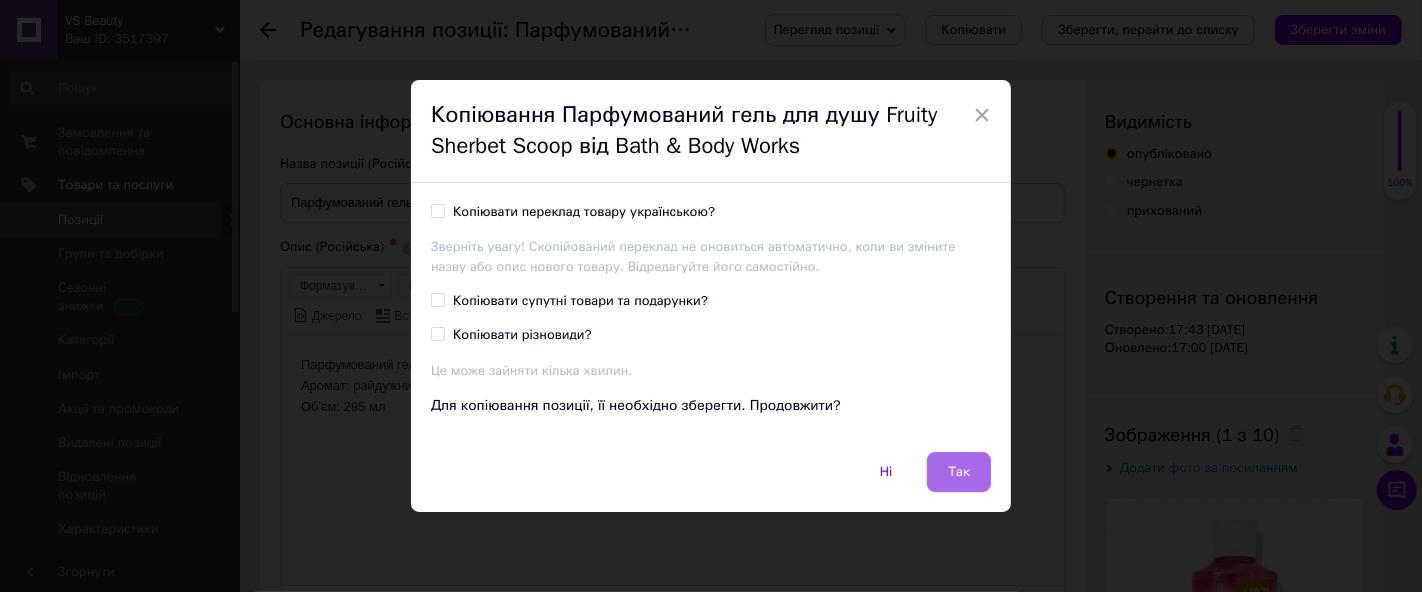 drag, startPoint x: 957, startPoint y: 459, endPoint x: 676, endPoint y: 125, distance: 436.48254 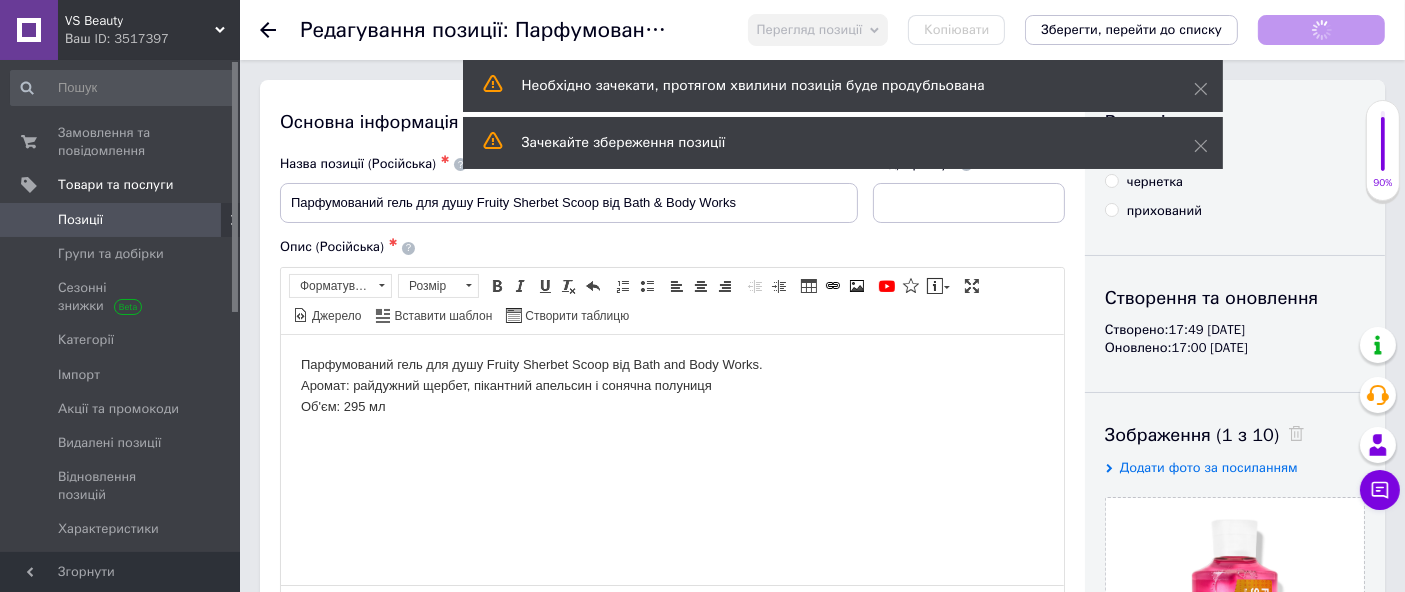 scroll, scrollTop: 0, scrollLeft: 0, axis: both 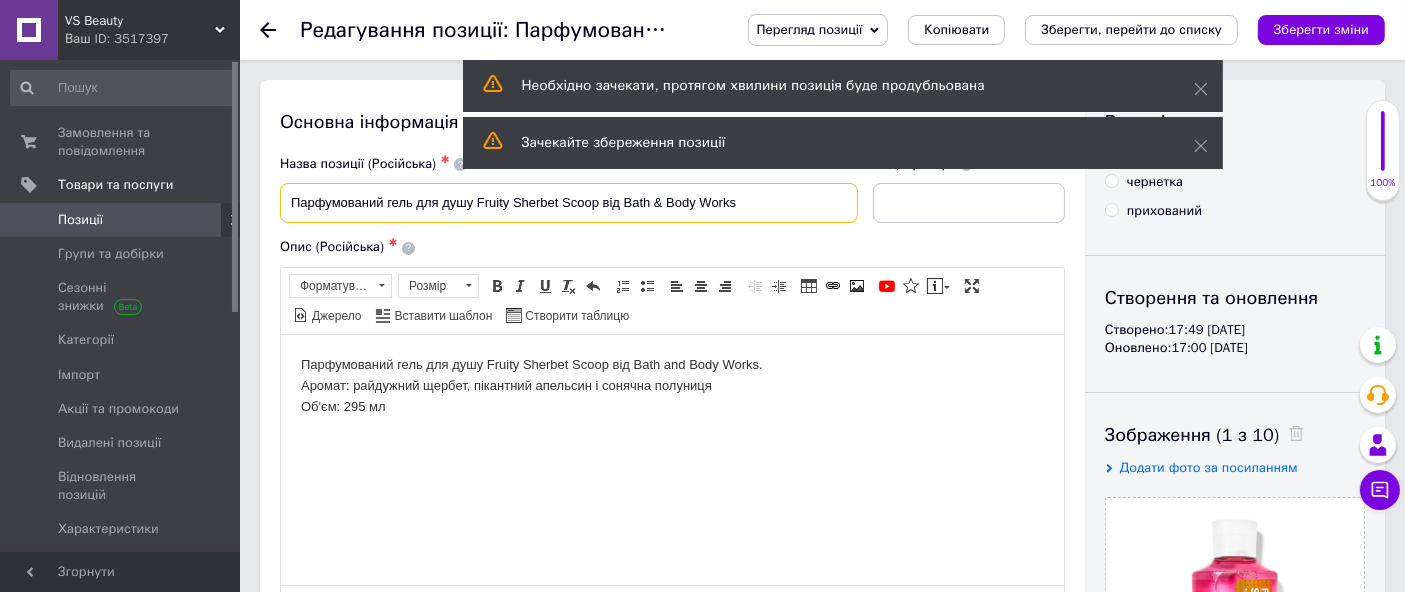 drag, startPoint x: 477, startPoint y: 204, endPoint x: 587, endPoint y: 232, distance: 113.507706 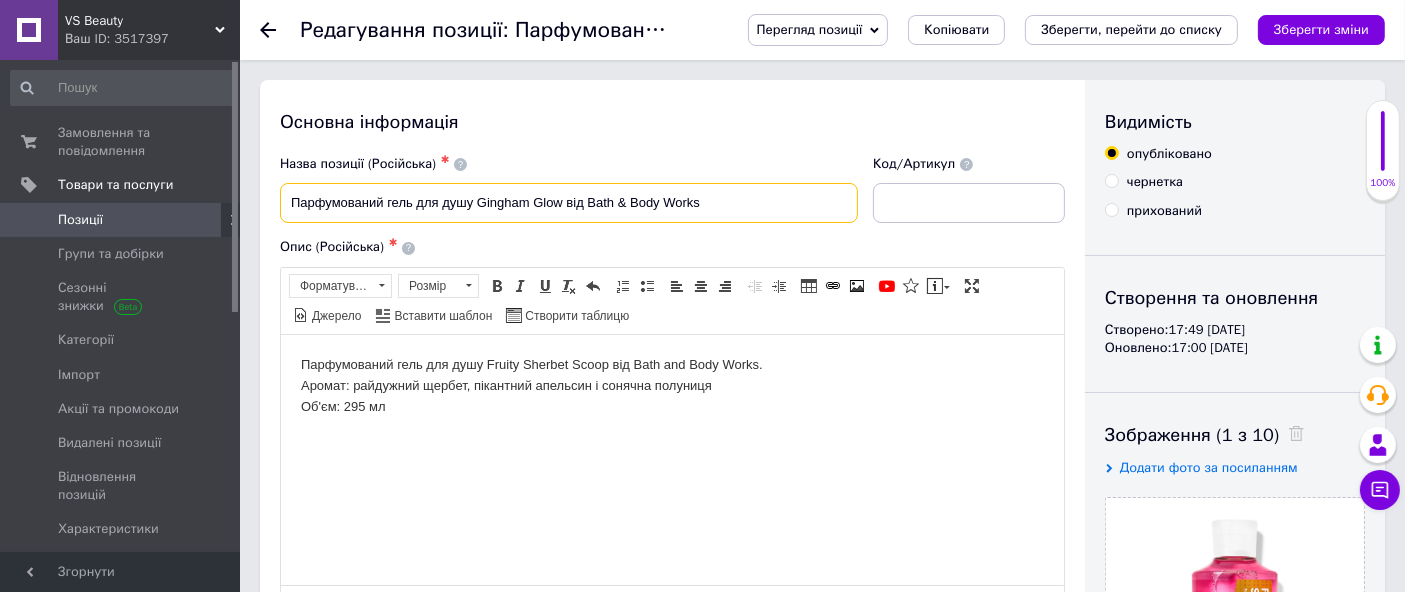 type on "Парфумований гель для душу Gingham Glow від Bath & Body Works" 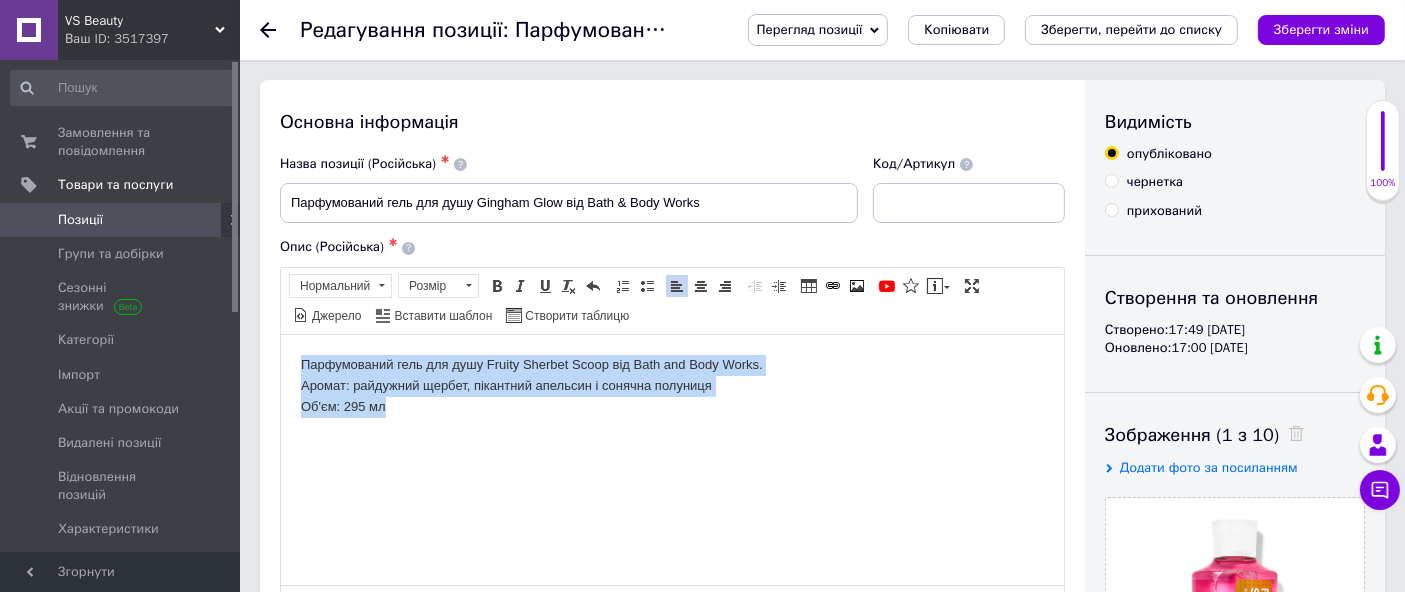 drag, startPoint x: 296, startPoint y: 355, endPoint x: 566, endPoint y: 450, distance: 286.22543 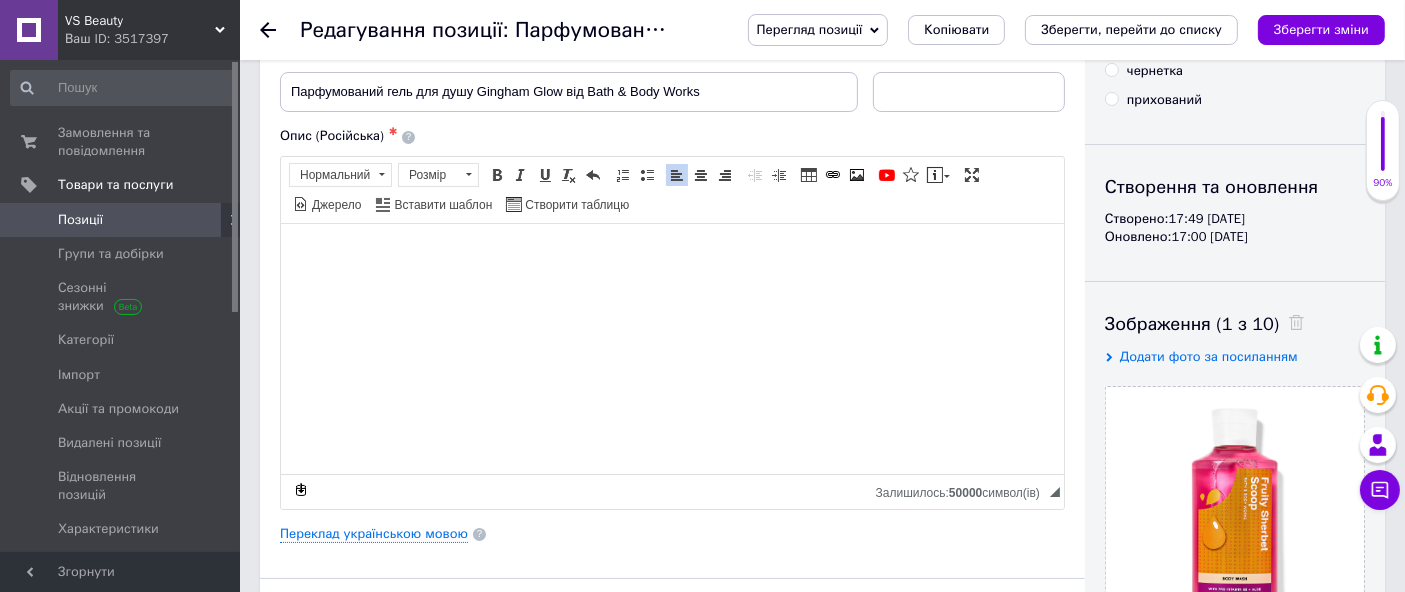 scroll, scrollTop: 222, scrollLeft: 0, axis: vertical 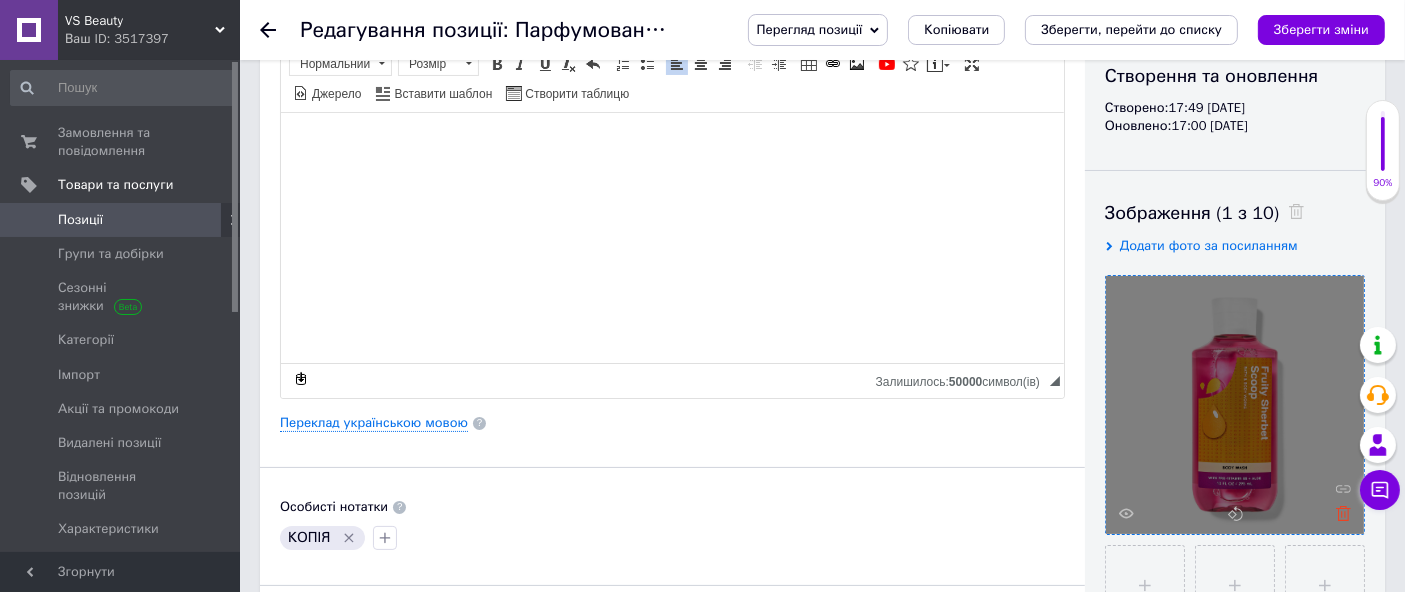 click 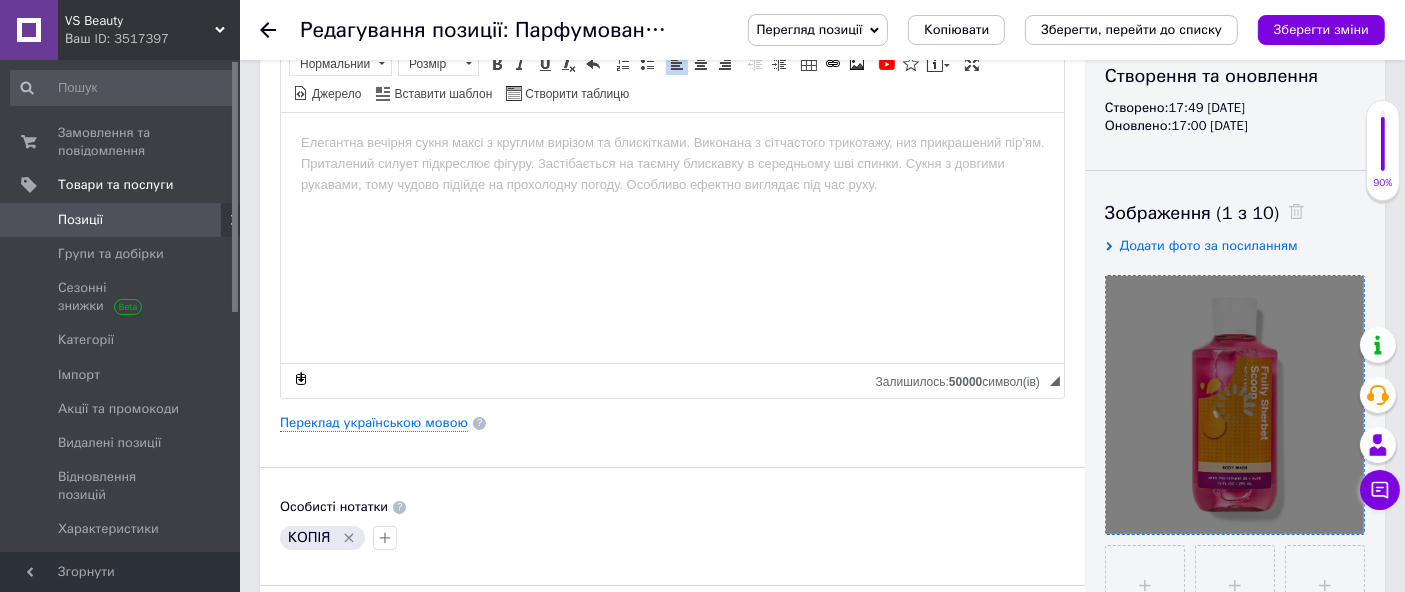 click at bounding box center (1235, 405) 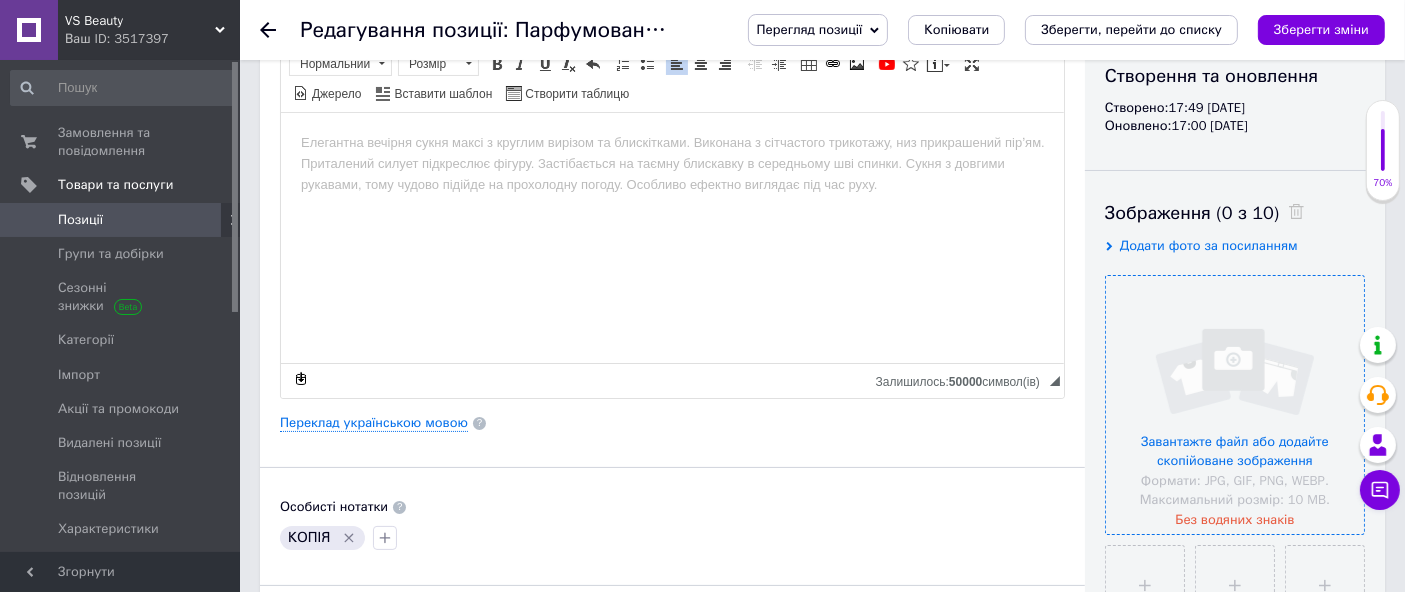 click at bounding box center (1235, 405) 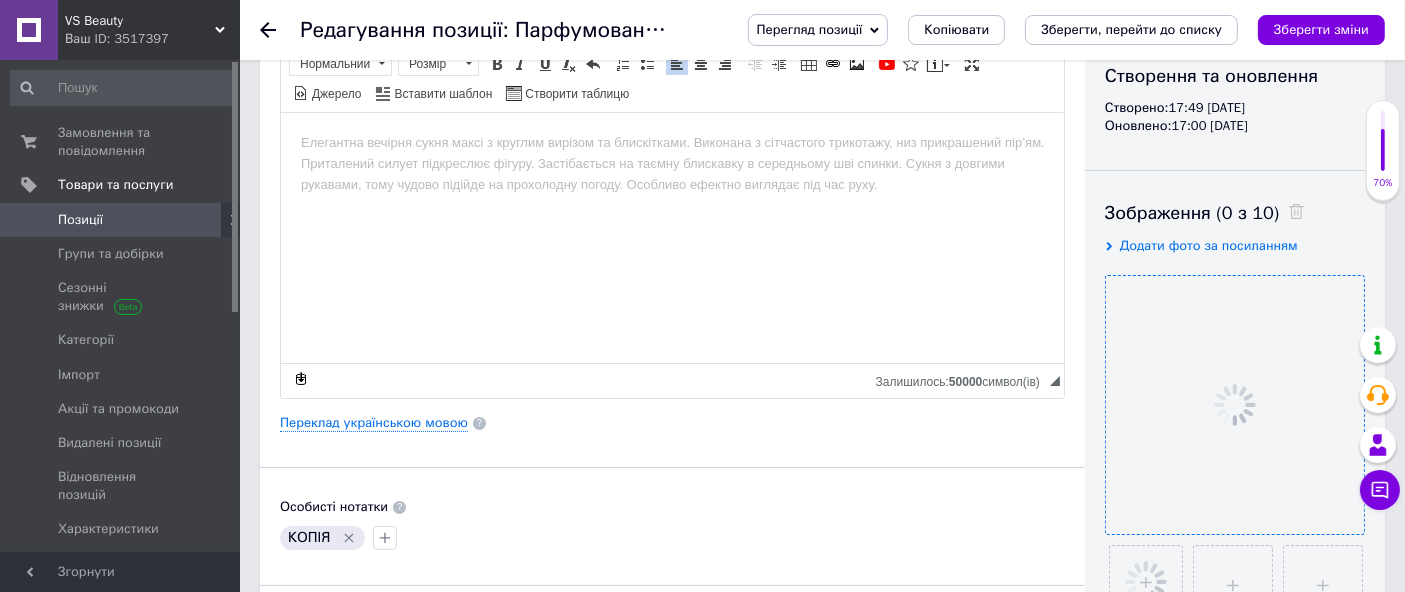 drag, startPoint x: 348, startPoint y: 533, endPoint x: 339, endPoint y: 519, distance: 16.643316 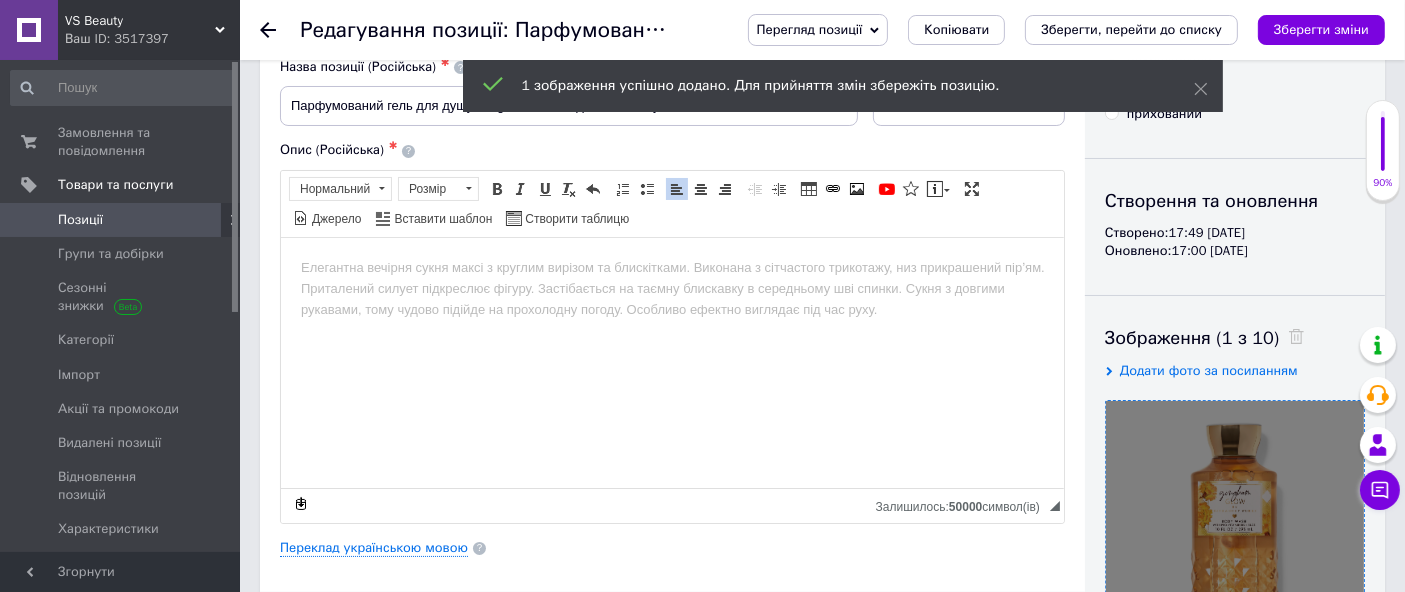 scroll, scrollTop: 0, scrollLeft: 0, axis: both 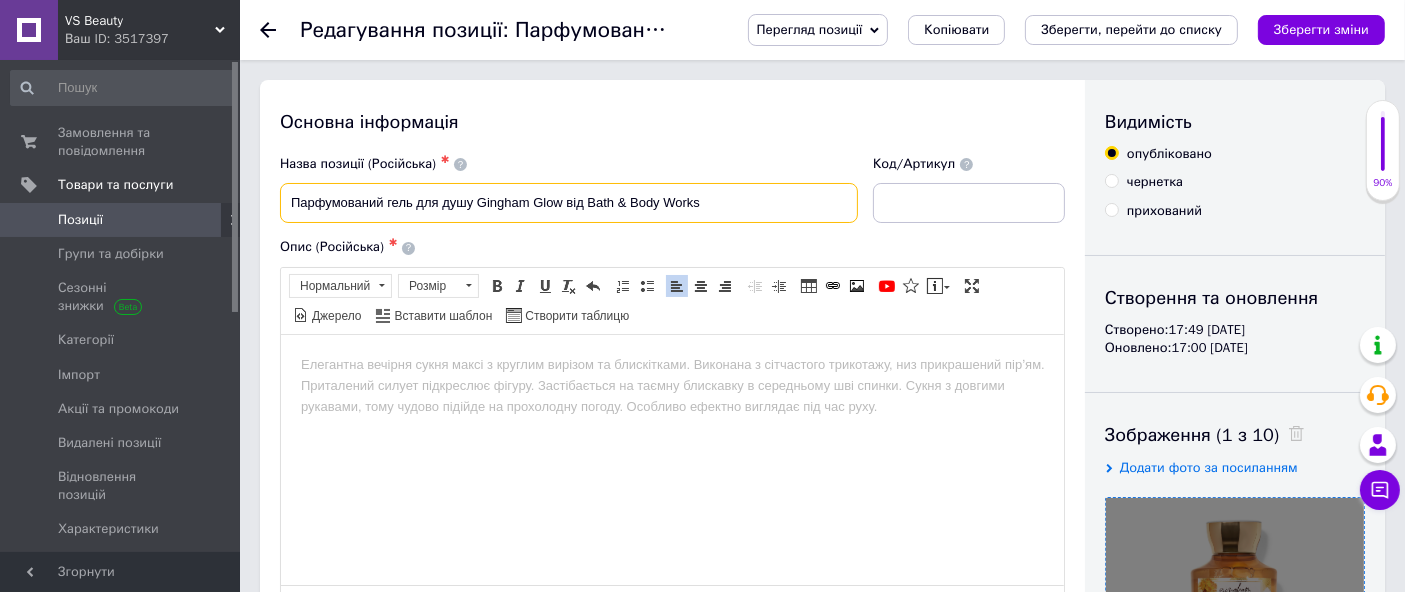 drag, startPoint x: 475, startPoint y: 196, endPoint x: 724, endPoint y: 220, distance: 250.15395 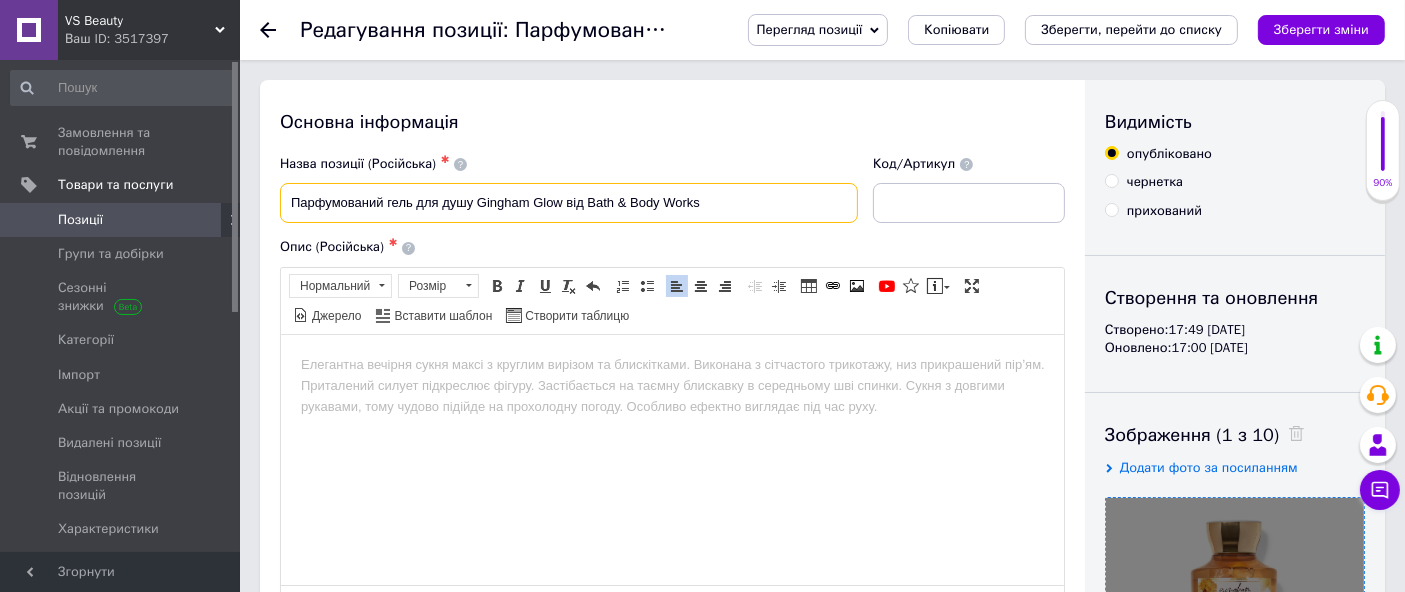 click on "Парфумований гель для душу Gingham Glow від Bath & Body Works" at bounding box center (569, 203) 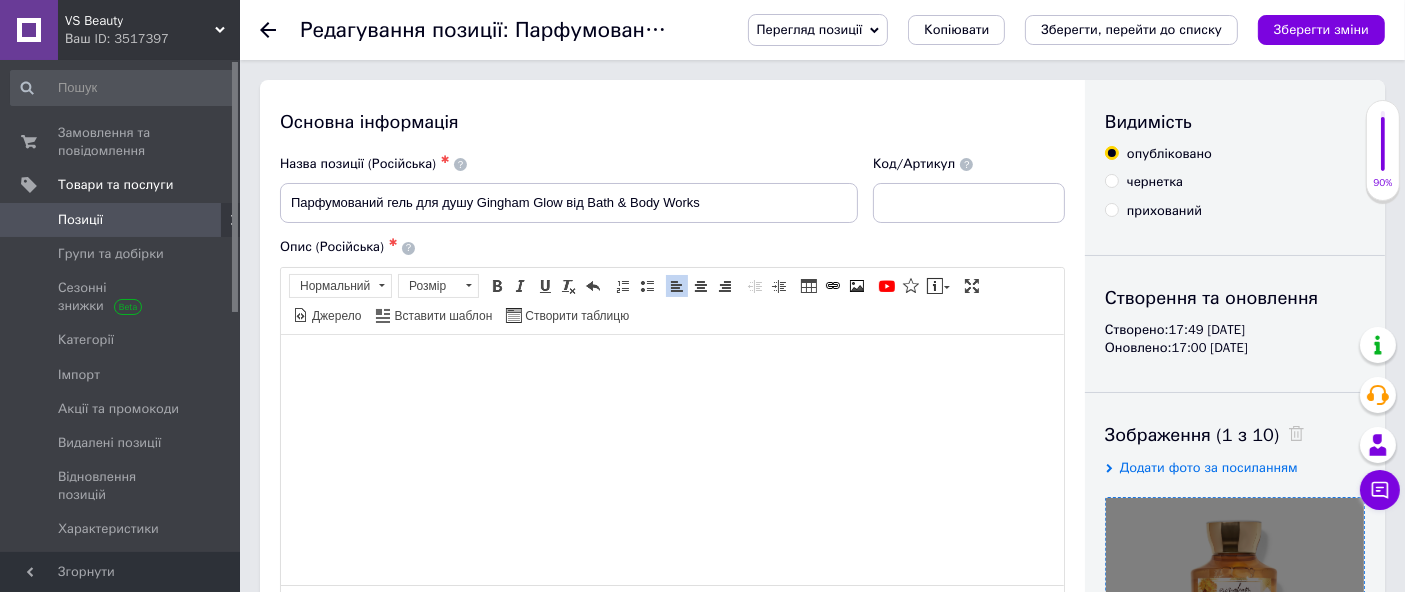 click at bounding box center [671, 364] 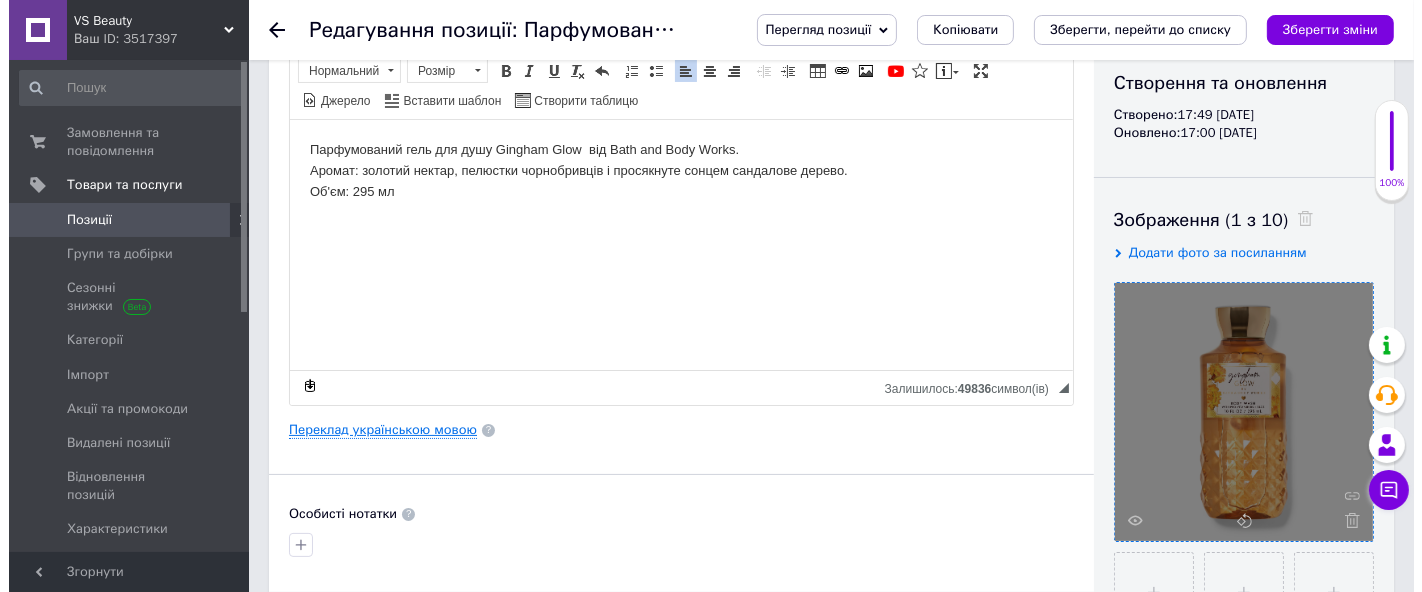 scroll, scrollTop: 222, scrollLeft: 0, axis: vertical 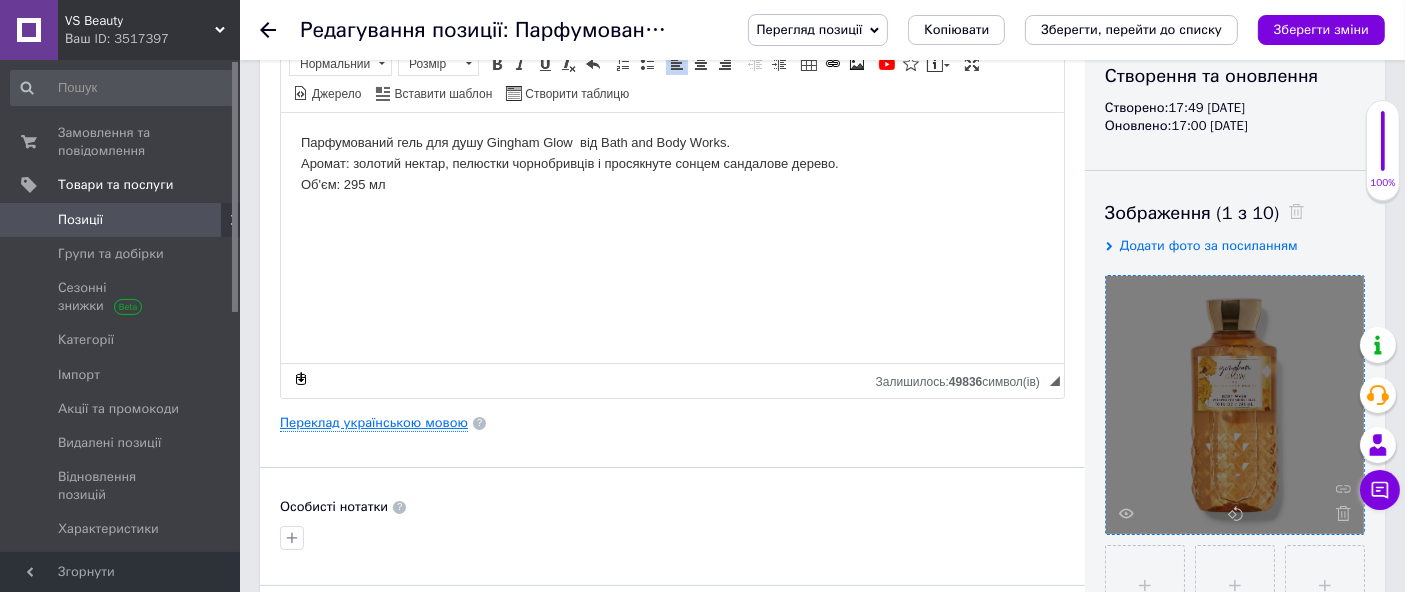 click on "Переклад українською мовою" at bounding box center [374, 423] 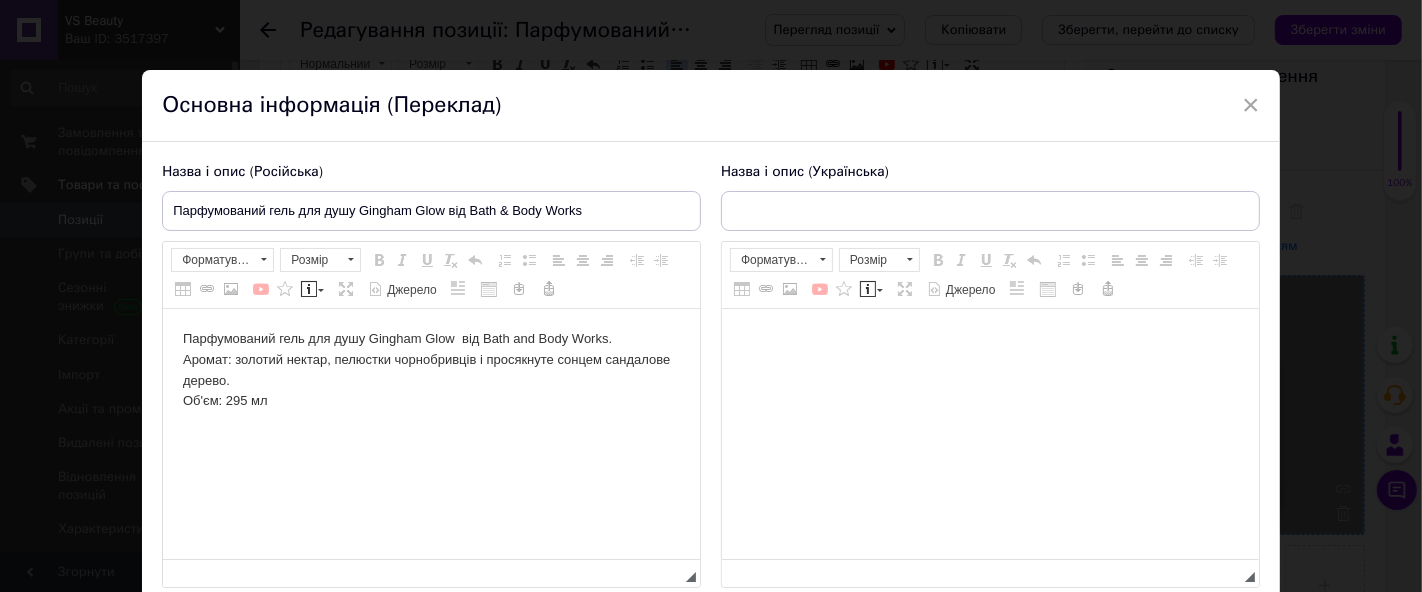 scroll, scrollTop: 0, scrollLeft: 0, axis: both 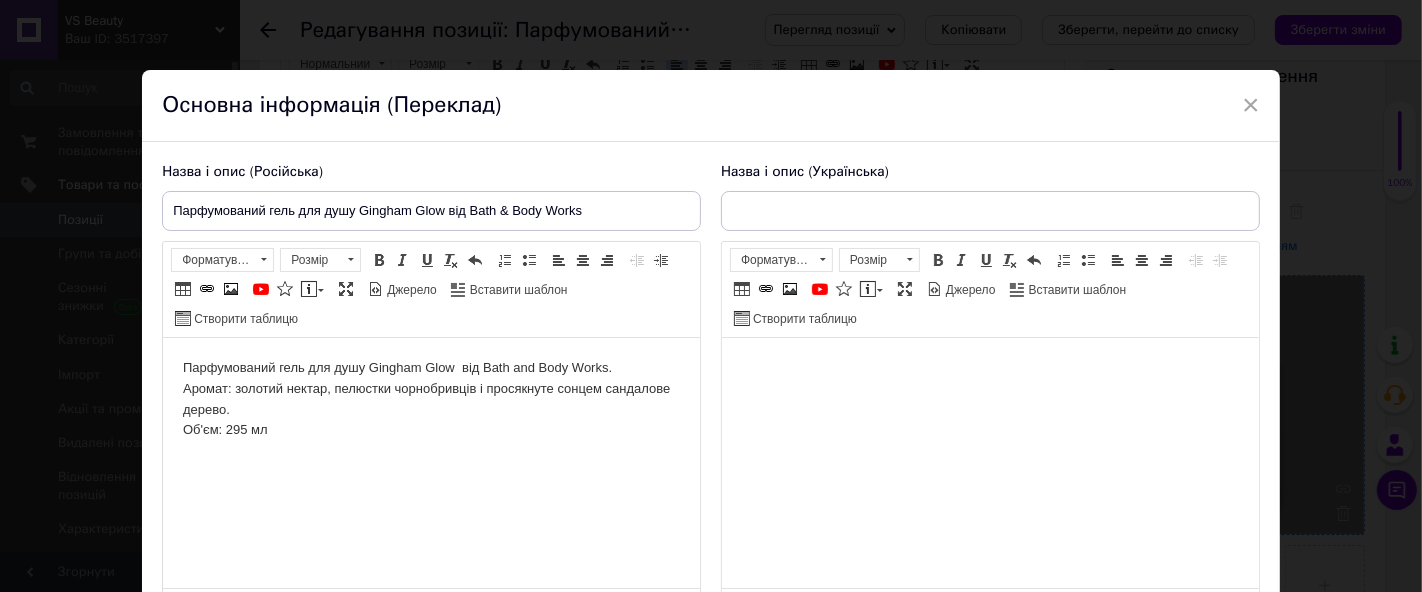 click at bounding box center [989, 368] 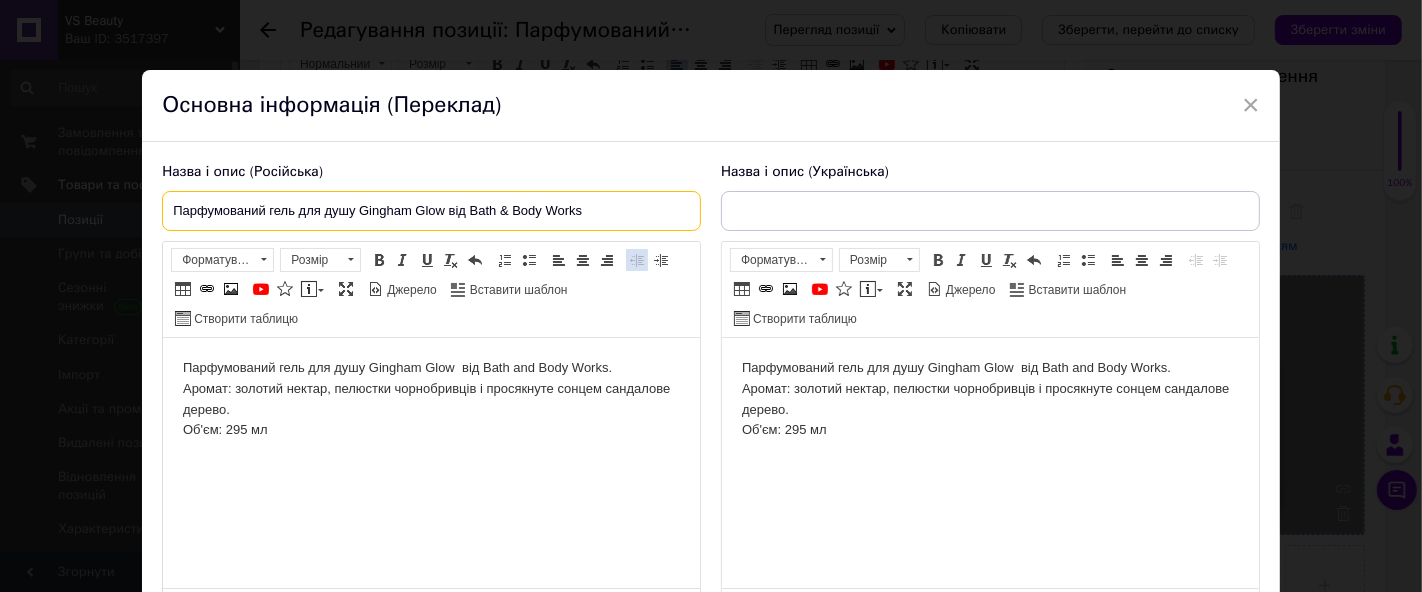 drag, startPoint x: 163, startPoint y: 210, endPoint x: 629, endPoint y: 247, distance: 467.46658 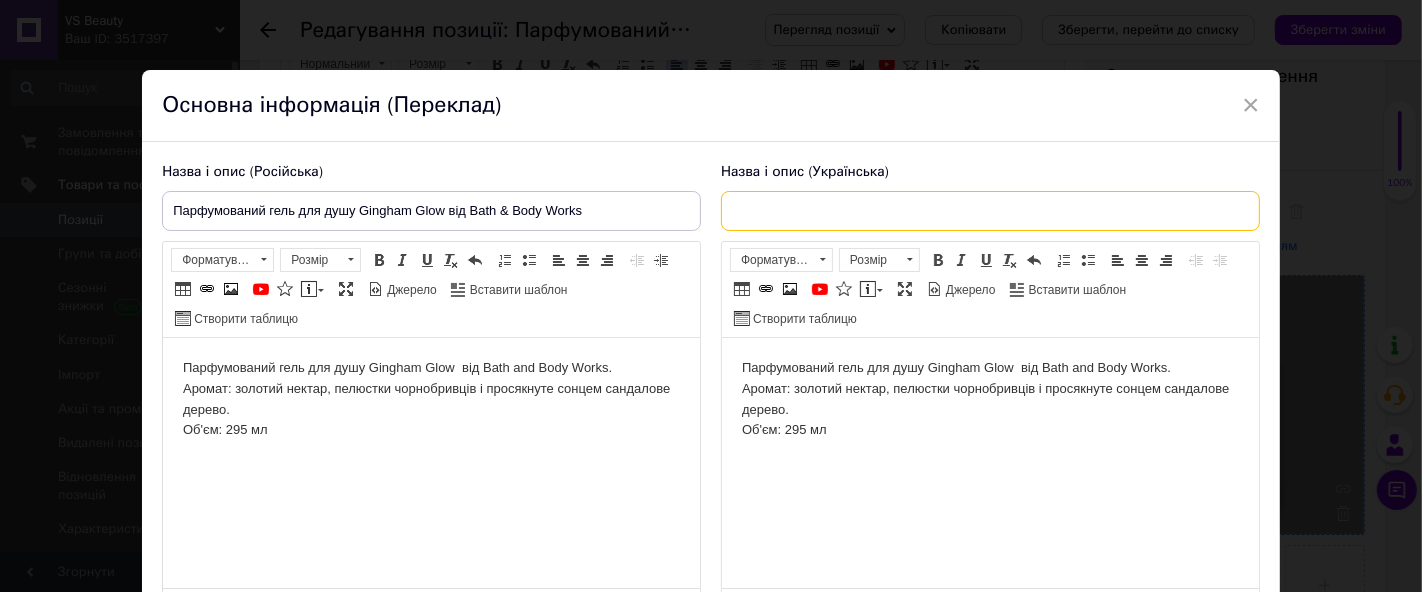 click at bounding box center [990, 211] 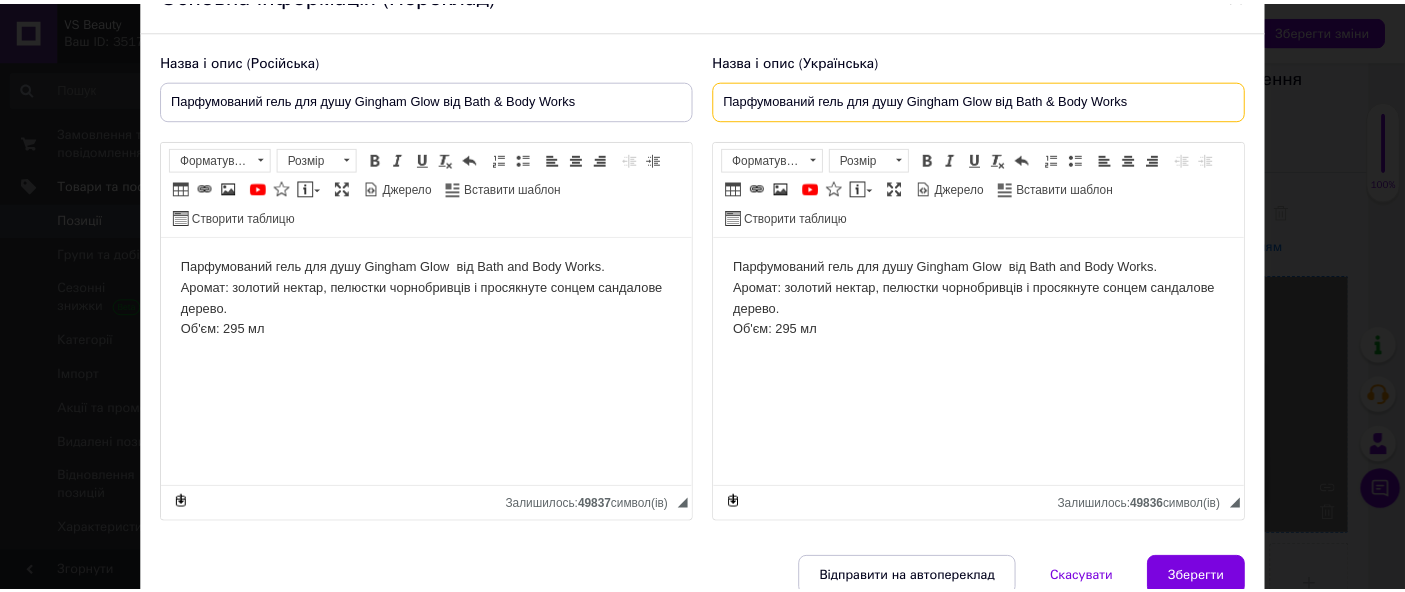 scroll, scrollTop: 202, scrollLeft: 0, axis: vertical 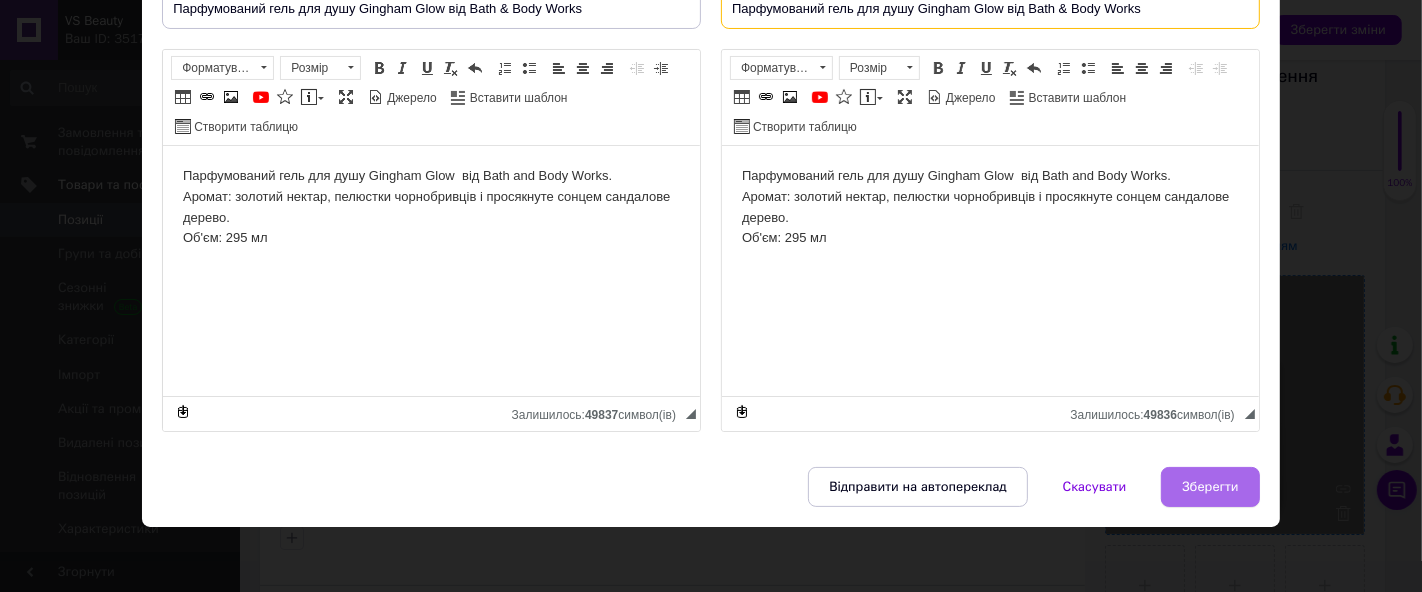 type on "Парфумований гель для душу Gingham Glow від Bath & Body Works" 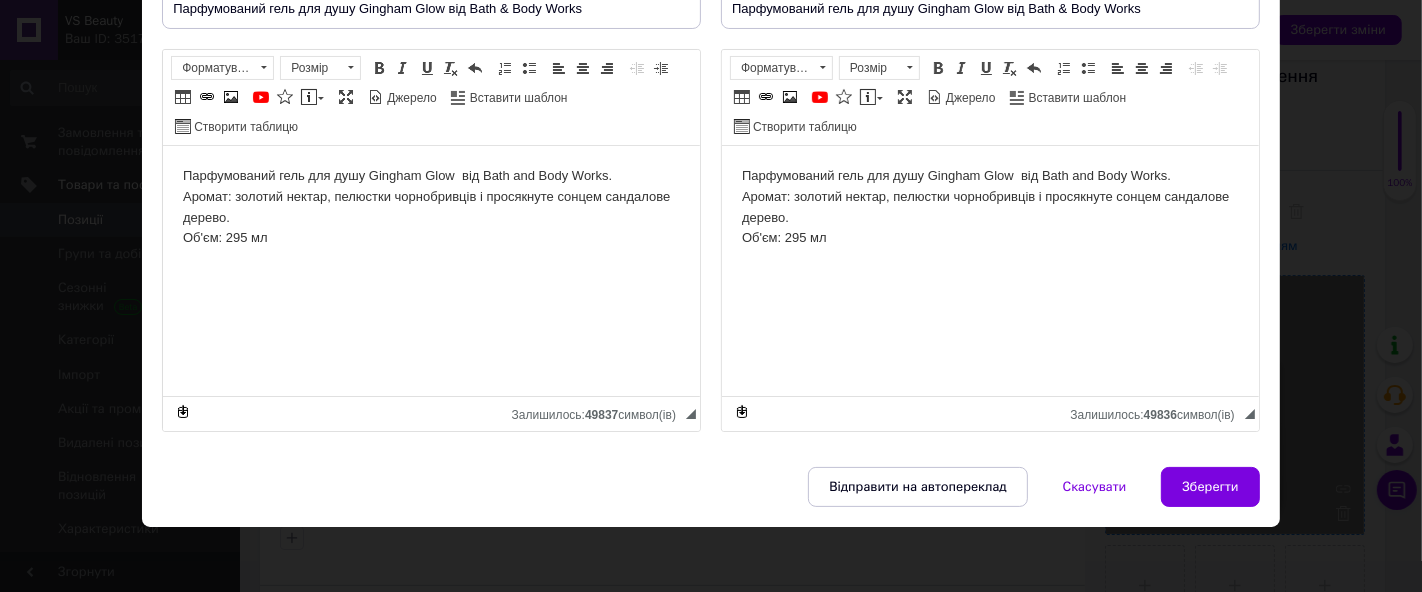 drag, startPoint x: 1228, startPoint y: 492, endPoint x: 1097, endPoint y: 478, distance: 131.74597 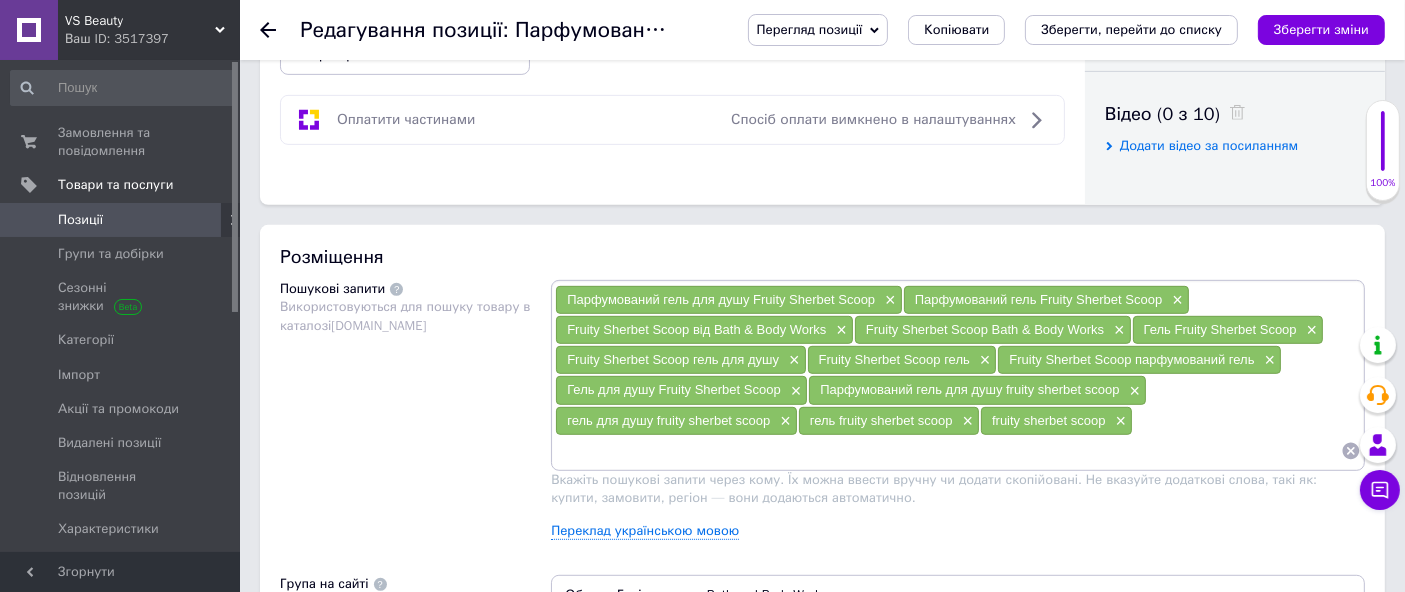 scroll, scrollTop: 1000, scrollLeft: 0, axis: vertical 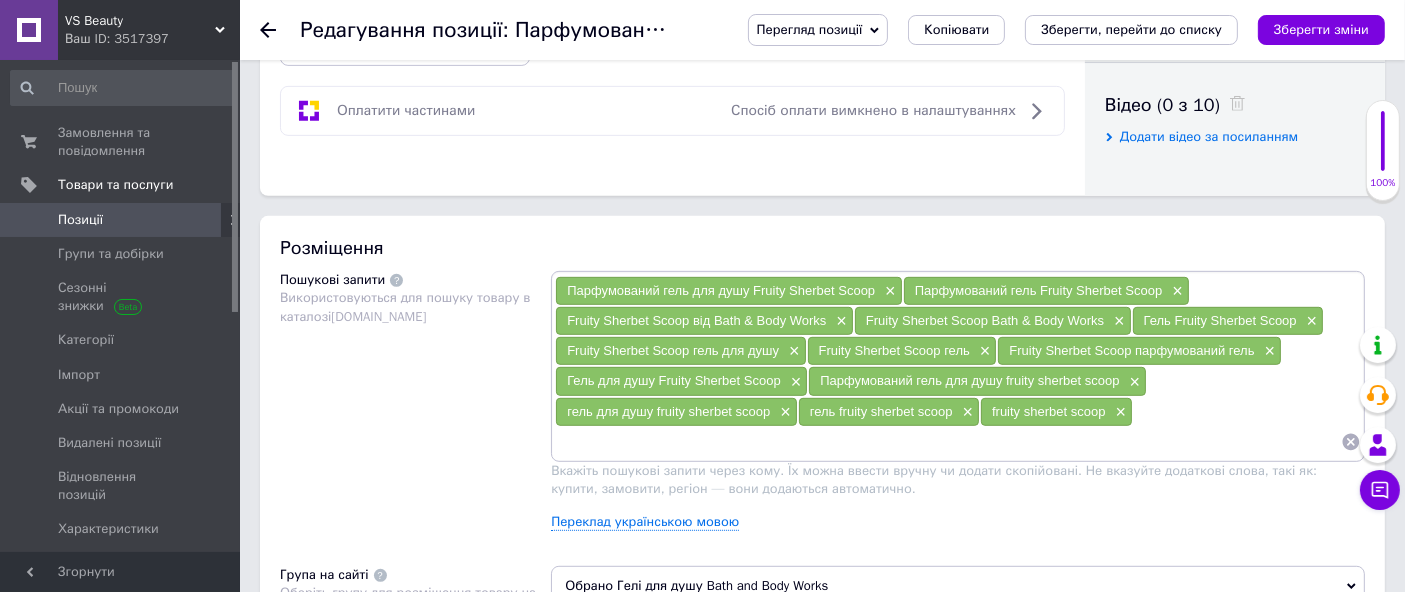 click 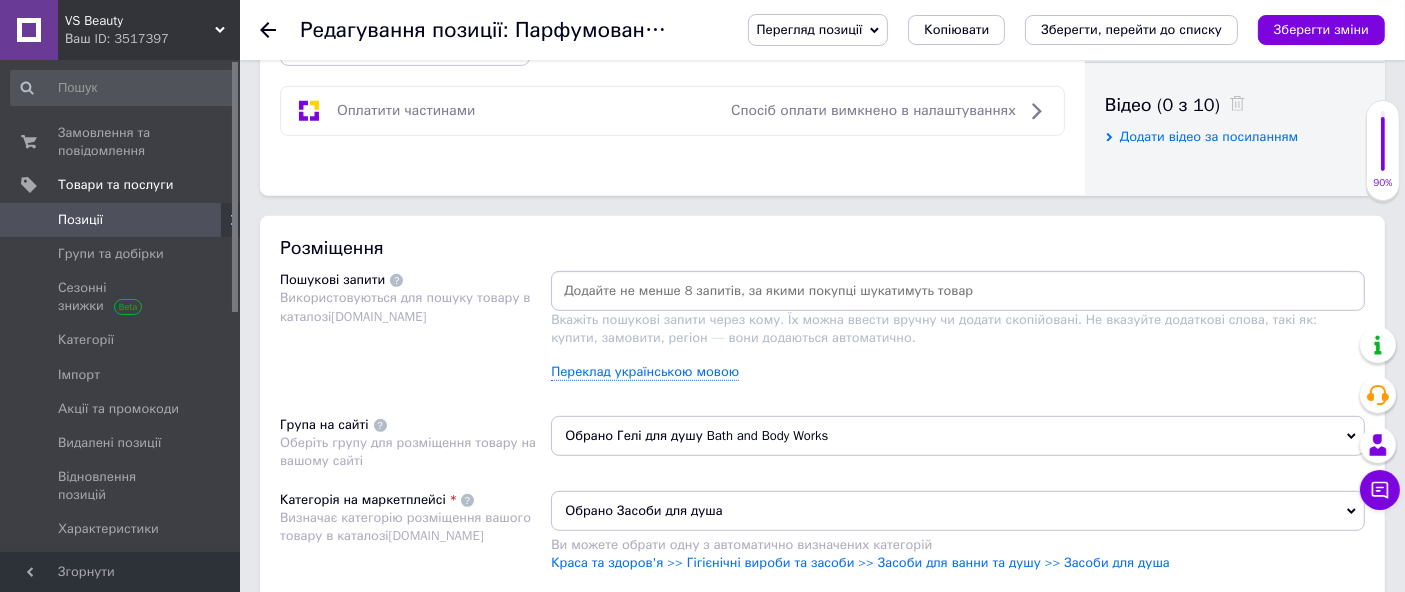 click at bounding box center (958, 291) 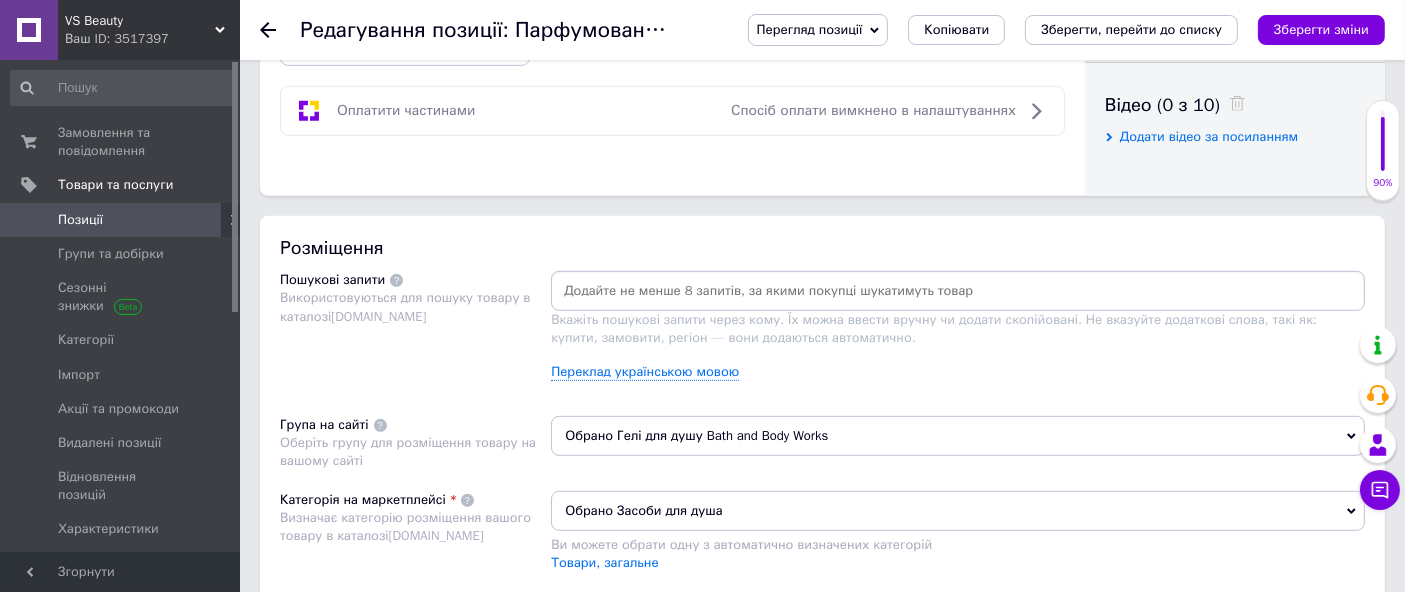 type on "Парфумований гель для душу Gingham Glow від Bath & Body Works" 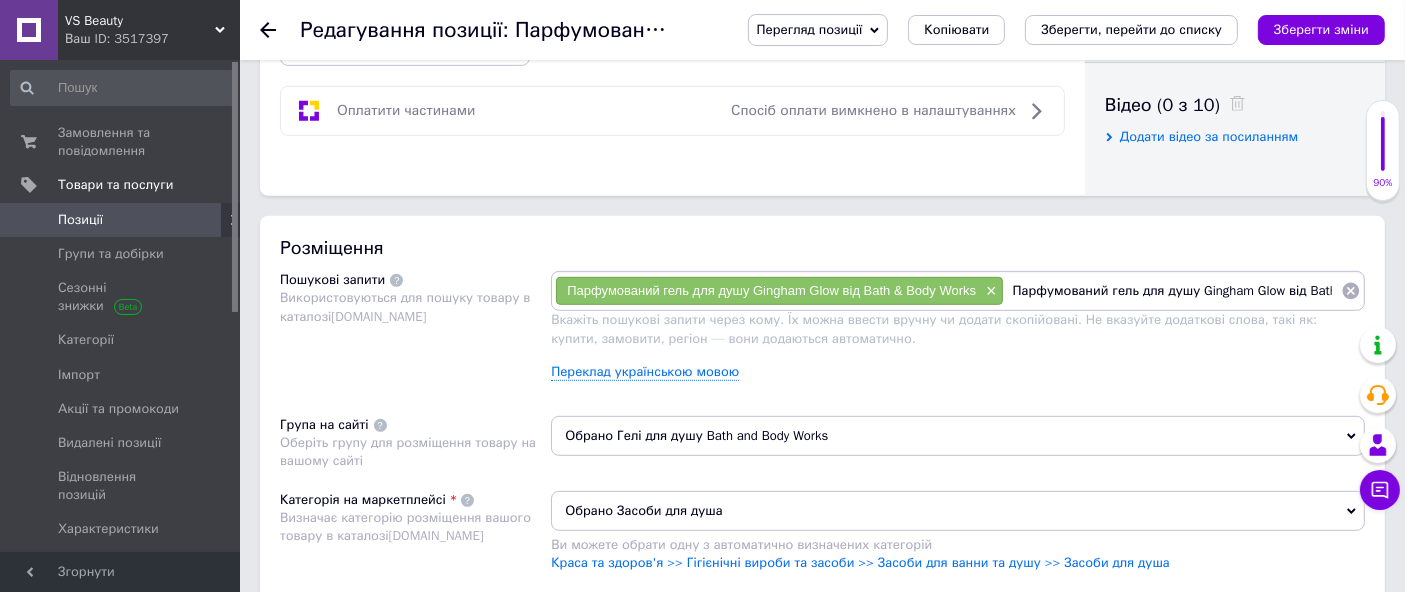 scroll, scrollTop: 0, scrollLeft: 81, axis: horizontal 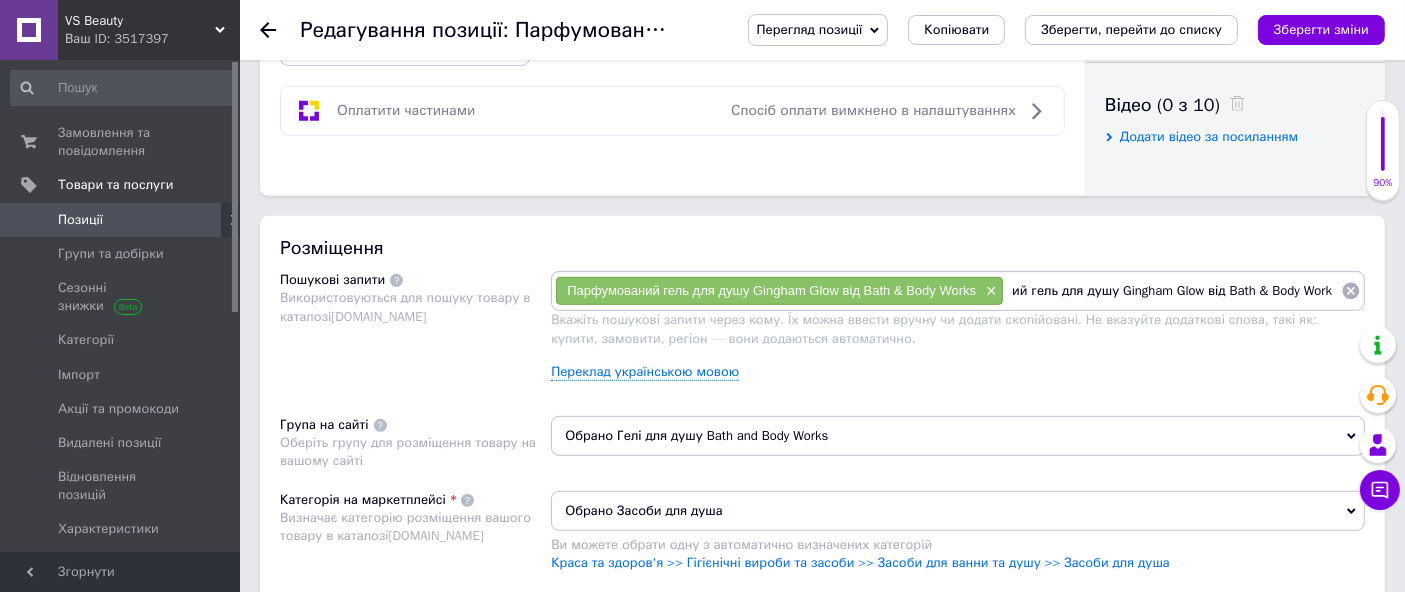 drag, startPoint x: 1421, startPoint y: 259, endPoint x: 1401, endPoint y: 344, distance: 87.32124 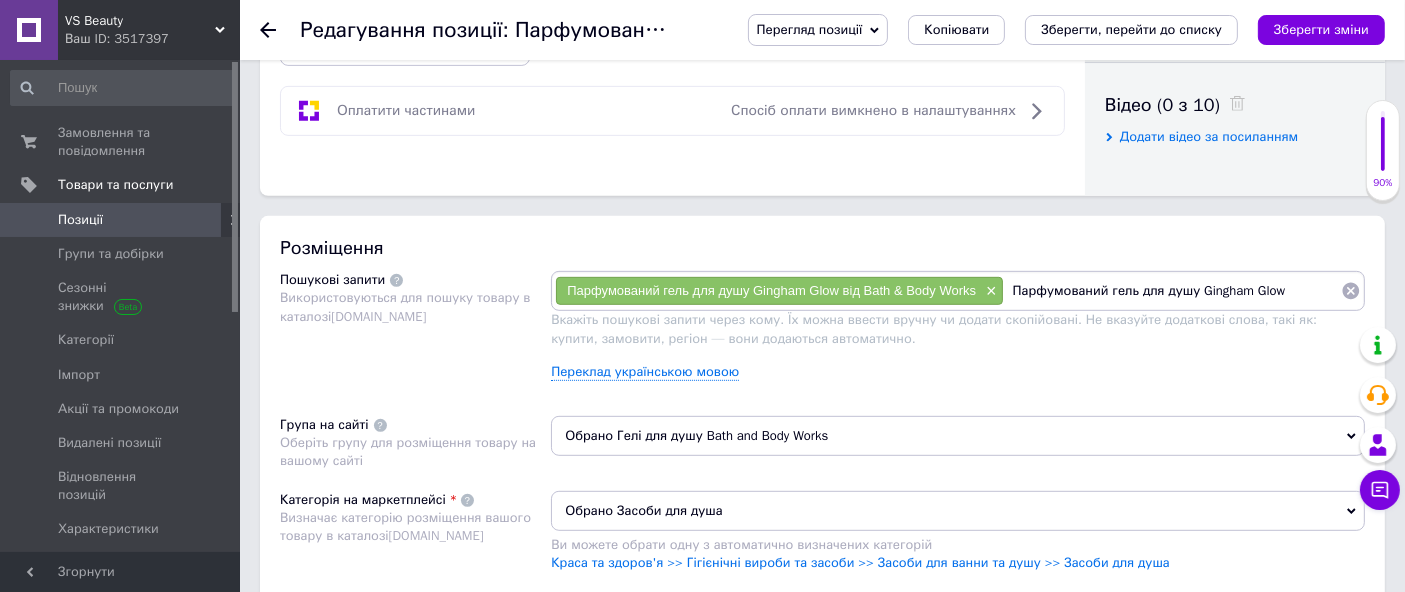 scroll, scrollTop: 0, scrollLeft: 0, axis: both 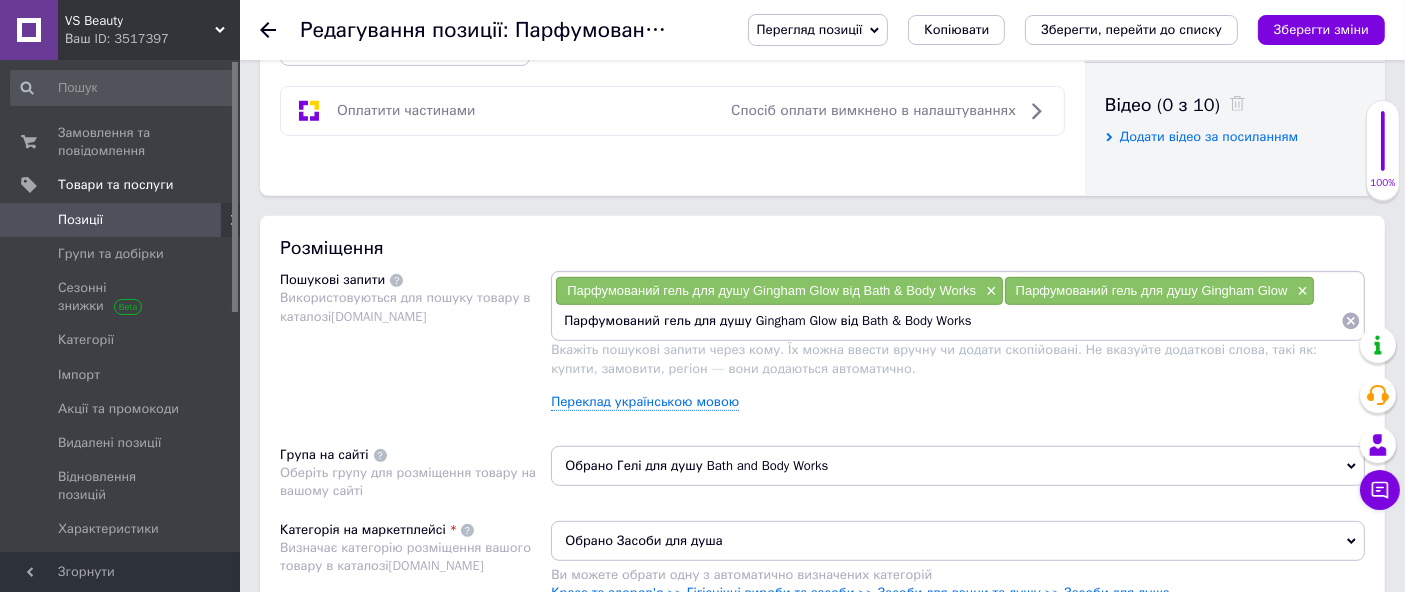 drag, startPoint x: 692, startPoint y: 323, endPoint x: 747, endPoint y: 341, distance: 57.870544 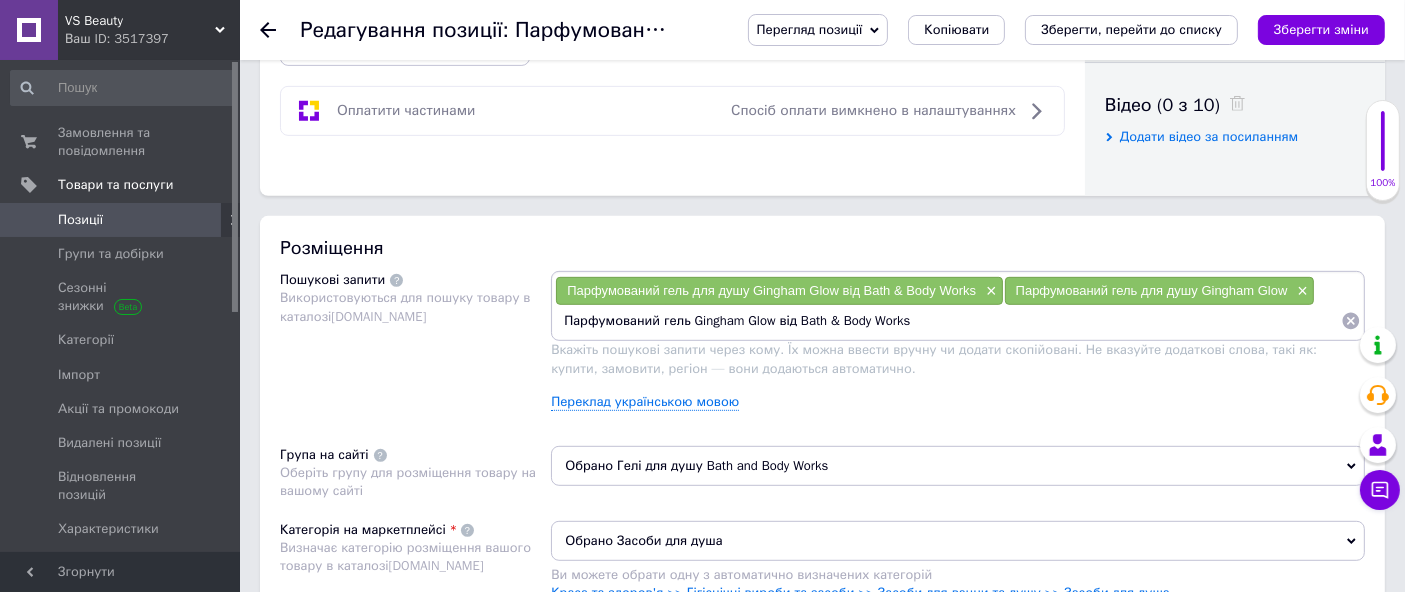drag, startPoint x: 773, startPoint y: 316, endPoint x: 1130, endPoint y: 325, distance: 357.11343 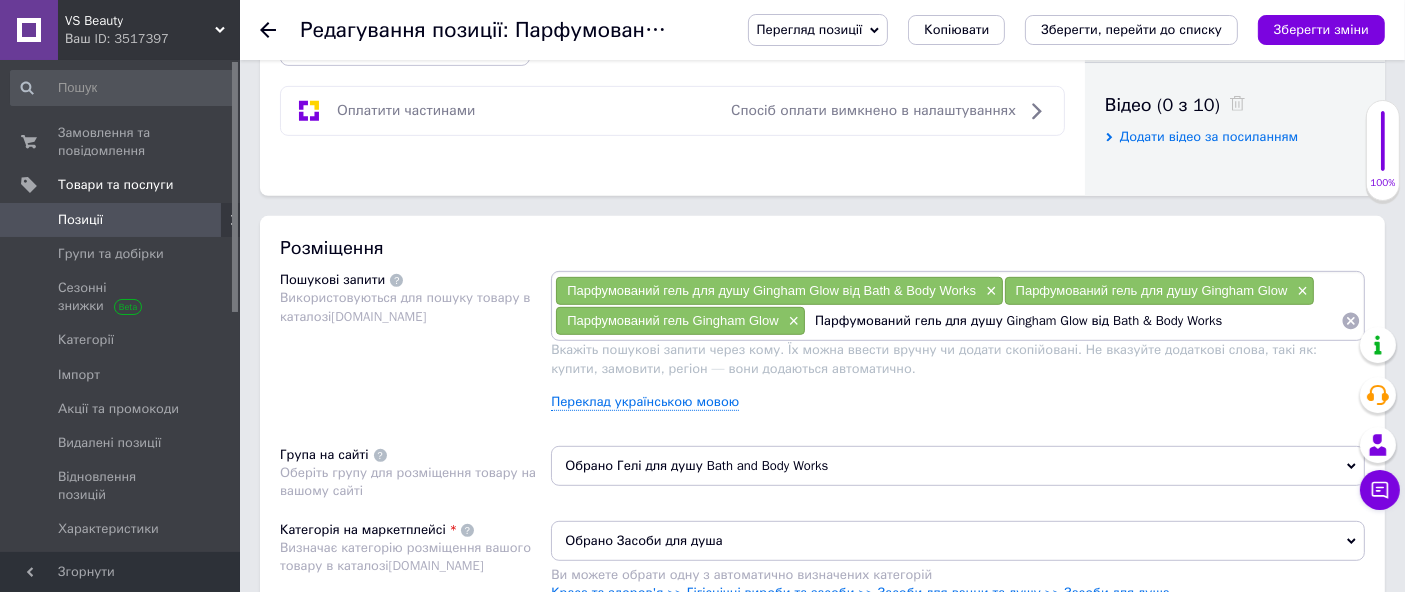 click on "Парфумований гель для душу Gingham Glow від Bath & Body Works" at bounding box center [1073, 321] 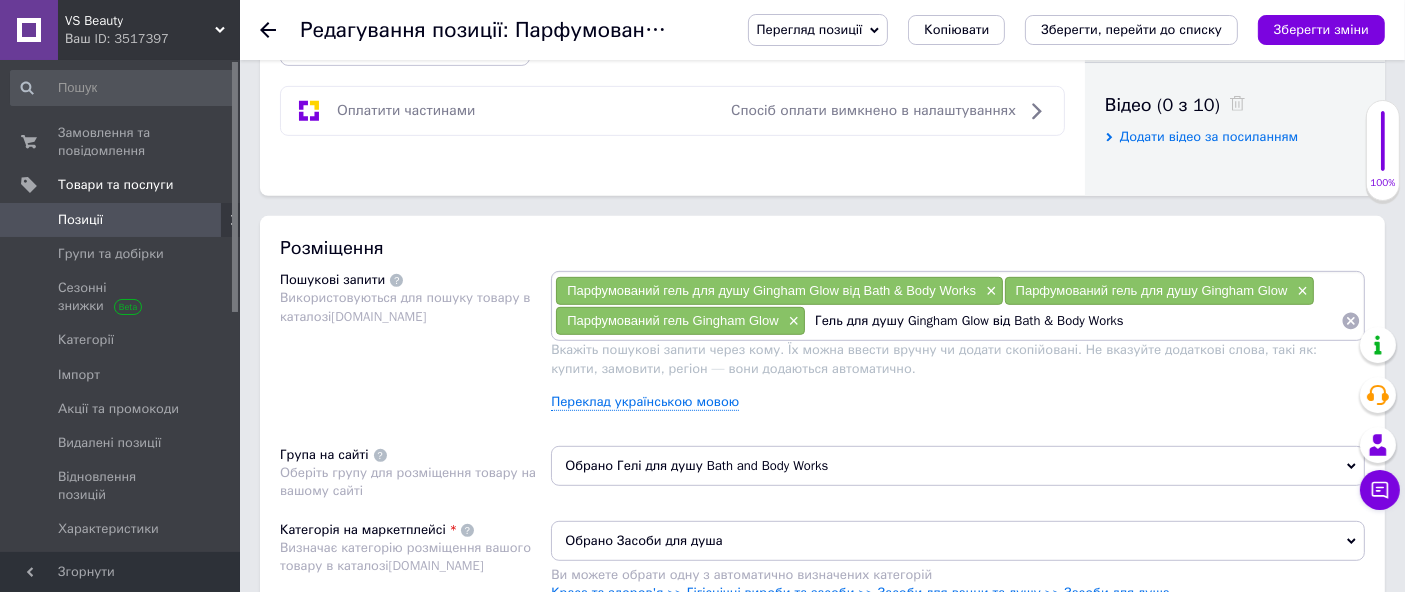 drag, startPoint x: 994, startPoint y: 321, endPoint x: 1421, endPoint y: 400, distance: 434.24646 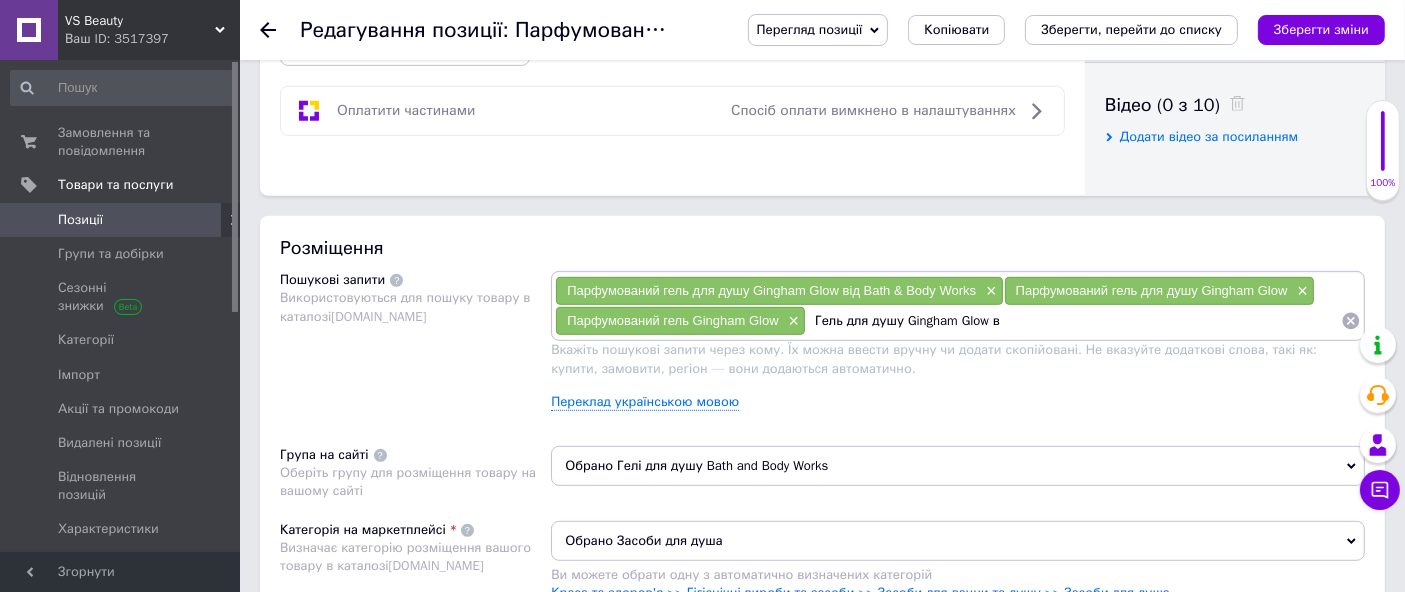 type on "Гель для душу Gingham Glow" 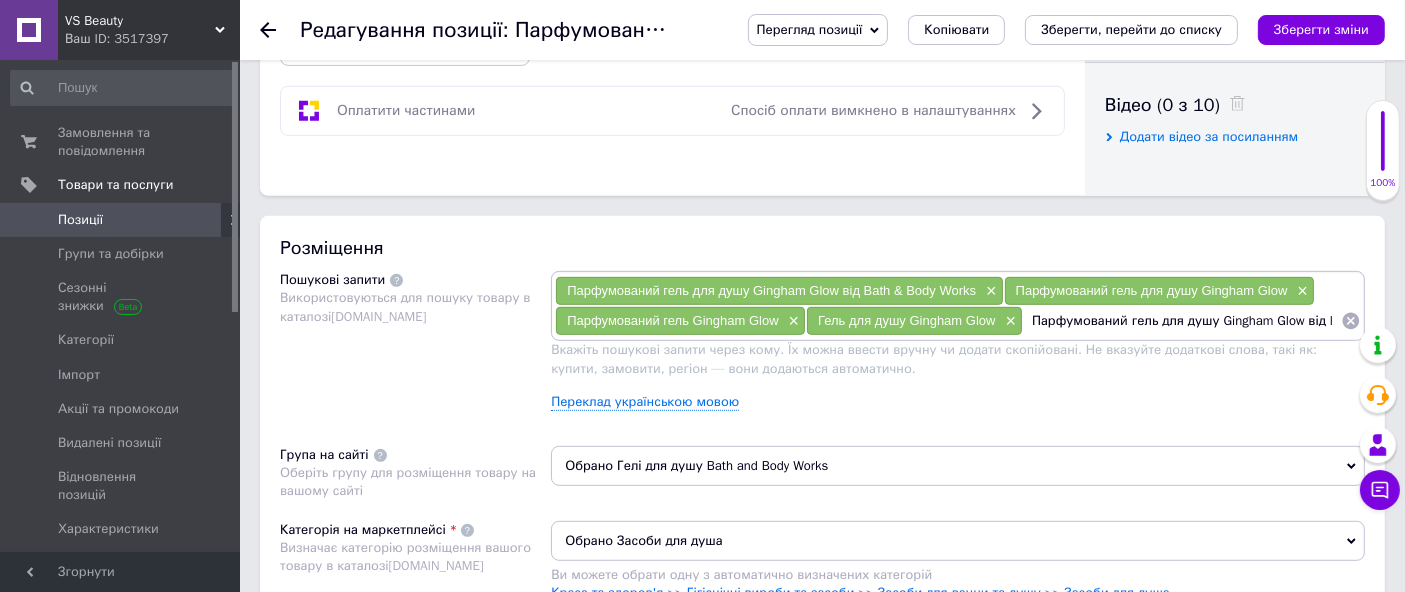 scroll, scrollTop: 0, scrollLeft: 100, axis: horizontal 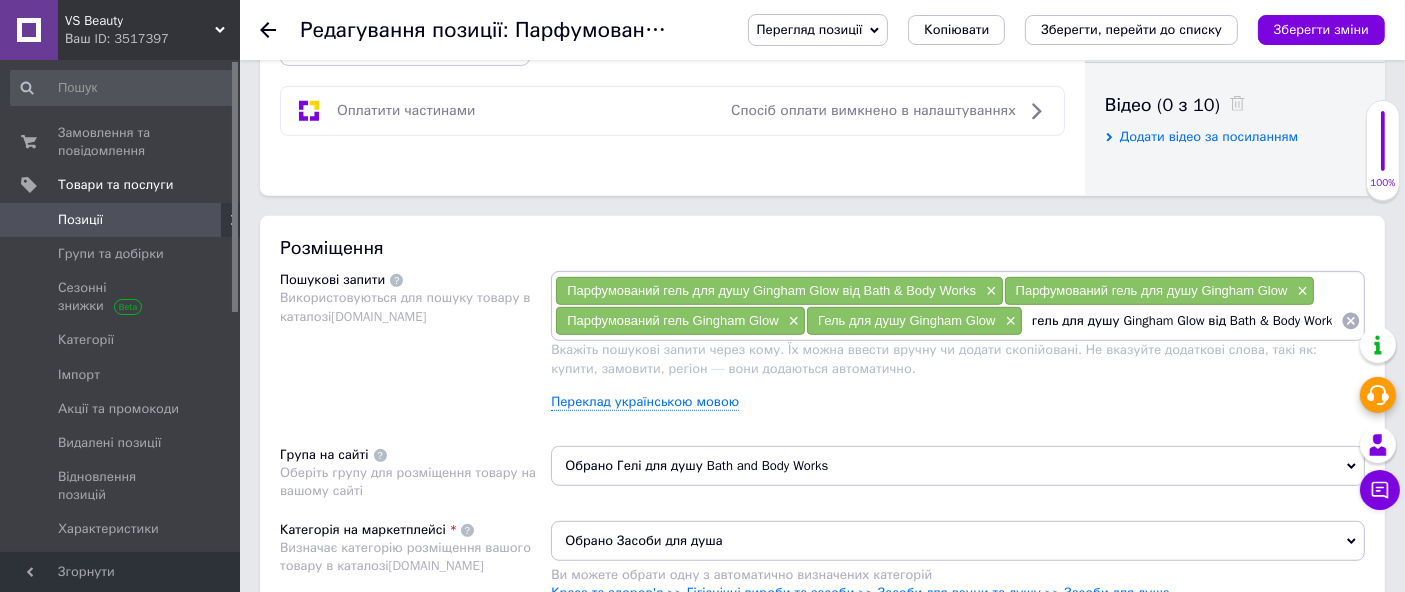 drag, startPoint x: 1211, startPoint y: 315, endPoint x: 1380, endPoint y: 387, distance: 183.69812 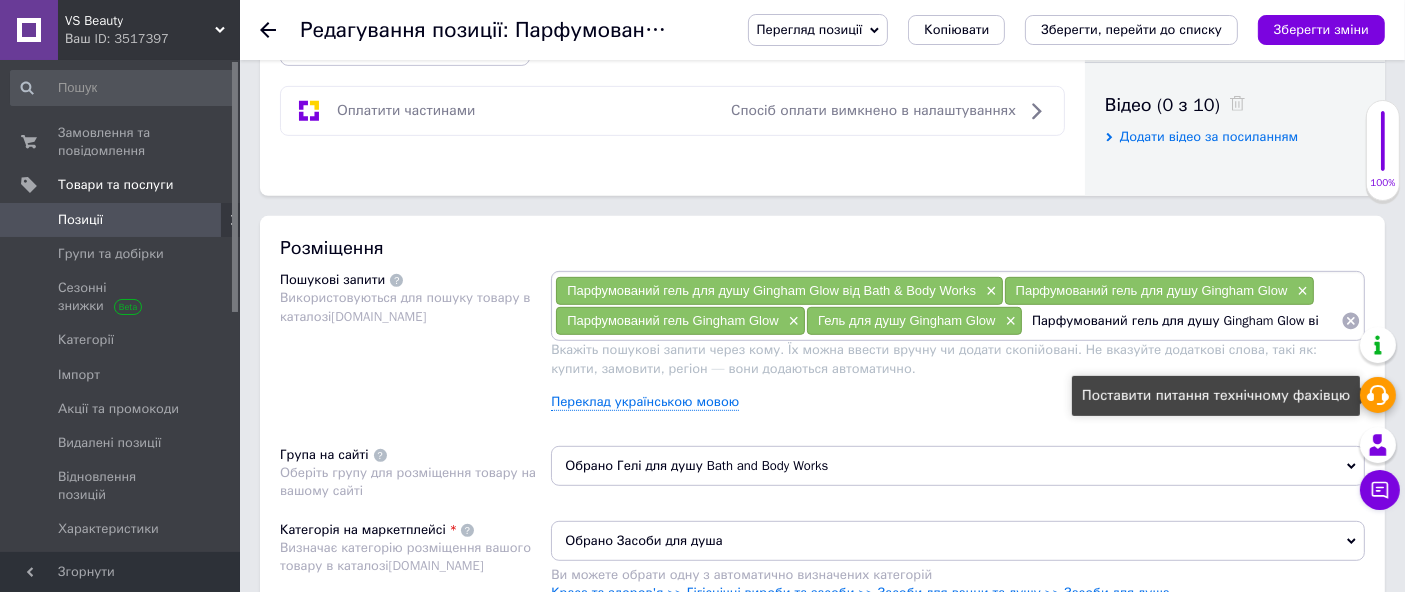 scroll, scrollTop: 0, scrollLeft: 0, axis: both 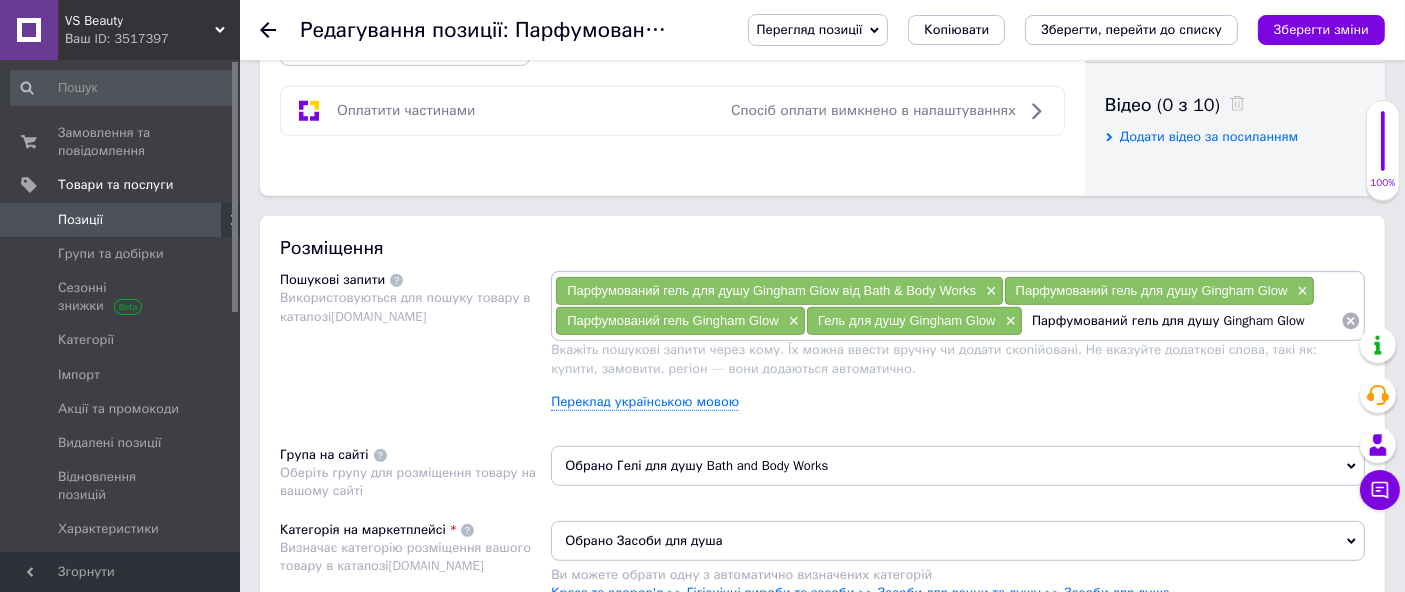 click on "Парфумований гель для душу Gingham Glow" at bounding box center (1182, 321) 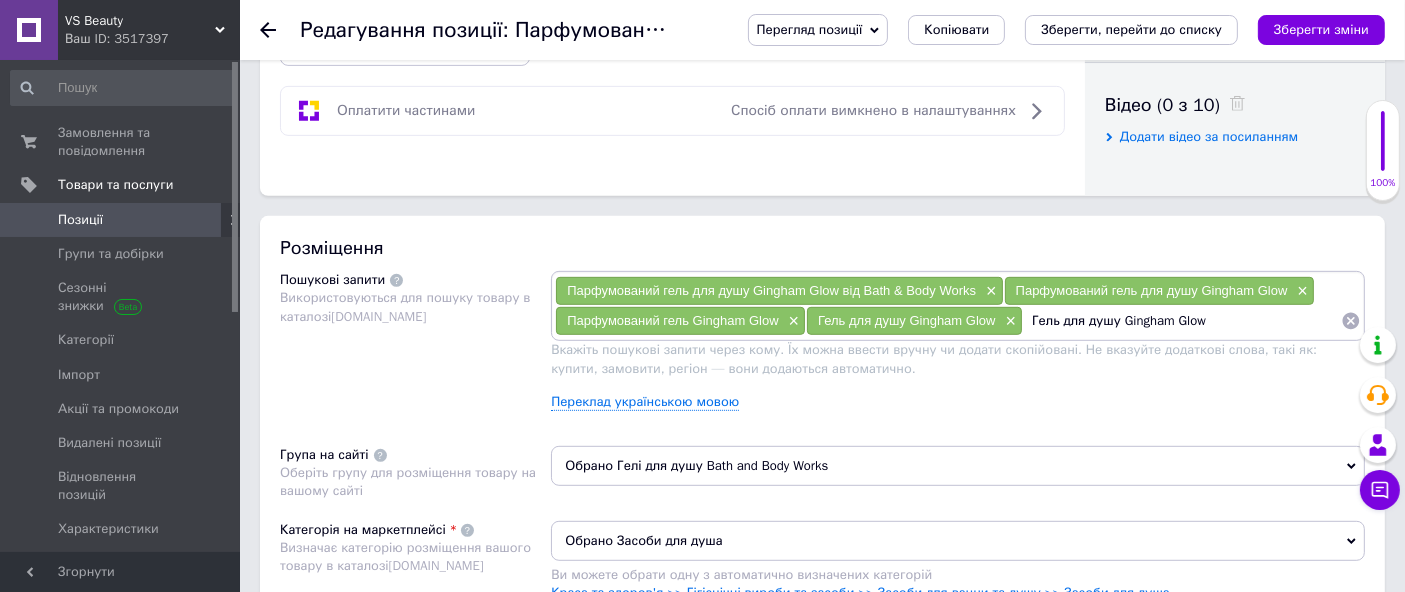 drag, startPoint x: 1026, startPoint y: 319, endPoint x: 1405, endPoint y: 405, distance: 388.6348 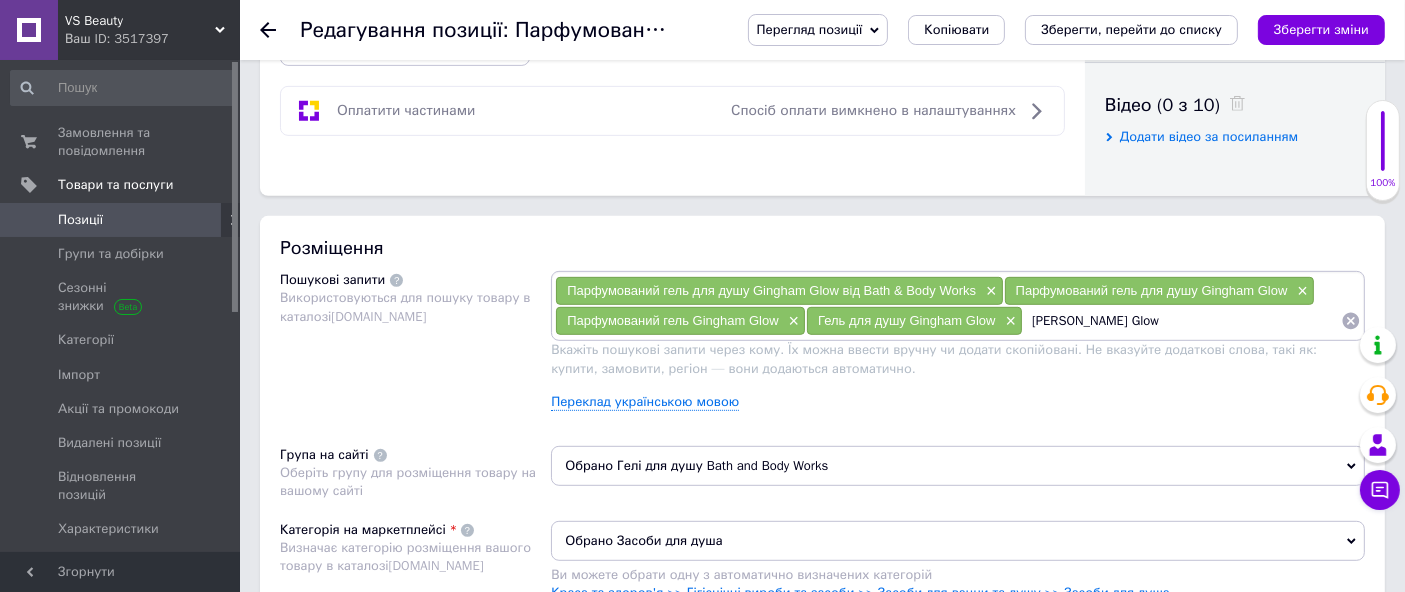 type on "[PERSON_NAME] Glow" 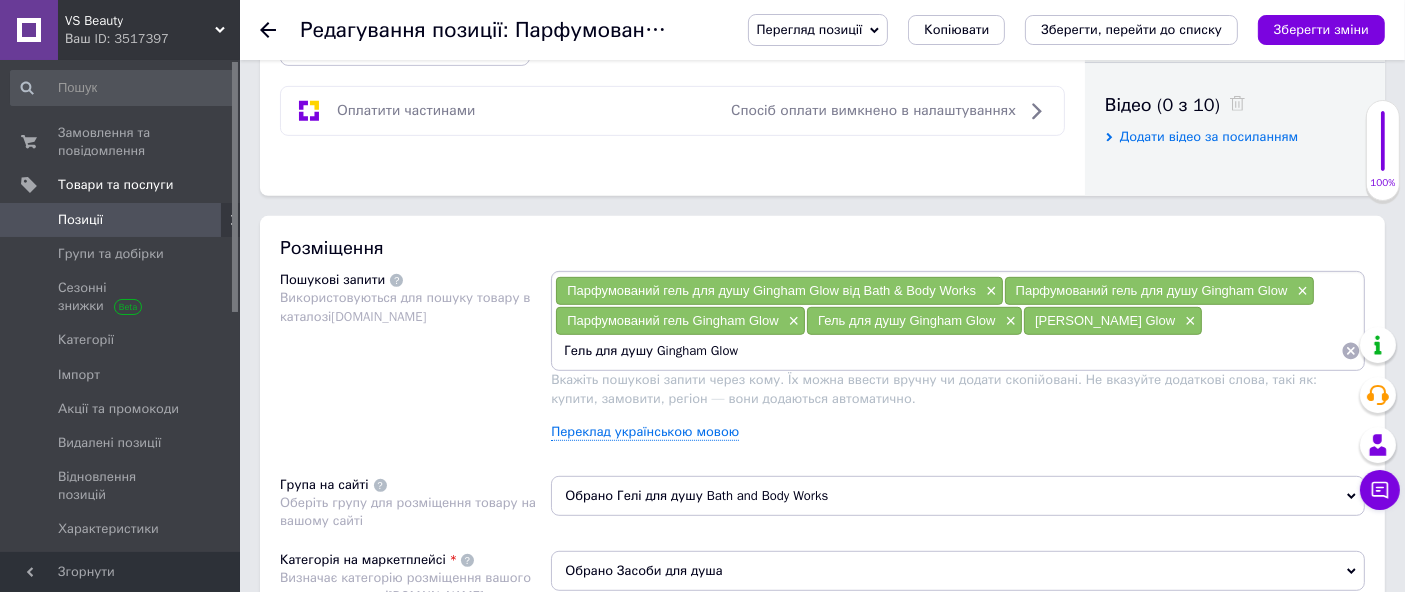 drag, startPoint x: 562, startPoint y: 344, endPoint x: 648, endPoint y: 364, distance: 88.29496 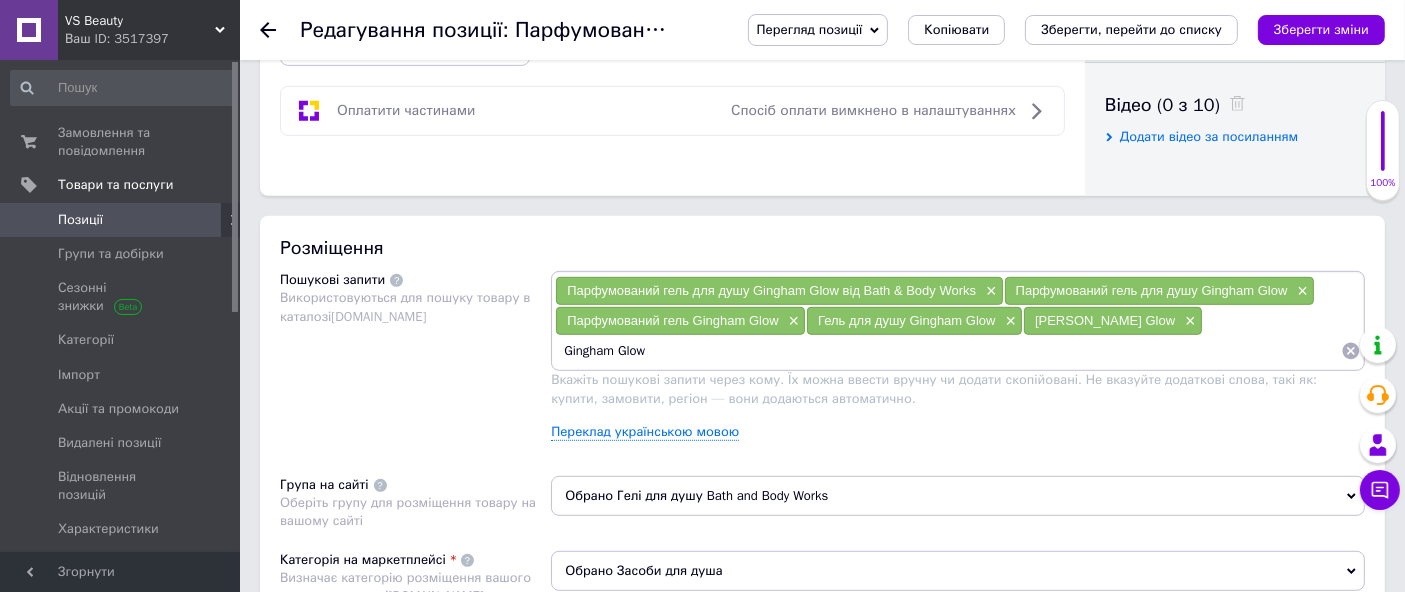 click on "Gingham Glow" at bounding box center (948, 351) 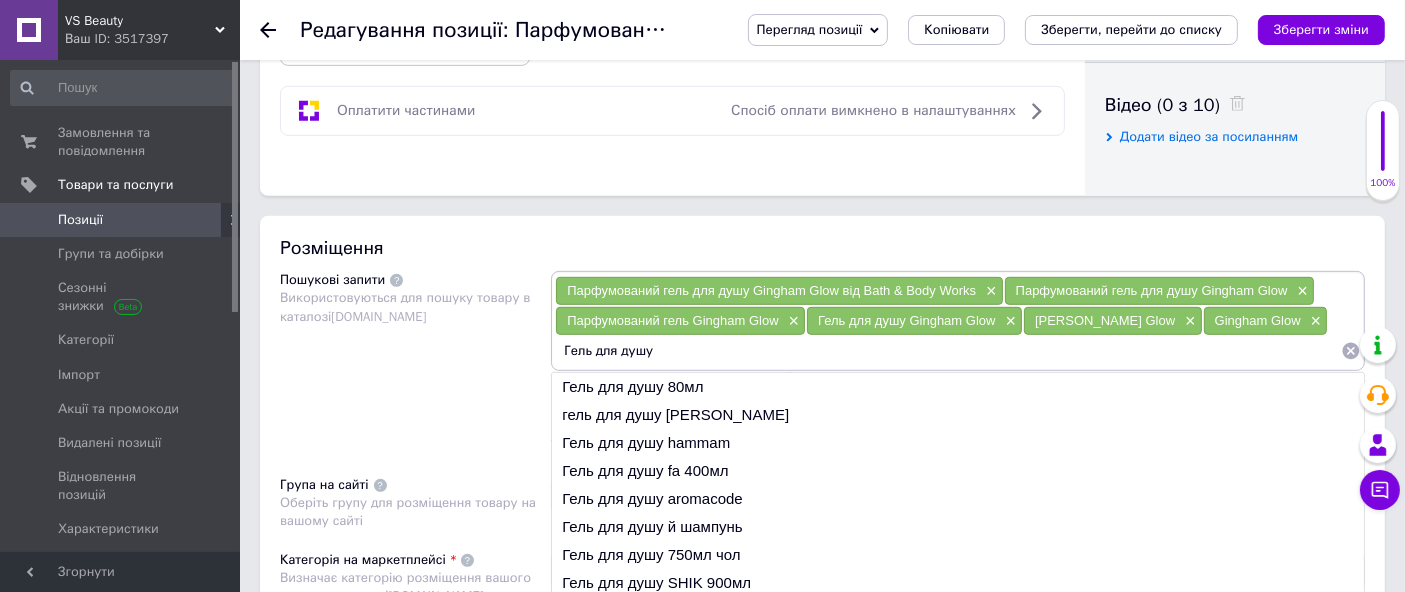 click on "Гель для душу" at bounding box center (948, 351) 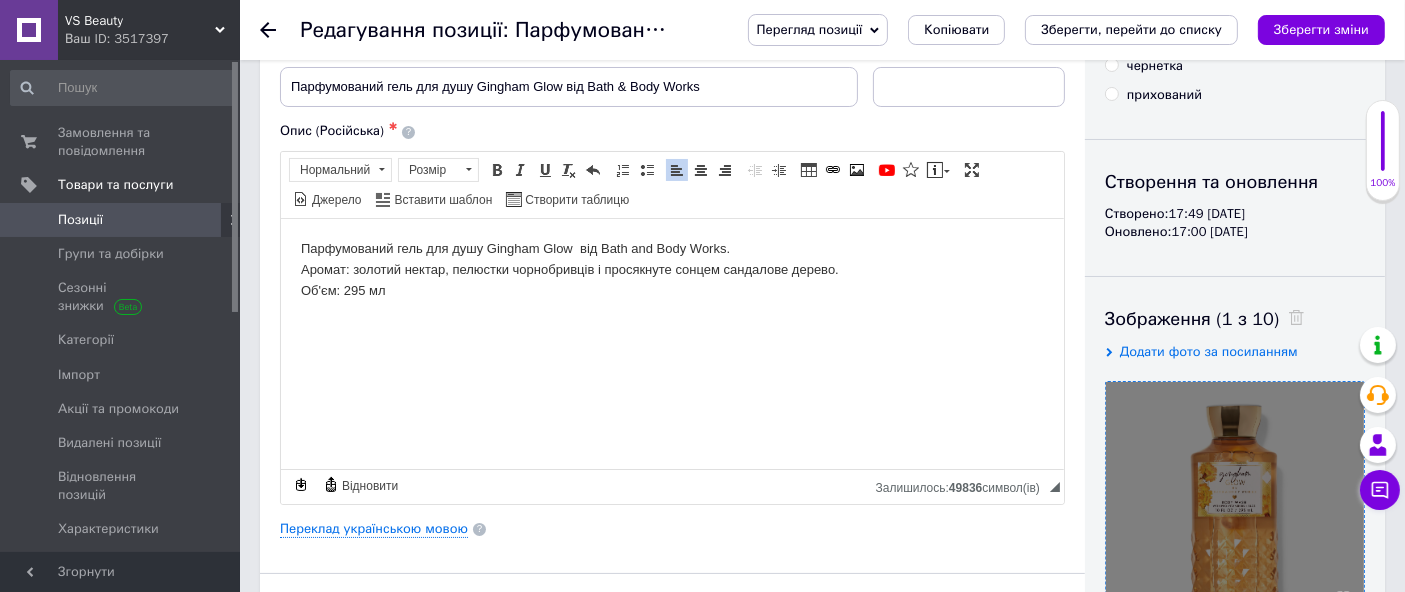 scroll, scrollTop: 111, scrollLeft: 0, axis: vertical 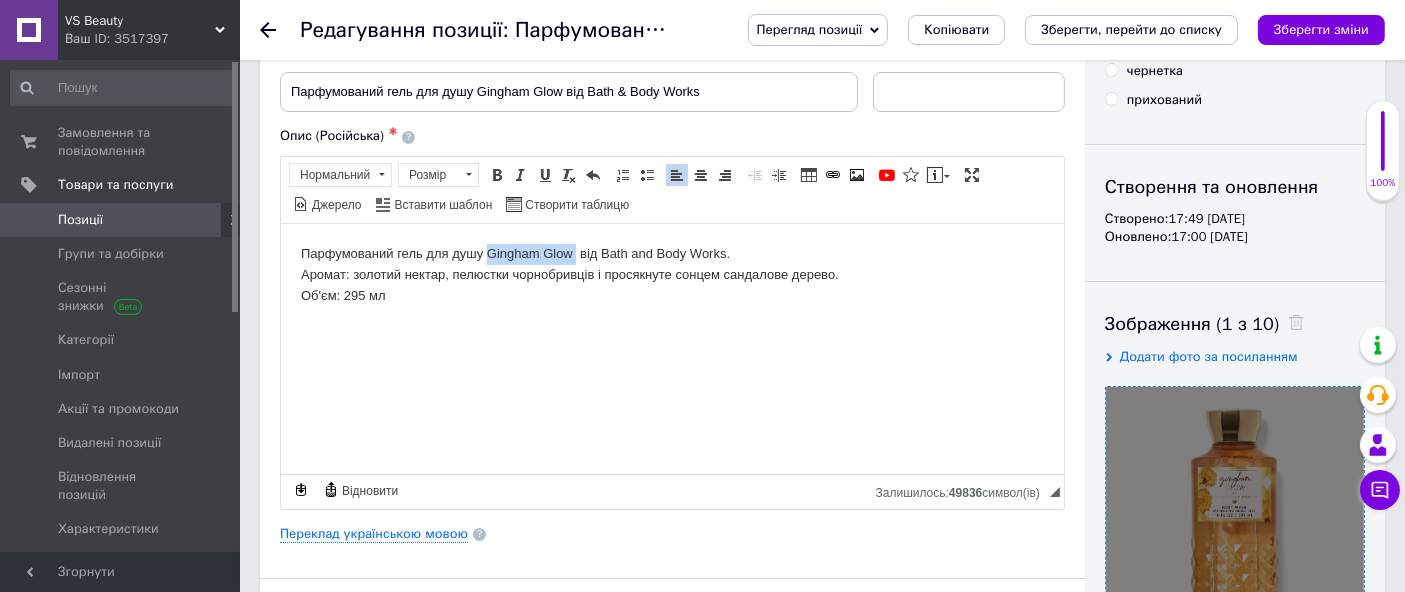 drag, startPoint x: 484, startPoint y: 248, endPoint x: 574, endPoint y: 251, distance: 90.04999 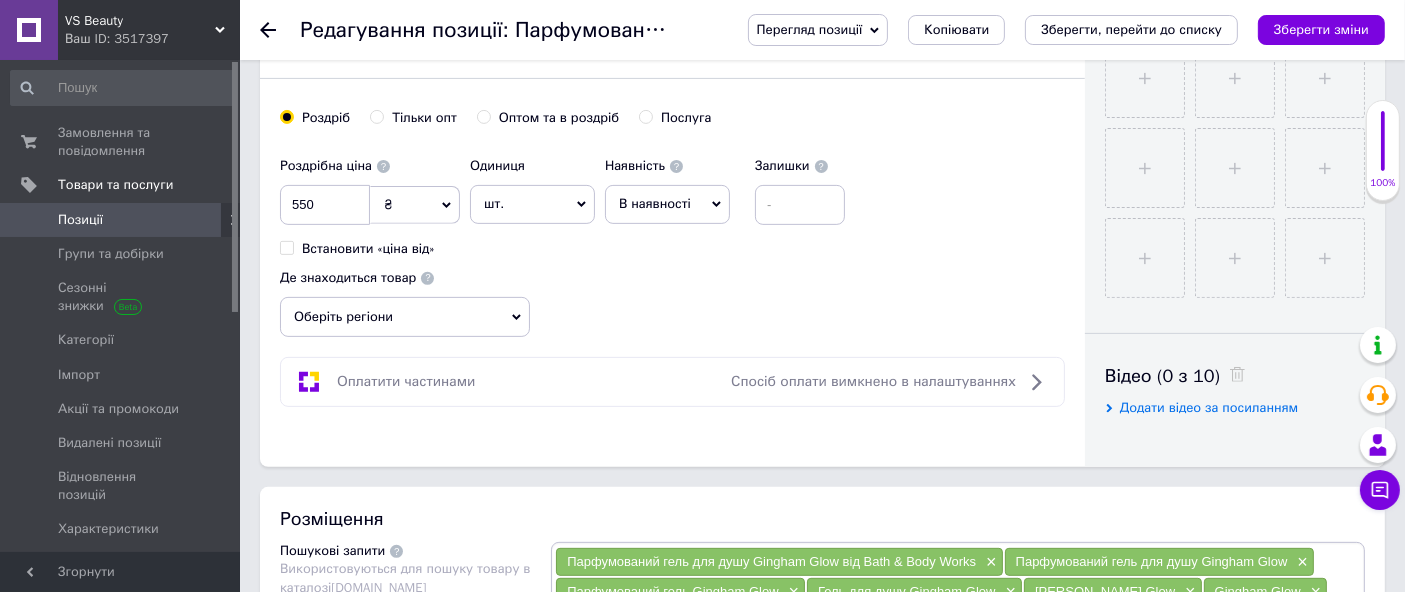 scroll, scrollTop: 1111, scrollLeft: 0, axis: vertical 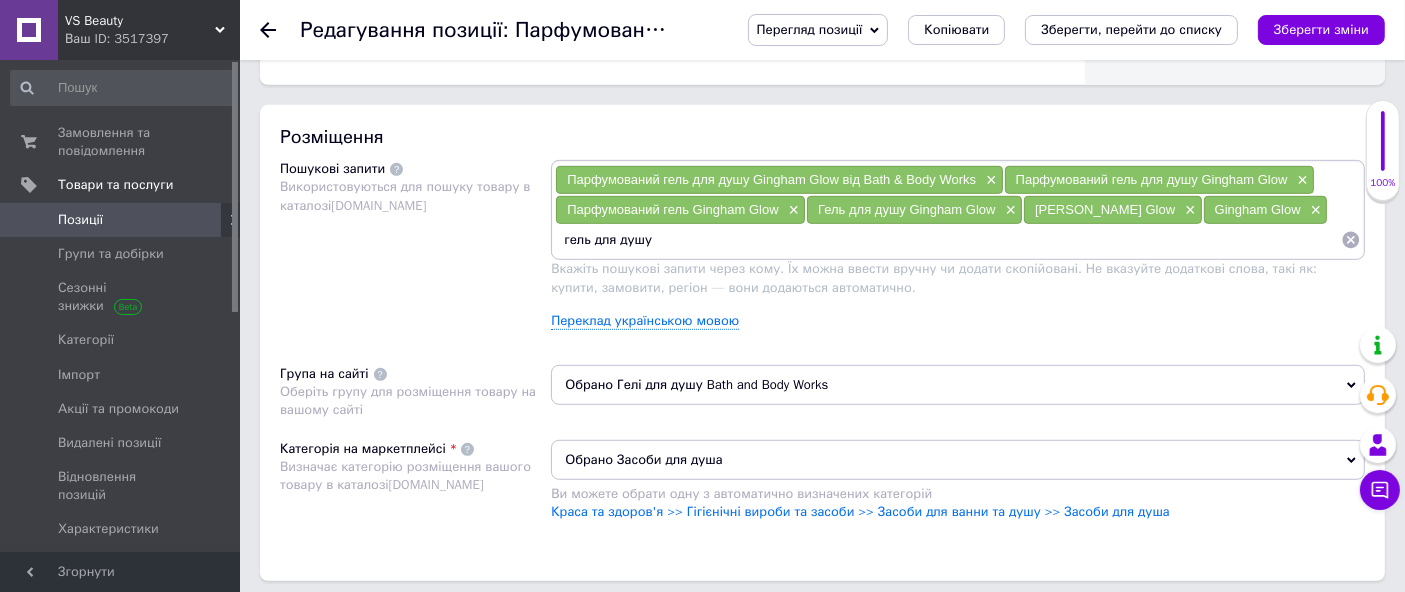 click on "гель для душу" at bounding box center (948, 240) 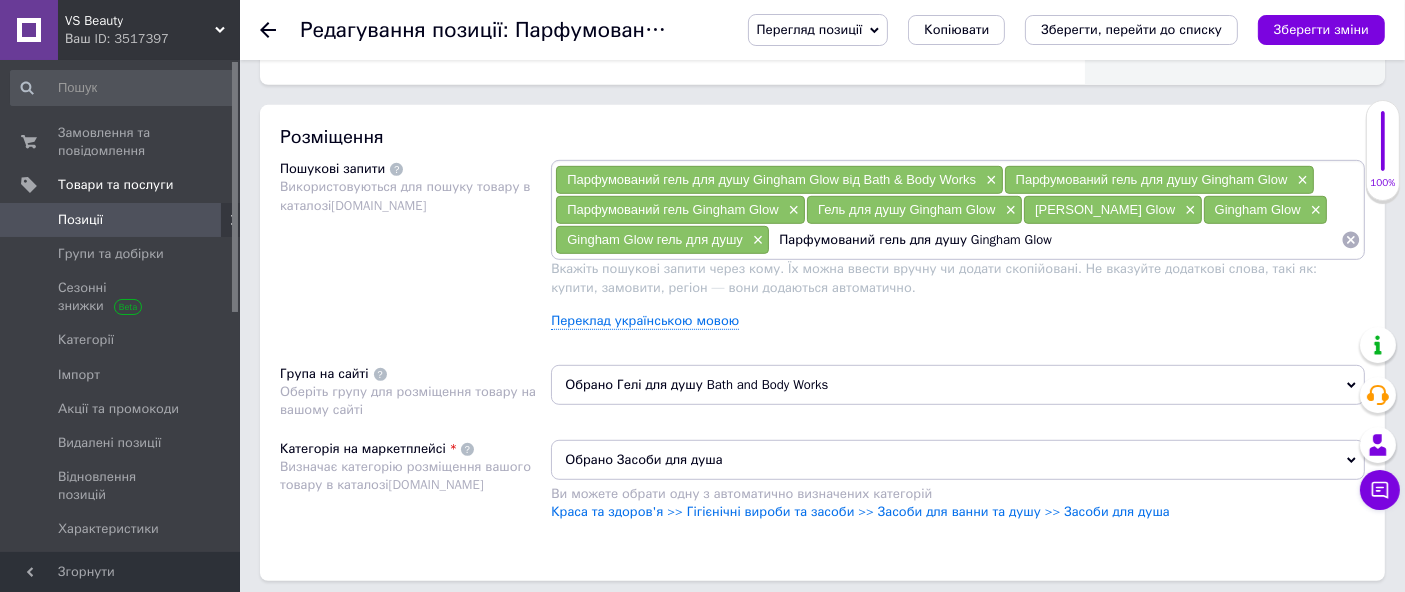 drag, startPoint x: 902, startPoint y: 239, endPoint x: 960, endPoint y: 260, distance: 61.68468 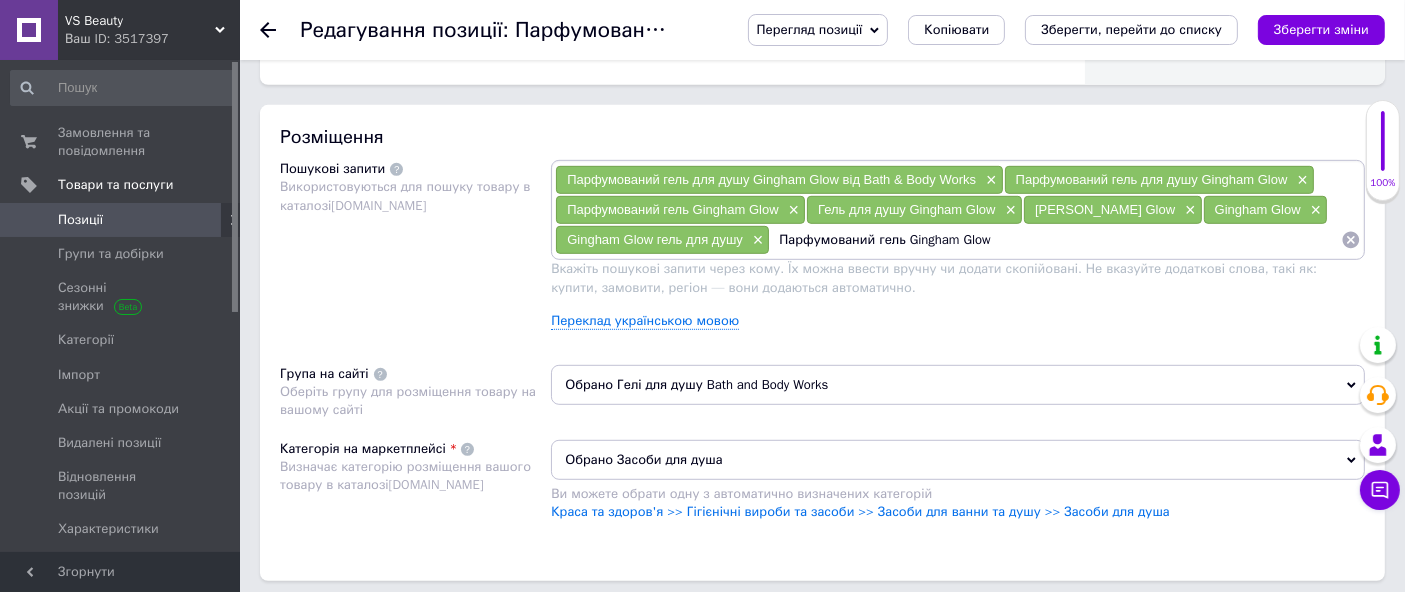 drag, startPoint x: 909, startPoint y: 235, endPoint x: 599, endPoint y: 555, distance: 445.5334 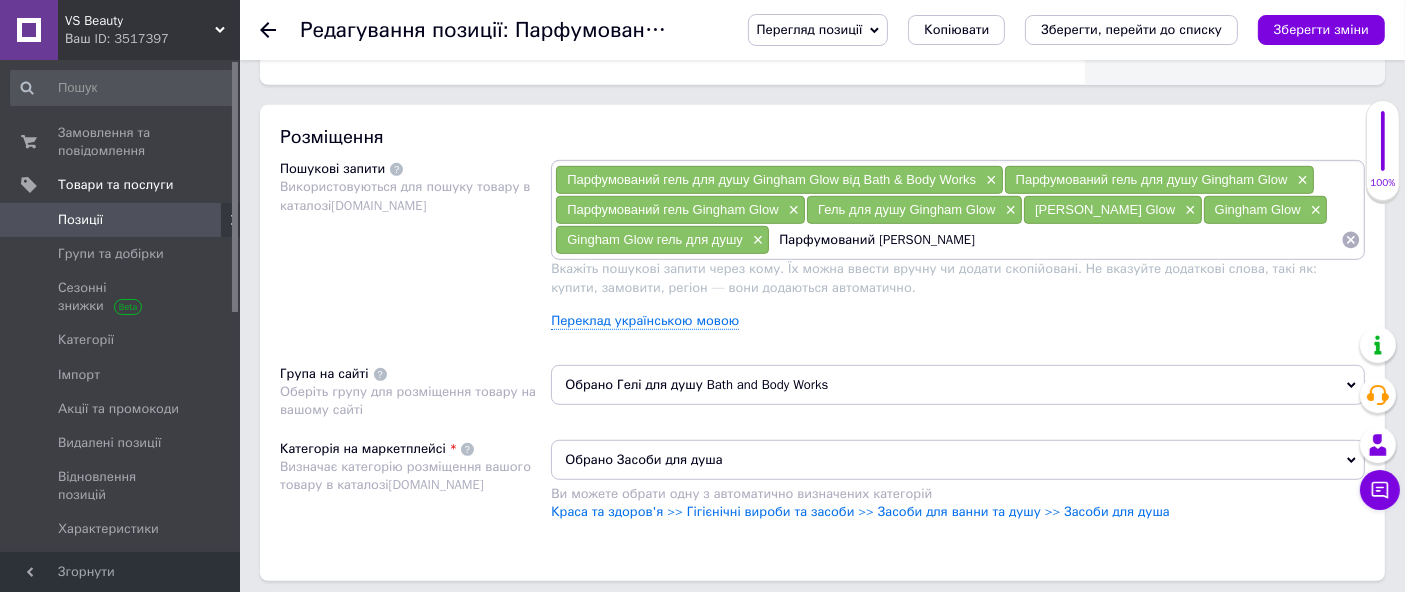 drag, startPoint x: 965, startPoint y: 238, endPoint x: 962, endPoint y: 335, distance: 97.04638 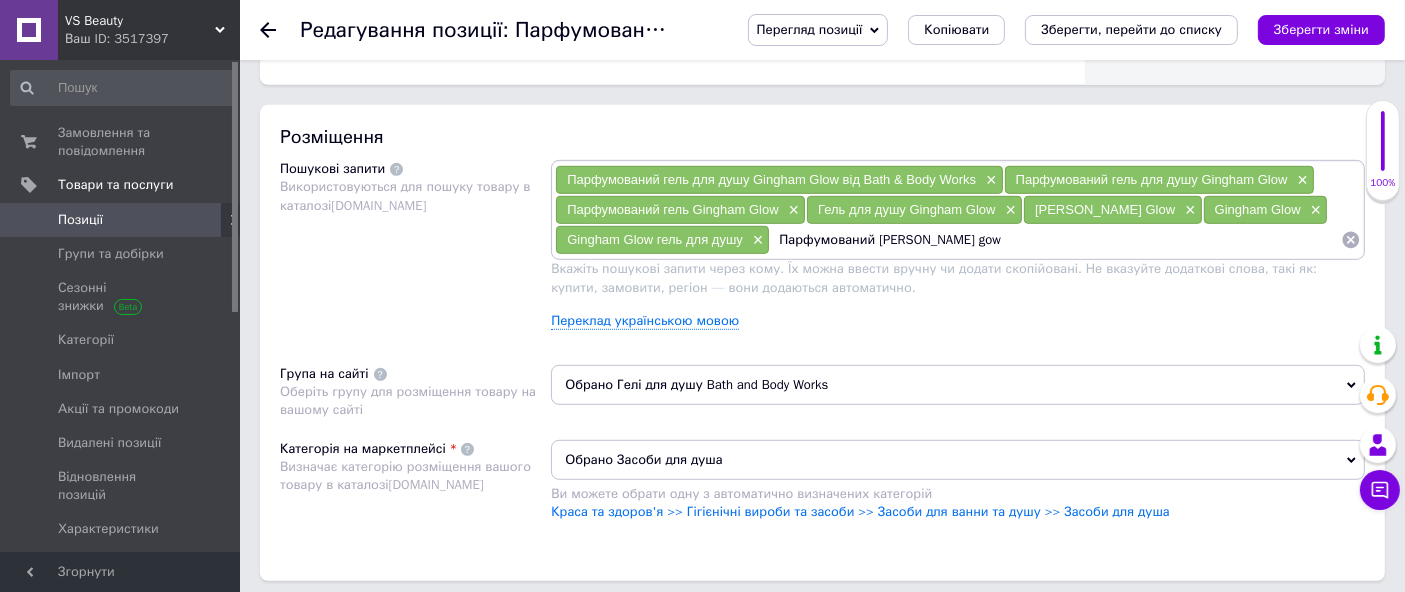 type on "Парфумований гель gingham glow" 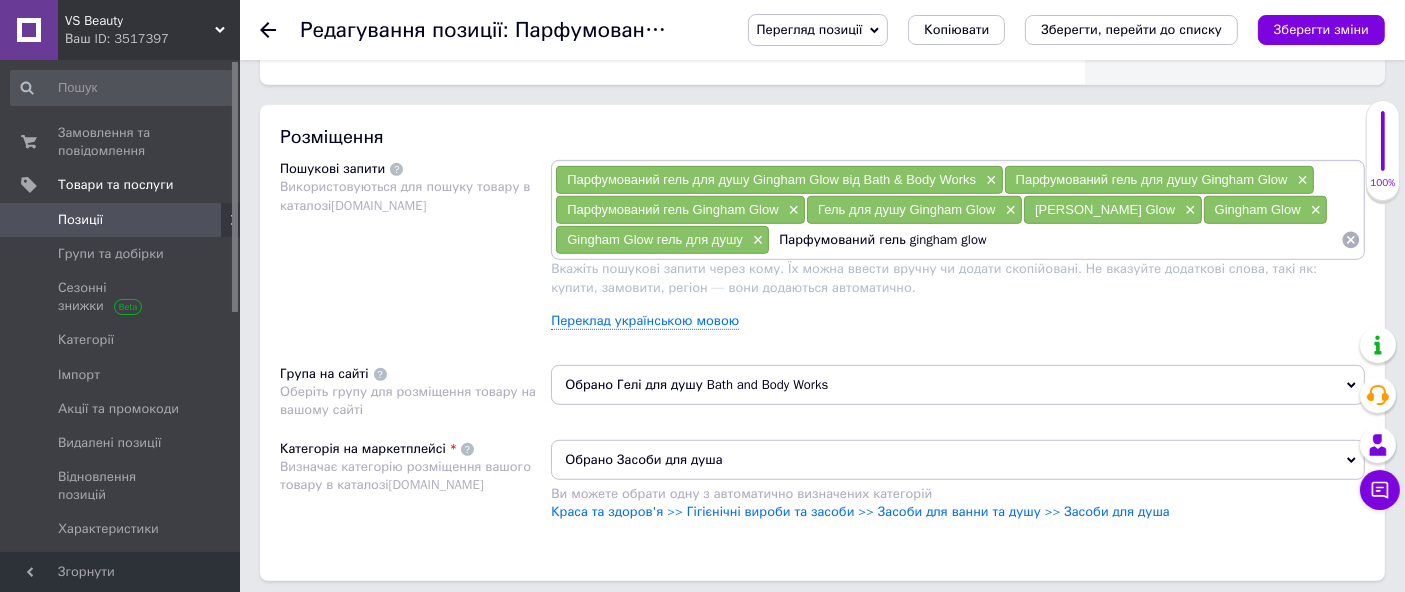 drag, startPoint x: 872, startPoint y: 240, endPoint x: 1089, endPoint y: 258, distance: 217.74527 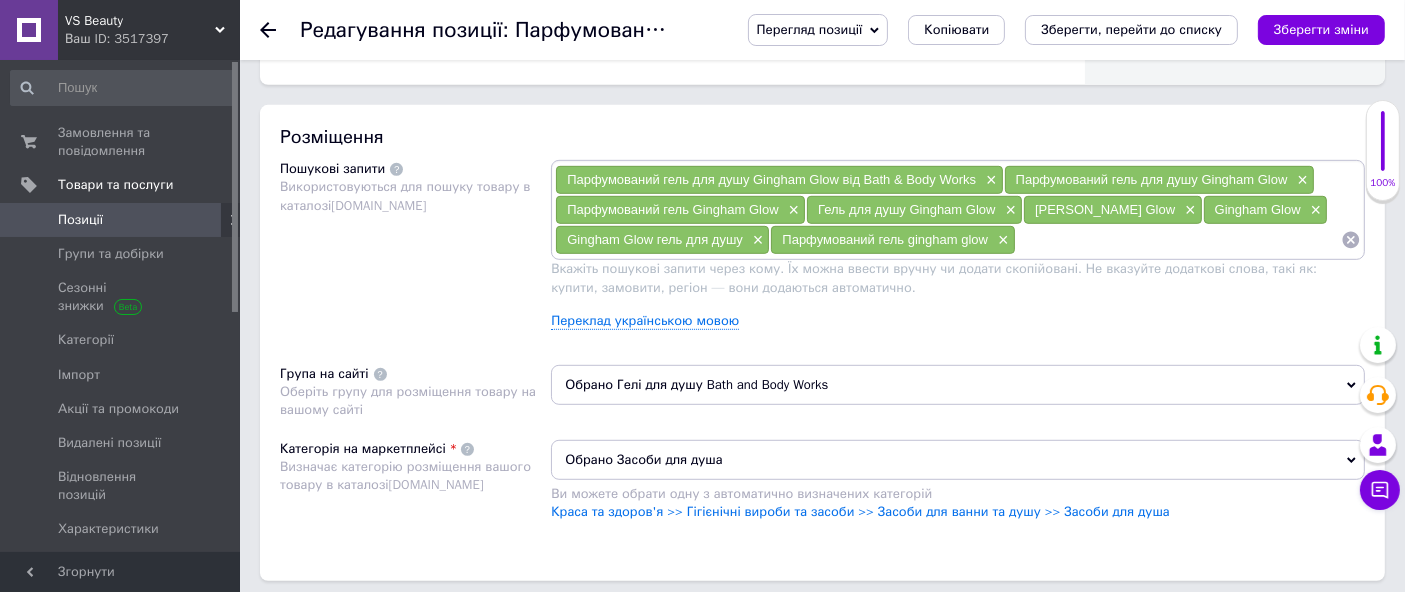 type on "[PERSON_NAME] glow" 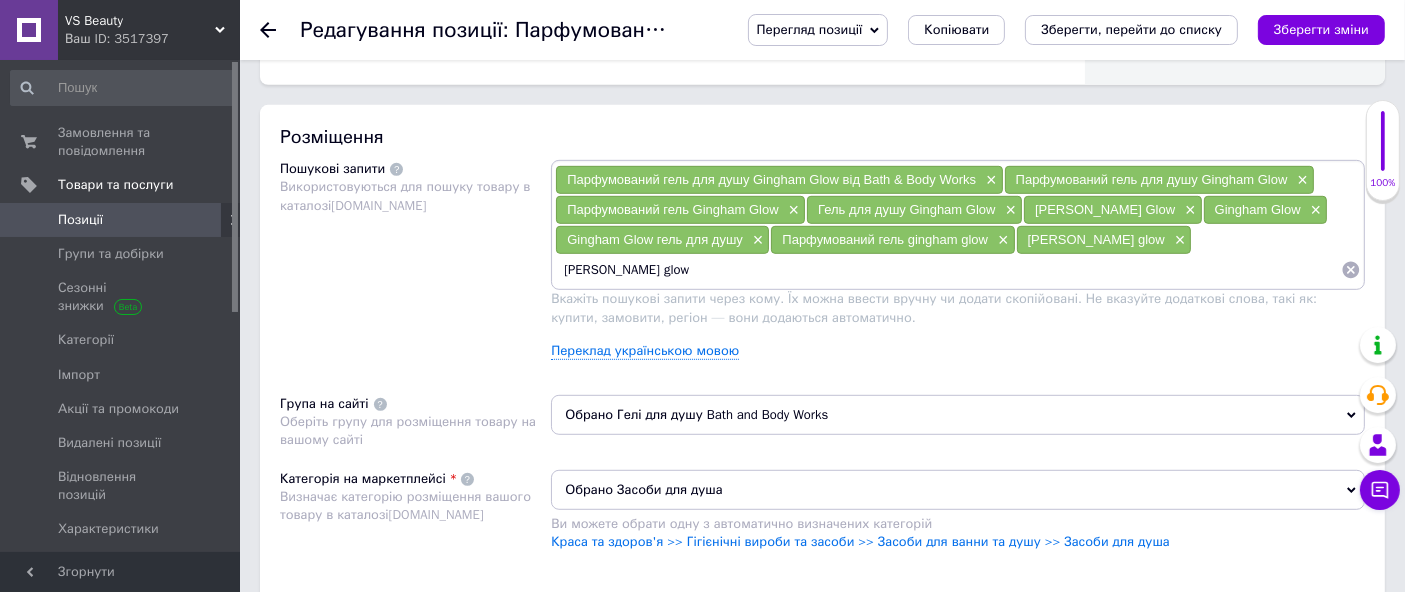 drag, startPoint x: 563, startPoint y: 262, endPoint x: 586, endPoint y: 270, distance: 24.351591 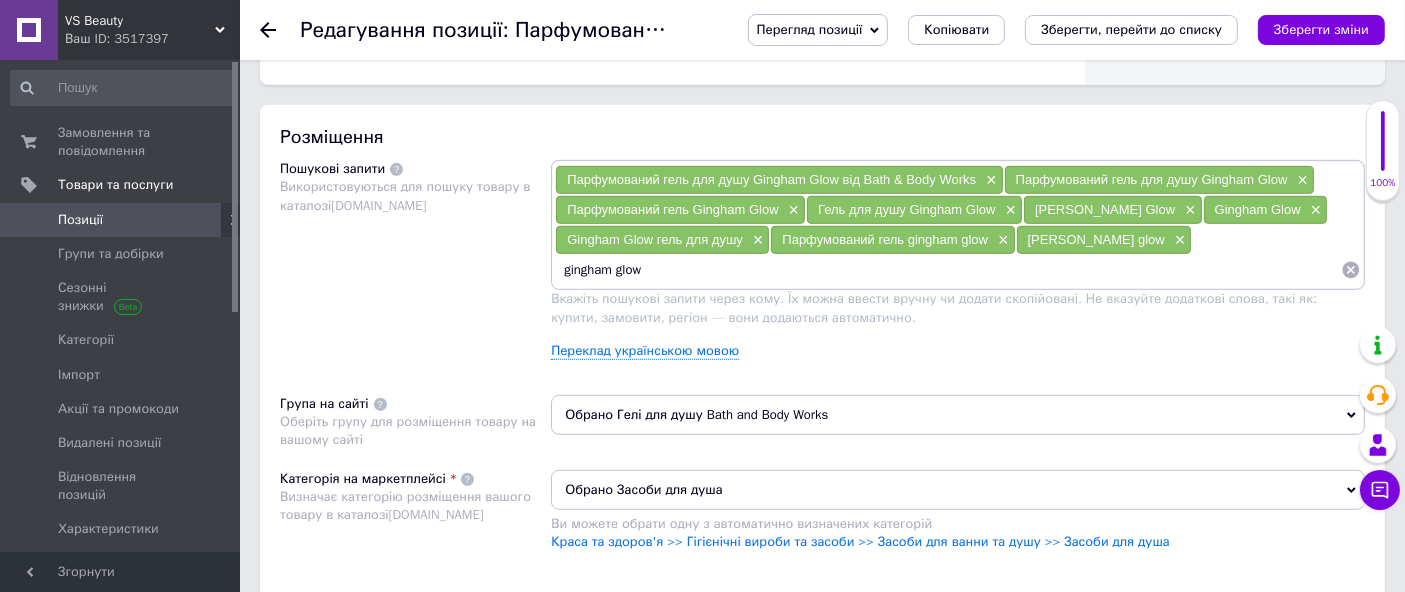 drag, startPoint x: 670, startPoint y: 264, endPoint x: 633, endPoint y: 270, distance: 37.48333 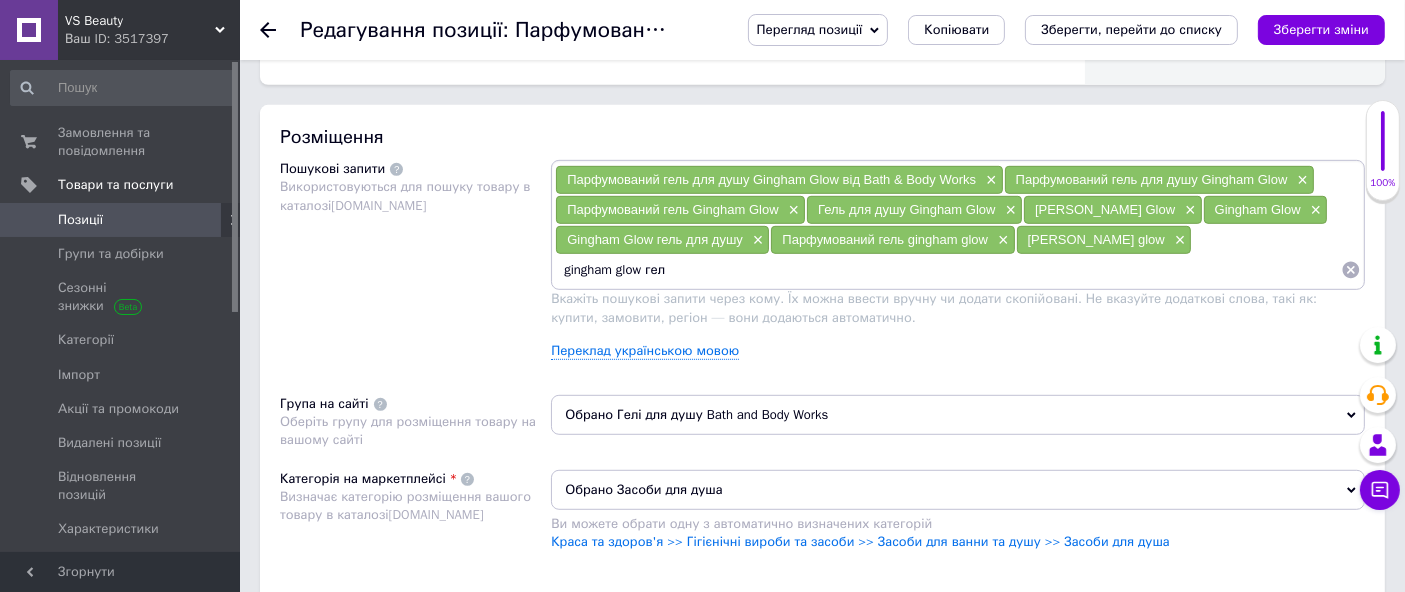type on "gingham glow гель" 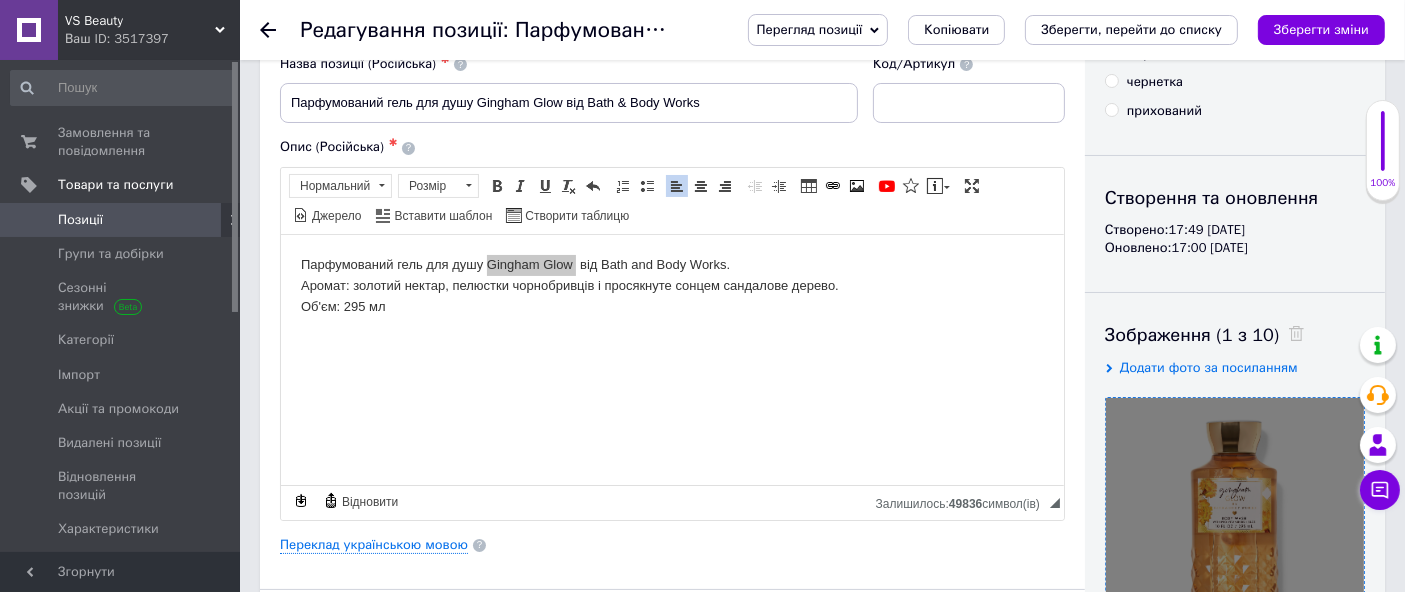 scroll, scrollTop: 0, scrollLeft: 0, axis: both 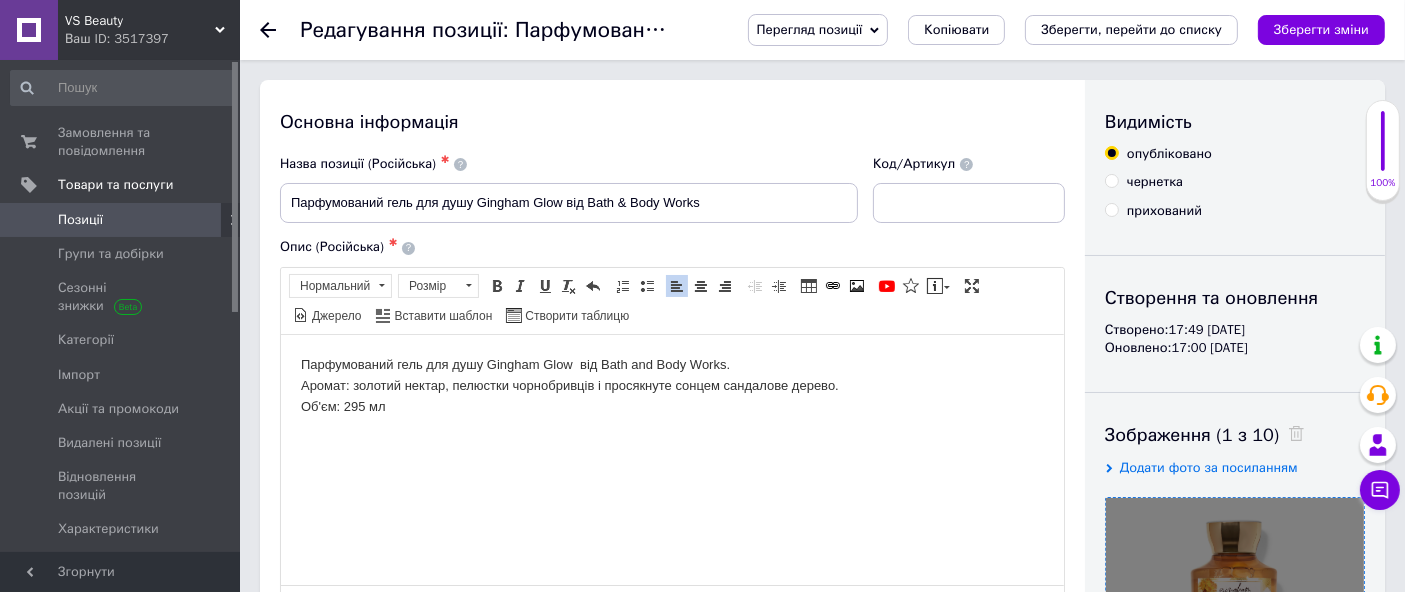 drag, startPoint x: 506, startPoint y: 487, endPoint x: 422, endPoint y: 465, distance: 86.833176 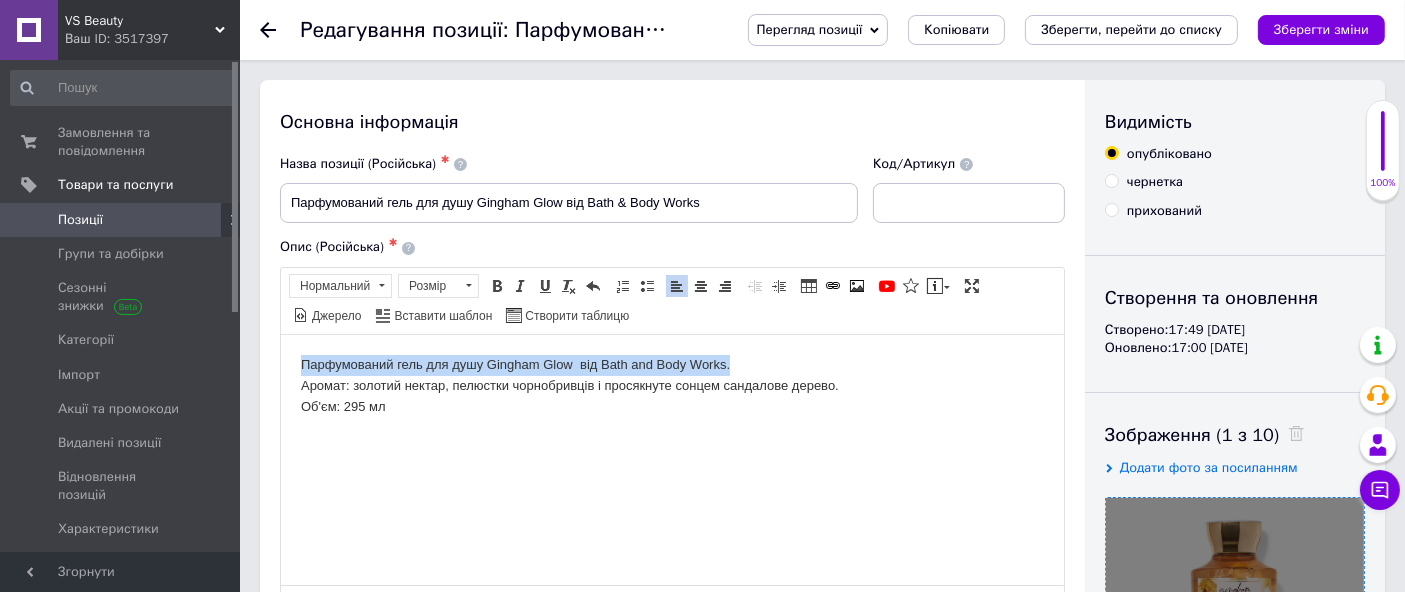 drag, startPoint x: 297, startPoint y: 362, endPoint x: 722, endPoint y: 377, distance: 425.26462 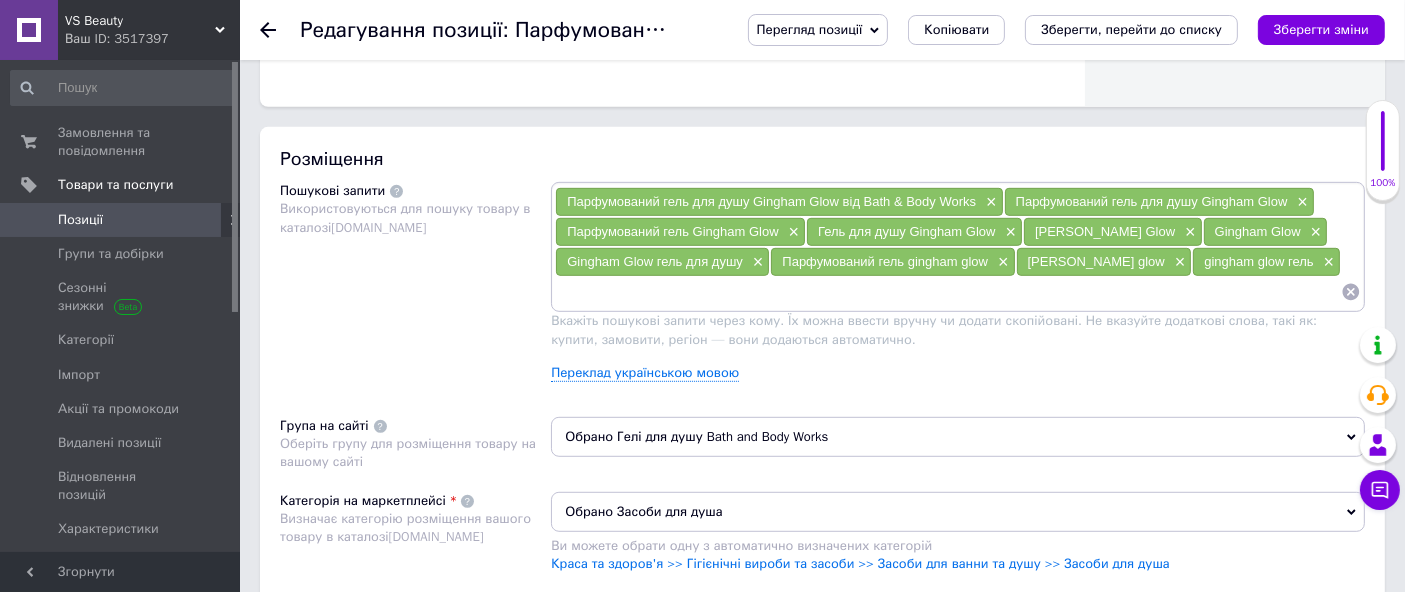 scroll, scrollTop: 1111, scrollLeft: 0, axis: vertical 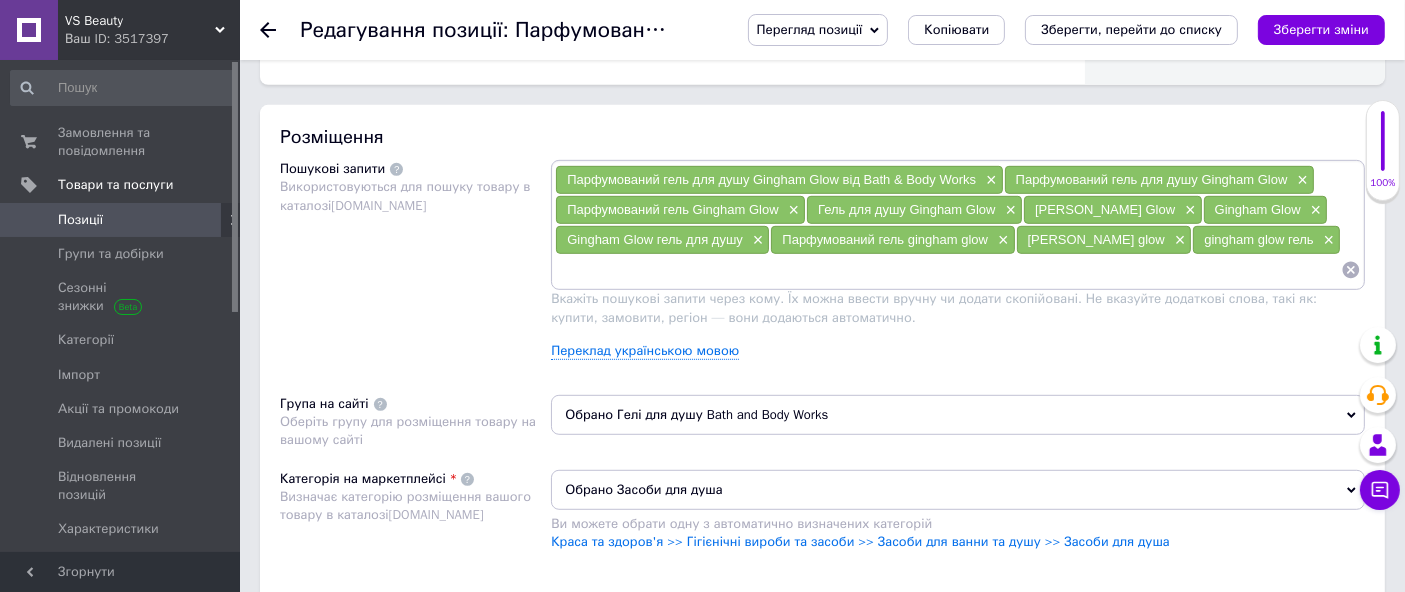 drag, startPoint x: 588, startPoint y: 284, endPoint x: 588, endPoint y: 327, distance: 43 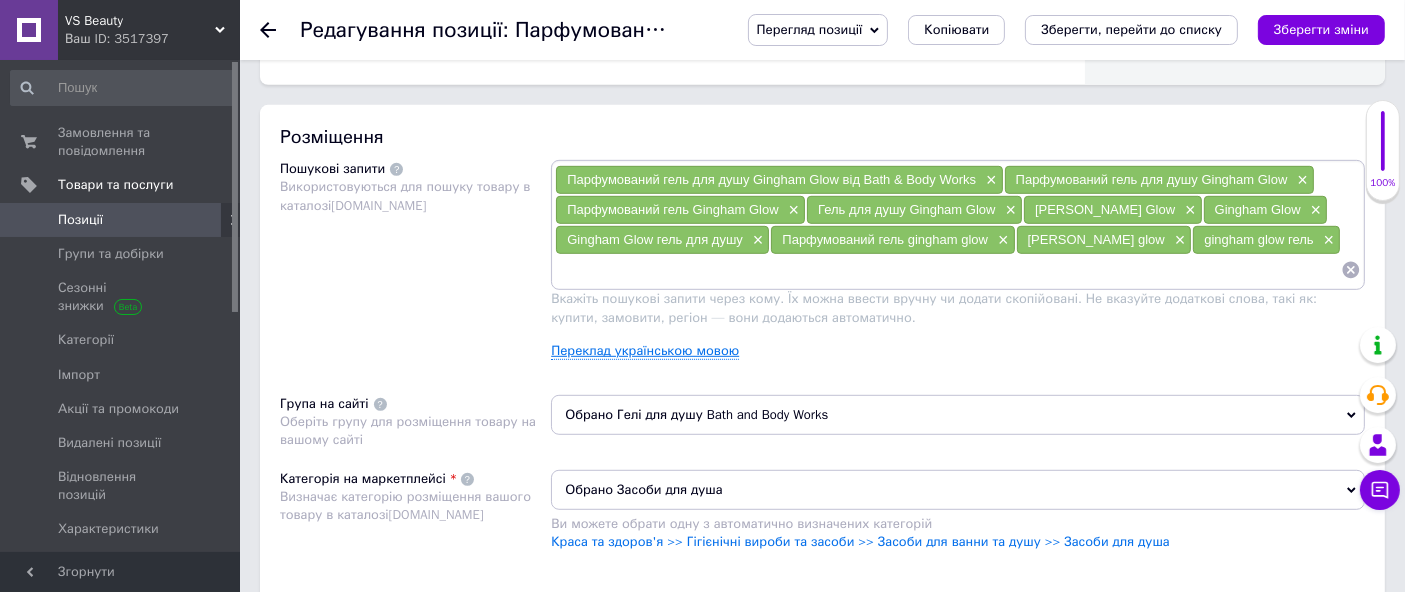 drag, startPoint x: 577, startPoint y: 272, endPoint x: 588, endPoint y: 336, distance: 64.93843 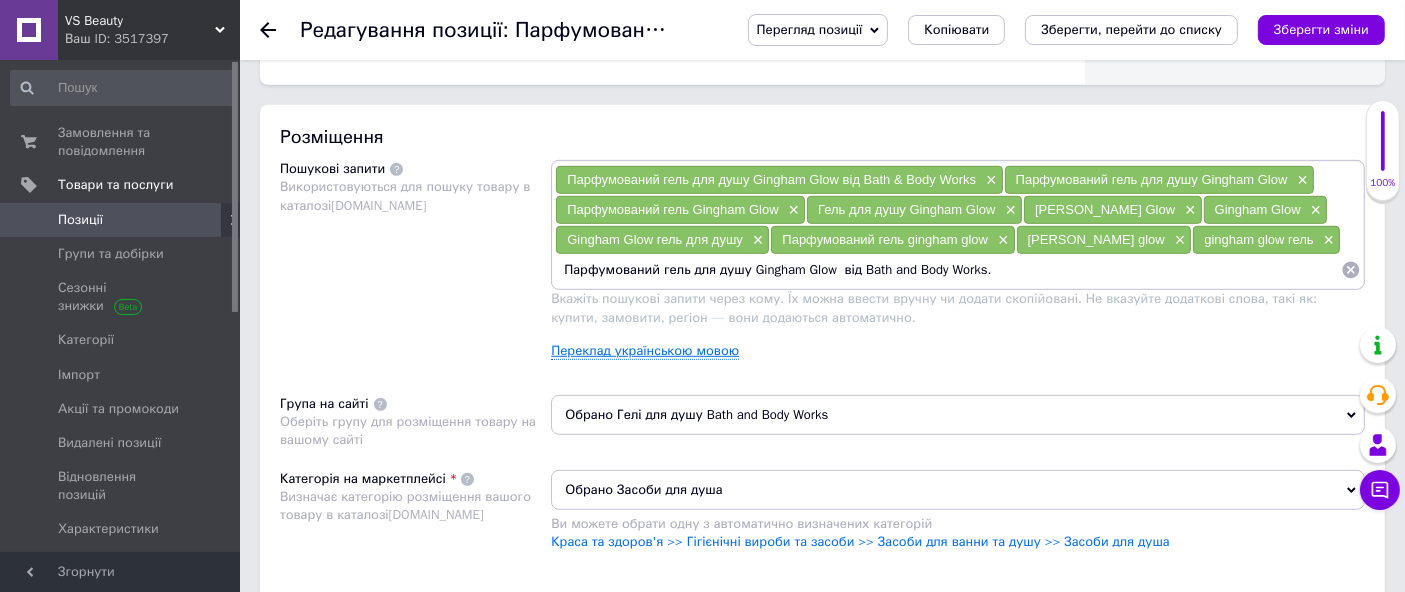 type on "Парфумований гель для душу Gingham Glow  від Bath and Body Works" 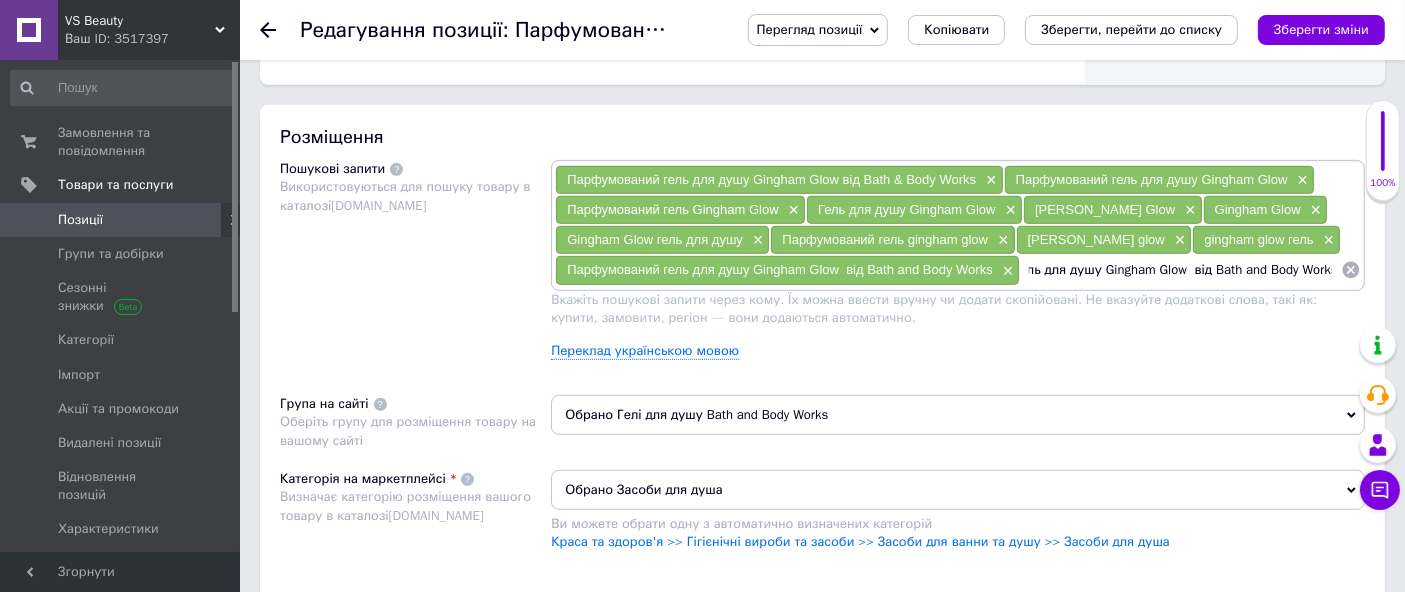 scroll, scrollTop: 0, scrollLeft: 112, axis: horizontal 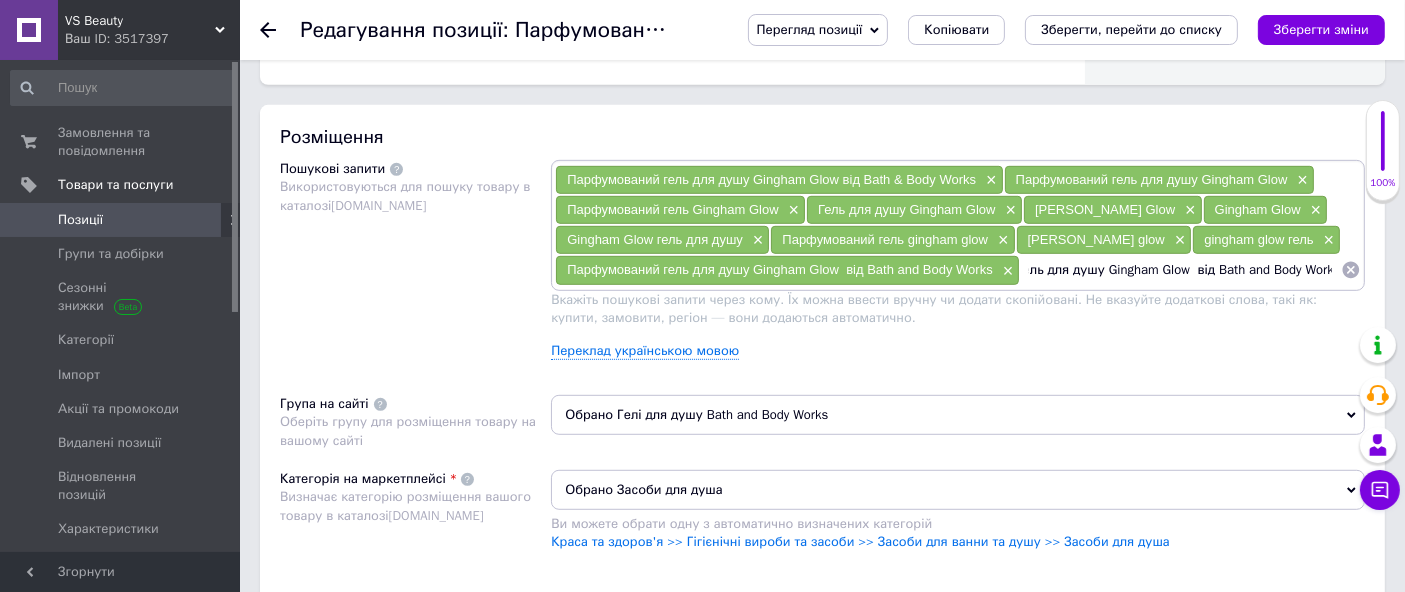 drag, startPoint x: 1098, startPoint y: 264, endPoint x: 1194, endPoint y: 333, distance: 118.224365 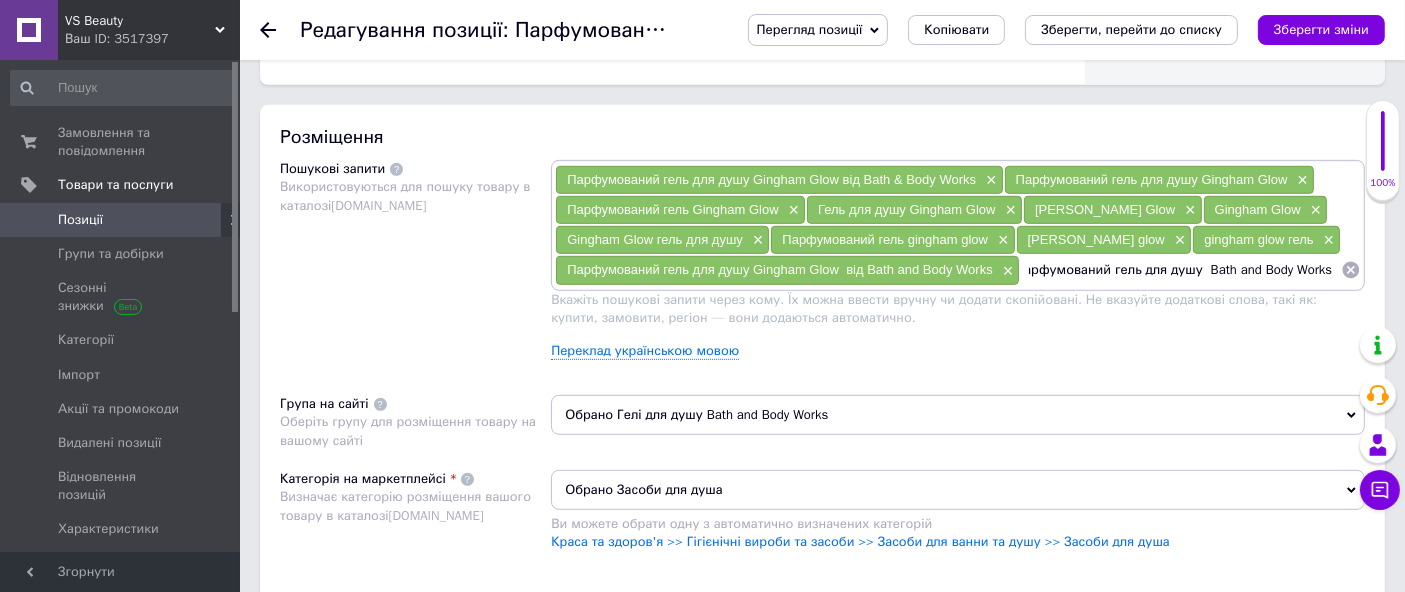 scroll, scrollTop: 0, scrollLeft: 3, axis: horizontal 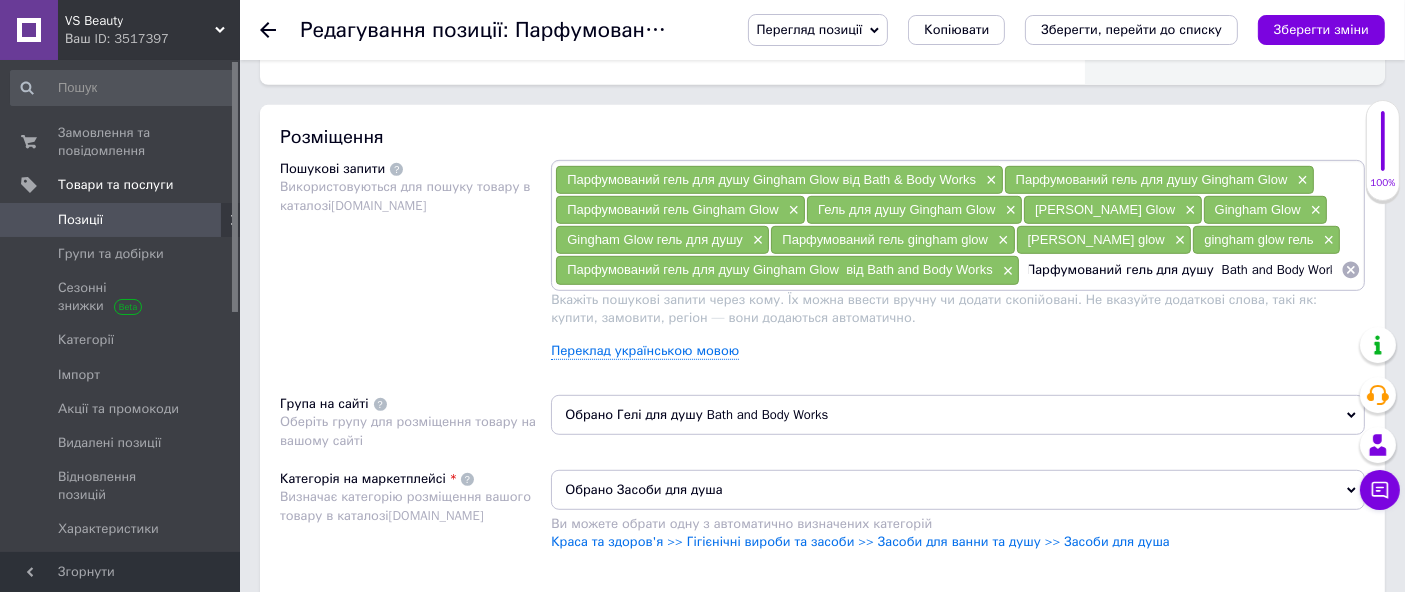 type on "Парфумований гель для душу Bath and Body Works" 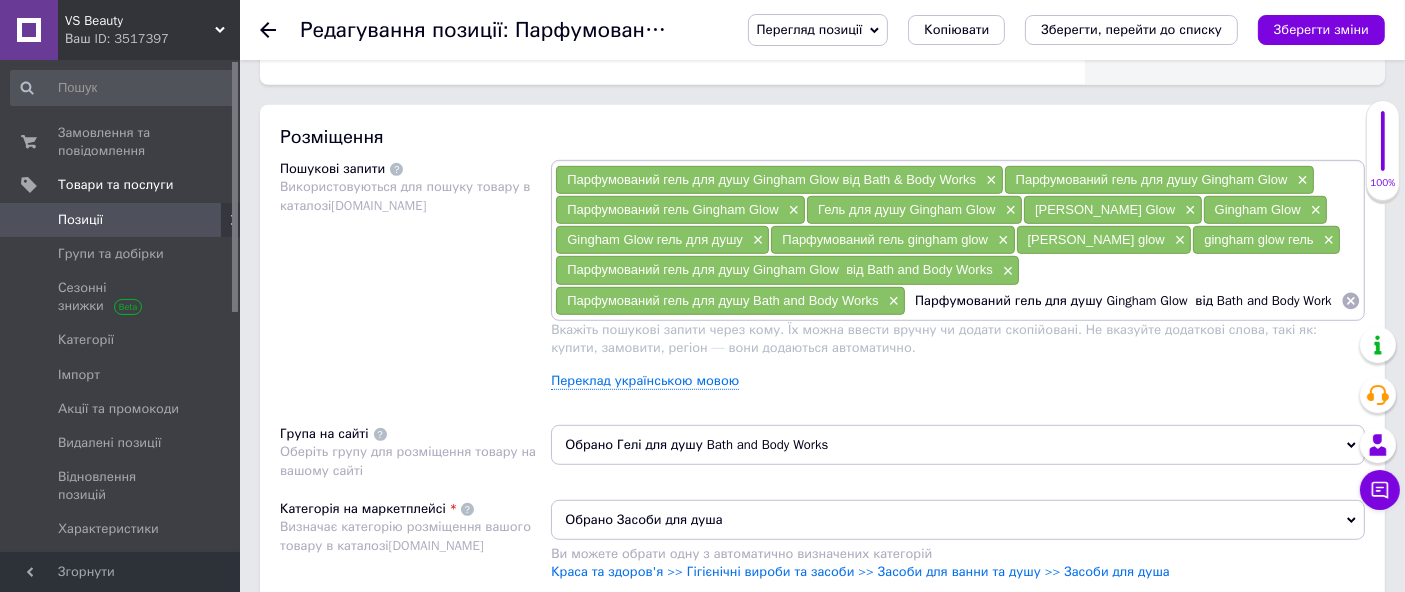scroll, scrollTop: 0, scrollLeft: 1, axis: horizontal 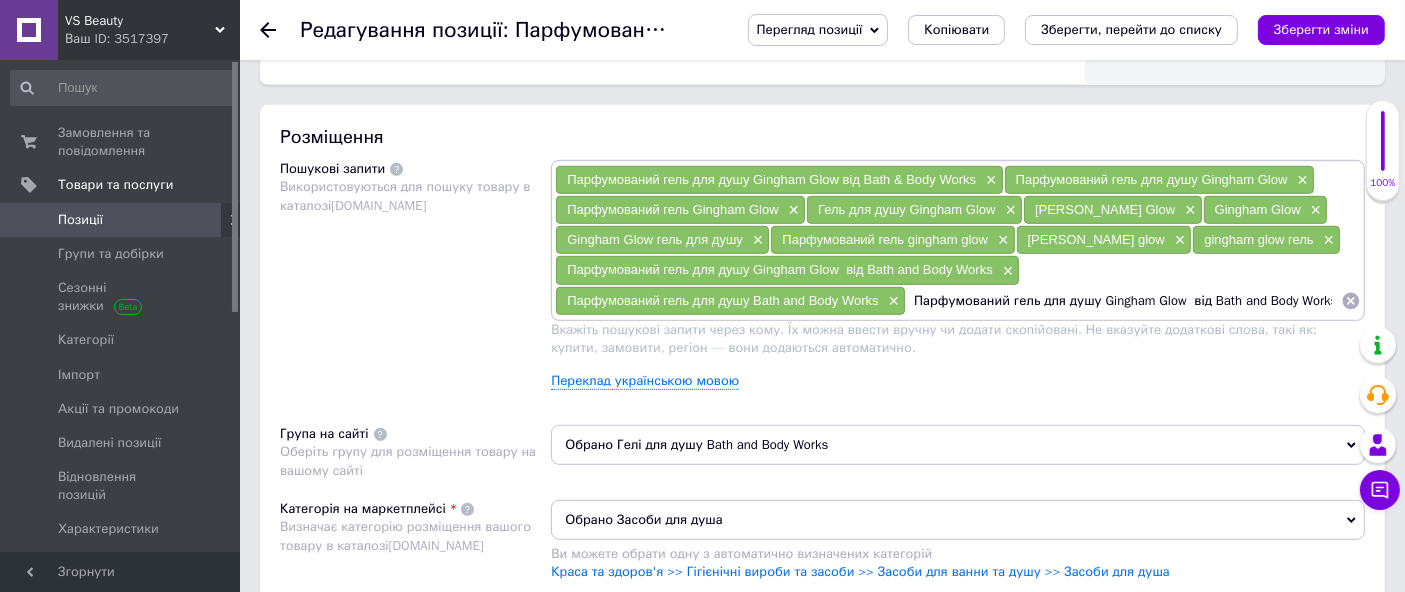 drag, startPoint x: 1037, startPoint y: 300, endPoint x: 1199, endPoint y: 333, distance: 165.32695 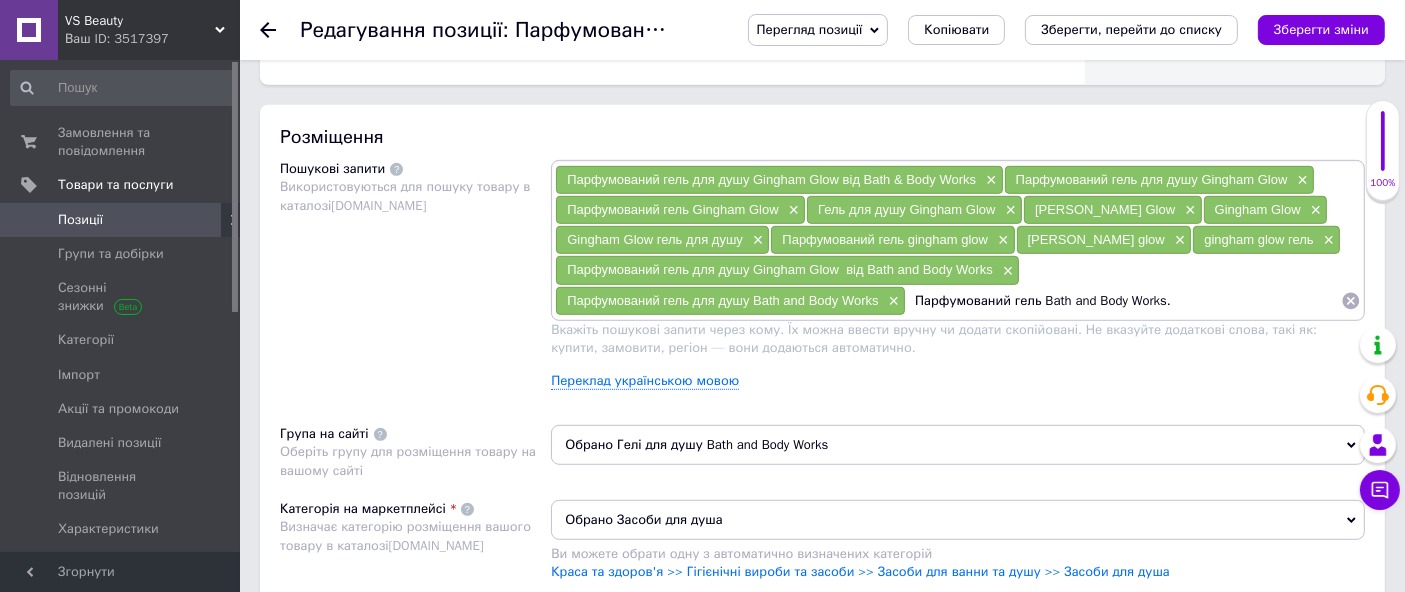scroll, scrollTop: 0, scrollLeft: 0, axis: both 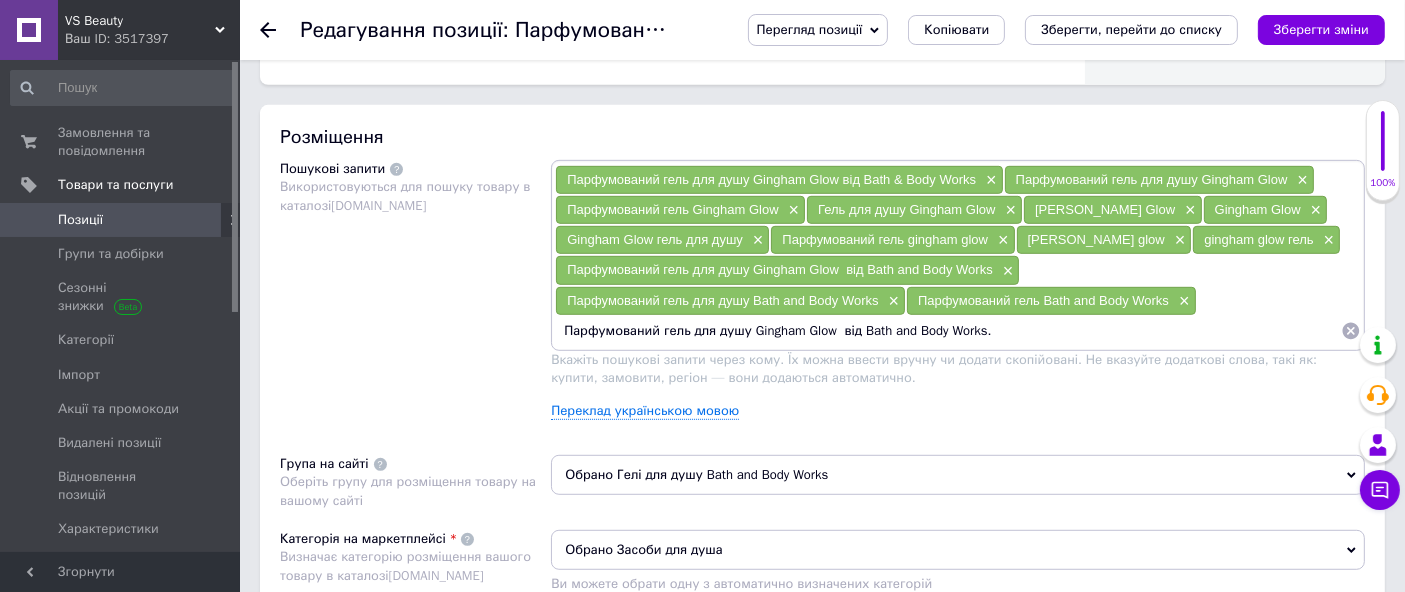 click on "Парфумований гель для душу Gingham Glow  від Bath and Body Works." at bounding box center [948, 331] 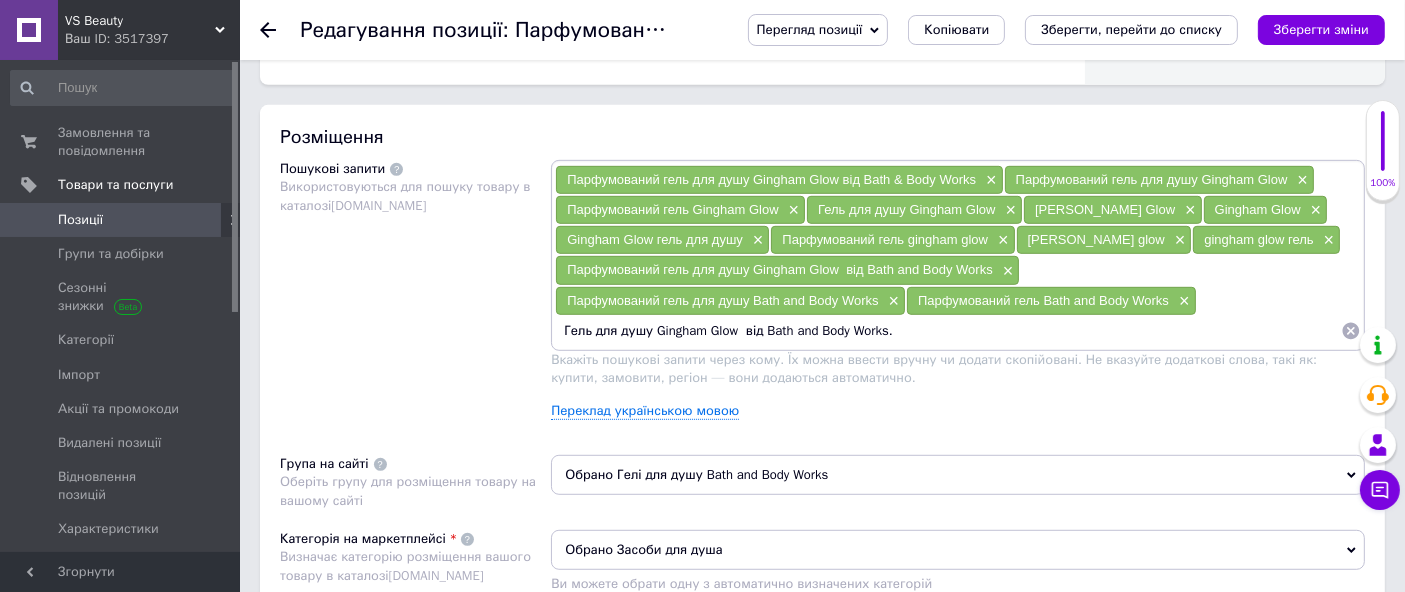 drag, startPoint x: 654, startPoint y: 324, endPoint x: 759, endPoint y: 372, distance: 115.45129 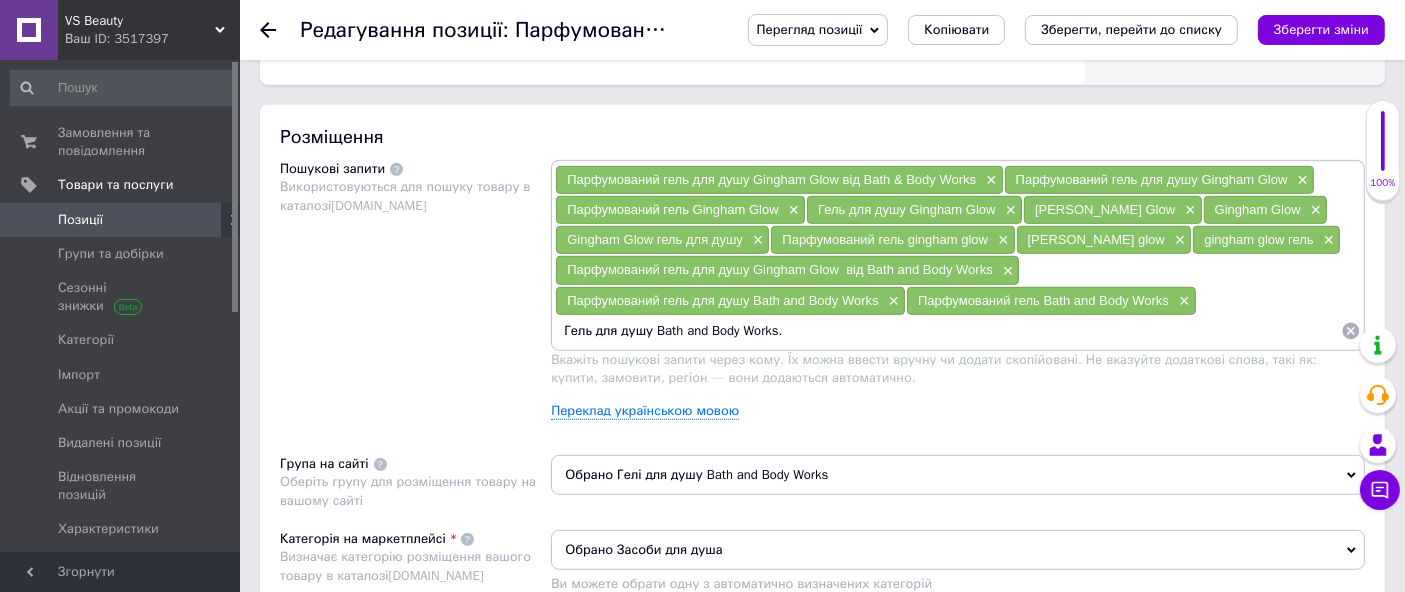 drag, startPoint x: 792, startPoint y: 324, endPoint x: 797, endPoint y: 343, distance: 19.646883 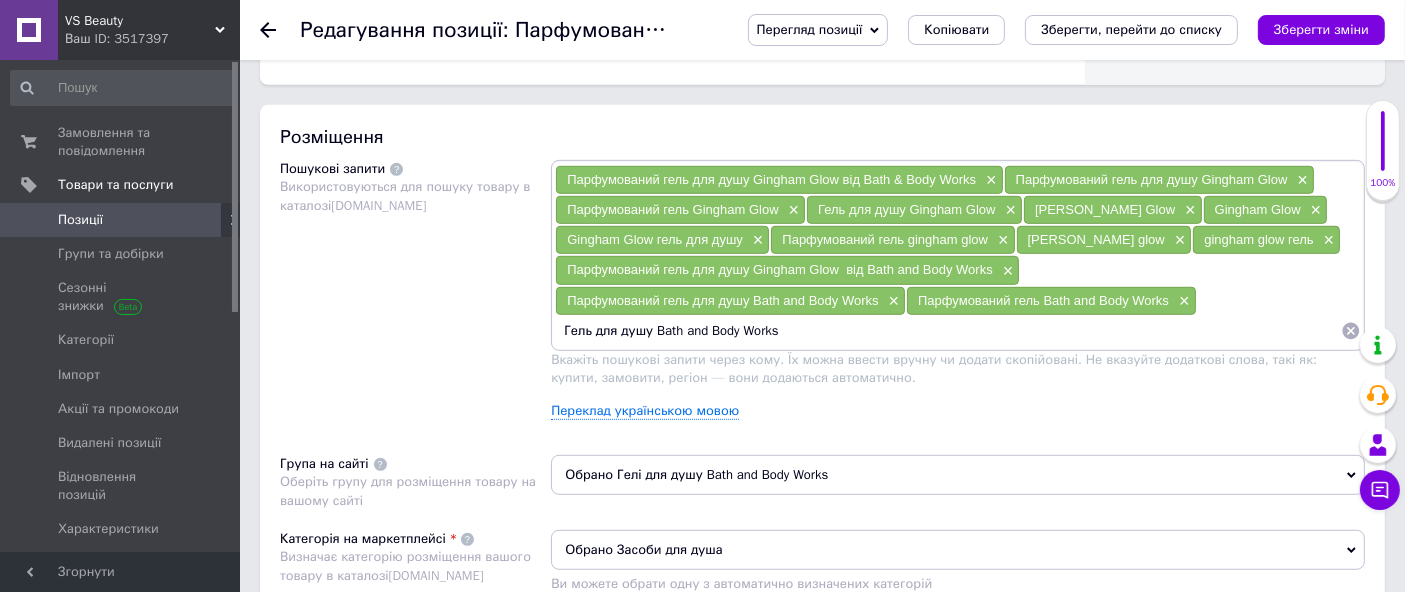 type 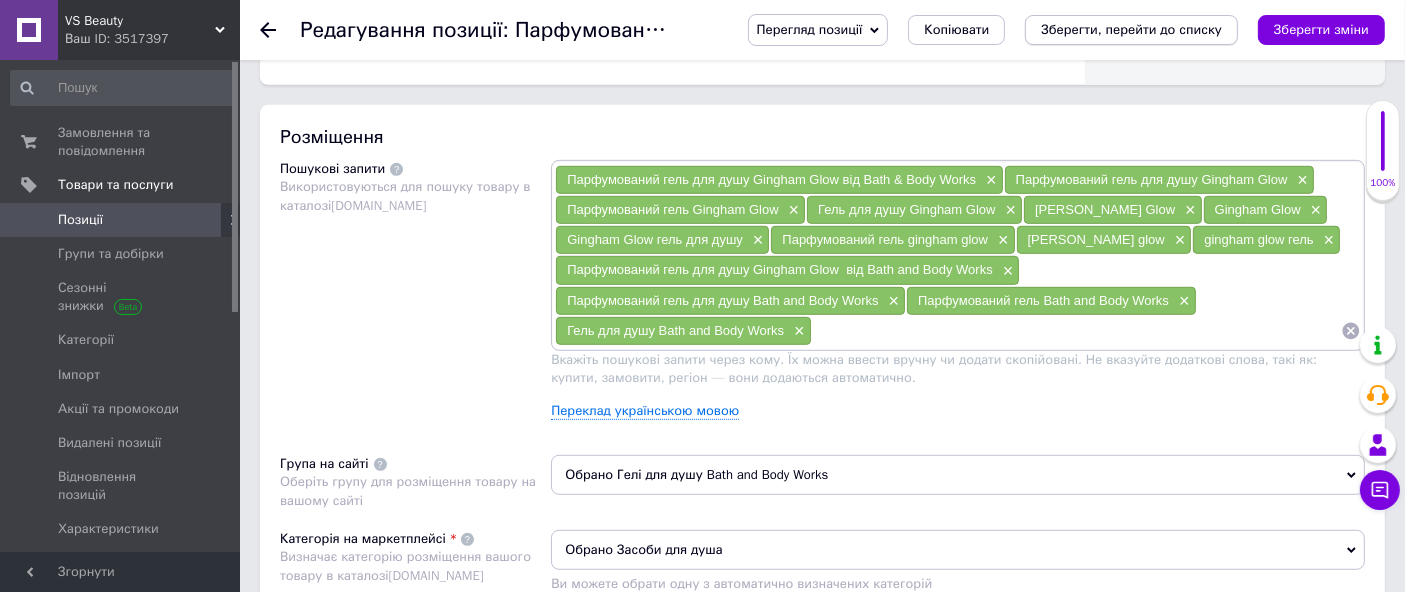 click on "Зберегти, перейти до списку" at bounding box center (1131, 29) 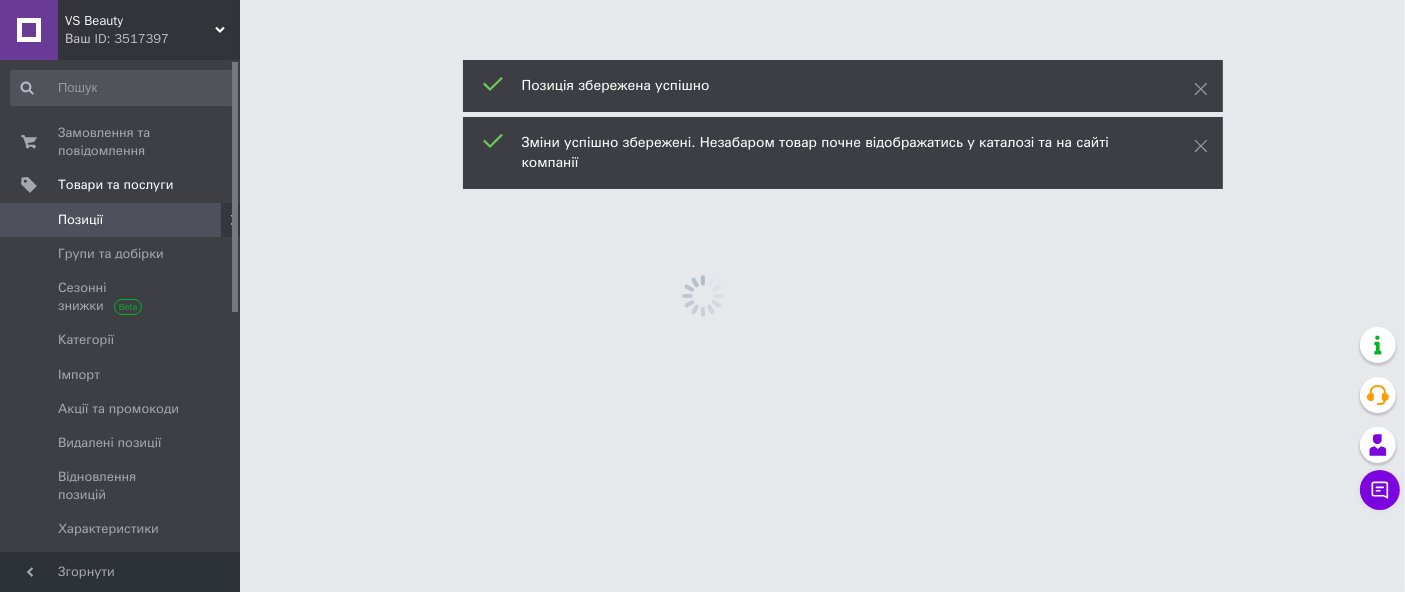 scroll, scrollTop: 0, scrollLeft: 0, axis: both 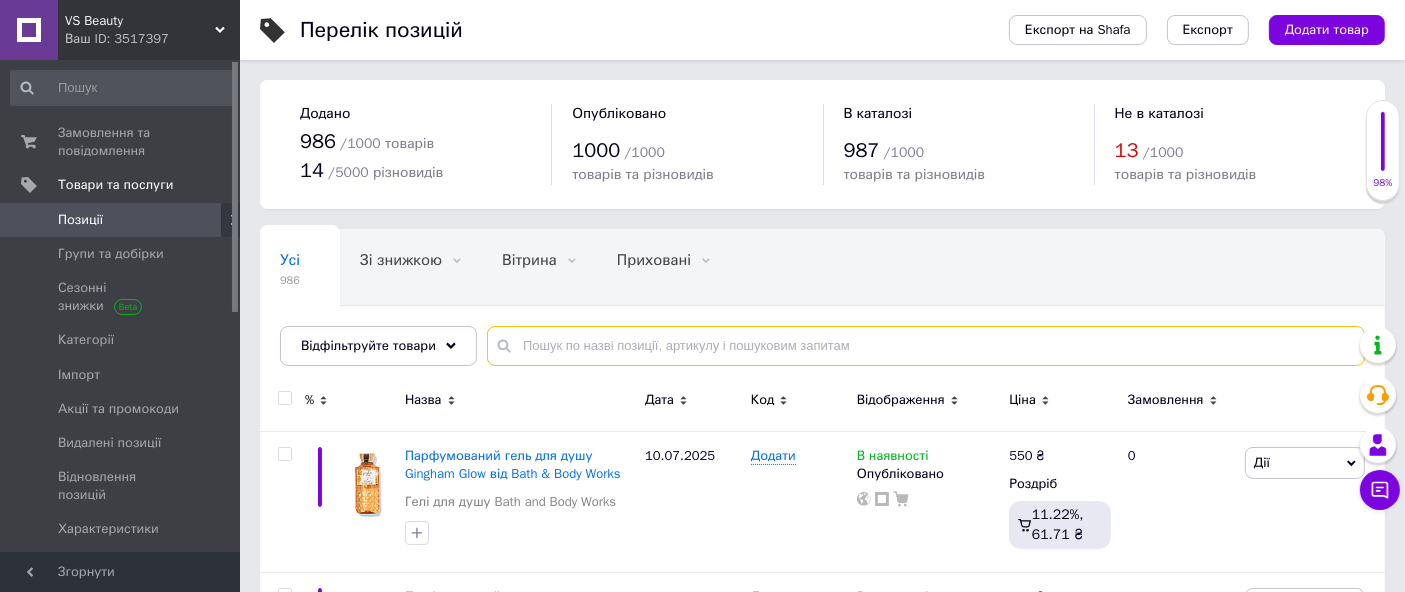 click at bounding box center (926, 346) 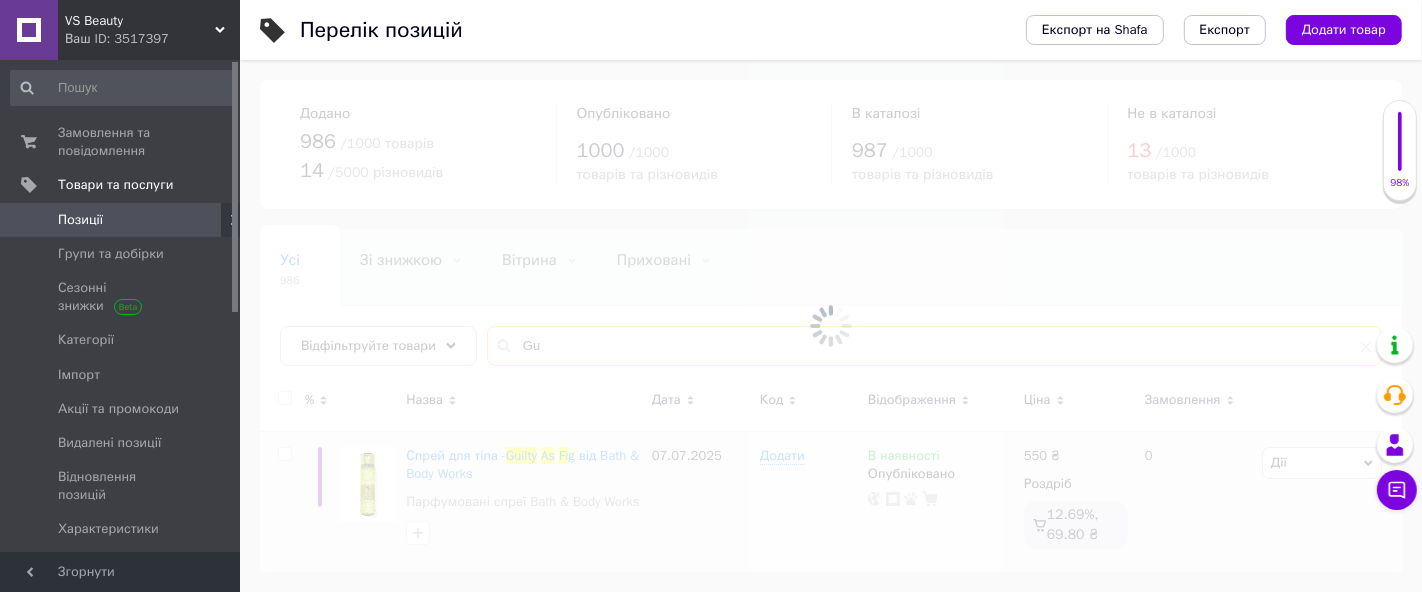 type 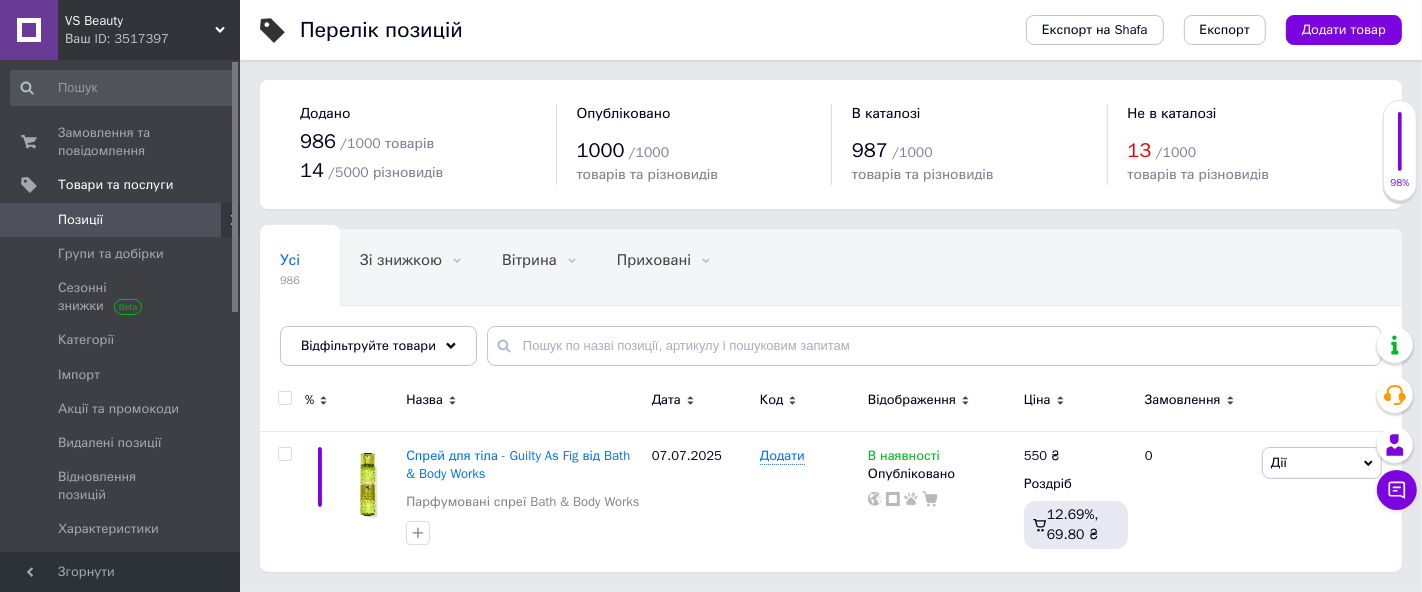click on "Позиції" at bounding box center (123, 220) 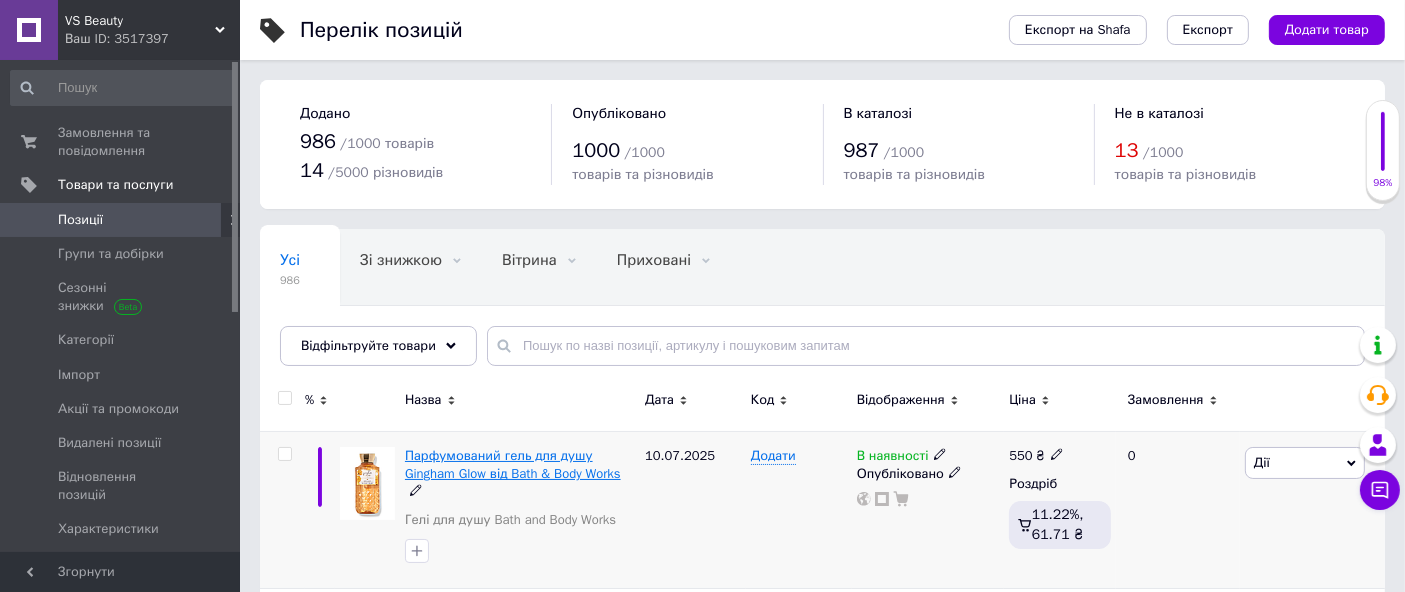click on "Парфумований гель для душу Gingham Glow від Bath & Body Works" at bounding box center (513, 464) 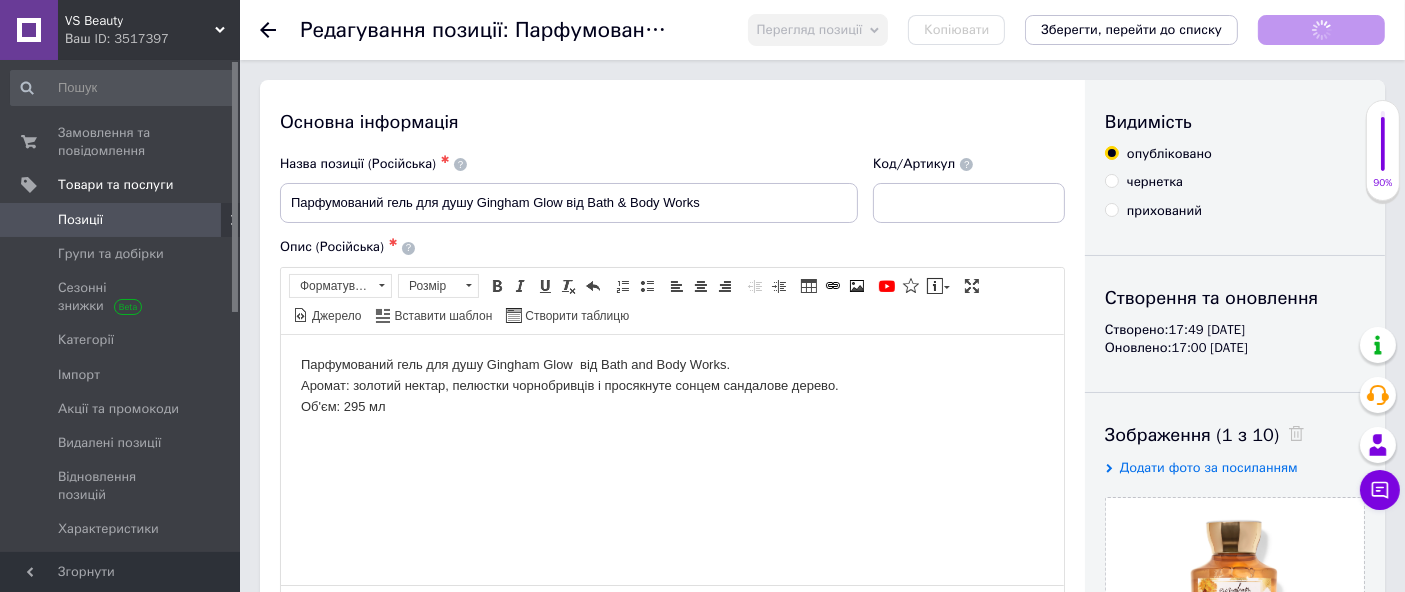 scroll, scrollTop: 0, scrollLeft: 0, axis: both 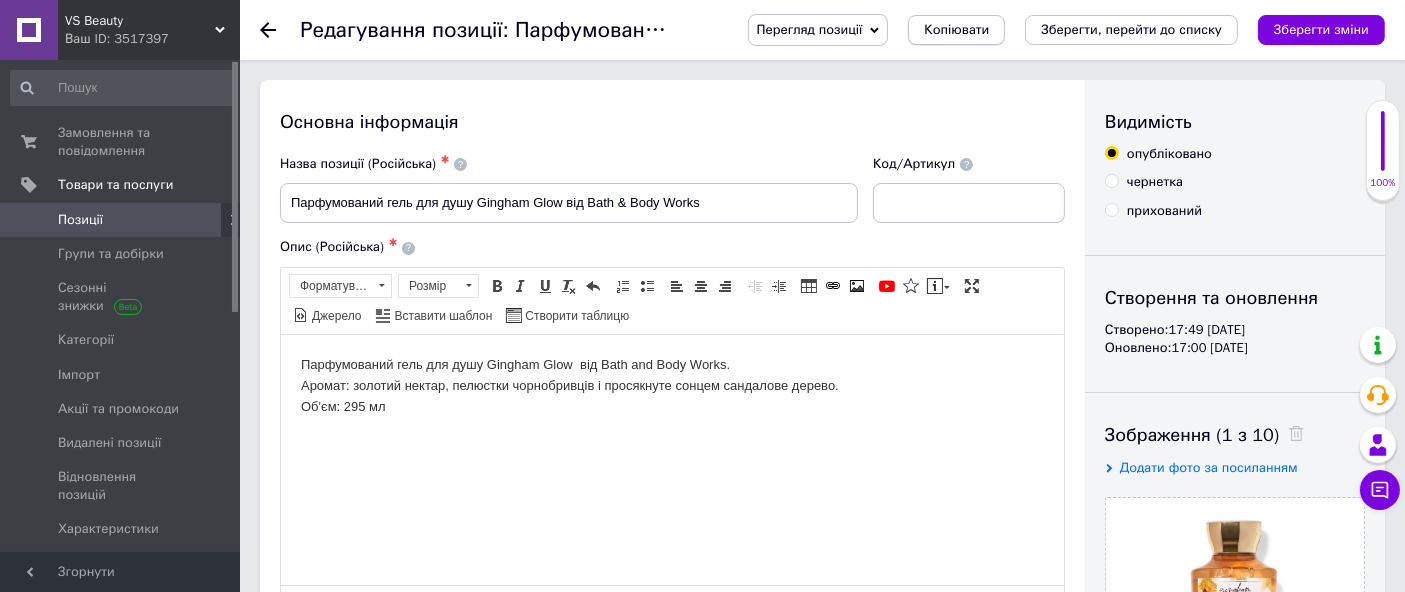 click on "Копіювати" at bounding box center (956, 30) 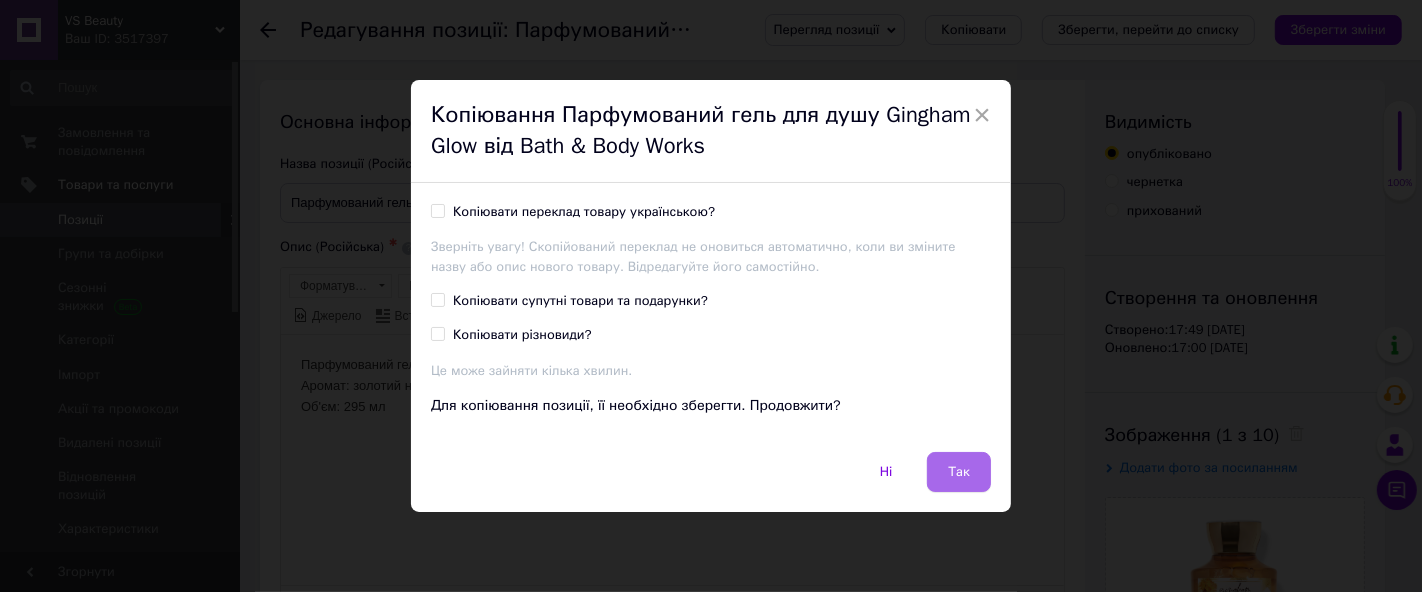 click on "Так" at bounding box center (959, 472) 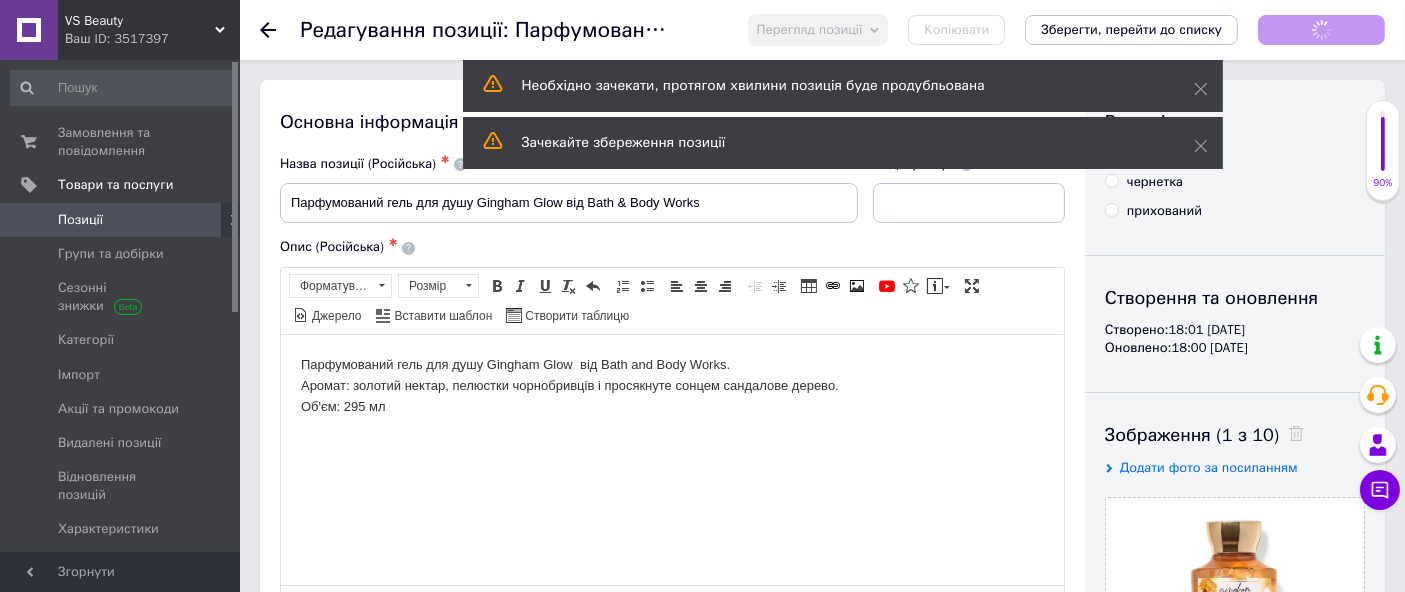 scroll, scrollTop: 0, scrollLeft: 0, axis: both 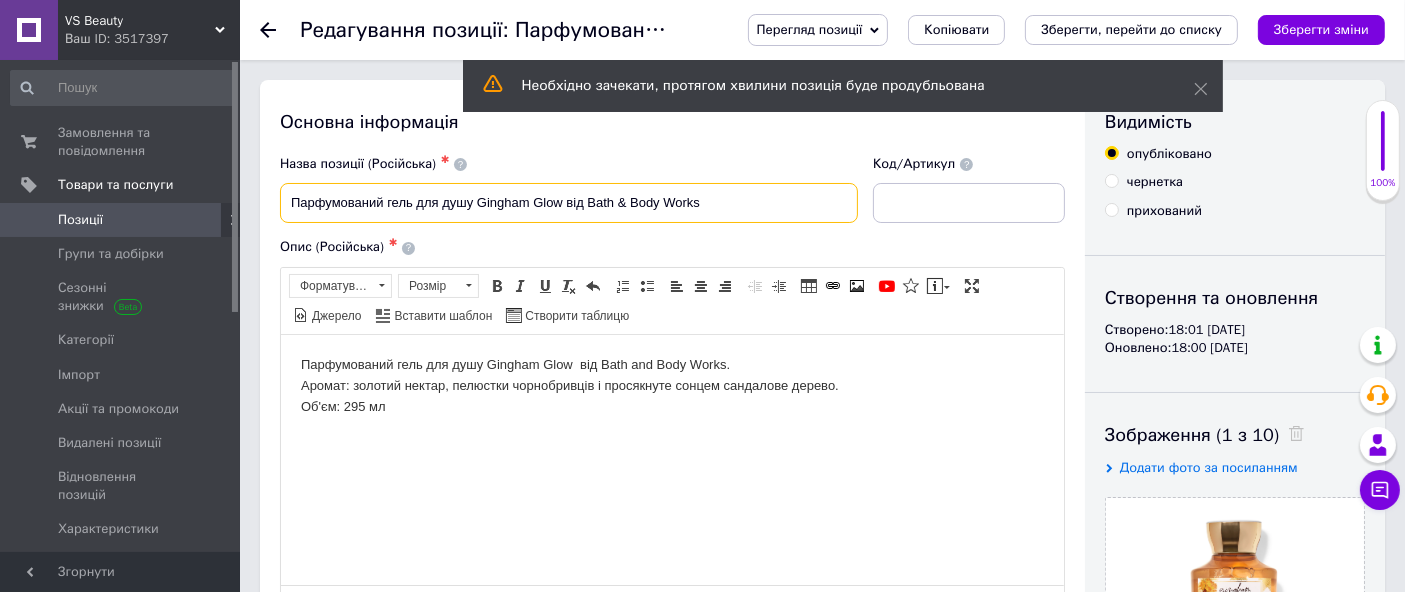 drag, startPoint x: 477, startPoint y: 208, endPoint x: 527, endPoint y: 242, distance: 60.464867 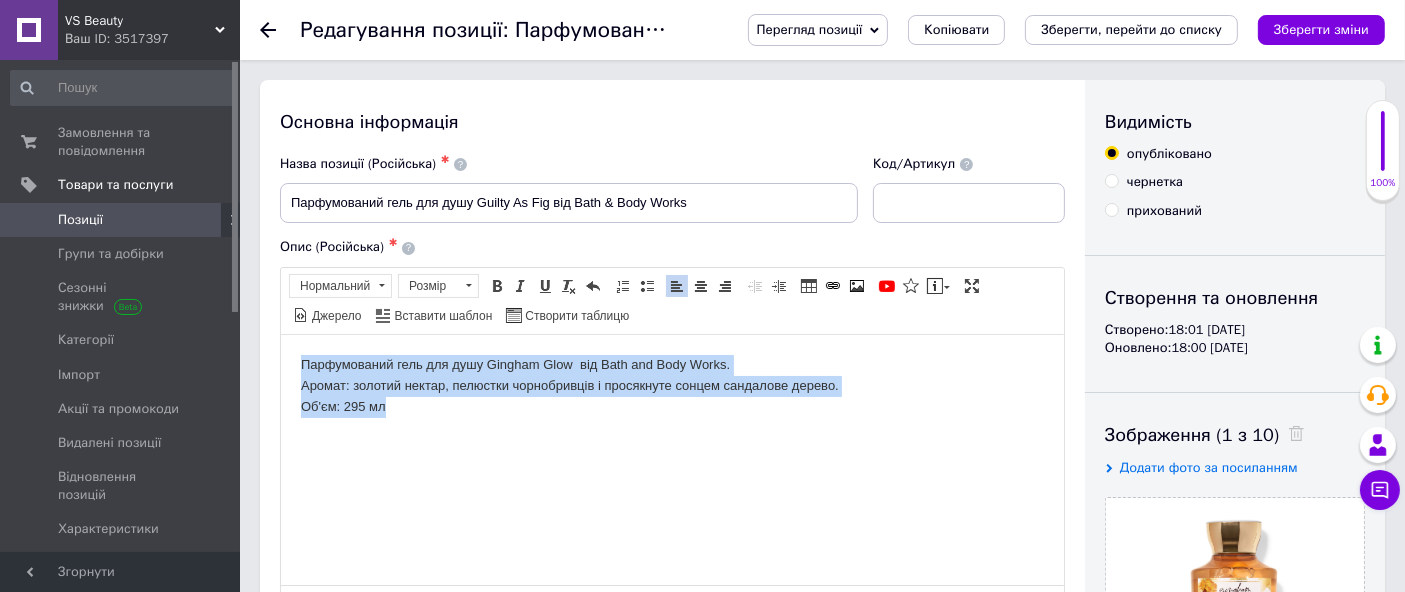 drag, startPoint x: 302, startPoint y: 359, endPoint x: 463, endPoint y: 418, distance: 171.47011 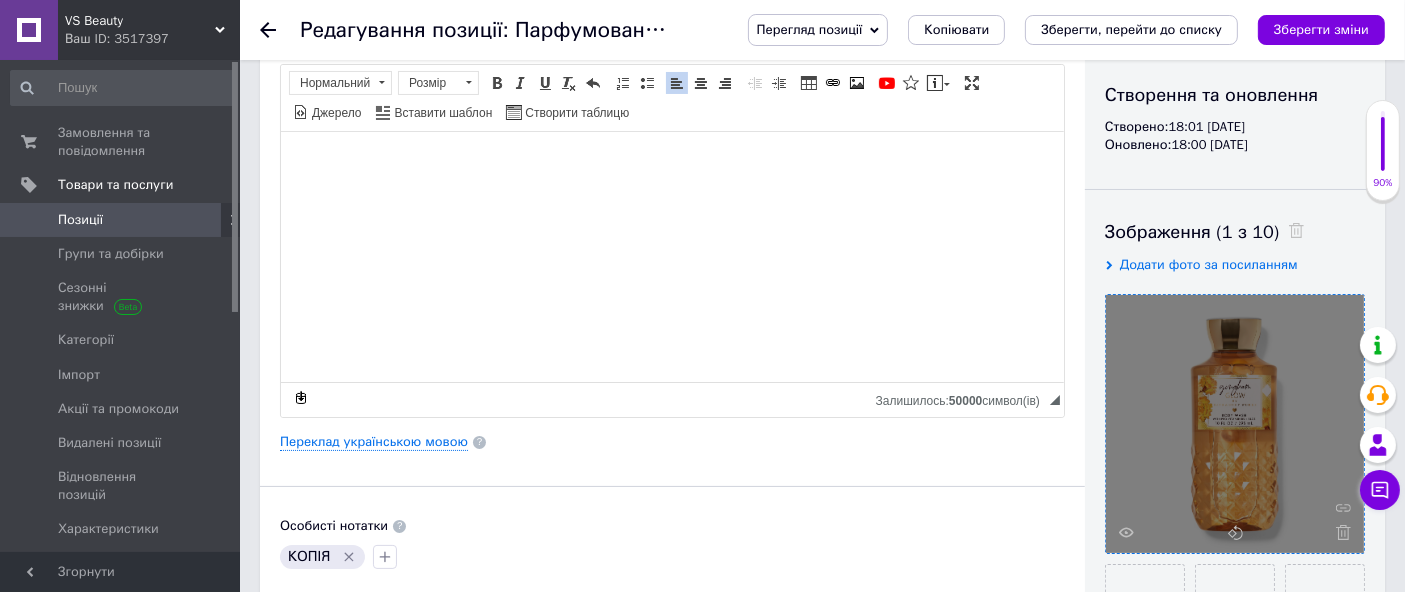 scroll, scrollTop: 222, scrollLeft: 0, axis: vertical 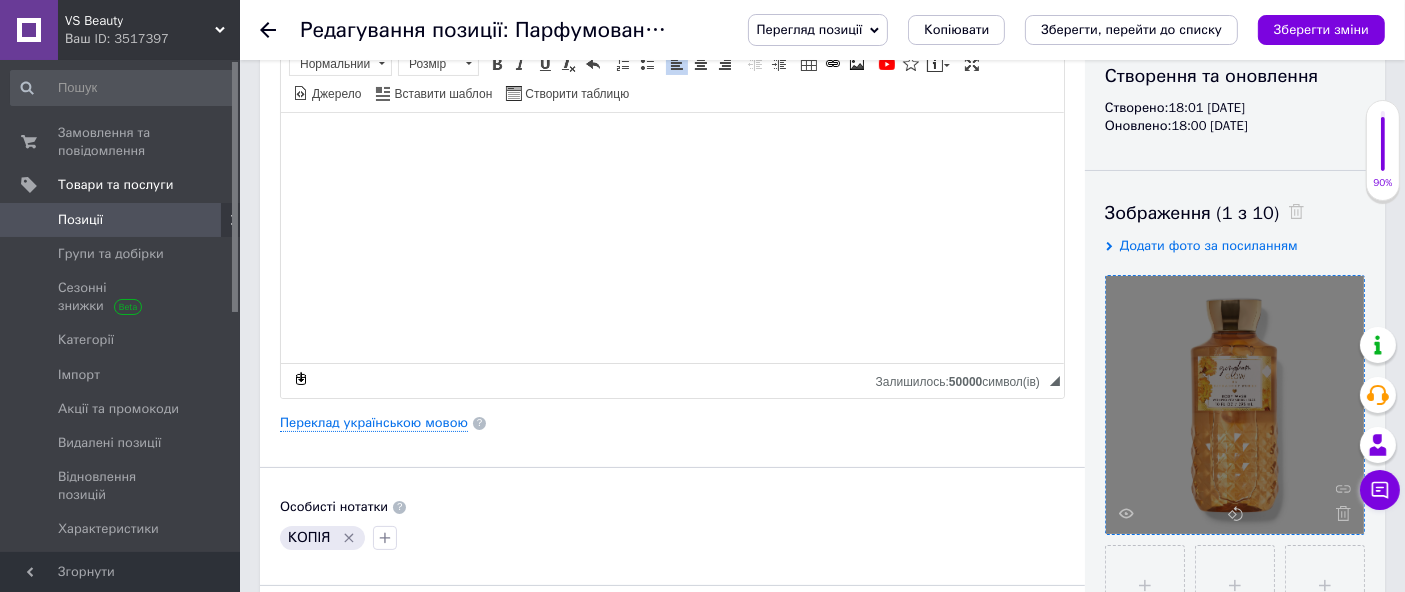 drag, startPoint x: 1341, startPoint y: 513, endPoint x: 1277, endPoint y: 464, distance: 80.60397 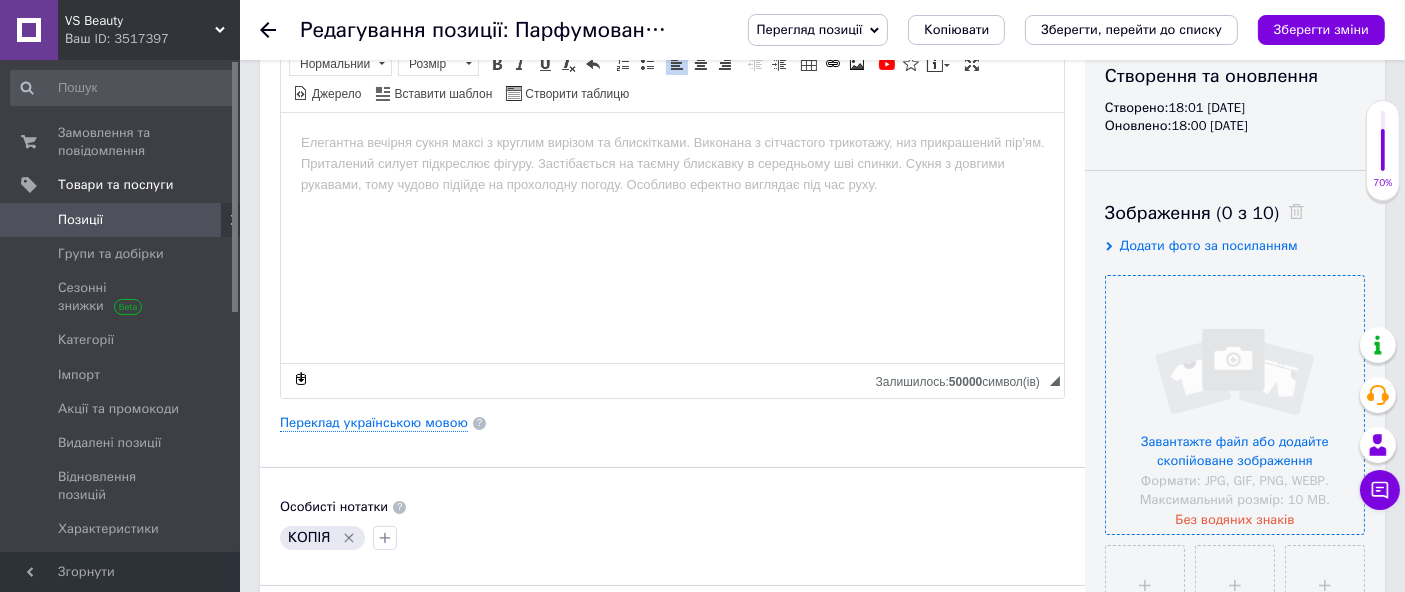 click at bounding box center (1235, 405) 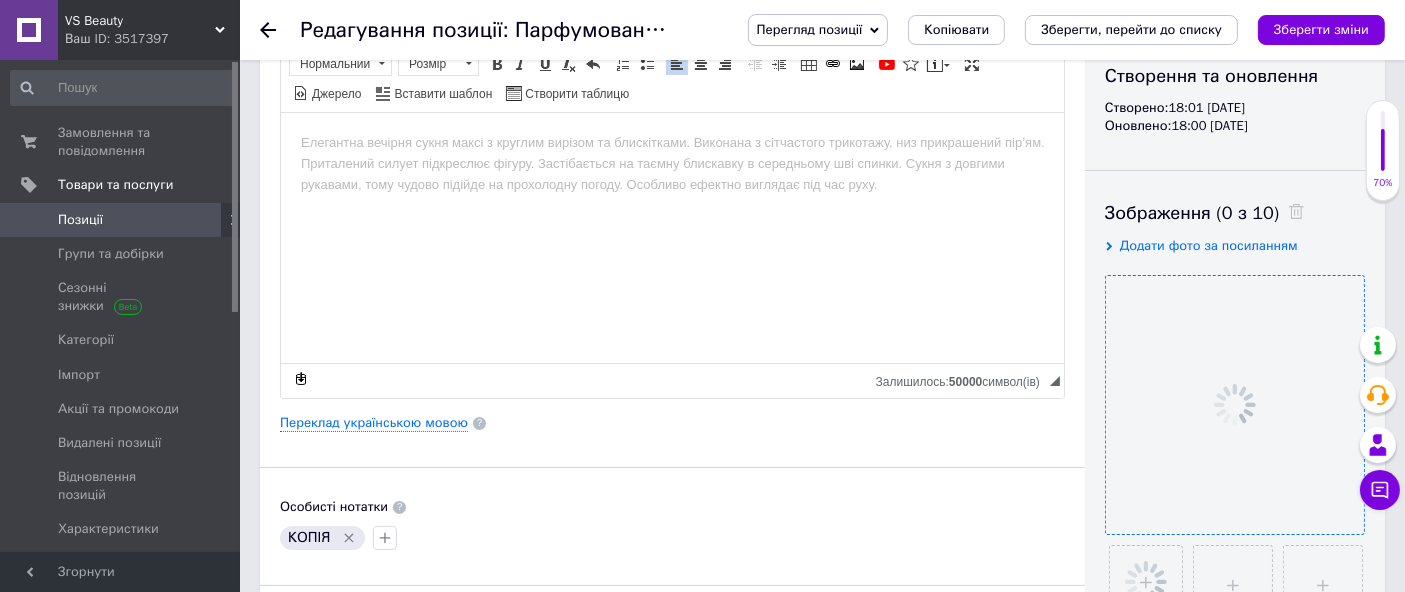 click 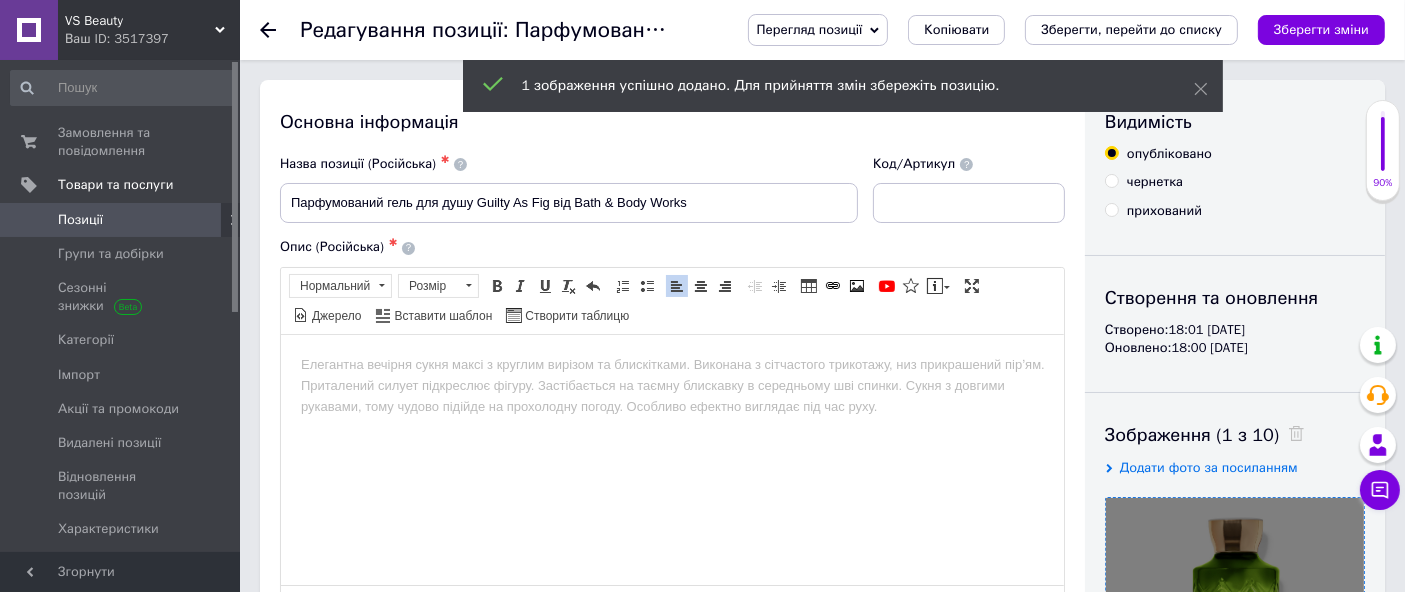 scroll, scrollTop: 0, scrollLeft: 0, axis: both 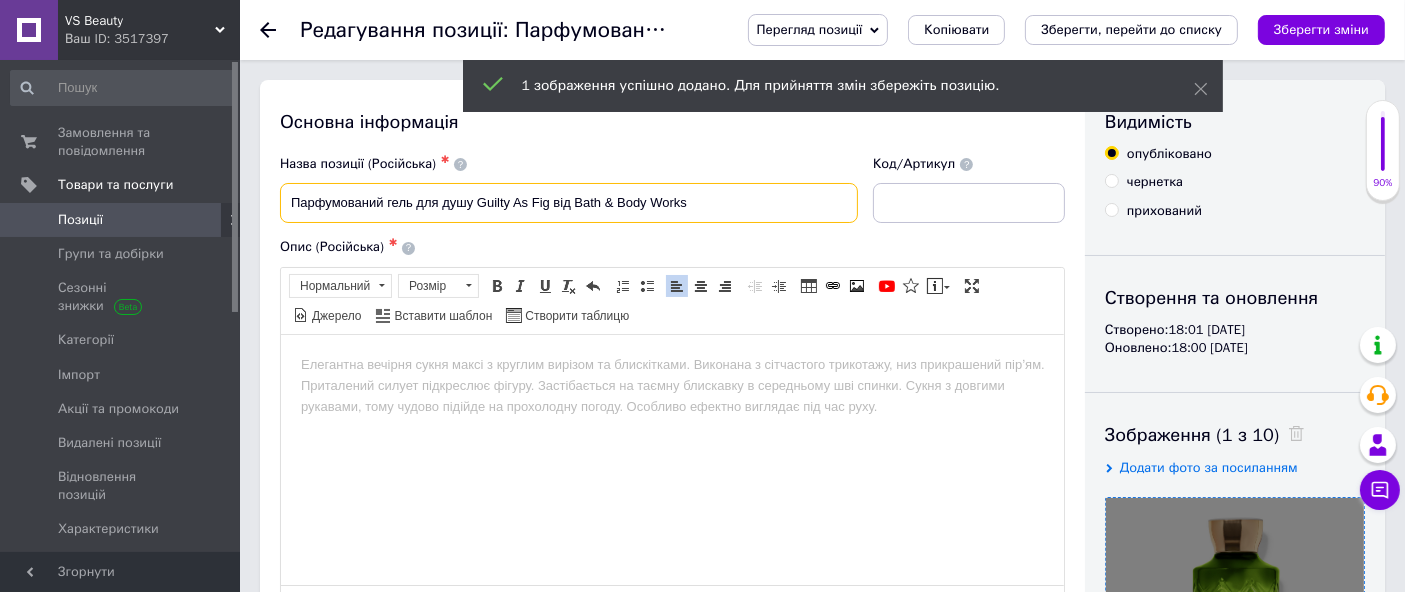 drag, startPoint x: 287, startPoint y: 204, endPoint x: 552, endPoint y: 221, distance: 265.5447 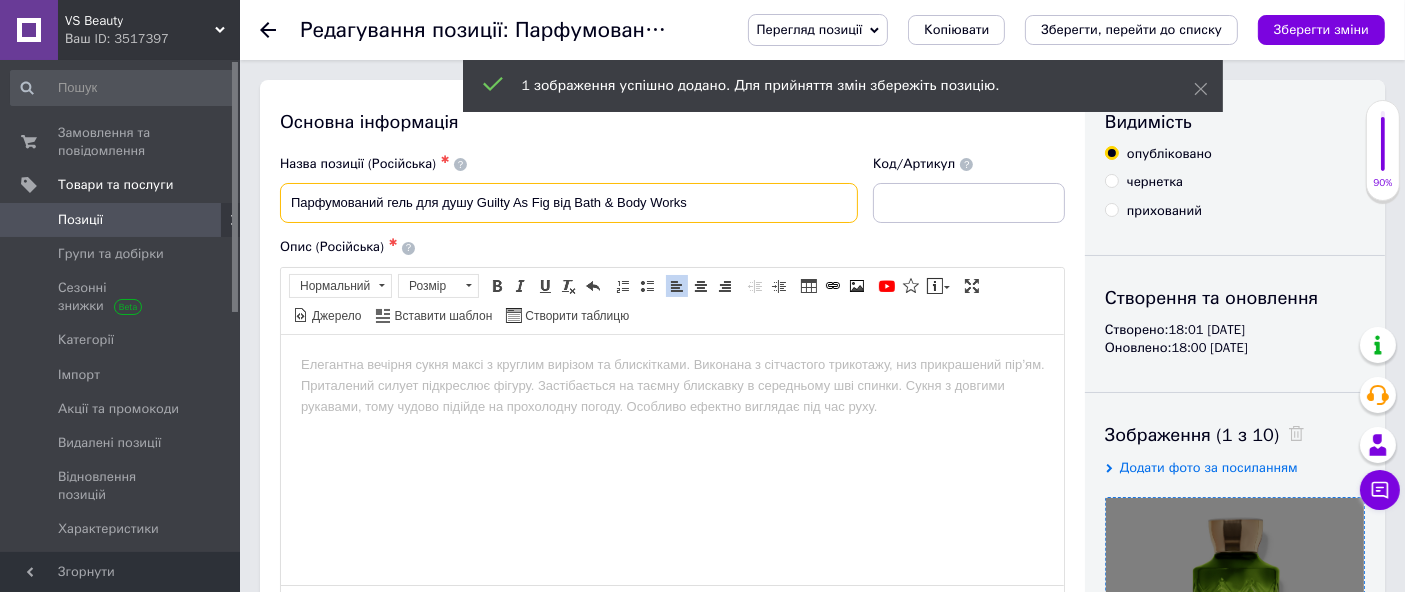 click on "Парфумований гель для душу Guilty As Fig від Bath & Body Works" at bounding box center (569, 203) 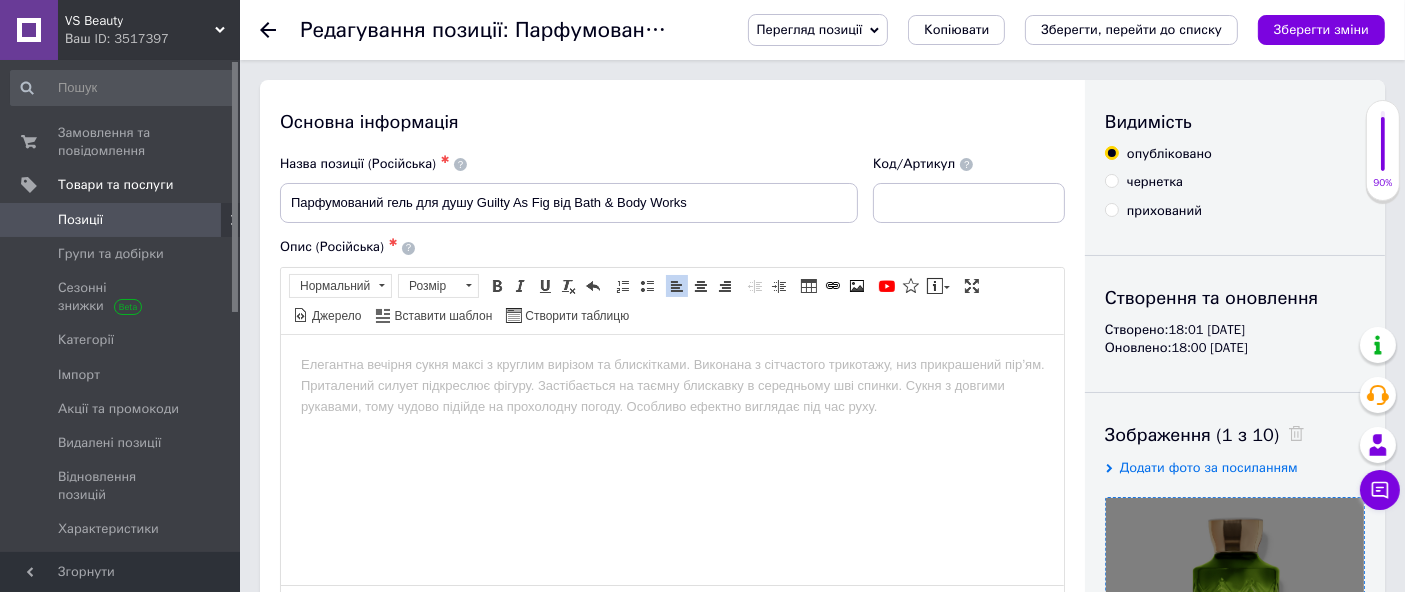click at bounding box center [671, 364] 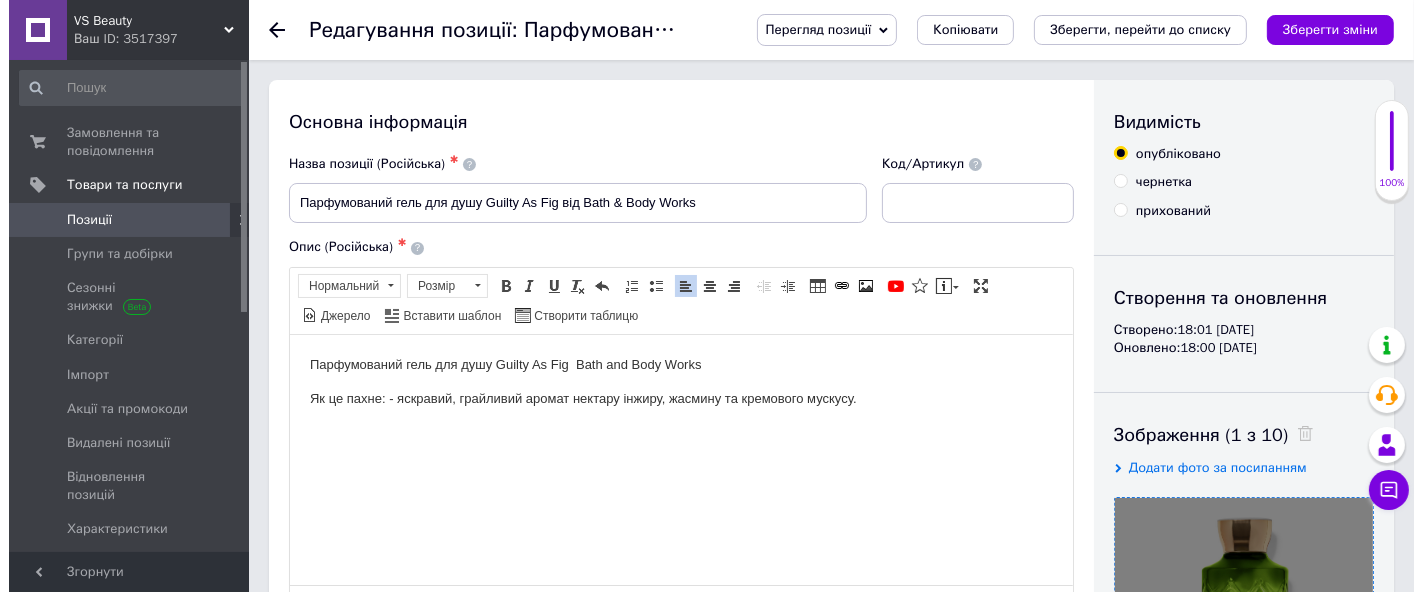 scroll, scrollTop: 222, scrollLeft: 0, axis: vertical 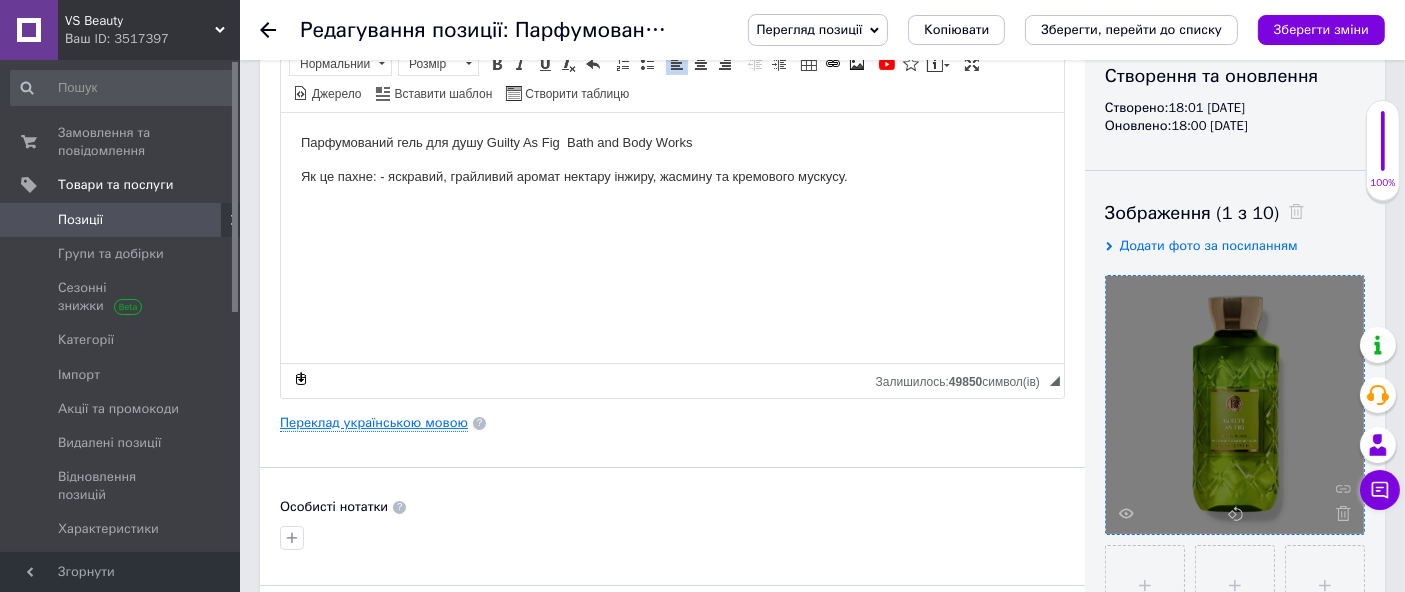 click on "Переклад українською мовою" at bounding box center [374, 423] 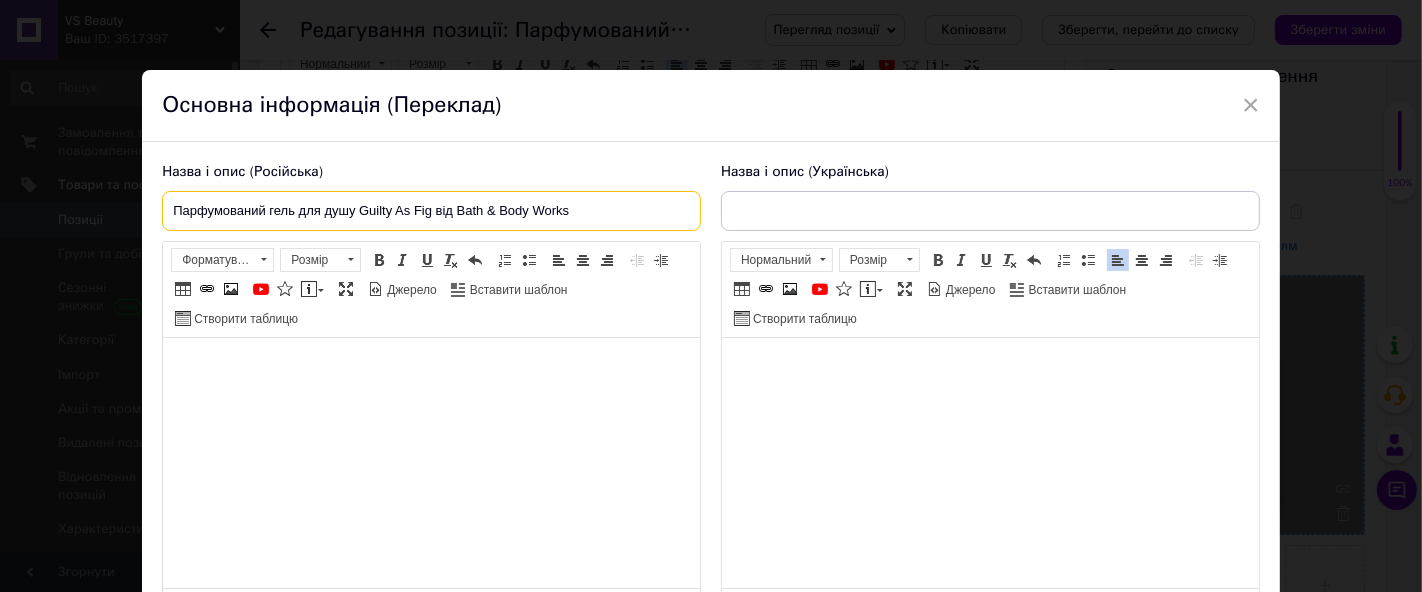 drag, startPoint x: 165, startPoint y: 209, endPoint x: 625, endPoint y: 231, distance: 460.5258 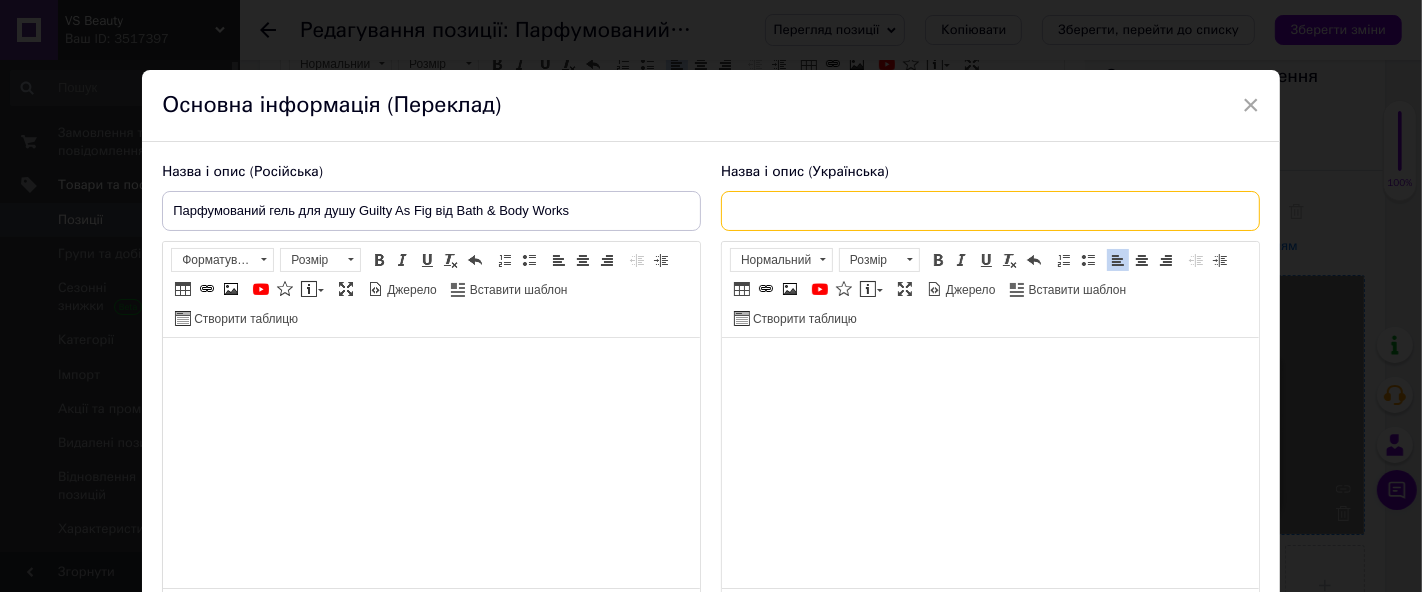 drag, startPoint x: 761, startPoint y: 212, endPoint x: 765, endPoint y: 234, distance: 22.36068 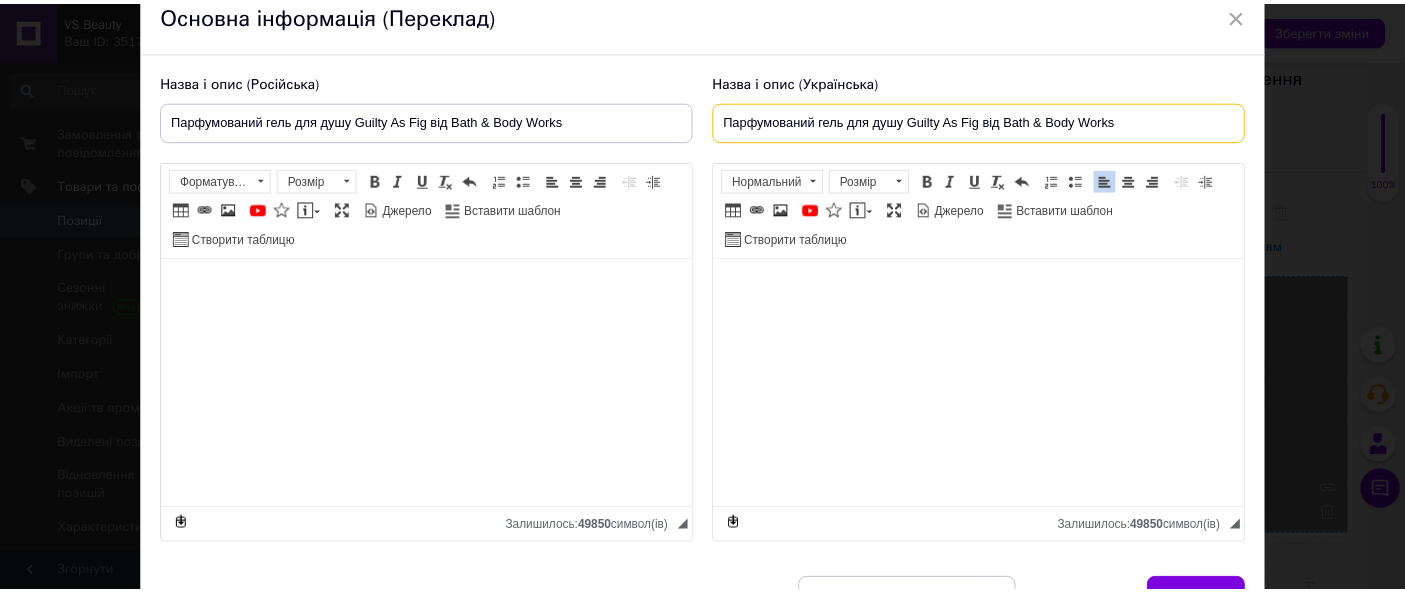scroll, scrollTop: 202, scrollLeft: 0, axis: vertical 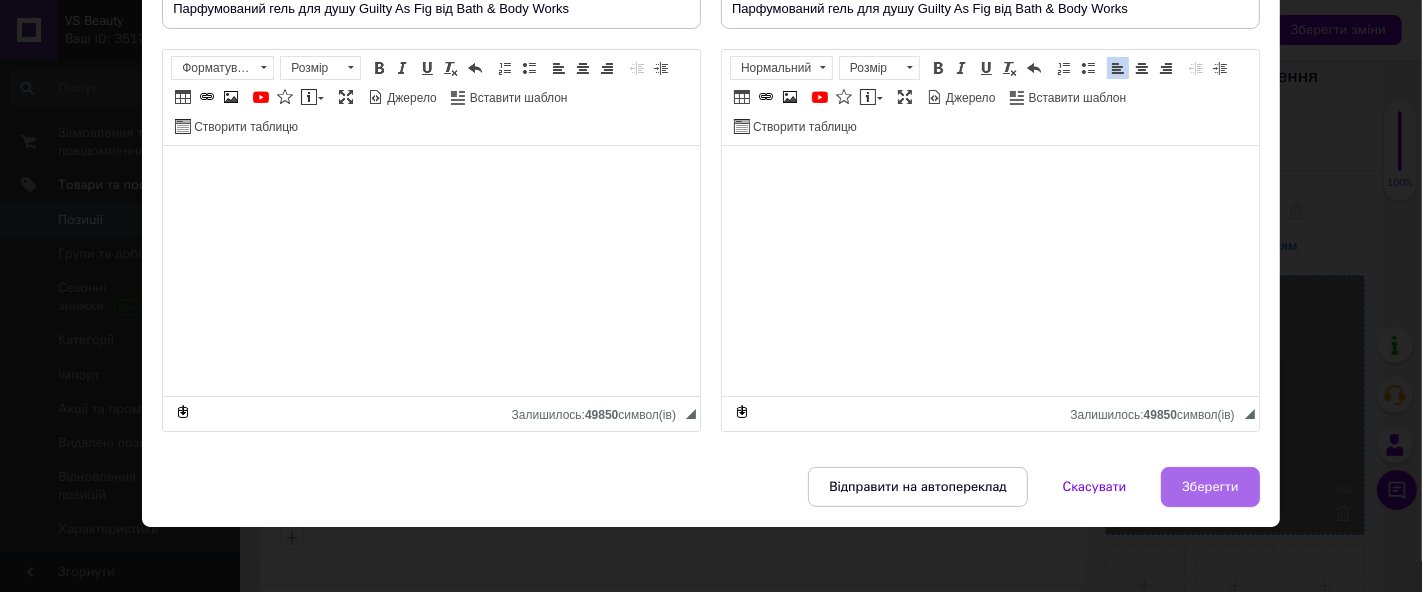 click on "Зберегти" at bounding box center [1210, 487] 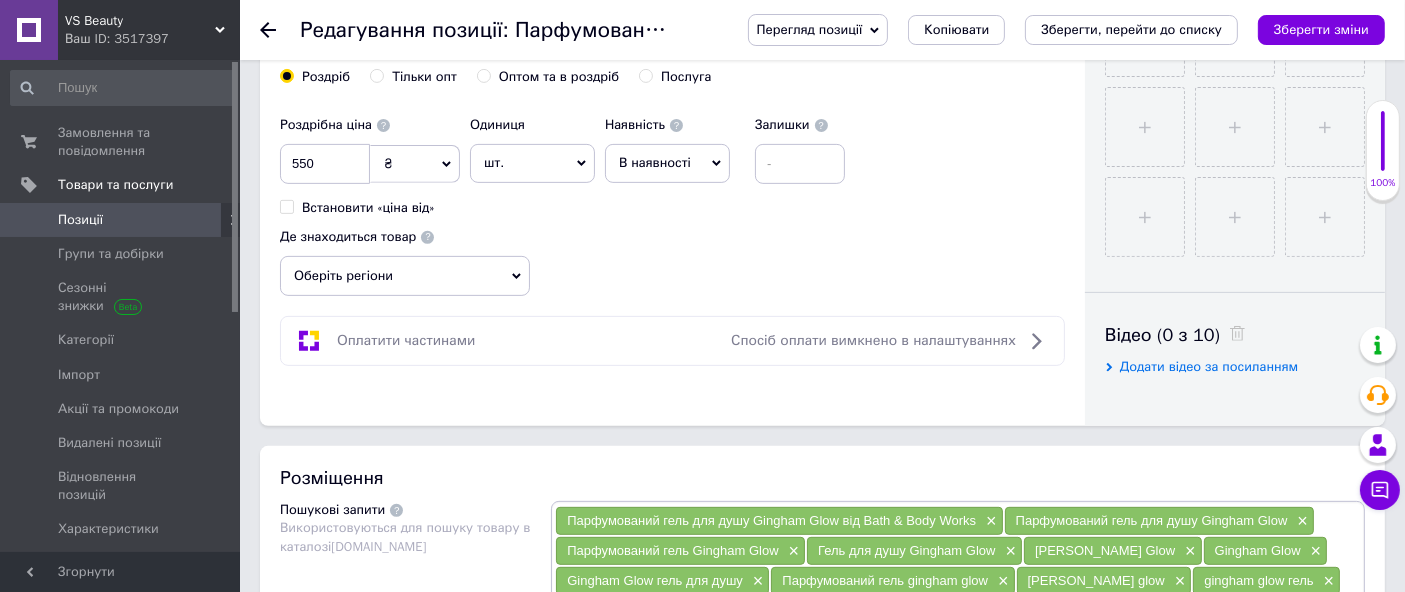 scroll, scrollTop: 888, scrollLeft: 0, axis: vertical 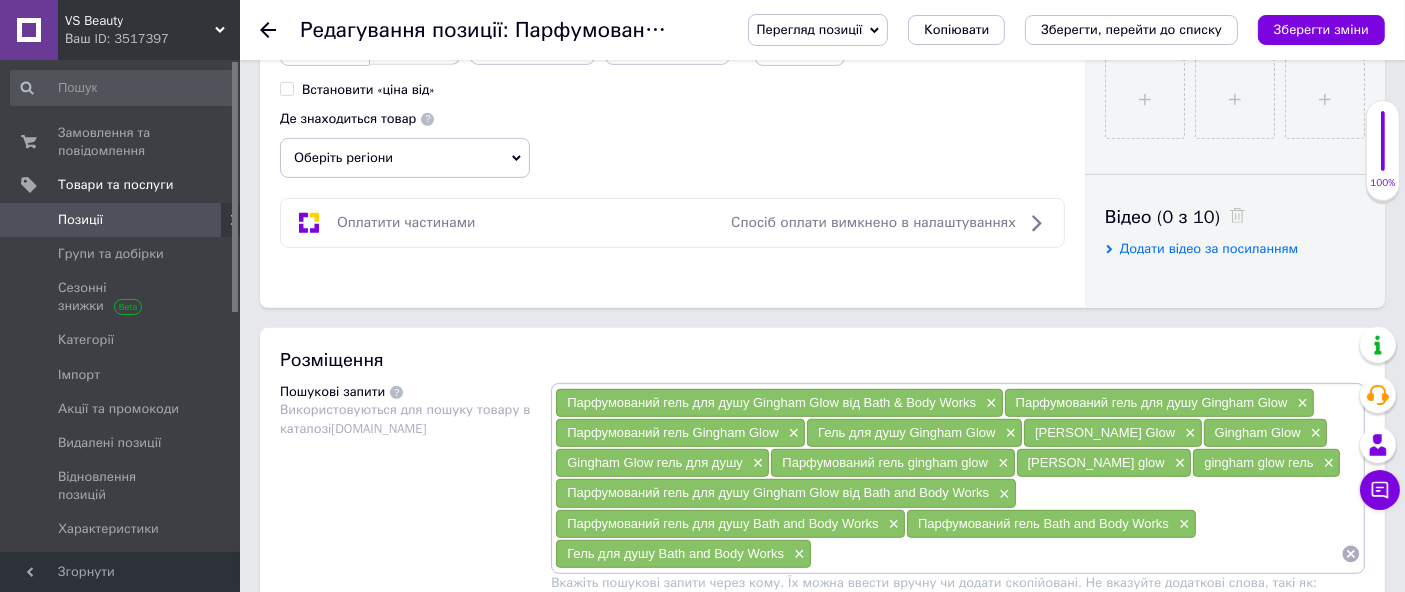 click 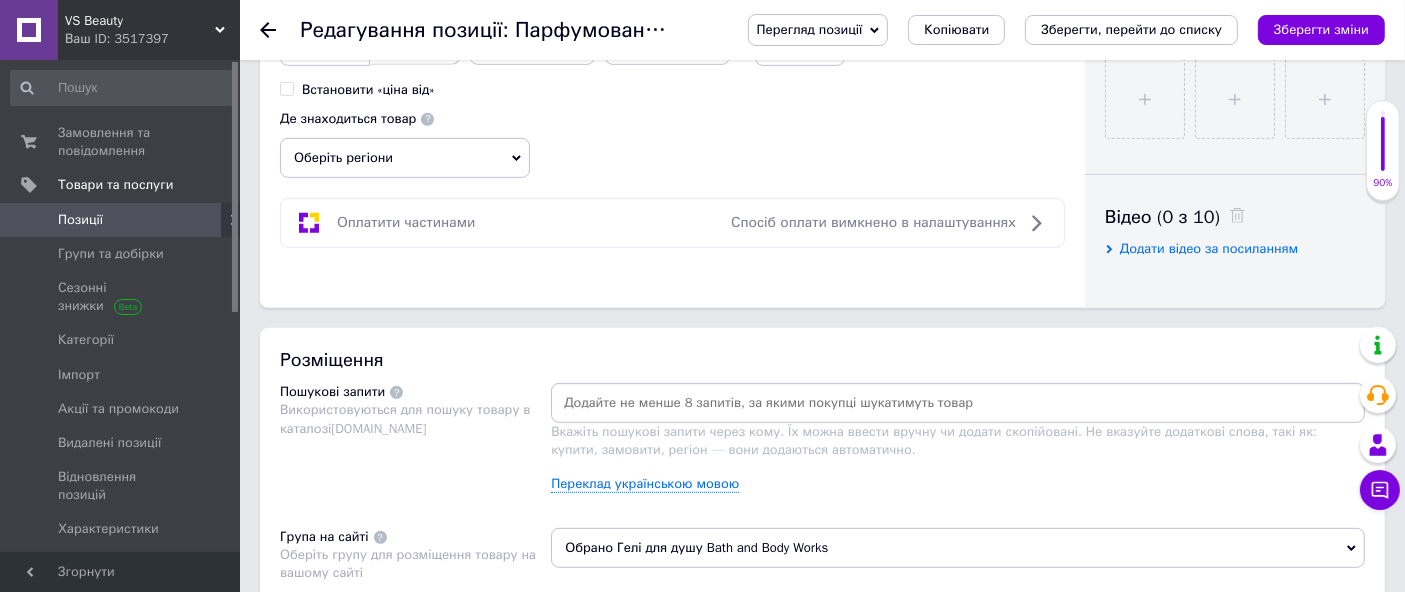 click at bounding box center (958, 403) 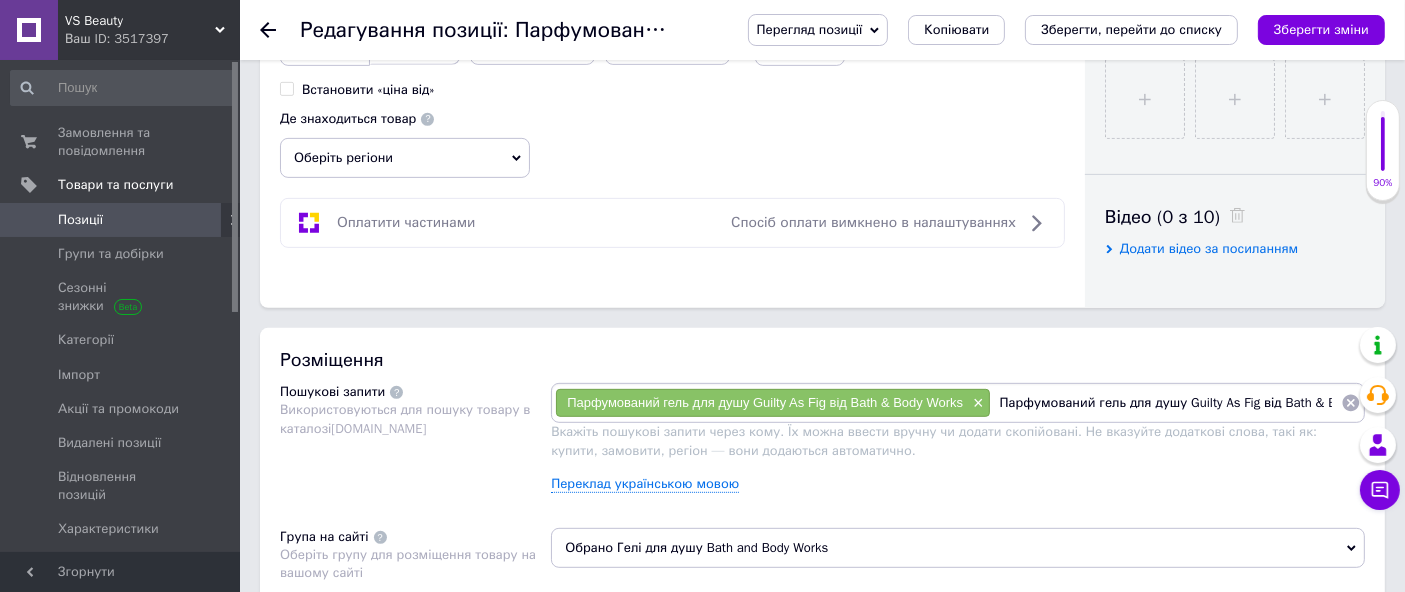 scroll, scrollTop: 0, scrollLeft: 54, axis: horizontal 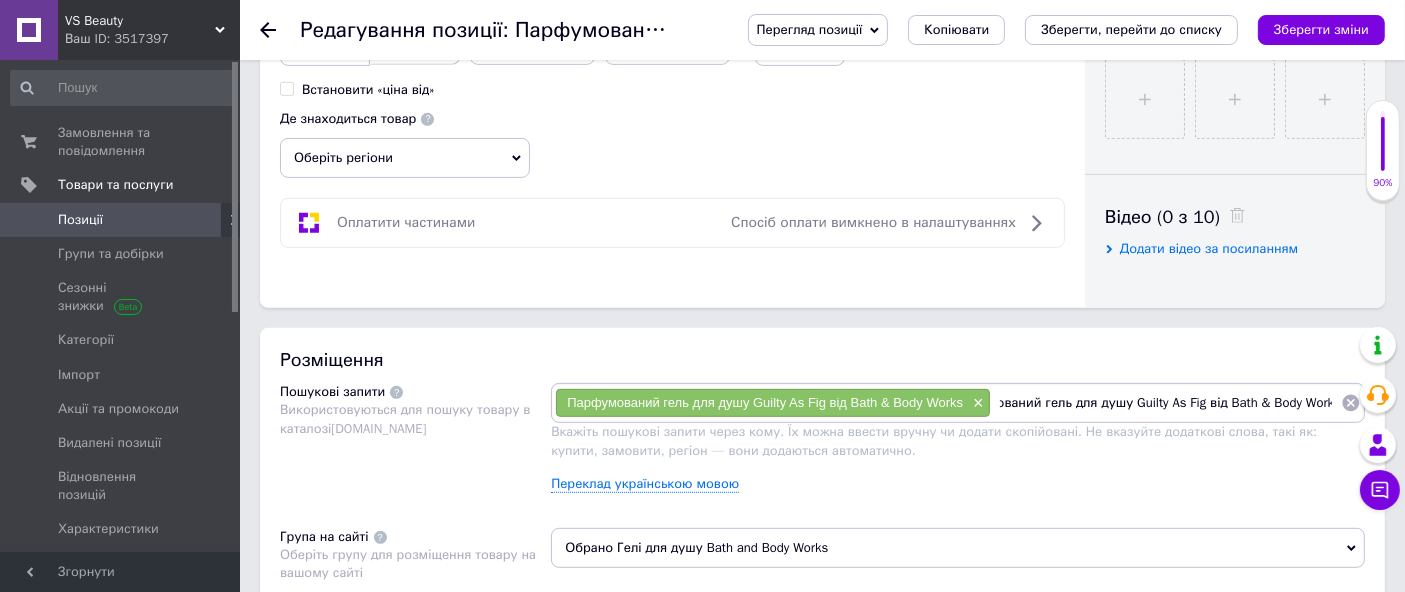 drag, startPoint x: 1203, startPoint y: 401, endPoint x: 1421, endPoint y: 312, distance: 235.46762 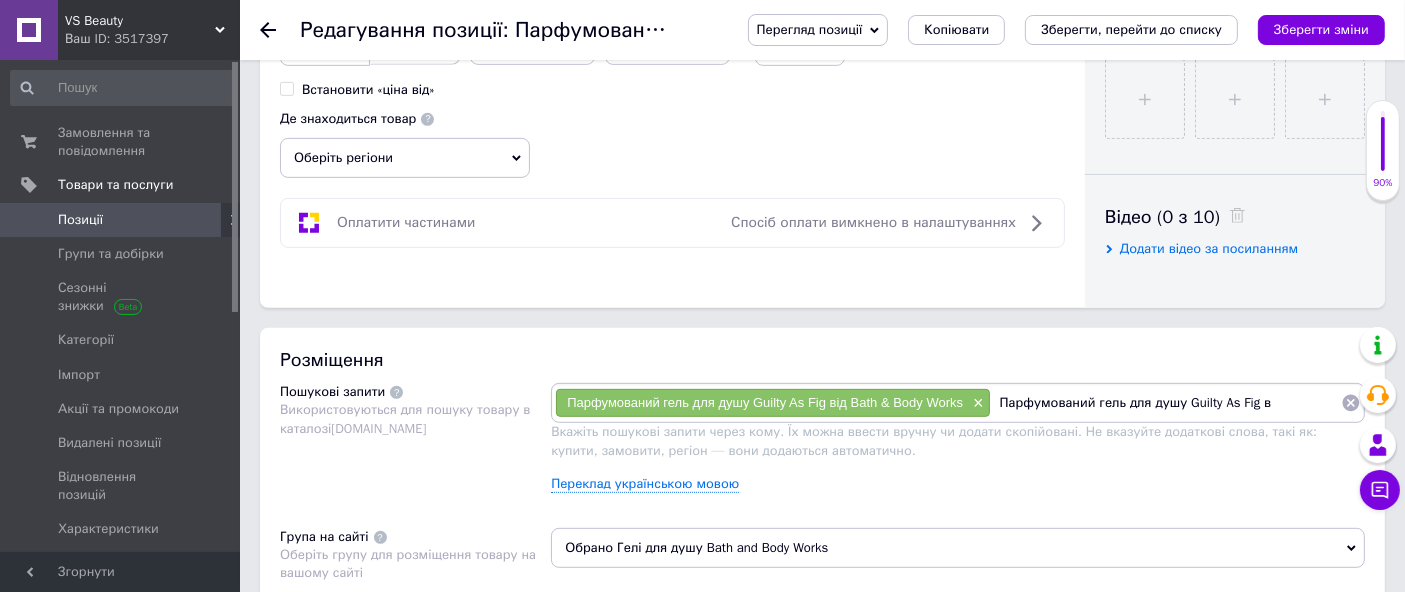 scroll, scrollTop: 0, scrollLeft: 0, axis: both 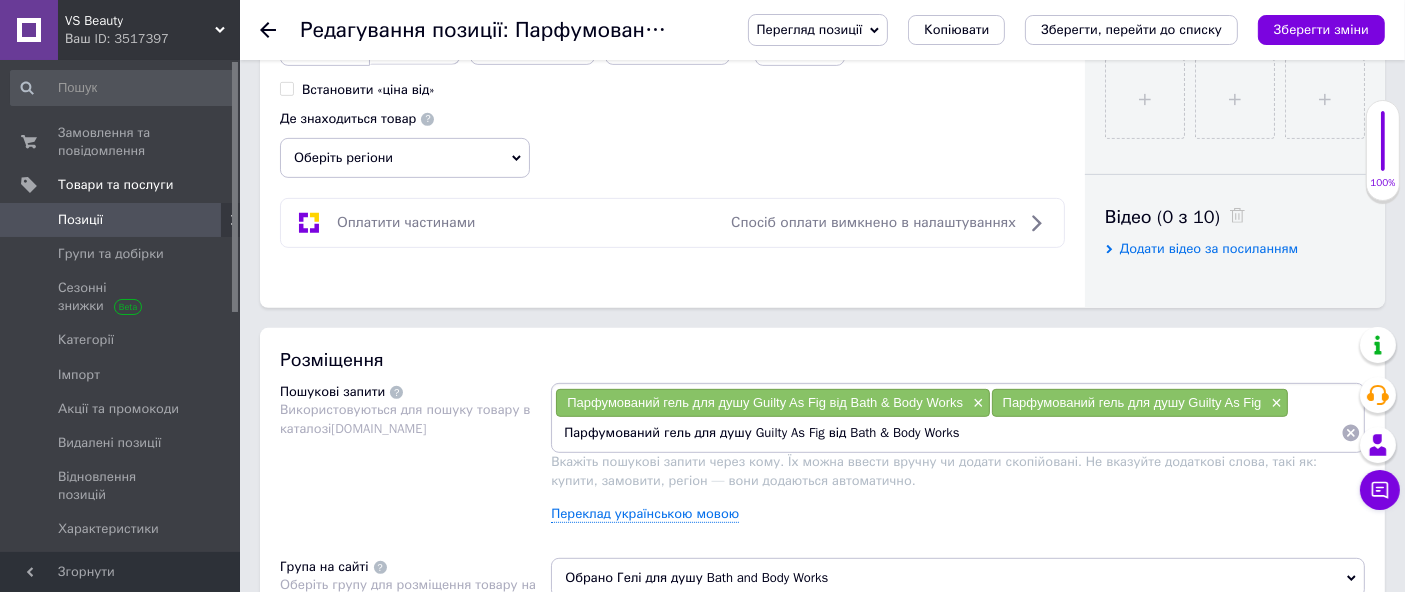 drag, startPoint x: 686, startPoint y: 430, endPoint x: 699, endPoint y: 470, distance: 42.059483 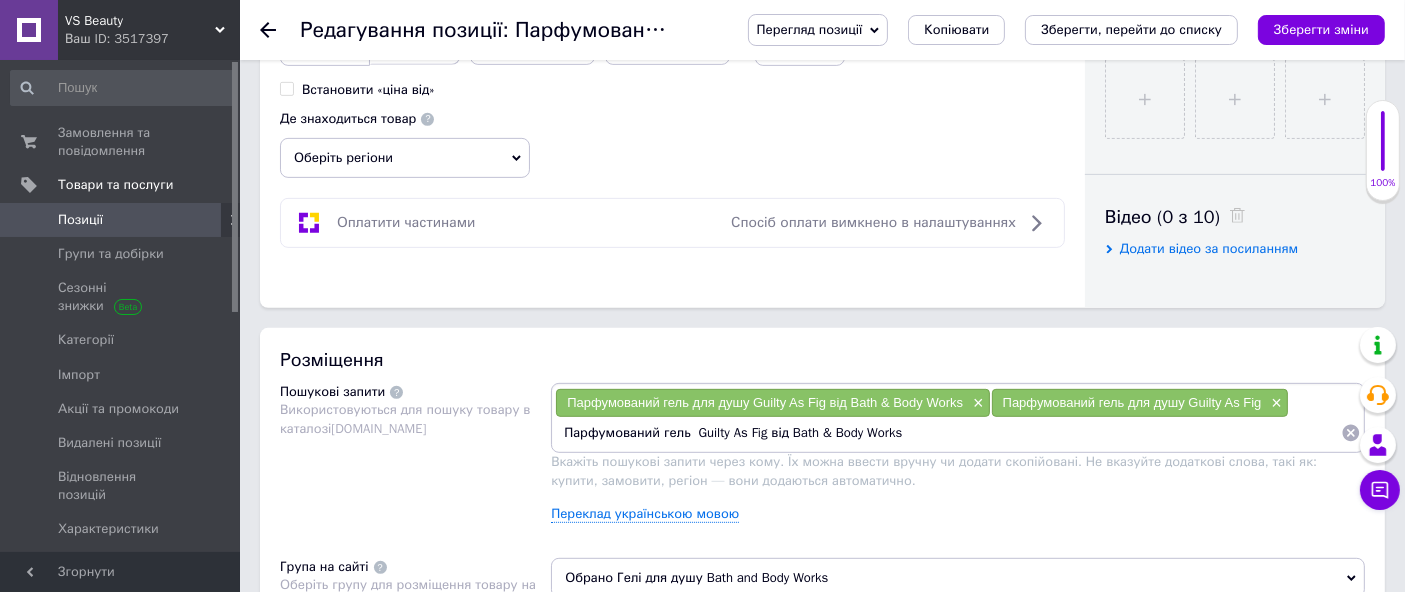 drag, startPoint x: 774, startPoint y: 426, endPoint x: 1421, endPoint y: 591, distance: 667.708 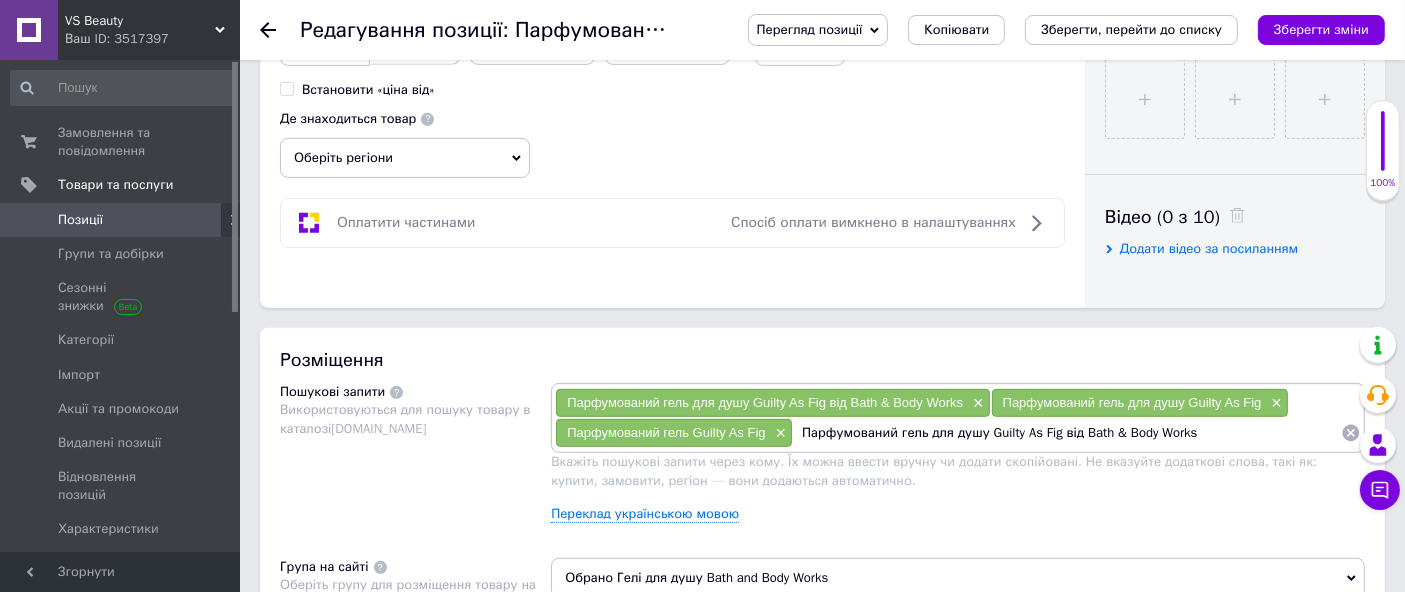 click on "Парфумований гель для душу Guilty As Fig від Bath & Body Works" at bounding box center [1067, 433] 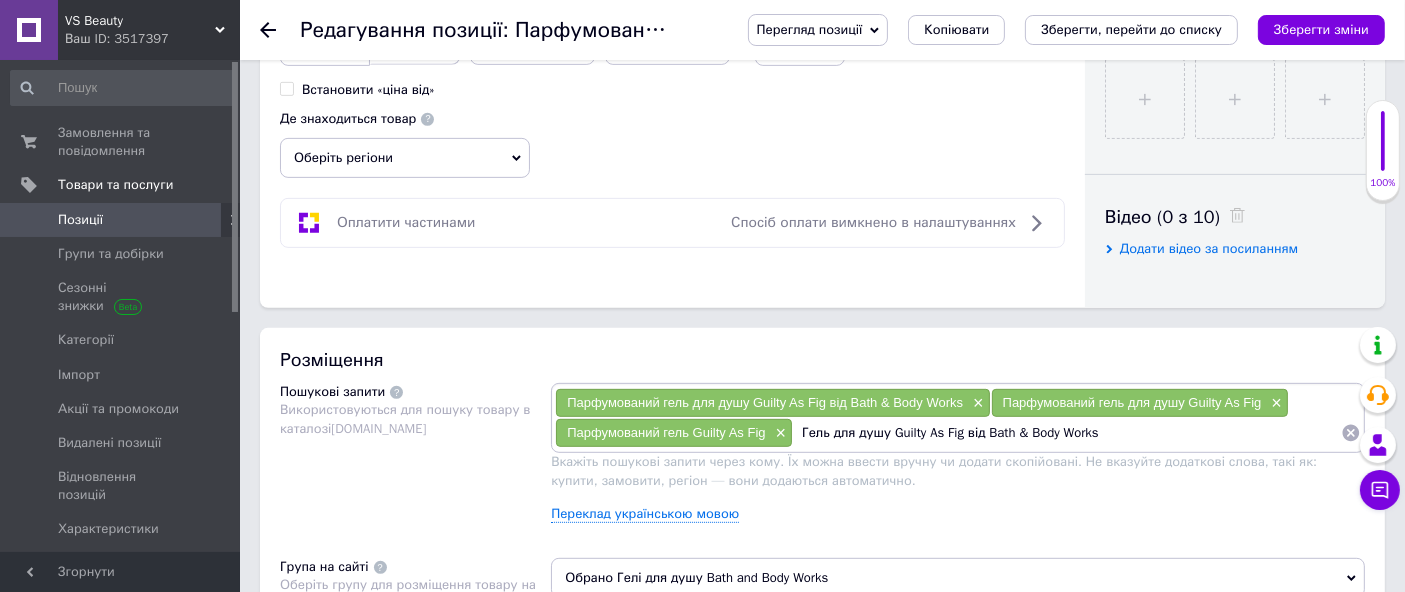 drag, startPoint x: 965, startPoint y: 429, endPoint x: 1421, endPoint y: 476, distance: 458.41574 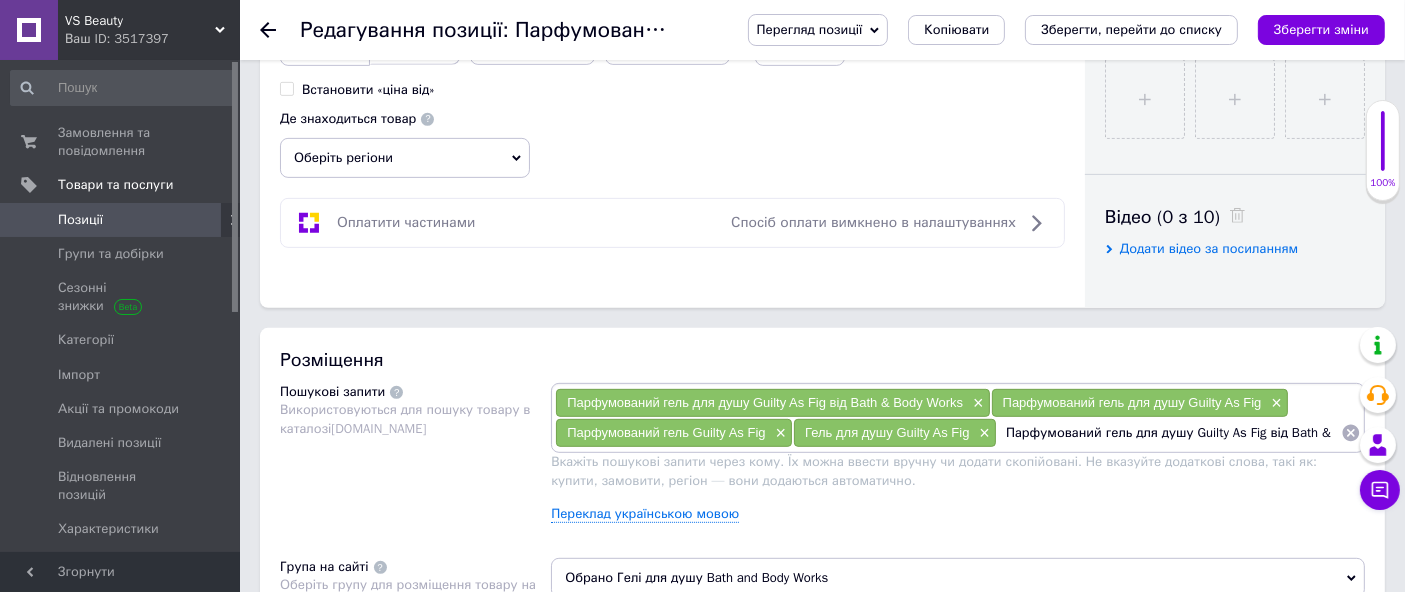 scroll, scrollTop: 0, scrollLeft: 60, axis: horizontal 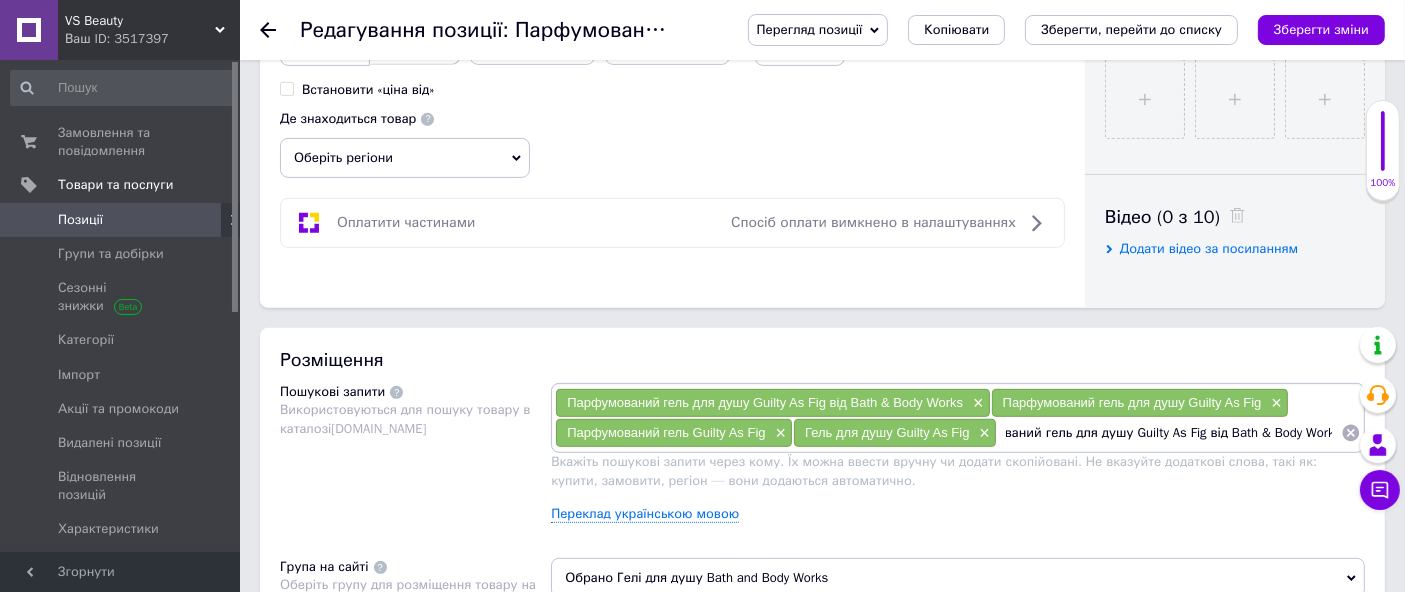 drag, startPoint x: 1125, startPoint y: 435, endPoint x: 683, endPoint y: 488, distance: 445.16626 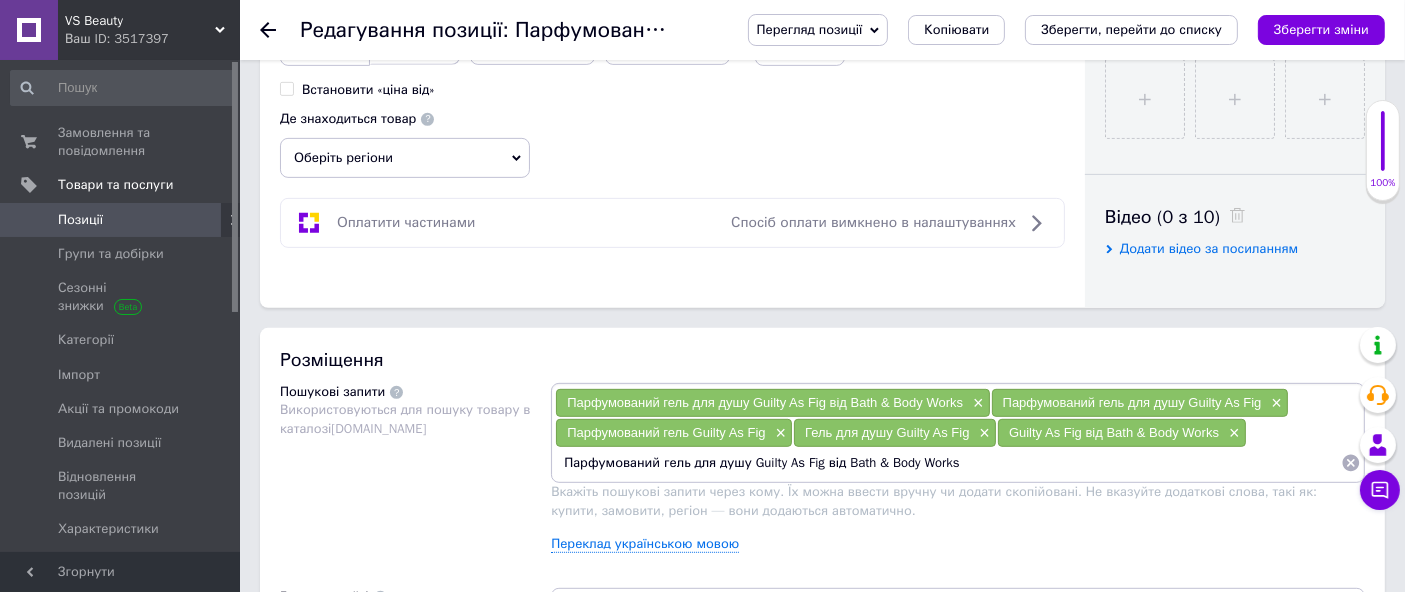 drag, startPoint x: 745, startPoint y: 461, endPoint x: 25, endPoint y: 575, distance: 728.9691 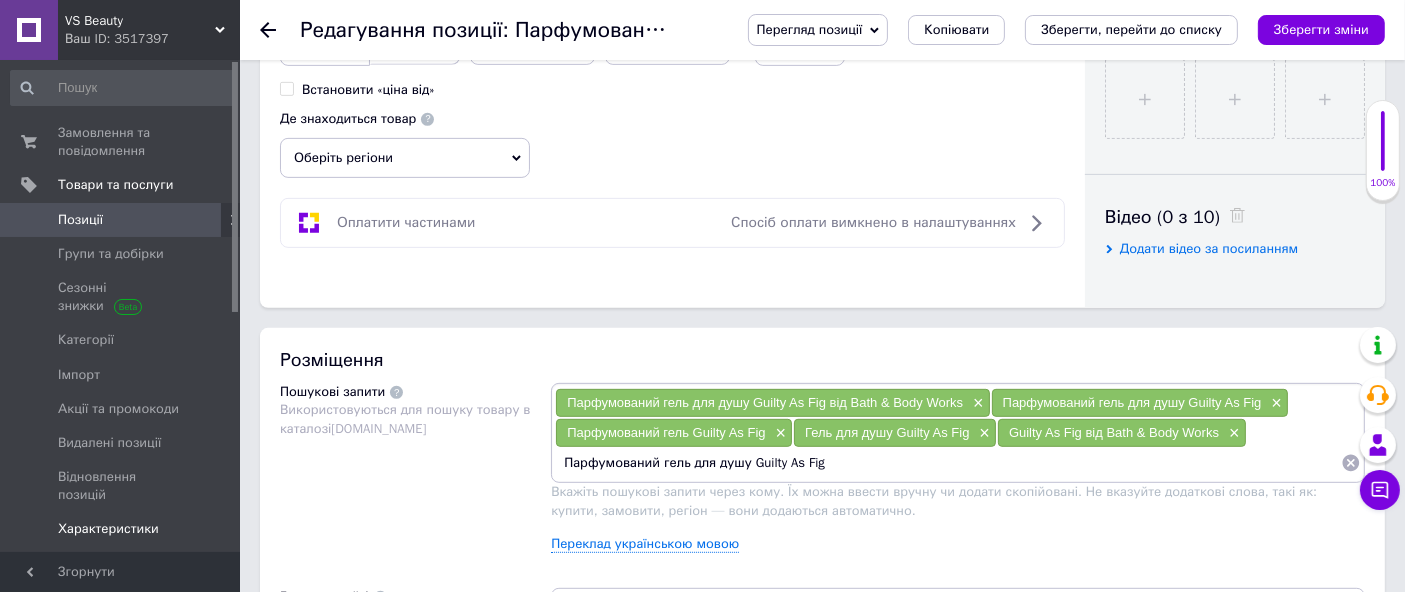 drag, startPoint x: 742, startPoint y: 452, endPoint x: 0, endPoint y: 508, distance: 744.1102 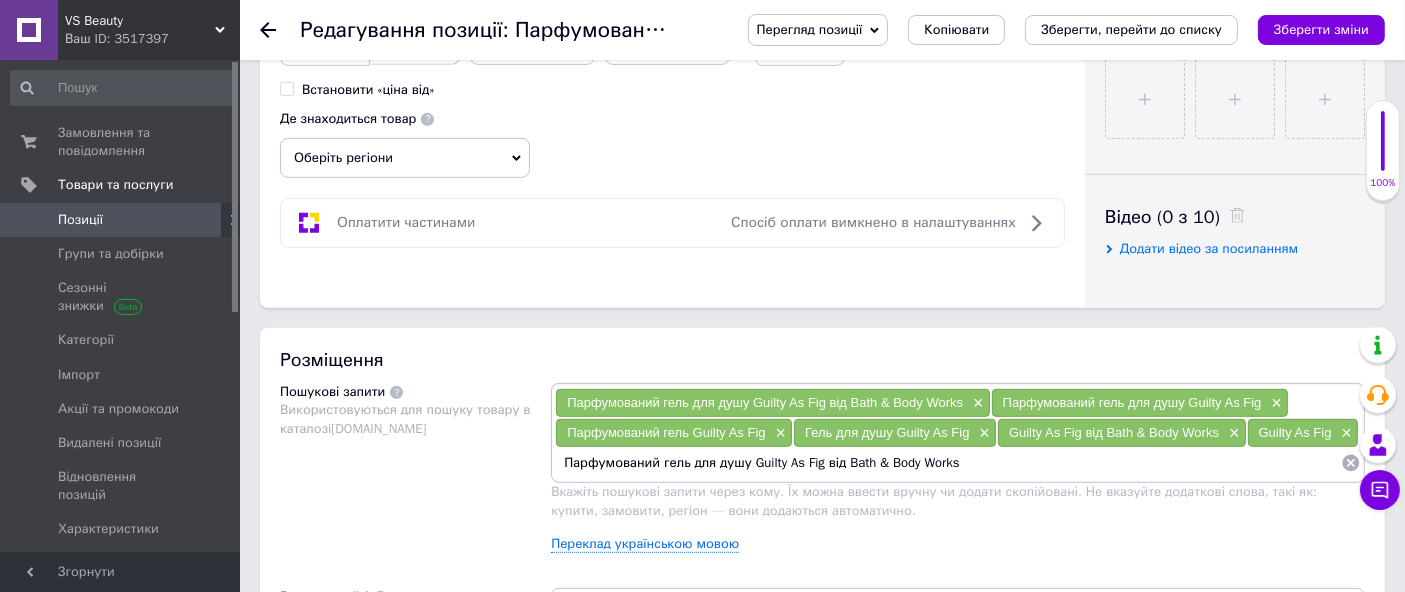 drag, startPoint x: 741, startPoint y: 461, endPoint x: 520, endPoint y: 500, distance: 224.4148 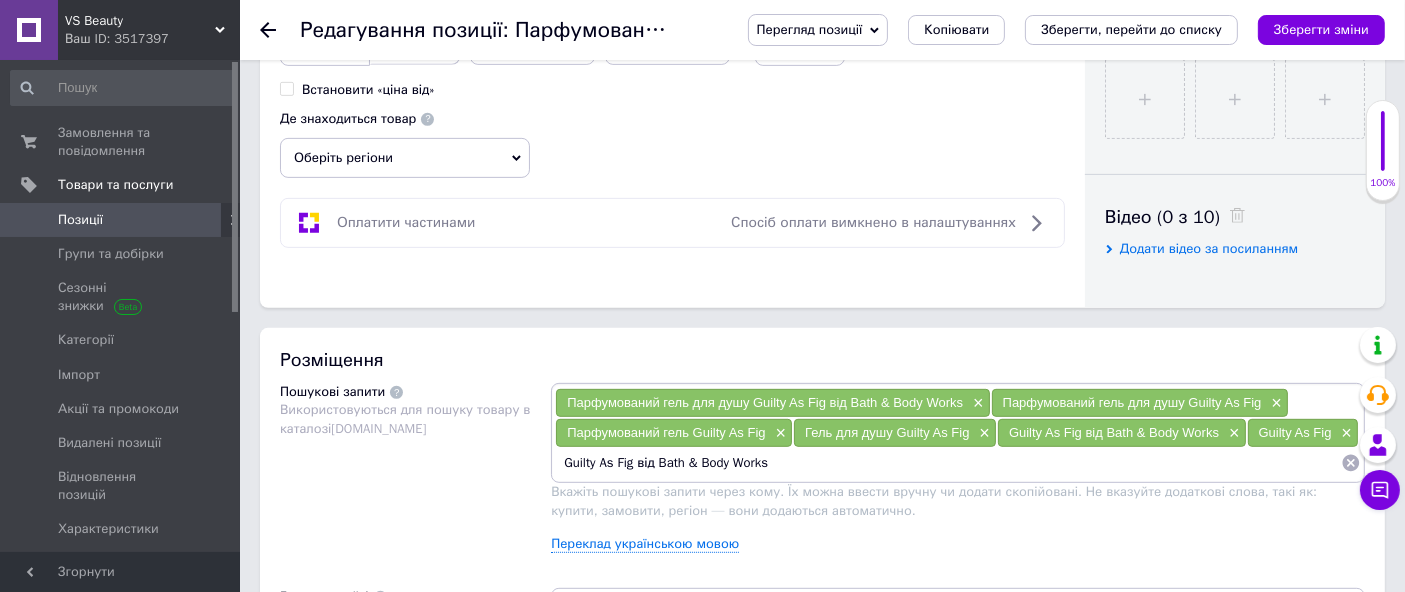 drag, startPoint x: 642, startPoint y: 459, endPoint x: 1421, endPoint y: 563, distance: 785.91156 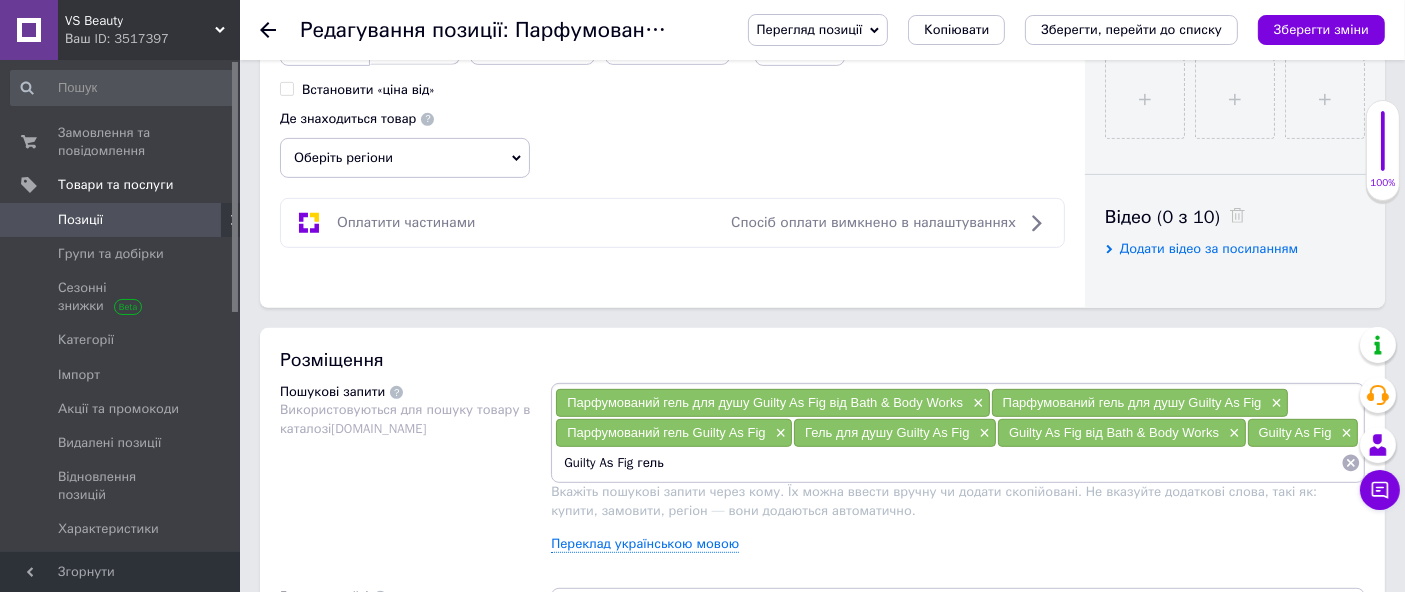 drag, startPoint x: 559, startPoint y: 457, endPoint x: 964, endPoint y: 435, distance: 405.59708 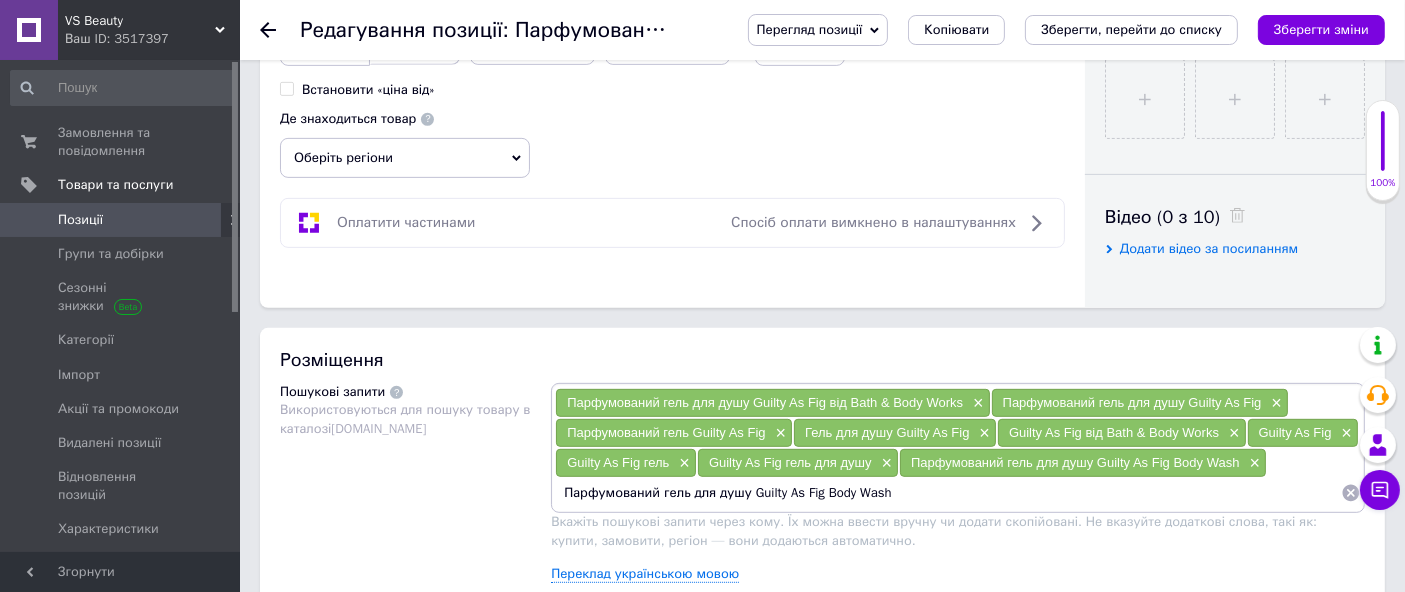 drag, startPoint x: 747, startPoint y: 489, endPoint x: 162, endPoint y: 541, distance: 587.3066 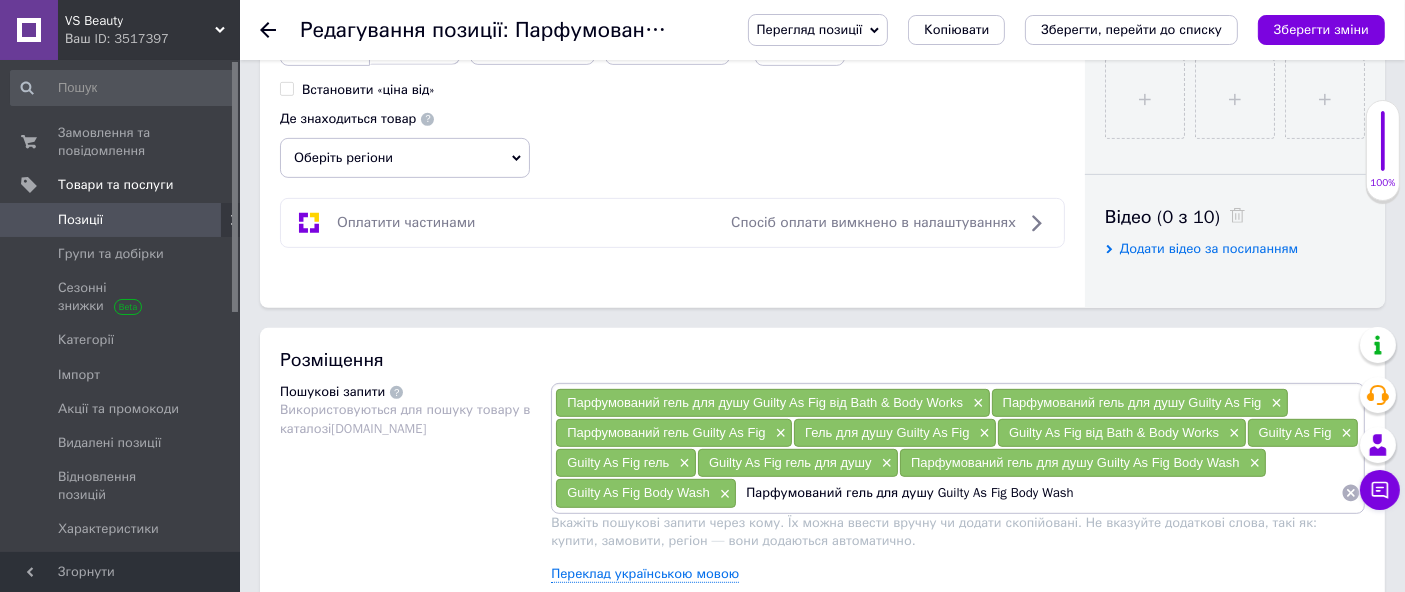 drag, startPoint x: 870, startPoint y: 487, endPoint x: 925, endPoint y: 515, distance: 61.7171 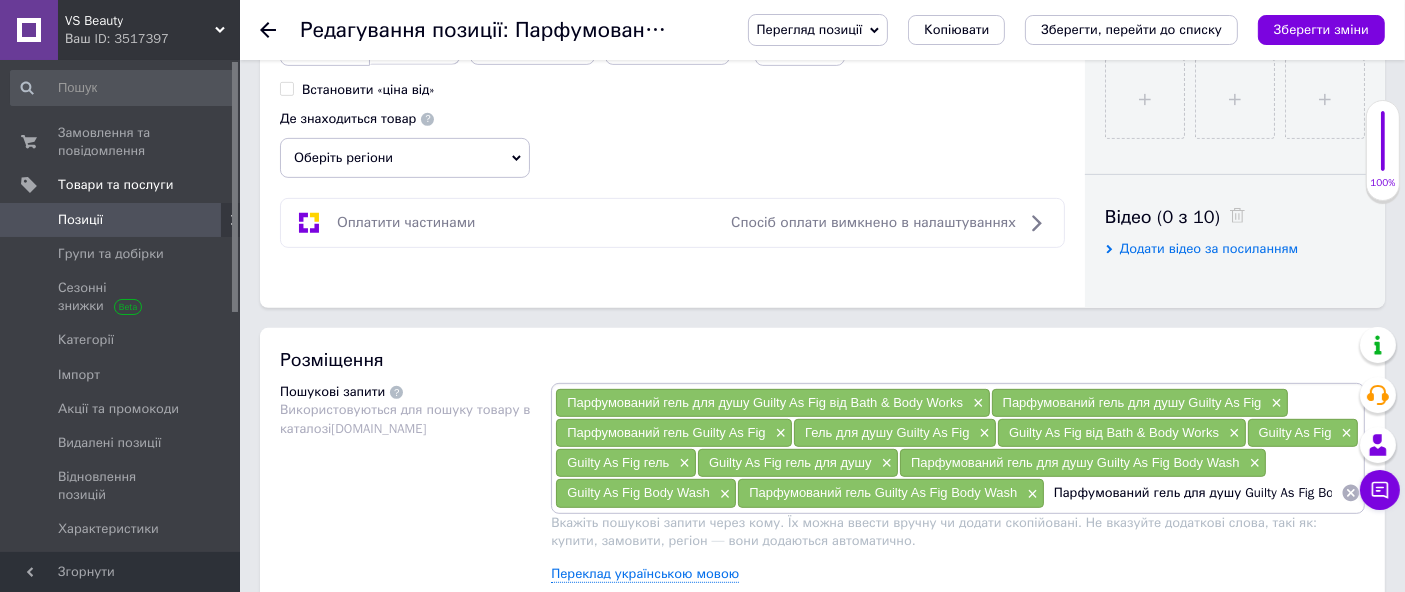 scroll, scrollTop: 0, scrollLeft: 39, axis: horizontal 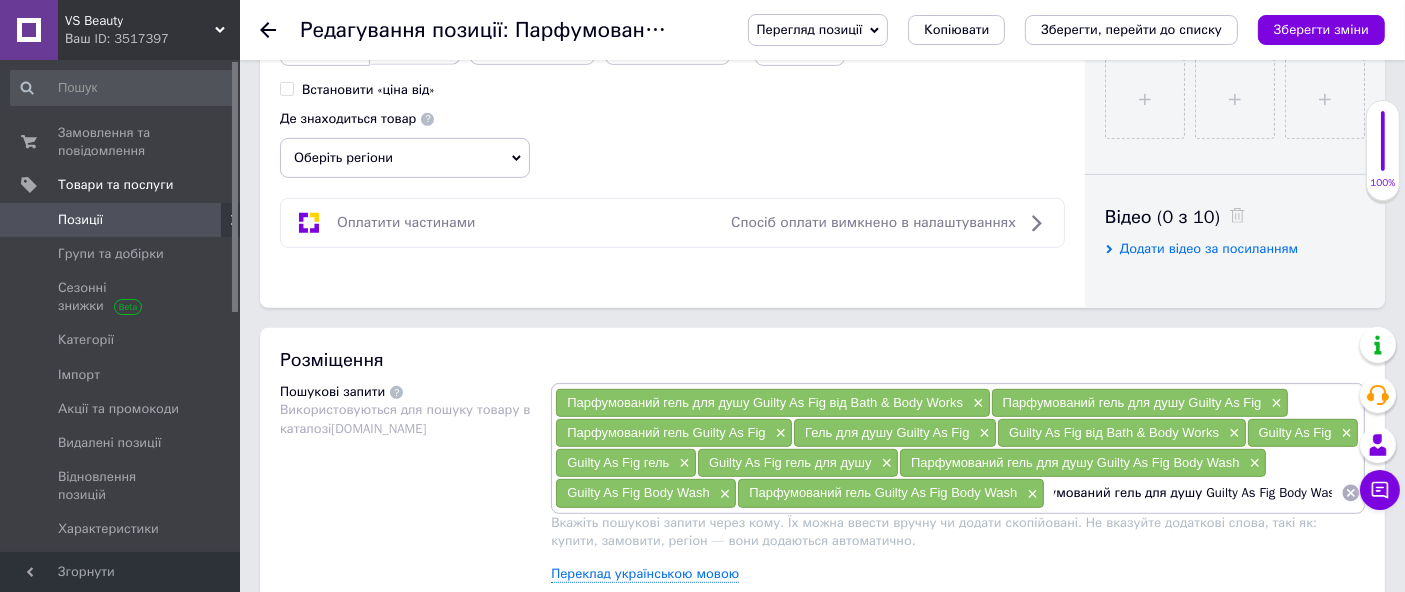 click on "Парфумований гель для душу Guilty As Fig Body Wash" at bounding box center (1193, 493) 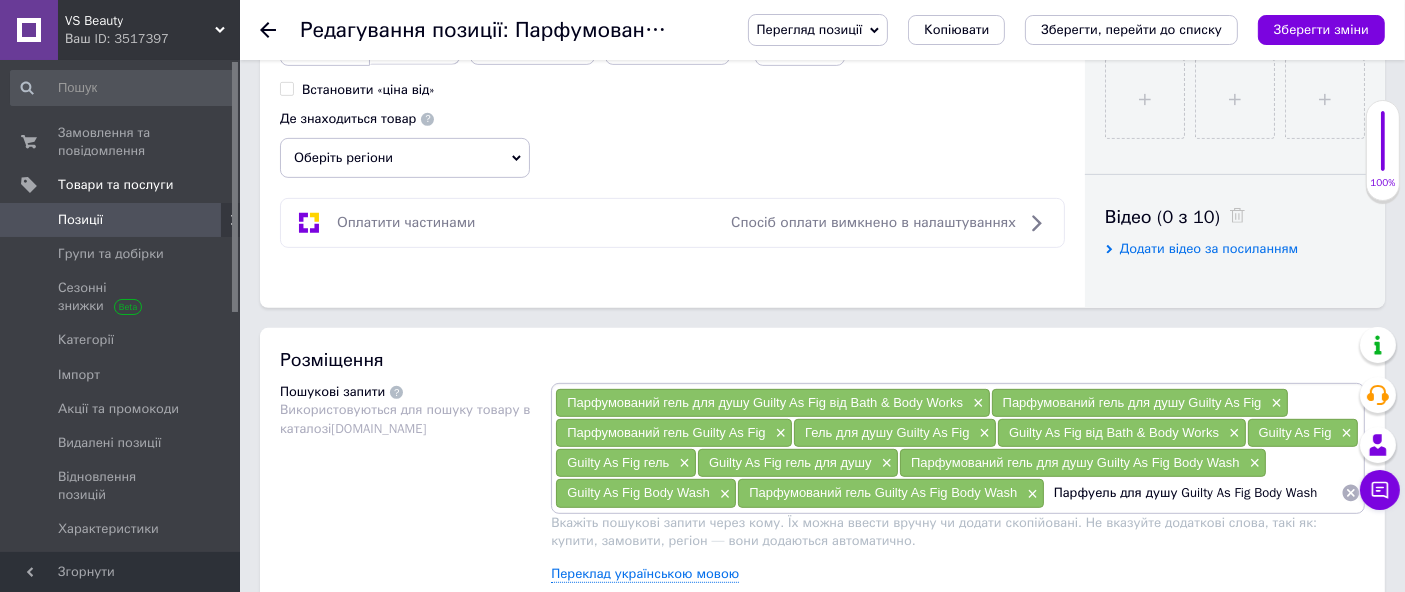 scroll, scrollTop: 0, scrollLeft: 0, axis: both 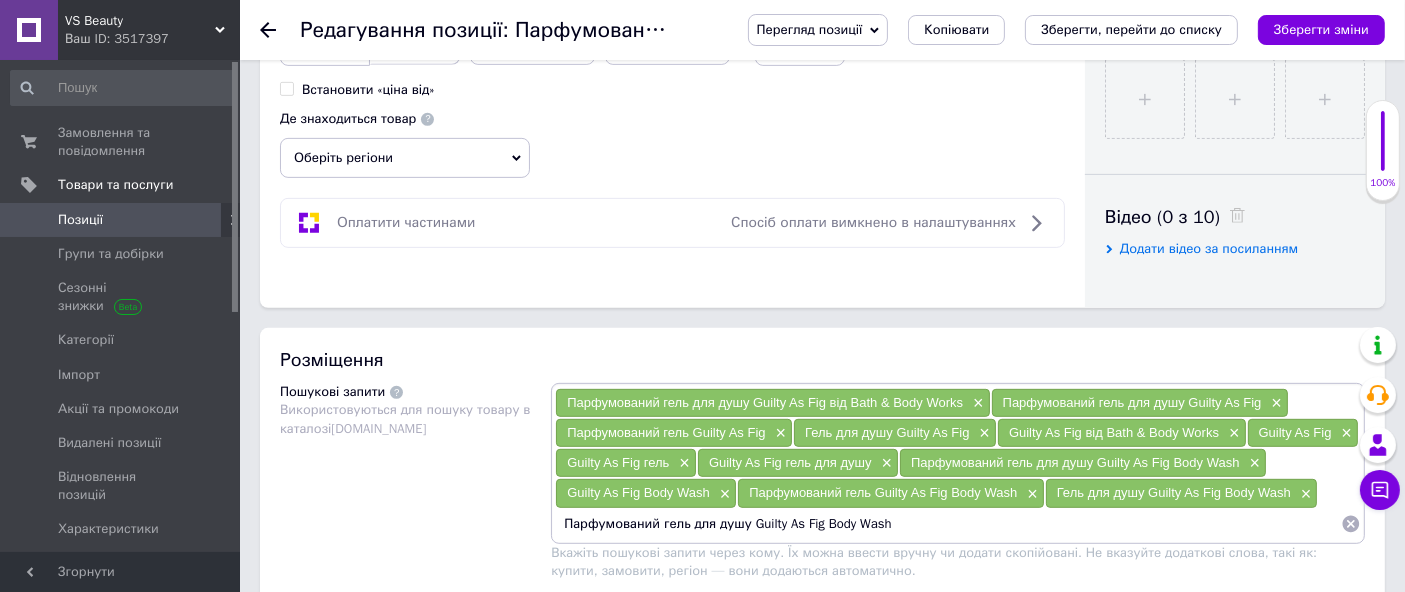 drag, startPoint x: 662, startPoint y: 512, endPoint x: 662, endPoint y: 524, distance: 12 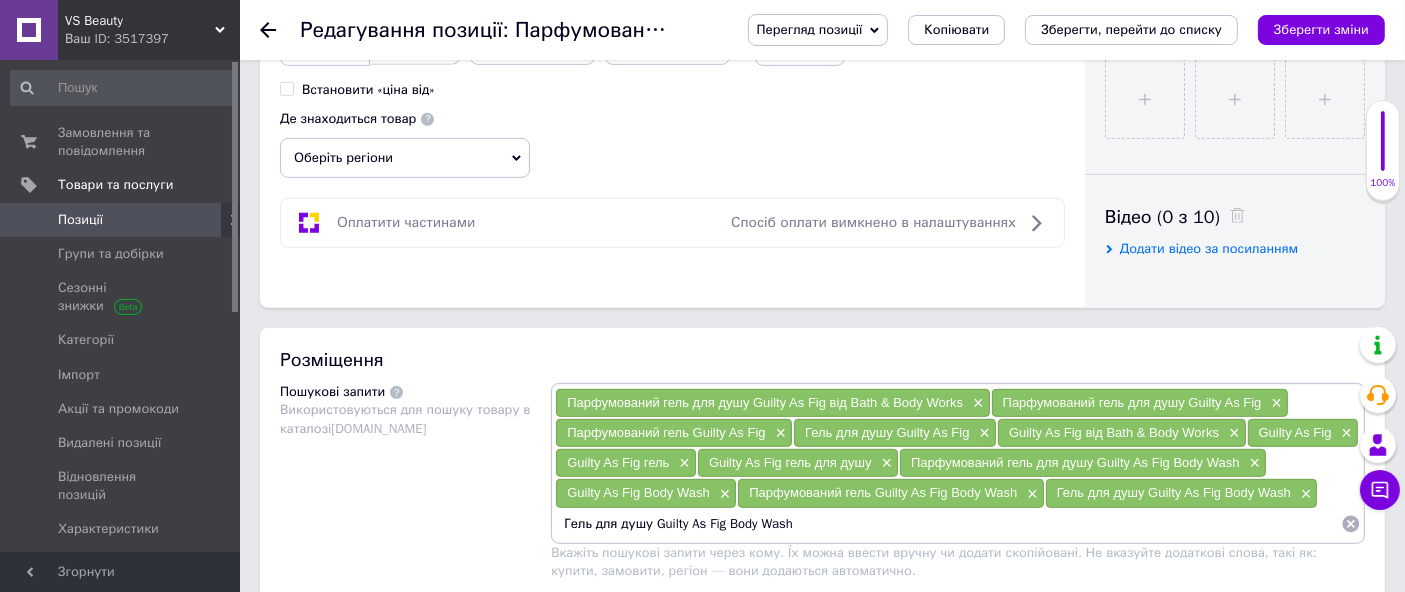 drag, startPoint x: 595, startPoint y: 515, endPoint x: 647, endPoint y: 538, distance: 56.859474 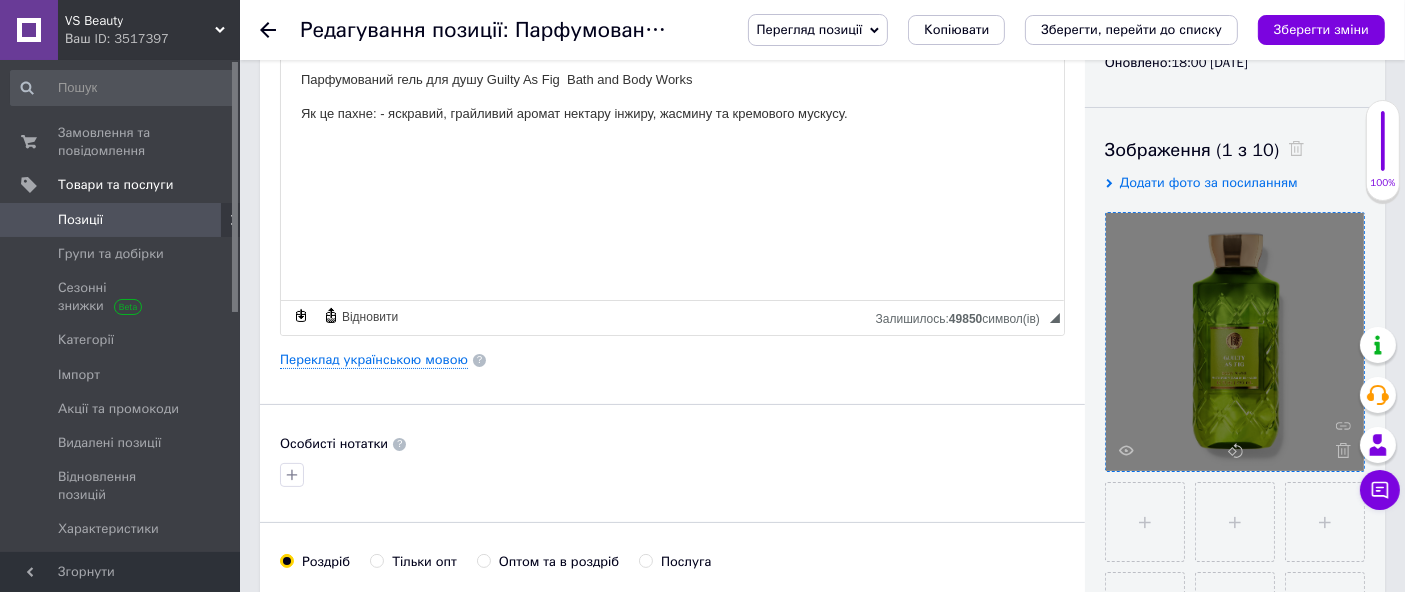 scroll, scrollTop: 111, scrollLeft: 0, axis: vertical 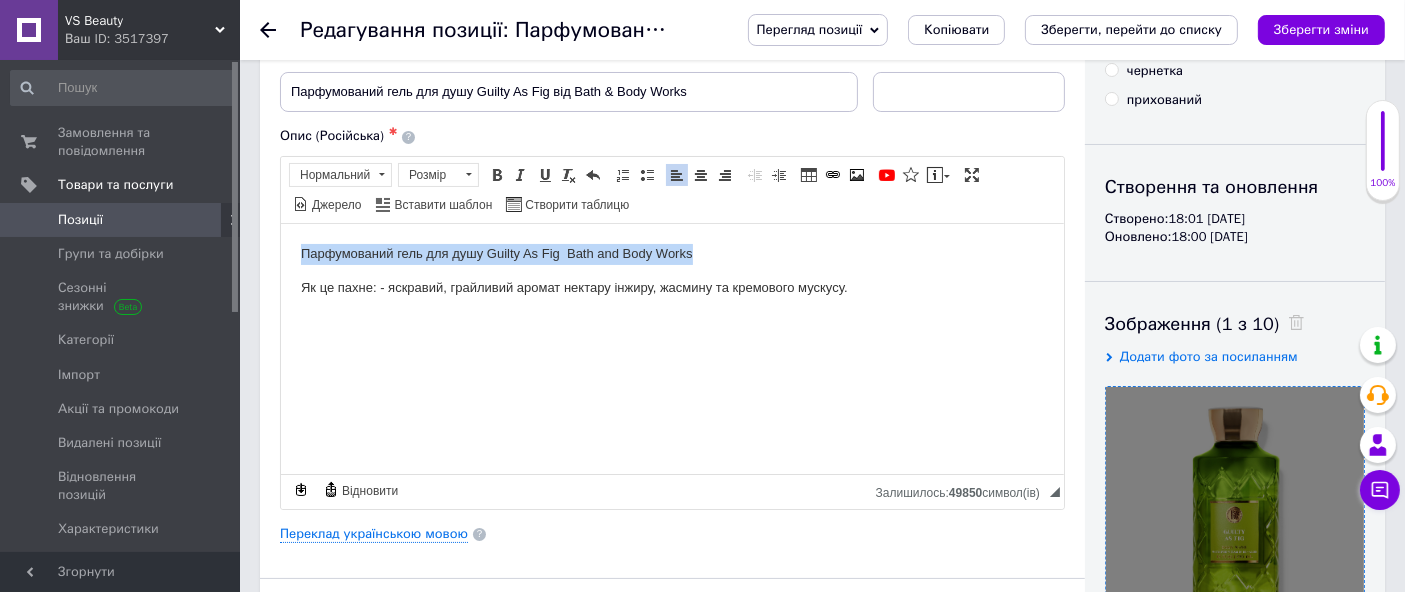drag, startPoint x: 294, startPoint y: 247, endPoint x: 762, endPoint y: 248, distance: 468.00107 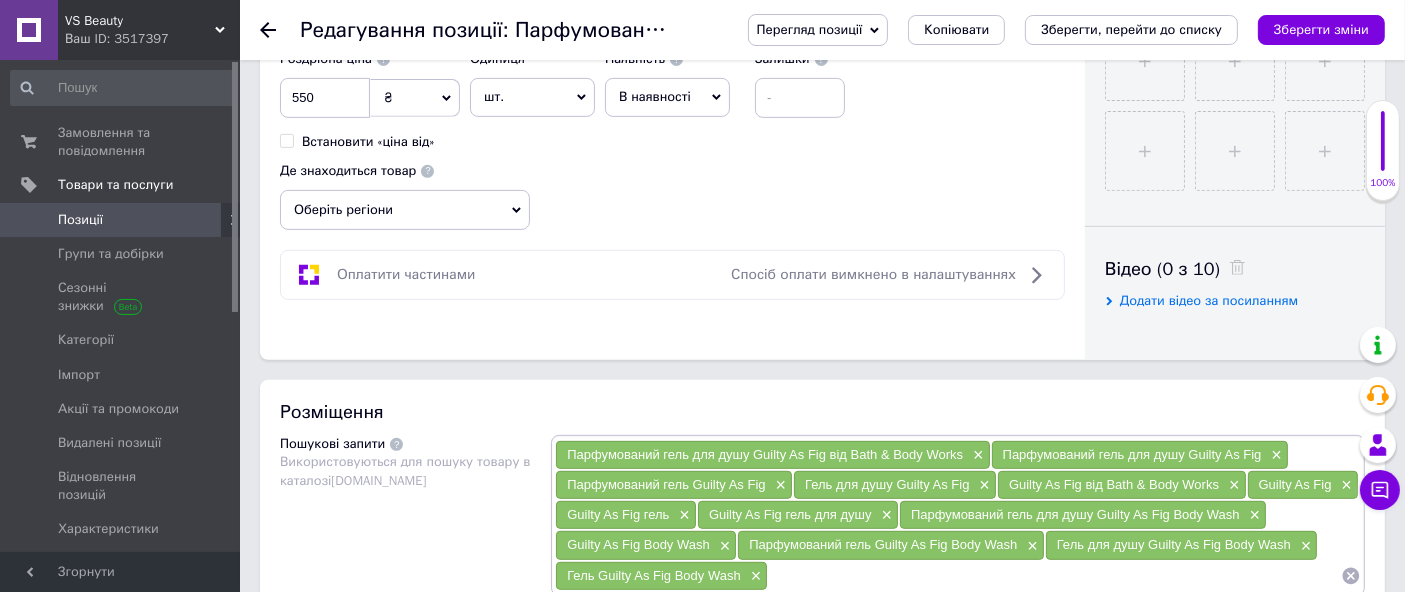 scroll, scrollTop: 1000, scrollLeft: 0, axis: vertical 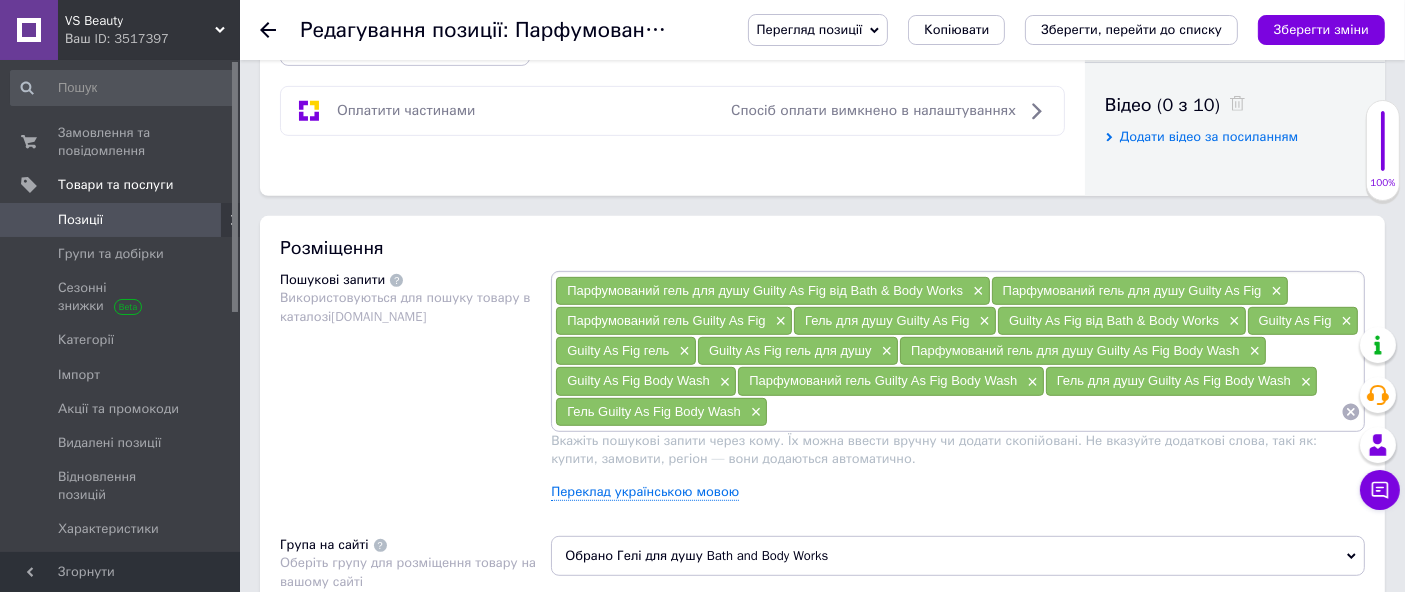 click at bounding box center (1054, 412) 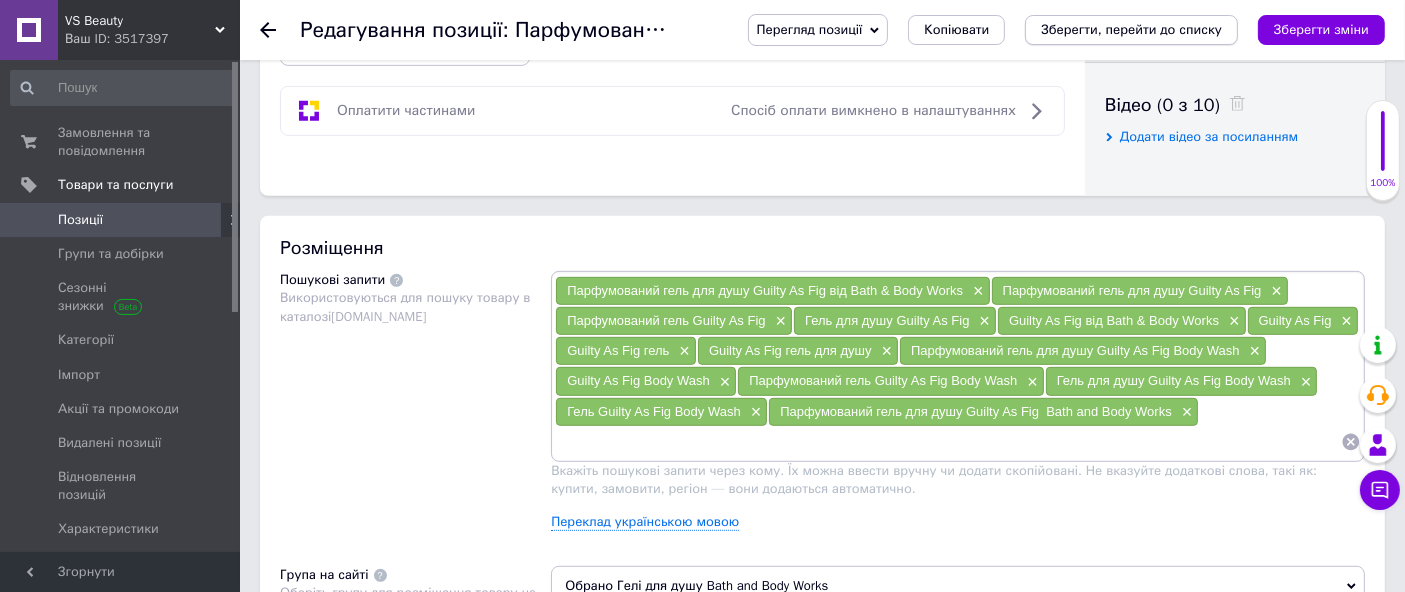click on "Зберегти, перейти до списку" at bounding box center [1131, 29] 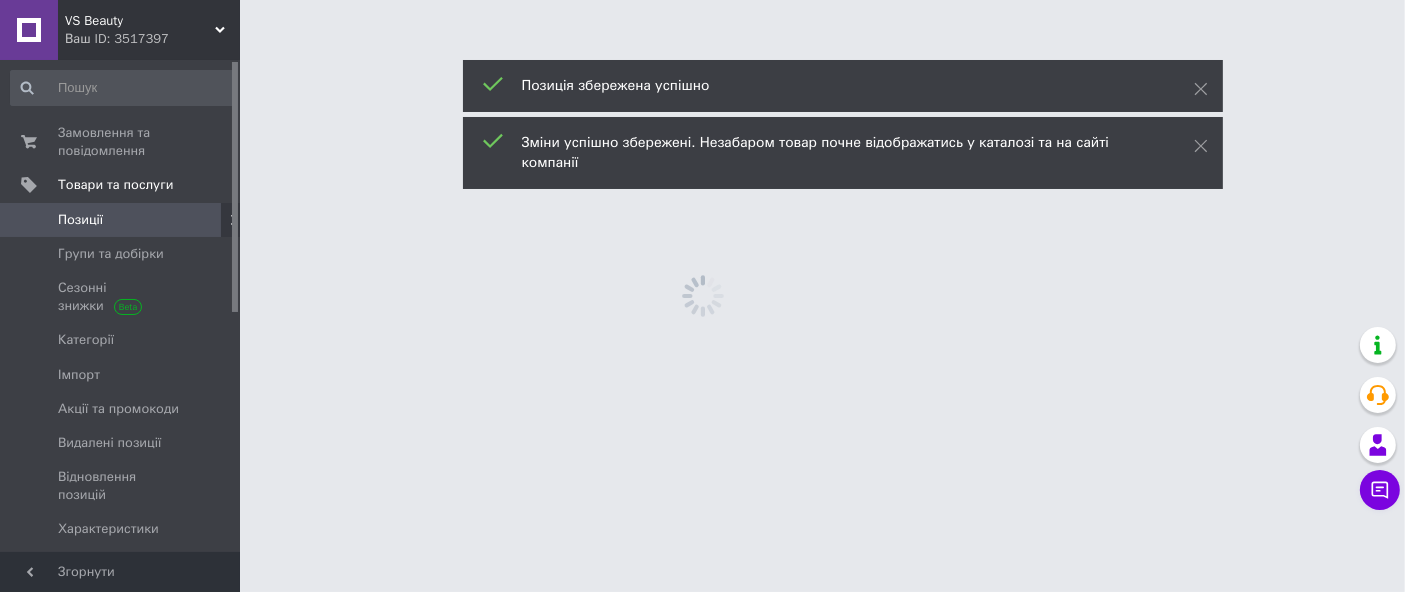 scroll, scrollTop: 0, scrollLeft: 0, axis: both 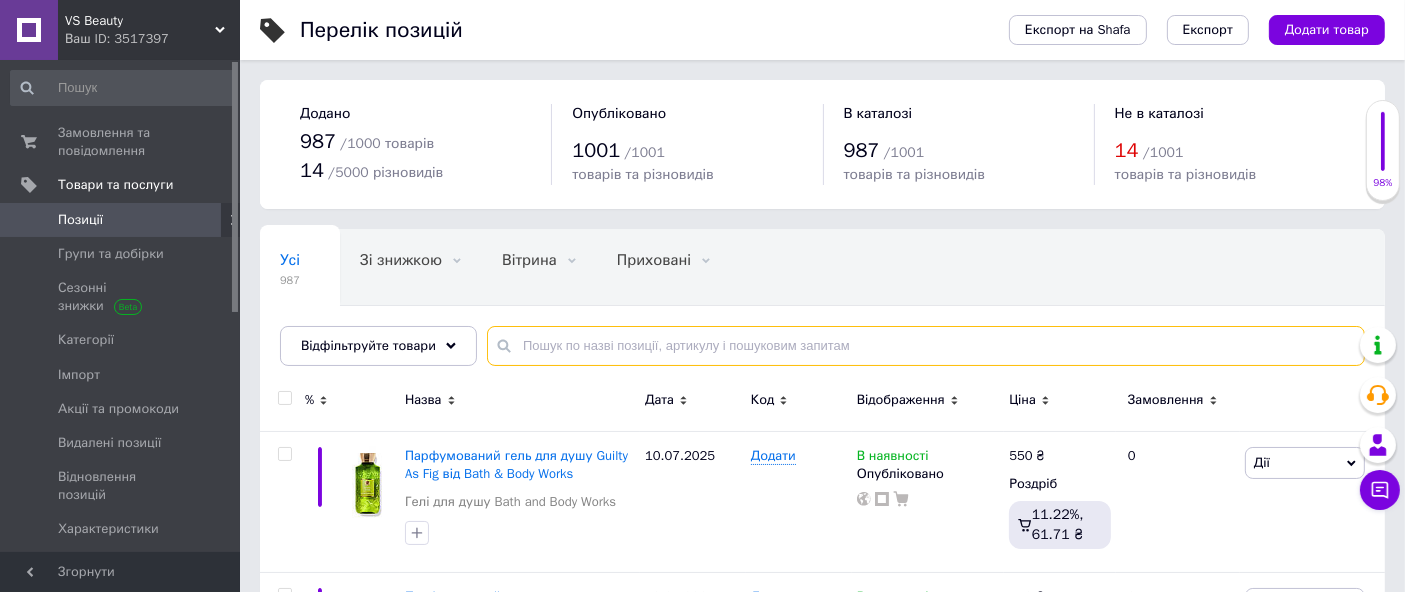click at bounding box center (926, 346) 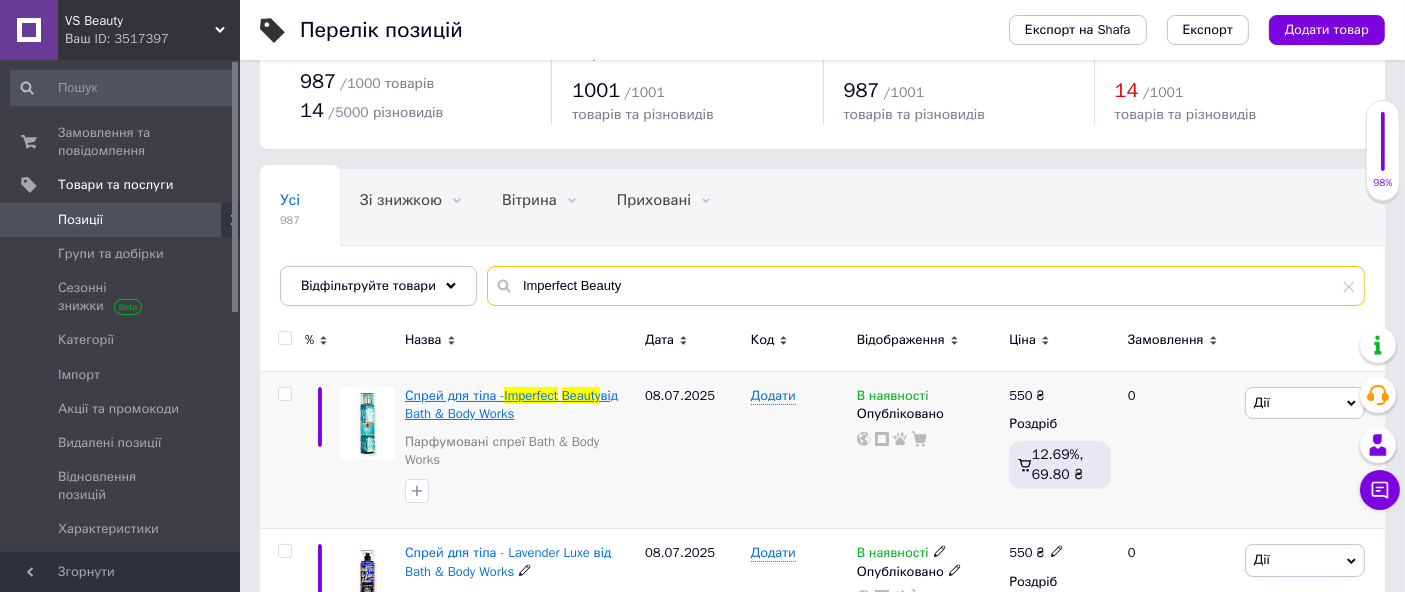 scroll, scrollTop: 0, scrollLeft: 0, axis: both 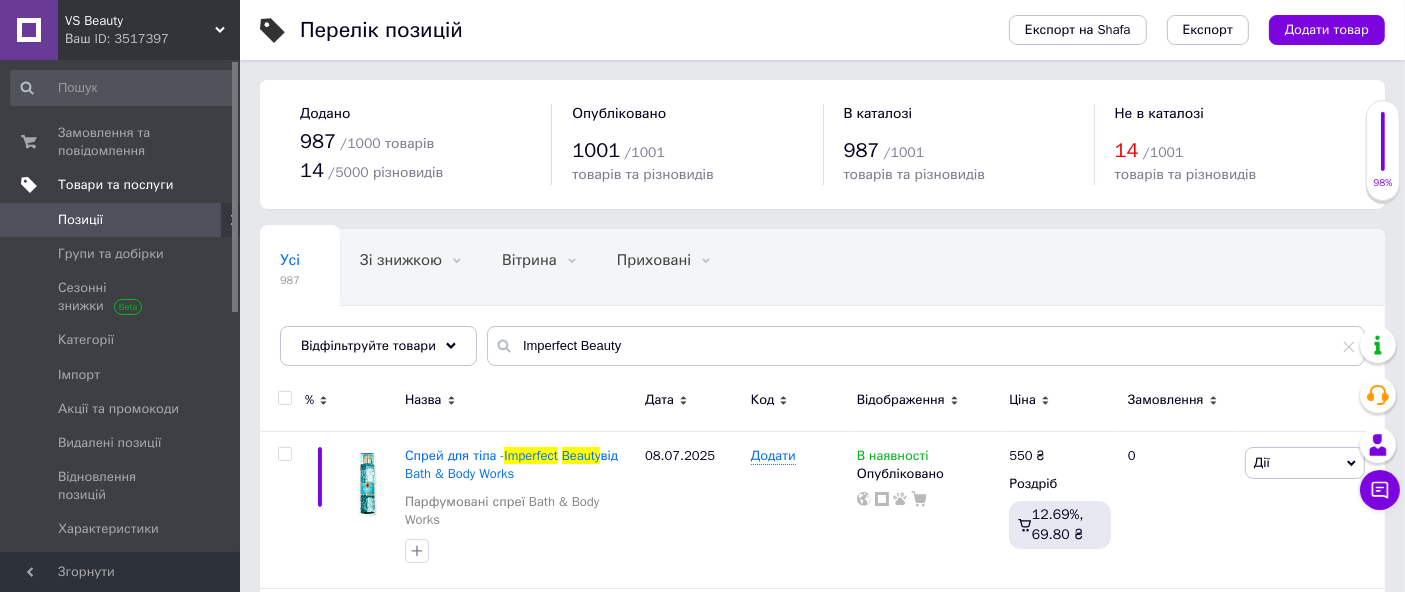 drag, startPoint x: 116, startPoint y: 212, endPoint x: 116, endPoint y: 199, distance: 13 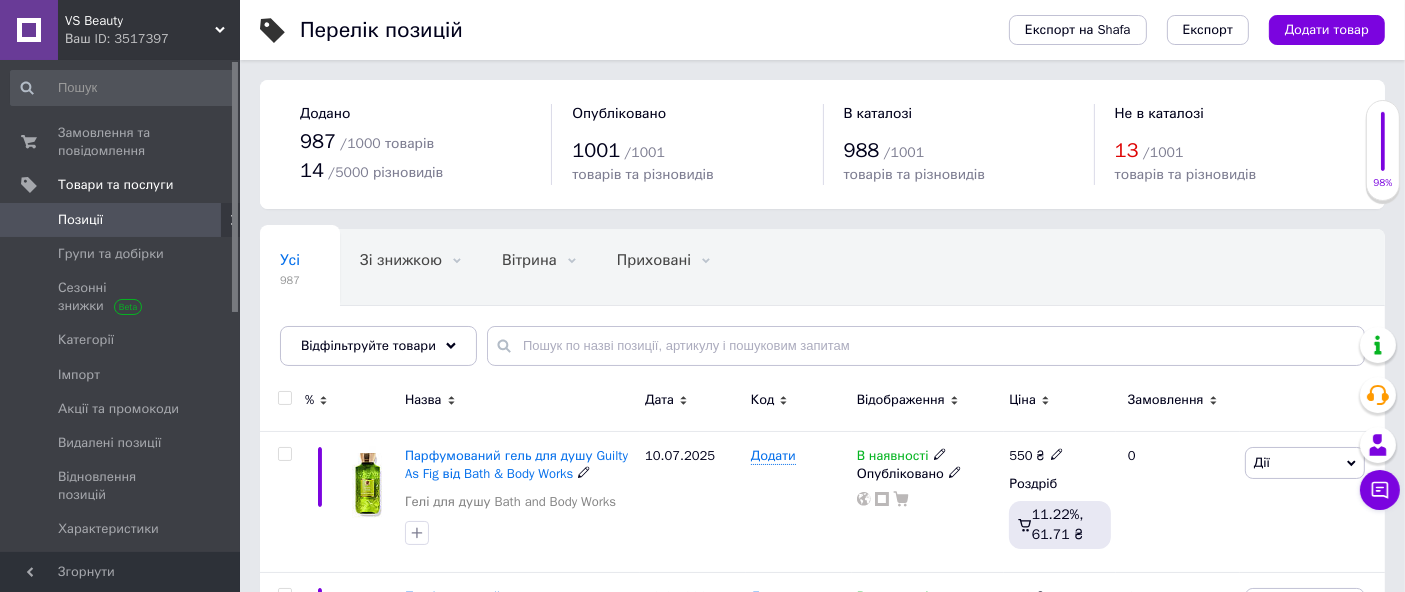 click on "Парфумований гель для душу Guilty As Fig від Bath & Body Works" at bounding box center (516, 464) 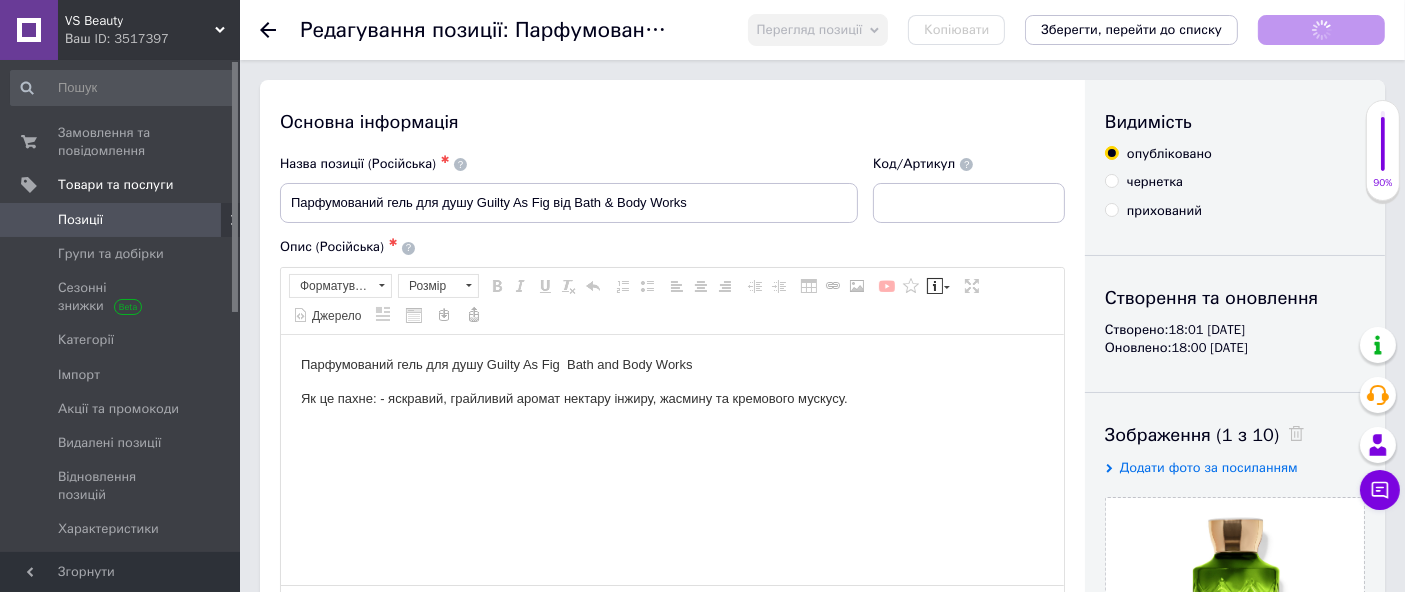 scroll, scrollTop: 0, scrollLeft: 0, axis: both 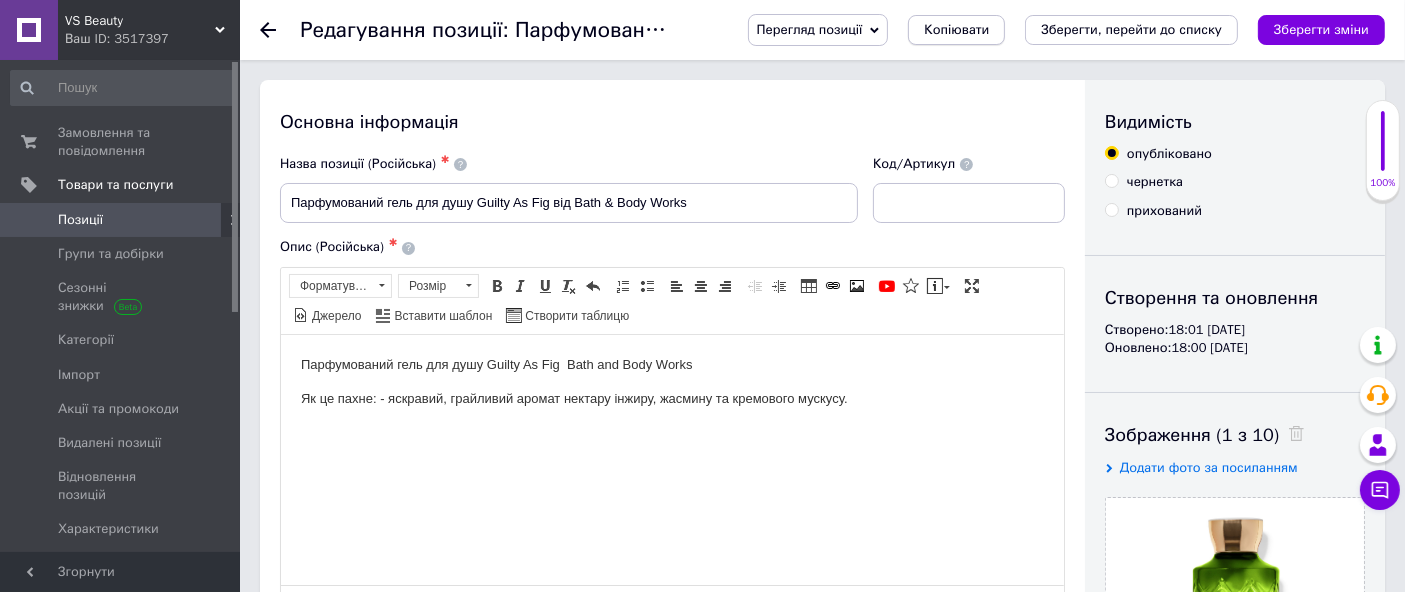 click on "Копіювати" at bounding box center [956, 30] 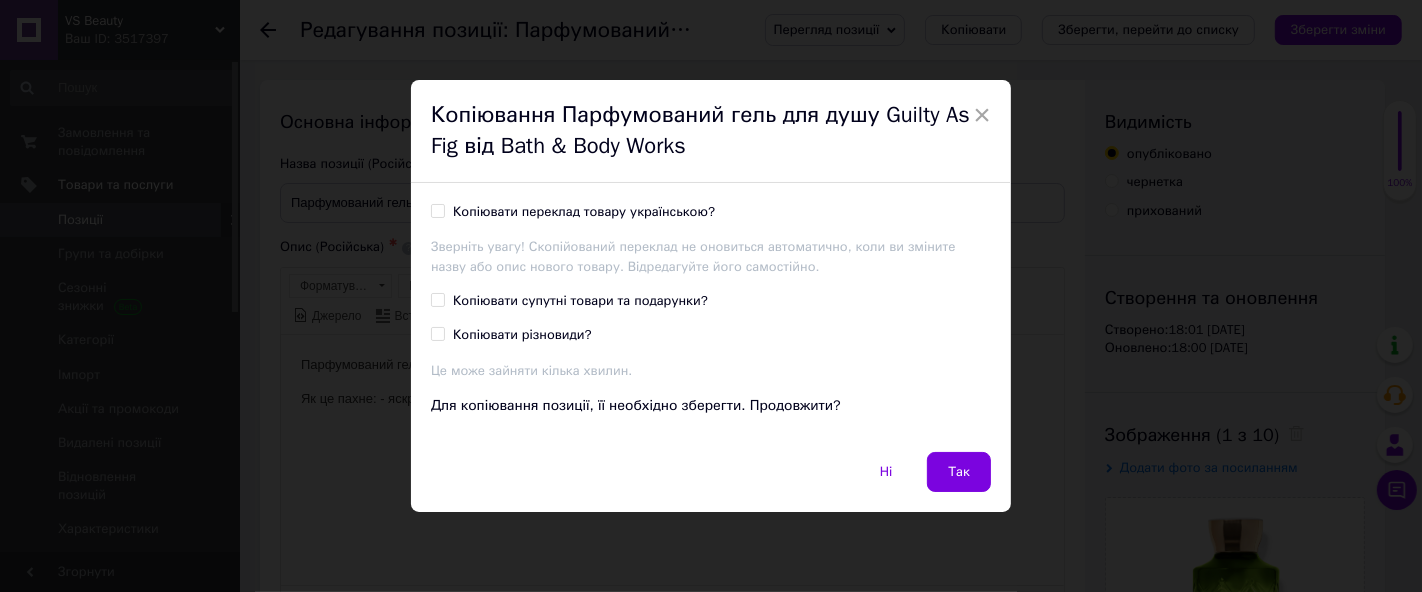 drag, startPoint x: 961, startPoint y: 469, endPoint x: 757, endPoint y: 99, distance: 422.51154 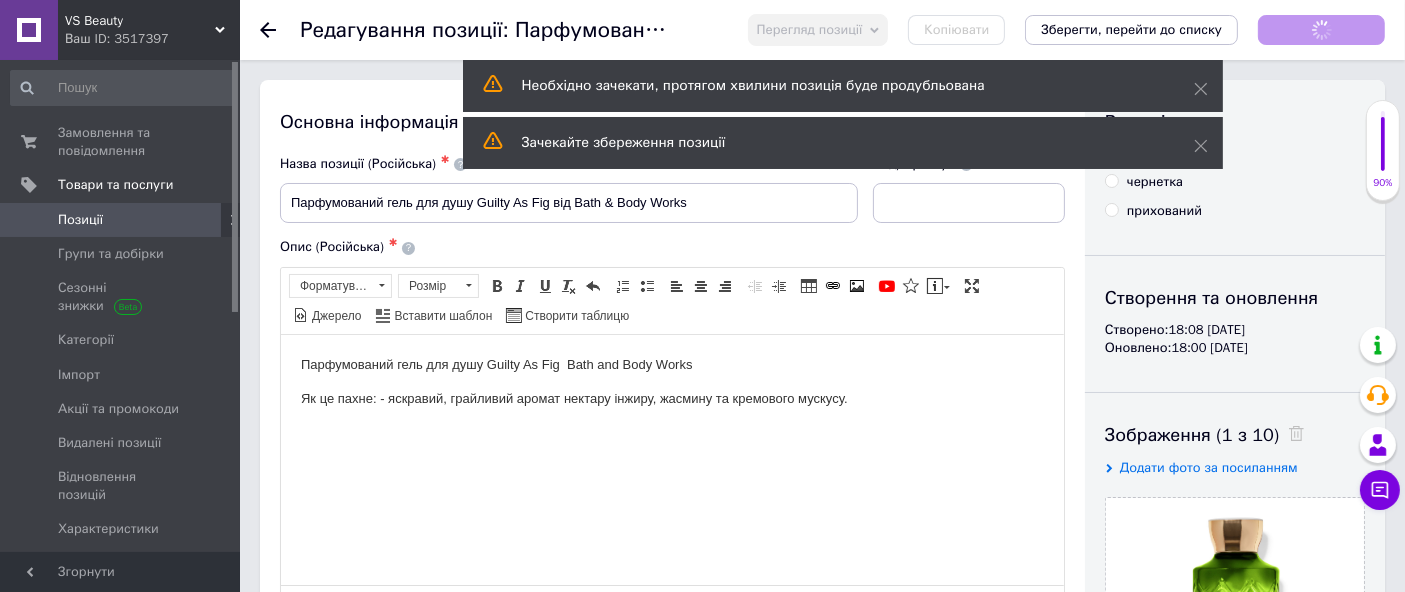 scroll, scrollTop: 0, scrollLeft: 0, axis: both 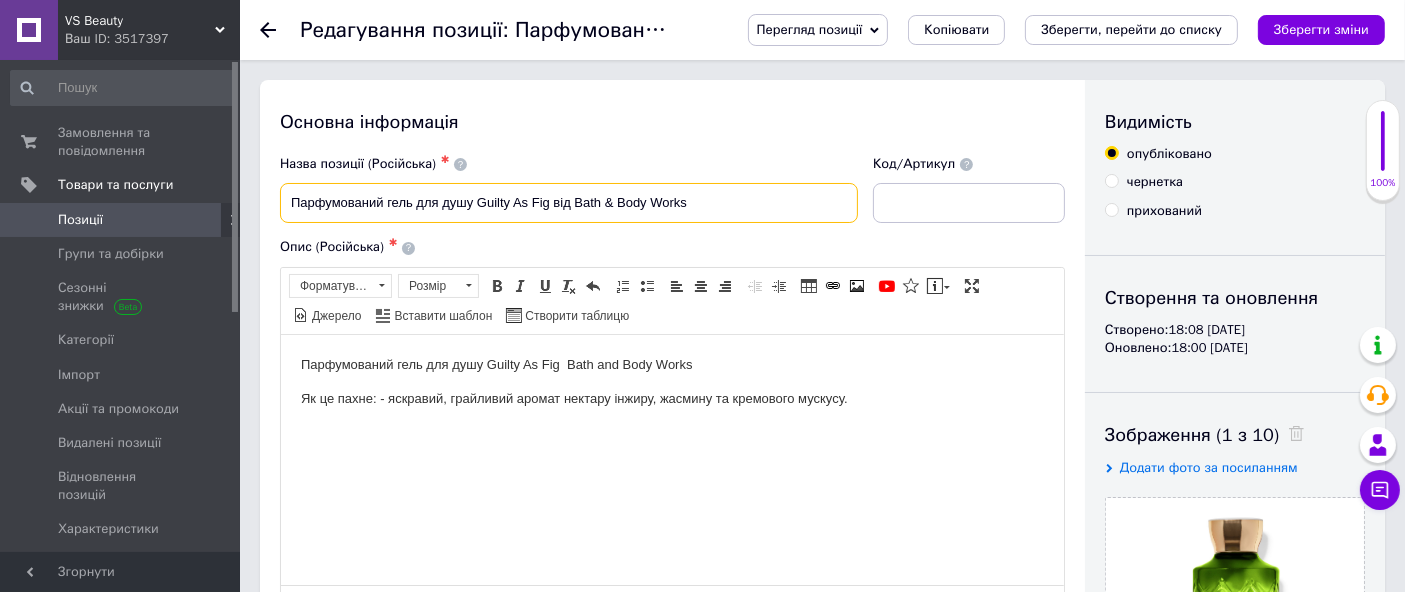 drag, startPoint x: 479, startPoint y: 202, endPoint x: 522, endPoint y: 216, distance: 45.221676 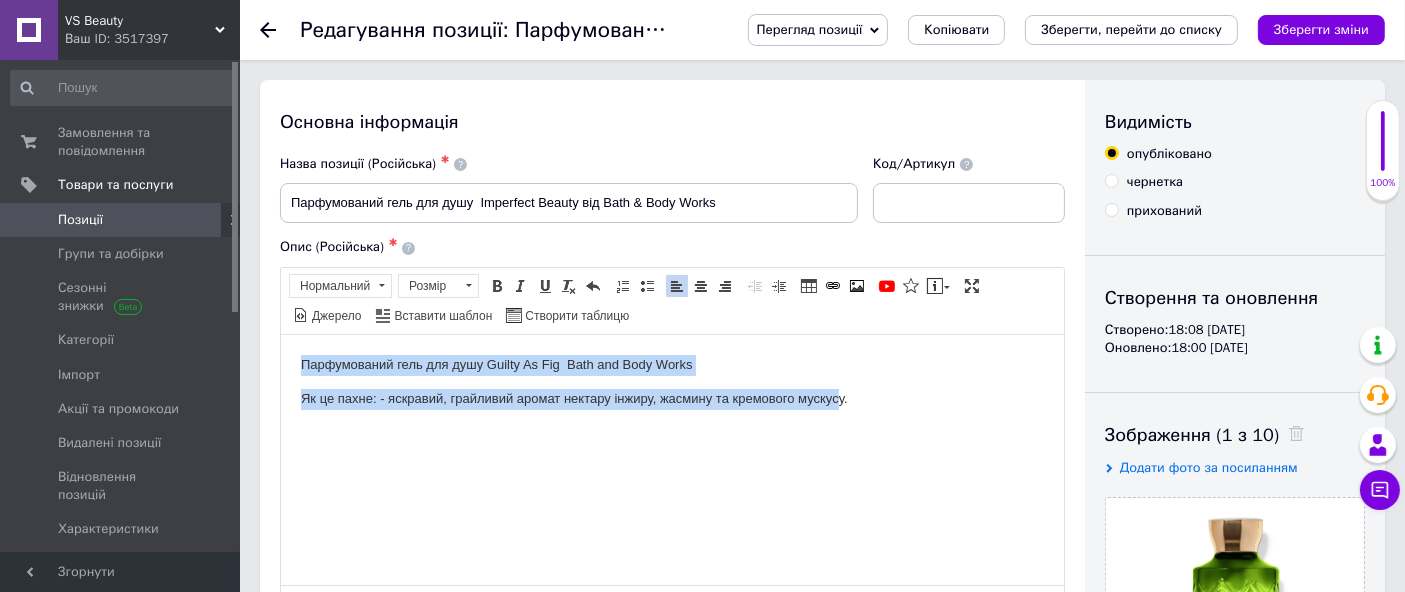 drag, startPoint x: 289, startPoint y: 356, endPoint x: 841, endPoint y: 393, distance: 553.23865 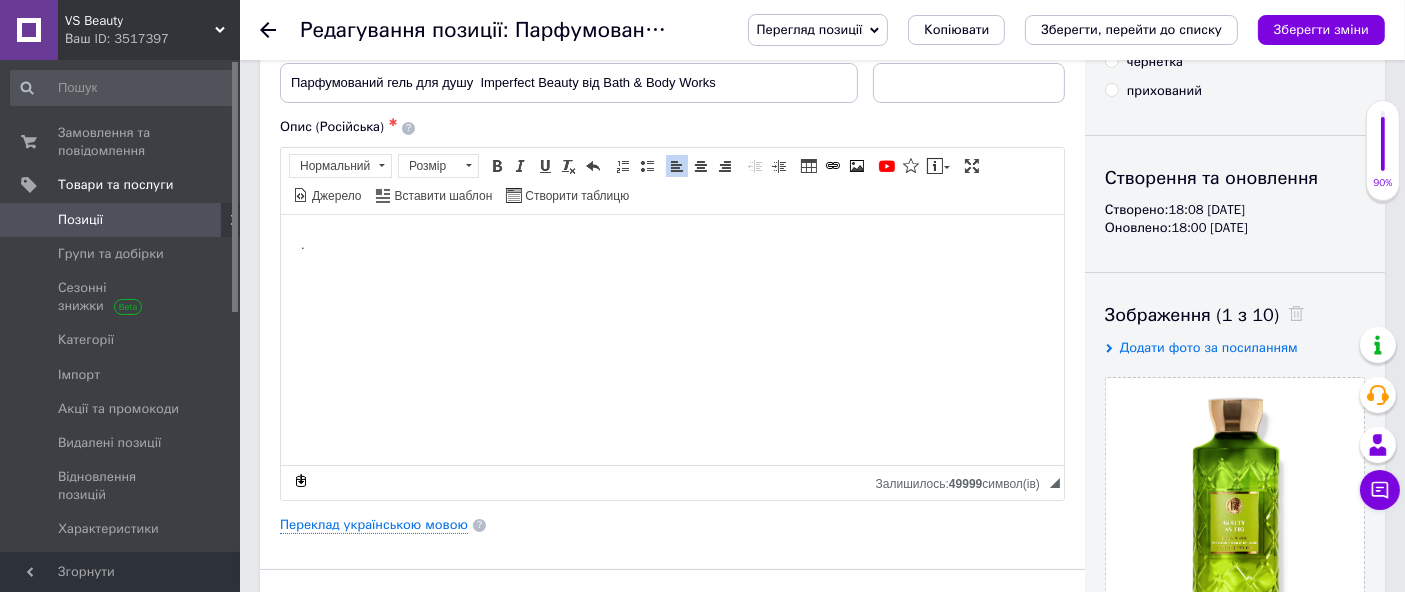 scroll, scrollTop: 333, scrollLeft: 0, axis: vertical 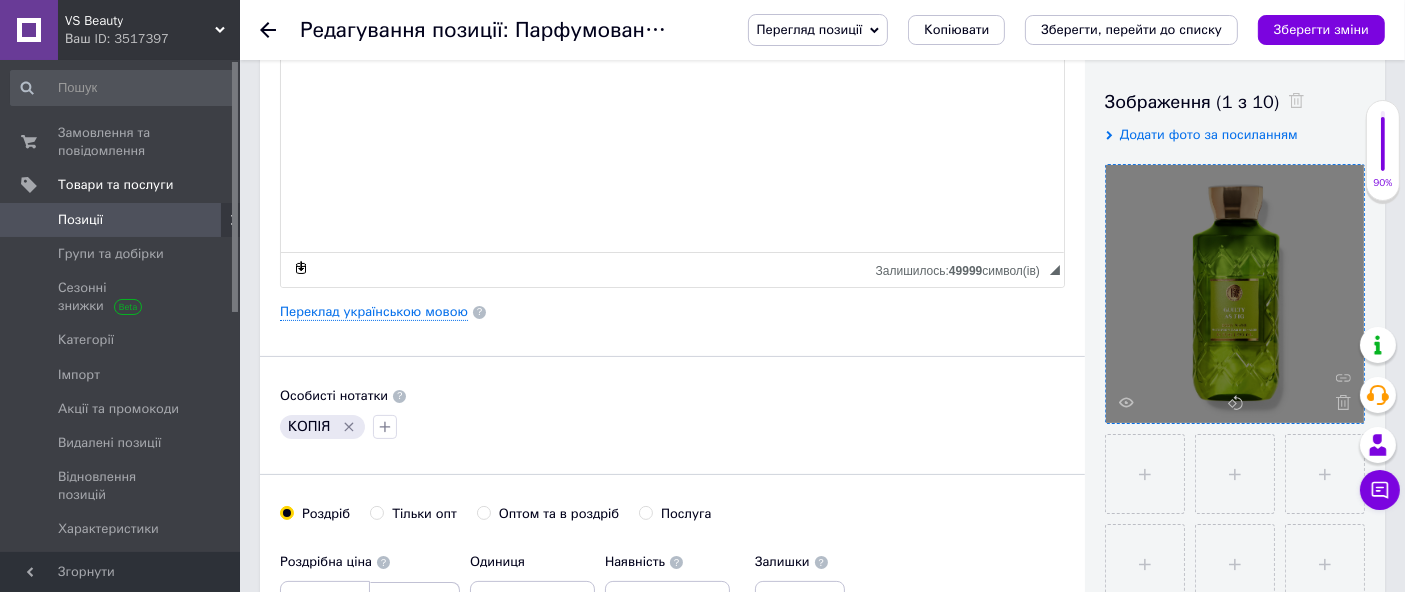 click at bounding box center (1235, 294) 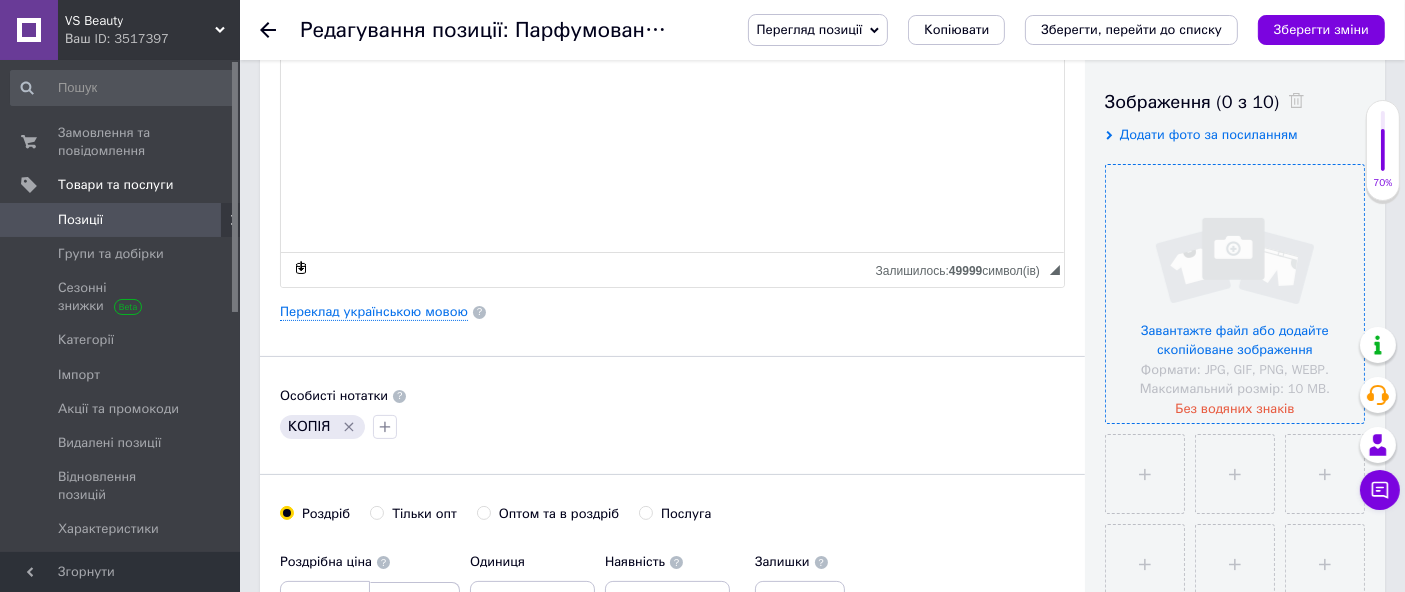 click at bounding box center [1235, 294] 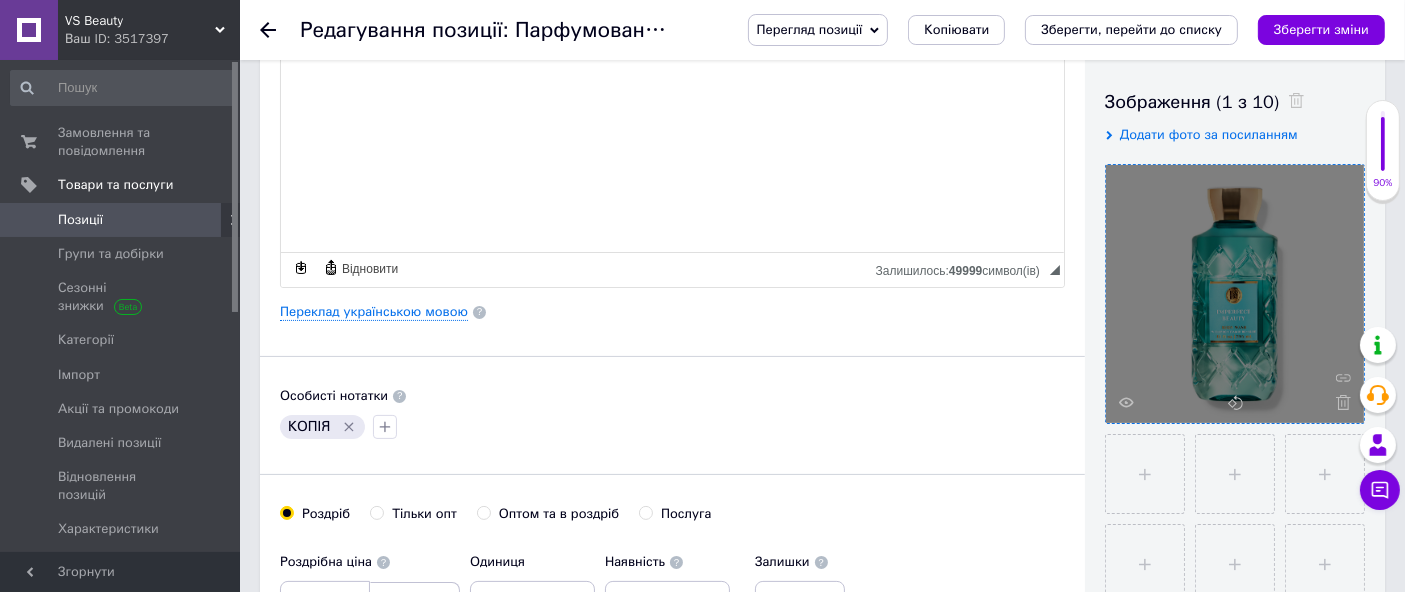 click 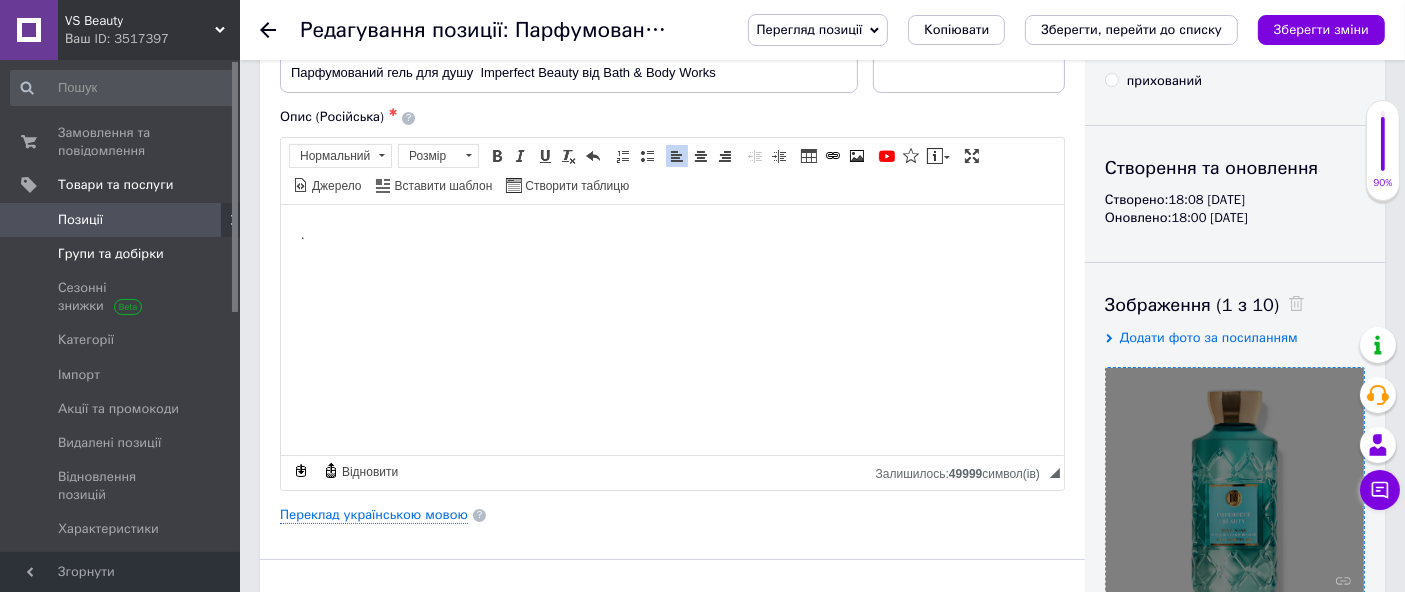 scroll, scrollTop: 0, scrollLeft: 0, axis: both 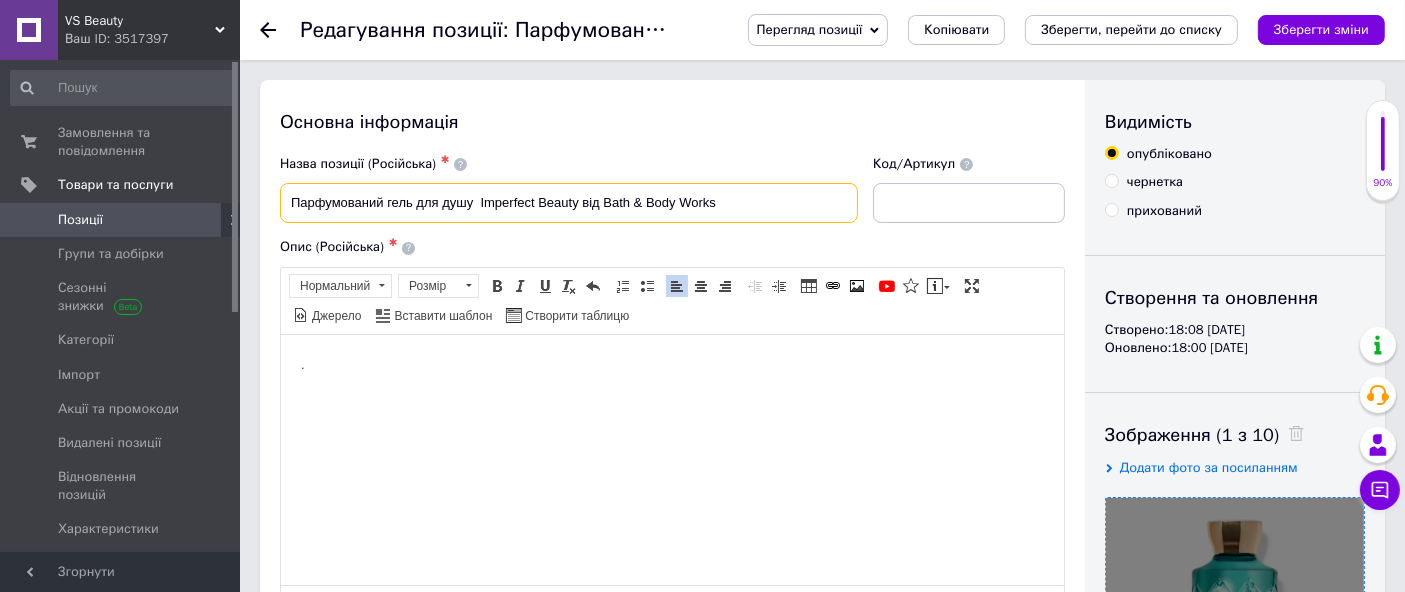 drag, startPoint x: 287, startPoint y: 200, endPoint x: 847, endPoint y: 209, distance: 560.0723 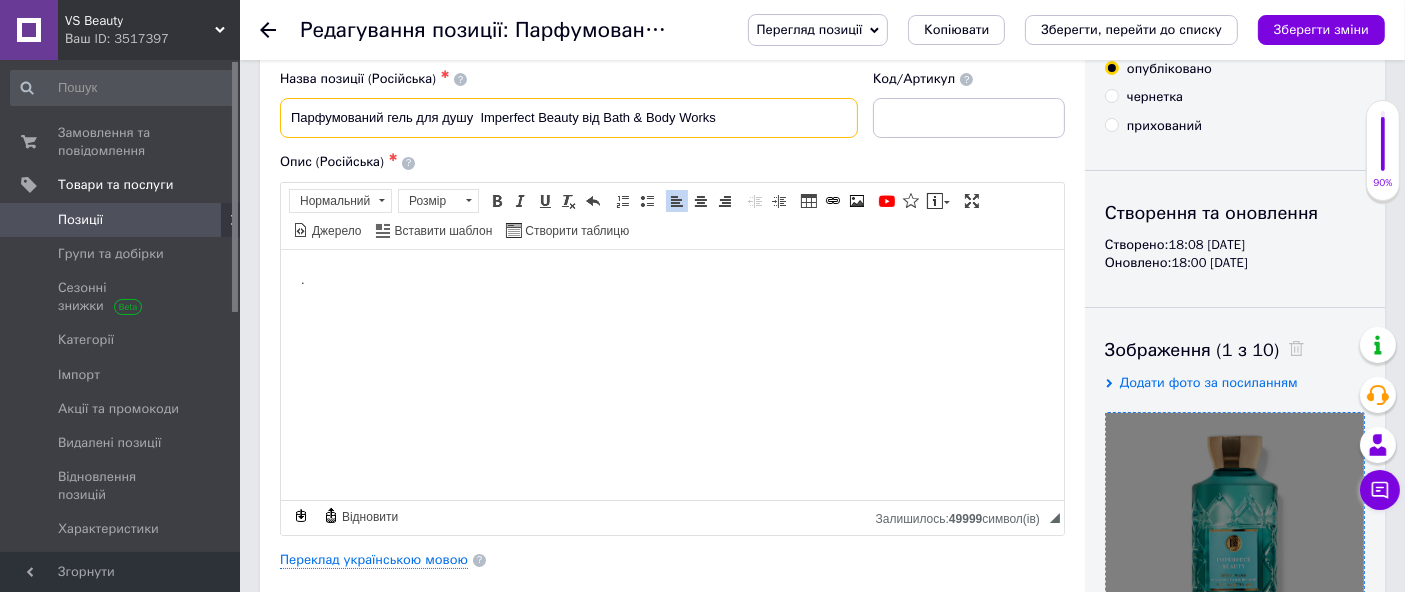 scroll, scrollTop: 0, scrollLeft: 0, axis: both 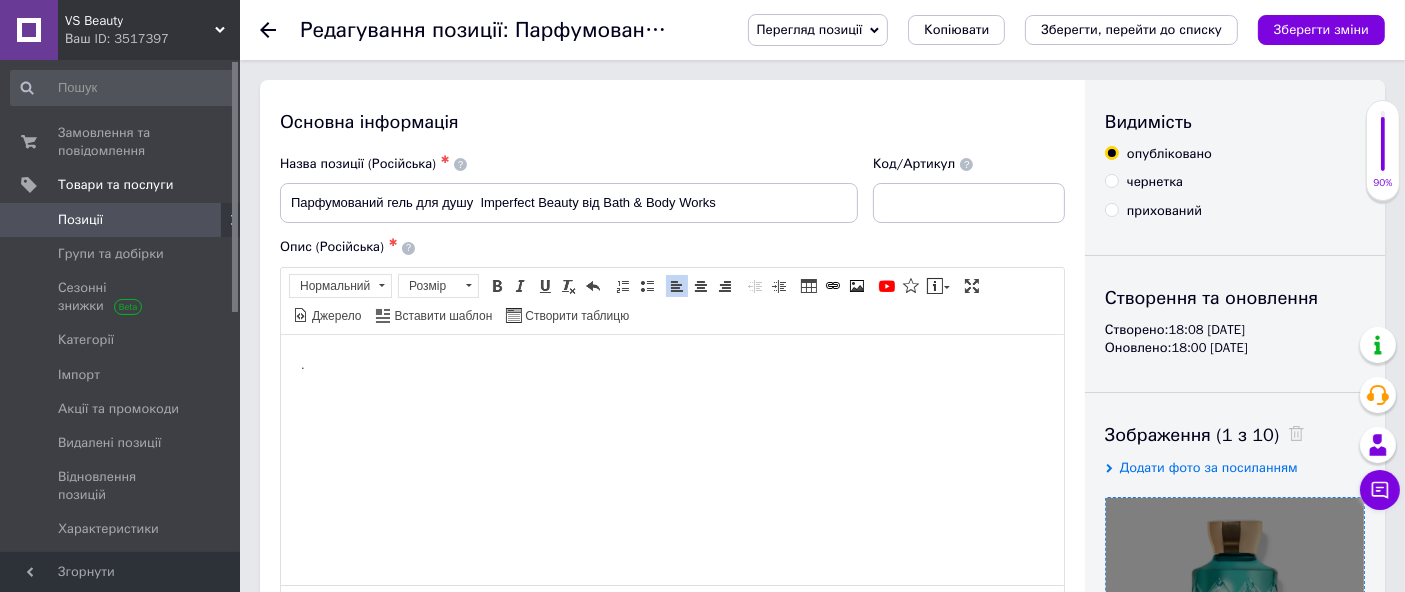 click on "." at bounding box center [671, 364] 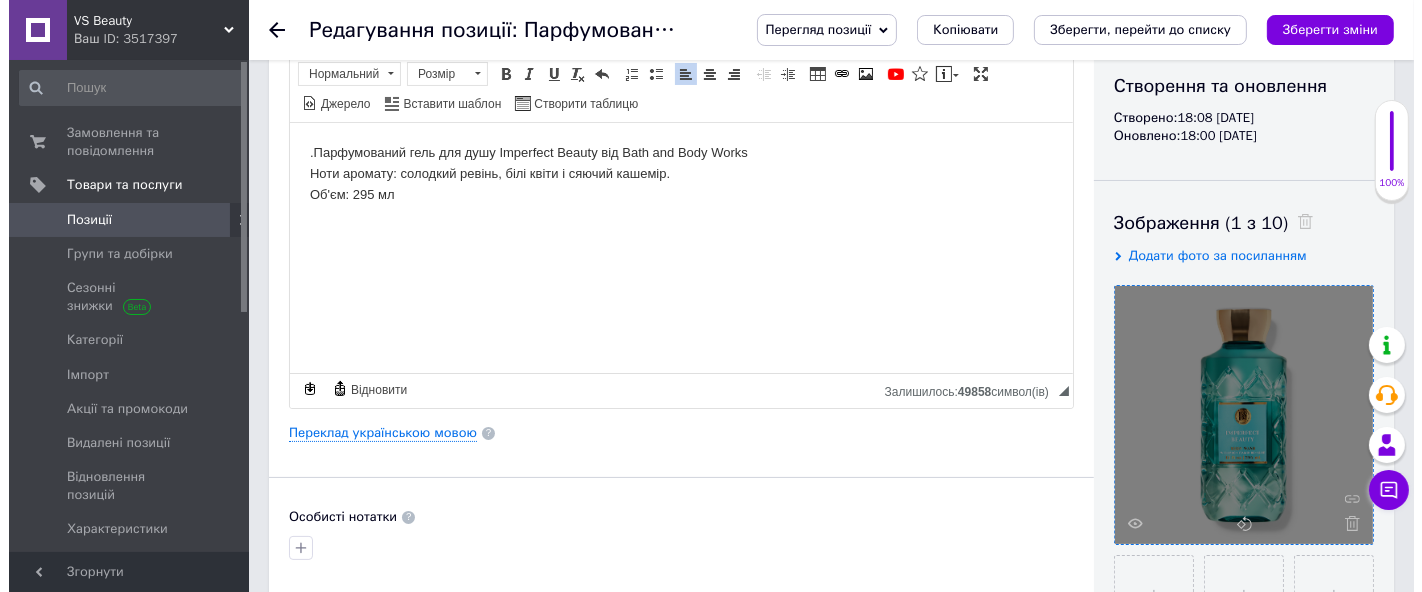 scroll, scrollTop: 222, scrollLeft: 0, axis: vertical 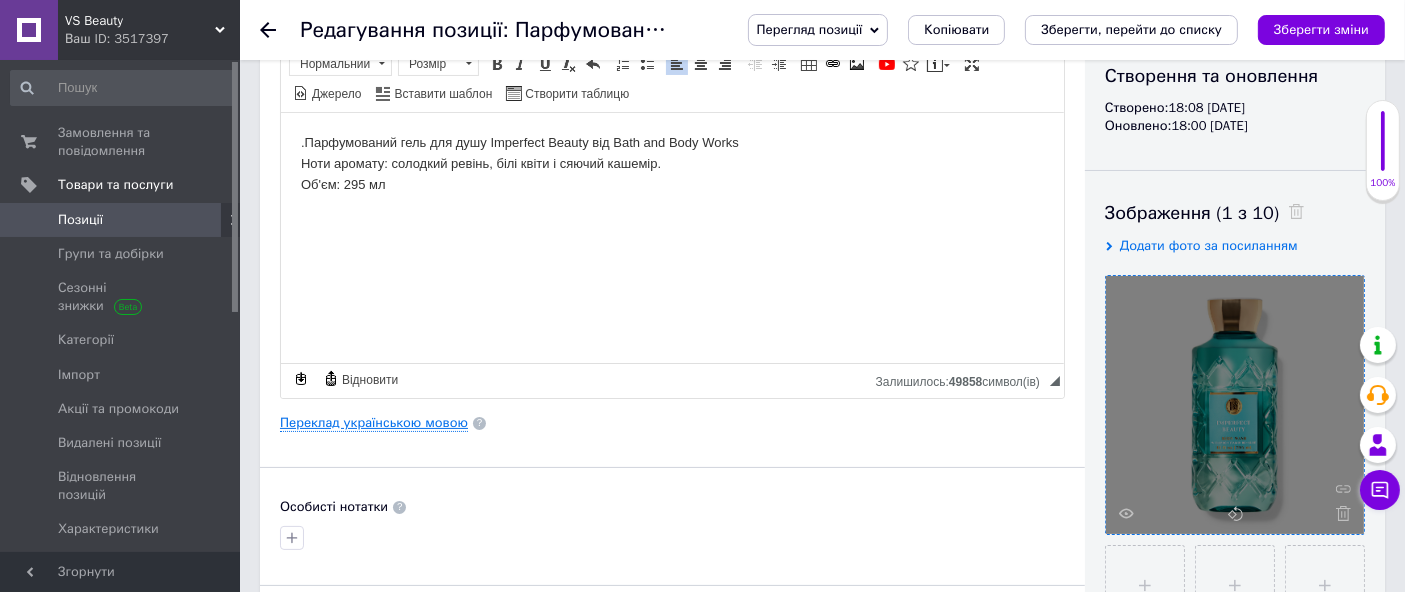 click on "Переклад українською мовою" at bounding box center (374, 423) 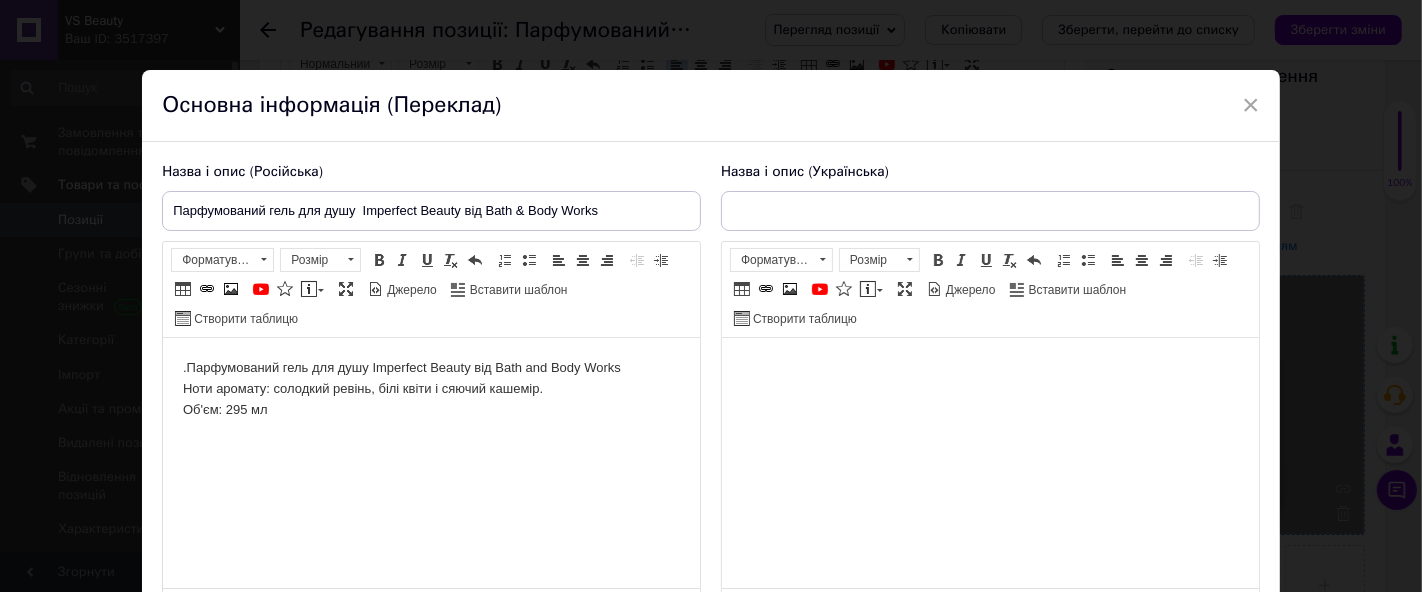 scroll, scrollTop: 0, scrollLeft: 0, axis: both 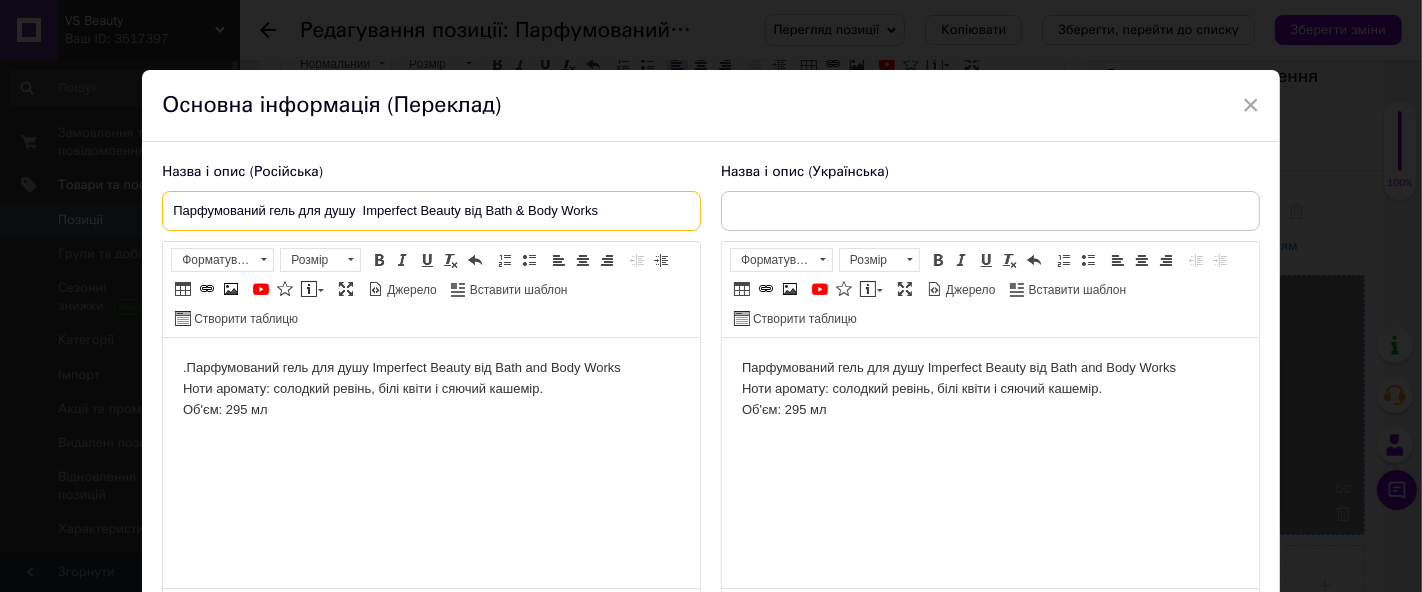 drag, startPoint x: 166, startPoint y: 206, endPoint x: 834, endPoint y: 206, distance: 668 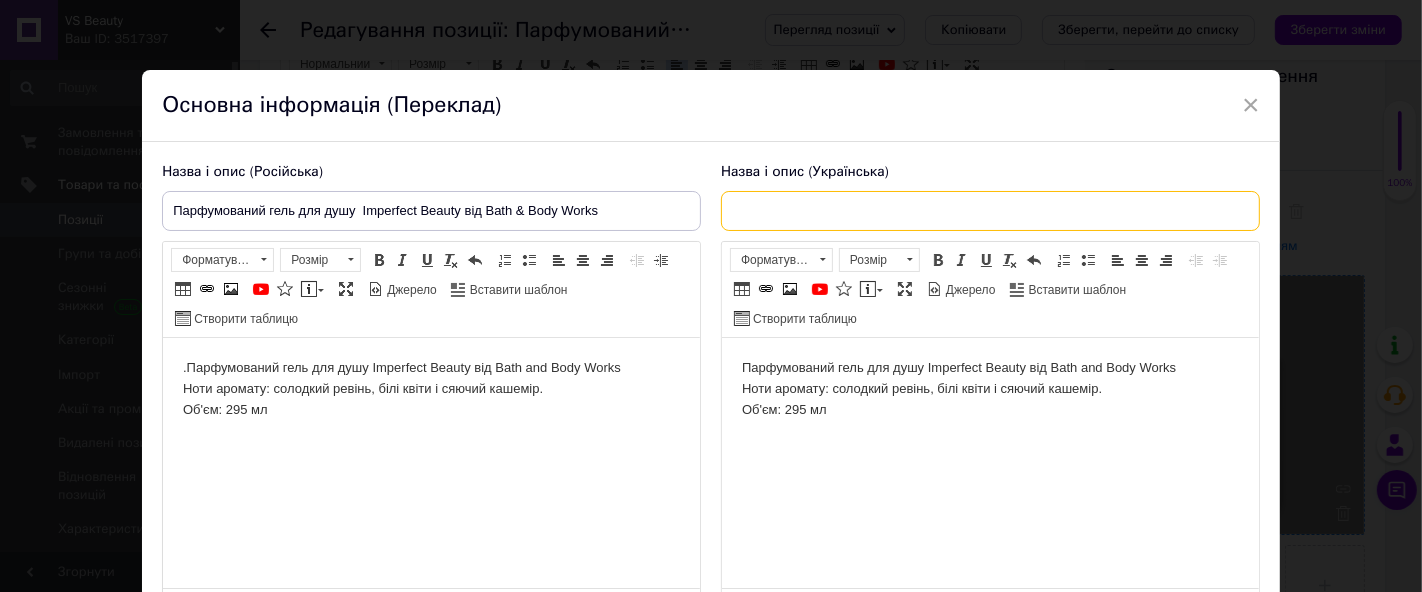 click at bounding box center (990, 211) 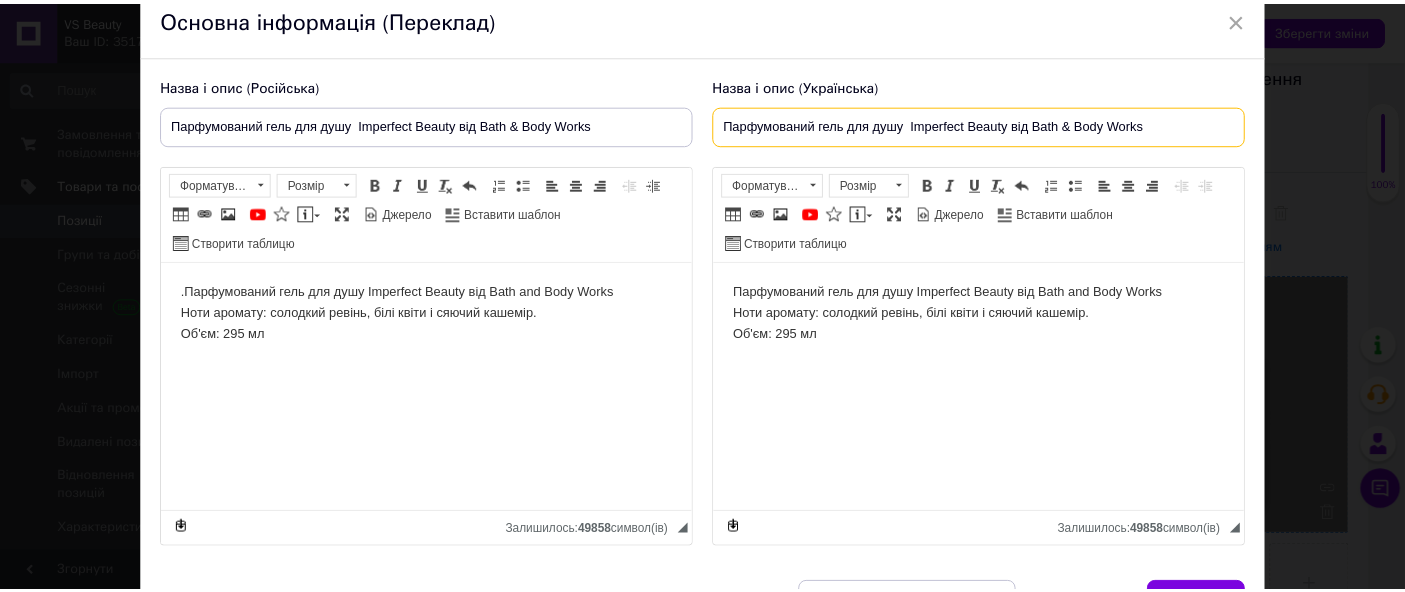 scroll, scrollTop: 202, scrollLeft: 0, axis: vertical 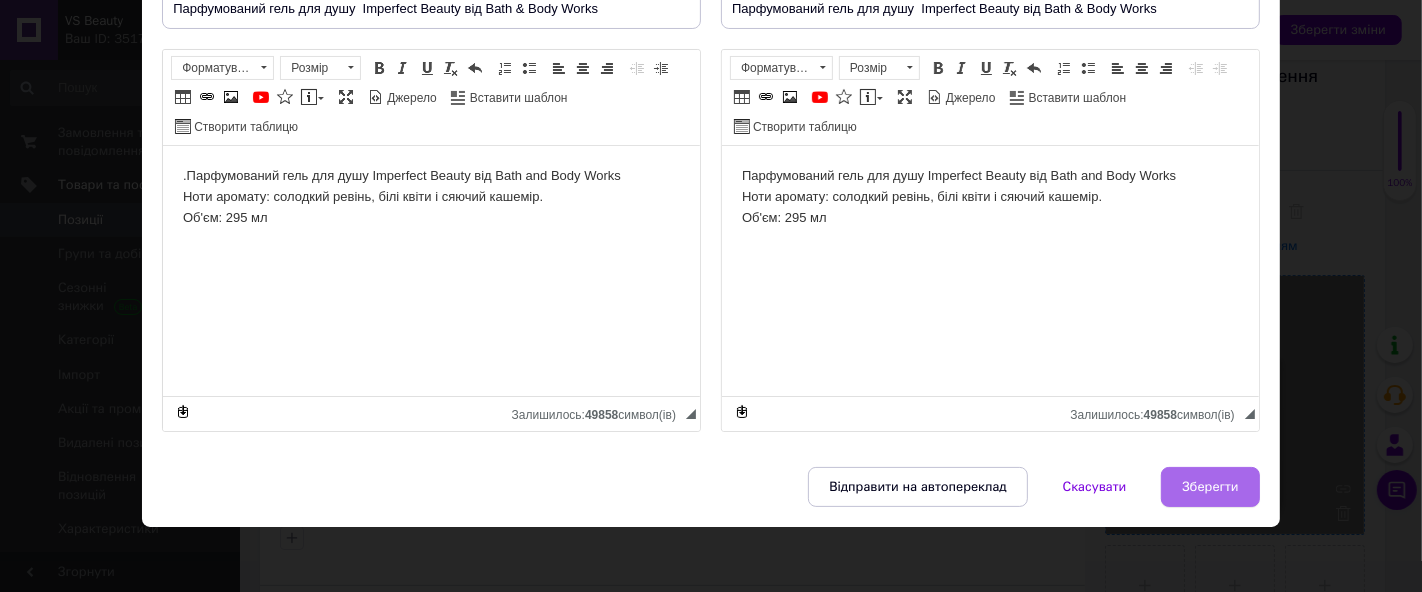 click on "Зберегти" at bounding box center [1210, 487] 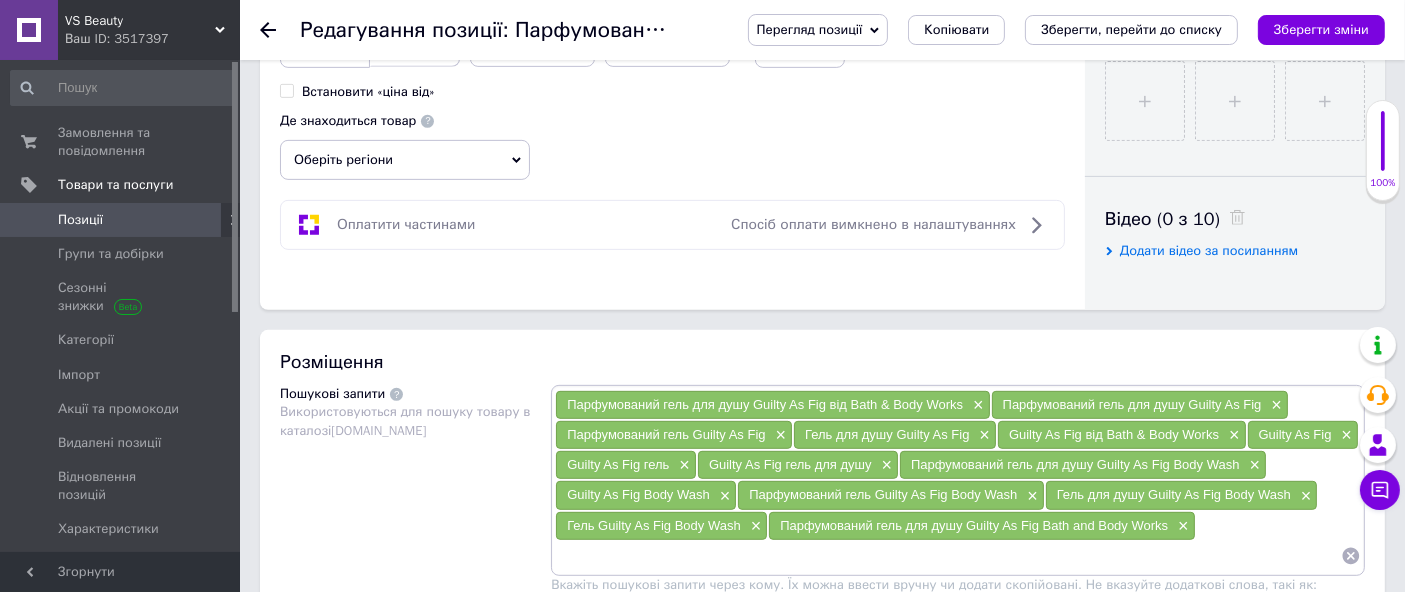 scroll, scrollTop: 888, scrollLeft: 0, axis: vertical 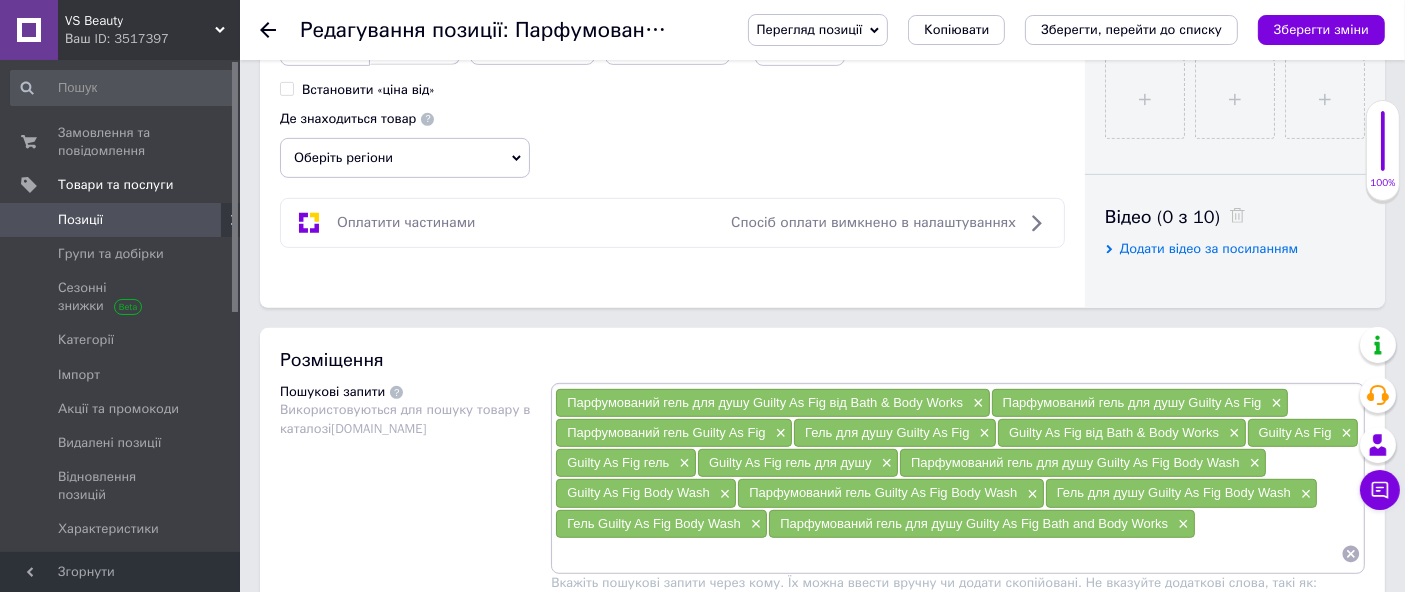 click 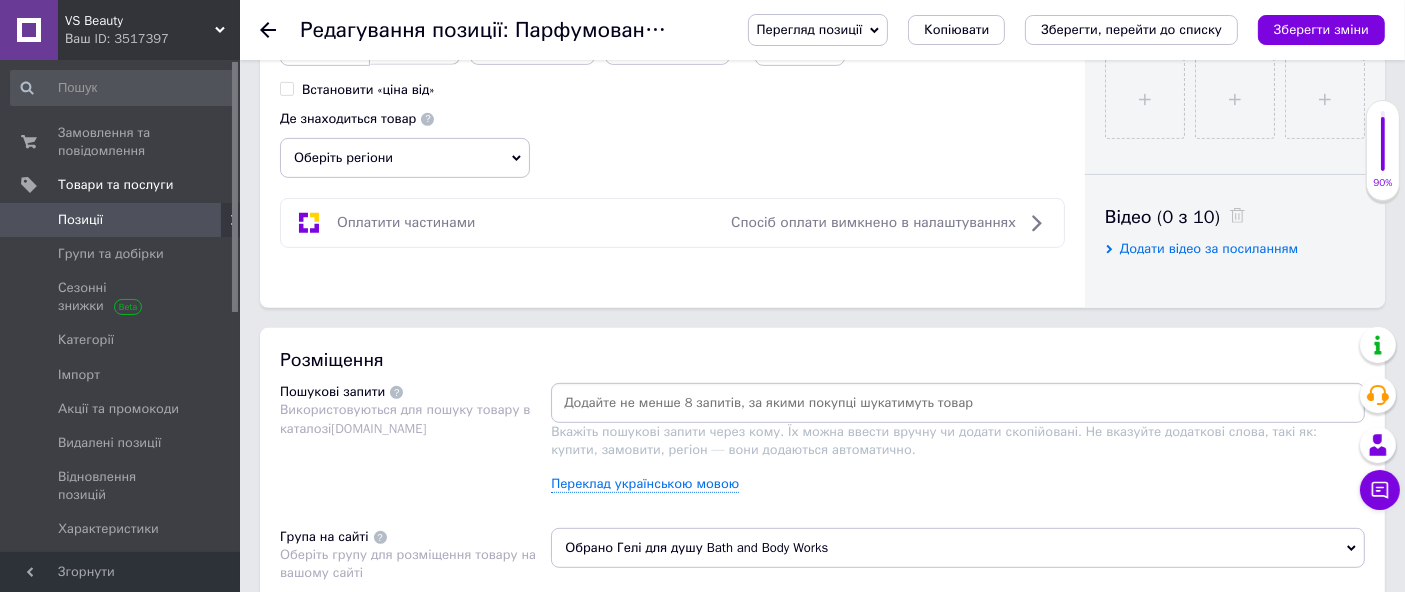 click at bounding box center (958, 403) 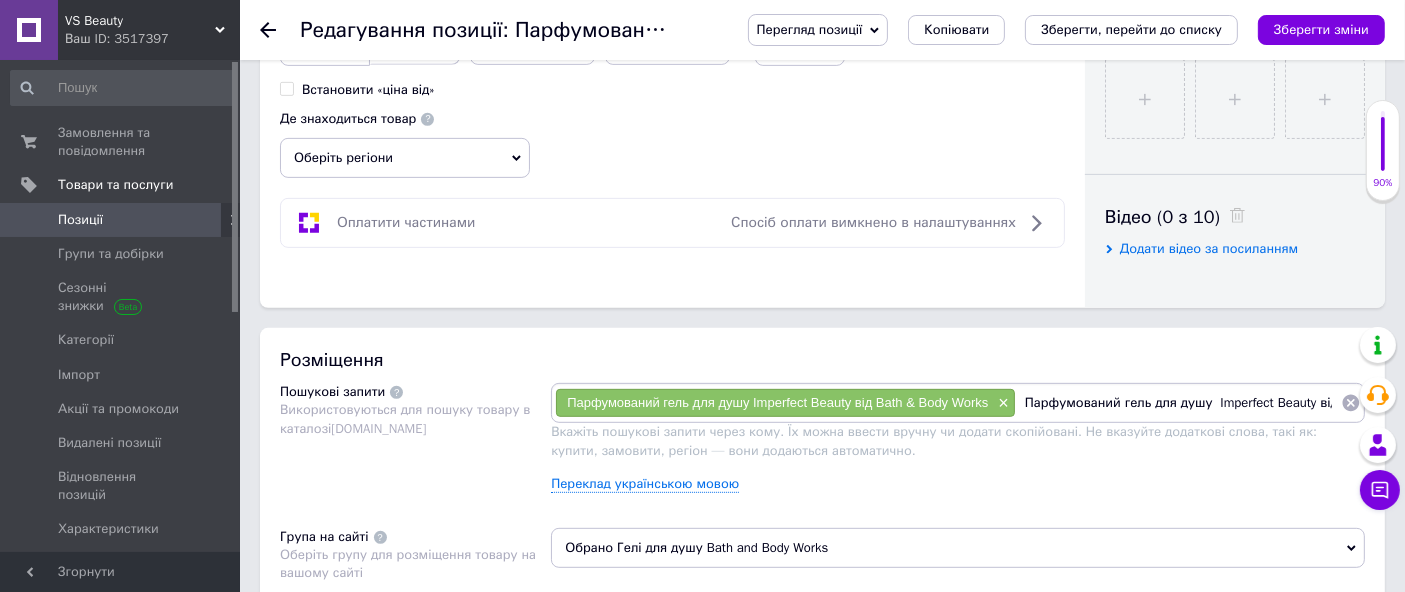 scroll, scrollTop: 0, scrollLeft: 109, axis: horizontal 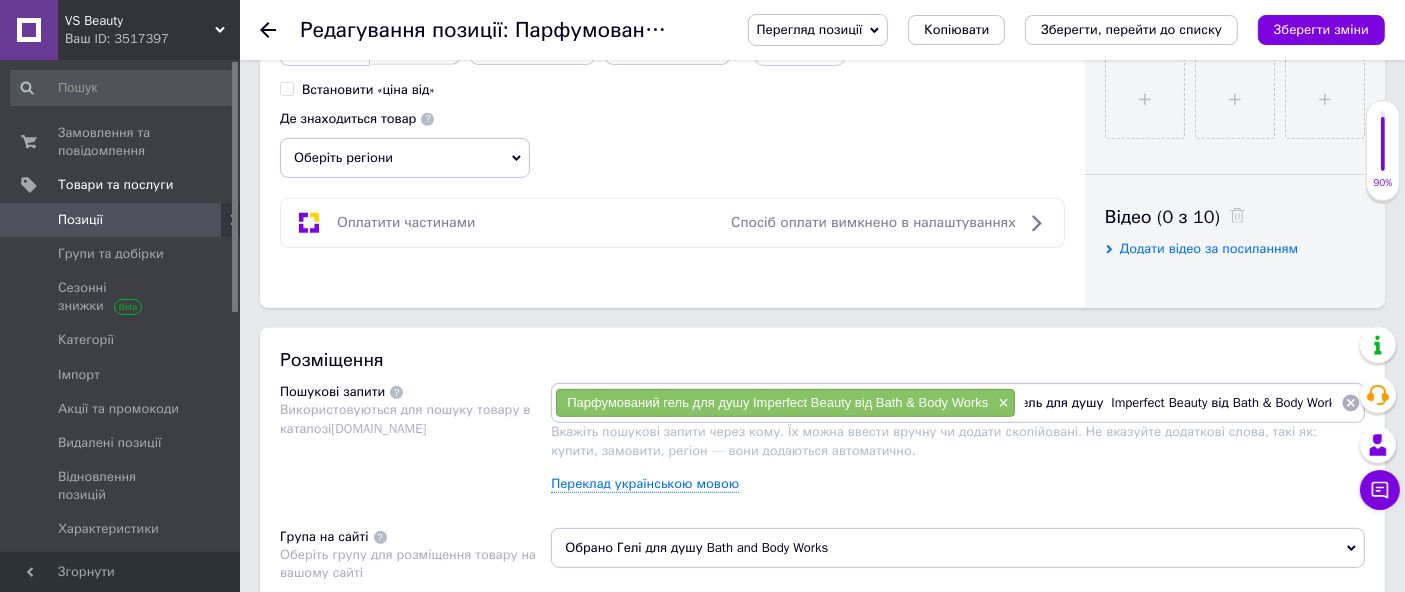 drag, startPoint x: 1202, startPoint y: 403, endPoint x: 1421, endPoint y: 515, distance: 245.97765 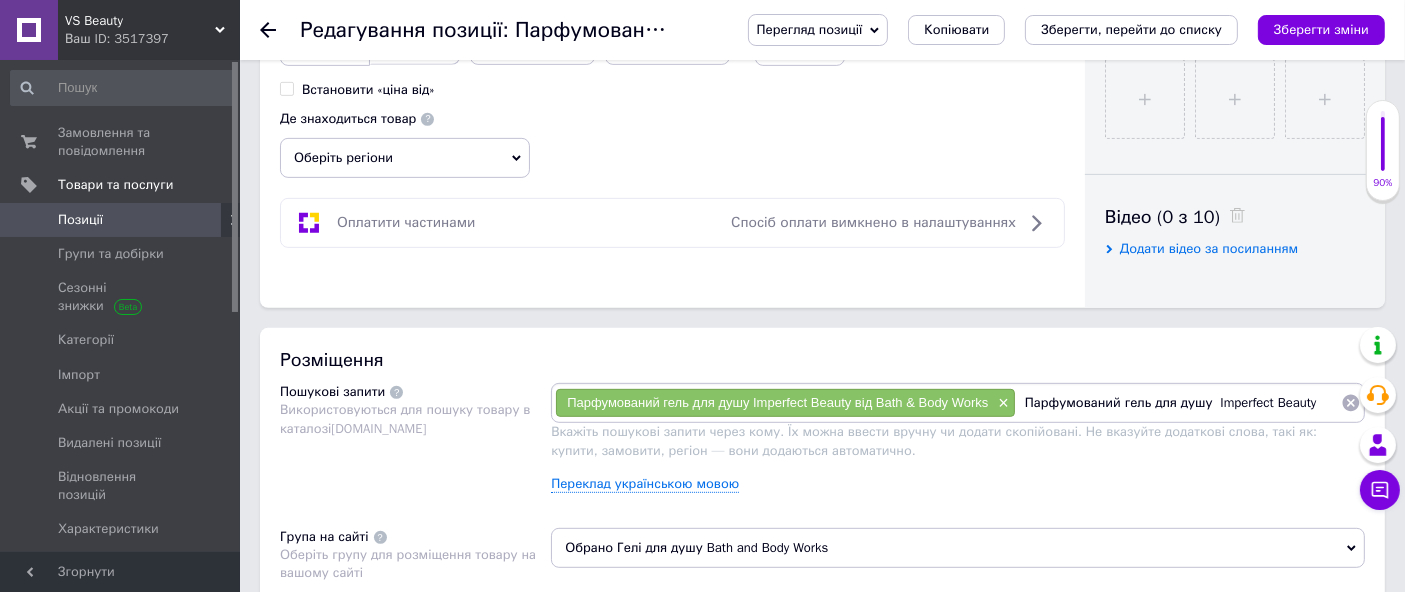 scroll, scrollTop: 0, scrollLeft: 0, axis: both 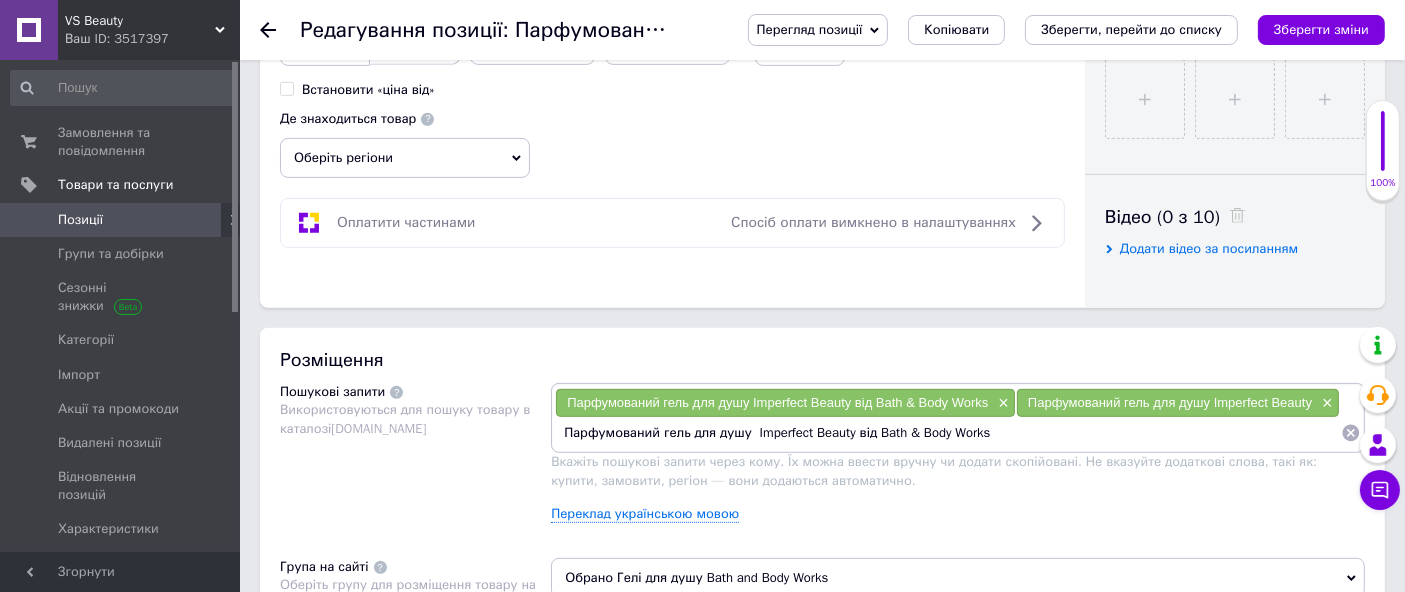 drag, startPoint x: 741, startPoint y: 429, endPoint x: 194, endPoint y: 518, distance: 554.1931 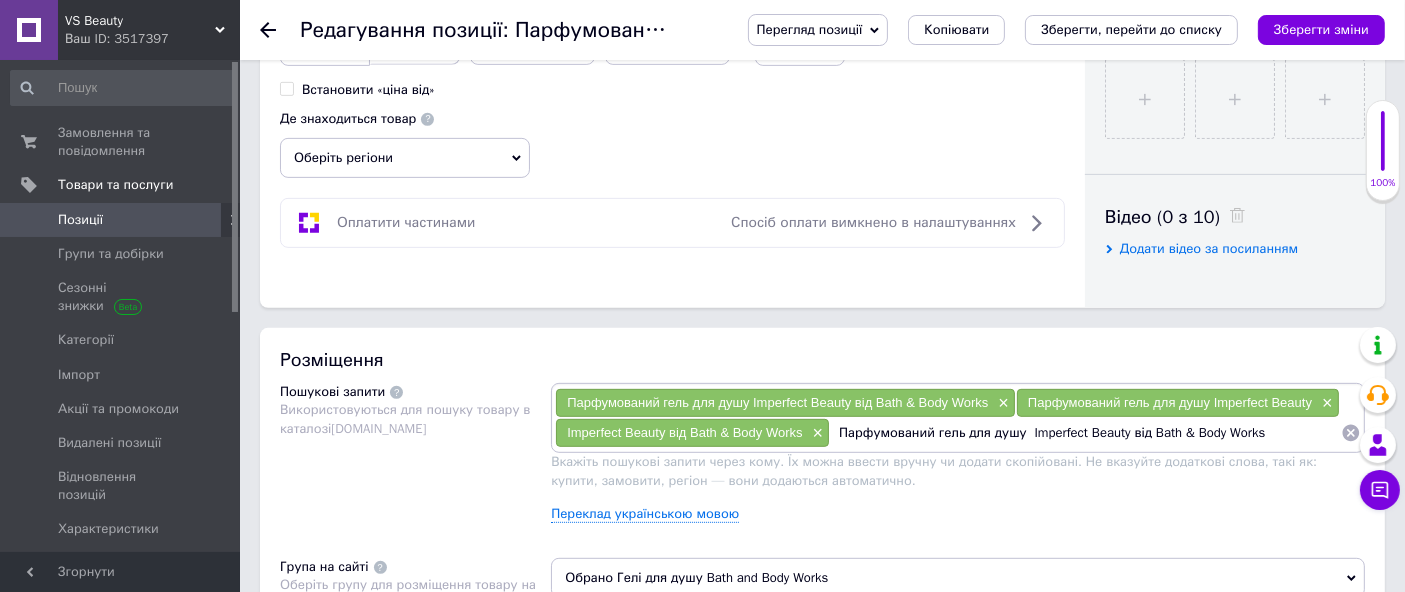 drag, startPoint x: 966, startPoint y: 430, endPoint x: 1020, endPoint y: 447, distance: 56.61272 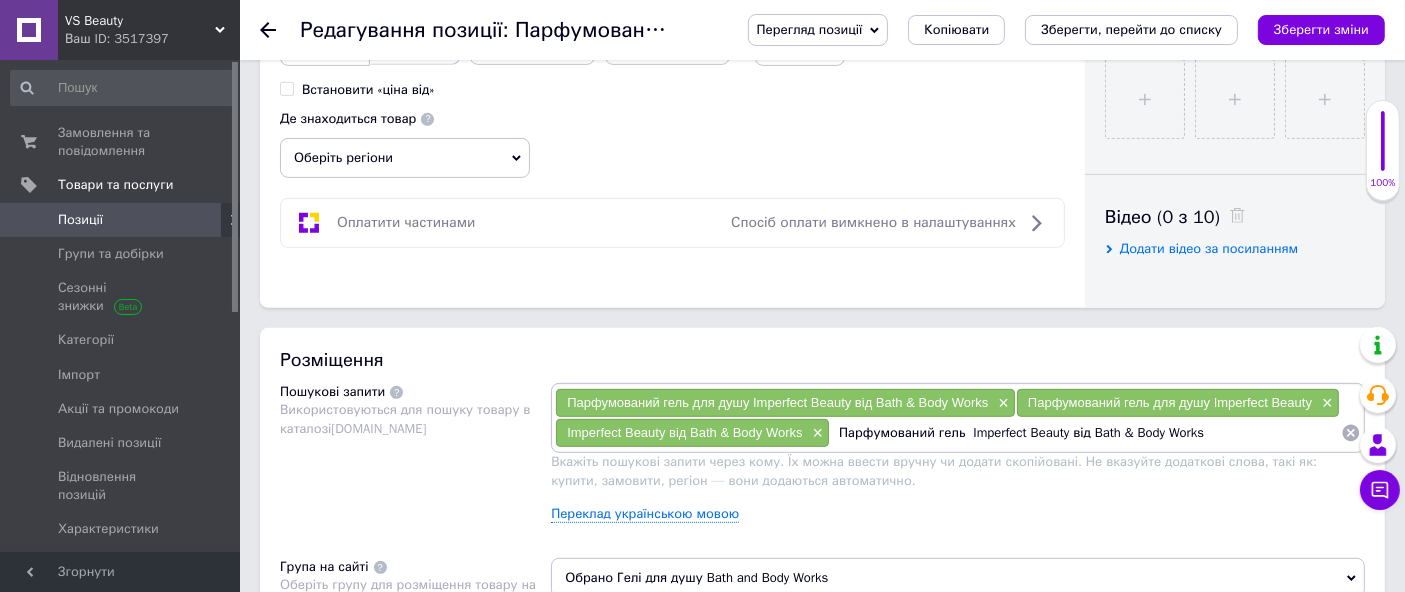 drag, startPoint x: 1069, startPoint y: 430, endPoint x: 1421, endPoint y: 524, distance: 364.33502 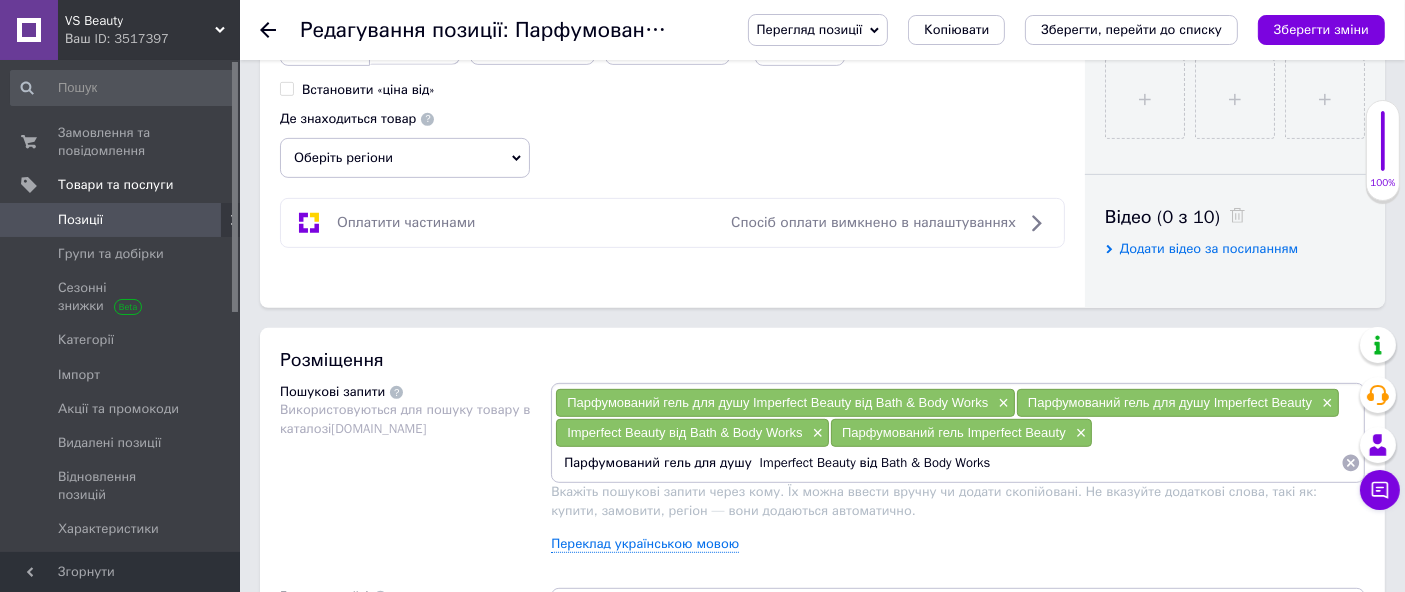 click on "Парфумований гель для душу  Imperfect Beauty від Bath & Body Works" at bounding box center (948, 463) 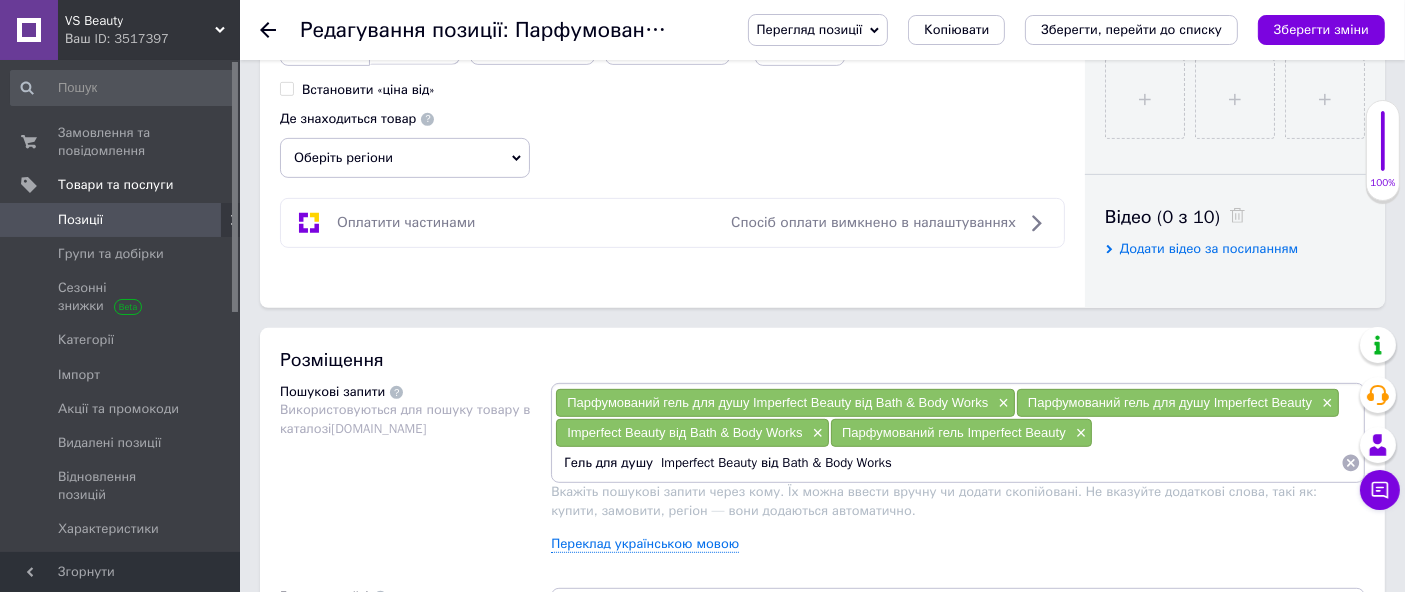 drag, startPoint x: 758, startPoint y: 459, endPoint x: 1421, endPoint y: 581, distance: 674.1313 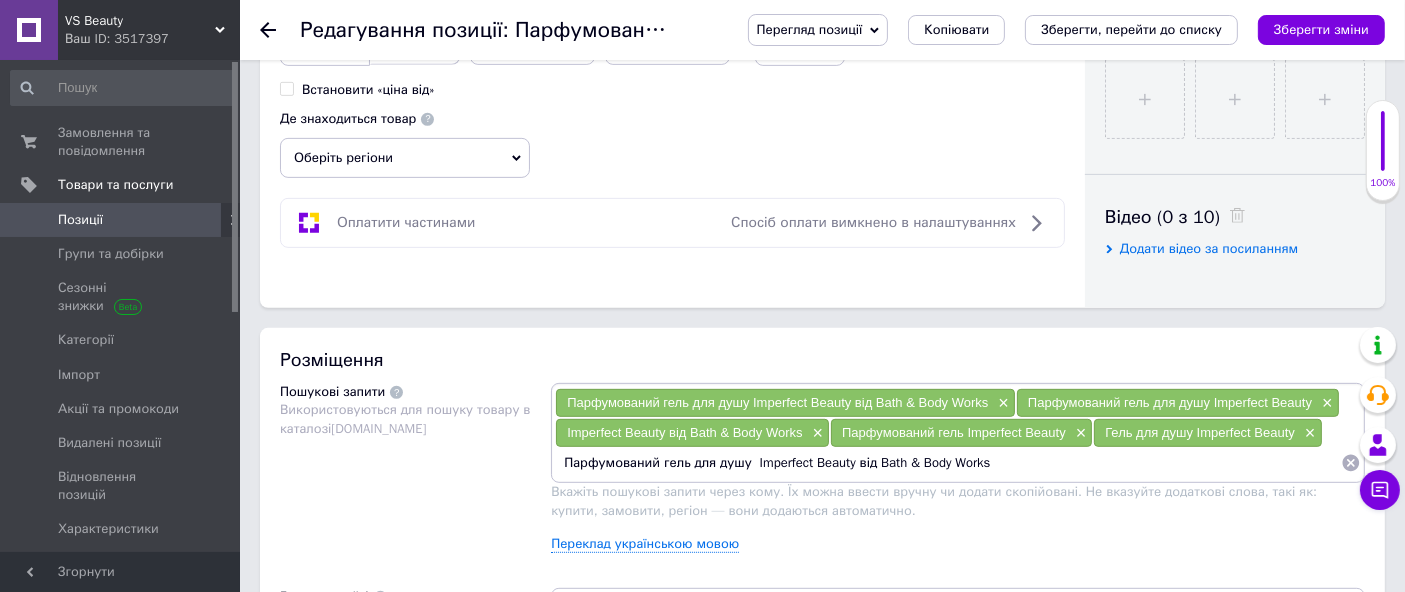 drag, startPoint x: 745, startPoint y: 458, endPoint x: 472, endPoint y: 499, distance: 276.06158 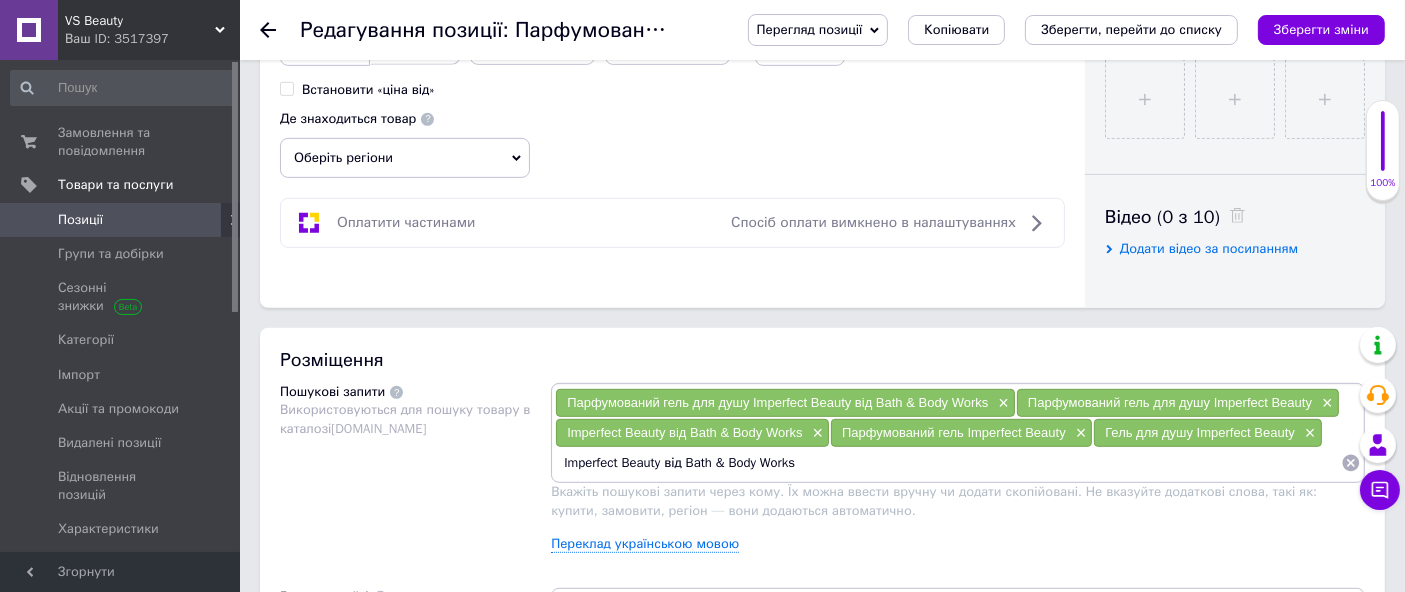 drag, startPoint x: 1007, startPoint y: 454, endPoint x: 1405, endPoint y: 591, distance: 420.91922 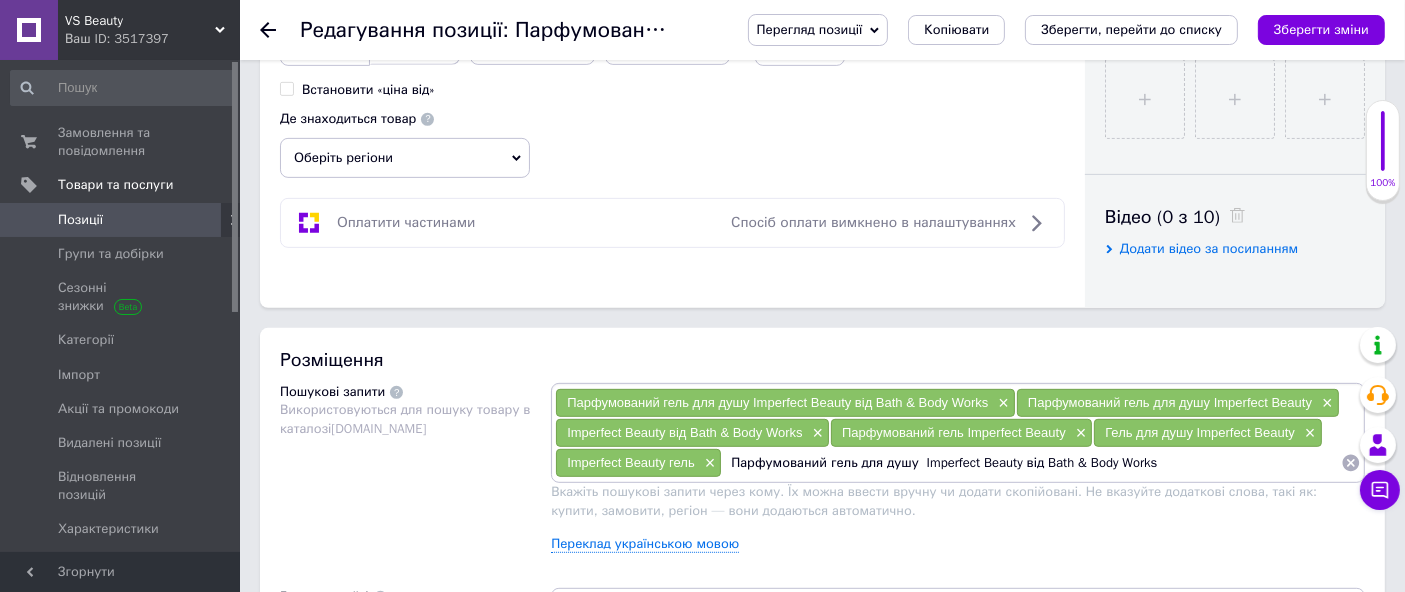 drag, startPoint x: 860, startPoint y: 462, endPoint x: 997, endPoint y: 530, distance: 152.94771 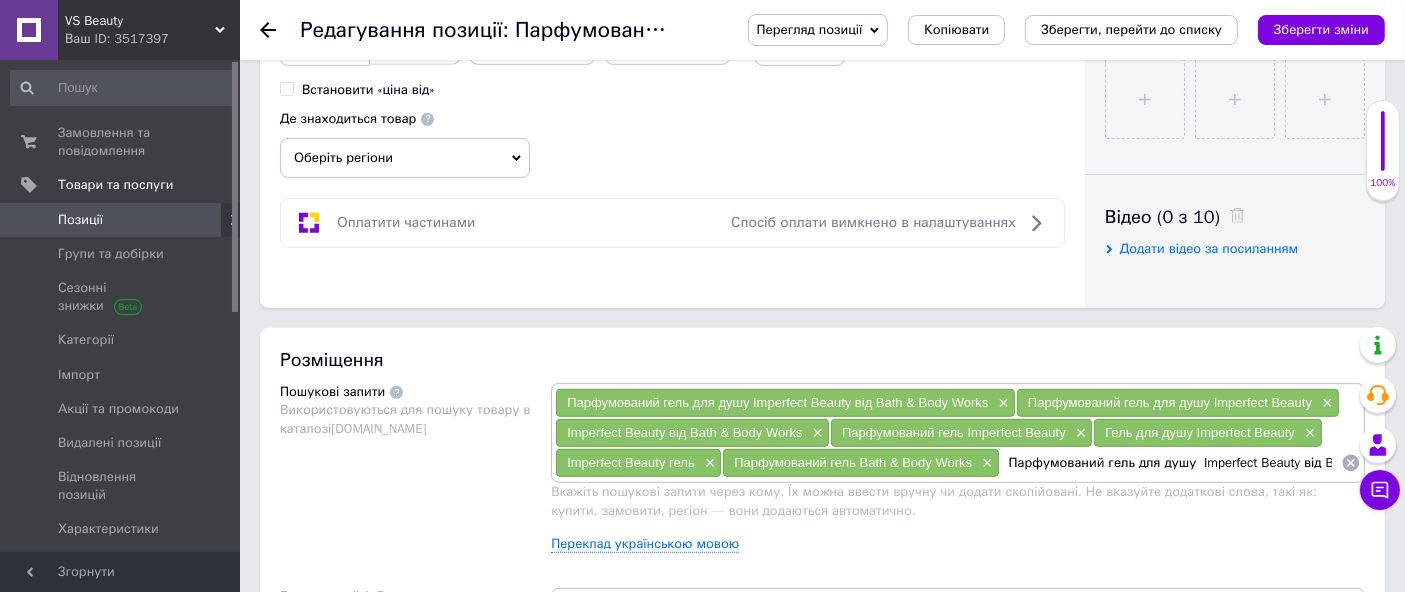 scroll, scrollTop: 0, scrollLeft: 93, axis: horizontal 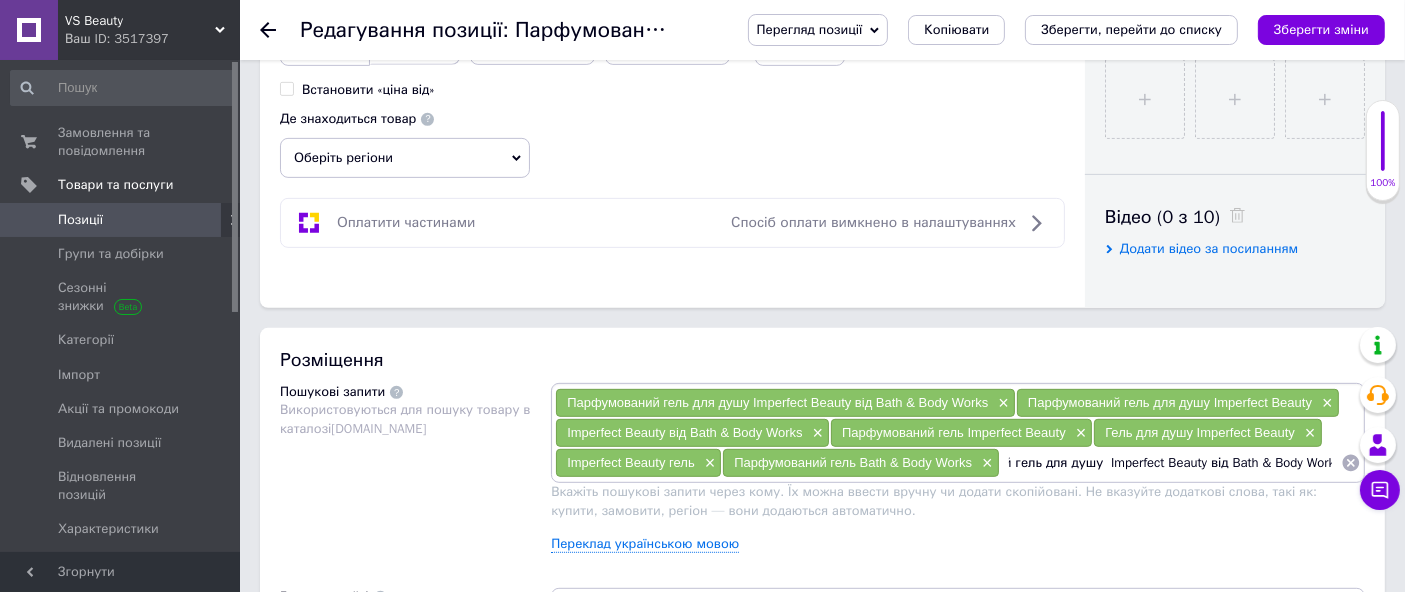 click on "Парфумований гель для душу  Imperfect Beauty від Bath & Body Works" at bounding box center [1170, 463] 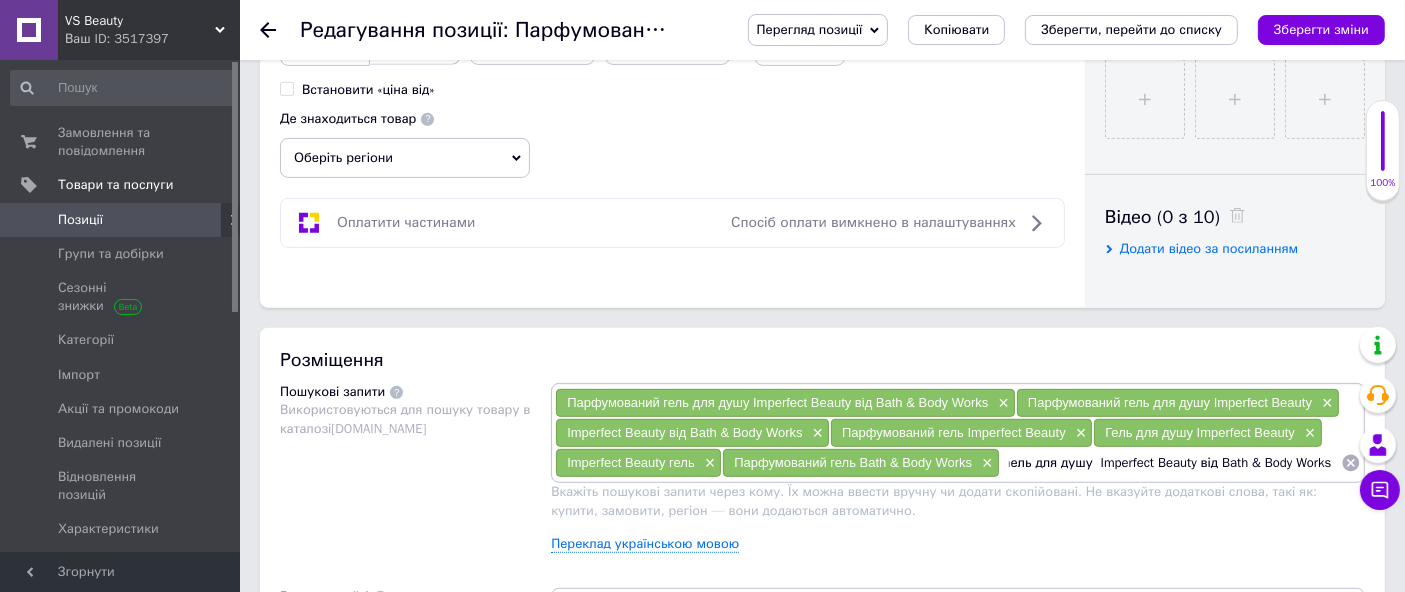 scroll, scrollTop: 0, scrollLeft: 0, axis: both 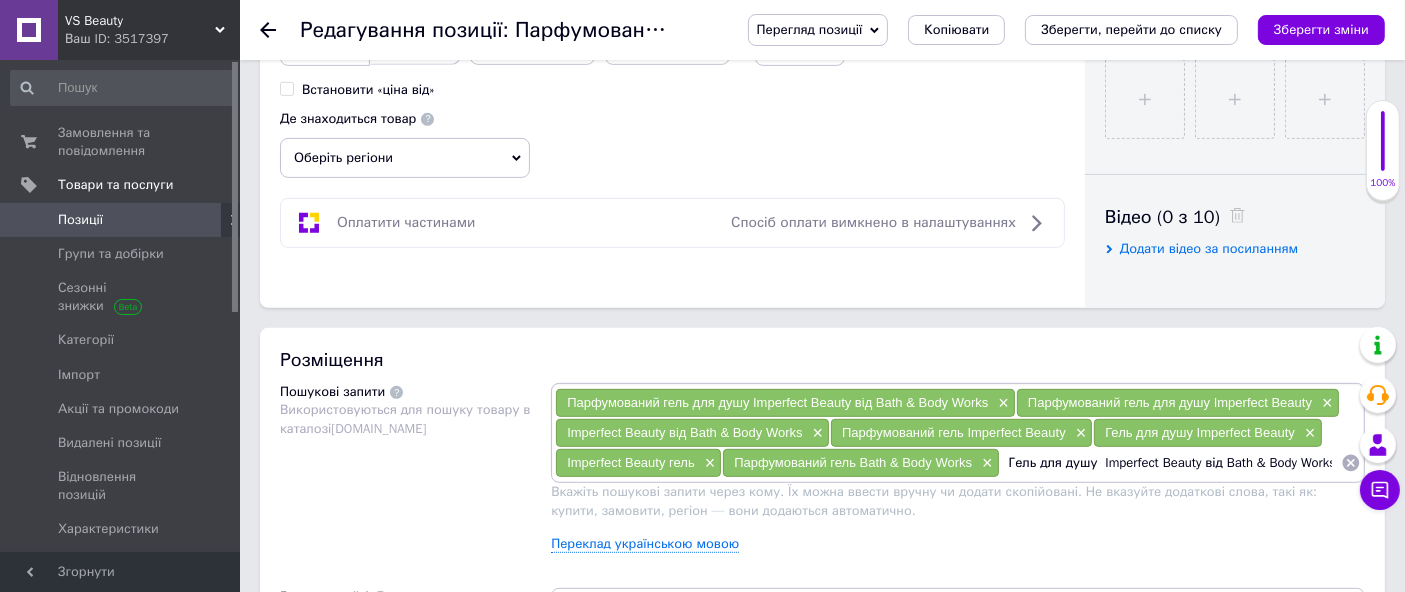 drag, startPoint x: 1097, startPoint y: 460, endPoint x: 1196, endPoint y: 496, distance: 105.3423 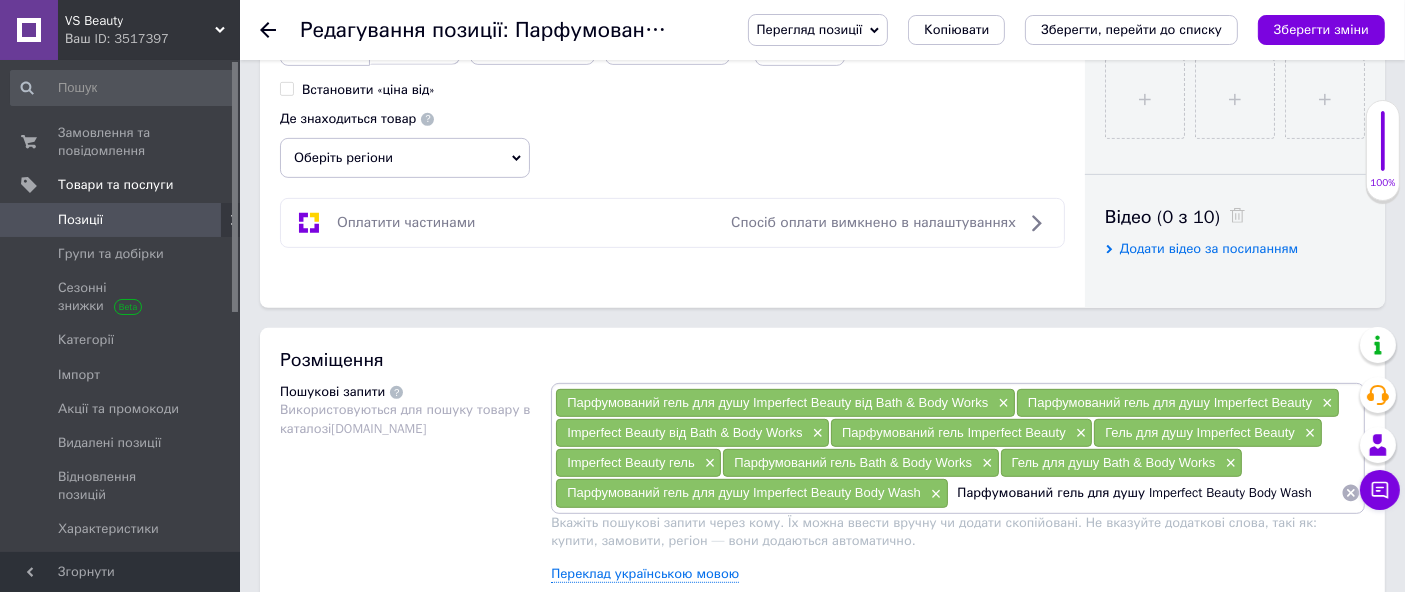 drag, startPoint x: 1130, startPoint y: 488, endPoint x: 728, endPoint y: 523, distance: 403.52075 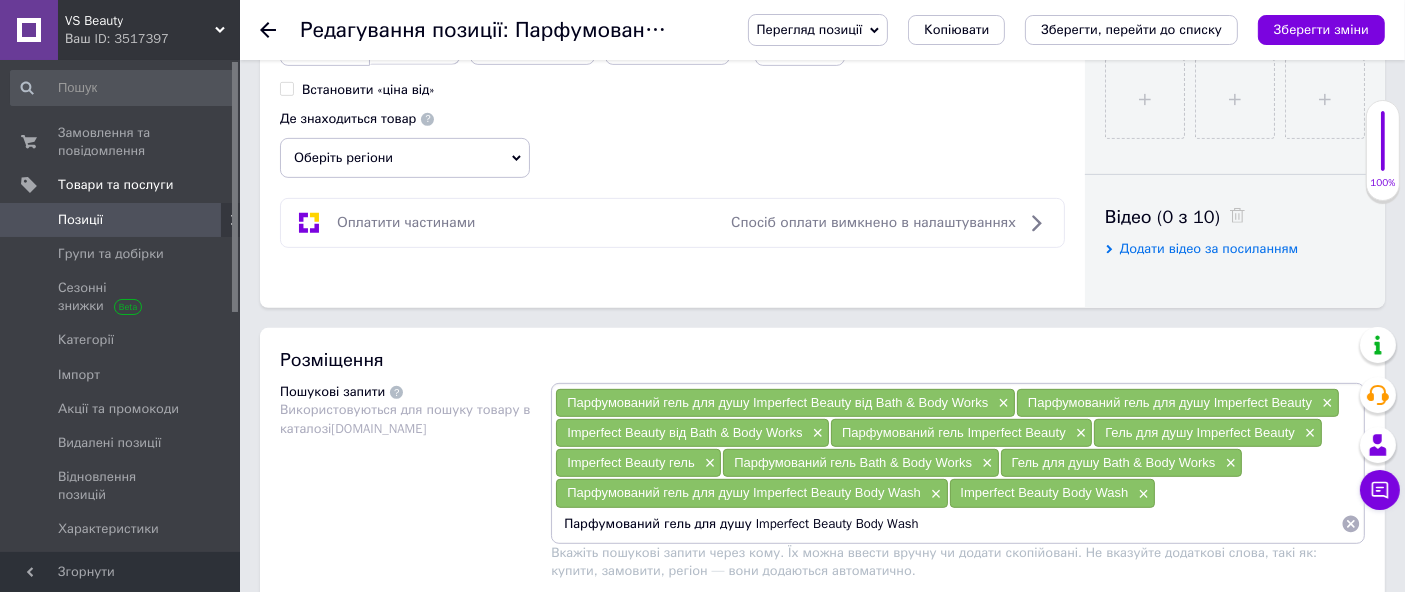 drag, startPoint x: 688, startPoint y: 512, endPoint x: 791, endPoint y: 536, distance: 105.75916 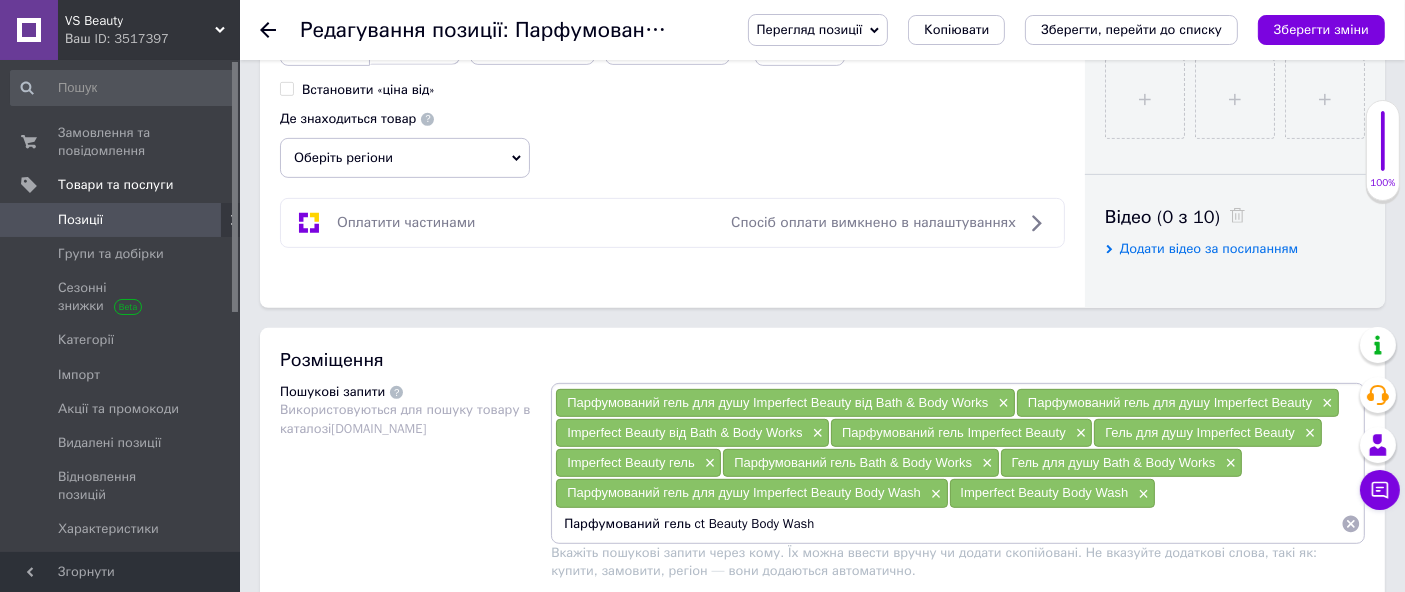 click on "Парфумований гель ct Beauty Body Wash" at bounding box center [948, 524] 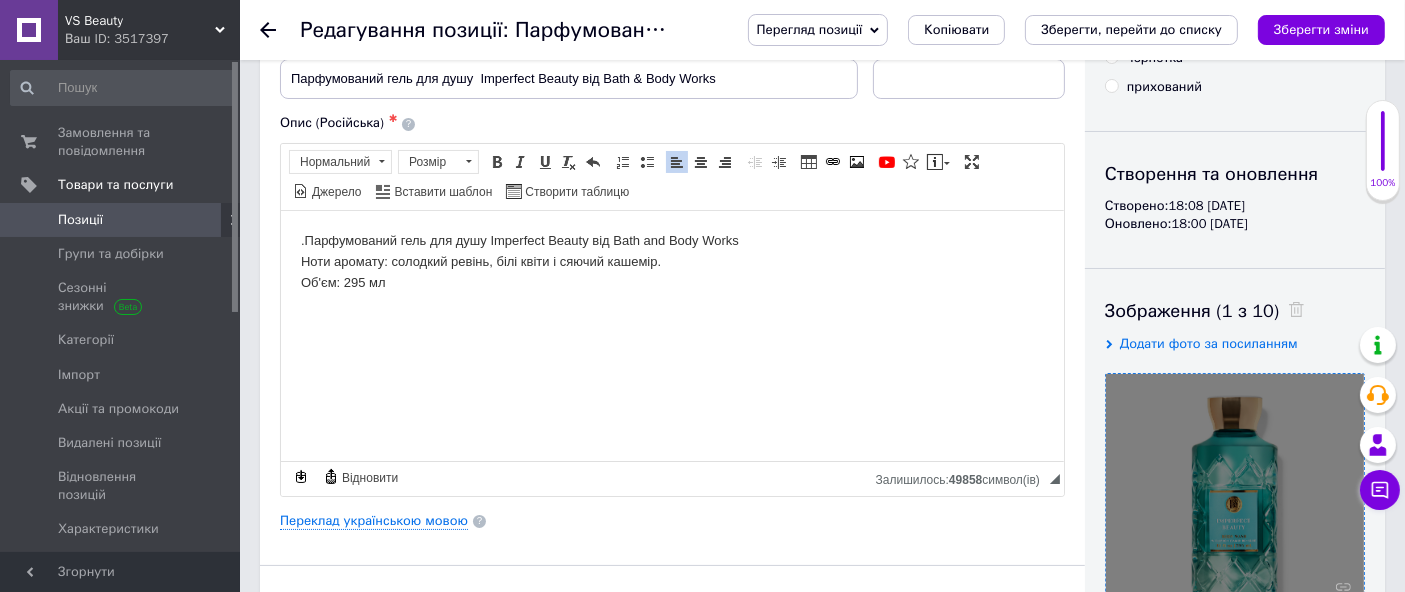 scroll, scrollTop: 0, scrollLeft: 0, axis: both 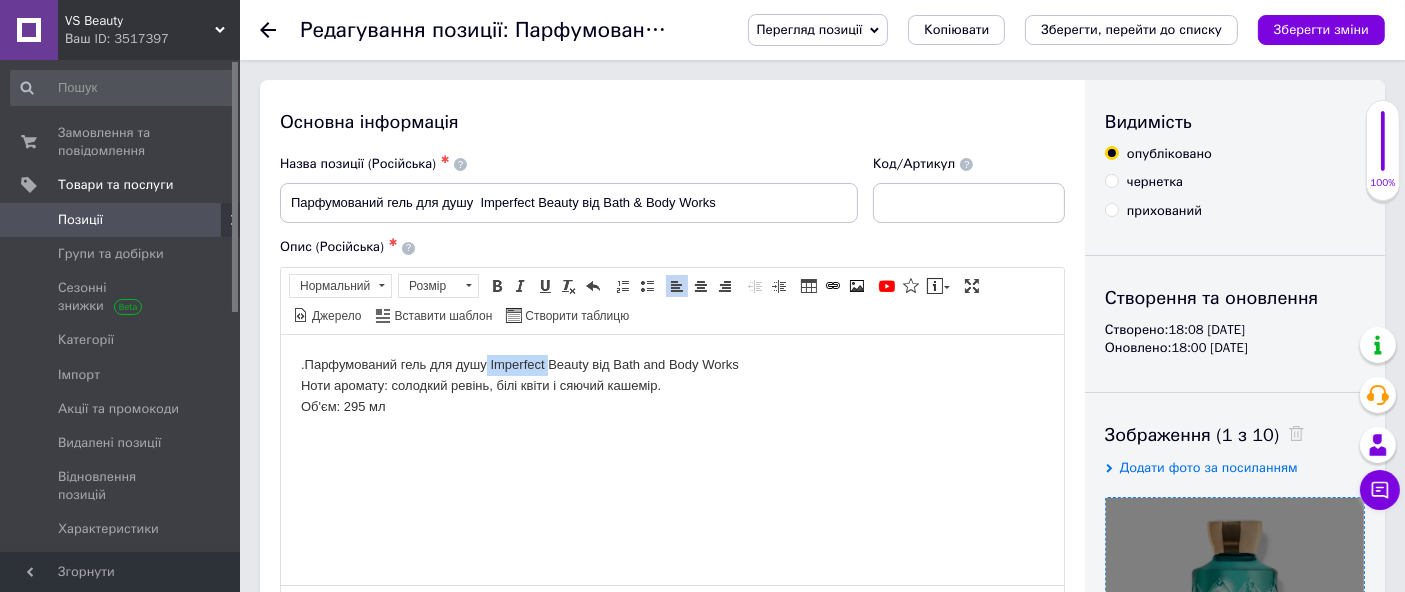drag, startPoint x: 486, startPoint y: 363, endPoint x: 547, endPoint y: 371, distance: 61.522354 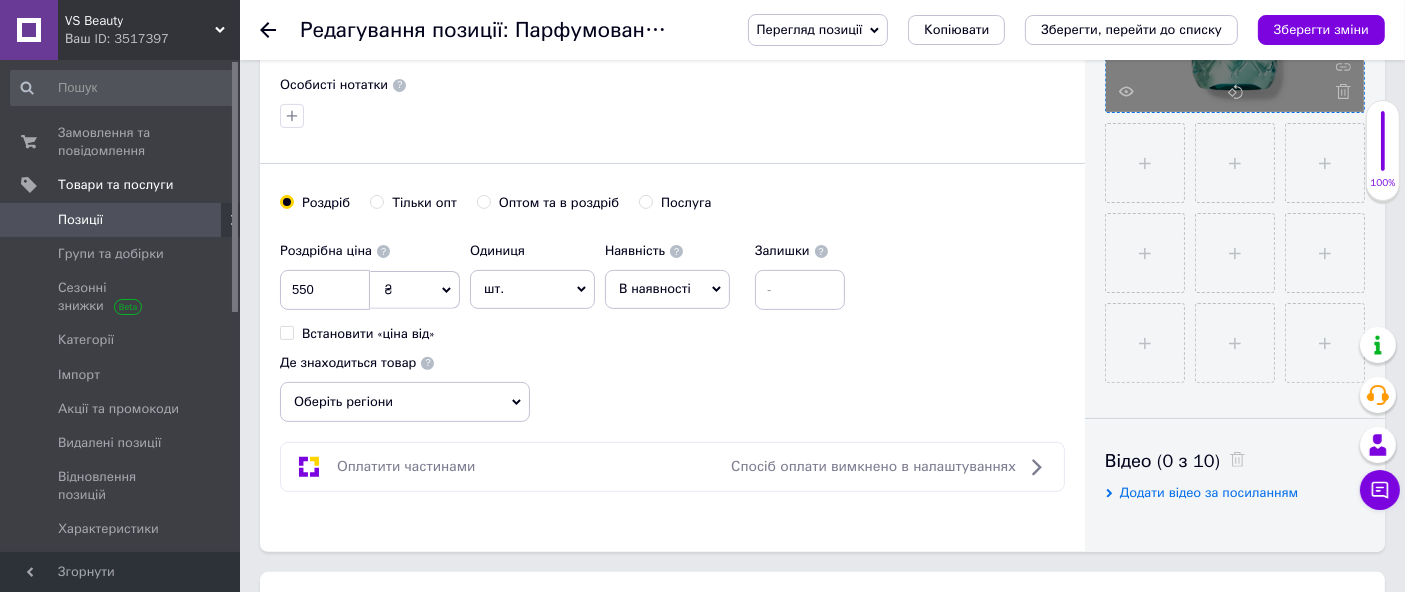 scroll, scrollTop: 888, scrollLeft: 0, axis: vertical 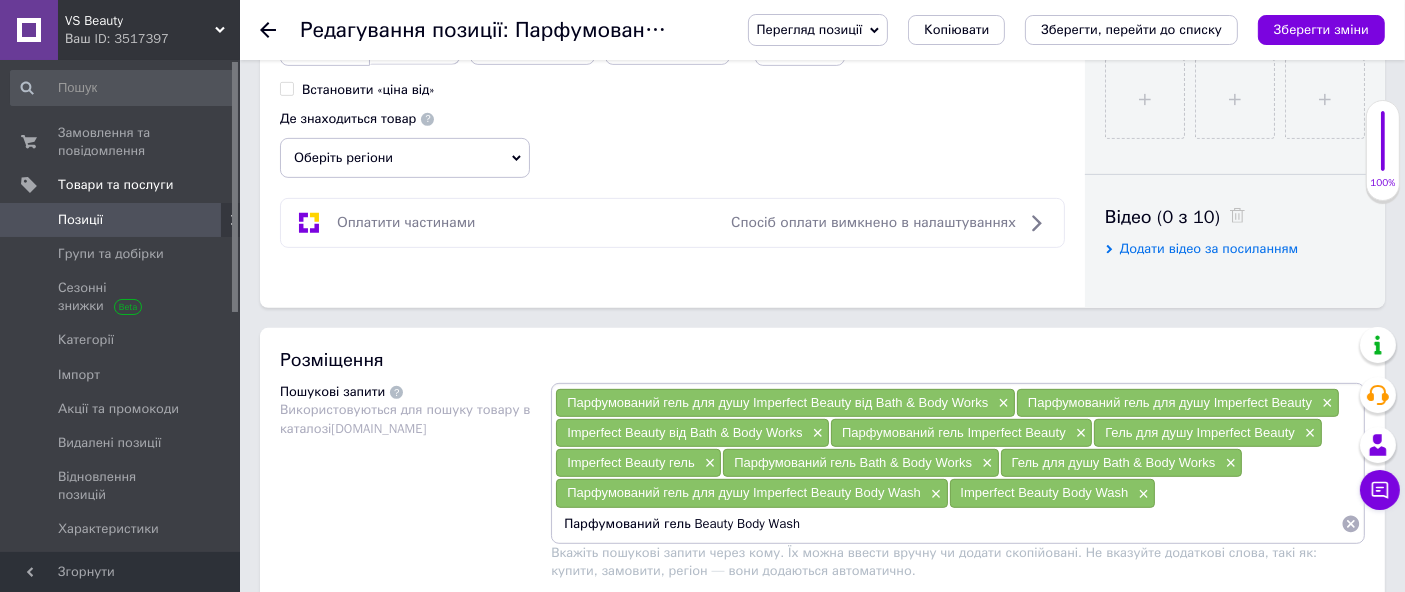 click on "Парфумований гель Beauty Body Wash" at bounding box center [948, 524] 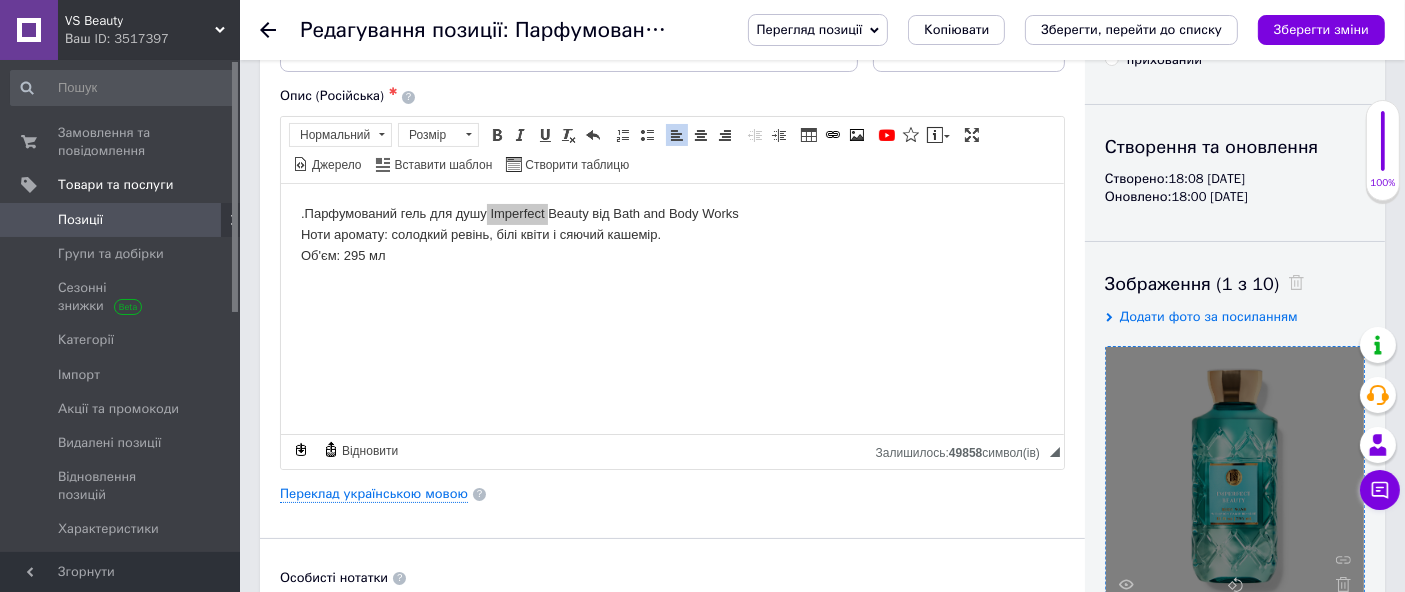 scroll, scrollTop: 111, scrollLeft: 0, axis: vertical 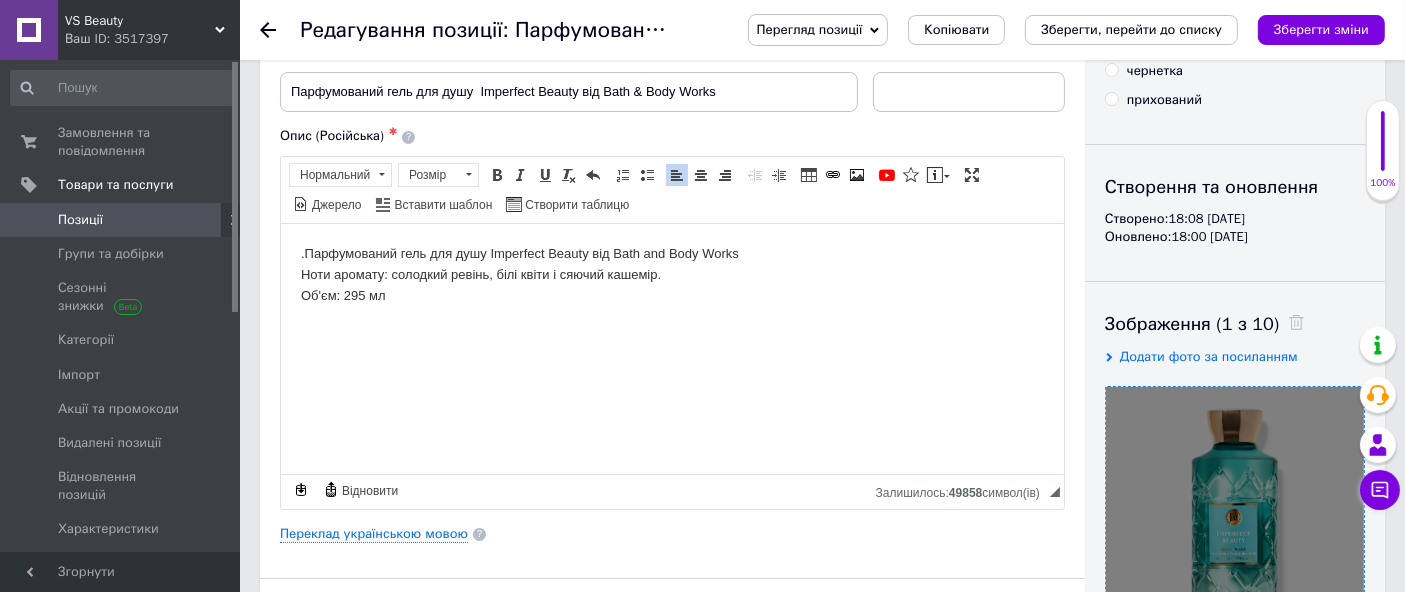 click on ".Парфумований гель для душу Imperfect Beauty від Bath and Body Works Ноти аромату: cолодкий ревінь, білі квіти і сяючий кашемір. Об'єм: 295 мл" at bounding box center (671, 274) 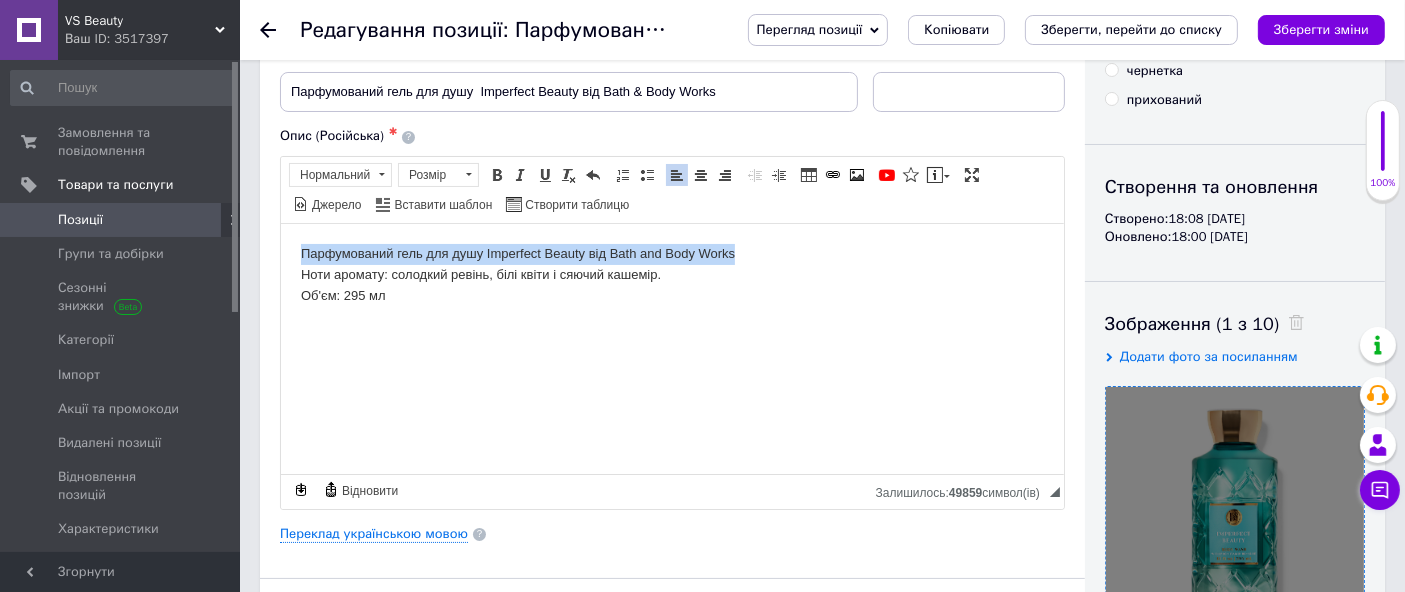 drag, startPoint x: 290, startPoint y: 252, endPoint x: 748, endPoint y: 252, distance: 458 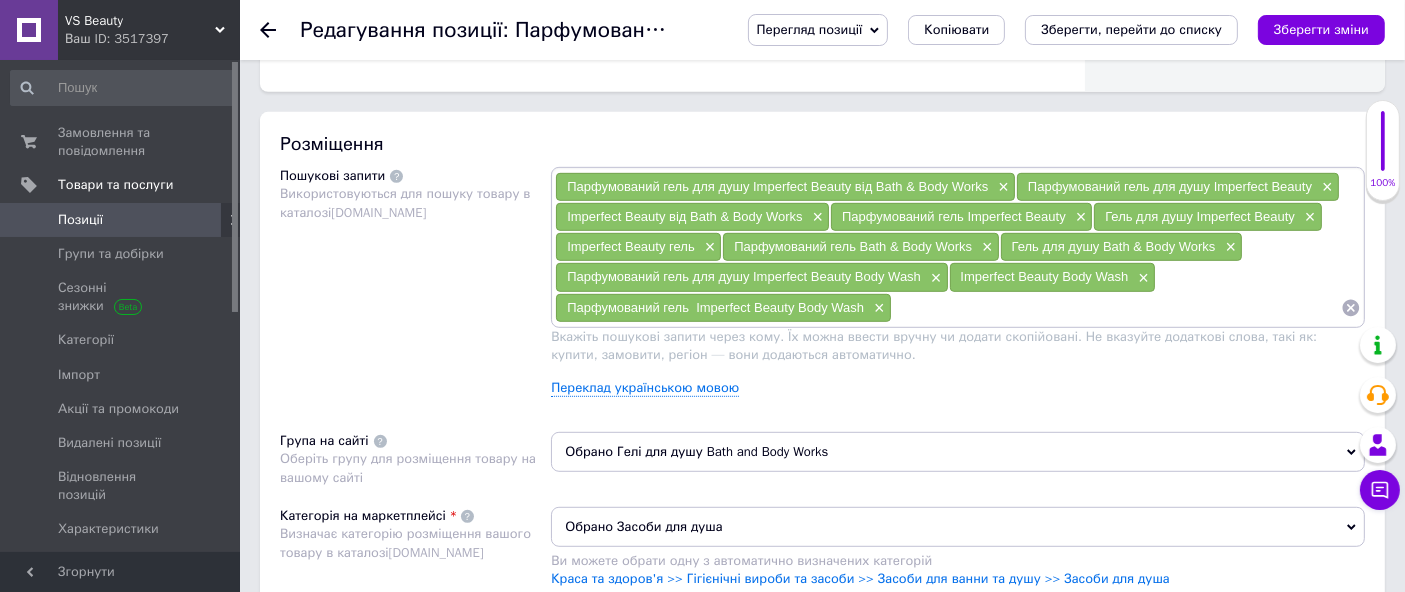 scroll, scrollTop: 1111, scrollLeft: 0, axis: vertical 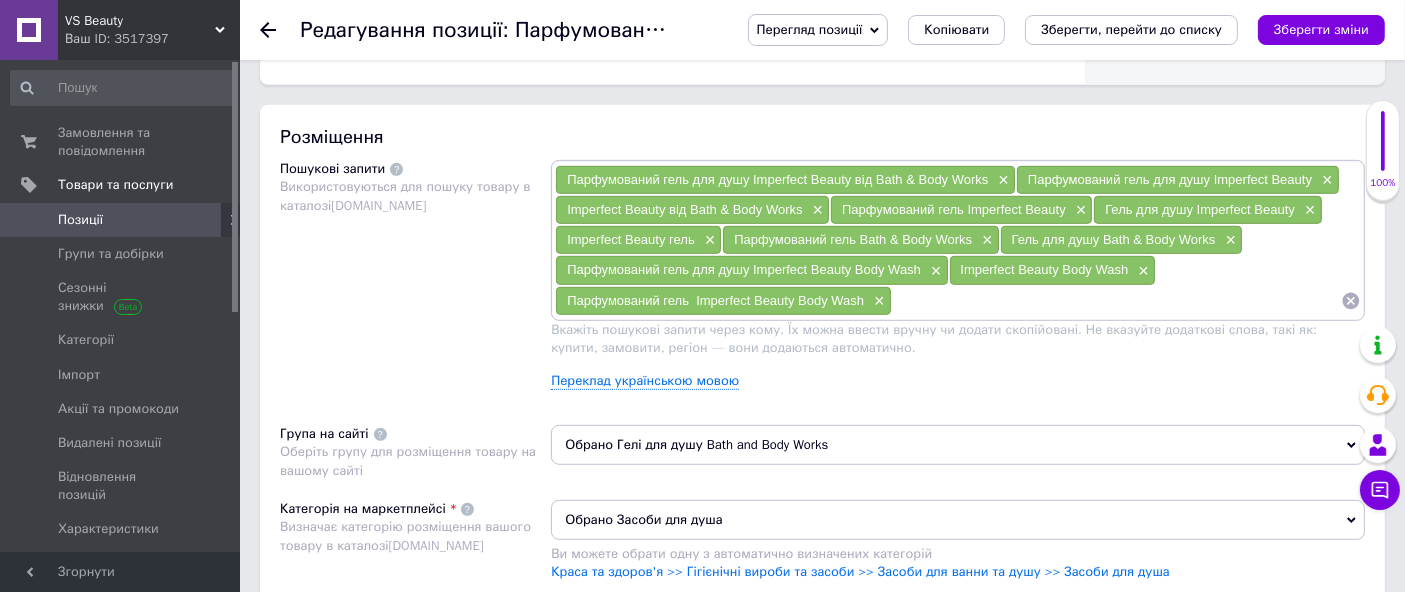 drag, startPoint x: 922, startPoint y: 304, endPoint x: 871, endPoint y: 370, distance: 83.40863 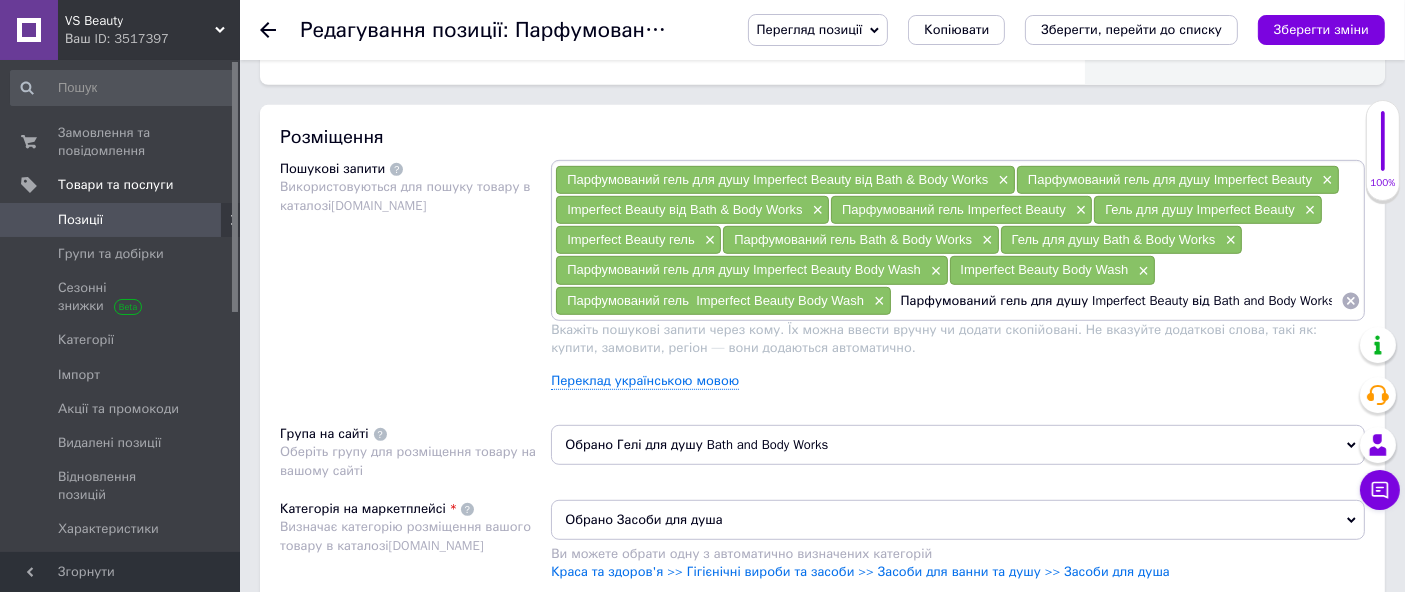 drag, startPoint x: 1078, startPoint y: 293, endPoint x: 296, endPoint y: 342, distance: 783.5337 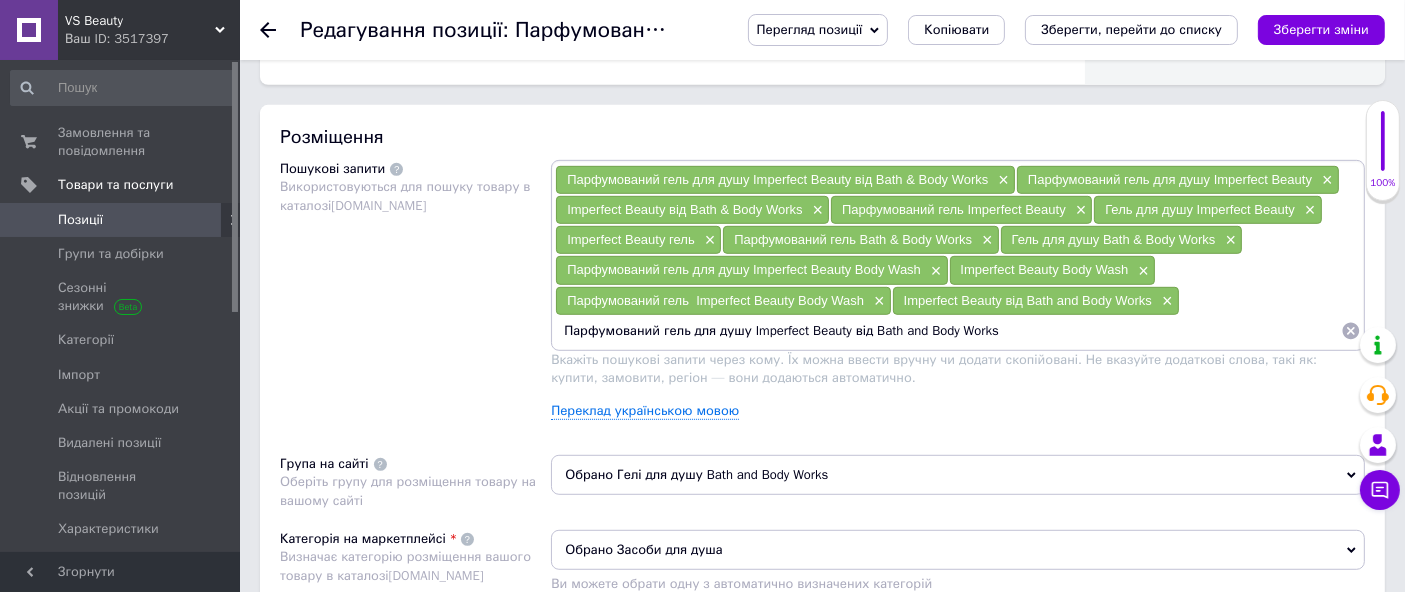 drag, startPoint x: 659, startPoint y: 324, endPoint x: 742, endPoint y: 341, distance: 84.723076 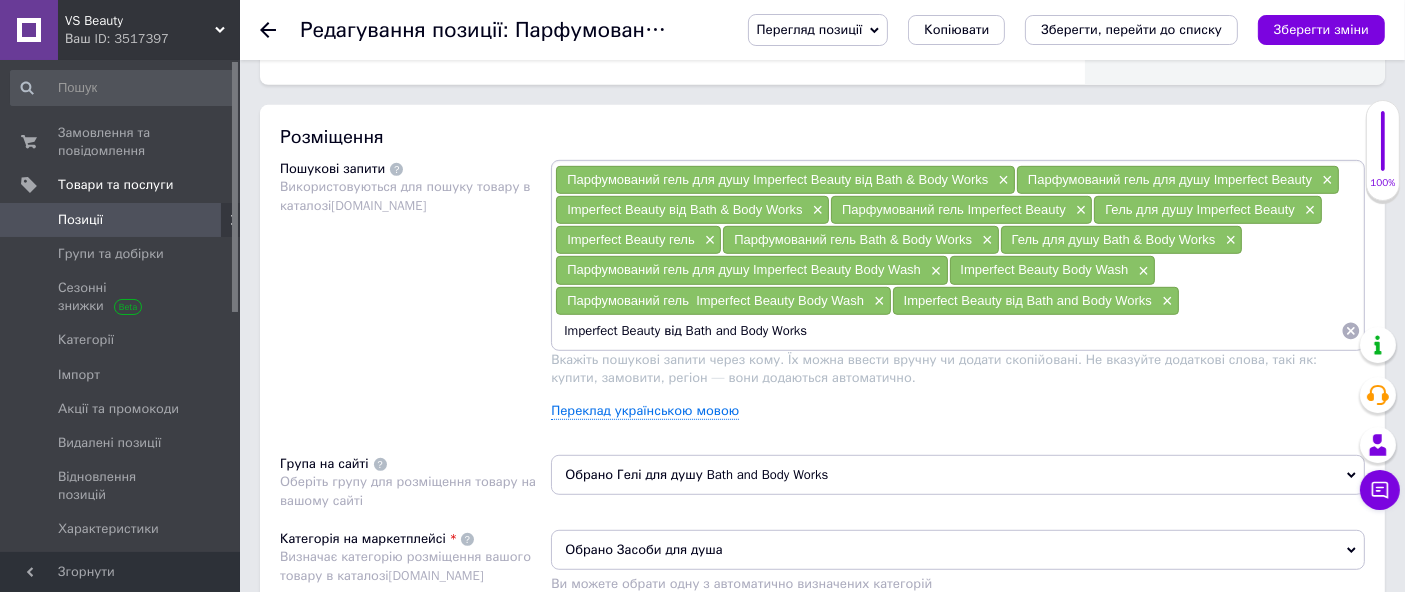 drag, startPoint x: 668, startPoint y: 324, endPoint x: 1421, endPoint y: 569, distance: 791.8548 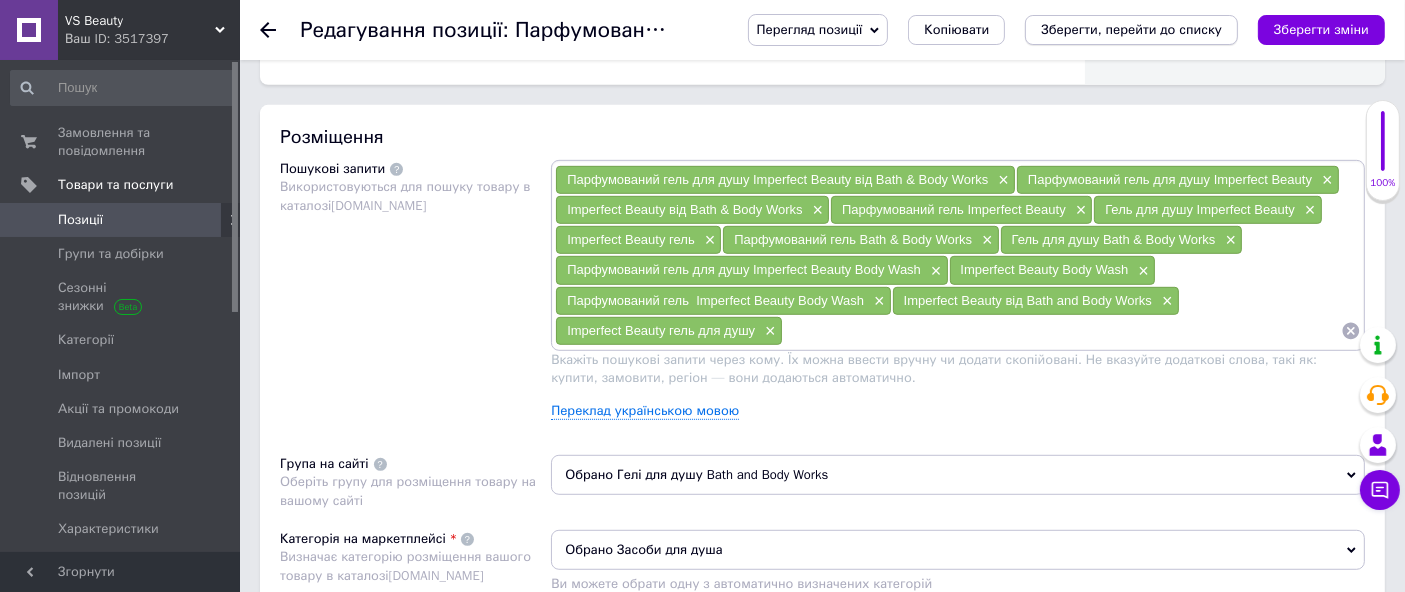 click on "Зберегти, перейти до списку" at bounding box center (1131, 29) 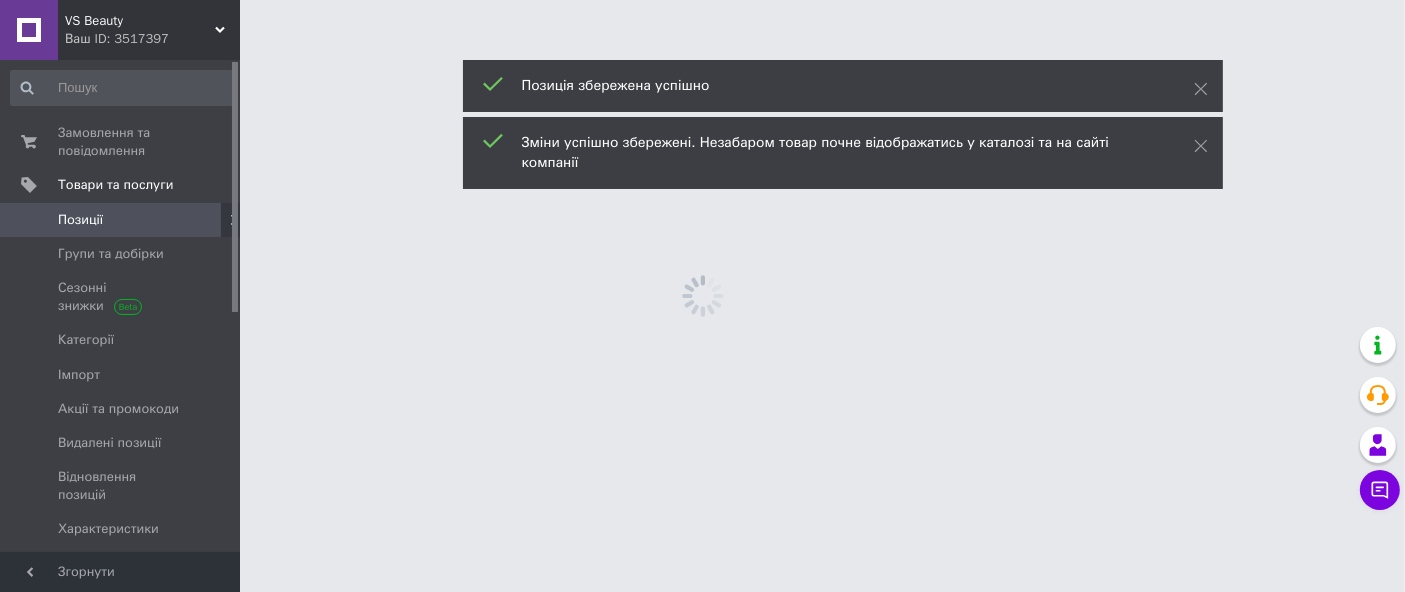 scroll, scrollTop: 0, scrollLeft: 0, axis: both 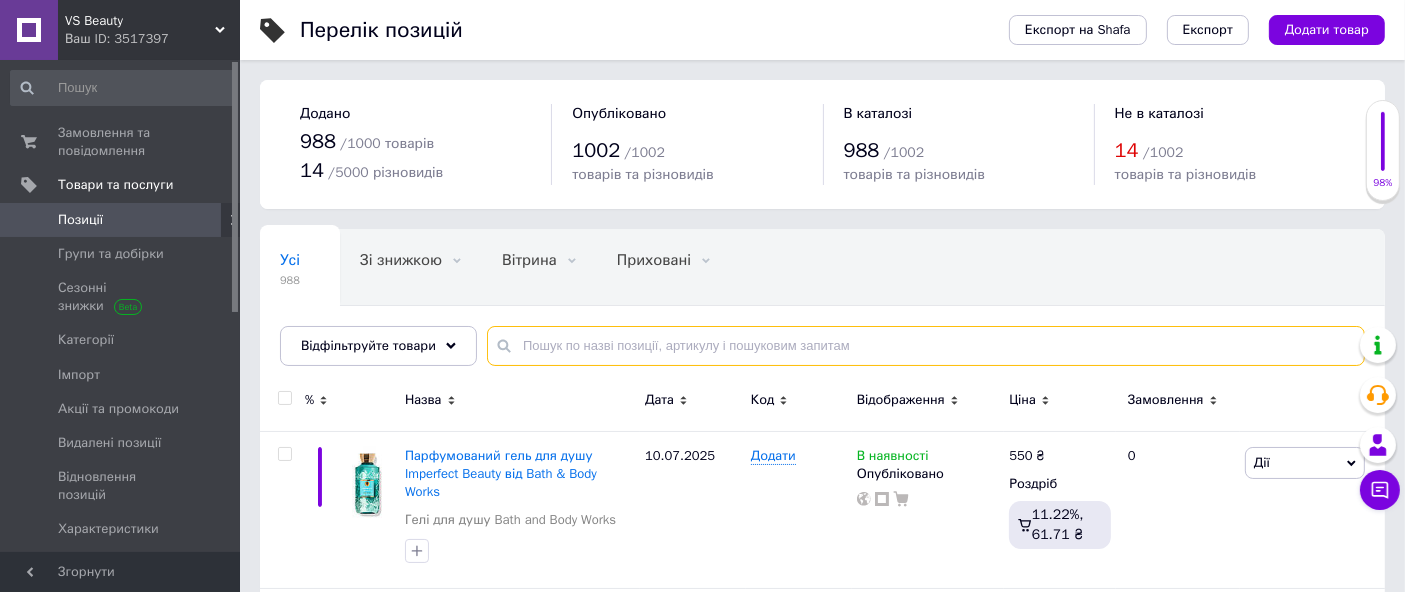 click at bounding box center (926, 346) 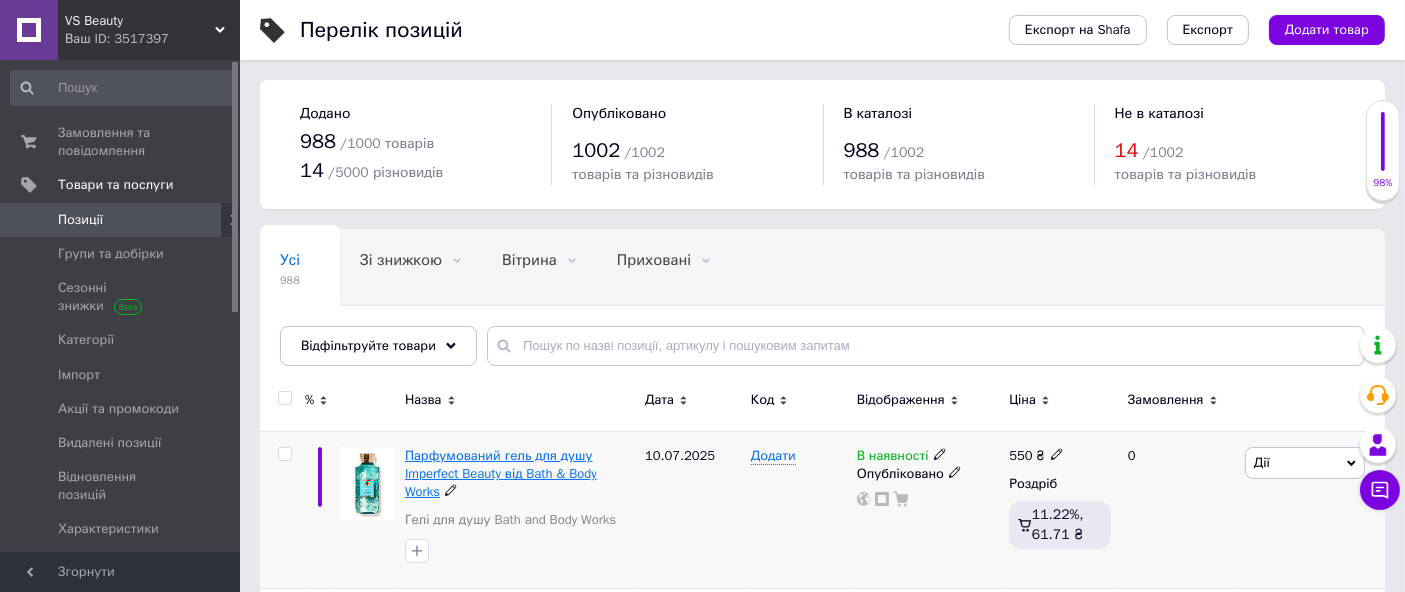 click on "Парфумований гель для душу  Imperfect Beauty від Bath & Body Works" at bounding box center [501, 473] 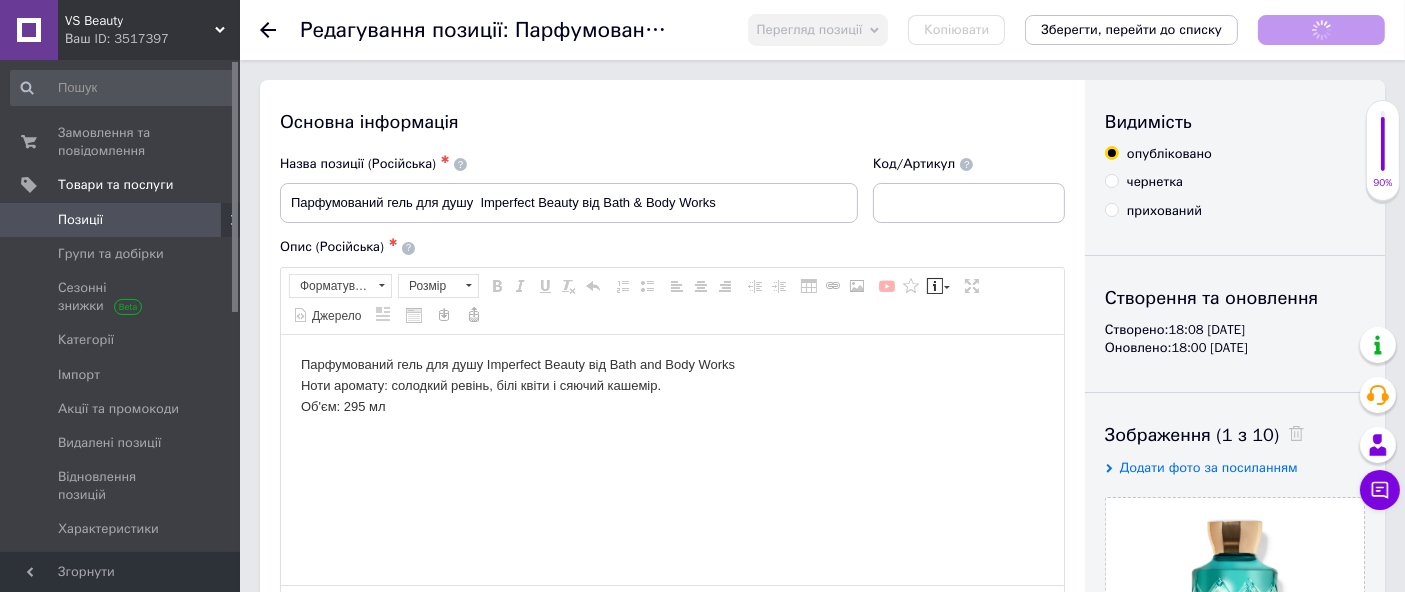 scroll, scrollTop: 0, scrollLeft: 0, axis: both 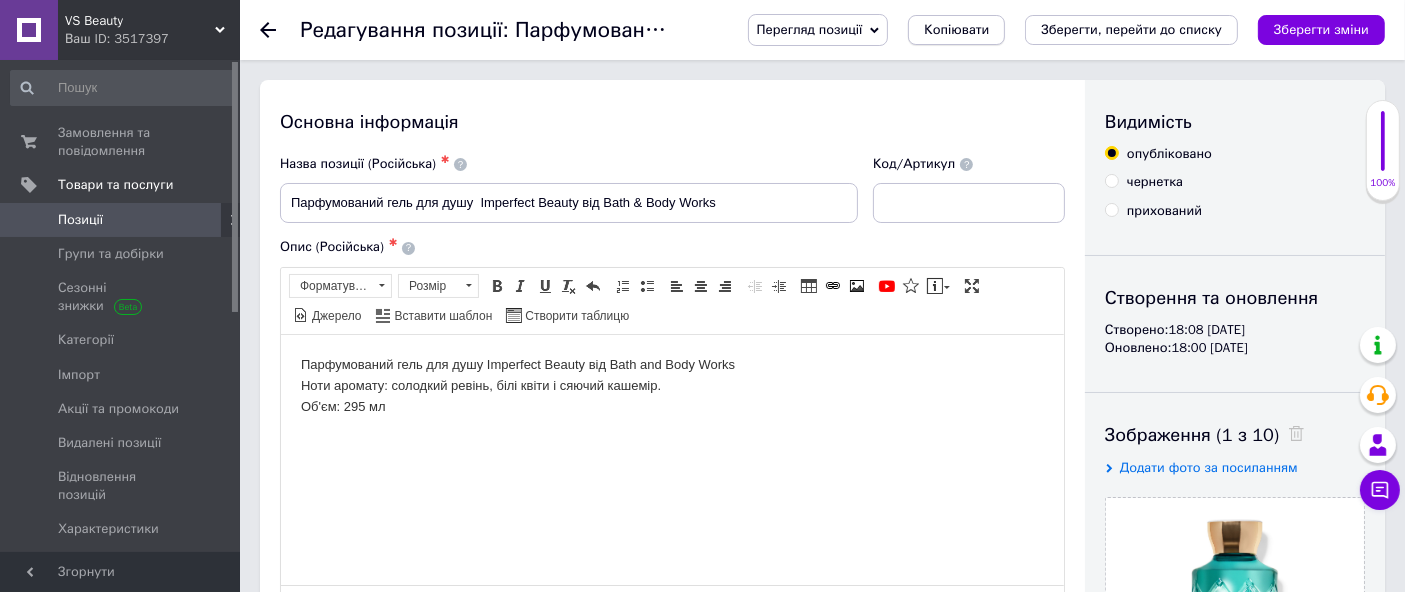 click on "Копіювати" at bounding box center [956, 30] 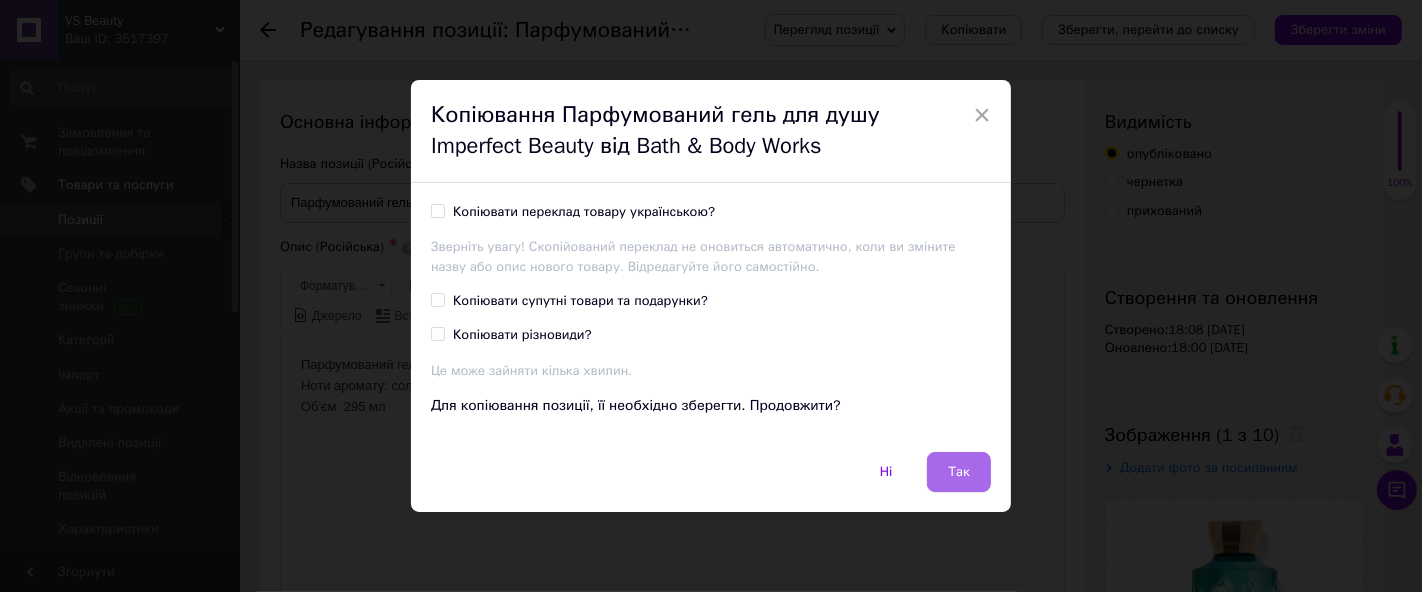 click on "Так" at bounding box center [959, 472] 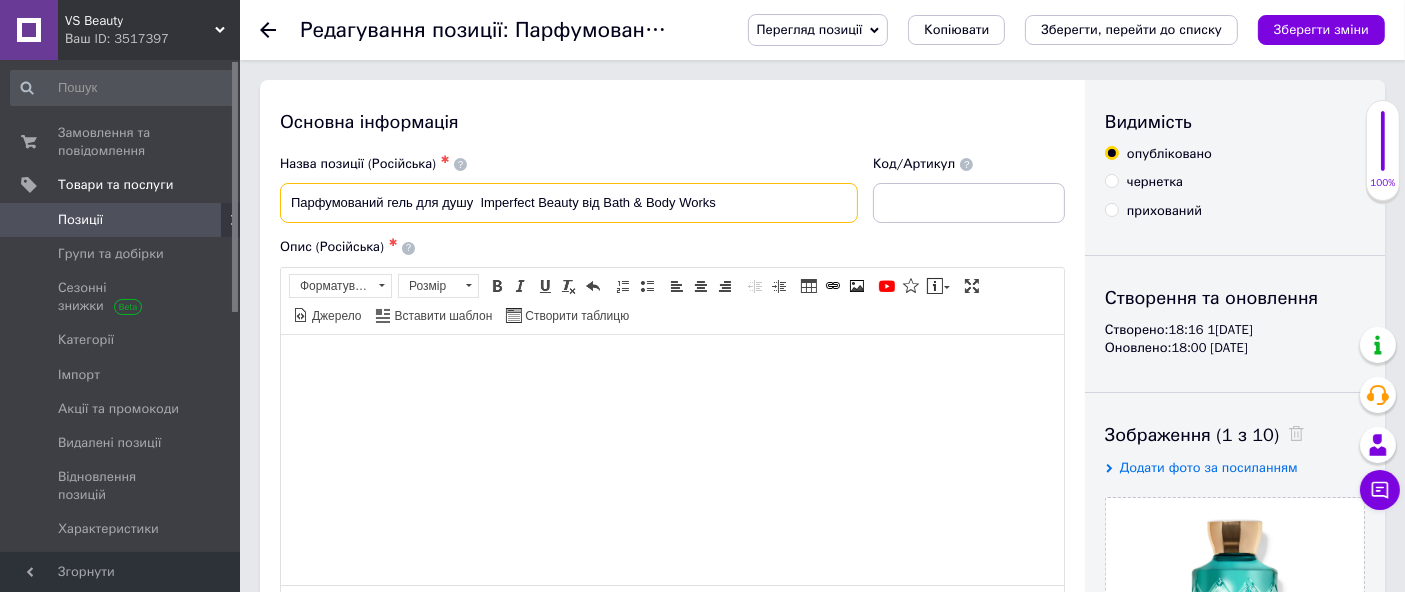 drag, startPoint x: 477, startPoint y: 199, endPoint x: 531, endPoint y: 225, distance: 59.933296 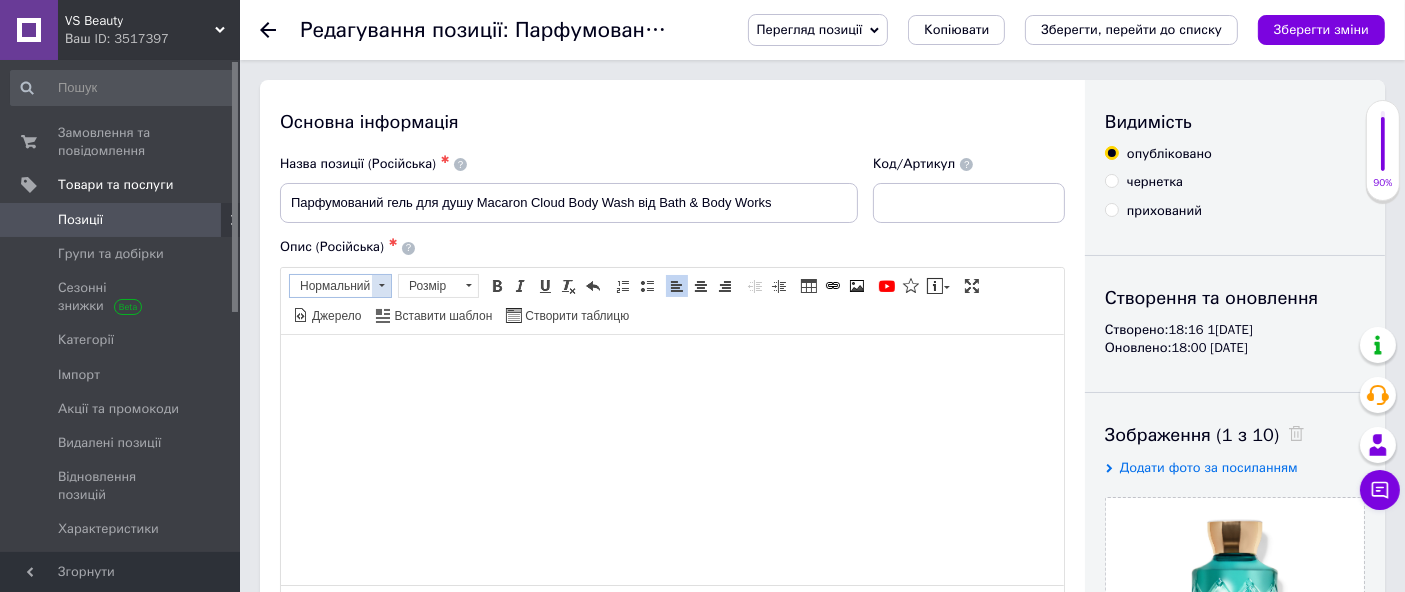 scroll, scrollTop: 222, scrollLeft: 0, axis: vertical 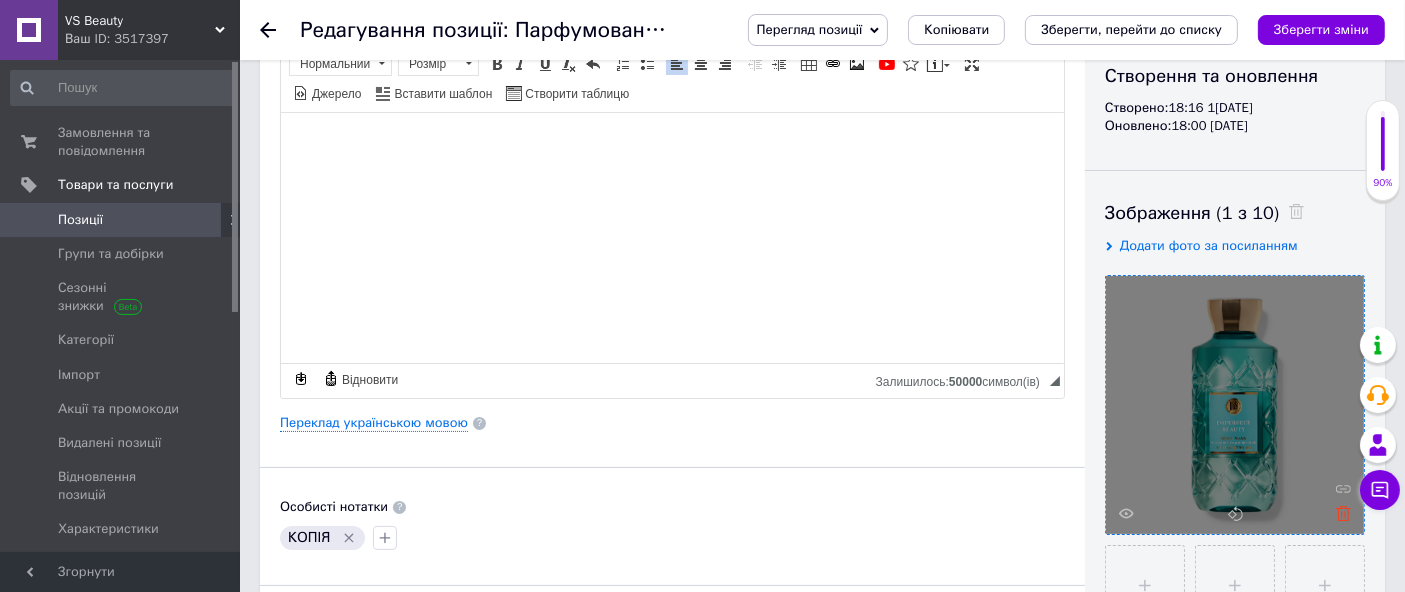 click 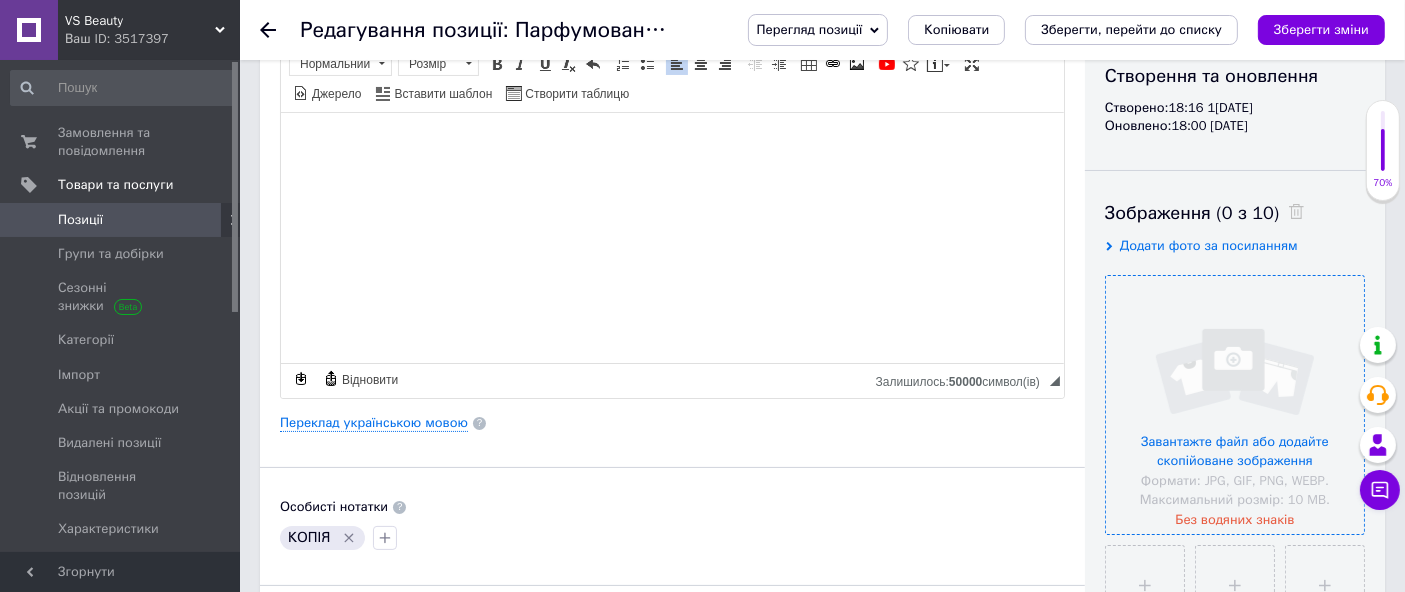 drag, startPoint x: 1245, startPoint y: 384, endPoint x: 1137, endPoint y: 335, distance: 118.595955 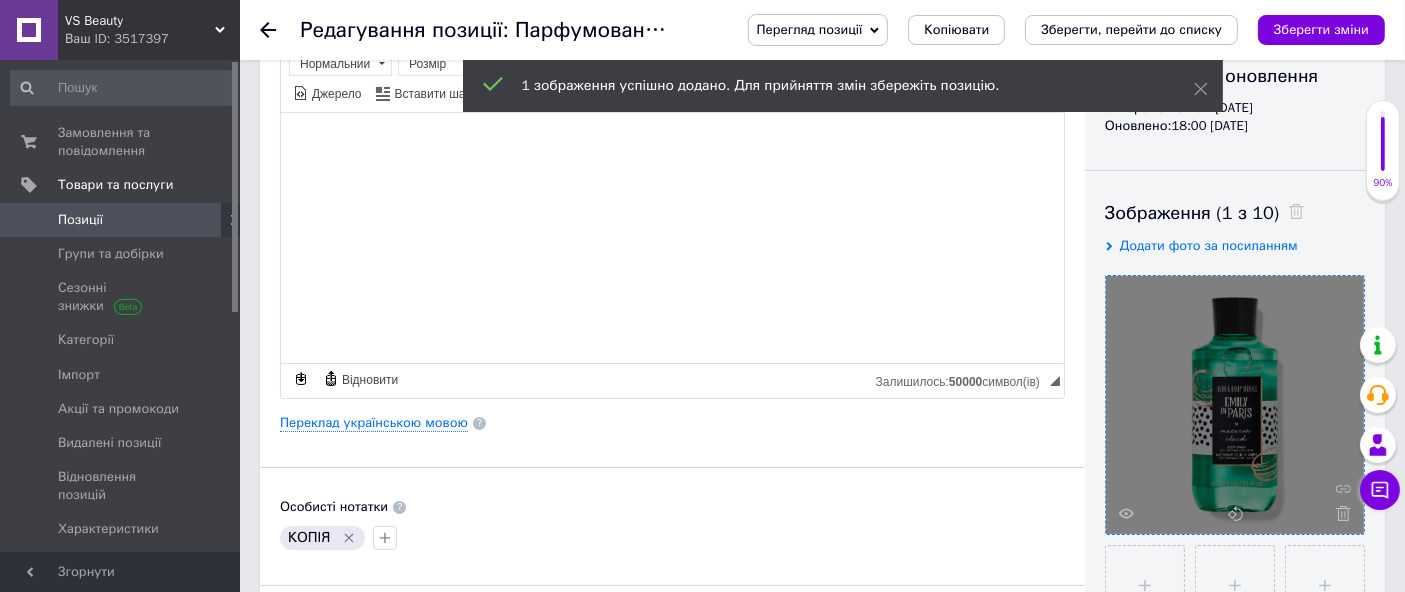 click 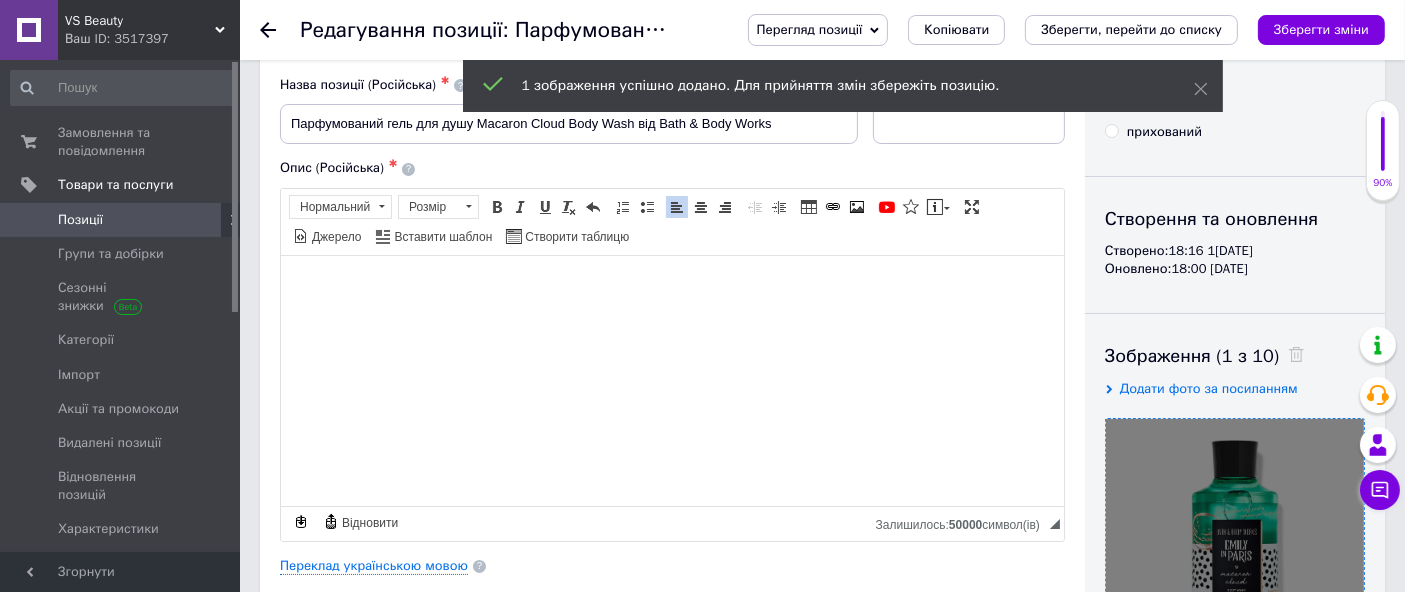 scroll, scrollTop: 0, scrollLeft: 0, axis: both 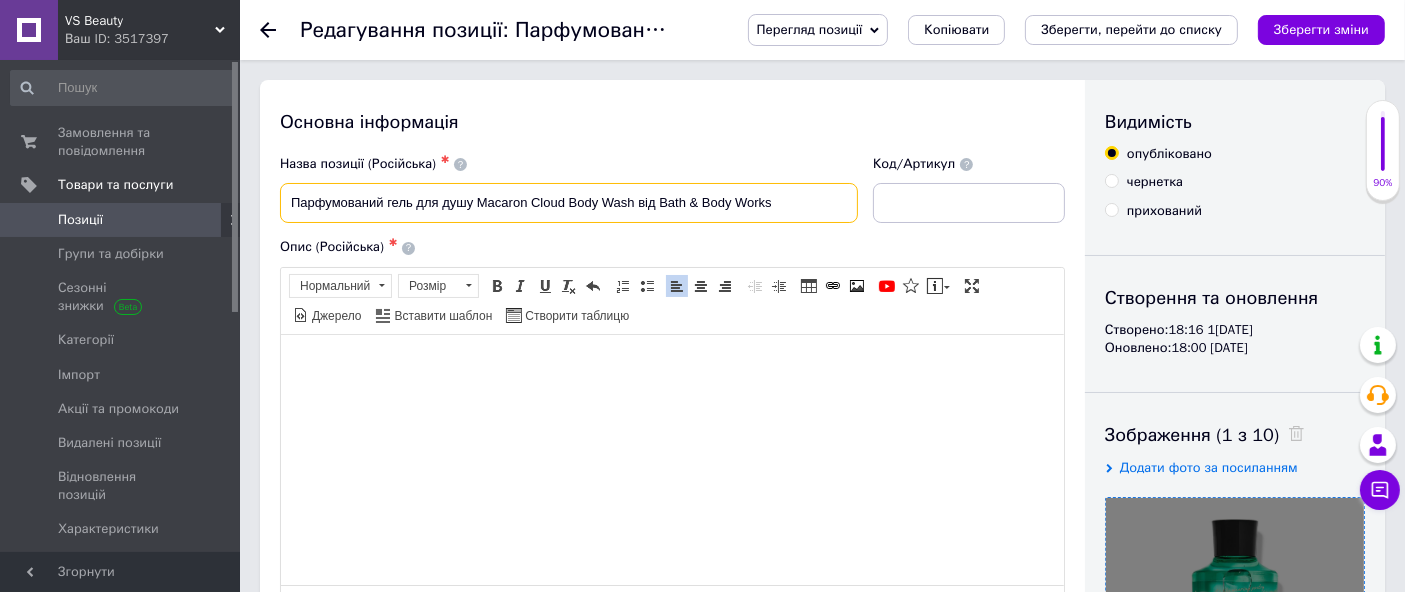 drag, startPoint x: 287, startPoint y: 198, endPoint x: 547, endPoint y: 228, distance: 261.72504 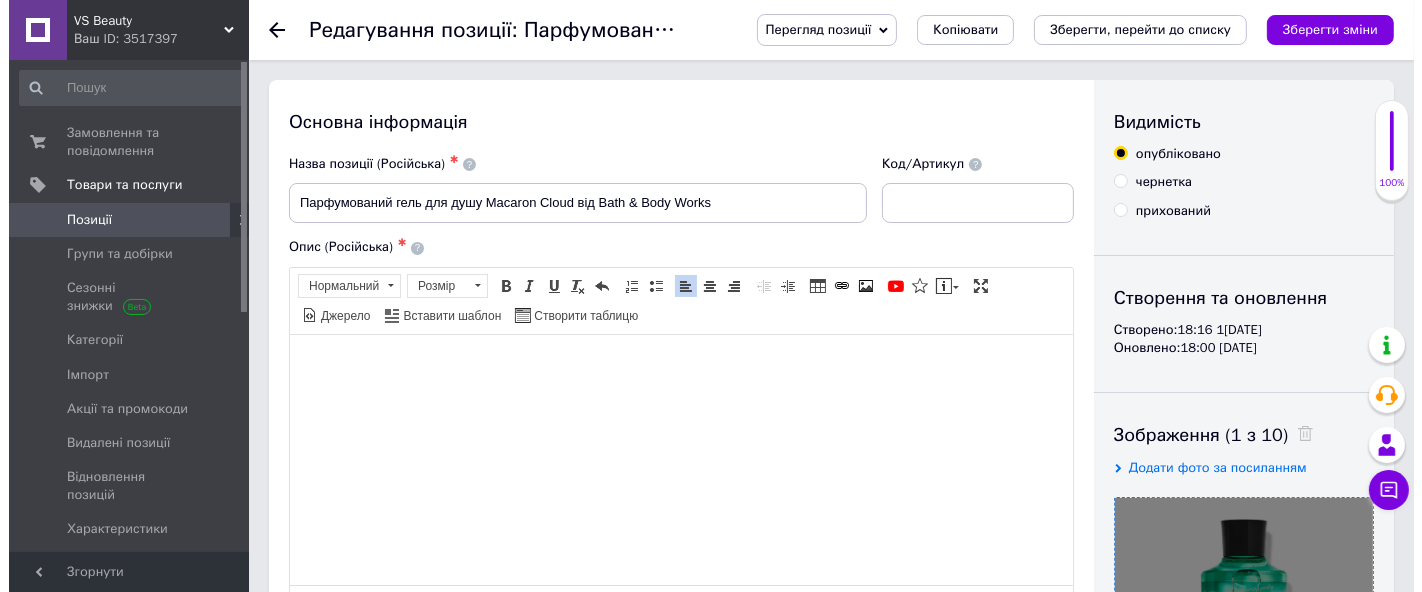 scroll, scrollTop: 222, scrollLeft: 0, axis: vertical 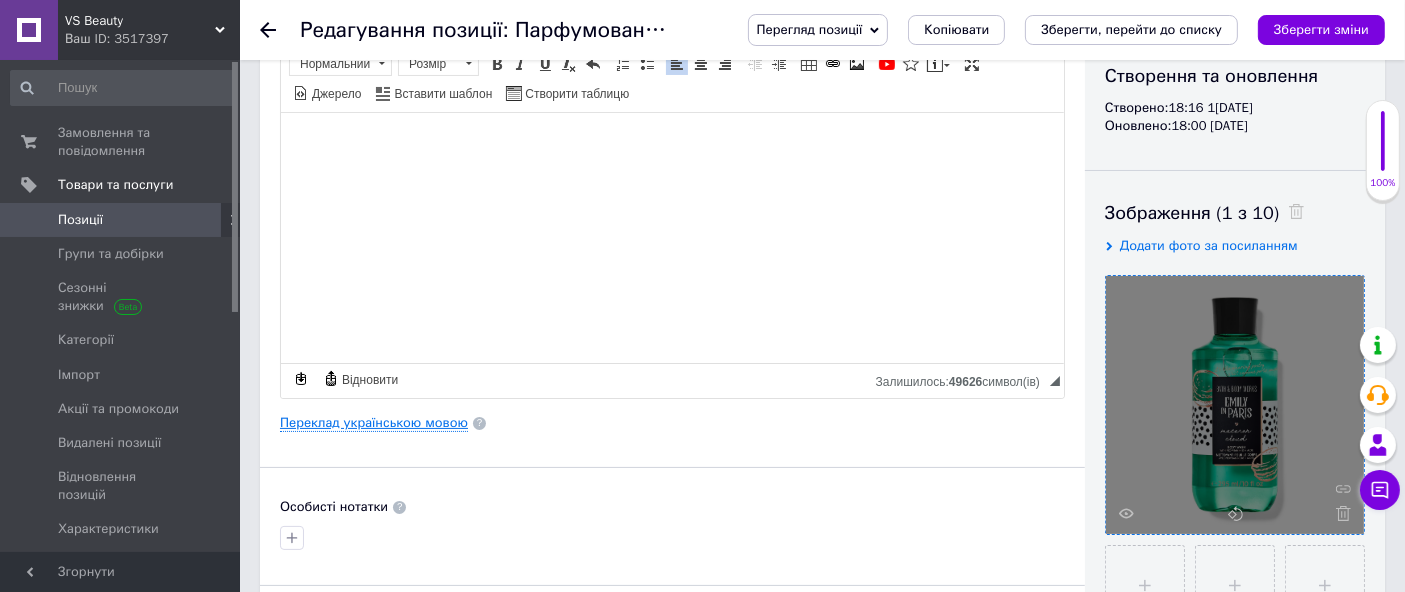click on "Переклад українською мовою" at bounding box center [374, 423] 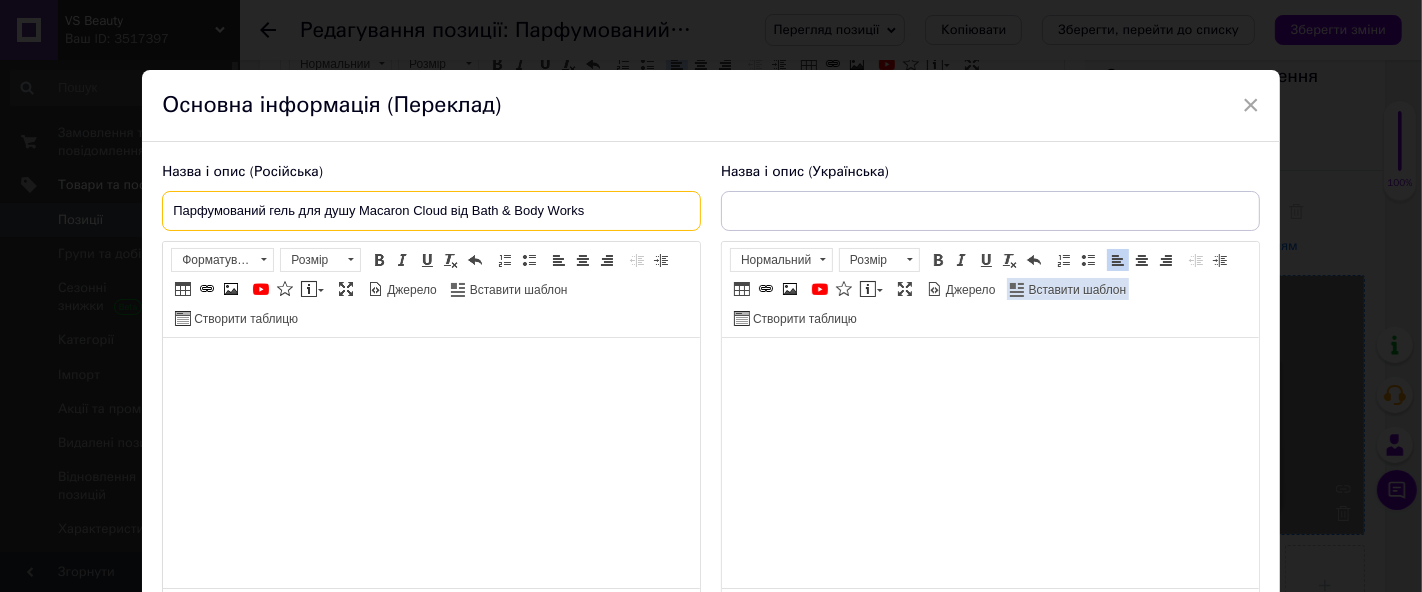 drag, startPoint x: 164, startPoint y: 204, endPoint x: 819, endPoint y: 320, distance: 665.19244 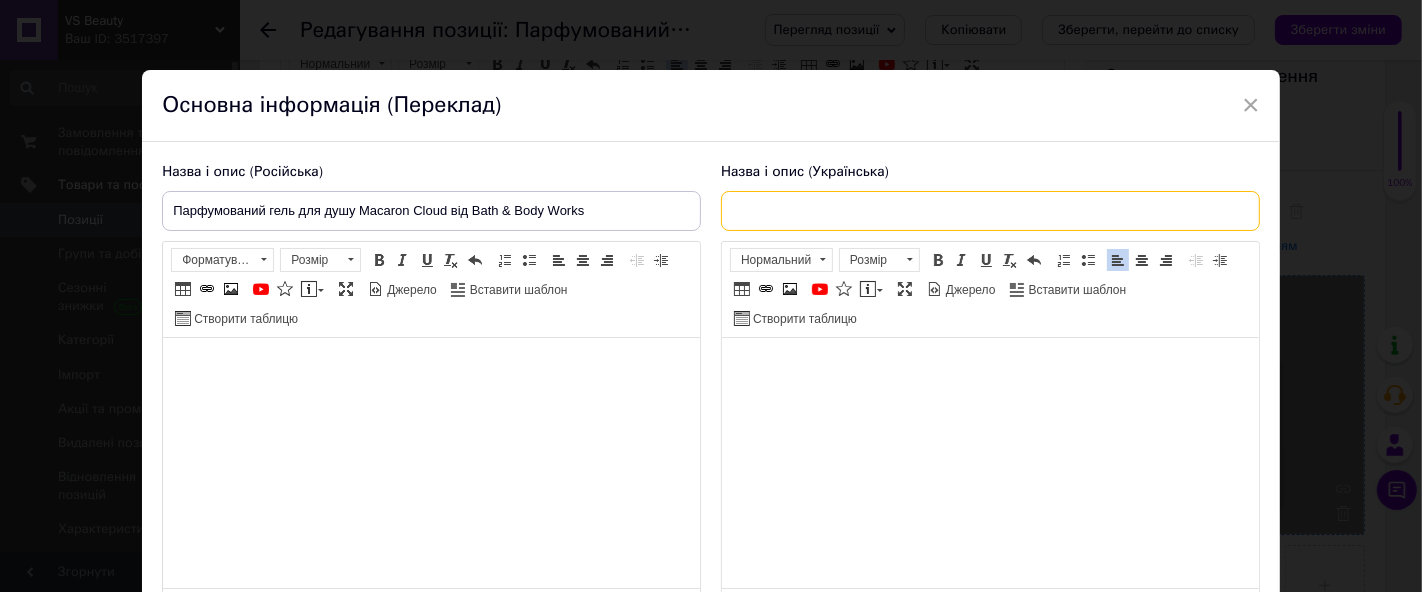 drag, startPoint x: 754, startPoint y: 215, endPoint x: 784, endPoint y: 275, distance: 67.08204 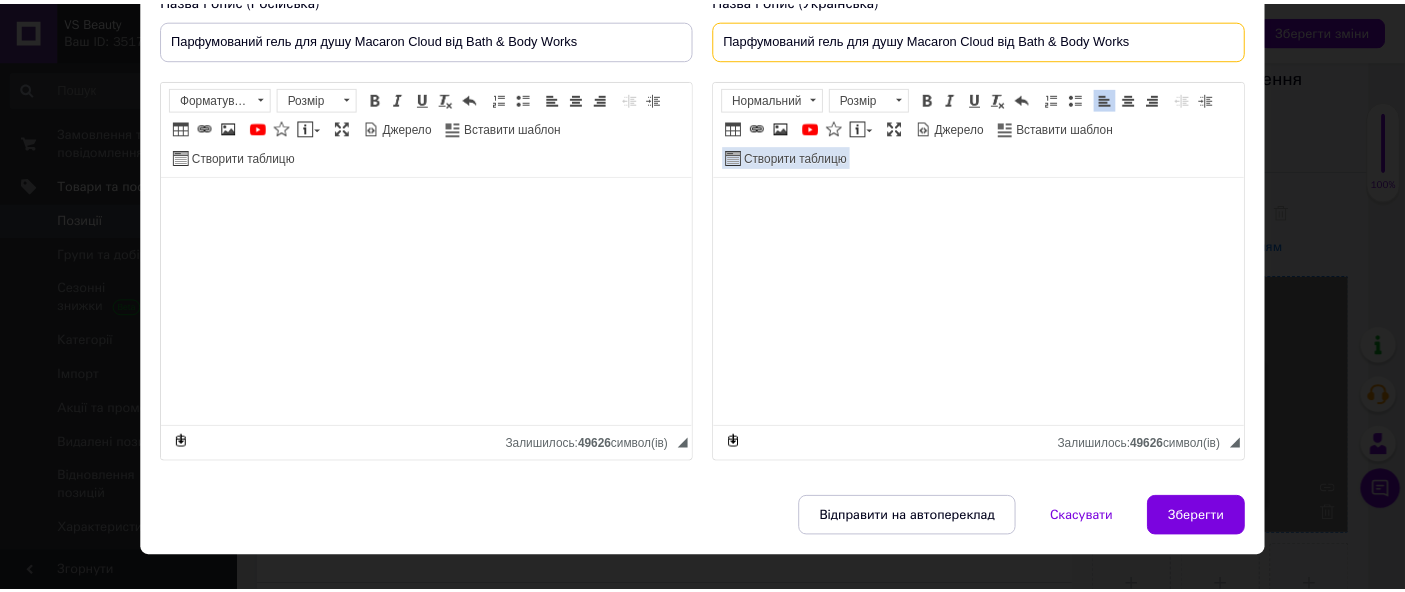 scroll, scrollTop: 202, scrollLeft: 0, axis: vertical 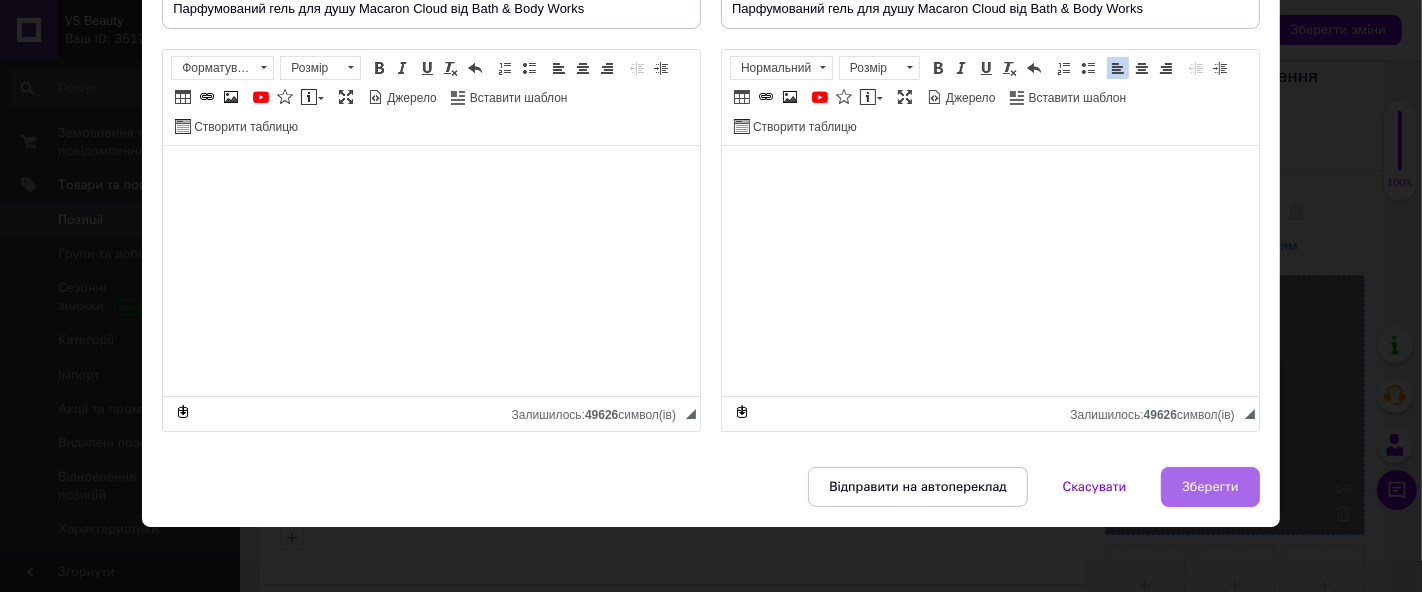 click on "Зберегти" at bounding box center [1210, 487] 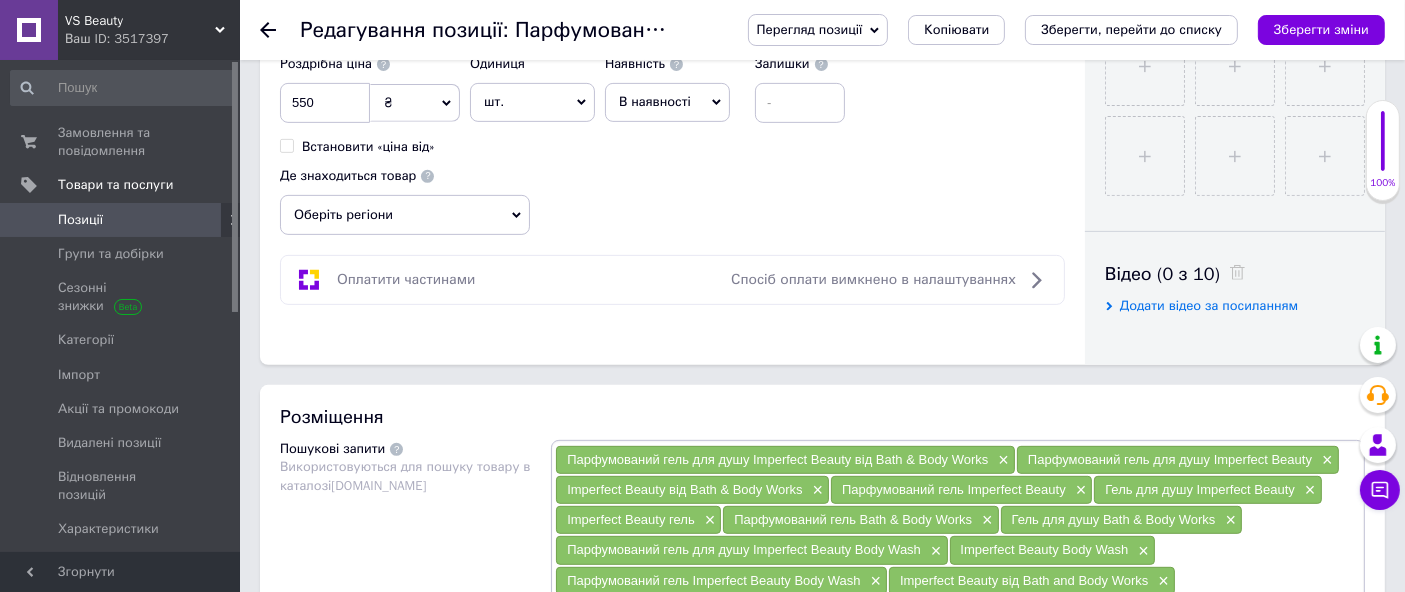 scroll, scrollTop: 888, scrollLeft: 0, axis: vertical 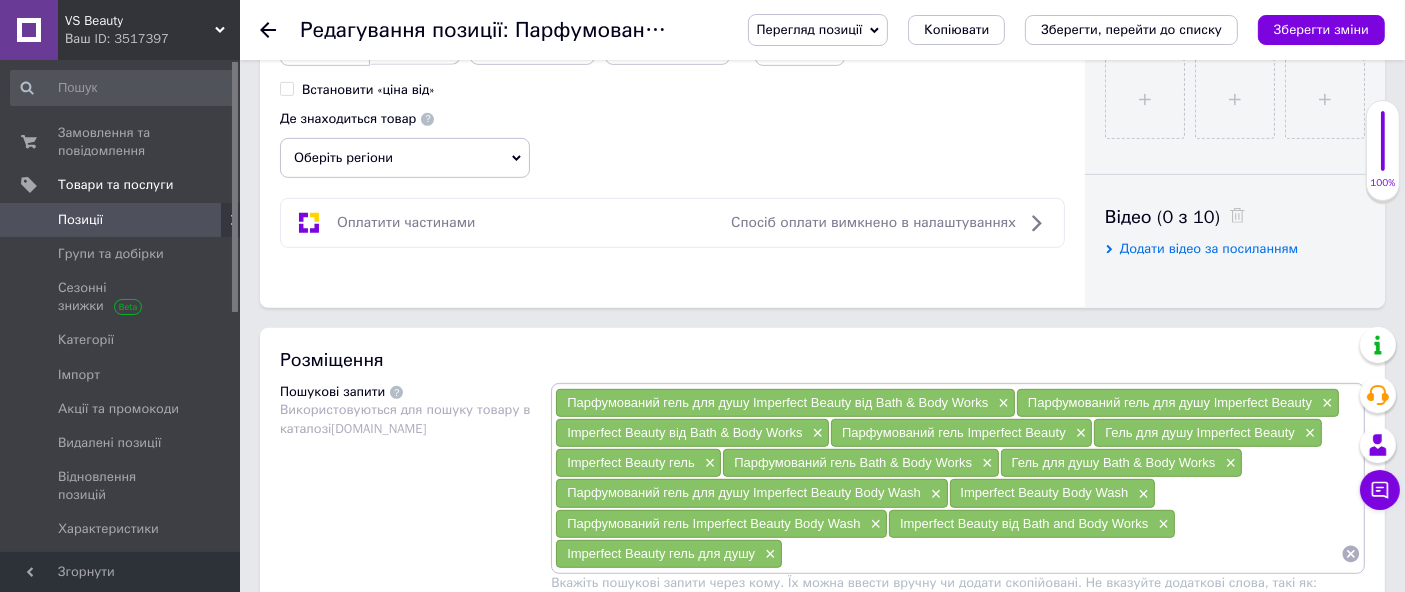 click 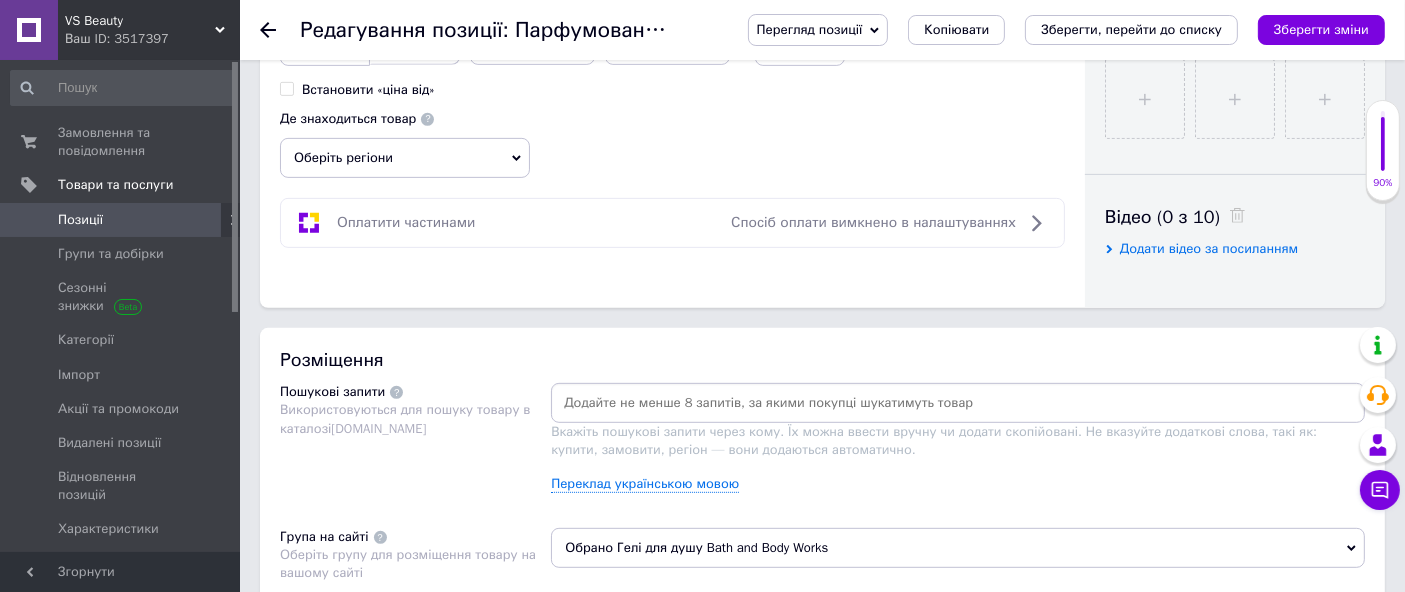 click at bounding box center (958, 403) 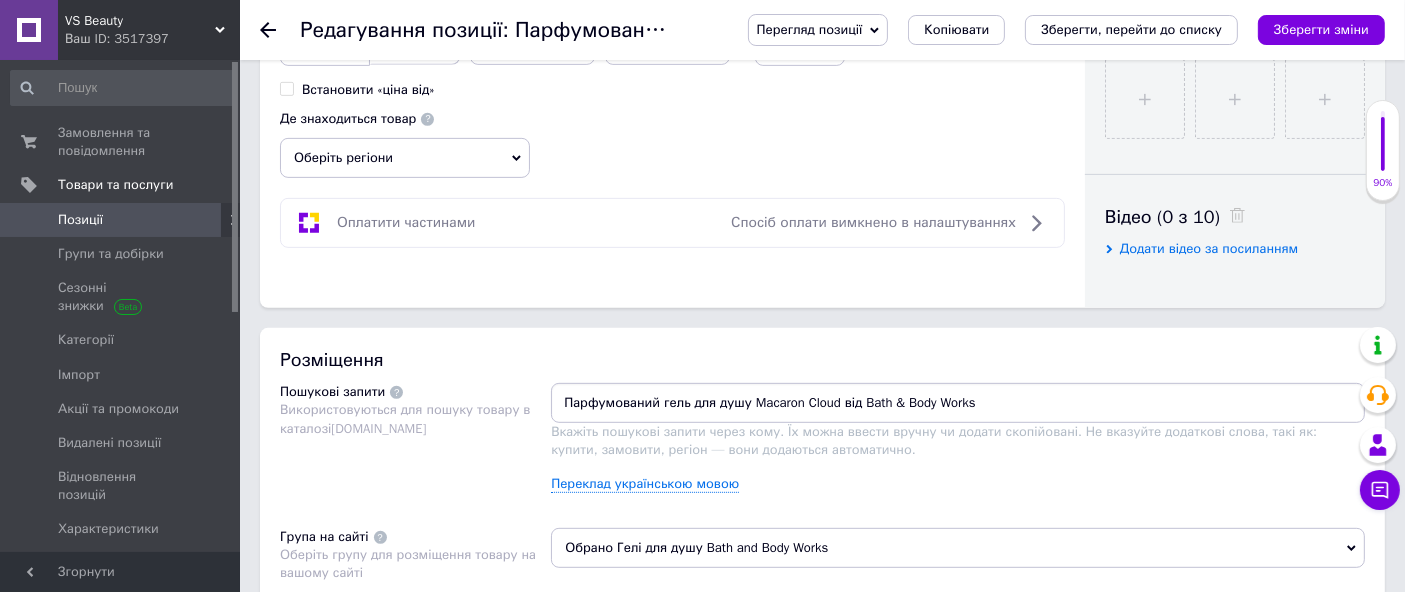 drag, startPoint x: 836, startPoint y: 399, endPoint x: 1417, endPoint y: 437, distance: 582.24133 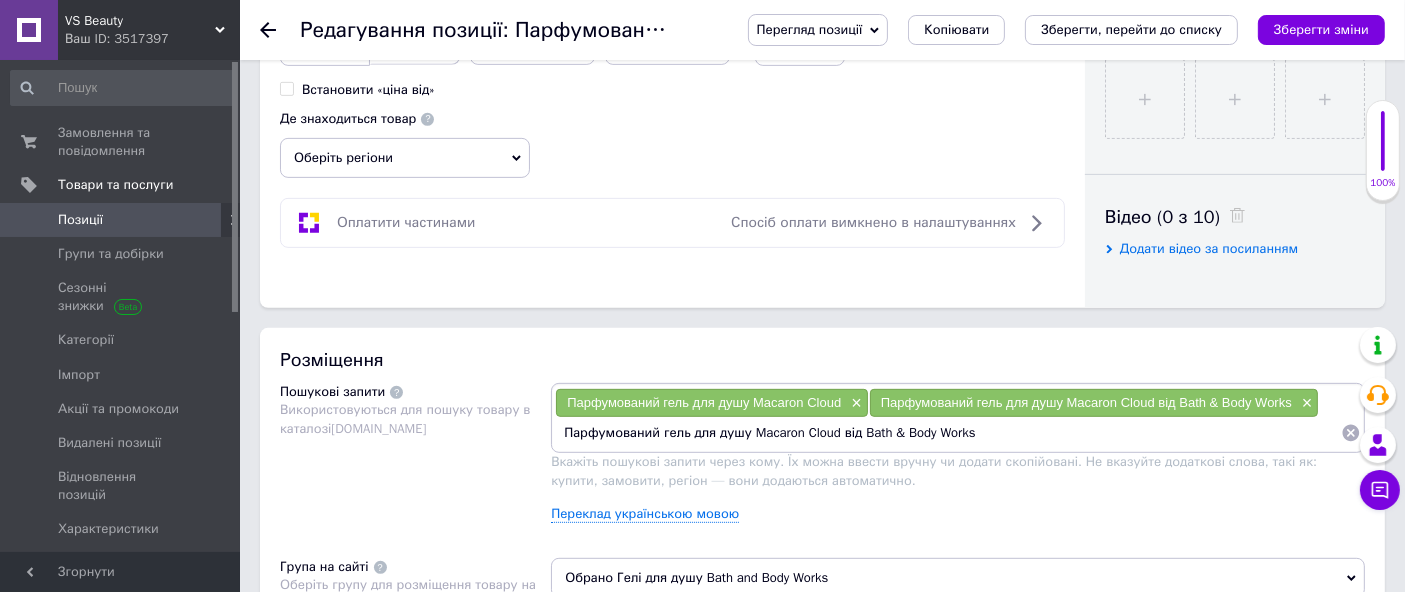 drag, startPoint x: 688, startPoint y: 431, endPoint x: 748, endPoint y: 466, distance: 69.46222 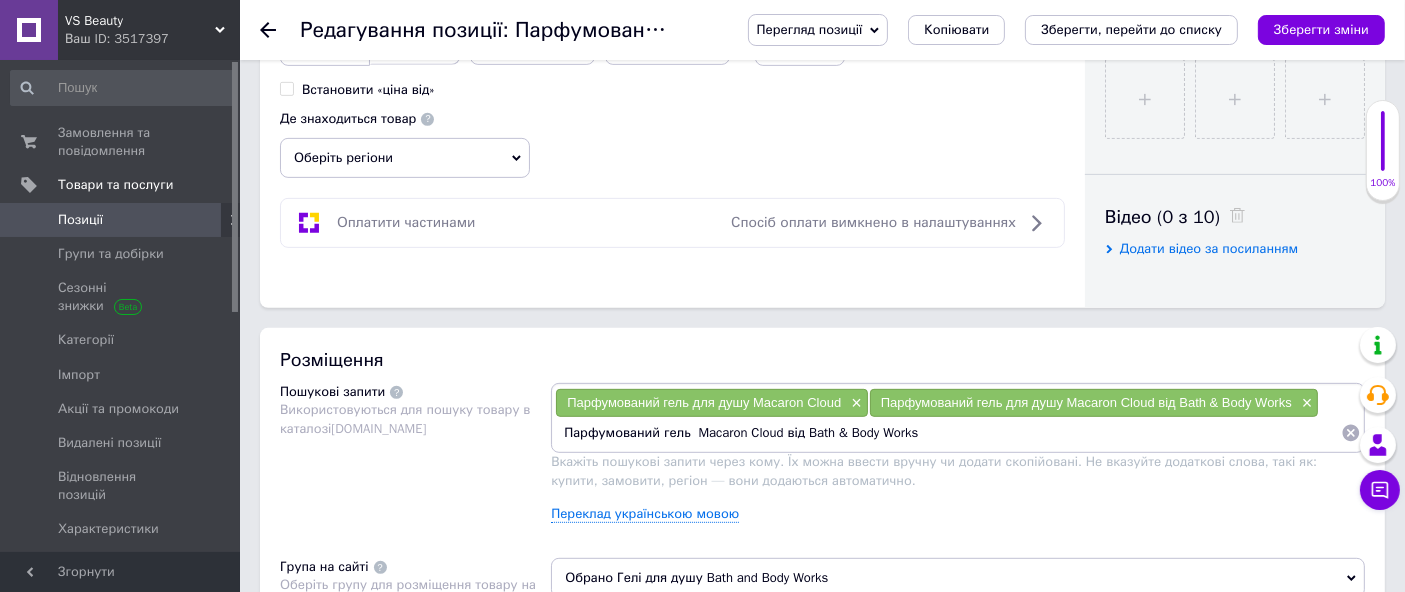 drag, startPoint x: 1421, startPoint y: 372, endPoint x: 1421, endPoint y: 506, distance: 134 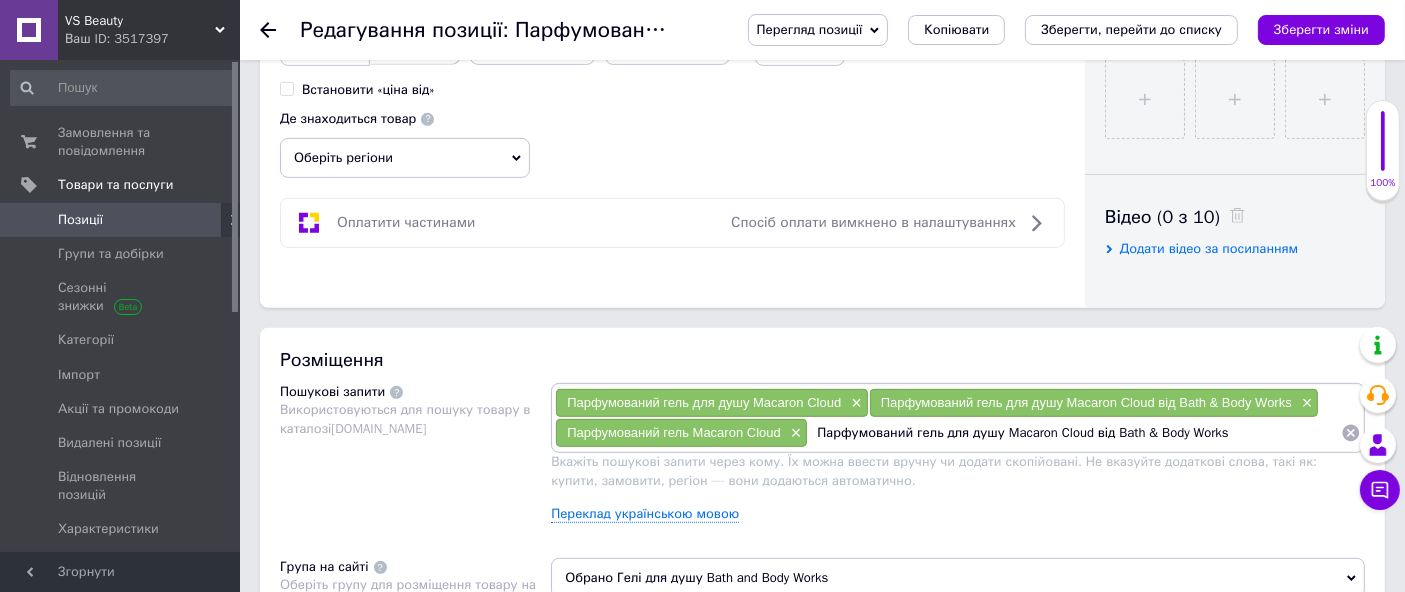 drag, startPoint x: 937, startPoint y: 428, endPoint x: 1105, endPoint y: 484, distance: 177.08755 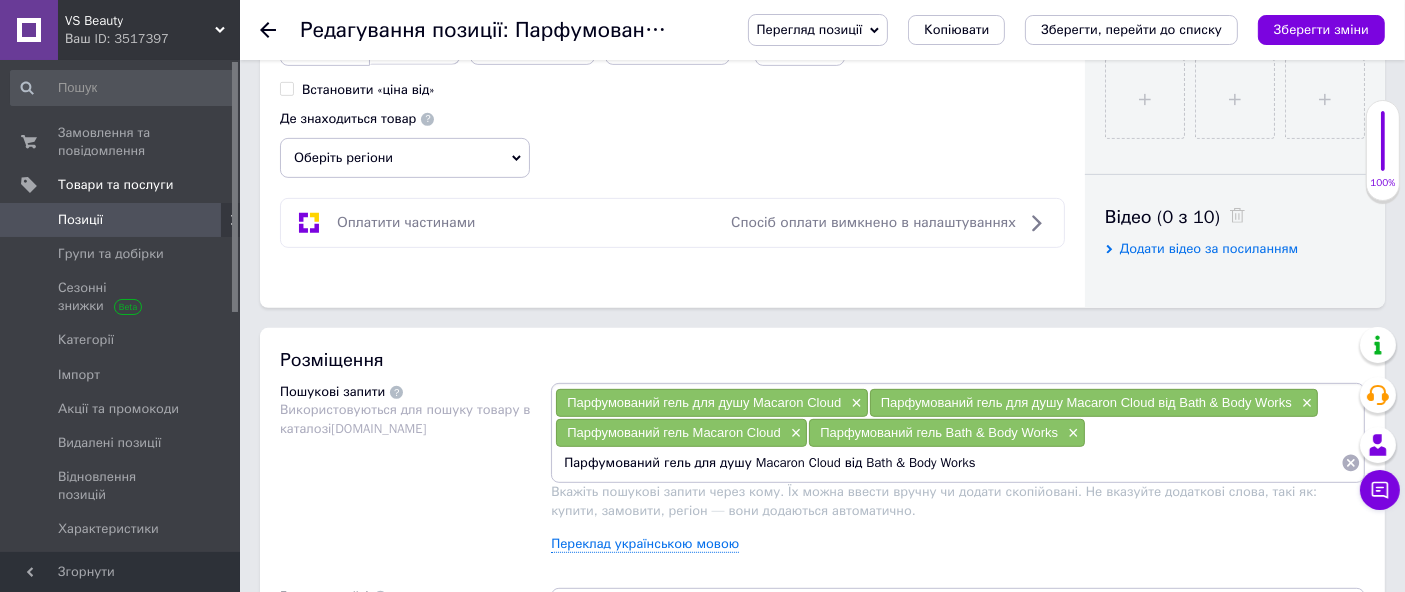 click on "Парфумований гель для душу Macaron Cloud від Bath & Body Works" at bounding box center [948, 463] 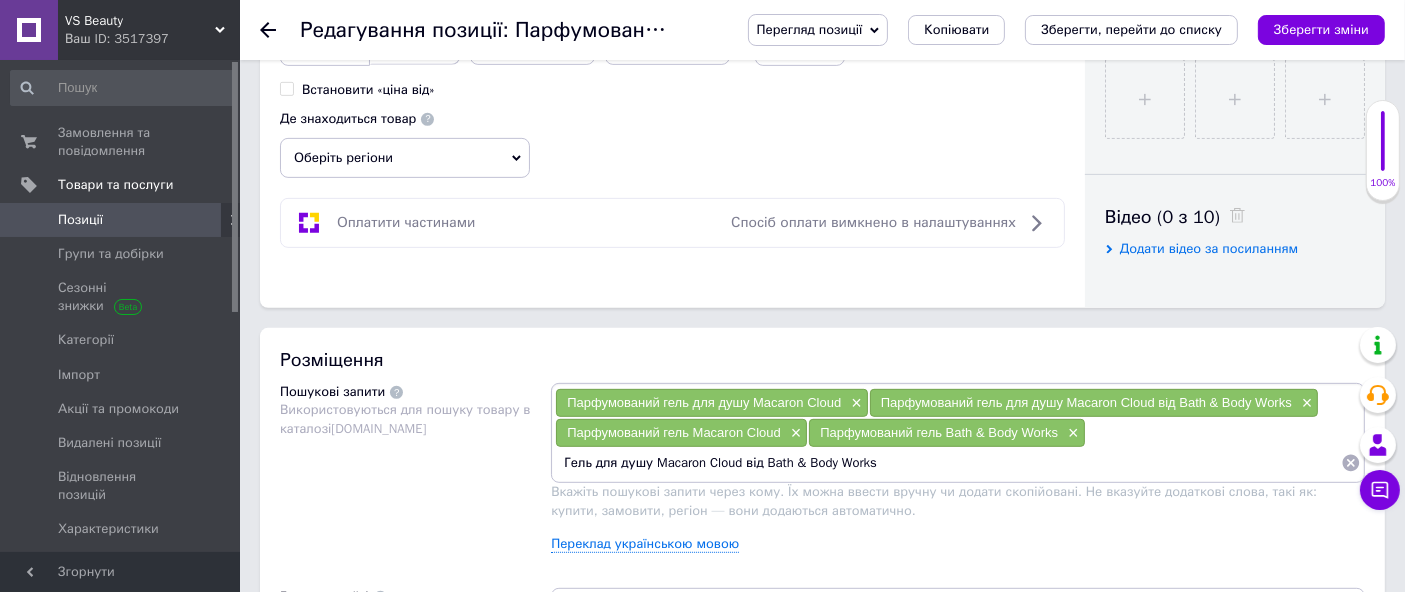drag, startPoint x: 742, startPoint y: 455, endPoint x: 1421, endPoint y: 415, distance: 680.1772 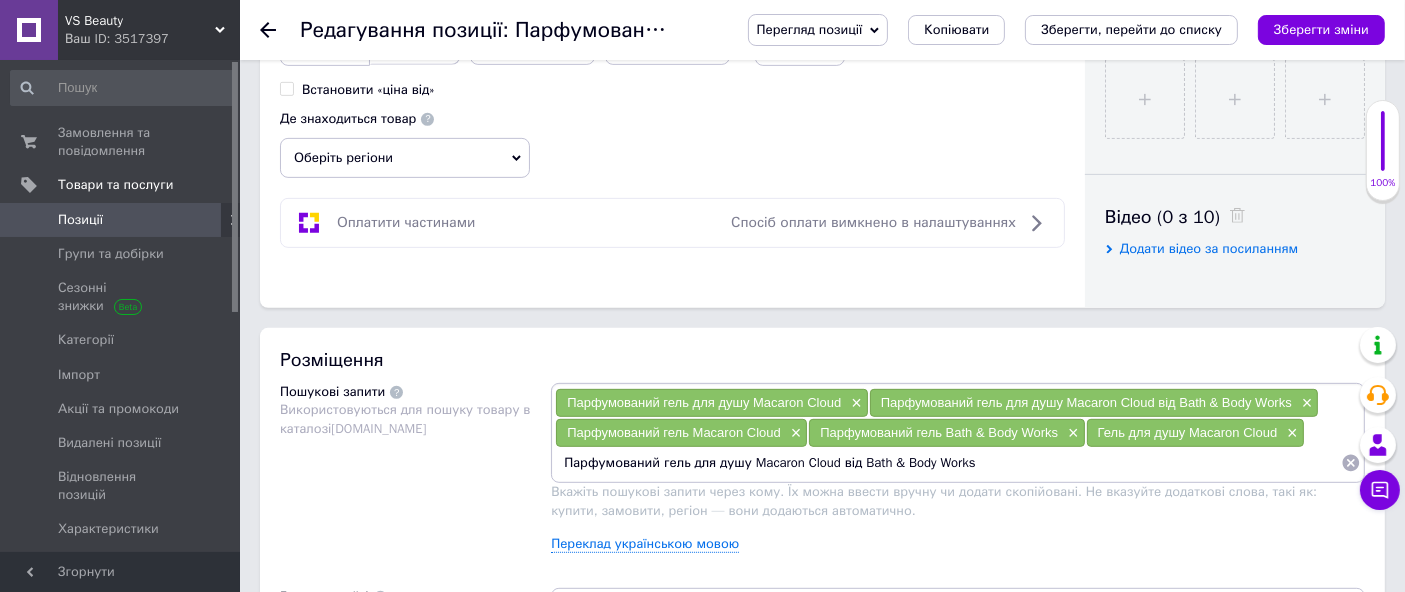click on "Парфумований гель для душу Macaron Cloud від Bath & Body Works" at bounding box center (948, 463) 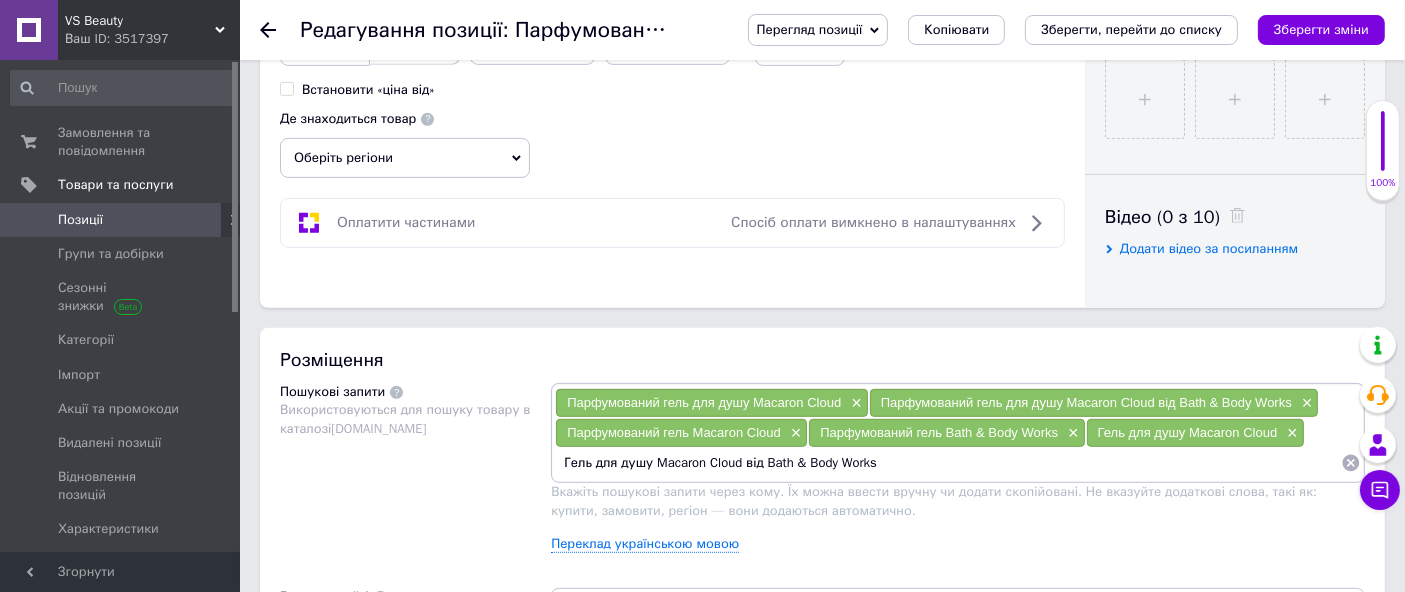 drag, startPoint x: 652, startPoint y: 453, endPoint x: 725, endPoint y: 484, distance: 79.30952 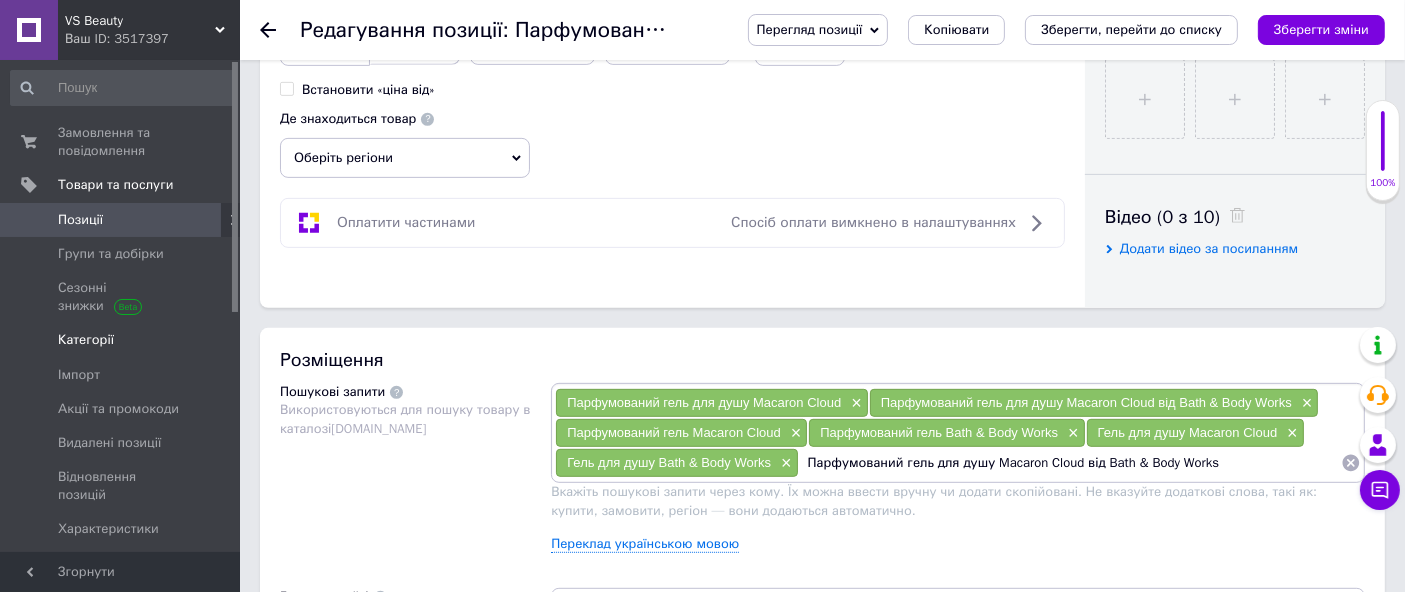 drag, startPoint x: 985, startPoint y: 459, endPoint x: 174, endPoint y: 318, distance: 823.16583 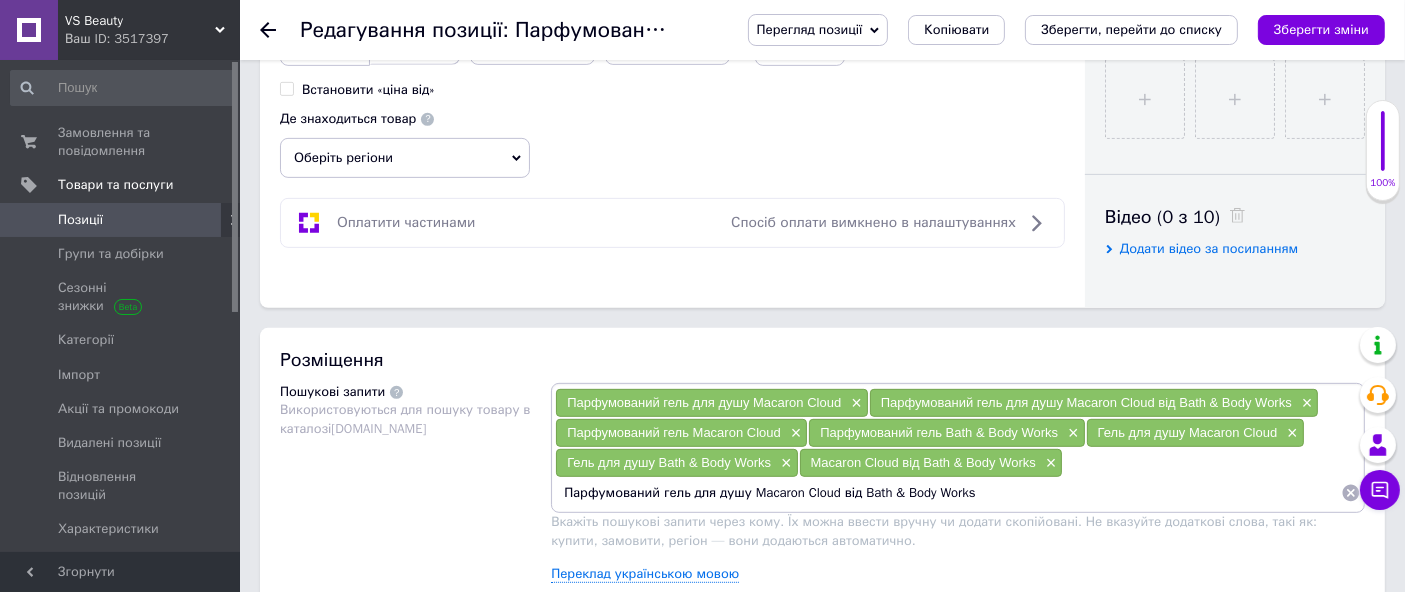 drag, startPoint x: 838, startPoint y: 487, endPoint x: 1421, endPoint y: 589, distance: 591.8555 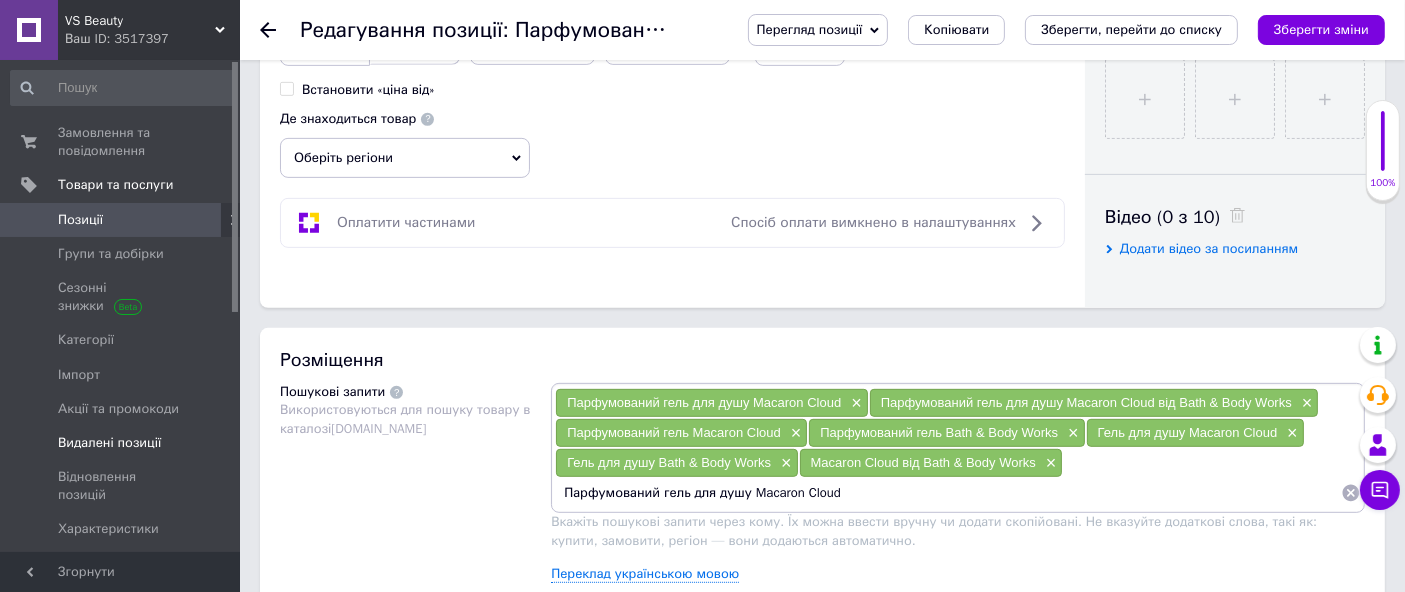 drag, startPoint x: 745, startPoint y: 490, endPoint x: 0, endPoint y: 415, distance: 748.7656 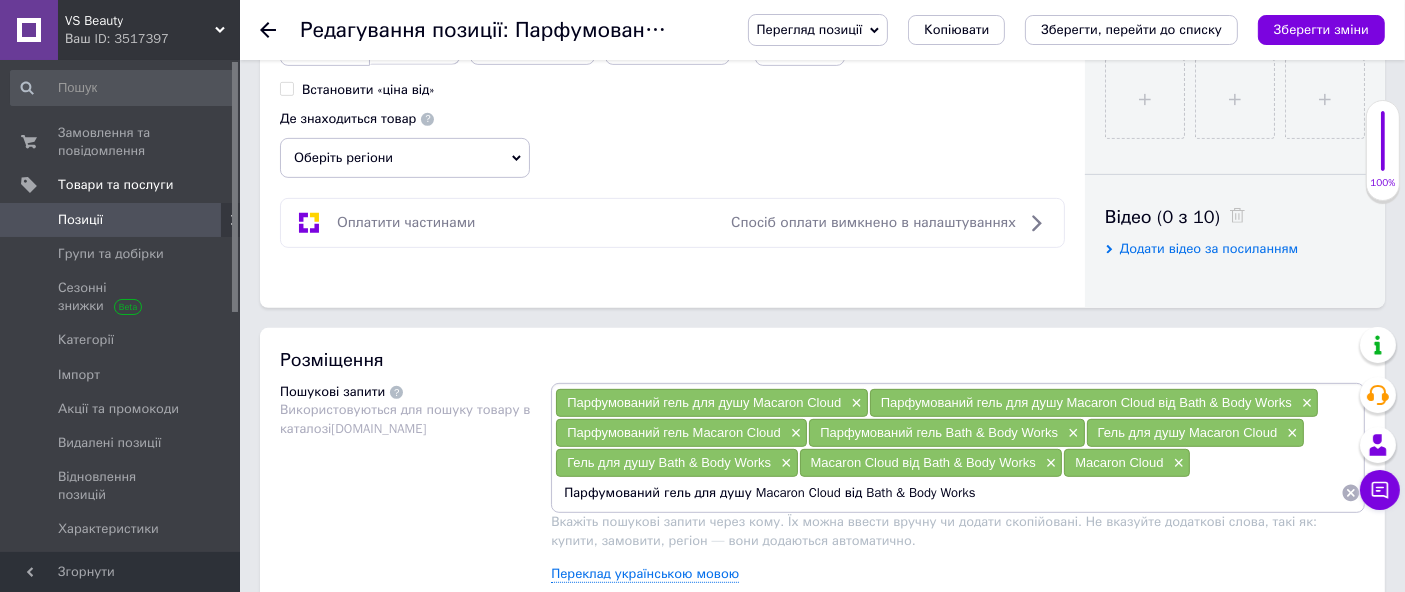 drag, startPoint x: 657, startPoint y: 487, endPoint x: 748, endPoint y: 511, distance: 94.11163 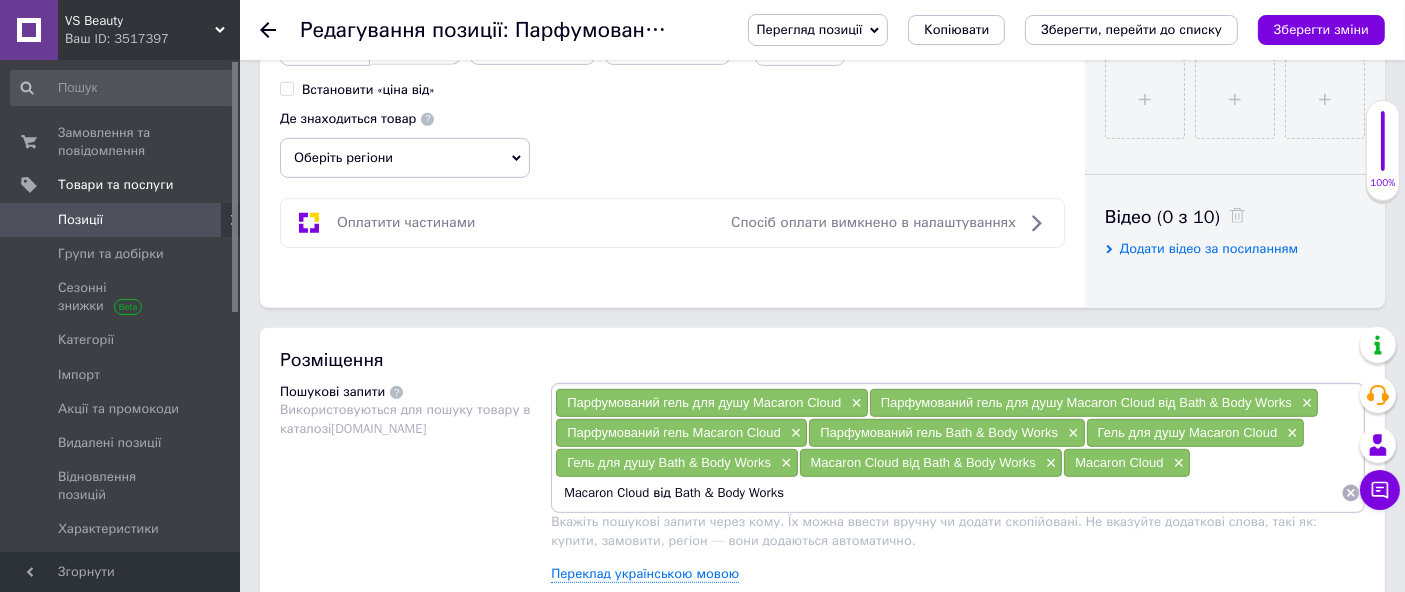 drag, startPoint x: 666, startPoint y: 486, endPoint x: 1421, endPoint y: 444, distance: 756.1673 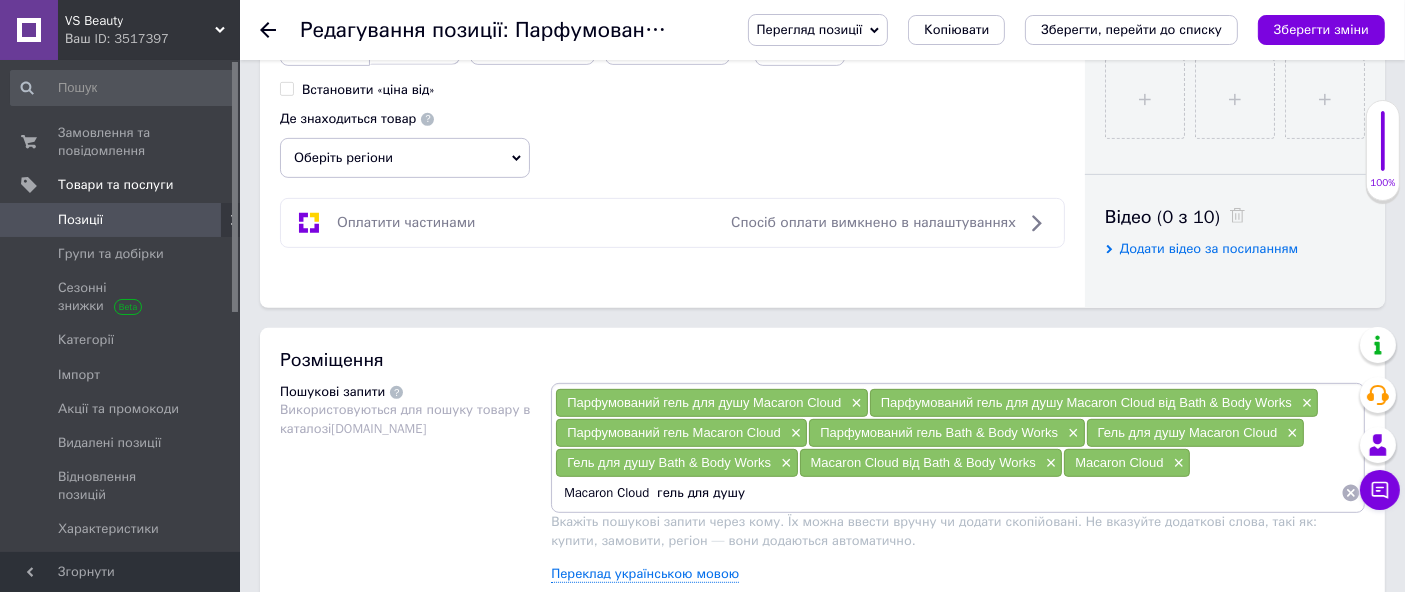 click on "Macaron Cloud  гель для душу" at bounding box center (948, 493) 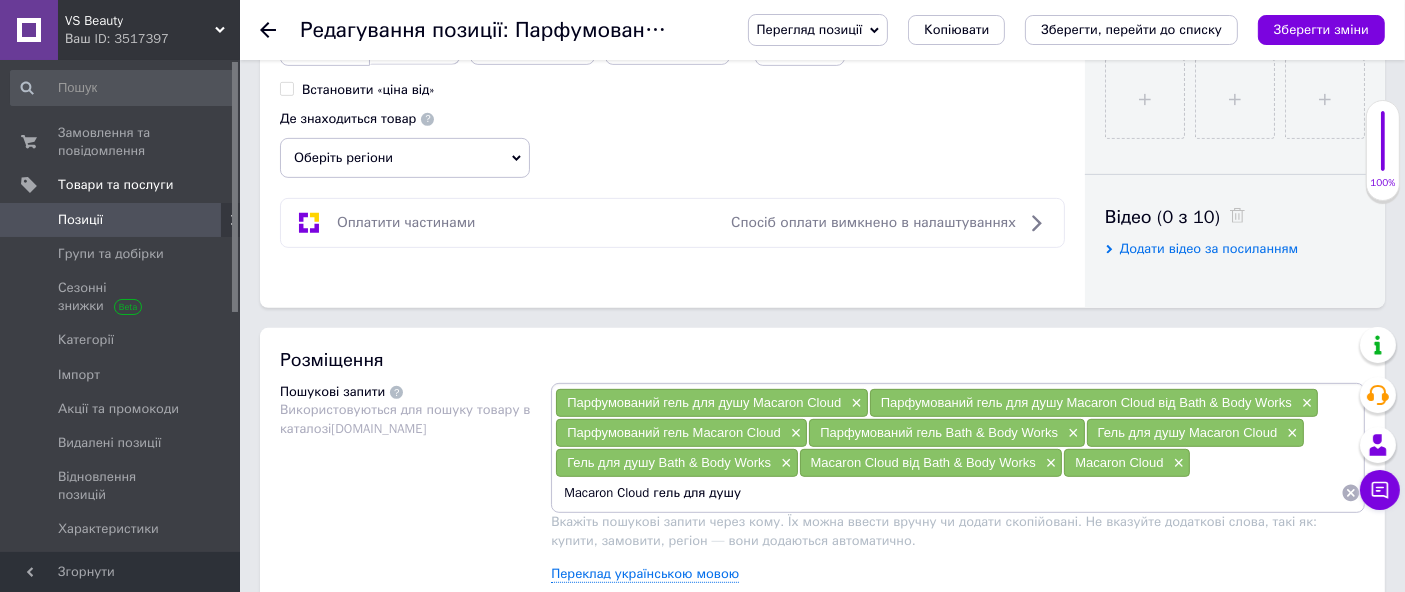 drag, startPoint x: 555, startPoint y: 486, endPoint x: 802, endPoint y: 484, distance: 247.0081 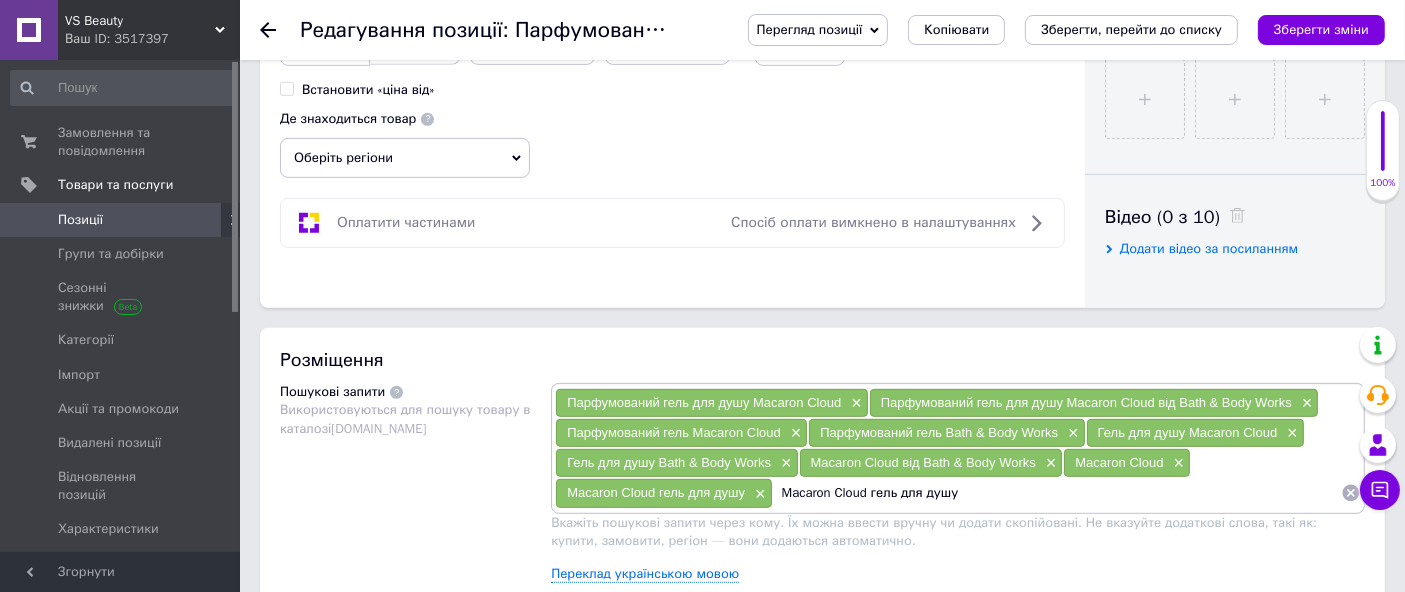drag, startPoint x: 905, startPoint y: 493, endPoint x: 1360, endPoint y: 467, distance: 455.74225 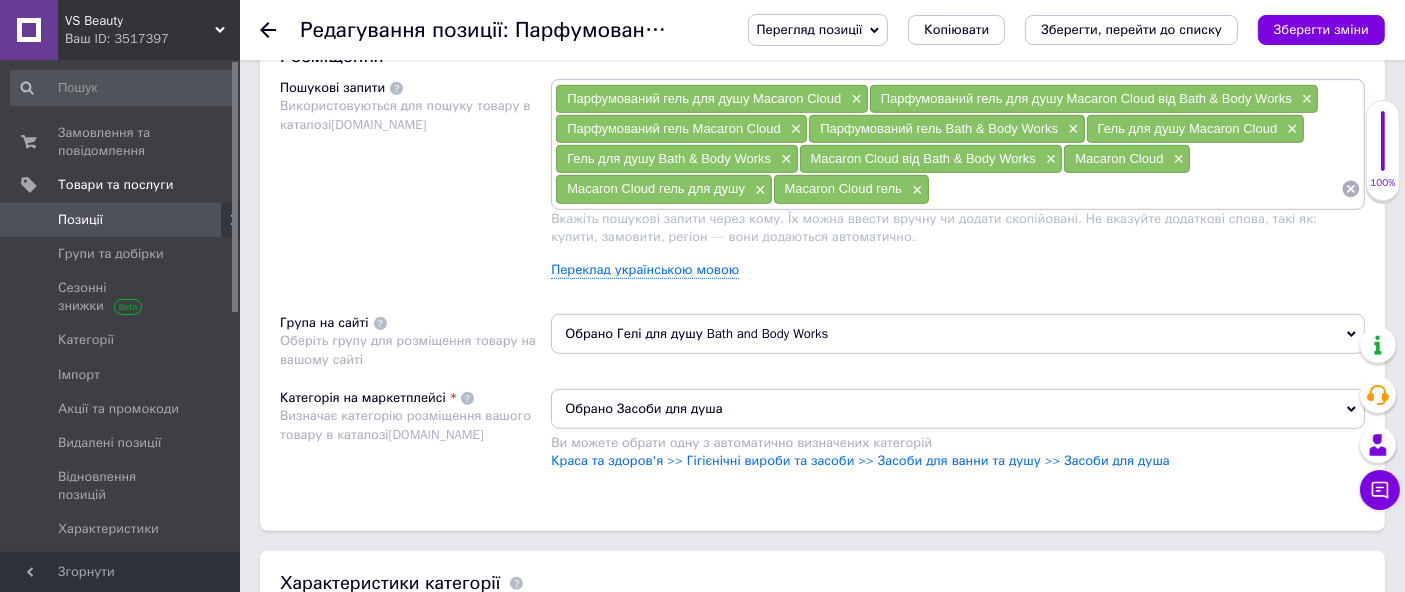 scroll, scrollTop: 1222, scrollLeft: 0, axis: vertical 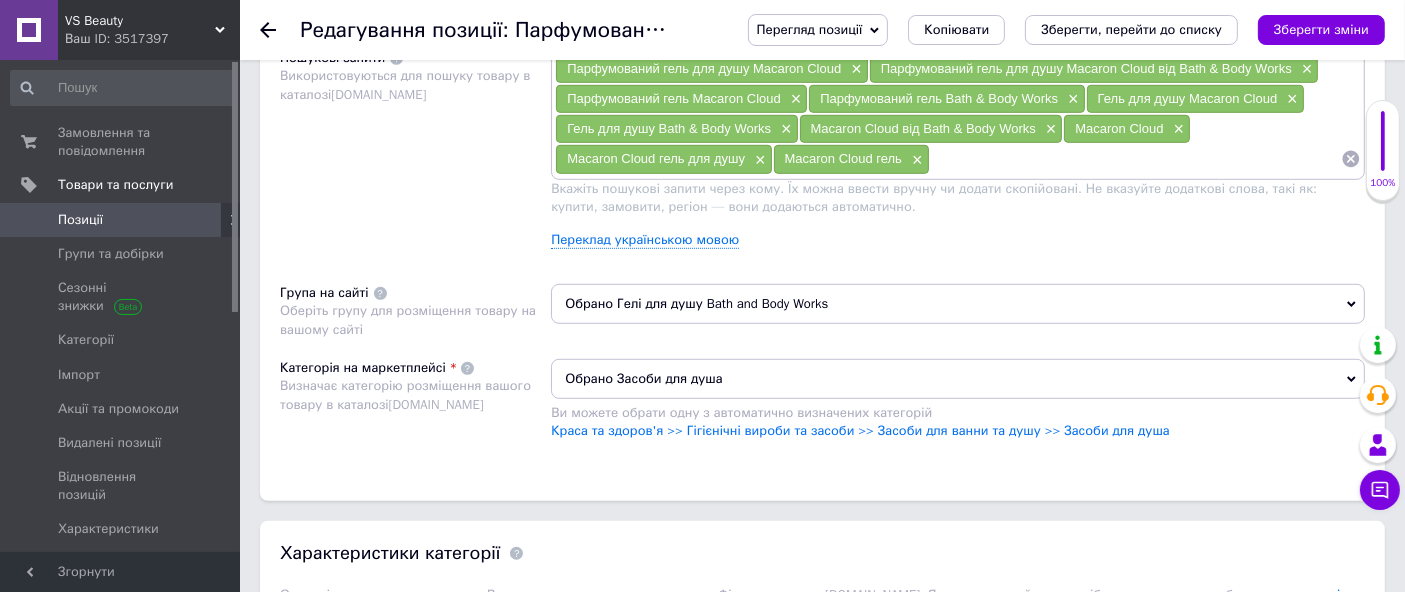 click at bounding box center (1135, 159) 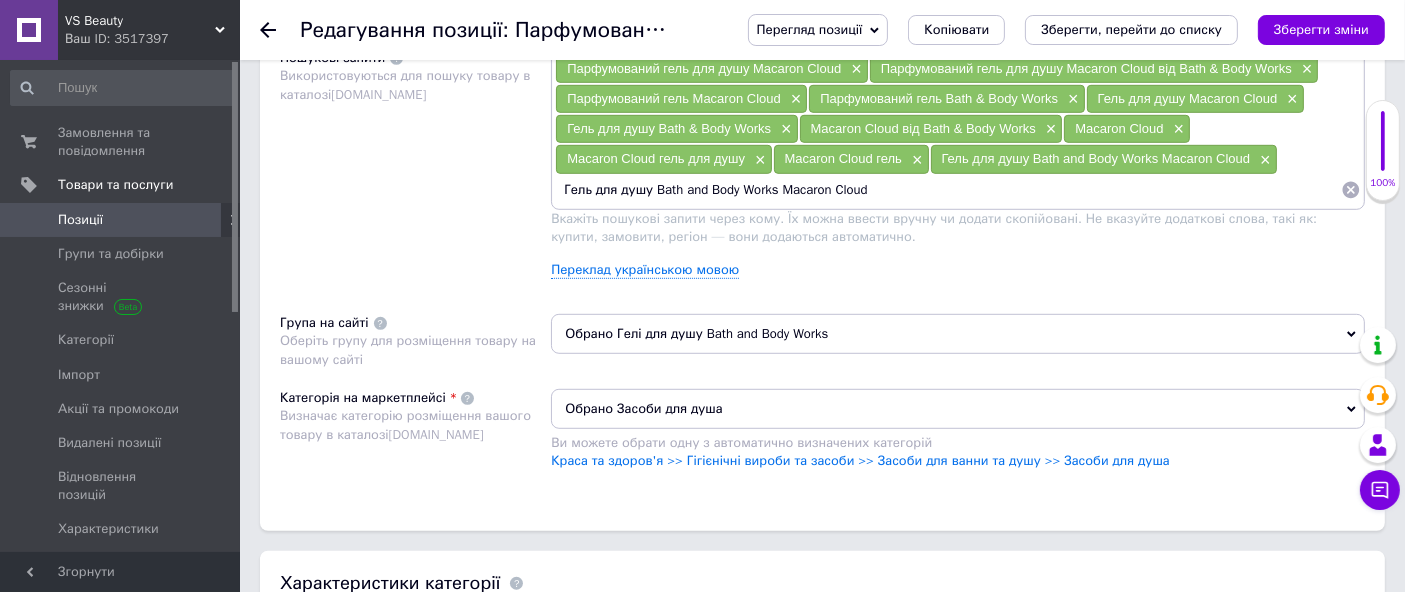 drag, startPoint x: 775, startPoint y: 184, endPoint x: 586, endPoint y: 197, distance: 189.44656 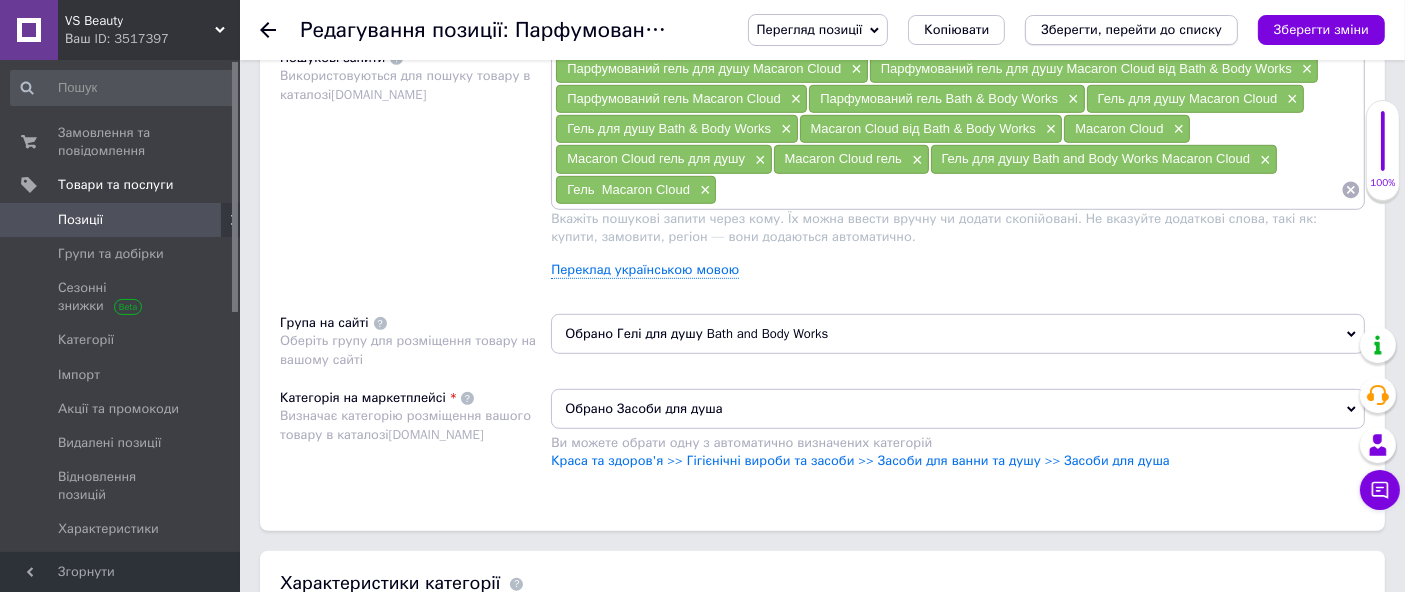 click on "Зберегти, перейти до списку" at bounding box center [1131, 29] 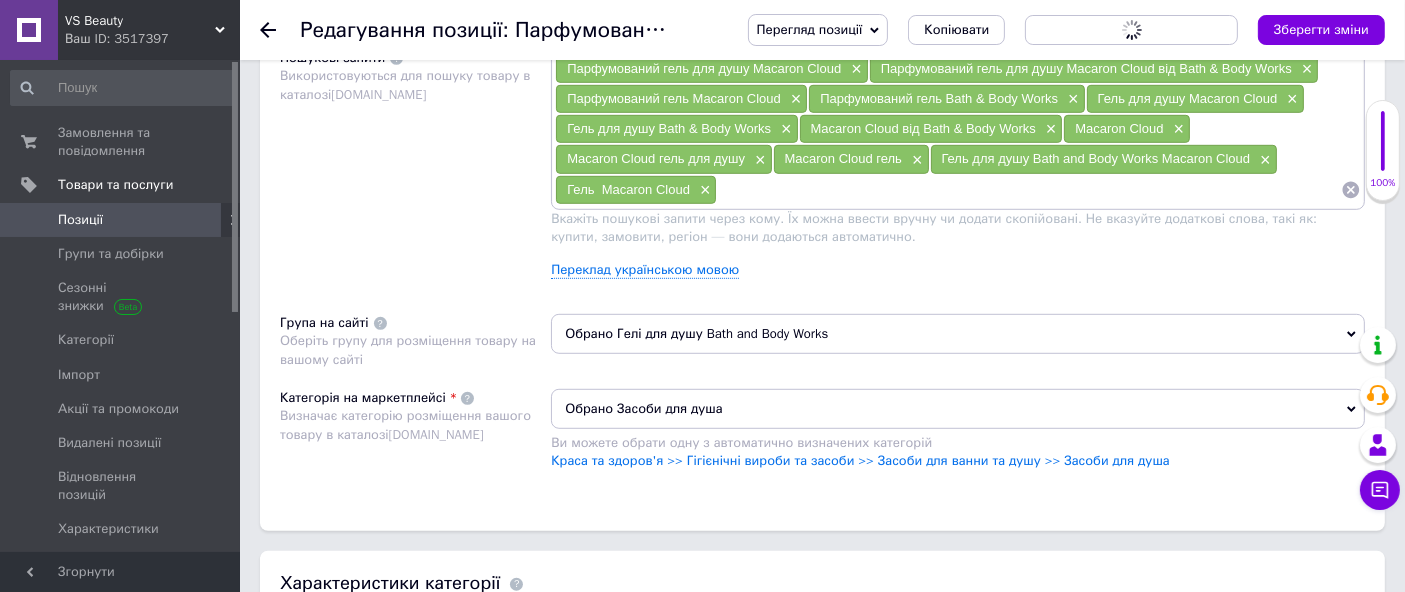 scroll, scrollTop: 0, scrollLeft: 0, axis: both 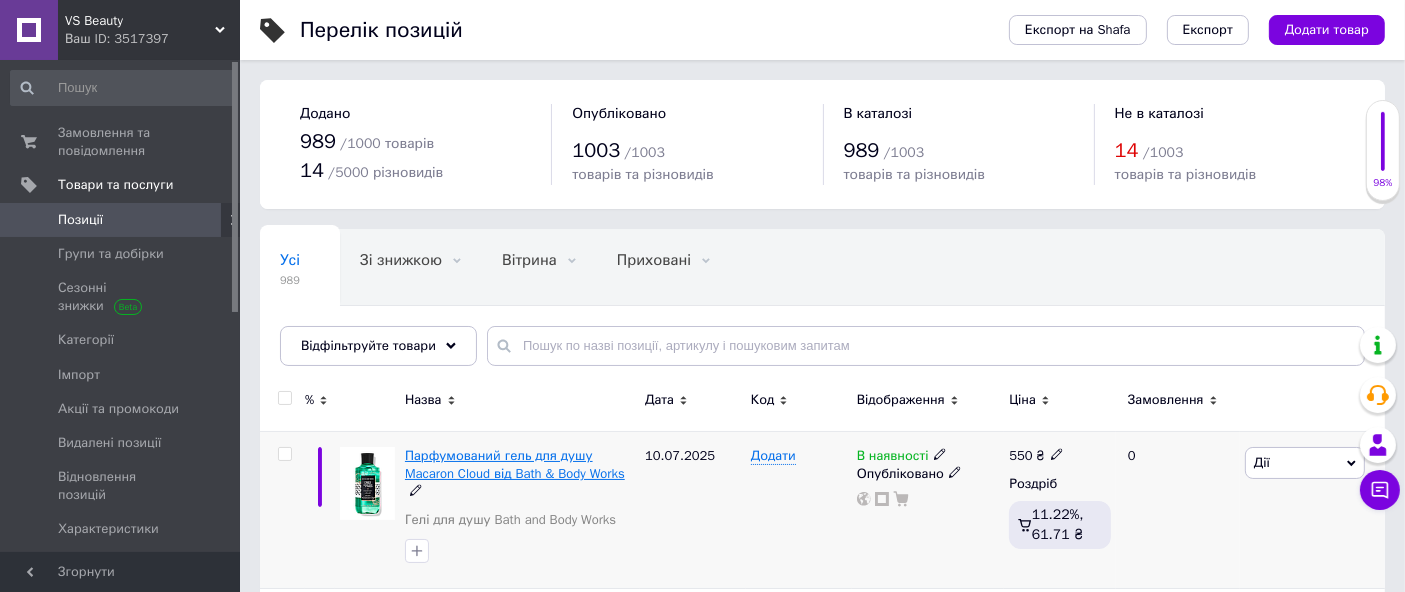 click on "Парфумований гель для душу Macaron Cloud від Bath & Body Works" at bounding box center (515, 464) 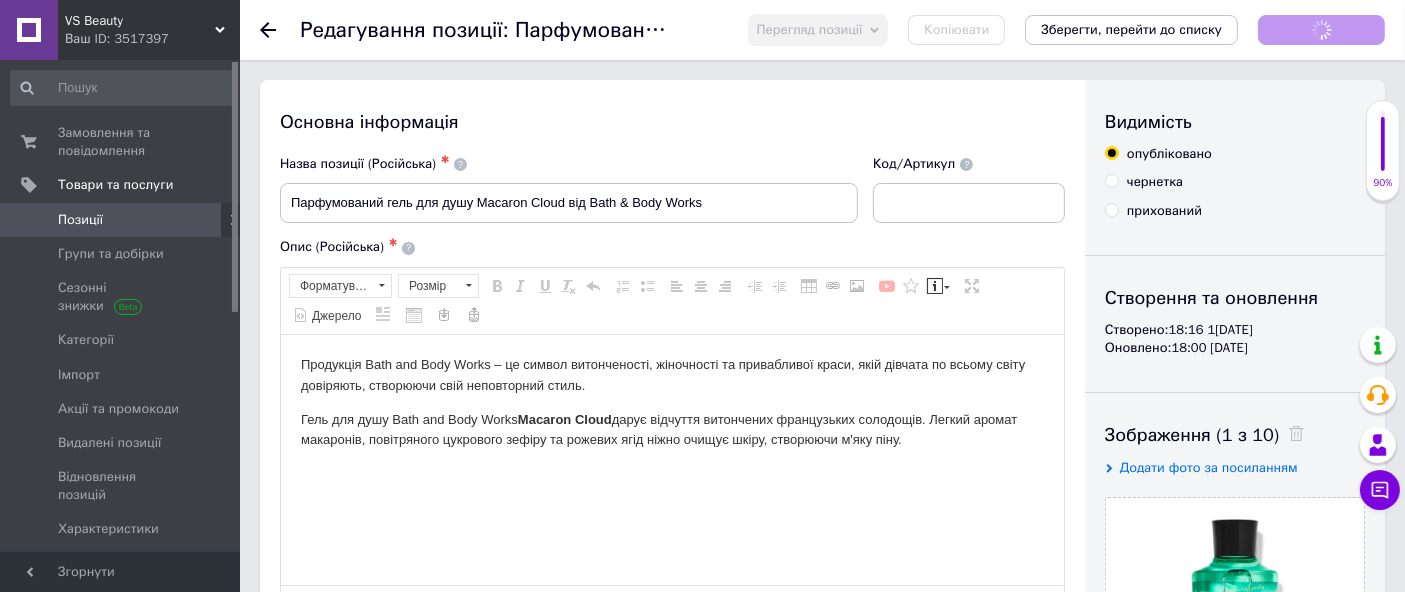 scroll, scrollTop: 0, scrollLeft: 0, axis: both 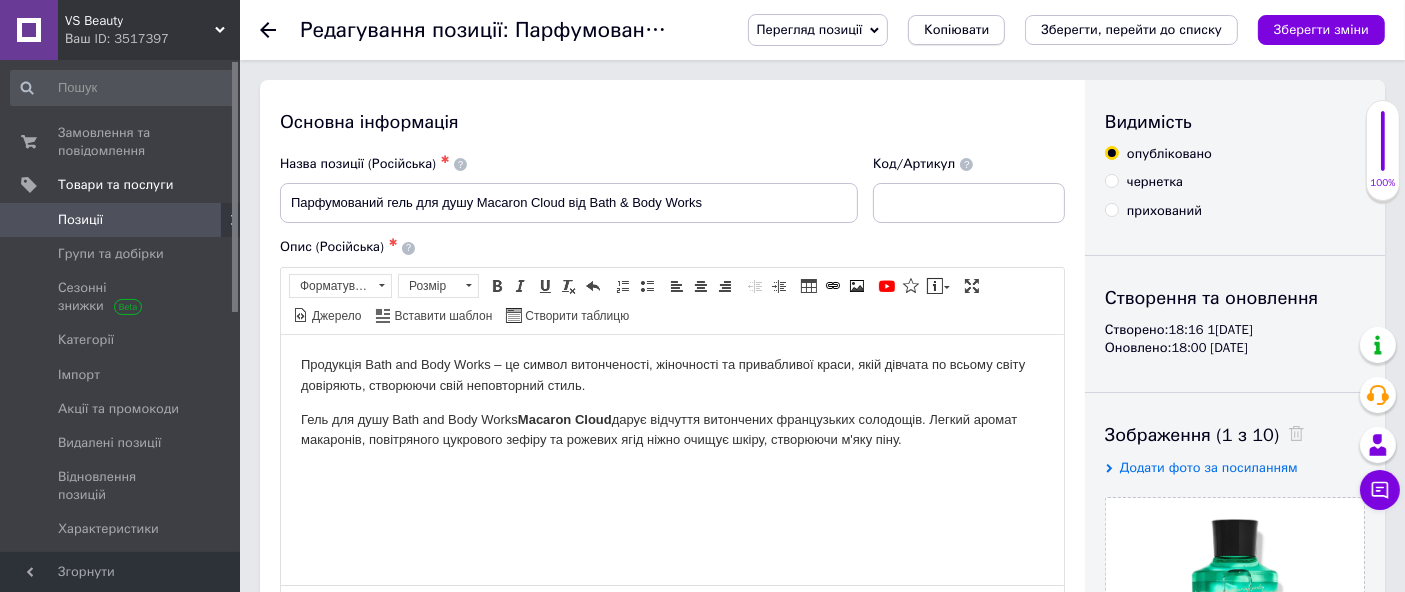 click on "Копіювати" at bounding box center [956, 30] 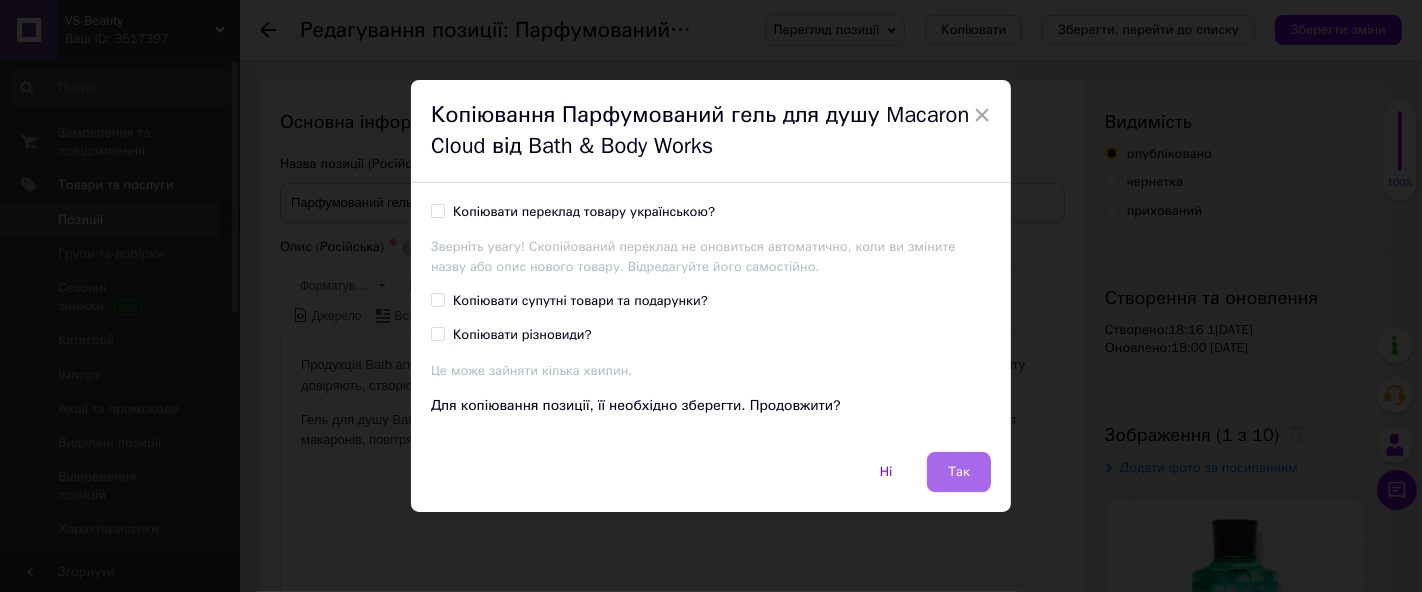 drag, startPoint x: 939, startPoint y: 475, endPoint x: 660, endPoint y: 142, distance: 434.43066 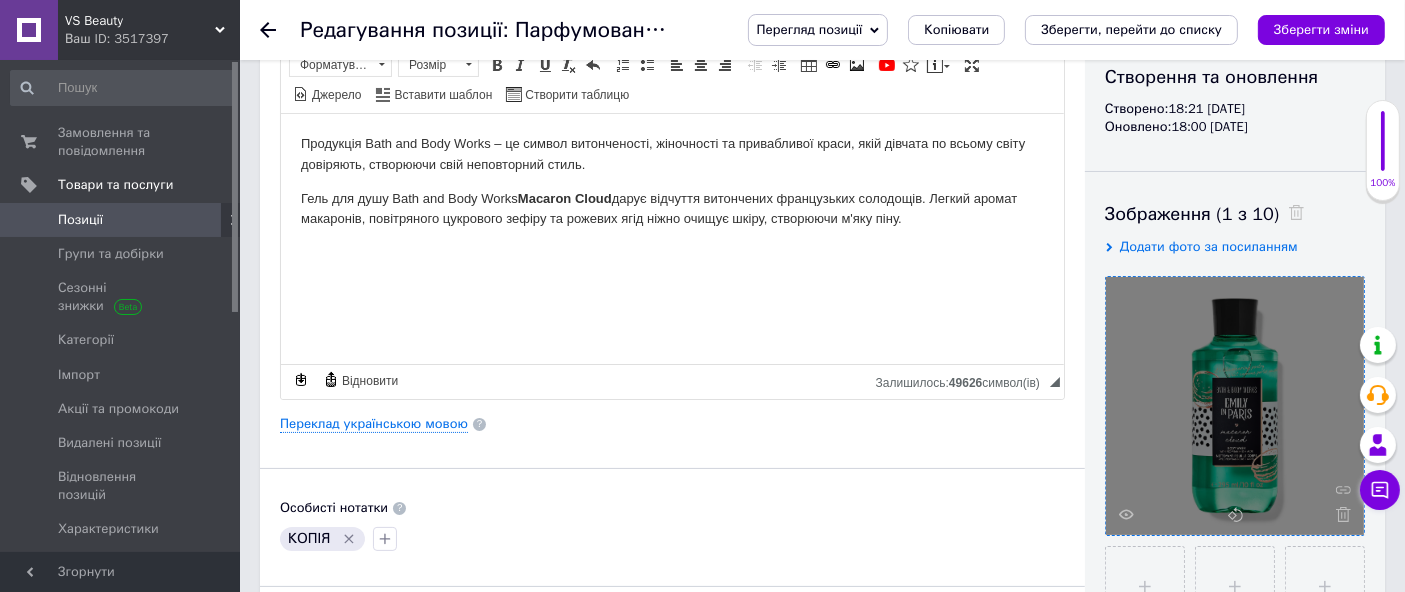 scroll, scrollTop: 222, scrollLeft: 0, axis: vertical 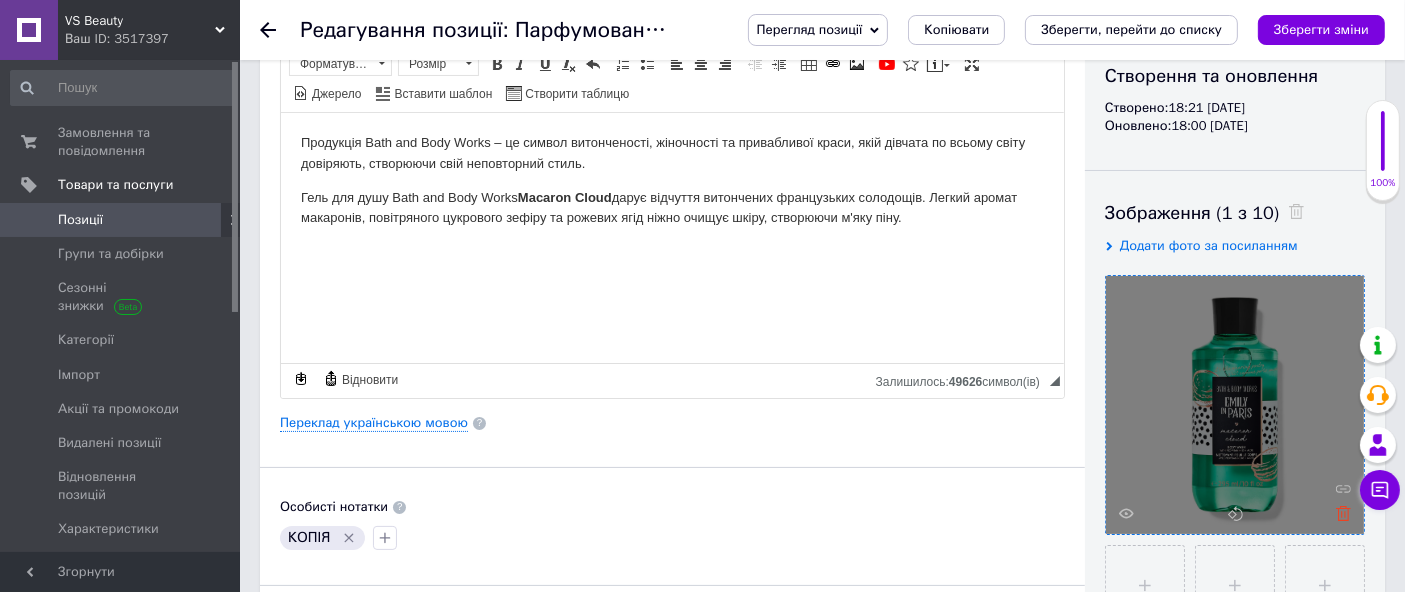 drag, startPoint x: 1348, startPoint y: 515, endPoint x: 1248, endPoint y: 445, distance: 122.06556 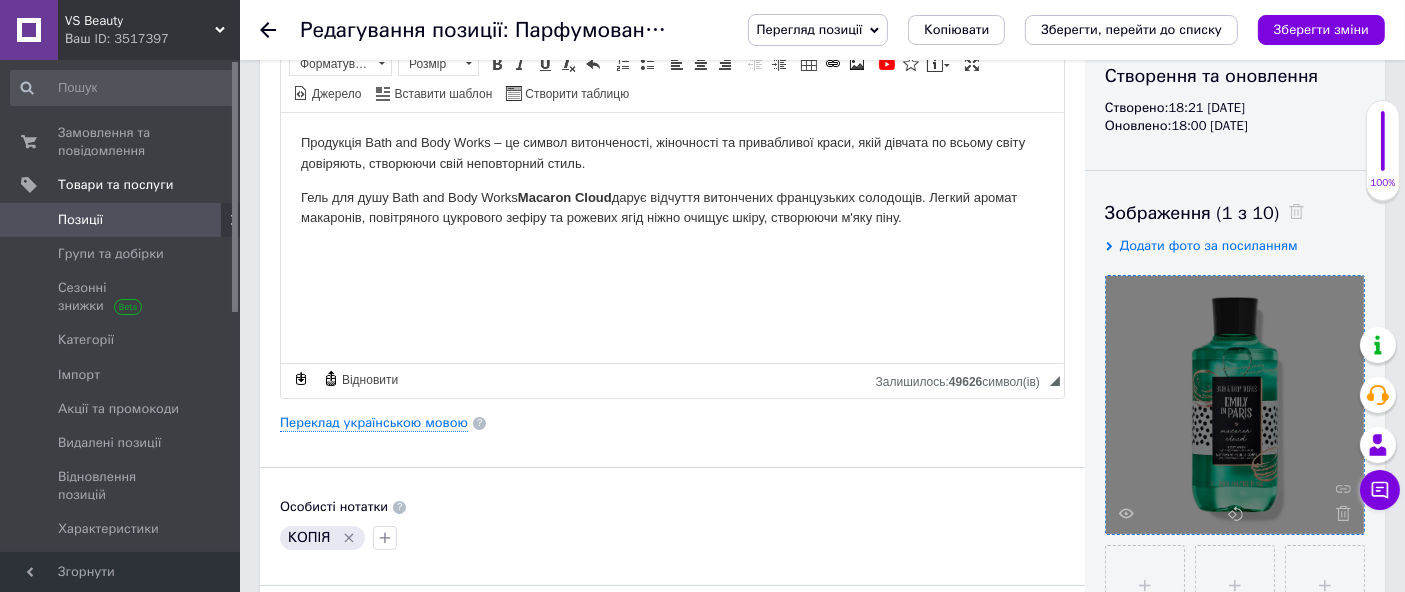 click 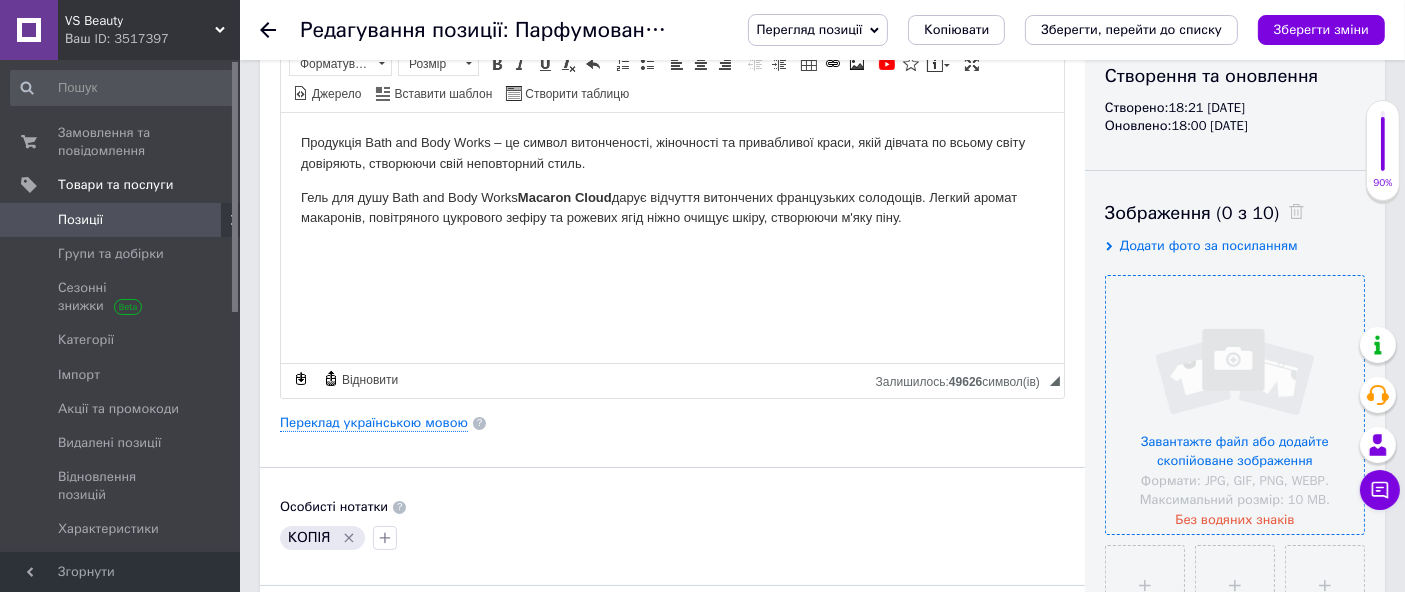 drag, startPoint x: 1241, startPoint y: 424, endPoint x: 1180, endPoint y: 367, distance: 83.48653 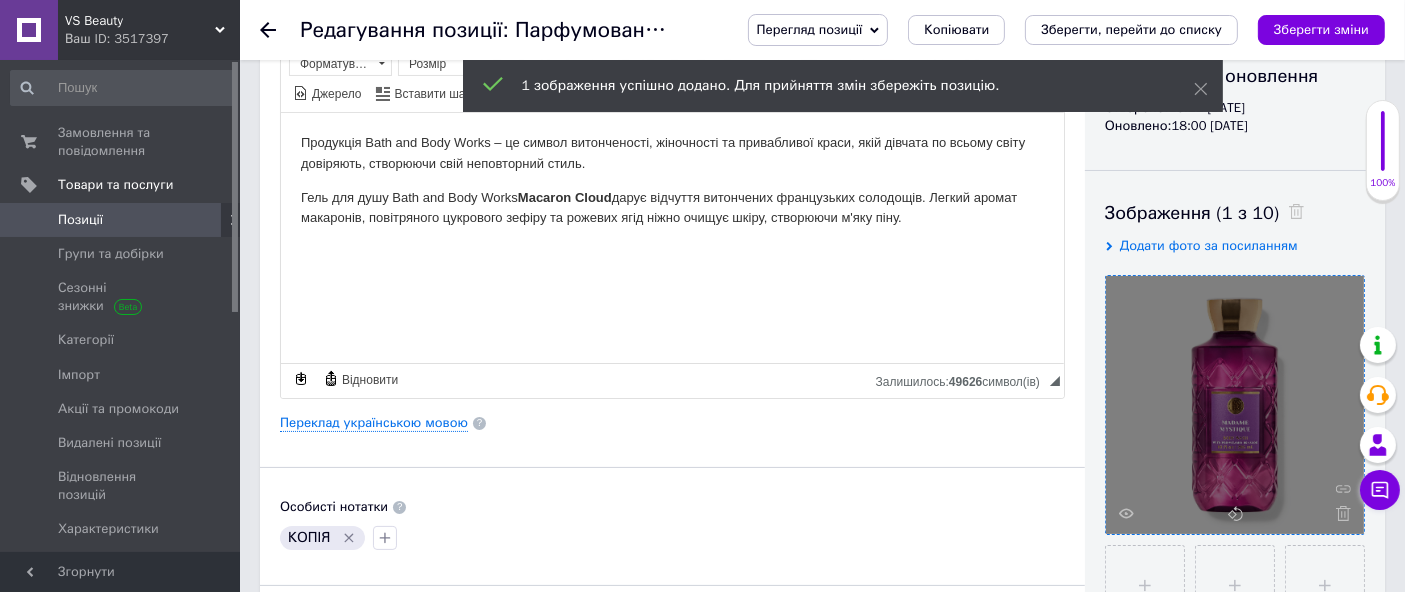 click 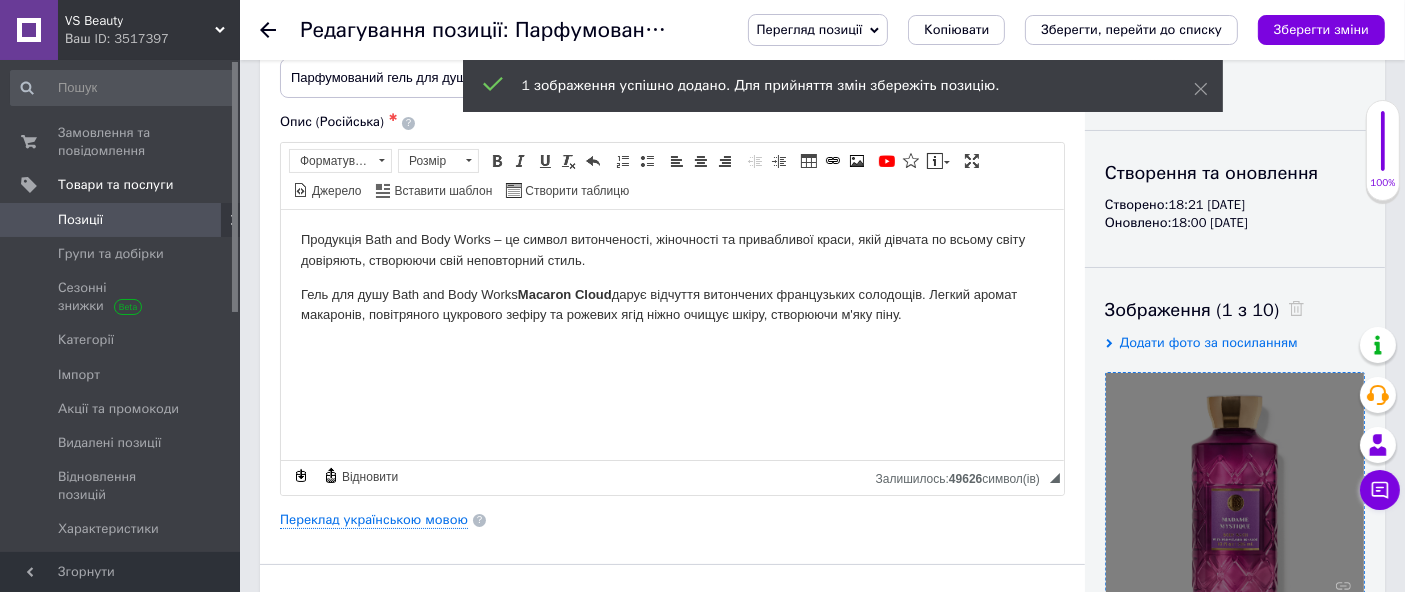 scroll, scrollTop: 0, scrollLeft: 0, axis: both 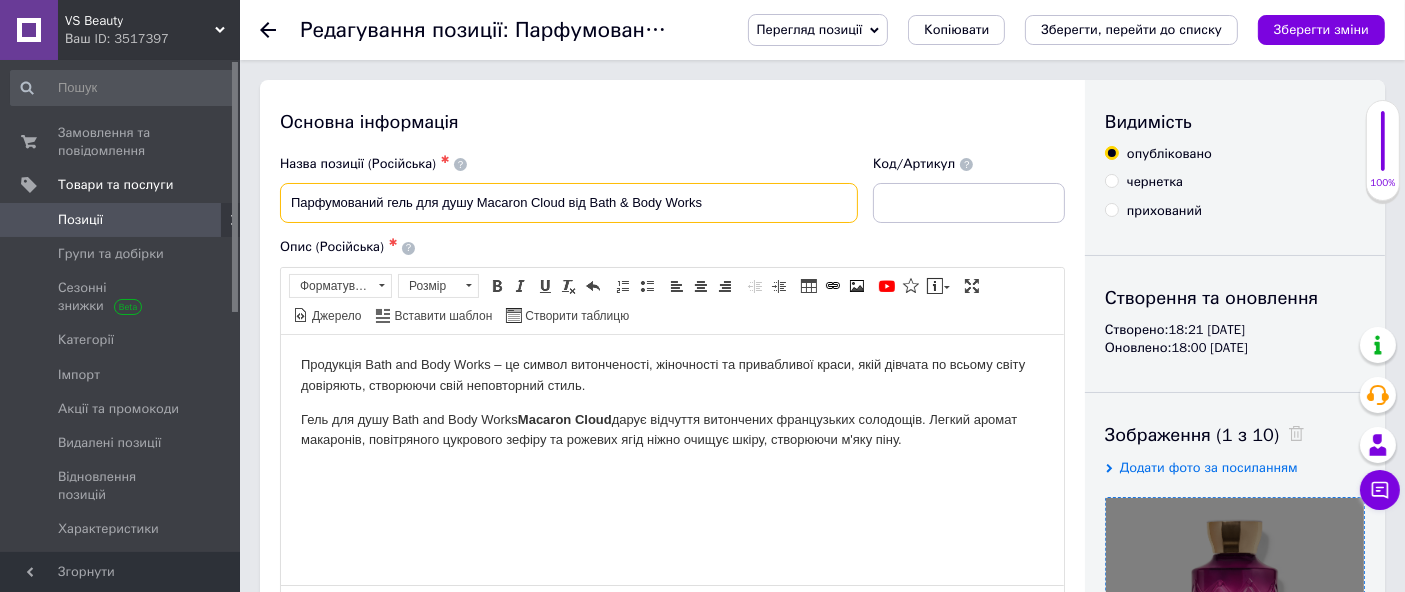 drag, startPoint x: 476, startPoint y: 197, endPoint x: 539, endPoint y: 213, distance: 65 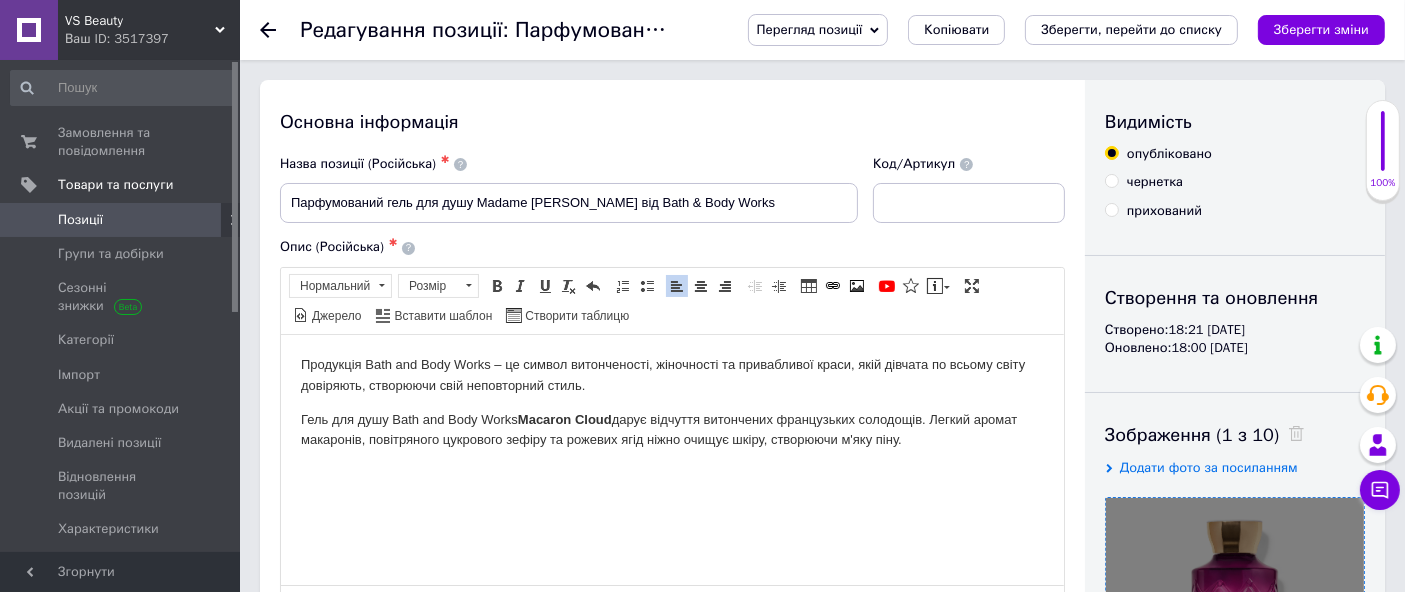 drag, startPoint x: 295, startPoint y: 357, endPoint x: 942, endPoint y: 506, distance: 663.93524 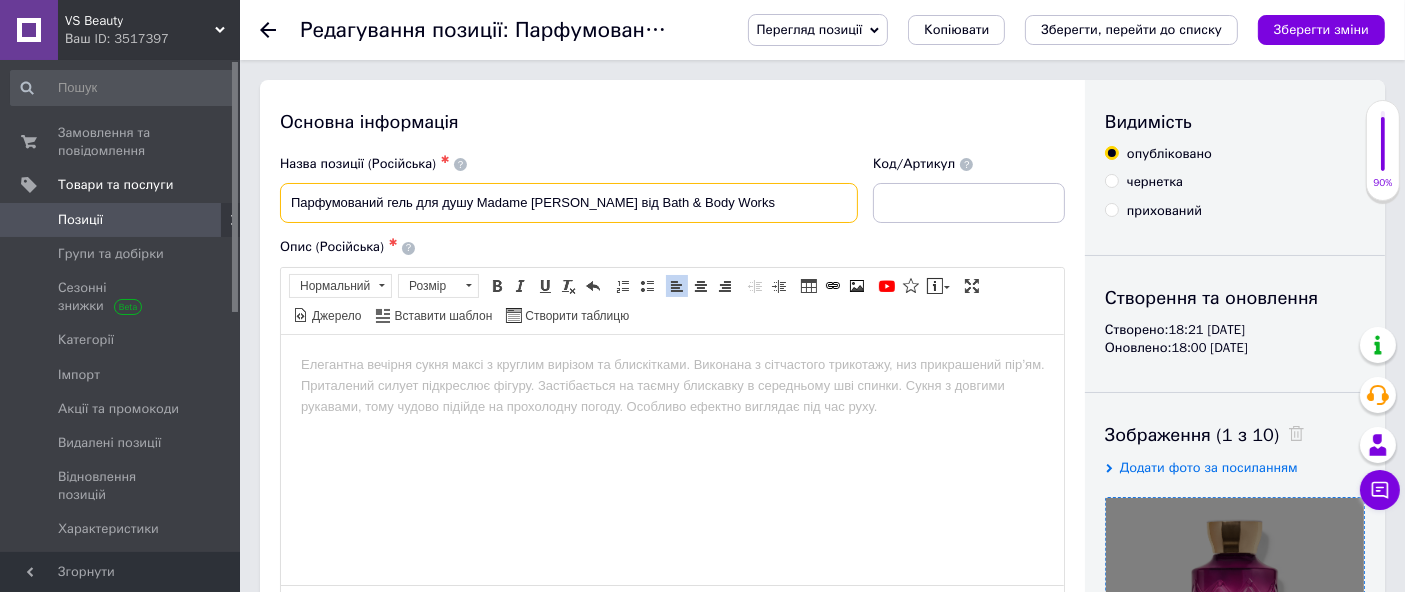 drag, startPoint x: 286, startPoint y: 191, endPoint x: 579, endPoint y: 211, distance: 293.6818 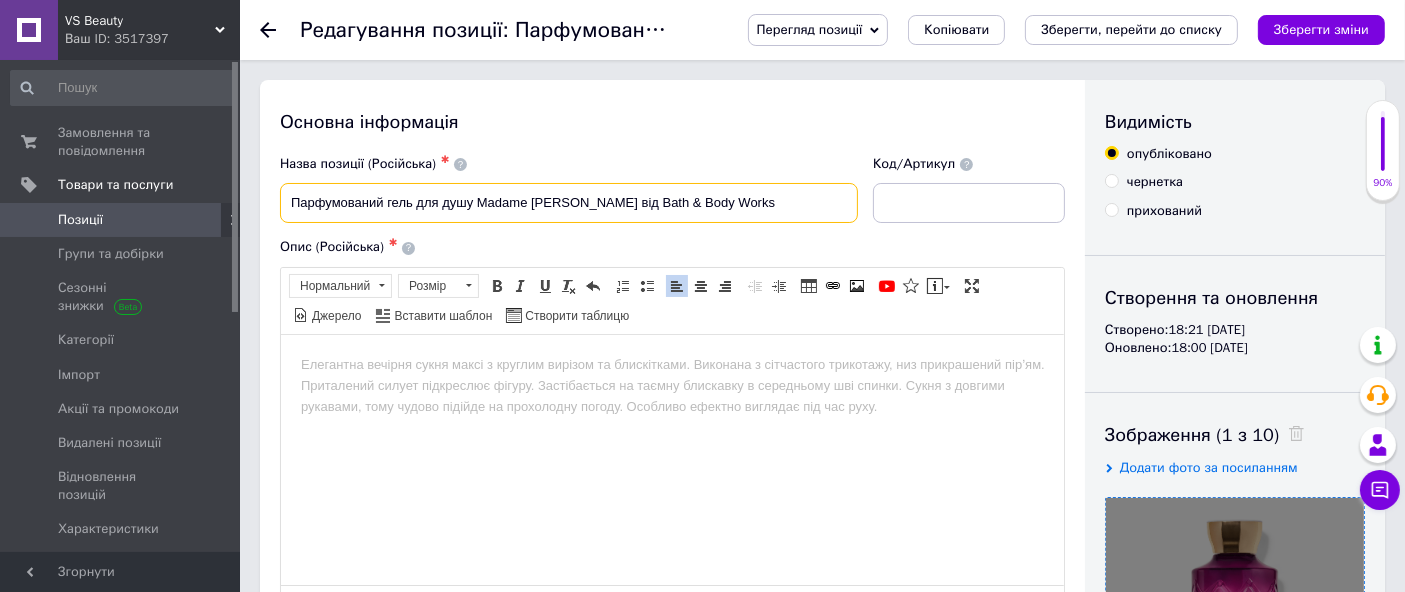click on "Парфумований гель для душу Madame [PERSON_NAME] від Bath & Body Works" at bounding box center (569, 203) 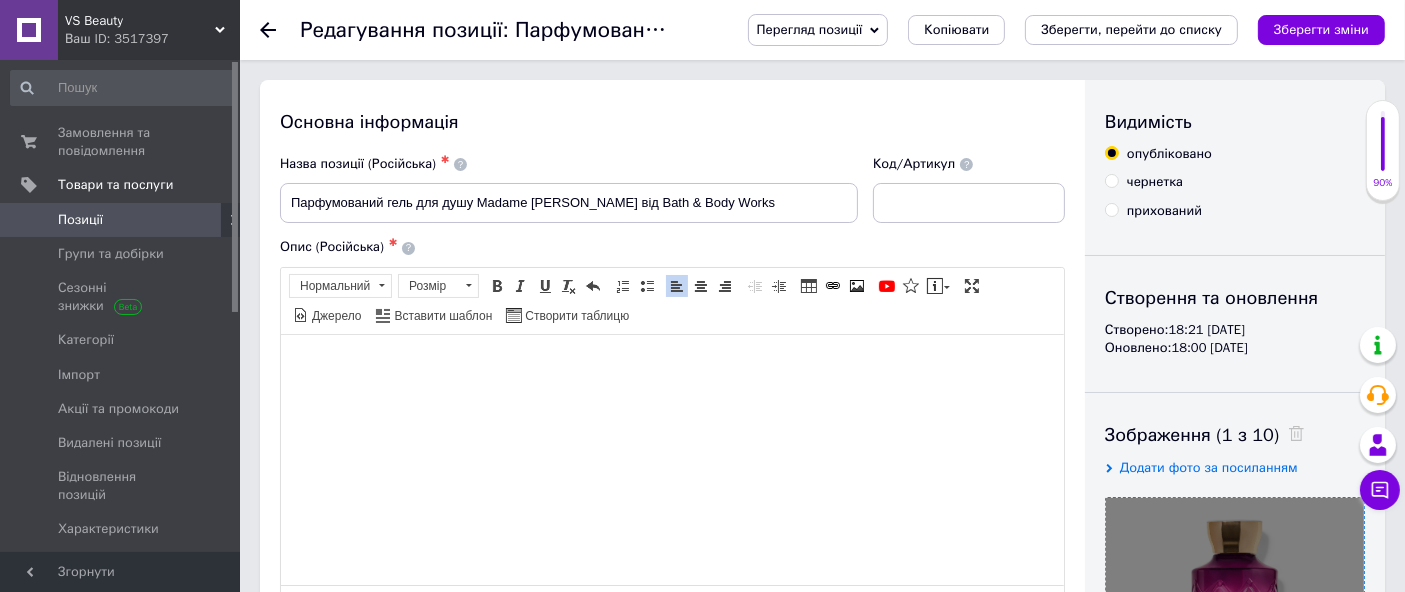 click at bounding box center (671, 364) 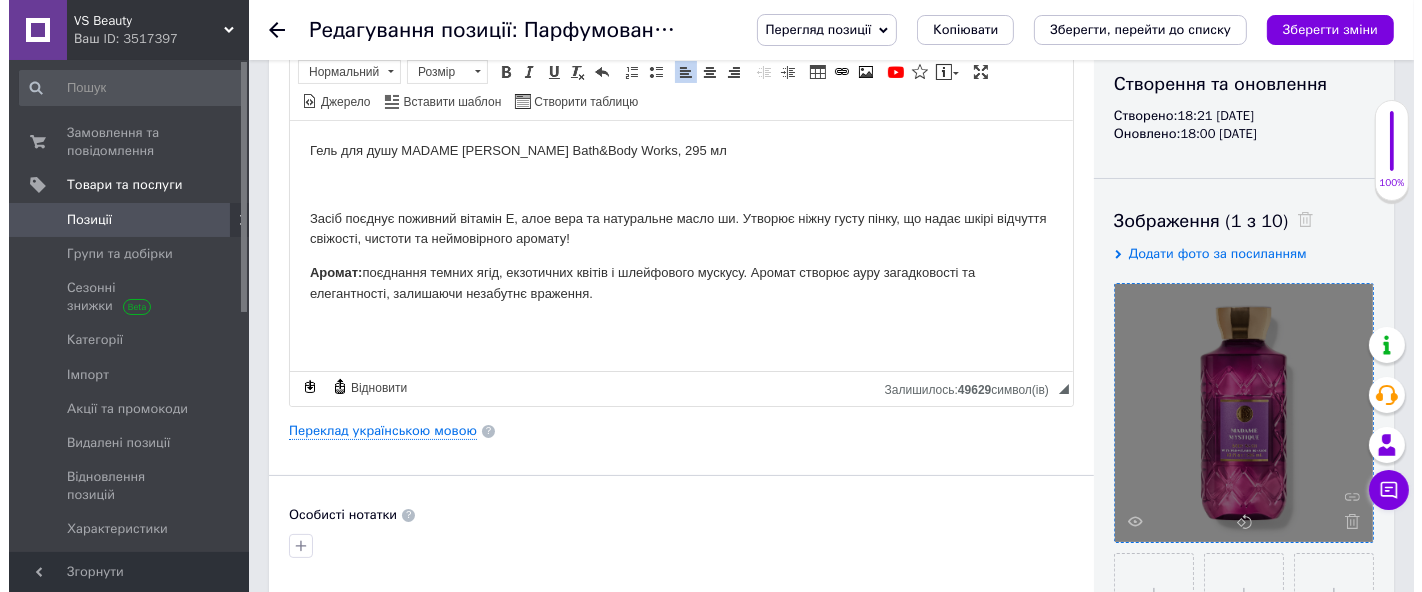 scroll, scrollTop: 222, scrollLeft: 0, axis: vertical 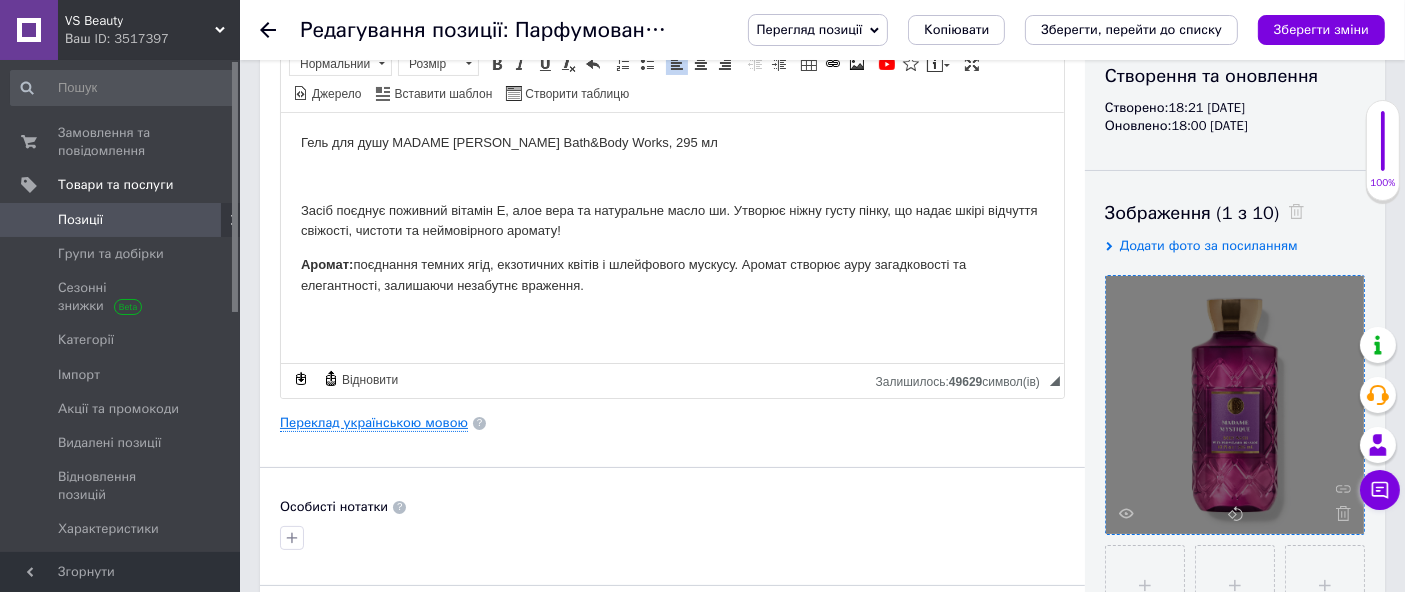 click on "Переклад українською мовою" at bounding box center [374, 423] 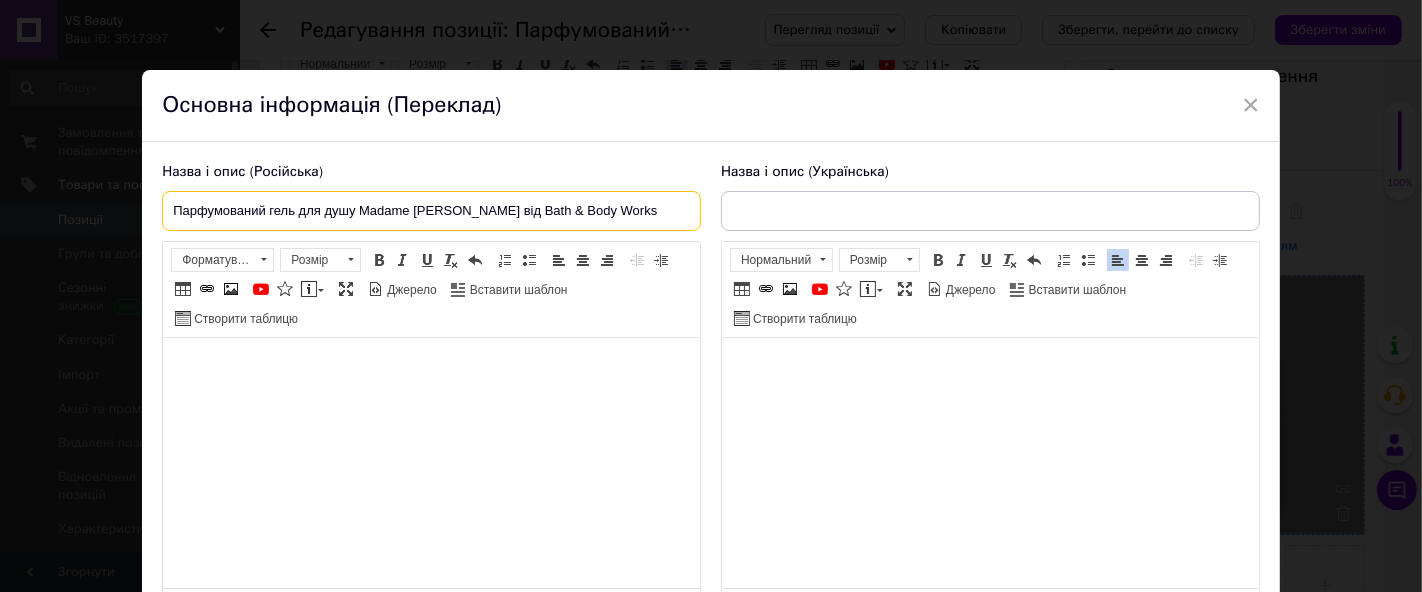 drag, startPoint x: 166, startPoint y: 206, endPoint x: 465, endPoint y: 218, distance: 299.2407 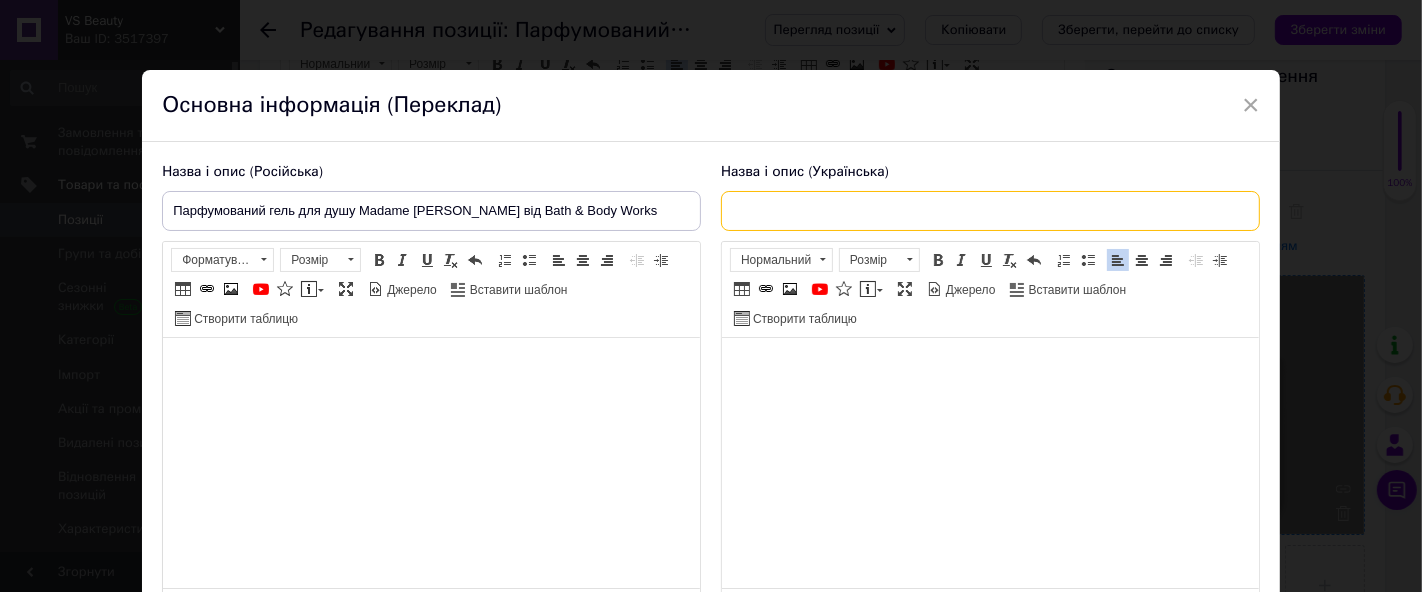click at bounding box center (990, 211) 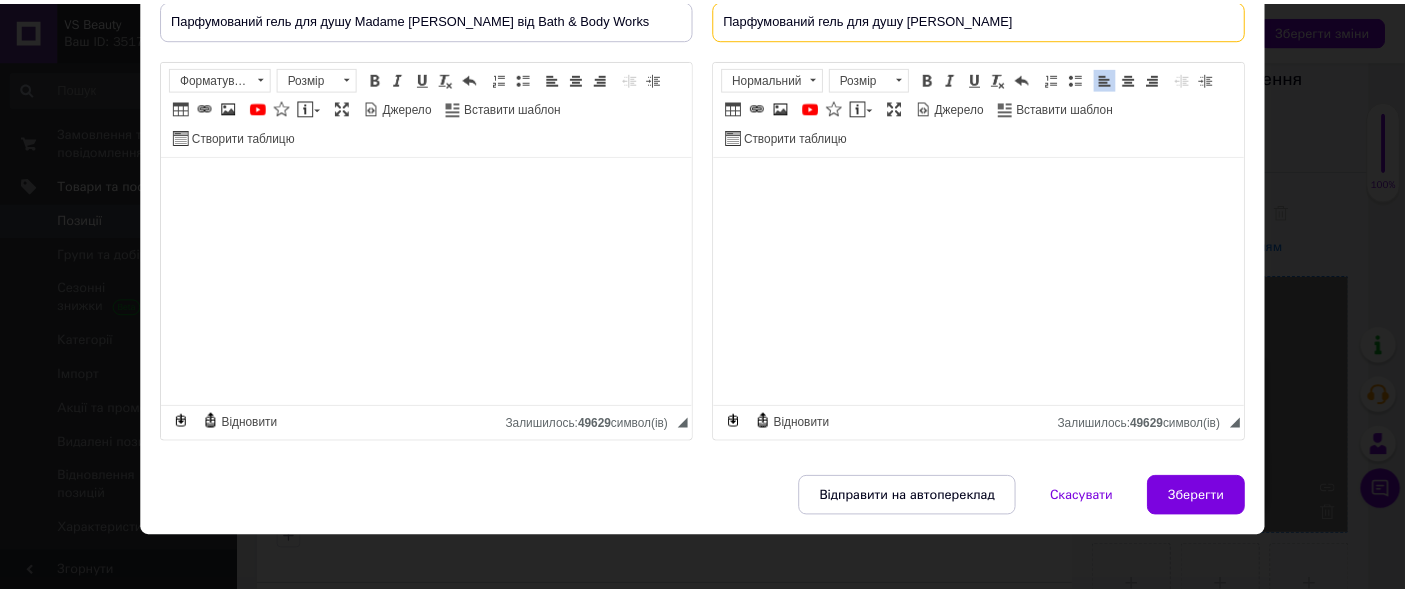 scroll, scrollTop: 202, scrollLeft: 0, axis: vertical 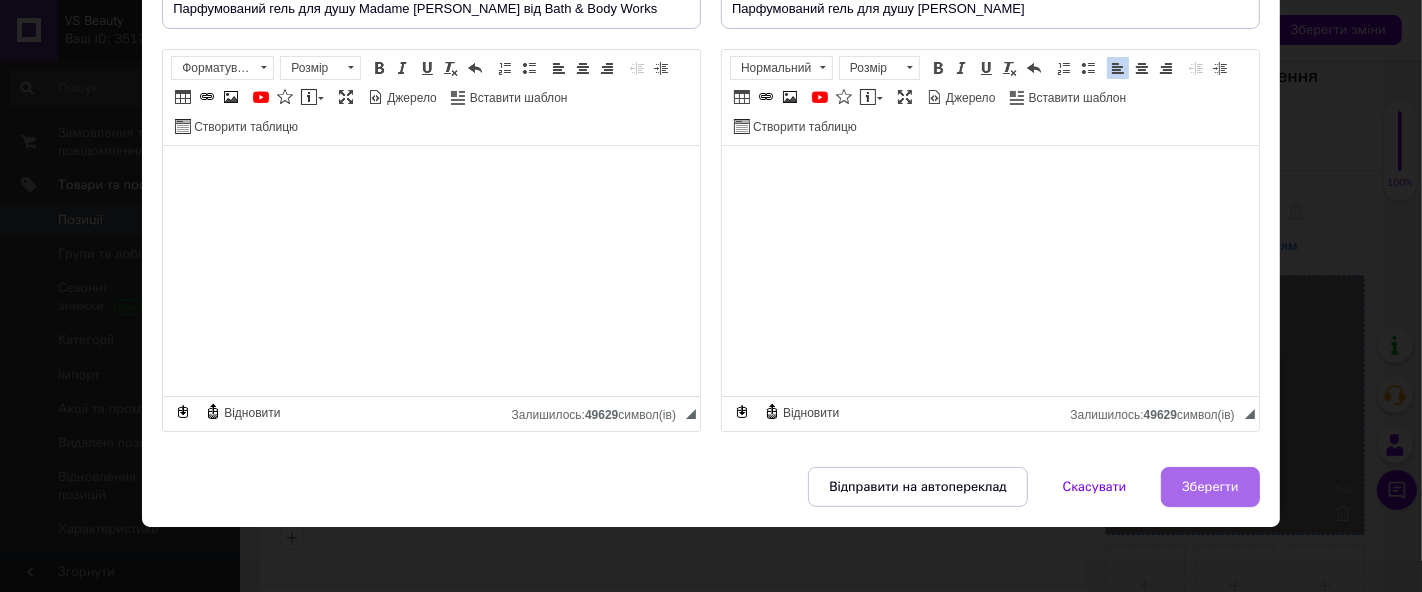 click on "Зберегти" at bounding box center (1210, 487) 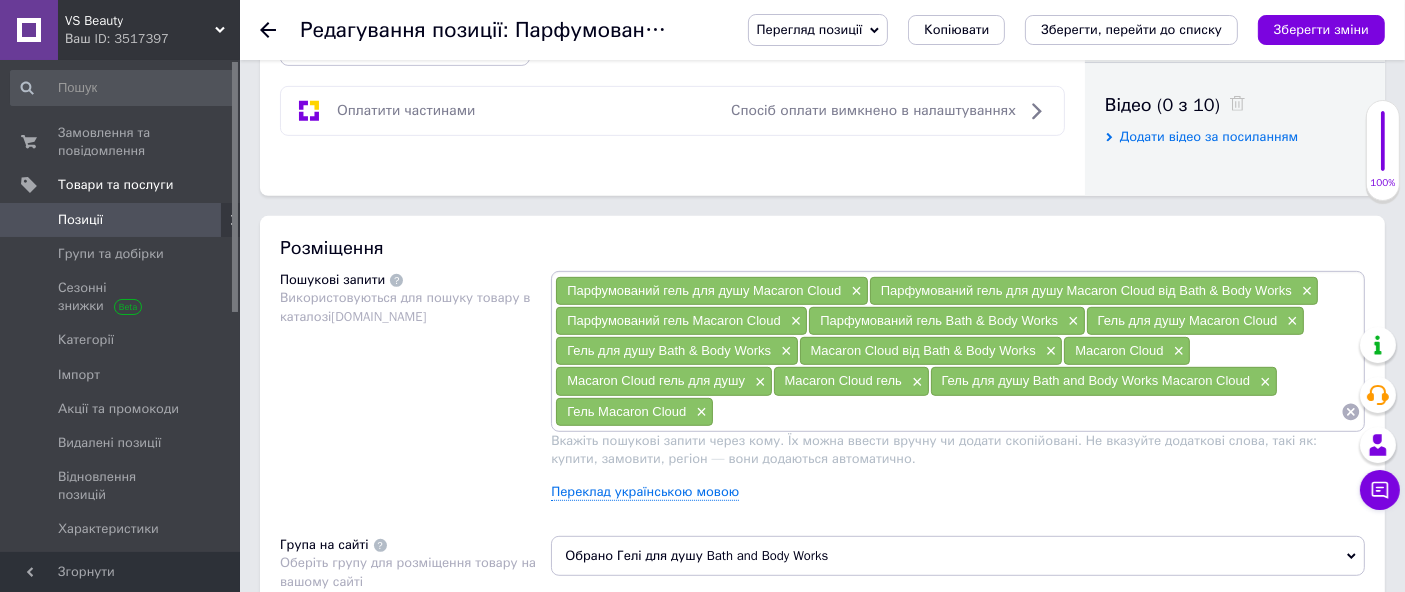scroll, scrollTop: 1111, scrollLeft: 0, axis: vertical 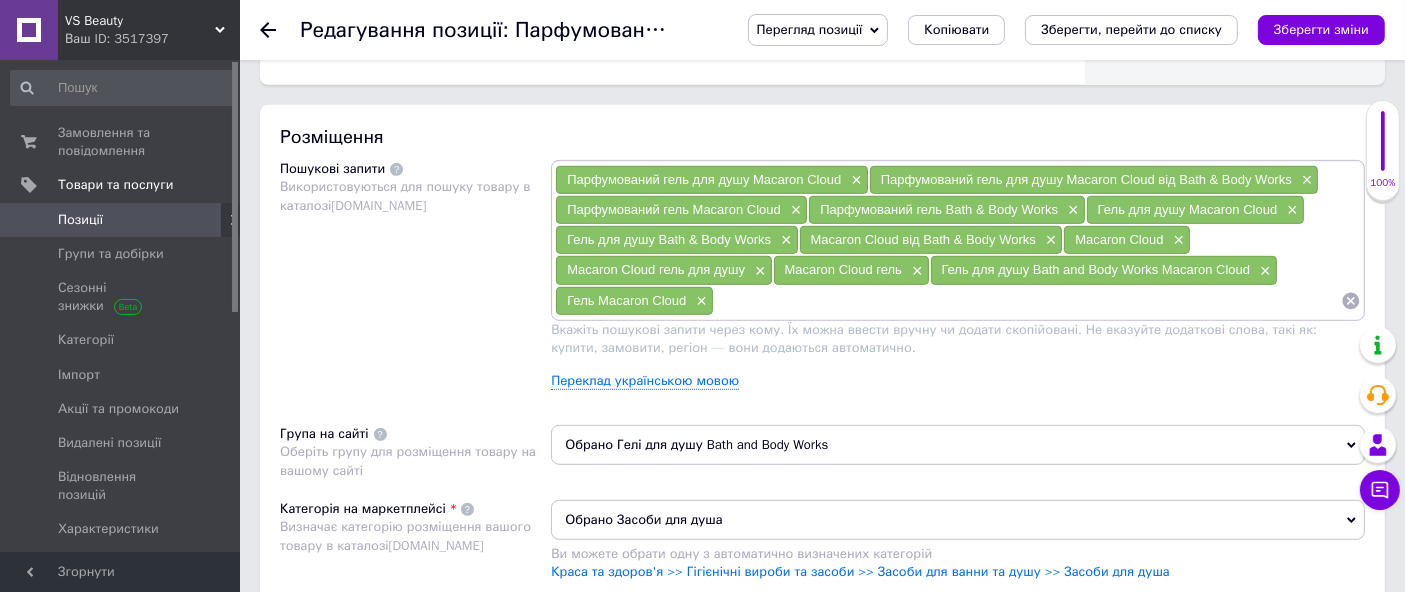 click 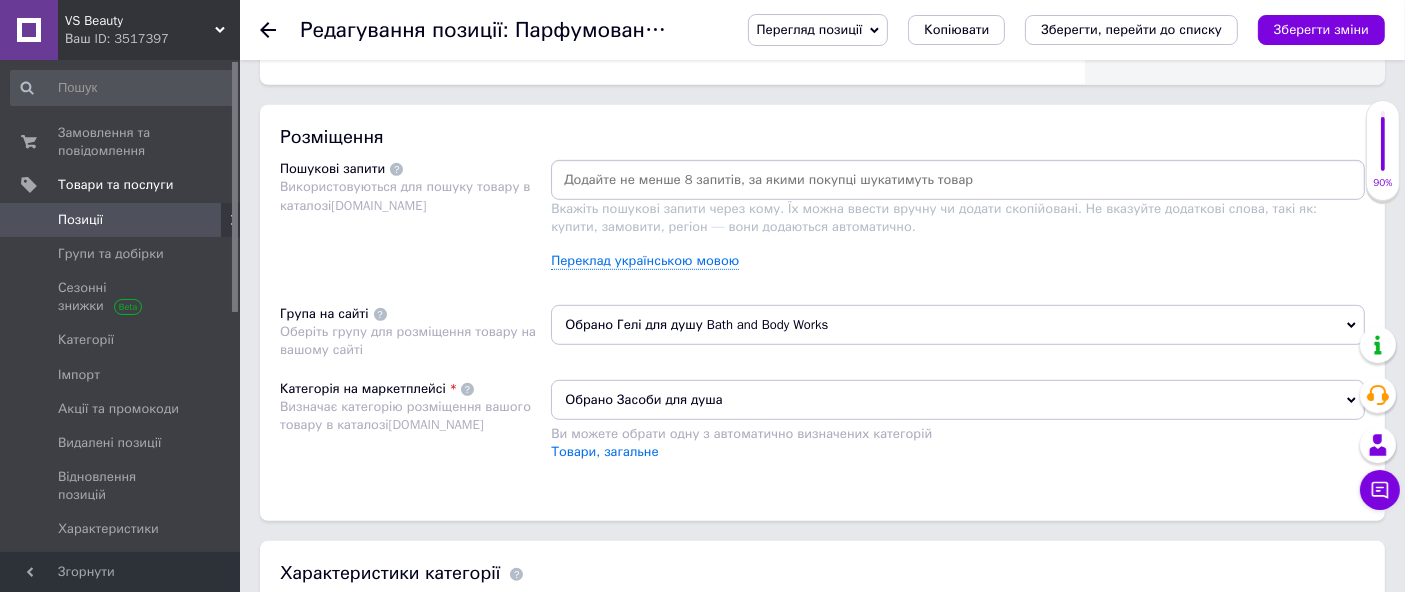 click at bounding box center [958, 180] 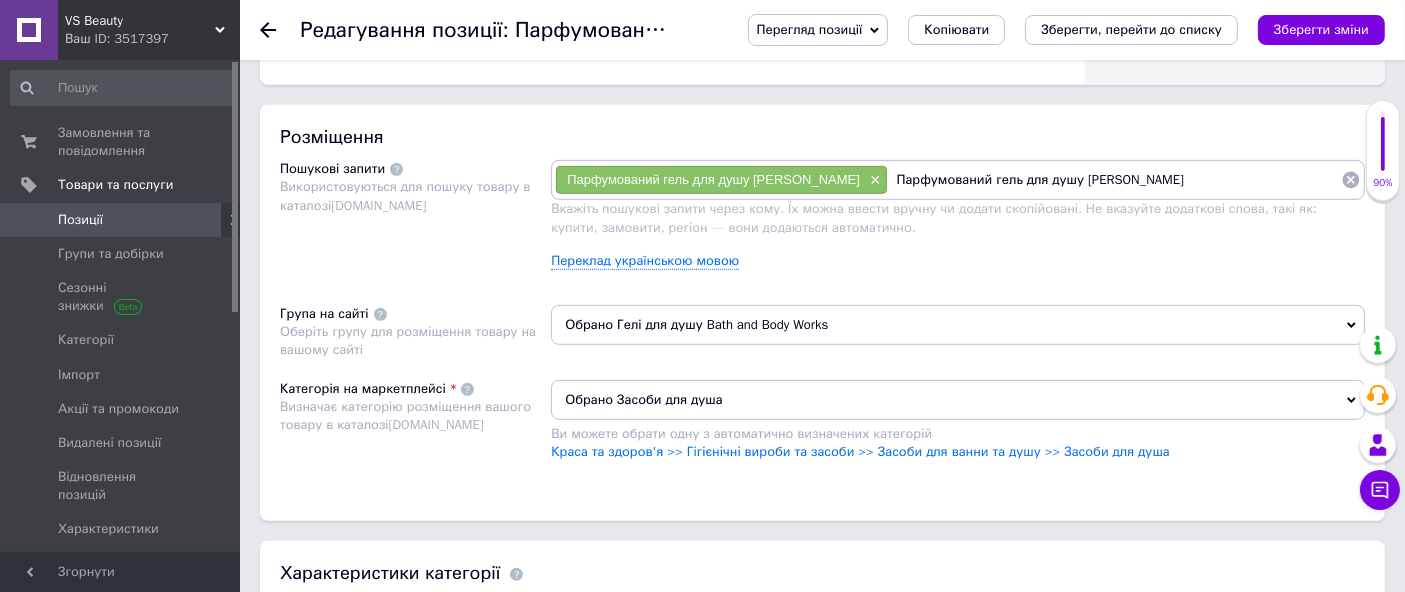 drag, startPoint x: 1017, startPoint y: 182, endPoint x: 1072, endPoint y: 214, distance: 63.631752 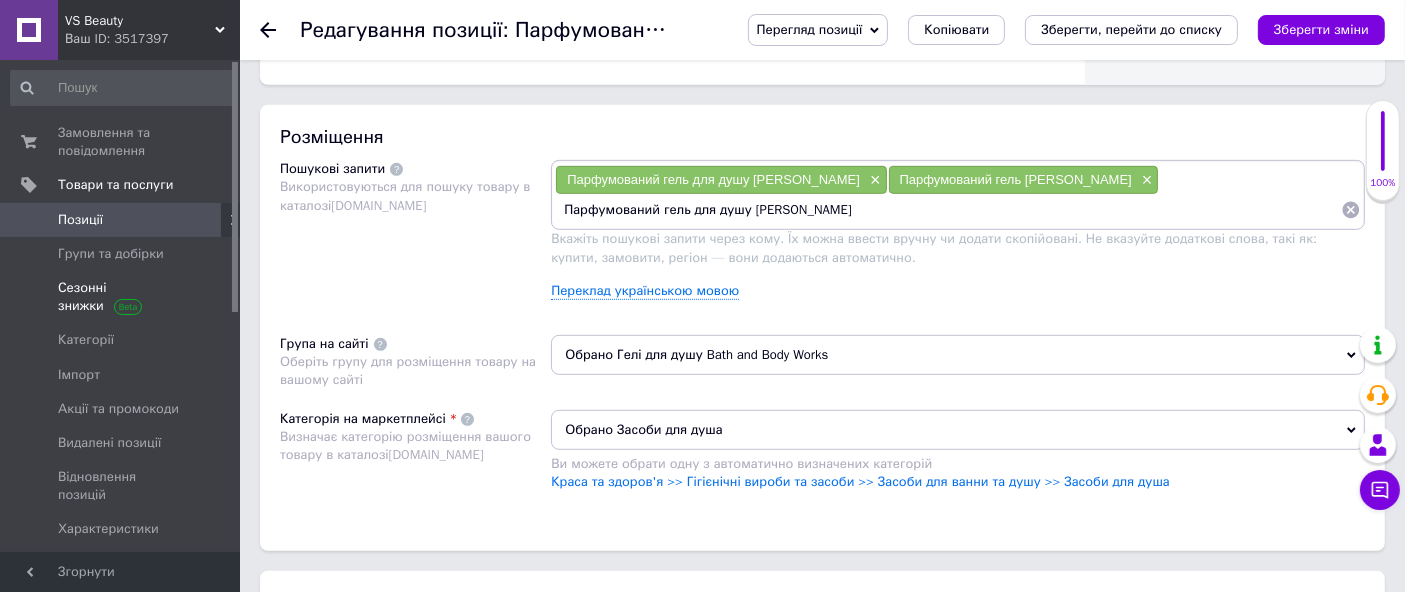 drag, startPoint x: 741, startPoint y: 207, endPoint x: 208, endPoint y: 250, distance: 534.7317 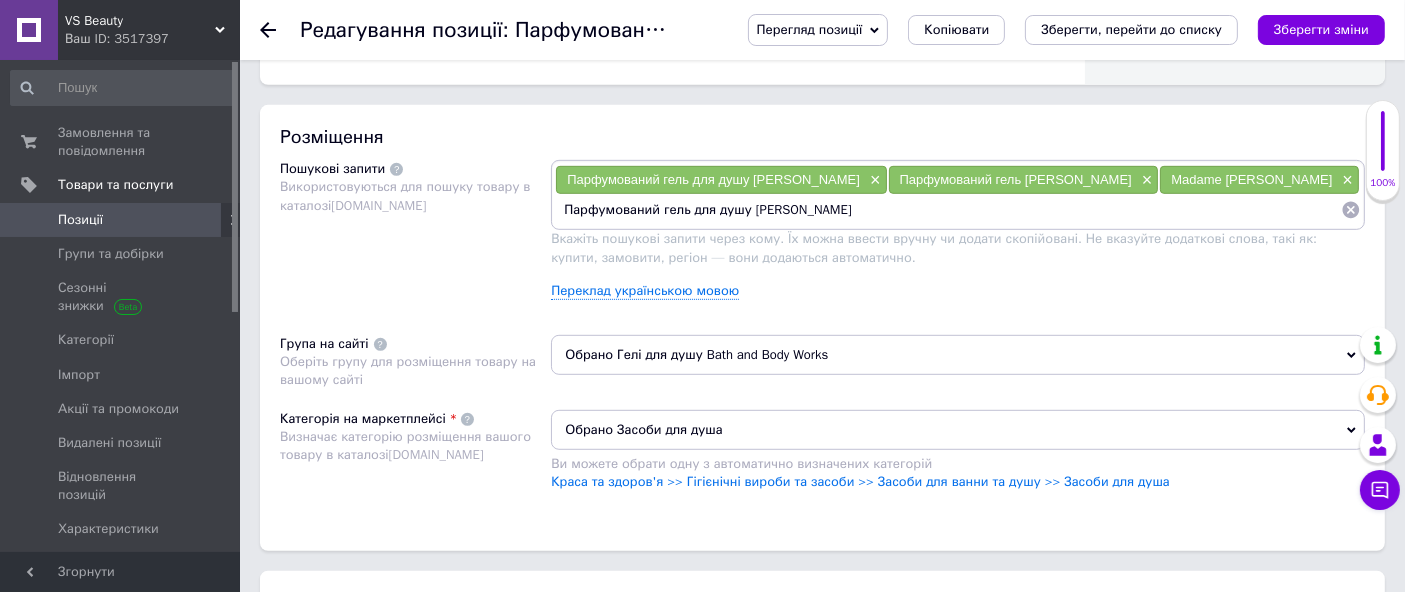 drag, startPoint x: 690, startPoint y: 208, endPoint x: 743, endPoint y: 238, distance: 60.90156 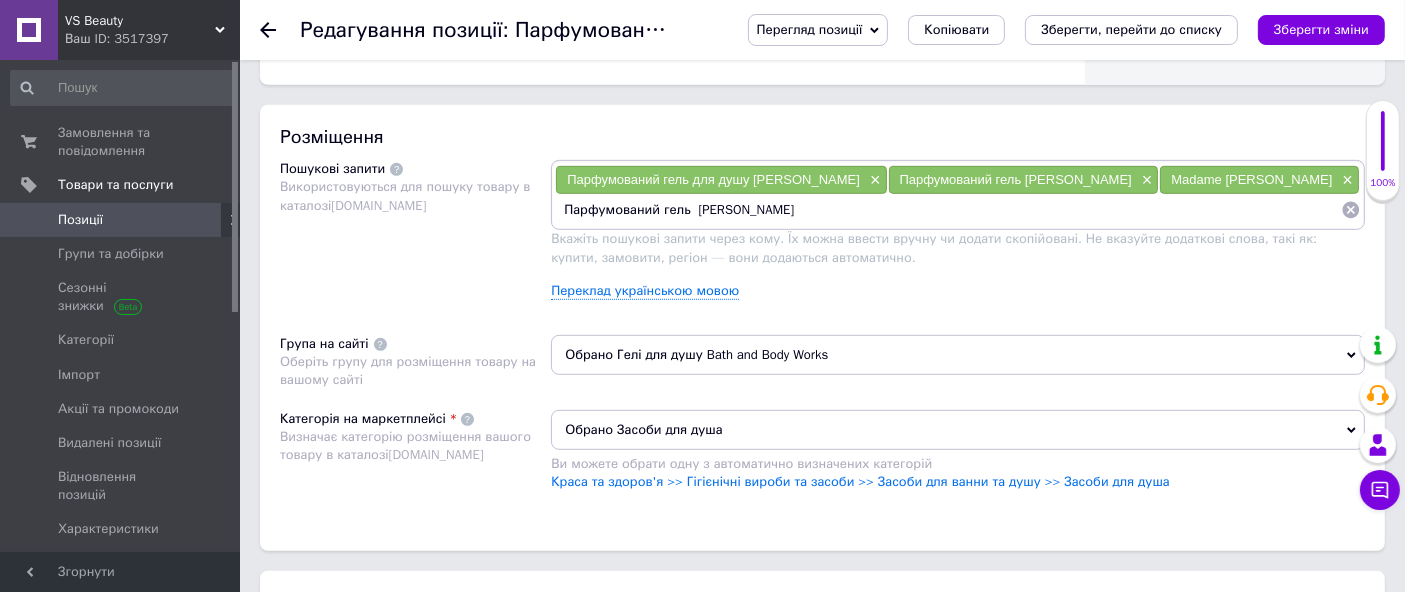 click on "Парфумований гель  [PERSON_NAME]" at bounding box center (948, 210) 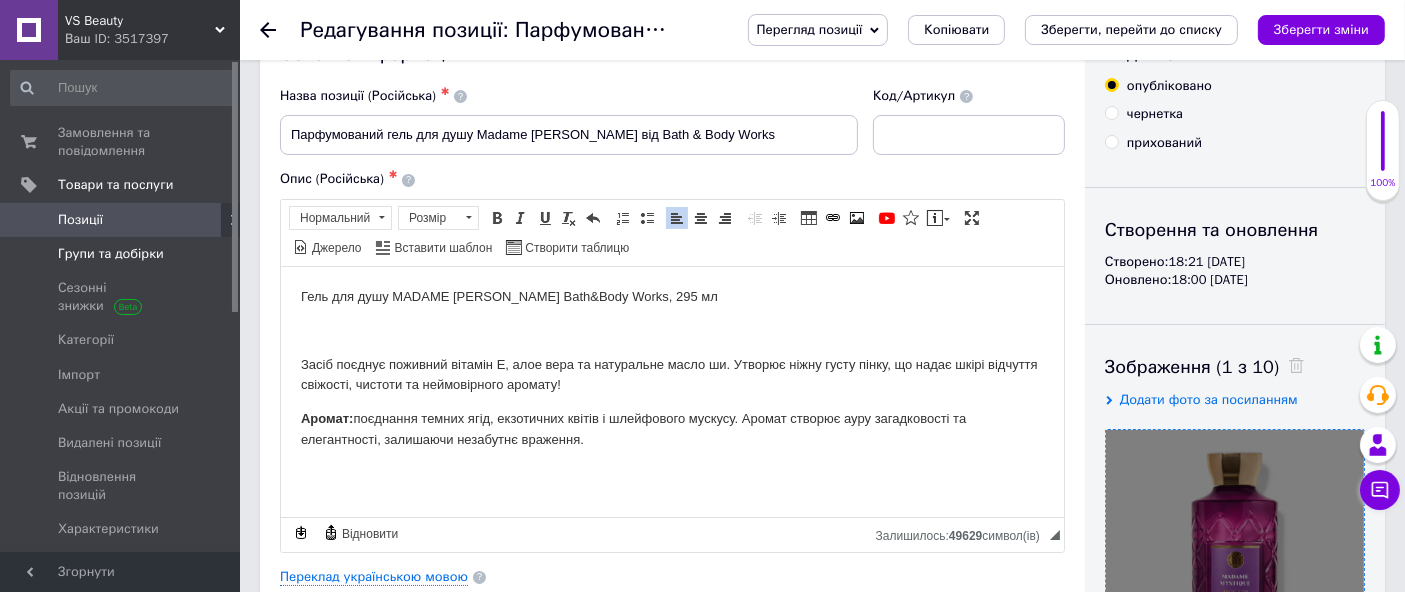 scroll, scrollTop: 0, scrollLeft: 0, axis: both 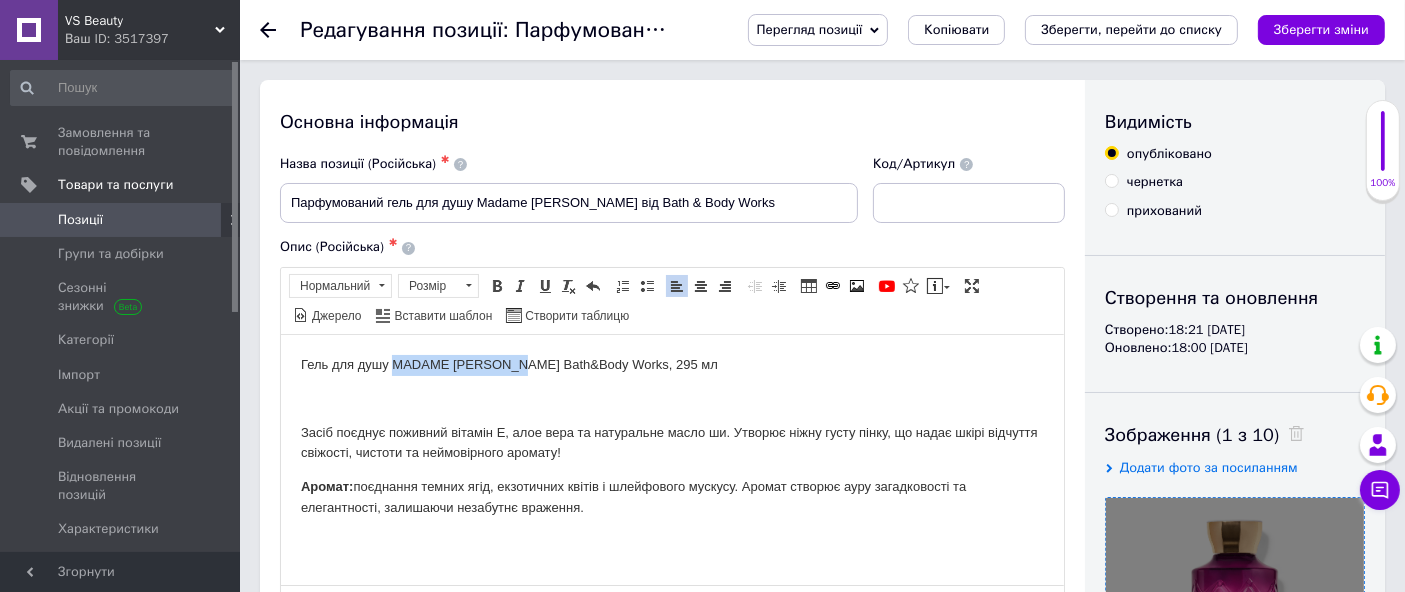 drag, startPoint x: 391, startPoint y: 362, endPoint x: 523, endPoint y: 373, distance: 132.45753 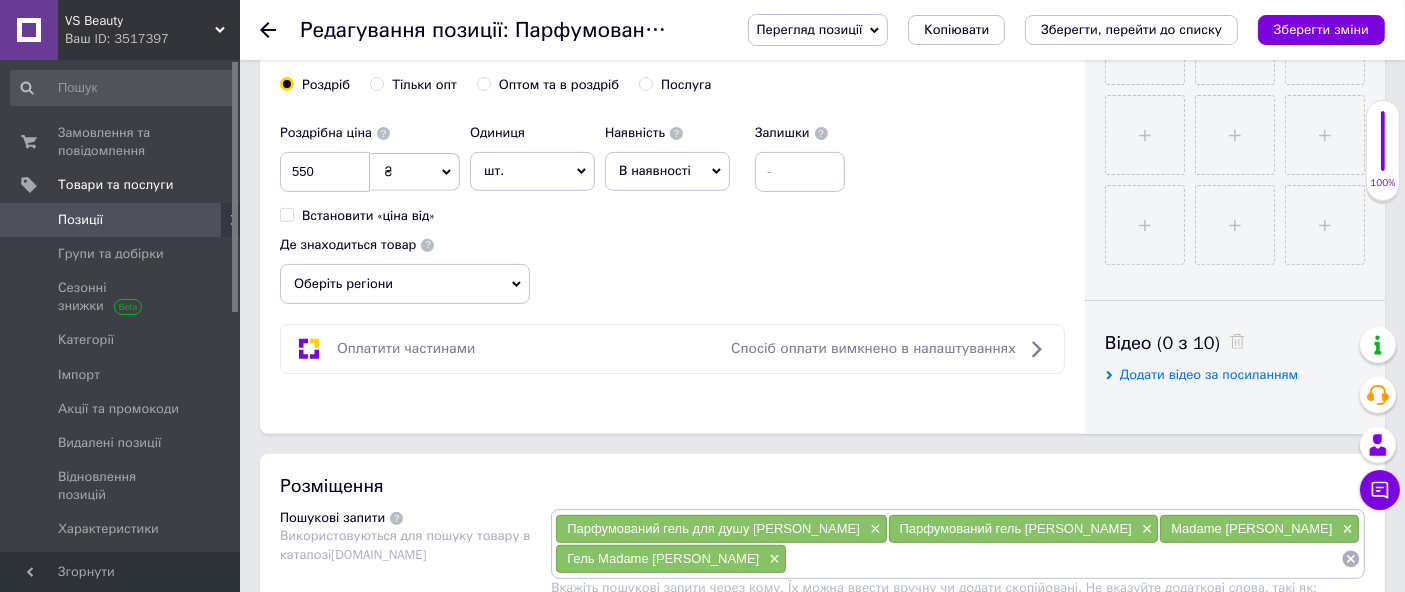 scroll, scrollTop: 888, scrollLeft: 0, axis: vertical 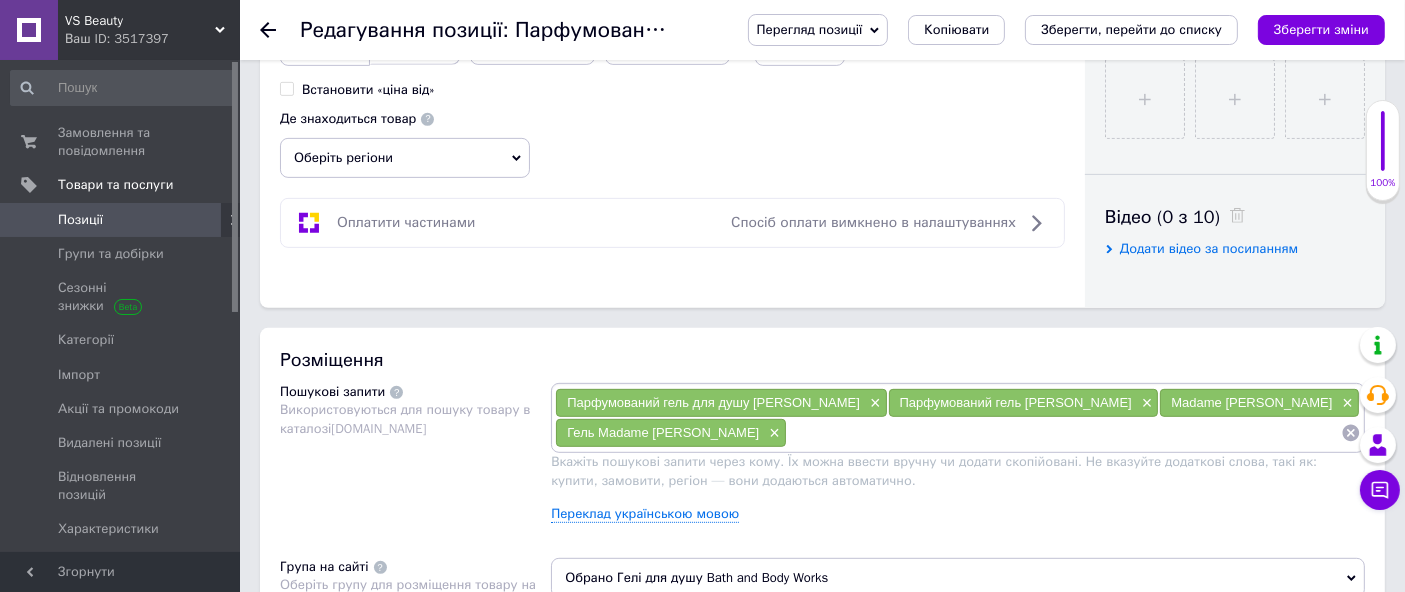 click at bounding box center [1064, 433] 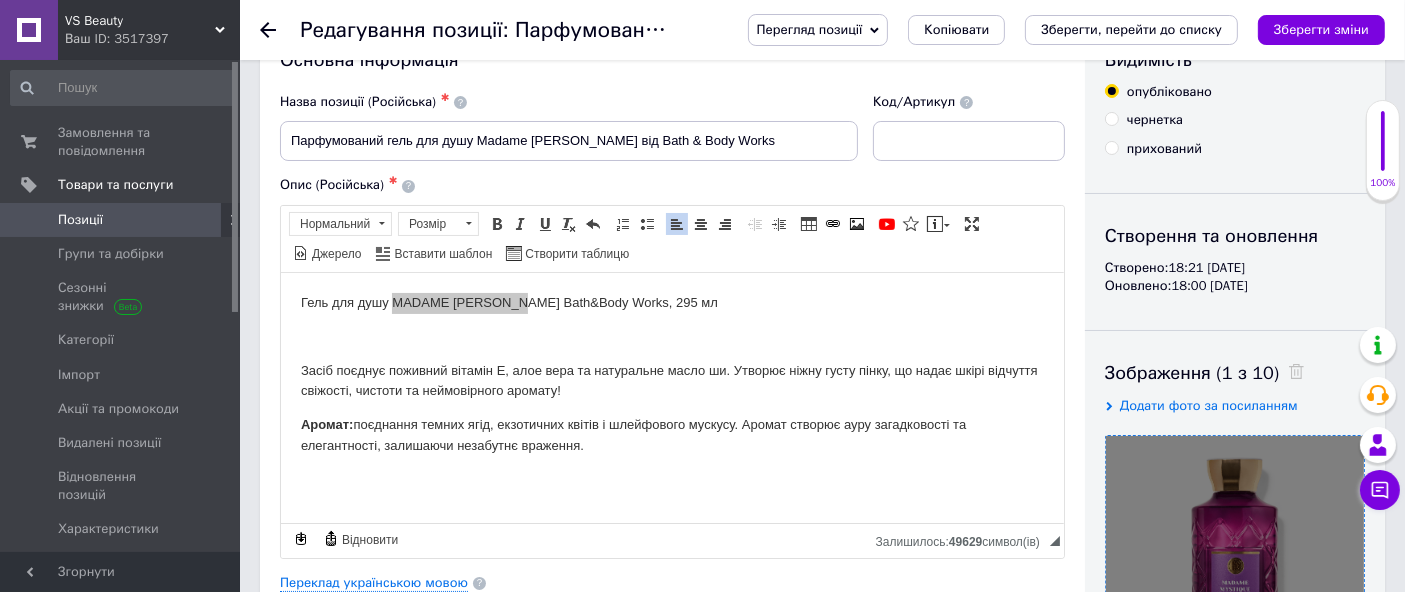scroll, scrollTop: 0, scrollLeft: 0, axis: both 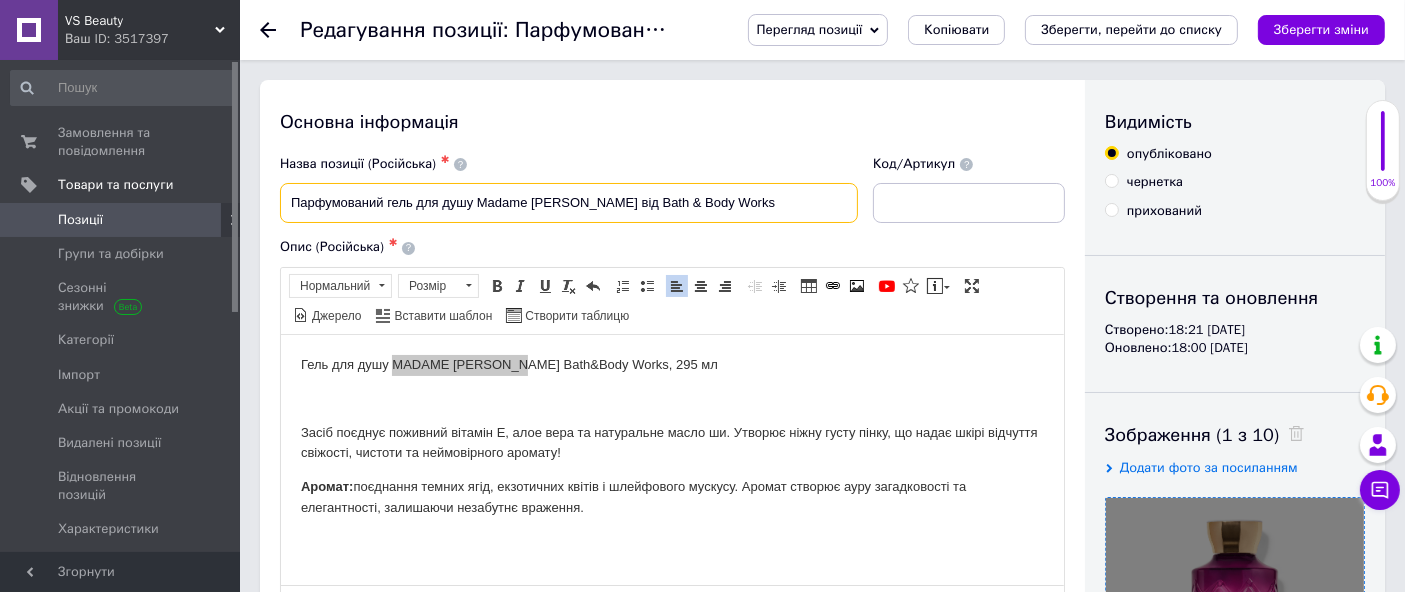 drag, startPoint x: 476, startPoint y: 201, endPoint x: 742, endPoint y: 210, distance: 266.15222 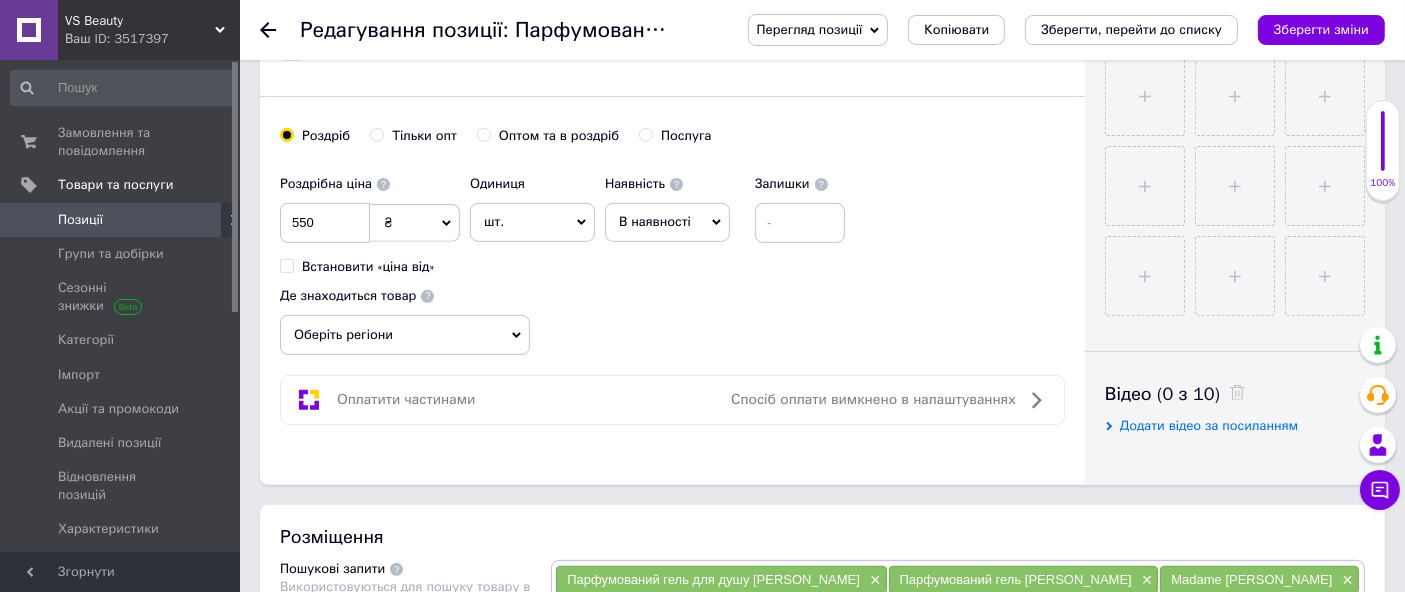scroll, scrollTop: 888, scrollLeft: 0, axis: vertical 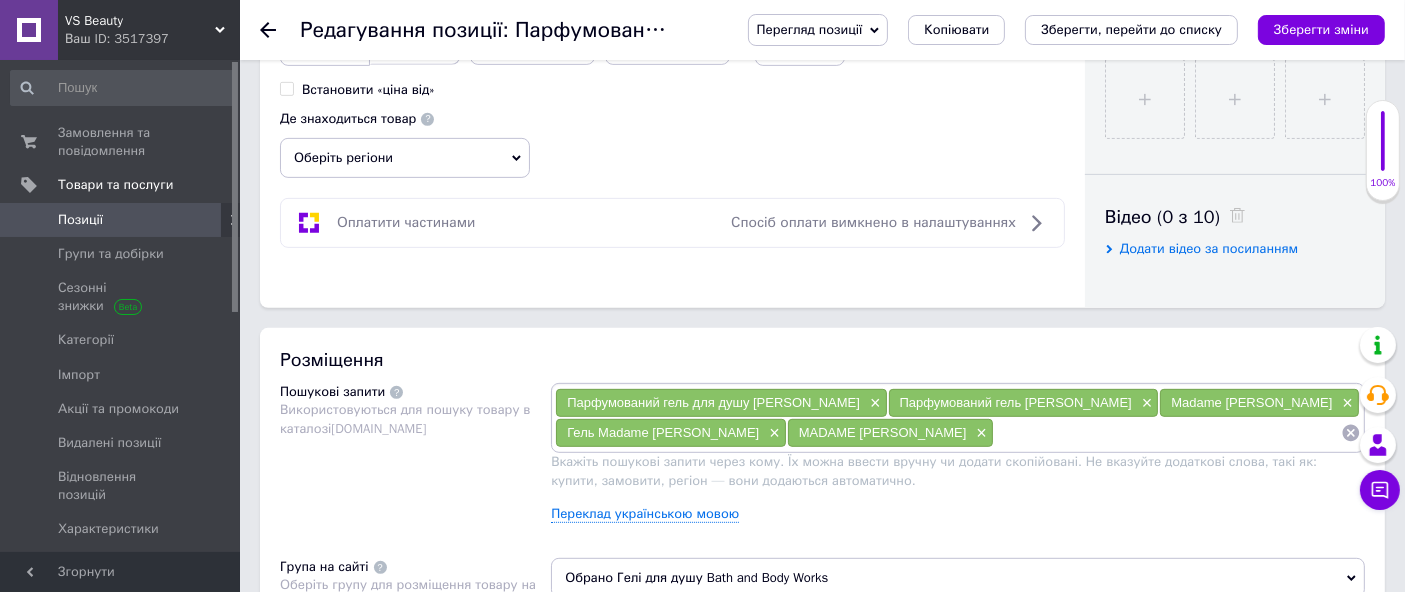 click at bounding box center [1167, 433] 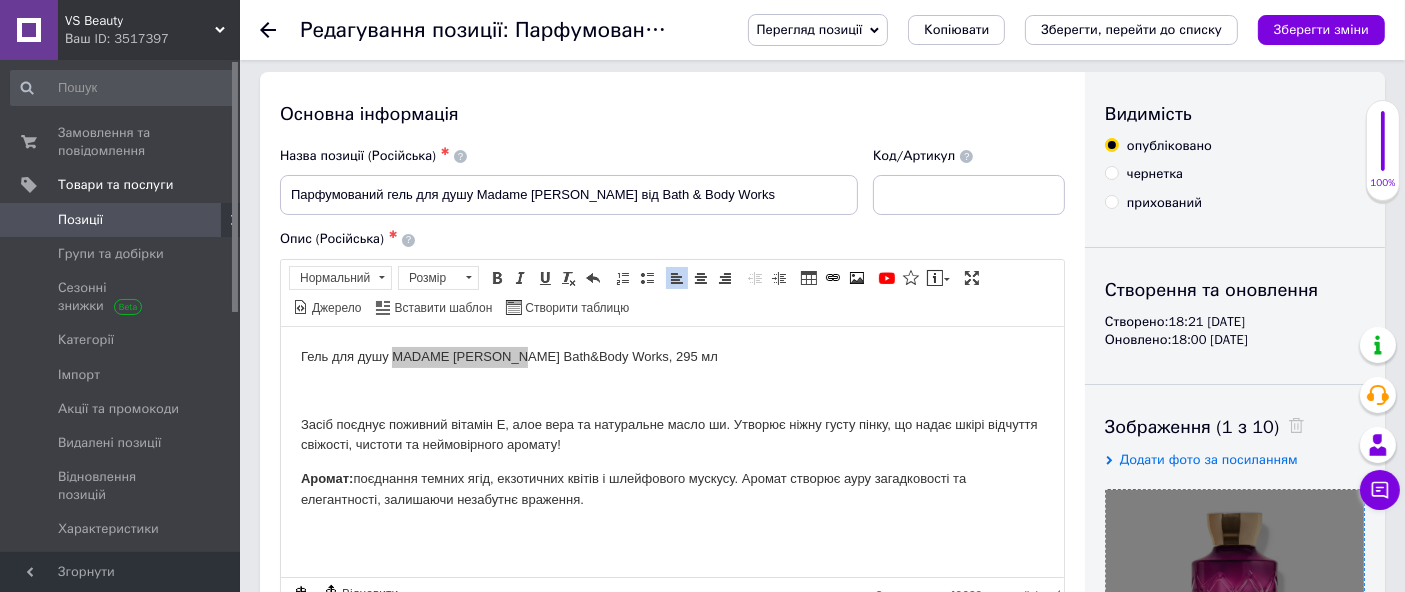 scroll, scrollTop: 0, scrollLeft: 0, axis: both 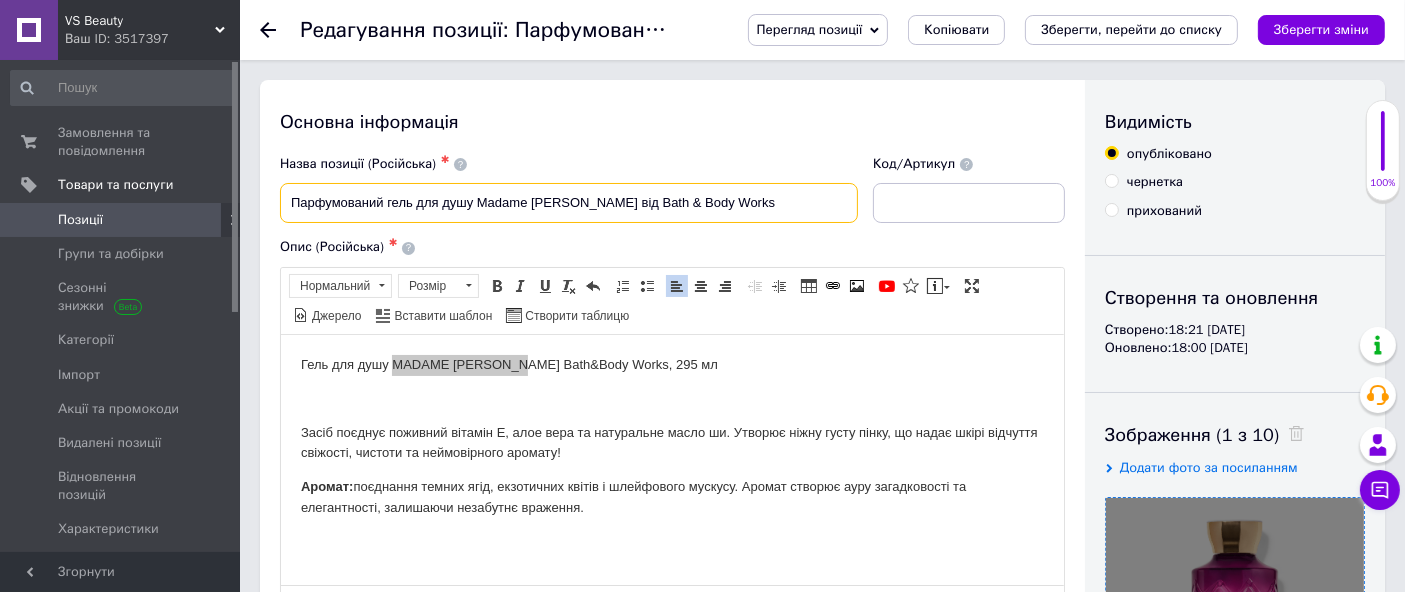drag, startPoint x: 282, startPoint y: 193, endPoint x: 859, endPoint y: 241, distance: 578.9931 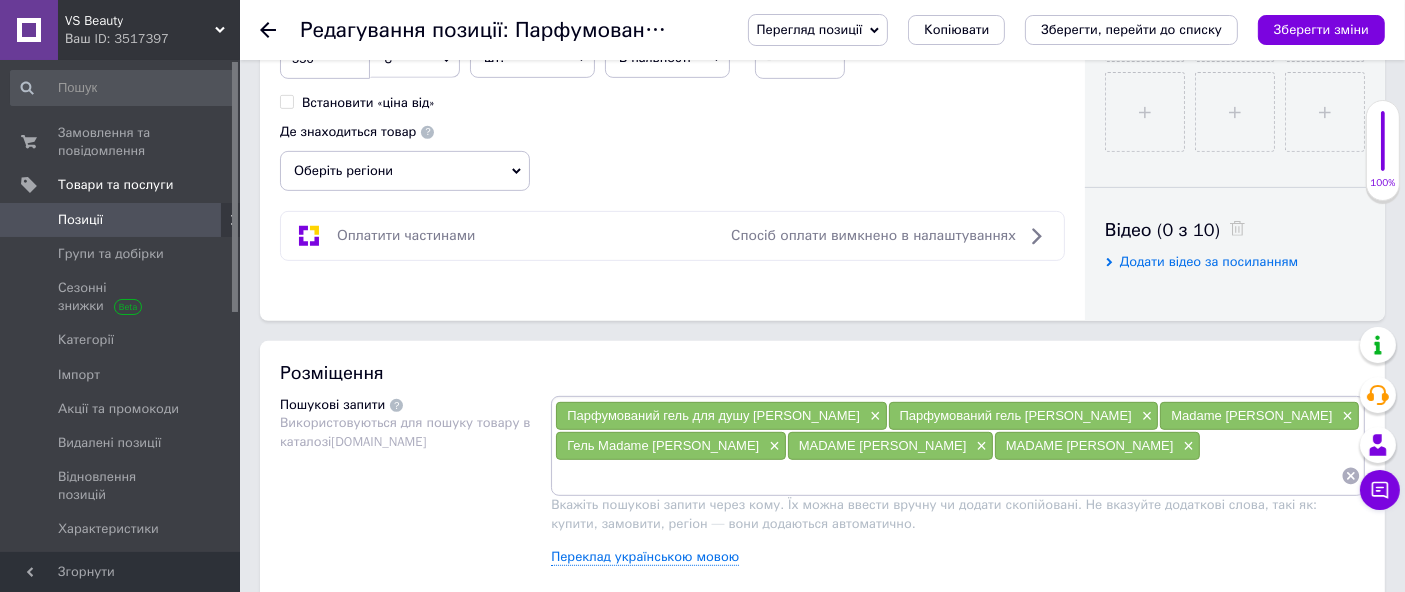 scroll, scrollTop: 1111, scrollLeft: 0, axis: vertical 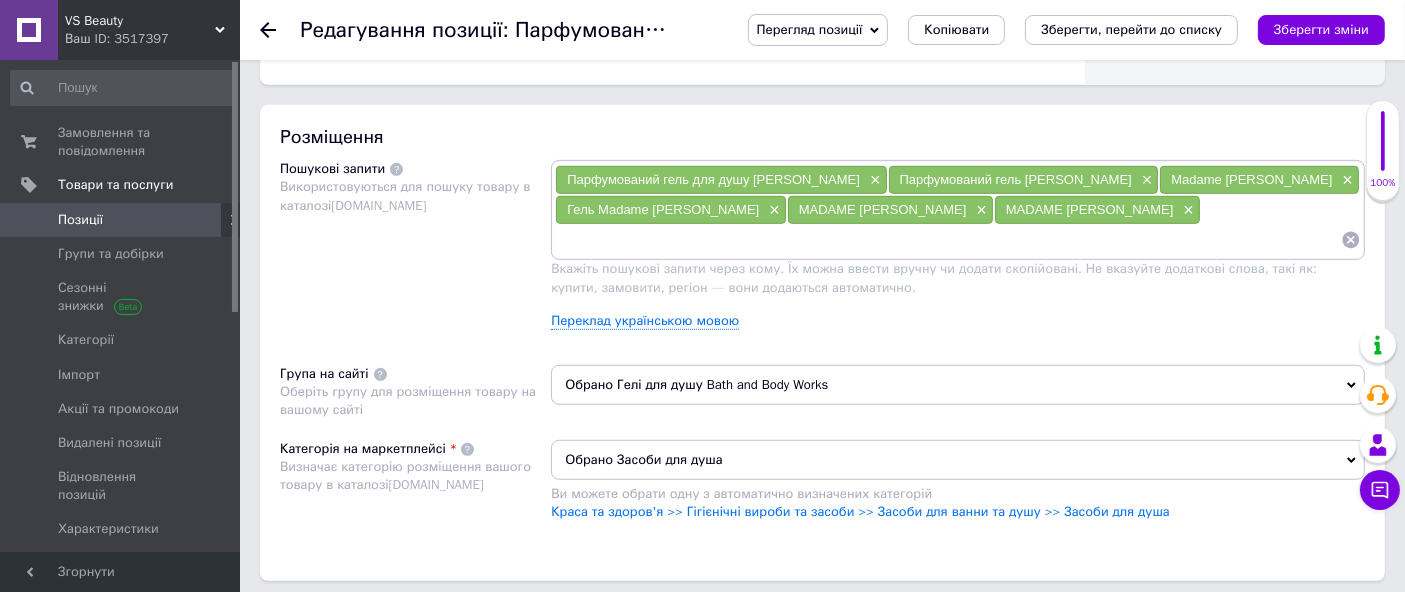 click on "Парфумований гель для душу [PERSON_NAME] × Парфумований гель  Madame [PERSON_NAME] × Madame [PERSON_NAME] × Гель  Madame [PERSON_NAME] × MADAME [PERSON_NAME] × MADAME [PERSON_NAME] ×" at bounding box center (958, 210) 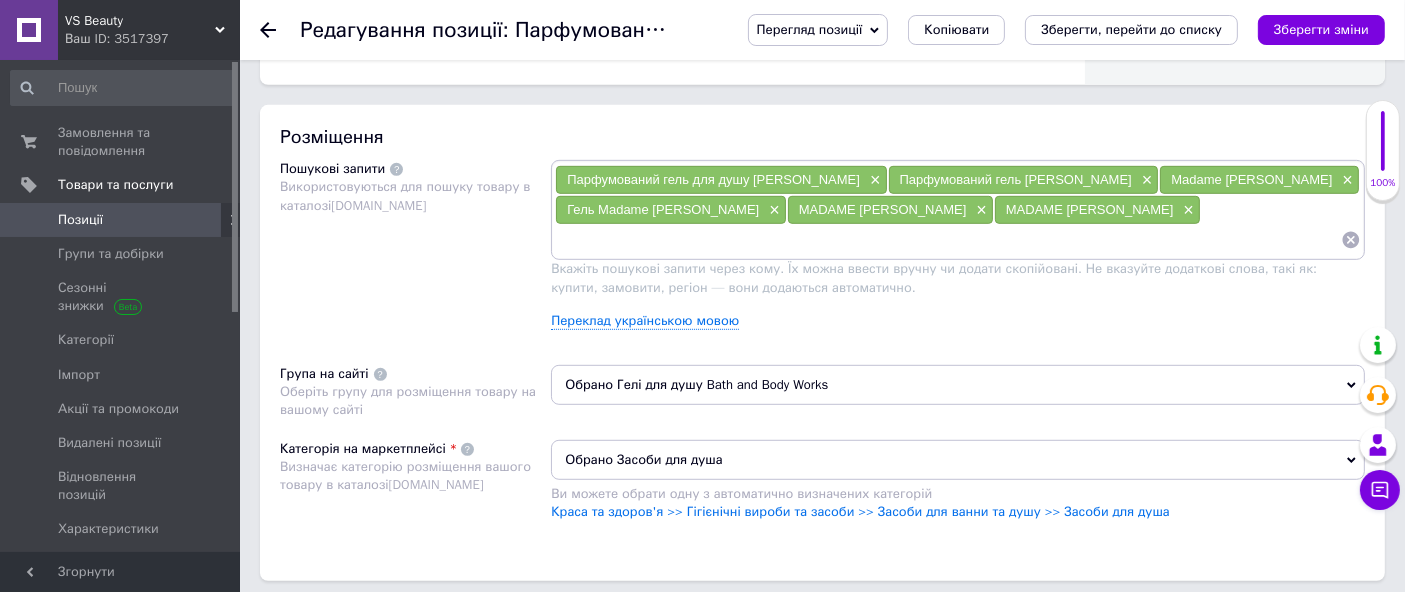 click at bounding box center (948, 240) 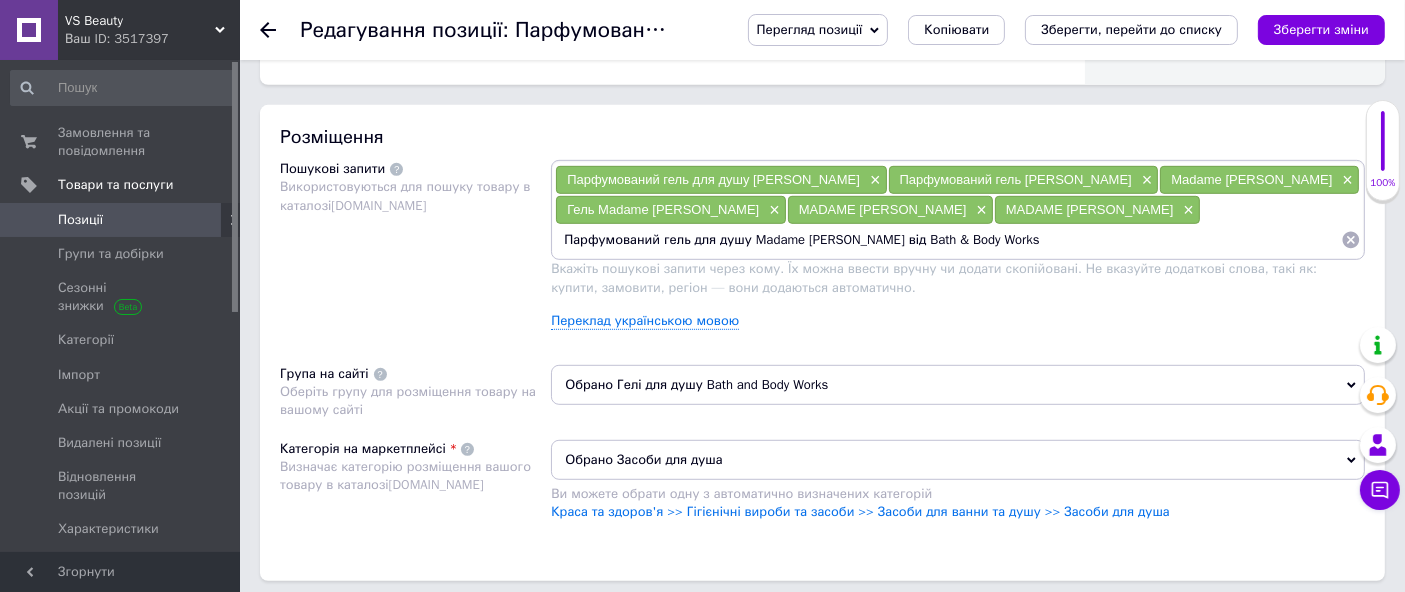drag, startPoint x: 748, startPoint y: 233, endPoint x: 848, endPoint y: 312, distance: 127.440186 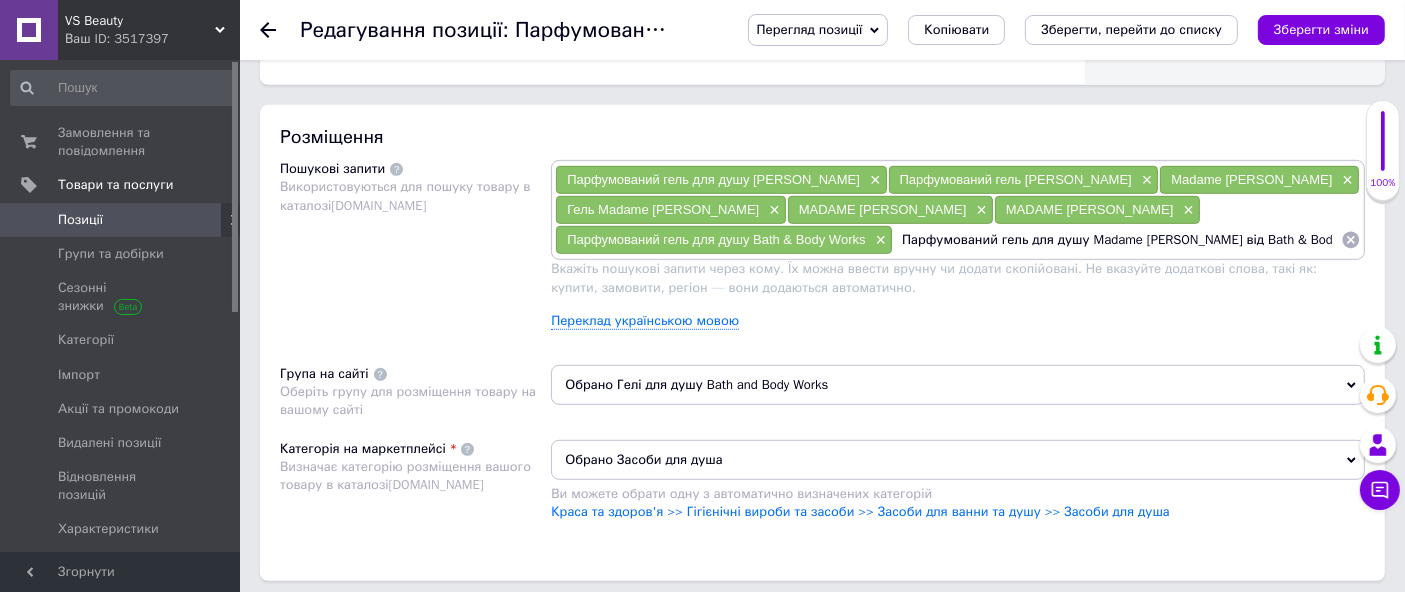 drag, startPoint x: 1026, startPoint y: 236, endPoint x: 1205, endPoint y: 323, distance: 199.02261 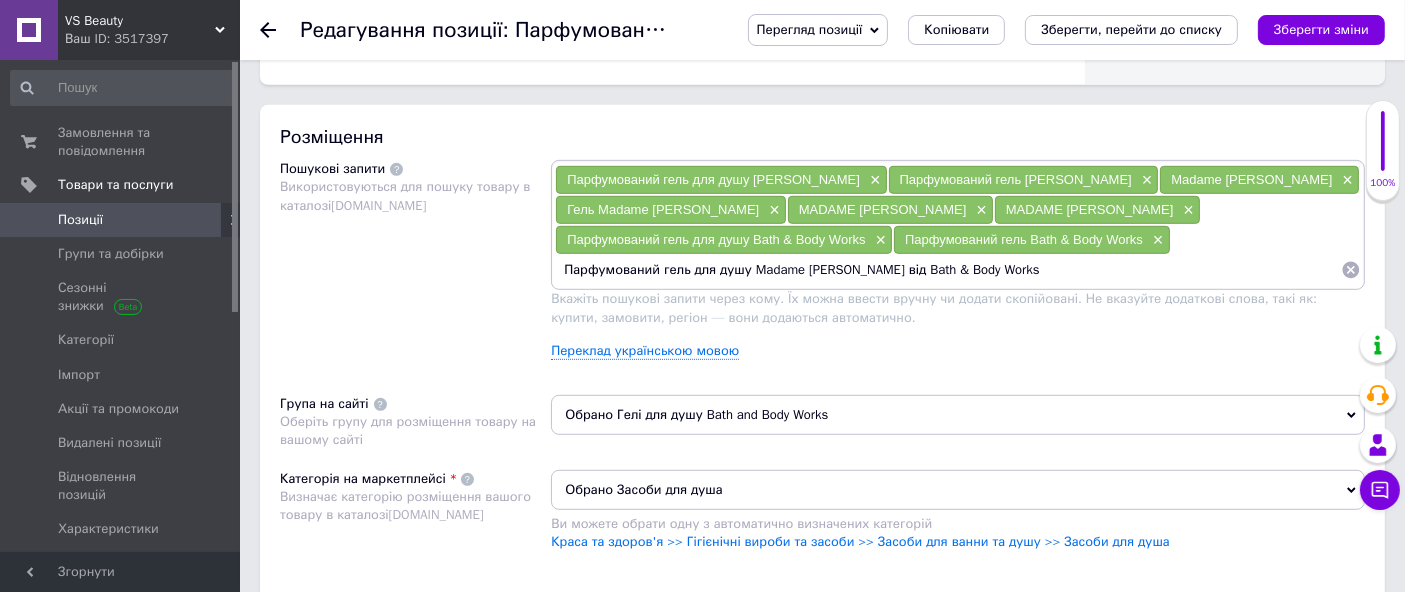 click on "Парфумований гель для душу Madame [PERSON_NAME] від Bath & Body Works" at bounding box center [948, 270] 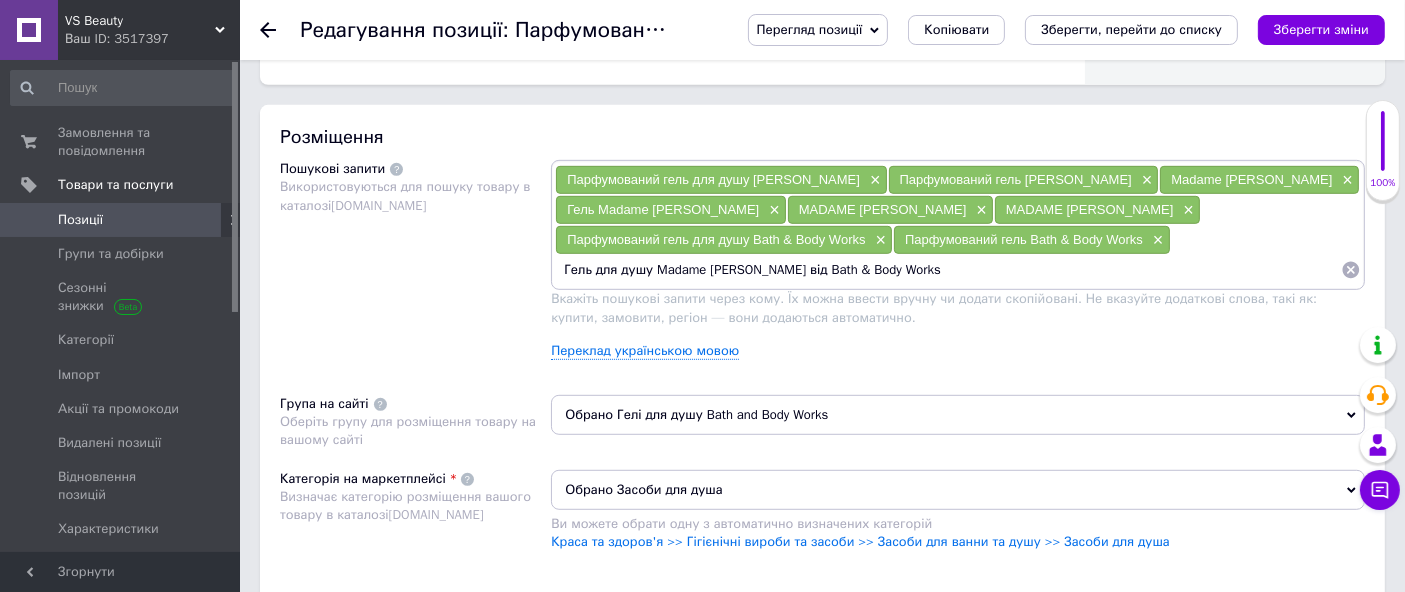 drag, startPoint x: 654, startPoint y: 259, endPoint x: 776, endPoint y: 309, distance: 131.8484 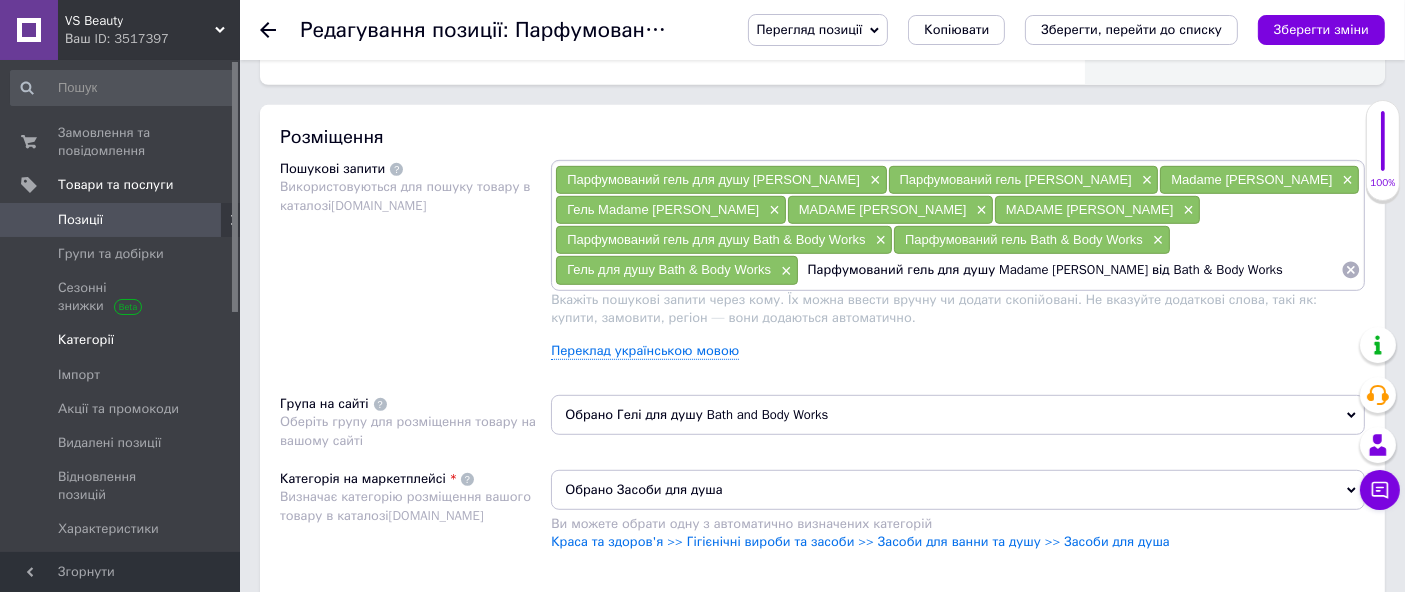 drag, startPoint x: 981, startPoint y: 261, endPoint x: 76, endPoint y: 282, distance: 905.2436 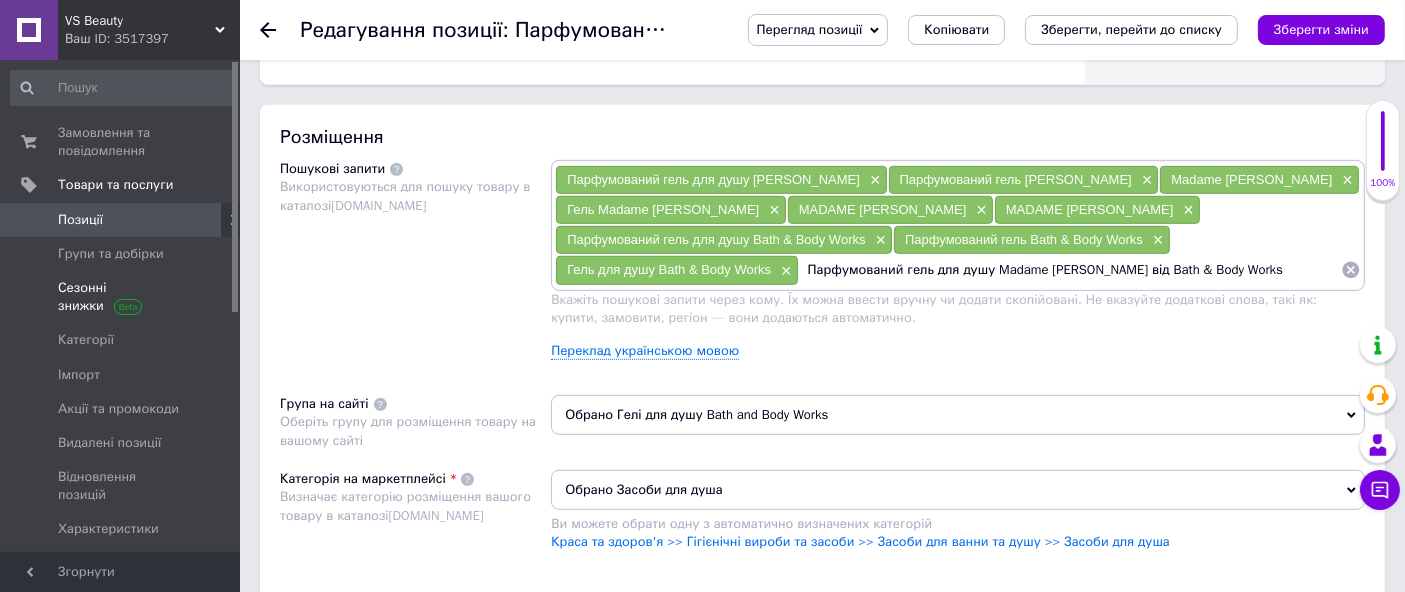 click on "VS Beauty Ваш ID: 3517397 Сайт VS Beauty Кабінет покупця Перевірити стан системи Сторінка на порталі Angel Beauty PRETTY магазин брендових товарів Довідка Вийти Замовлення та повідомлення 0 0 Товари та послуги Позиції Групи та добірки Сезонні знижки Категорії Імпорт Акції та промокоди Видалені позиції Відновлення позицій Характеристики Сповіщення 0 0 Показники роботи компанії Панель управління Відгуки Покупатели Каталог ProSale Аналітика Інструменти веб-майстра та SEO Управління сайтом Гаманець компанії [PERSON_NAME] [PERSON_NAME] та рахунки Prom мікс 1 000 (13 місяців) ✱ ✱" at bounding box center (702, 625) 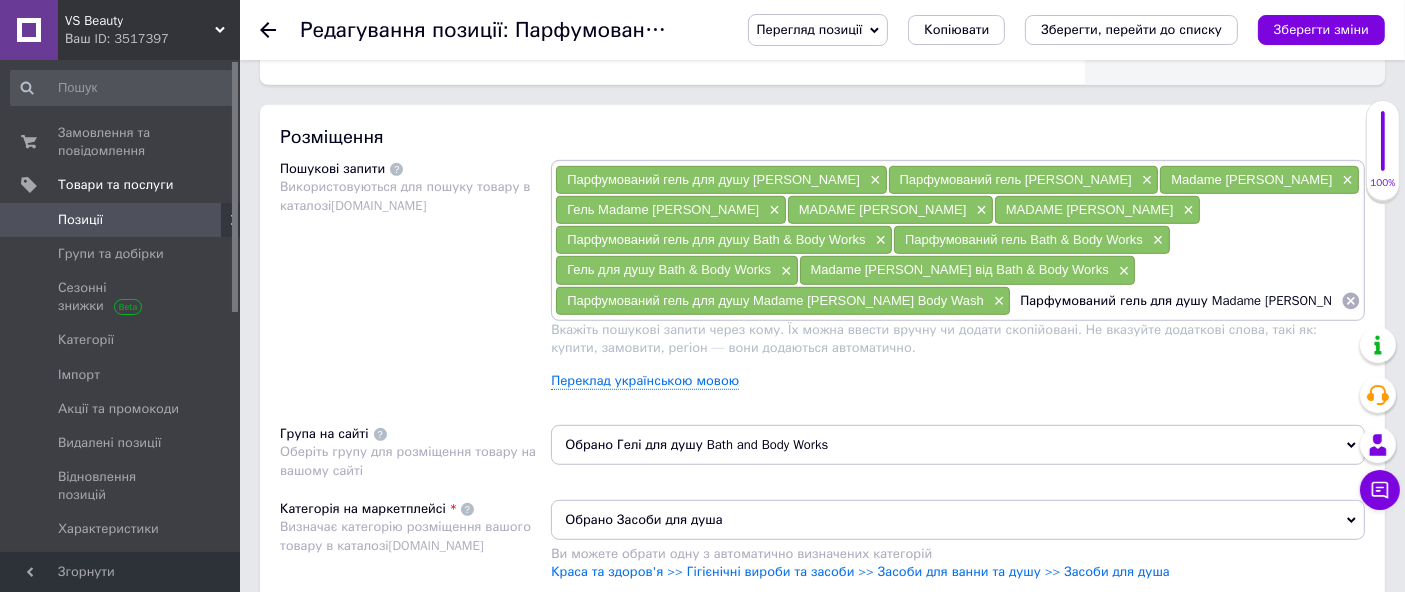 drag, startPoint x: 1143, startPoint y: 298, endPoint x: 855, endPoint y: 358, distance: 294.18362 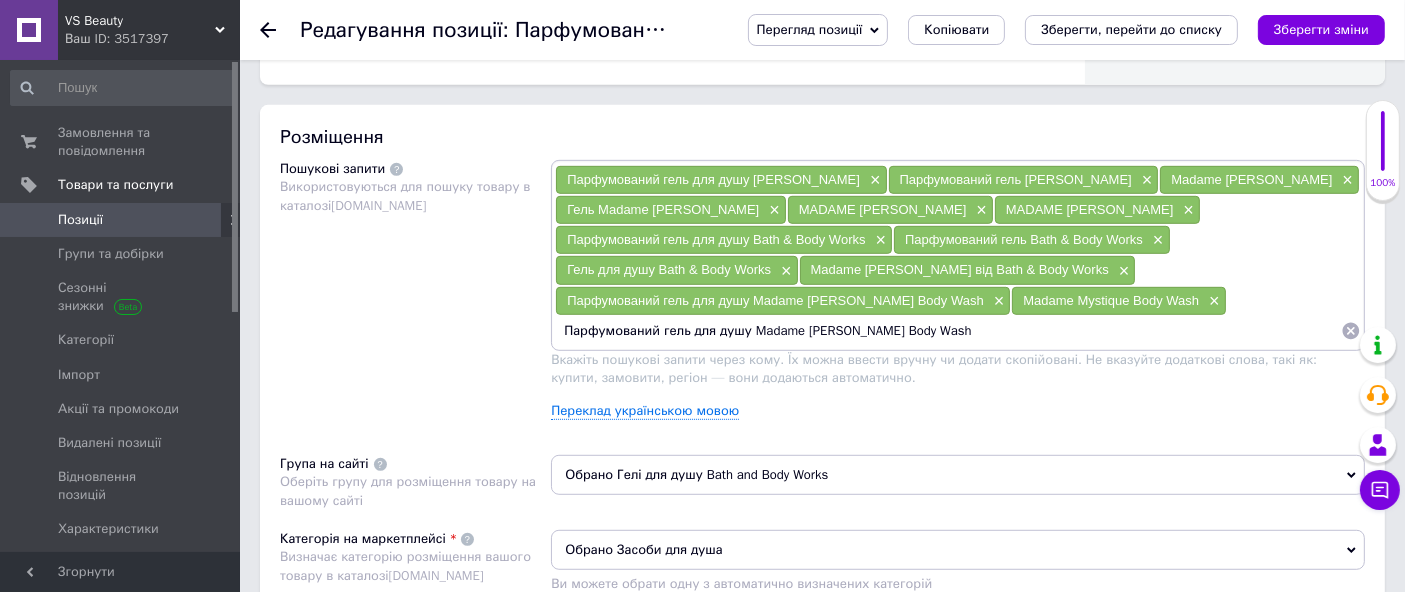 drag, startPoint x: 711, startPoint y: 323, endPoint x: 743, endPoint y: 356, distance: 45.96738 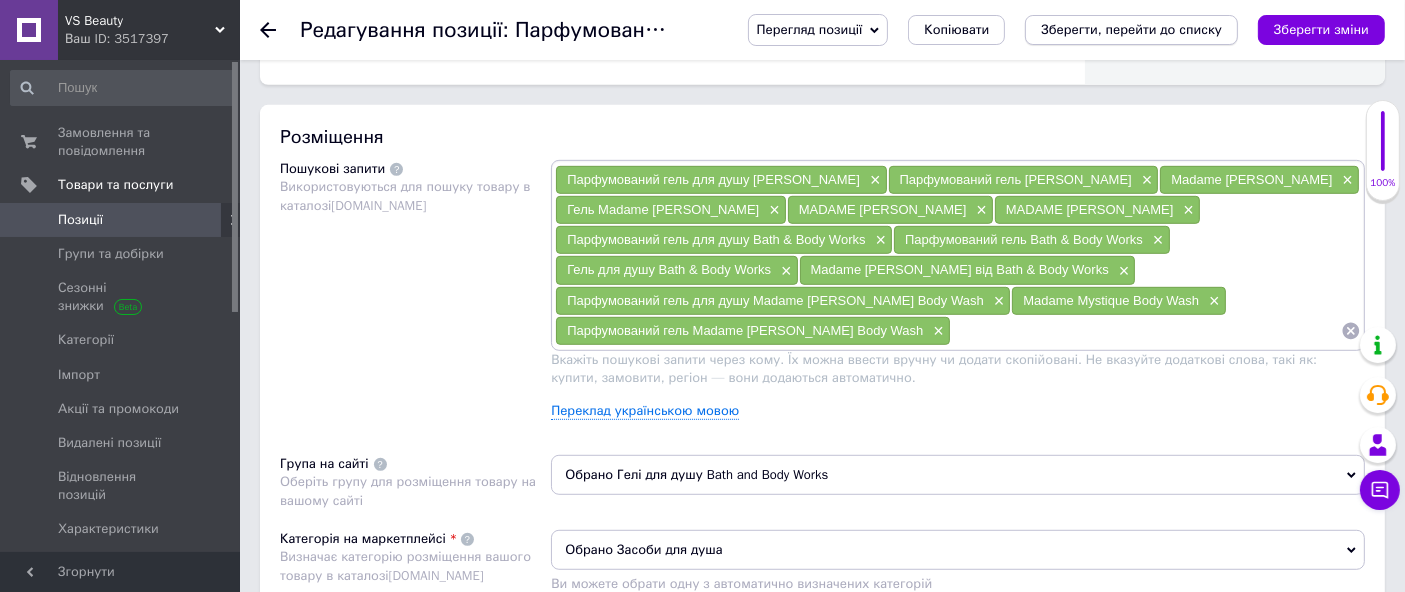 click on "Зберегти, перейти до списку" at bounding box center [1131, 29] 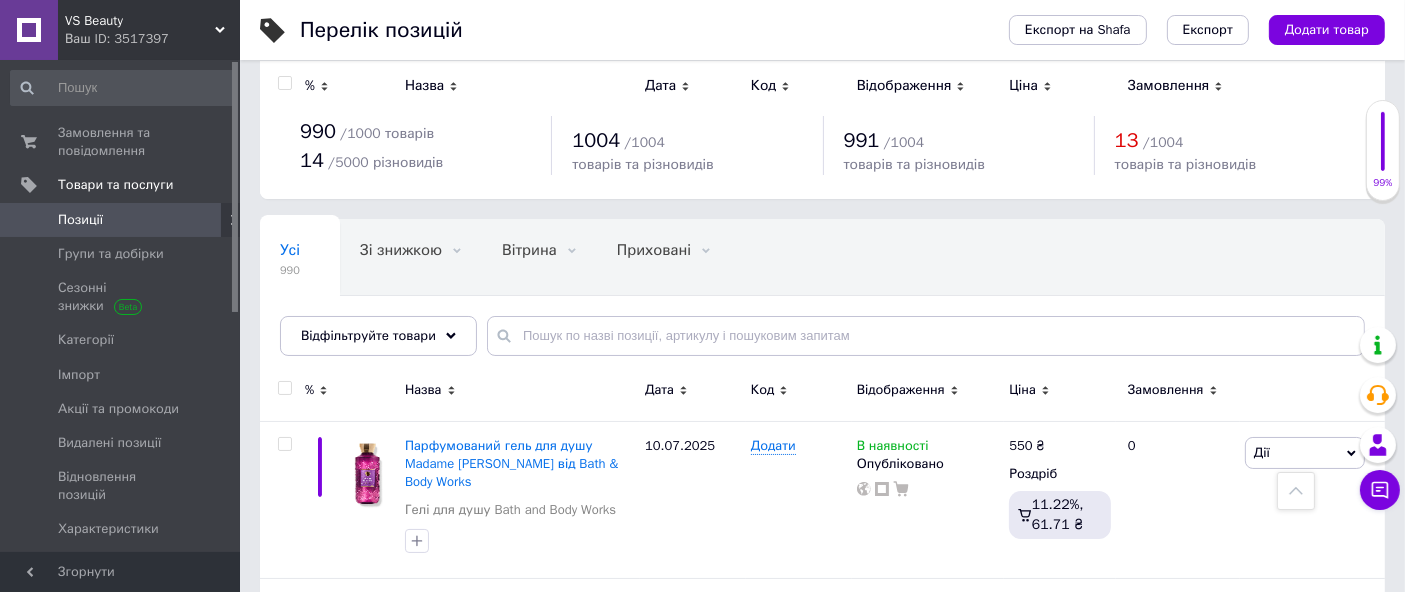 scroll, scrollTop: 0, scrollLeft: 0, axis: both 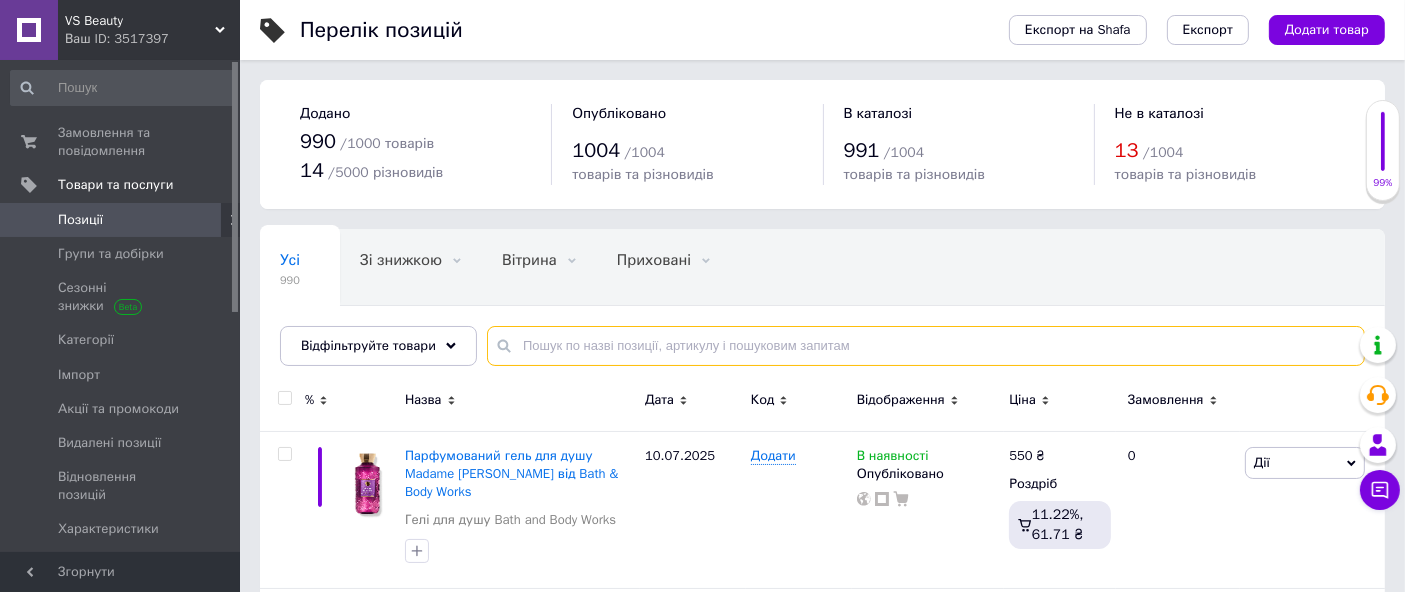click at bounding box center (926, 346) 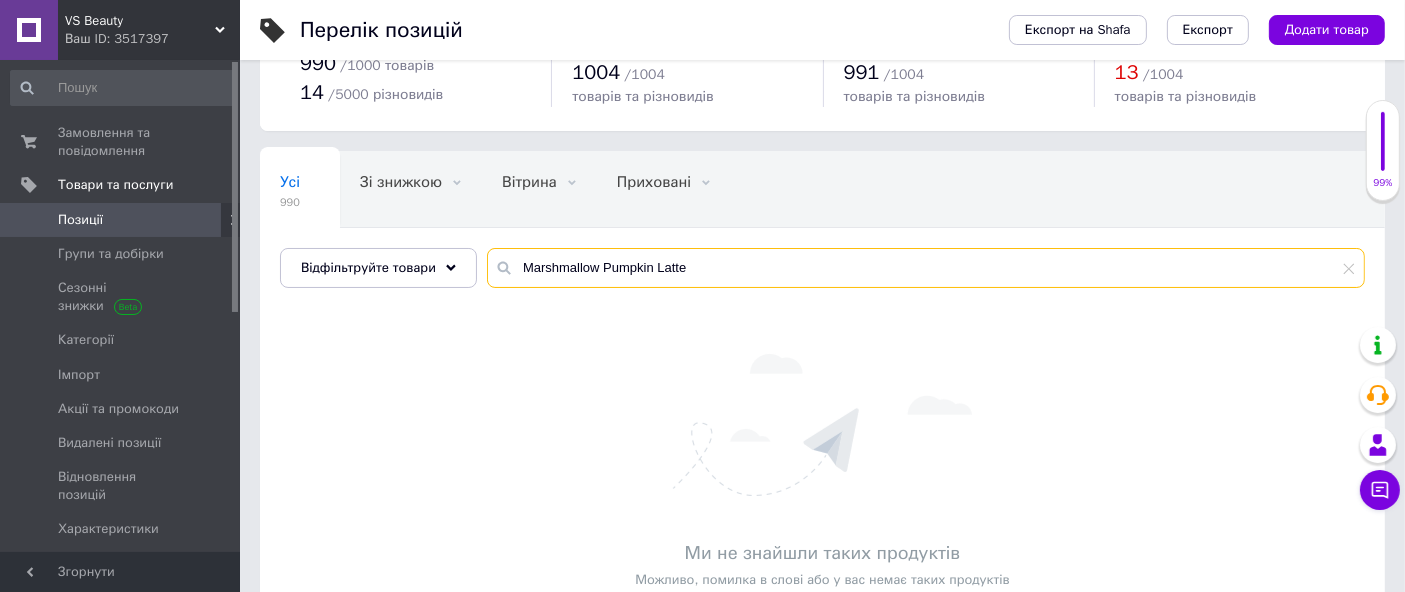 scroll, scrollTop: 150, scrollLeft: 0, axis: vertical 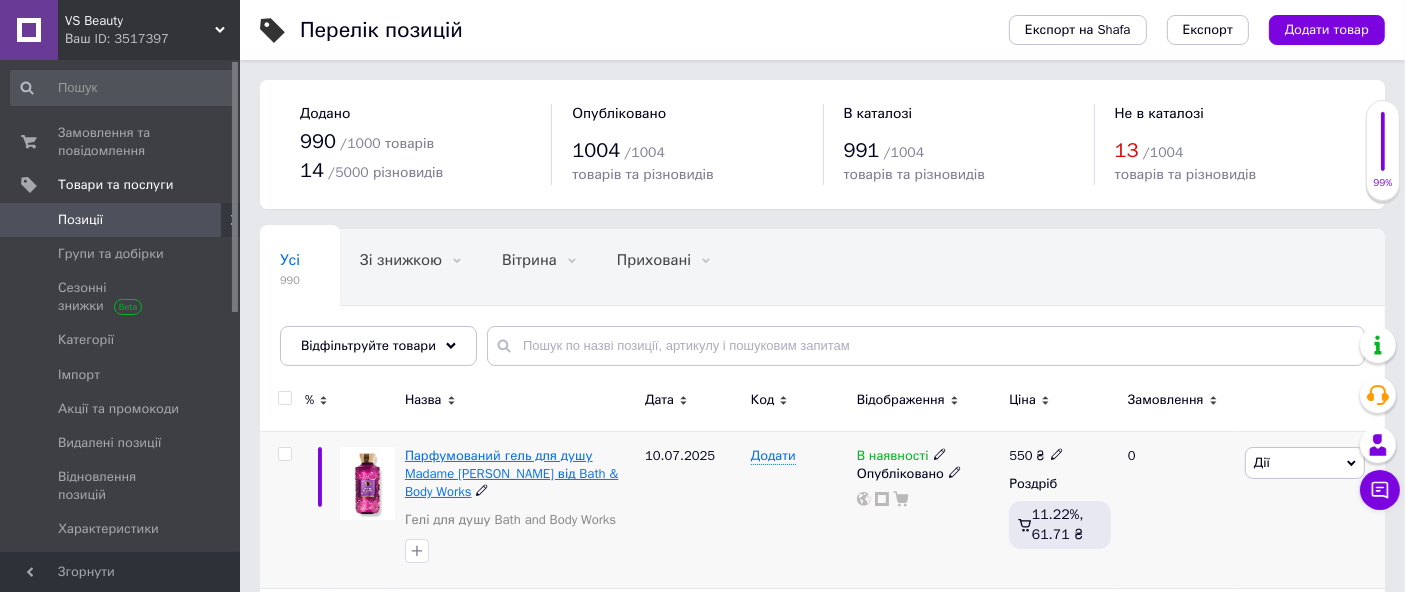 click on "Парфумований гель для душу Madame [PERSON_NAME] від Bath & Body Works" at bounding box center (511, 473) 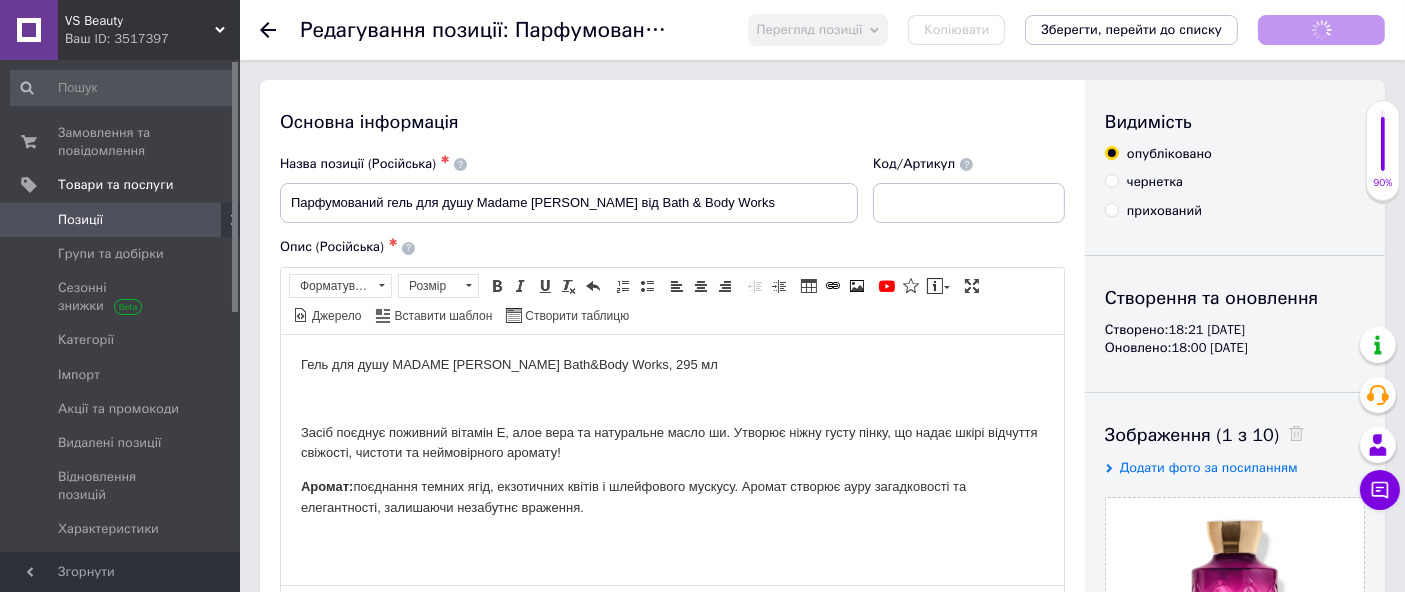 scroll, scrollTop: 0, scrollLeft: 0, axis: both 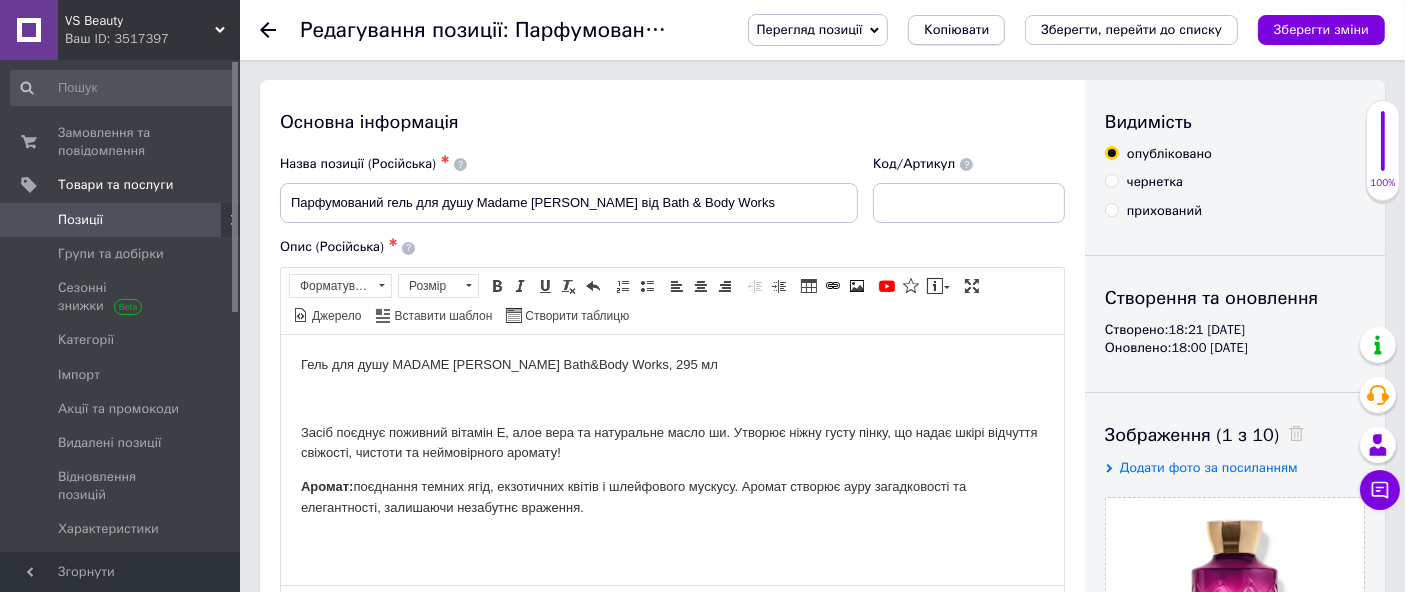 click on "Копіювати" at bounding box center (956, 30) 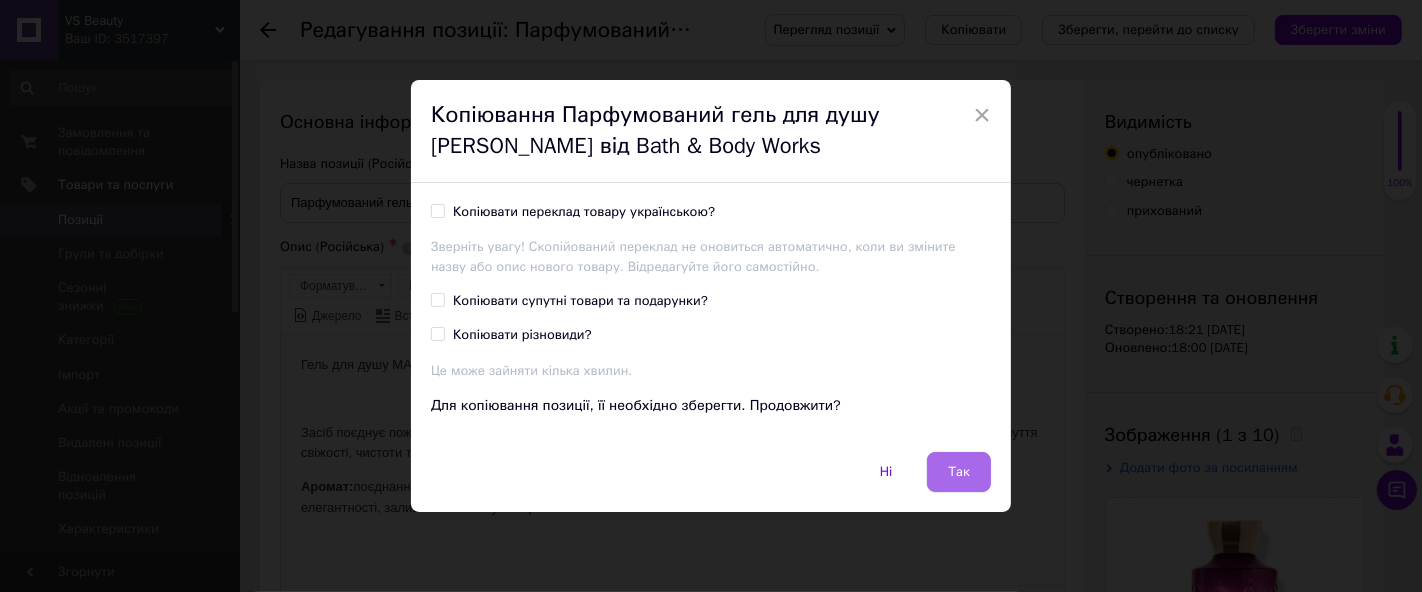 click on "Так" at bounding box center (959, 472) 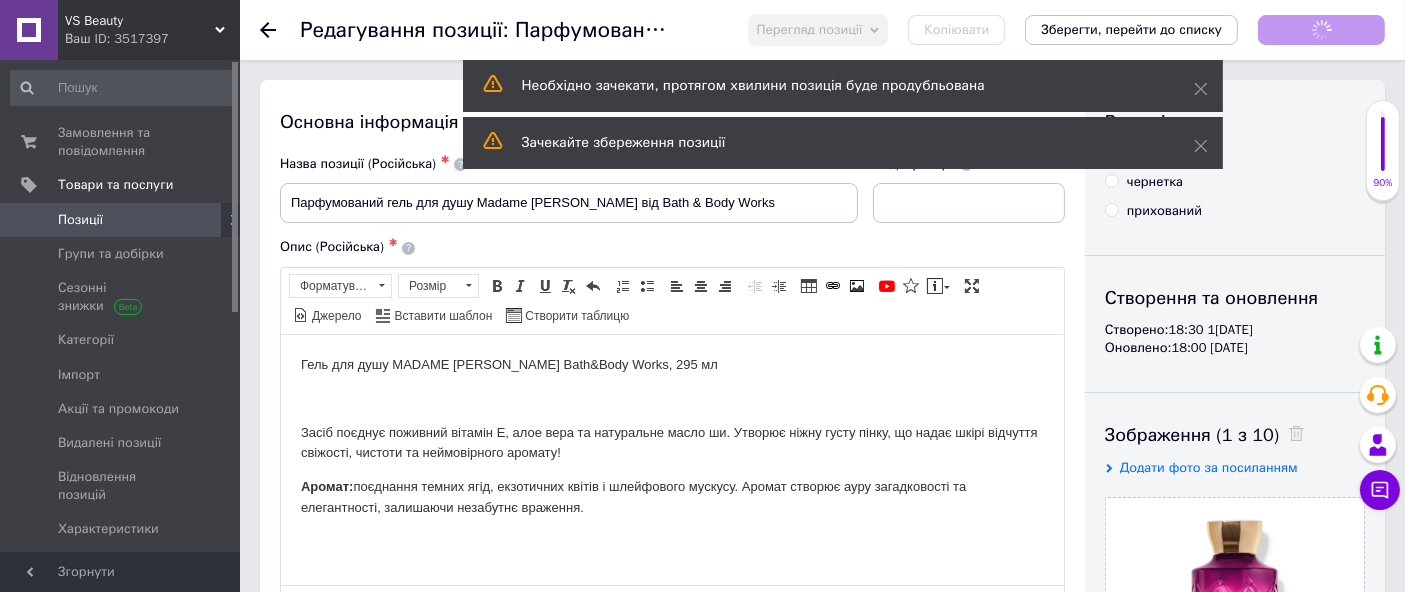 scroll, scrollTop: 0, scrollLeft: 0, axis: both 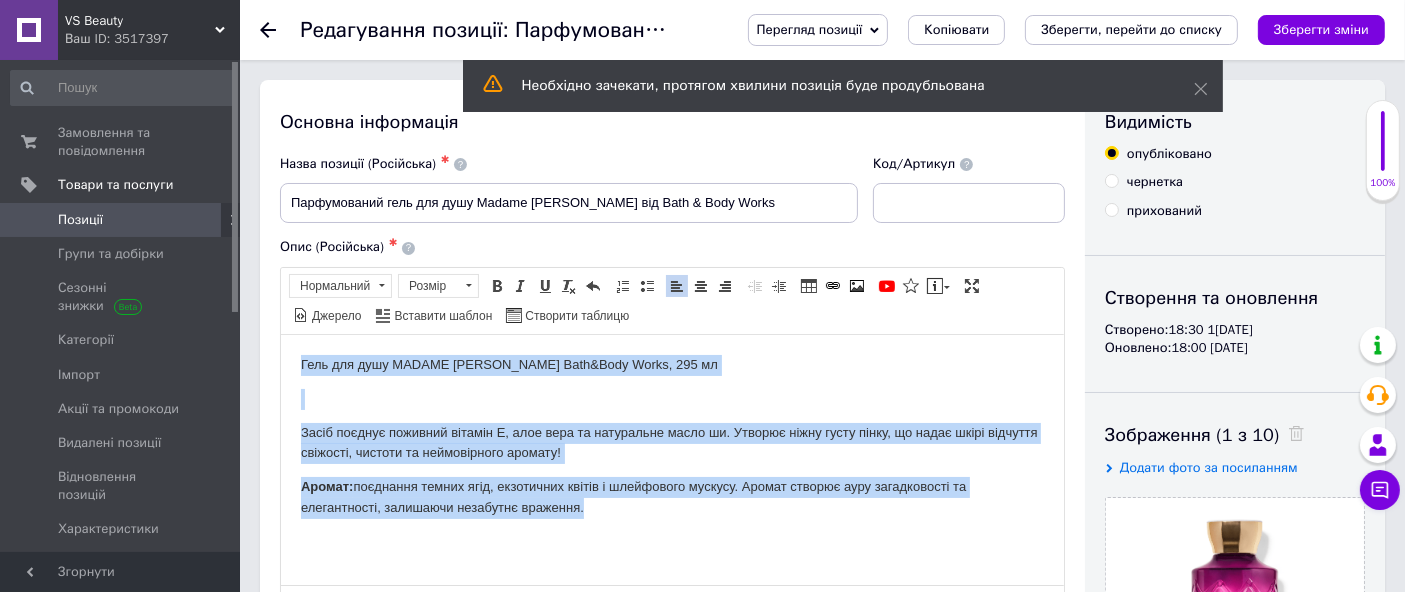drag, startPoint x: 416, startPoint y: 374, endPoint x: 715, endPoint y: 552, distance: 347.9727 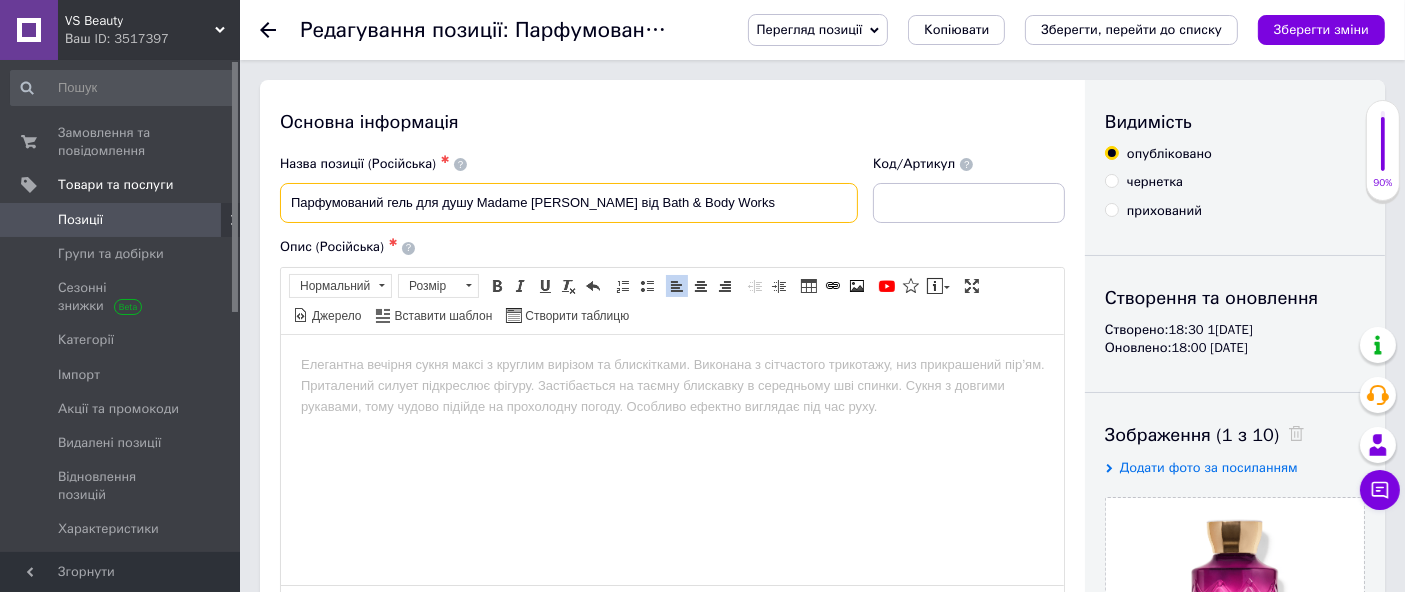 drag, startPoint x: 480, startPoint y: 201, endPoint x: 580, endPoint y: 227, distance: 103.32473 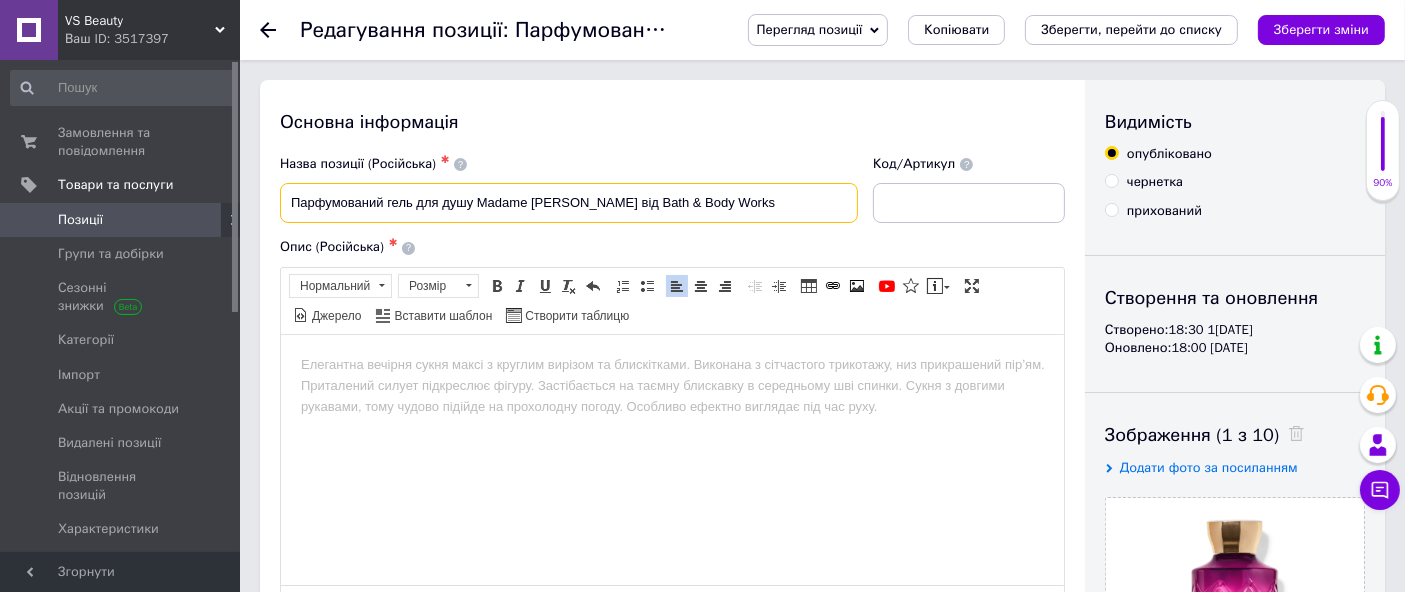 click on "Назва позиції (Російська) ✱ Парфумований гель для душу [PERSON_NAME] від Bath & Body Works" at bounding box center [569, 189] 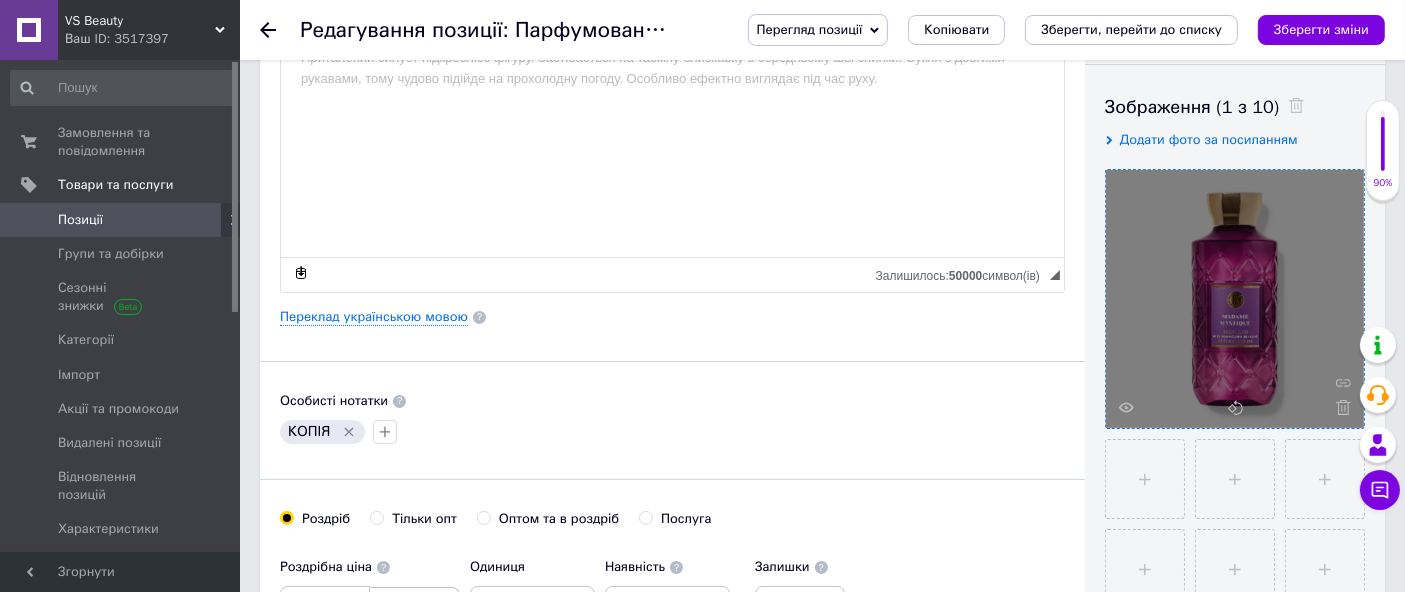 scroll, scrollTop: 333, scrollLeft: 0, axis: vertical 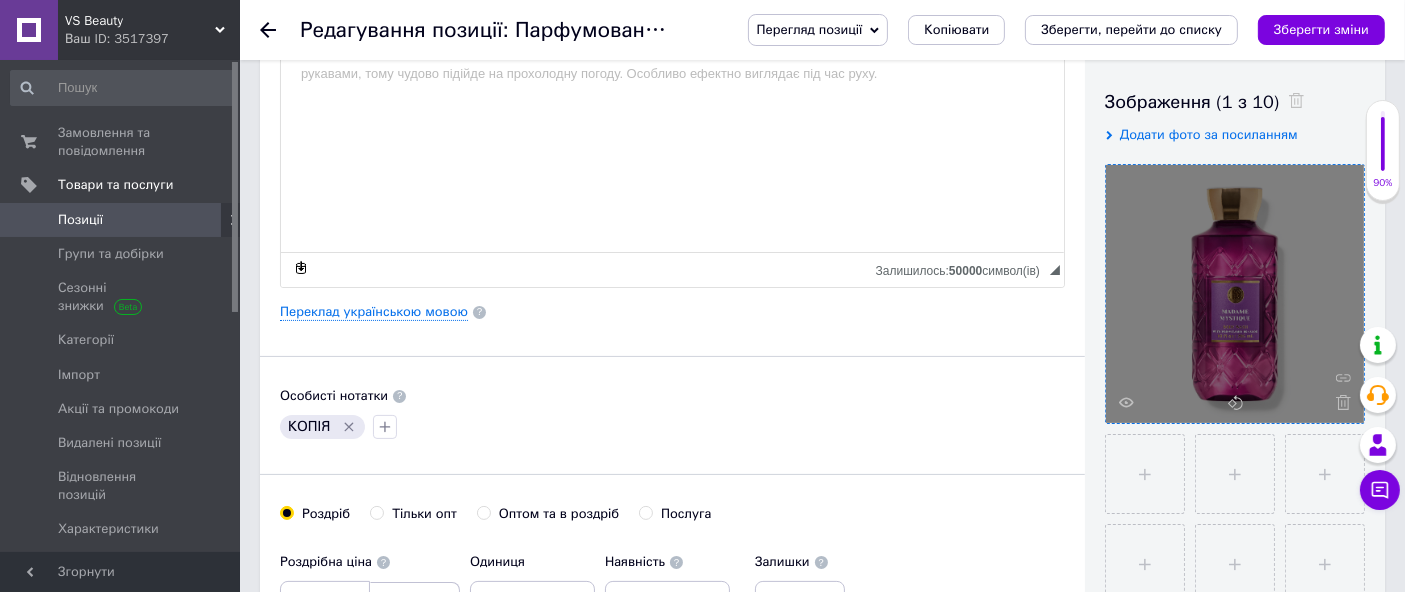 drag, startPoint x: 1345, startPoint y: 404, endPoint x: 1294, endPoint y: 355, distance: 70.724815 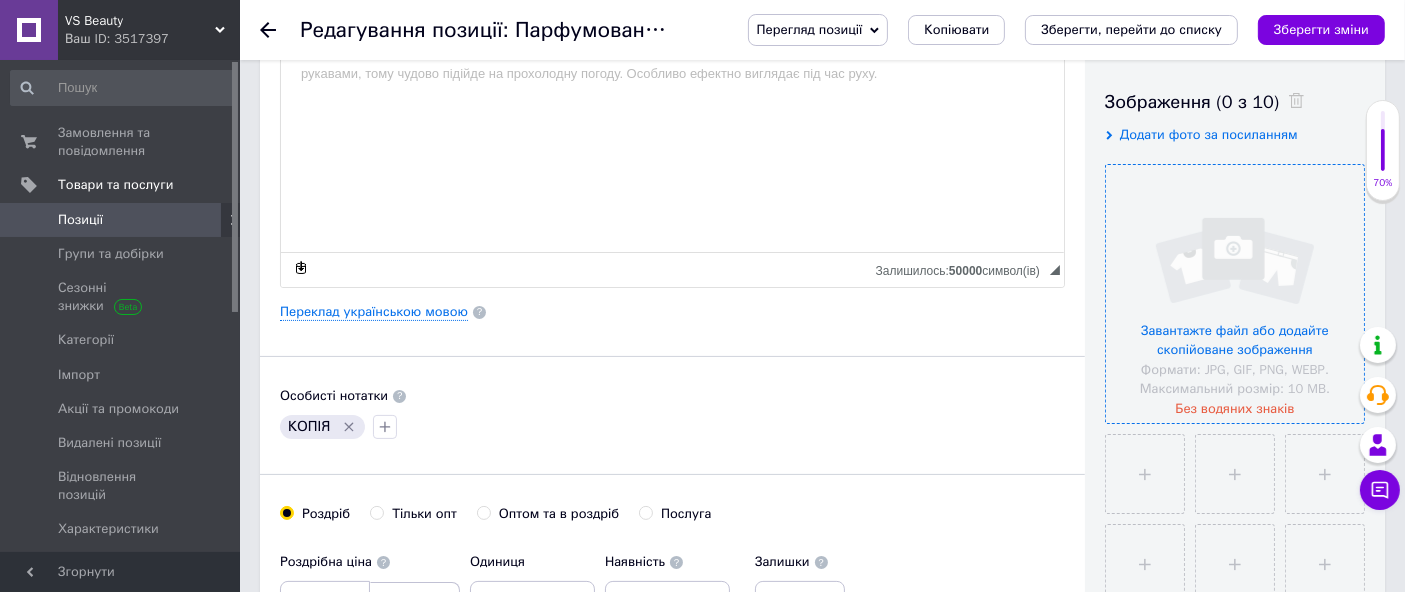 drag, startPoint x: 1260, startPoint y: 255, endPoint x: 1193, endPoint y: 235, distance: 69.92139 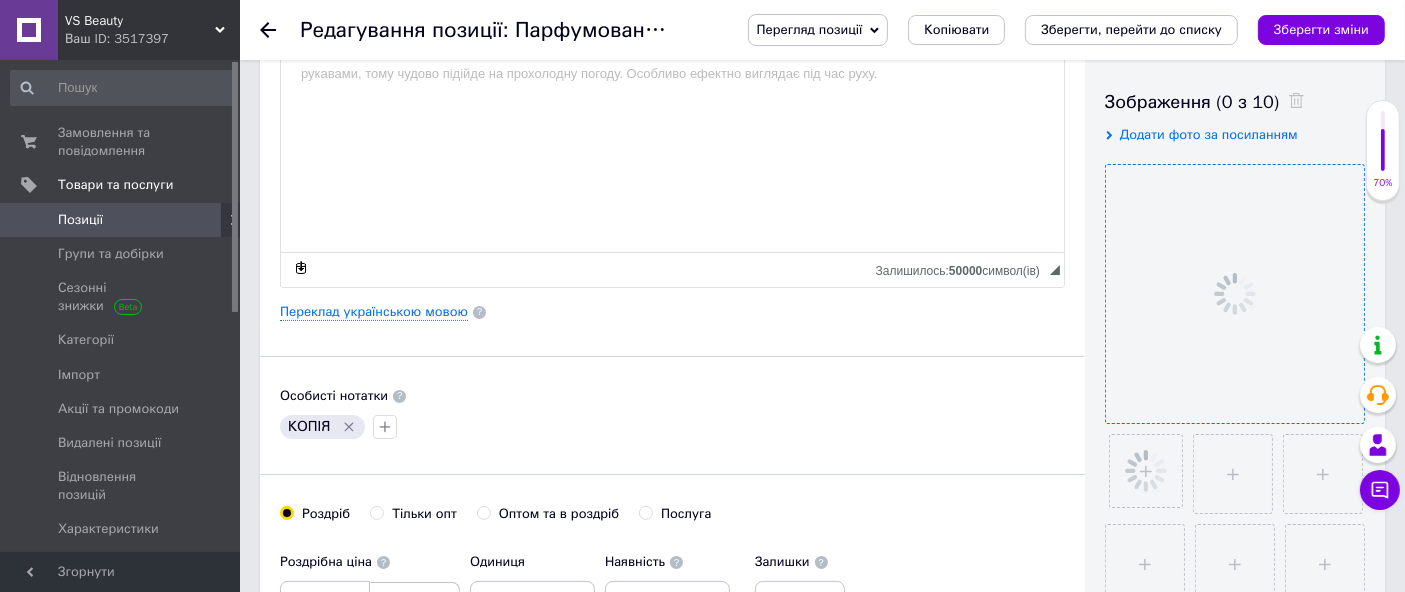 click 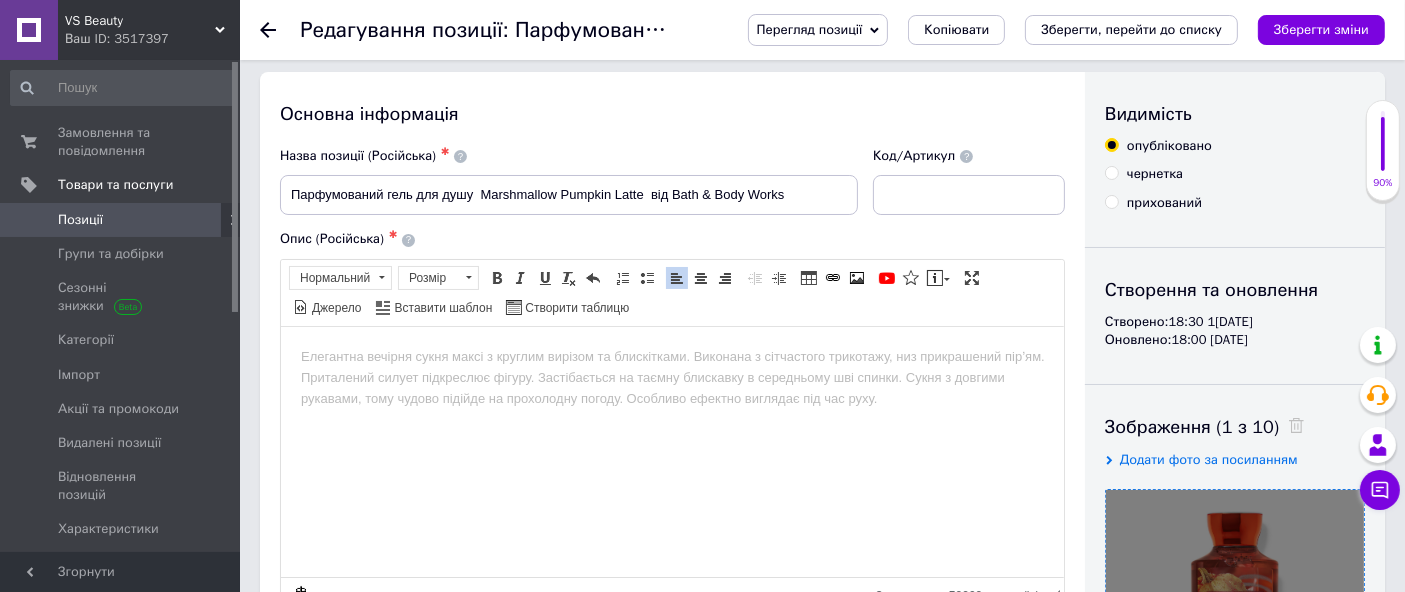 scroll, scrollTop: 0, scrollLeft: 0, axis: both 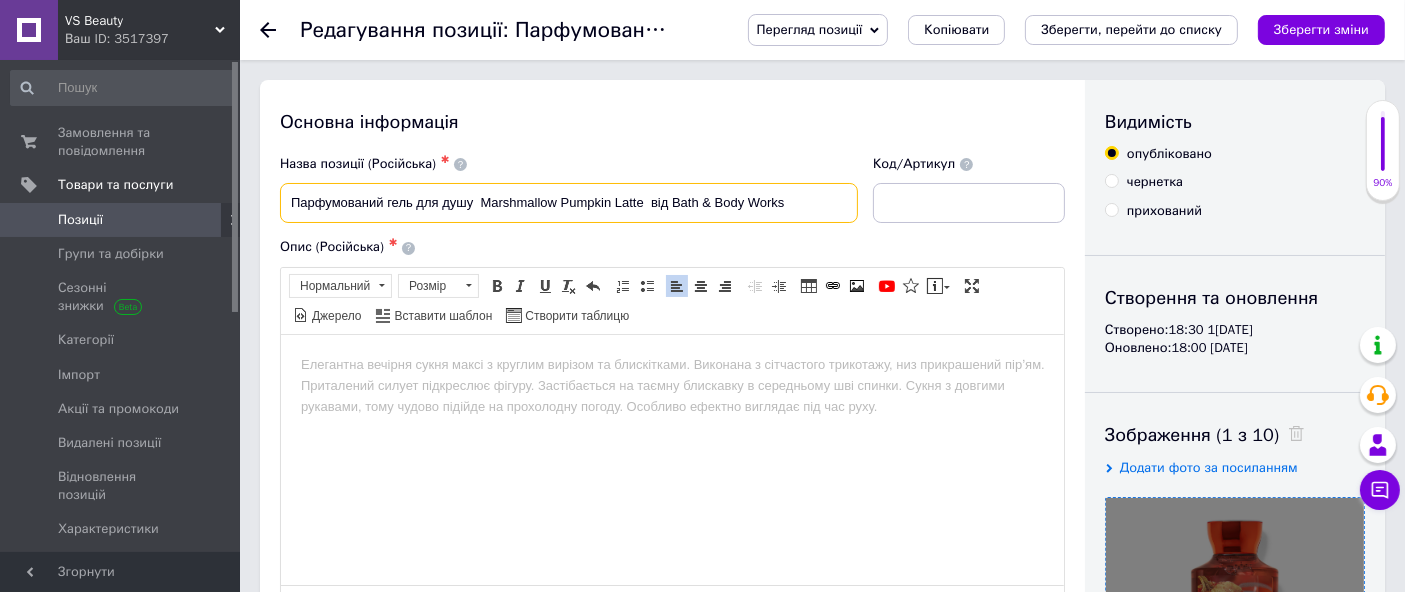 drag, startPoint x: 282, startPoint y: 196, endPoint x: 947, endPoint y: 227, distance: 665.72217 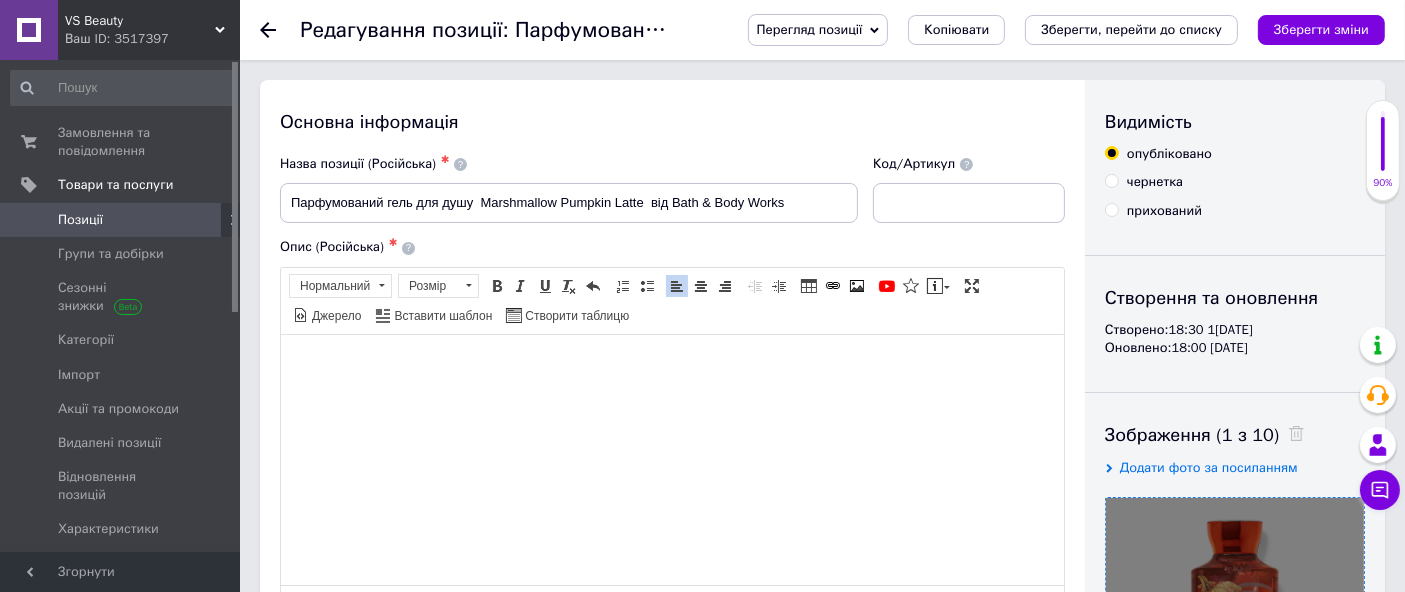 drag, startPoint x: 486, startPoint y: 467, endPoint x: 467, endPoint y: 340, distance: 128.41339 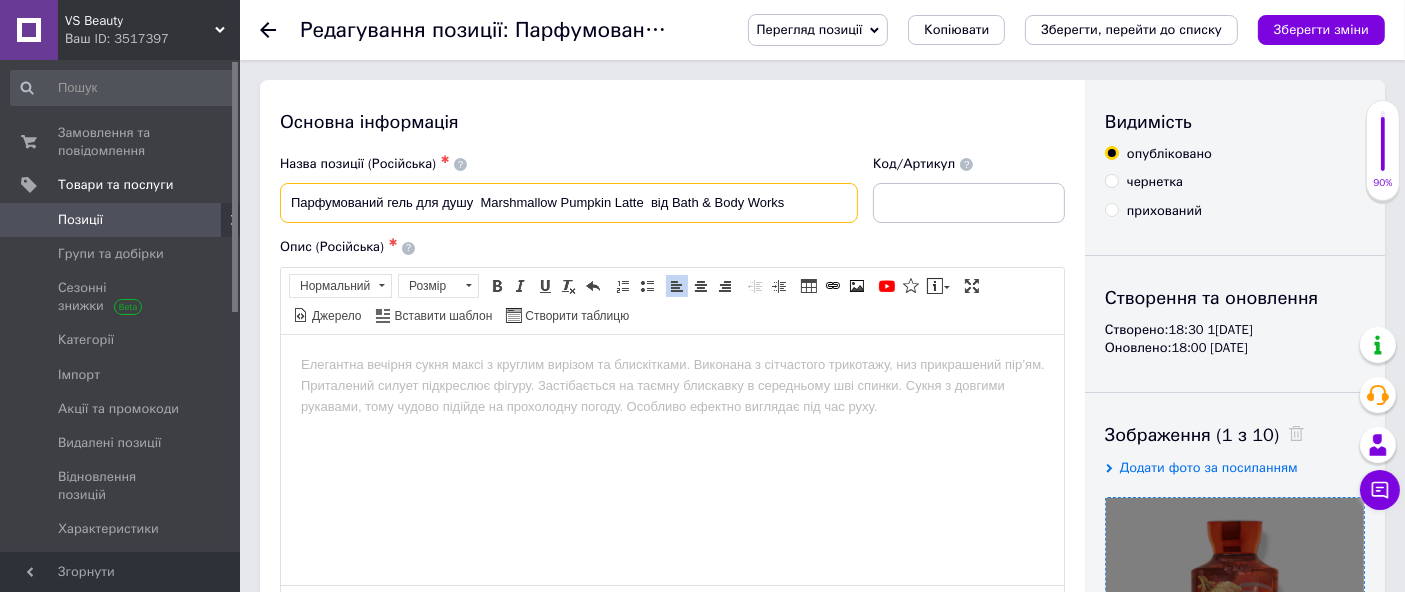 drag, startPoint x: 320, startPoint y: 279, endPoint x: 304, endPoint y: 252, distance: 31.38471 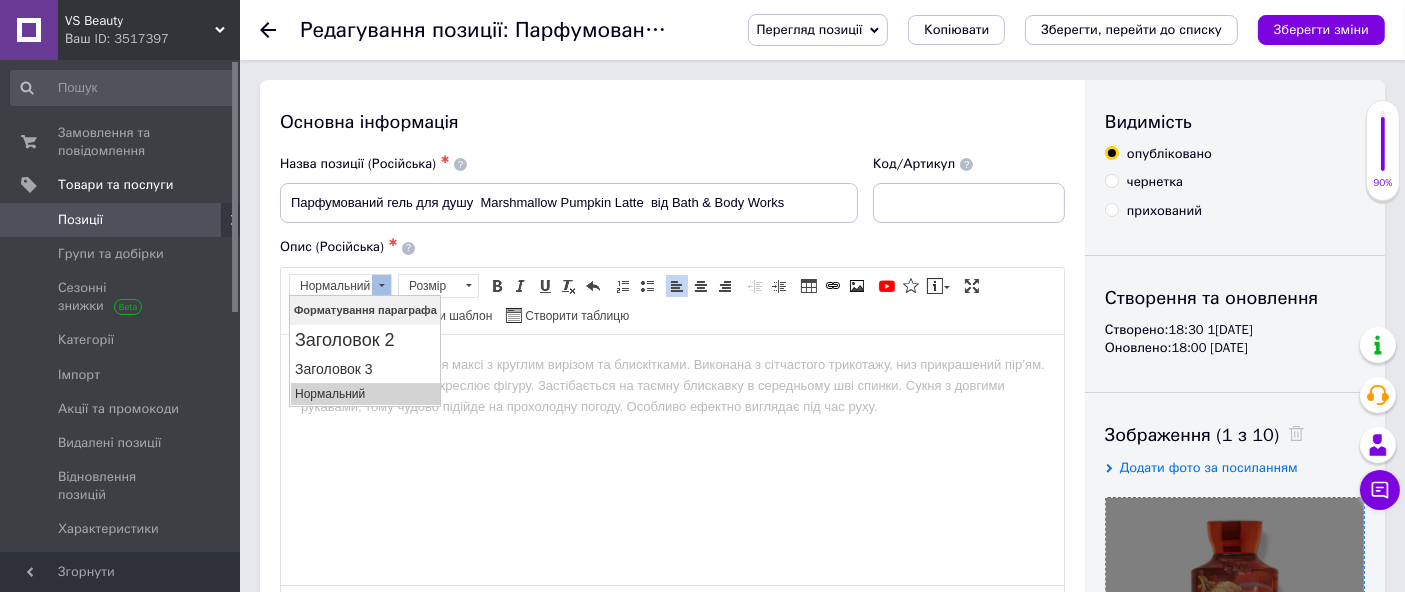 scroll, scrollTop: 0, scrollLeft: 0, axis: both 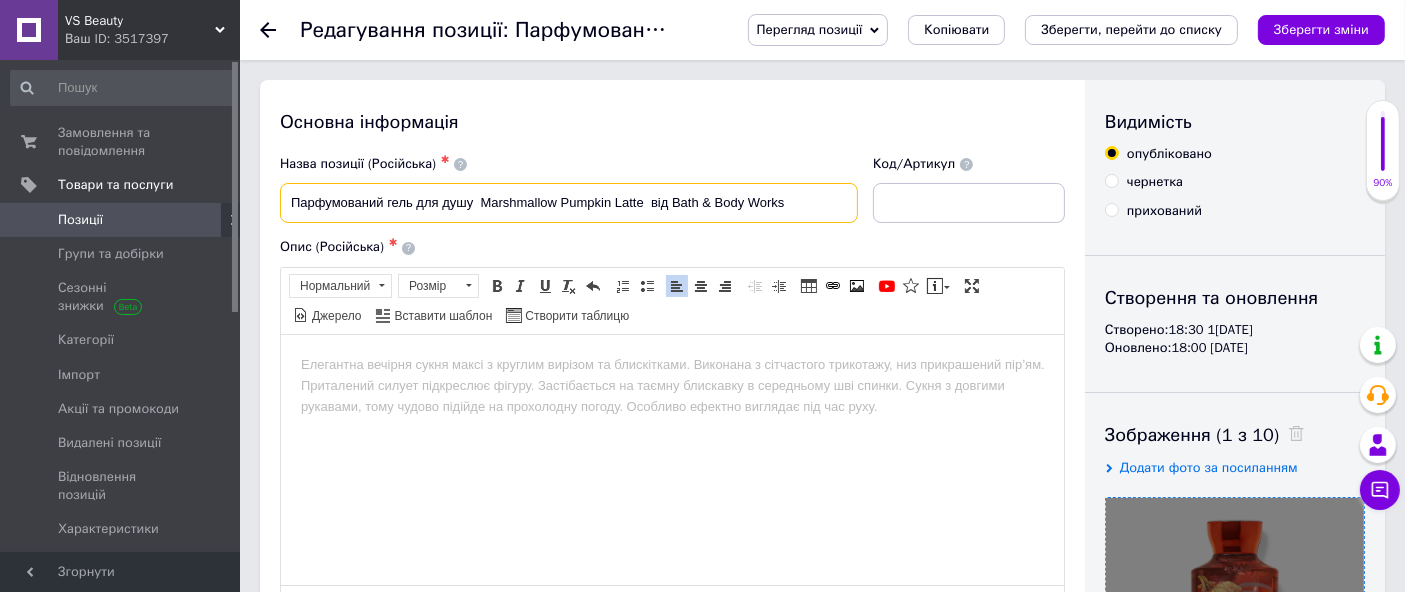 click on "Парфумований гель для душу  Marshmallow Pumpkin Latte  від Bath & Body Works" at bounding box center [569, 203] 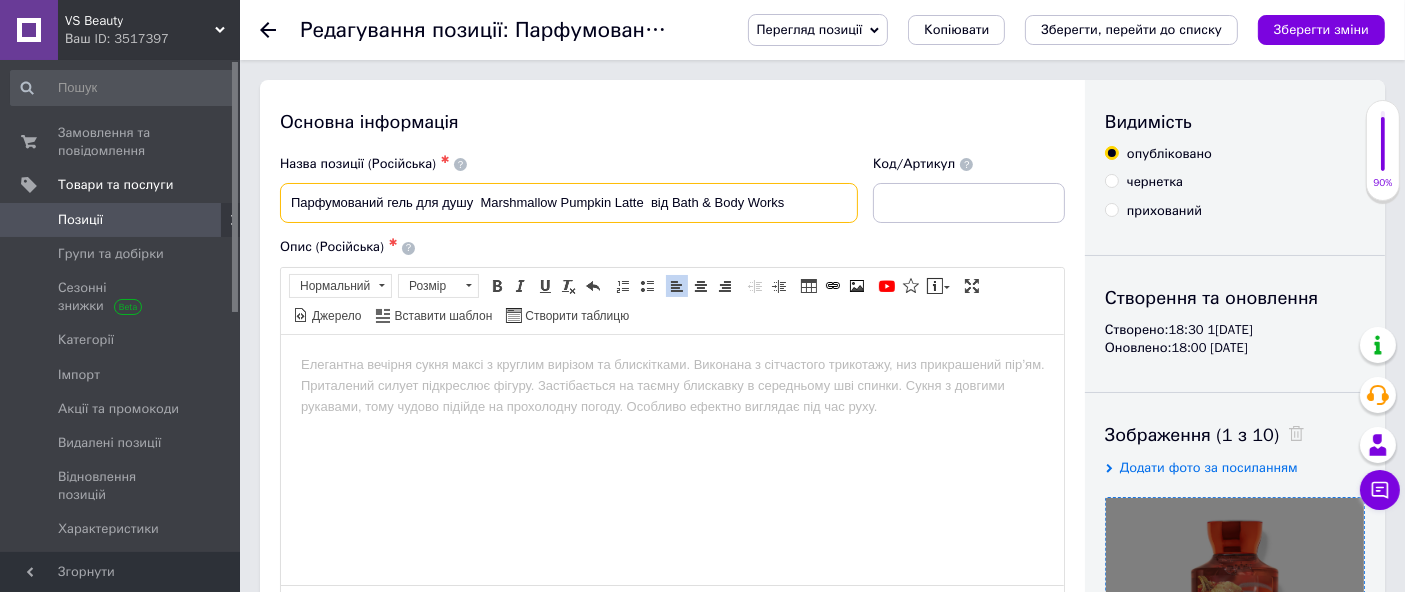 drag, startPoint x: 291, startPoint y: 192, endPoint x: 575, endPoint y: 228, distance: 286.27258 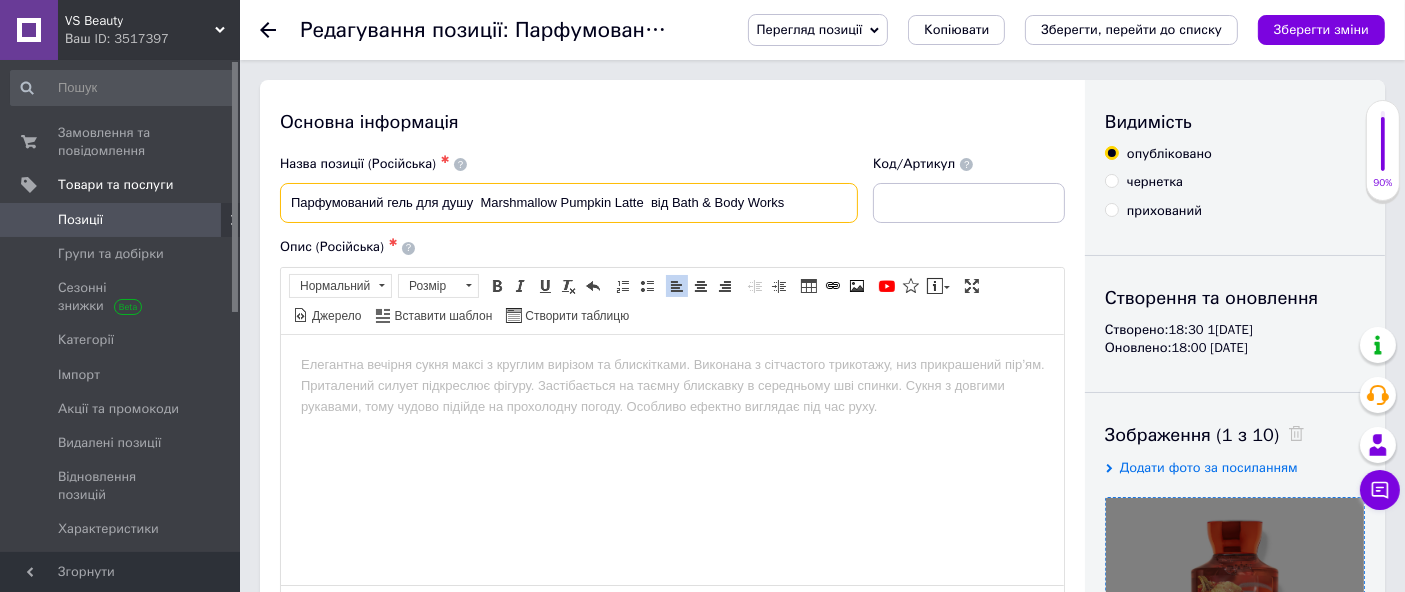 click on "Назва позиції (Російська) ✱ Парфумований гель для душу  Marshmallow Pumpkin Latte  від Bath & Body Works" at bounding box center [569, 189] 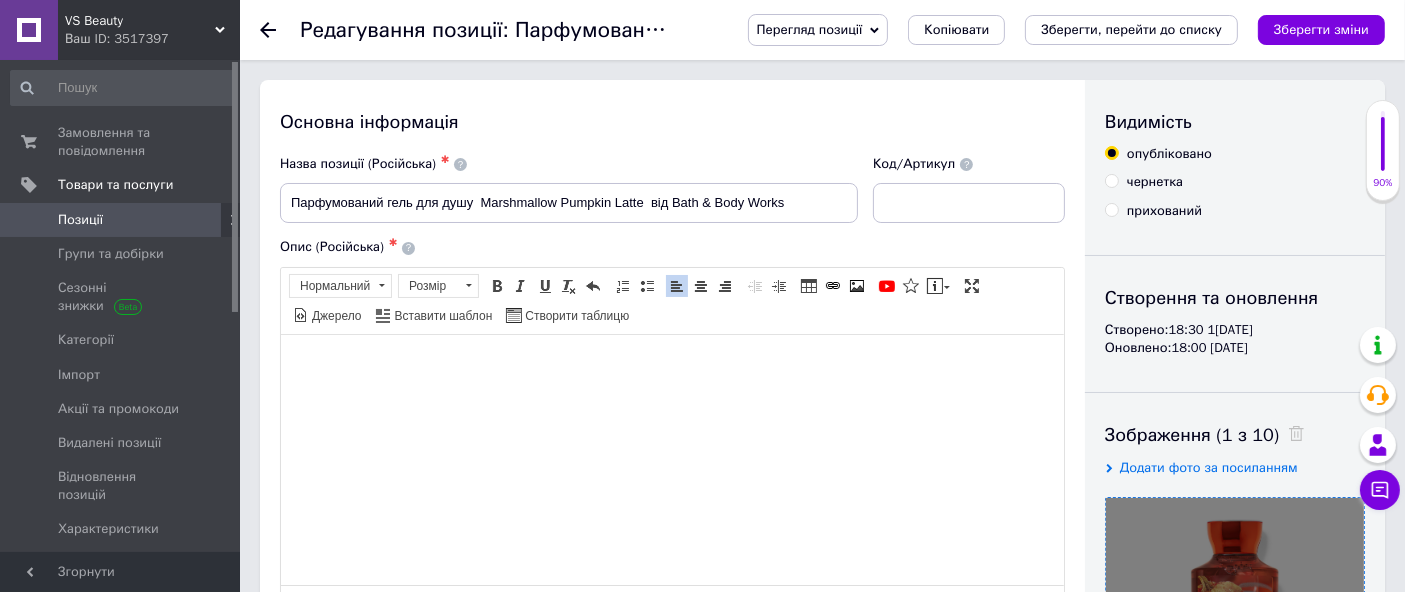 click at bounding box center (671, 364) 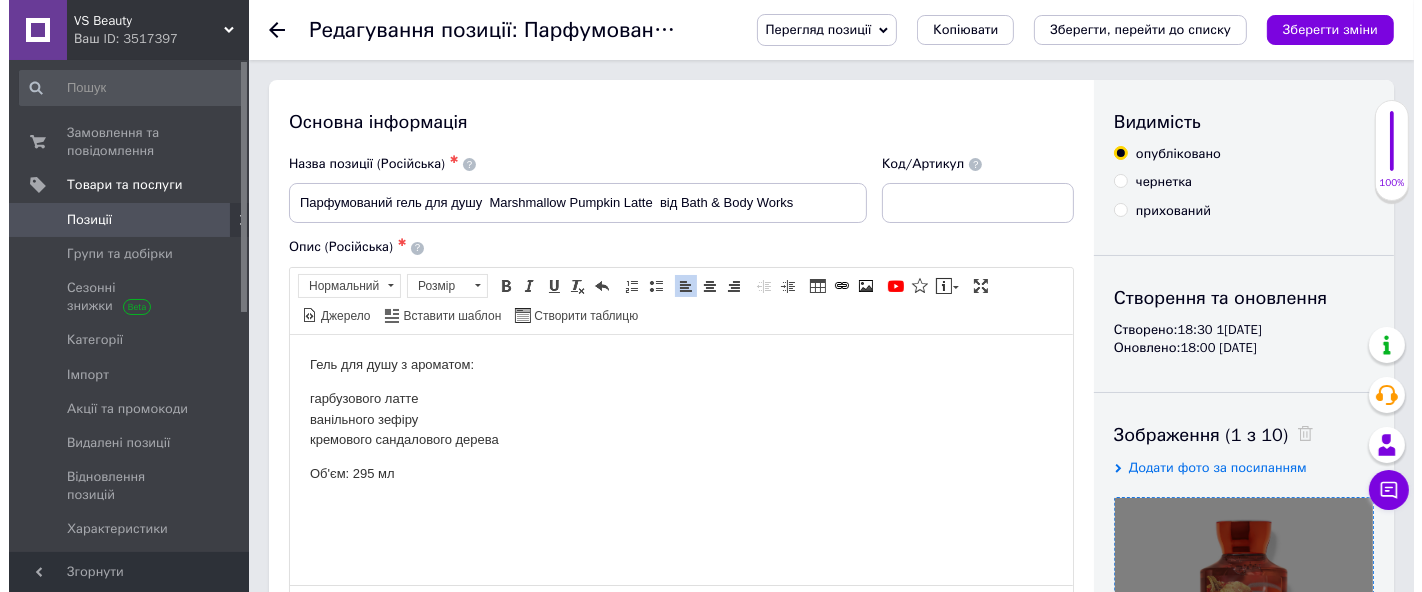 scroll, scrollTop: 222, scrollLeft: 0, axis: vertical 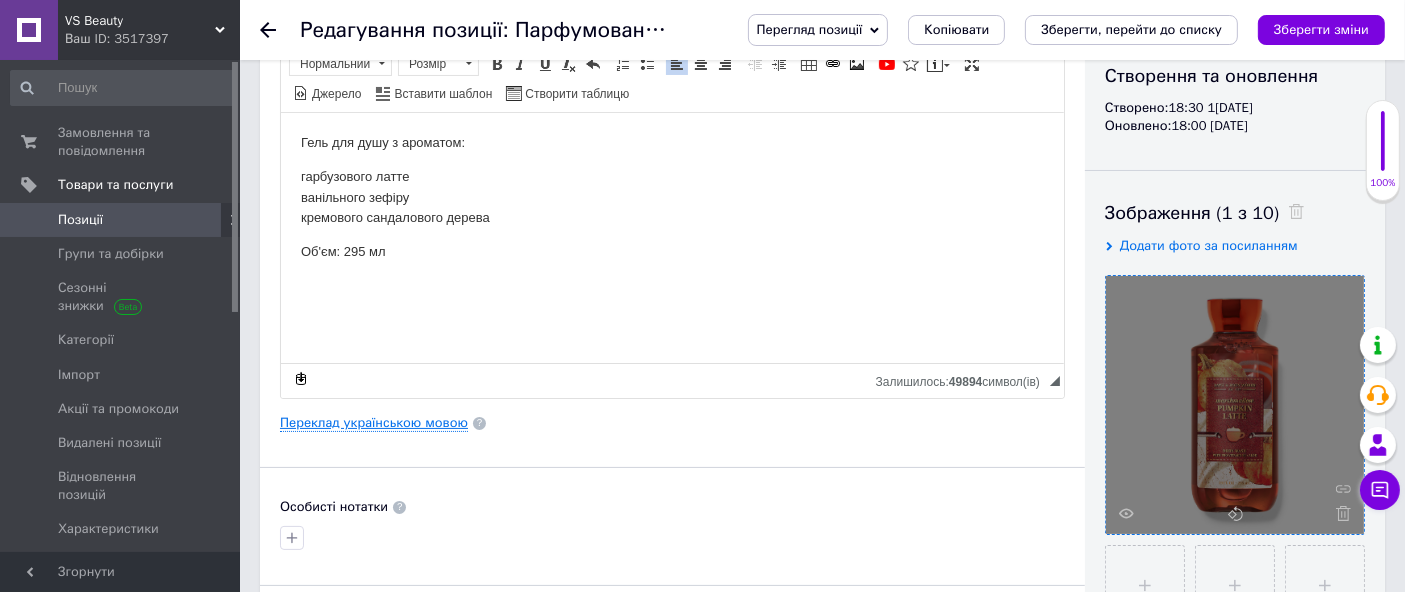 click on "Переклад українською мовою" at bounding box center [374, 423] 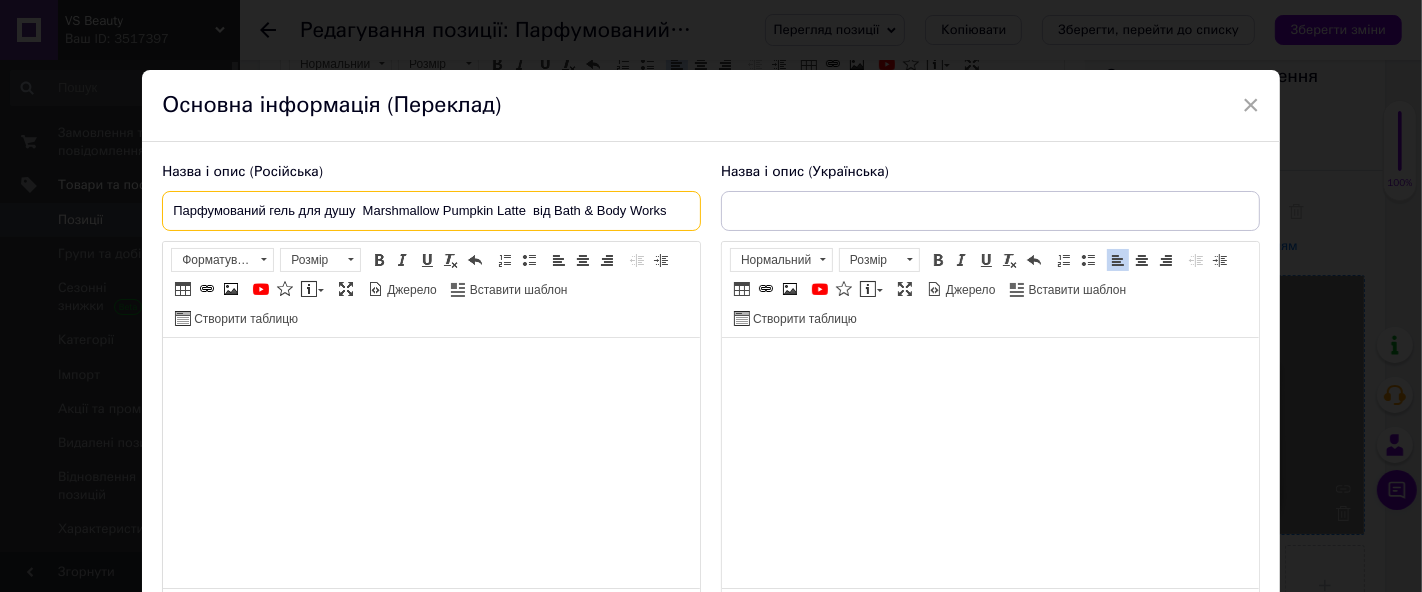 drag, startPoint x: 169, startPoint y: 210, endPoint x: 915, endPoint y: 205, distance: 746.0168 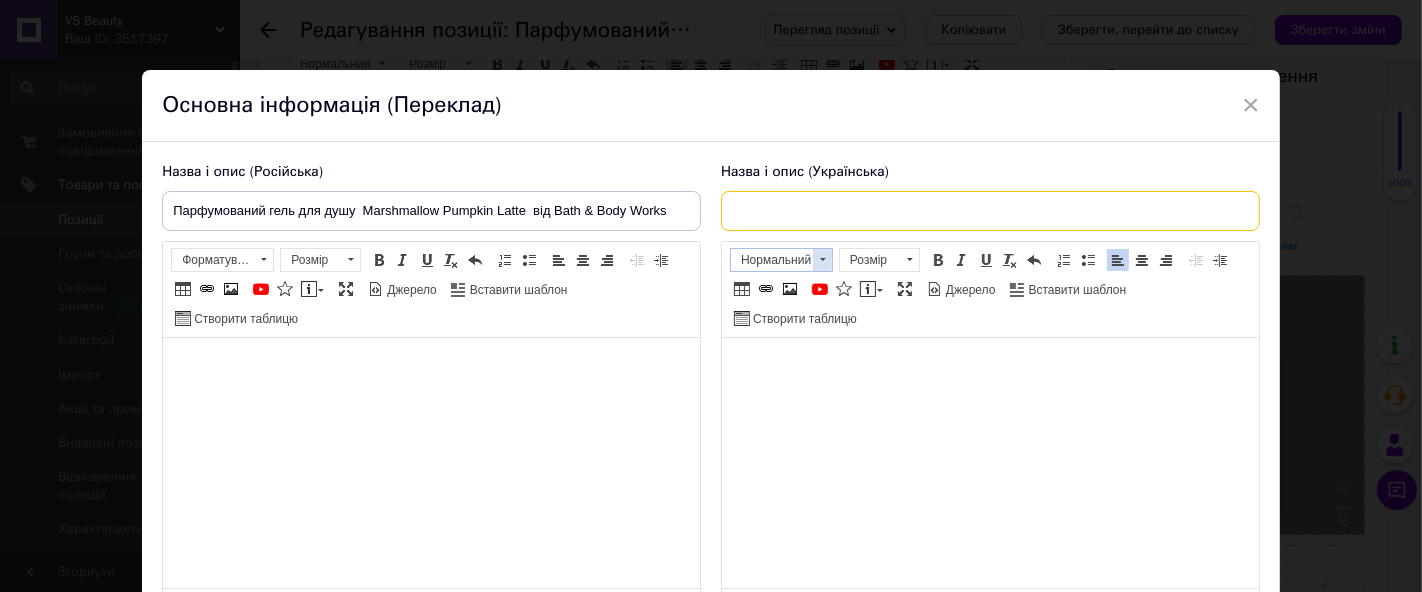 drag, startPoint x: 759, startPoint y: 218, endPoint x: 782, endPoint y: 252, distance: 41.04875 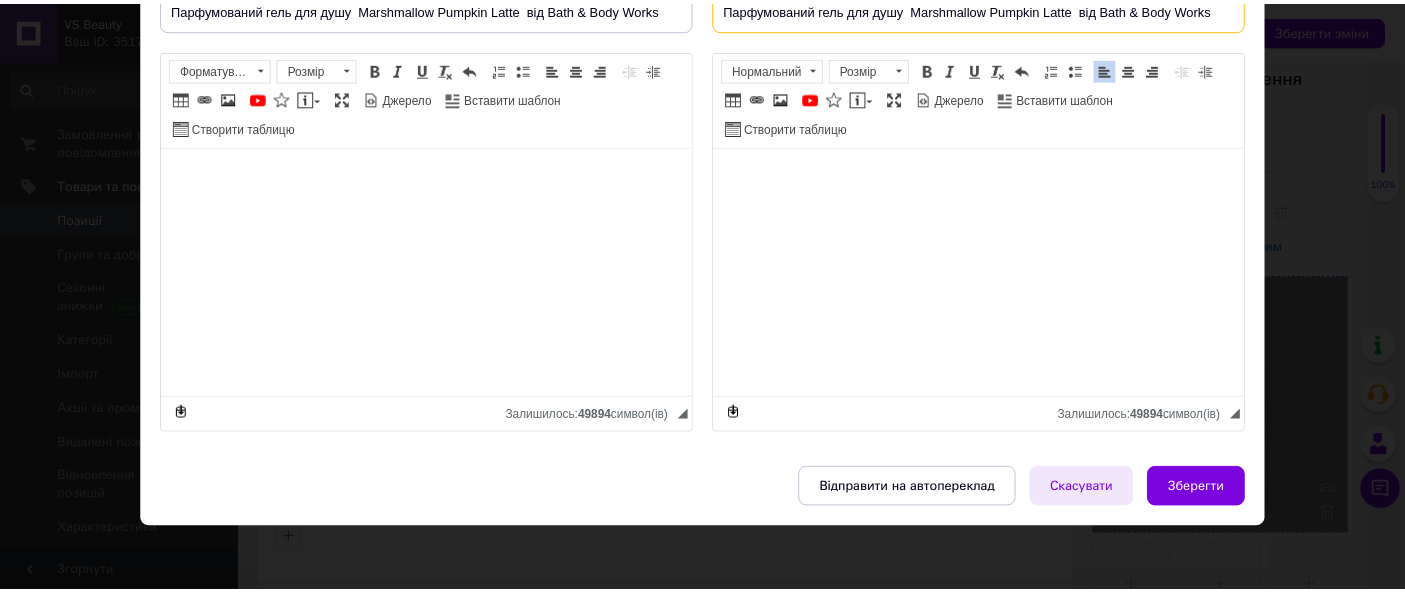 scroll, scrollTop: 202, scrollLeft: 0, axis: vertical 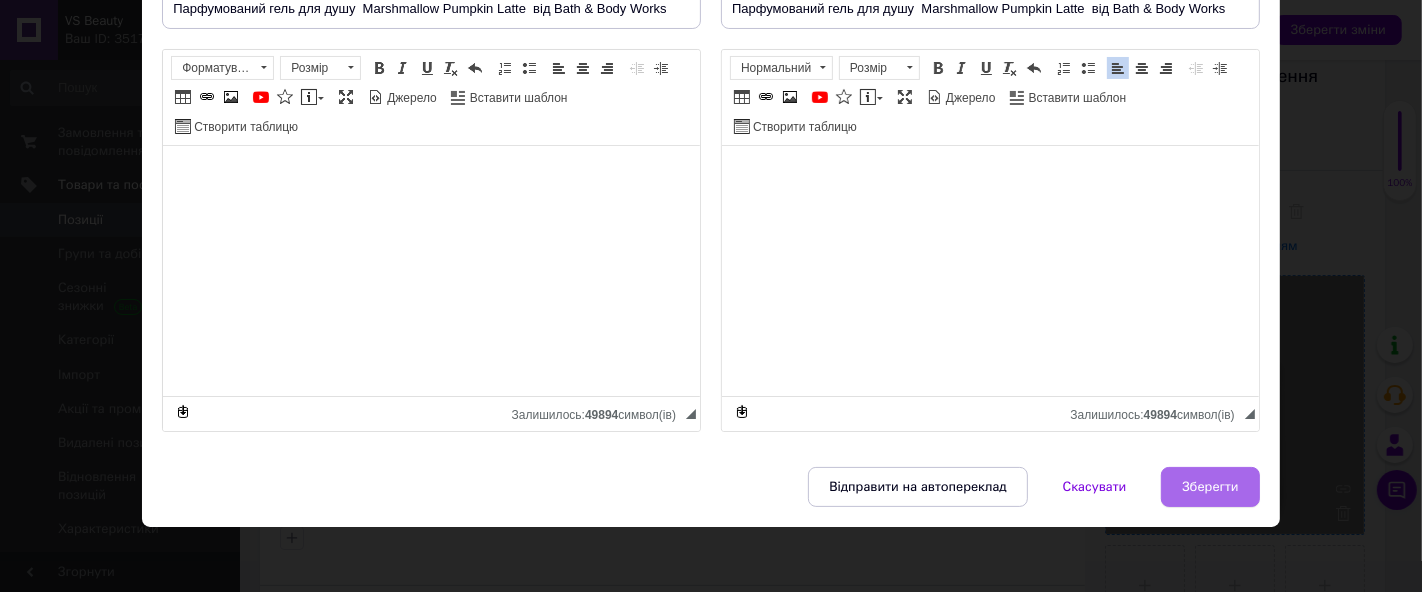 click on "Зберегти" at bounding box center [1210, 487] 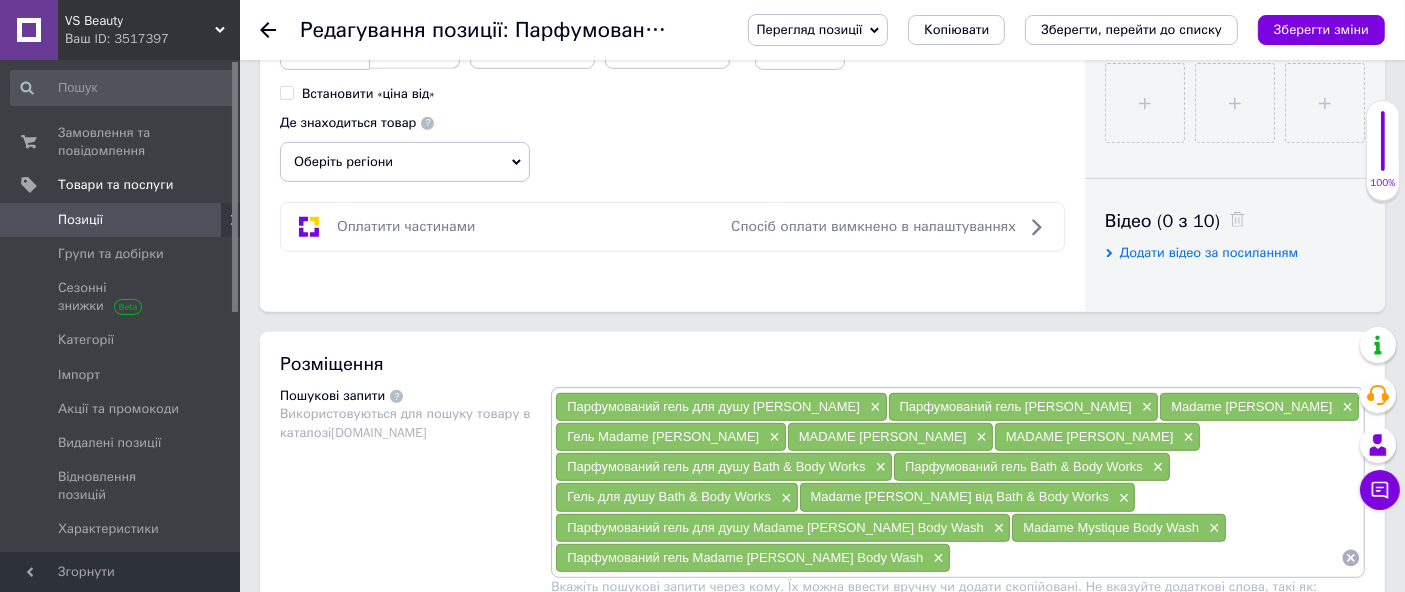 scroll, scrollTop: 888, scrollLeft: 0, axis: vertical 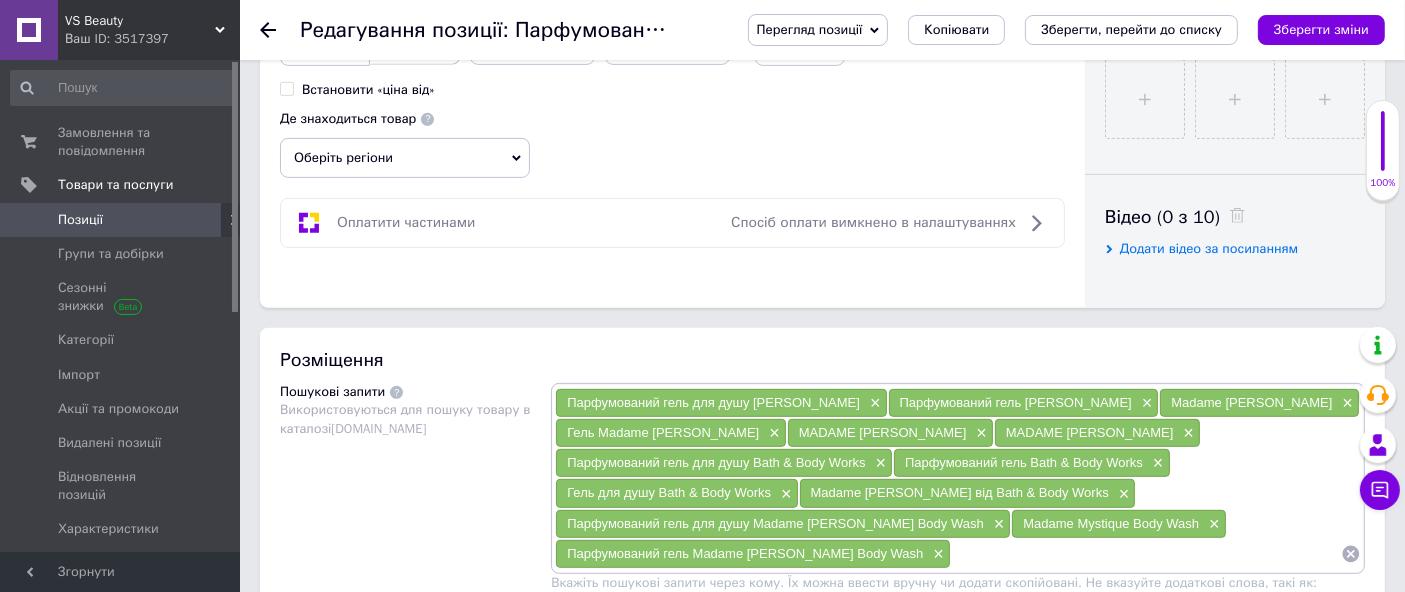drag, startPoint x: 1349, startPoint y: 540, endPoint x: 946, endPoint y: 457, distance: 411.45837 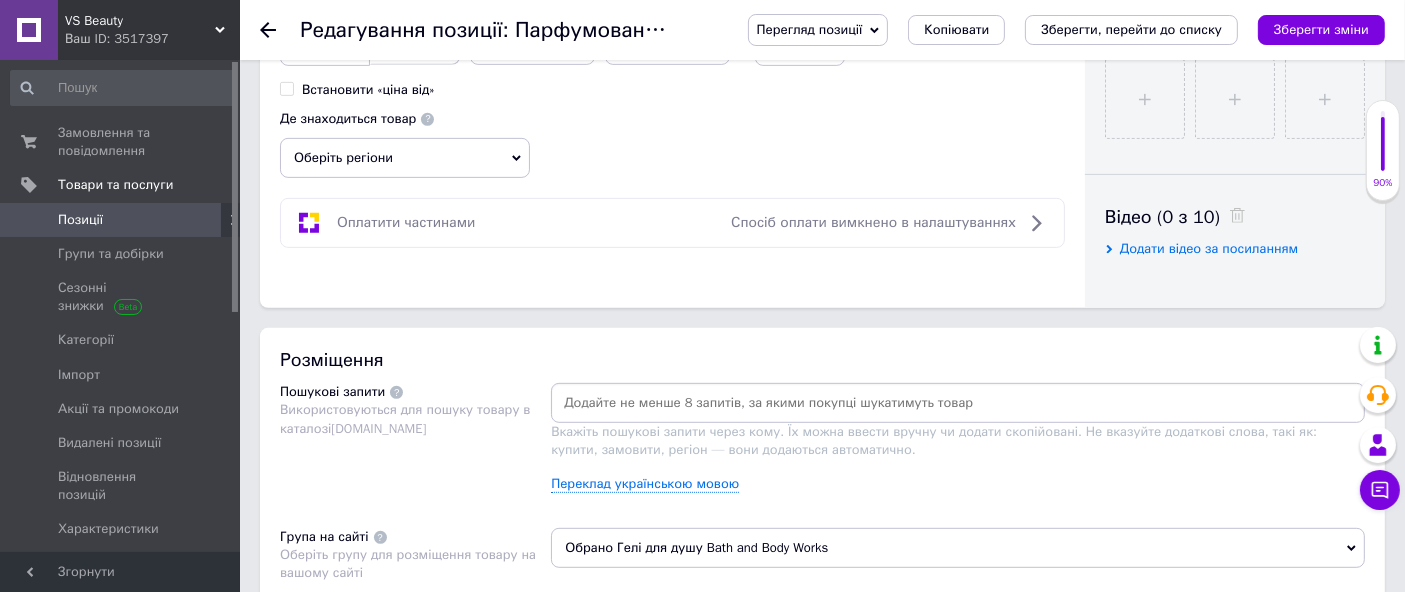 click at bounding box center (958, 403) 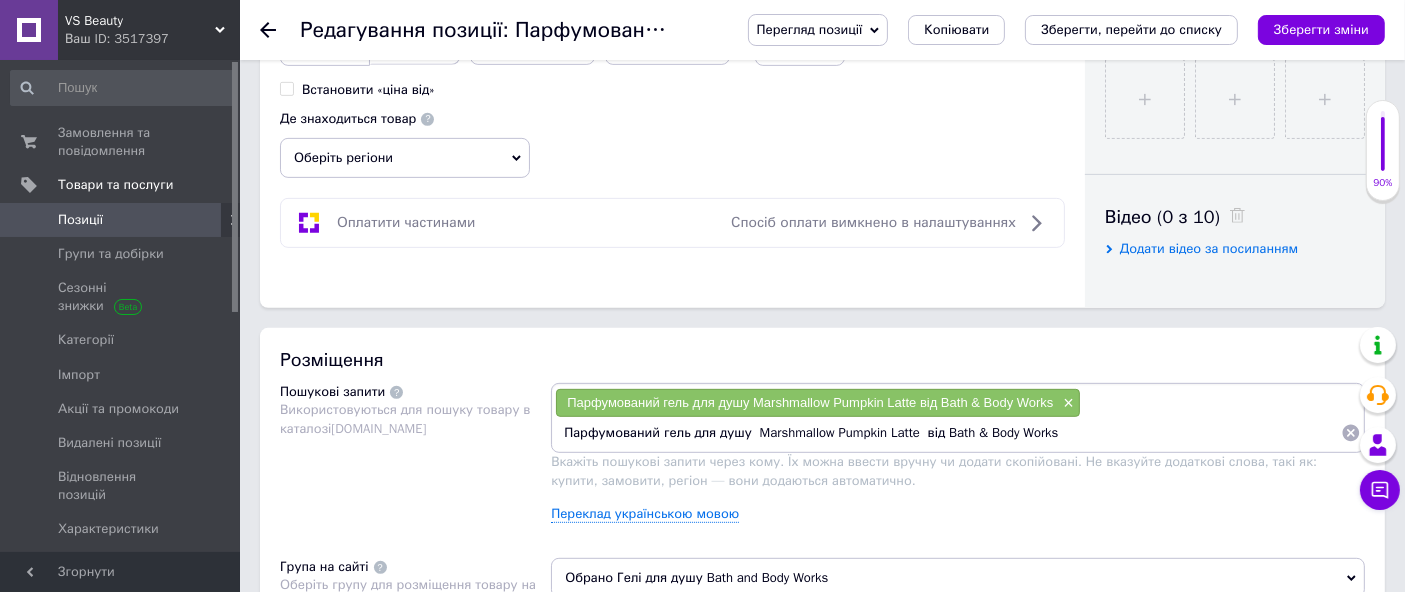 drag, startPoint x: 921, startPoint y: 430, endPoint x: 1421, endPoint y: 589, distance: 524.6723 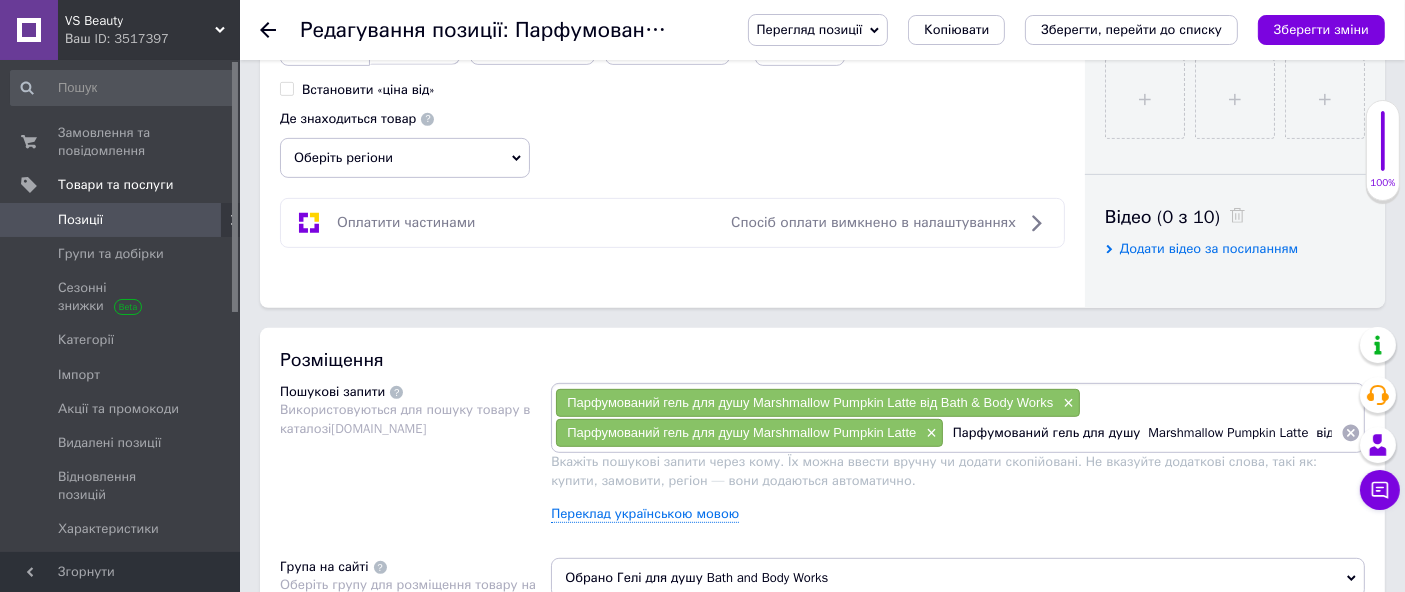 scroll, scrollTop: 0, scrollLeft: 106, axis: horizontal 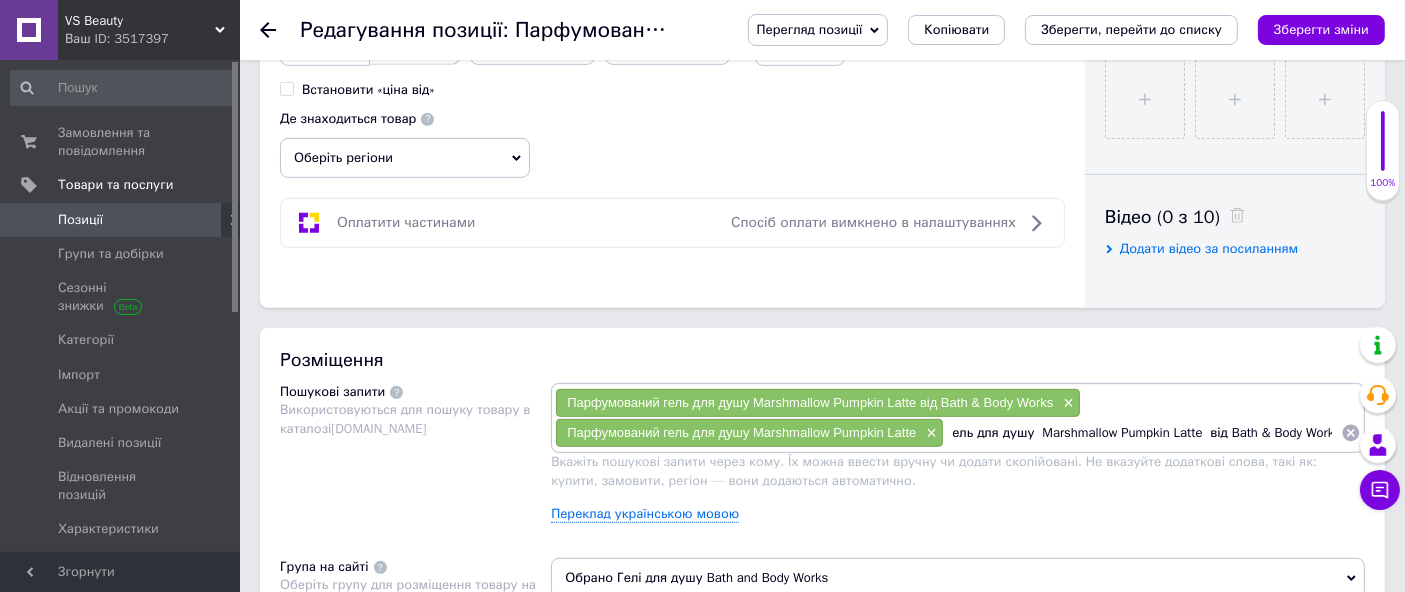 drag, startPoint x: 969, startPoint y: 430, endPoint x: 1017, endPoint y: 455, distance: 54.120235 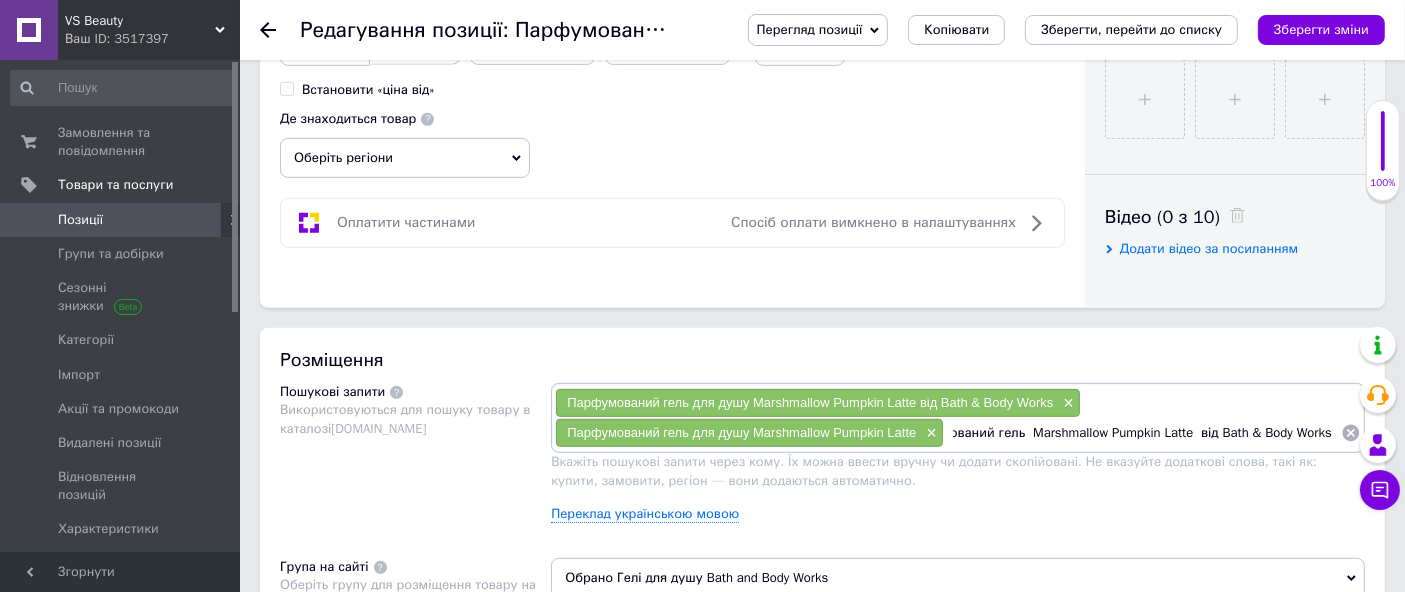 scroll, scrollTop: 0, scrollLeft: 48, axis: horizontal 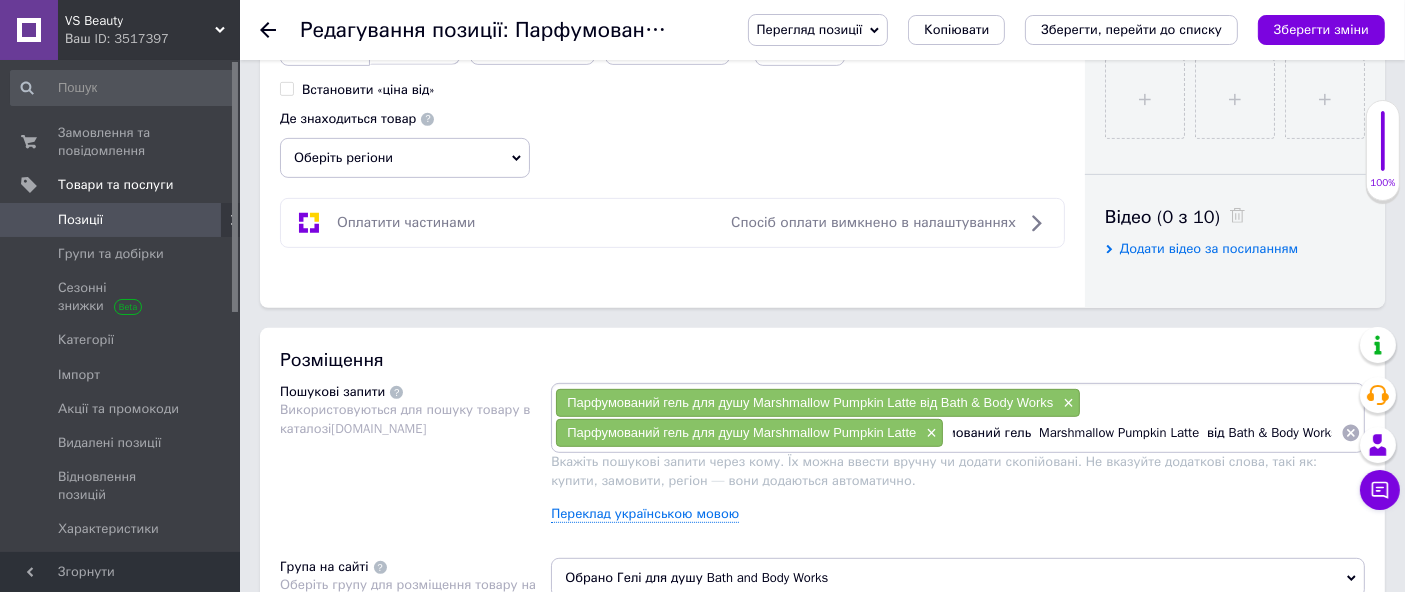 drag, startPoint x: 1202, startPoint y: 426, endPoint x: 1405, endPoint y: 496, distance: 214.73006 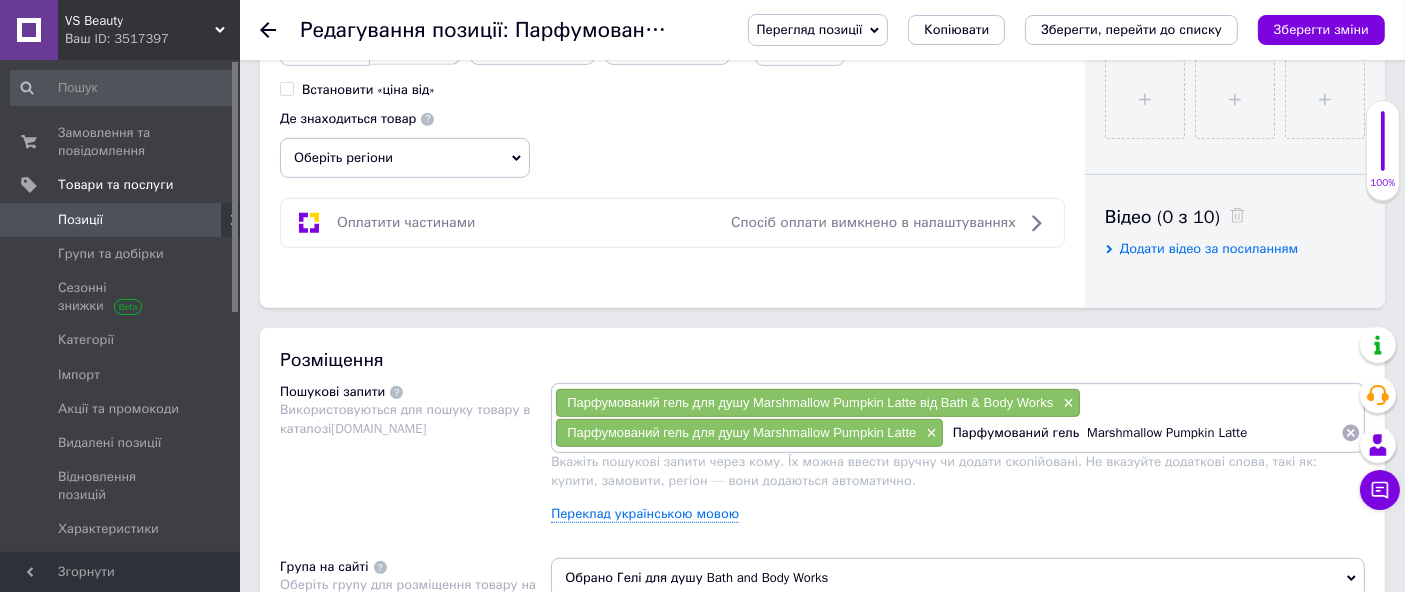 scroll, scrollTop: 0, scrollLeft: 0, axis: both 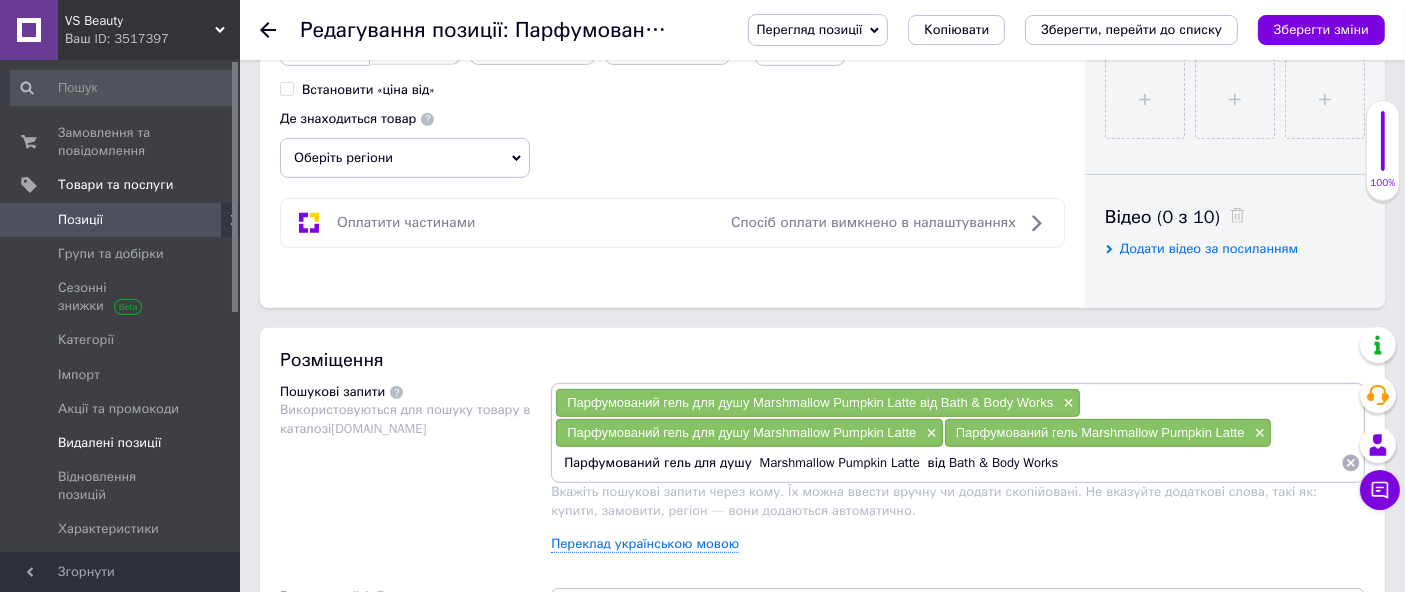 drag, startPoint x: 748, startPoint y: 455, endPoint x: 203, endPoint y: 440, distance: 545.20636 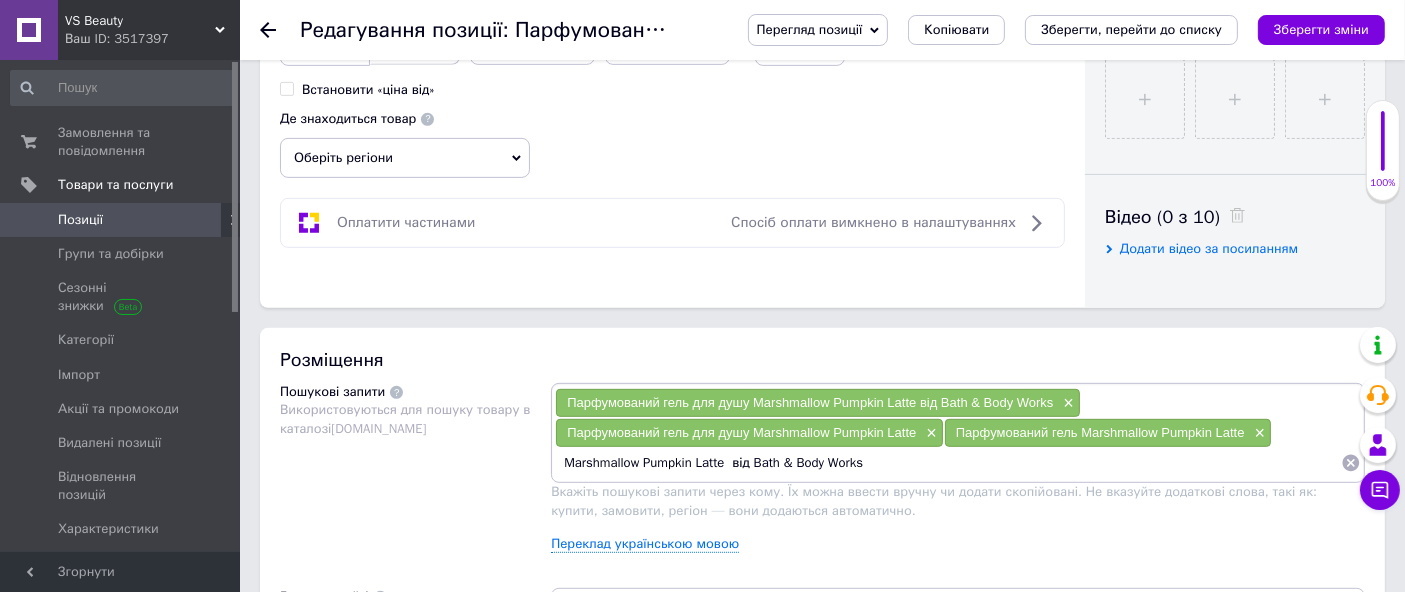 drag, startPoint x: 734, startPoint y: 458, endPoint x: 1421, endPoint y: 541, distance: 691.99567 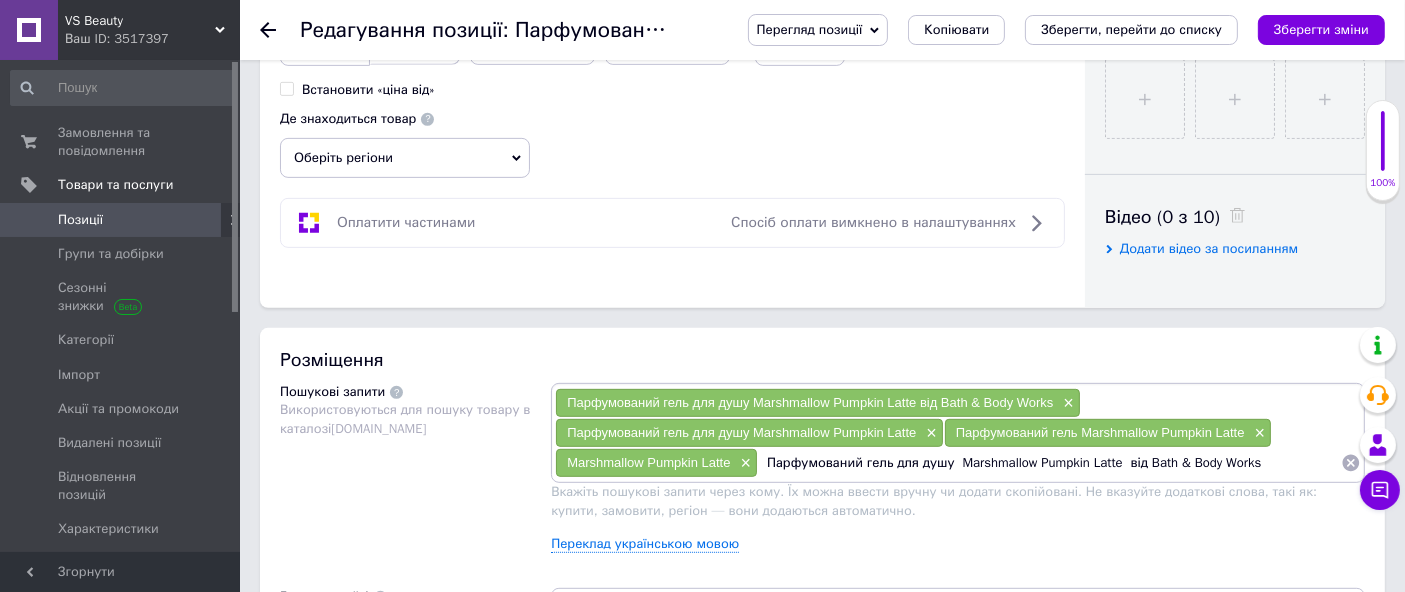 drag, startPoint x: 859, startPoint y: 461, endPoint x: 937, endPoint y: 498, distance: 86.33076 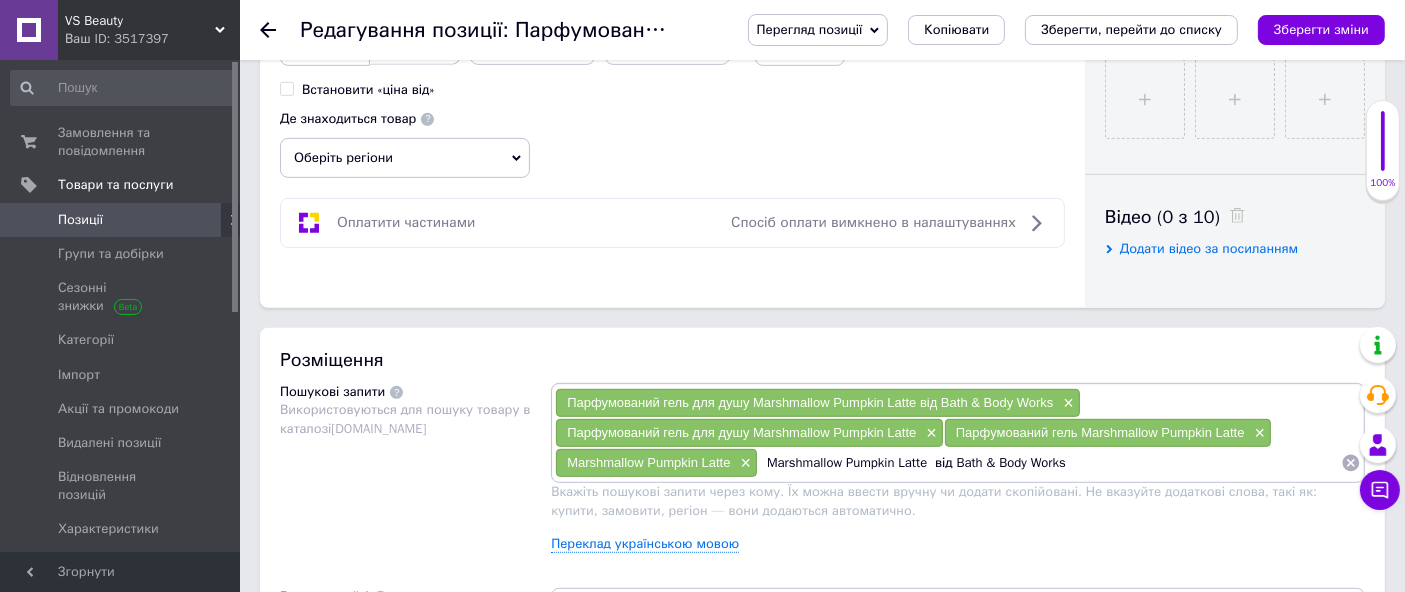 drag, startPoint x: 945, startPoint y: 455, endPoint x: 1385, endPoint y: 541, distance: 448.32578 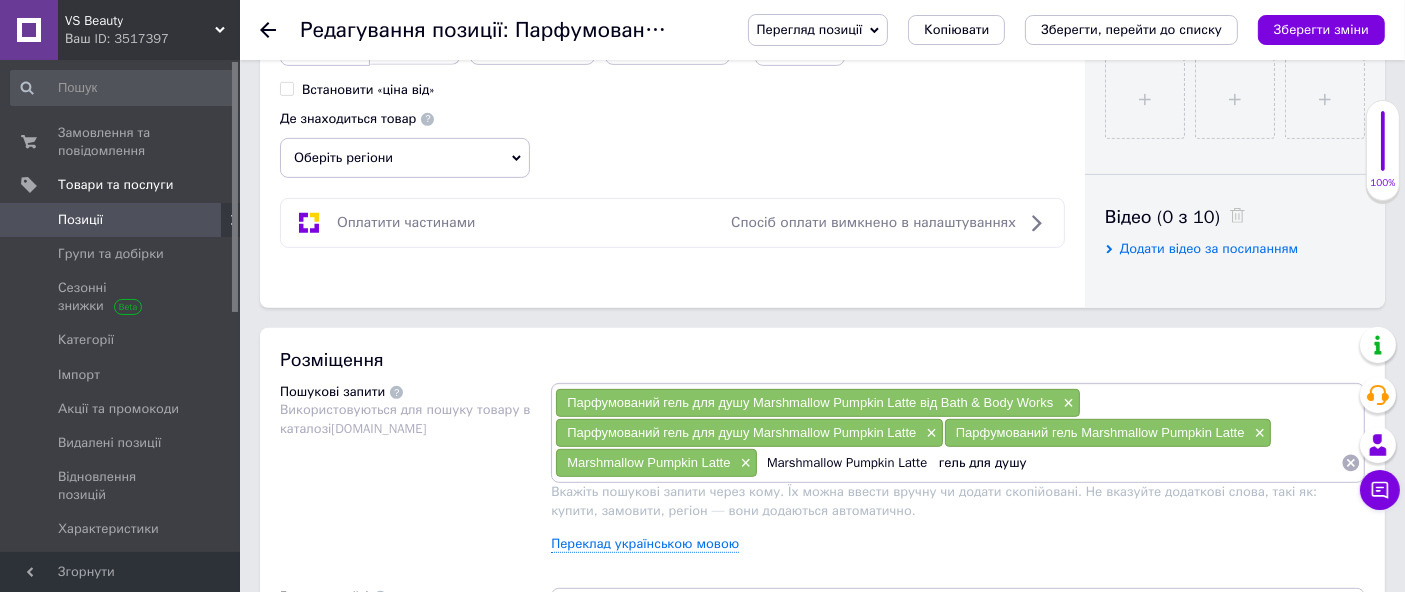drag, startPoint x: 944, startPoint y: 462, endPoint x: 875, endPoint y: 470, distance: 69.46222 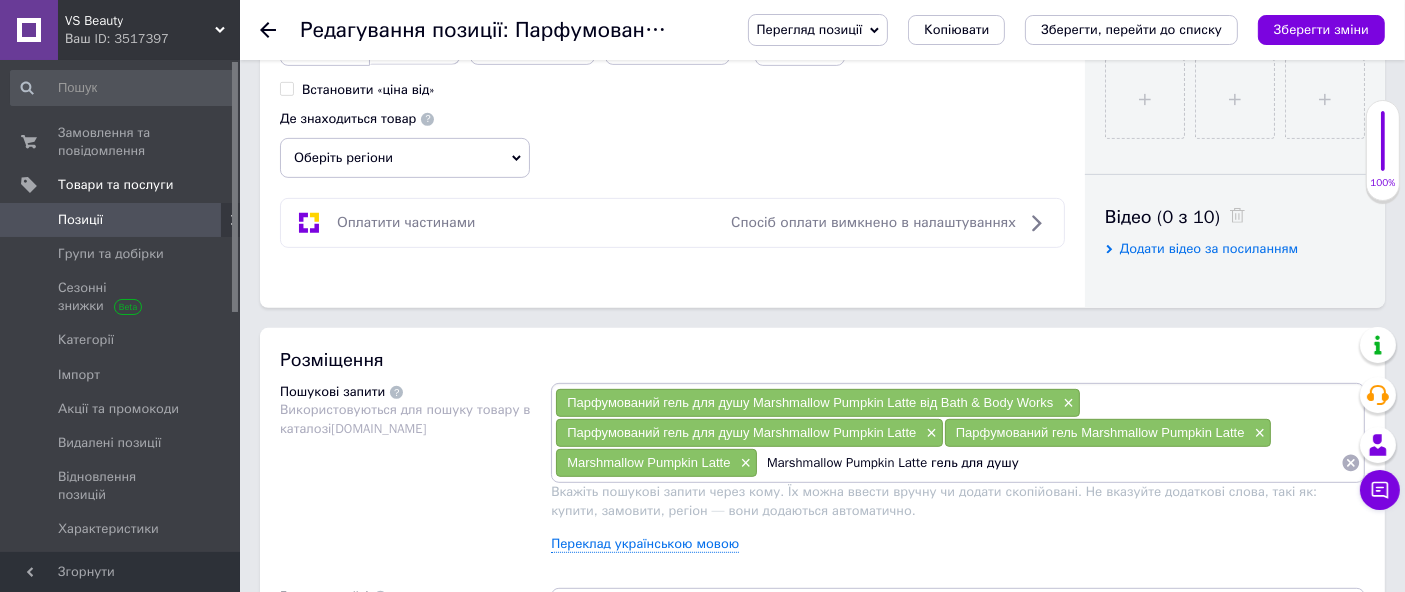 drag, startPoint x: 773, startPoint y: 457, endPoint x: 1322, endPoint y: 585, distance: 563.72424 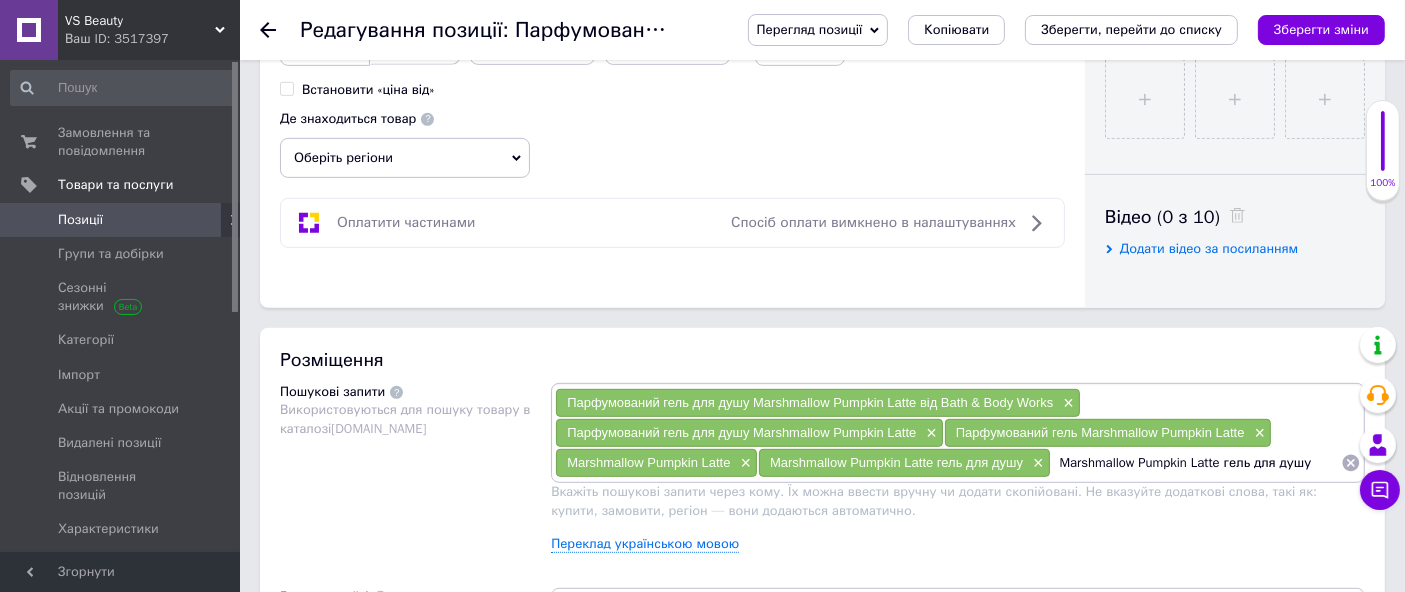 drag, startPoint x: 1257, startPoint y: 459, endPoint x: 1421, endPoint y: 589, distance: 209.27493 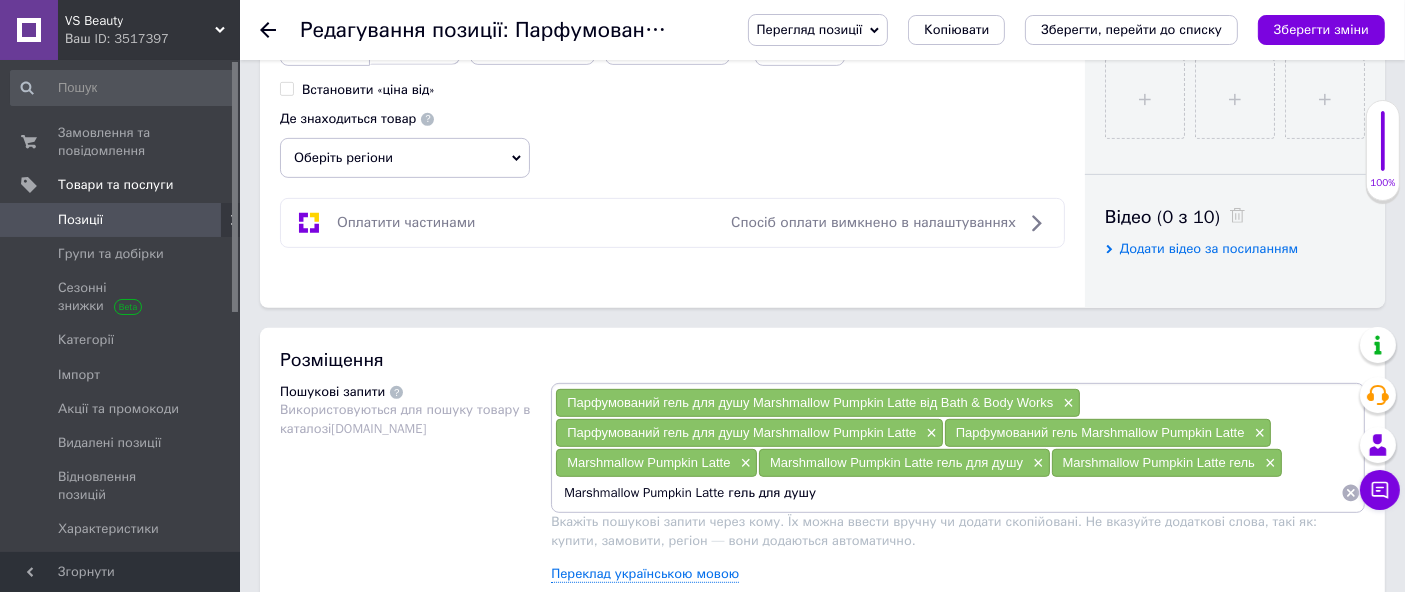 drag, startPoint x: 737, startPoint y: 489, endPoint x: 1306, endPoint y: 590, distance: 577.8945 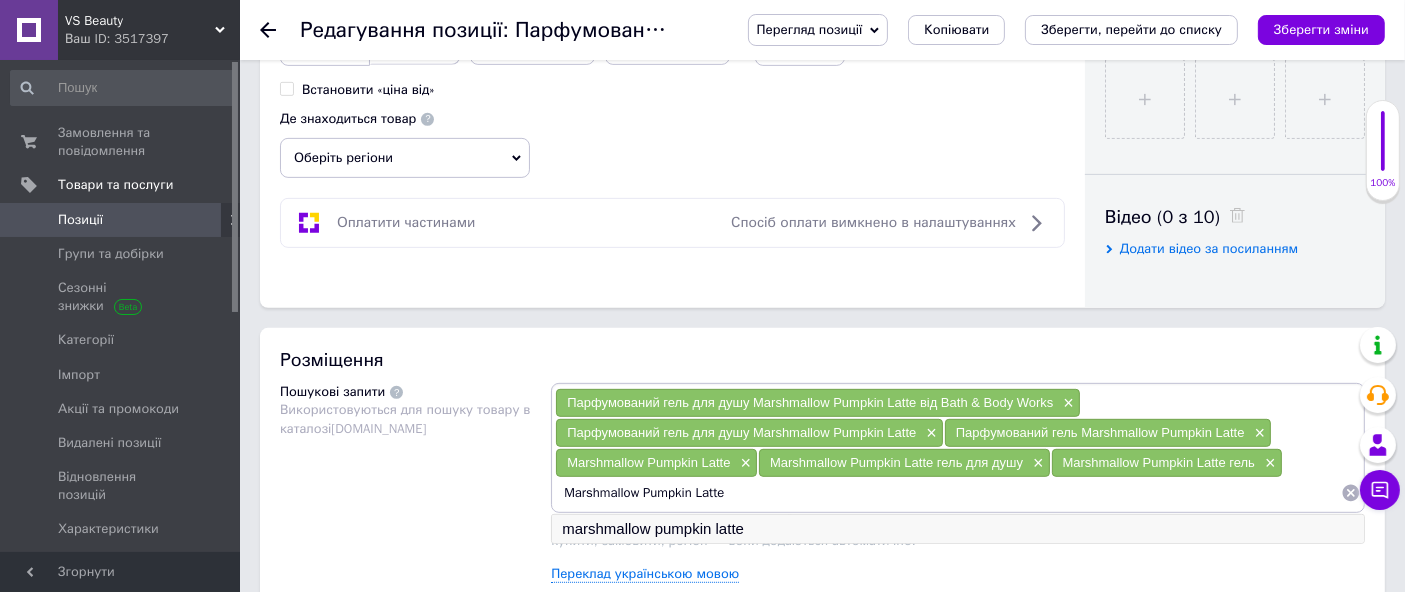 click on "marshmallow pumpkin latte" at bounding box center [958, 529] 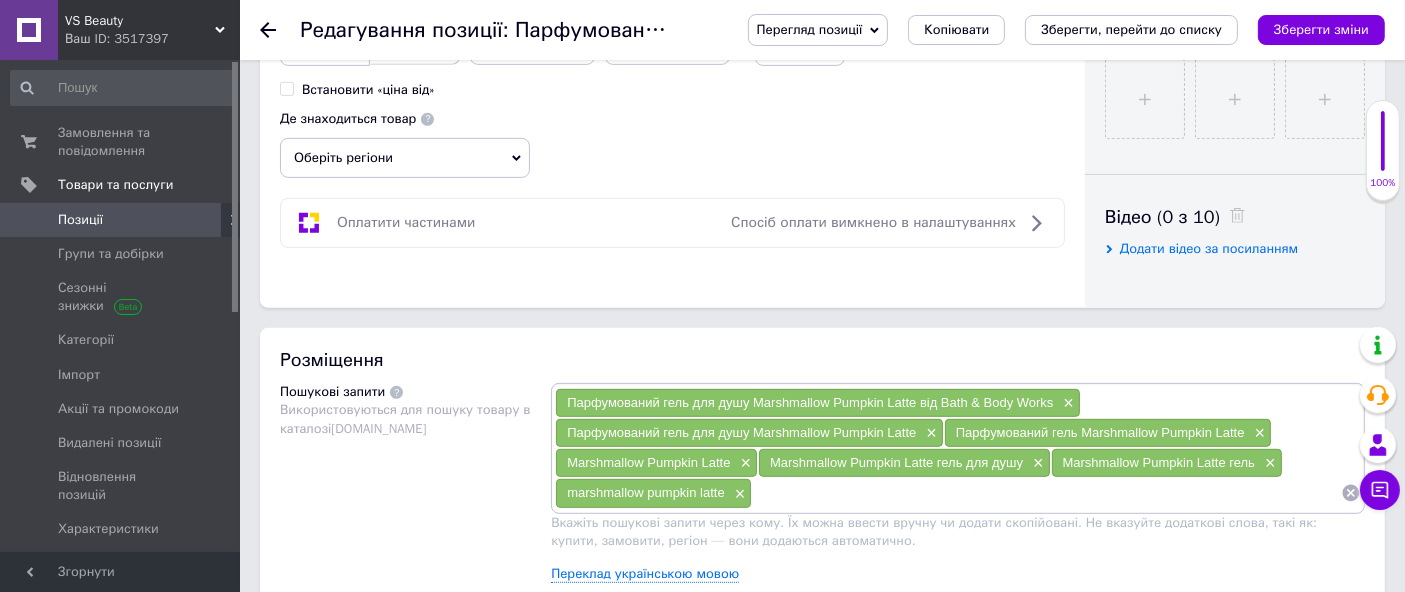 click at bounding box center [1046, 493] 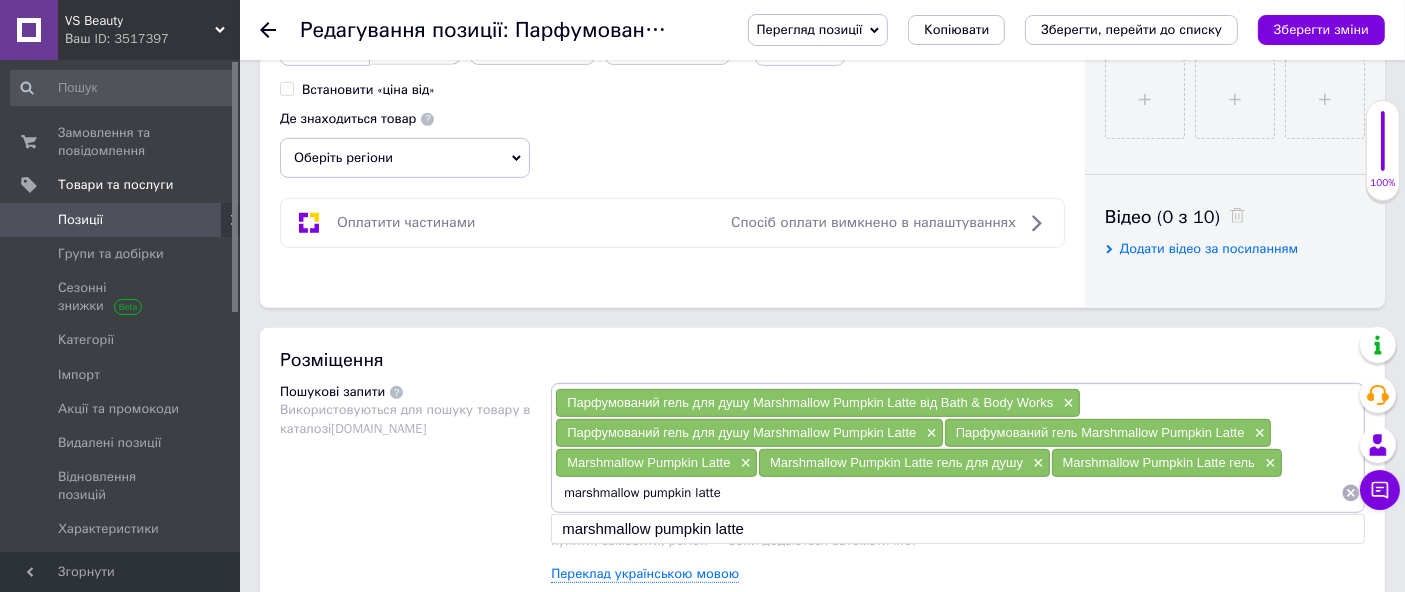 drag, startPoint x: 559, startPoint y: 482, endPoint x: 937, endPoint y: 485, distance: 378.0119 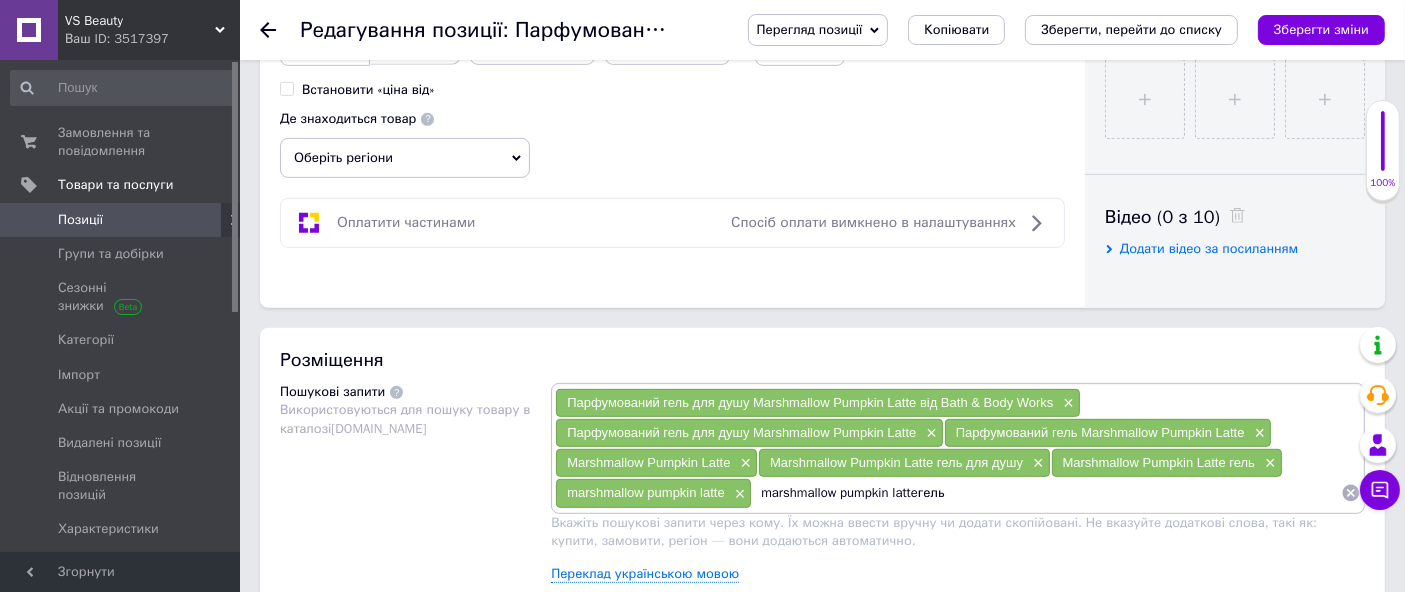 click on "marshmallow pumpkin latteгель" at bounding box center (1046, 493) 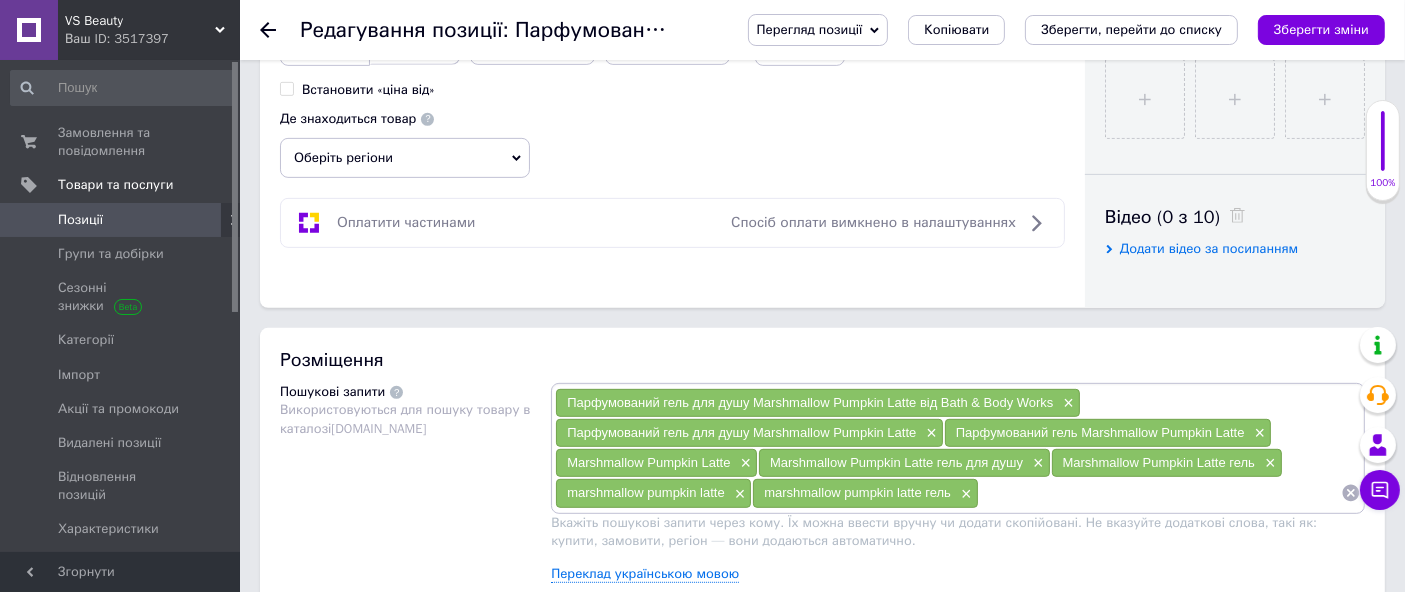 scroll, scrollTop: 0, scrollLeft: 0, axis: both 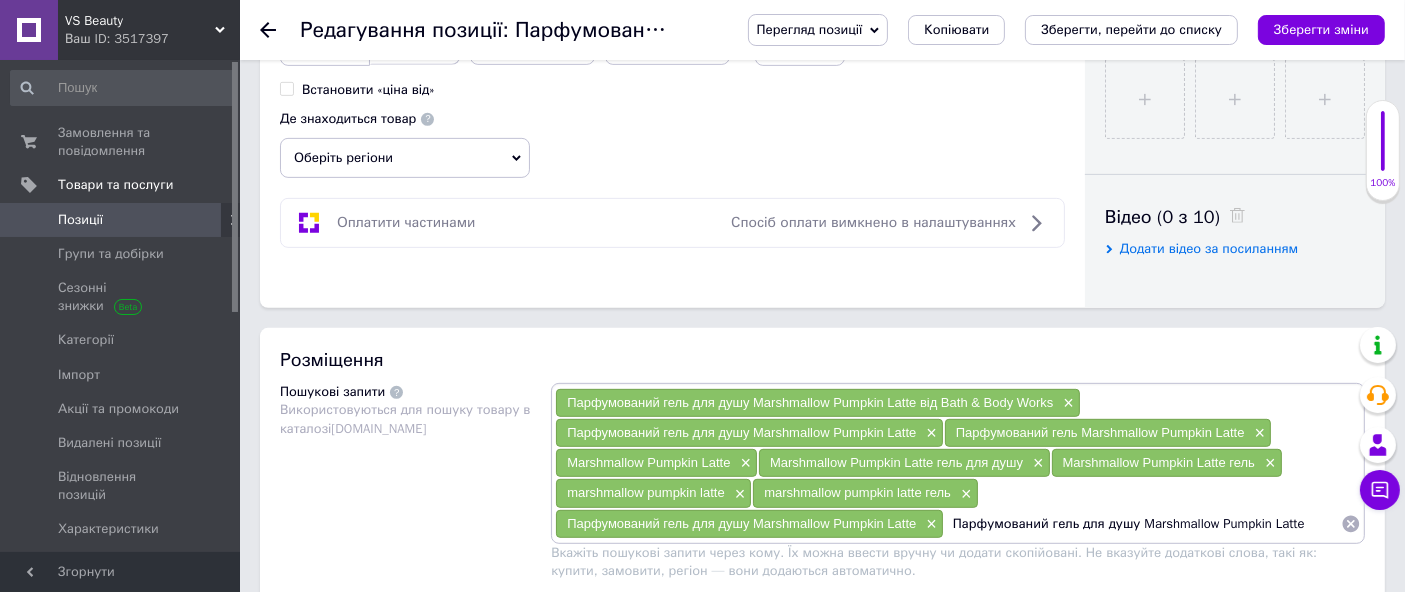 drag, startPoint x: 1079, startPoint y: 526, endPoint x: 1118, endPoint y: 544, distance: 42.953465 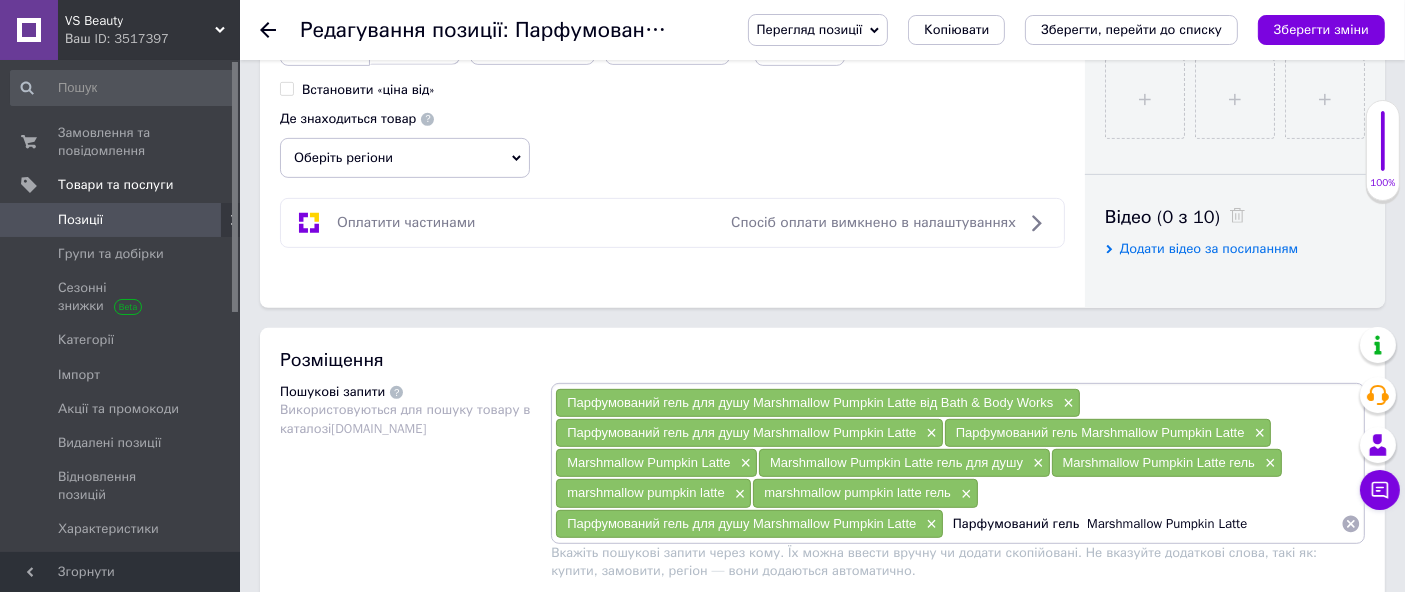 click on "Парфумований гель  Marshmallow Pumpkin Latte" at bounding box center [1142, 524] 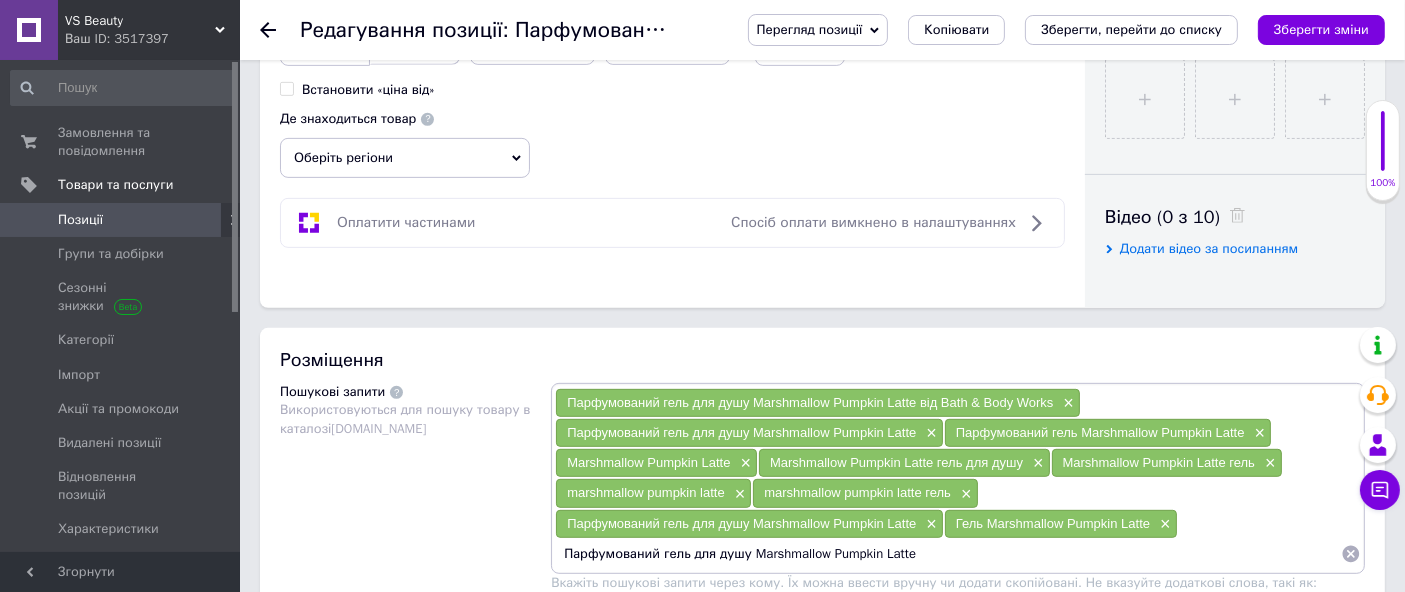drag, startPoint x: 742, startPoint y: 546, endPoint x: 211, endPoint y: 510, distance: 532.21893 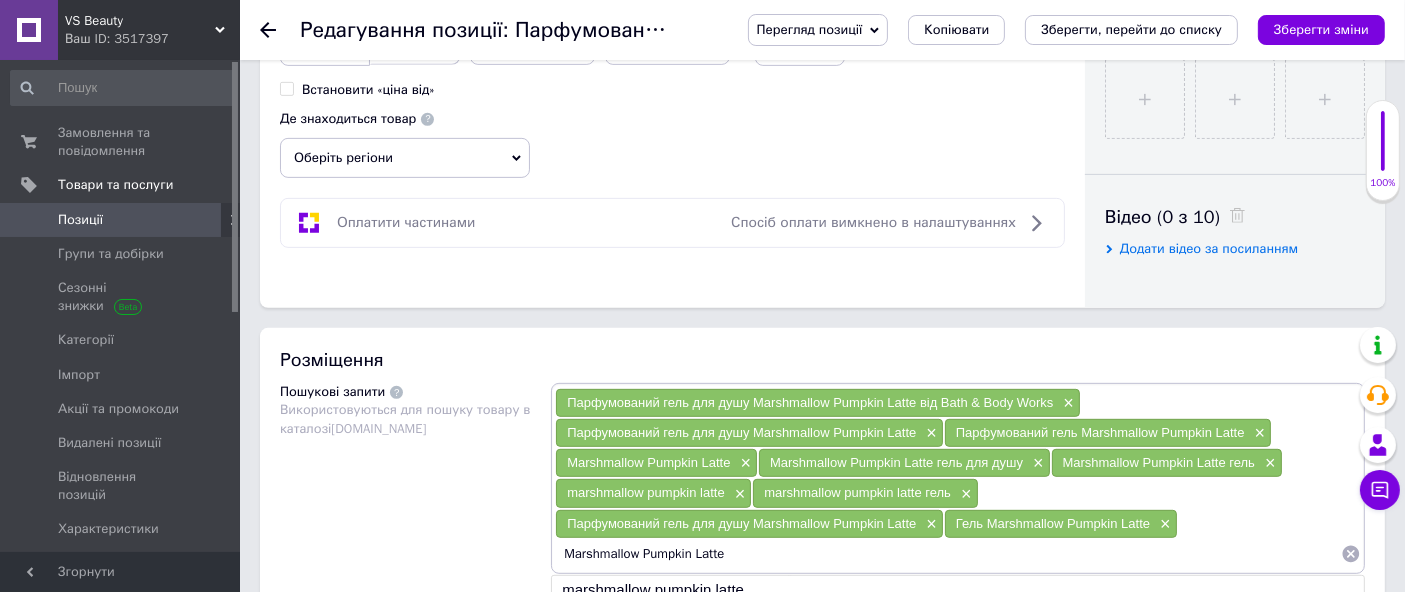 click on "Marshmallow Pumpkin Latte" at bounding box center [948, 554] 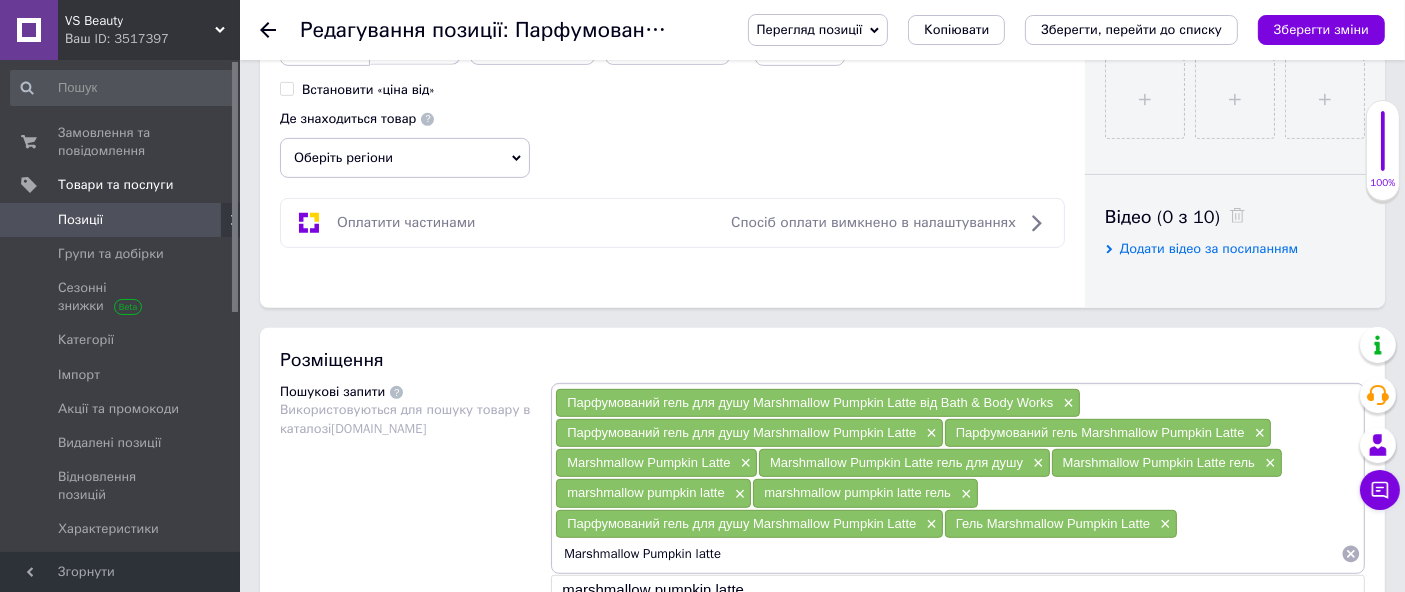 click on "Marshmallow Pumpkin latte" at bounding box center [948, 554] 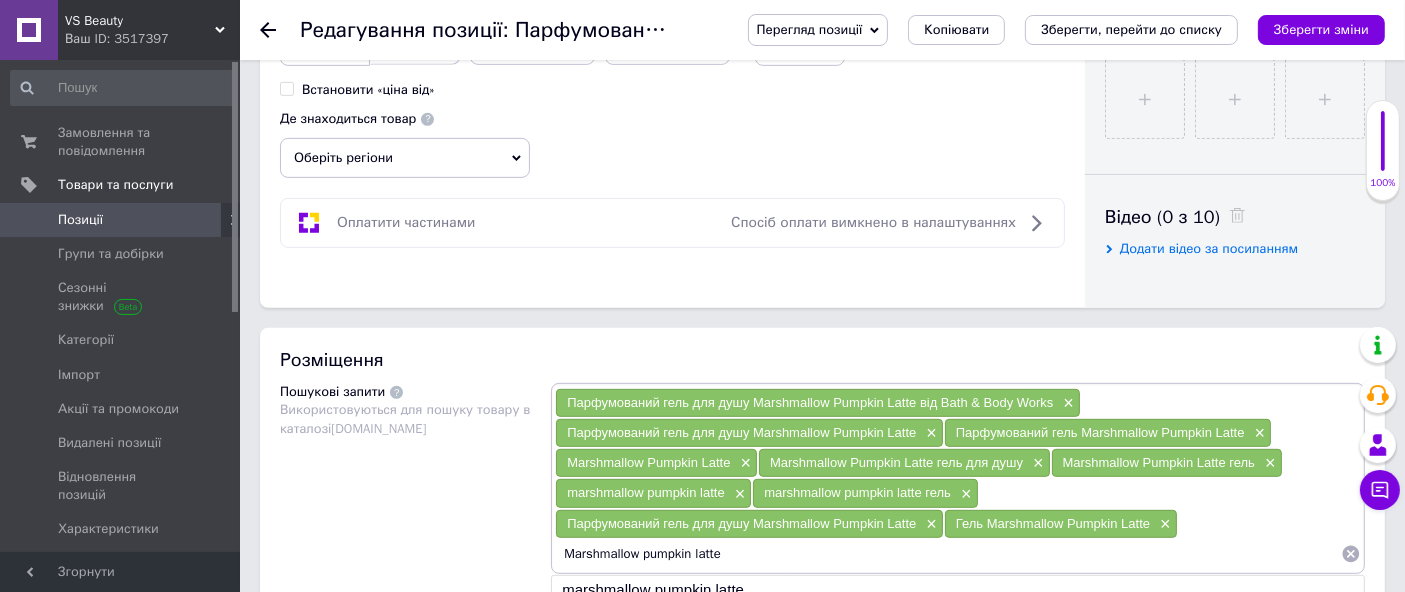 click on "Marshmallow pumpkin latte" at bounding box center [948, 554] 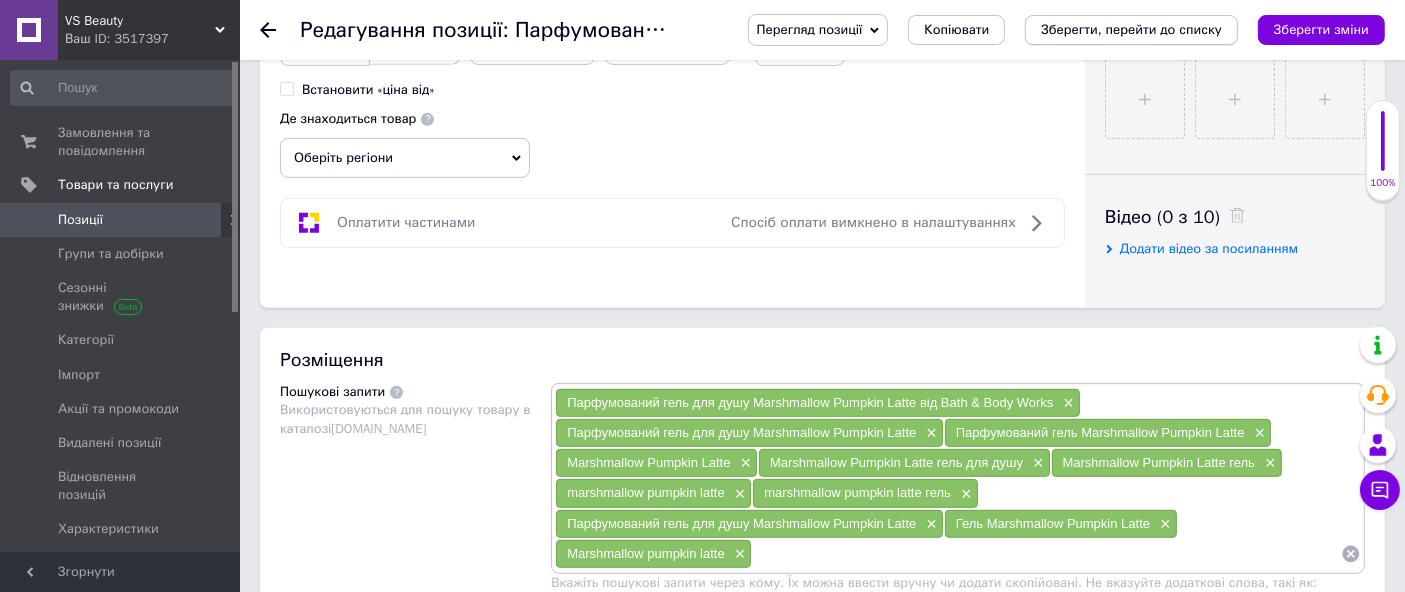 click on "Зберегти, перейти до списку" at bounding box center (1131, 29) 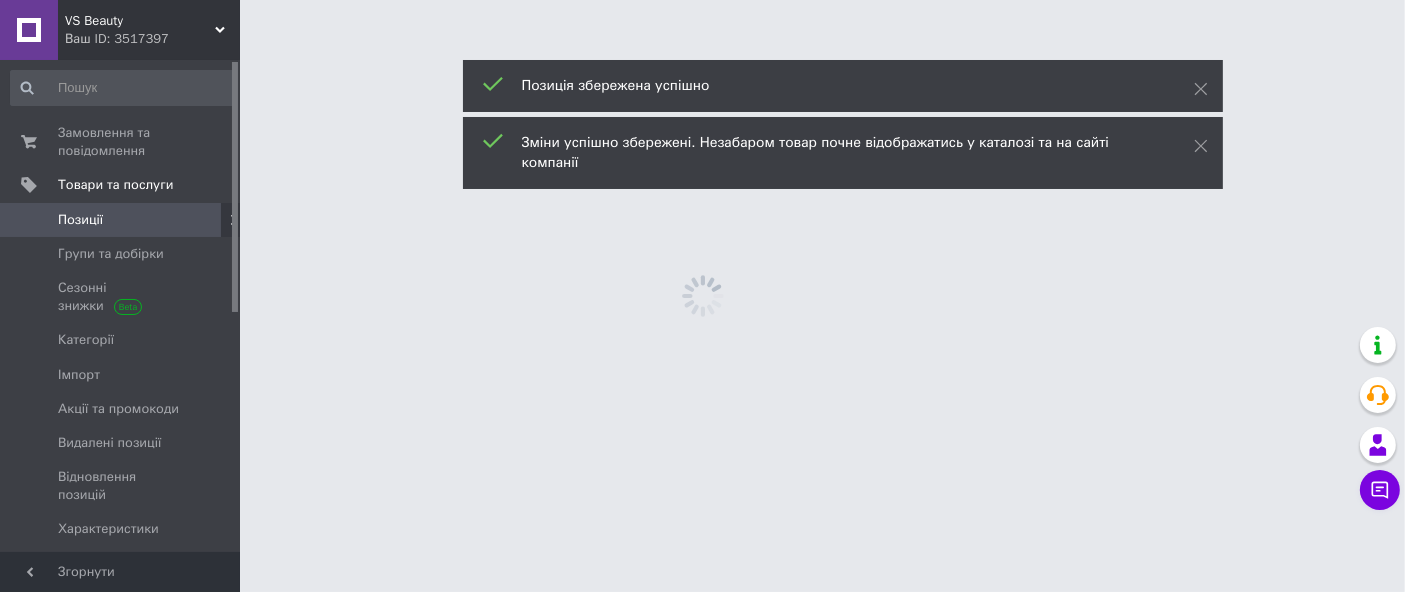 scroll, scrollTop: 0, scrollLeft: 0, axis: both 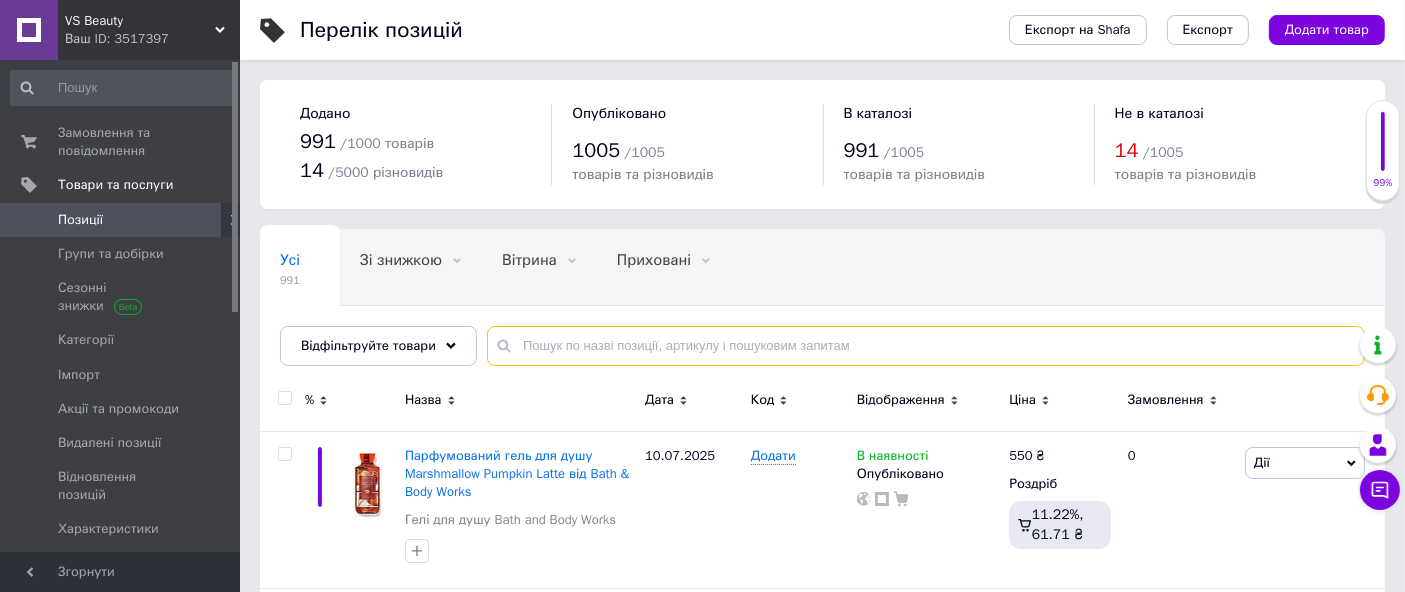 click at bounding box center (926, 346) 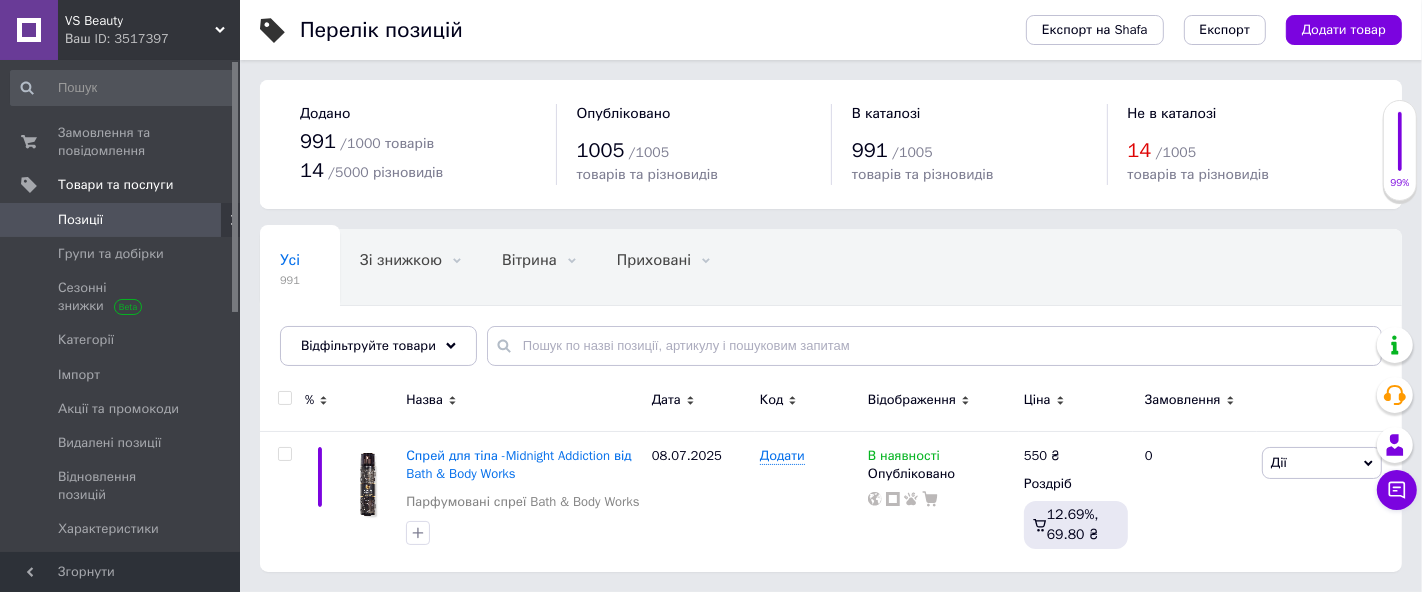 click on "Позиції" at bounding box center (80, 220) 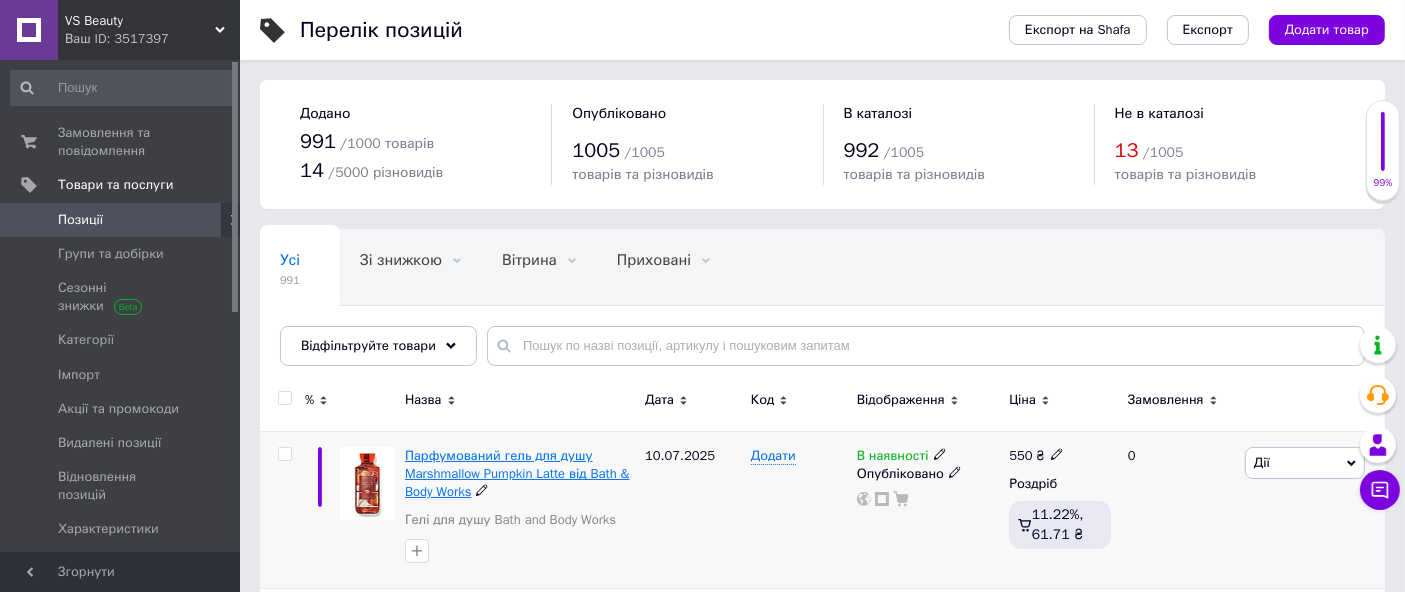 click on "Парфумований гель для душу  Marshmallow Pumpkin Latte  від Bath & Body Works" at bounding box center (517, 473) 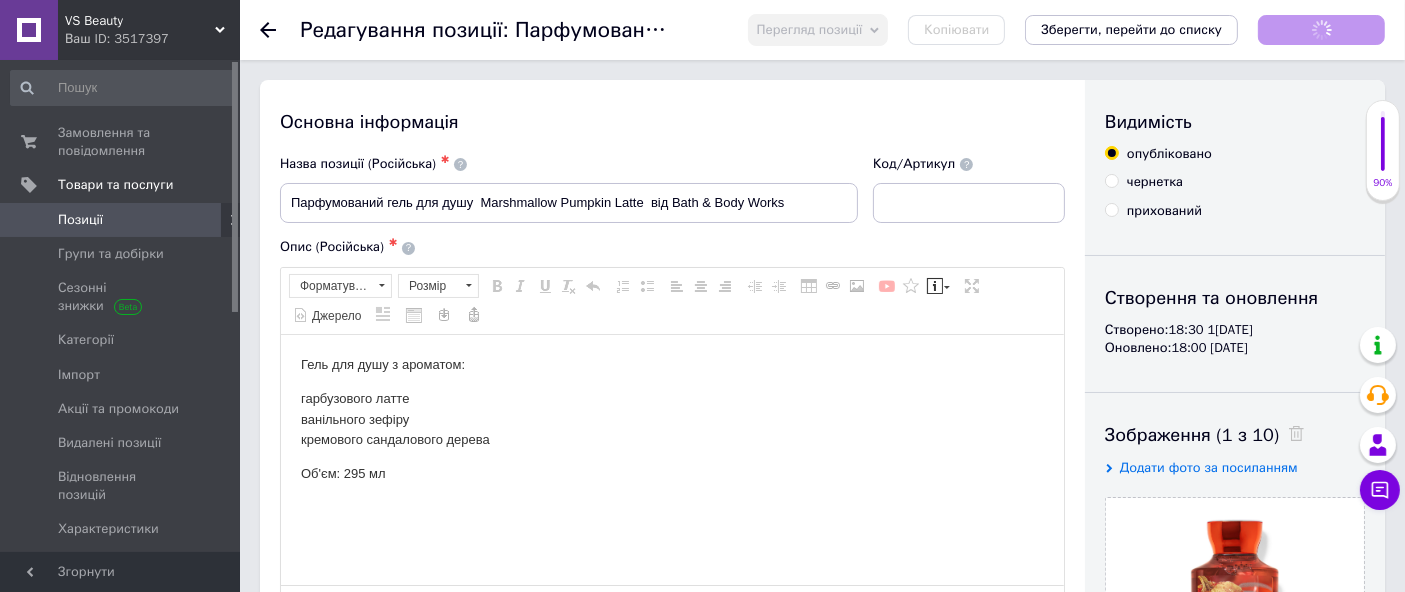 scroll, scrollTop: 0, scrollLeft: 0, axis: both 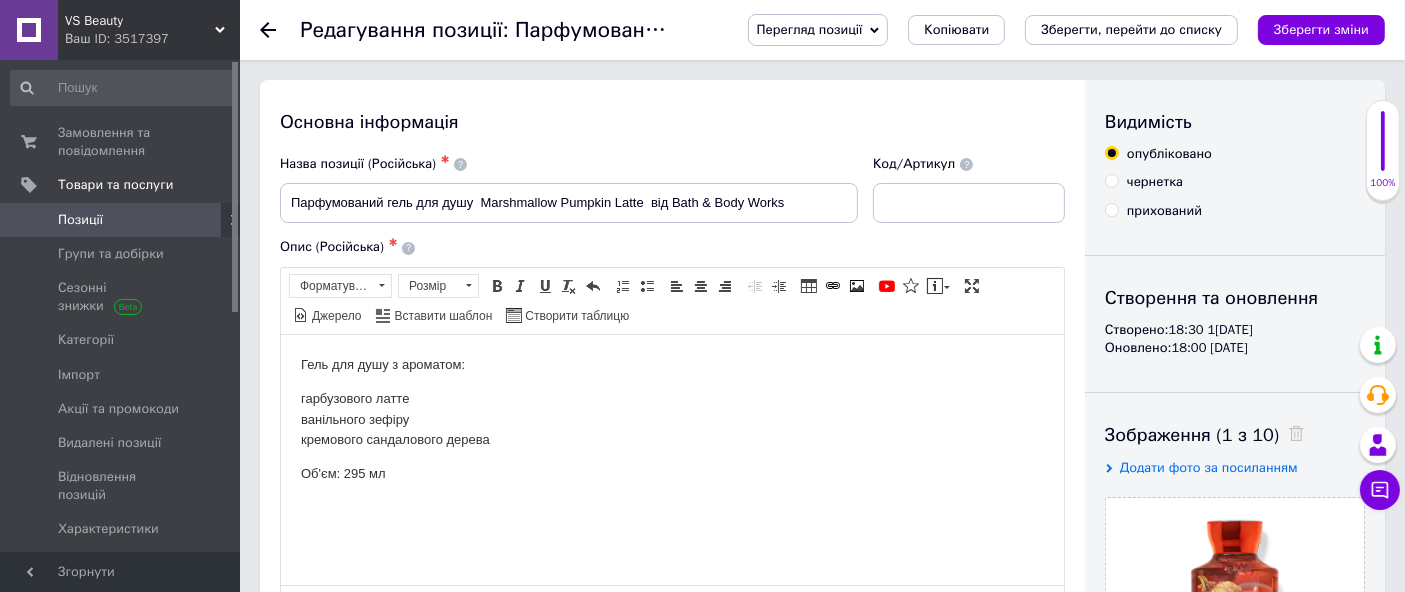 click on "Копіювати" at bounding box center [956, 30] 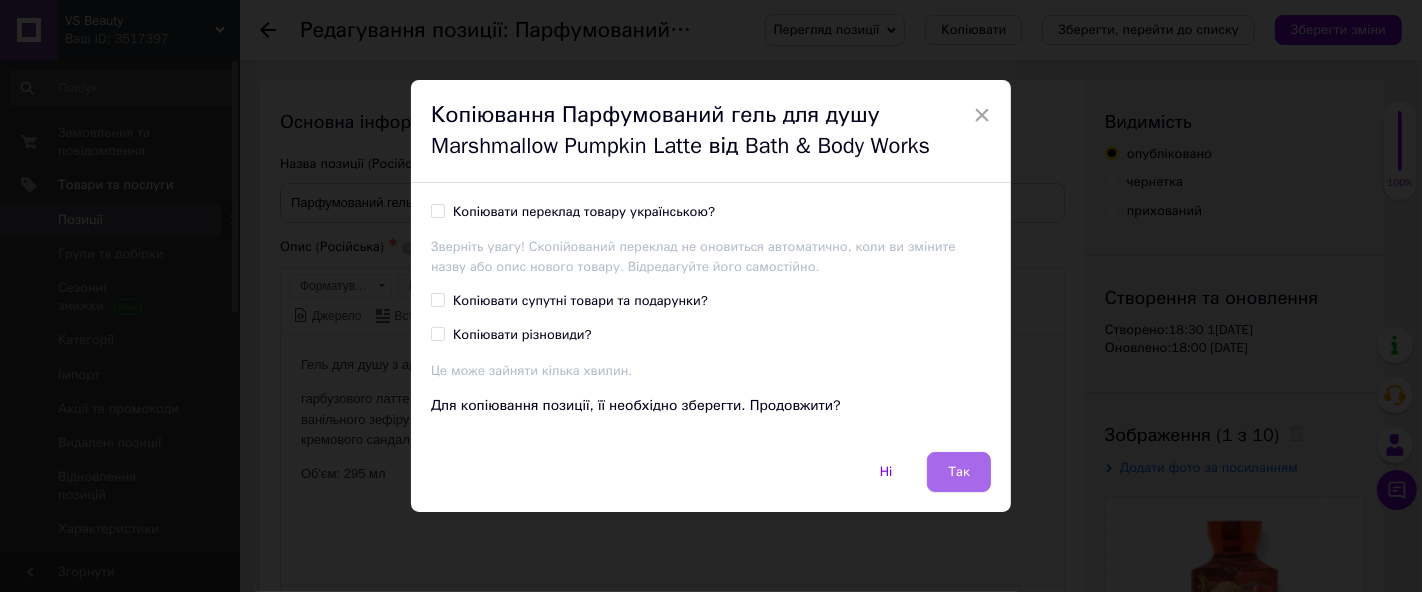 drag, startPoint x: 944, startPoint y: 470, endPoint x: 660, endPoint y: 136, distance: 438.4199 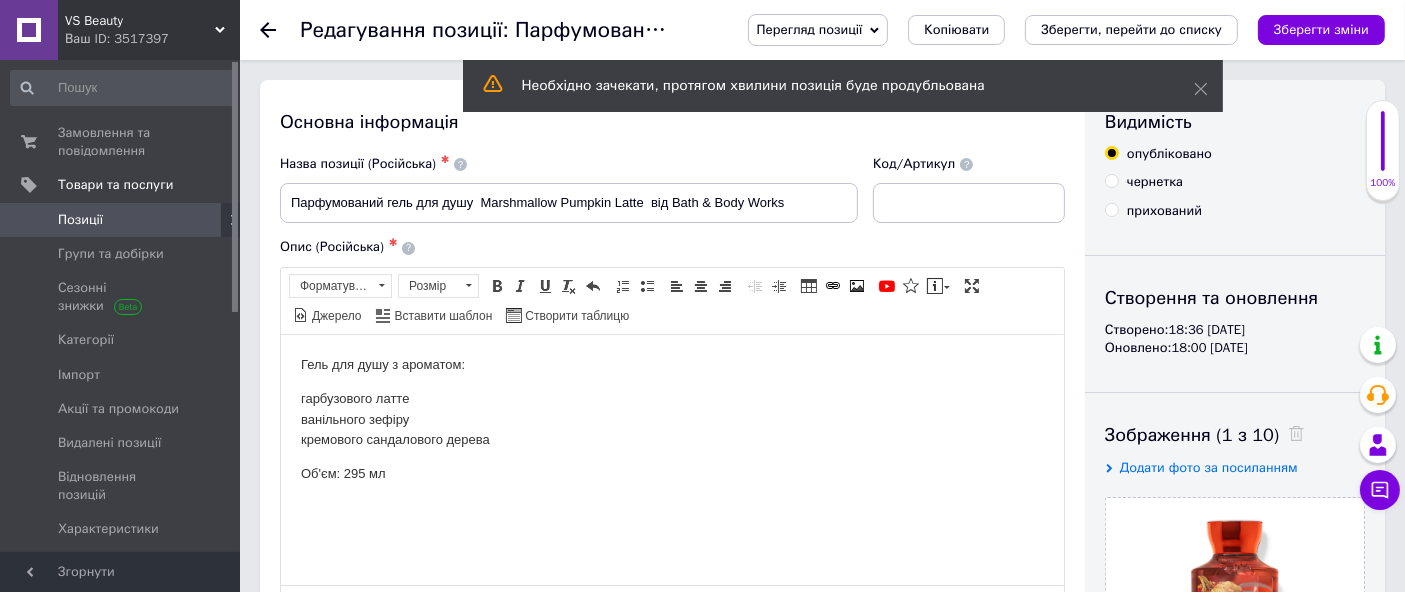 scroll, scrollTop: 0, scrollLeft: 0, axis: both 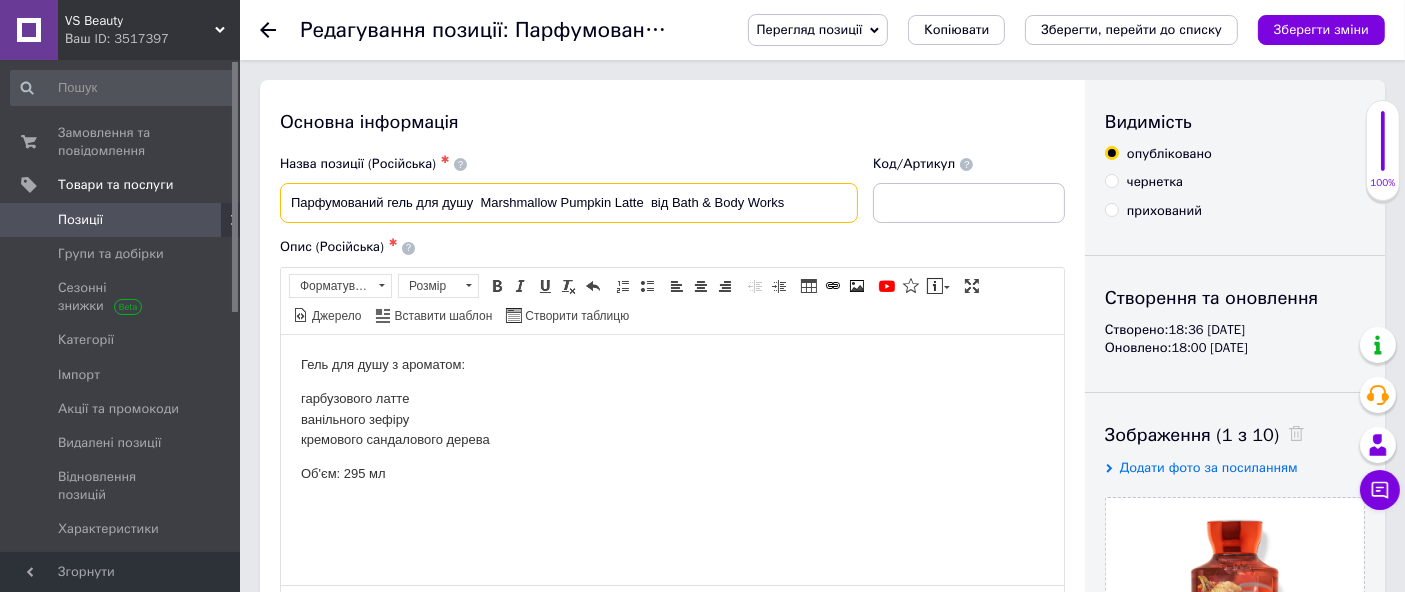 drag, startPoint x: 476, startPoint y: 198, endPoint x: 612, endPoint y: 214, distance: 136.93794 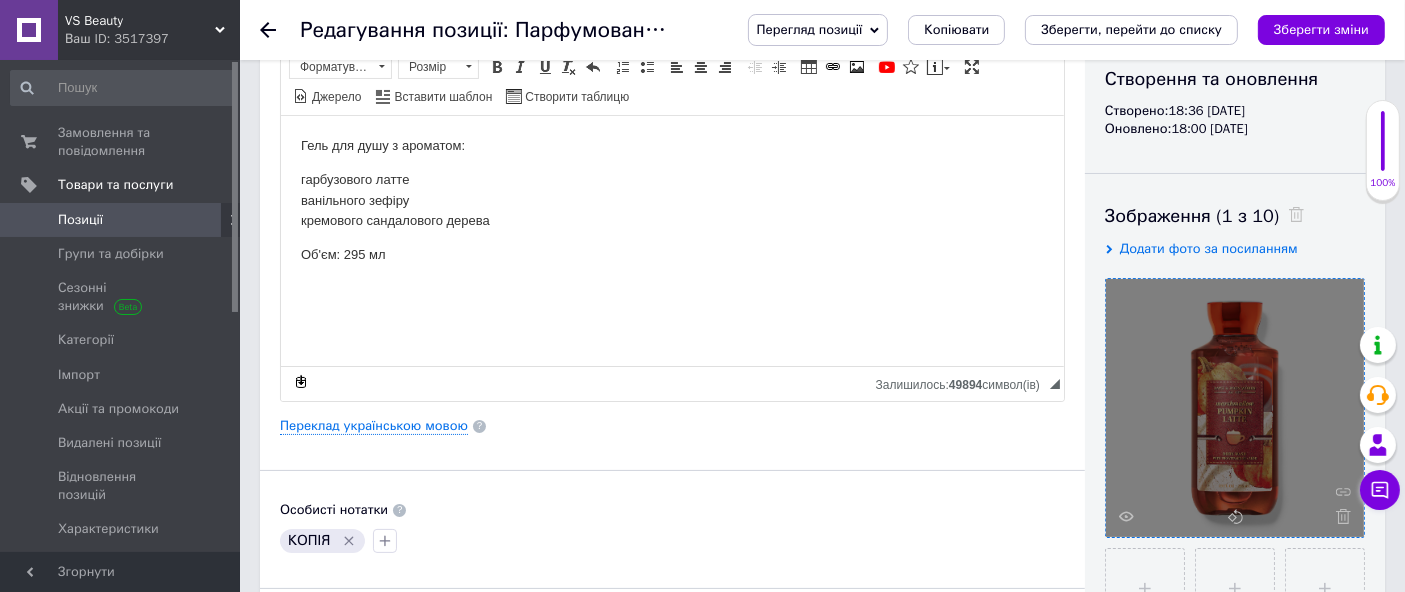 scroll, scrollTop: 222, scrollLeft: 0, axis: vertical 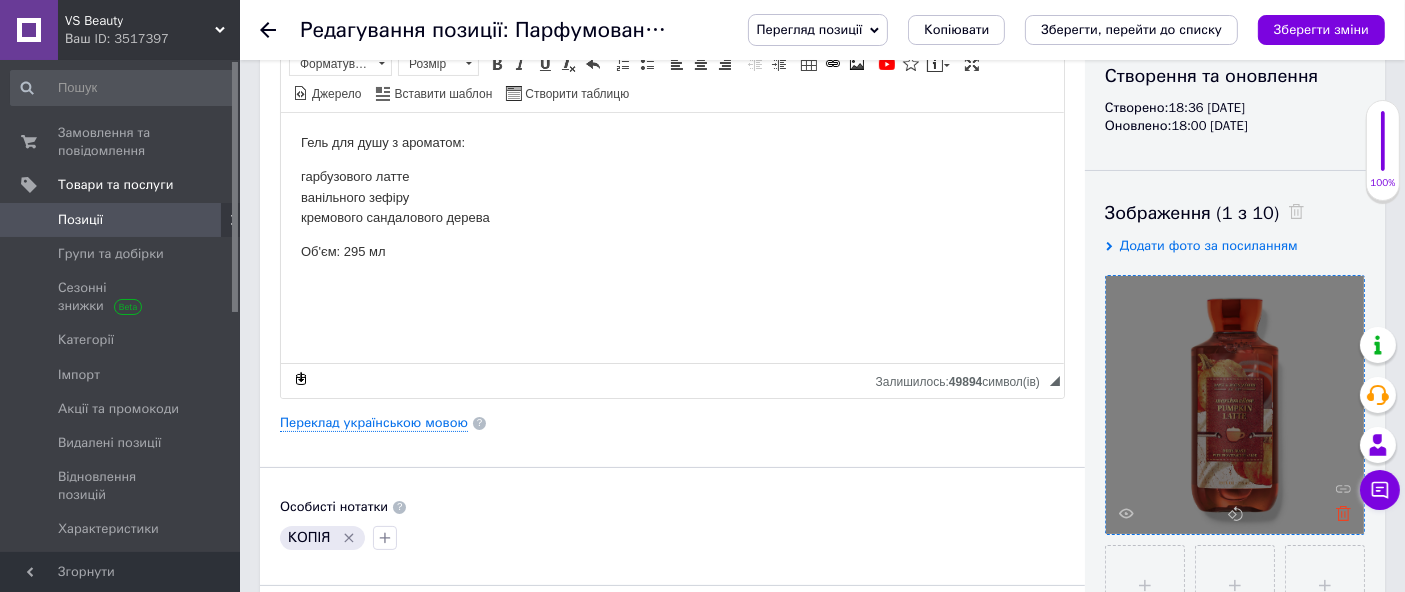 click 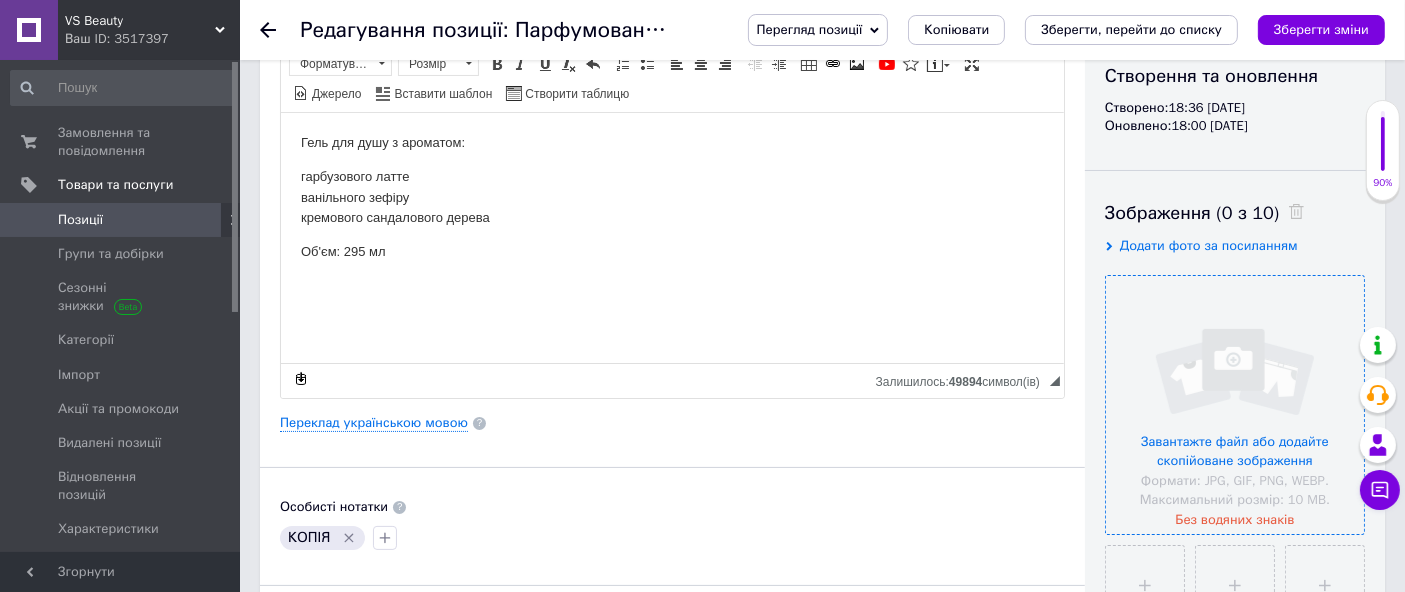 drag, startPoint x: 1245, startPoint y: 365, endPoint x: 1234, endPoint y: 358, distance: 13.038404 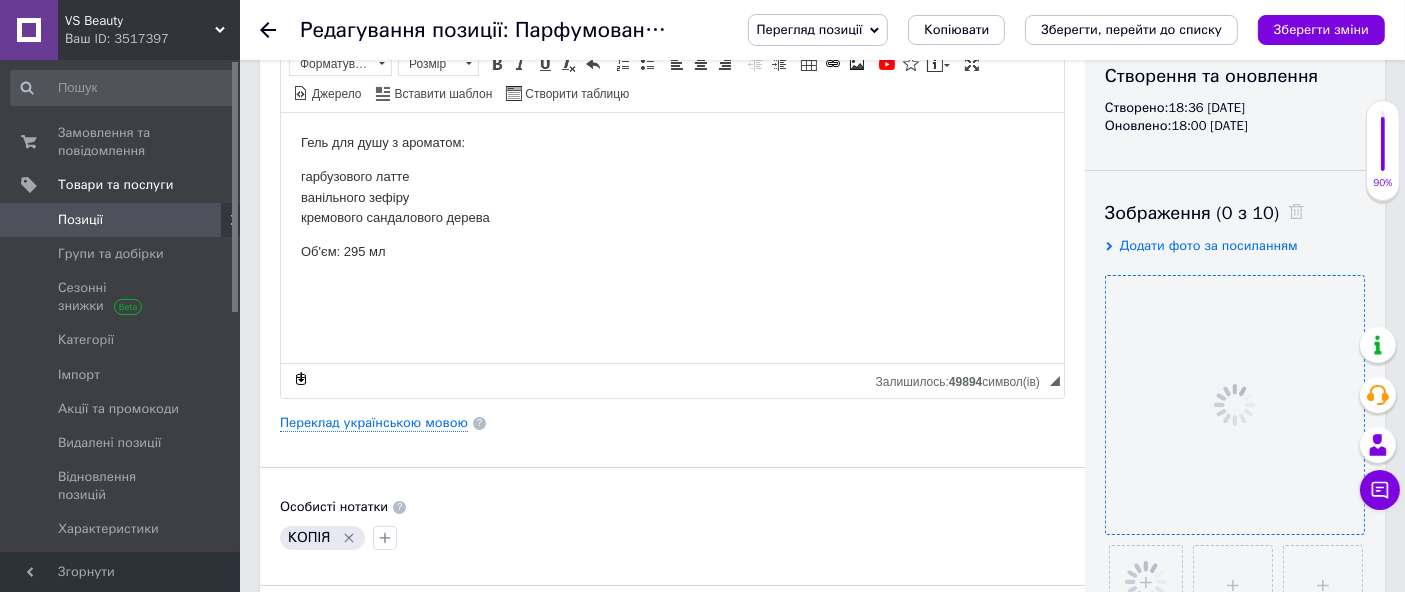 click 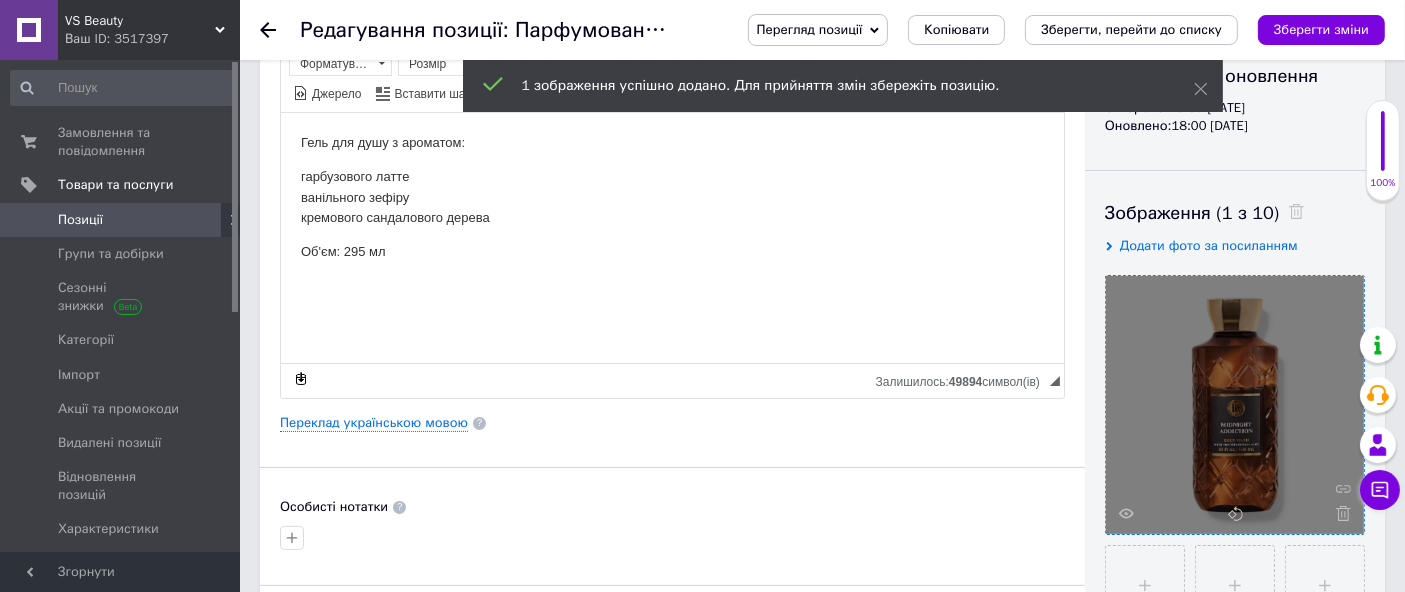 scroll, scrollTop: 111, scrollLeft: 0, axis: vertical 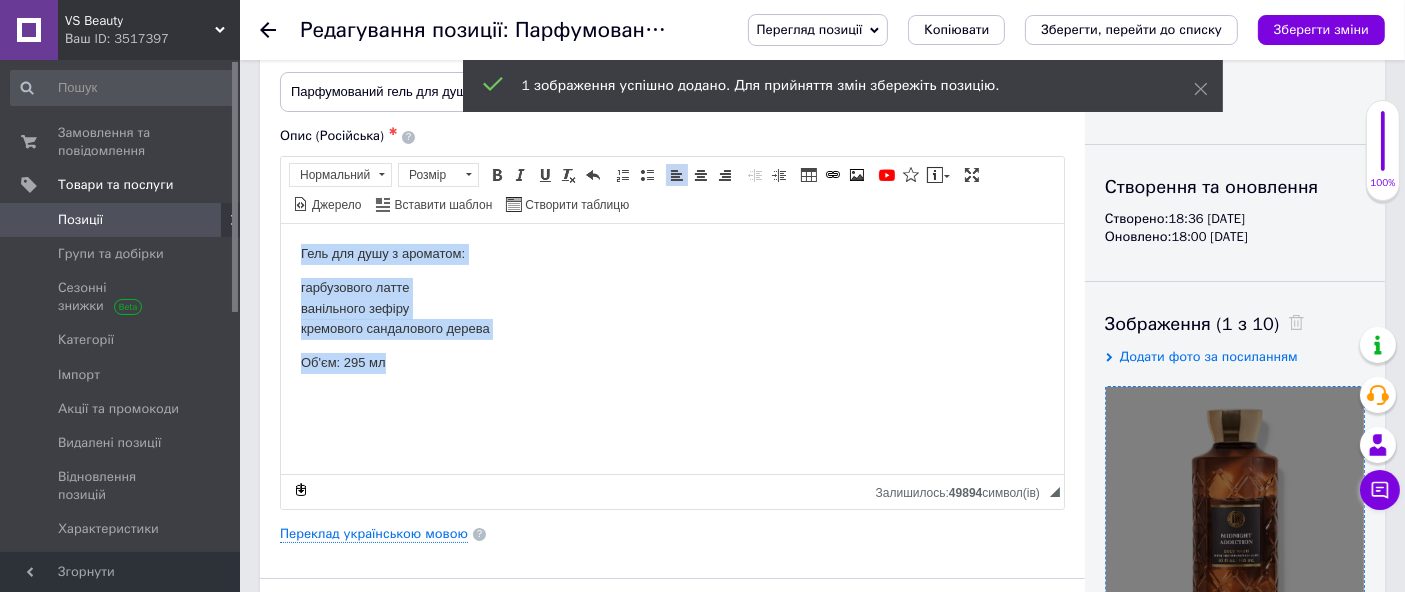 drag, startPoint x: 285, startPoint y: 239, endPoint x: 440, endPoint y: 366, distance: 200.38463 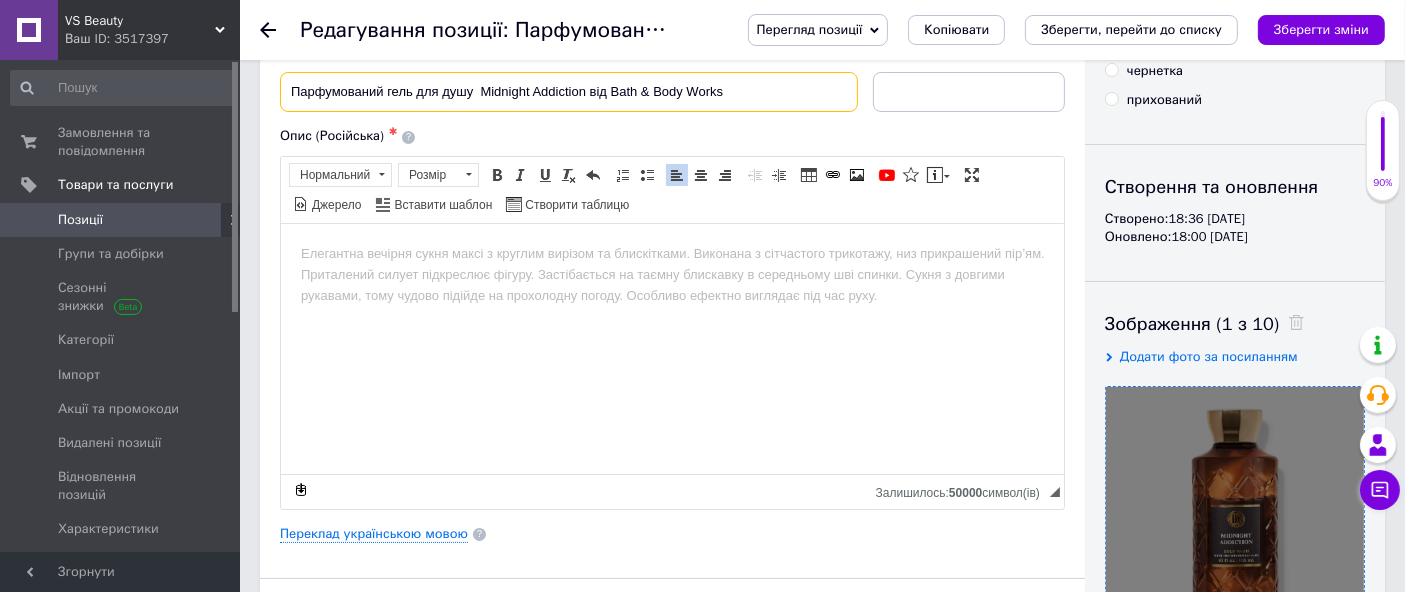 drag, startPoint x: 287, startPoint y: 89, endPoint x: 744, endPoint y: 129, distance: 458.7472 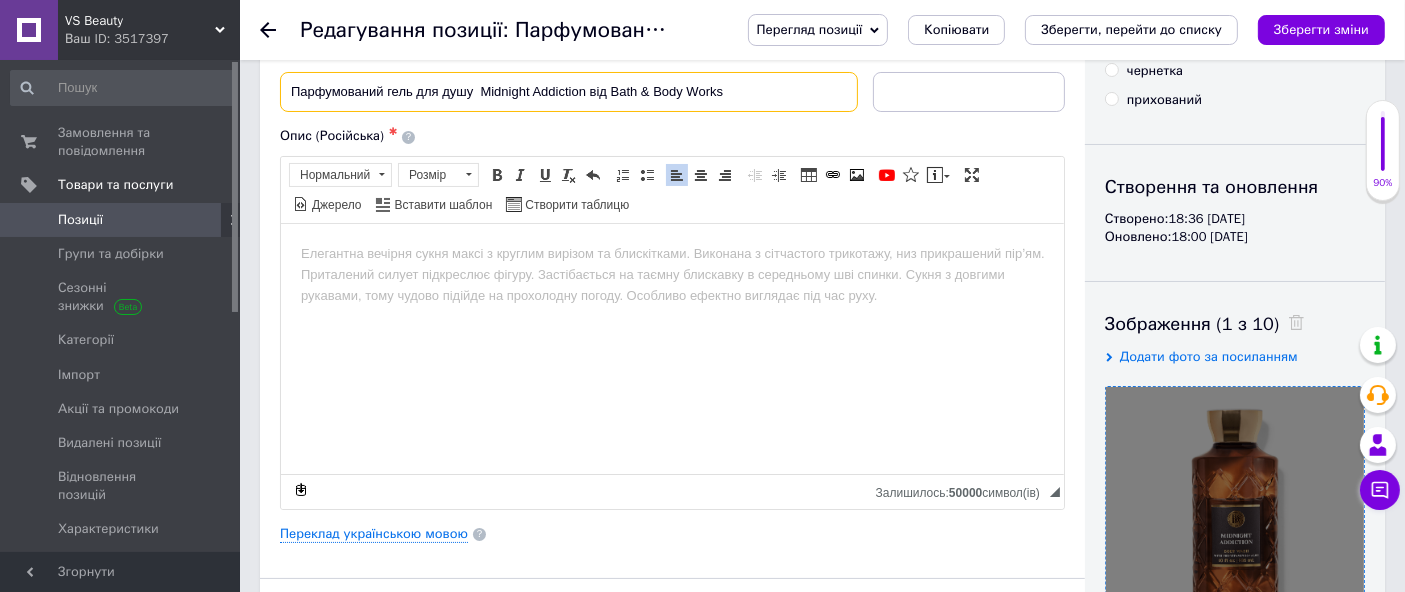click on "Парфумований гель для душу  Midnight Addiction від Bath & Body Works" at bounding box center (569, 92) 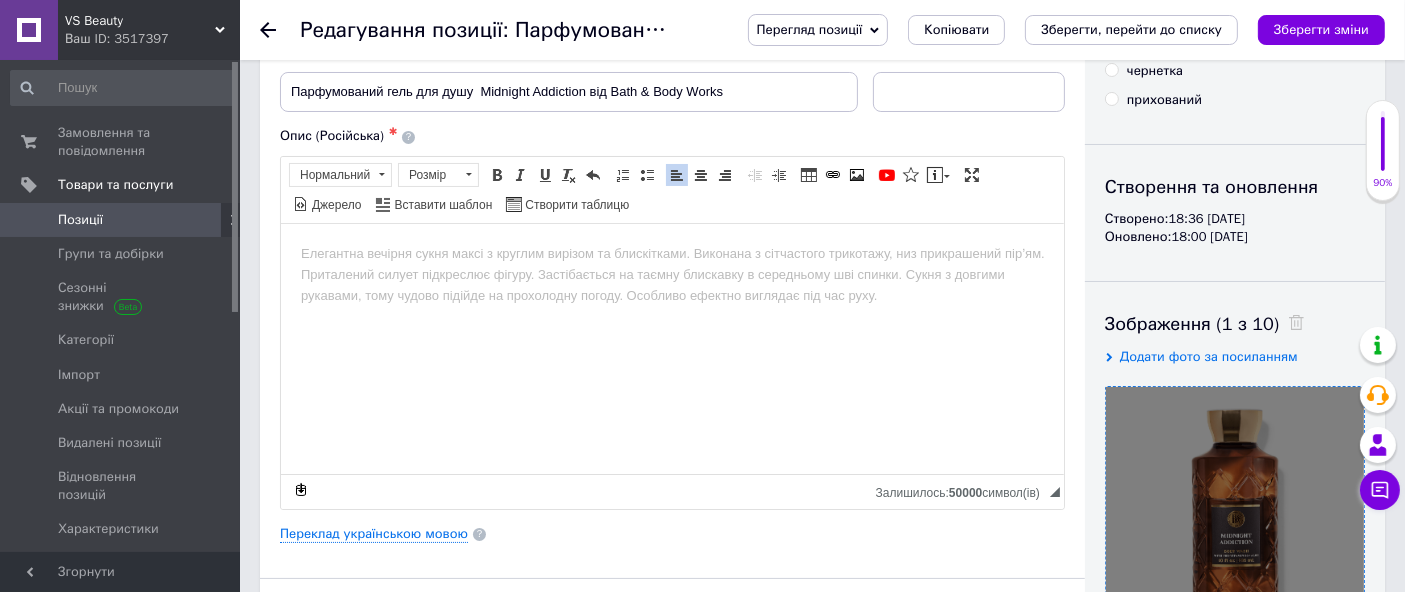 click at bounding box center (671, 253) 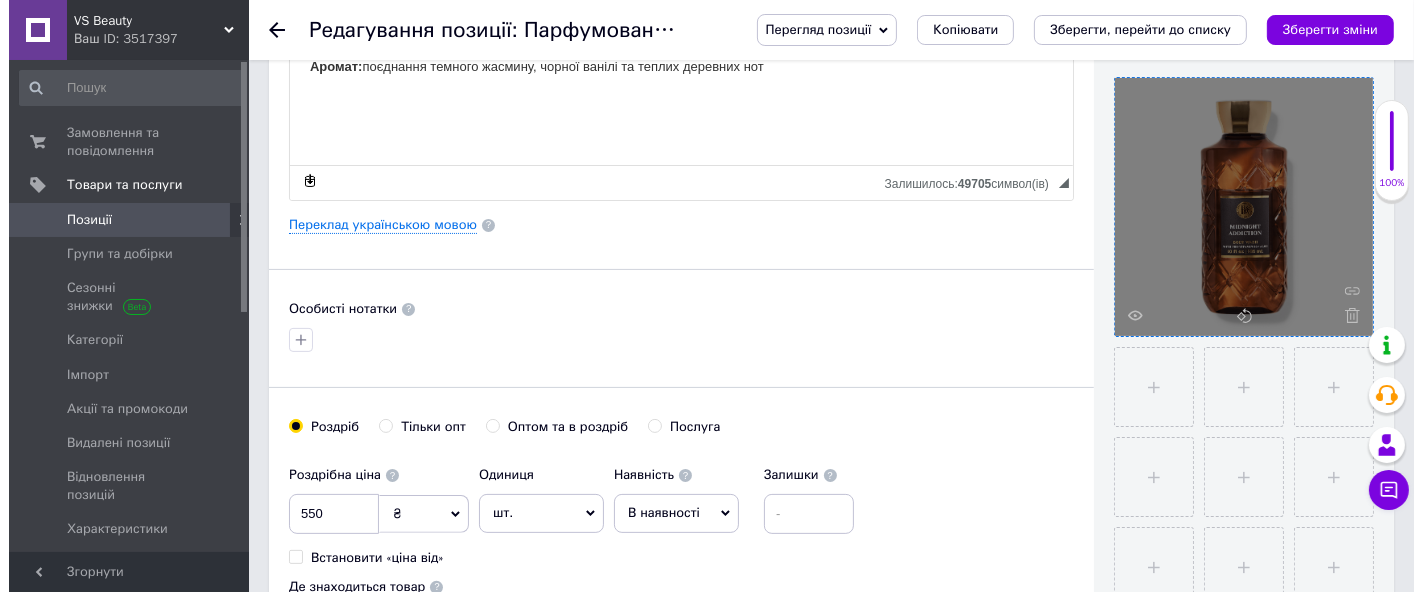 scroll, scrollTop: 444, scrollLeft: 0, axis: vertical 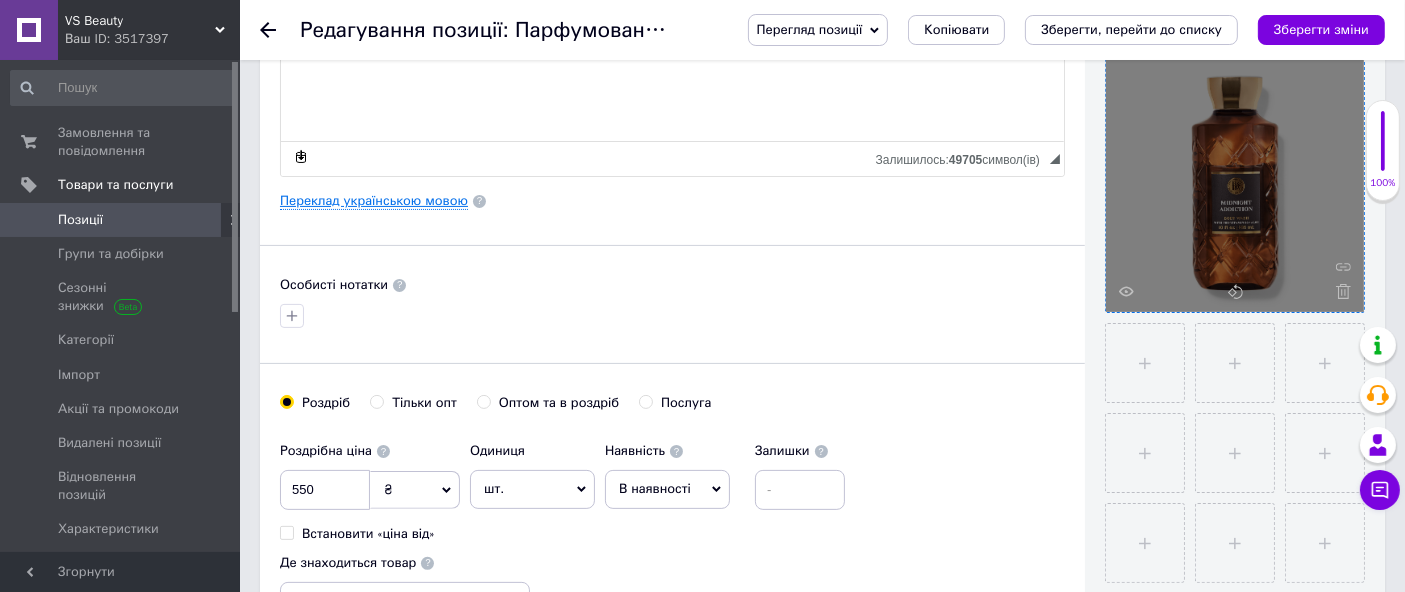 click on "Переклад українською мовою" at bounding box center (374, 201) 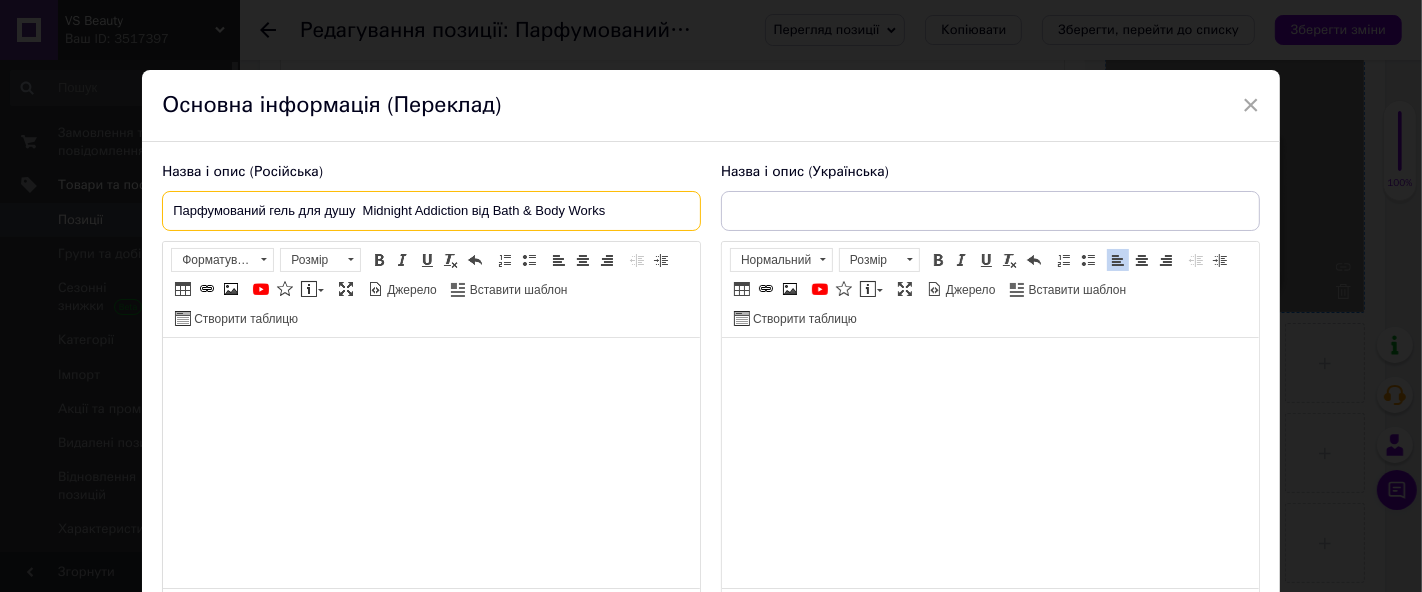 drag, startPoint x: 165, startPoint y: 207, endPoint x: 949, endPoint y: 175, distance: 784.6528 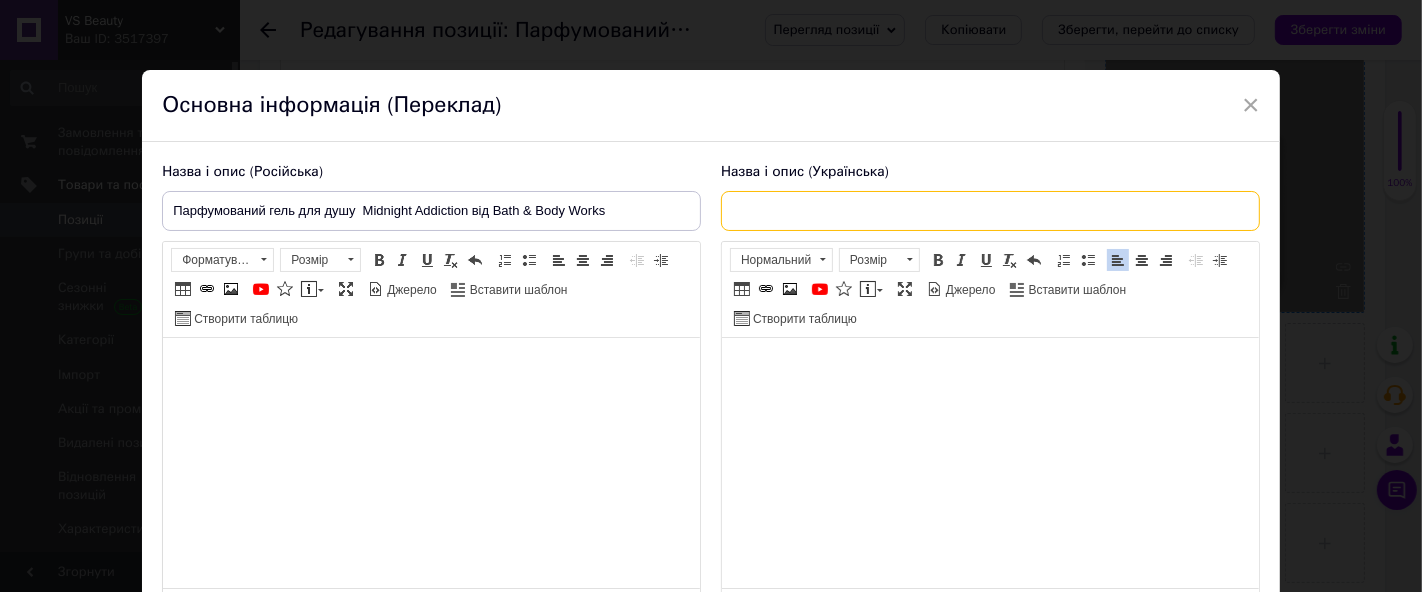 click at bounding box center (990, 211) 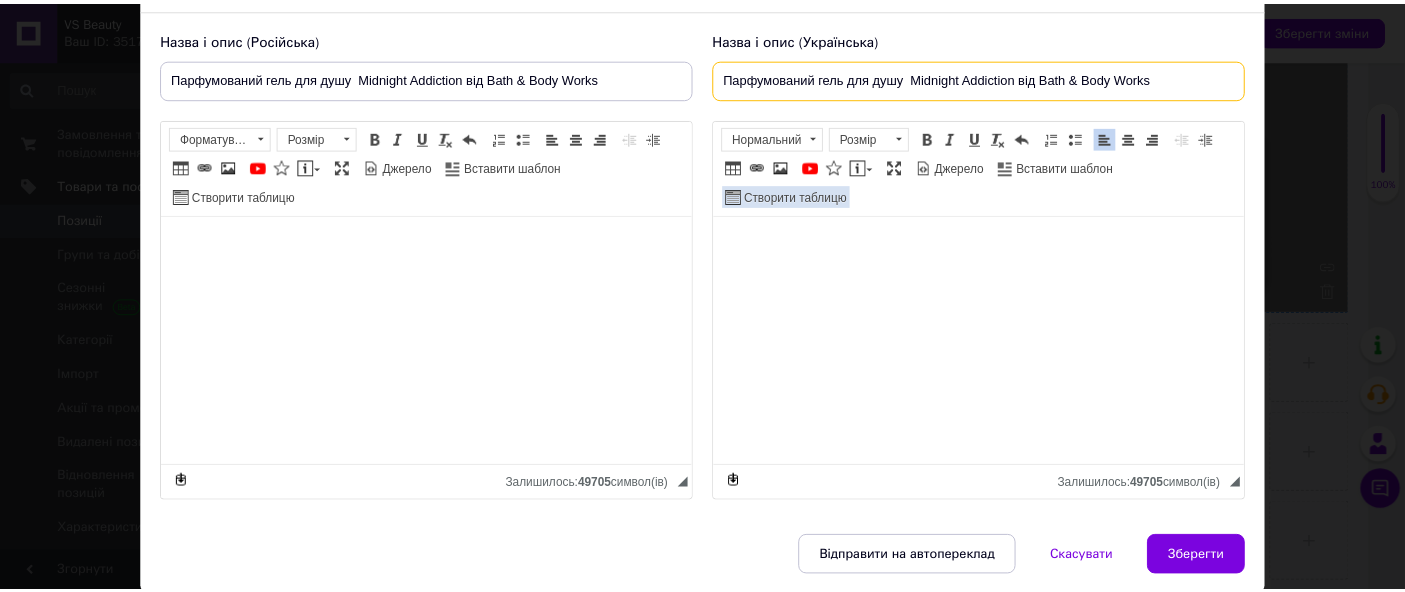 scroll, scrollTop: 202, scrollLeft: 0, axis: vertical 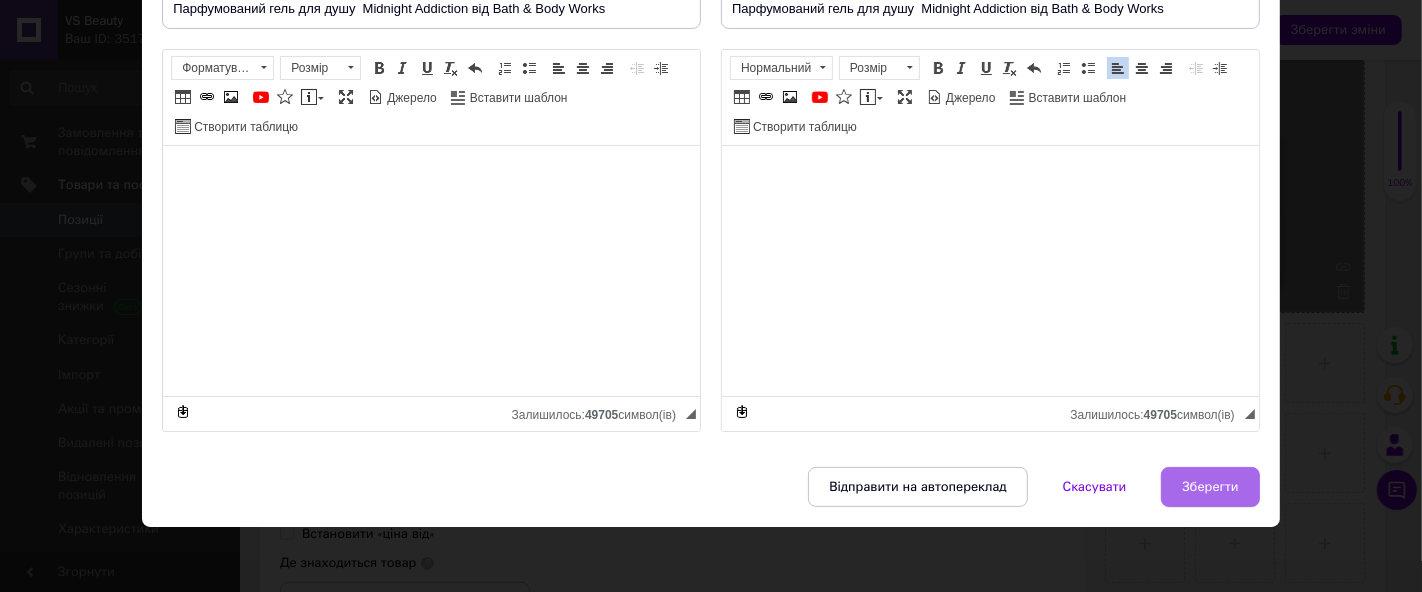 click on "Зберегти" at bounding box center [1210, 487] 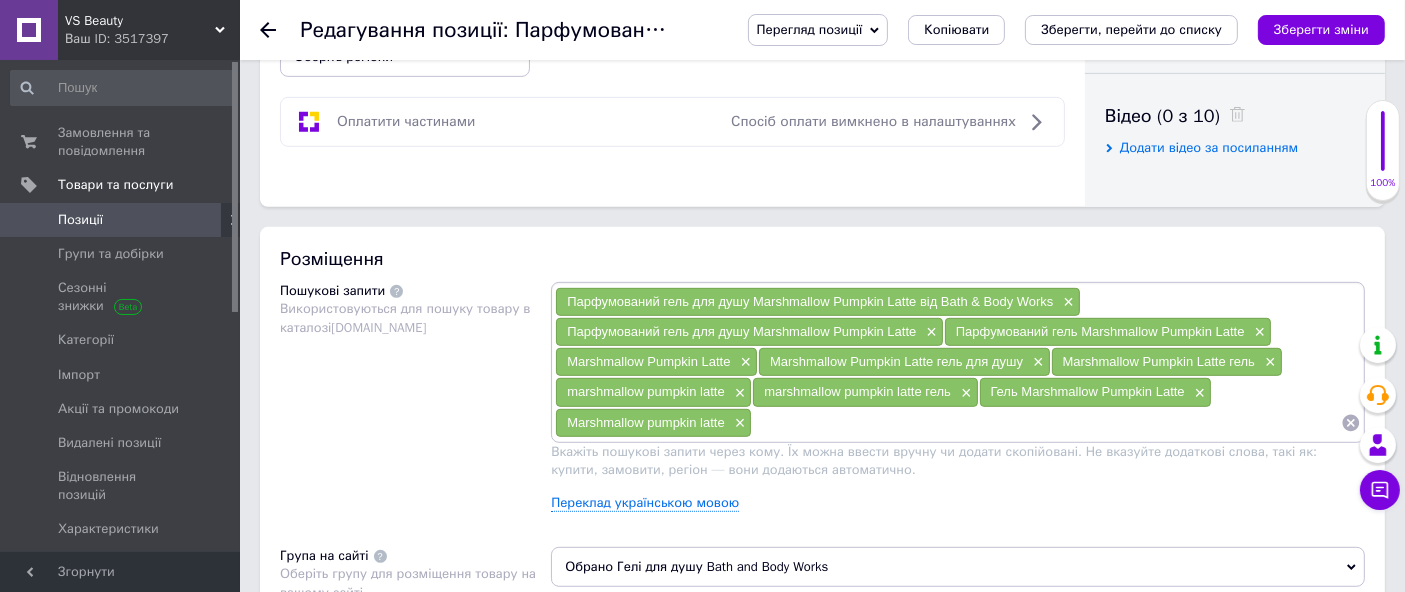 scroll, scrollTop: 1000, scrollLeft: 0, axis: vertical 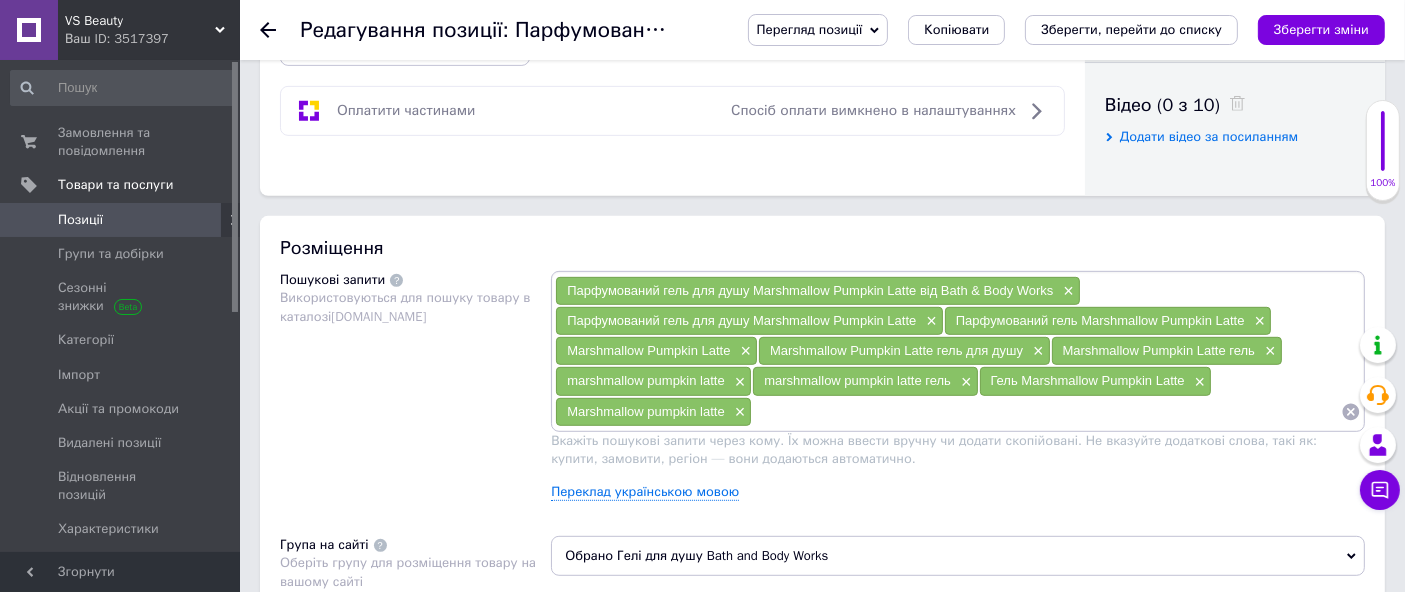 click 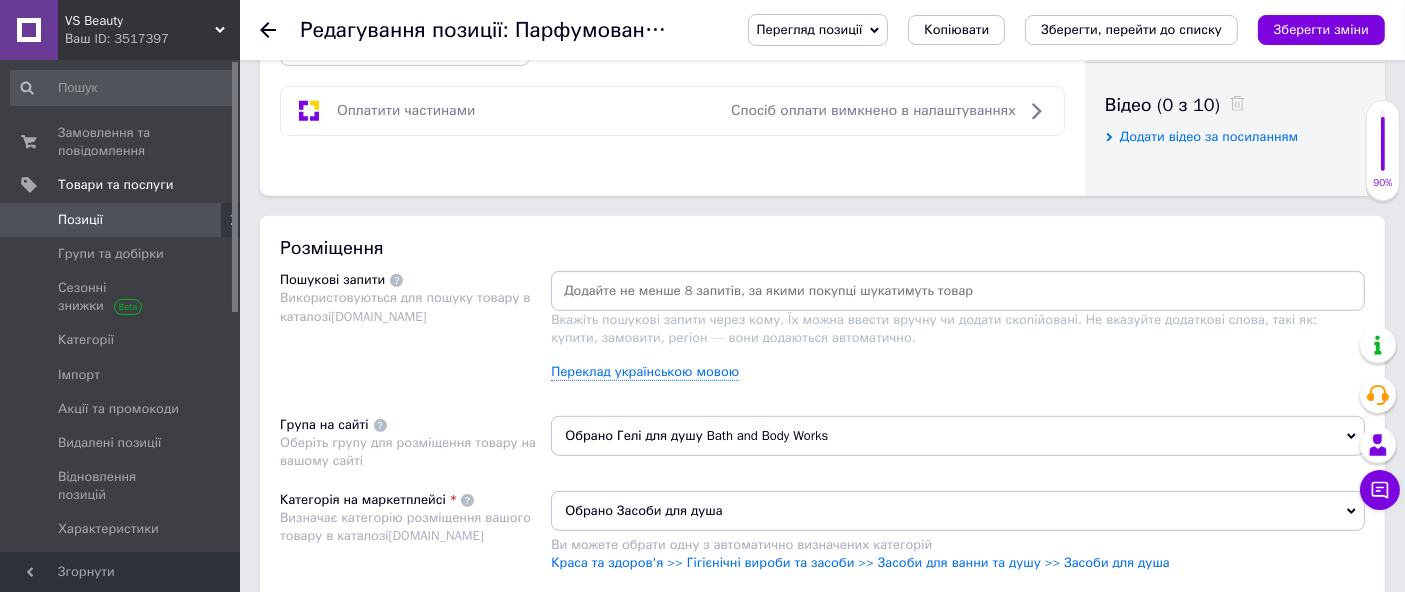 drag, startPoint x: 606, startPoint y: 281, endPoint x: 615, endPoint y: 289, distance: 12.0415945 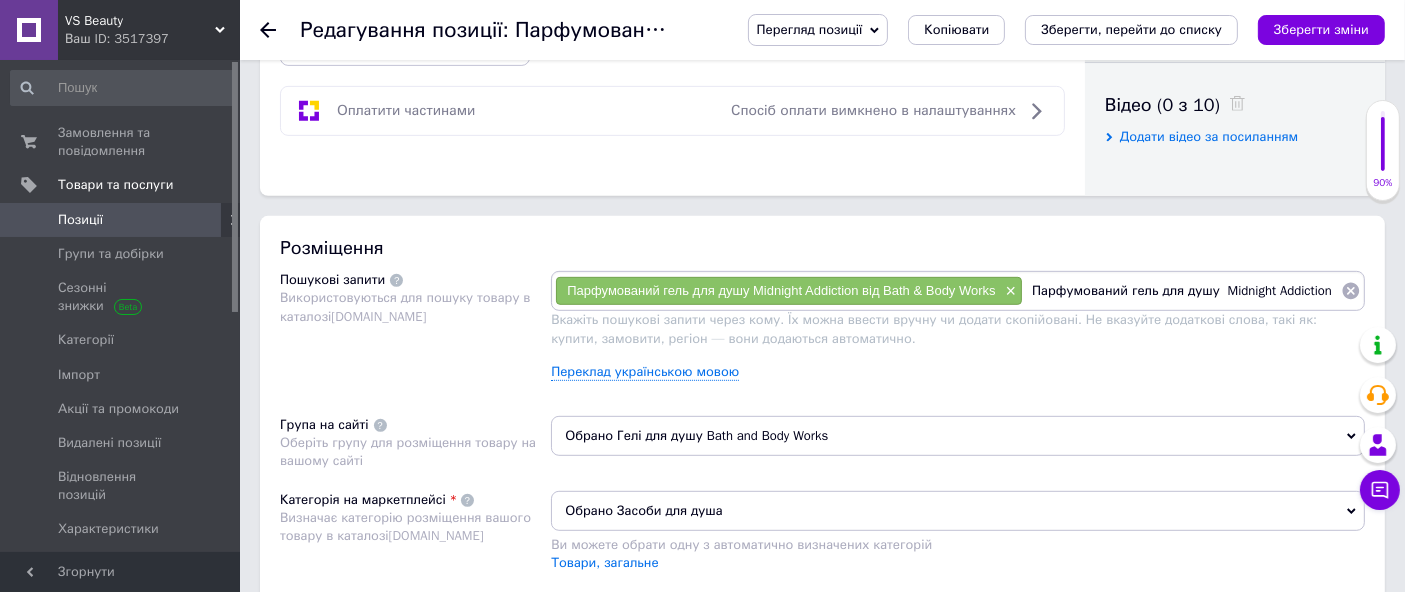 scroll, scrollTop: 0, scrollLeft: 130, axis: horizontal 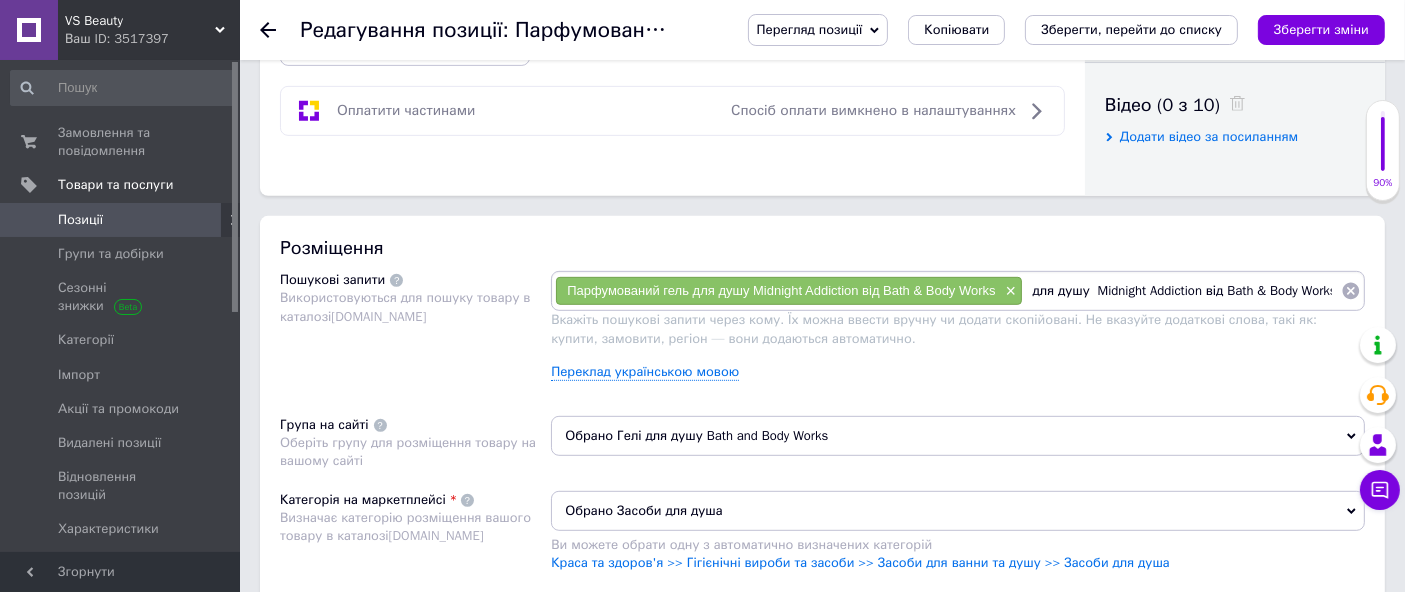 drag, startPoint x: 1203, startPoint y: 286, endPoint x: 1421, endPoint y: 322, distance: 220.95248 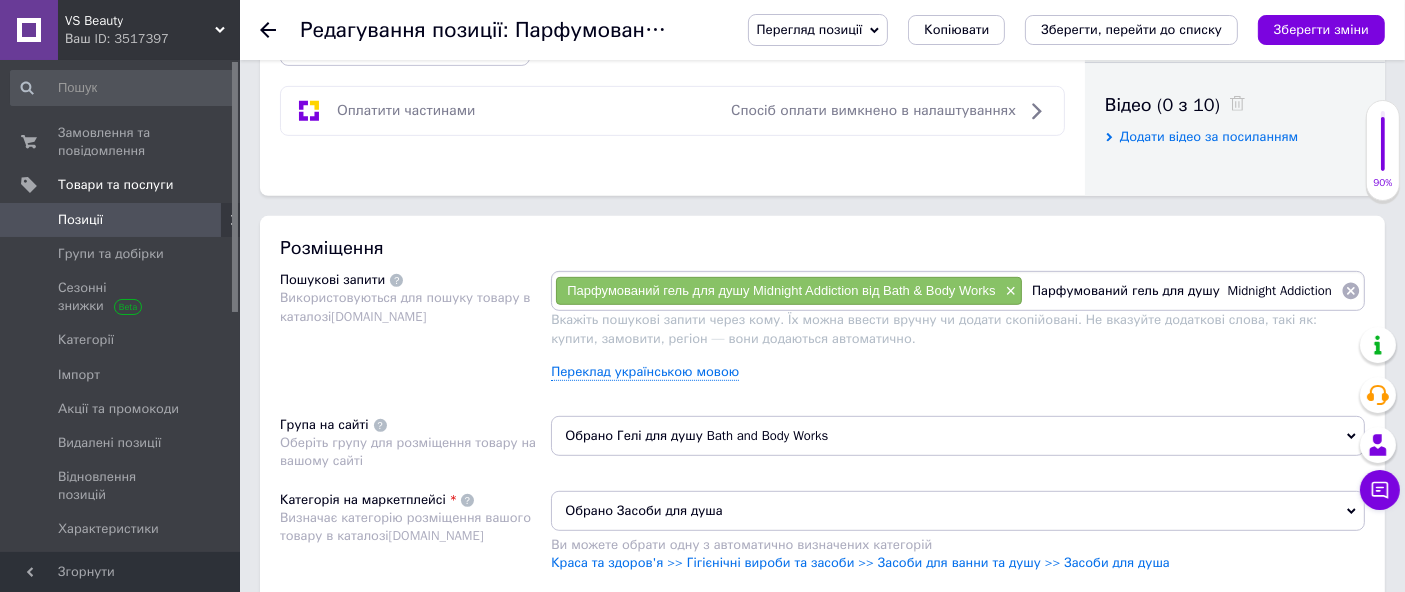 scroll, scrollTop: 0, scrollLeft: 0, axis: both 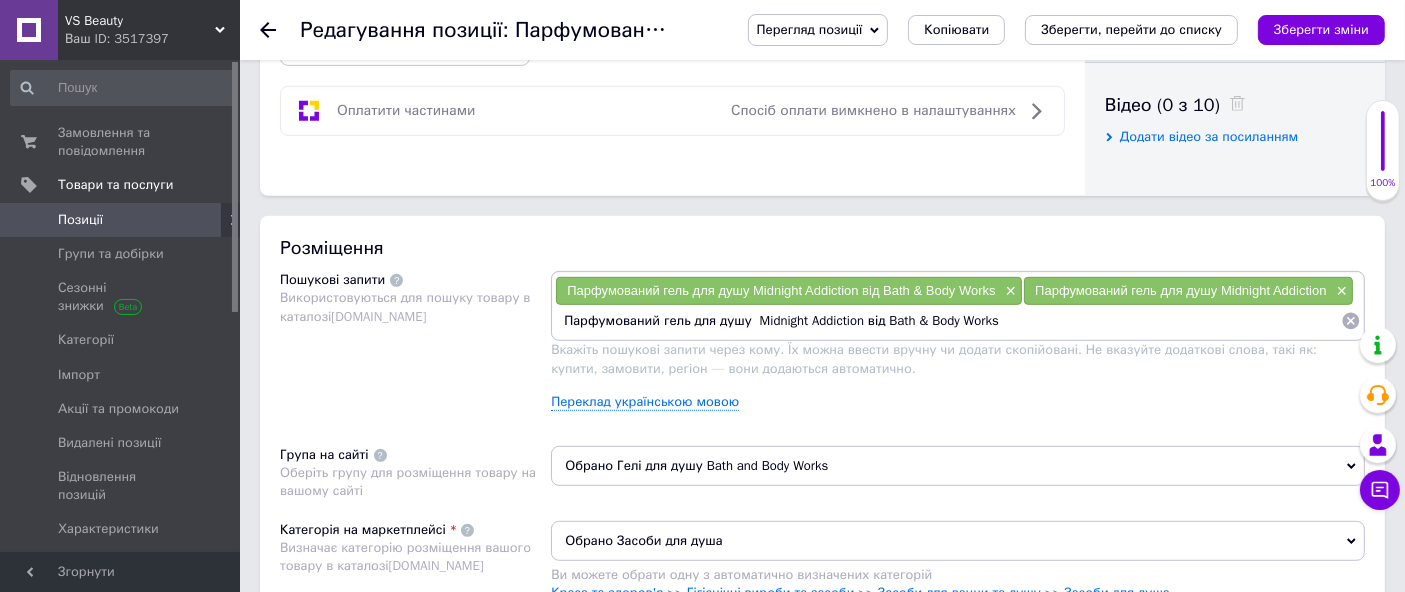 drag, startPoint x: 691, startPoint y: 321, endPoint x: 745, endPoint y: 352, distance: 62.26556 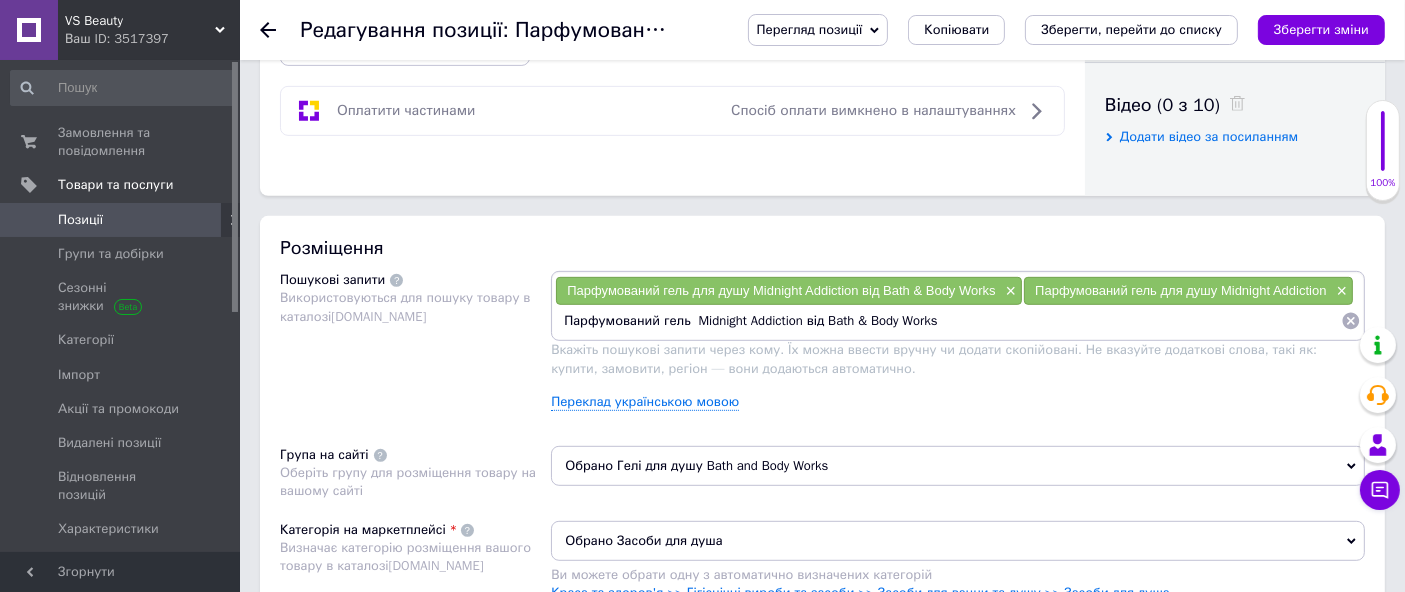 drag, startPoint x: 826, startPoint y: 322, endPoint x: 1404, endPoint y: 345, distance: 578.45746 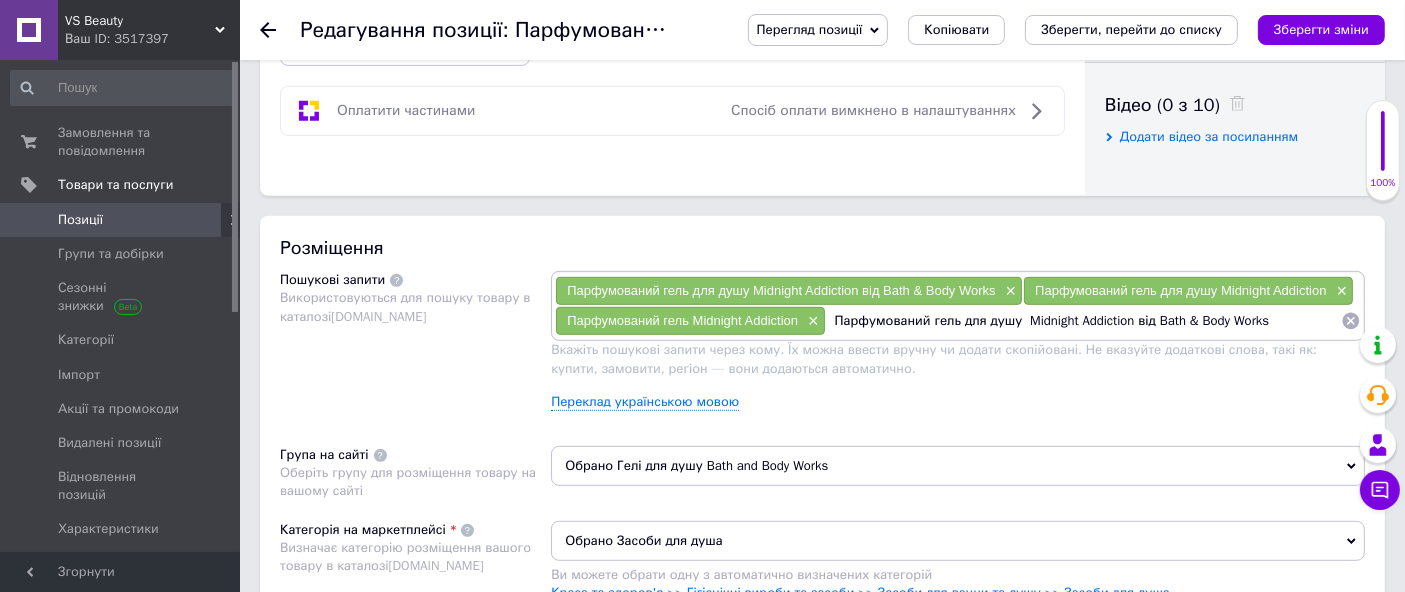 click on "Парфумований гель для душу  Midnight Addiction від Bath & Body Works" at bounding box center [1083, 321] 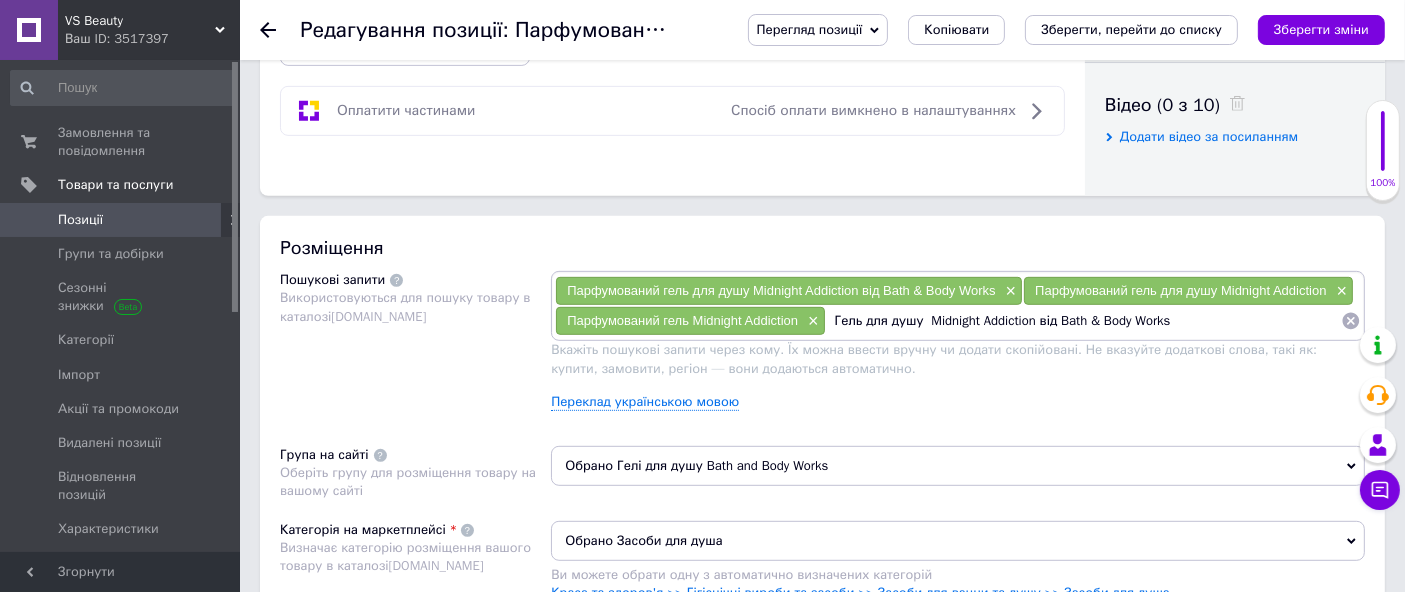 drag, startPoint x: 1042, startPoint y: 314, endPoint x: 1421, endPoint y: 344, distance: 380.1855 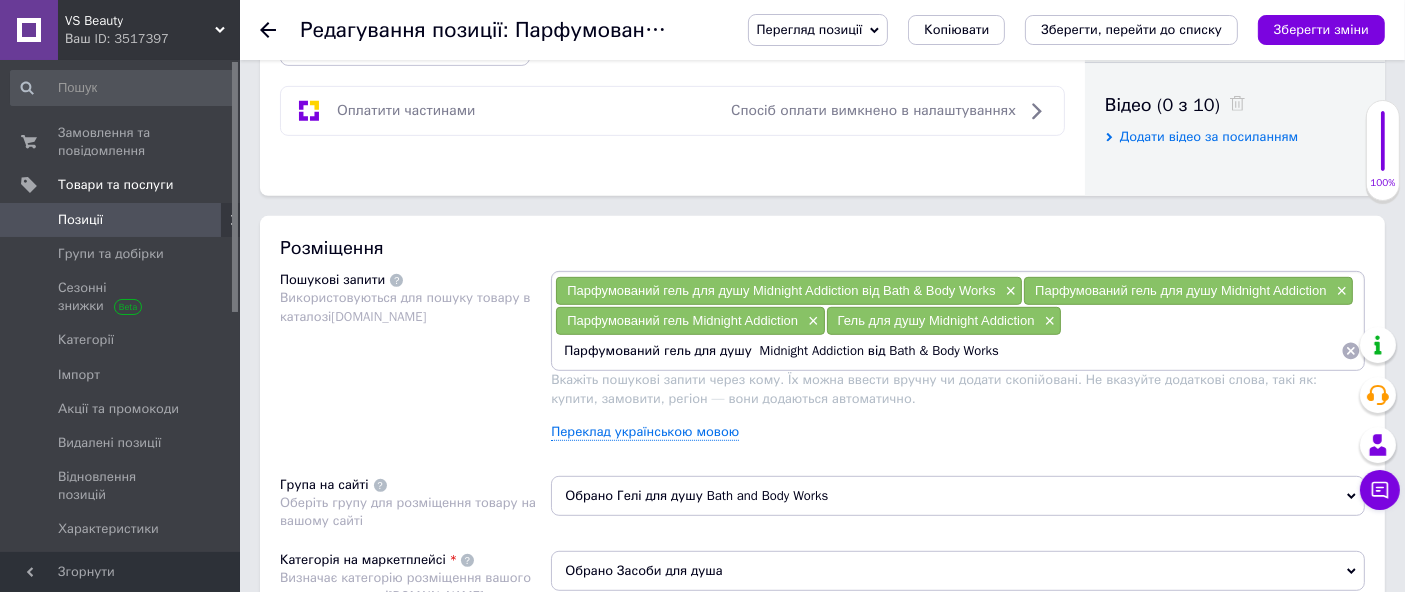 scroll, scrollTop: 0, scrollLeft: 168, axis: horizontal 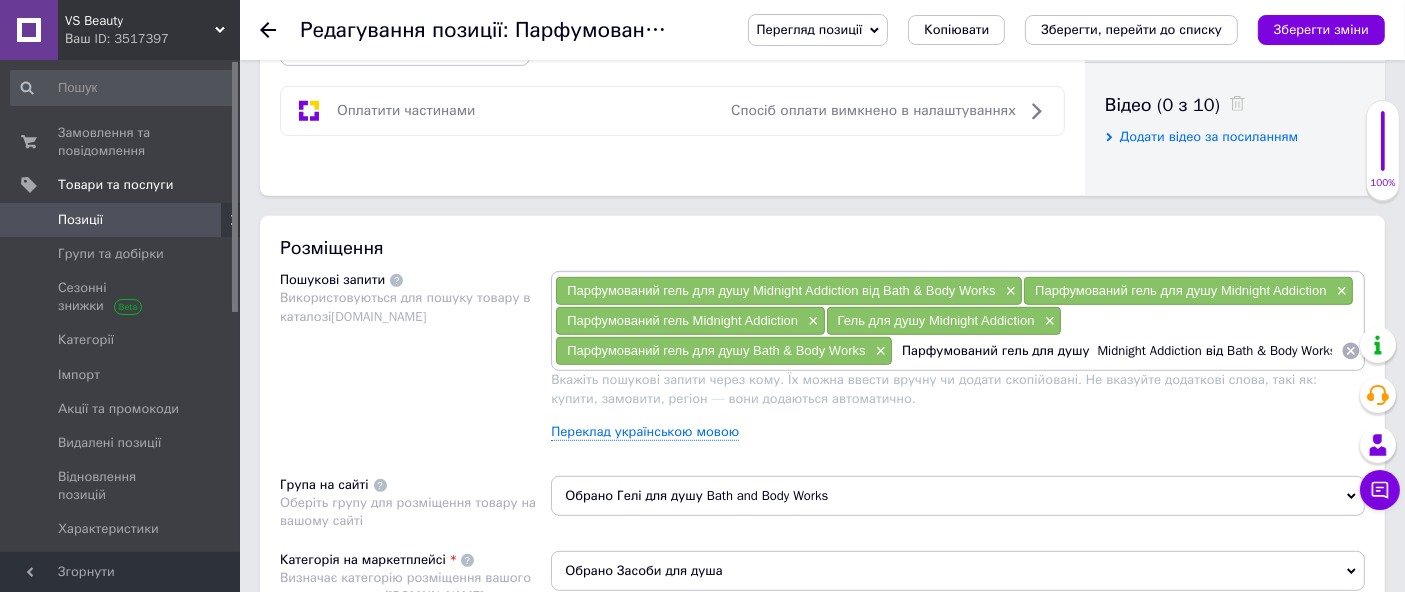 drag, startPoint x: 1028, startPoint y: 352, endPoint x: 1222, endPoint y: 410, distance: 202.48457 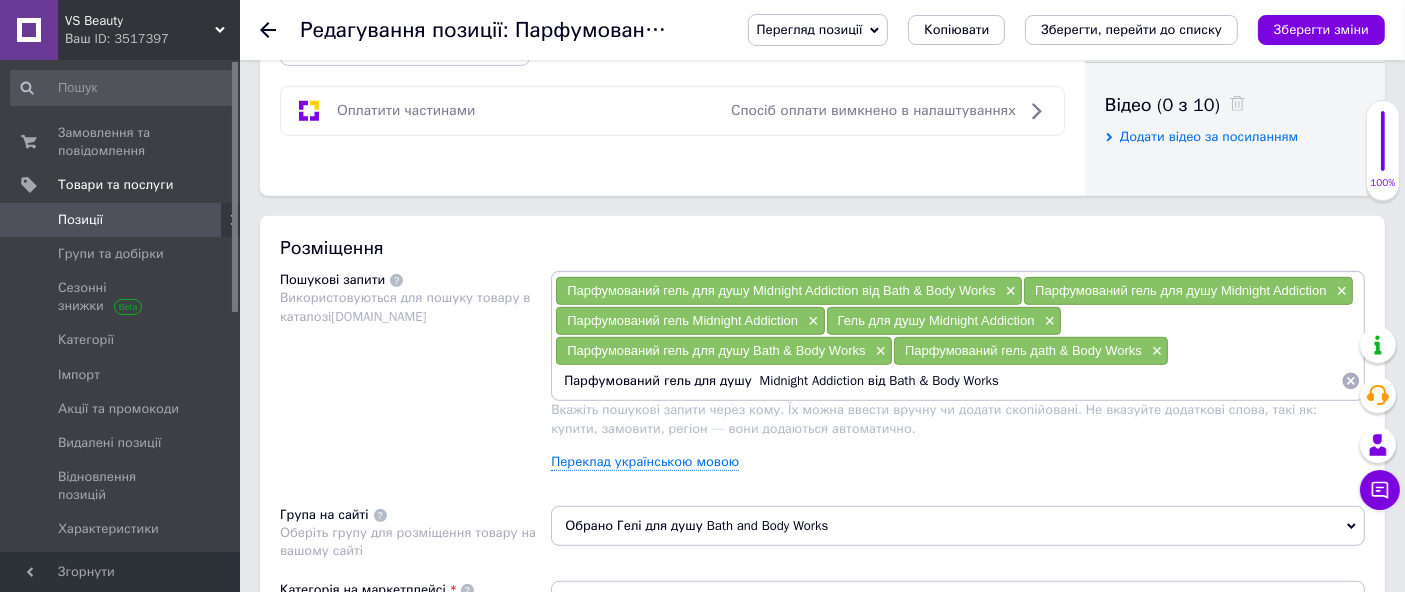 click on "Парфумований гель для душу  Midnight Addiction від Bath & Body Works" at bounding box center [948, 381] 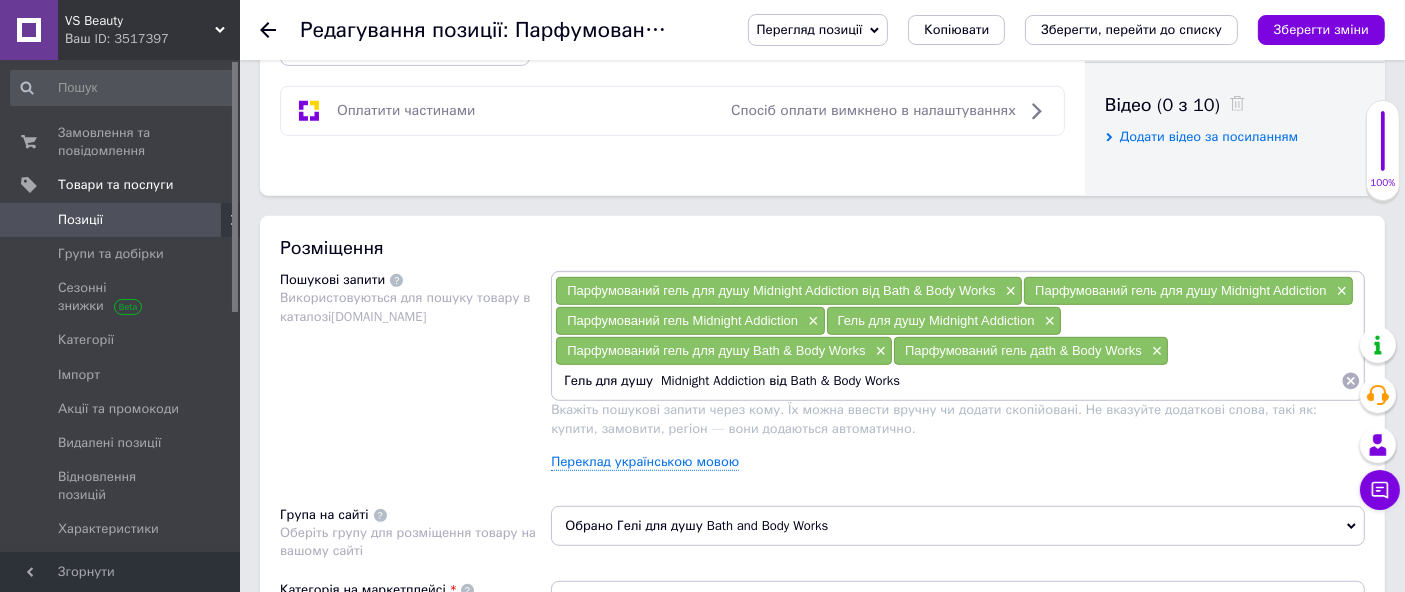 drag, startPoint x: 649, startPoint y: 374, endPoint x: 789, endPoint y: 429, distance: 150.41609 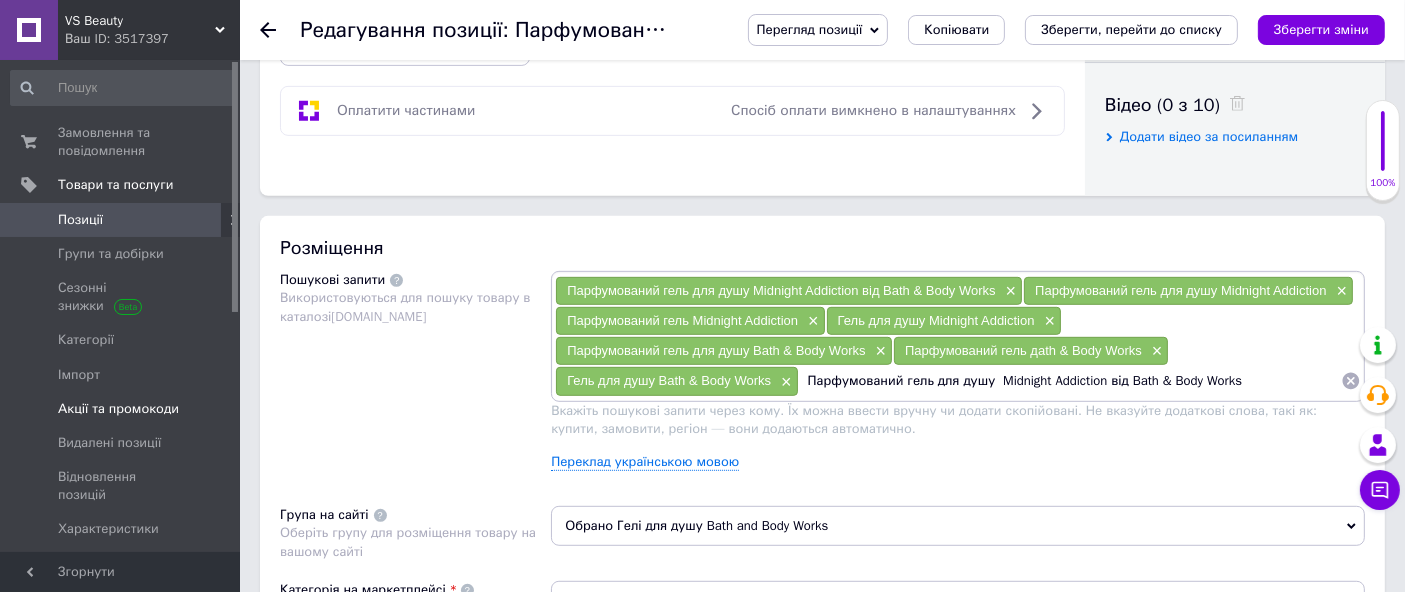 drag, startPoint x: 987, startPoint y: 374, endPoint x: 0, endPoint y: 387, distance: 987.08563 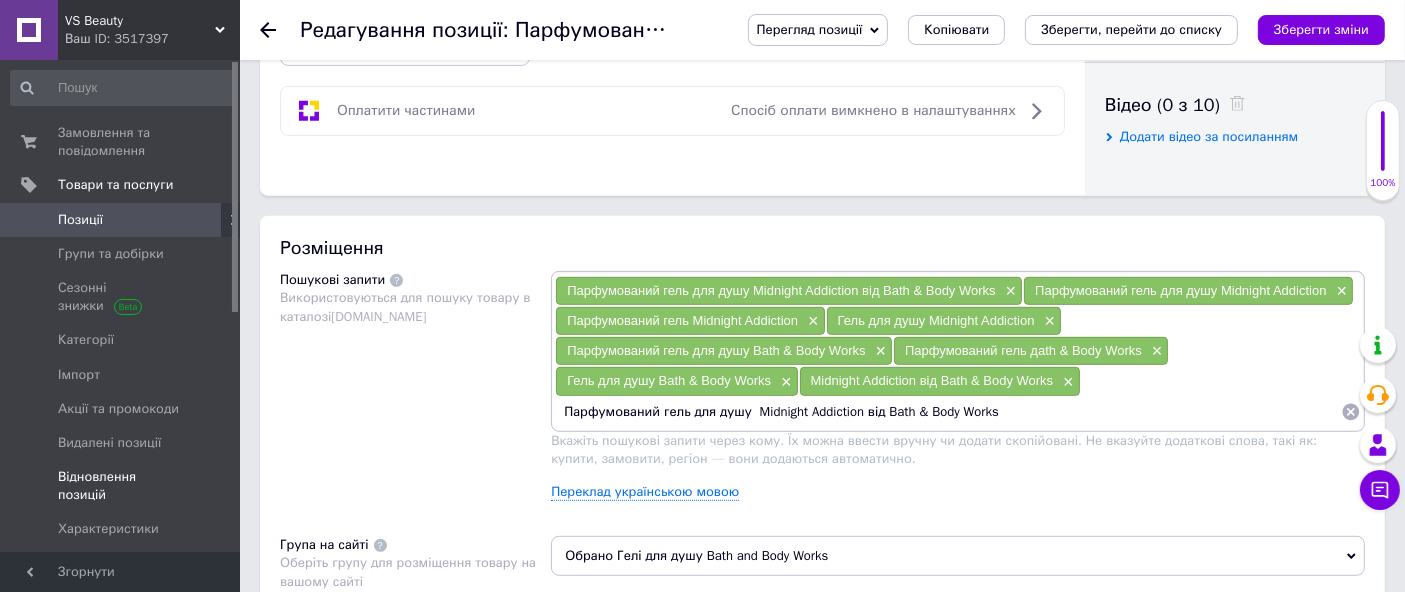 drag, startPoint x: 745, startPoint y: 404, endPoint x: 0, endPoint y: 467, distance: 747.659 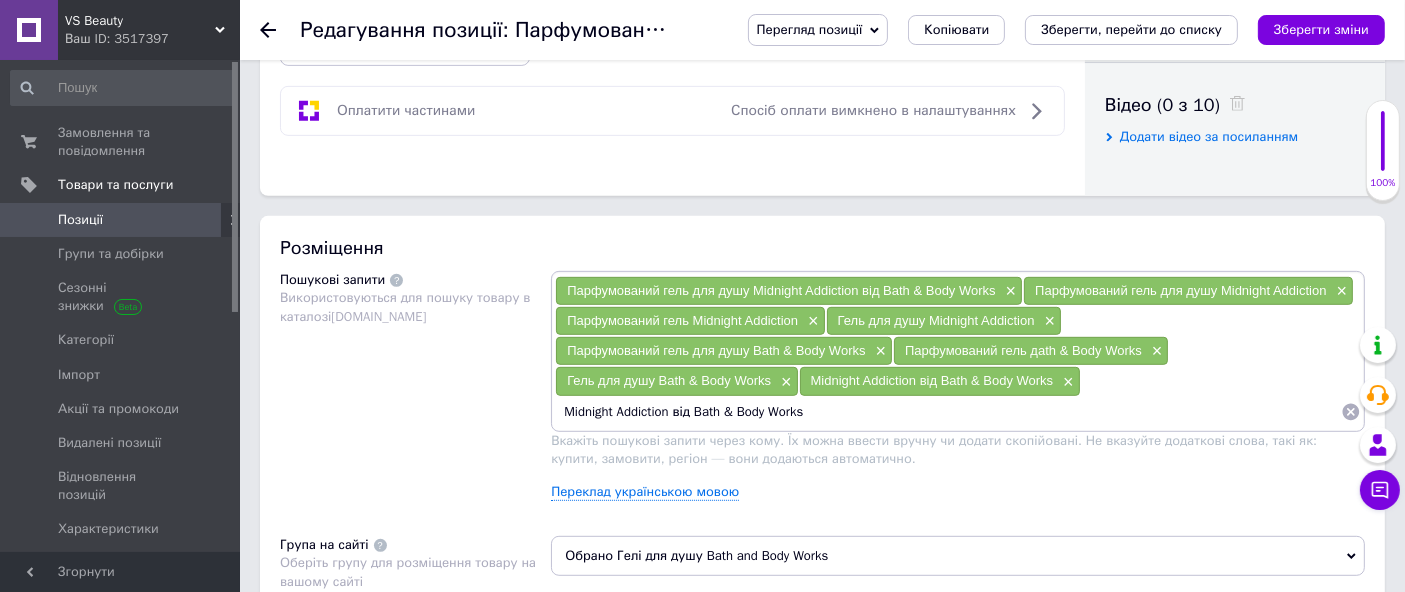 drag, startPoint x: 683, startPoint y: 408, endPoint x: 1389, endPoint y: 563, distance: 722.81464 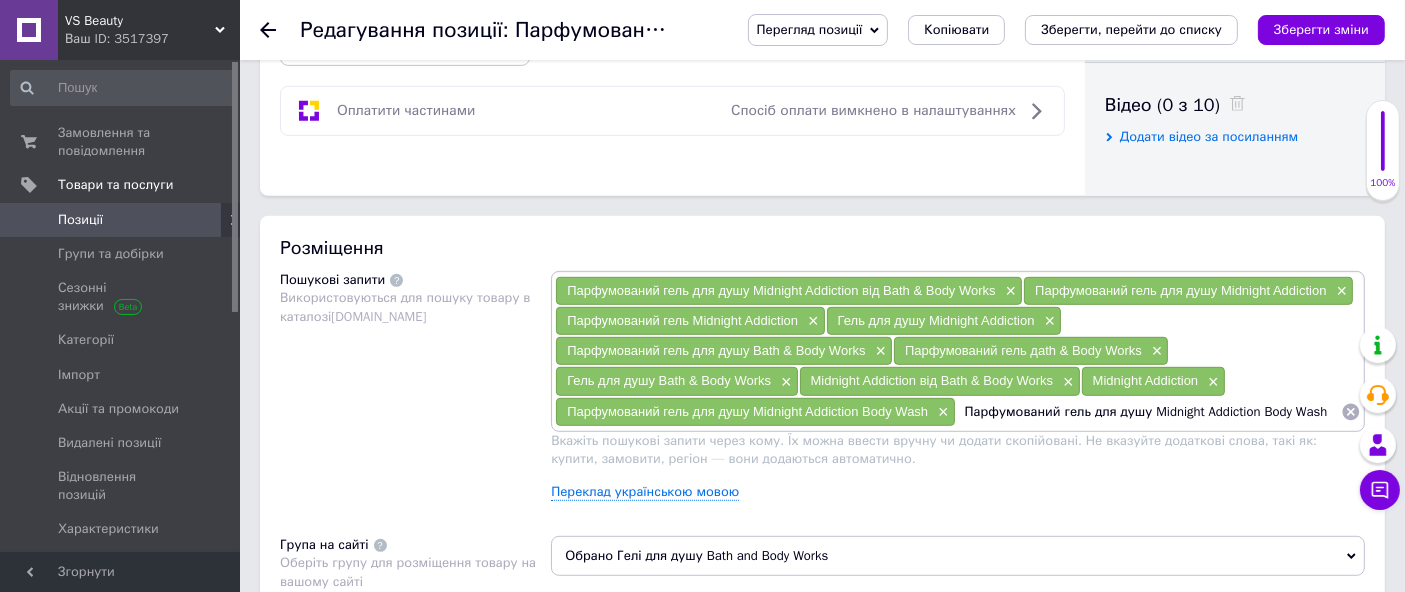 drag, startPoint x: 1145, startPoint y: 408, endPoint x: 495, endPoint y: 443, distance: 650.94165 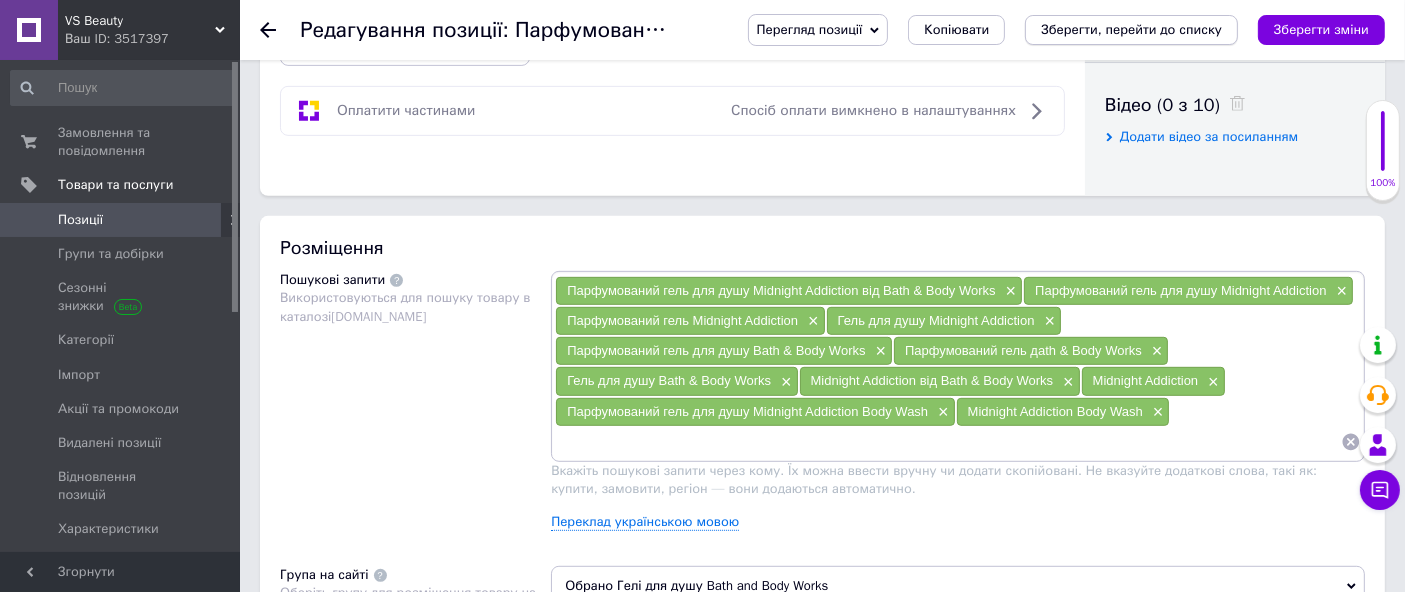 drag, startPoint x: 1099, startPoint y: 32, endPoint x: 1078, endPoint y: 47, distance: 25.806976 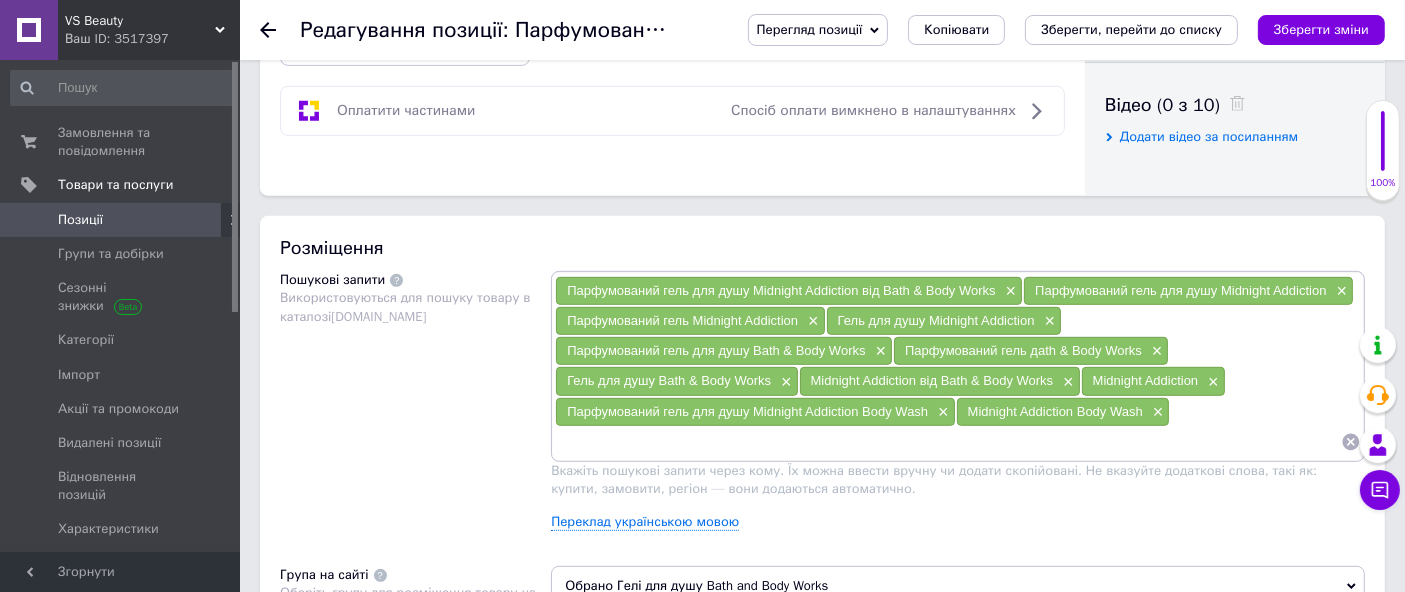 click on "Зберегти, перейти до списку" at bounding box center [1131, 29] 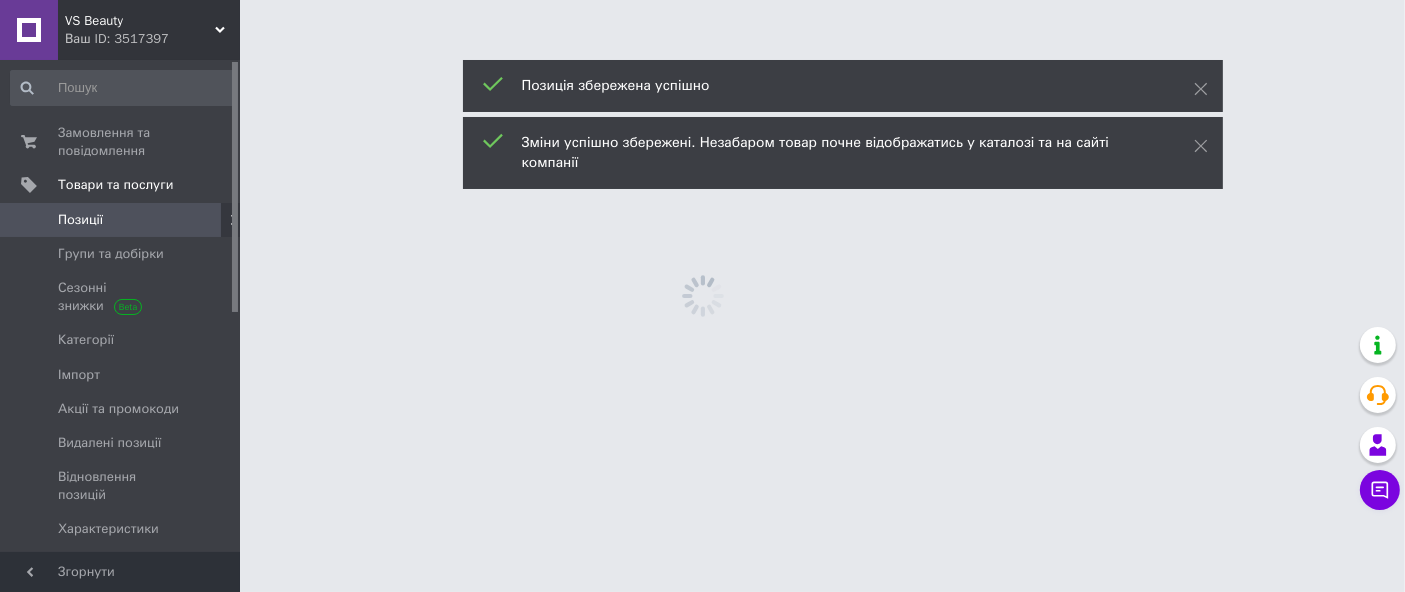 scroll, scrollTop: 0, scrollLeft: 0, axis: both 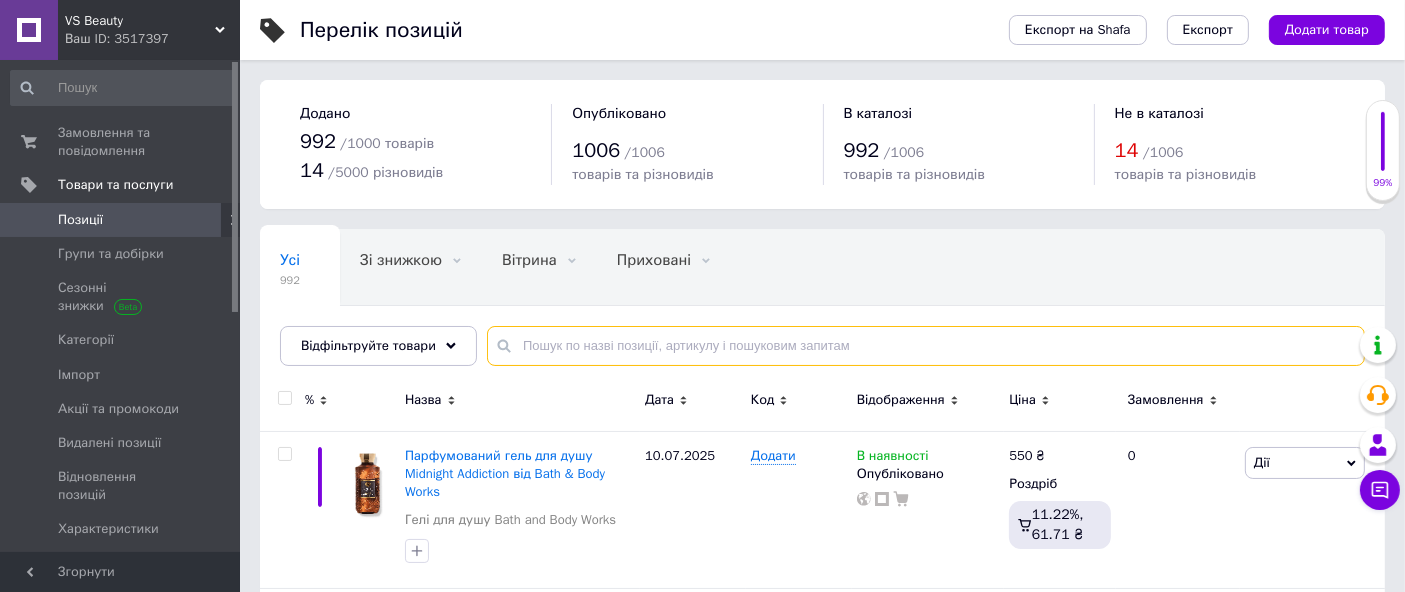 click at bounding box center (926, 346) 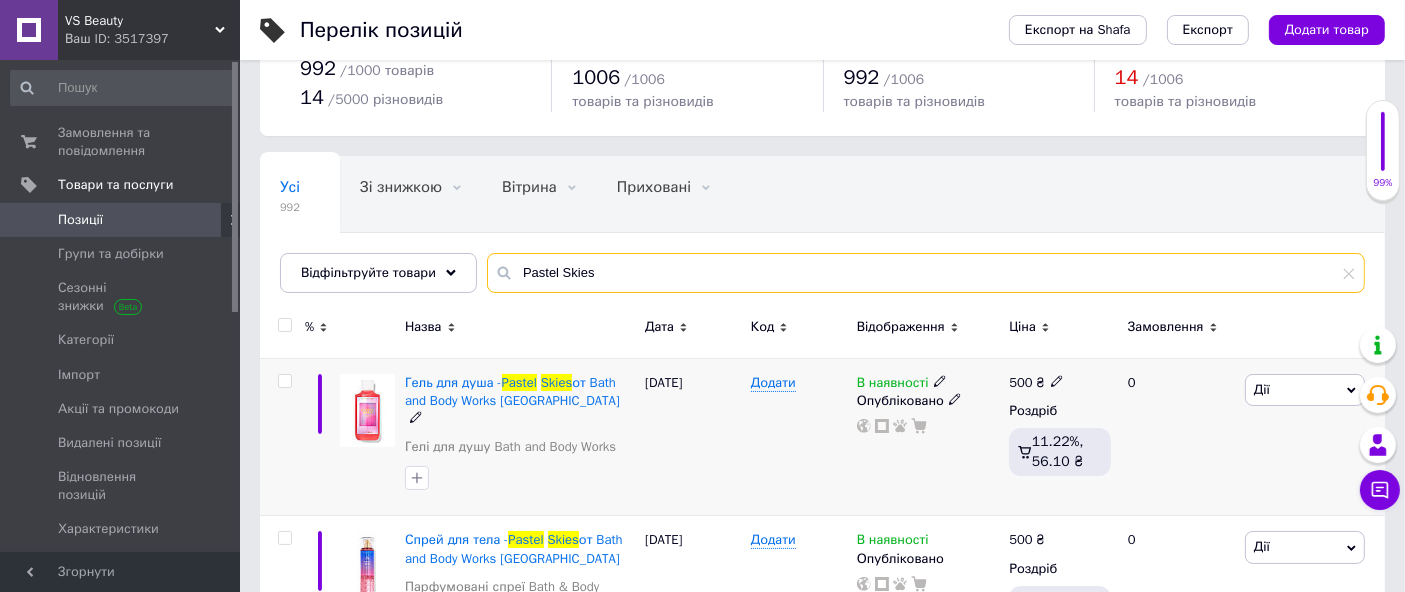 scroll, scrollTop: 139, scrollLeft: 0, axis: vertical 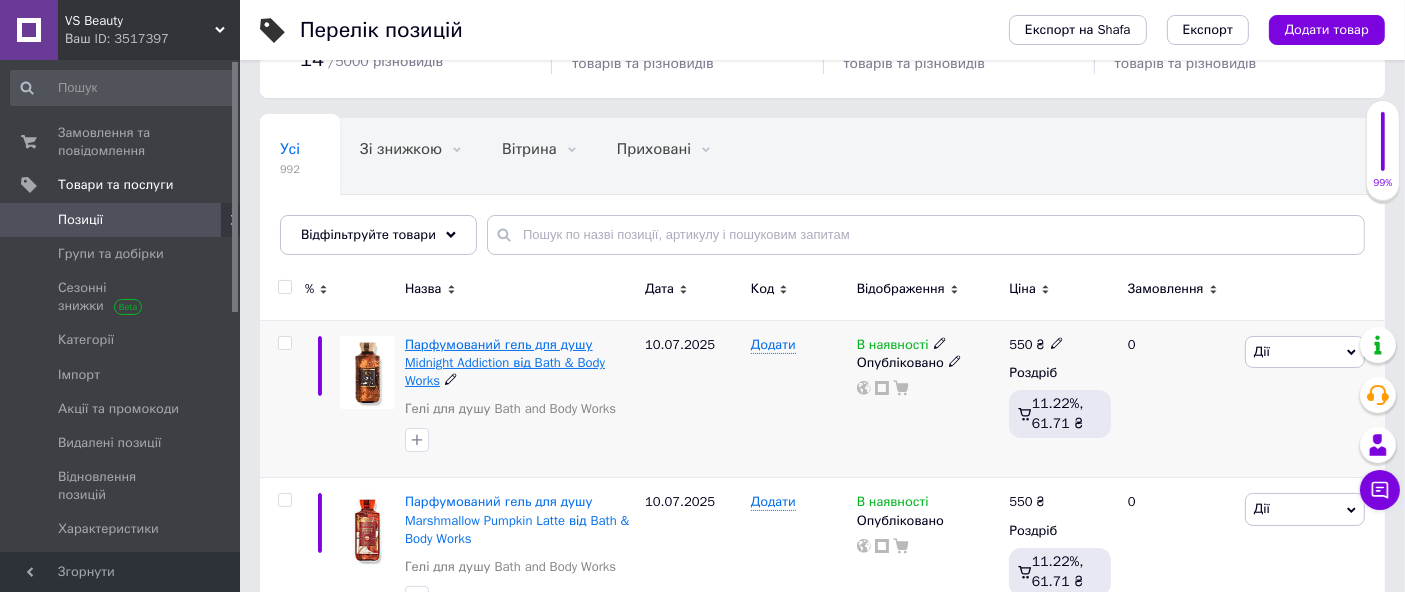 click on "Парфумований гель для душу  Midnight Addiction від Bath & Body Works" at bounding box center (505, 362) 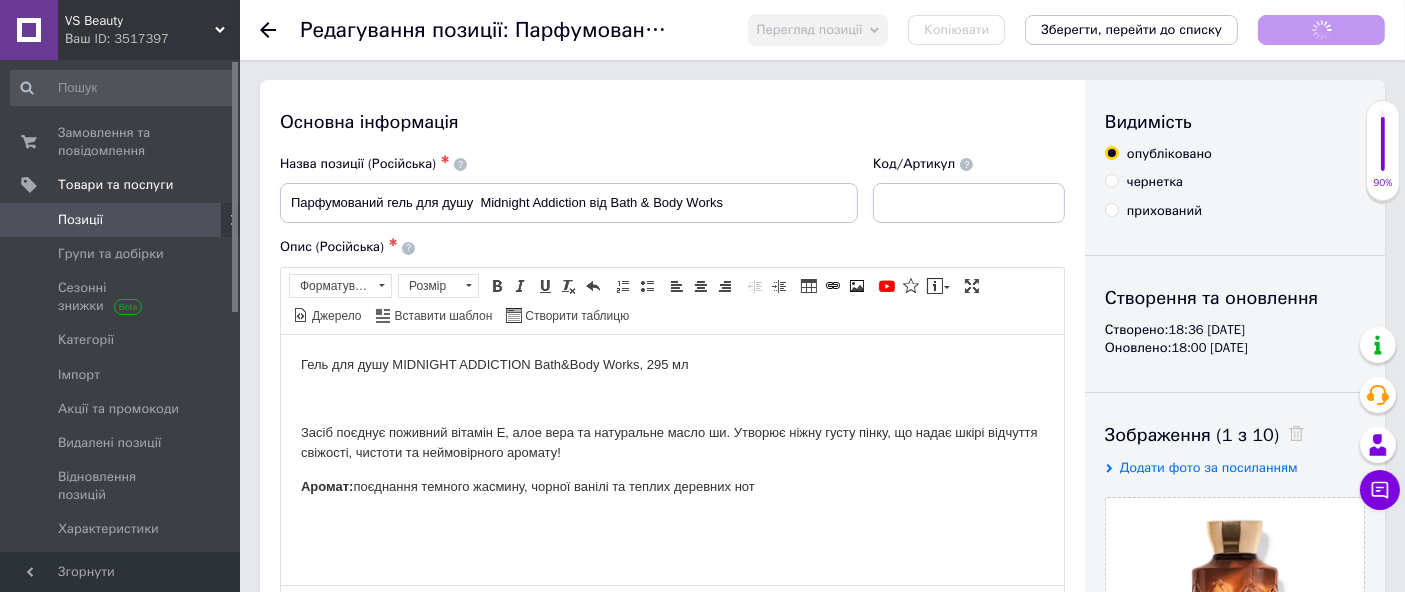 scroll, scrollTop: 0, scrollLeft: 0, axis: both 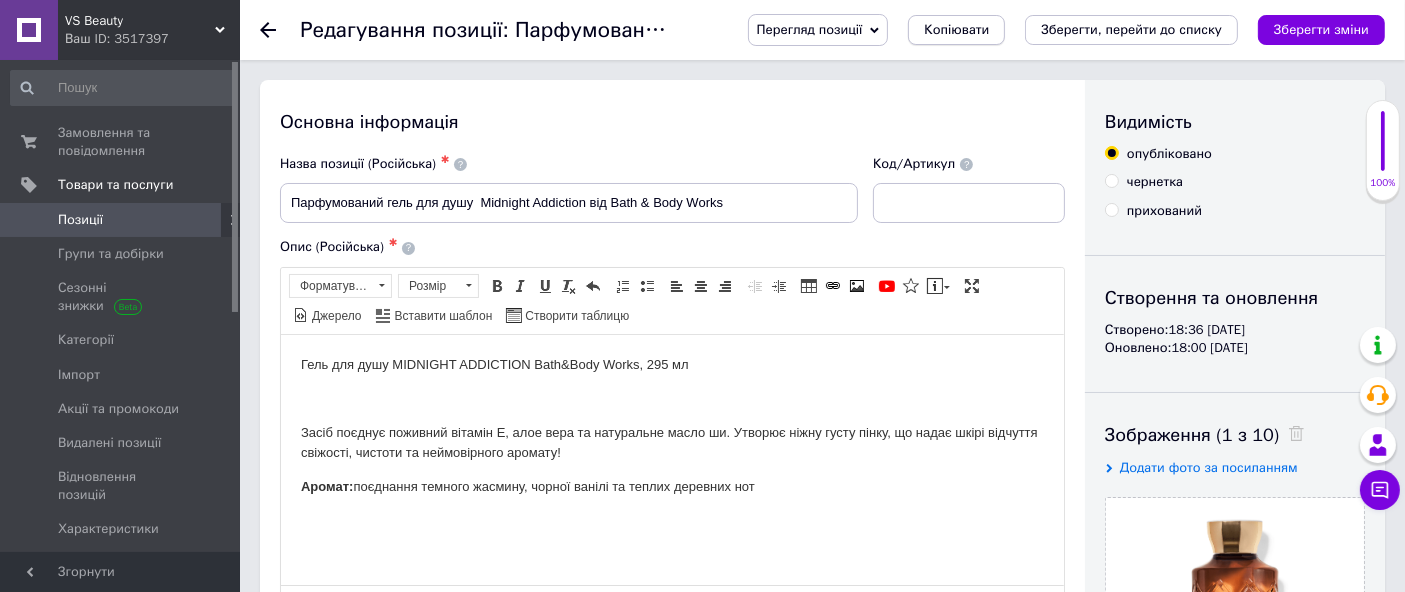 click on "Копіювати" at bounding box center [956, 30] 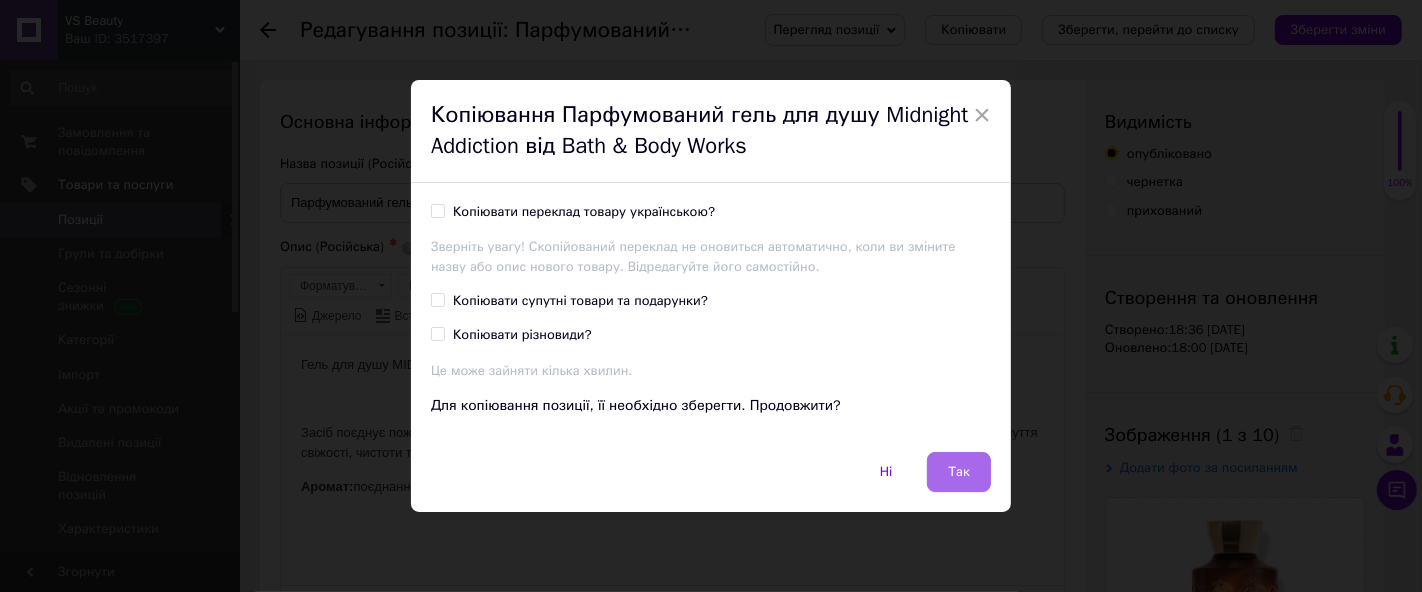 click on "Так" at bounding box center (959, 472) 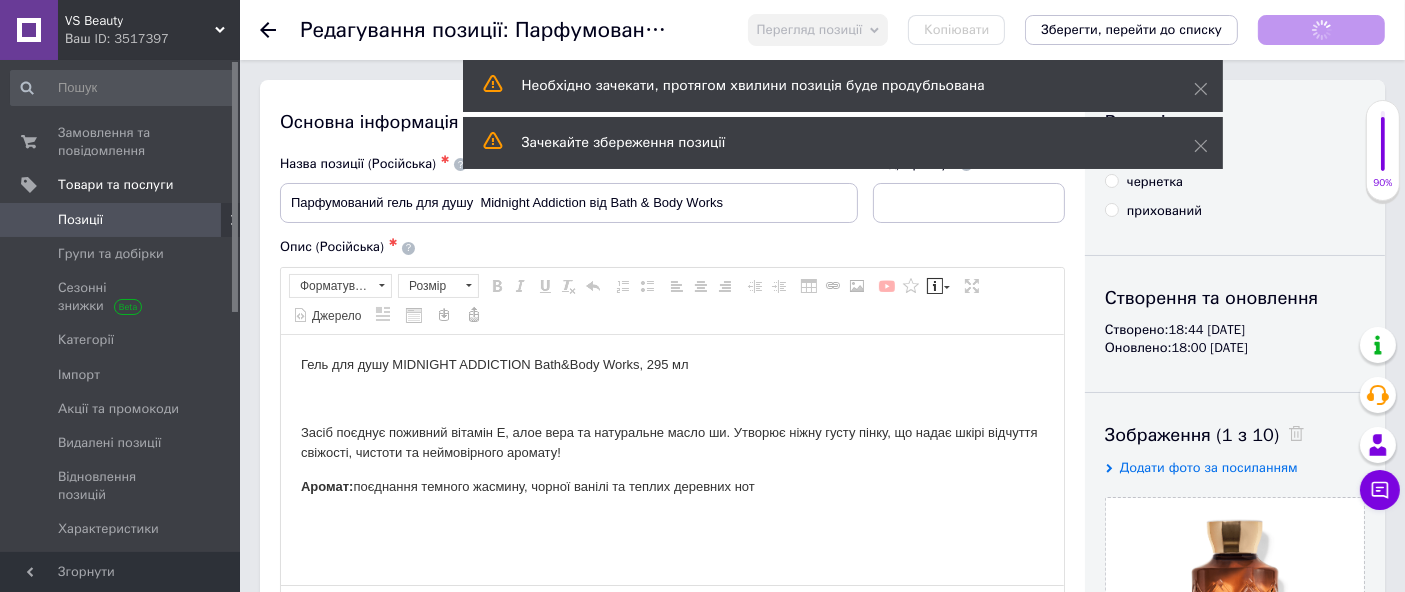 scroll, scrollTop: 0, scrollLeft: 0, axis: both 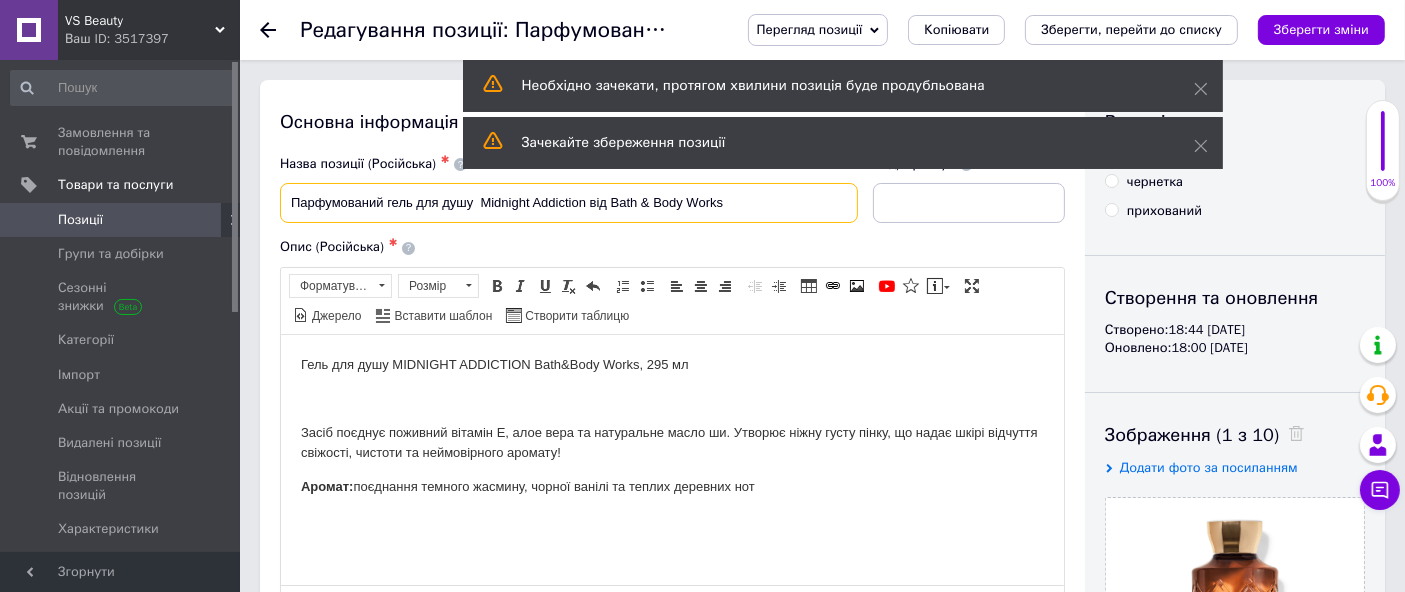 drag, startPoint x: 477, startPoint y: 204, endPoint x: 586, endPoint y: 236, distance: 113.600174 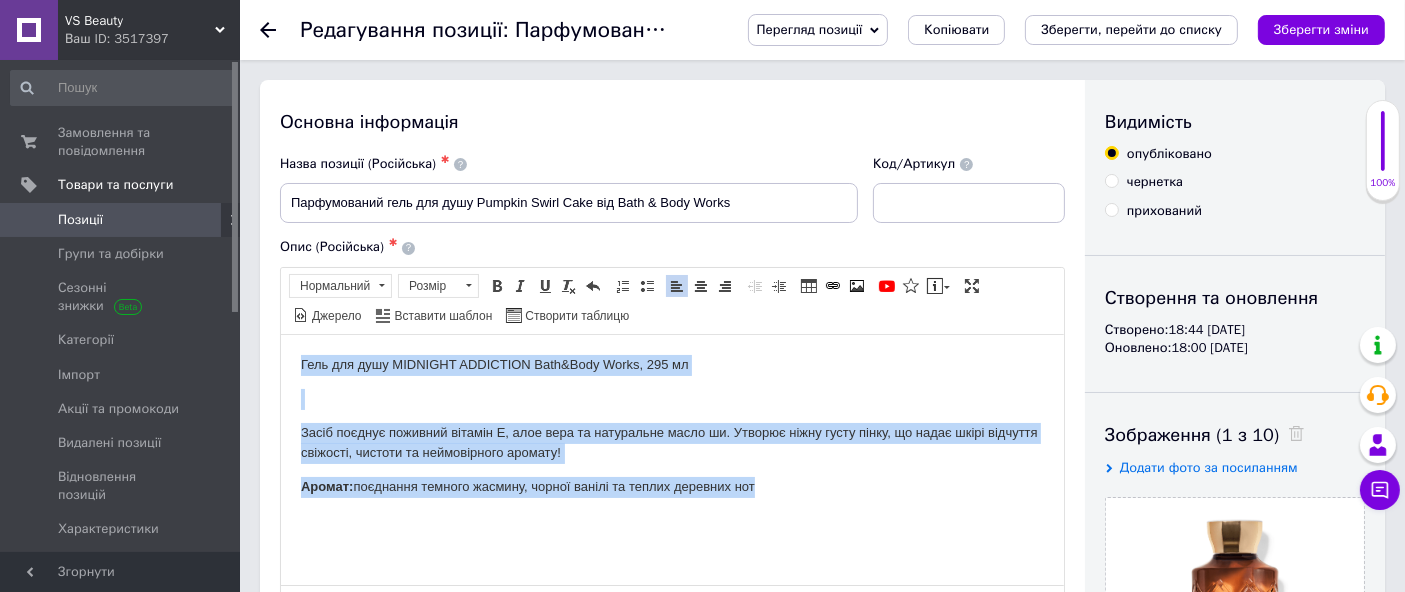 drag, startPoint x: 285, startPoint y: 358, endPoint x: 889, endPoint y: 516, distance: 624.3236 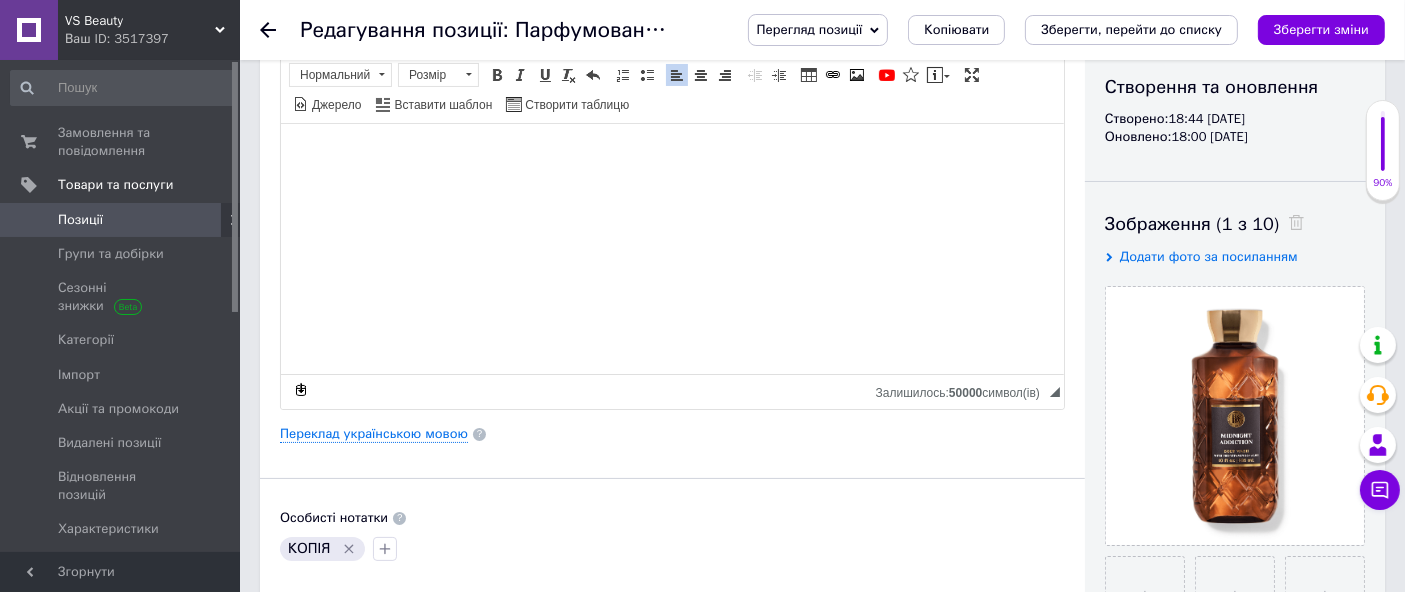 scroll, scrollTop: 222, scrollLeft: 0, axis: vertical 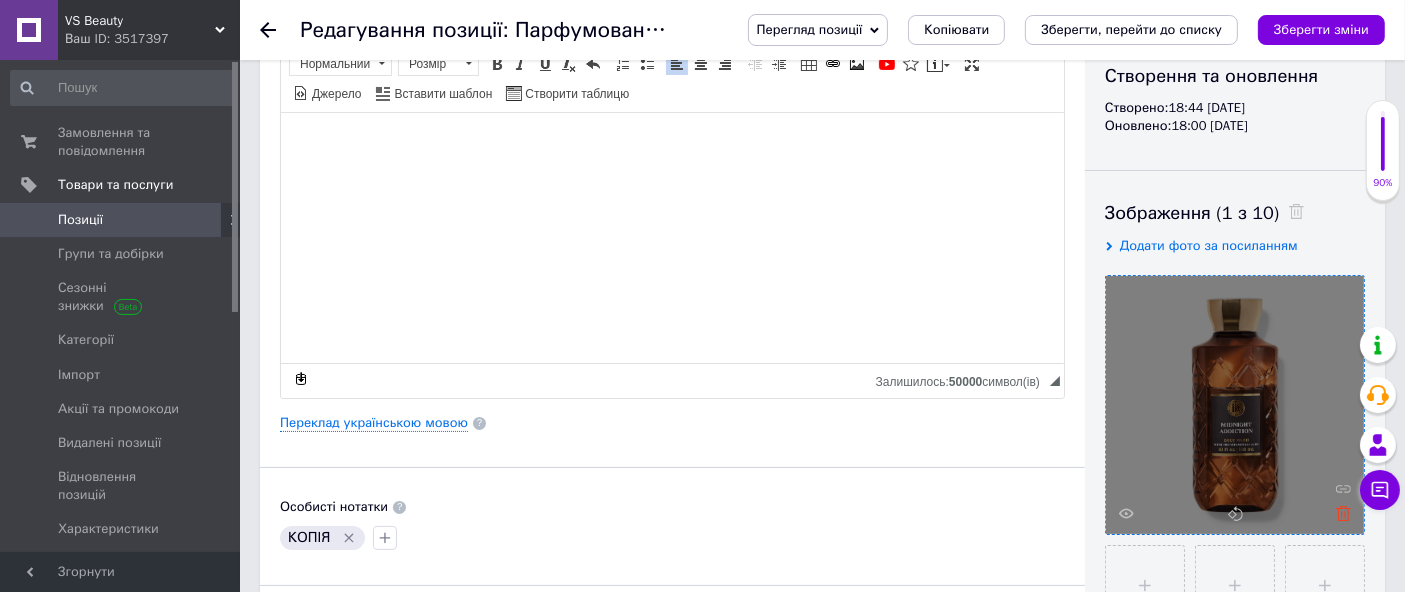 click 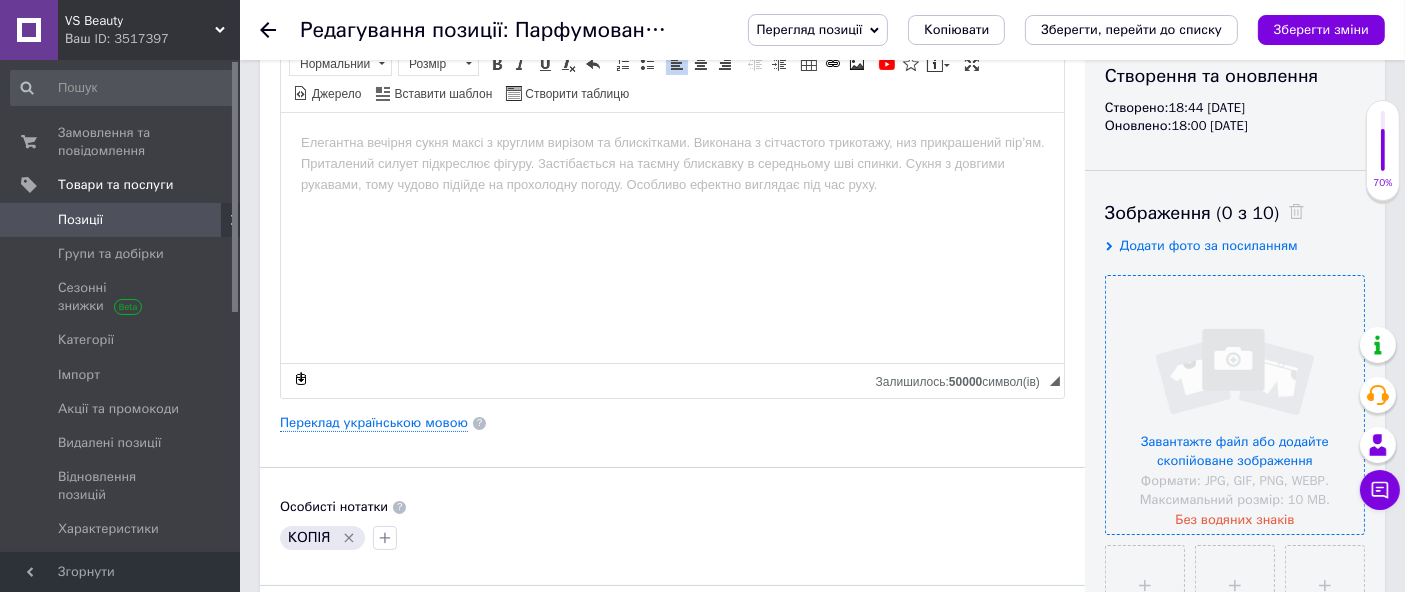 drag, startPoint x: 1254, startPoint y: 412, endPoint x: 1227, endPoint y: 385, distance: 38.183765 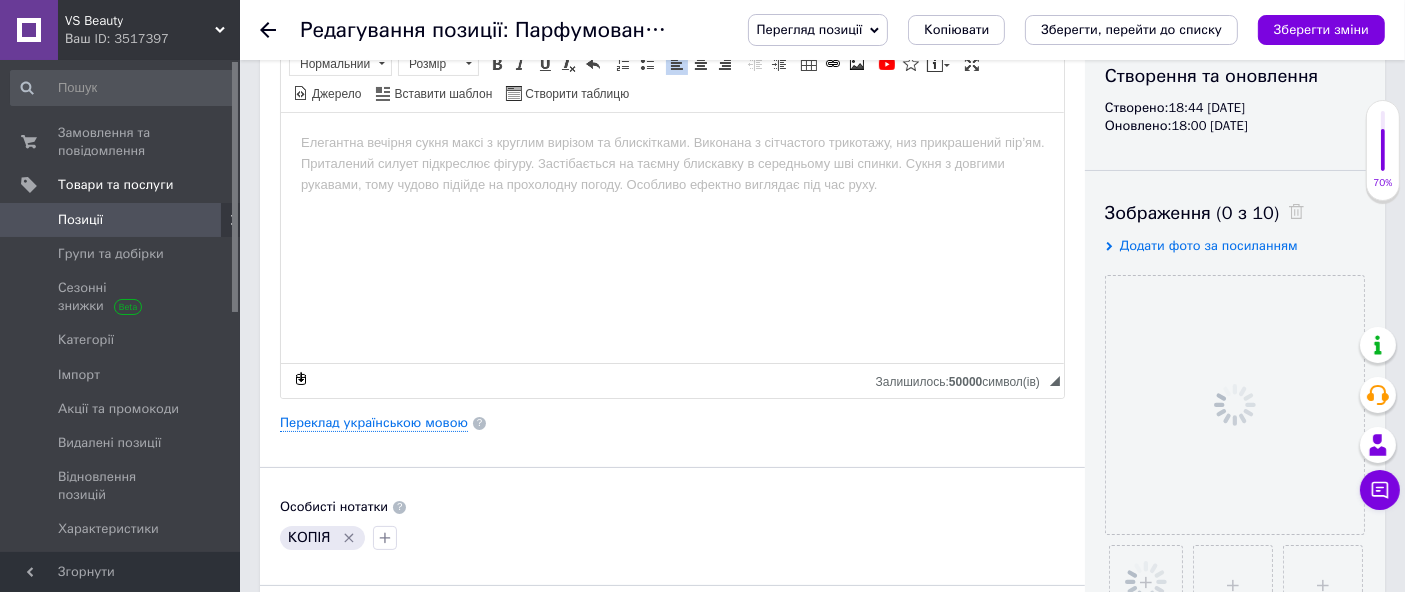 click 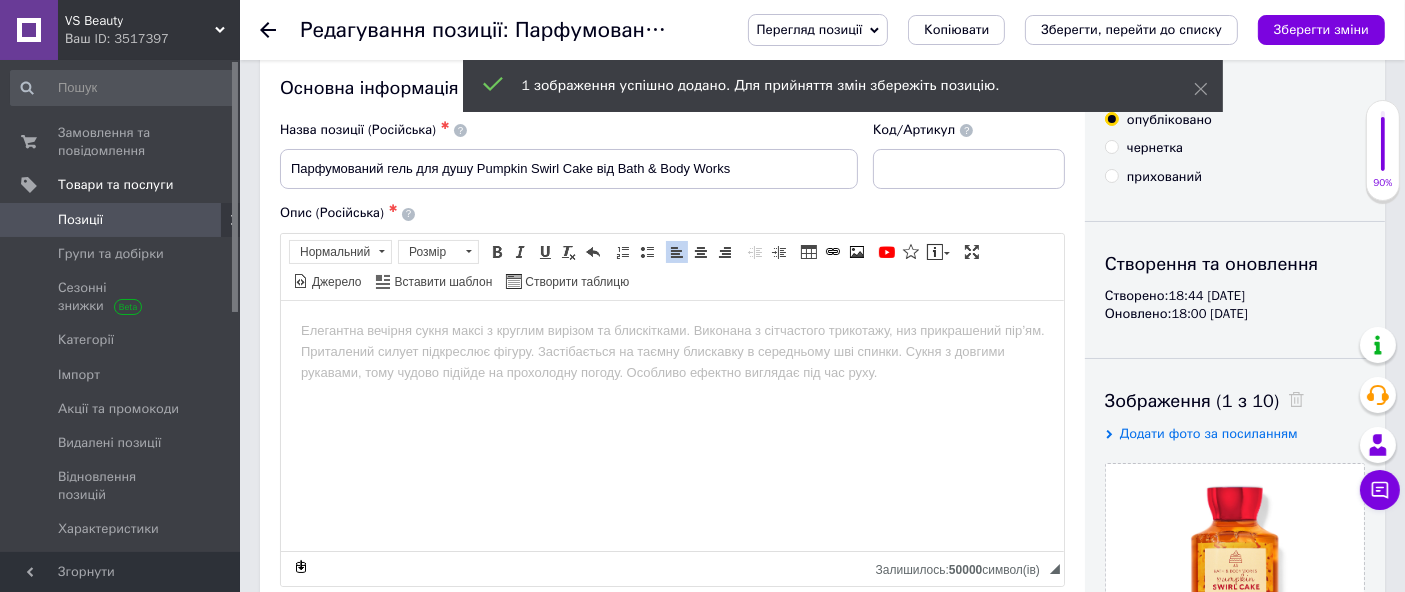 scroll, scrollTop: 0, scrollLeft: 0, axis: both 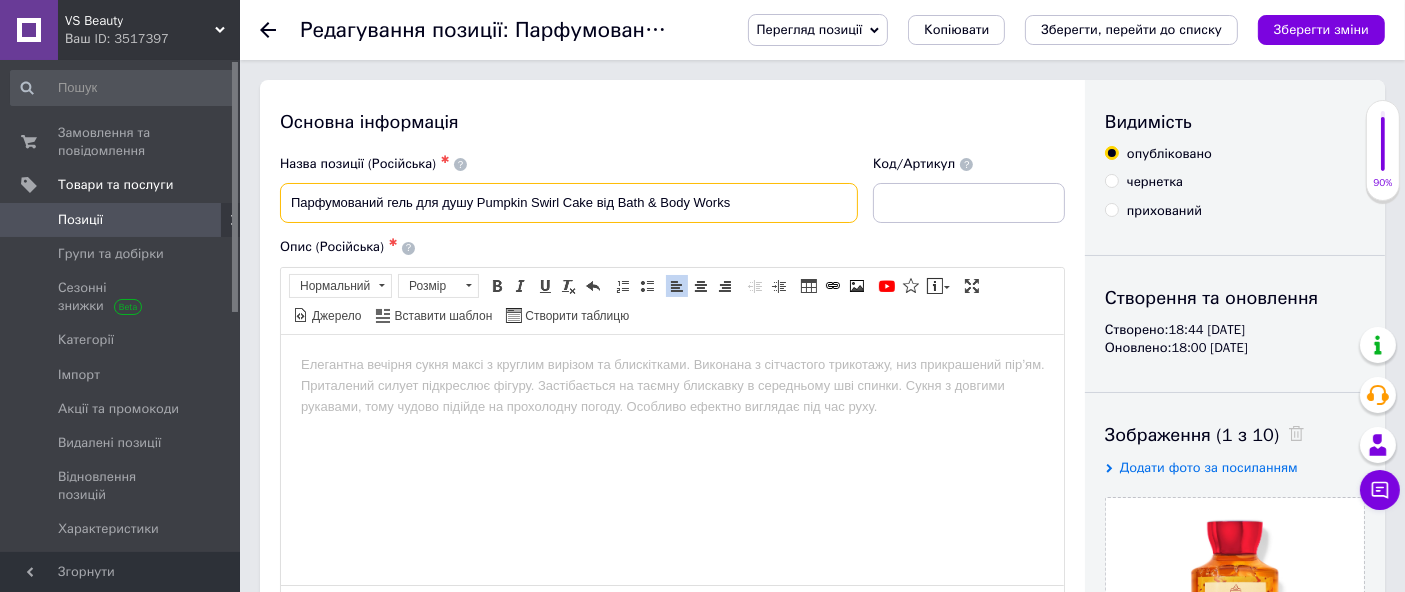 drag, startPoint x: 291, startPoint y: 200, endPoint x: 598, endPoint y: 227, distance: 308.185 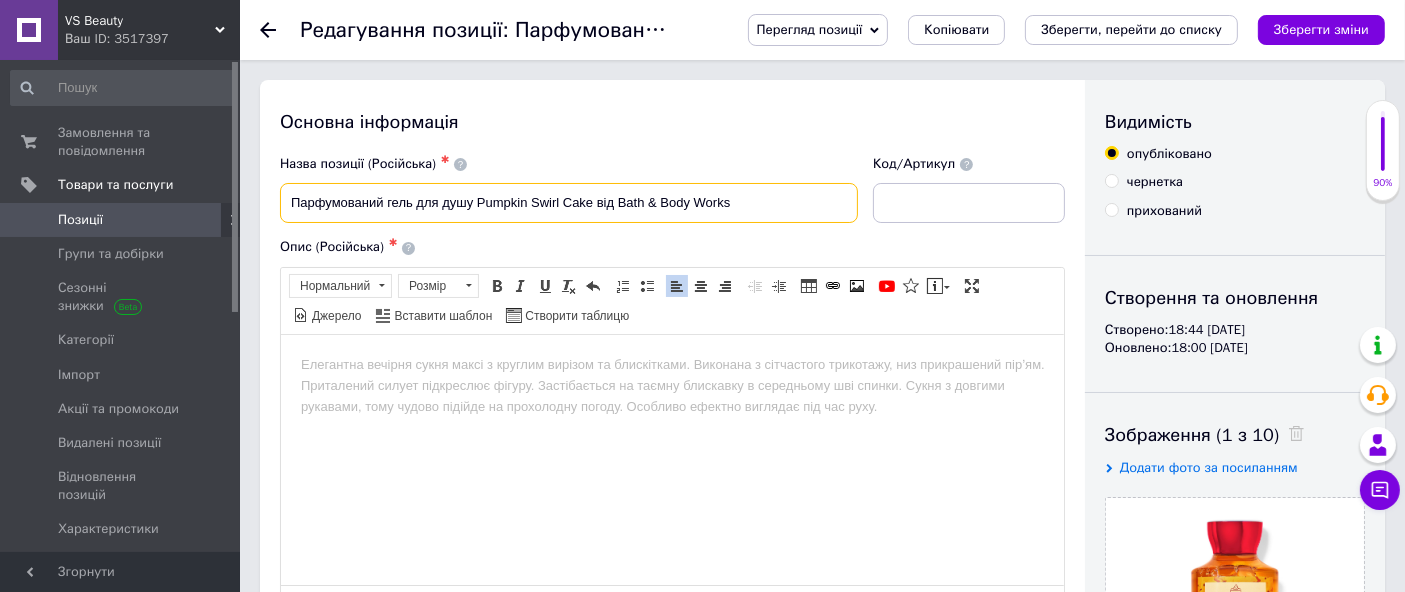 click on "Назва позиції (Російська) ✱ Парфумований гель для душу Pumpkin Swirl Cake від Bath & Body Works" at bounding box center (569, 189) 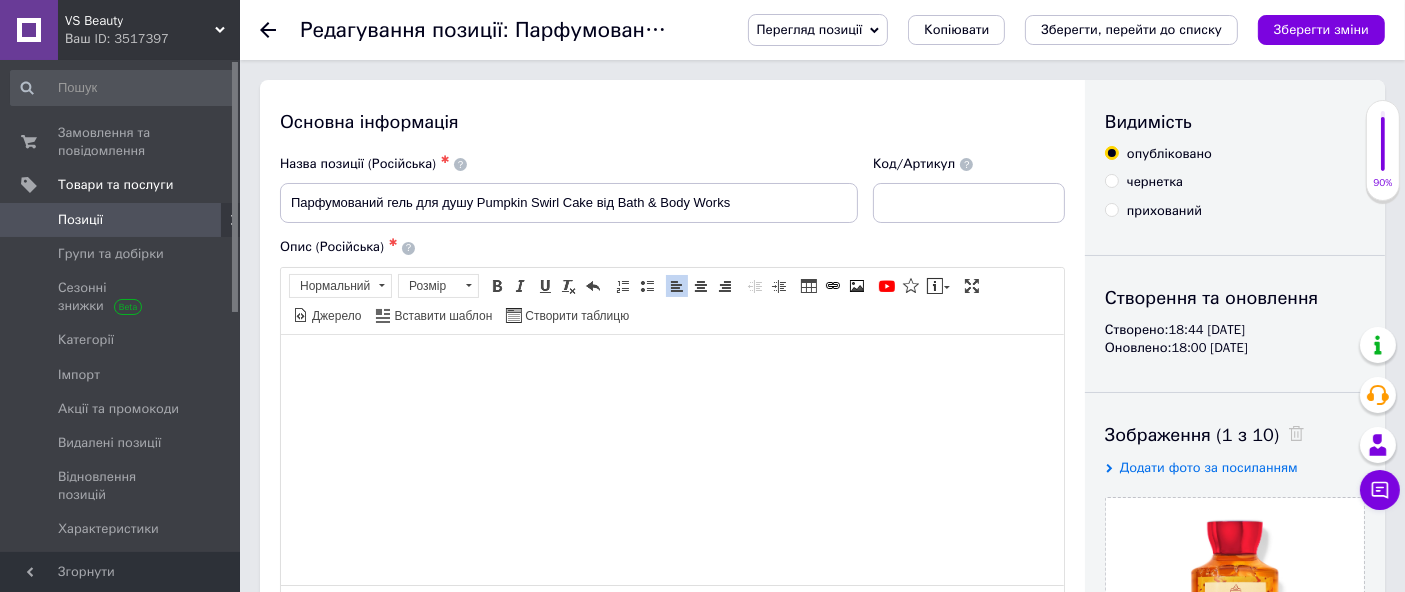 drag, startPoint x: 300, startPoint y: 359, endPoint x: 314, endPoint y: 379, distance: 24.41311 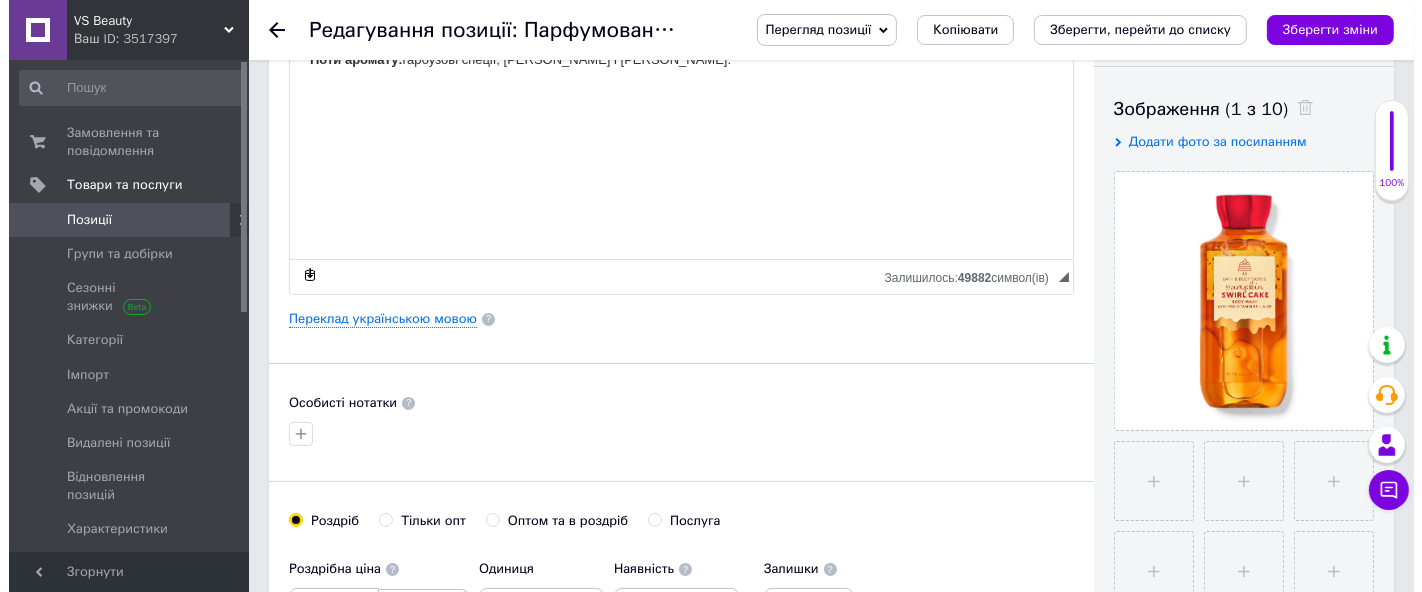 scroll, scrollTop: 333, scrollLeft: 0, axis: vertical 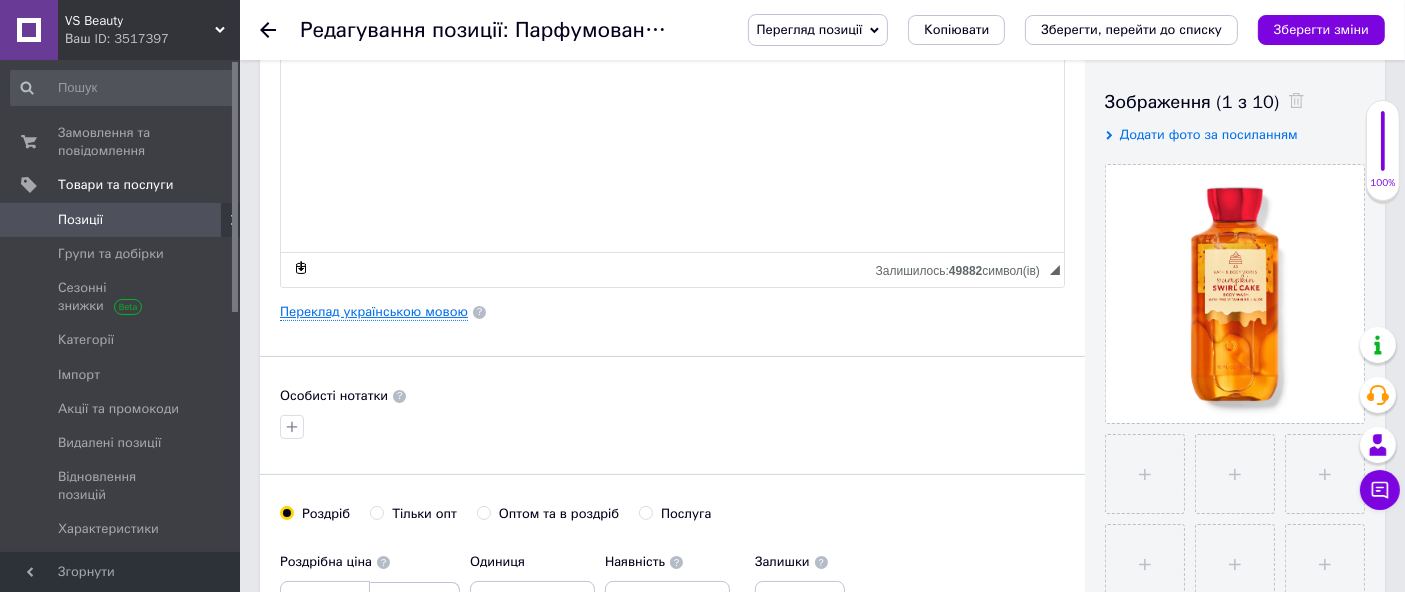 click on "Переклад українською мовою" at bounding box center (374, 312) 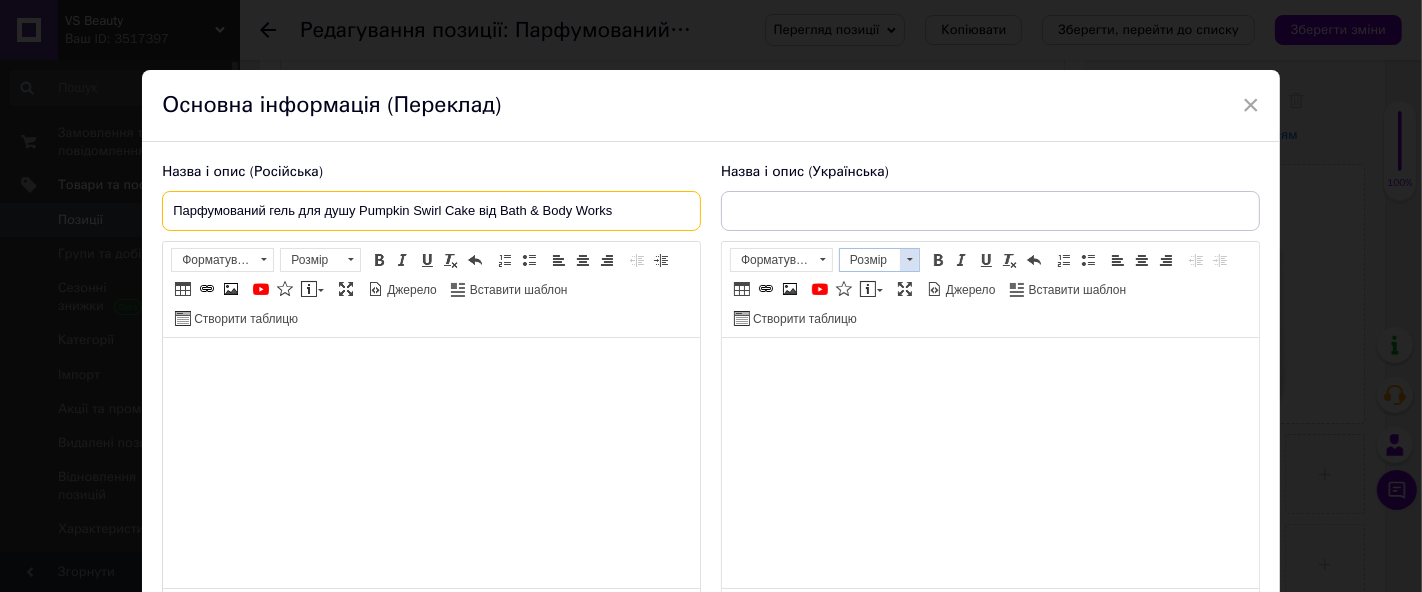 drag, startPoint x: 164, startPoint y: 205, endPoint x: 837, endPoint y: 270, distance: 676.13165 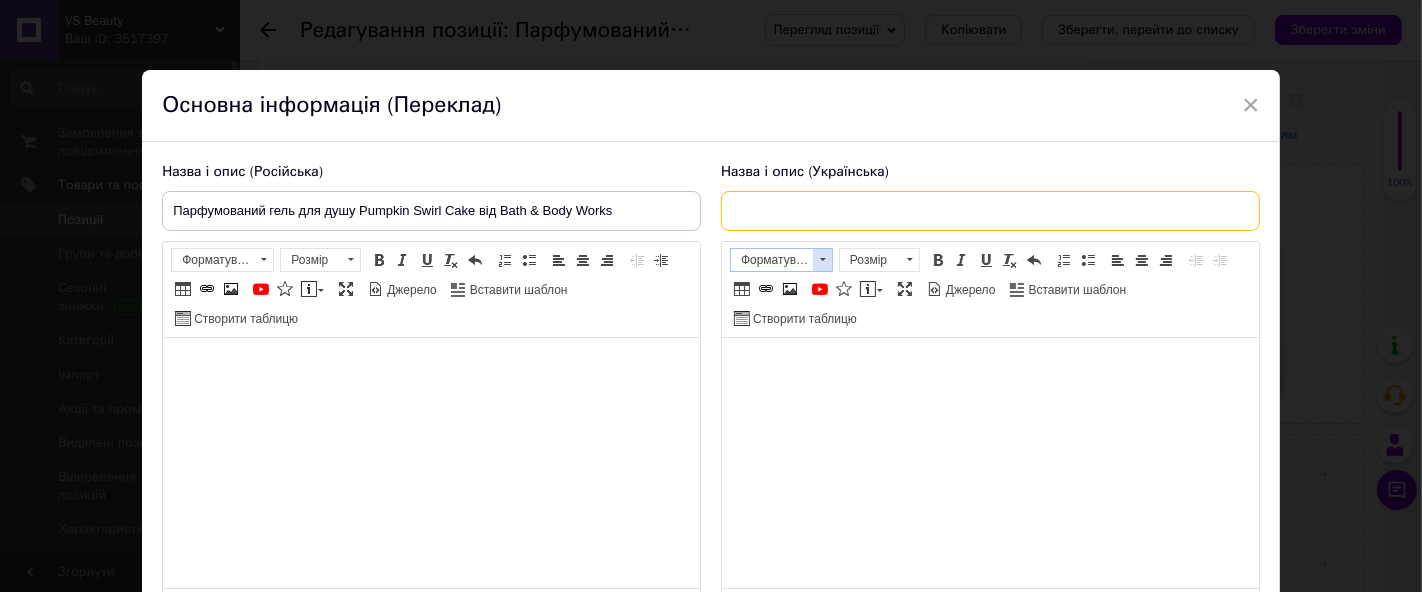 drag, startPoint x: 811, startPoint y: 215, endPoint x: 828, endPoint y: 263, distance: 50.92151 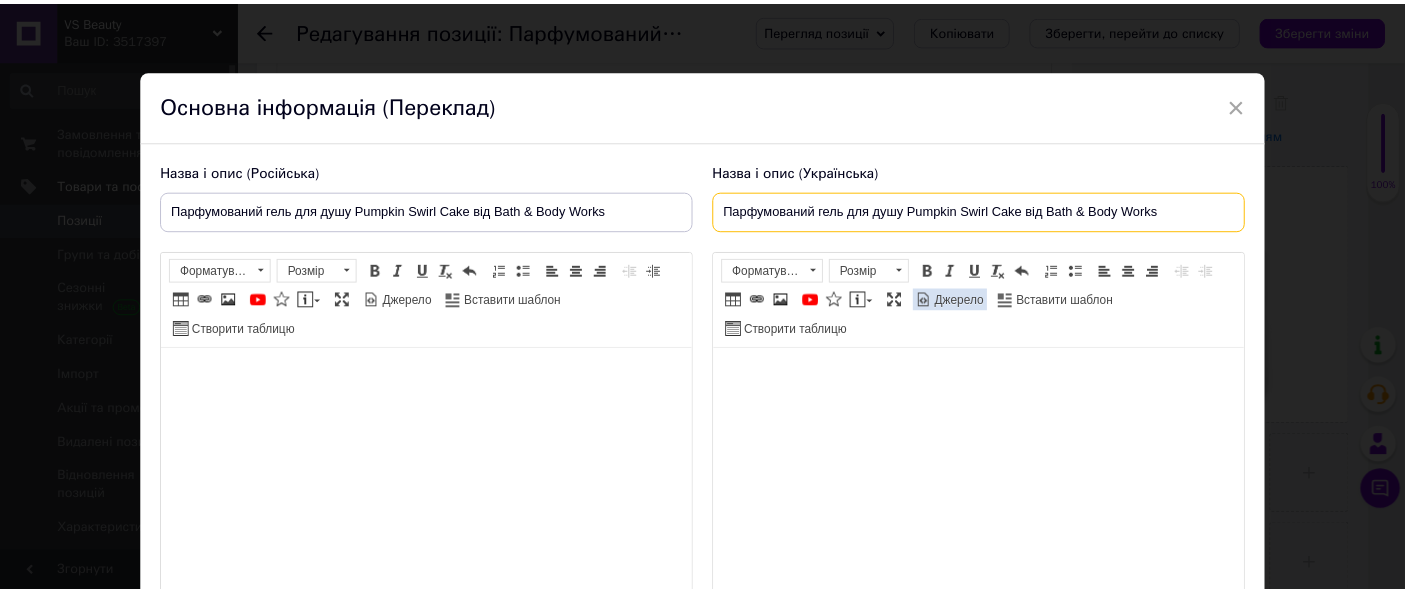 scroll, scrollTop: 202, scrollLeft: 0, axis: vertical 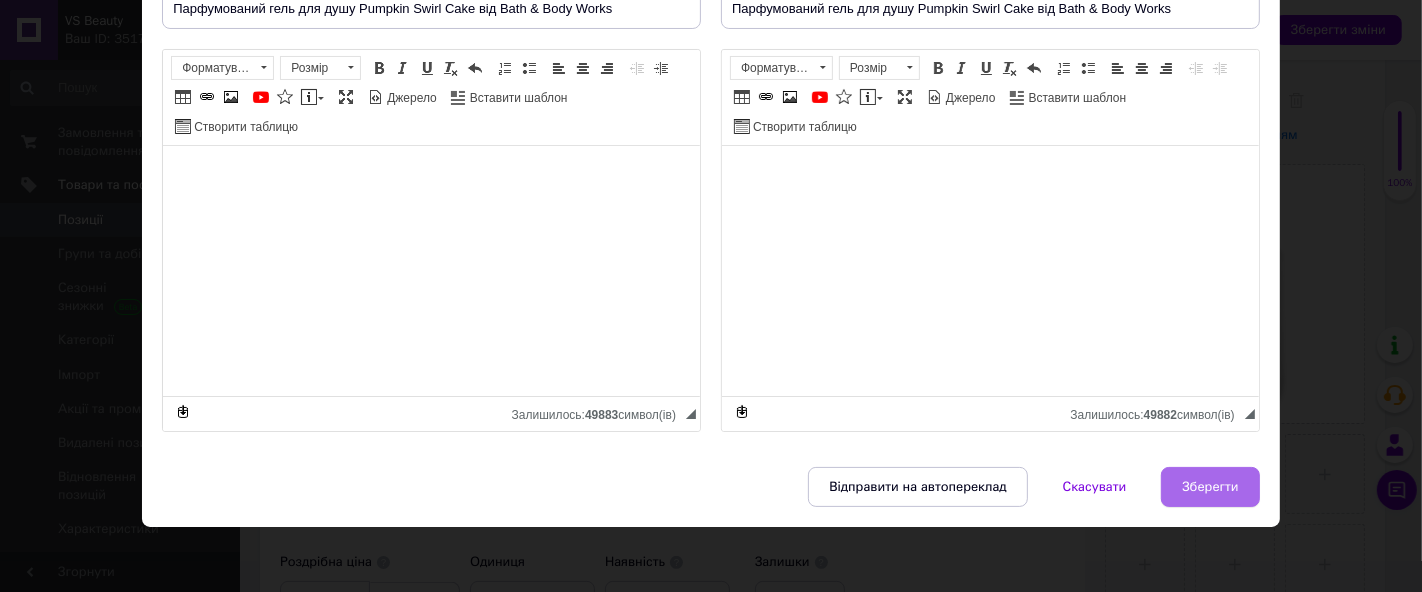 click on "Зберегти" at bounding box center (1210, 487) 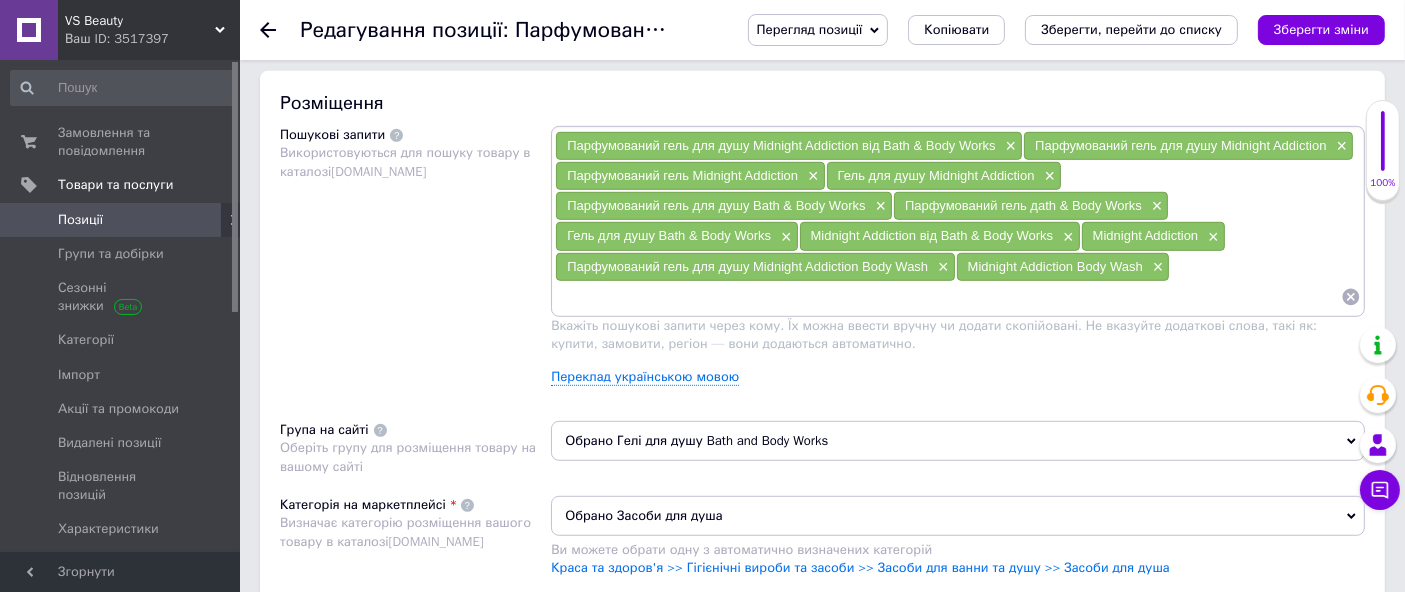 scroll, scrollTop: 1111, scrollLeft: 0, axis: vertical 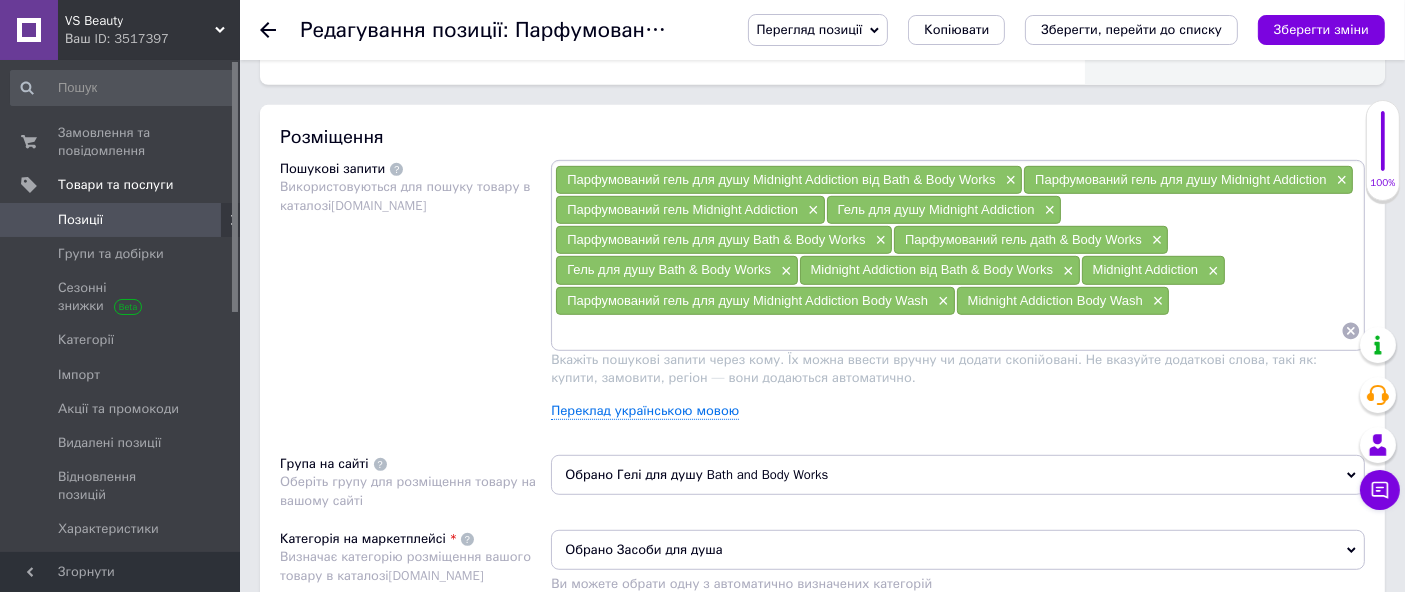 drag, startPoint x: 1354, startPoint y: 315, endPoint x: 1334, endPoint y: 338, distance: 30.479502 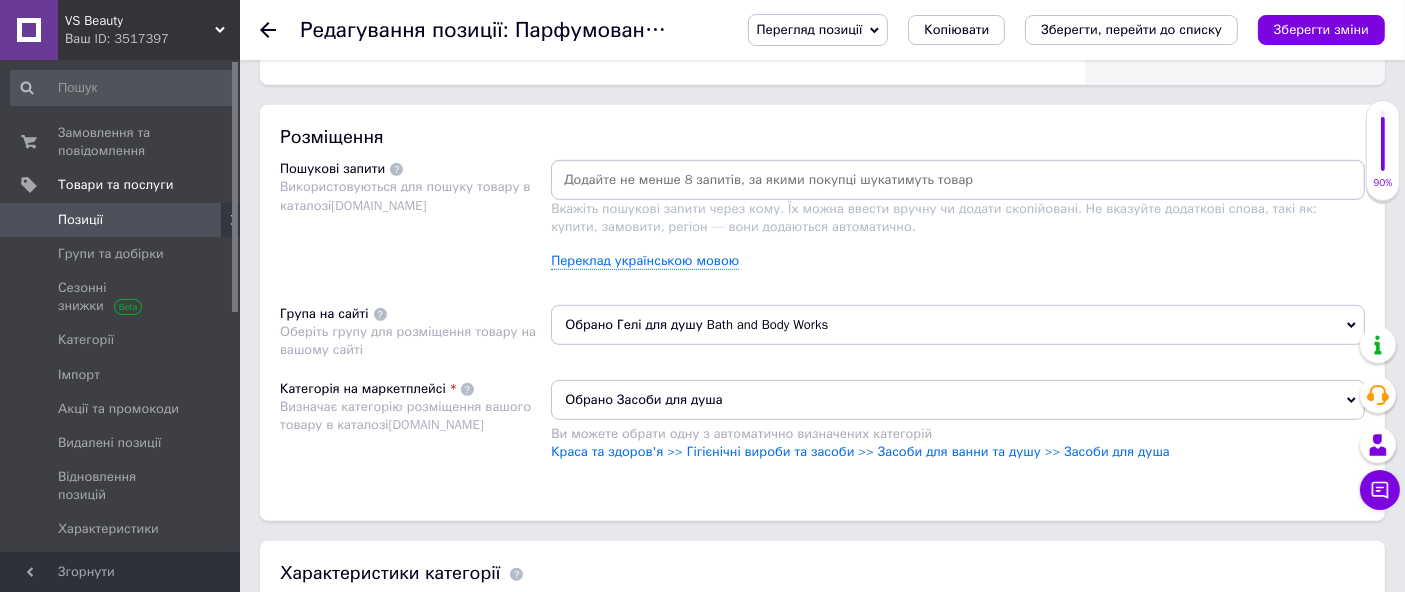 drag, startPoint x: 625, startPoint y: 182, endPoint x: 646, endPoint y: 209, distance: 34.20526 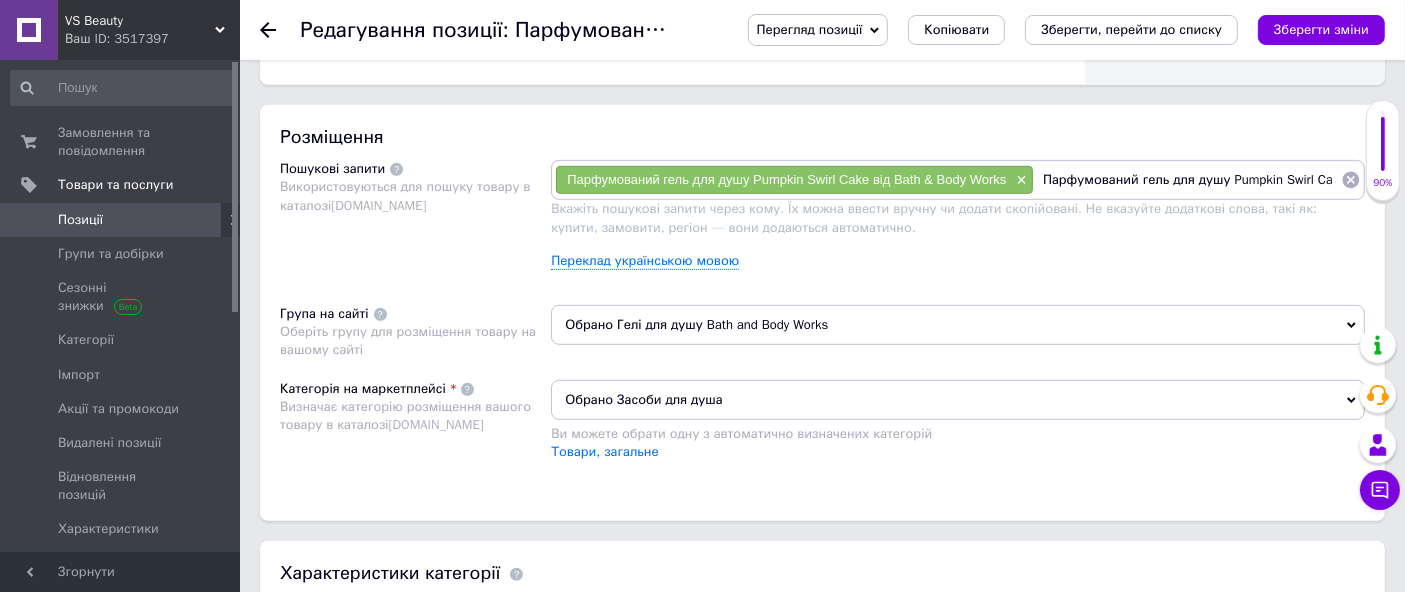 scroll, scrollTop: 0, scrollLeft: 139, axis: horizontal 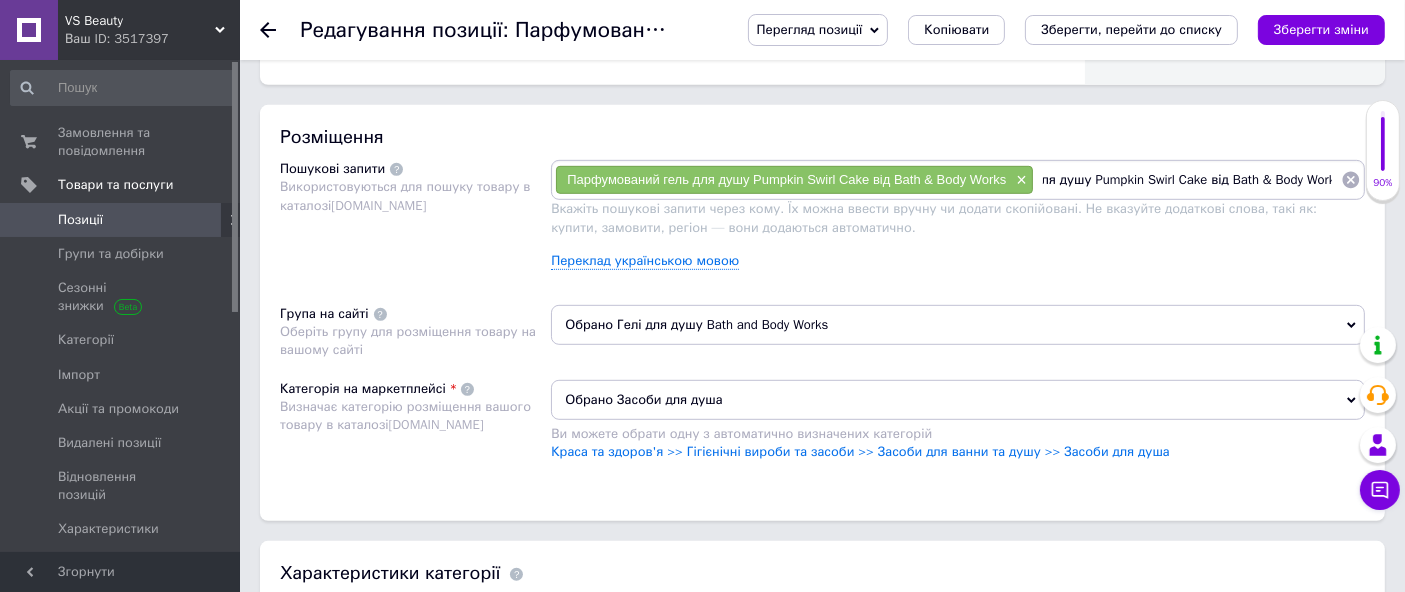 drag, startPoint x: 1230, startPoint y: 181, endPoint x: 1421, endPoint y: 370, distance: 268.70428 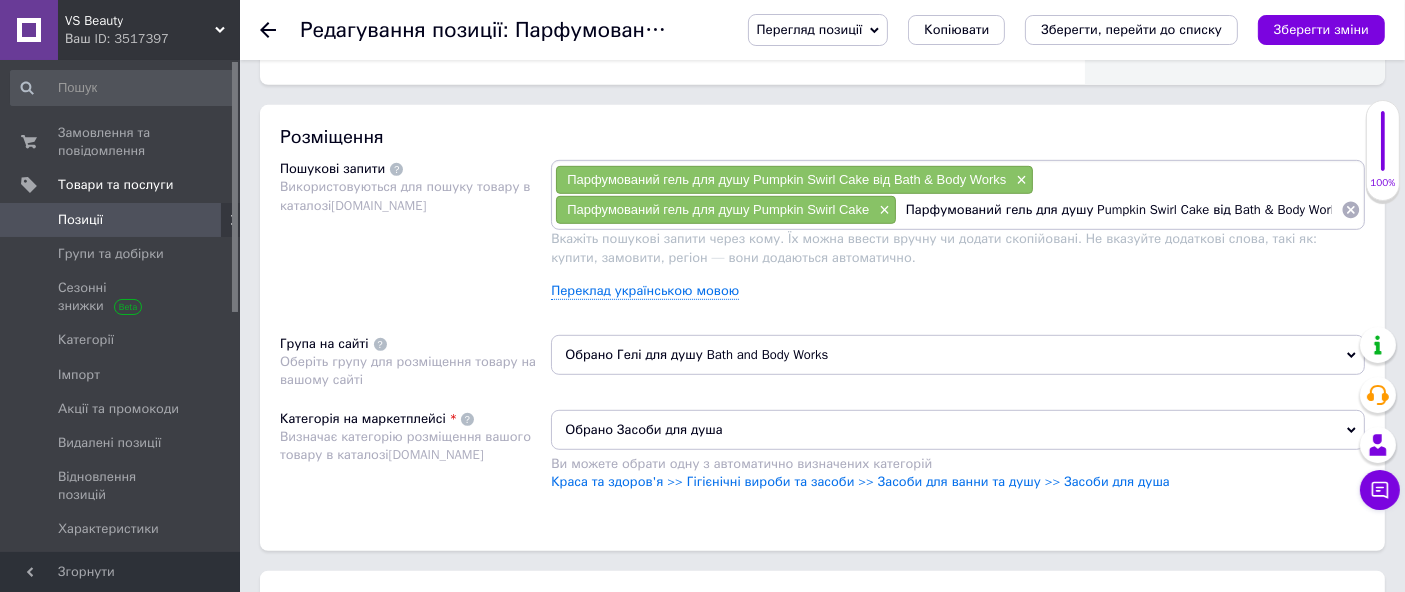scroll, scrollTop: 0, scrollLeft: 2, axis: horizontal 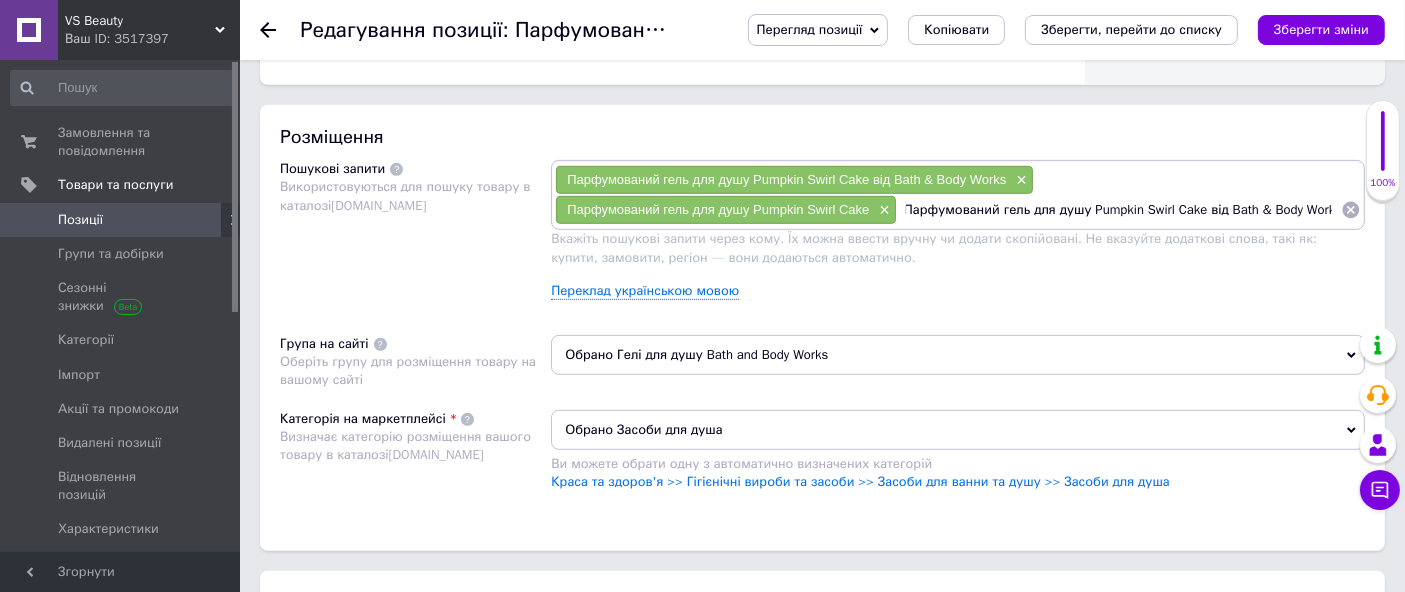drag, startPoint x: 1028, startPoint y: 215, endPoint x: 1082, endPoint y: 224, distance: 54.74486 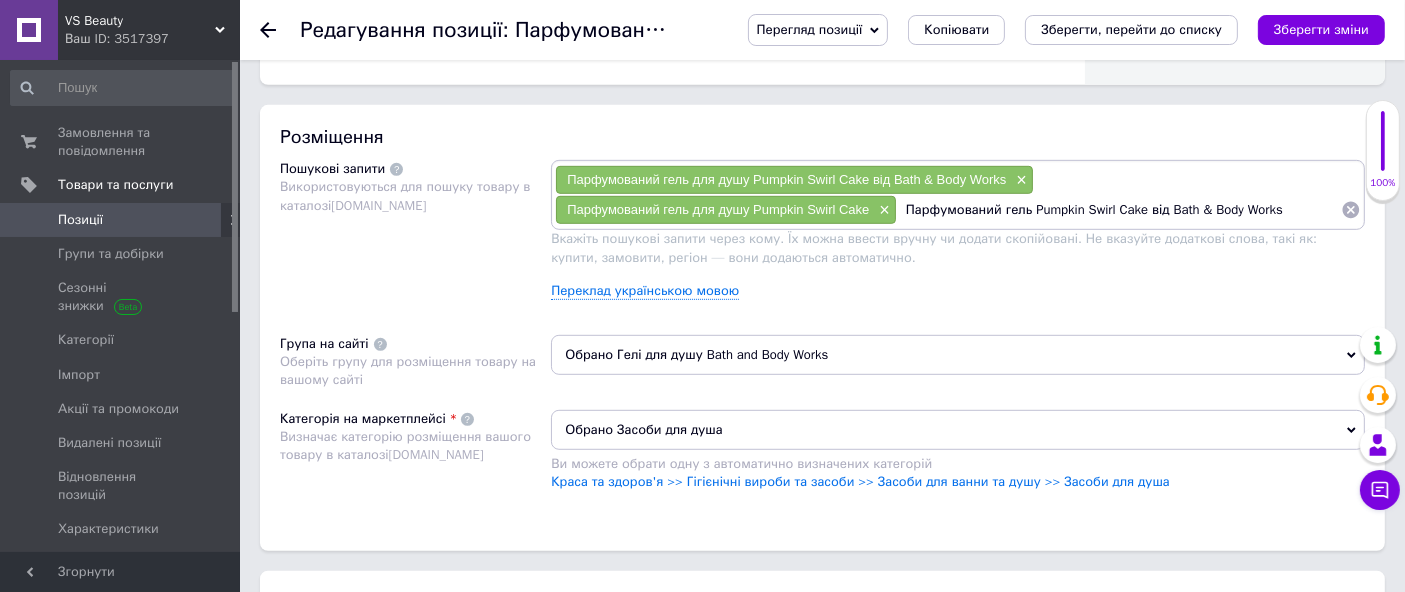scroll, scrollTop: 0, scrollLeft: 0, axis: both 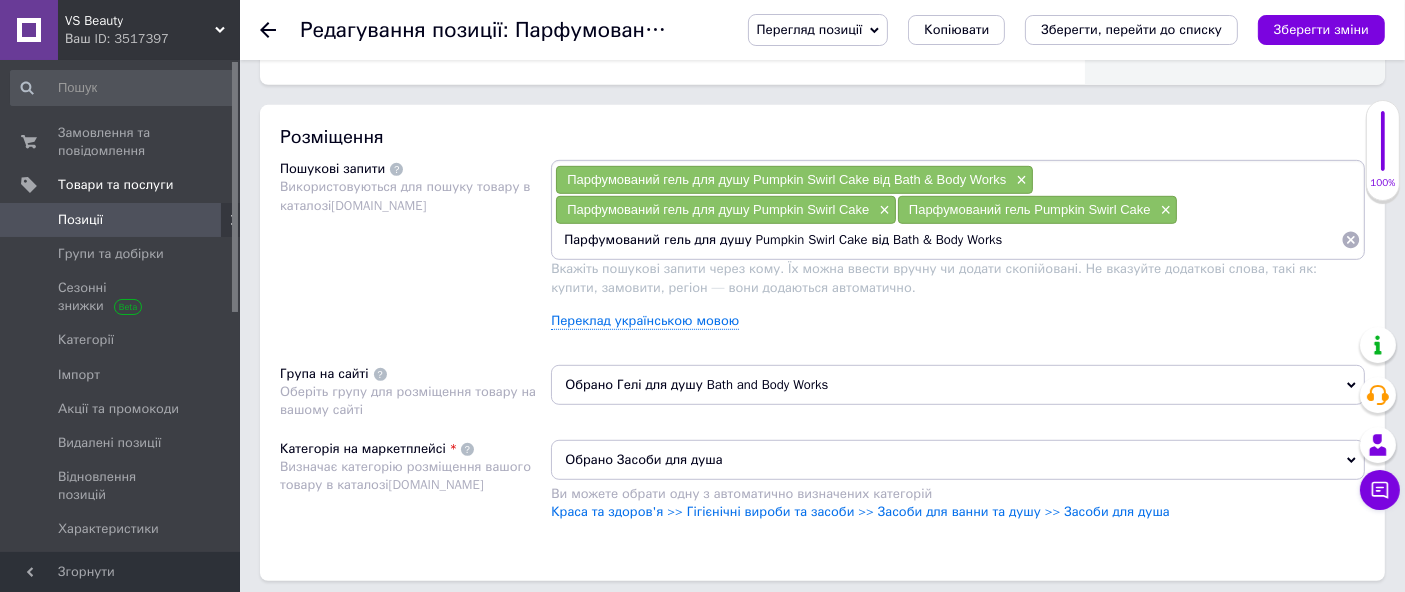 drag, startPoint x: 745, startPoint y: 238, endPoint x: 0, endPoint y: 211, distance: 745.4891 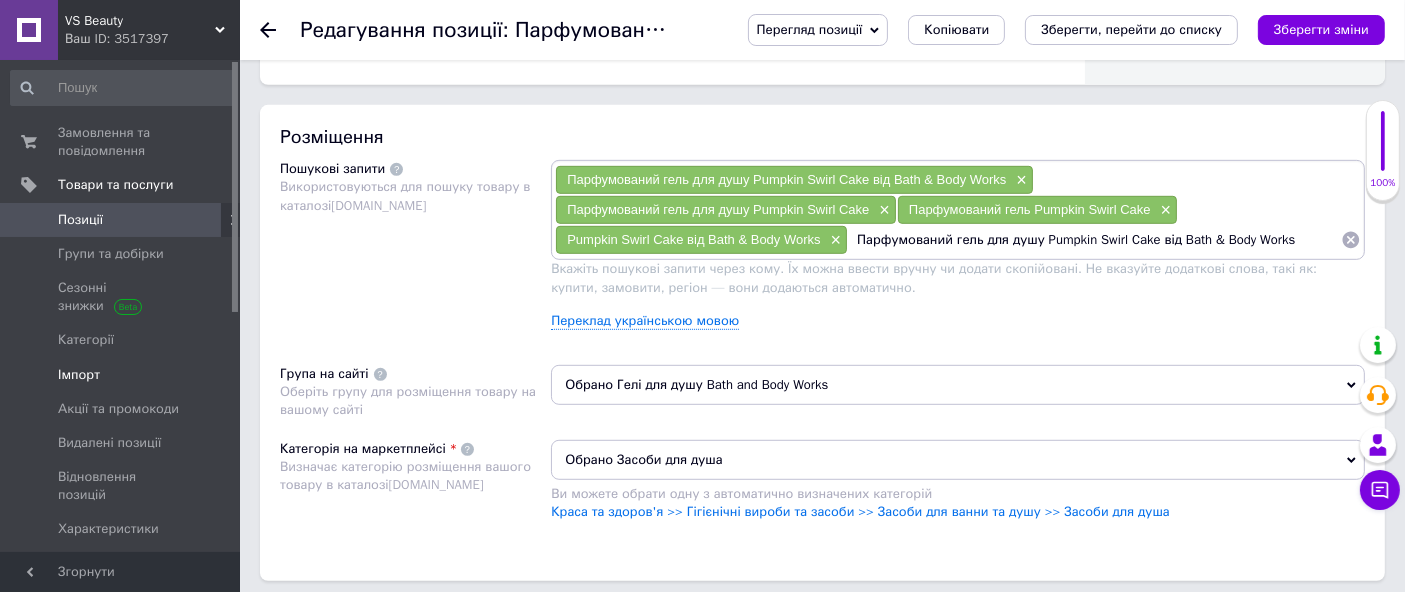 drag, startPoint x: 1036, startPoint y: 232, endPoint x: 198, endPoint y: 347, distance: 845.854 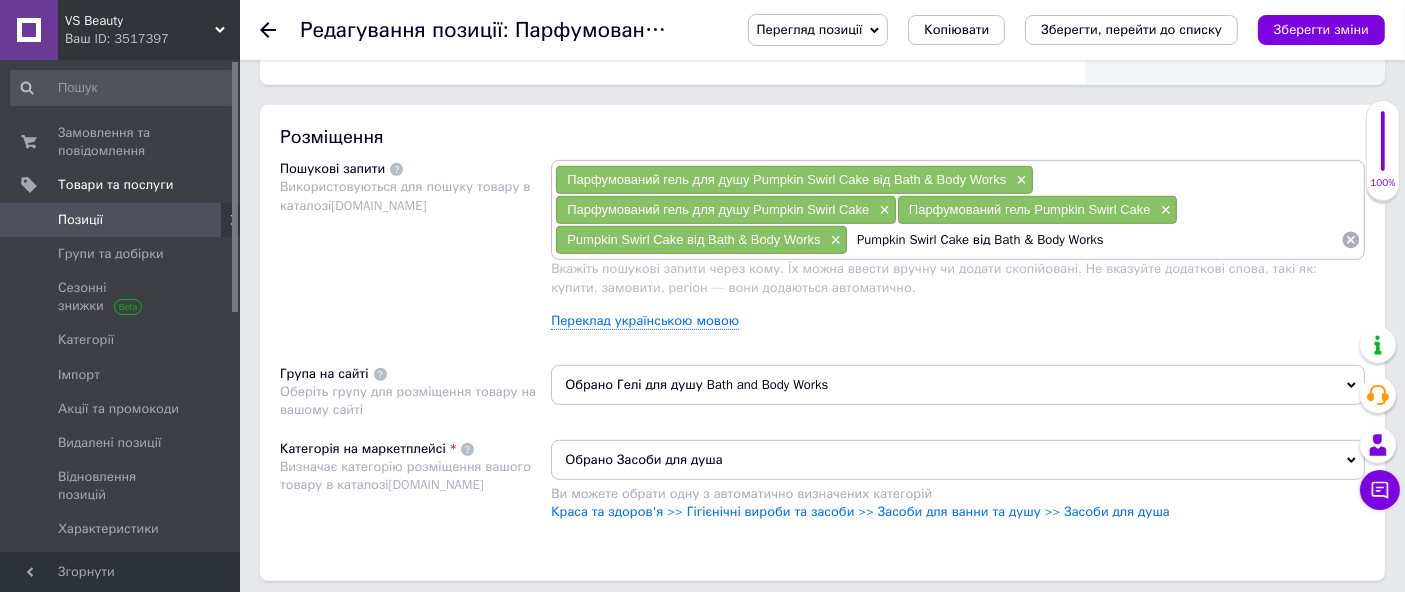 drag, startPoint x: 973, startPoint y: 234, endPoint x: 1397, endPoint y: 337, distance: 436.3313 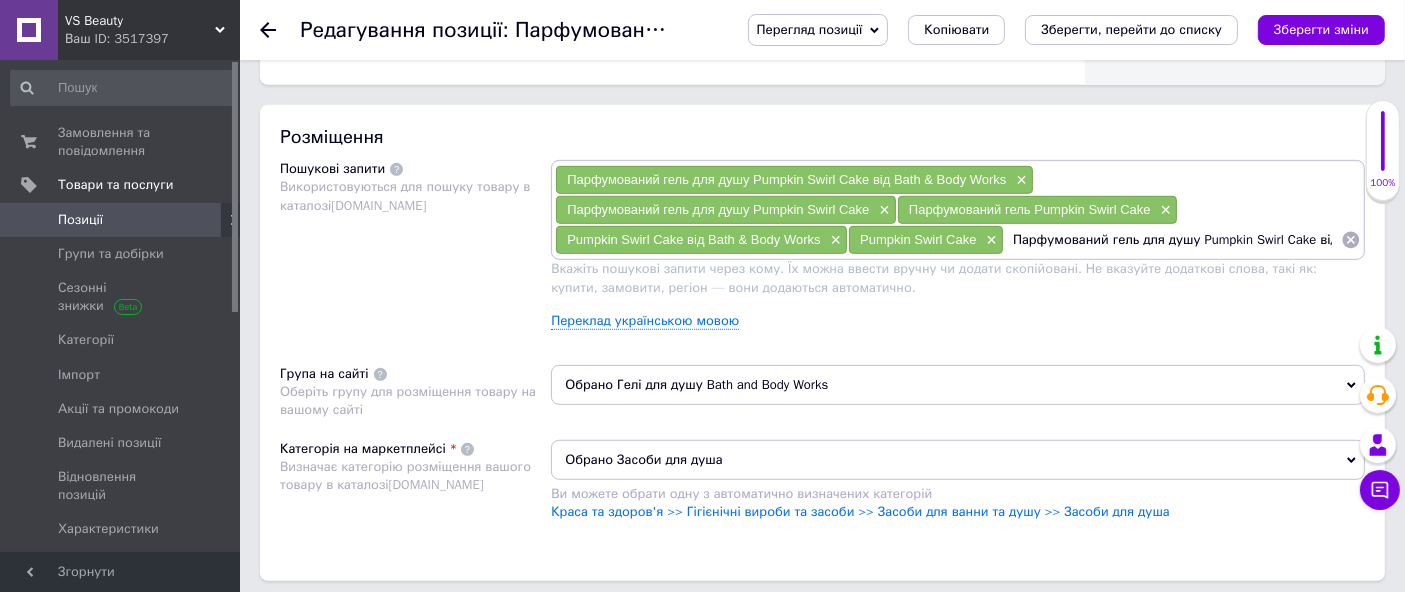 scroll, scrollTop: 0, scrollLeft: 108, axis: horizontal 